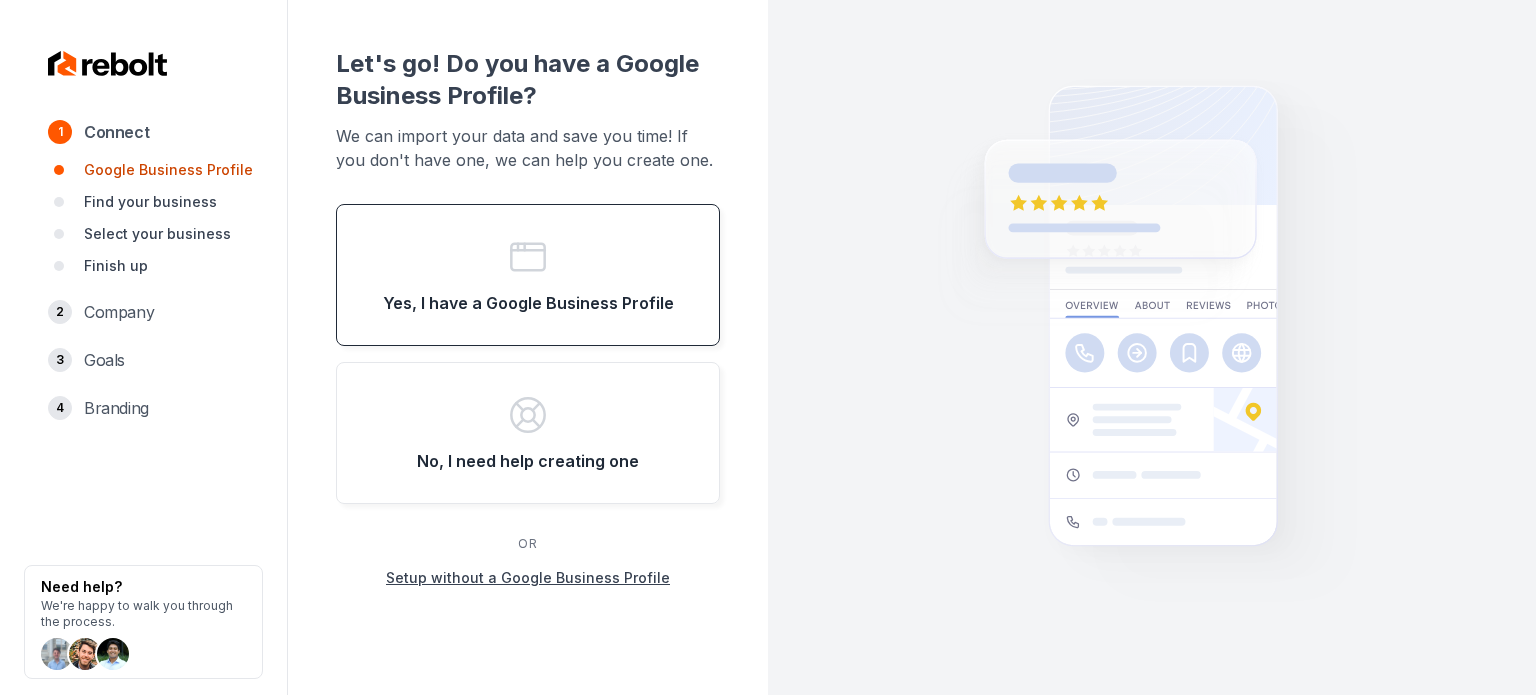 scroll, scrollTop: 0, scrollLeft: 0, axis: both 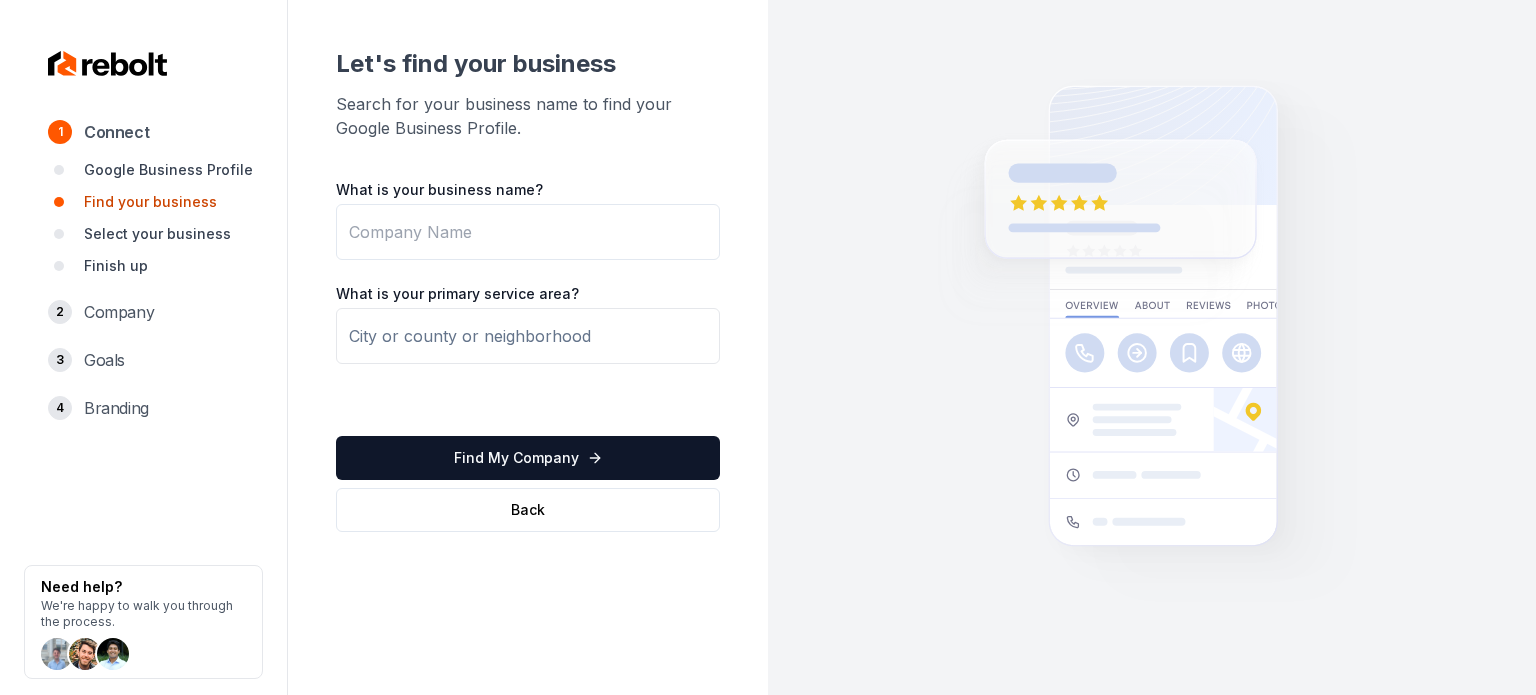 click on "What is your business name?" at bounding box center (528, 232) 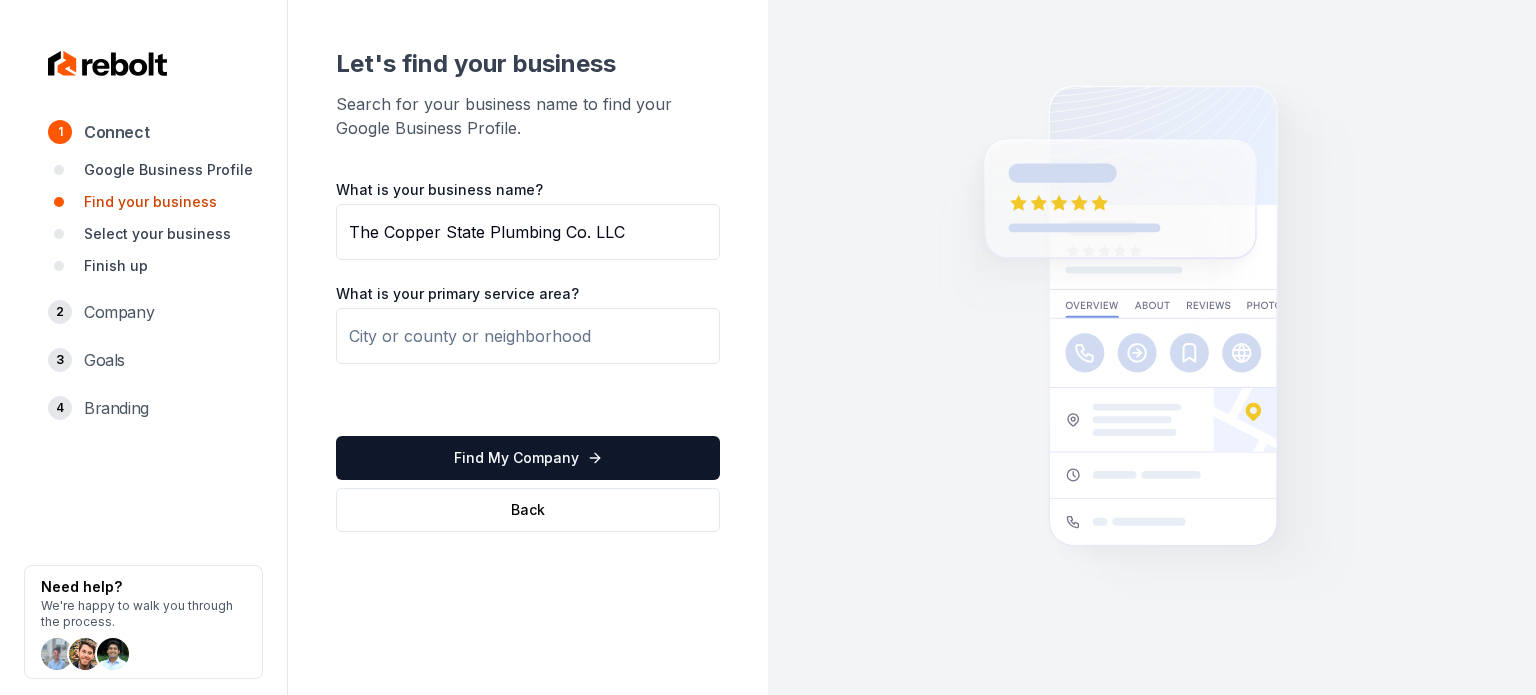 type on "The Copper State Plumbing Co. LLC" 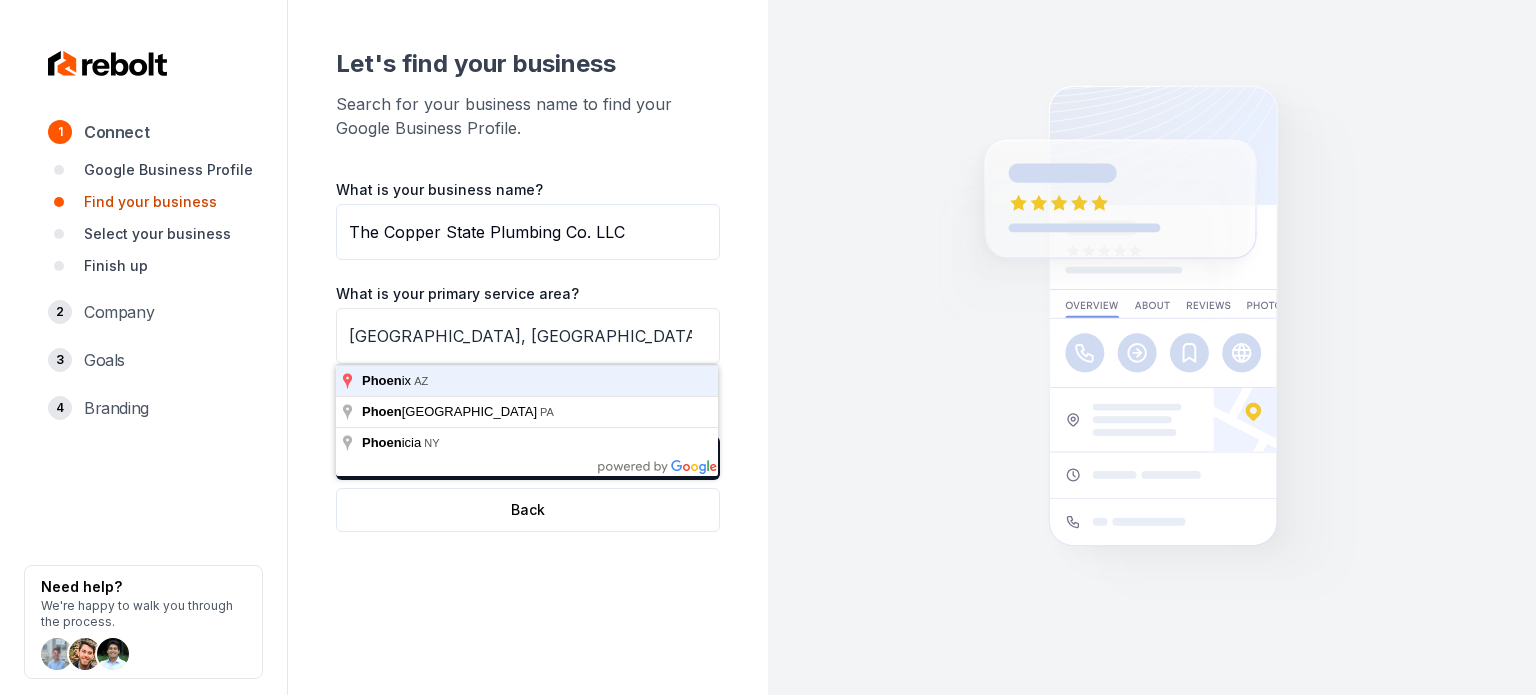 type on "Phoenix, AZ" 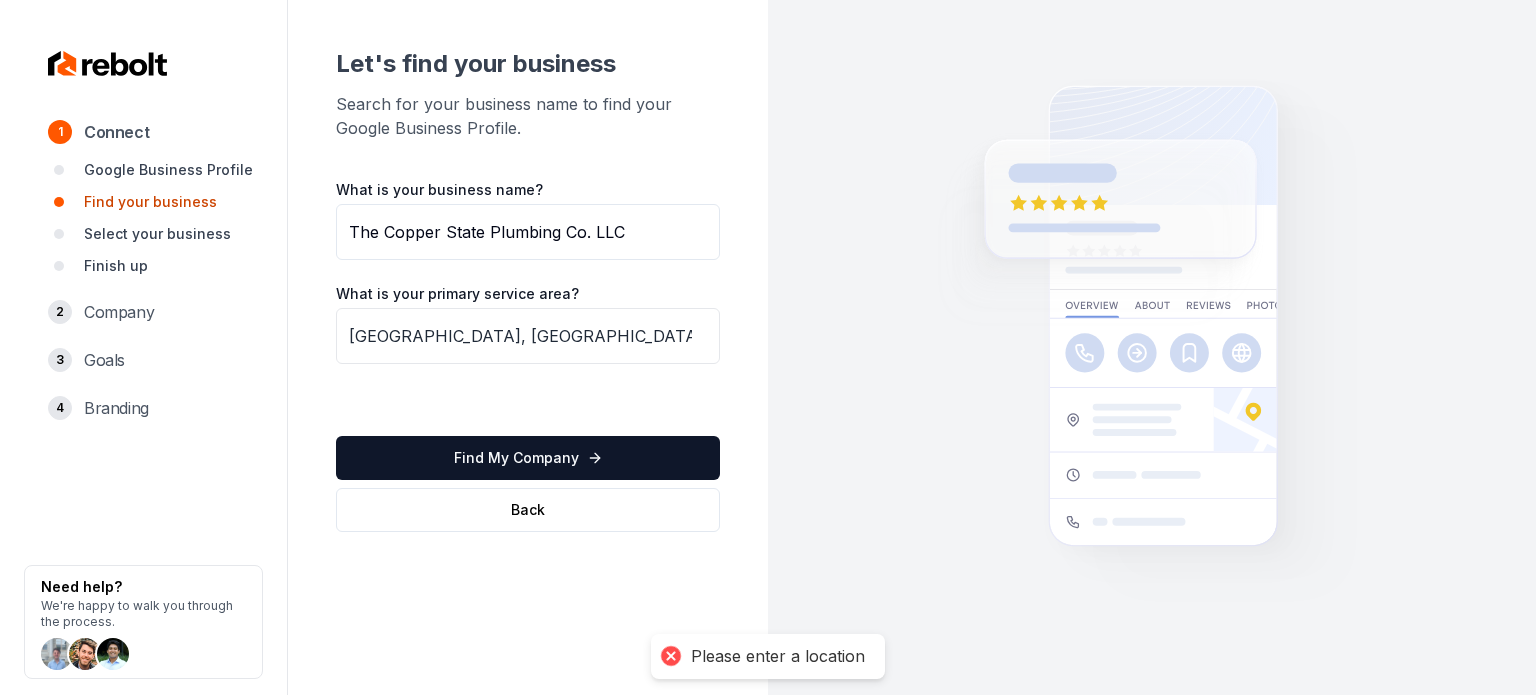 click on "Find My Company" at bounding box center [528, 458] 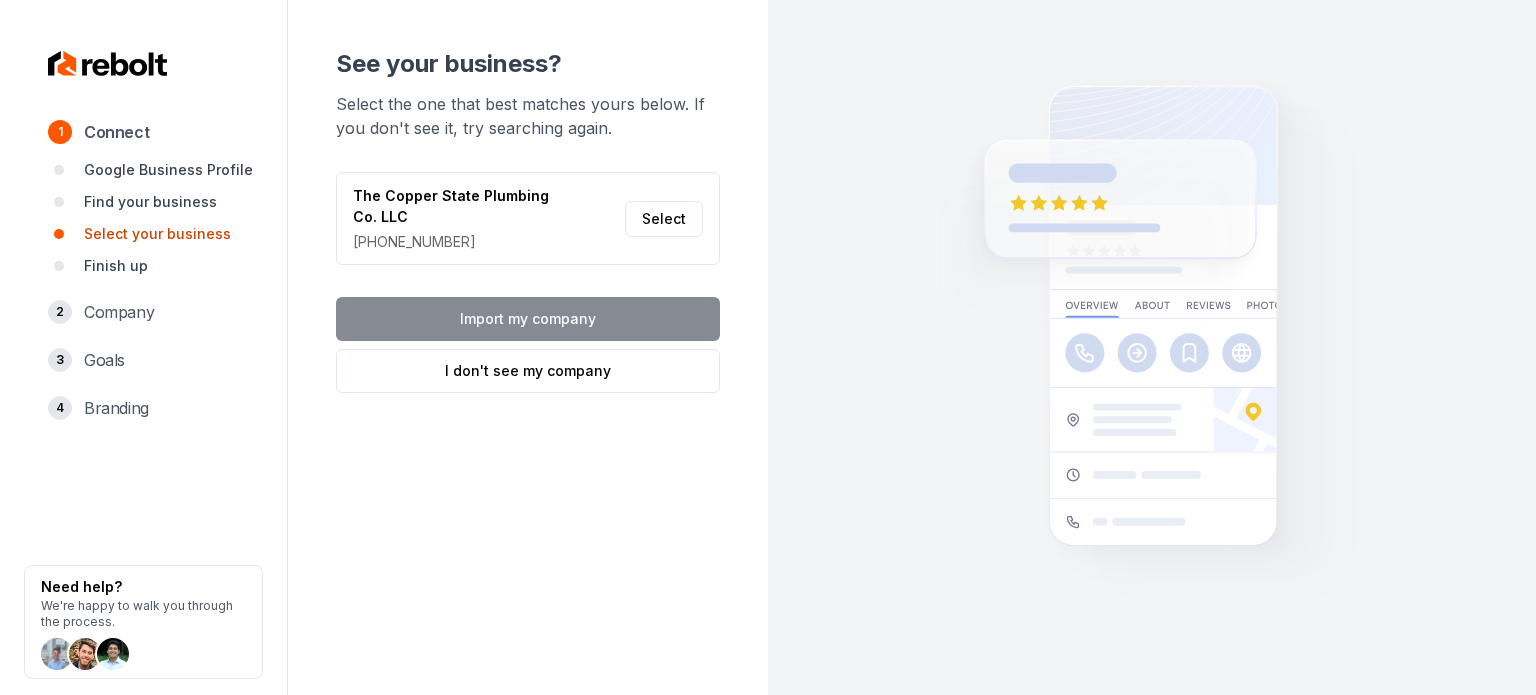 drag, startPoint x: 644, startPoint y: 223, endPoint x: 641, endPoint y: 237, distance: 14.3178215 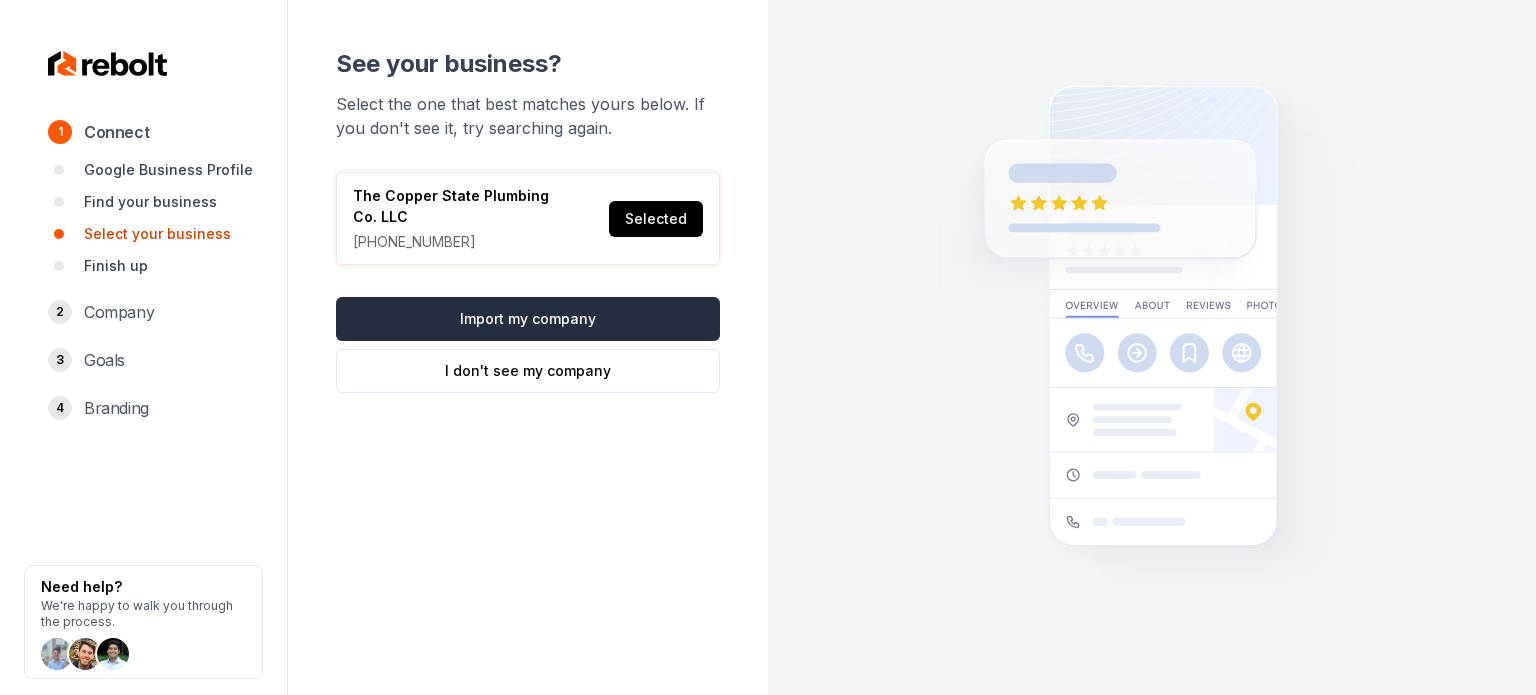 click on "Import my company" at bounding box center [528, 319] 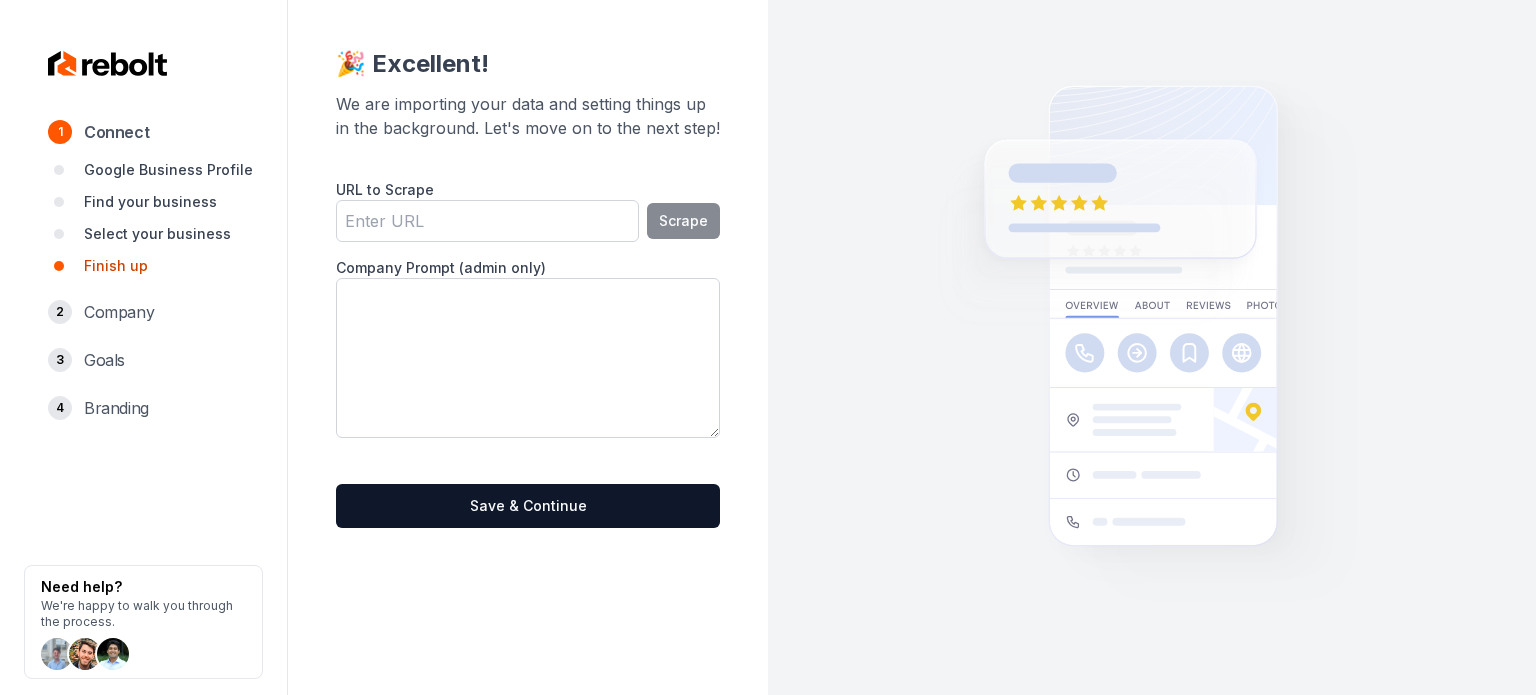click on "URL to Scrape" at bounding box center (487, 221) 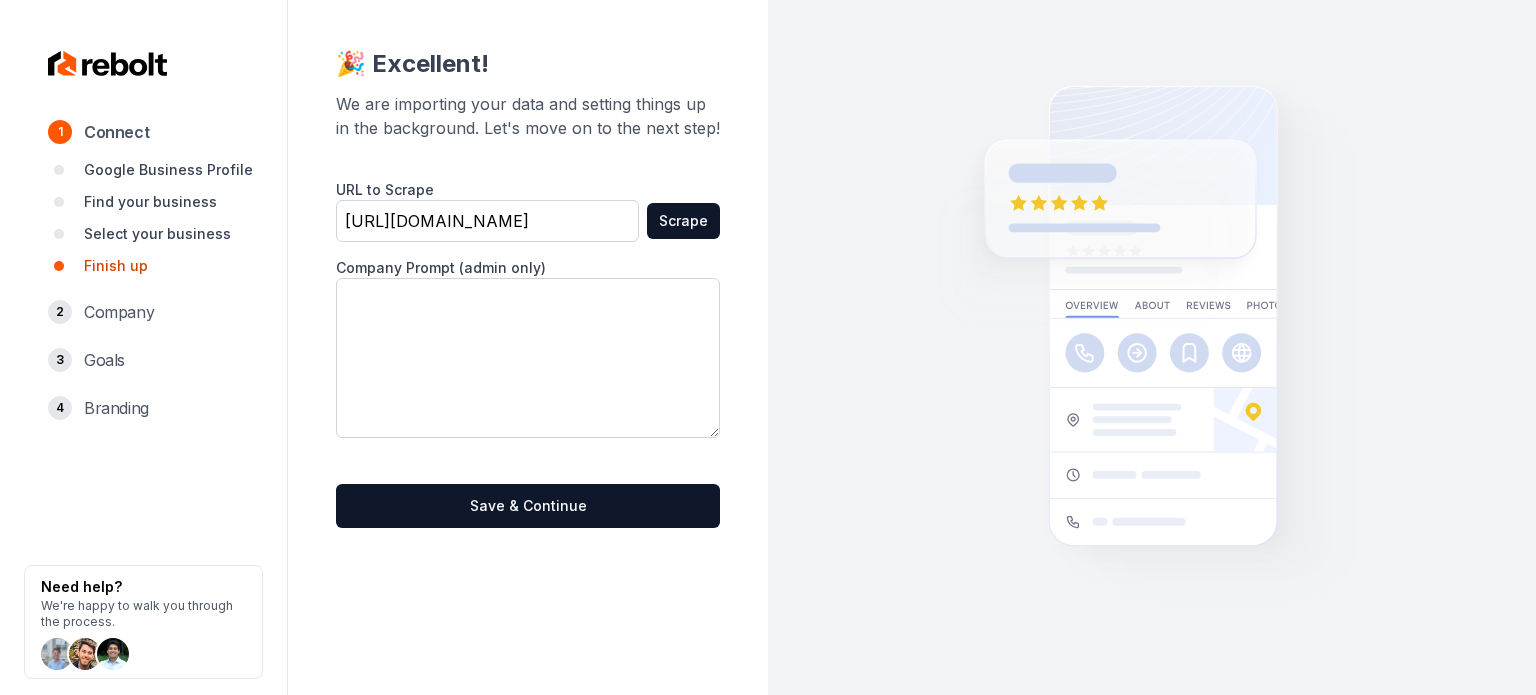 scroll, scrollTop: 0, scrollLeft: 73, axis: horizontal 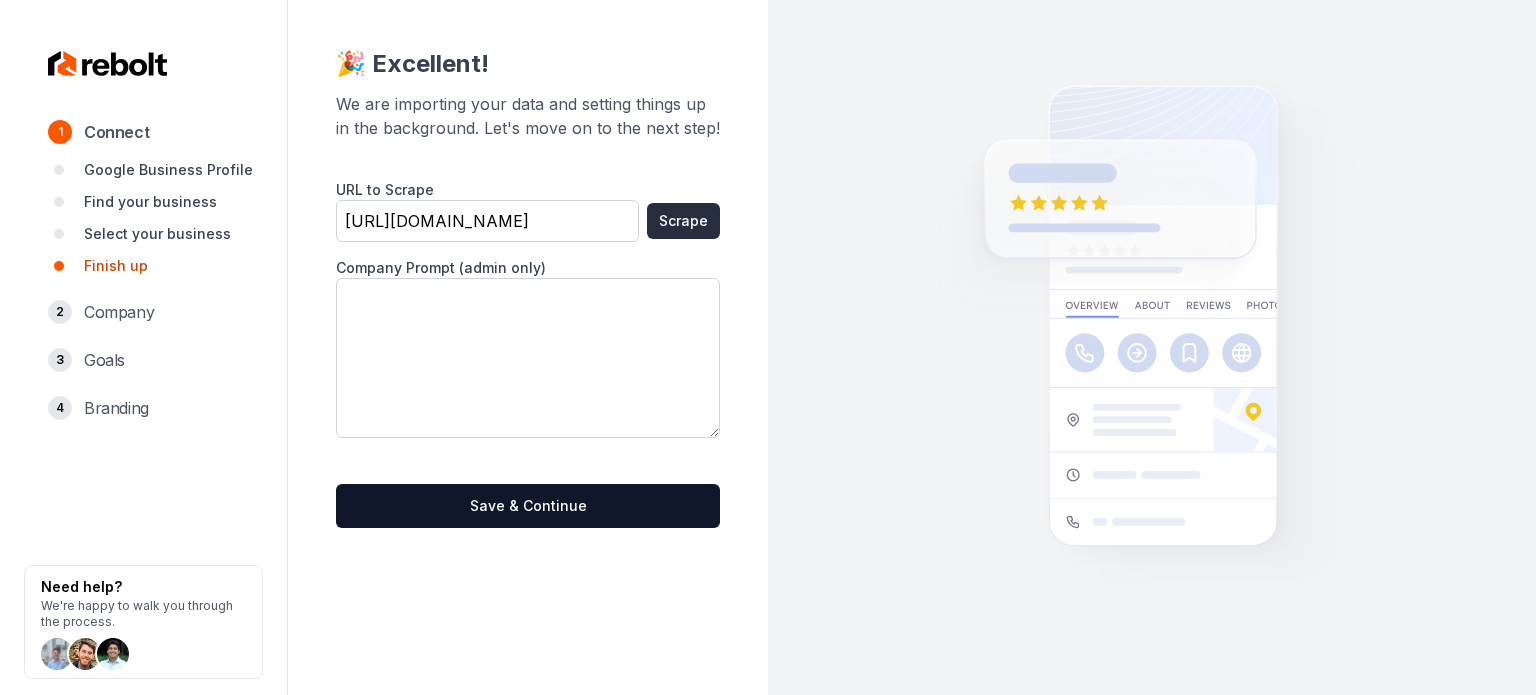 type on "https://www.thecopperstateplumbingcollc.com/" 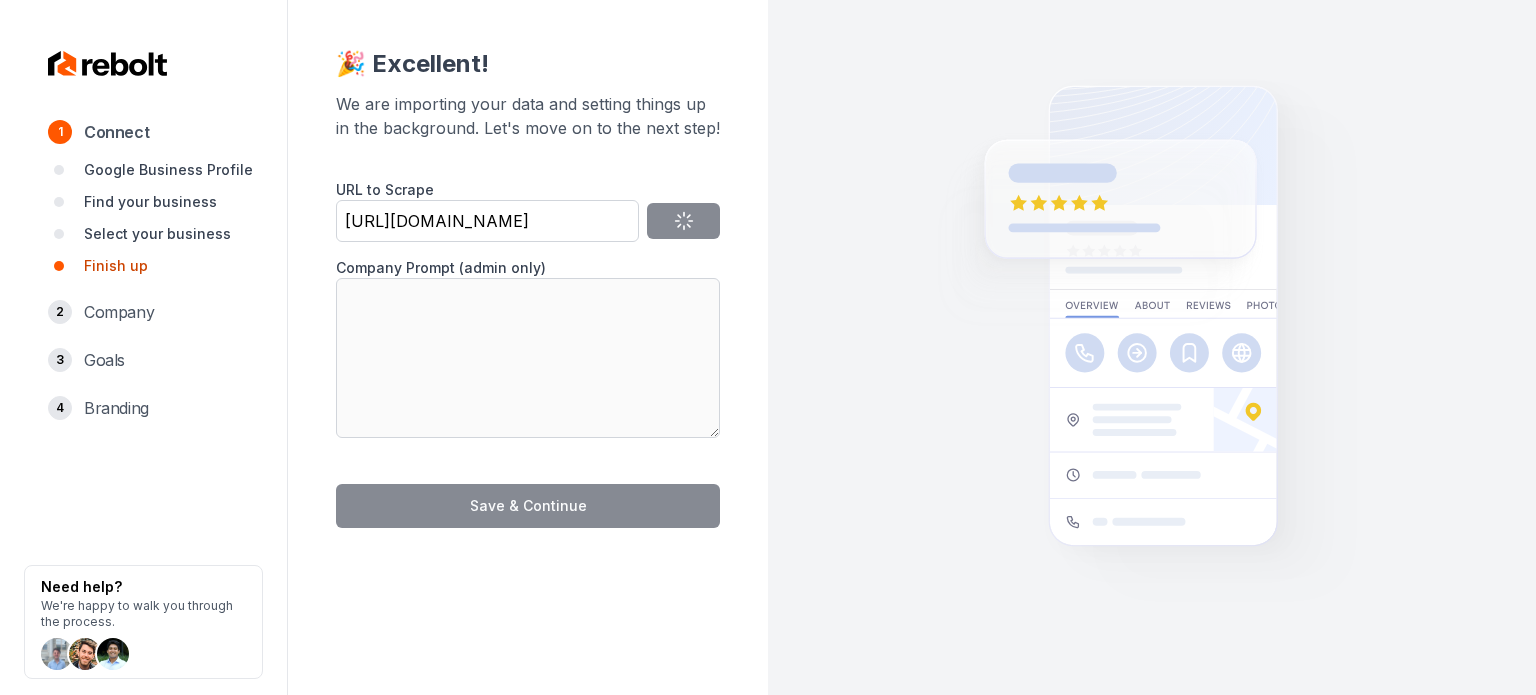 type on "With over 17 years of experience, The Copper State Plumbing Co LLC provides expert plumbing services in Phoenix, Arizona, and surrounding areas. Specializing in water heaters, leak repairs, drain cleaning, and advanced solutions like hydro jetting and water line reroutes, we ensure reliable and efficient results. Trust The Copper State Plumbing Co LLC for all your plumbing needs, offering unparalleled service and quality tailored to meet your specific requirements." 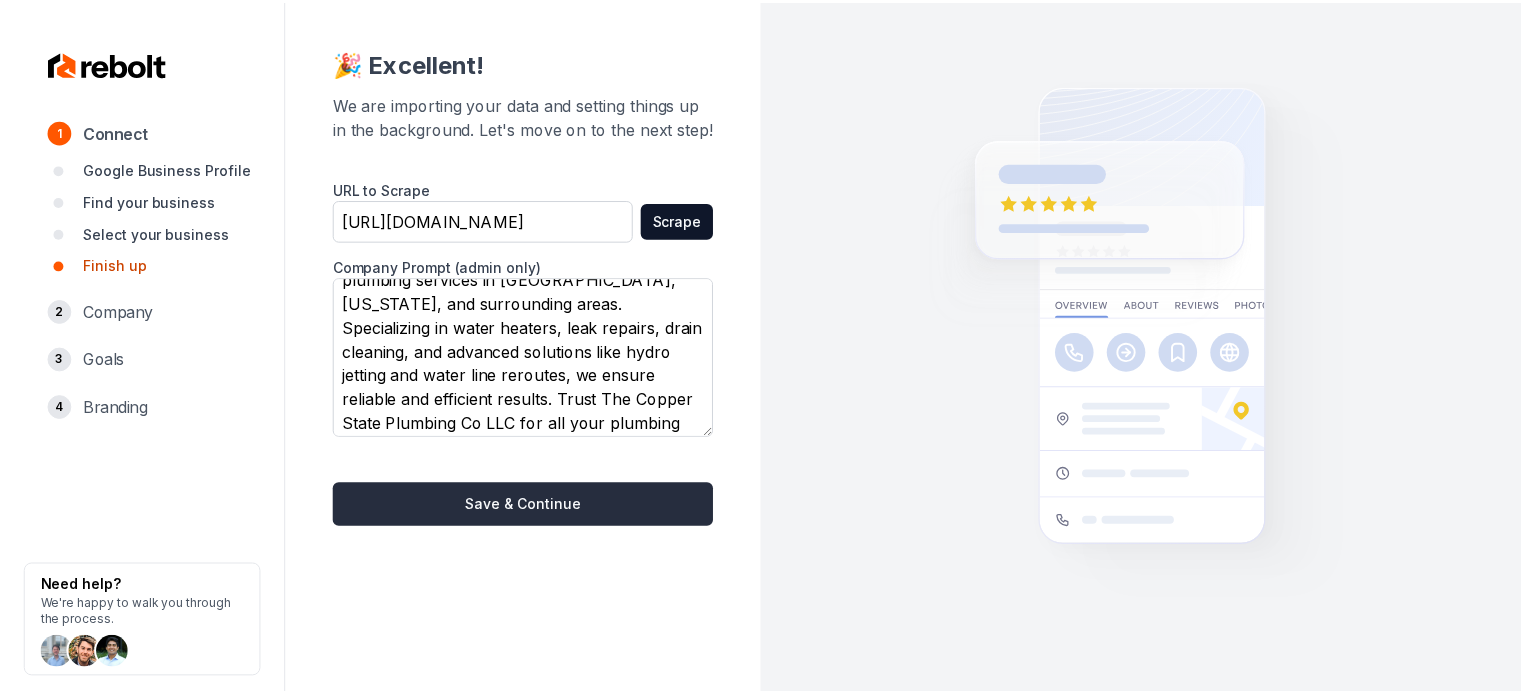 scroll, scrollTop: 121, scrollLeft: 0, axis: vertical 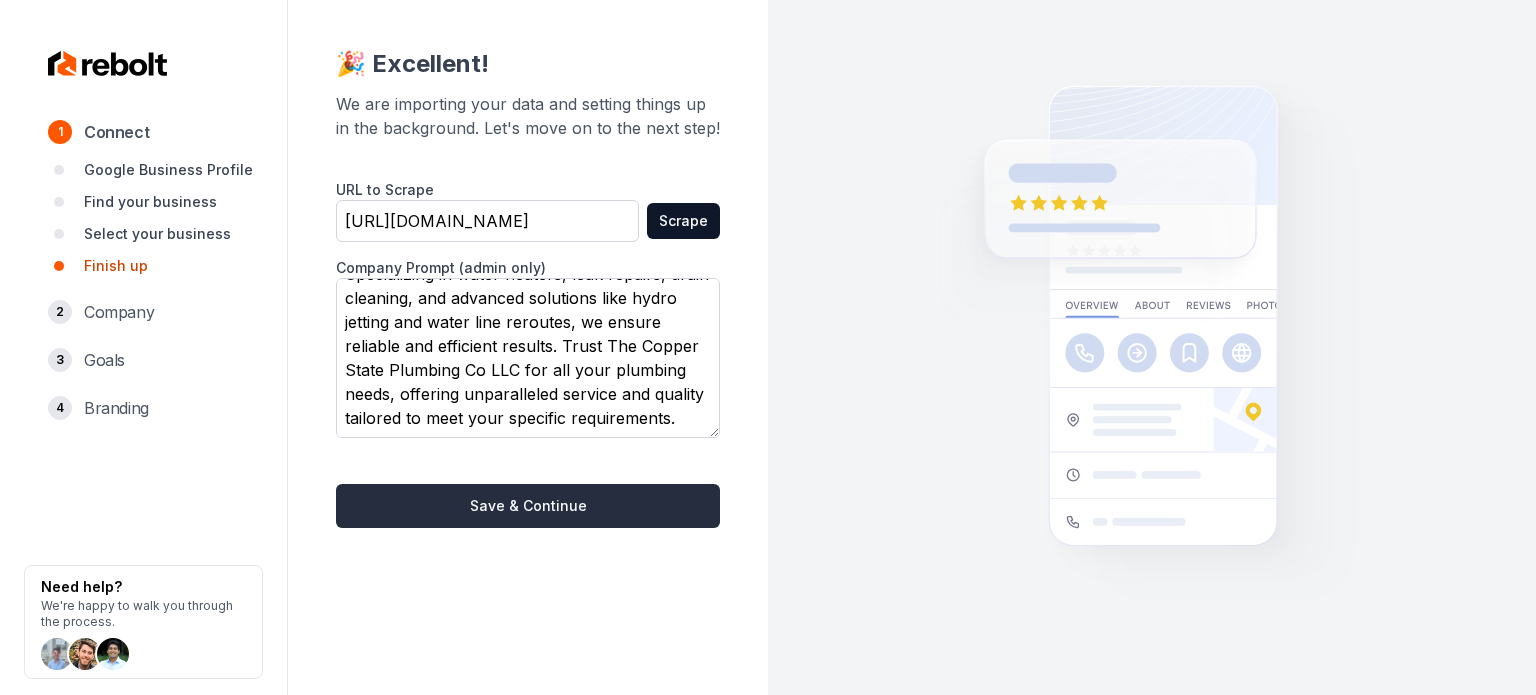 click on "Save & Continue" at bounding box center (528, 506) 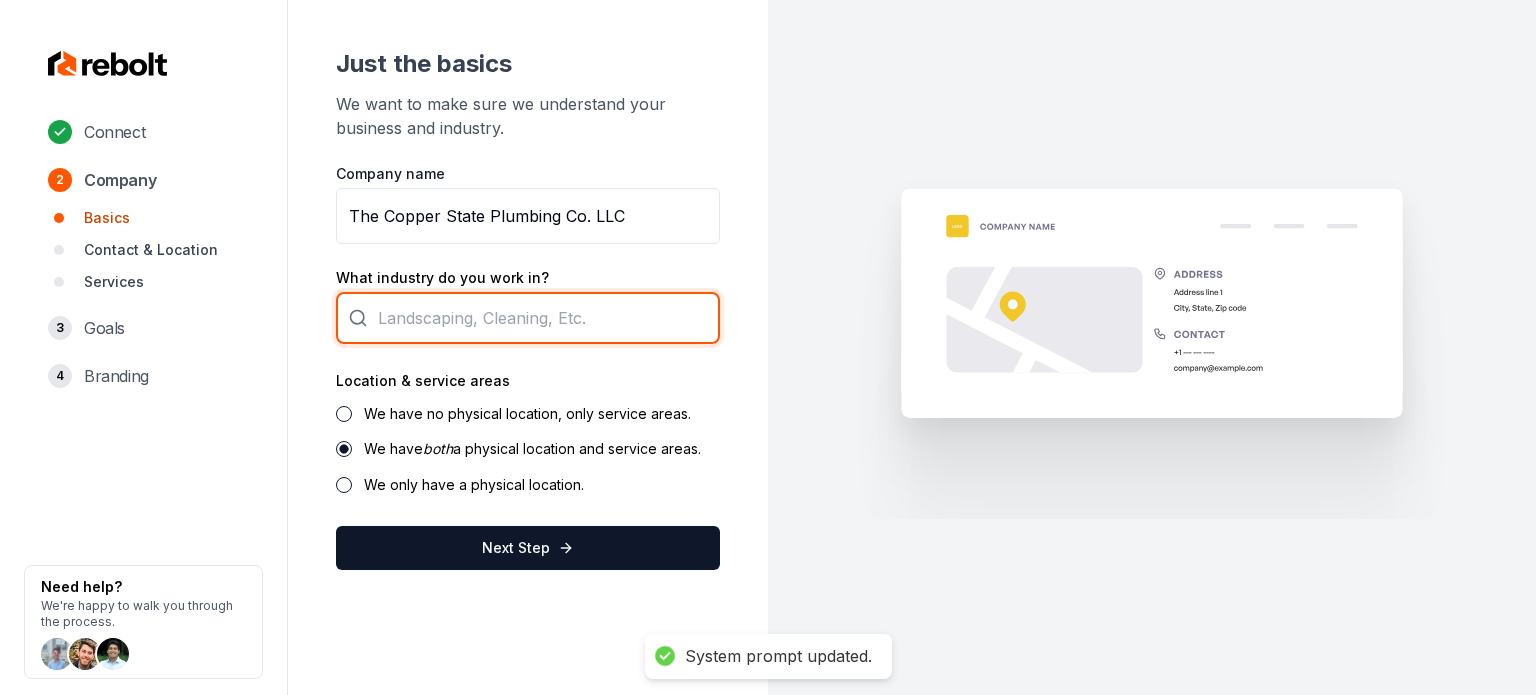 click at bounding box center (528, 318) 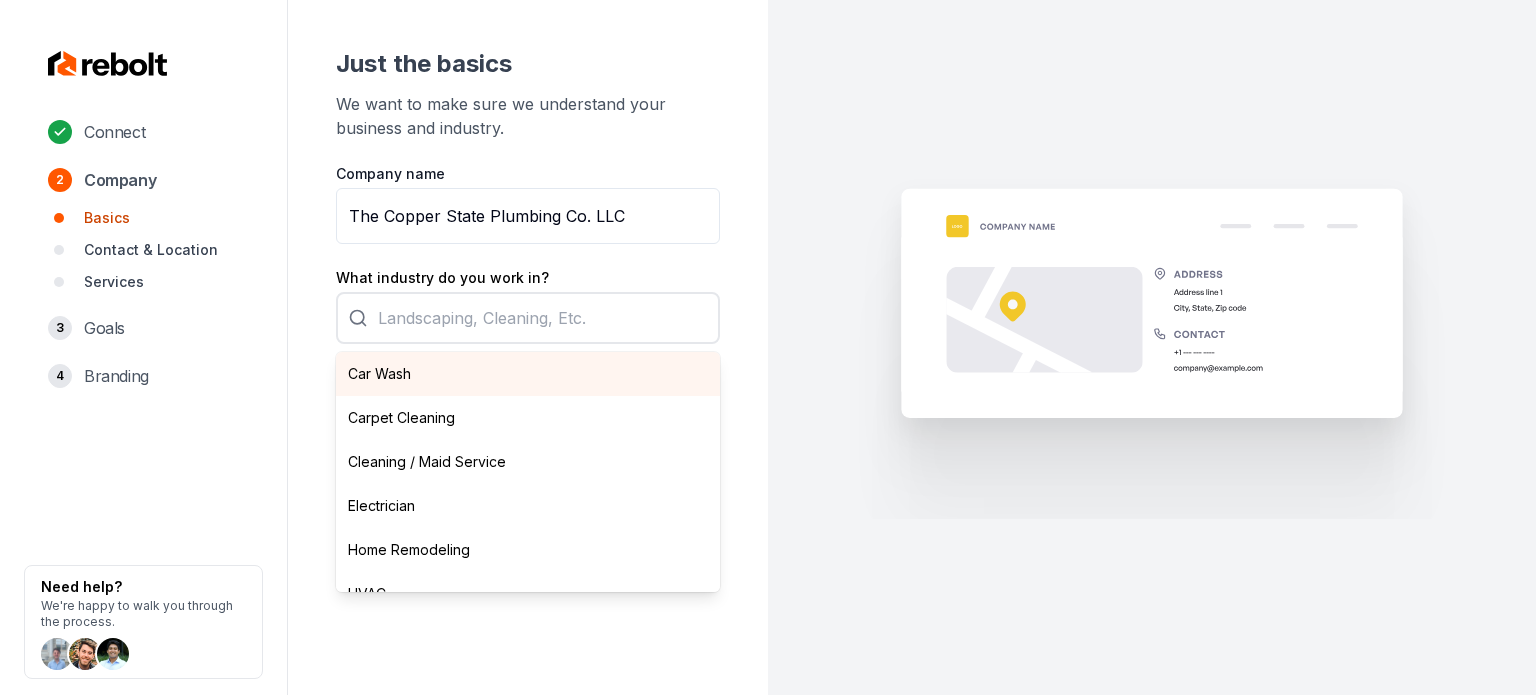 click on "Company name The Copper State Plumbing Co. LLC What industry do you work in? Car Wash Carpet Cleaning Cleaning / Maid Service Electrician Home Remodeling HVAC Junk Removal Landscaping Moving Painting Personal Trainer Pest Control Plumbing Pool Cleaning Pressure Washing Roofing Tree Services Window Cleaning Location & service areas We have no physical location, only service areas. We have  both  a physical location and service areas. We only have a physical location. Next Step" at bounding box center (528, 367) 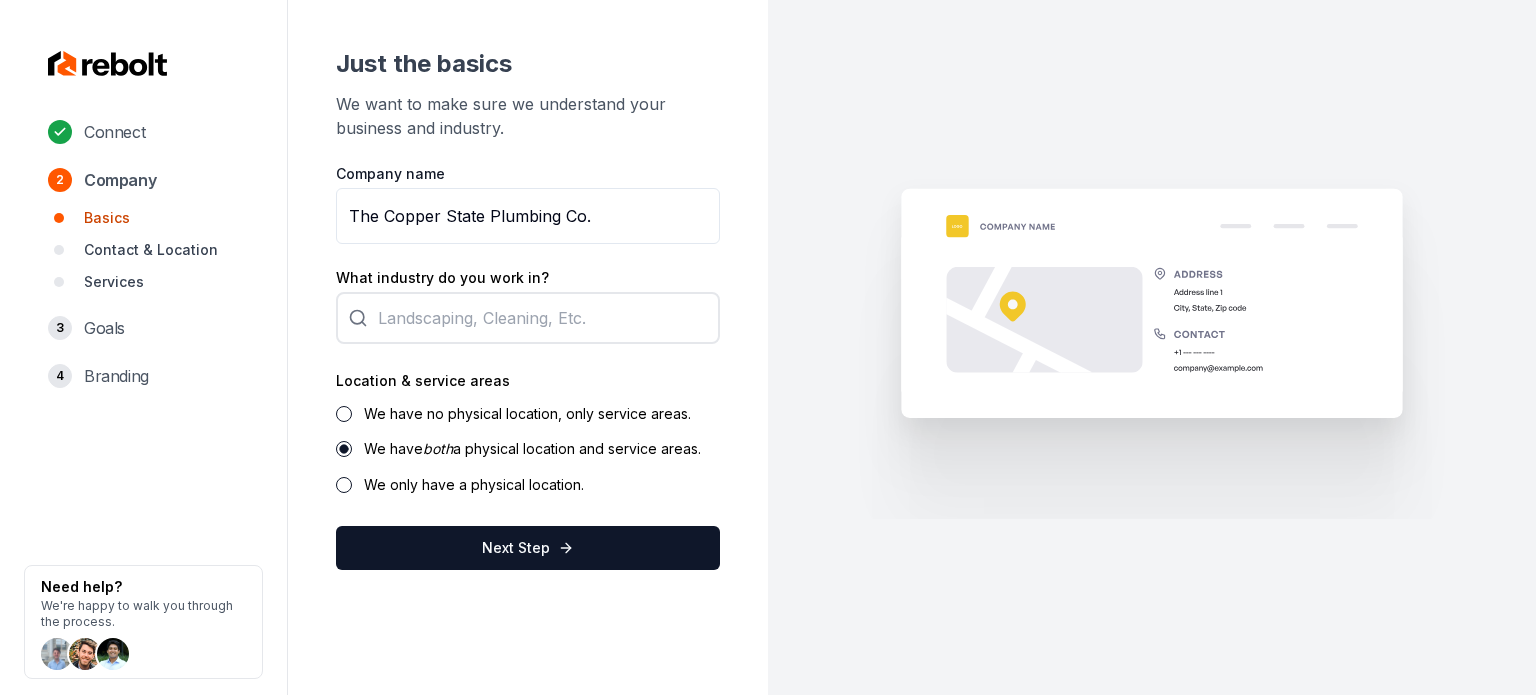 type on "The Copper State Plumbing Co." 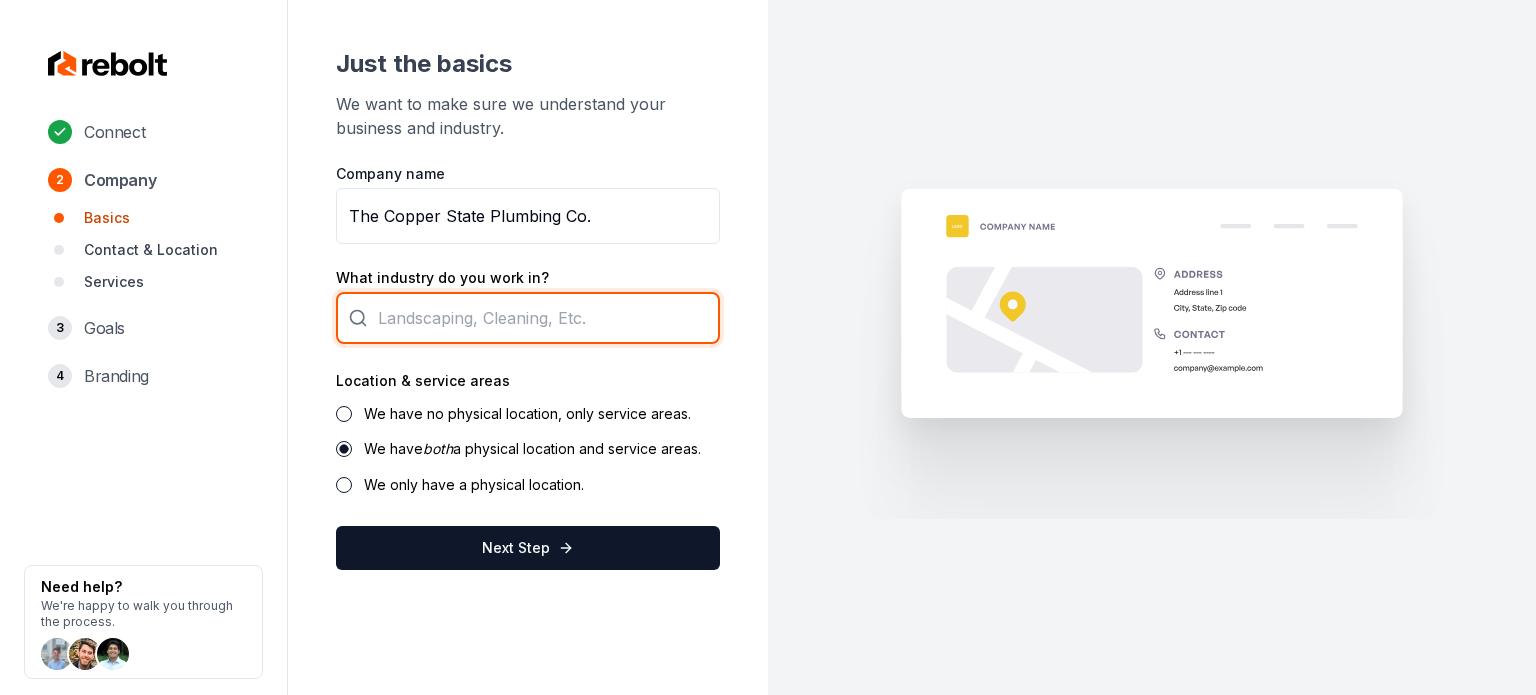 click at bounding box center (528, 318) 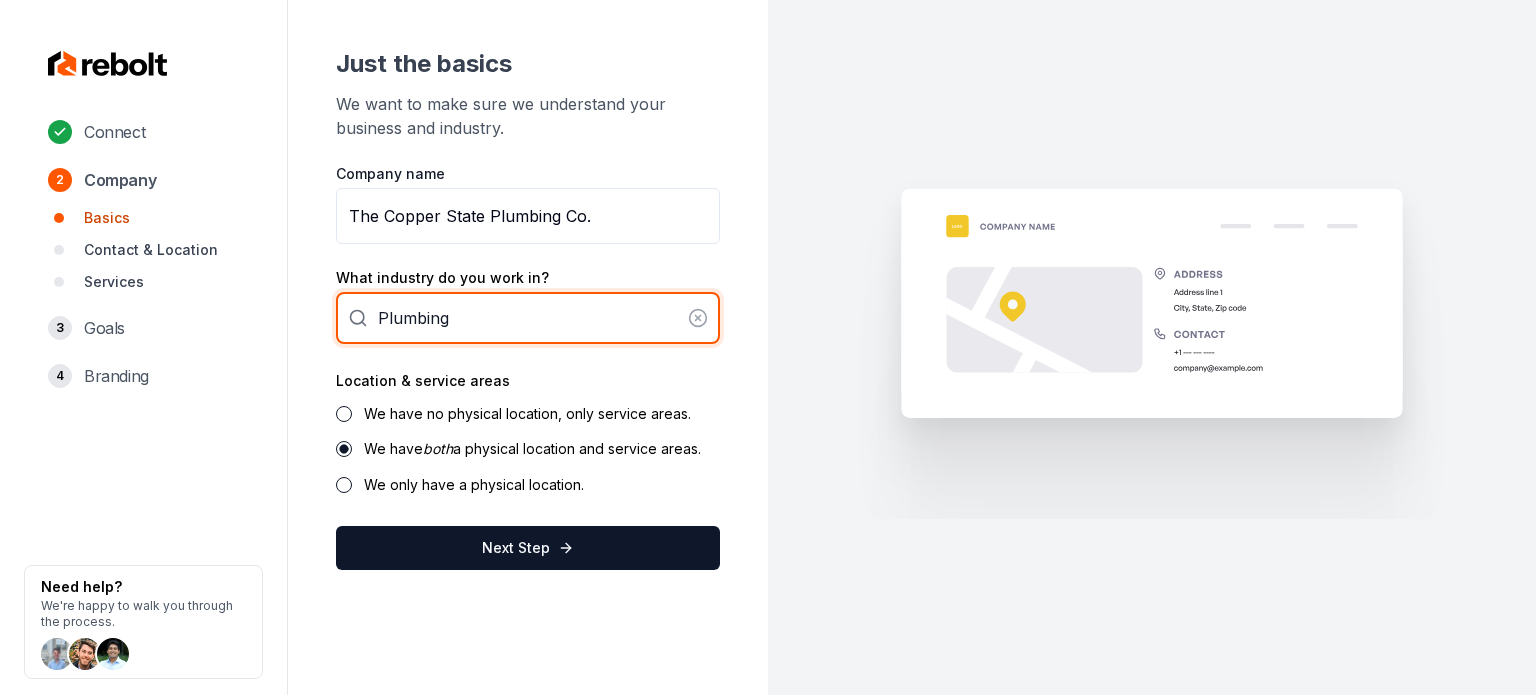 type on "Plumbing" 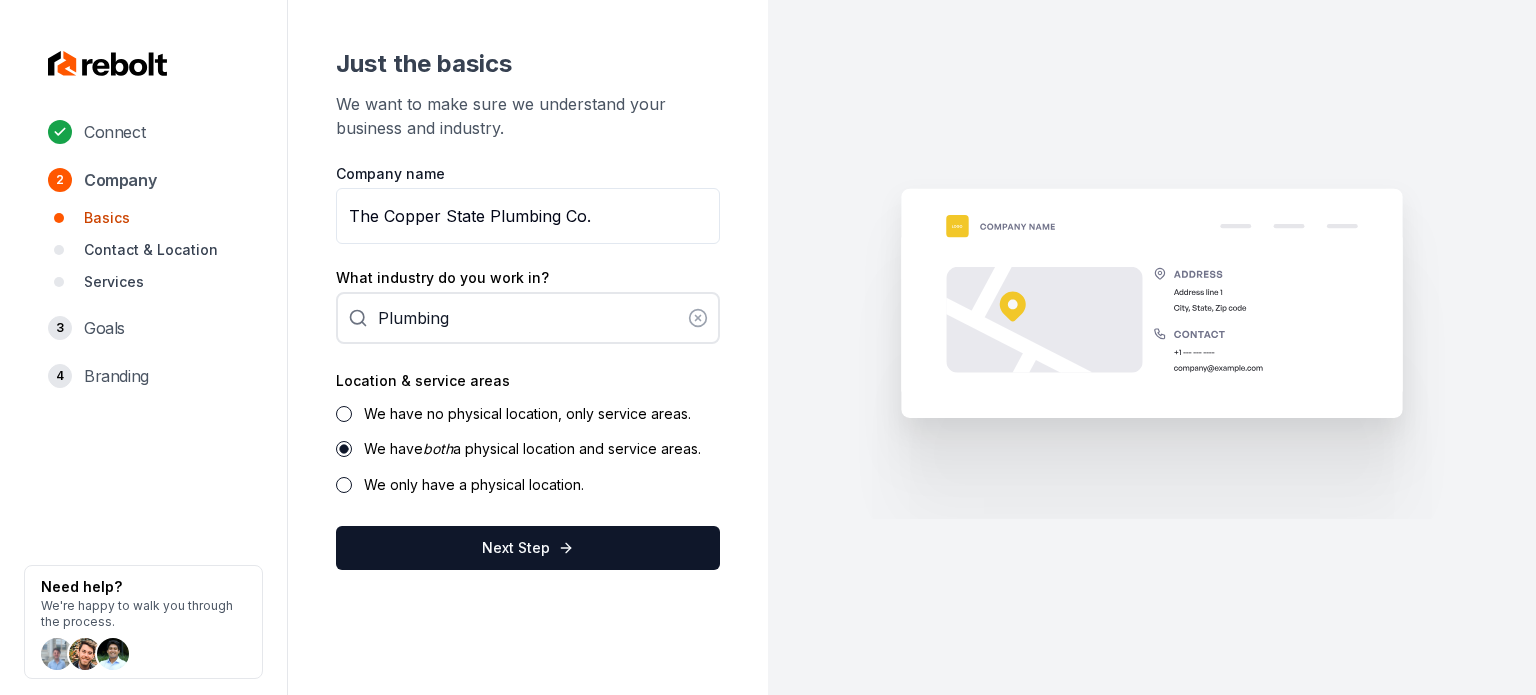click on "We have no physical location, only service areas." at bounding box center (527, 413) 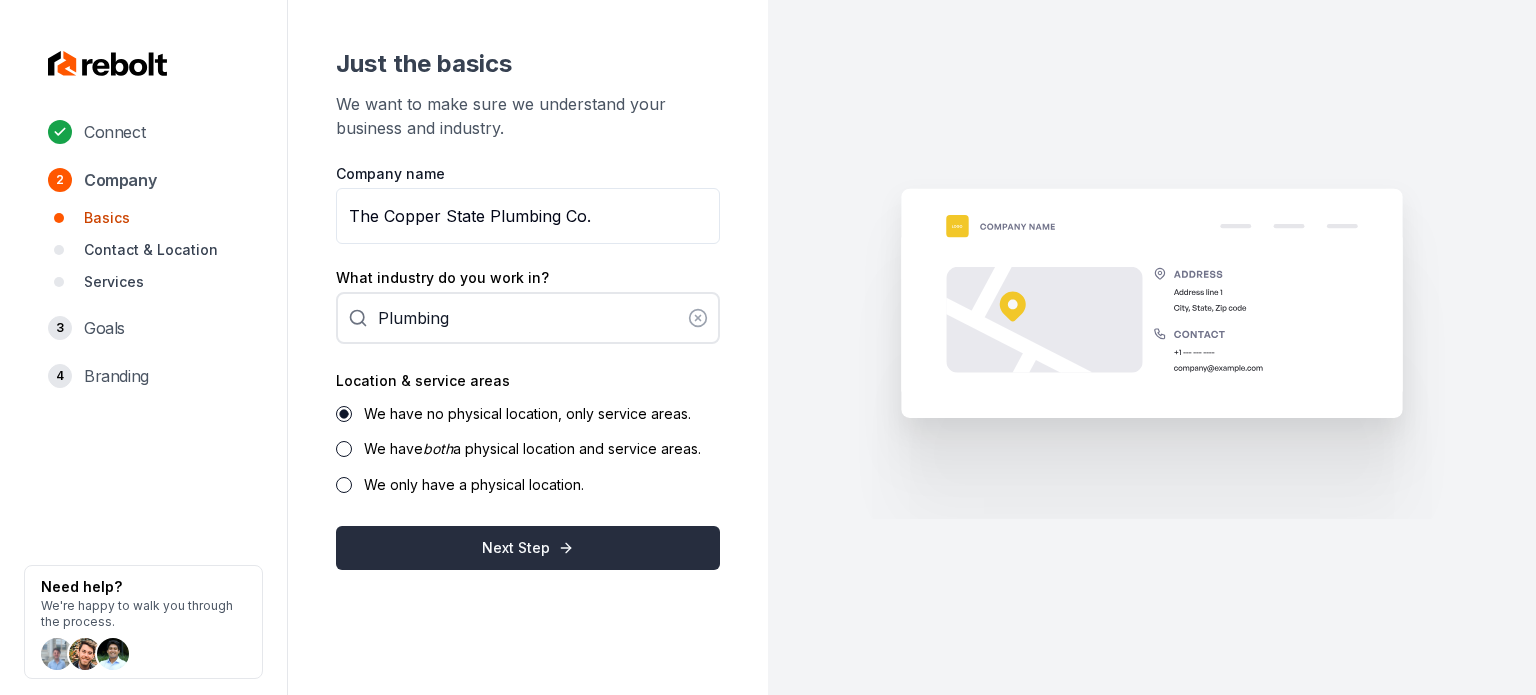 click on "Next Step" at bounding box center [528, 548] 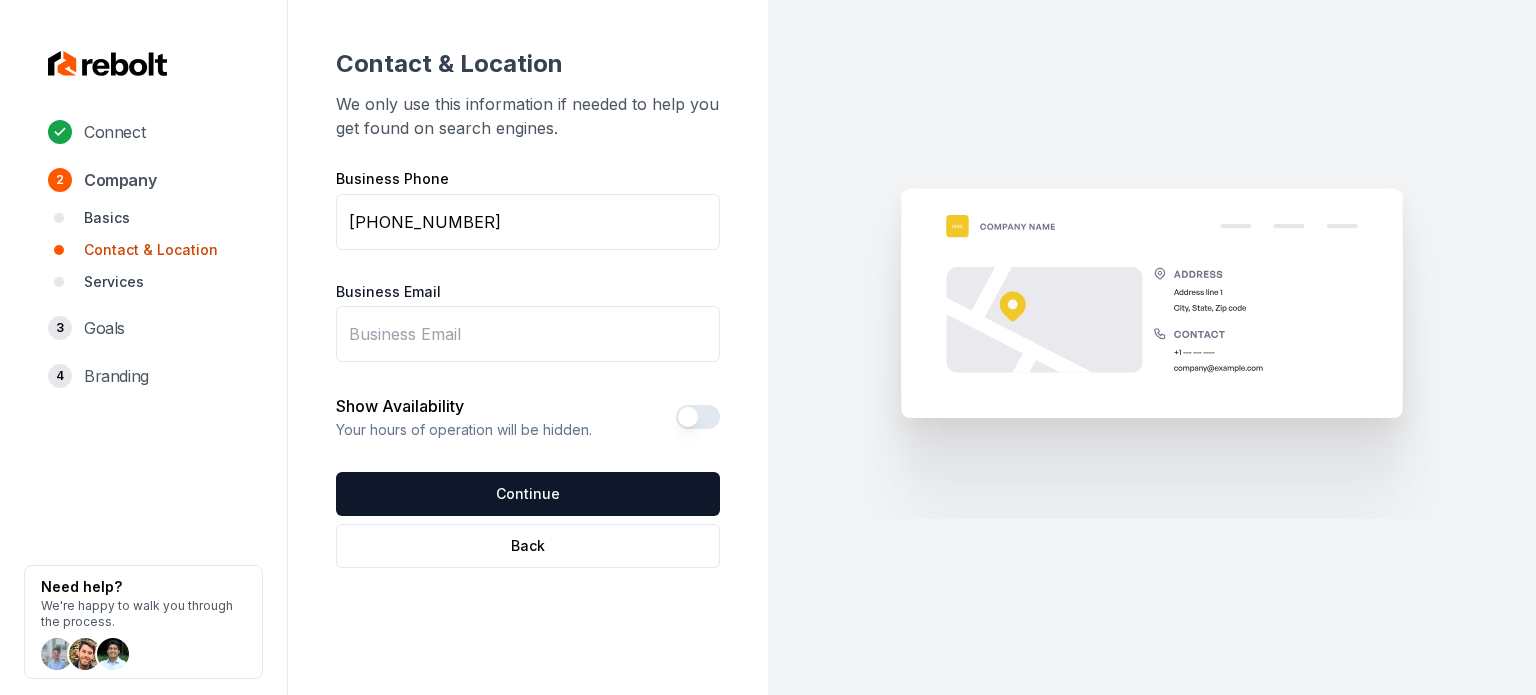 click on "(480) 593-7975" at bounding box center (528, 222) 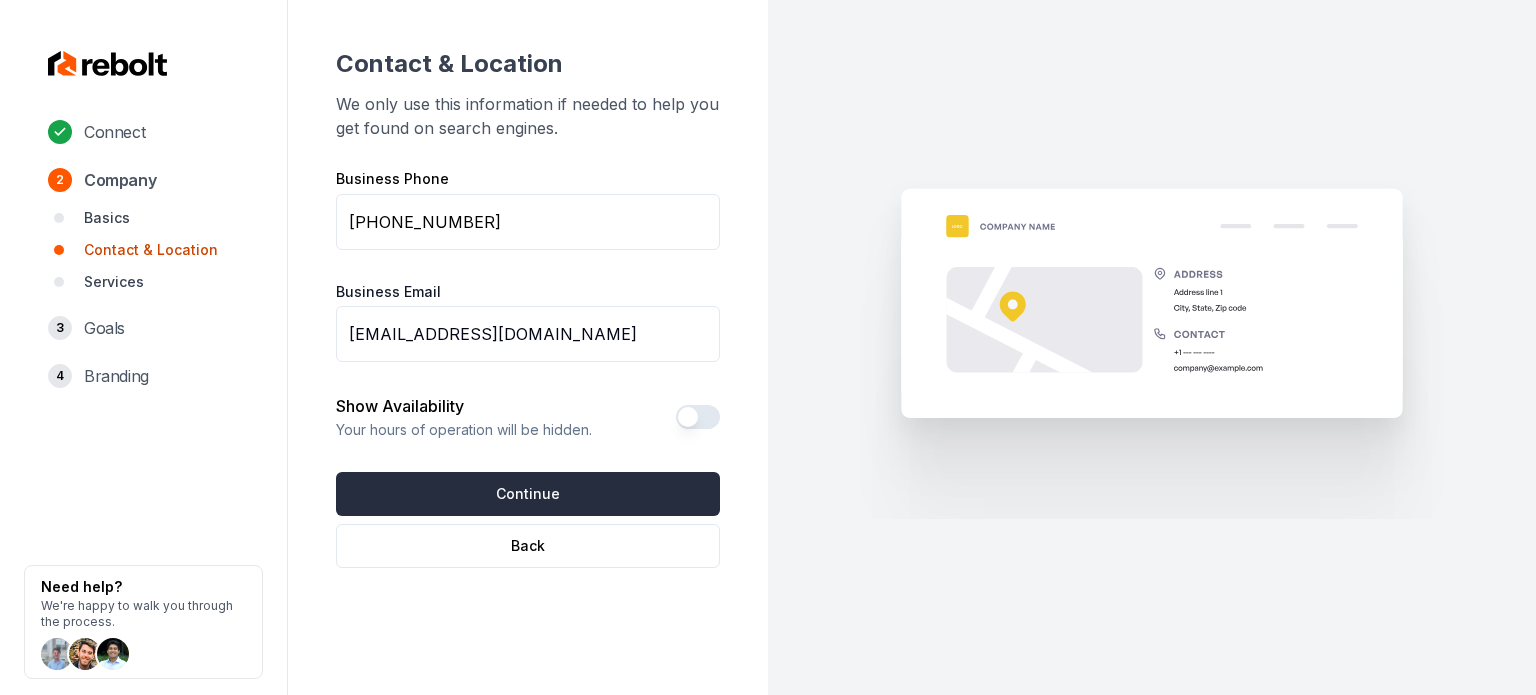type on "jlerma121699@gmail.com" 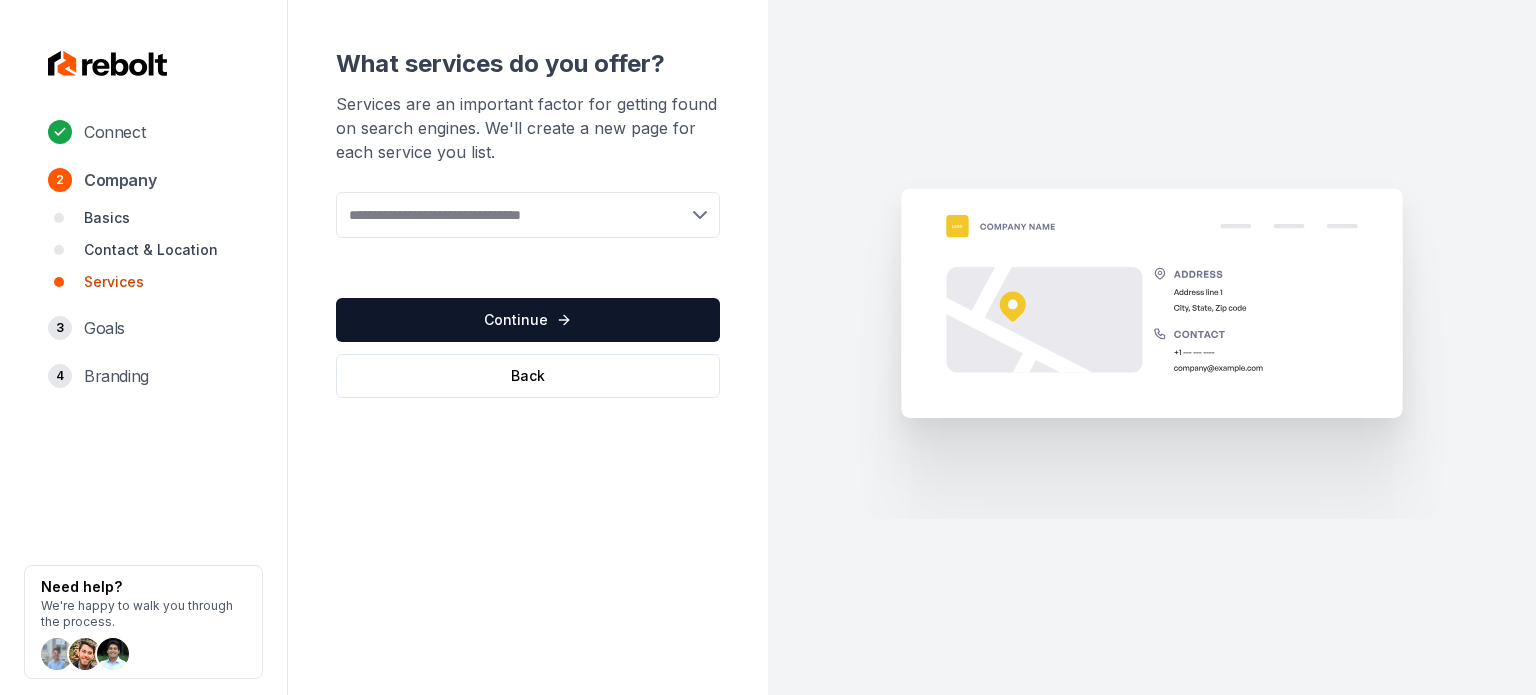 click on "What services do you offer? Services are an important factor for getting found on search engines. We'll create a new page for each service you list. Add new or select from suggestions Select a service Continue    Back" at bounding box center [528, 223] 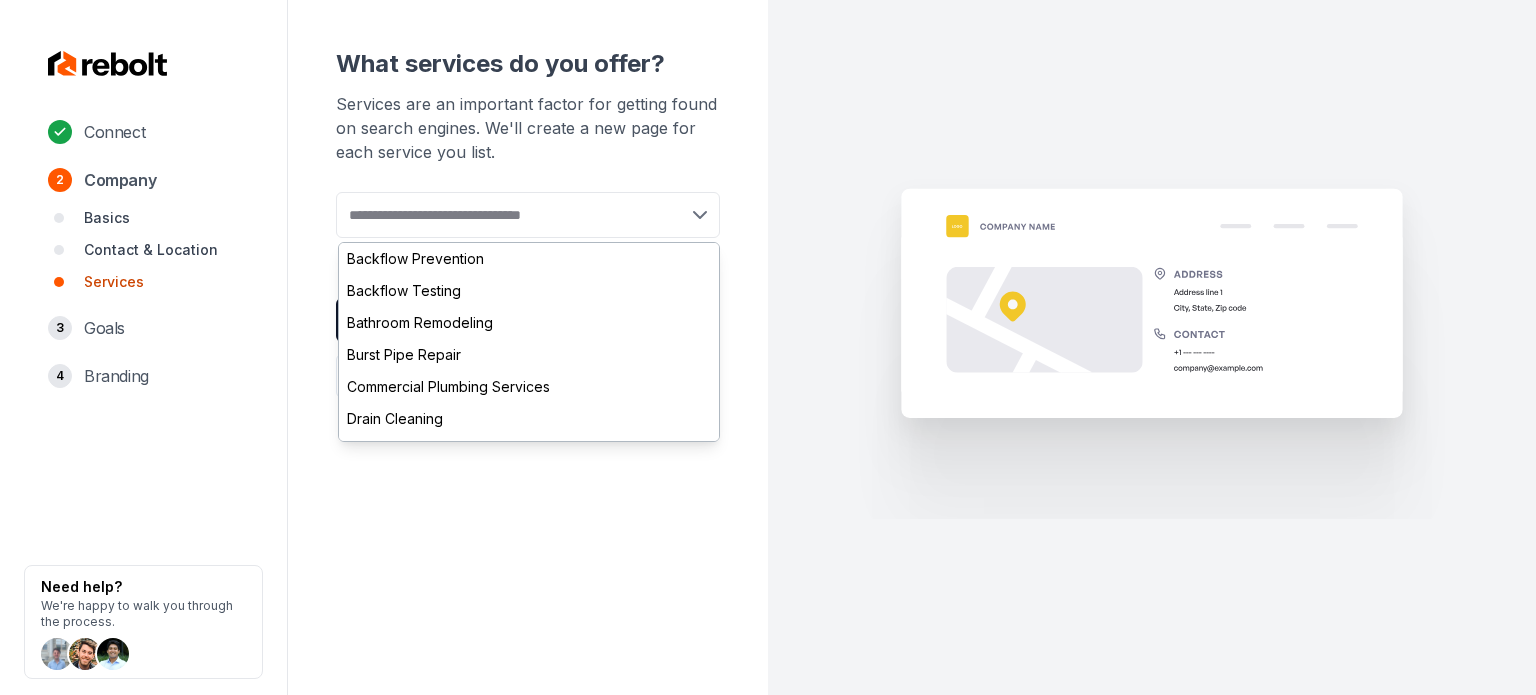 click at bounding box center (528, 215) 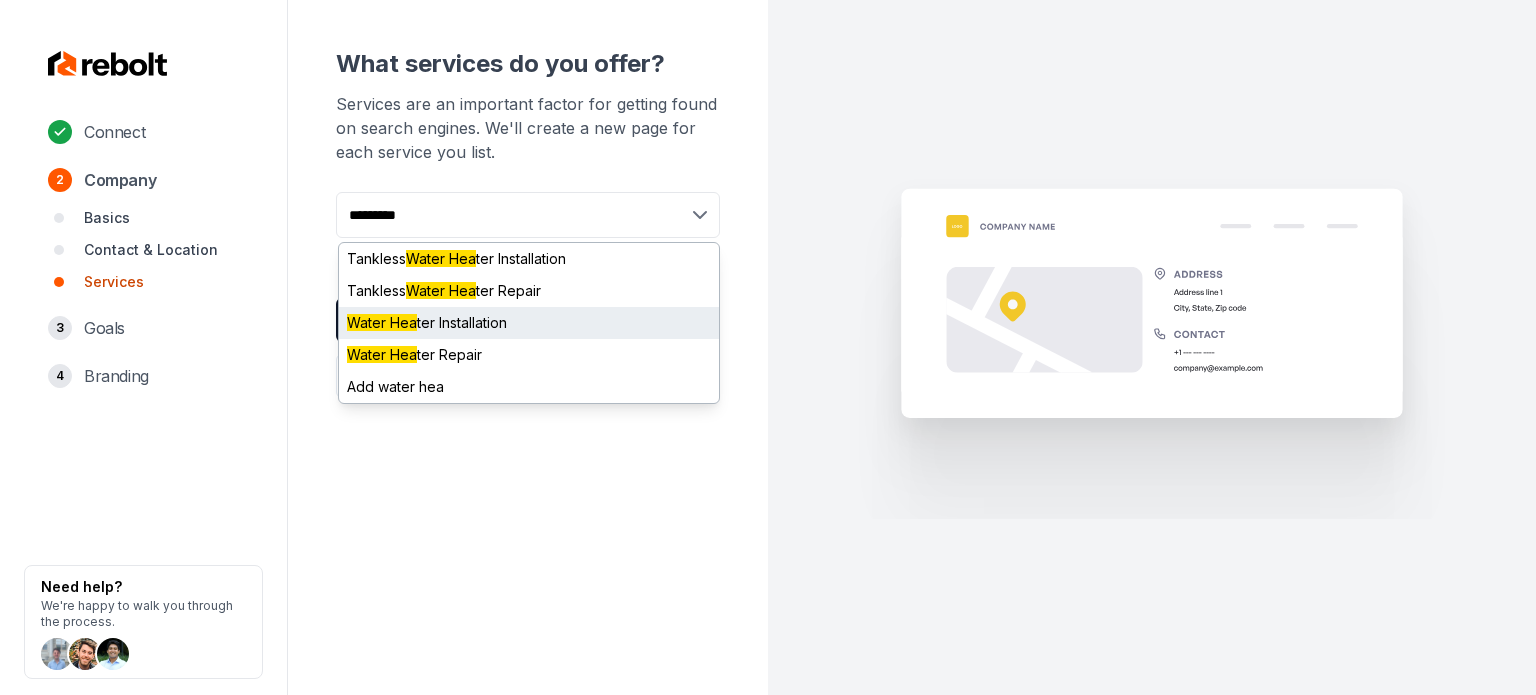 type on "*********" 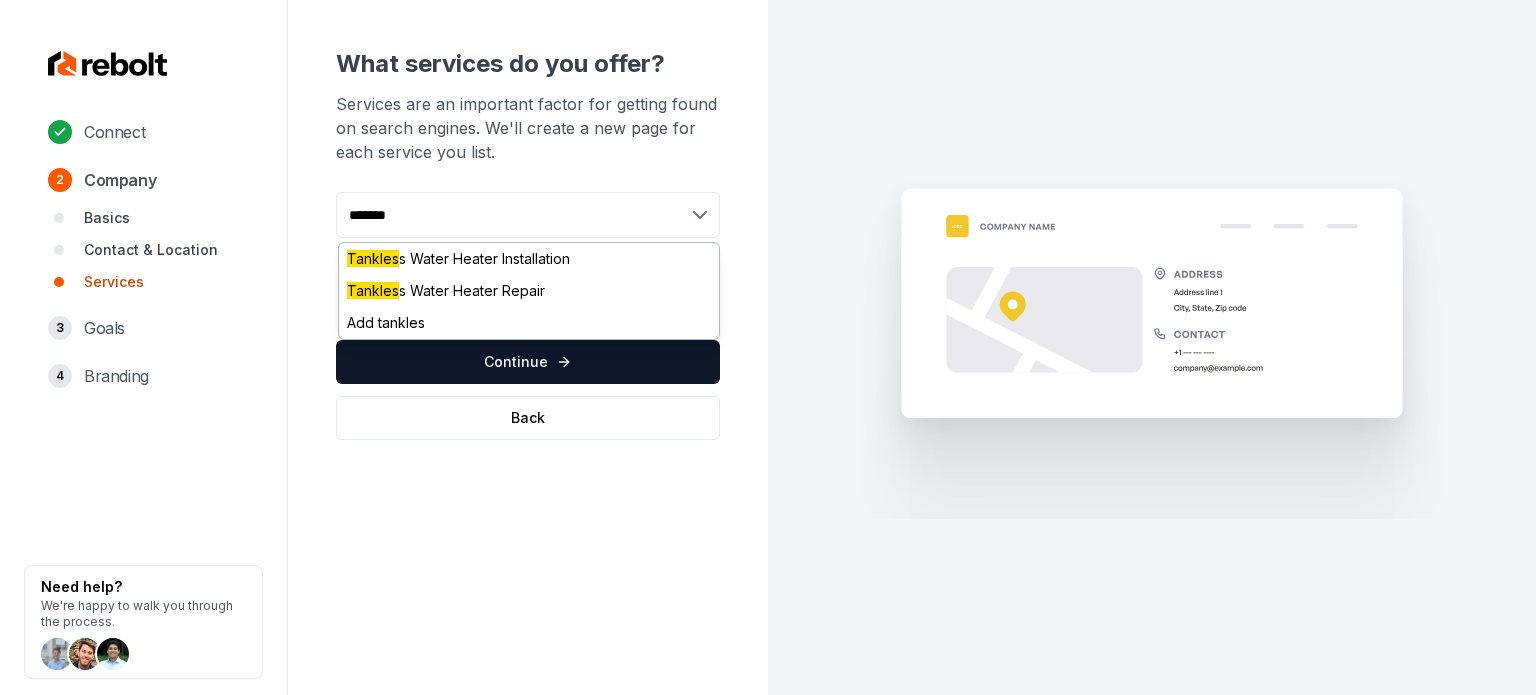 type on "********" 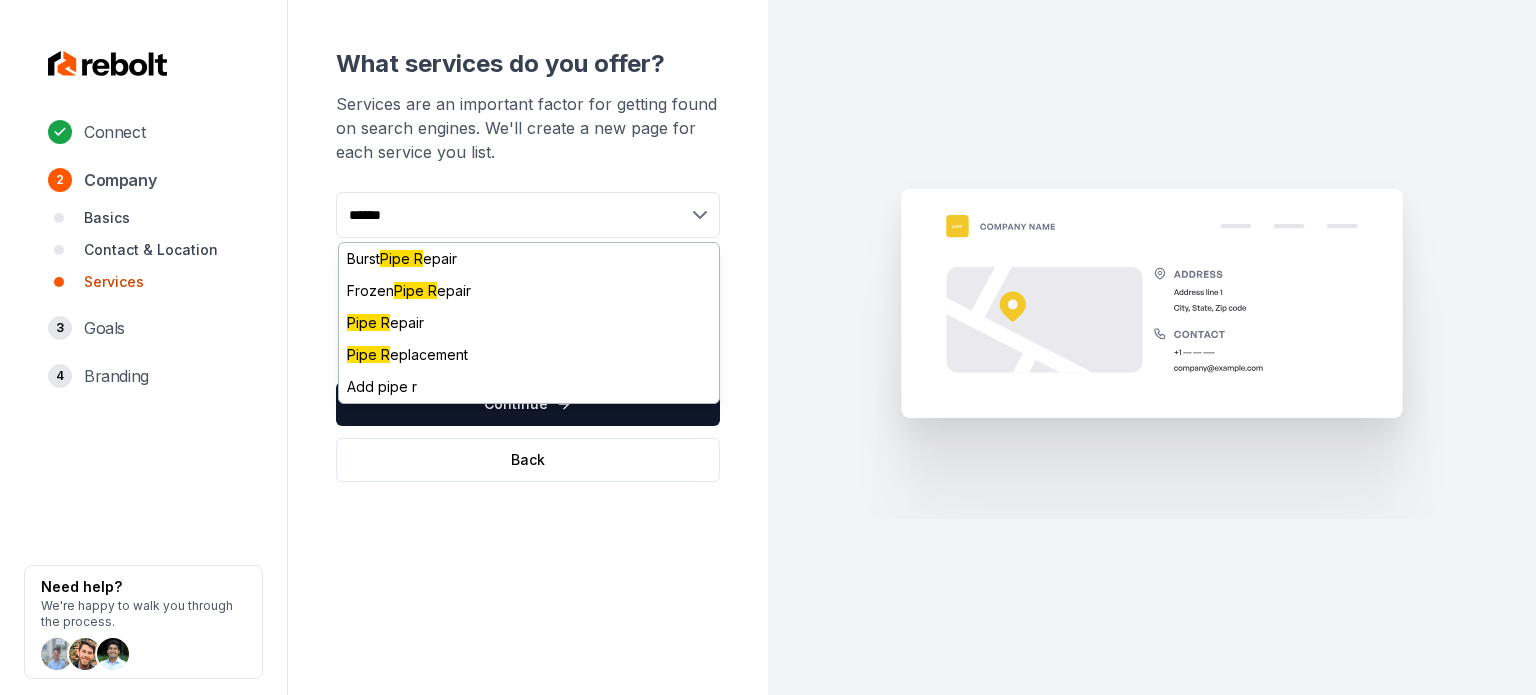 type on "*******" 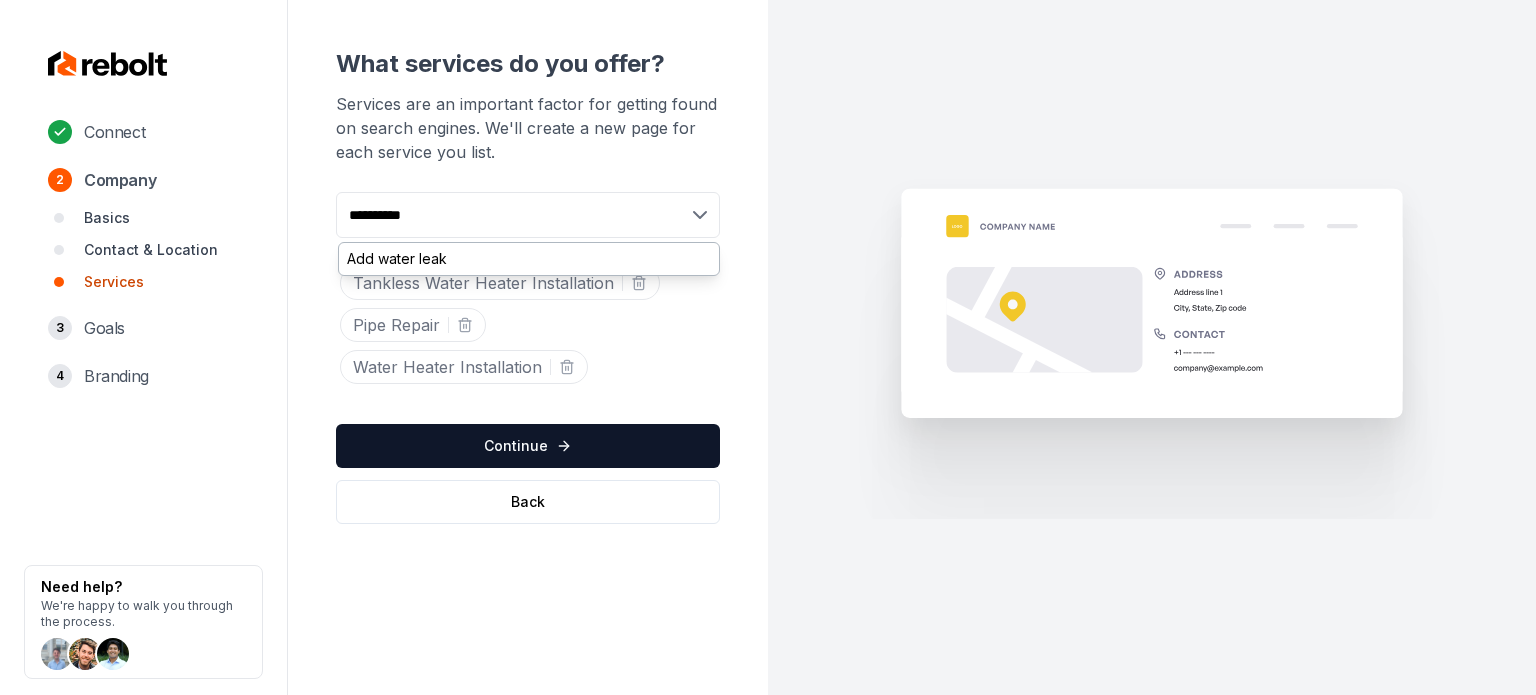 click on "**********" at bounding box center (528, 215) 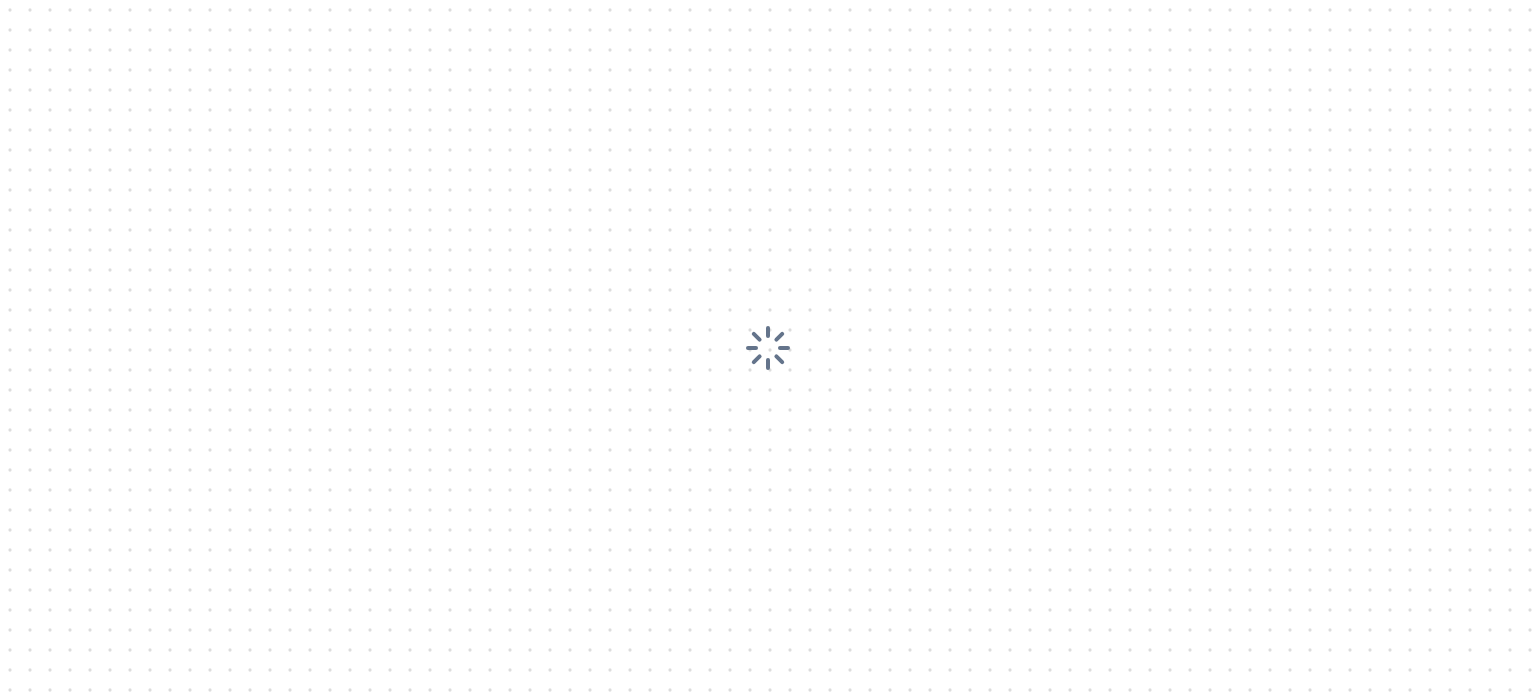 scroll, scrollTop: 0, scrollLeft: 0, axis: both 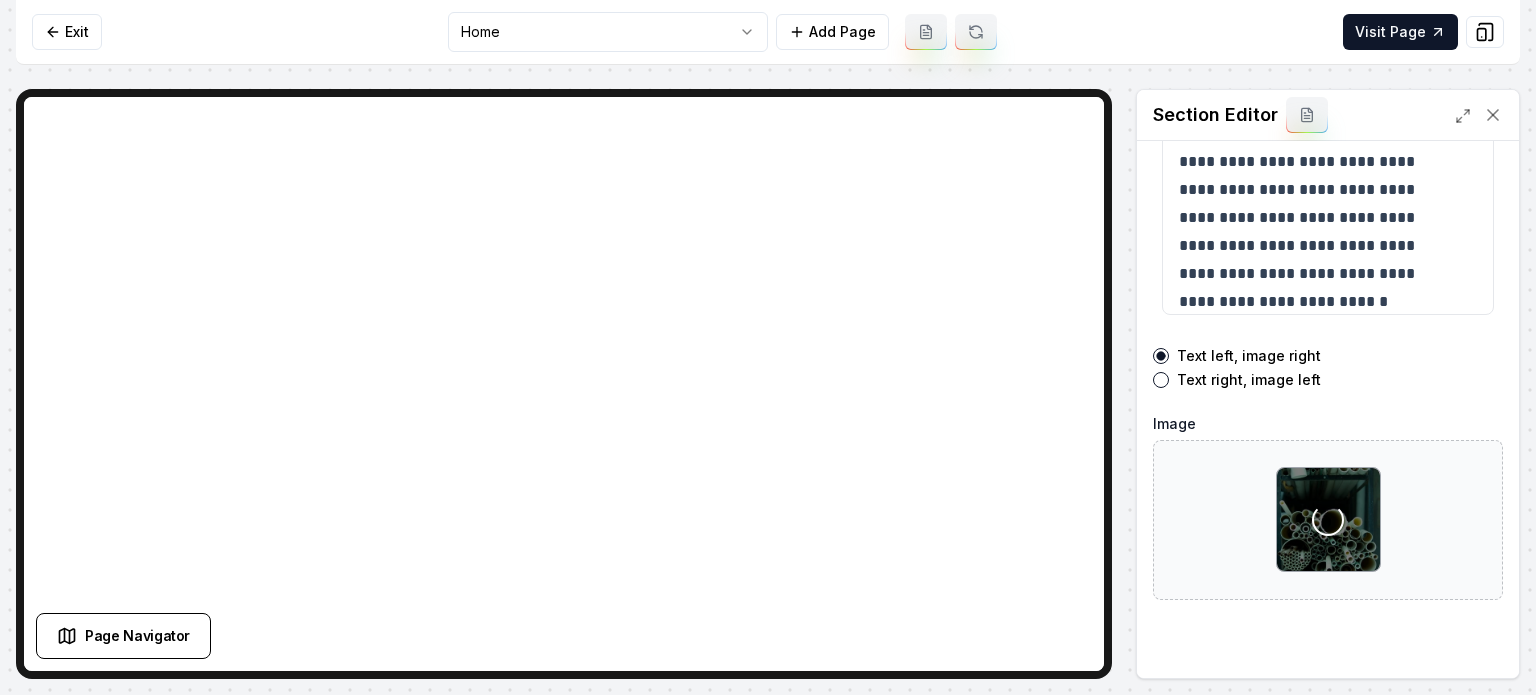 click on "**********" at bounding box center (1328, 409) 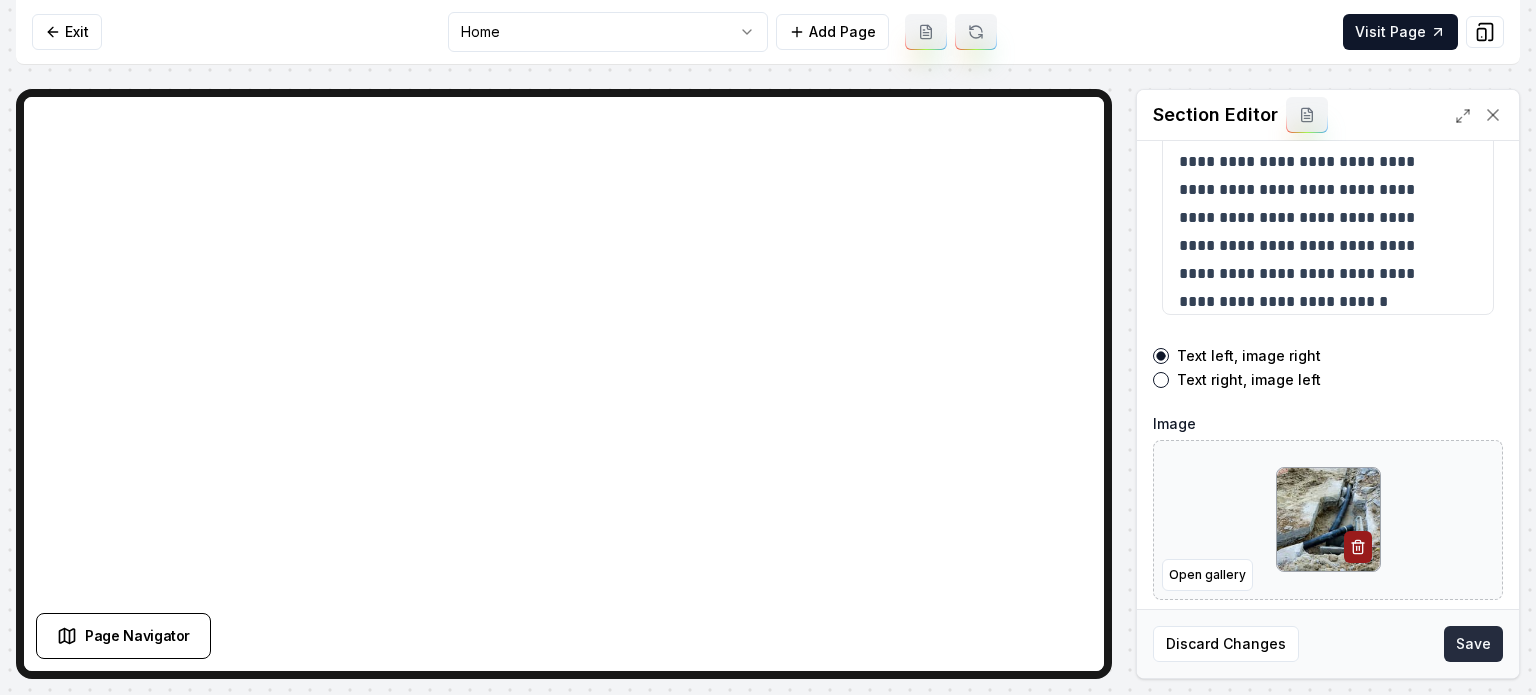 click on "Save" at bounding box center [1473, 644] 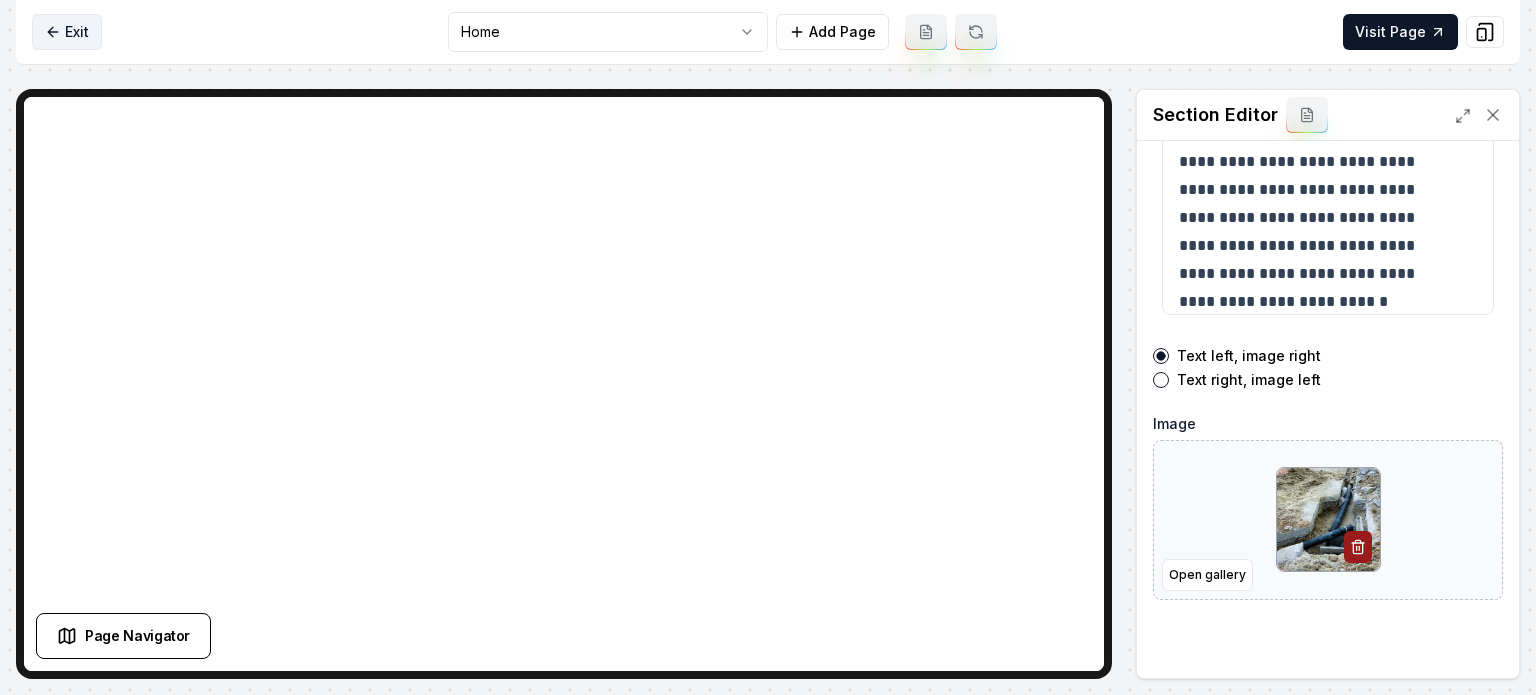 click on "Exit" at bounding box center [67, 32] 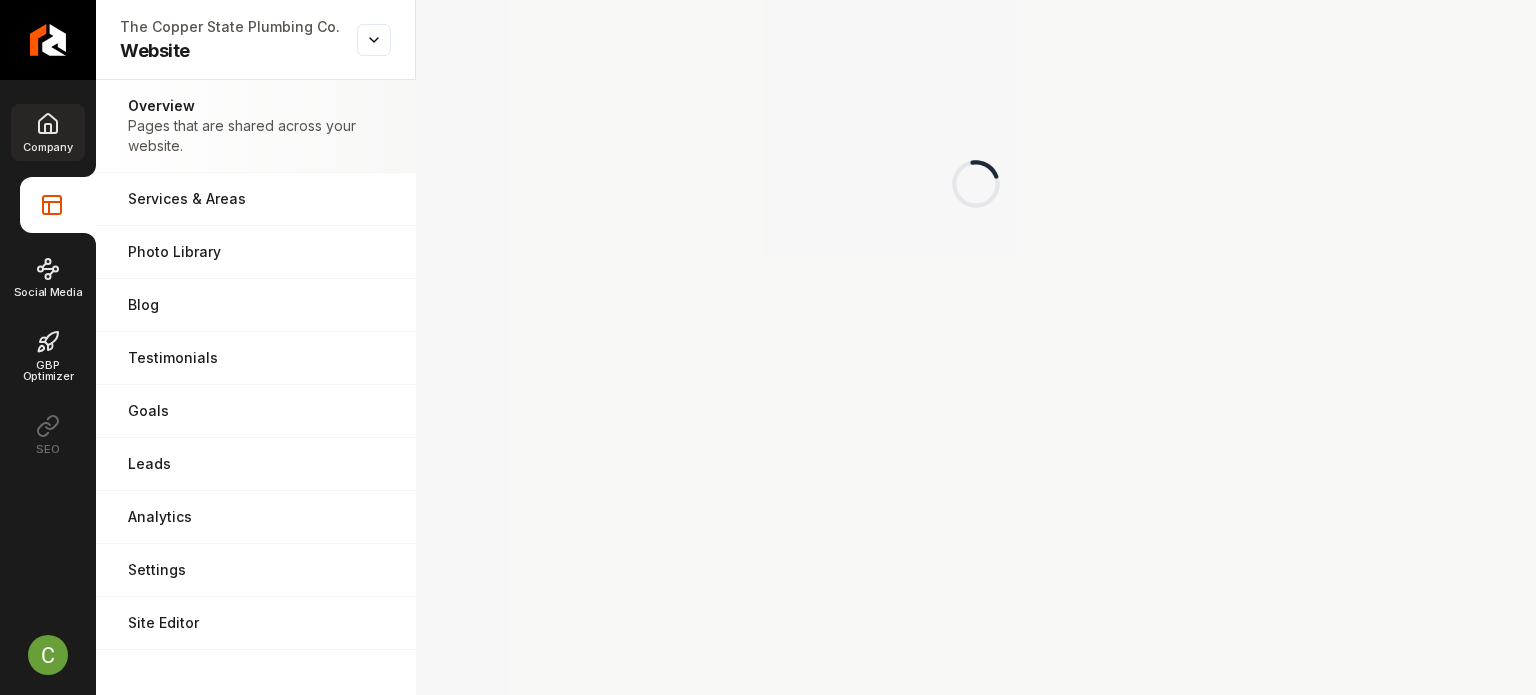 click on "Company" at bounding box center (47, 147) 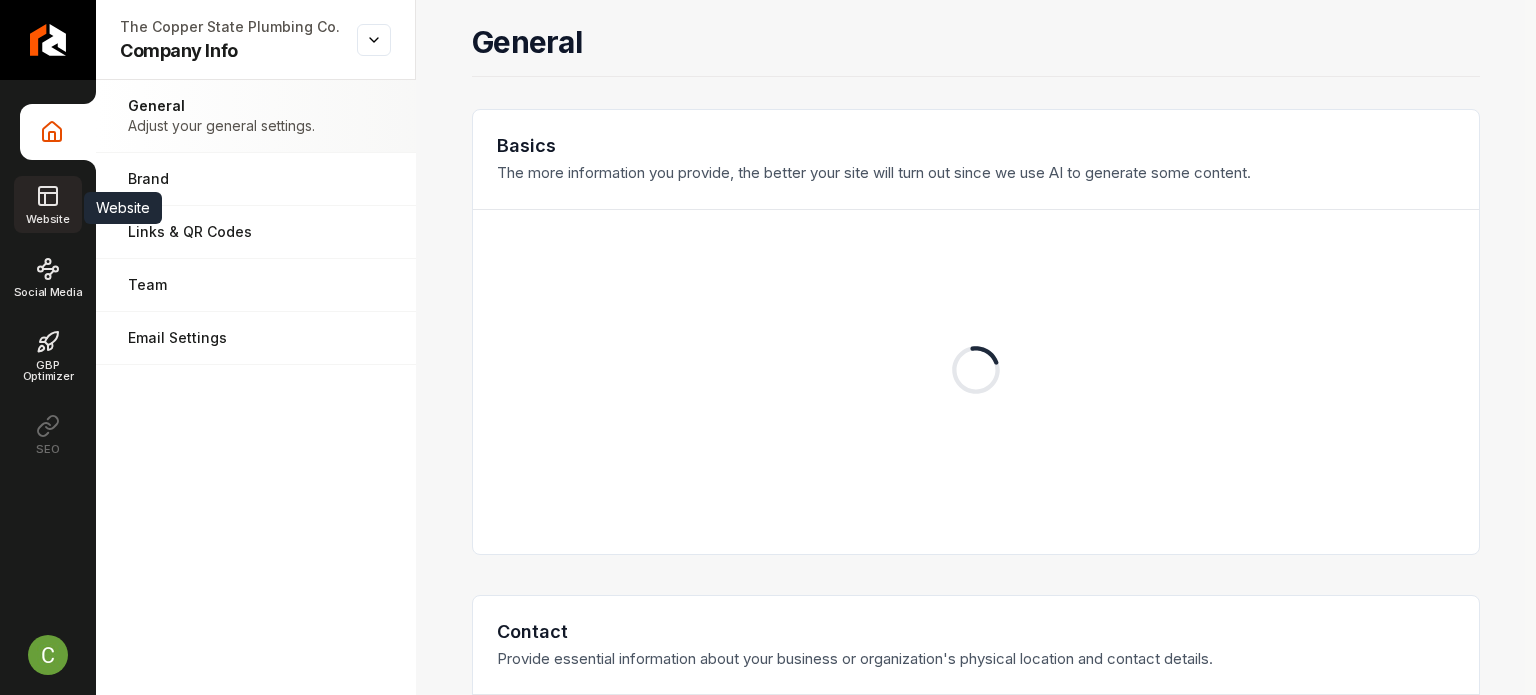 click 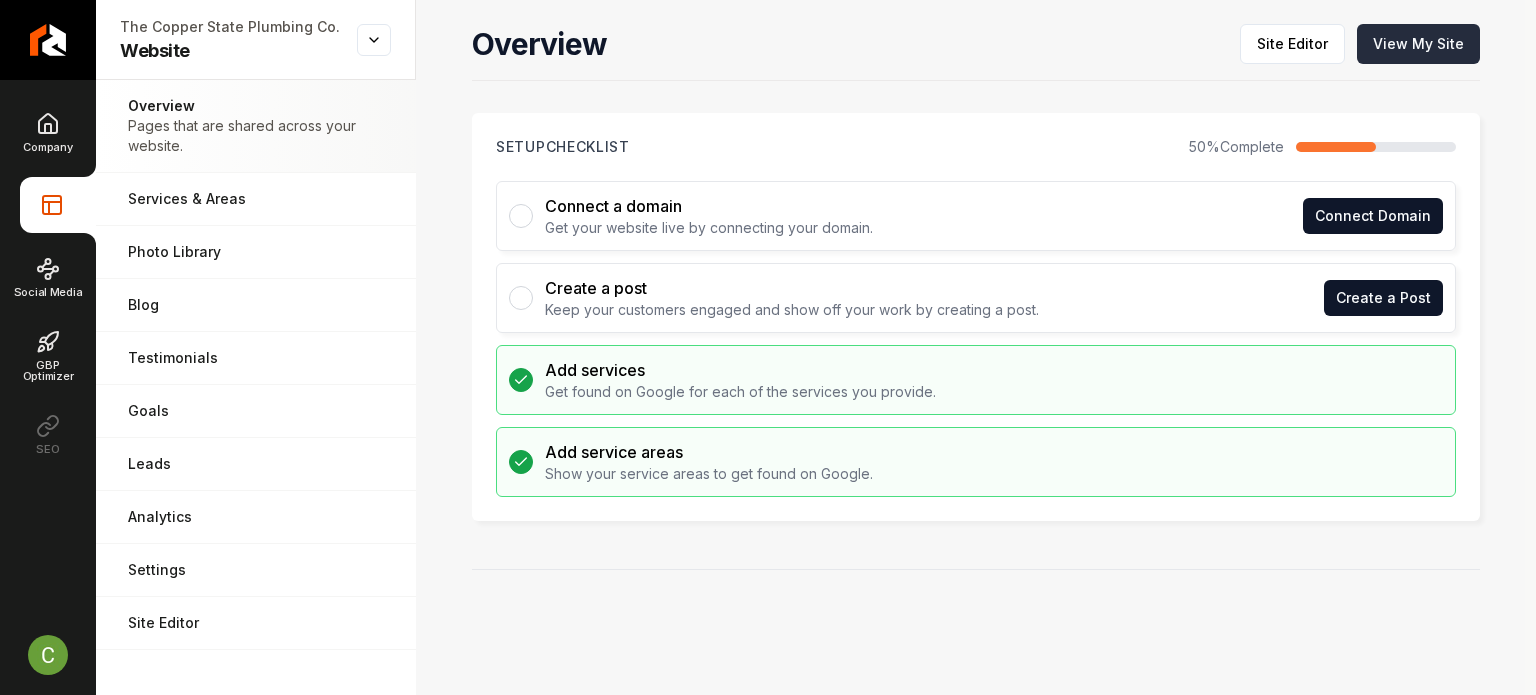 click on "View My Site" at bounding box center (1418, 44) 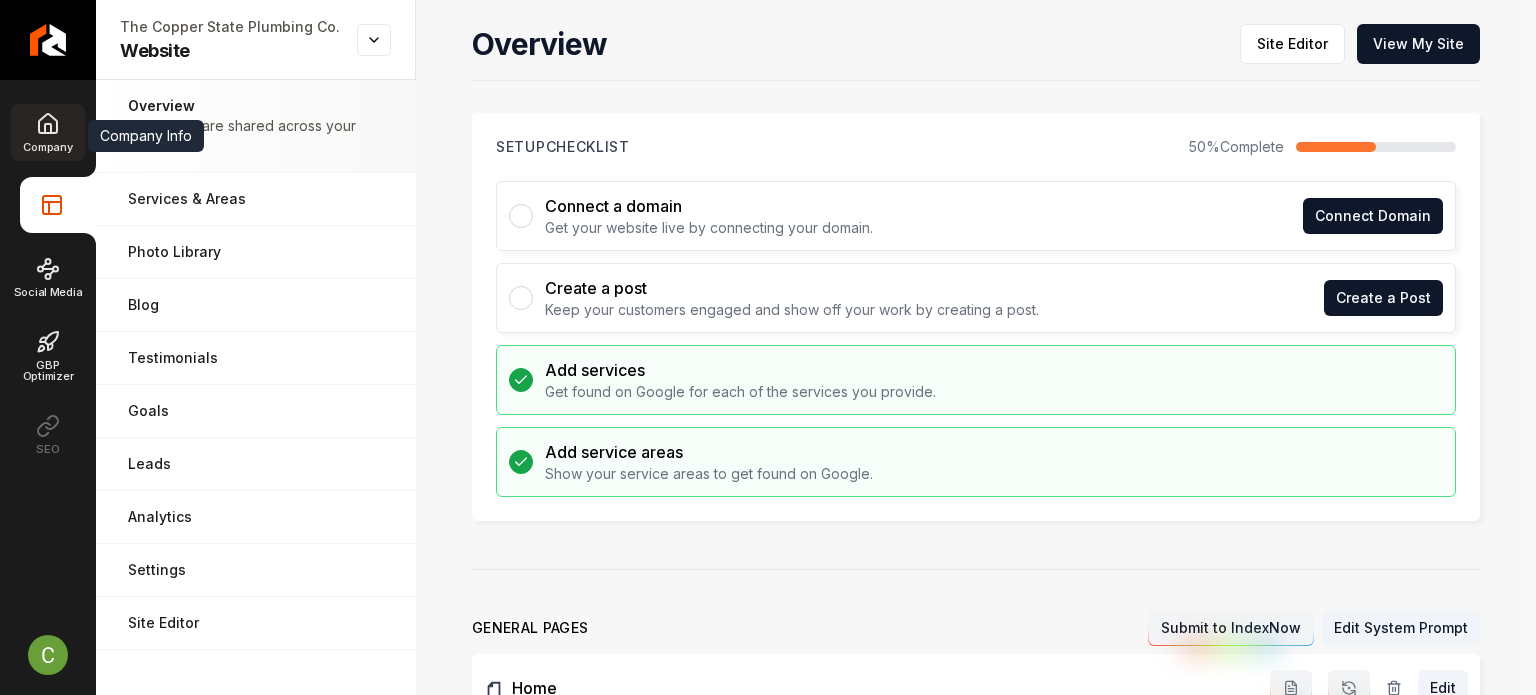 click 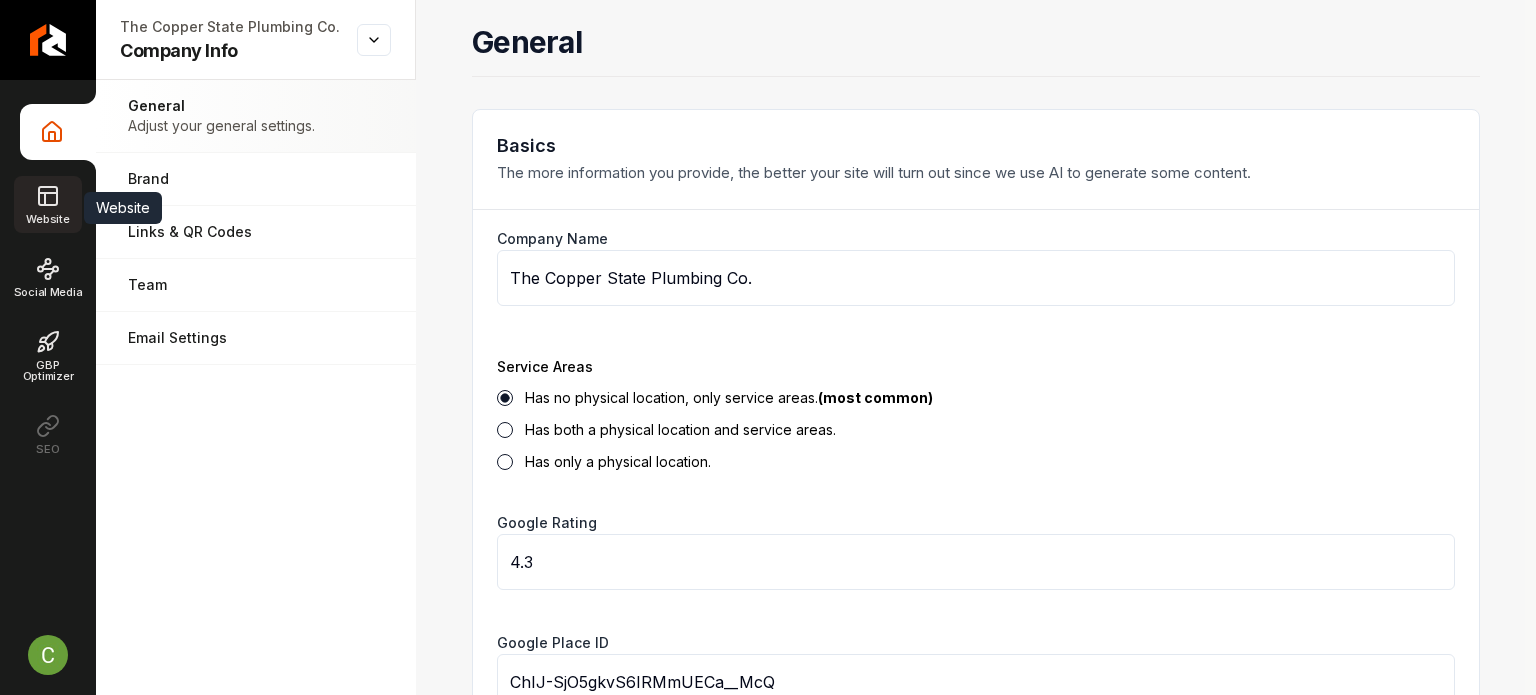 click 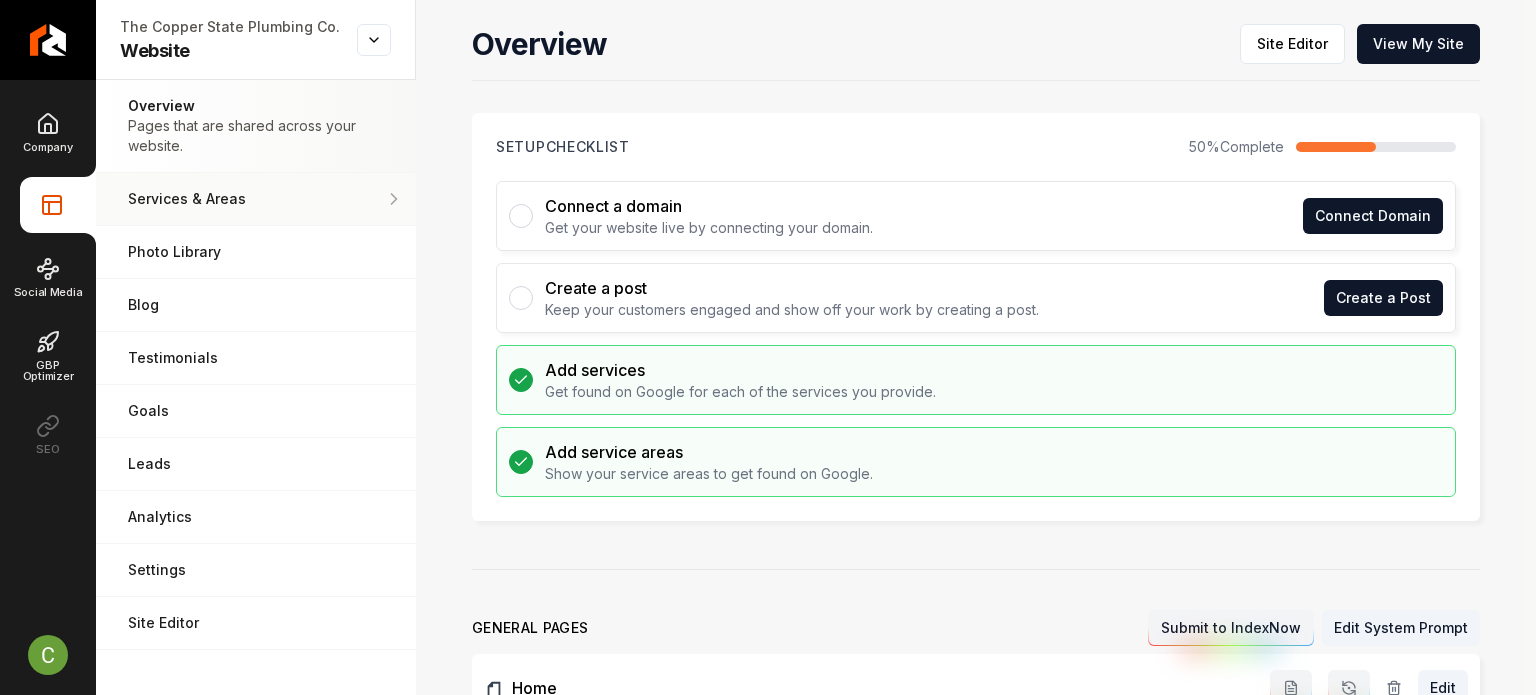 click on "Services & Areas" at bounding box center [256, 199] 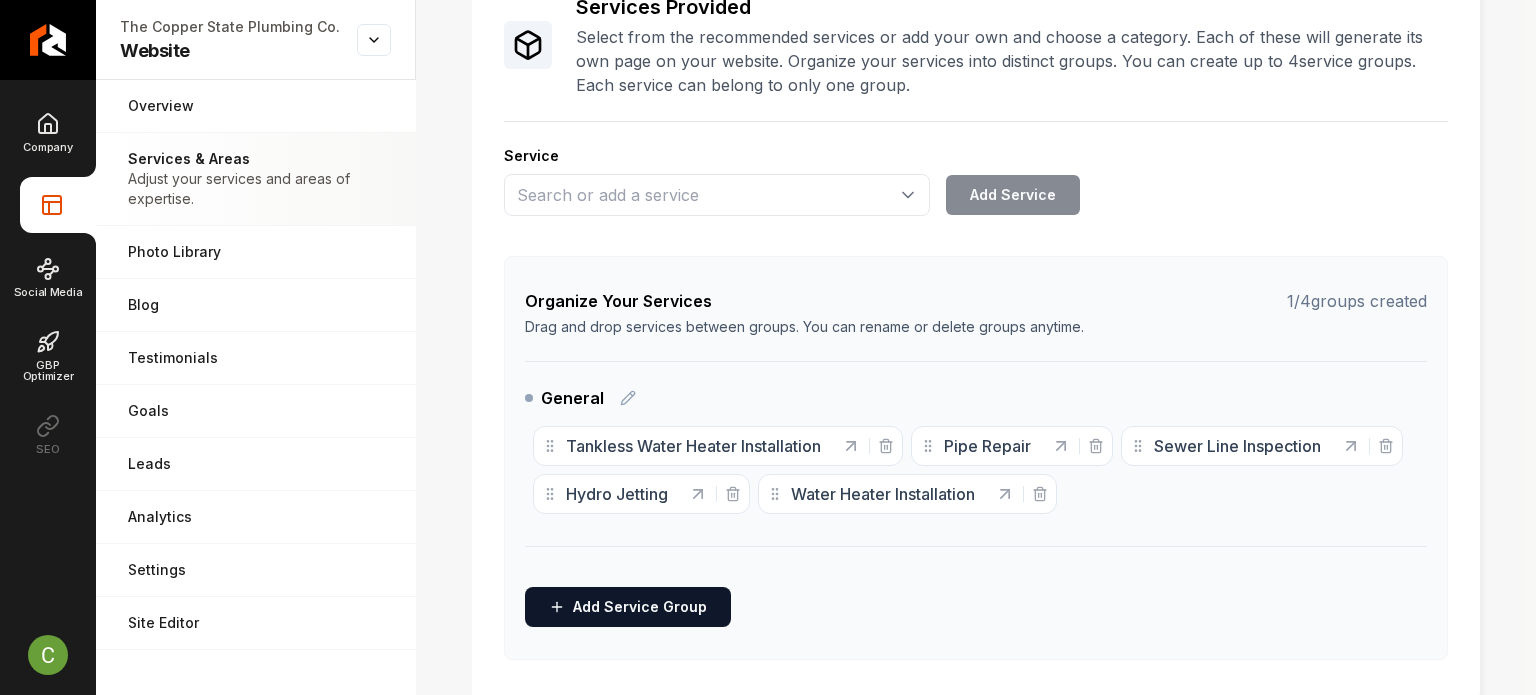 scroll, scrollTop: 586, scrollLeft: 0, axis: vertical 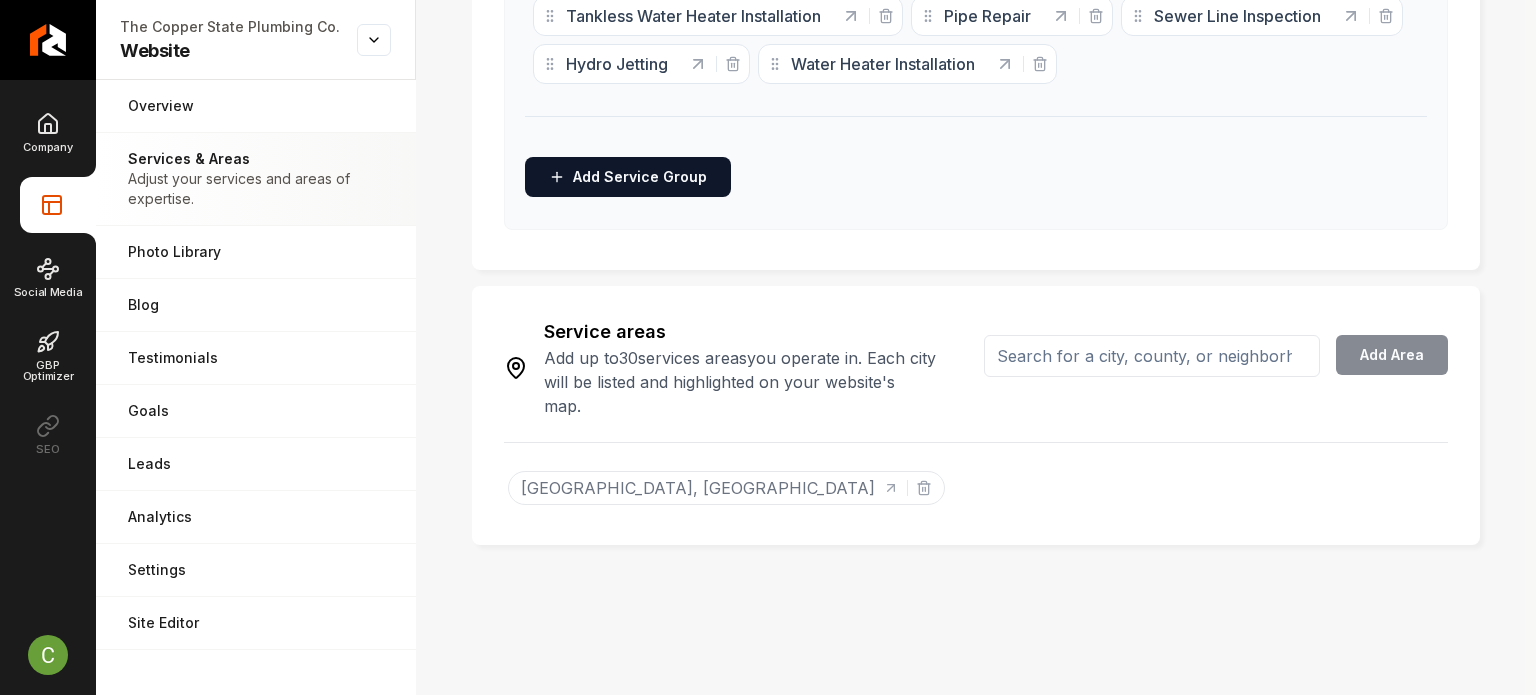click at bounding box center [1152, 356] 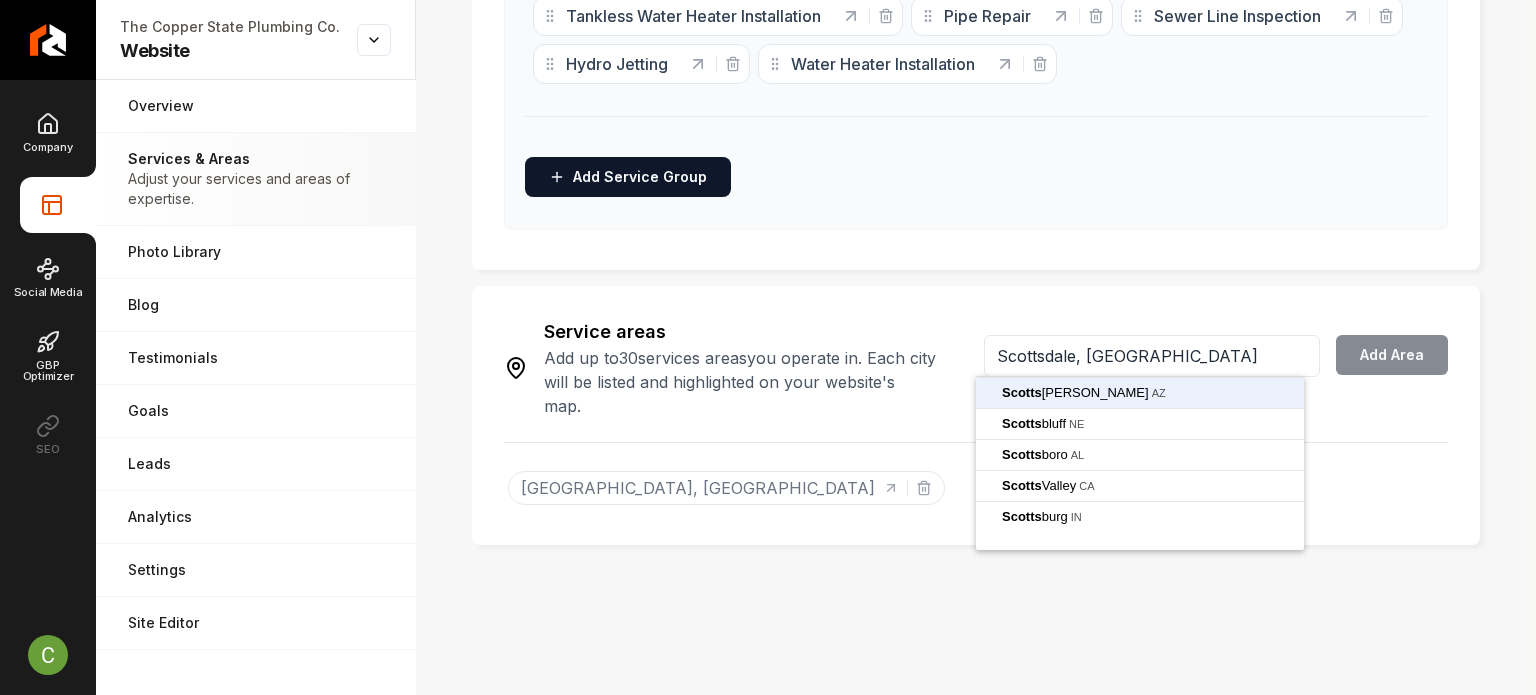 type on "Scottsdale, AZ" 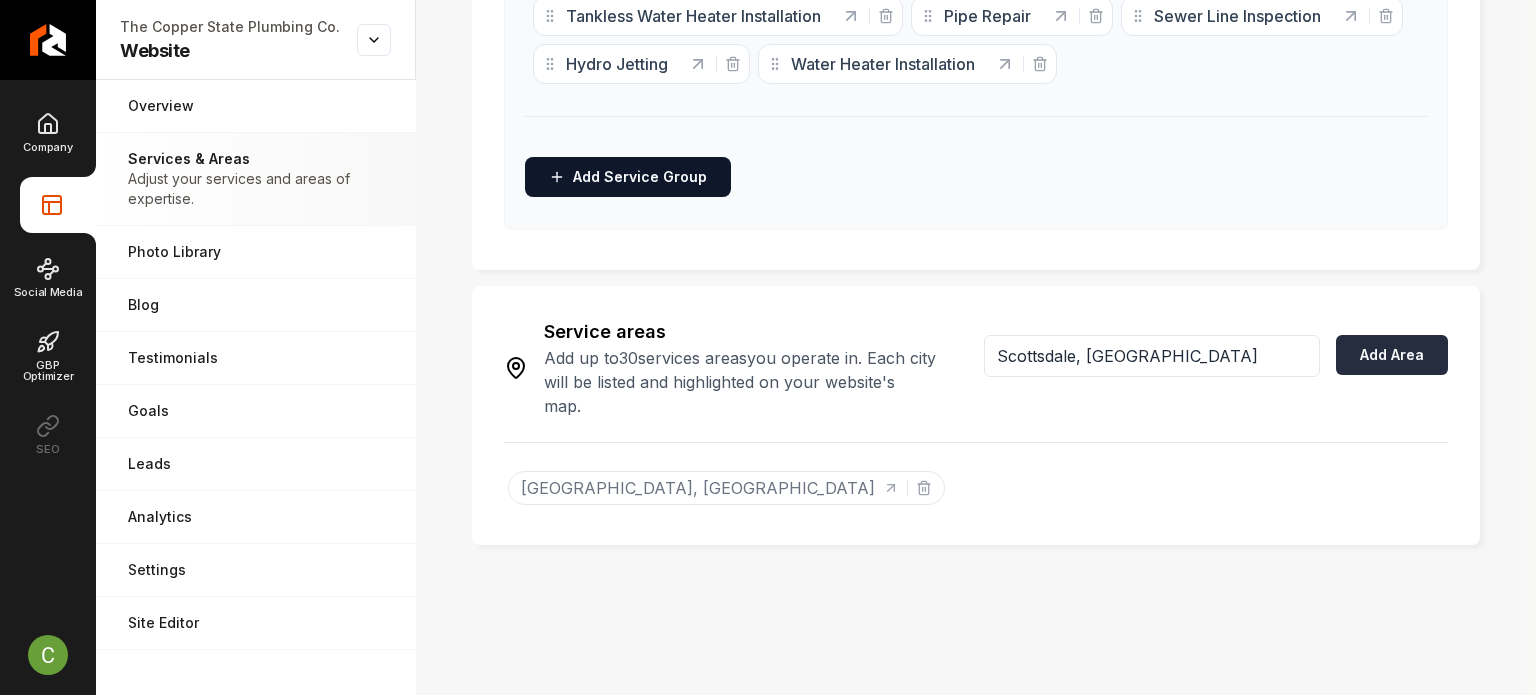 click on "Add Area" at bounding box center [1392, 355] 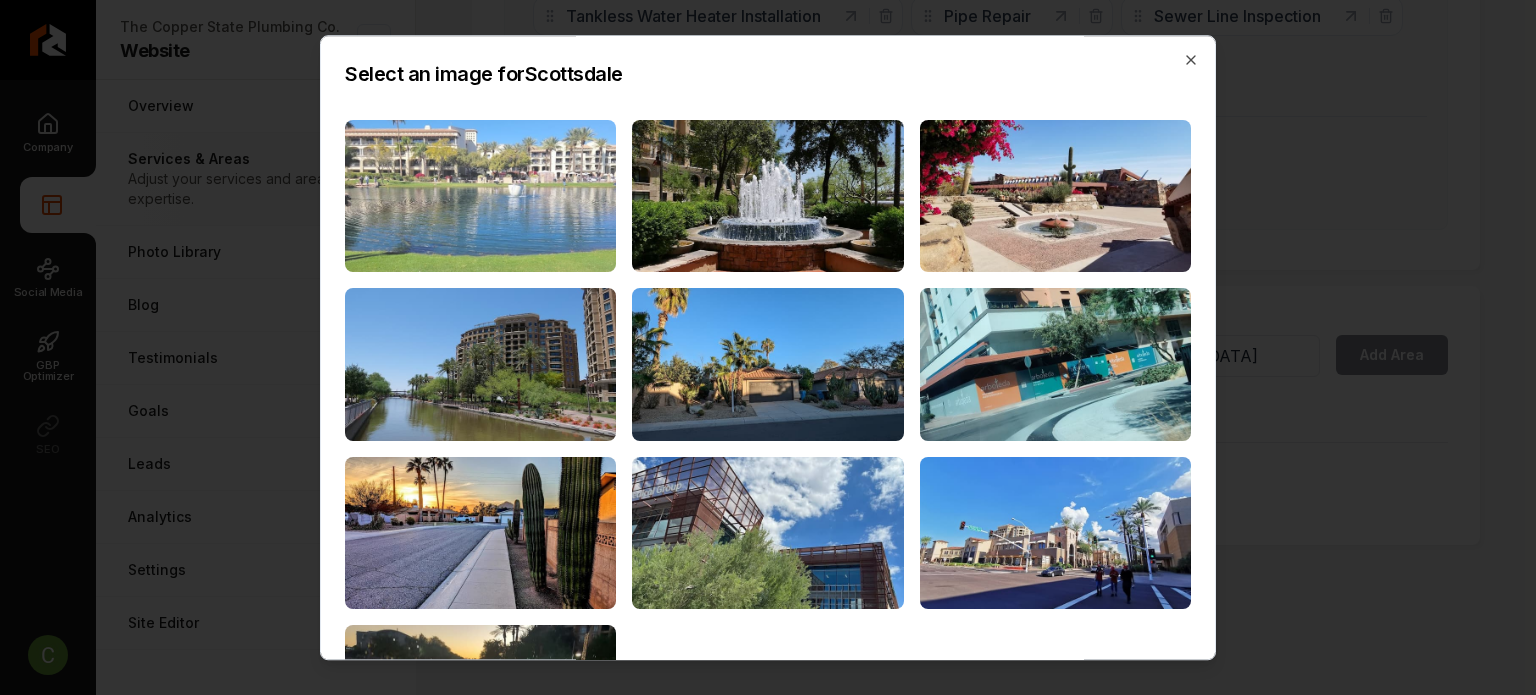 click at bounding box center [480, 196] 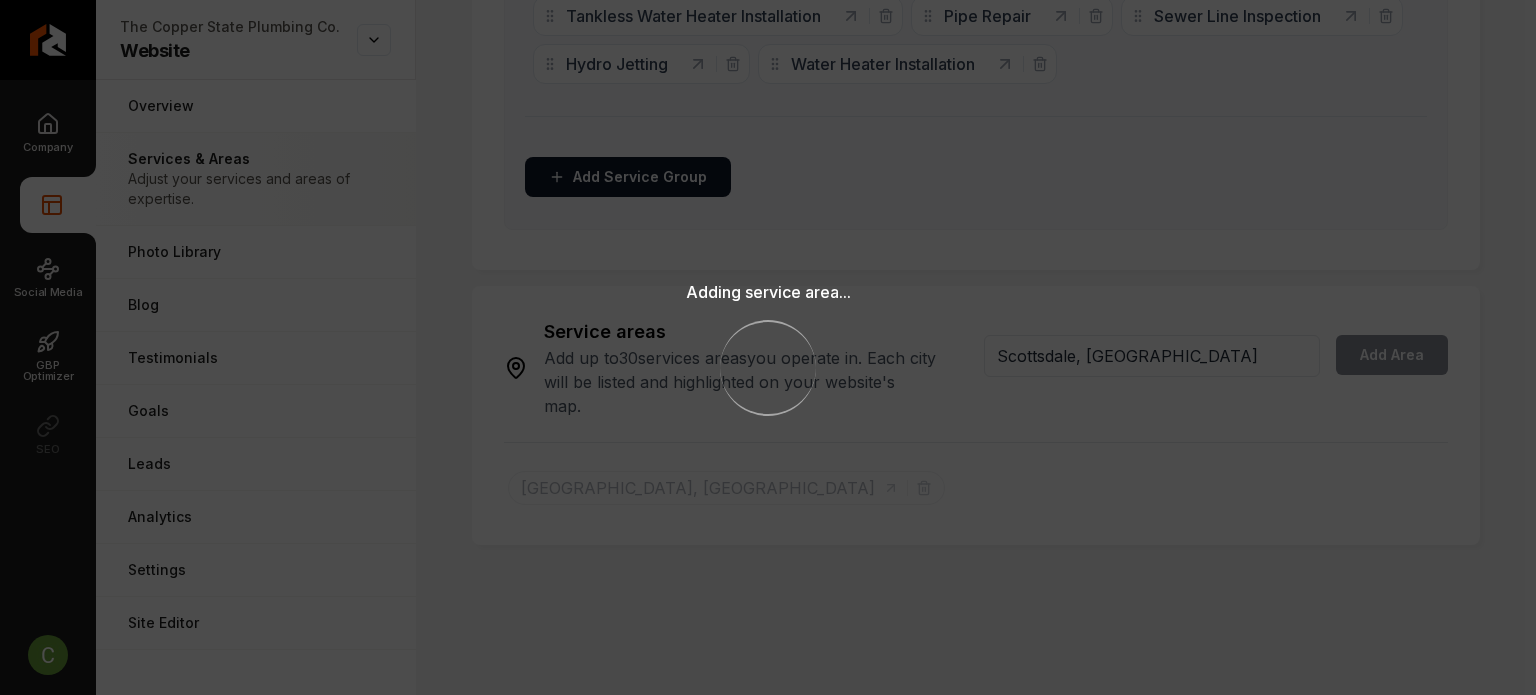 type 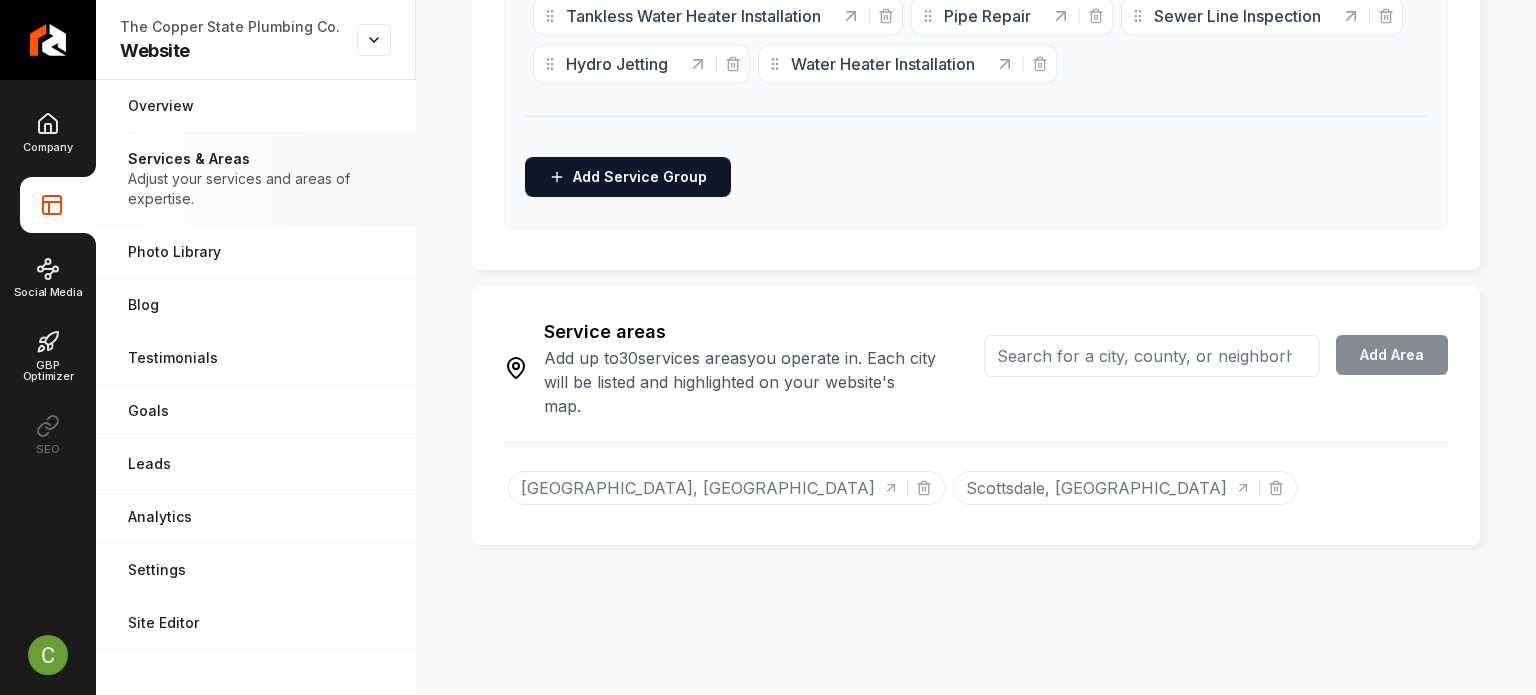 scroll, scrollTop: 0, scrollLeft: 0, axis: both 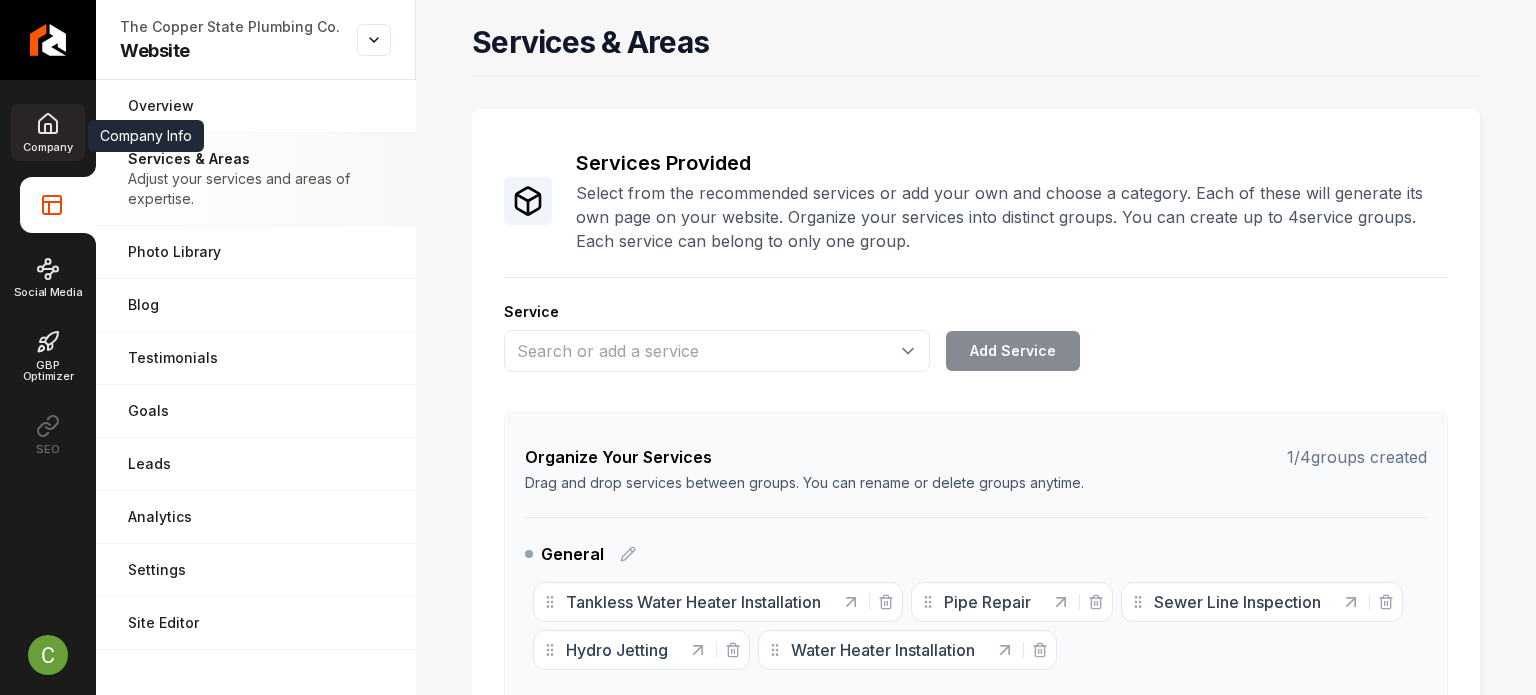click on "Company" at bounding box center (47, 147) 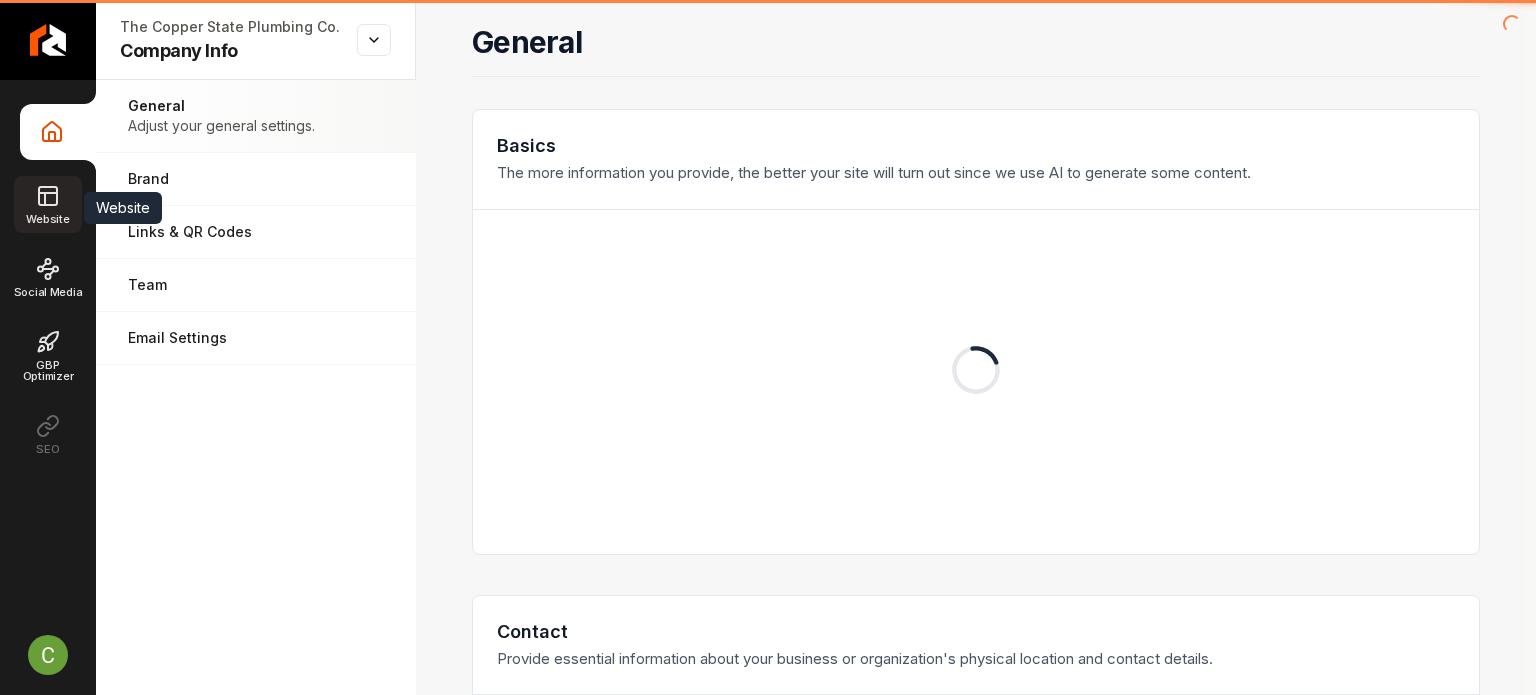 click 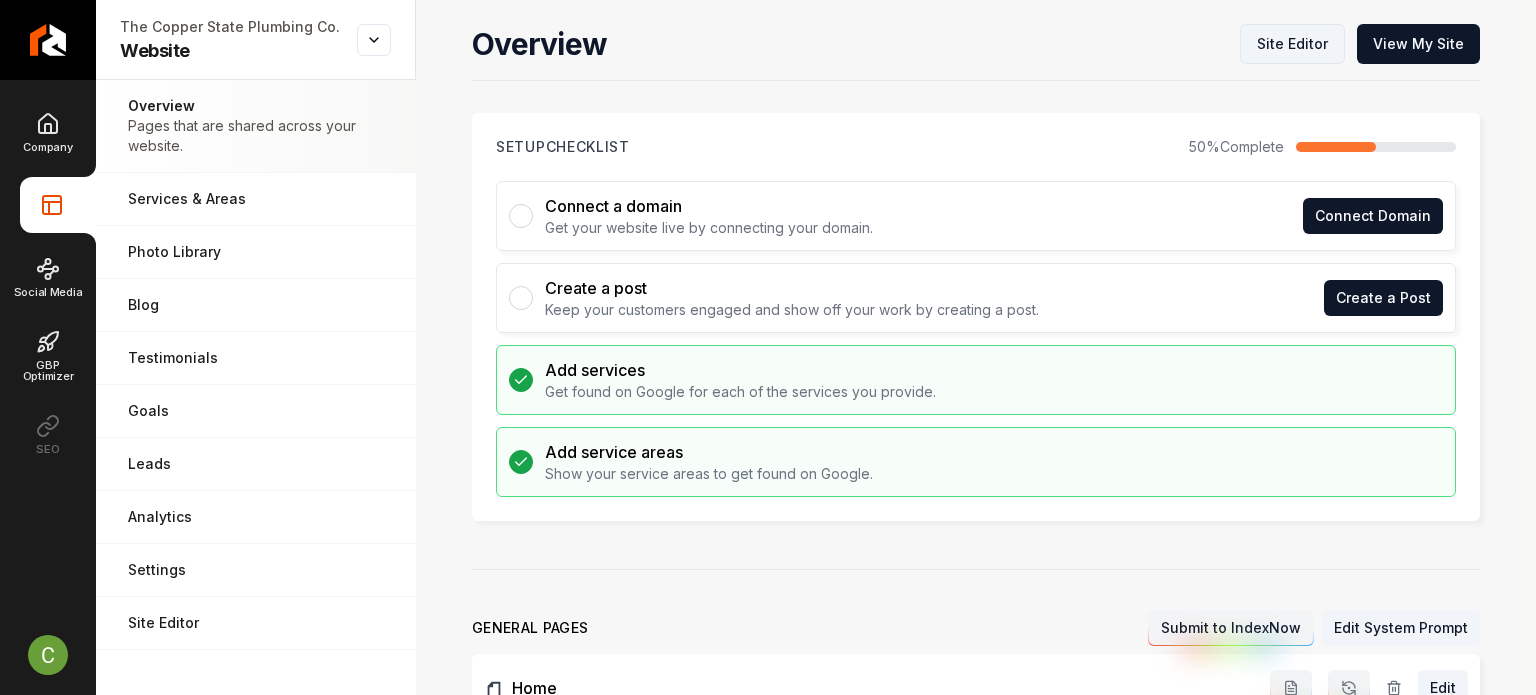 click on "Site Editor" at bounding box center [1292, 44] 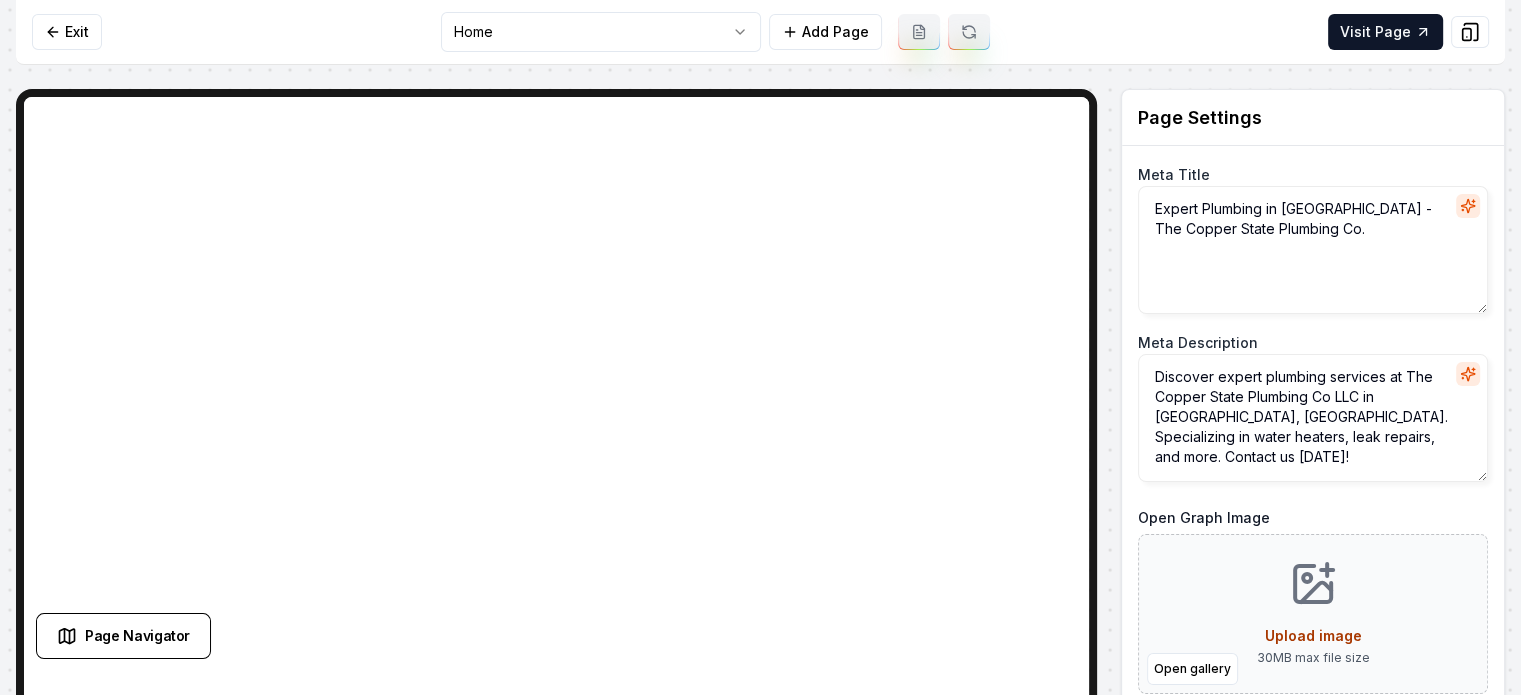 click on "Computer Required This feature is only available on a computer. Please switch to a computer to edit your site. Go back  Exit Home Add Page Visit Page  Page Navigator Page Settings Meta Title Expert Plumbing in Phoenix - The Copper State Plumbing Co. Meta Description Discover expert plumbing services at The Copper State Plumbing Co LLC in Phoenix, AZ. Specializing in water heaters, leak repairs, and more. Contact us today! Open Graph Image Open gallery Upload image 30  MB max file size Discard Changes Save Section Editor Unsupported section type /dashboard/sites/7f001db2-9567-4aa7-be38-0355d4f3f918/pages/07774d7e-0ed3-41eb-8a3f-e0b088866f8c" at bounding box center (760, 347) 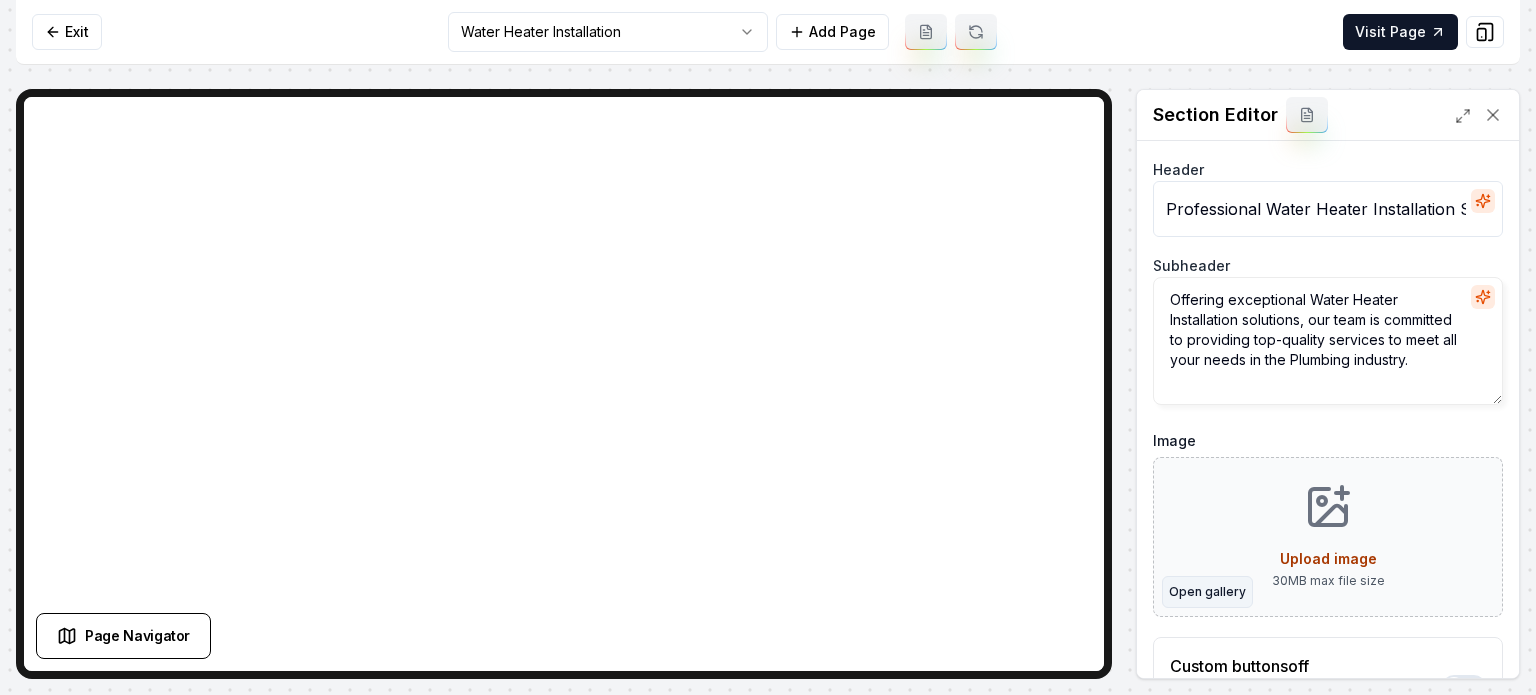 click on "Open gallery" at bounding box center [1207, 592] 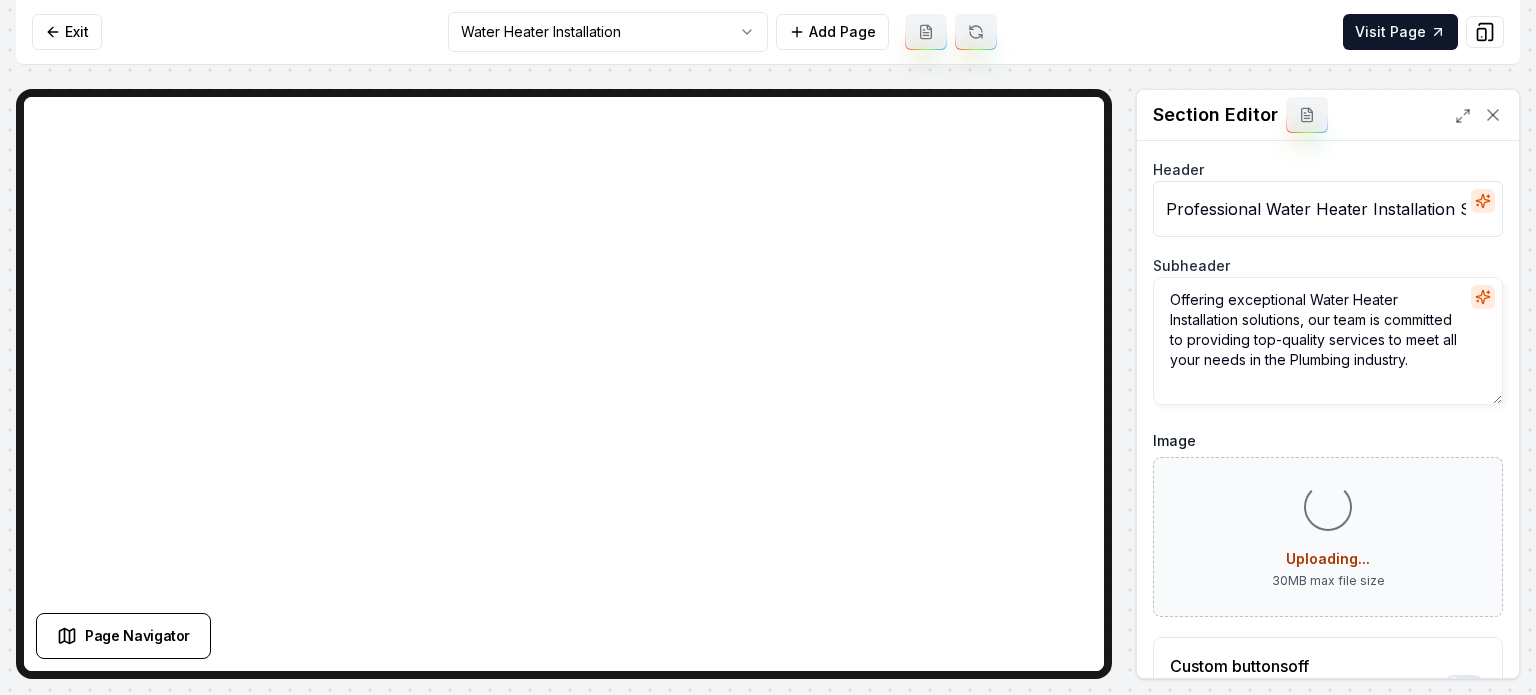 click on "Computer Required This feature is only available on a computer. Please switch to a computer to edit your site. Go back  Exit Water Heater Installation Add Page Visit Page  Page Navigator Page Settings Section Editor Header Professional Water Heater Installation Services Subheader Offering exceptional Water Heater Installation solutions, our team is committed to providing top-quality services to meet all your needs in the Plumbing industry. Image Loading... Uploading... 30  MB max file size Custom buttons  off Your buttons will be based on the goals you set up. Discard Changes Save /dashboard/sites/7f001db2-9567-4aa7-be38-0355d4f3f918/pages/72f296ab-25c8-4ae8-bea6-4abcce16ba3c" at bounding box center [768, 347] 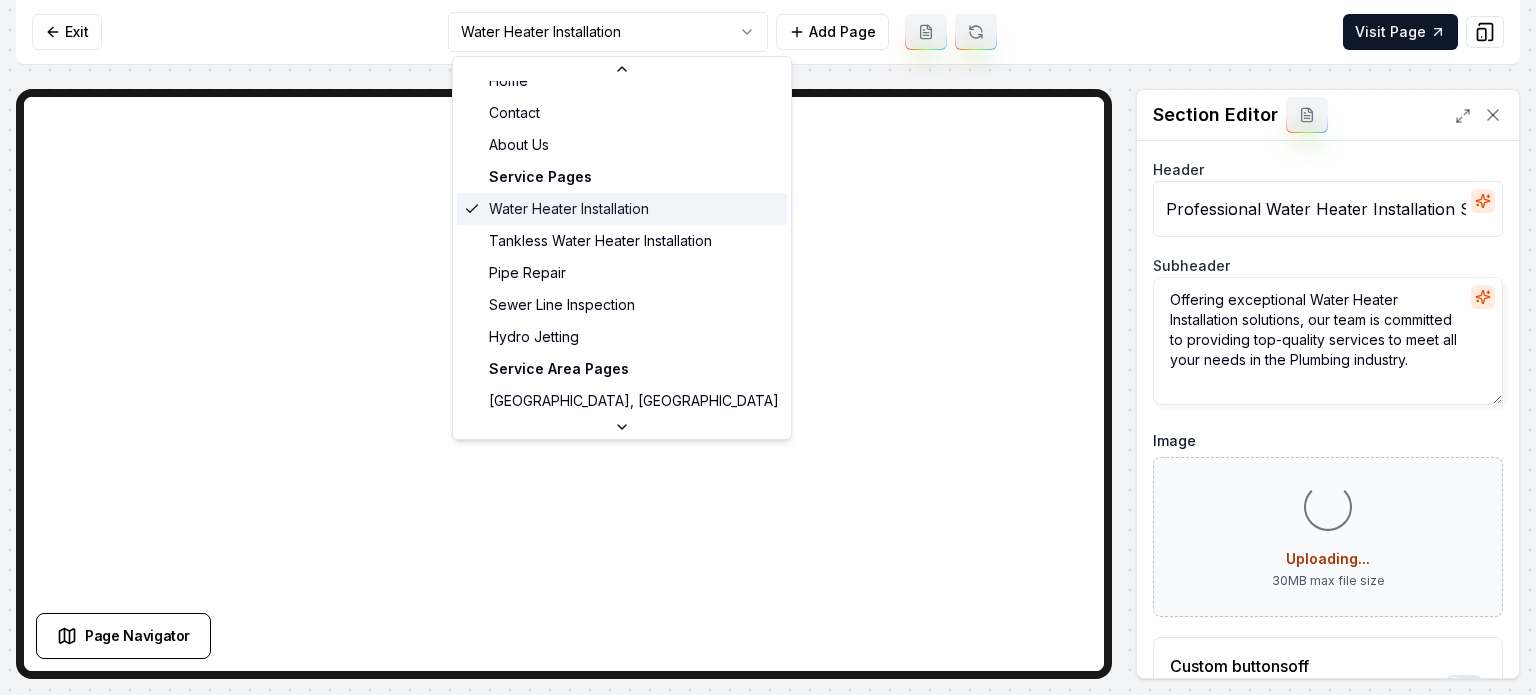 scroll, scrollTop: 65, scrollLeft: 0, axis: vertical 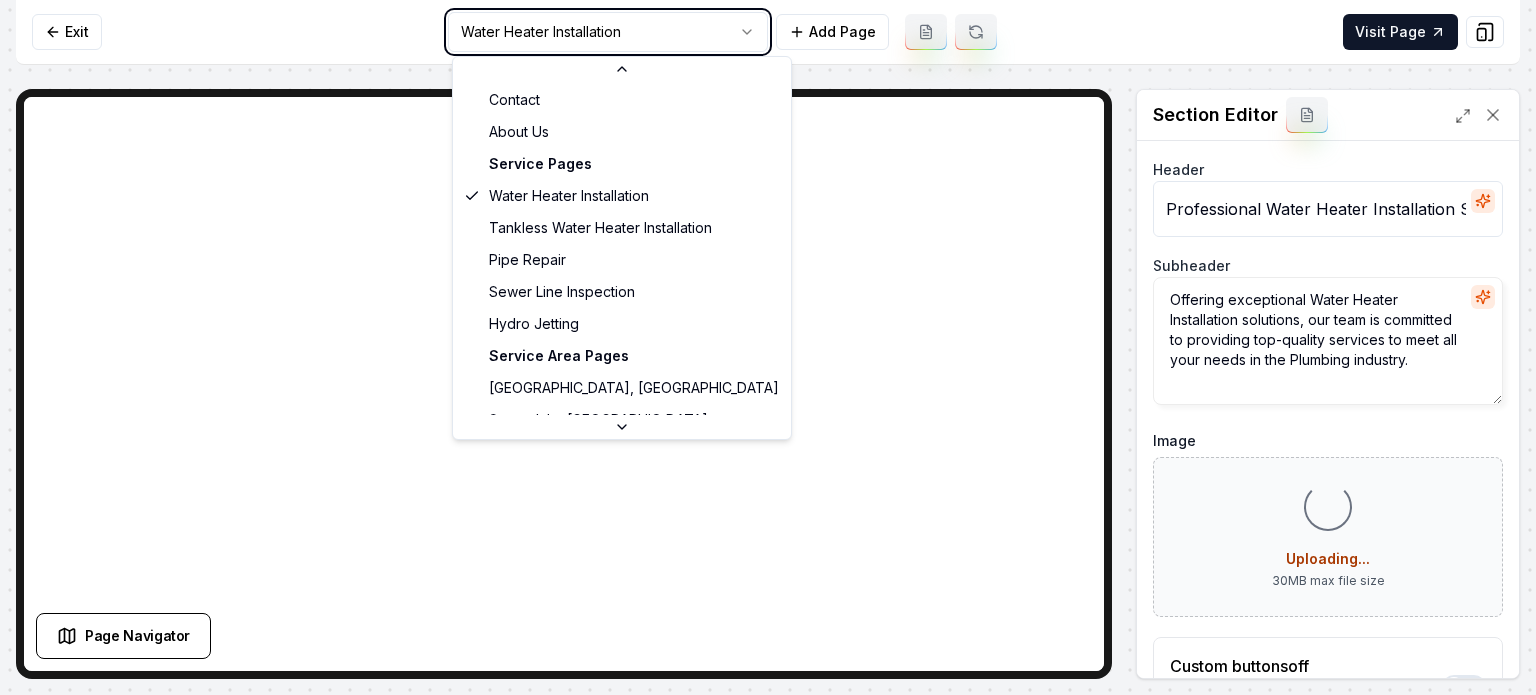 click on "Computer Required This feature is only available on a computer. Please switch to a computer to edit your site. Go back  Exit Water Heater Installation Add Page Visit Page  Page Navigator Page Settings Section Editor Header Professional Water Heater Installation Services Subheader Offering exceptional Water Heater Installation solutions, our team is committed to providing top-quality services to meet all your needs in the Plumbing industry. Image Loading... Uploading... 30  MB max file size Custom buttons  off Your buttons will be based on the goals you set up. Discard Changes Save /dashboard/sites/7f001db2-9567-4aa7-be38-0355d4f3f918/pages/72f296ab-25c8-4ae8-bea6-4abcce16ba3c General Pages Home Contact About Us Service Pages Water Heater Installation Tankless Water Heater Installation Pipe Repair Sewer Line Inspection Hydro Jetting Service Area Pages Phoenix, AZ Scottsdale, AZ" at bounding box center [768, 347] 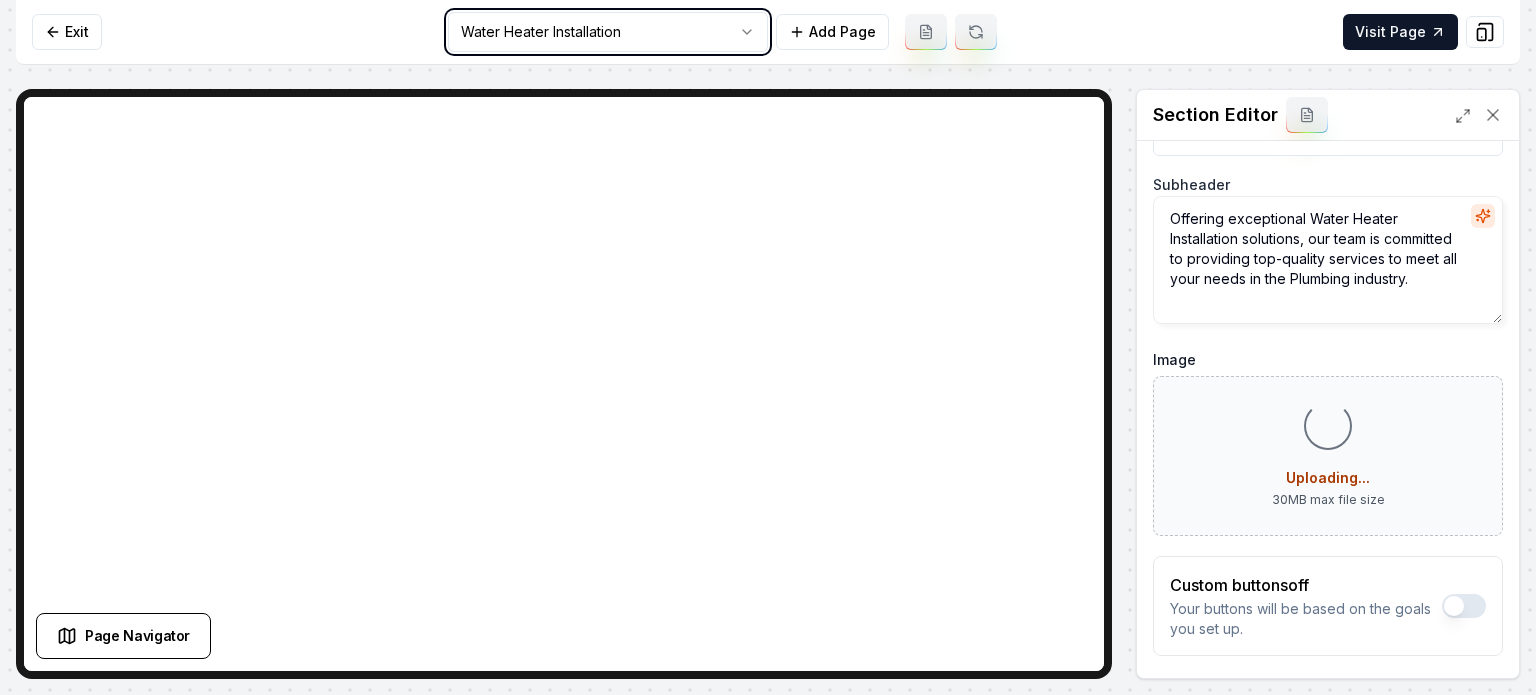 scroll, scrollTop: 161, scrollLeft: 0, axis: vertical 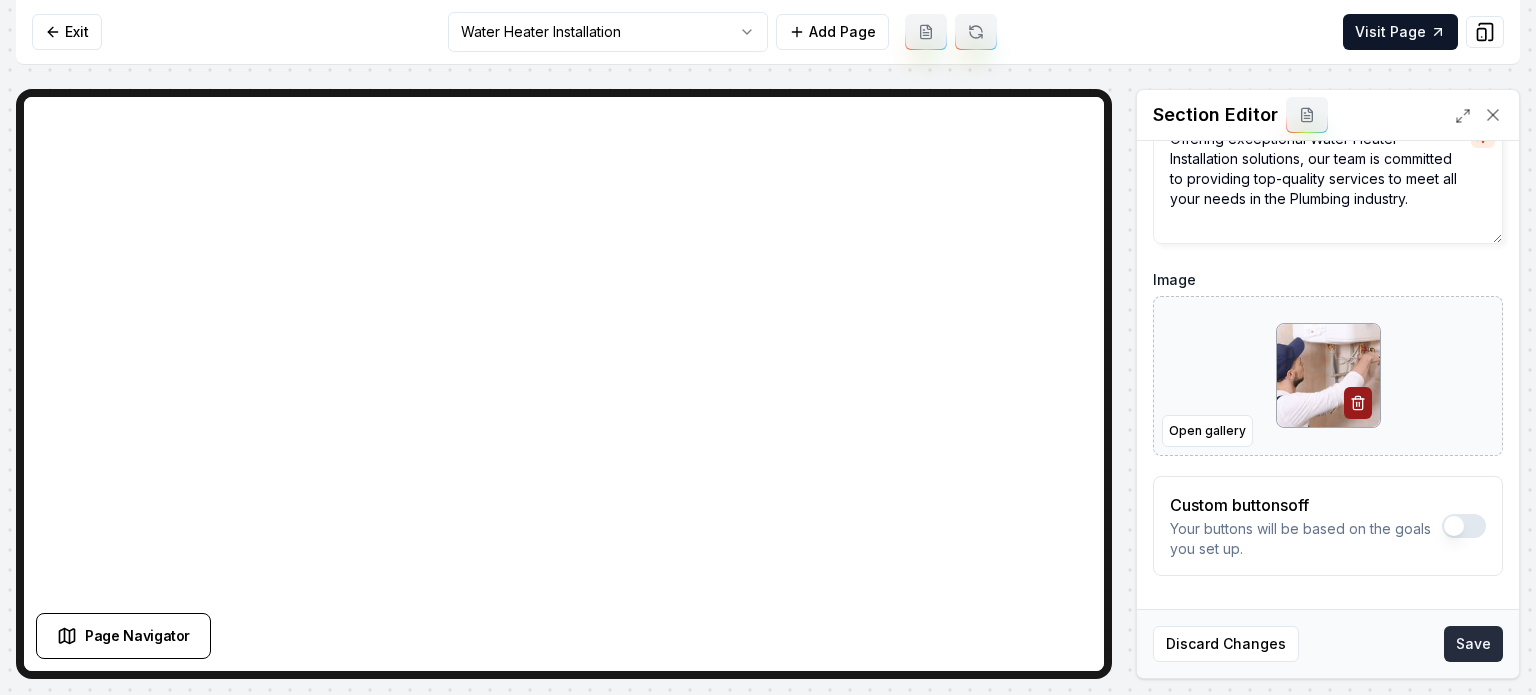 click on "Save" at bounding box center (1473, 644) 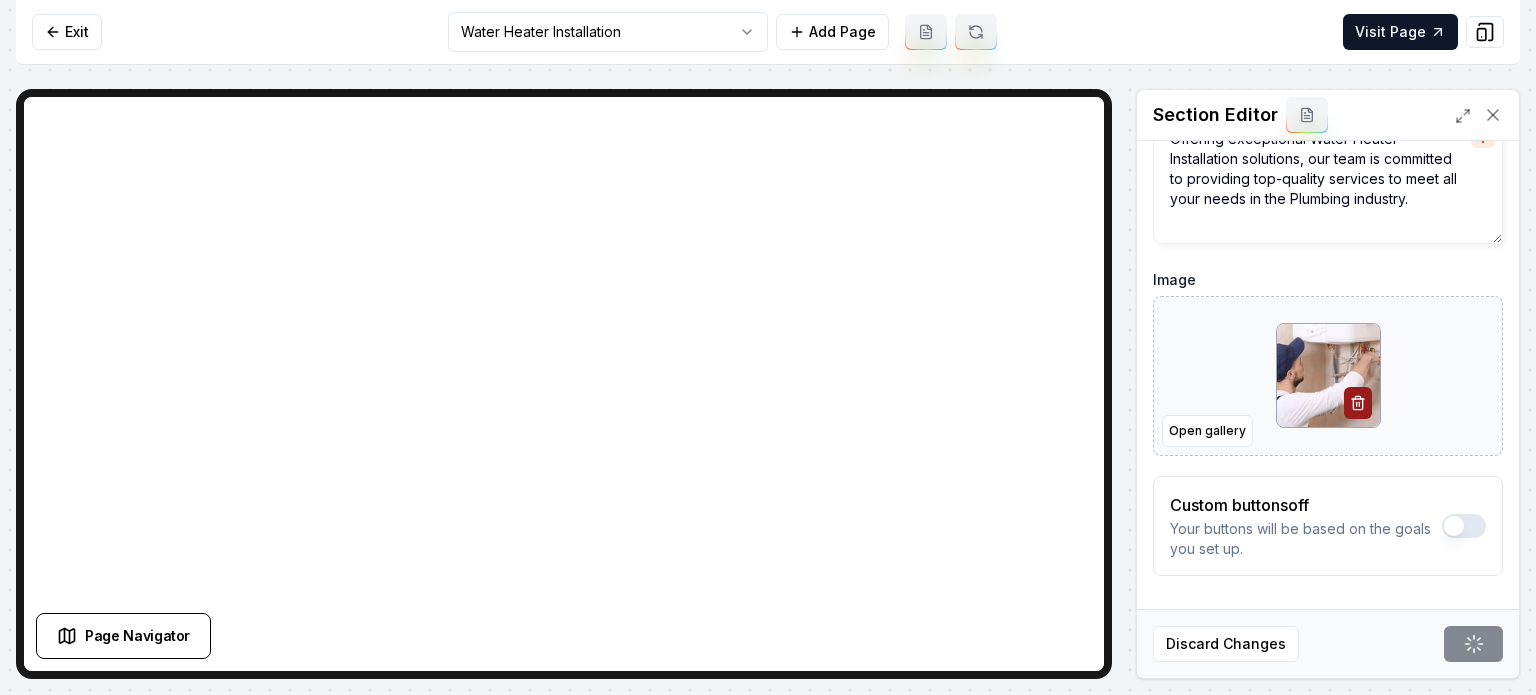 click on "Computer Required This feature is only available on a computer. Please switch to a computer to edit your site. Go back  Exit Water Heater Installation Add Page Visit Page  Page Navigator Page Settings Section Editor Header Professional Water Heater Installation Services Subheader Offering exceptional Water Heater Installation solutions, our team is committed to providing top-quality services to meet all your needs in the Plumbing industry. Image Open gallery Custom buttons  off Your buttons will be based on the goals you set up. Discard Changes Save /dashboard/sites/7f001db2-9567-4aa7-be38-0355d4f3f918/pages/72f296ab-25c8-4ae8-bea6-4abcce16ba3c" at bounding box center [768, 347] 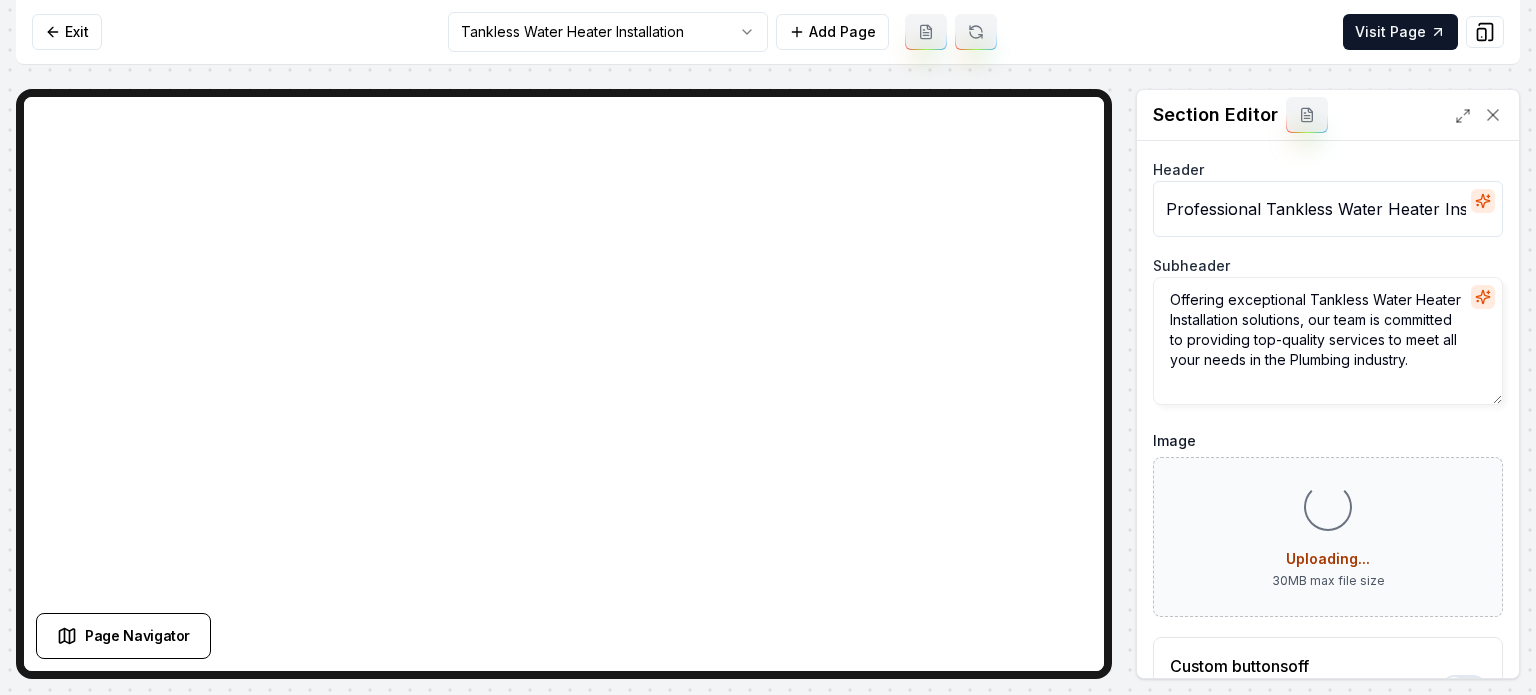 scroll, scrollTop: 161, scrollLeft: 0, axis: vertical 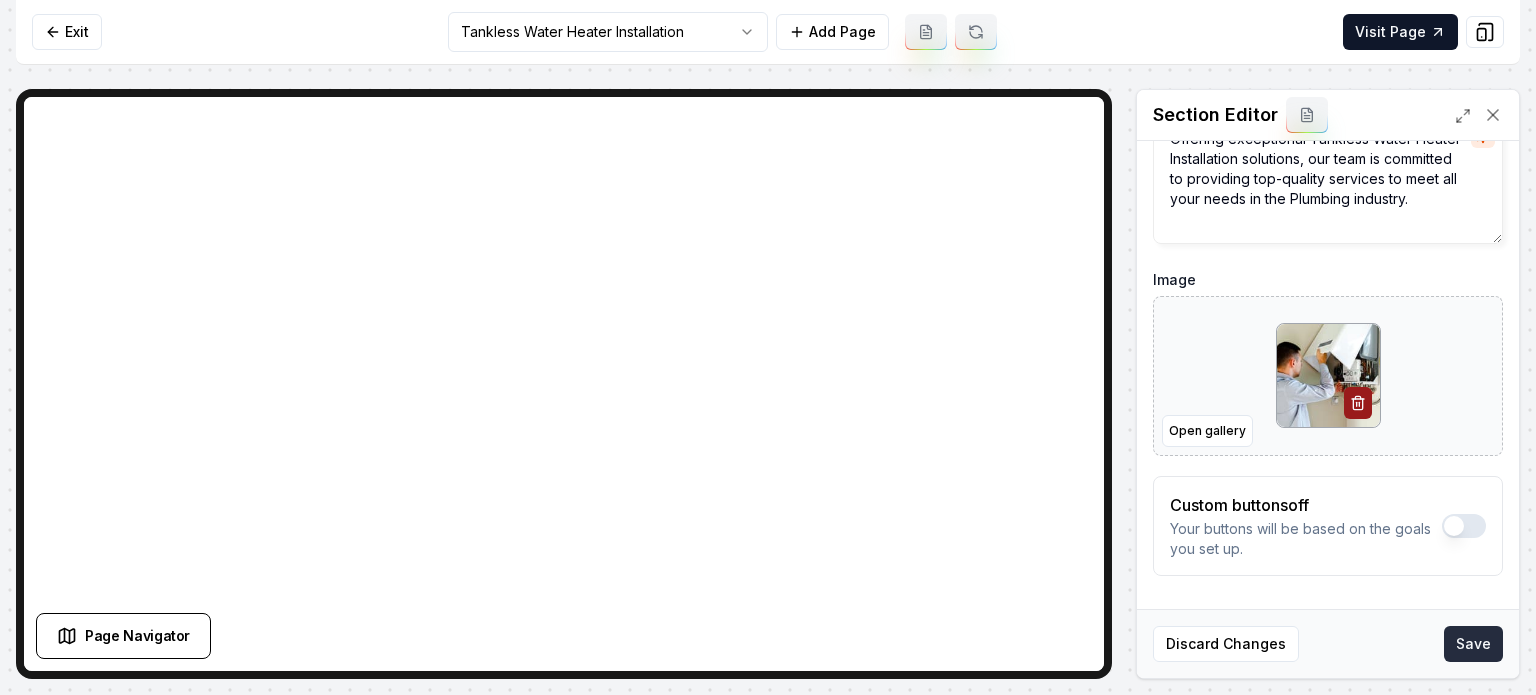 click on "Save" at bounding box center [1473, 644] 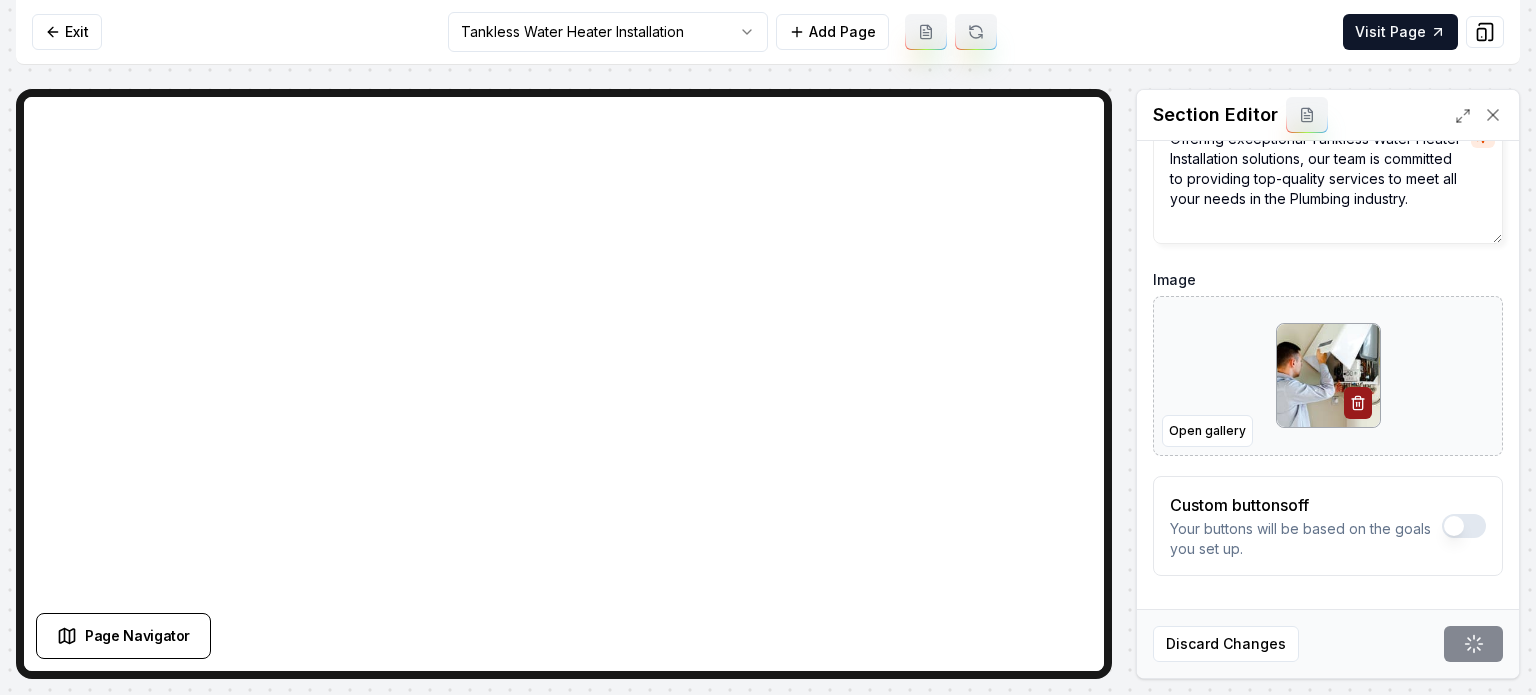 click on "Computer Required This feature is only available on a computer. Please switch to a computer to edit your site. Go back  Exit Tankless Water Heater Installation Add Page Visit Page  Page Navigator Page Settings Section Editor Header Professional Tankless Water Heater Installation Services Subheader Offering exceptional Tankless Water Heater Installation solutions, our team is committed to providing top-quality services to meet all your needs in the Plumbing industry. Image Open gallery Custom buttons  off Your buttons will be based on the goals you set up. Discard Changes Save /dashboard/sites/7f001db2-9567-4aa7-be38-0355d4f3f918/pages/04ad5b42-4348-4931-96d5-9d2e26bf9dbe" at bounding box center (768, 347) 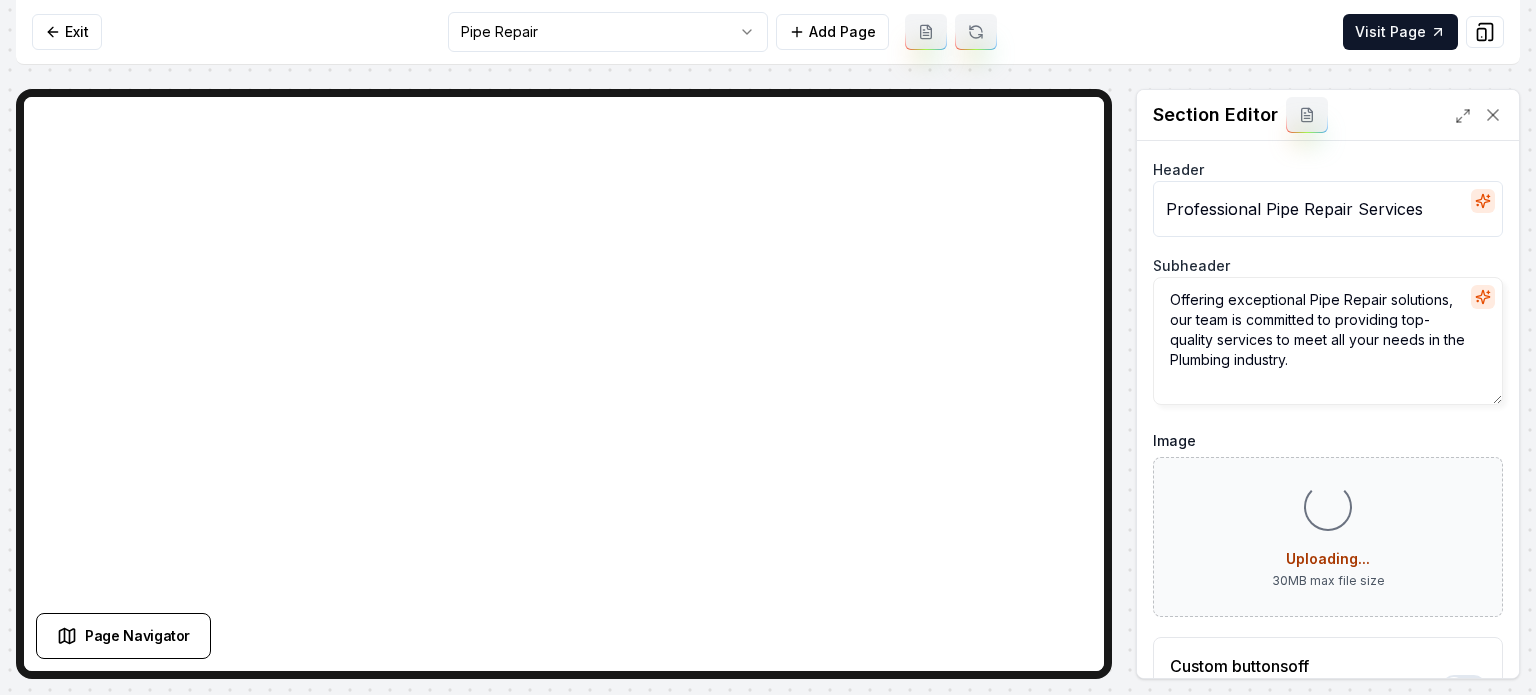 click on "Computer Required This feature is only available on a computer. Please switch to a computer to edit your site. Go back  Exit Pipe Repair Add Page Visit Page  Page Navigator Page Settings Section Editor Header Professional Pipe Repair Services Subheader Offering exceptional Pipe Repair solutions, our team is committed to providing top-quality services to meet all your needs in the Plumbing industry. Image Loading... Uploading... 30  MB max file size Custom buttons  off Your buttons will be based on the goals you set up. Discard Changes Save /dashboard/sites/7f001db2-9567-4aa7-be38-0355d4f3f918/pages/d5a35e02-9807-436c-8605-99203cebf46b" at bounding box center [768, 347] 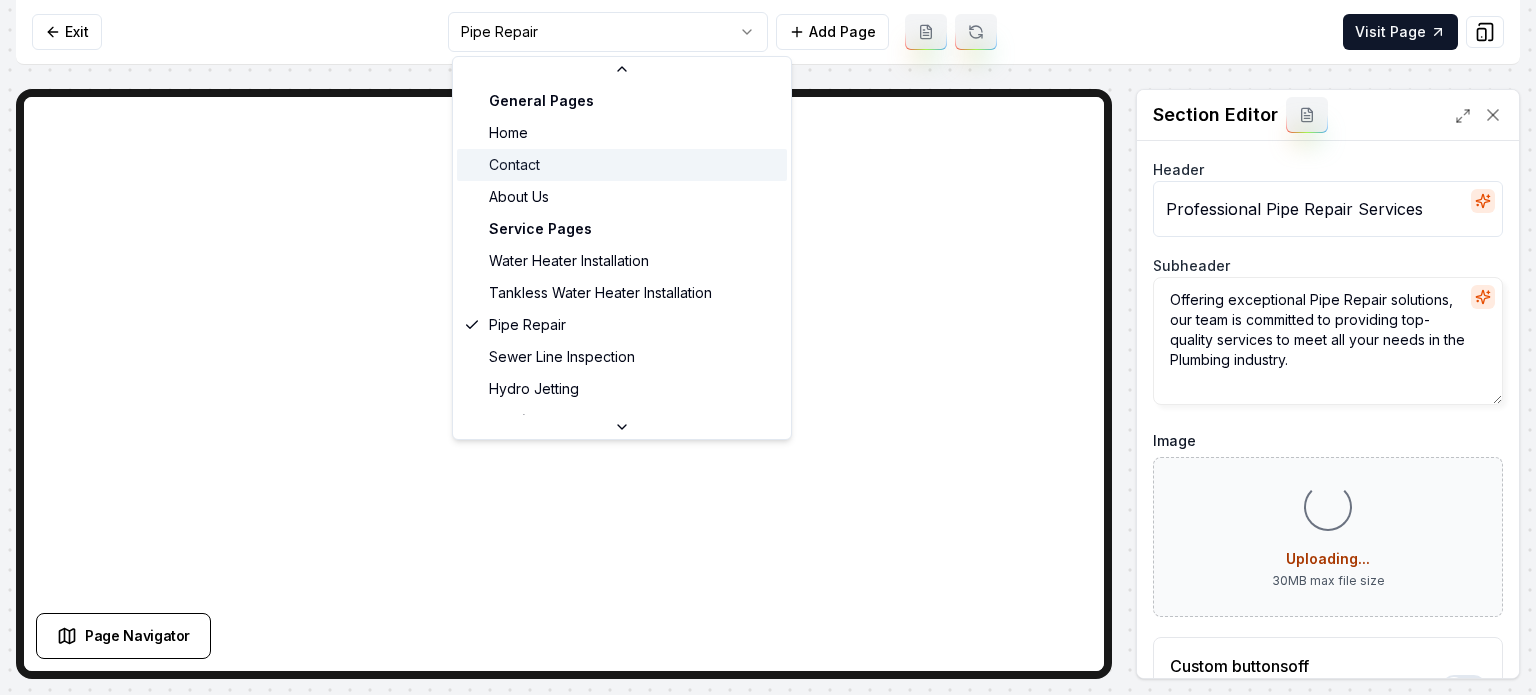 scroll, scrollTop: 65, scrollLeft: 0, axis: vertical 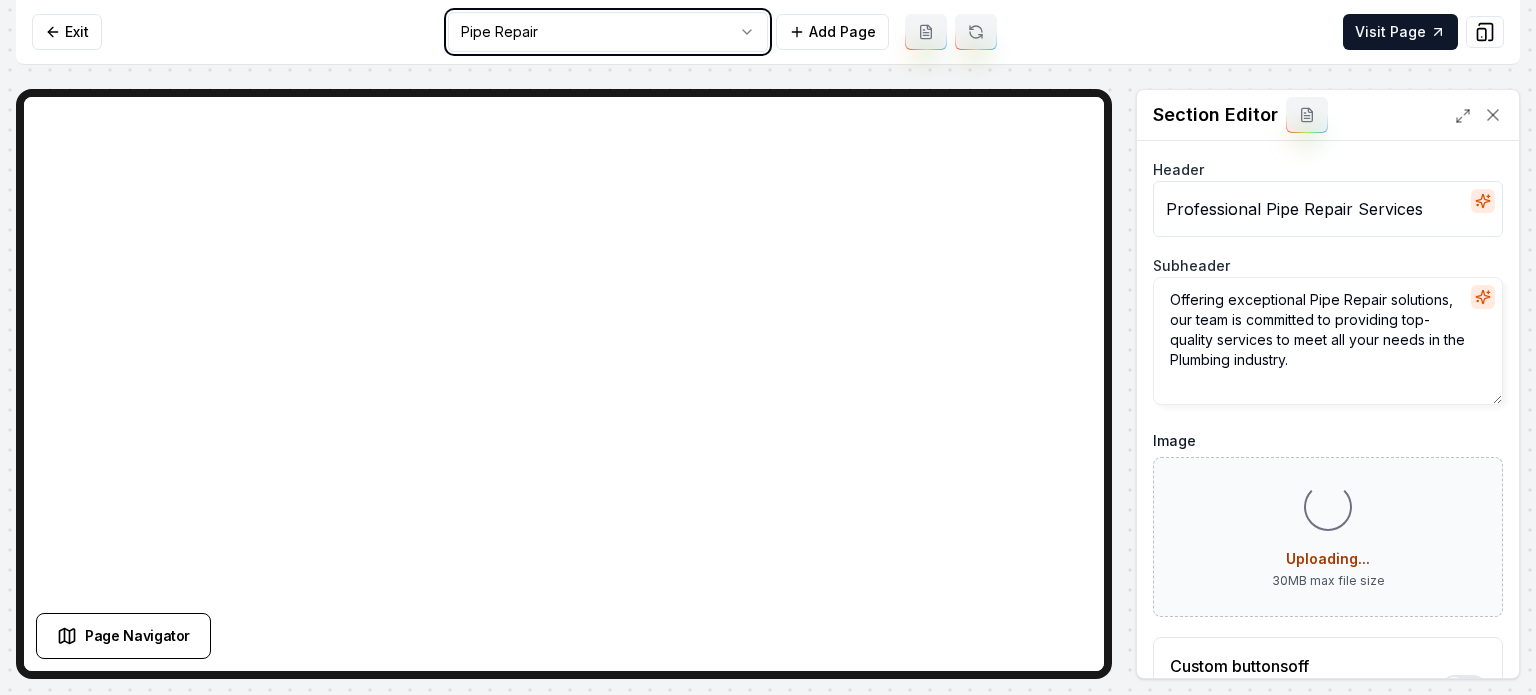 click on "Computer Required This feature is only available on a computer. Please switch to a computer to edit your site. Go back  Exit Pipe Repair Add Page Visit Page  Page Navigator Page Settings Section Editor Header Professional Pipe Repair Services Subheader Offering exceptional Pipe Repair solutions, our team is committed to providing top-quality services to meet all your needs in the Plumbing industry. Image Loading... Uploading... 30  MB max file size Custom buttons  off Your buttons will be based on the goals you set up. Discard Changes Save /dashboard/sites/7f001db2-9567-4aa7-be38-0355d4f3f918/pages/d5a35e02-9807-436c-8605-99203cebf46b" at bounding box center (768, 347) 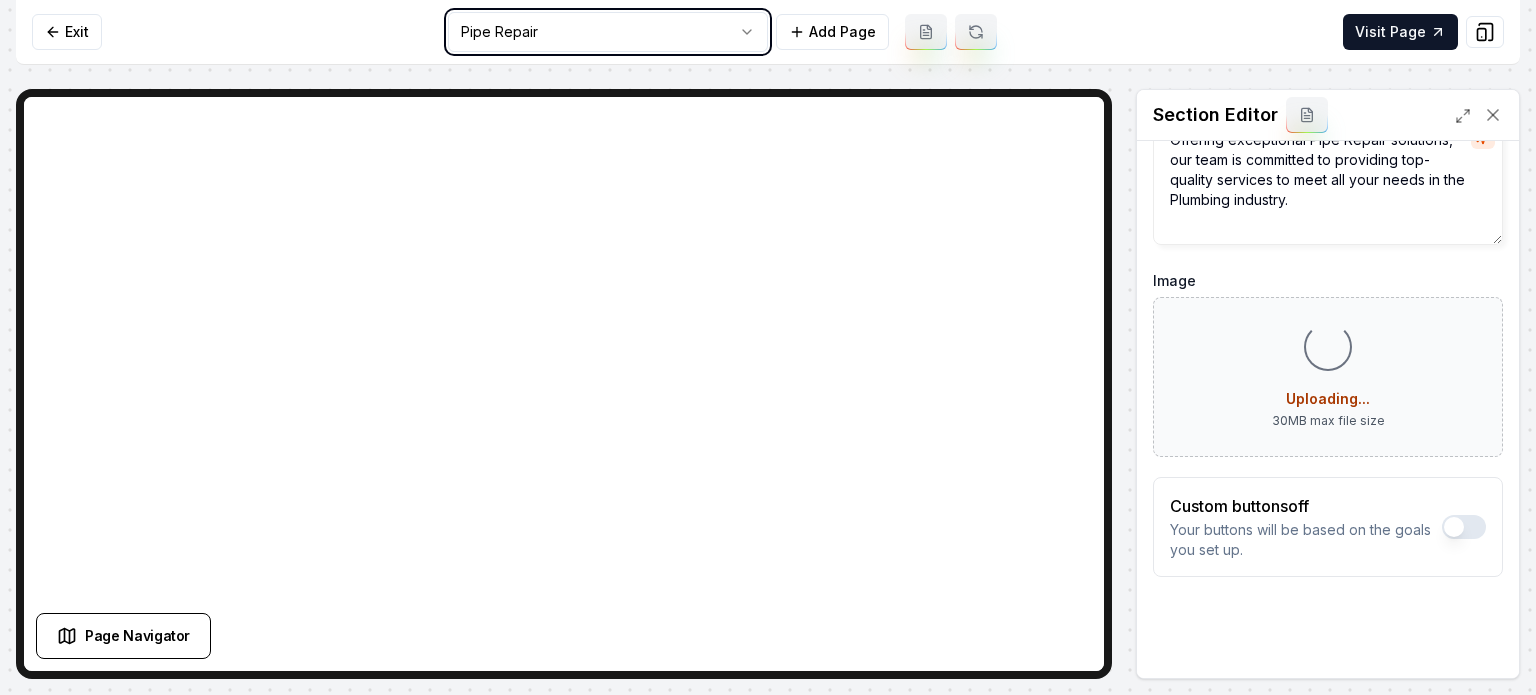 scroll, scrollTop: 161, scrollLeft: 0, axis: vertical 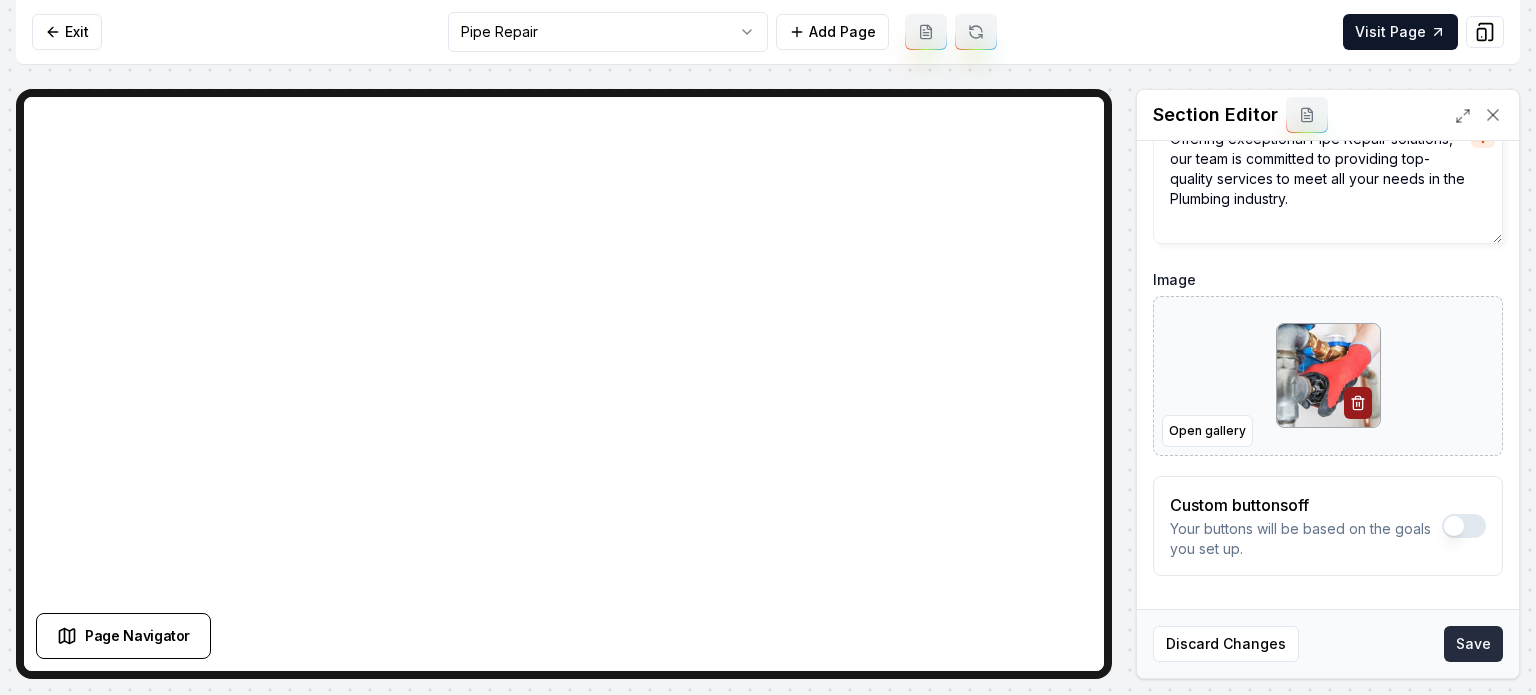 click on "Save" at bounding box center (1473, 644) 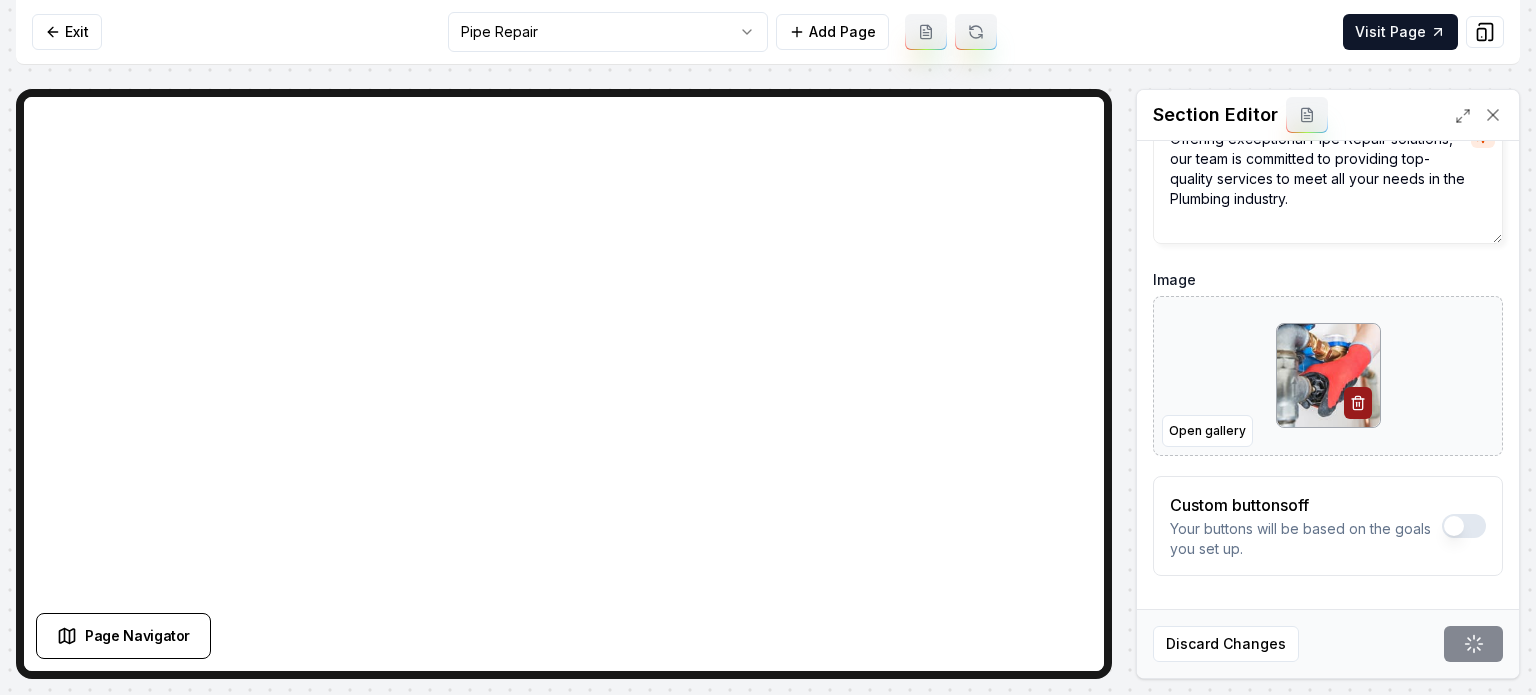 click on "Computer Required This feature is only available on a computer. Please switch to a computer to edit your site. Go back  Exit Pipe Repair Add Page Visit Page  Page Navigator Page Settings Section Editor Header Professional Pipe Repair Services Subheader Offering exceptional Pipe Repair solutions, our team is committed to providing top-quality services to meet all your needs in the Plumbing industry. Image Open gallery Custom buttons  off Your buttons will be based on the goals you set up. Discard Changes Save /dashboard/sites/7f001db2-9567-4aa7-be38-0355d4f3f918/pages/d5a35e02-9807-436c-8605-99203cebf46b" at bounding box center (768, 347) 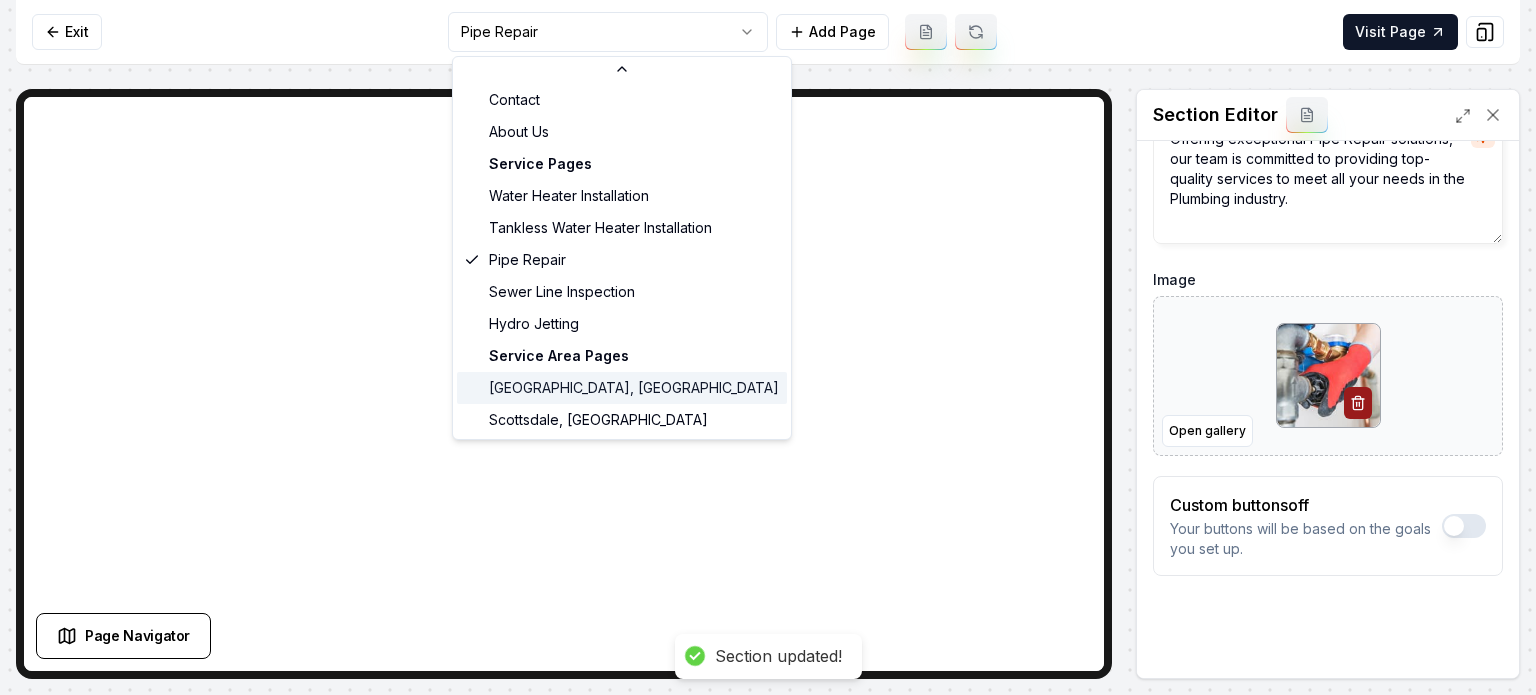 scroll, scrollTop: 65, scrollLeft: 0, axis: vertical 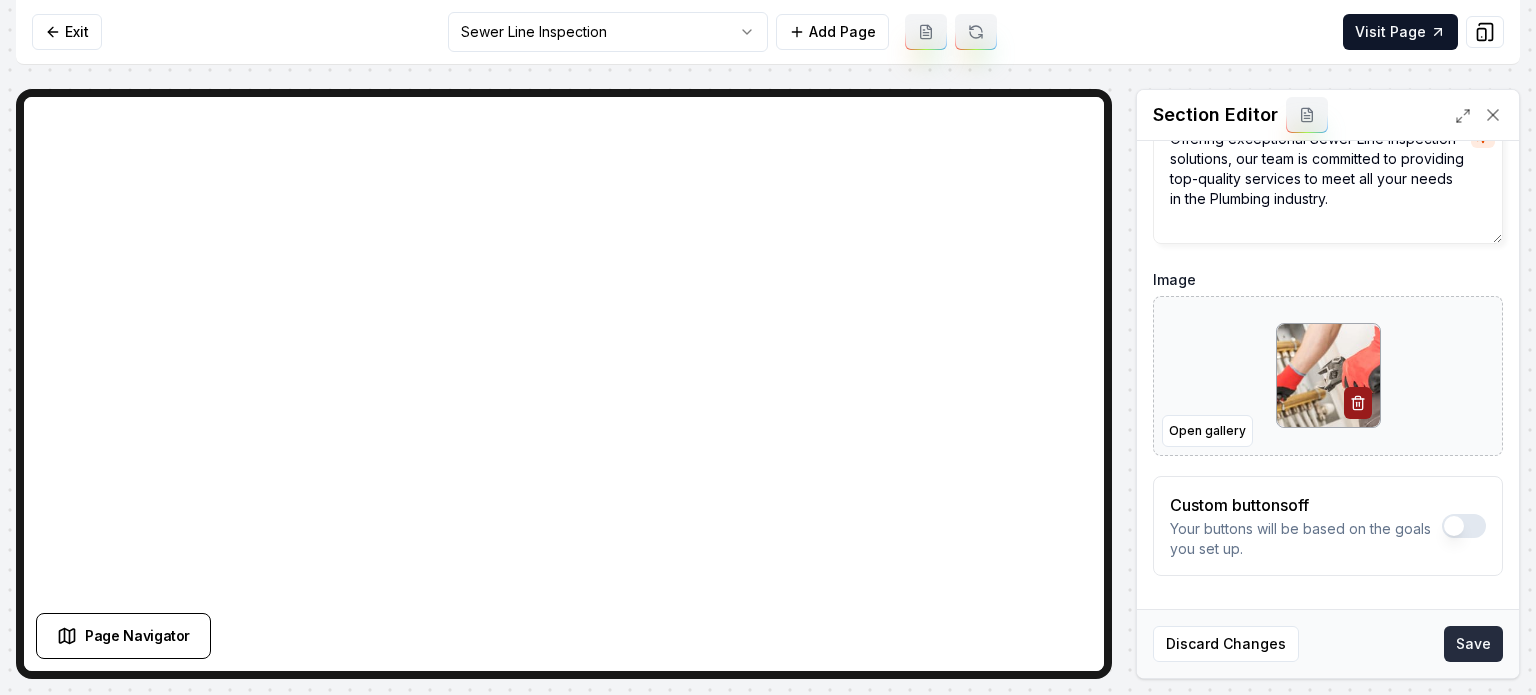 click on "Save" at bounding box center [1473, 644] 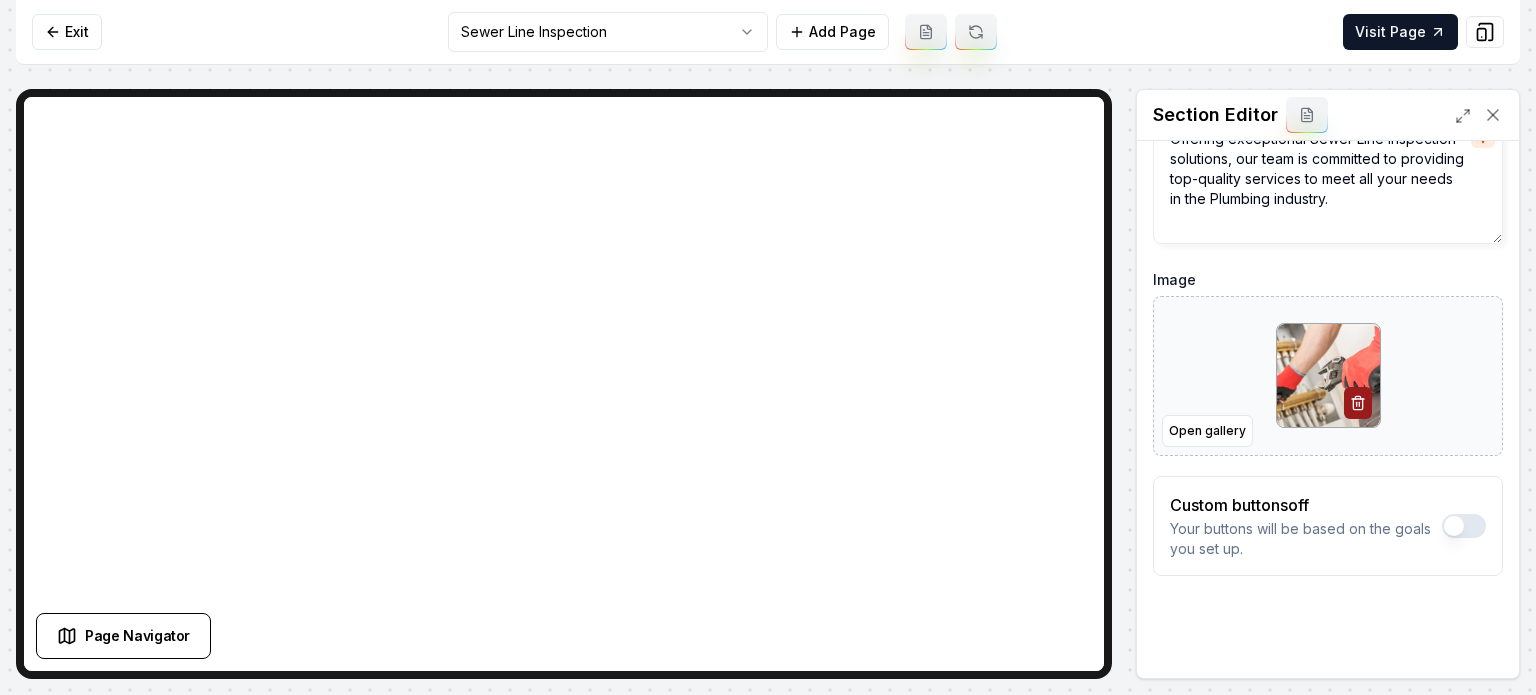 click on "Computer Required This feature is only available on a computer. Please switch to a computer to edit your site. Go back  Exit Sewer Line Inspection Add Page Visit Page  Page Navigator Page Settings Section Editor Header Professional Sewer Line Inspection Services Subheader Offering exceptional Sewer Line Inspection solutions, our team is committed to providing top-quality services to meet all your needs in the Plumbing industry. Image Open gallery Custom buttons  off Your buttons will be based on the goals you set up. Discard Changes Save /dashboard/sites/7f001db2-9567-4aa7-be38-0355d4f3f918/pages/5fe943de-f7f3-4d44-93f3-482cf1d6fa93" at bounding box center (768, 347) 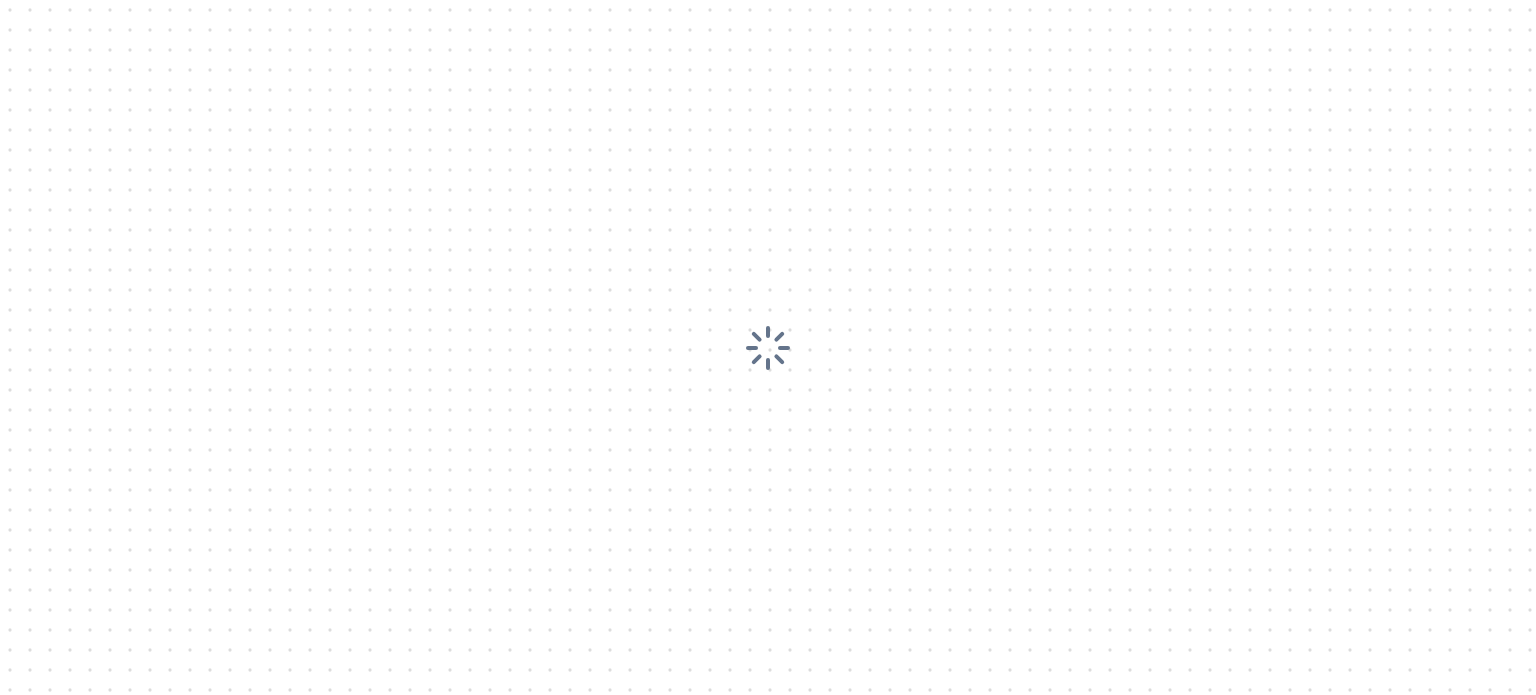 scroll, scrollTop: 0, scrollLeft: 0, axis: both 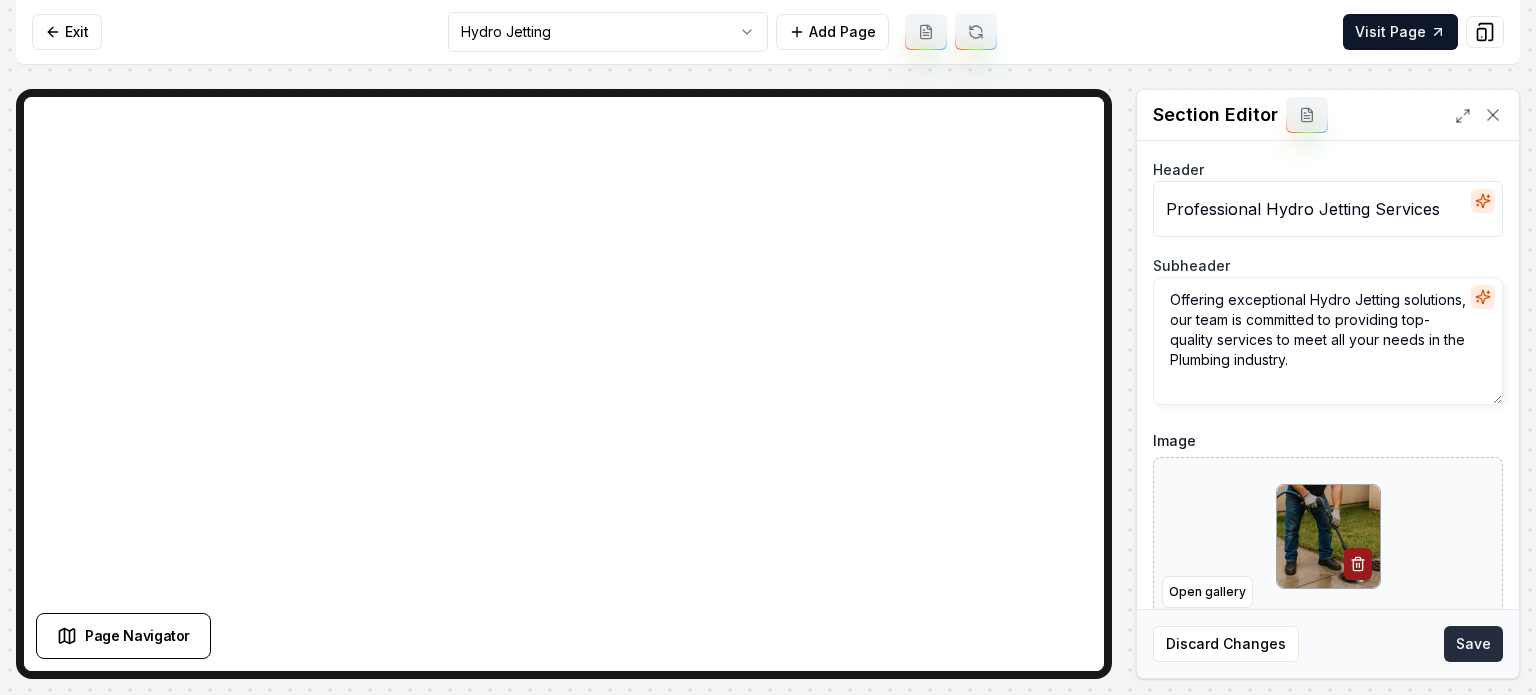 click on "Save" at bounding box center (1473, 644) 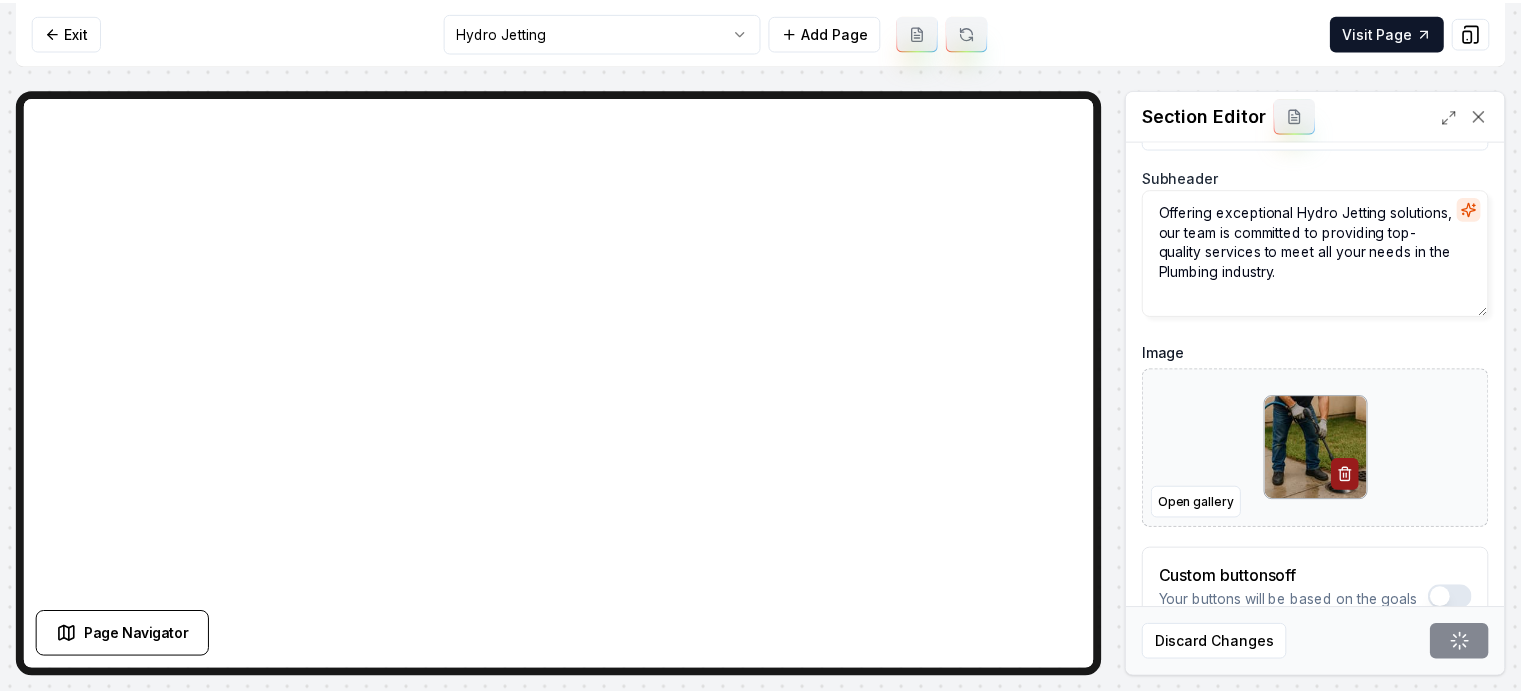 scroll, scrollTop: 161, scrollLeft: 0, axis: vertical 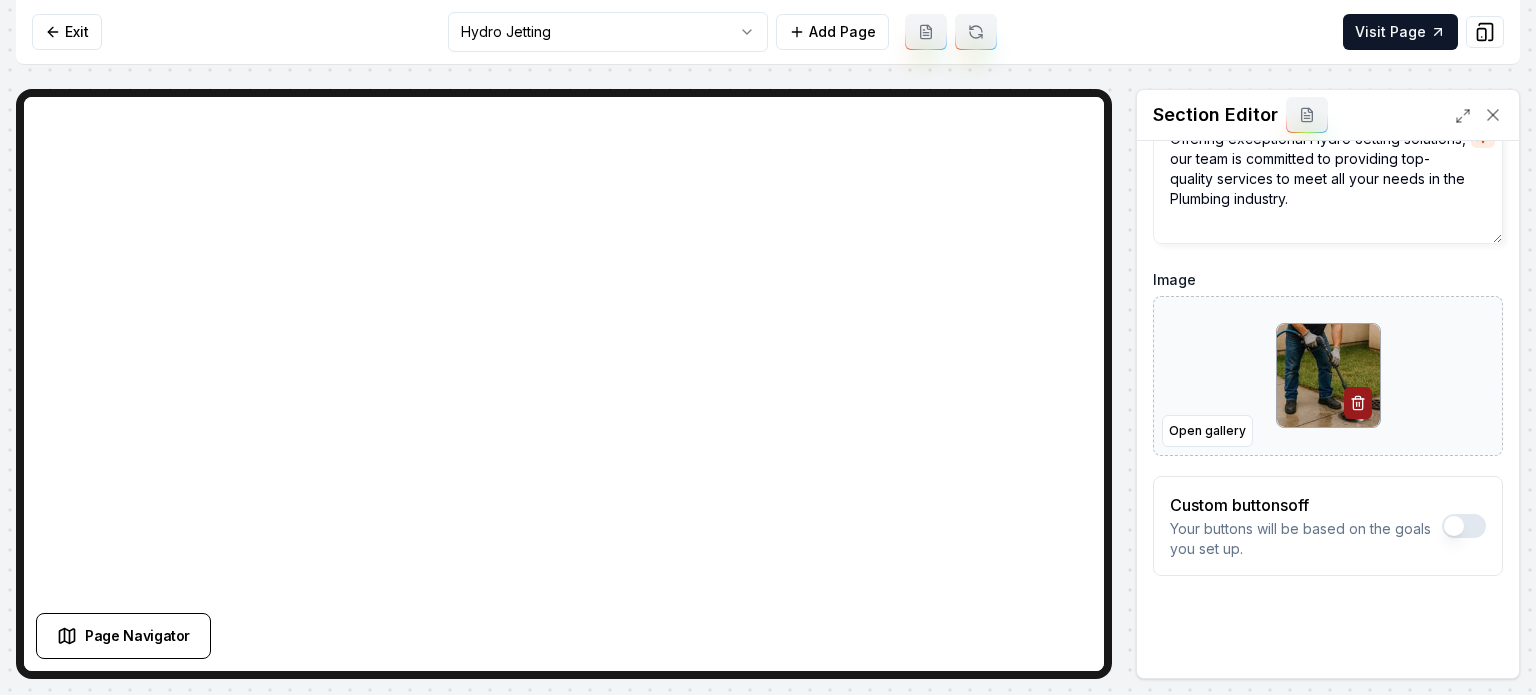 click on "Header Professional Hydro Jetting Services Subheader Offering exceptional Hydro Jetting solutions, our team is committed to providing top-quality services to meet all your needs in the Plumbing industry. Image Open gallery Custom buttons  off Your buttons will be based on the goals you set up. Discard Changes Save" at bounding box center [1328, 326] 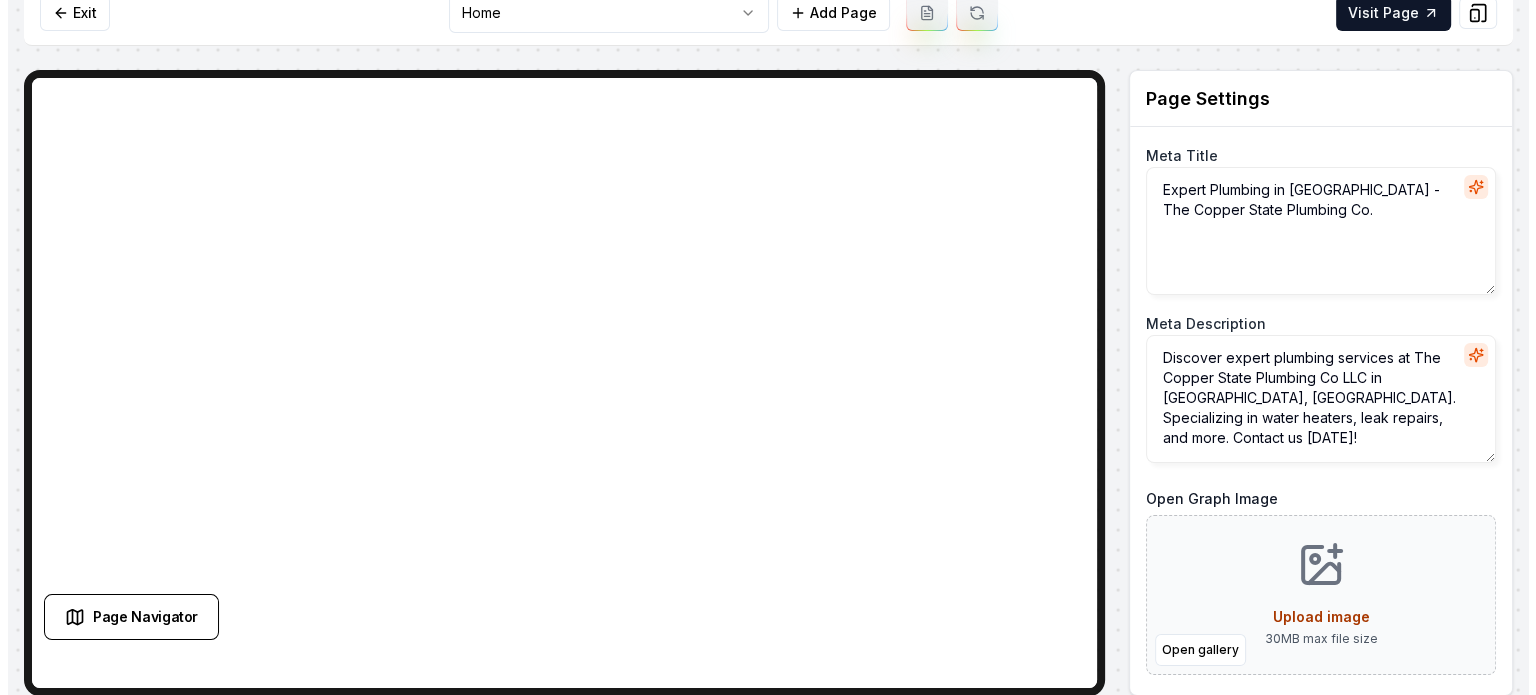 scroll, scrollTop: 0, scrollLeft: 0, axis: both 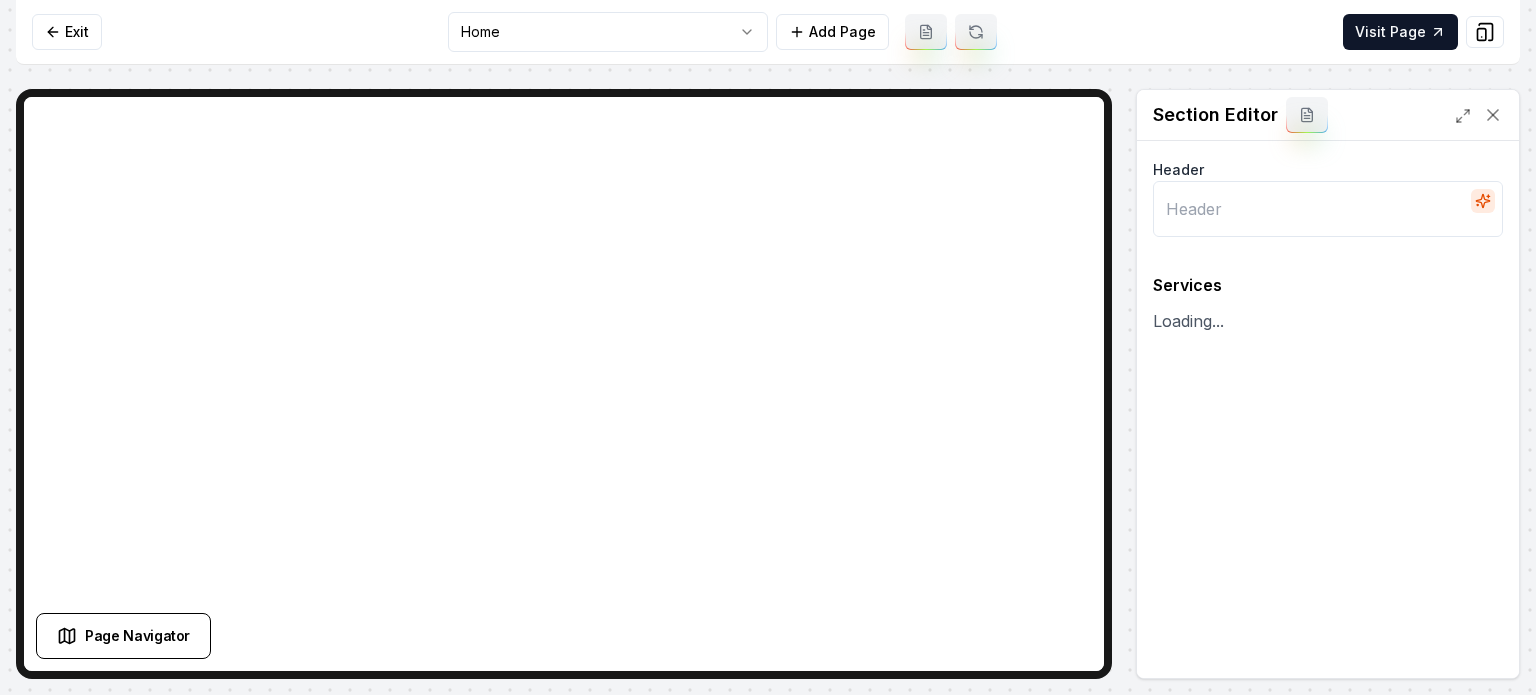 type on "Our Expert Plumbing Services" 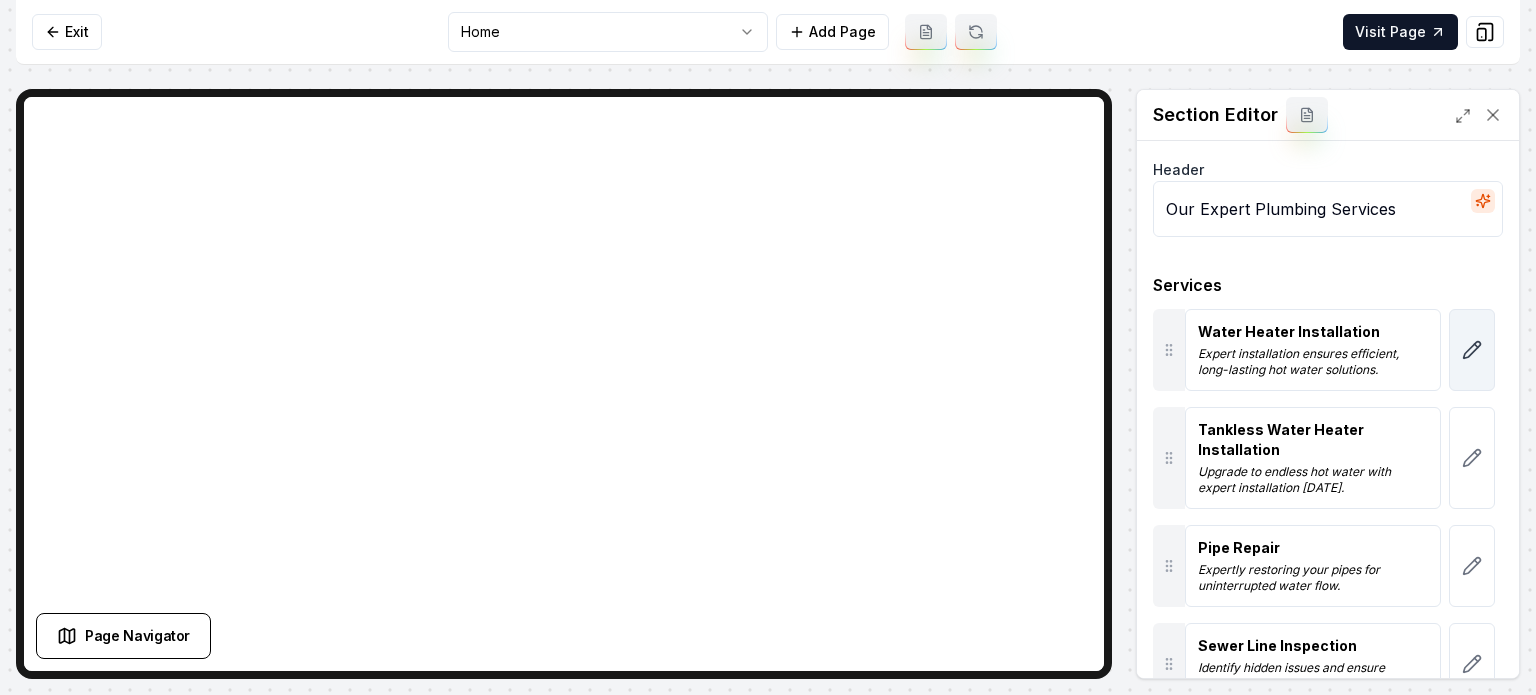 click 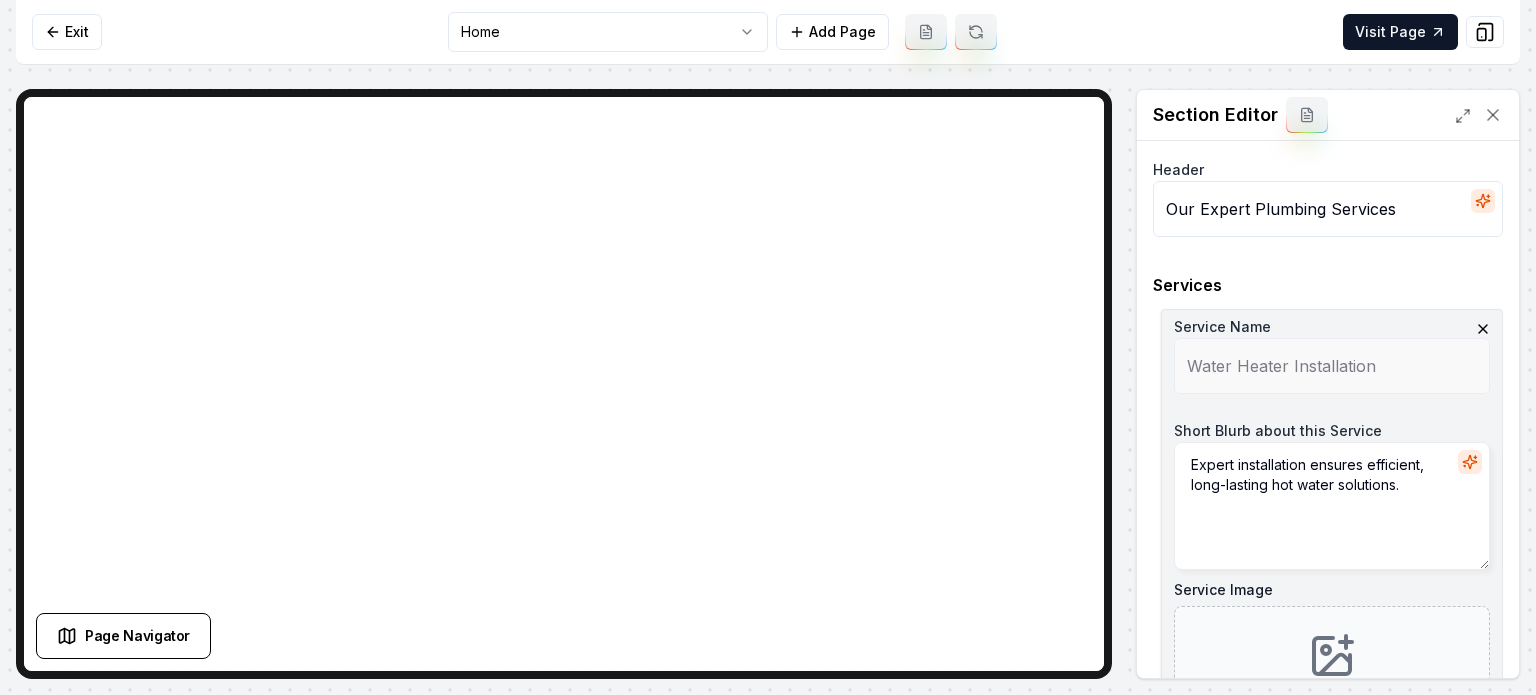 scroll, scrollTop: 400, scrollLeft: 0, axis: vertical 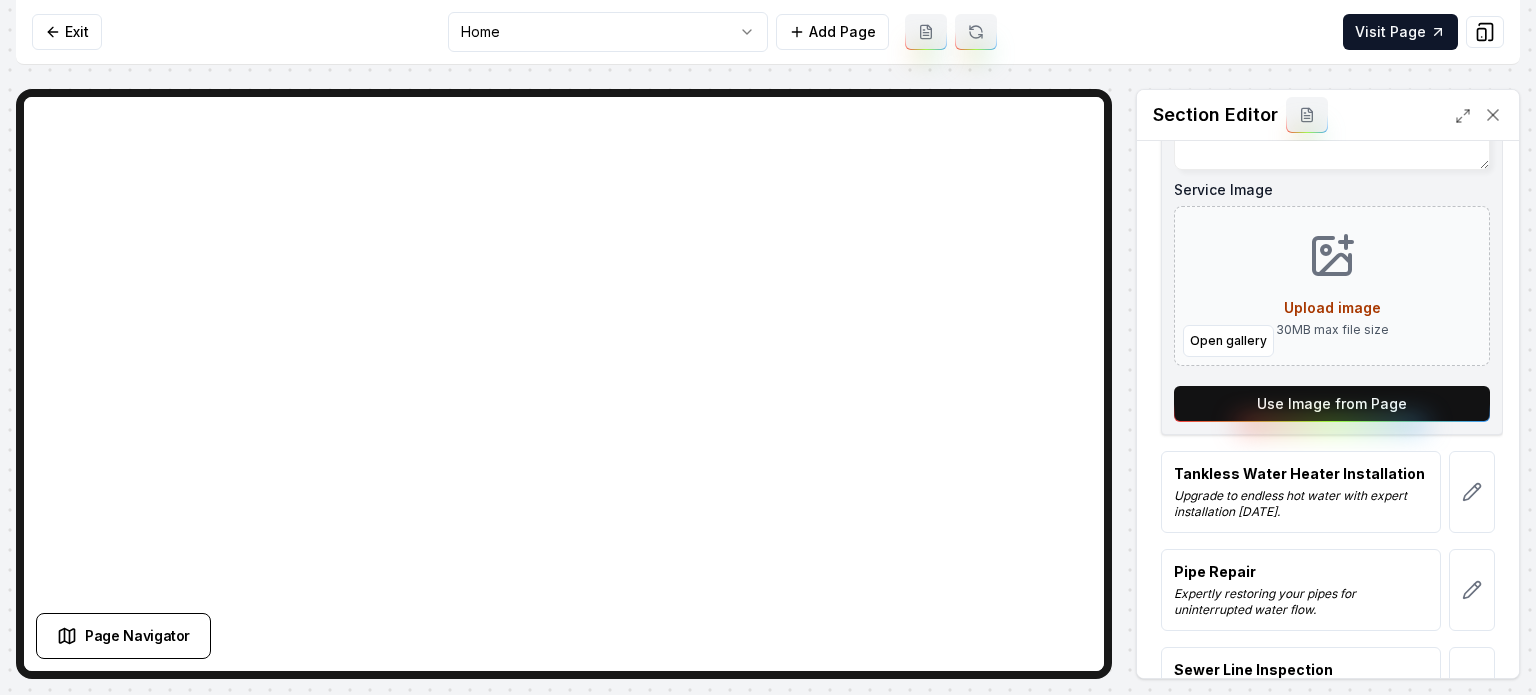 click on "Use Image from Page" at bounding box center [1332, 404] 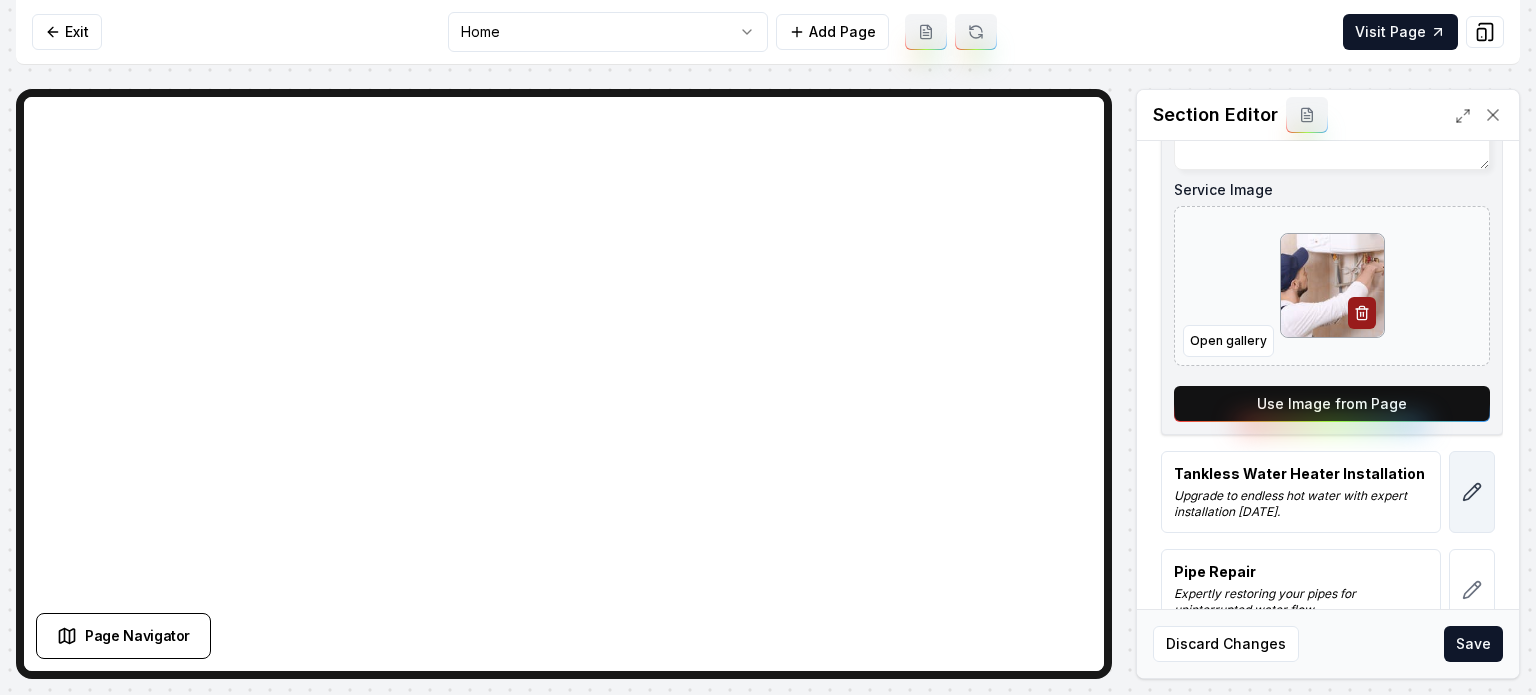 click at bounding box center (1472, 492) 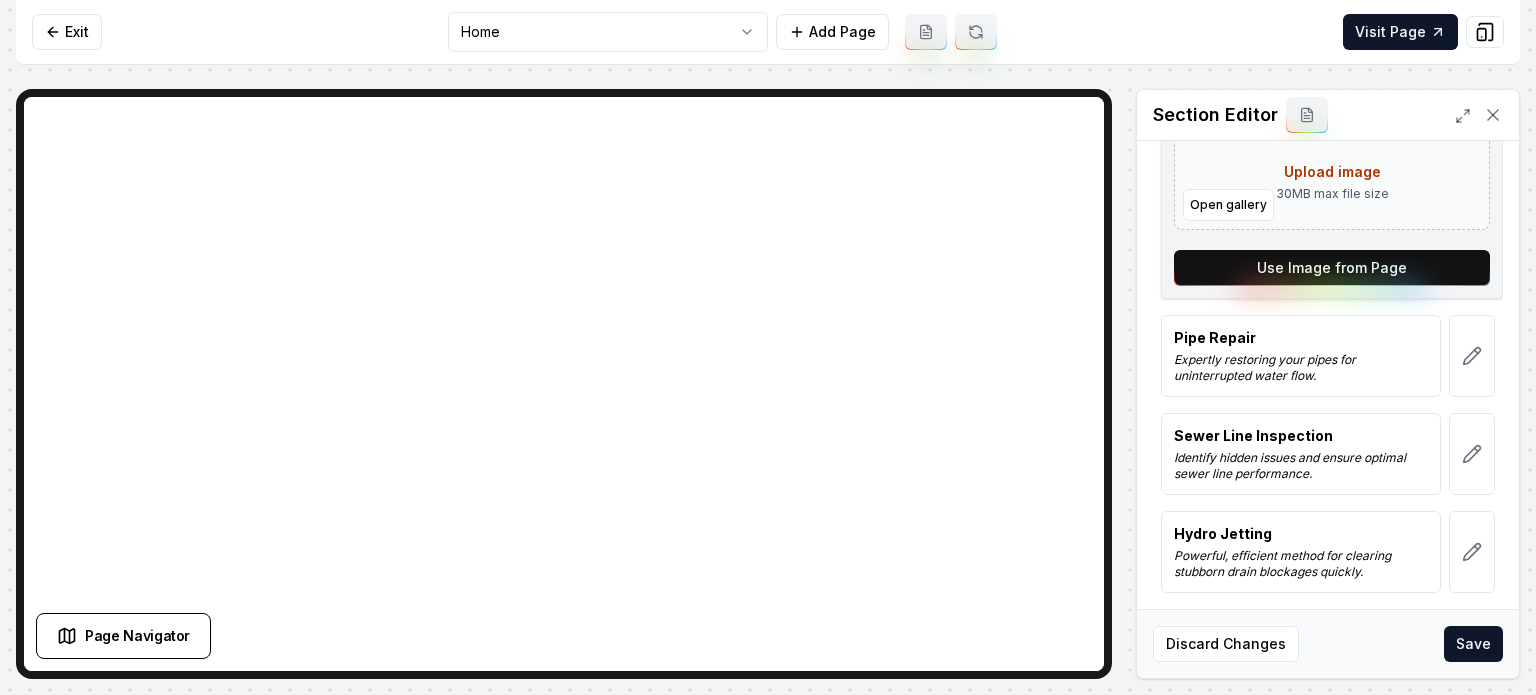 scroll, scrollTop: 638, scrollLeft: 0, axis: vertical 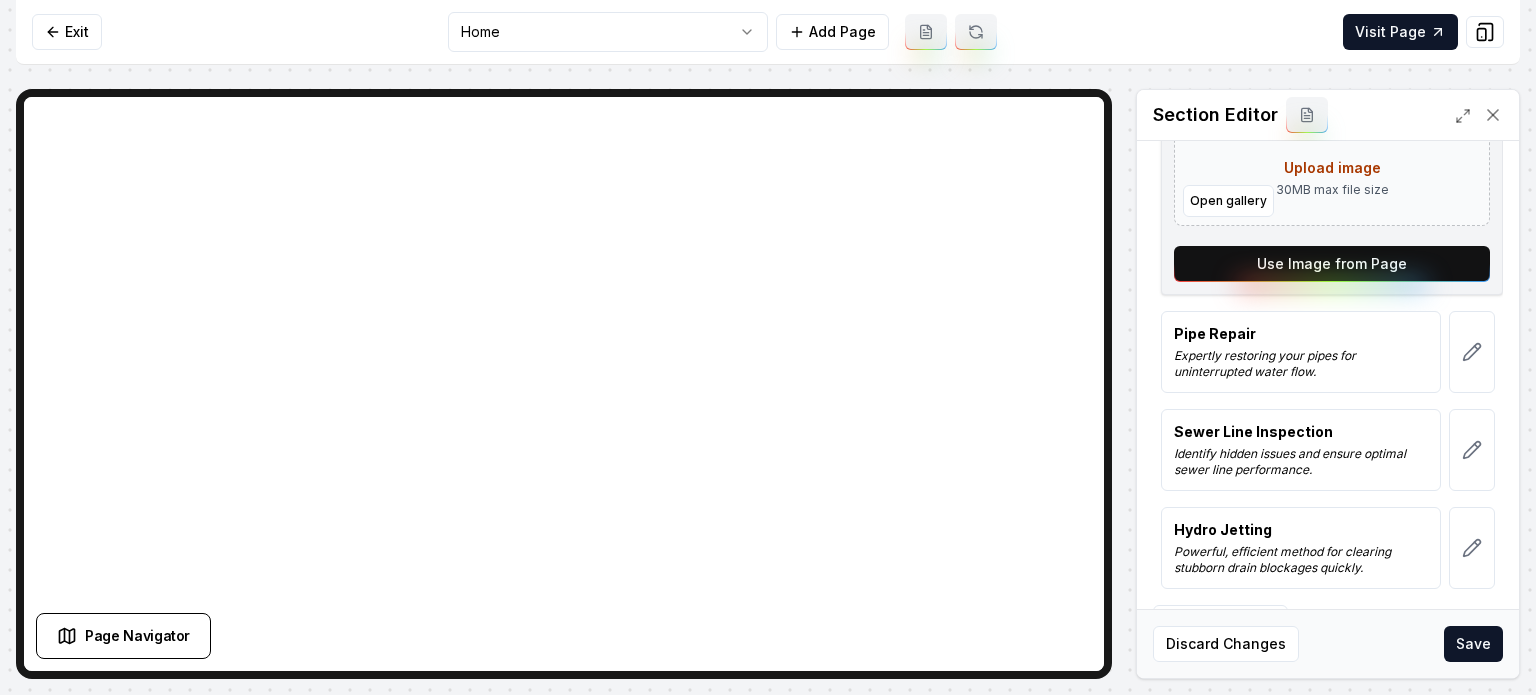 click on "Use Image from Page" at bounding box center [1332, 264] 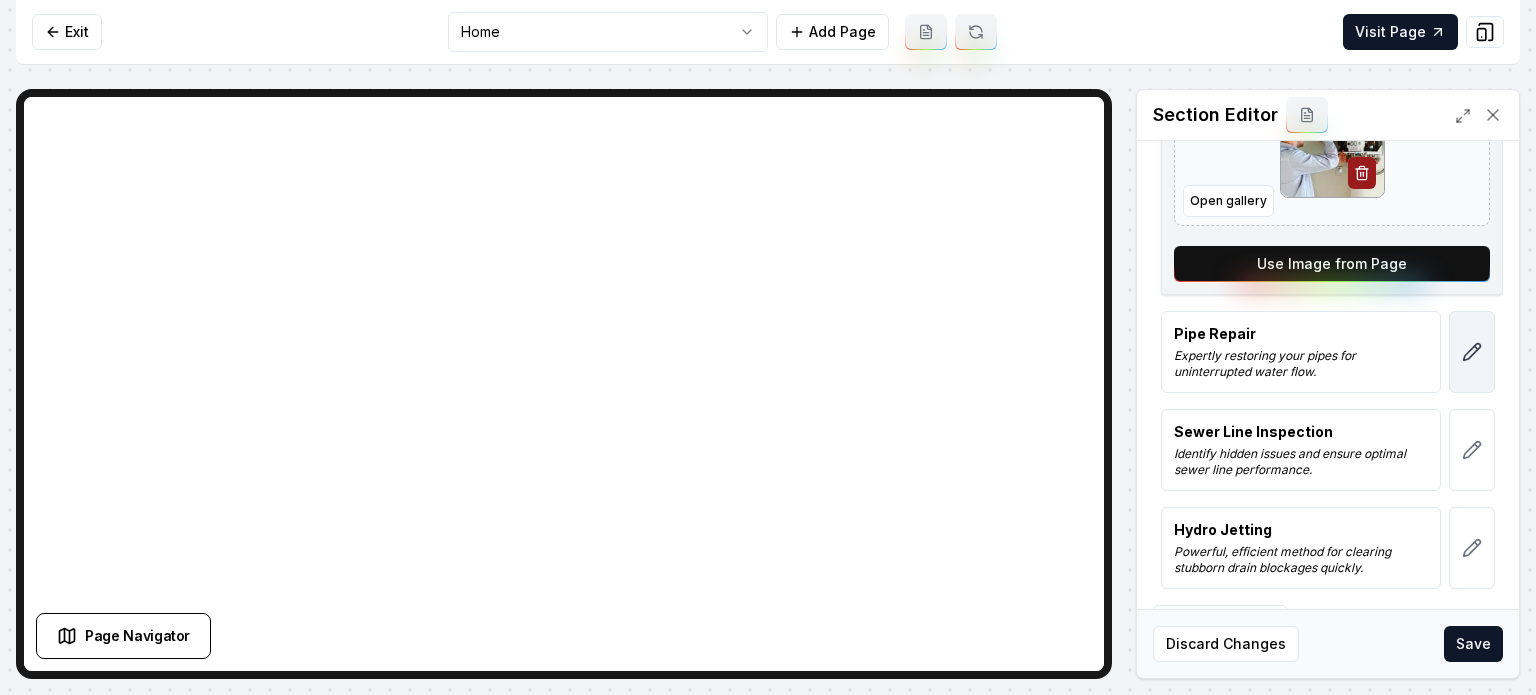 click at bounding box center [1472, 352] 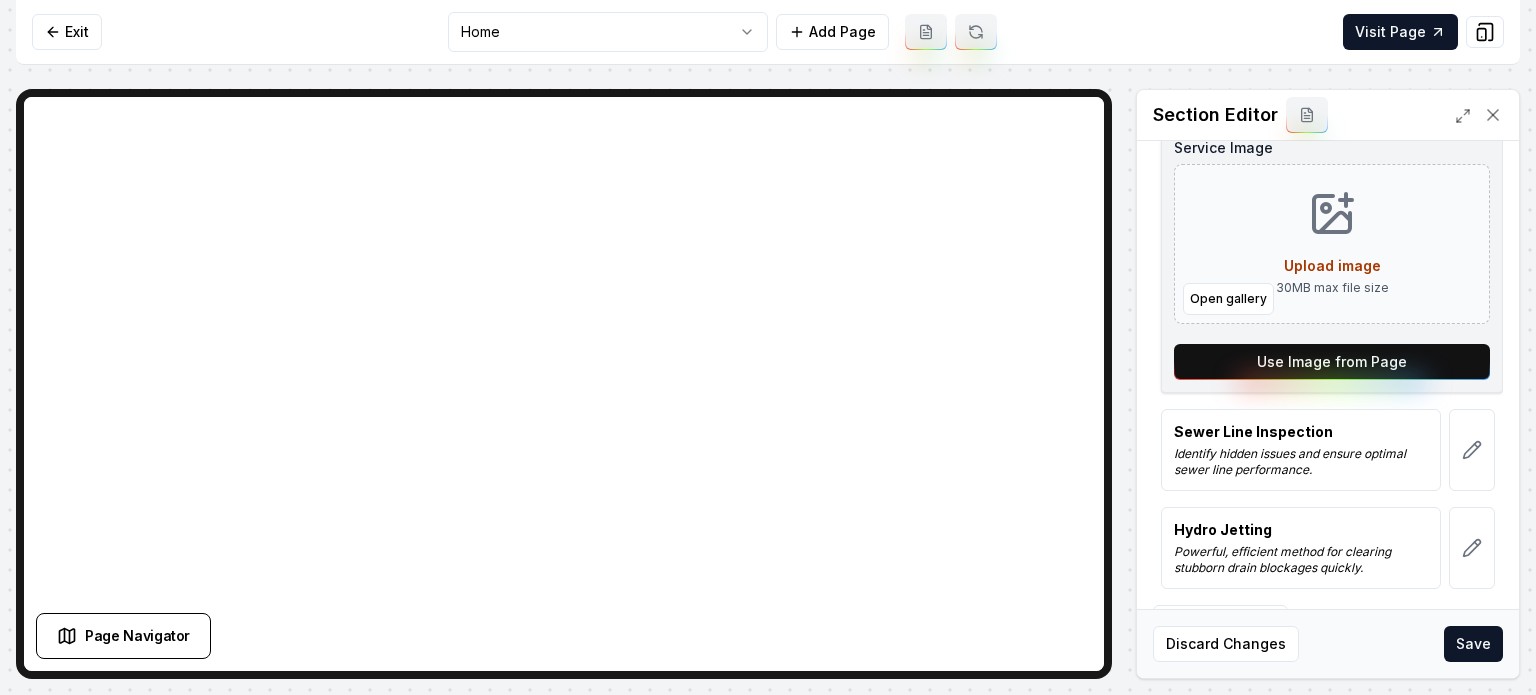 click on "Use Image from Page" at bounding box center (1332, 362) 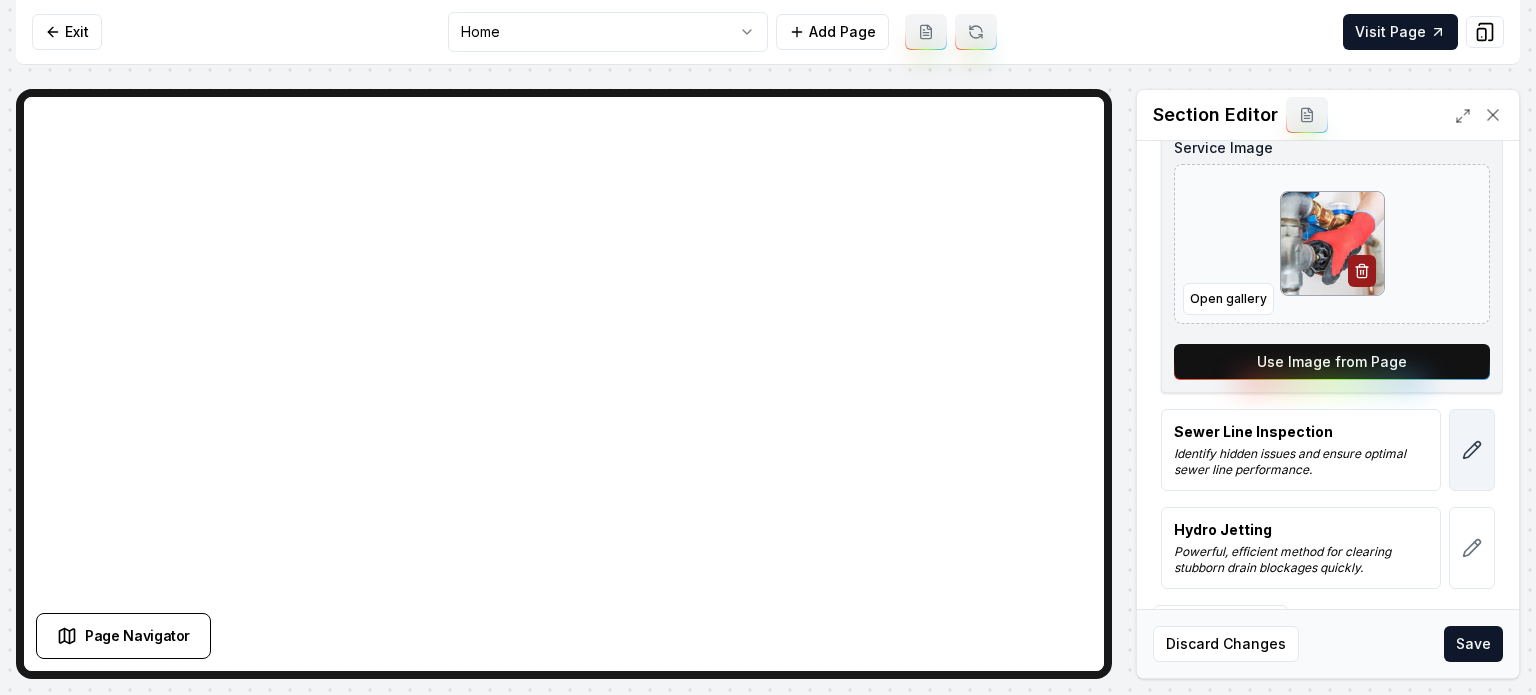 click at bounding box center [1472, 450] 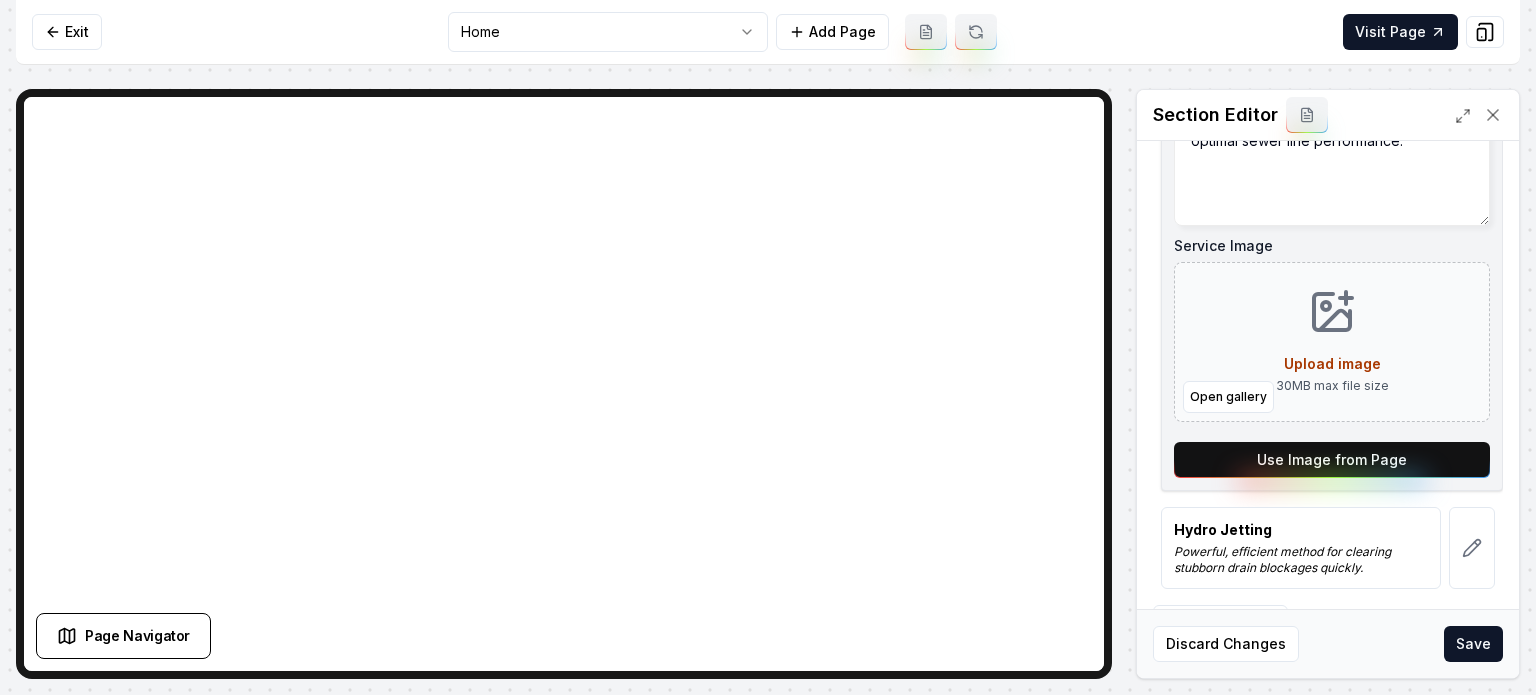 click on "Use Image from Page" at bounding box center (1332, 460) 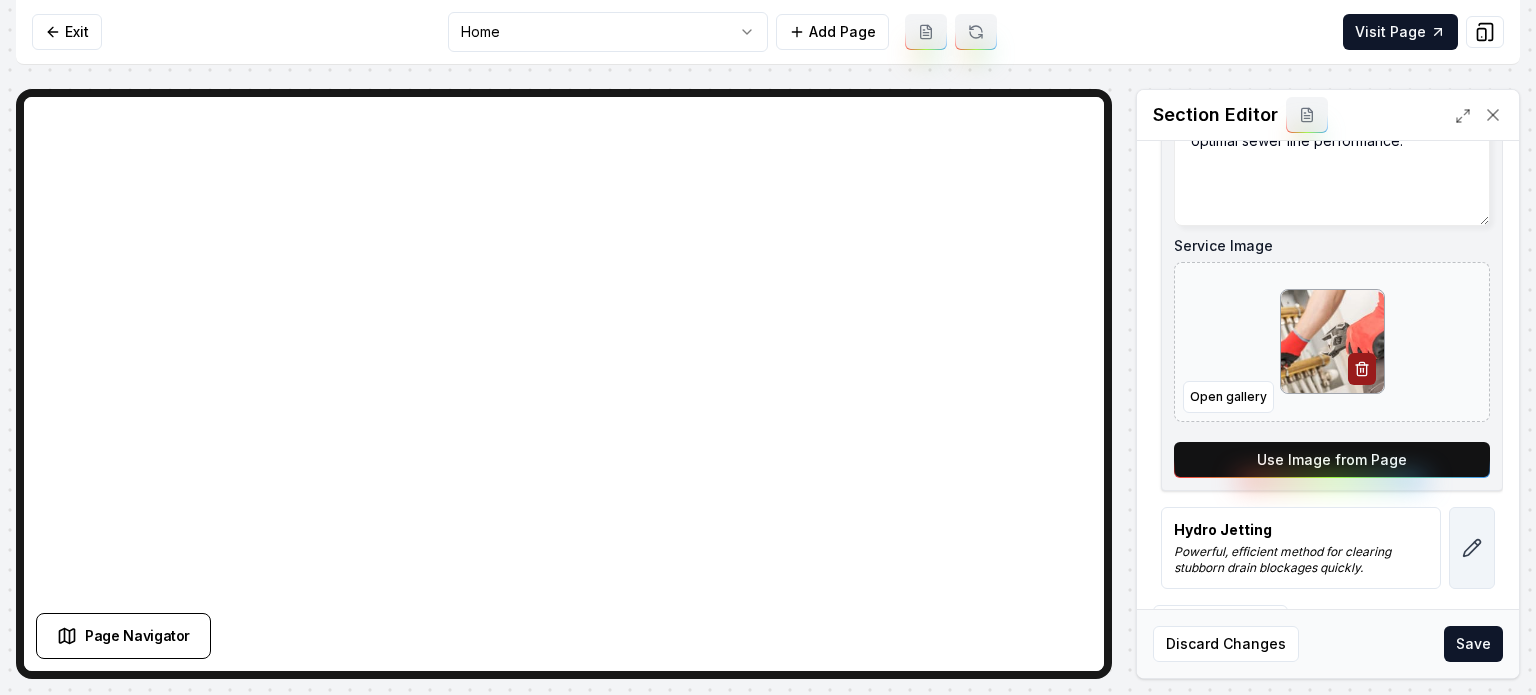 click 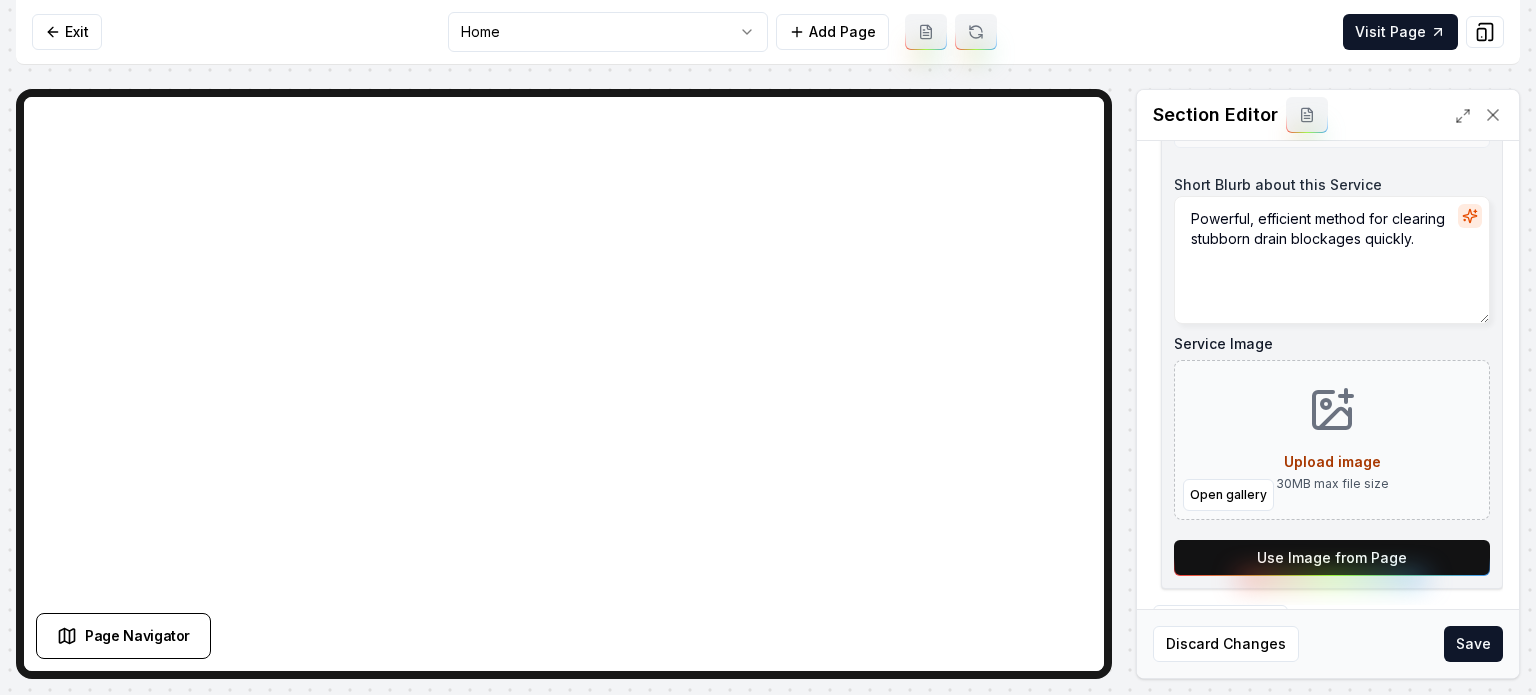 click on "Use Image from Page" at bounding box center (1332, 558) 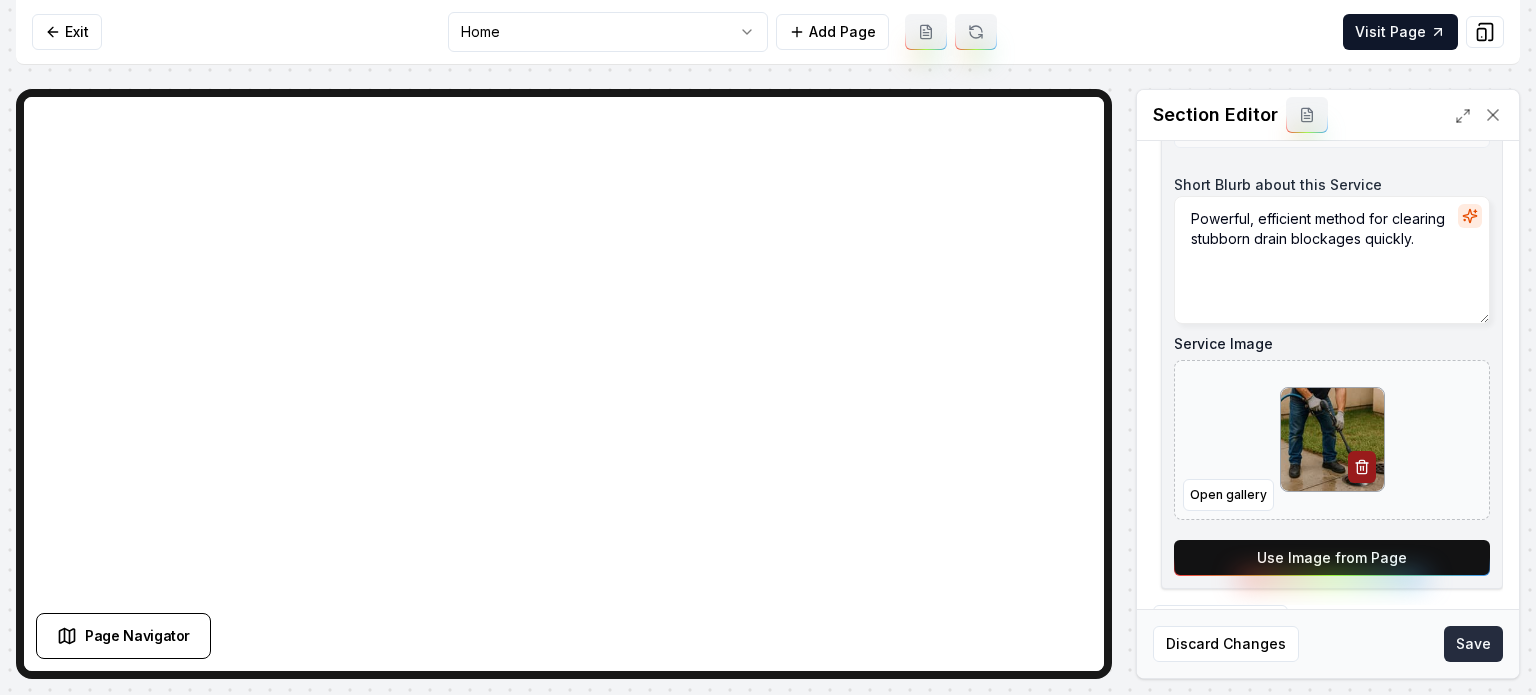 click on "Save" at bounding box center (1473, 644) 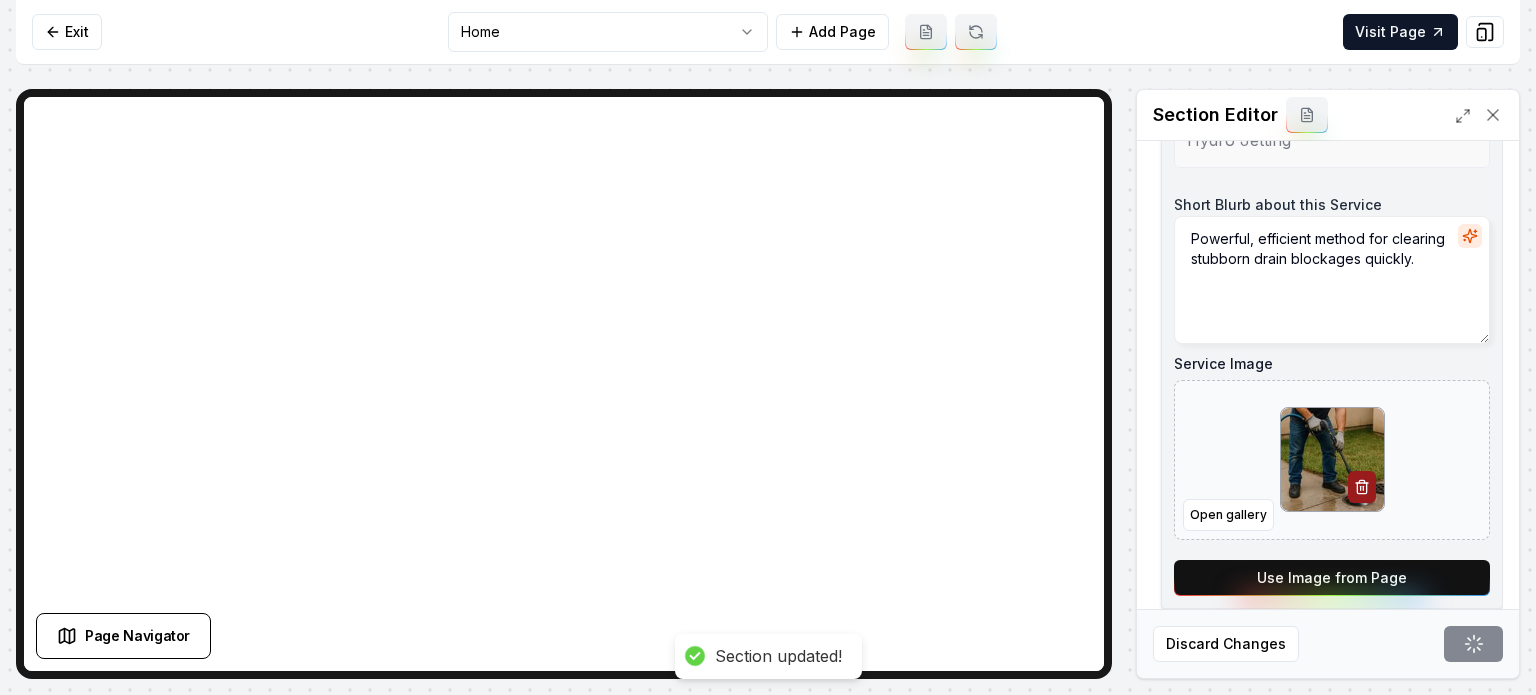 scroll, scrollTop: 214, scrollLeft: 0, axis: vertical 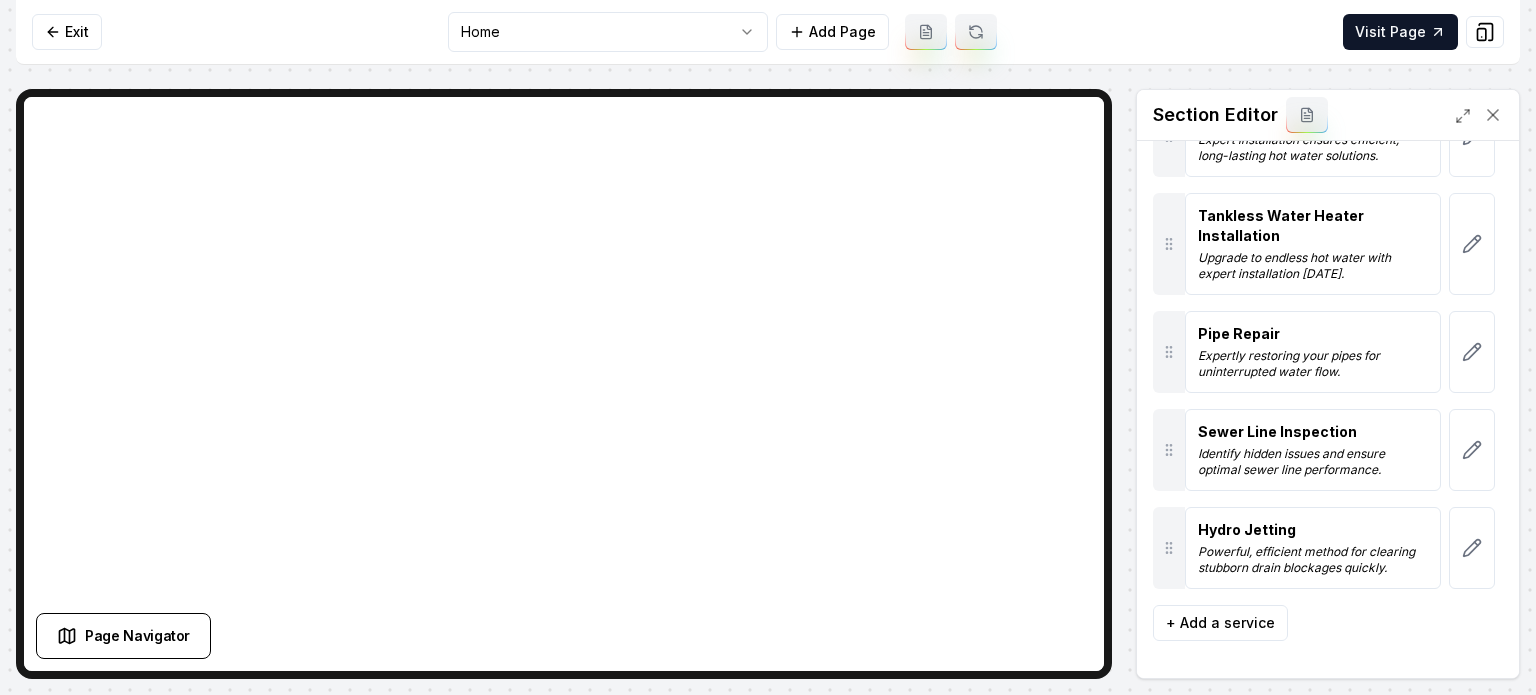 click on "Exit Home Add Page Visit Page" at bounding box center [768, 32] 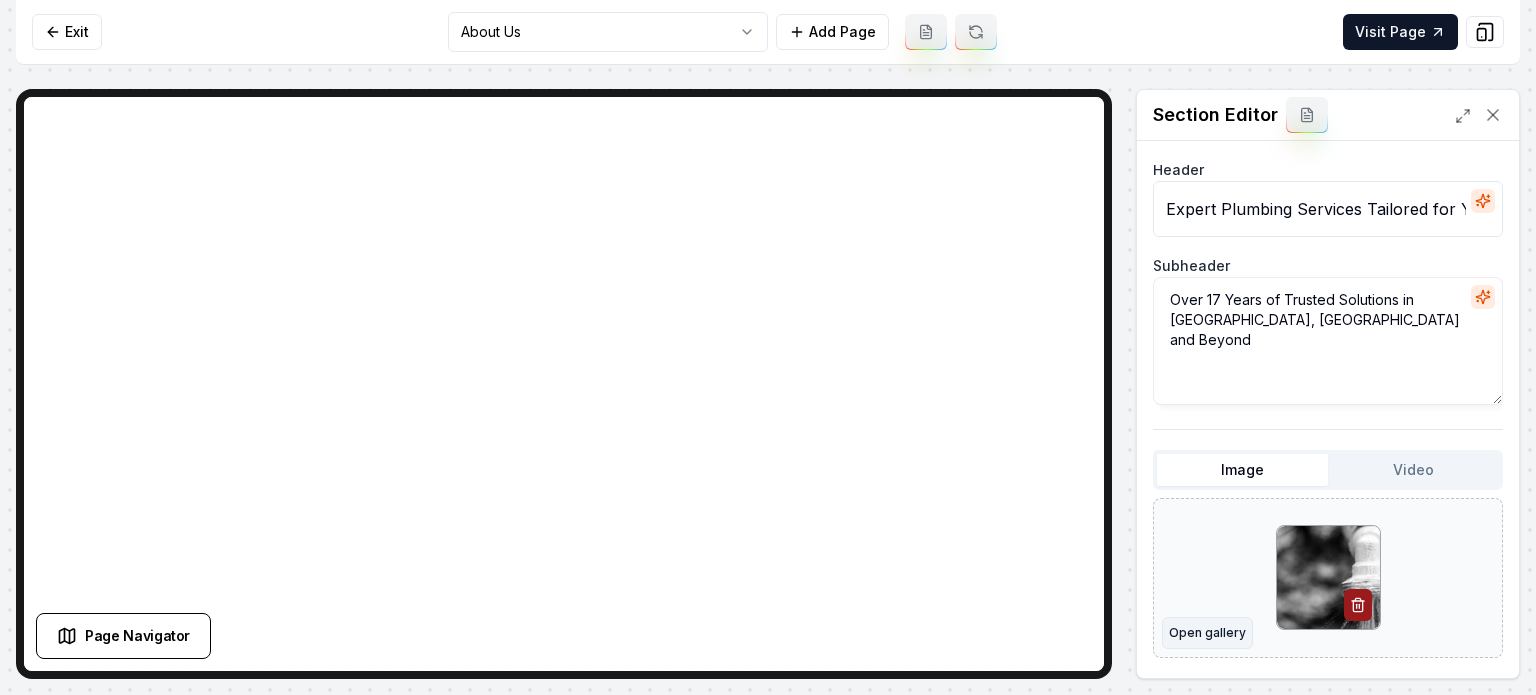click on "Open gallery" at bounding box center (1207, 633) 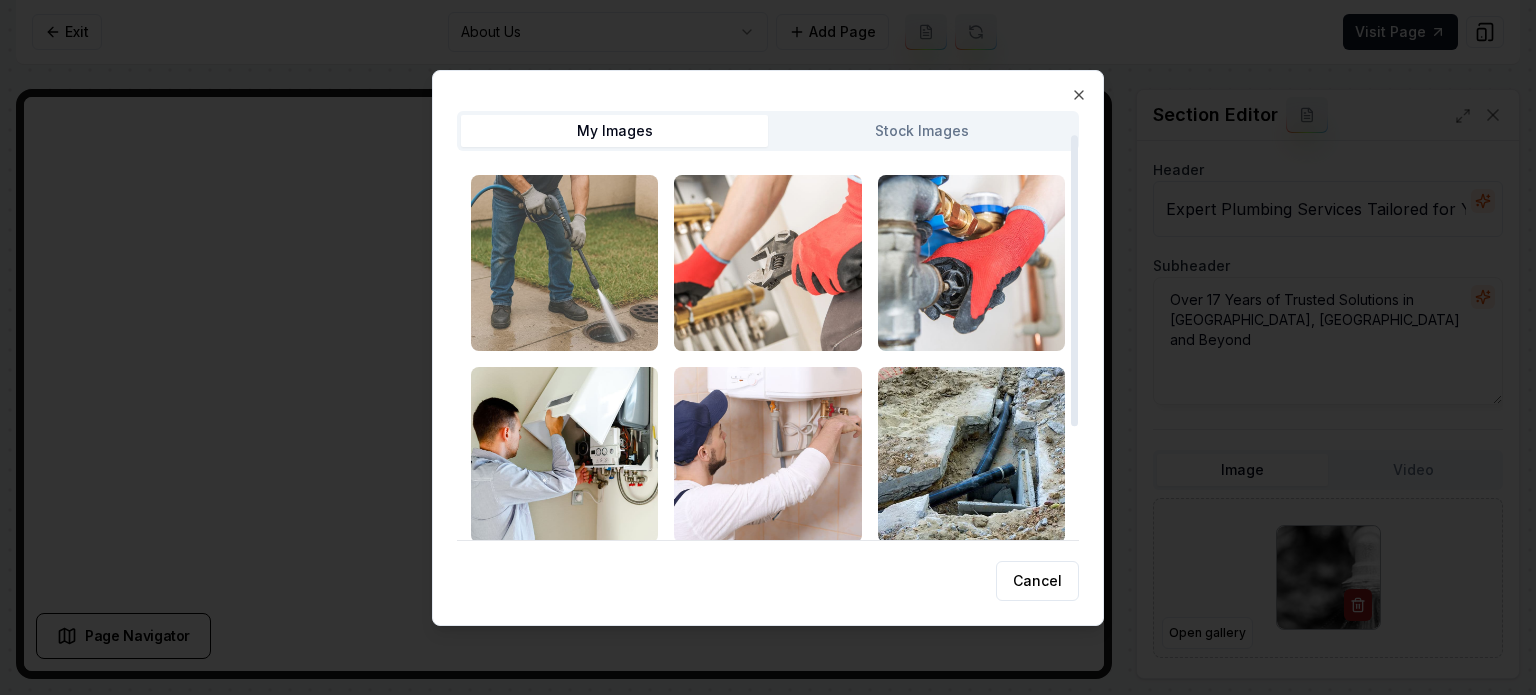 scroll, scrollTop: 202, scrollLeft: 0, axis: vertical 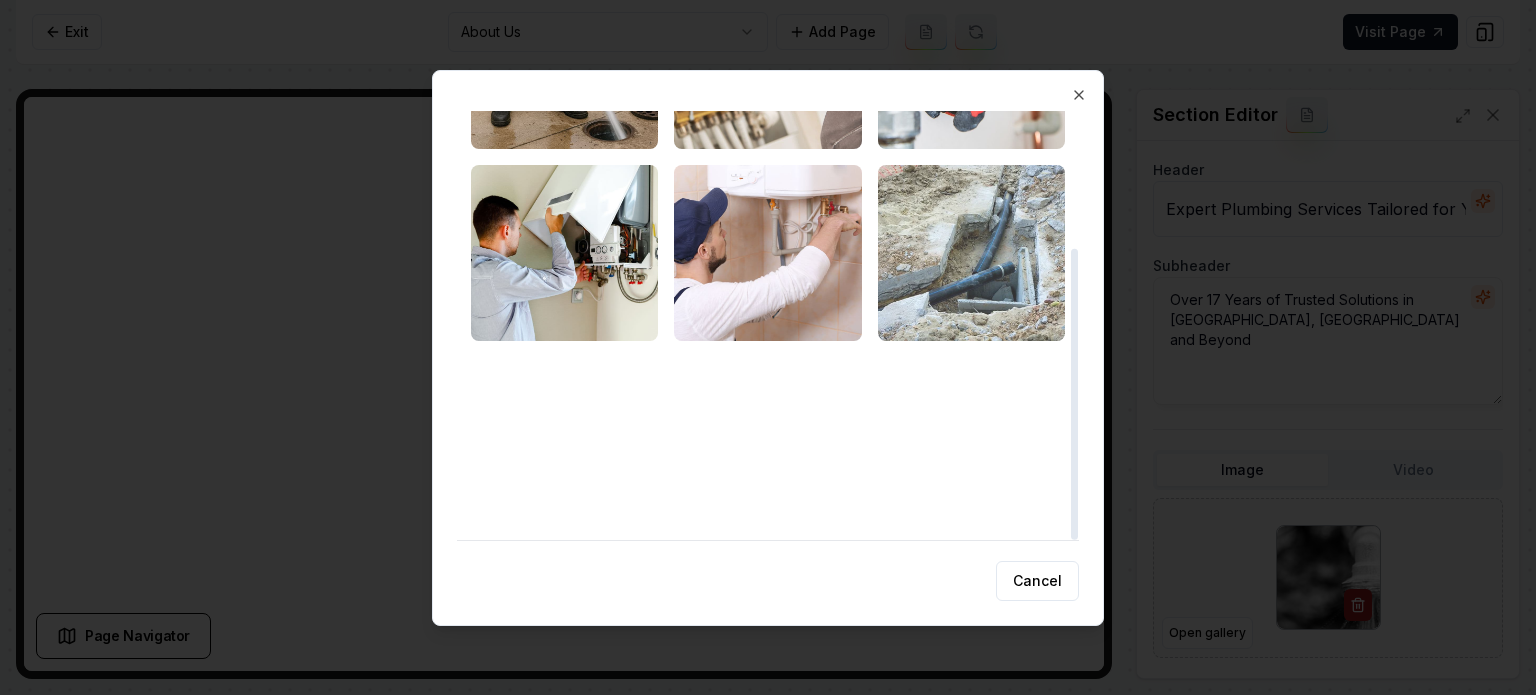 click at bounding box center [971, 253] 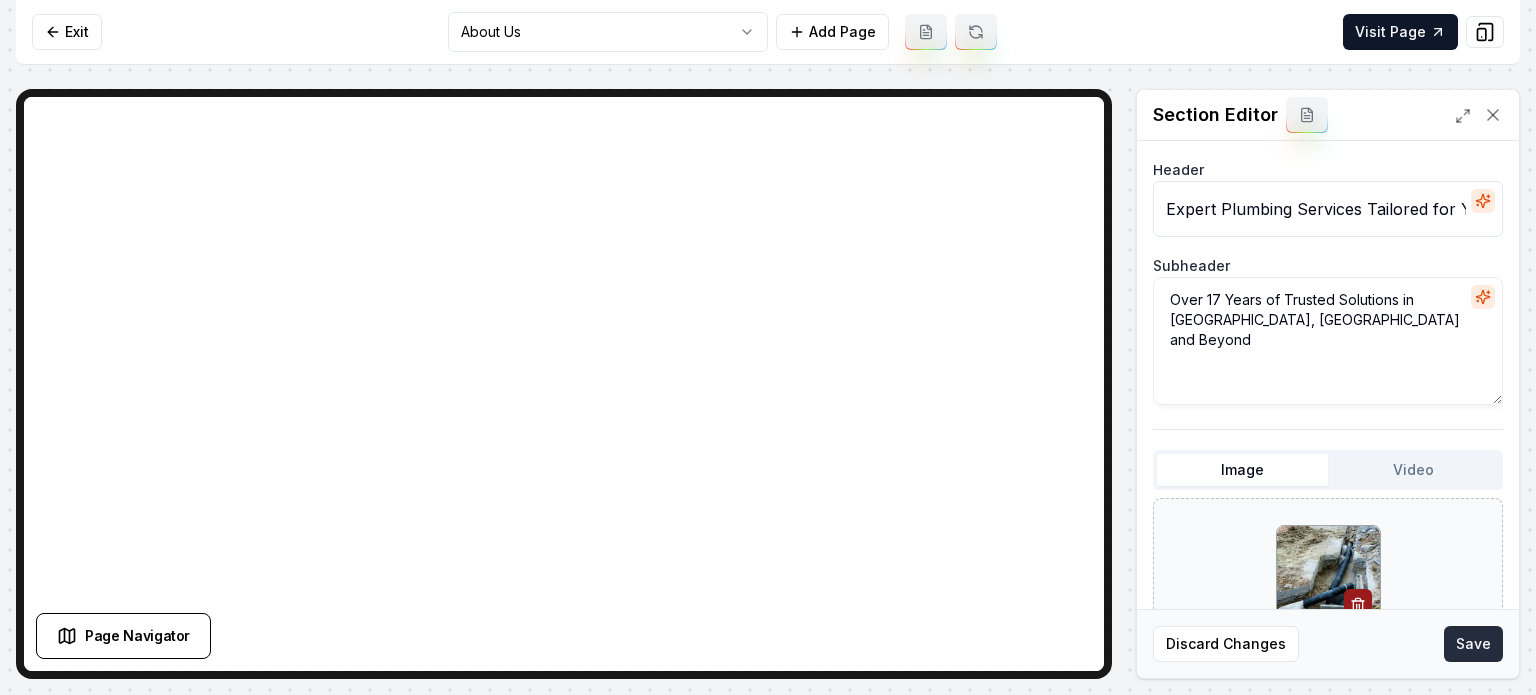 click on "Save" at bounding box center [1473, 644] 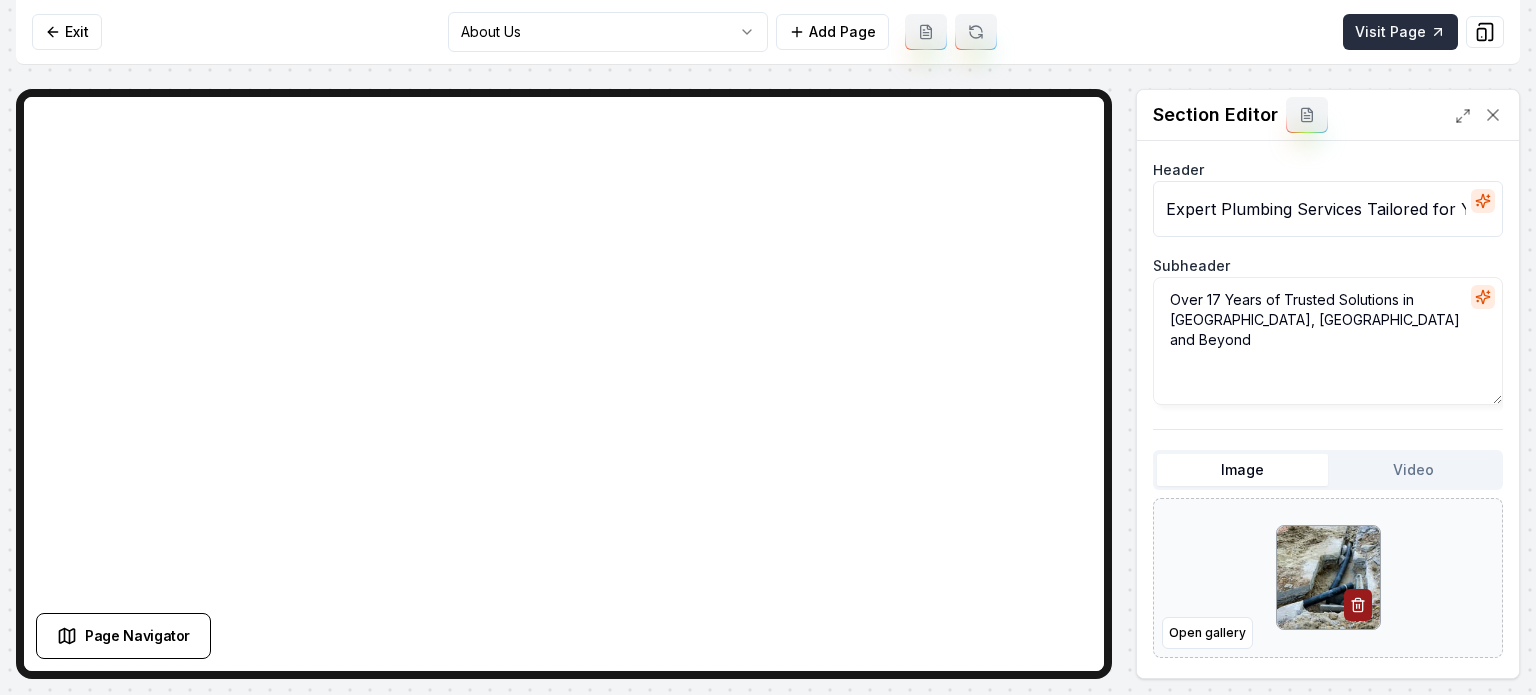 click on "Visit Page" at bounding box center (1400, 32) 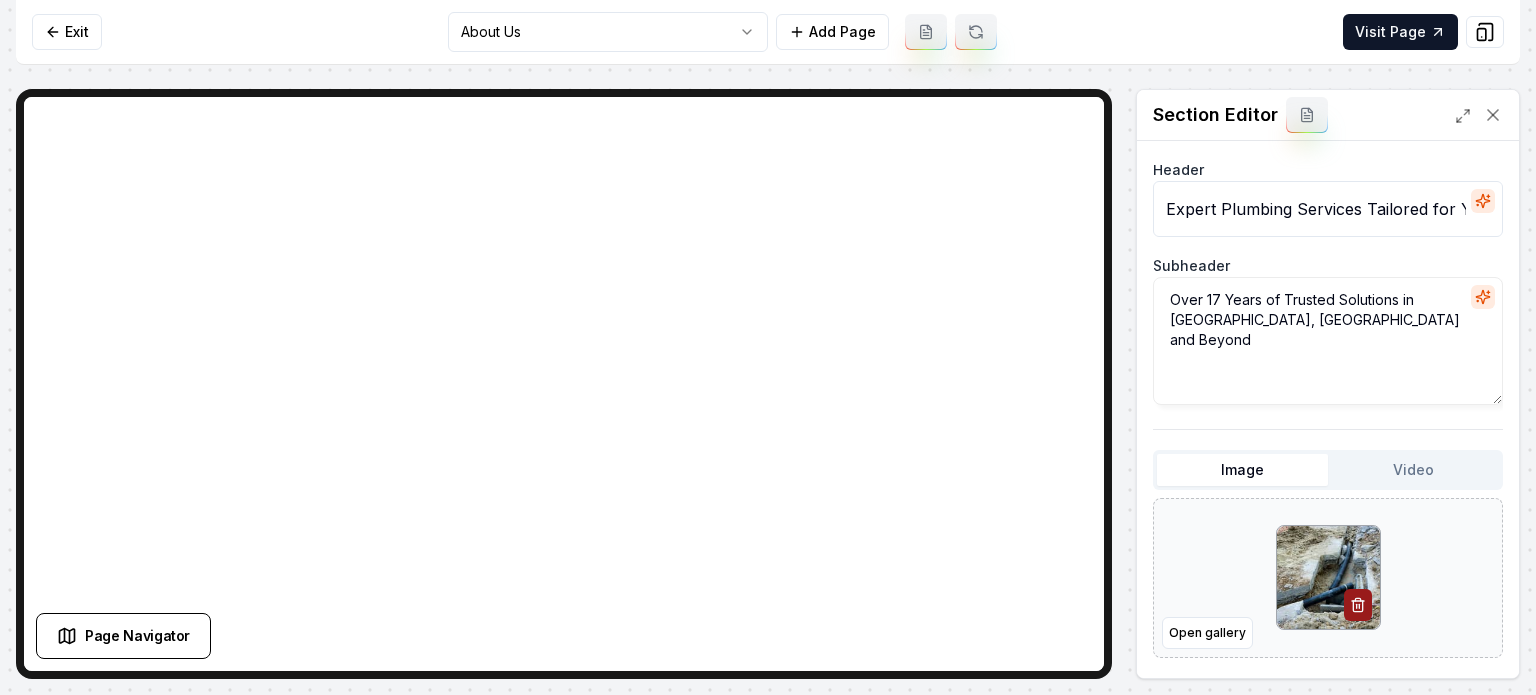 click on "Exit About Us Add Page Visit Page" at bounding box center (768, 32) 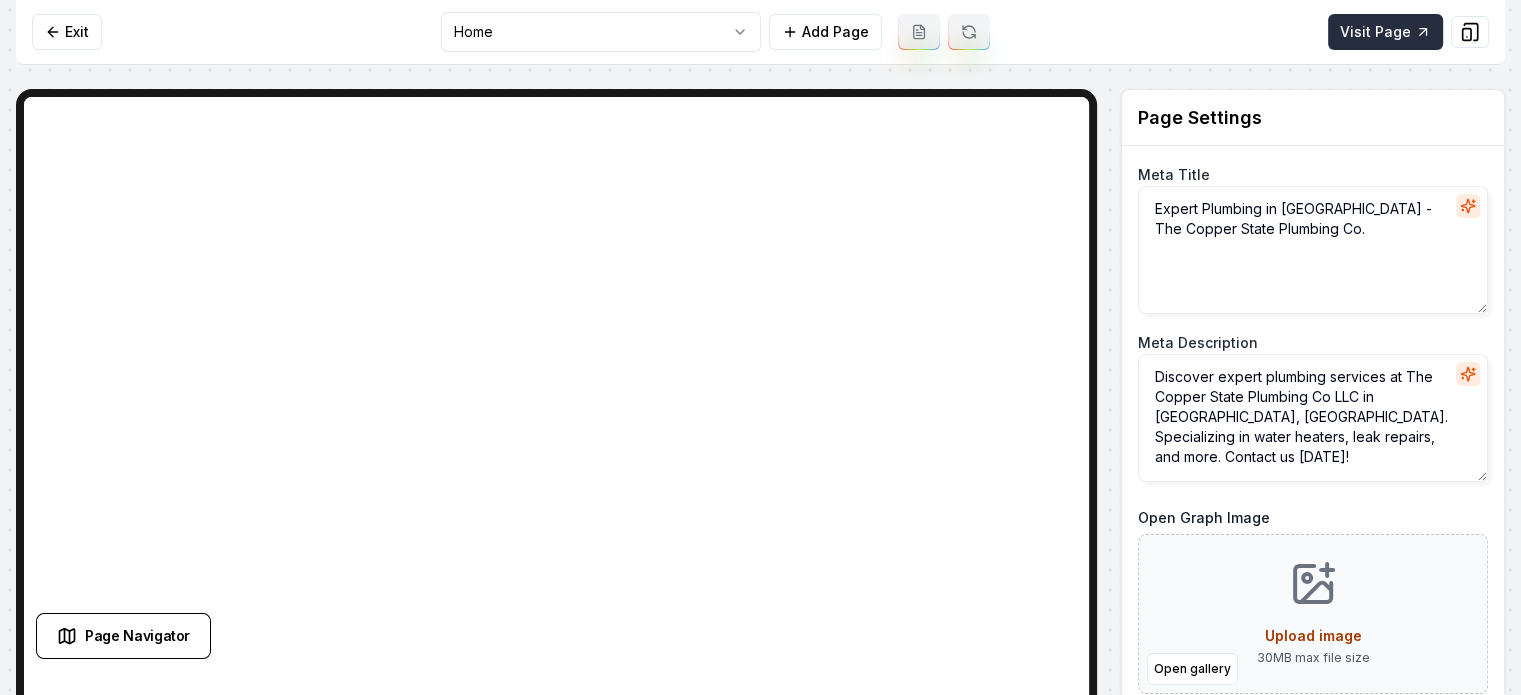 click on "Visit Page" at bounding box center [1385, 32] 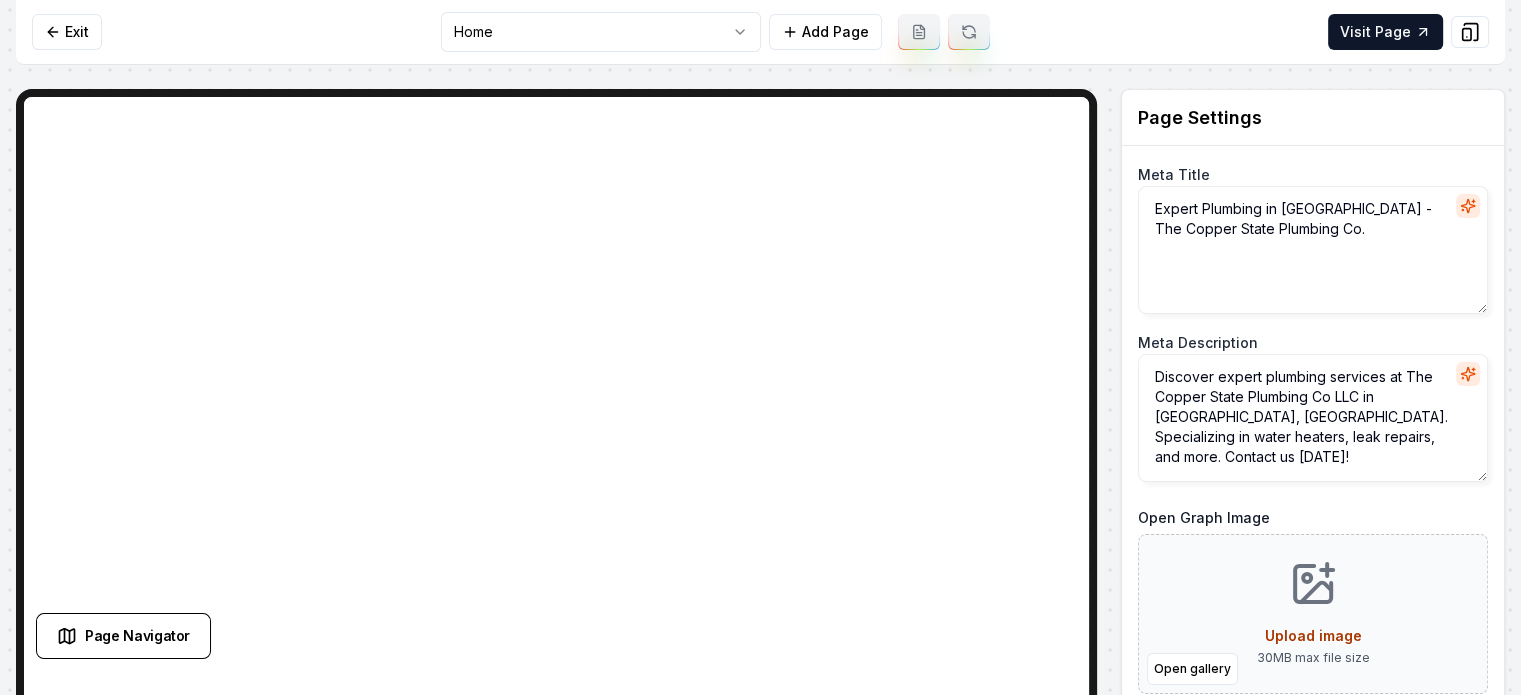 click on "Exit Home Add Page Visit Page" at bounding box center (760, 32) 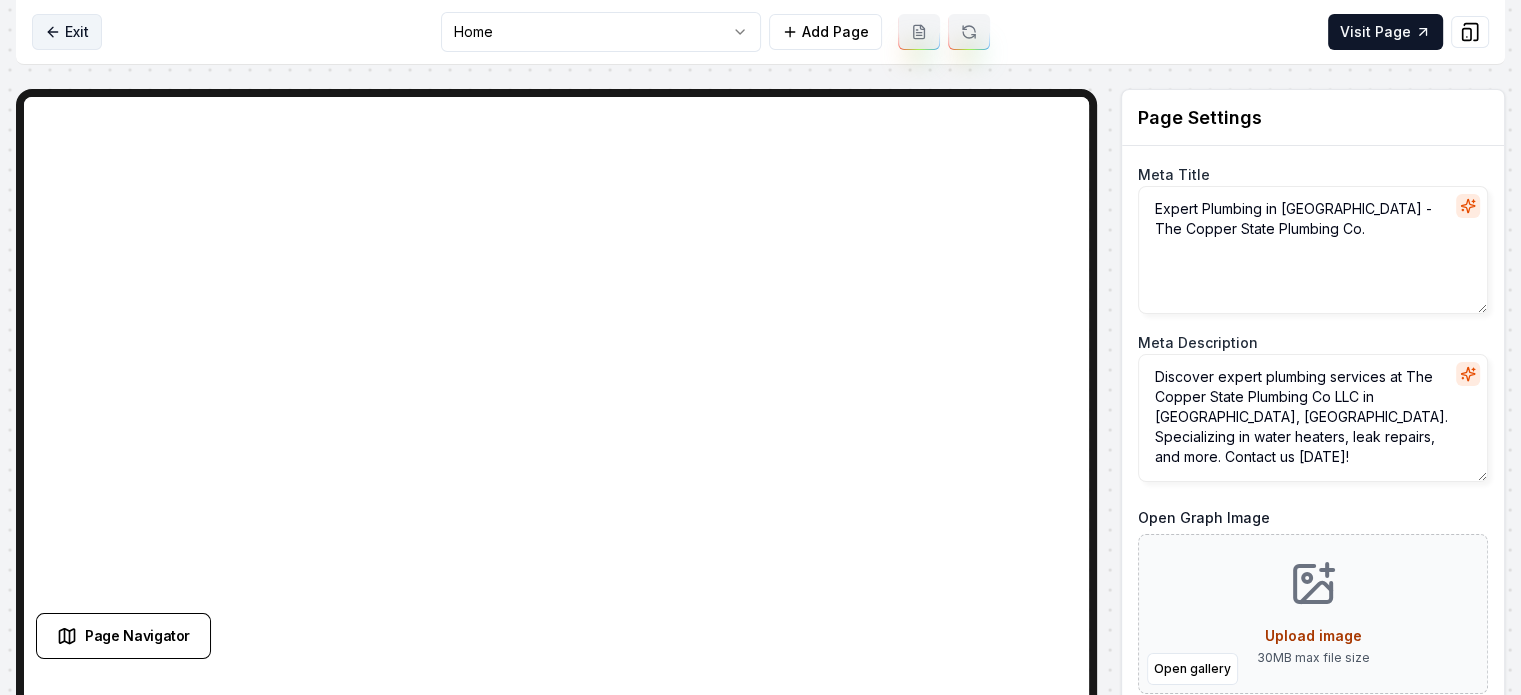 click on "Exit" at bounding box center [67, 32] 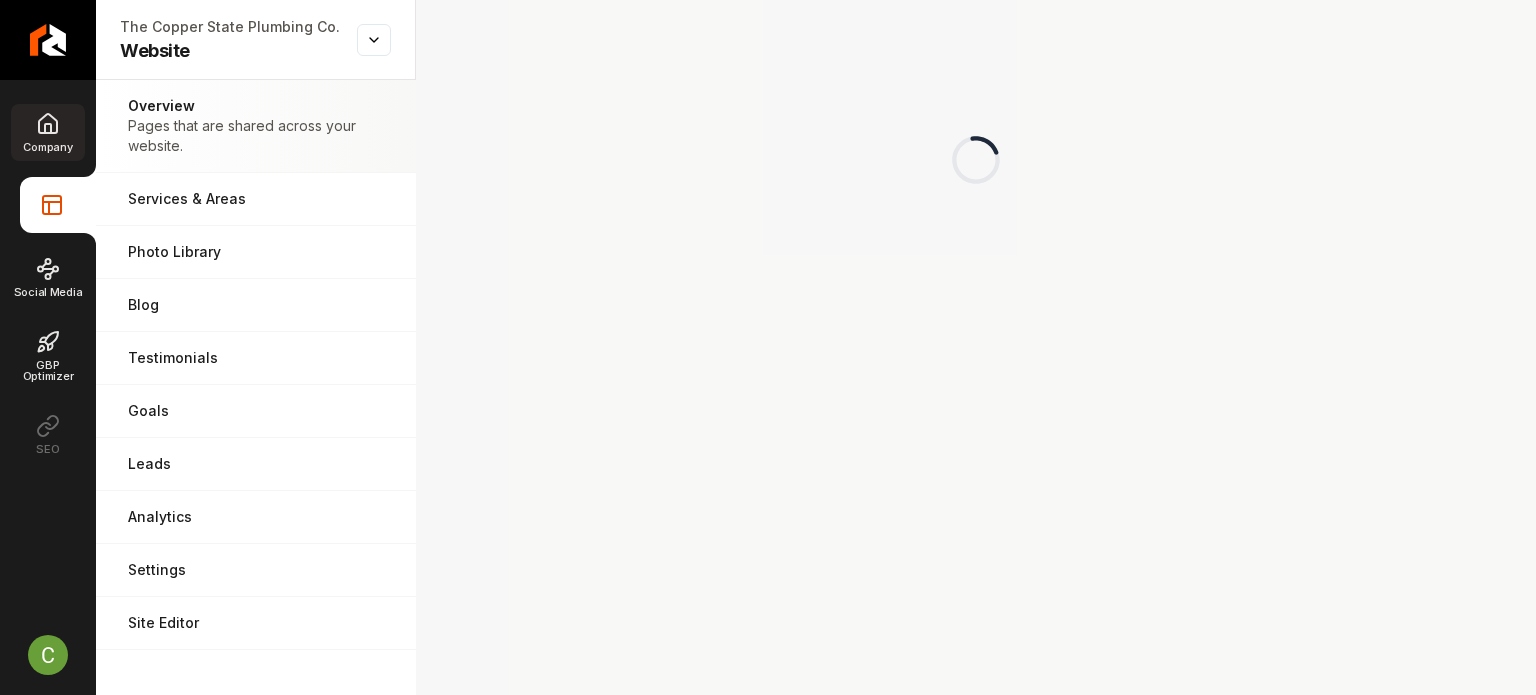 click on "Company" at bounding box center [47, 147] 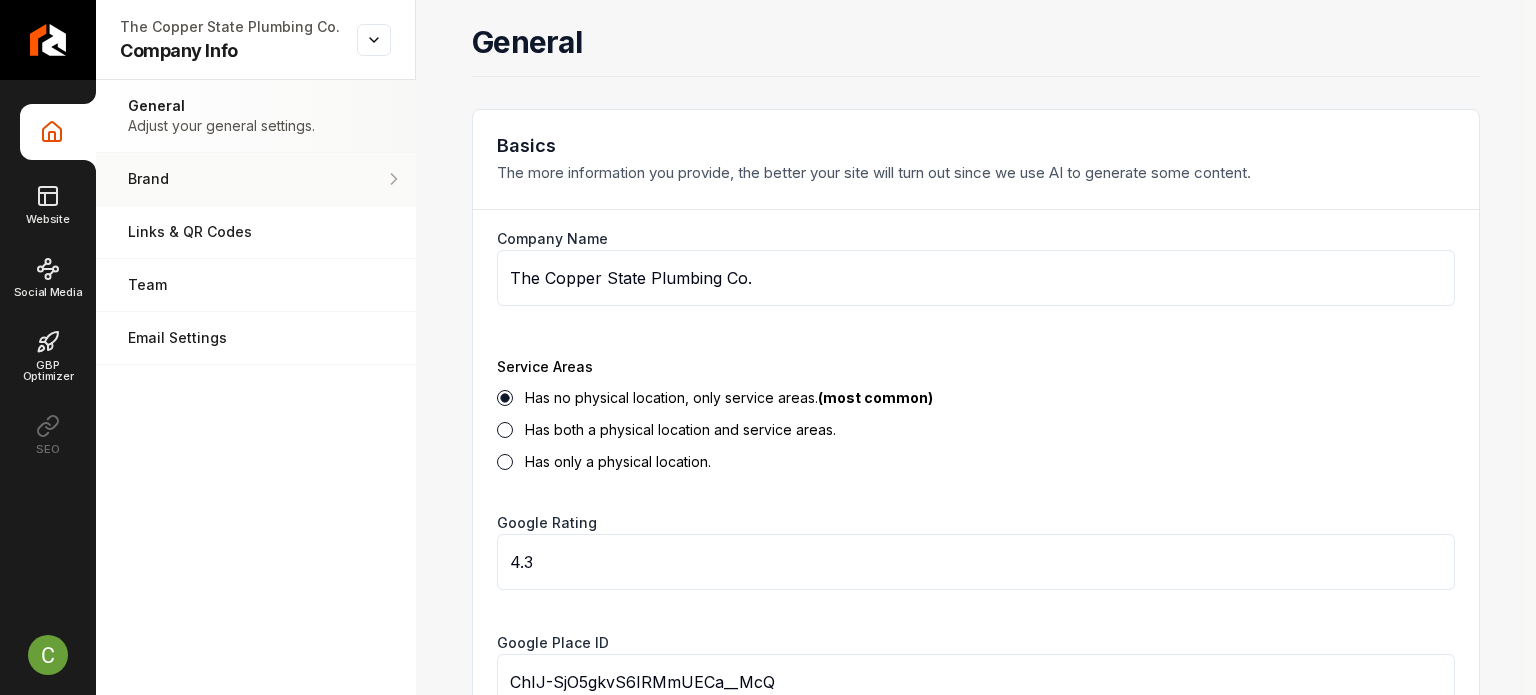 click on "Brand" at bounding box center (256, 179) 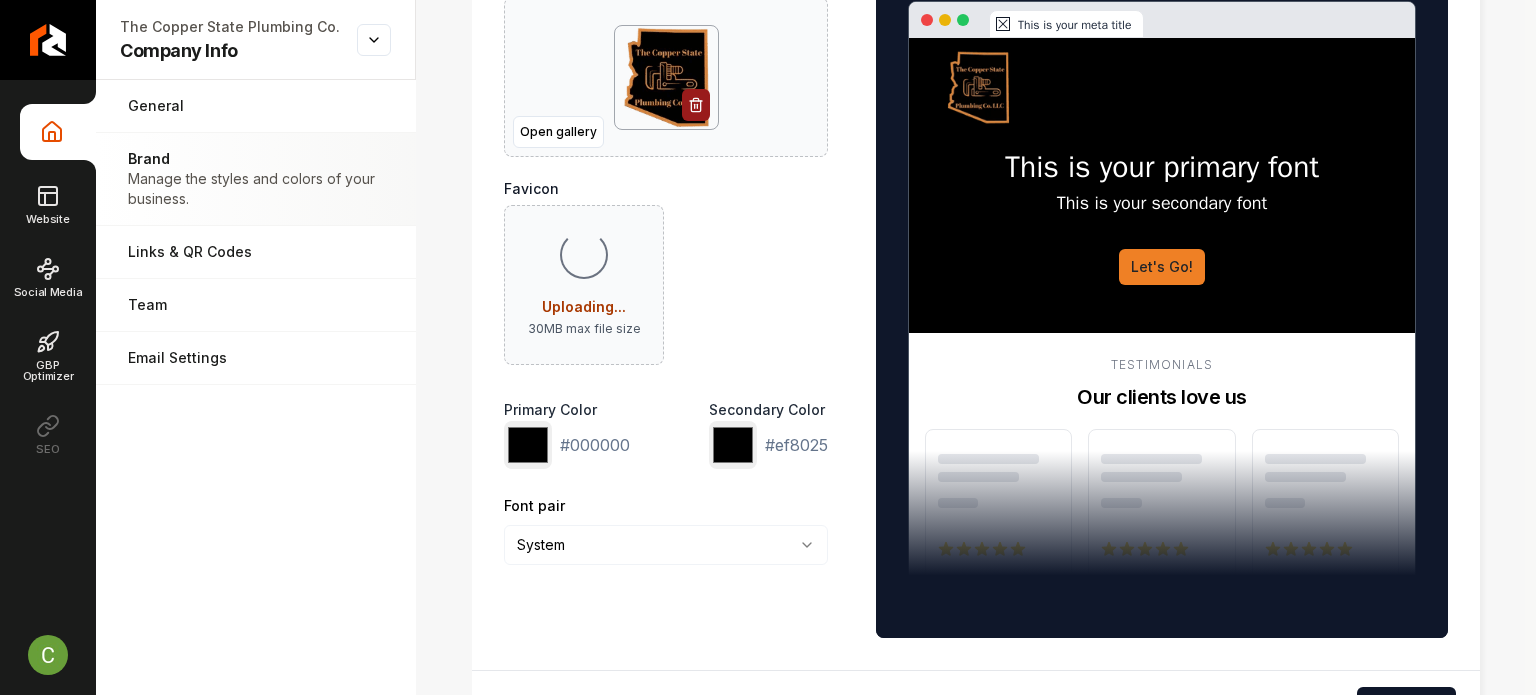 scroll, scrollTop: 374, scrollLeft: 0, axis: vertical 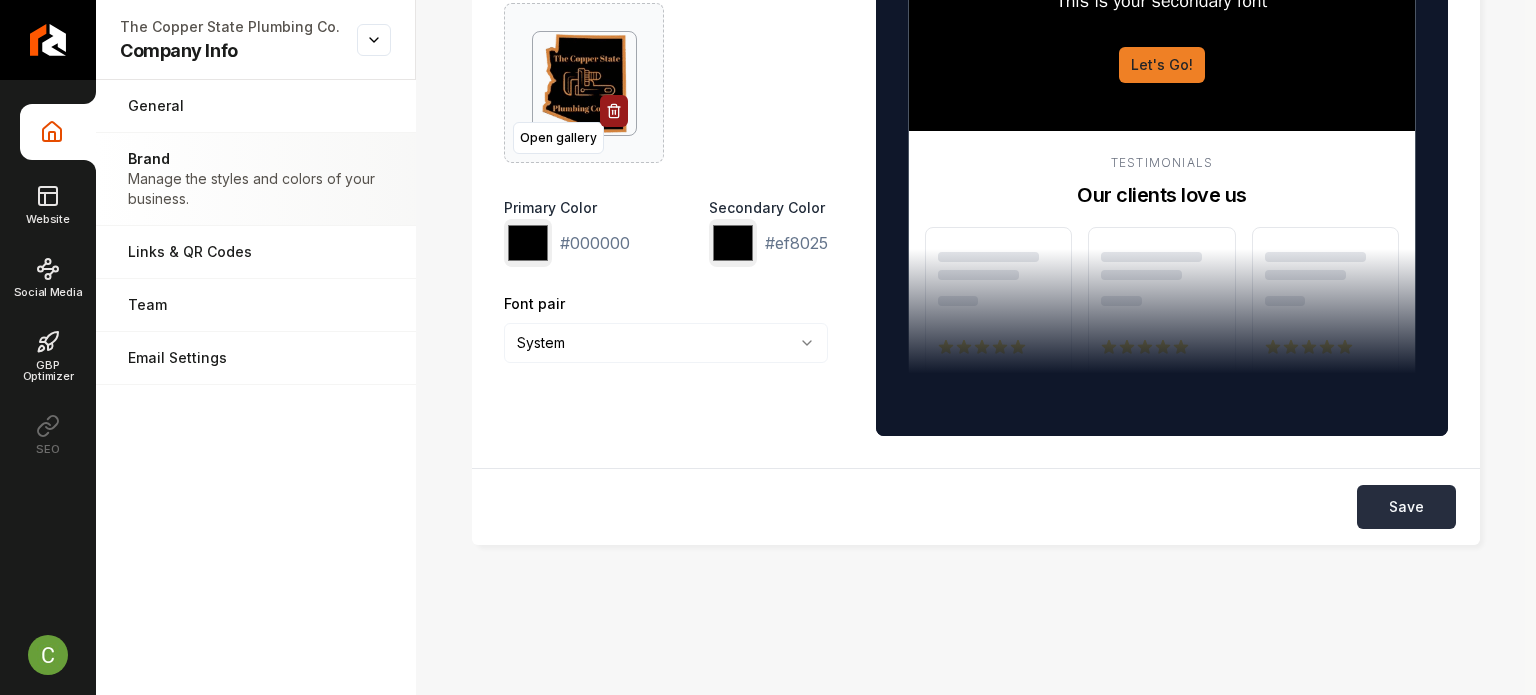 click on "Save" at bounding box center (1406, 507) 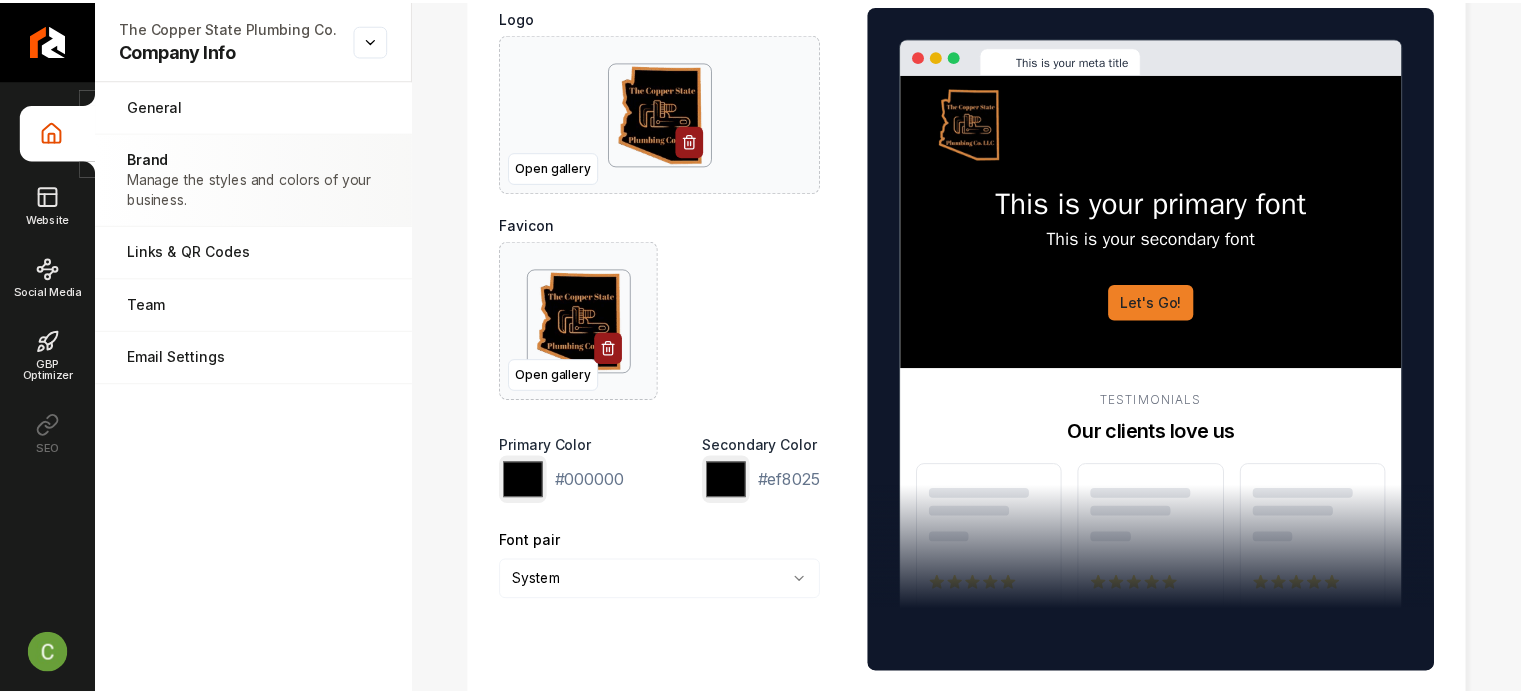 scroll, scrollTop: 0, scrollLeft: 0, axis: both 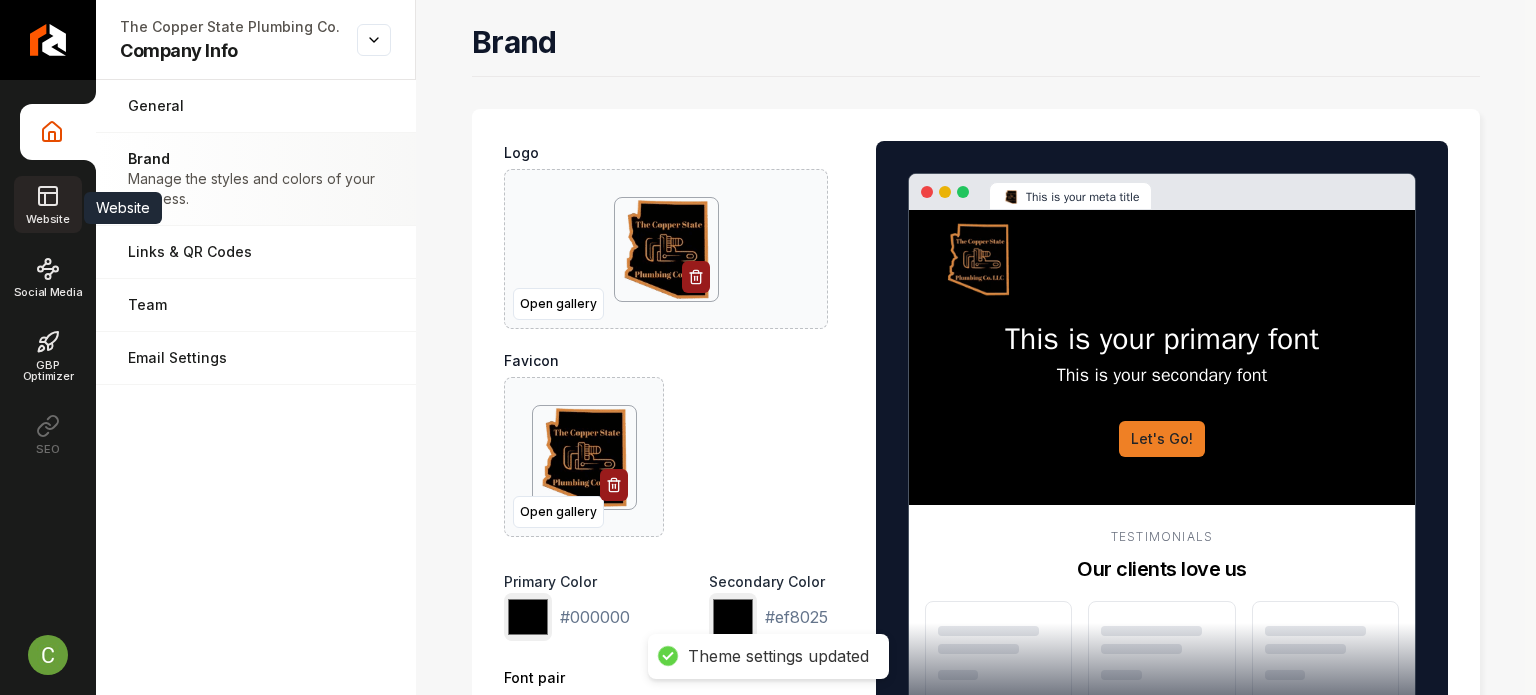 click 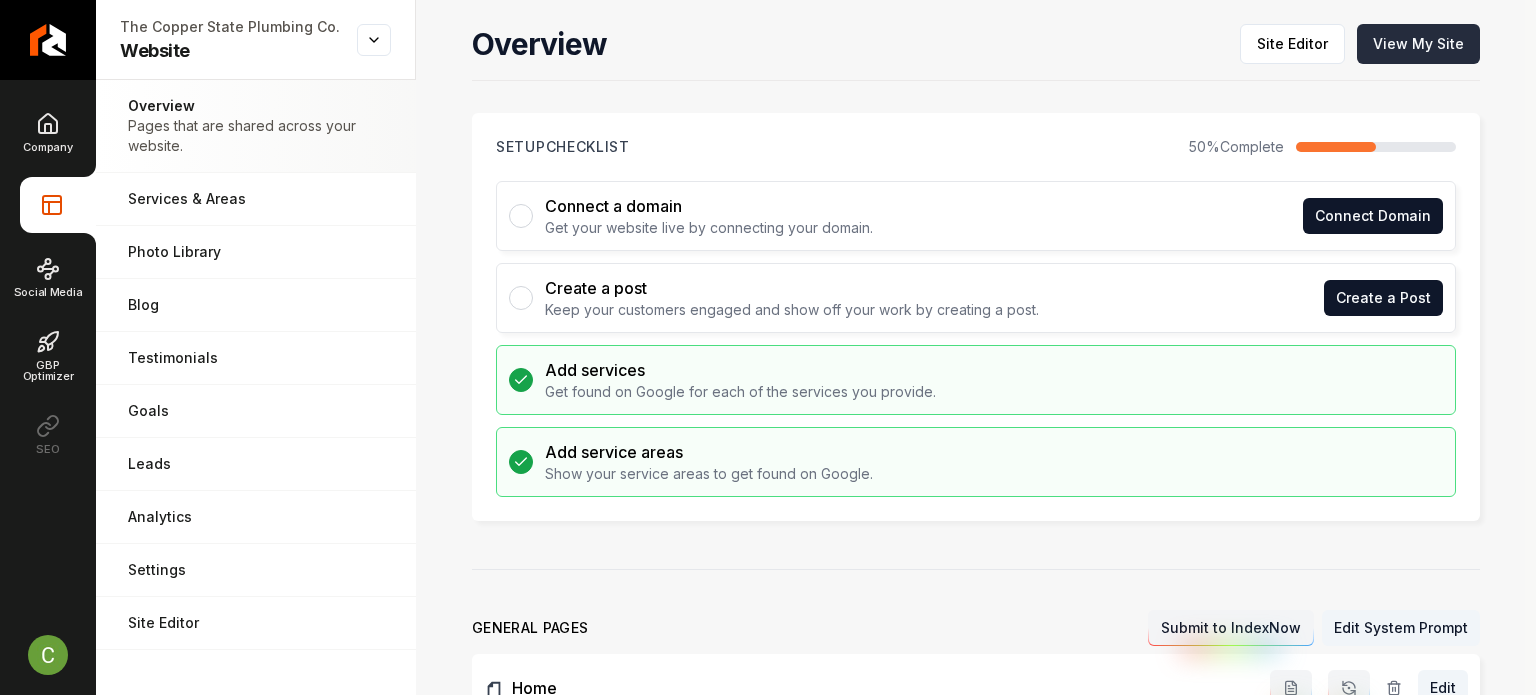click on "View My Site" at bounding box center (1418, 44) 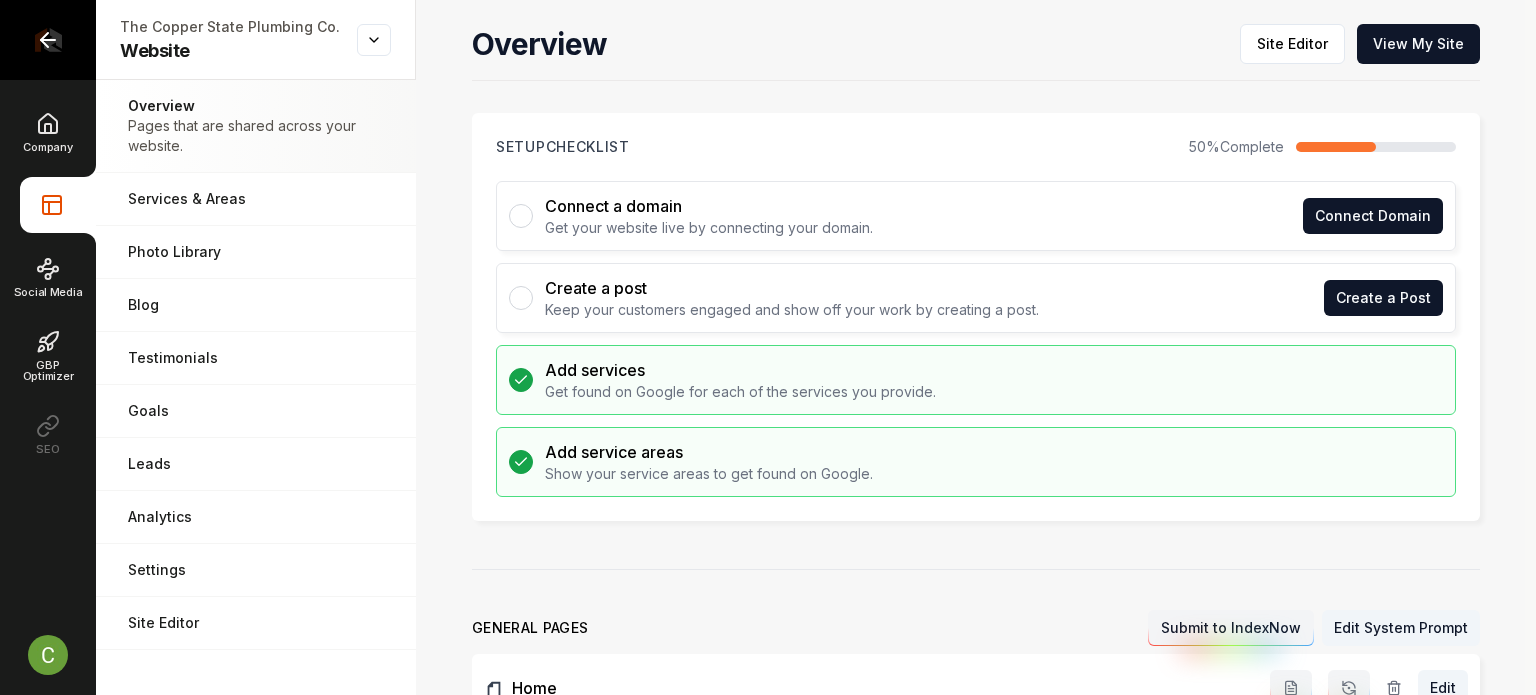 click at bounding box center [48, 40] 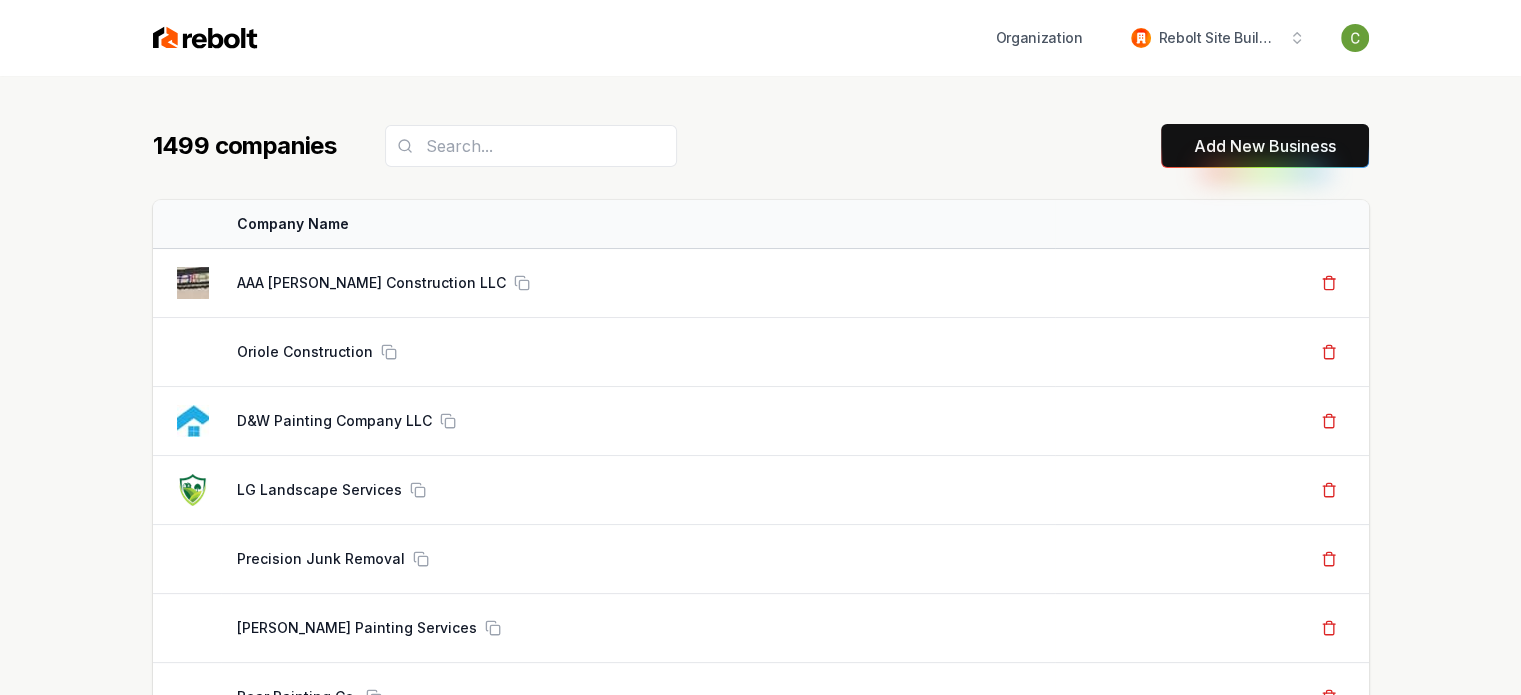 click on "1499   companies Add New Business Logo Company Name Actions AAA Ruiz Construction LLC Create Org & Transfer Out Oriole Construction Create Org & Transfer Out D&W Painting Company LLC Create Org & Transfer Out LG Landscape Services Create Org & Transfer Out Precision Junk Removal Create Org & Transfer Out Garcia’s Painting Services Create Org & Transfer Out Bear Painting Co. Create Org & Transfer Out New Moon Janitorial And Floor Care Corp Create Org & Transfer Out HomeTegrity Inc Create Org & Transfer Out Quest Roofing Create Org & Transfer Out Skyline Transformation LLC Create Org & Transfer Out Junk Yard Dog Junk Removal Create Org & Transfer Out Luna Roof Repair Create Org & Transfer Out Caprio's Seal Coating Create Org & Transfer Out Butler Heating & Air Create Org & Transfer Out AT Max Roofing Create Org & Transfer Out Davis Glass Service Create Org & Transfer Out Envision Roofing Create Org & Transfer Out Grand Champ Carpet Cleaning Create Org & Transfer Out Whole Lotta Junk Services A1 Landscaping" at bounding box center (760, 51941) 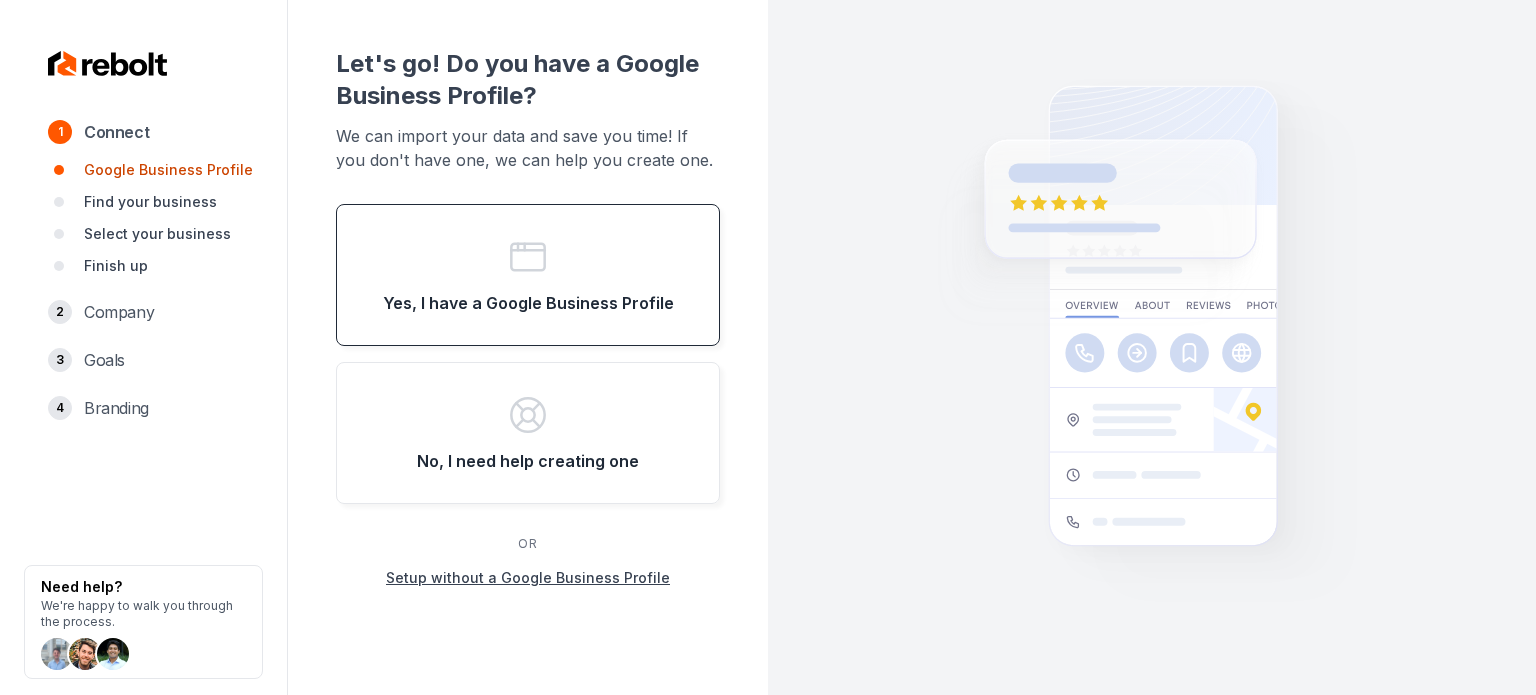 click on "Yes, I have a Google Business Profile" at bounding box center [528, 275] 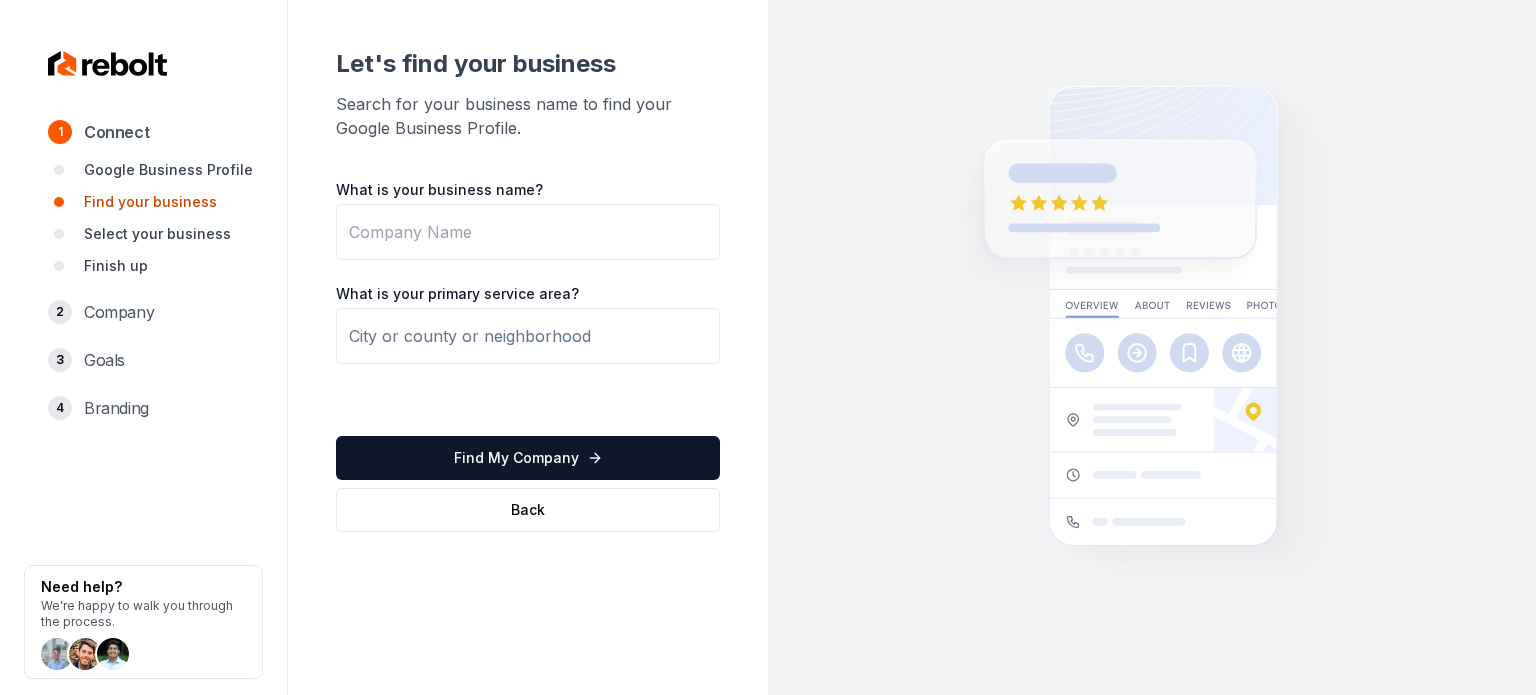 click on "What is your business name?" at bounding box center [528, 232] 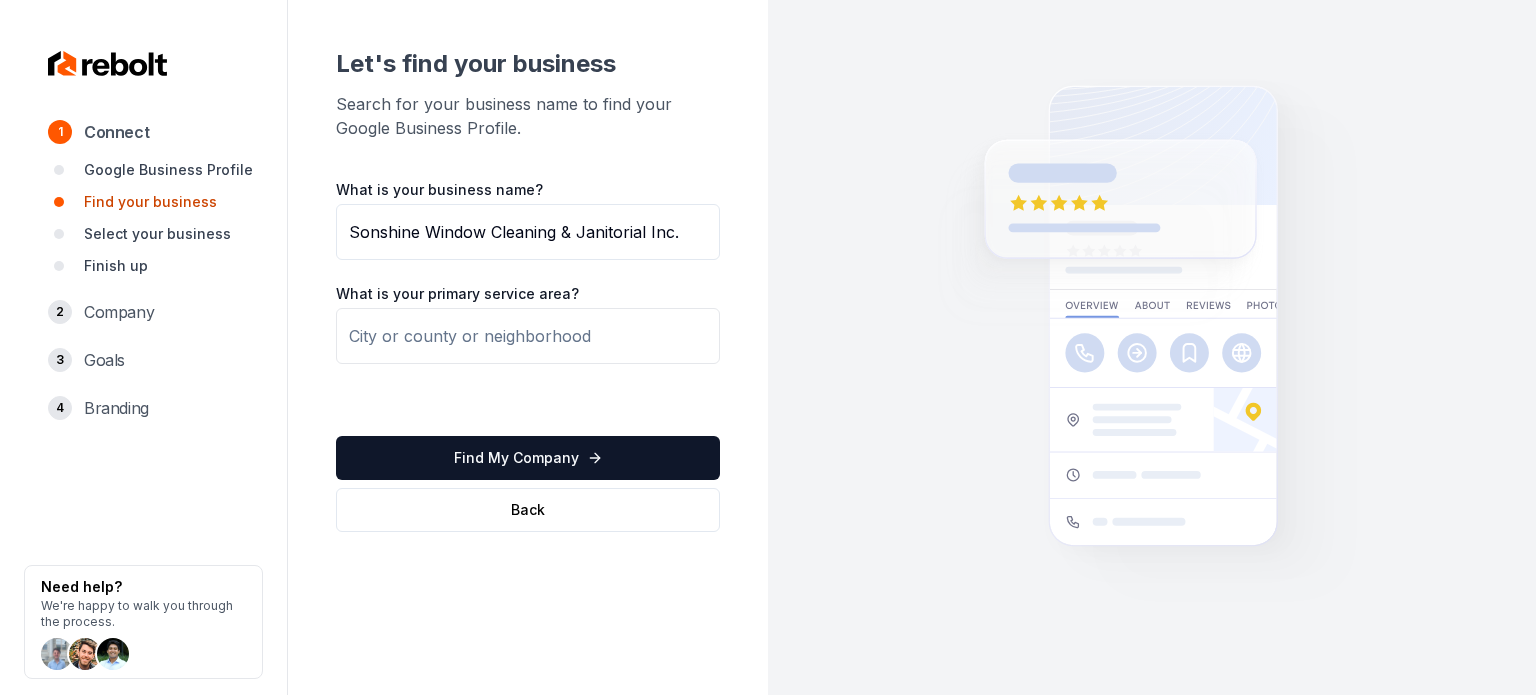 type on "Sonshine Window Cleaning & Janitorial Inc." 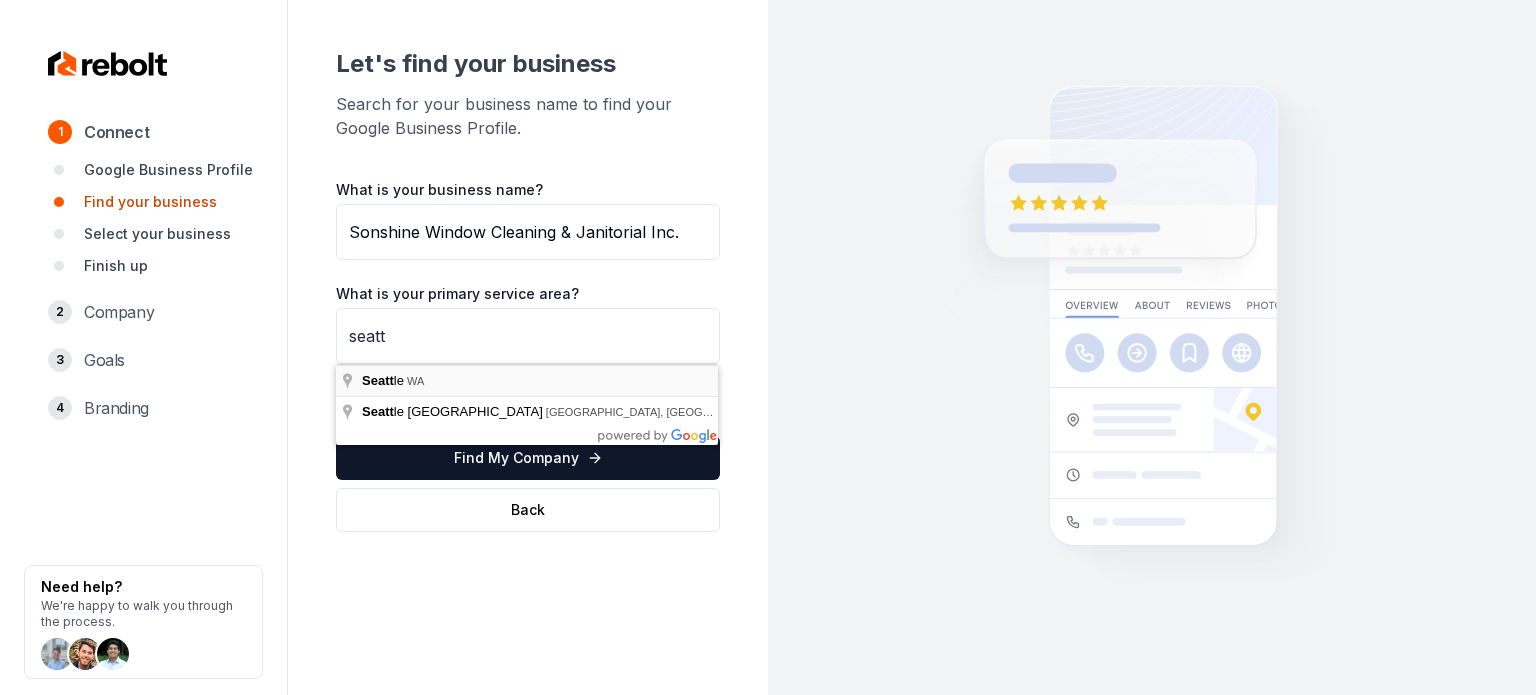 type on "Seattle, WA" 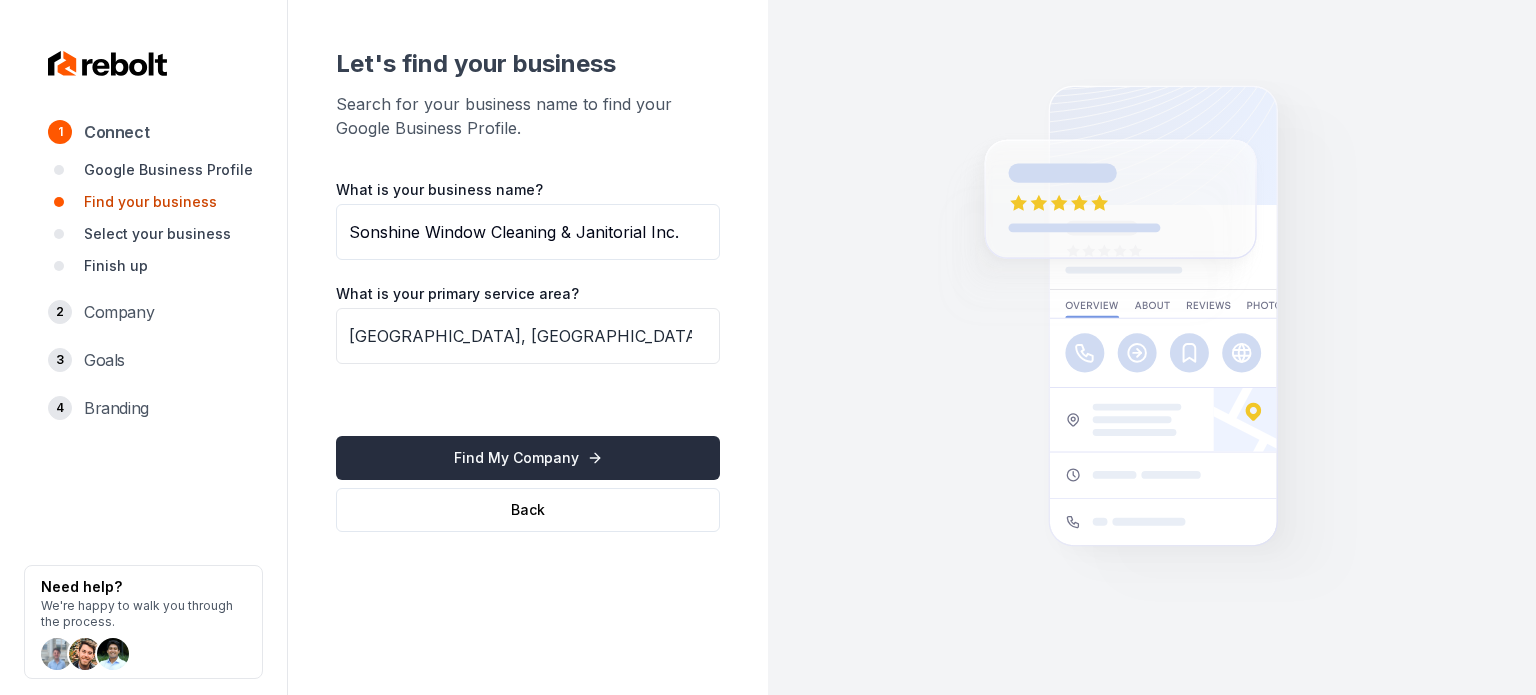 click on "Find My Company" at bounding box center [528, 458] 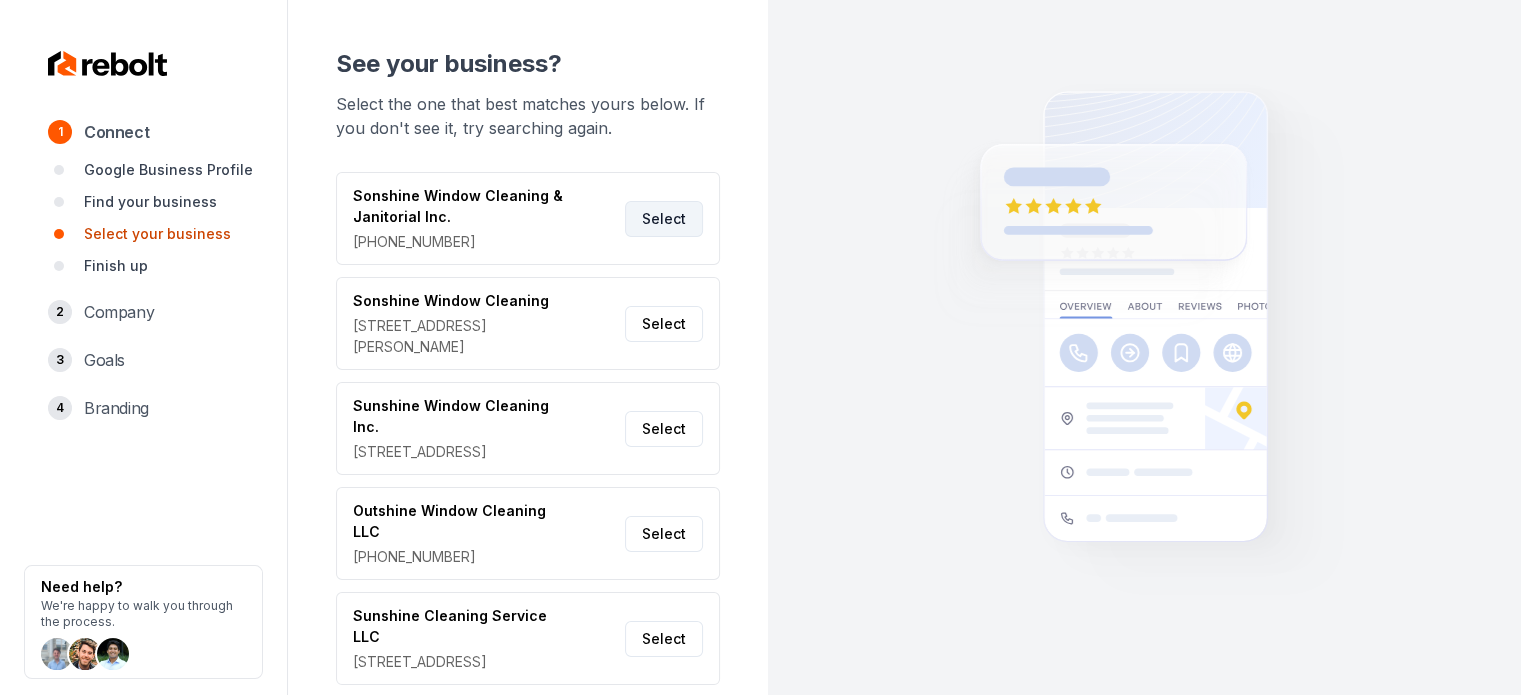 click on "Select" at bounding box center (664, 219) 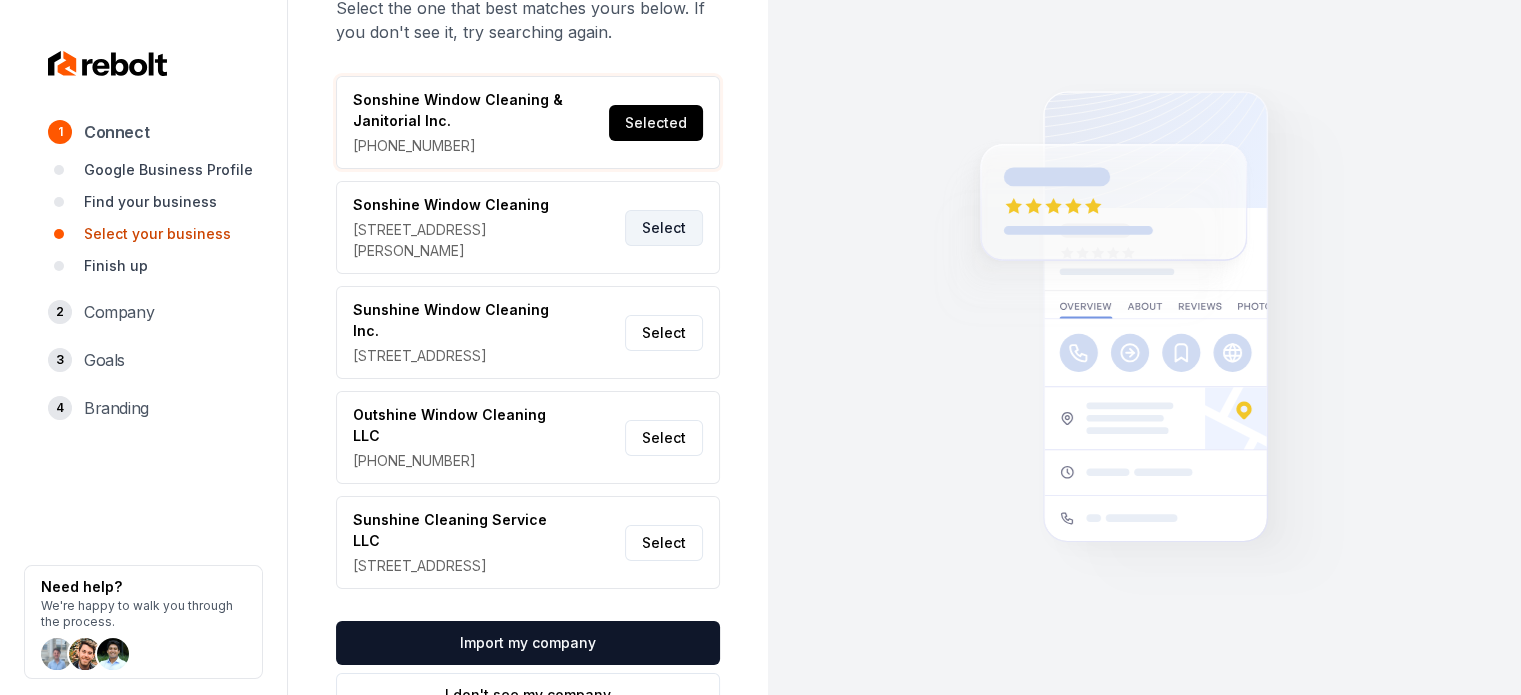 scroll, scrollTop: 184, scrollLeft: 0, axis: vertical 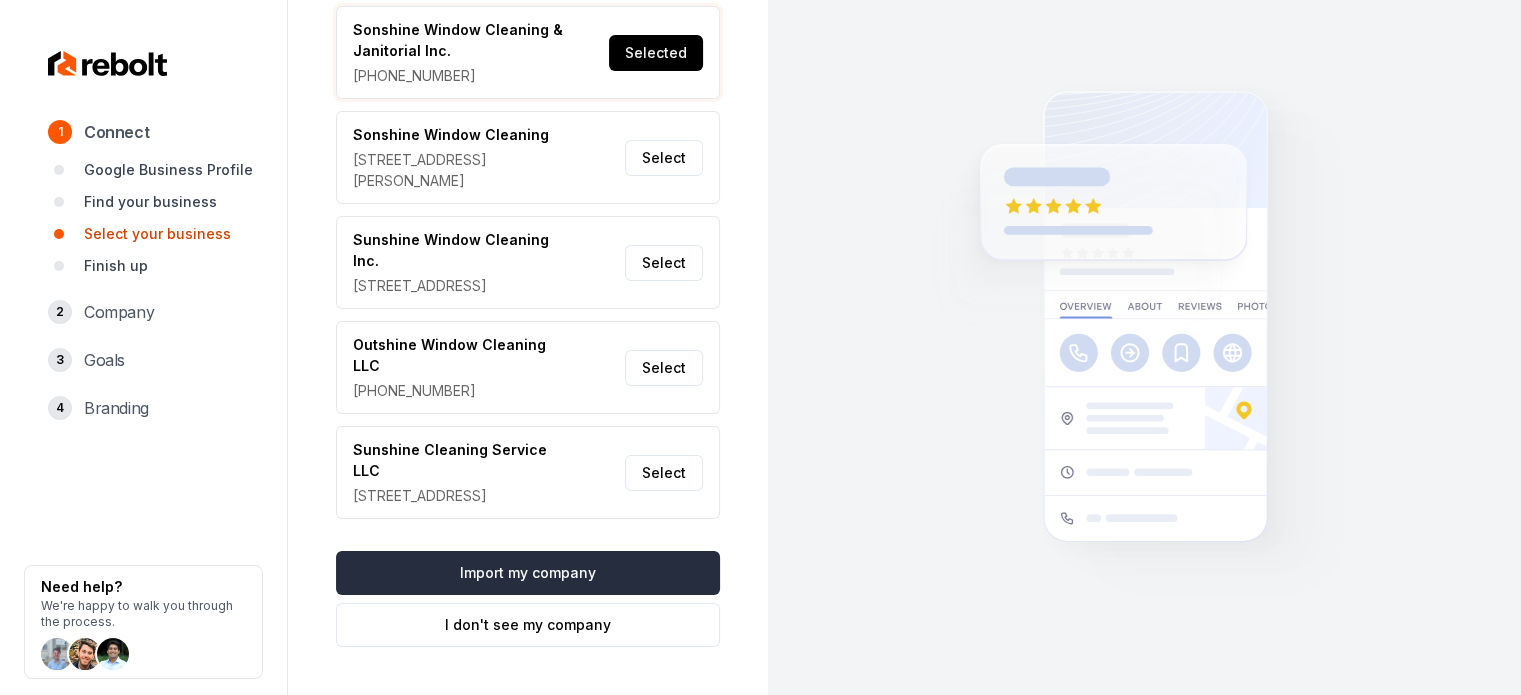 click on "Import my company" at bounding box center (528, 573) 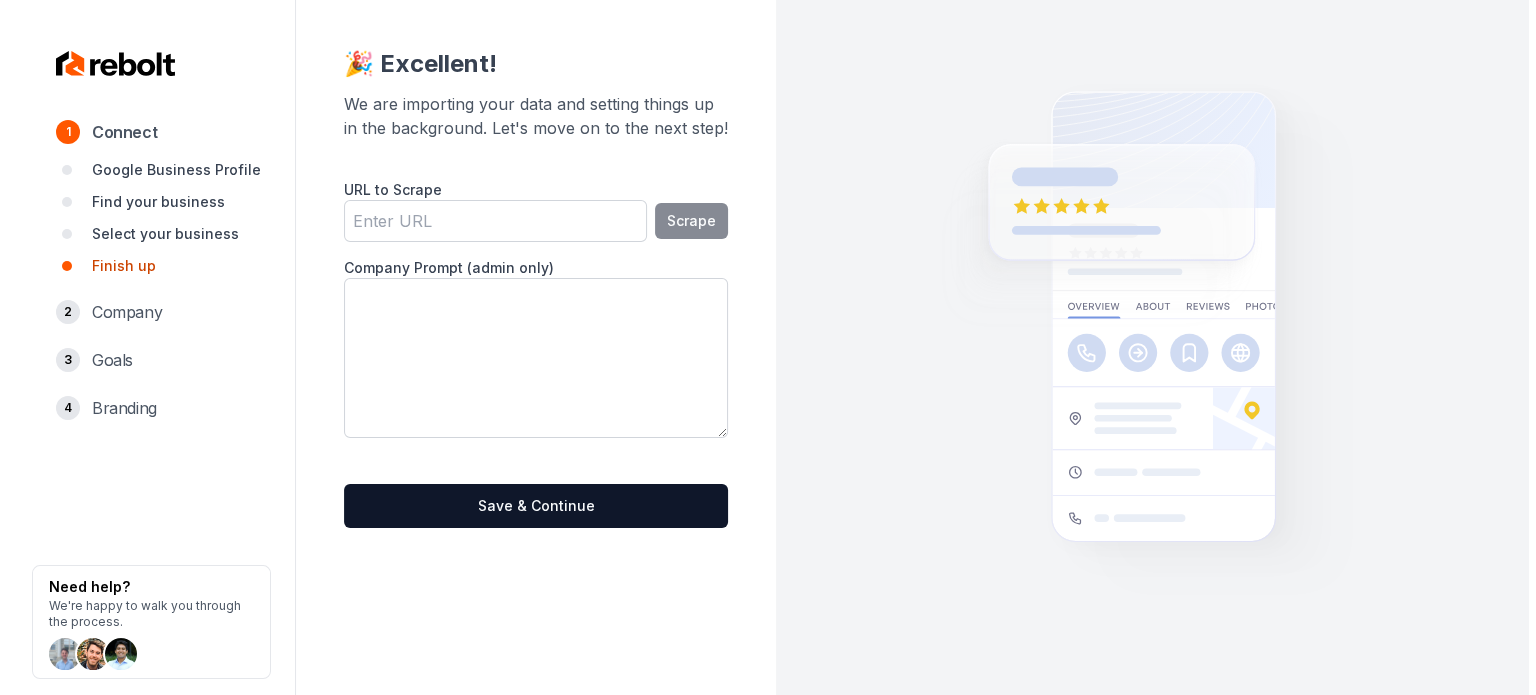 scroll, scrollTop: 0, scrollLeft: 0, axis: both 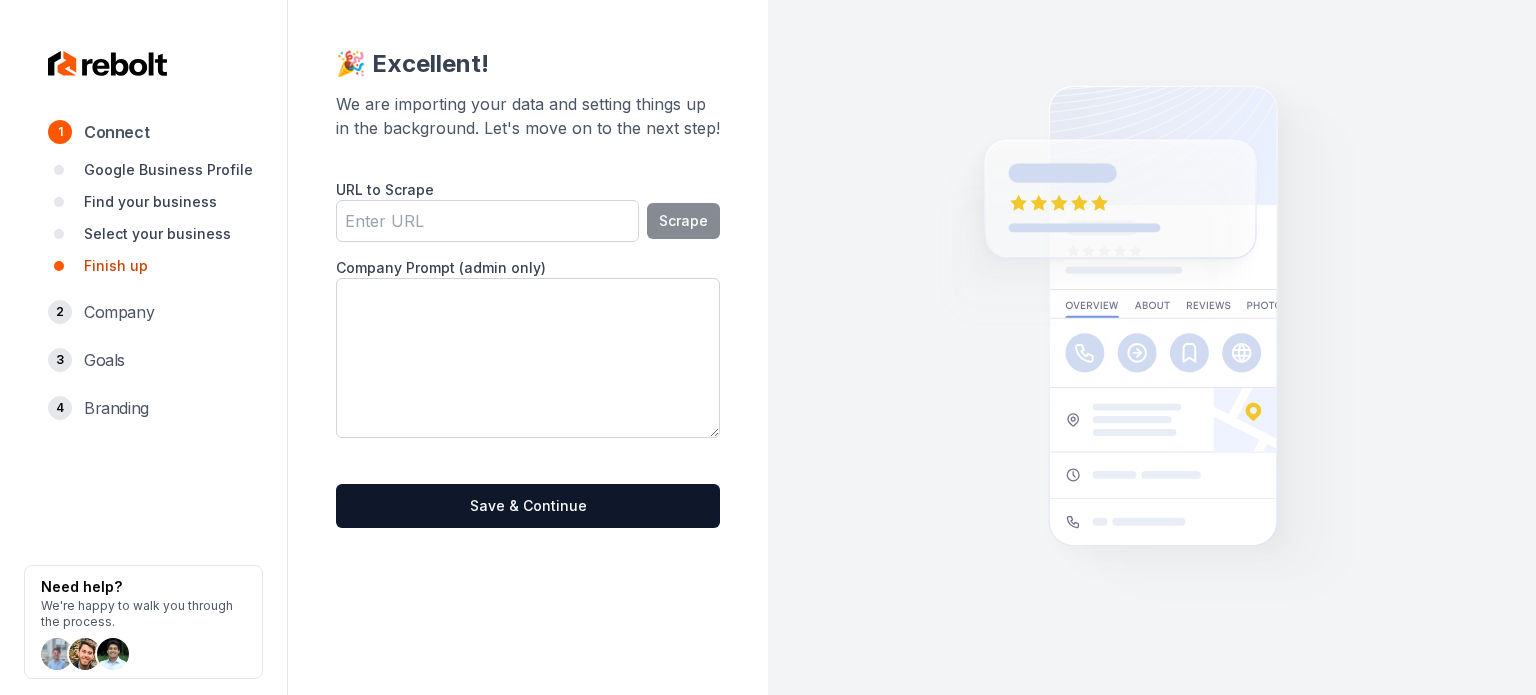 drag, startPoint x: 483, startPoint y: 221, endPoint x: 611, endPoint y: 47, distance: 216.00926 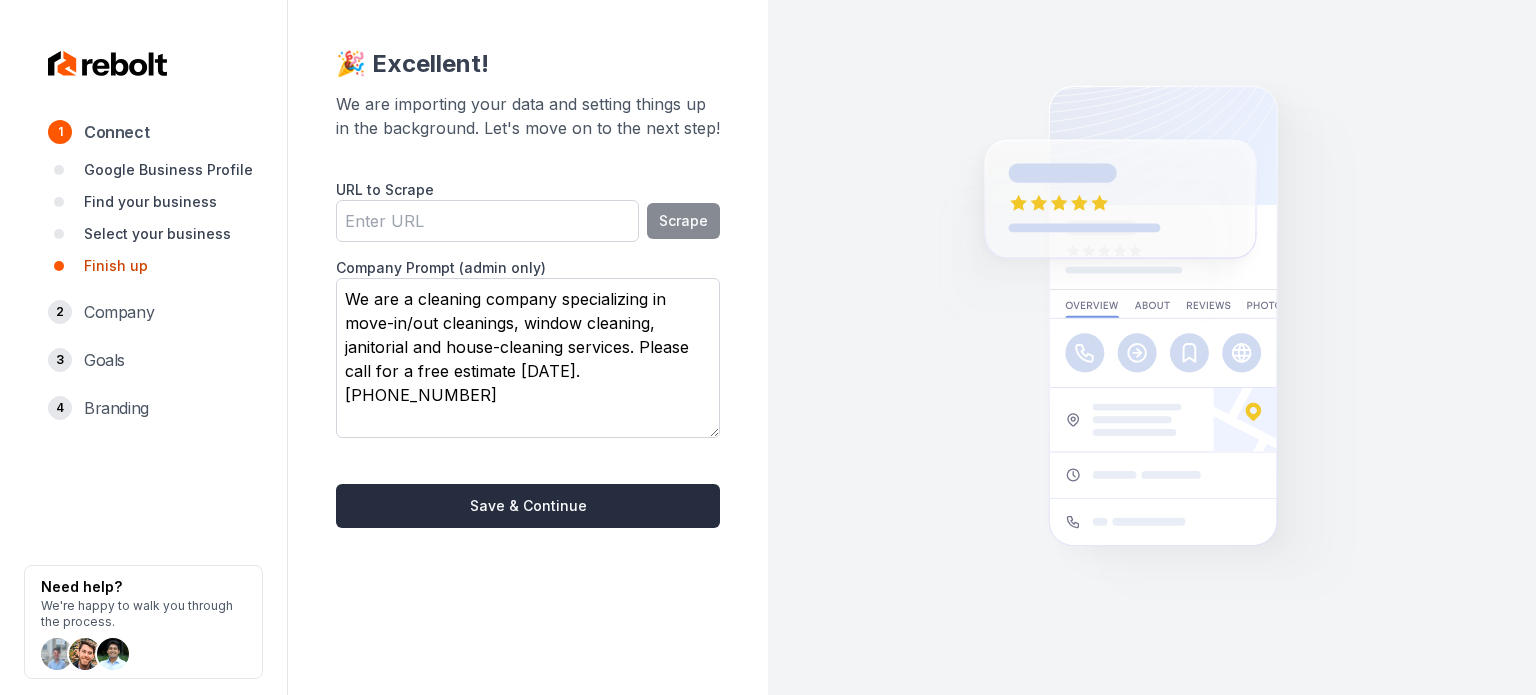 type on "We are a cleaning company specializing in move-in/out cleanings, window cleaning, janitorial and house-cleaning services. Please call for a free estimate today. 509-362-0207" 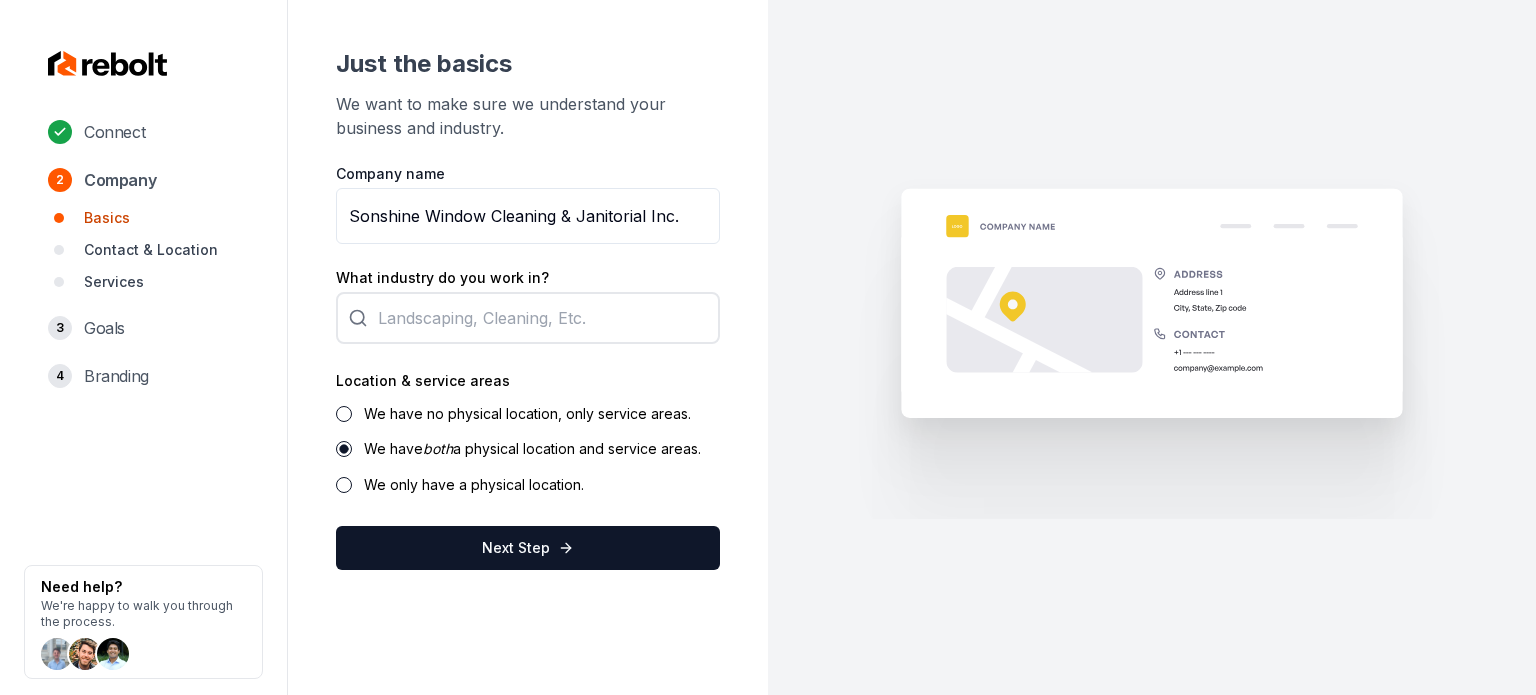 scroll, scrollTop: 0, scrollLeft: 0, axis: both 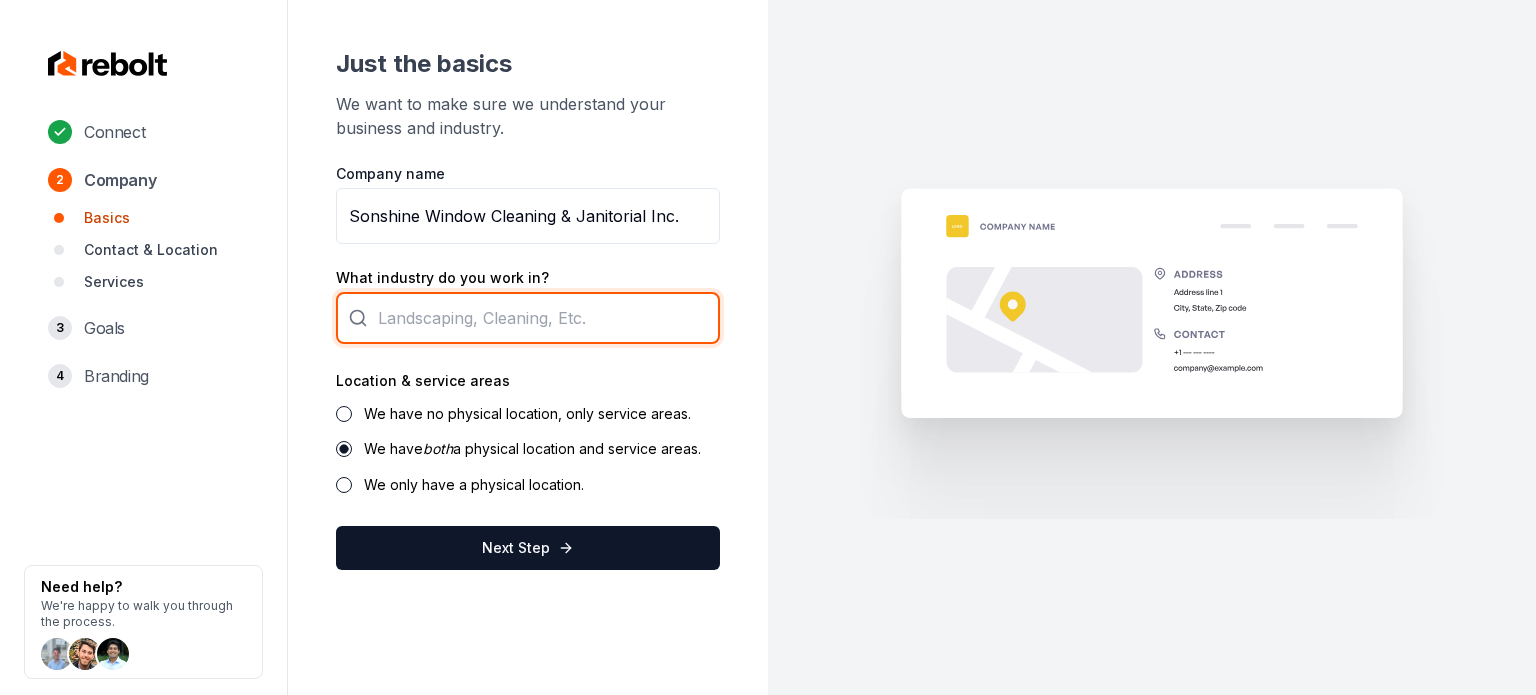 click at bounding box center [528, 318] 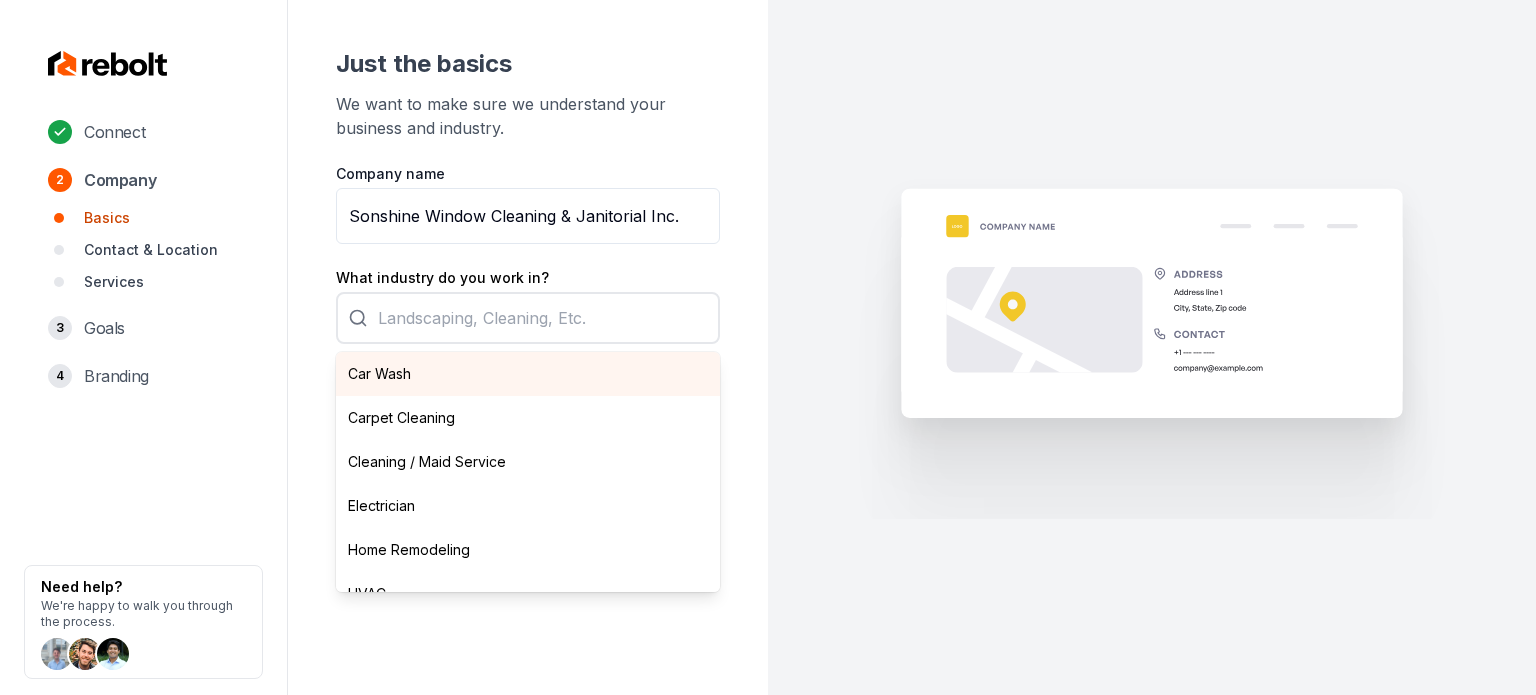 click on "Company name Sonshine Window Cleaning & Janitorial Inc. What industry do you work in? Car Wash Carpet Cleaning Cleaning / Maid Service Electrician Home Remodeling HVAC Junk Removal Landscaping Moving Painting Personal Trainer Pest Control Plumbing Pool Cleaning Pressure Washing Roofing Tree Services Window Cleaning Location & service areas We have no physical location, only service areas. We have  both  a physical location and service areas. We only have a physical location. Next Step" at bounding box center (528, 367) 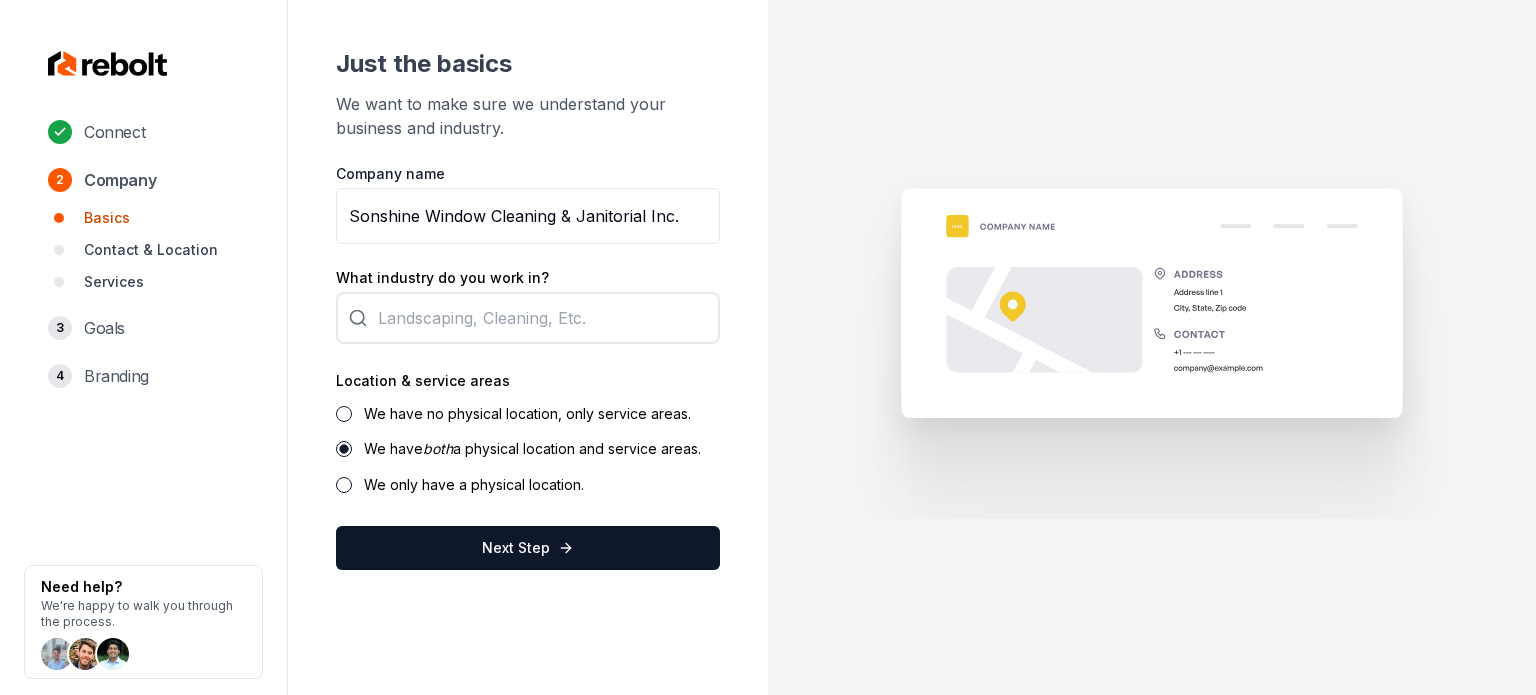 drag, startPoint x: 645, startPoint y: 215, endPoint x: 746, endPoint y: 216, distance: 101.00495 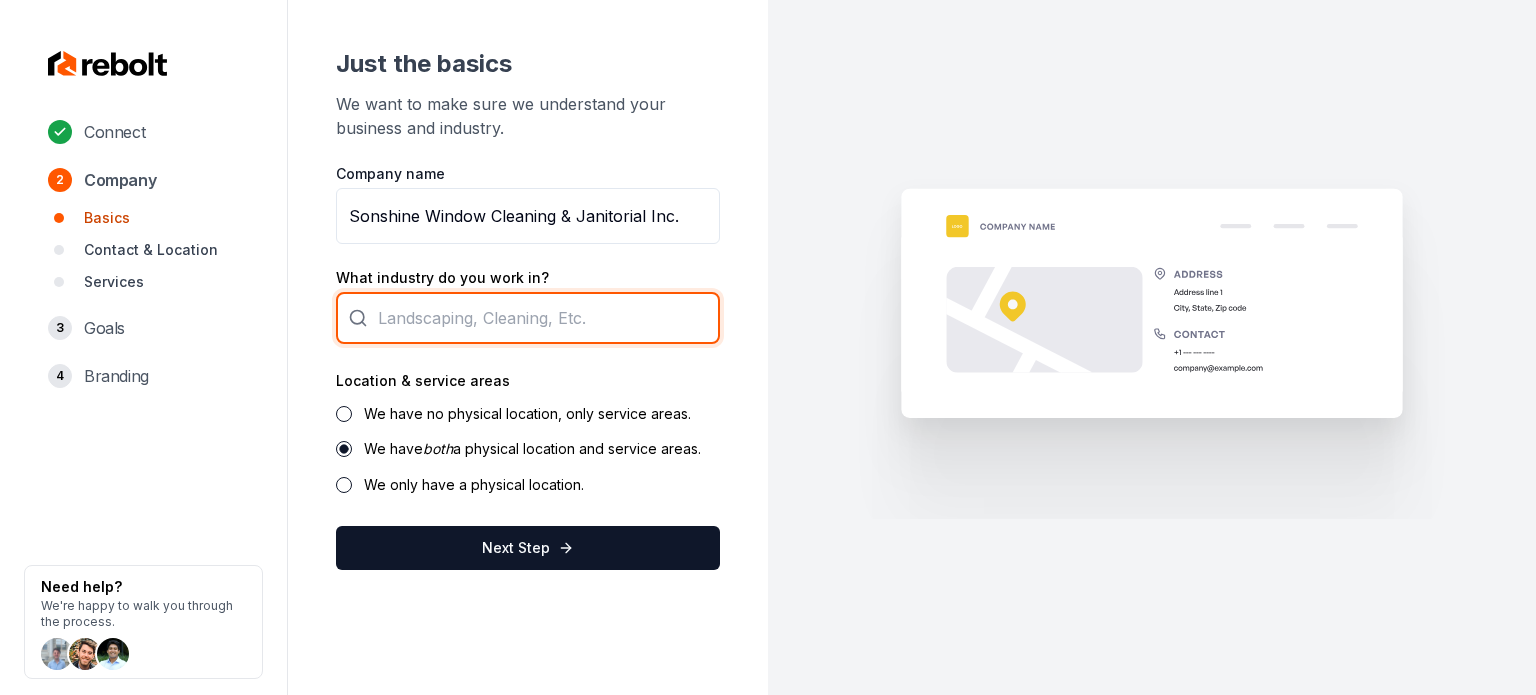 click at bounding box center [528, 318] 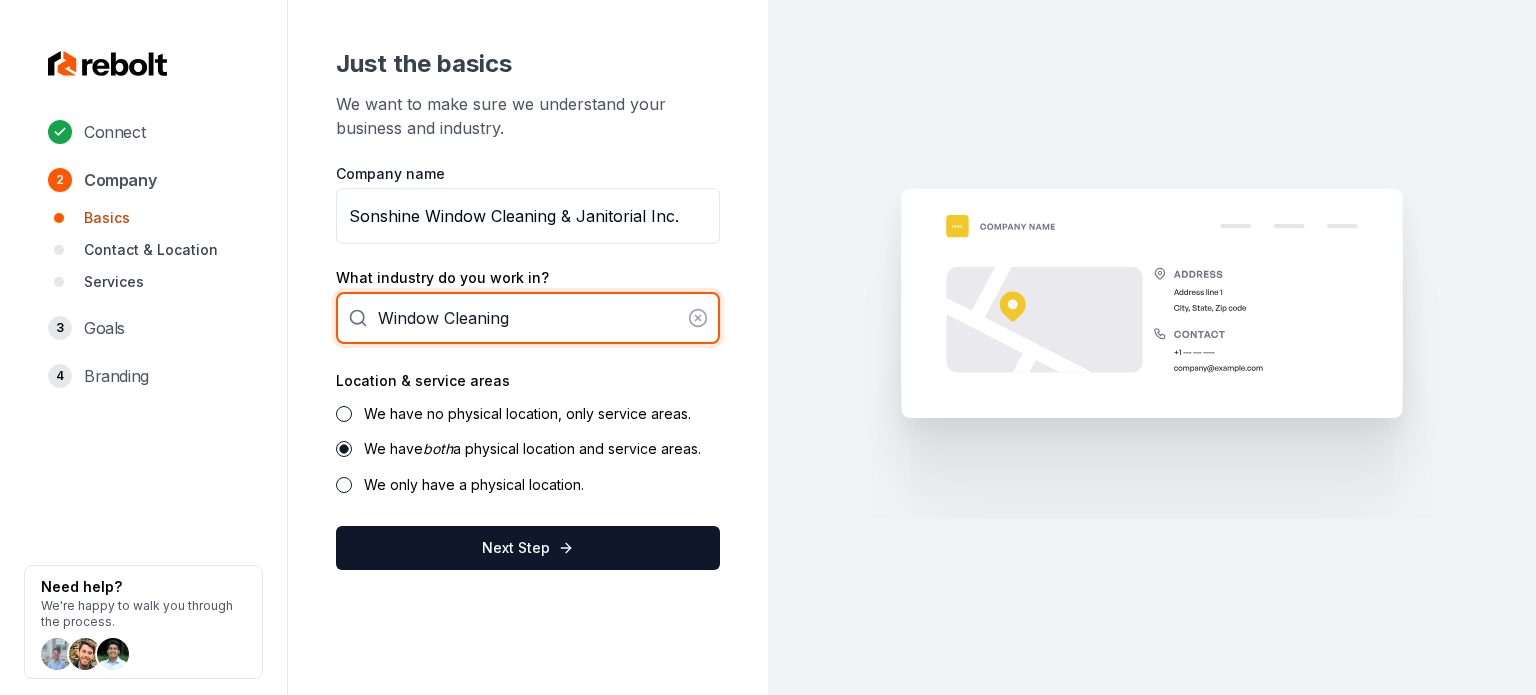type on "Window Cleaning" 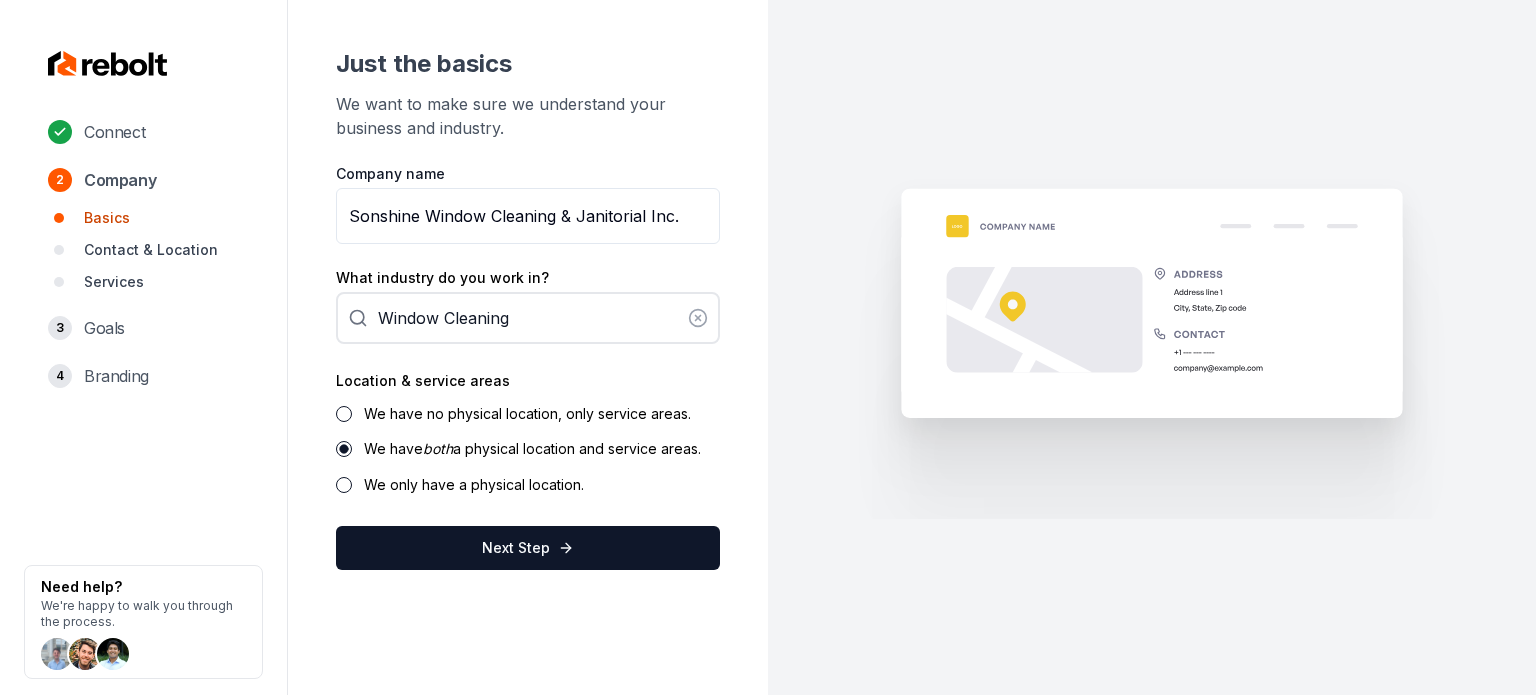 click on "We have no physical location, only service areas. We have  both  a physical location and service areas. We only have a physical location." at bounding box center [528, 449] 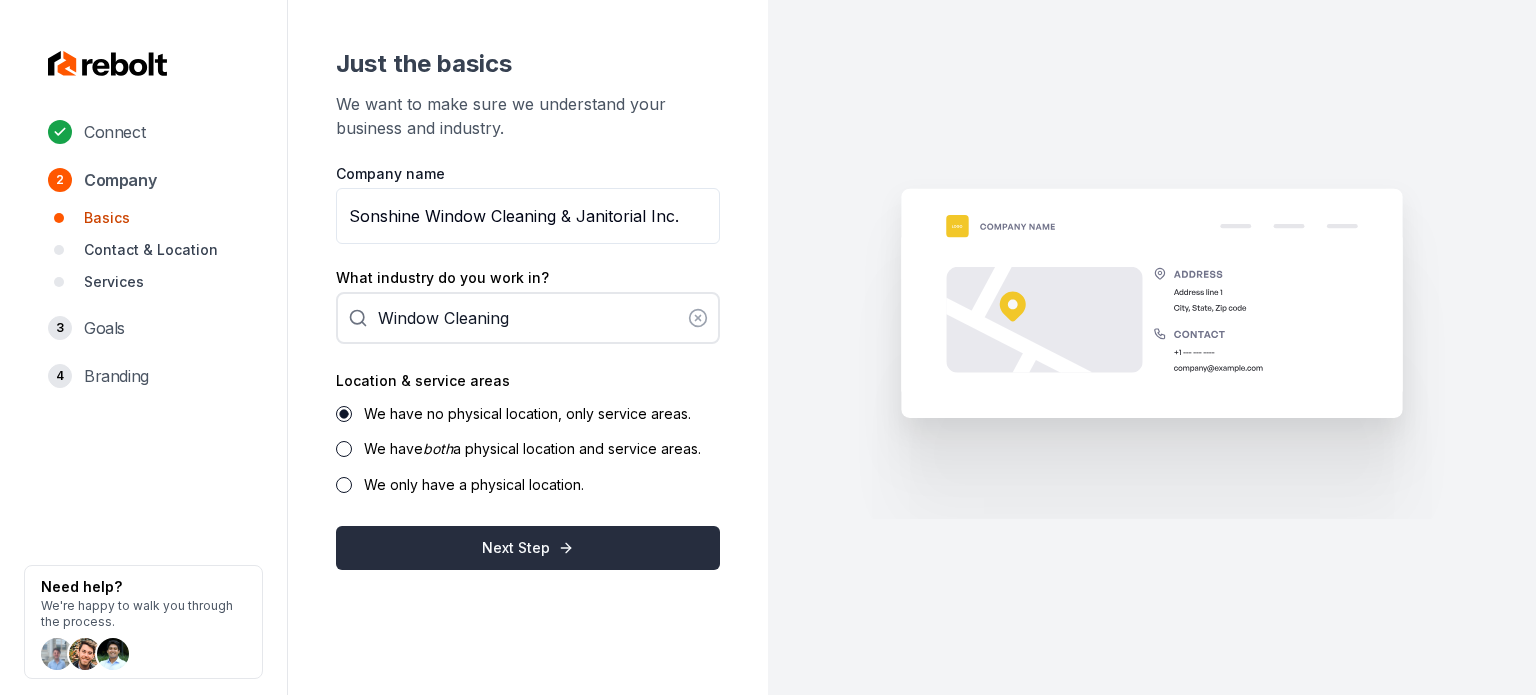 click on "Next Step" at bounding box center (528, 548) 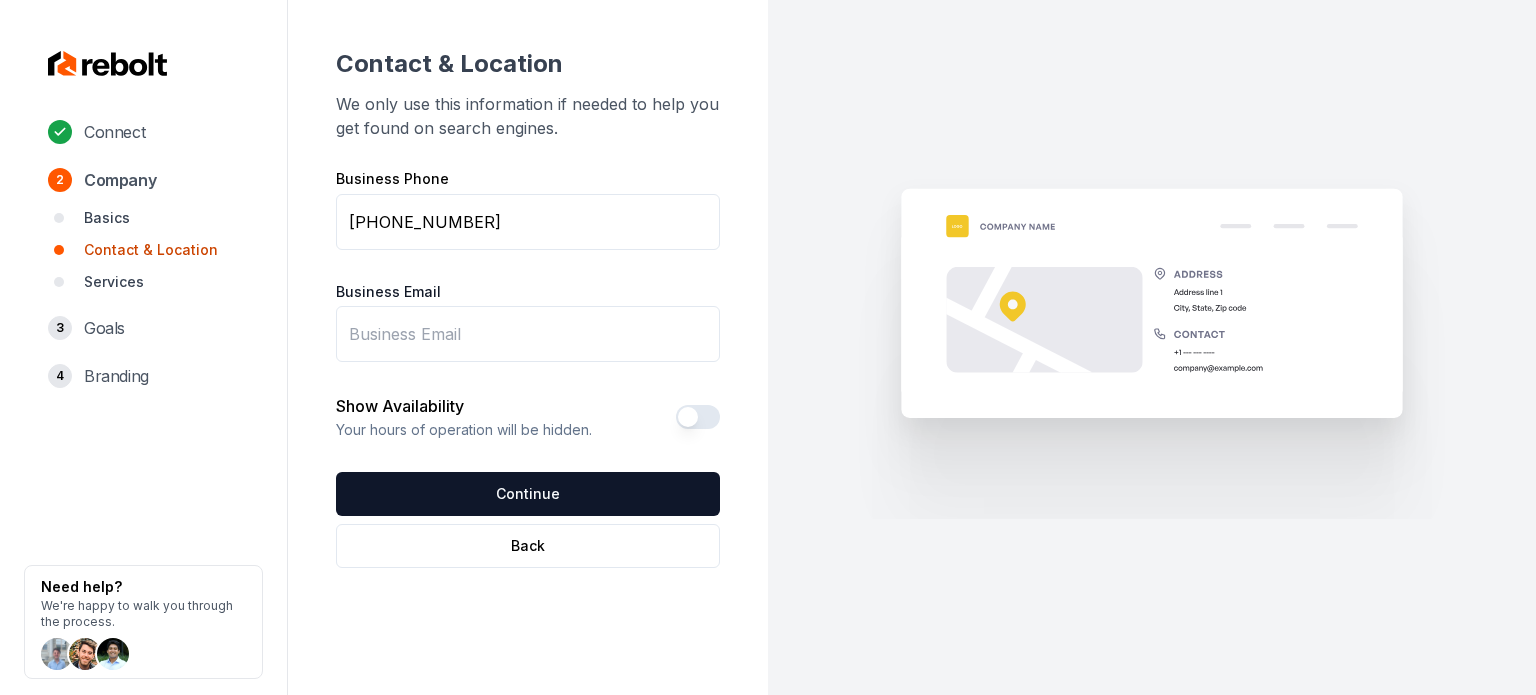 click on "Business Email" at bounding box center [528, 334] 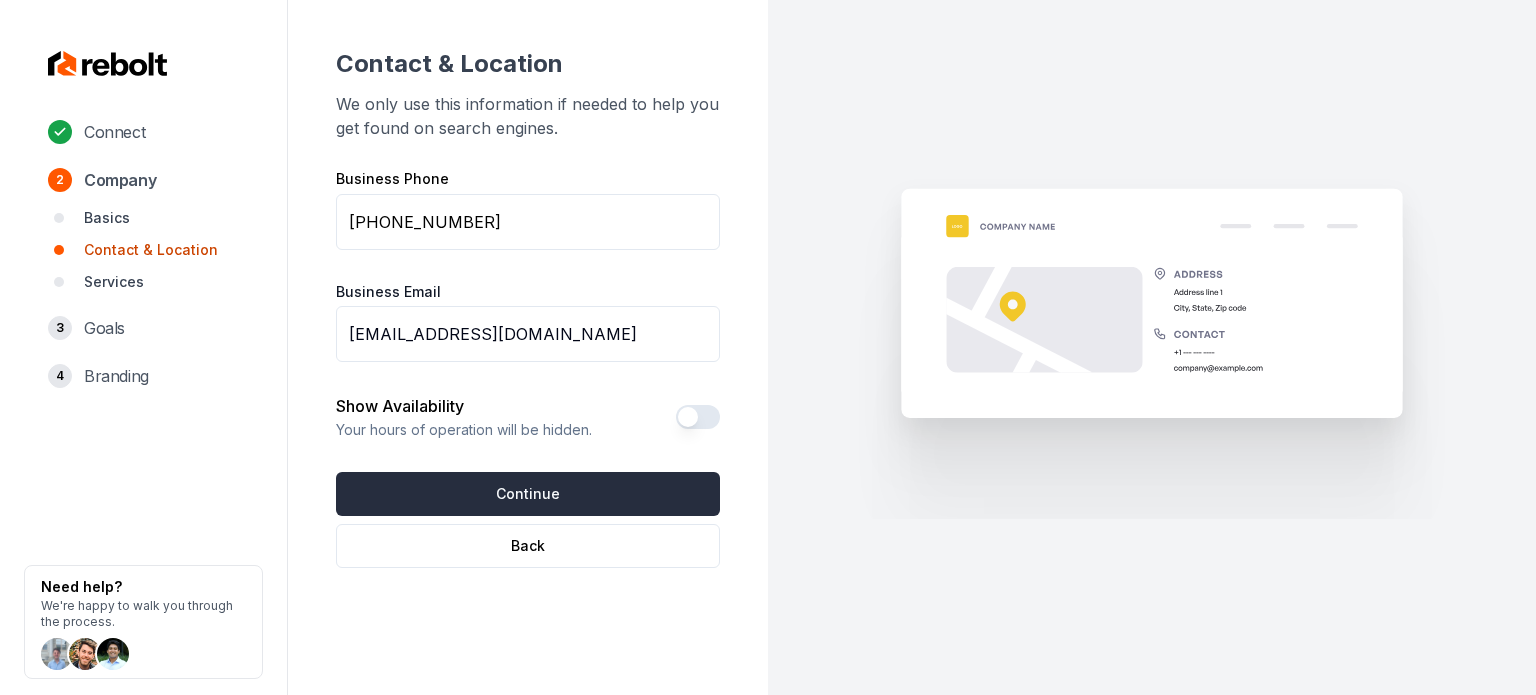 type on "[EMAIL_ADDRESS][DOMAIN_NAME]" 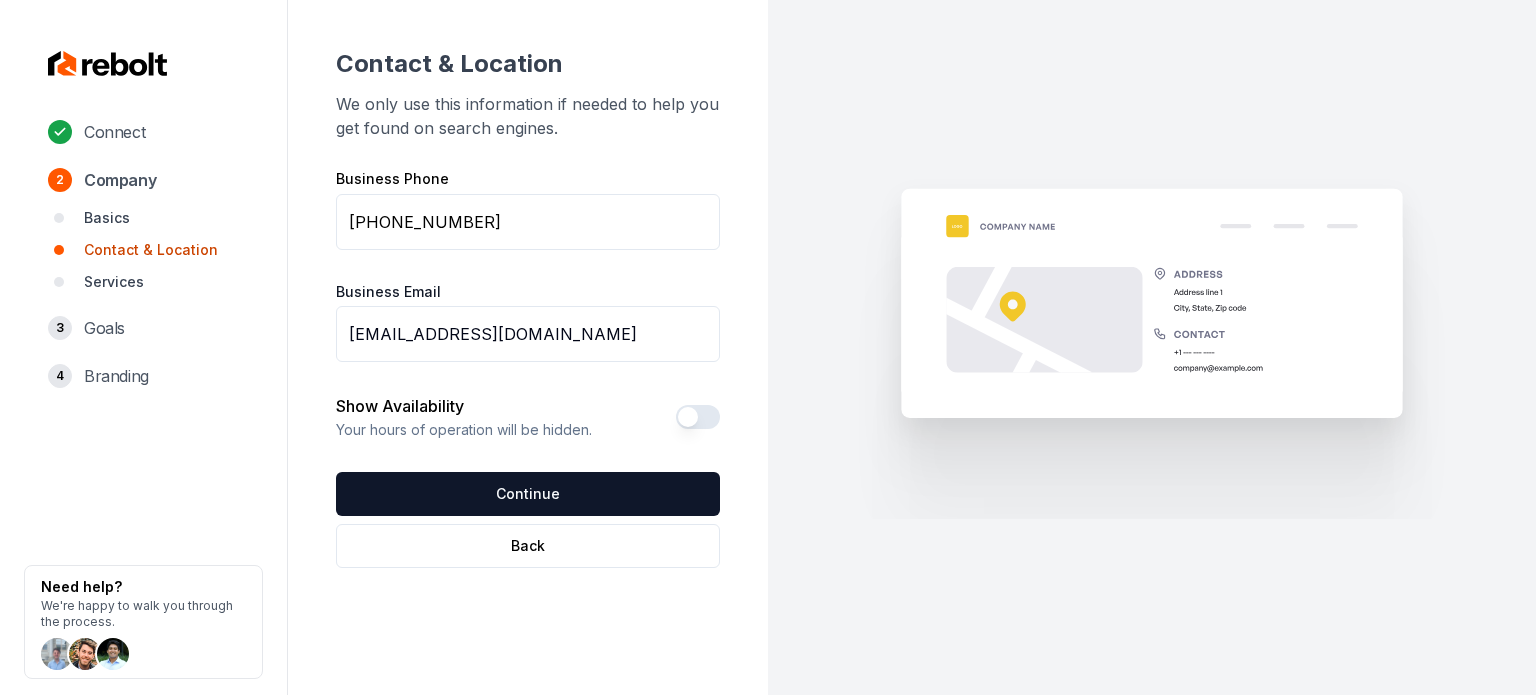 click on "Continue" at bounding box center [528, 494] 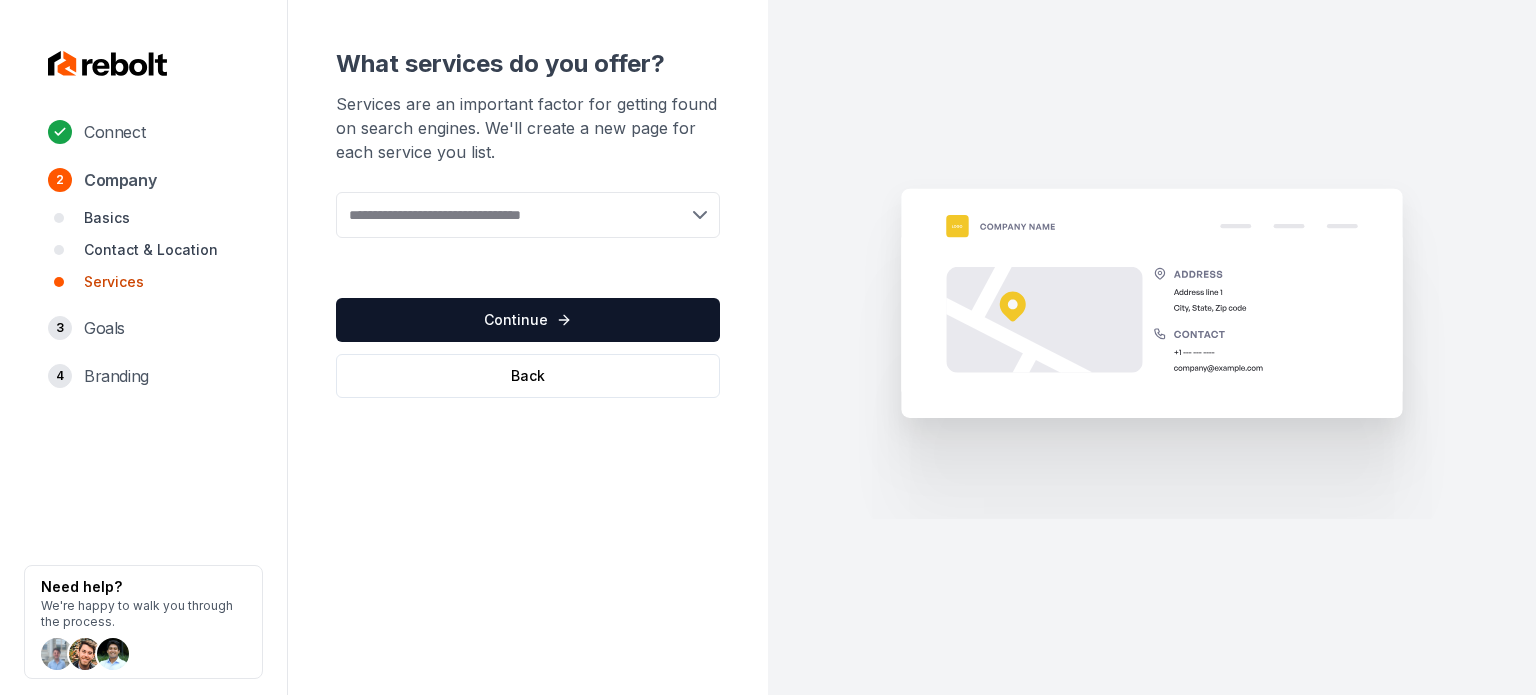 click on "Add new or select from suggestions Select a service" at bounding box center [528, 229] 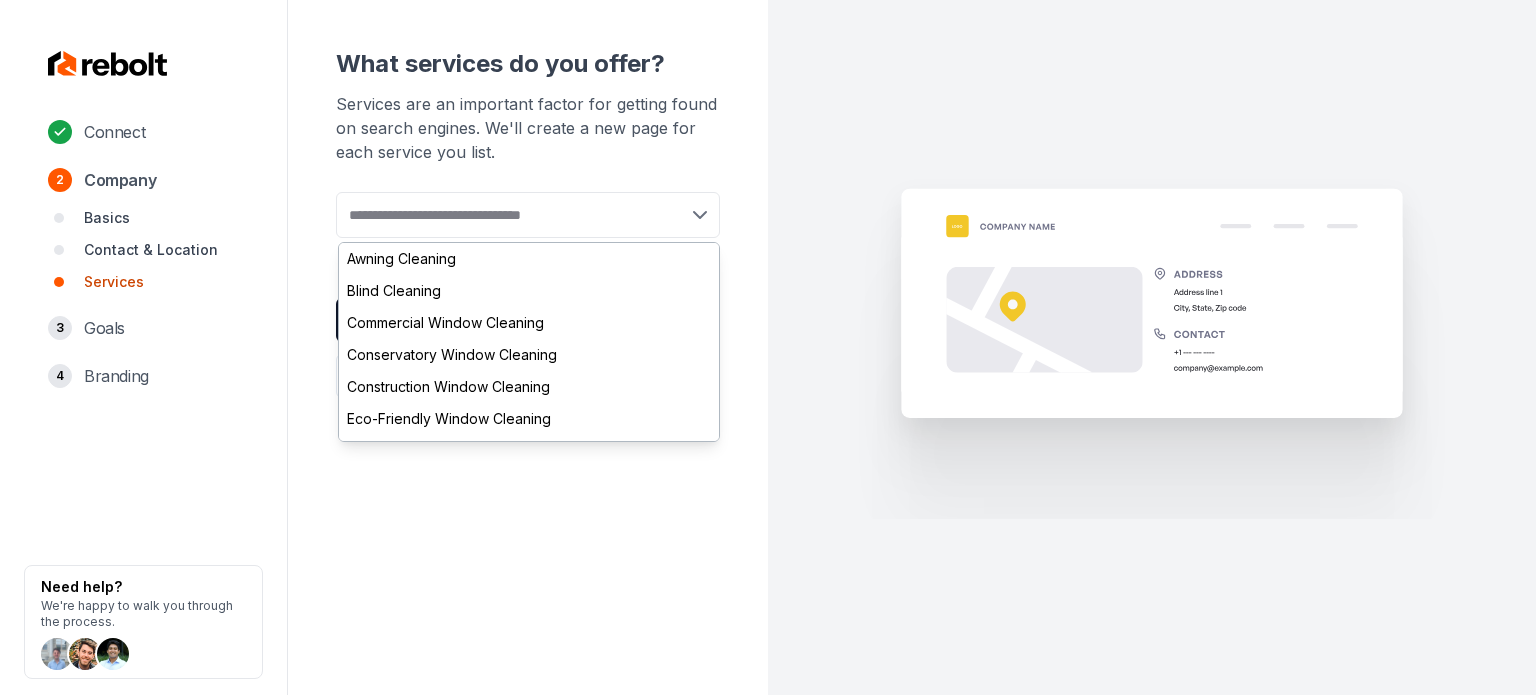 click at bounding box center [528, 215] 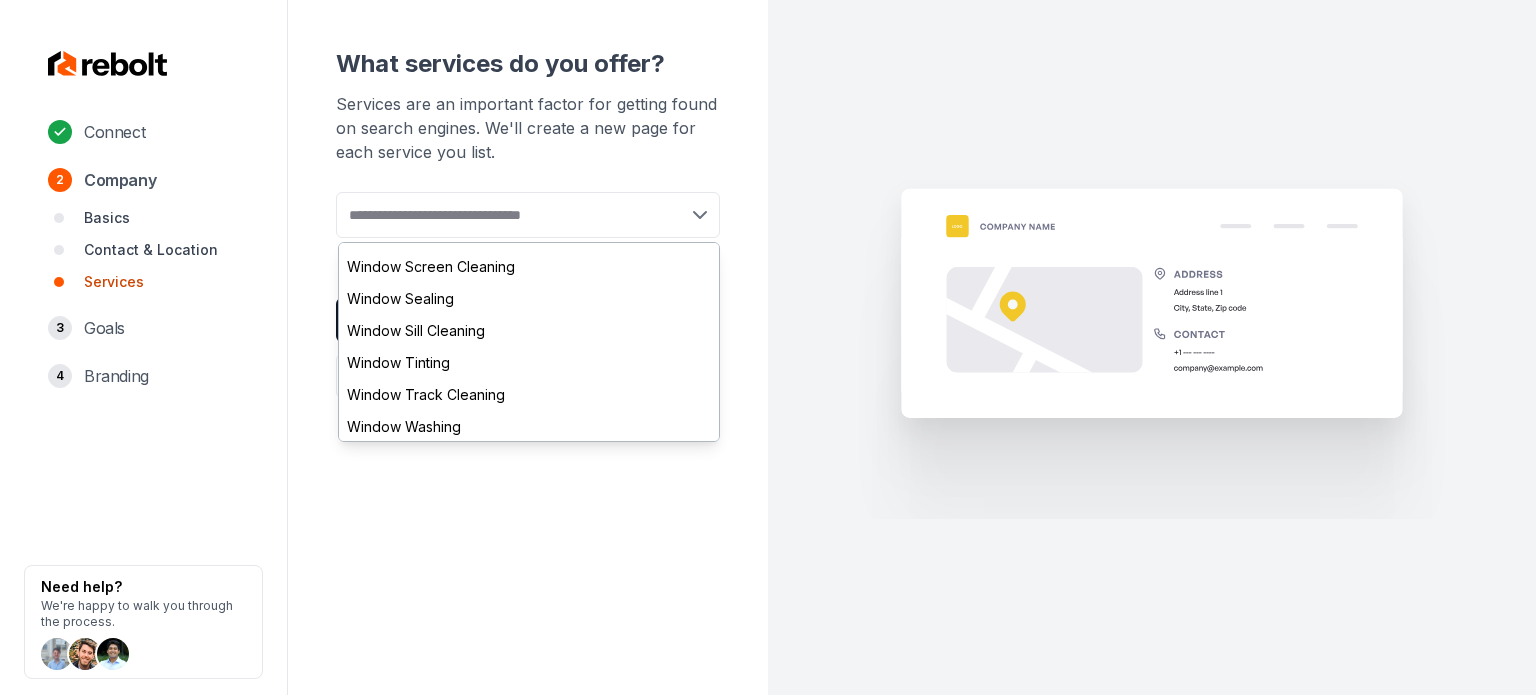 scroll, scrollTop: 1401, scrollLeft: 0, axis: vertical 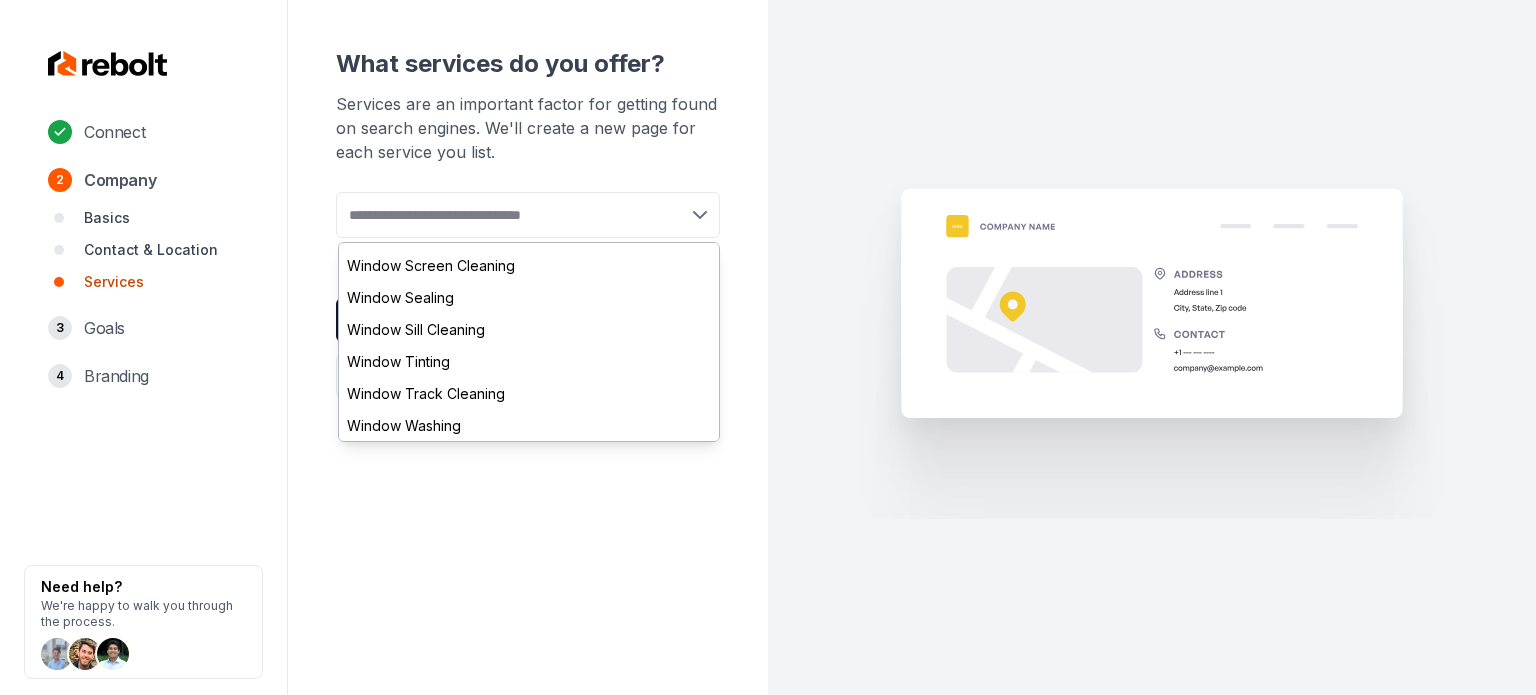 click at bounding box center (1152, 347) 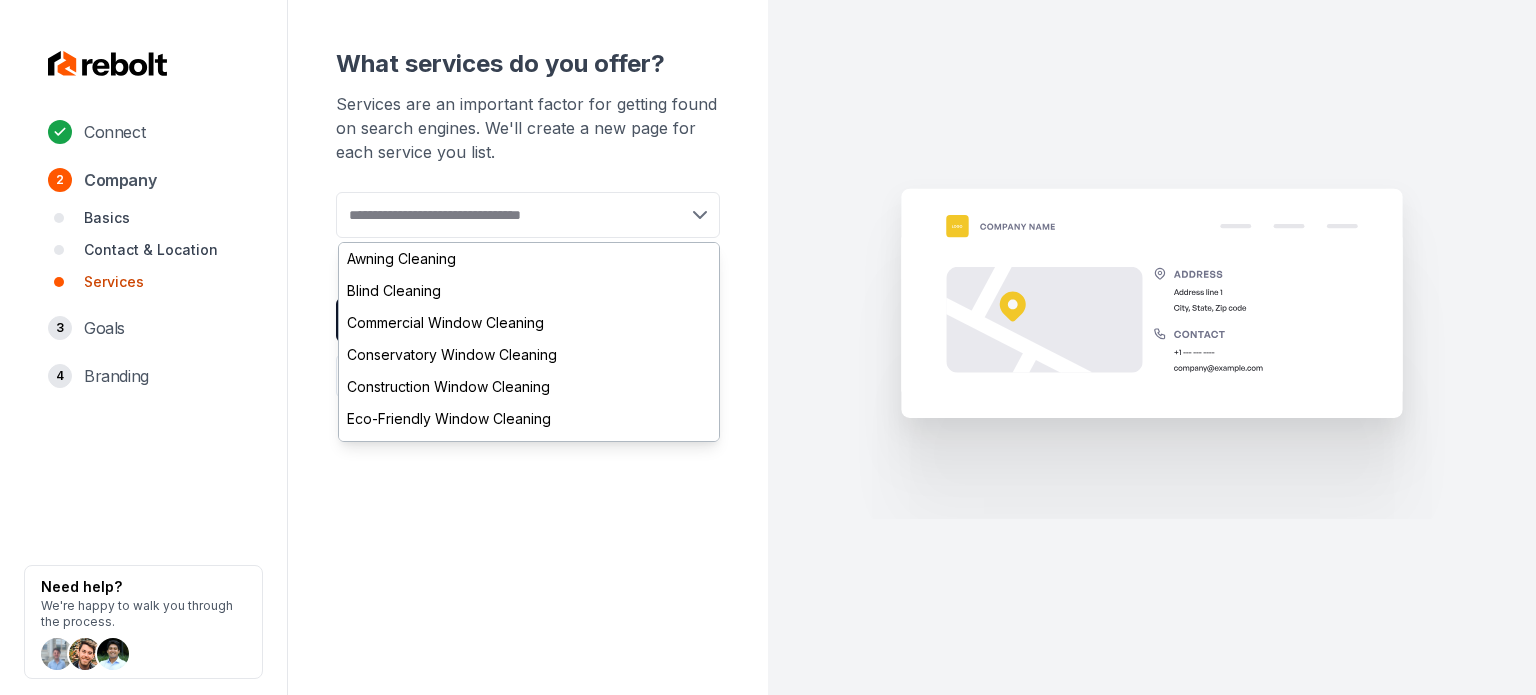 click at bounding box center (528, 215) 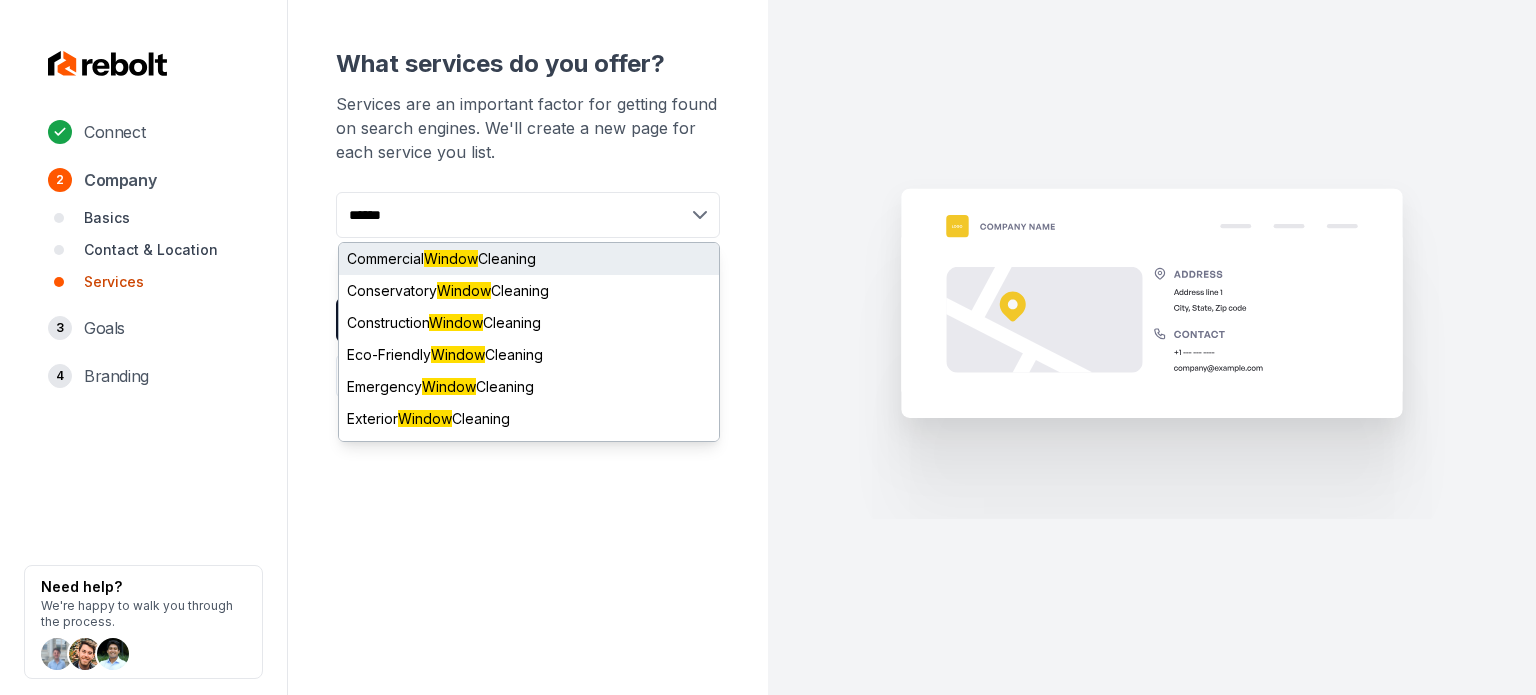 type on "******" 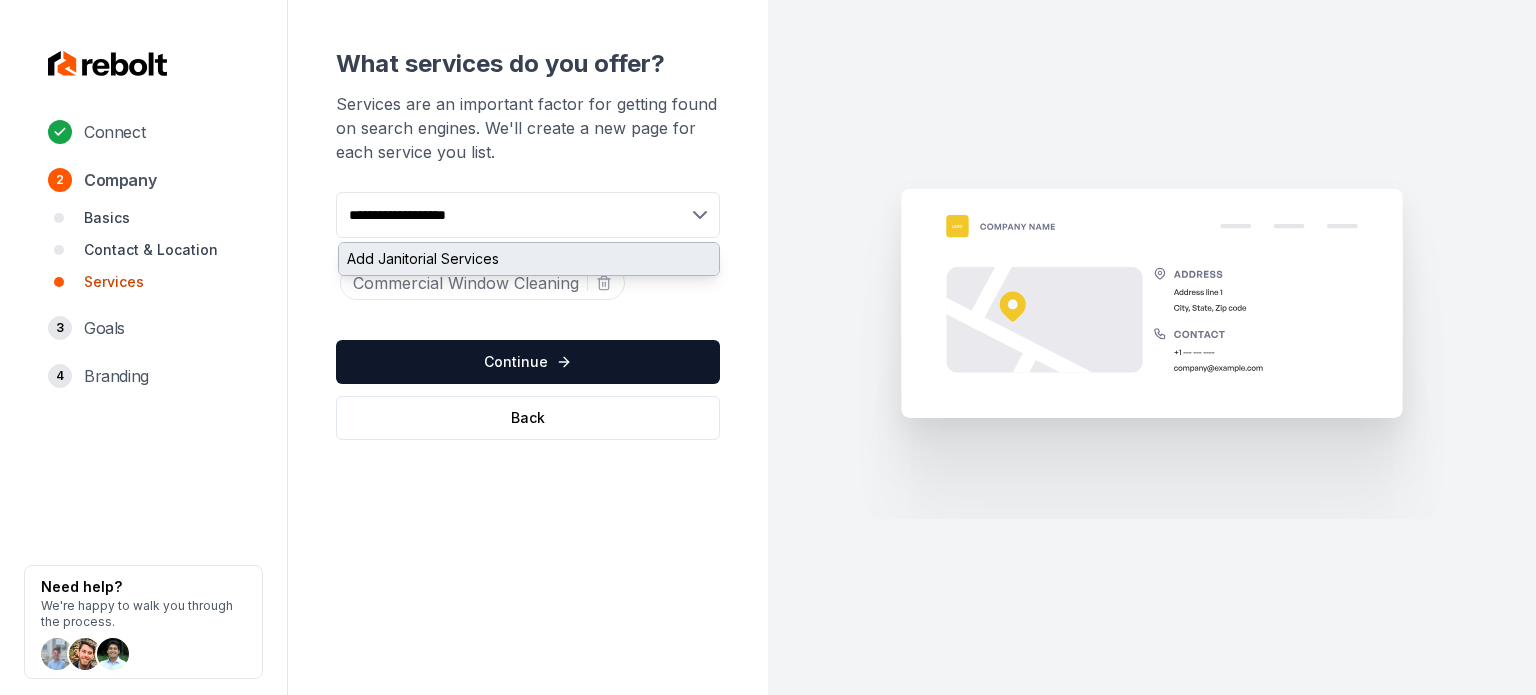 type on "**********" 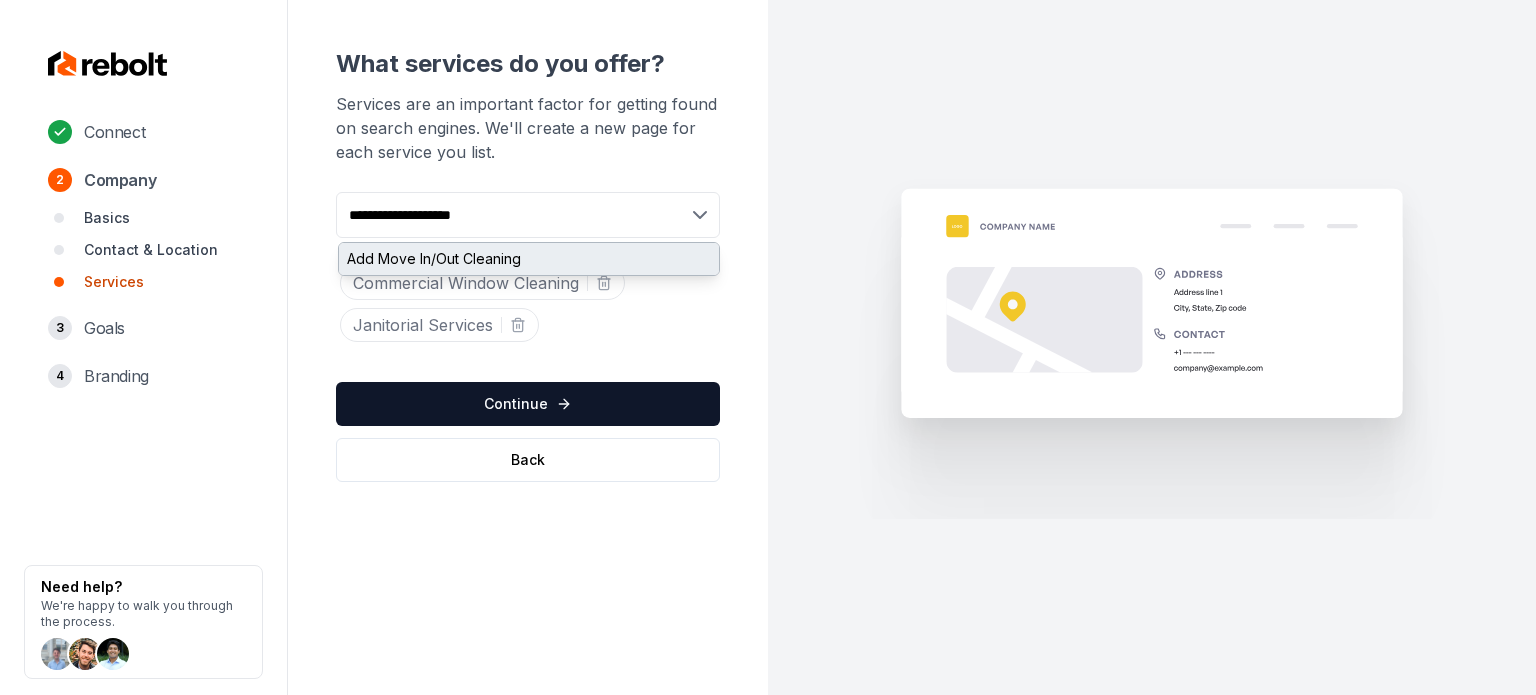 type on "**********" 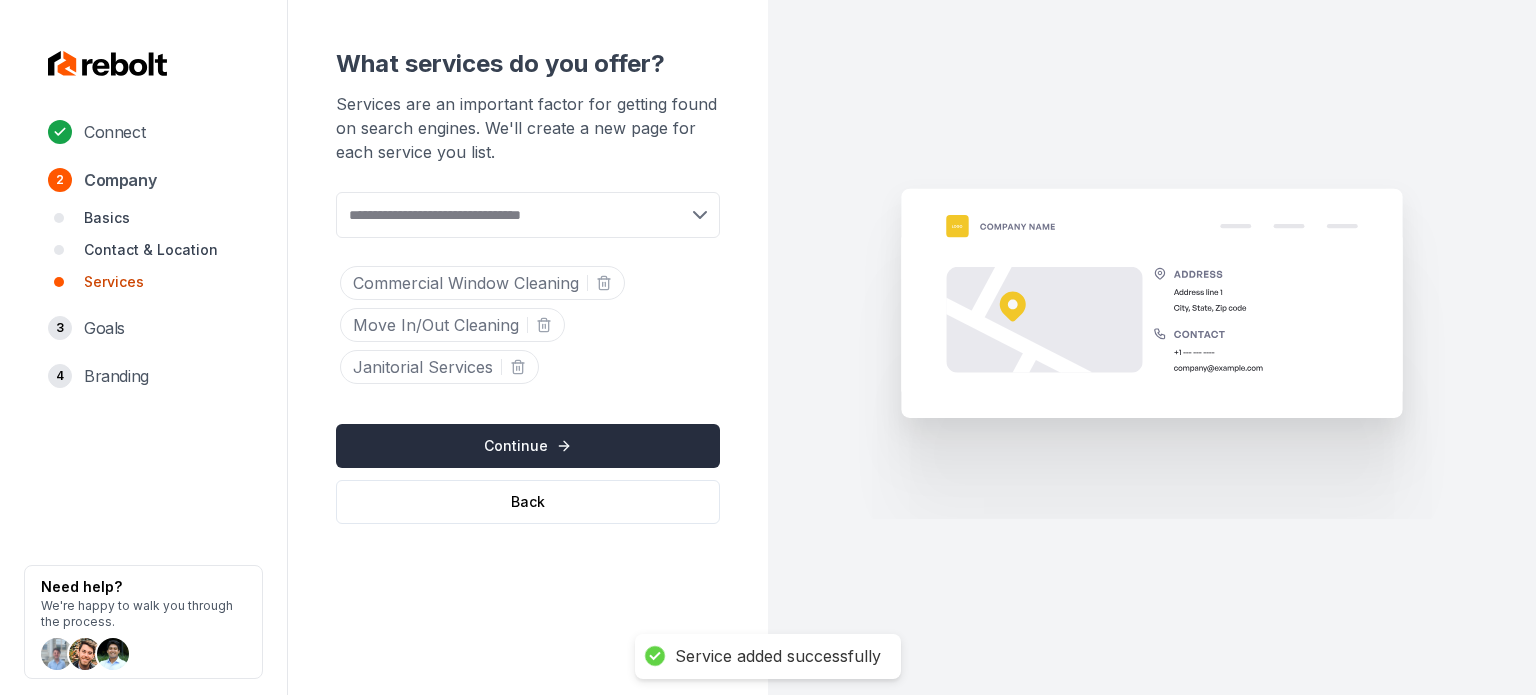 click on "Continue" at bounding box center (528, 446) 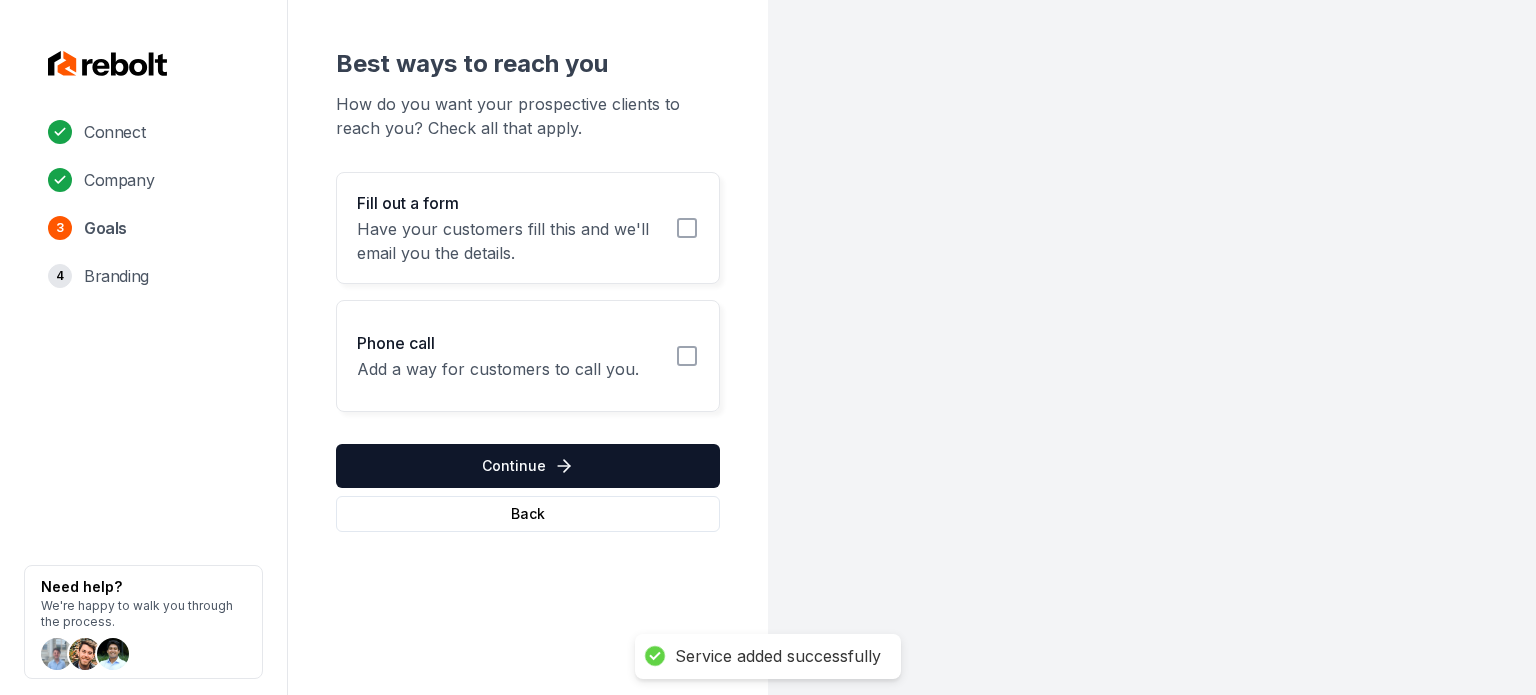 click on "Fill out a form Have your customers fill this and we'll email you the details." at bounding box center [528, 228] 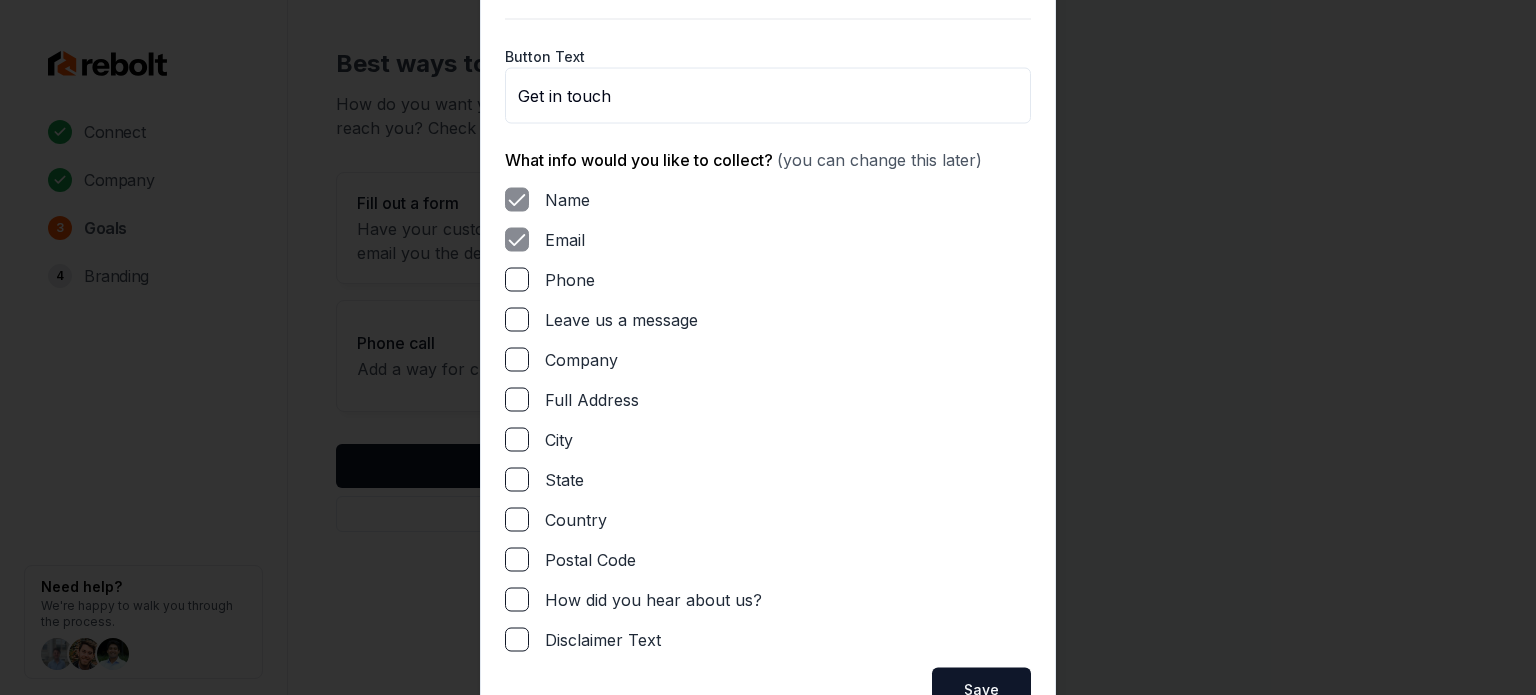 click on "Phone" at bounding box center [517, 279] 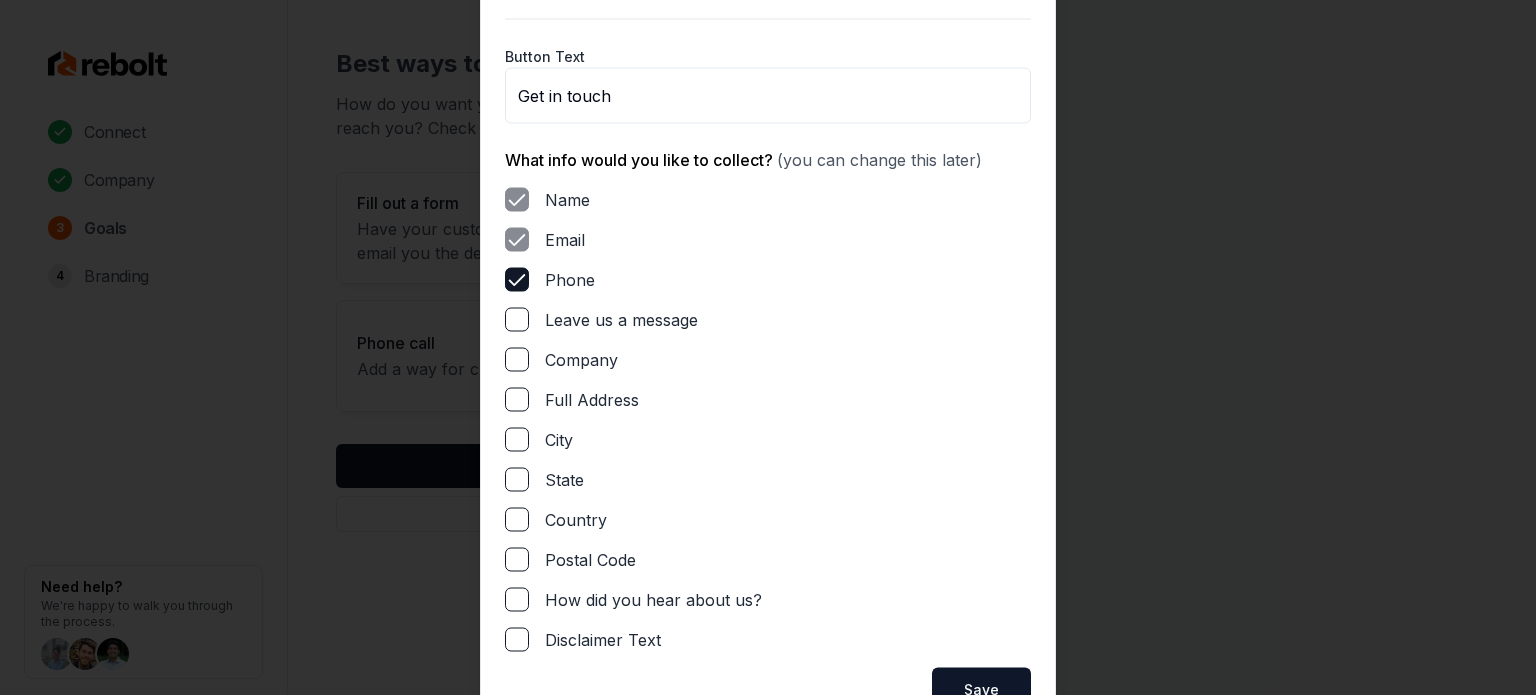 click on "Leave us a message" at bounding box center (517, 319) 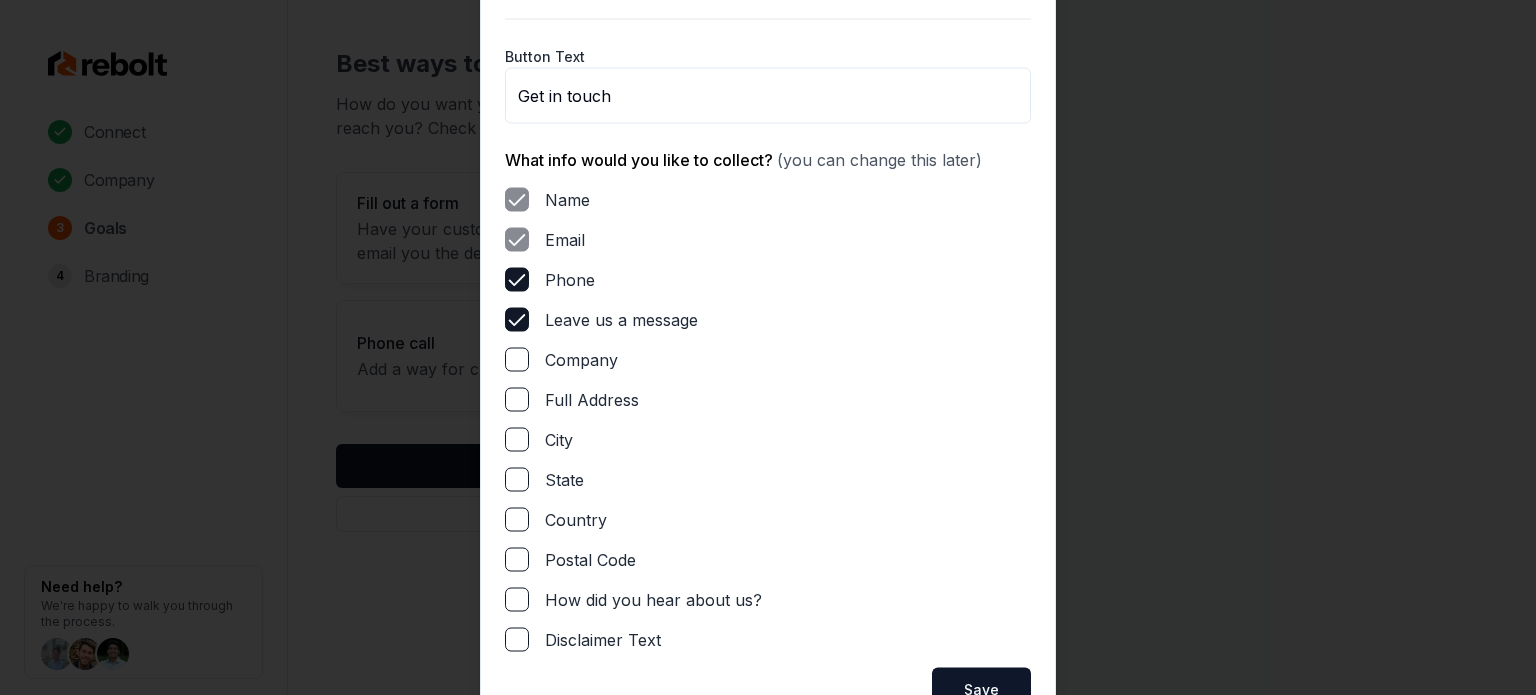 click on "Company" at bounding box center (517, 359) 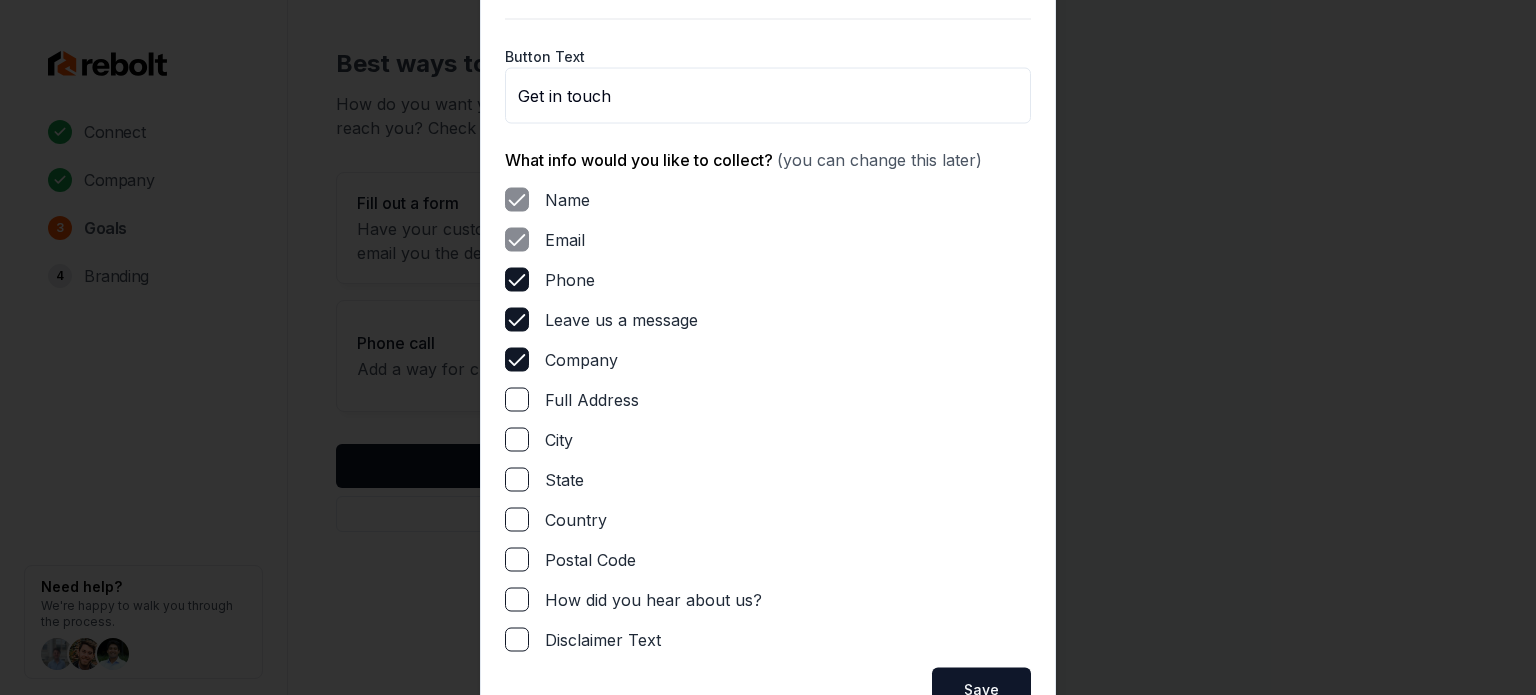 click on "City" at bounding box center (517, 439) 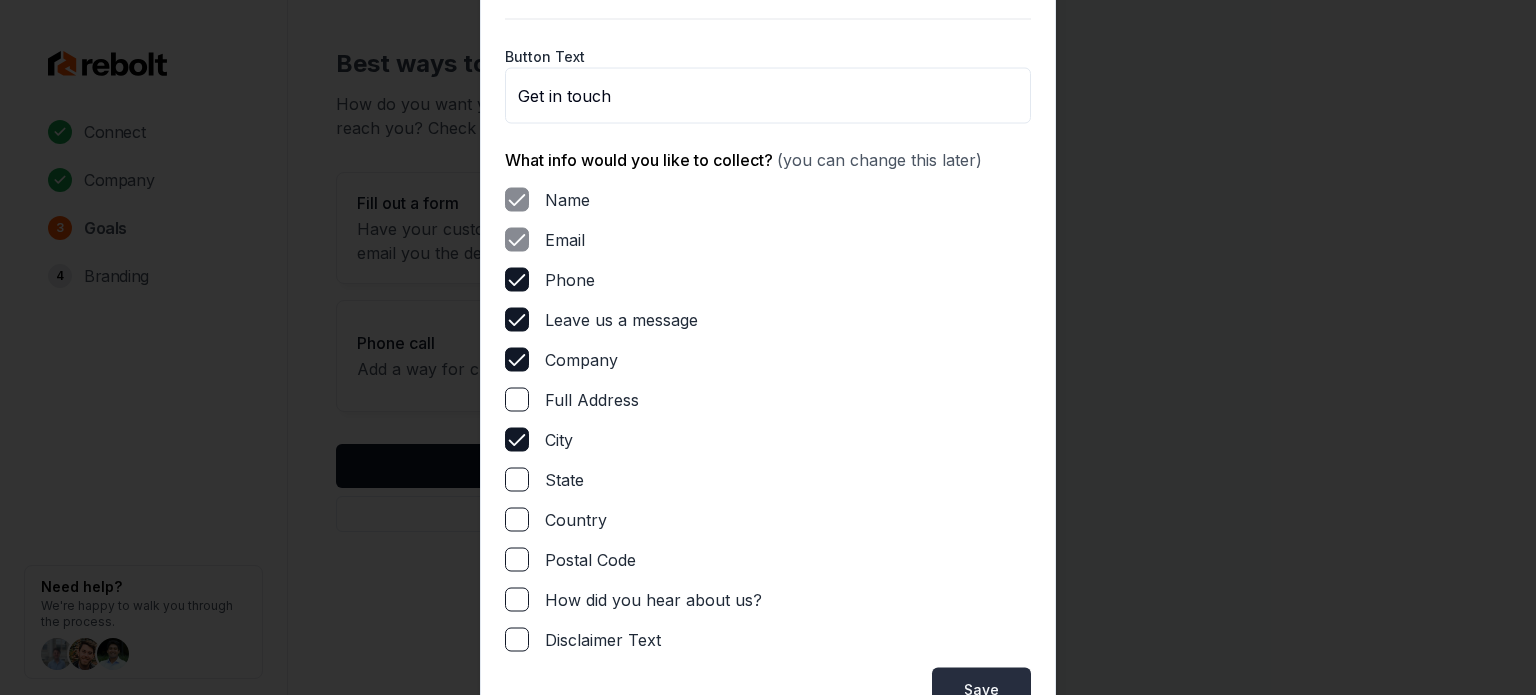 click on "Save" at bounding box center (981, 689) 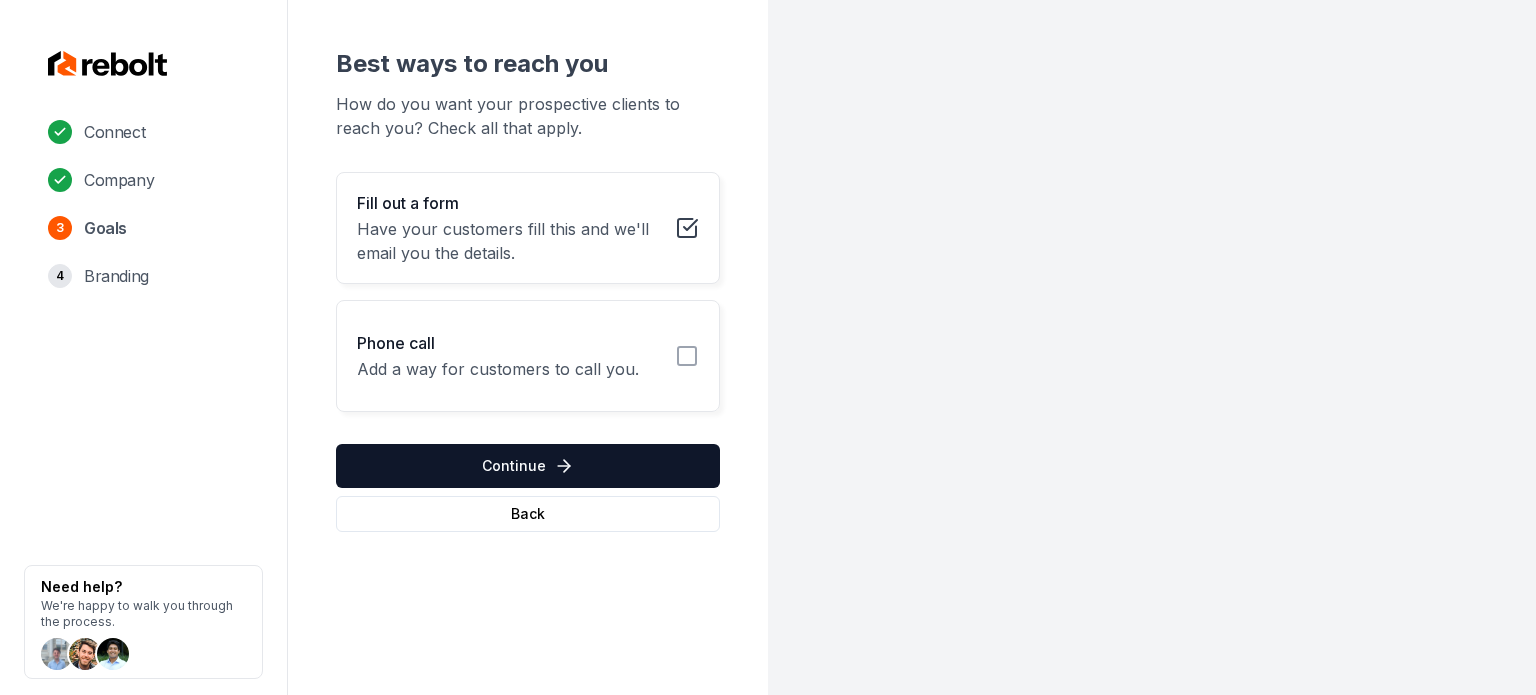 click on "Phone call Add a way for customers to call you." at bounding box center [528, 356] 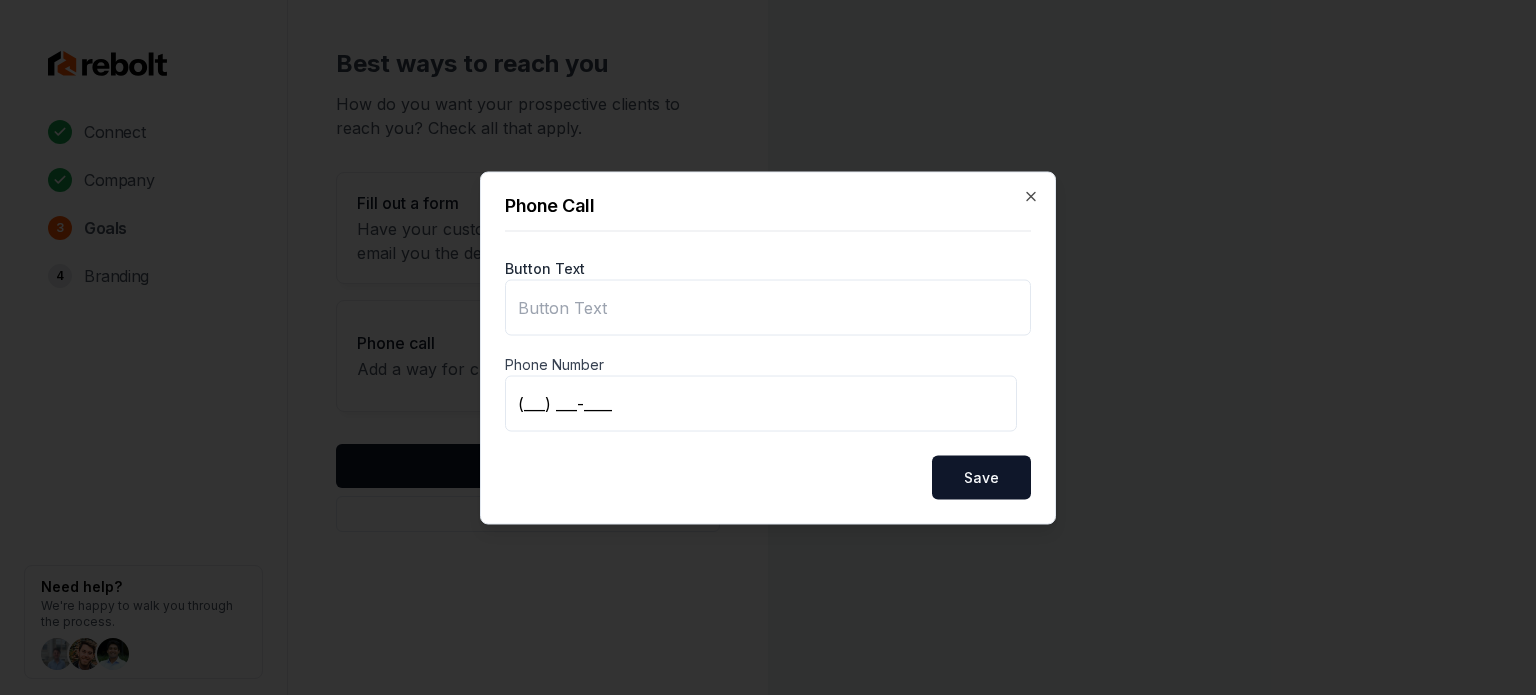 type on "Call us" 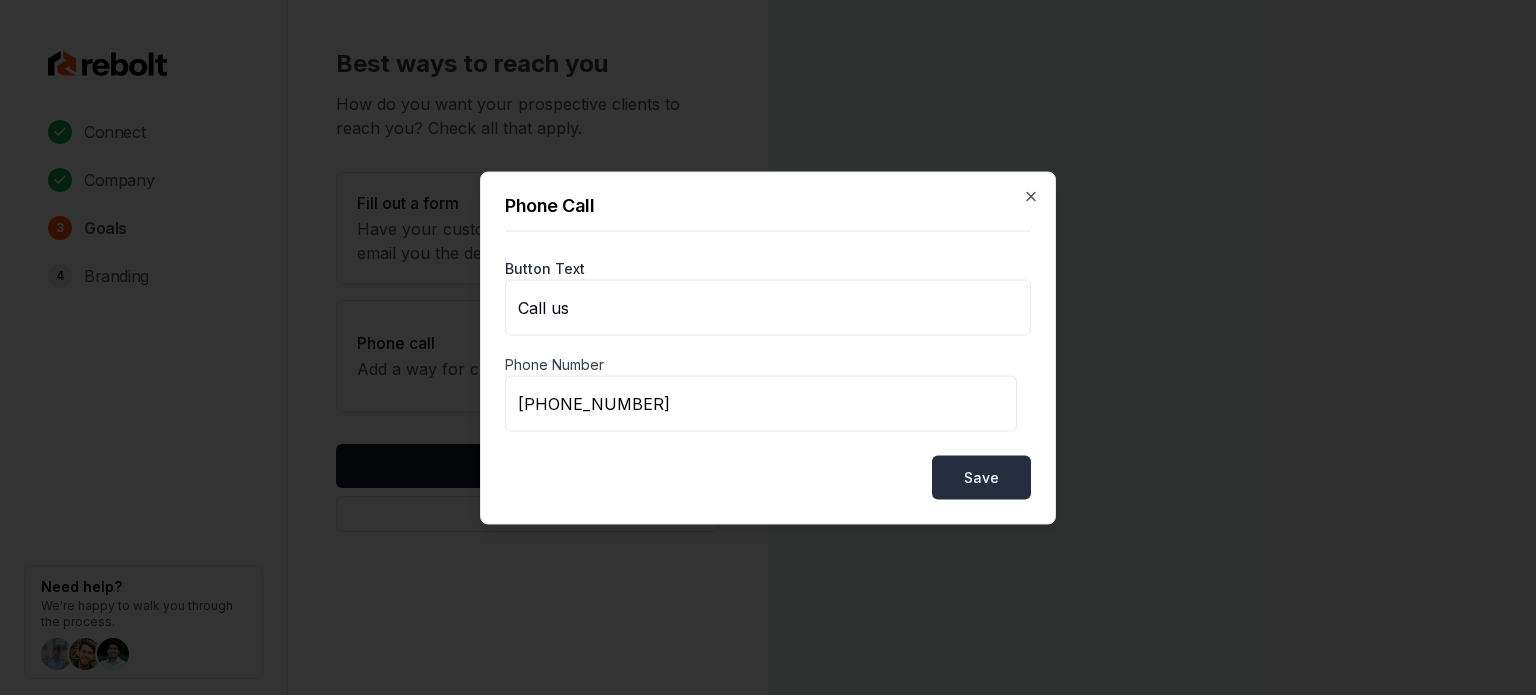 click on "Save" at bounding box center [981, 477] 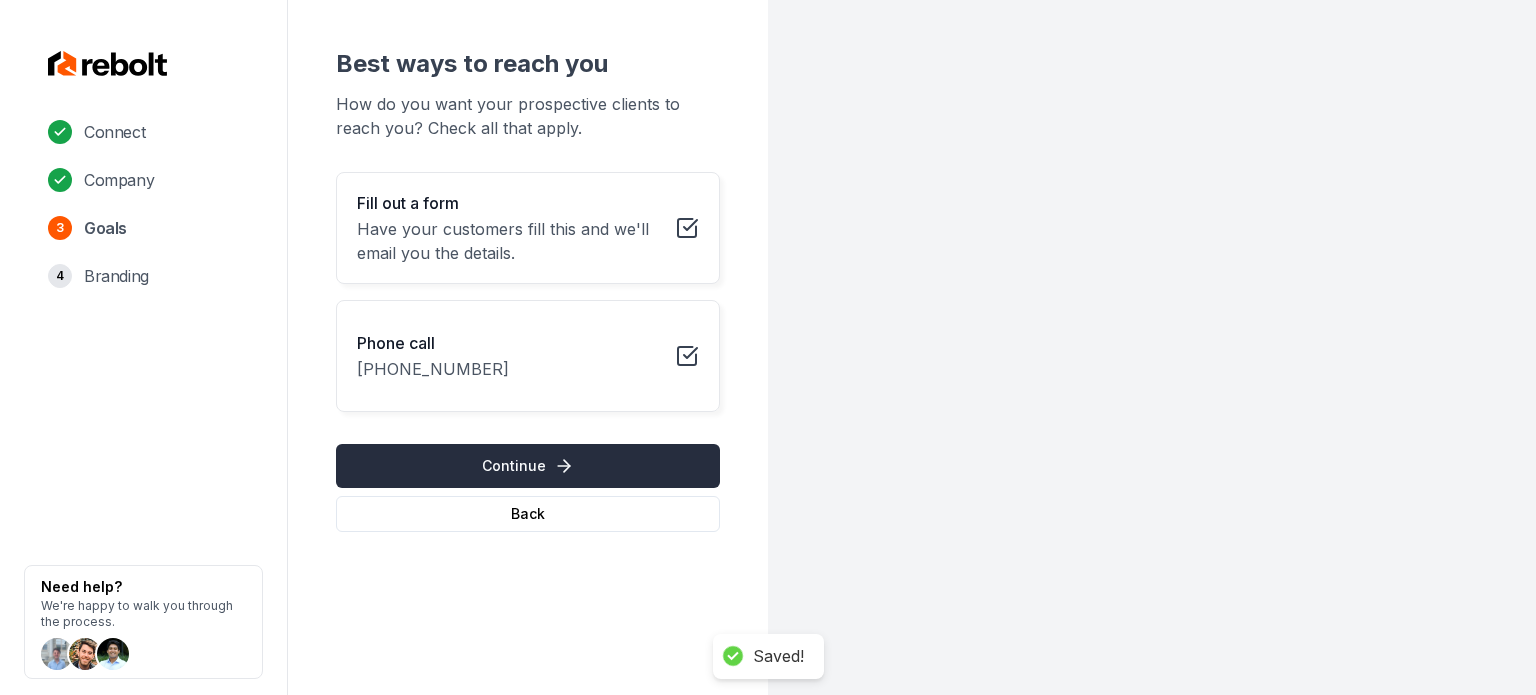 click on "Continue" at bounding box center [528, 466] 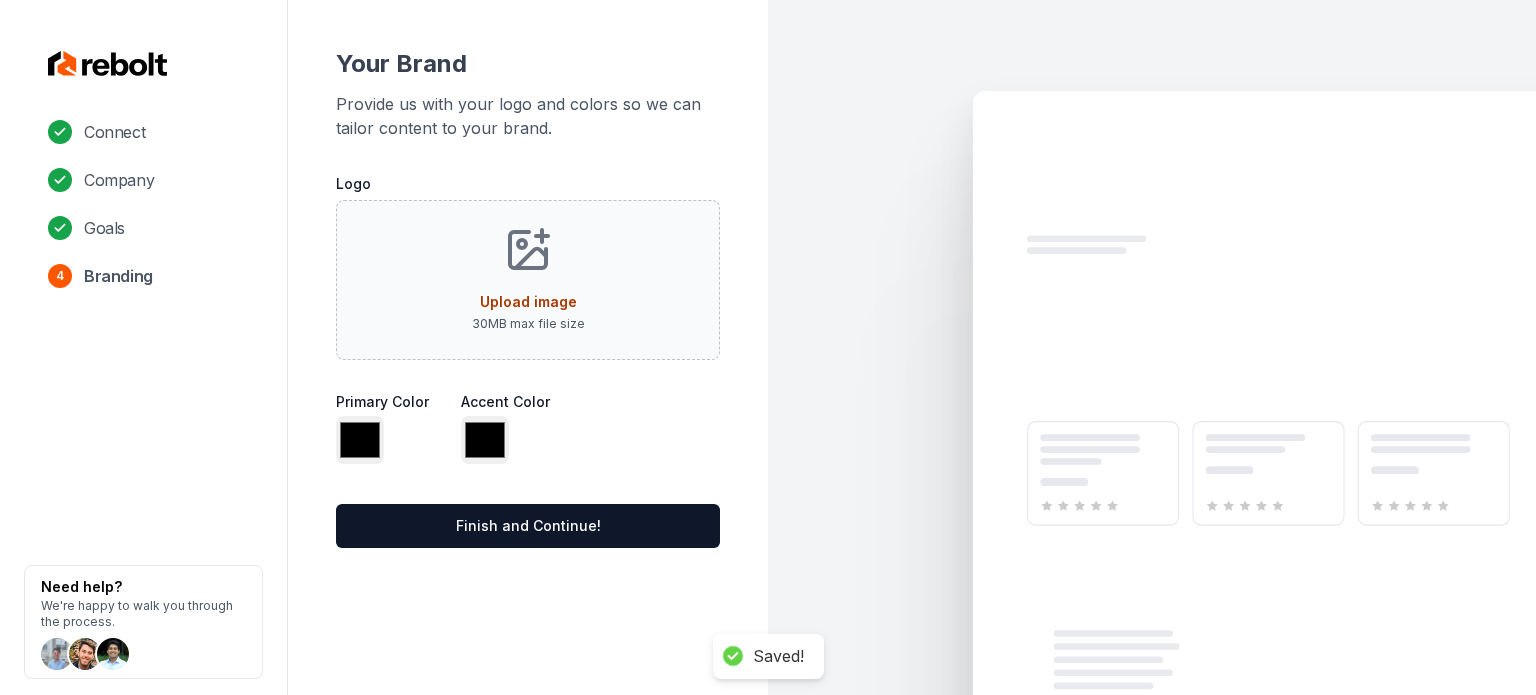 type on "*******" 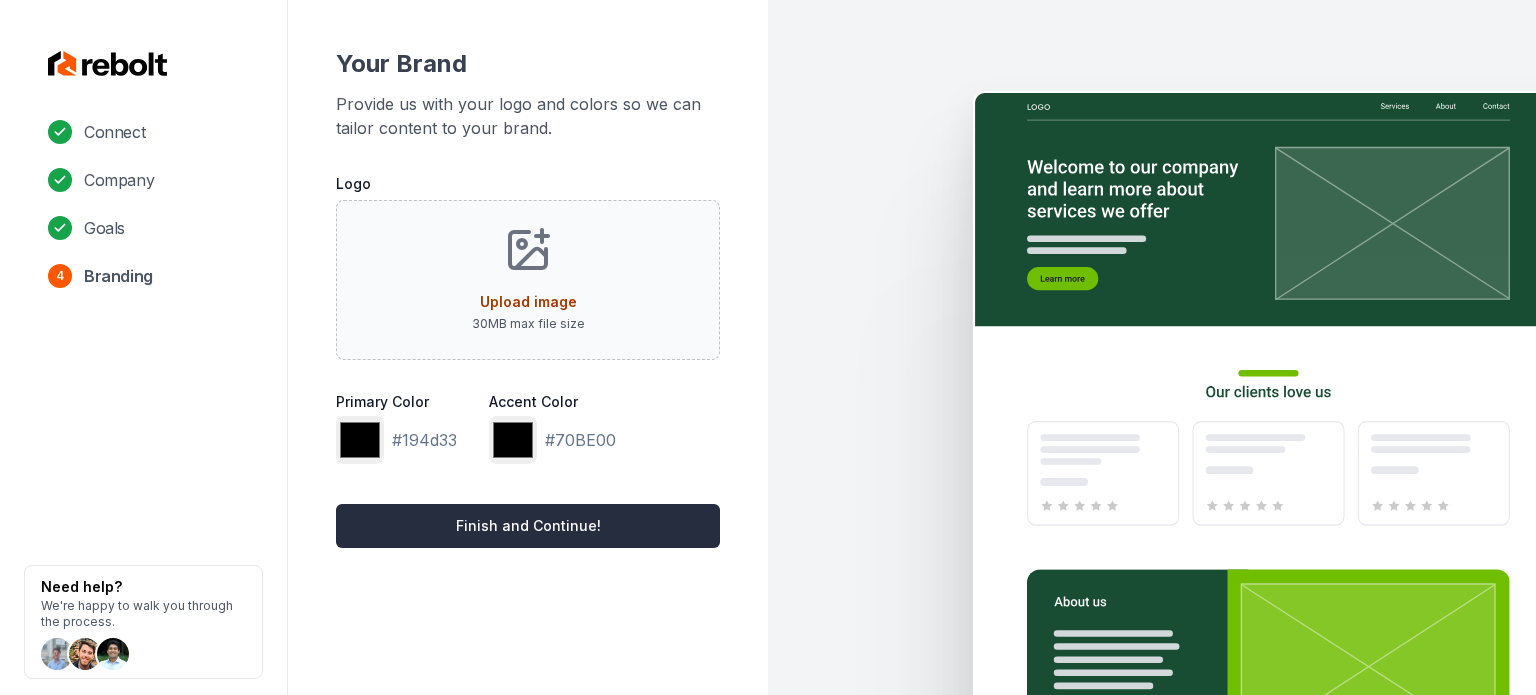 click on "Finish and Continue!" at bounding box center (528, 526) 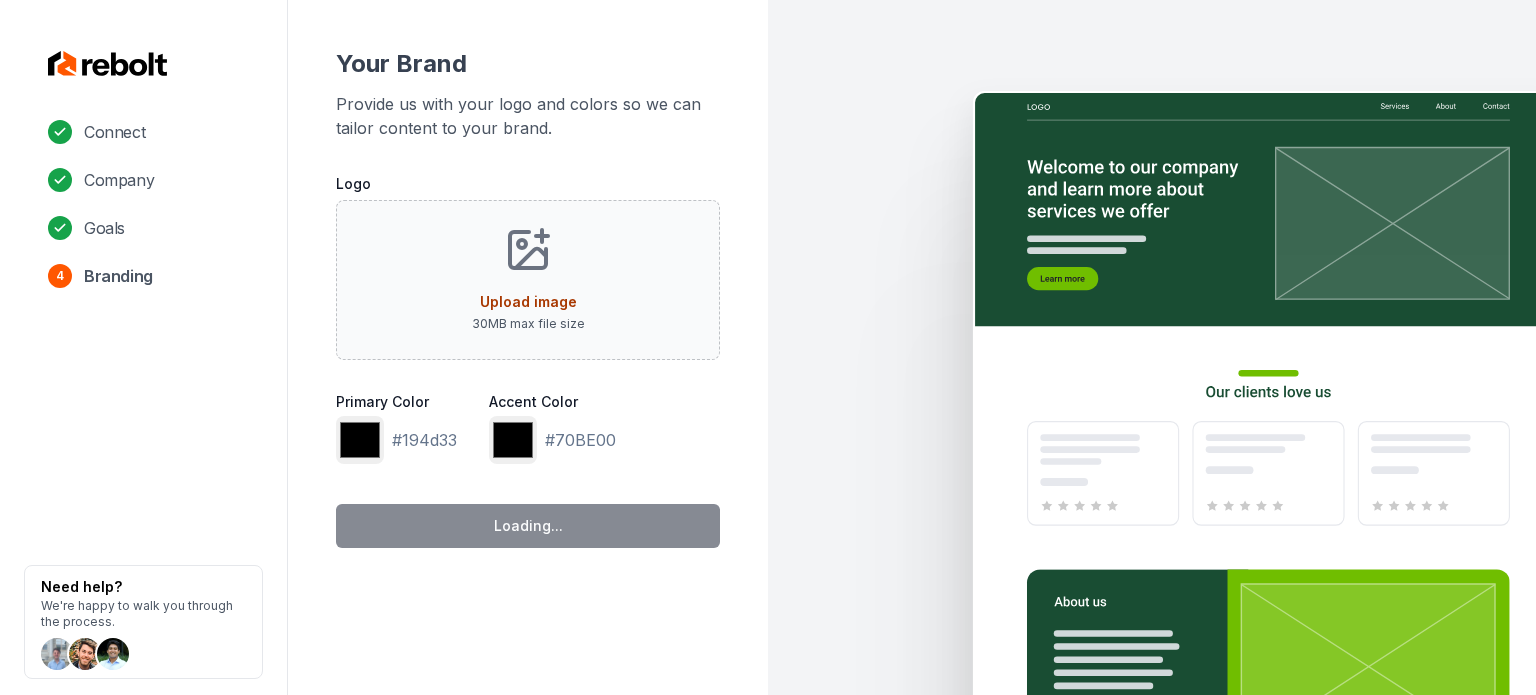 type on "*******" 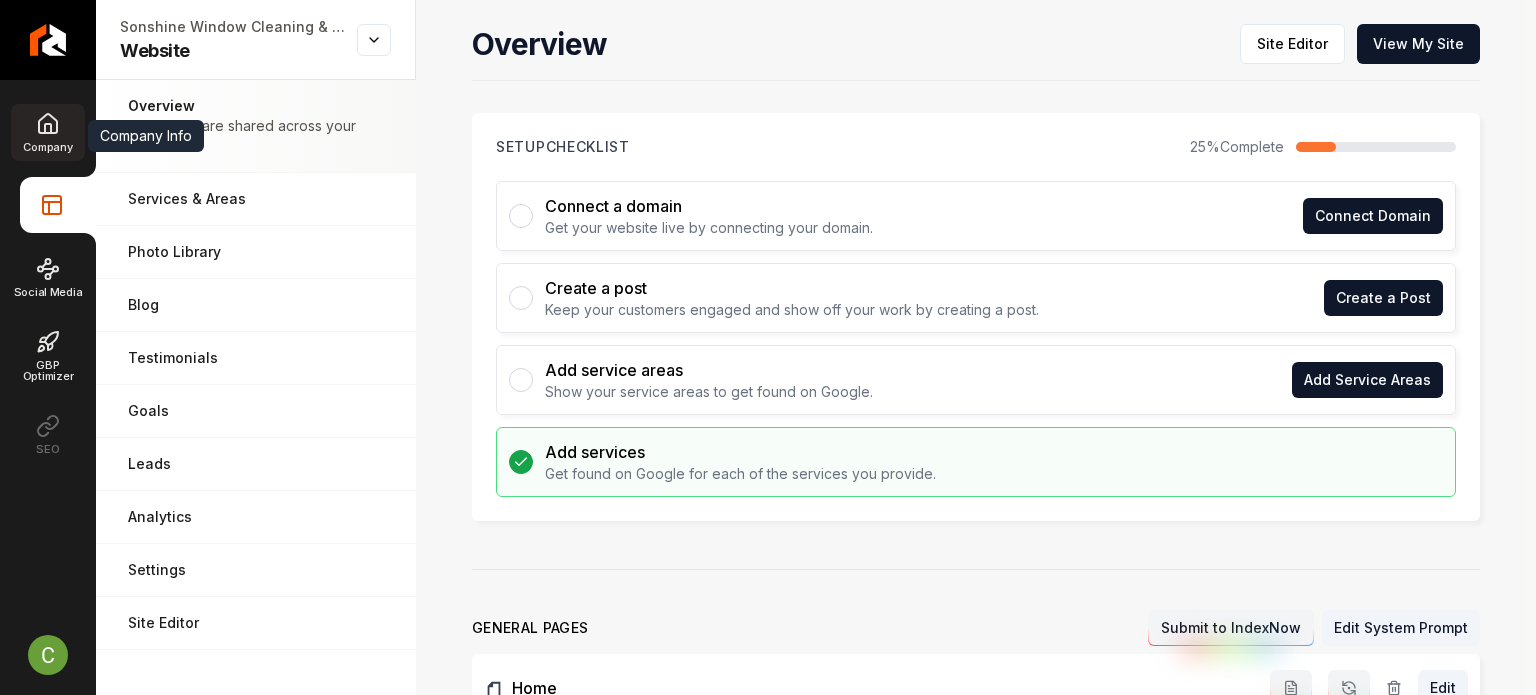 click on "Company" at bounding box center (47, 132) 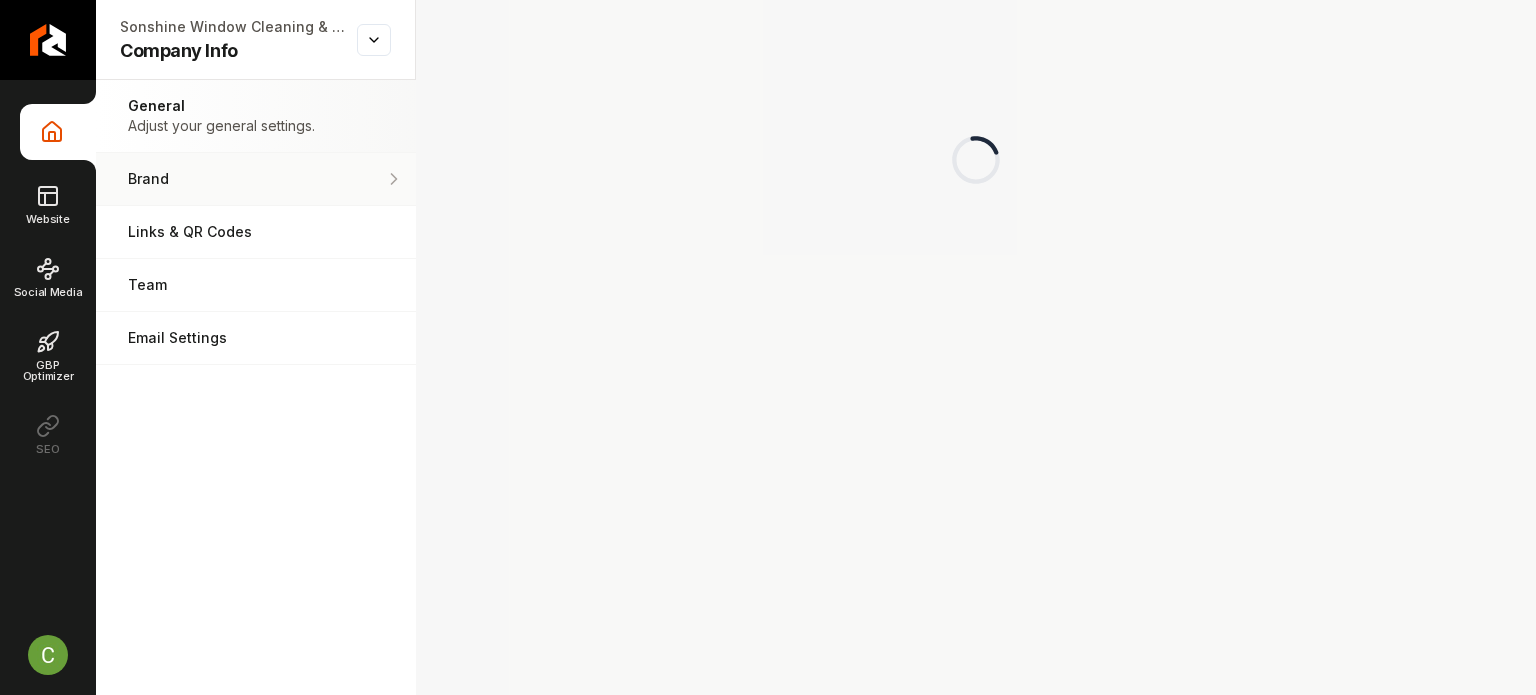 click on "Brand" at bounding box center (256, 179) 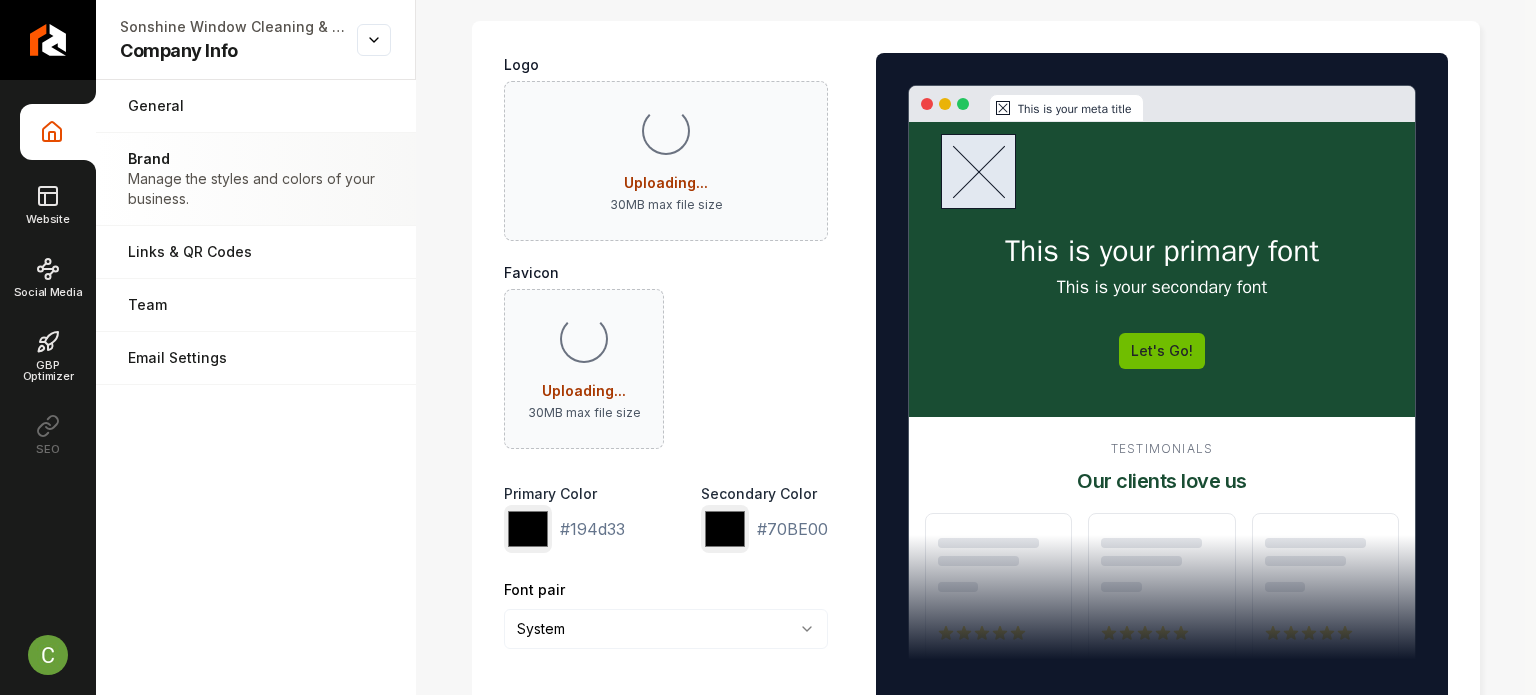 scroll, scrollTop: 200, scrollLeft: 0, axis: vertical 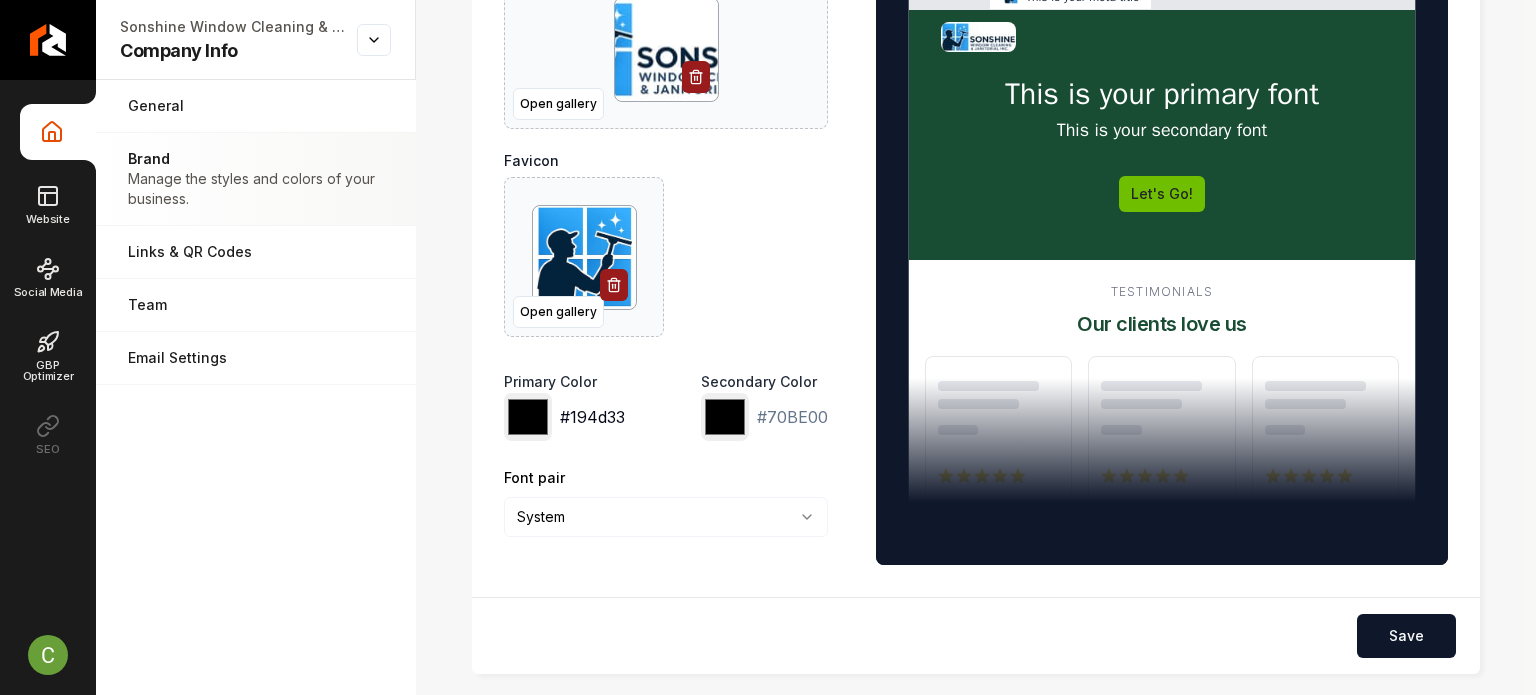 click on "*******" at bounding box center [528, 417] 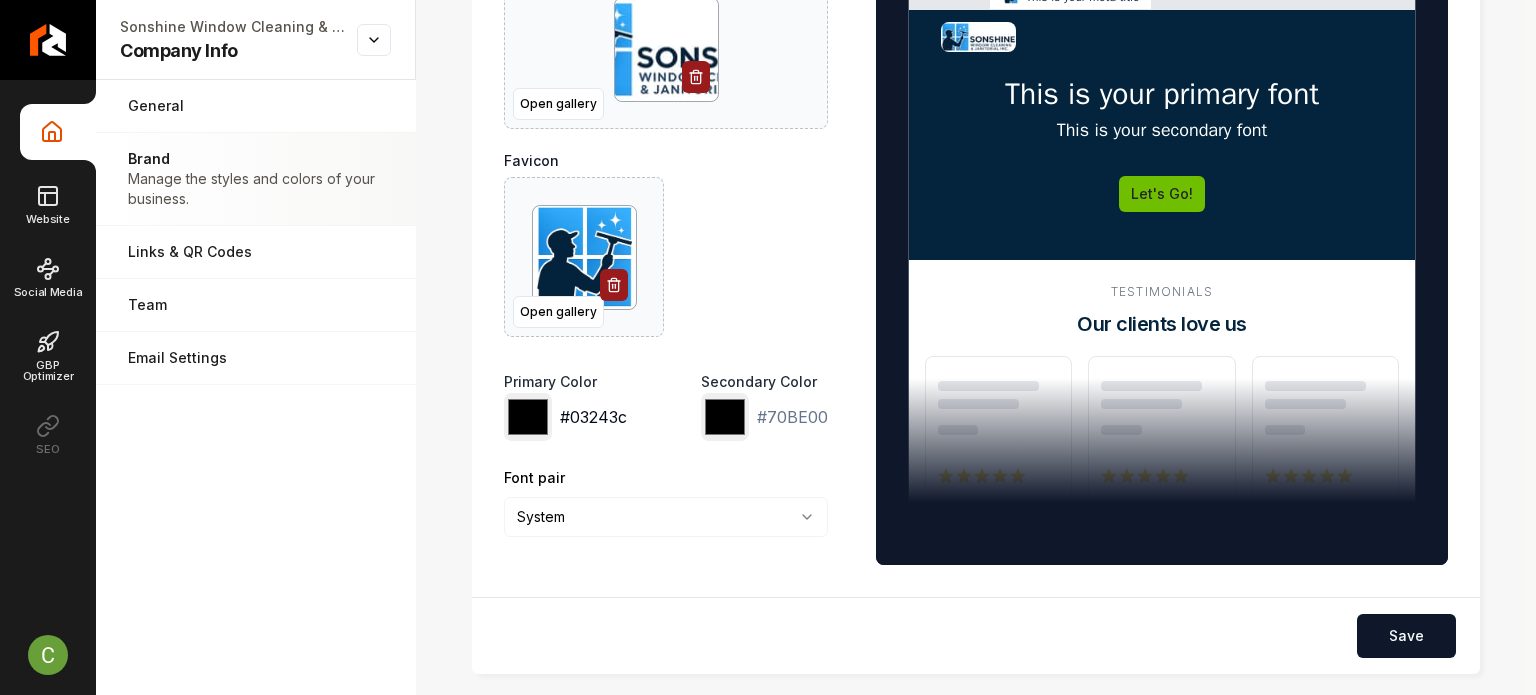 type on "*******" 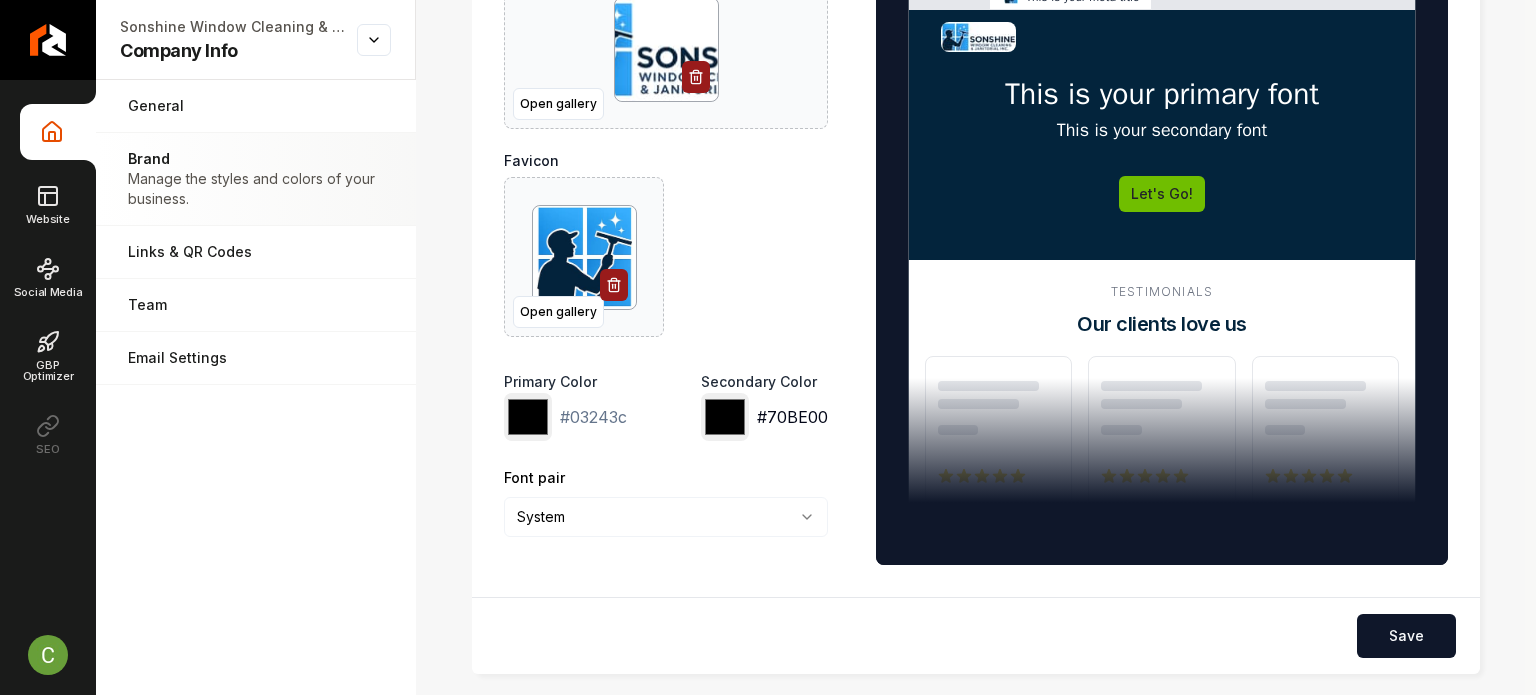 click on "*******" at bounding box center (725, 417) 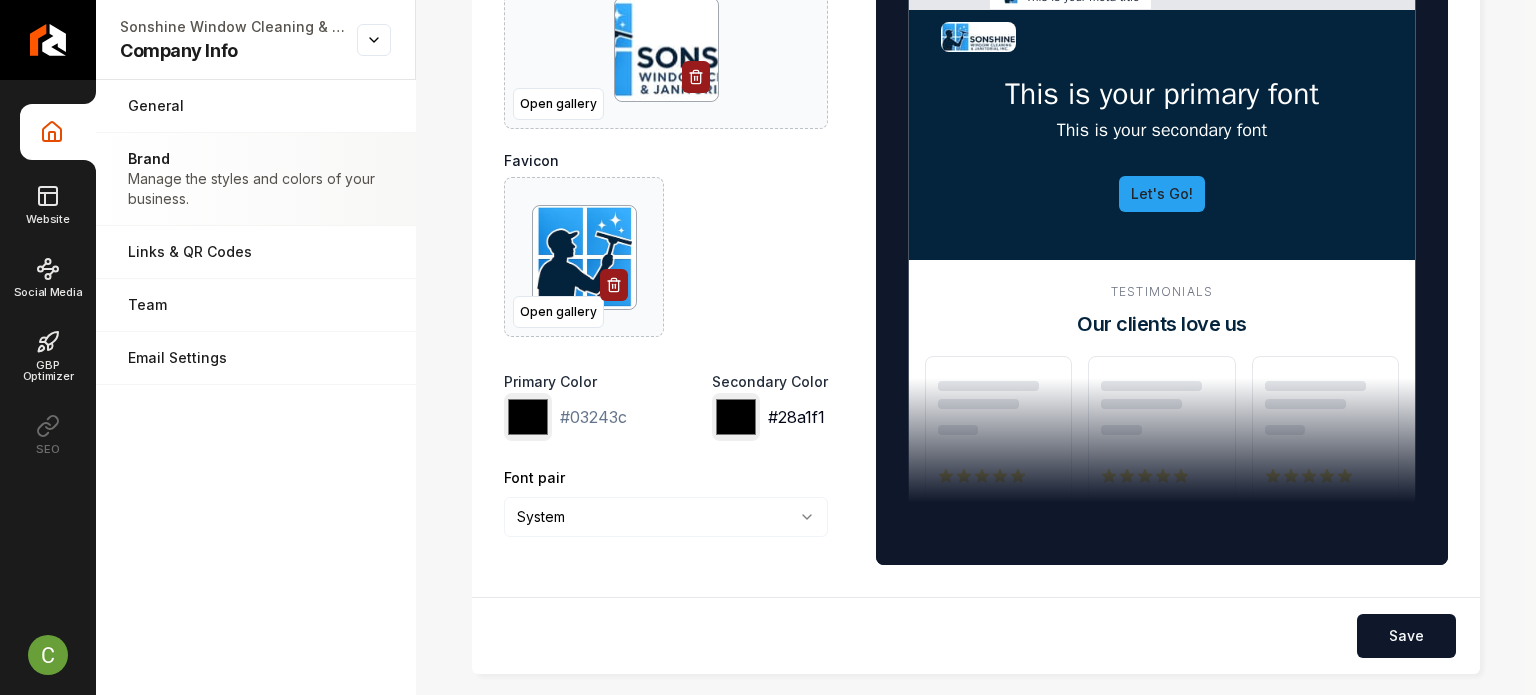 type on "*******" 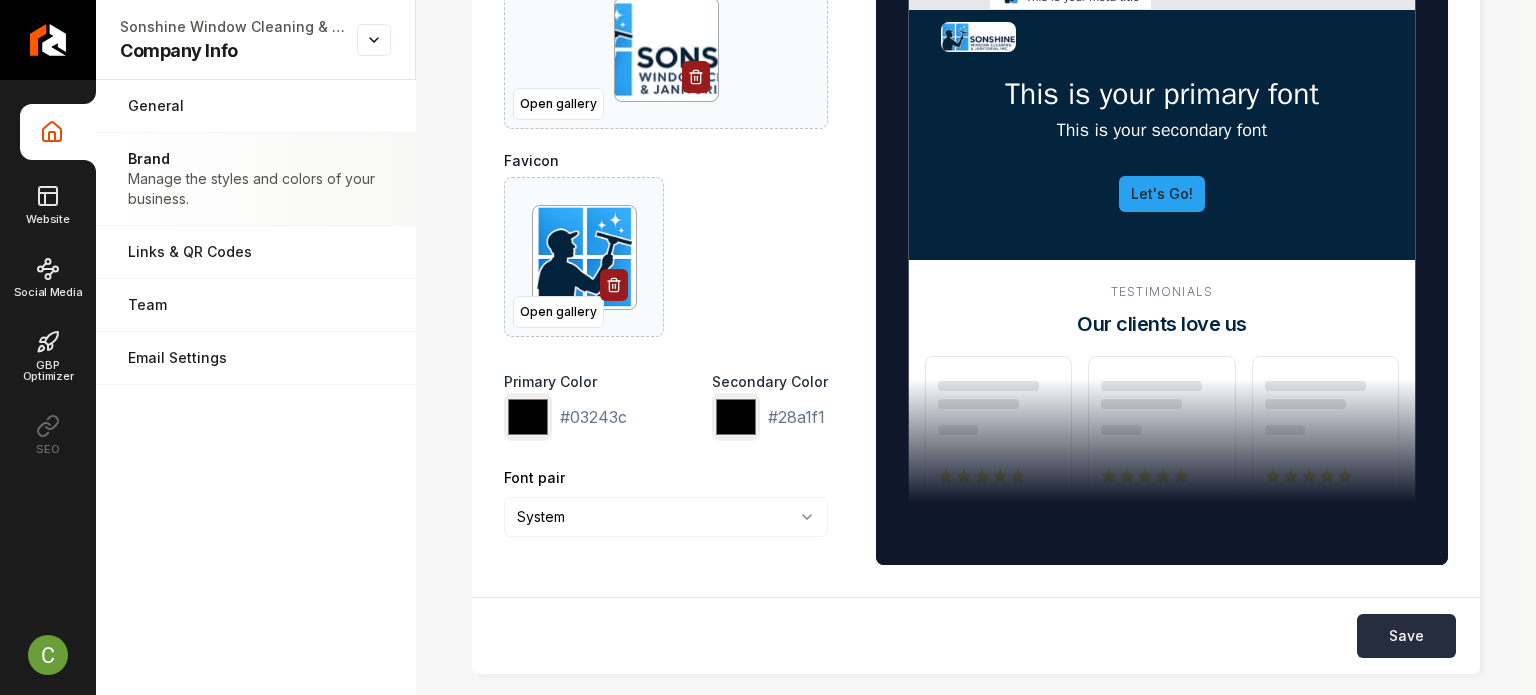 click on "Save" at bounding box center [1406, 636] 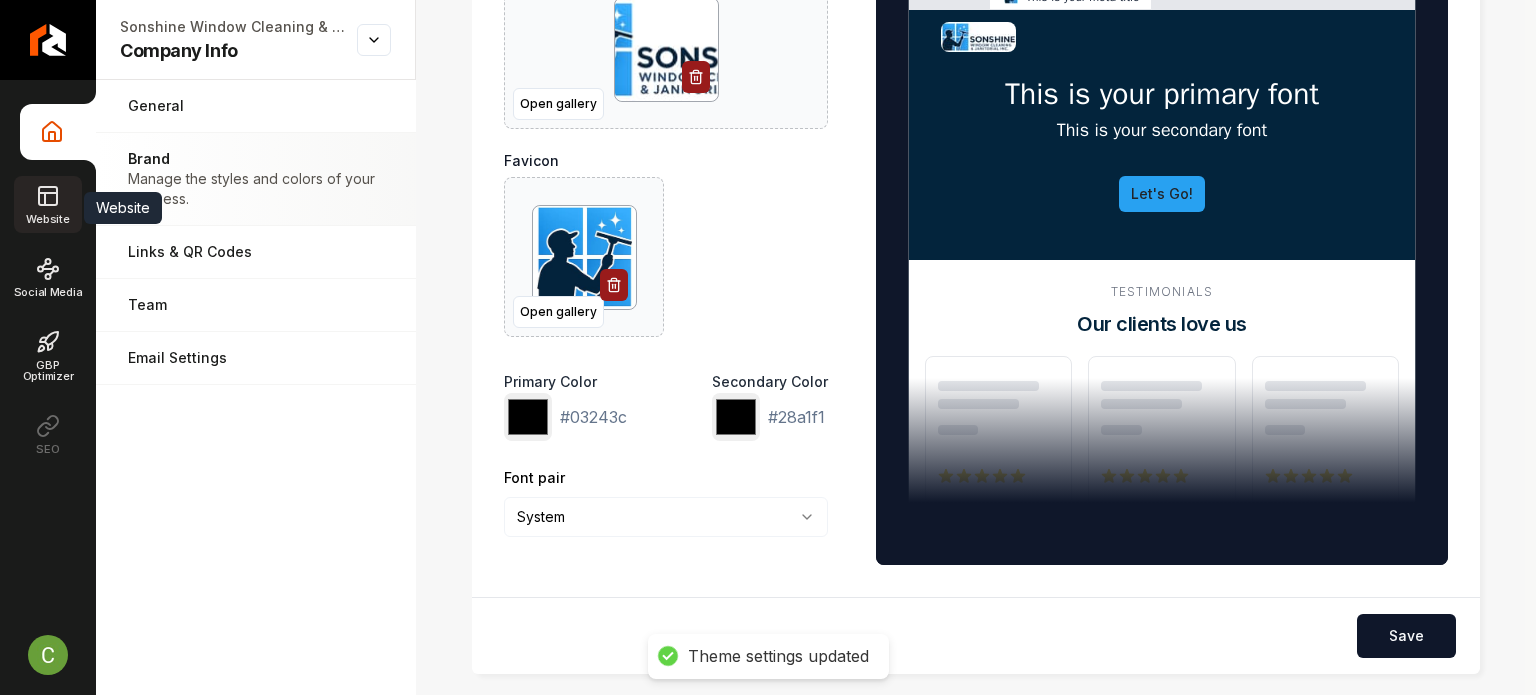 click on "Website" at bounding box center [47, 204] 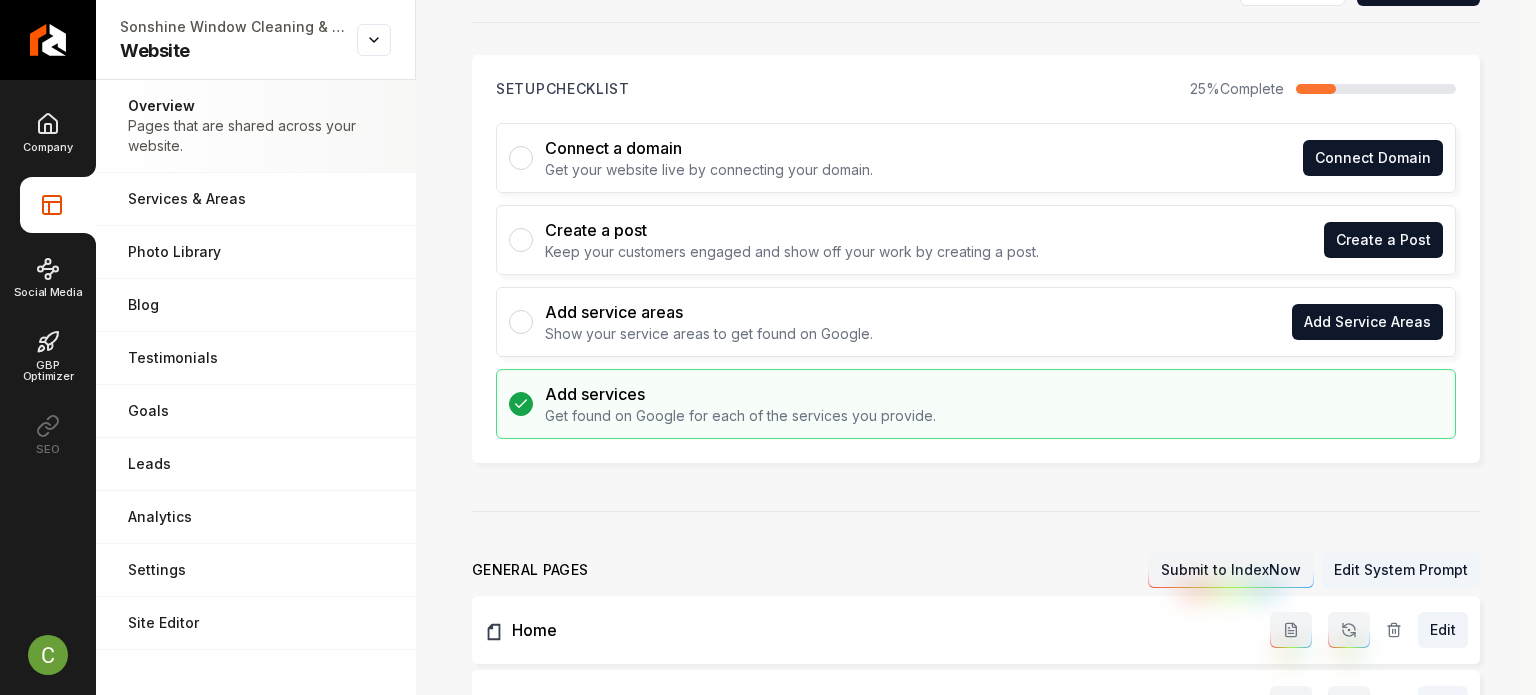 scroll, scrollTop: 0, scrollLeft: 0, axis: both 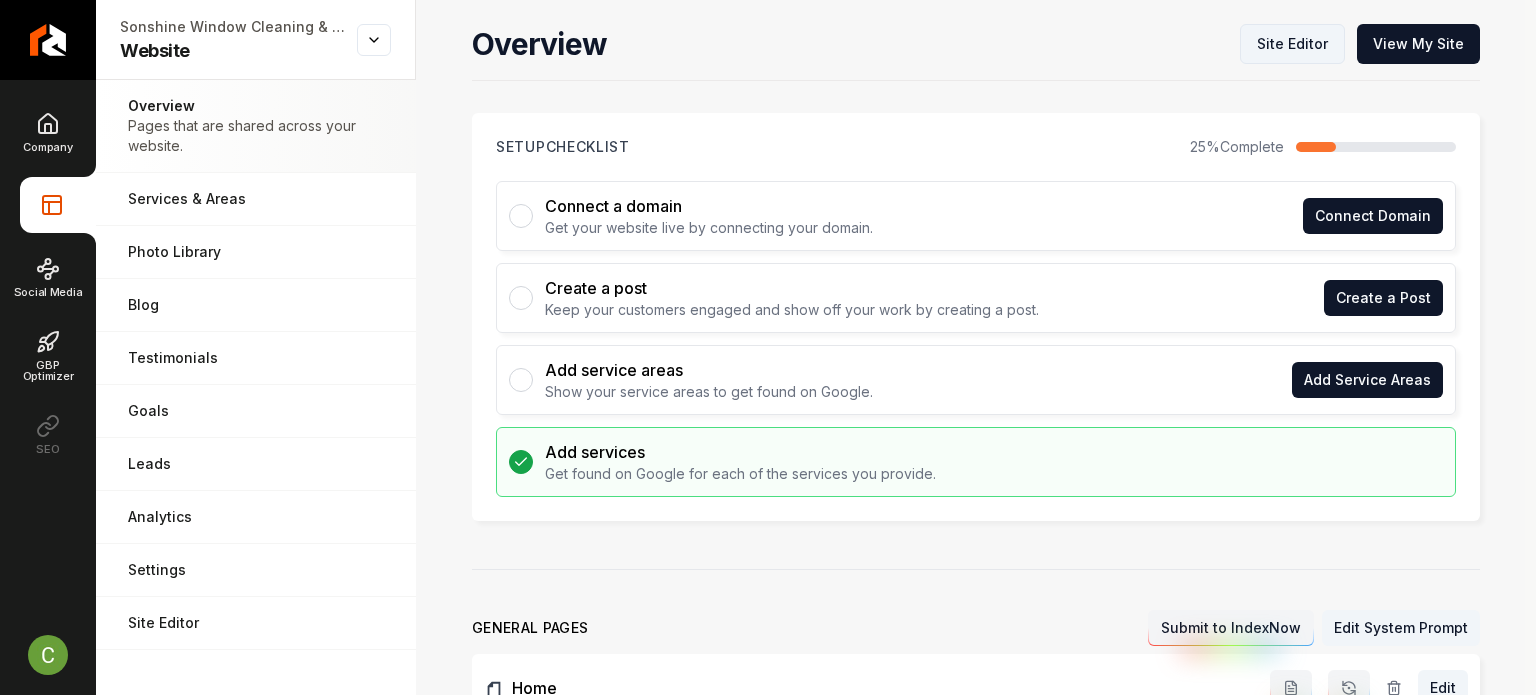 click on "Site Editor" at bounding box center [1292, 44] 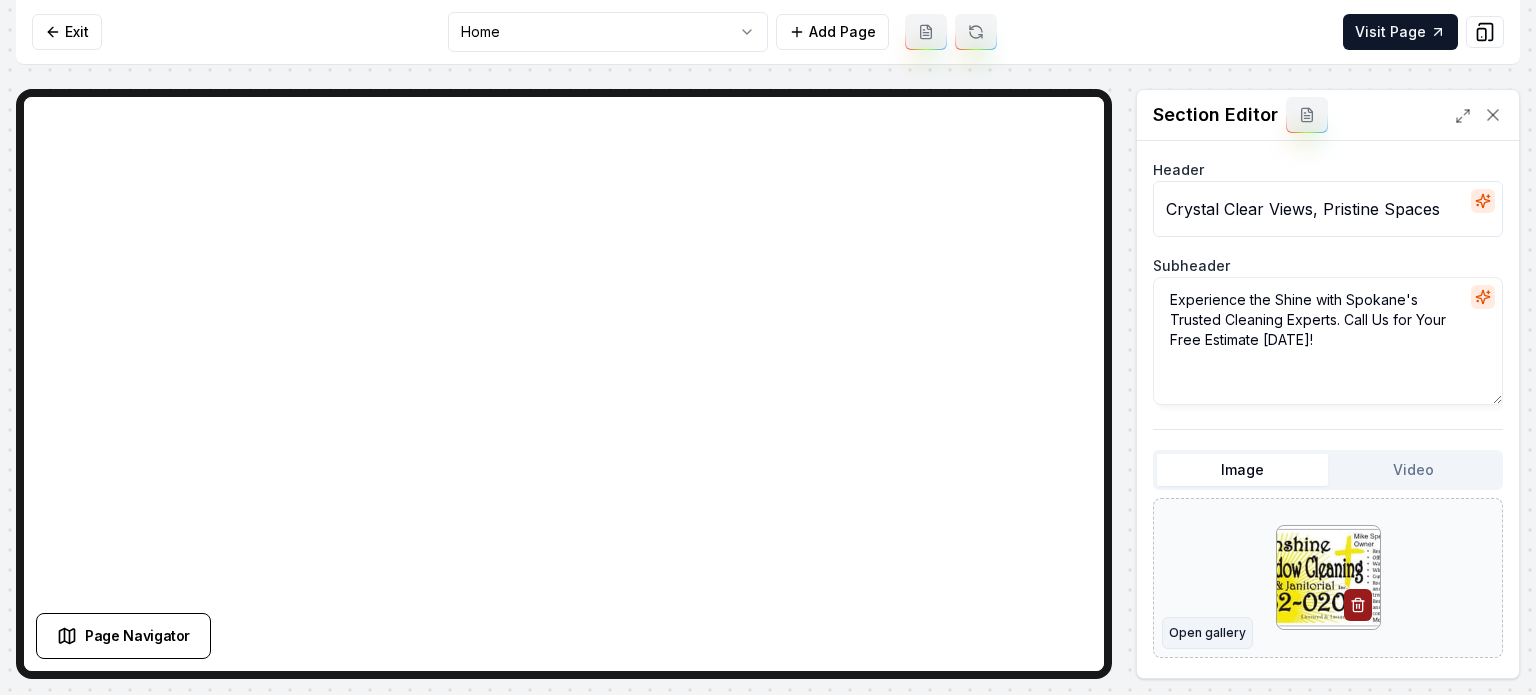 click on "Open gallery" at bounding box center (1207, 633) 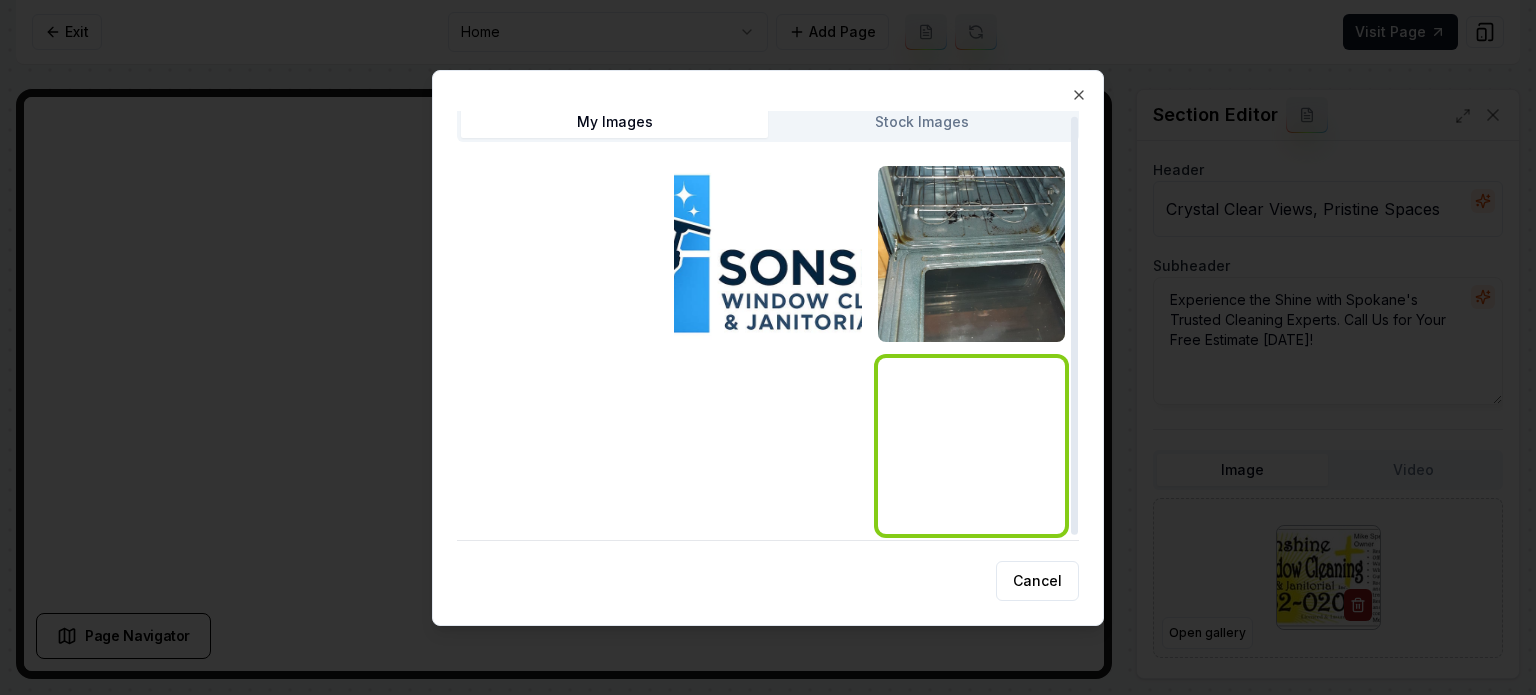 scroll, scrollTop: 10, scrollLeft: 0, axis: vertical 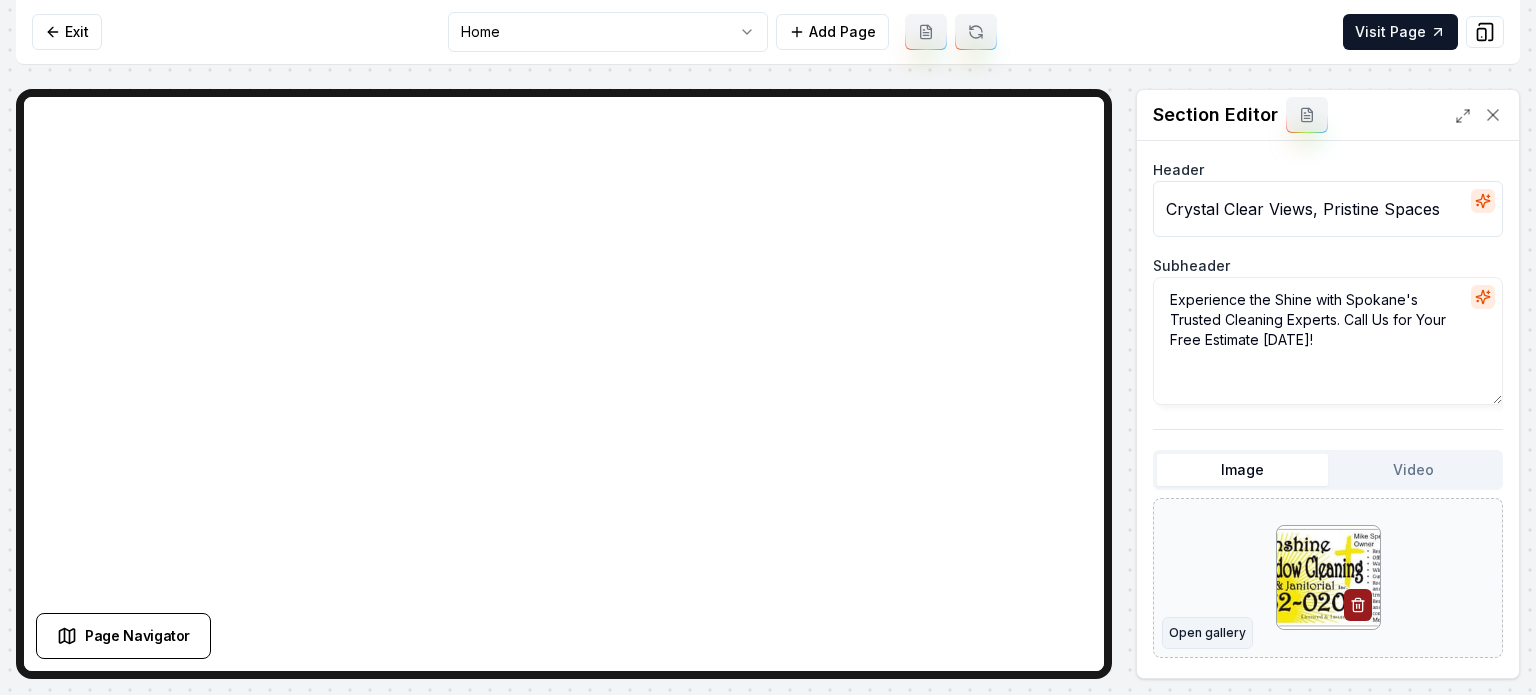 click on "Open gallery" at bounding box center [1207, 633] 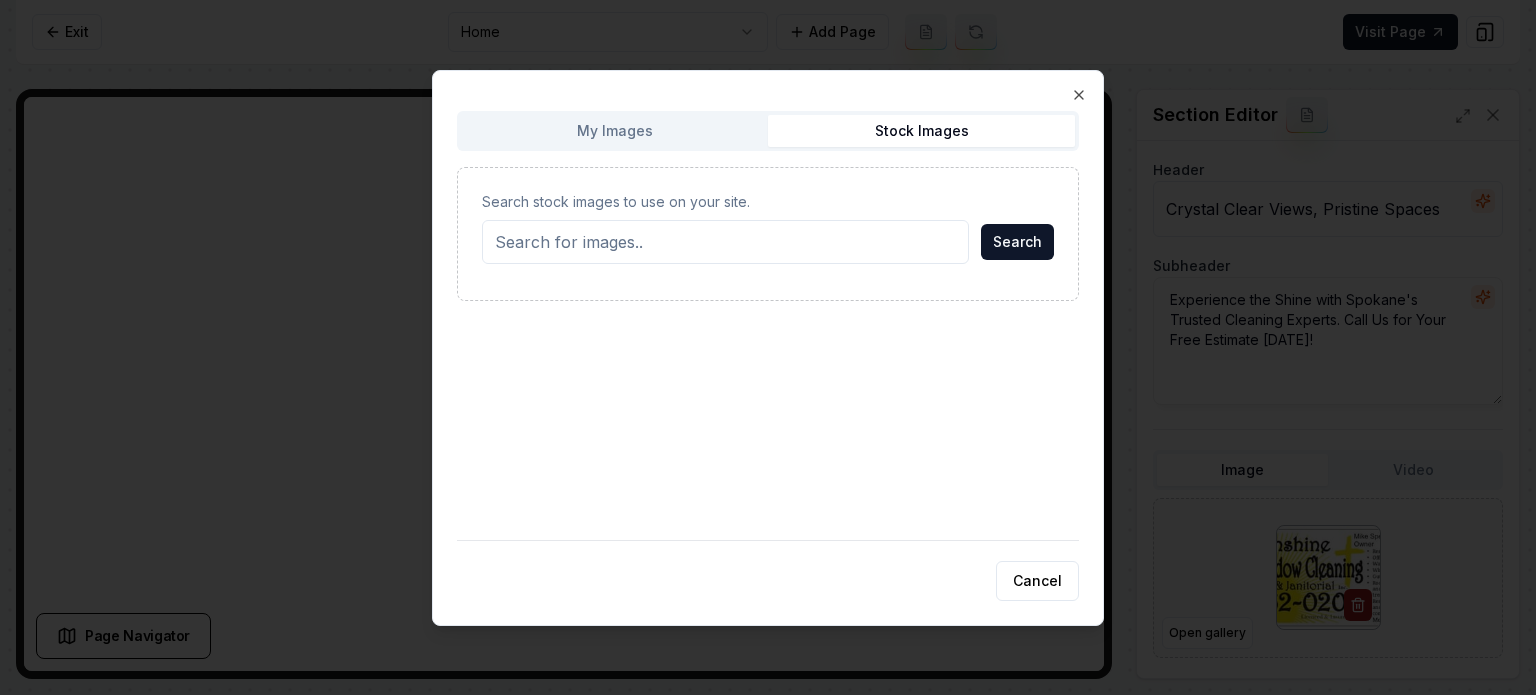 click on "Stock Images" at bounding box center (921, 131) 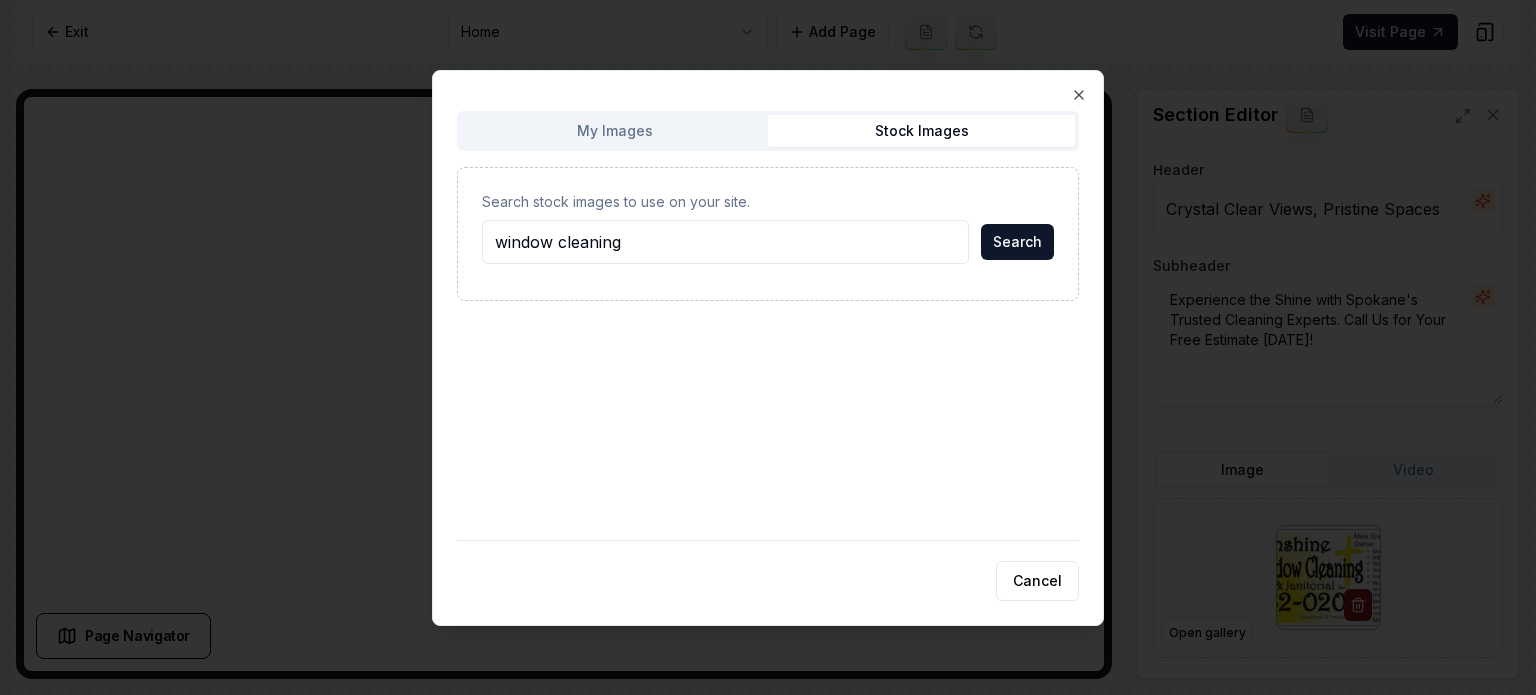 type on "window cleaning" 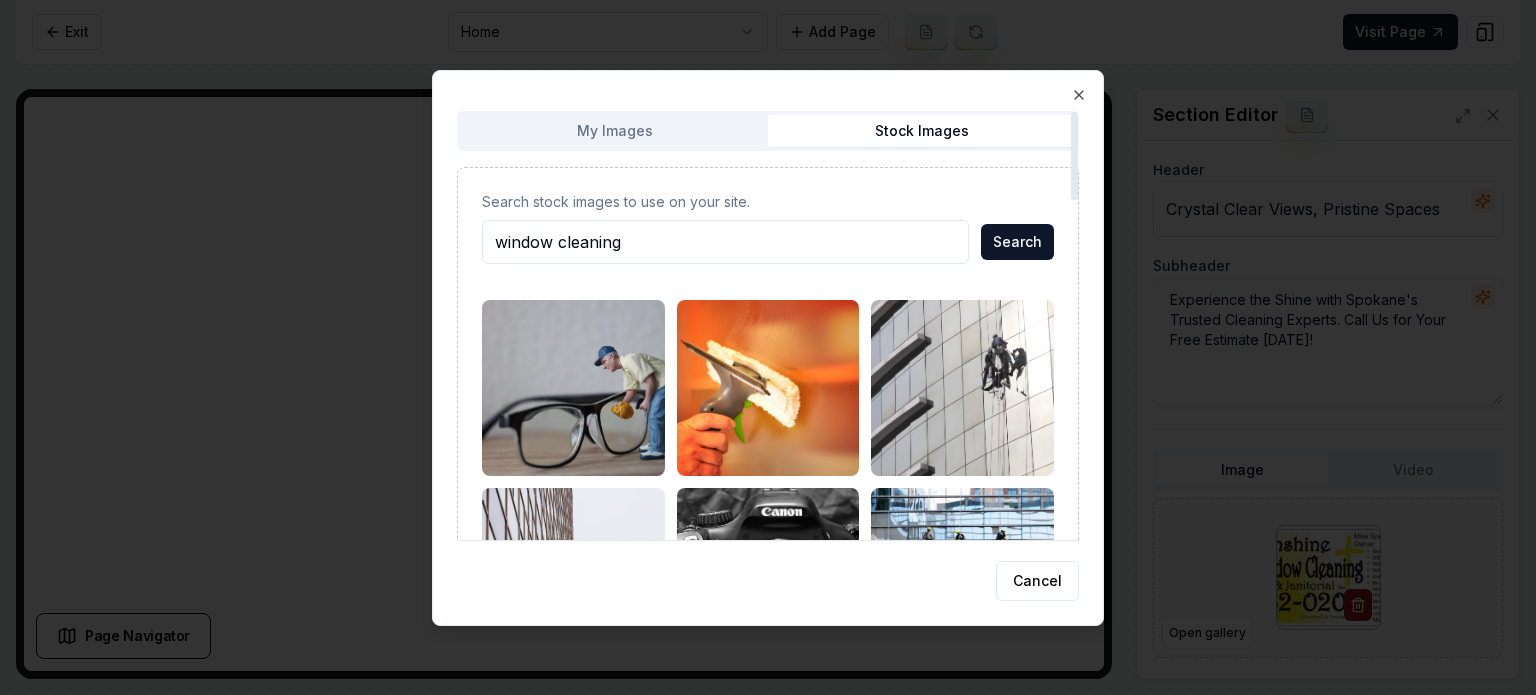 click on "Search stock images to use on your site. window cleaning Search" at bounding box center [768, 1180] 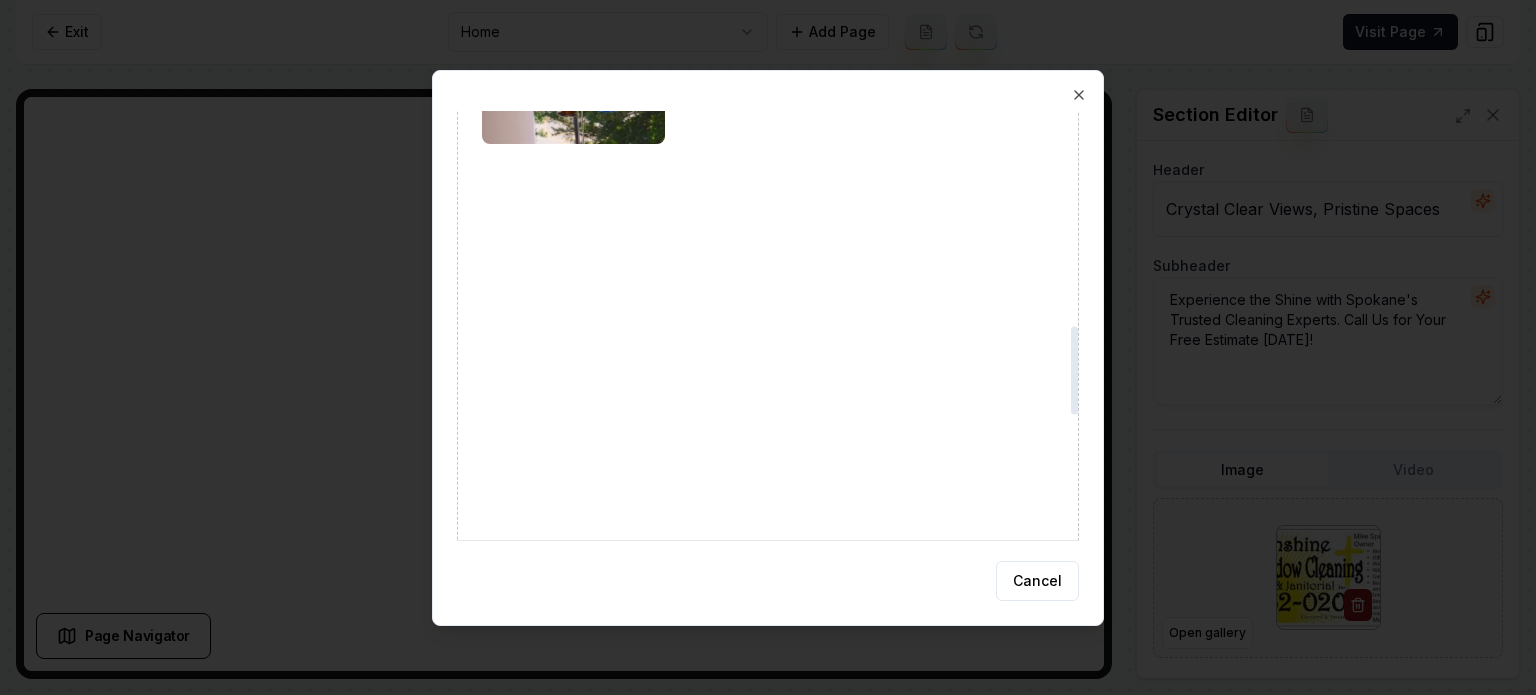 scroll, scrollTop: 1100, scrollLeft: 0, axis: vertical 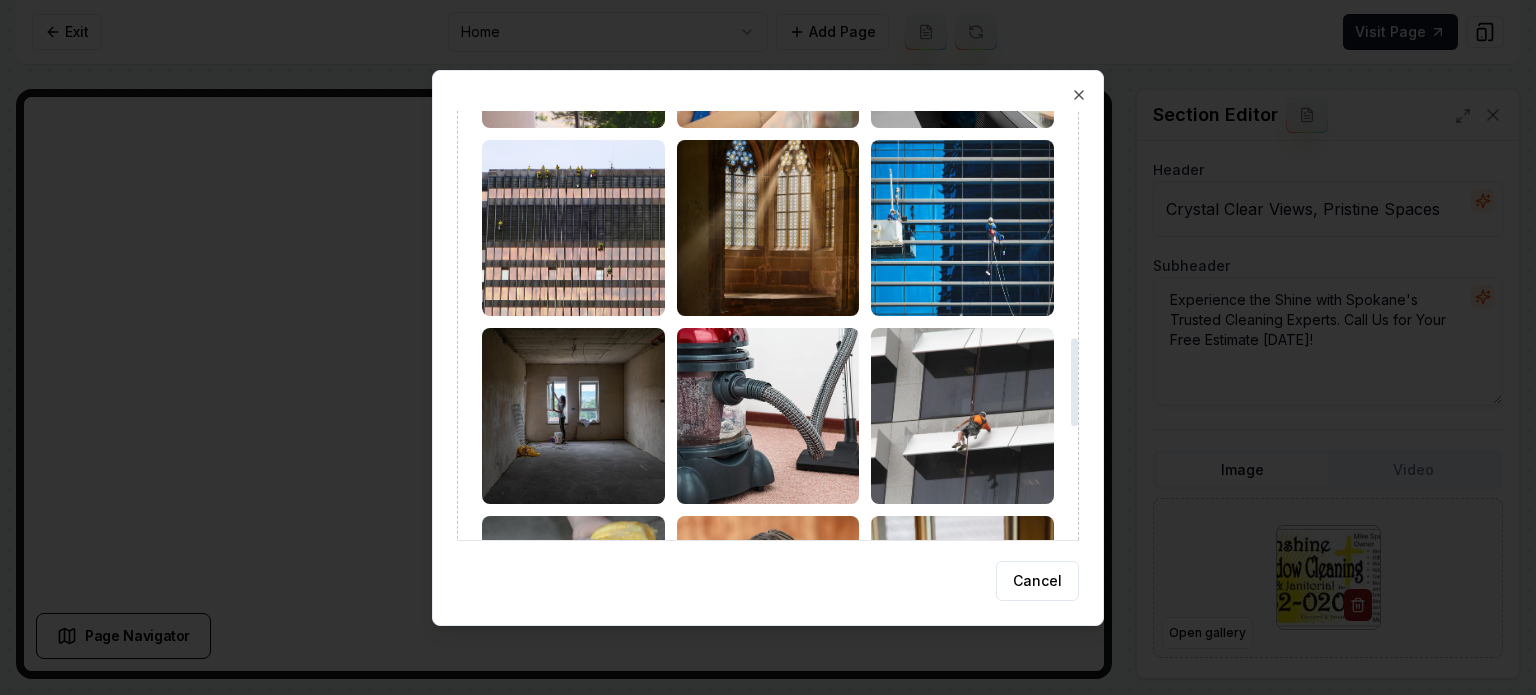 click at bounding box center (962, 228) 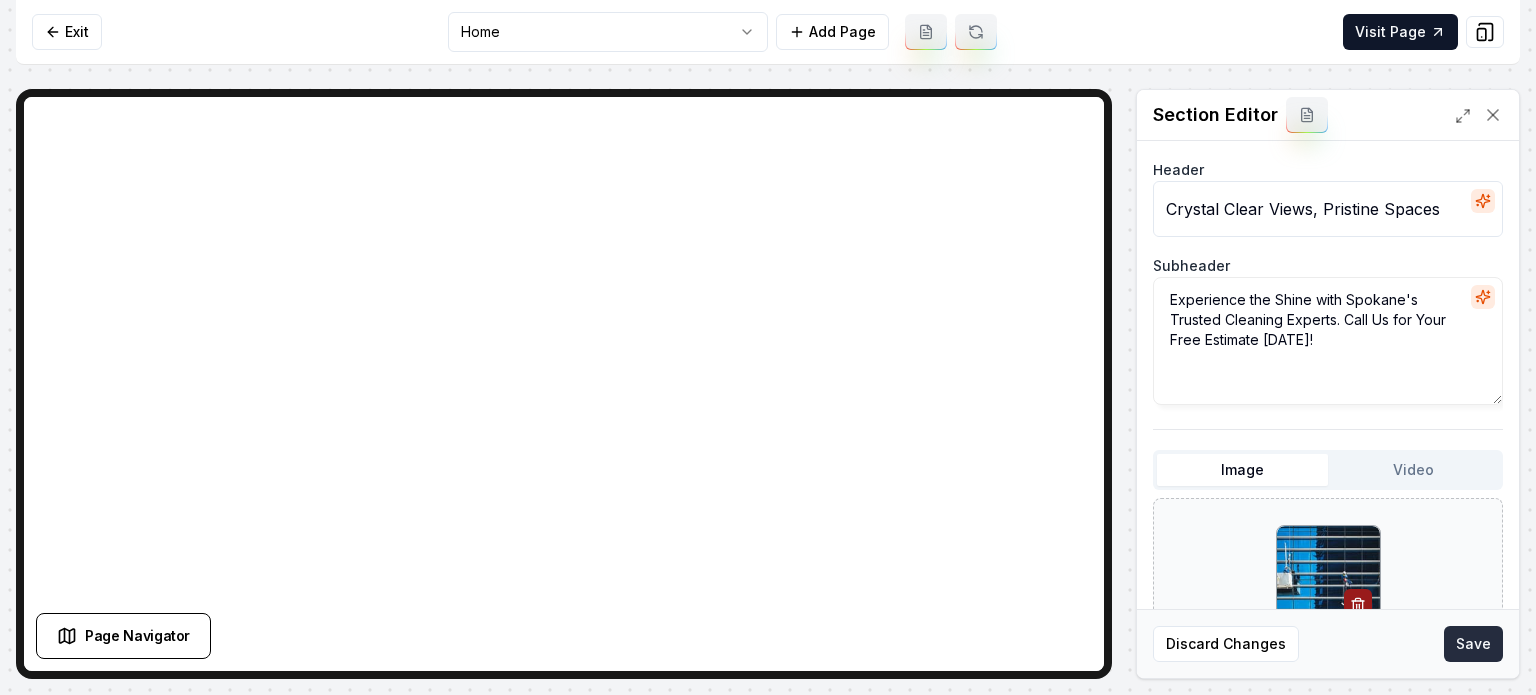 click on "Save" at bounding box center (1473, 644) 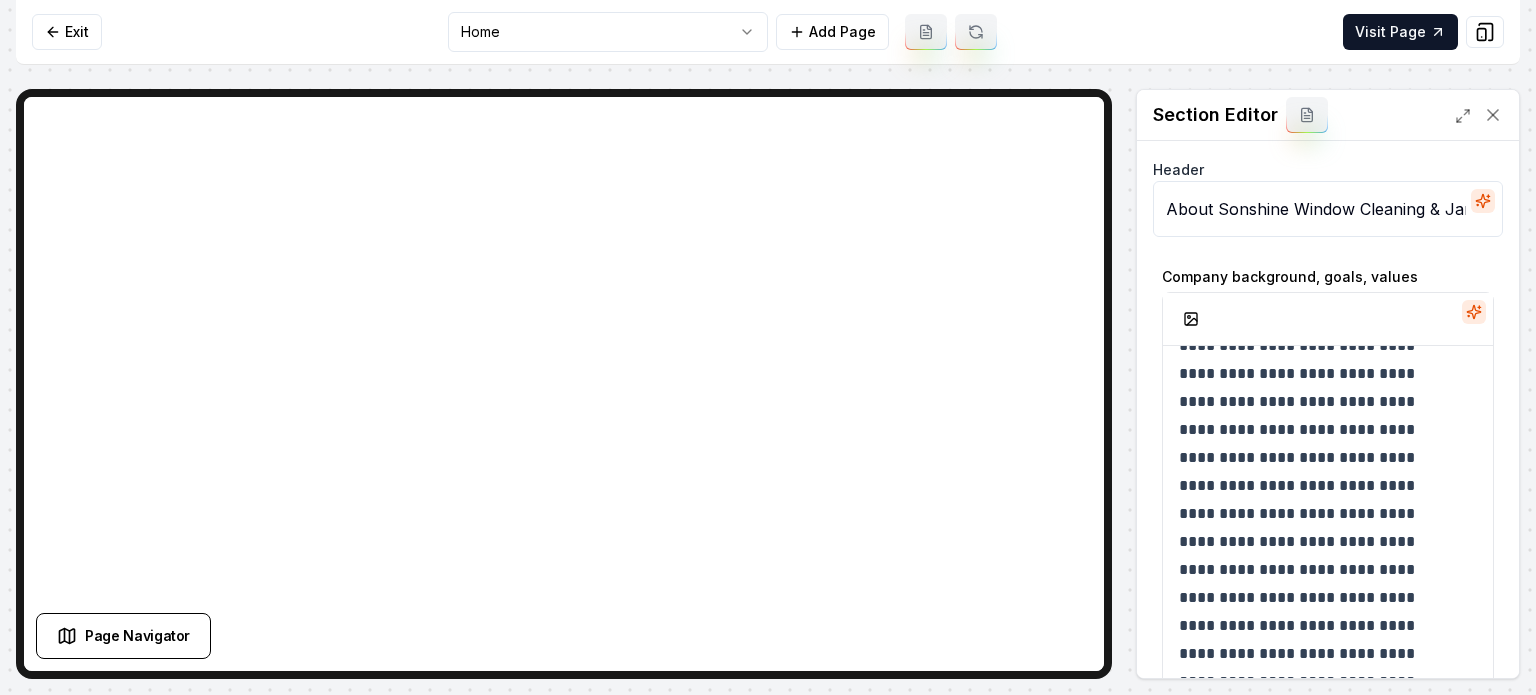 scroll, scrollTop: 157, scrollLeft: 0, axis: vertical 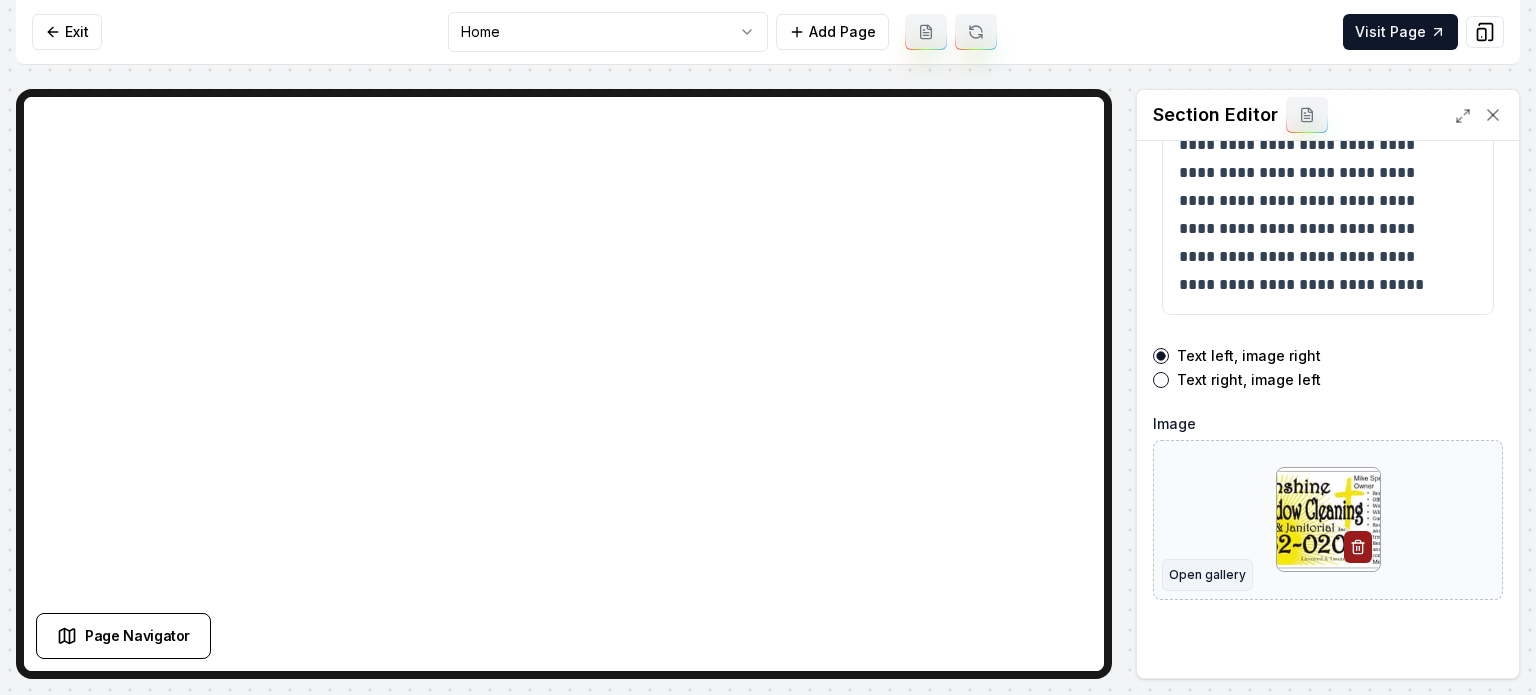 click on "Open gallery" at bounding box center (1207, 575) 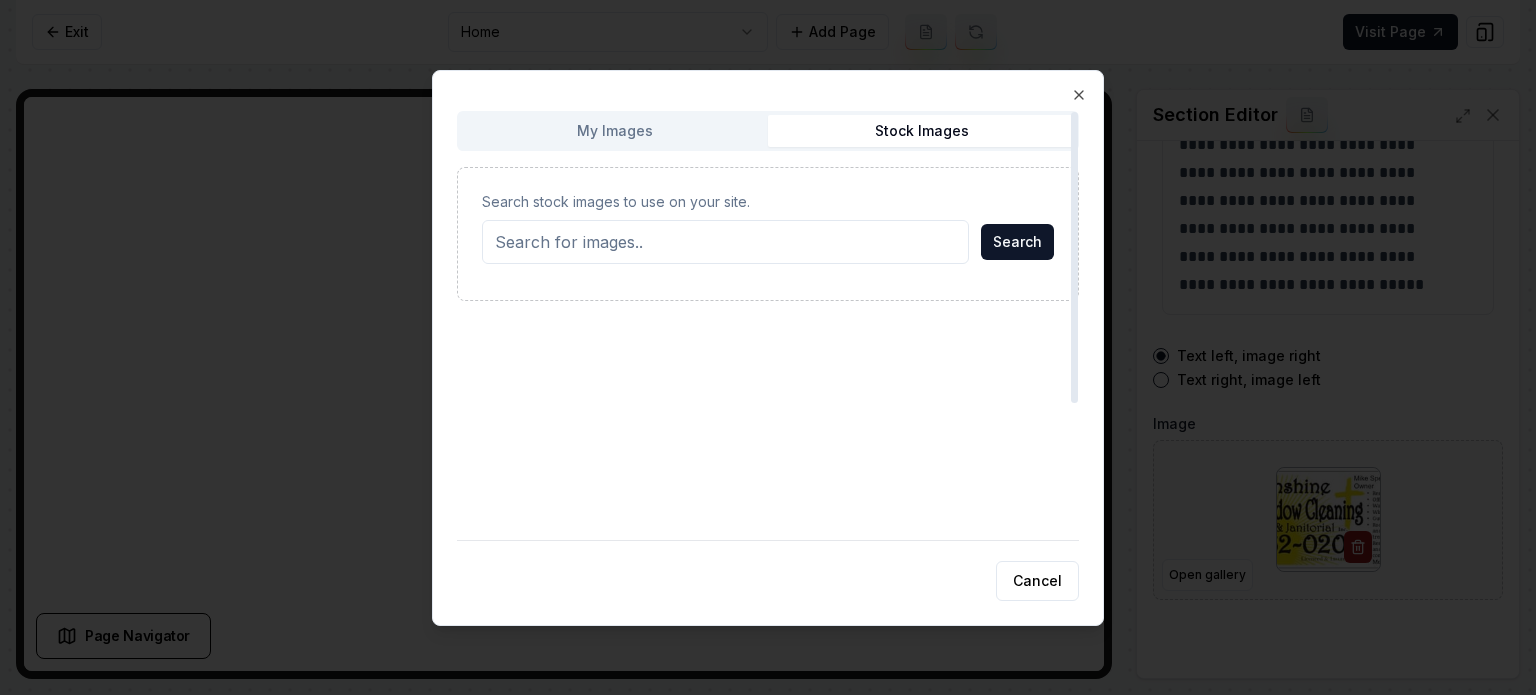 click on "Stock Images" at bounding box center (921, 131) 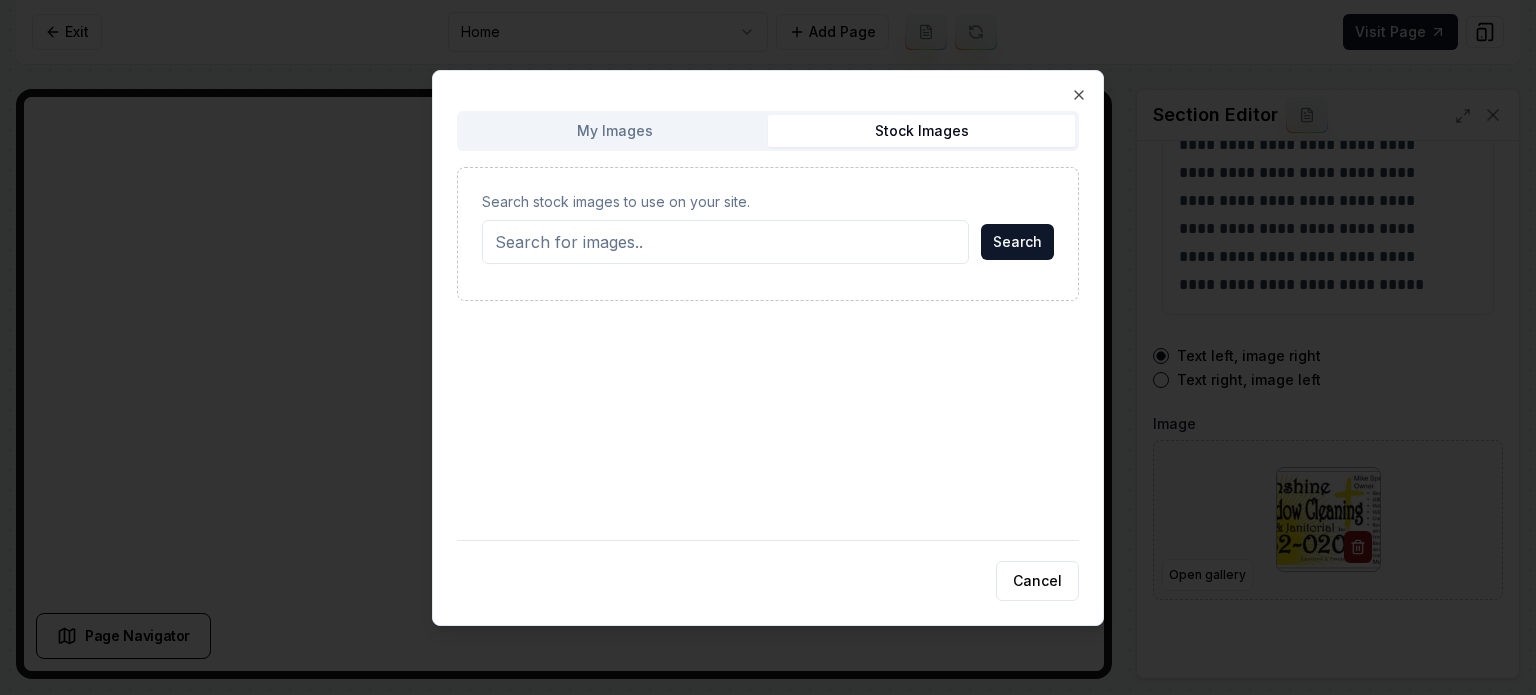 click on "Search stock images to use on your site." at bounding box center (725, 242) 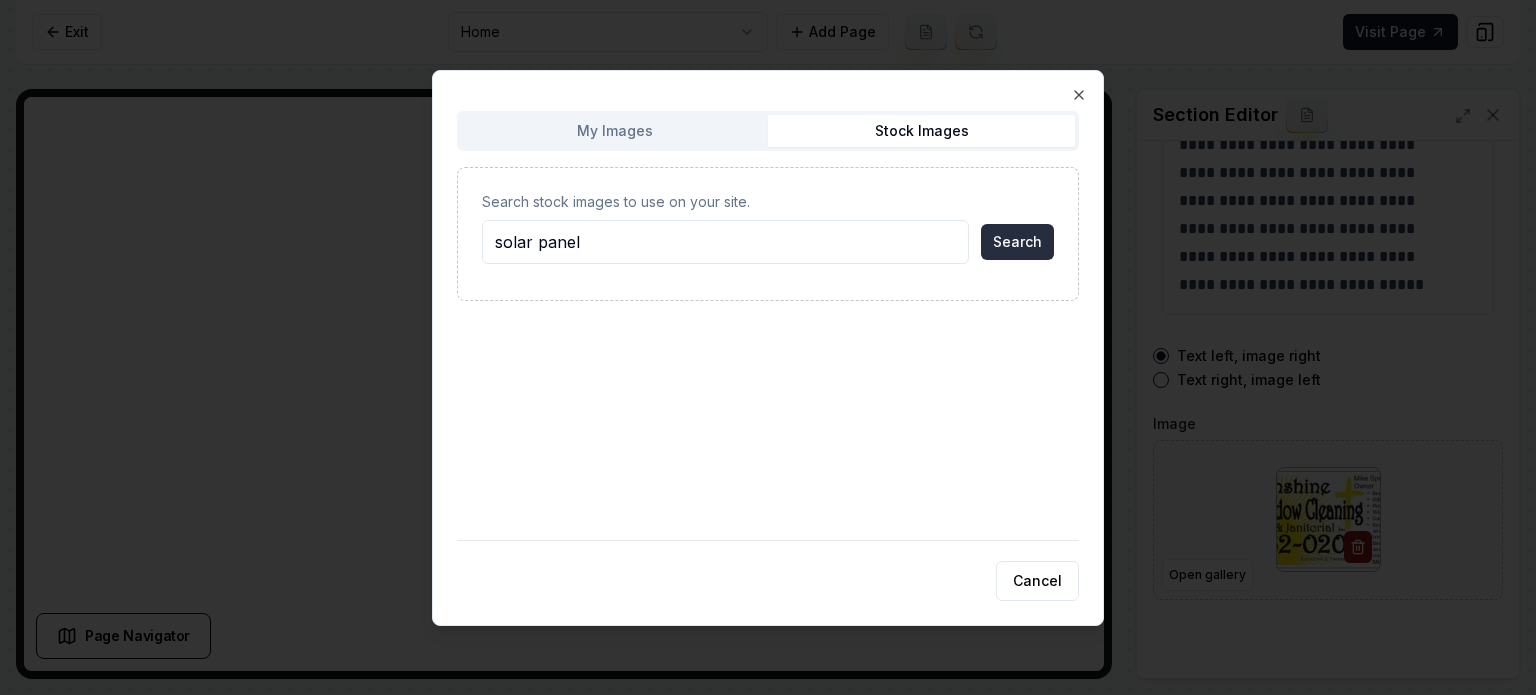 click on "Search" at bounding box center (1017, 242) 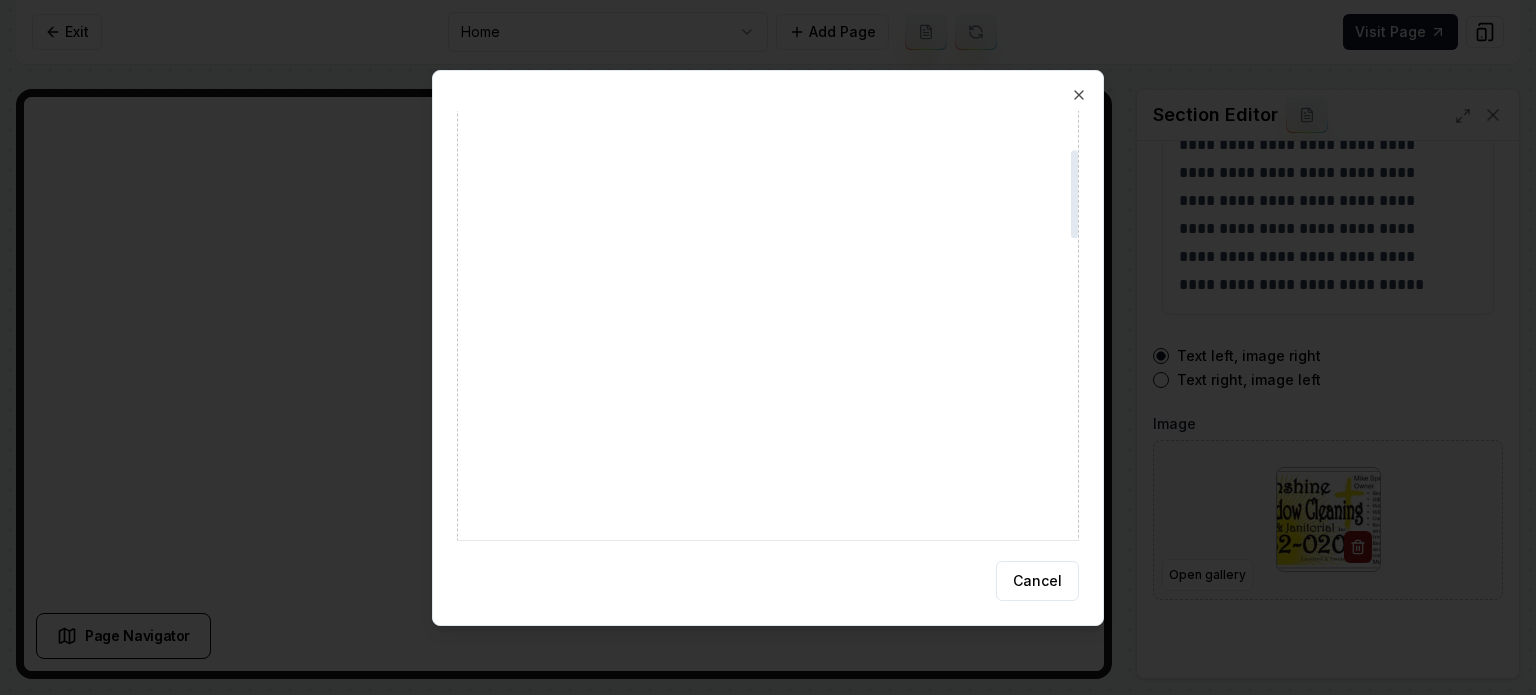 scroll, scrollTop: 100, scrollLeft: 0, axis: vertical 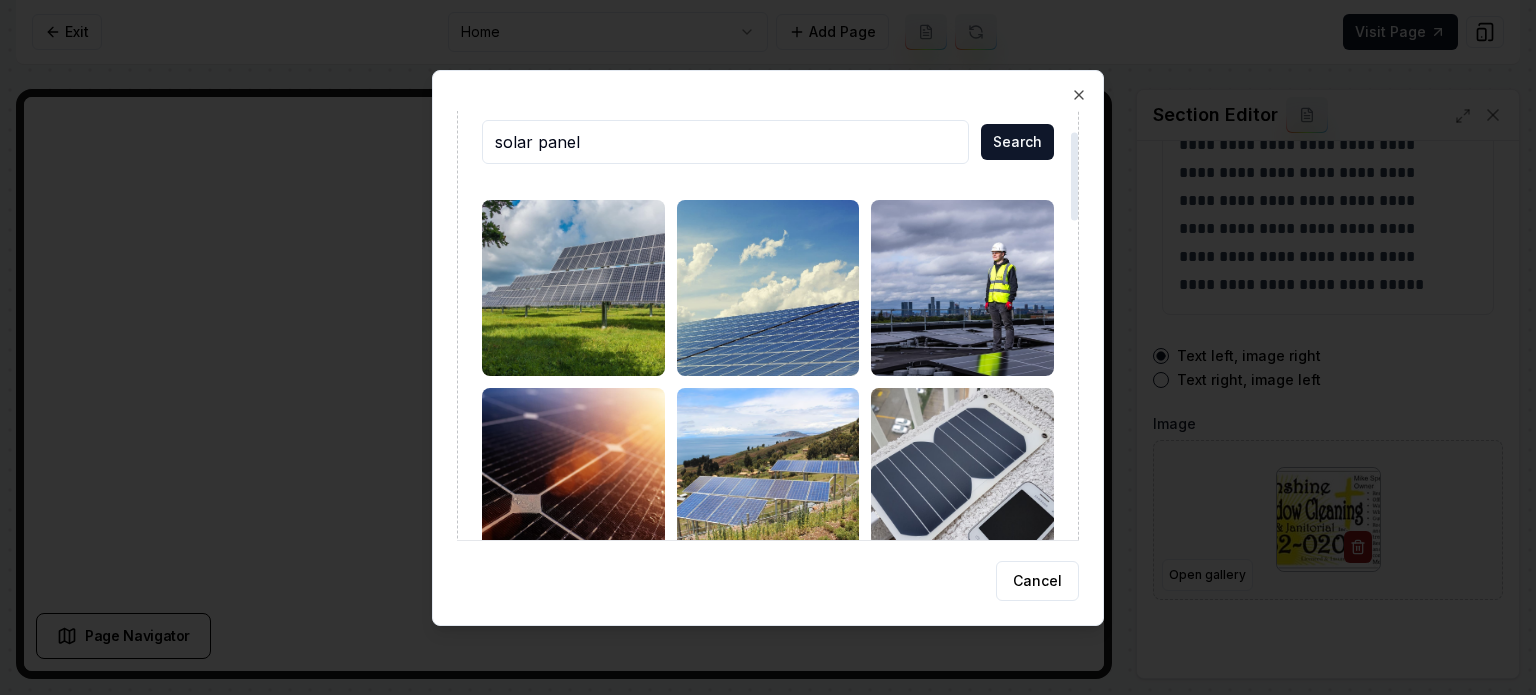 click at bounding box center (573, 288) 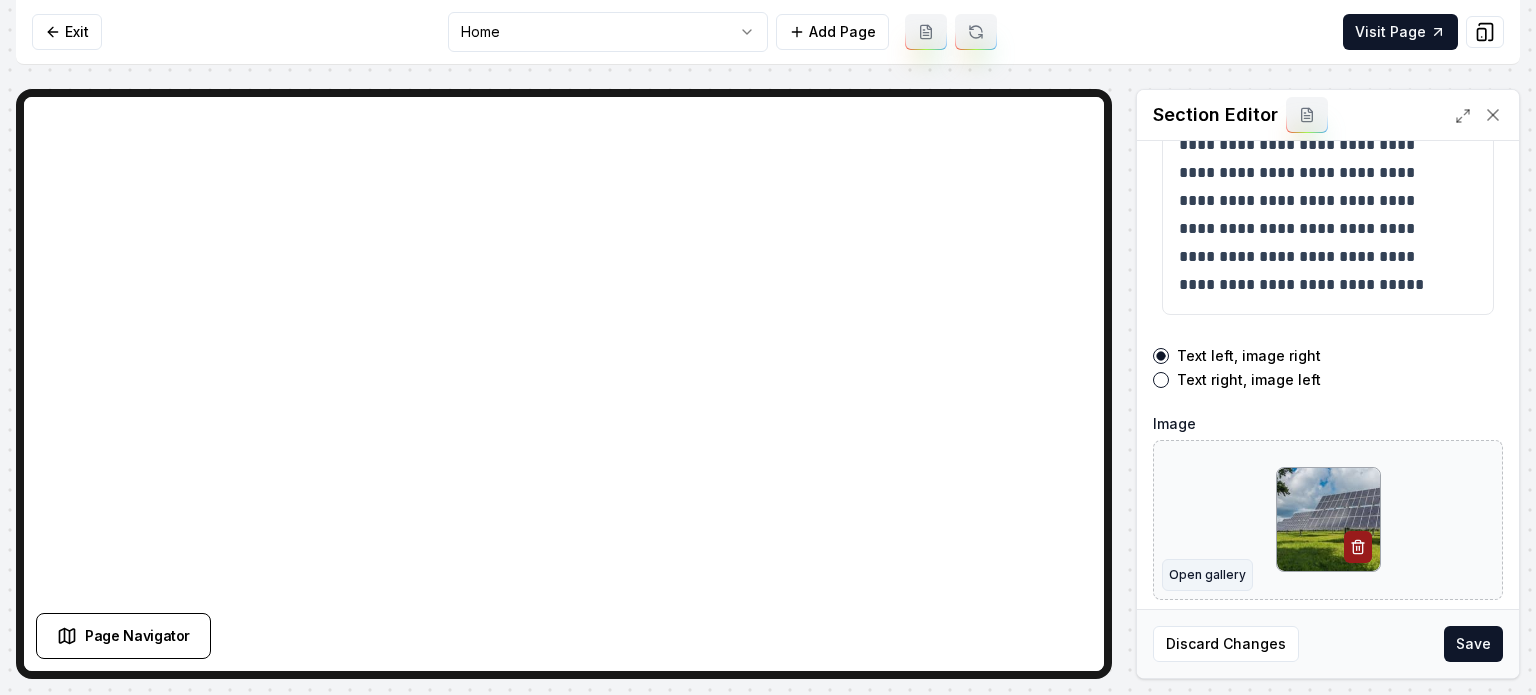 click on "Open gallery" at bounding box center (1207, 575) 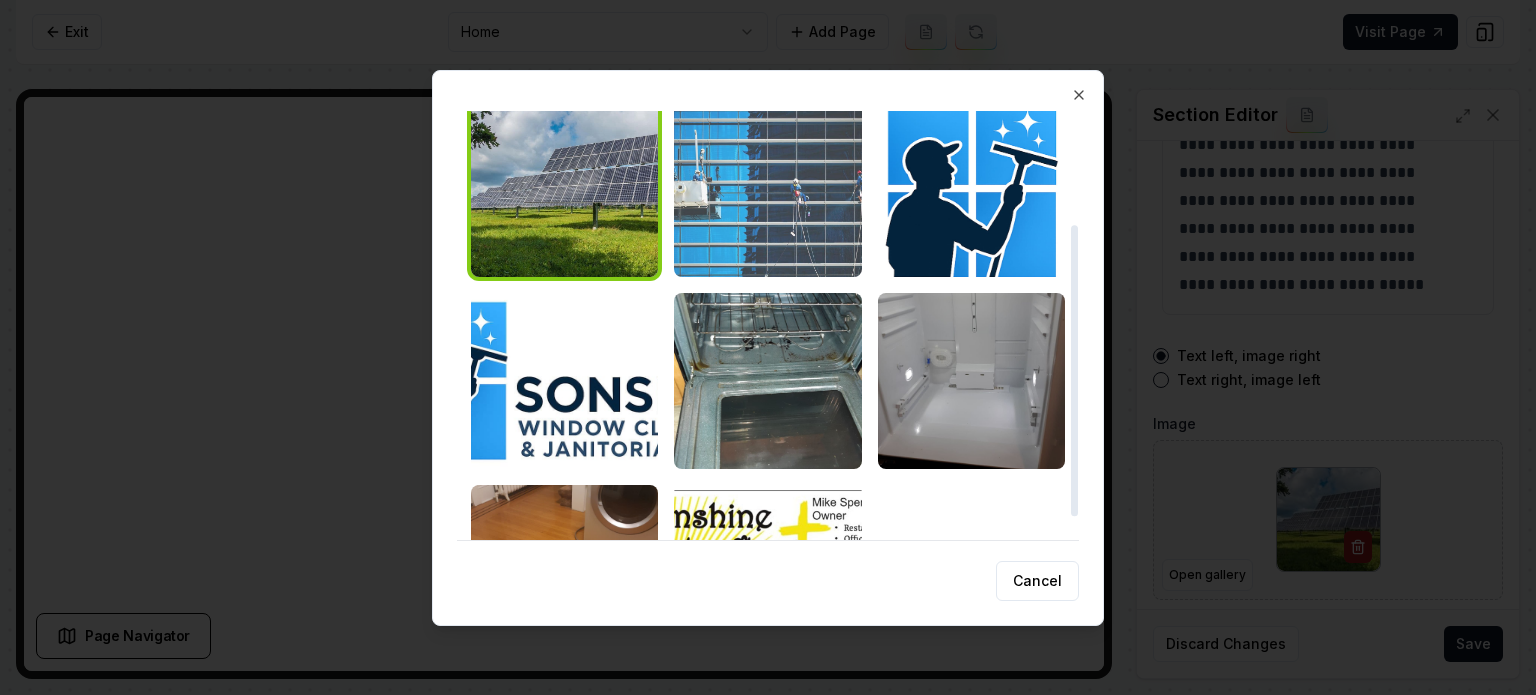 scroll, scrollTop: 0, scrollLeft: 0, axis: both 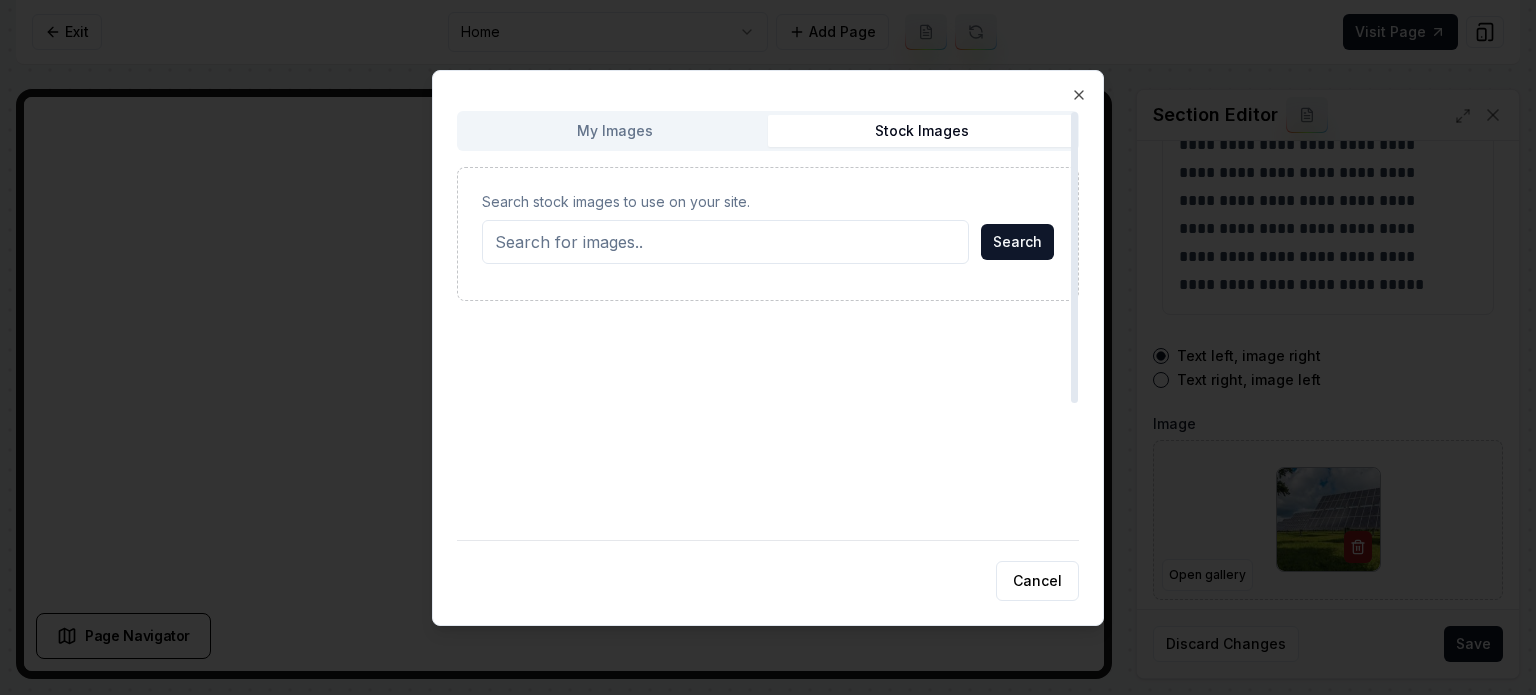 click on "Stock Images" at bounding box center (921, 131) 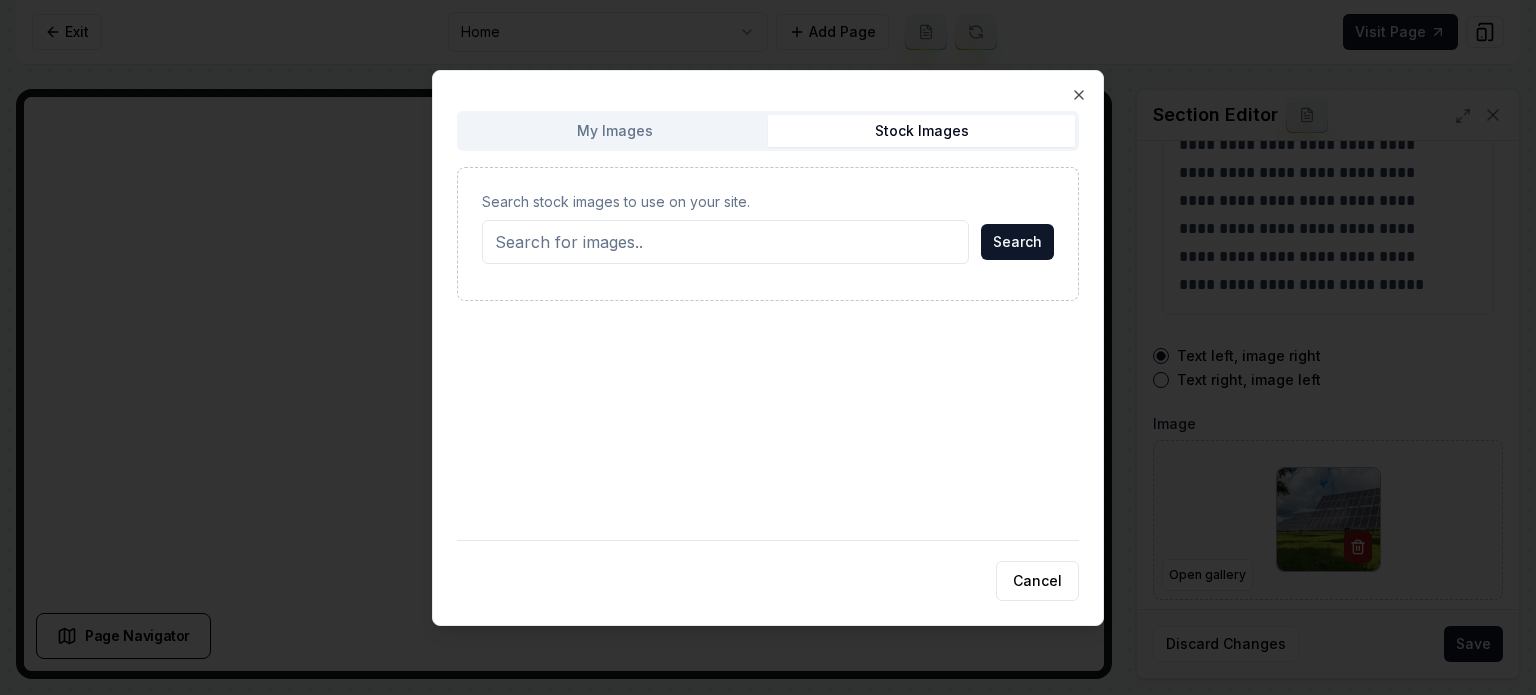drag, startPoint x: 630, startPoint y: 231, endPoint x: 631, endPoint y: 260, distance: 29.017237 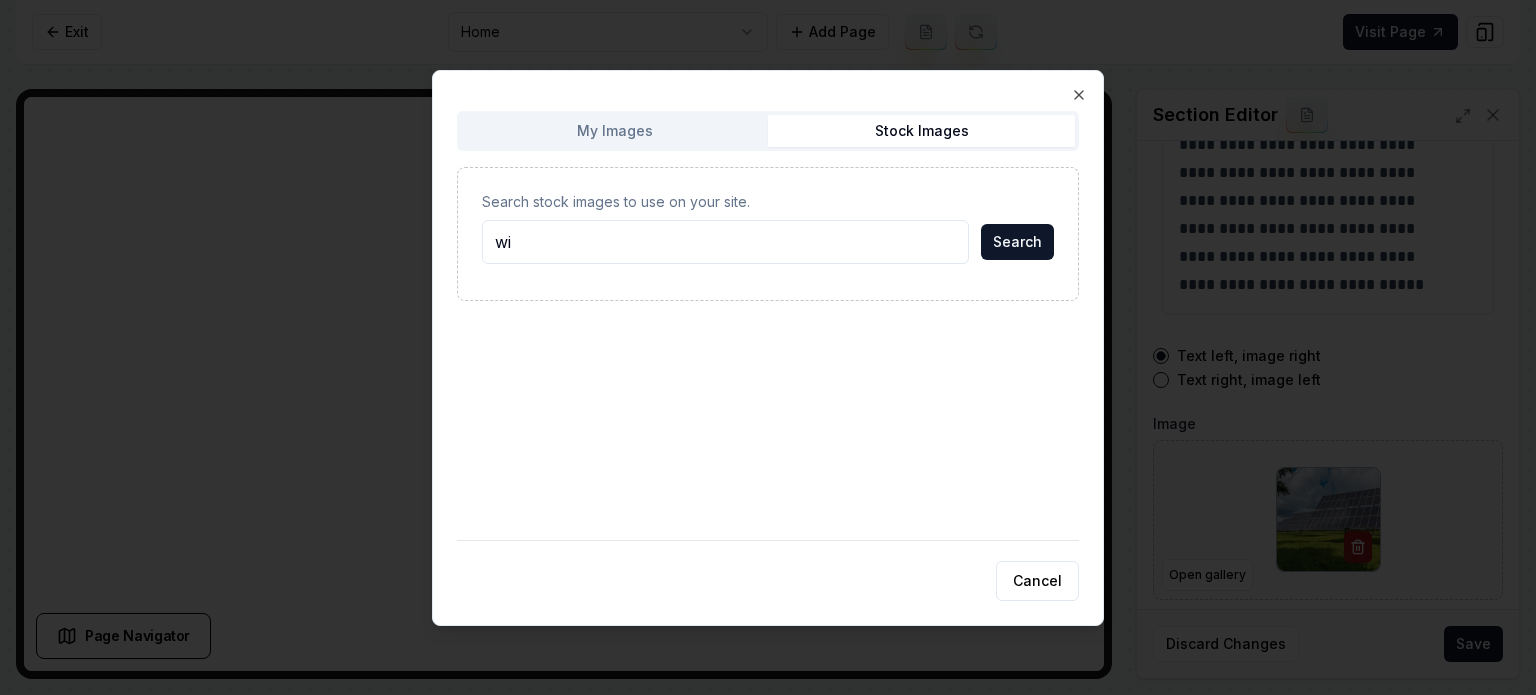 type on "window cleaning" 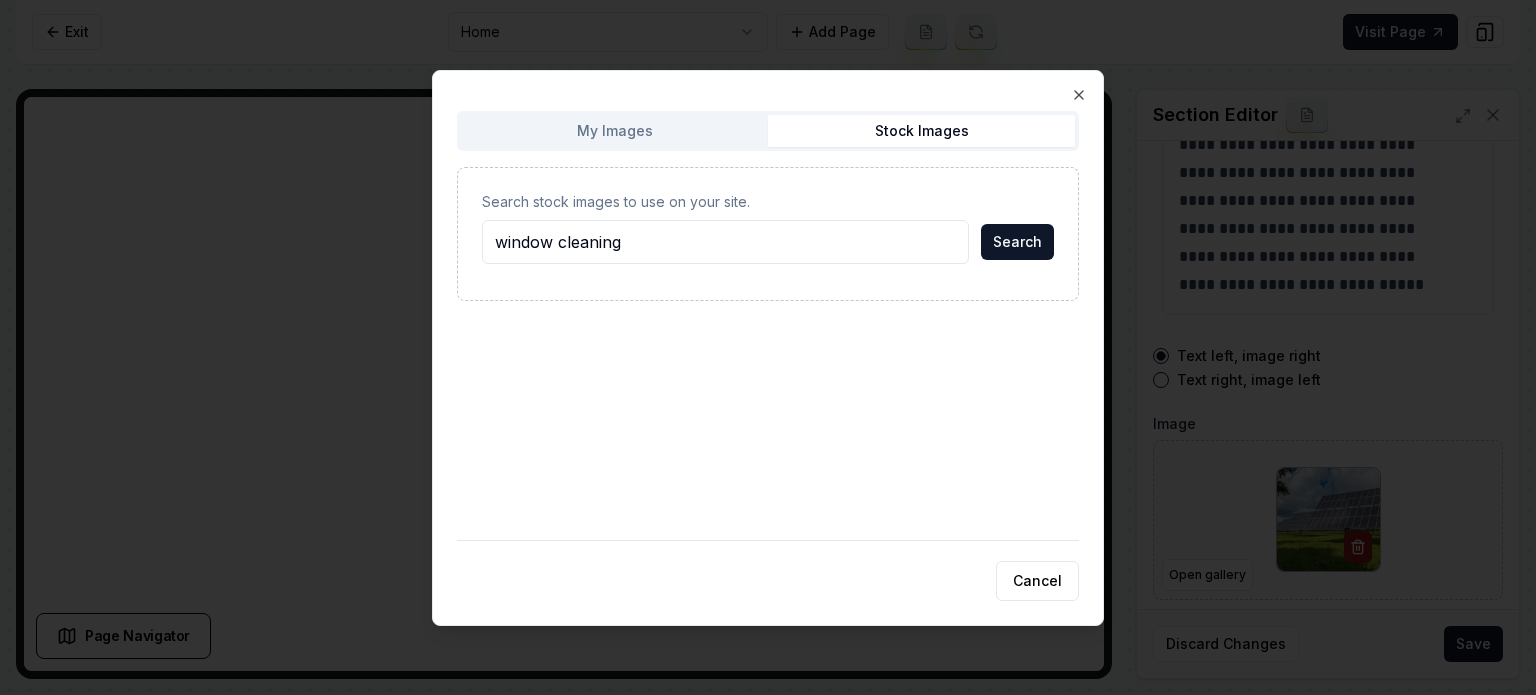 click on "Search" at bounding box center (1017, 242) 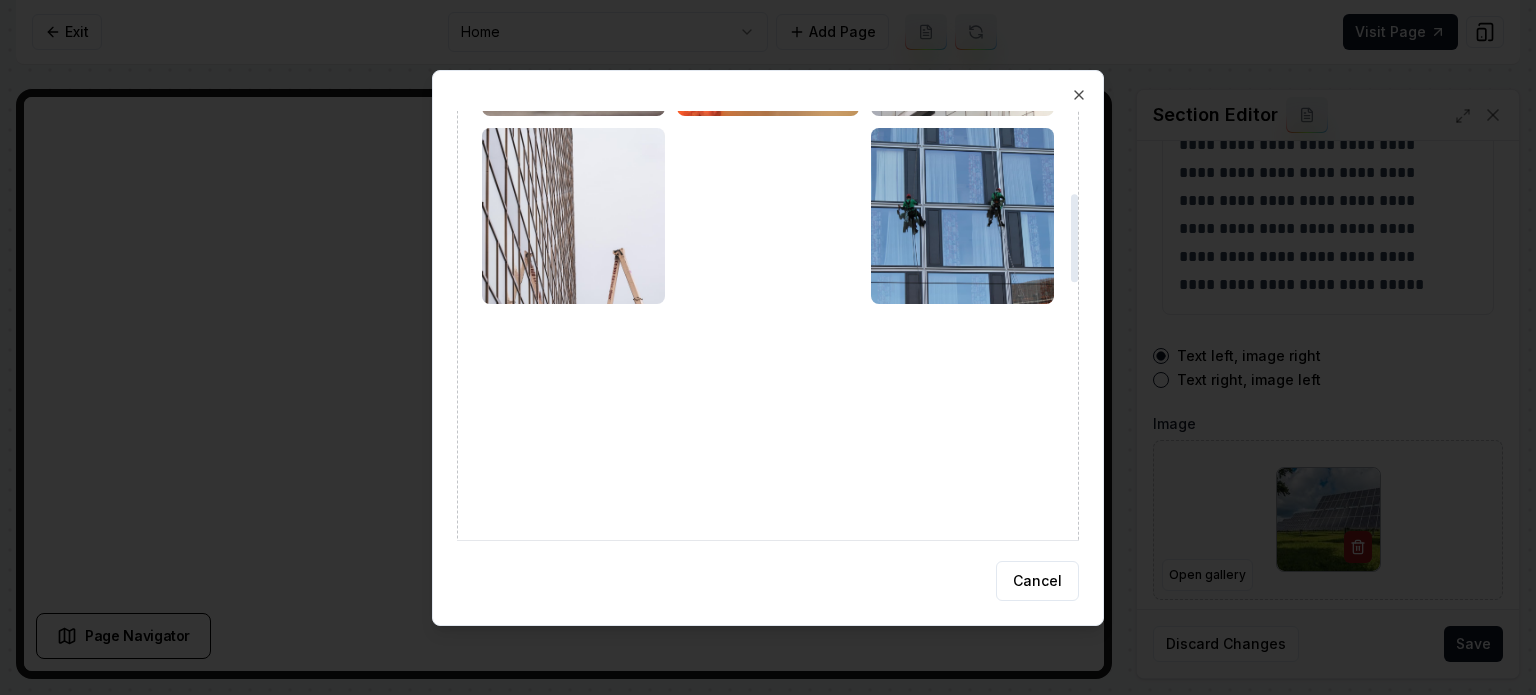 scroll, scrollTop: 400, scrollLeft: 0, axis: vertical 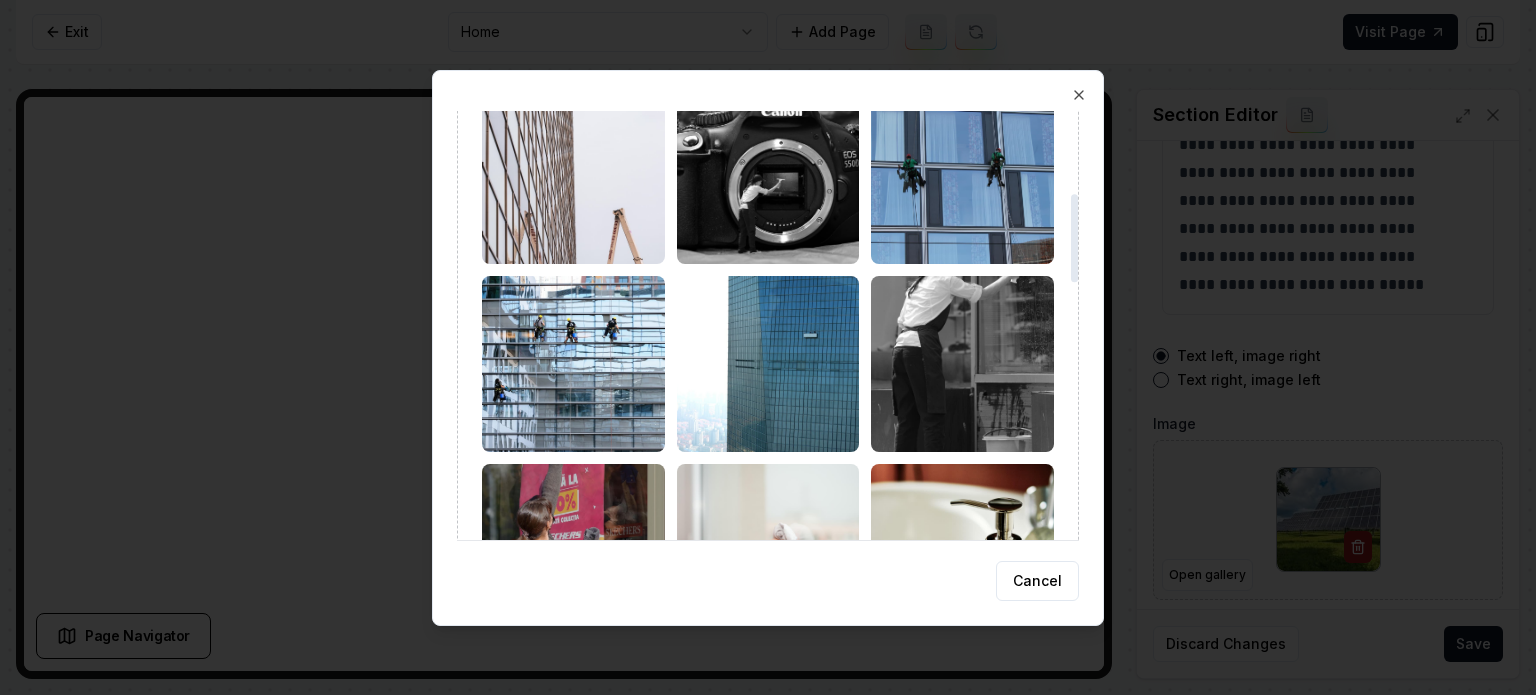 click at bounding box center [573, 364] 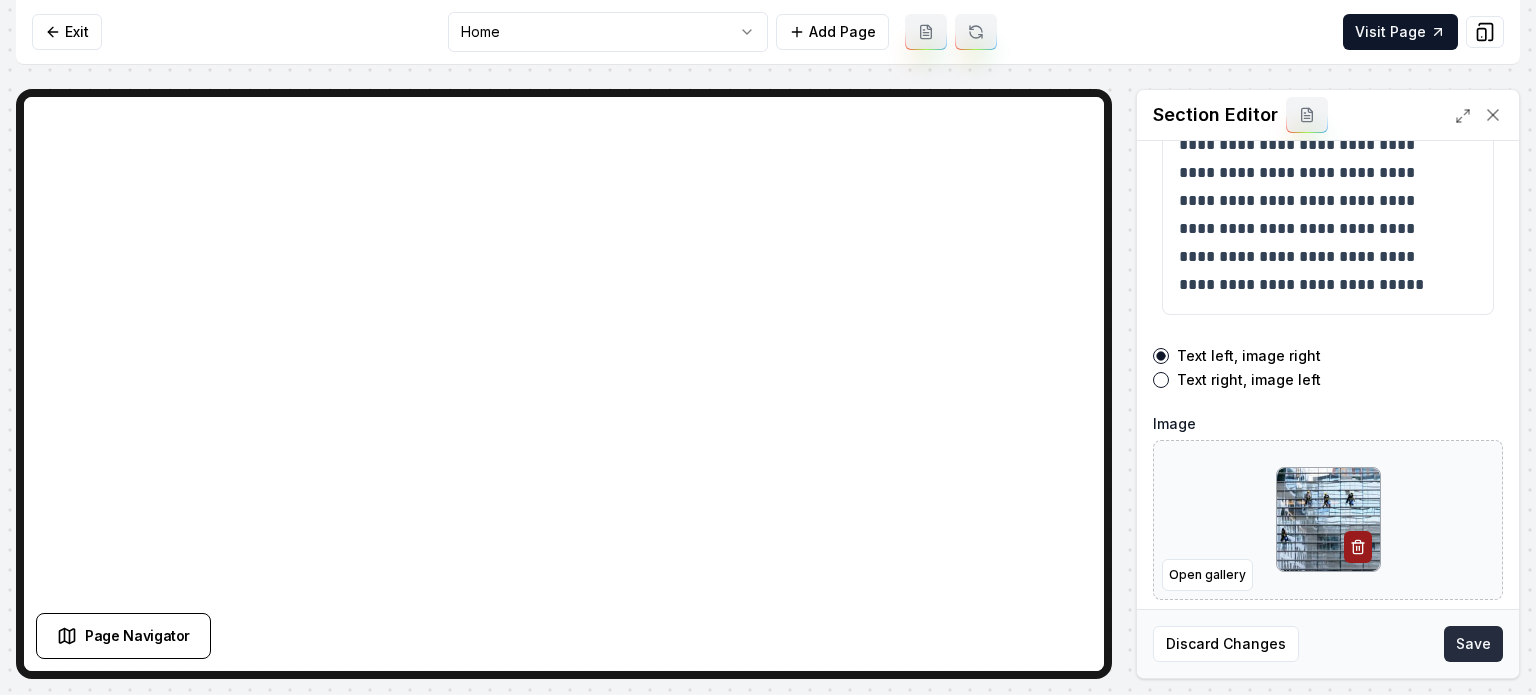 click on "Save" at bounding box center (1473, 644) 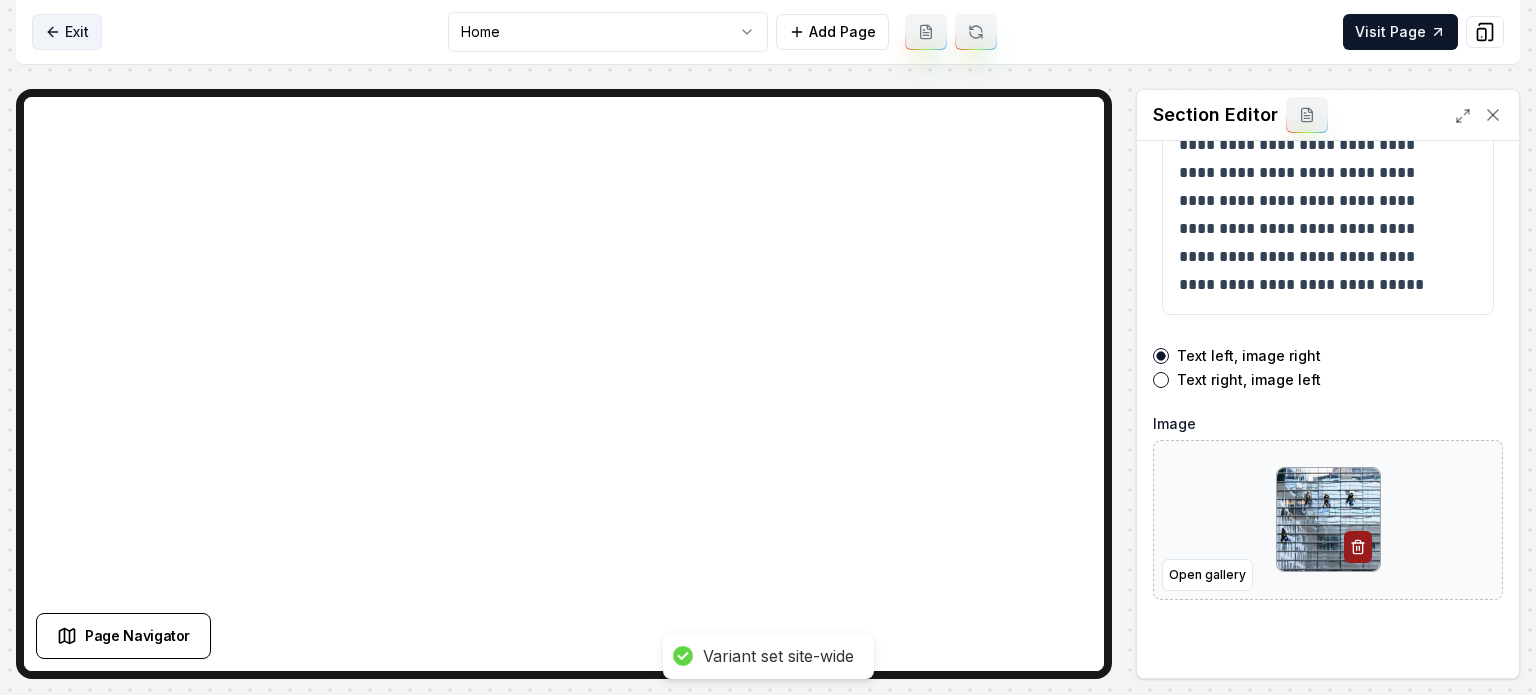 click on "Exit" at bounding box center (67, 32) 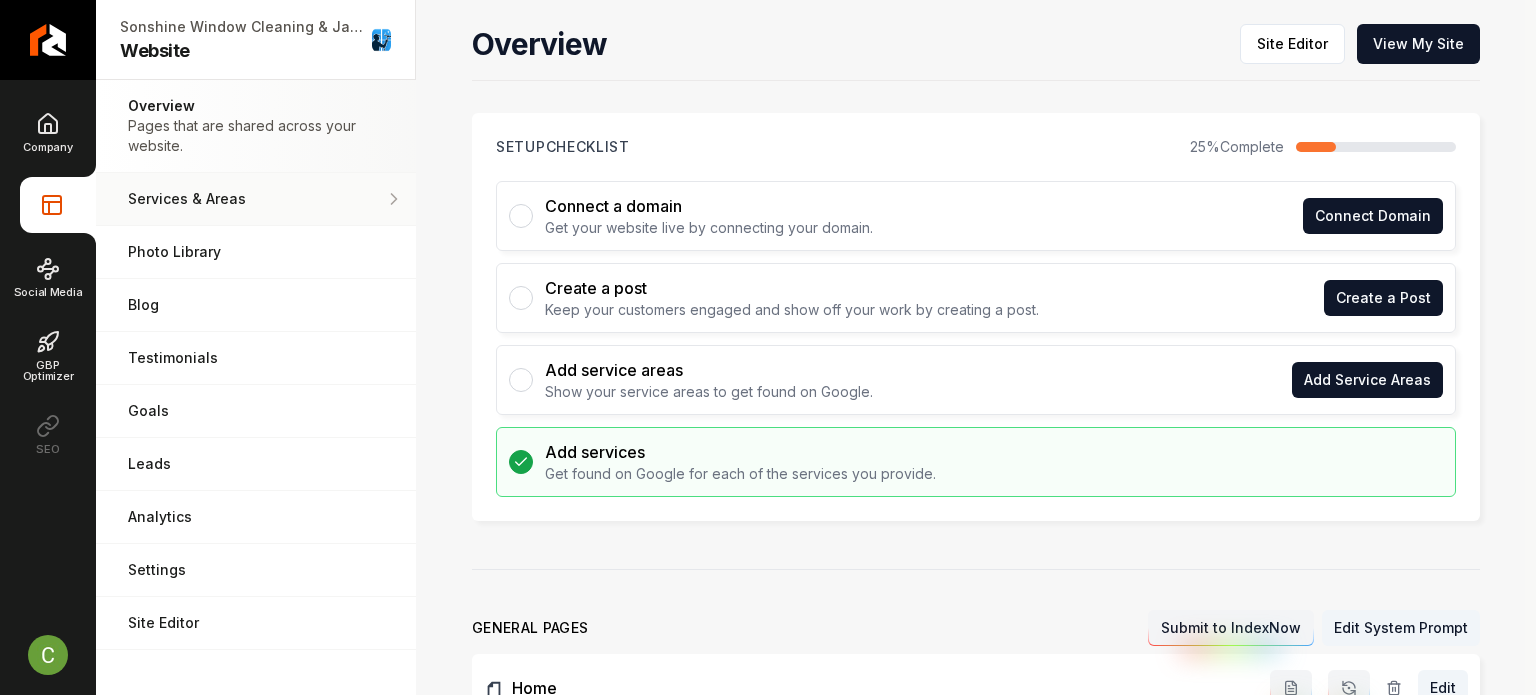 click on "Services & Areas" at bounding box center [256, 199] 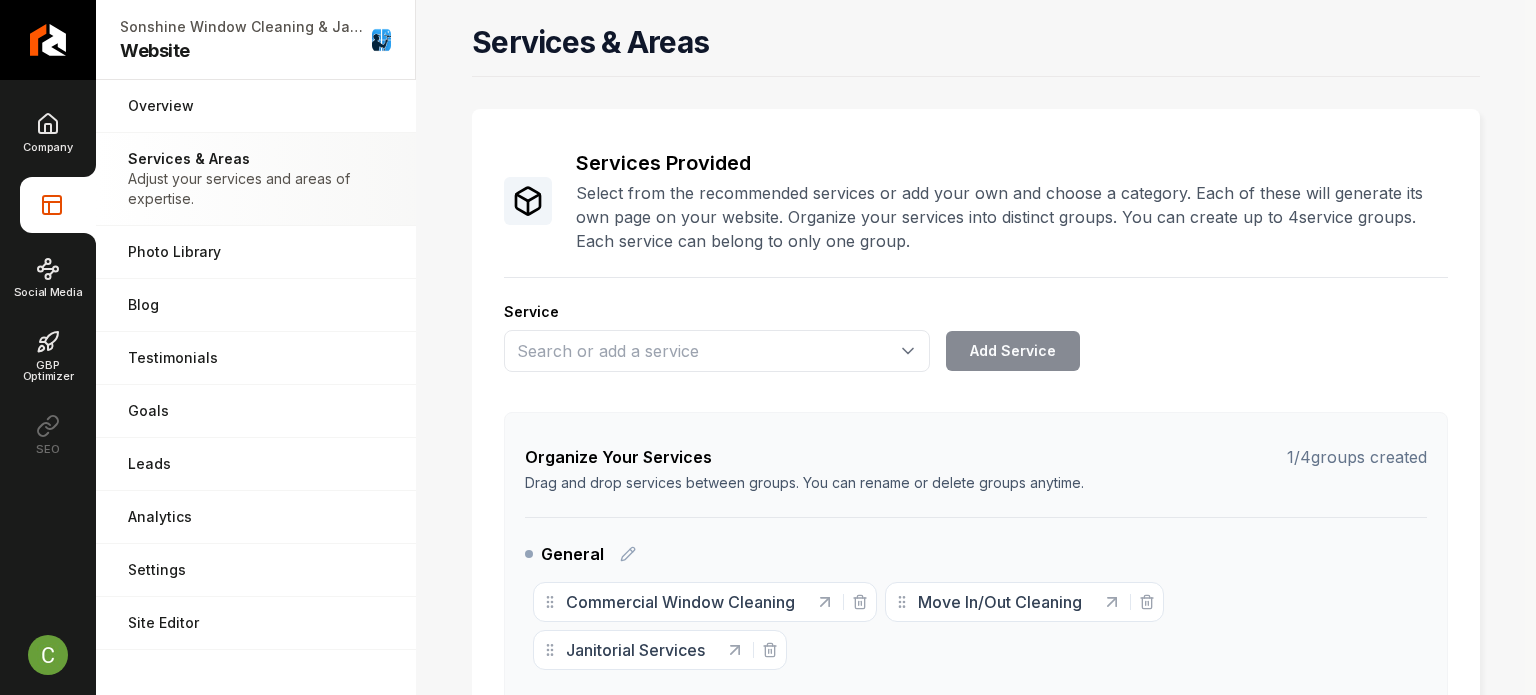 scroll, scrollTop: 544, scrollLeft: 0, axis: vertical 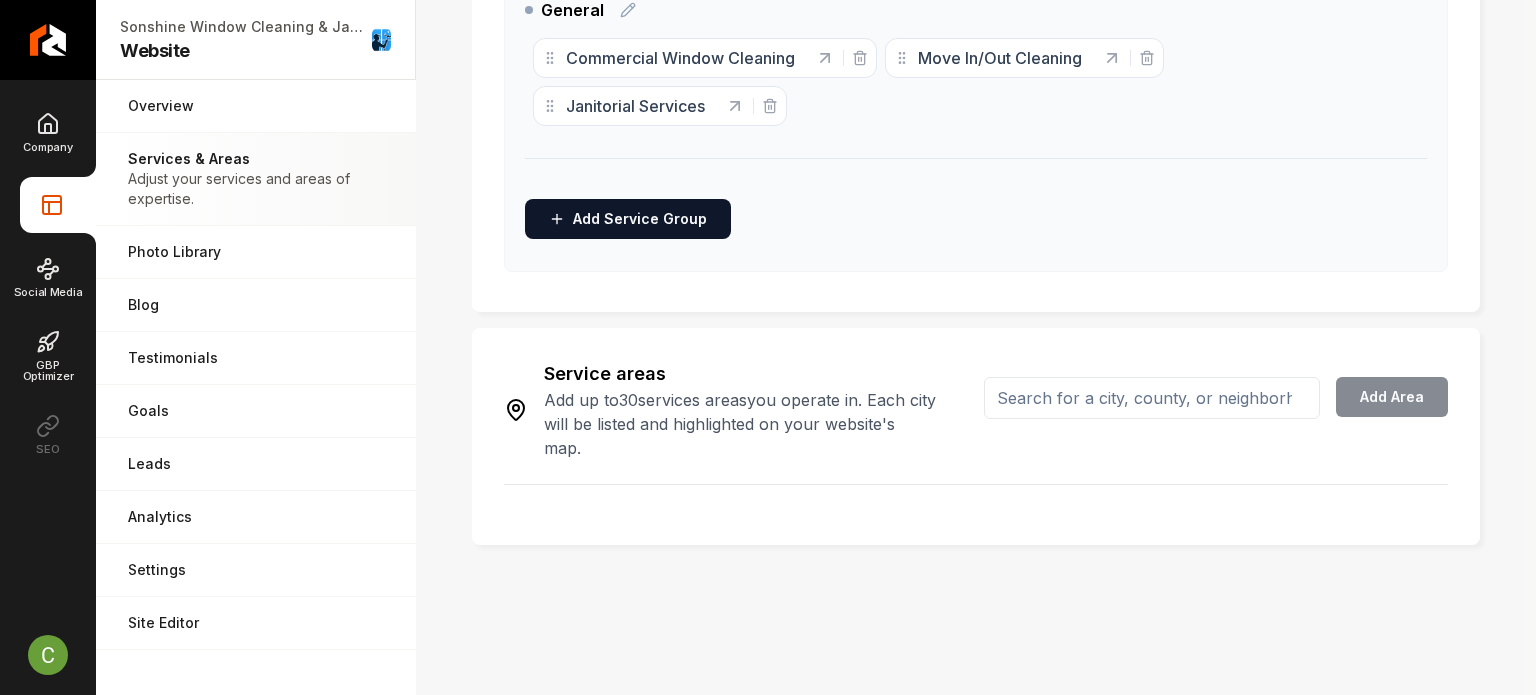 click at bounding box center (1152, 398) 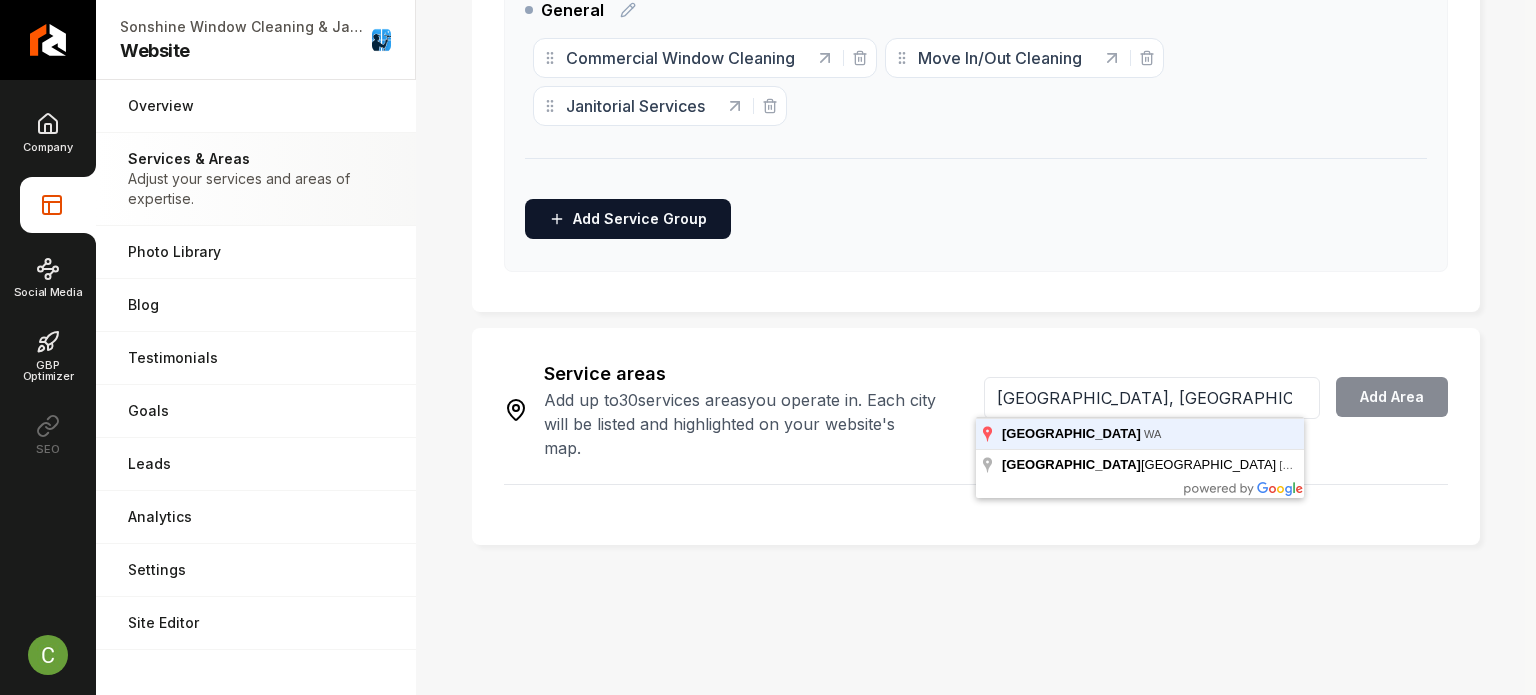 type on "Seattle, WA" 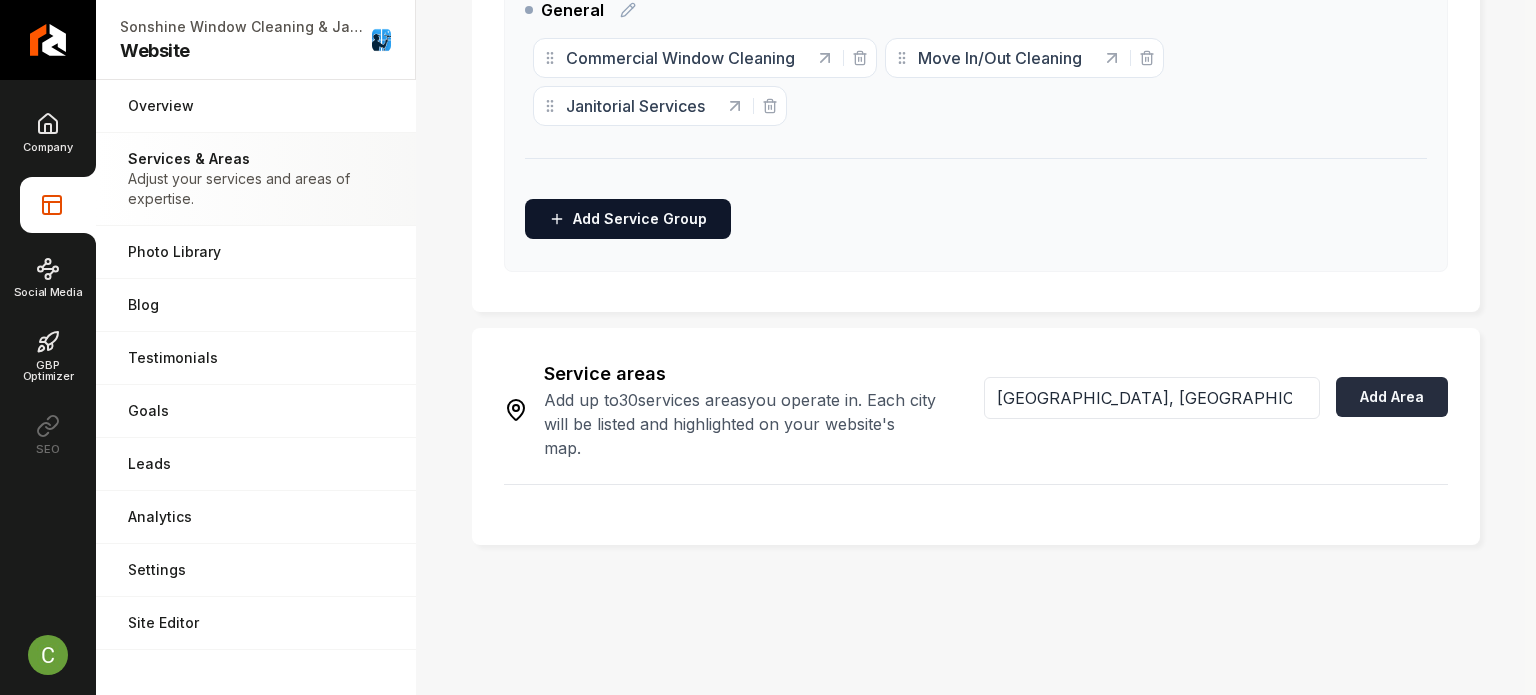 click on "Add Area" at bounding box center [1392, 397] 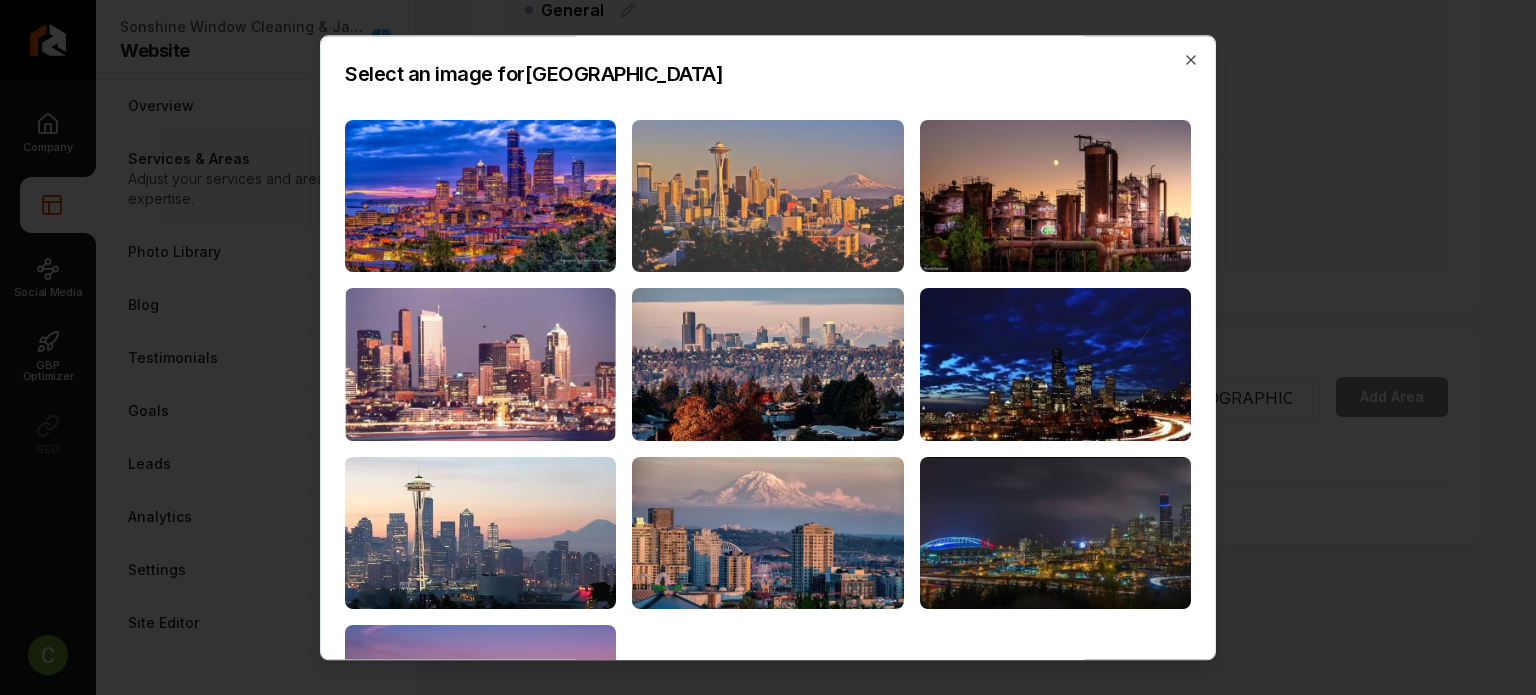 click at bounding box center (767, 196) 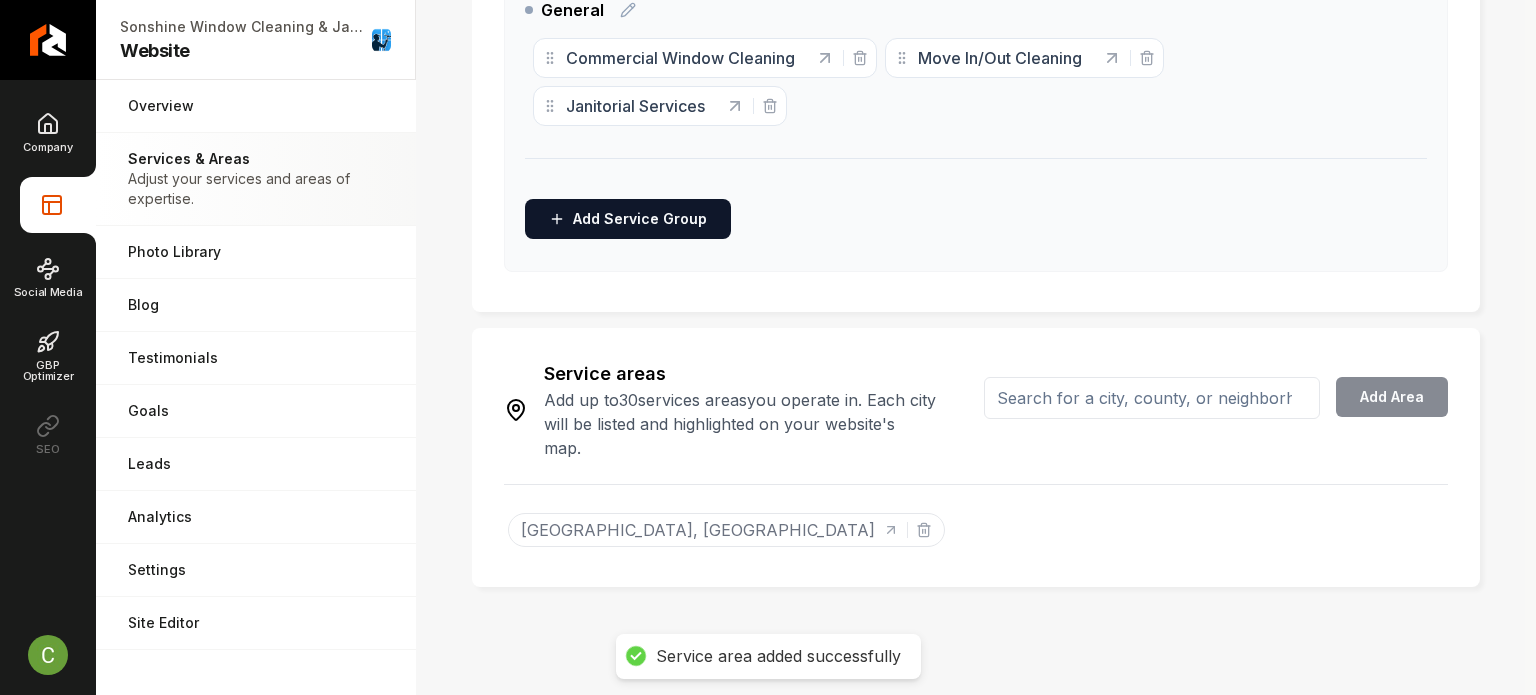click at bounding box center [1152, 398] 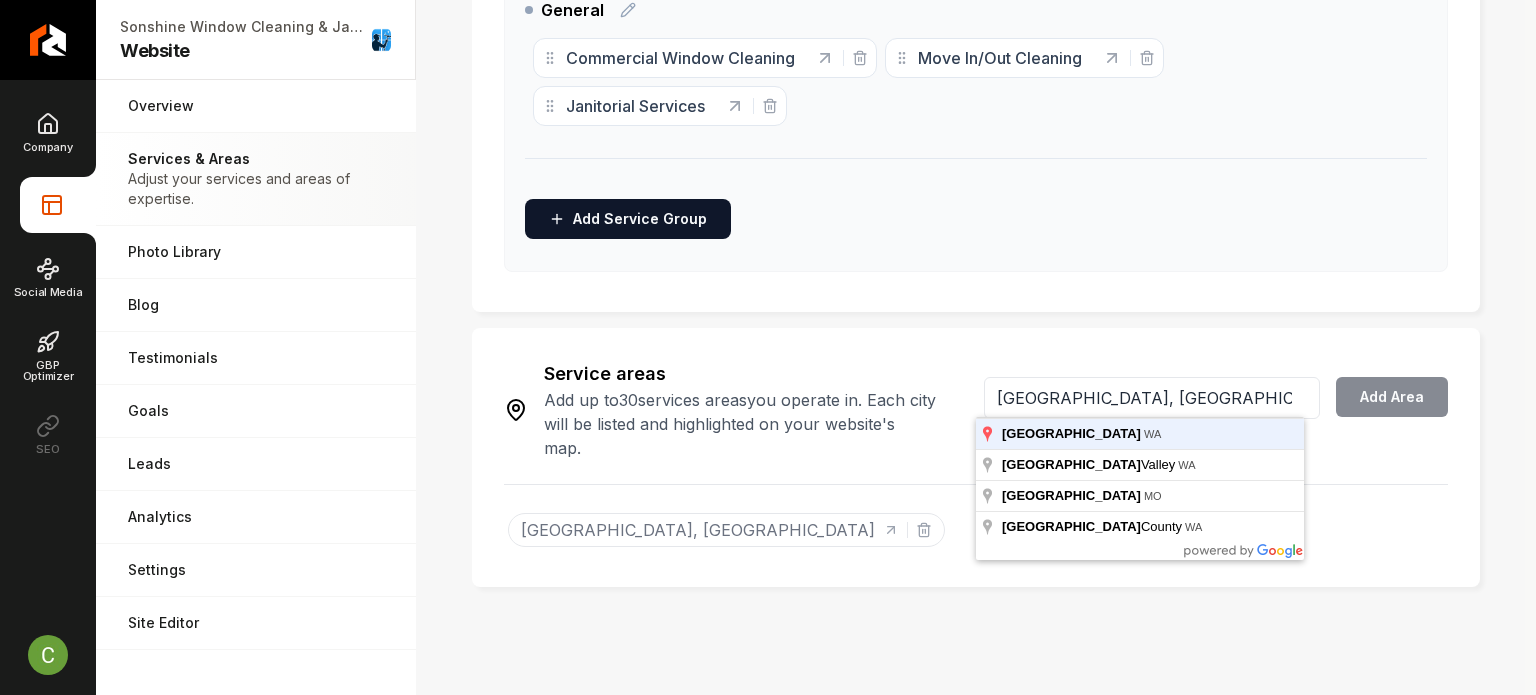 type on "Spokane, WA" 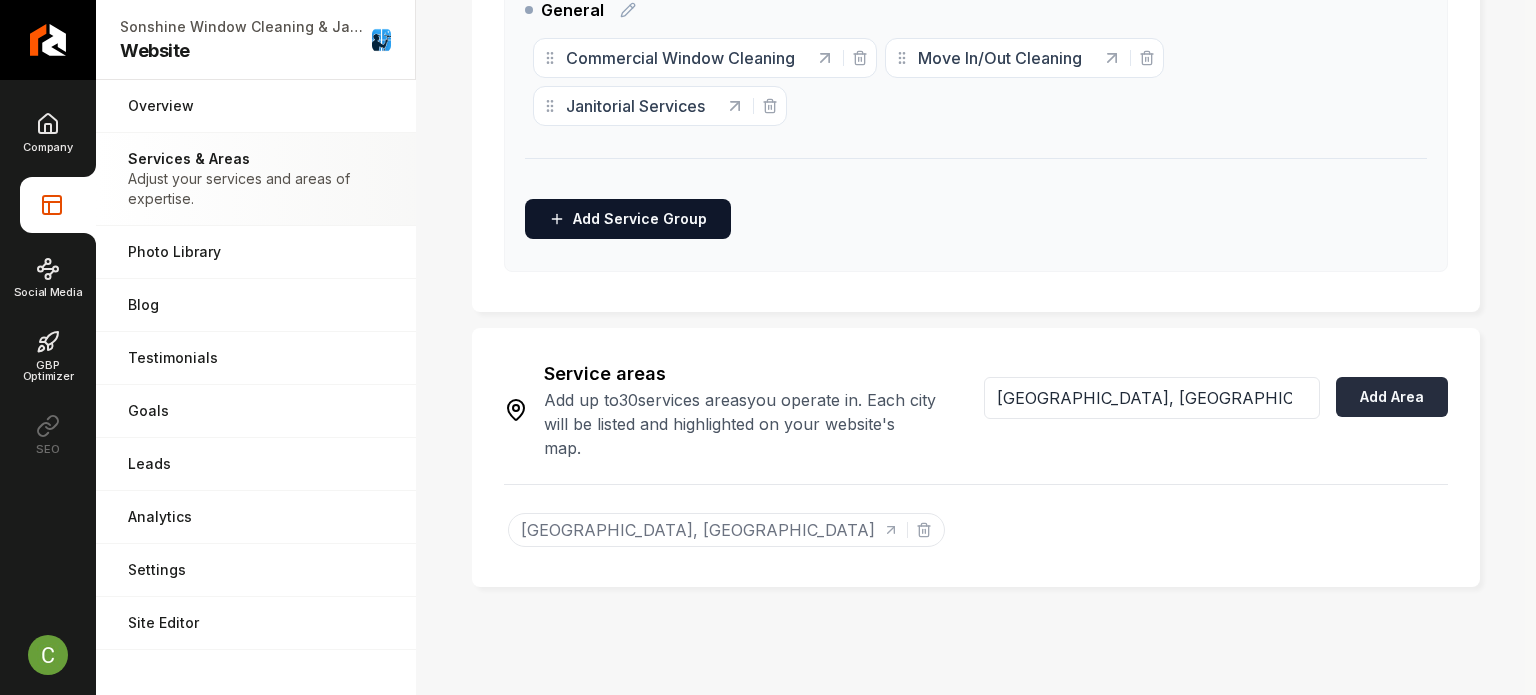 click on "Add Area" at bounding box center (1392, 397) 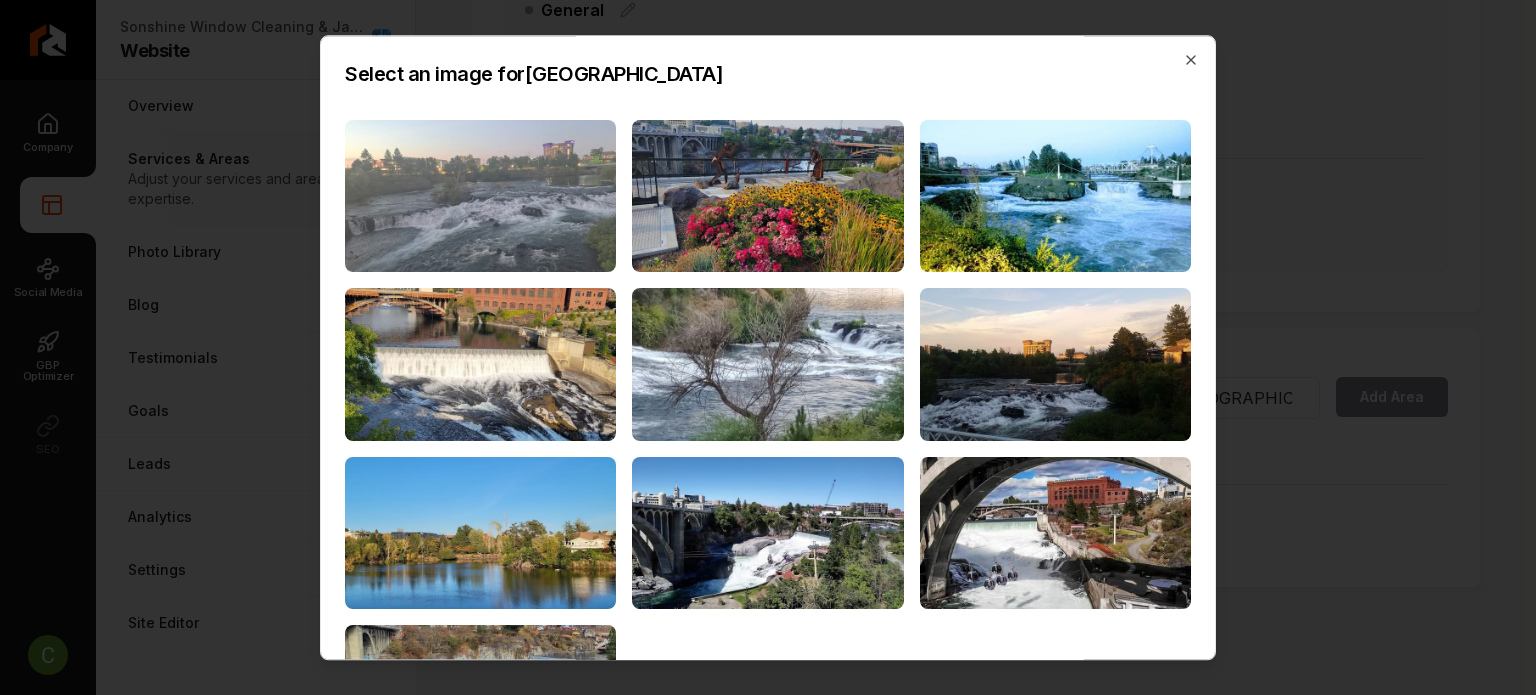click at bounding box center (480, 196) 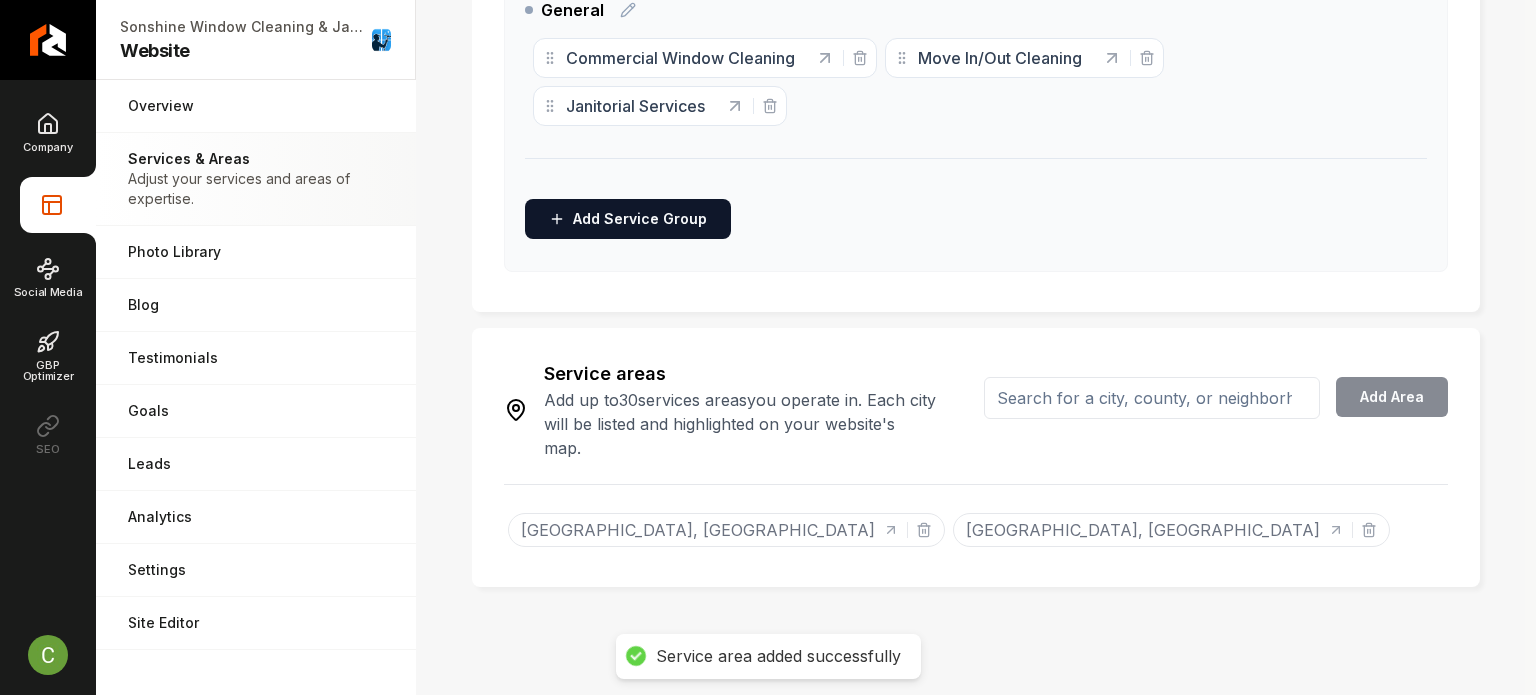 click at bounding box center (1152, 398) 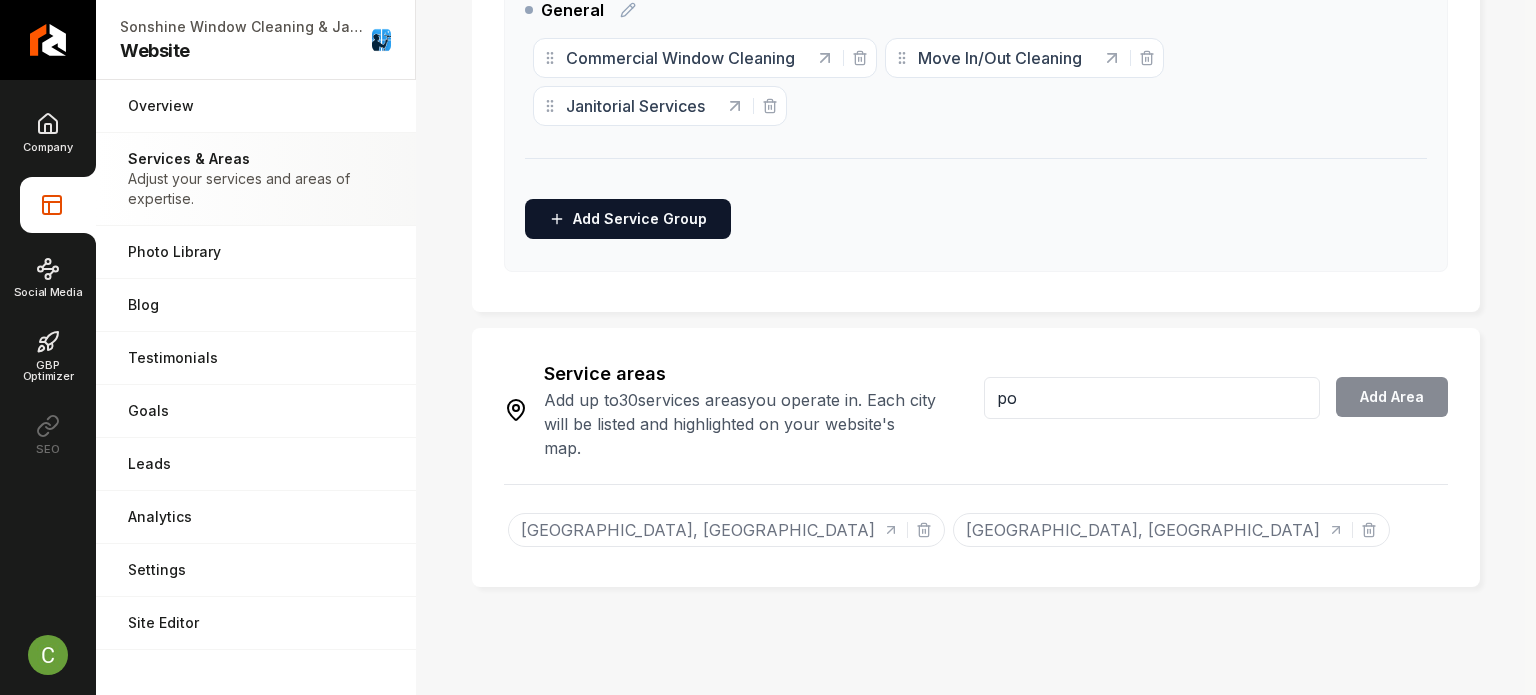 type on "p" 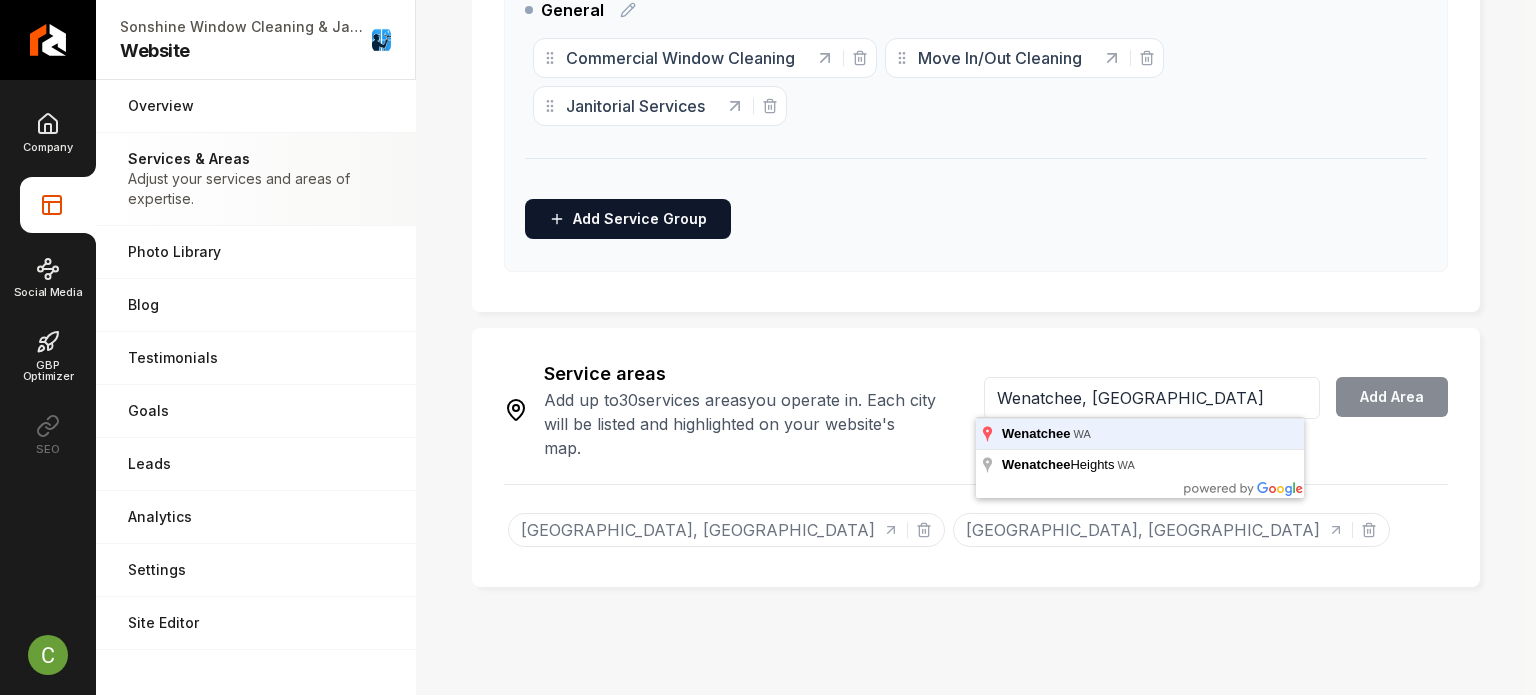 type on "Wenatchee, WA" 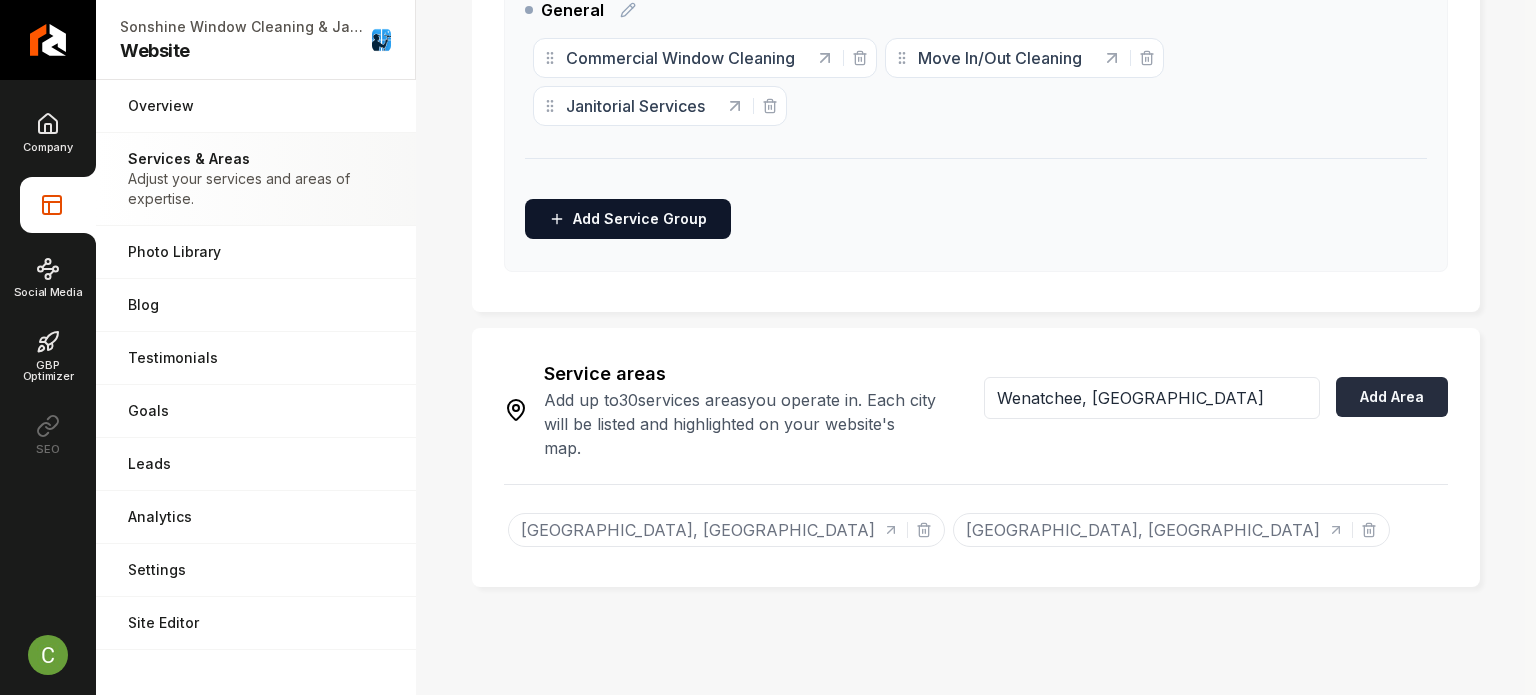 click on "Add Area" at bounding box center (1392, 397) 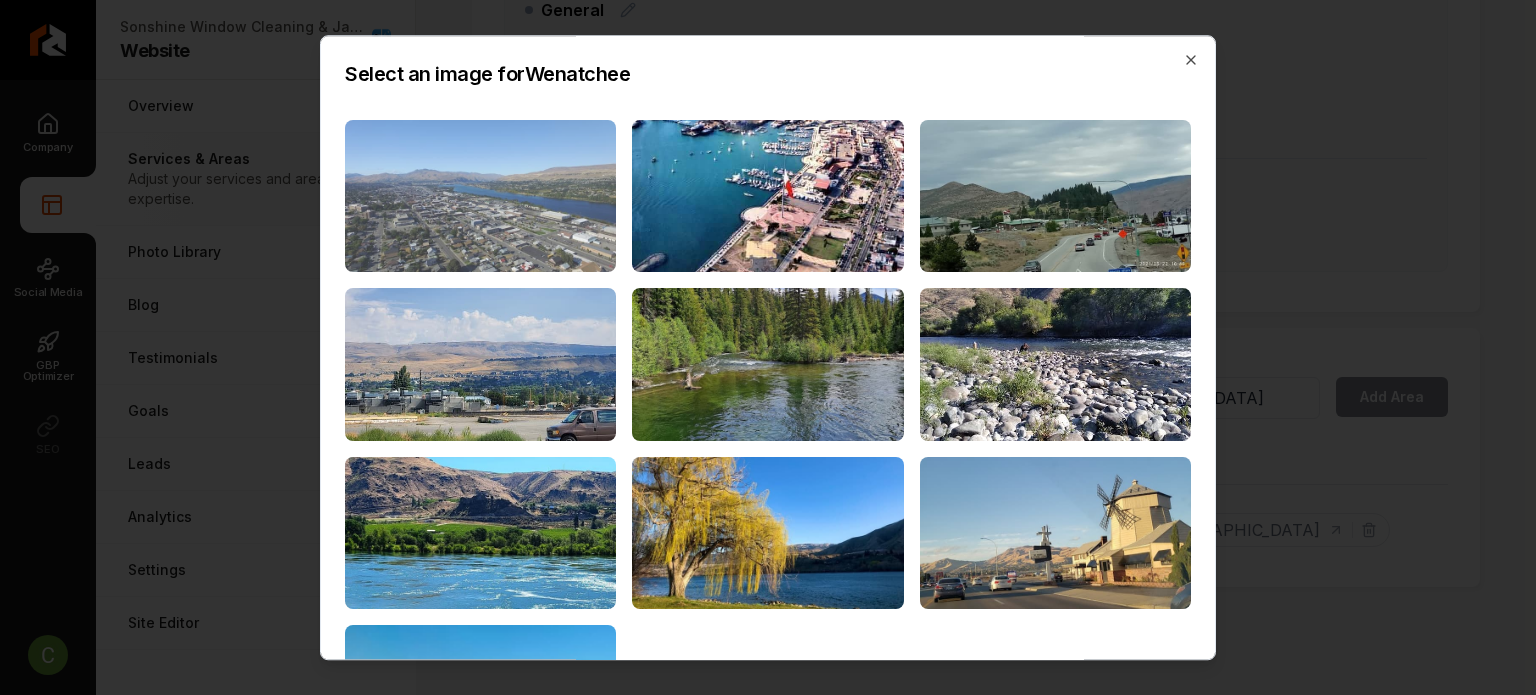 click at bounding box center (480, 196) 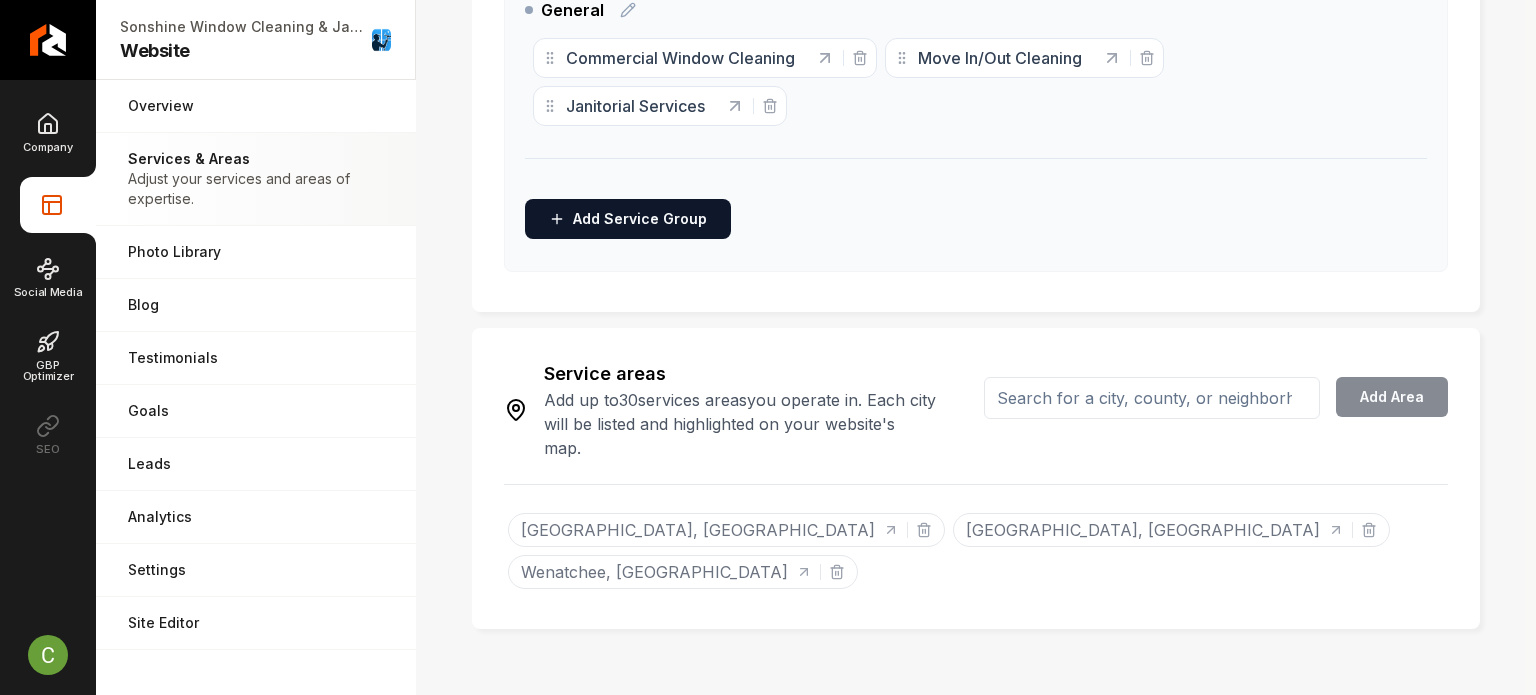 click at bounding box center [1152, 398] 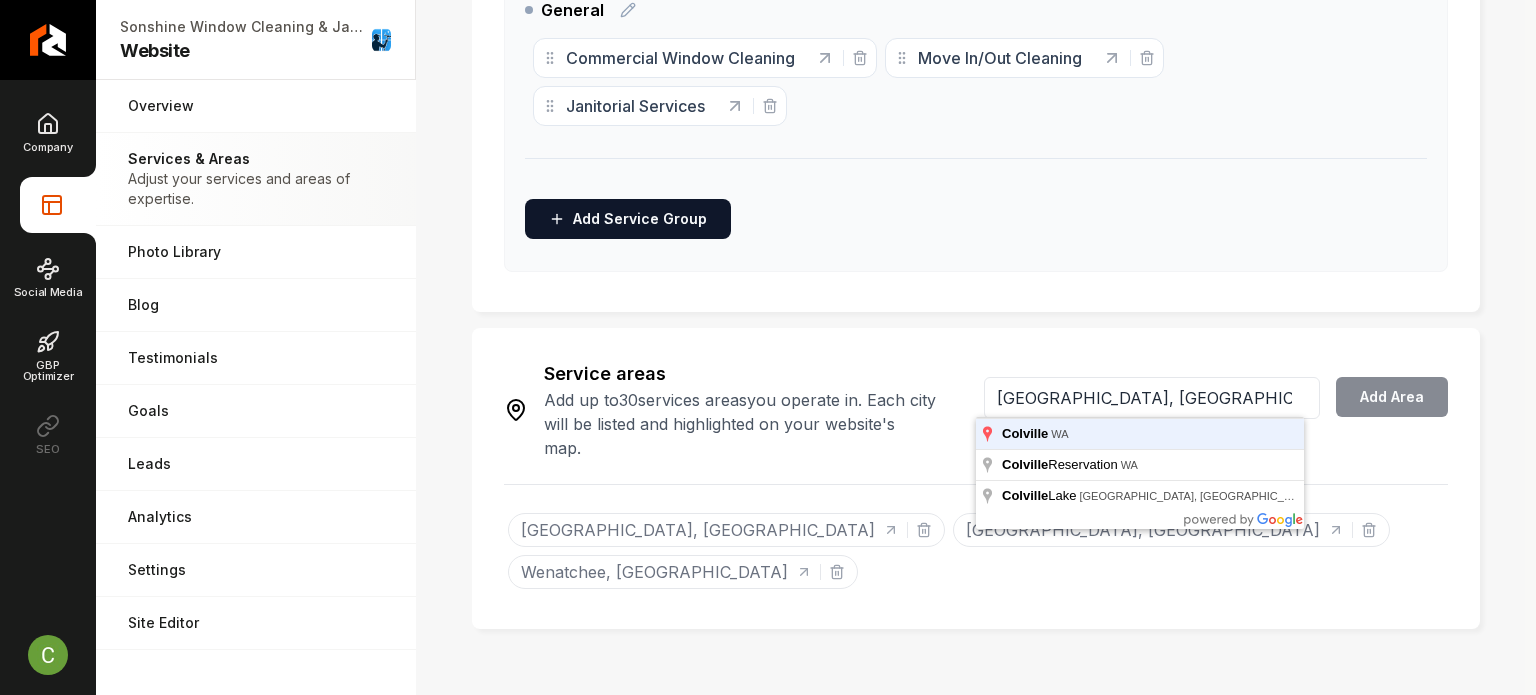 type on "Colville, WA" 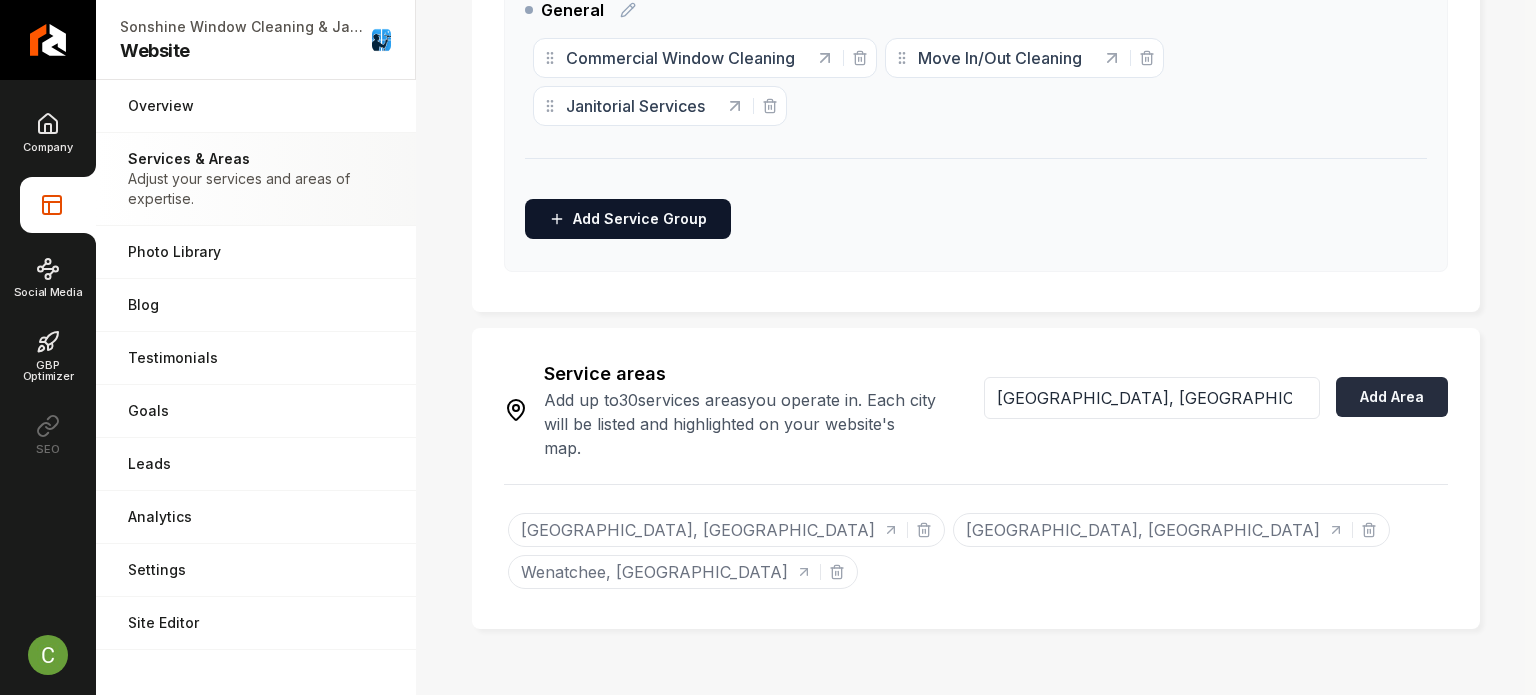 click on "Add Area" at bounding box center [1392, 397] 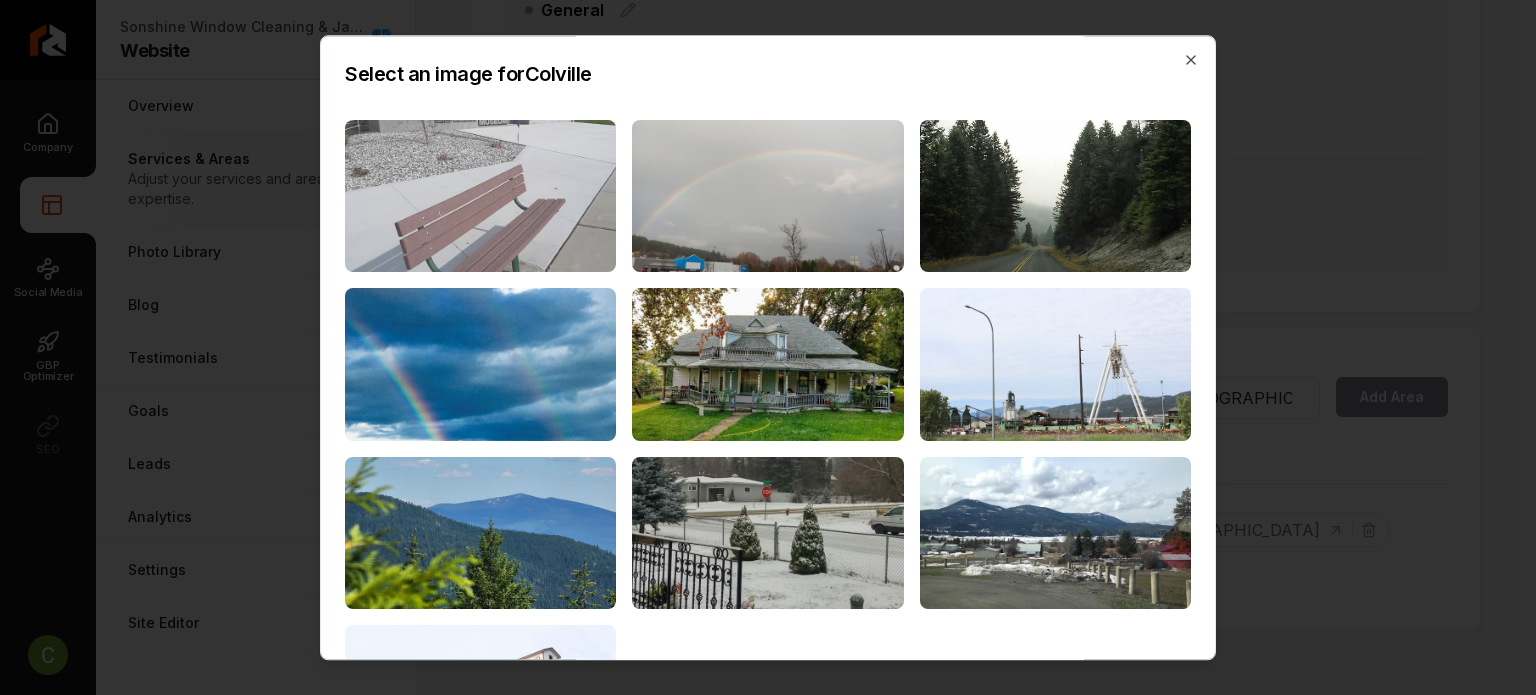 click at bounding box center (480, 196) 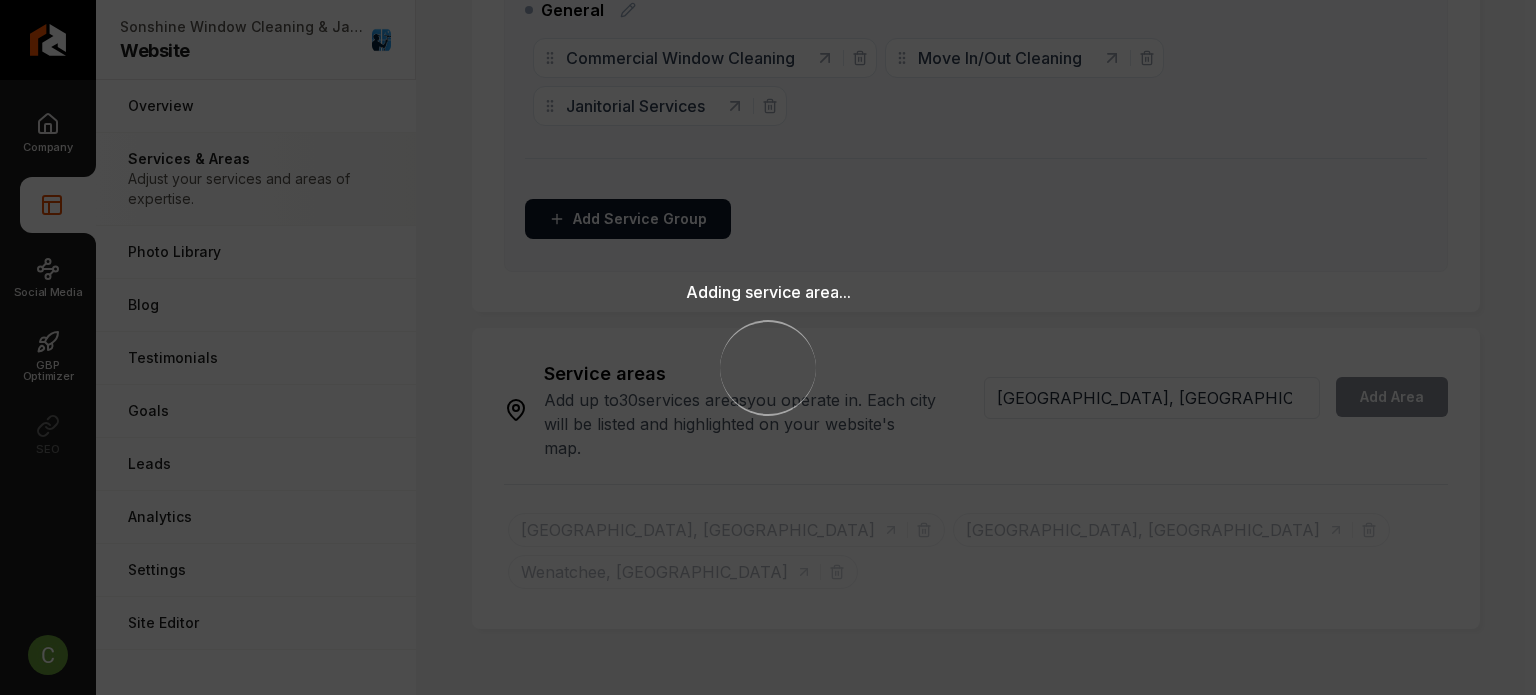 click on "Adding service area... Loading..." at bounding box center [768, 347] 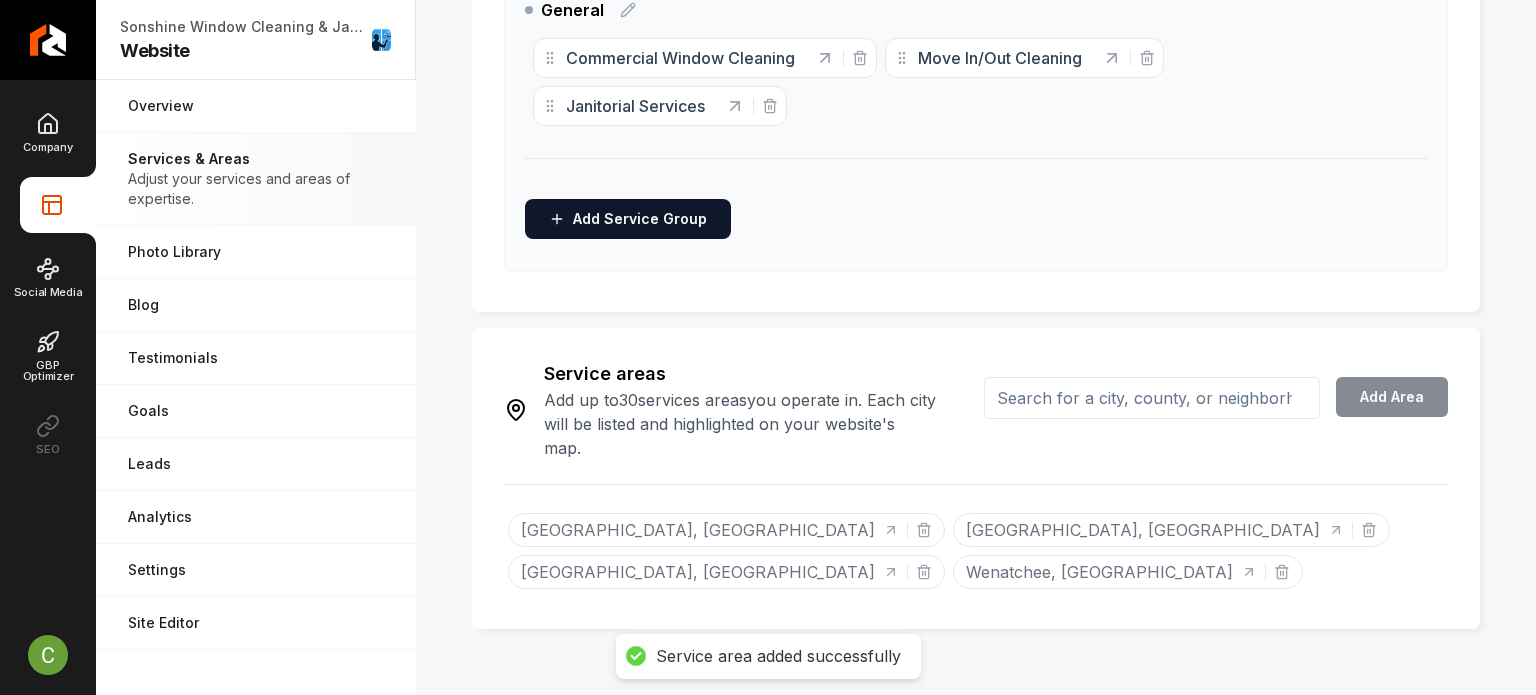 click at bounding box center [1152, 398] 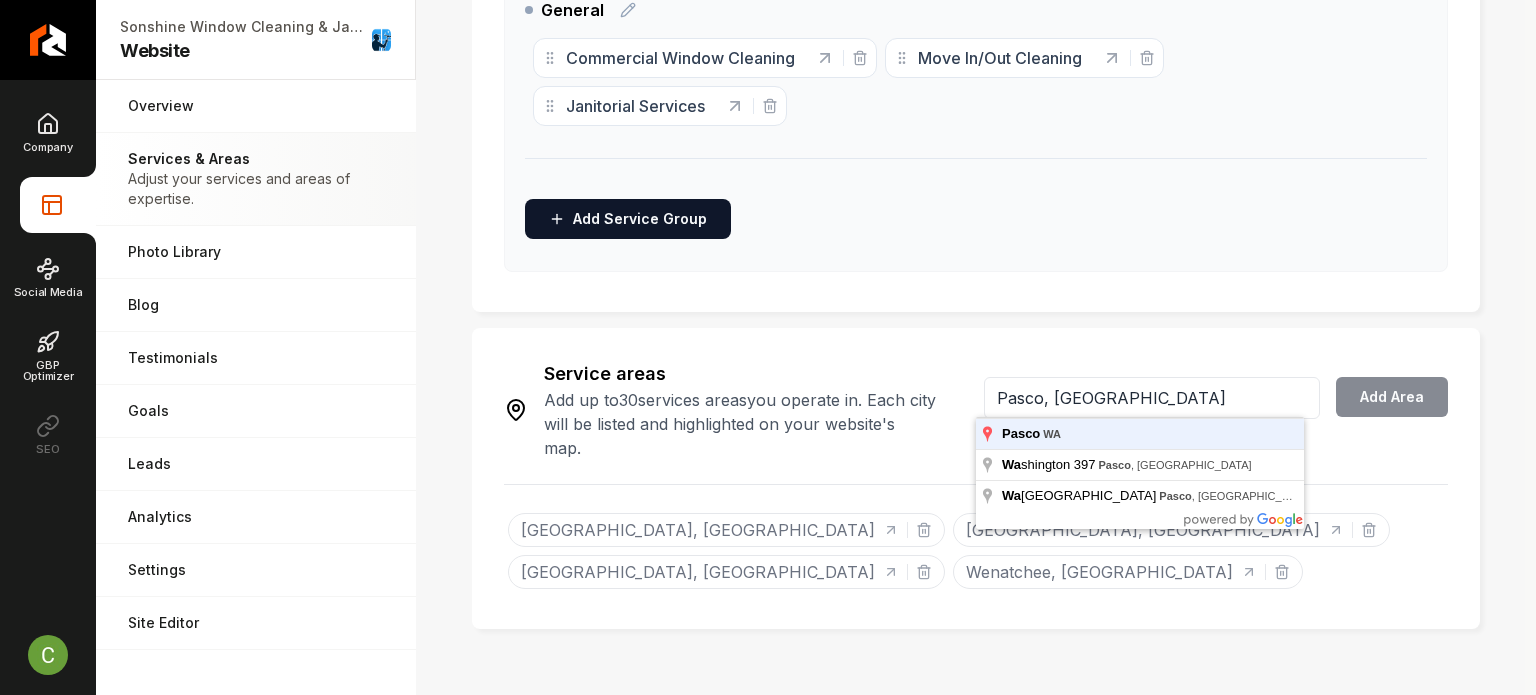 type on "Pasco, WA" 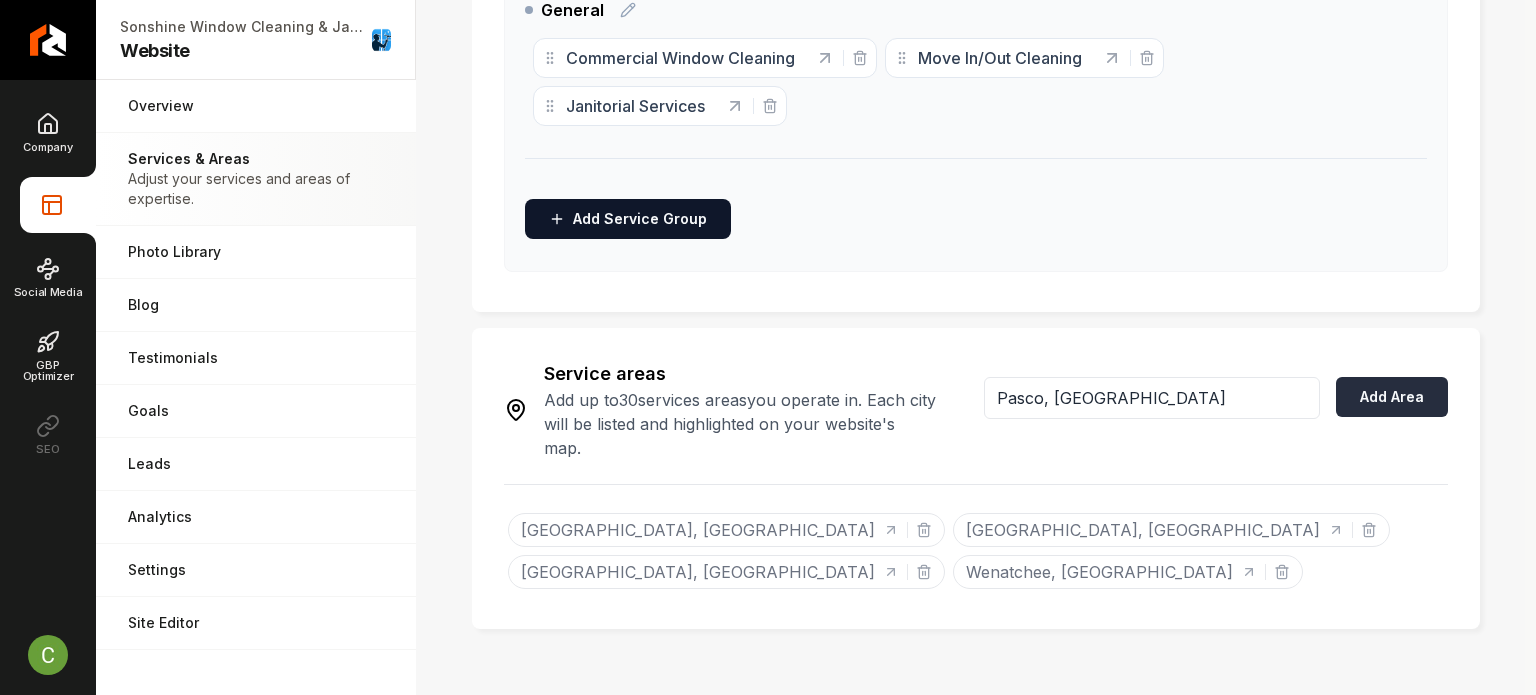 click on "Add Area" at bounding box center [1392, 397] 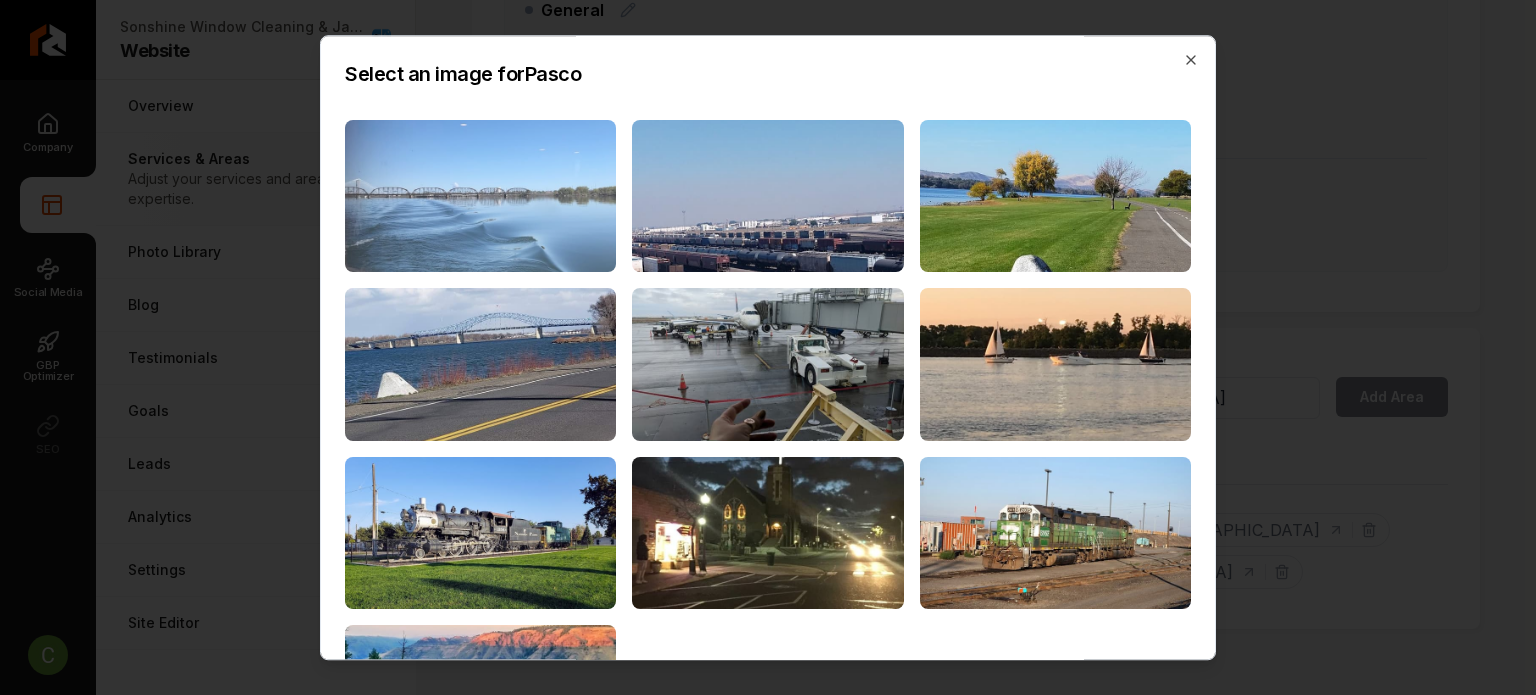 click at bounding box center [480, 196] 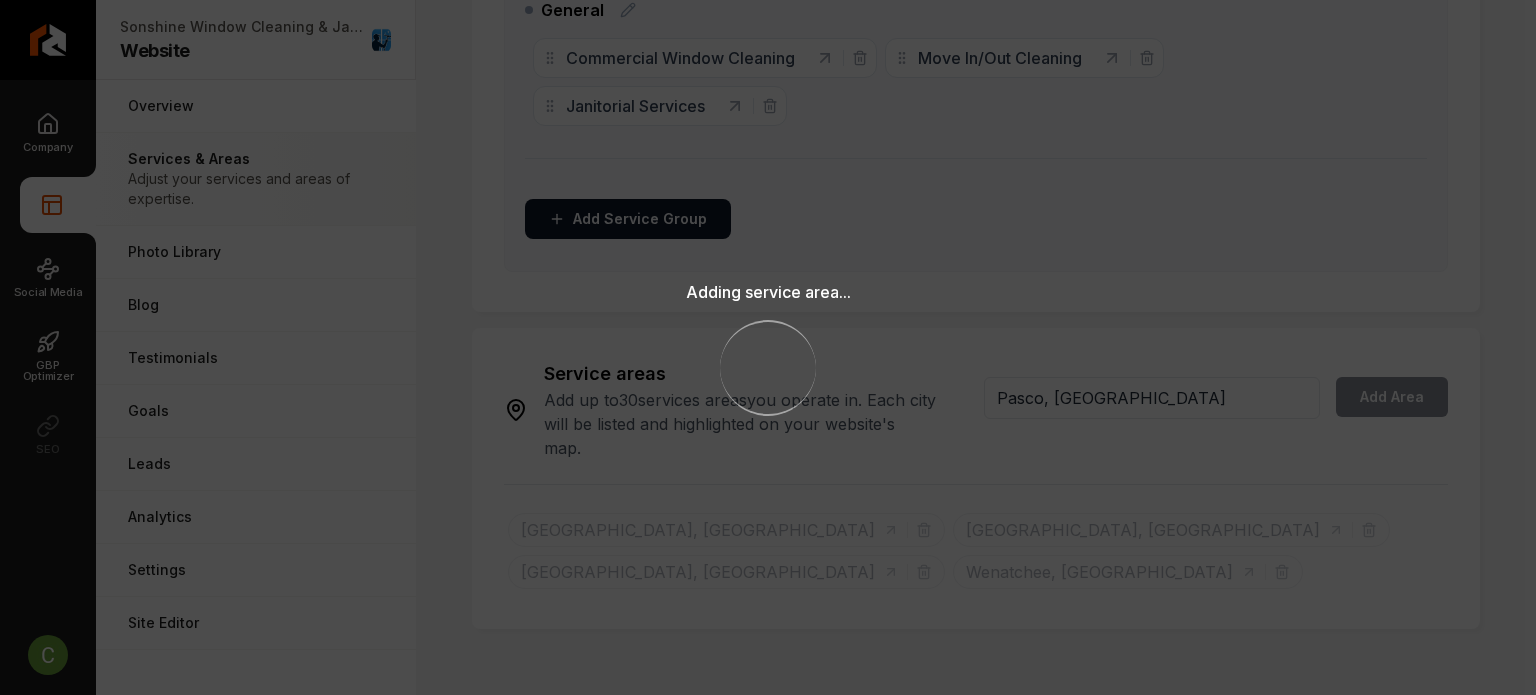 type 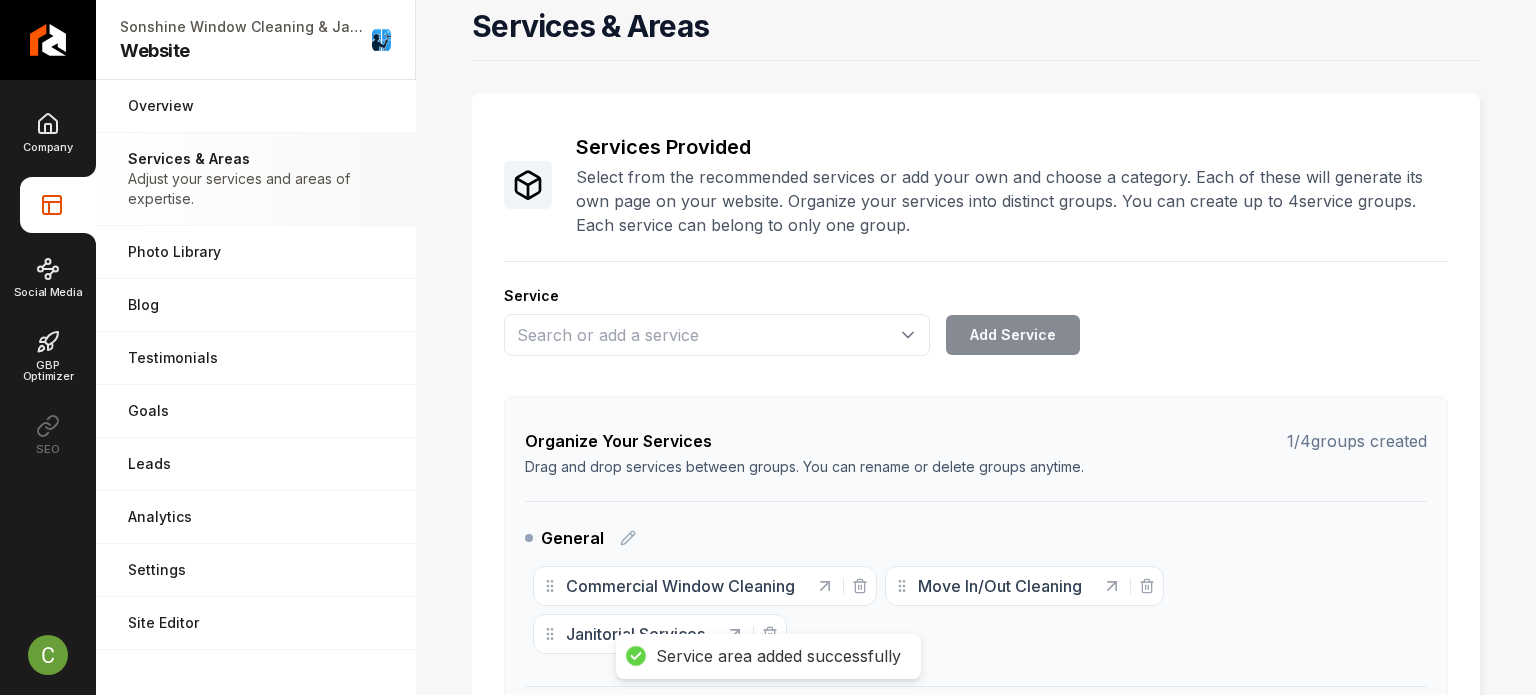 scroll, scrollTop: 0, scrollLeft: 0, axis: both 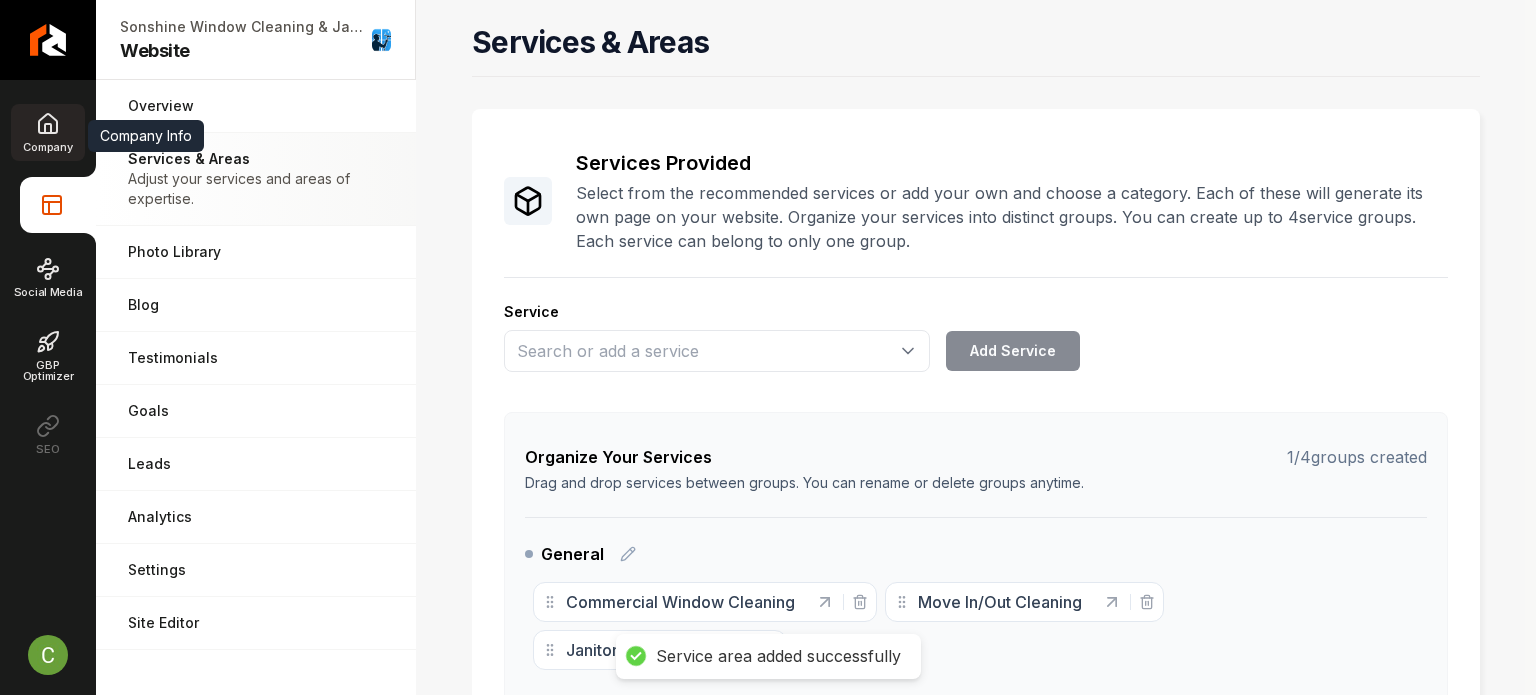 click on "Company" at bounding box center (47, 132) 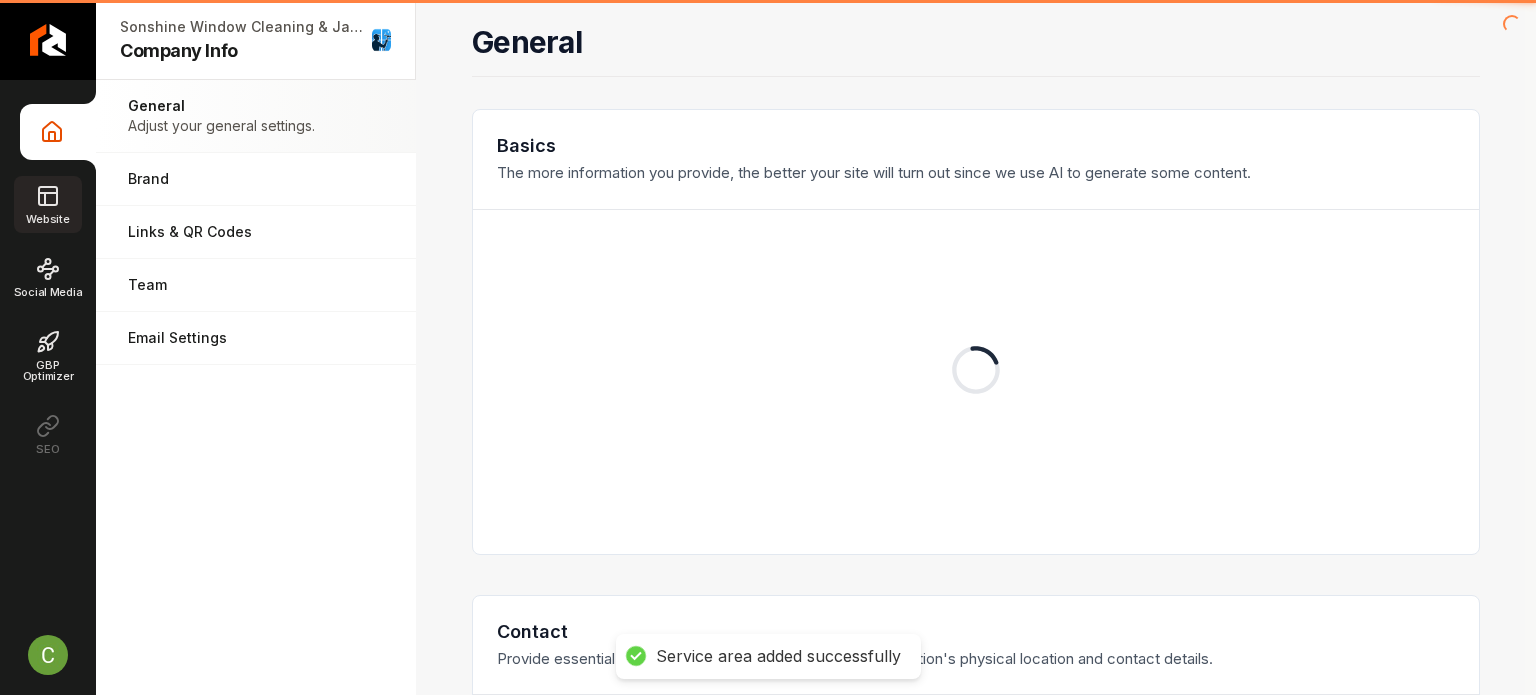 click 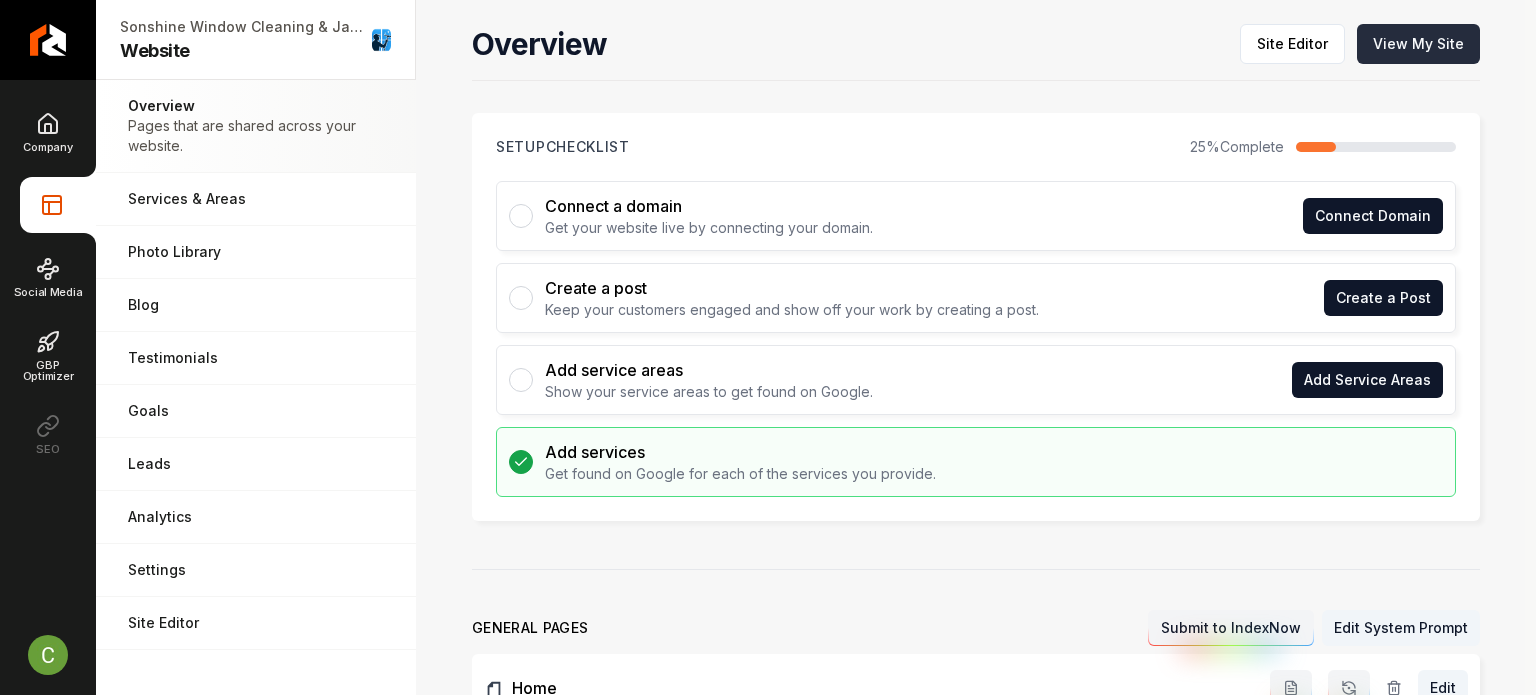 click on "View My Site" at bounding box center [1418, 44] 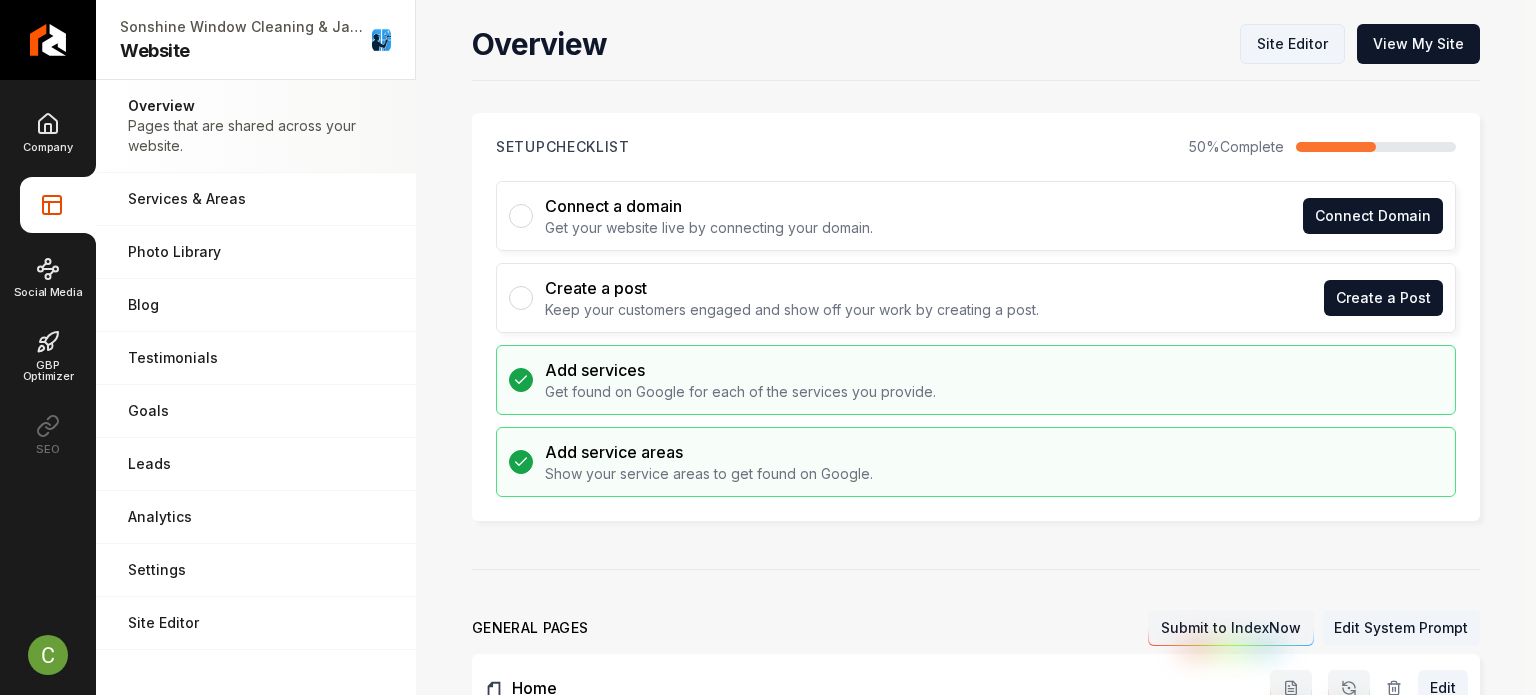 click on "Site Editor" at bounding box center (1292, 44) 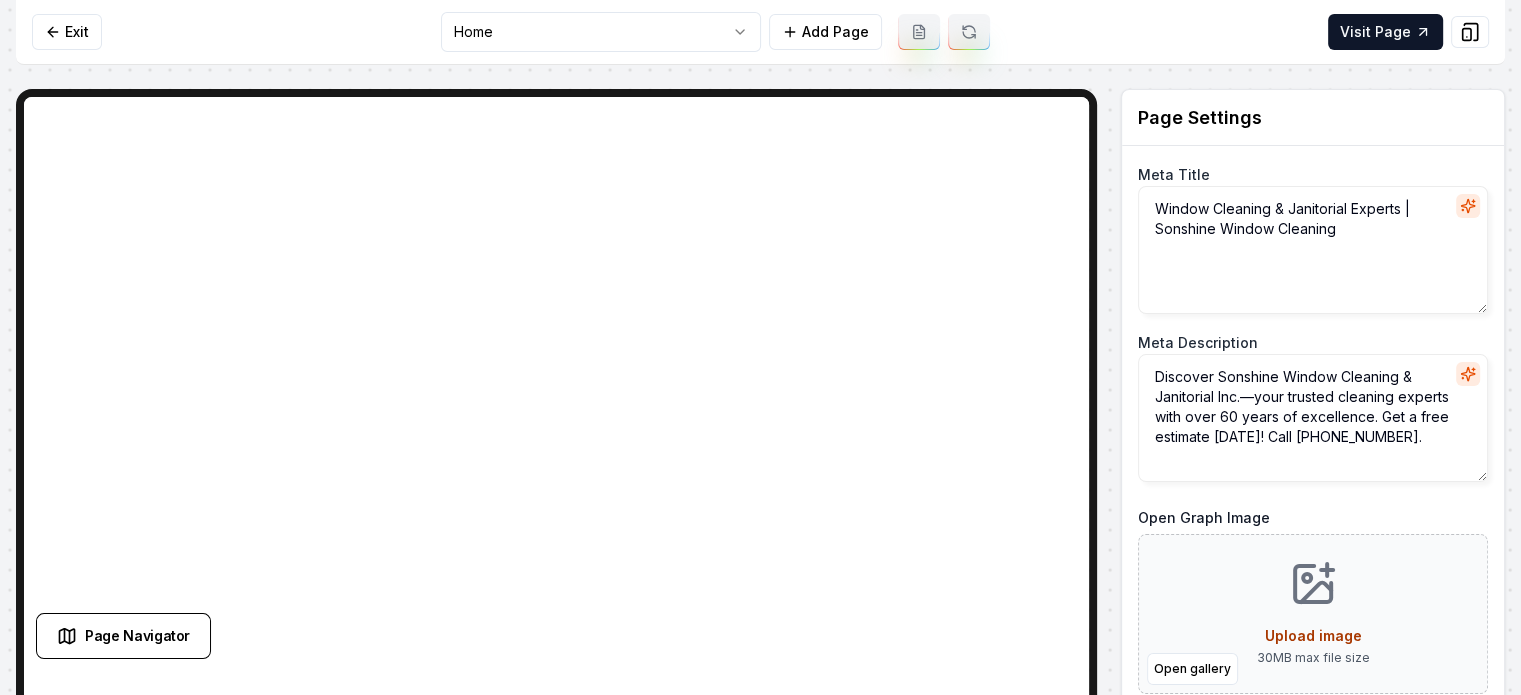 click on "Computer Required This feature is only available on a computer. Please switch to a computer to edit your site. Go back  Exit Home Add Page Visit Page  Page Navigator Page Settings Meta Title Window Cleaning & Janitorial Experts | Sonshine Window Cleaning Meta Description Discover Sonshine Window Cleaning & Janitorial Inc.—your trusted cleaning experts with over 60 years of excellence. Get a free estimate today! Call 509-362-0207. Open Graph Image Open gallery Upload image 30  MB max file size Discard Changes Save Section Editor Unsupported section type /dashboard/sites/5f64e160-89b8-4411-871c-a36fc385ec31/pages/c0d403f5-c6d0-4f31-a9d1-2a402354a694" at bounding box center [760, 347] 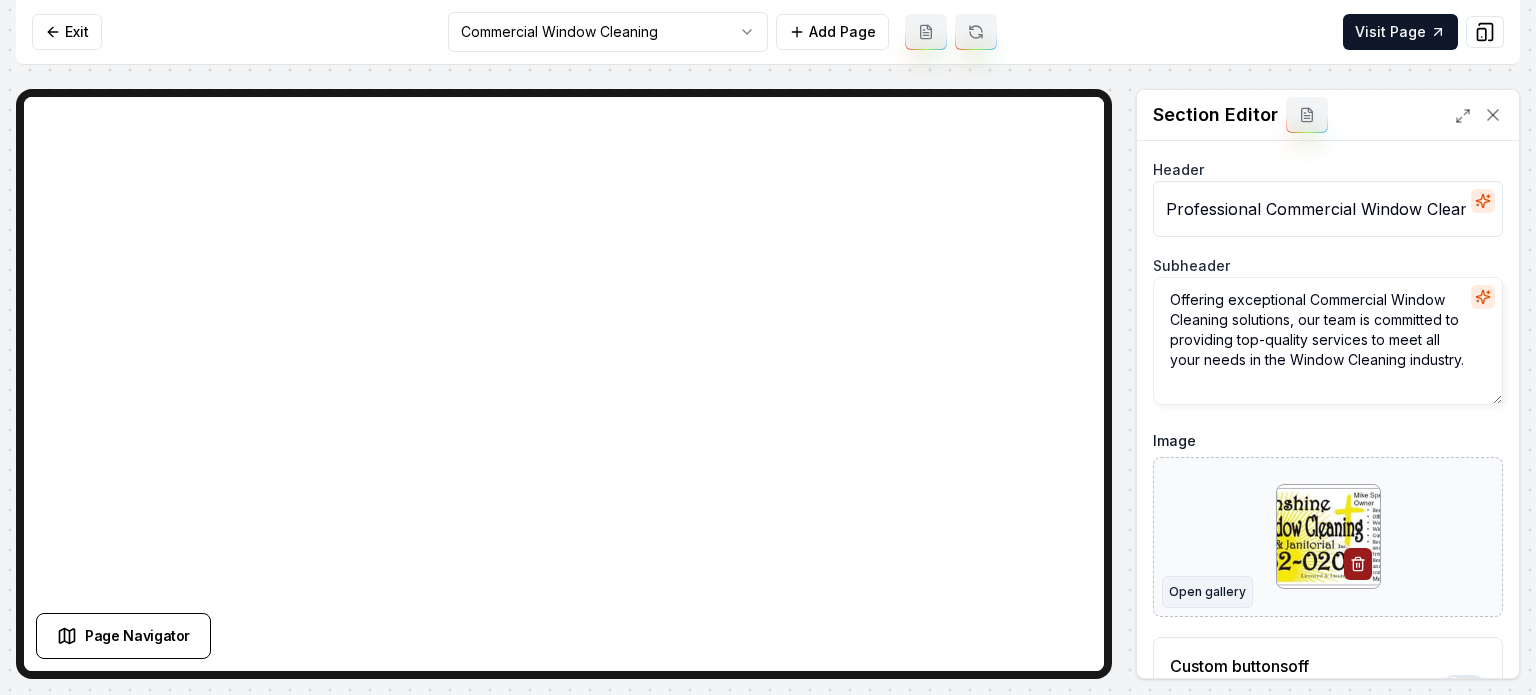 click on "Open gallery" at bounding box center [1207, 592] 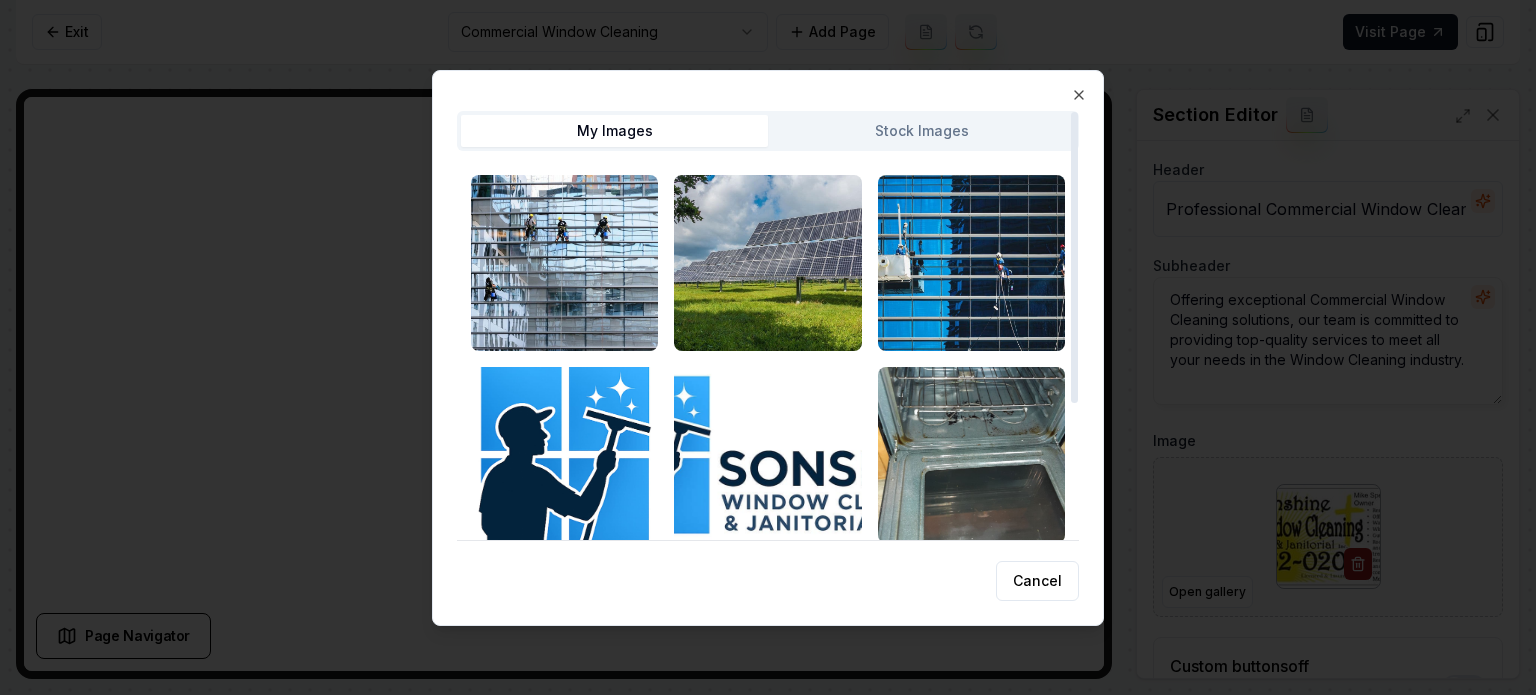 click on "Stock Images" at bounding box center [921, 131] 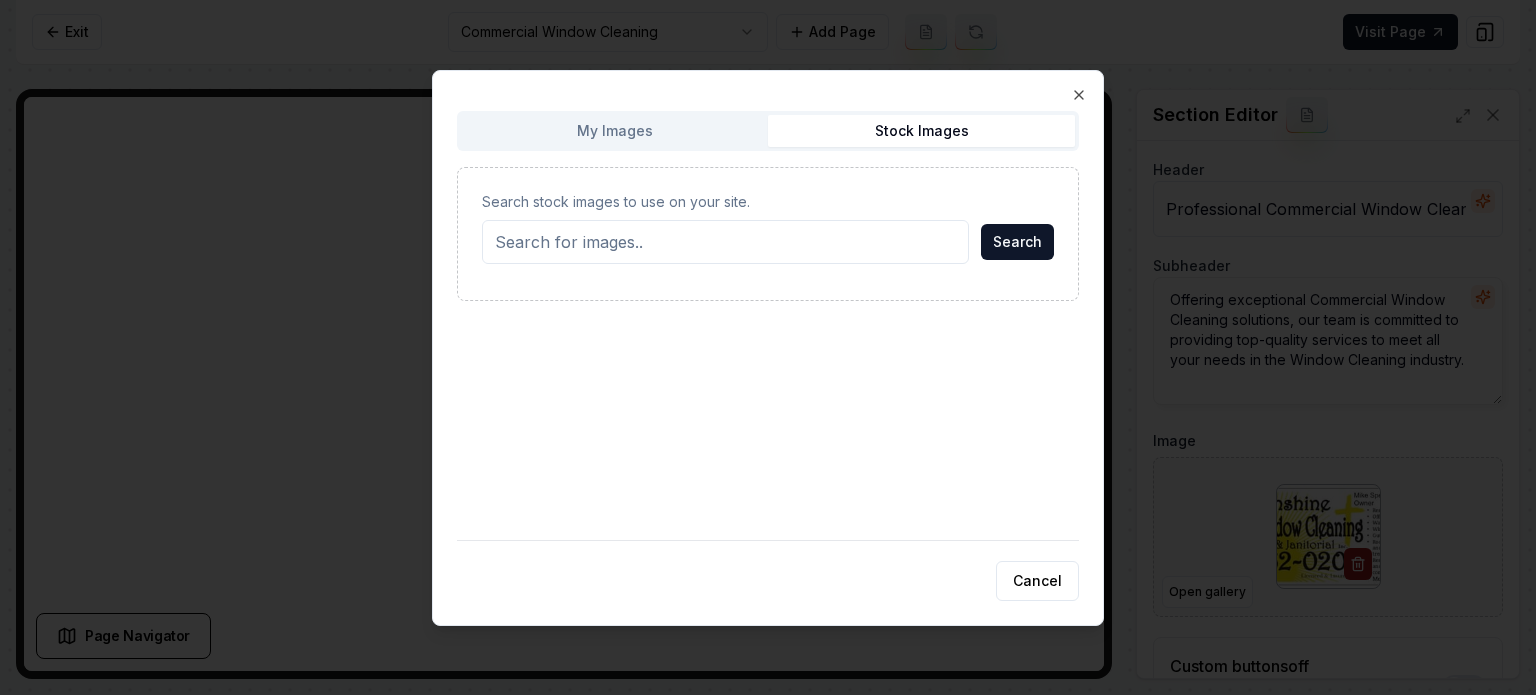 click on "Search stock images to use on your site." at bounding box center [725, 242] 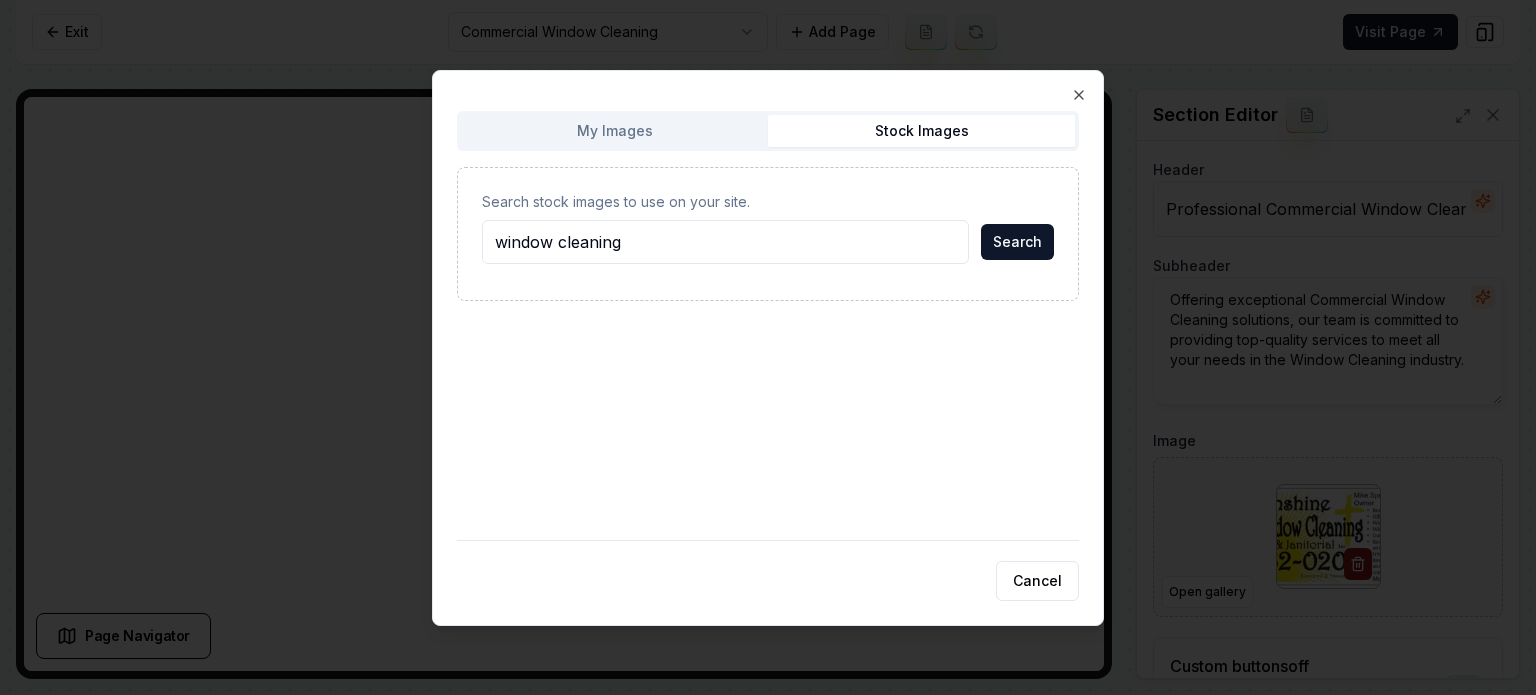type on "window cleaning" 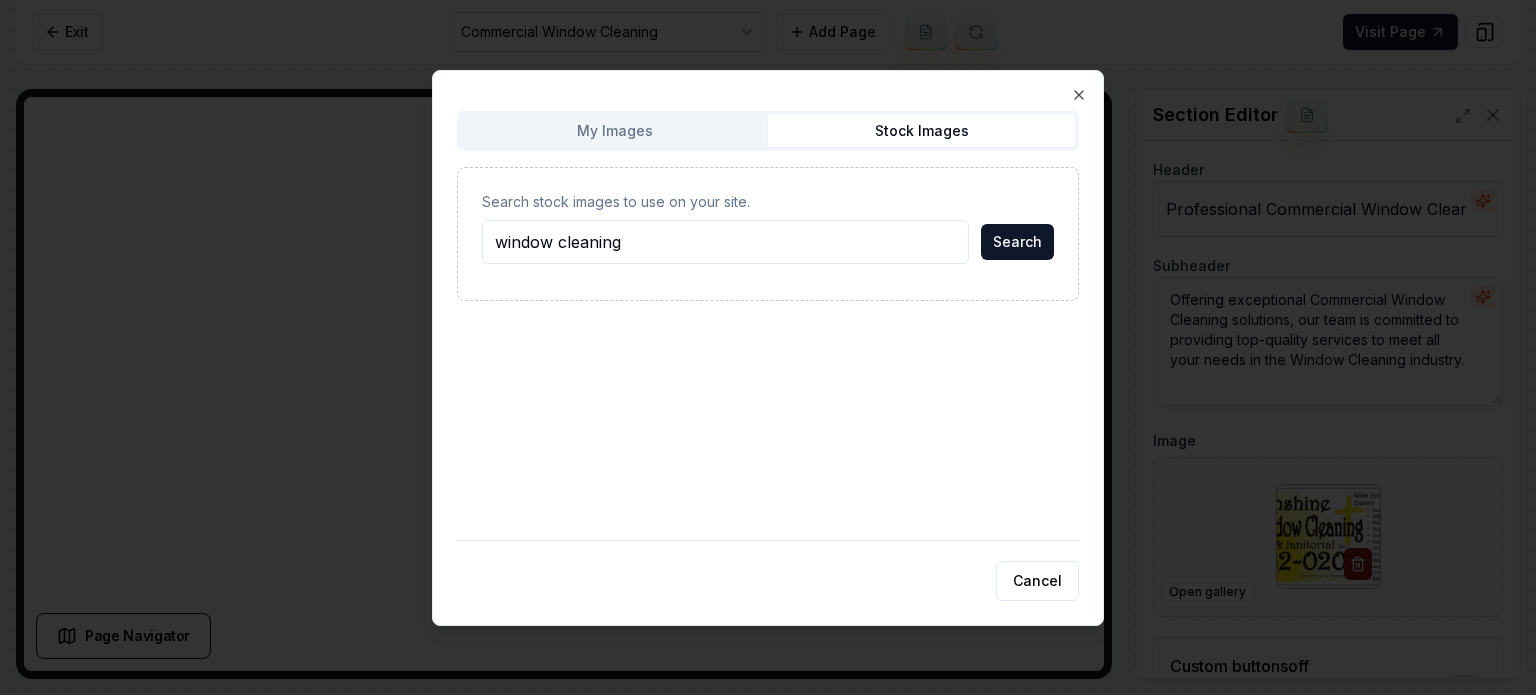 click on "Search" at bounding box center (1017, 242) 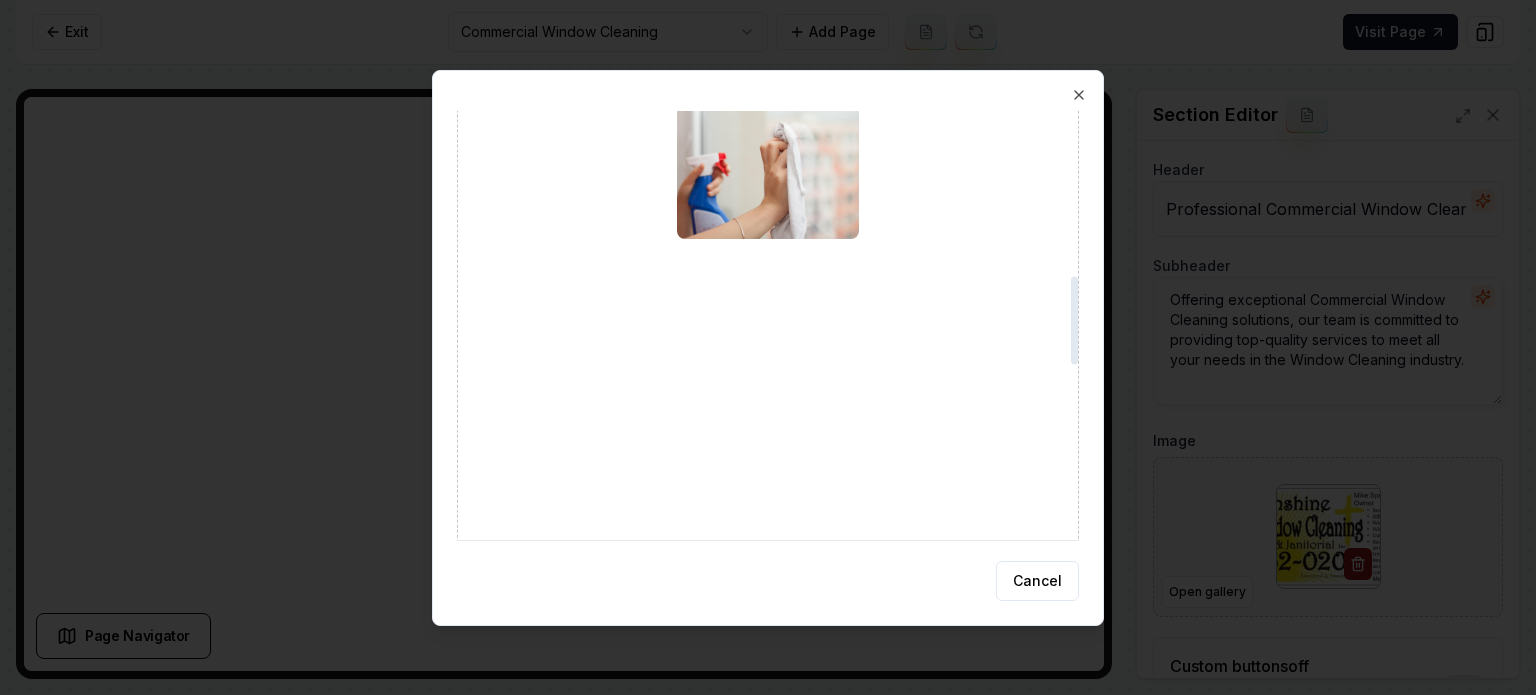 scroll, scrollTop: 800, scrollLeft: 0, axis: vertical 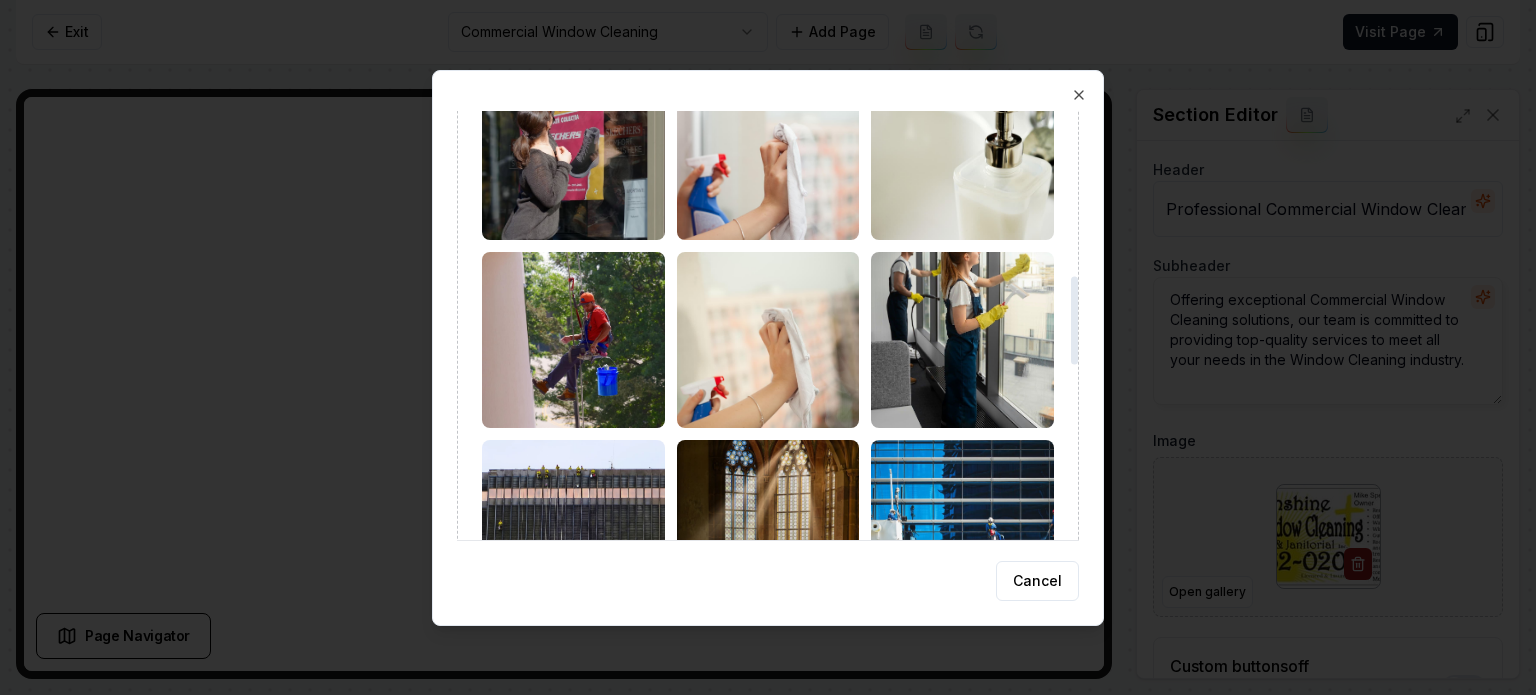 click at bounding box center [768, 152] 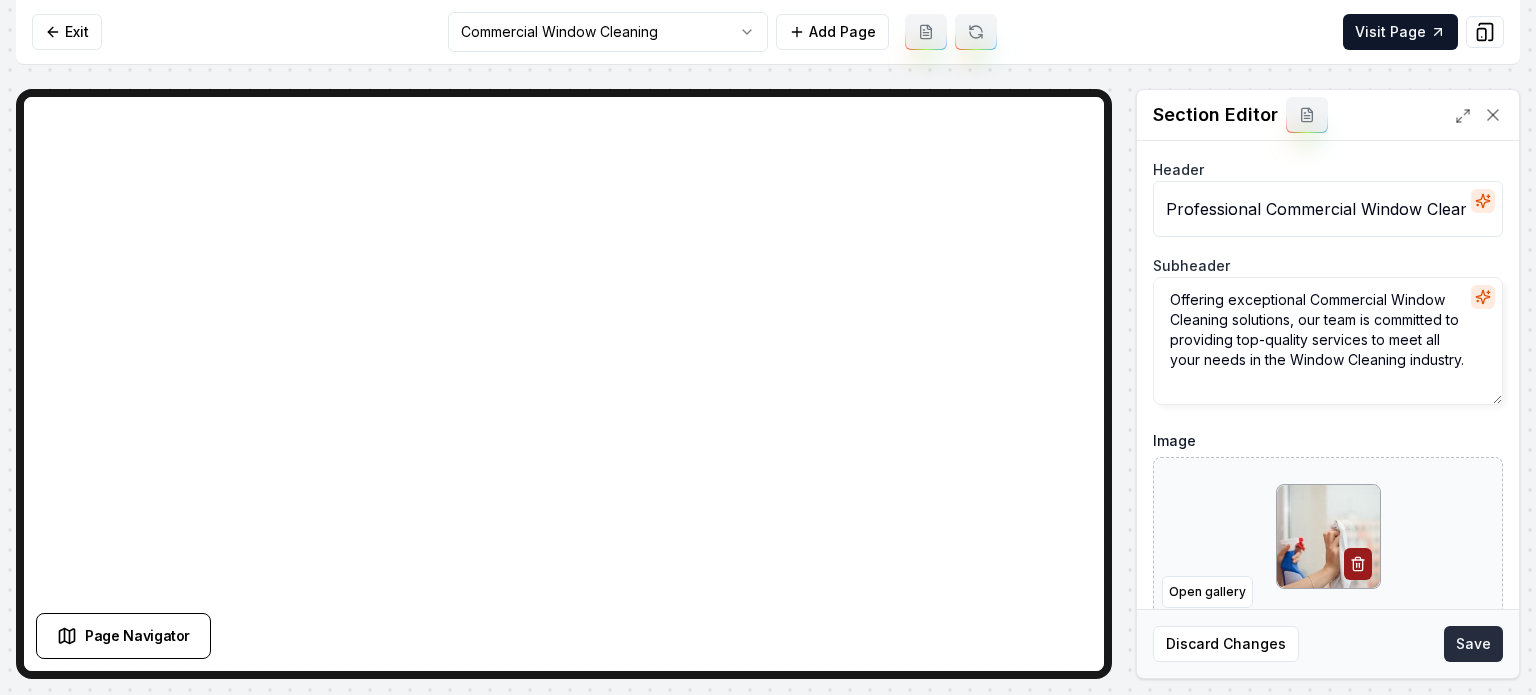 click on "Save" at bounding box center [1473, 644] 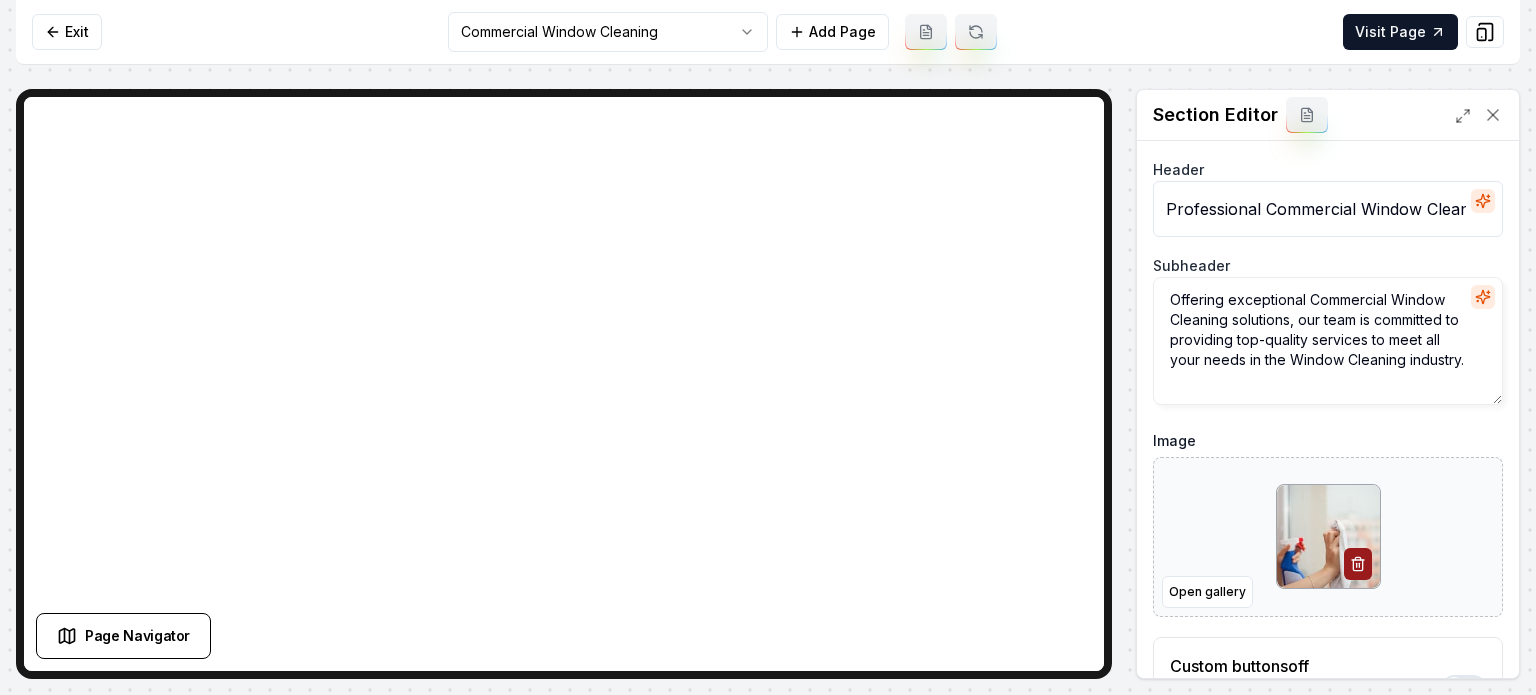 click on "Computer Required This feature is only available on a computer. Please switch to a computer to edit your site. Go back  Exit Commercial Window Cleaning Add Page Visit Page  Page Navigator Page Settings Section Editor Header Professional Commercial Window Cleaning Services Subheader Offering exceptional Commercial Window Cleaning solutions, our team is committed to providing top-quality services to meet all your needs in the Window Cleaning industry. Image Open gallery Custom buttons  off Your buttons will be based on the goals you set up. Discard Changes Save /dashboard/sites/5f64e160-89b8-4411-871c-a36fc385ec31/pages/64126e7b-e93a-455c-8184-df8f2778050b" at bounding box center (768, 347) 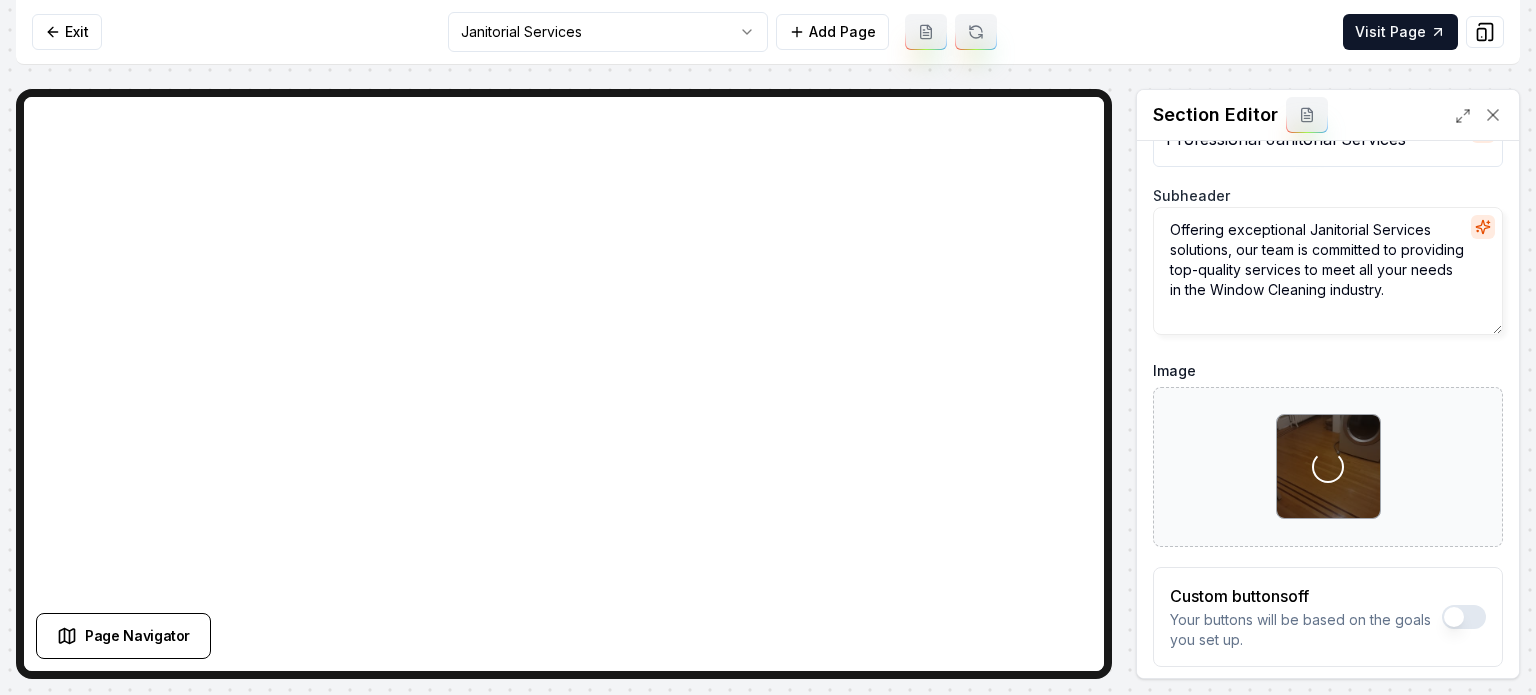 scroll, scrollTop: 161, scrollLeft: 0, axis: vertical 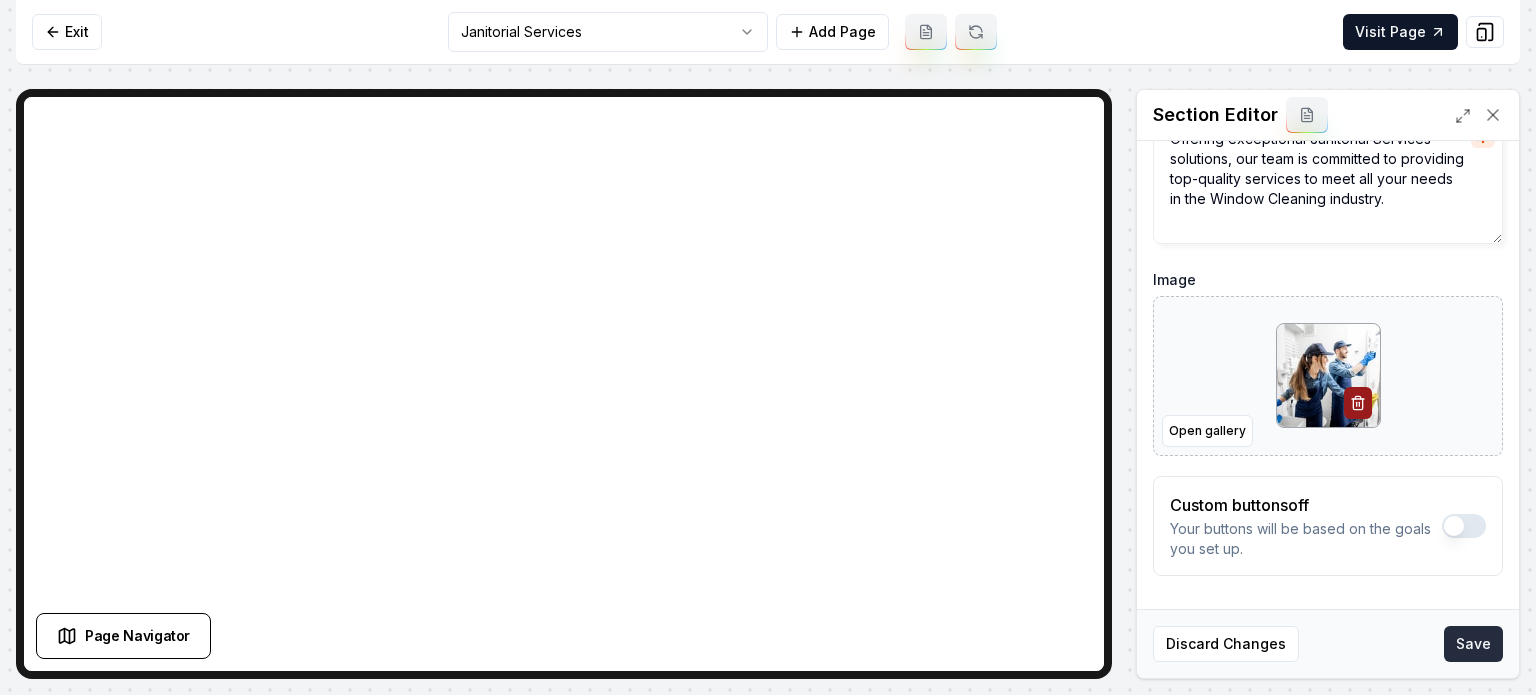 click on "Save" at bounding box center [1473, 644] 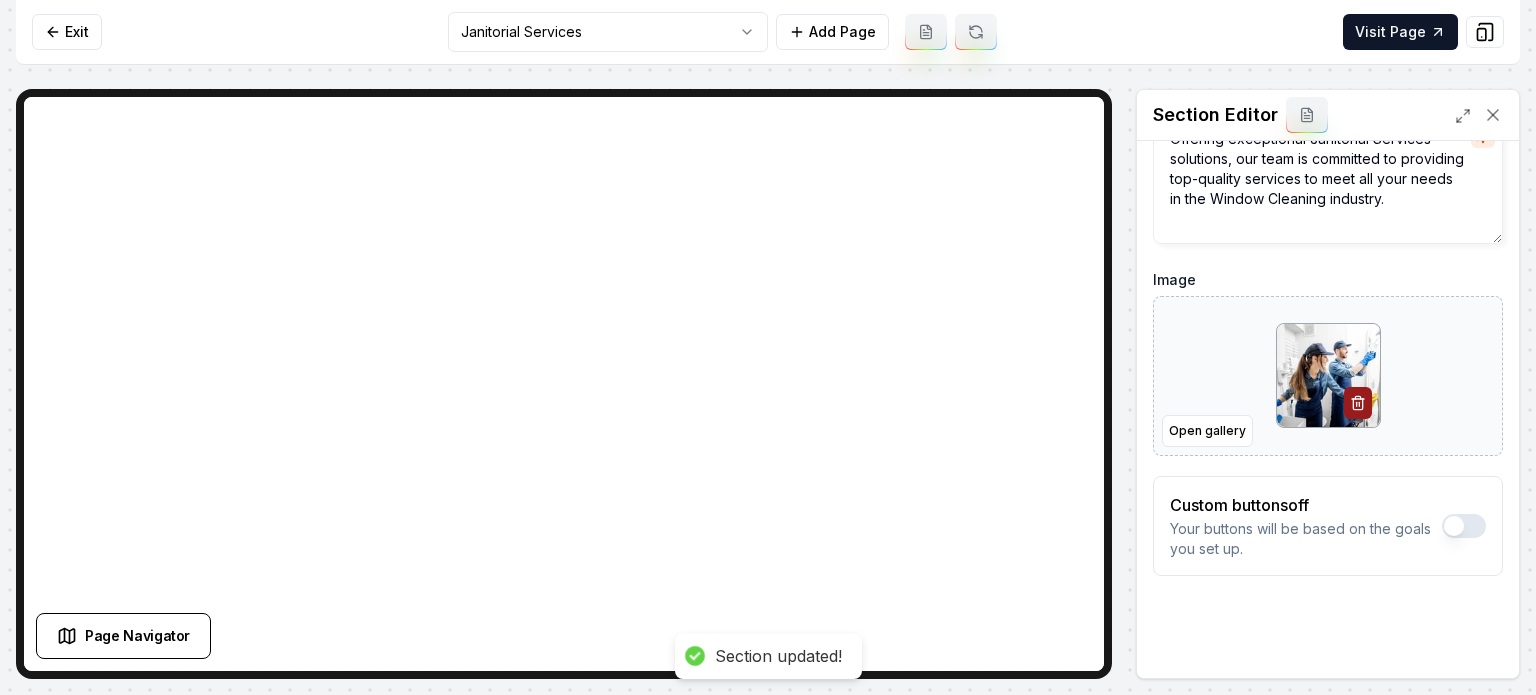 click on "Computer Required This feature is only available on a computer. Please switch to a computer to edit your site. Go back  Exit Janitorial Services Add Page Visit Page  Page Navigator Page Settings Section Editor Header Professional Janitorial Services Subheader Offering exceptional Janitorial Services solutions, our team is committed to providing top-quality services to meet all your needs in the Window Cleaning industry. Image Open gallery Custom buttons  off Your buttons will be based on the goals you set up. Discard Changes Save Section updated! /dashboard/sites/5f64e160-89b8-4411-871c-a36fc385ec31/pages/0db7a0a3-3f46-4ea5-acef-e0bb7e3491f6" at bounding box center [768, 347] 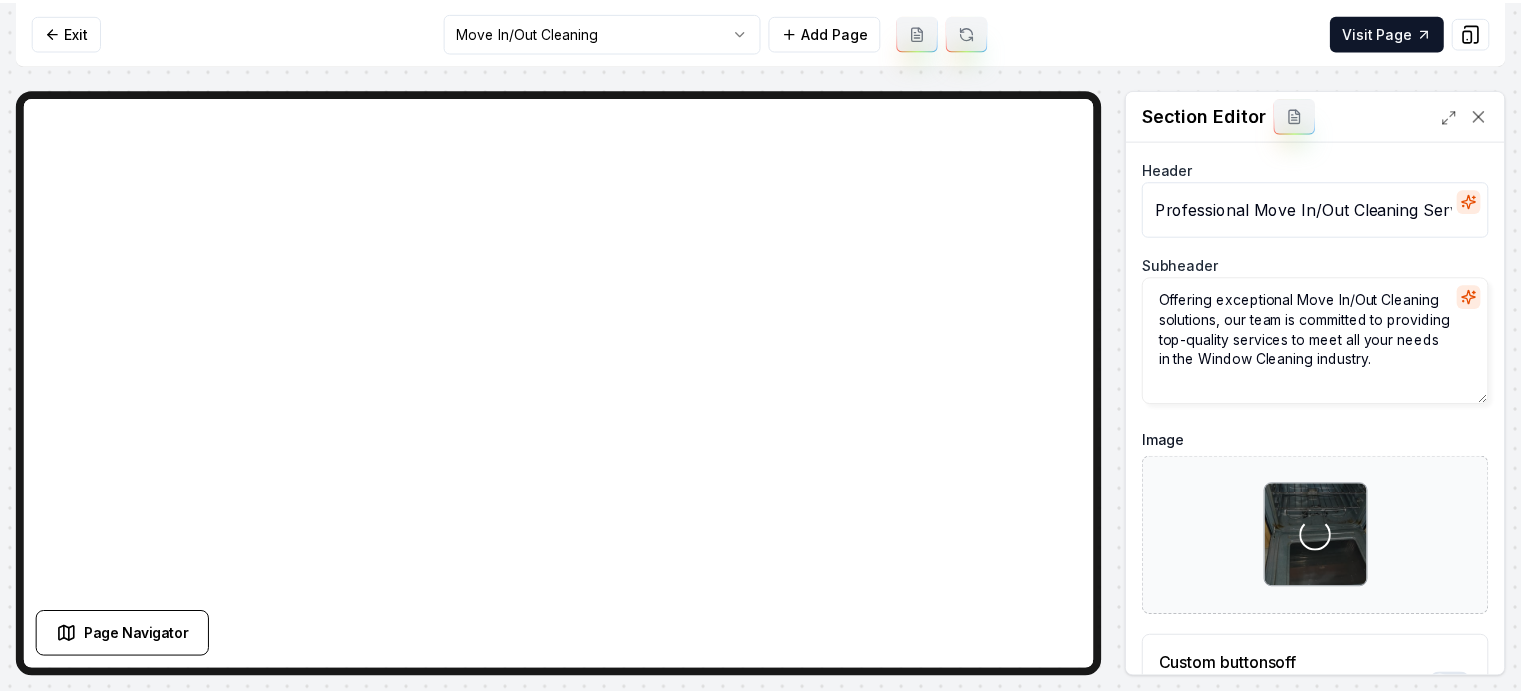 scroll, scrollTop: 161, scrollLeft: 0, axis: vertical 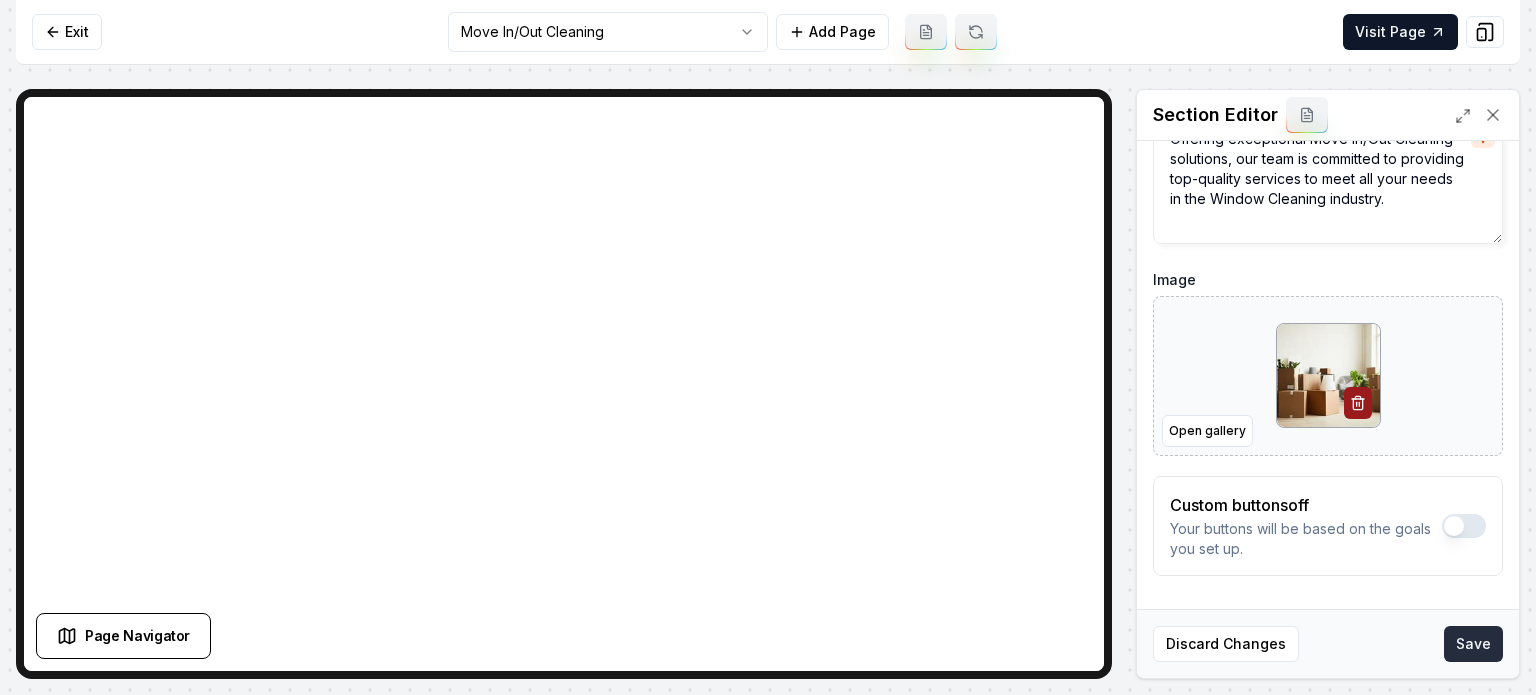 click on "Save" at bounding box center [1473, 644] 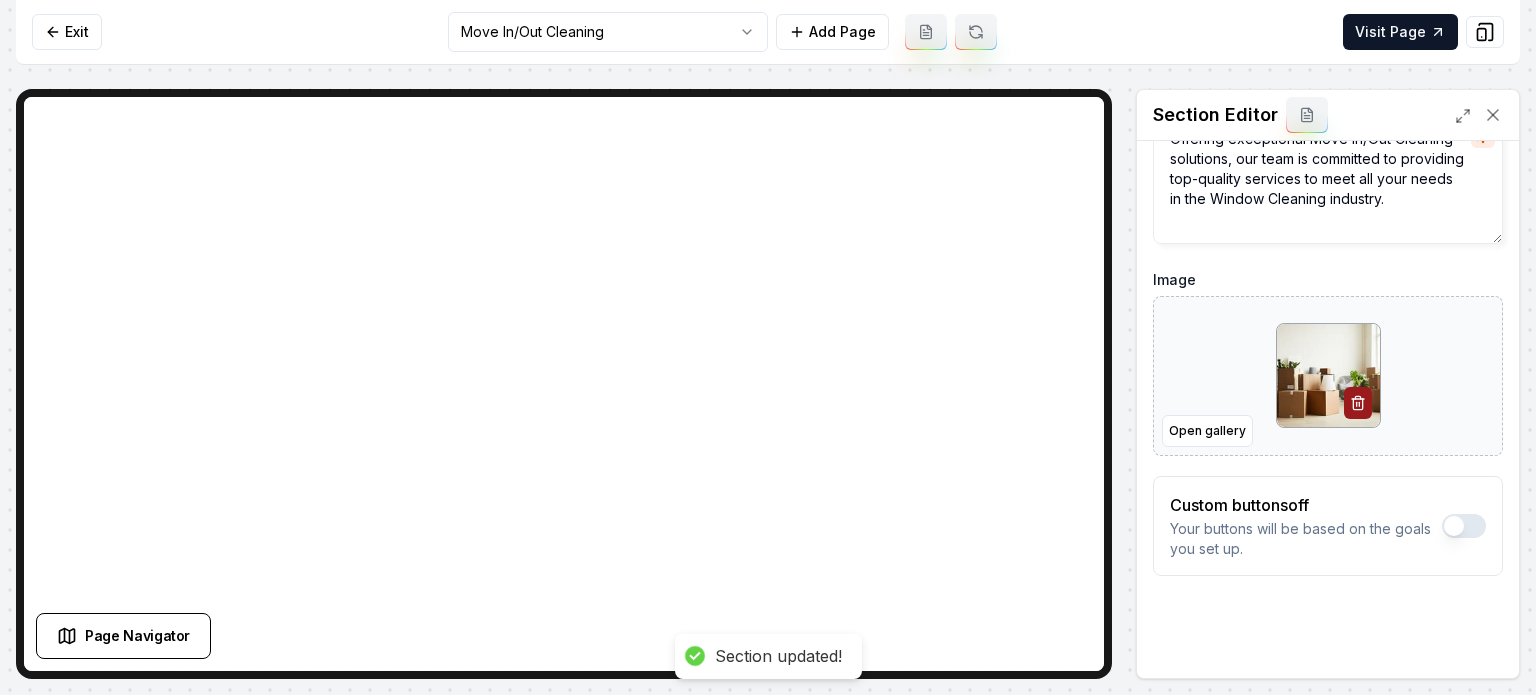 click on "Computer Required This feature is only available on a computer. Please switch to a computer to edit your site. Go back  Exit Move In/Out Cleaning Add Page Visit Page  Page Navigator Page Settings Section Editor Header Professional Move In/Out Cleaning Services Subheader Offering exceptional Move In/Out Cleaning solutions, our team is committed to providing top-quality services to meet all your needs in the Window Cleaning industry. Image Open gallery Custom buttons  off Your buttons will be based on the goals you set up. Discard Changes Save Section updated! /dashboard/sites/5f64e160-89b8-4411-871c-a36fc385ec31/pages/1a8f185f-b6ad-484e-bd37-dcee8b22ca41" at bounding box center (768, 347) 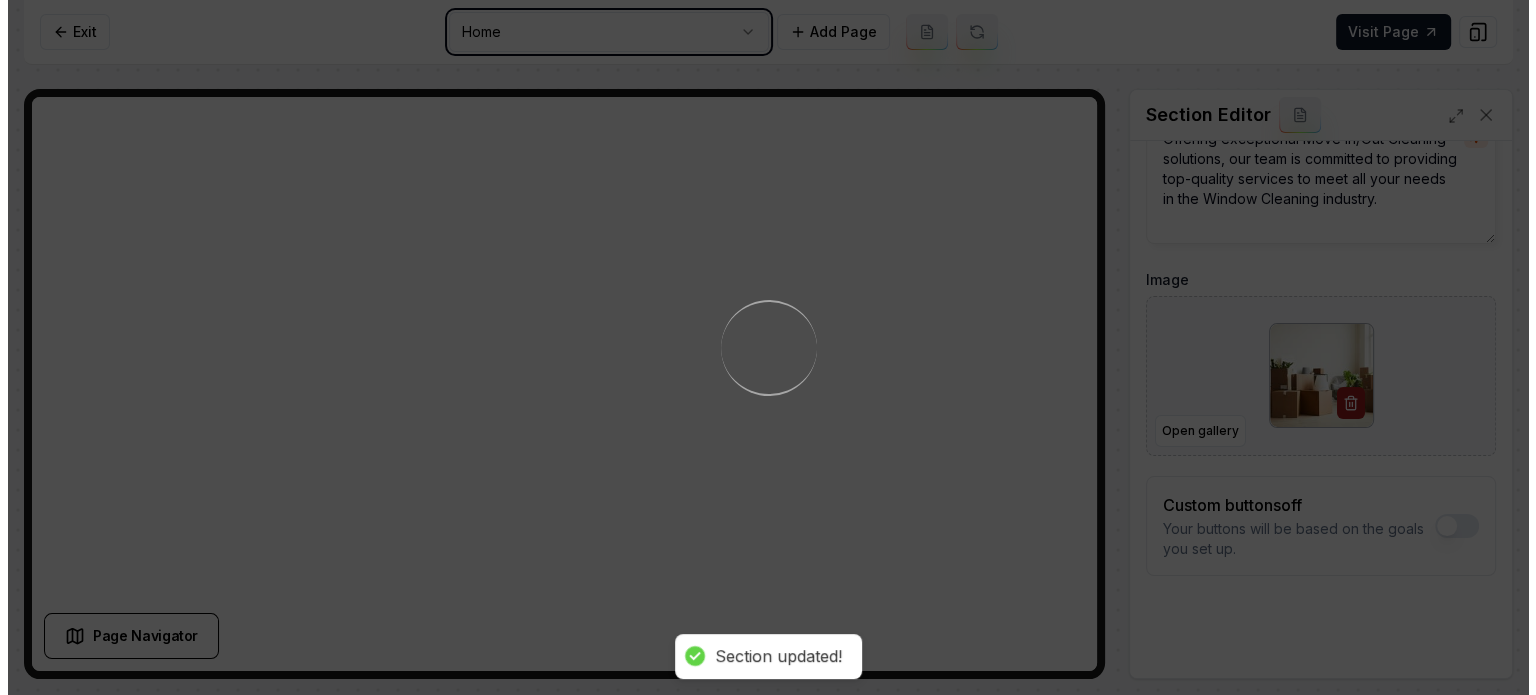 scroll, scrollTop: 0, scrollLeft: 0, axis: both 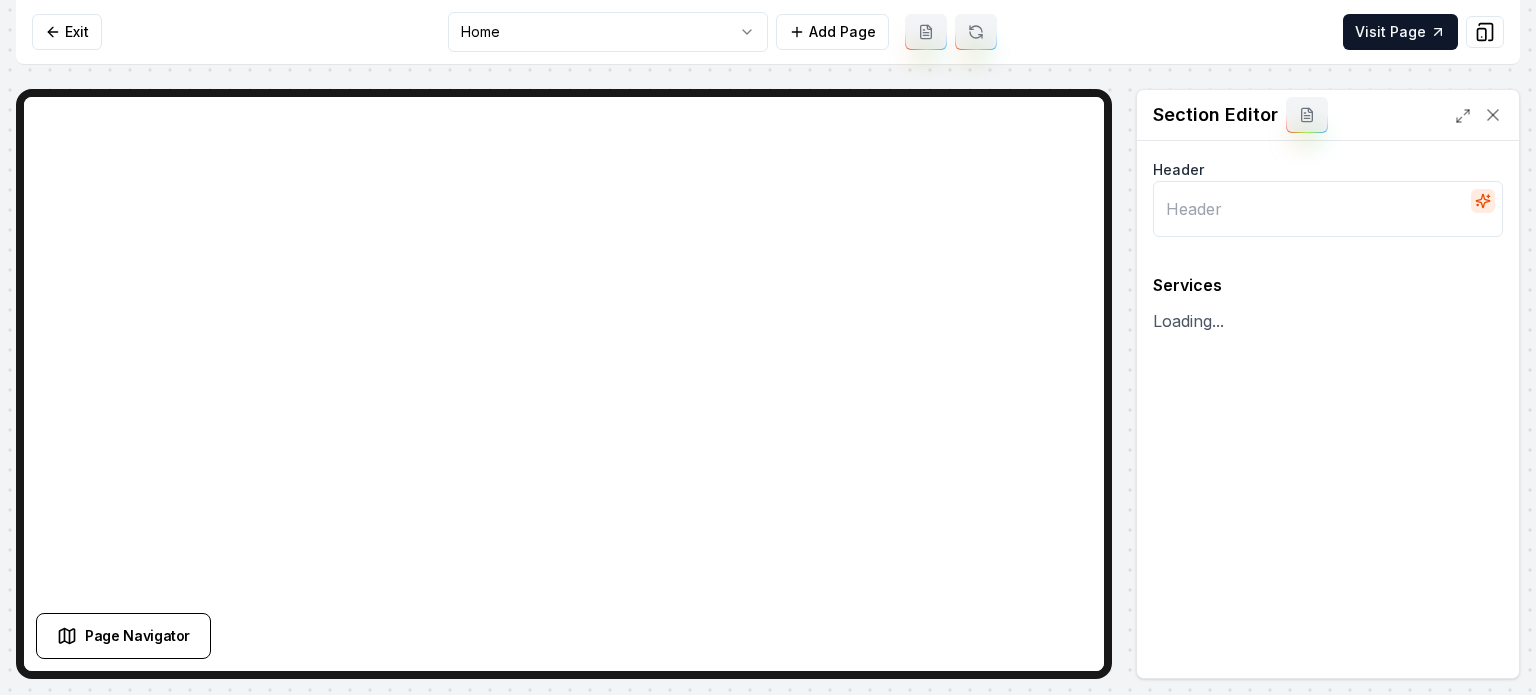 type on "Comprehensive Cleaning Solutions" 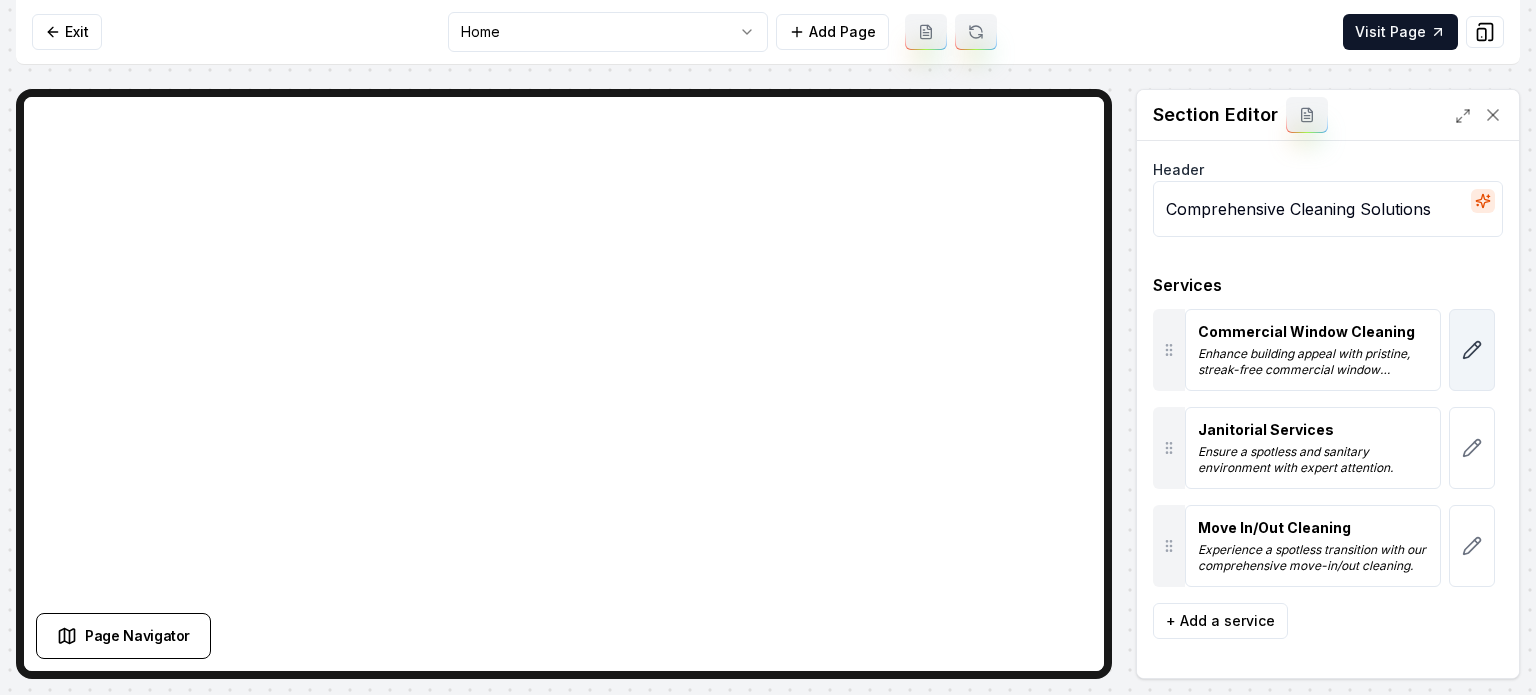 click at bounding box center (1472, 350) 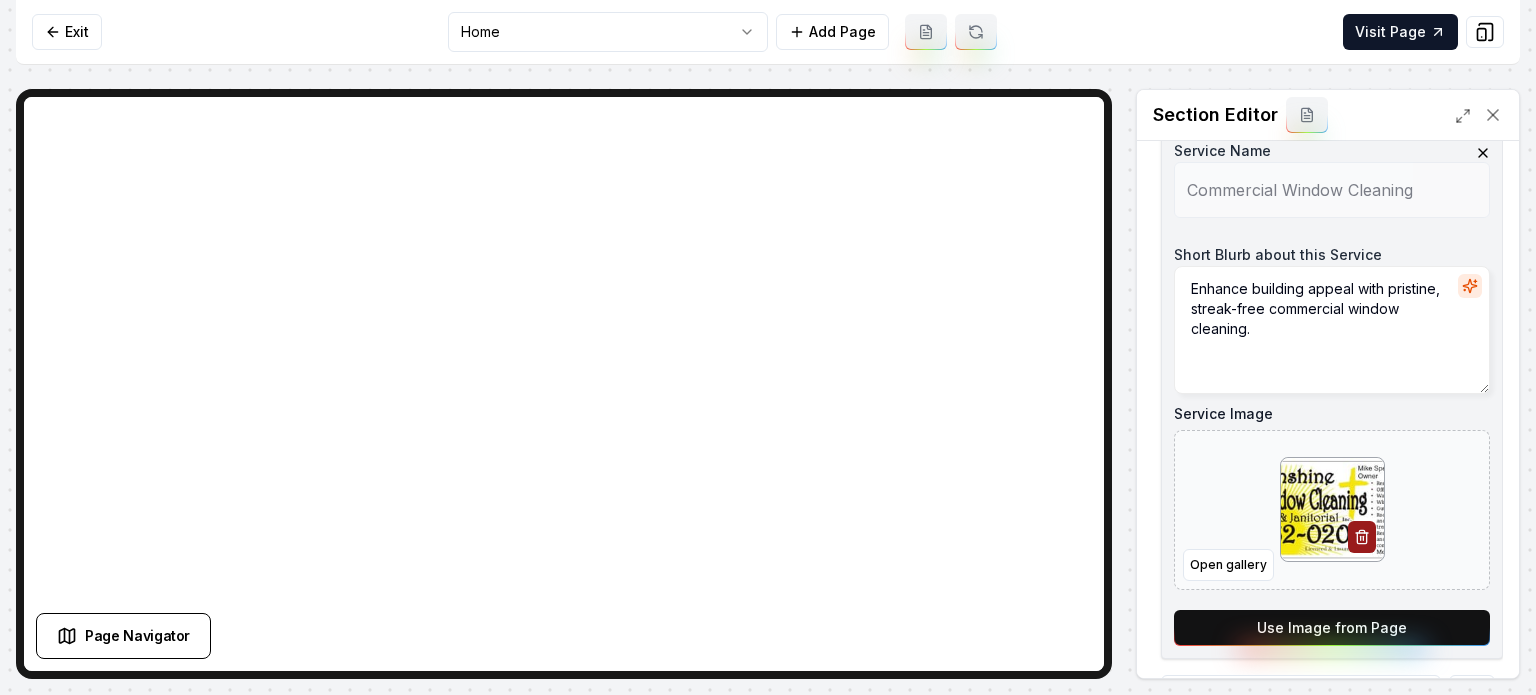 scroll, scrollTop: 400, scrollLeft: 0, axis: vertical 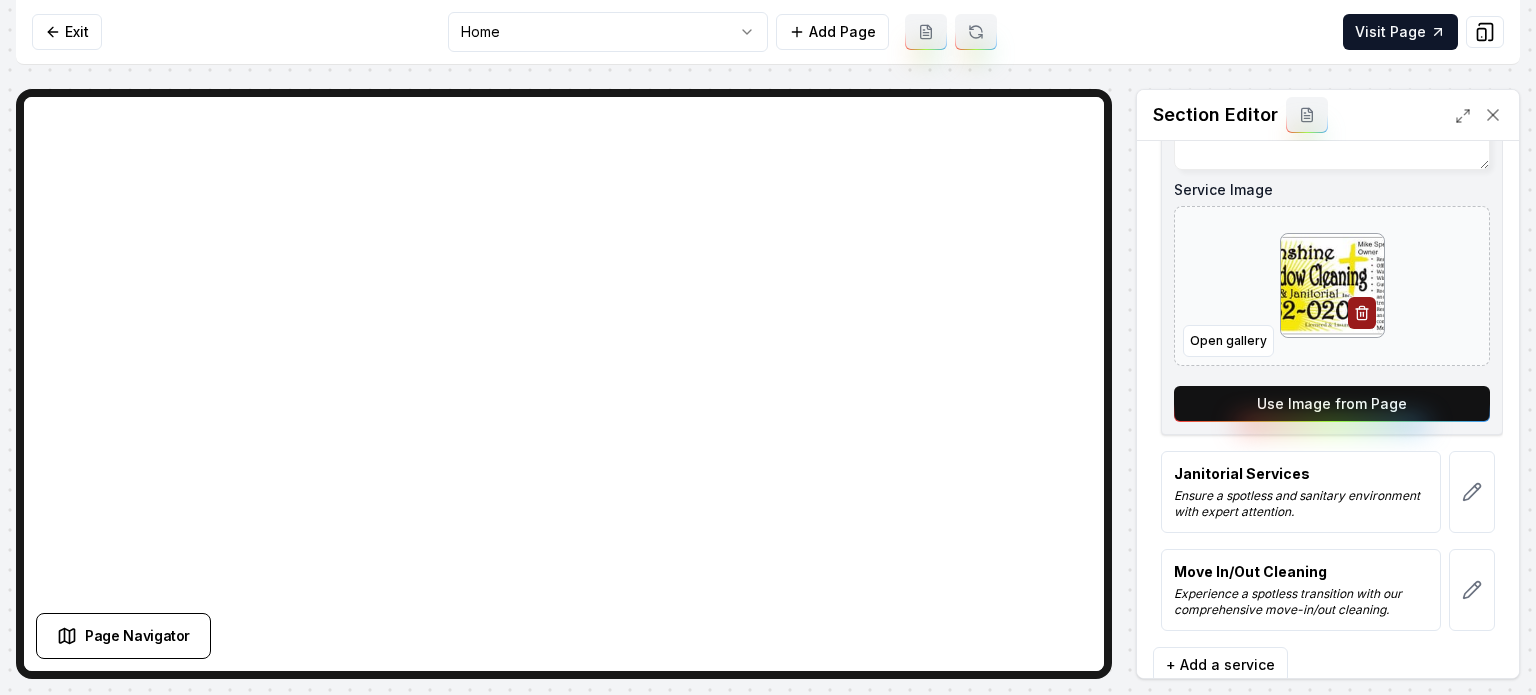 click on "Service Name Commercial Window Cleaning Short Blurb about this Service Enhance building appeal with pristine, streak-free commercial window cleaning. Service Image Open gallery Use Image from Page" at bounding box center [1332, 172] 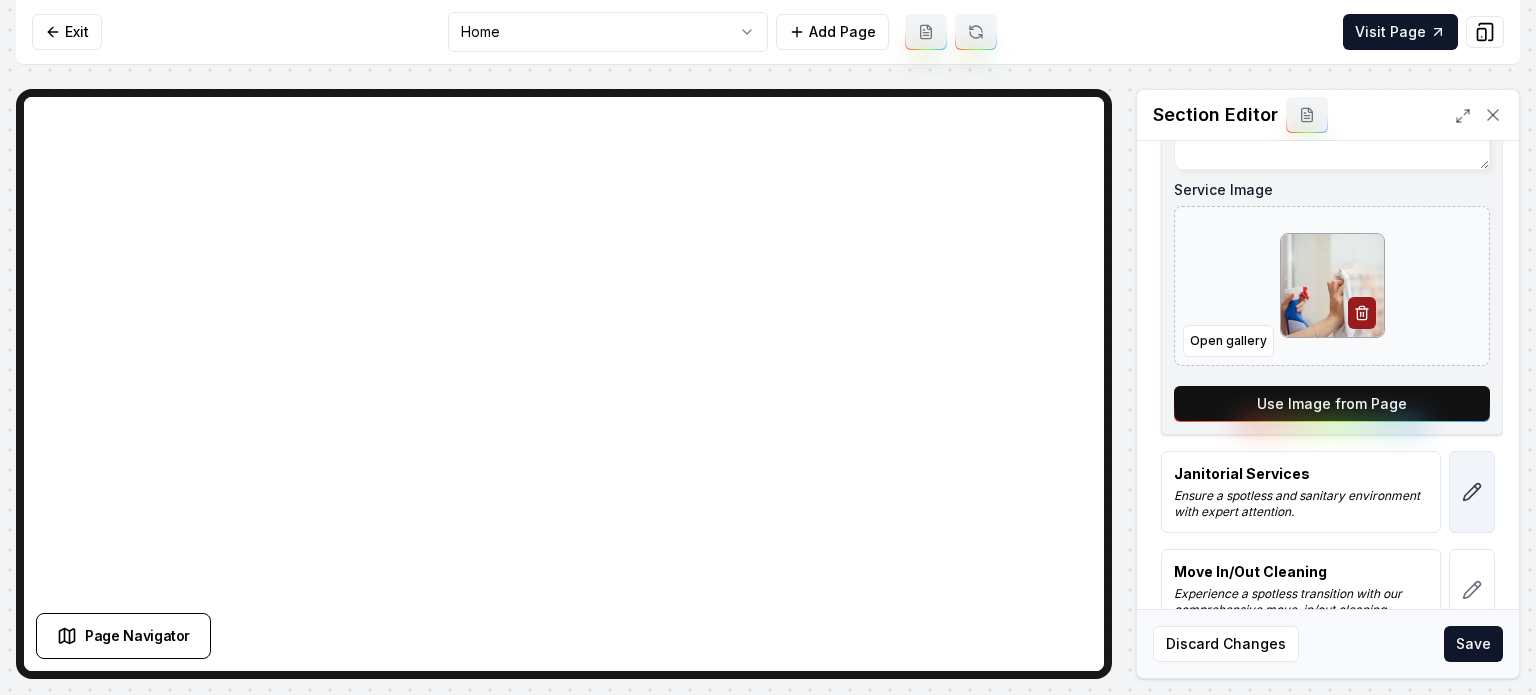 click at bounding box center [1472, 492] 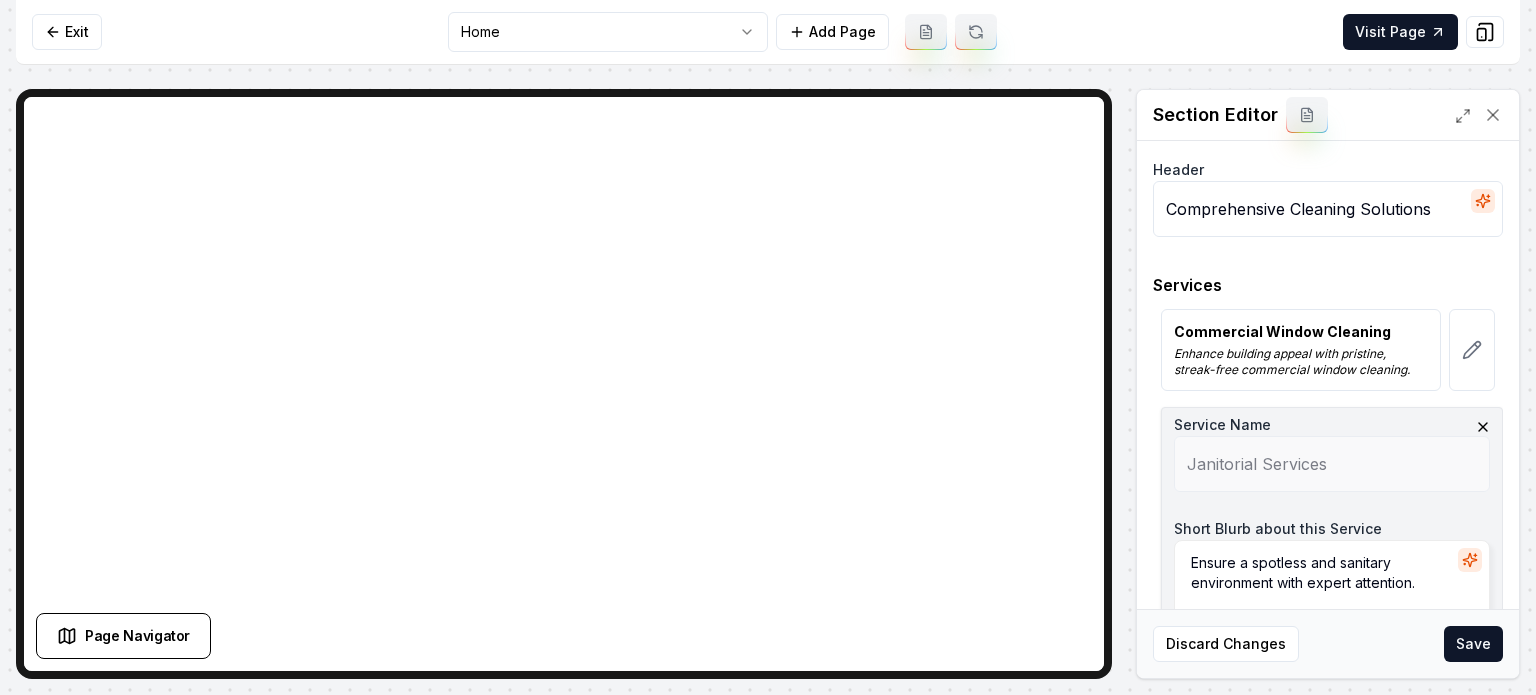 scroll, scrollTop: 443, scrollLeft: 0, axis: vertical 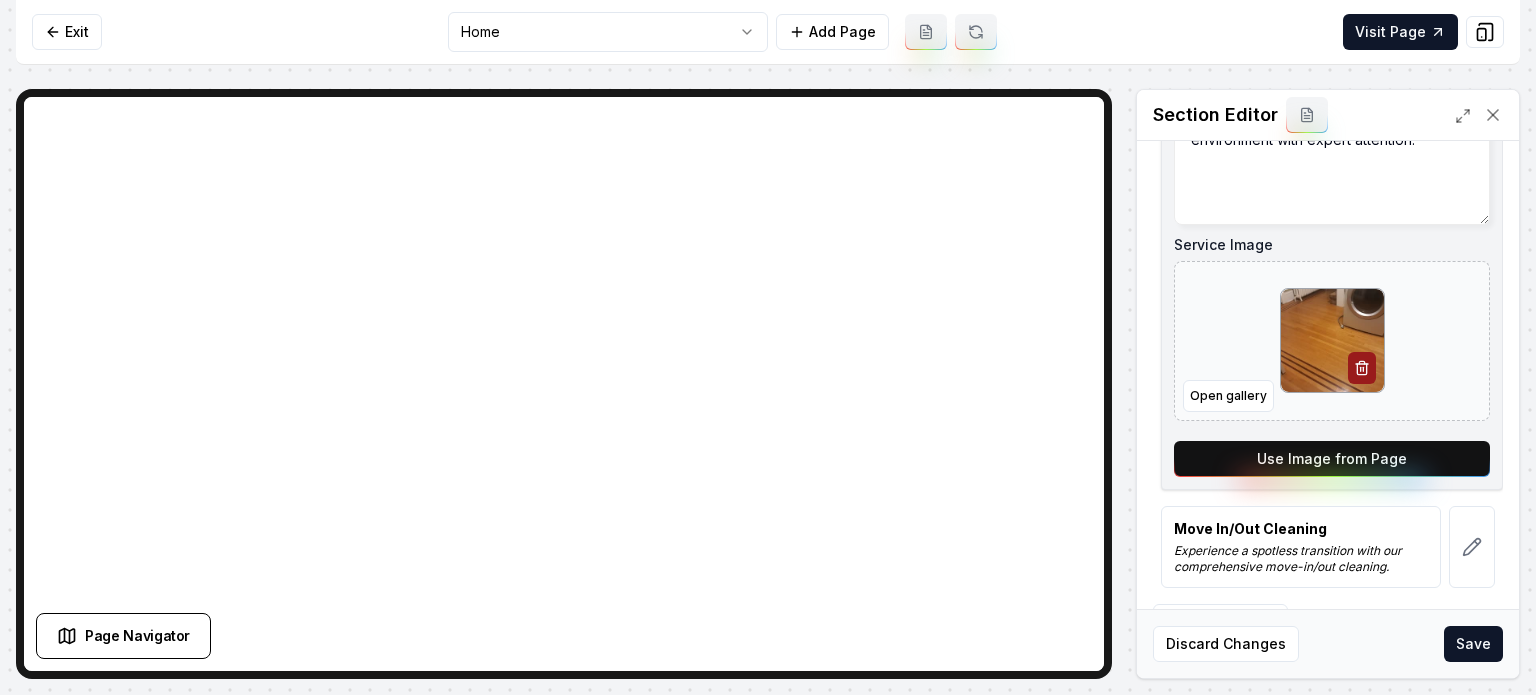 click on "Use Image from Page" at bounding box center [1332, 459] 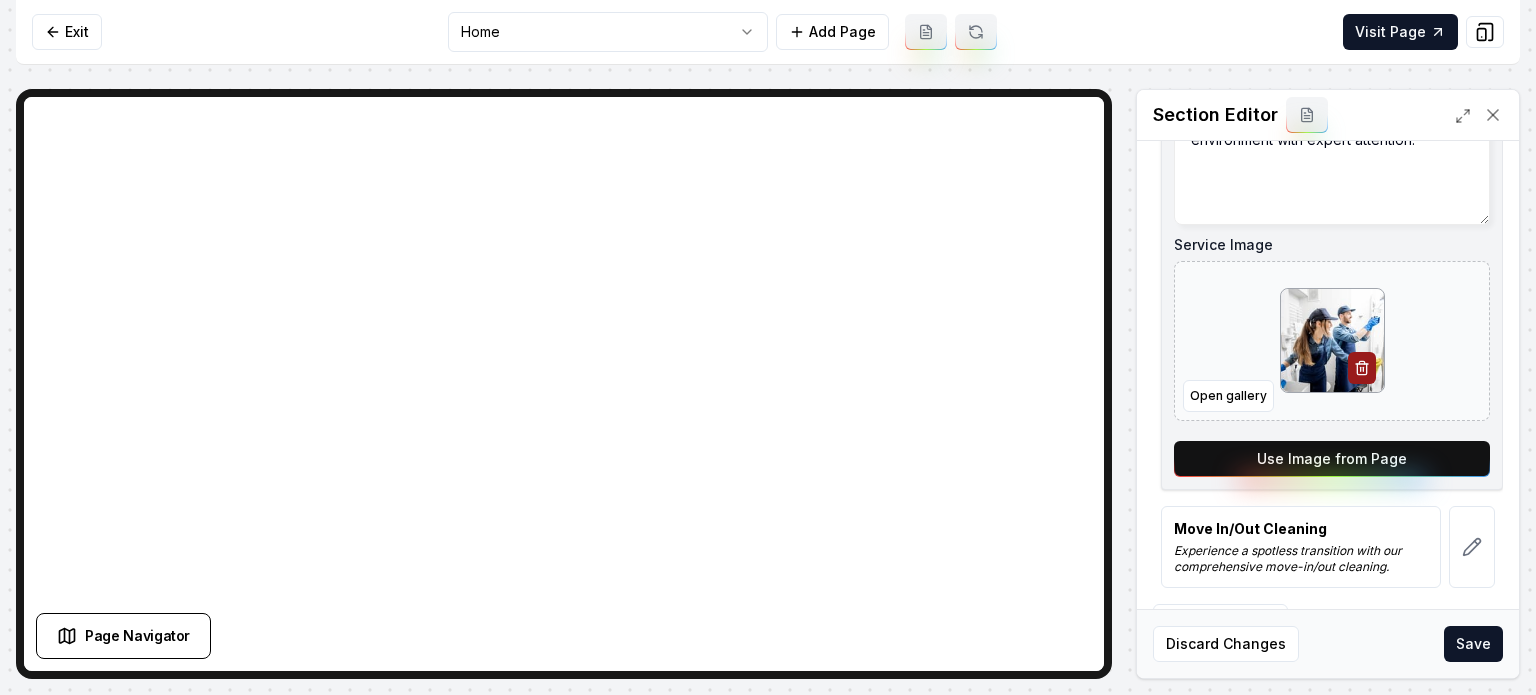 click at bounding box center (1472, 547) 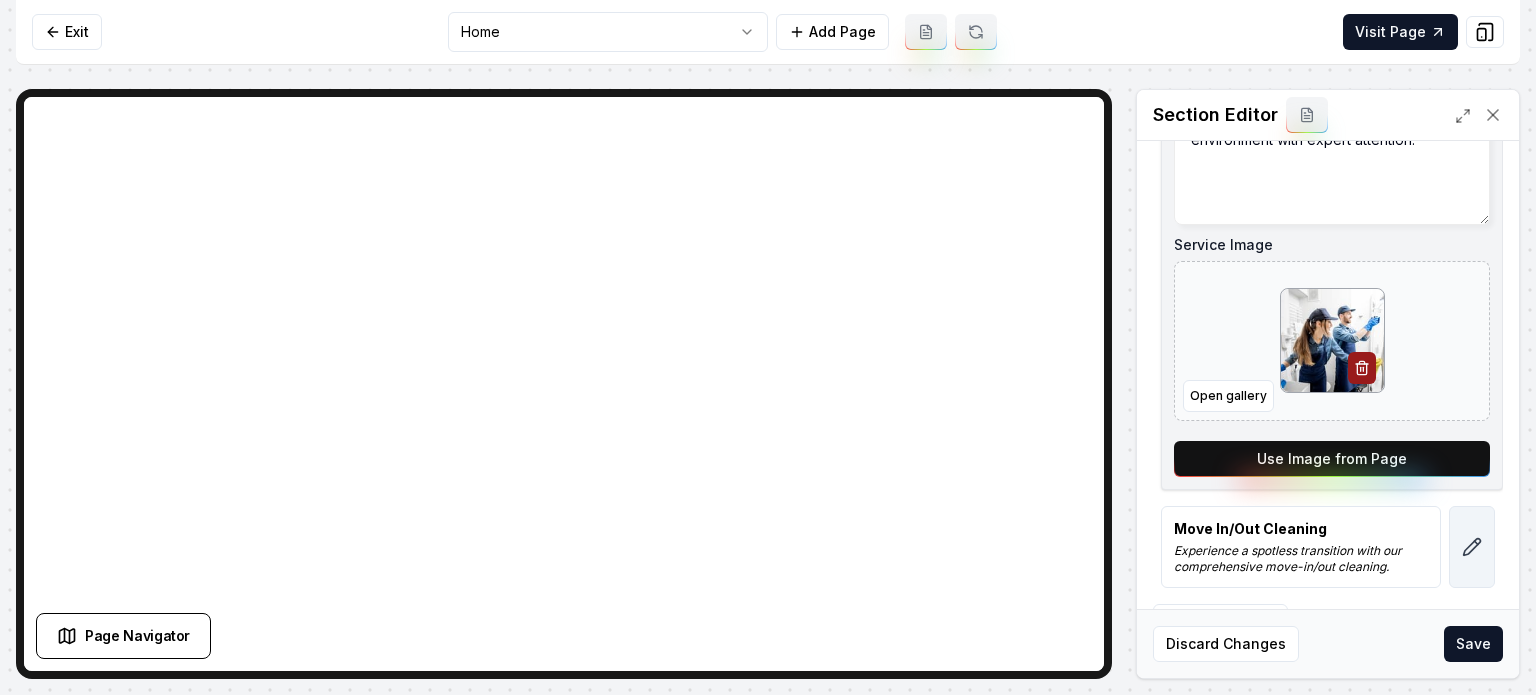 click at bounding box center (1472, 547) 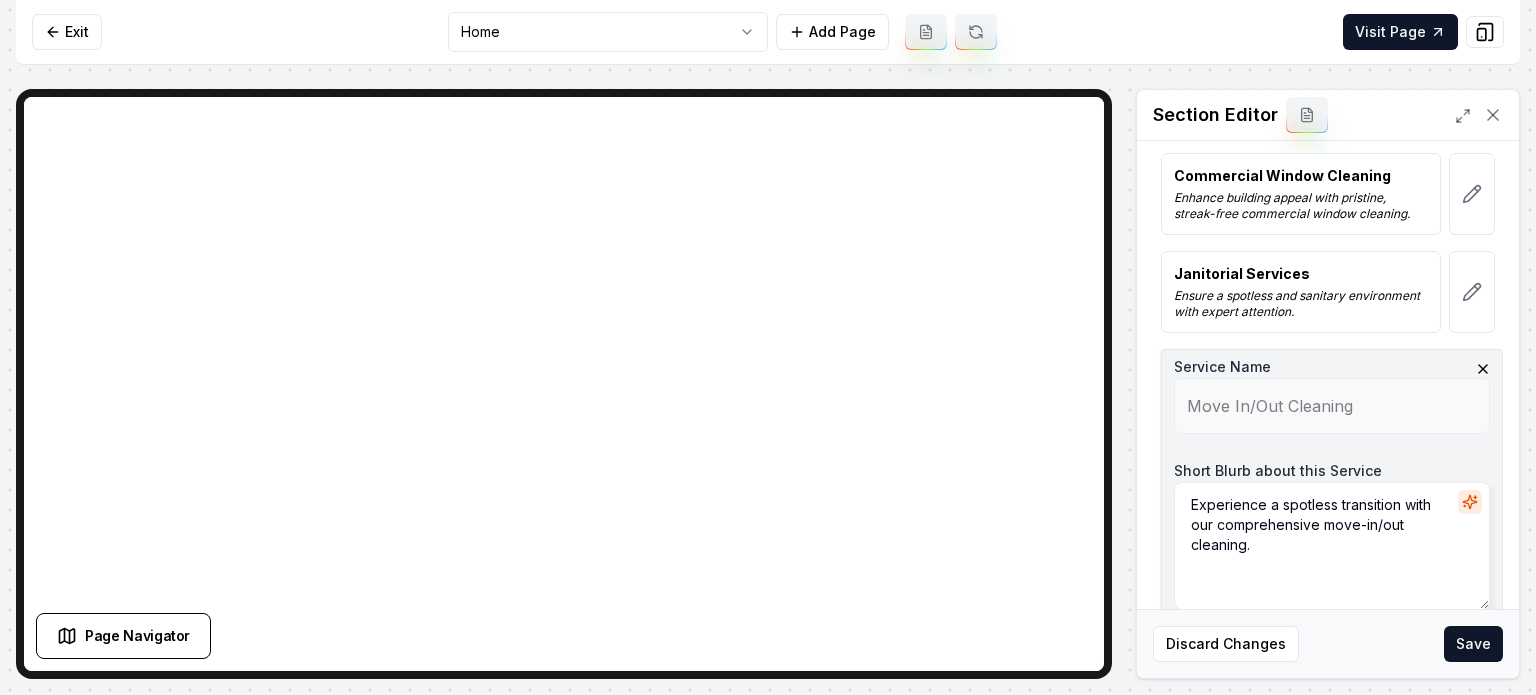 scroll, scrollTop: 443, scrollLeft: 0, axis: vertical 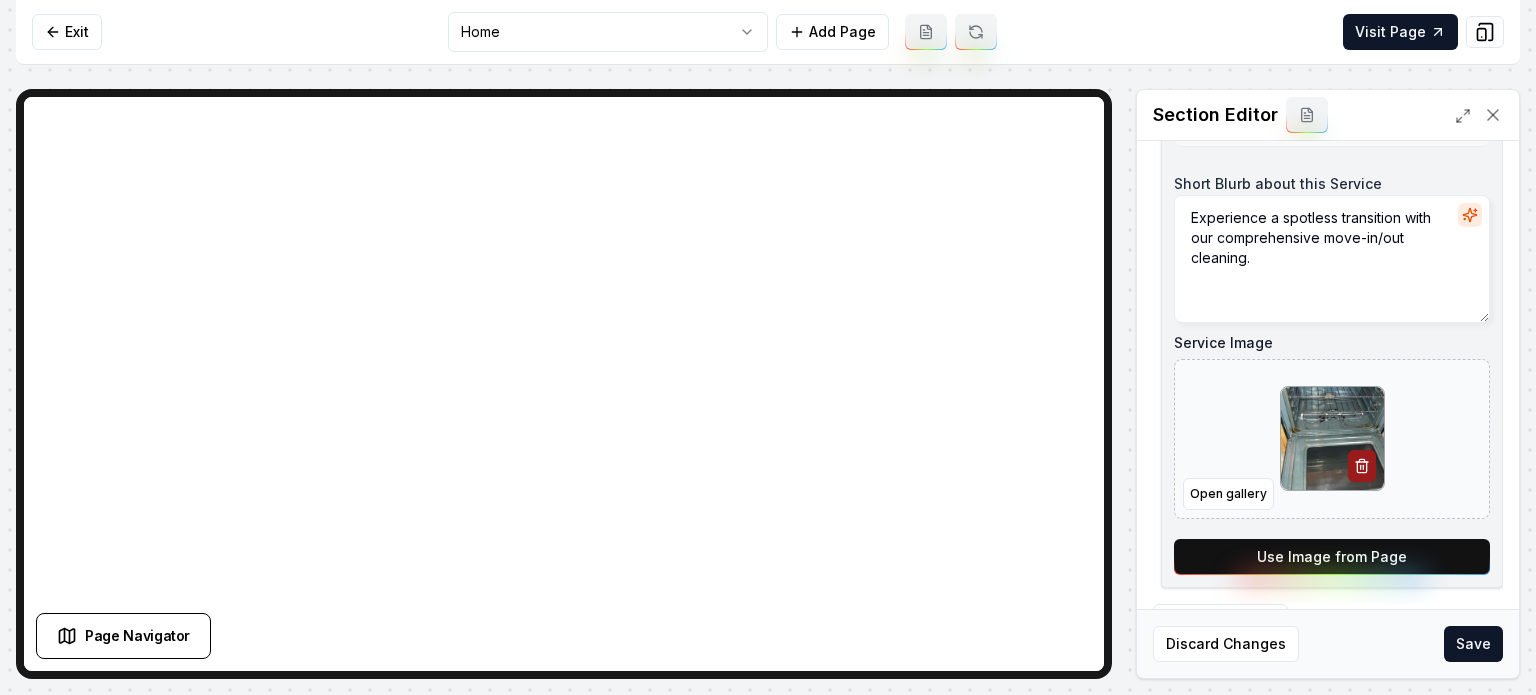 drag, startPoint x: 1426, startPoint y: 562, endPoint x: 1442, endPoint y: 591, distance: 33.12099 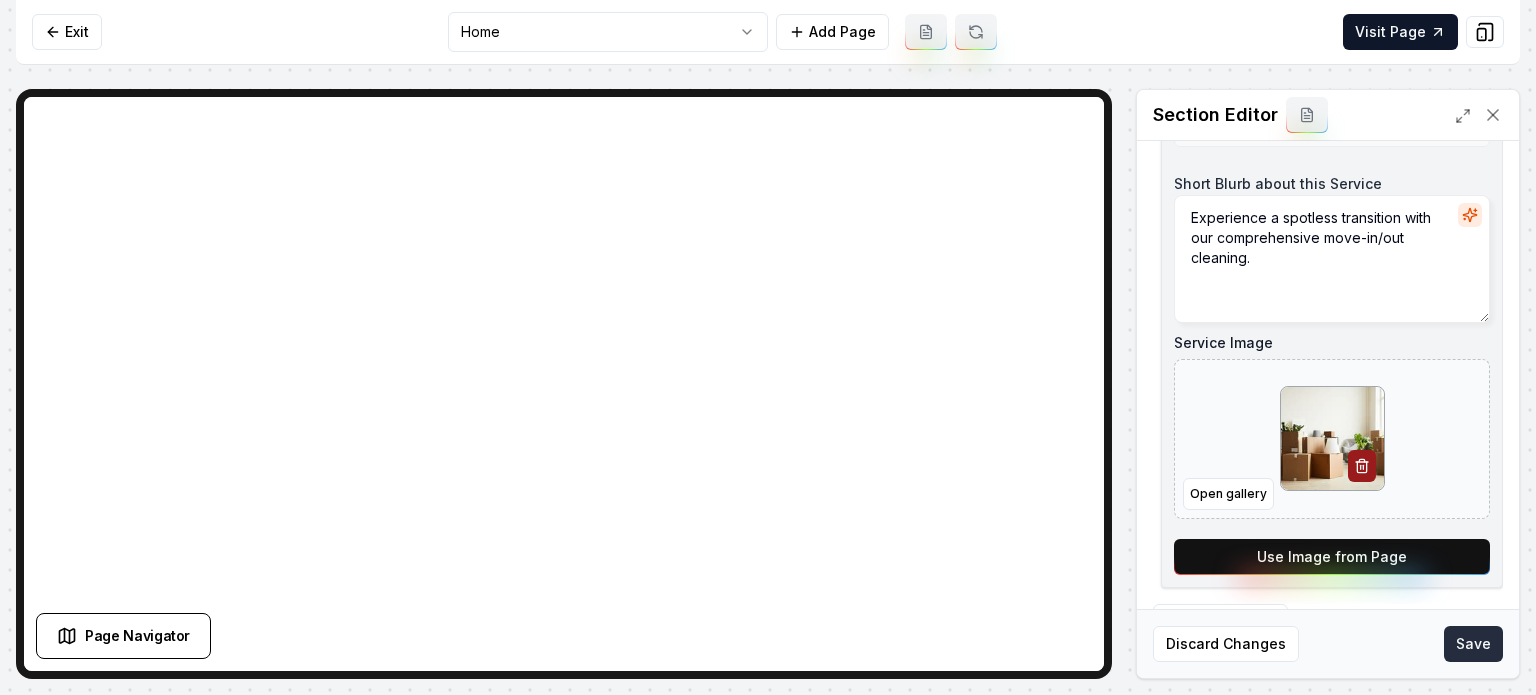 click on "Save" at bounding box center (1473, 644) 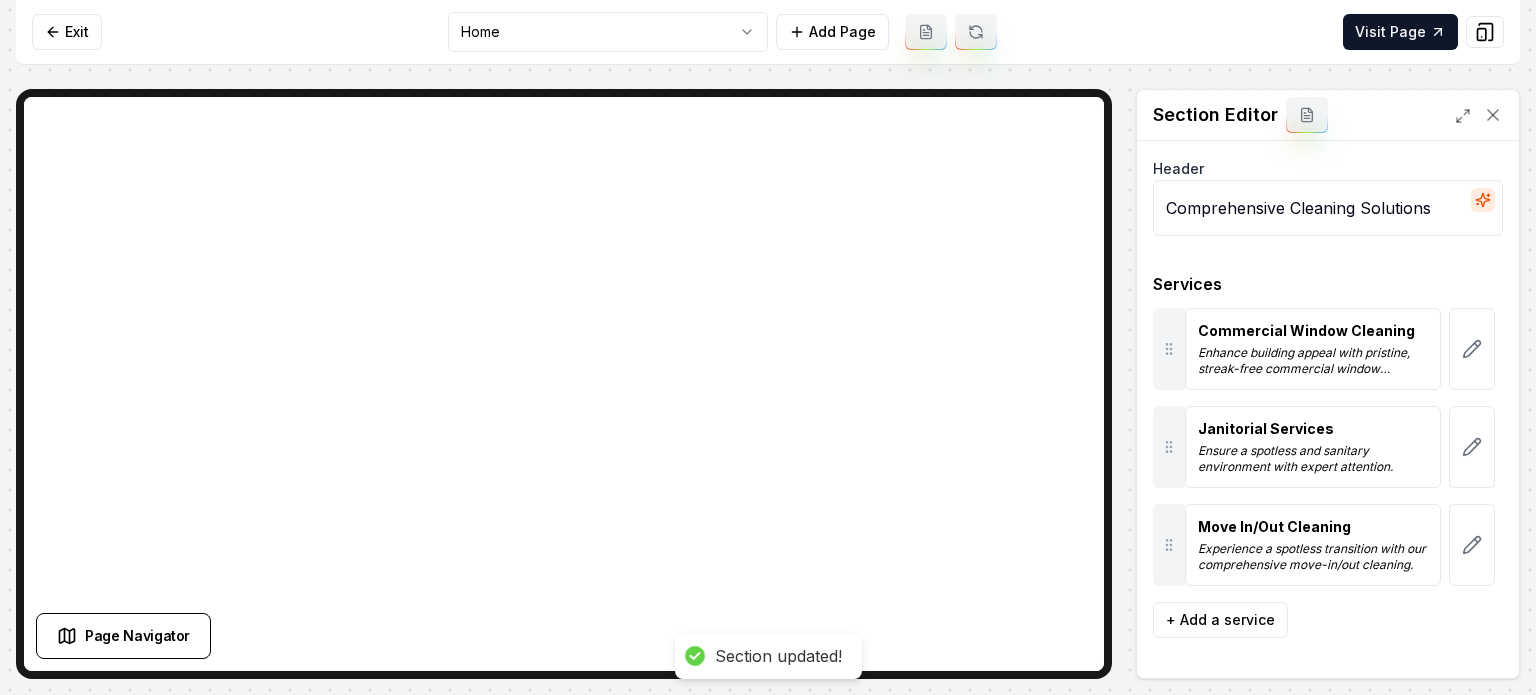 scroll, scrollTop: 0, scrollLeft: 0, axis: both 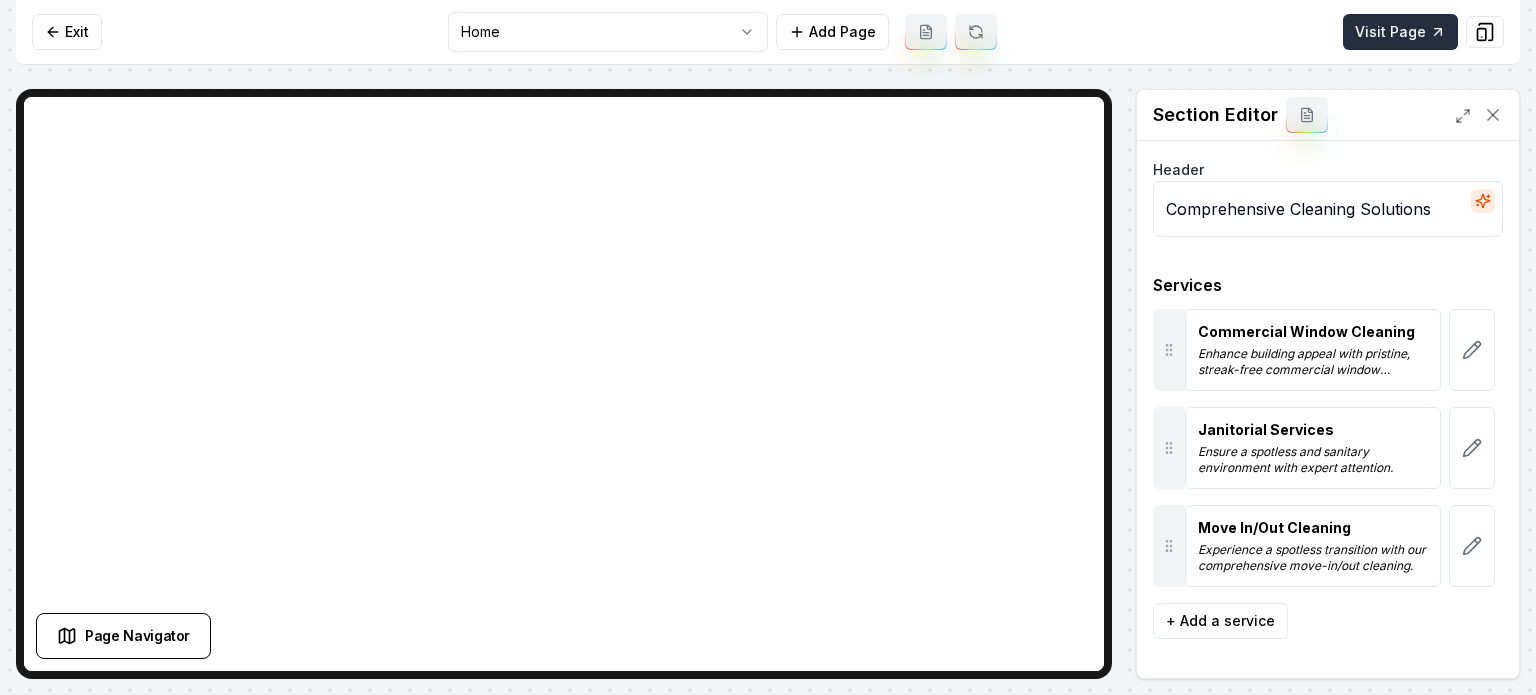click on "Visit Page" at bounding box center [1400, 32] 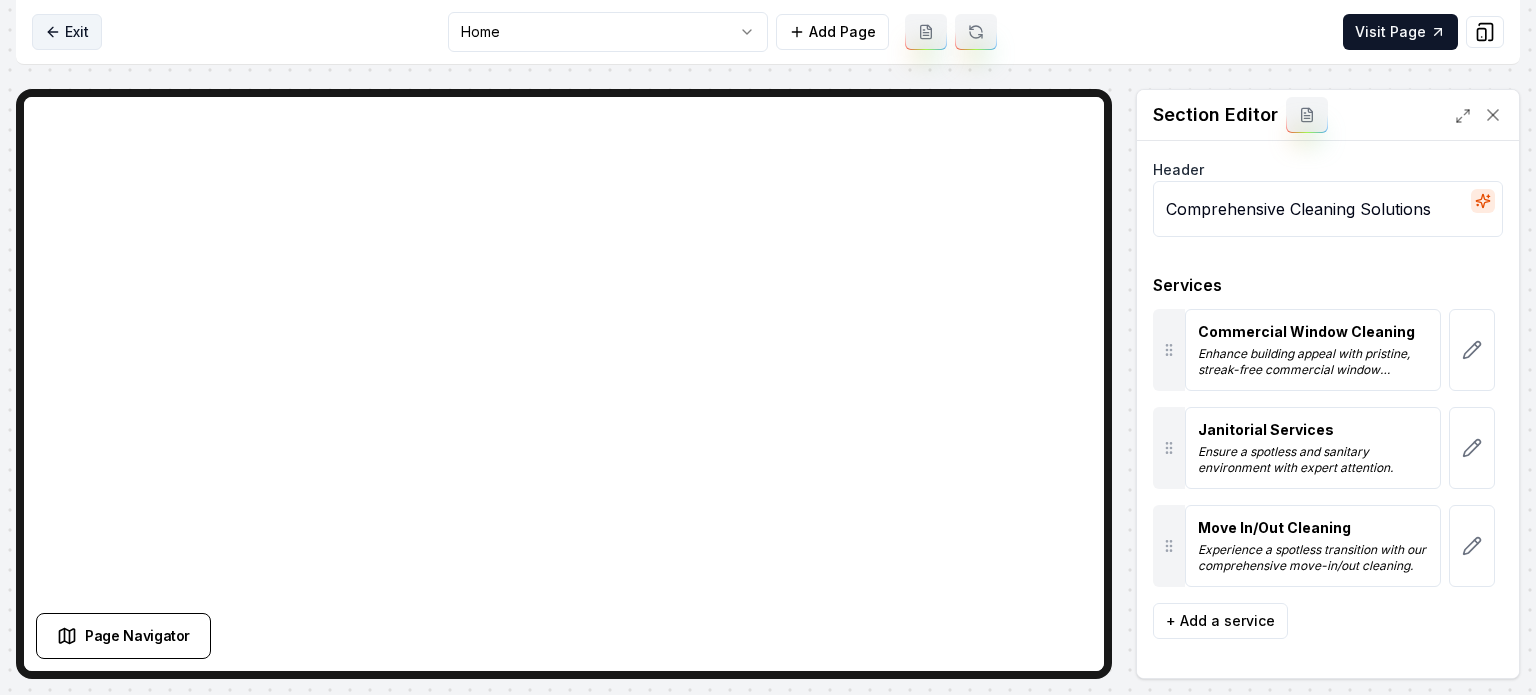 click on "Exit" at bounding box center [67, 32] 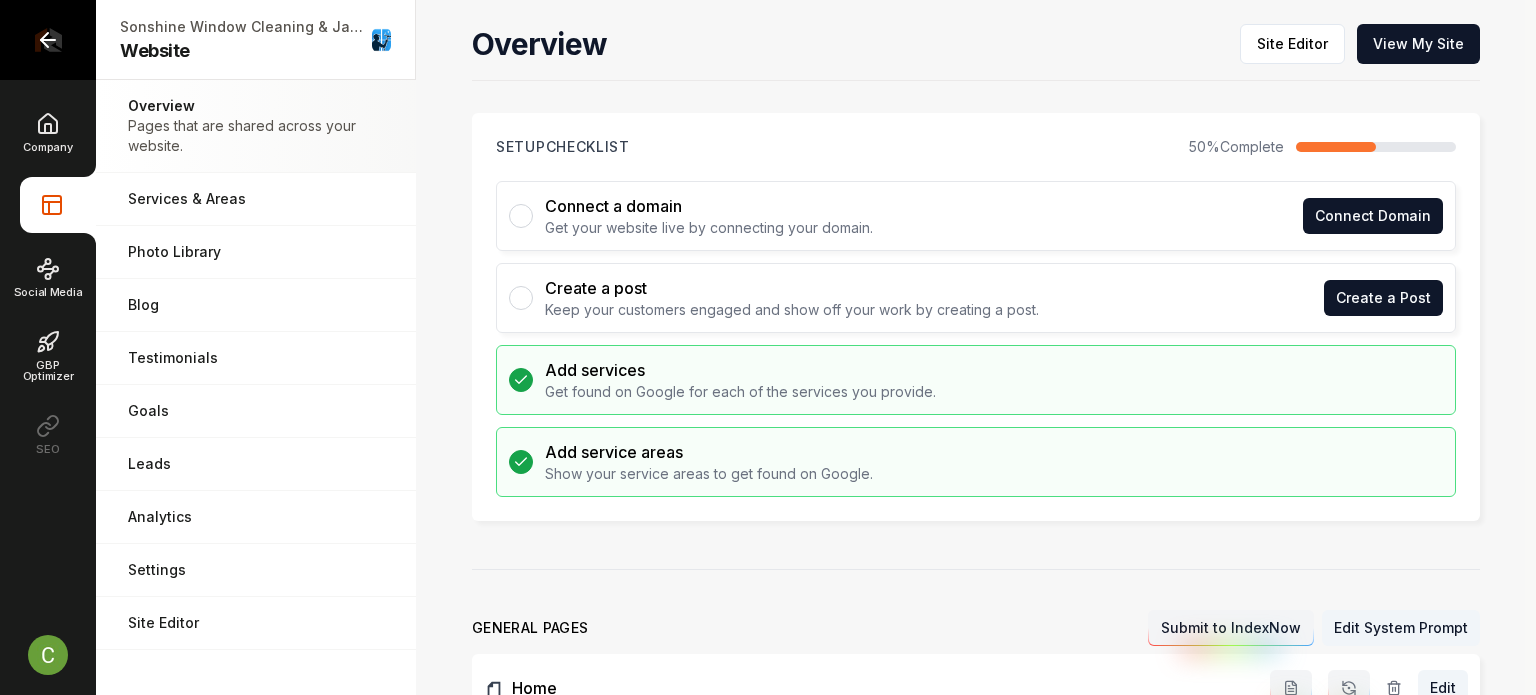 click 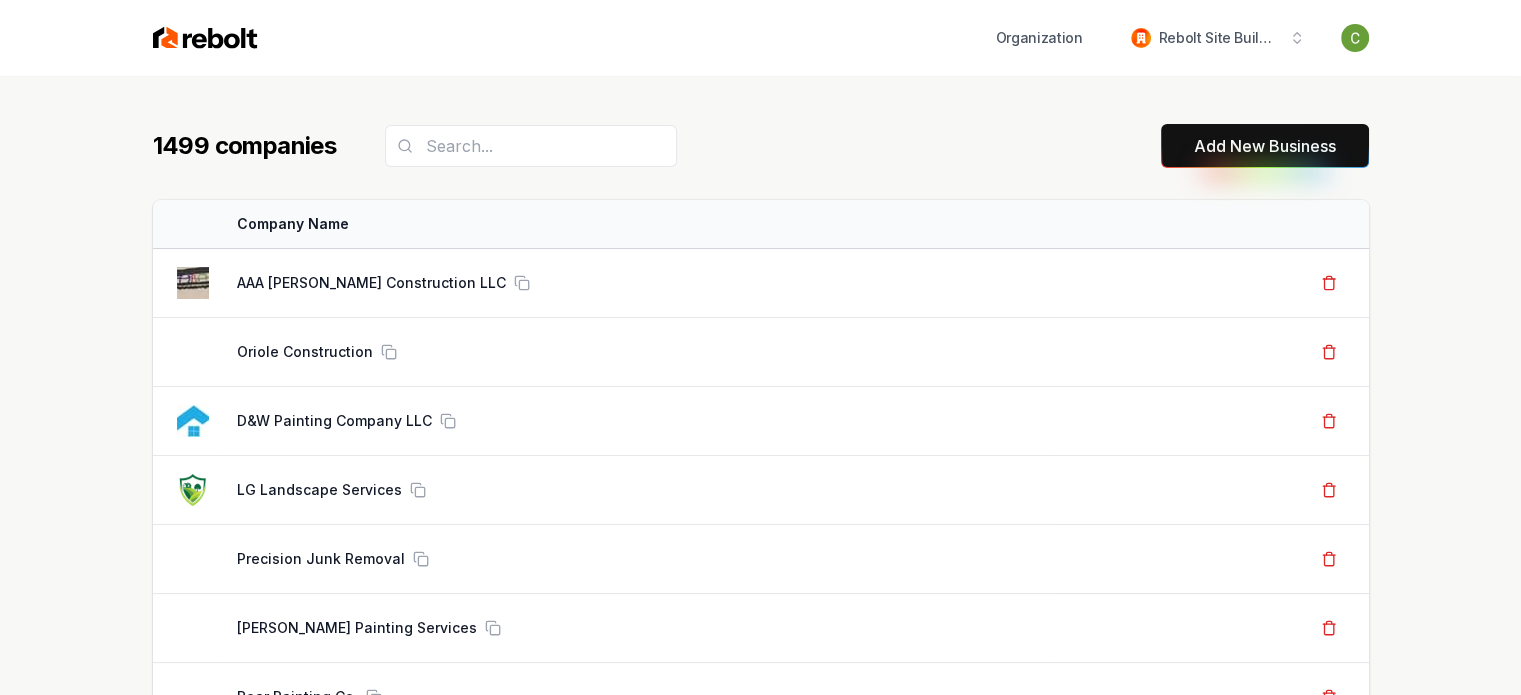 click on "Add New Business" at bounding box center [1265, 146] 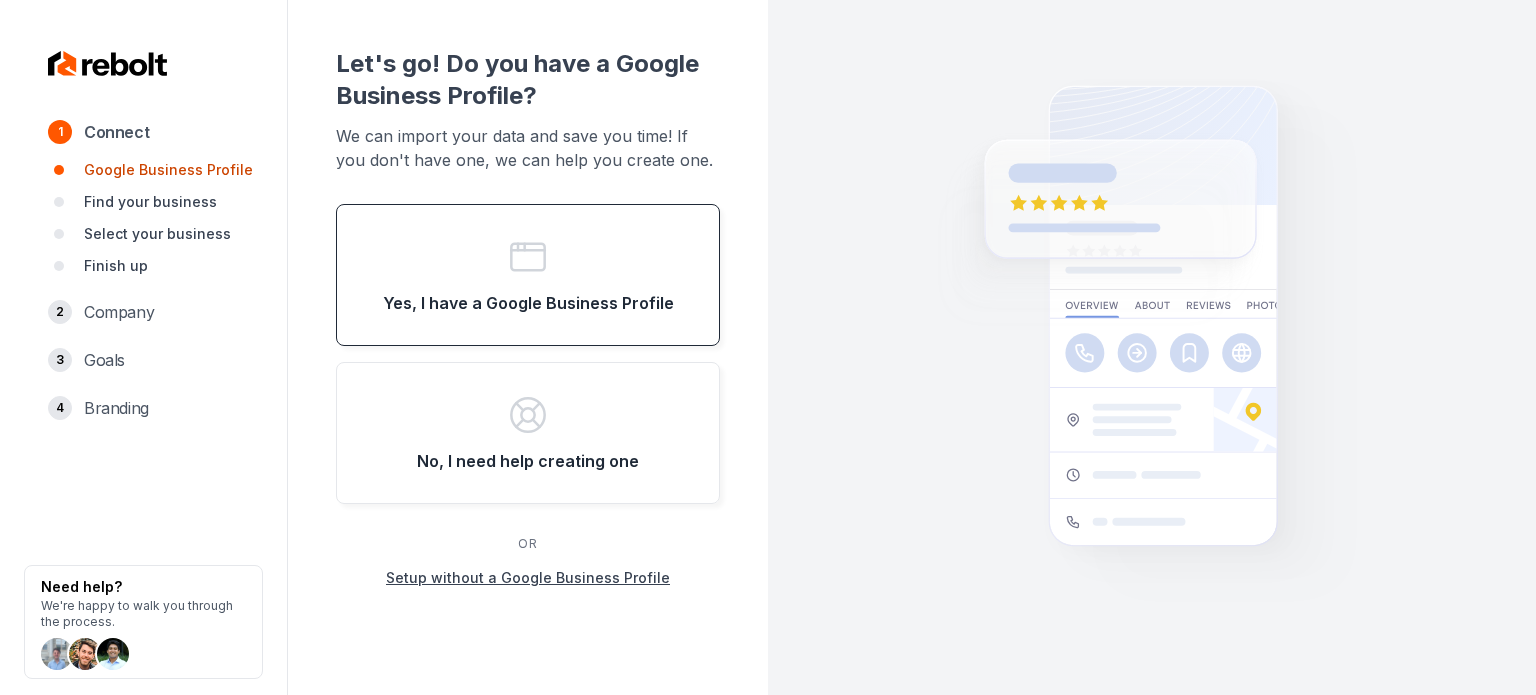 click on "Yes, I have a Google Business Profile" at bounding box center (528, 275) 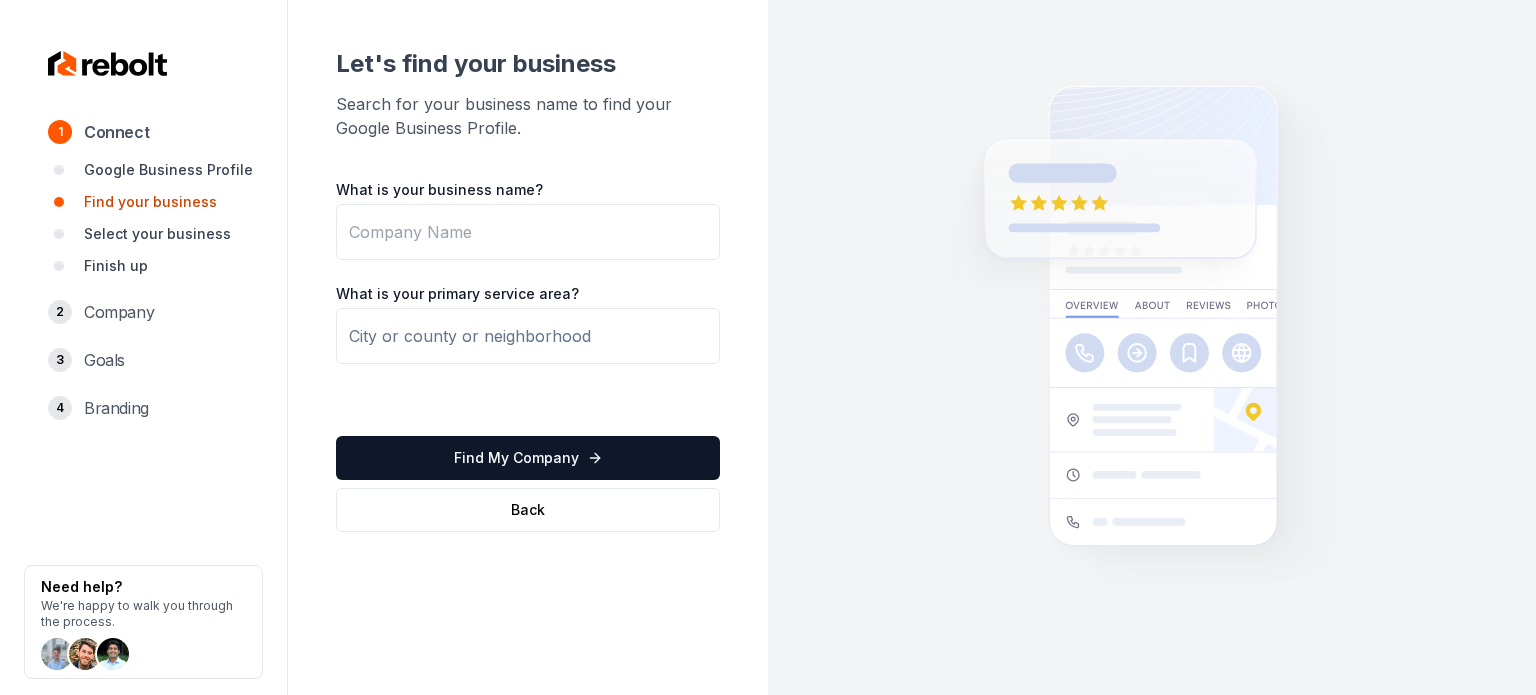 click on "What is your business name?" at bounding box center [528, 232] 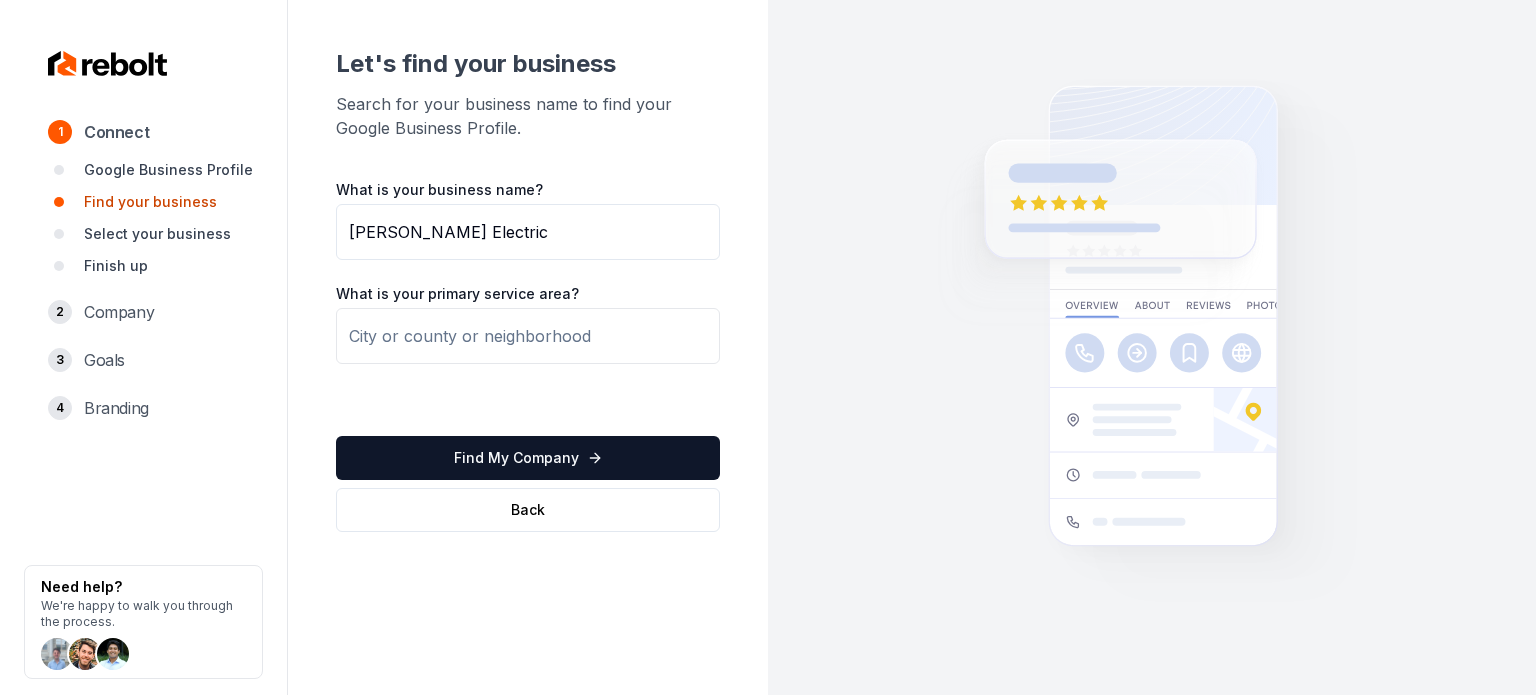 type on "Brian Electric" 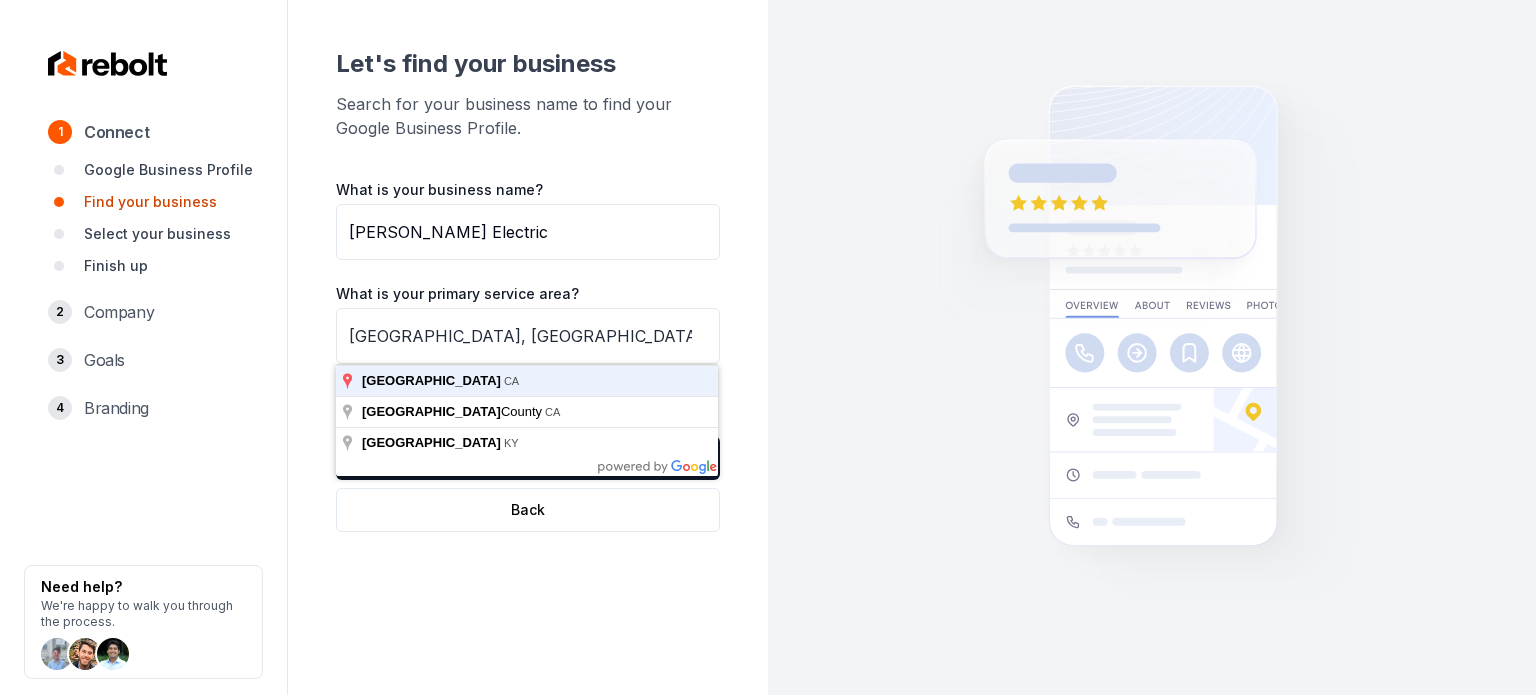 type on "Sacramento, CA" 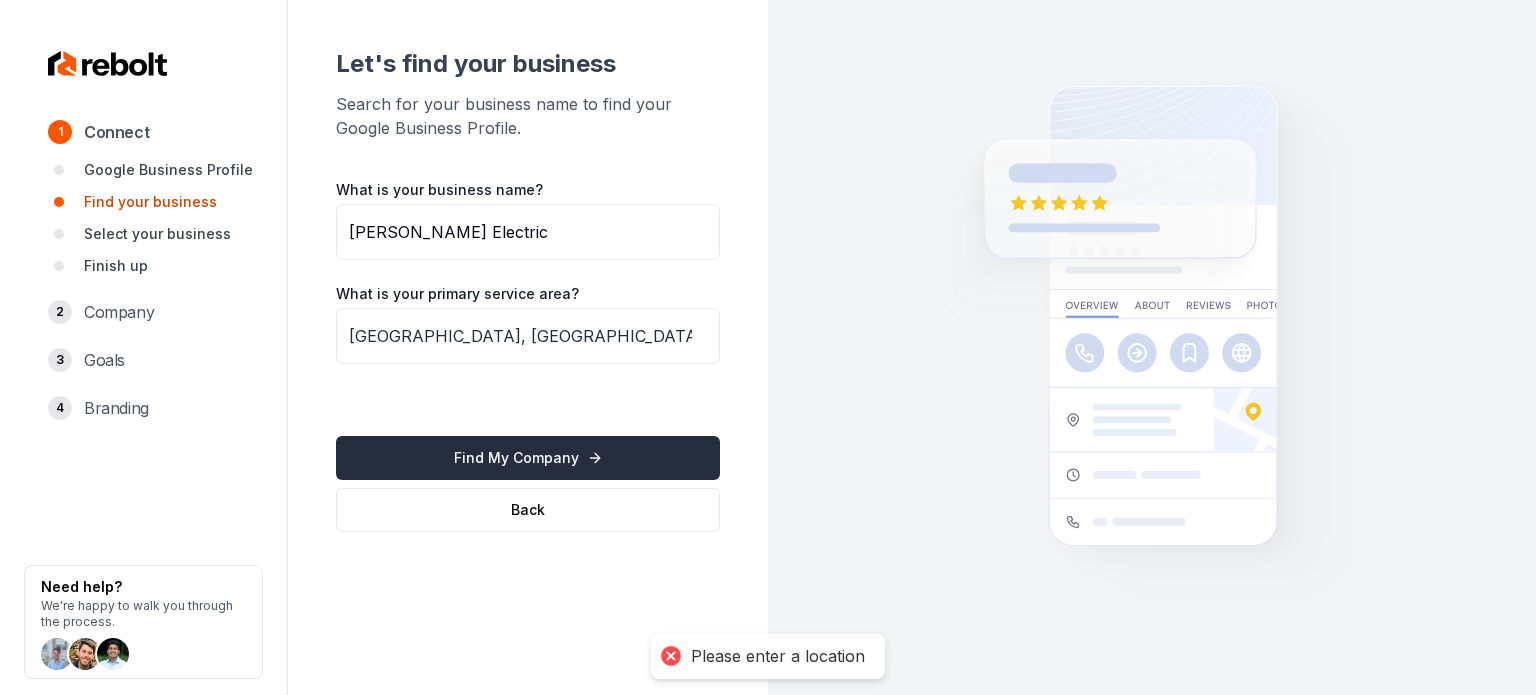 click on "Find My Company" at bounding box center [528, 458] 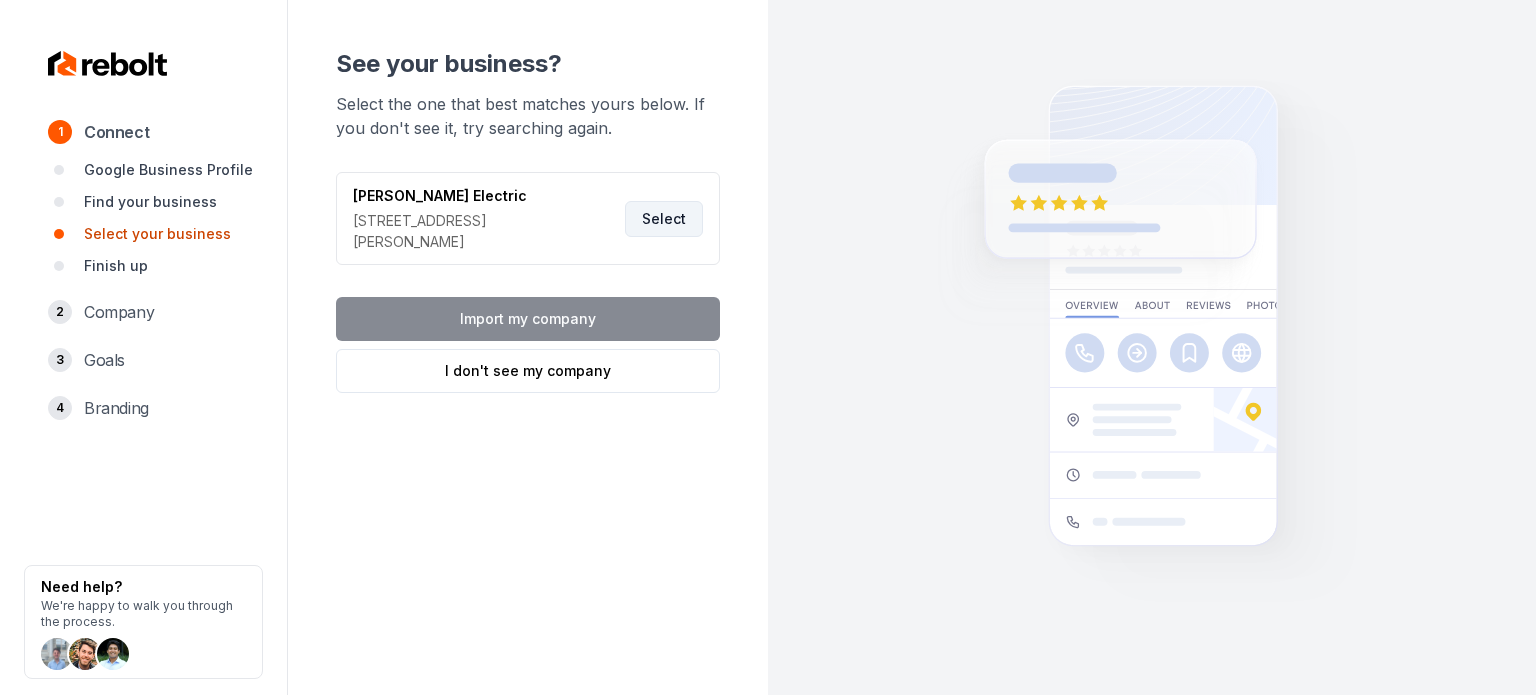click on "Select" at bounding box center [664, 219] 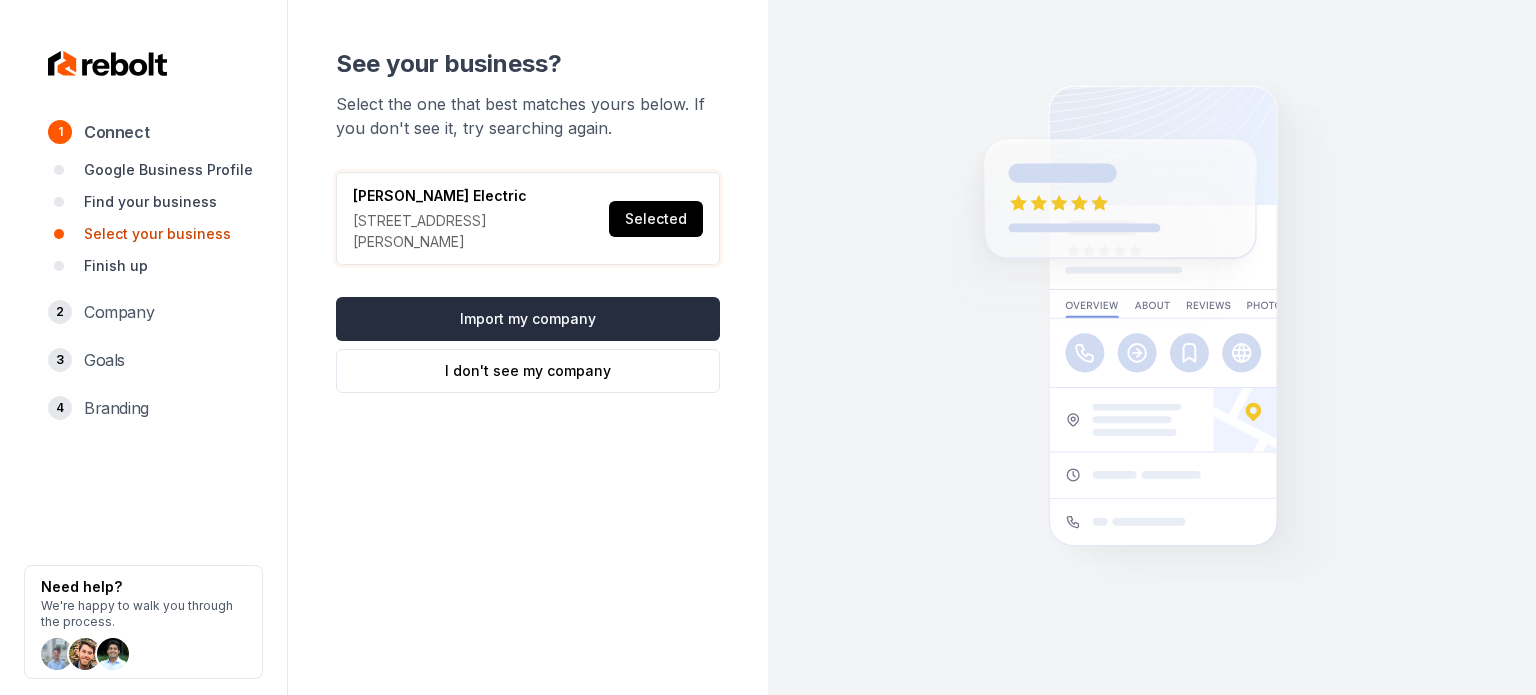 click on "Import my company" at bounding box center (528, 319) 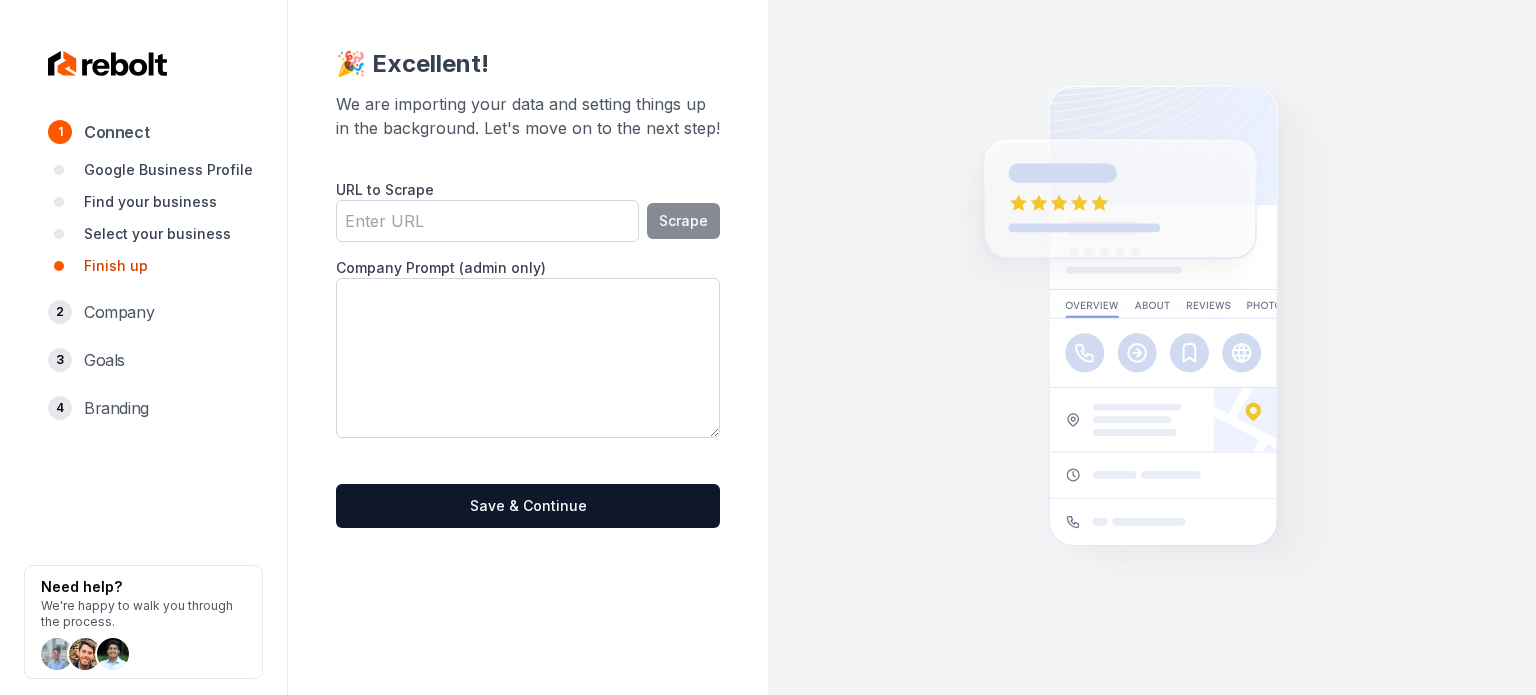 click at bounding box center (528, 358) 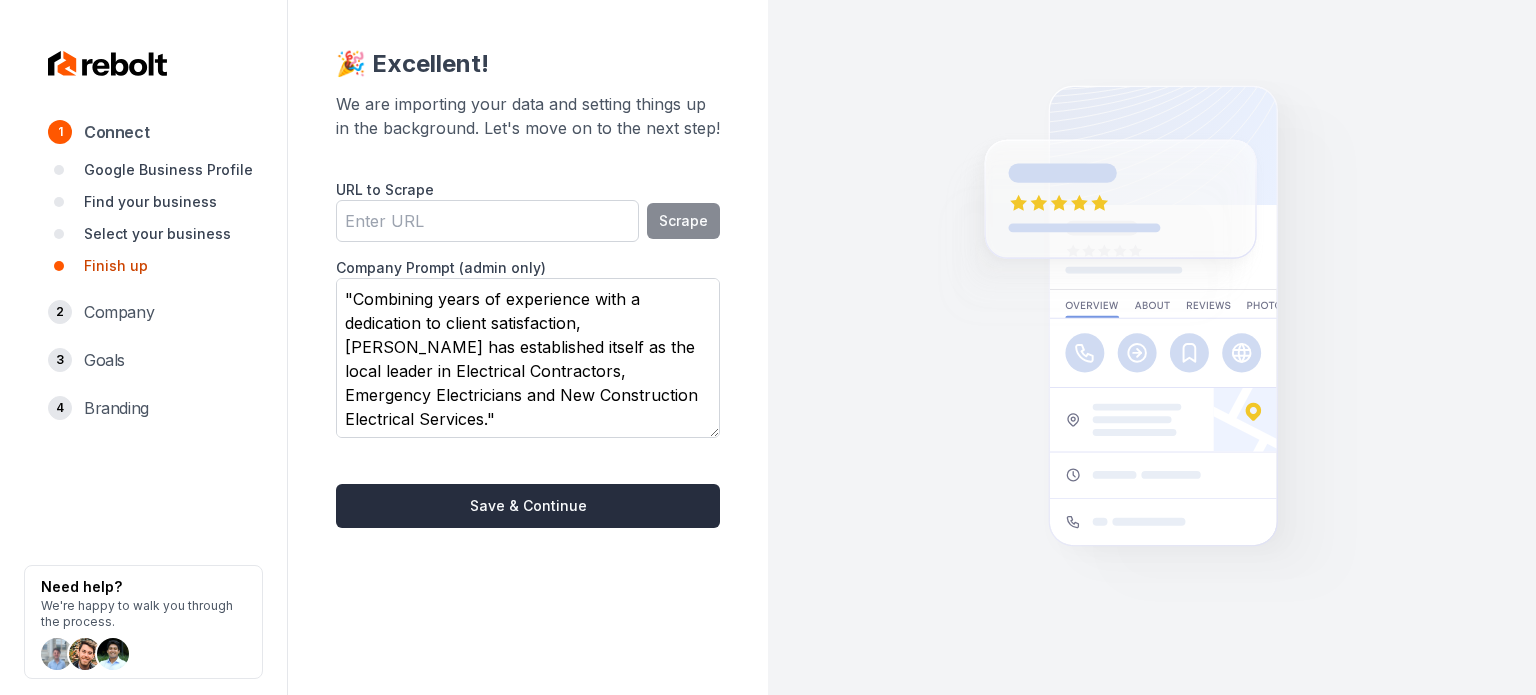 type on ""Combining years of experience with a dedication to client satisfaction, Brian Electric has established itself as the local leader in Electrical Contractors, Emergency Electricians and New Construction Electrical Services."" 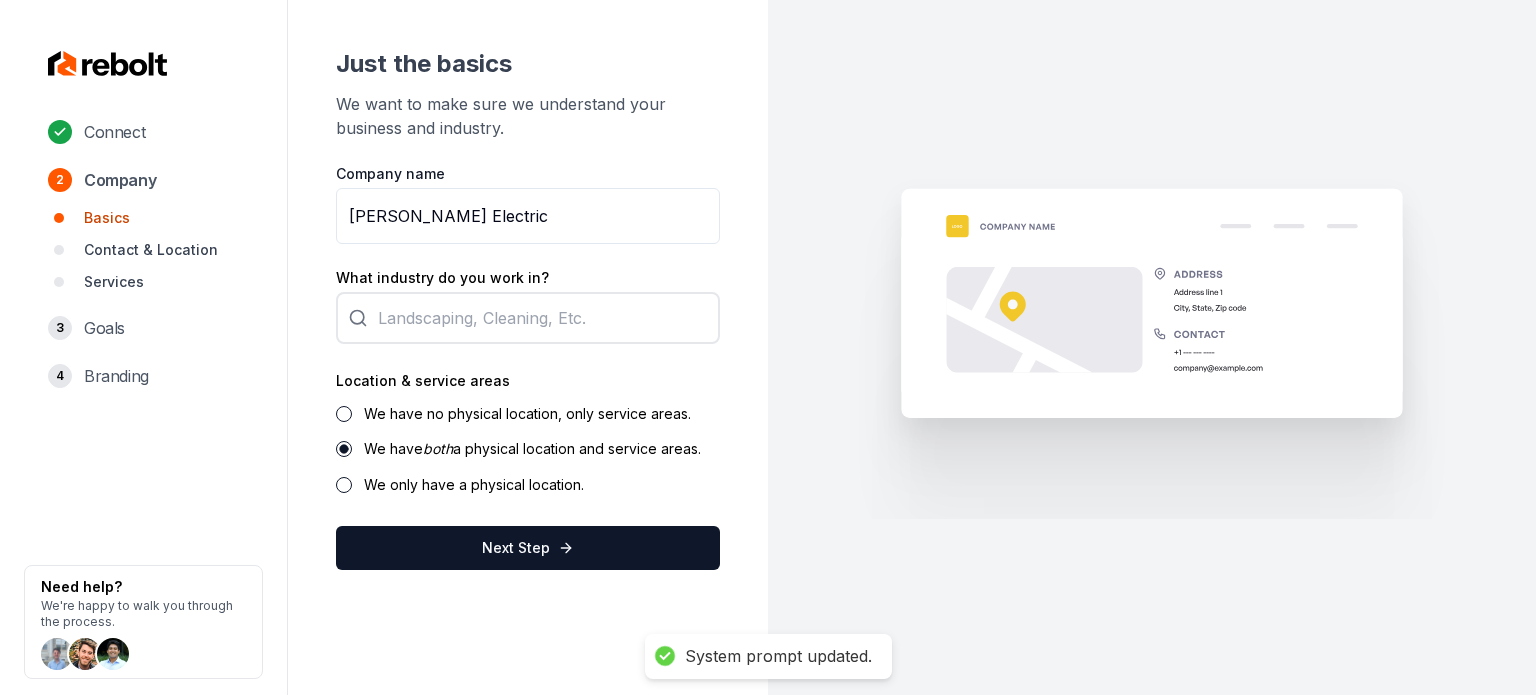 click on "Brian Electric" at bounding box center [528, 216] 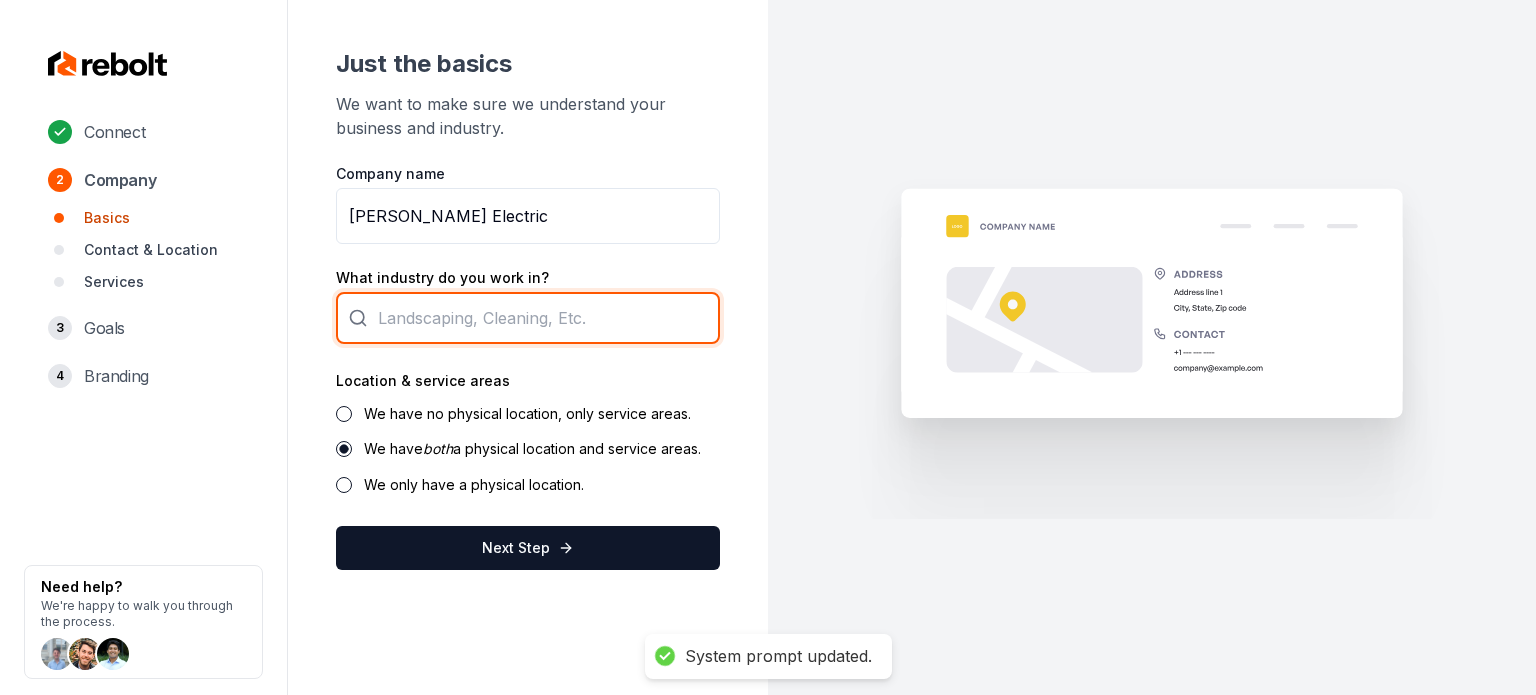 click at bounding box center (528, 318) 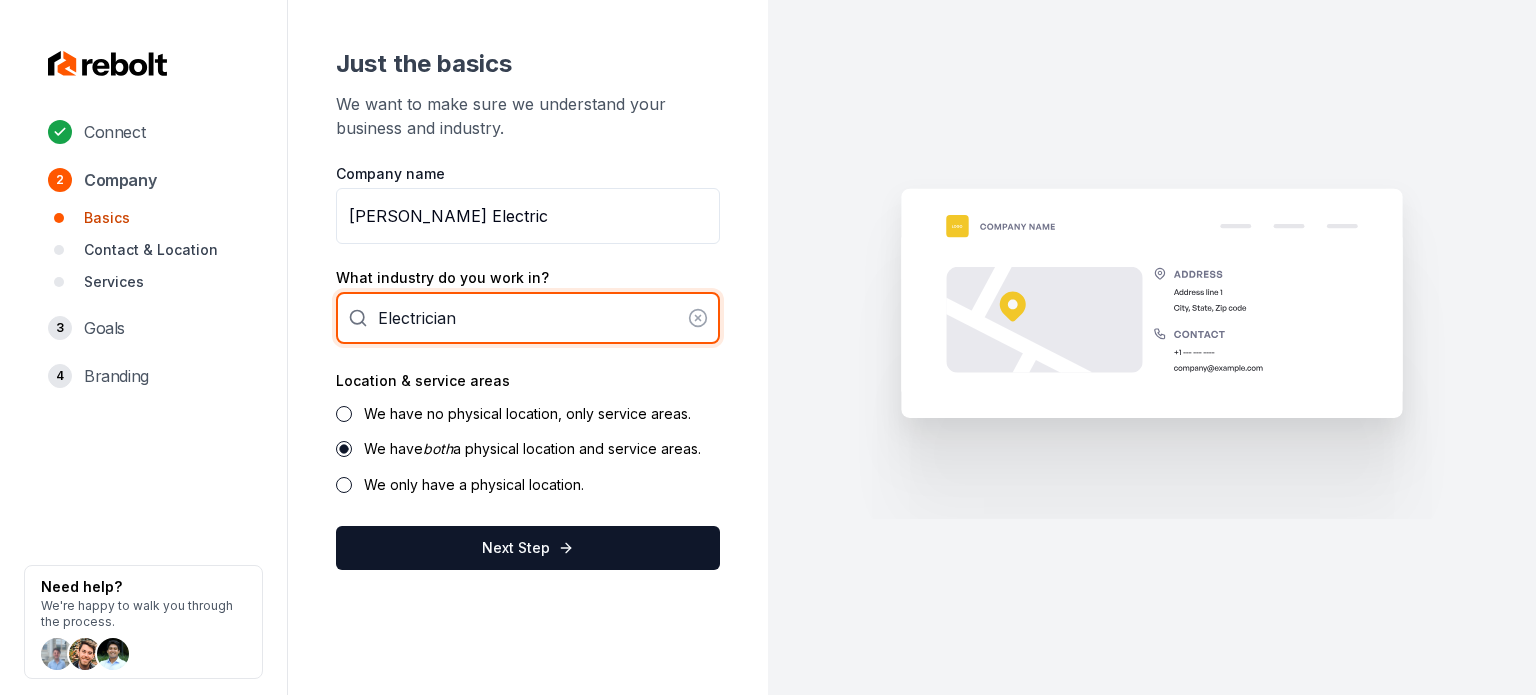 type on "Electrician" 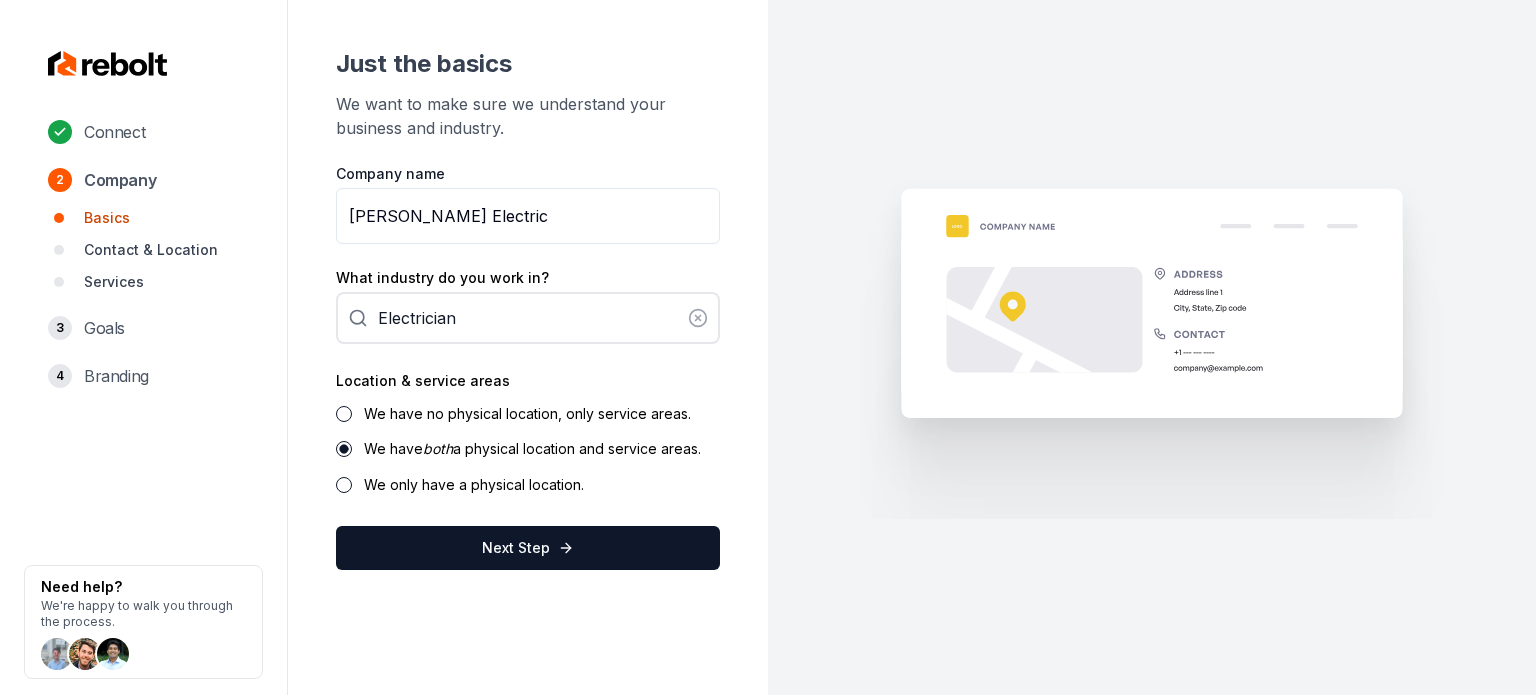 click on "We have no physical location, only service areas." at bounding box center [527, 413] 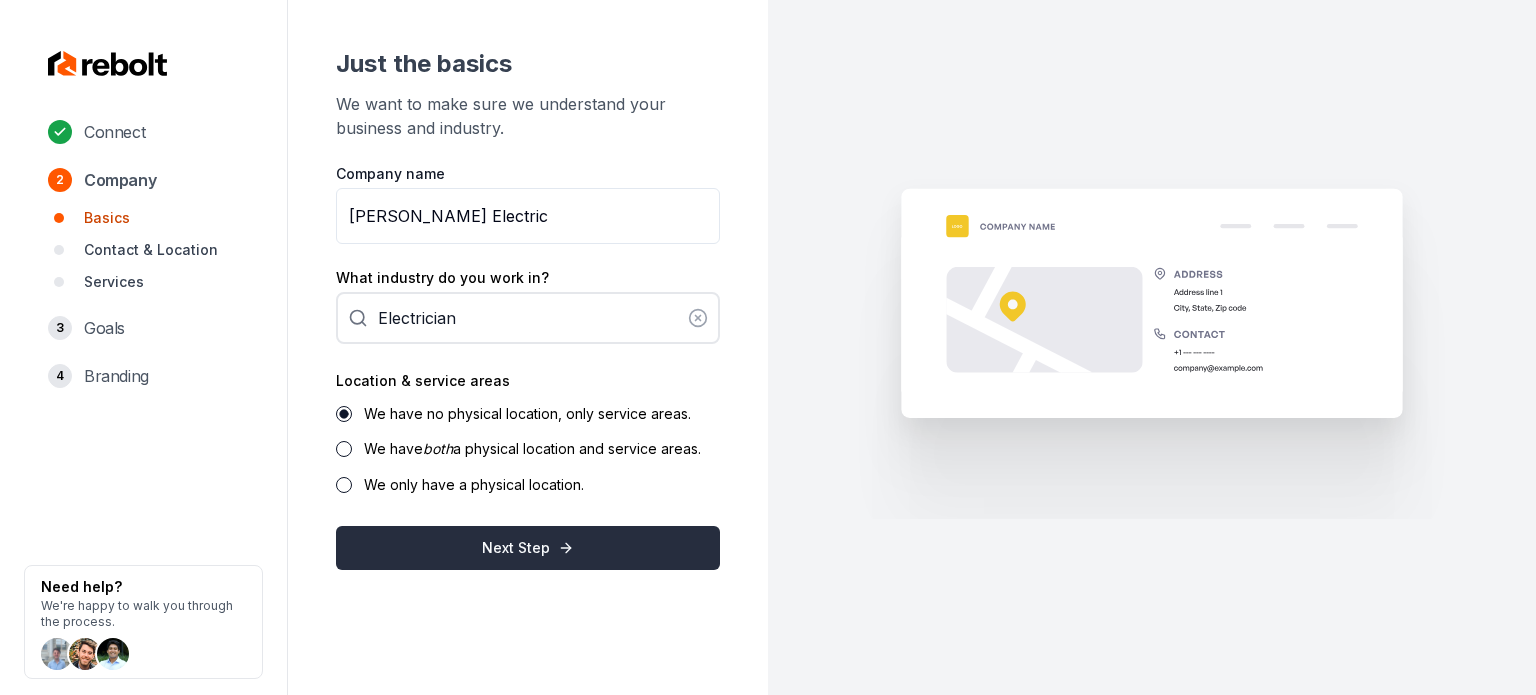 click on "Next Step" at bounding box center [528, 548] 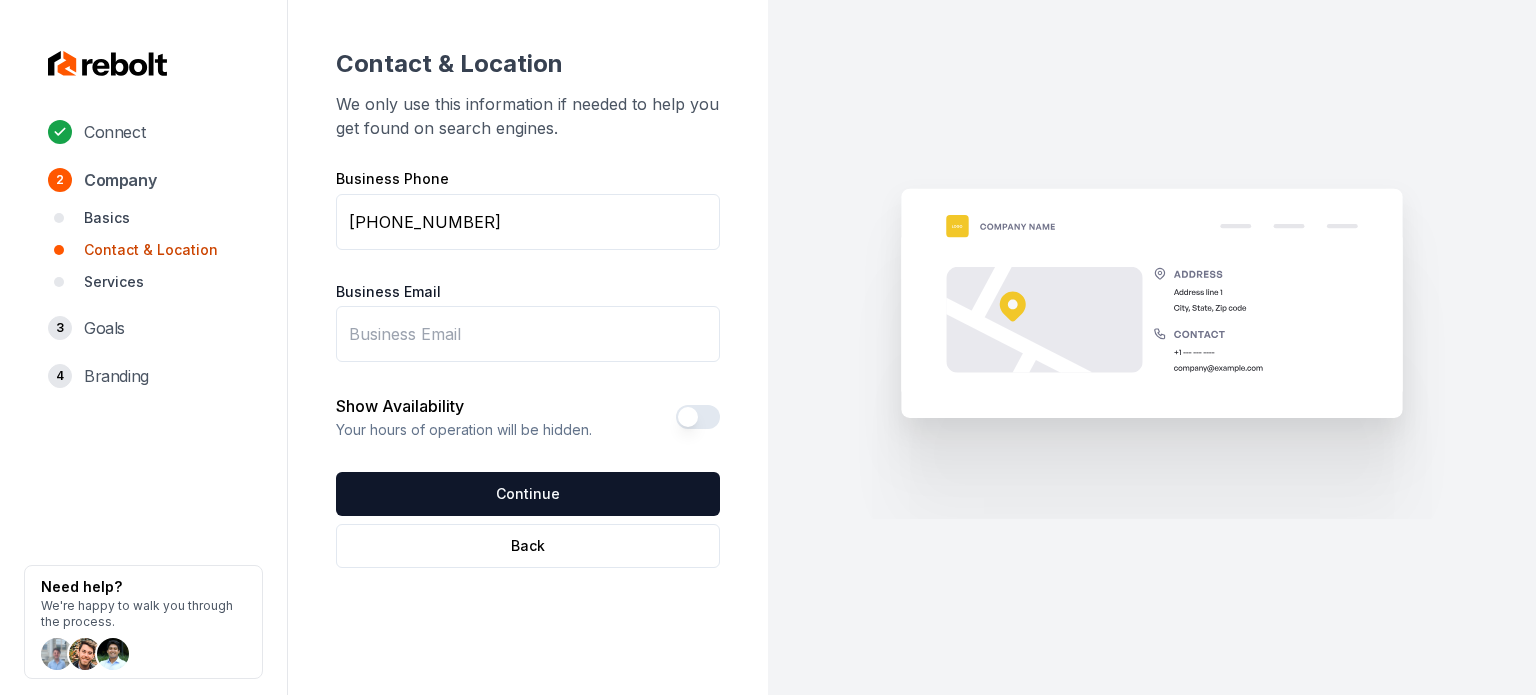 click on "Business Email" at bounding box center [528, 334] 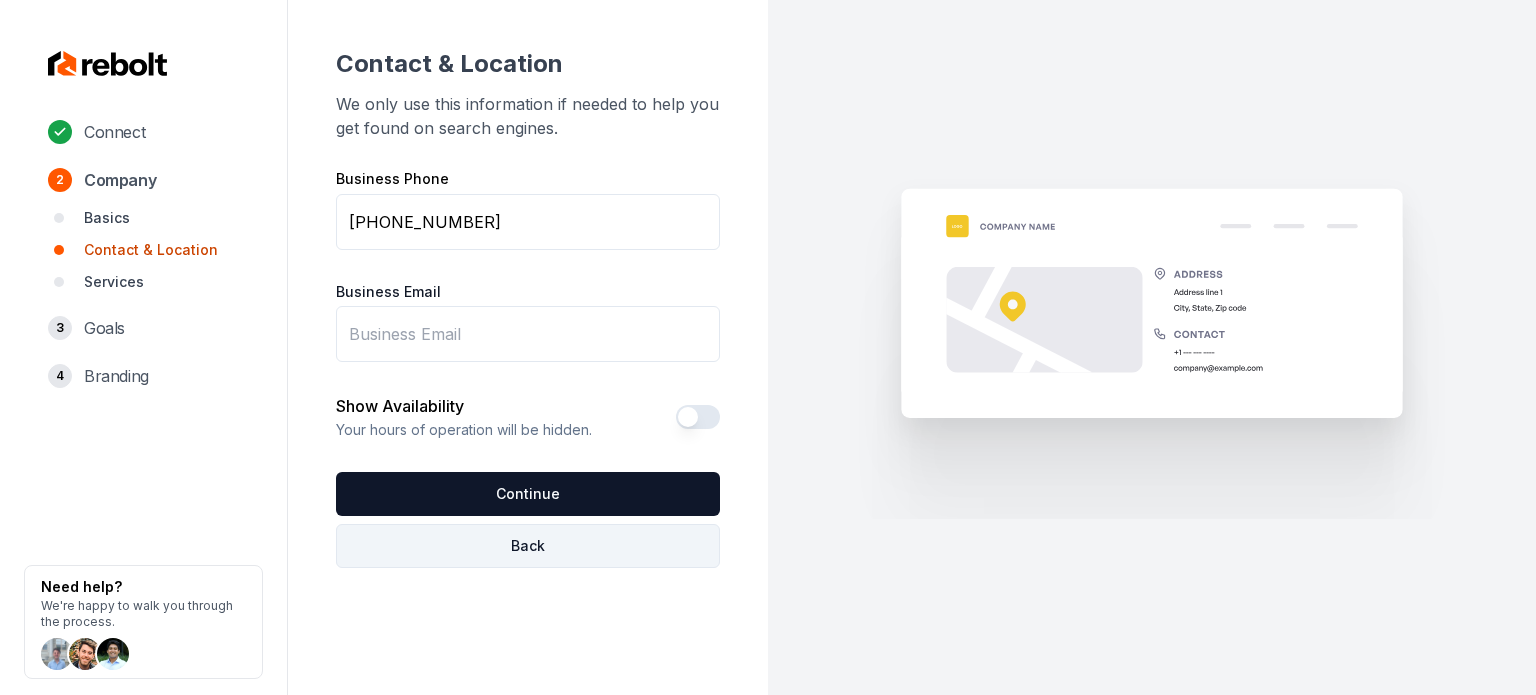 paste on "shalaroy@gmail.com" 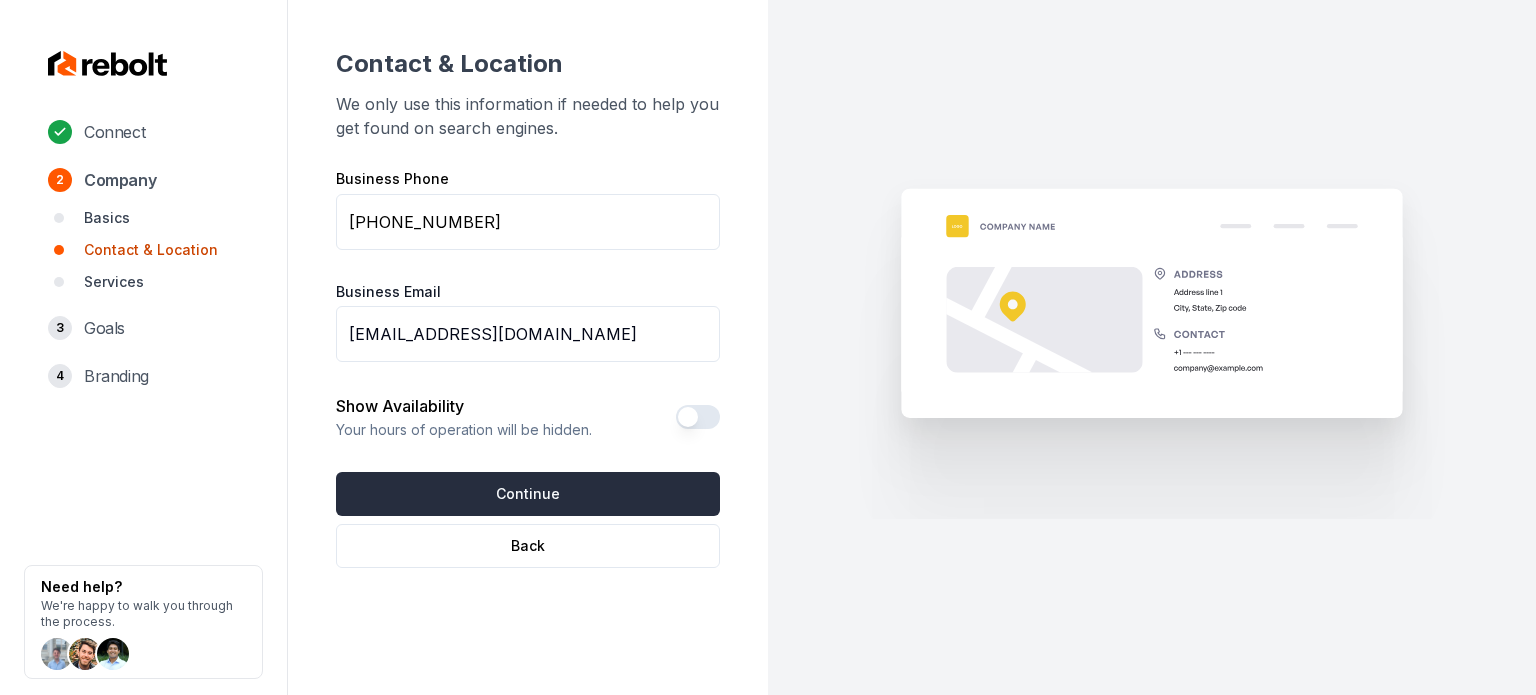 type on "shalaroy@gmail.com" 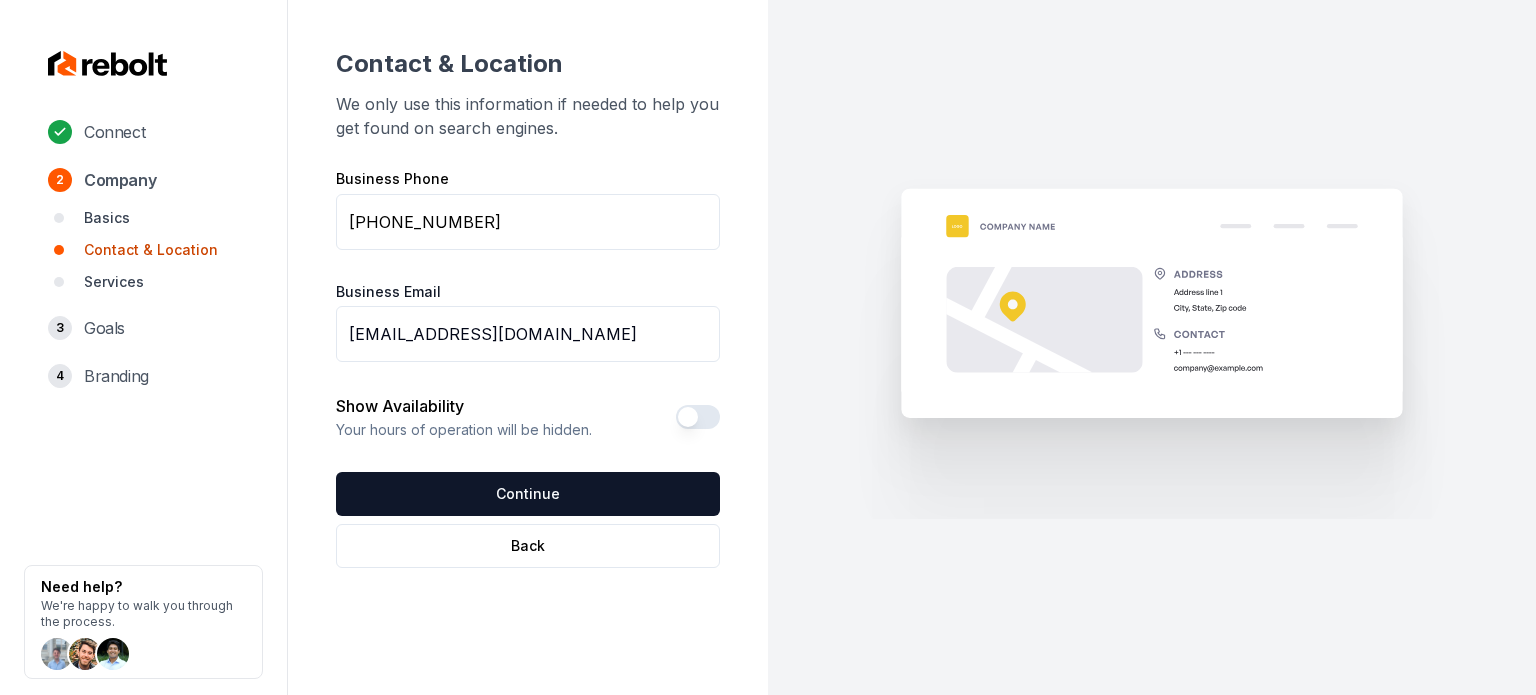 click on "Continue" at bounding box center [528, 494] 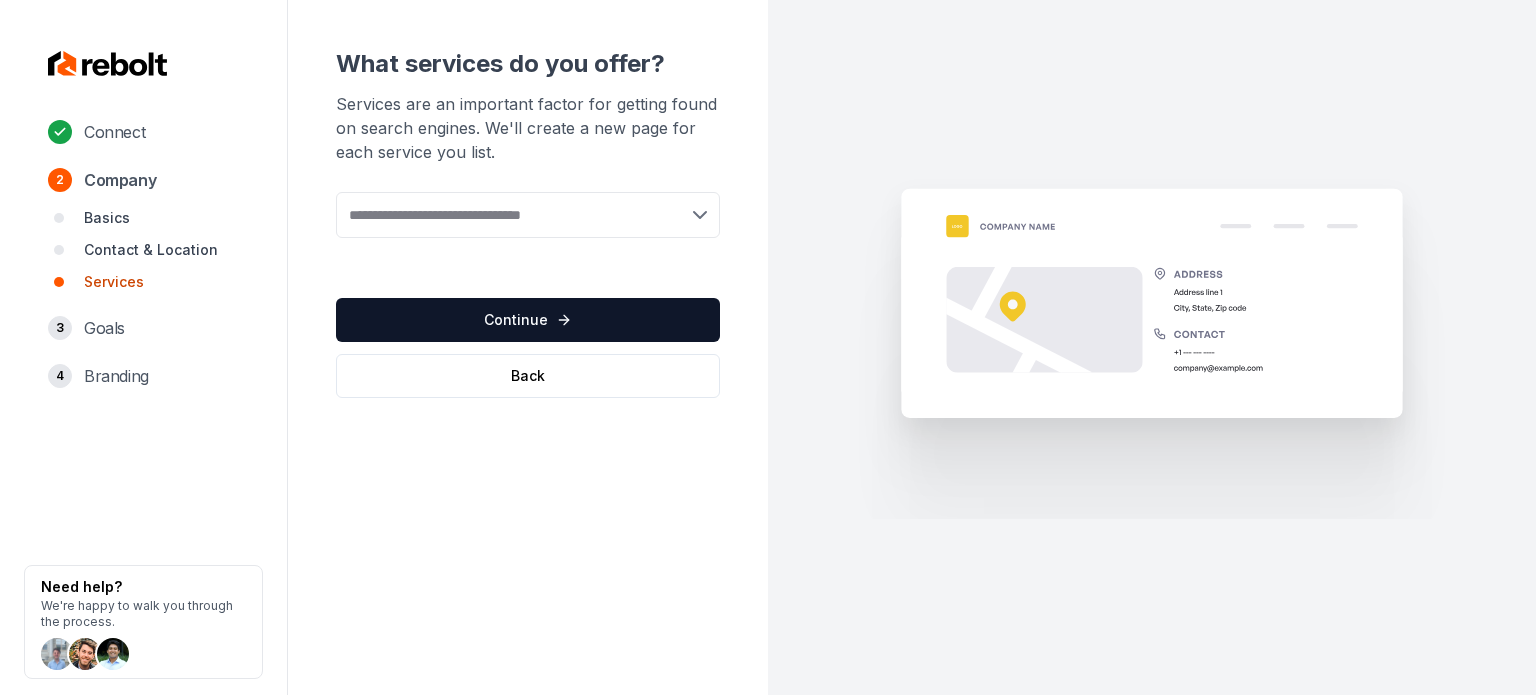click at bounding box center (528, 215) 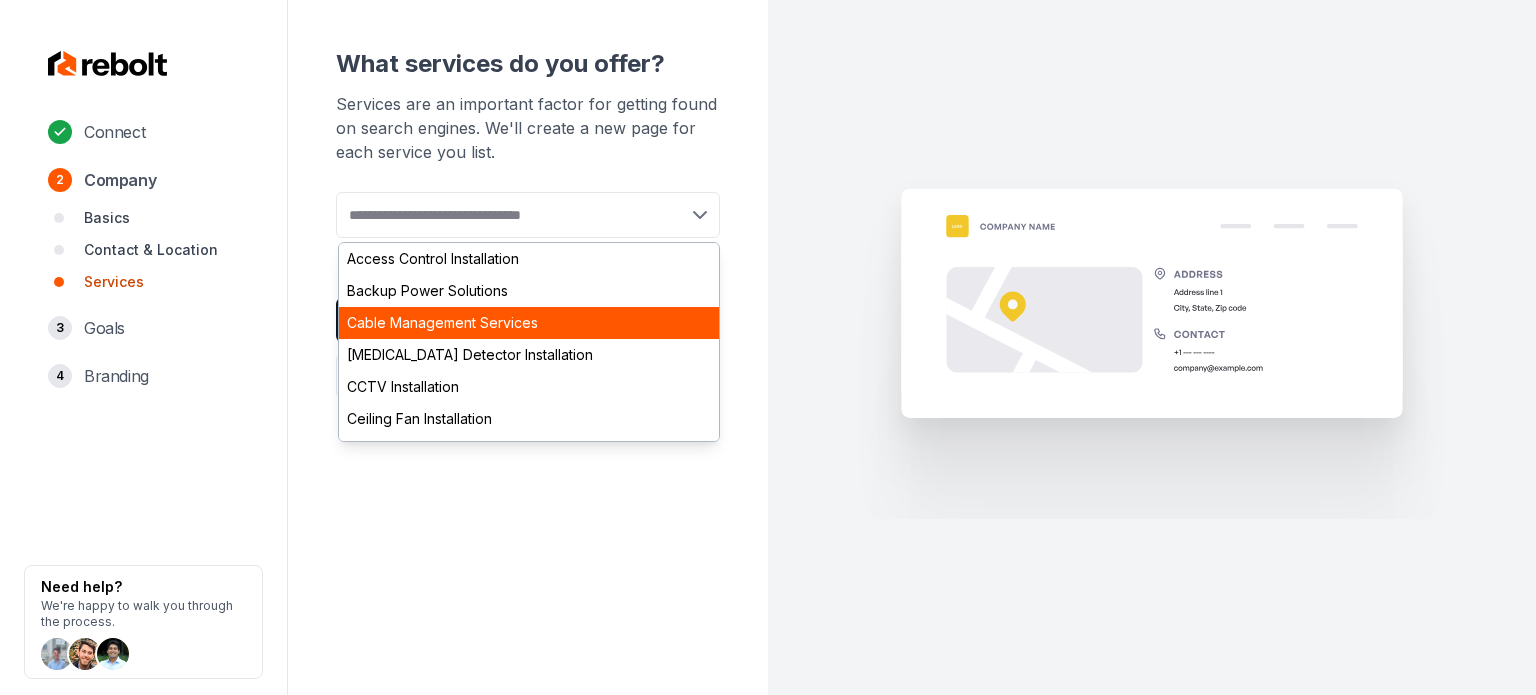 click on "Cable Management Services" at bounding box center (529, 323) 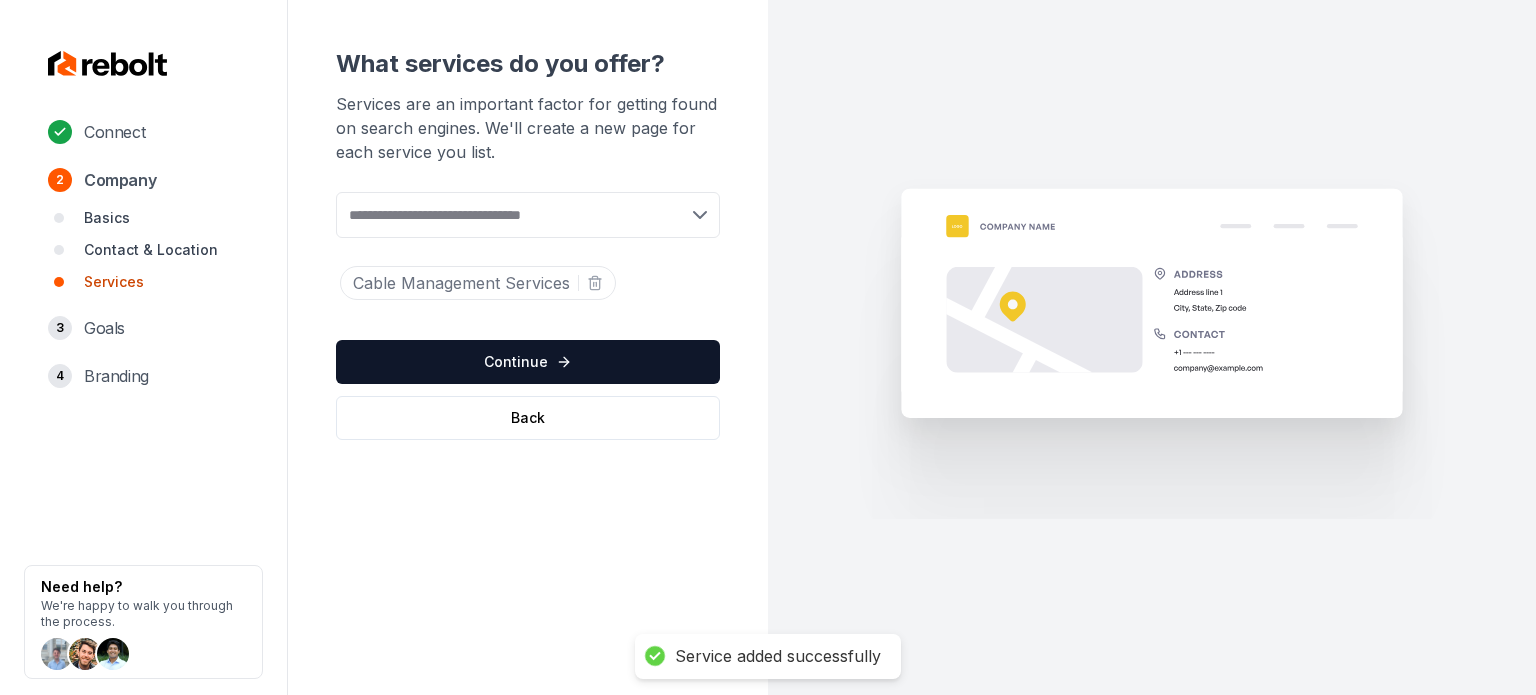 click at bounding box center (528, 215) 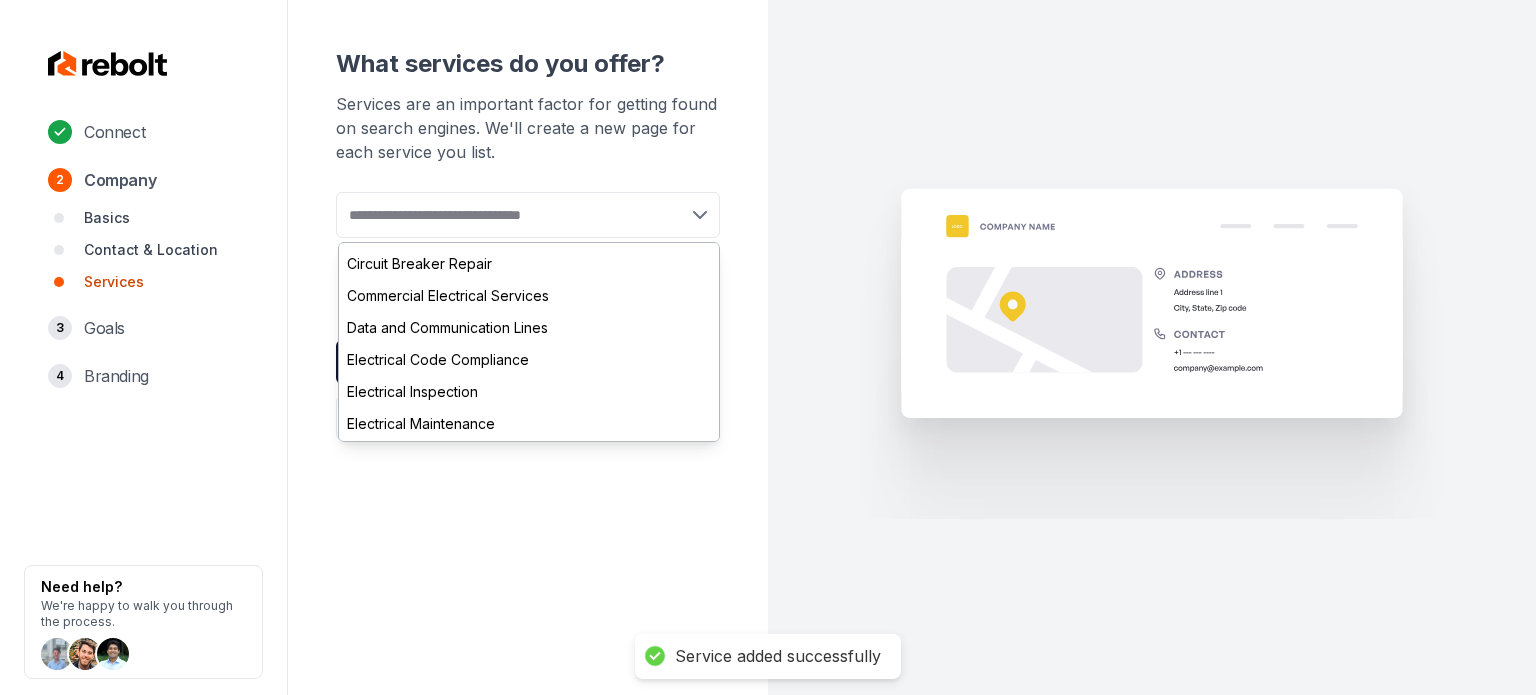 scroll, scrollTop: 200, scrollLeft: 0, axis: vertical 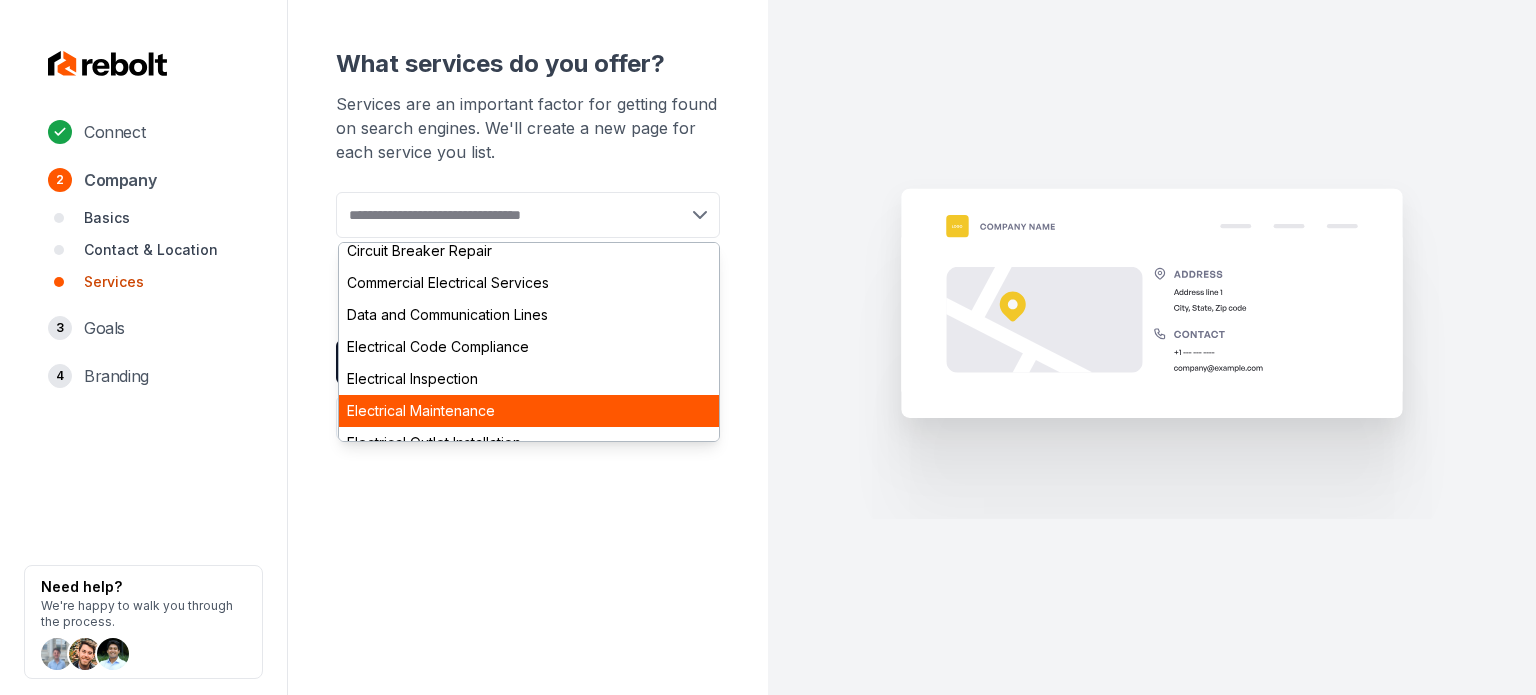 click on "Electrical Maintenance" at bounding box center (529, 411) 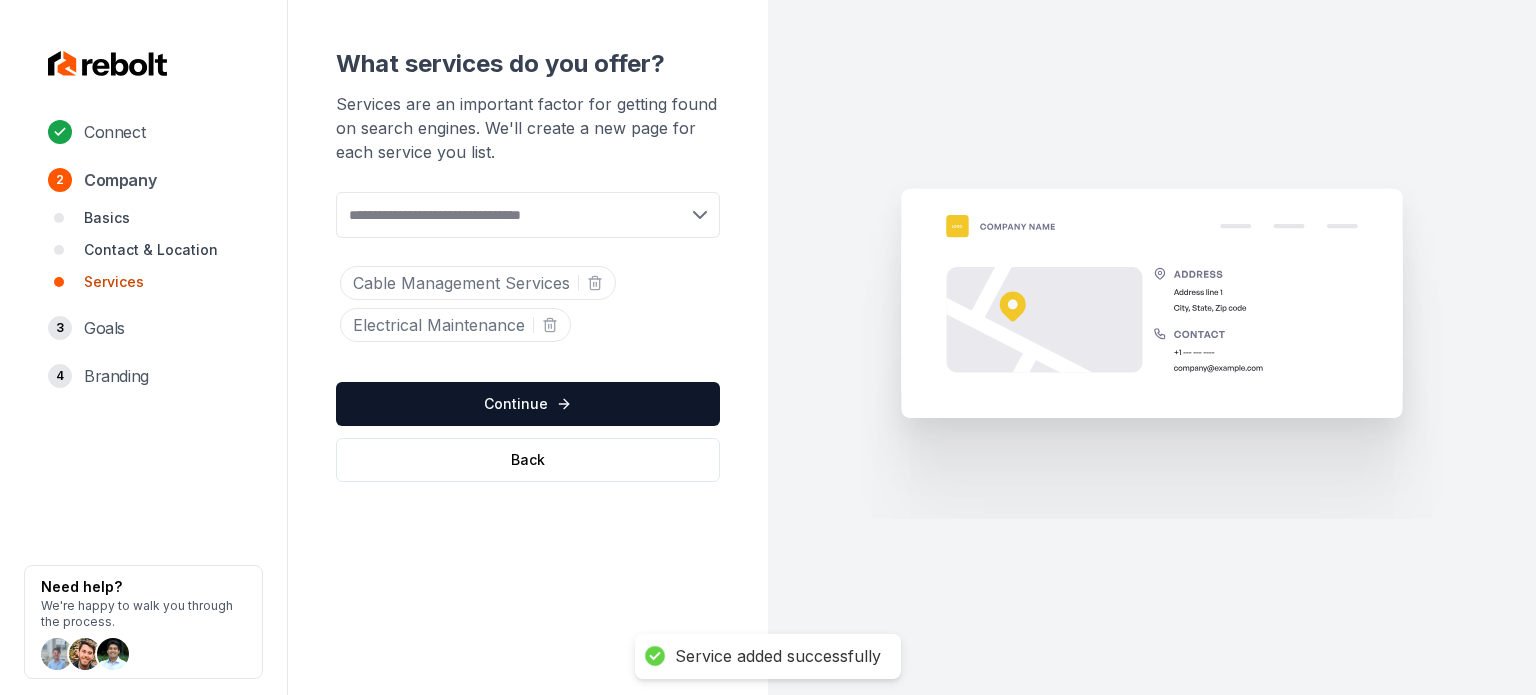 click at bounding box center [528, 215] 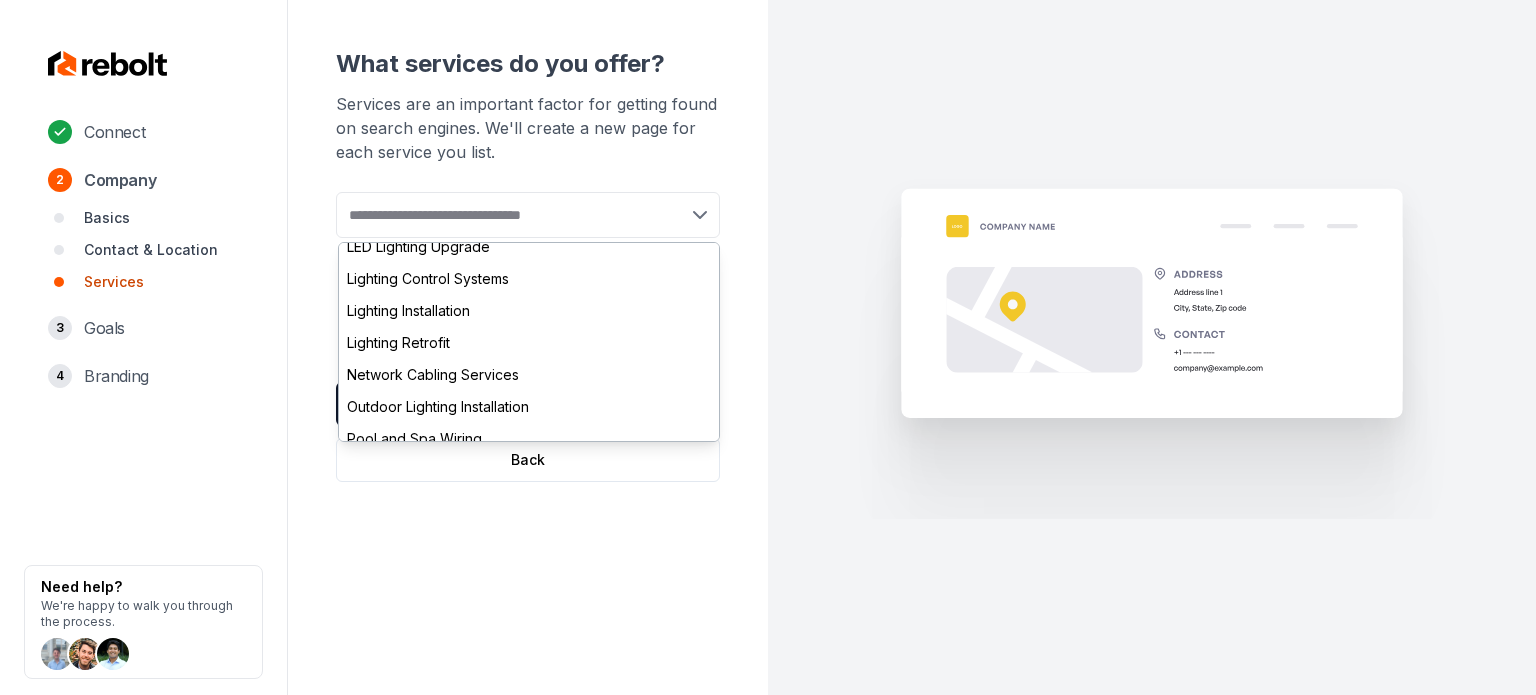 scroll, scrollTop: 1200, scrollLeft: 0, axis: vertical 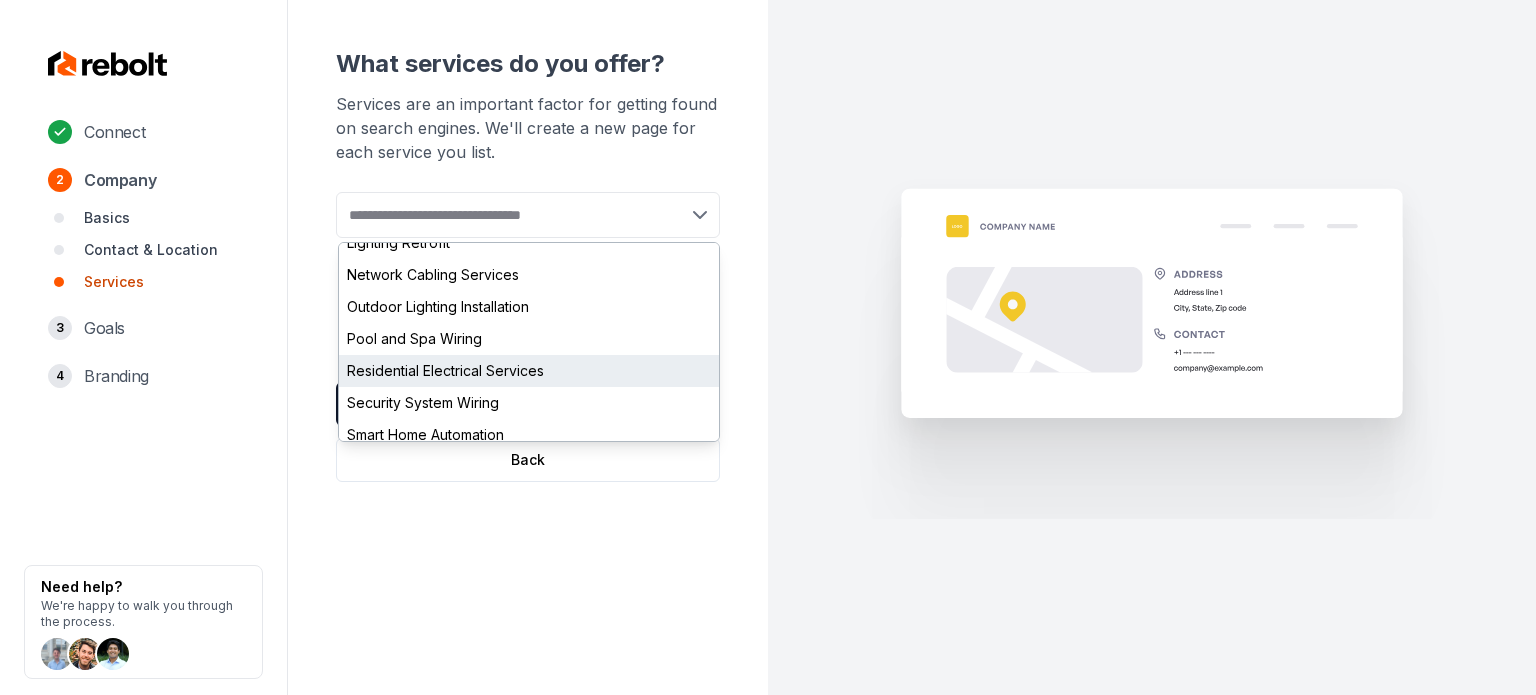 click on "Residential Electrical Services" at bounding box center (529, 371) 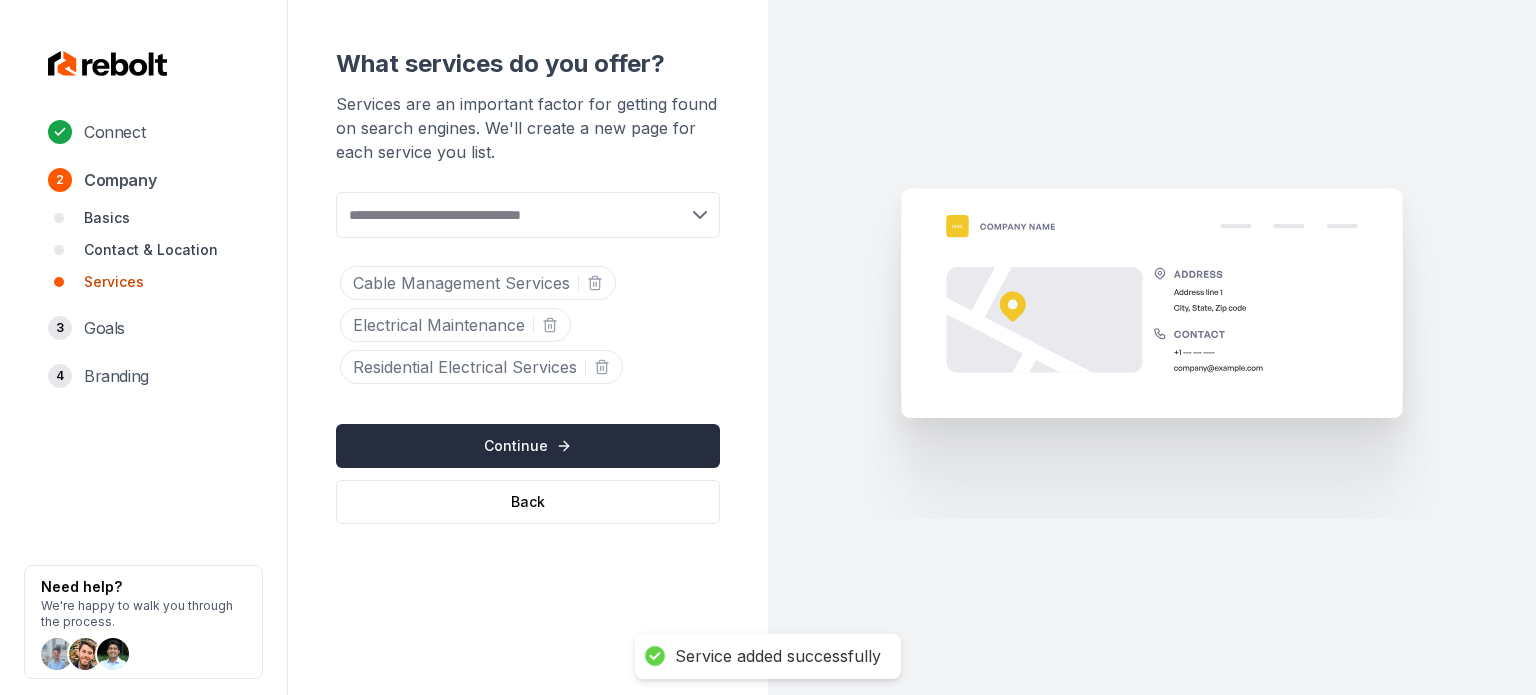 click on "Continue" at bounding box center [528, 446] 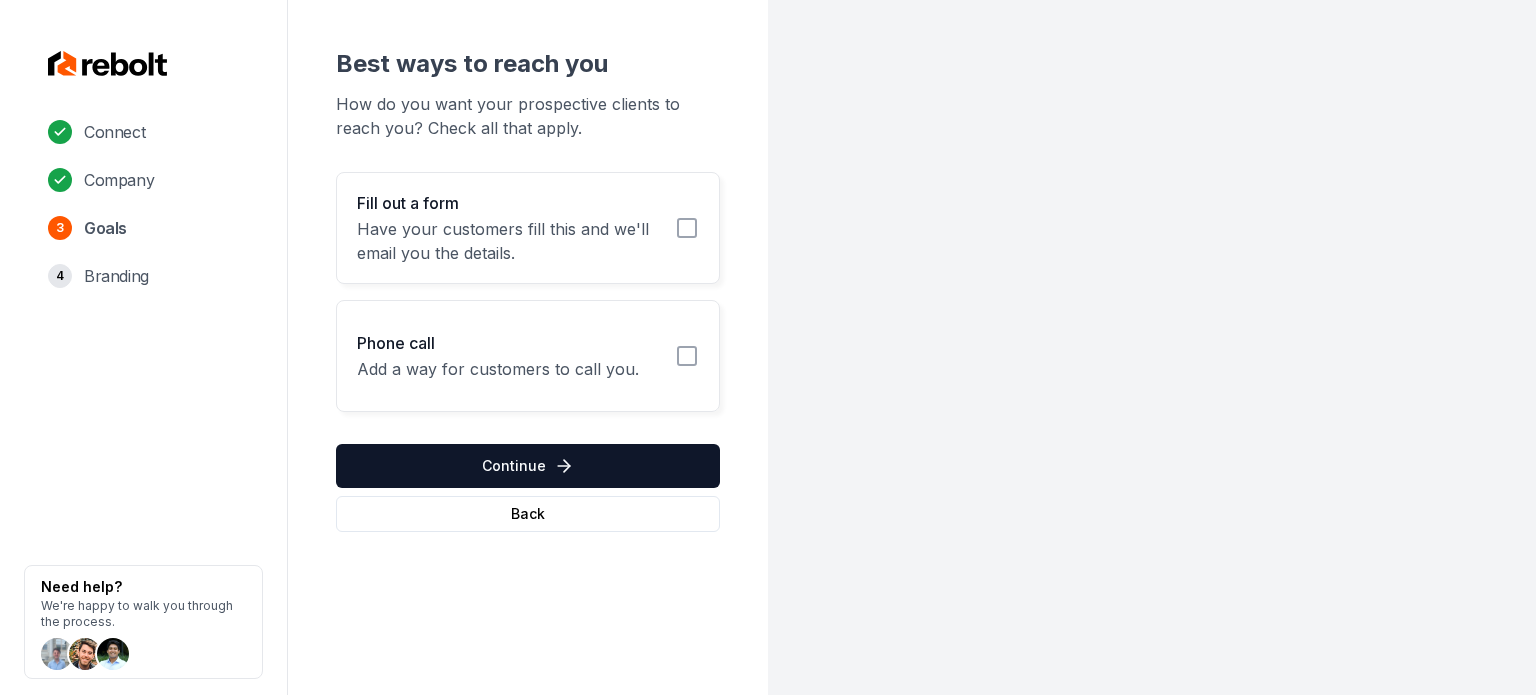 click on "Fill out a form" at bounding box center [510, 203] 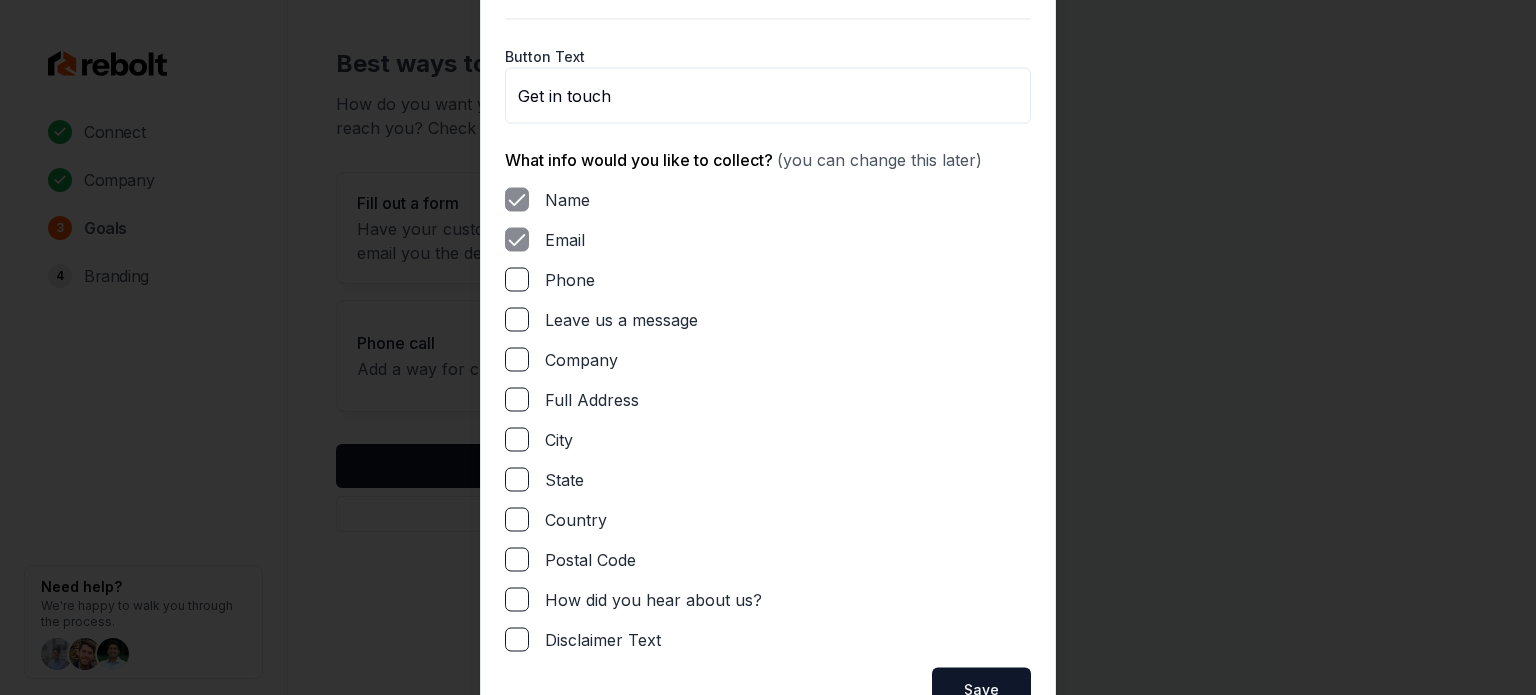 click on "Form Content Button Text Get in touch What info would you like to collect?   (you can change this later) Name Email Phone Leave us a message Company Full Address City State Country Postal Code How did you hear about us? Disclaimer Text Save Close" at bounding box center [768, 347] 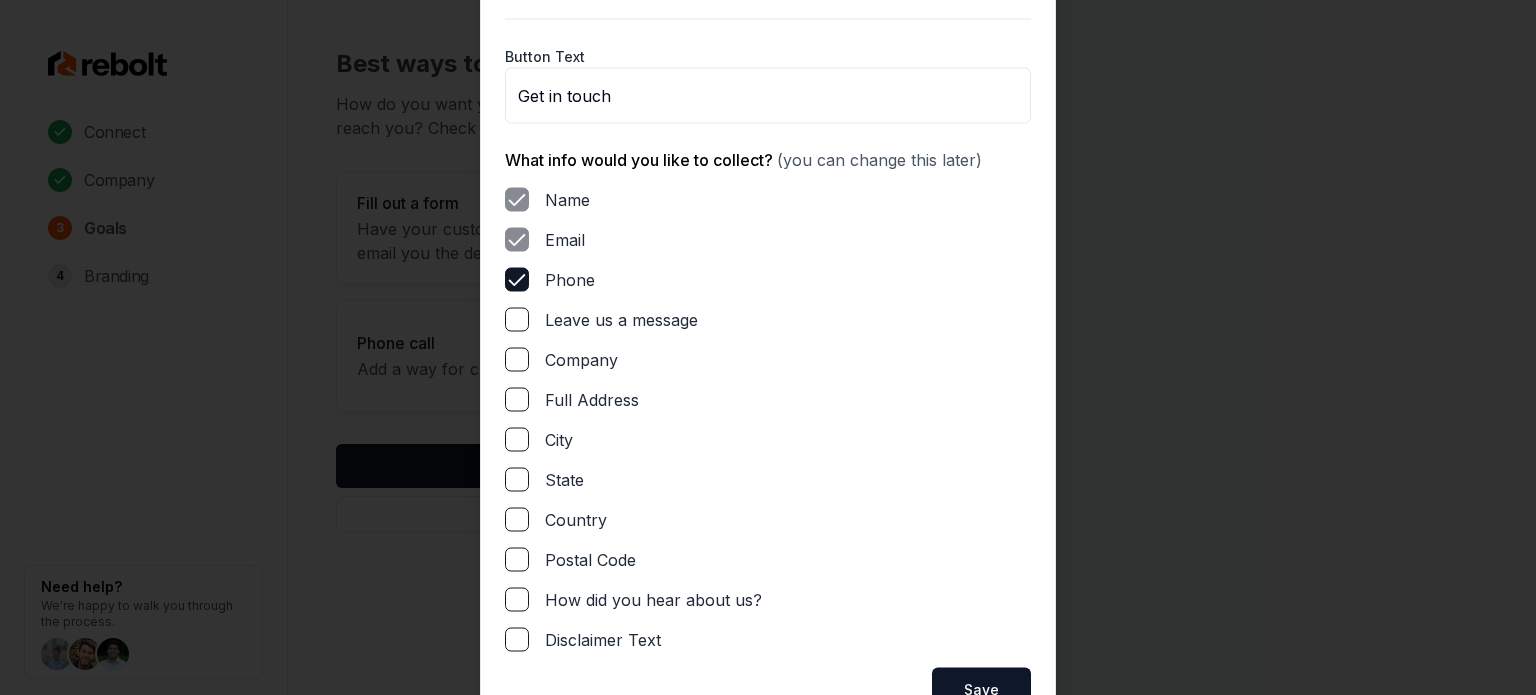 click on "Leave us a message" at bounding box center (517, 319) 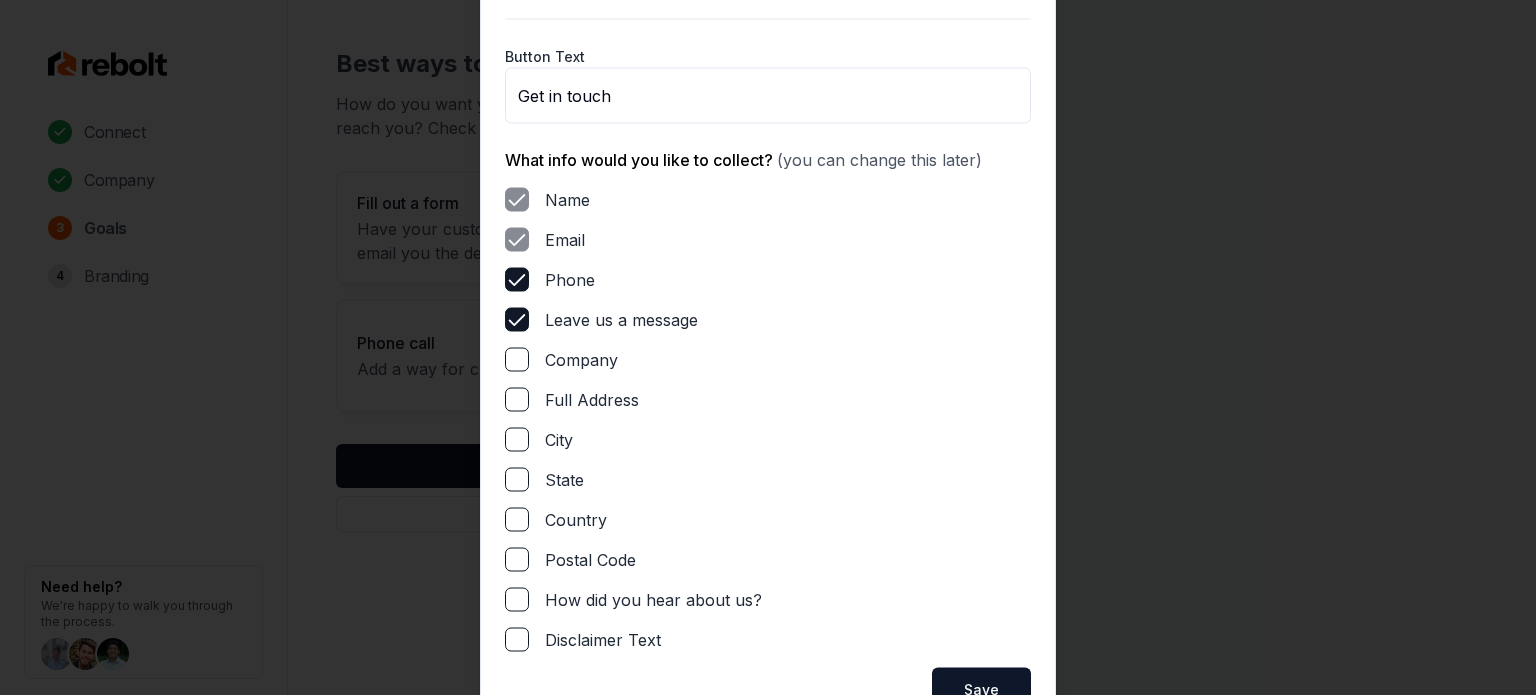 click on "Full Address" at bounding box center (517, 399) 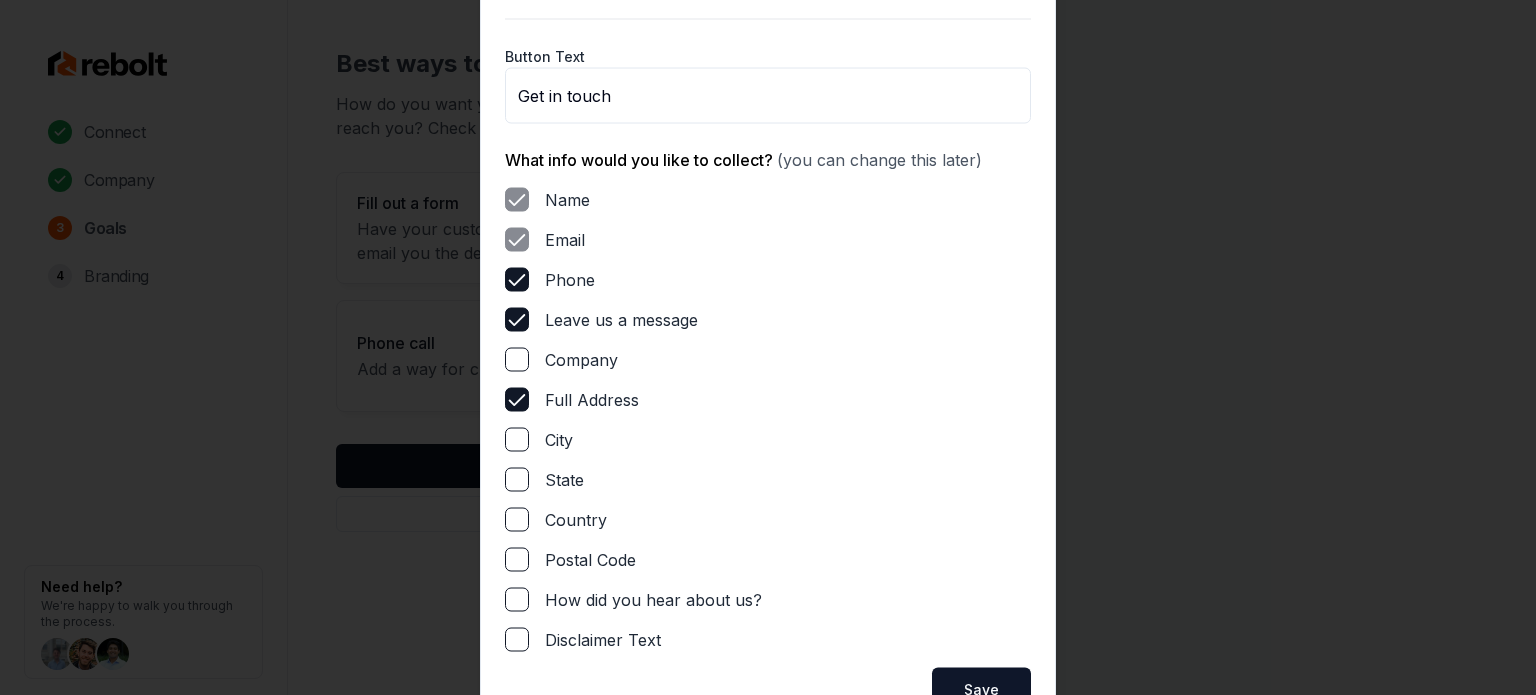 click on "Name Email Phone Leave us a message Company Full Address City State Country Postal Code How did you hear about us? Disclaimer Text" at bounding box center (768, 419) 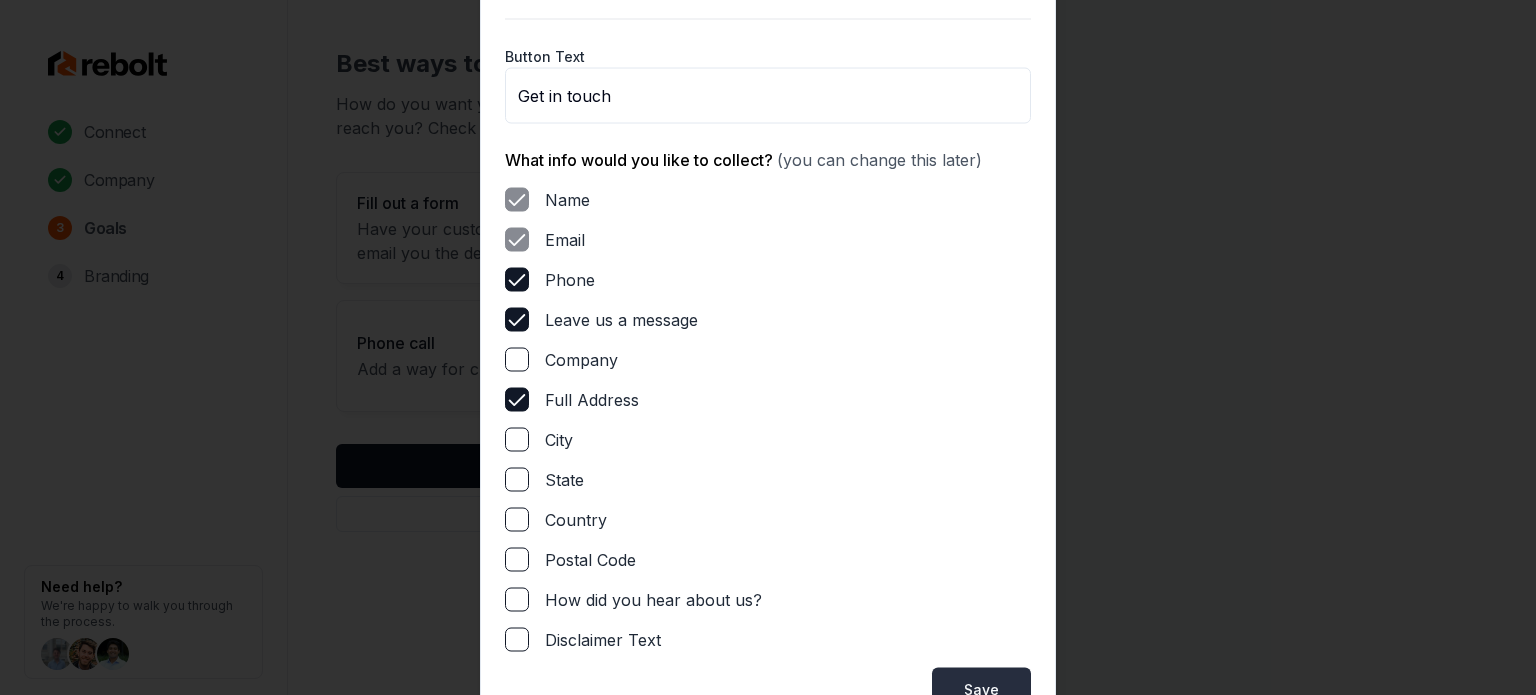 click on "Save" at bounding box center [981, 689] 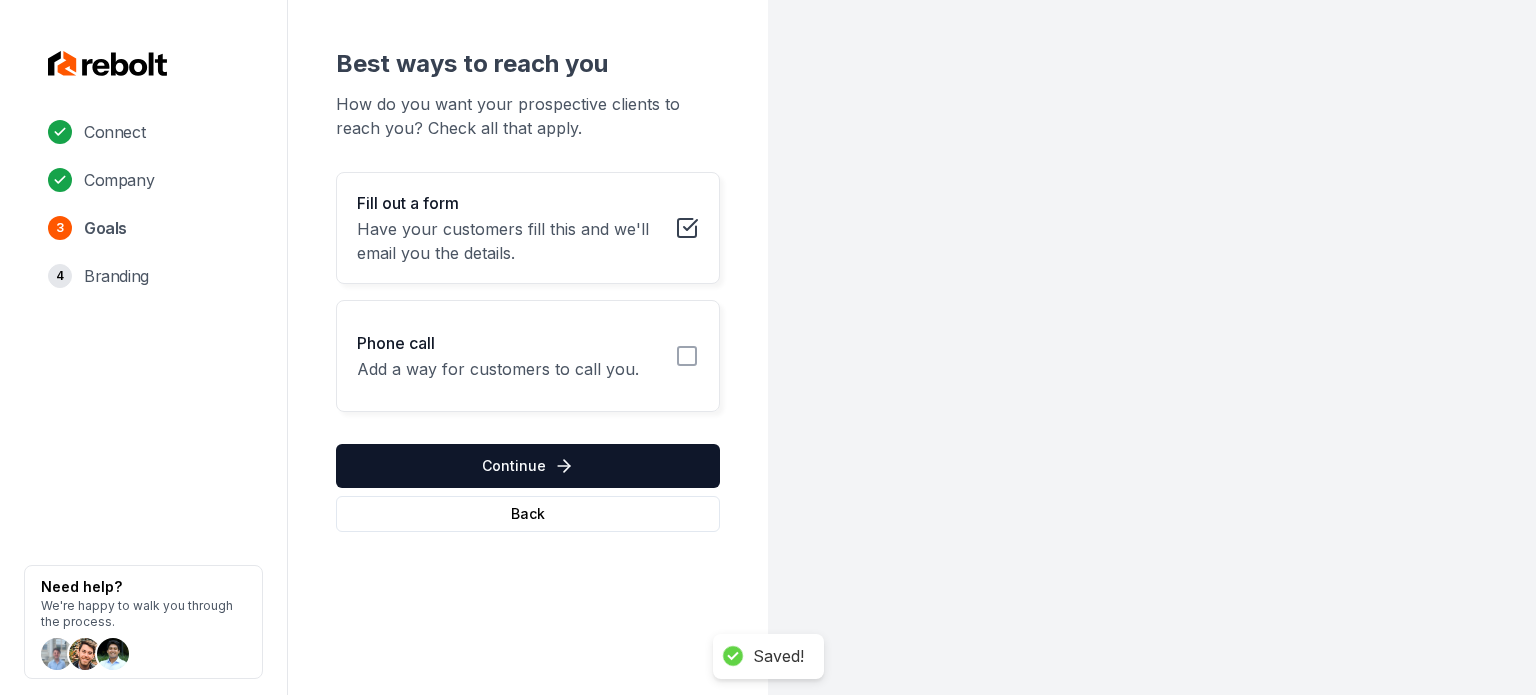 click on "Phone call Add a way for customers to call you." at bounding box center (528, 356) 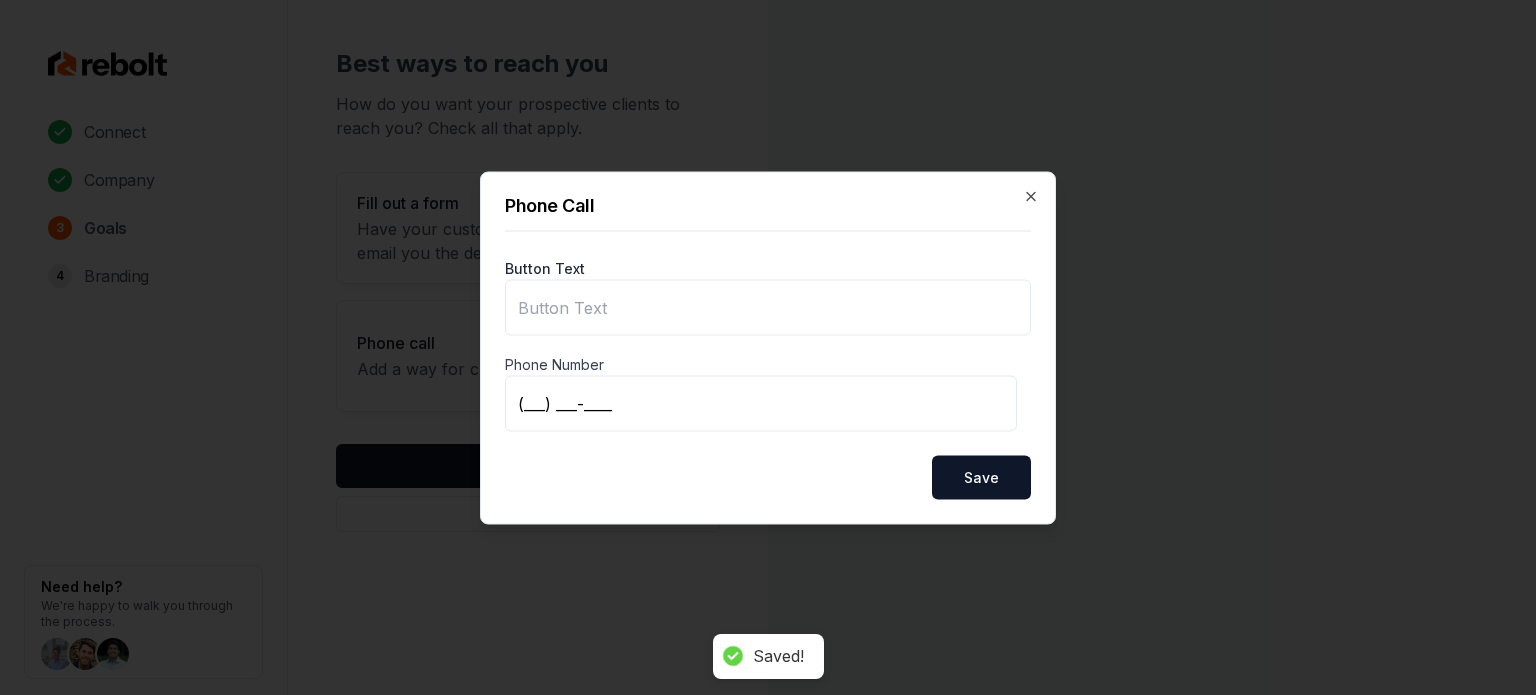 type on "Call us" 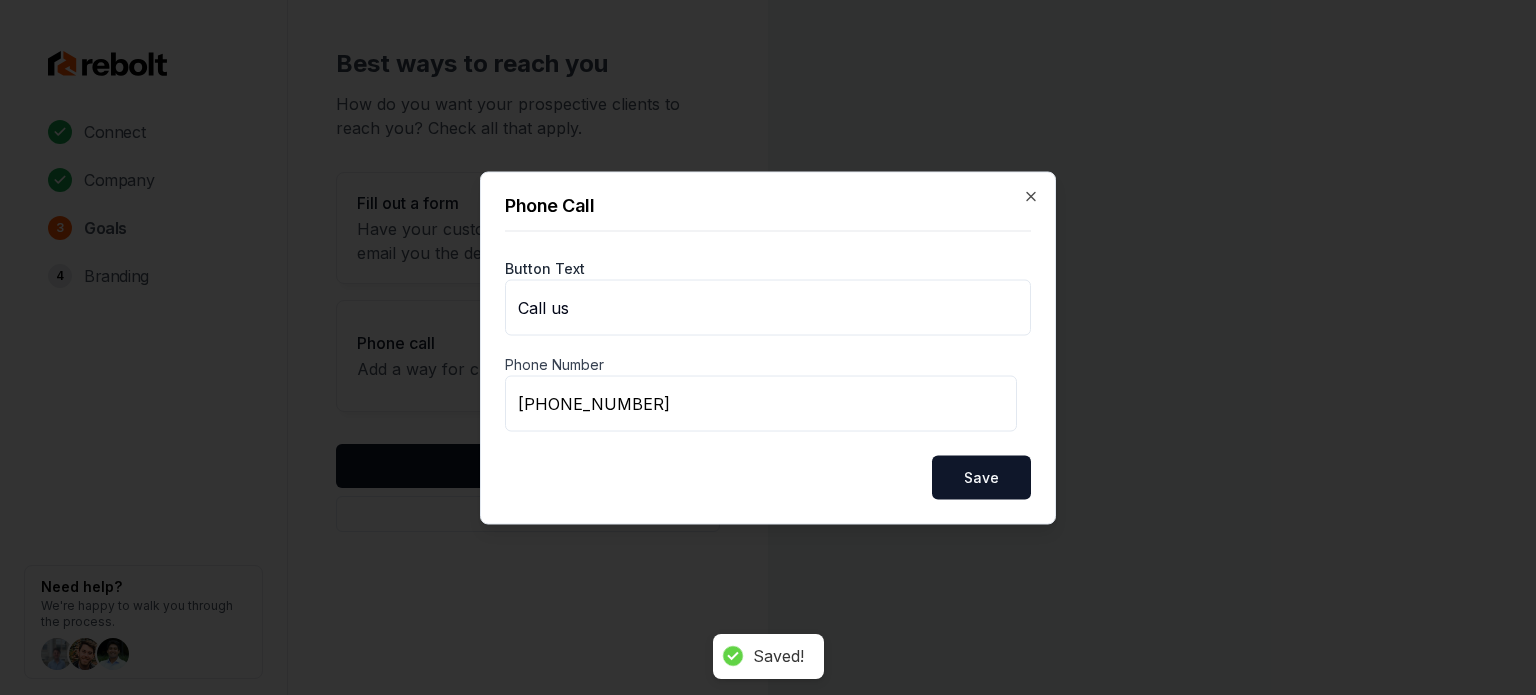 click on "Phone Call Button Text Call us Phone Number (916) 412-3934 Save Close" at bounding box center (768, 347) 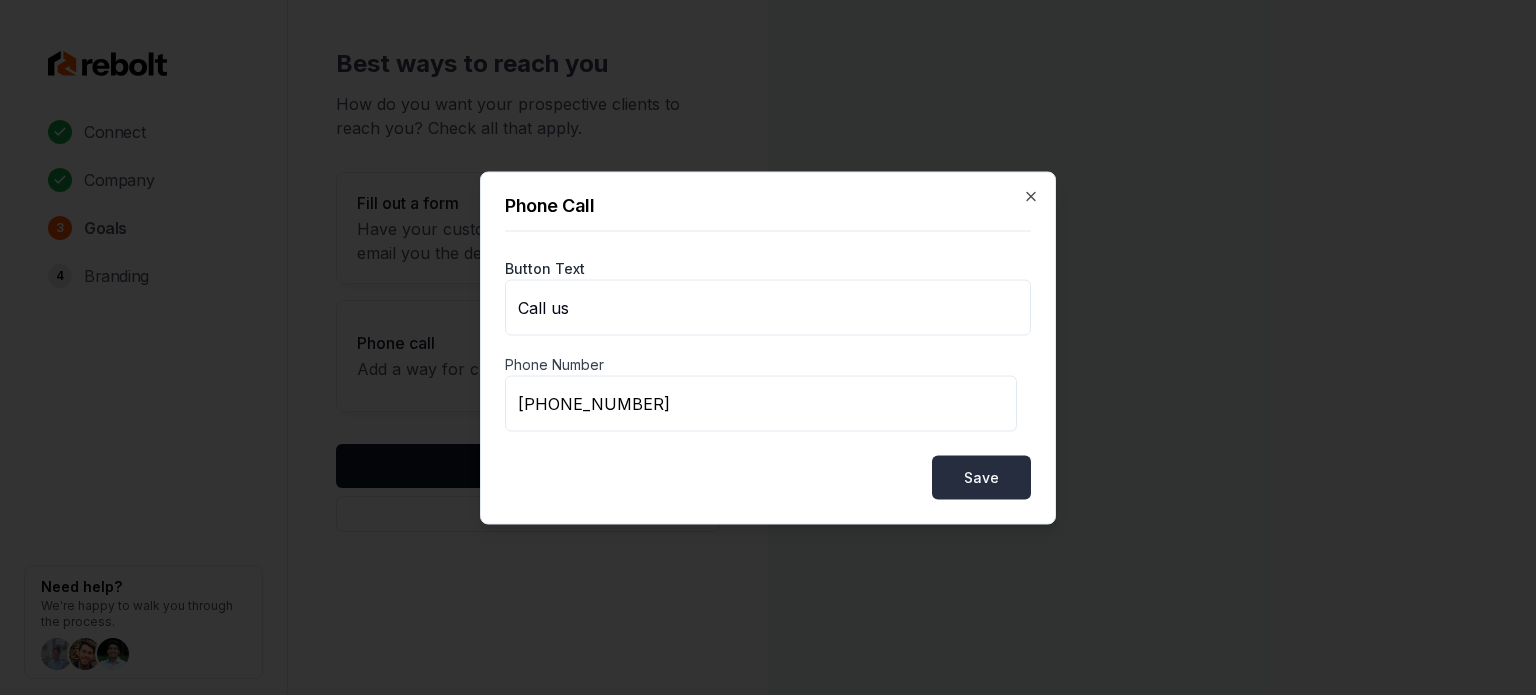 click on "Save" at bounding box center (981, 477) 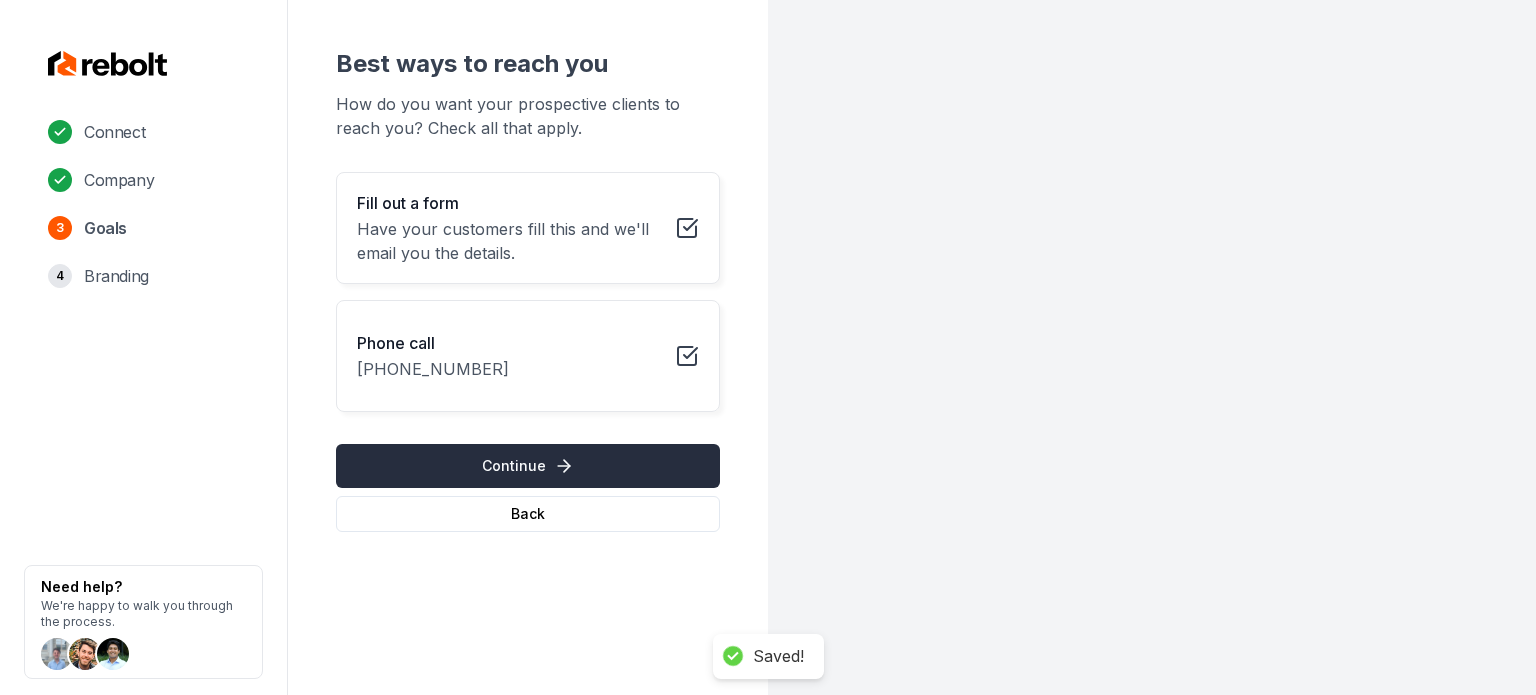 click on "Continue" at bounding box center [528, 466] 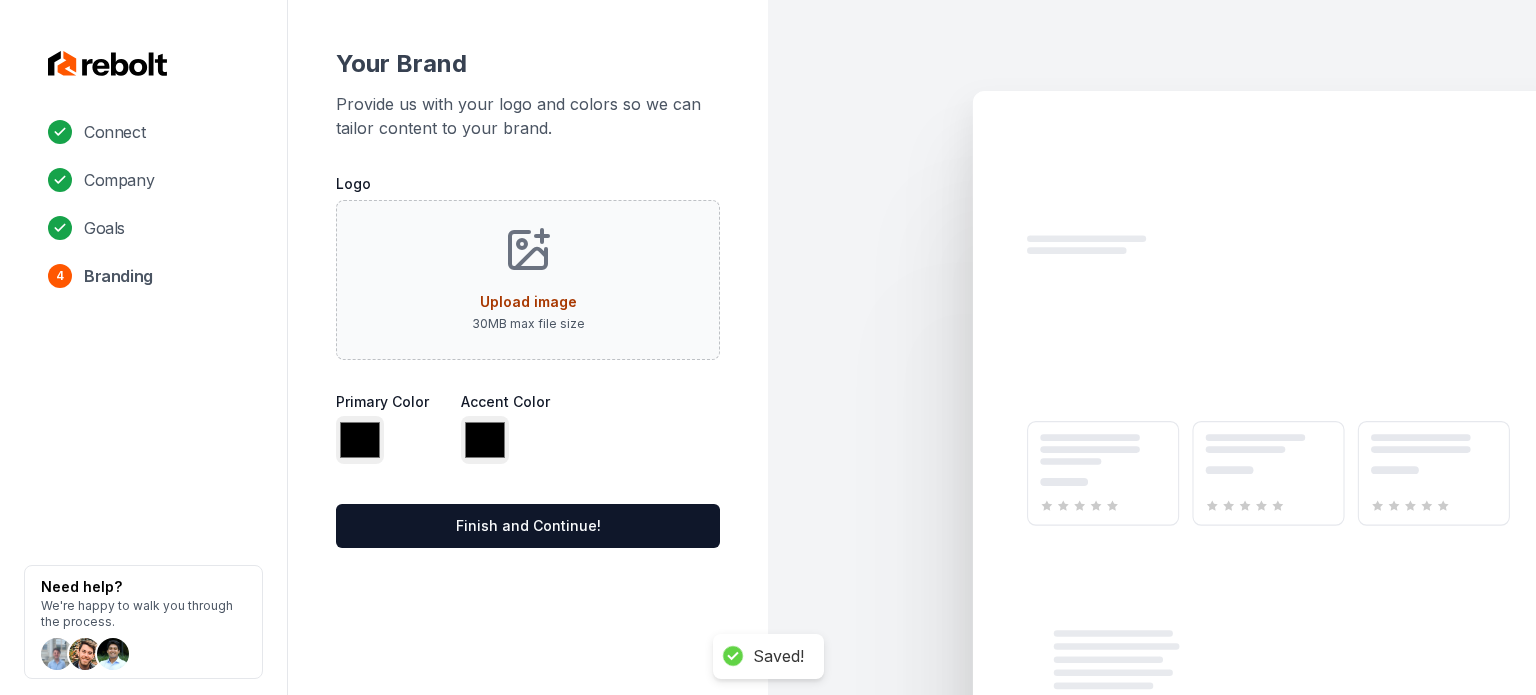 type on "*******" 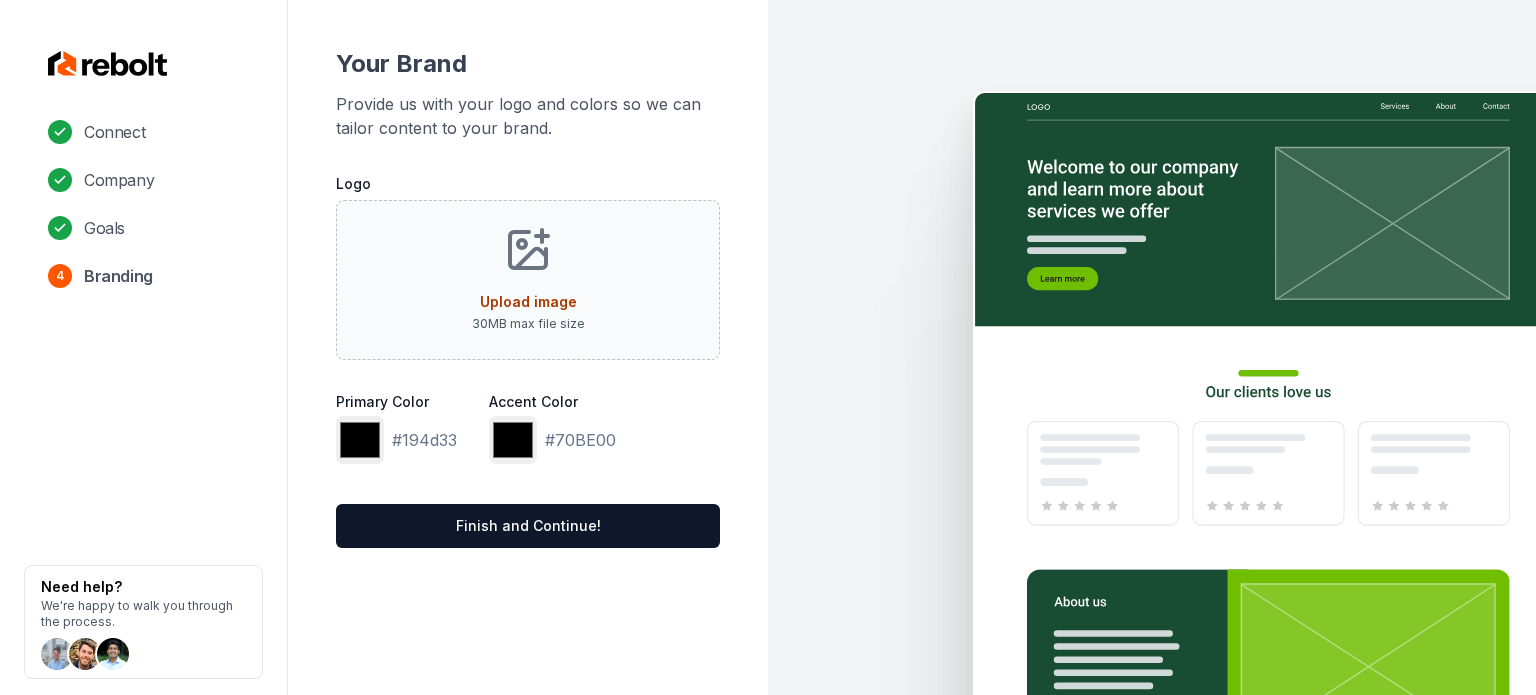 click on "Provide us with your logo and colors so we can tailor content to your brand." at bounding box center [528, 116] 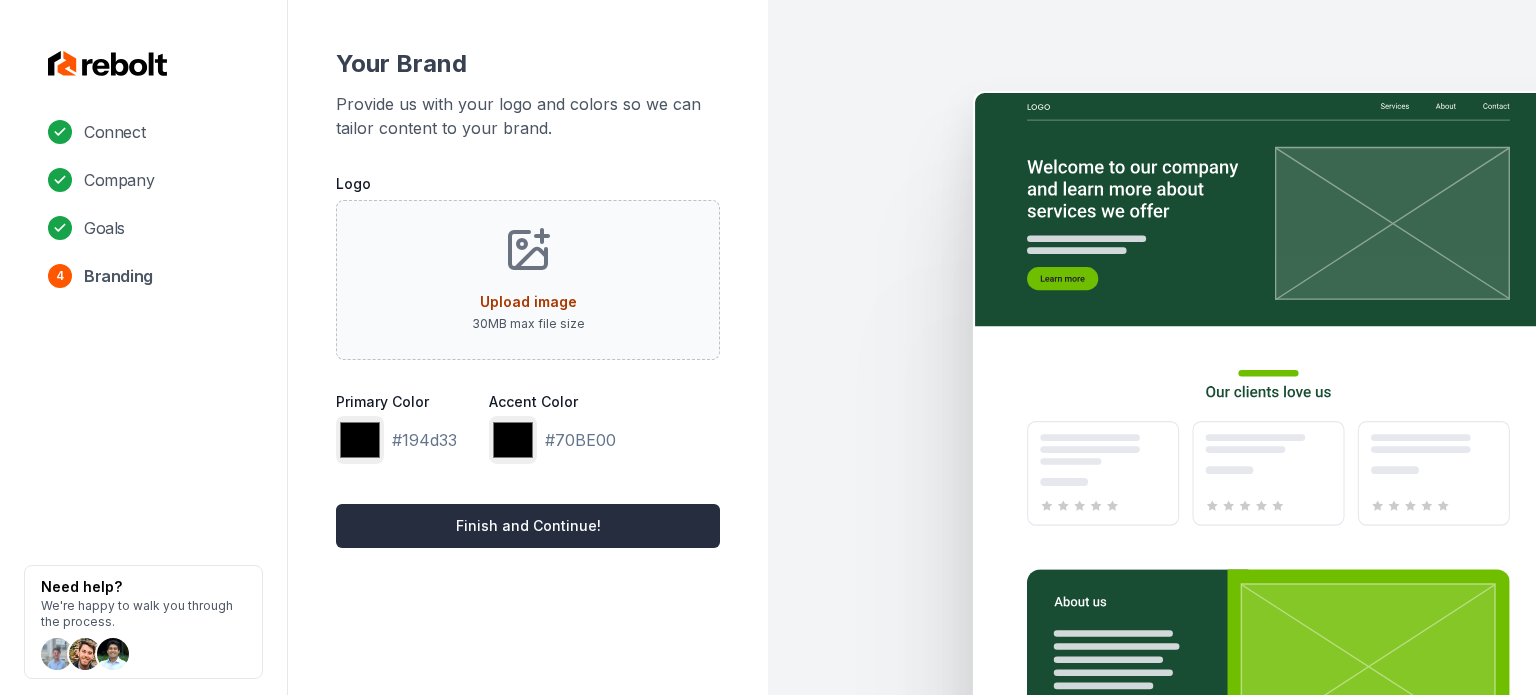 click on "Finish and Continue!" at bounding box center [528, 526] 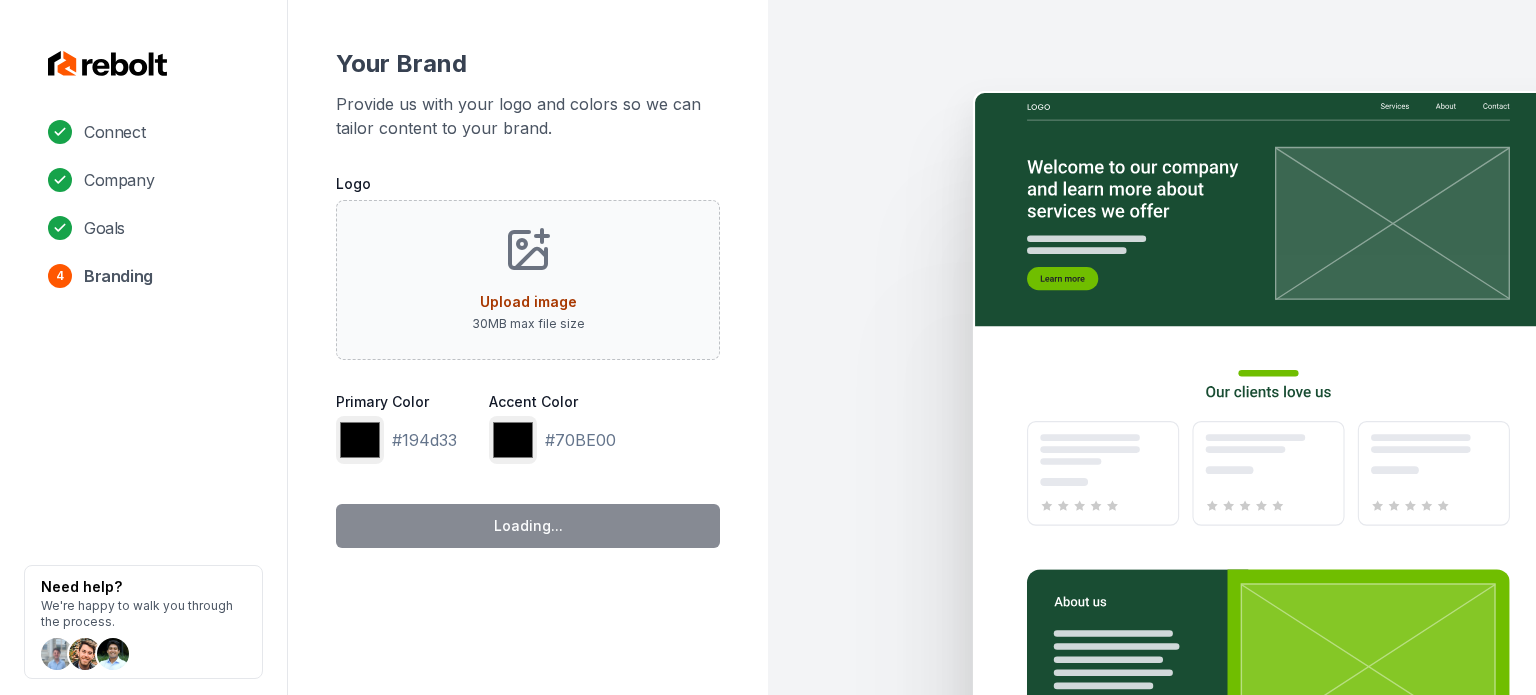 type on "*******" 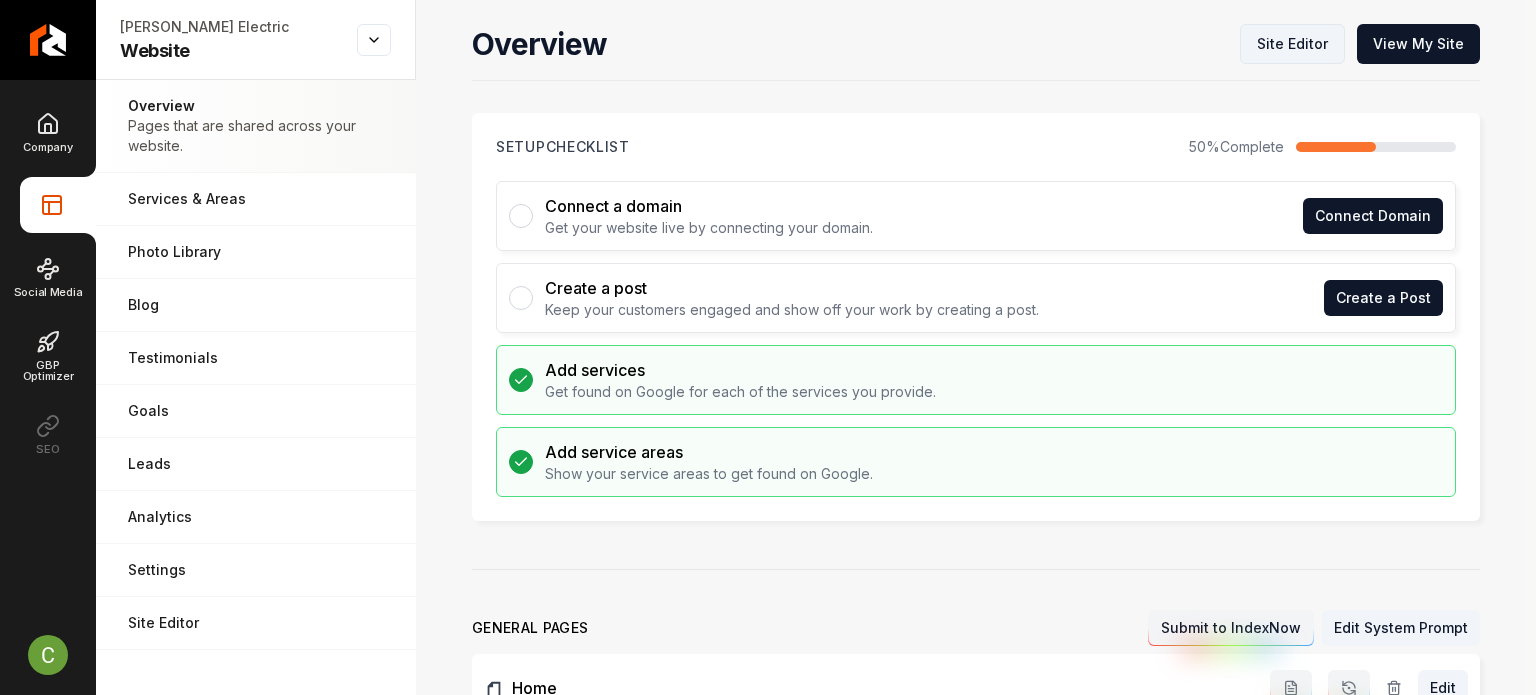 click on "Site Editor" at bounding box center (1292, 44) 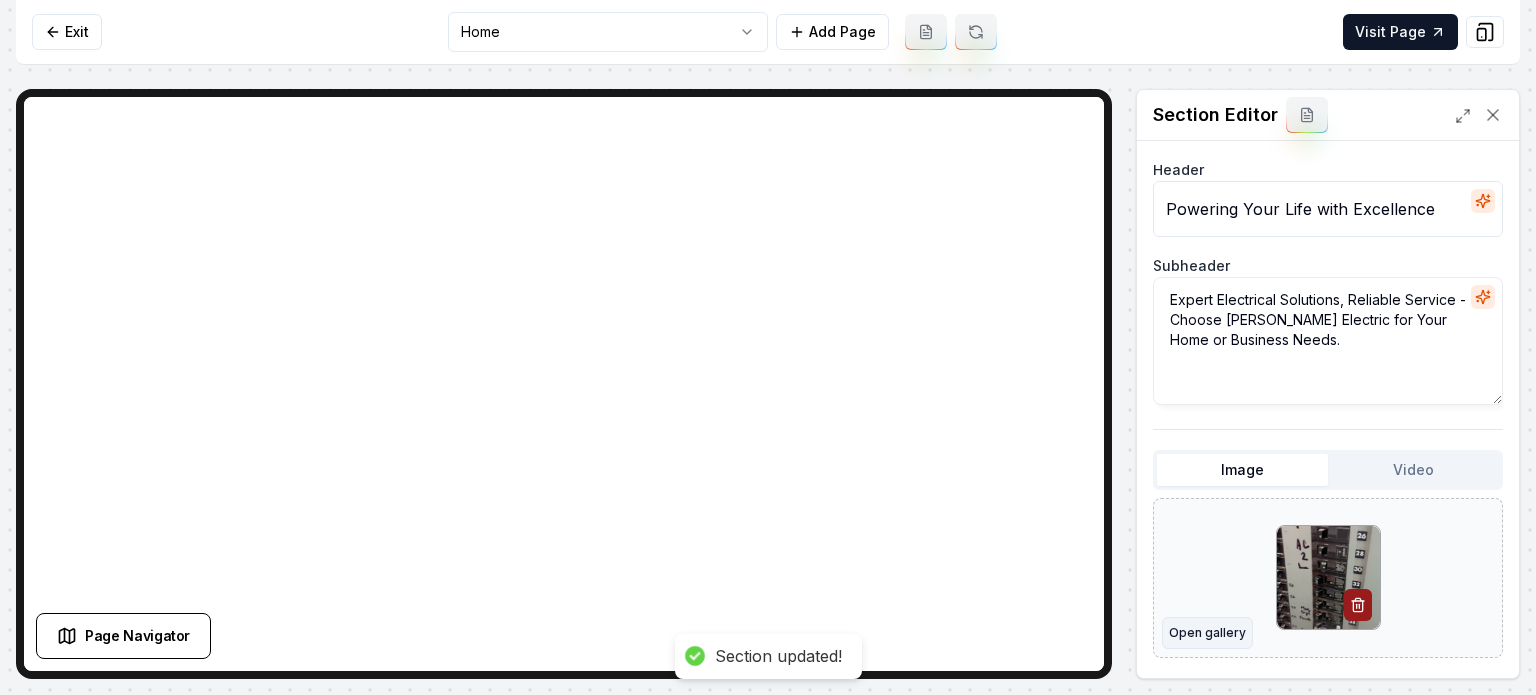 click on "Open gallery" at bounding box center (1207, 633) 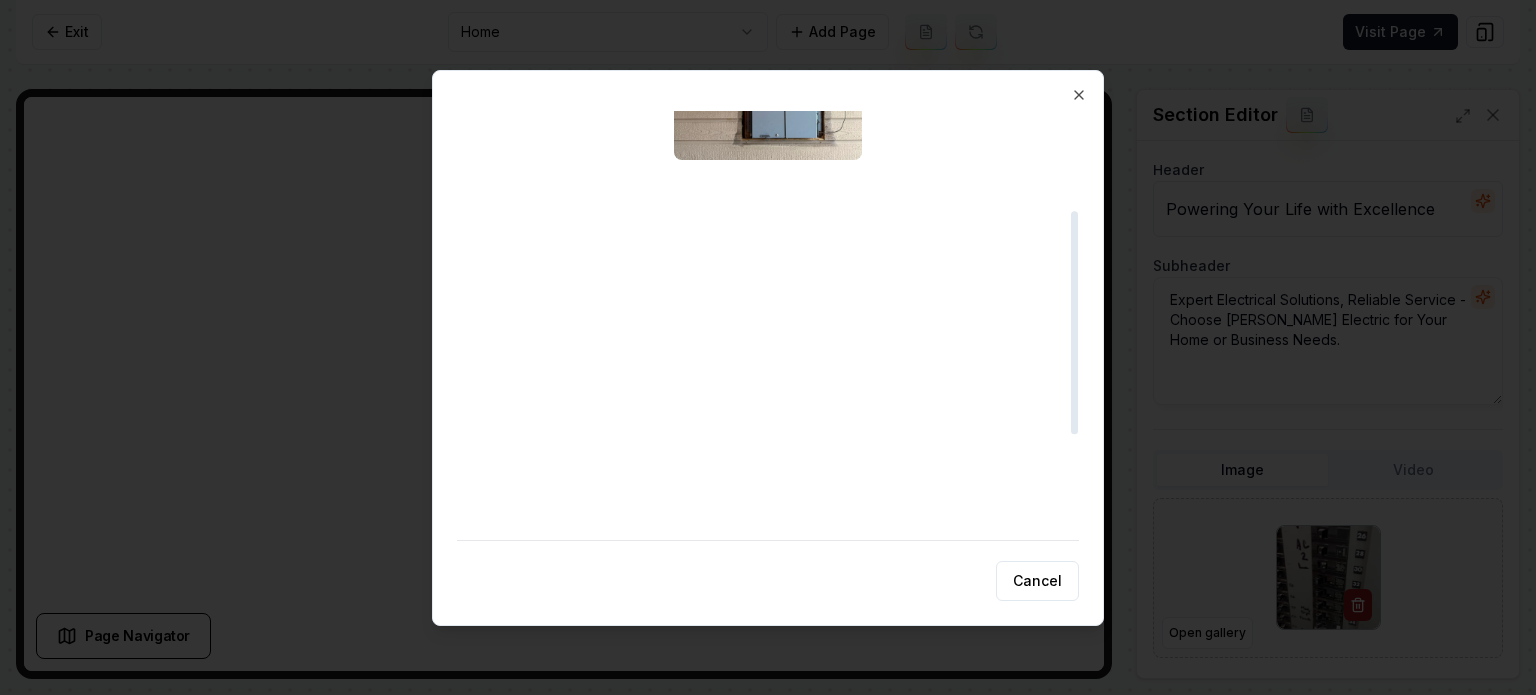 scroll, scrollTop: 0, scrollLeft: 0, axis: both 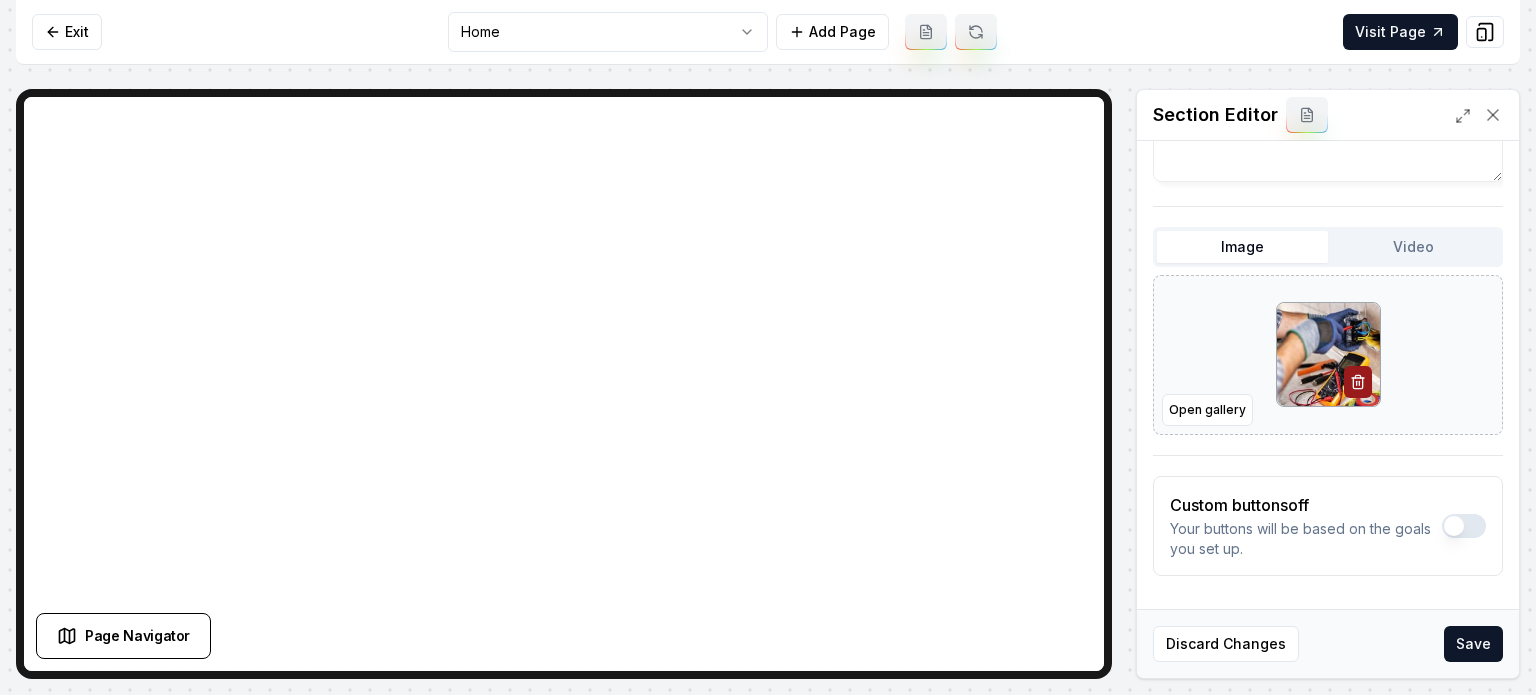 click on "Save" at bounding box center [1473, 644] 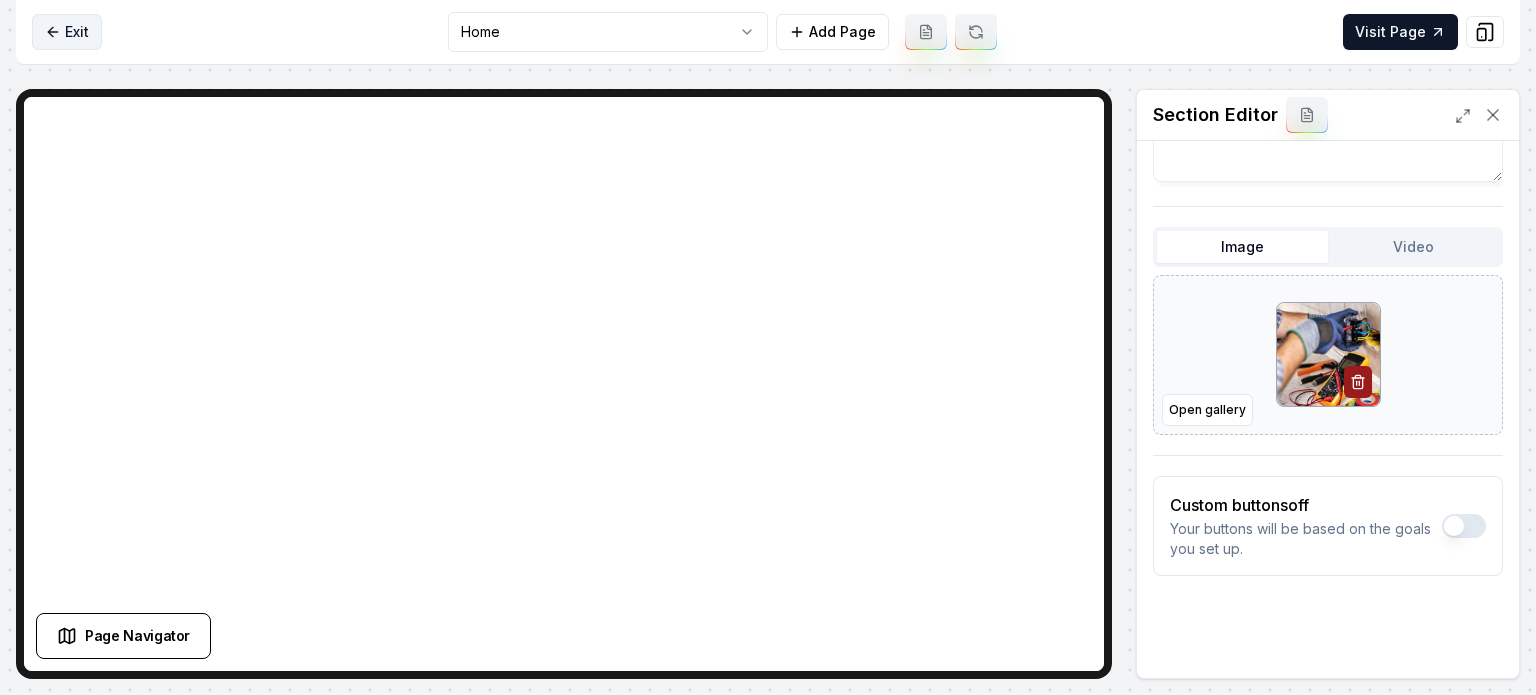 click on "Exit" at bounding box center (67, 32) 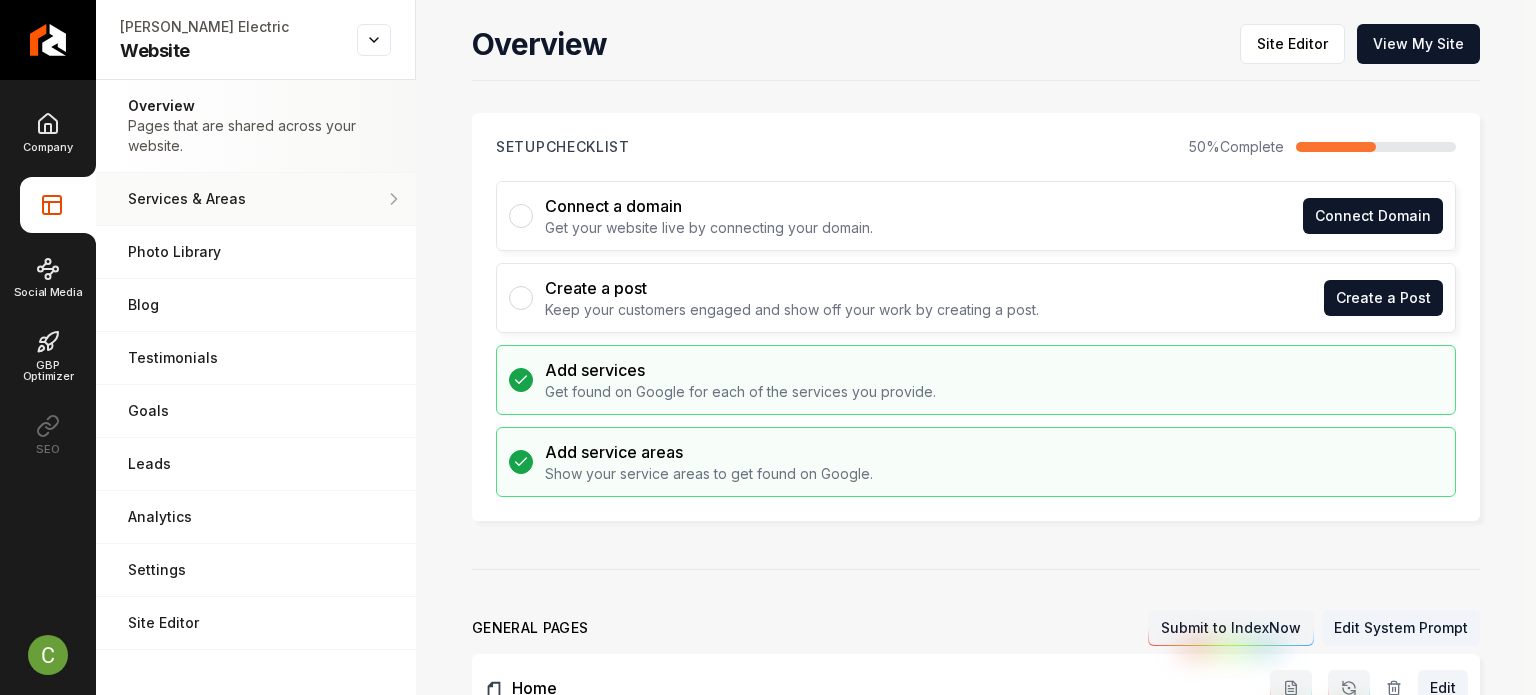 click on "Services & Areas Adjust your services and areas of expertise." at bounding box center (256, 199) 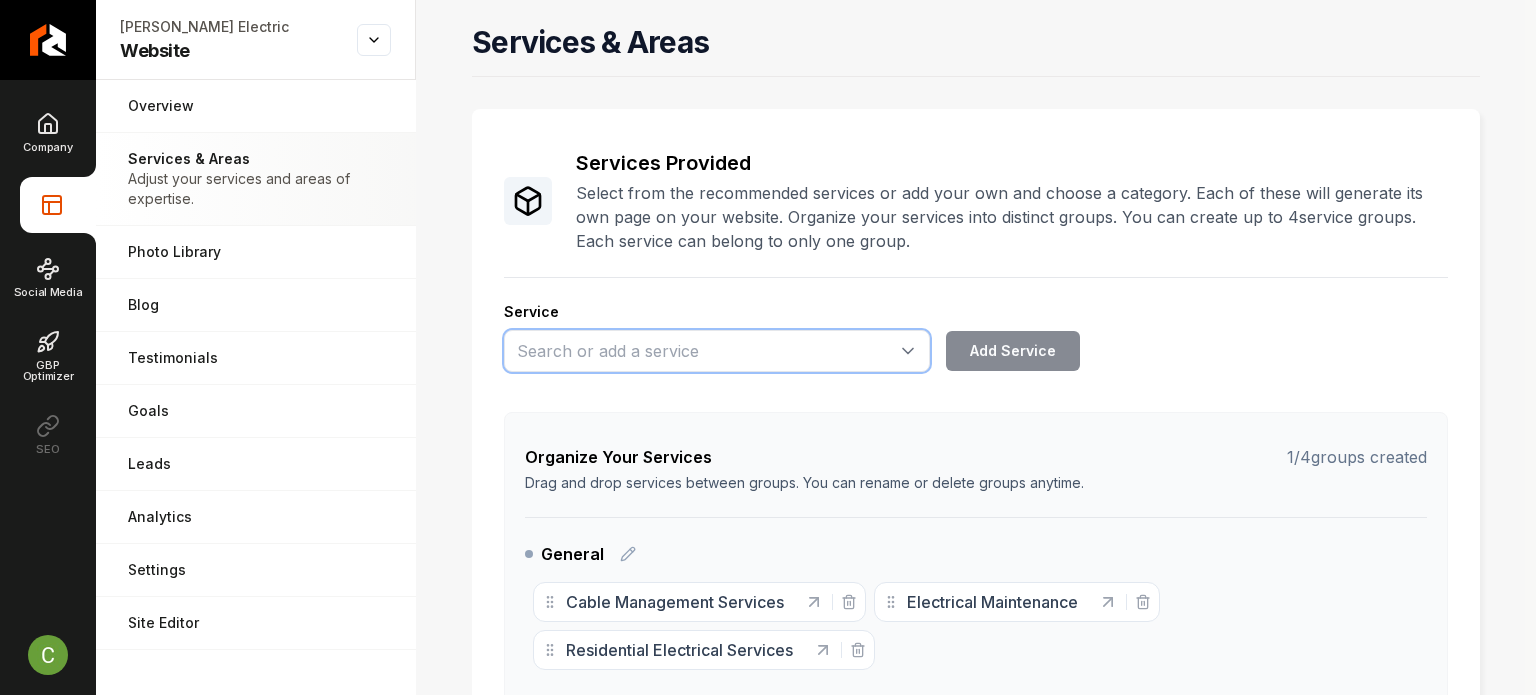 click at bounding box center (717, 351) 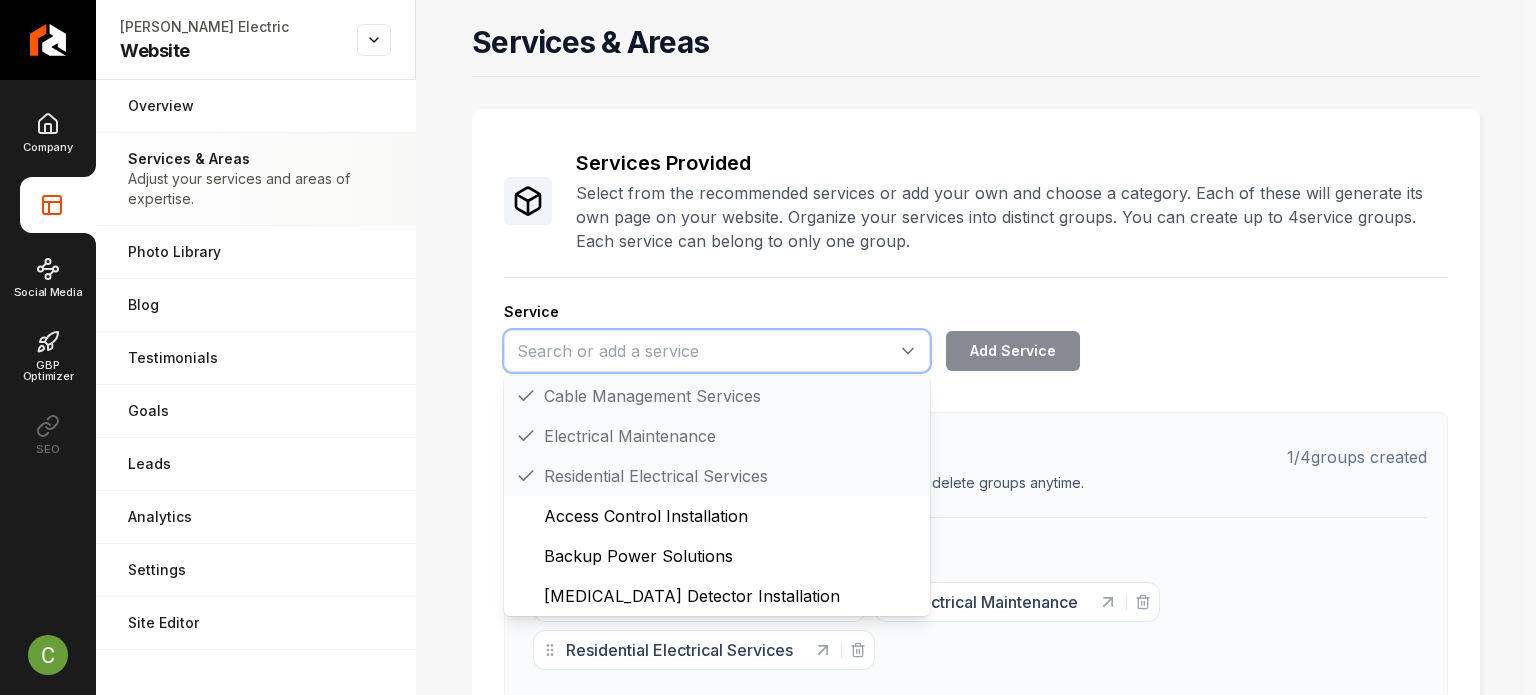 scroll, scrollTop: 500, scrollLeft: 0, axis: vertical 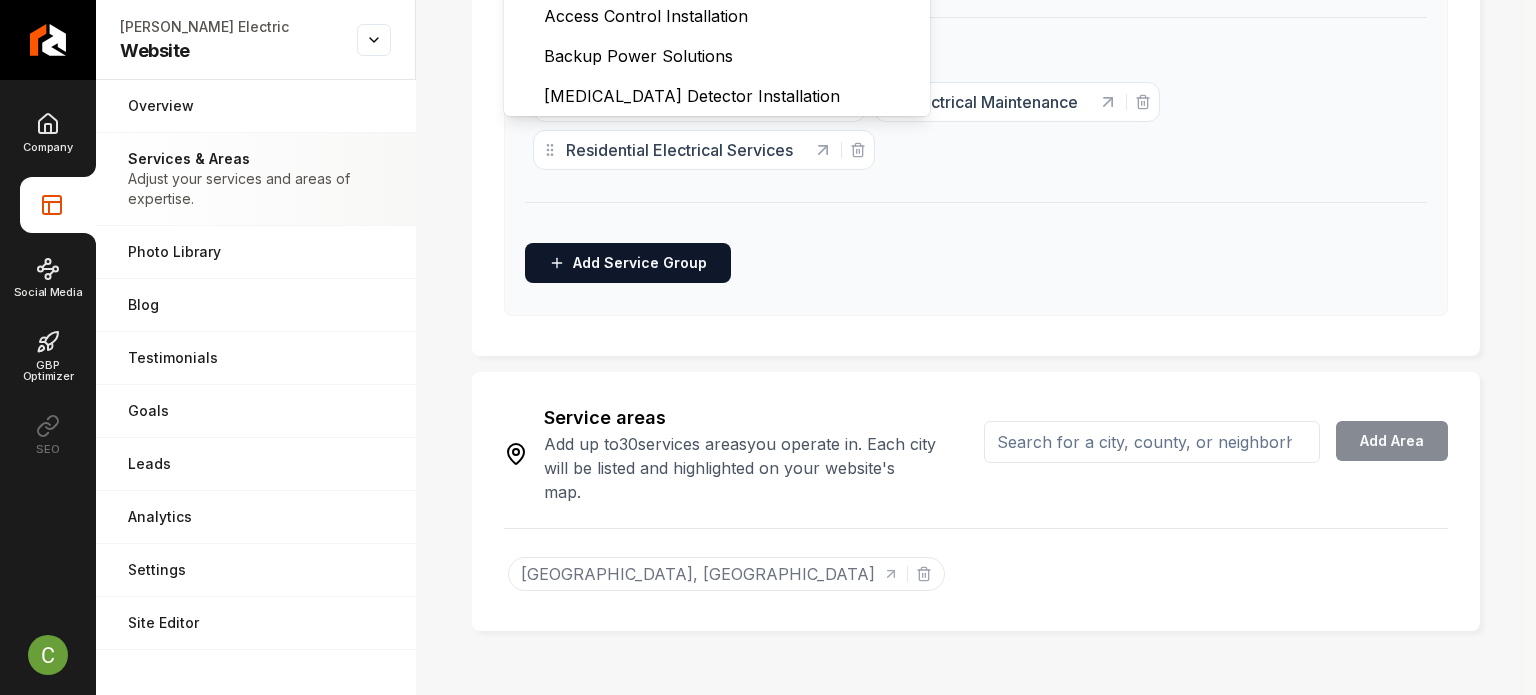click on "Services & Areas Services Provided Select from the recommended services or add your own and choose a category. Each of these will generate its own page on your website. Organize your services into distinct groups. You can create up to   4  service groups. Each service can belong to only one group. Service Cable Management Services Electrical Maintenance Residential Electrical Services Access Control Installation Backup Power Solutions Carbon Monoxide Detector Installation CCTV Installation Ceiling Fan Installation Circuit Breaker Repair Commercial Electrical Services Data and Communication Lines Electrical Code Compliance Electrical Inspection Electrical Outlet Installation Electrical Panel Installation Electrical Remodeling Electrical Safety Inspections Electrical Service Upgrades Electrical System Design Electrical Troubleshooting Electrical Wiring Services Emergency Electrical Services Emergency Exit Lighting Energy Audit Energy-Efficient Lighting Solutions EV Charger Installation Fire Alarm Inspection 1 /" at bounding box center [976, 77] 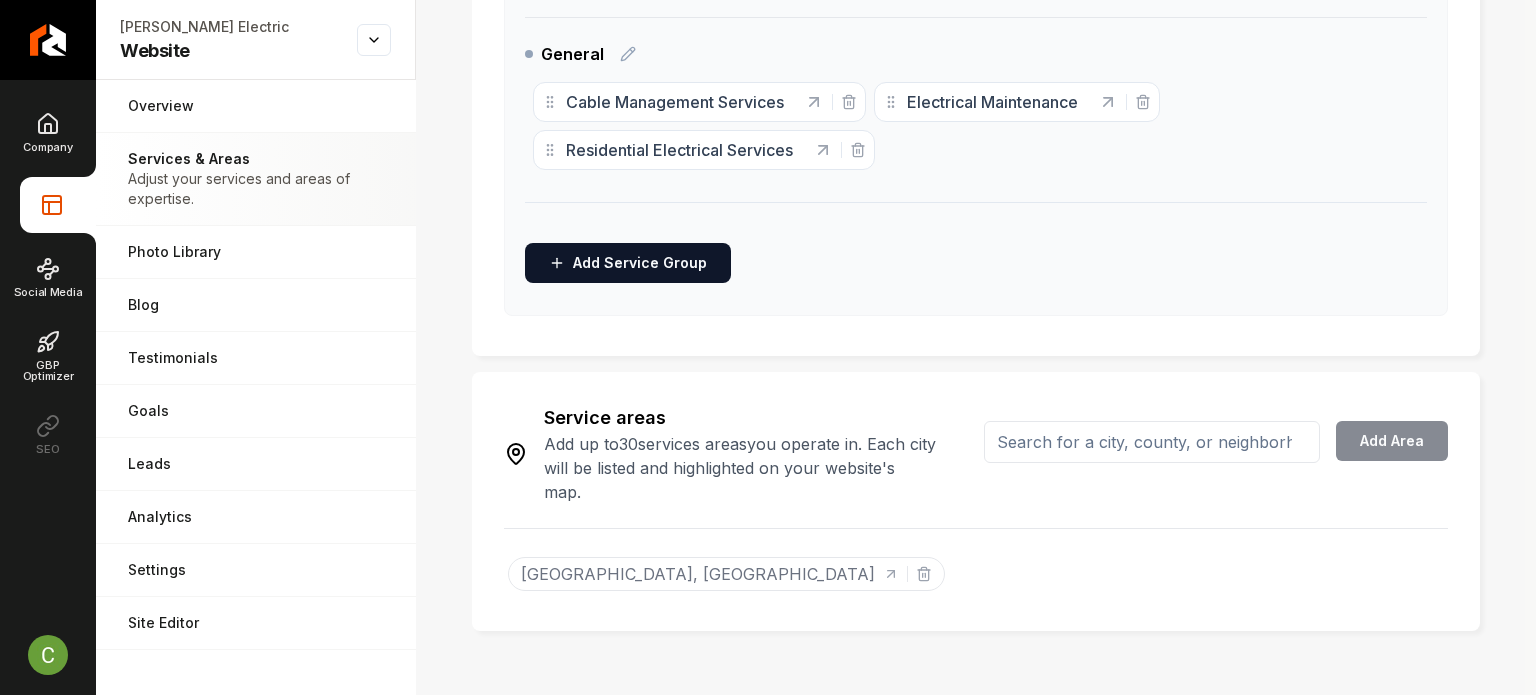 click at bounding box center [1152, 442] 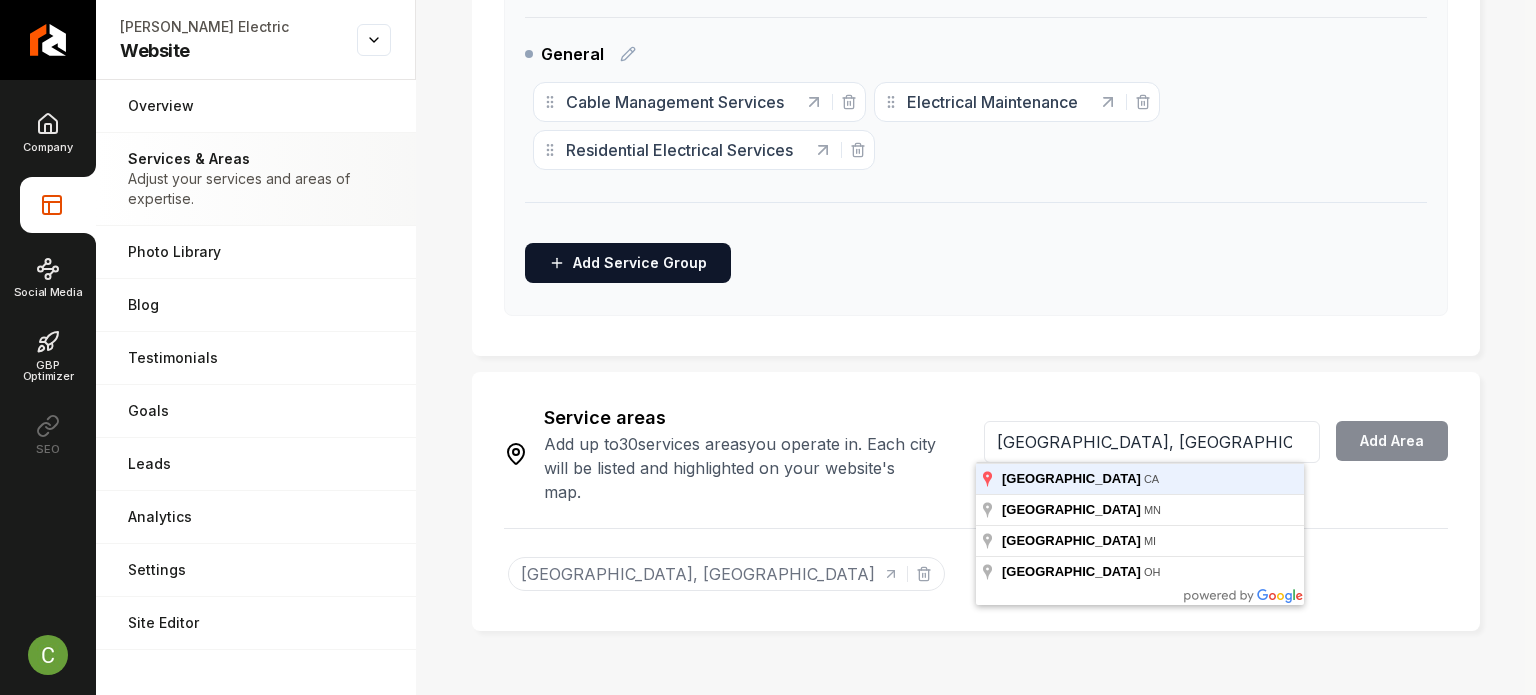 type on "Roseville, CA" 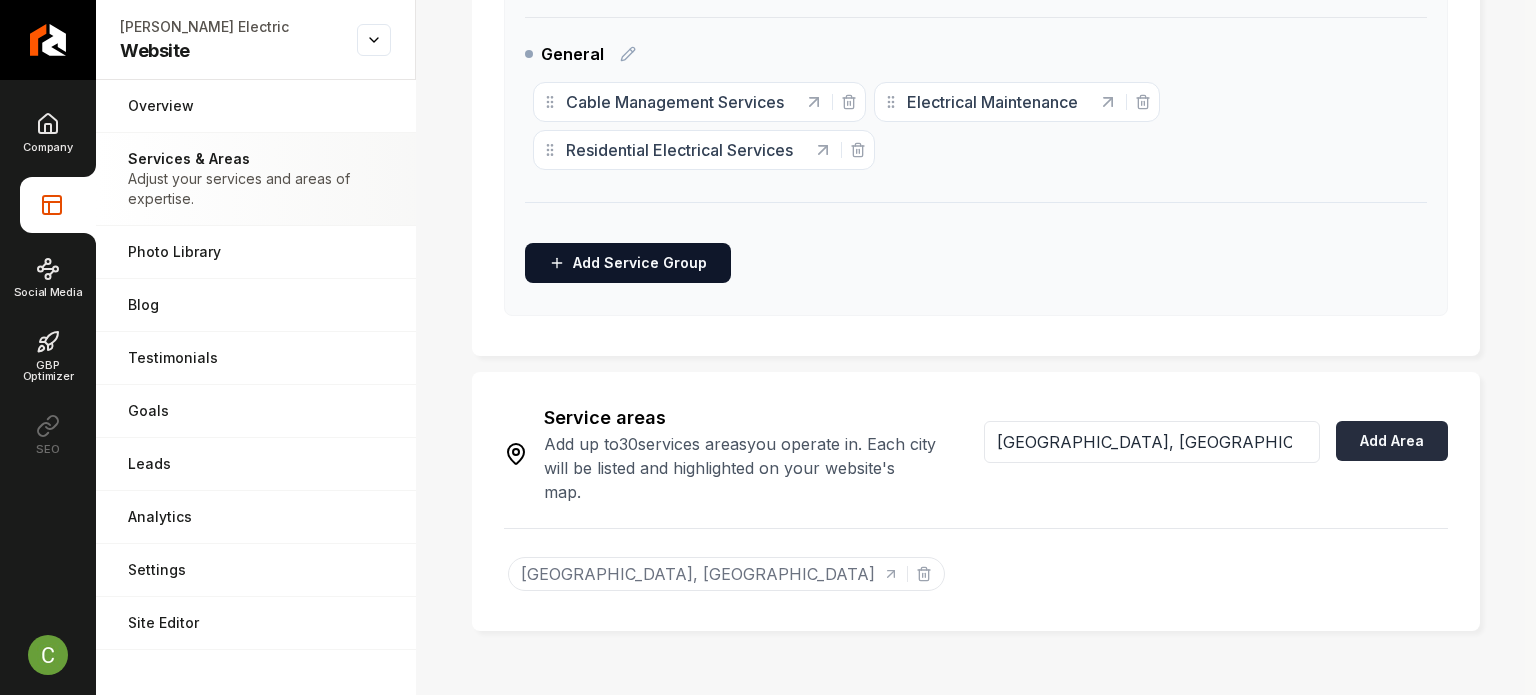click on "Add Area" at bounding box center [1392, 441] 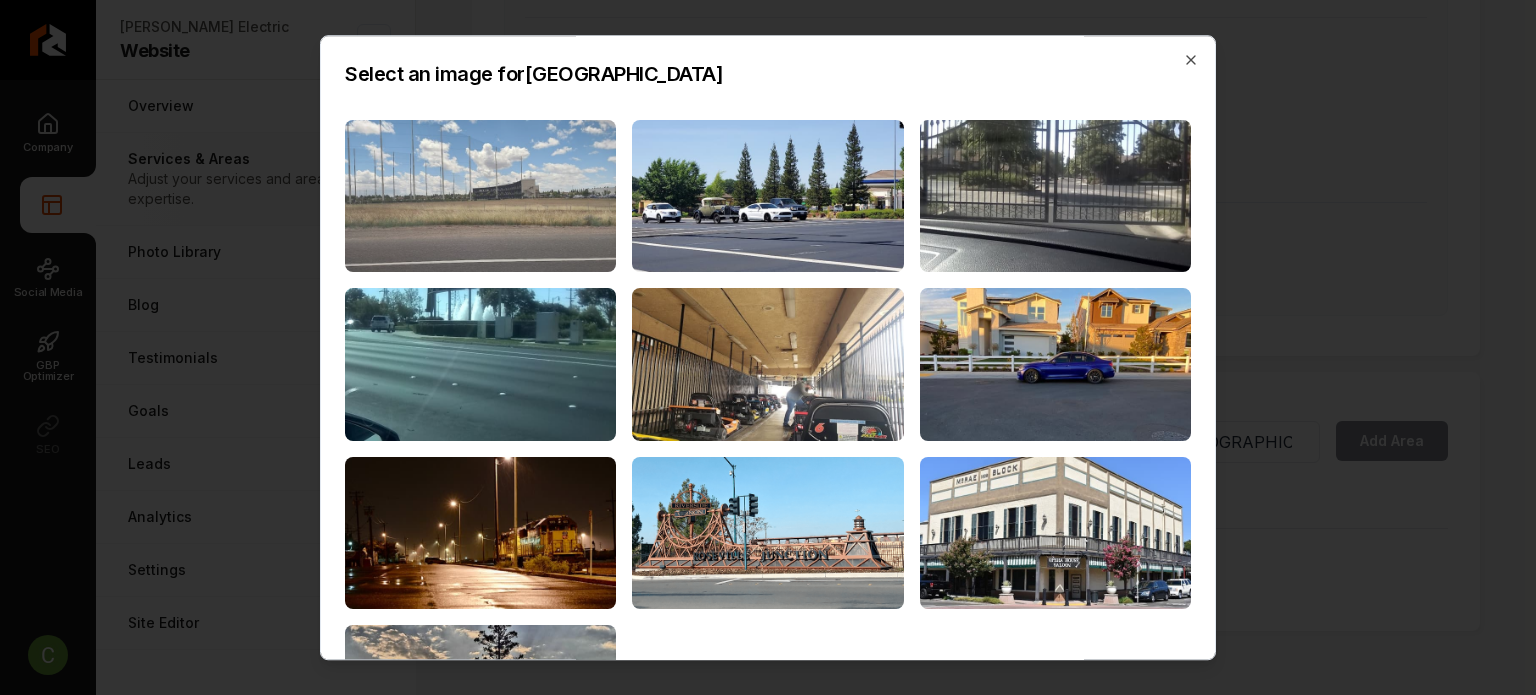 click at bounding box center (480, 196) 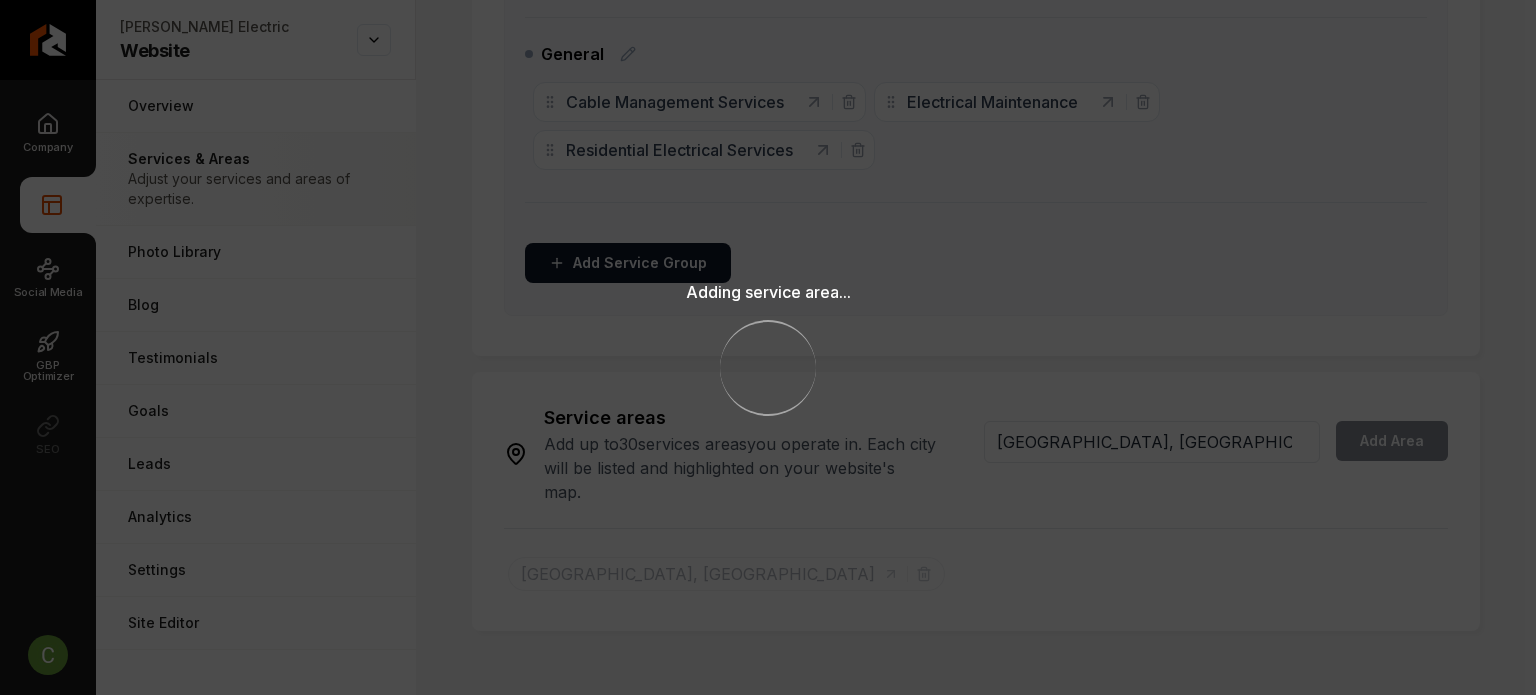 type 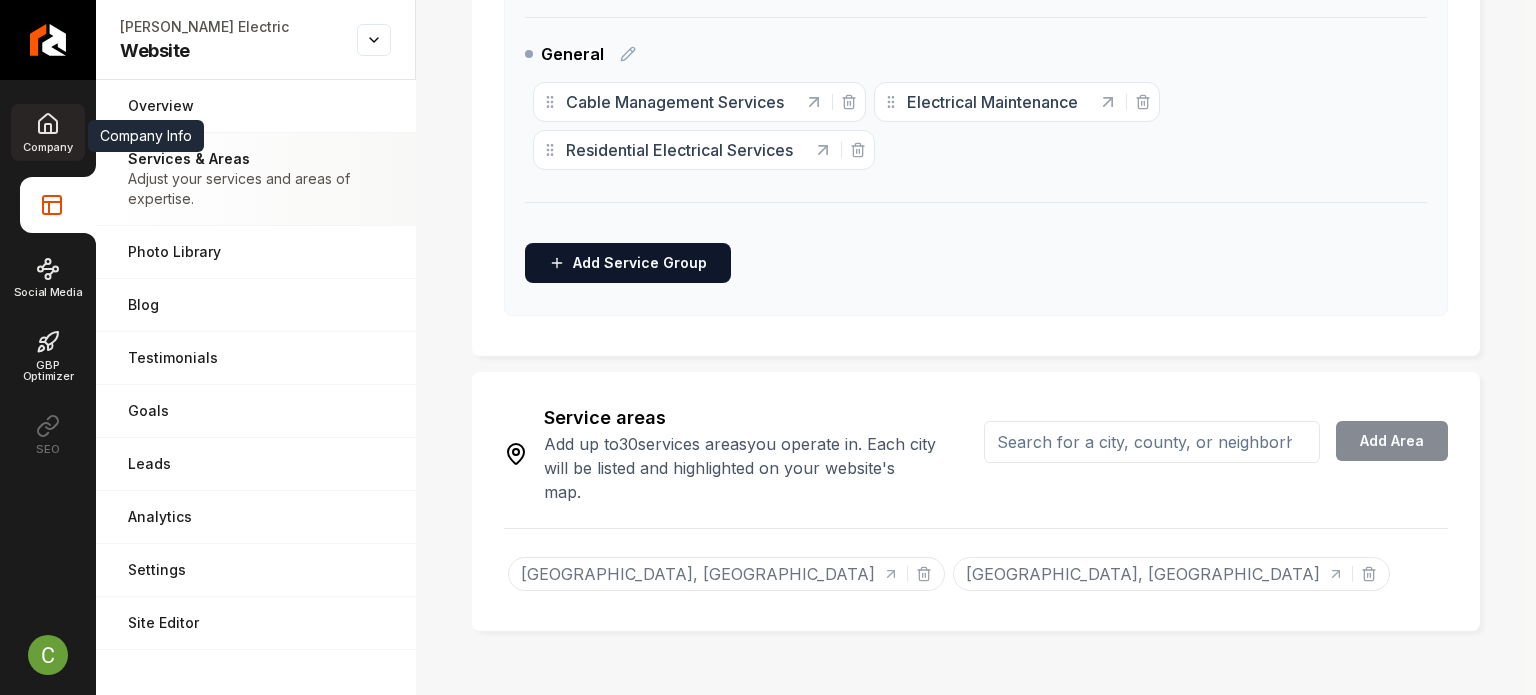 click on "Company" at bounding box center [47, 132] 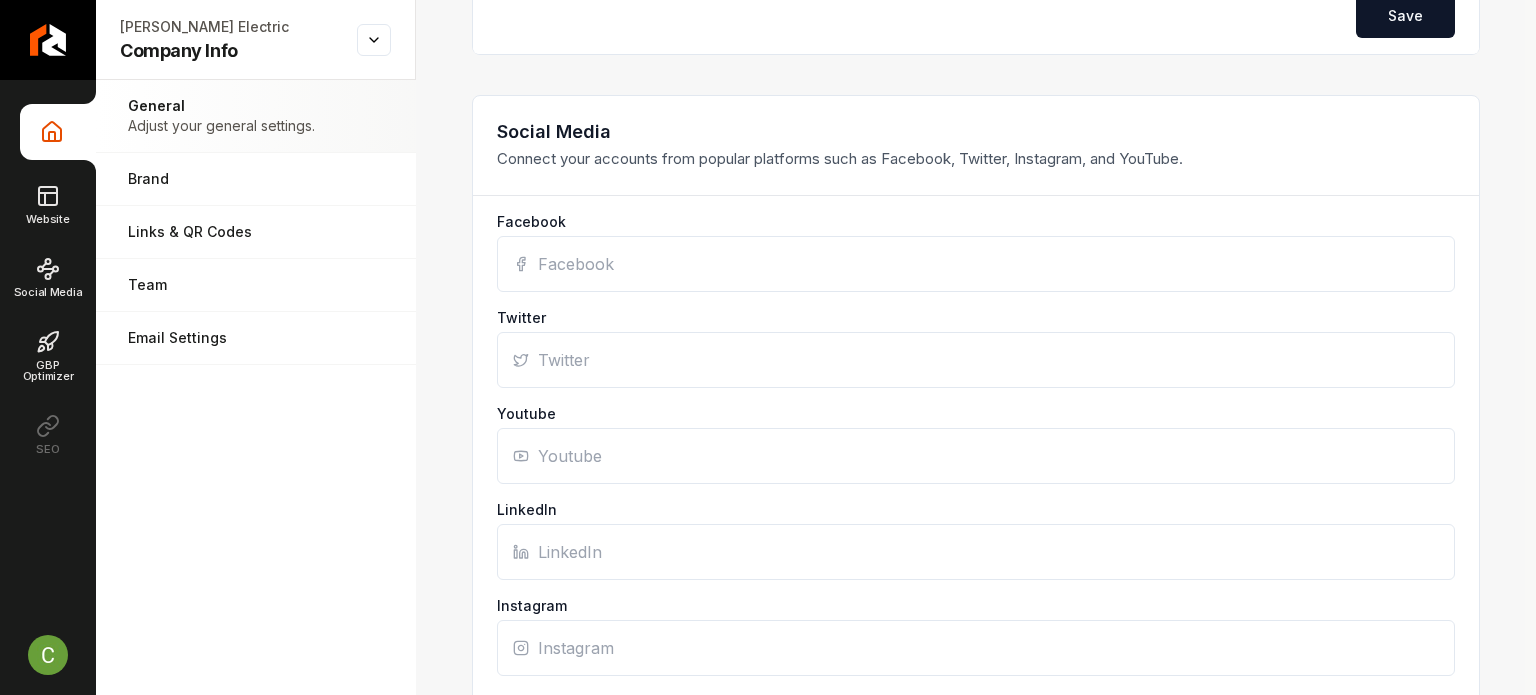 scroll, scrollTop: 1180, scrollLeft: 0, axis: vertical 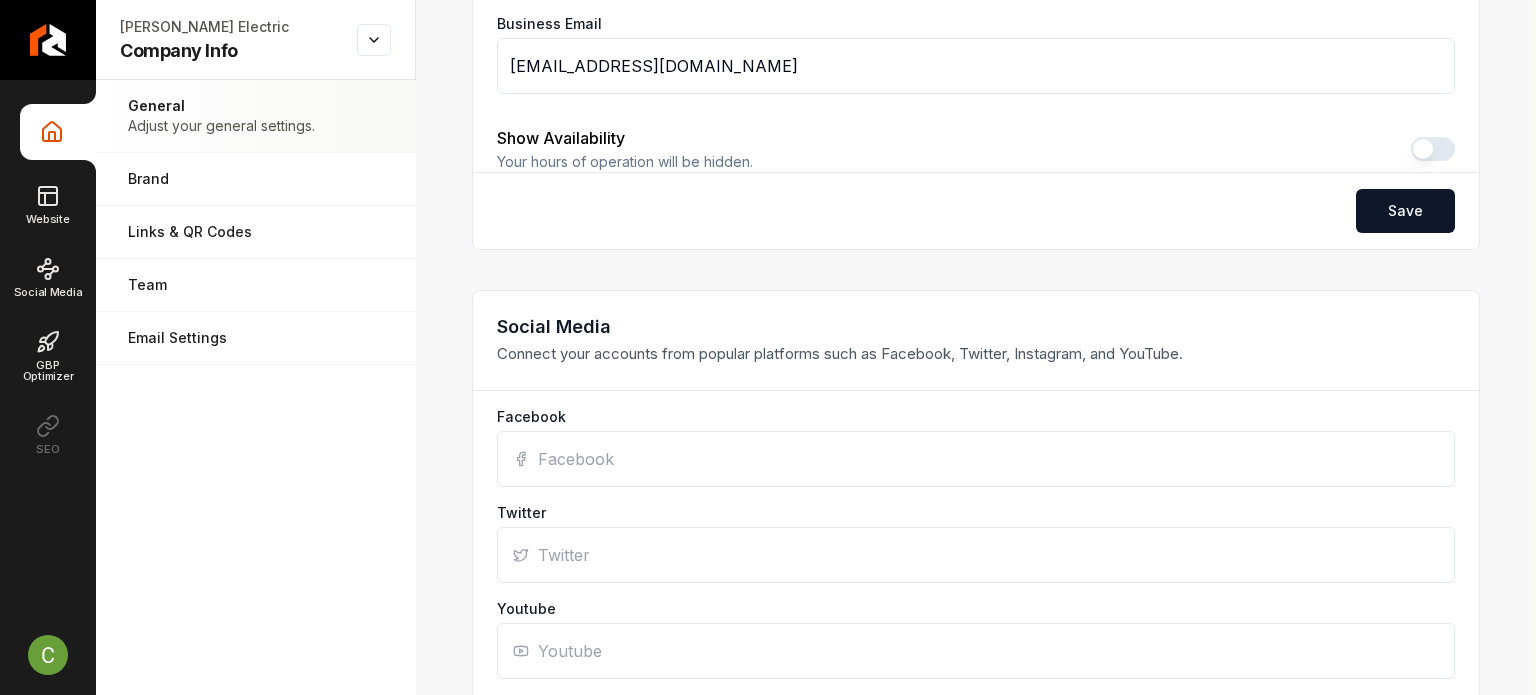 click on "Facebook" at bounding box center [976, 459] 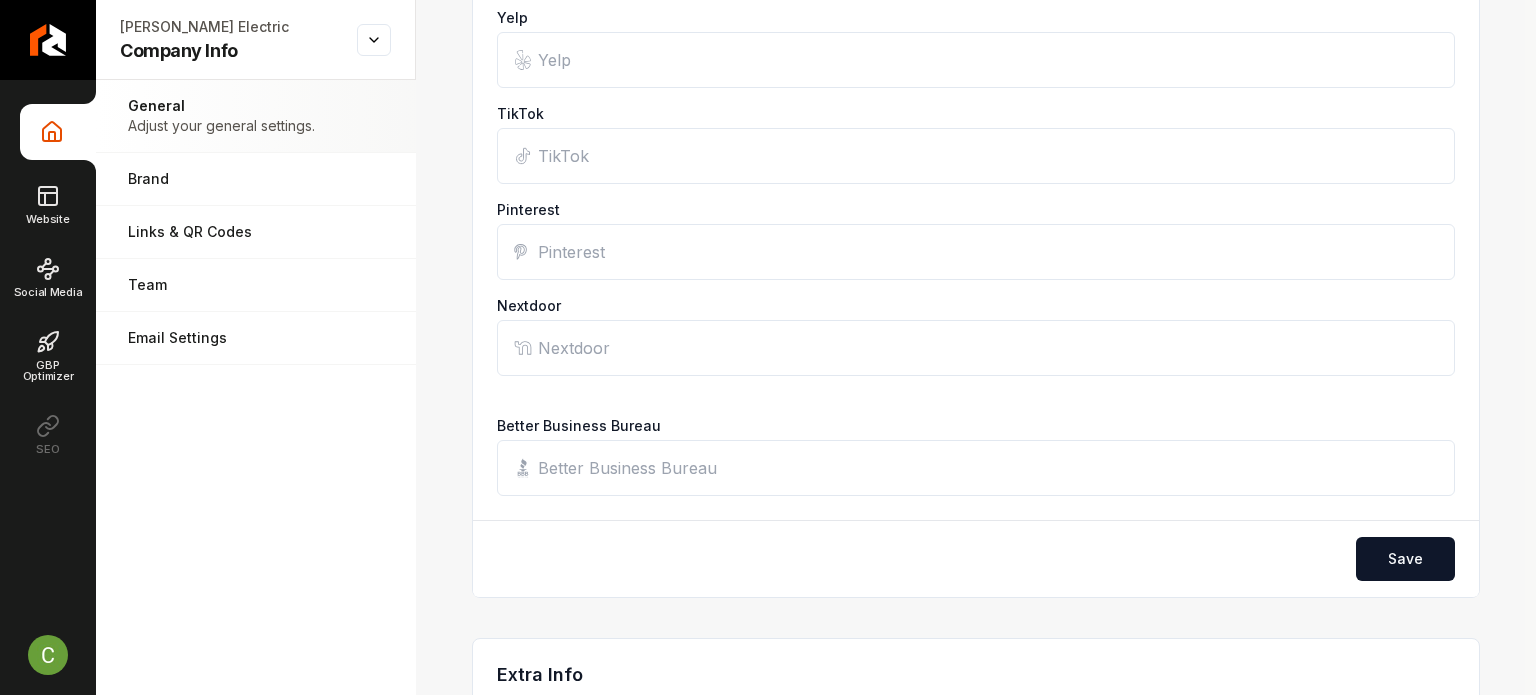 scroll, scrollTop: 2180, scrollLeft: 0, axis: vertical 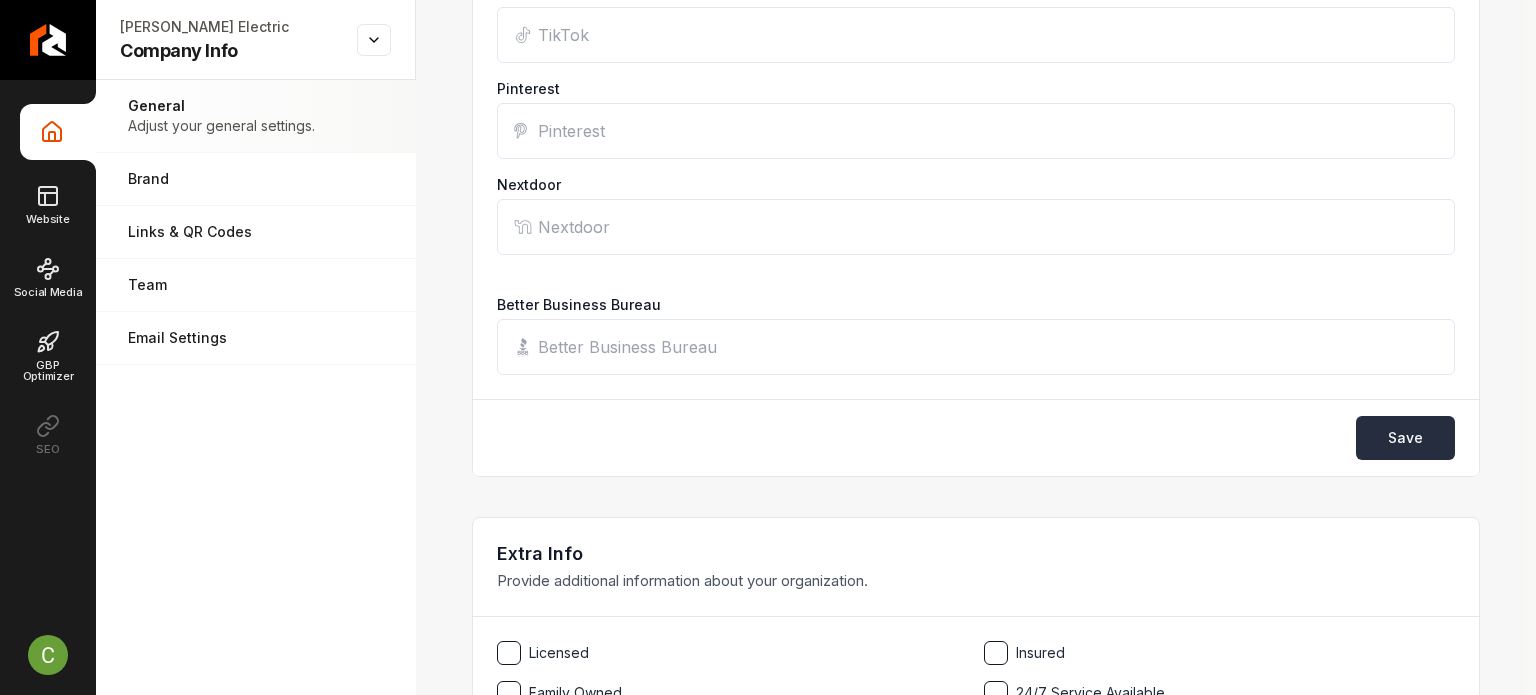 type on "https://www.facebook.com/people/Brian-electric/100063827832729/#" 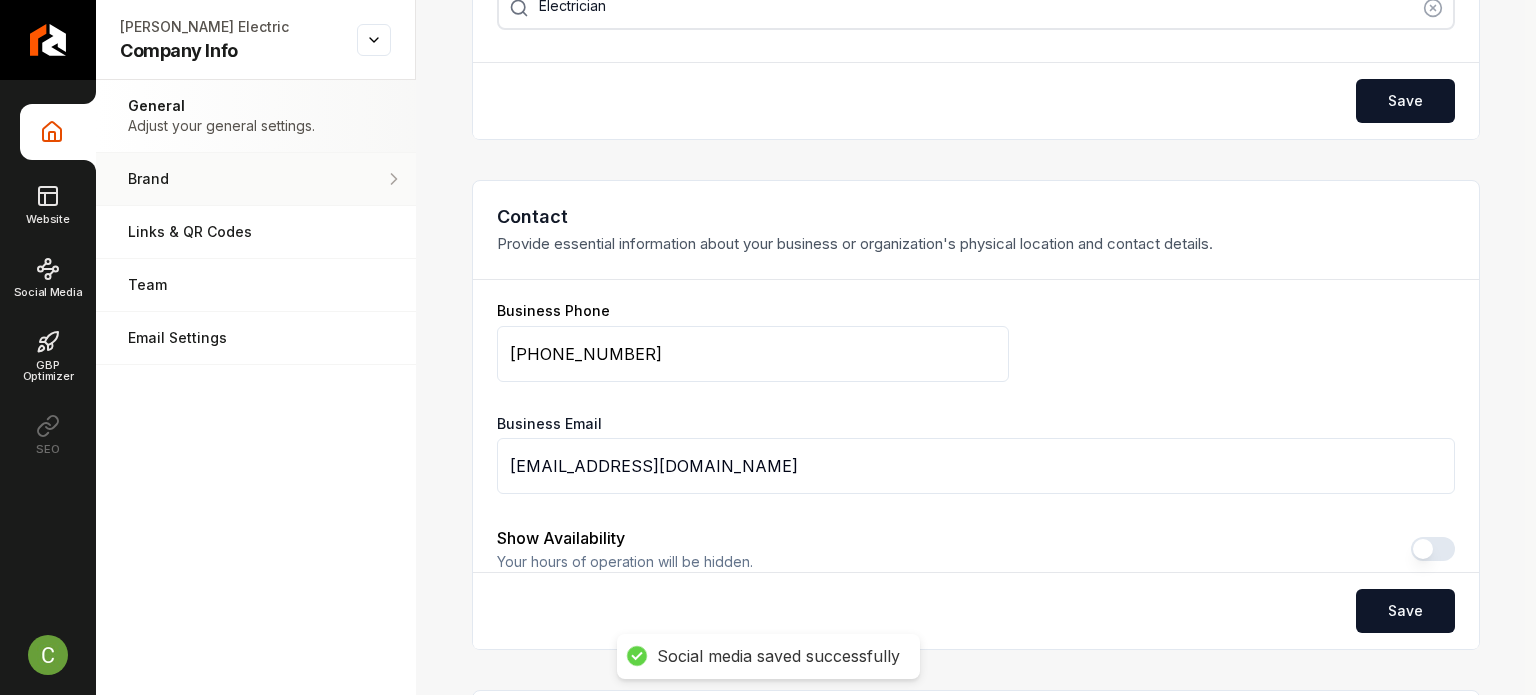 scroll, scrollTop: 280, scrollLeft: 0, axis: vertical 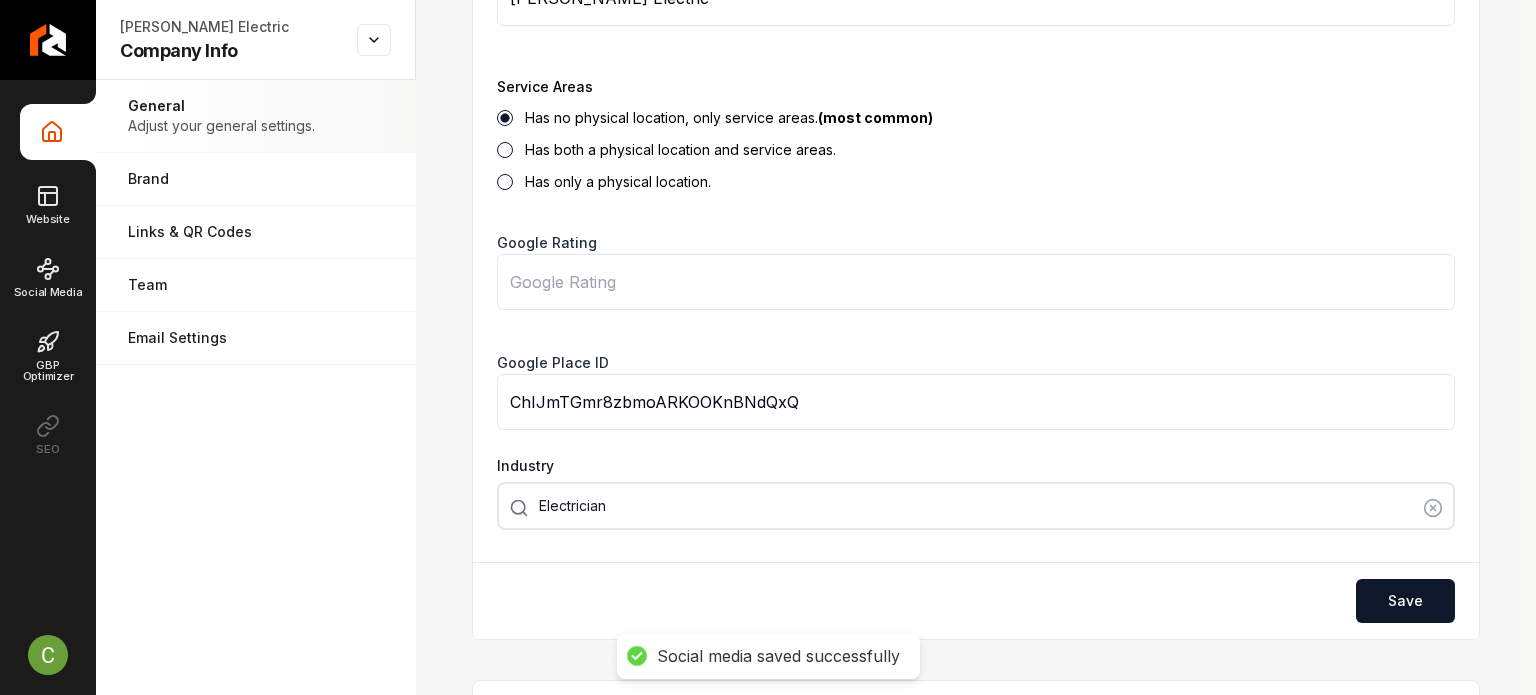 click on "Company Info Website Social Media GBP Optimizer SEO" at bounding box center [48, 283] 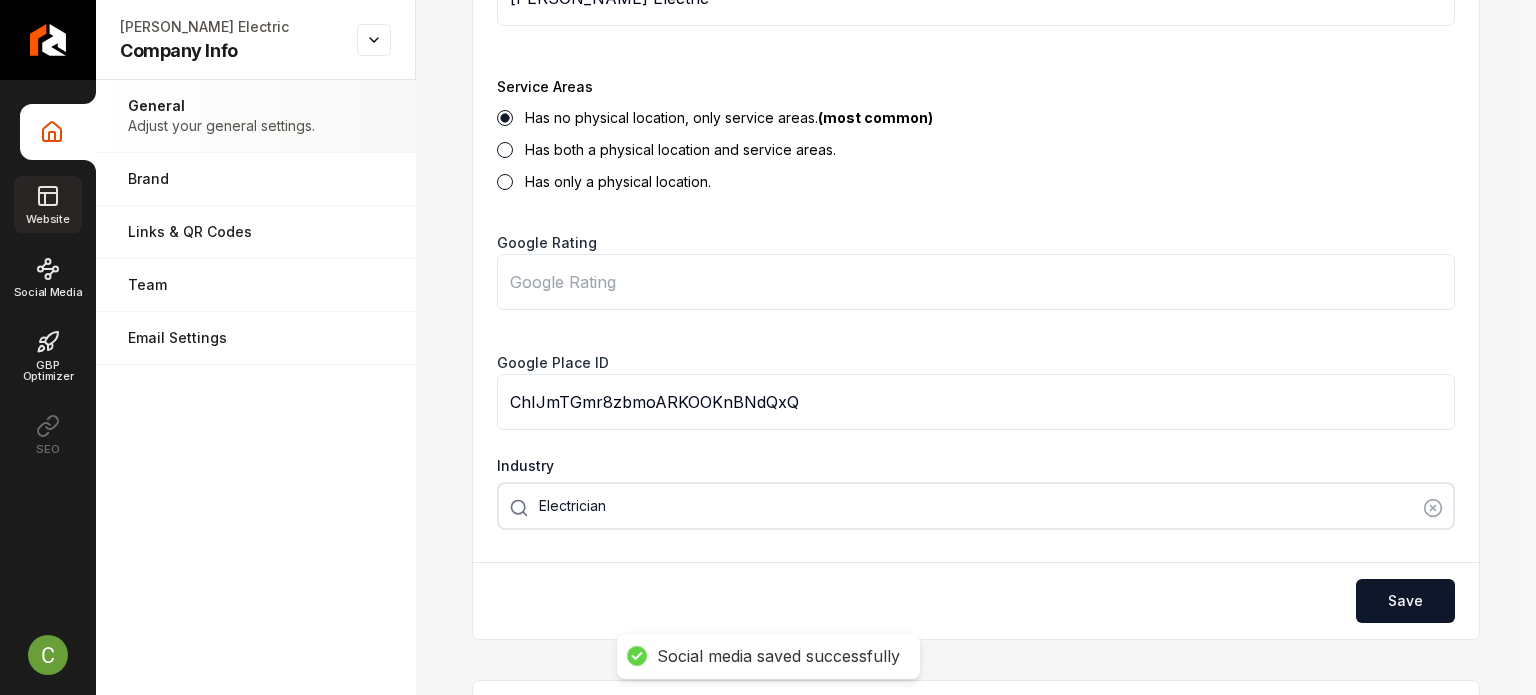 click on "Website" at bounding box center [47, 204] 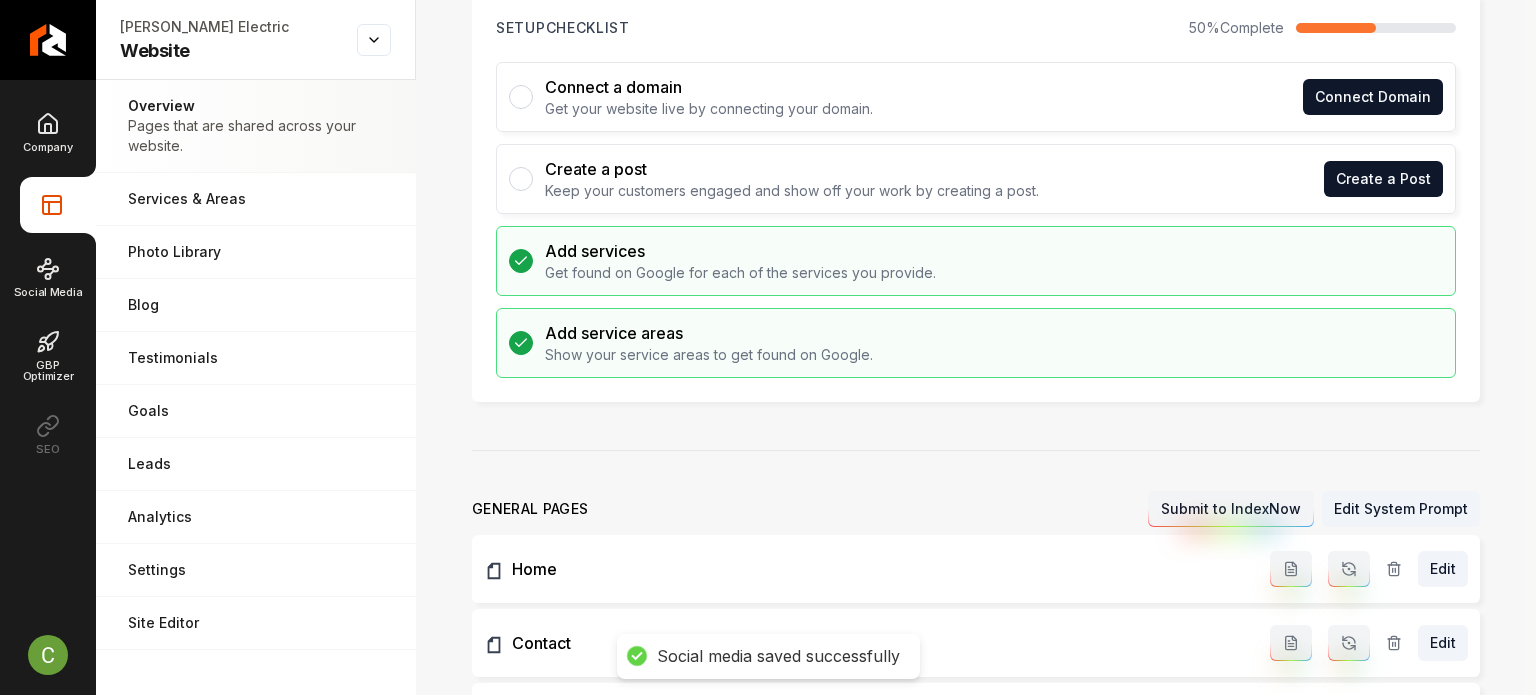 scroll, scrollTop: 0, scrollLeft: 0, axis: both 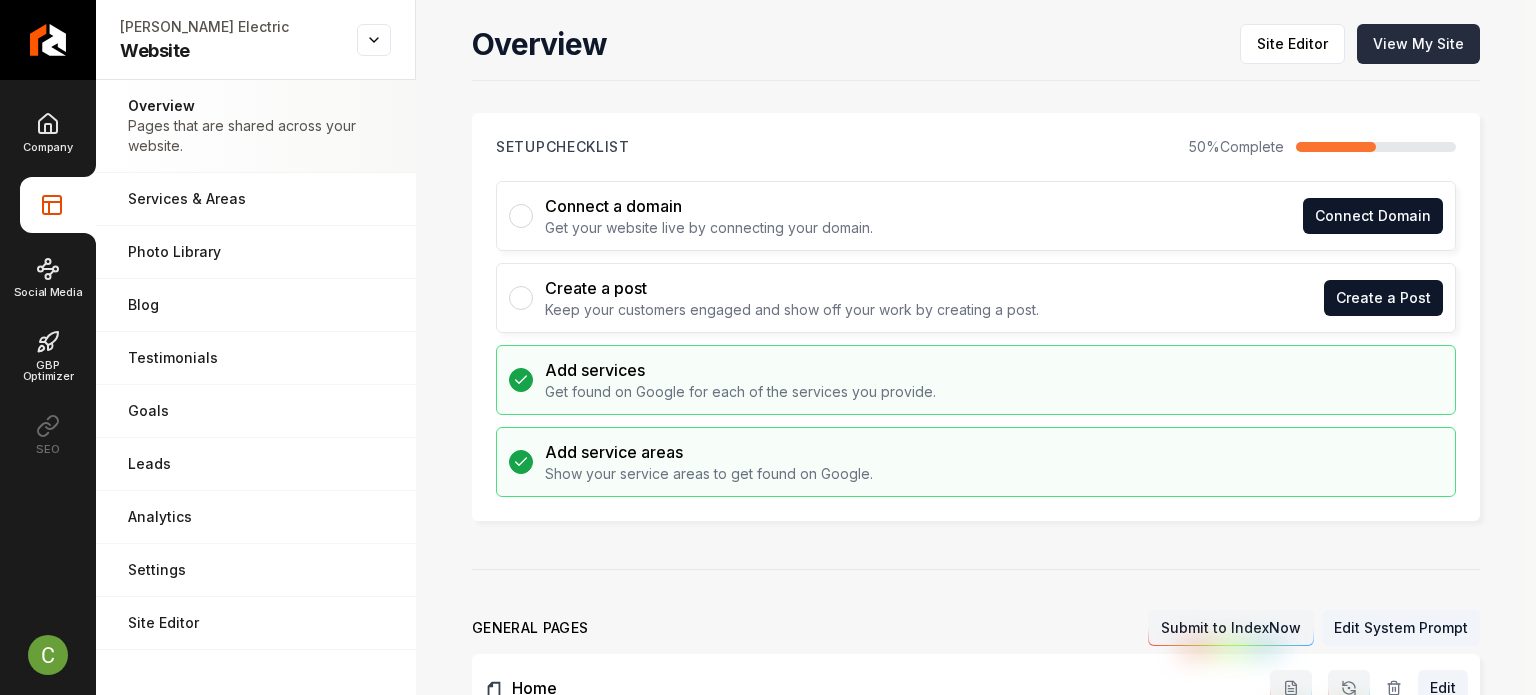 click on "View My Site" at bounding box center (1418, 44) 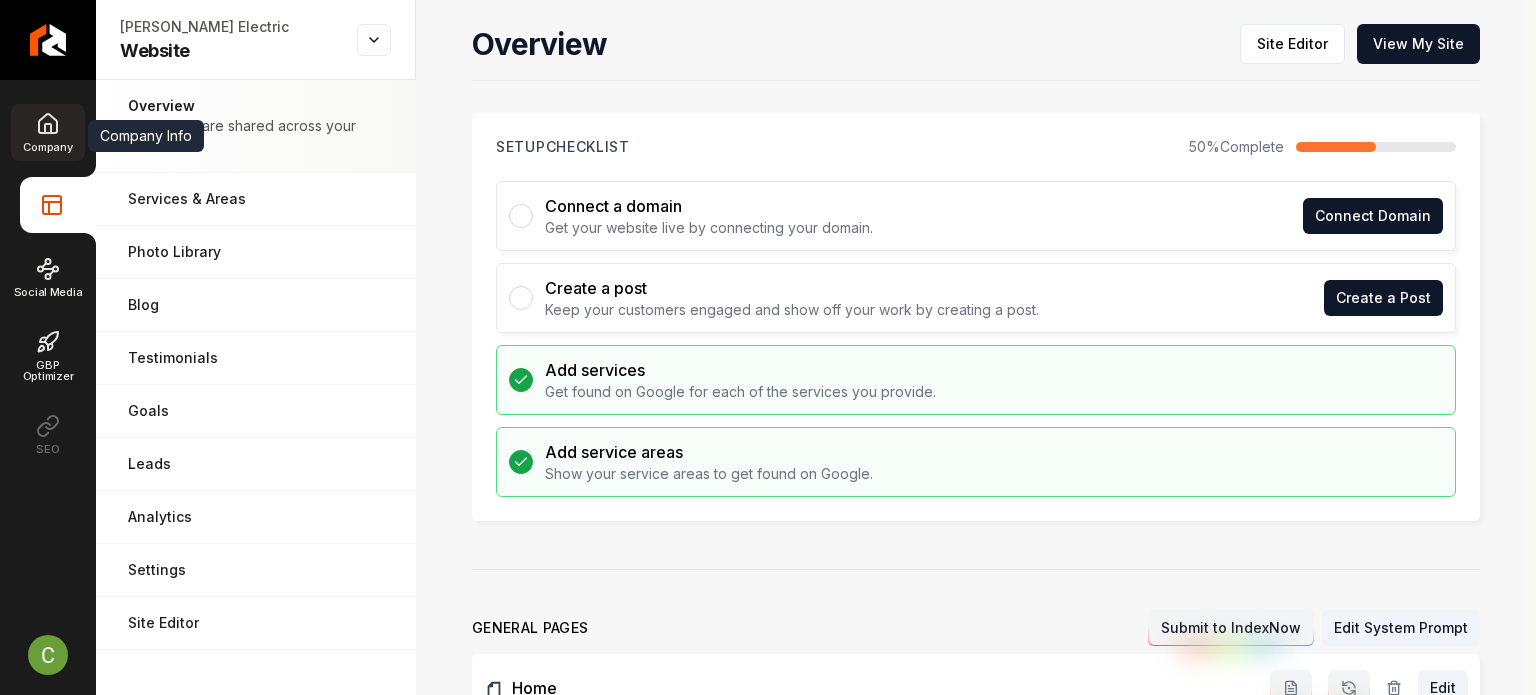 click on "Company" at bounding box center [47, 147] 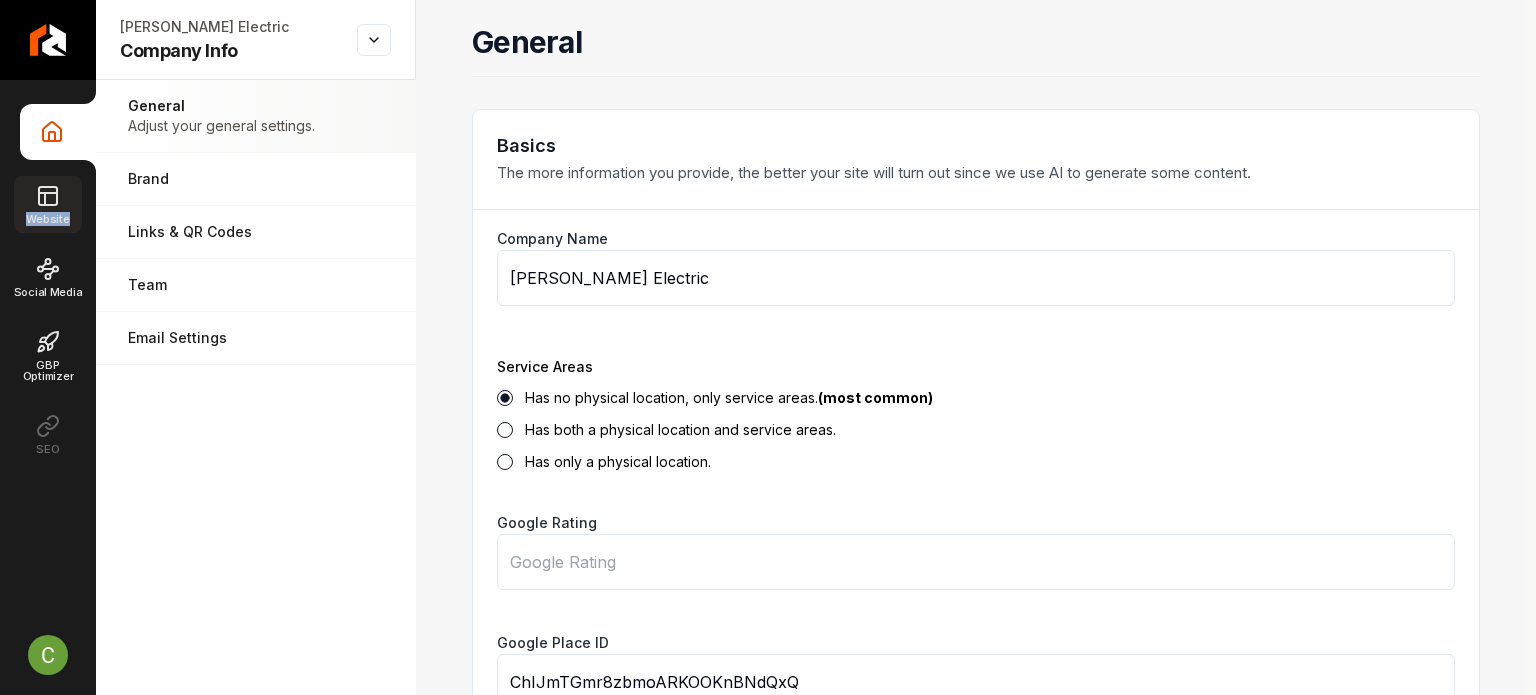 click on "Company Info Website Social Media GBP Optimizer SEO" at bounding box center [48, 283] 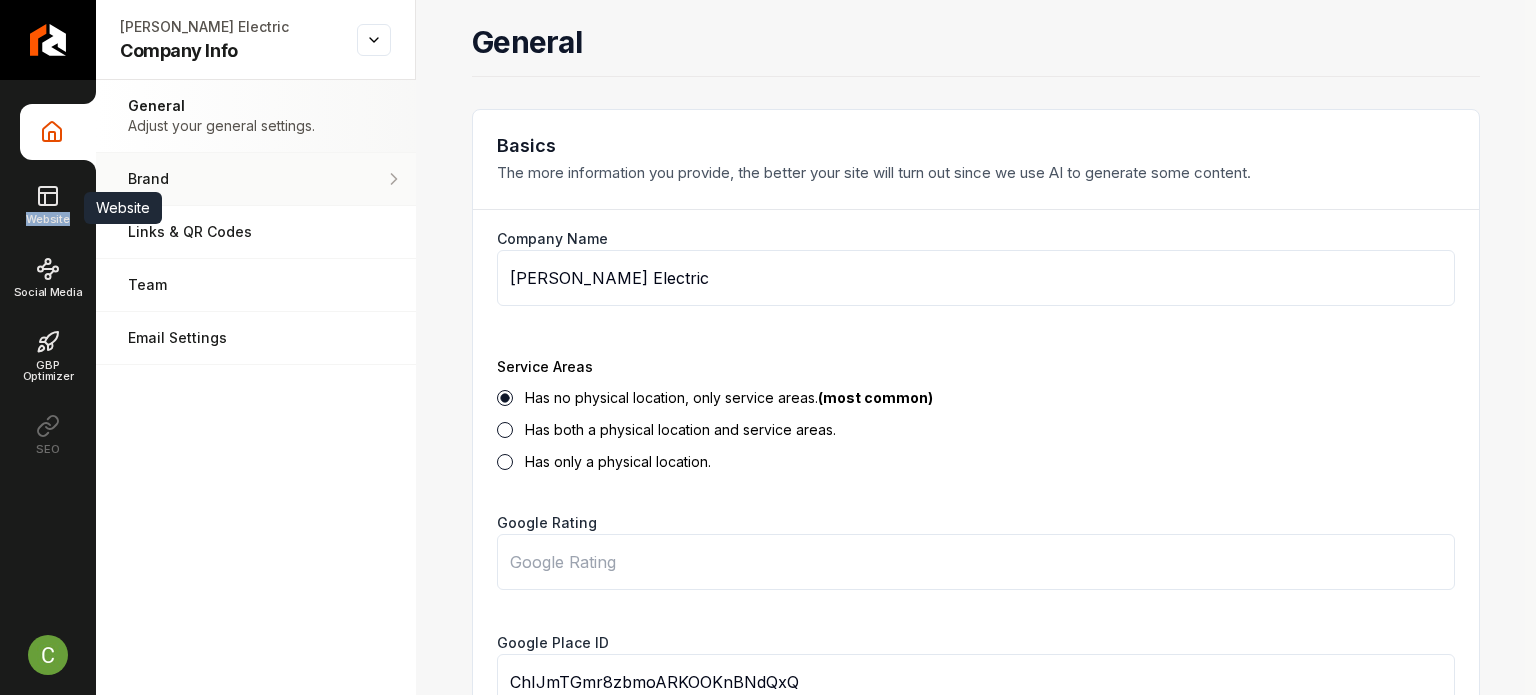 click on "Brand" at bounding box center (256, 179) 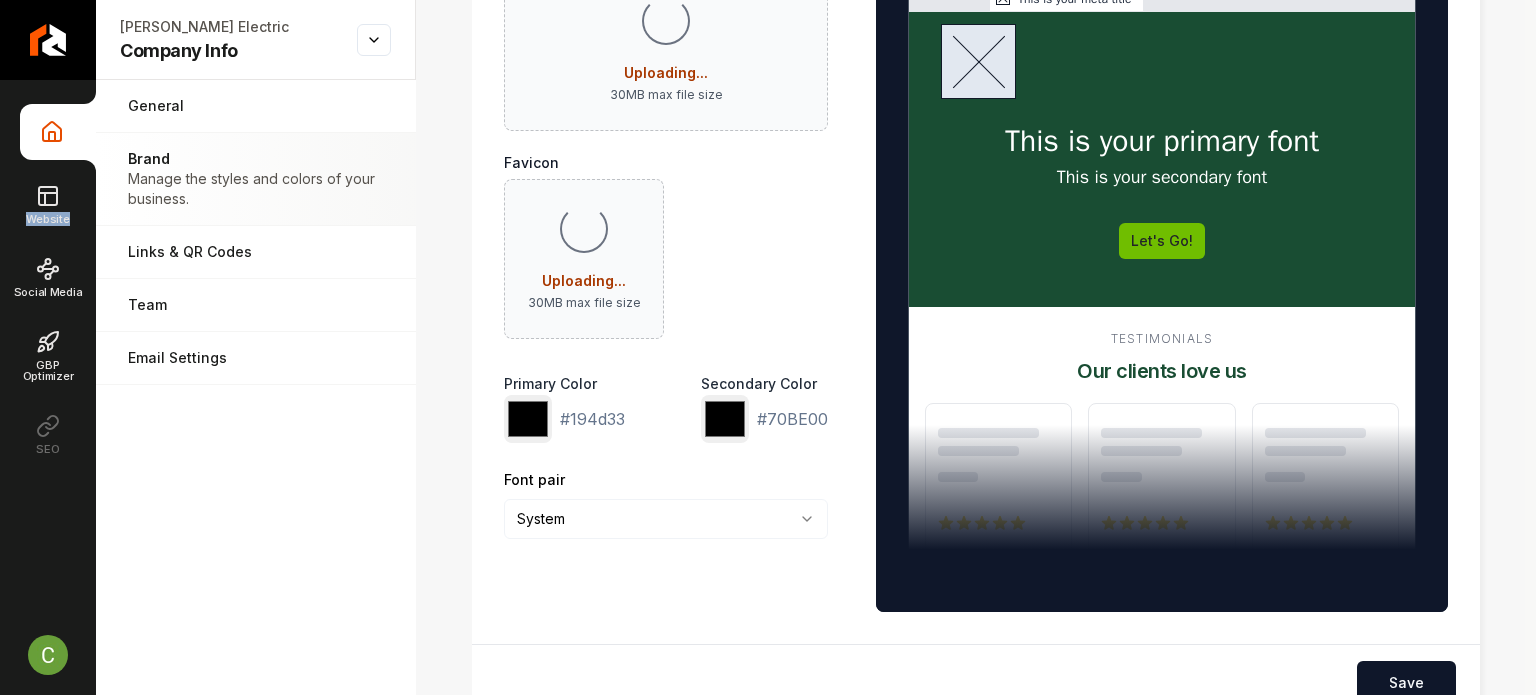 scroll, scrollTop: 300, scrollLeft: 0, axis: vertical 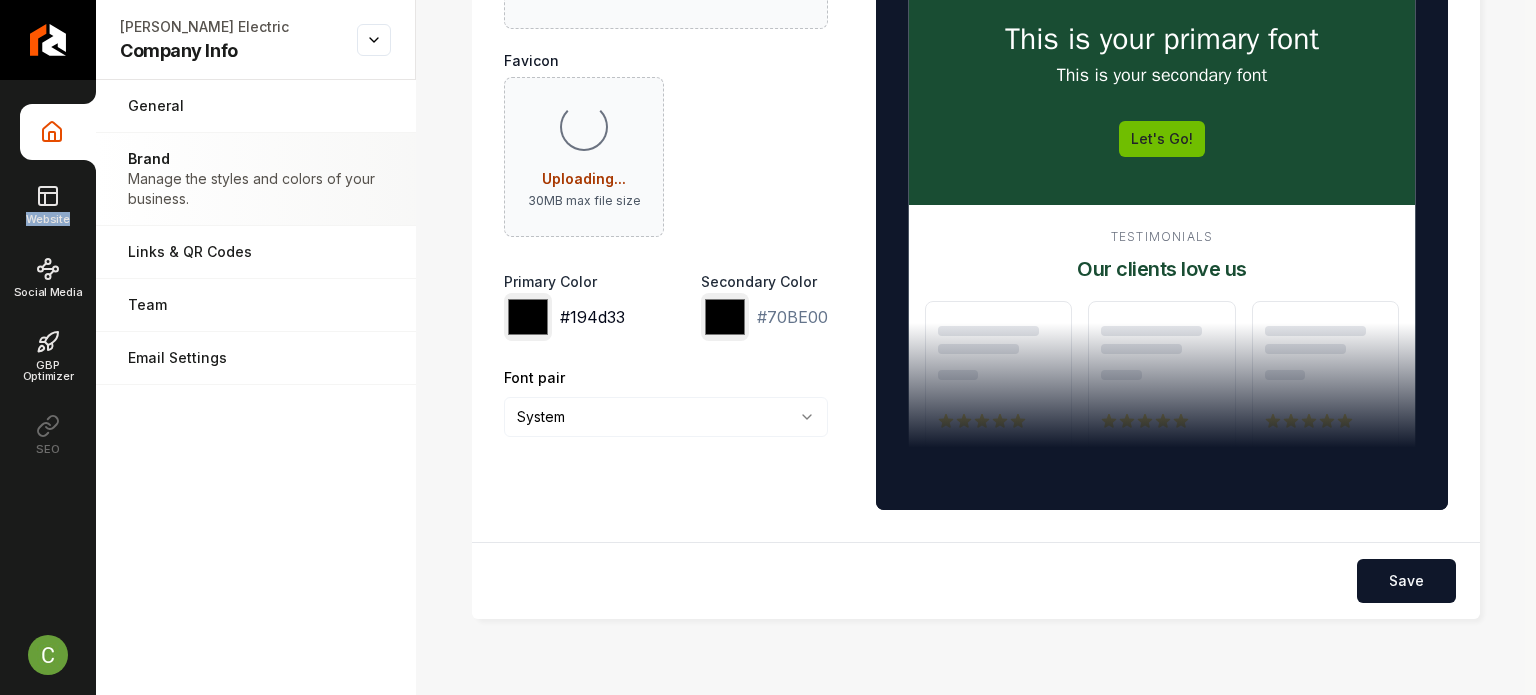 click on "*******" at bounding box center (528, 317) 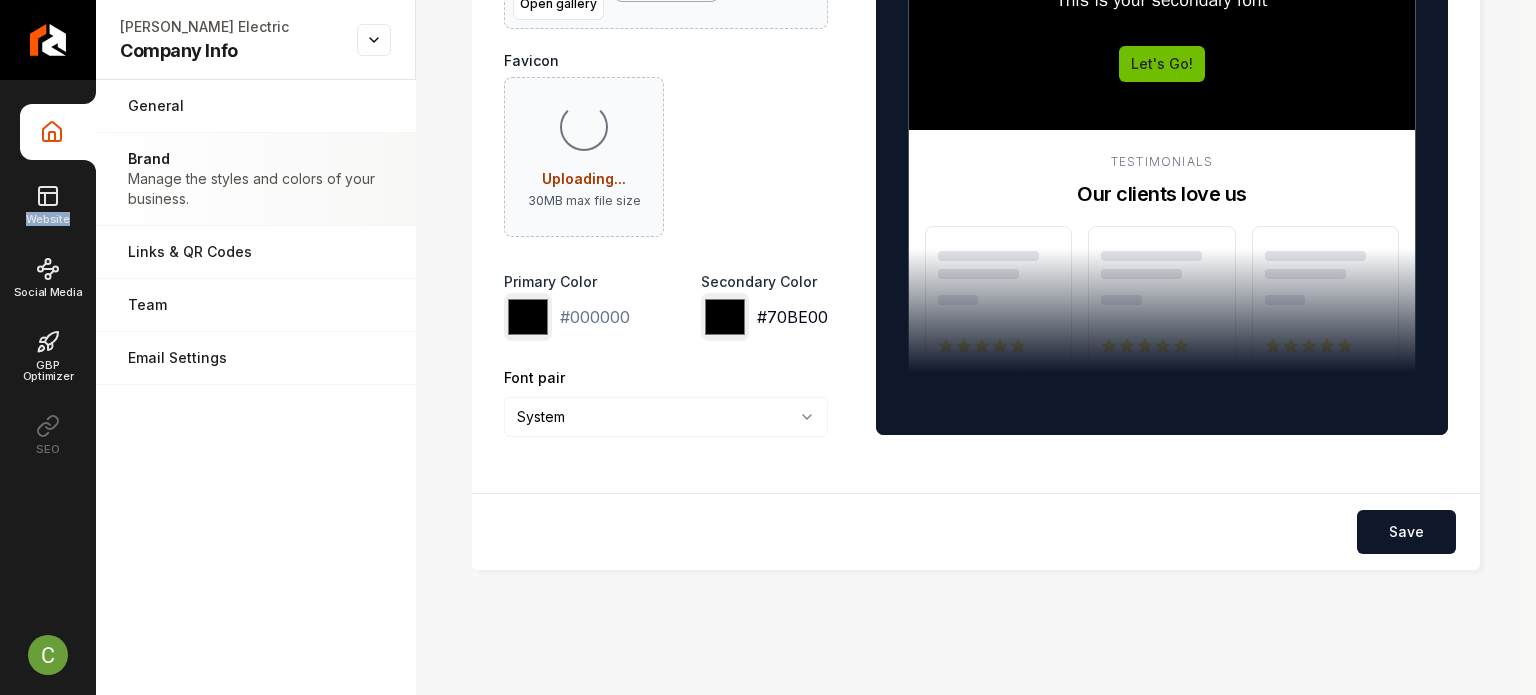 type on "*******" 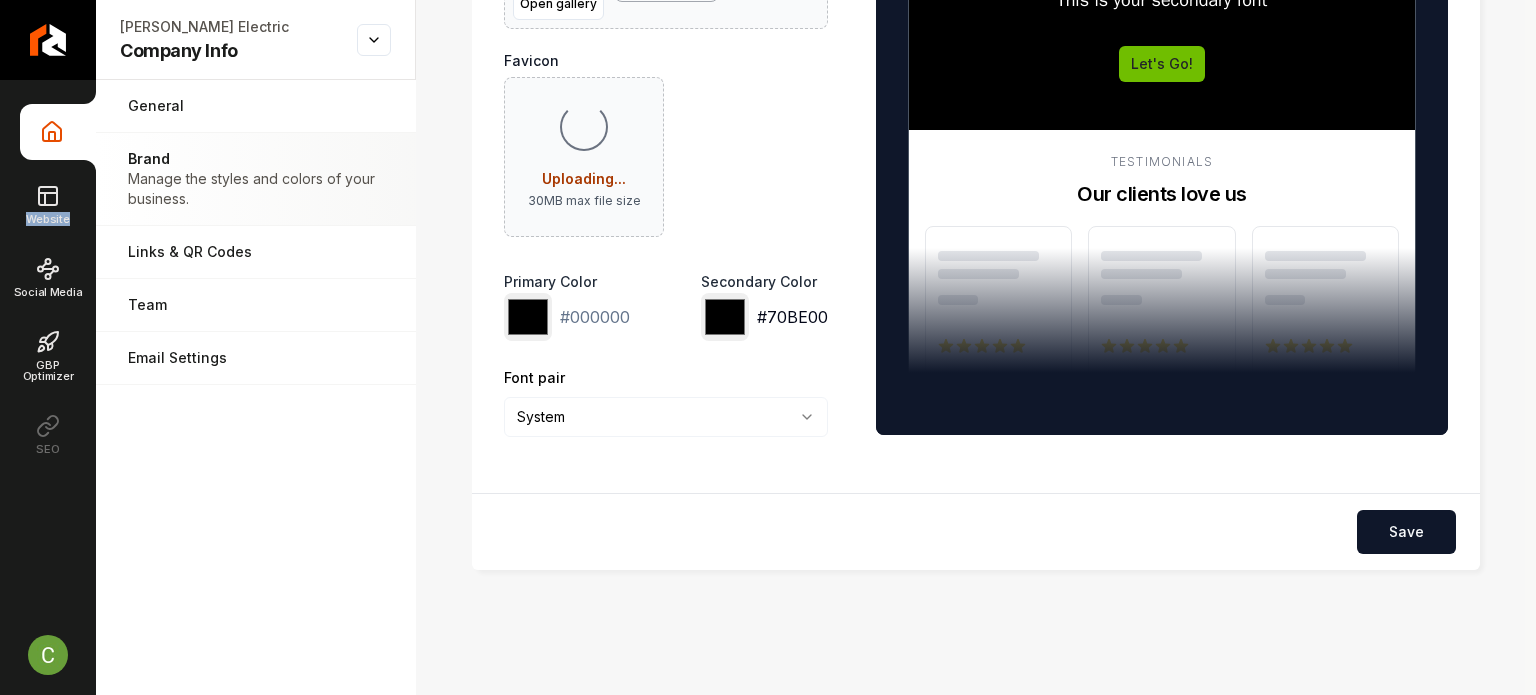 click on "*******" at bounding box center (725, 317) 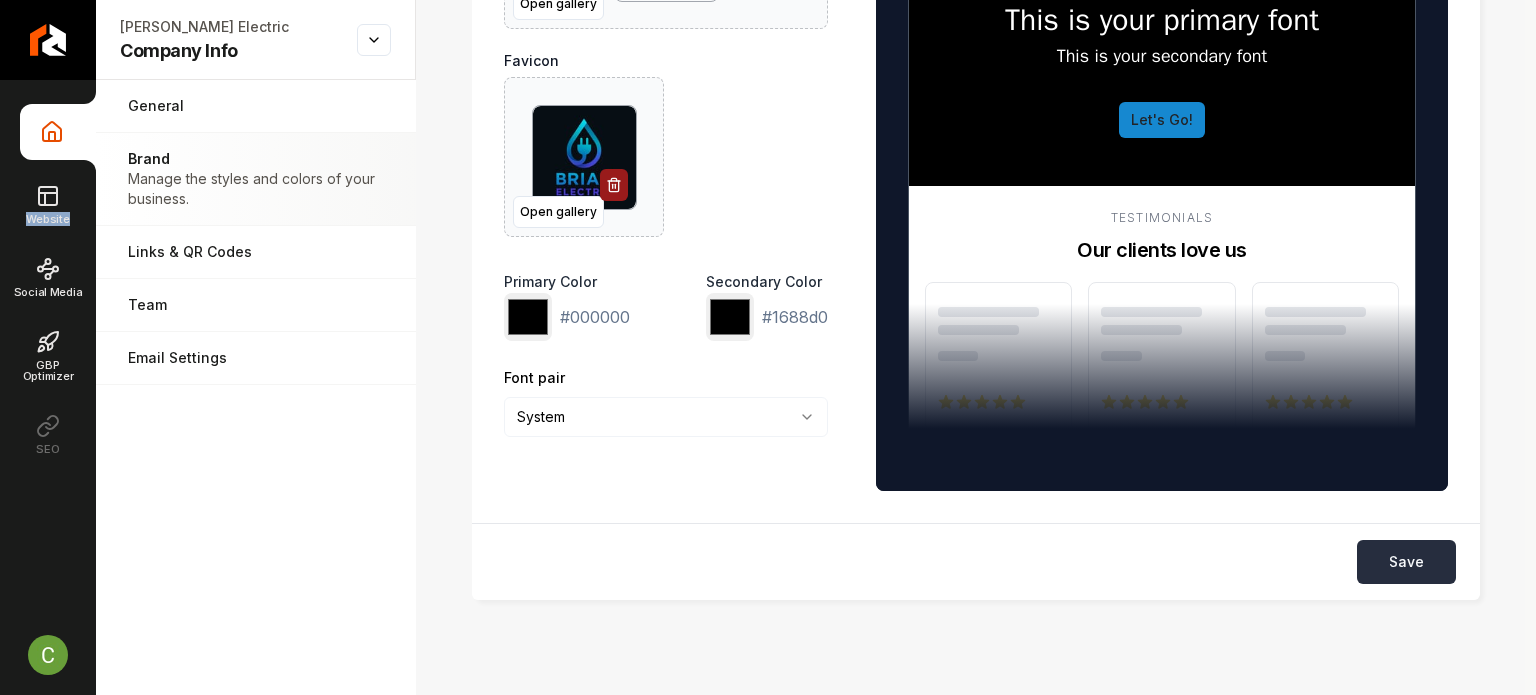 type on "*******" 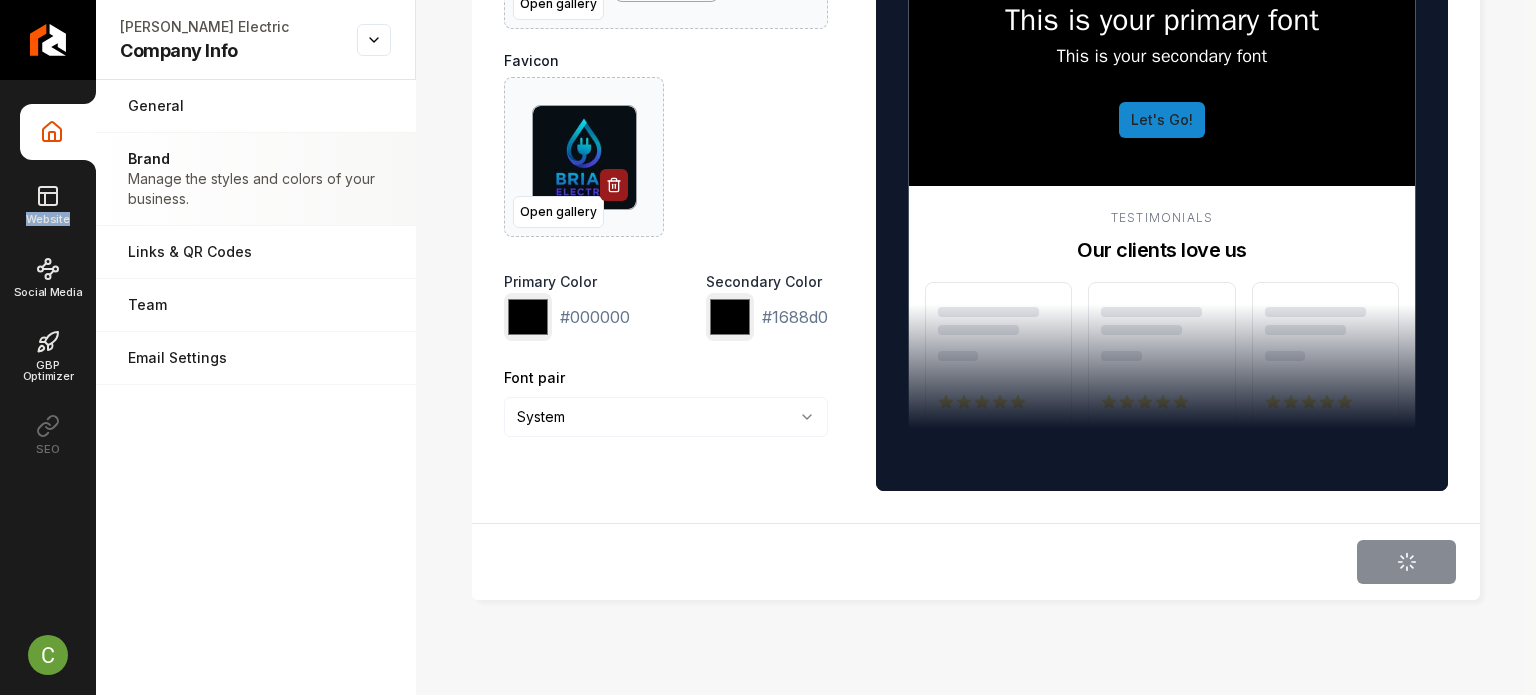 scroll, scrollTop: 0, scrollLeft: 0, axis: both 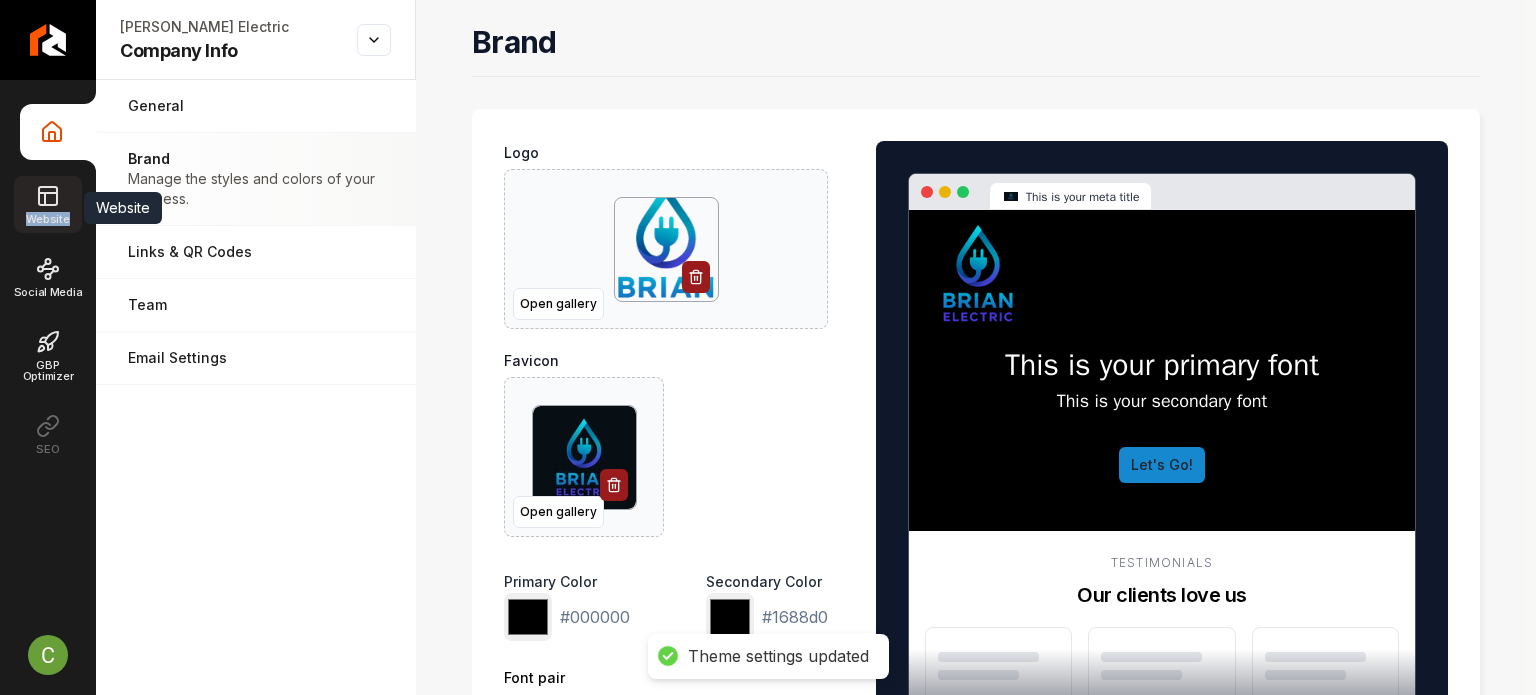 click on "Website" at bounding box center [47, 204] 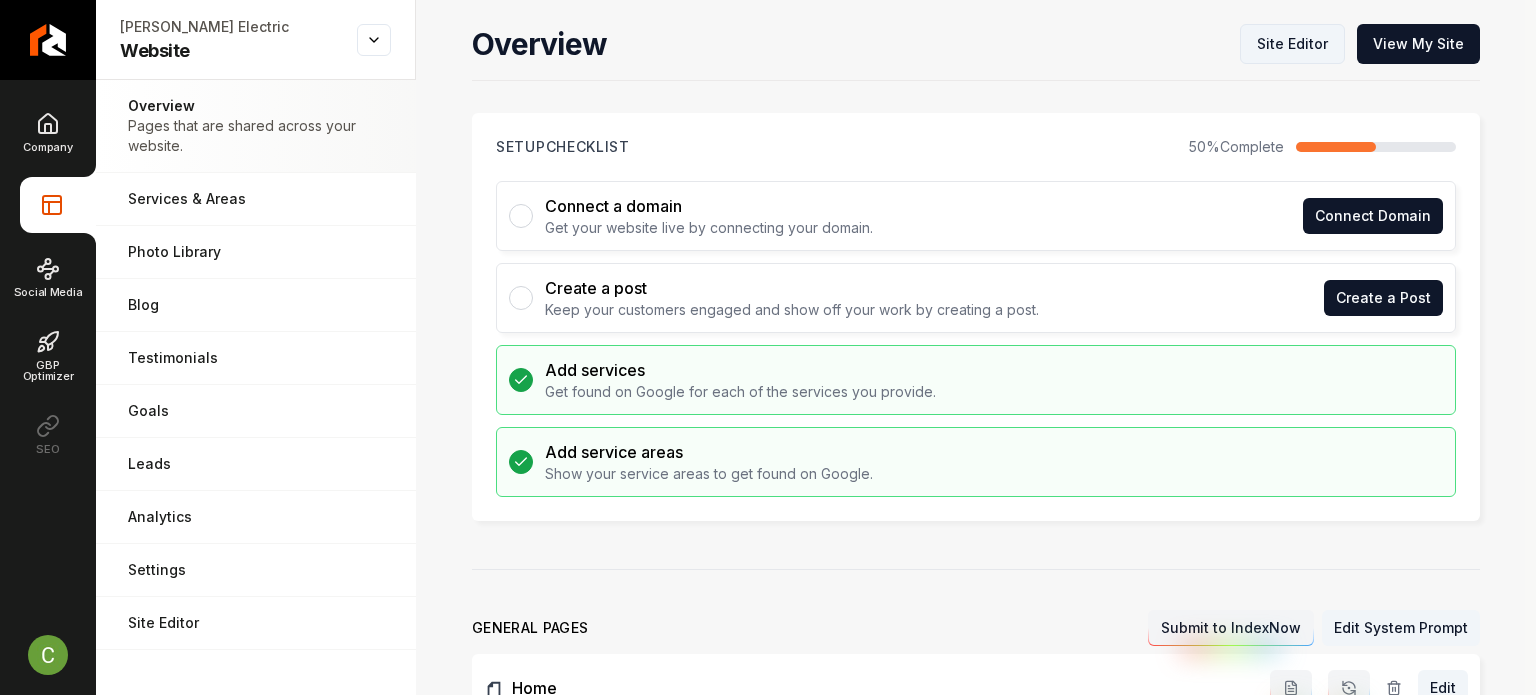 click on "Site Editor" at bounding box center (1292, 44) 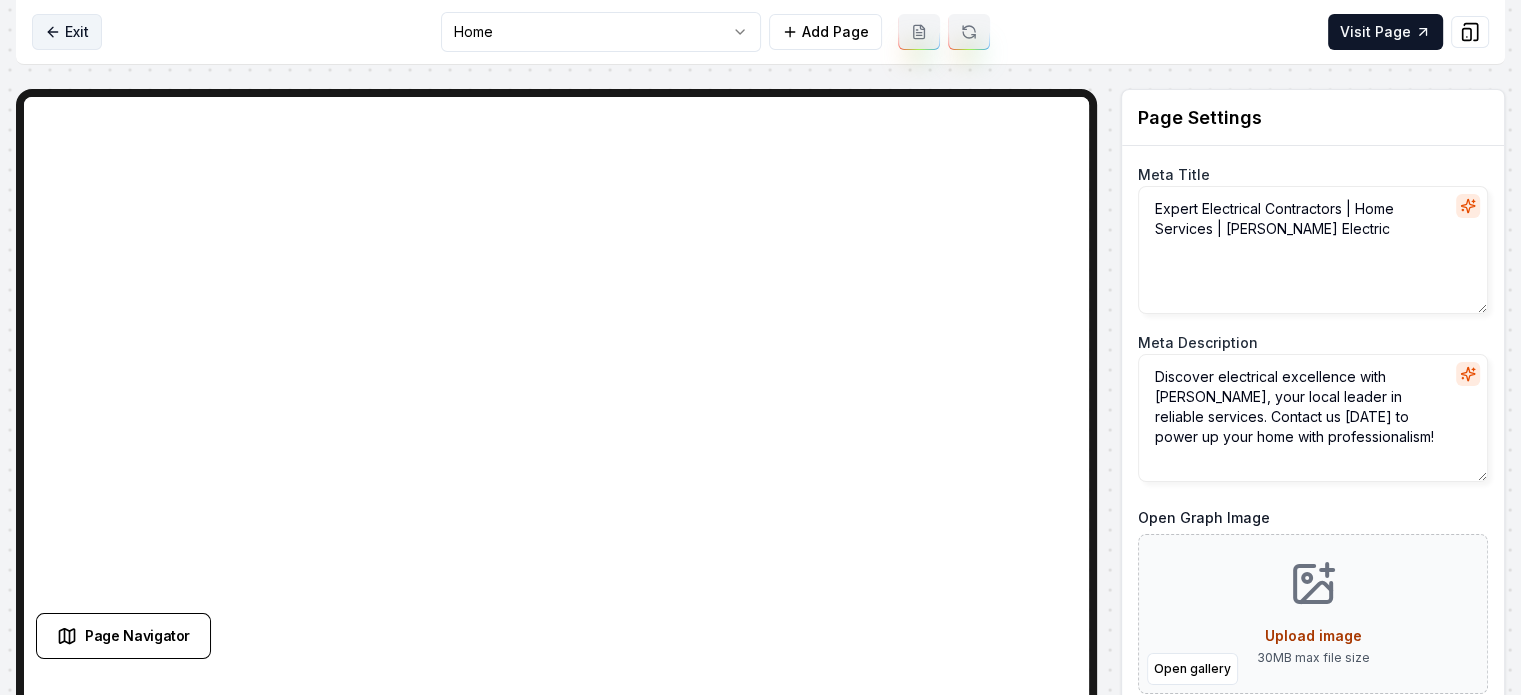 click on "Exit" at bounding box center (67, 32) 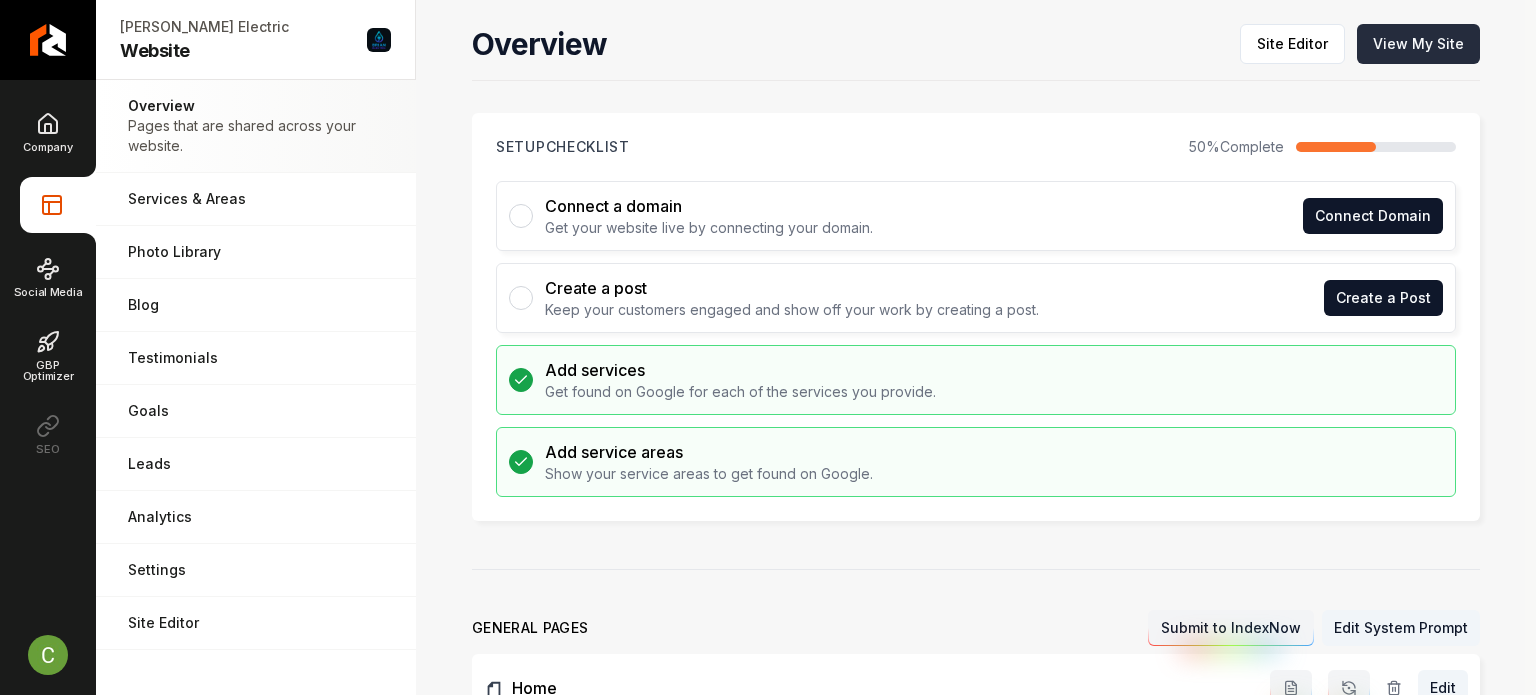 click on "View My Site" at bounding box center (1418, 44) 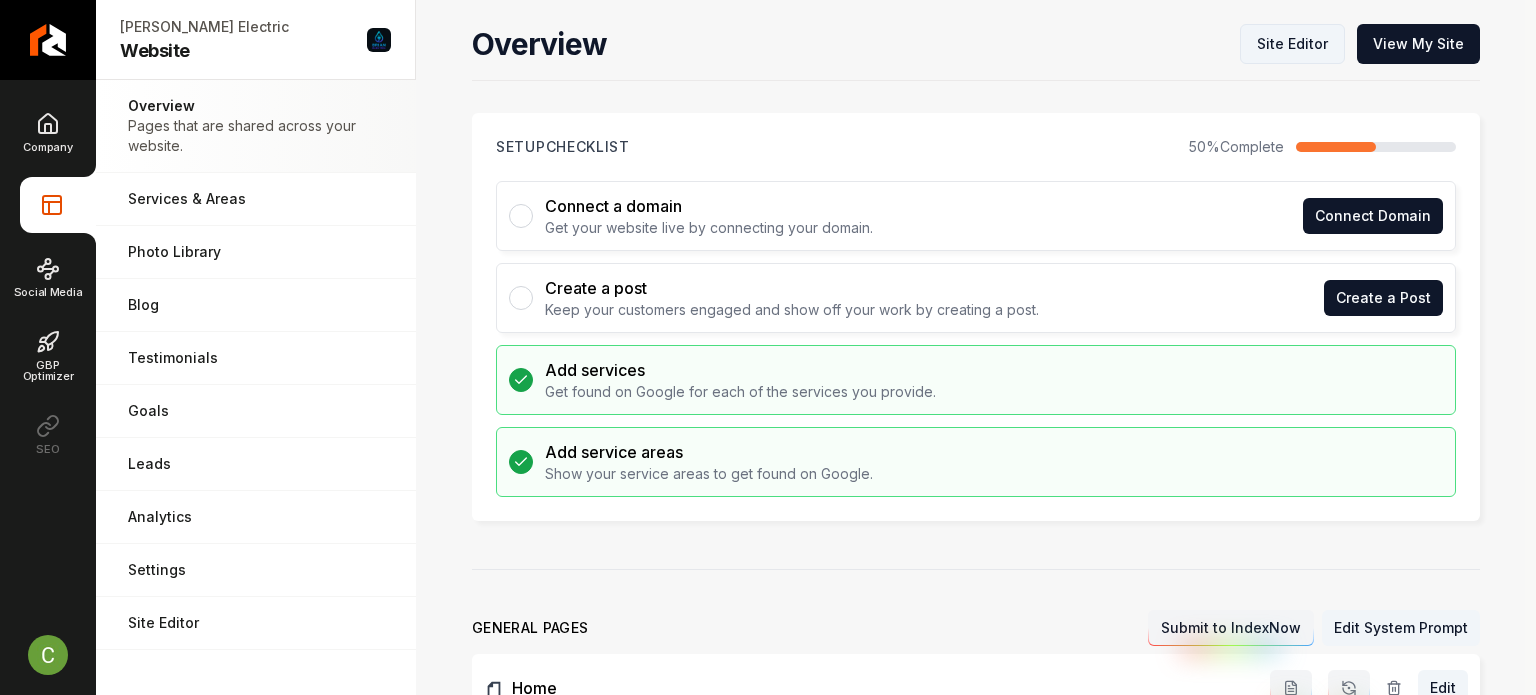 click on "Site Editor" at bounding box center [1292, 44] 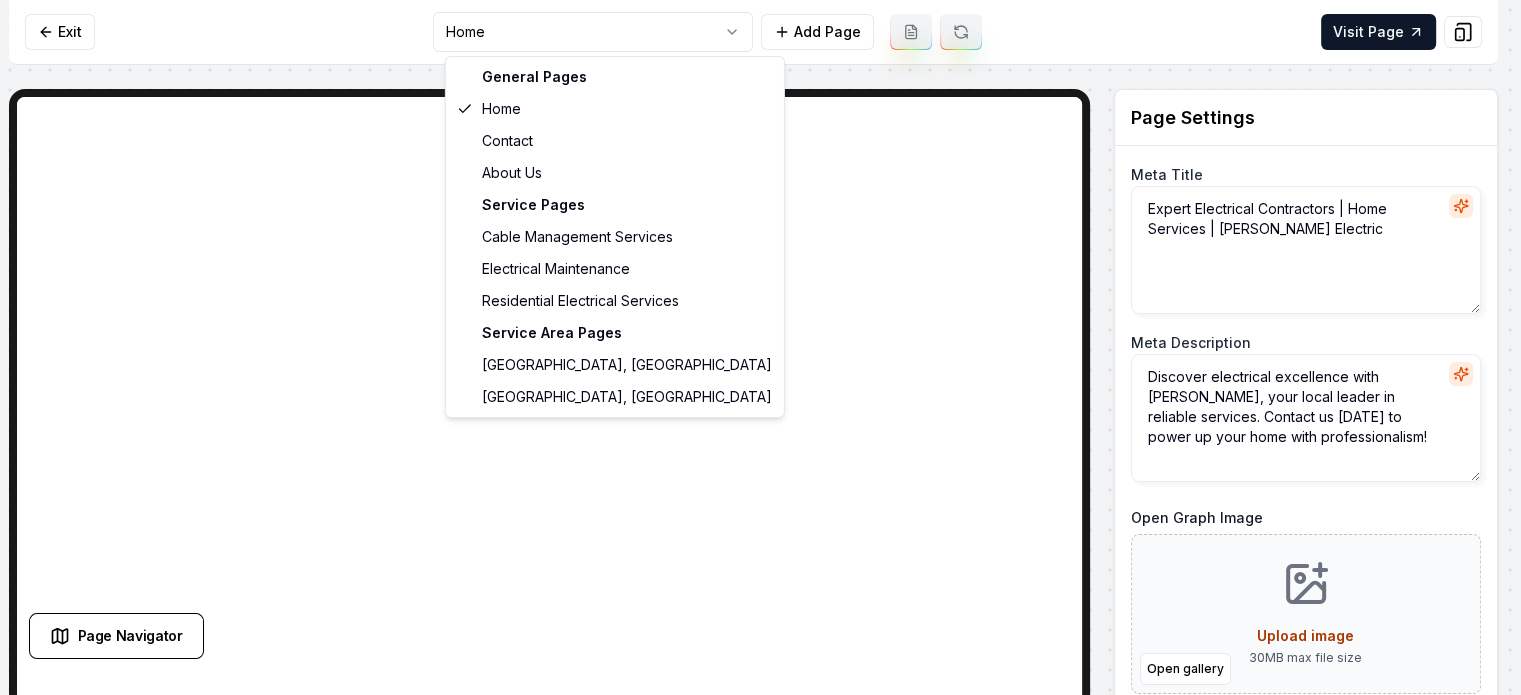click on "Computer Required This feature is only available on a computer. Please switch to a computer to edit your site. Go back  Exit Home Add Page Visit Page  Page Navigator Page Settings Meta Title Expert Electrical Contractors | Home Services | Brian Electric Meta Description Discover electrical excellence with Brian Electric, your local leader in reliable services. Contact us today to power up your home with professionalism! Open Graph Image Open gallery Upload image 30  MB max file size Discard Changes Save Section Editor Unsupported section type /dashboard/sites/debcce22-b005-4cce-be21-53dc2ea6a776/pages/a1d1ccc3-b451-442b-8769-92cbc2acfbb9 General Pages Home Contact About Us Service Pages Cable Management Services Electrical Maintenance Residential Electrical Services Service Area Pages Roseville, CA Sacramento, CA" at bounding box center [760, 347] 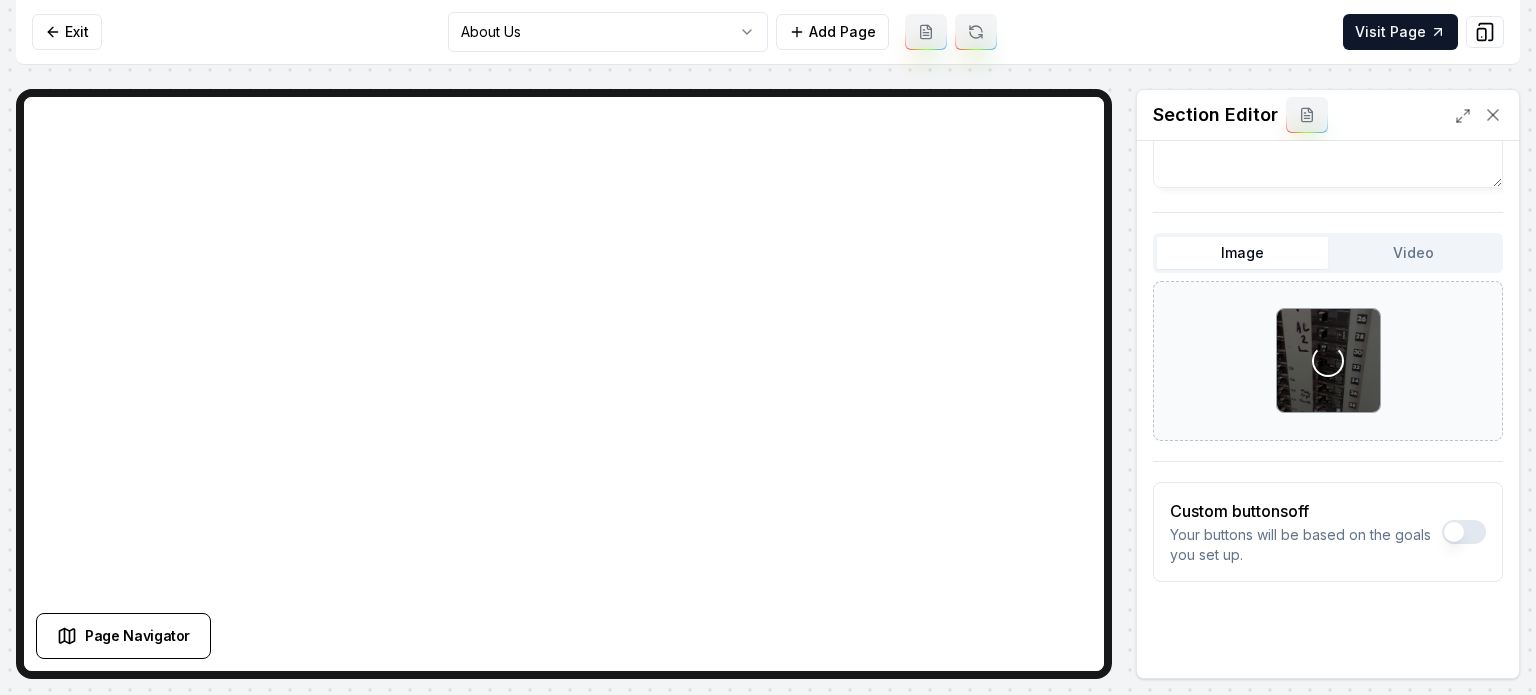 scroll, scrollTop: 223, scrollLeft: 0, axis: vertical 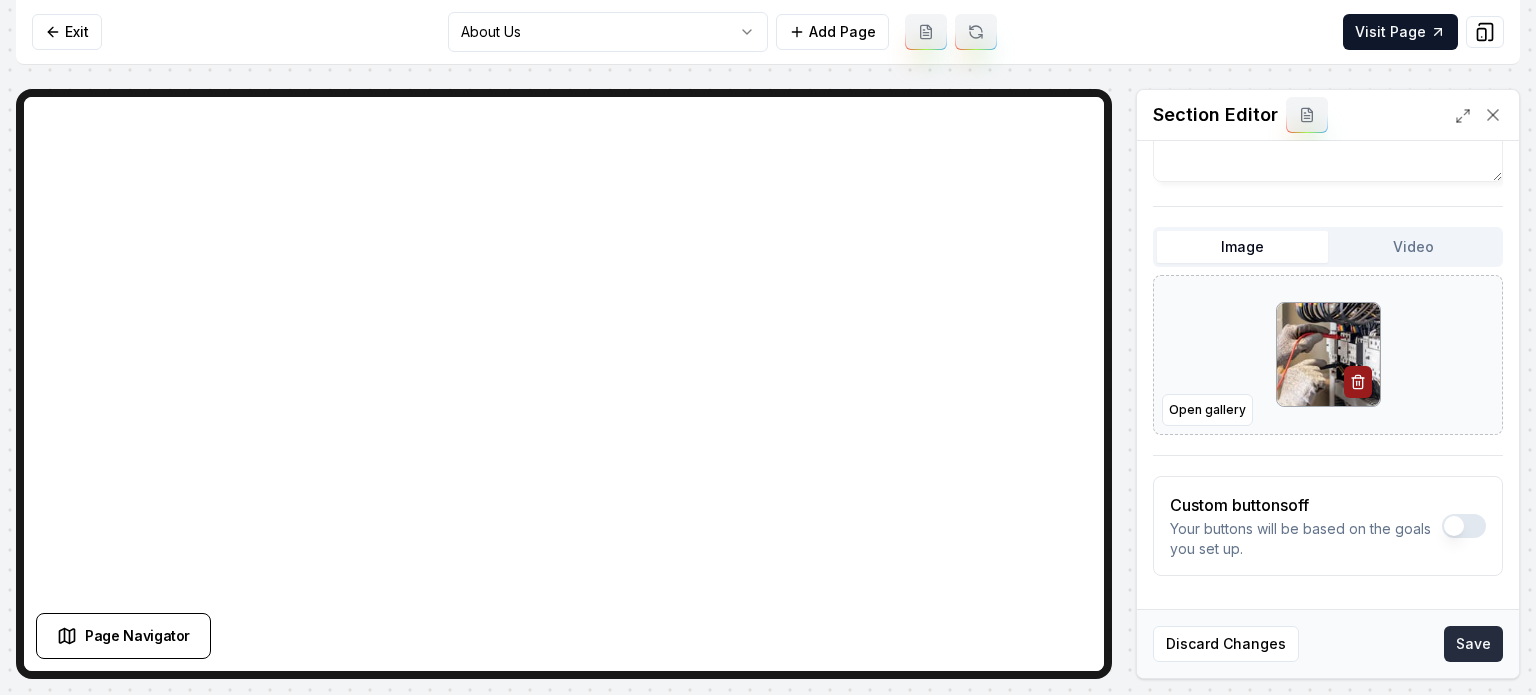 click on "Save" at bounding box center (1473, 644) 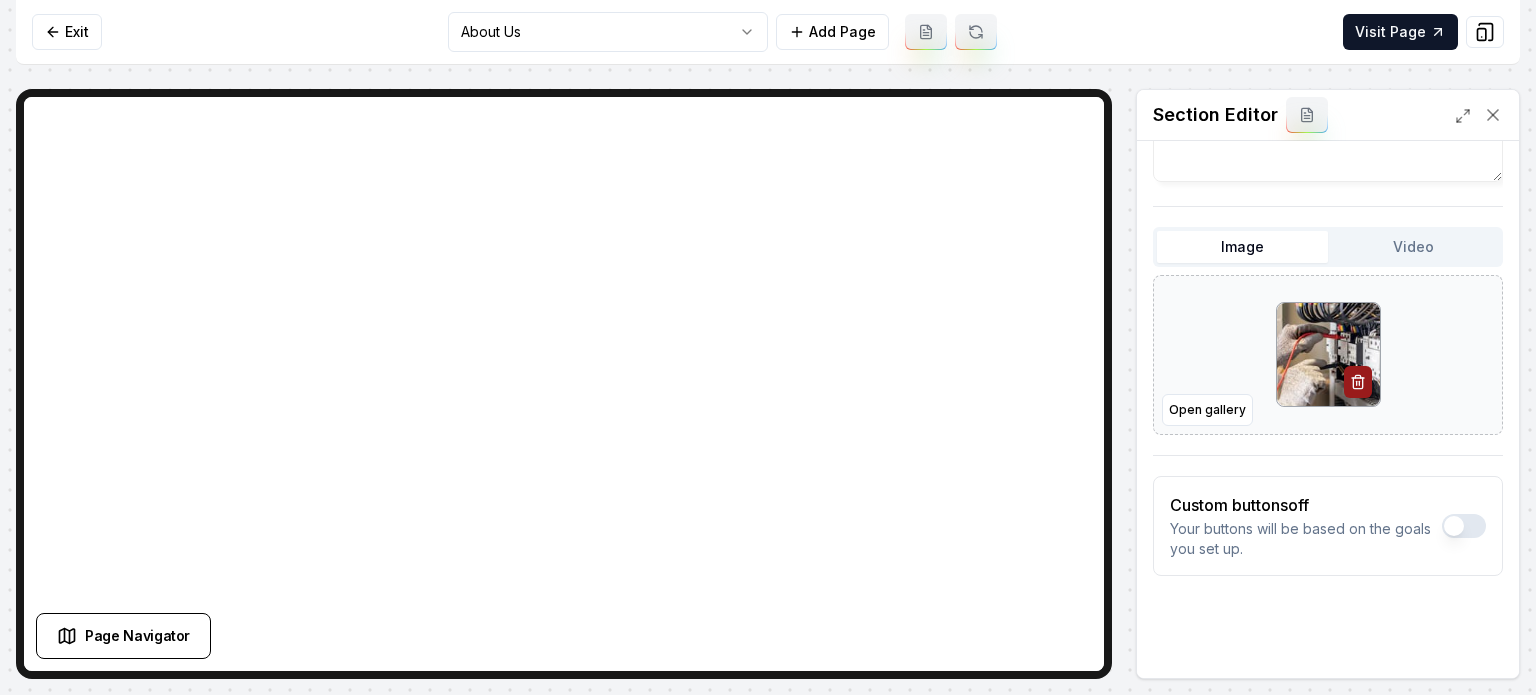 click on "Computer Required This feature is only available on a computer. Please switch to a computer to edit your site. Go back  Exit About Us Add Page Visit Page  Page Navigator Page Settings Section Editor Header Experience Excellence in Electrical Services Subheader Trusted by the Community, Delivered by Experts. Reliable, Safe, and Efficient Solutions. Image Video Open gallery Custom buttons  off Your buttons will be based on the goals you set up. Discard Changes Save /dashboard/sites/debcce22-b005-4cce-be21-53dc2ea6a776/pages/e6055565-0d73-4fb5-81f7-077f51956f01" at bounding box center [768, 347] 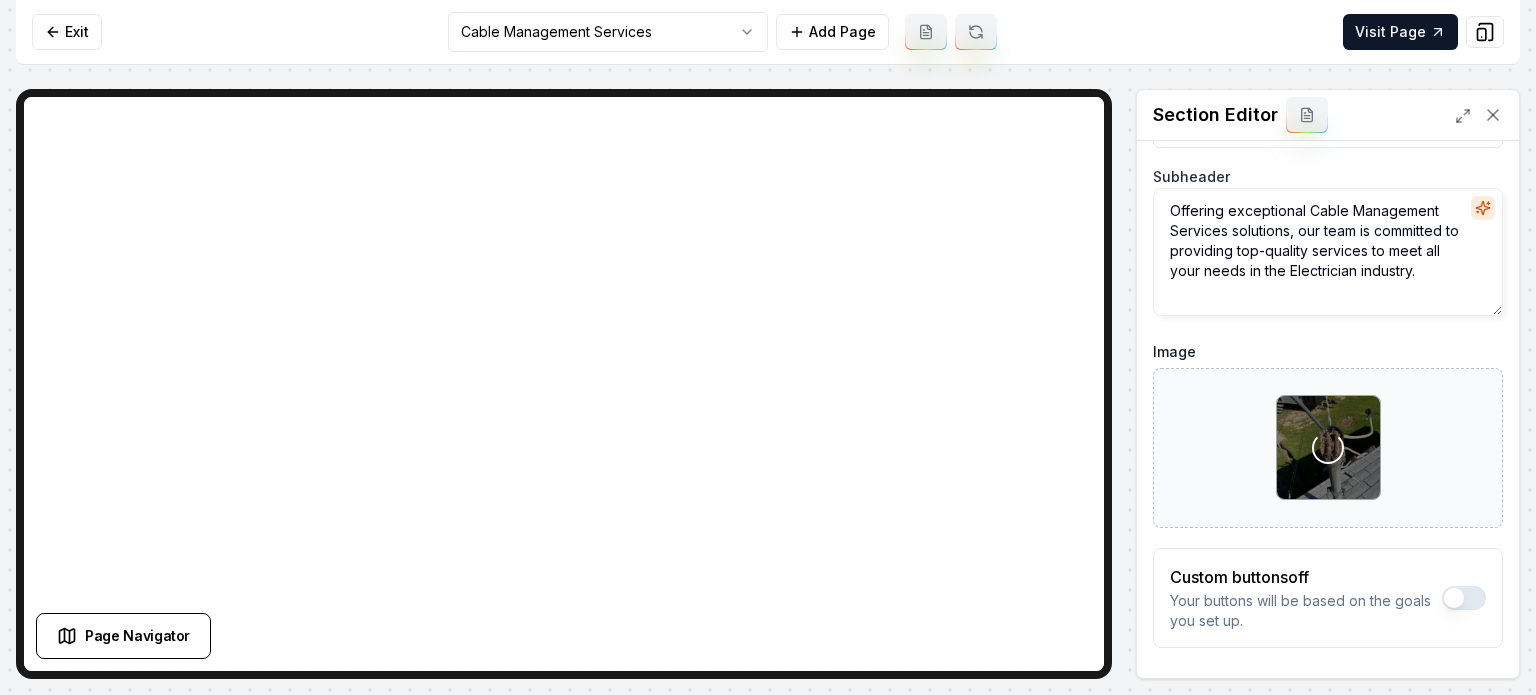 scroll, scrollTop: 161, scrollLeft: 0, axis: vertical 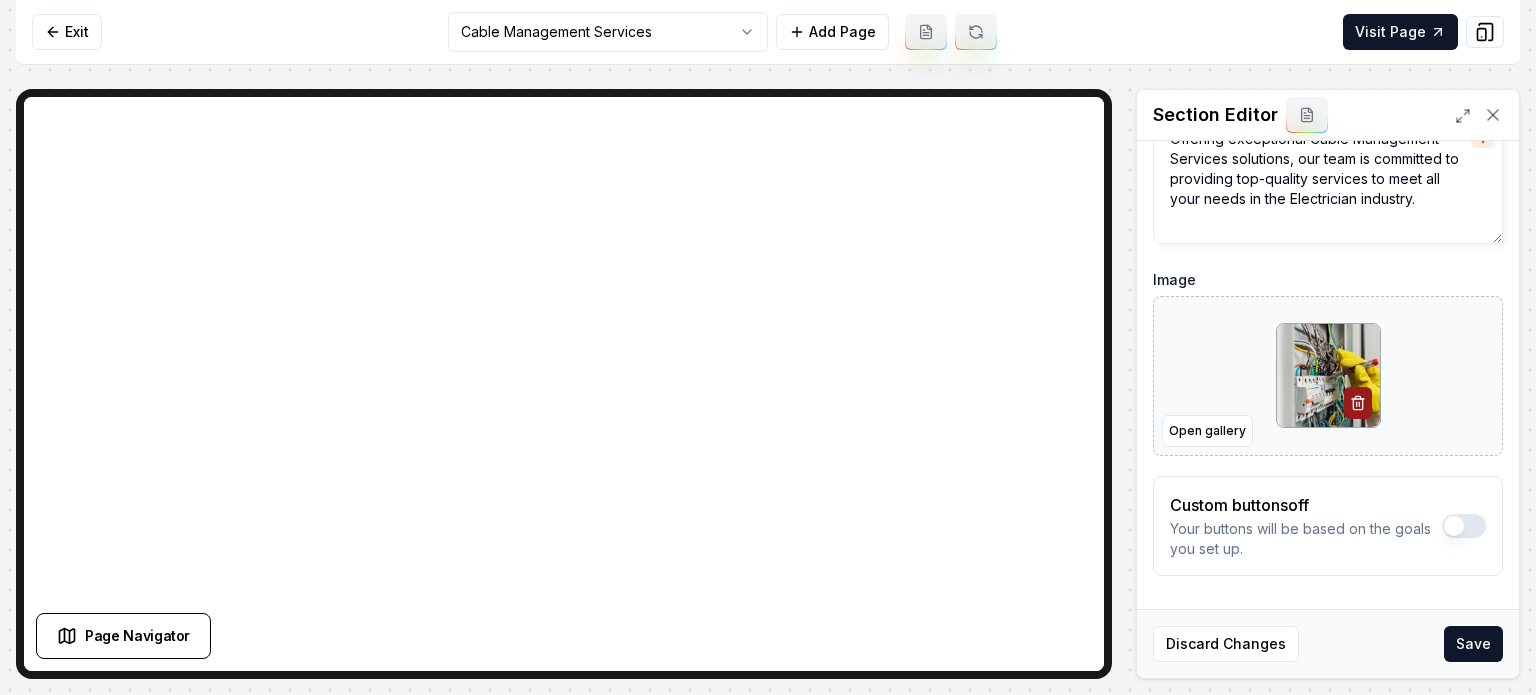 click on "Discard Changes Save" at bounding box center [1328, 643] 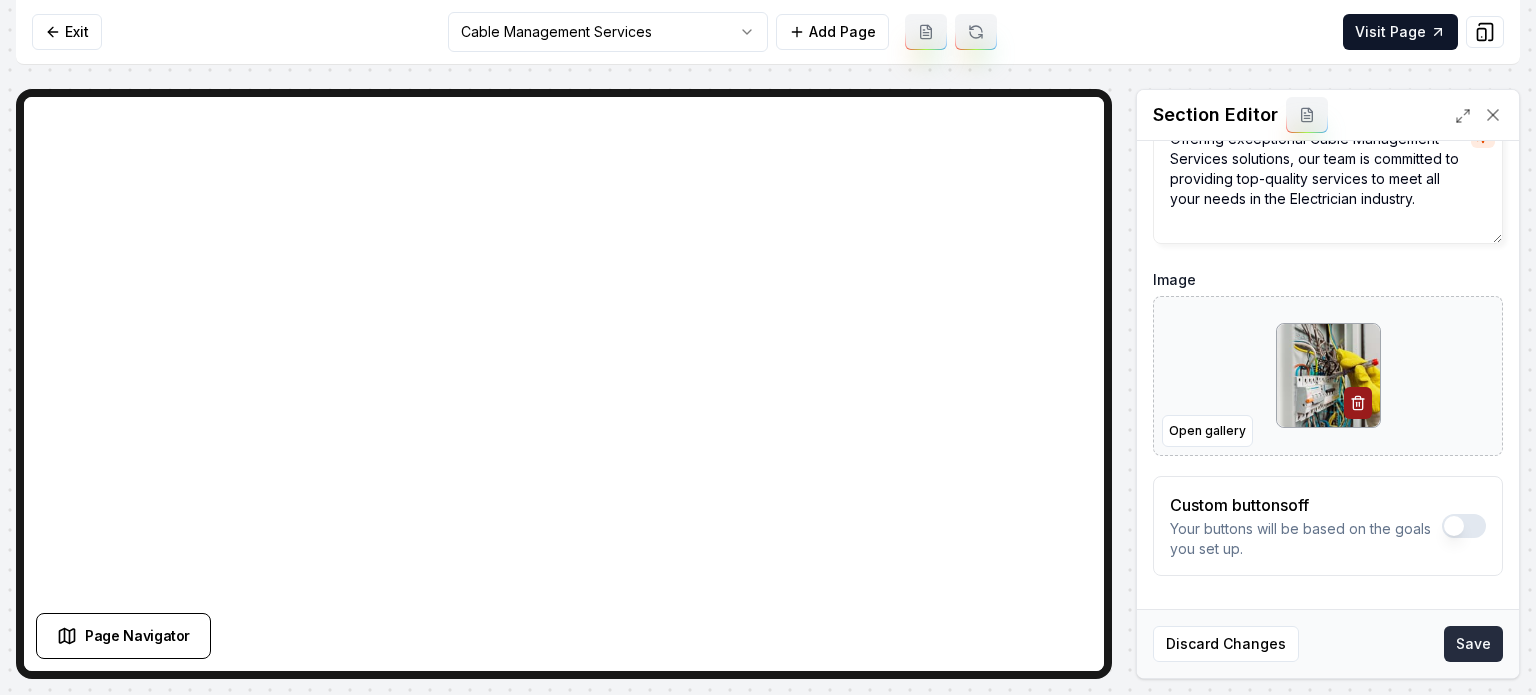 click on "Save" at bounding box center (1473, 644) 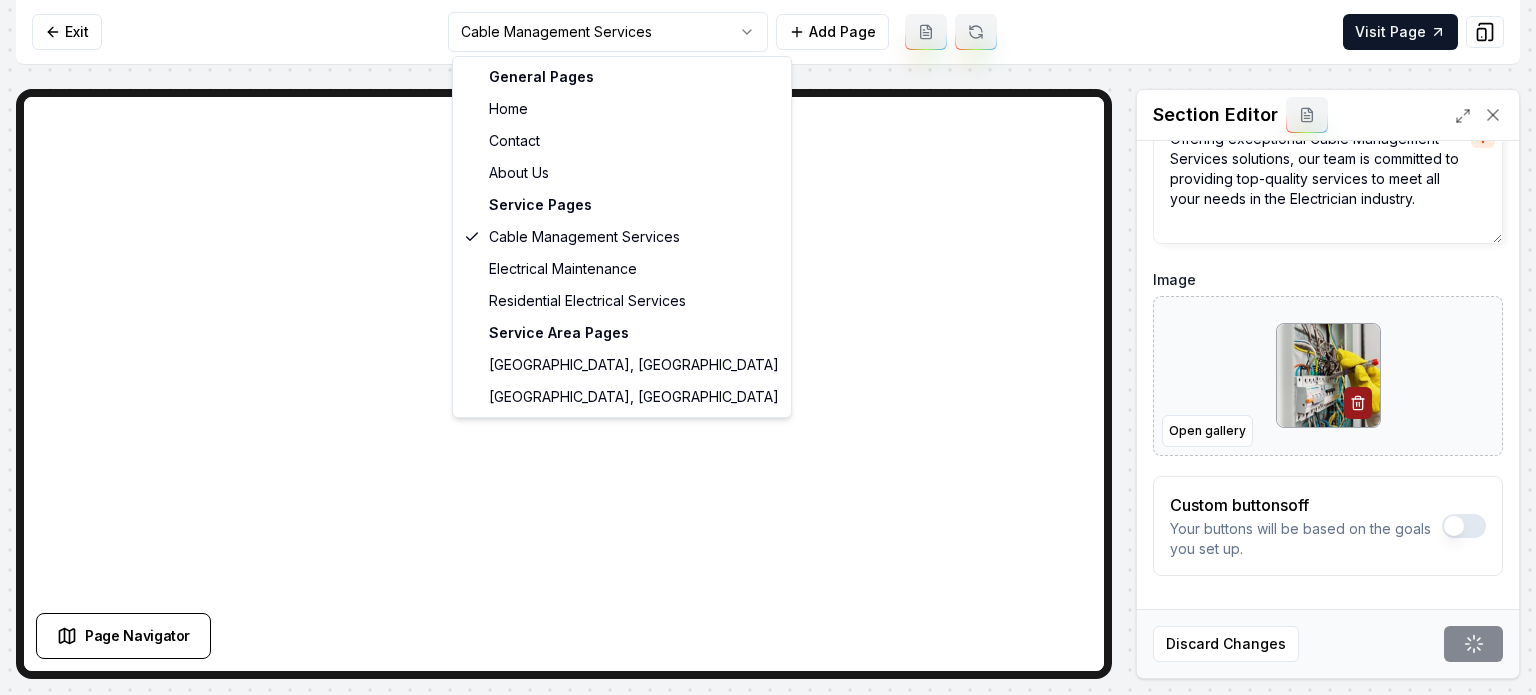 click on "Computer Required This feature is only available on a computer. Please switch to a computer to edit your site. Go back  Exit Cable Management Services Add Page Visit Page  Page Navigator Page Settings Section Editor Header Professional Cable Management Services Subheader Offering exceptional Cable Management Services solutions, our team is committed to providing top-quality services to meet all your needs in the Electrician industry. Image Open gallery Custom buttons  off Your buttons will be based on the goals you set up. Discard Changes Save /dashboard/sites/debcce22-b005-4cce-be21-53dc2ea6a776/pages/59002078-9d34-4f94-b2aa-111a59baa52b General Pages Home Contact About Us Service Pages Cable Management Services Electrical Maintenance Residential Electrical Services Service Area Pages Roseville, CA Sacramento, CA" at bounding box center (768, 347) 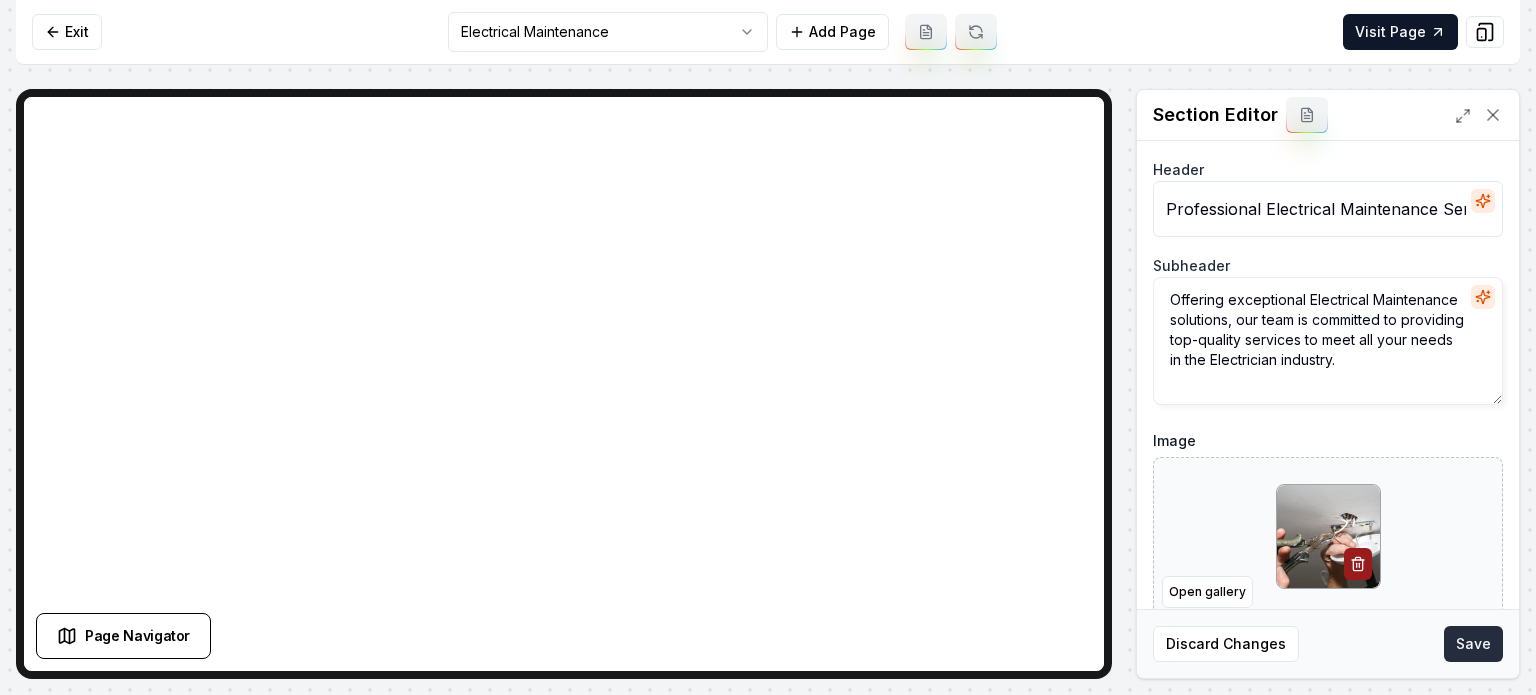 click on "Save" at bounding box center [1473, 644] 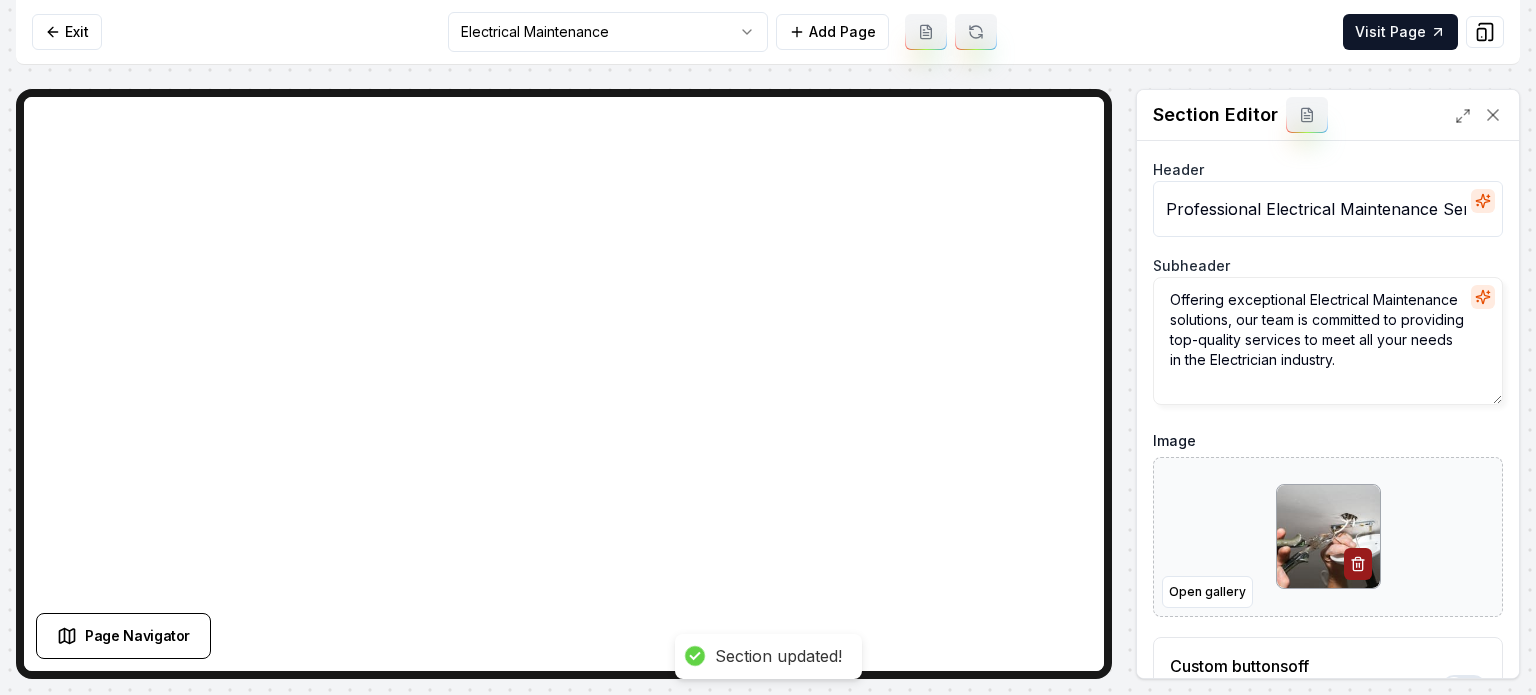 click on "Computer Required This feature is only available on a computer. Please switch to a computer to edit your site. Go back  Exit Electrical Maintenance Add Page Visit Page  Page Navigator Page Settings Section Editor Header Professional Electrical Maintenance Services Subheader Offering exceptional Electrical Maintenance solutions, our team is committed to providing top-quality services to meet all your needs in the Electrician industry. Image Open gallery Custom buttons  off Your buttons will be based on the goals you set up. Discard Changes Save Section updated! /dashboard/sites/debcce22-b005-4cce-be21-53dc2ea6a776/pages/122dbc8f-9ee9-479f-a124-1339fb674579" at bounding box center (768, 347) 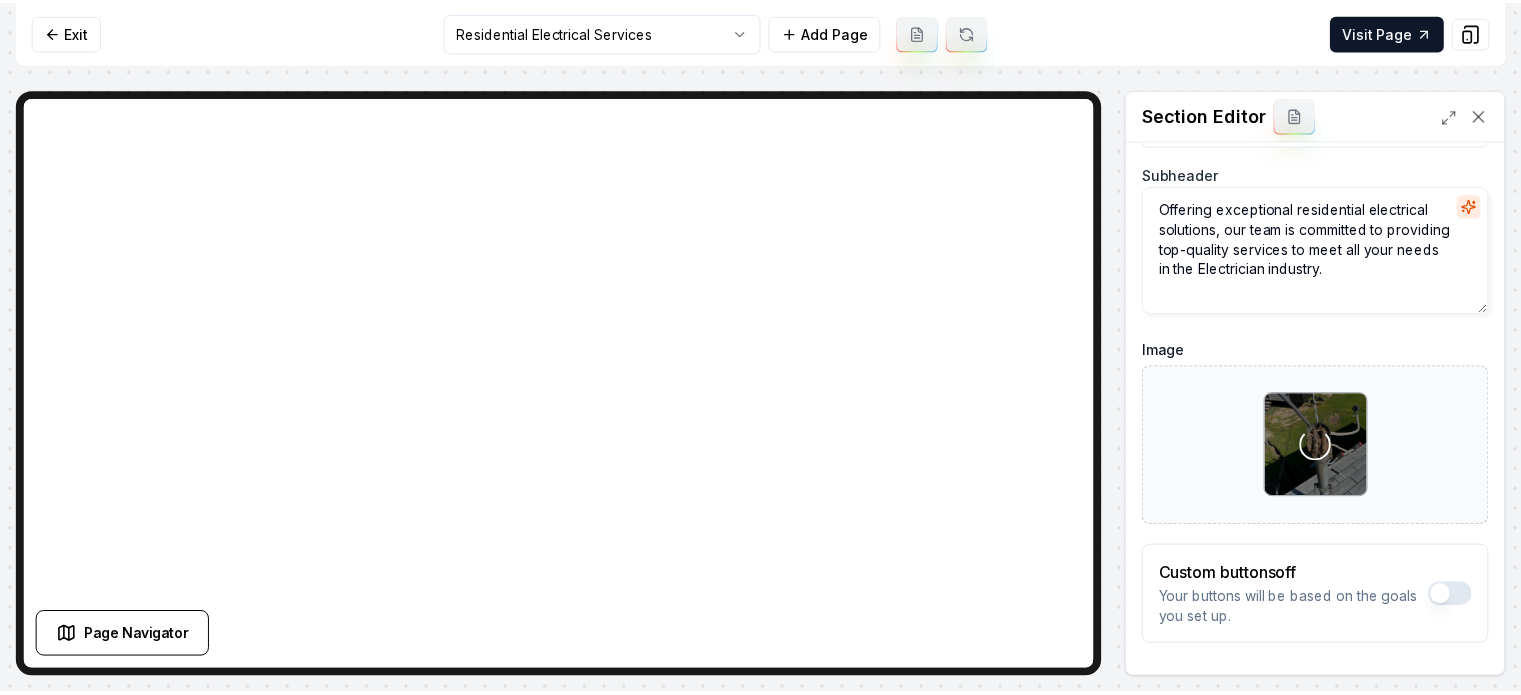 scroll, scrollTop: 161, scrollLeft: 0, axis: vertical 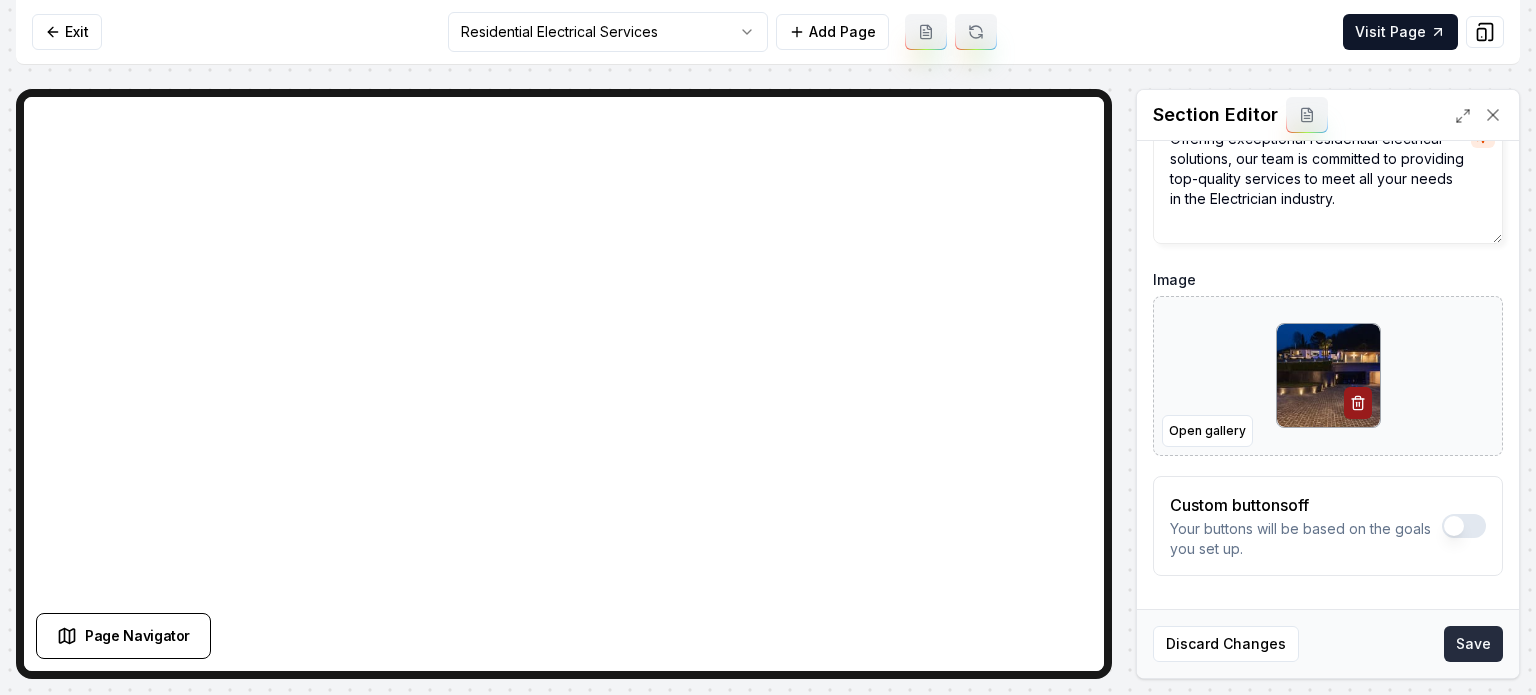 click on "Save" at bounding box center (1473, 644) 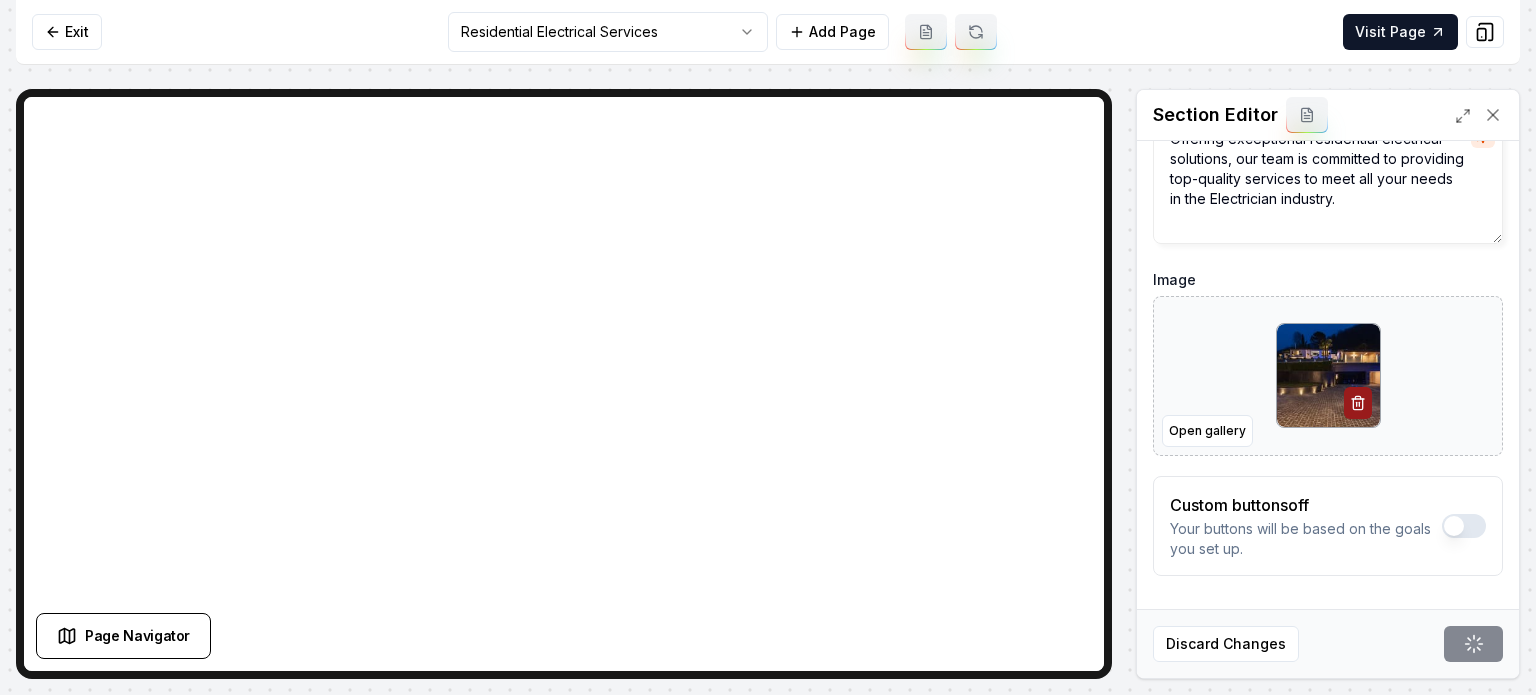 click on "Computer Required This feature is only available on a computer. Please switch to a computer to edit your site. Go back  Exit Residential Electrical Services Add Page Visit Page  Page Navigator Page Settings Section Editor Header Professional Residential Electrical Services Subheader Offering exceptional residential electrical solutions, our team is committed to providing top-quality services to meet all your needs in the Electrician industry. Image Open gallery Custom buttons  off Your buttons will be based on the goals you set up. Discard Changes Save /dashboard/sites/debcce22-b005-4cce-be21-53dc2ea6a776/pages/e8a50ebc-2674-4cd5-913e-c0b966fd3307" at bounding box center (768, 347) 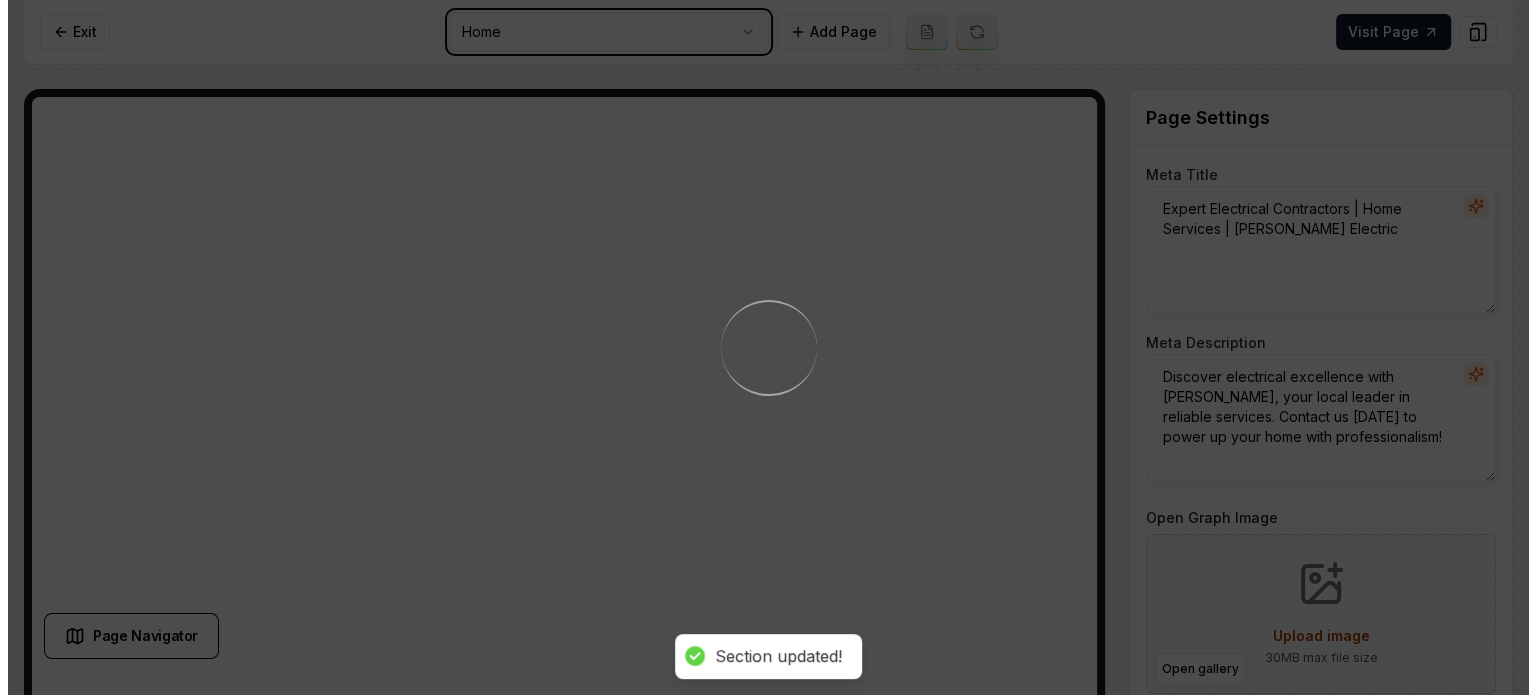 scroll, scrollTop: 0, scrollLeft: 0, axis: both 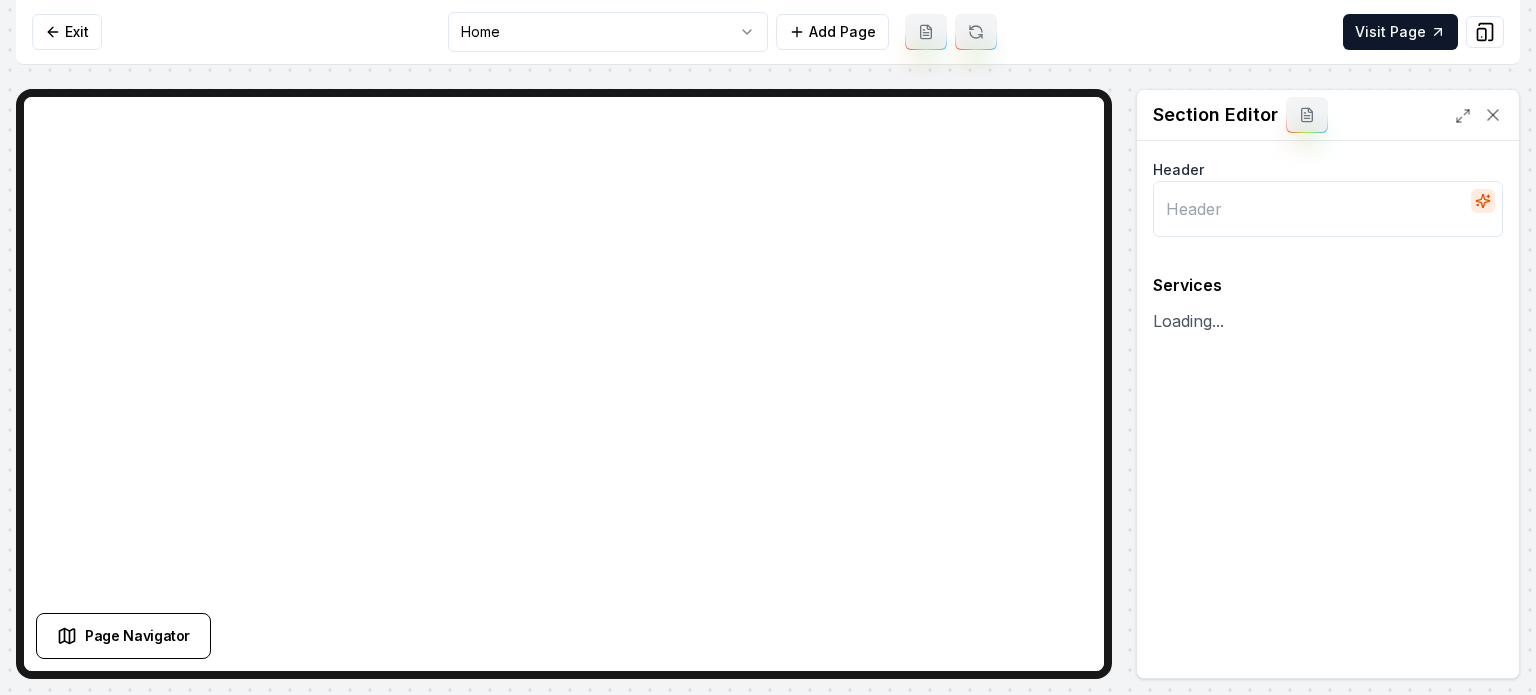 type on "Our Expert Electrical Services" 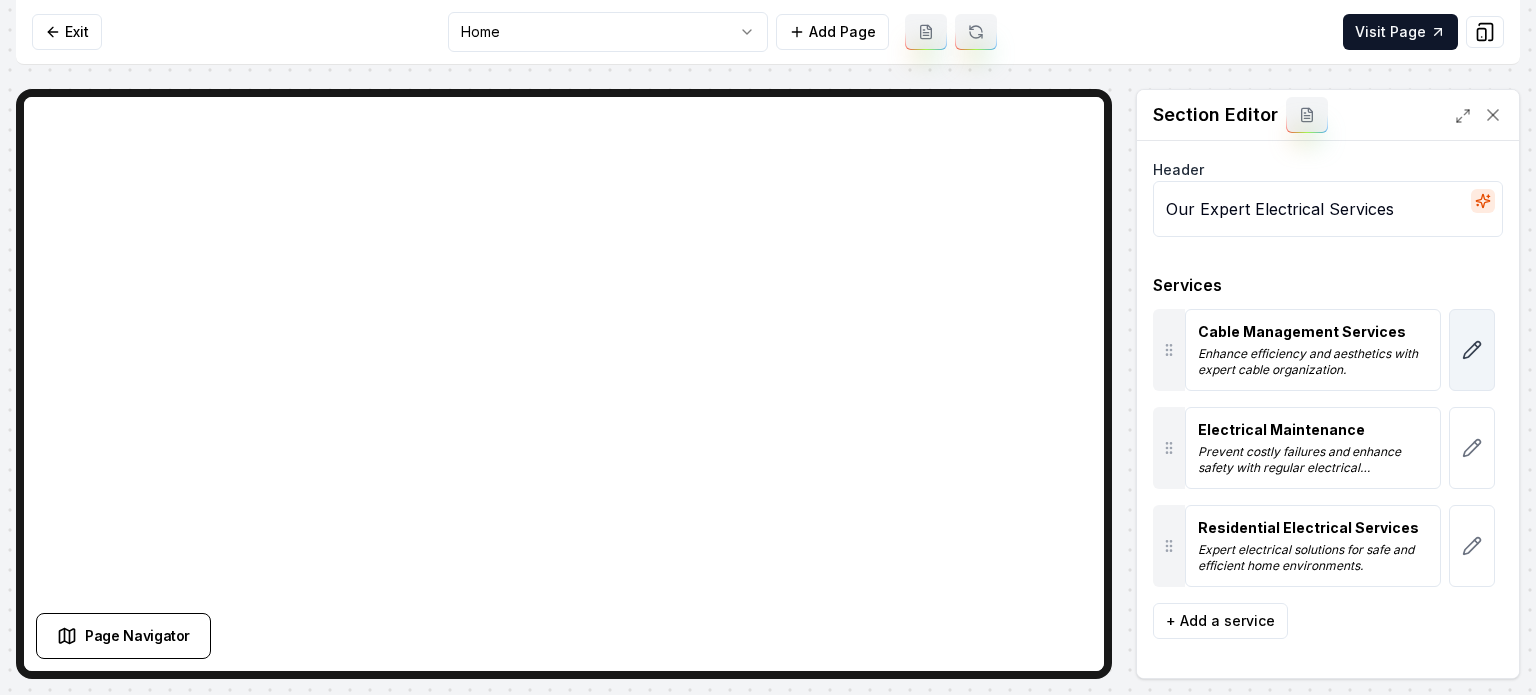 click 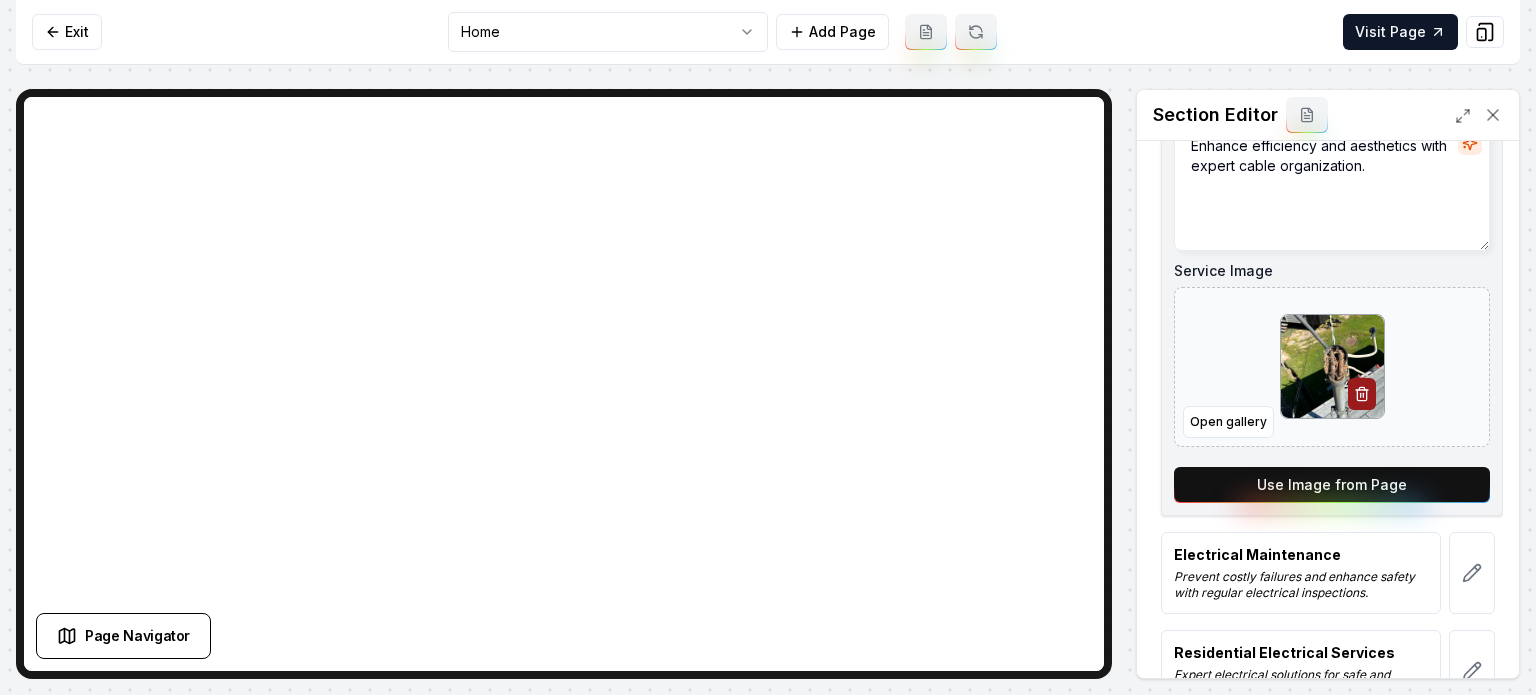 scroll, scrollTop: 400, scrollLeft: 0, axis: vertical 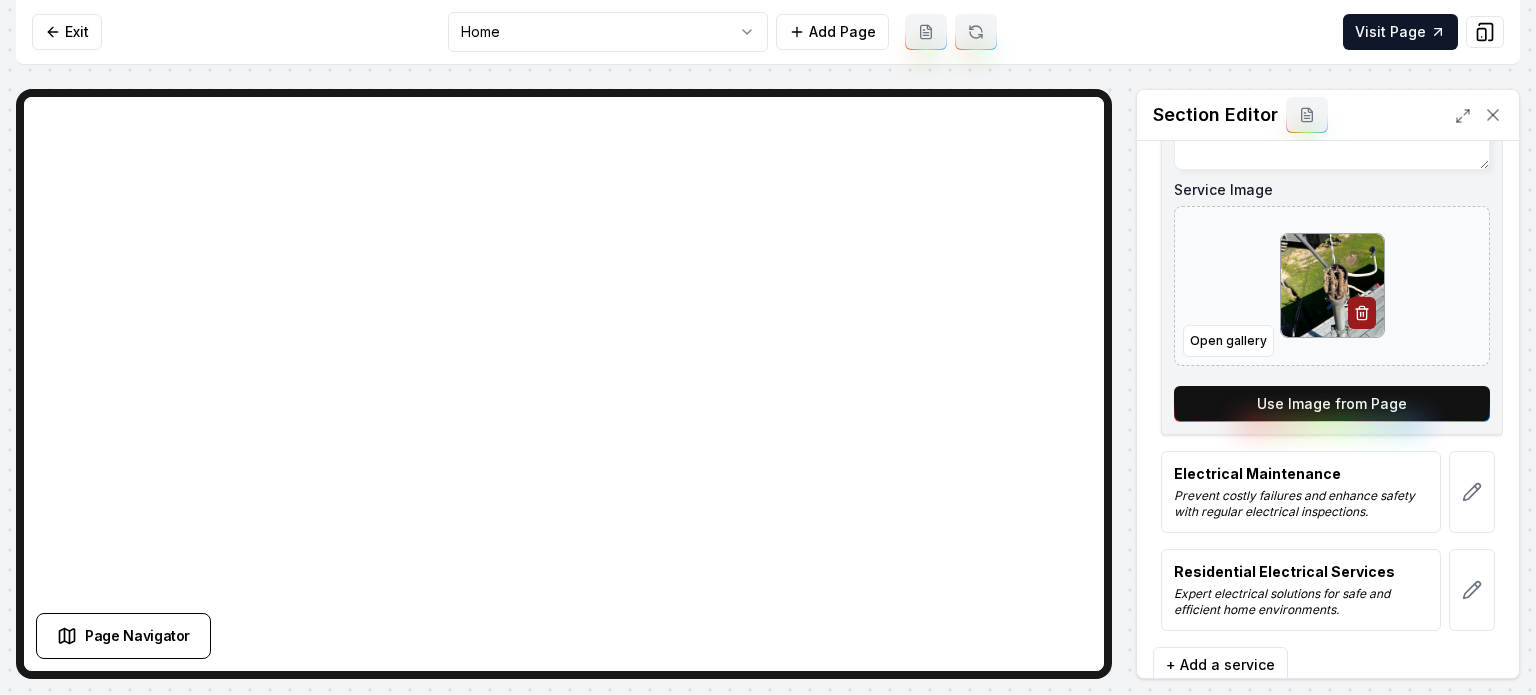 click on "Use Image from Page" at bounding box center (1332, 404) 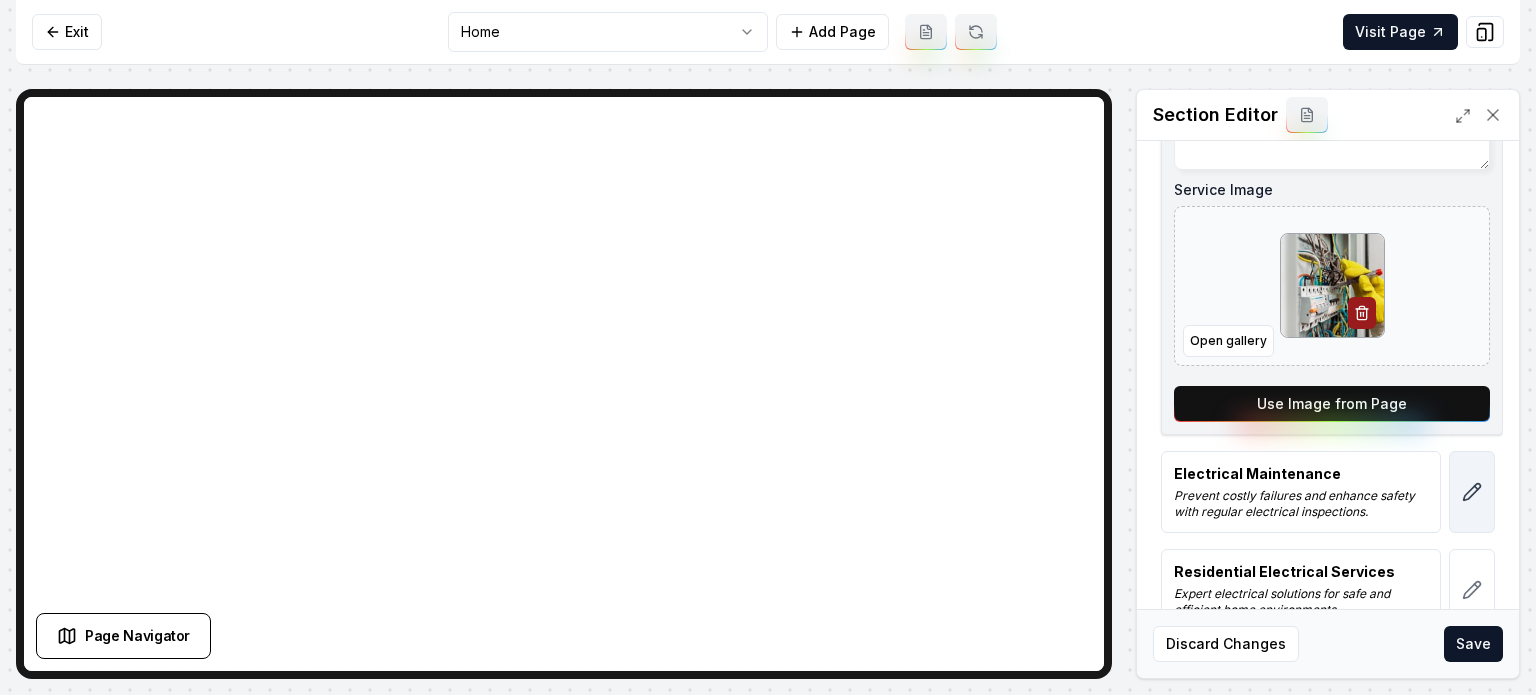 click at bounding box center (1472, 492) 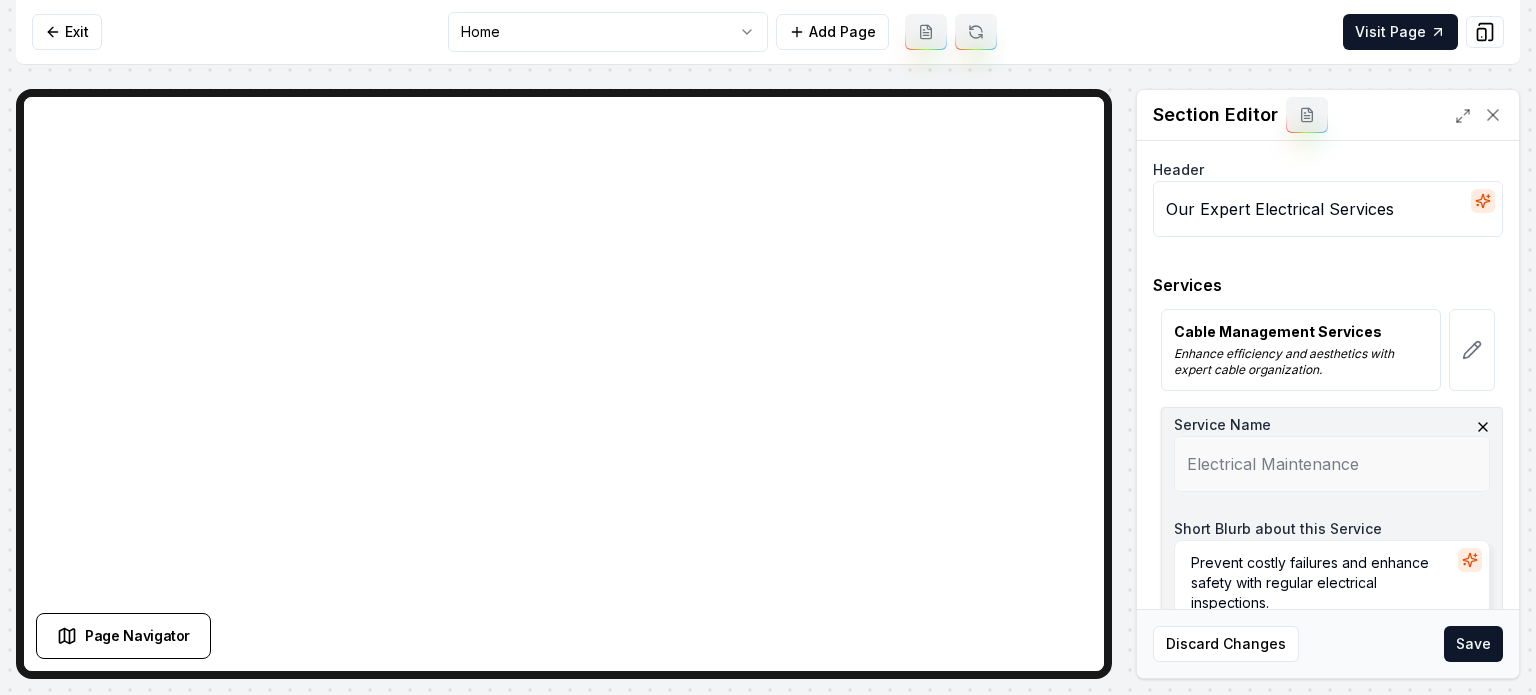 scroll, scrollTop: 443, scrollLeft: 0, axis: vertical 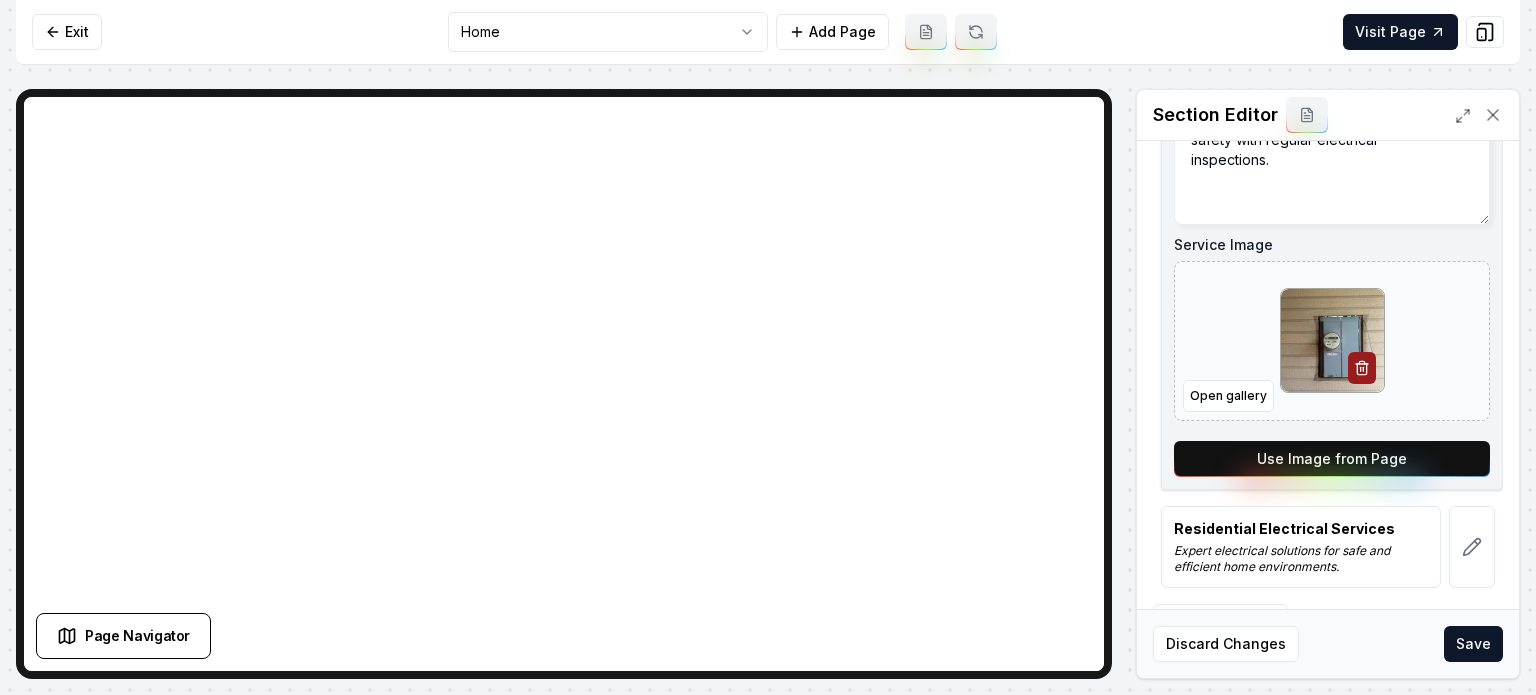 click on "Use Image from Page" at bounding box center [1332, 459] 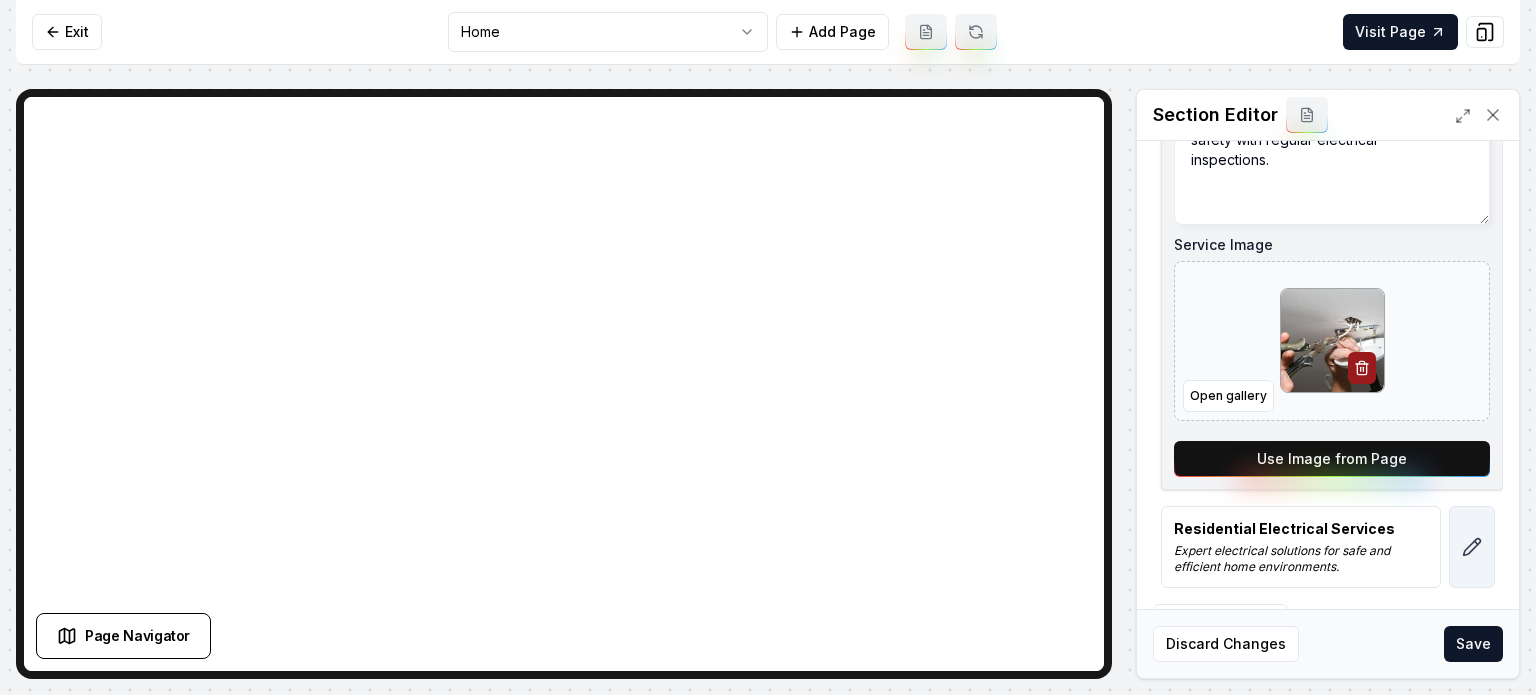 click at bounding box center (1472, 547) 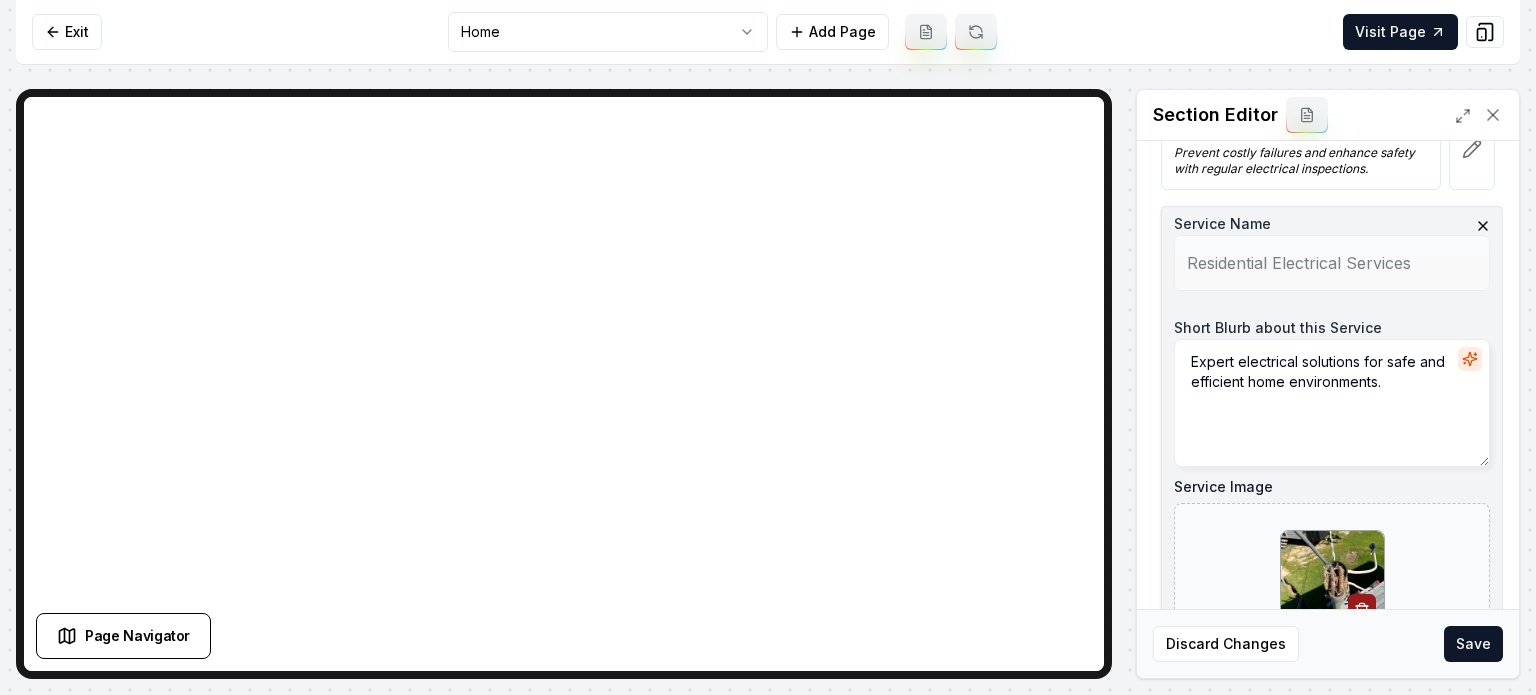 scroll, scrollTop: 443, scrollLeft: 0, axis: vertical 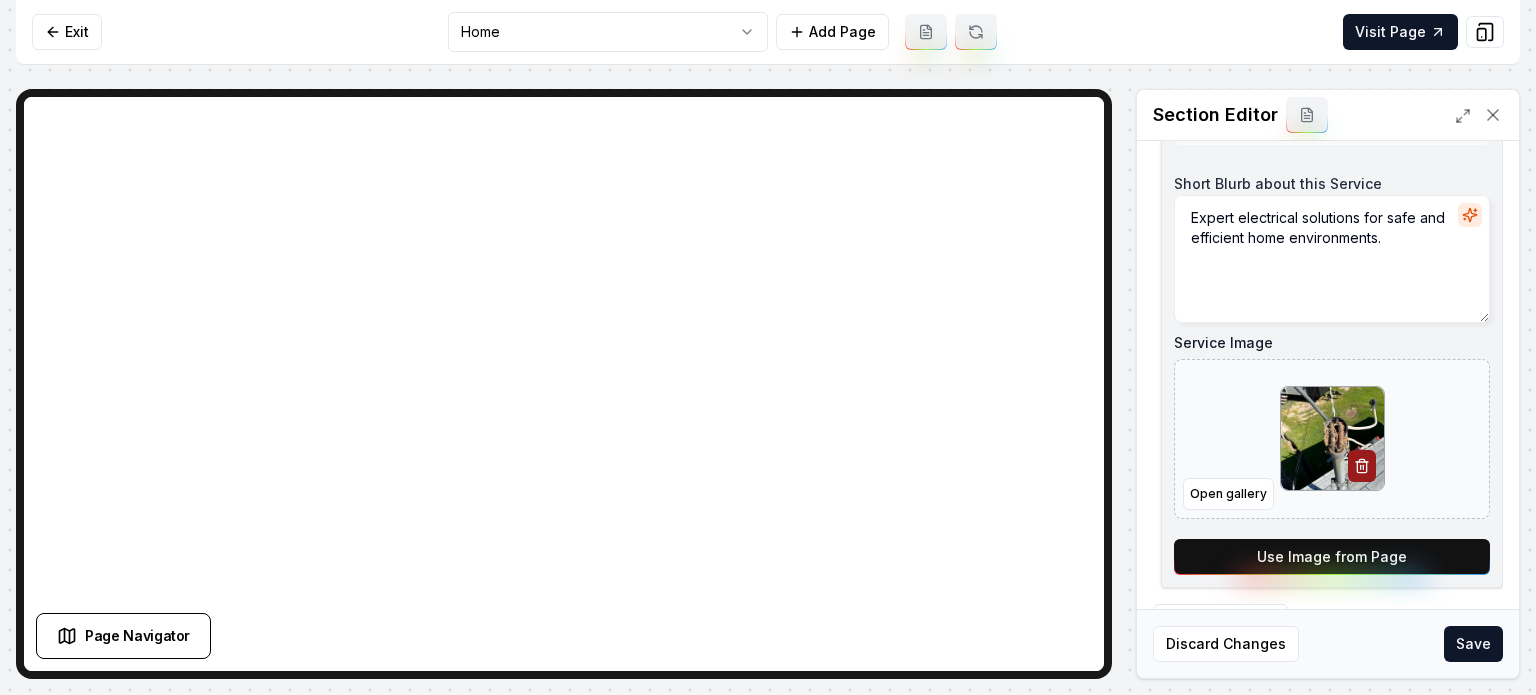 click on "Use Image from Page" at bounding box center [1332, 557] 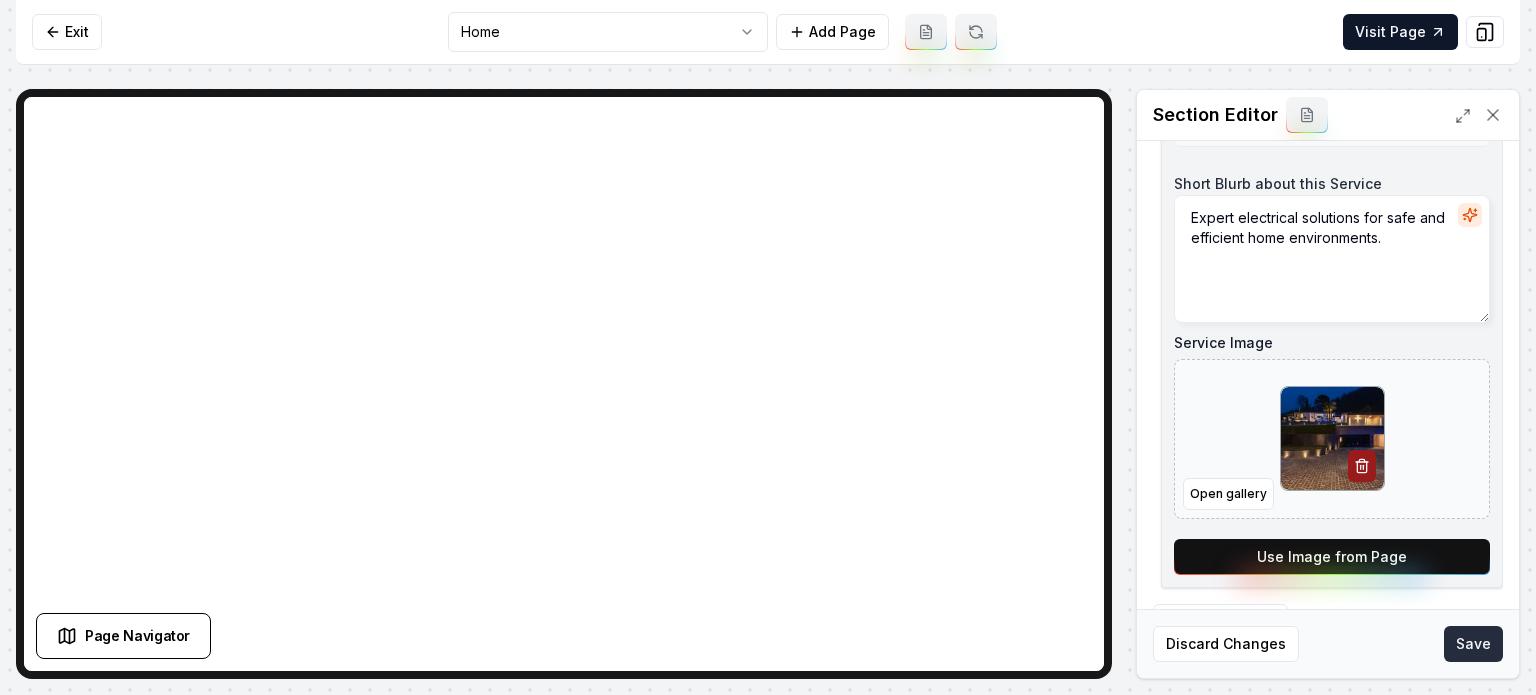 click on "Save" at bounding box center [1473, 644] 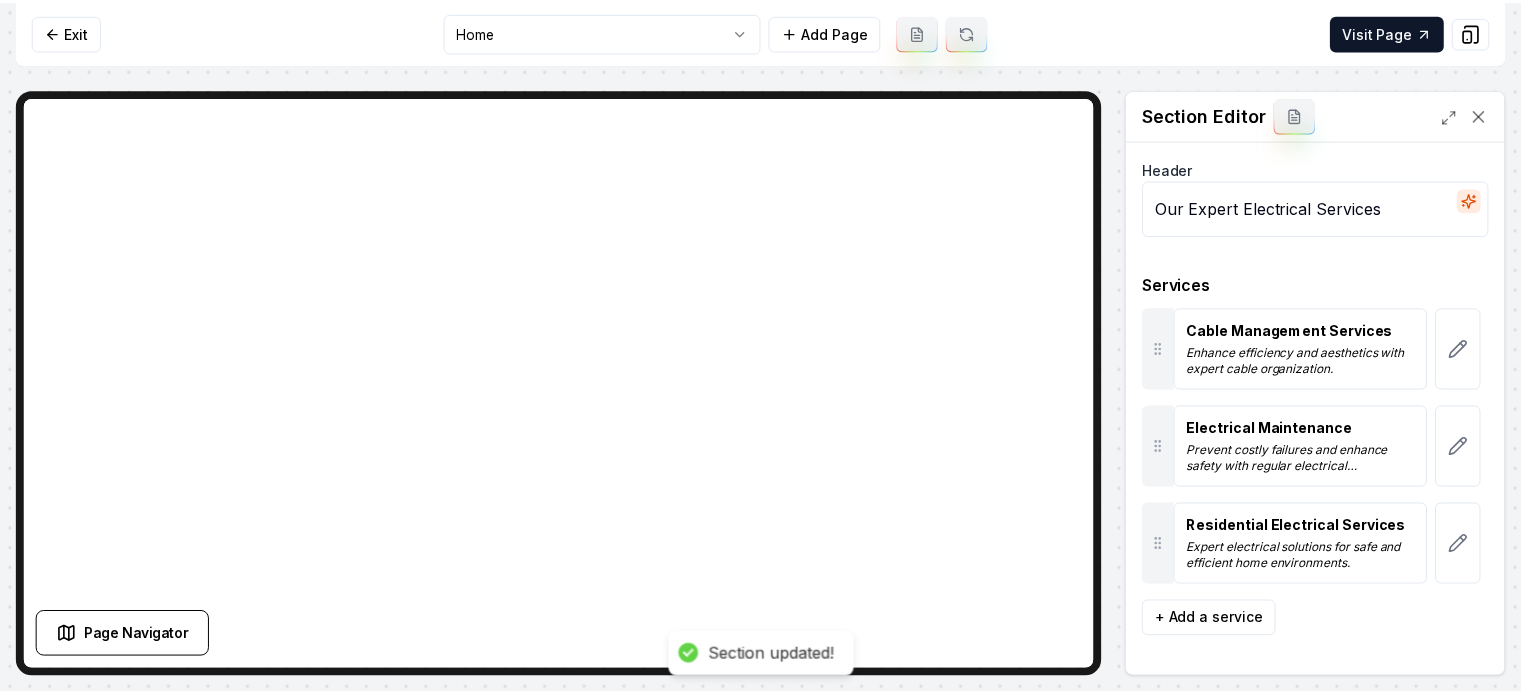 scroll, scrollTop: 0, scrollLeft: 0, axis: both 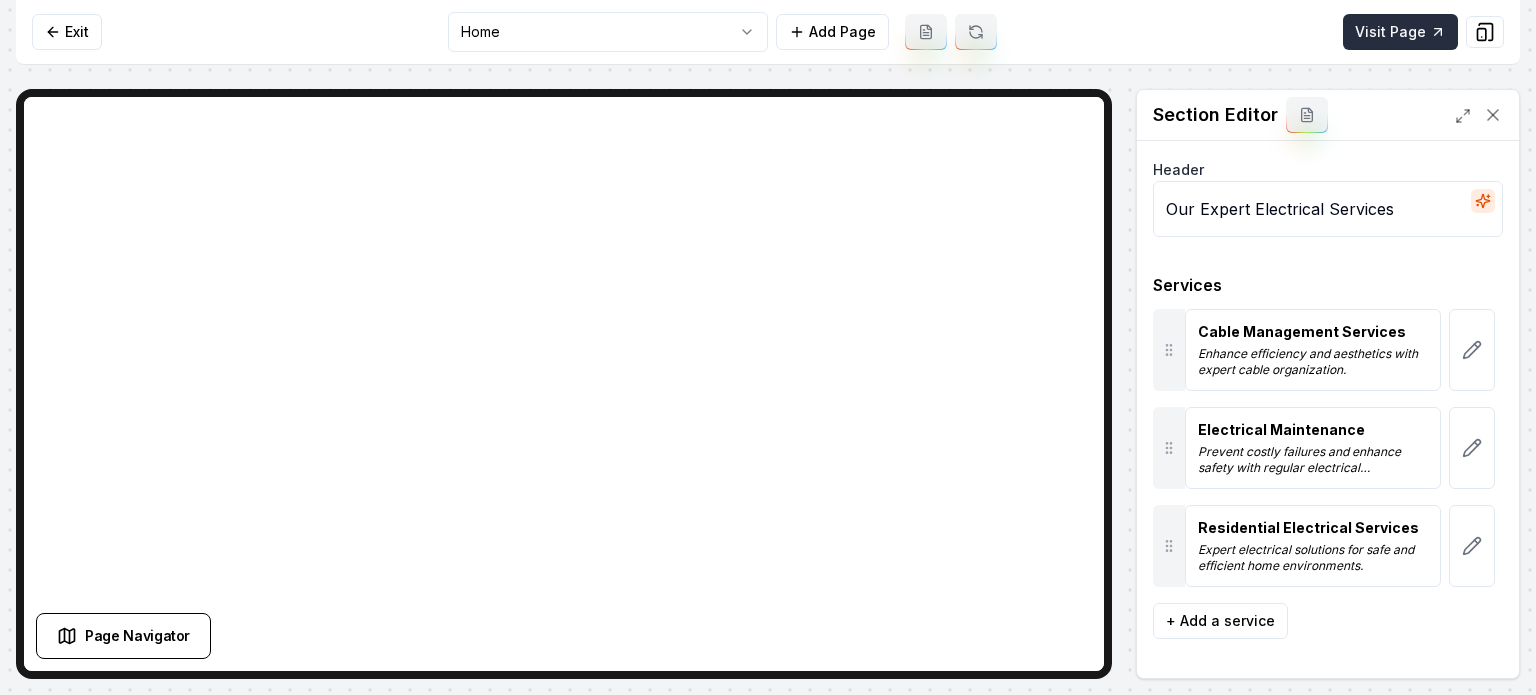 click on "Visit Page" at bounding box center [1400, 32] 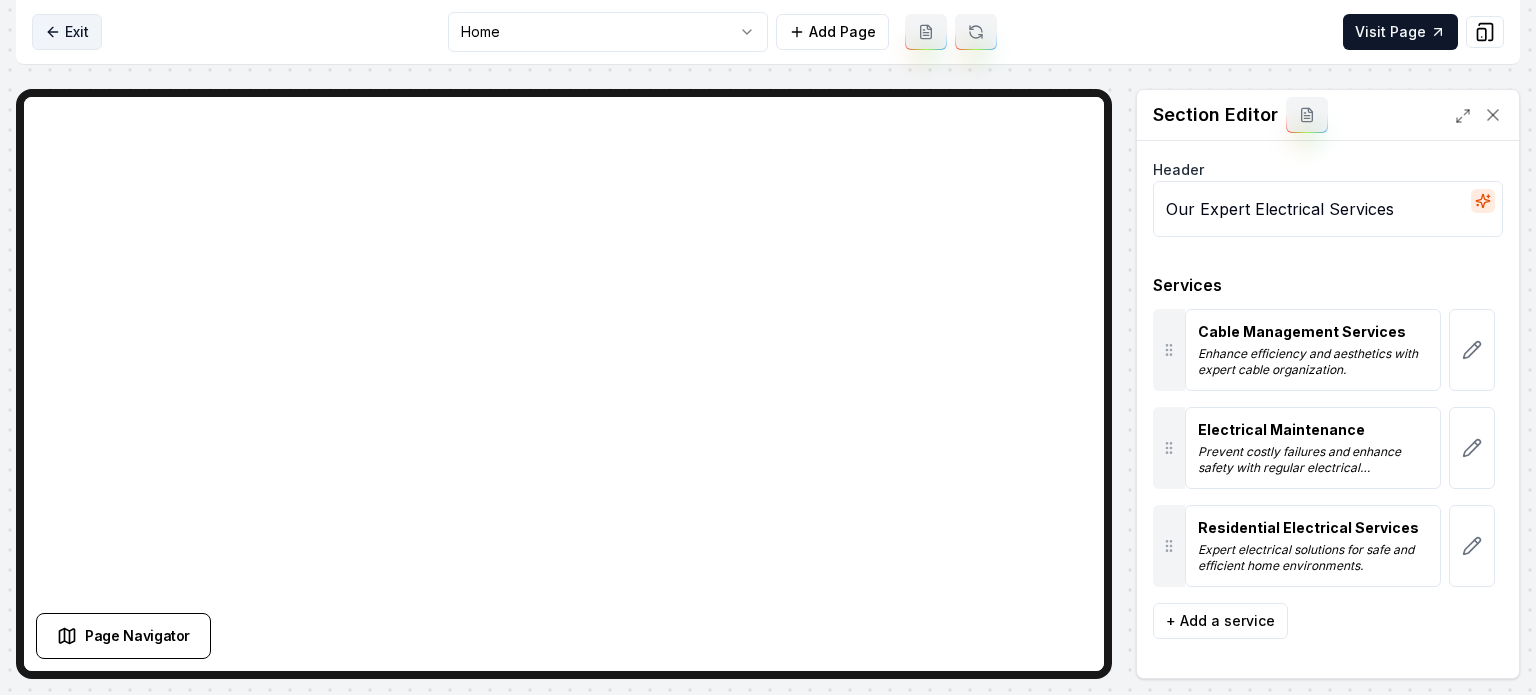 drag, startPoint x: 55, startPoint y: 51, endPoint x: 62, endPoint y: 31, distance: 21.189621 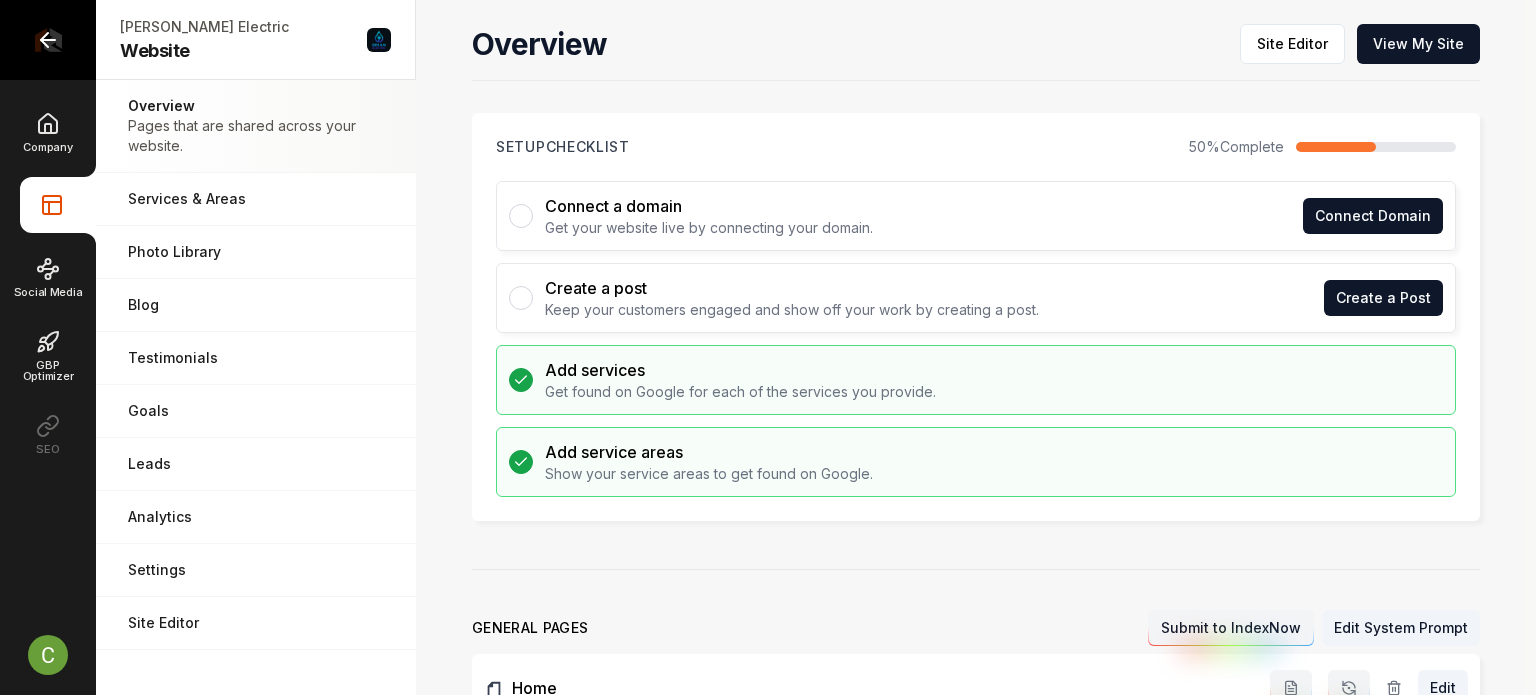 click at bounding box center [48, 40] 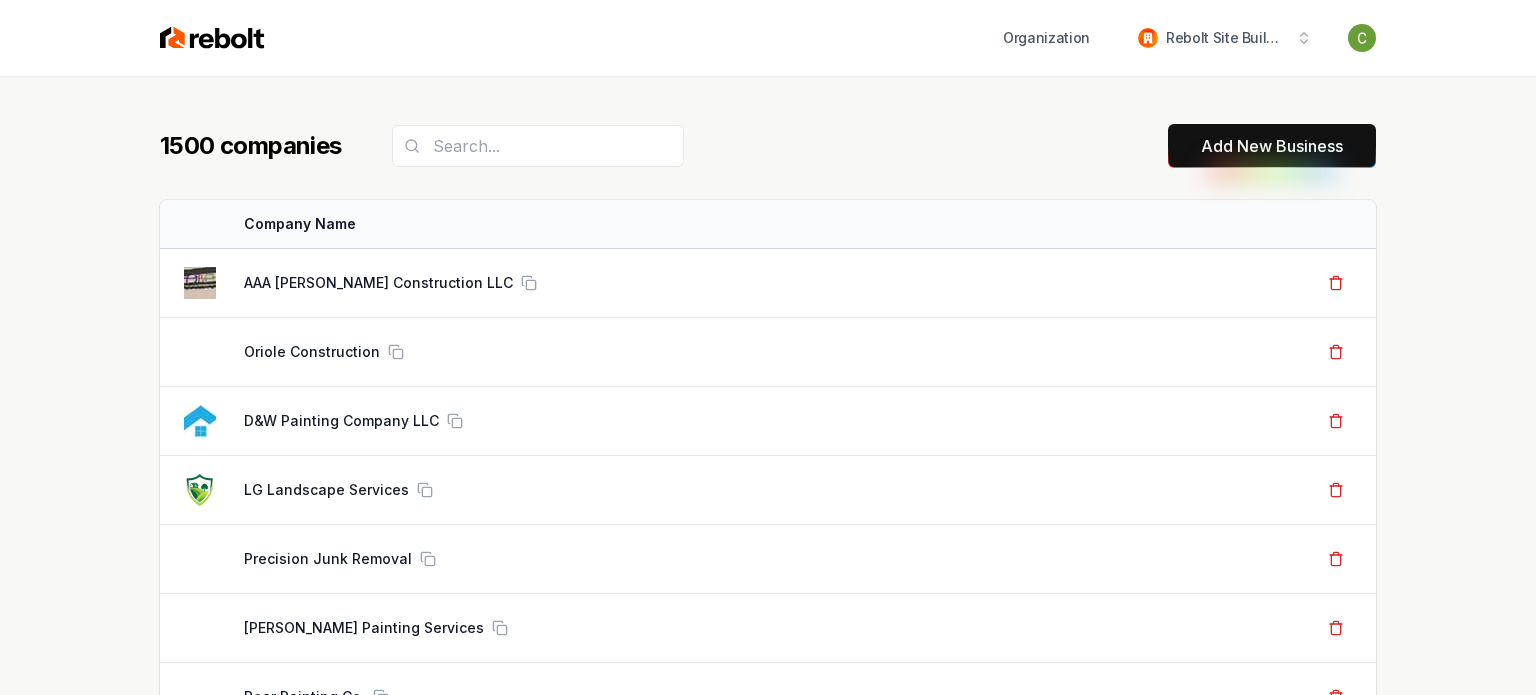 click on "Add New Business" at bounding box center [1272, 146] 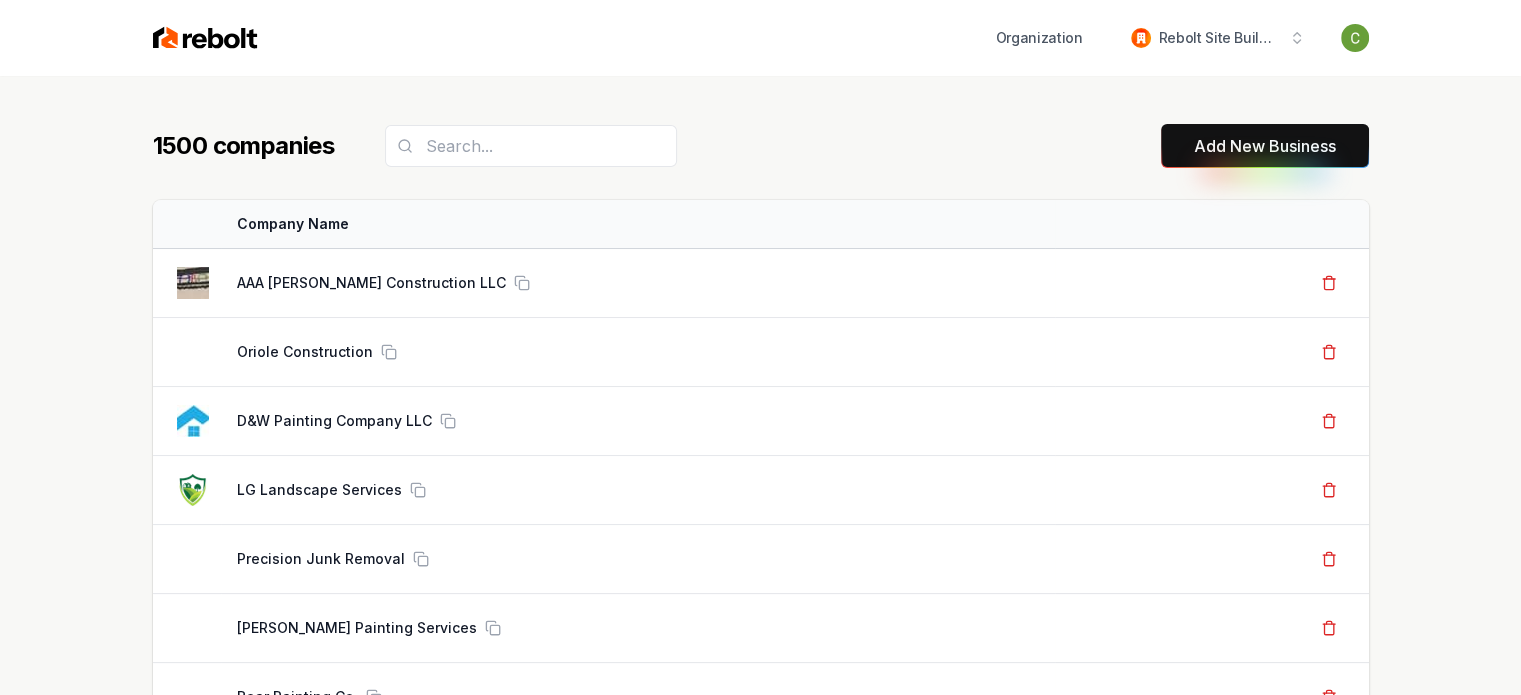 click on "Add New Business" at bounding box center [1265, 146] 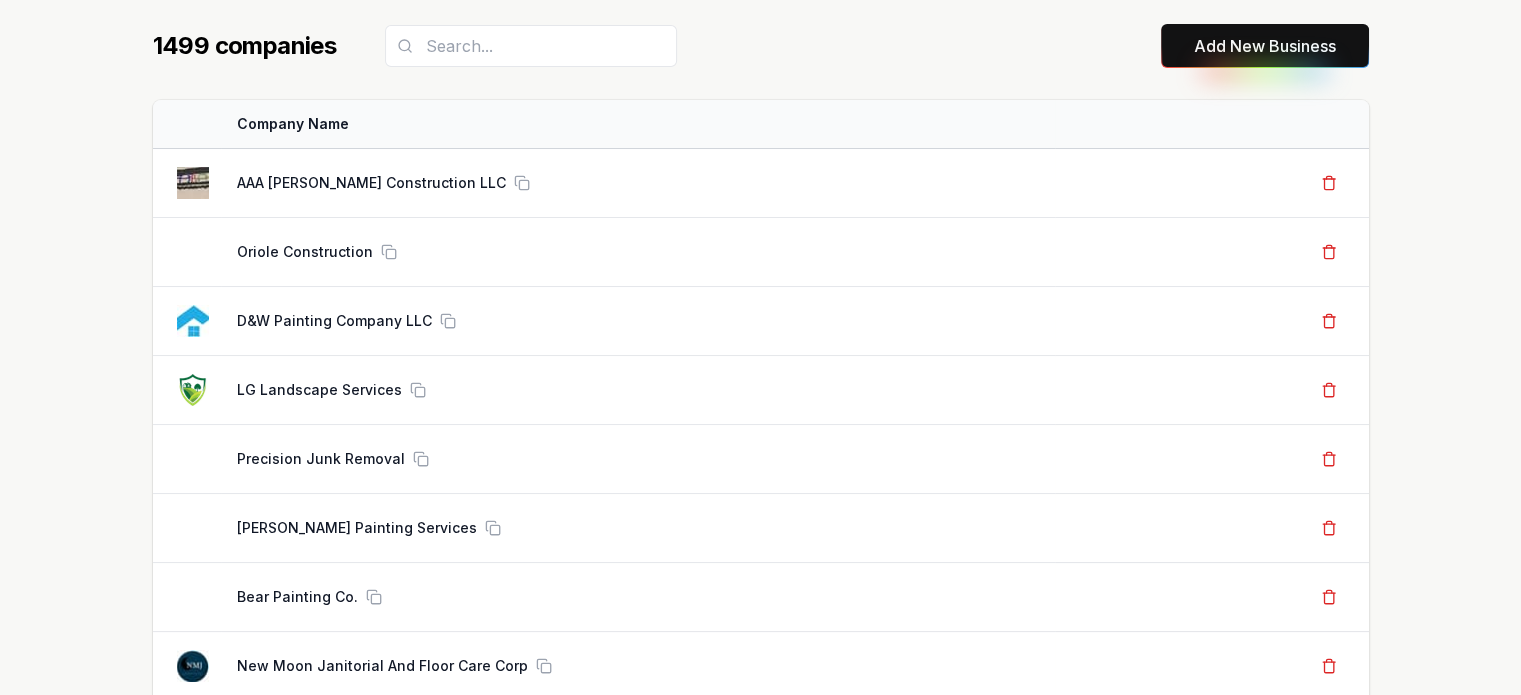 scroll, scrollTop: 0, scrollLeft: 0, axis: both 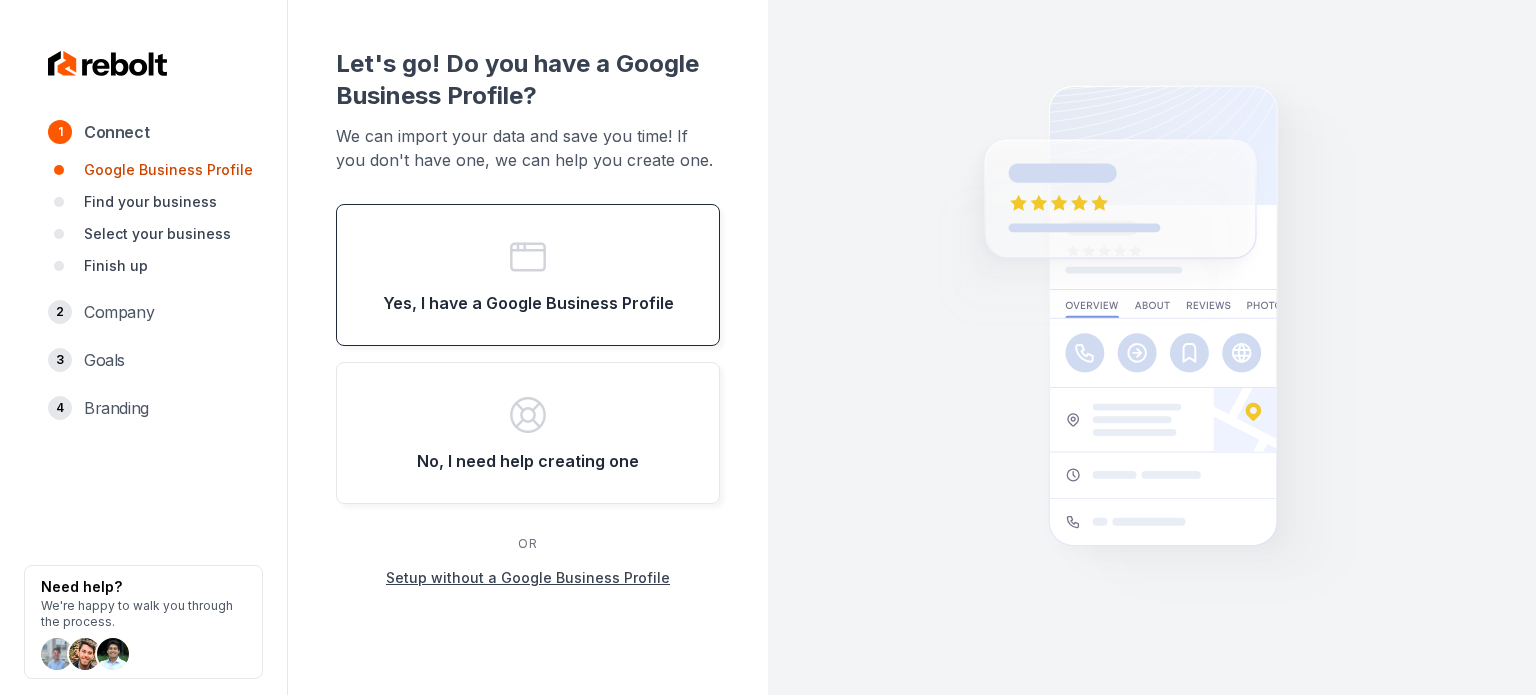 click on "Yes, I have a Google Business Profile" at bounding box center [528, 303] 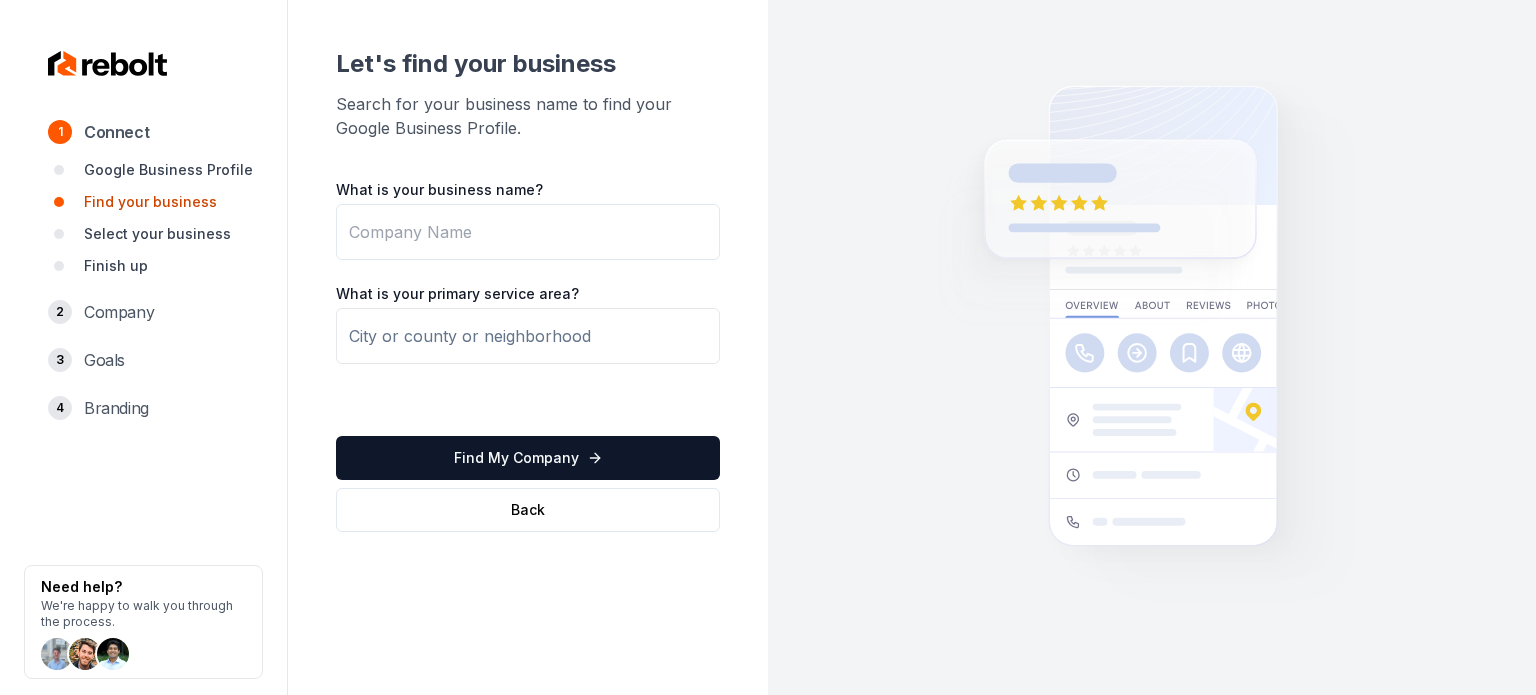 click on "What is your business name?" at bounding box center [528, 232] 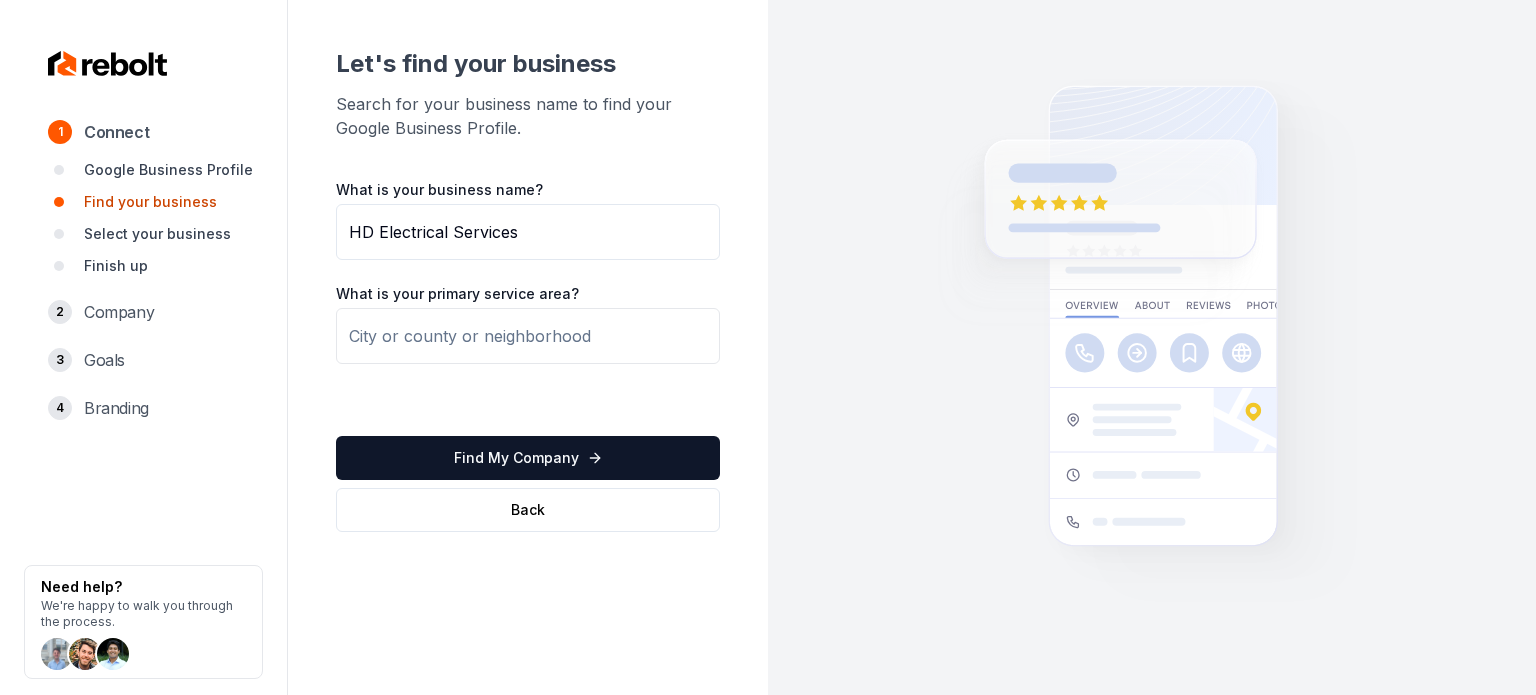 type on "HD Electrical Services" 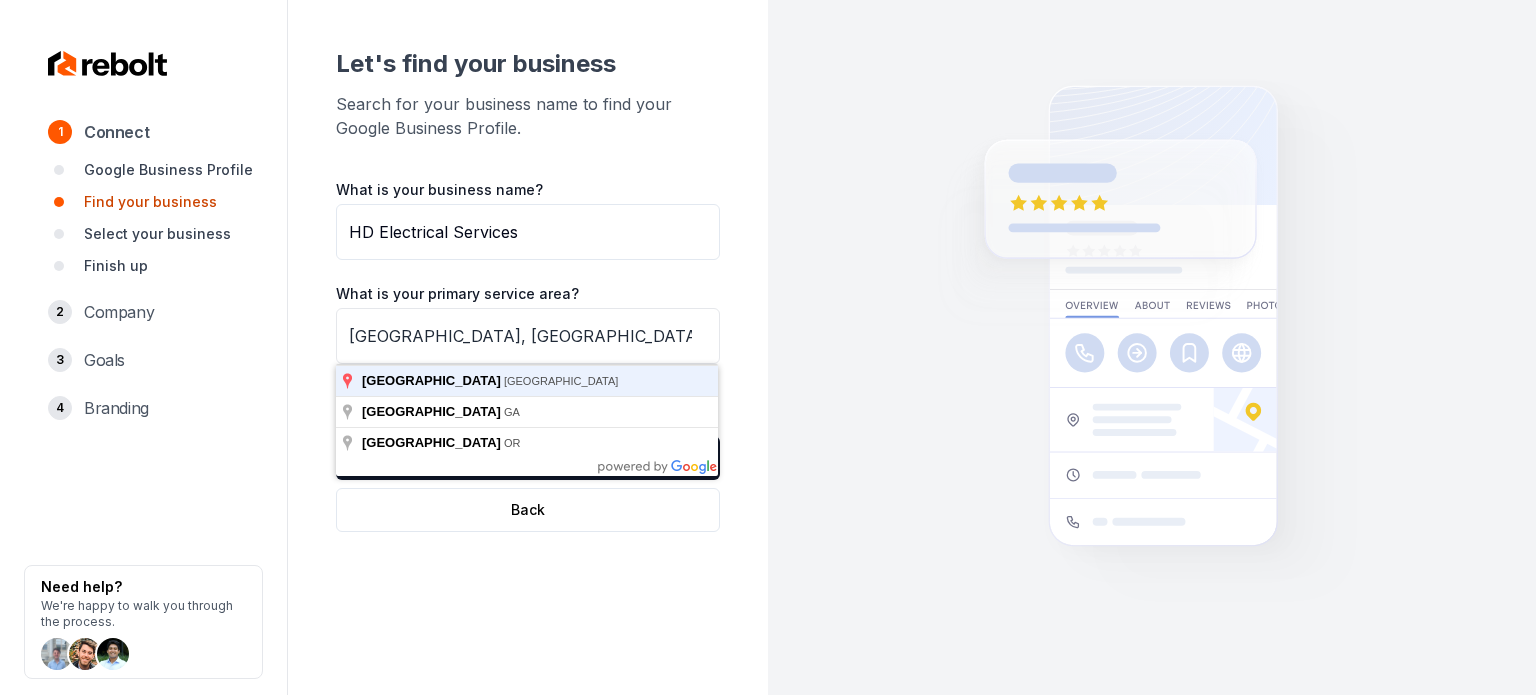 type on "Dallas, TX" 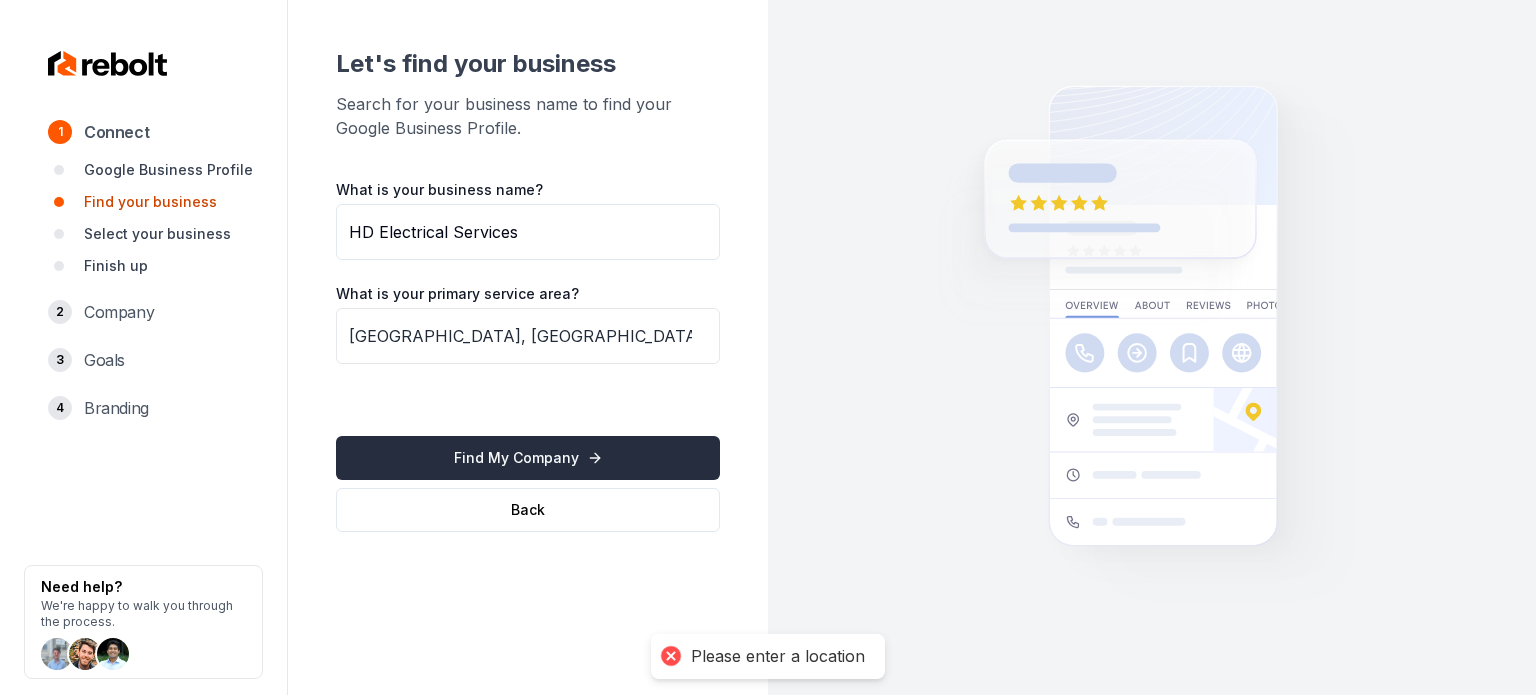 click on "Find My Company" at bounding box center [528, 458] 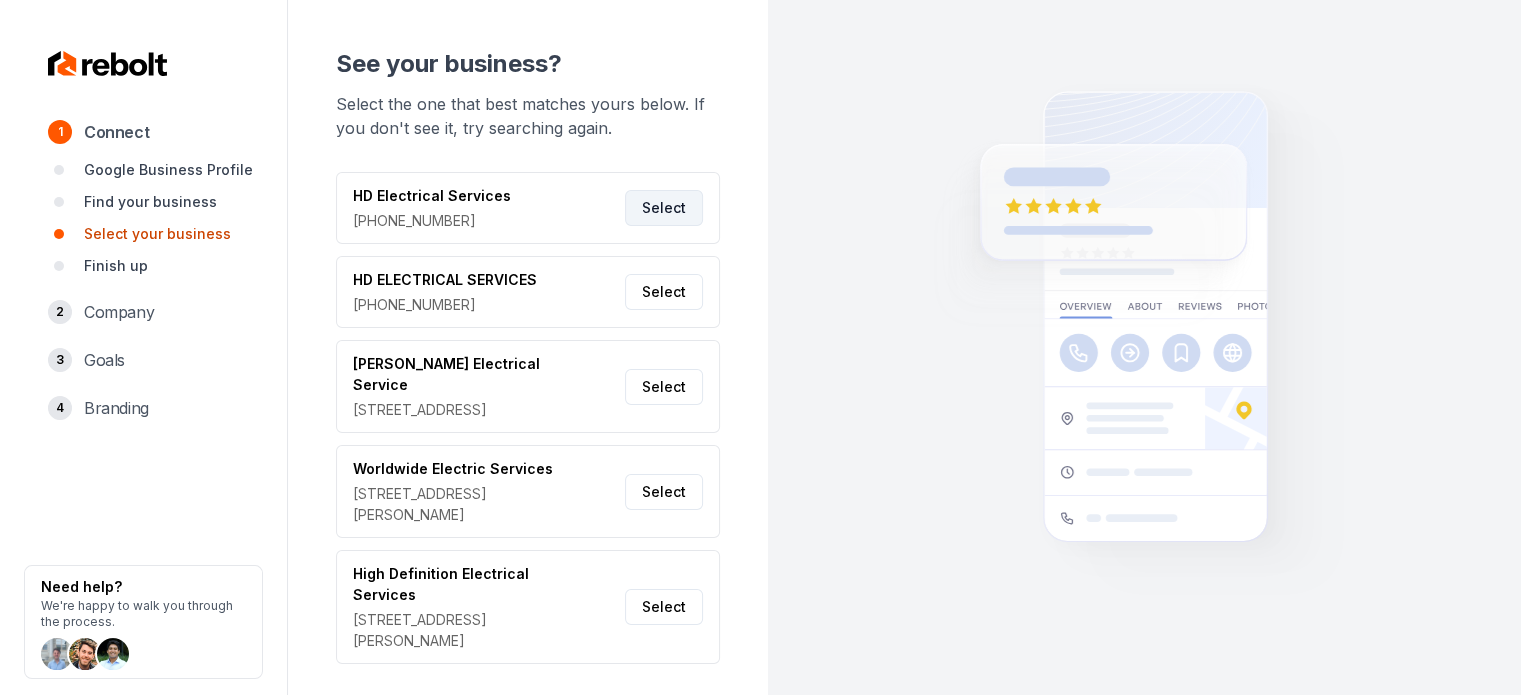 click on "Select" at bounding box center [664, 208] 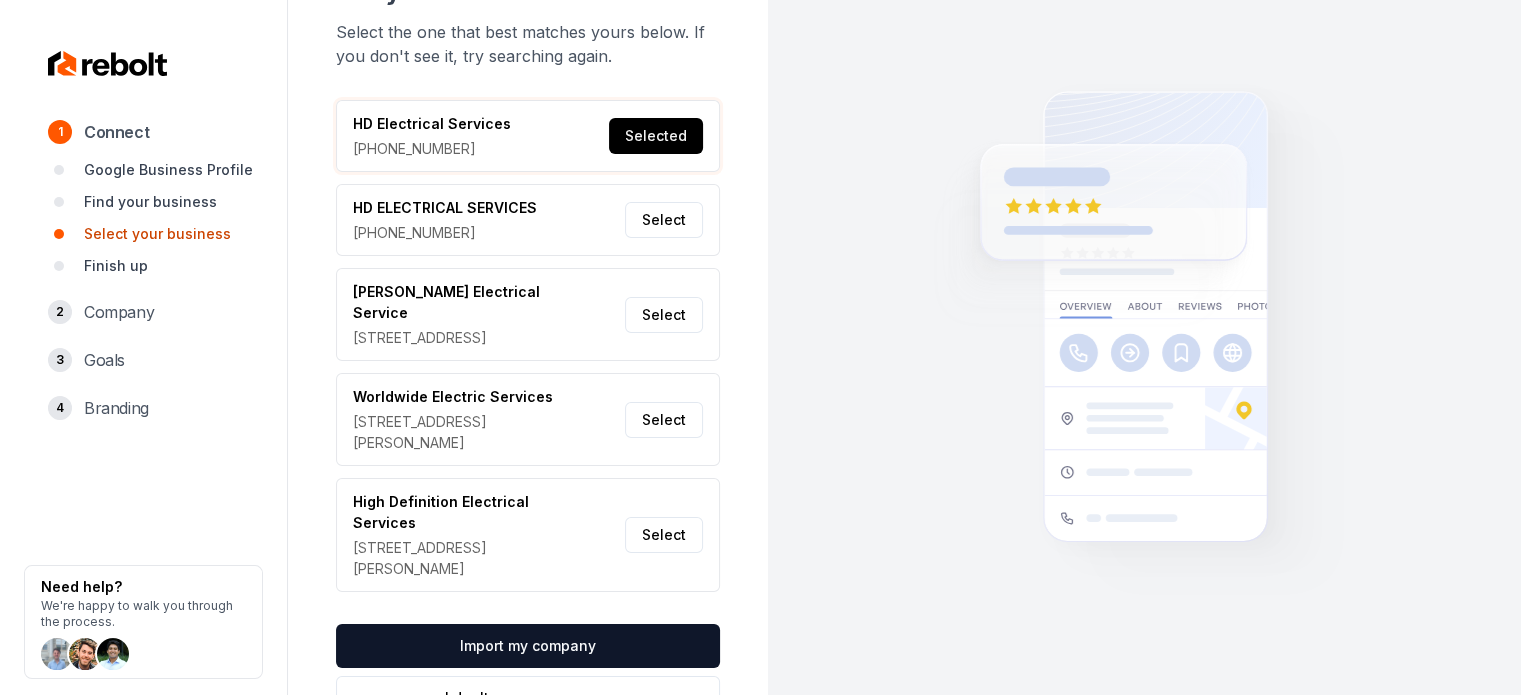 scroll, scrollTop: 143, scrollLeft: 0, axis: vertical 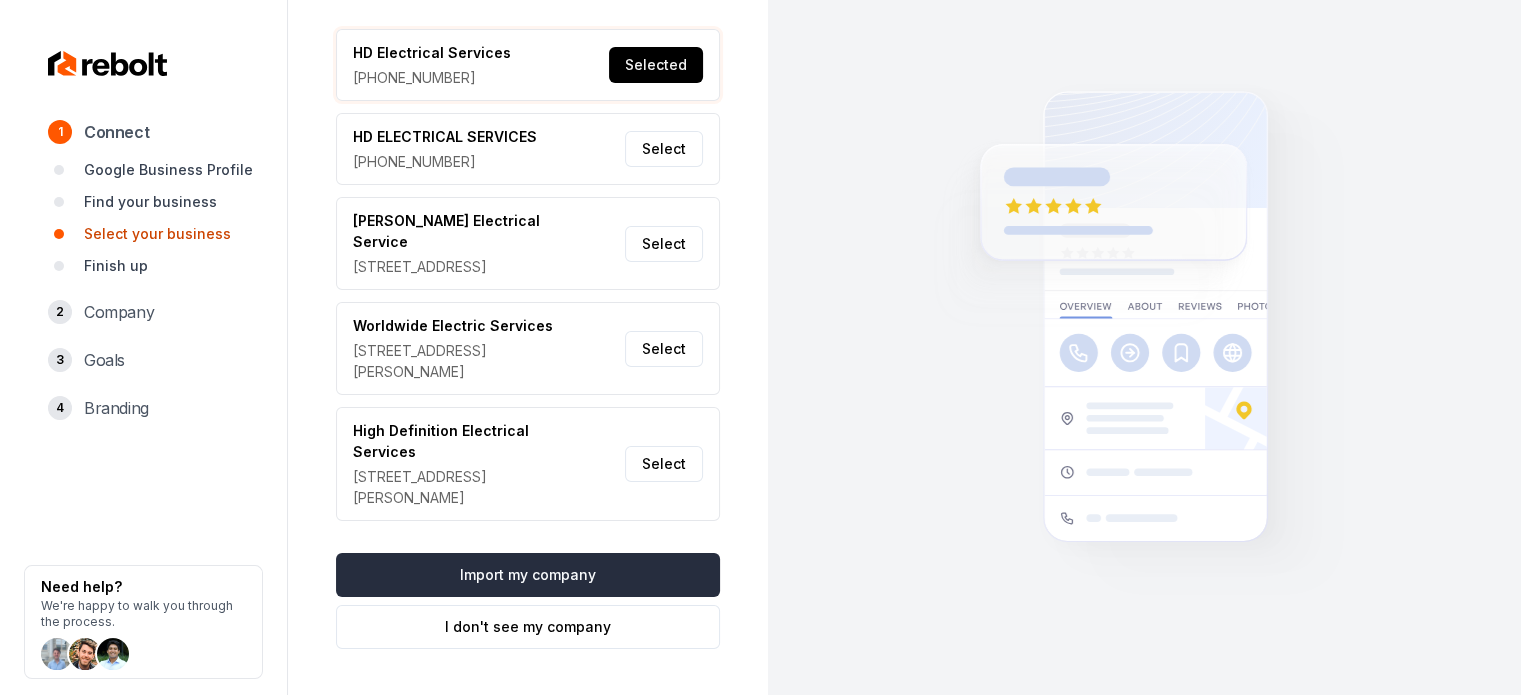 click on "Import my company" at bounding box center (528, 575) 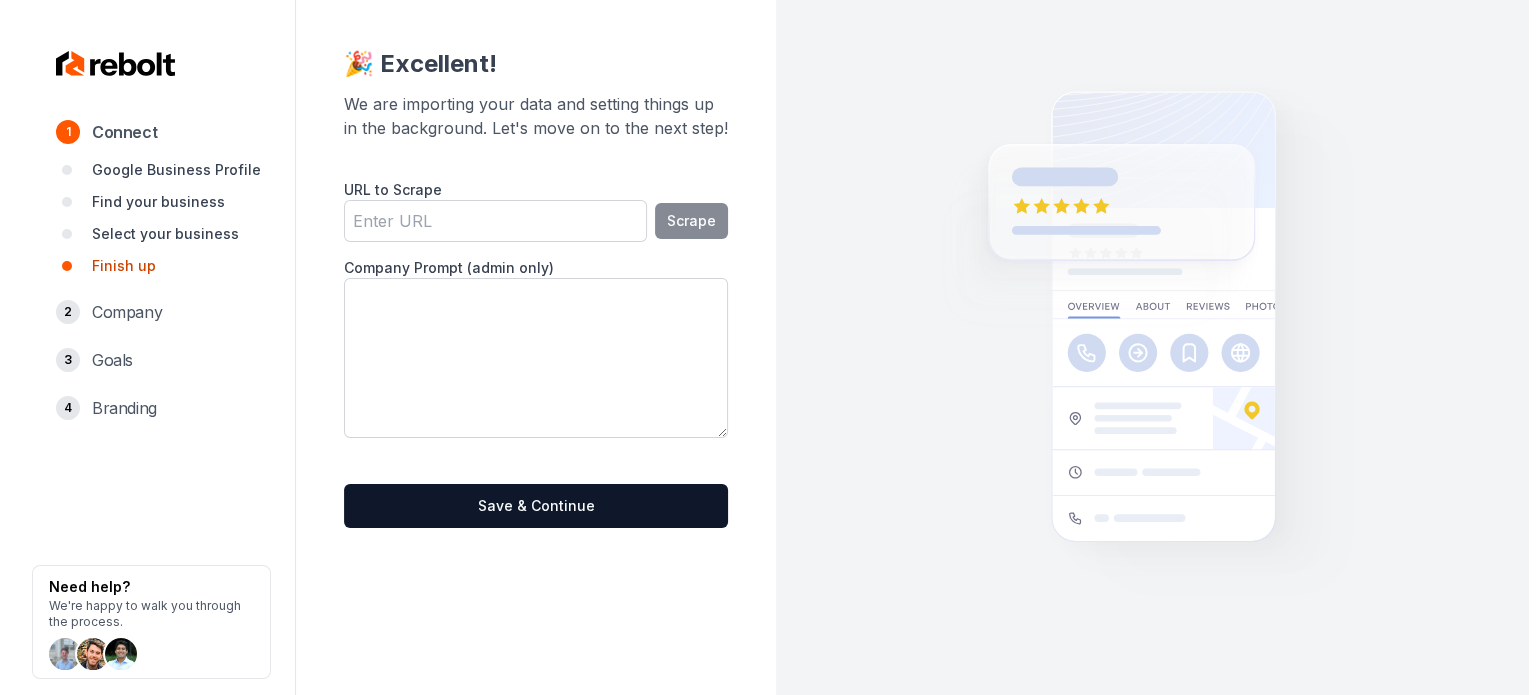 scroll, scrollTop: 0, scrollLeft: 0, axis: both 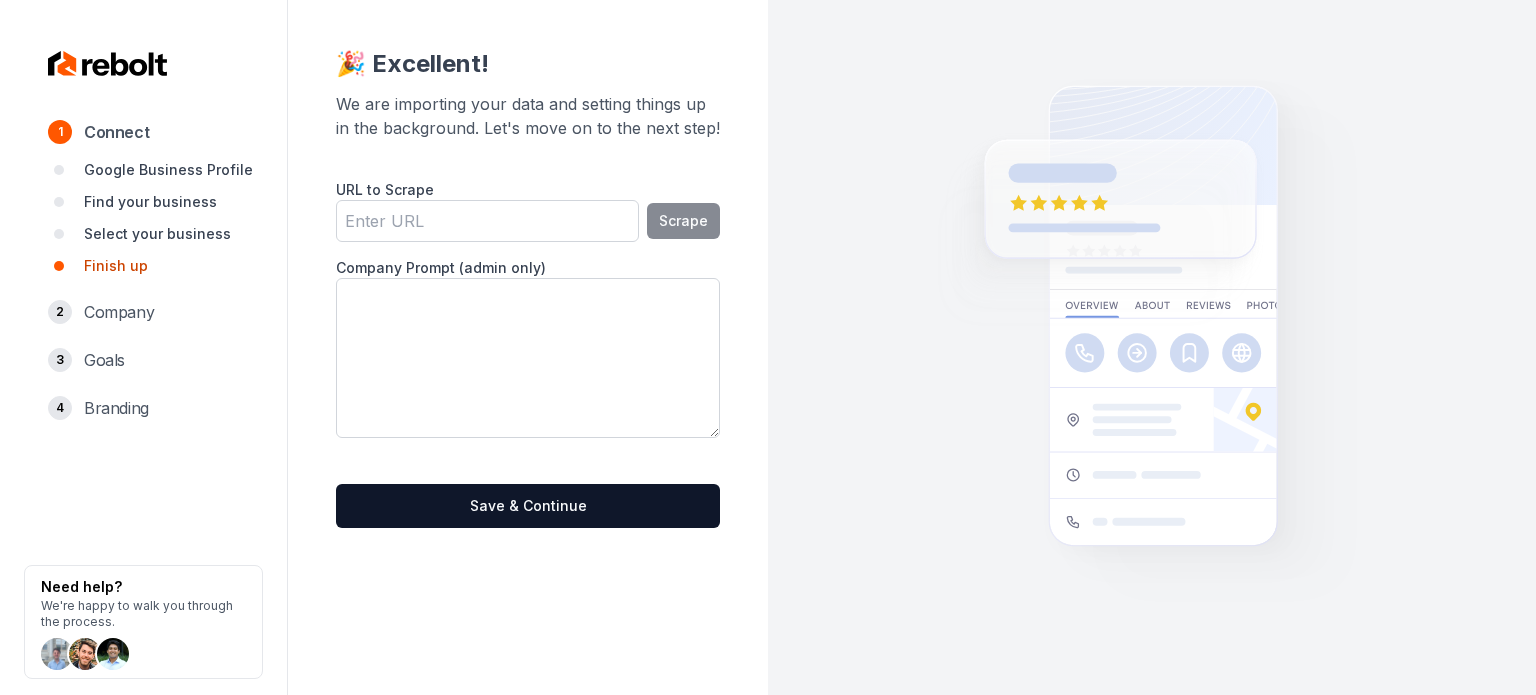 click on "URL to Scrape" at bounding box center (487, 221) 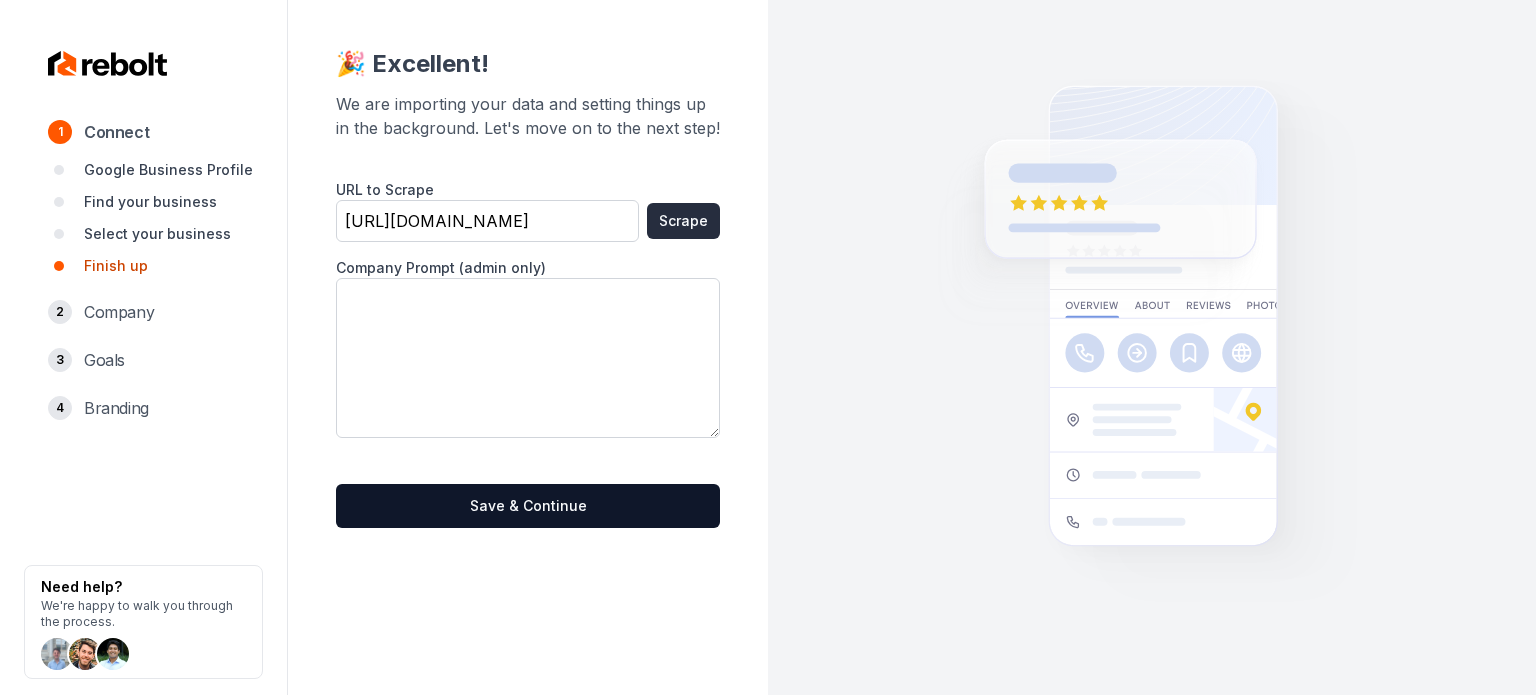 type on "https://callhdelectrical.com/" 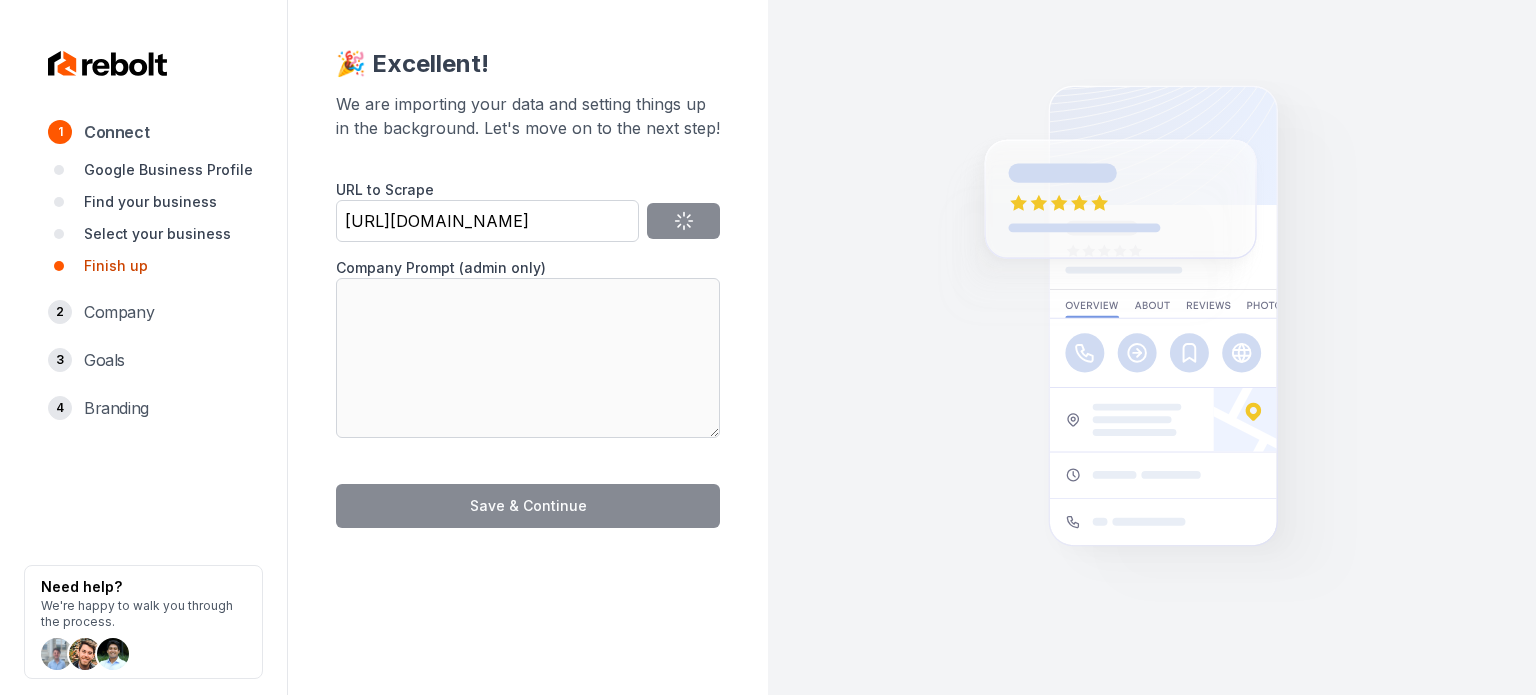 type on "HD Electrical Services offers services including EV Chargers, Panel Upgrade, Troubleshooting, and more." 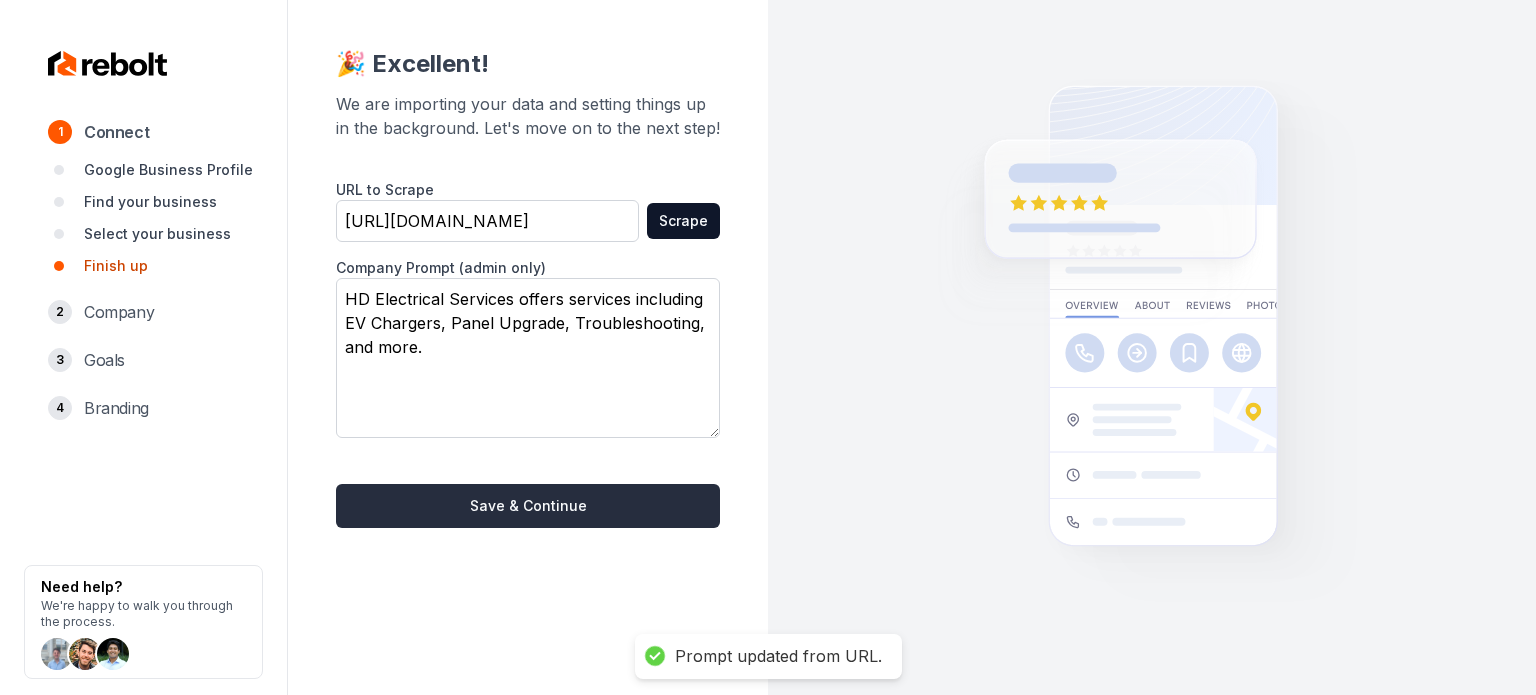 click on "Save & Continue" at bounding box center [528, 506] 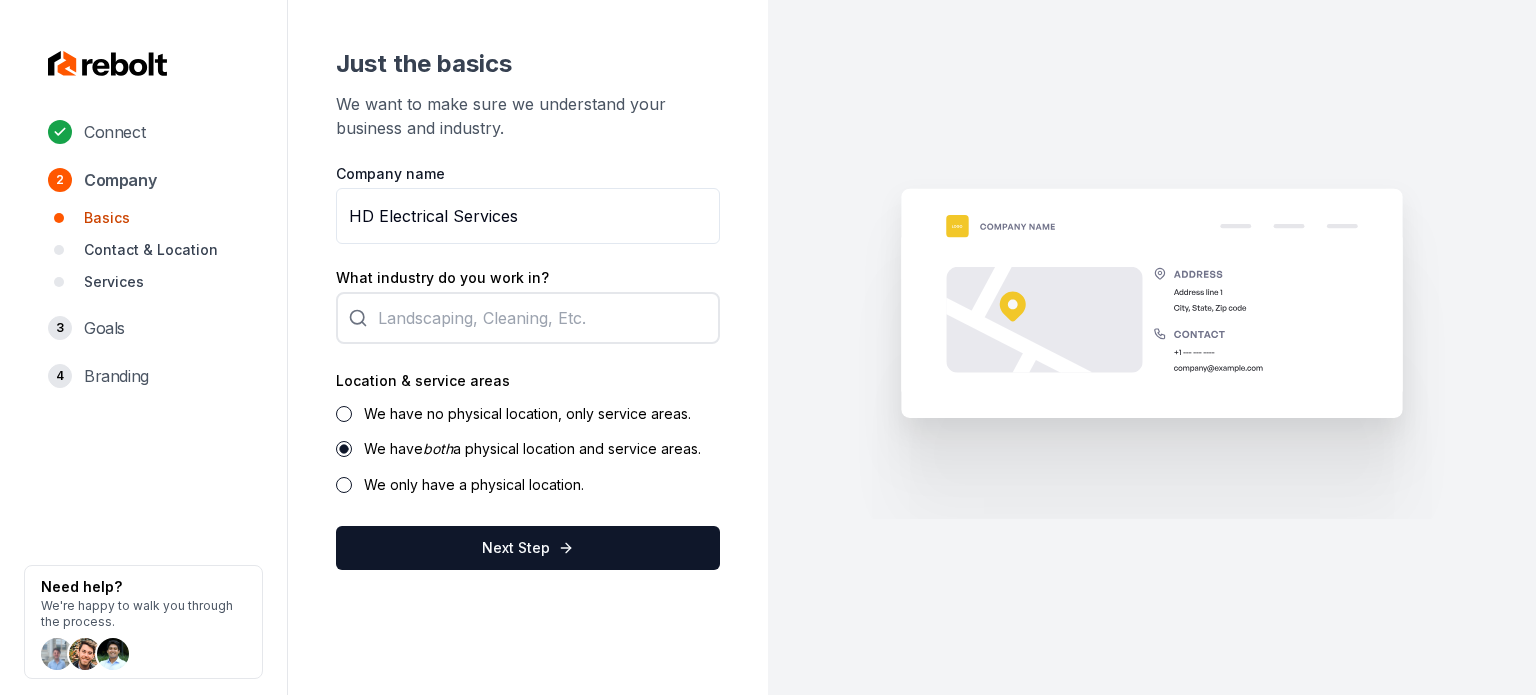scroll, scrollTop: 0, scrollLeft: 0, axis: both 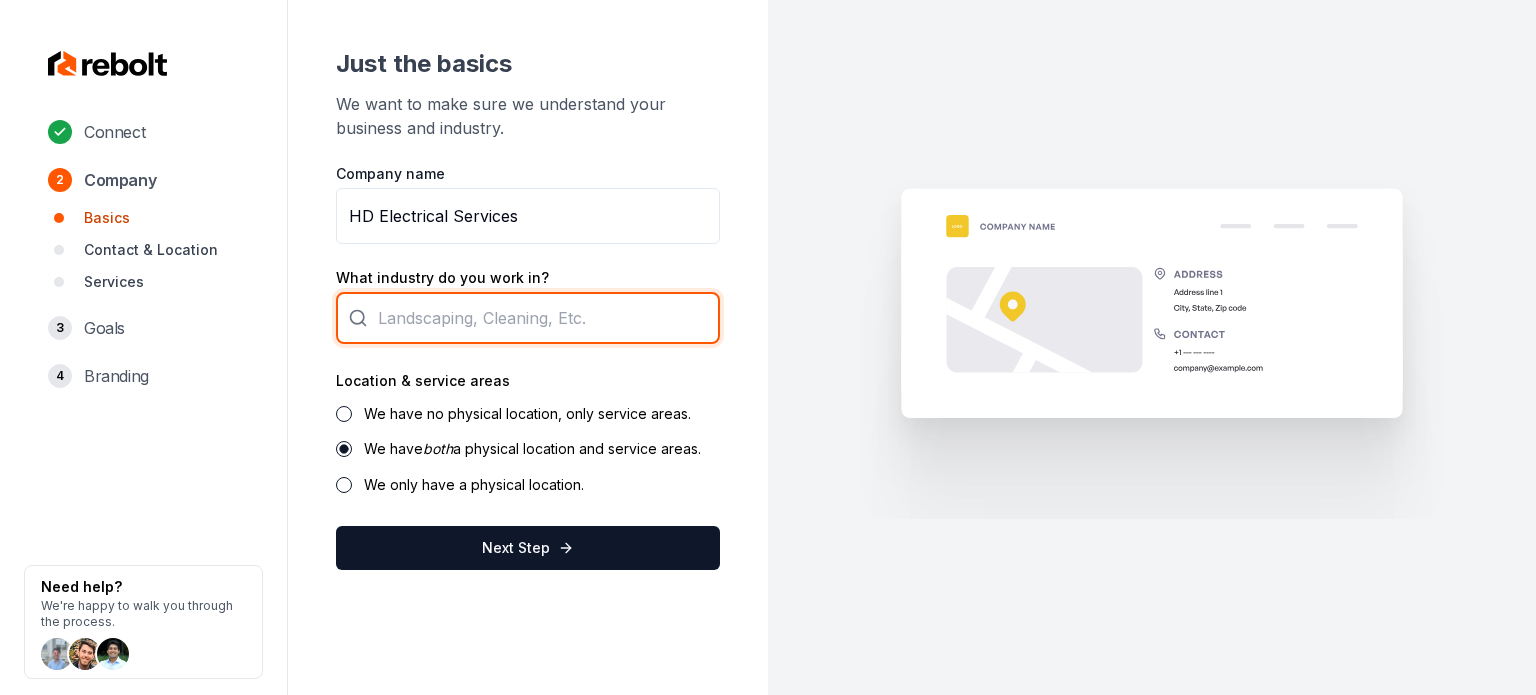 click at bounding box center (528, 318) 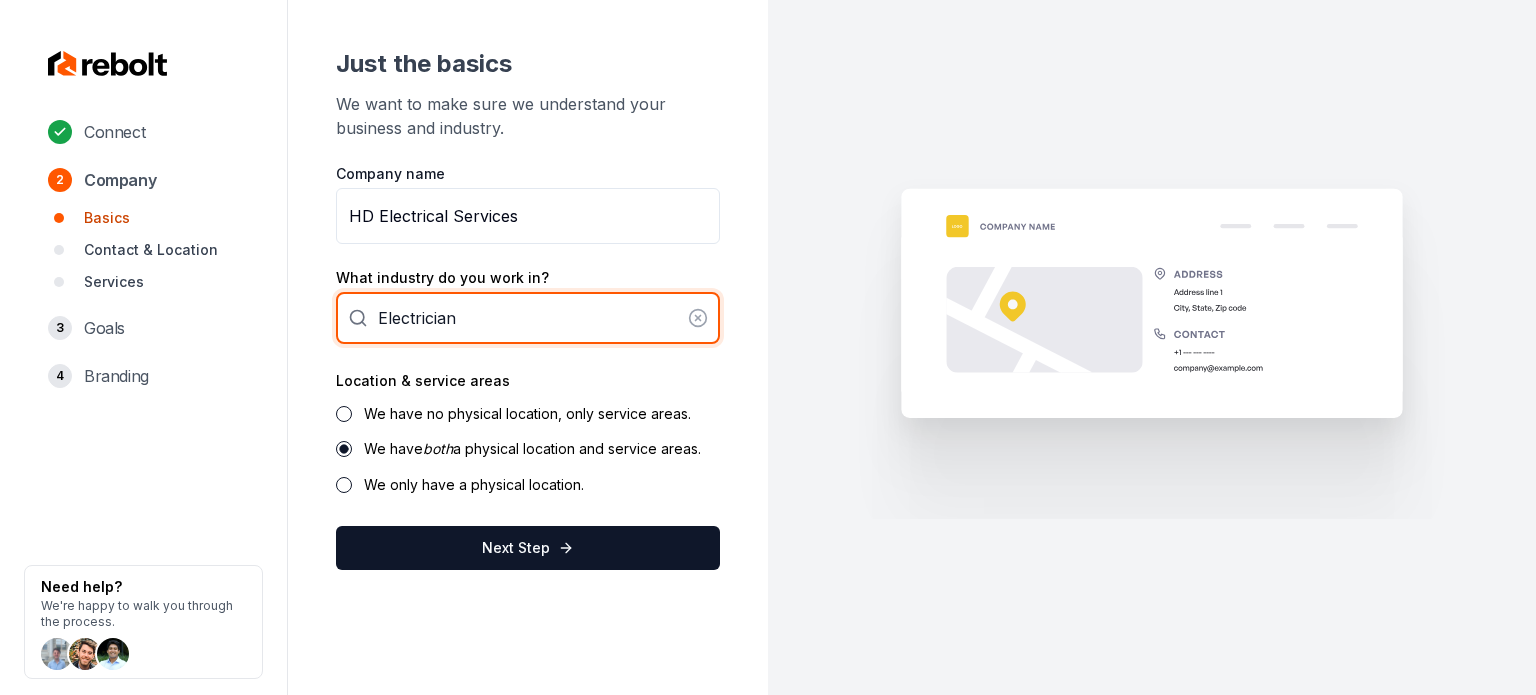 type on "Electrician" 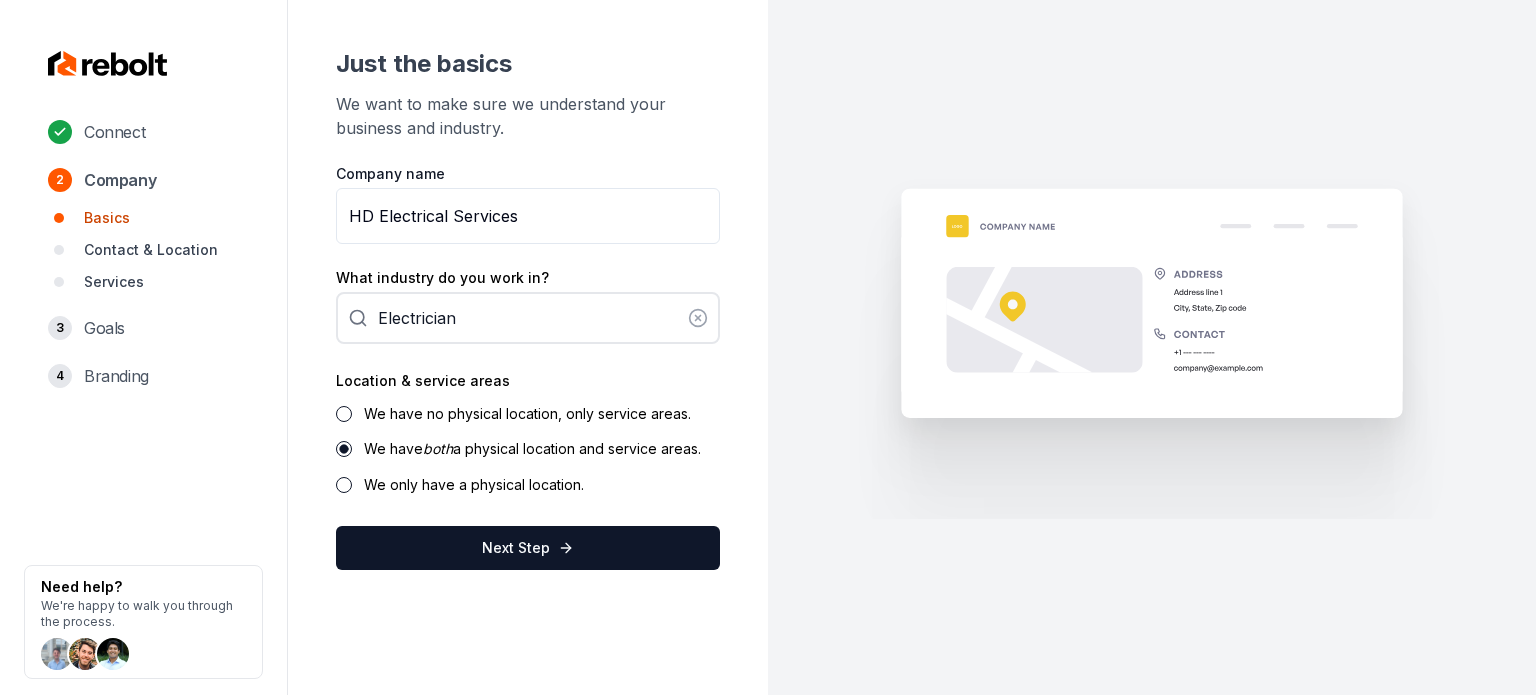 click on "We have no physical location, only service areas." at bounding box center (527, 413) 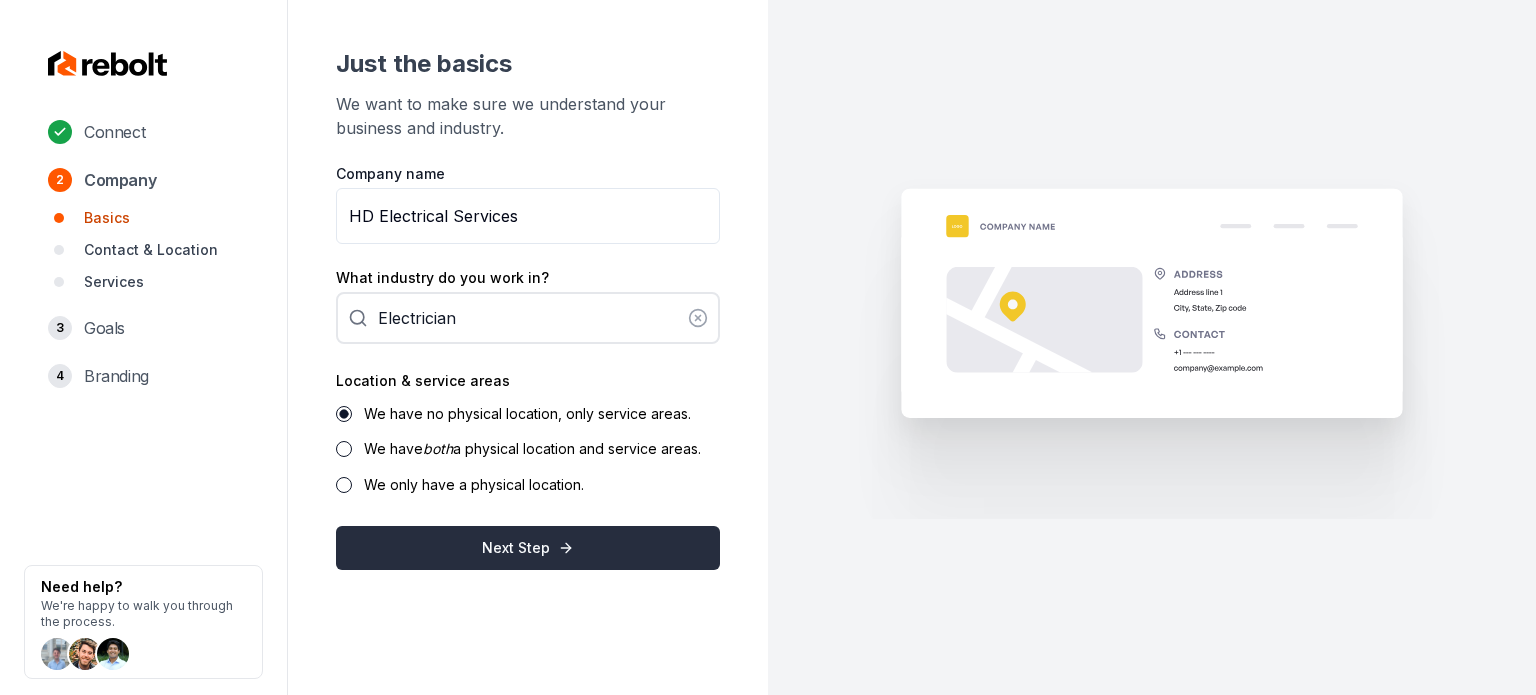click on "Next Step" at bounding box center [528, 548] 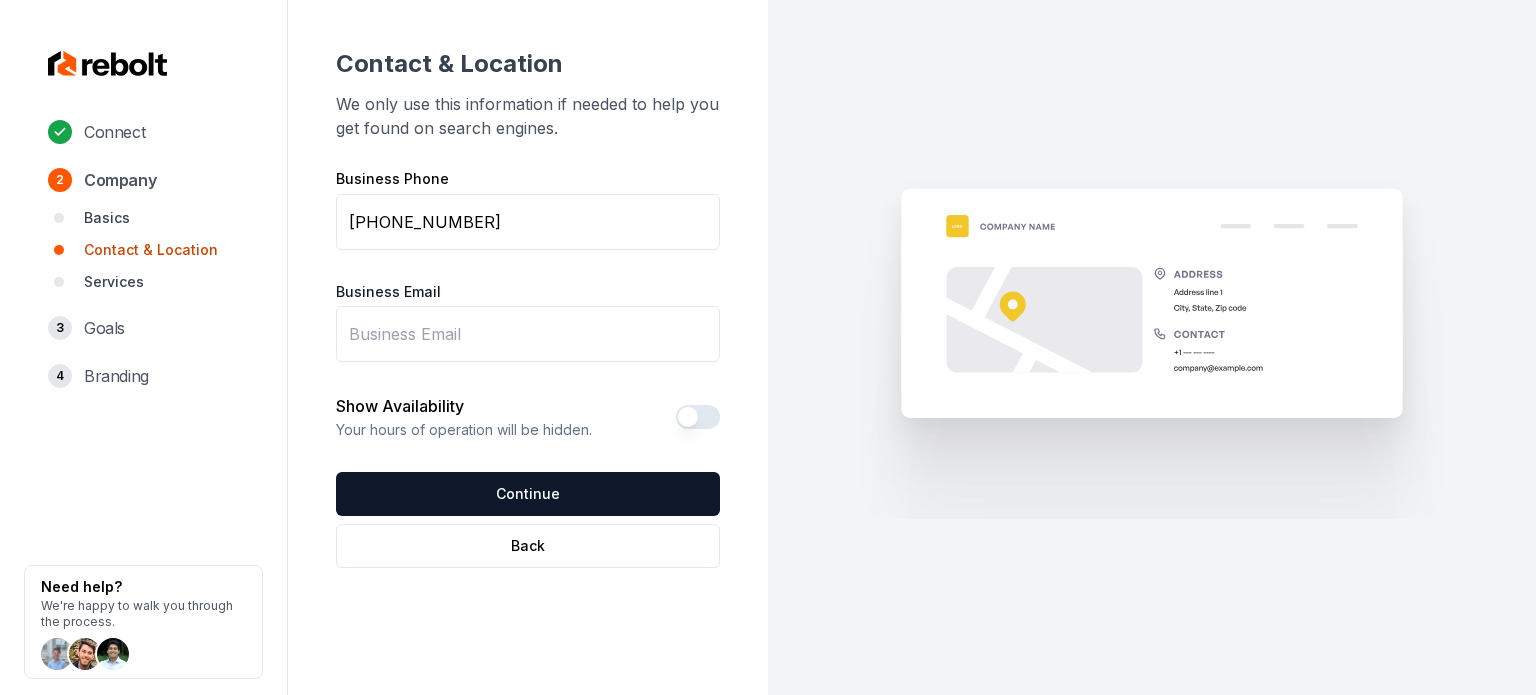 click on "Business Email" at bounding box center (528, 334) 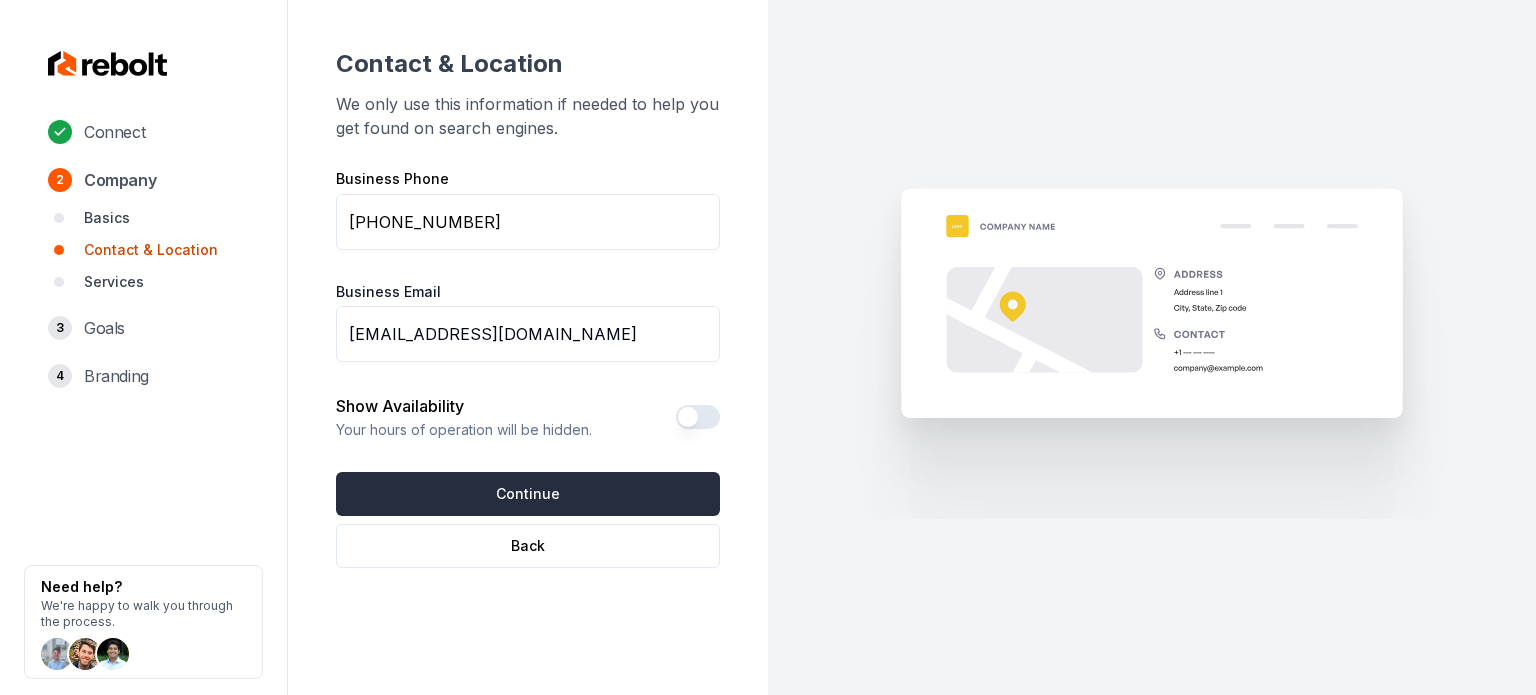 type on "callhdelectrical@gmail.com" 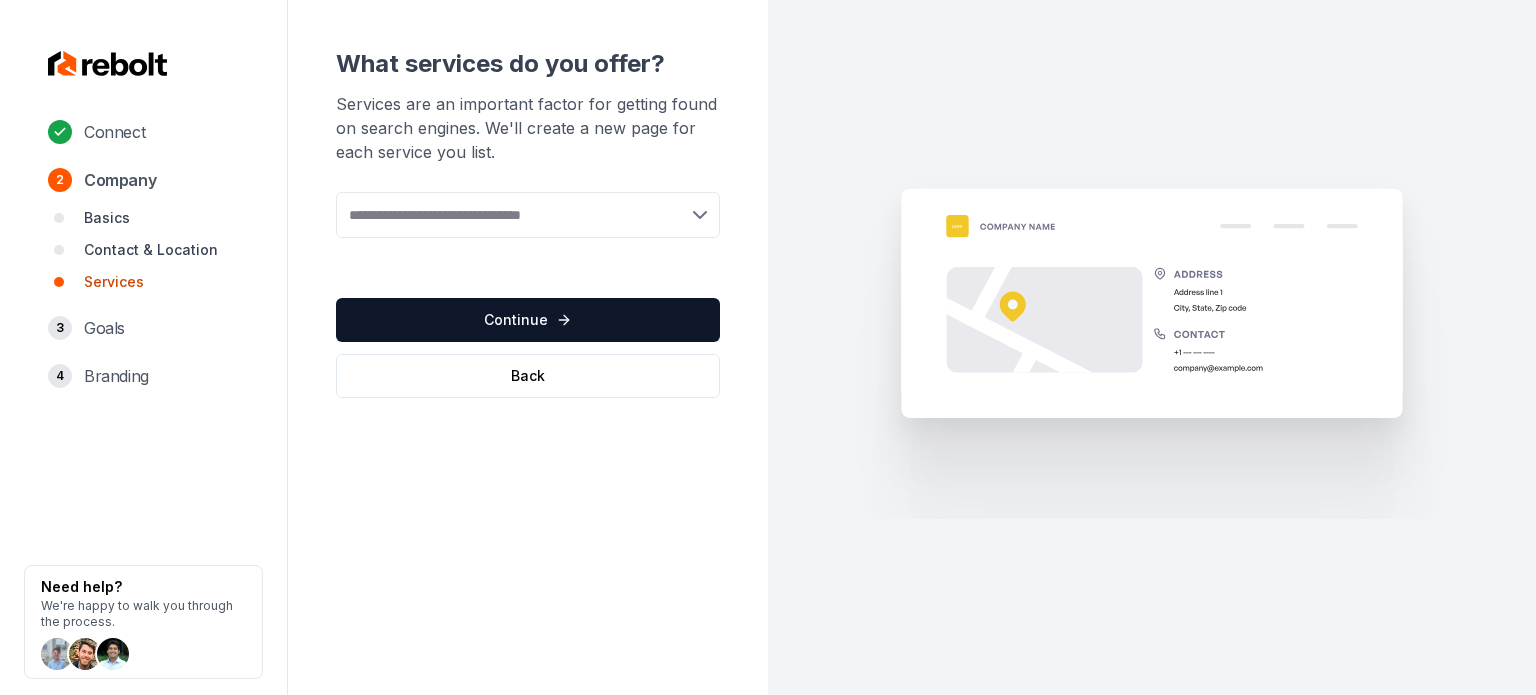 click at bounding box center (528, 215) 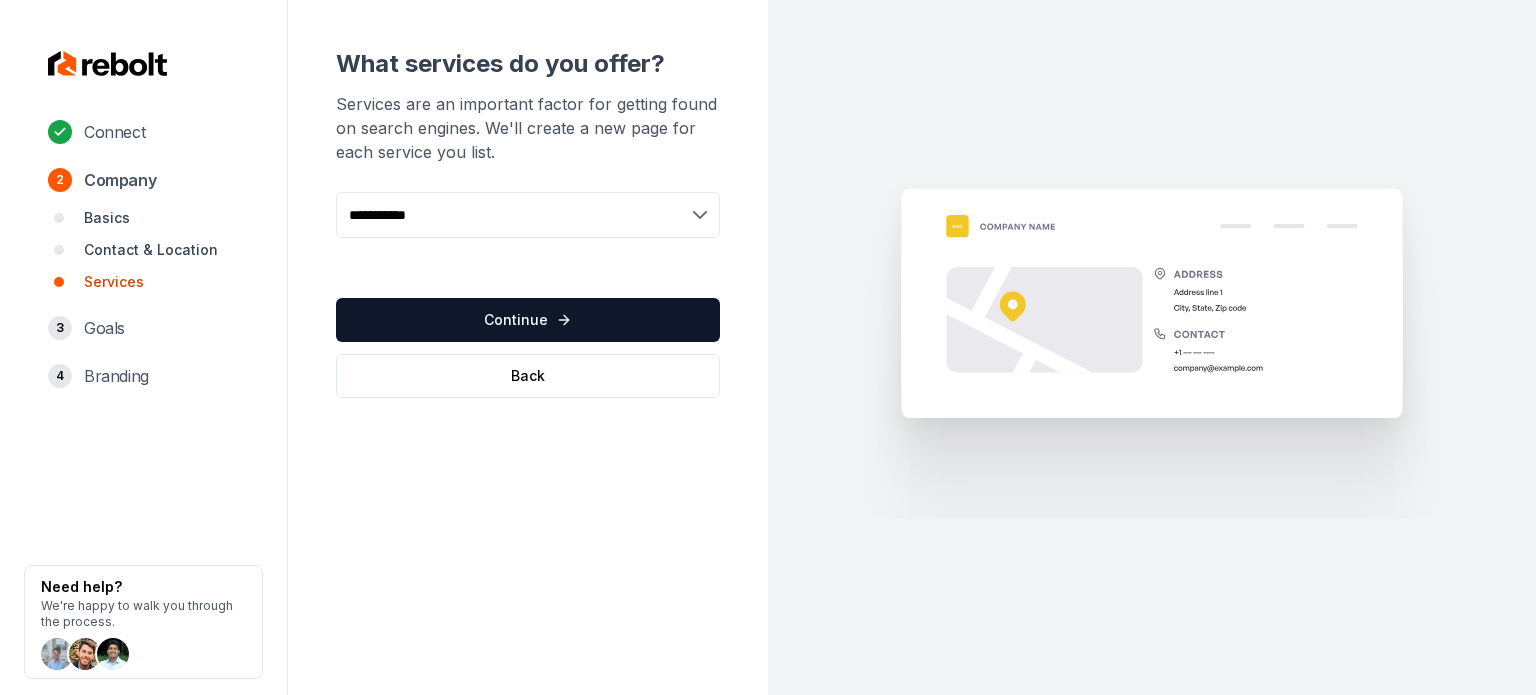 paste on "**********" 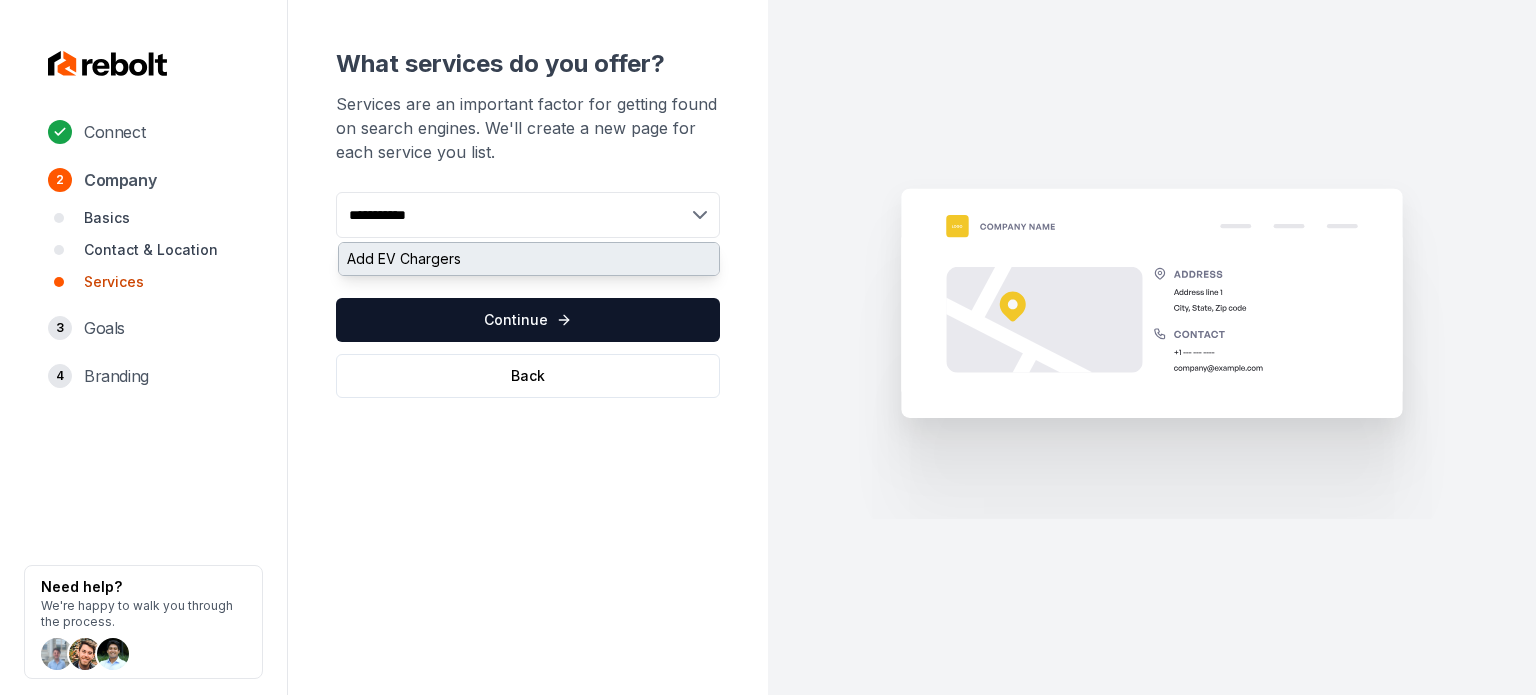 type on "**********" 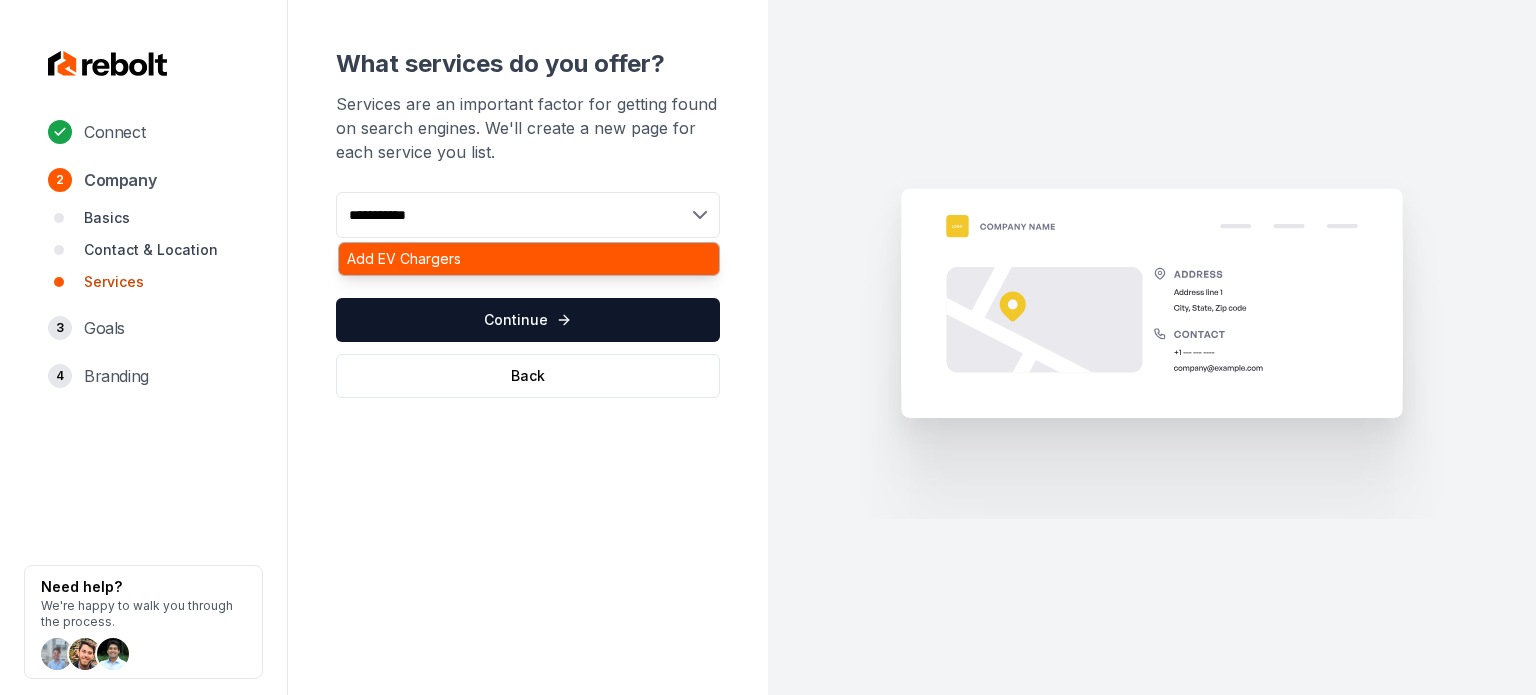 click on "Add EV Chargers" at bounding box center (529, 259) 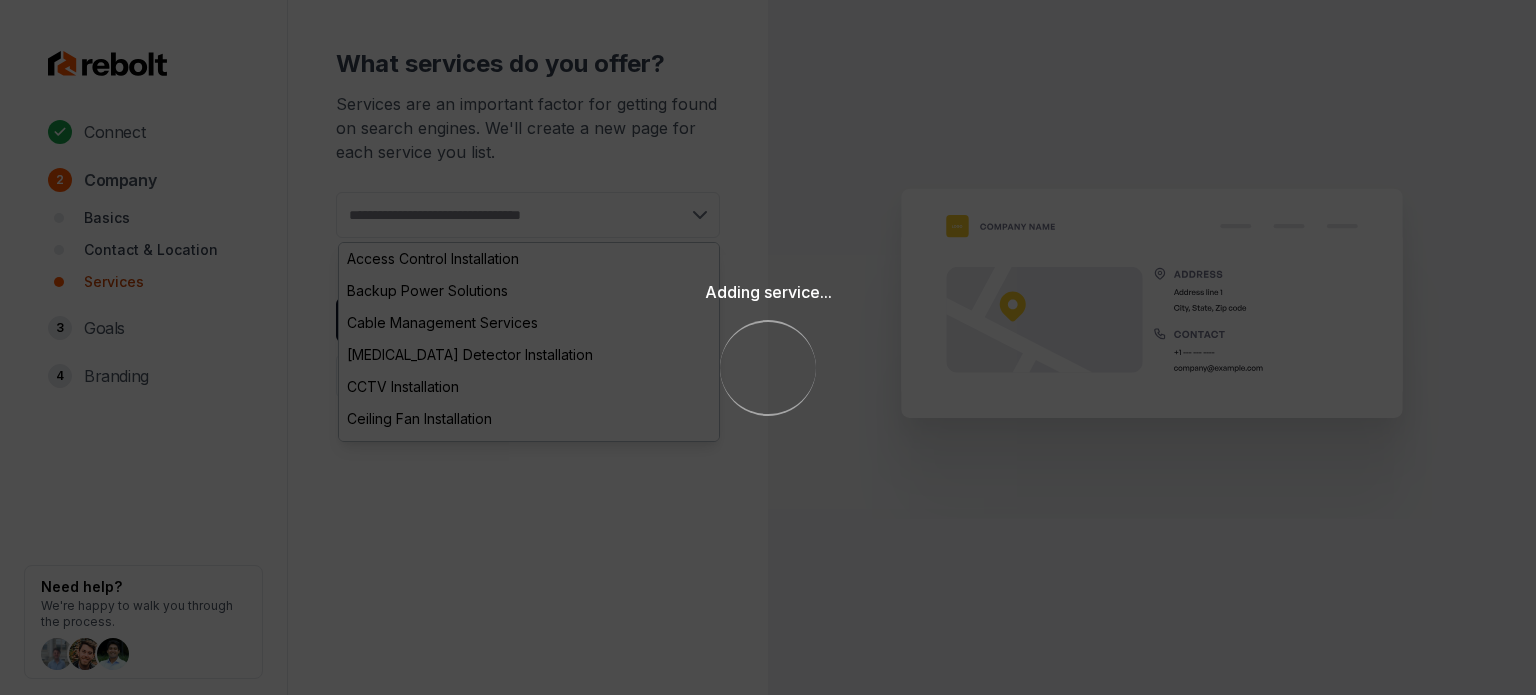 paste on "**********" 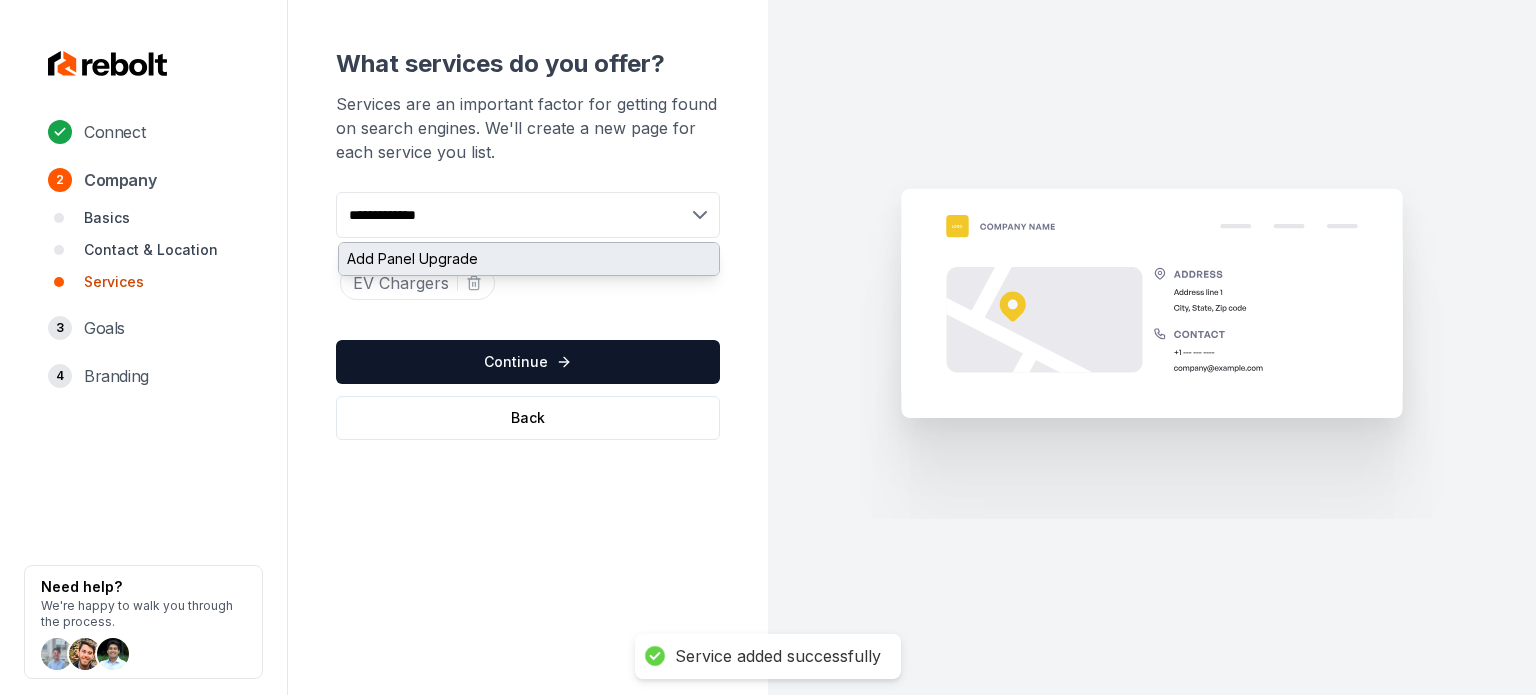 type on "**********" 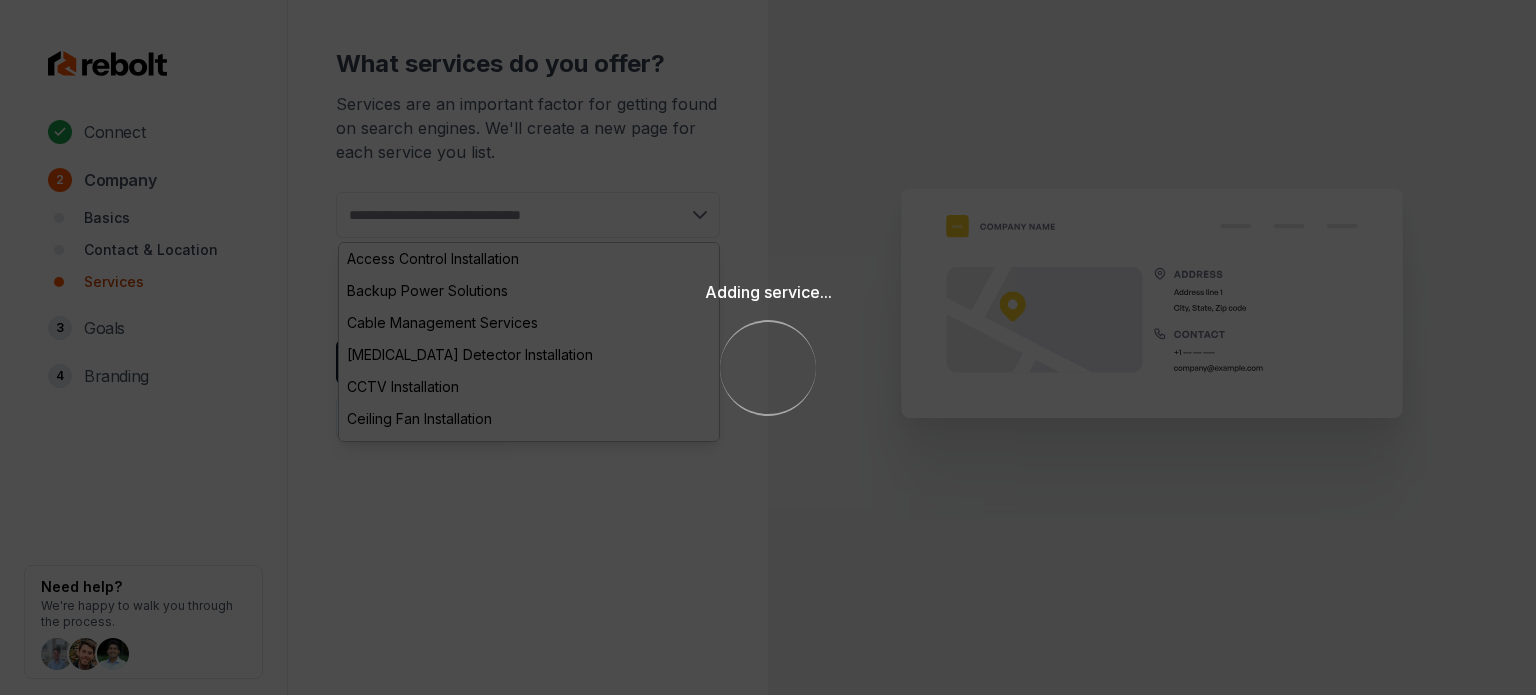 paste on "**********" 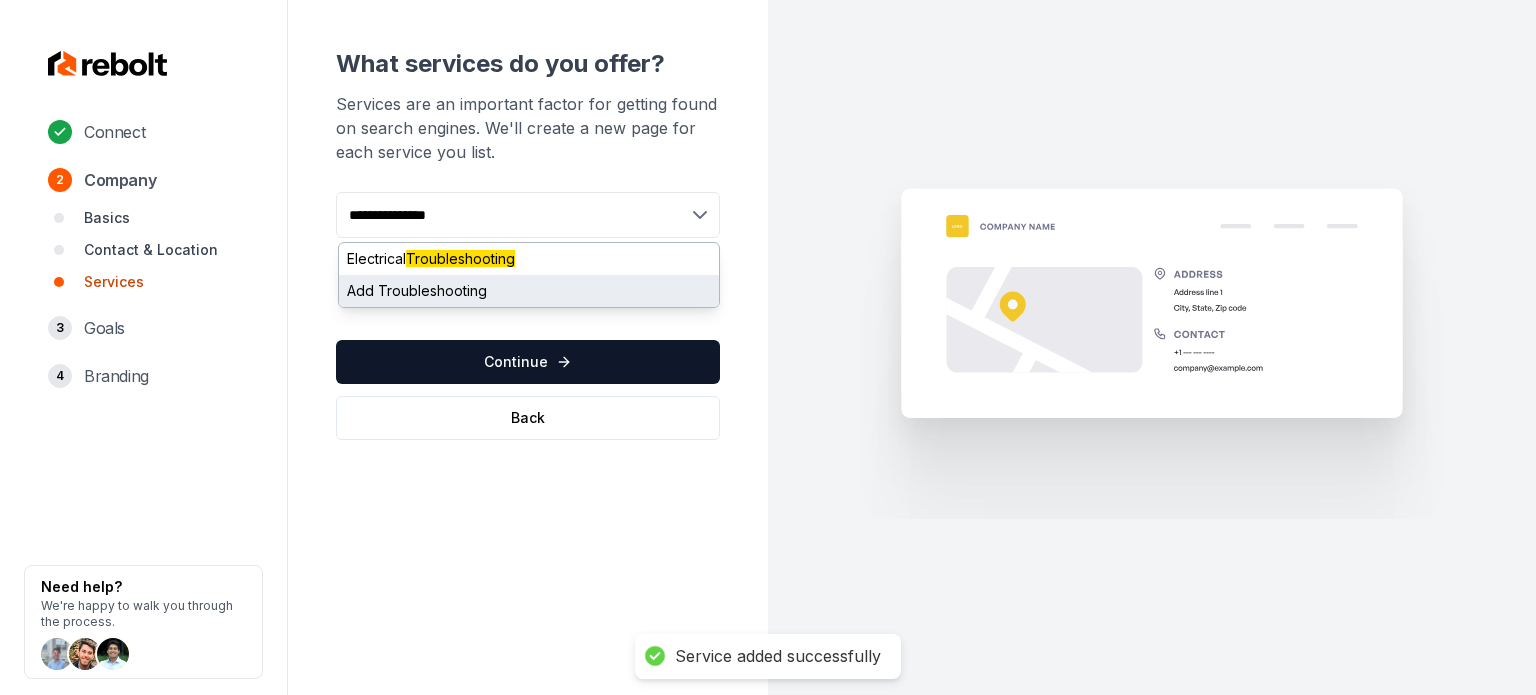 type on "**********" 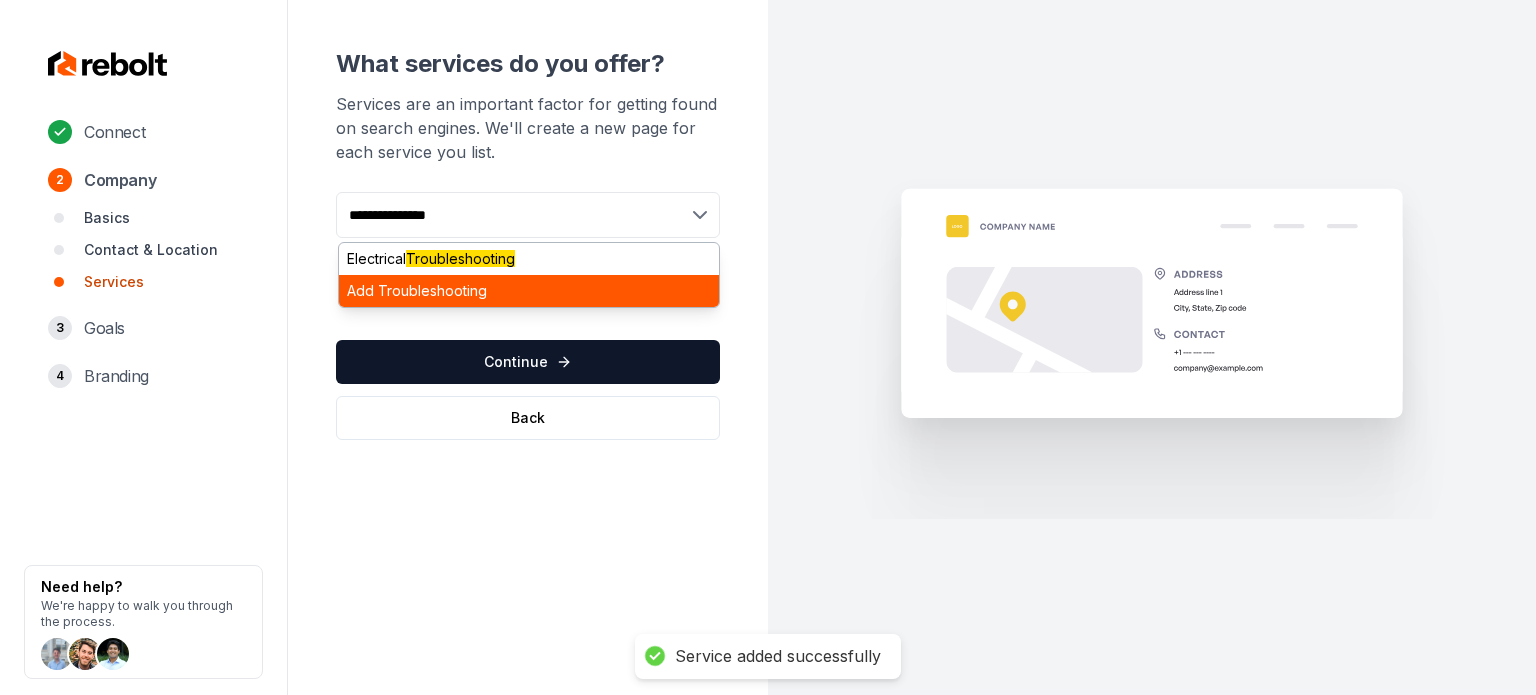 click on "Add Troubleshooting" at bounding box center [529, 291] 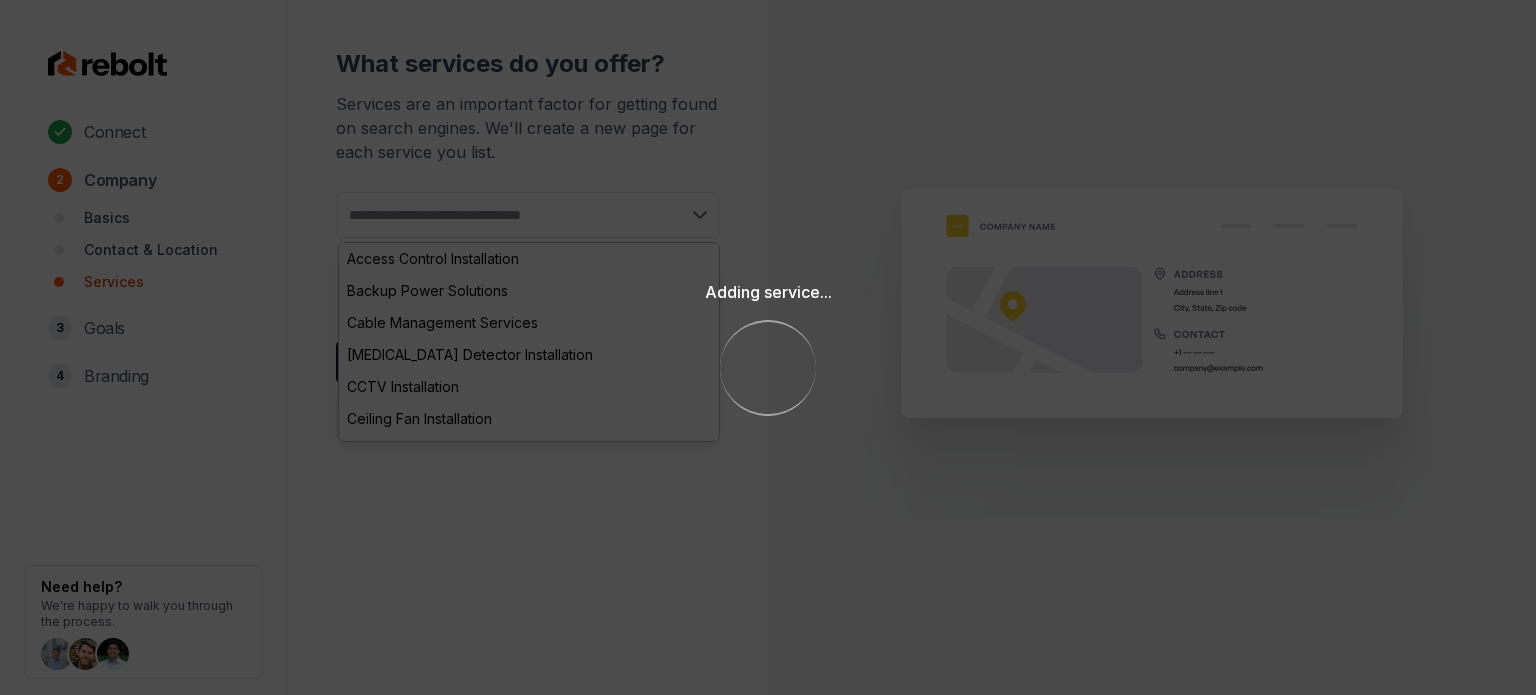 click on "Adding service... Loading..." at bounding box center (768, 347) 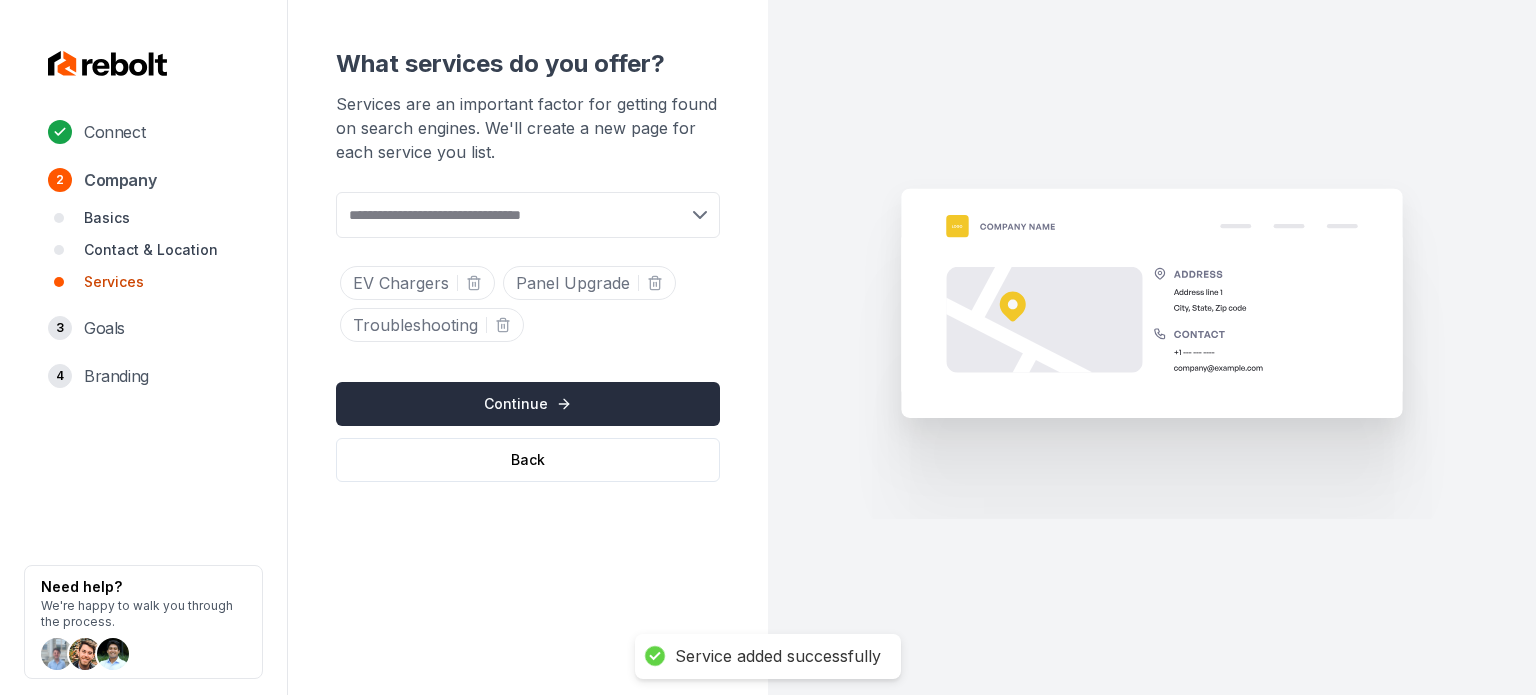 click on "Continue" at bounding box center (528, 404) 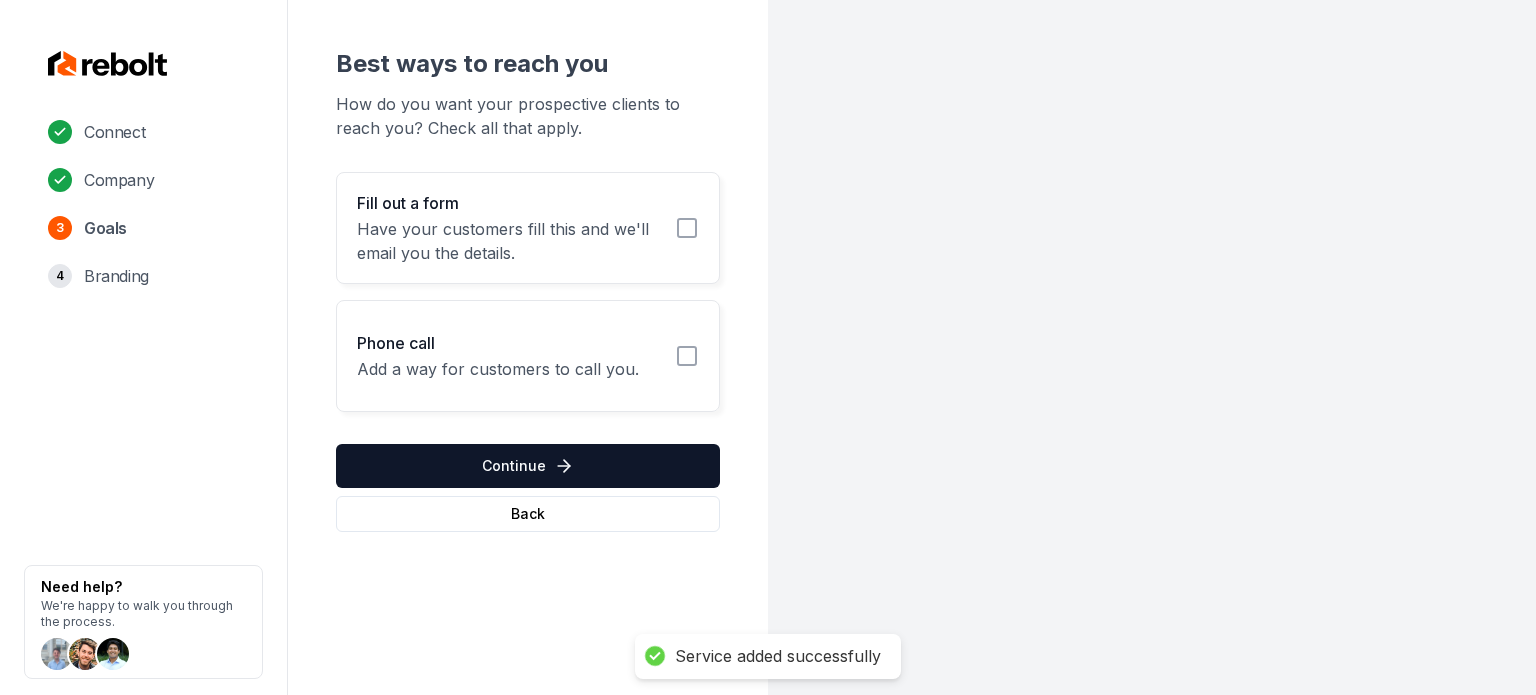 click on "Fill out a form" at bounding box center [510, 203] 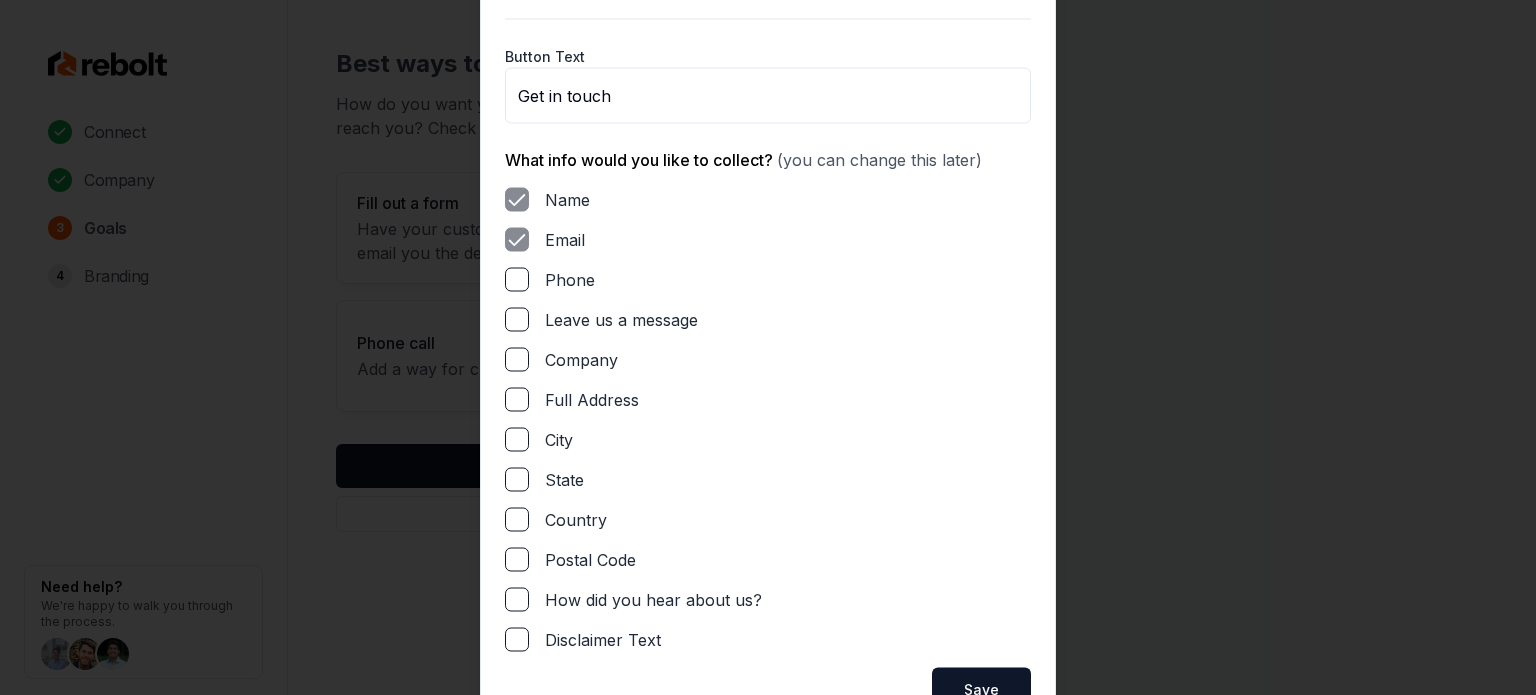 click on "Phone" at bounding box center (517, 279) 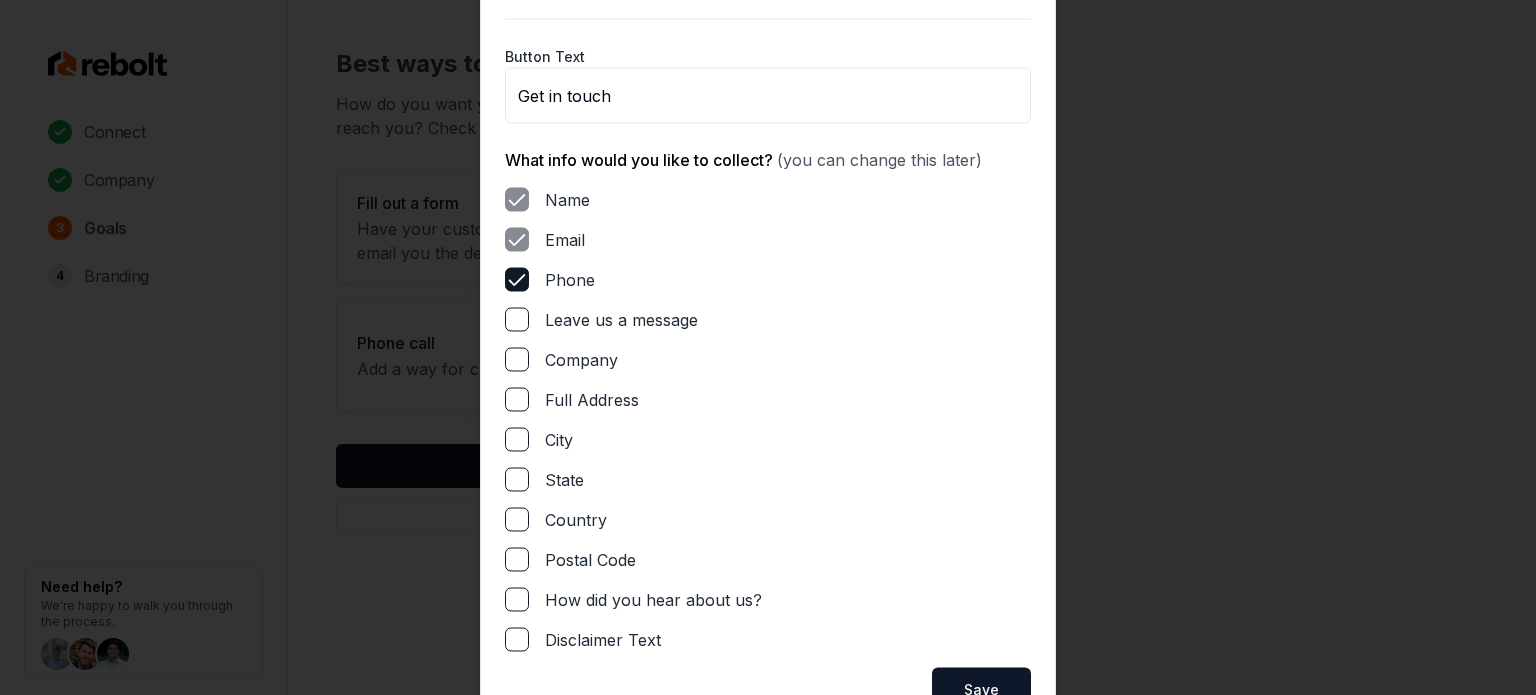 click on "Leave us a message" at bounding box center (517, 319) 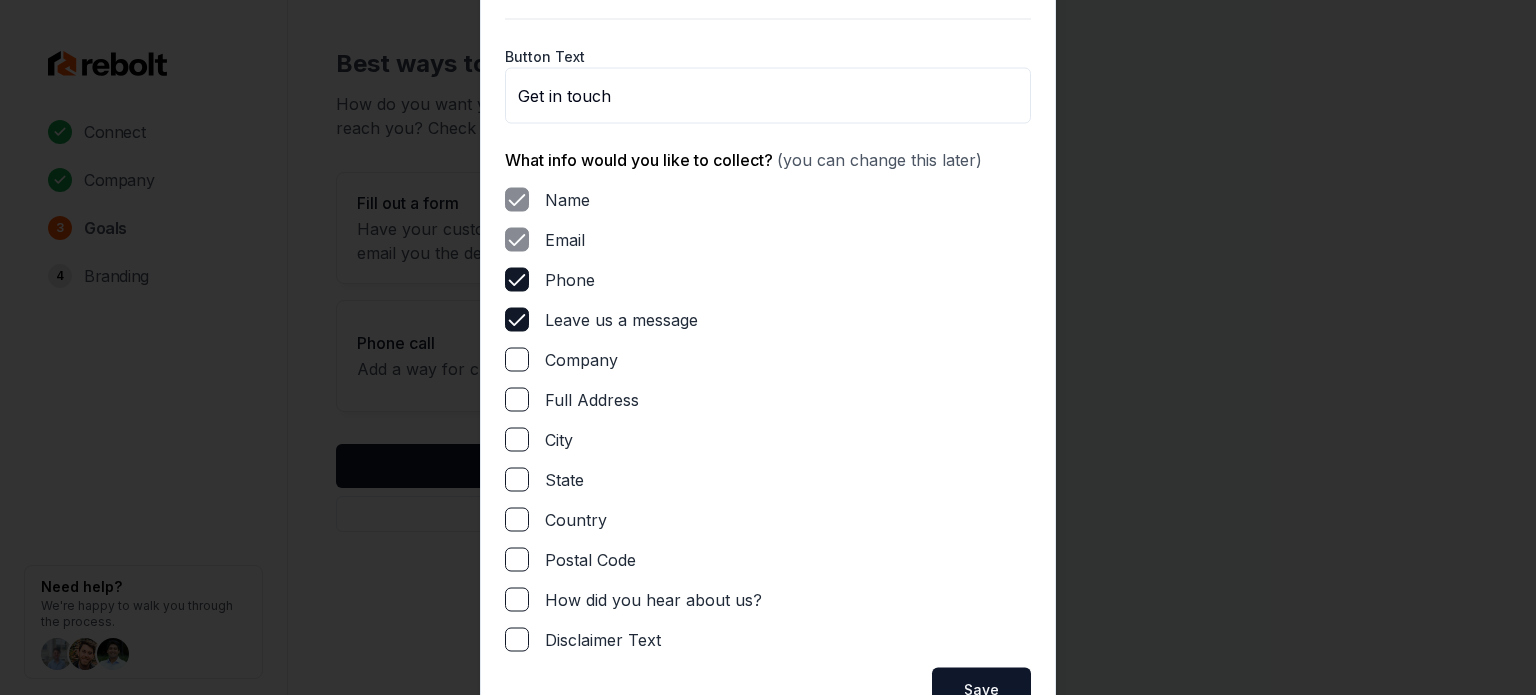 click on "Name Email Phone Leave us a message Company Full Address City State Country Postal Code How did you hear about us? Disclaimer Text" at bounding box center (768, 419) 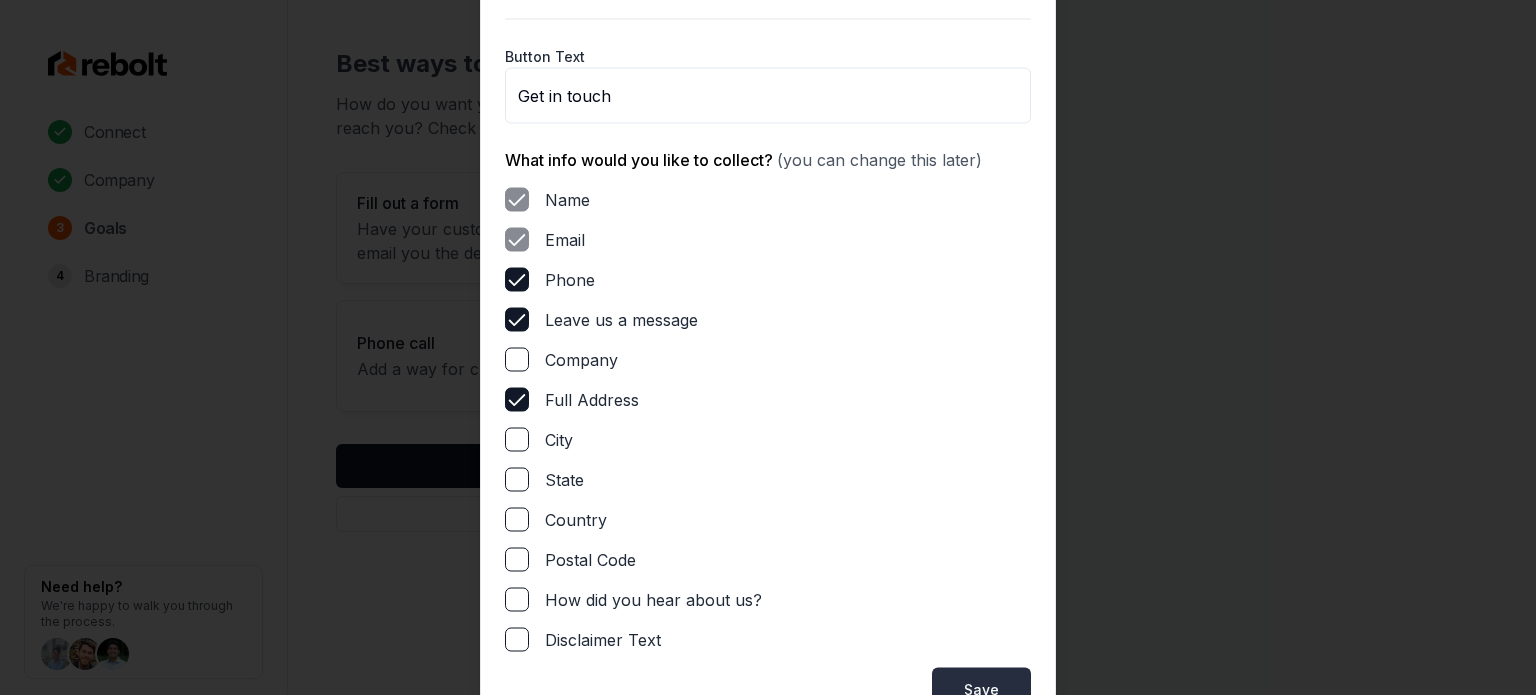 click on "Save" at bounding box center [981, 689] 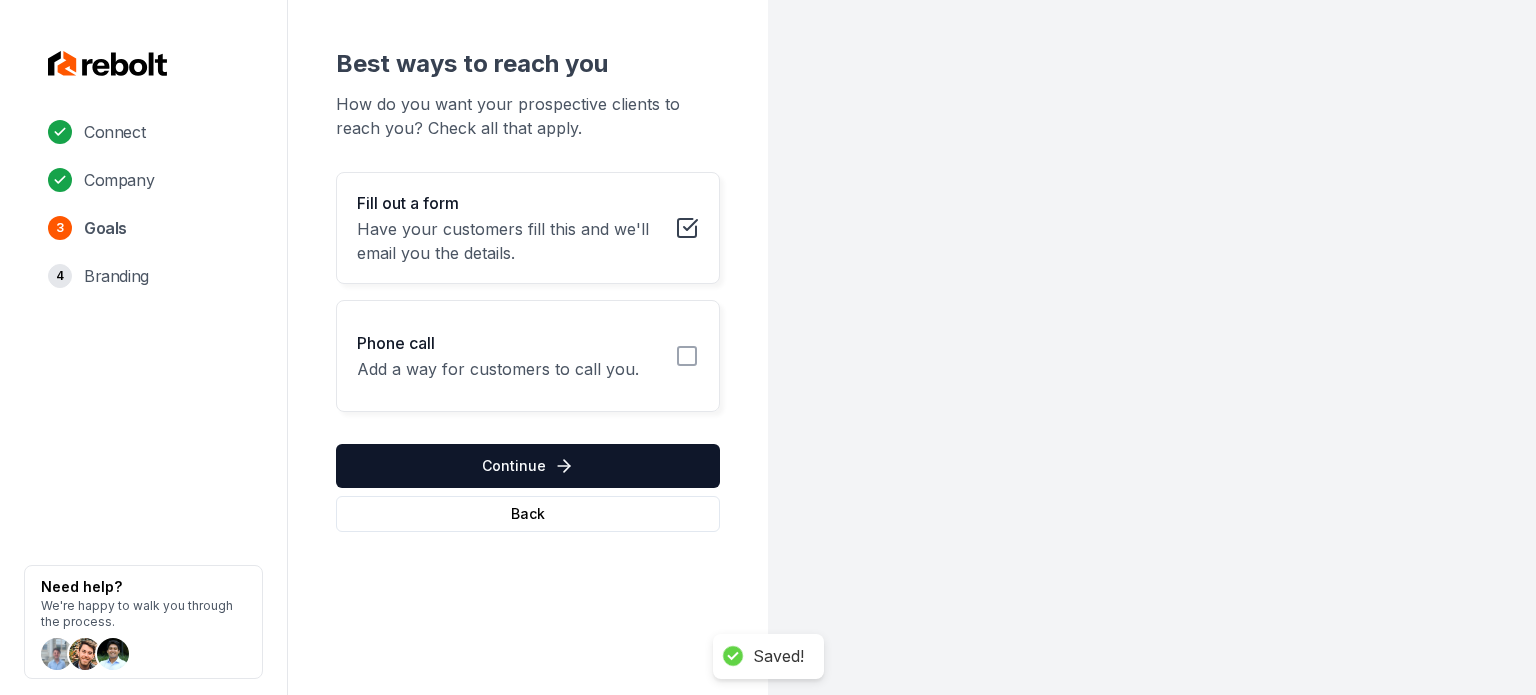 click on "Phone call Add a way for customers to call you." at bounding box center [528, 356] 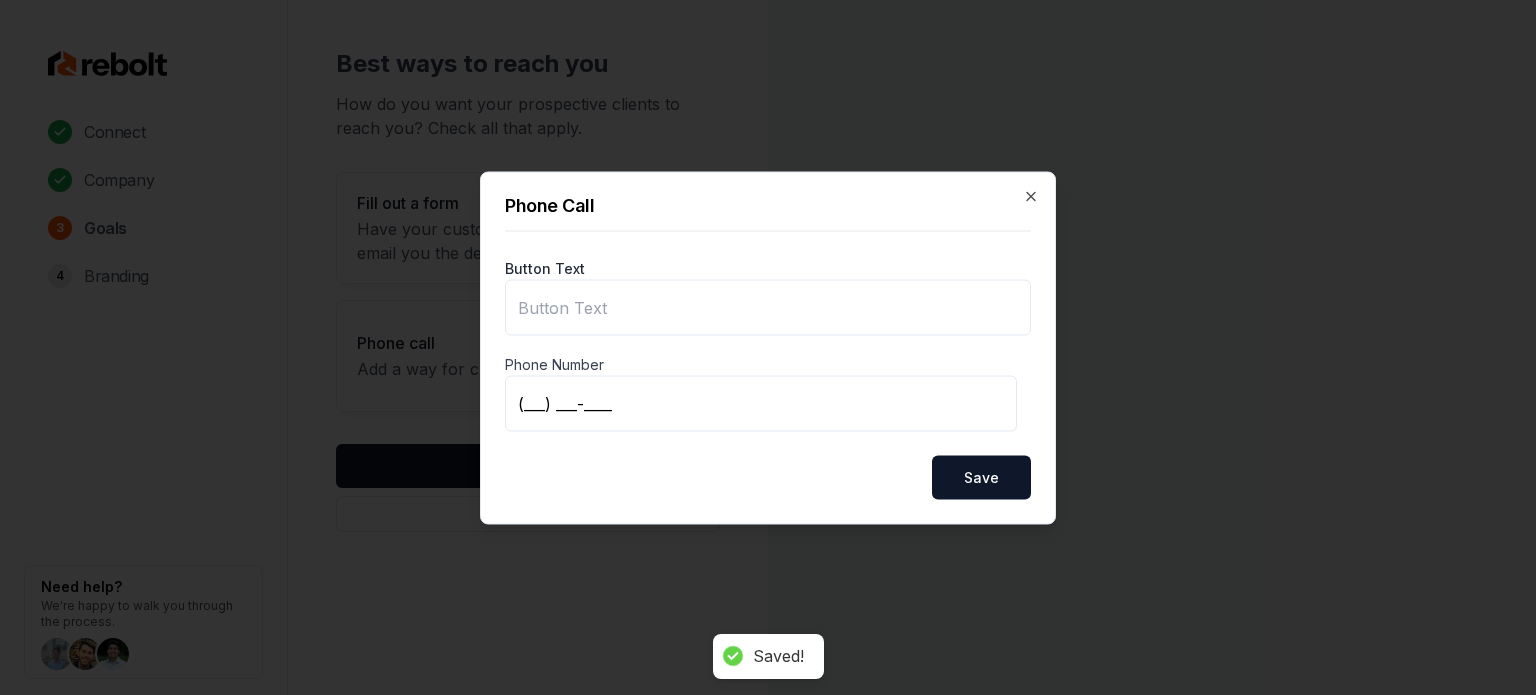 type on "Call us" 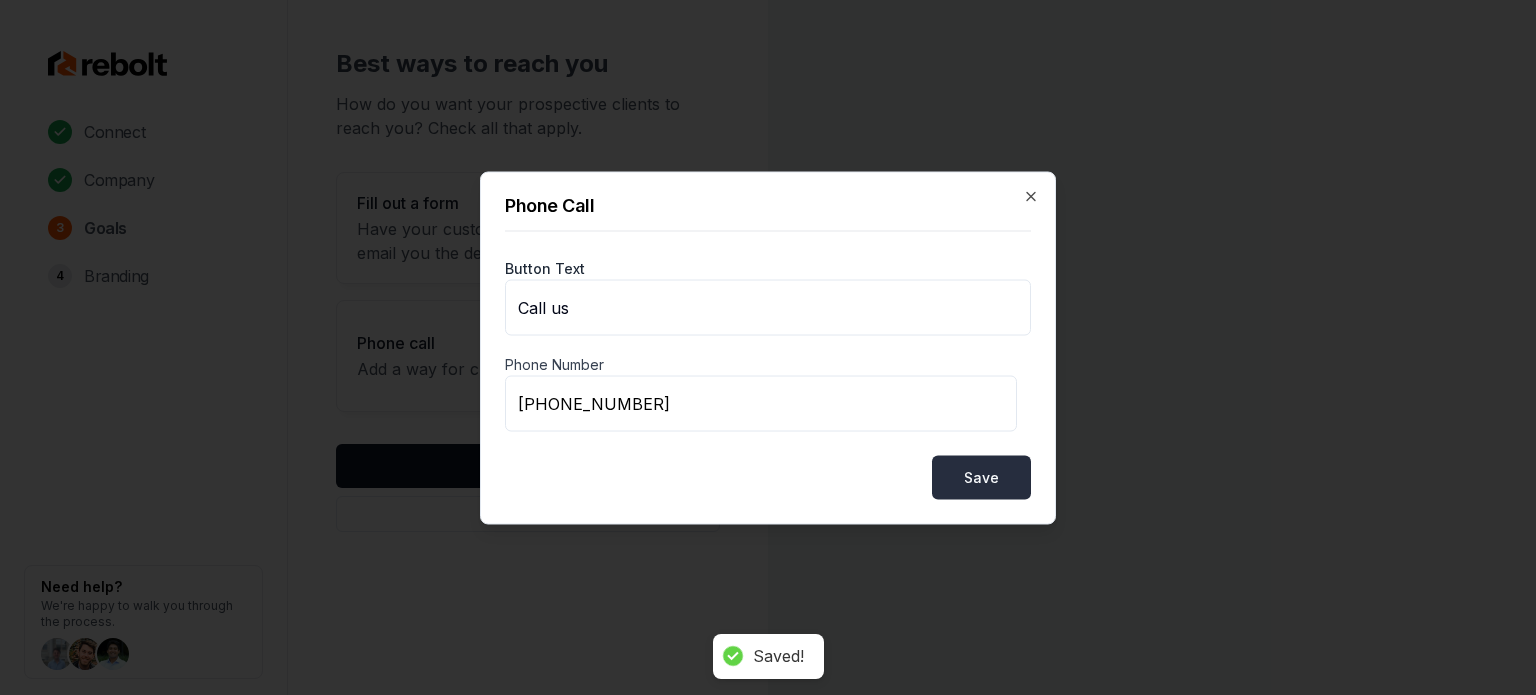 click on "Save" at bounding box center [981, 477] 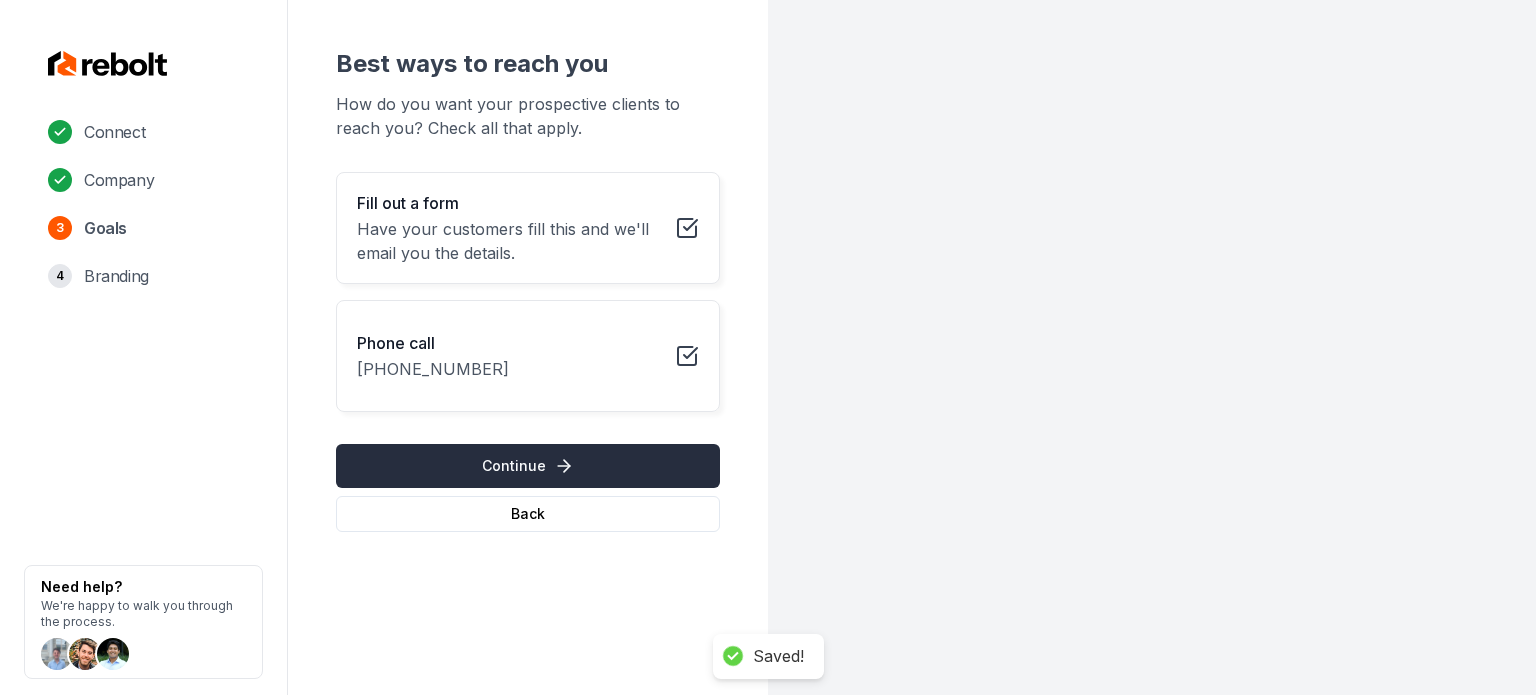 click on "Continue" at bounding box center (528, 466) 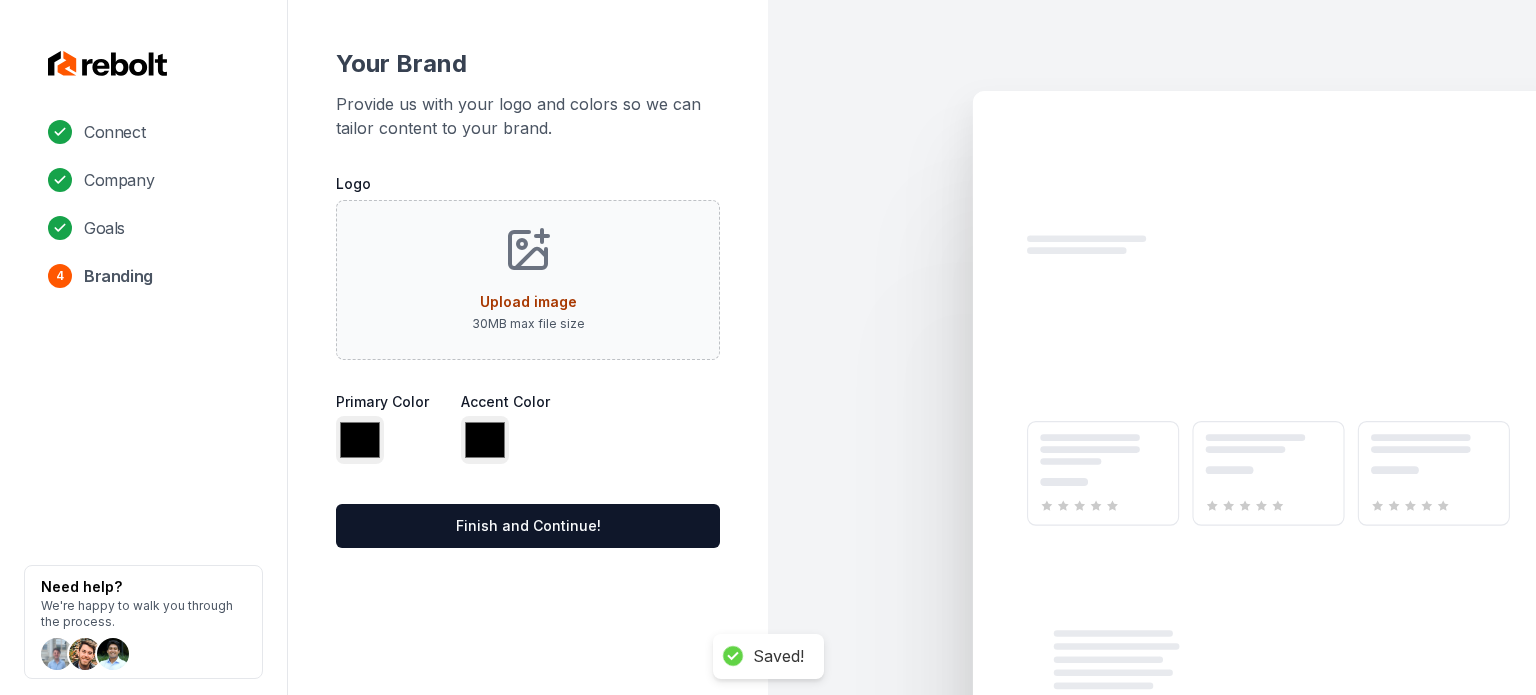 type on "*******" 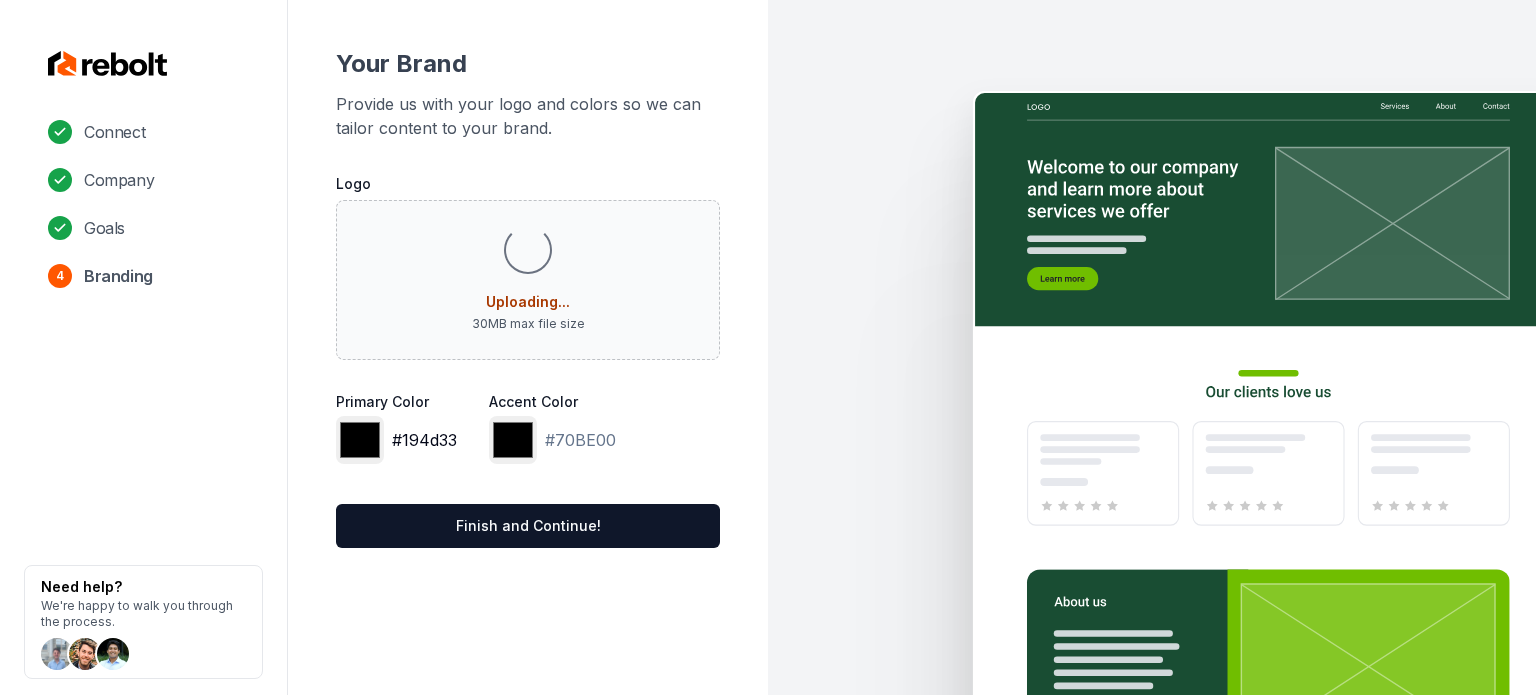 click on "*******" at bounding box center [360, 440] 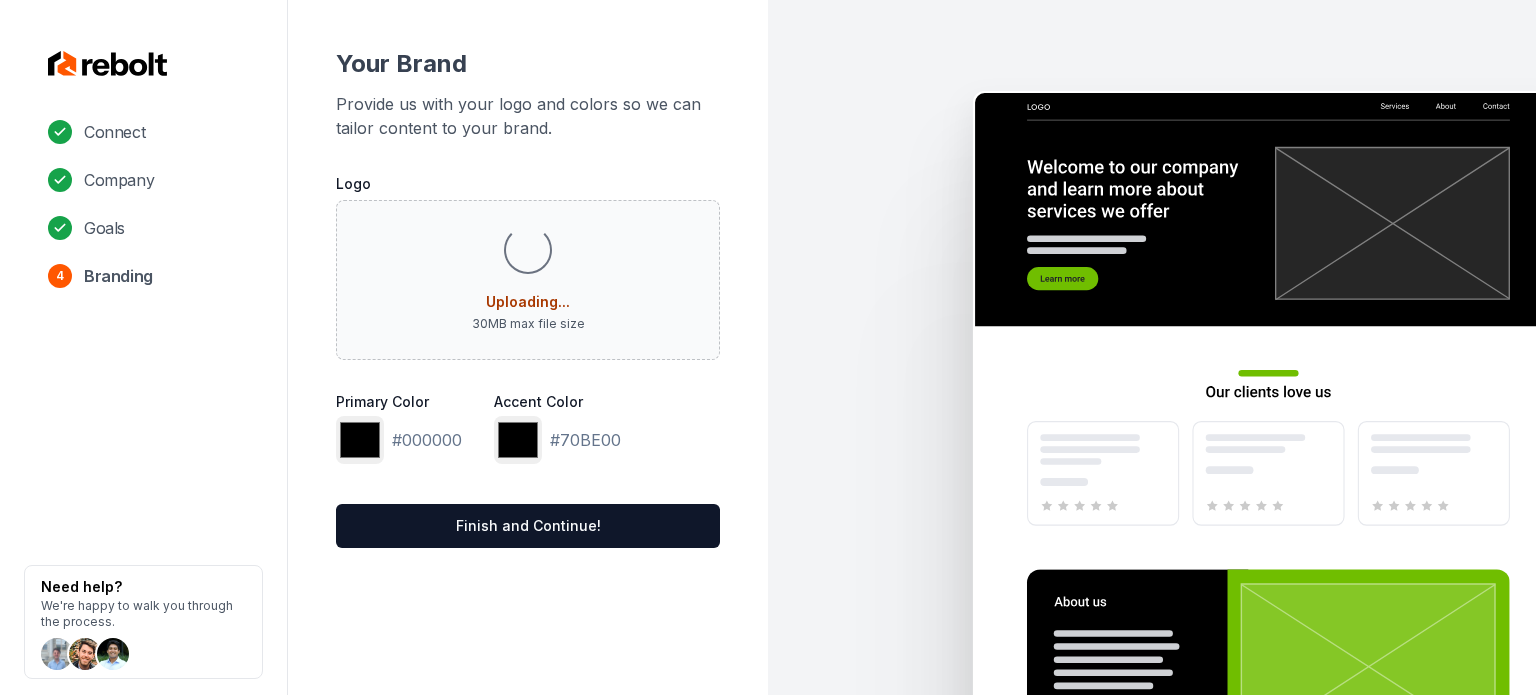 type on "*******" 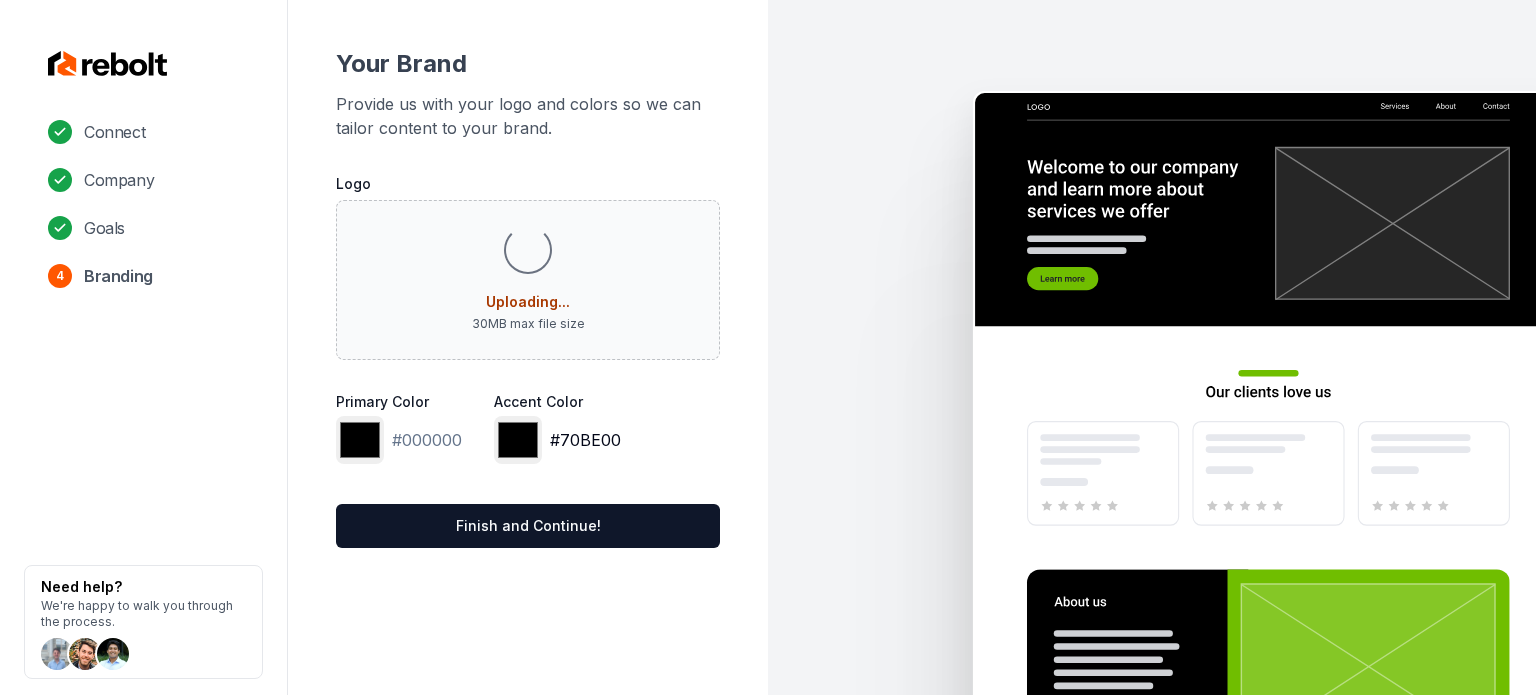 click on "*******" at bounding box center (518, 440) 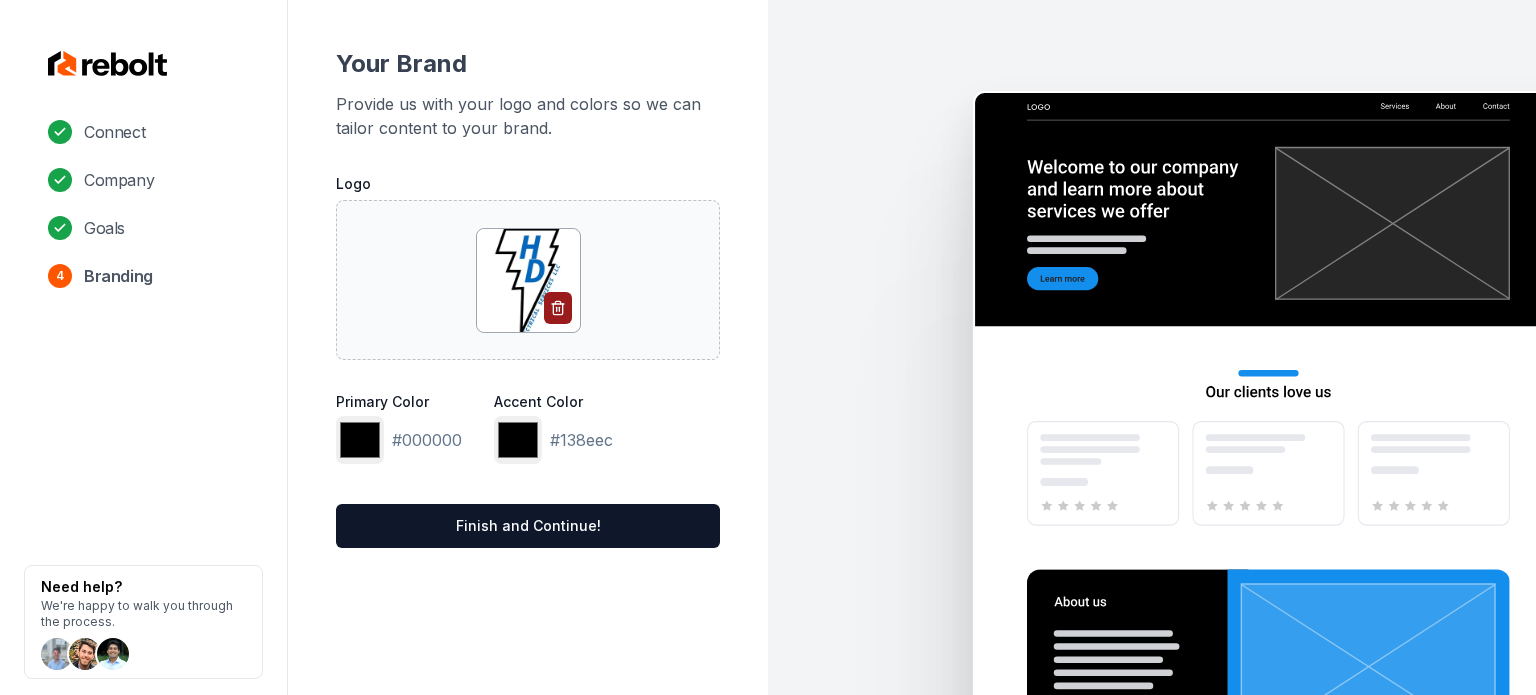 type on "*******" 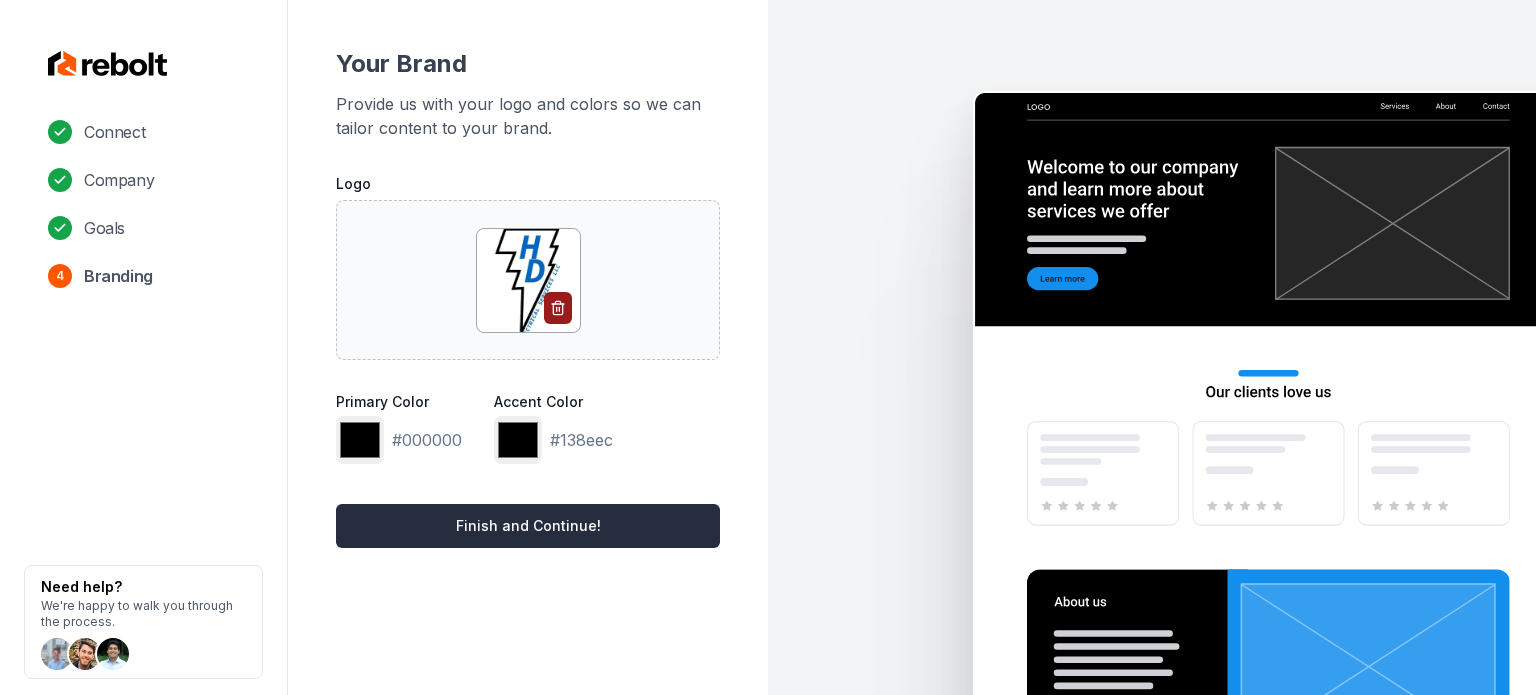 click on "Finish and Continue!" at bounding box center [528, 526] 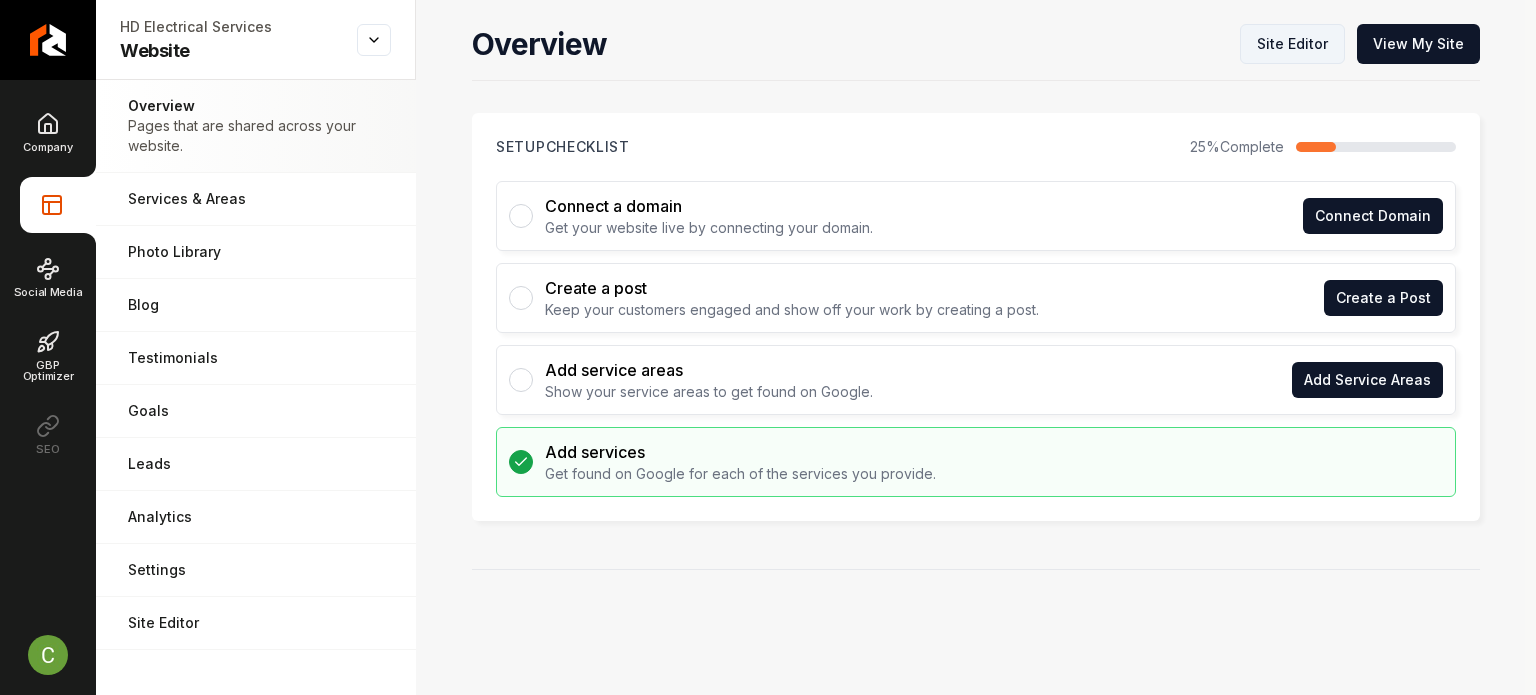 click on "Site Editor" at bounding box center (1292, 44) 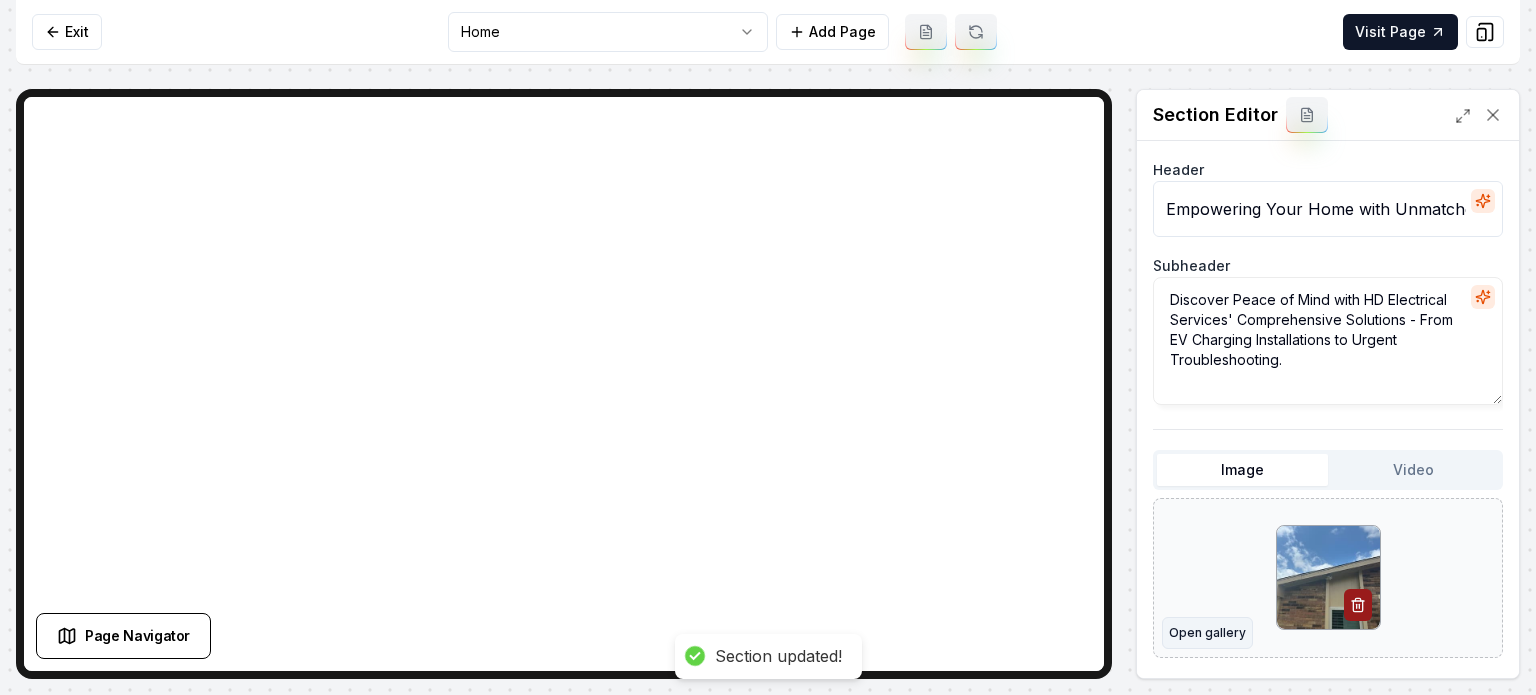 click on "Open gallery" at bounding box center (1207, 633) 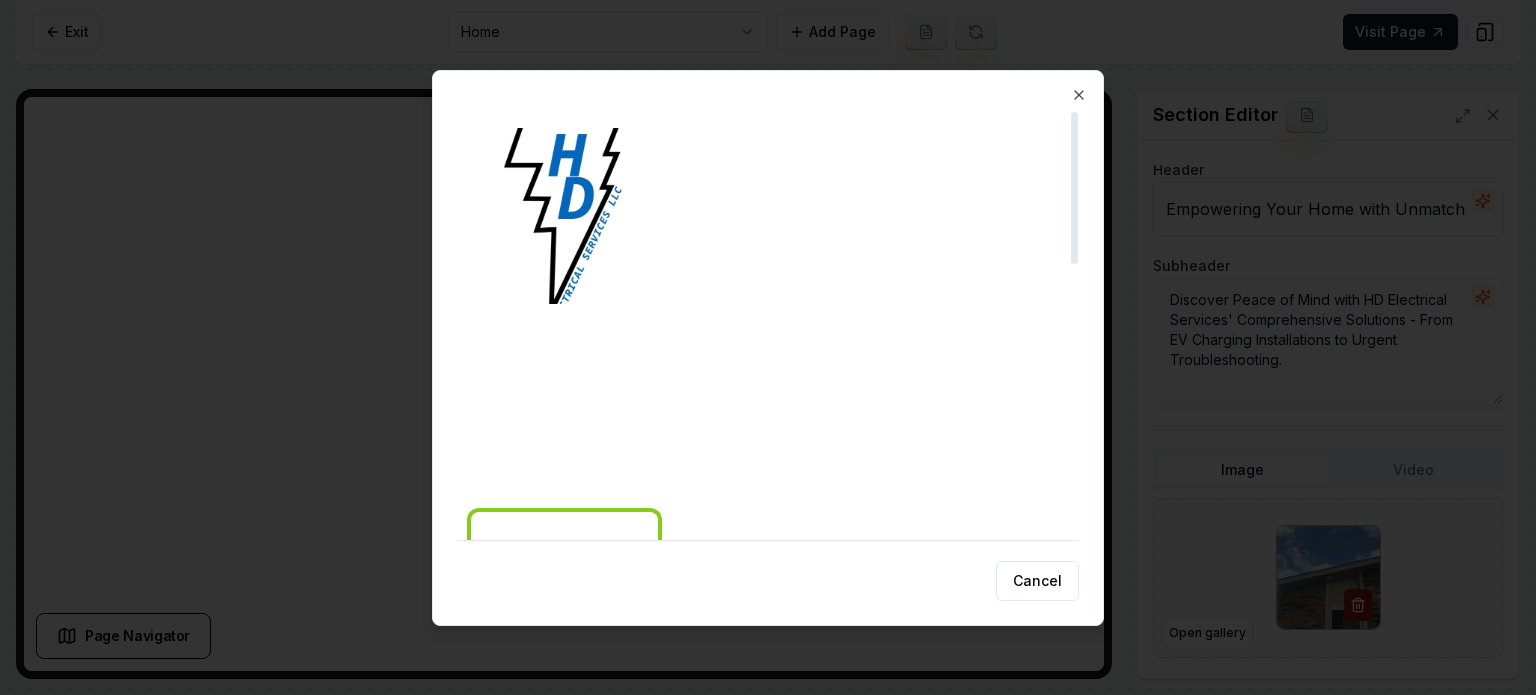 scroll, scrollTop: 0, scrollLeft: 0, axis: both 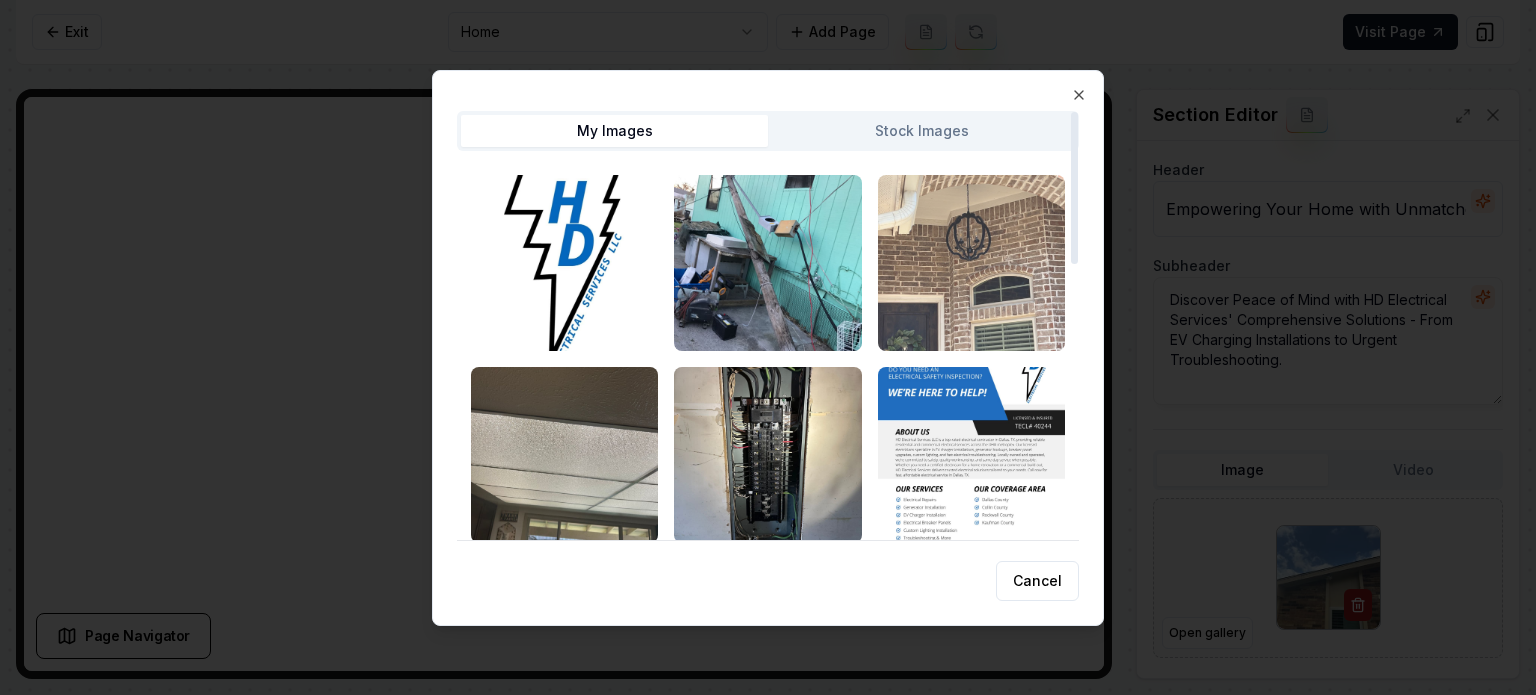 click at bounding box center (971, 263) 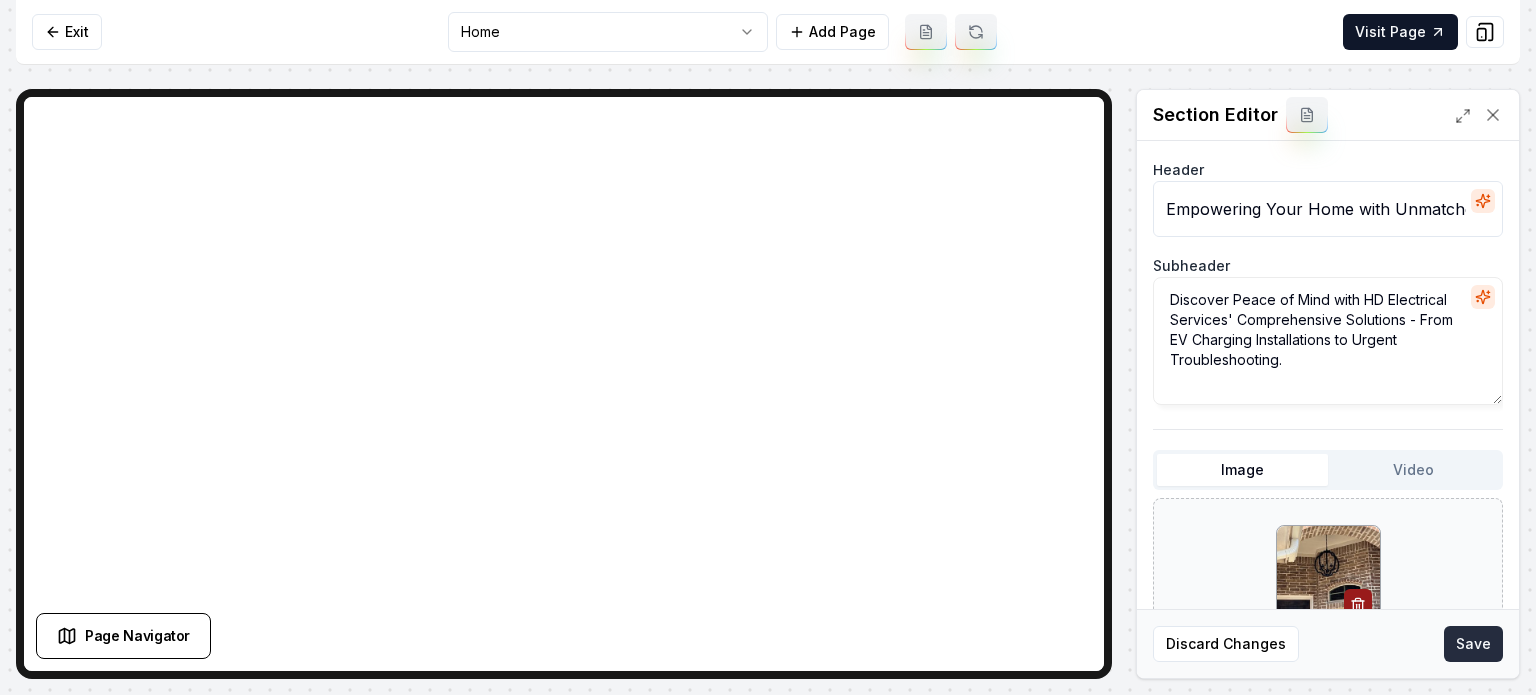 click on "Save" at bounding box center (1473, 644) 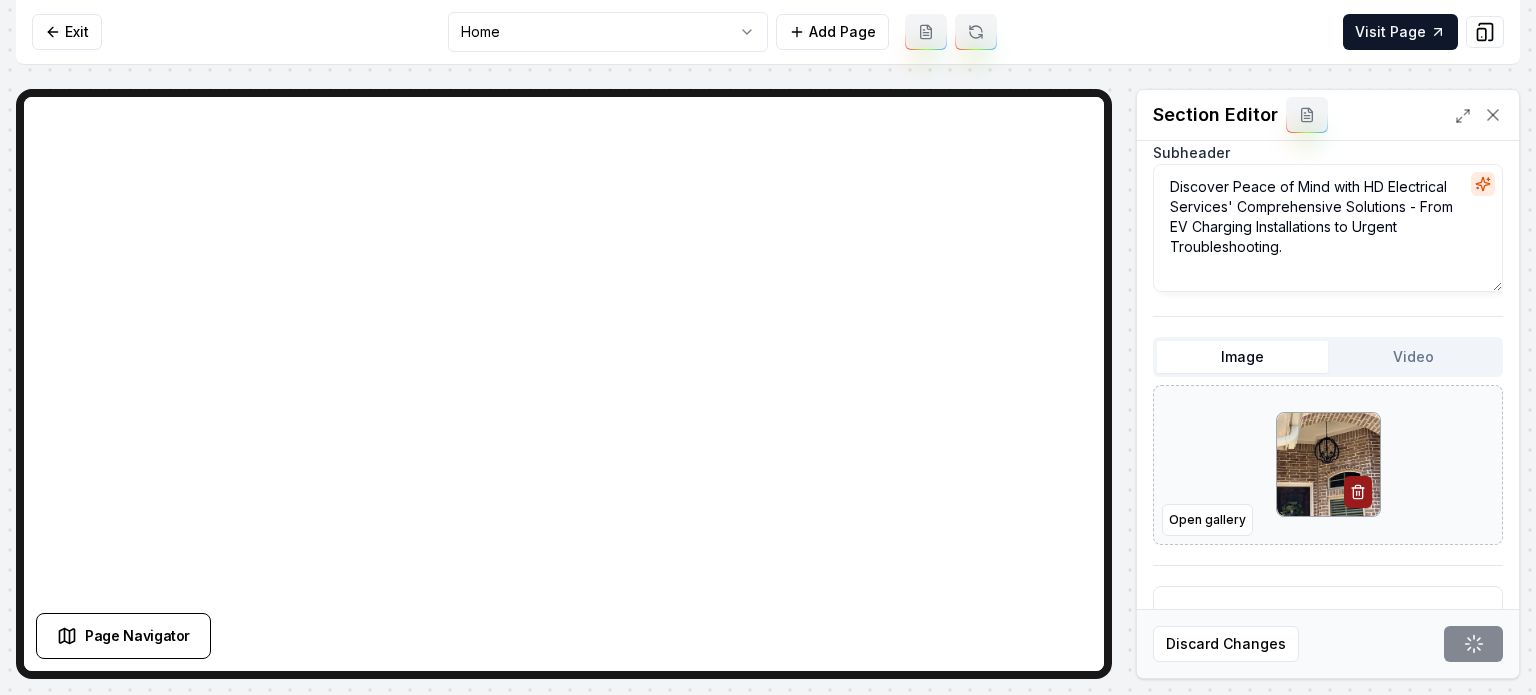 scroll, scrollTop: 223, scrollLeft: 0, axis: vertical 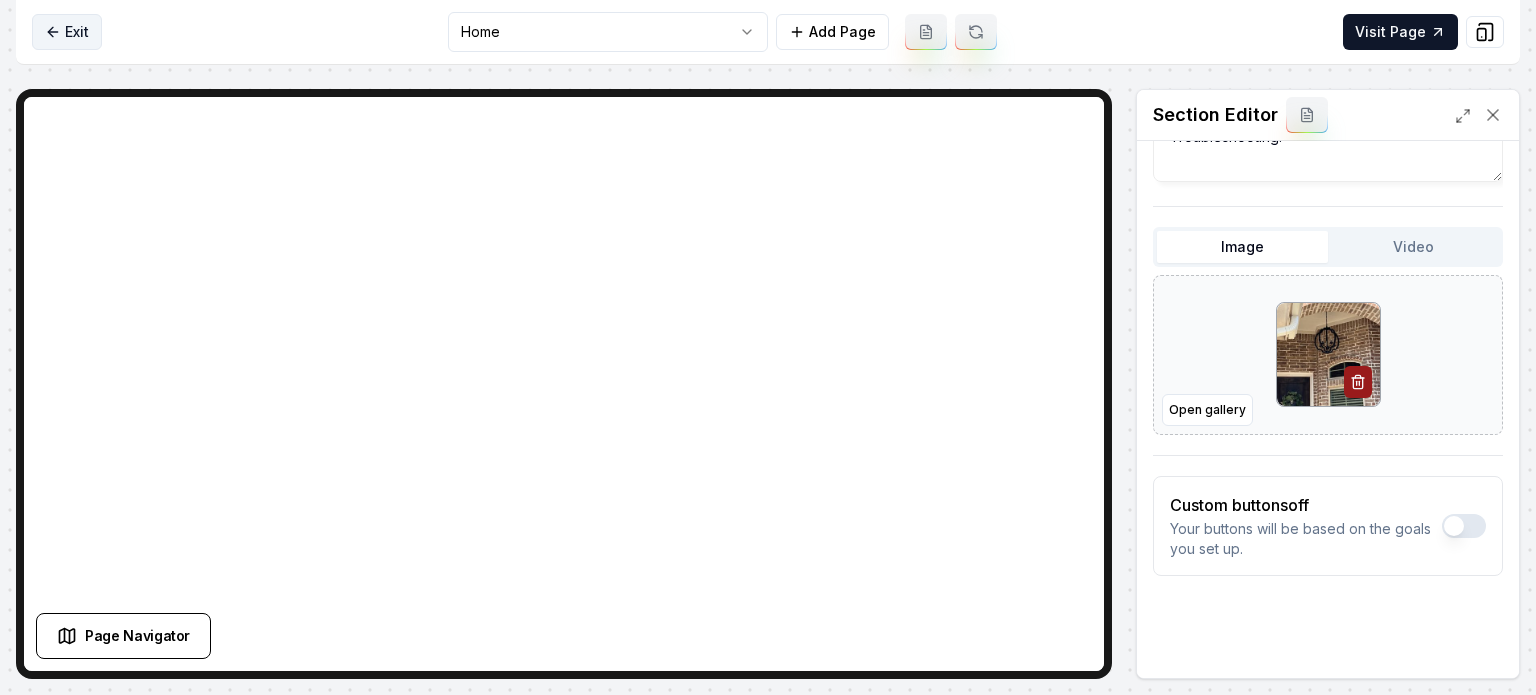 click on "Exit" at bounding box center (67, 32) 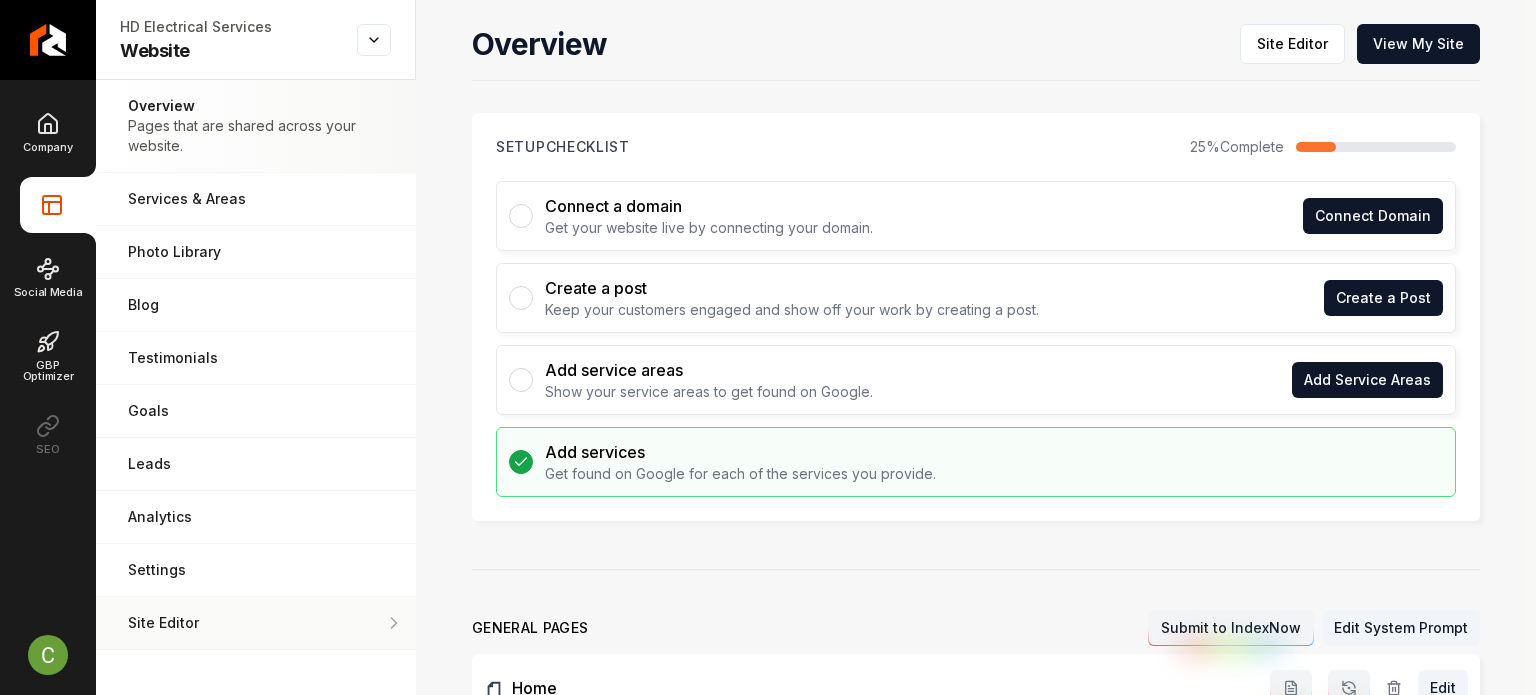 click on "Site Editor Edit your website with our easy-to-use editor." at bounding box center [256, 623] 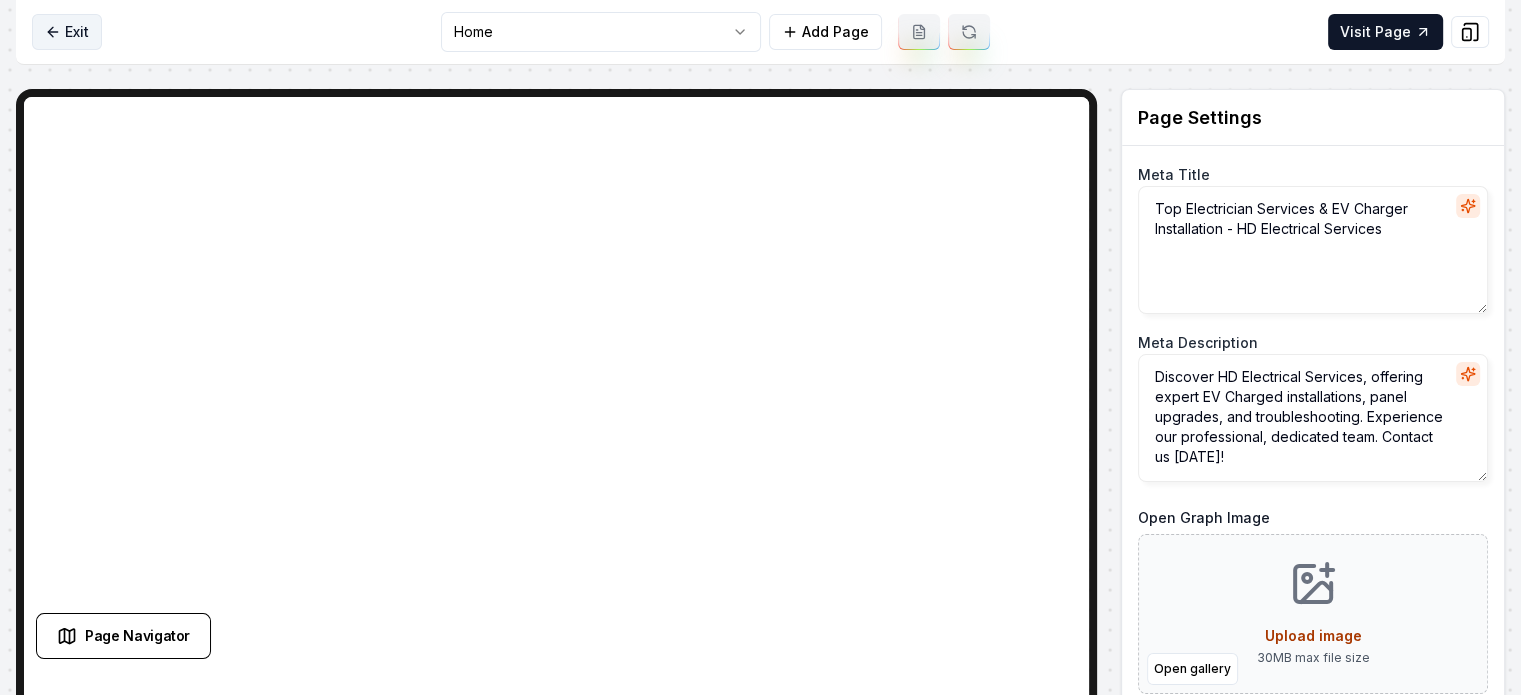 click on "Exit" at bounding box center [67, 32] 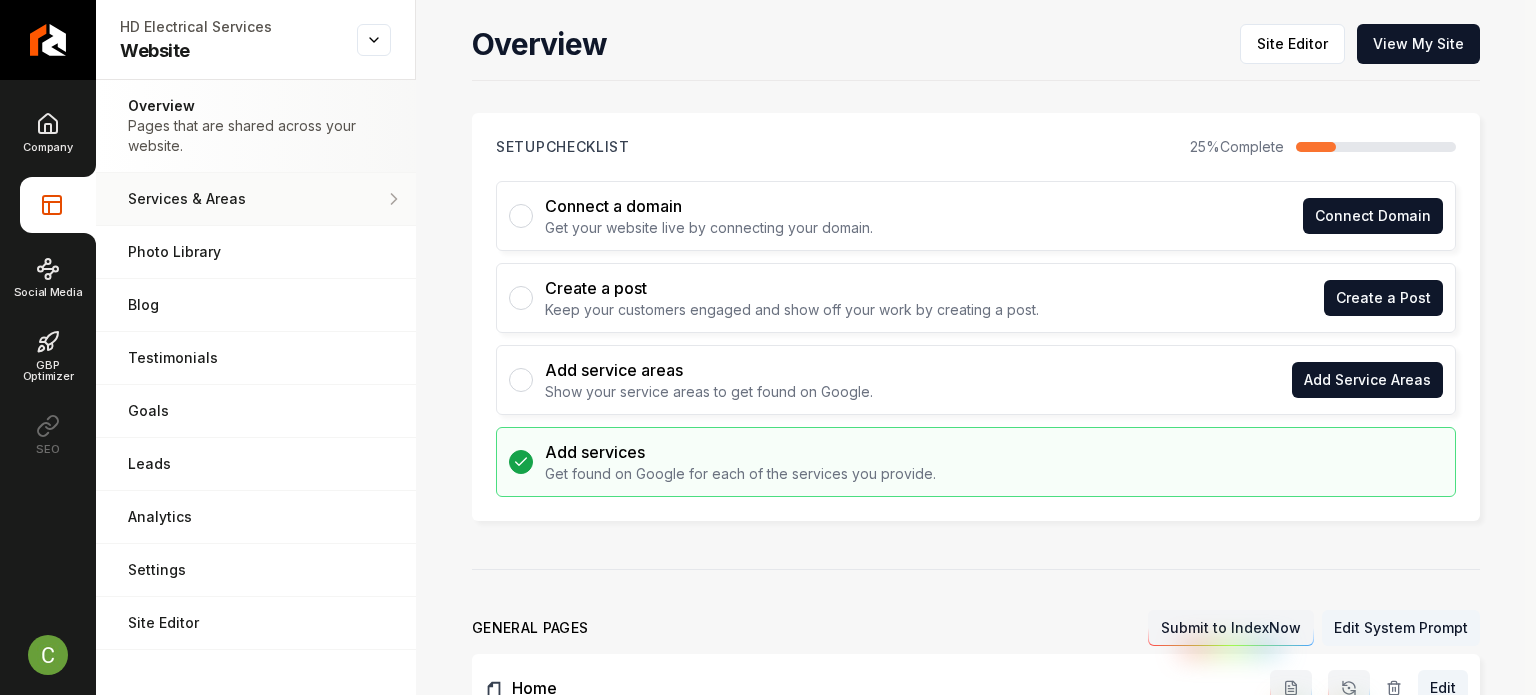 click on "Services & Areas Adjust your services and areas of expertise." at bounding box center [256, 199] 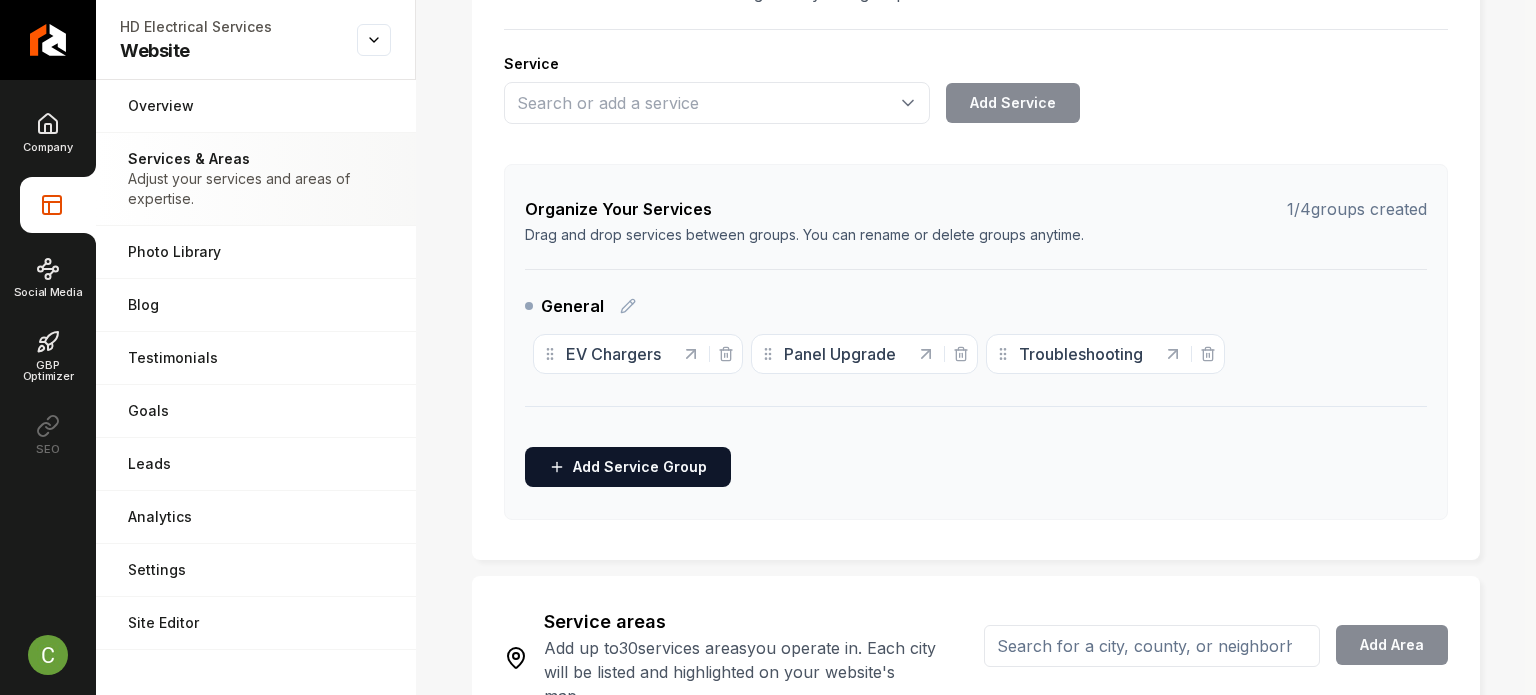 scroll, scrollTop: 496, scrollLeft: 0, axis: vertical 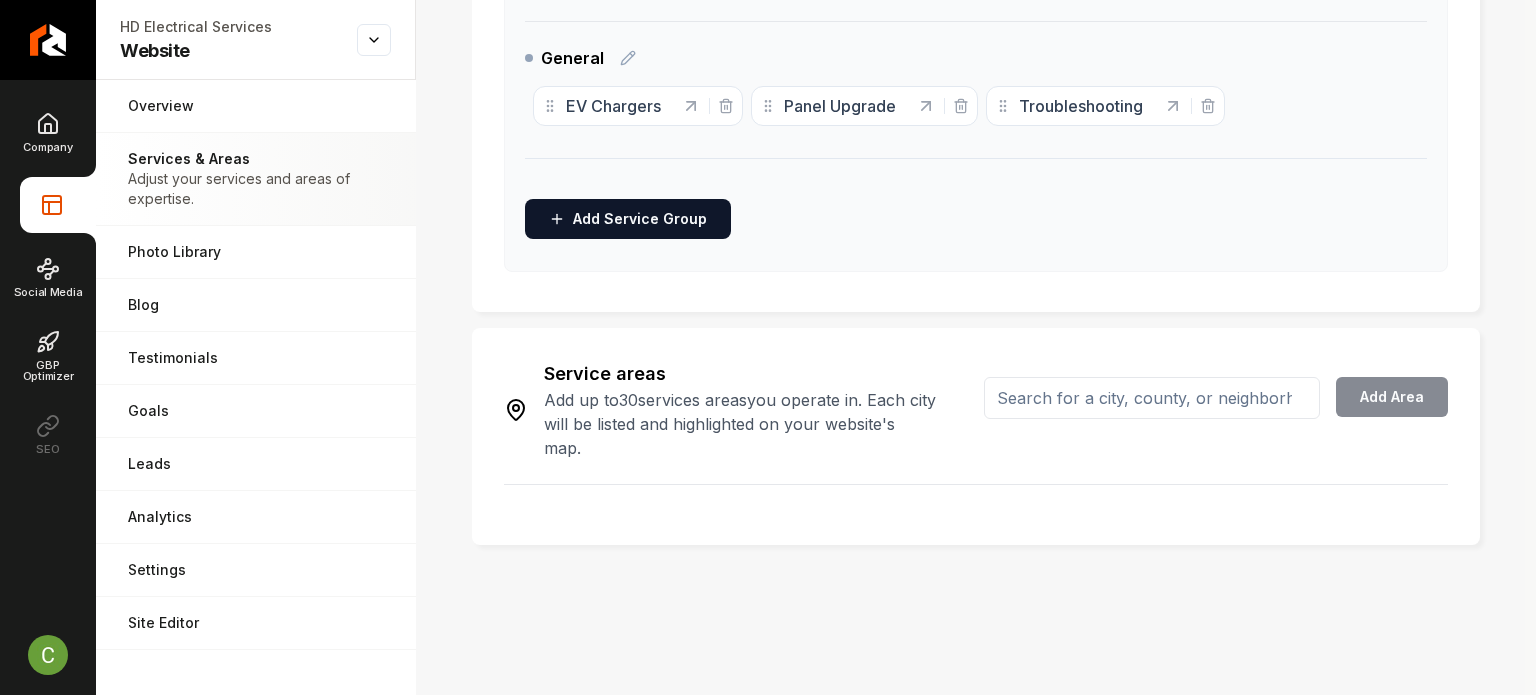 click at bounding box center (1152, 410) 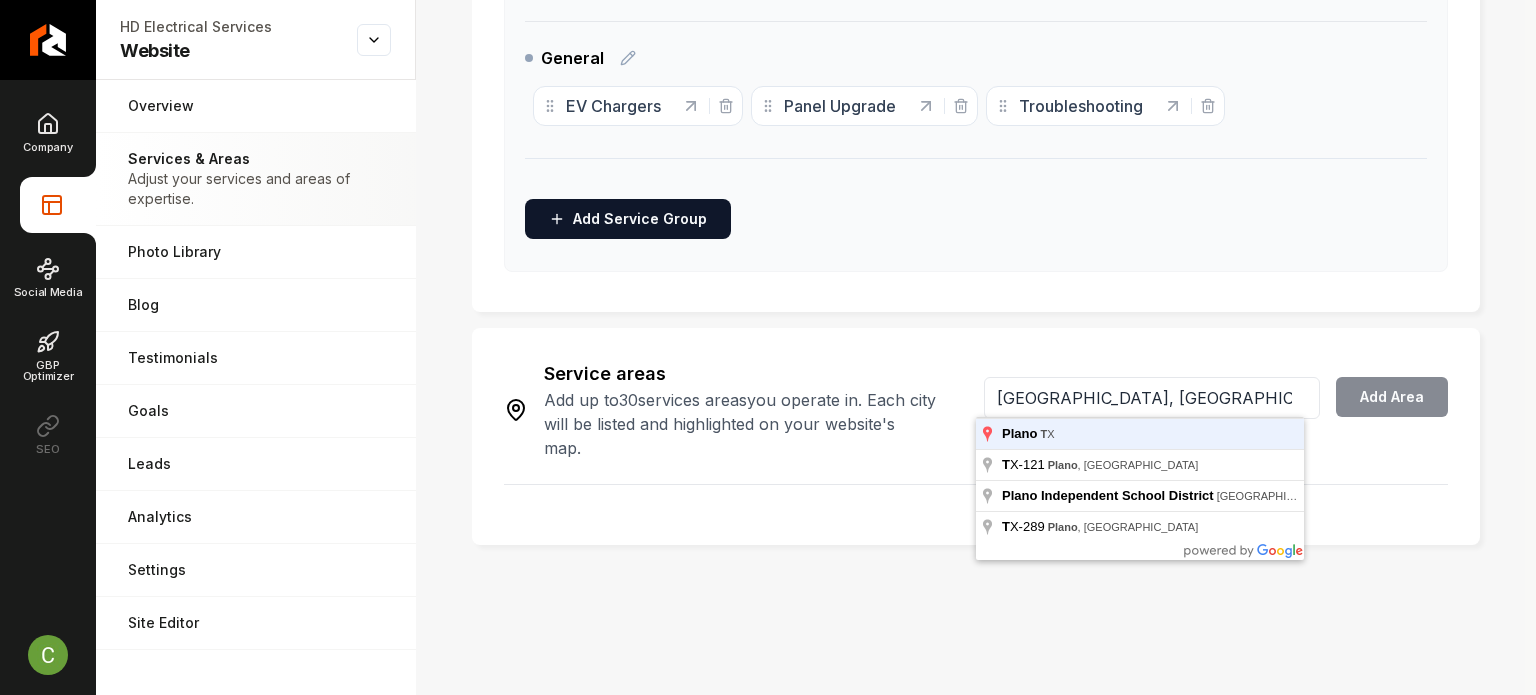type on "Plano, TX" 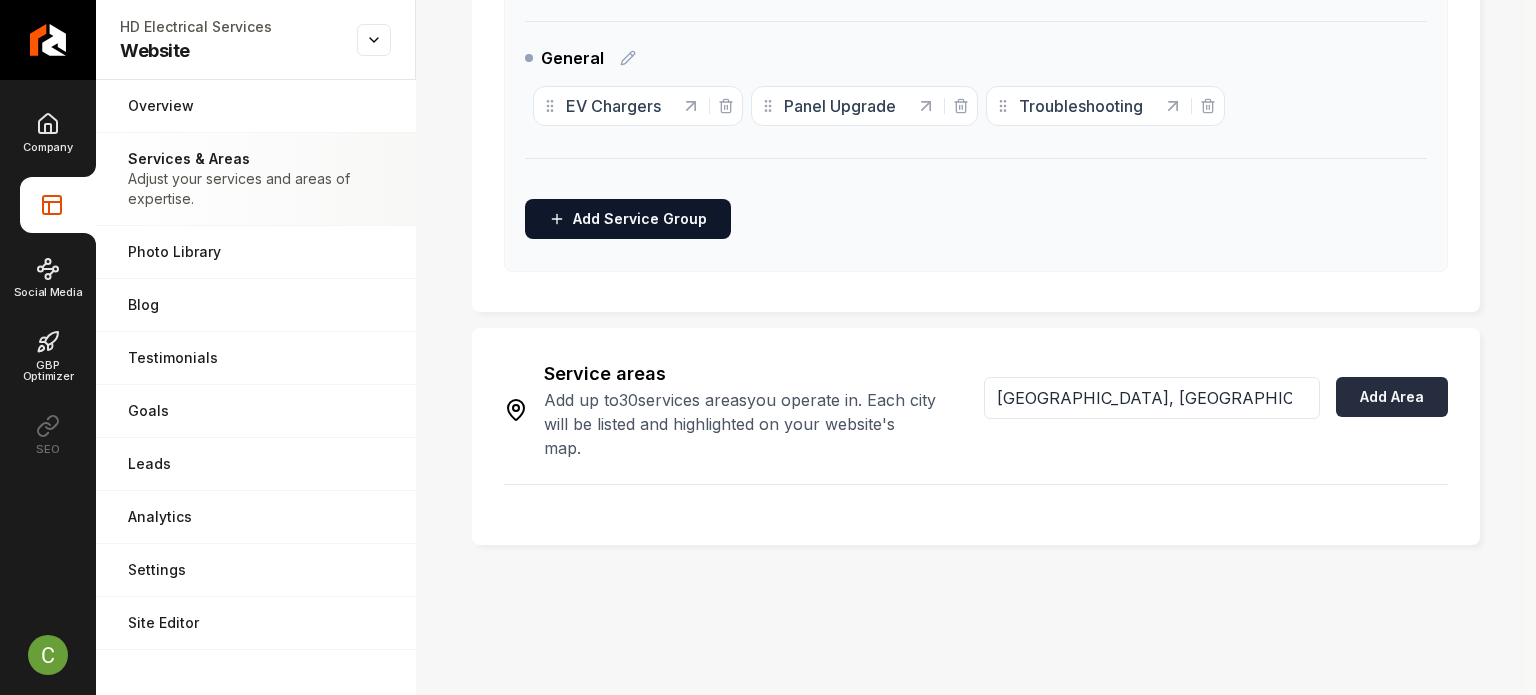 click on "Add Area" at bounding box center (1392, 397) 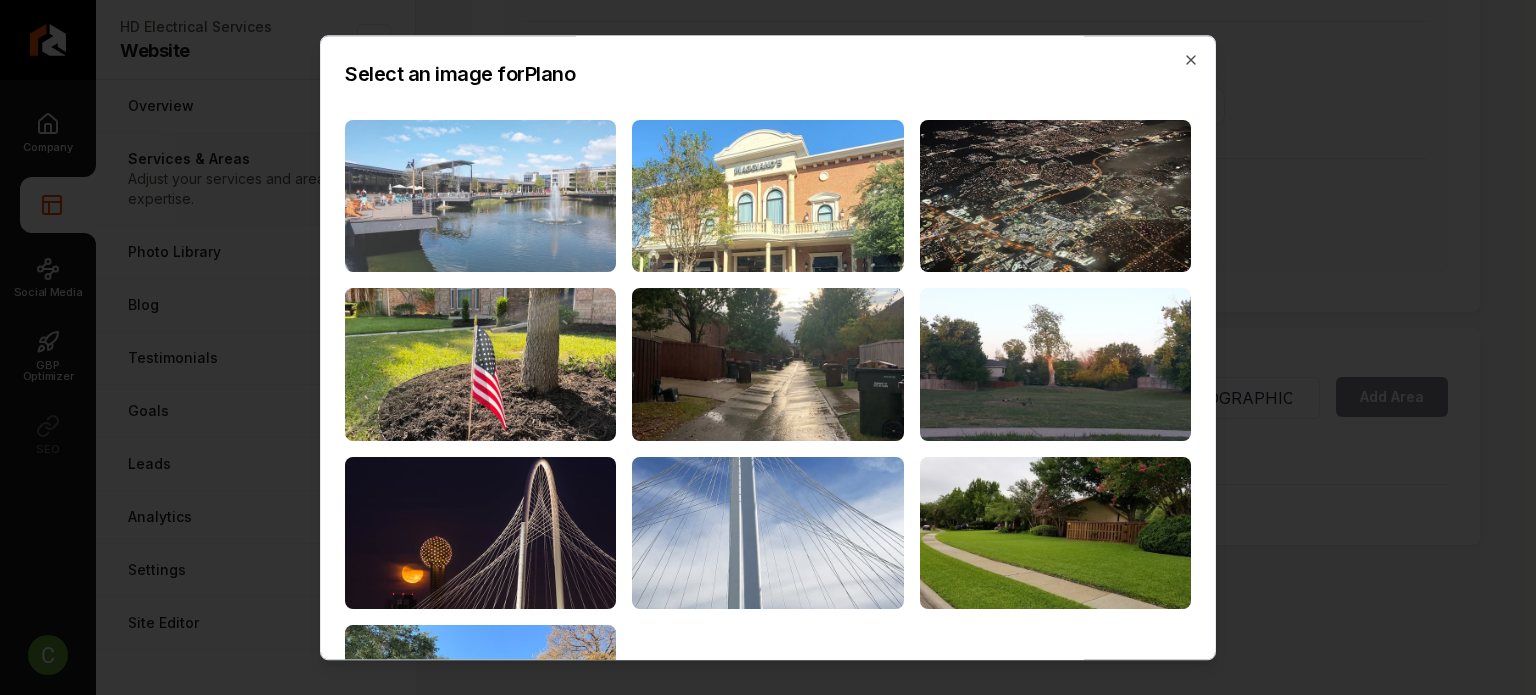 click at bounding box center [480, 196] 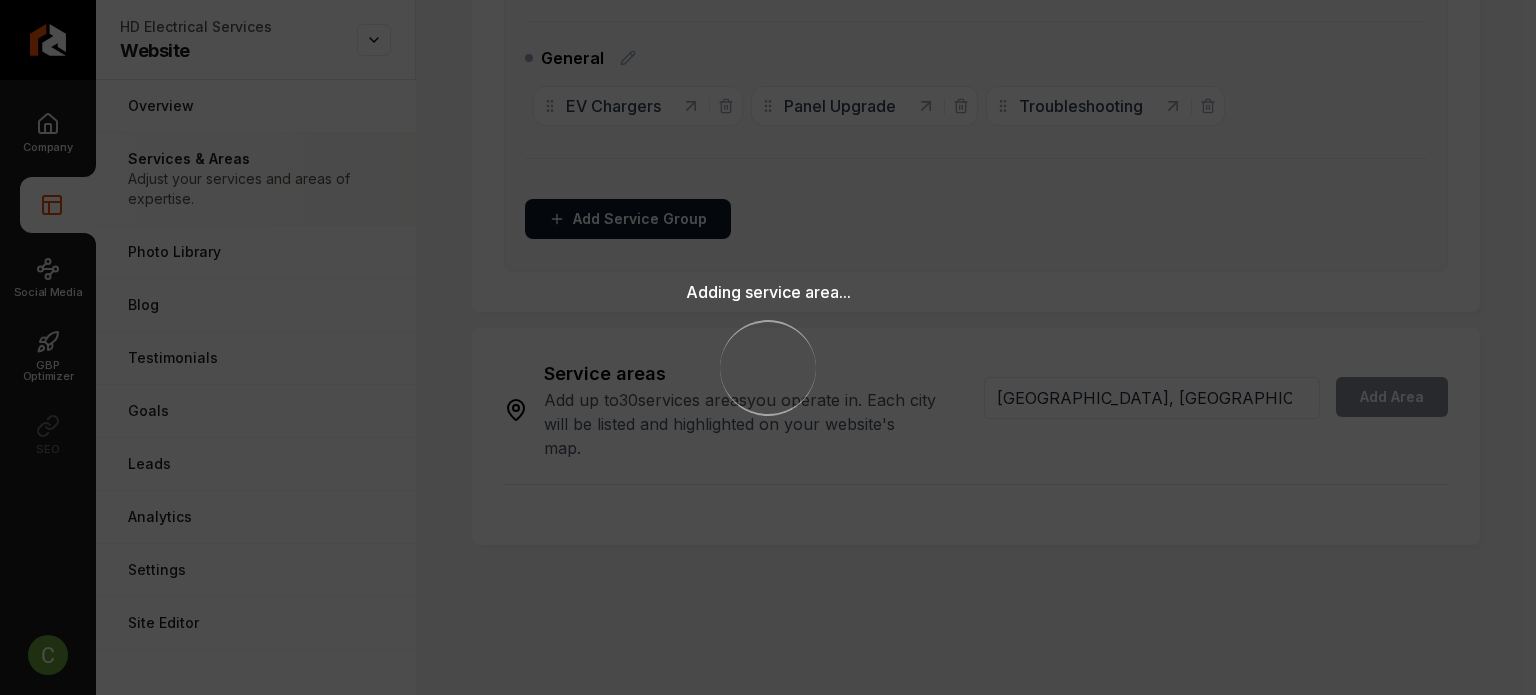 click on "Adding service area... Loading..." at bounding box center [768, 347] 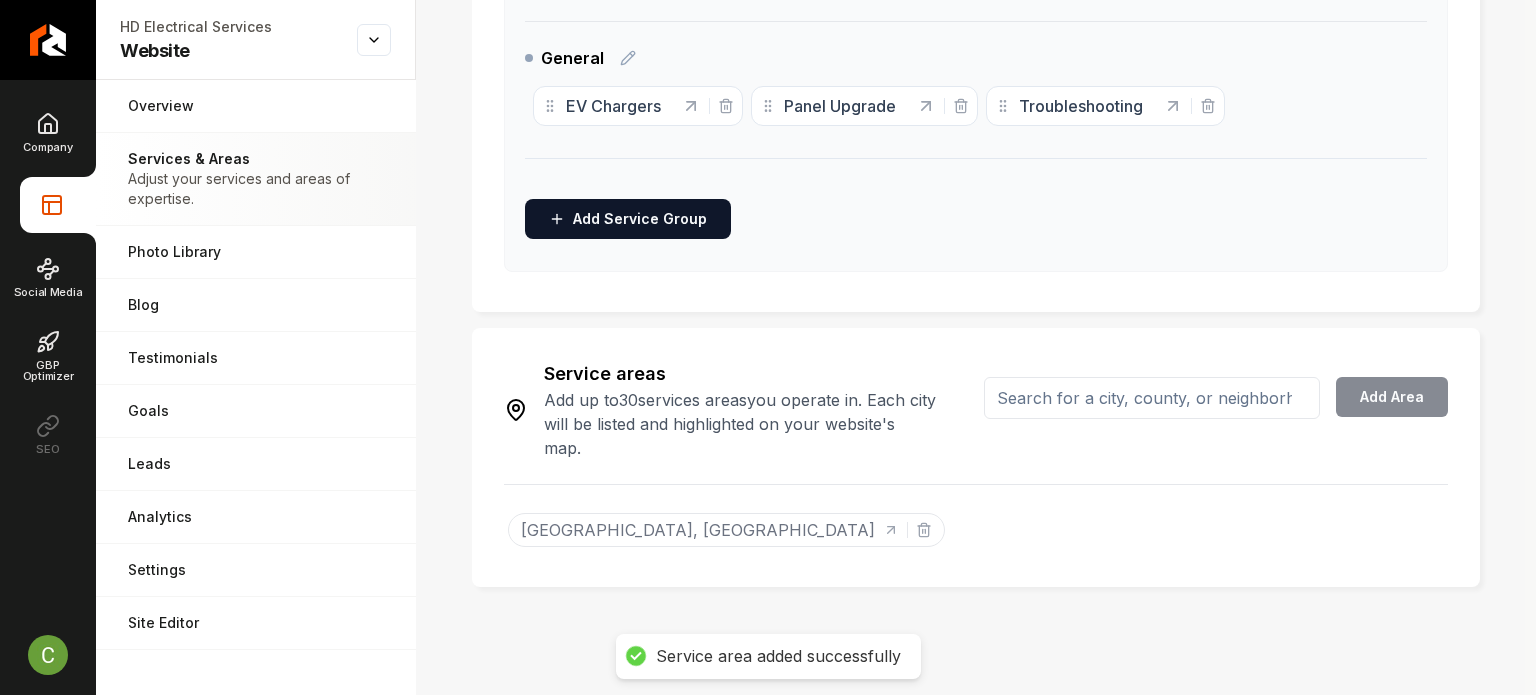click at bounding box center [1152, 398] 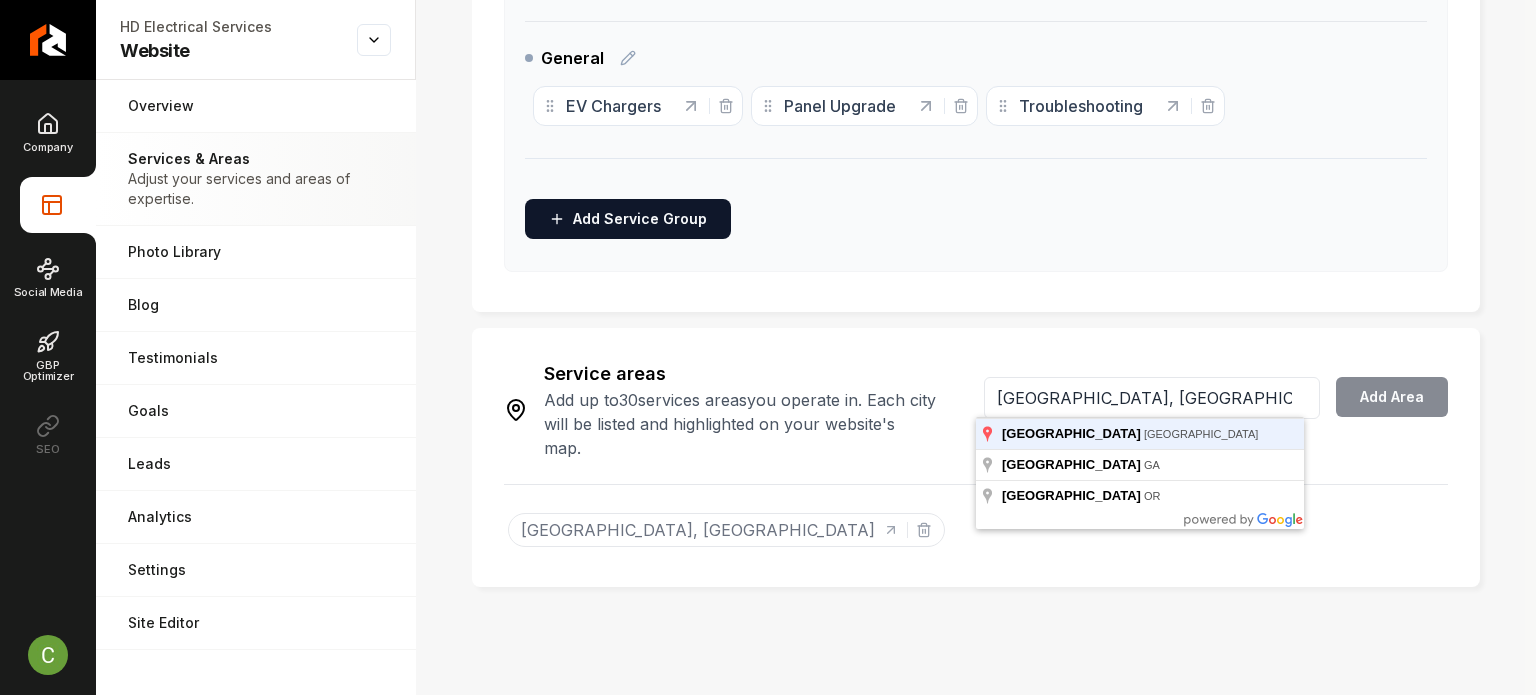 type on "Dallas, TX" 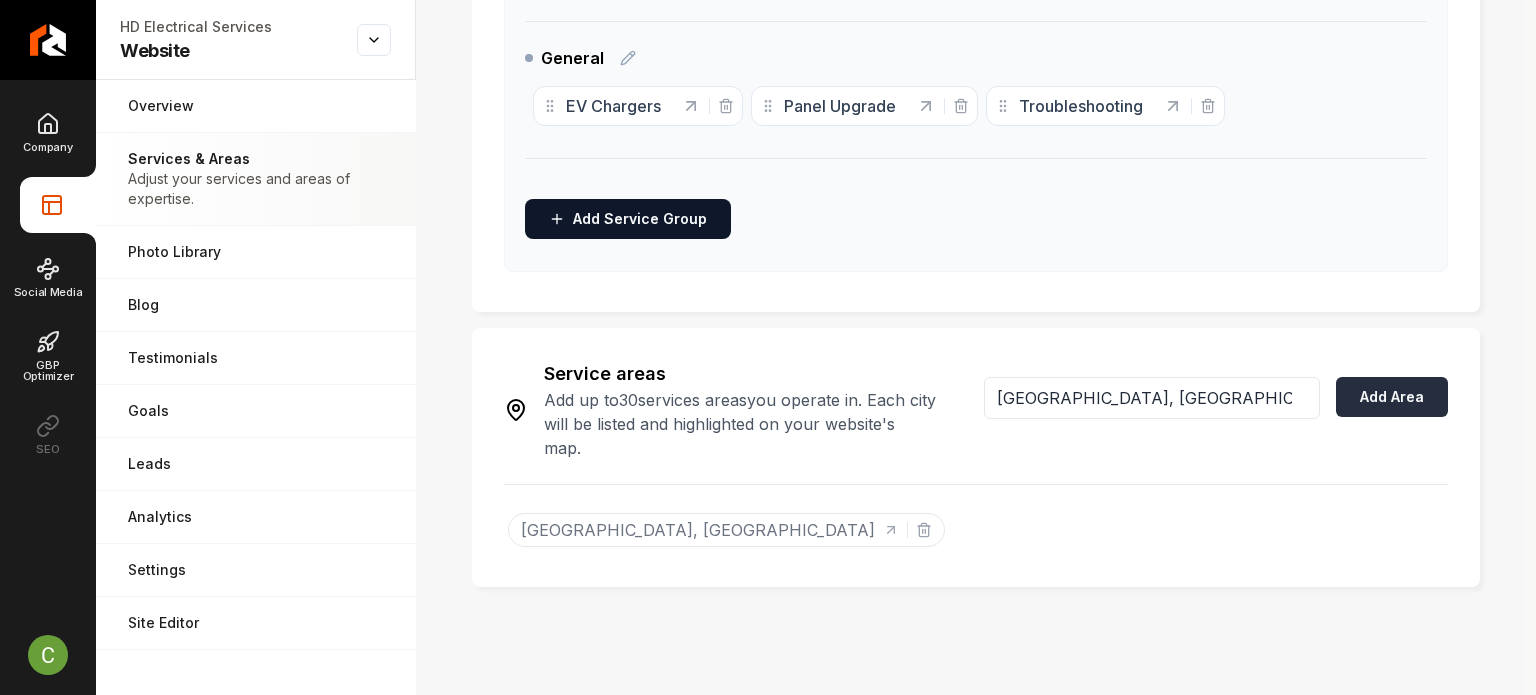 click on "Add Area" at bounding box center (1392, 397) 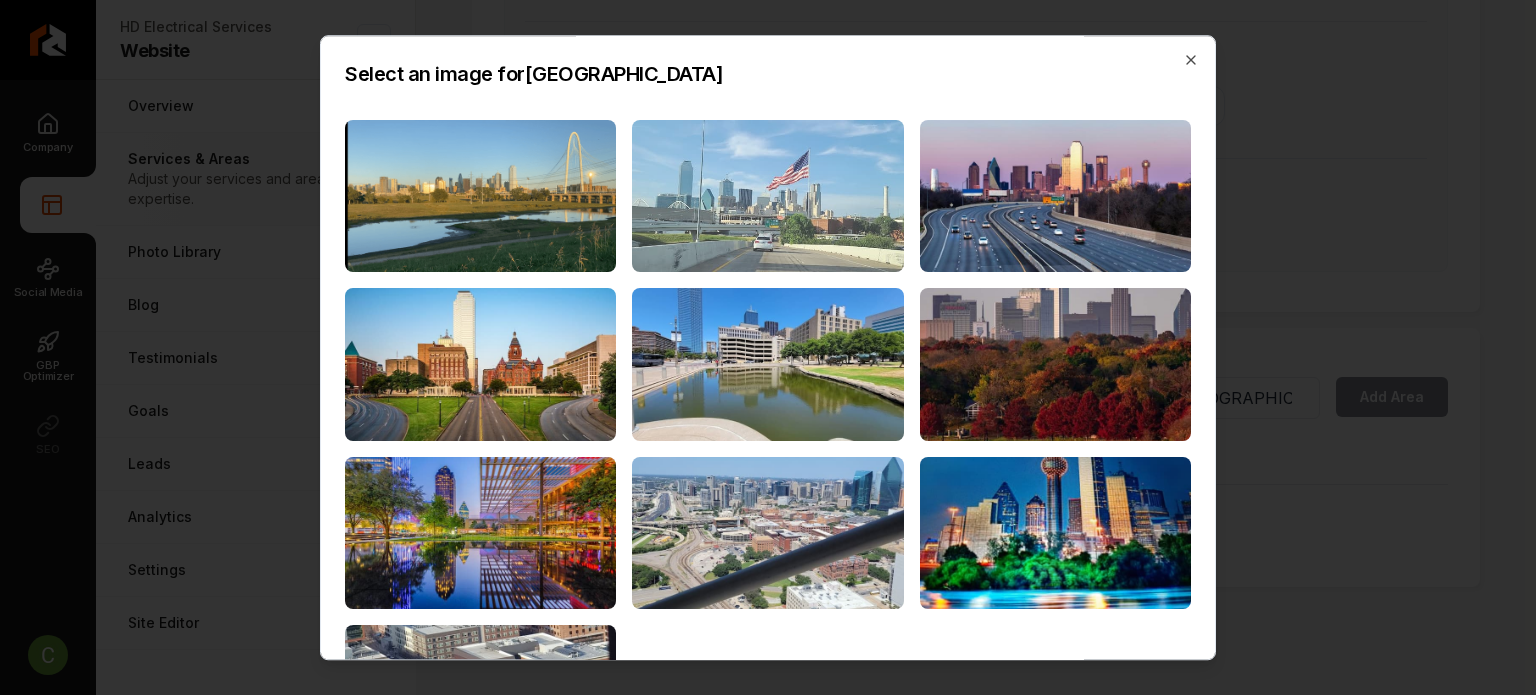 click at bounding box center (767, 196) 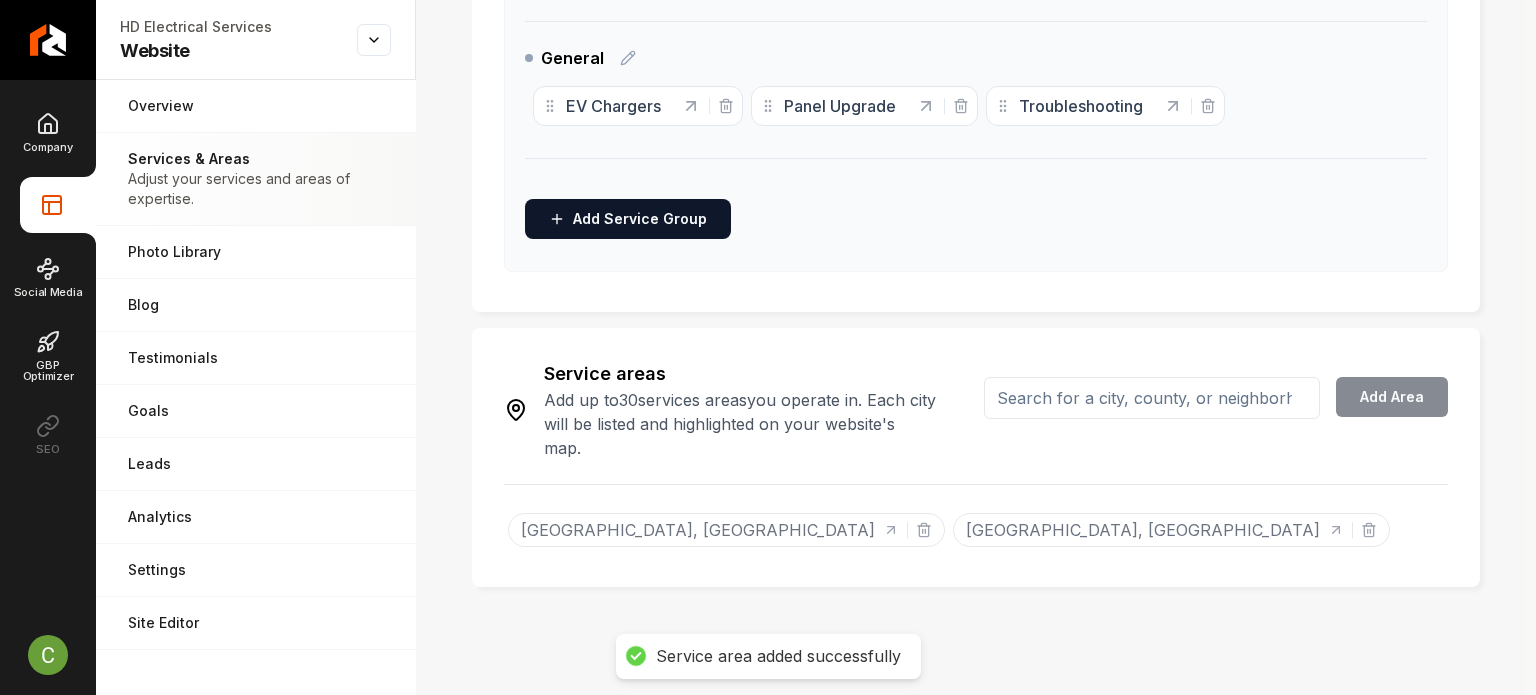click at bounding box center (1152, 398) 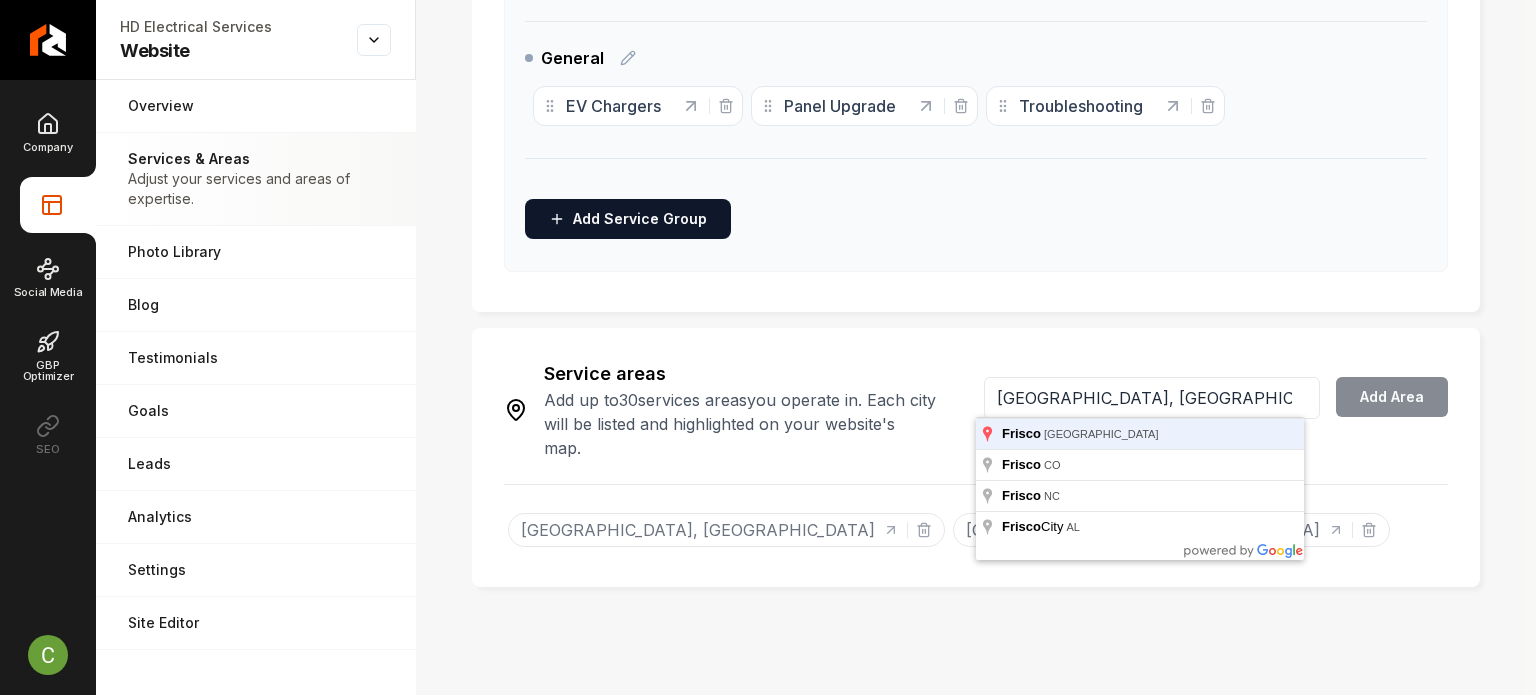 type on "Frisco, TX" 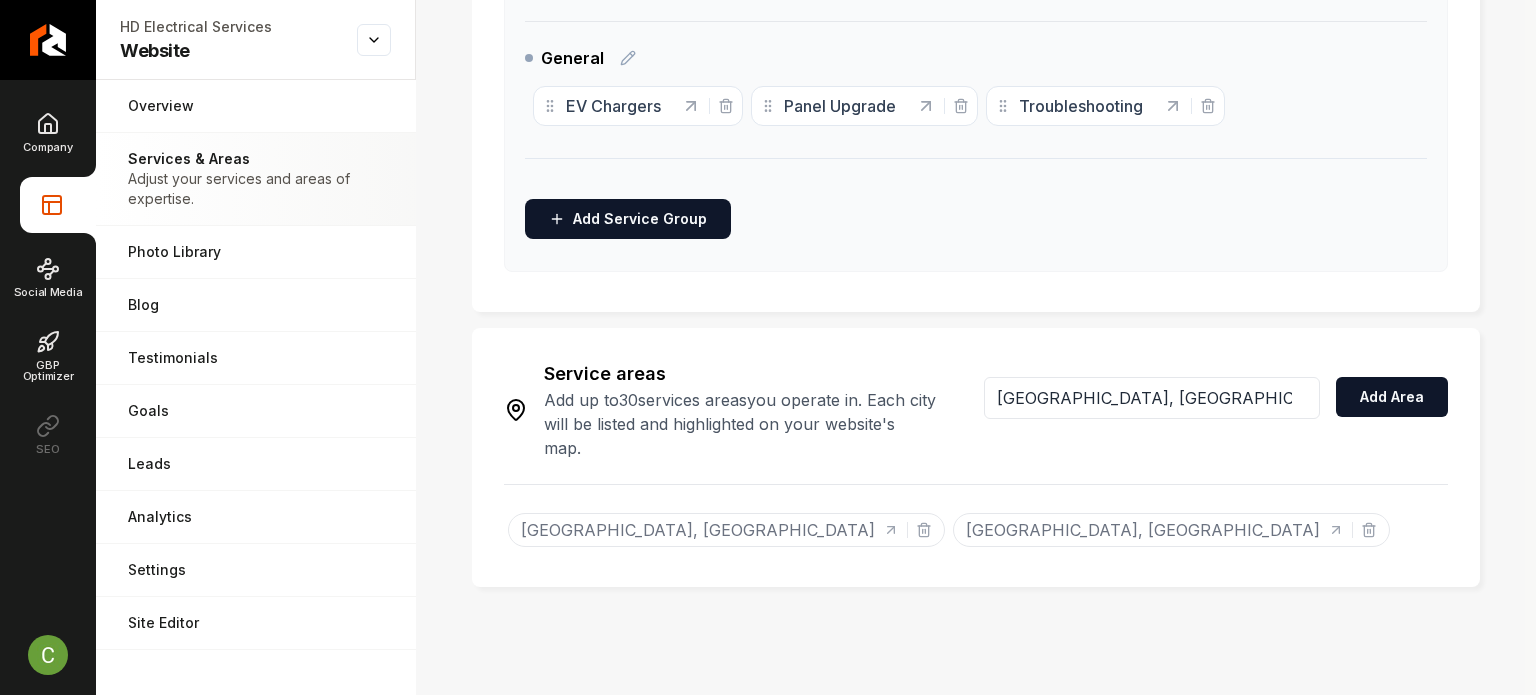 click on "Service areas Add up to  30  services areas  you operate in. Each city will be listed and highlighted on your website's map. Frisco, TX Add Area" at bounding box center (976, 414) 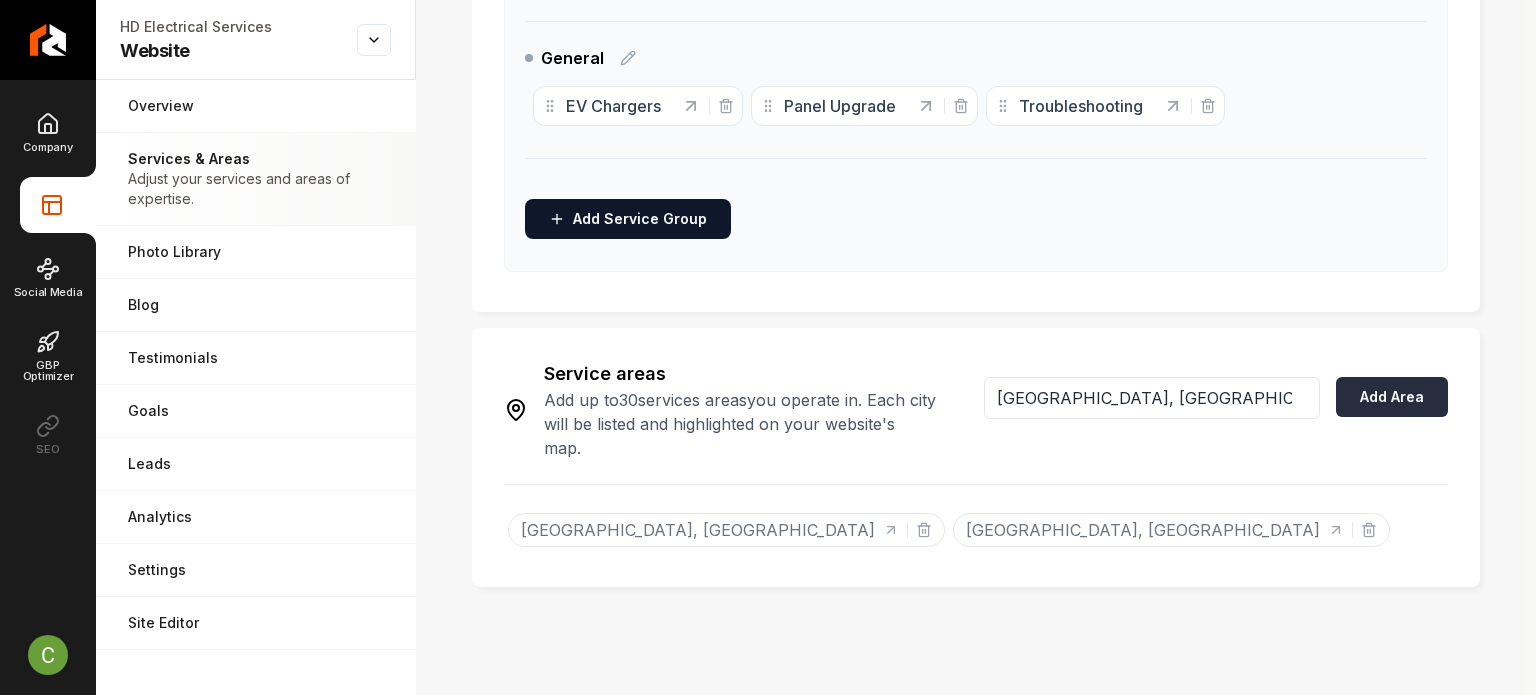 click on "Add Area" at bounding box center [1392, 397] 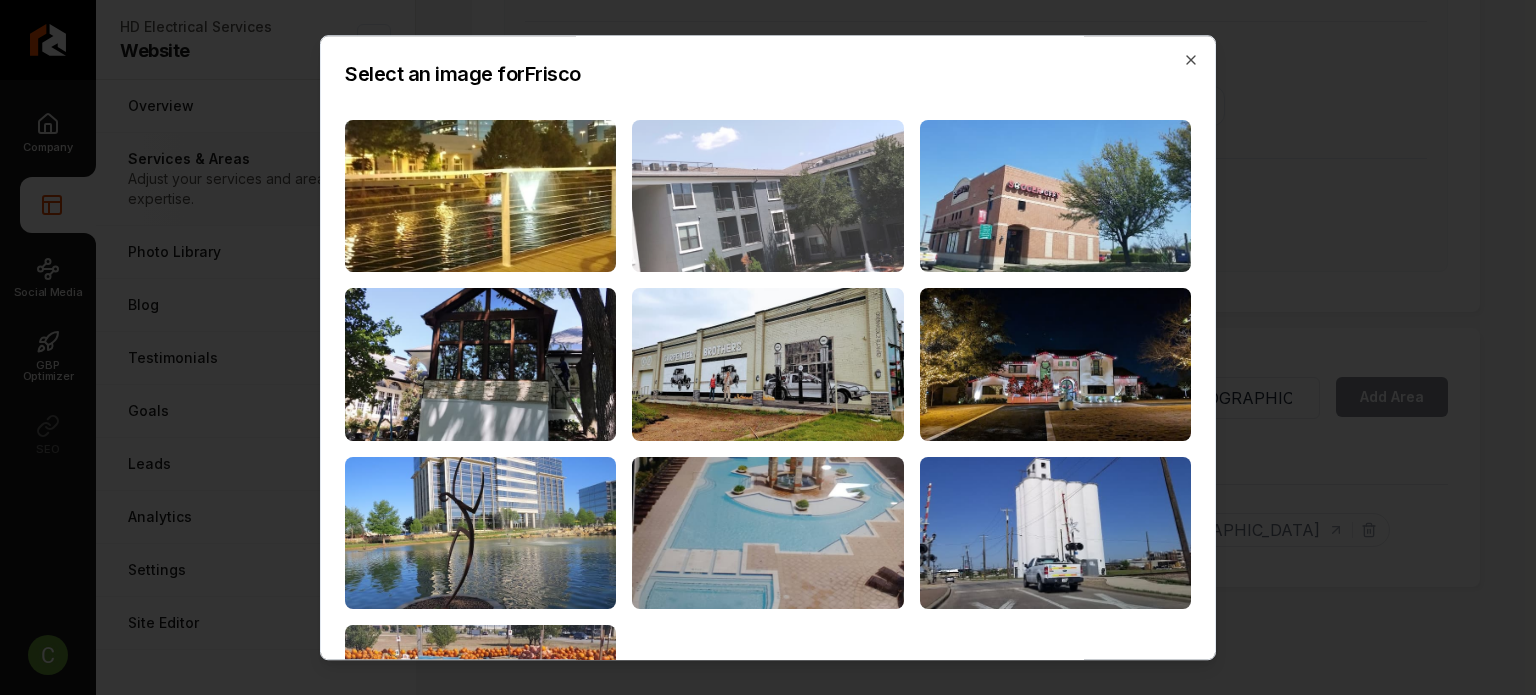 click at bounding box center (767, 196) 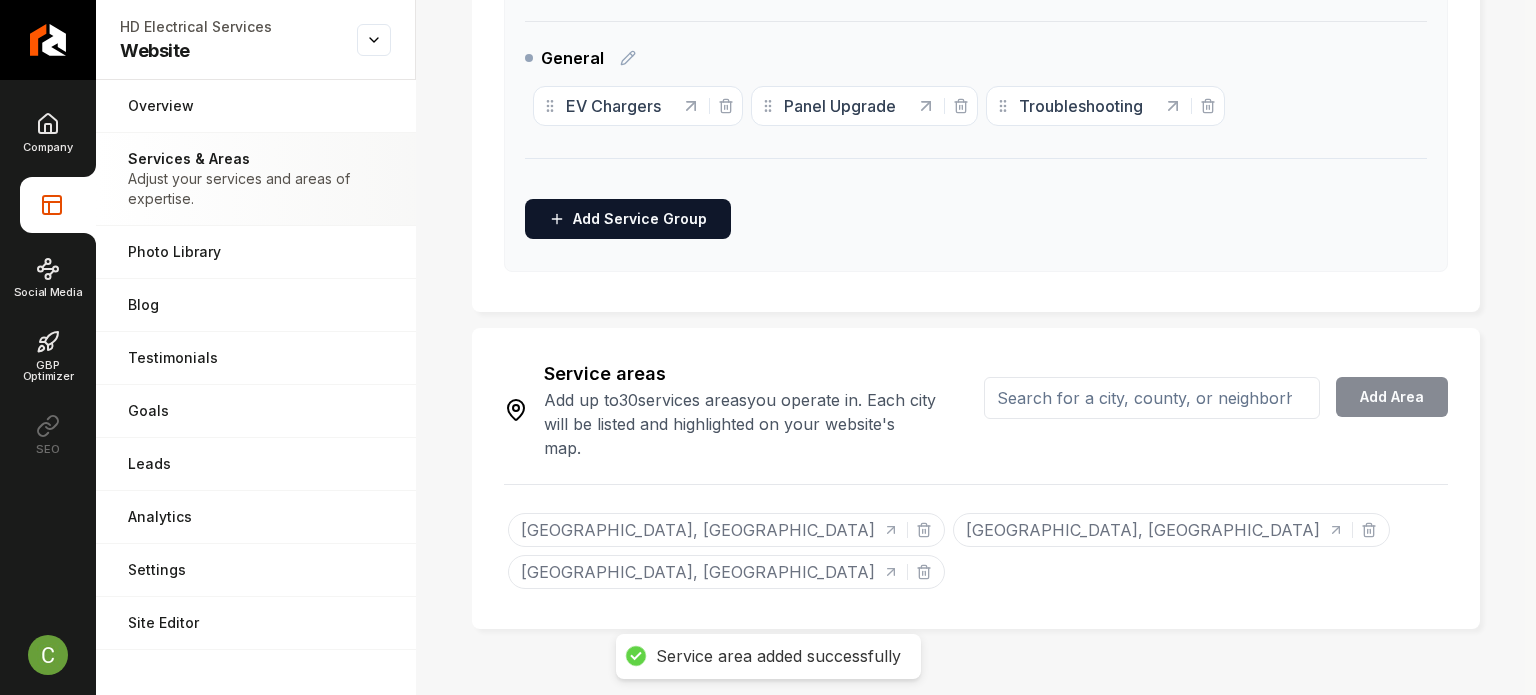 click at bounding box center [1152, 398] 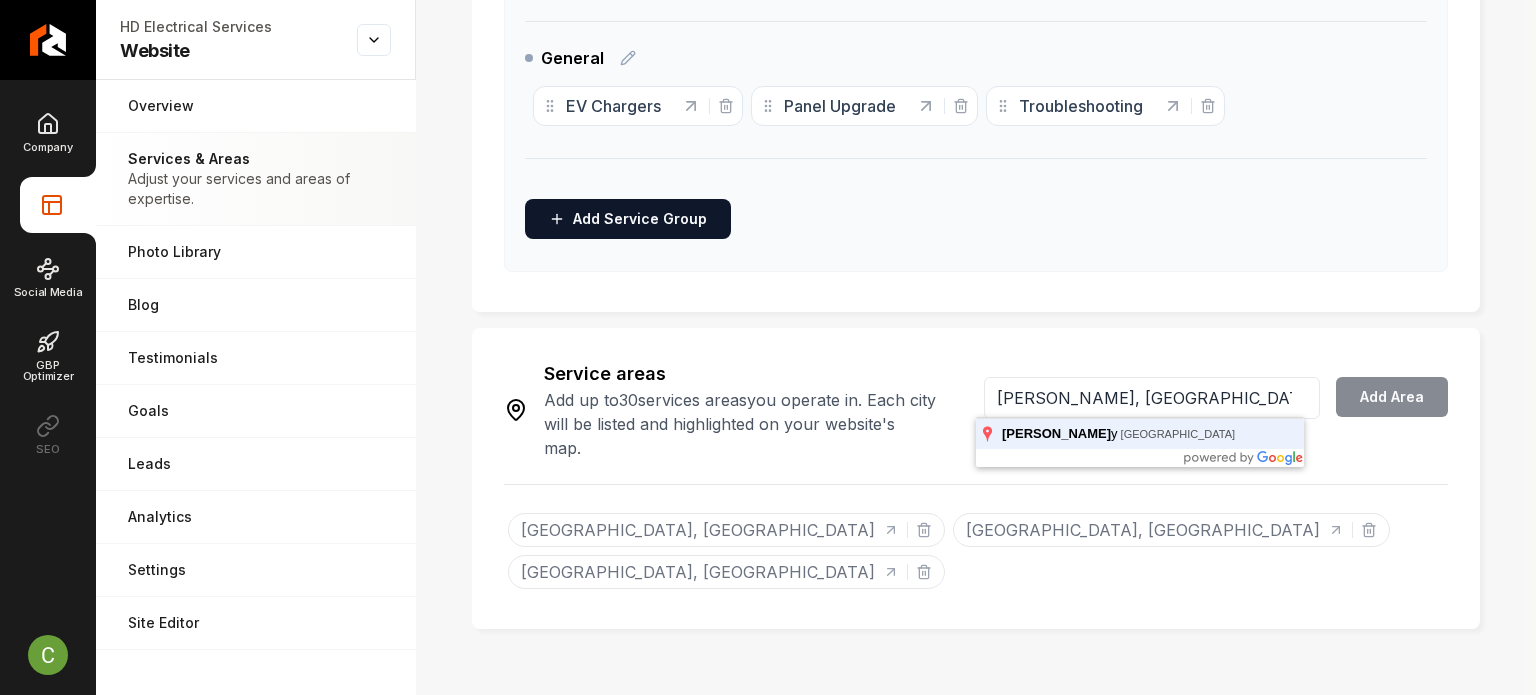 type on "McKinney, TX" 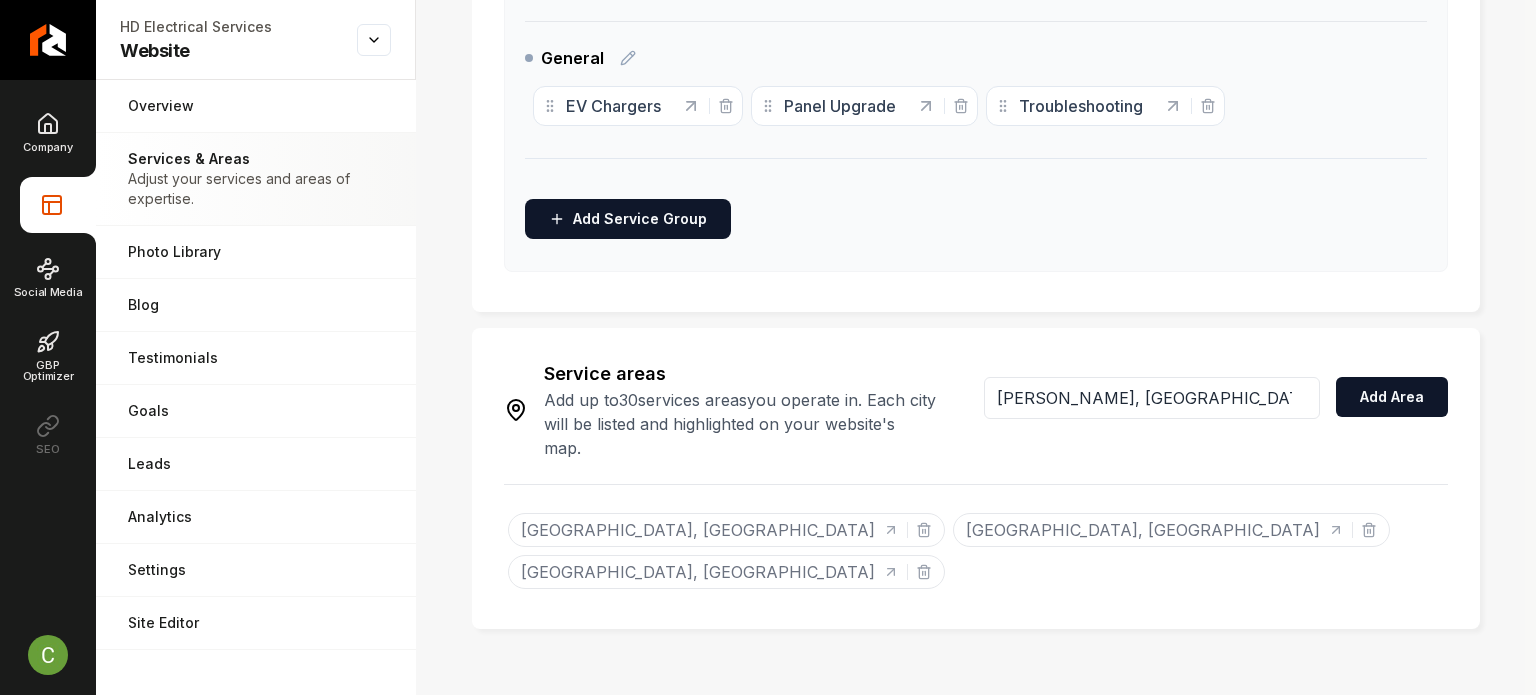click on "Service areas Add up to  30  services areas  you operate in. Each city will be listed and highlighted on your website's map. McKinney, TX Add Area Select a service area Dallas, TX Frisco, TX Plano, TX Add or select from suggestions" at bounding box center (976, 478) 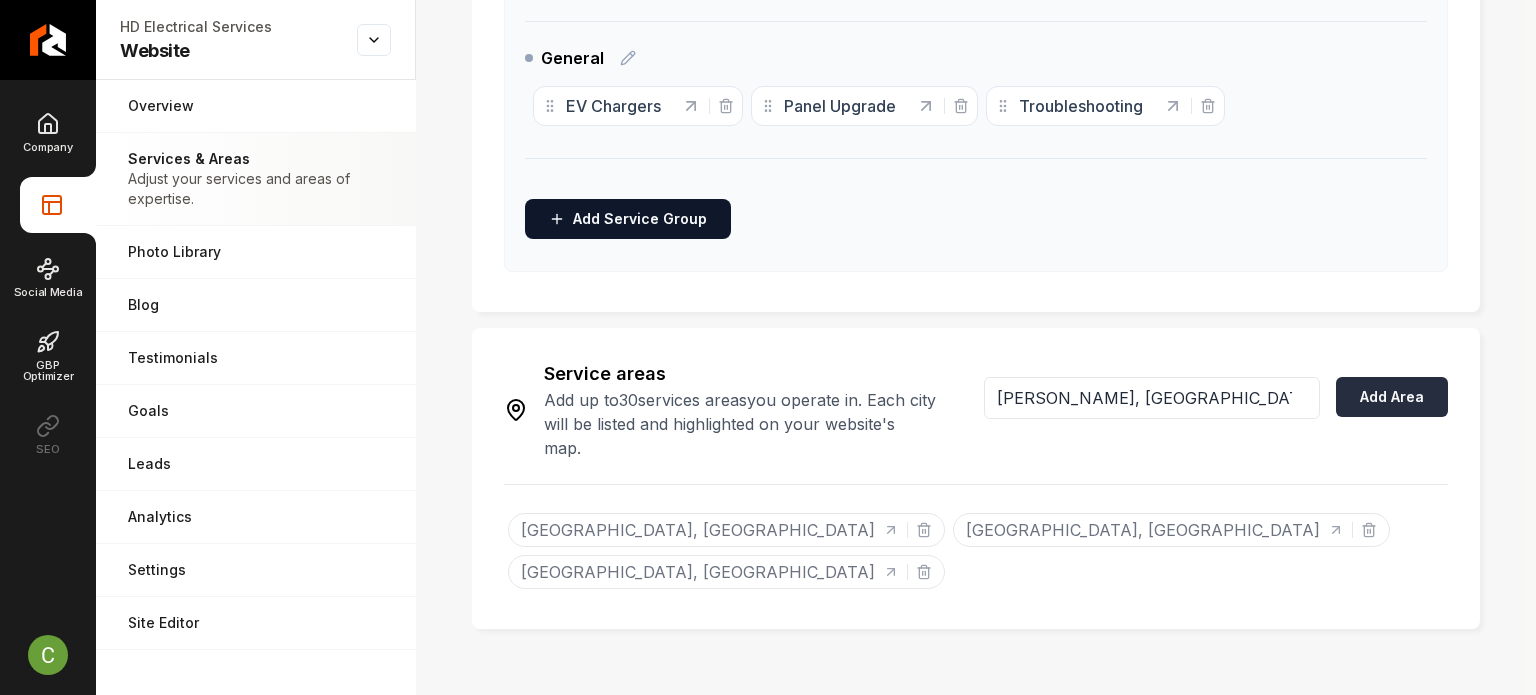 click on "Add Area" at bounding box center [1392, 397] 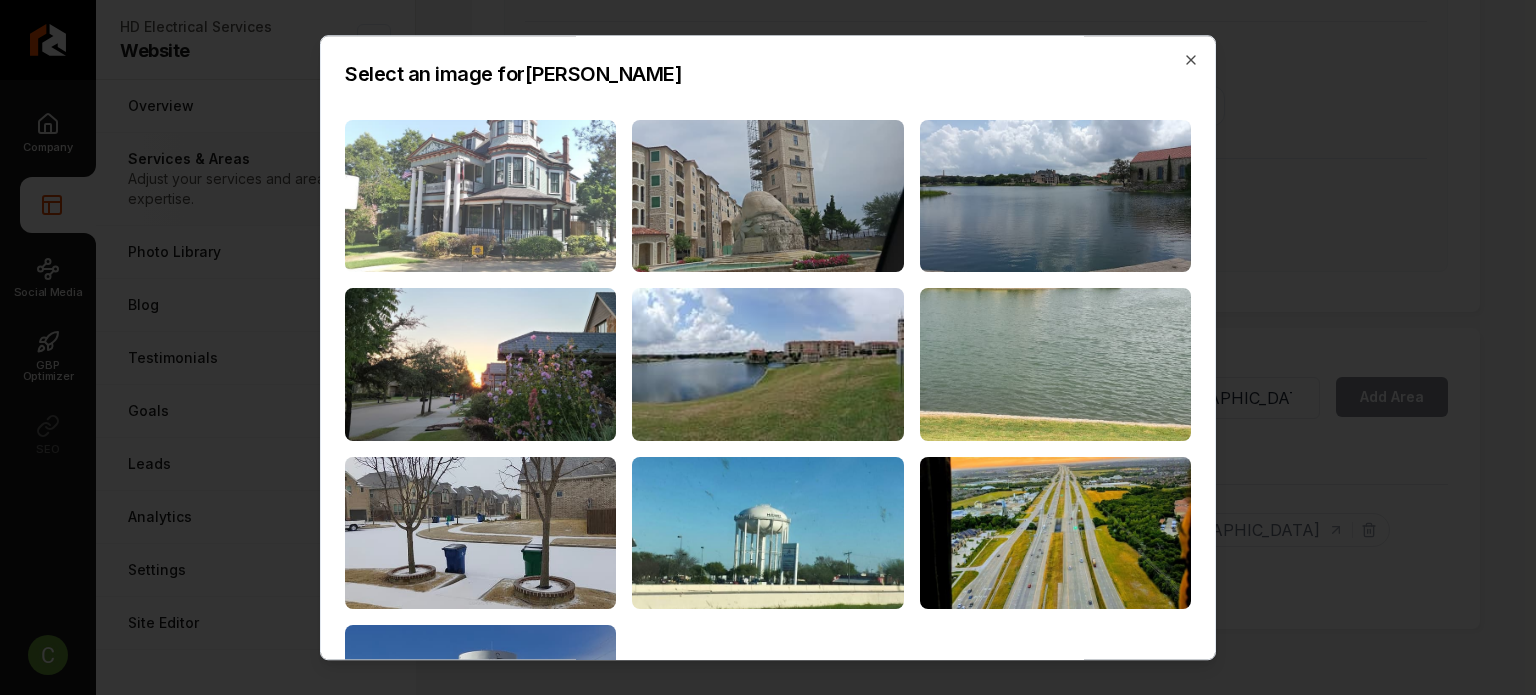 click at bounding box center (480, 196) 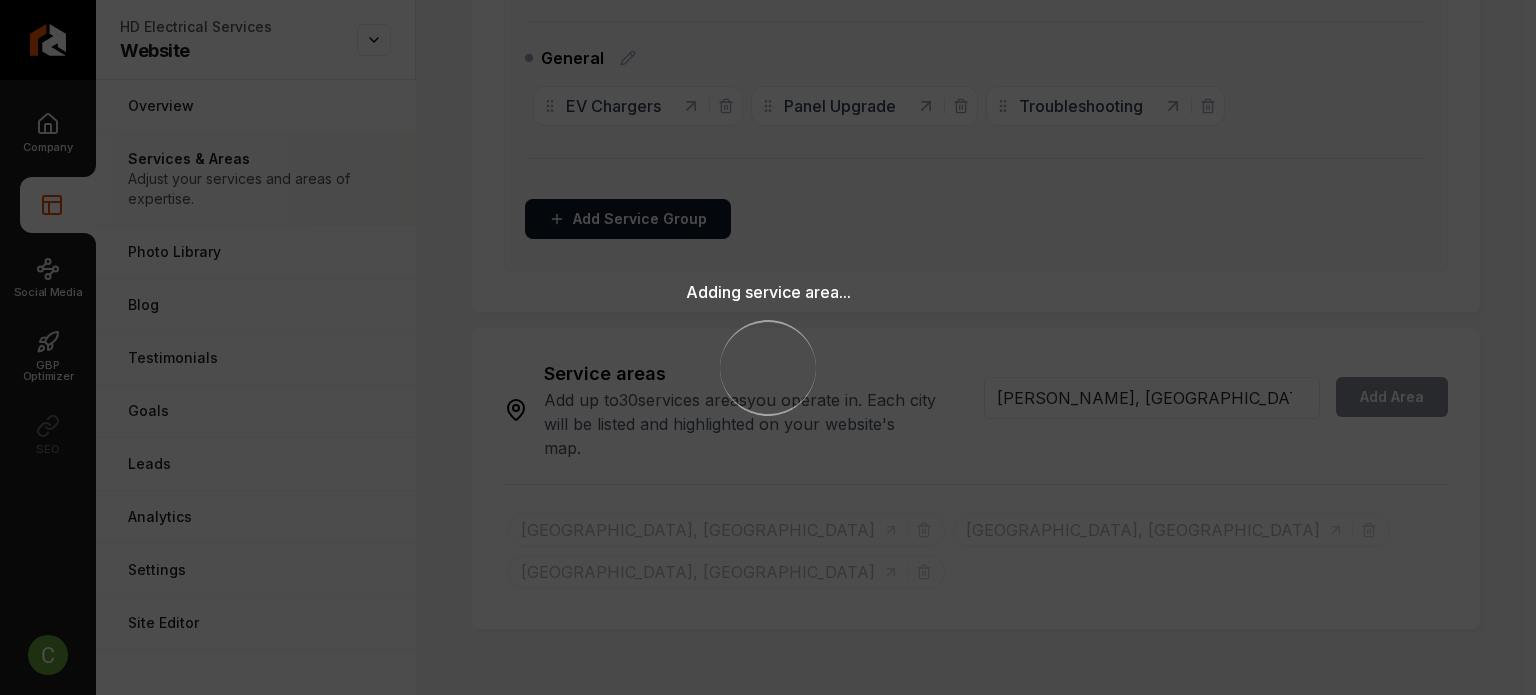 type 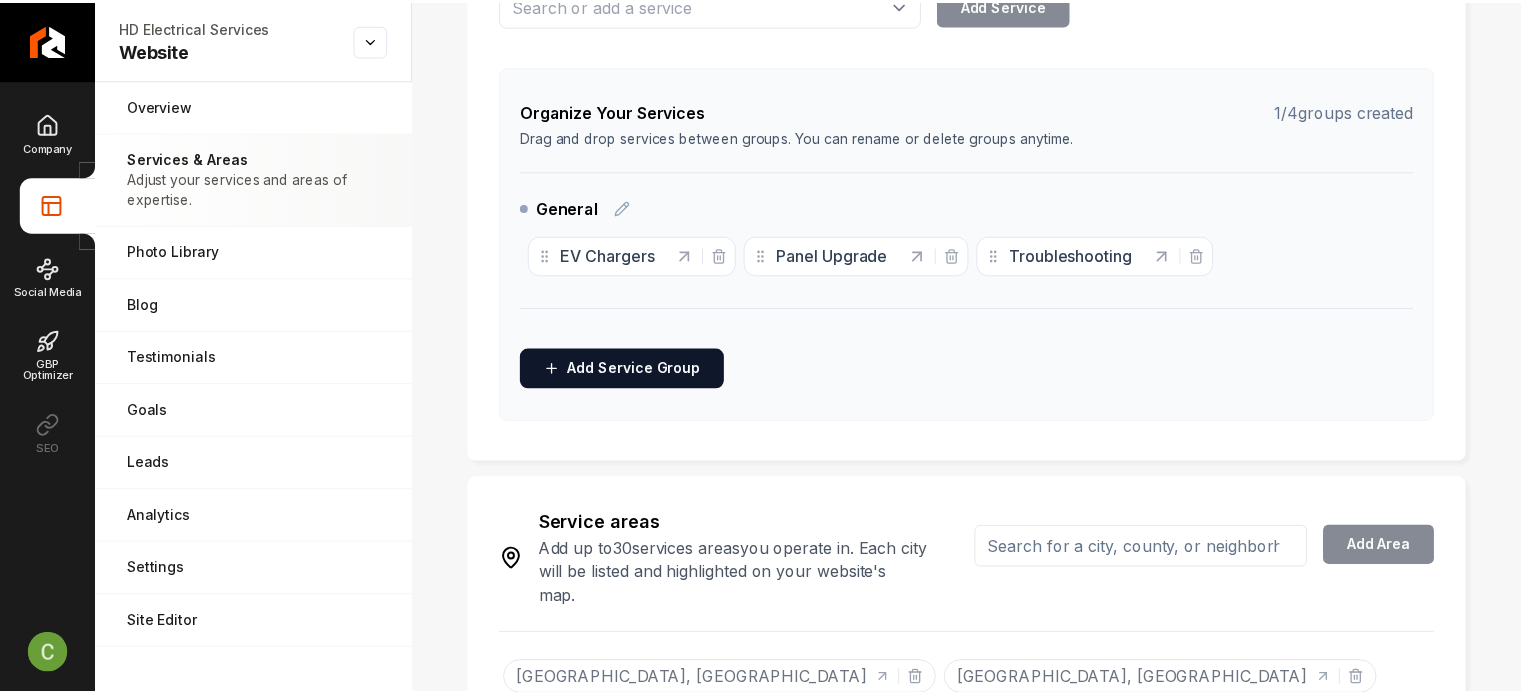 scroll, scrollTop: 0, scrollLeft: 0, axis: both 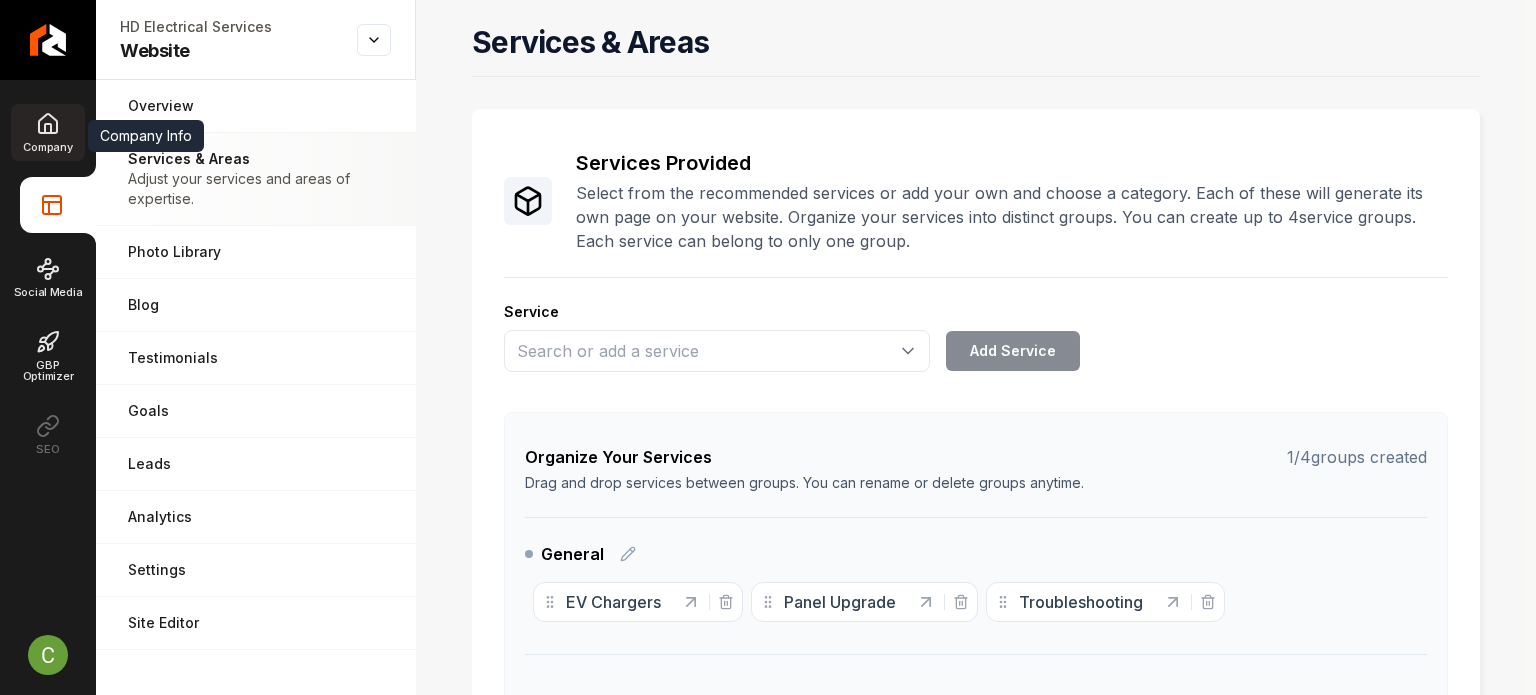 click 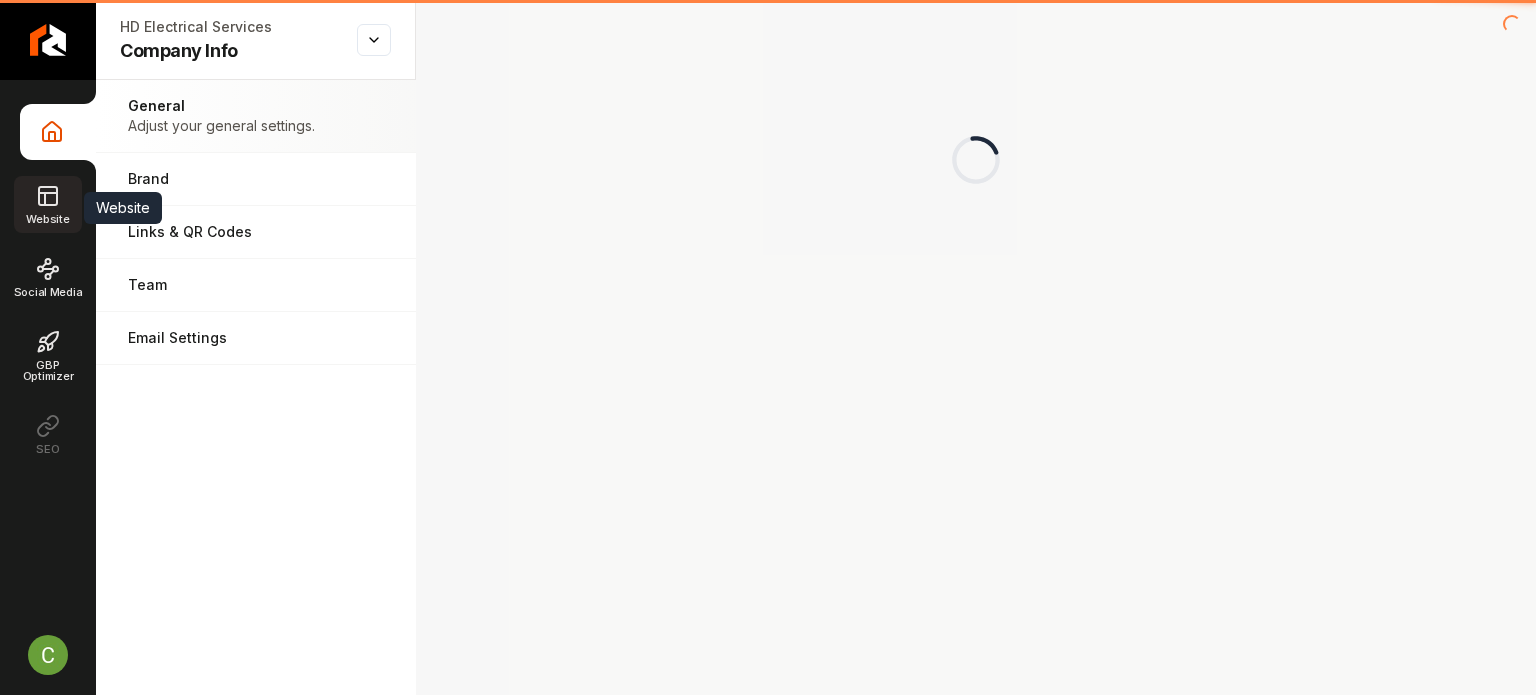 click 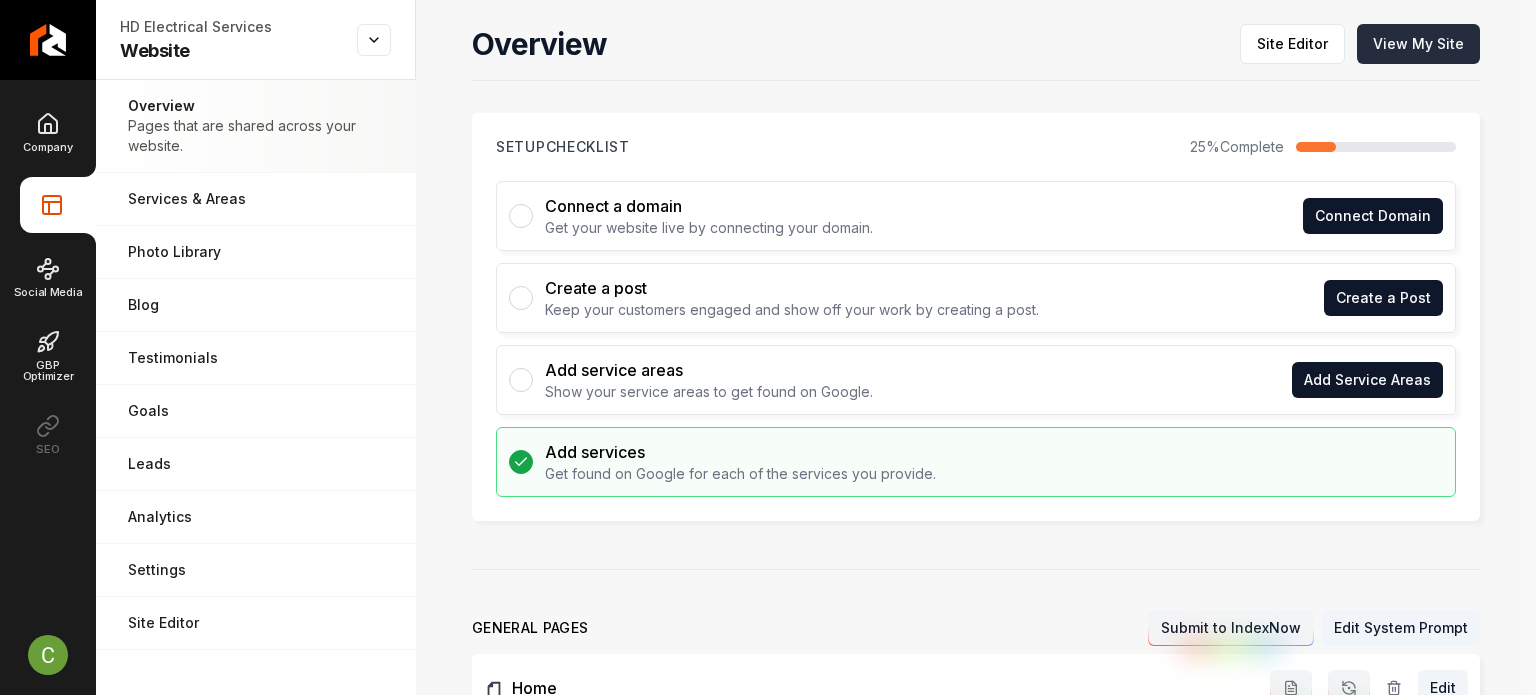 click on "View My Site" at bounding box center [1418, 44] 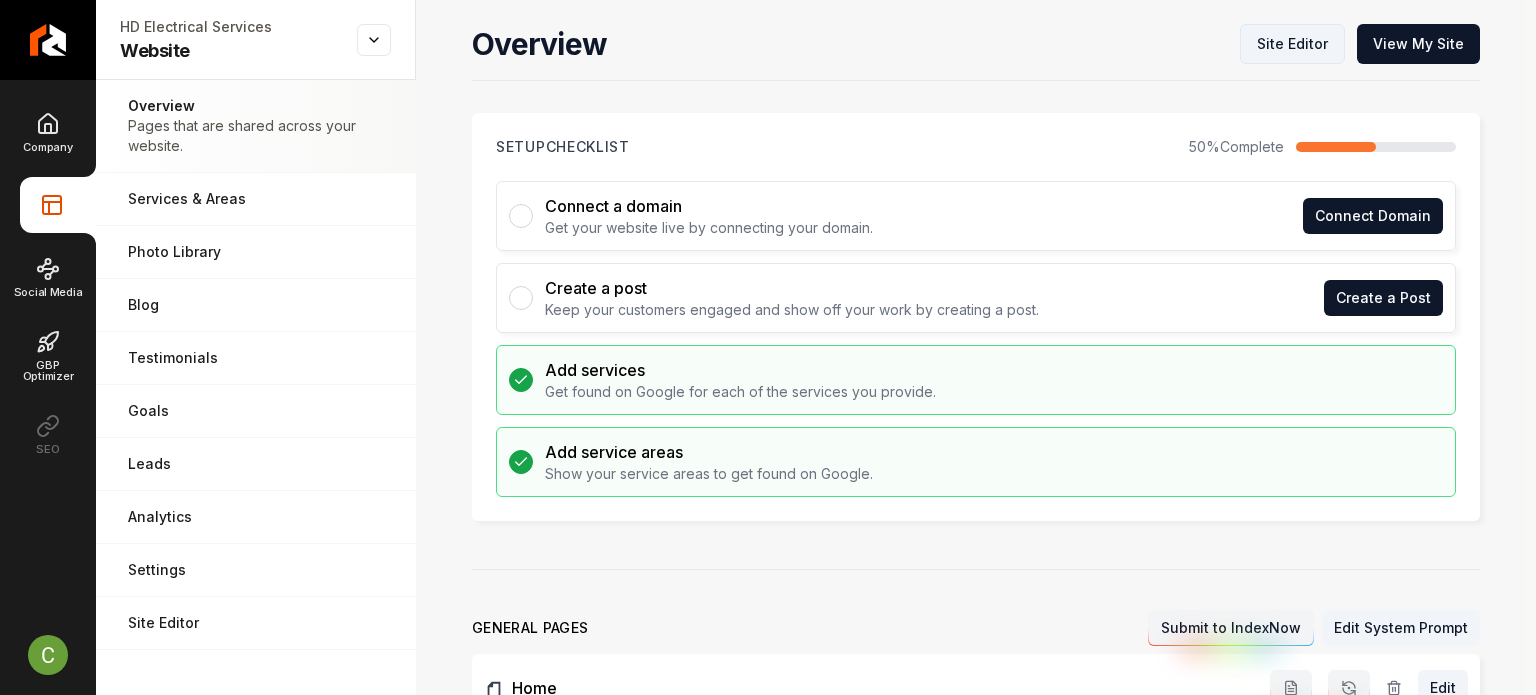 click on "Site Editor" at bounding box center (1292, 44) 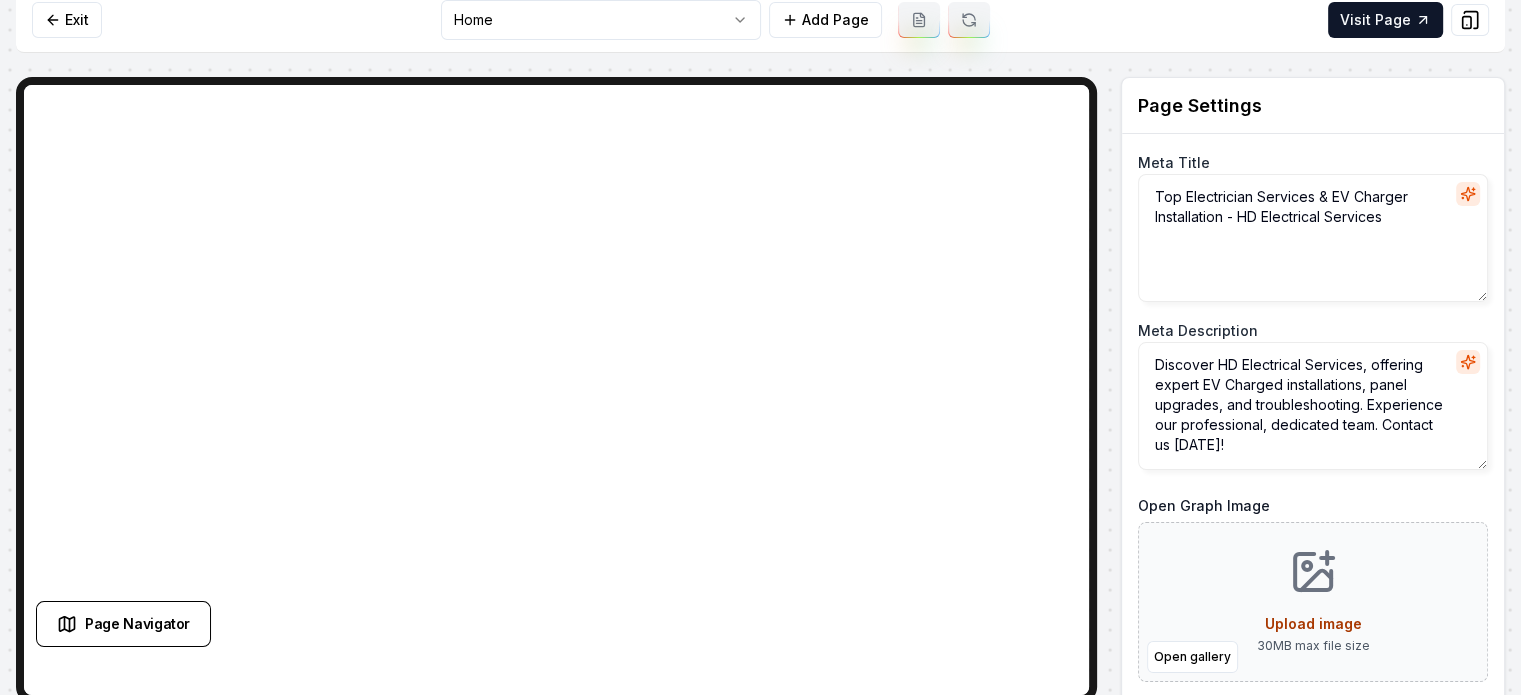 scroll, scrollTop: 19, scrollLeft: 0, axis: vertical 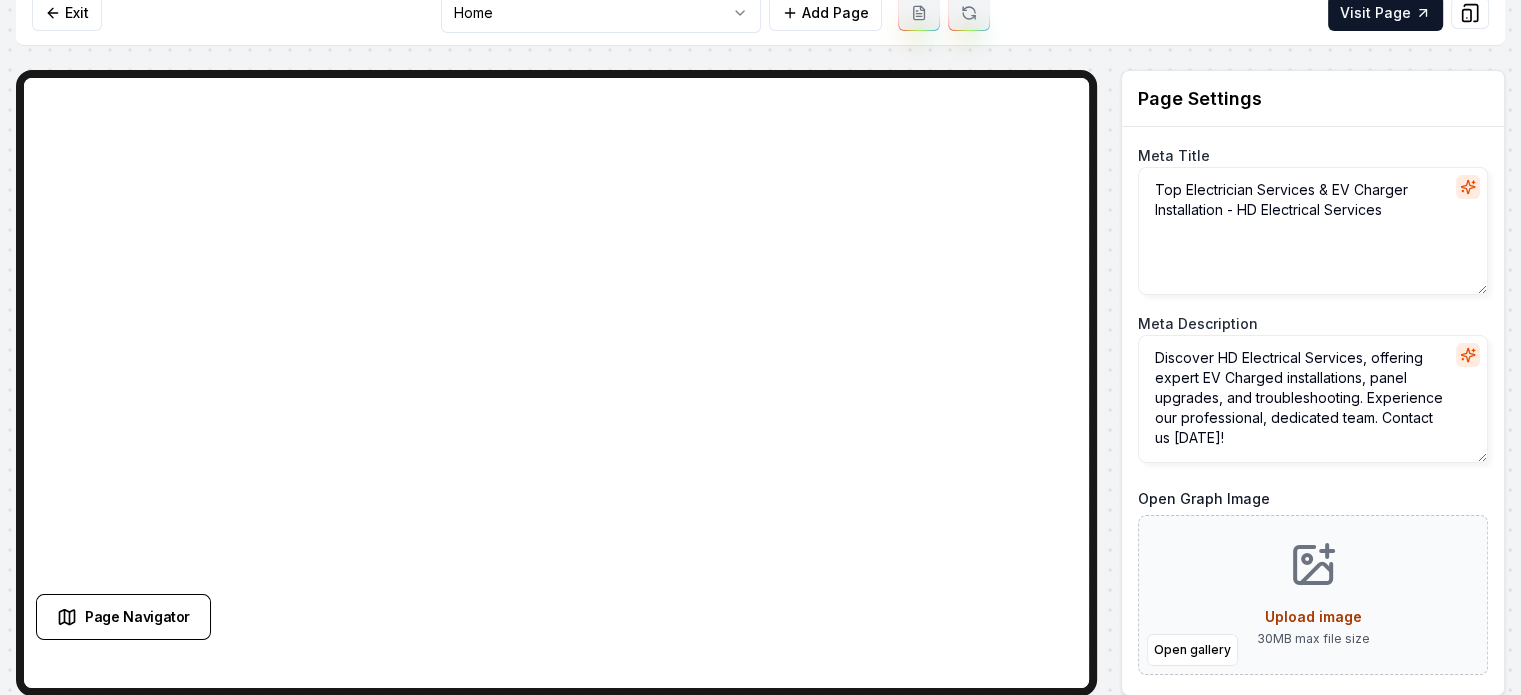 click on "Computer Required This feature is only available on a computer. Please switch to a computer to edit your site. Go back  Exit Home Add Page Visit Page  Page Navigator Page Settings Meta Title Top Electrician Services & EV Charger Installation - HD Electrical Services Meta Description Discover HD Electrical Services, offering expert EV Charged installations, panel upgrades, and troubleshooting. Experience our professional, dedicated team. Contact us today! Open Graph Image Open gallery Upload image 30  MB max file size Discard Changes Save Section Editor Unsupported section type /dashboard/sites/4b683e34-836e-4ec4-90c9-65eef2a93191/pages/f14b5a1b-c012-41a0-9cc8-2dda1a63a379" at bounding box center (760, 328) 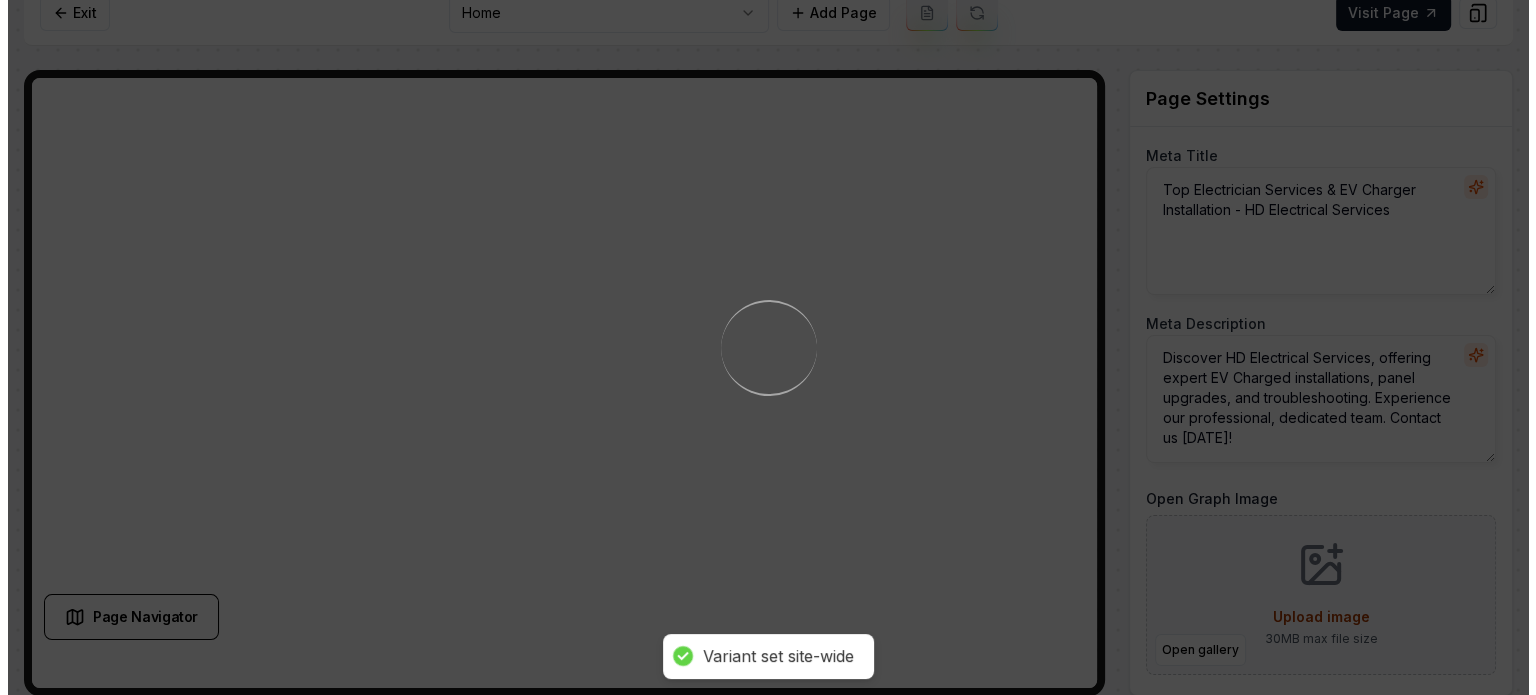scroll, scrollTop: 0, scrollLeft: 0, axis: both 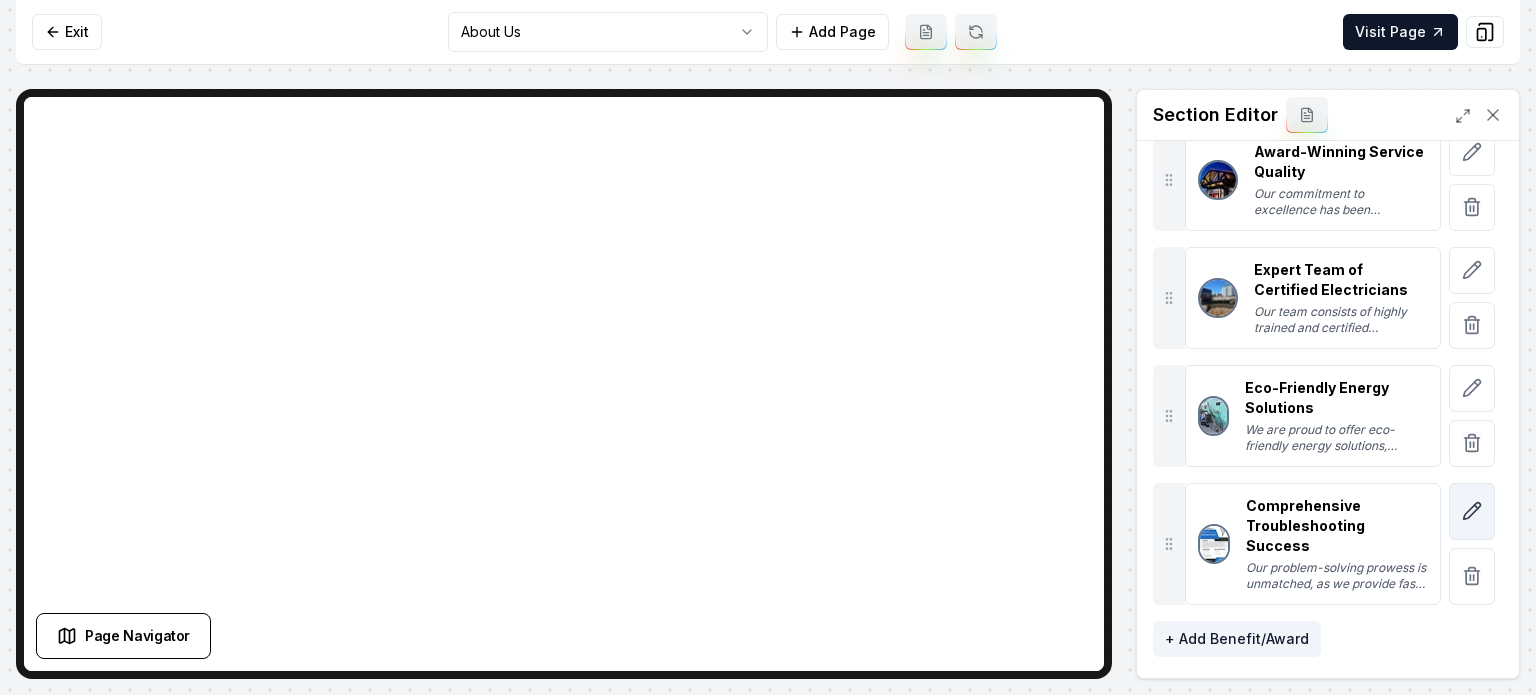 click at bounding box center (1472, 511) 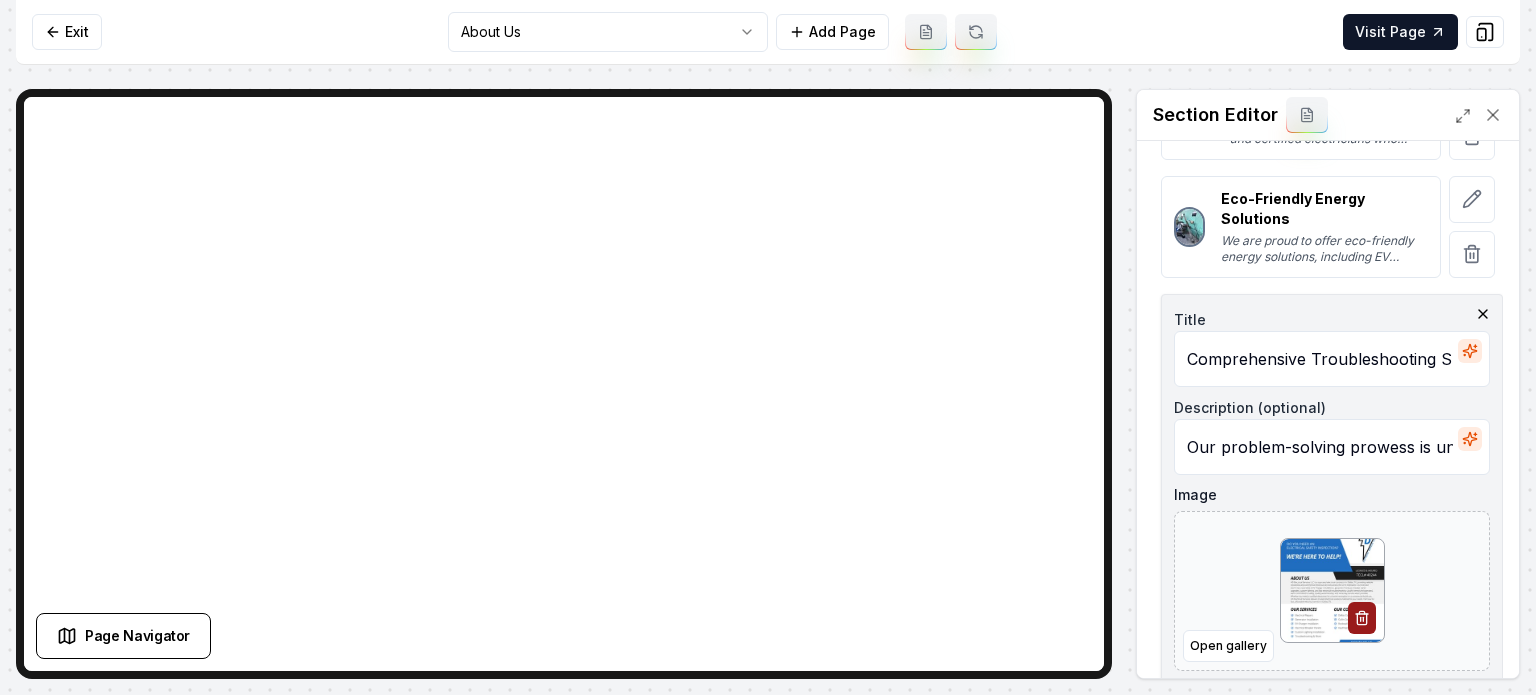 scroll, scrollTop: 620, scrollLeft: 0, axis: vertical 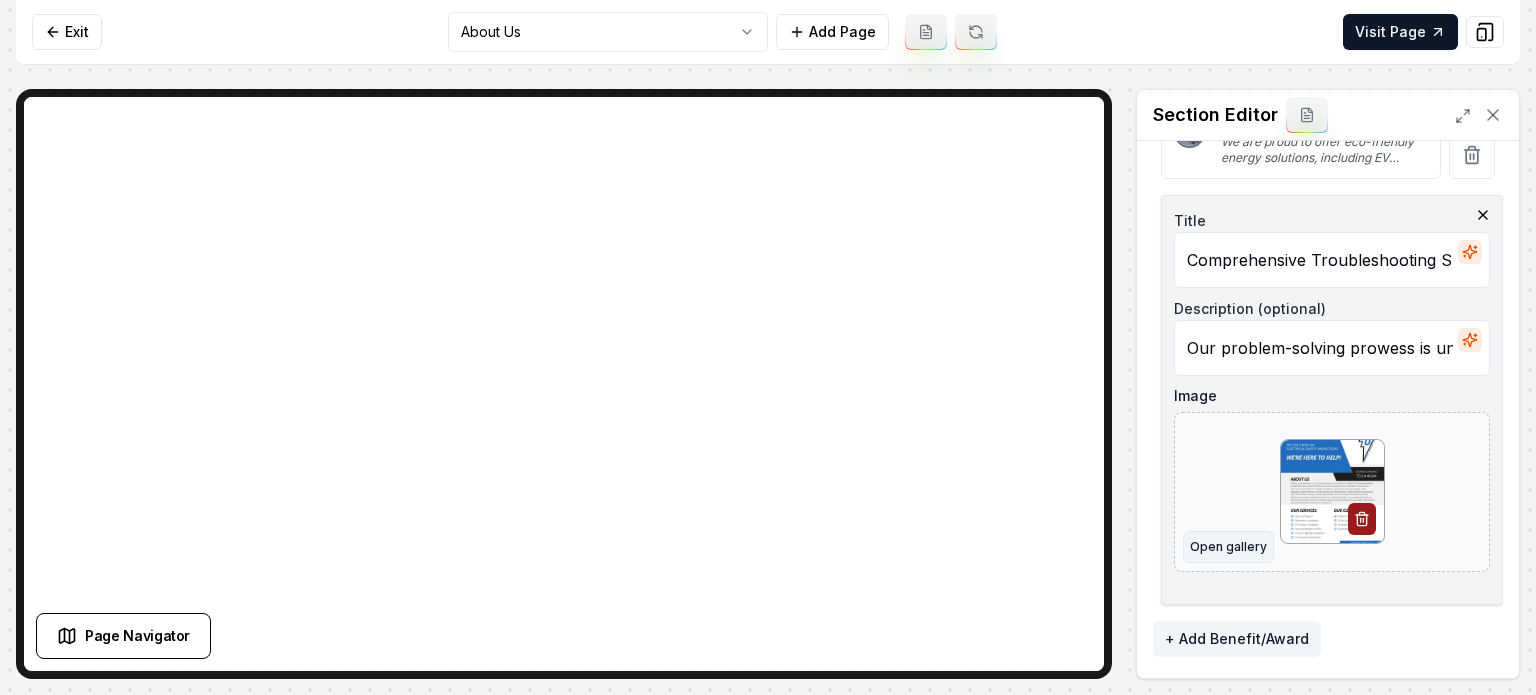 click on "Open gallery" at bounding box center [1228, 547] 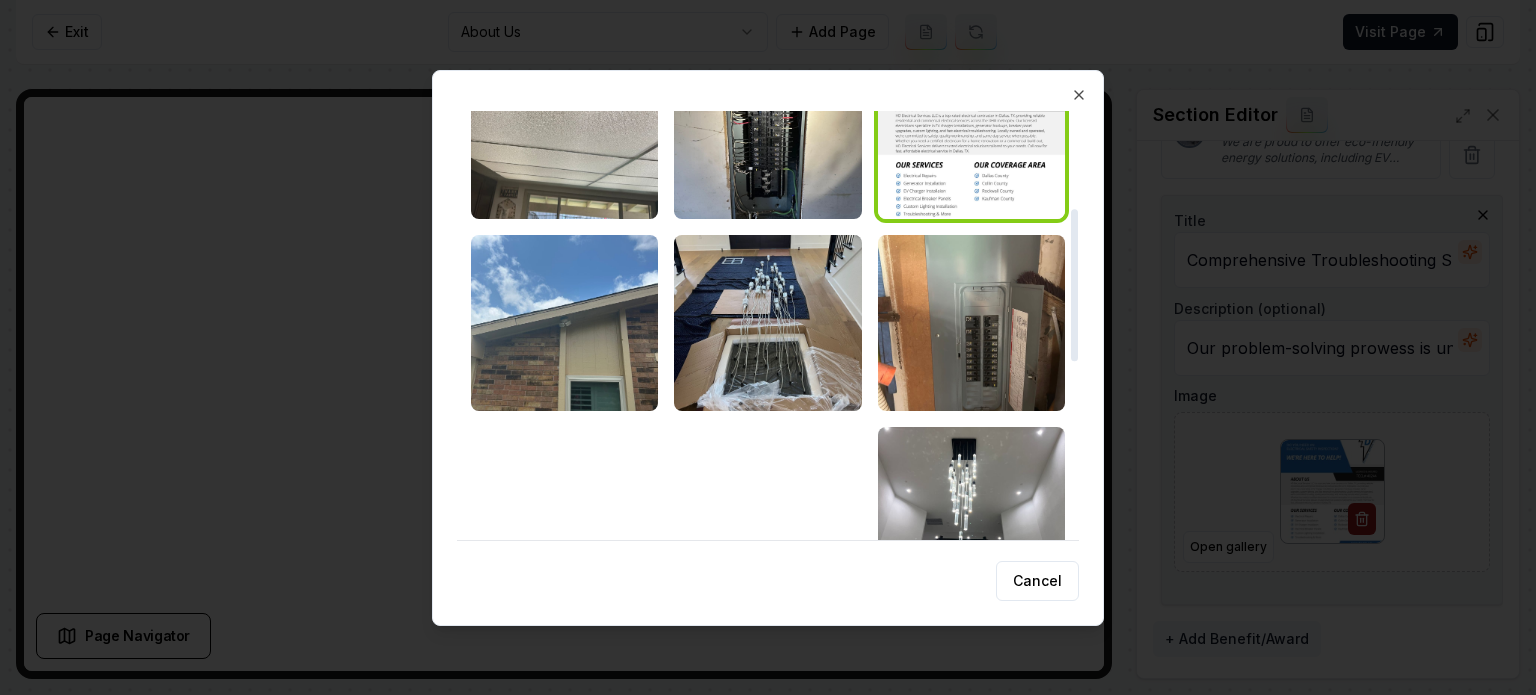 scroll, scrollTop: 400, scrollLeft: 0, axis: vertical 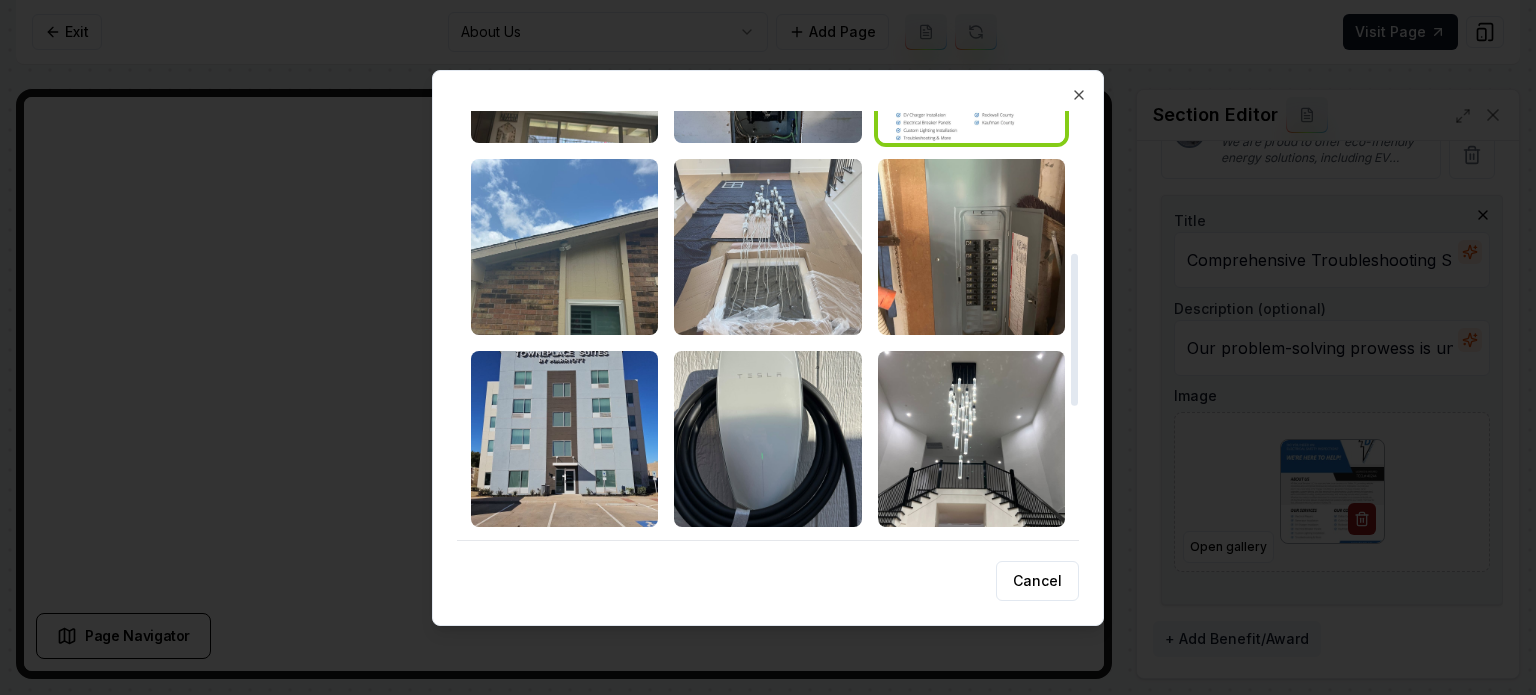 click at bounding box center (767, 247) 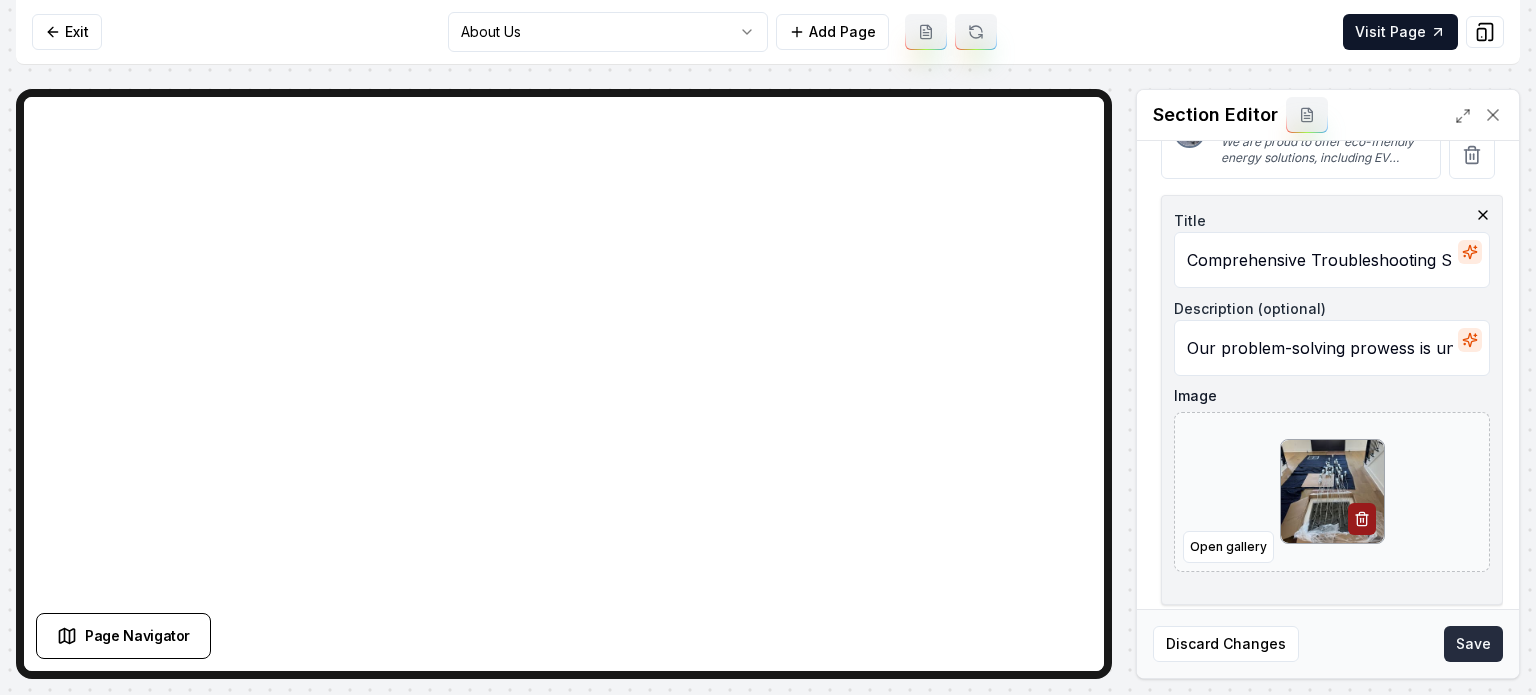 click on "Save" at bounding box center [1473, 644] 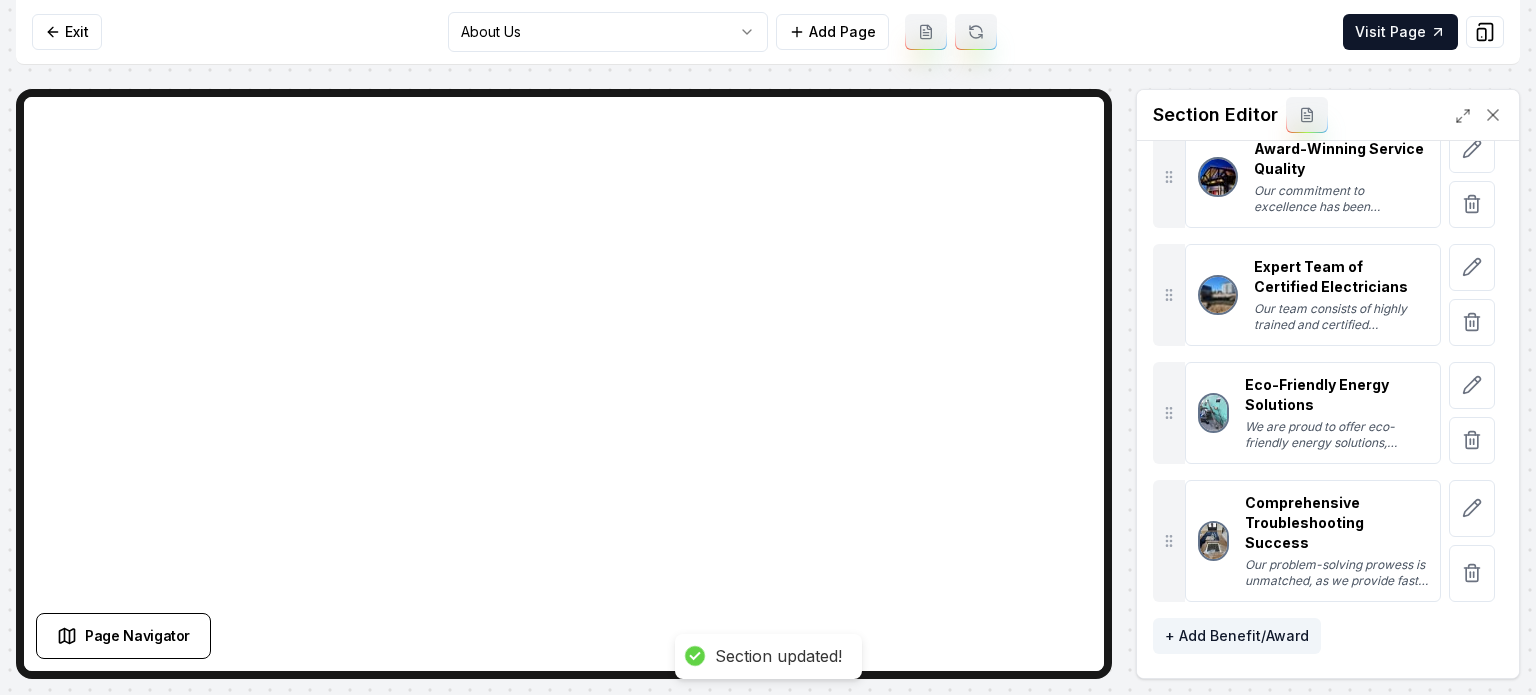 scroll, scrollTop: 332, scrollLeft: 0, axis: vertical 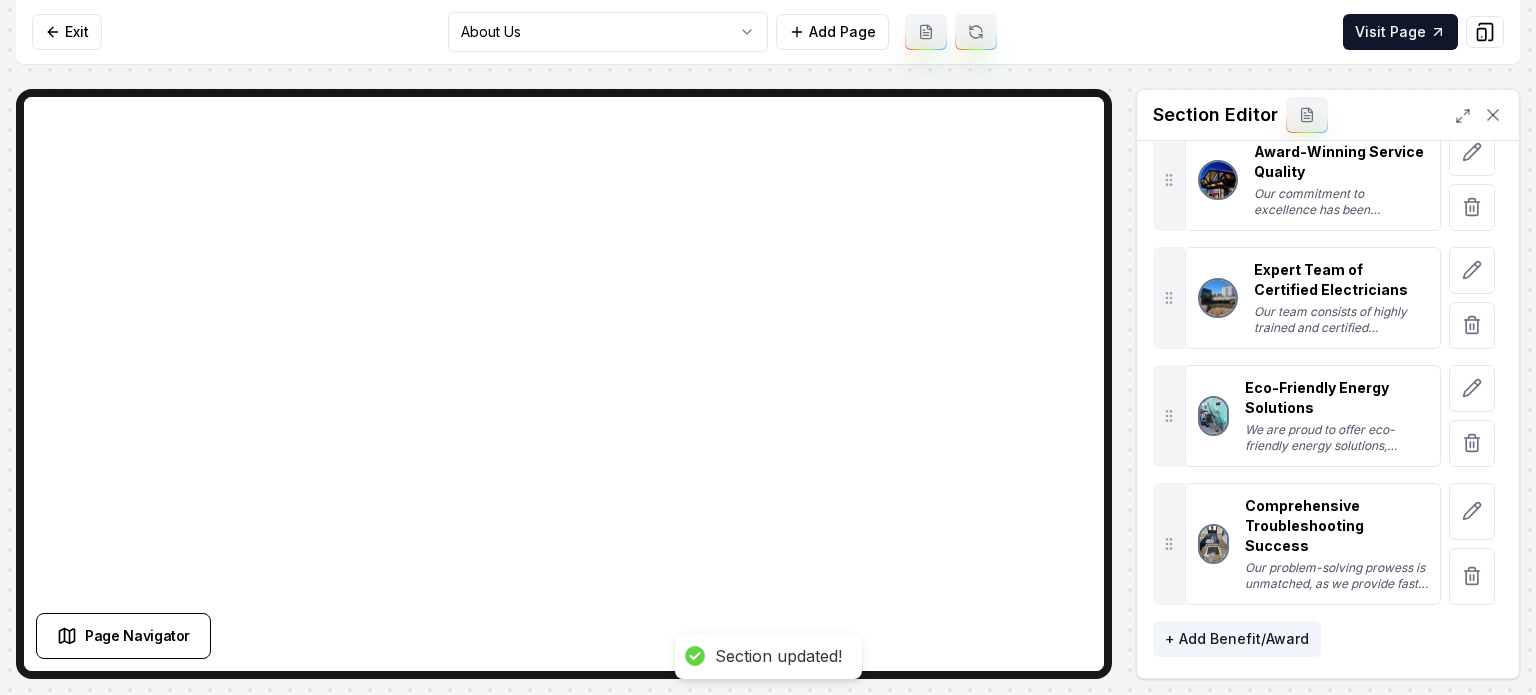 click on "Computer Required This feature is only available on a computer. Please switch to a computer to edit your site. Go back  Exit About Us Add Page Visit Page  Page Navigator Page Settings Section Editor Header Why Choose HD Electrical Services? Achievements and Benefits Subheader We are proud of our accomplishments and the benefits we provide. Benefit/award entries Award-Winning Service Quality Our commitment to excellence has been recognized with numerous industry awards highlighting our superior service quality and customer satisfaction. Expert Team of Certified Electricians Our team consists of highly trained and certified electricians who bring years of experience to every job, ensuring high-quality and reliable electrical solutions. Eco-Friendly Energy Solutions We are proud to offer eco-friendly energy solutions, including EV charger installations and energy-efficient system upgrades, helping our customers reduce their carbon footprint. Comprehensive Troubleshooting Success + Add Benefit/Award Save" at bounding box center (768, 347) 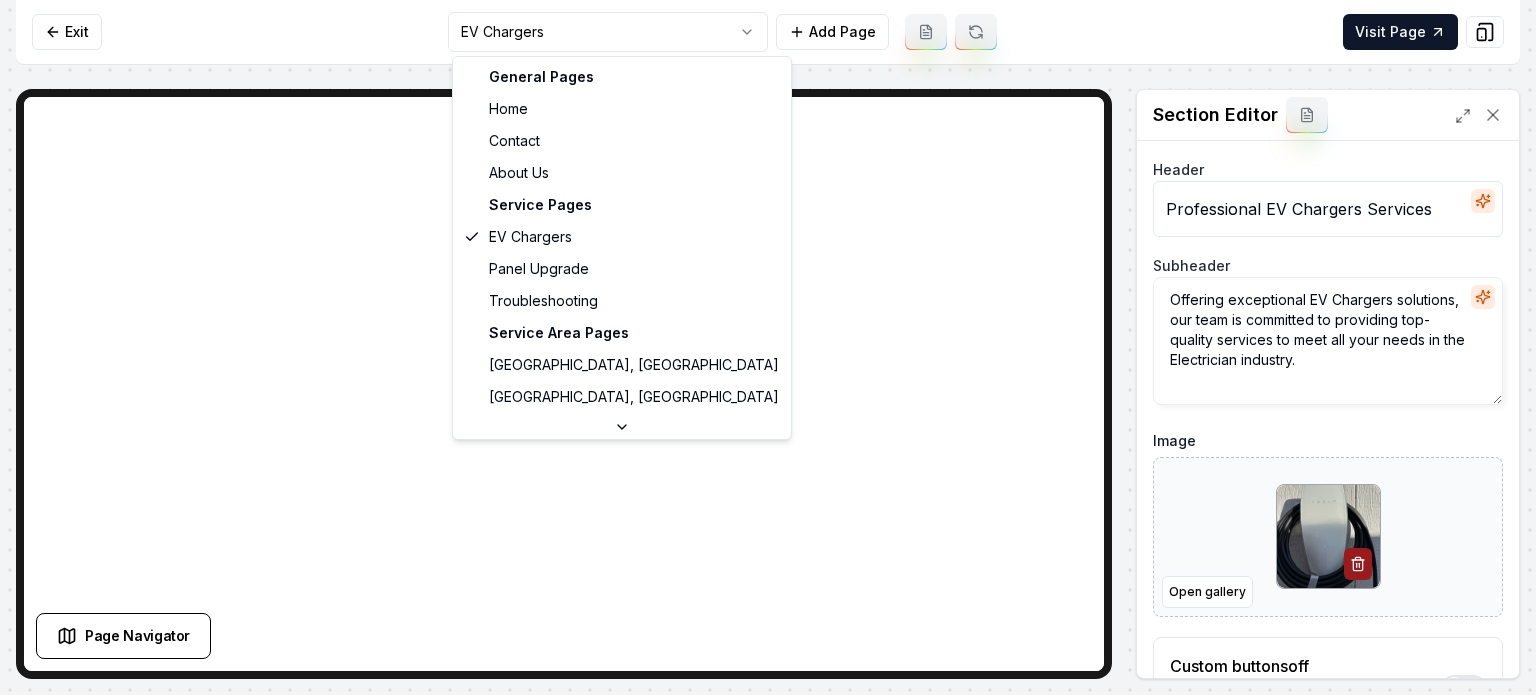 click on "Computer Required This feature is only available on a computer. Please switch to a computer to edit your site. Go back  Exit EV Chargers Add Page Visit Page  Page Navigator Page Settings Section Editor Header Professional EV Chargers Services Subheader Offering exceptional EV Chargers solutions, our team is committed to providing top-quality services to meet all your needs in the Electrician industry. Image Open gallery Custom buttons  off Your buttons will be based on the goals you set up. Discard Changes Save /dashboard/sites/4b683e34-836e-4ec4-90c9-65eef2a93191/pages/ccfb64b4-102a-4bf6-b1c9-d63a0c172ab6 General Pages Home Contact About Us Service Pages EV Chargers Panel Upgrade Troubleshooting Service Area Pages Plano, TX Dallas, TX McKinney, TX Frisco, TX" at bounding box center (768, 347) 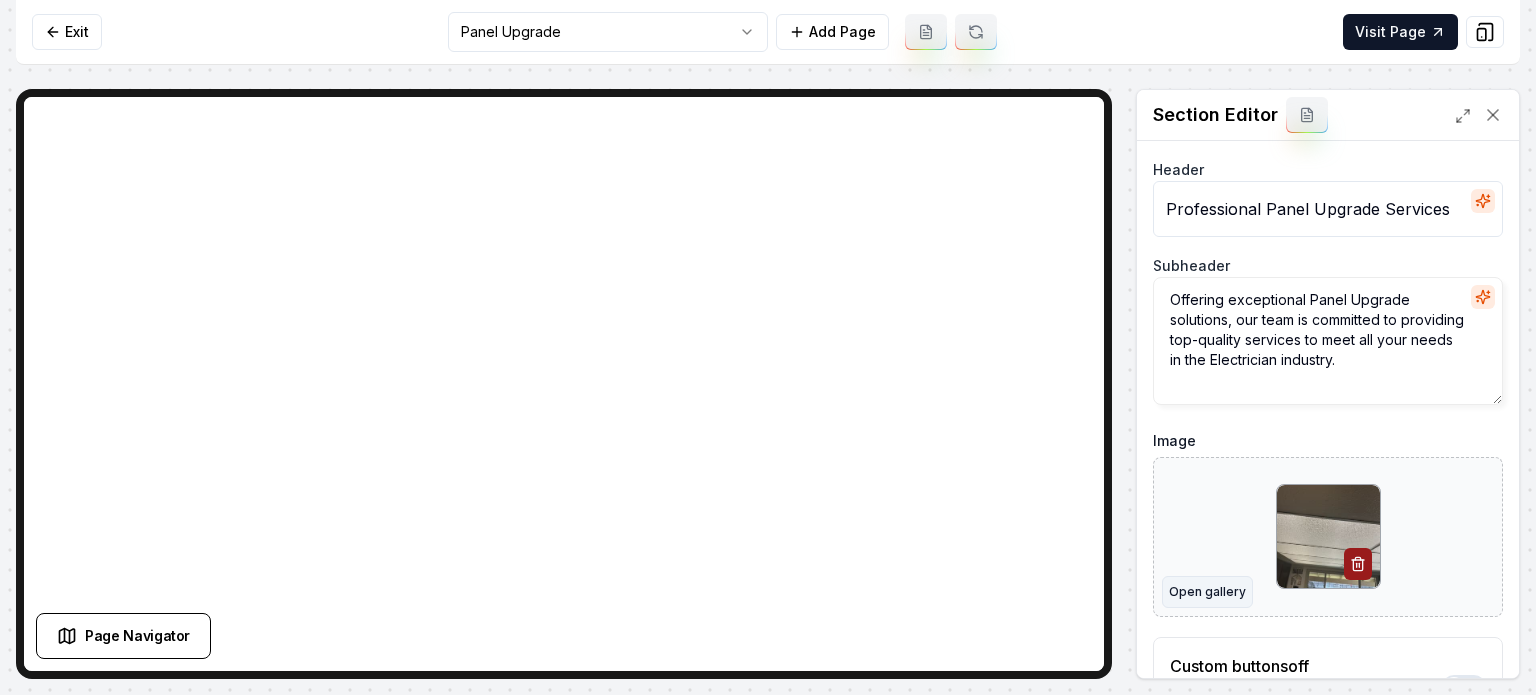 click on "Open gallery" at bounding box center (1207, 592) 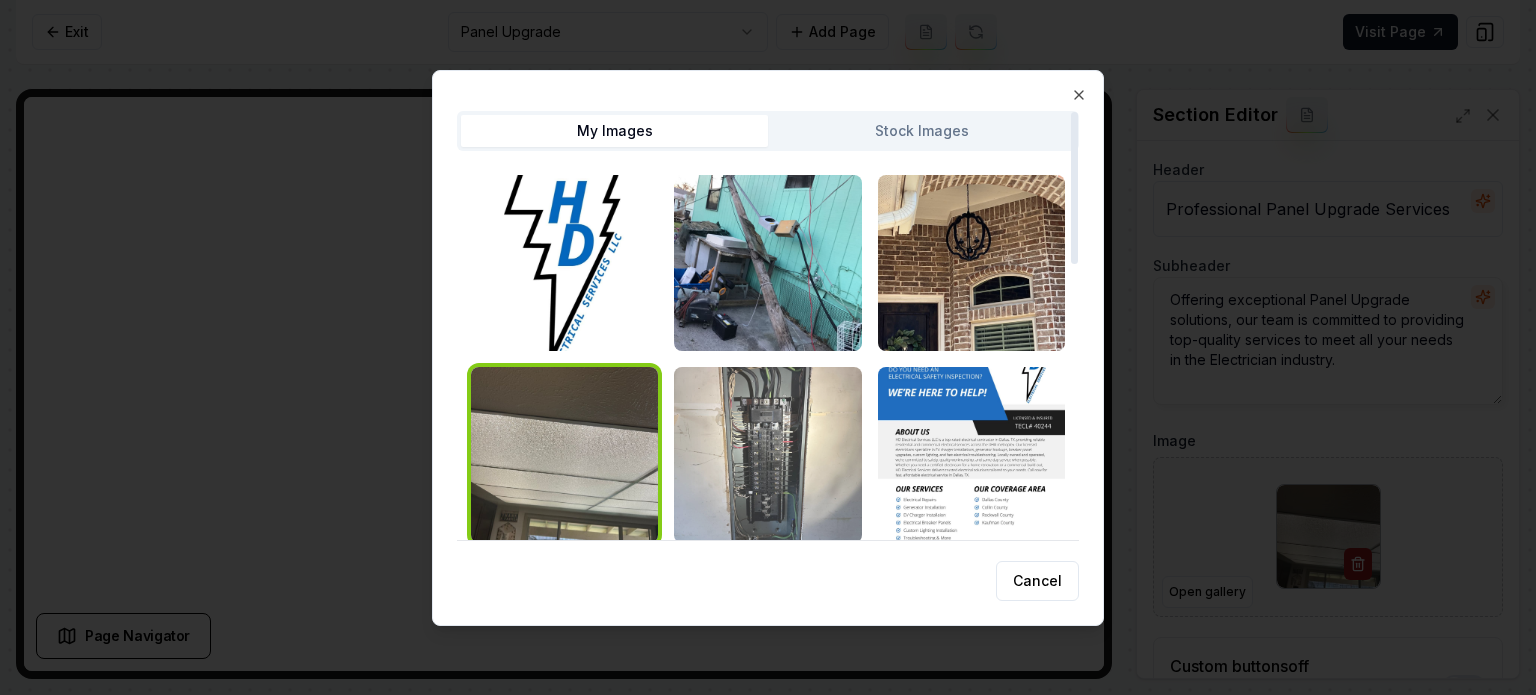 click at bounding box center (767, 455) 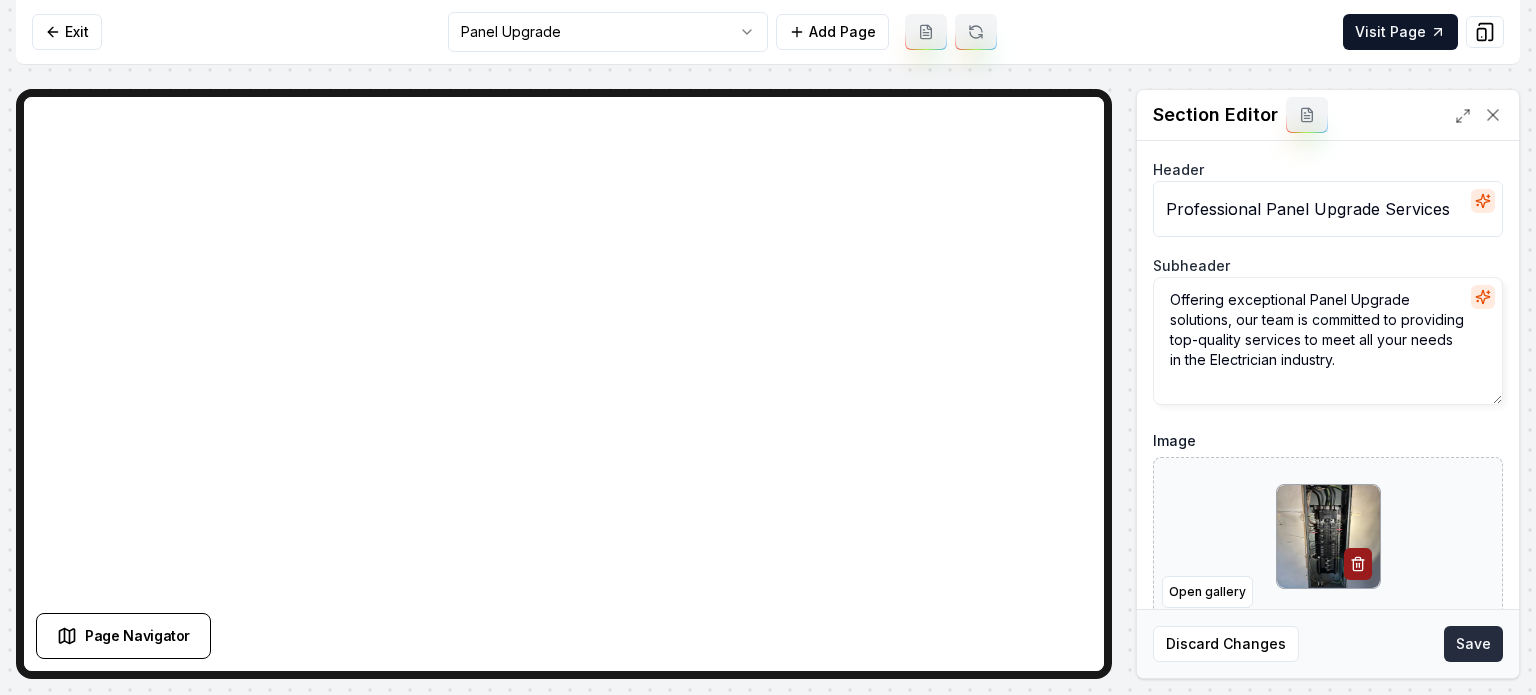 click on "Save" at bounding box center (1473, 644) 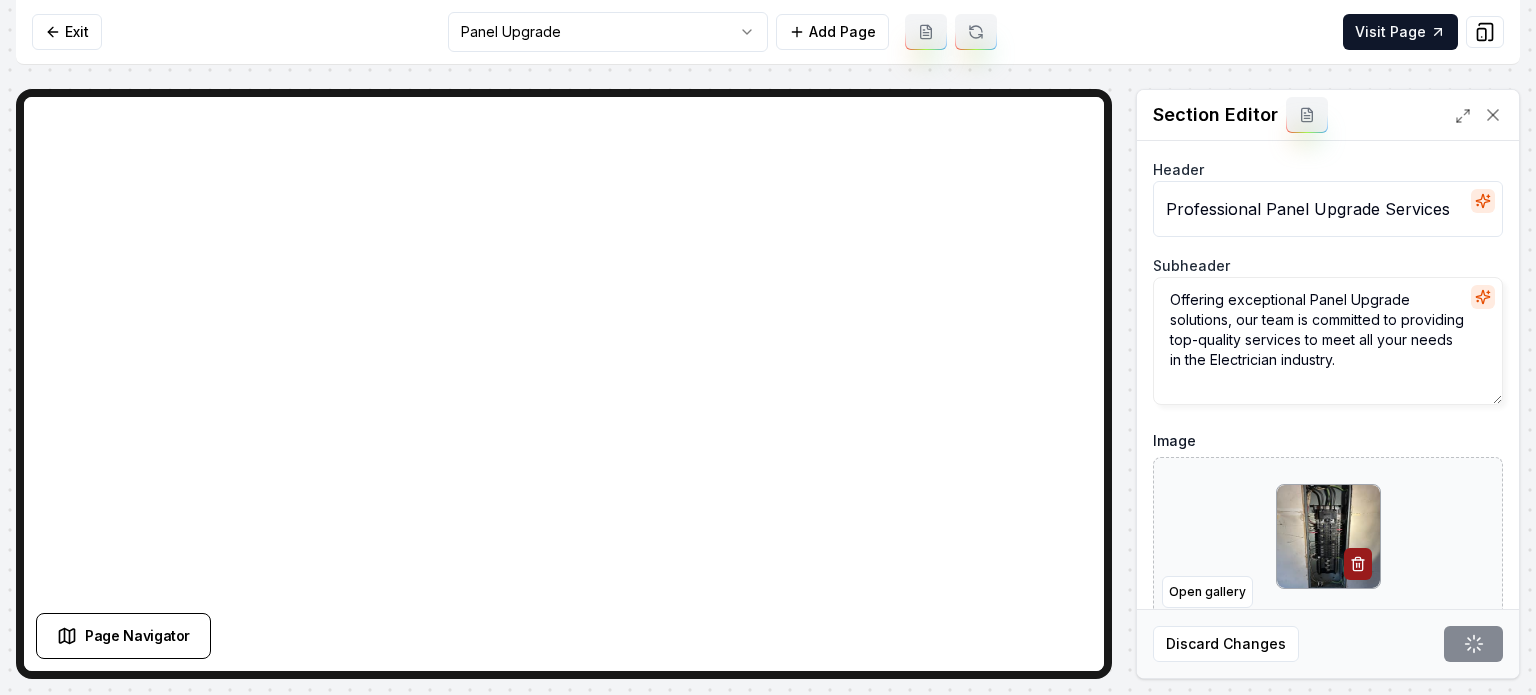 click on "Computer Required This feature is only available on a computer. Please switch to a computer to edit your site. Go back  Exit Panel Upgrade Add Page Visit Page  Page Navigator Page Settings Section Editor Header Professional Panel Upgrade Services Subheader Offering exceptional Panel Upgrade solutions, our team is committed to providing top-quality services to meet all your needs in the Electrician industry. Image Open gallery Custom buttons  off Your buttons will be based on the goals you set up. Discard Changes Save /dashboard/sites/4b683e34-836e-4ec4-90c9-65eef2a93191/pages/6426cc72-6363-4541-a31d-997224067148" at bounding box center (768, 347) 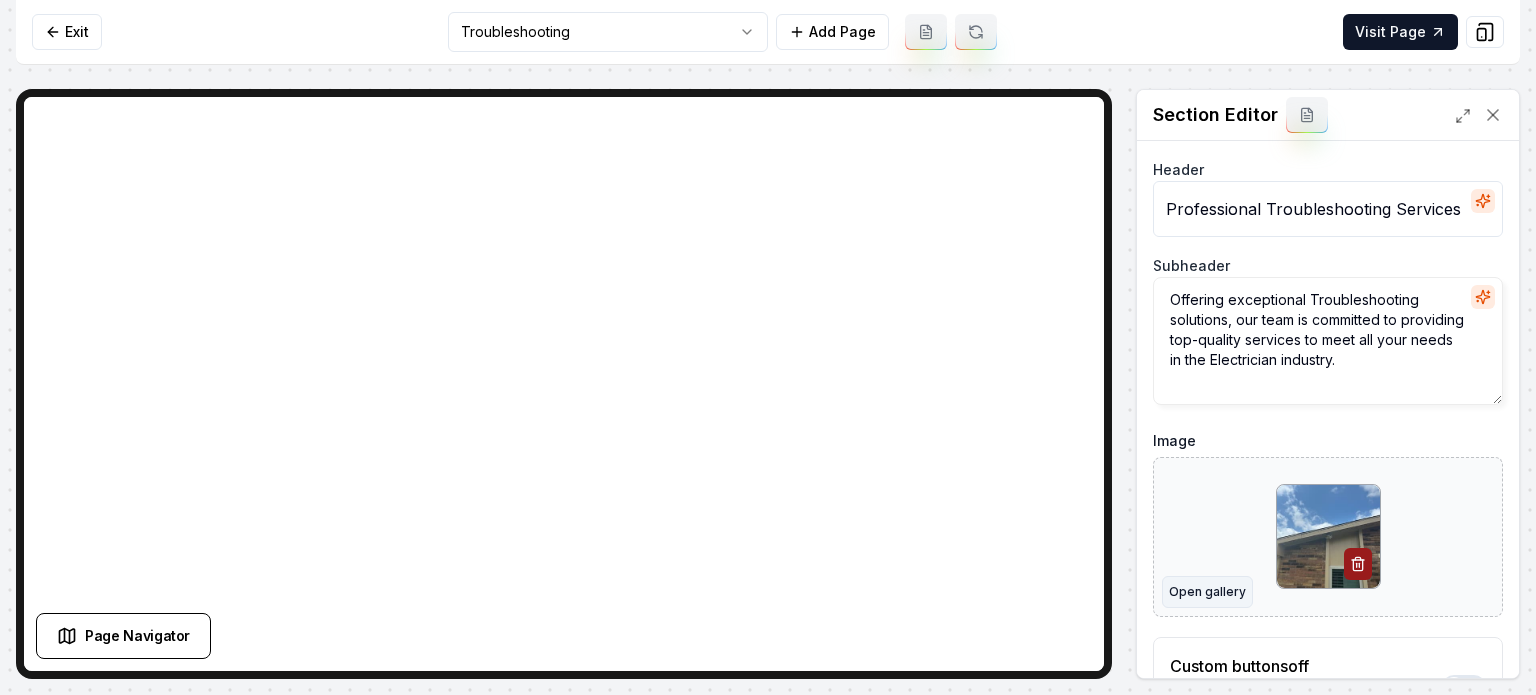 click on "Open gallery" at bounding box center (1207, 592) 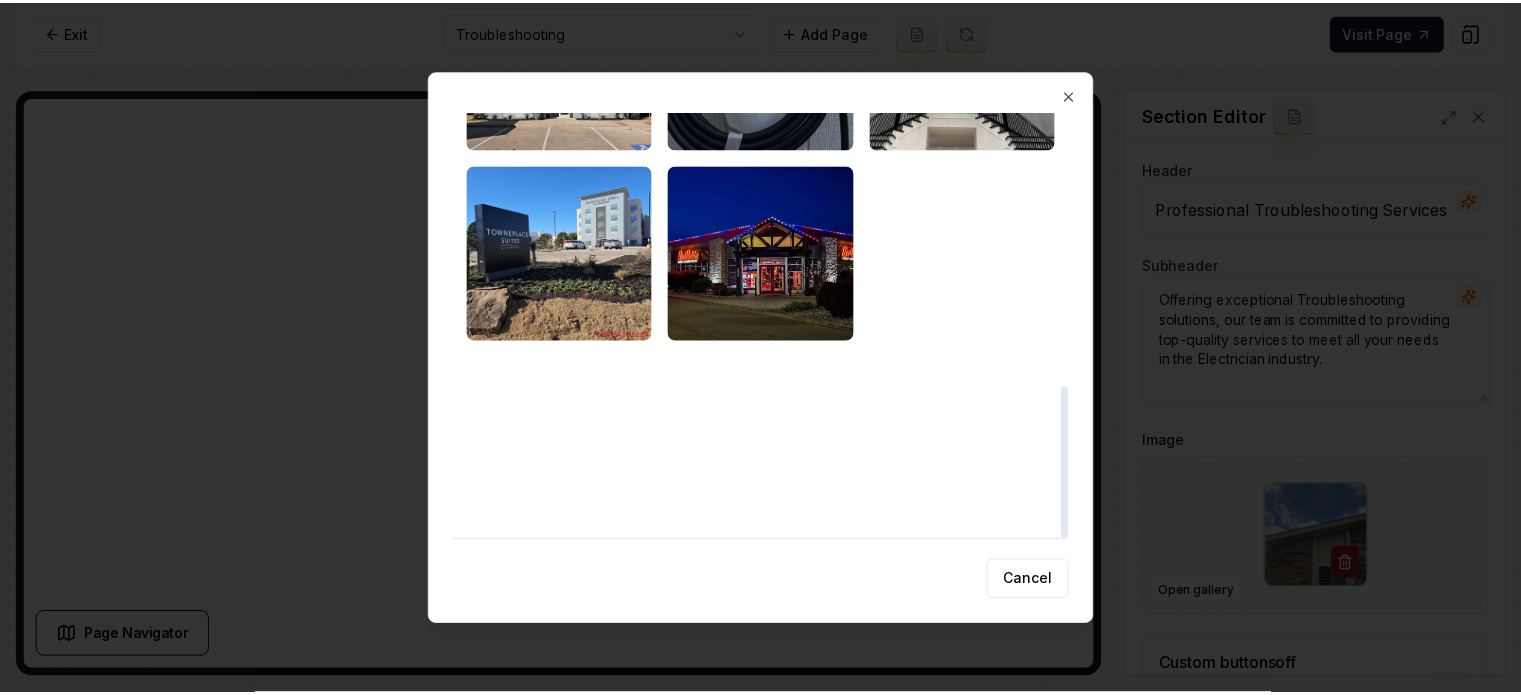 scroll, scrollTop: 678, scrollLeft: 0, axis: vertical 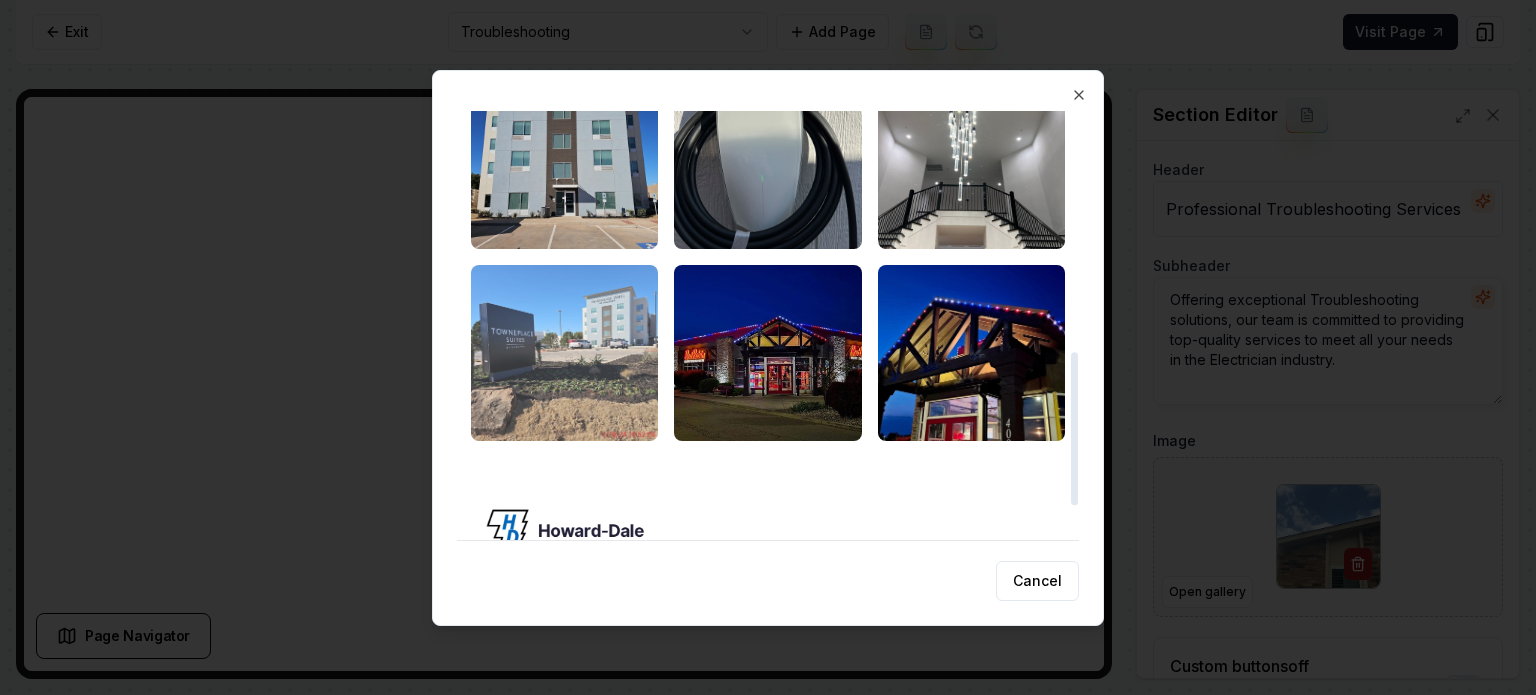 click at bounding box center (564, 353) 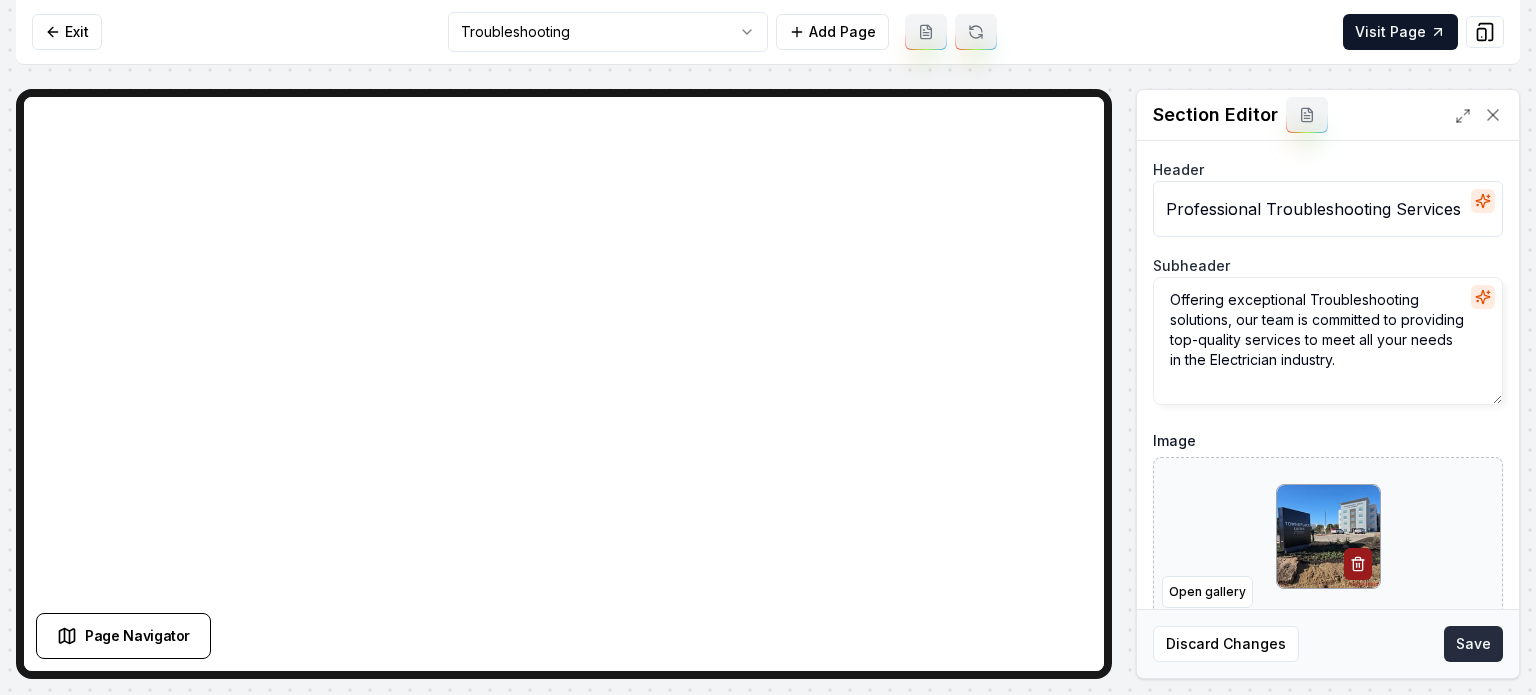 click on "Save" at bounding box center [1473, 644] 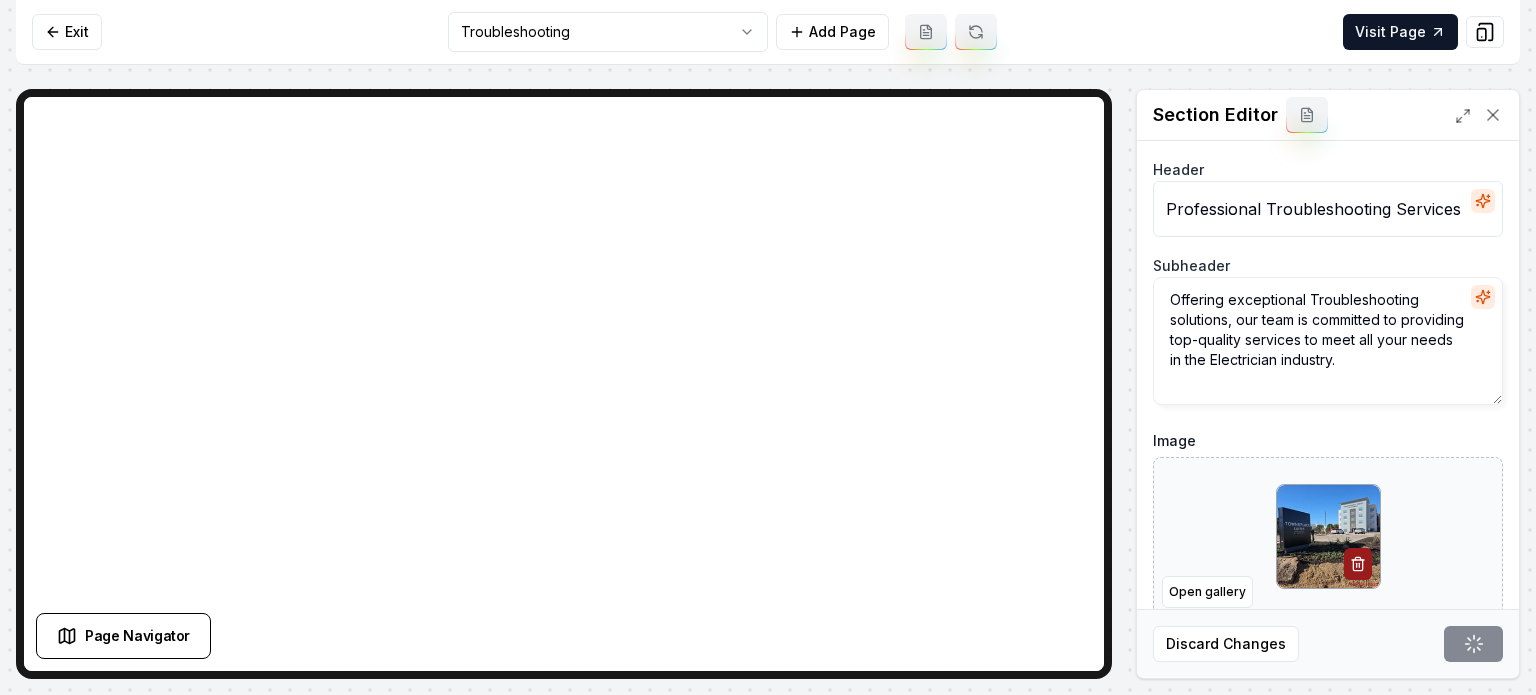 click on "Computer Required This feature is only available on a computer. Please switch to a computer to edit your site. Go back  Exit Troubleshooting Add Page Visit Page  Page Navigator Page Settings Section Editor Header Professional Troubleshooting Services Subheader Offering exceptional Troubleshooting solutions, our team is committed to providing top-quality services to meet all your needs in the Electrician industry. Image Open gallery Custom buttons  off Your buttons will be based on the goals you set up. Discard Changes Save /dashboard/sites/4b683e34-836e-4ec4-90c9-65eef2a93191/pages/a2c847e8-9091-482d-89a3-55b41d9db2cc" at bounding box center [768, 347] 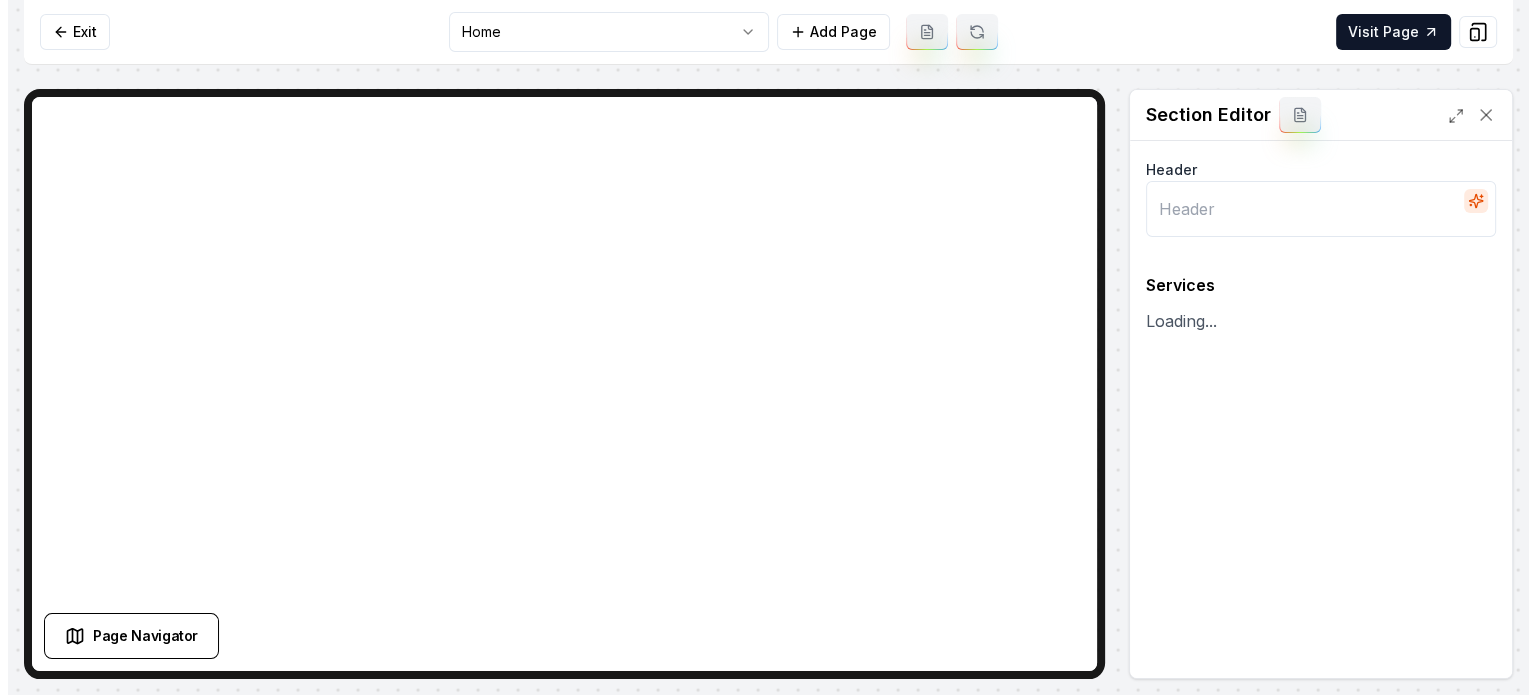 scroll, scrollTop: 0, scrollLeft: 0, axis: both 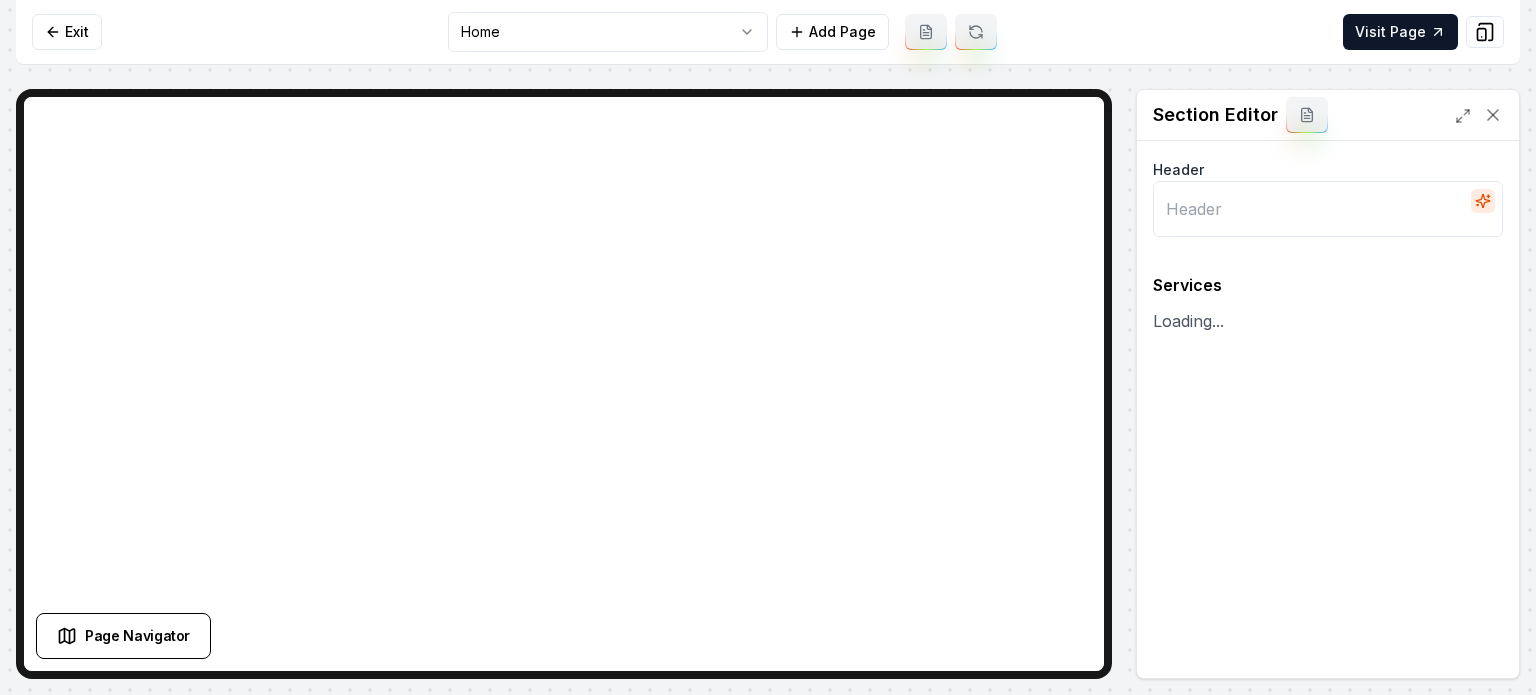 type on "Our Expert Electrical Services" 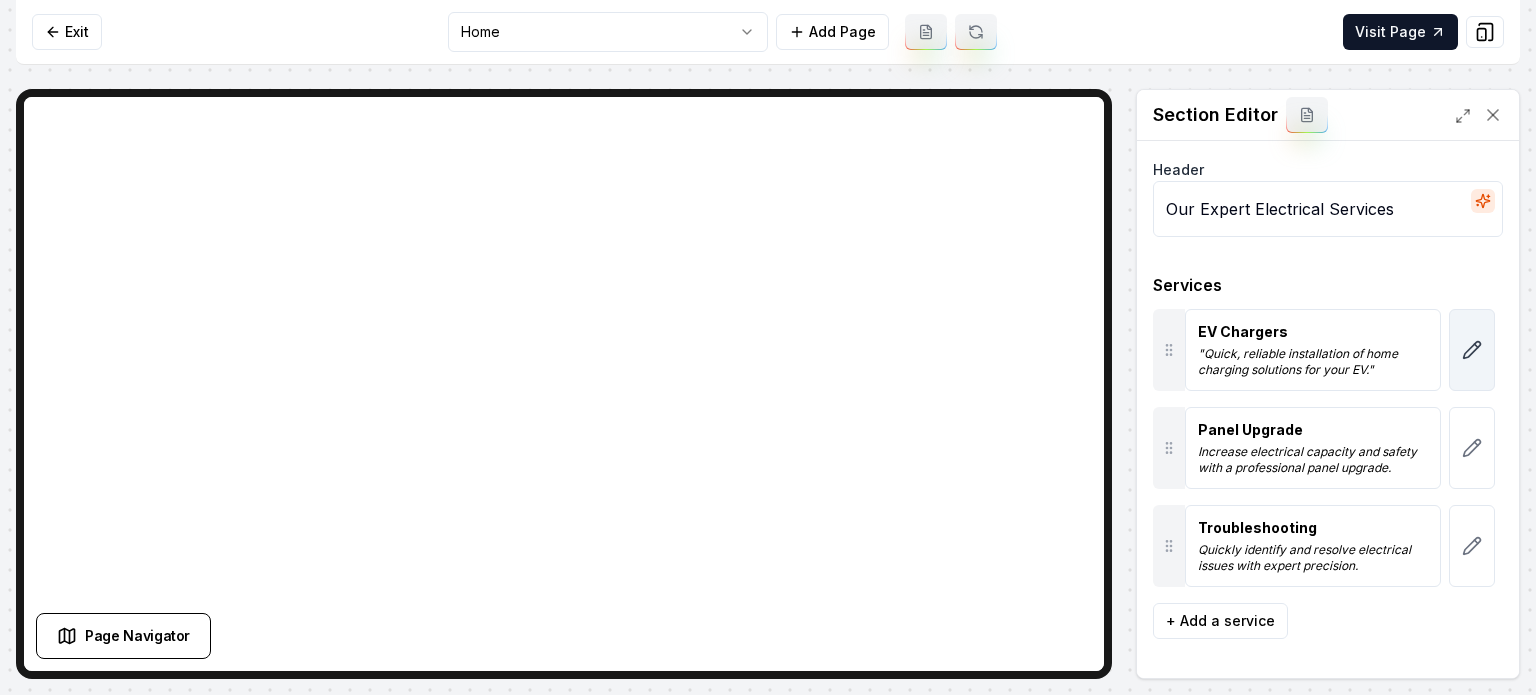click at bounding box center (1472, 350) 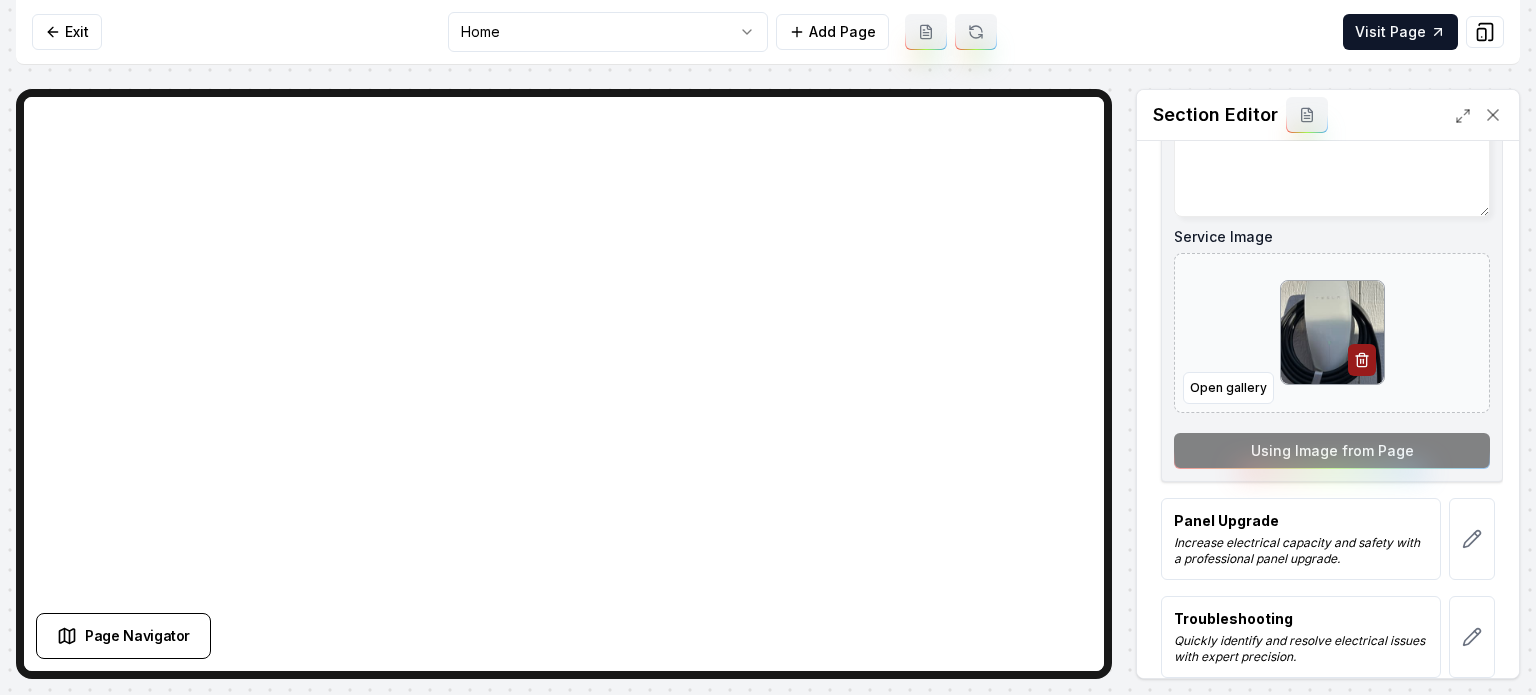 scroll, scrollTop: 443, scrollLeft: 0, axis: vertical 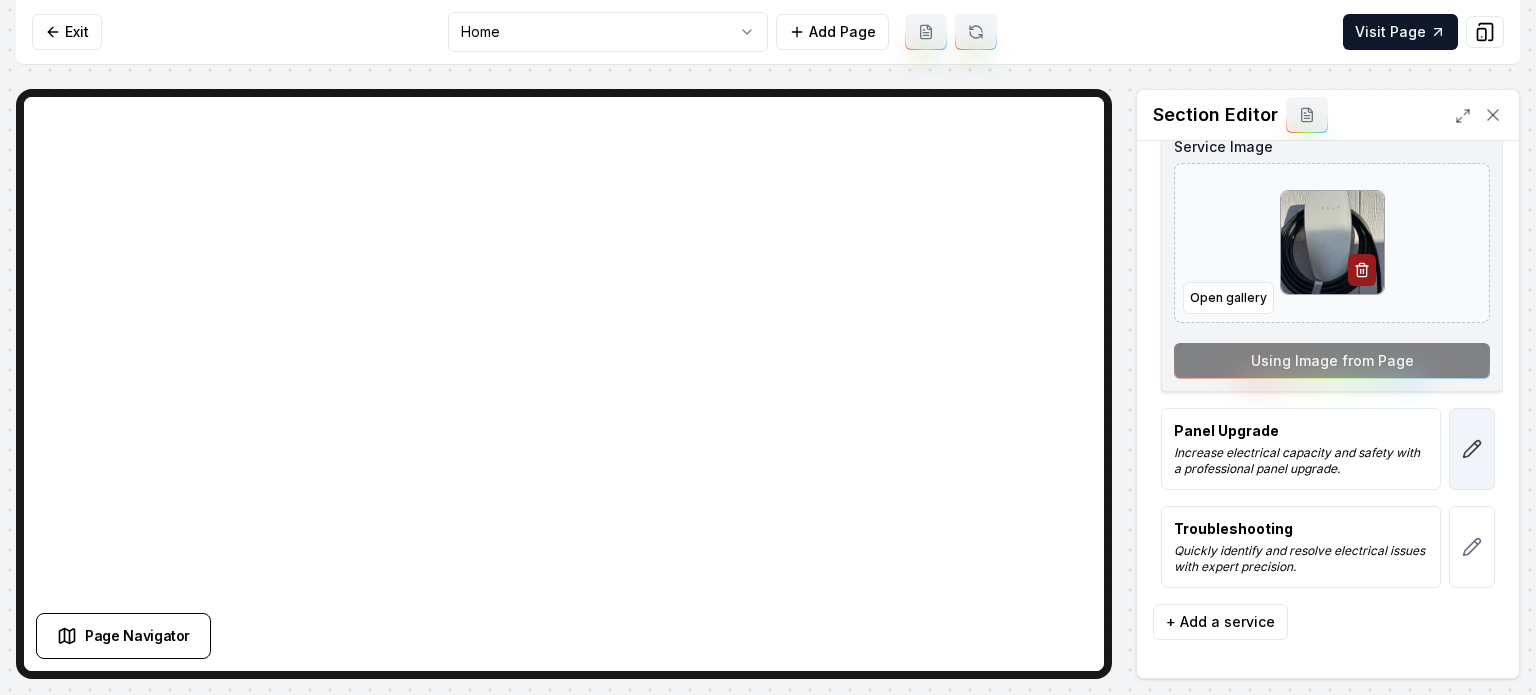 click at bounding box center (1472, 449) 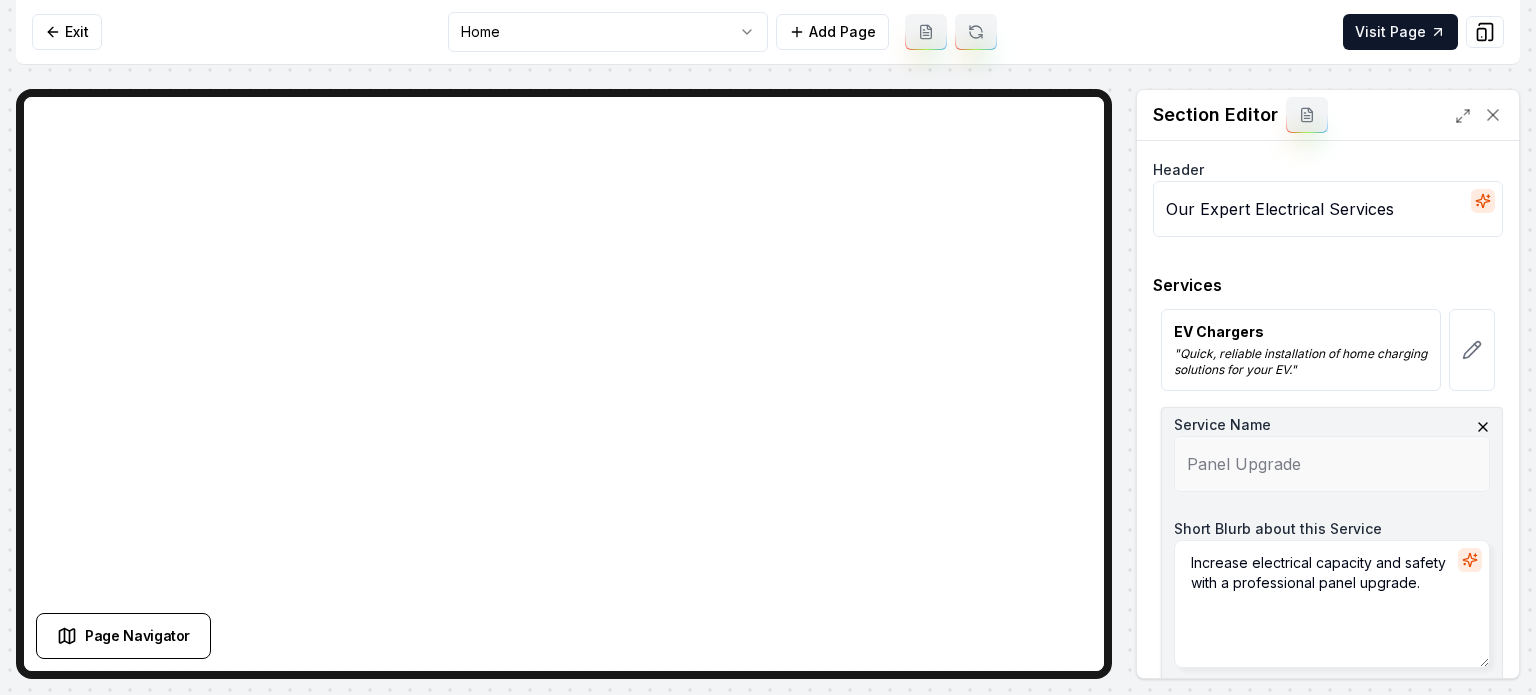 scroll, scrollTop: 443, scrollLeft: 0, axis: vertical 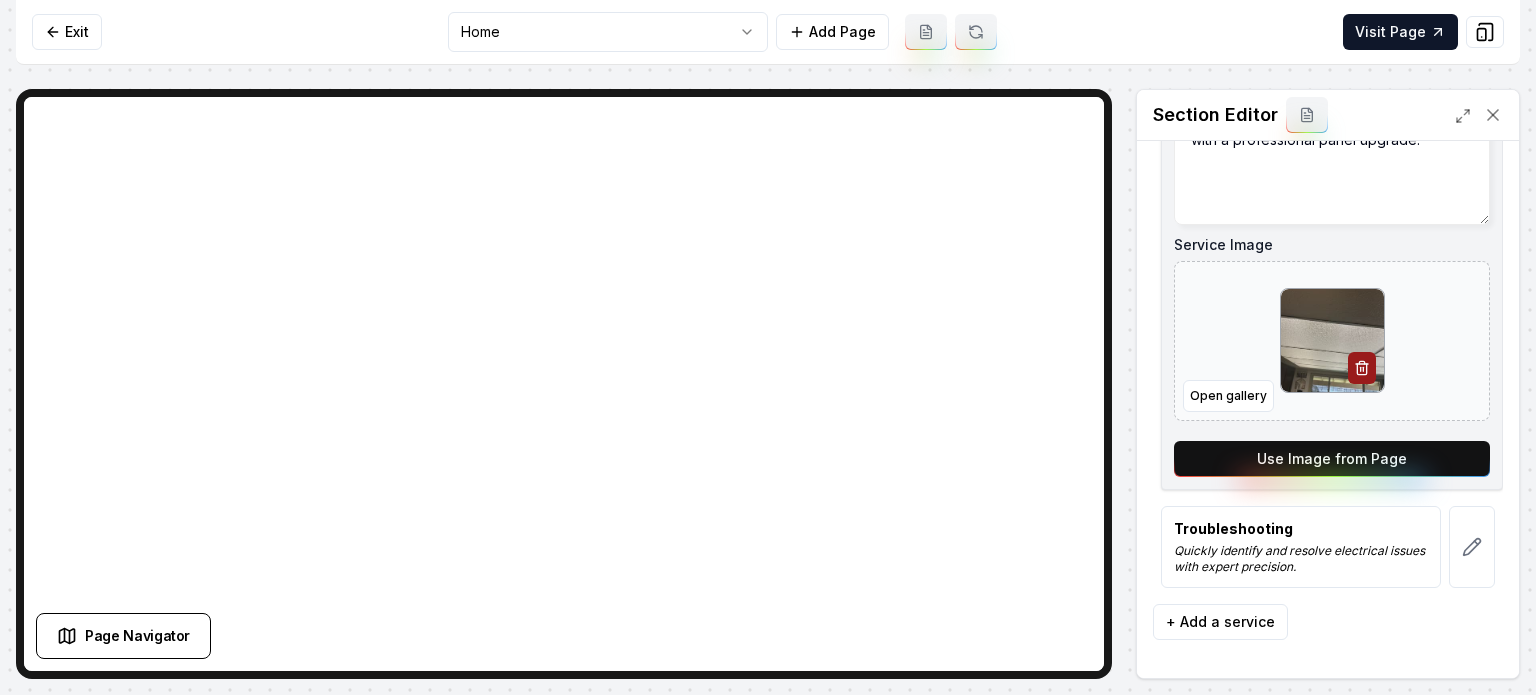 click on "Service Name Panel Upgrade Short Blurb about this Service Increase electrical capacity and safety with a professional panel upgrade. Service Image Open gallery Use Image from Page" at bounding box center (1332, 227) 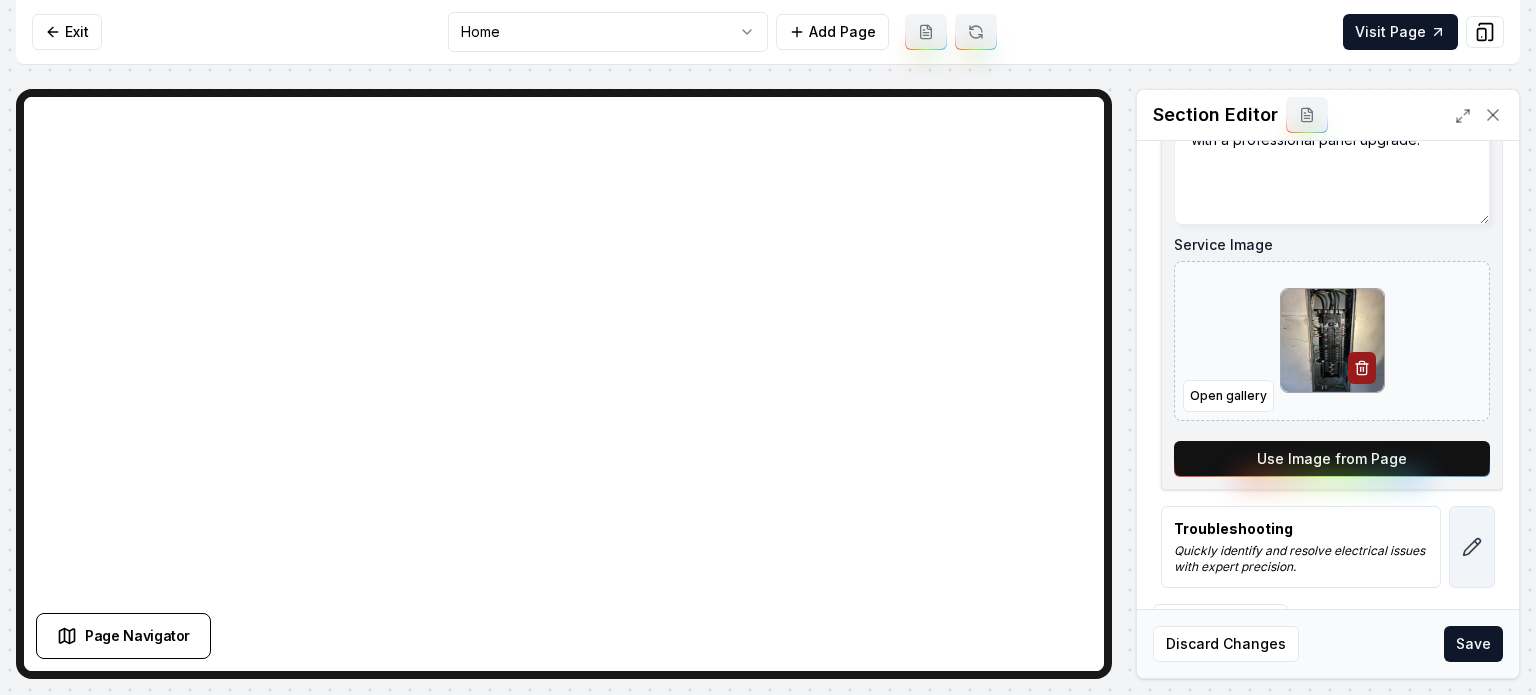 click at bounding box center (1472, 547) 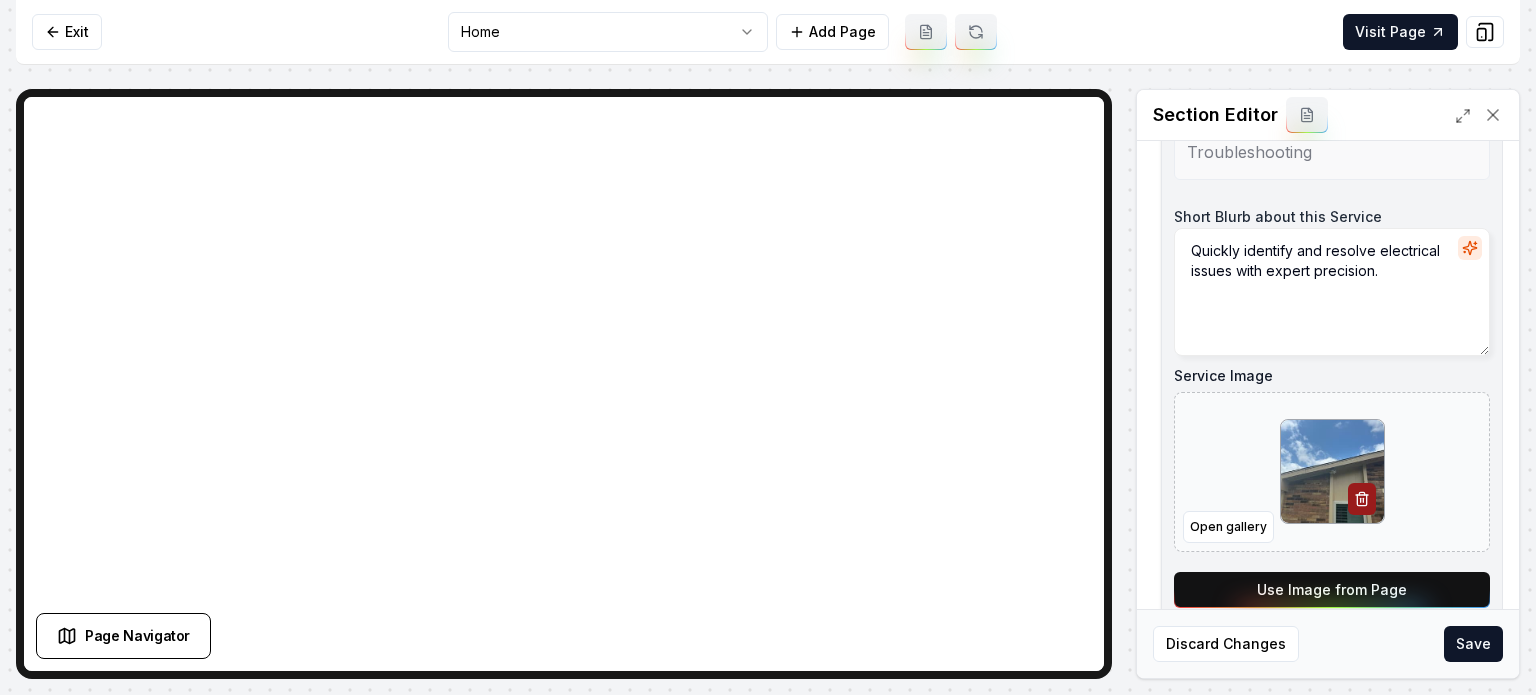 scroll, scrollTop: 443, scrollLeft: 0, axis: vertical 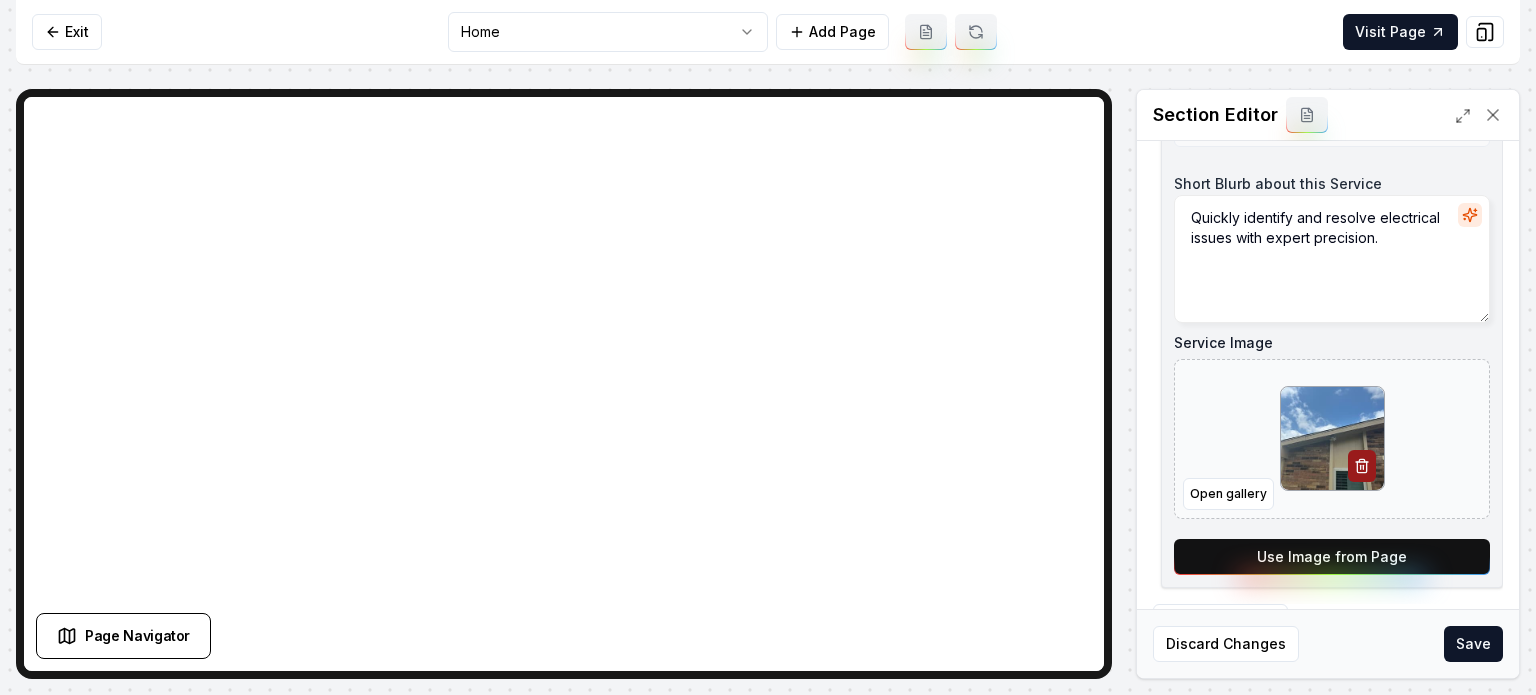 click on "Use Image from Page" at bounding box center (1332, 557) 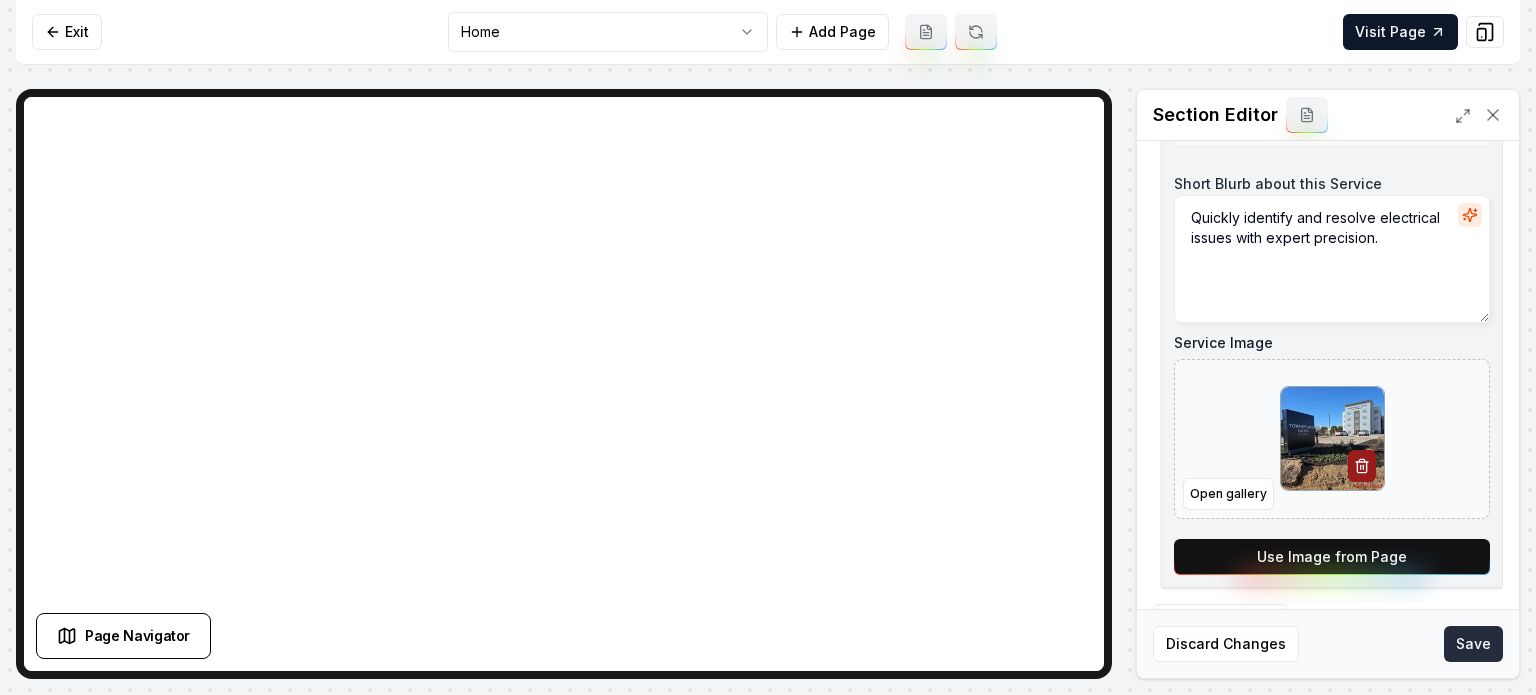 click on "Save" at bounding box center (1473, 644) 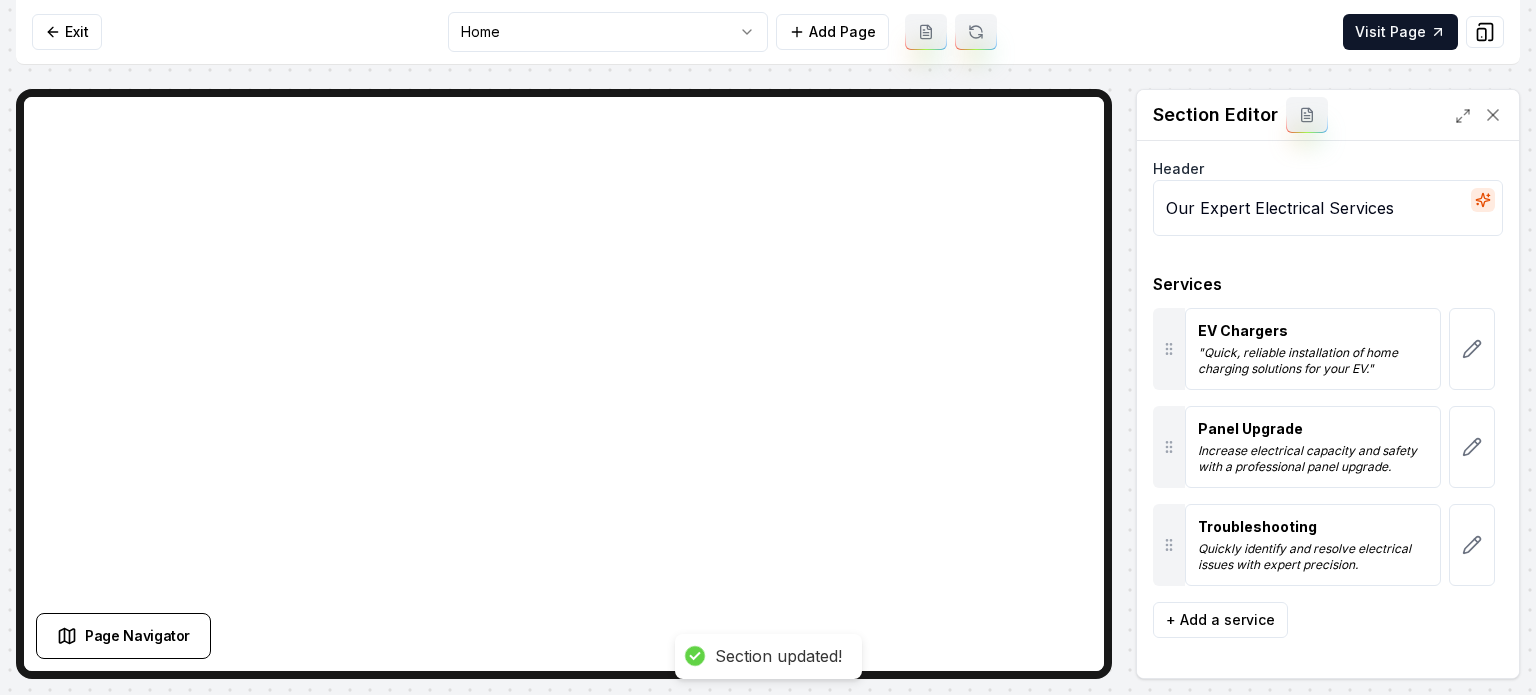 scroll, scrollTop: 0, scrollLeft: 0, axis: both 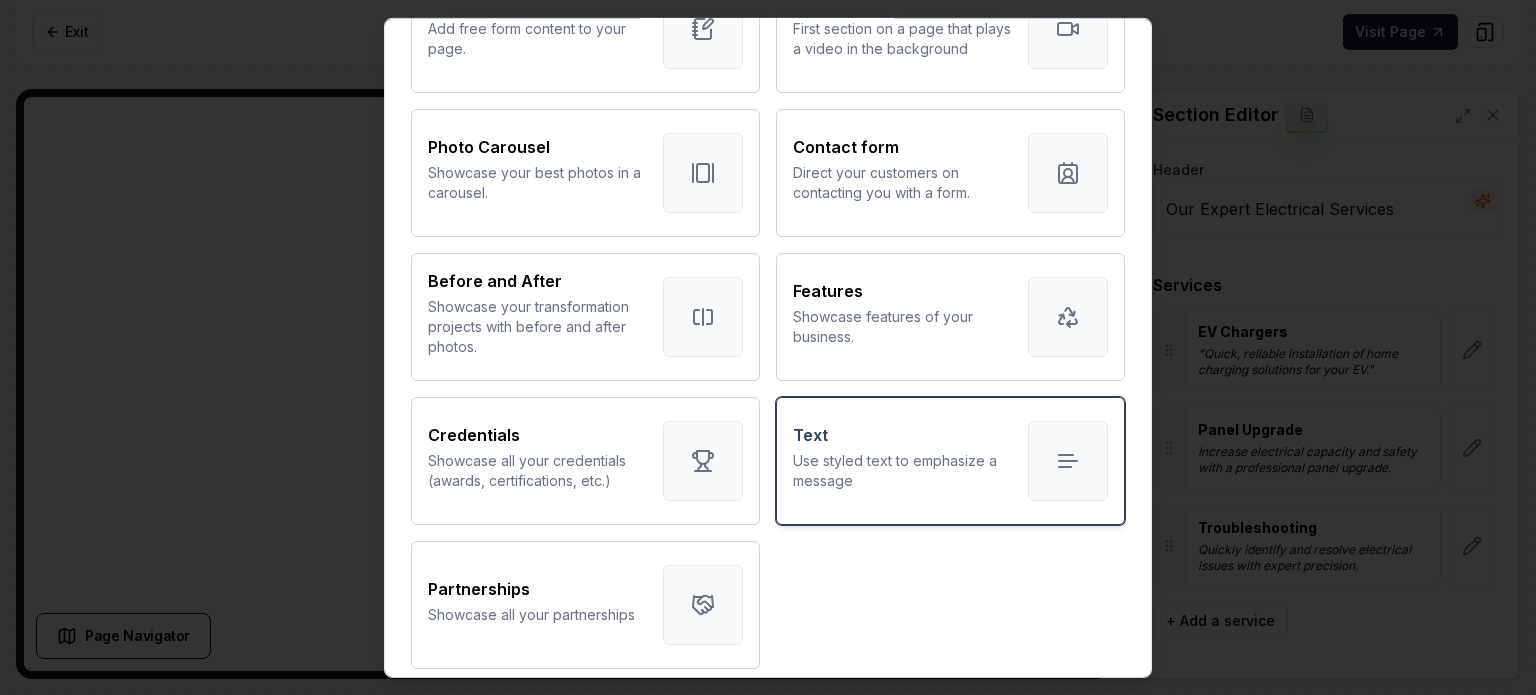 click on "Text" at bounding box center (902, 434) 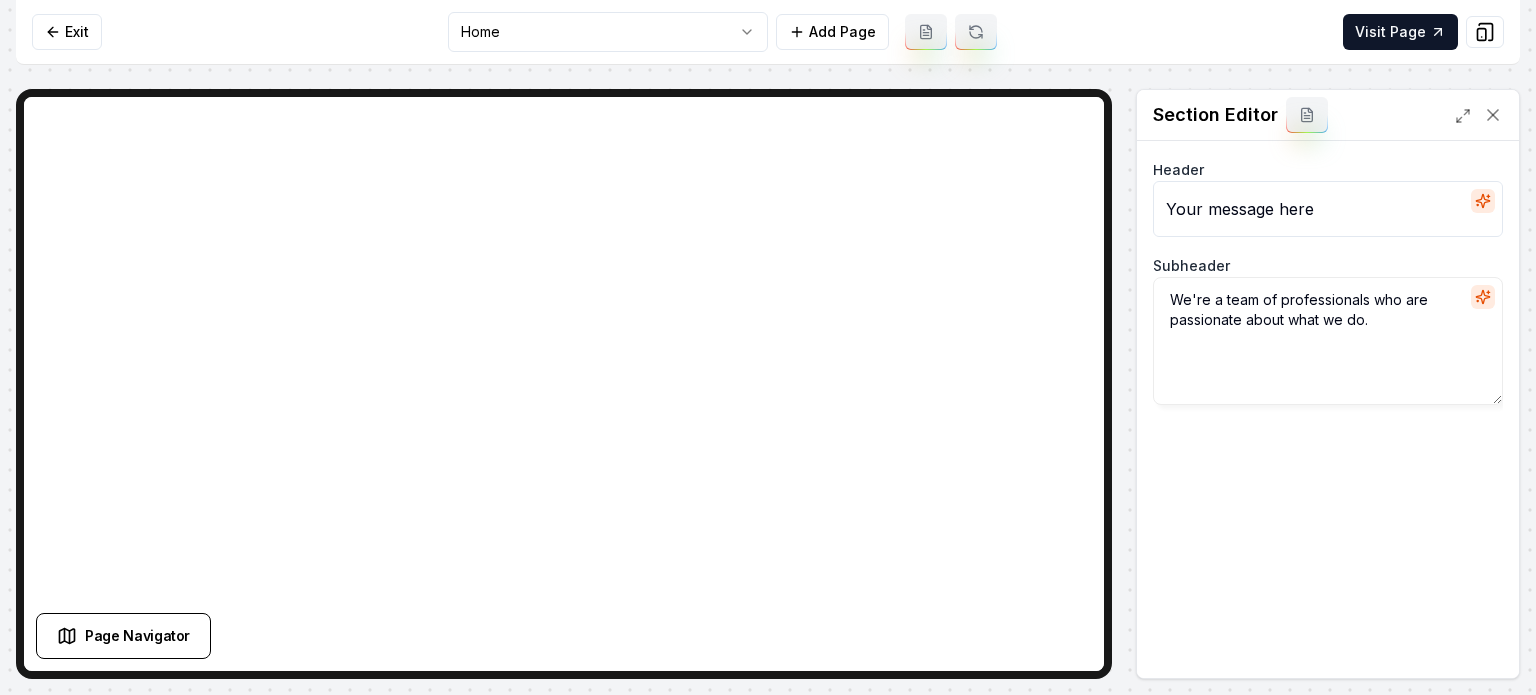 click 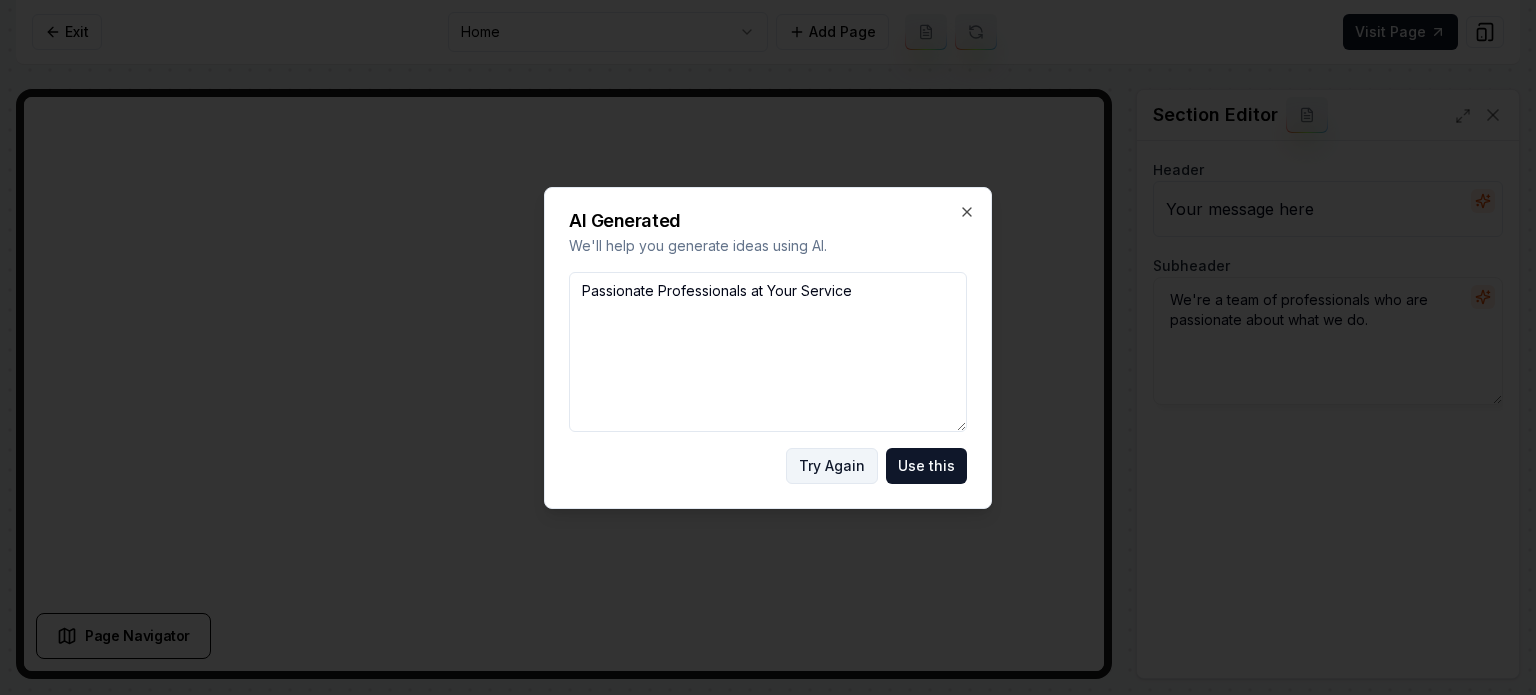 click on "Try Again" at bounding box center [832, 466] 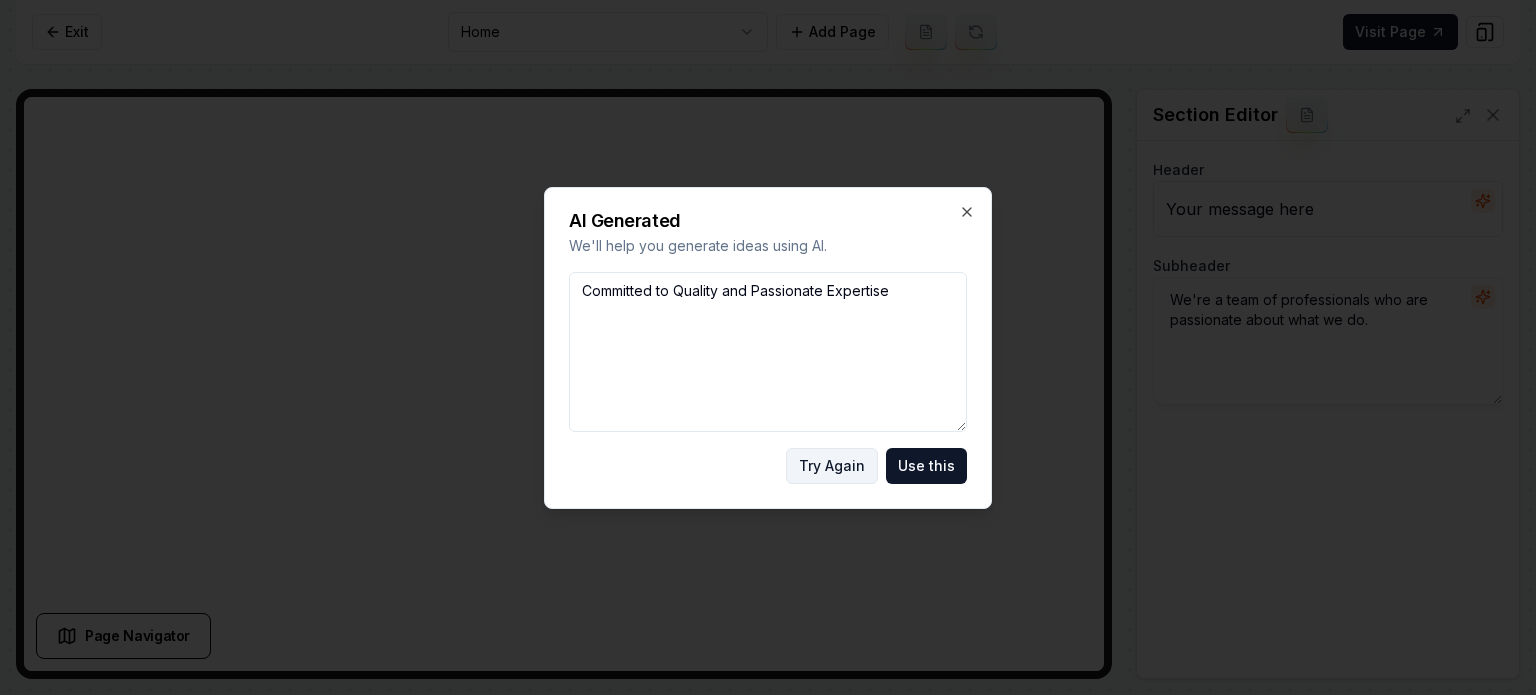 click on "Try Again" at bounding box center [832, 466] 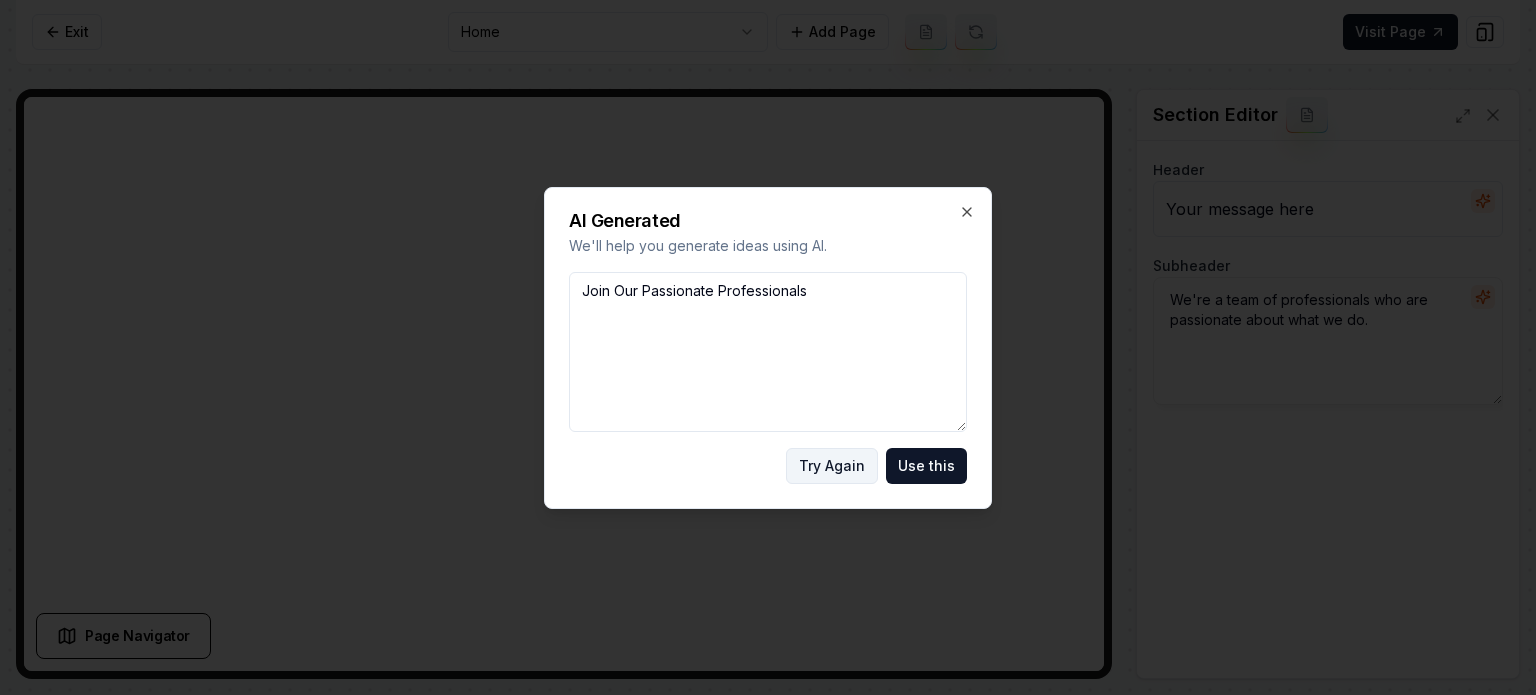 click on "Try Again" at bounding box center [832, 466] 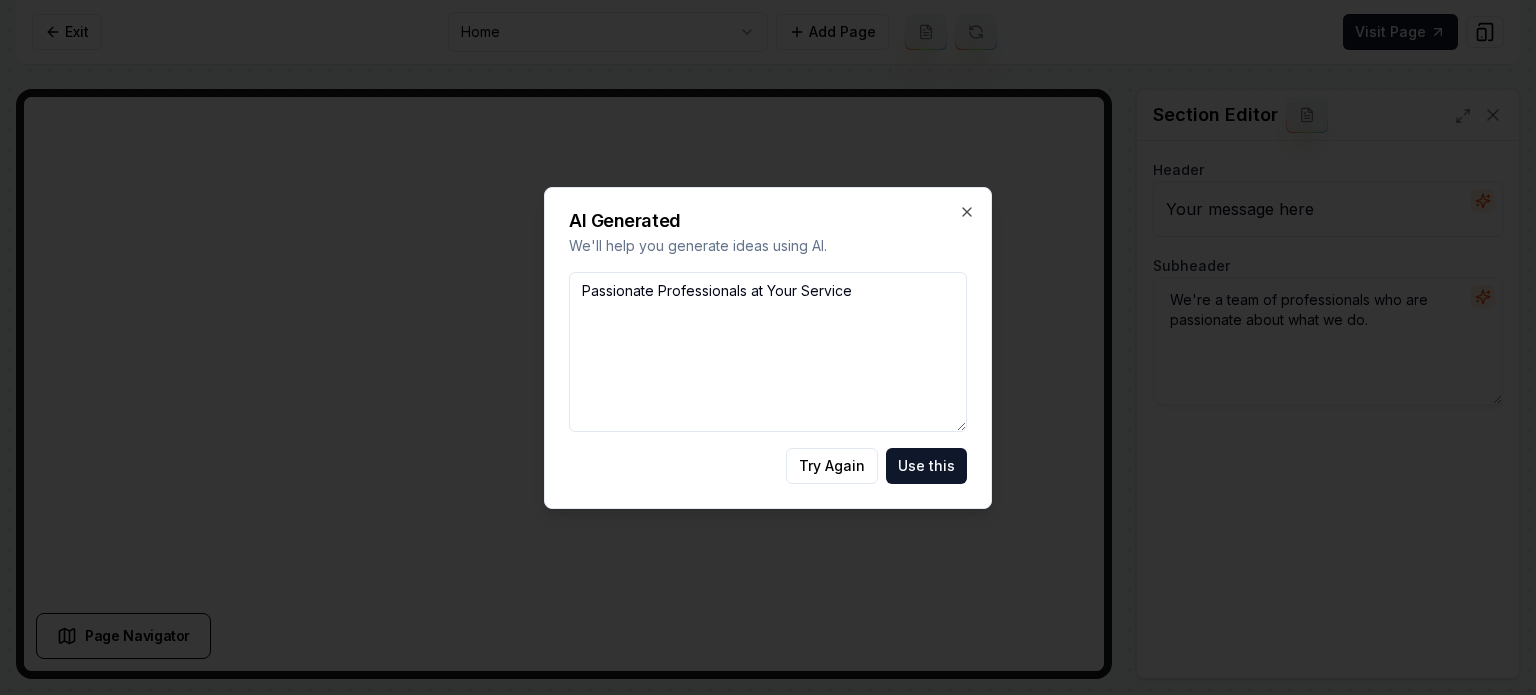 click on "Try Again" at bounding box center (832, 466) 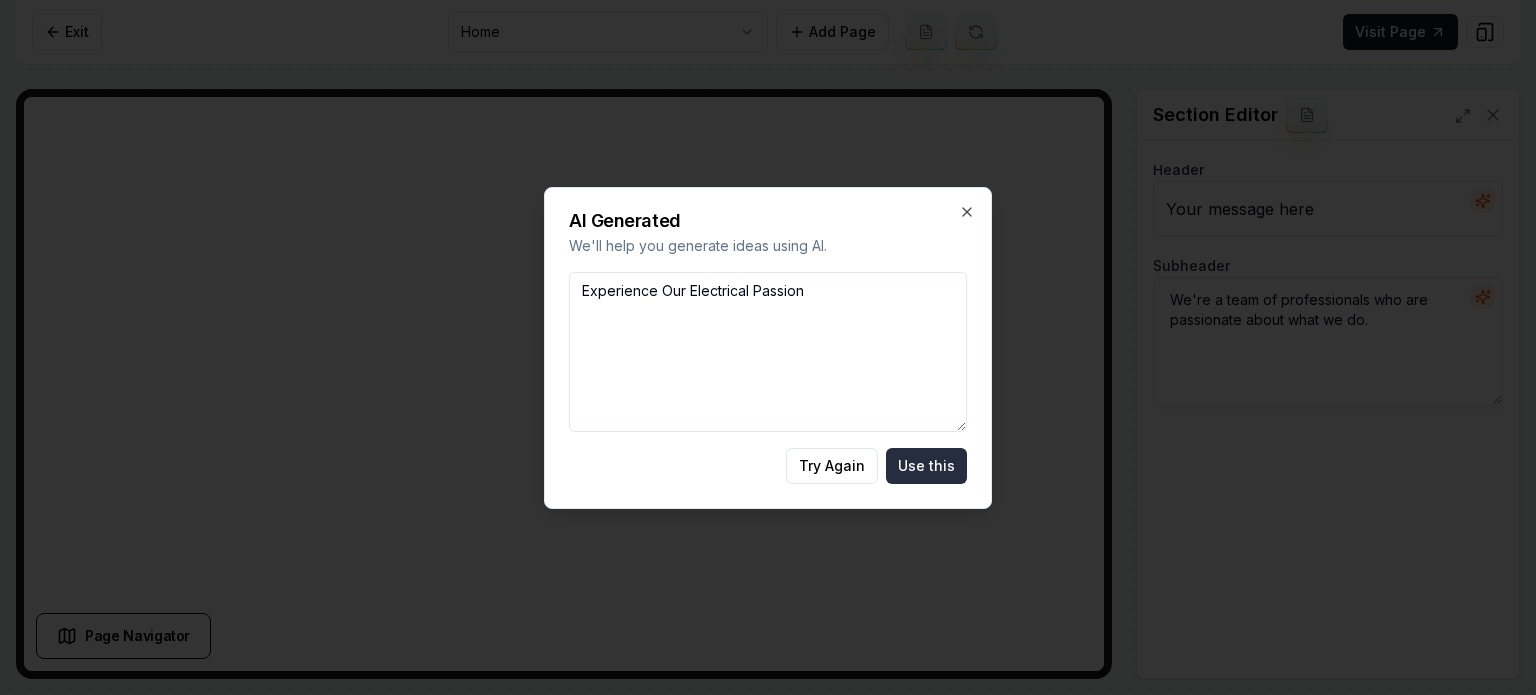 click on "Use this" at bounding box center [926, 466] 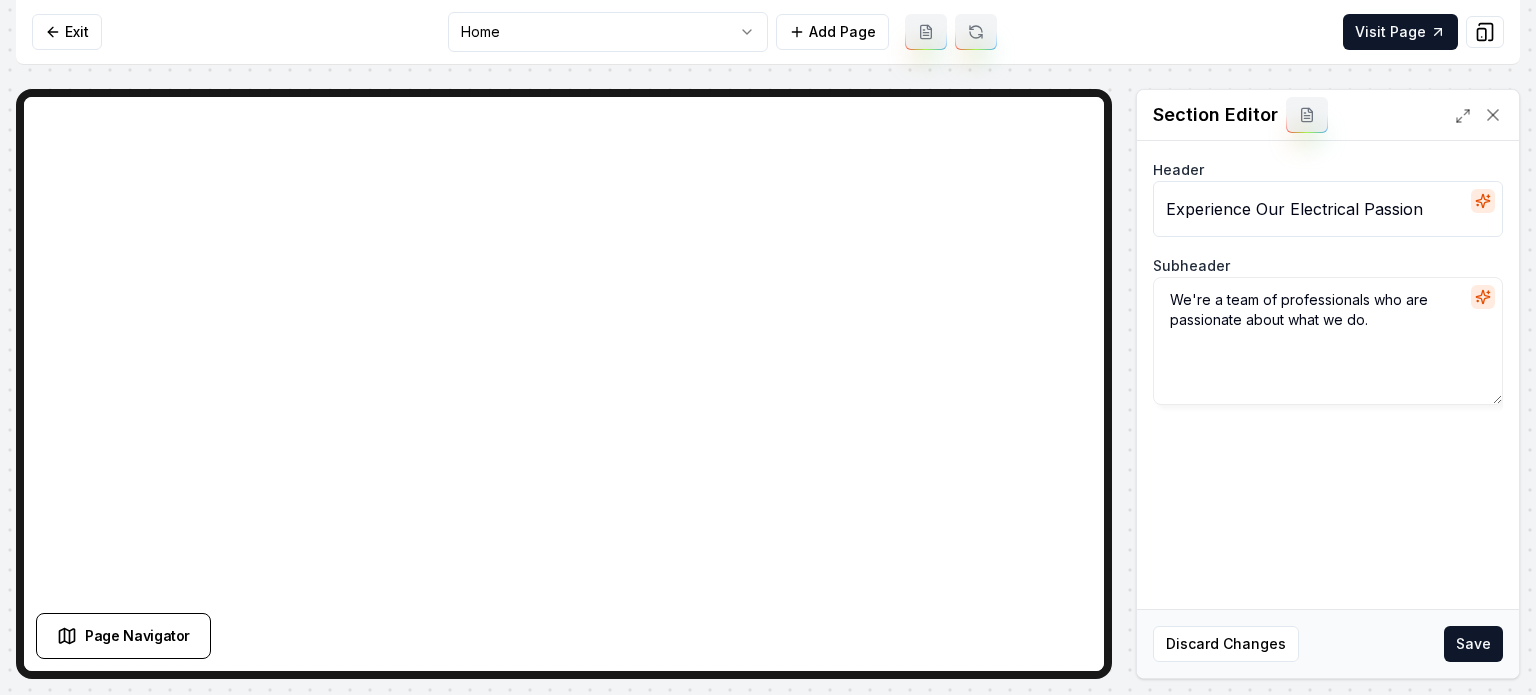 click 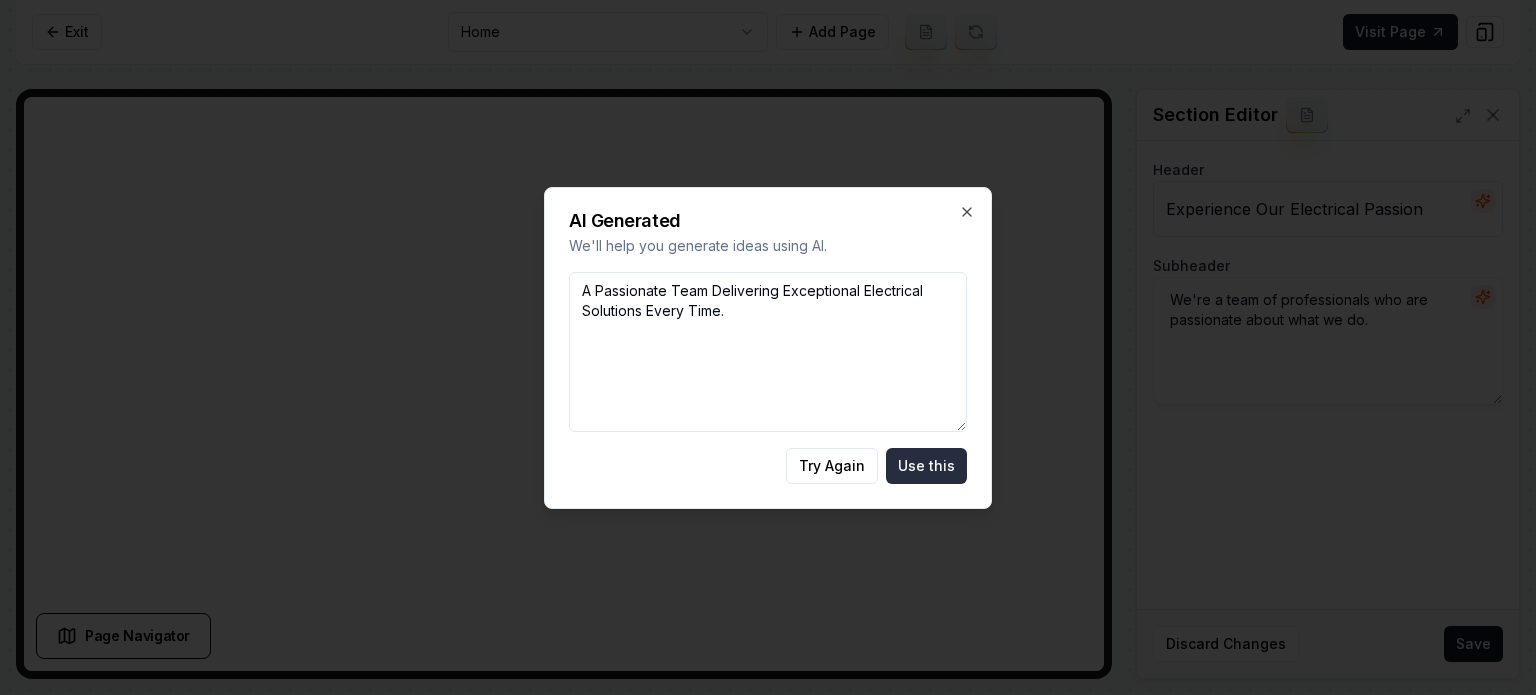 click on "Use this" at bounding box center (926, 466) 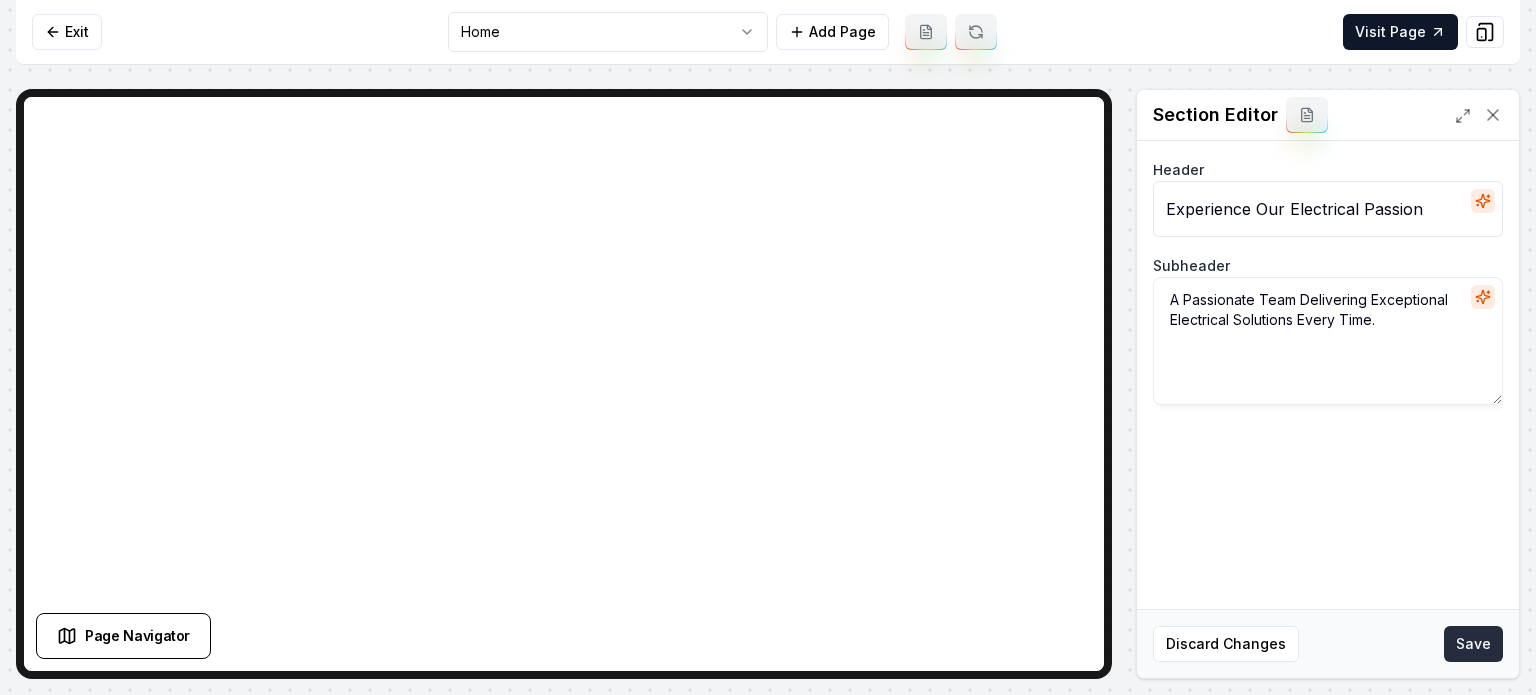 click on "Save" at bounding box center [1473, 644] 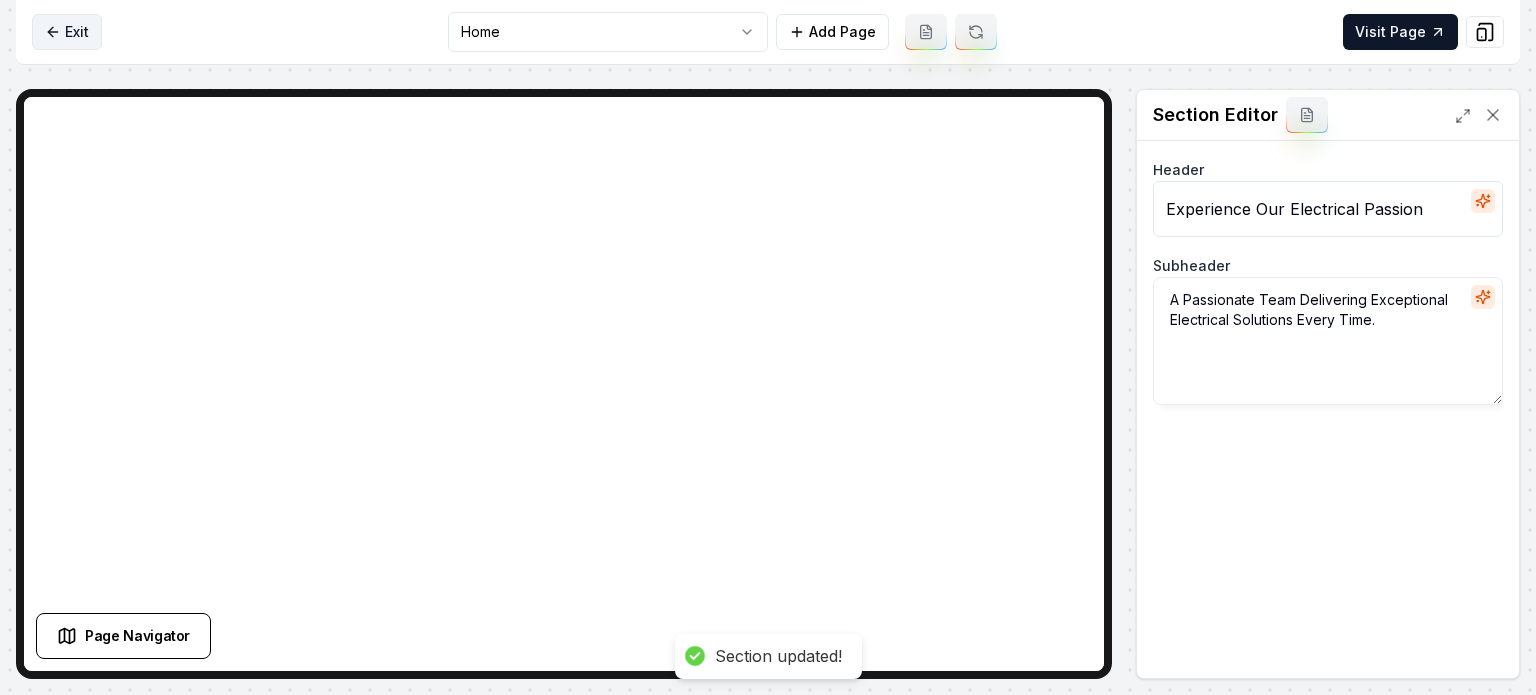 click on "Exit" at bounding box center [67, 32] 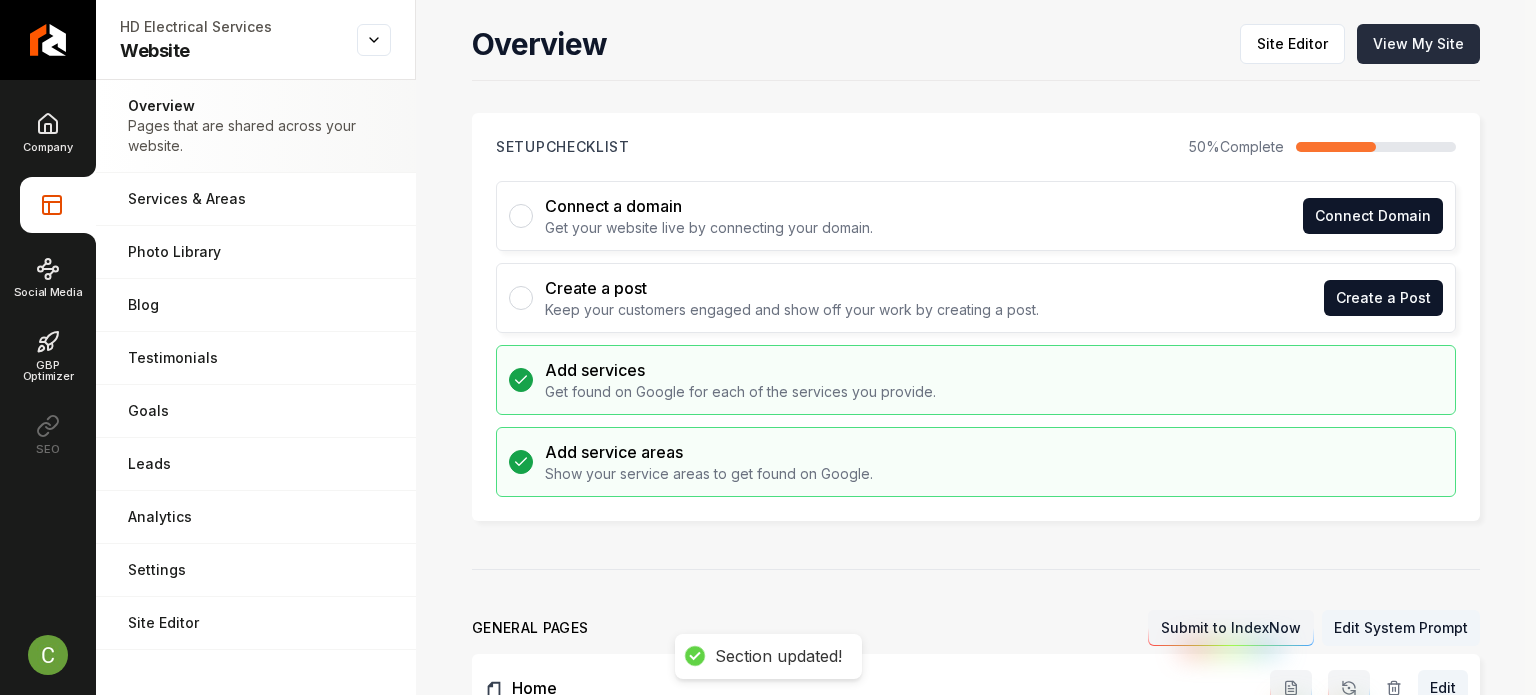 click on "View My Site" at bounding box center [1418, 44] 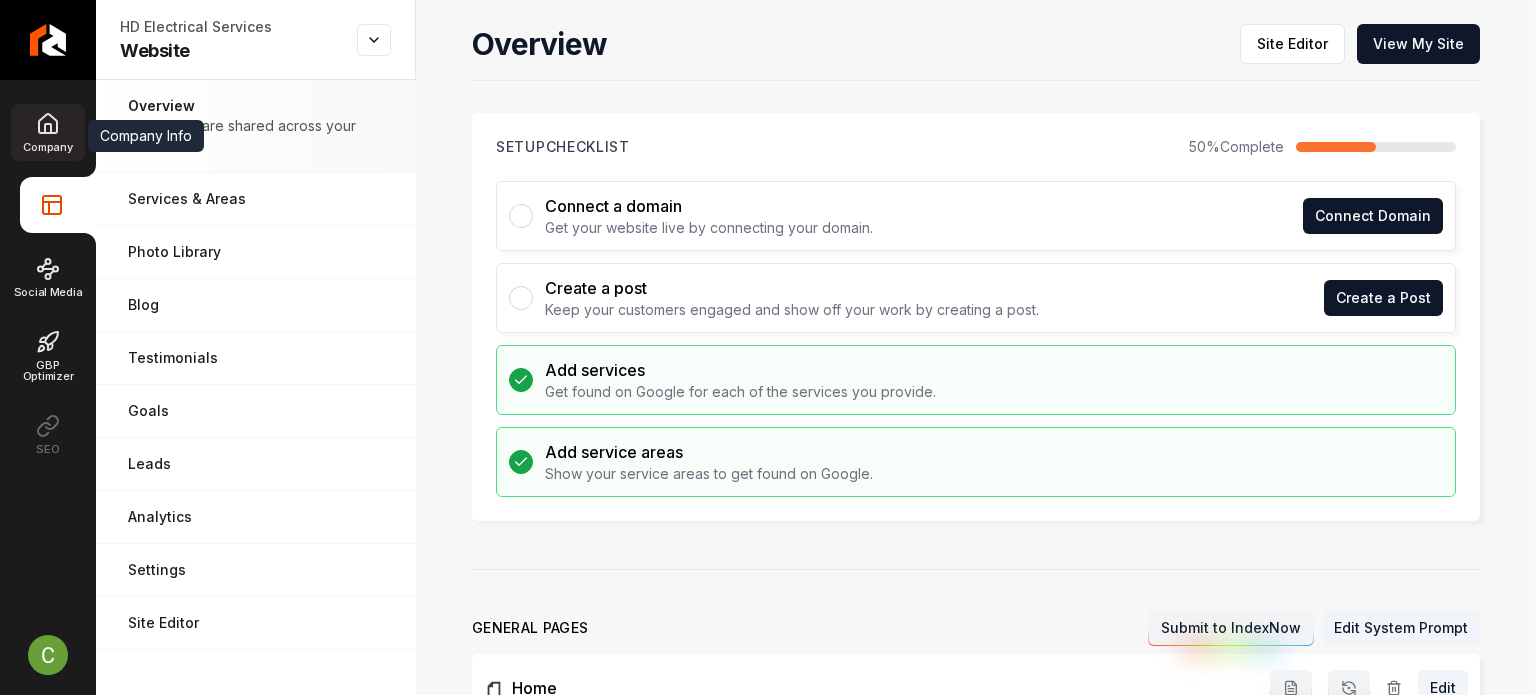 click 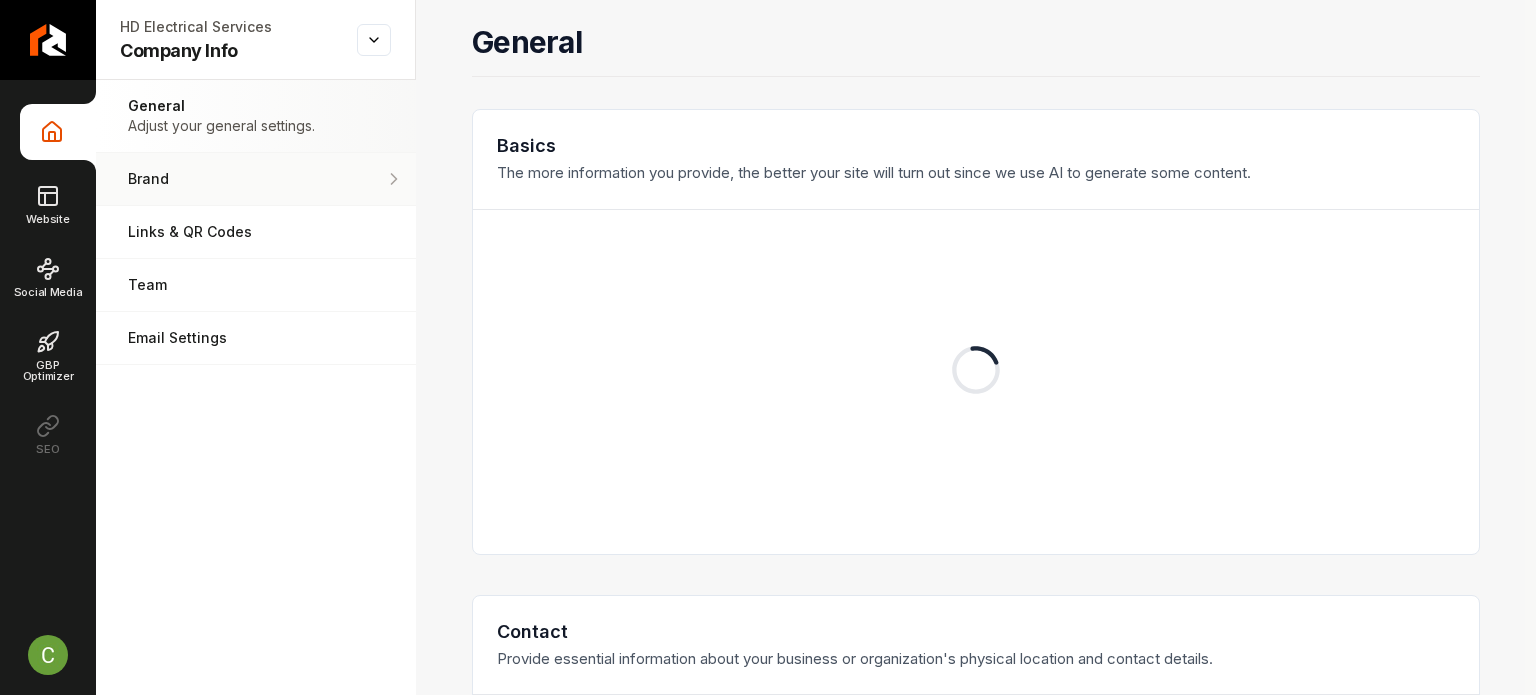 click on "Brand" at bounding box center (256, 179) 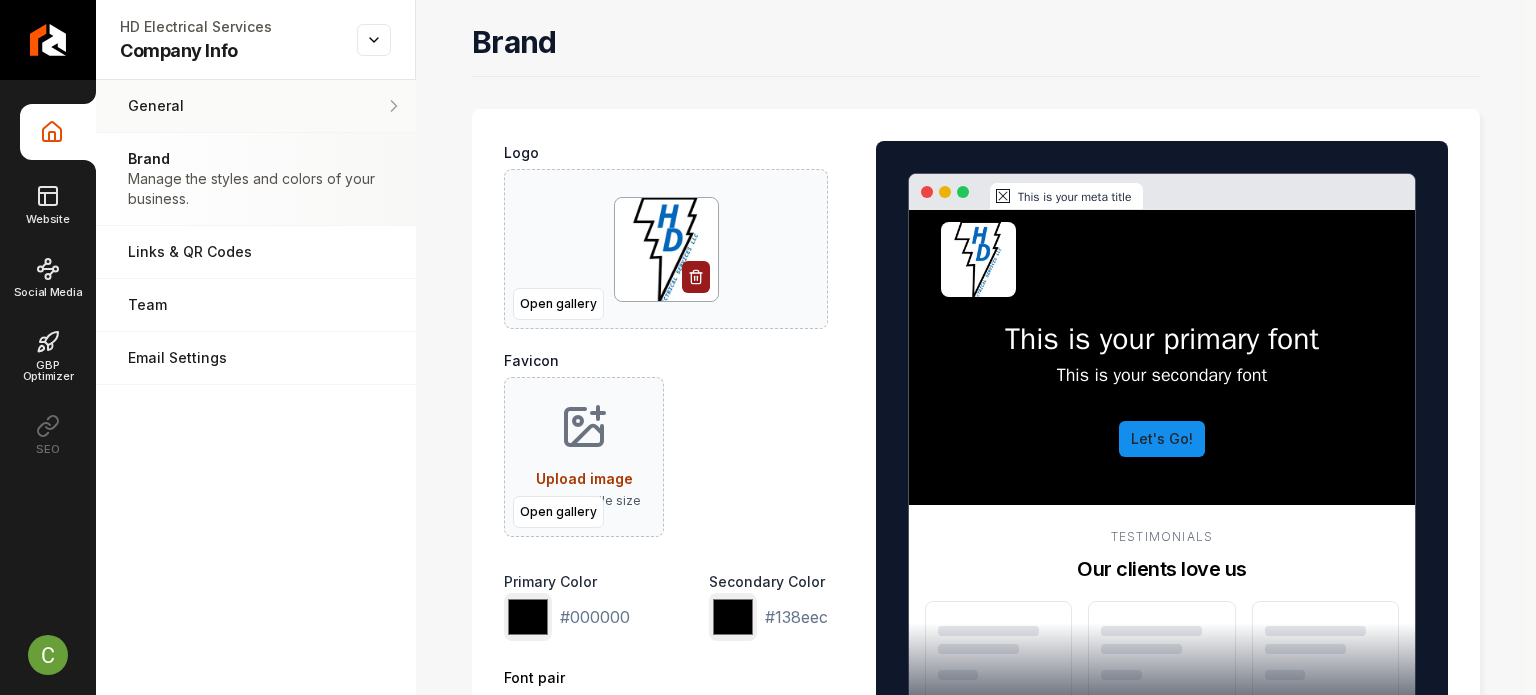 click on "General" at bounding box center [221, 106] 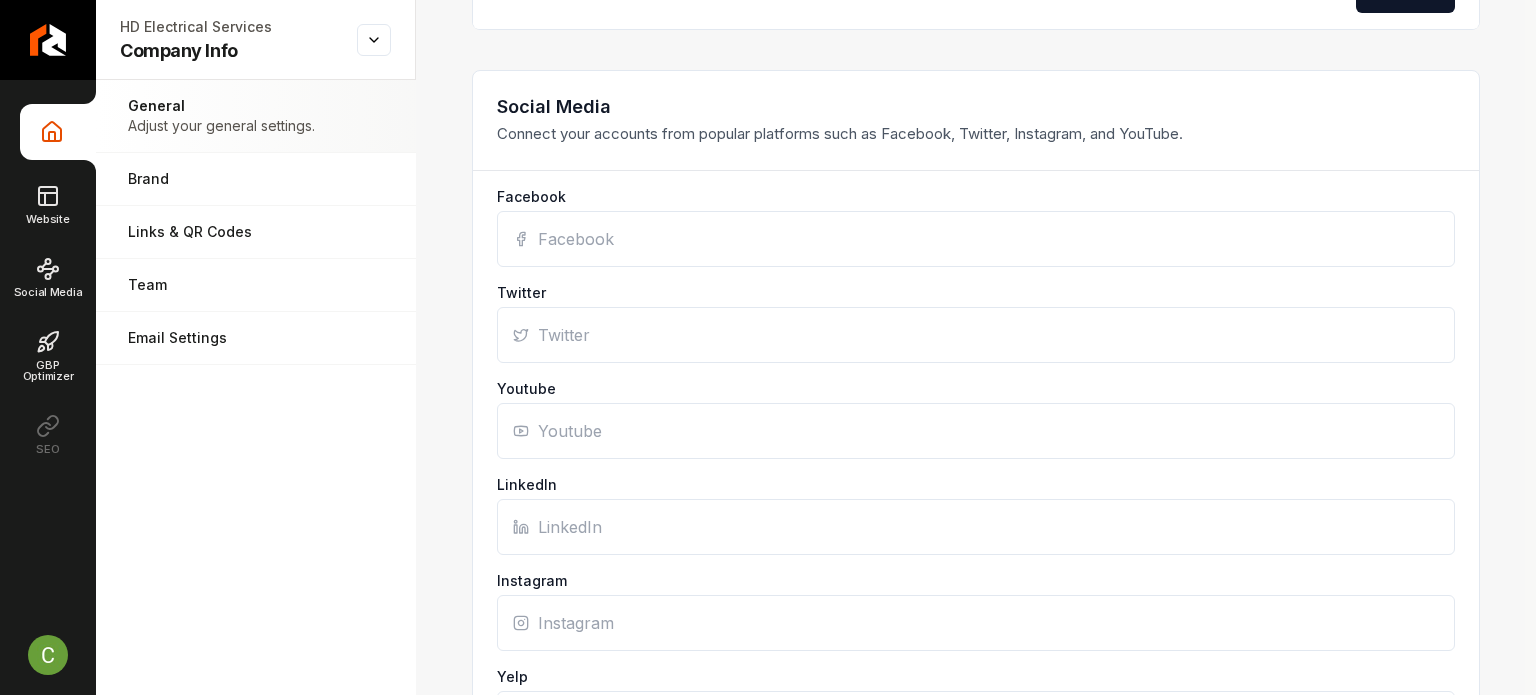 click on "Facebook" at bounding box center [976, 239] 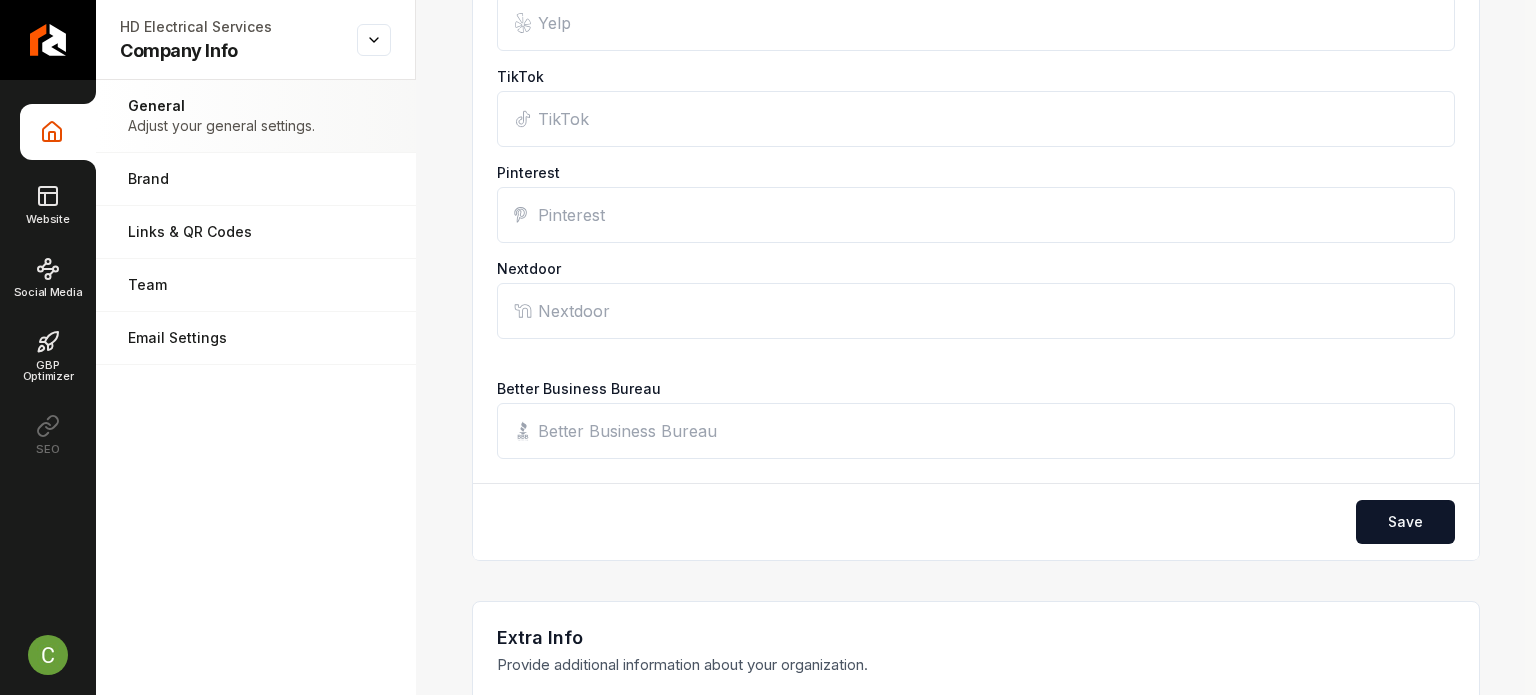 scroll, scrollTop: 2100, scrollLeft: 0, axis: vertical 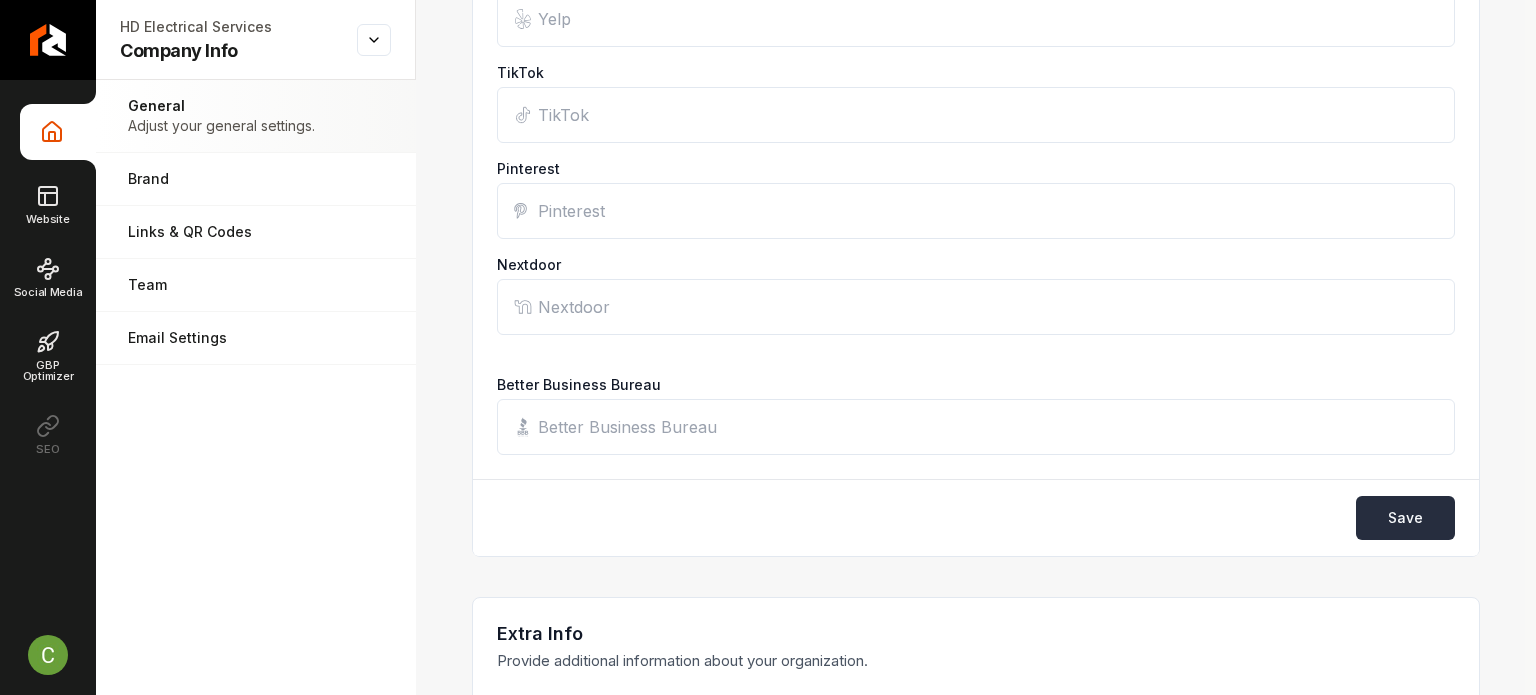 type on "https://www.facebook.com/people/HD-Electrical-Services-LLC/61576374163102/" 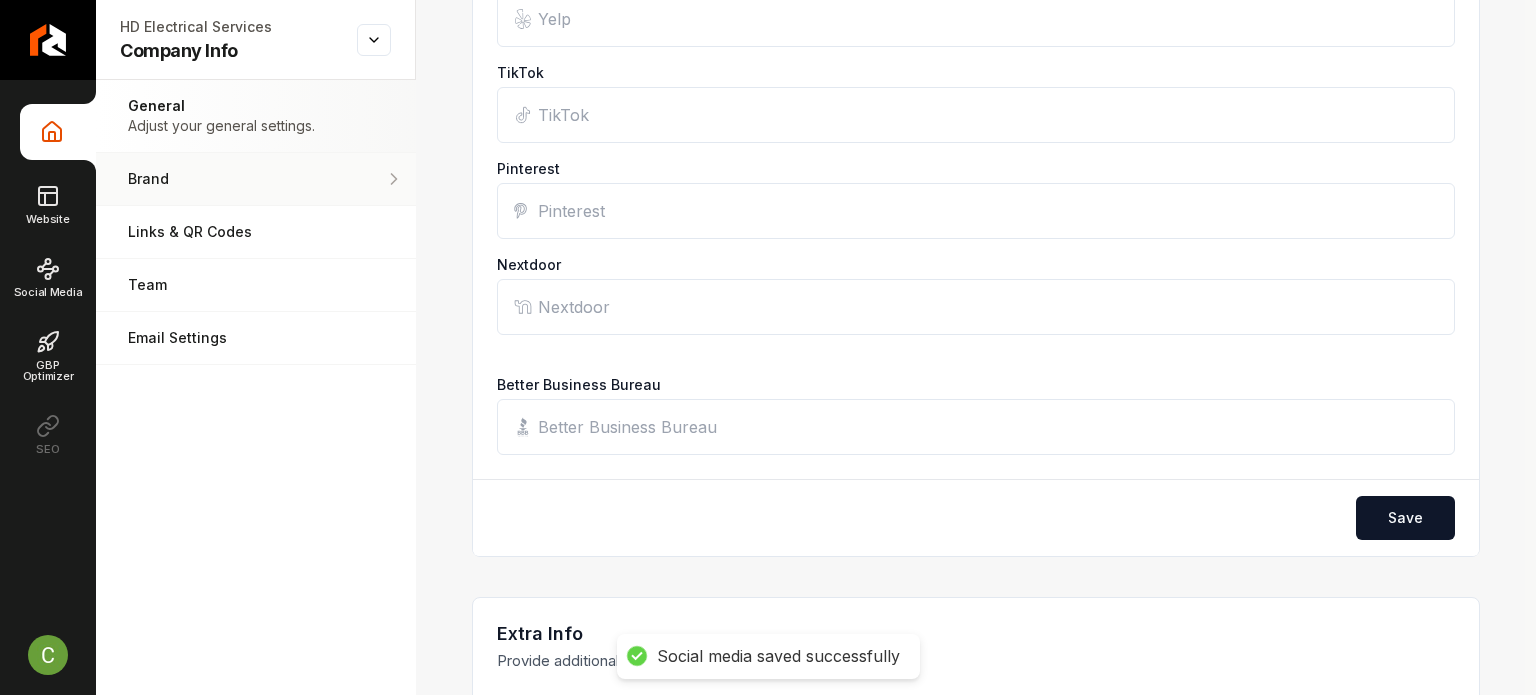 click on "Brand" at bounding box center [256, 179] 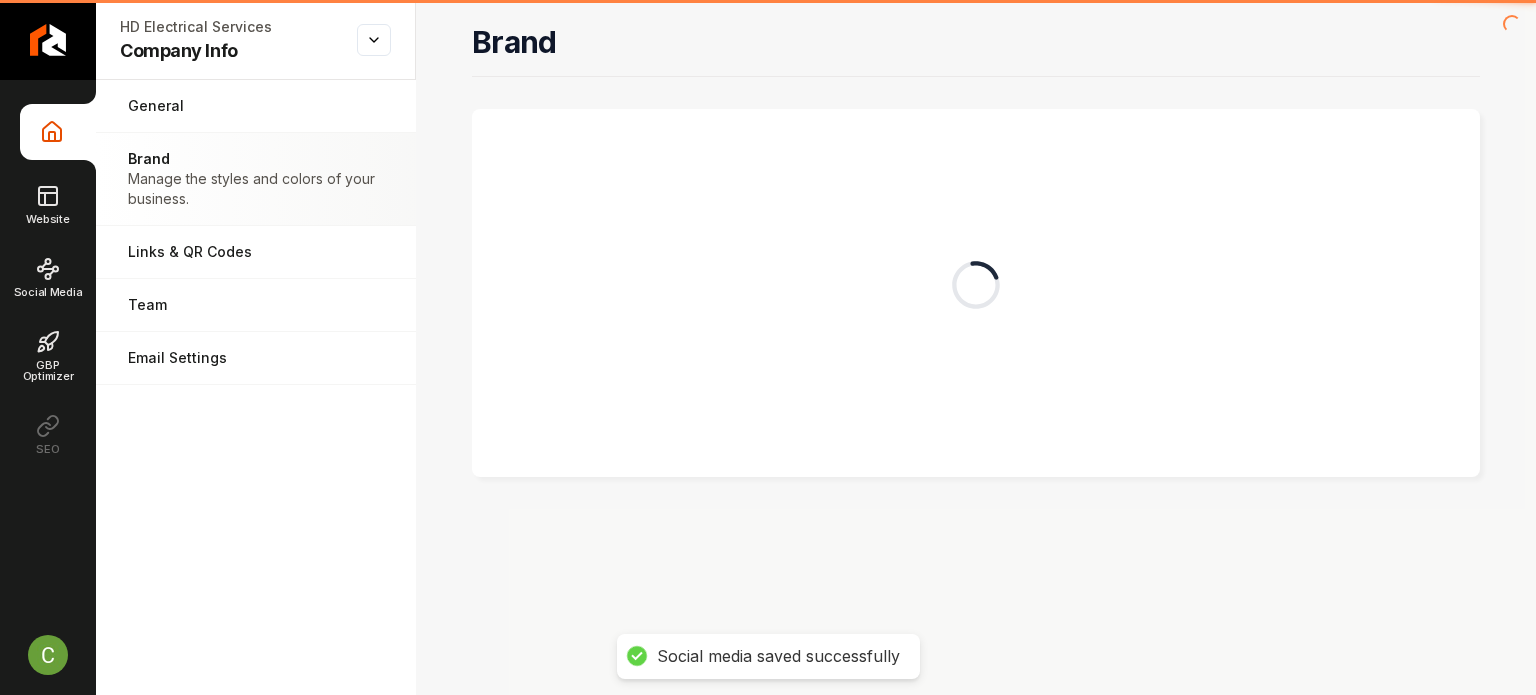 scroll, scrollTop: 0, scrollLeft: 0, axis: both 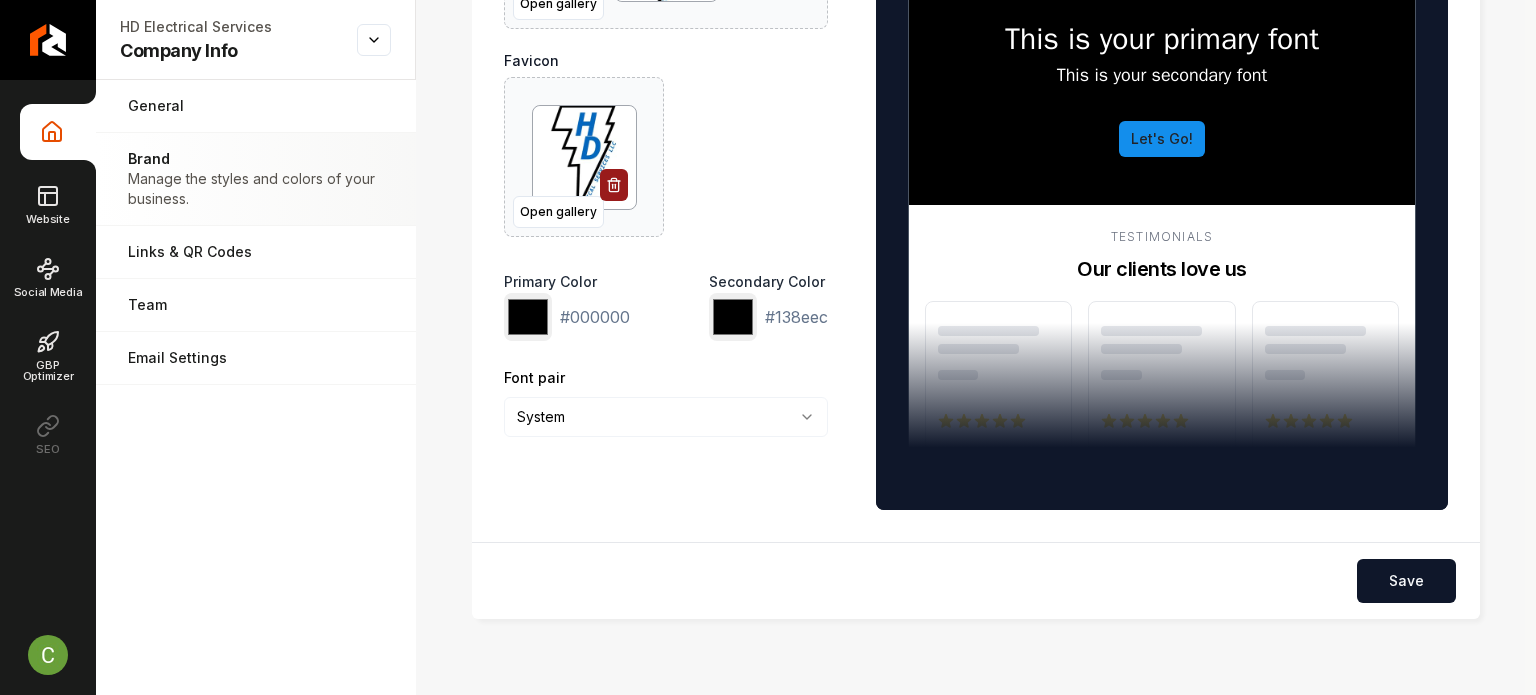click on "Save" at bounding box center (976, 580) 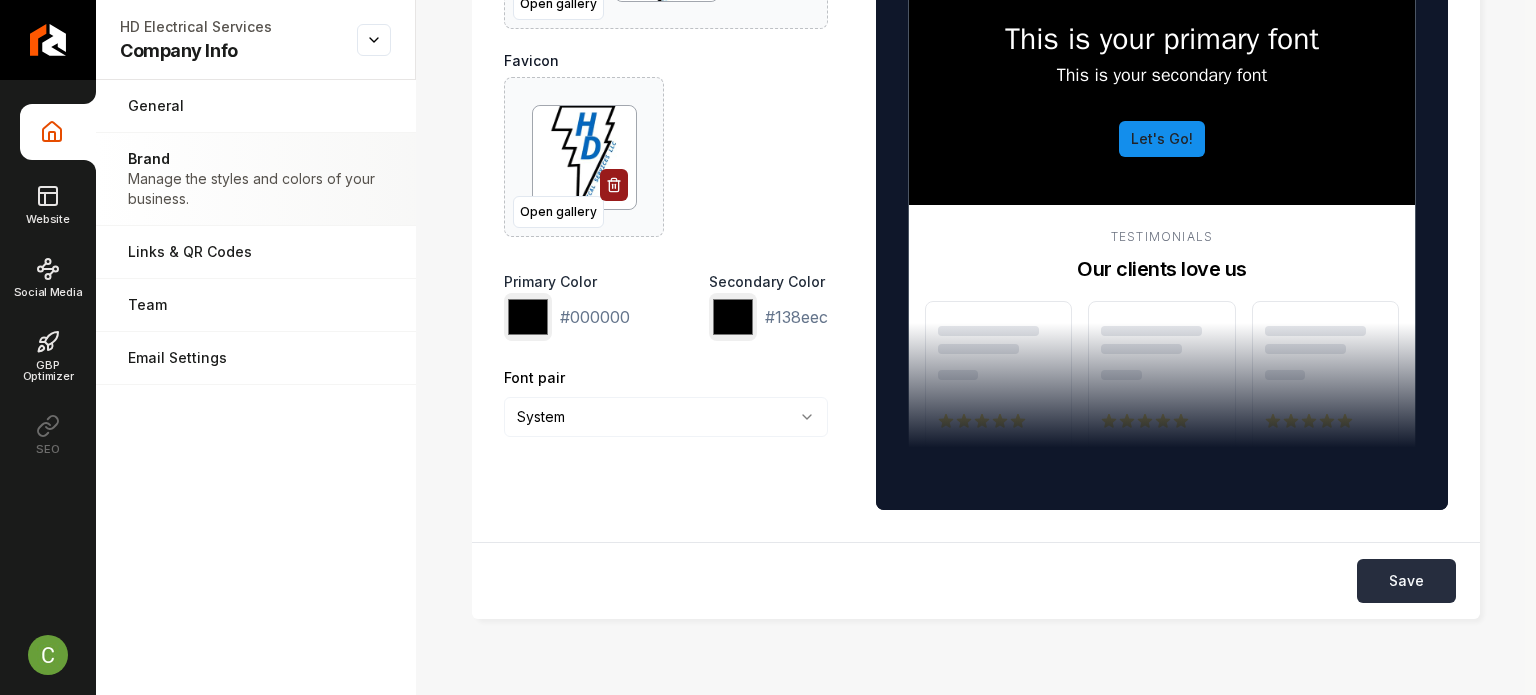 click on "Save" at bounding box center (1406, 581) 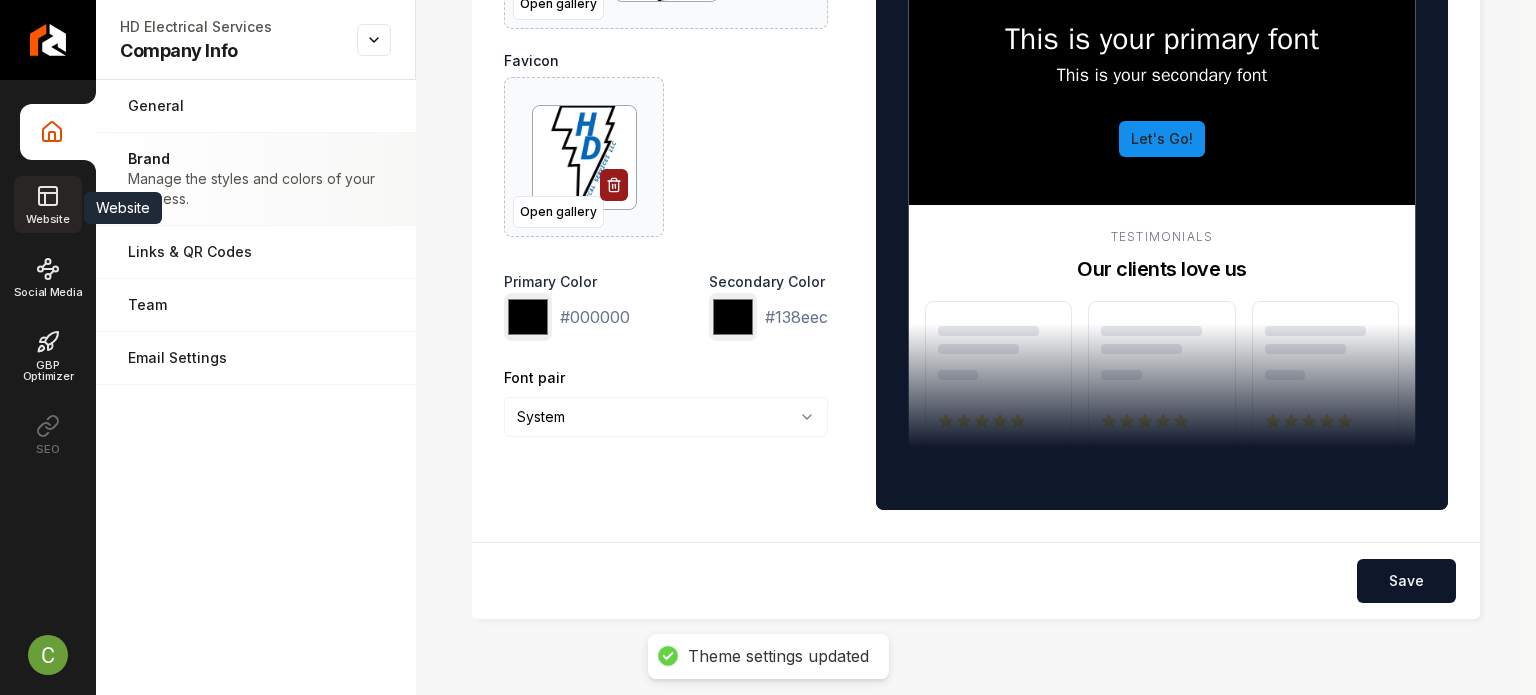 click on "Website" at bounding box center (47, 219) 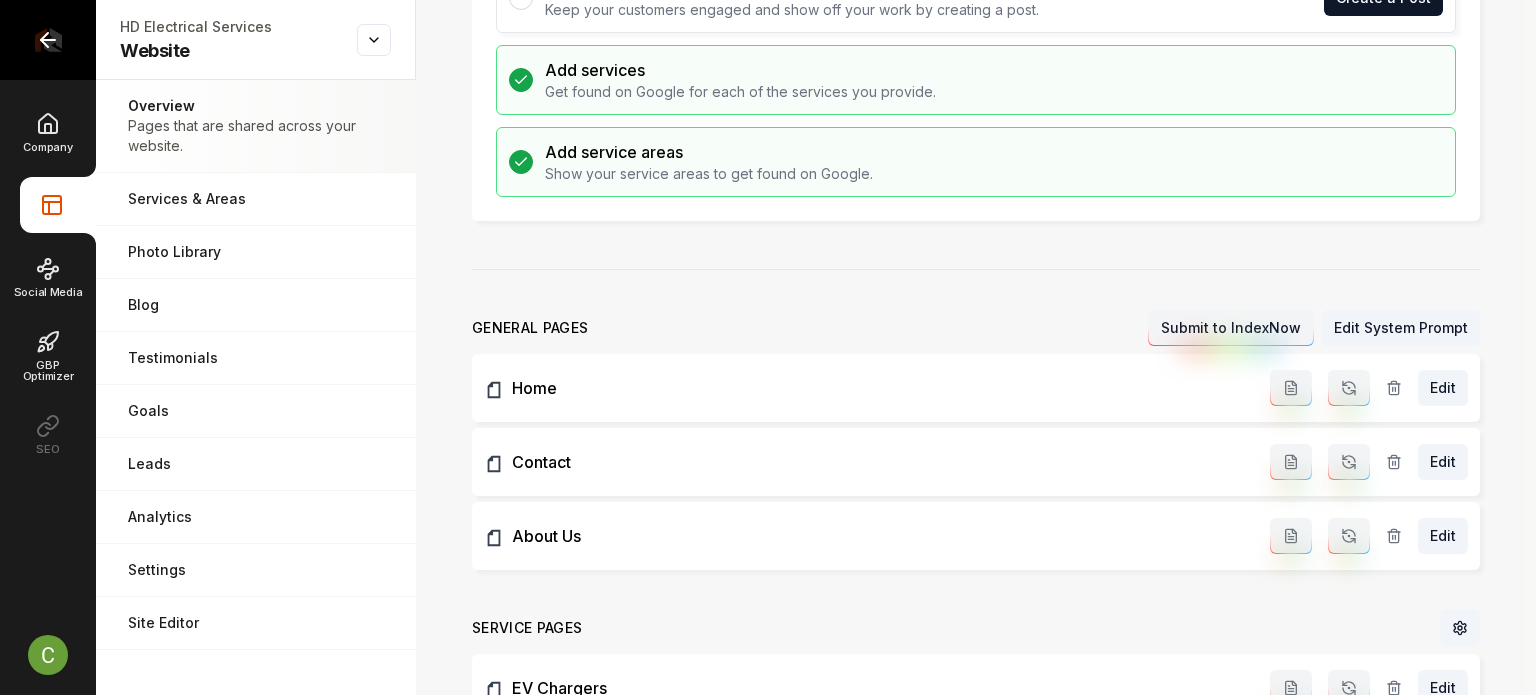 click at bounding box center (48, 40) 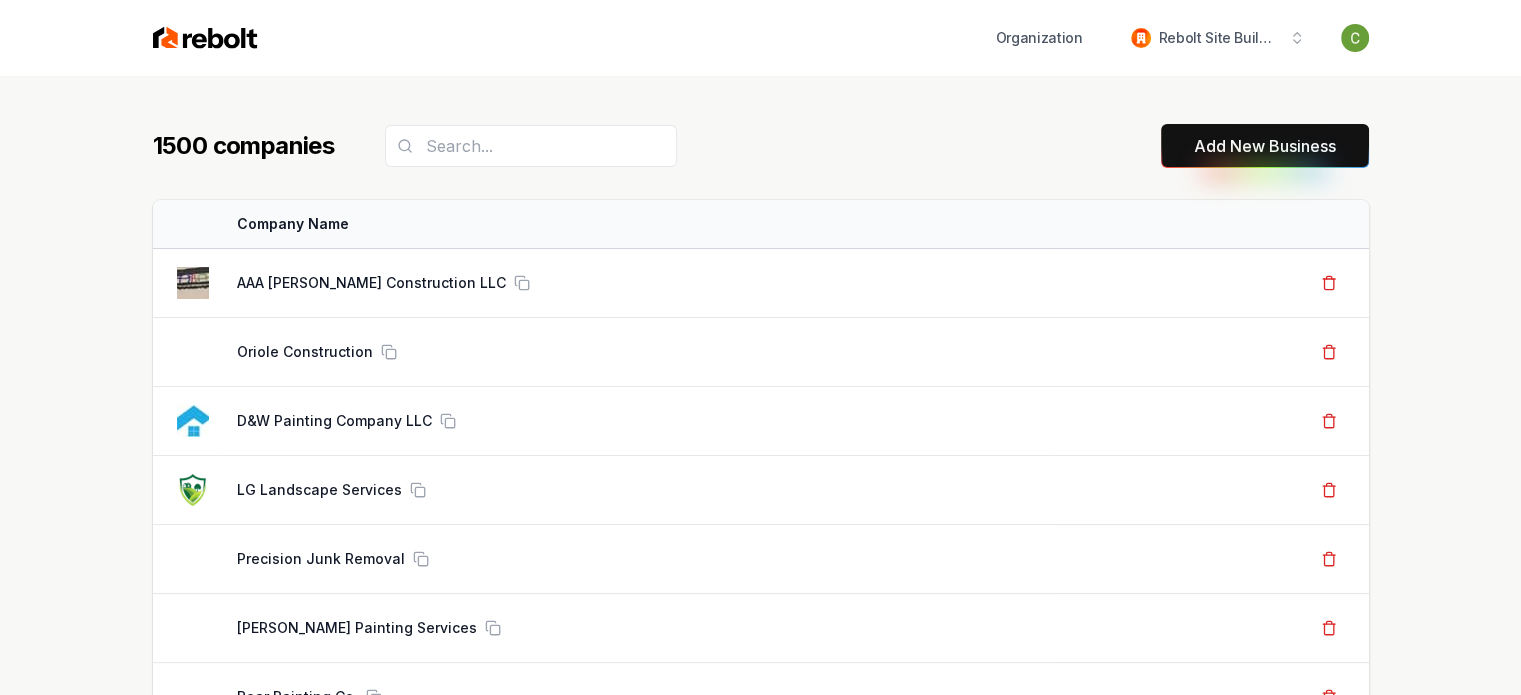 click on "Add New Business" at bounding box center [1265, 146] 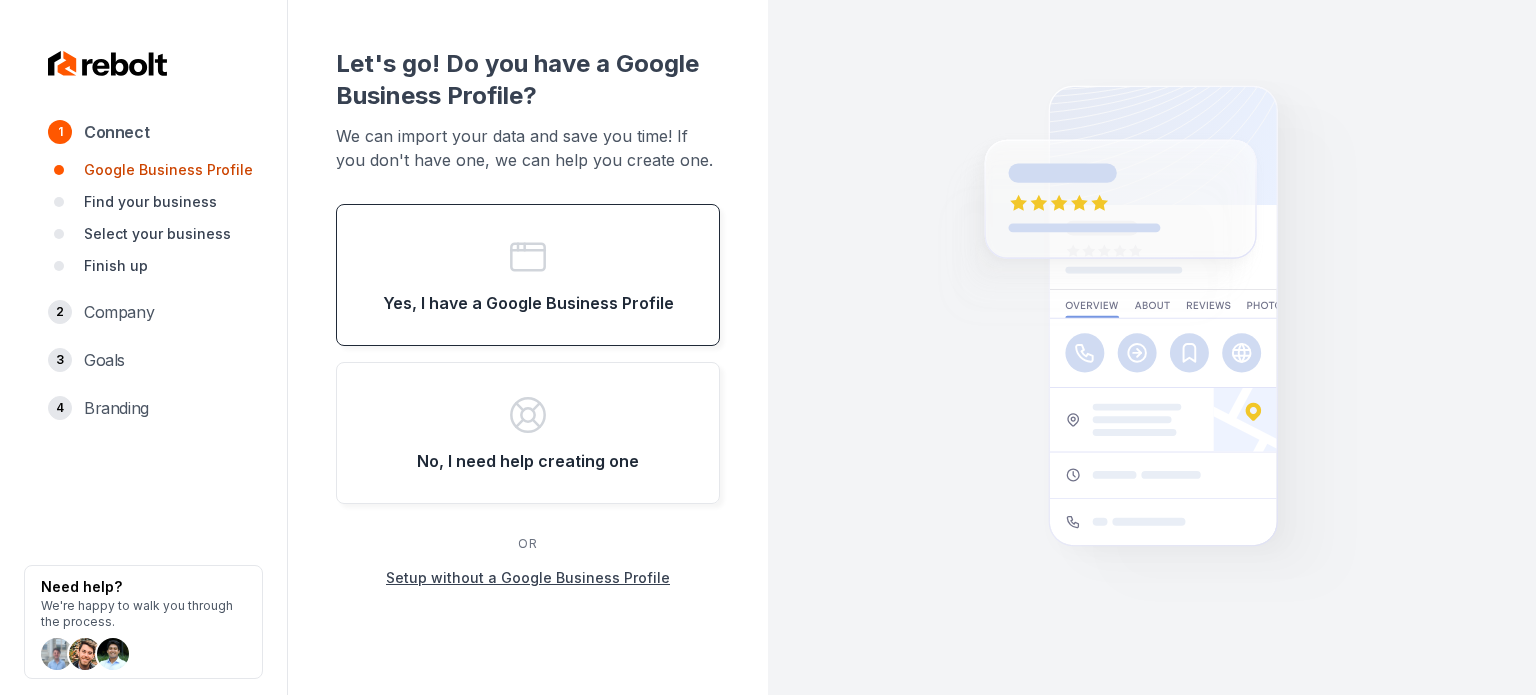 click on "Yes, I have a Google Business Profile" at bounding box center (528, 275) 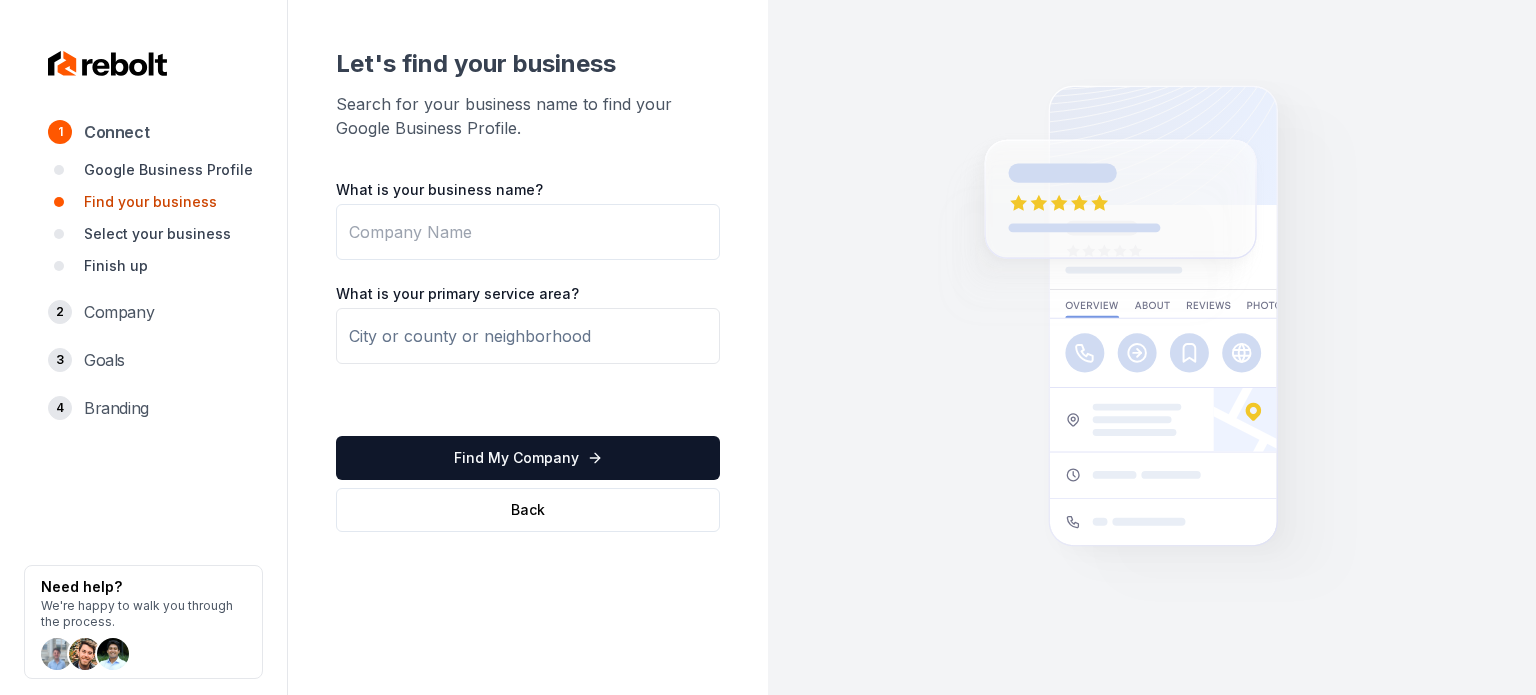 click on "What is your business name?" at bounding box center (528, 232) 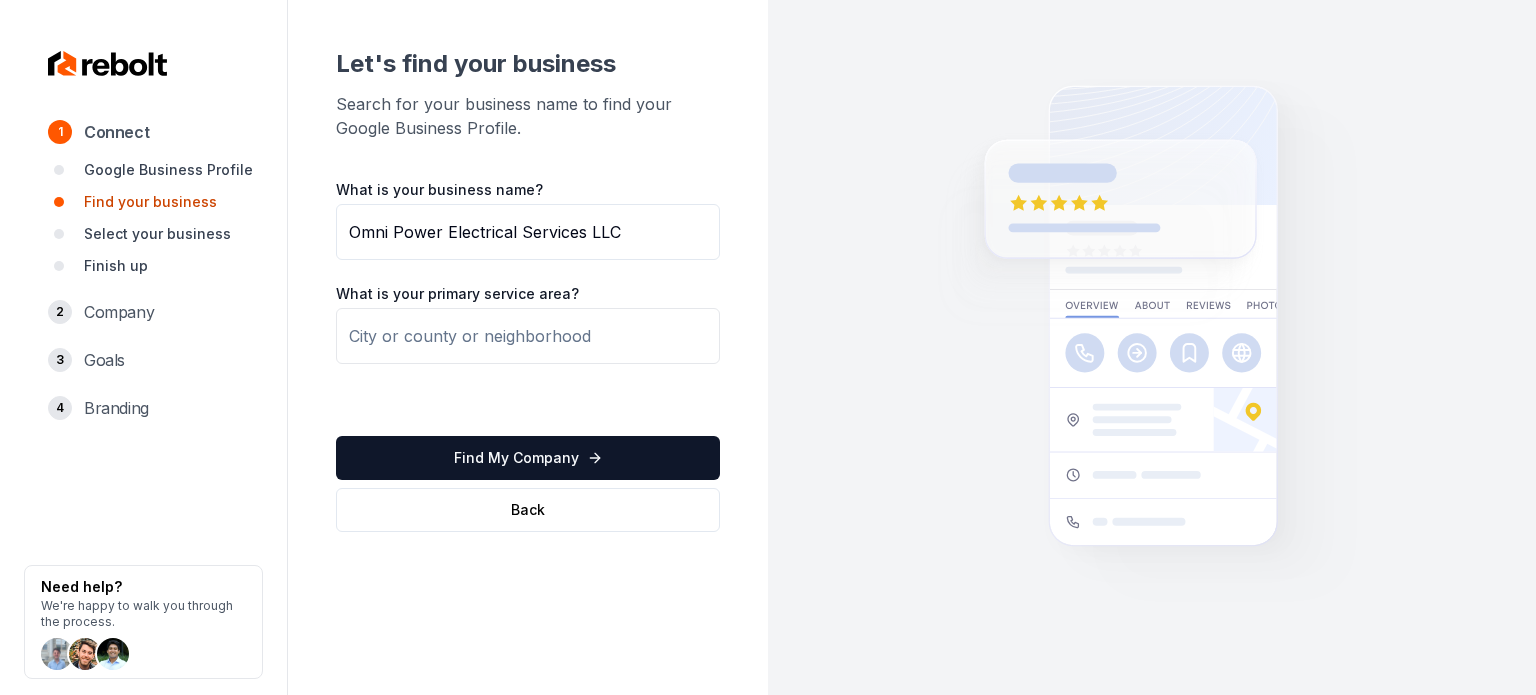 type on "Omni Power Electrical Services LLC" 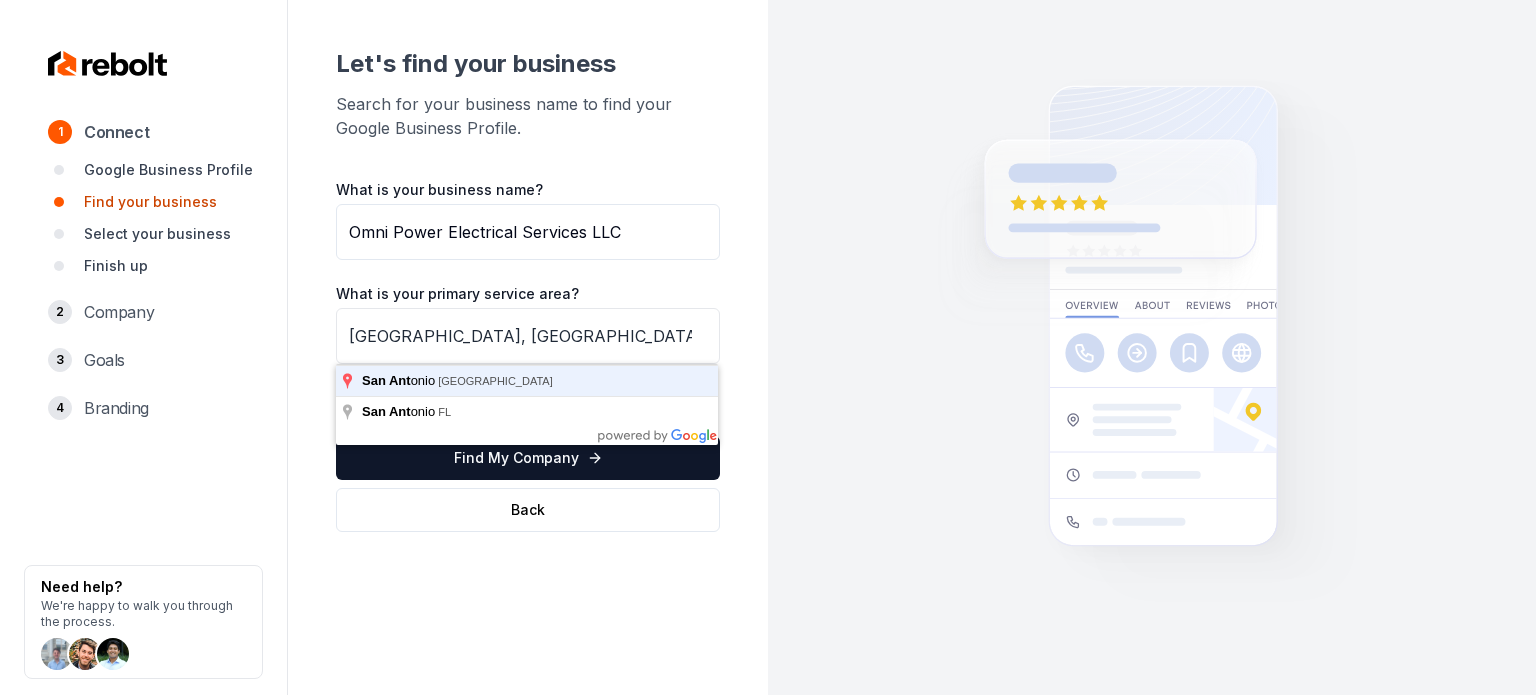 type on "San Antonio, TX" 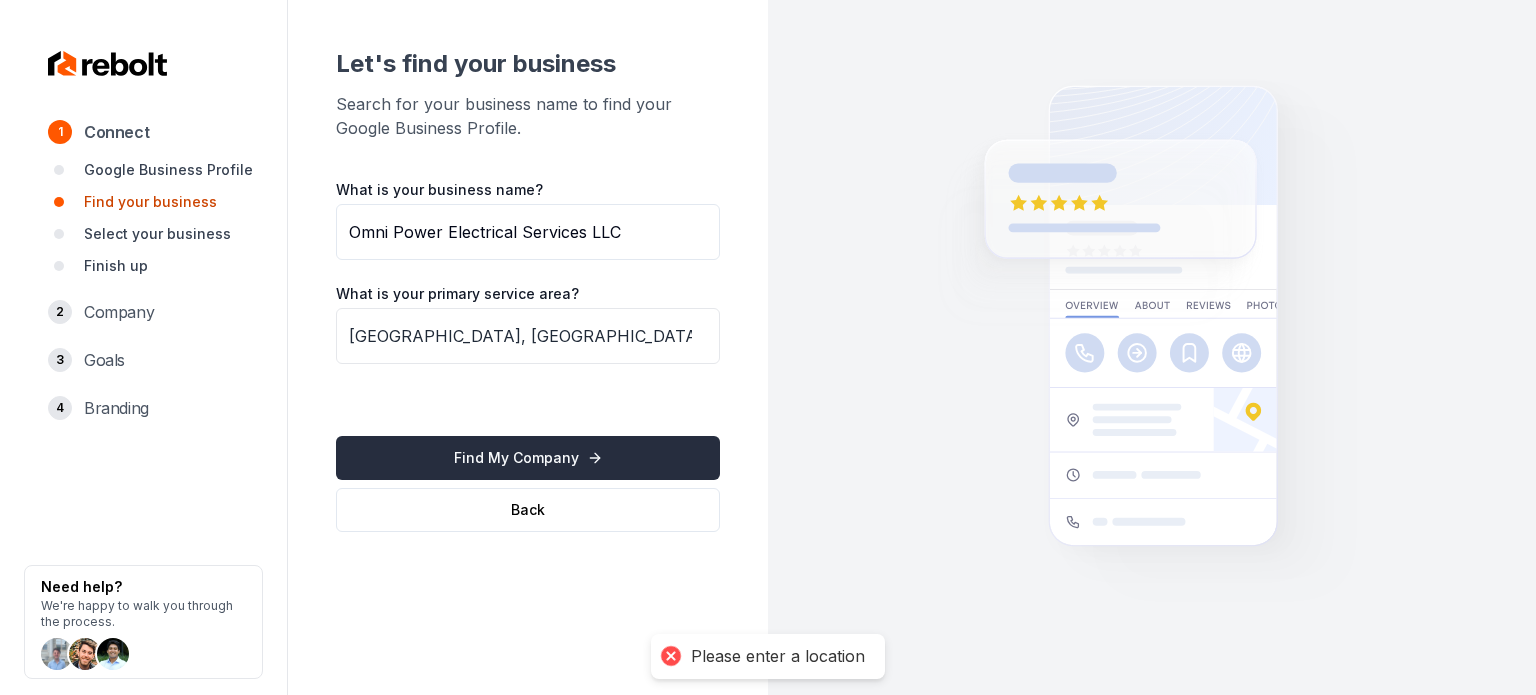 click on "Find My Company" at bounding box center [528, 458] 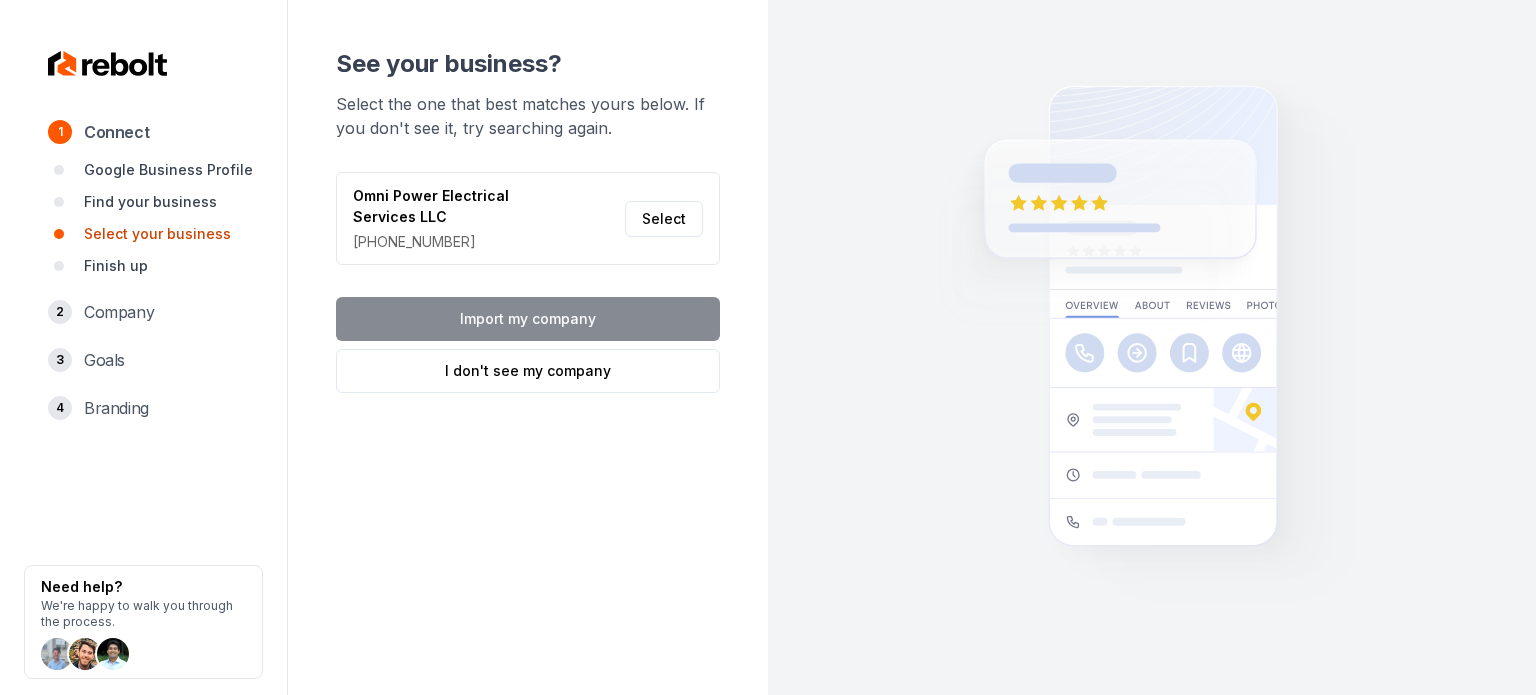 click on "Omni Power Electrical Services LLC (210) 322-5889 Select" at bounding box center [528, 218] 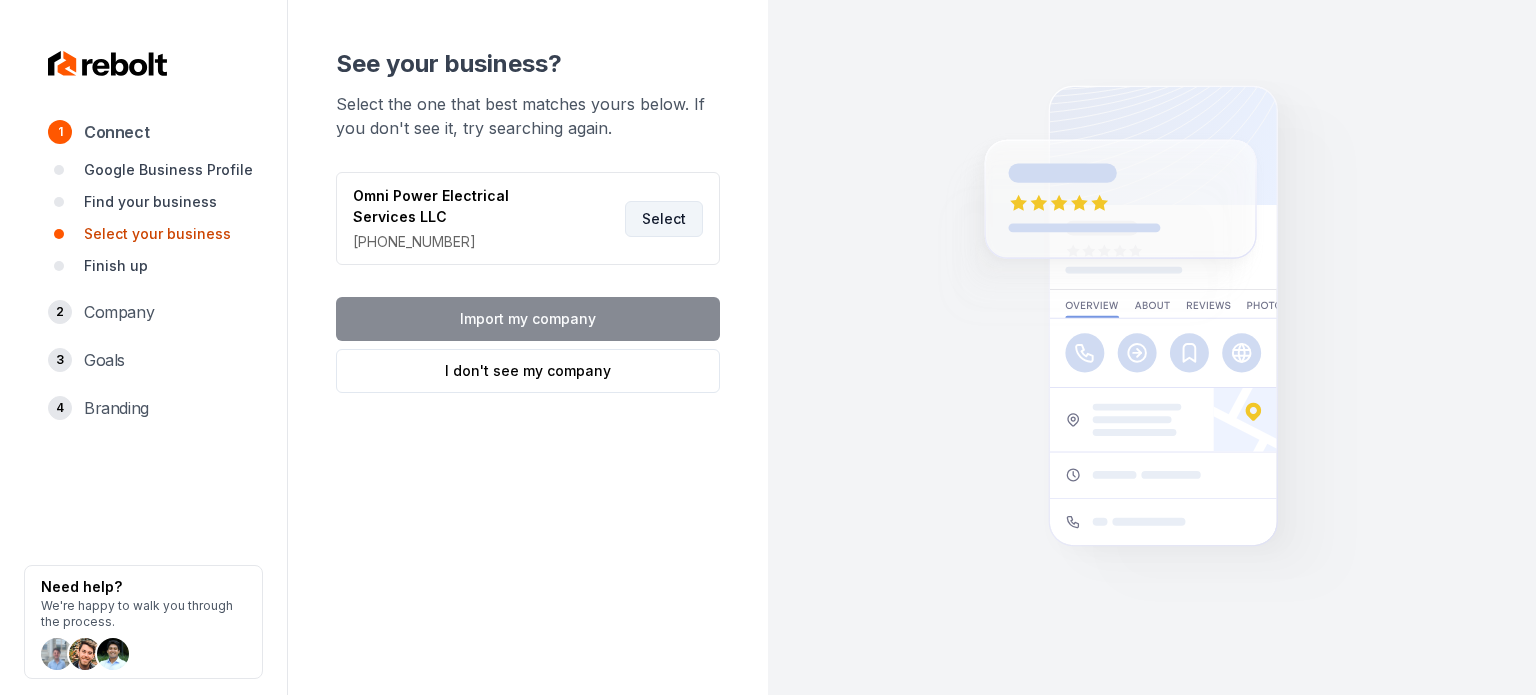 click on "Select" at bounding box center [664, 219] 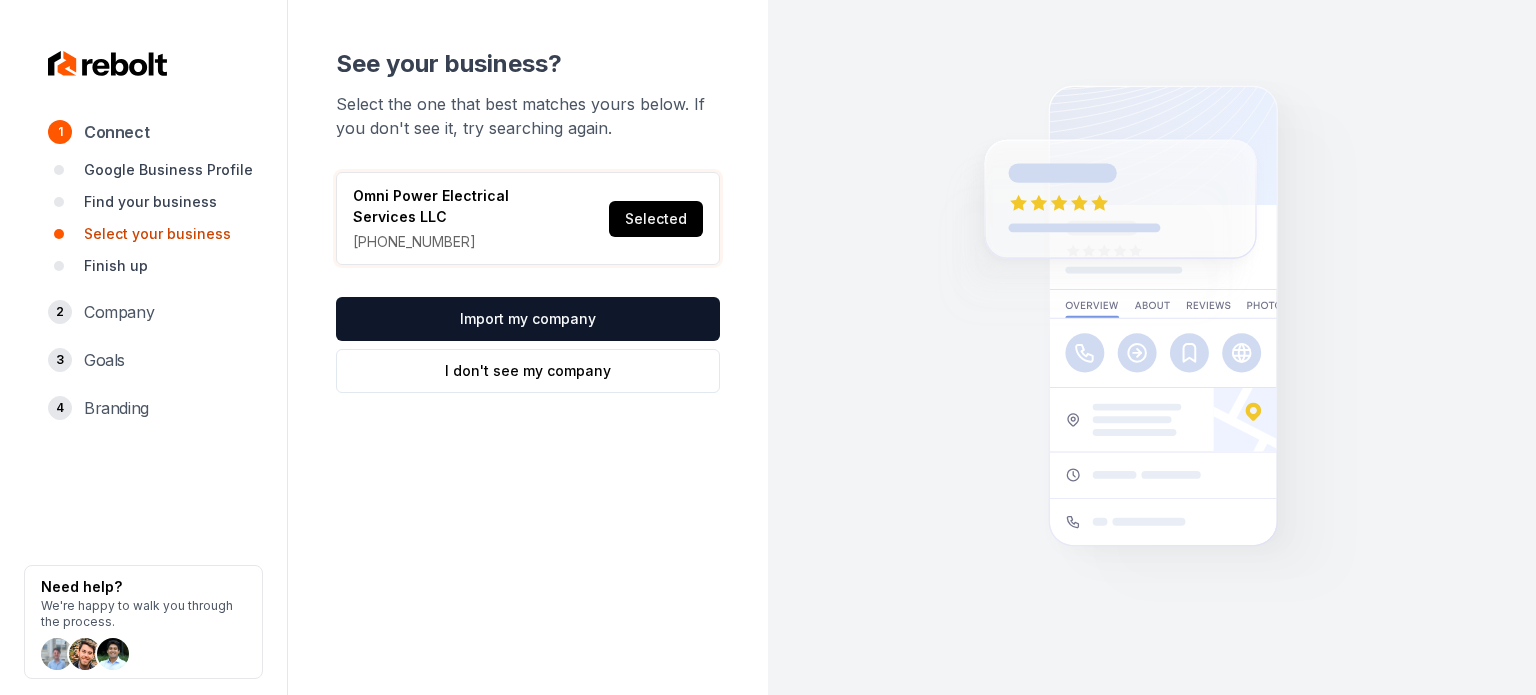 click on "Import my company I don't see my company" at bounding box center [528, 345] 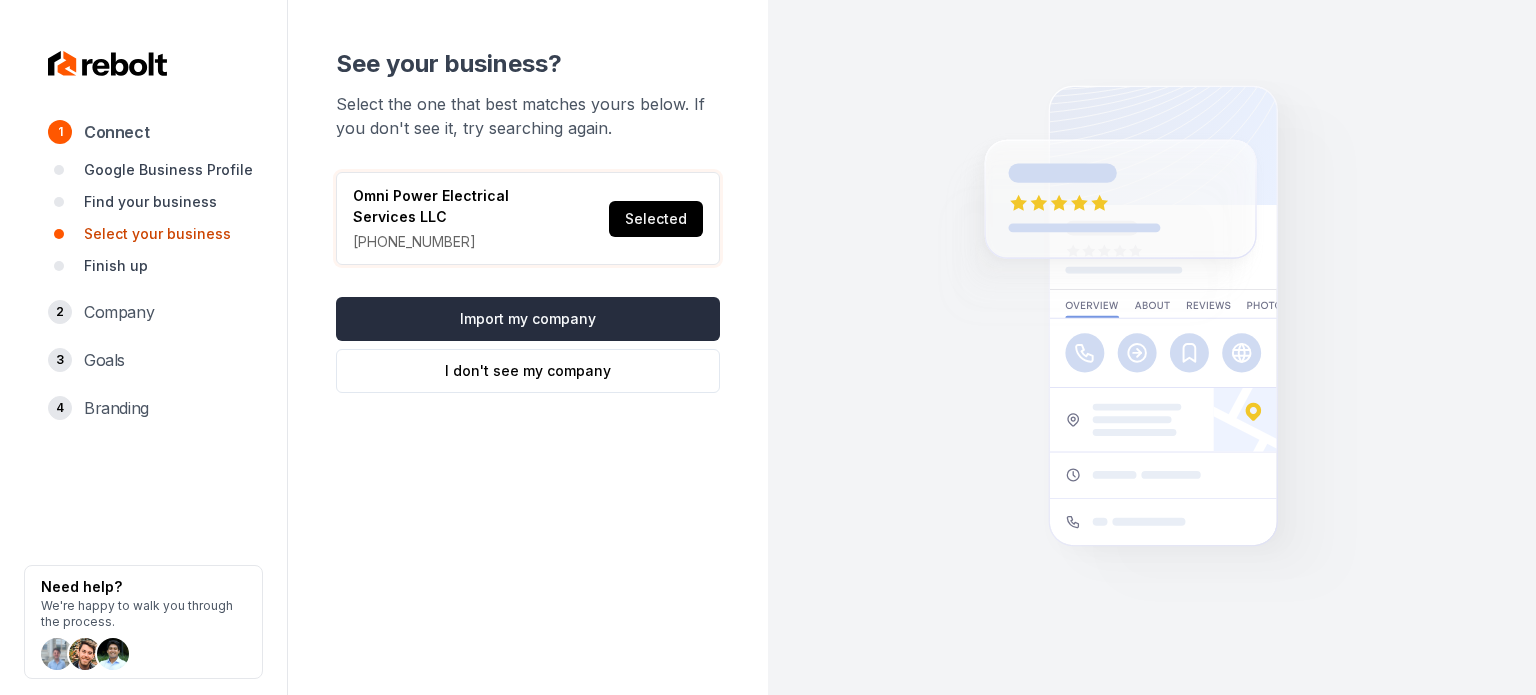 click on "Import my company" at bounding box center [528, 319] 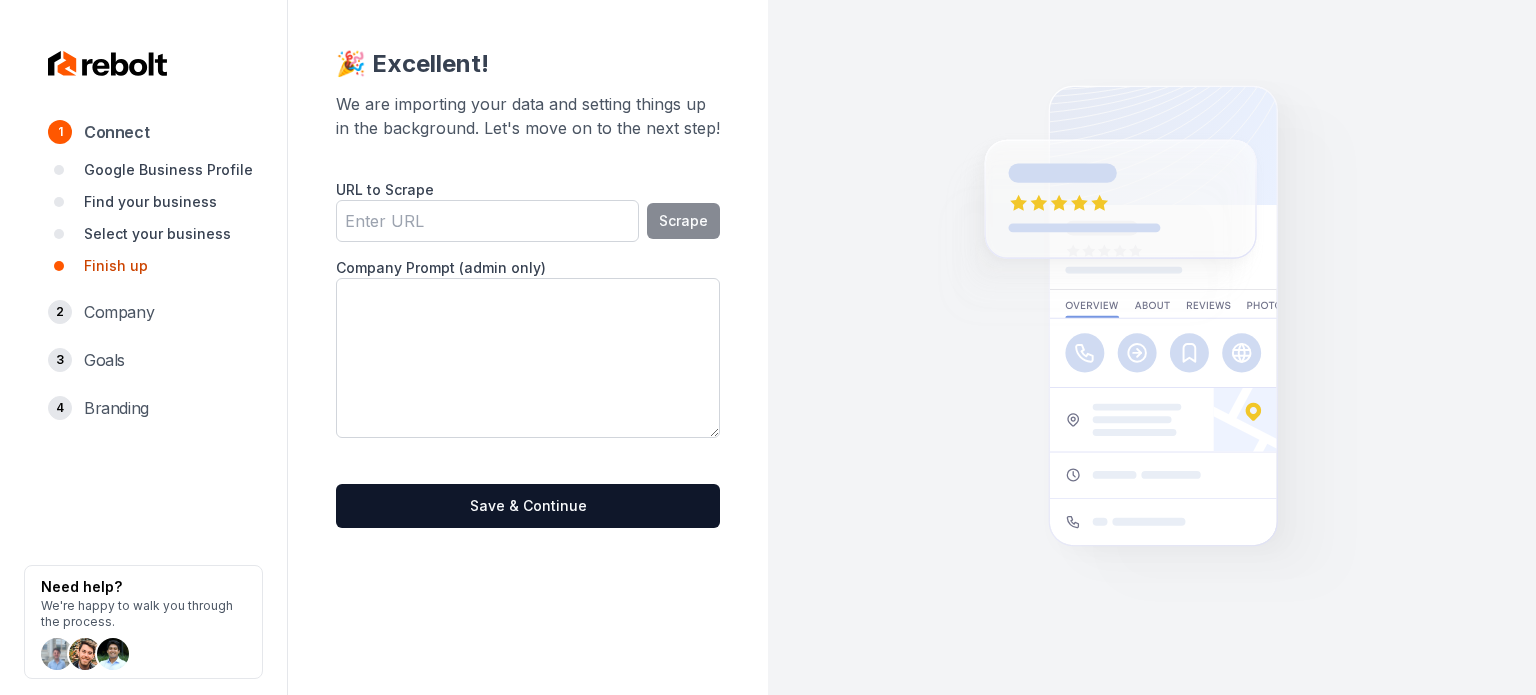 drag, startPoint x: 546, startPoint y: 224, endPoint x: 584, endPoint y: 195, distance: 47.801674 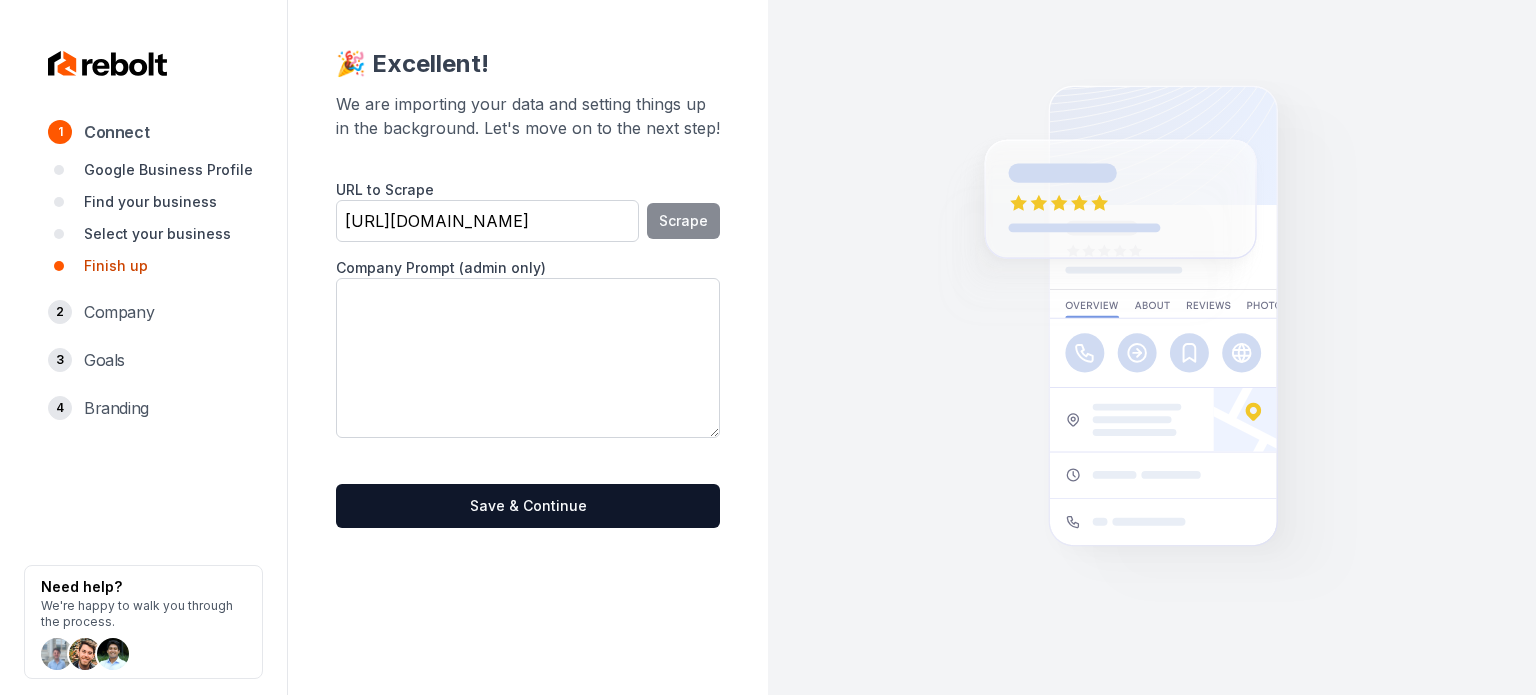 scroll, scrollTop: 0, scrollLeft: 69, axis: horizontal 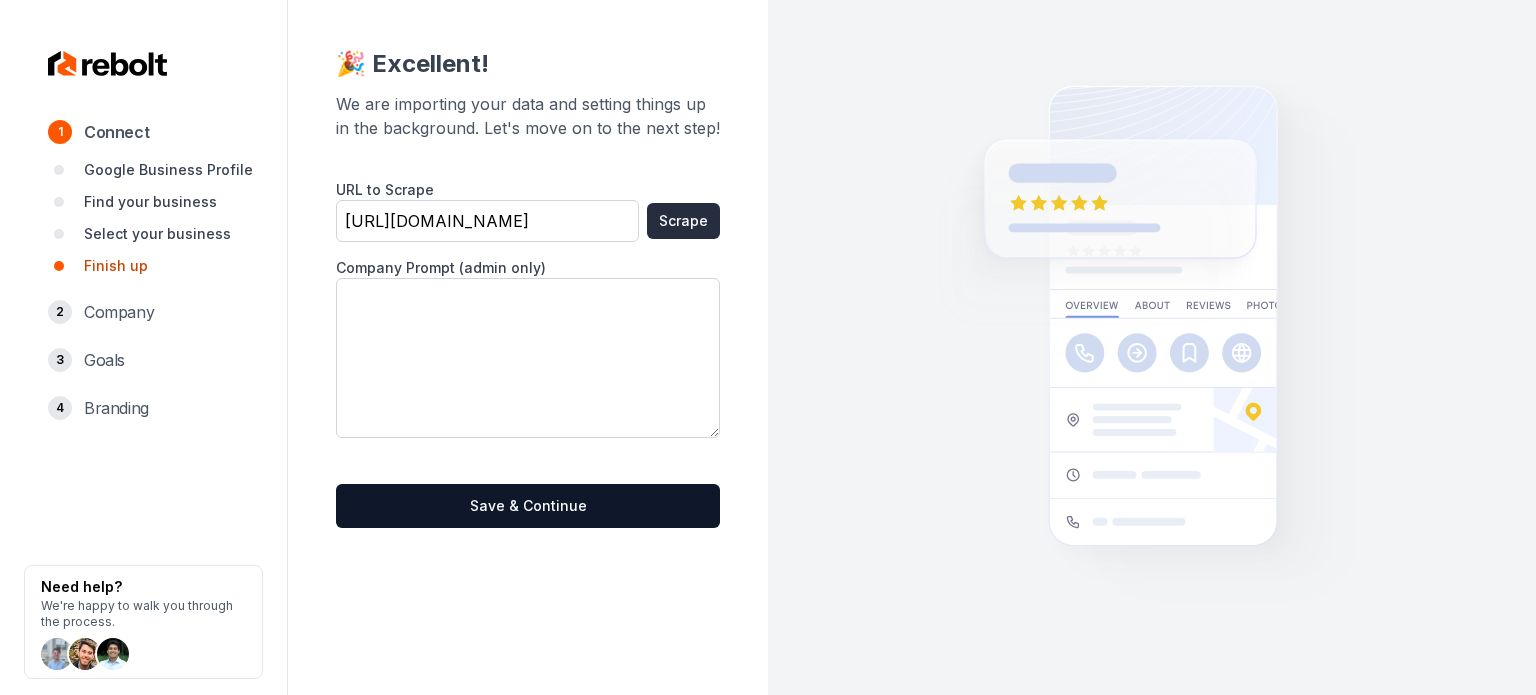 type on "https://www.omnipowerelectricalservices.com/" 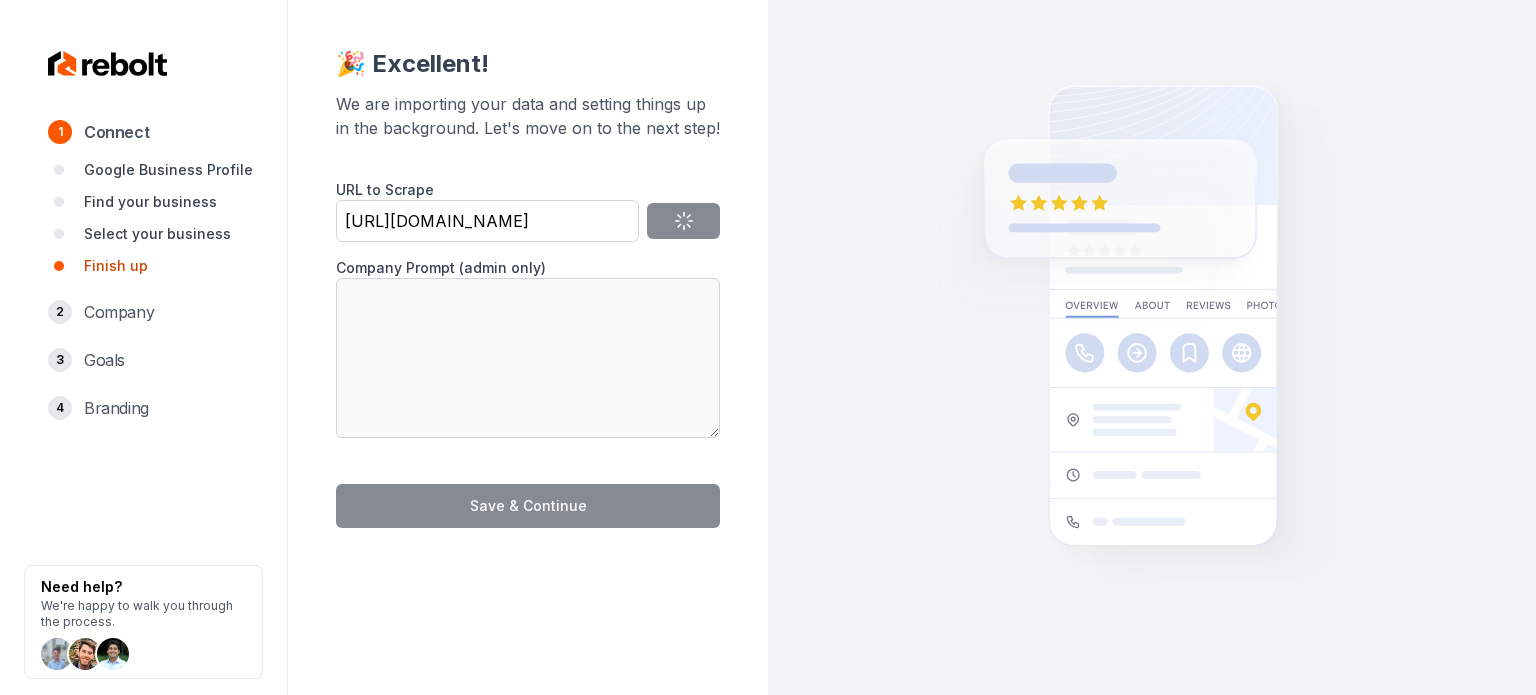 type on "Discover reliable solar solutions and comprehensive electrical services with Omni Power Electrical Services LLC. With over 15 years of expertise, we specialize in solar panel installation and repair, electrical repairs, new home builds, and commercial electrician services. Based in San Antonio, Texas, and serving the surrounding areas, our owner-operated company ensures top-notch quality and expertise in all types of electrical repairs, including wiring, retrofitting, EV charger installation, ceiling fan installation, home automation, and more. Trust us for all your electrical needs." 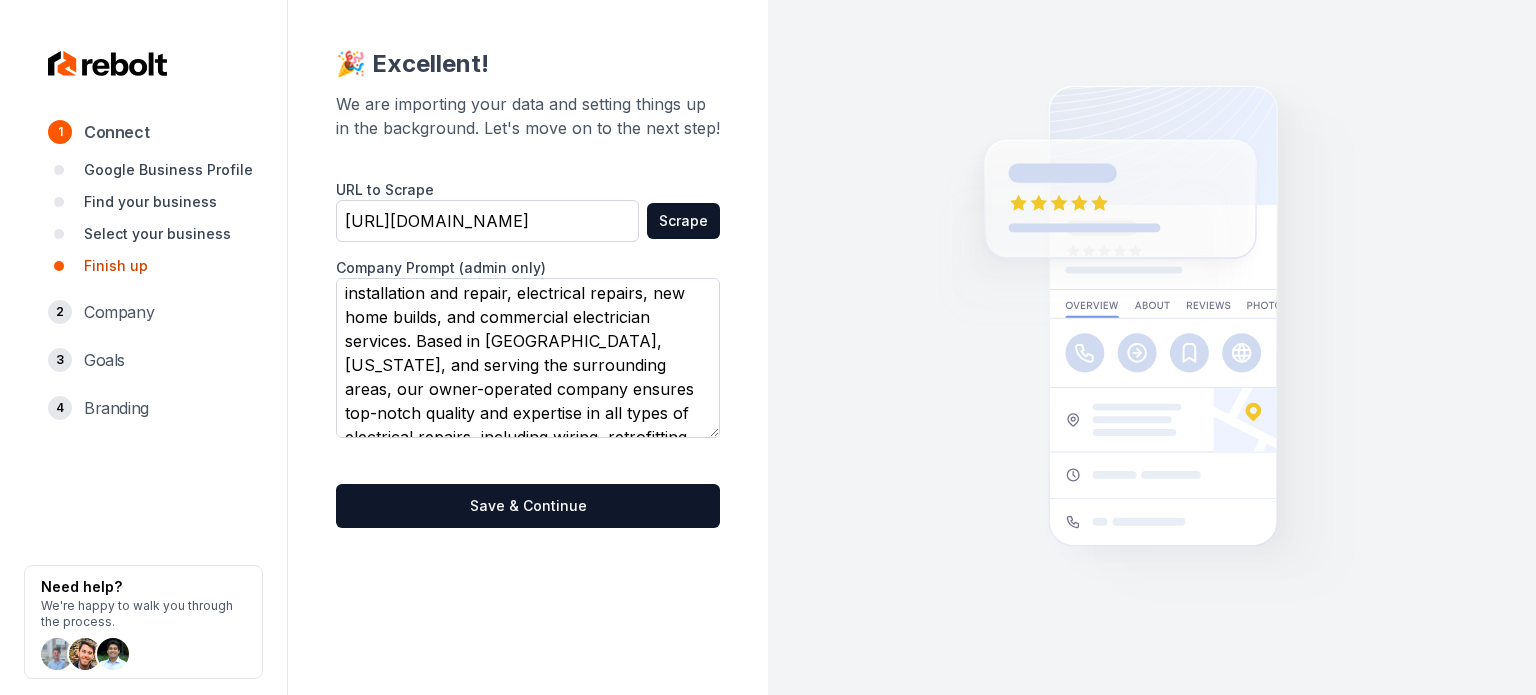 scroll, scrollTop: 193, scrollLeft: 0, axis: vertical 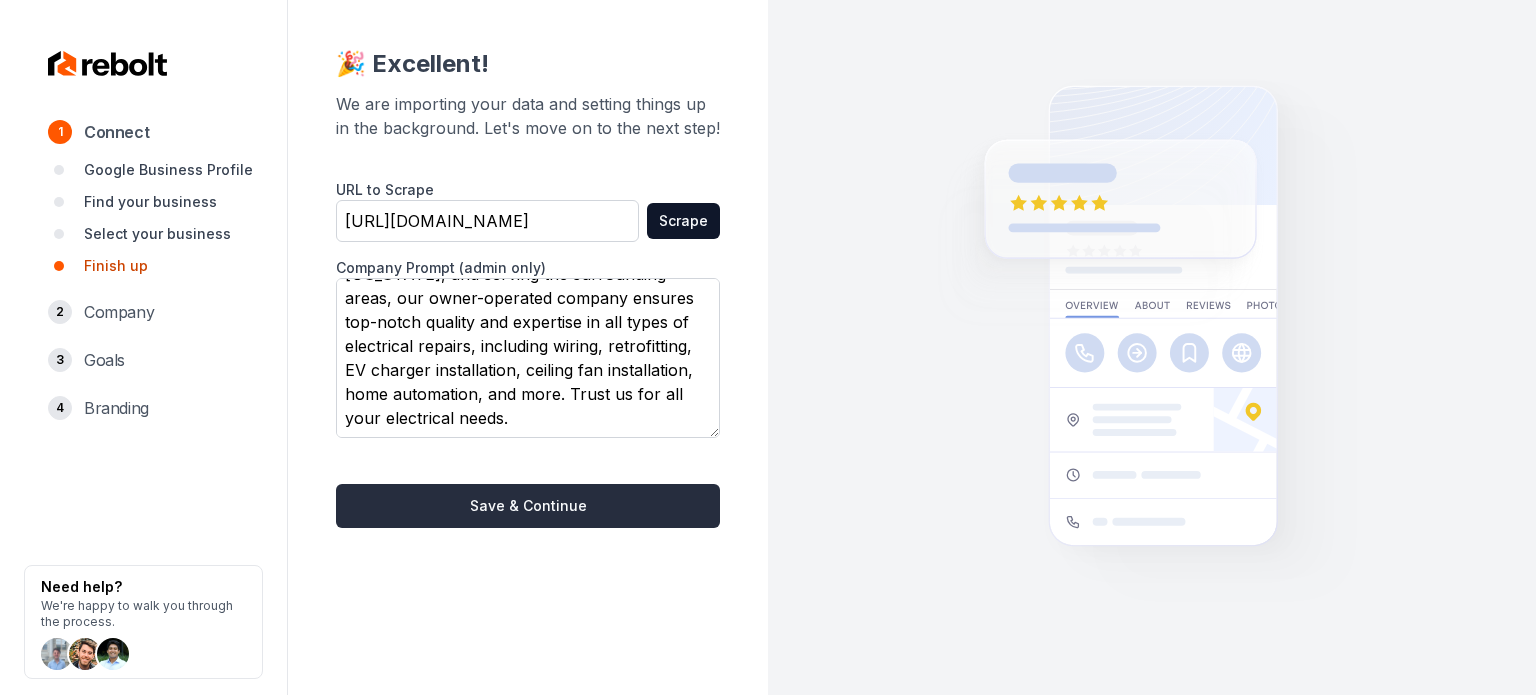 click on "Save & Continue" at bounding box center (528, 506) 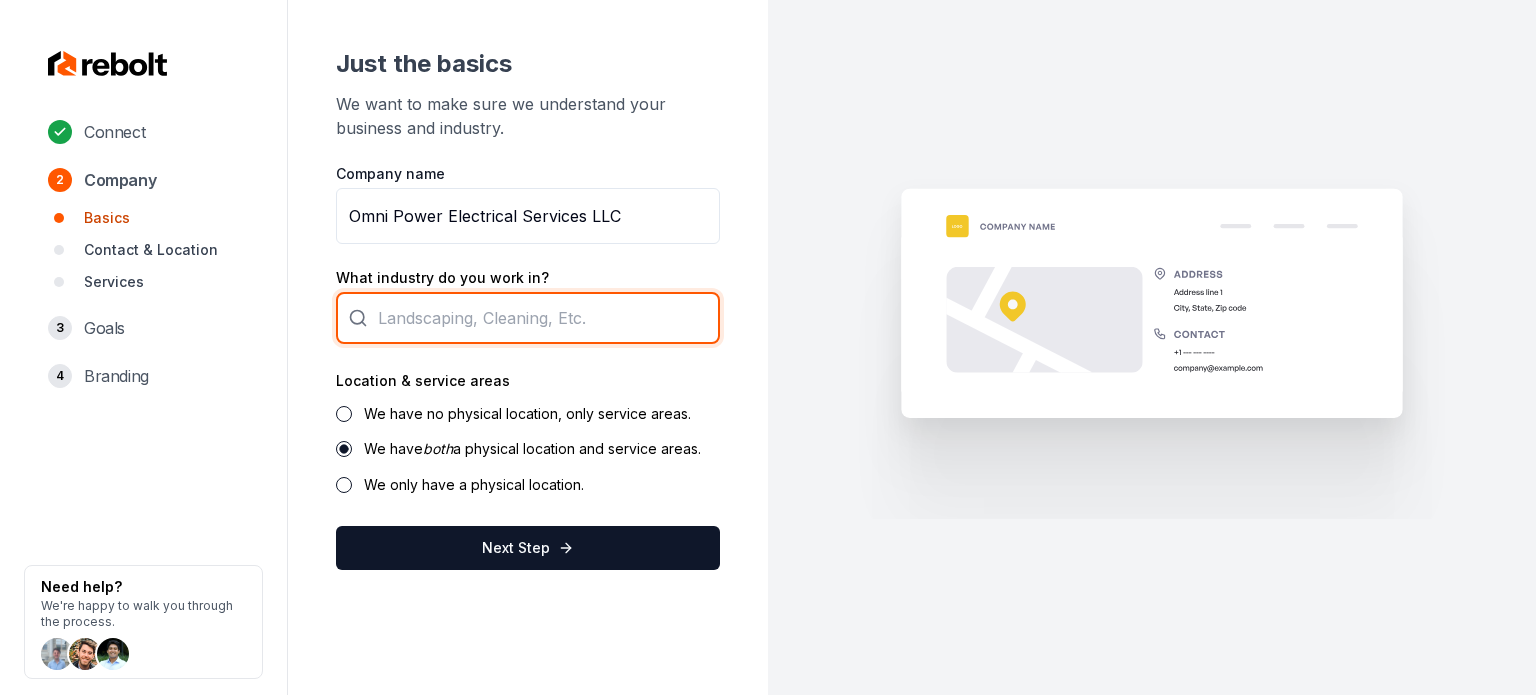 click at bounding box center [528, 318] 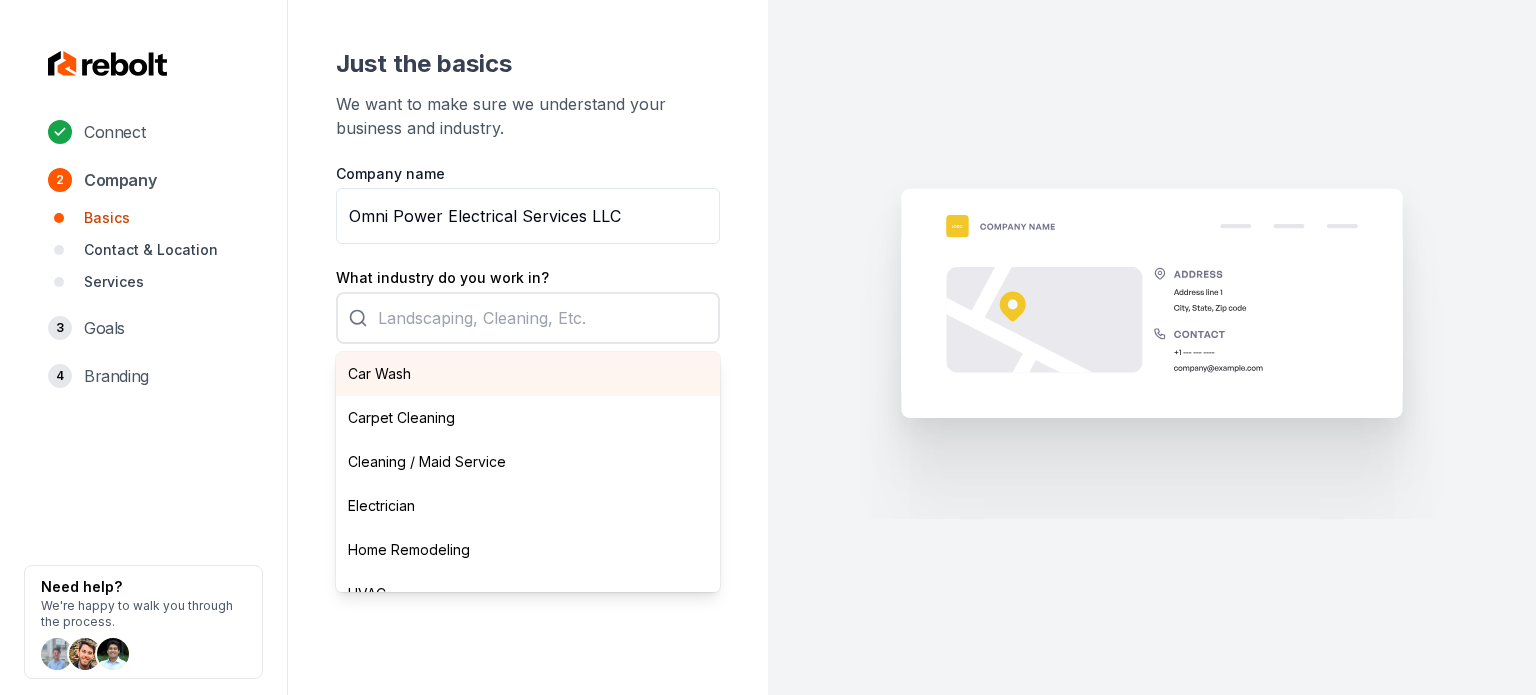 click on "Company name Omni Power Electrical Services LLC What industry do you work in? Car Wash Carpet Cleaning Cleaning / Maid Service Electrician Home Remodeling HVAC Junk Removal Landscaping Moving Painting Personal Trainer Pest Control Plumbing Pool Cleaning Pressure Washing Roofing Tree Services Window Cleaning Location & service areas We have no physical location, only service areas. We have  both  a physical location and service areas. We only have a physical location. Next Step" at bounding box center (528, 367) 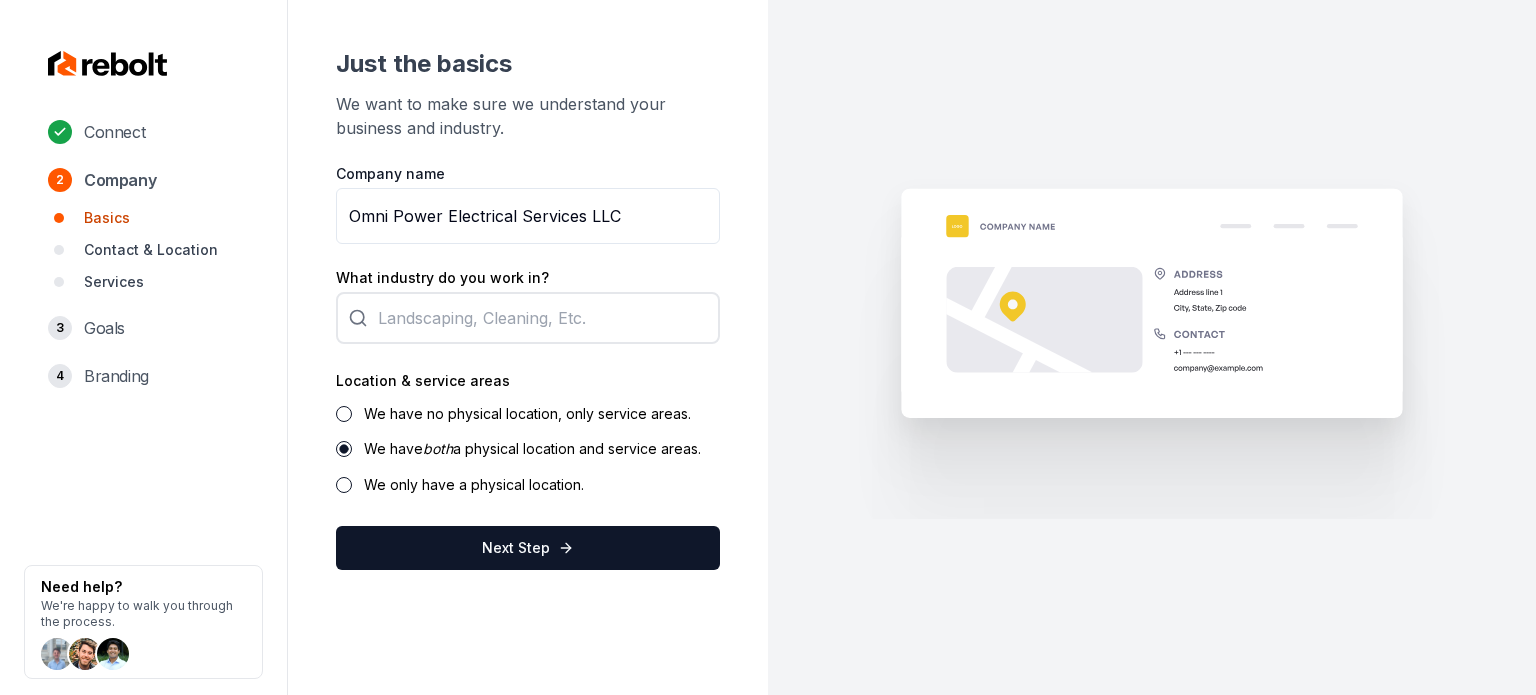 click on "Omni Power Electrical Services LLC" at bounding box center (528, 216) 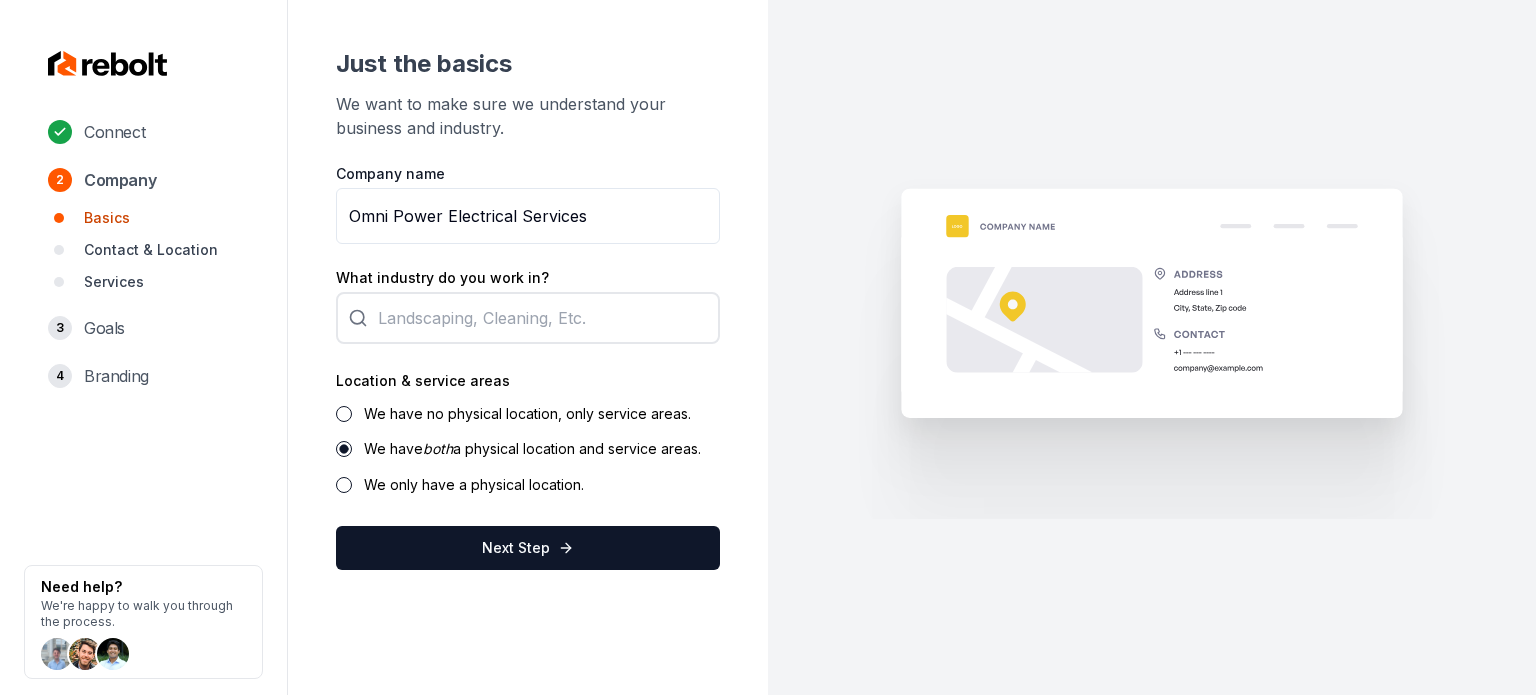 type on "Omni Power Electrical Services" 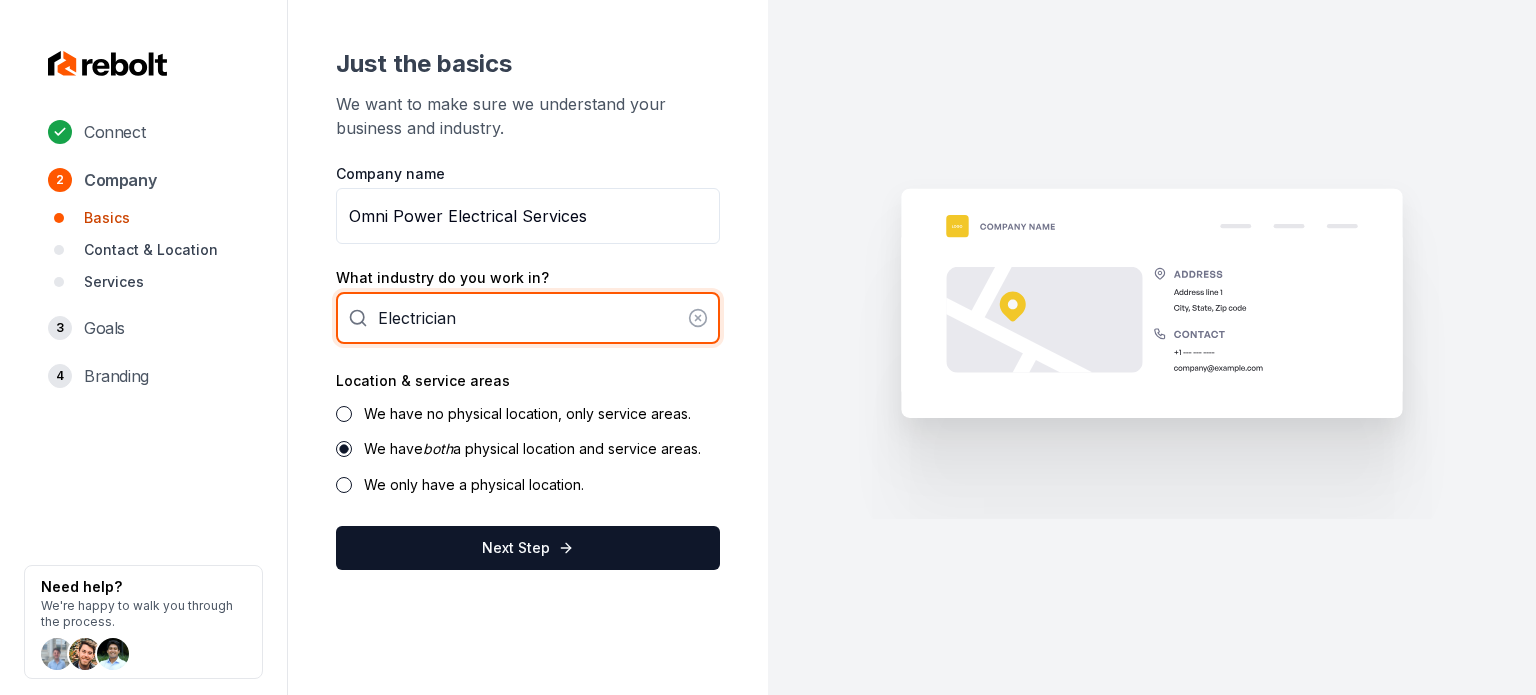 type on "Electrician" 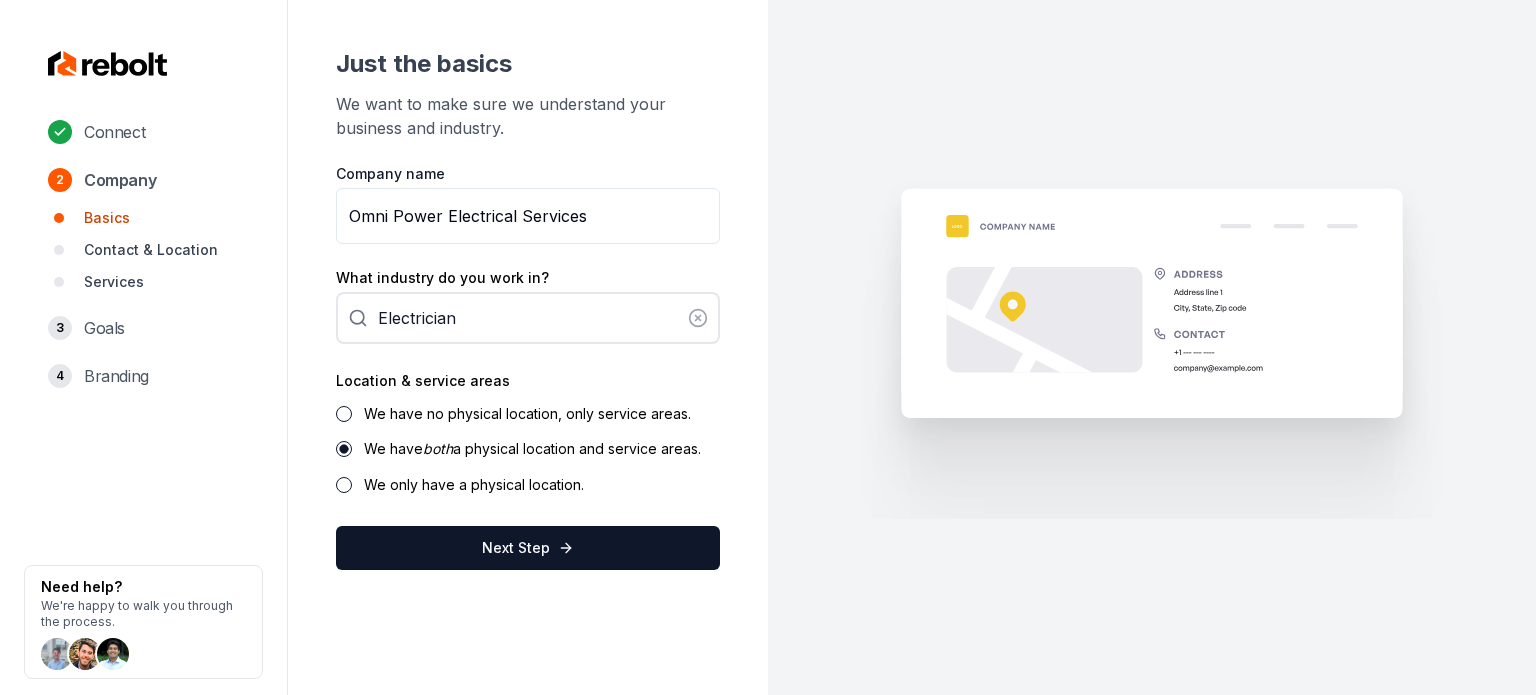 click on "We have no physical location, only service areas." at bounding box center [527, 413] 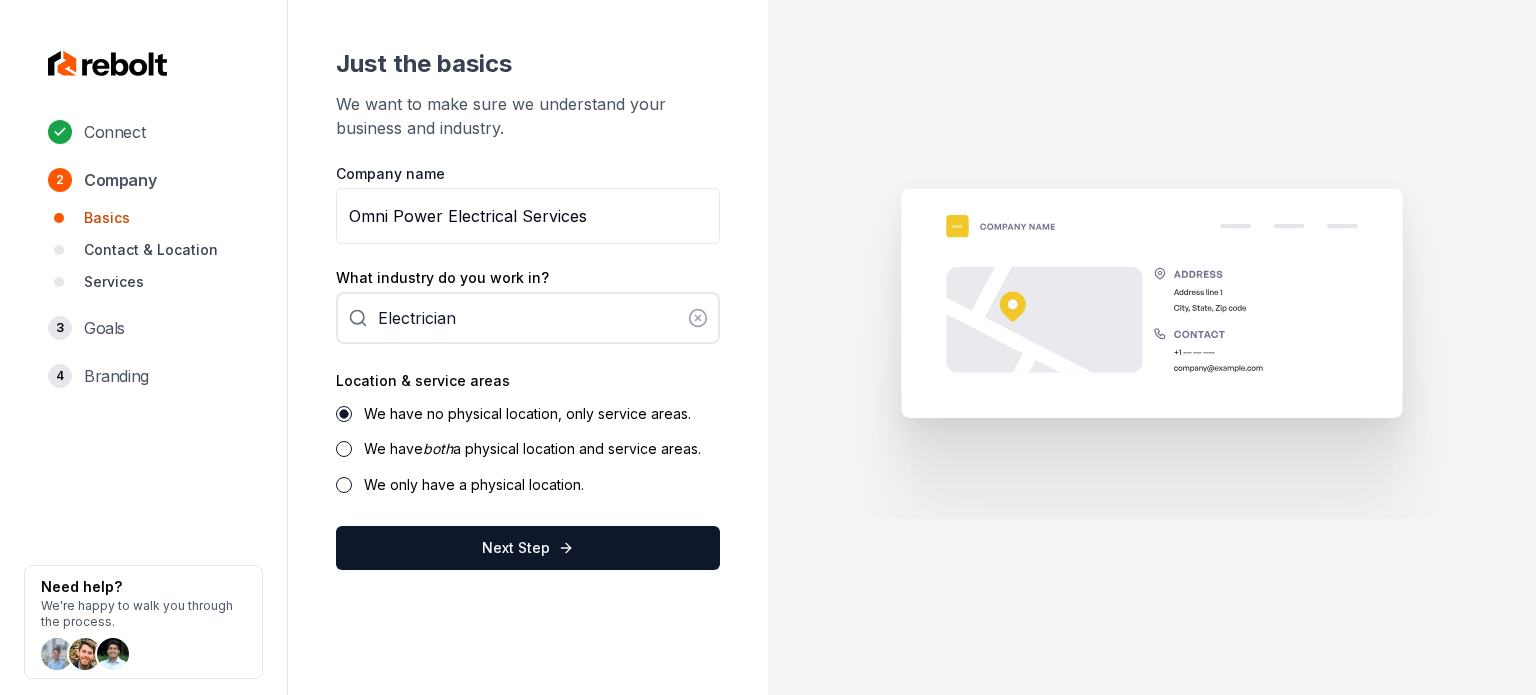 click on "Next Step" at bounding box center [528, 548] 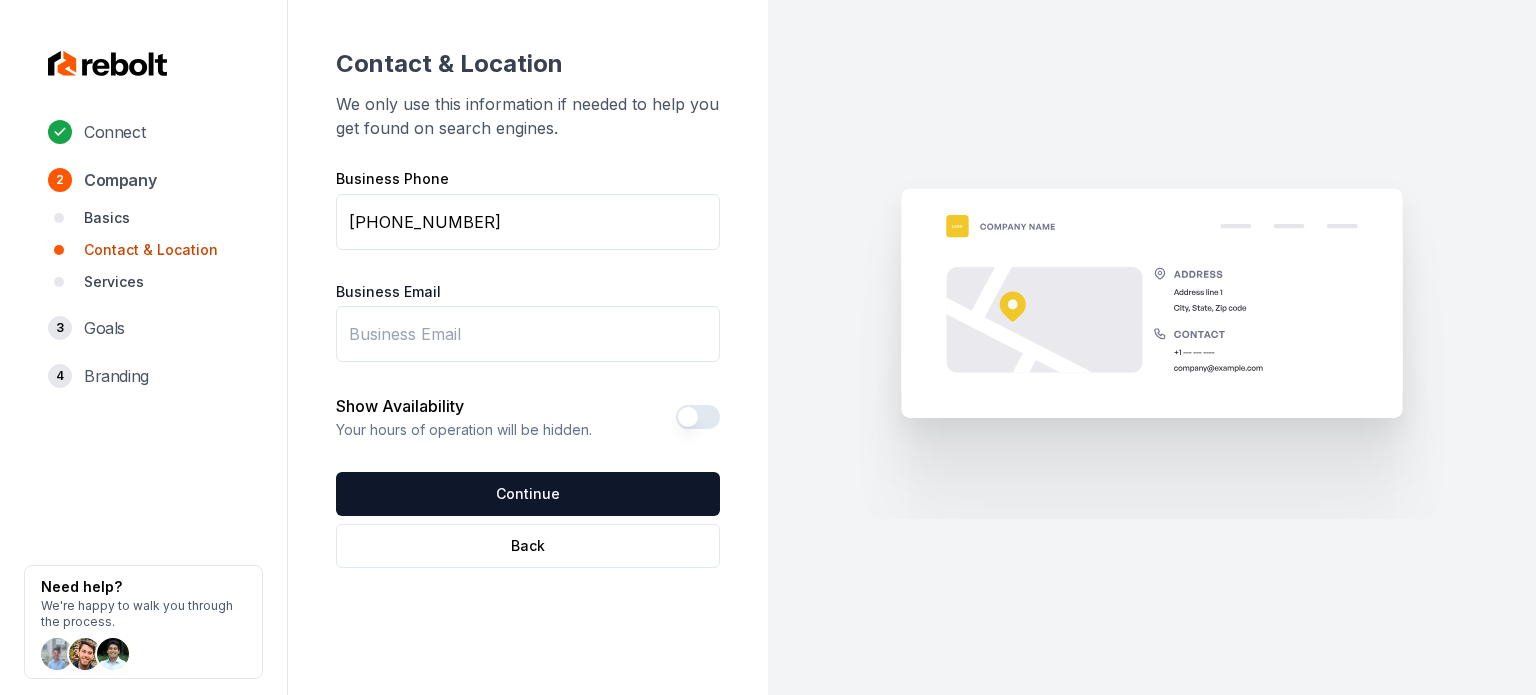 click on "Business Email" at bounding box center (528, 334) 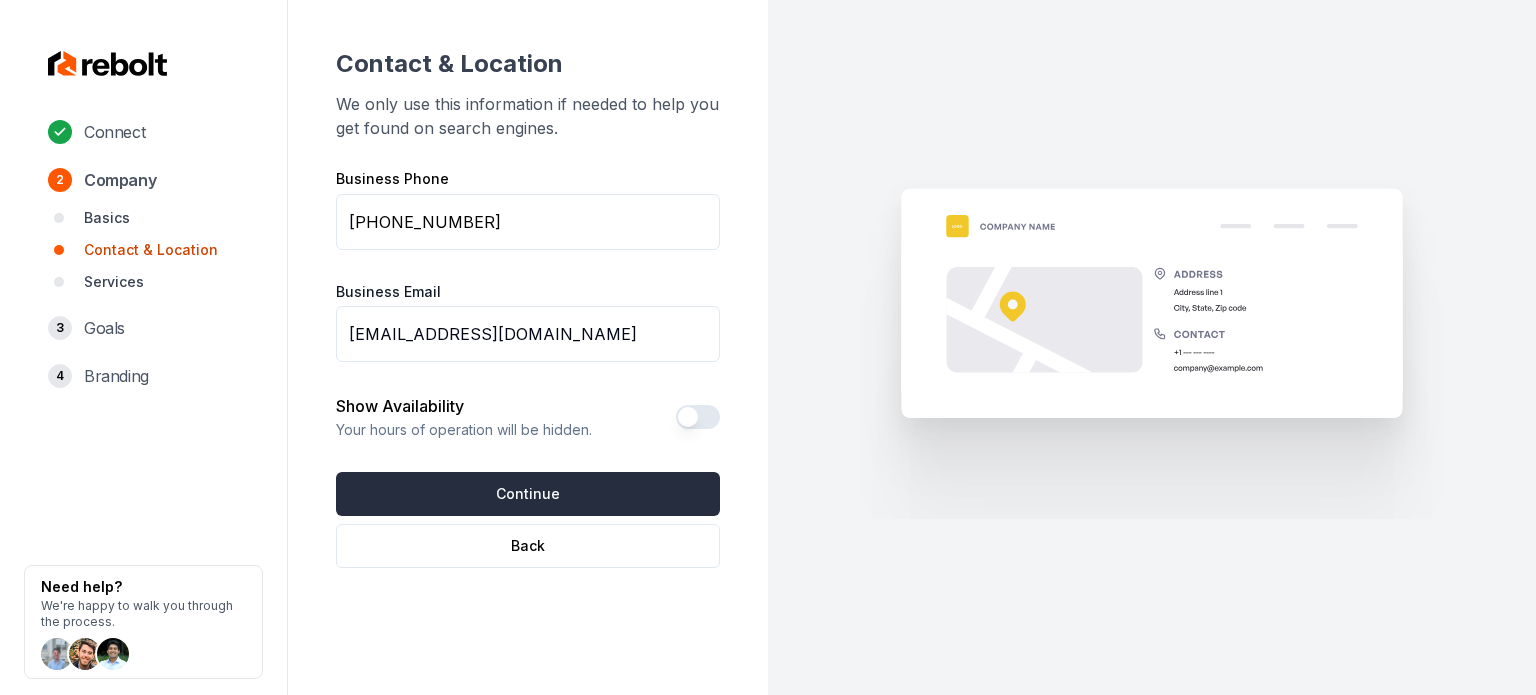 type on "service@omnipoweres.com" 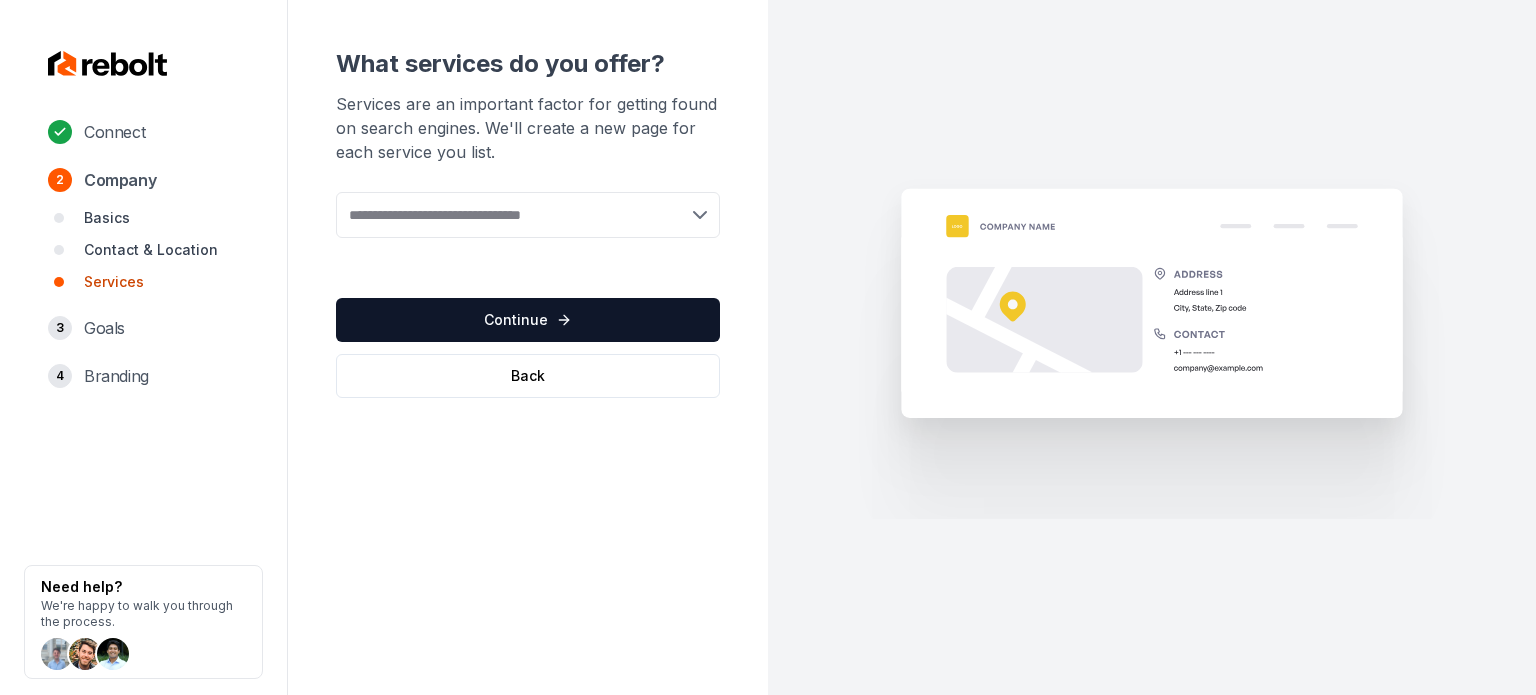 click at bounding box center [528, 215] 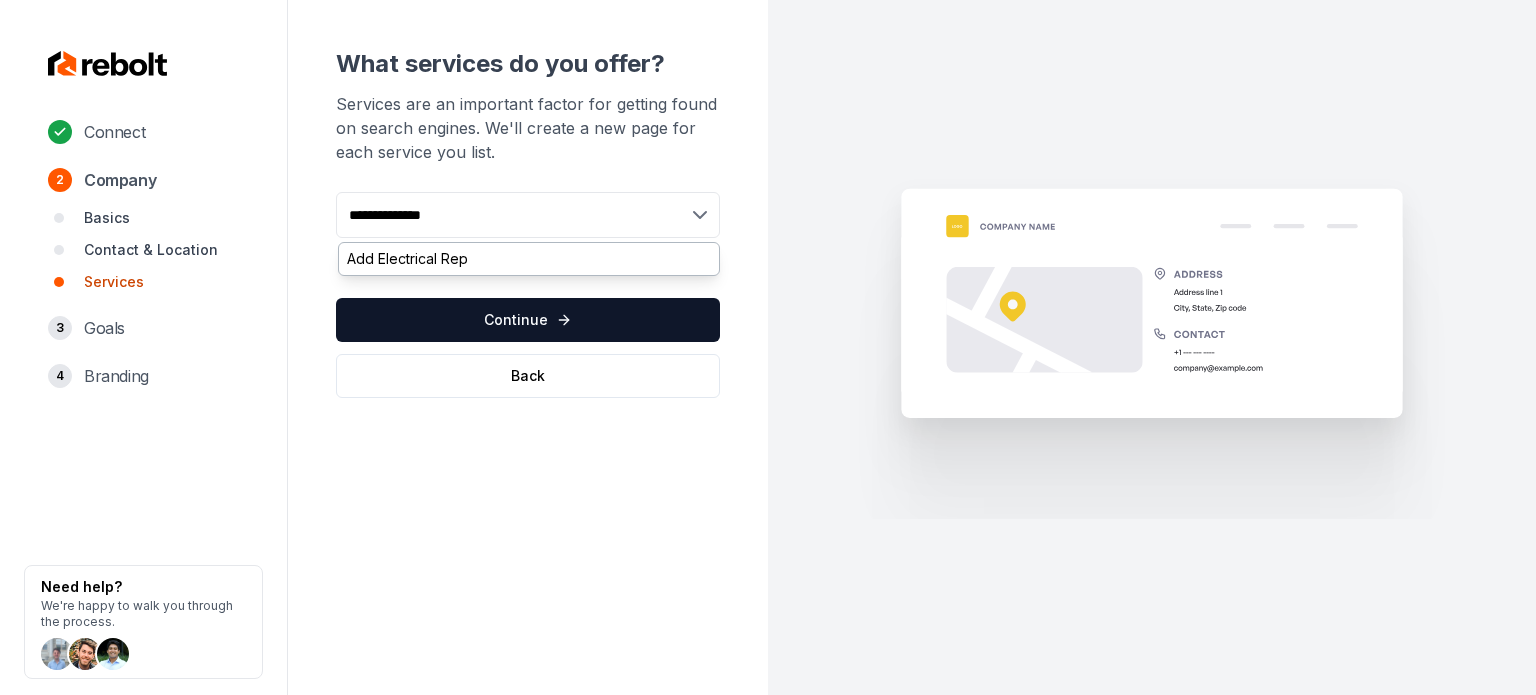 type on "**********" 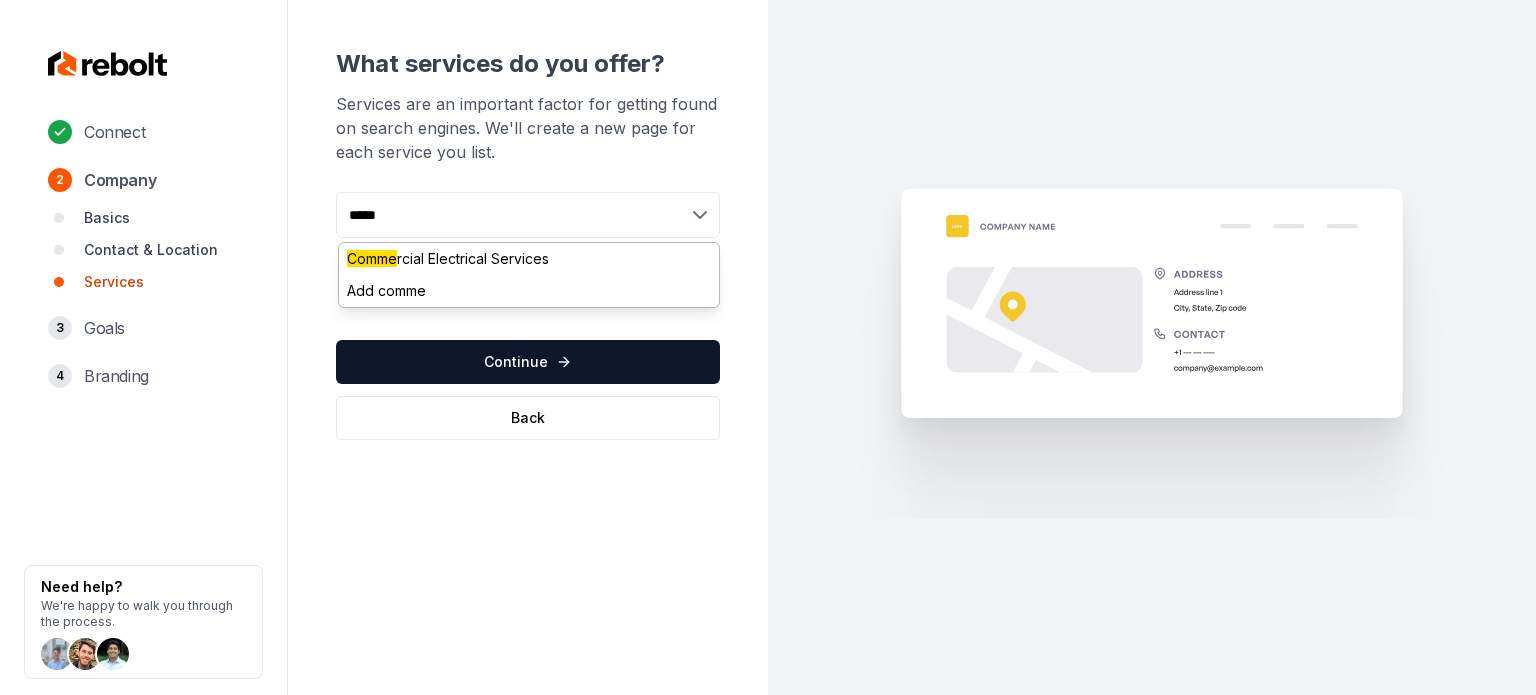 type on "******" 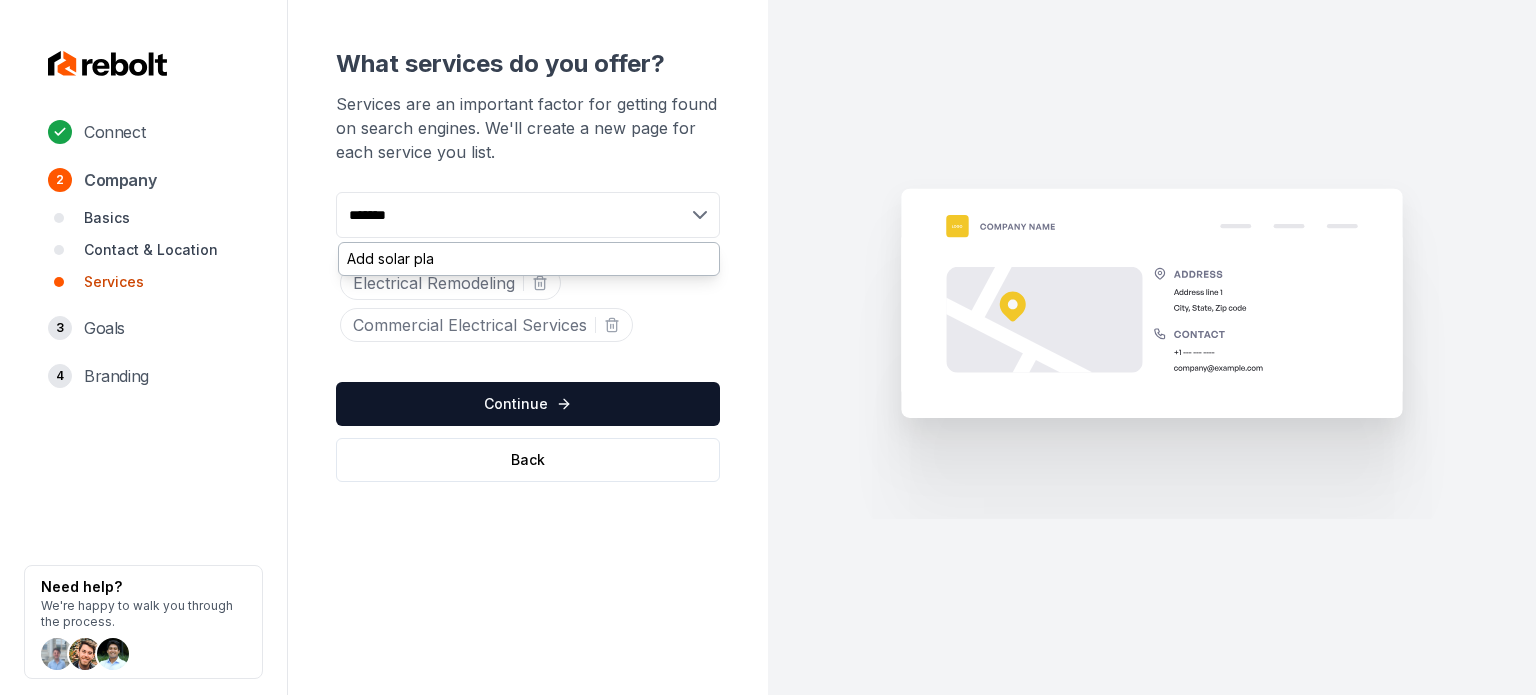 type on "********" 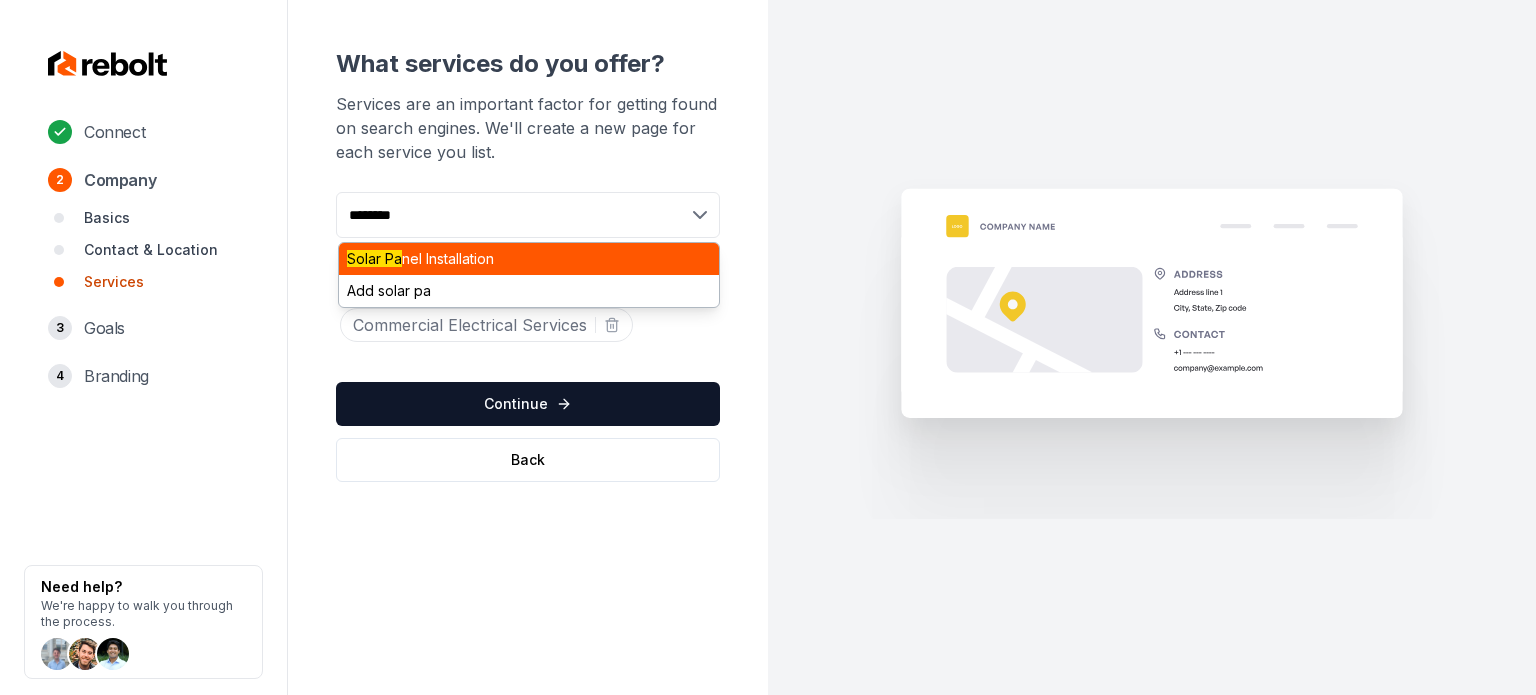 type 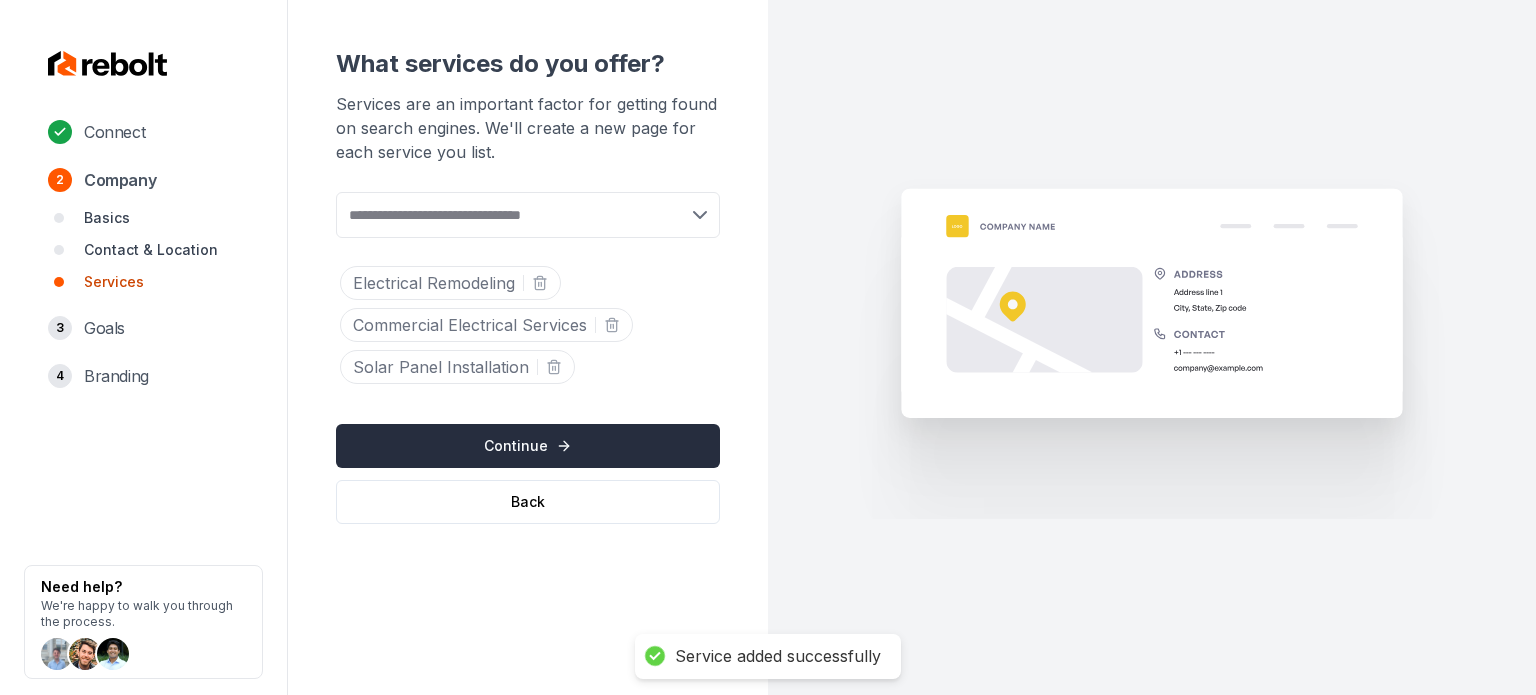 click on "Continue" at bounding box center (528, 446) 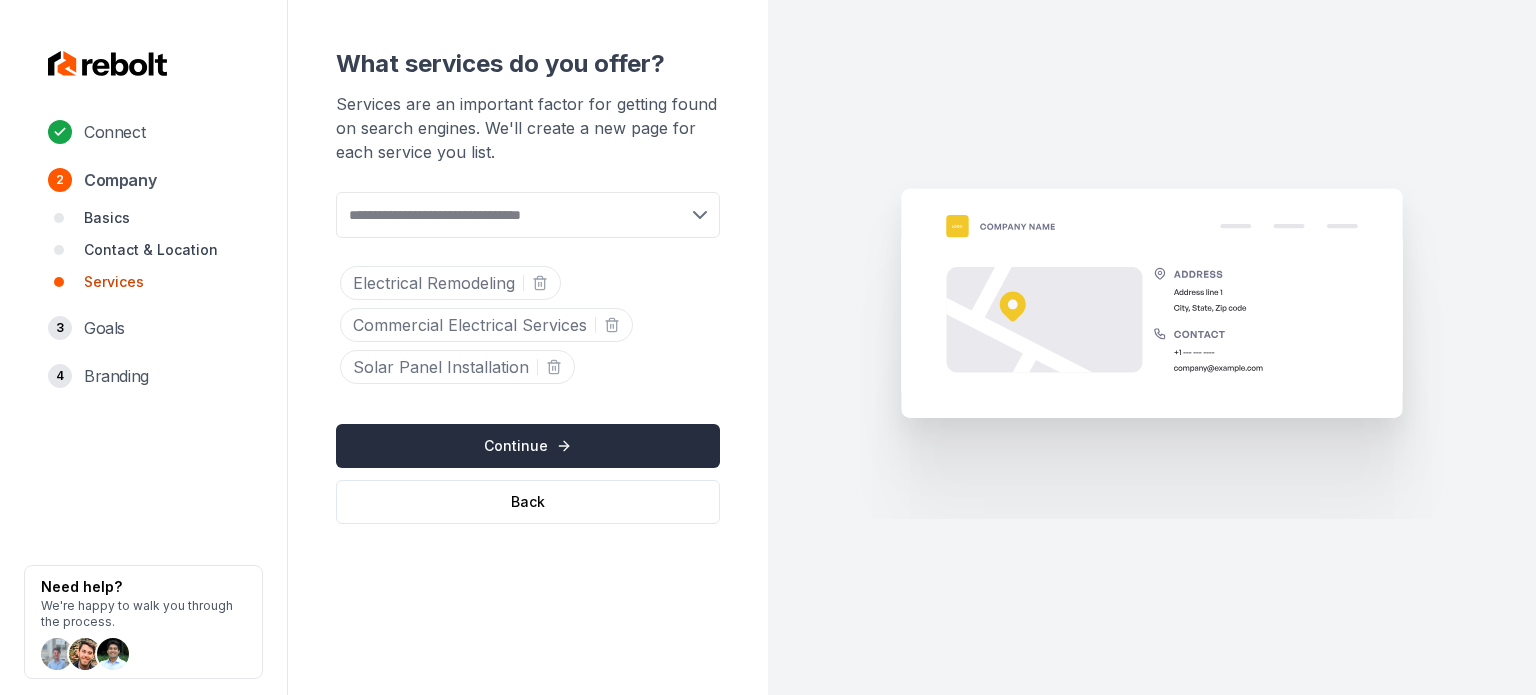 click on "Continue" at bounding box center (528, 446) 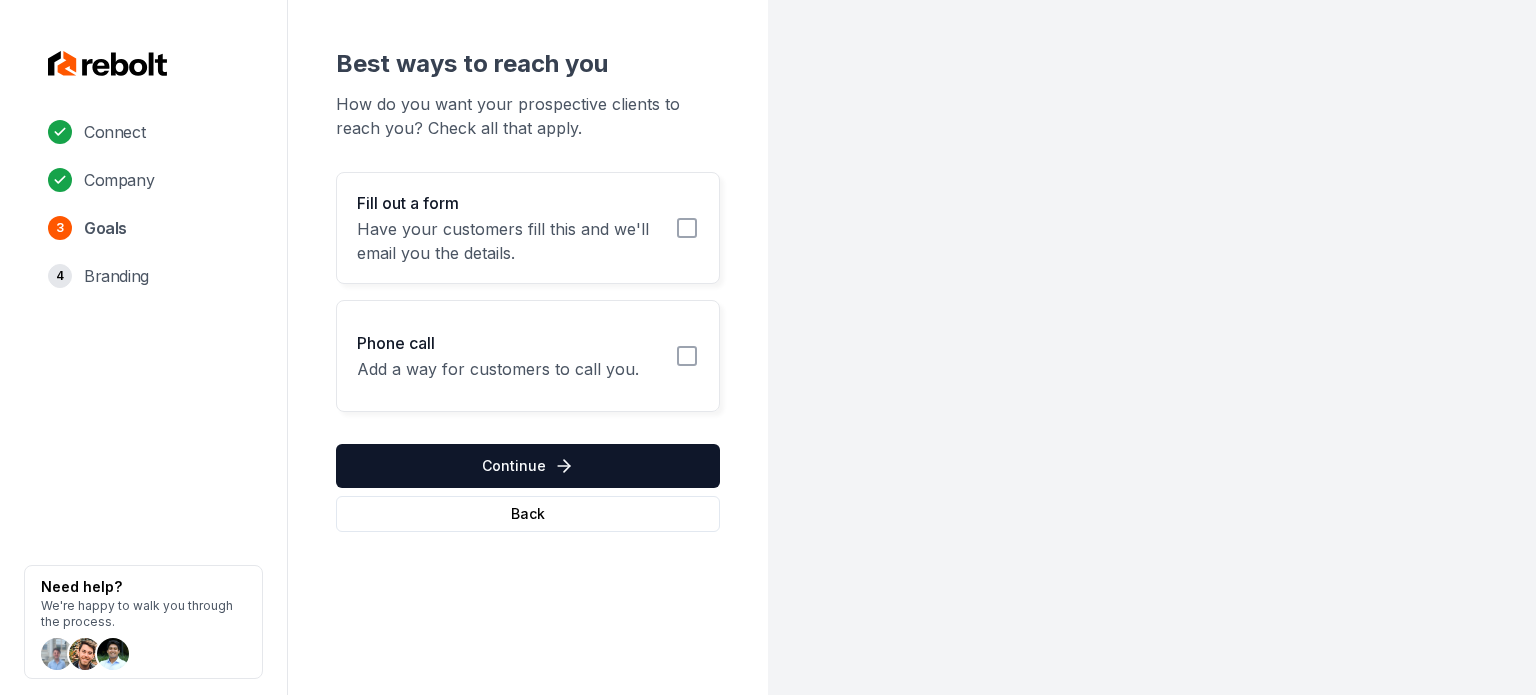 scroll, scrollTop: 0, scrollLeft: 0, axis: both 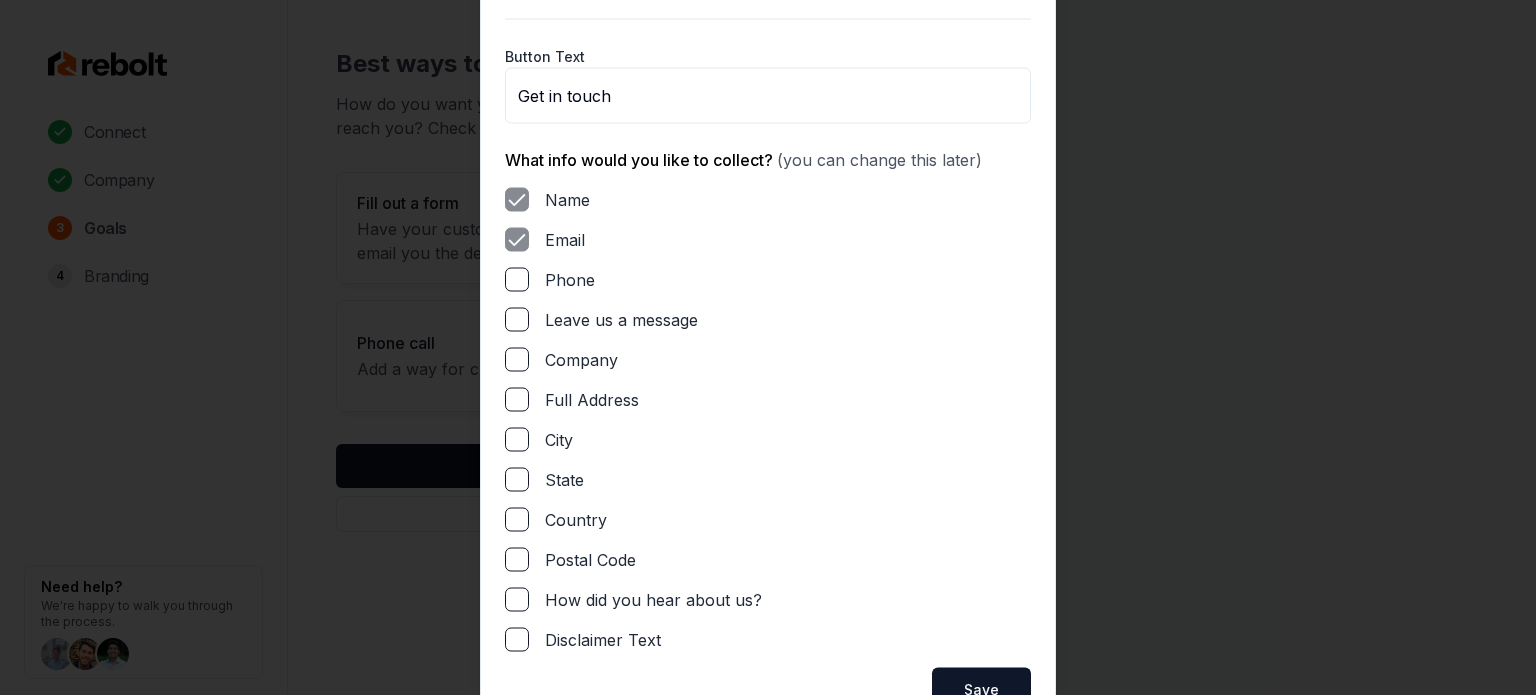 click on "Phone" at bounding box center (517, 279) 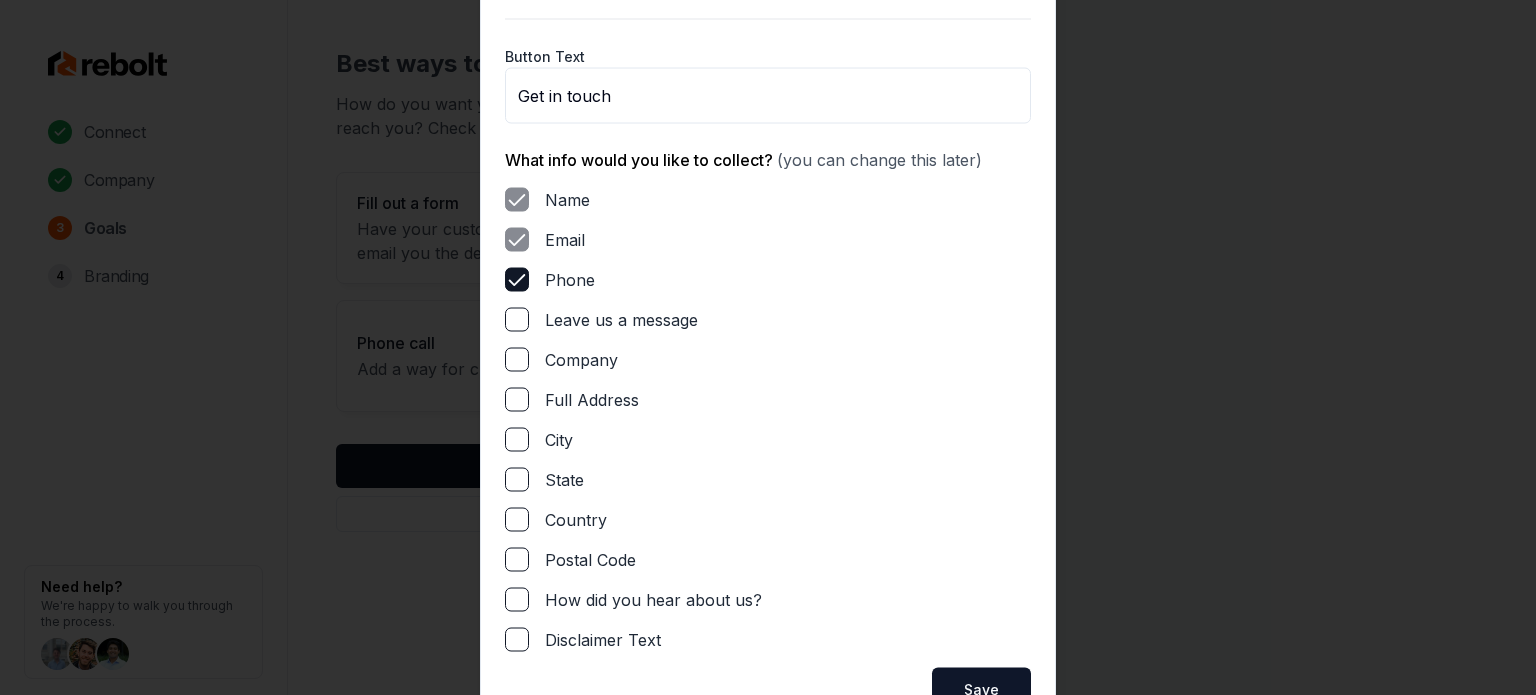 click on "Leave us a message" at bounding box center [517, 319] 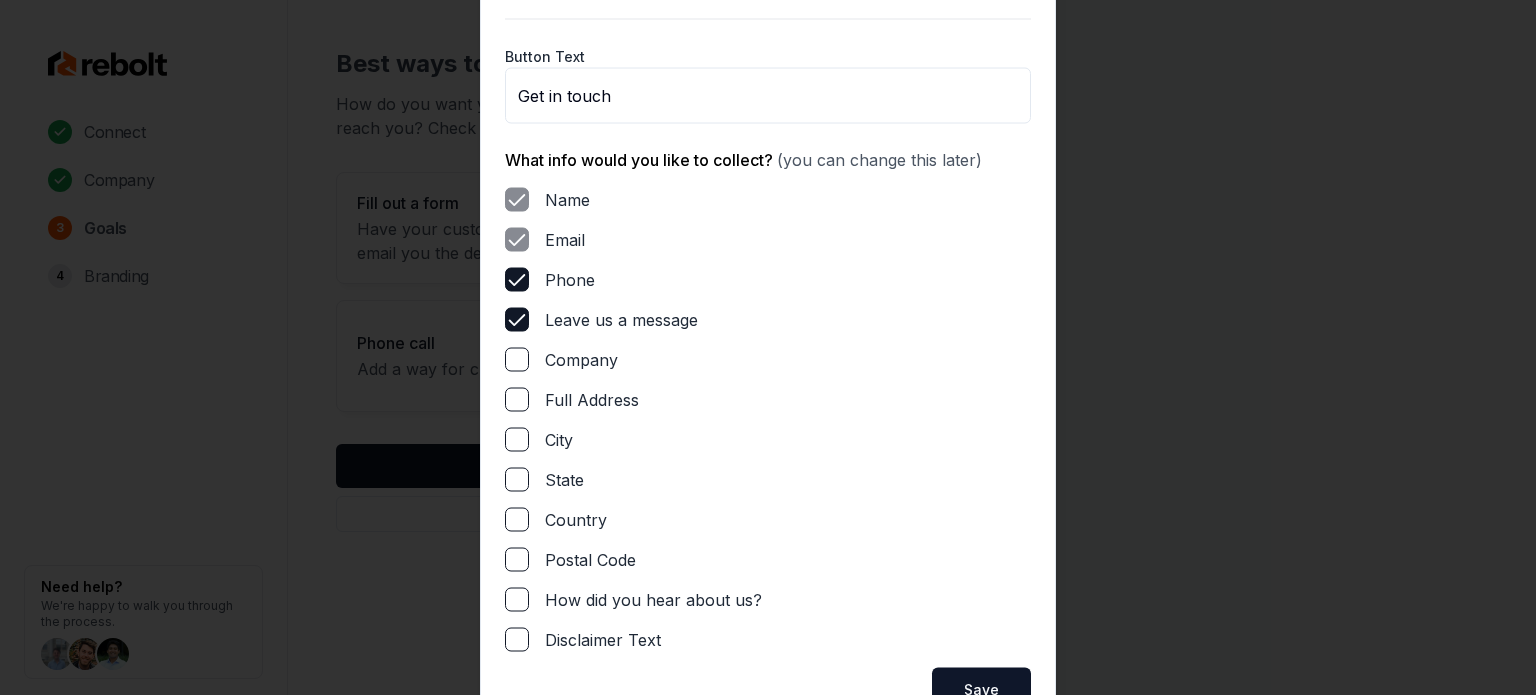 click on "Full Address" at bounding box center (517, 399) 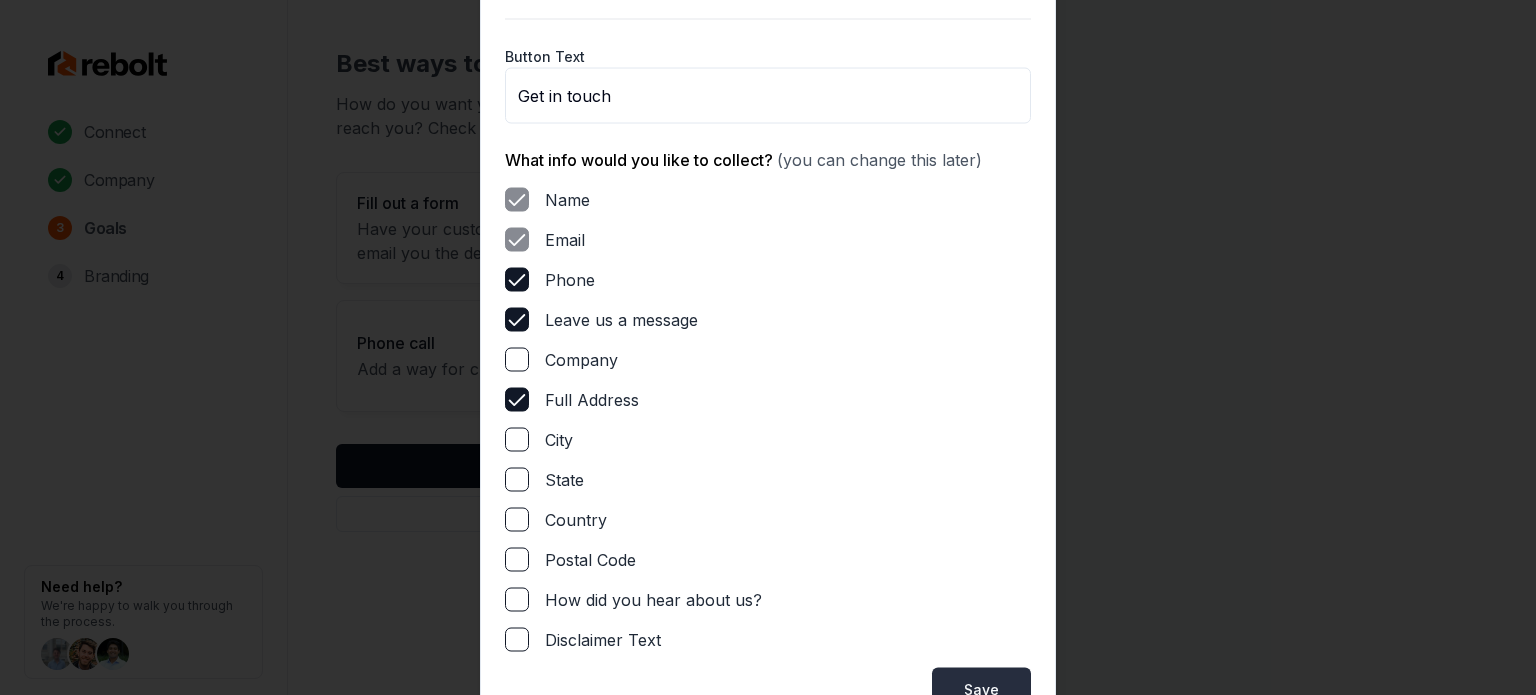 click on "Save" at bounding box center (981, 689) 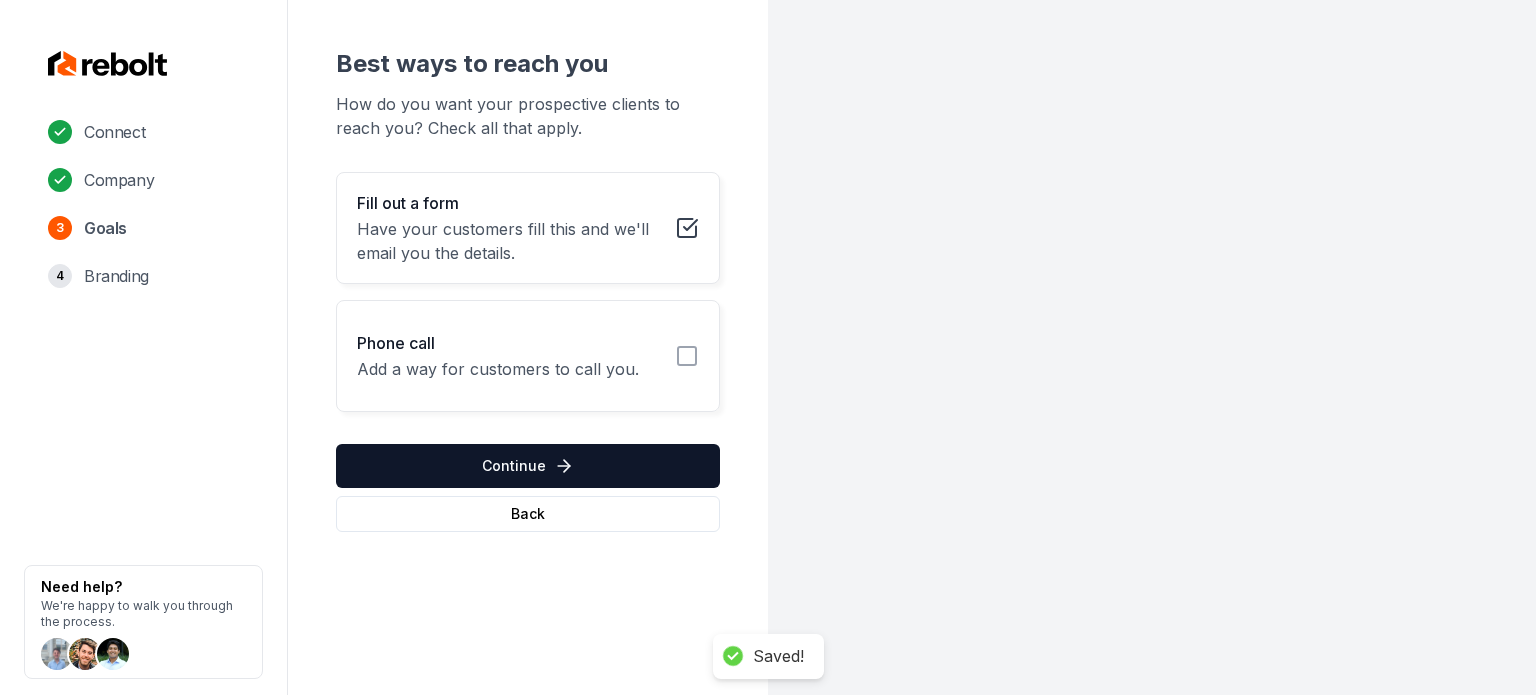click on "Phone call Add a way for customers to call you." at bounding box center (528, 356) 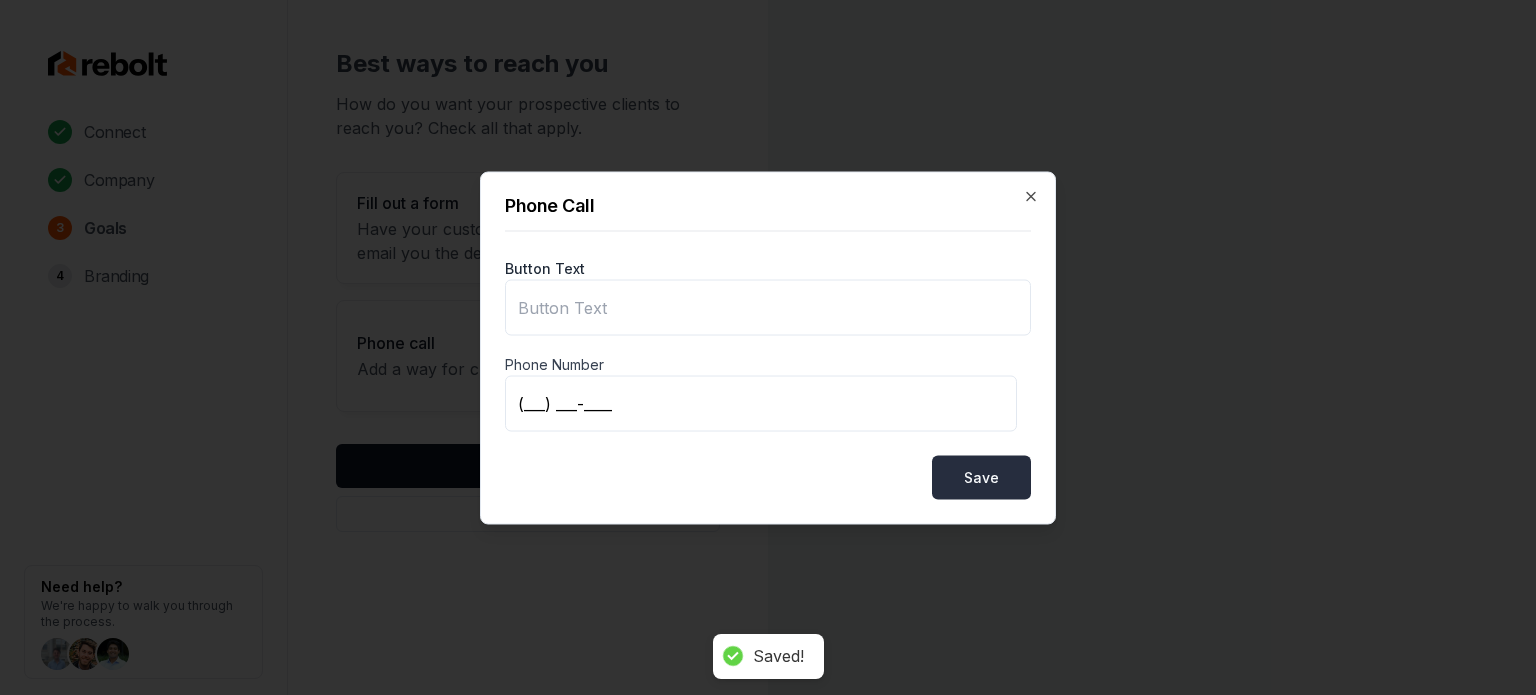 type on "Call us" 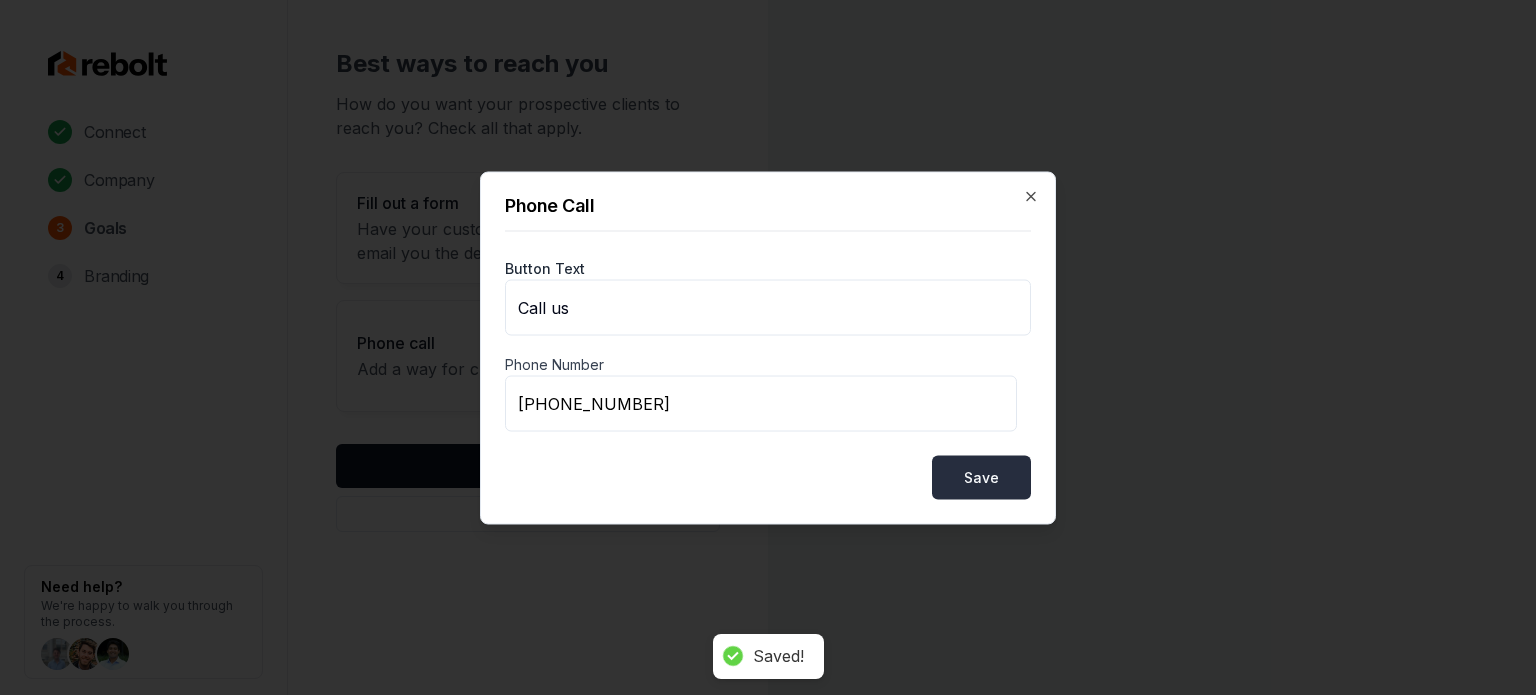 click on "Save" at bounding box center [981, 477] 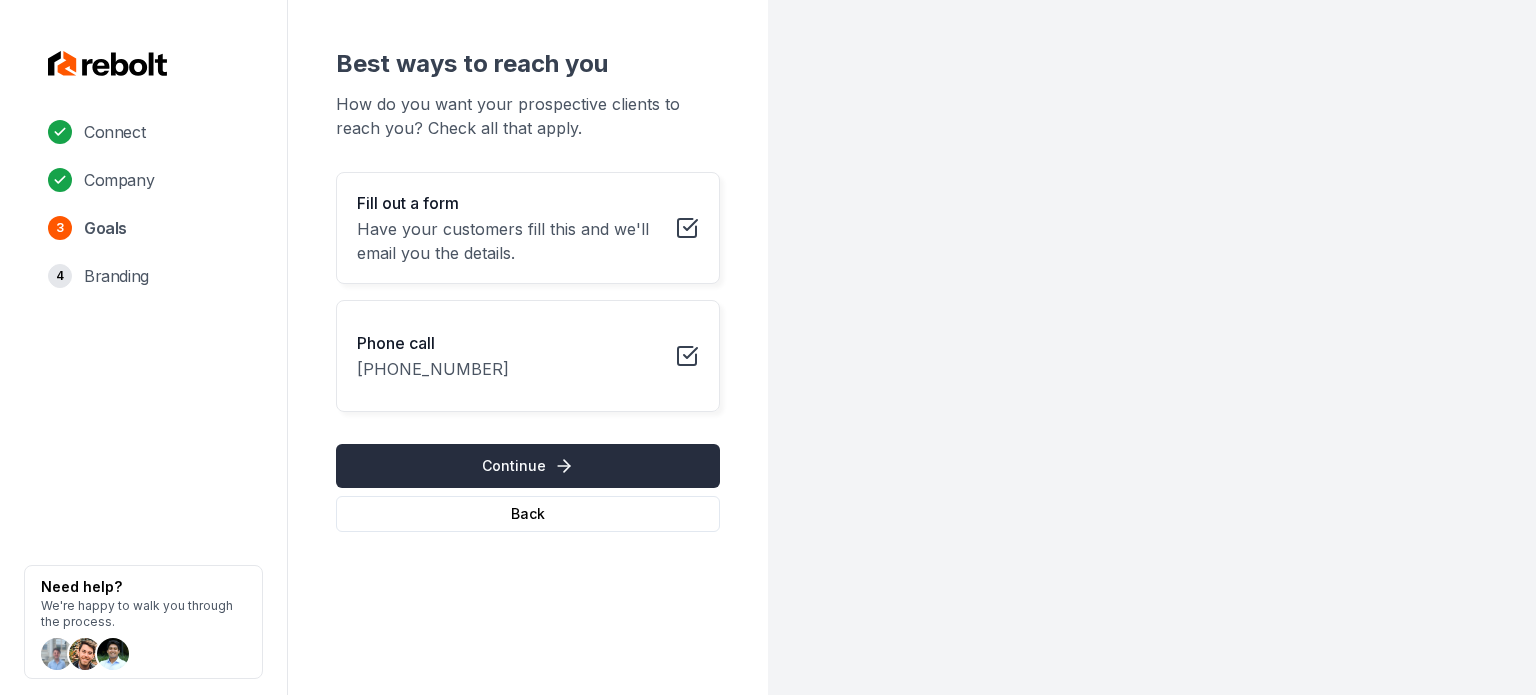 click on "Continue" at bounding box center [528, 466] 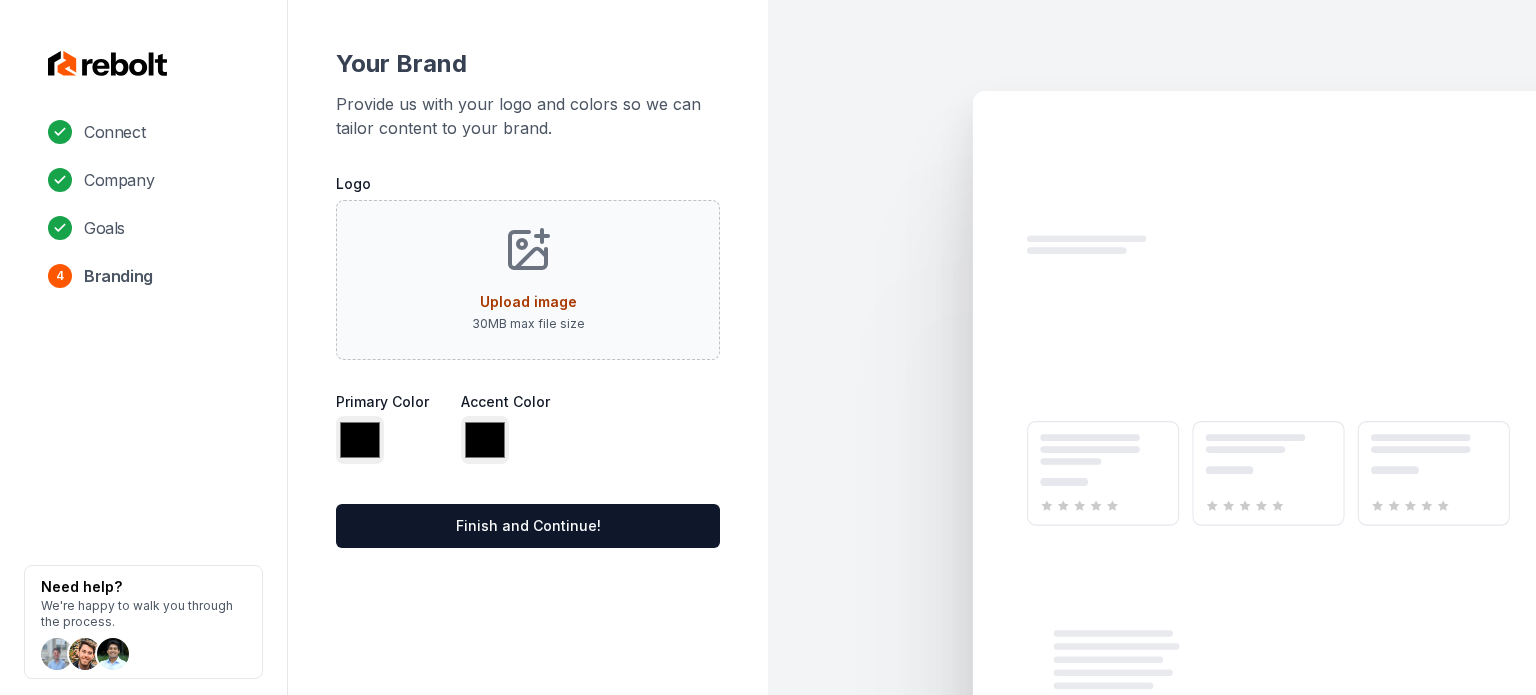type on "*******" 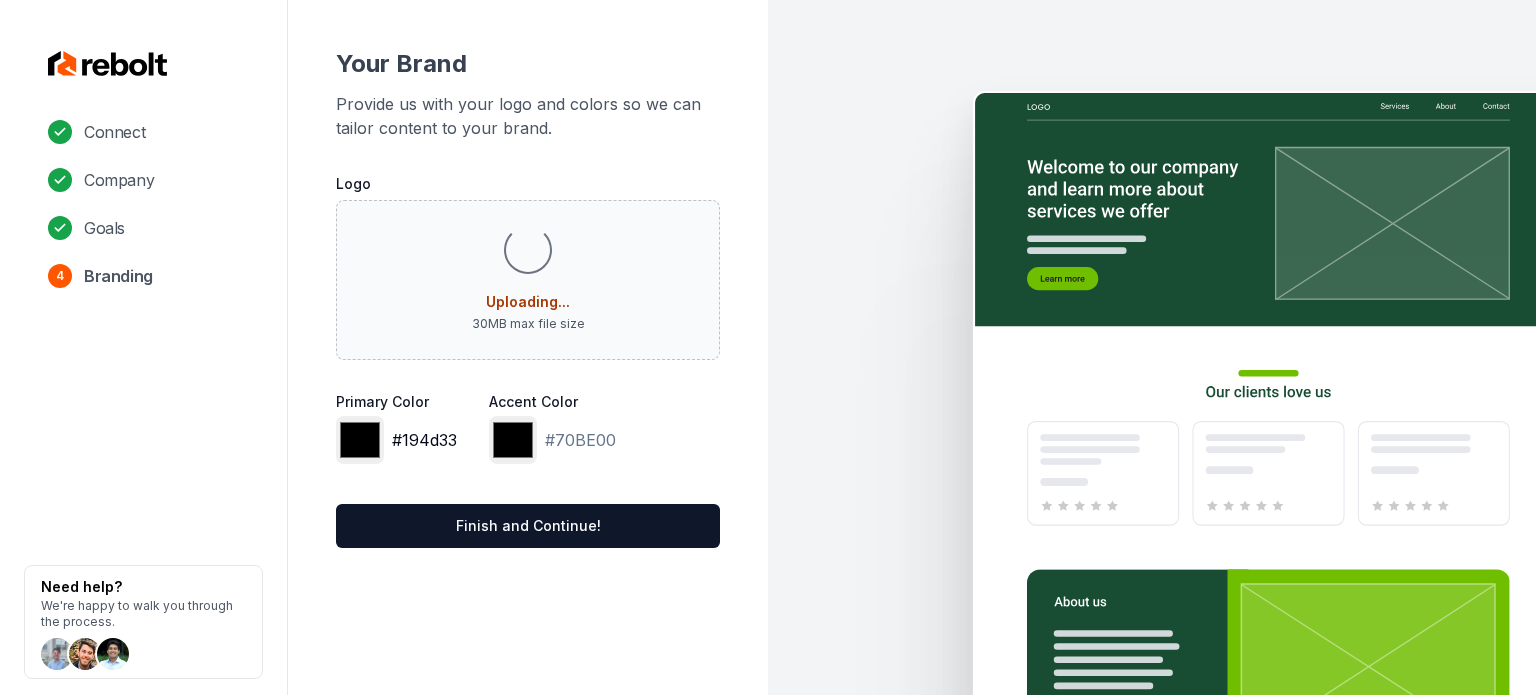 click on "*******" at bounding box center [360, 440] 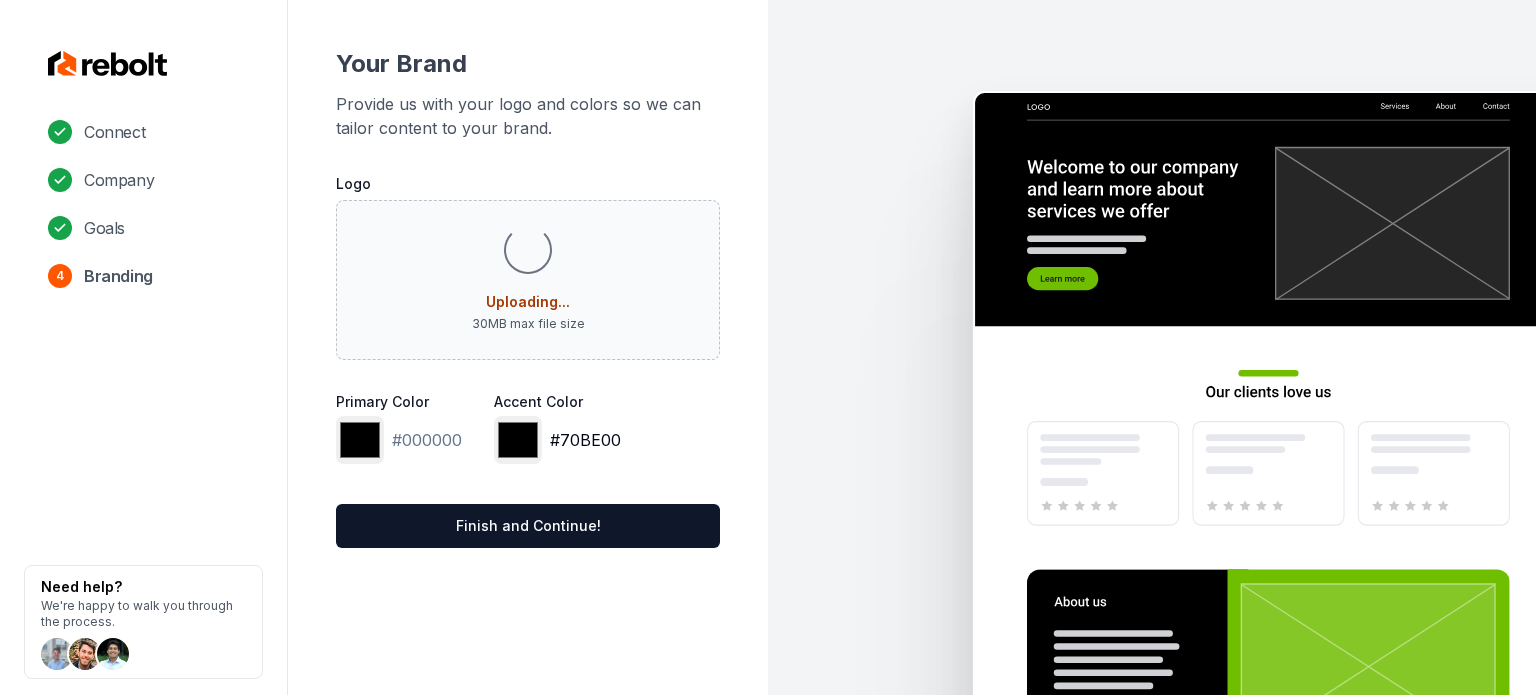 type on "*******" 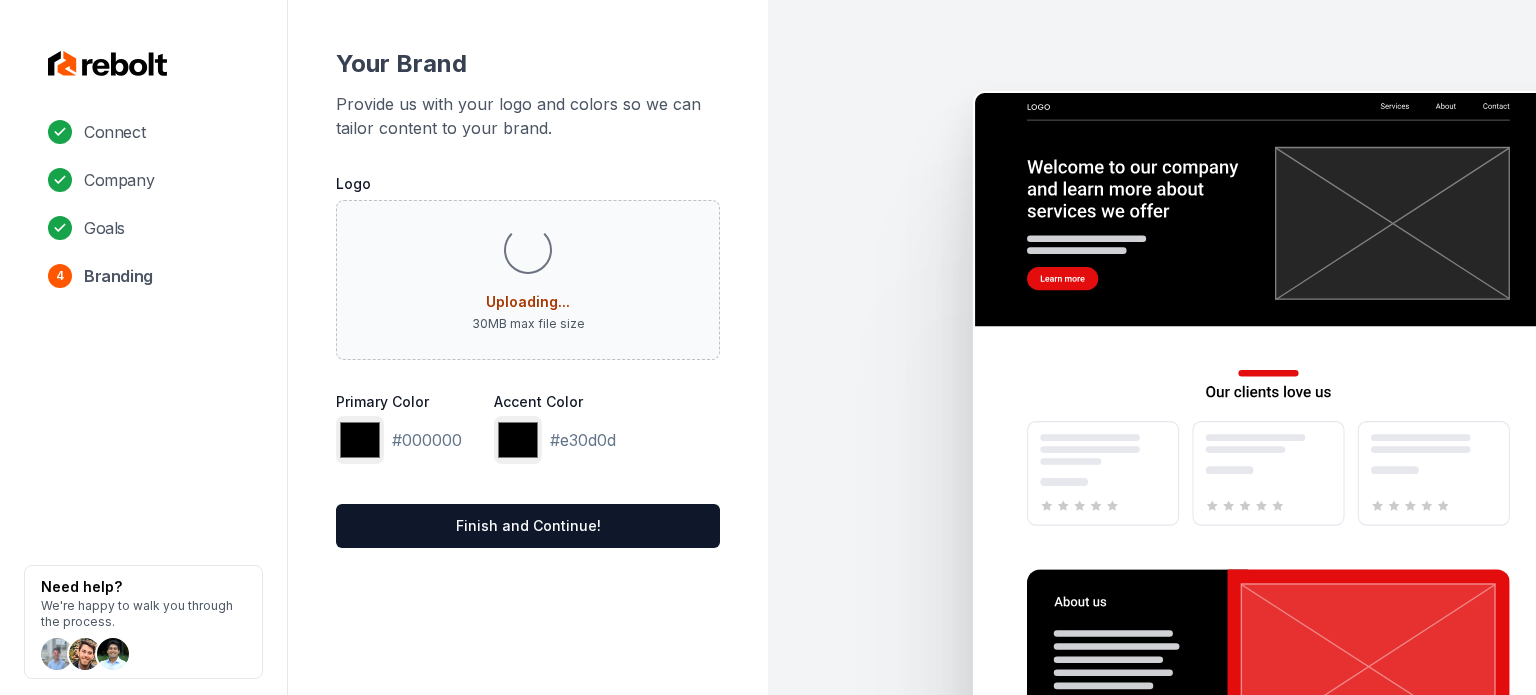 click 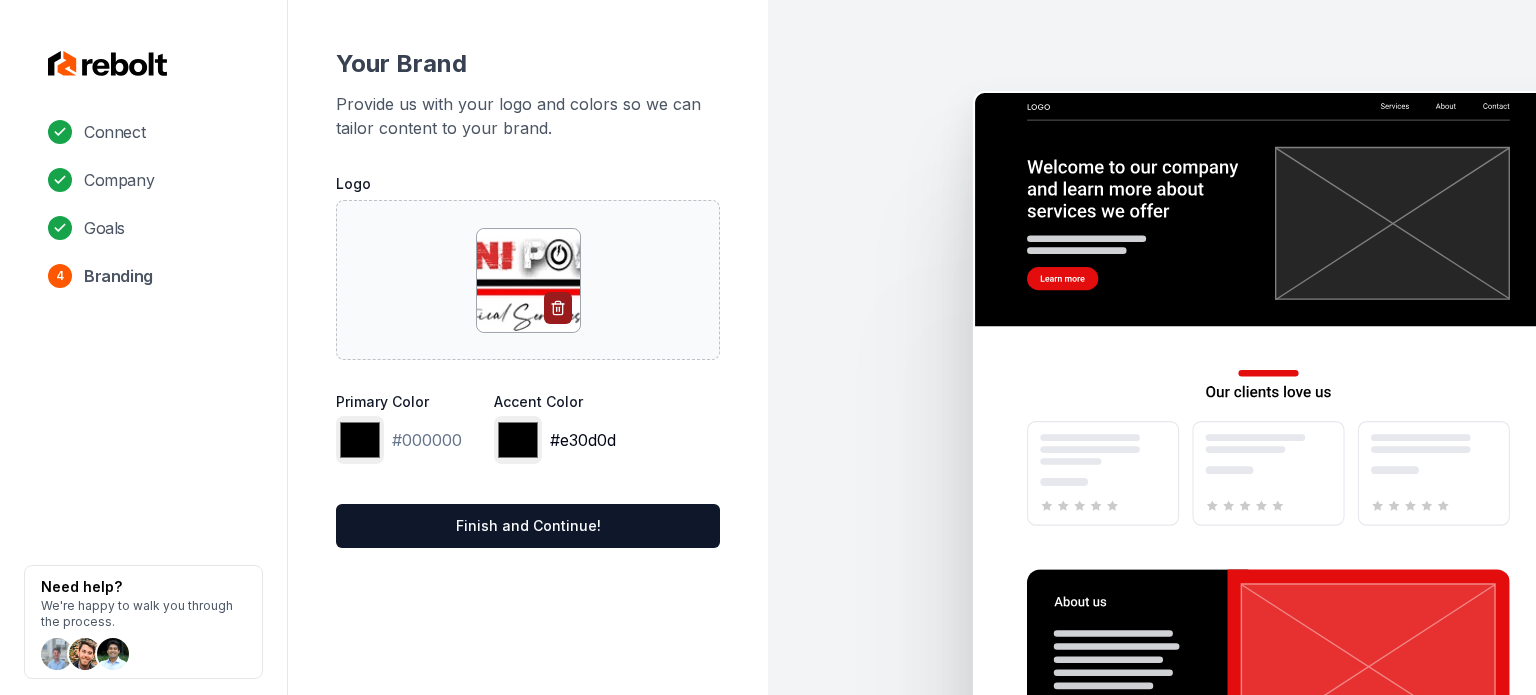 click on "*******" at bounding box center (518, 440) 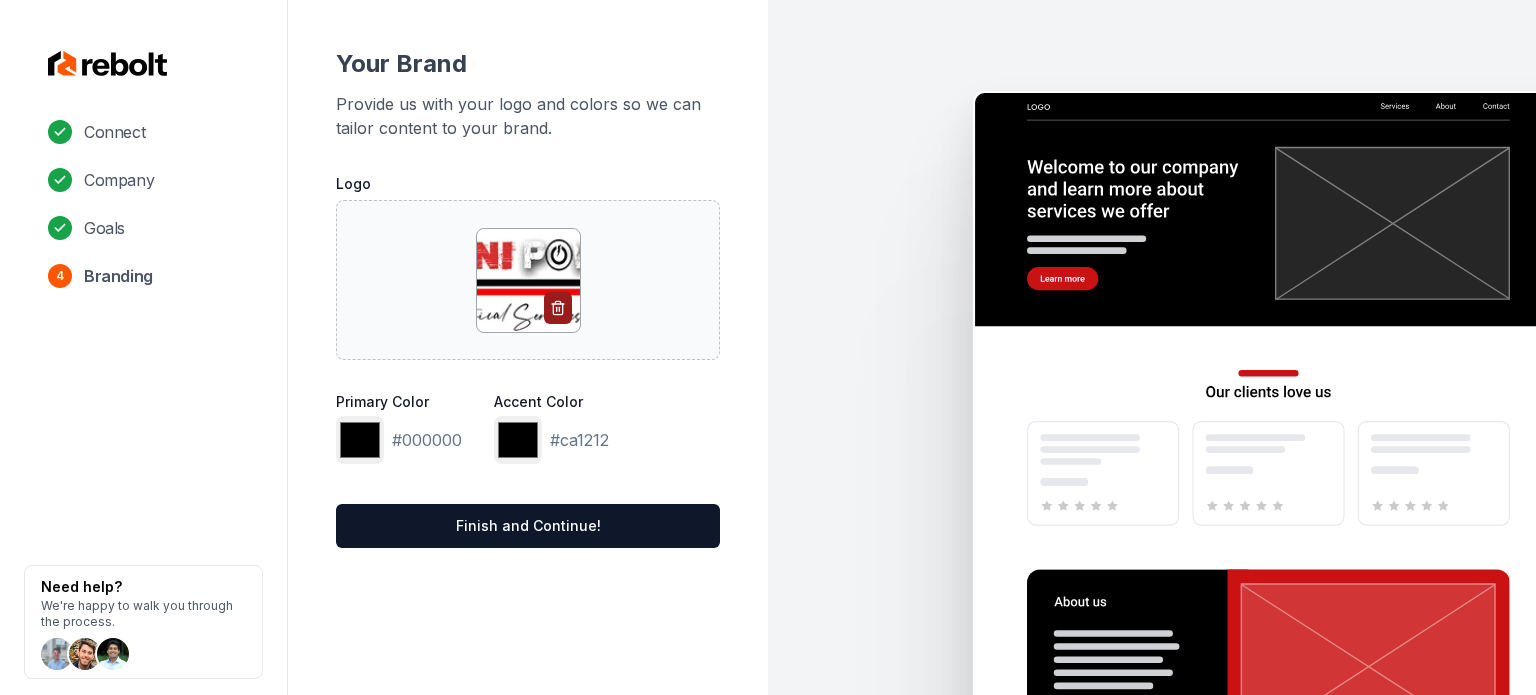 type on "*******" 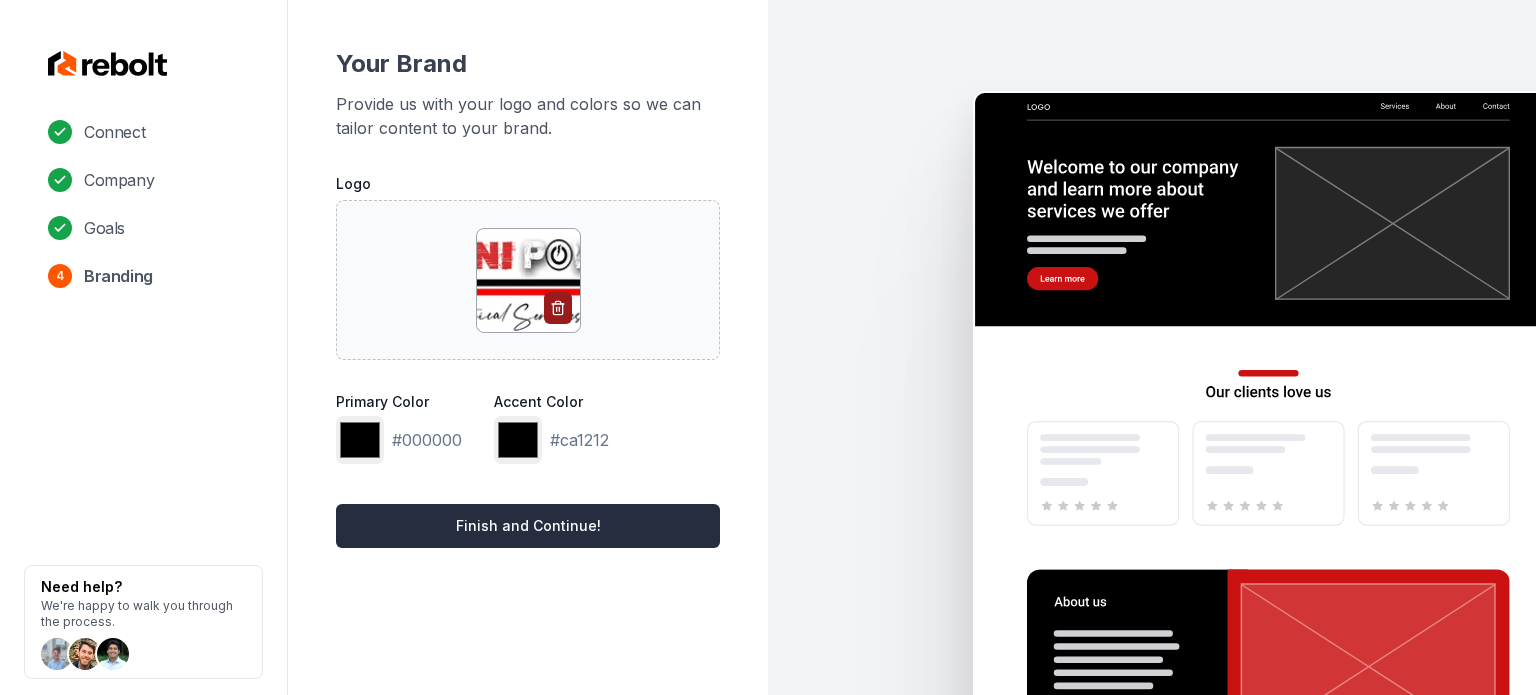 click on "Finish and Continue!" at bounding box center [528, 526] 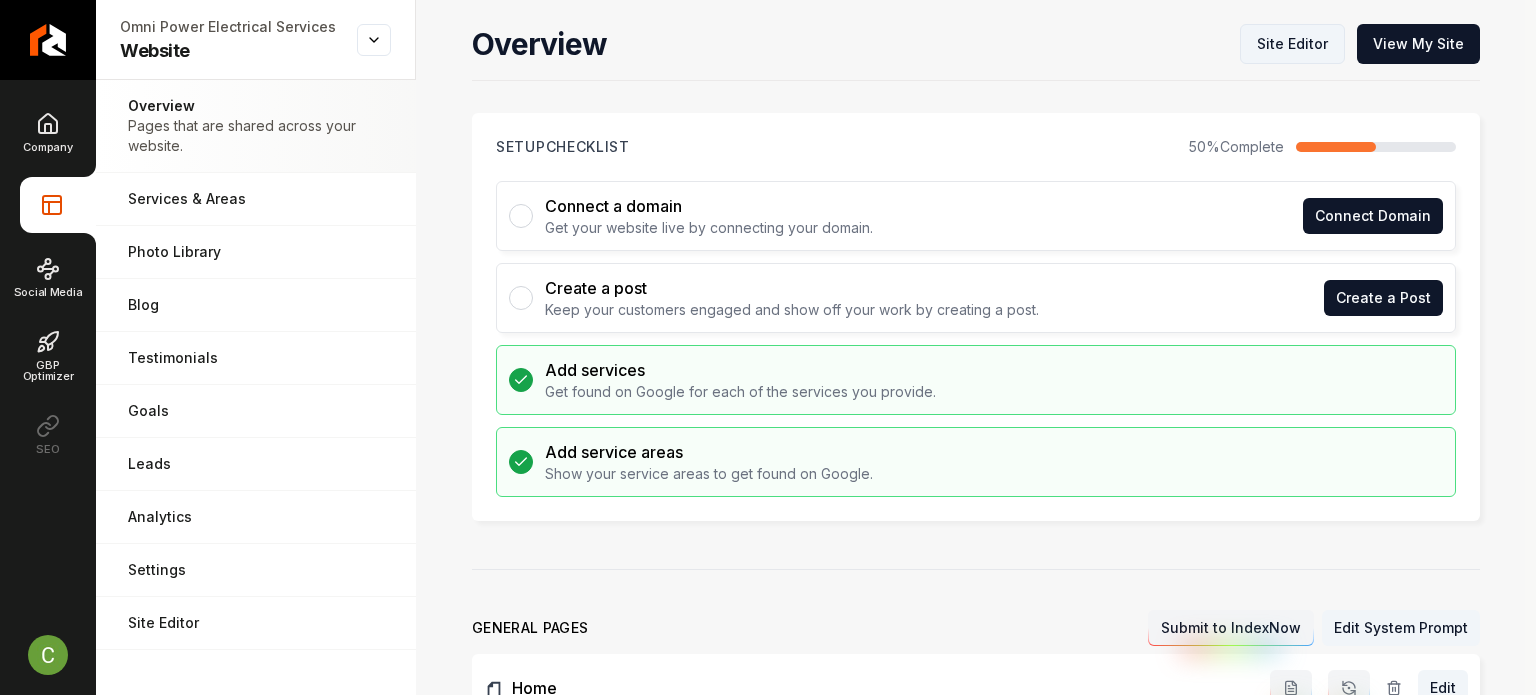 click on "Site Editor" at bounding box center [1292, 44] 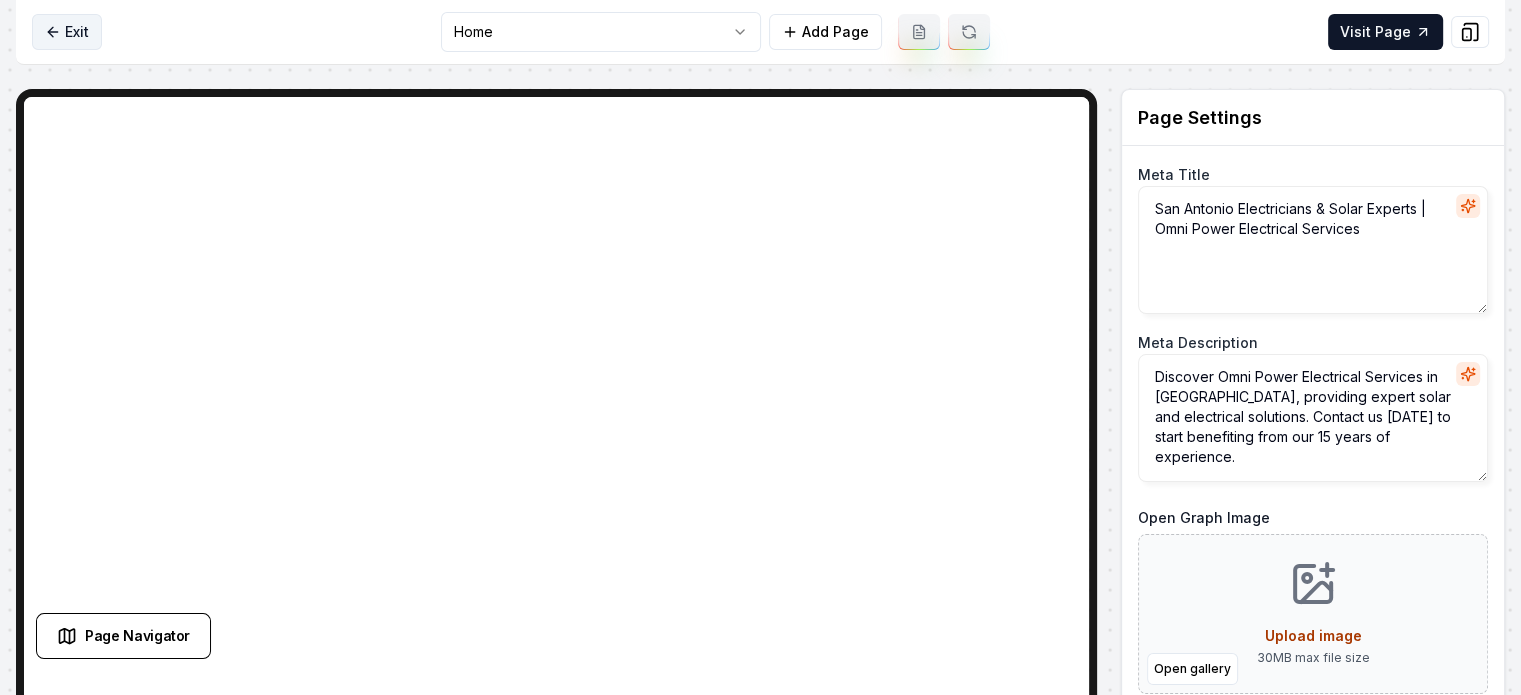 click on "Exit" at bounding box center (67, 32) 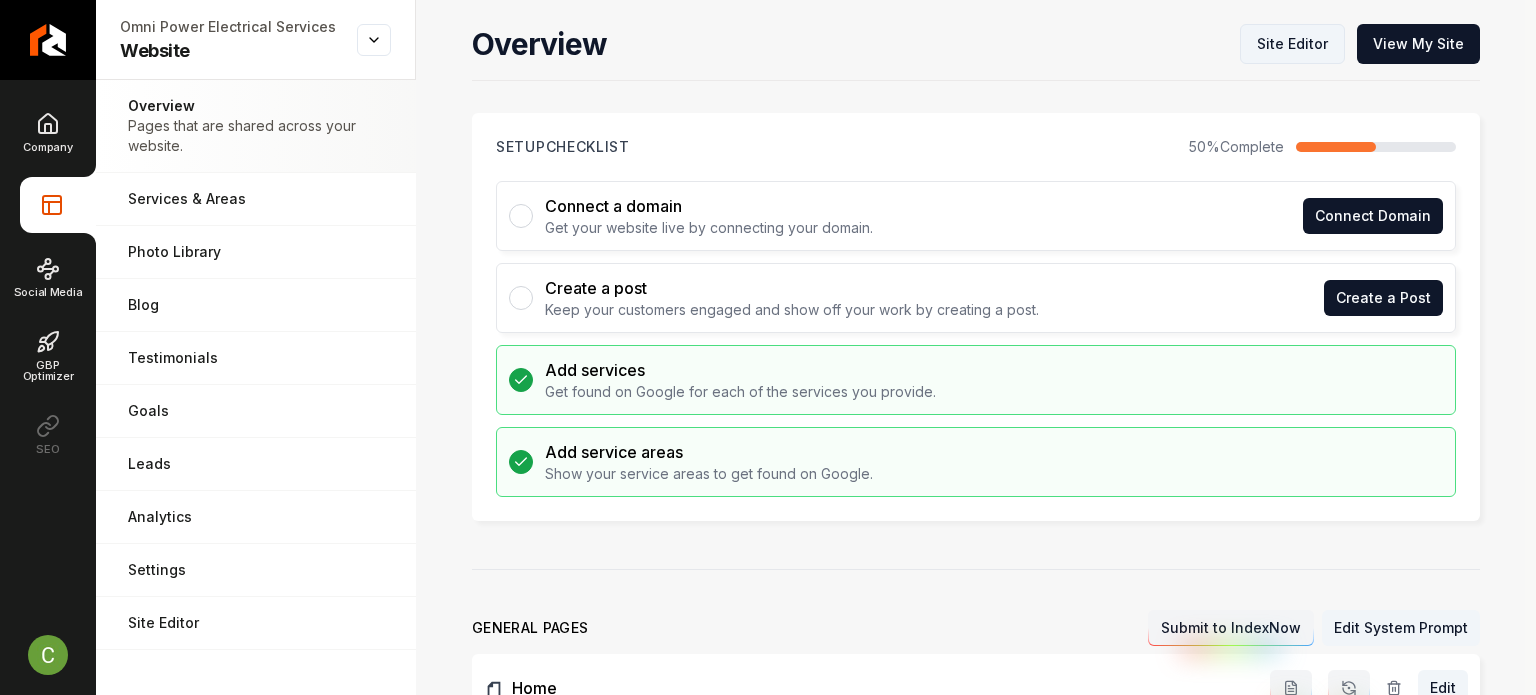 click on "Site Editor" at bounding box center (1292, 44) 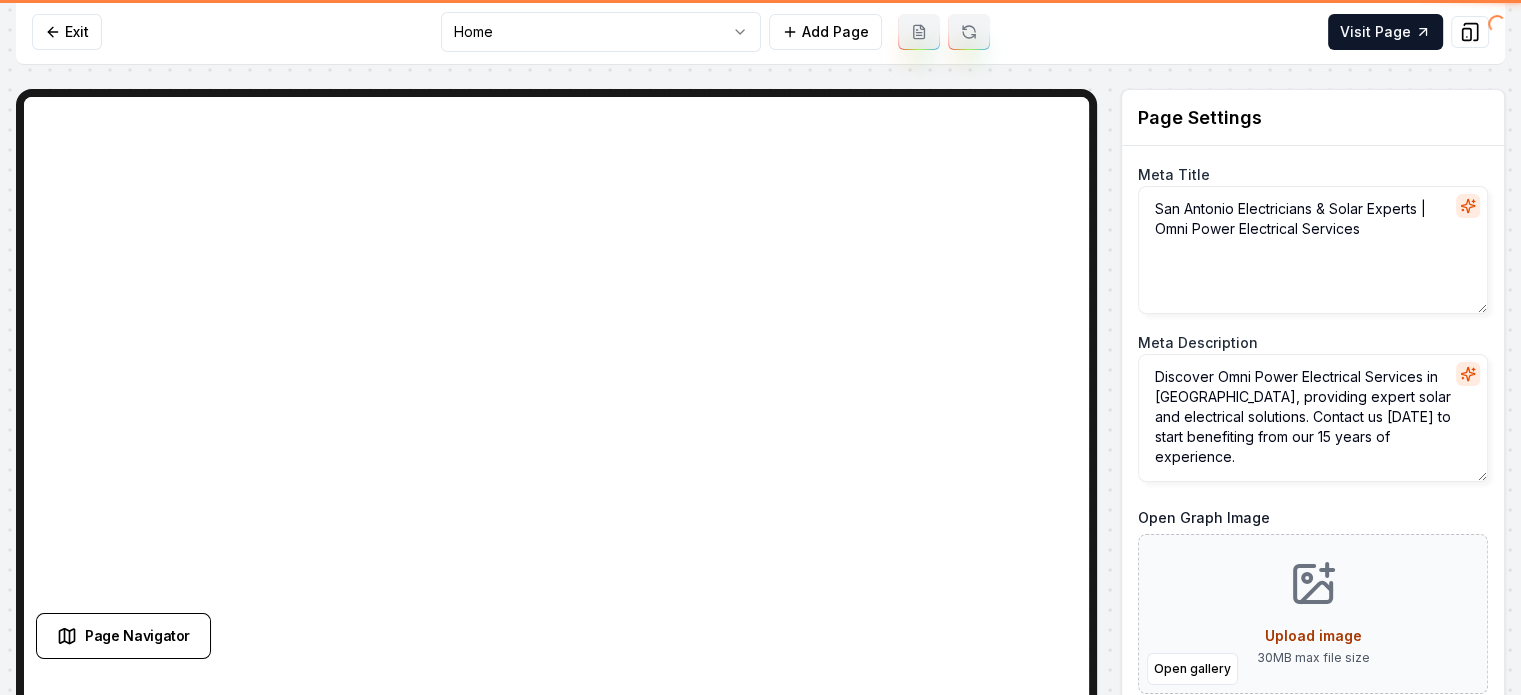 click on "Exit Home Add Page Visit Page" at bounding box center (760, 32) 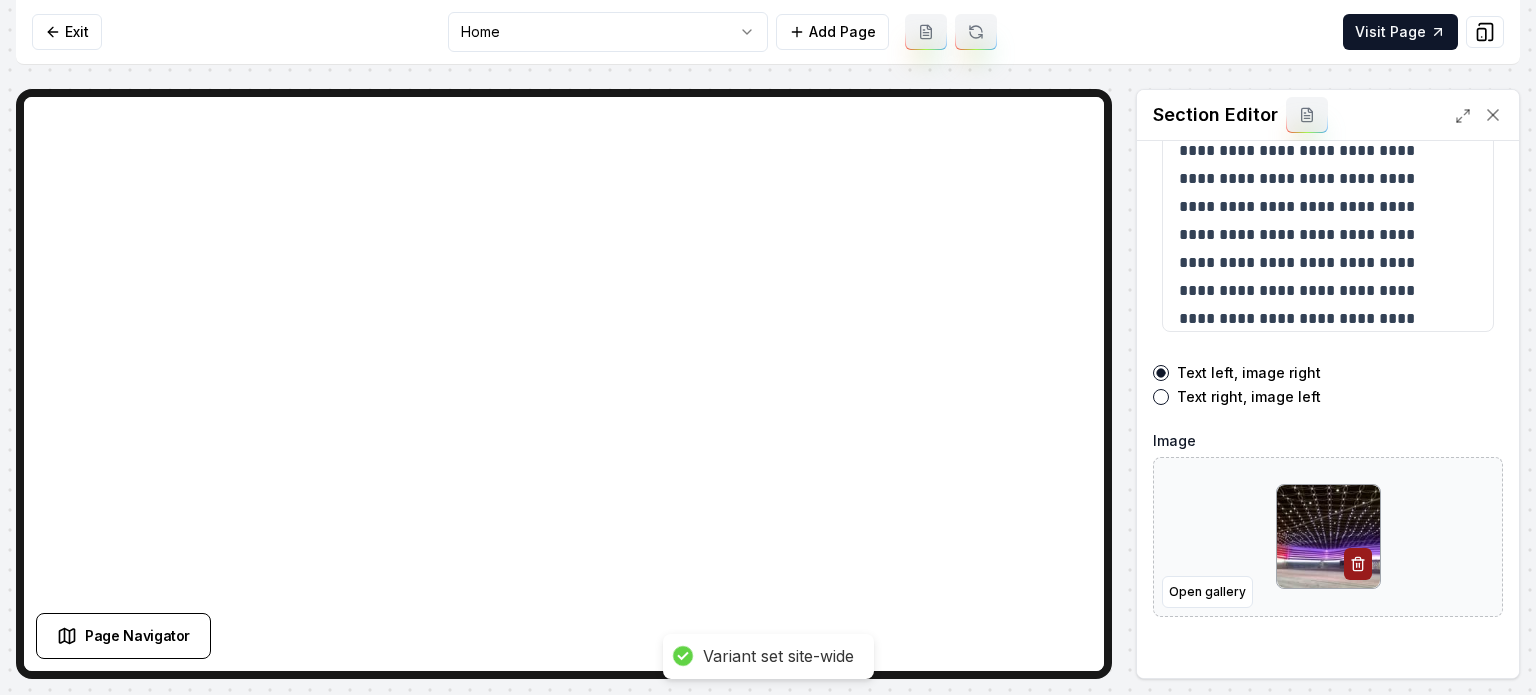 scroll, scrollTop: 382, scrollLeft: 0, axis: vertical 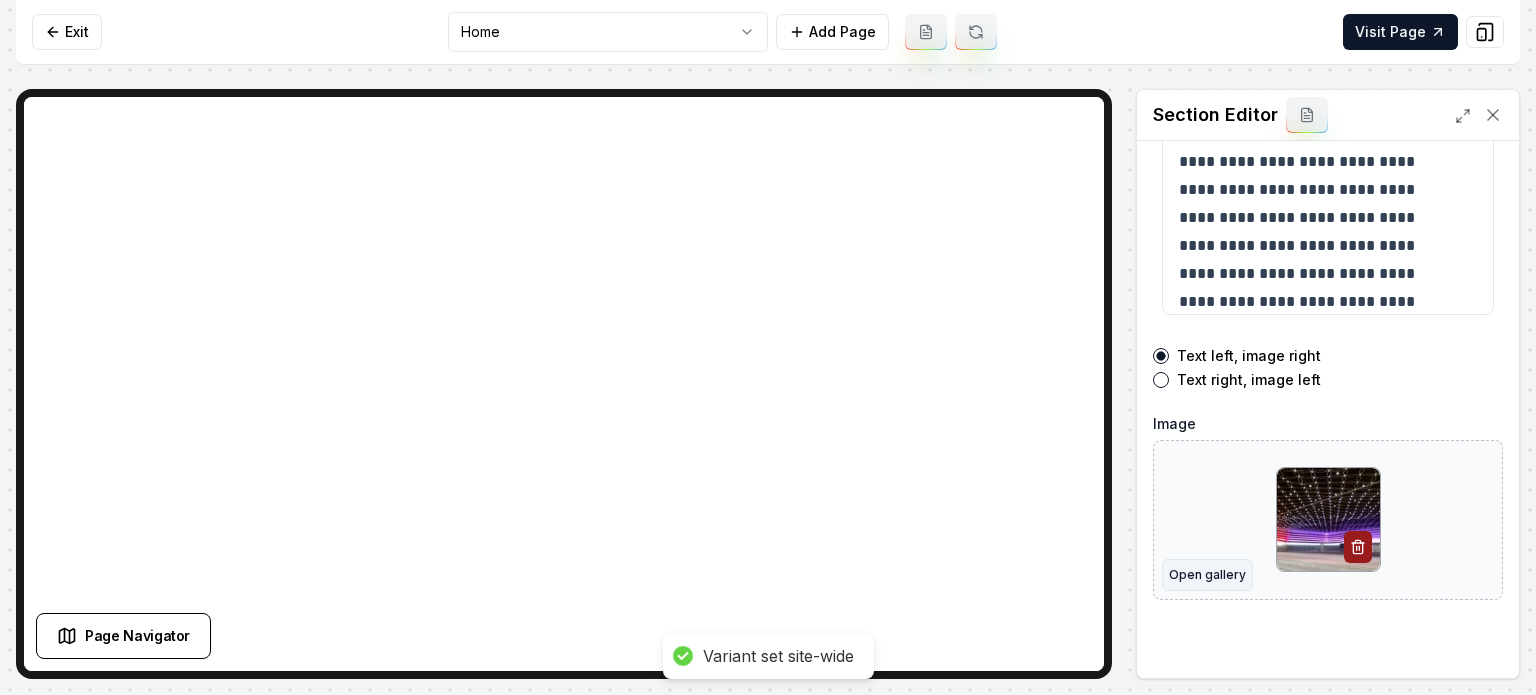click on "Open gallery" at bounding box center (1207, 575) 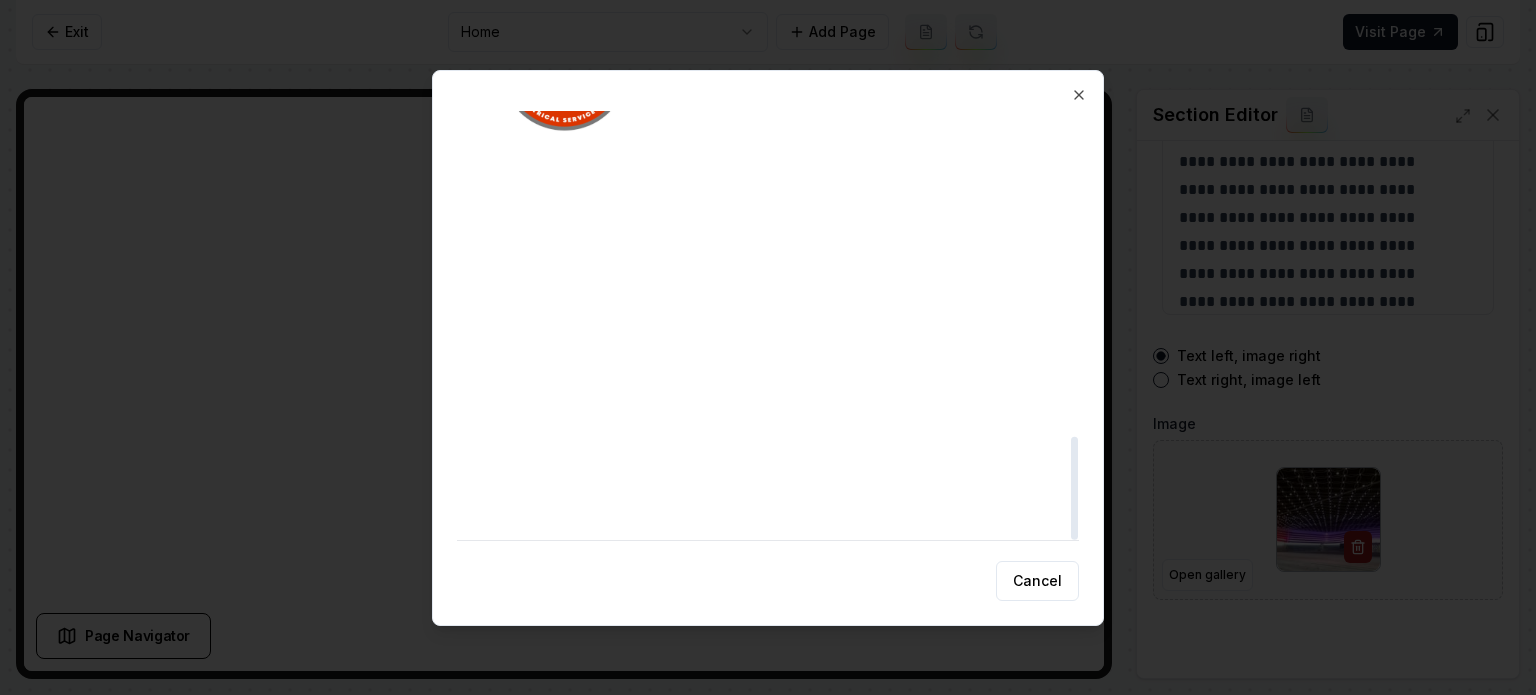 scroll, scrollTop: 1354, scrollLeft: 0, axis: vertical 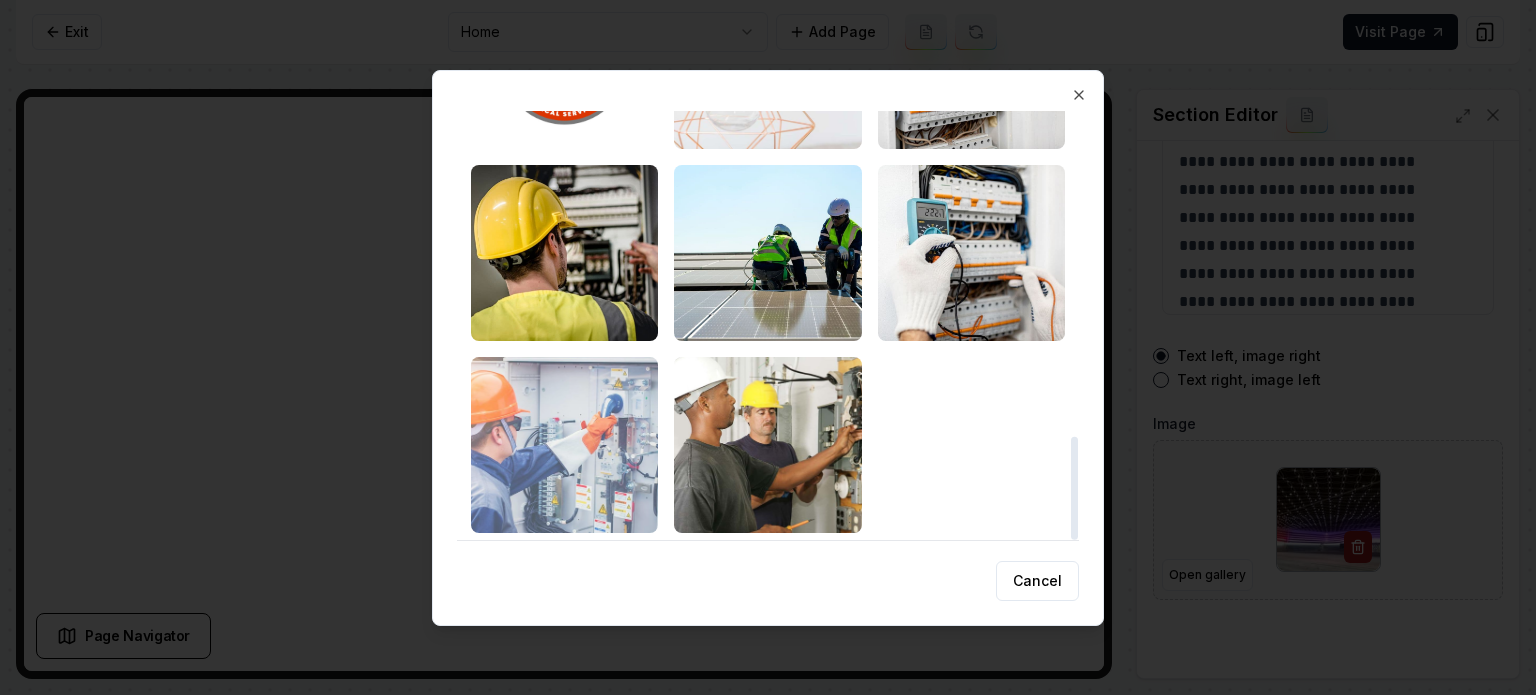 click at bounding box center [564, 445] 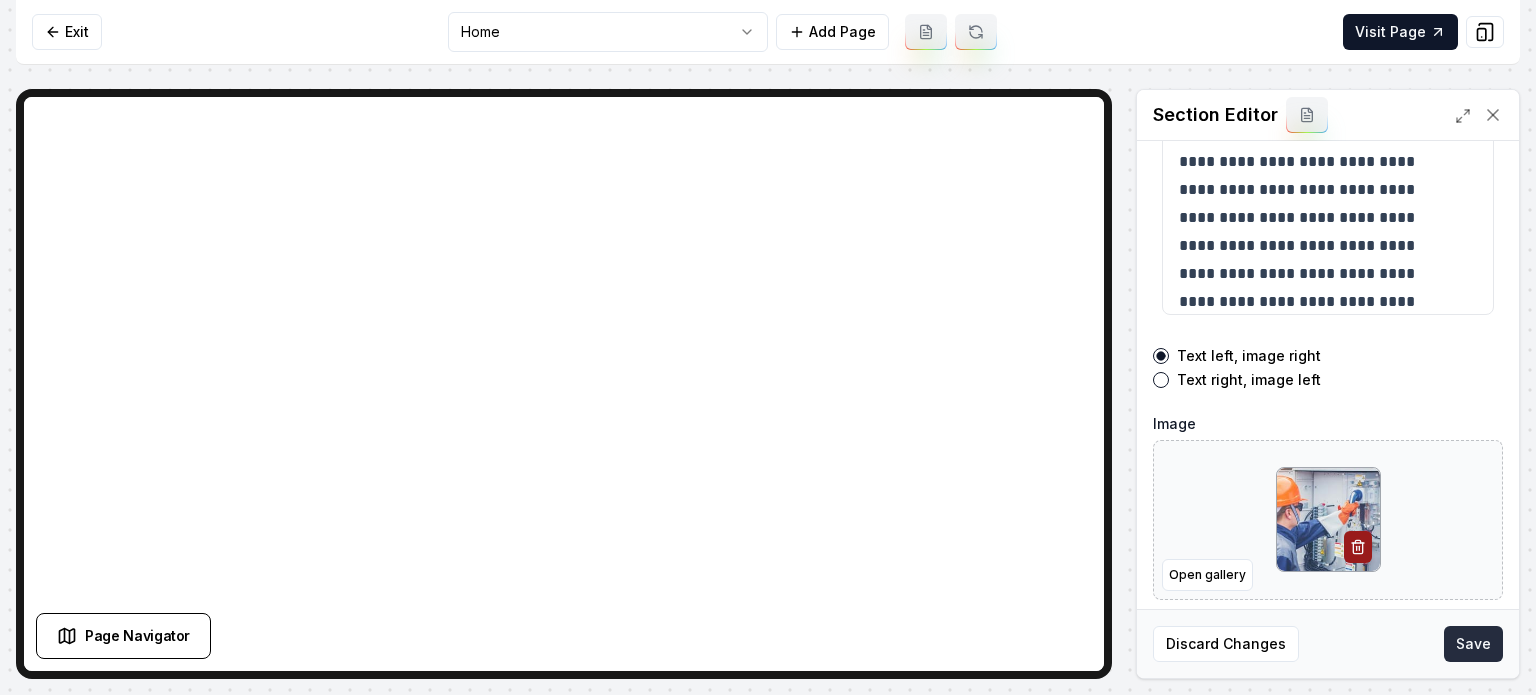 click on "Save" at bounding box center (1473, 644) 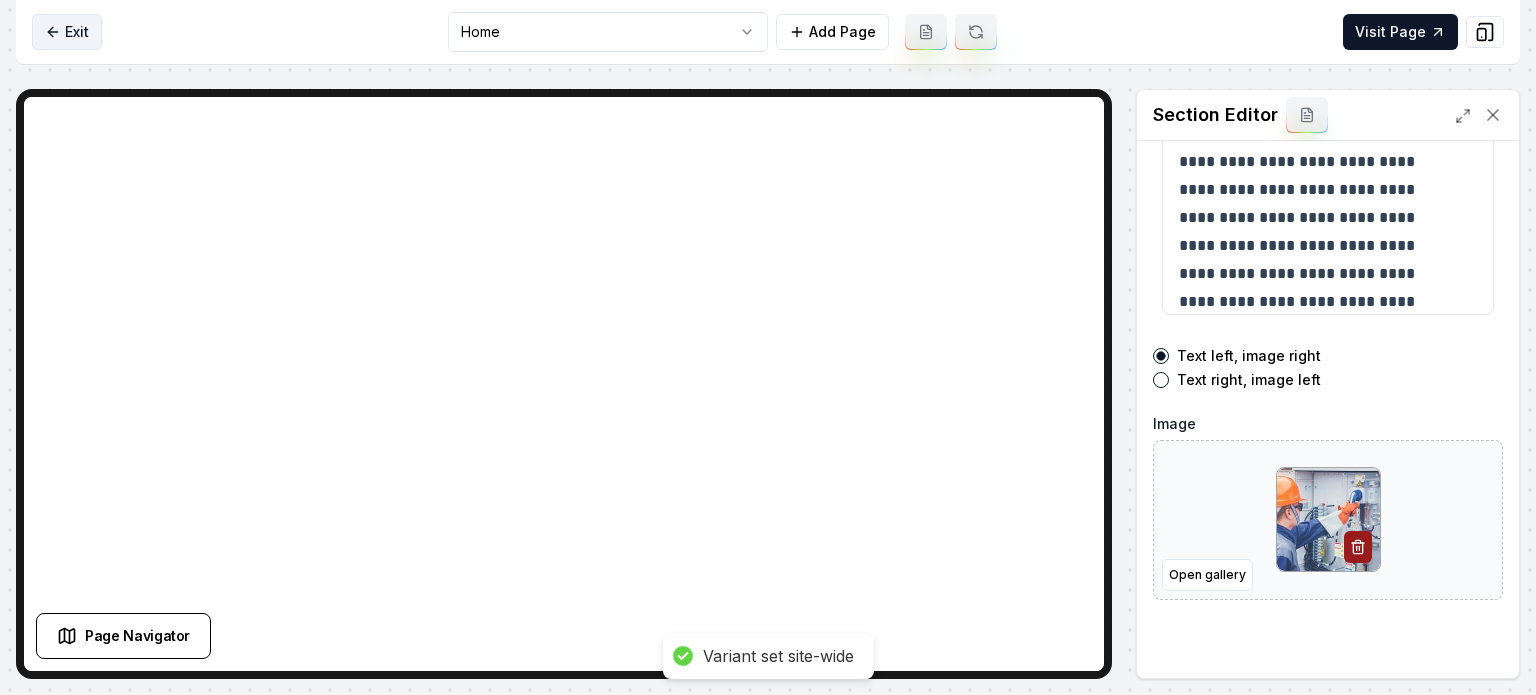click on "Exit" at bounding box center (67, 32) 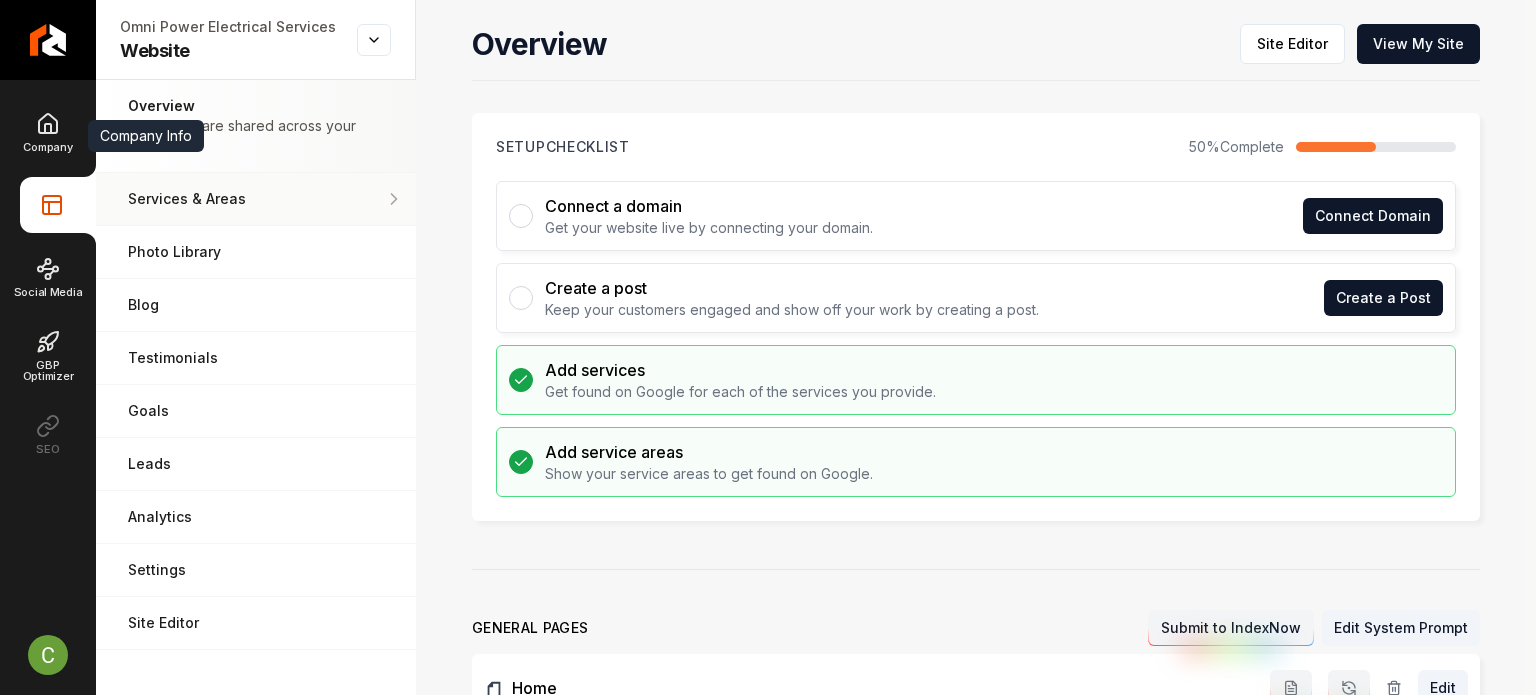 click on "Services & Areas Adjust your services and areas of expertise." at bounding box center (256, 199) 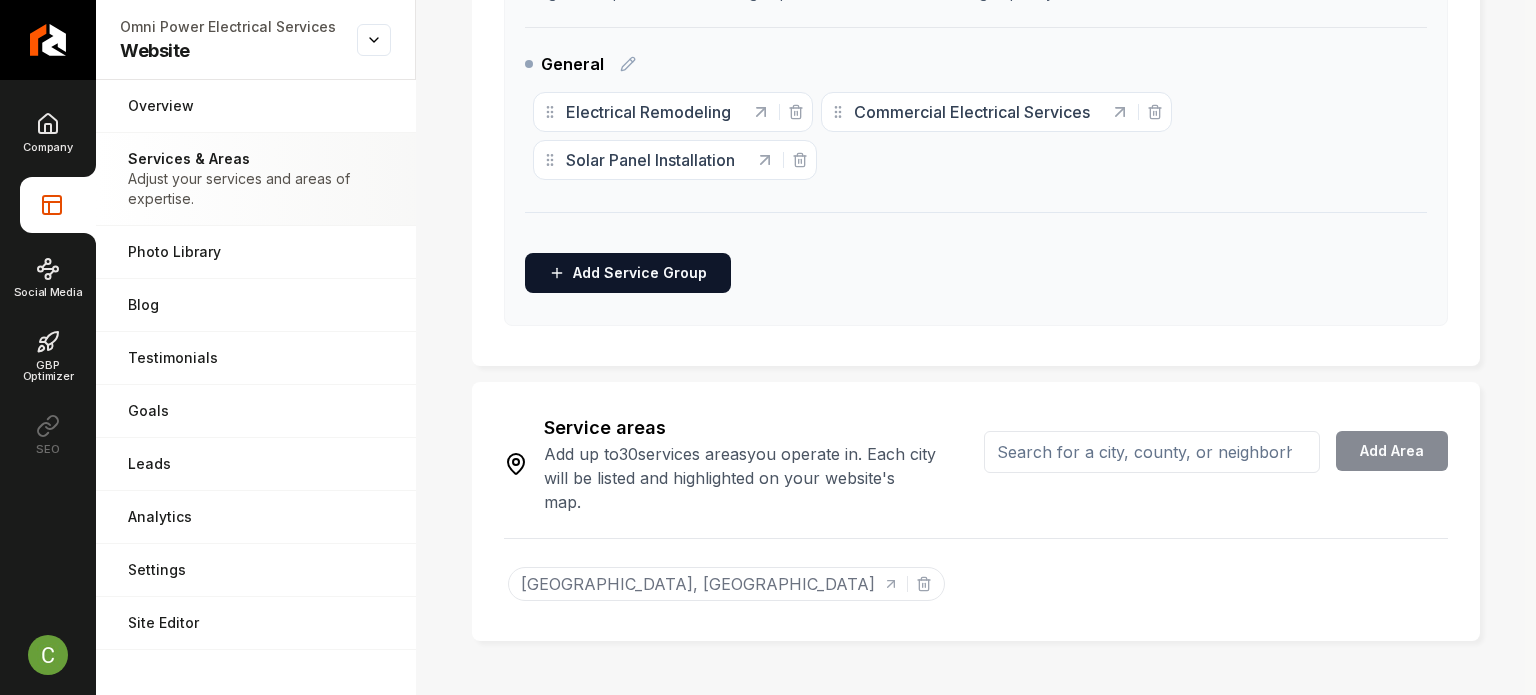 scroll, scrollTop: 586, scrollLeft: 0, axis: vertical 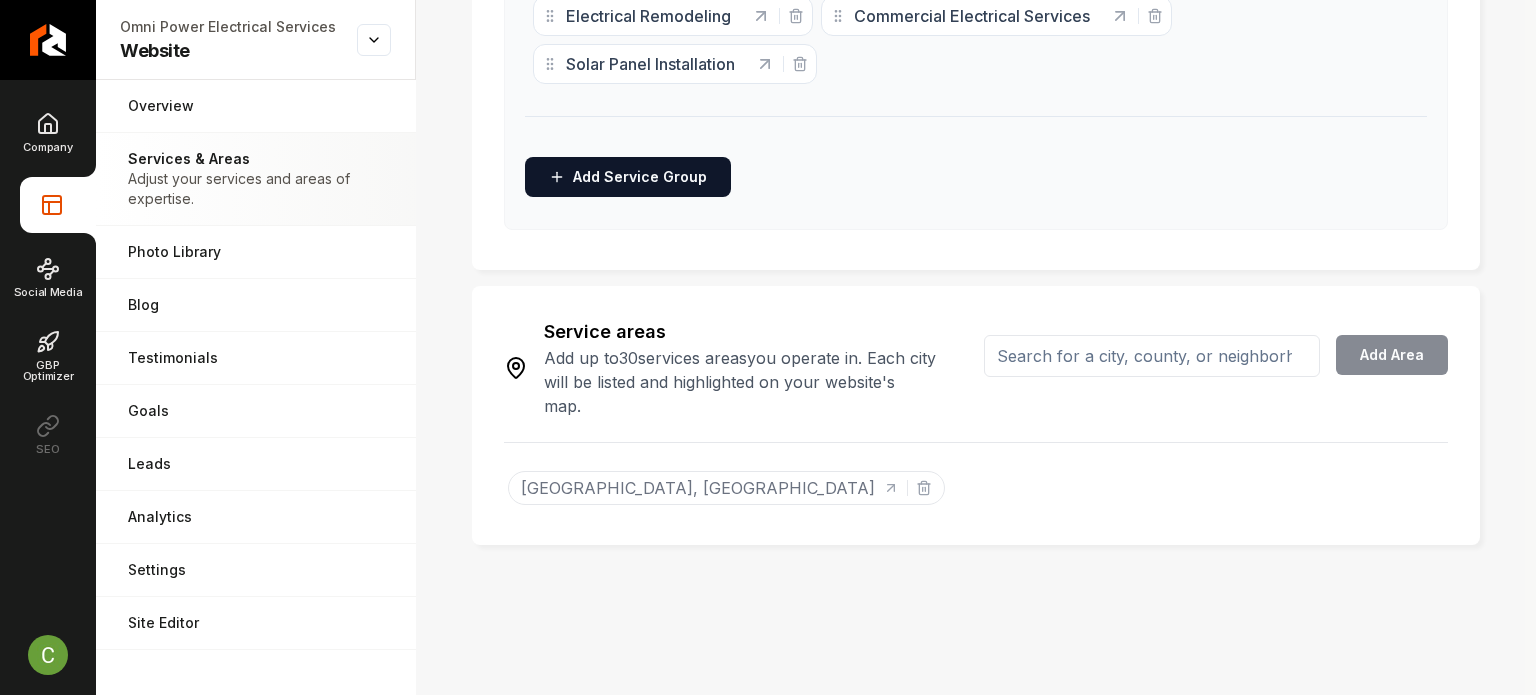 click at bounding box center (1152, 356) 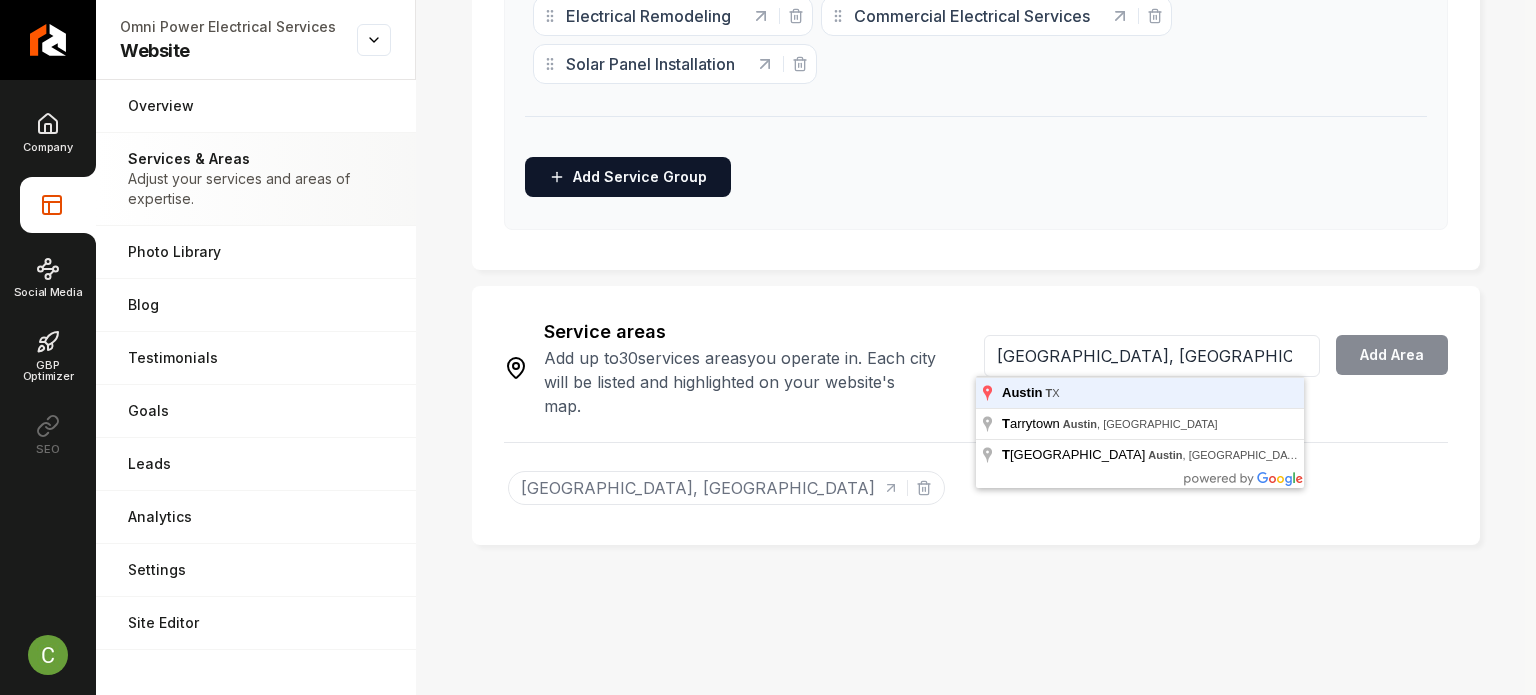 type on "[GEOGRAPHIC_DATA], [GEOGRAPHIC_DATA]" 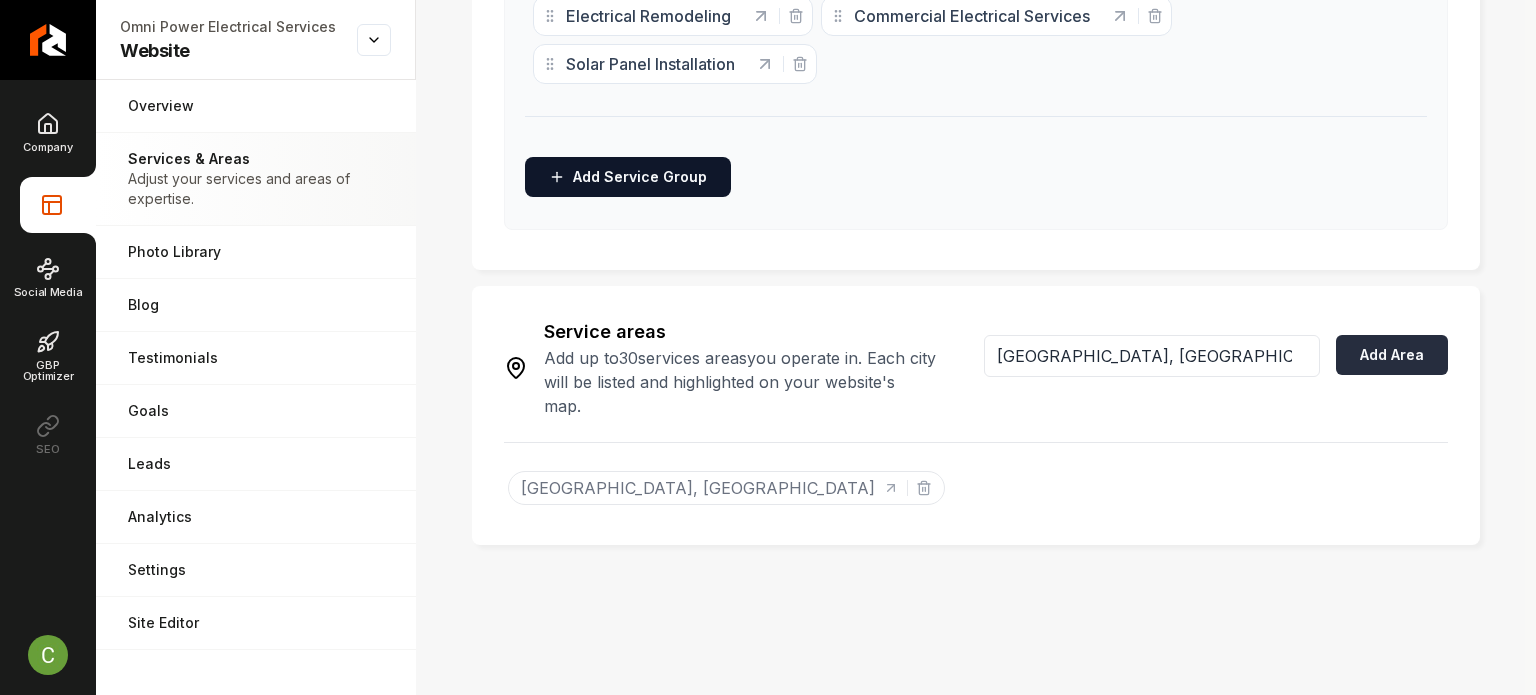 click on "Add Area" at bounding box center [1392, 355] 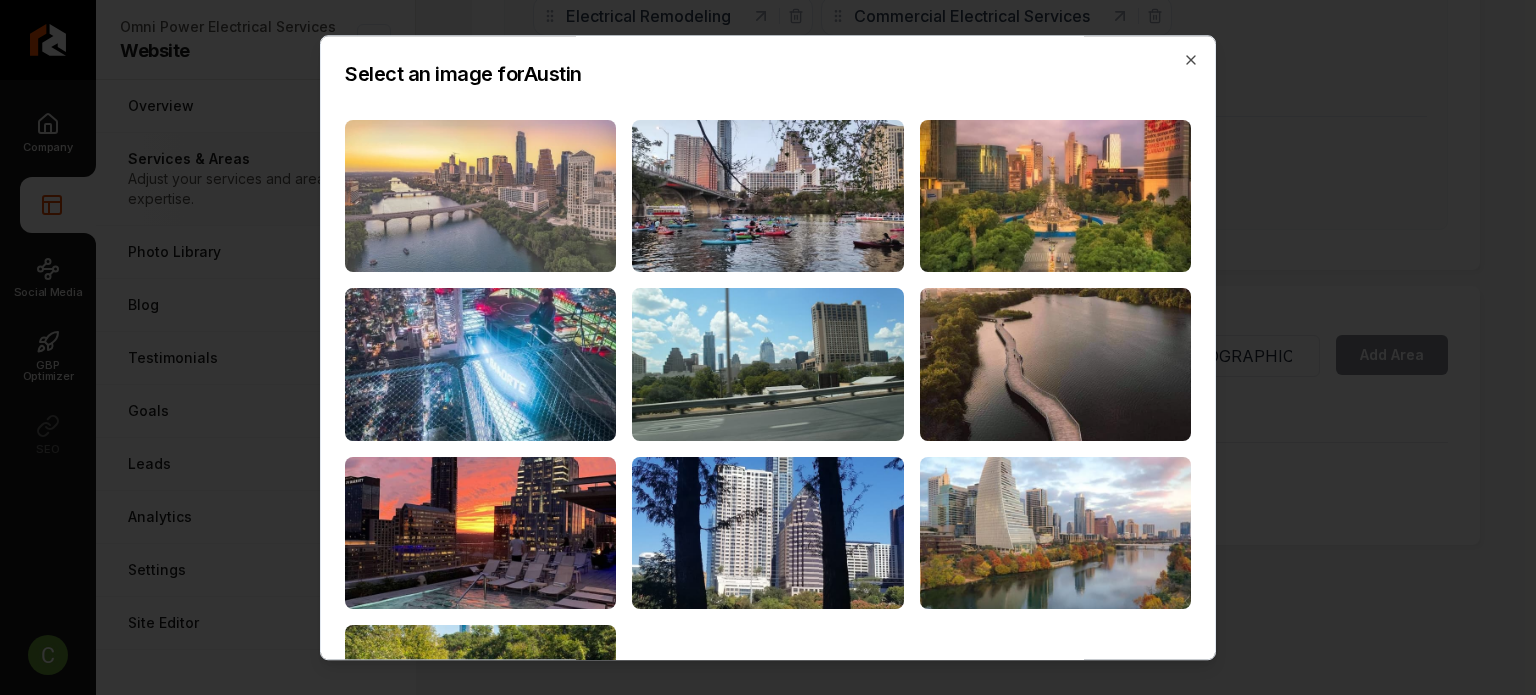 click at bounding box center [480, 196] 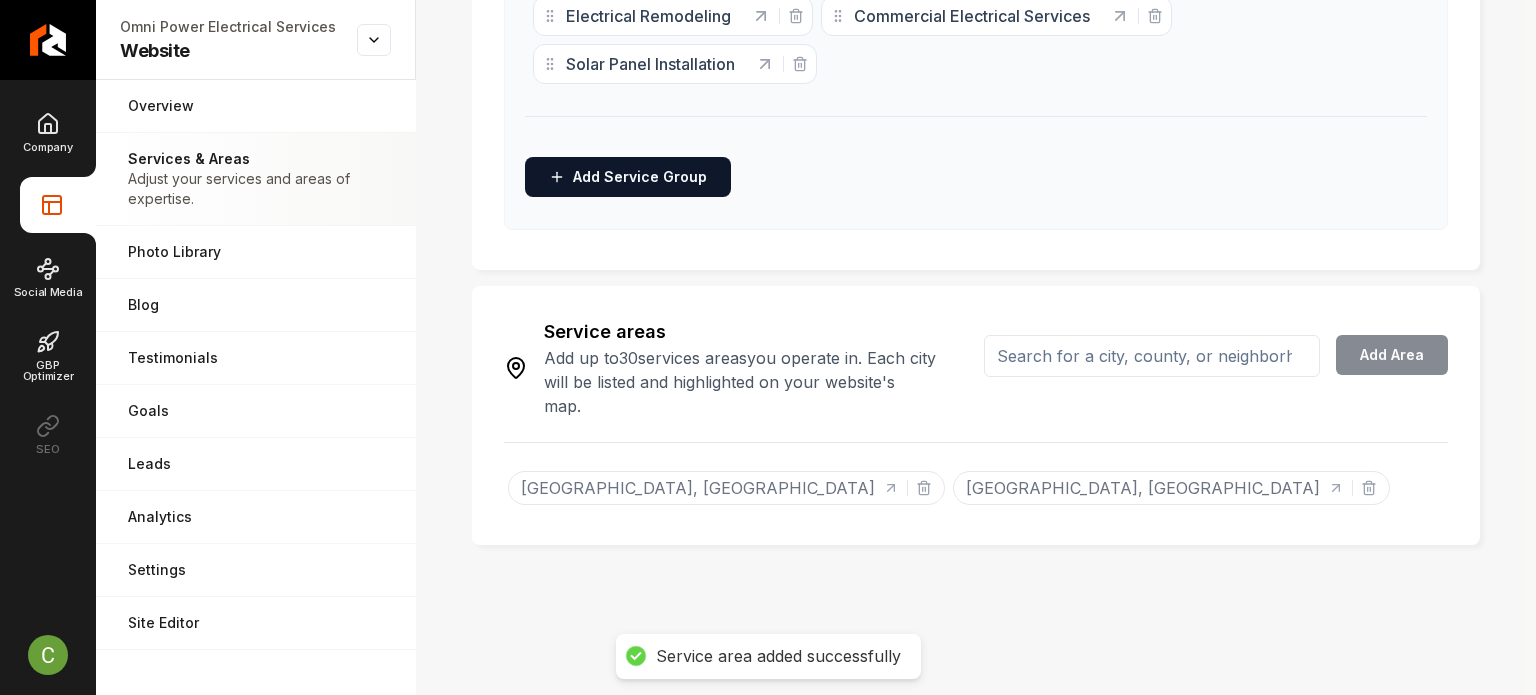 click at bounding box center [1152, 356] 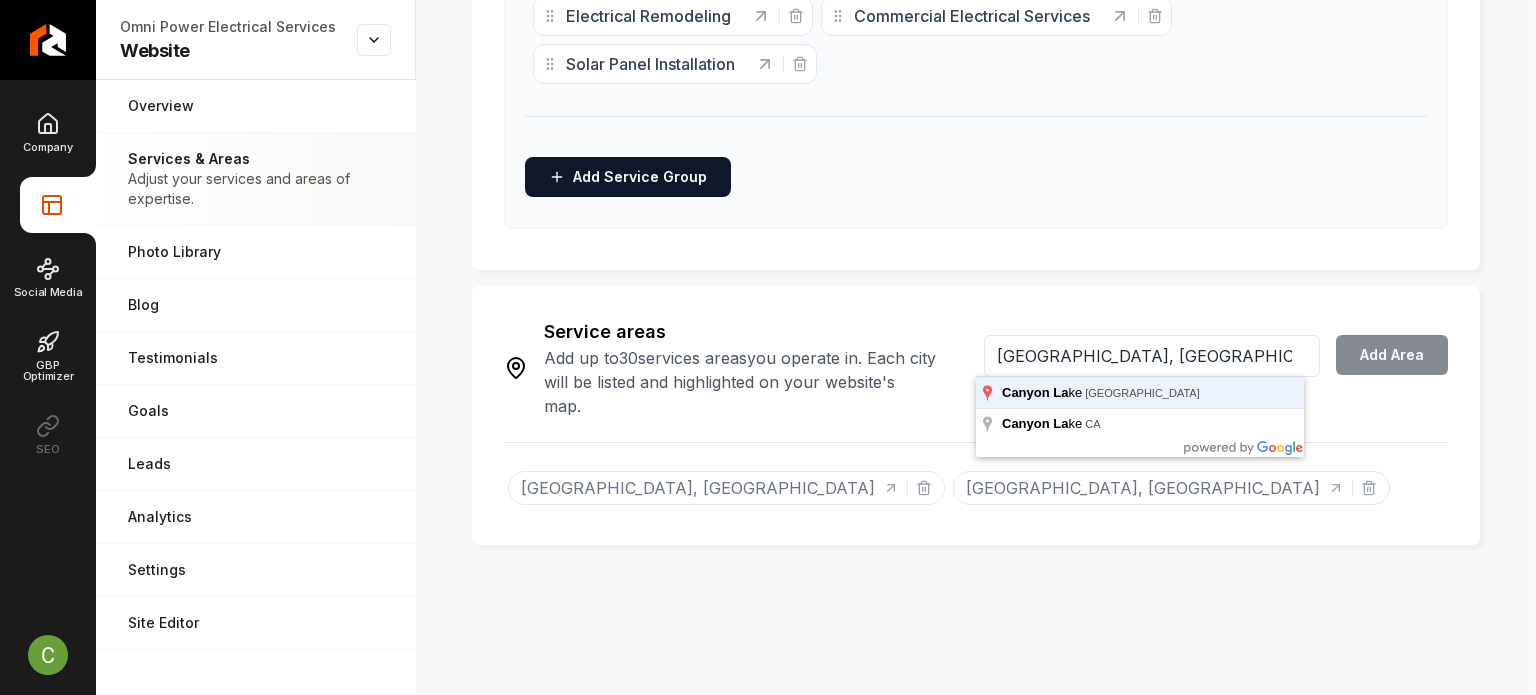 type on "[GEOGRAPHIC_DATA], [GEOGRAPHIC_DATA]" 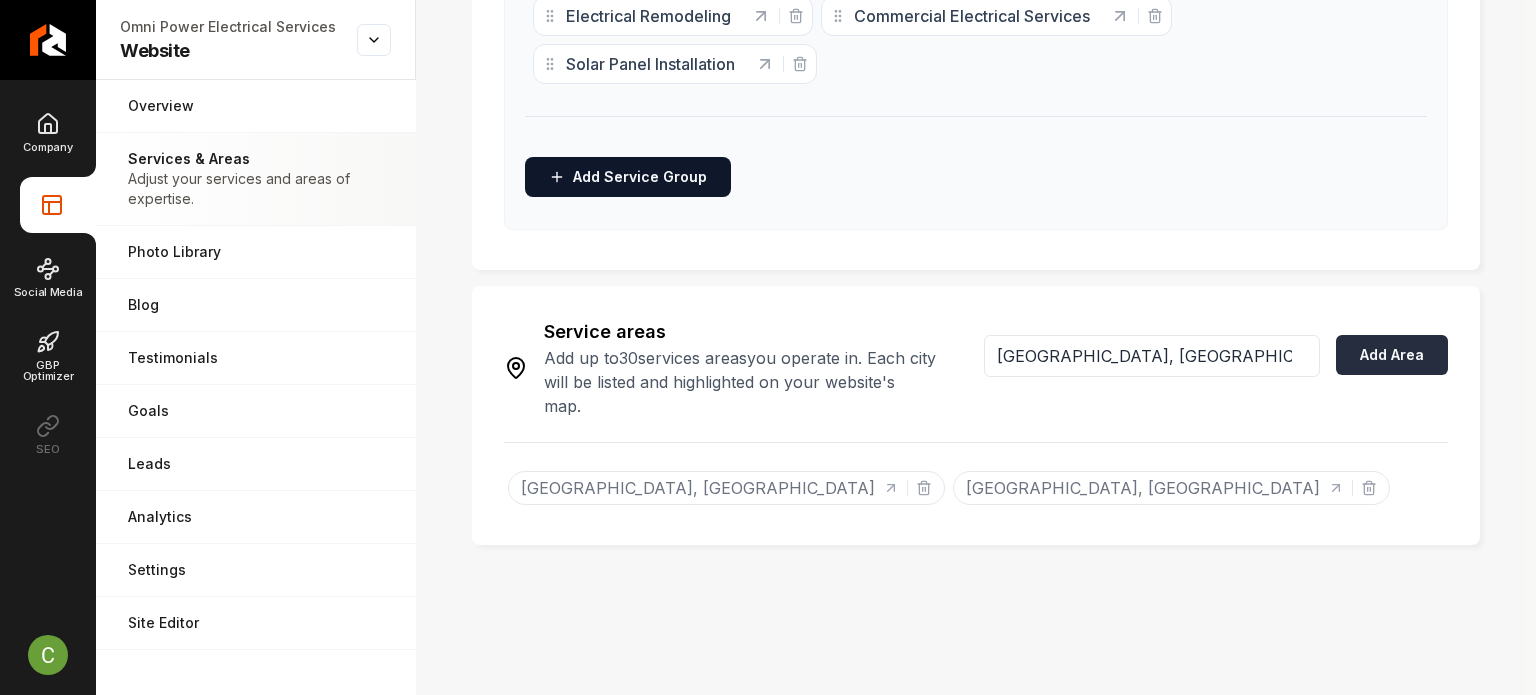 click on "Add Area" at bounding box center [1392, 355] 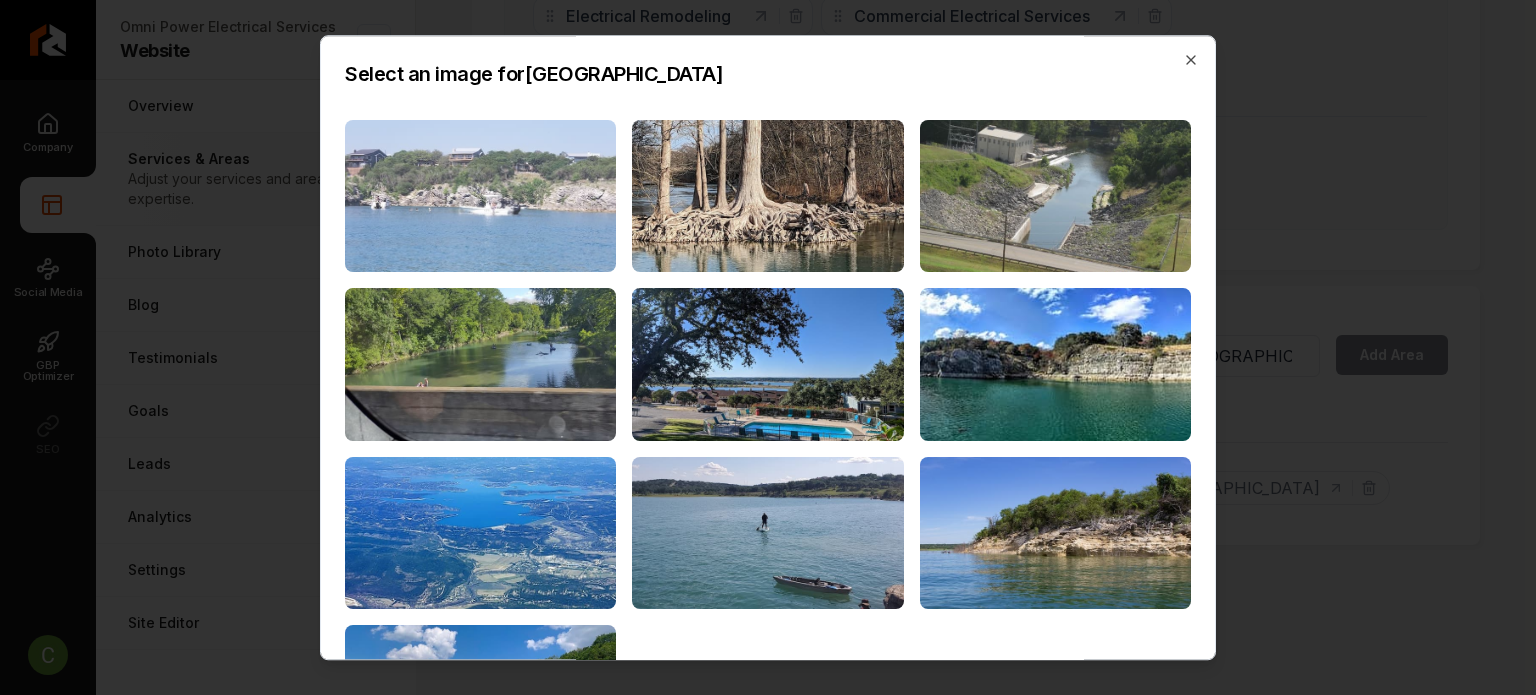 click at bounding box center [480, 196] 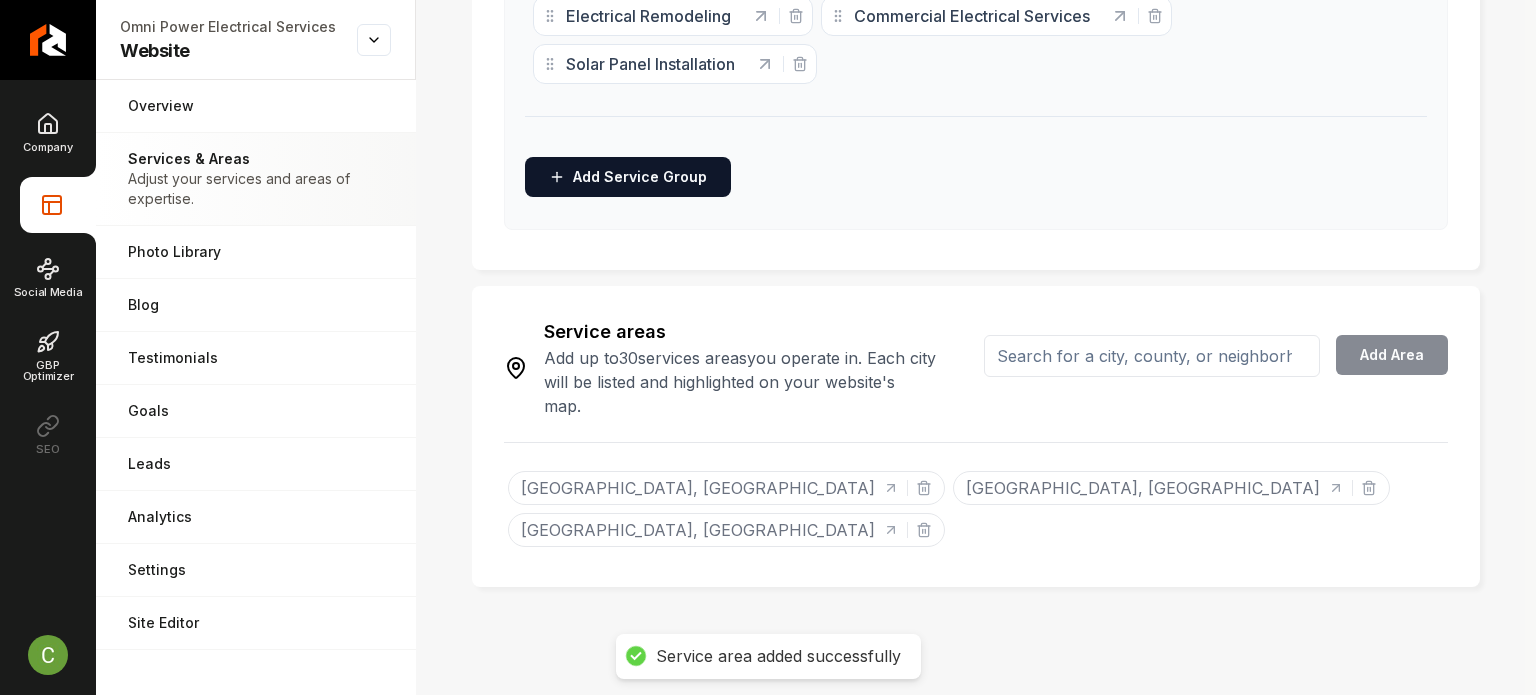 click at bounding box center (1152, 356) 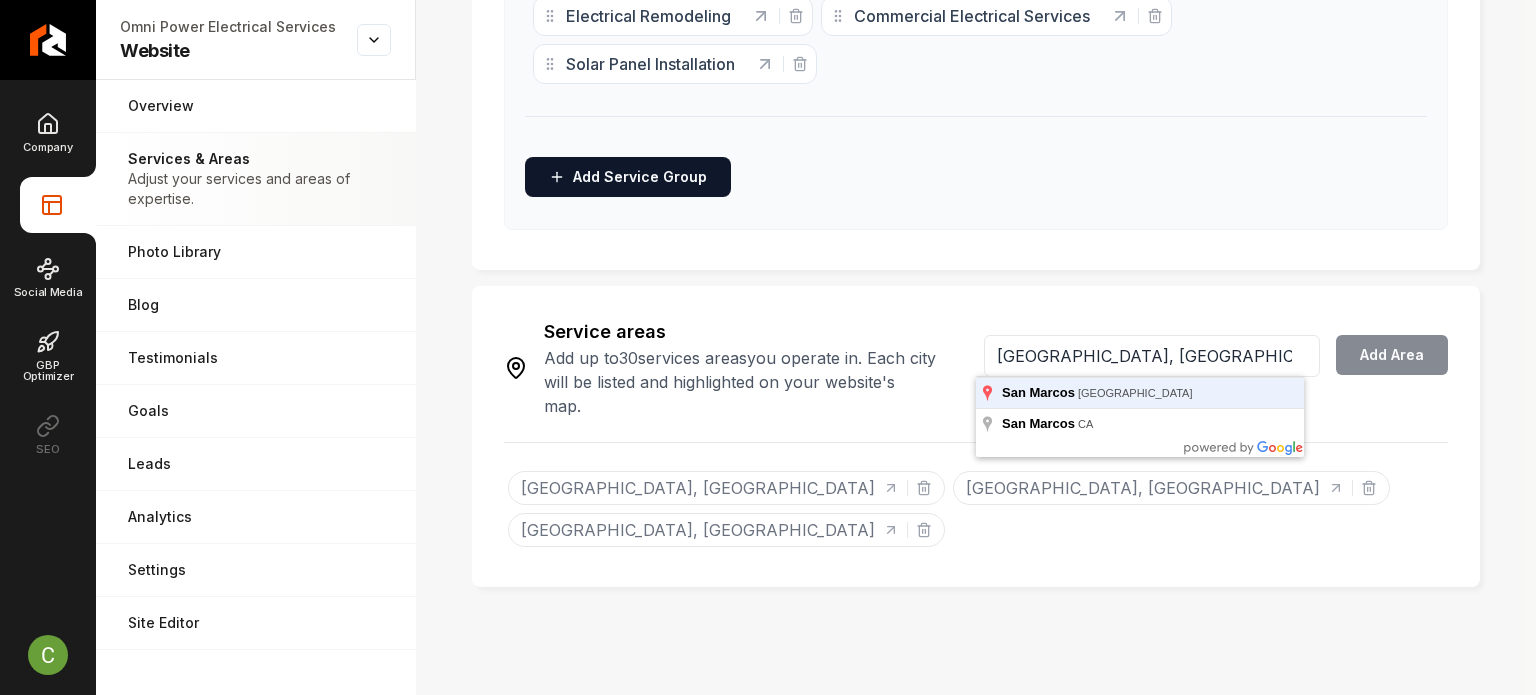 type on "[GEOGRAPHIC_DATA], [GEOGRAPHIC_DATA]" 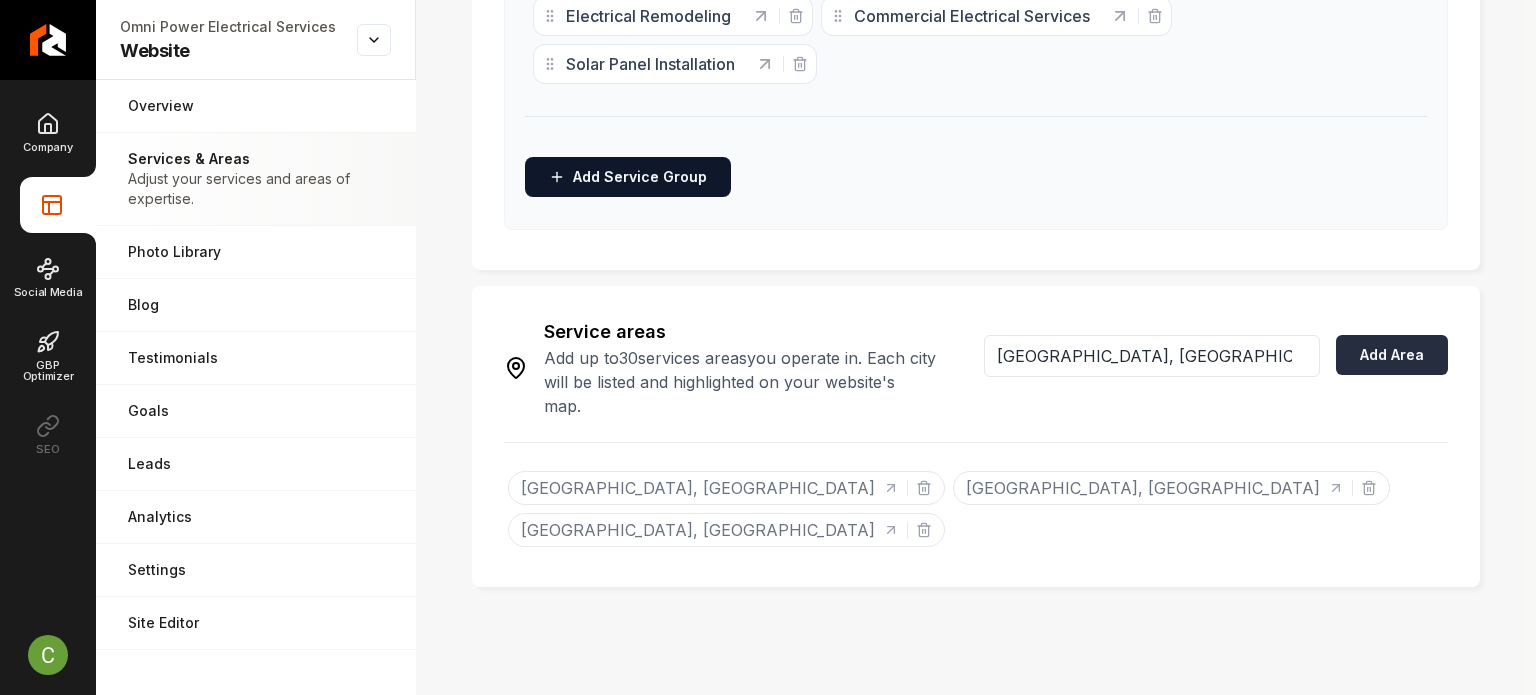click on "Add Area" at bounding box center [1392, 355] 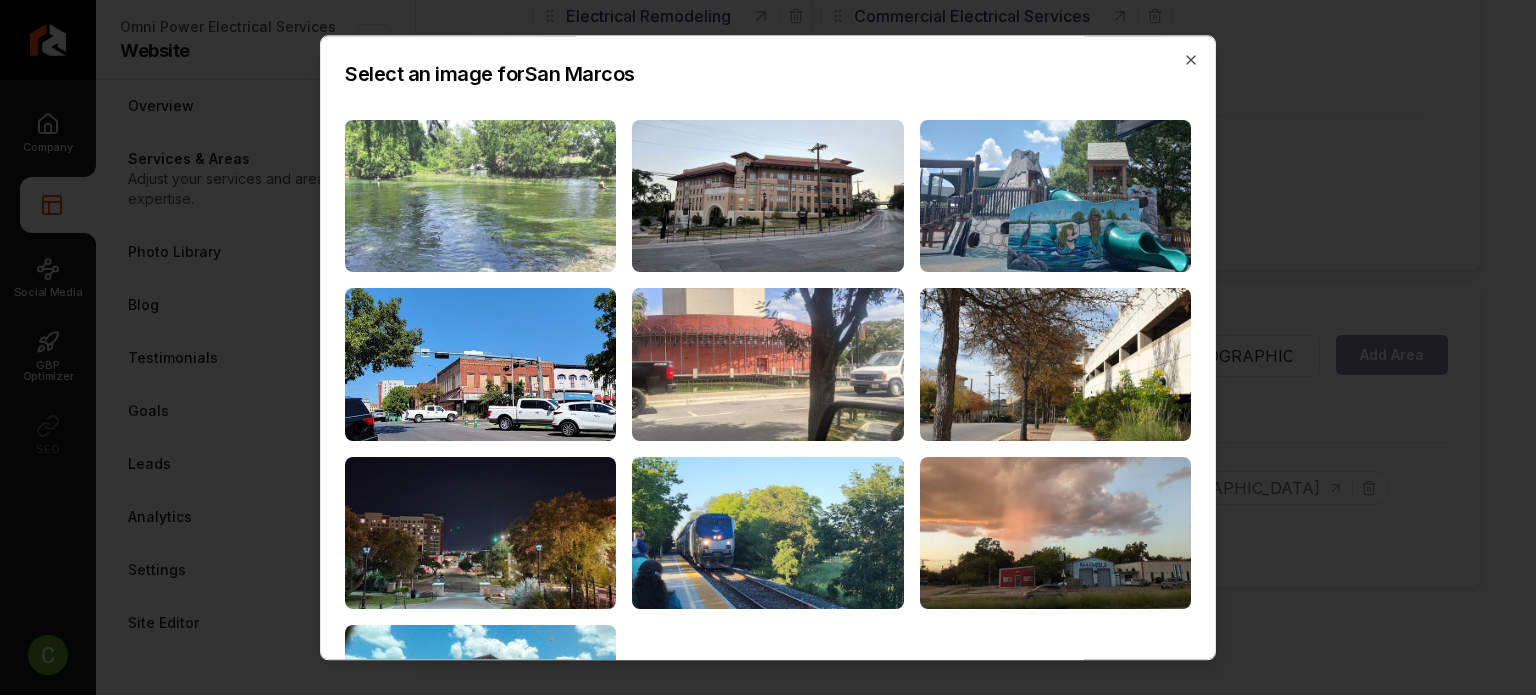 click at bounding box center (480, 196) 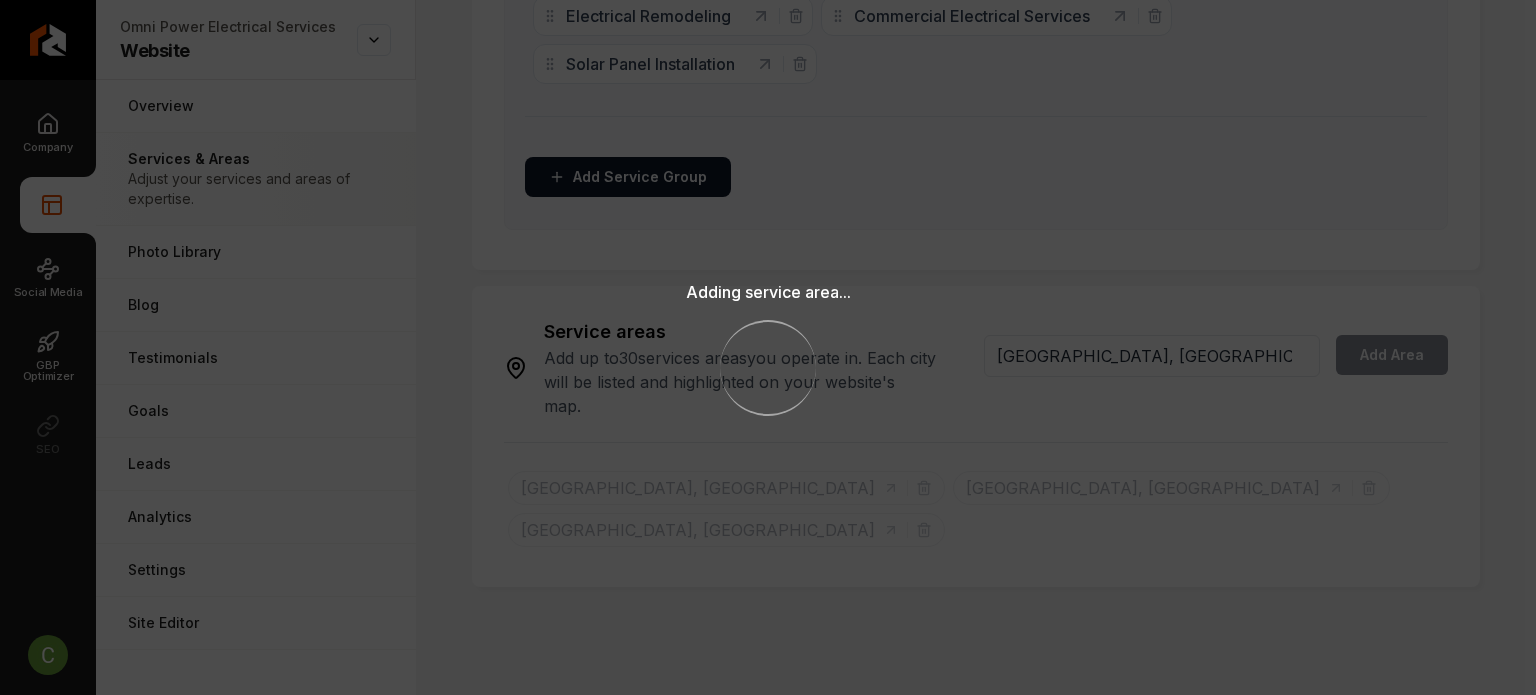 type 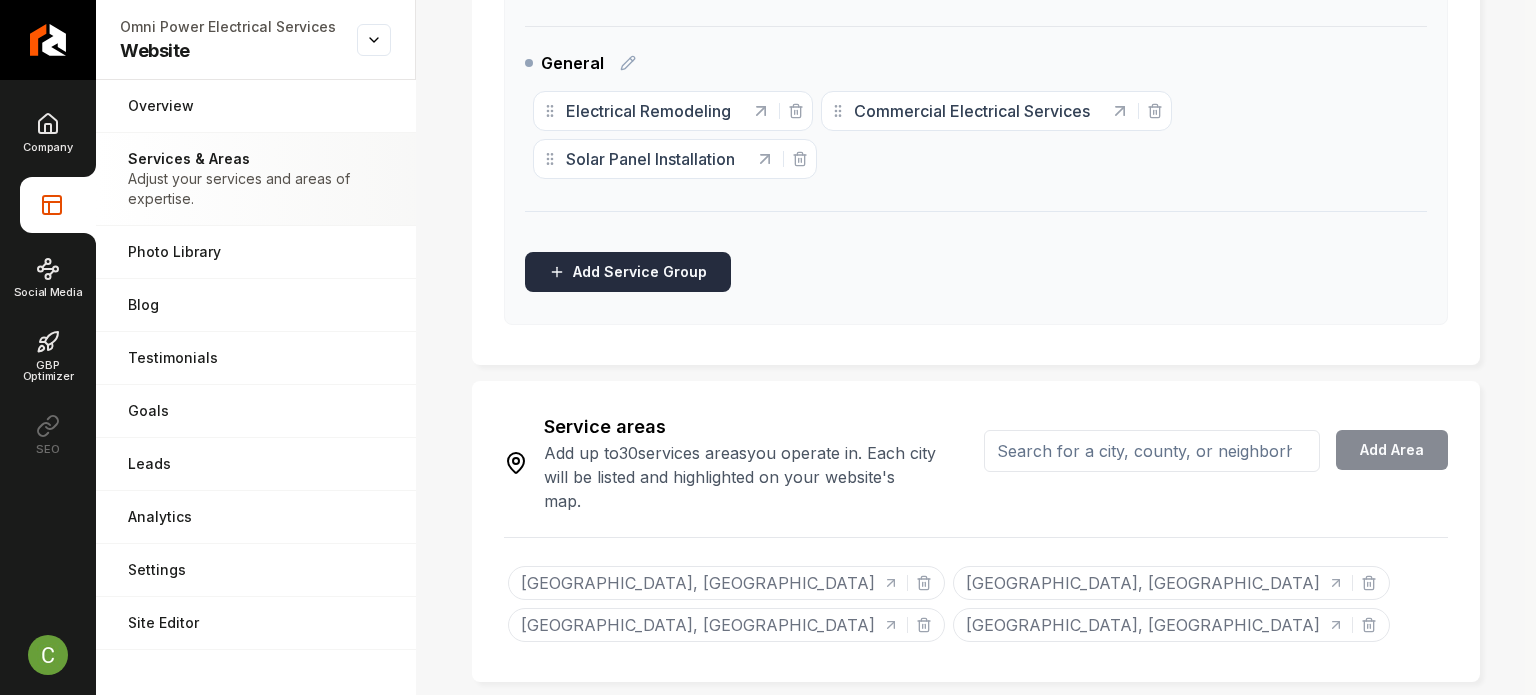 scroll, scrollTop: 0, scrollLeft: 0, axis: both 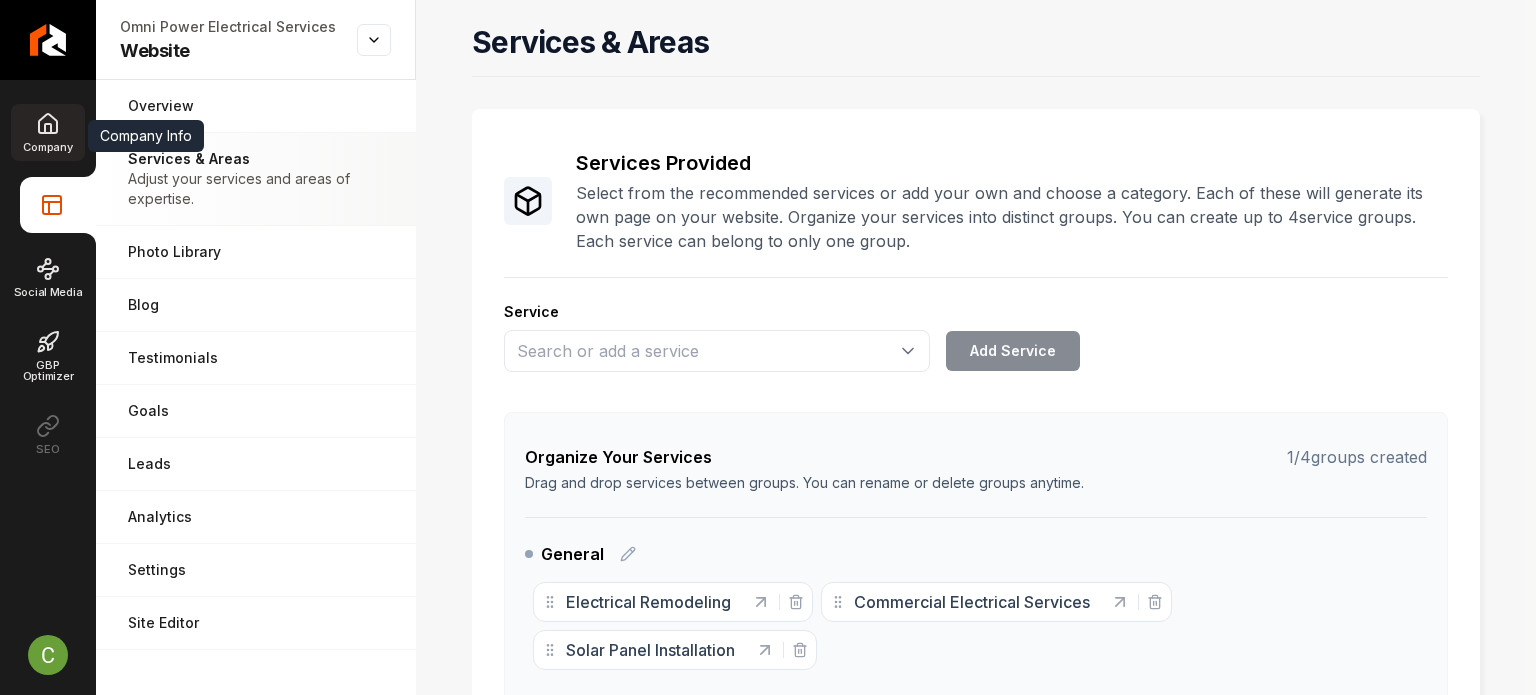 click on "Company" at bounding box center (47, 132) 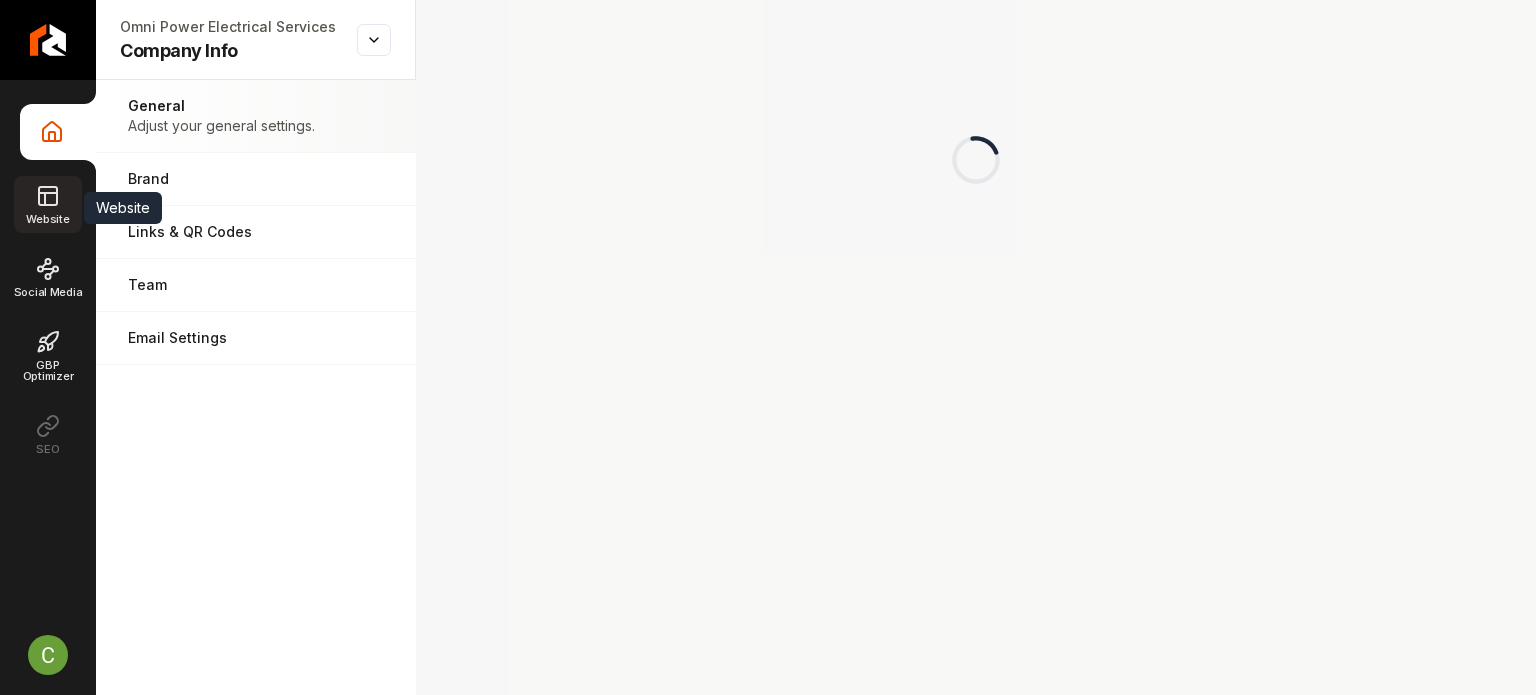 click 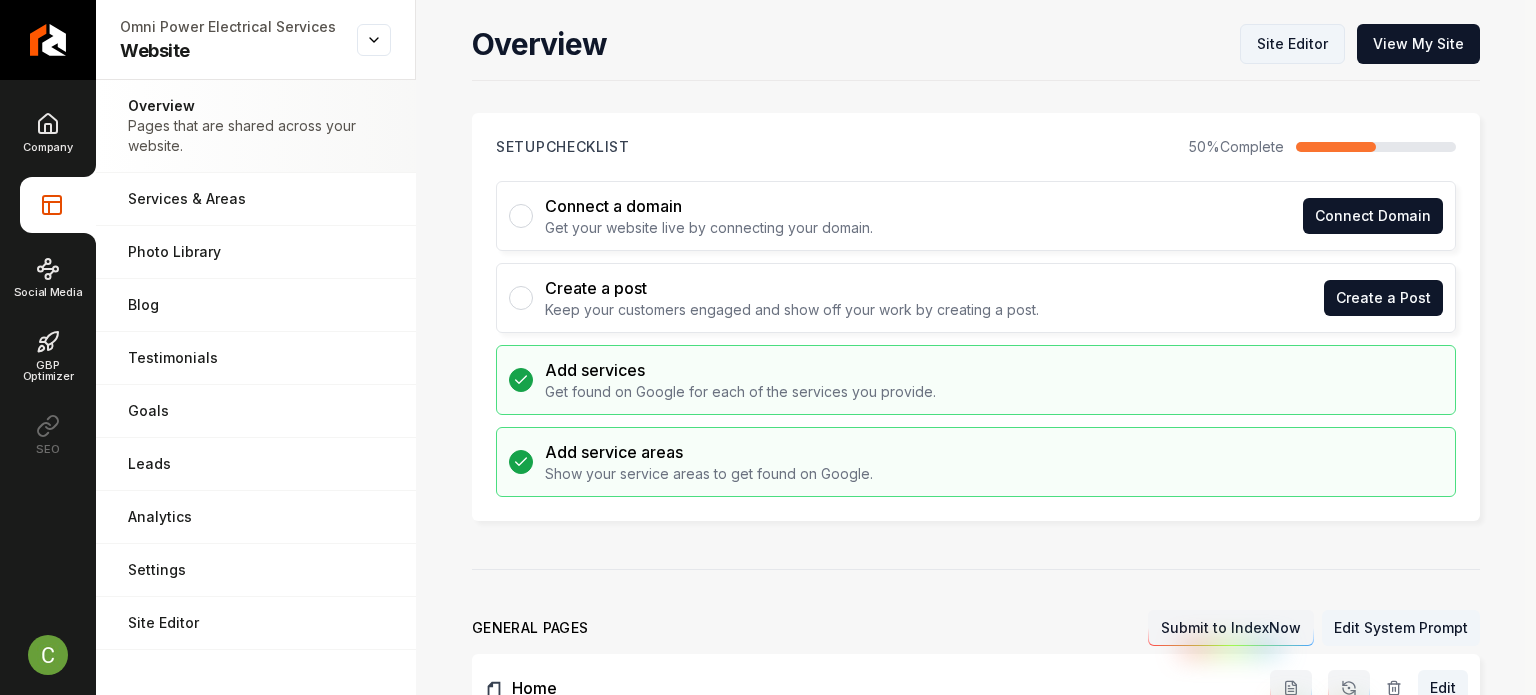 click on "Site Editor" at bounding box center [1292, 44] 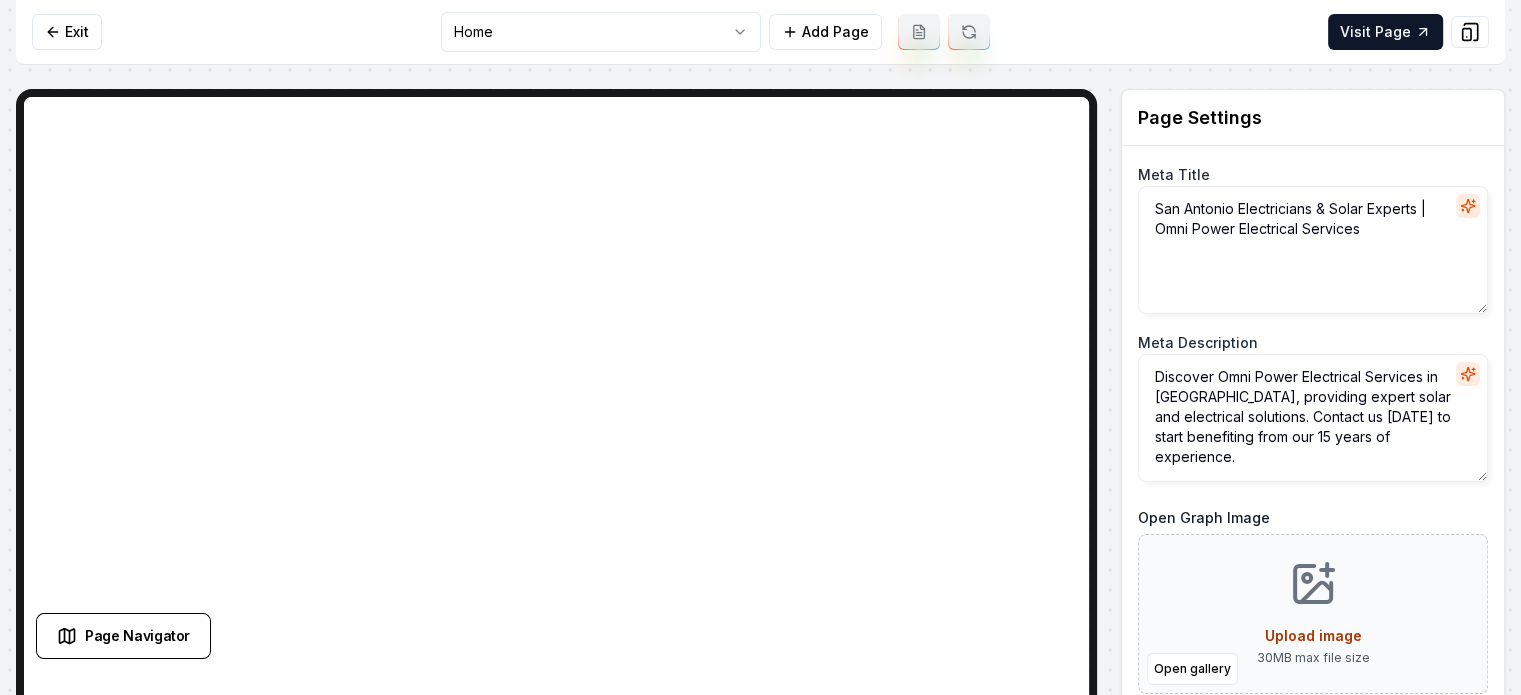 click on "Computer Required This feature is only available on a computer. Please switch to a computer to edit your site. Go back  Exit Home Add Page Visit Page  Page Navigator Page Settings Meta Title San Antonio Electricians & Solar Experts | Omni Power Electrical Services Meta Description Discover Omni Power Electrical Services in [GEOGRAPHIC_DATA], providing expert solar and electrical solutions. Contact us [DATE] to start benefiting from our 15 years of experience. Open Graph Image Open gallery Upload image 30  MB max file size Discard Changes Save Section Editor Unsupported section type /dashboard/sites/73de4d81-c542-4961-b2f4-b1d3827a8e1c/pages/b75d5693-d6db-48f9-9877-f74904b4884d" at bounding box center [760, 347] 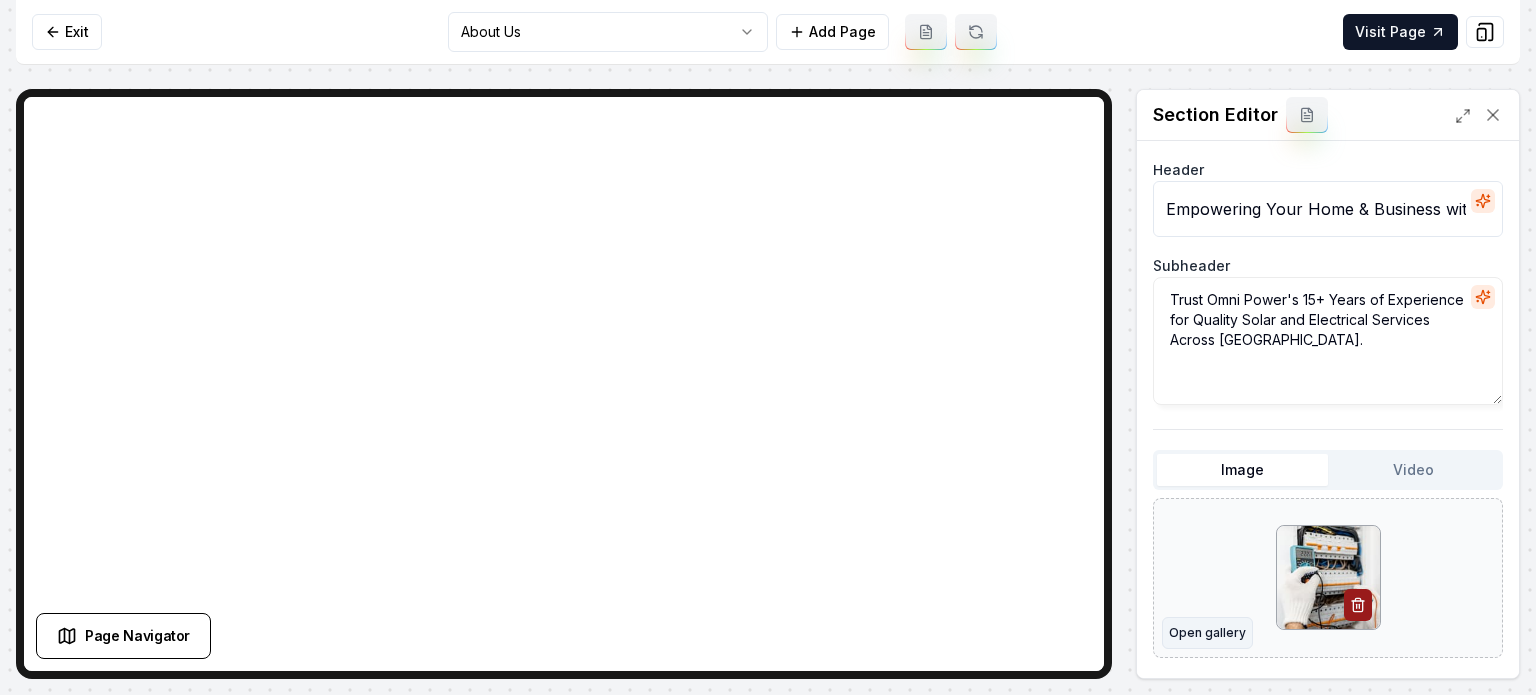 click on "Open gallery" at bounding box center [1207, 633] 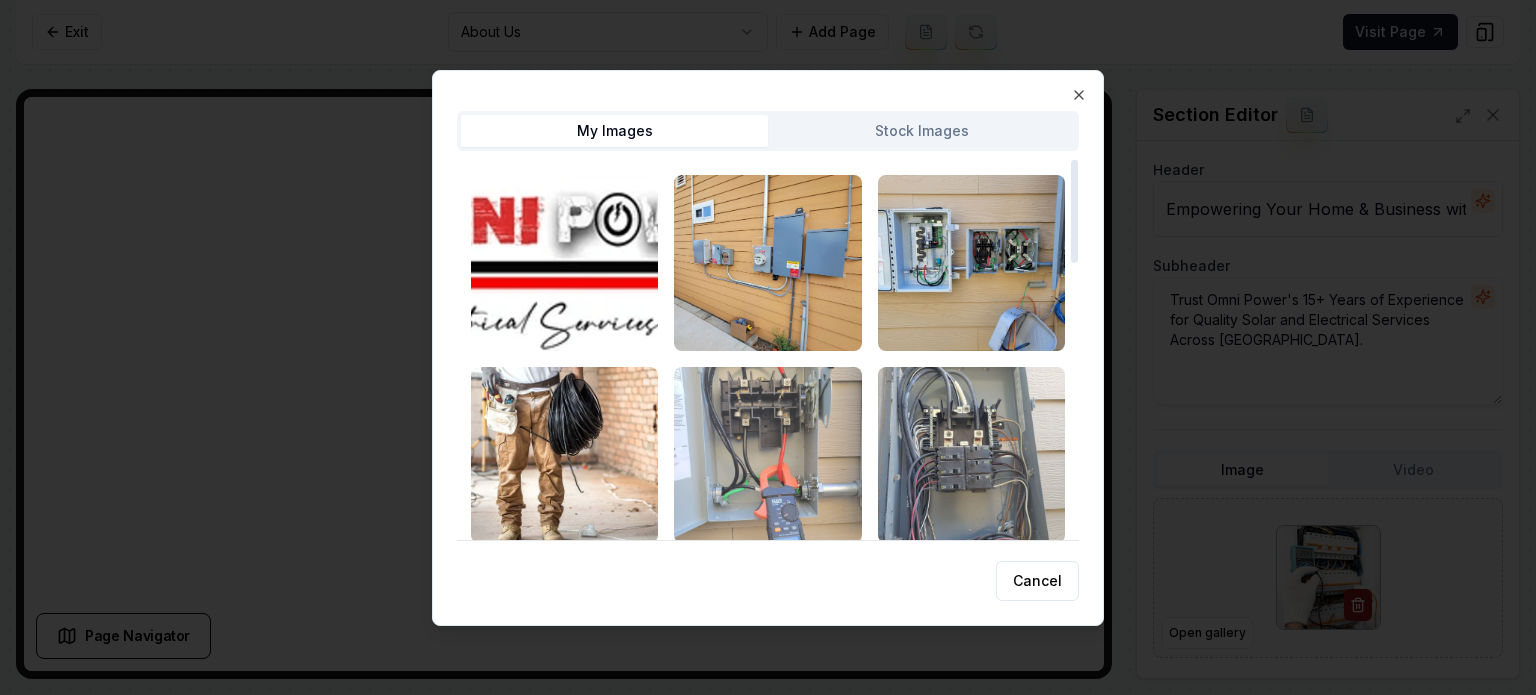 scroll, scrollTop: 200, scrollLeft: 0, axis: vertical 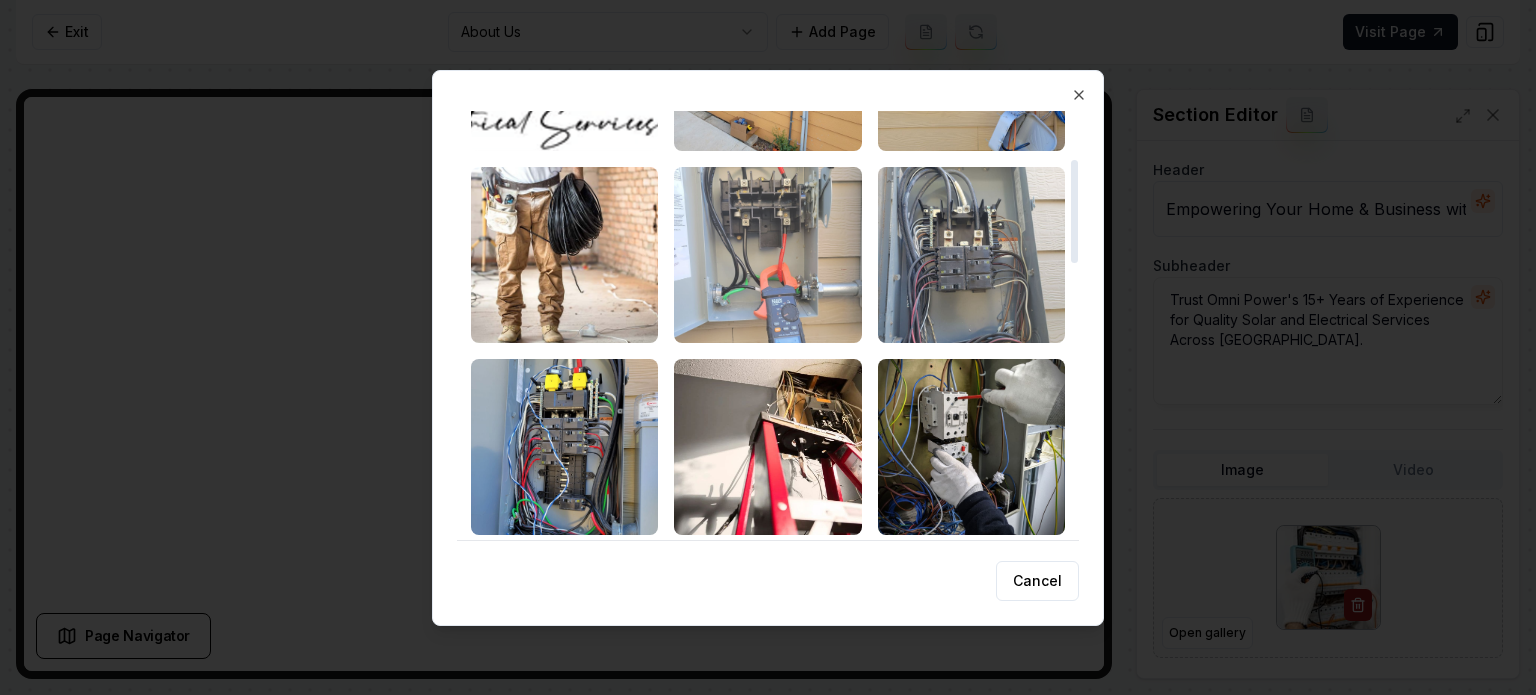 click at bounding box center (767, 255) 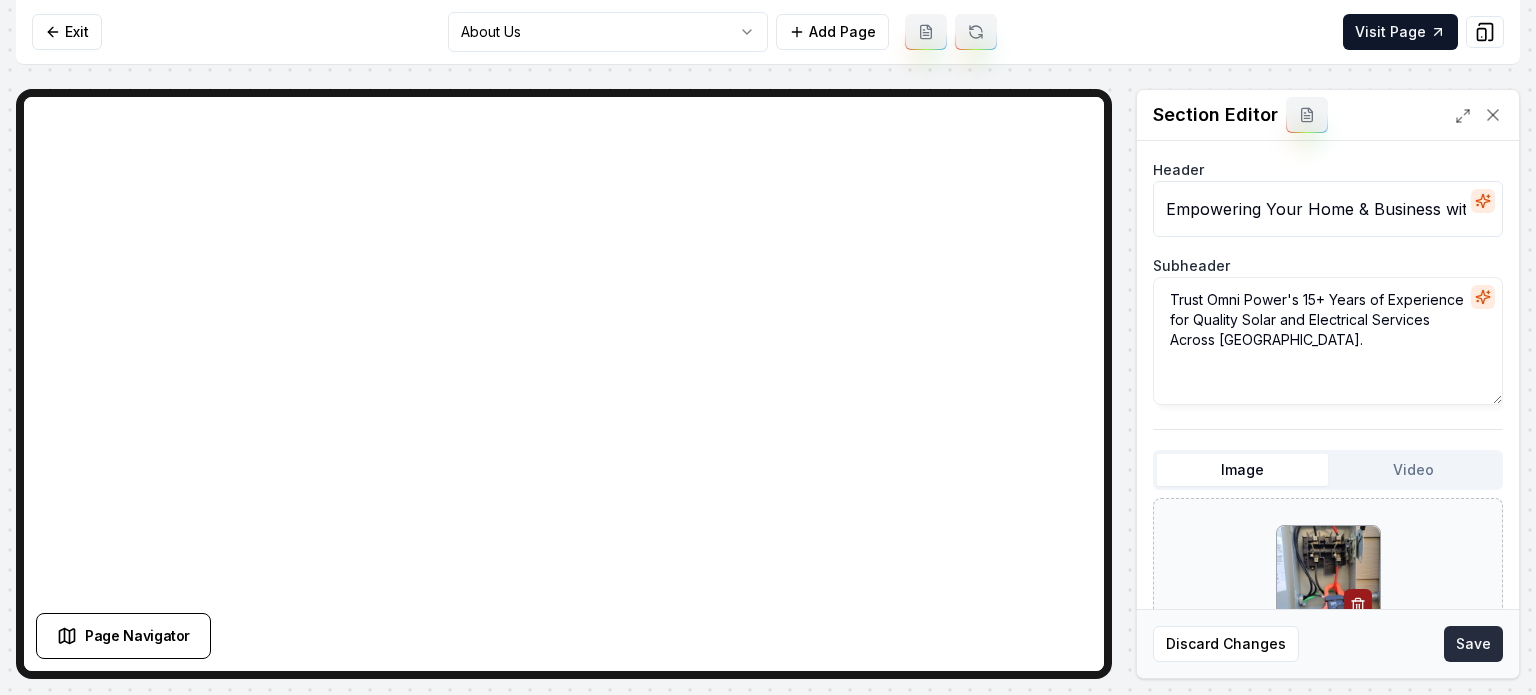 click on "Save" at bounding box center [1473, 644] 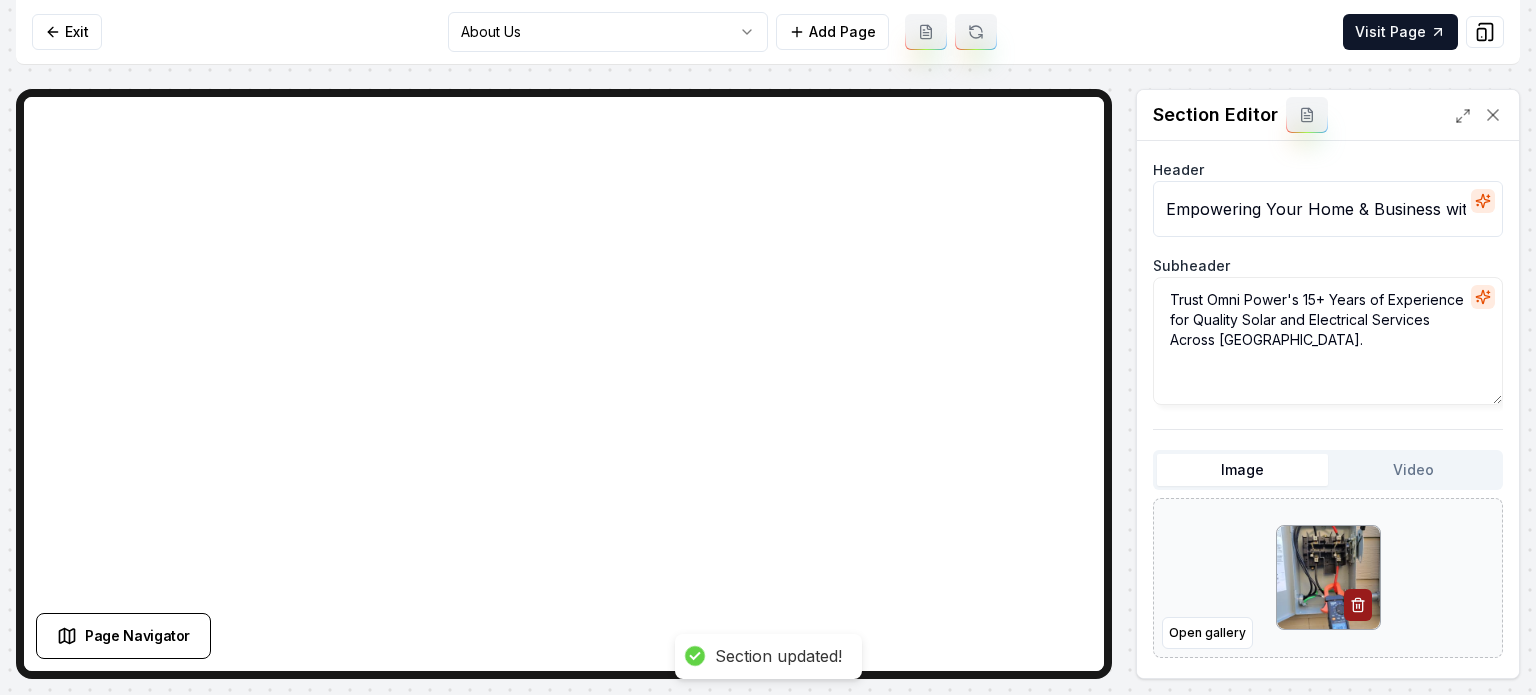 click on "Computer Required This feature is only available on a computer. Please switch to a computer to edit your site. Go back  Exit About Us Add Page Visit Page  Page Navigator Page Settings Section Editor Header Empowering Your Home & Business with Expert Electrical Solutions Subheader Trust Omni Power's 15+ Years of Experience for Quality Solar and Electrical Services Across [GEOGRAPHIC_DATA]. Image Video Open gallery Custom buttons  off Your buttons will be based on the goals you set up. Discard Changes Save Section updated! /dashboard/sites/73de4d81-c542-4961-b2f4-b1d3827a8e1c/pages/f2feb609-5e3c-4d07-930f-3ef12d389b8e" at bounding box center (768, 347) 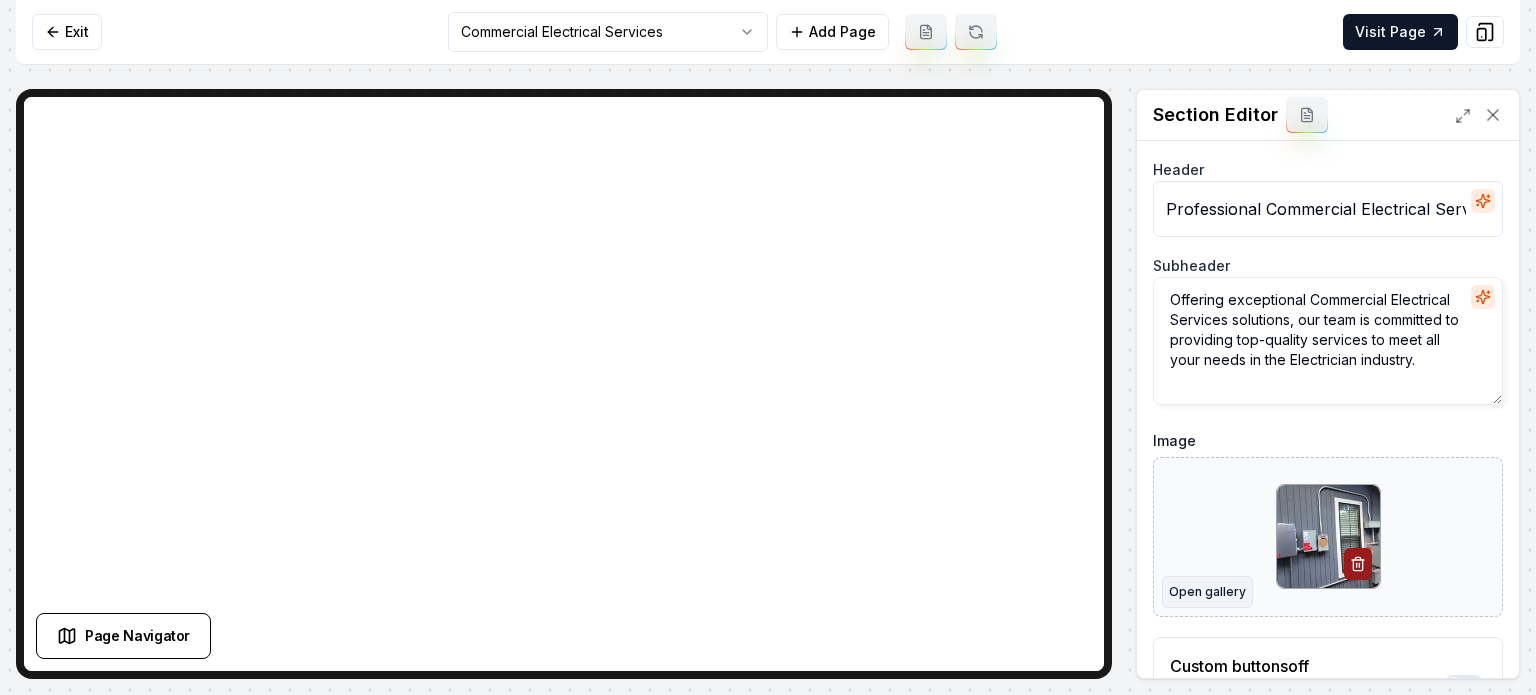 click on "Open gallery" at bounding box center [1207, 592] 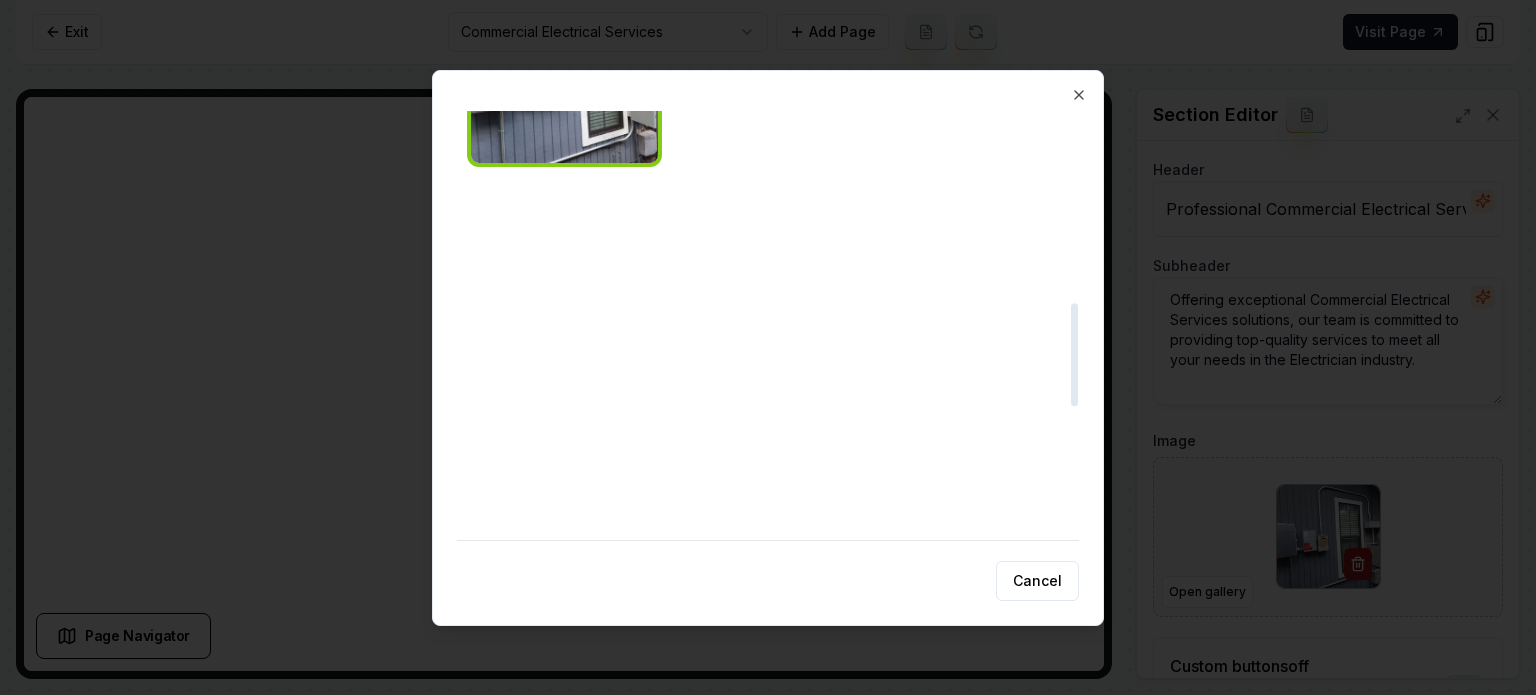 scroll, scrollTop: 800, scrollLeft: 0, axis: vertical 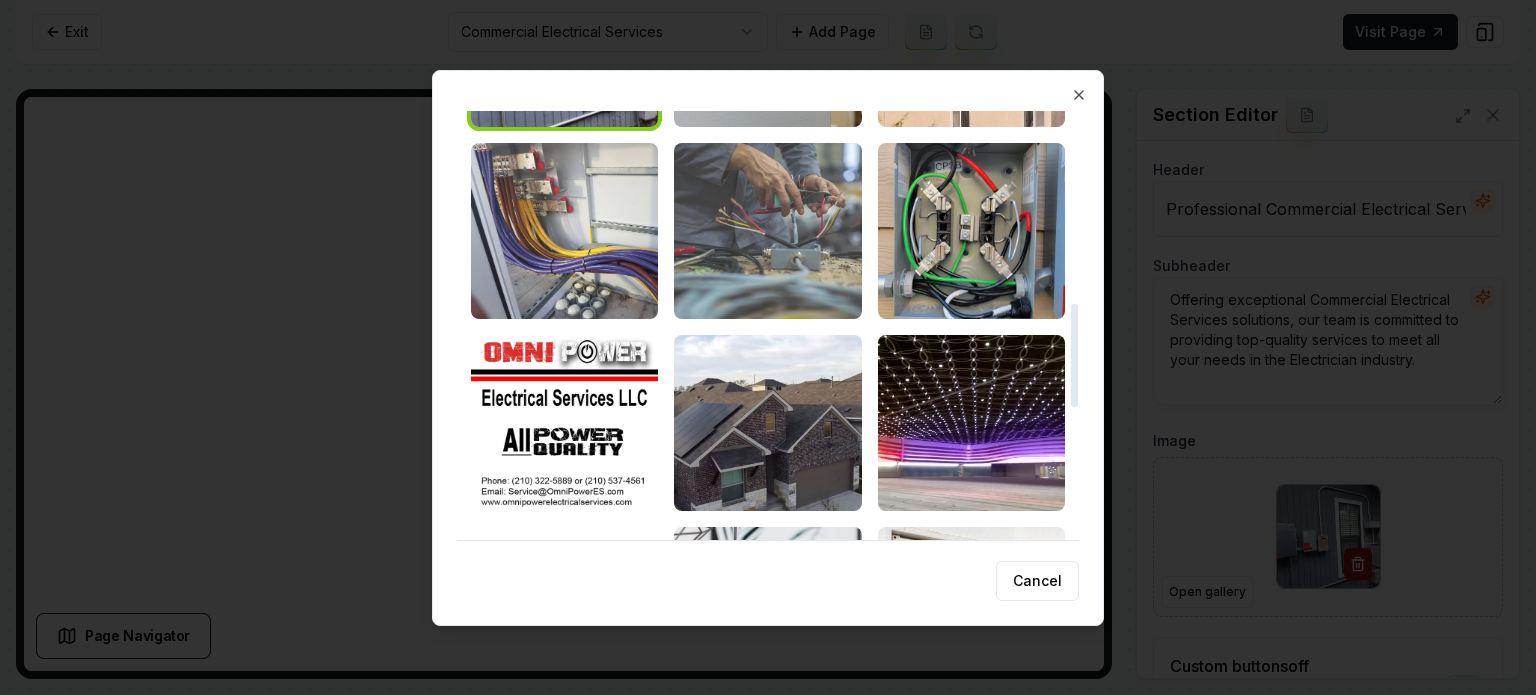 click at bounding box center [767, 231] 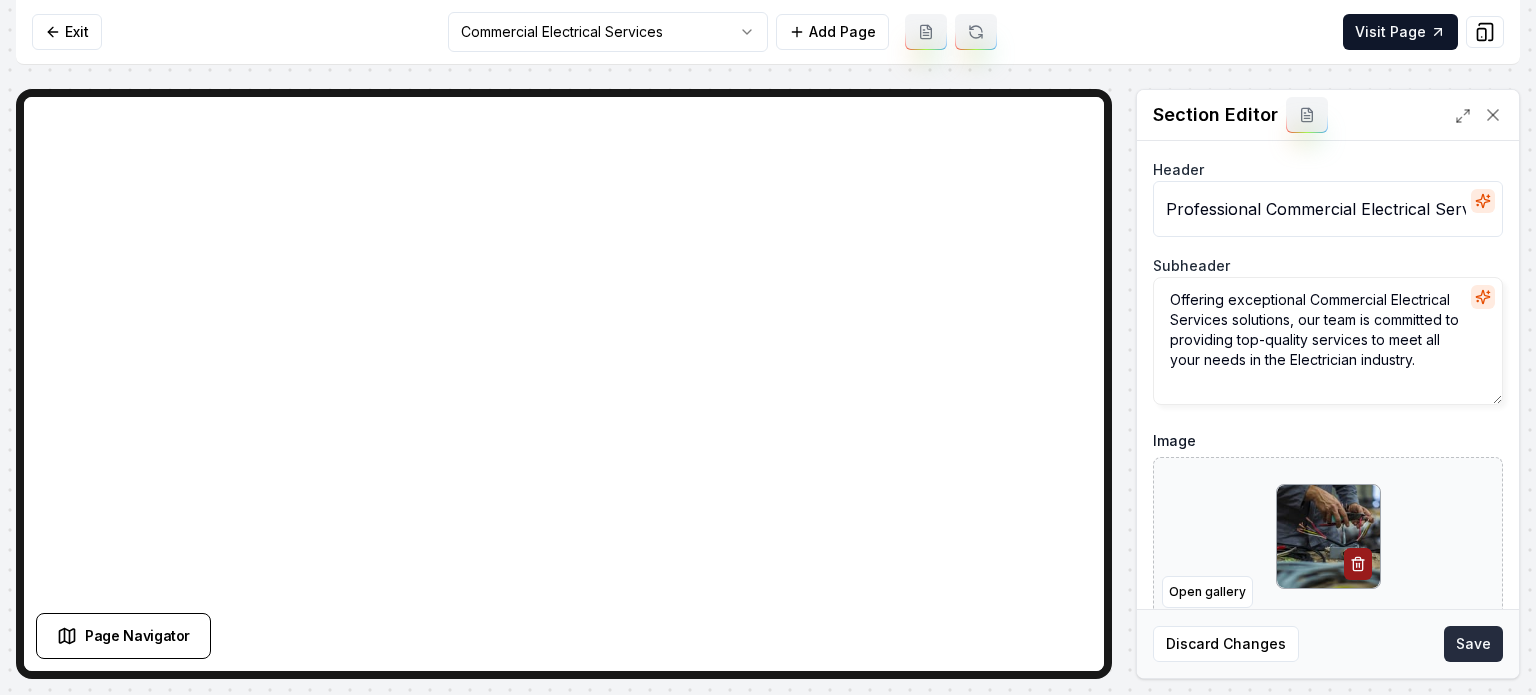 click on "Save" at bounding box center [1473, 644] 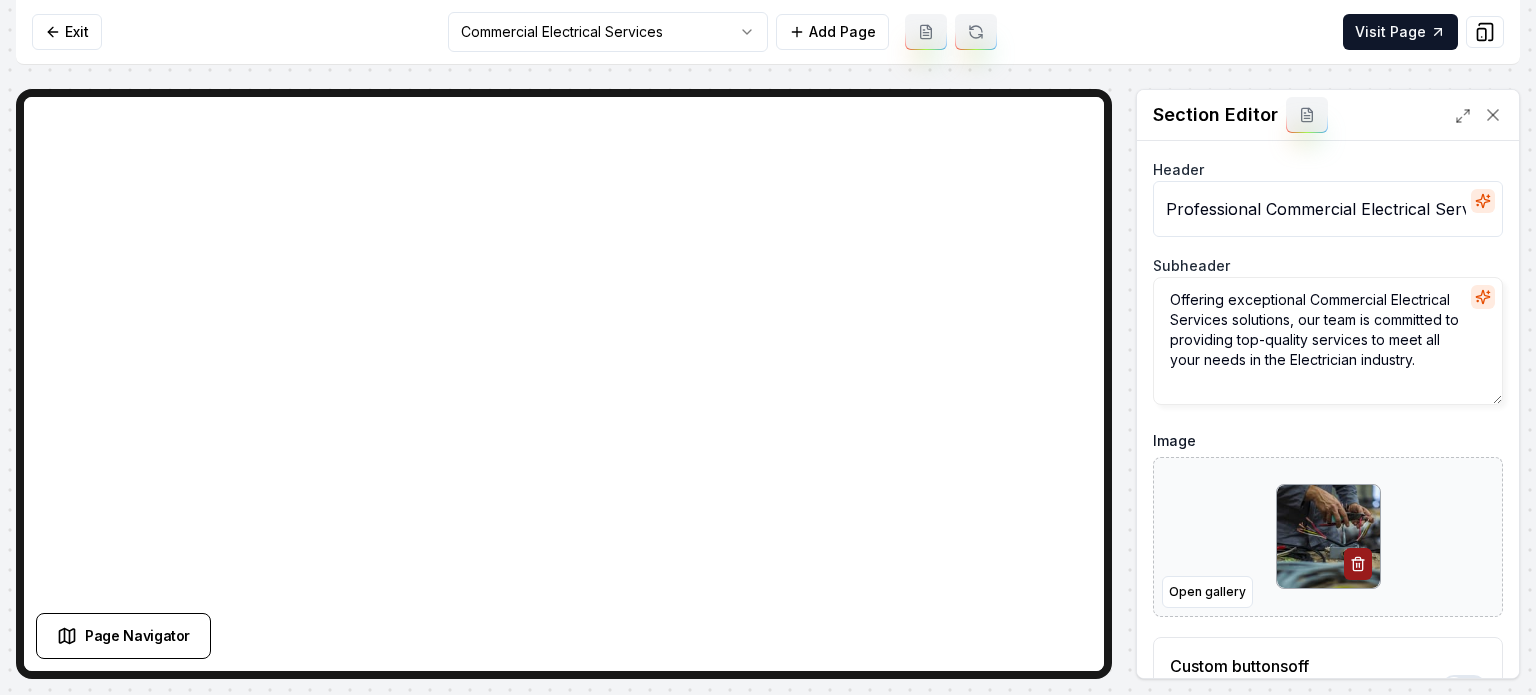 click on "Computer Required This feature is only available on a computer. Please switch to a computer to edit your site. Go back  Exit Commercial Electrical Services Add Page Visit Page  Page Navigator Page Settings Section Editor Header Professional Commercial Electrical Services Subheader Offering exceptional Commercial Electrical Services solutions, our team is committed to providing top-quality services to meet all your needs in the Electrician industry. Image Open gallery Custom buttons  off Your buttons will be based on the goals you set up. Discard Changes Save /dashboard/sites/73de4d81-c542-4961-b2f4-b1d3827a8e1c/pages/26ddee65-d7ac-40d1-8cec-0e147d77d9f3" at bounding box center (768, 347) 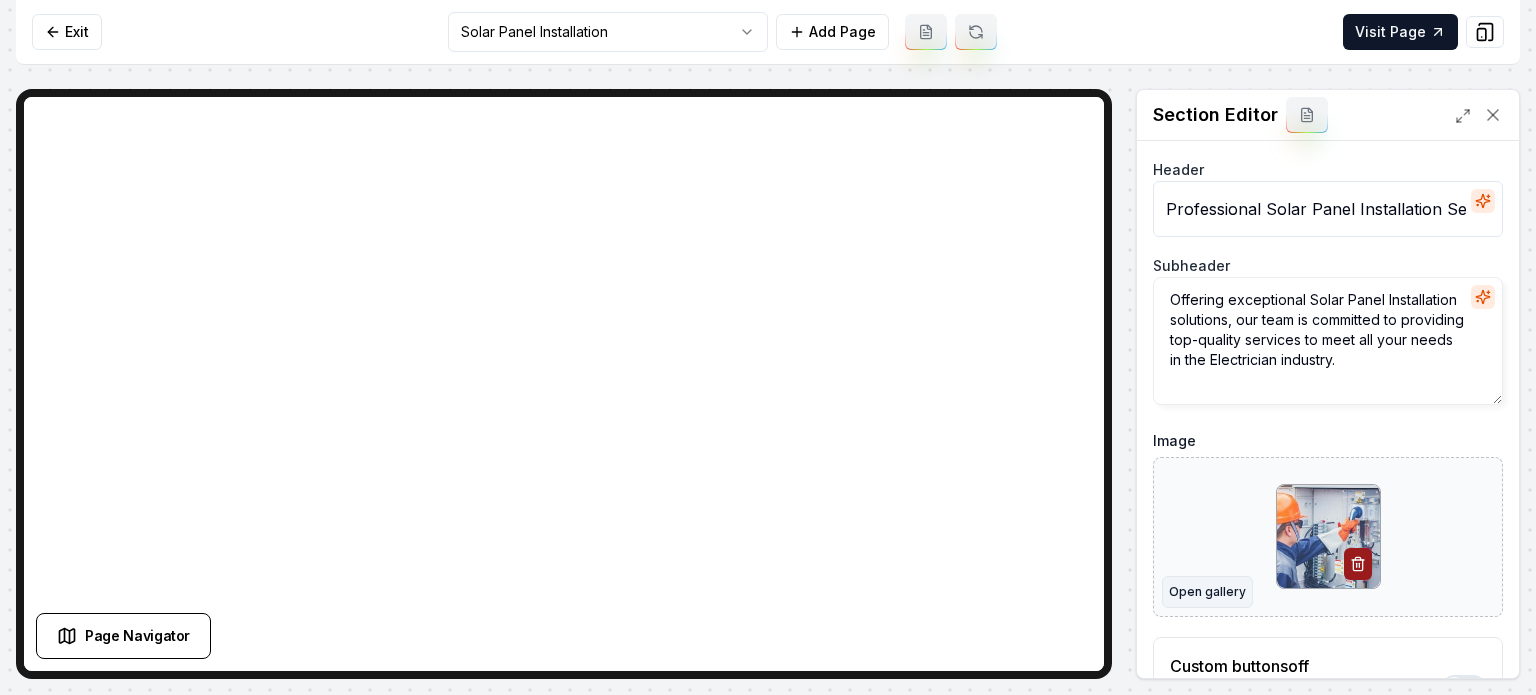 click on "Open gallery" at bounding box center (1207, 592) 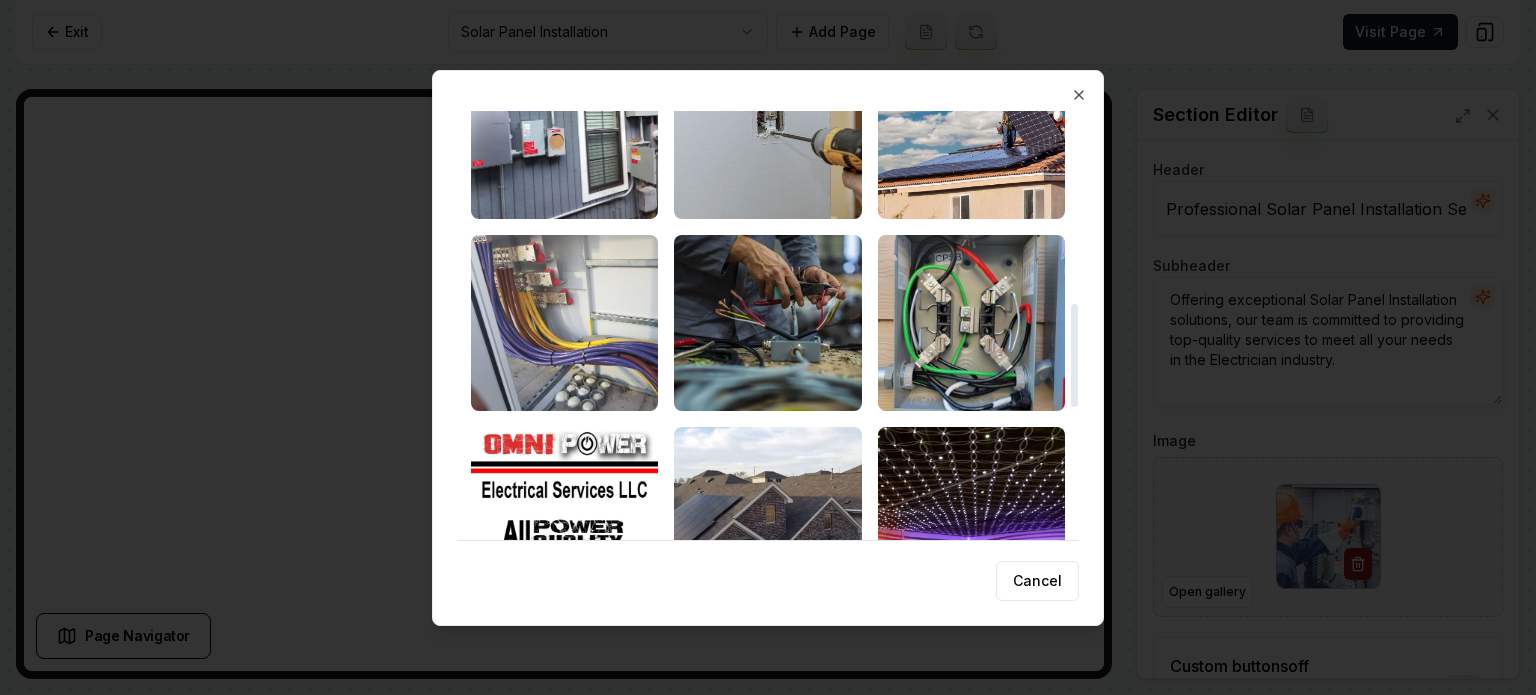 scroll, scrollTop: 600, scrollLeft: 0, axis: vertical 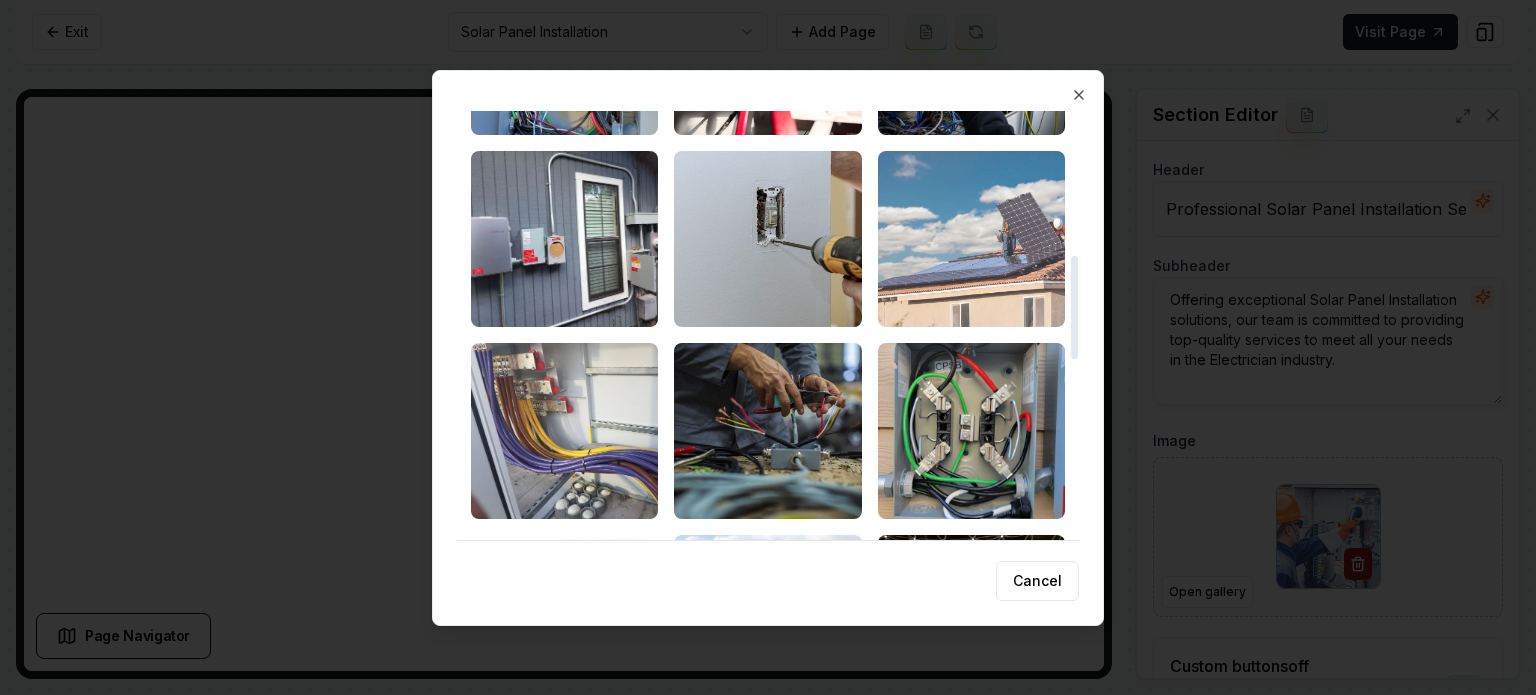 click at bounding box center (971, 239) 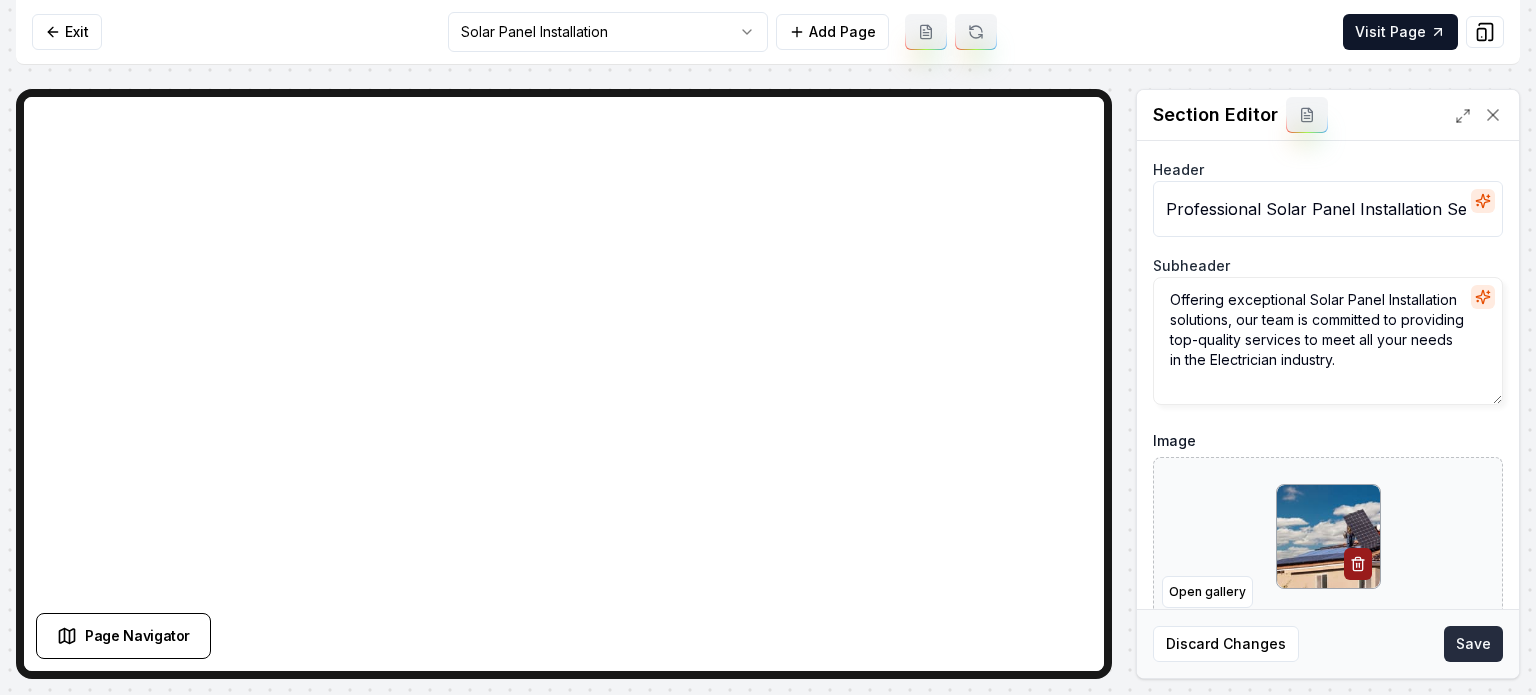 click on "Save" at bounding box center (1473, 644) 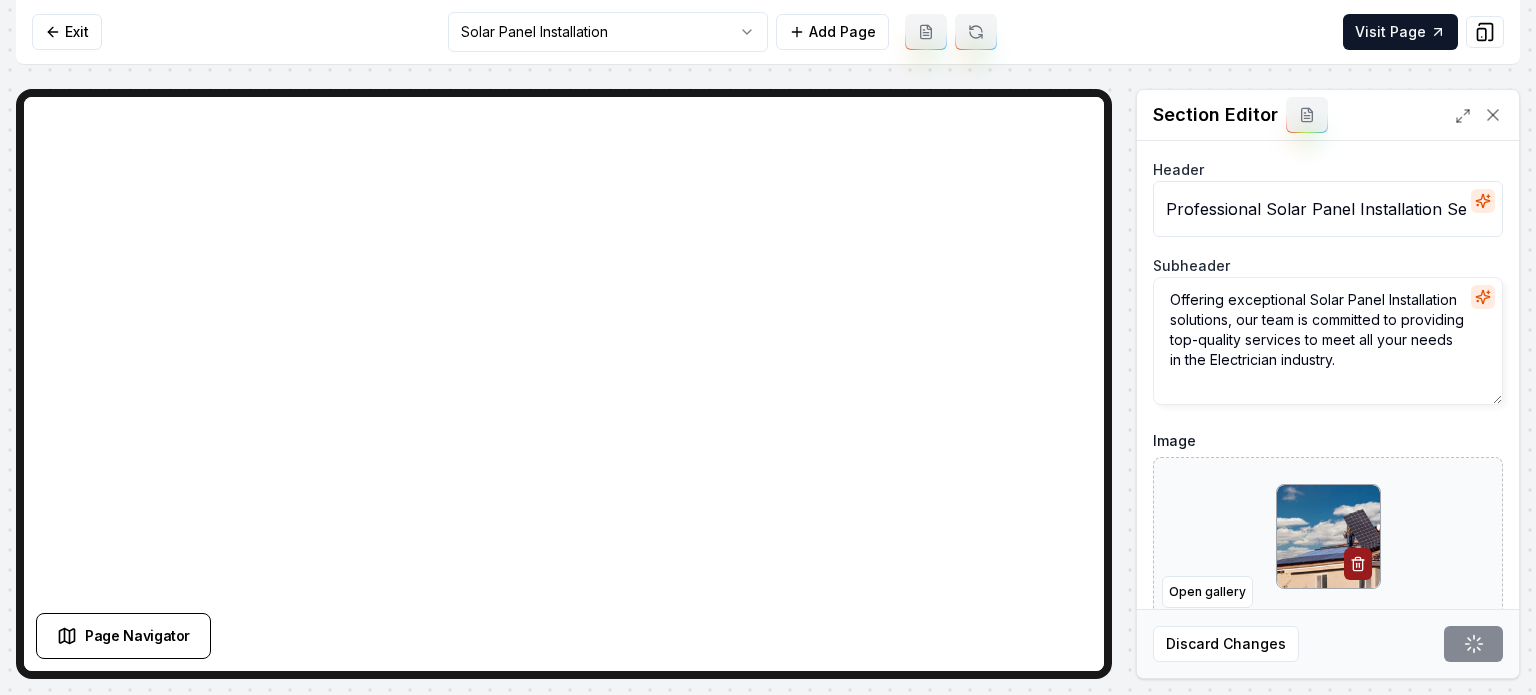 click on "Exit Solar Panel Installation Add Page Visit Page" at bounding box center (768, 32) 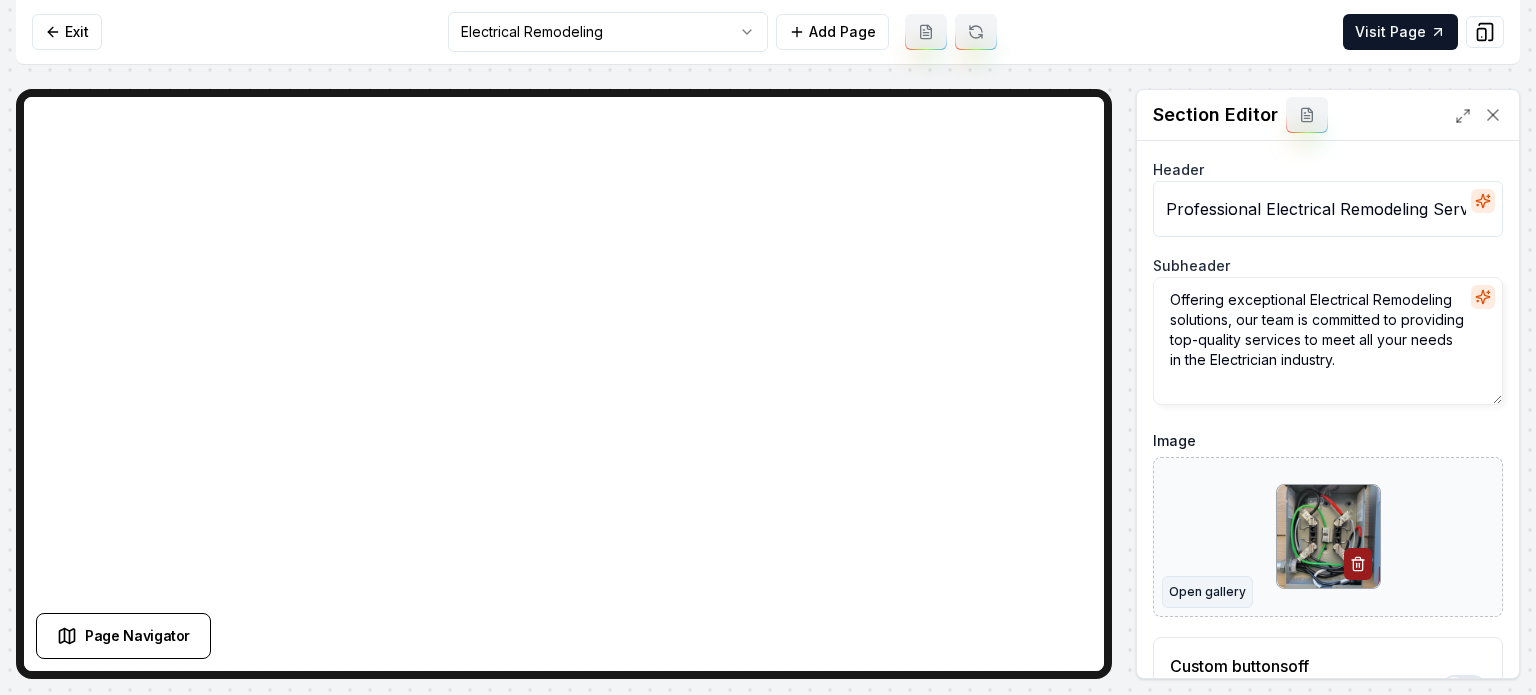 click on "Open gallery" at bounding box center [1207, 592] 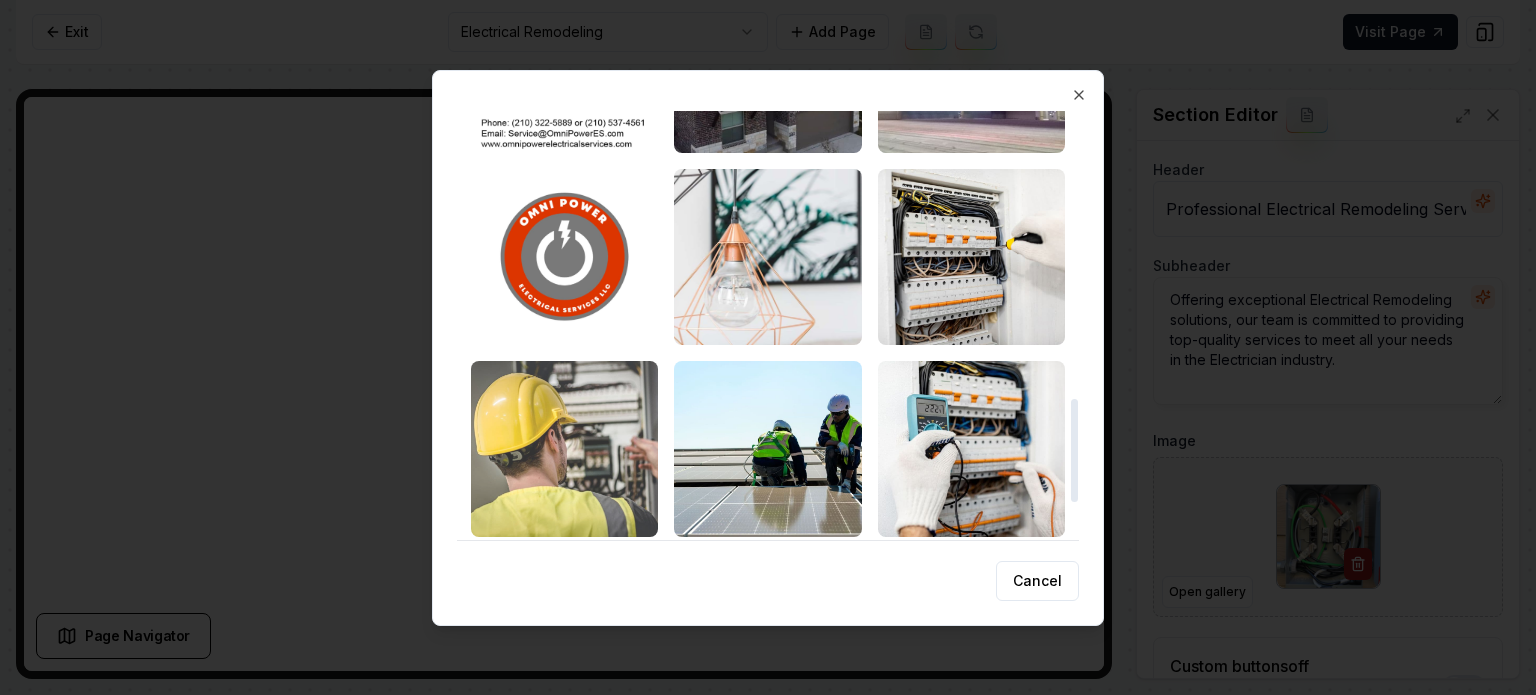 scroll, scrollTop: 1154, scrollLeft: 0, axis: vertical 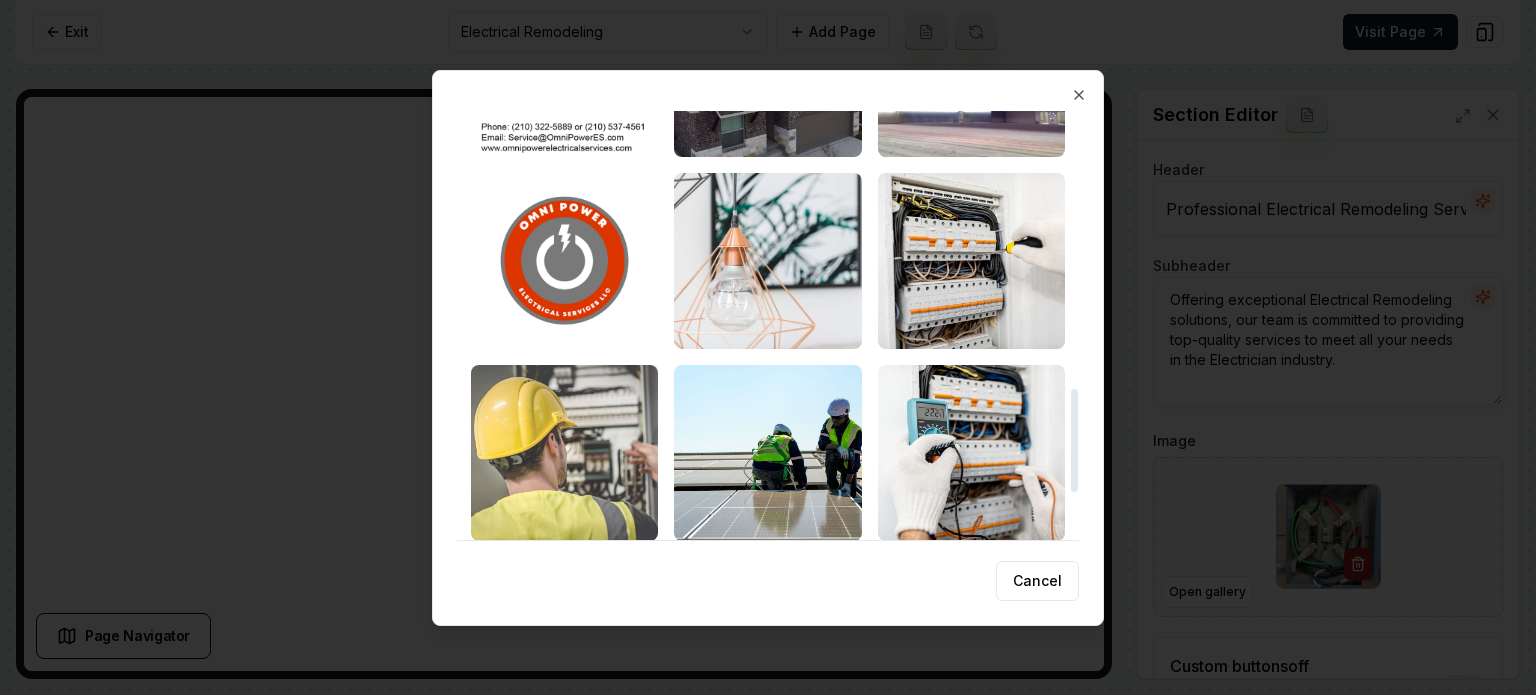 click at bounding box center (564, 453) 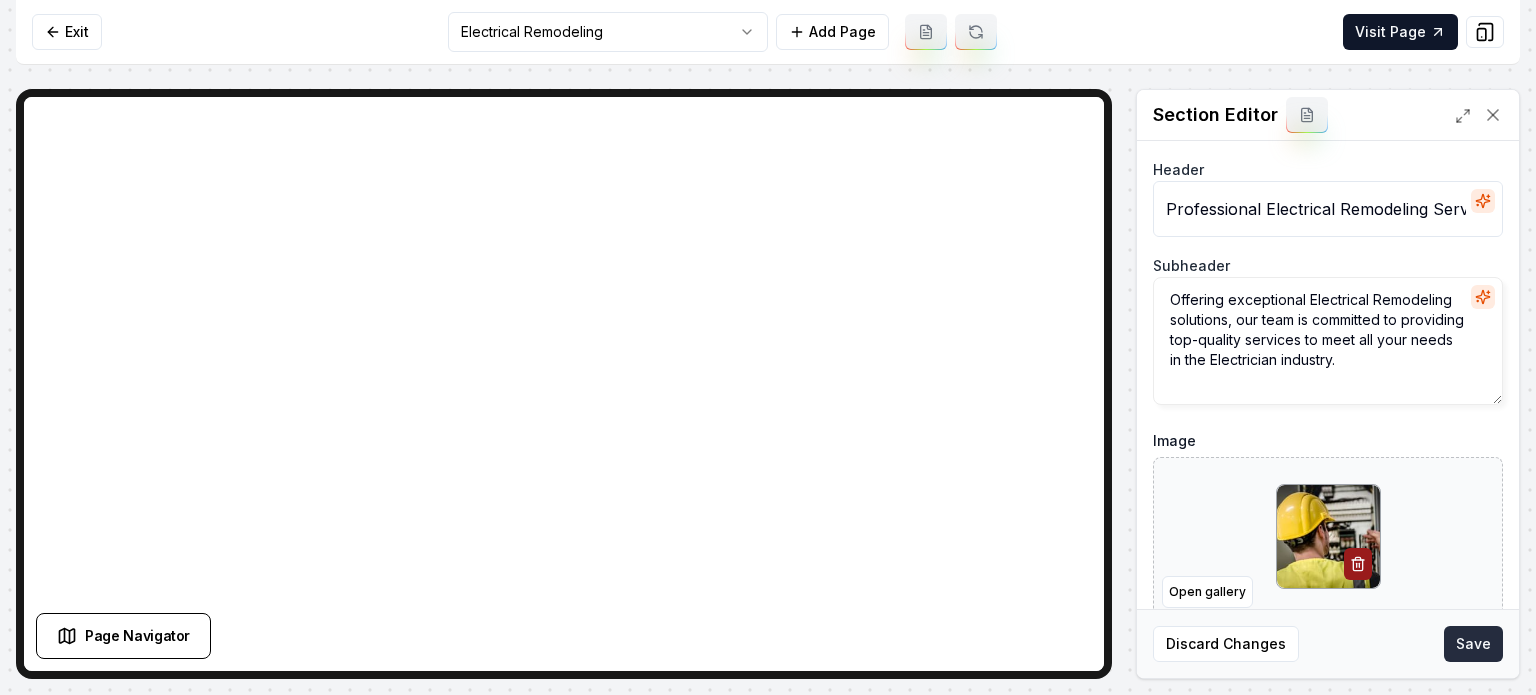 click on "Save" at bounding box center [1473, 644] 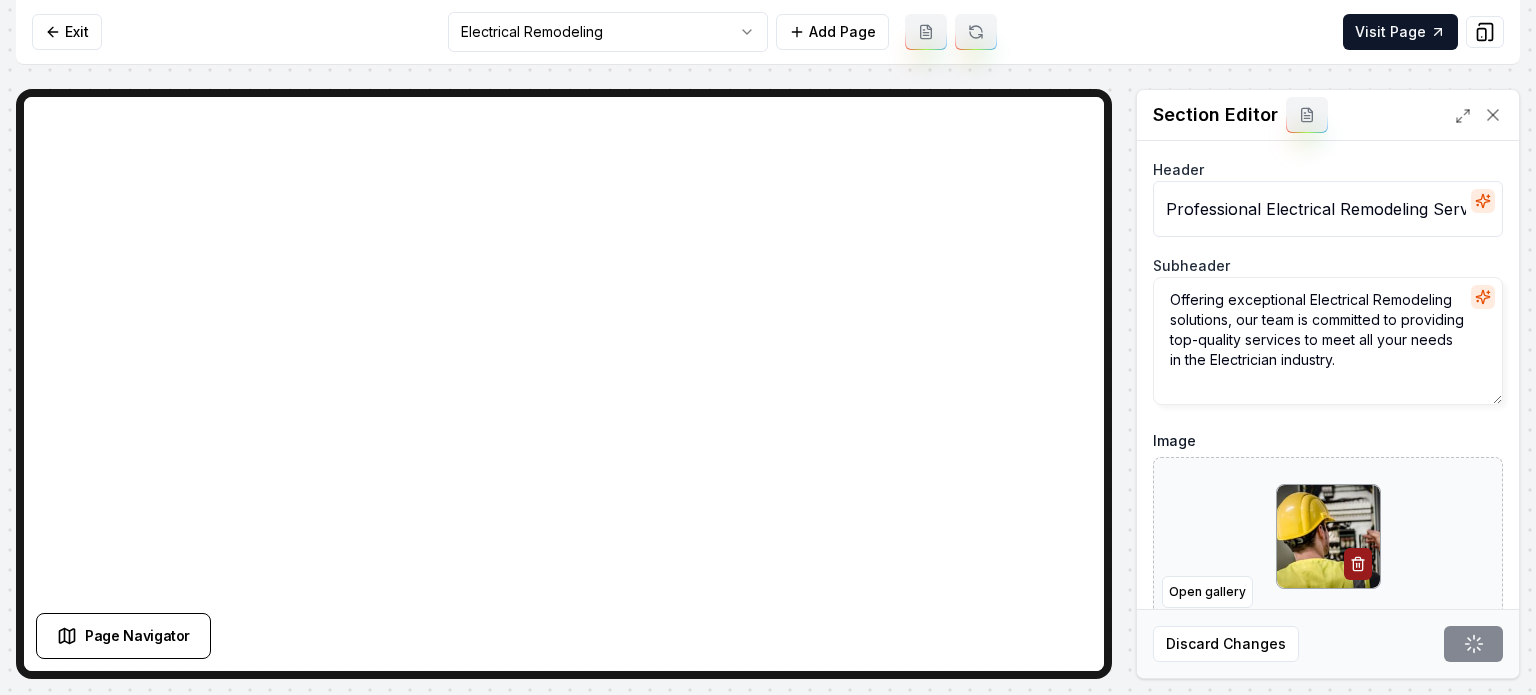 click on "Computer Required This feature is only available on a computer. Please switch to a computer to edit your site. Go back  Exit Electrical Remodeling Add Page Visit Page  Page Navigator Page Settings Section Editor Header Professional Electrical Remodeling Services Subheader Offering exceptional Electrical Remodeling solutions, our team is committed to providing top-quality services to meet all your needs in the Electrician industry. Image Open gallery Custom buttons  off Your buttons will be based on the goals you set up. Discard Changes Save /dashboard/sites/73de4d81-c542-4961-b2f4-b1d3827a8e1c/pages/7692914d-a4af-4b4d-9882-4f37821ccd85" at bounding box center (768, 347) 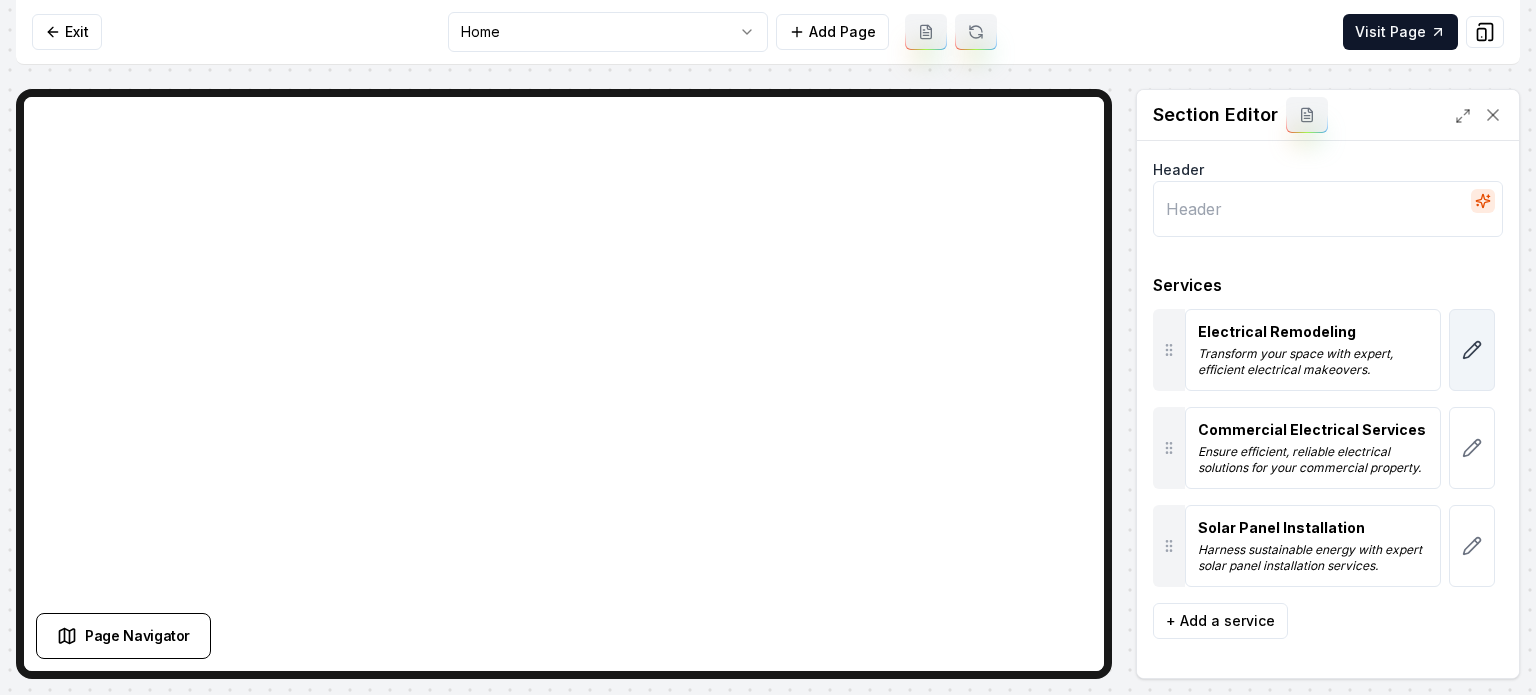 type on "Comprehensive Electrical & Solar Solutions" 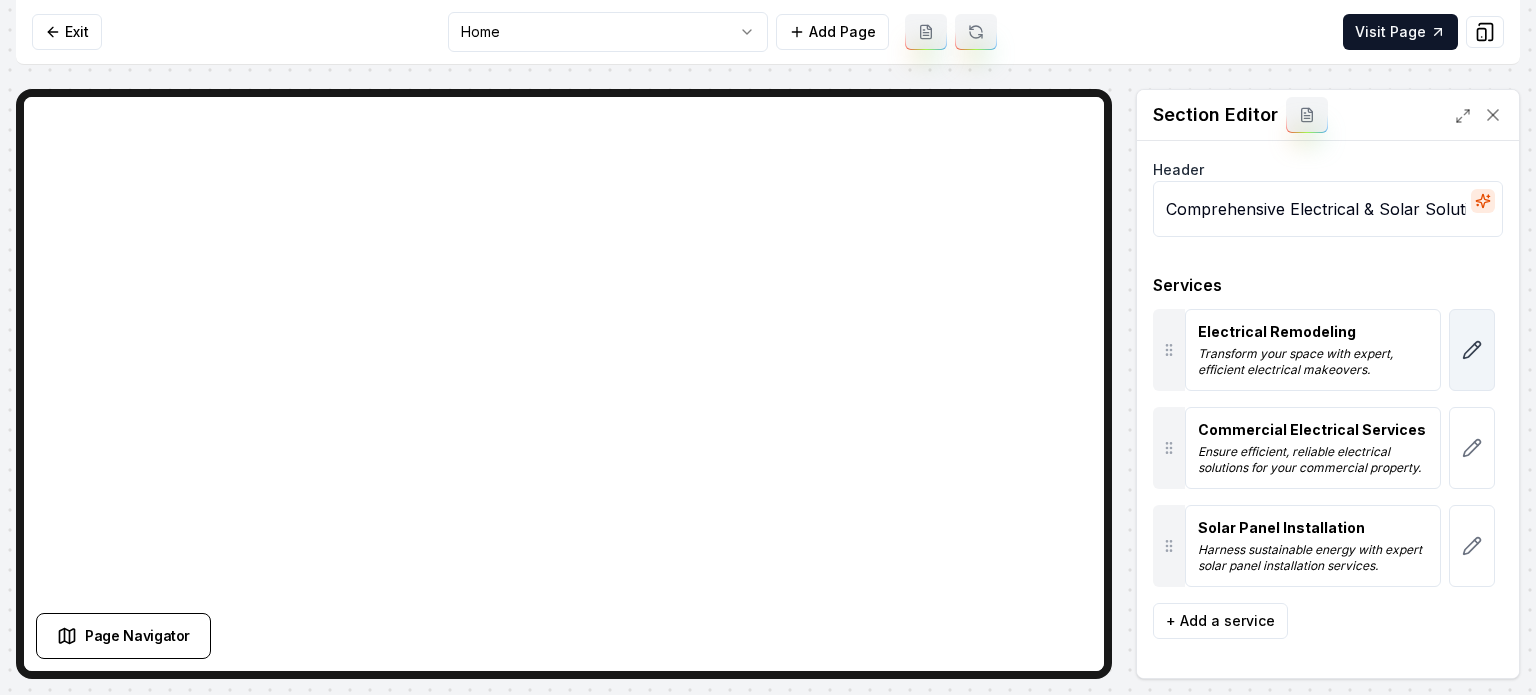 click at bounding box center [1472, 350] 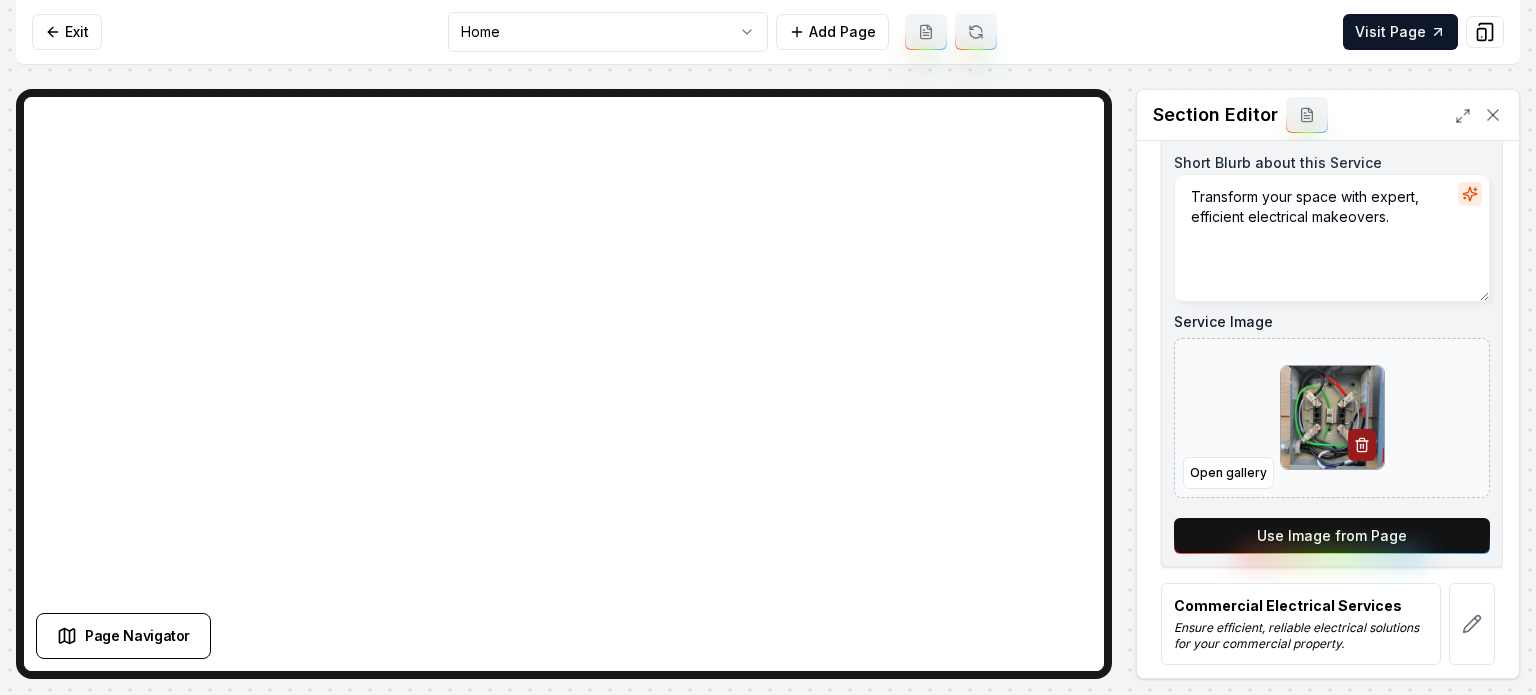scroll, scrollTop: 443, scrollLeft: 0, axis: vertical 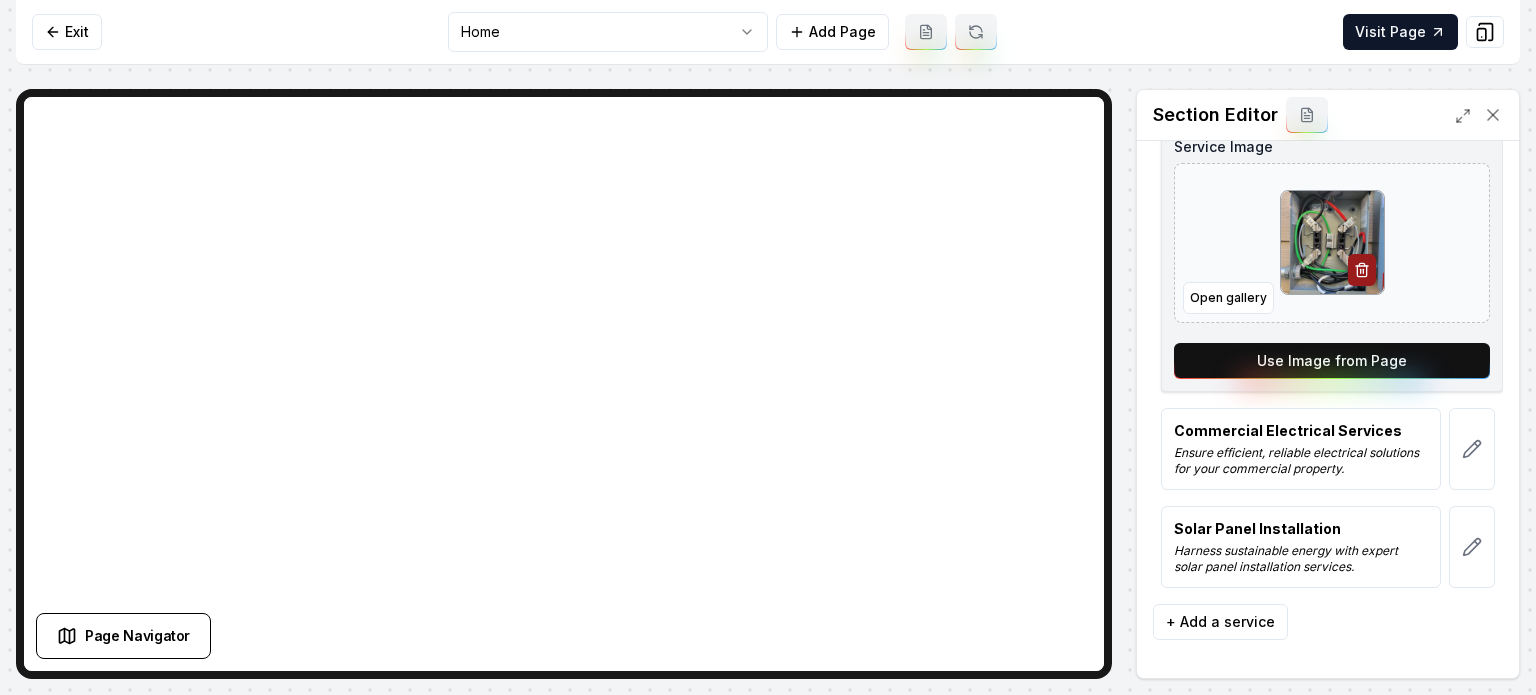 click on "Use Image from Page" at bounding box center [1332, 361] 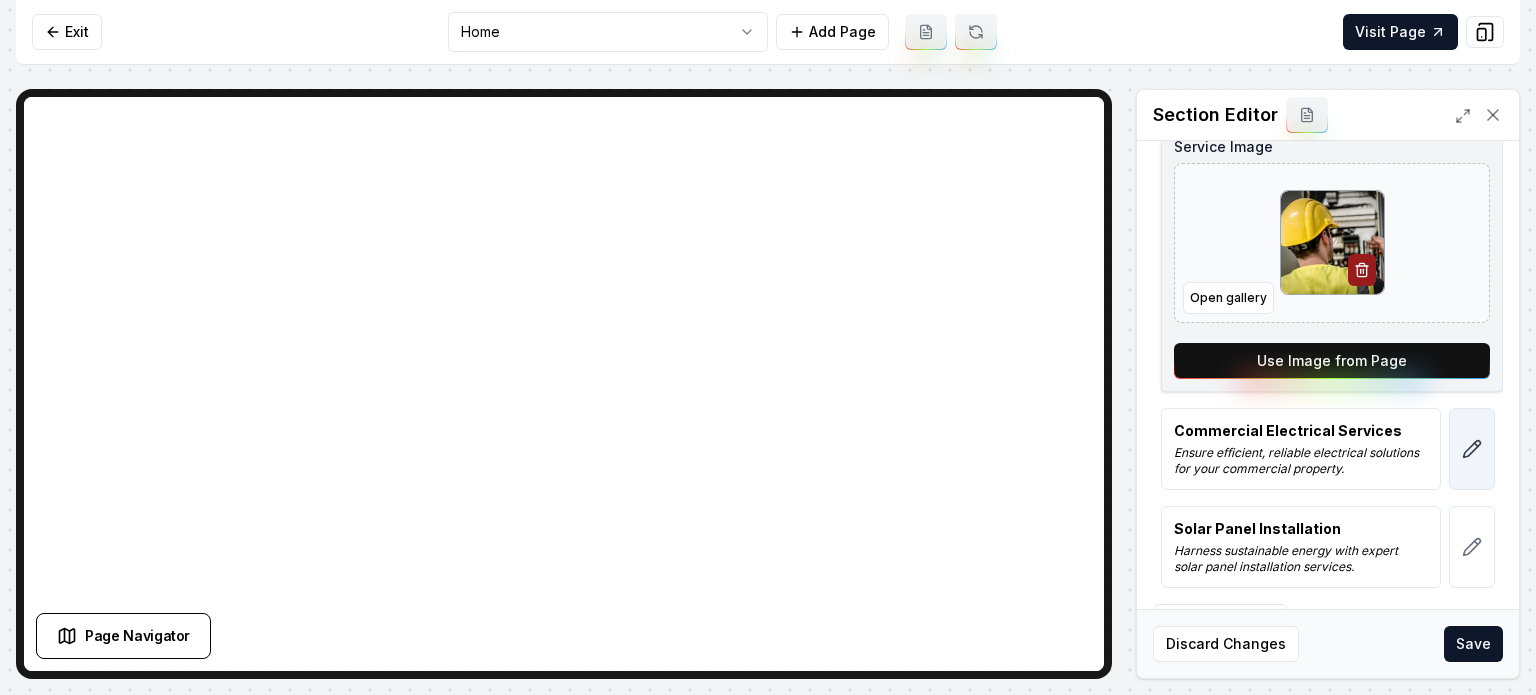 click at bounding box center (1472, 449) 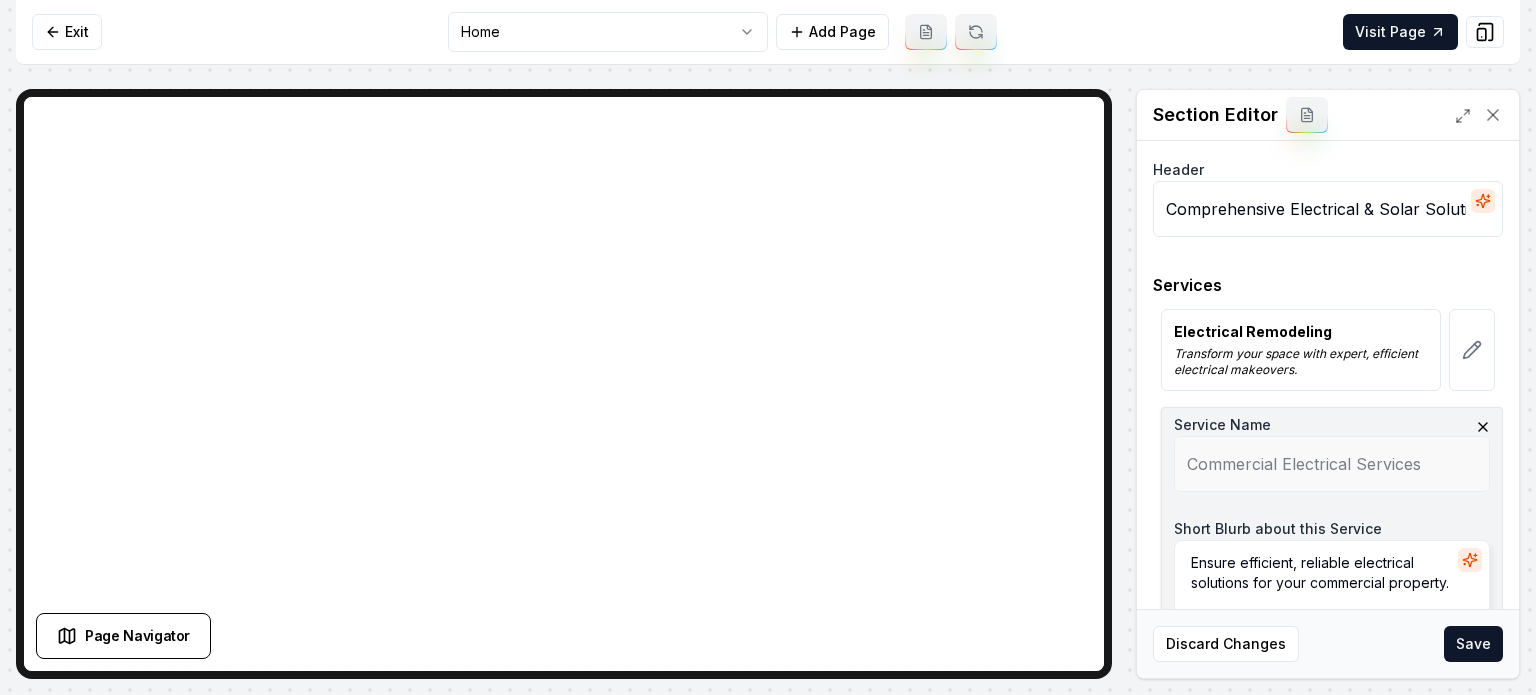 scroll, scrollTop: 443, scrollLeft: 0, axis: vertical 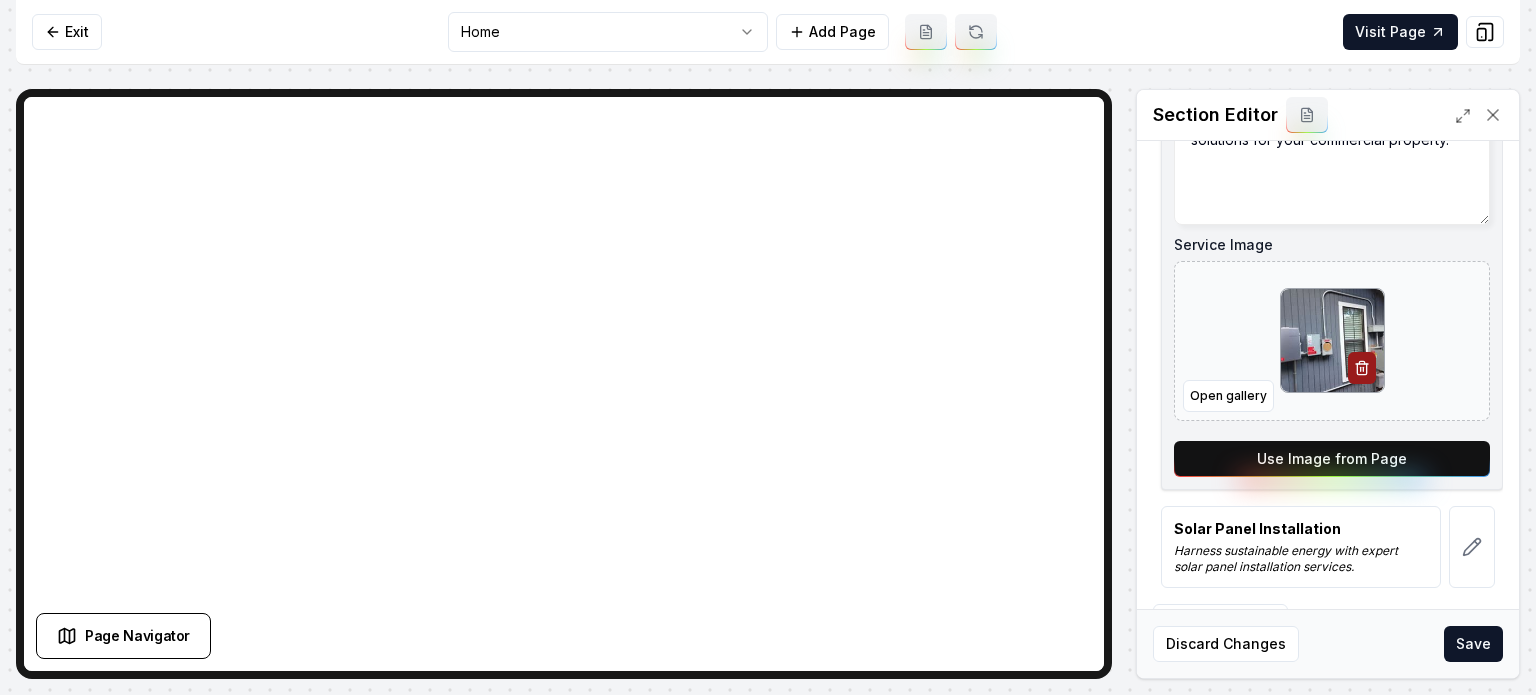 click on "Use Image from Page" at bounding box center (1332, 459) 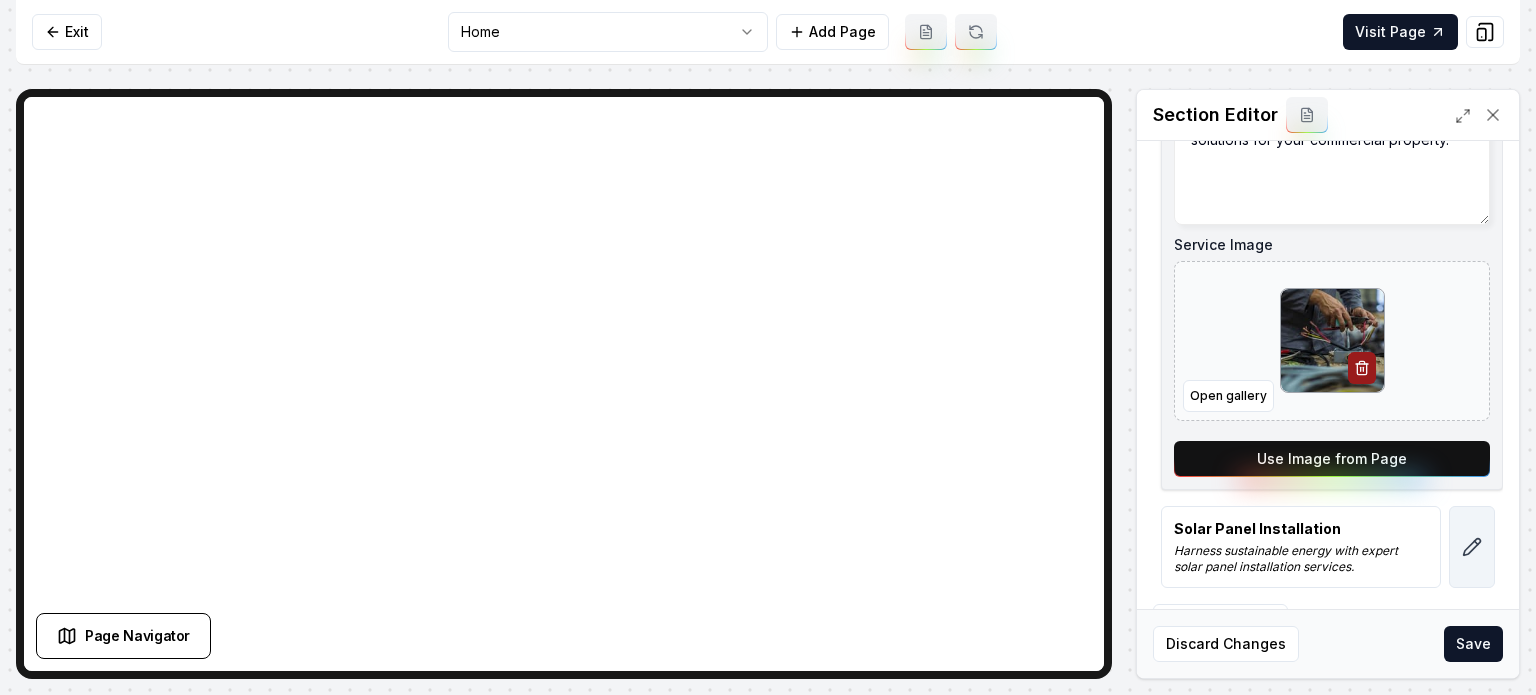 click at bounding box center [1472, 547] 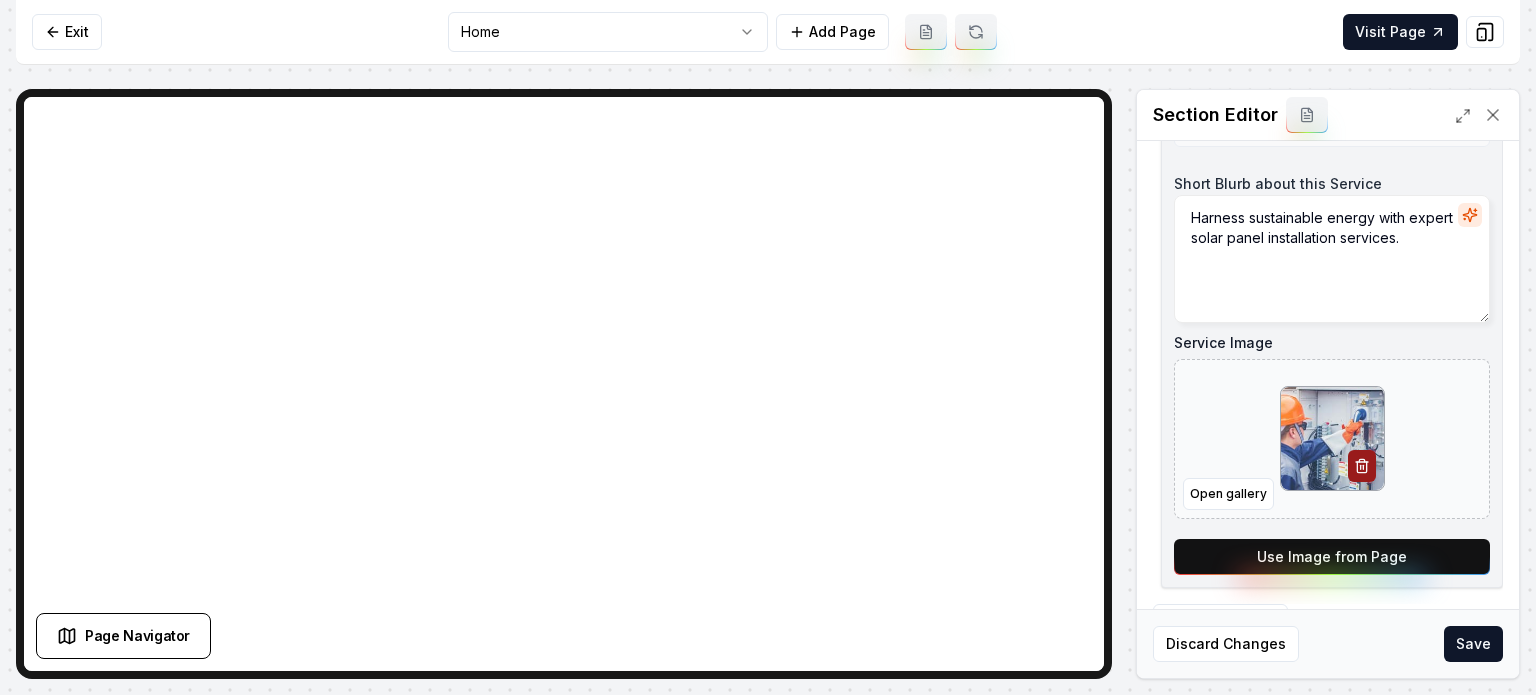 scroll, scrollTop: 0, scrollLeft: 0, axis: both 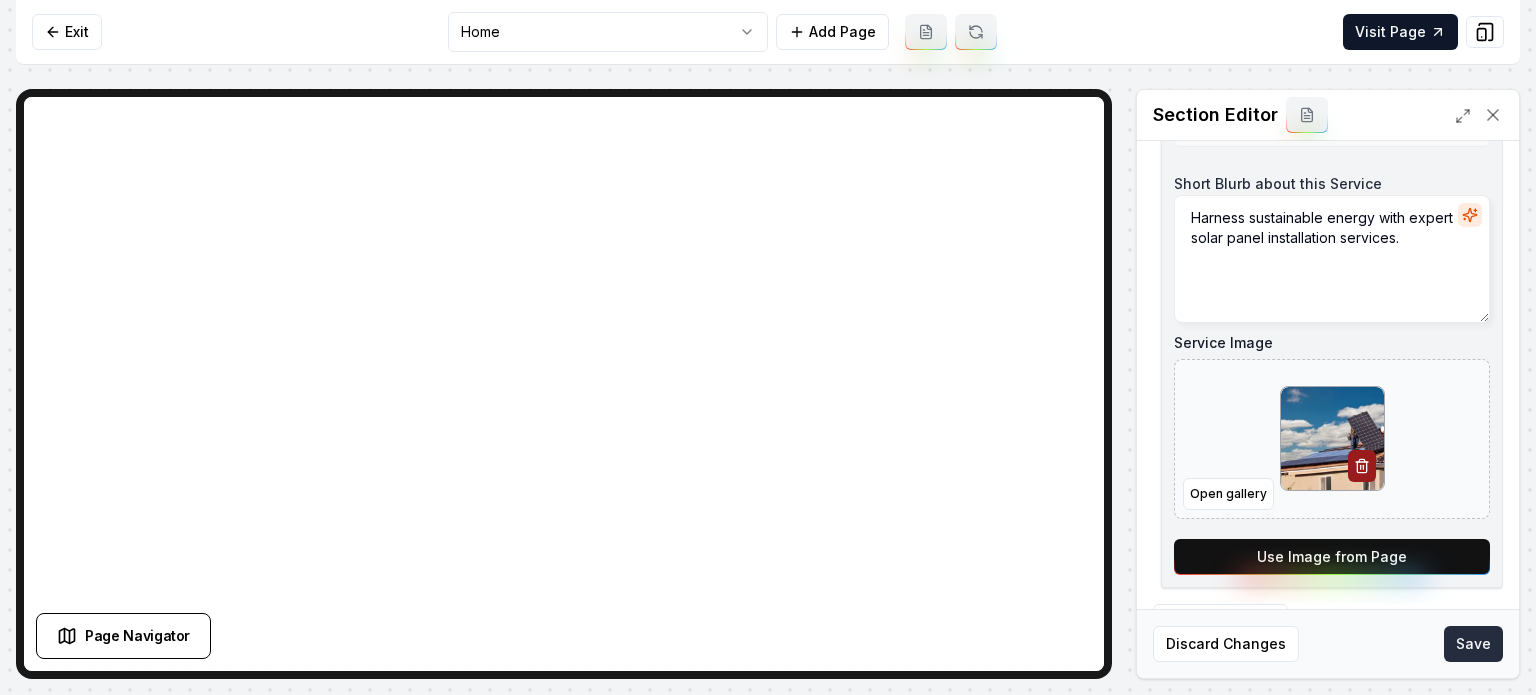 click on "Save" at bounding box center (1473, 644) 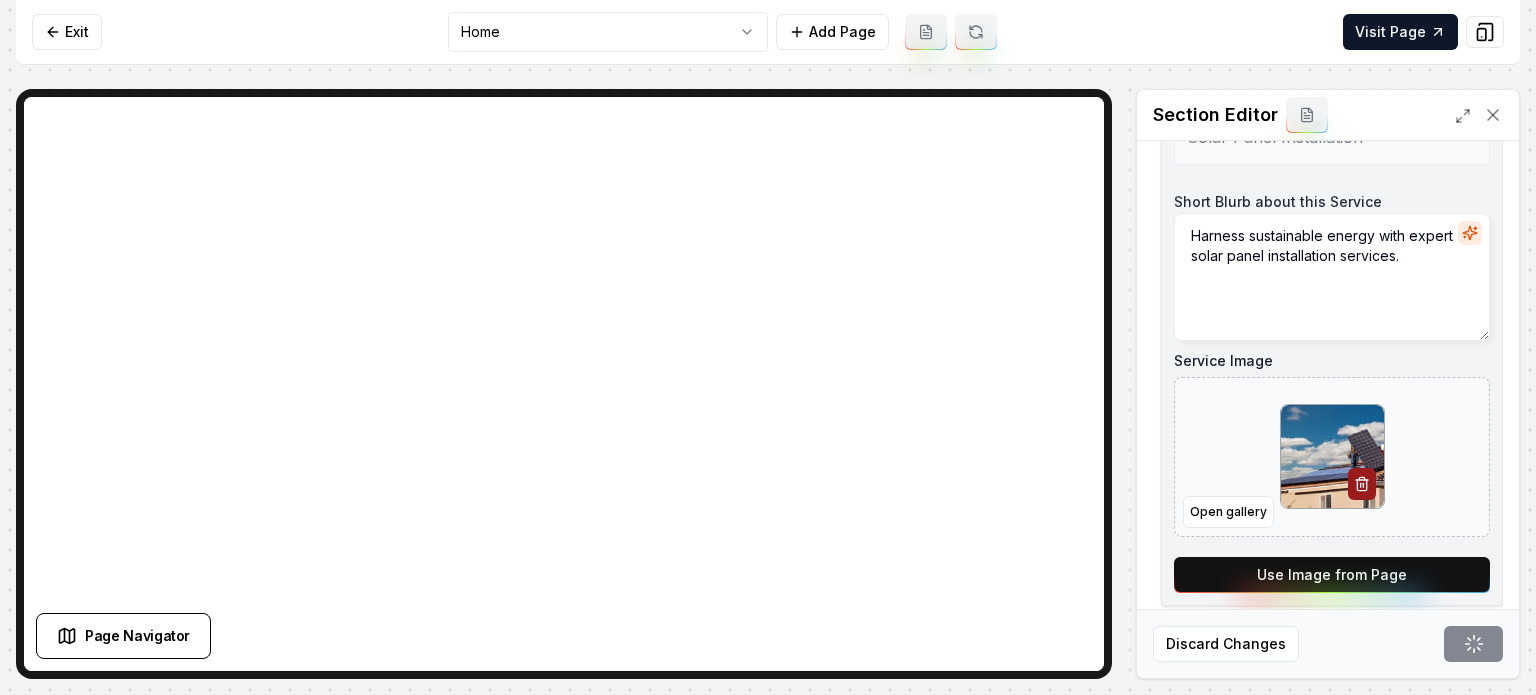 scroll, scrollTop: 423, scrollLeft: 0, axis: vertical 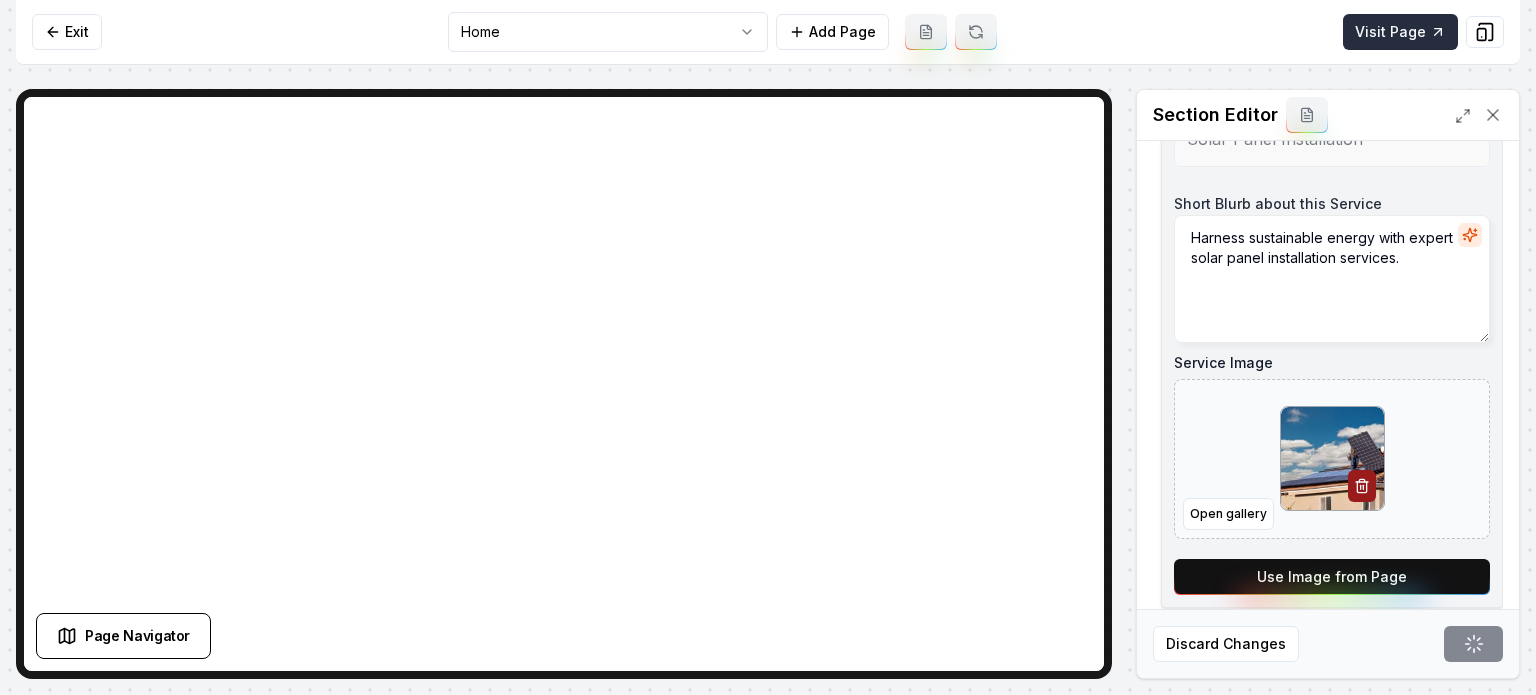 click on "Visit Page" at bounding box center (1400, 32) 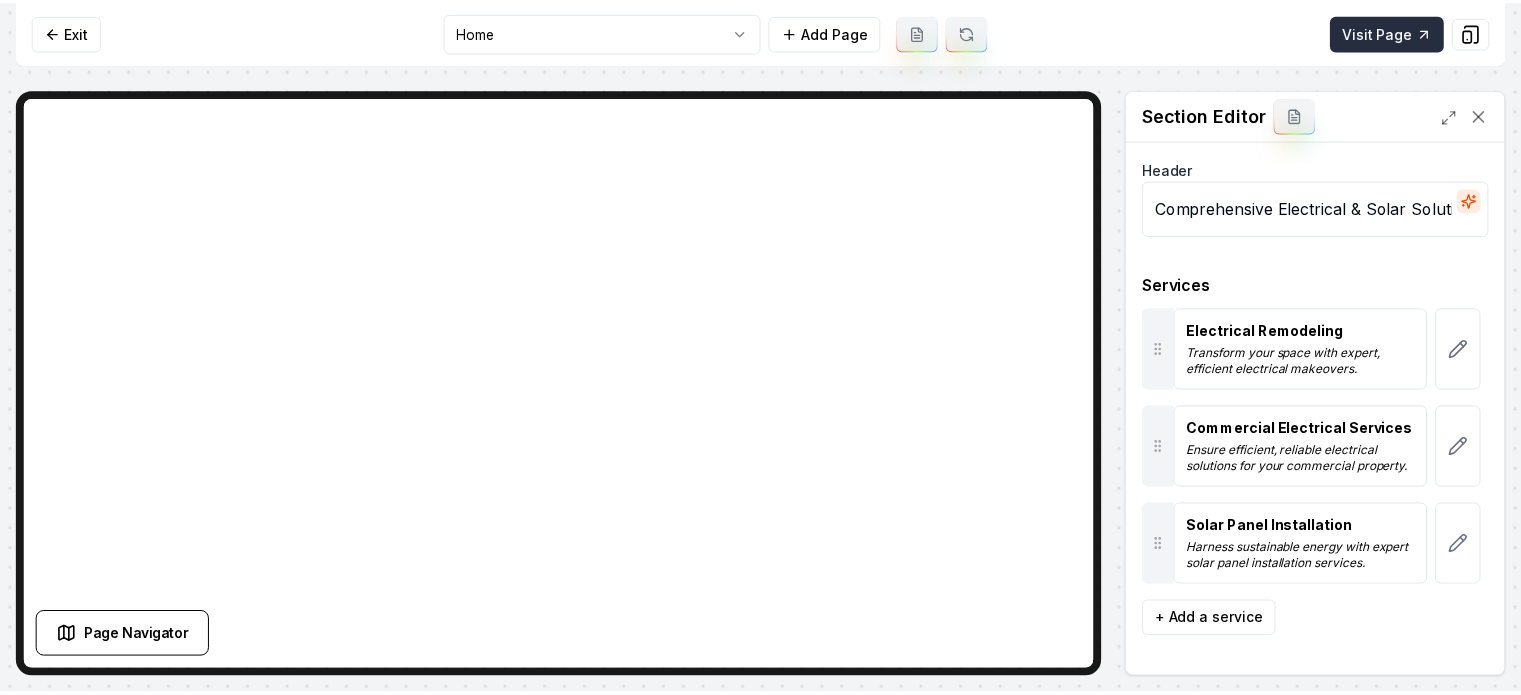 scroll, scrollTop: 0, scrollLeft: 0, axis: both 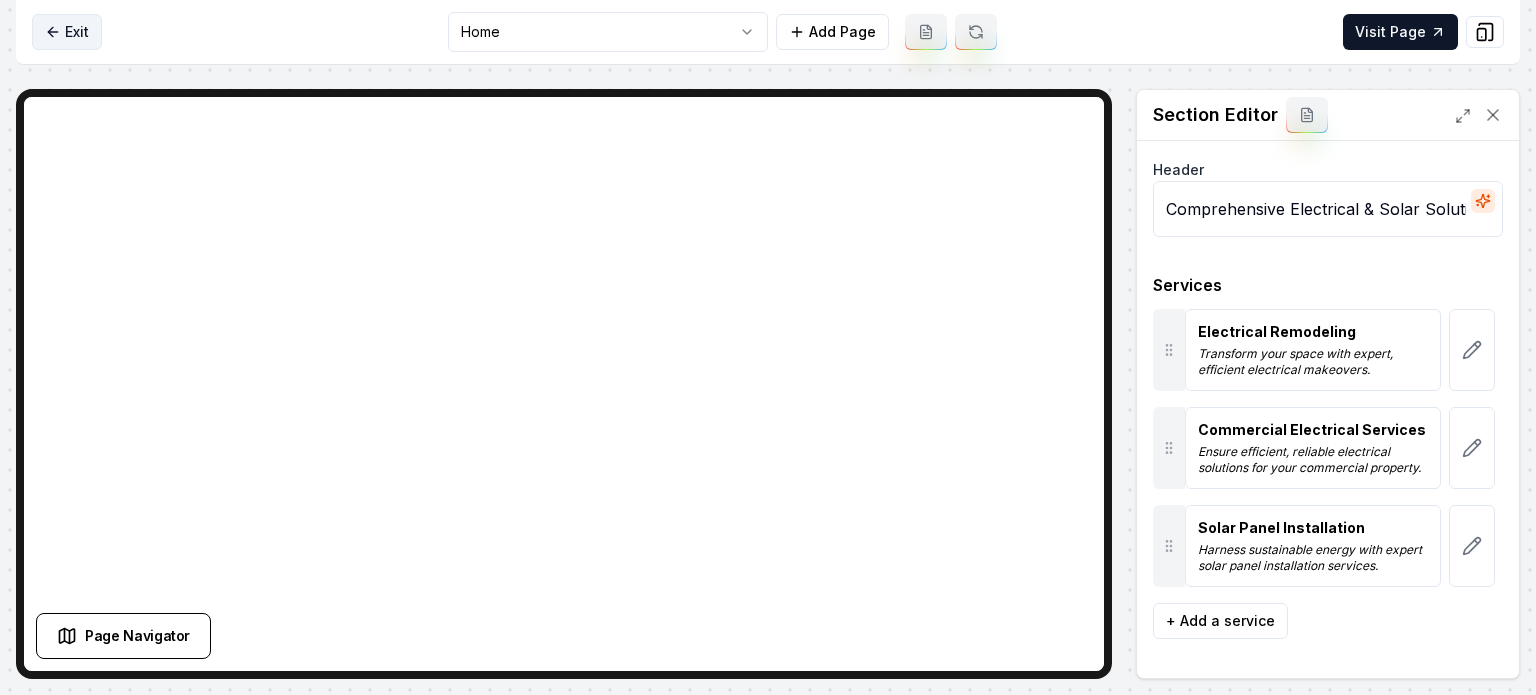 click on "Exit" at bounding box center [67, 32] 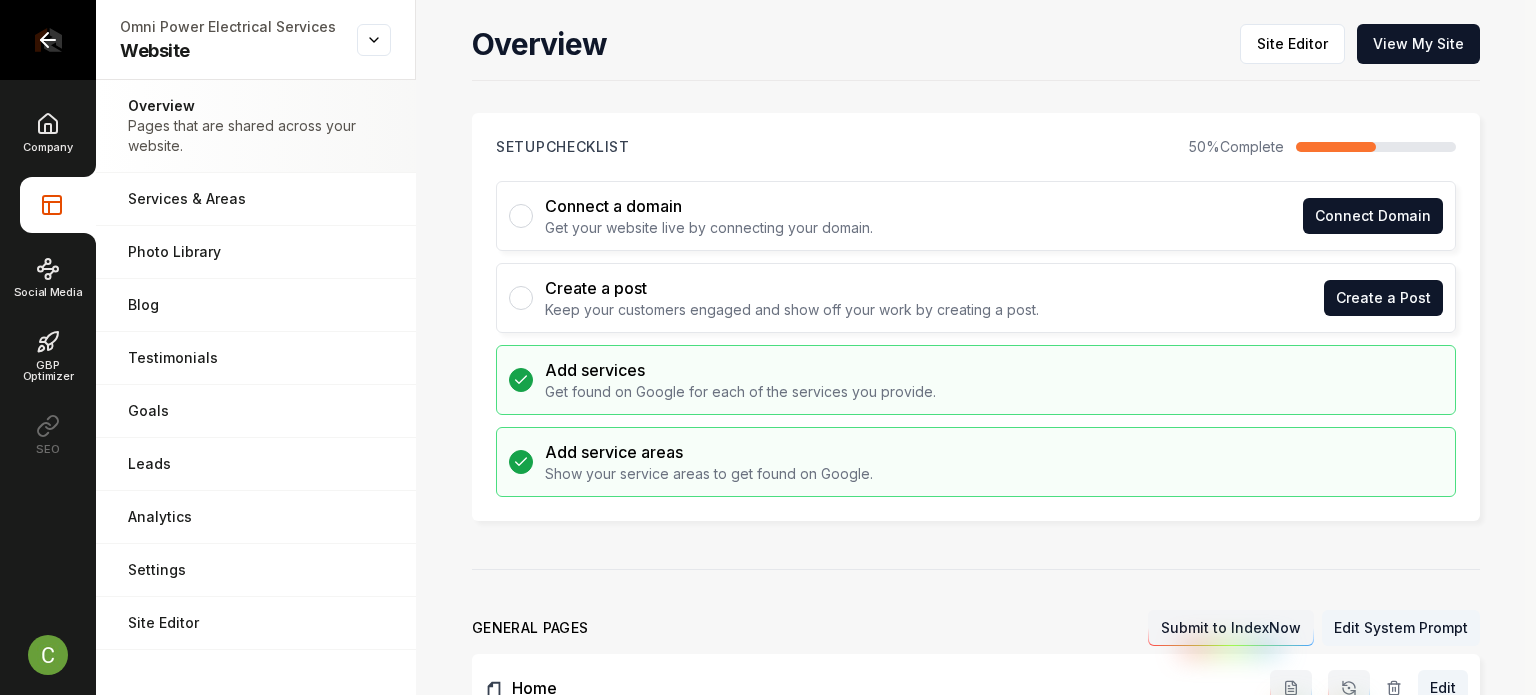 click at bounding box center [48, 40] 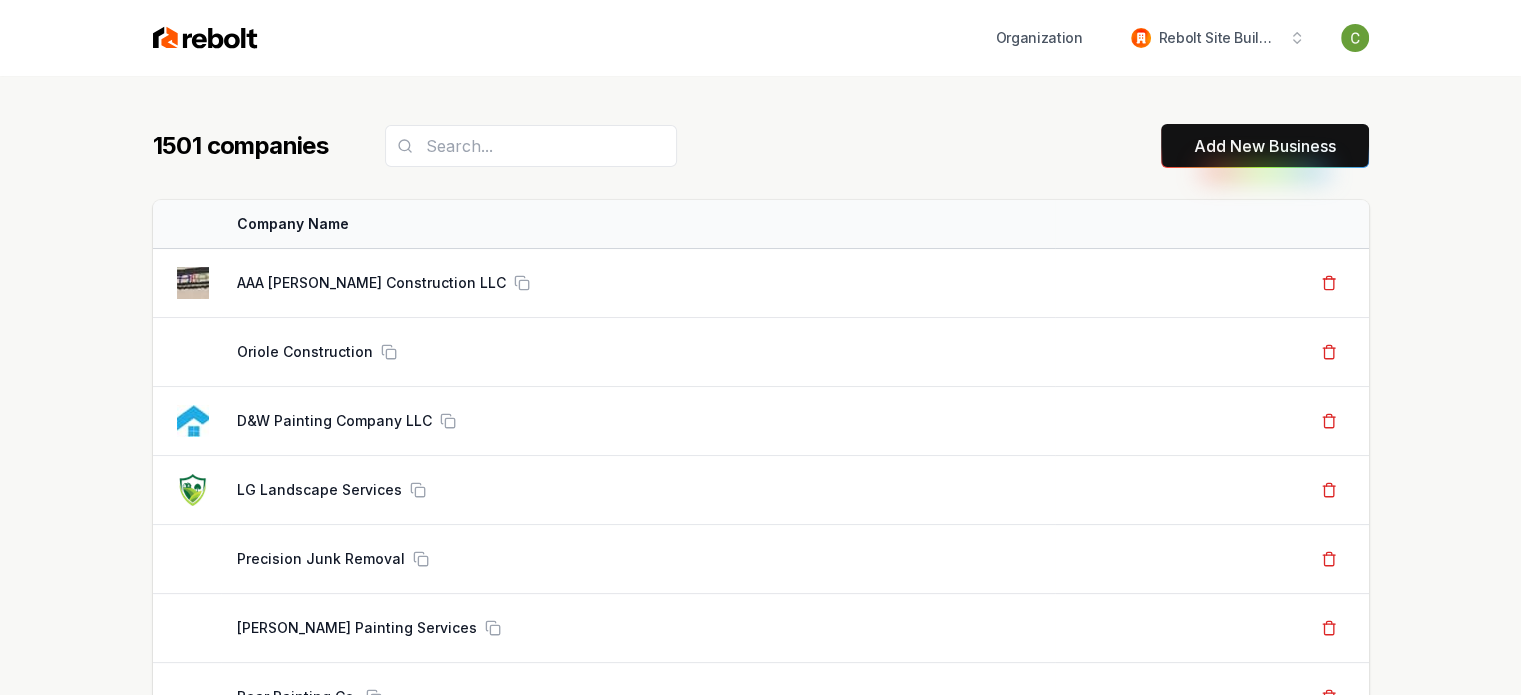 click on "1501   companies Add New Business Logo Company Name Actions AAA [PERSON_NAME] Construction LLC Create Org & Transfer Out Oriole Construction Create Org & Transfer Out D&W Painting Company LLC Create Org & Transfer Out LG Landscape Services Create Org & Transfer Out Precision Junk Removal Create Org & Transfer Out [PERSON_NAME] Painting Services Create Org & Transfer Out Bear Painting Co. Create Org & Transfer Out New Moon Janitorial And Floor Care Corp Create Org & Transfer Out HomeTegrity Inc Create Org & Transfer Out Skyline Transformation LLC Create Org & Transfer Out Quest Roofing Create Org & Transfer Out Junk Yard Dog Junk Removal Create Org & Transfer Out [PERSON_NAME] Roof Repair Create Org & Transfer Out [PERSON_NAME] Seal Coating Create Org & Transfer Out [PERSON_NAME] Heating & Air Create Org & Transfer Out AT Max Roofing Create Org & Transfer Out [PERSON_NAME] Glass Service Create Org & Transfer Out Envision Roofing Create Org & Transfer Out Grand Champ Carpet Cleaning Create Org & Transfer Out Whole Lotta Junk Services A1 Landscaping" at bounding box center (760, 52010) 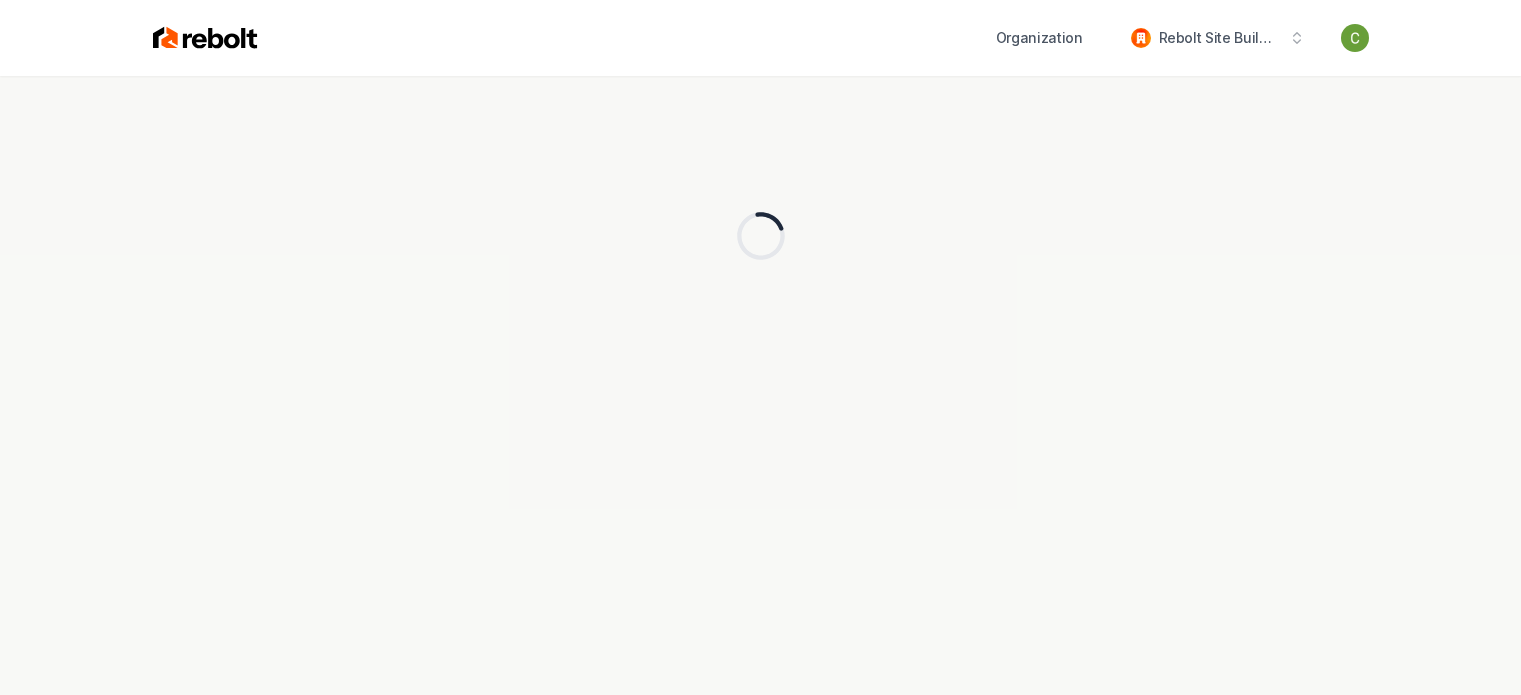 scroll, scrollTop: 0, scrollLeft: 0, axis: both 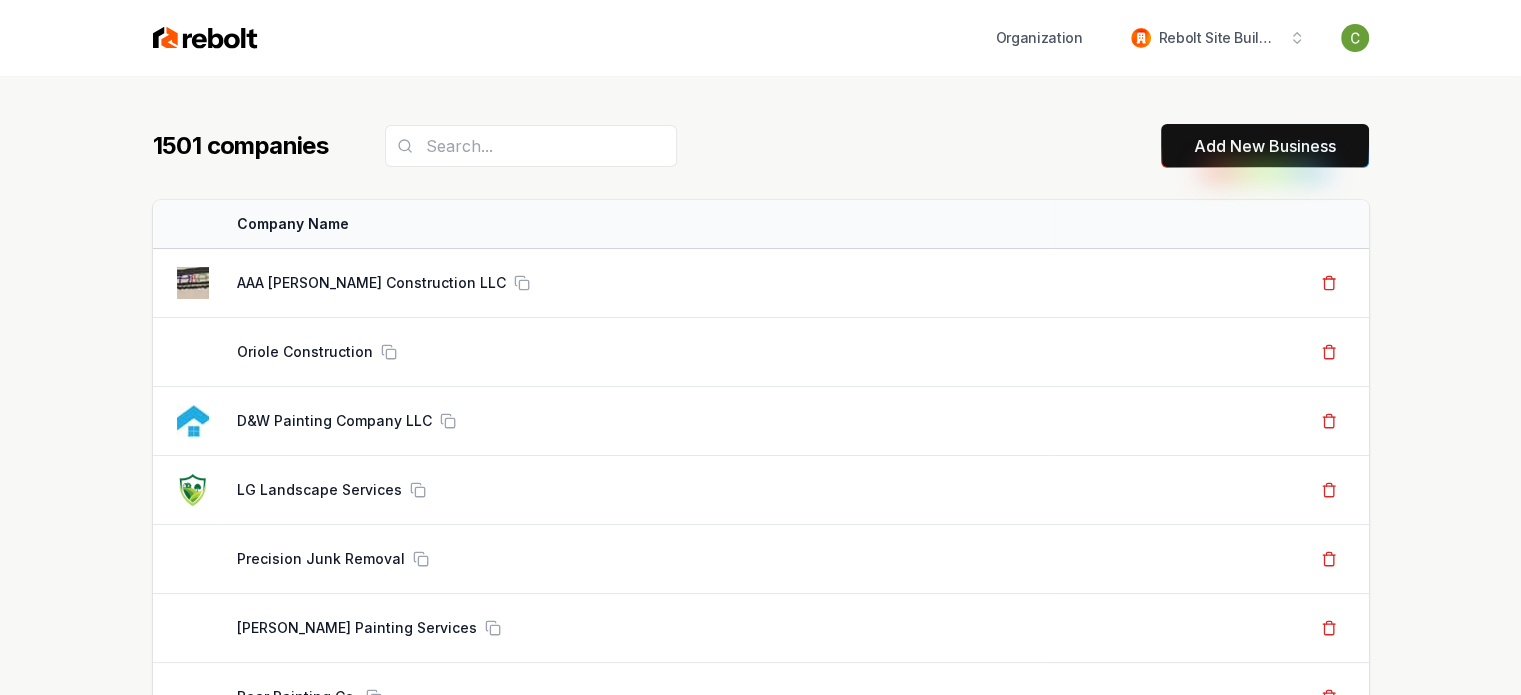 click on "Add New Business" at bounding box center (1265, 146) 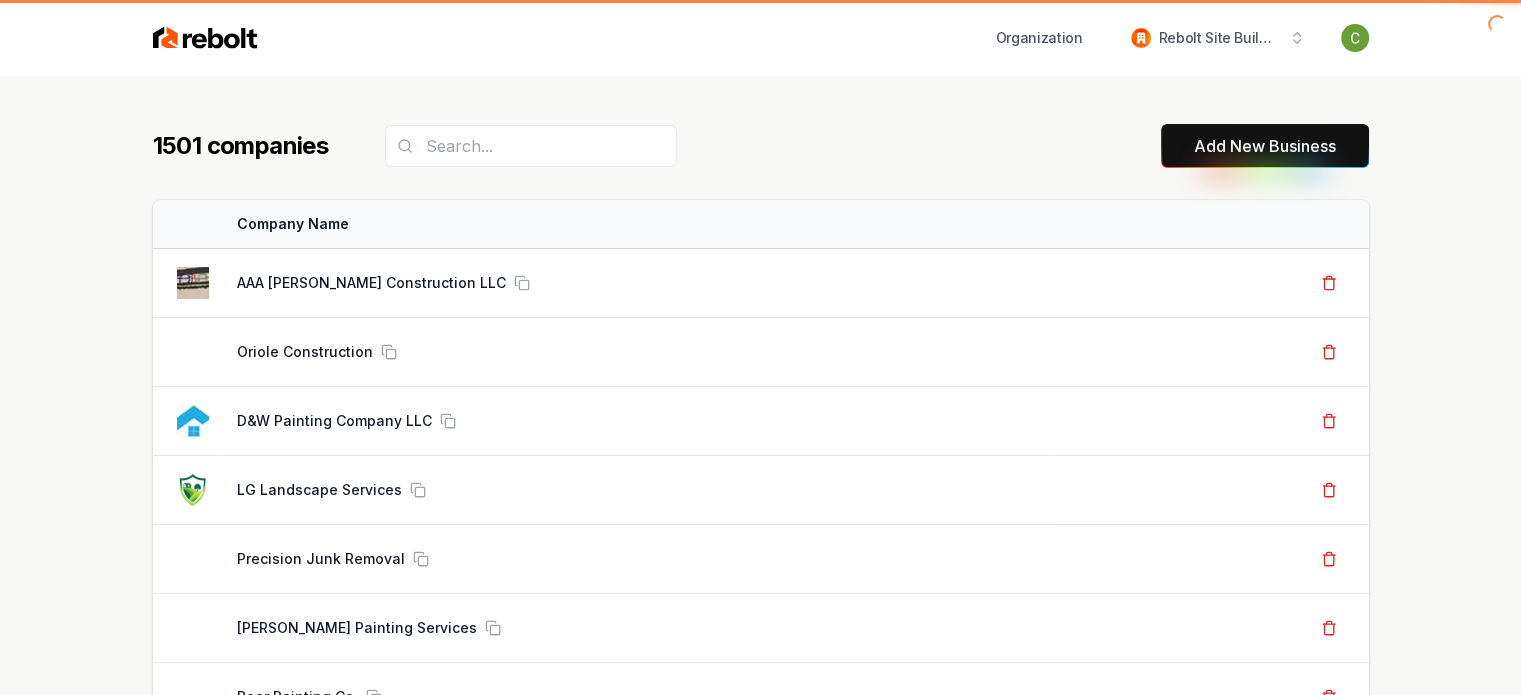click on "Add New Business" at bounding box center [1265, 146] 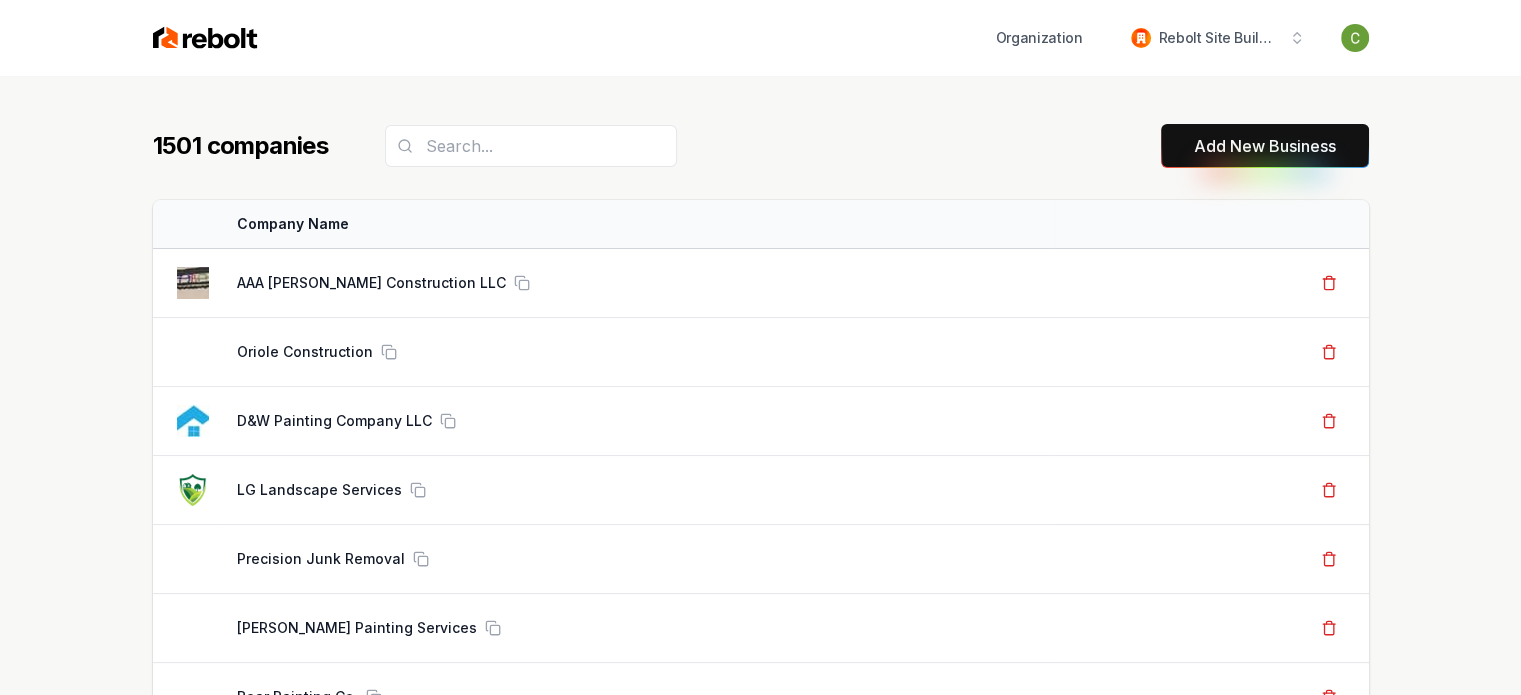 click on "Add New Business" at bounding box center [1265, 146] 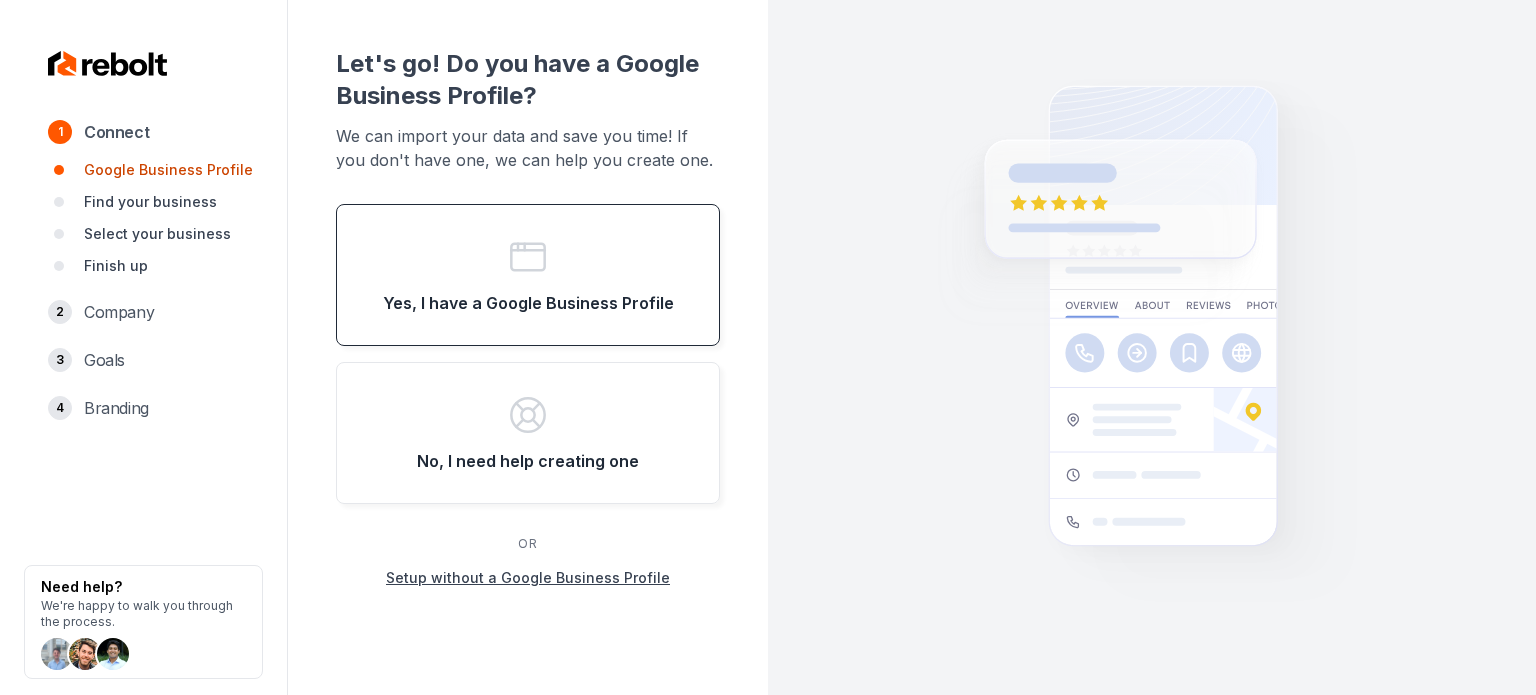 click on "Yes, I have a Google Business Profile" at bounding box center [528, 303] 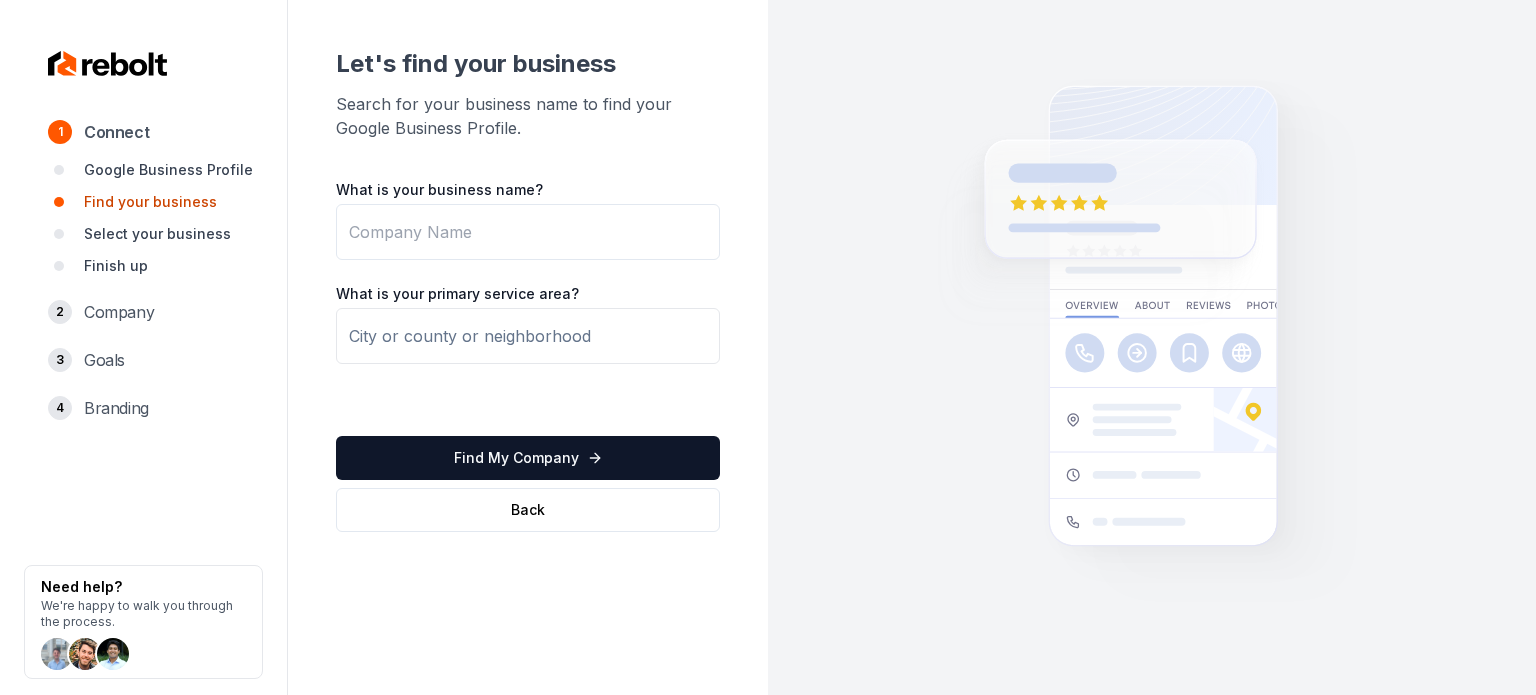 click on "What is your business name?" at bounding box center [528, 232] 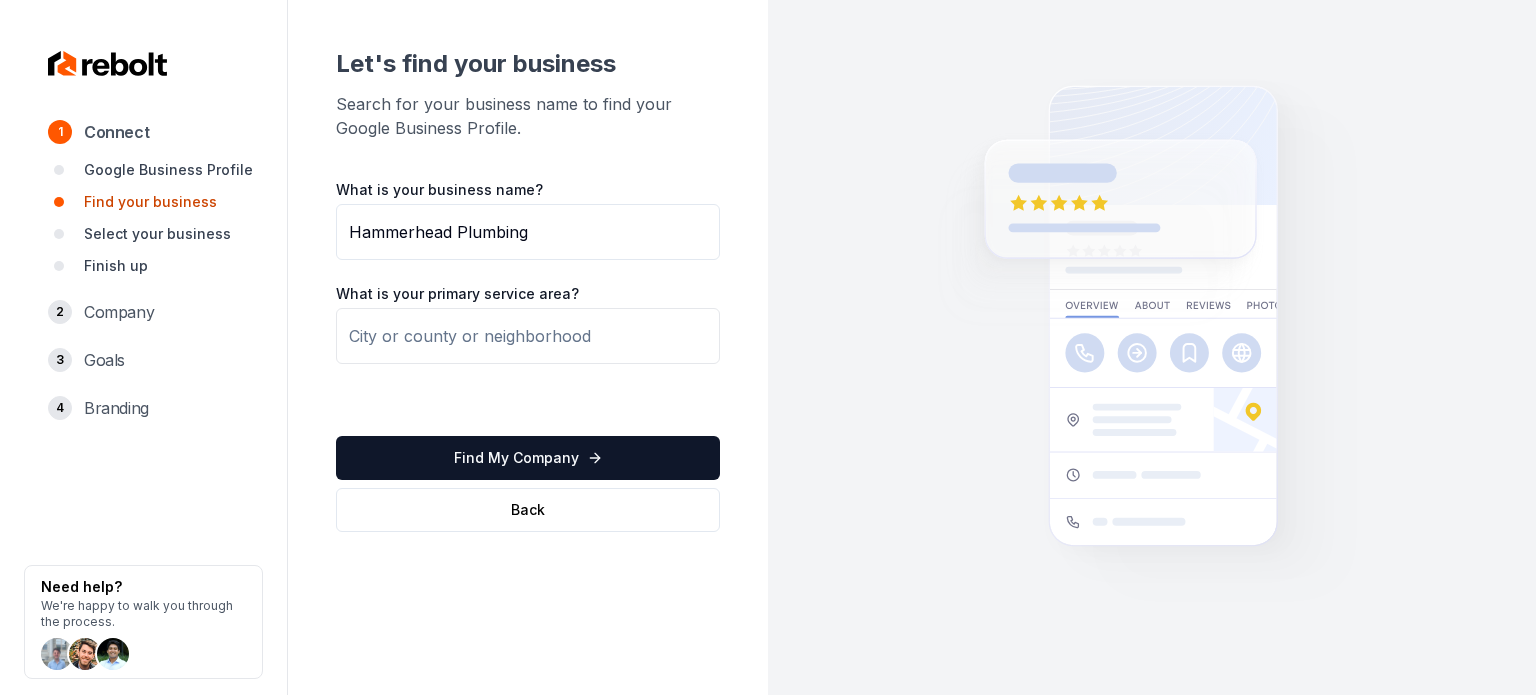 type on "Hammerhead Plumbing" 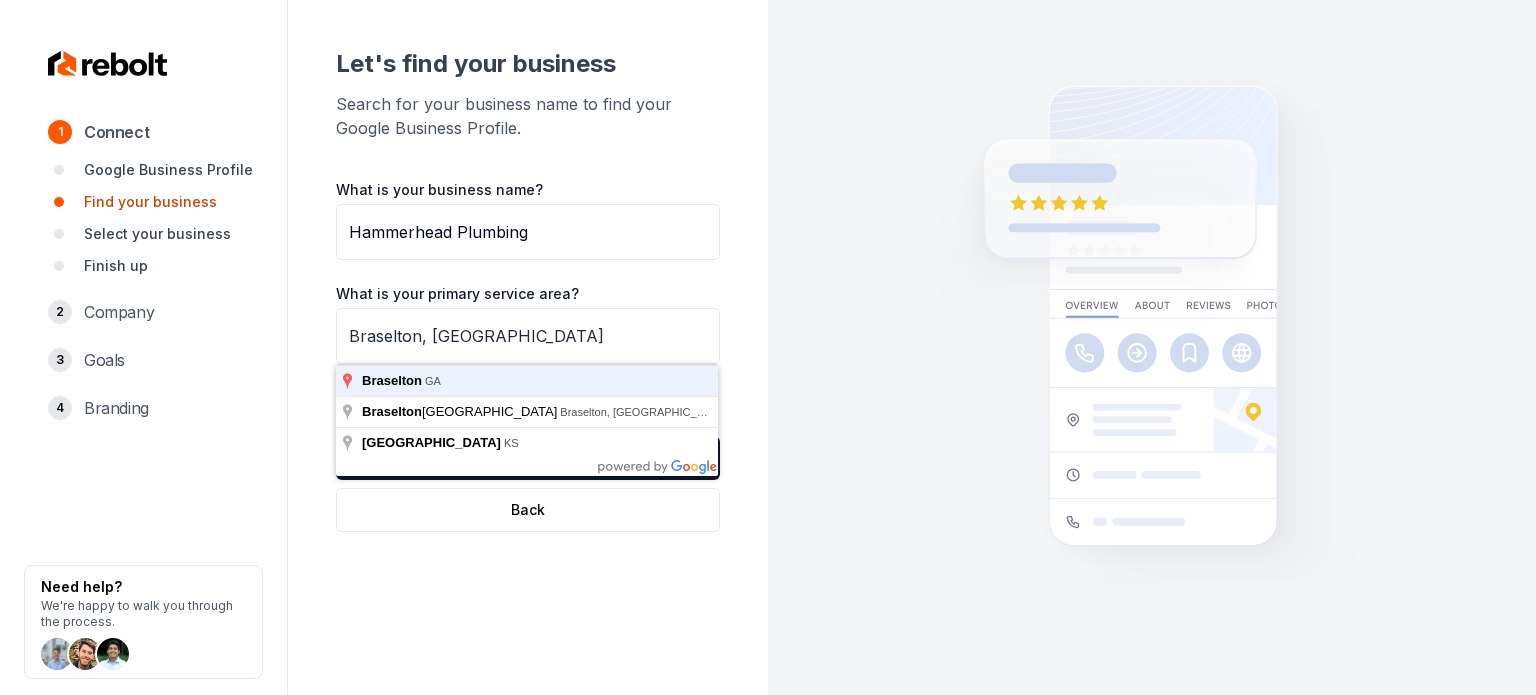 type on "Braselton, [GEOGRAPHIC_DATA]" 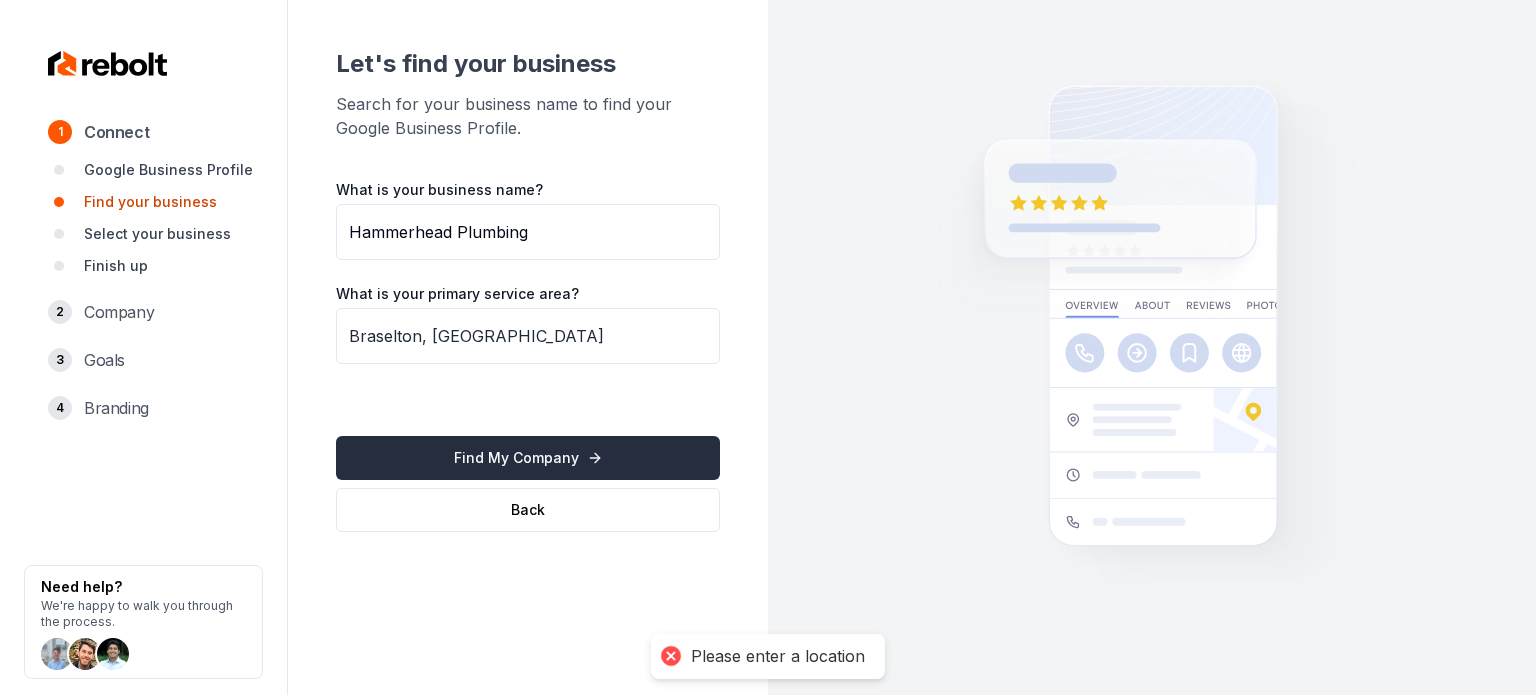 click on "Find My Company" at bounding box center [528, 458] 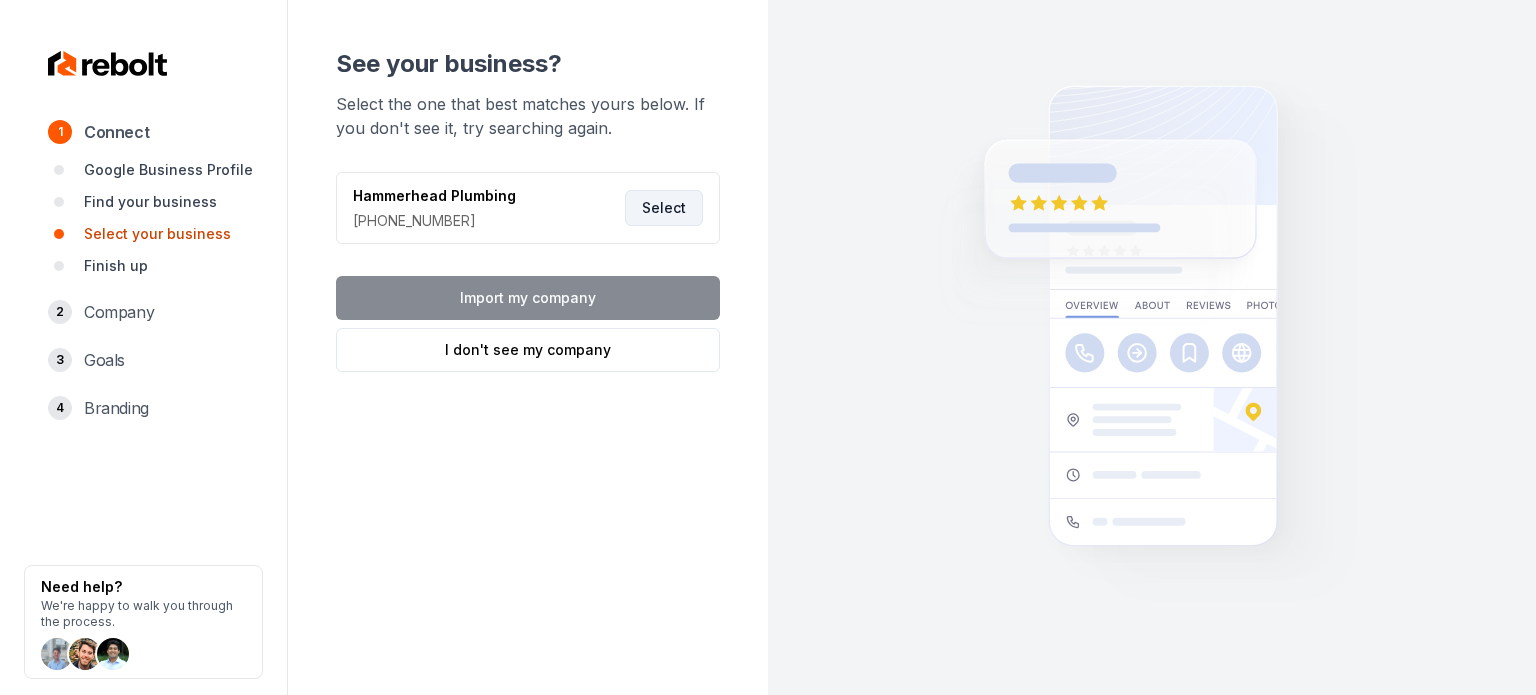 click on "Select" at bounding box center (664, 208) 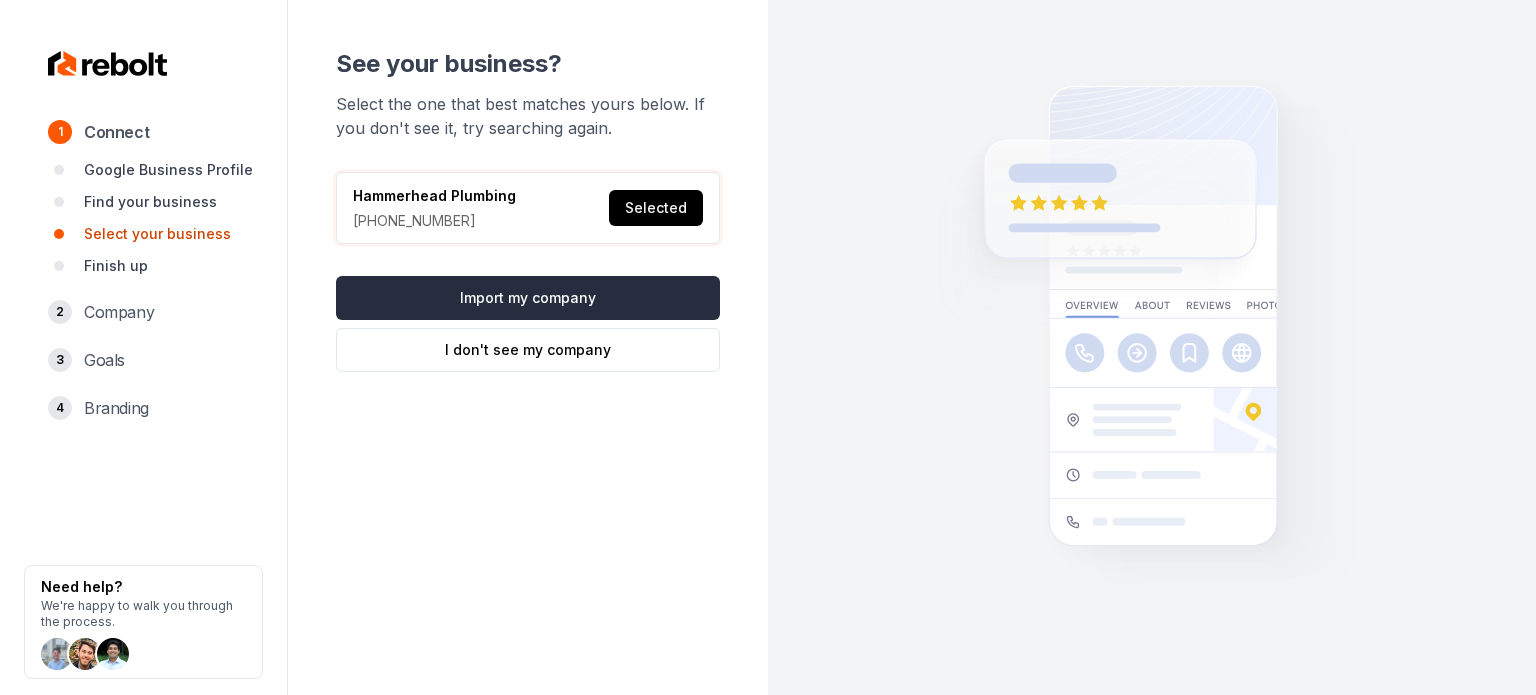 click on "Import my company" at bounding box center [528, 298] 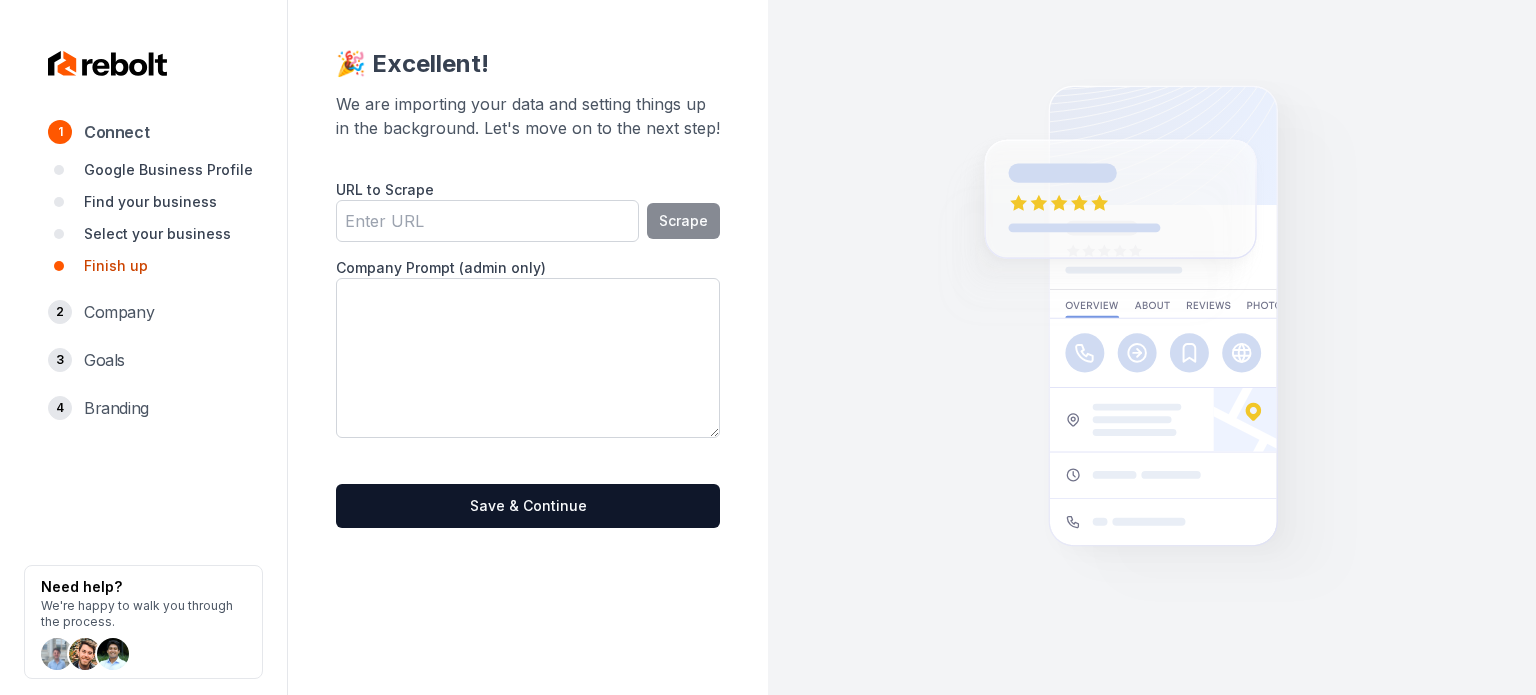 click on "URL to Scrape" at bounding box center (487, 221) 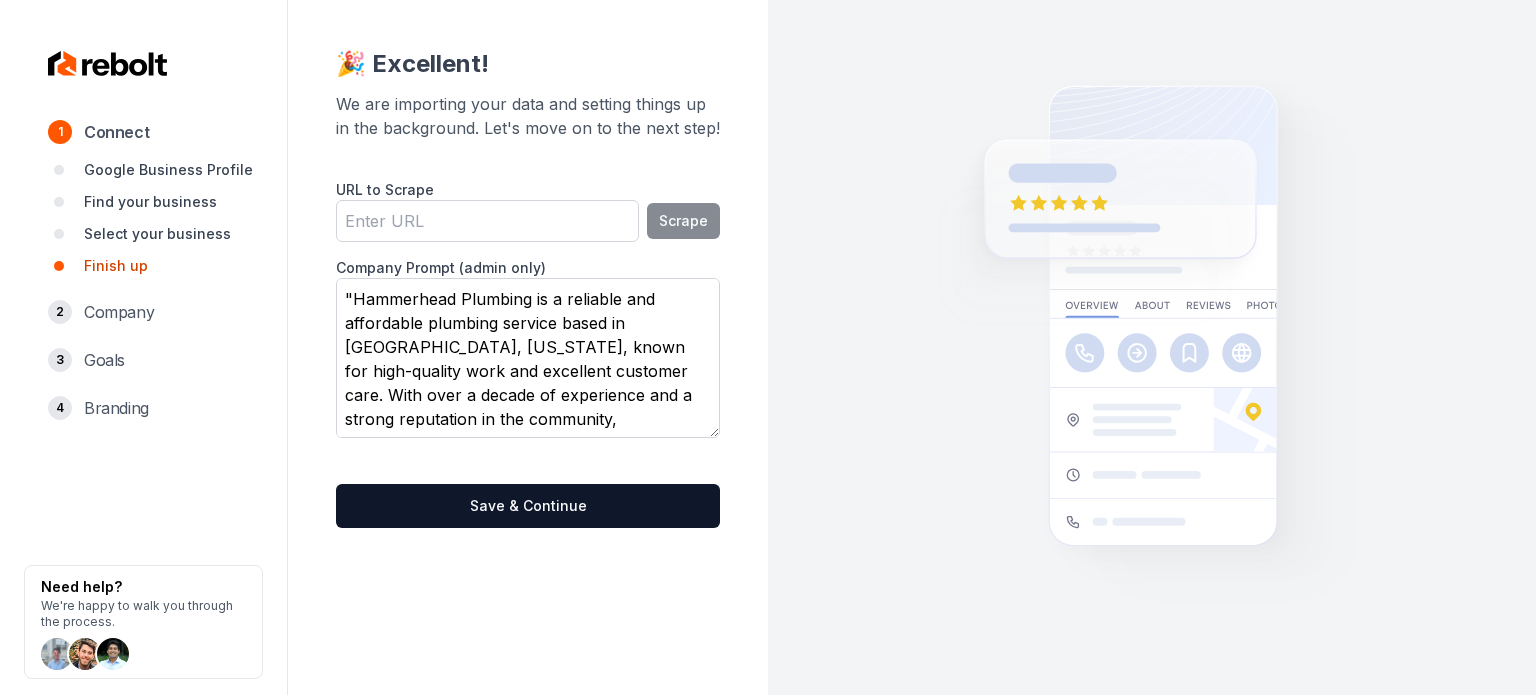 scroll, scrollTop: 207, scrollLeft: 0, axis: vertical 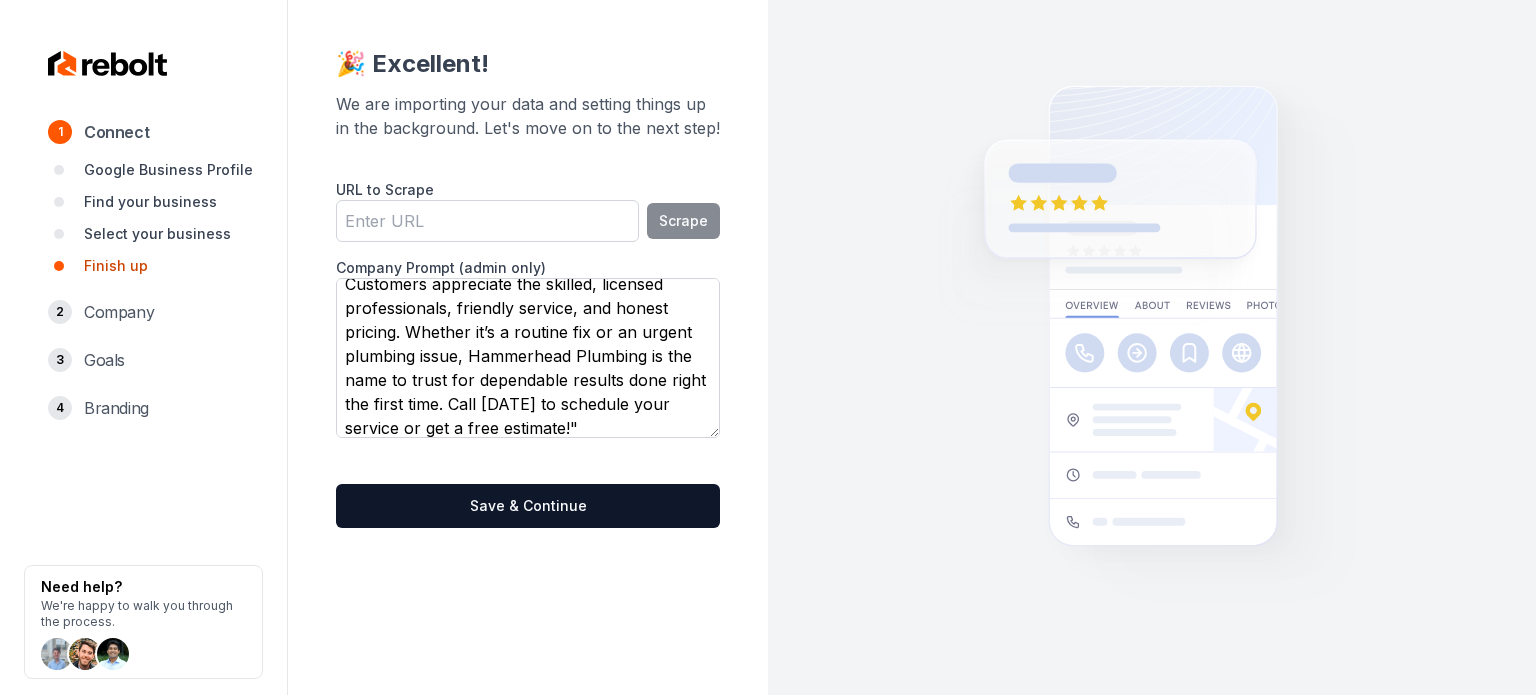type on ""Hammerhead Plumbing is a reliable and affordable plumbing service based in Braselton, Georgia, known for high-quality work and excellent customer care. With over a decade of experience and a strong reputation in the community, Hammerhead Plumbing handles everything from small repairs to major installations. Customers appreciate the skilled, licensed professionals, friendly service, and honest pricing. Whether it’s a routine fix or an urgent plumbing issue, Hammerhead Plumbing is the name to trust for dependable results done right the first time. Call today to schedule your service or get a free estimate!"" 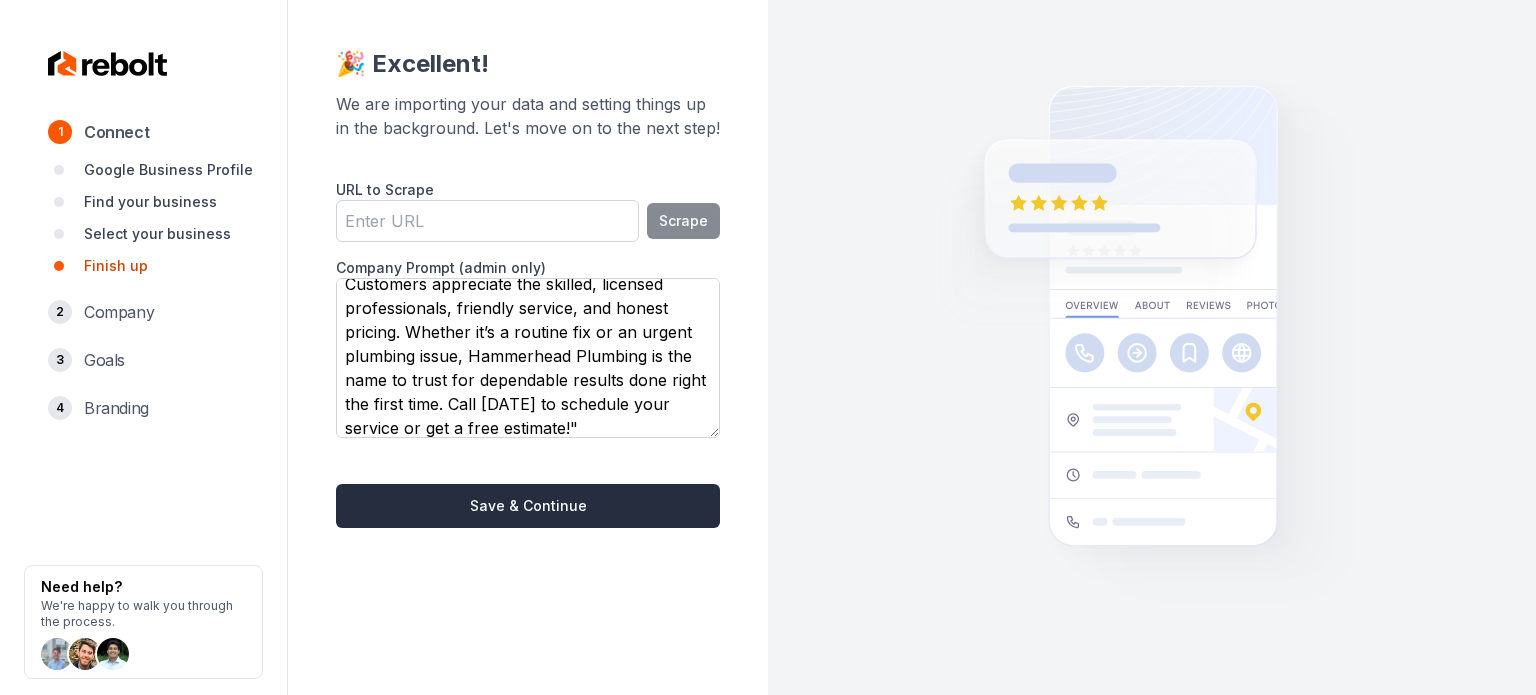 click on "Save & Continue" at bounding box center (528, 506) 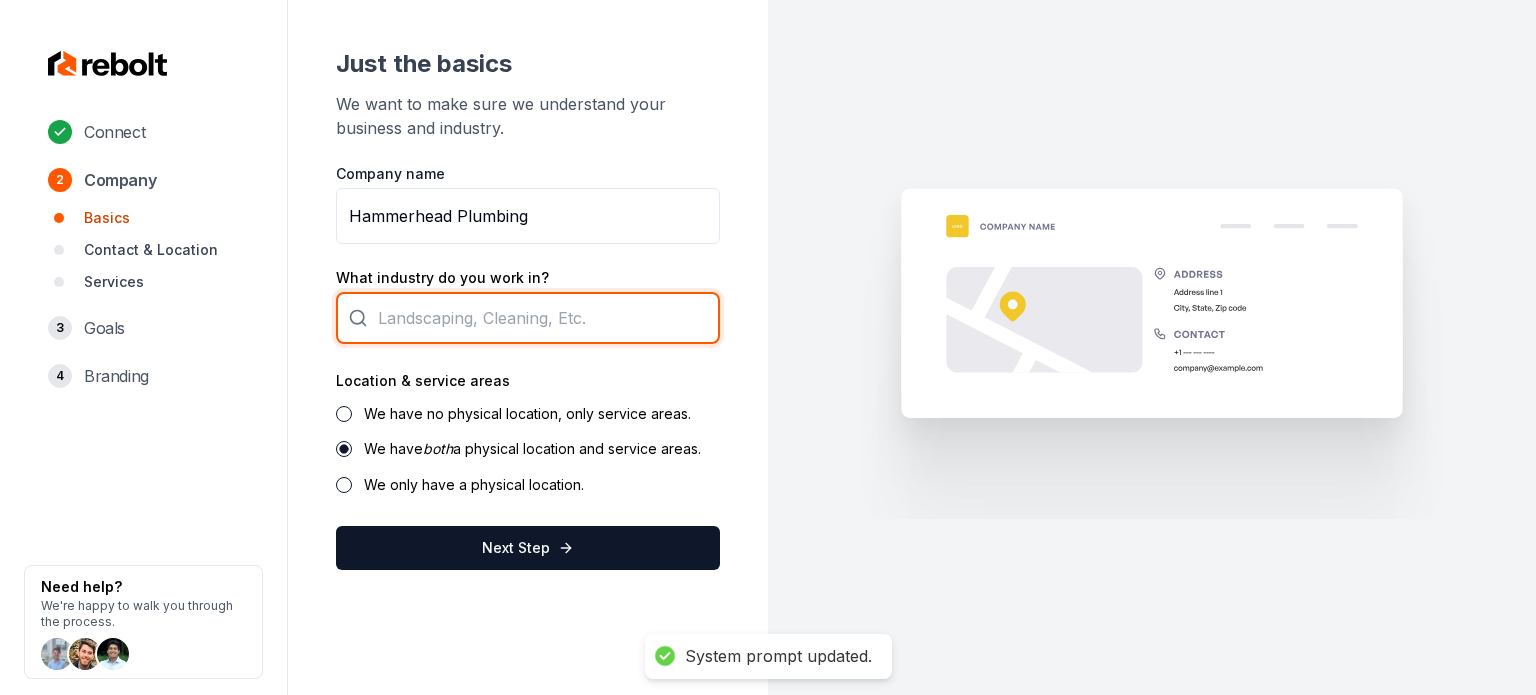 click at bounding box center [528, 318] 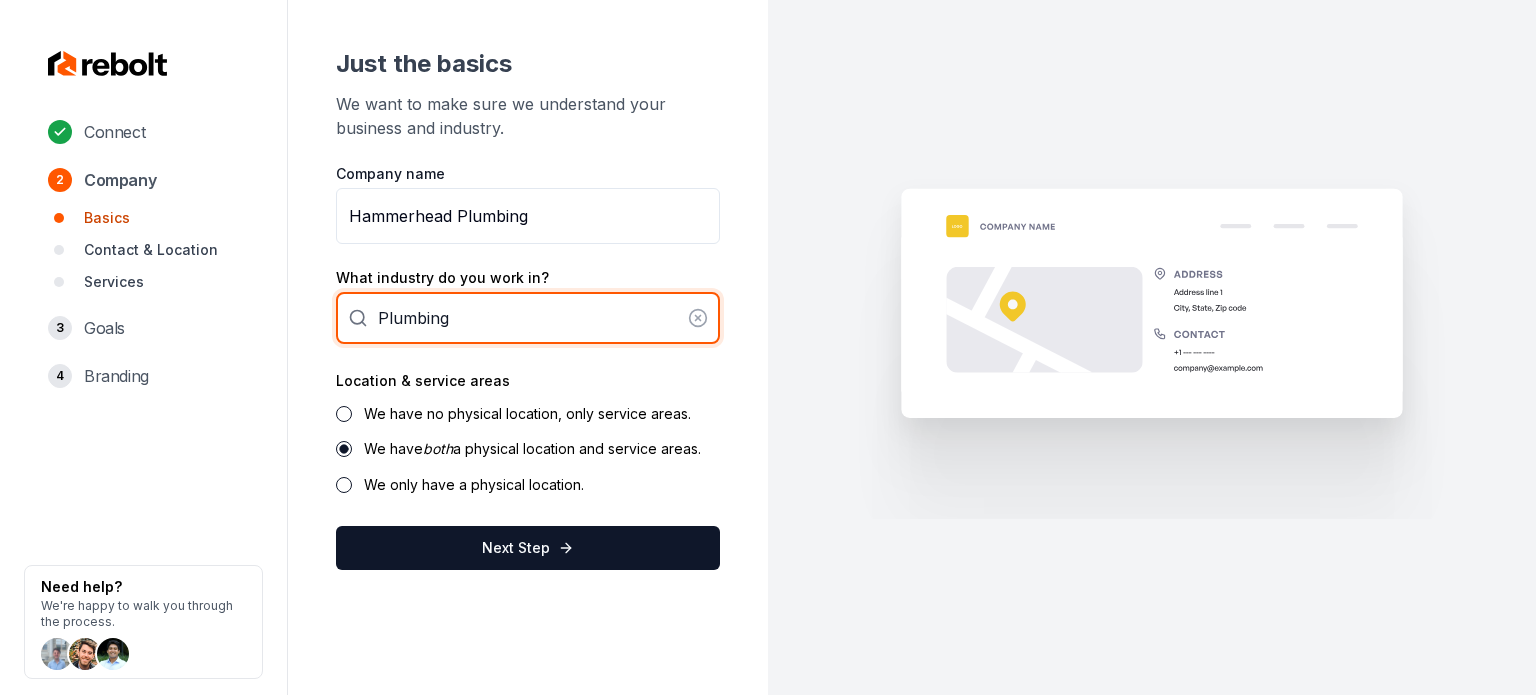 type on "Plumbing" 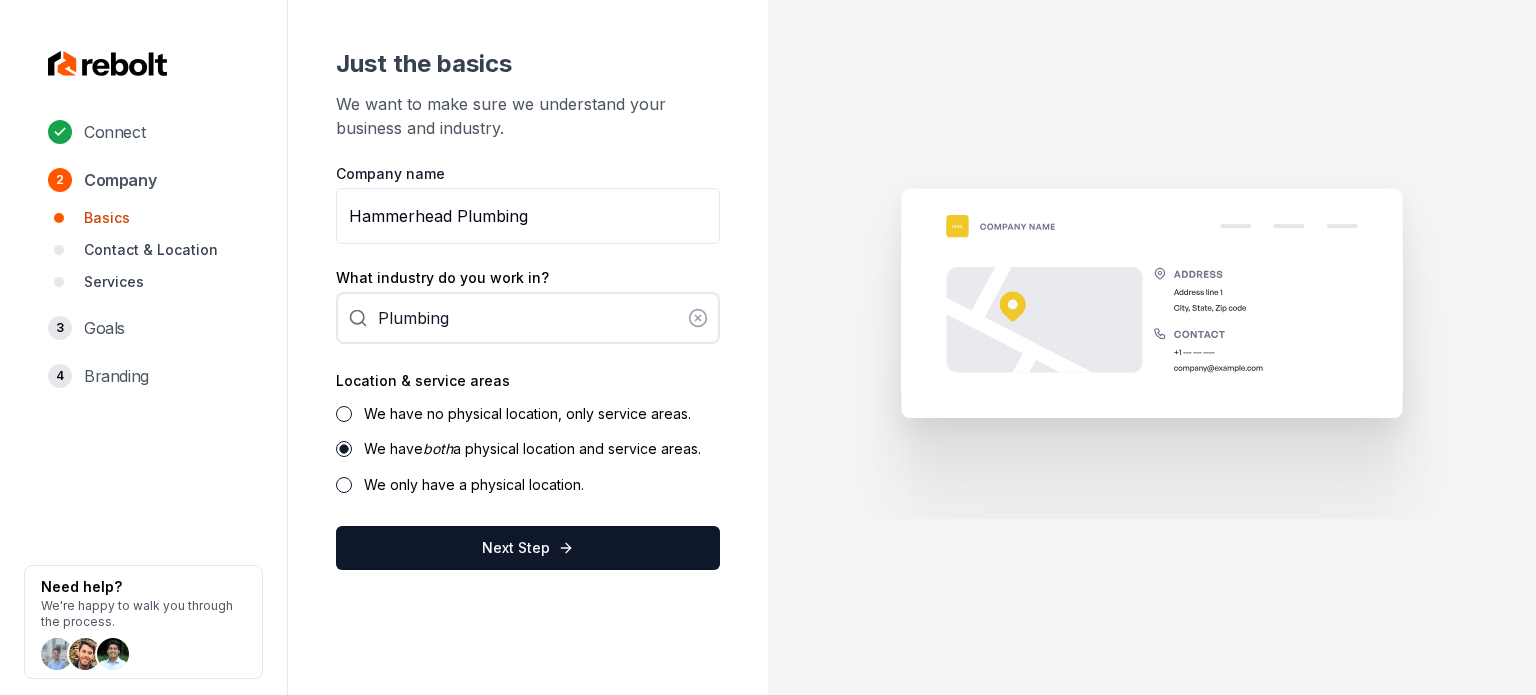 click on "We have no physical location, only service areas." at bounding box center [527, 413] 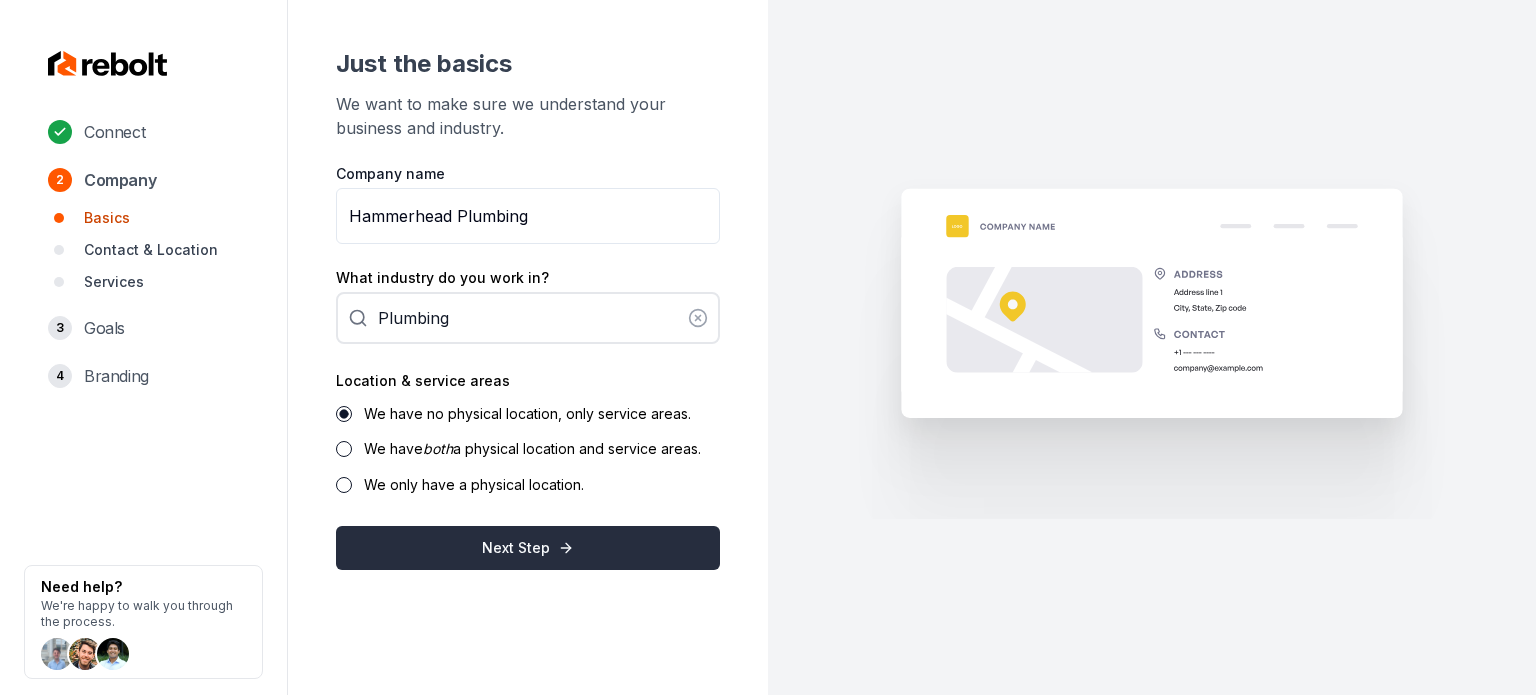 click on "Next Step" at bounding box center (528, 548) 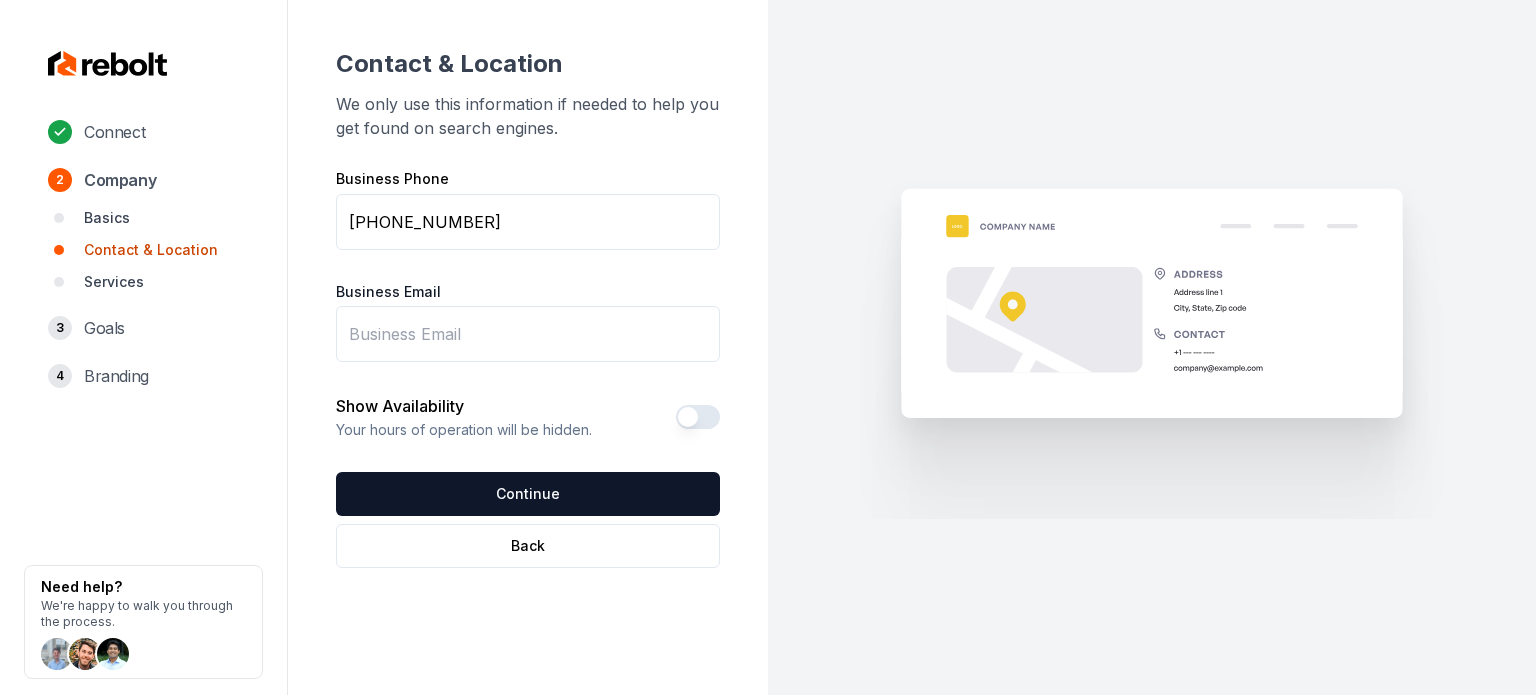 click on "Business Email" at bounding box center (528, 334) 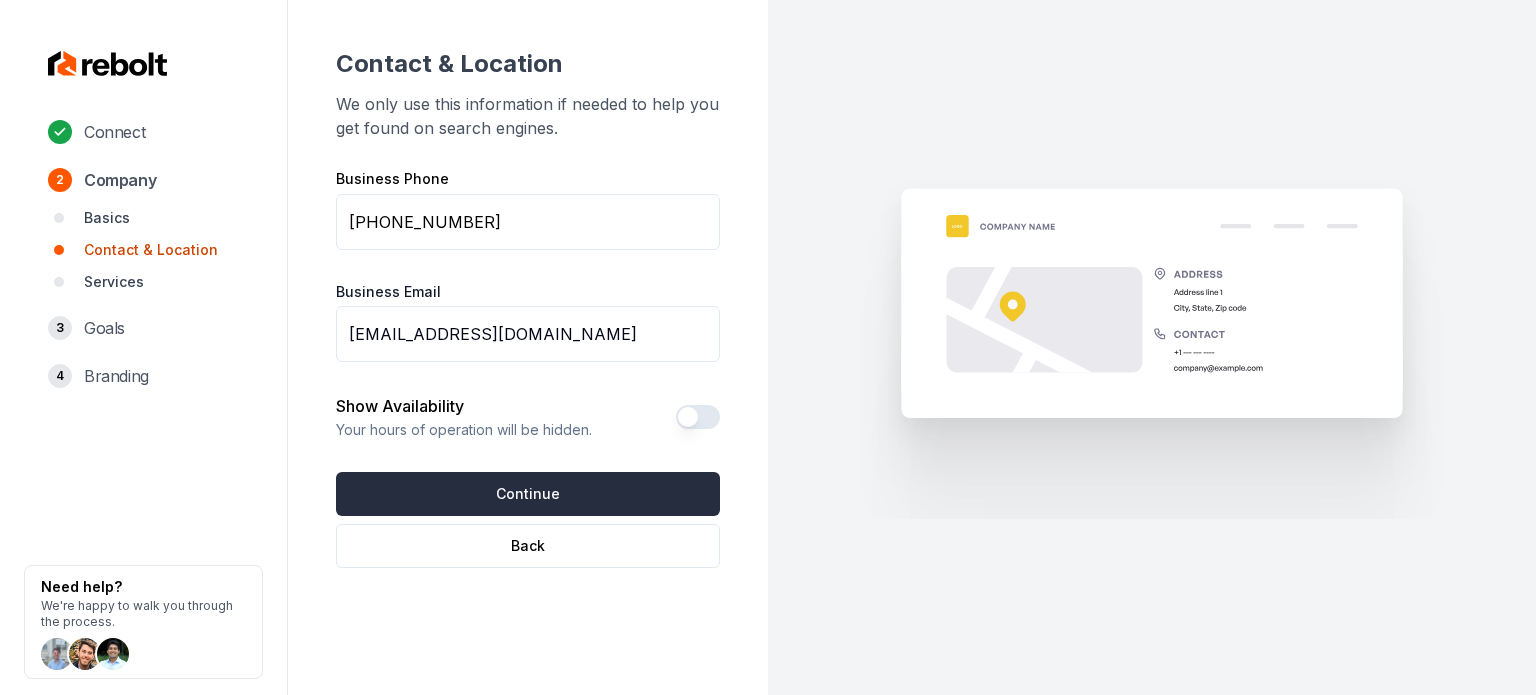 type on "a.j.t.installations30@gmail.com" 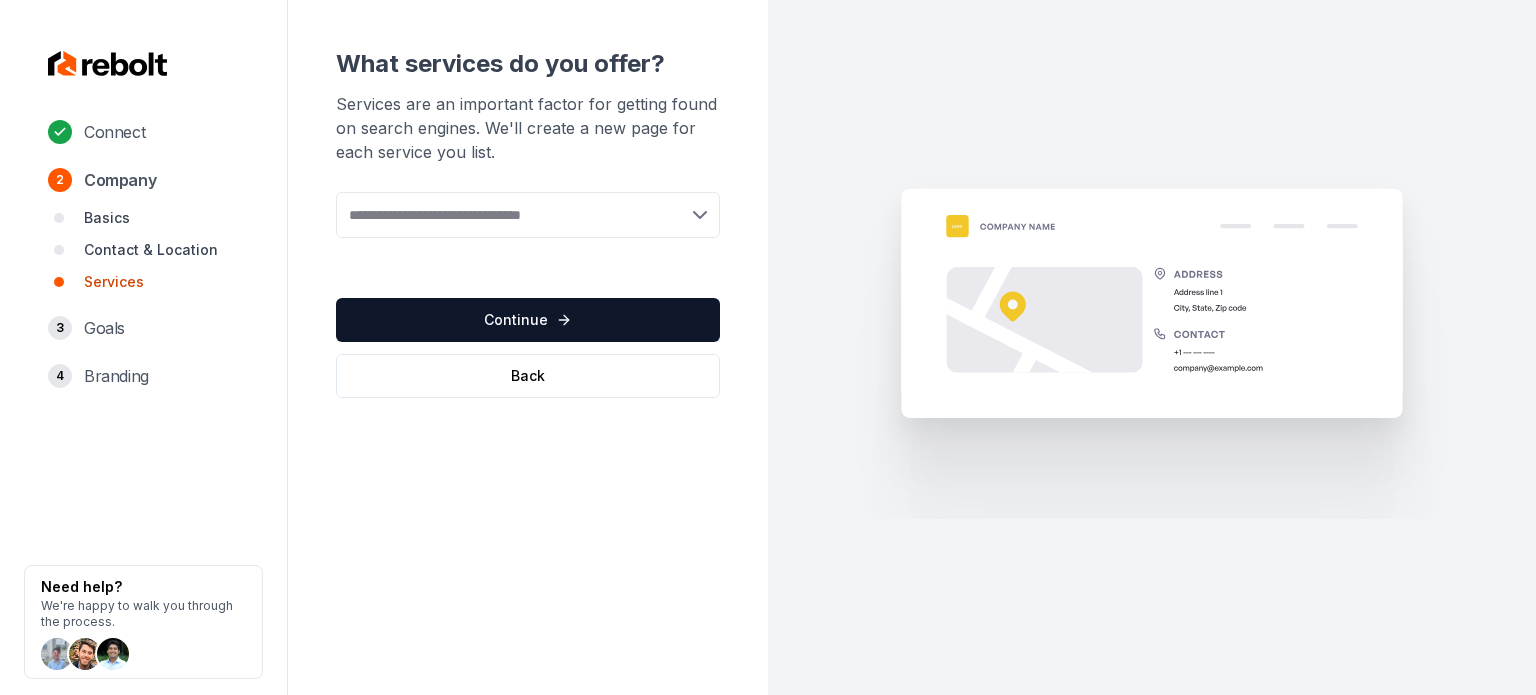 click at bounding box center [528, 215] 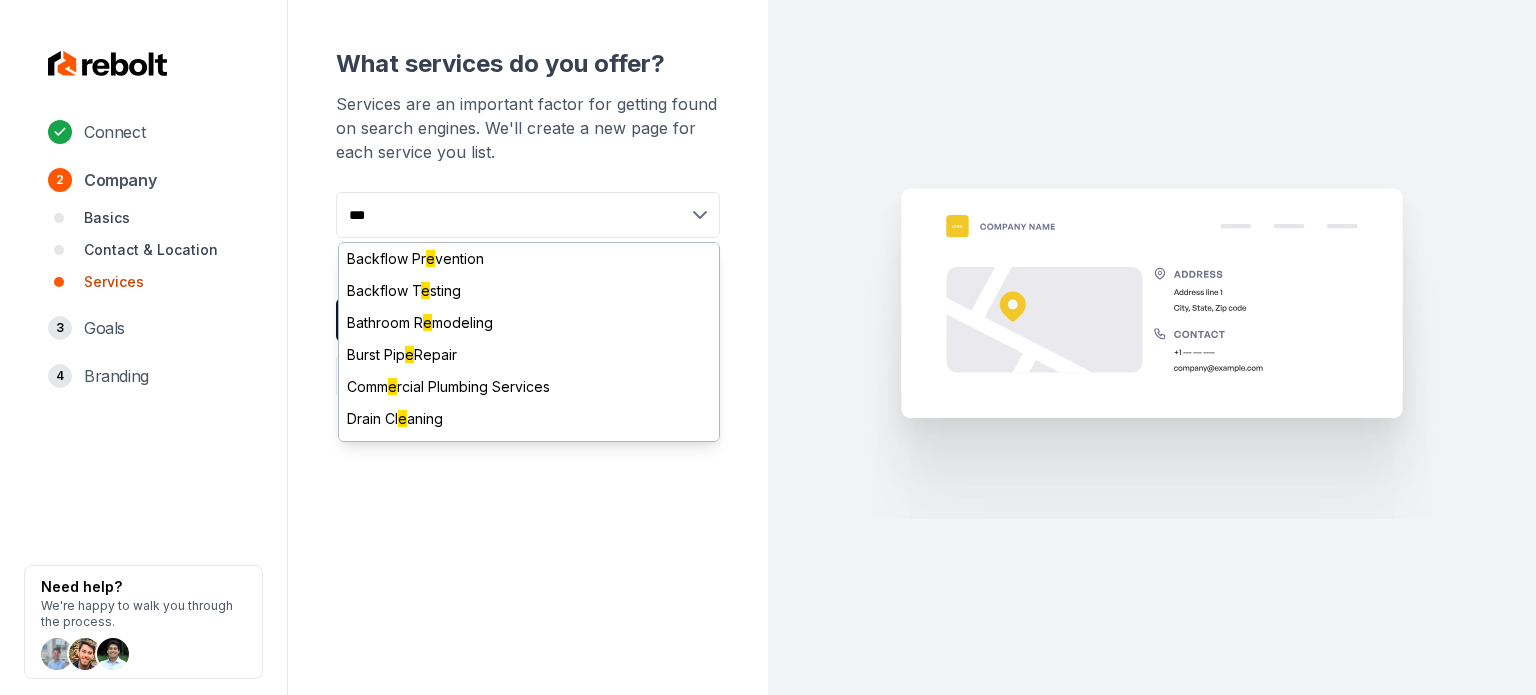 type on "****" 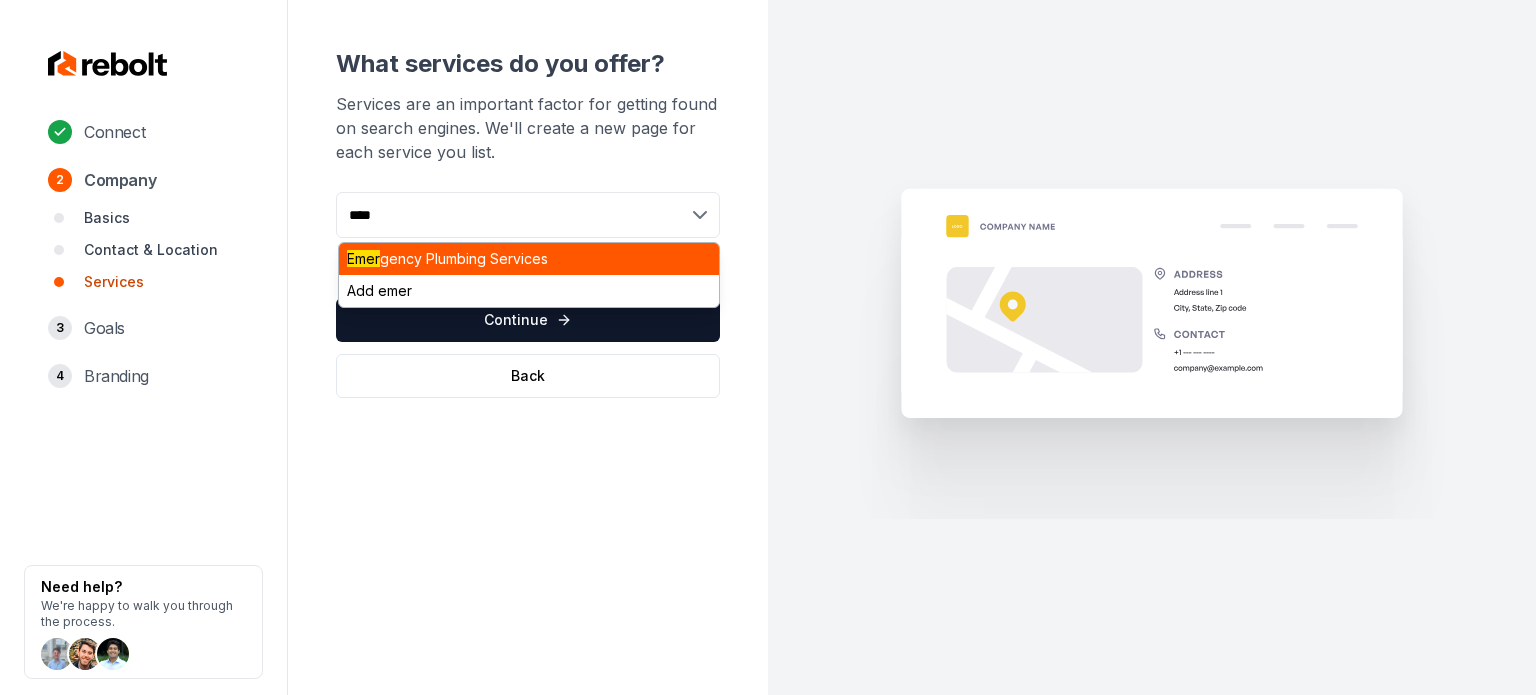 type 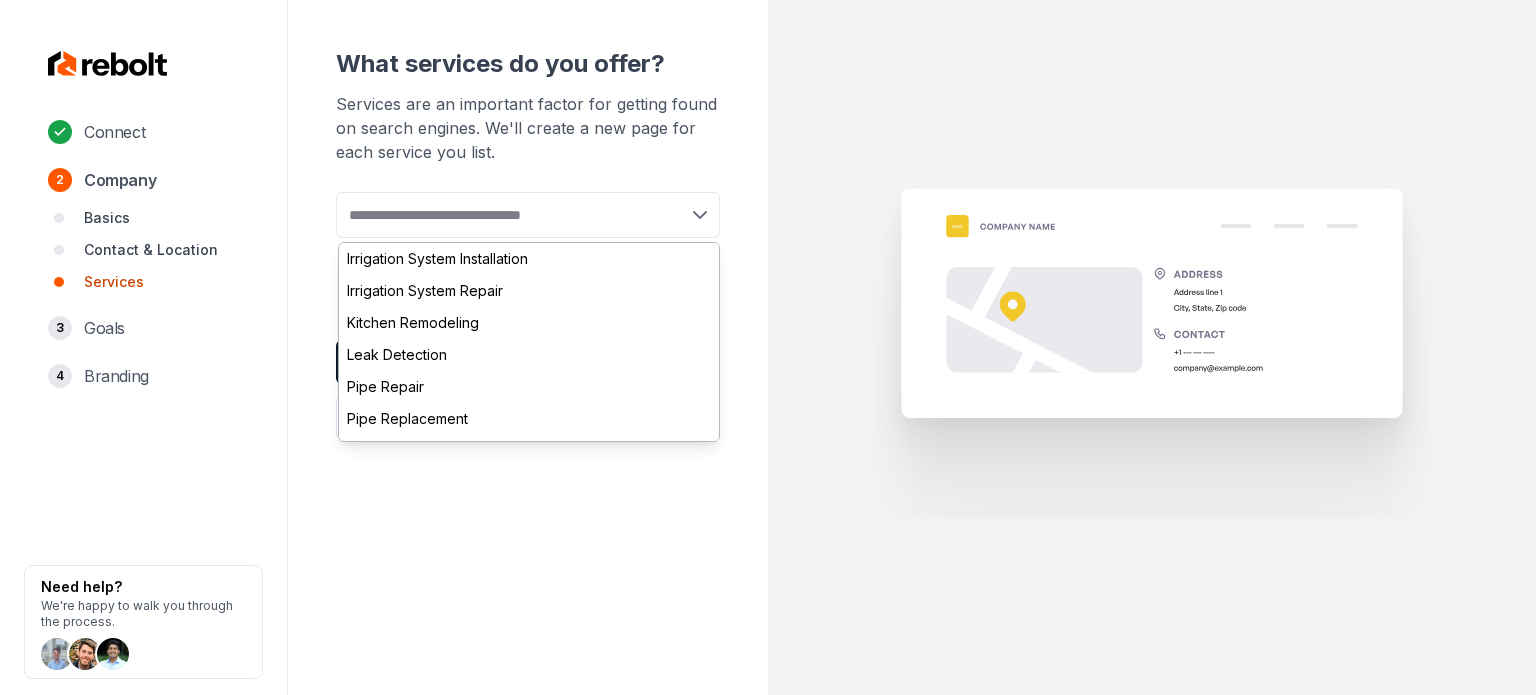 scroll, scrollTop: 600, scrollLeft: 0, axis: vertical 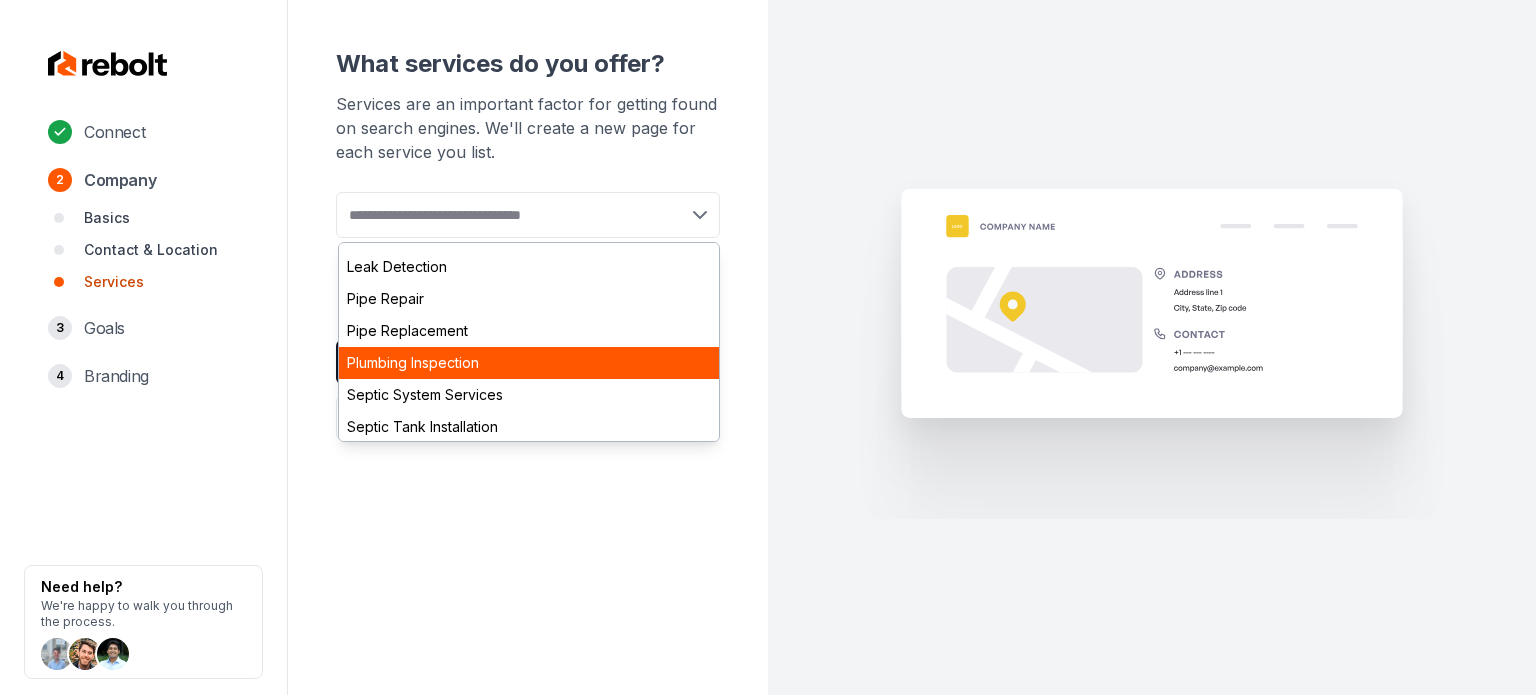 click on "Plumbing Inspection" at bounding box center (529, 363) 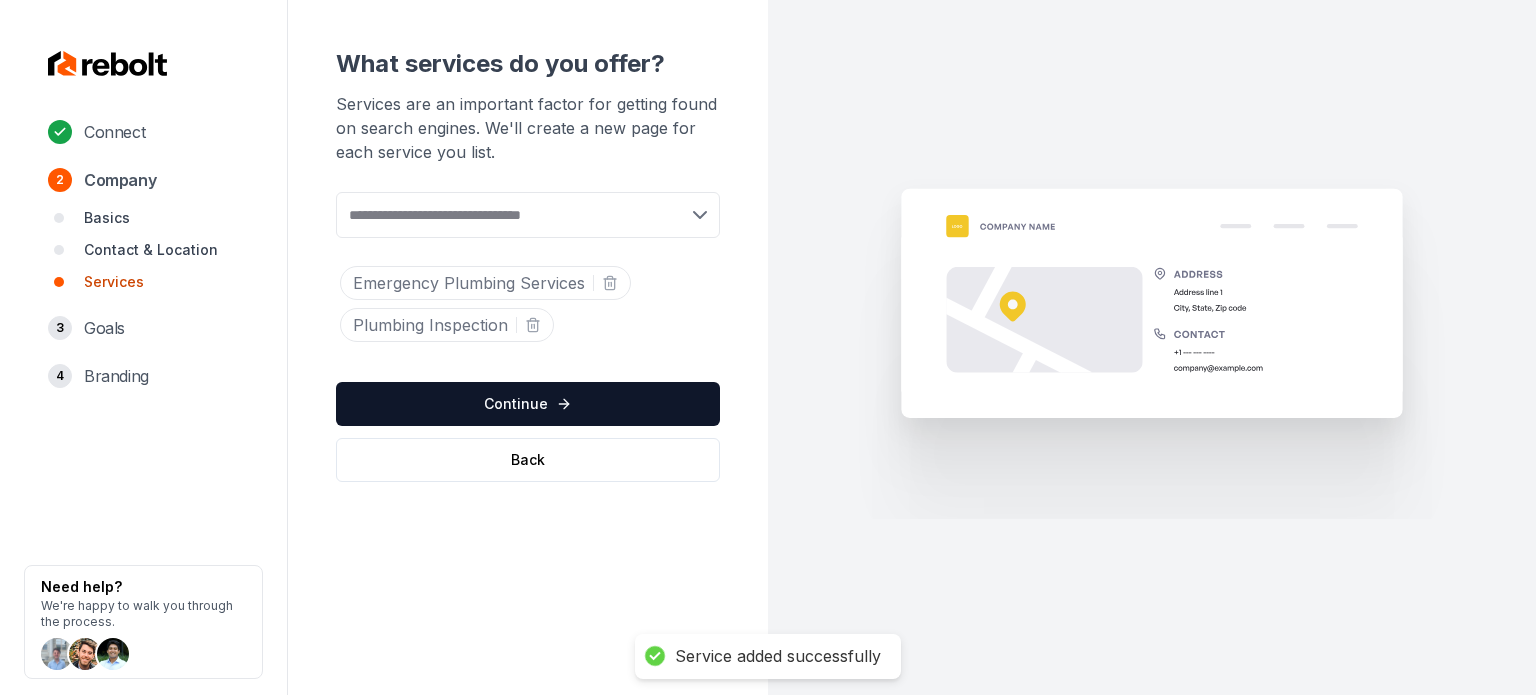 click at bounding box center (528, 215) 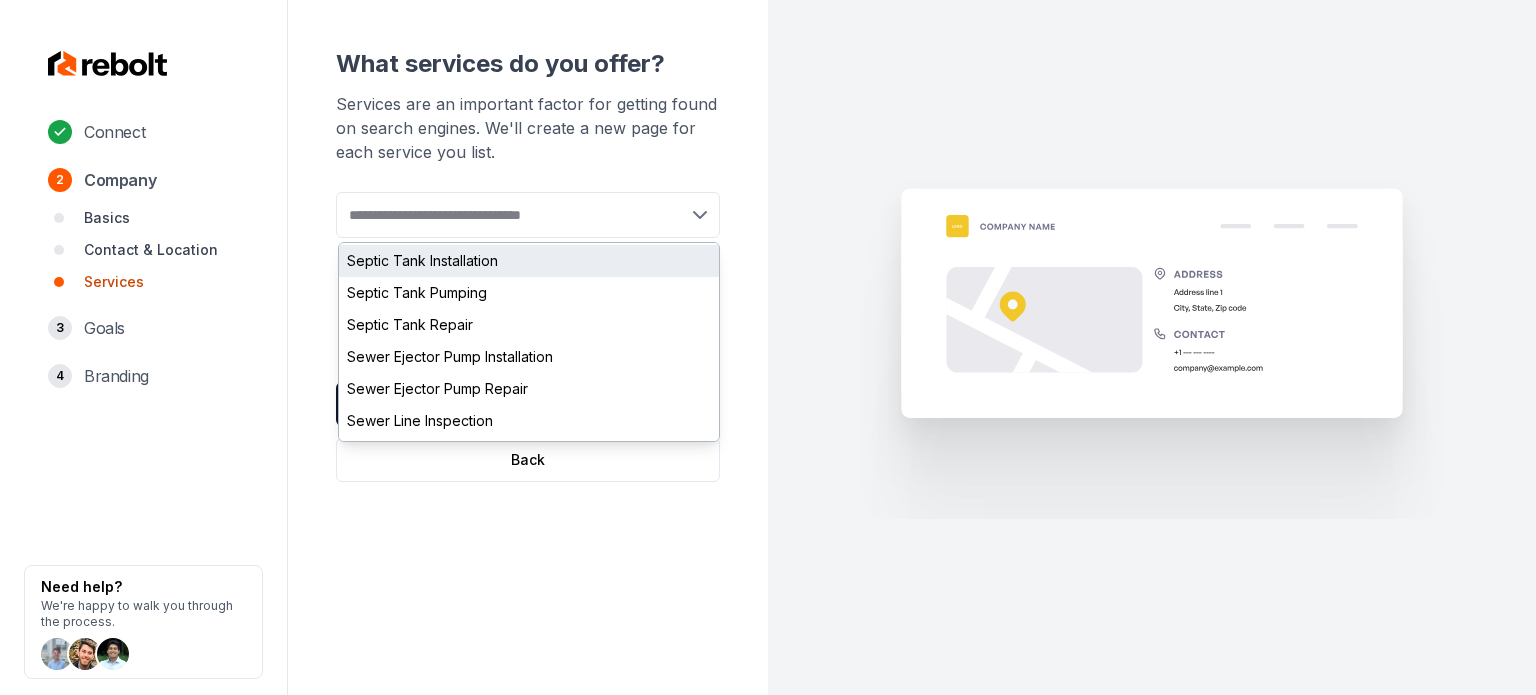scroll, scrollTop: 800, scrollLeft: 0, axis: vertical 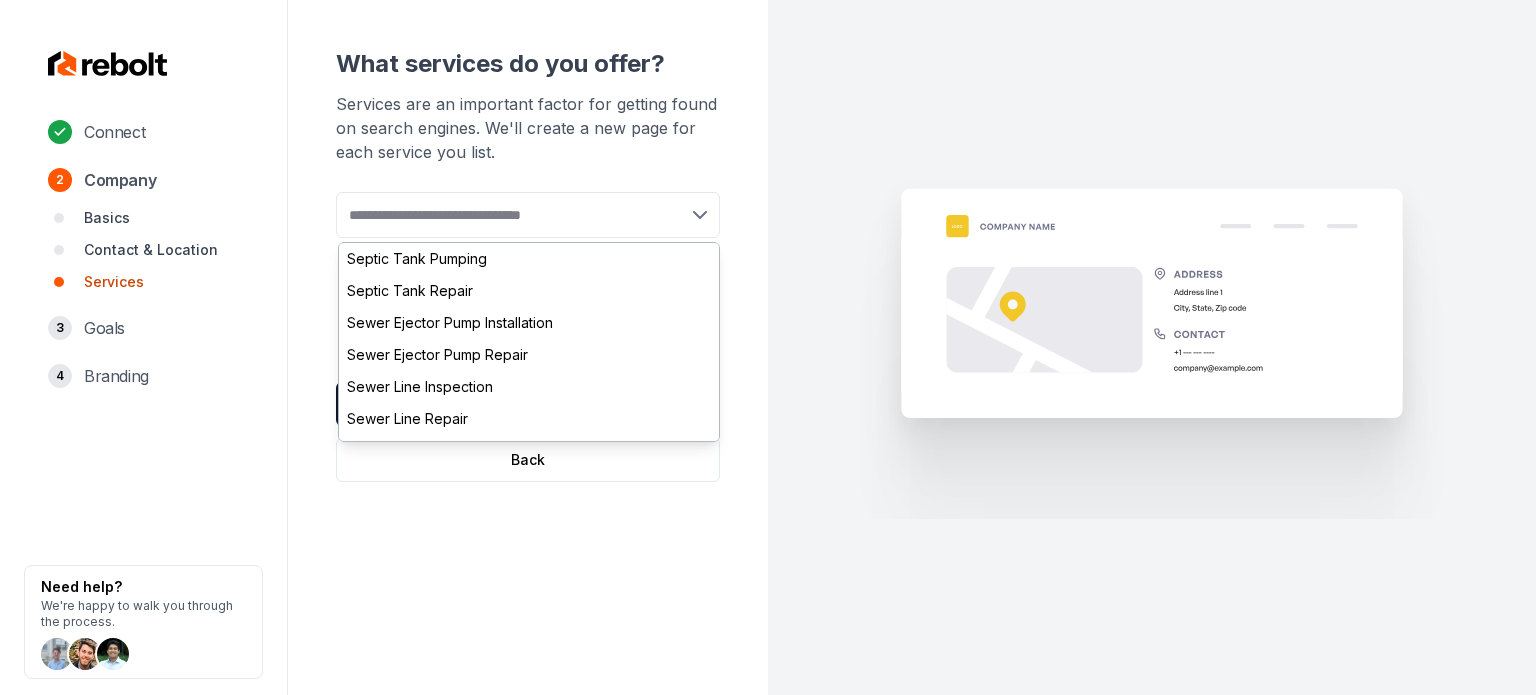 click on "Sewer Line Inspection" at bounding box center (529, 387) 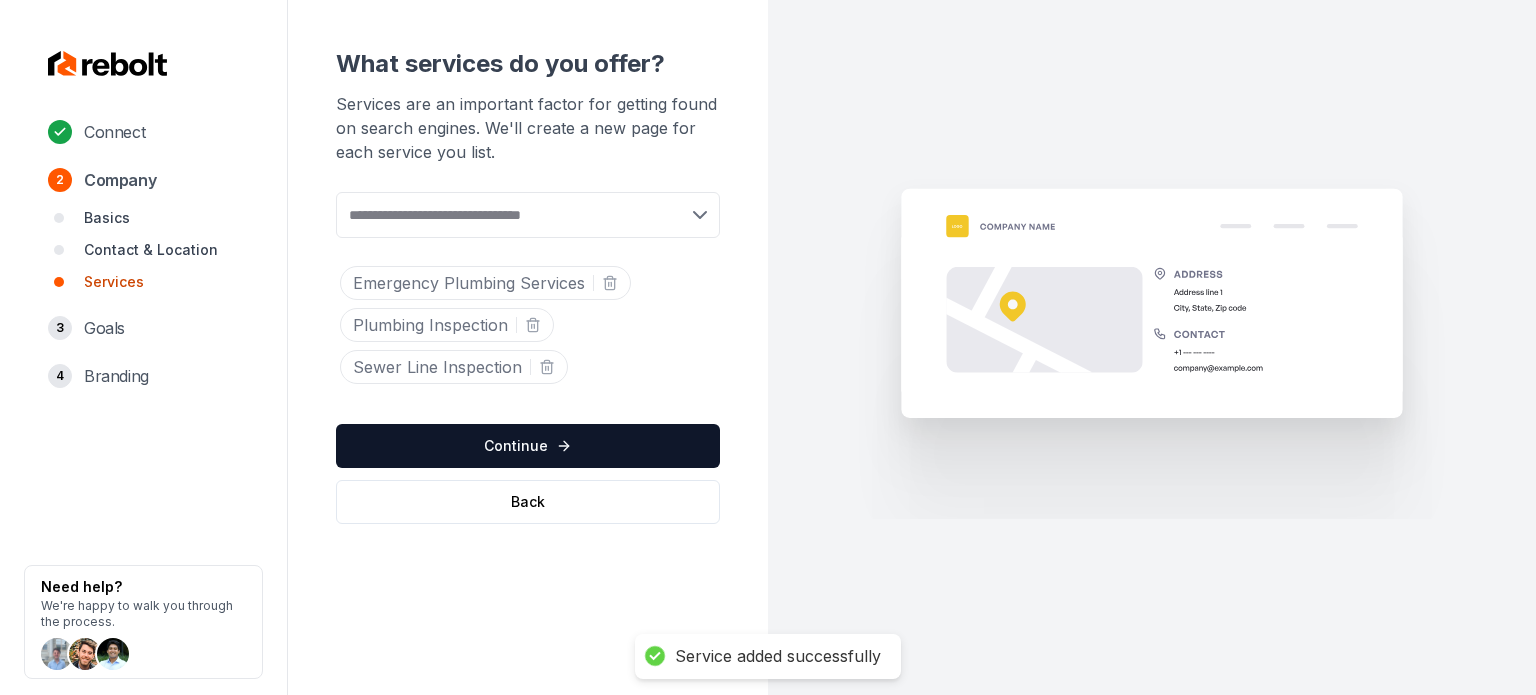click on "Add new or select from suggestions Select a service Emergency Plumbing Services Plumbing Inspection Sewer Line Inspection Continue    Back" at bounding box center [528, 358] 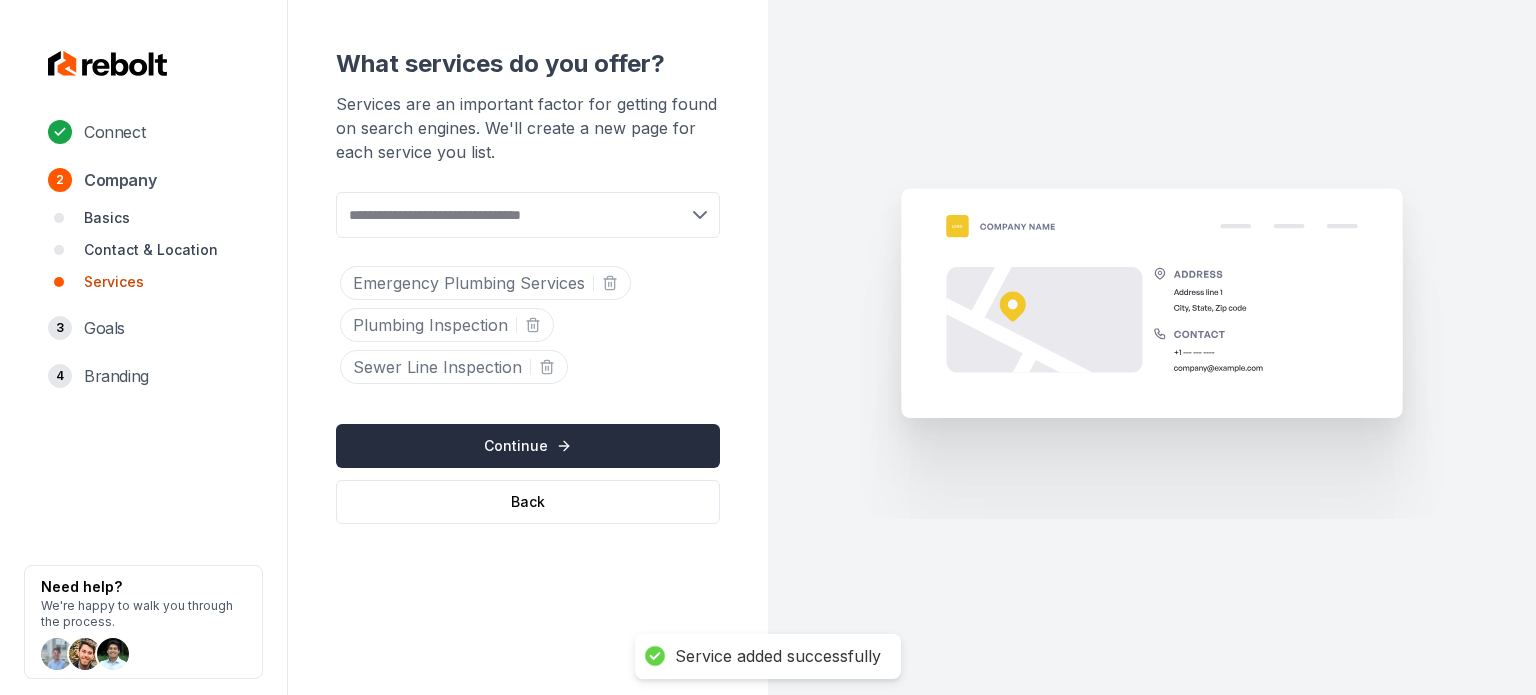 click on "Continue" at bounding box center (528, 446) 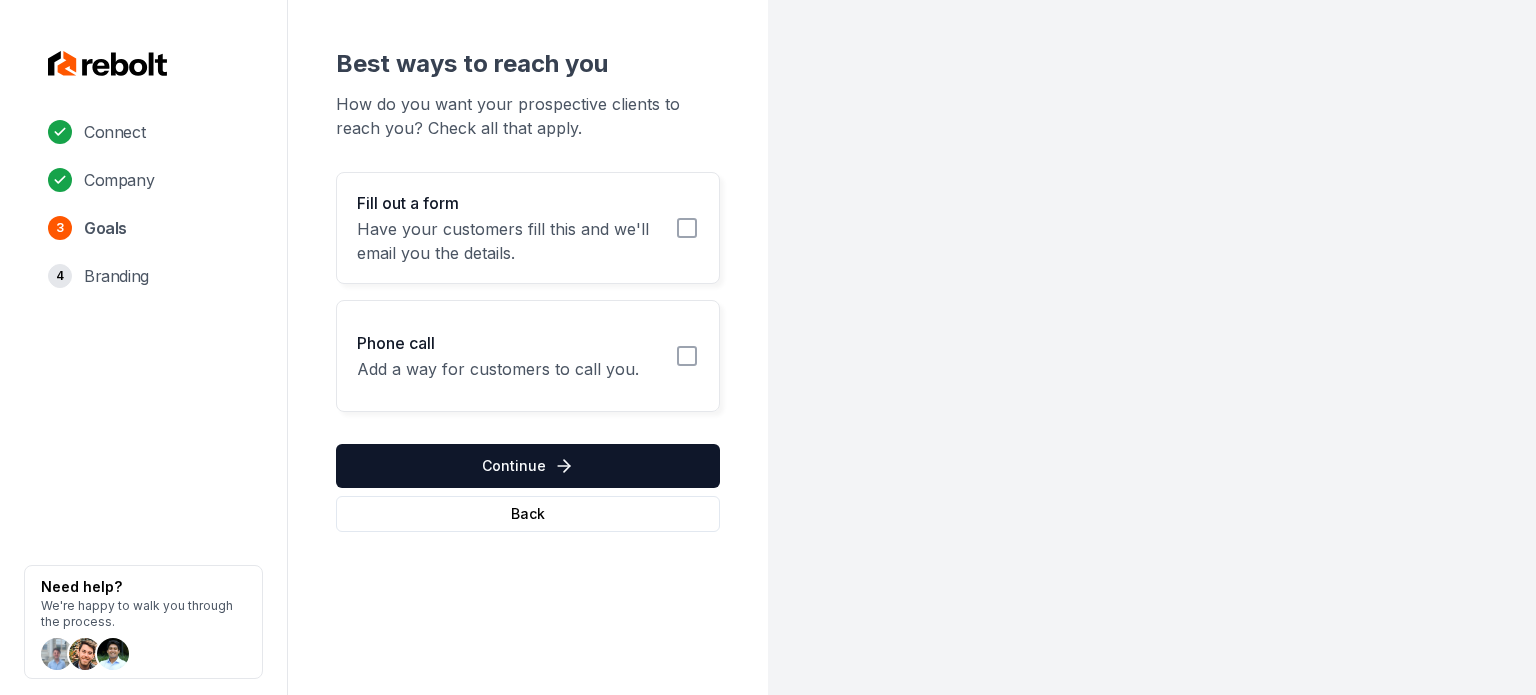 click on "Connect Company 3 Goals 4 Branding Need help? We're happy to walk you through the process." at bounding box center (144, 347) 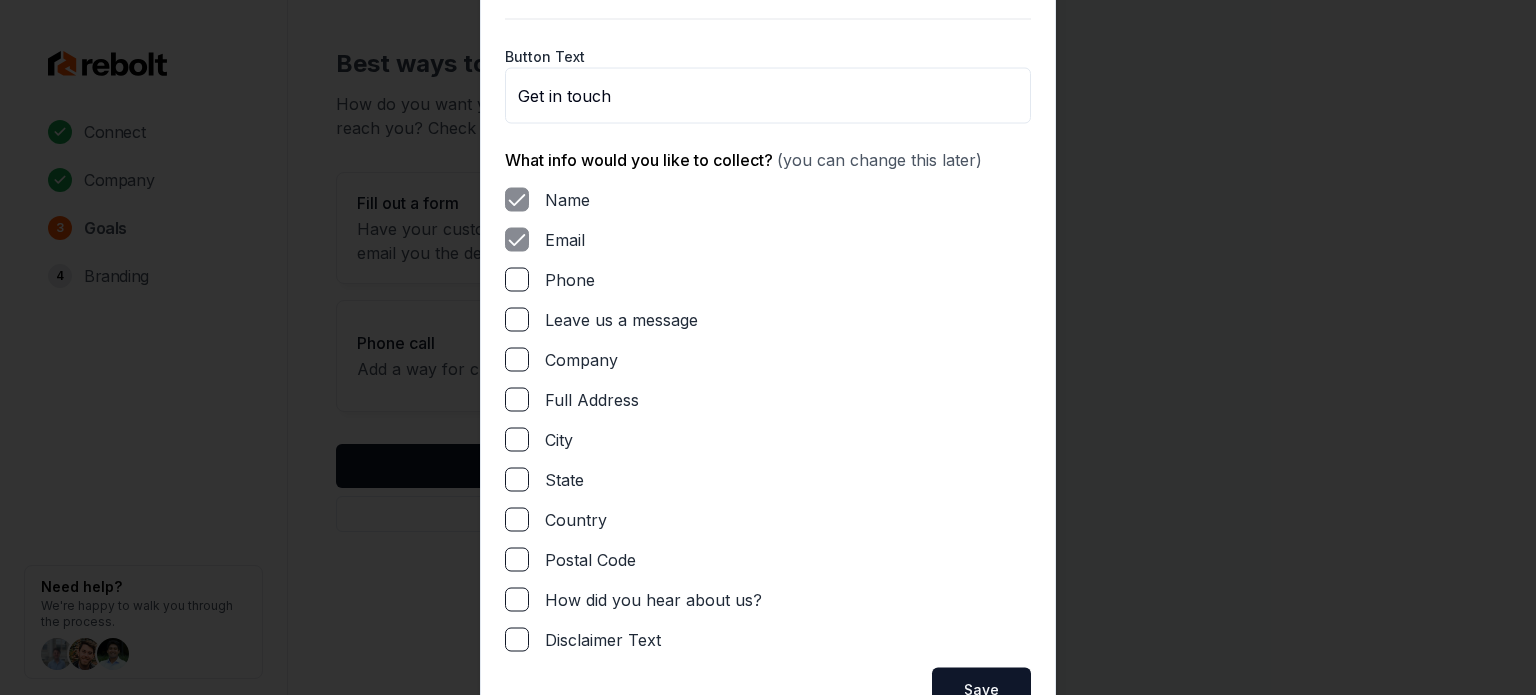 click on "Leave us a message" at bounding box center (768, 319) 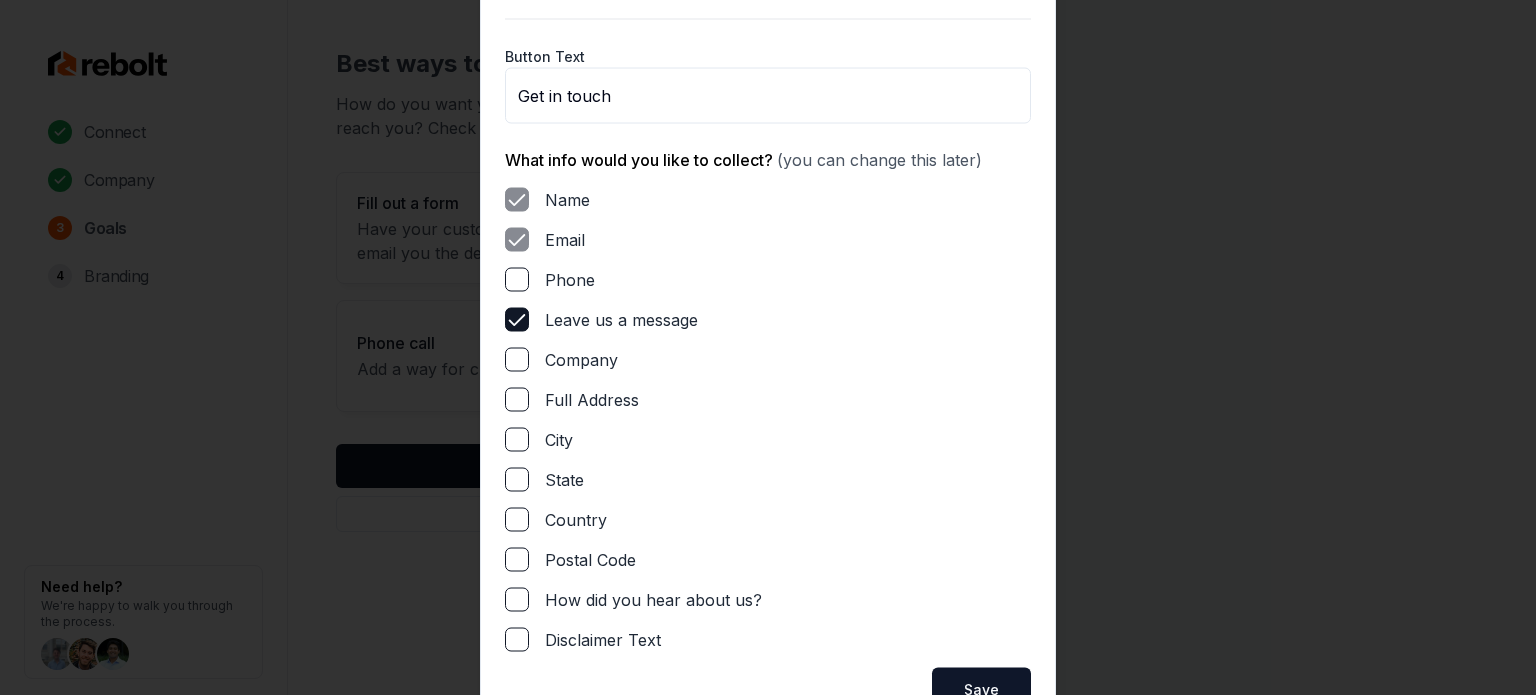 click on "Phone" at bounding box center (517, 279) 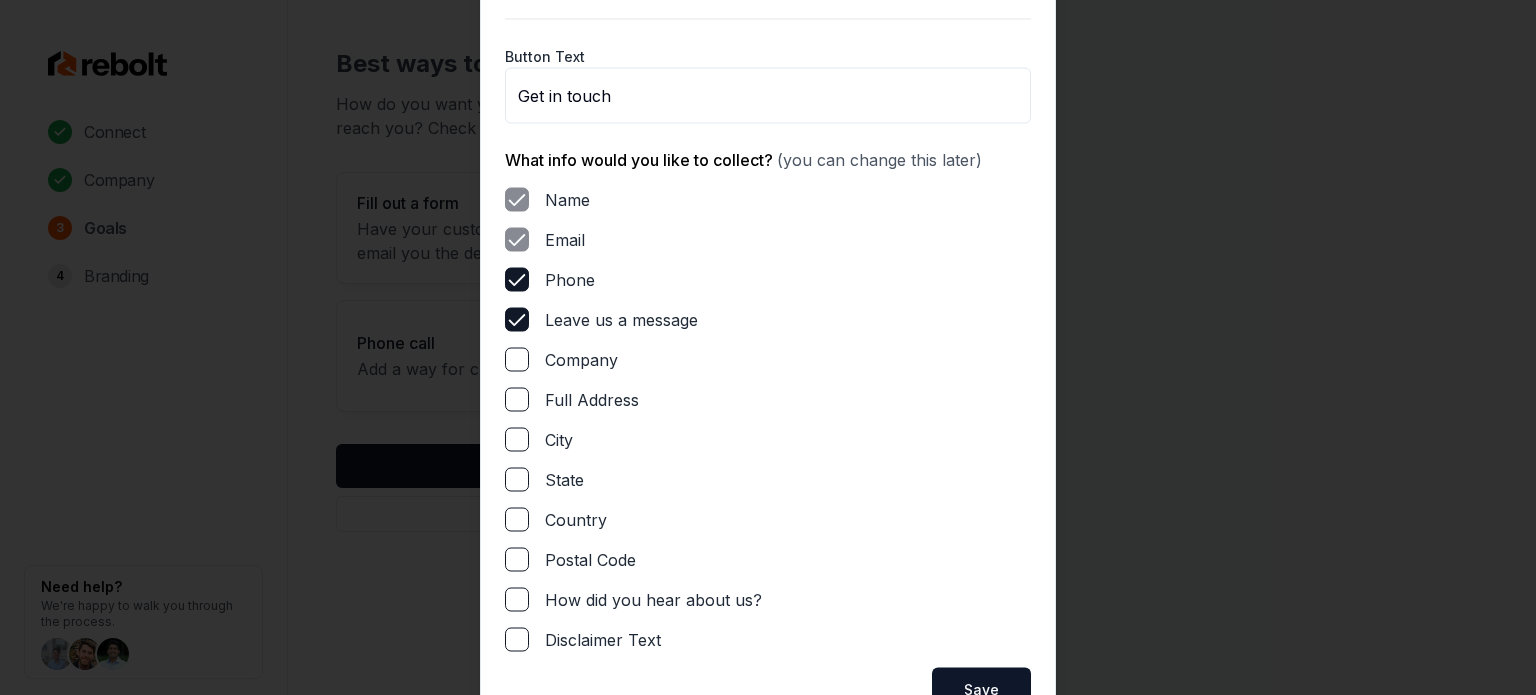 click on "Full Address" at bounding box center [517, 399] 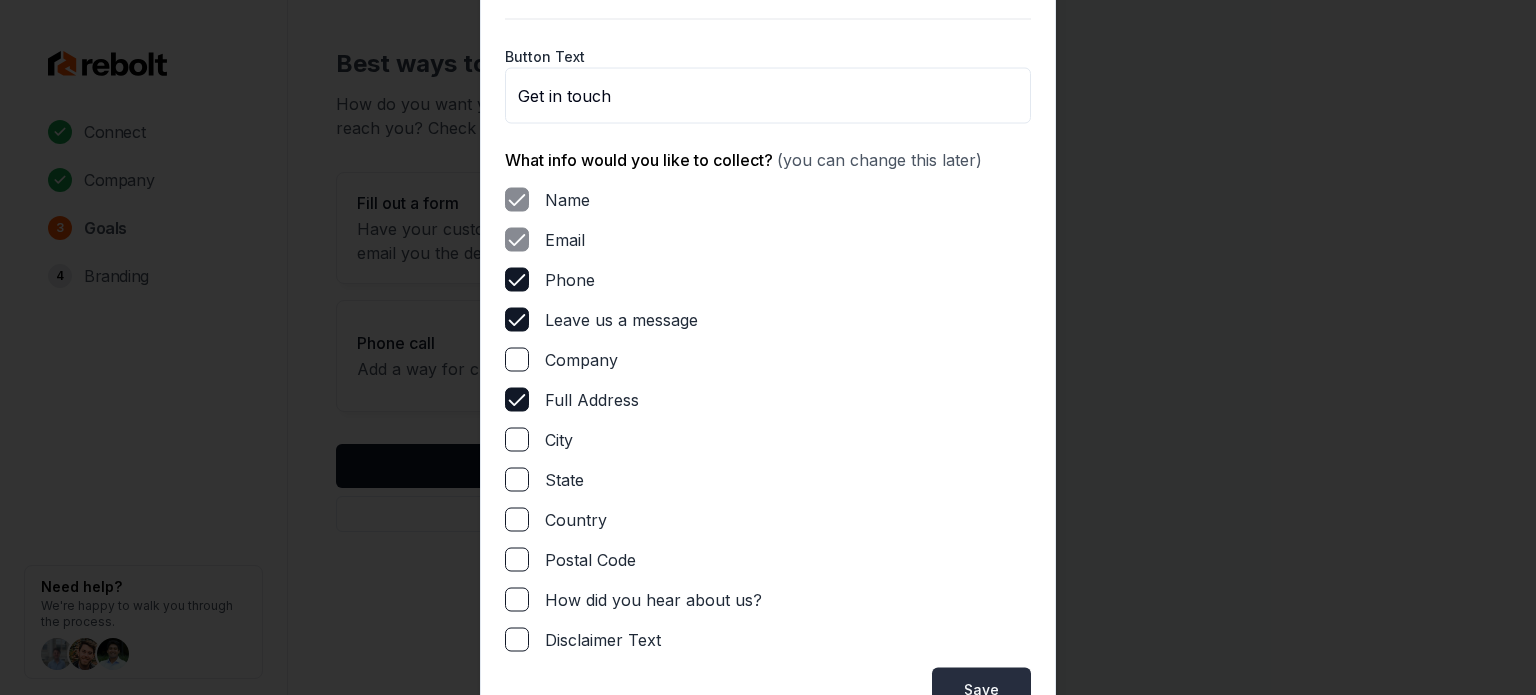 click on "Save" at bounding box center [981, 689] 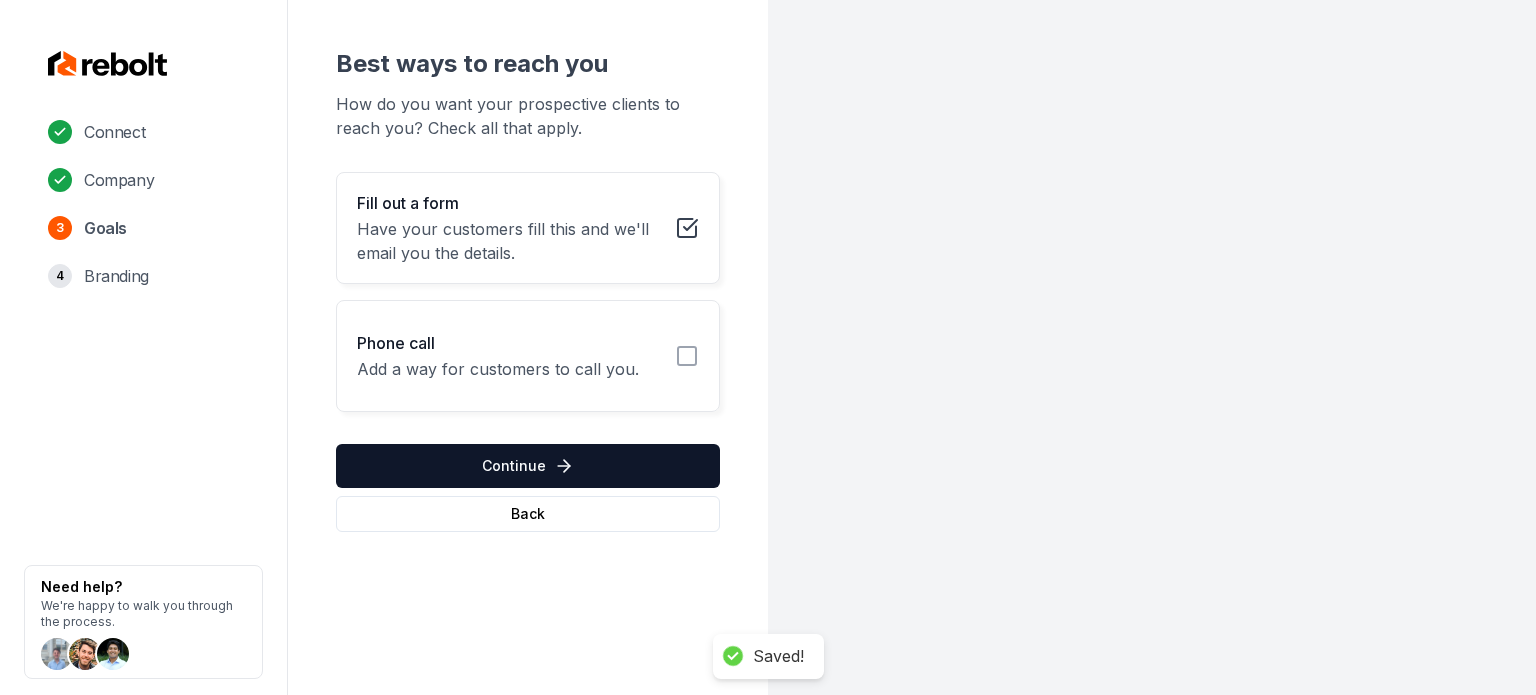 click on "Phone call Add a way for customers to call you." at bounding box center [528, 356] 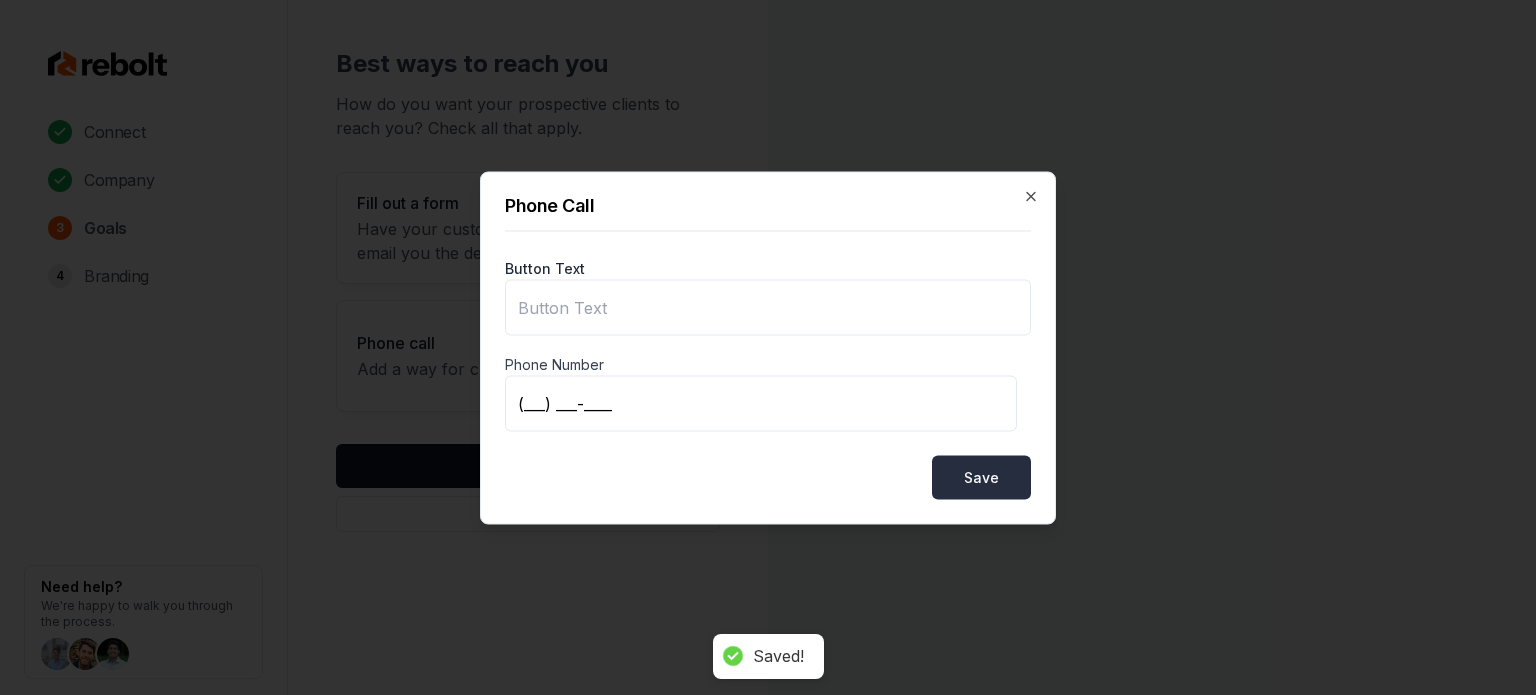 click on "Save" at bounding box center [981, 477] 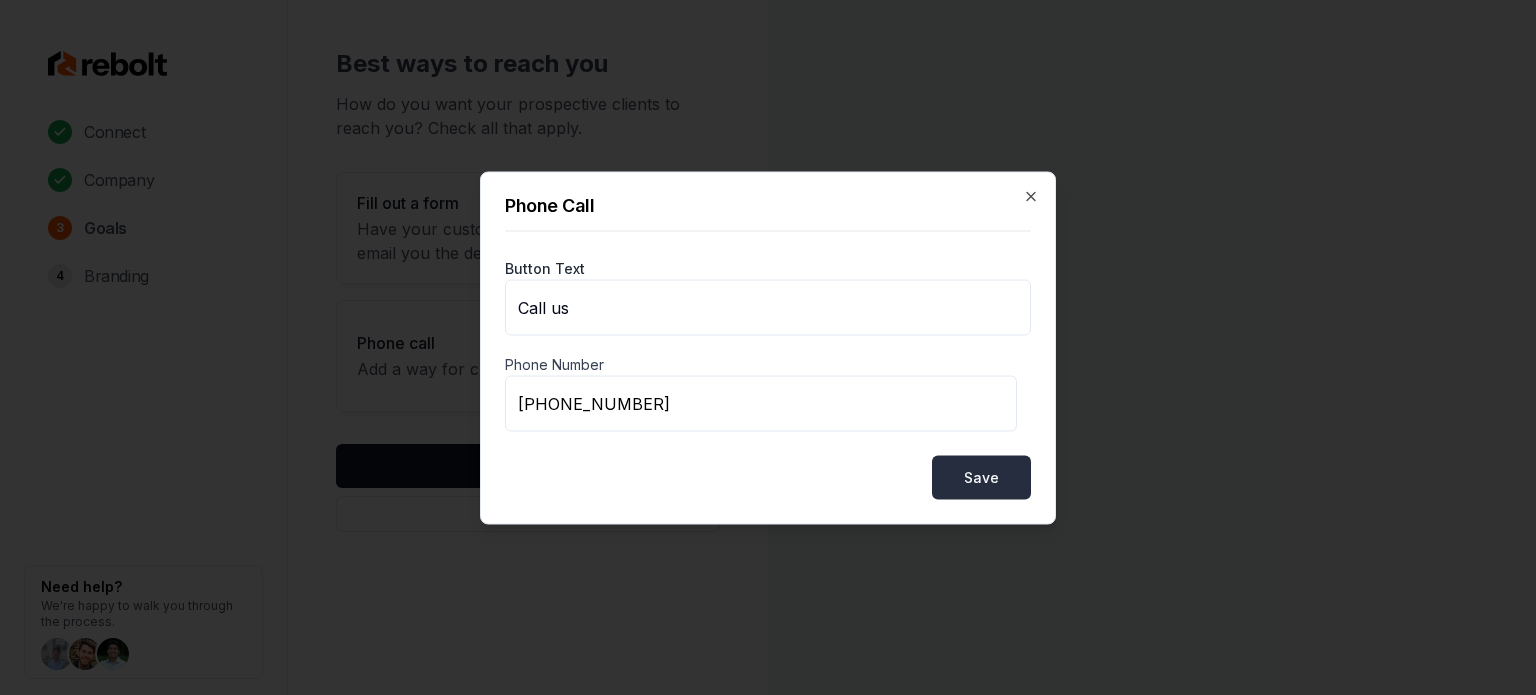 click on "Save" at bounding box center (981, 477) 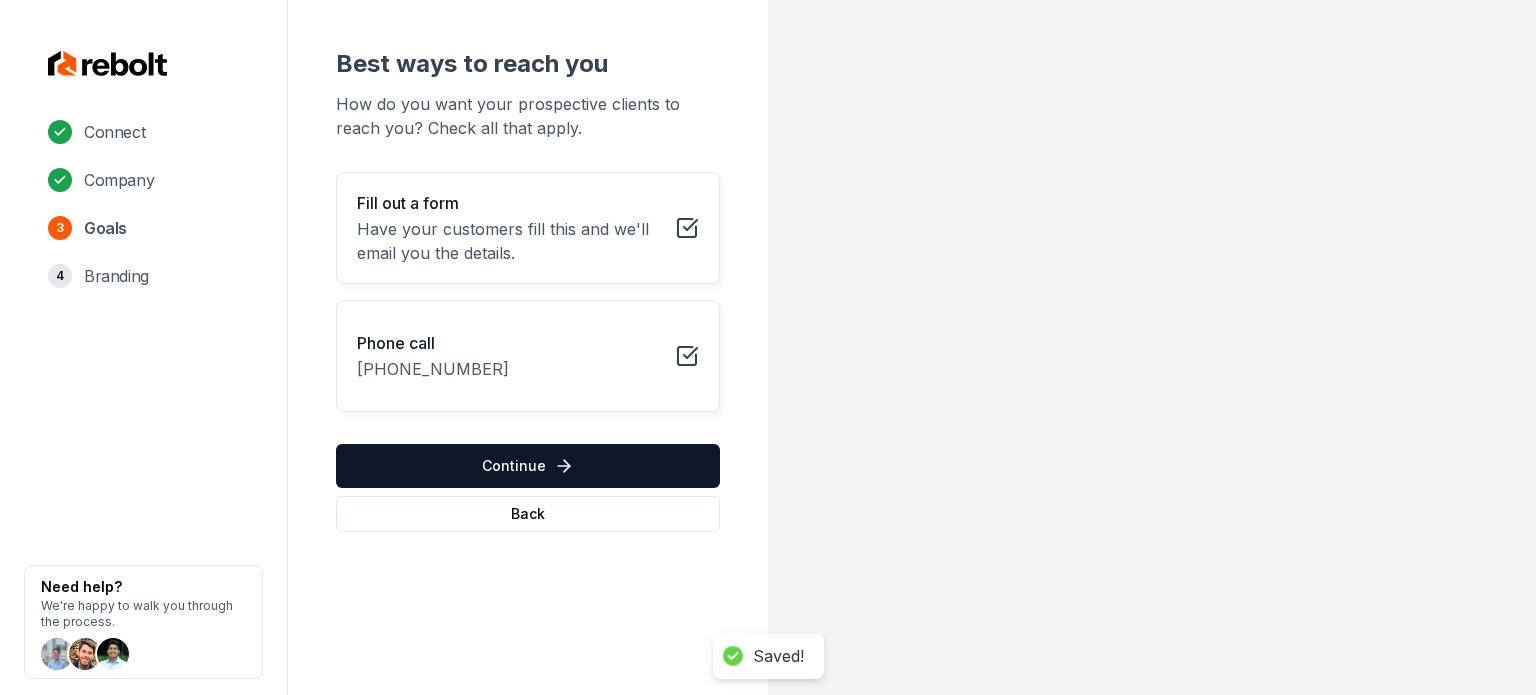 click on "Continue" at bounding box center (528, 466) 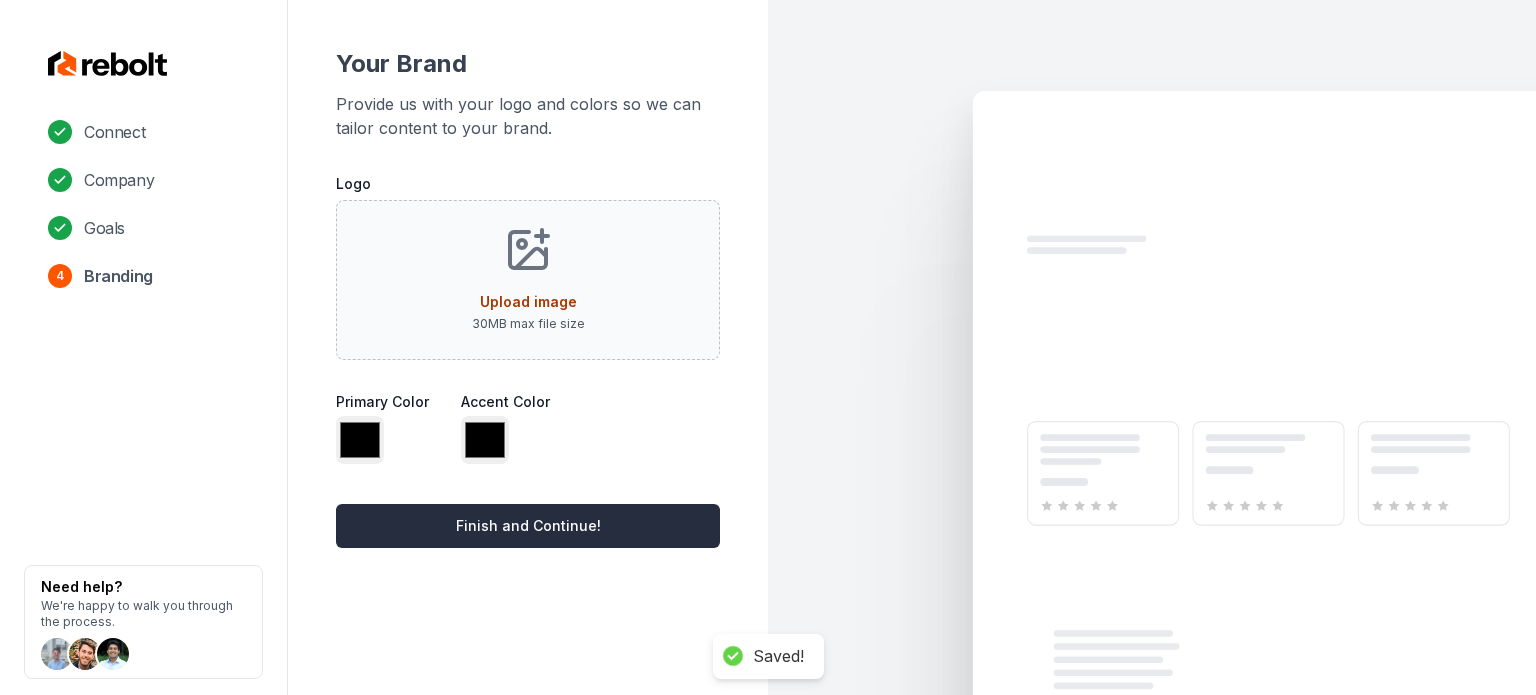 type on "*******" 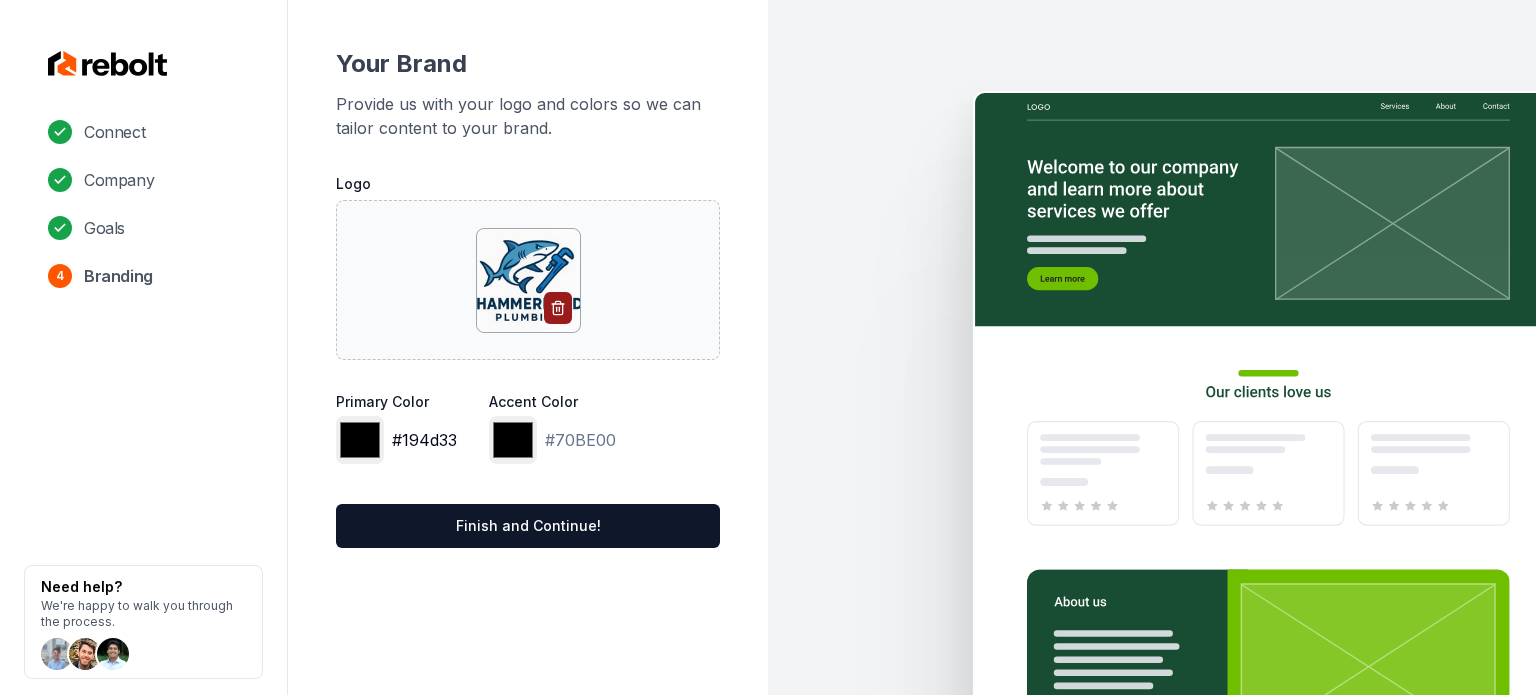click on "*******" at bounding box center (360, 440) 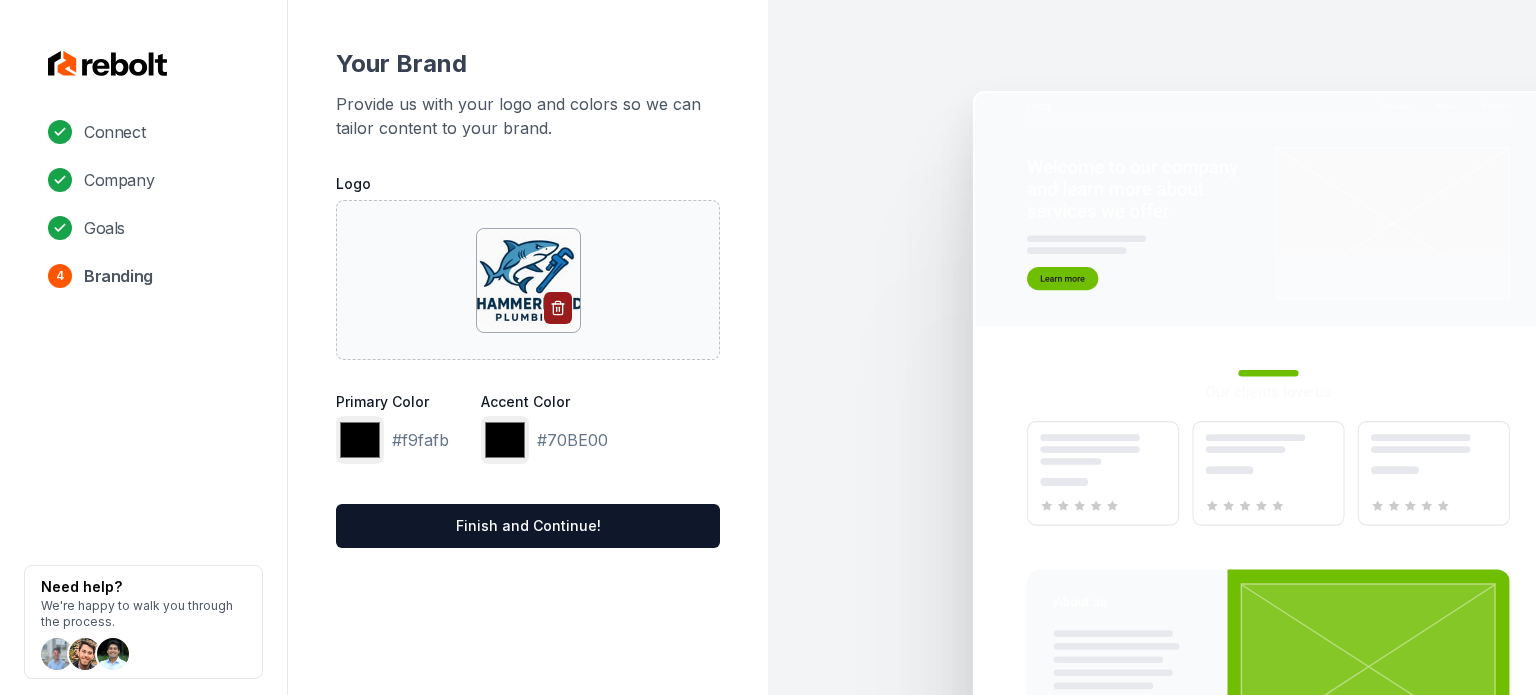 click 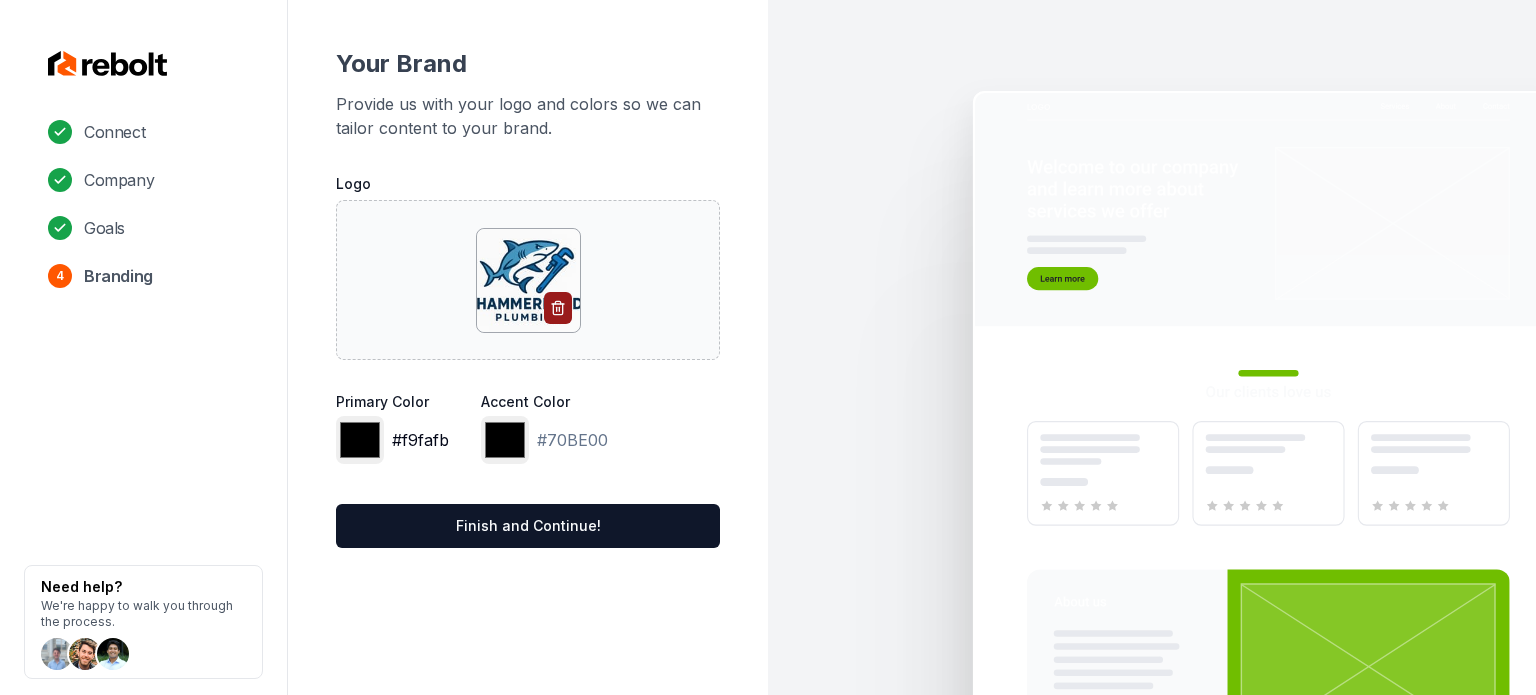 click on "*******" at bounding box center [360, 440] 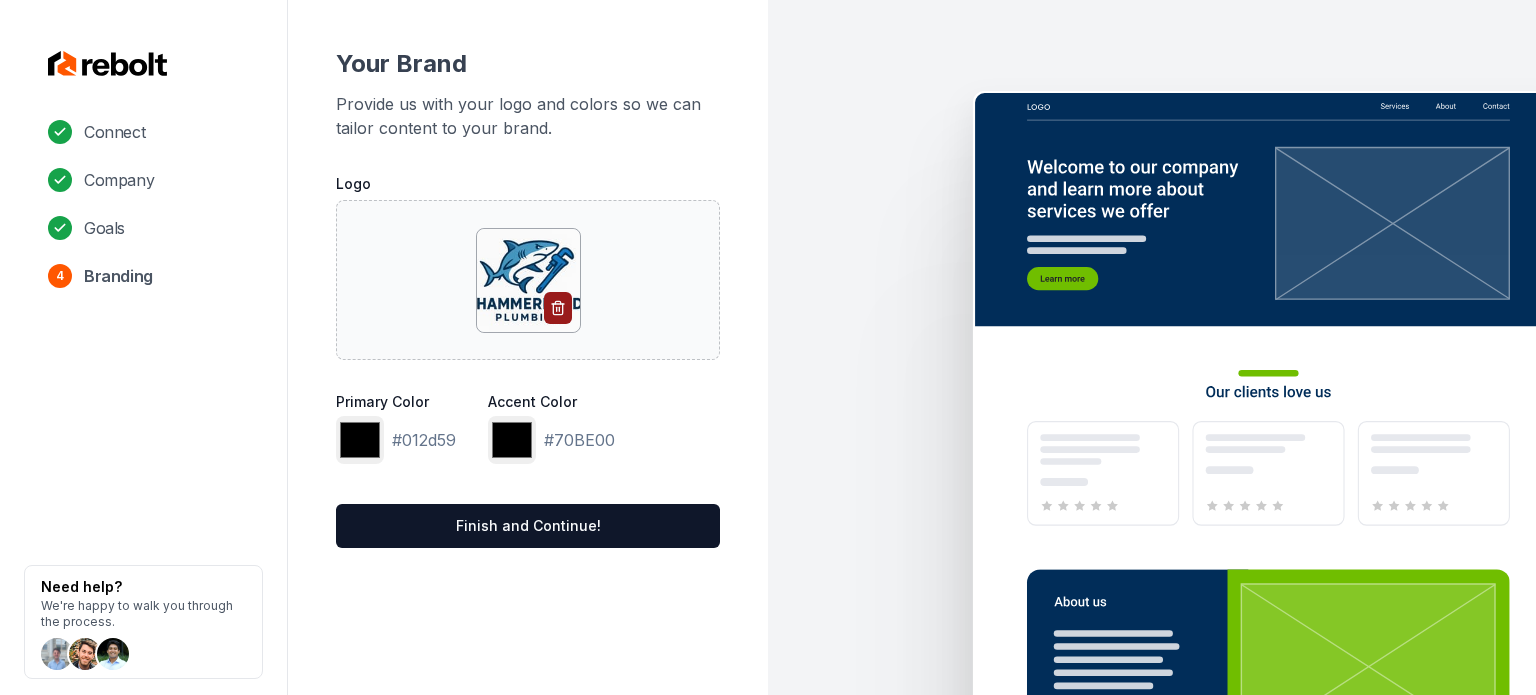 type on "*******" 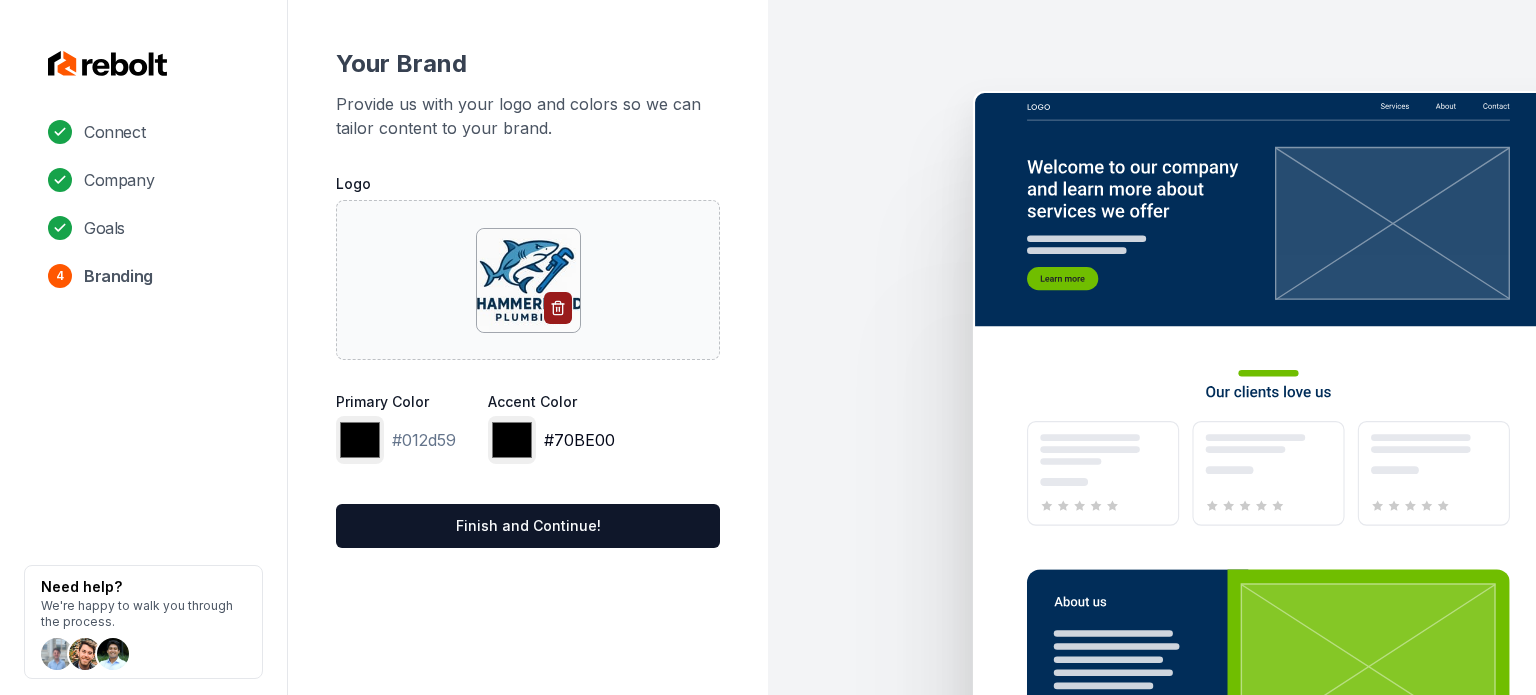 click on "*******" at bounding box center [512, 440] 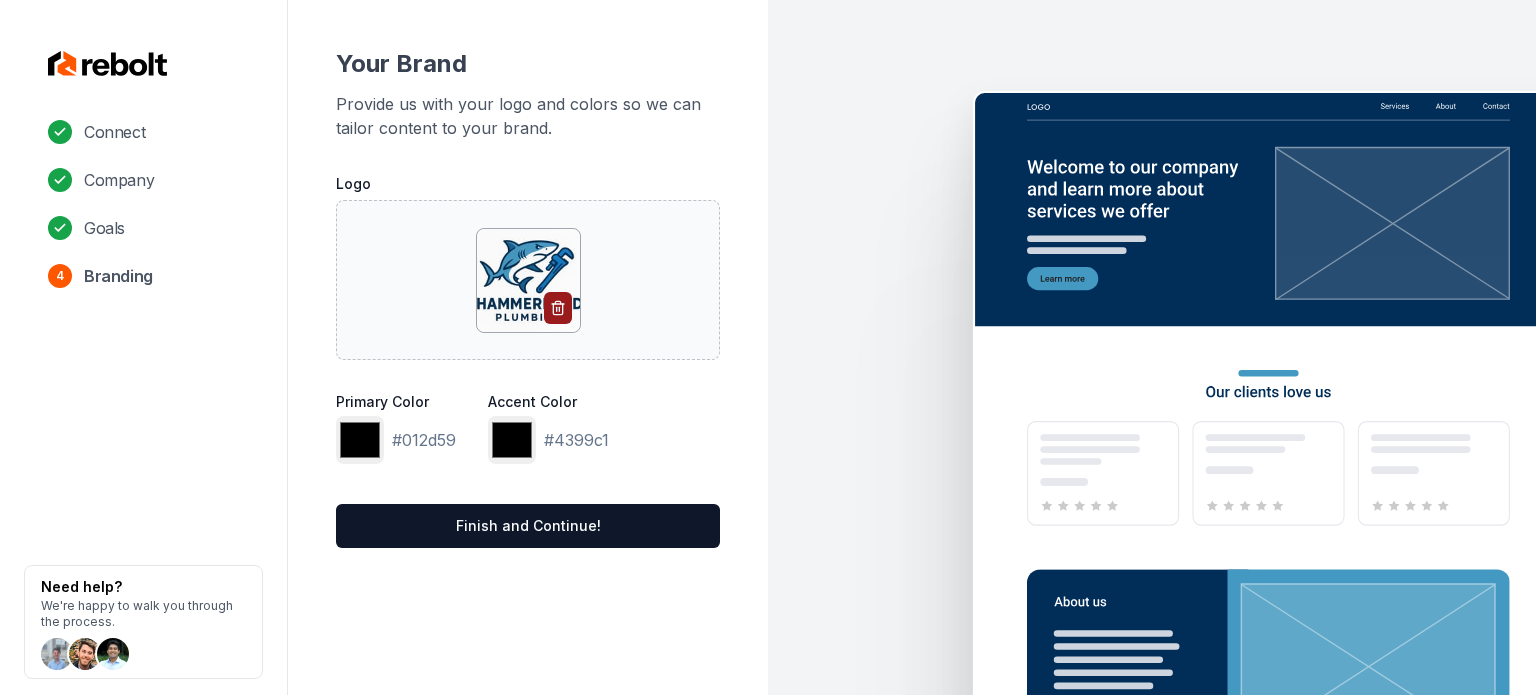type on "*******" 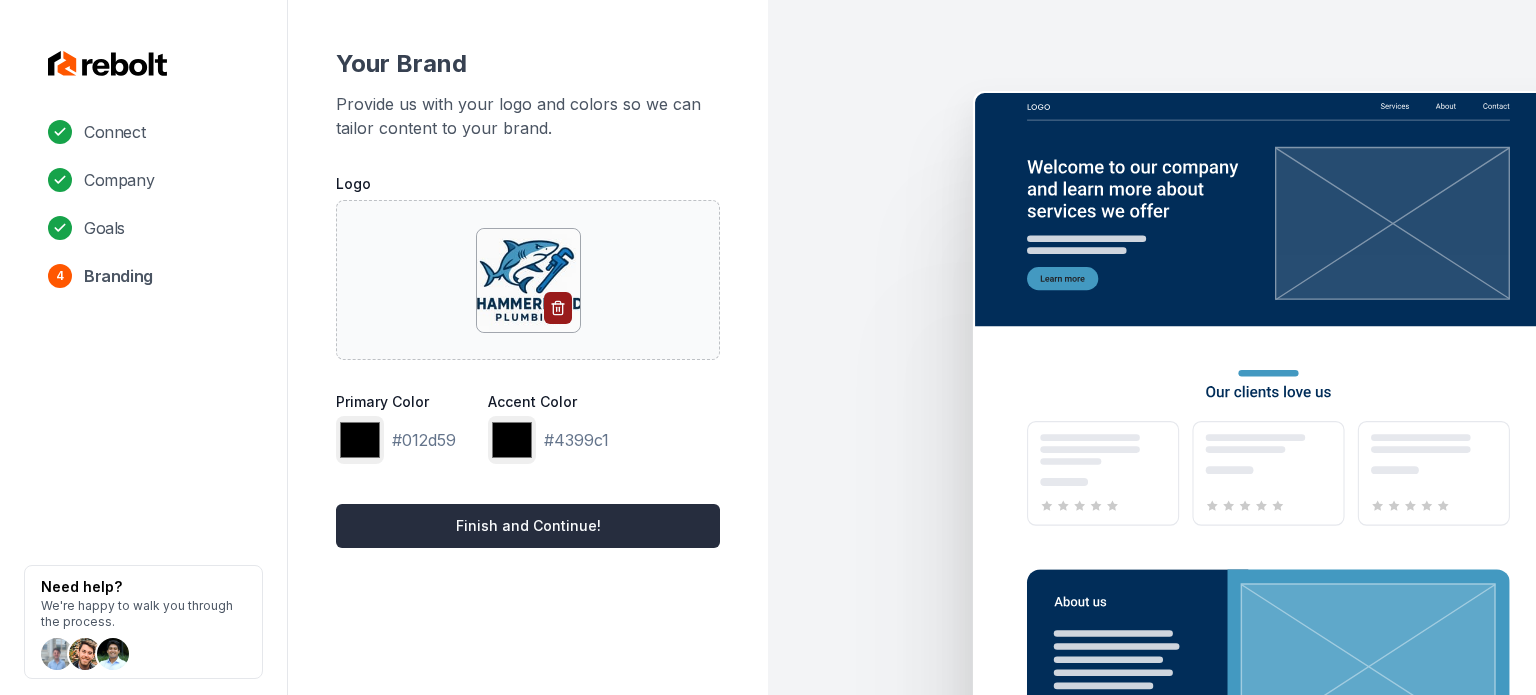 click on "Finish and Continue!" at bounding box center (528, 526) 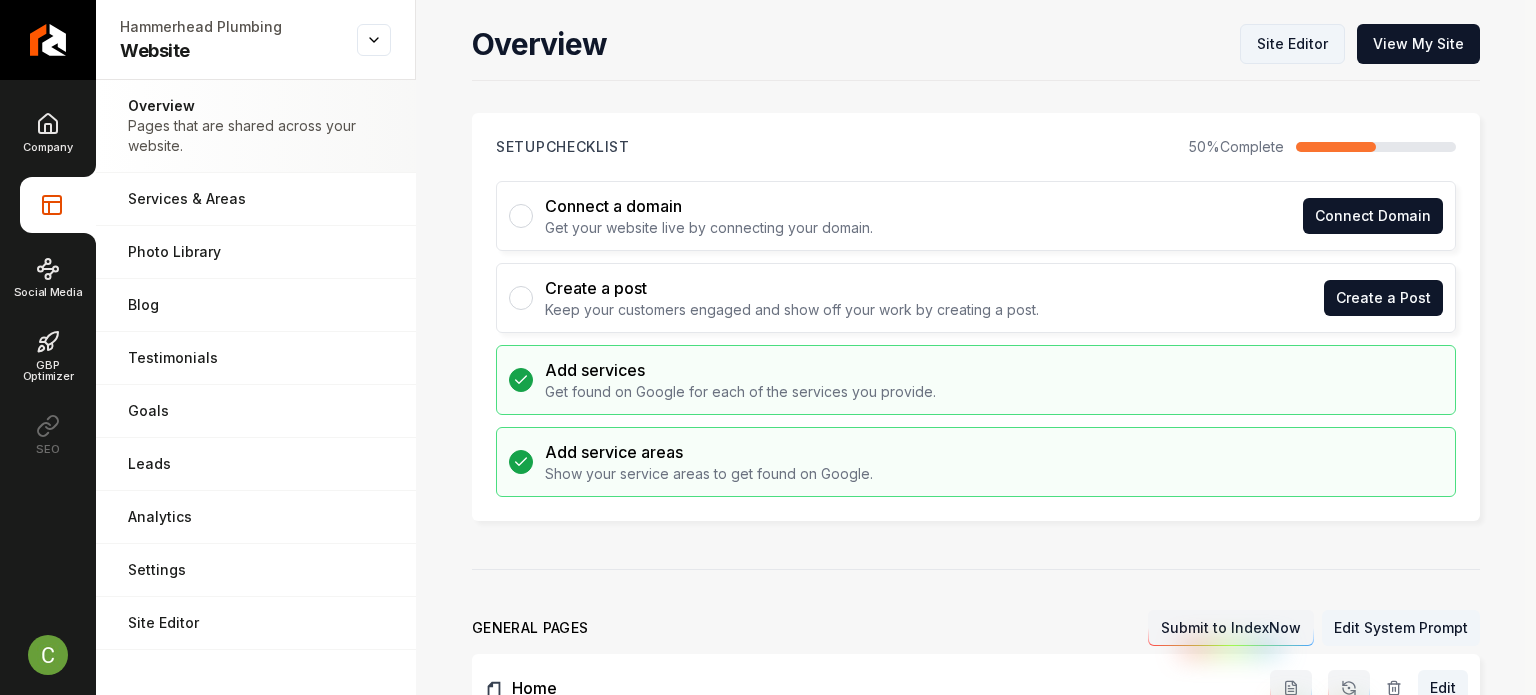 click on "Site Editor" at bounding box center [1292, 44] 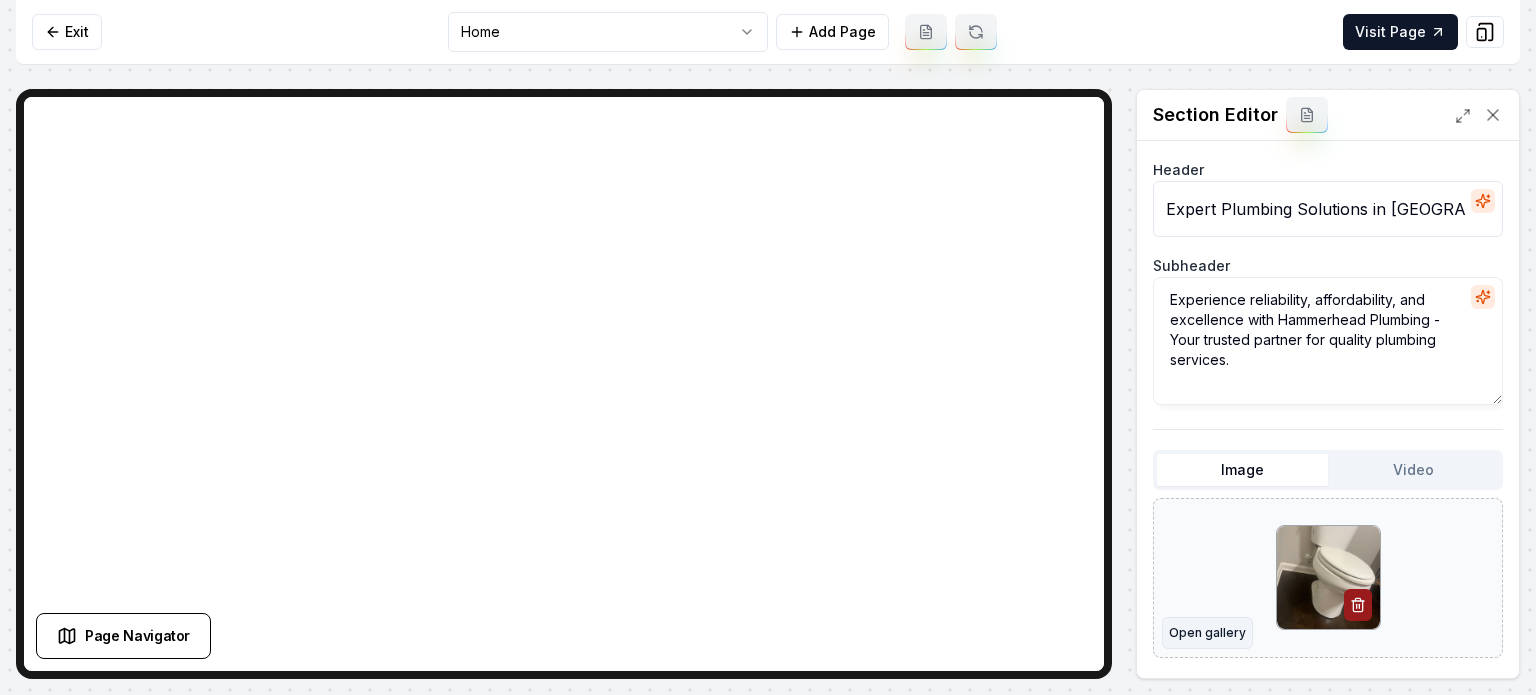click on "Open gallery" at bounding box center [1207, 633] 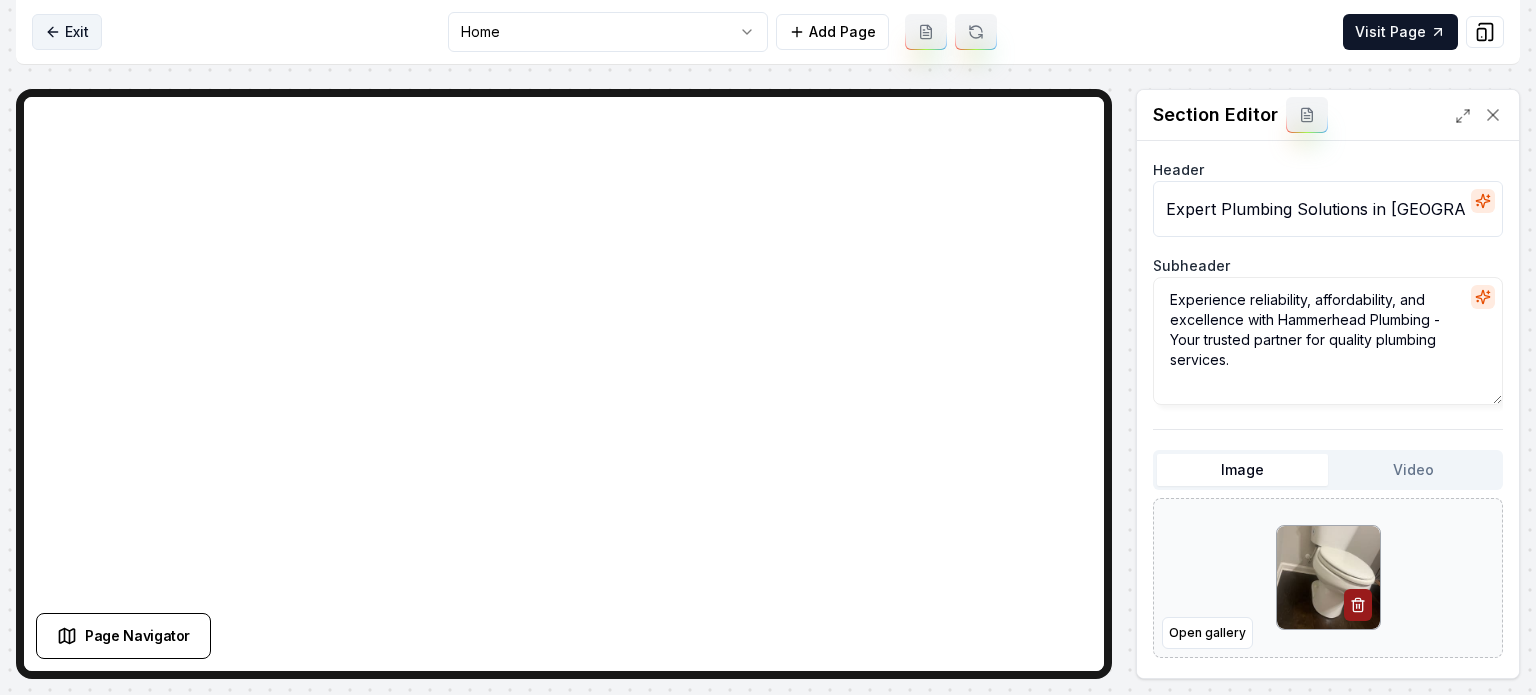 click 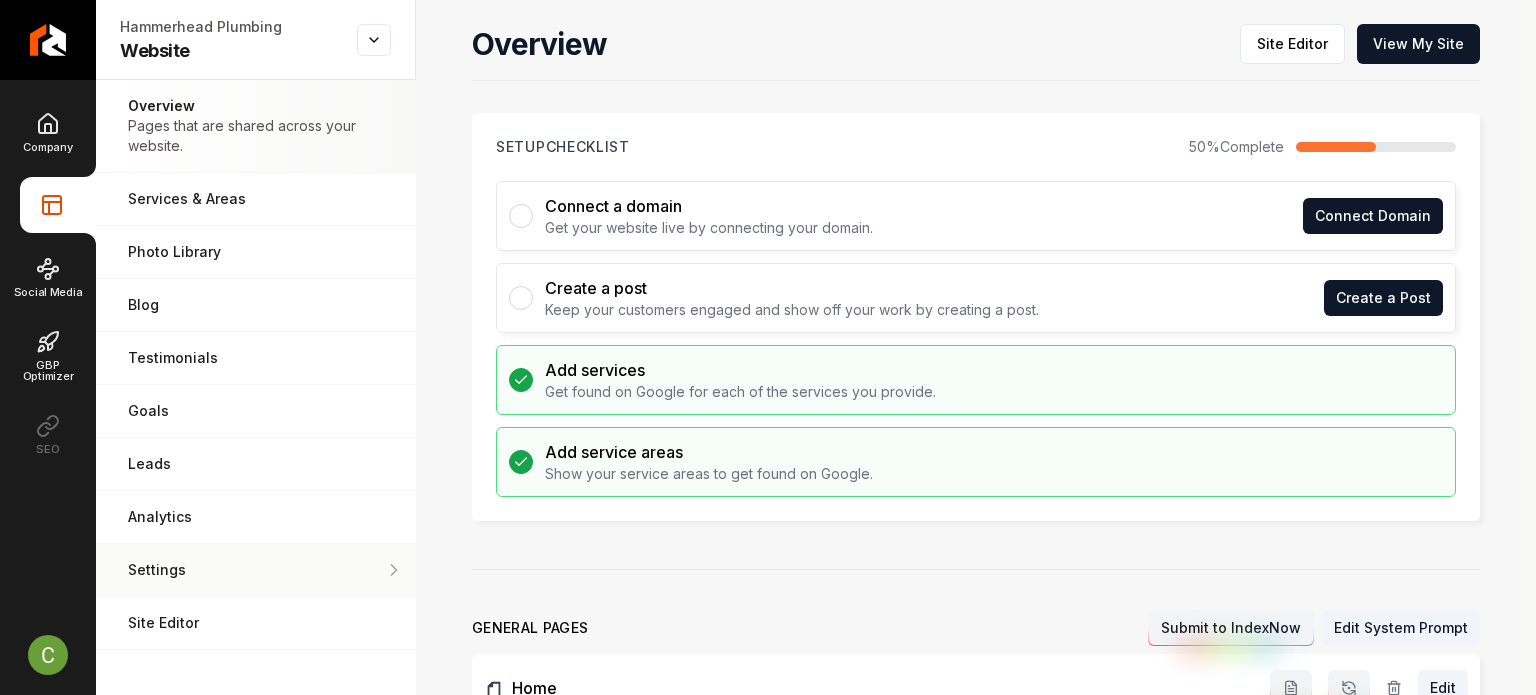 click on "Settings Adjust your domain, scripts, redirects, and more." at bounding box center [256, 570] 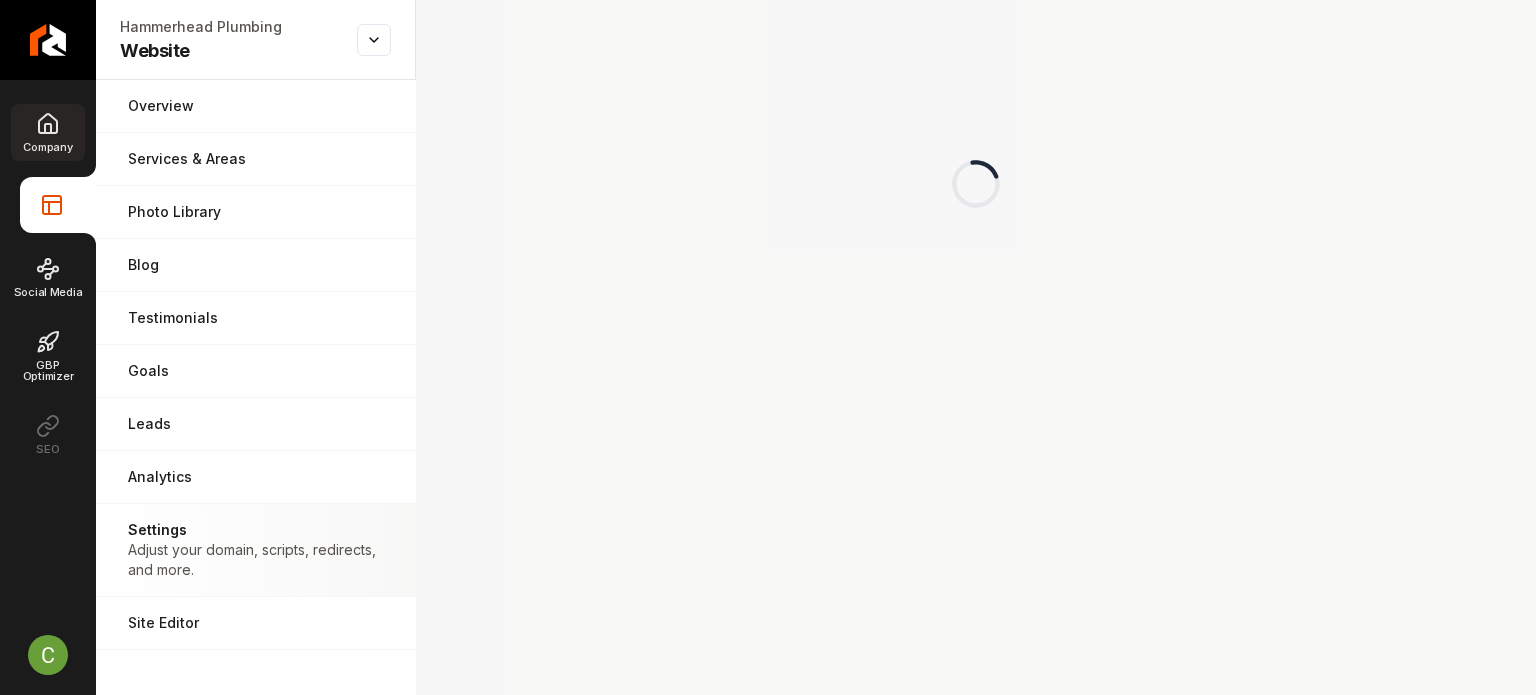 click on "Company" at bounding box center [47, 147] 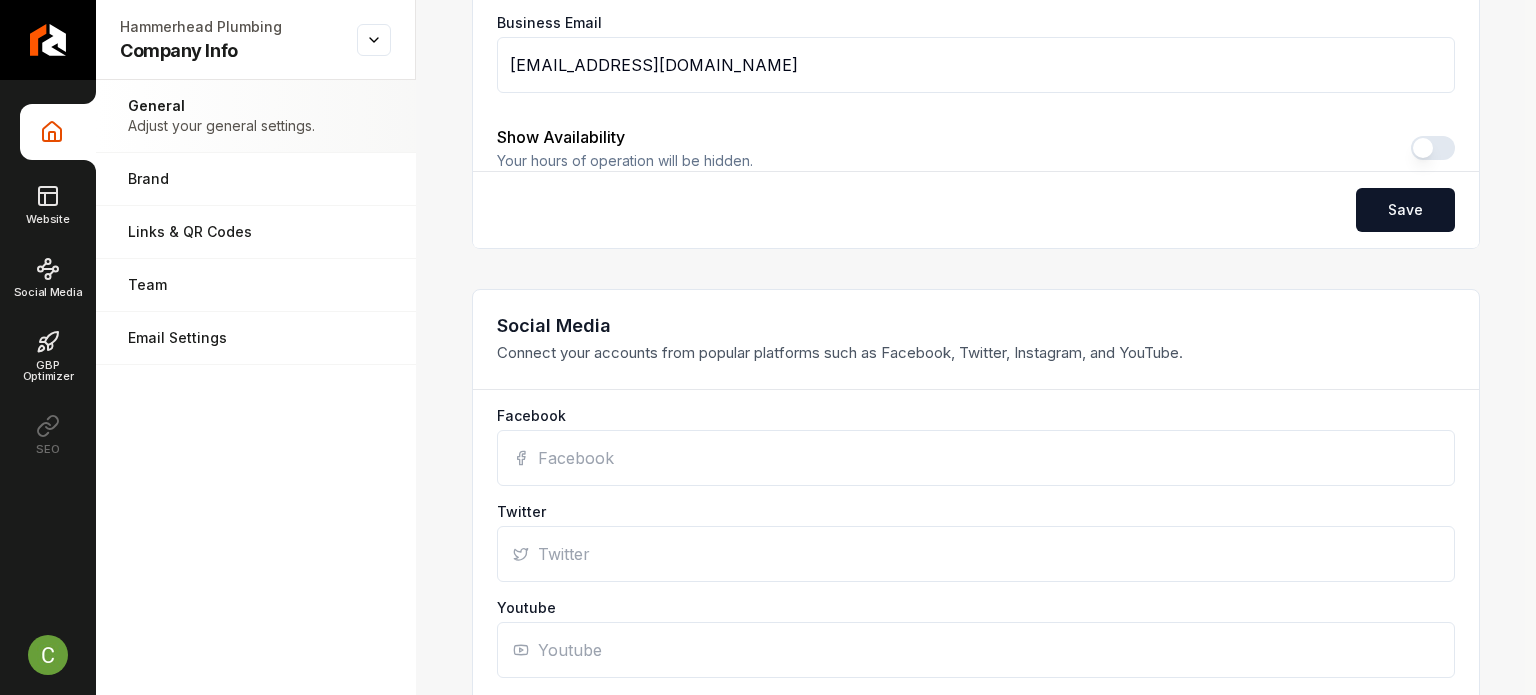 scroll, scrollTop: 1216, scrollLeft: 0, axis: vertical 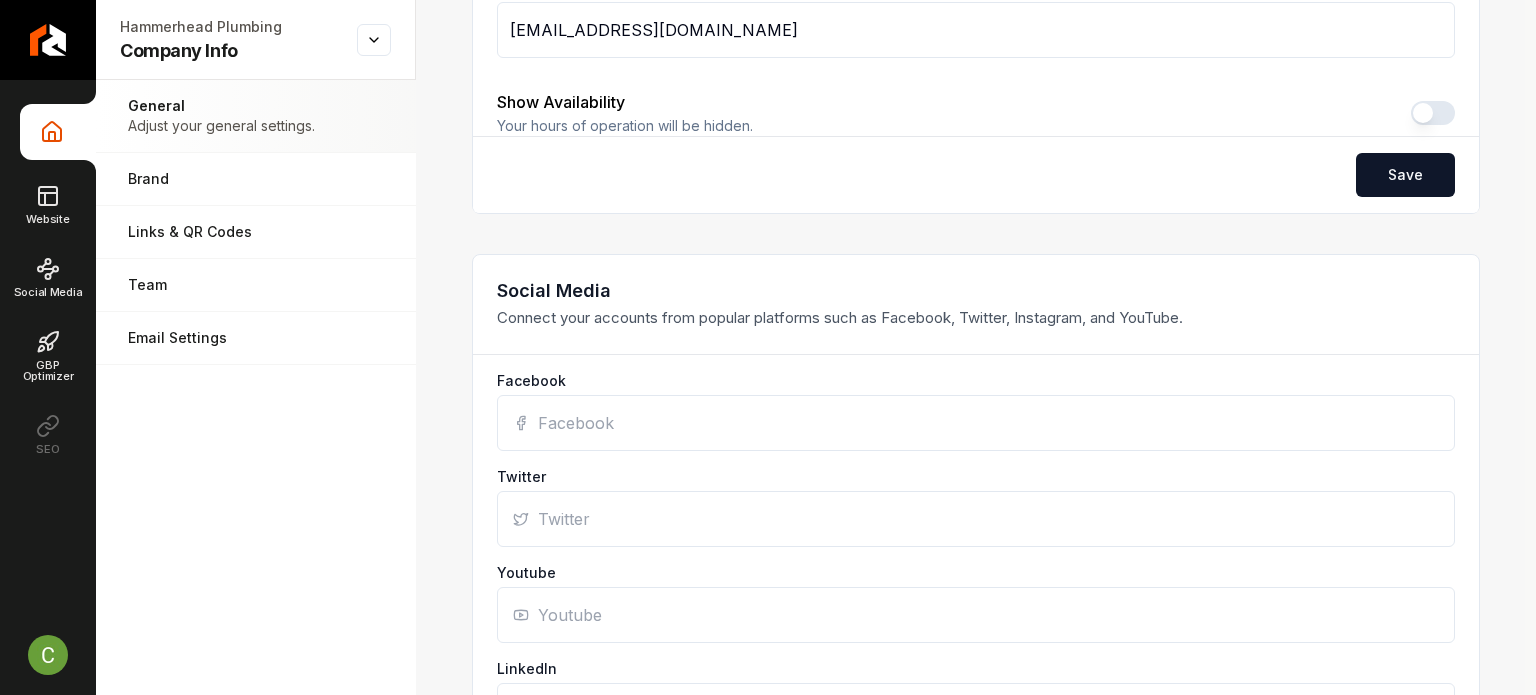 click on "Facebook" at bounding box center [976, 423] 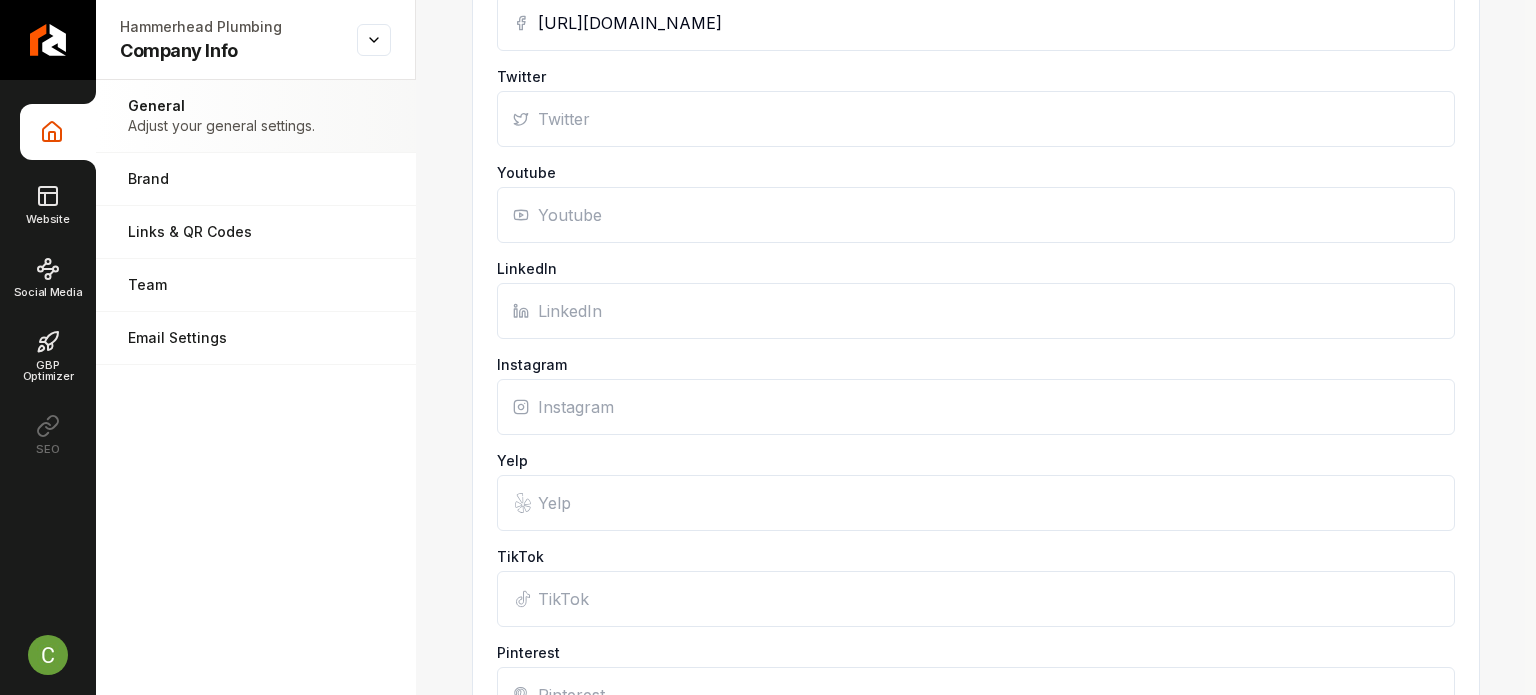 scroll, scrollTop: 2016, scrollLeft: 0, axis: vertical 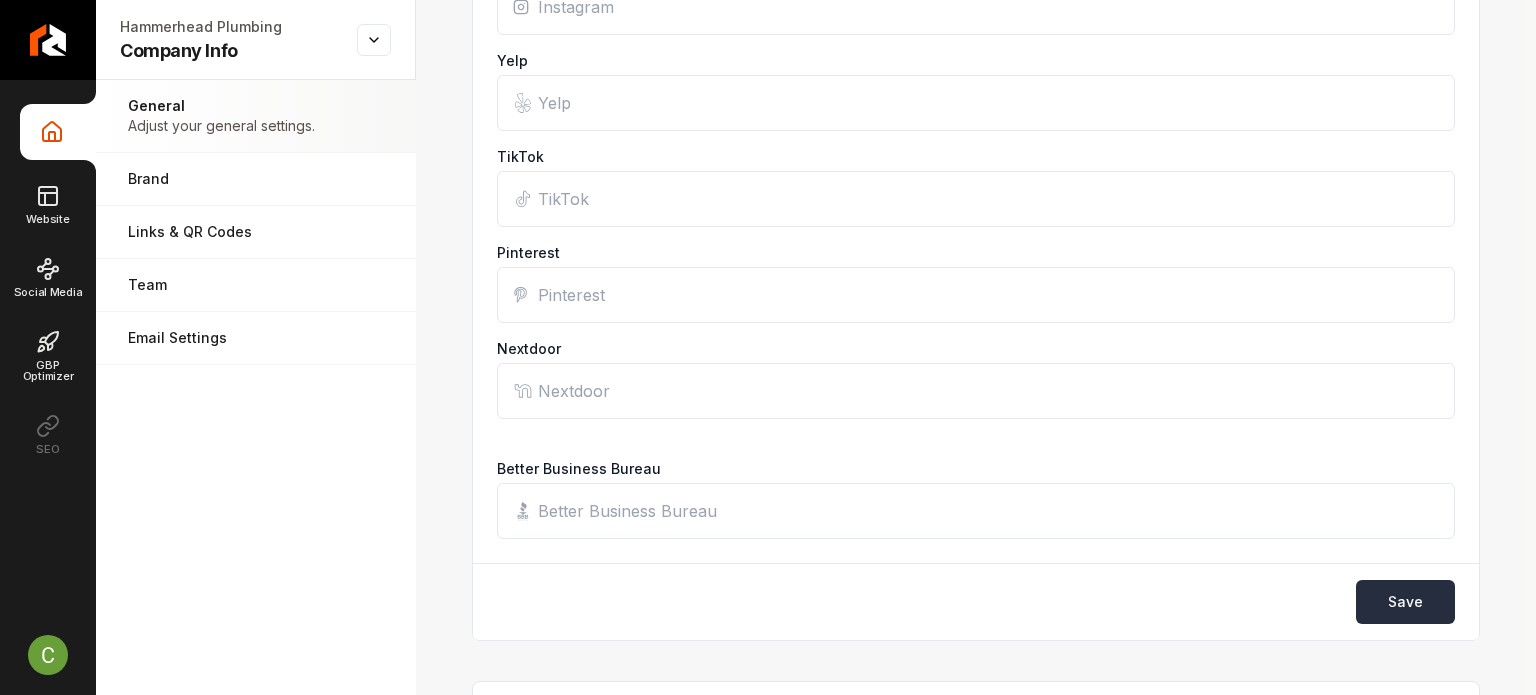 type on "https://www.facebook.com/people/Hammerhead-Plumbing/61572602301132/#" 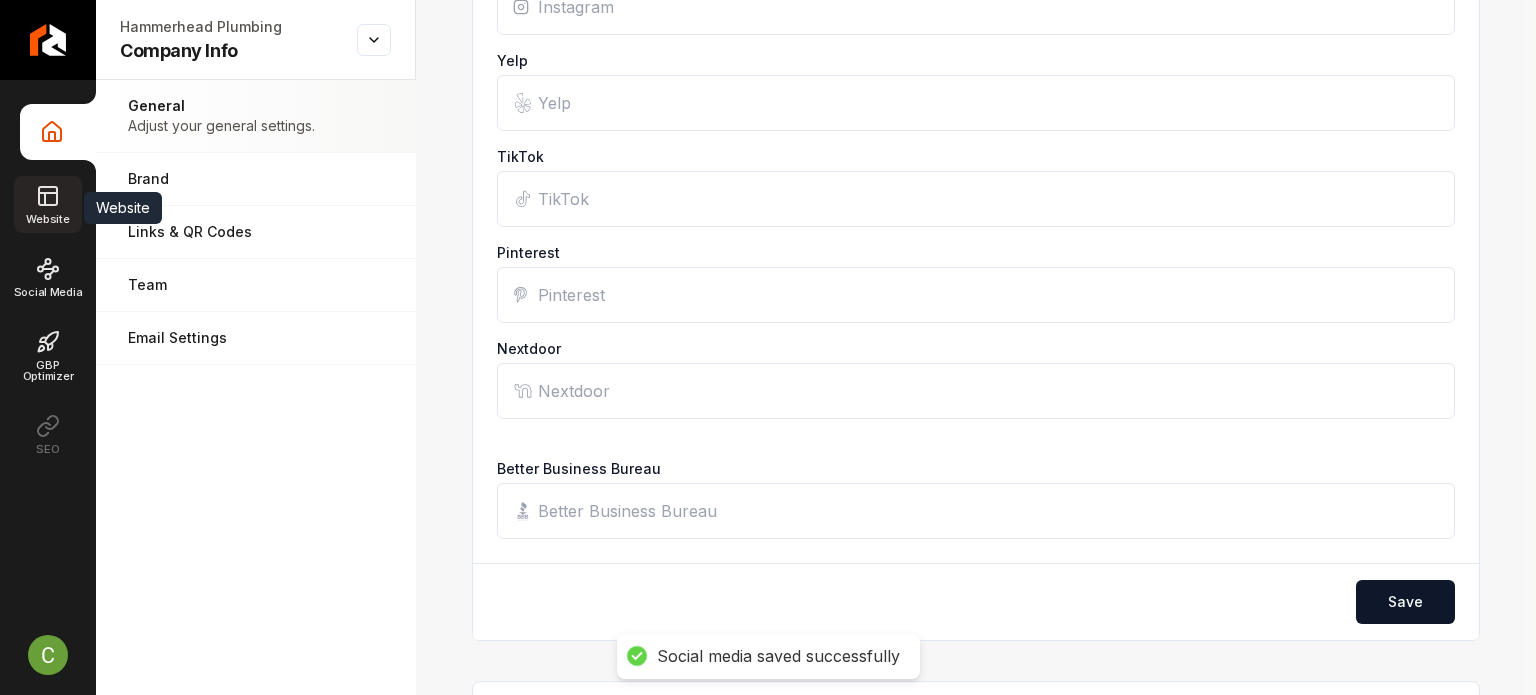 click on "Website" at bounding box center [47, 204] 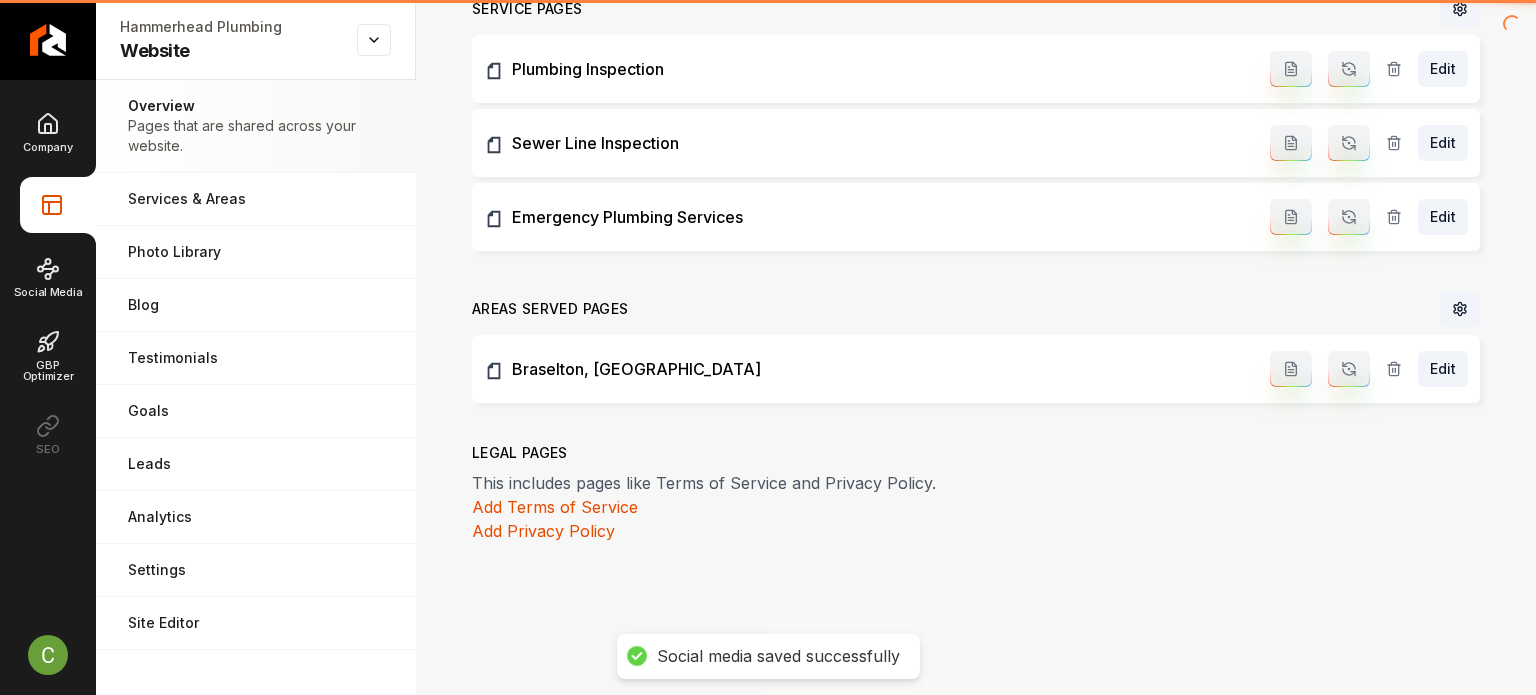scroll, scrollTop: 916, scrollLeft: 0, axis: vertical 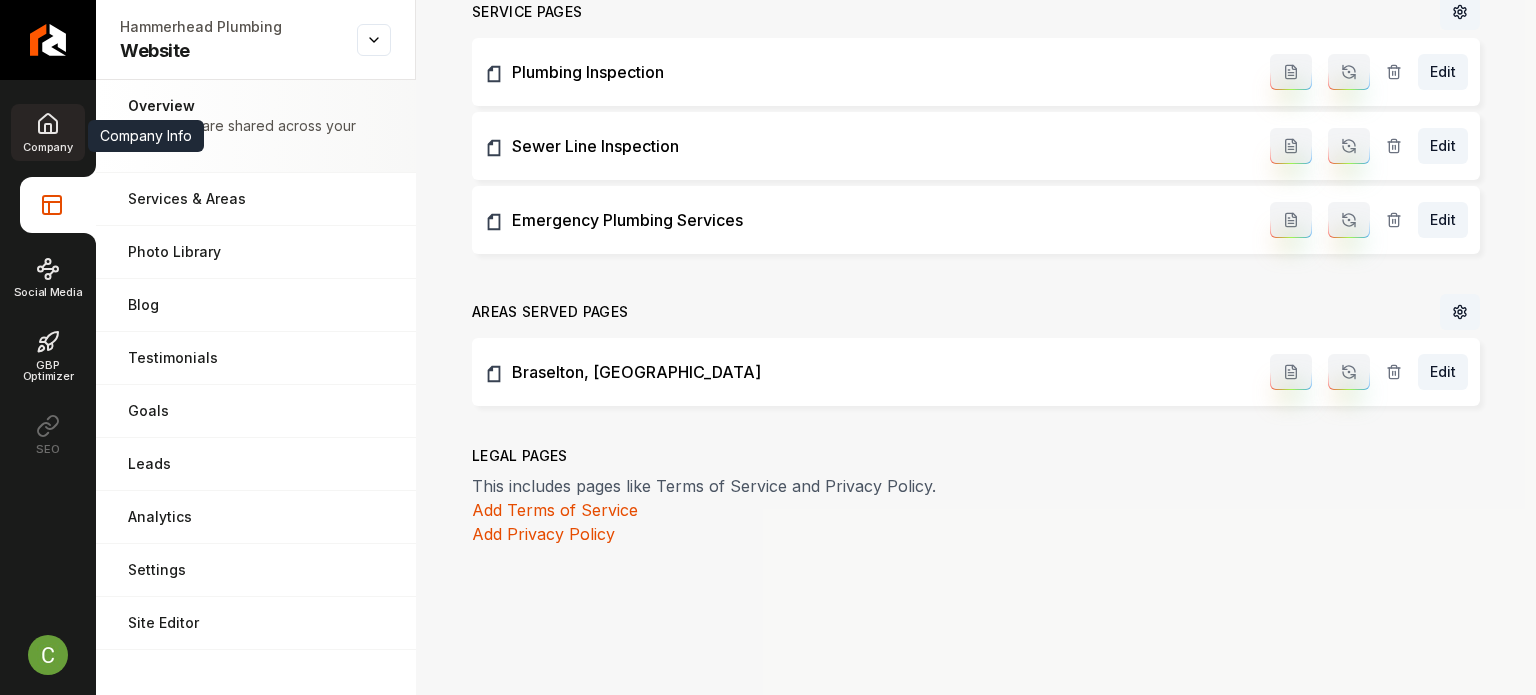 click 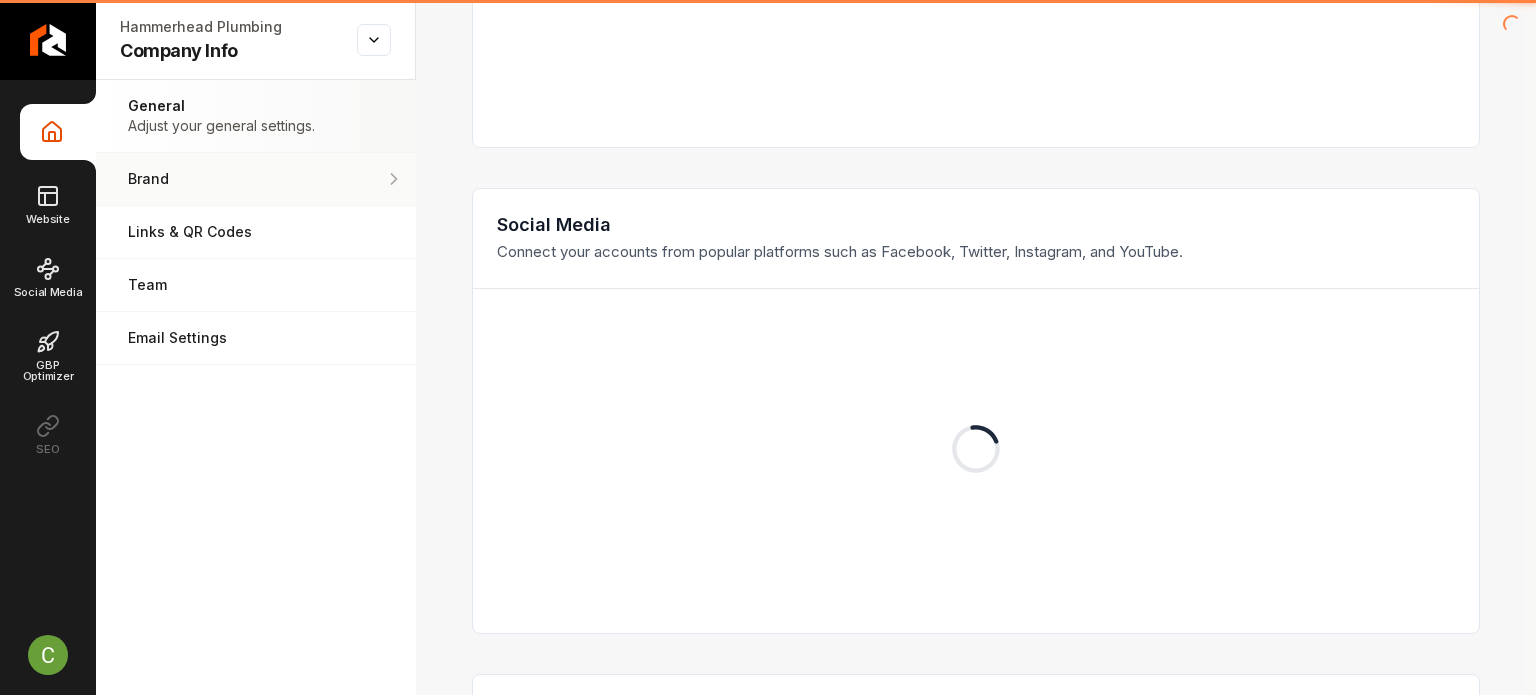 scroll, scrollTop: 1521, scrollLeft: 0, axis: vertical 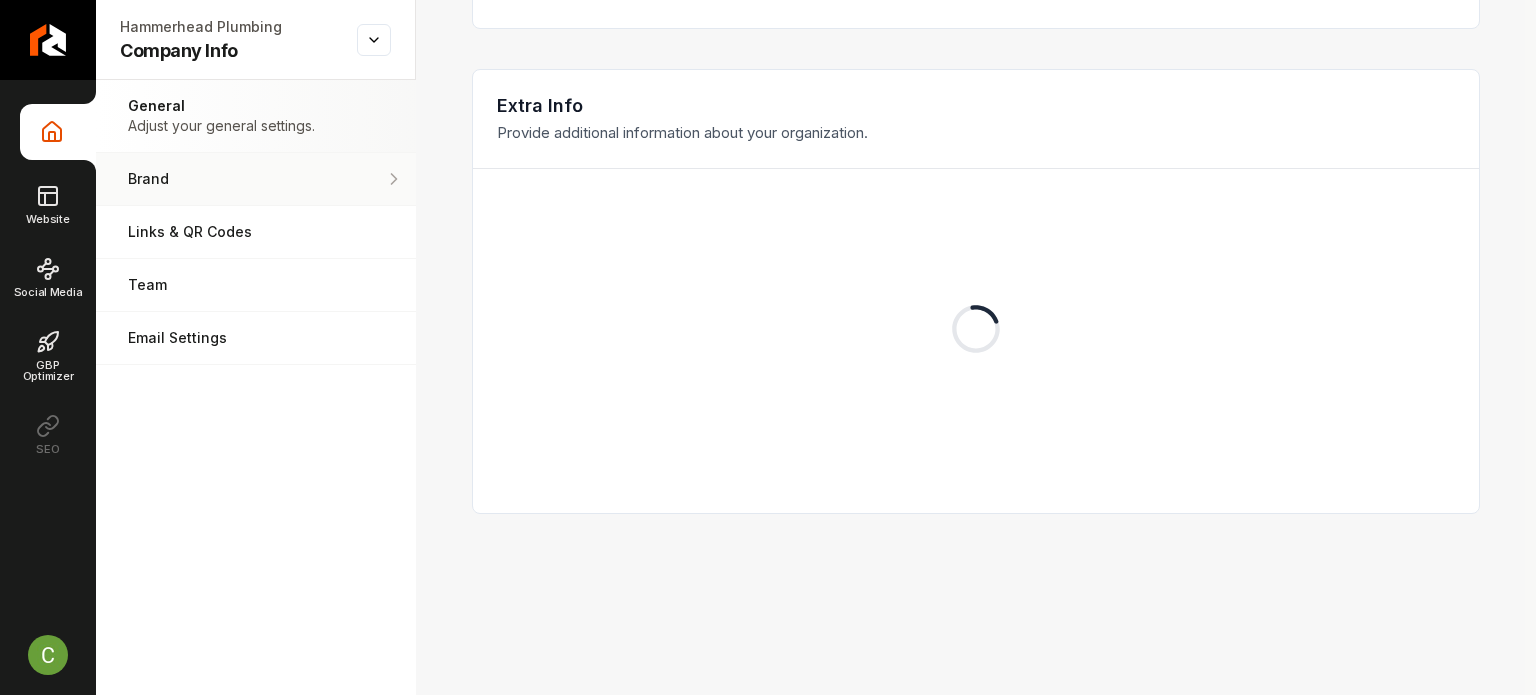 click on "Brand Manage the styles and colors of your business." at bounding box center [256, 179] 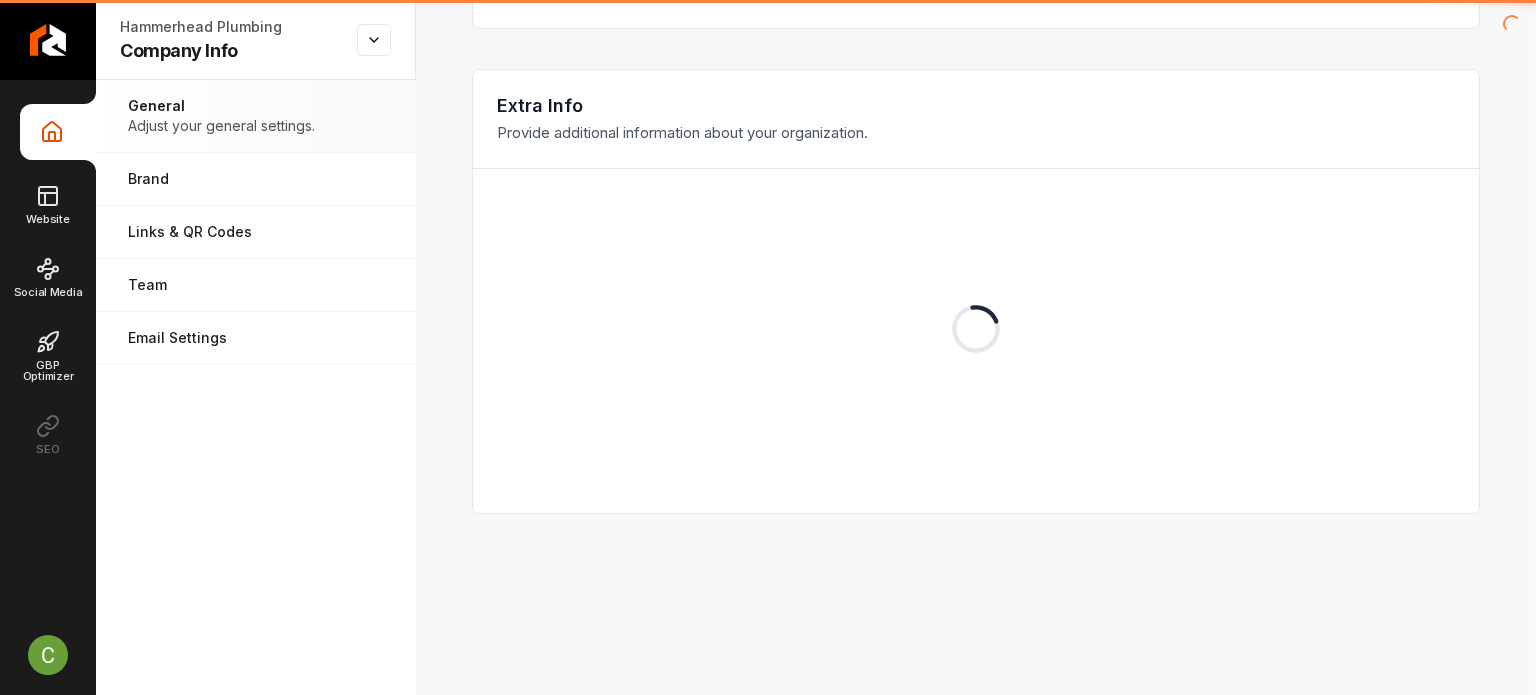 scroll, scrollTop: 0, scrollLeft: 0, axis: both 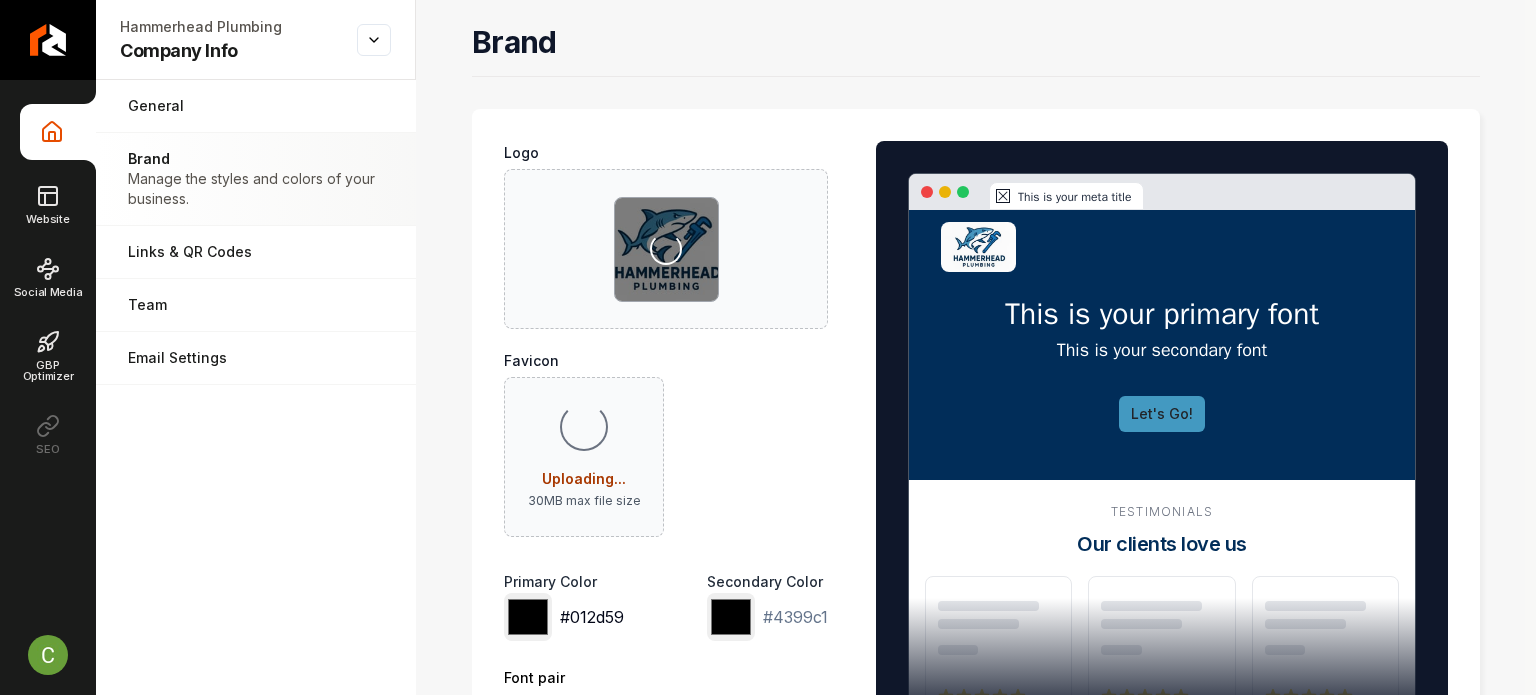 click on "*******" at bounding box center (528, 617) 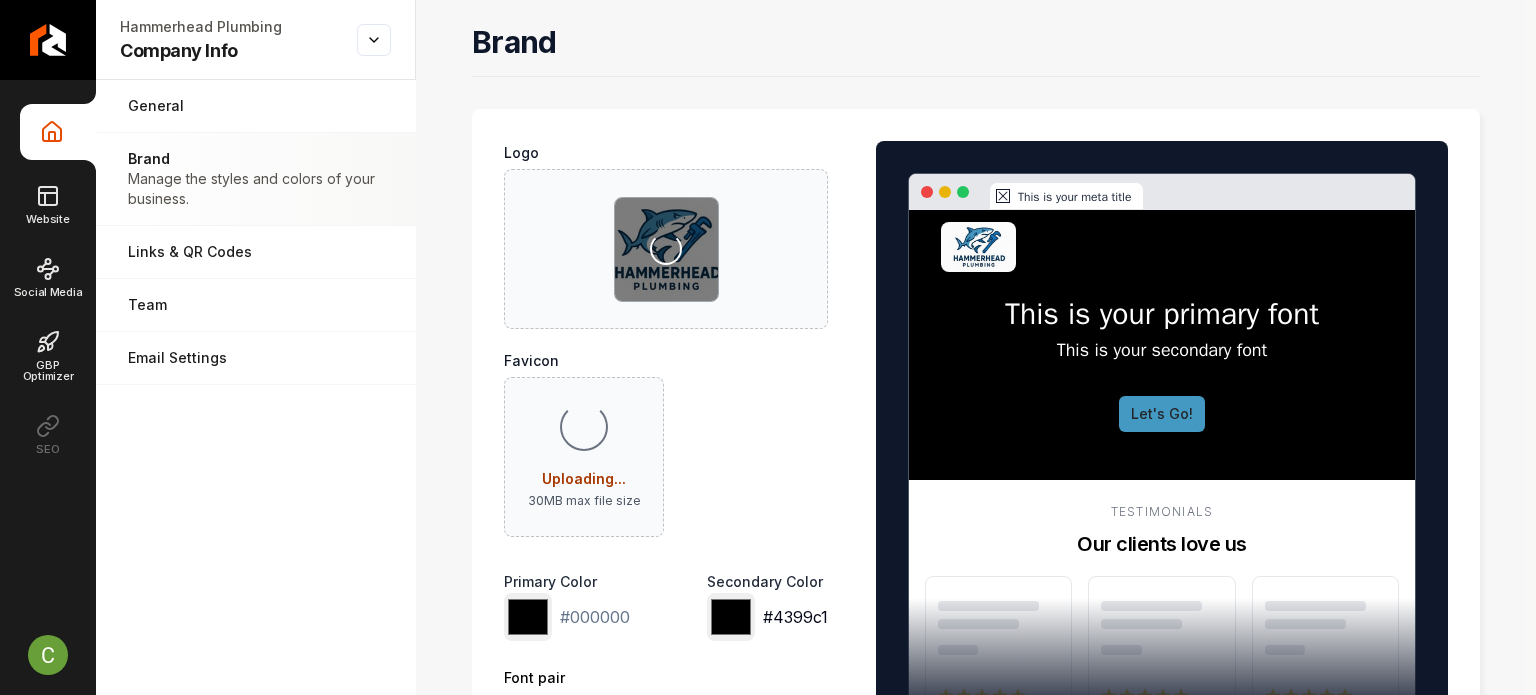 type on "*******" 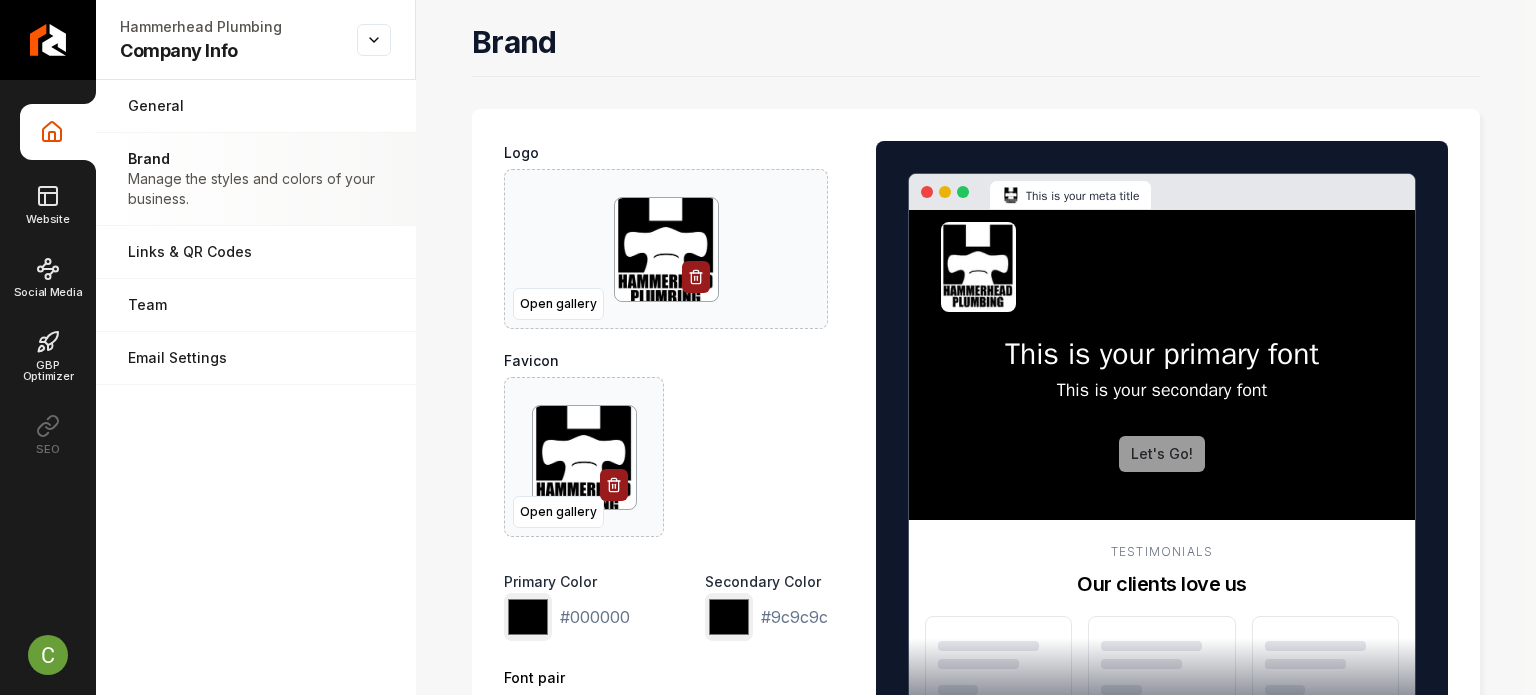 type on "*******" 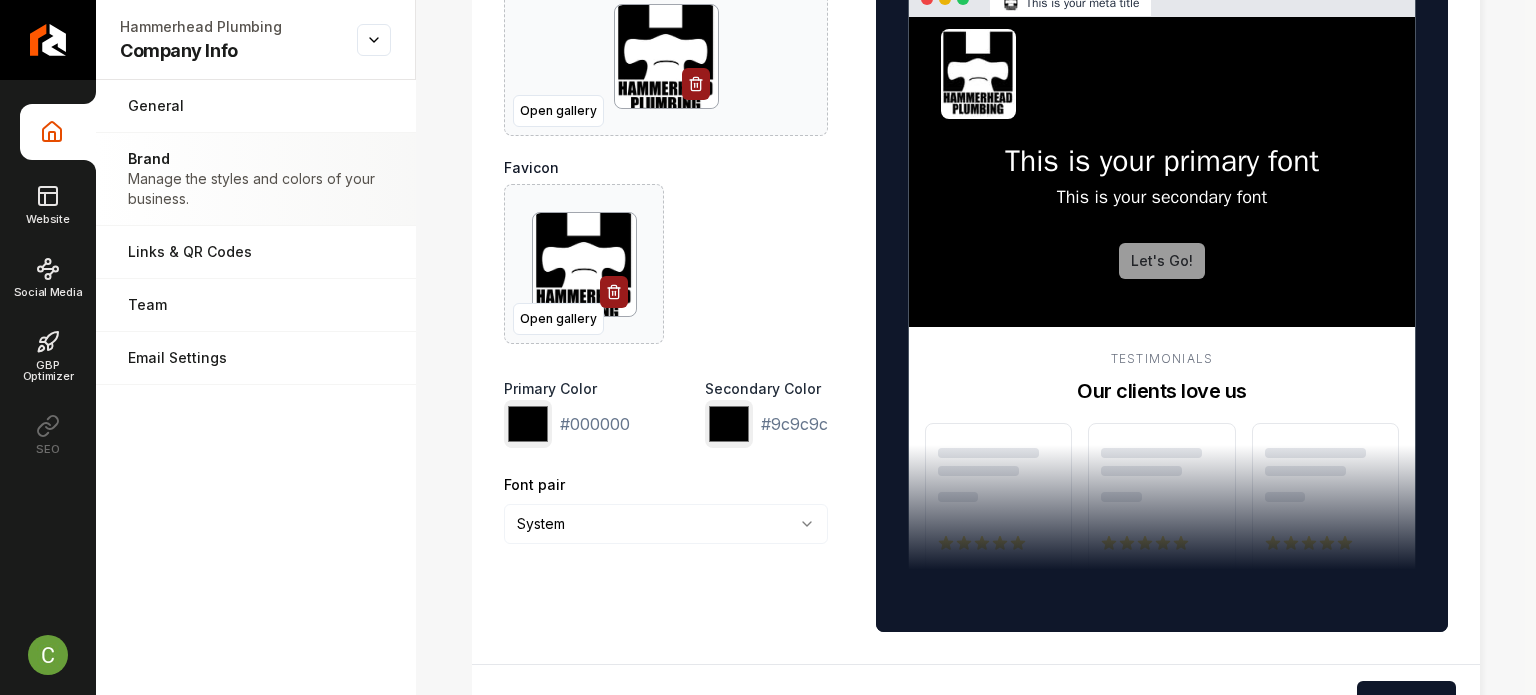 scroll, scrollTop: 200, scrollLeft: 0, axis: vertical 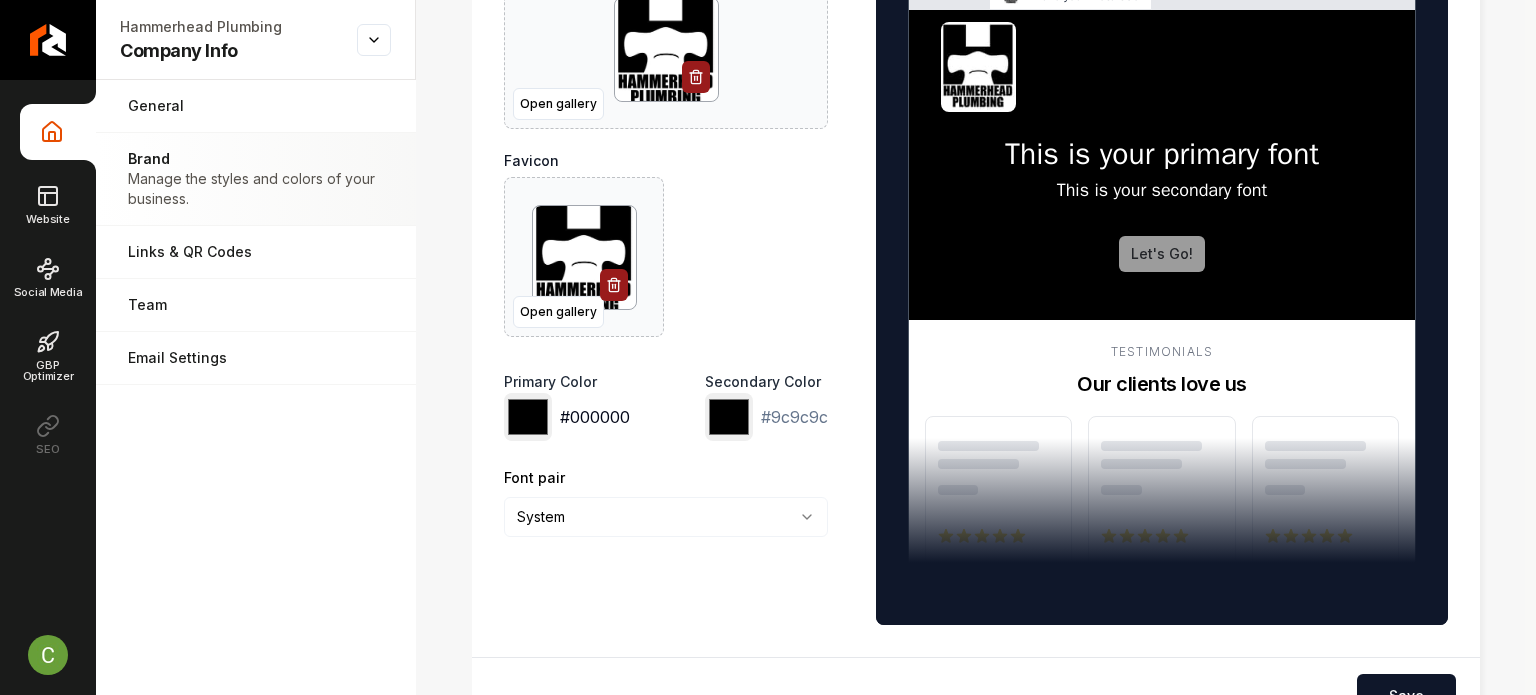 click on "*******" at bounding box center [528, 417] 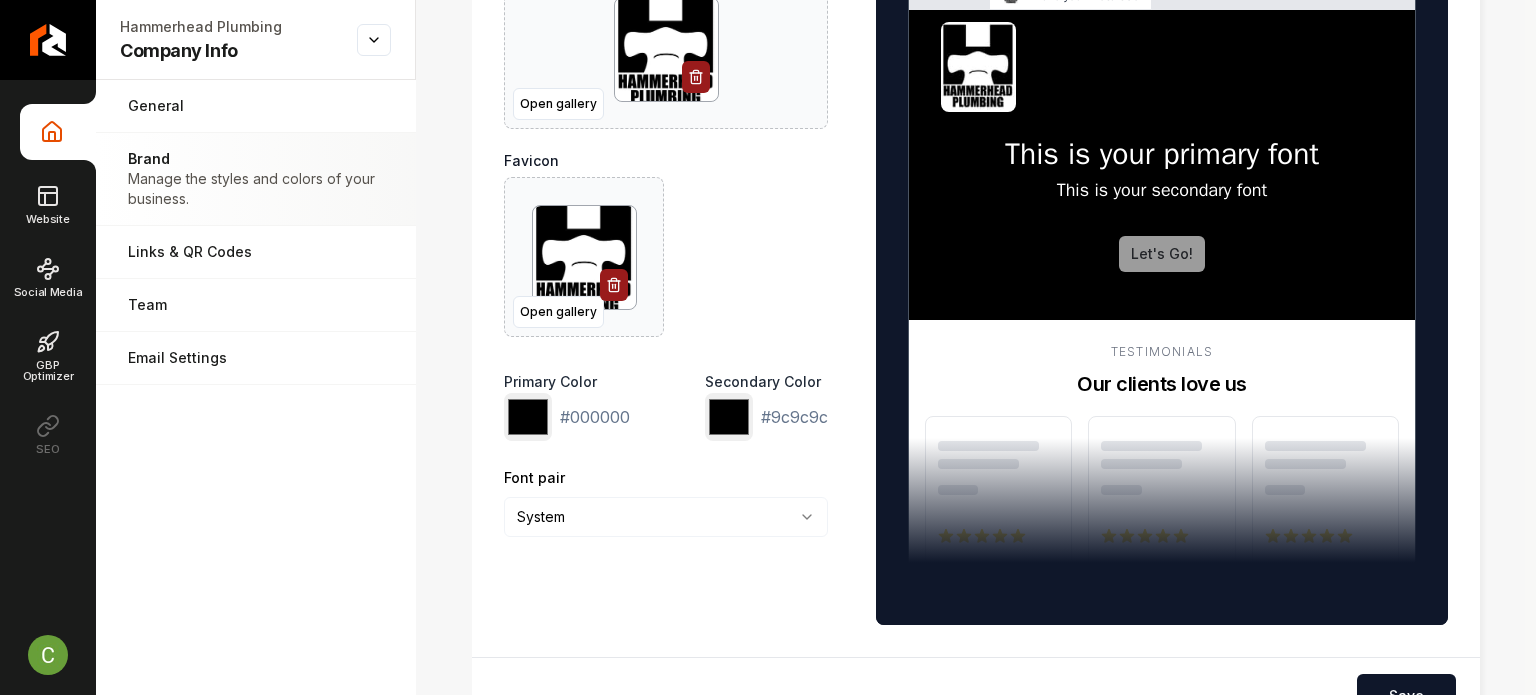 drag, startPoint x: 801, startPoint y: 468, endPoint x: 856, endPoint y: 522, distance: 77.07788 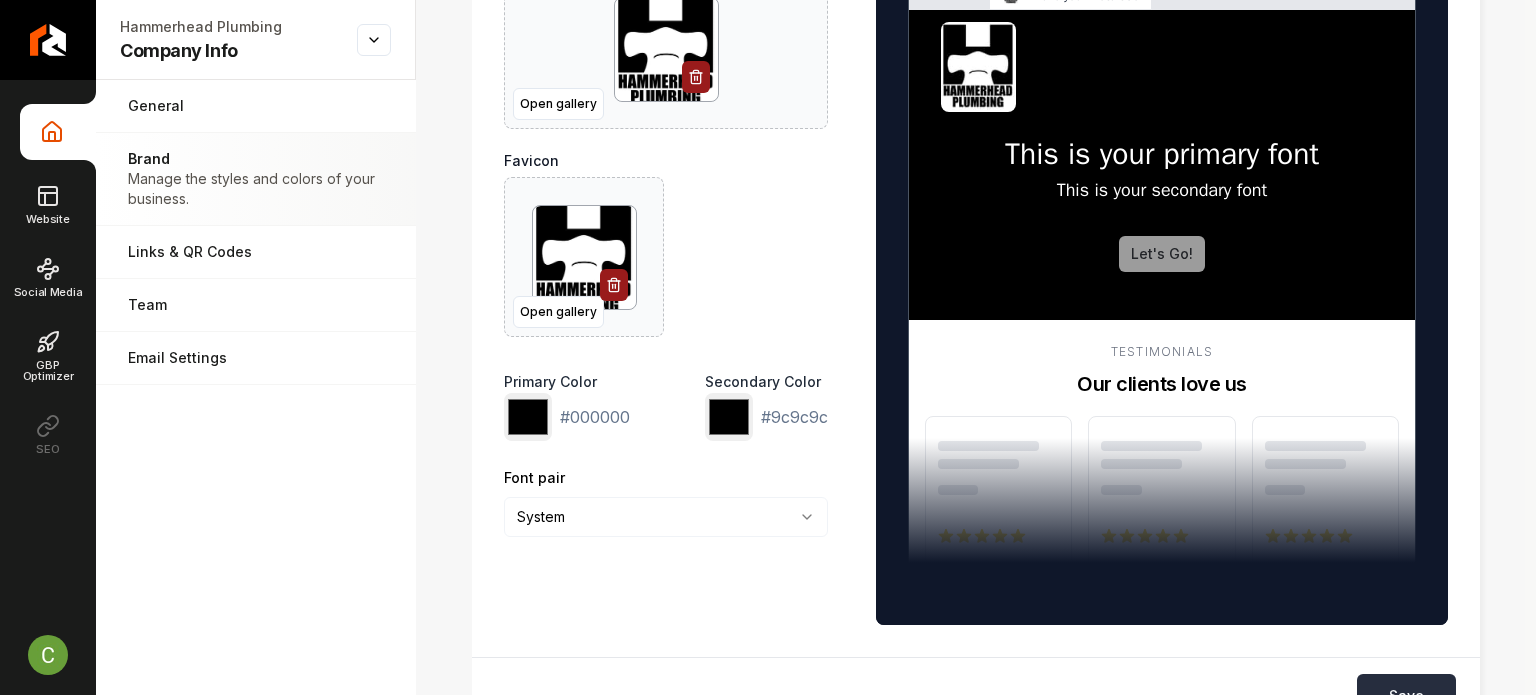 click on "Save" at bounding box center (1406, 696) 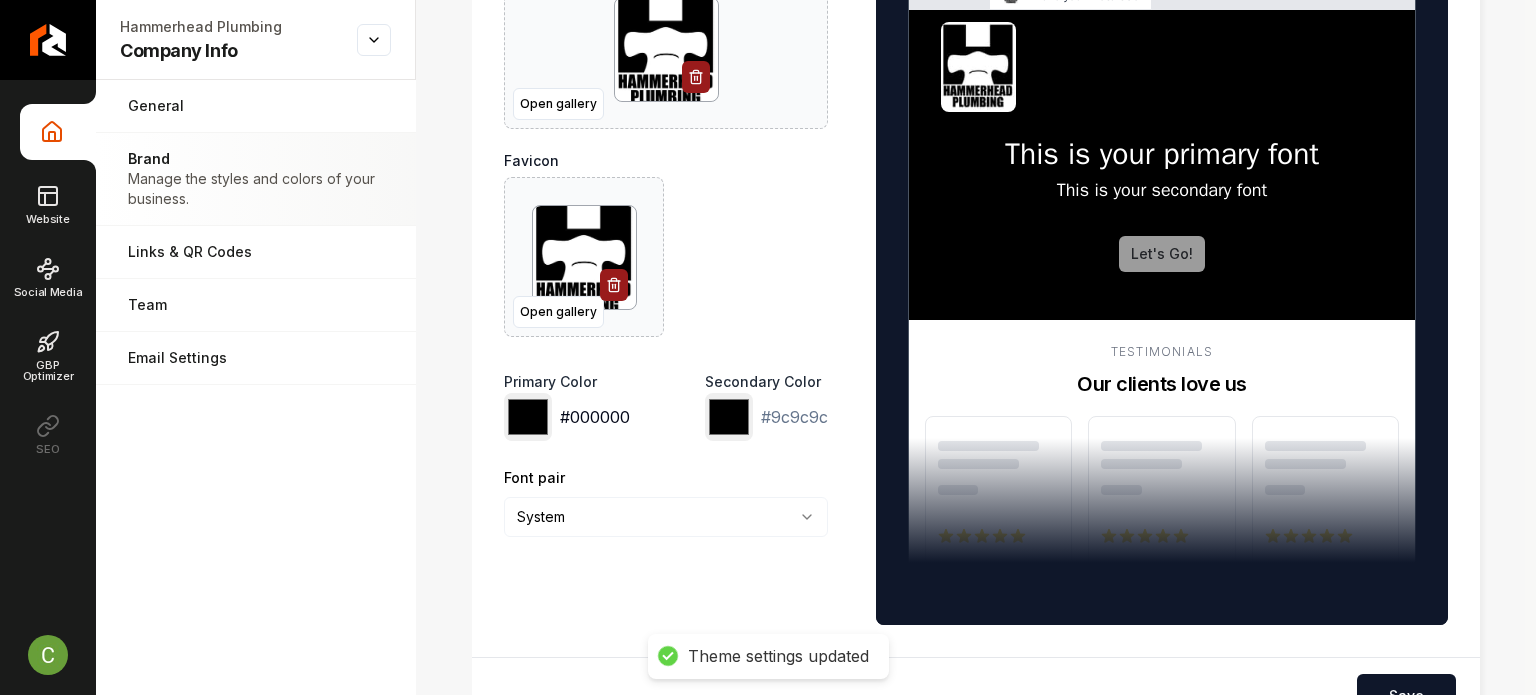 click on "*******" at bounding box center [528, 417] 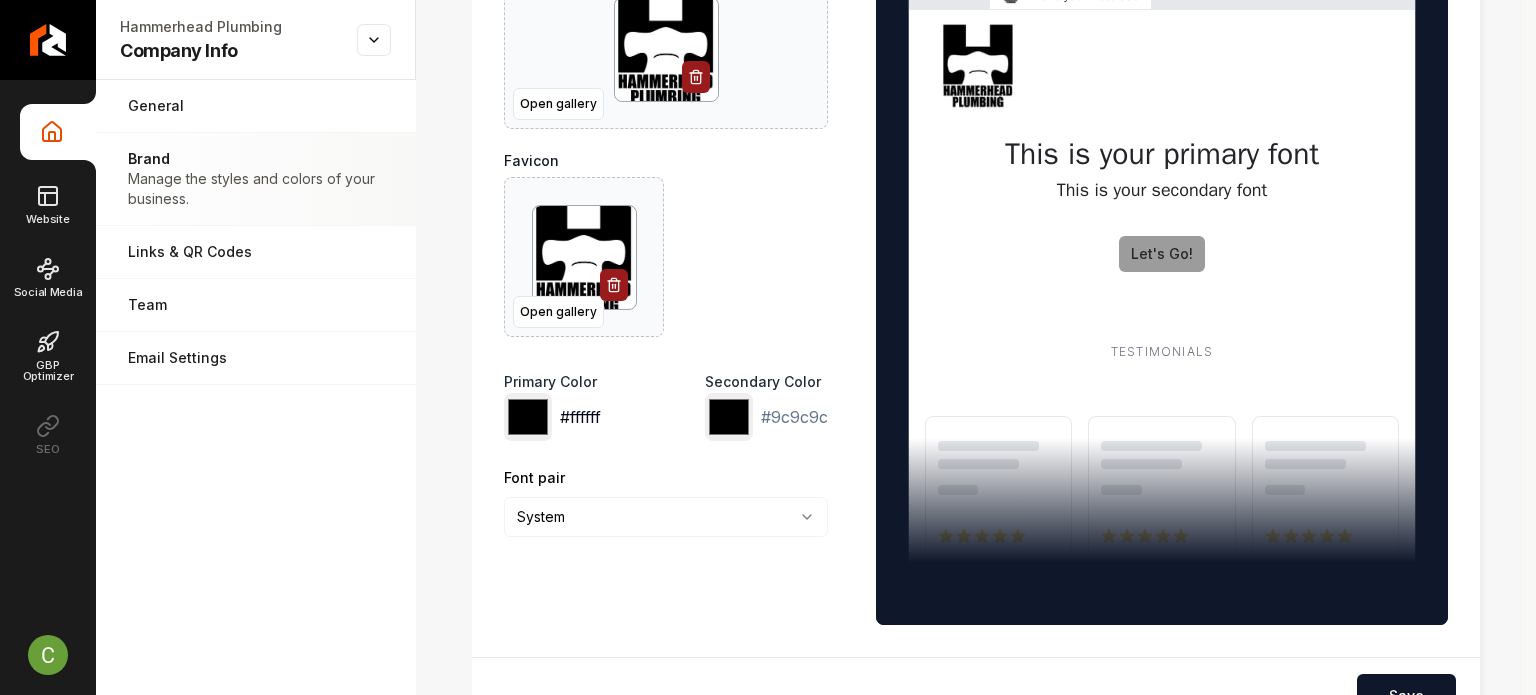 type on "*******" 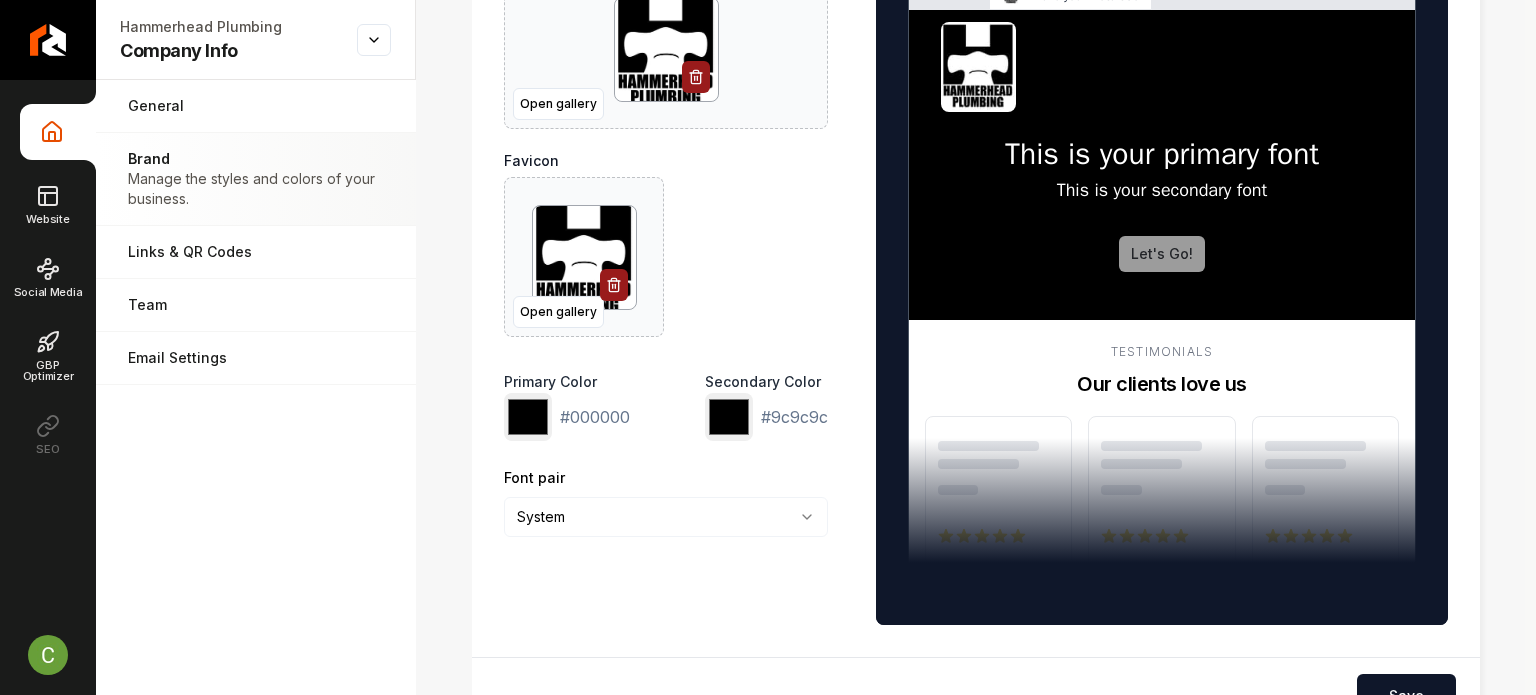 click on "Brand Logo Open gallery Favicon Open gallery Primary Color ******* #000000 Secondary Color ******* #9c9c9c Font pair System ****** ******* ******** ****** This is your meta title This is your primary font This is your secondary font Let's Go! Testimonials Our clients love us Save" at bounding box center [976, 279] 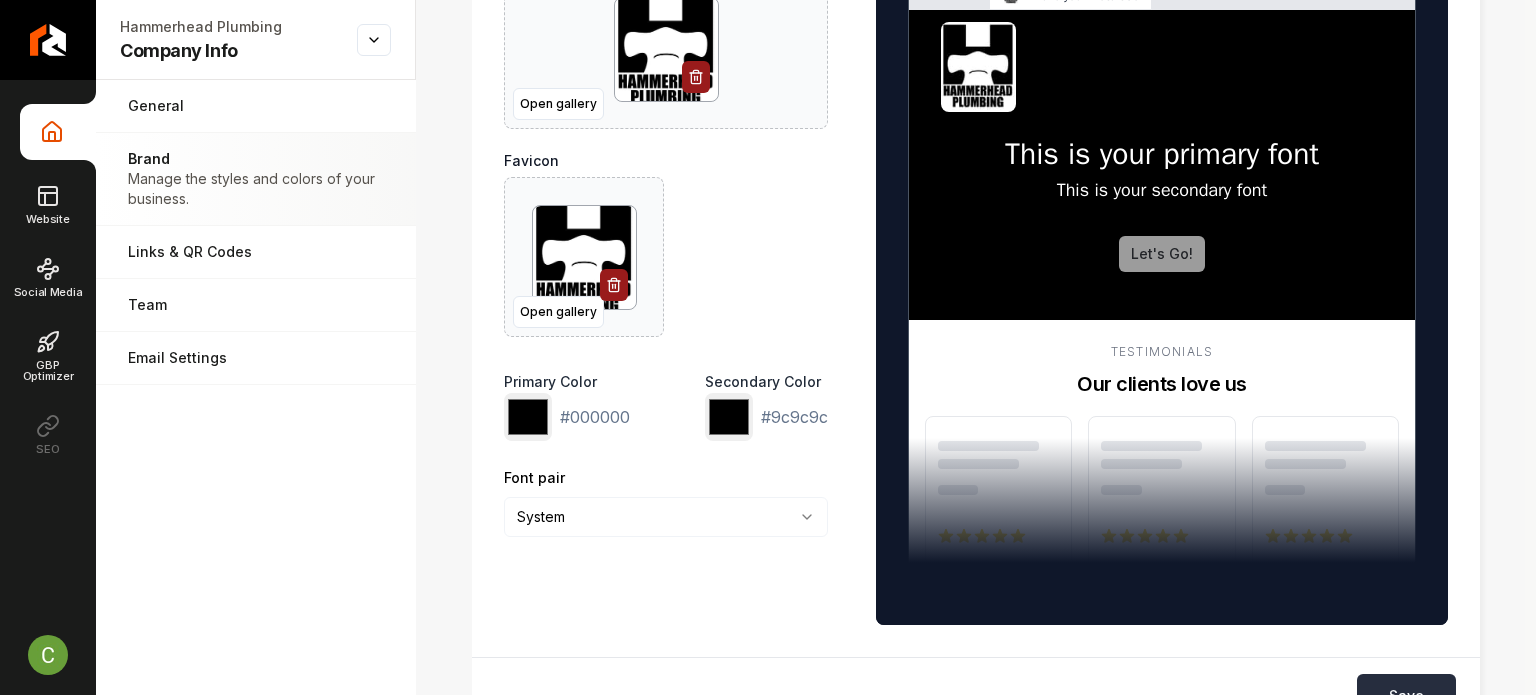 click on "Save" at bounding box center [1406, 696] 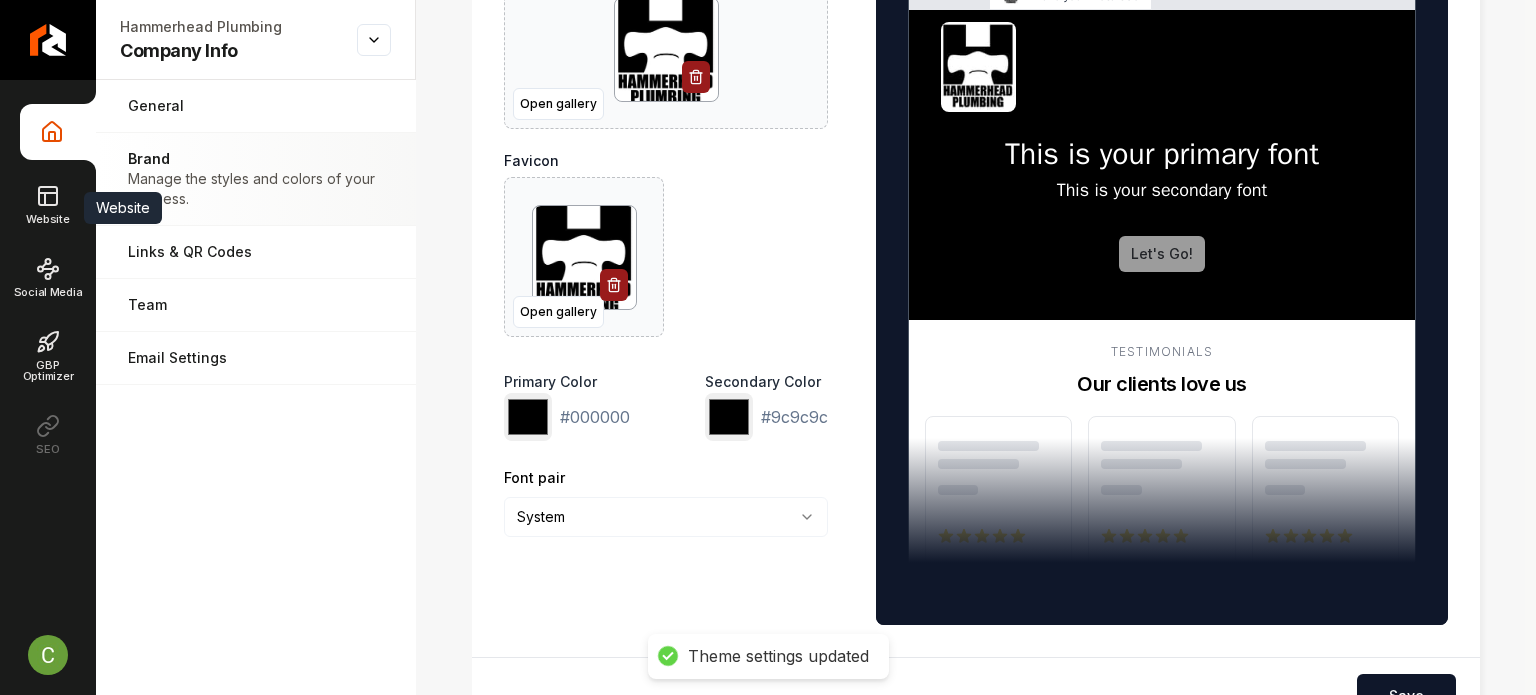 drag, startPoint x: 60, startPoint y: 210, endPoint x: 56, endPoint y: 243, distance: 33.24154 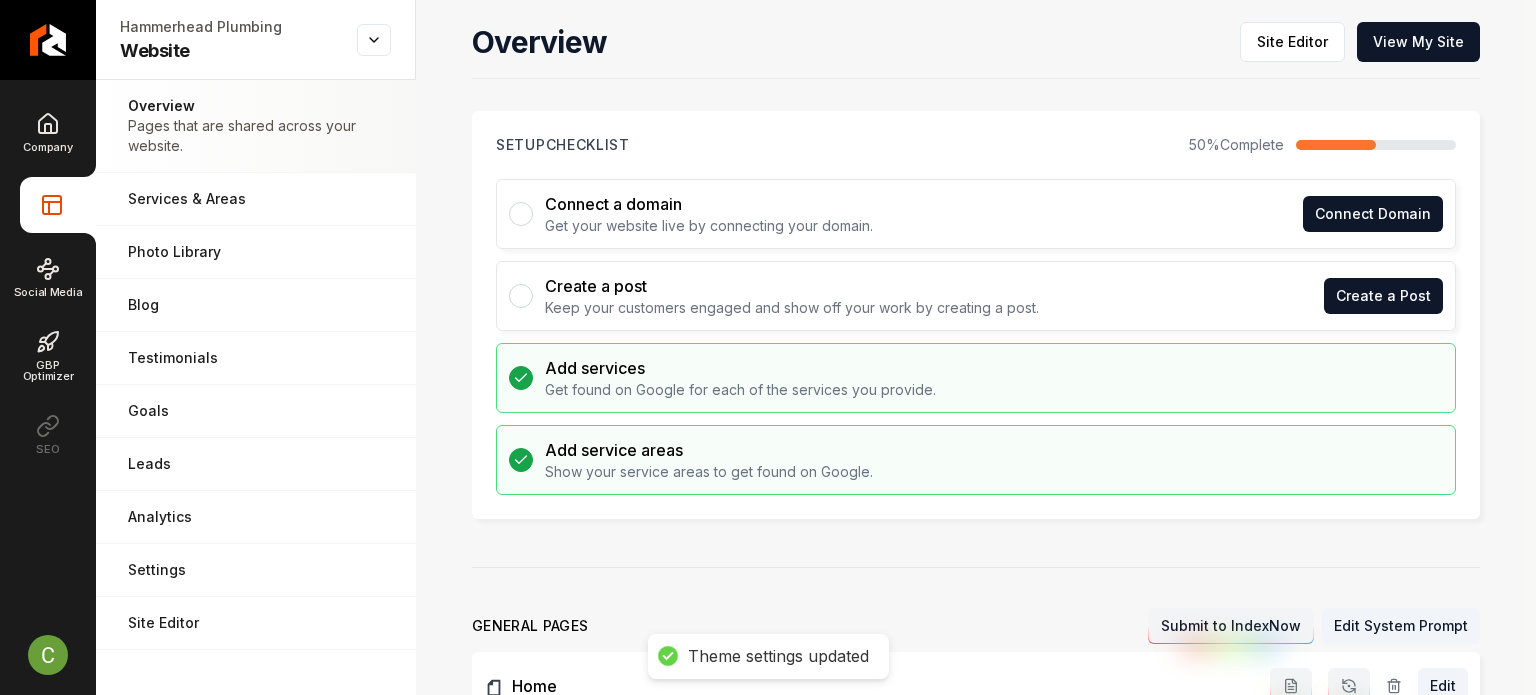 scroll, scrollTop: 0, scrollLeft: 0, axis: both 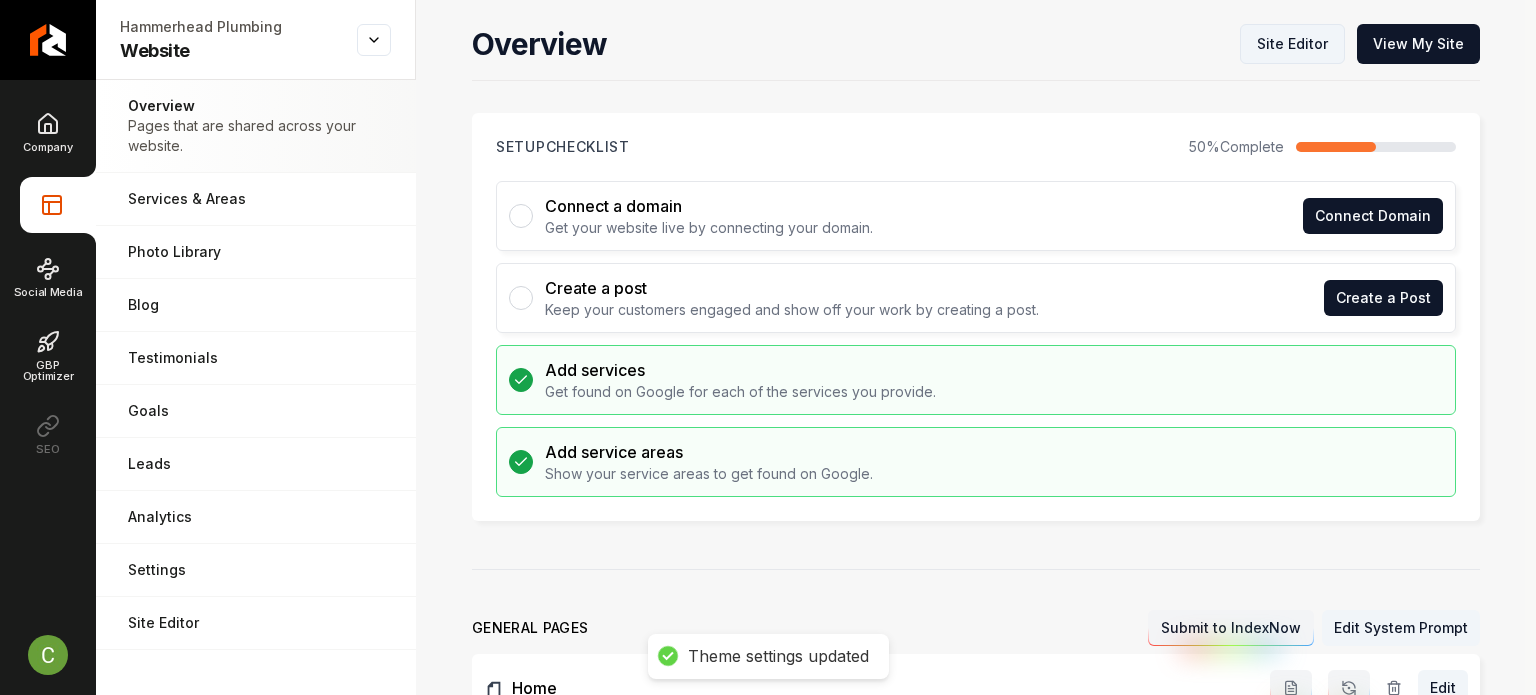 click on "Site Editor" at bounding box center [1292, 44] 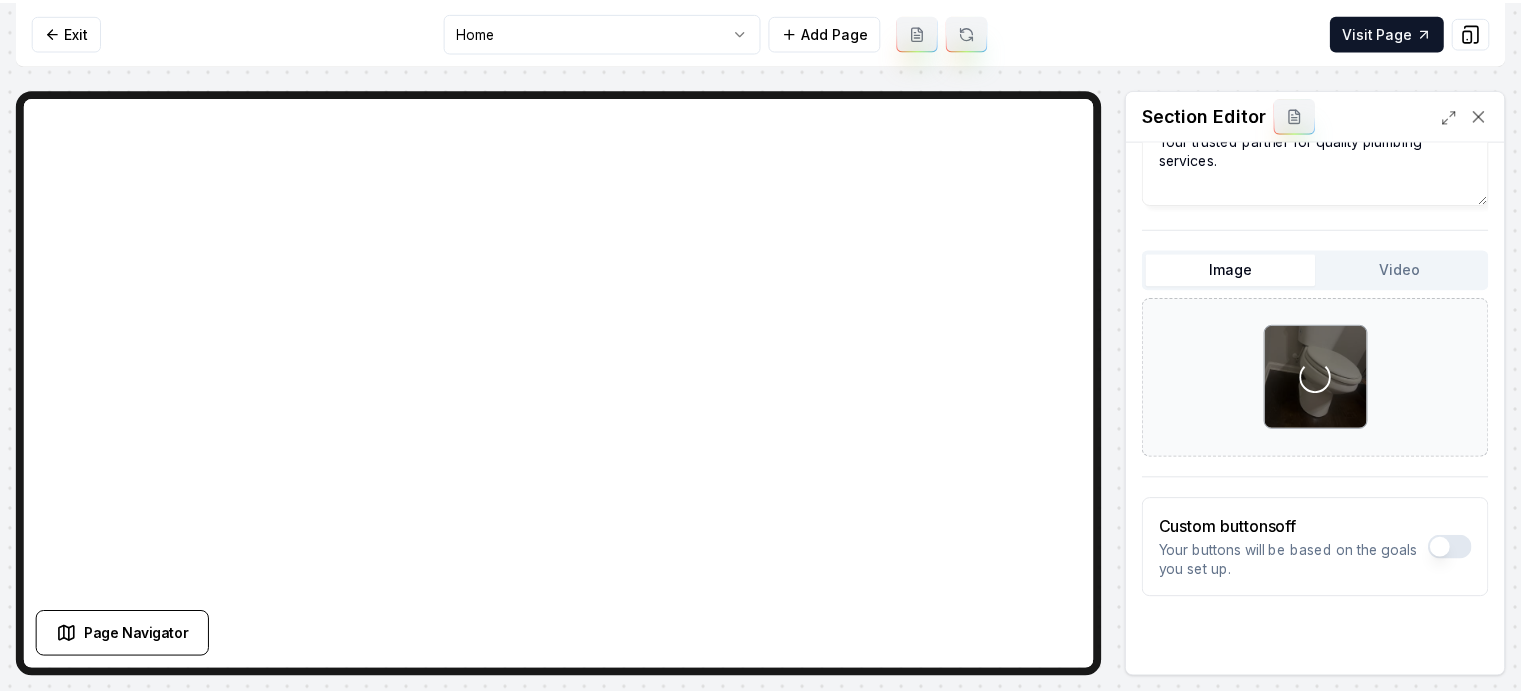scroll, scrollTop: 223, scrollLeft: 0, axis: vertical 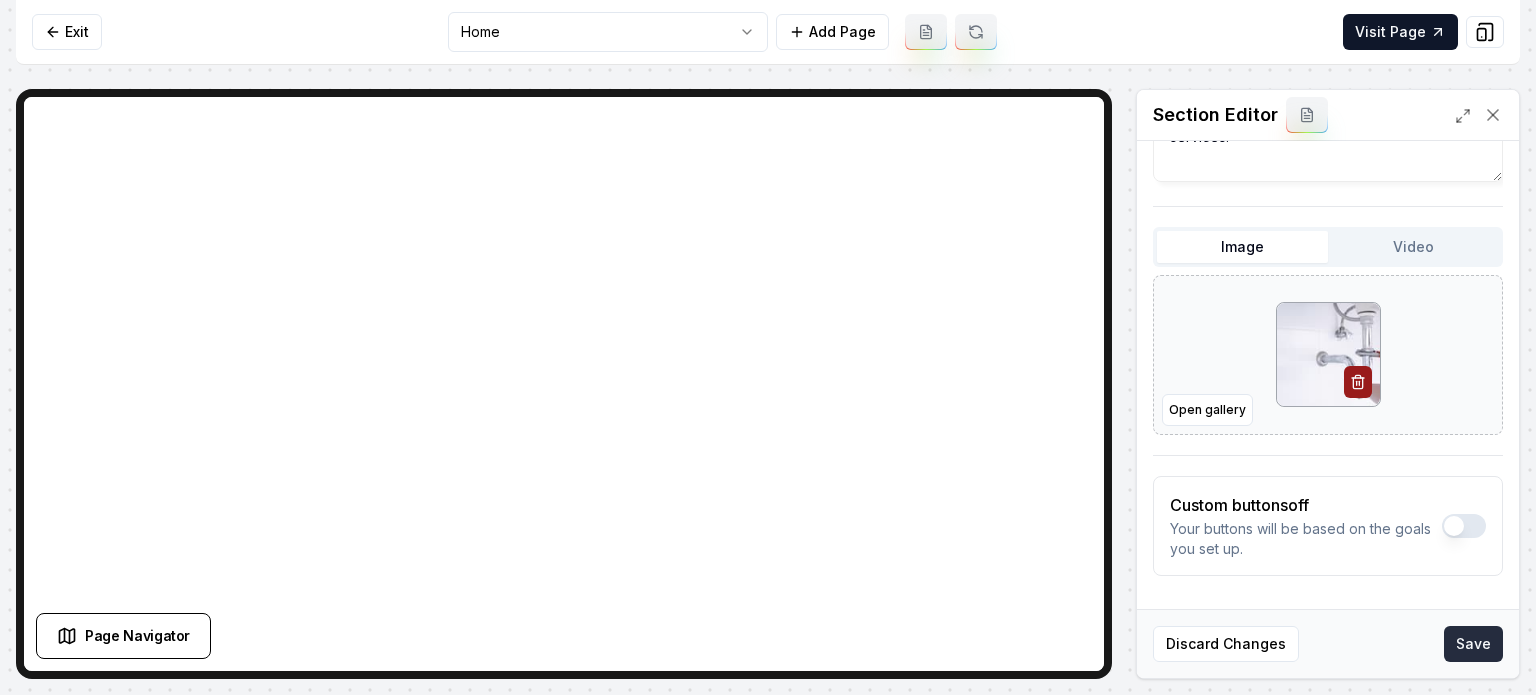 click on "Save" at bounding box center [1473, 644] 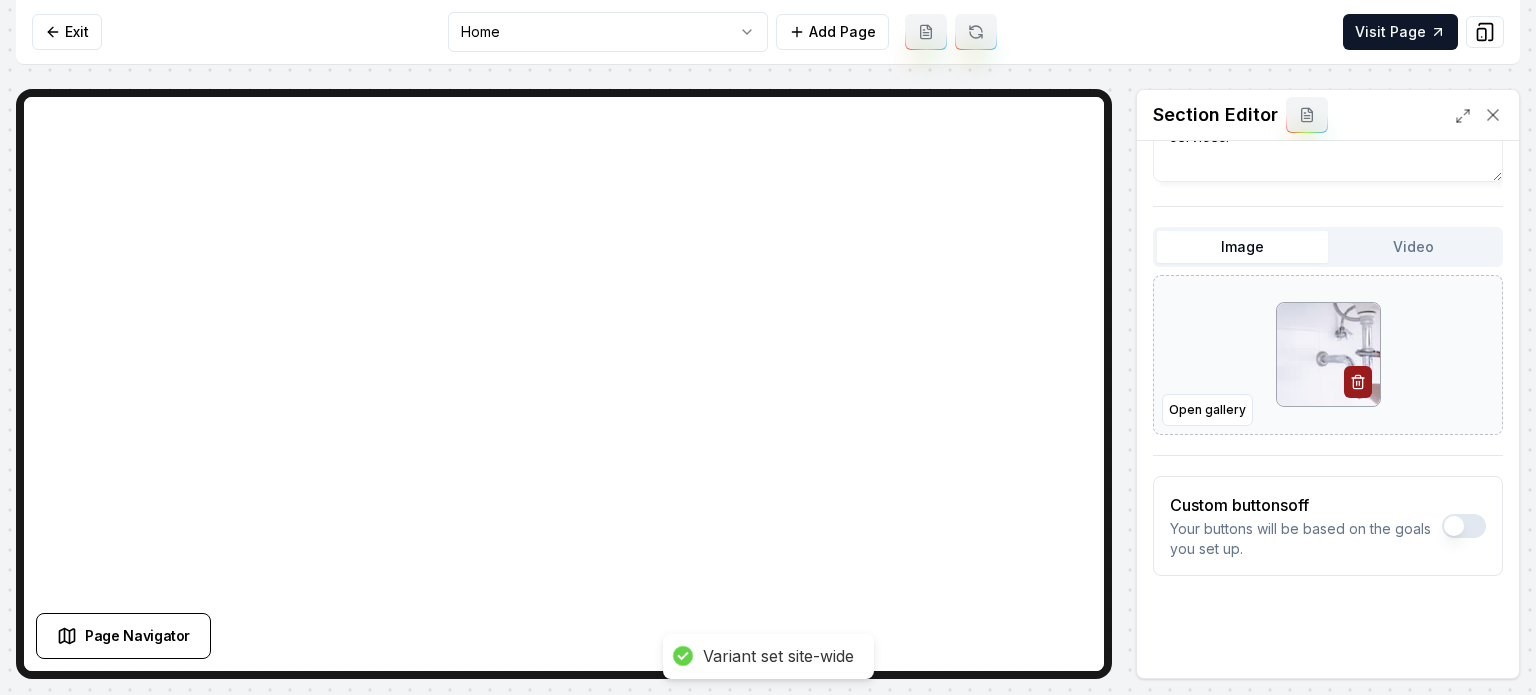 scroll, scrollTop: 0, scrollLeft: 0, axis: both 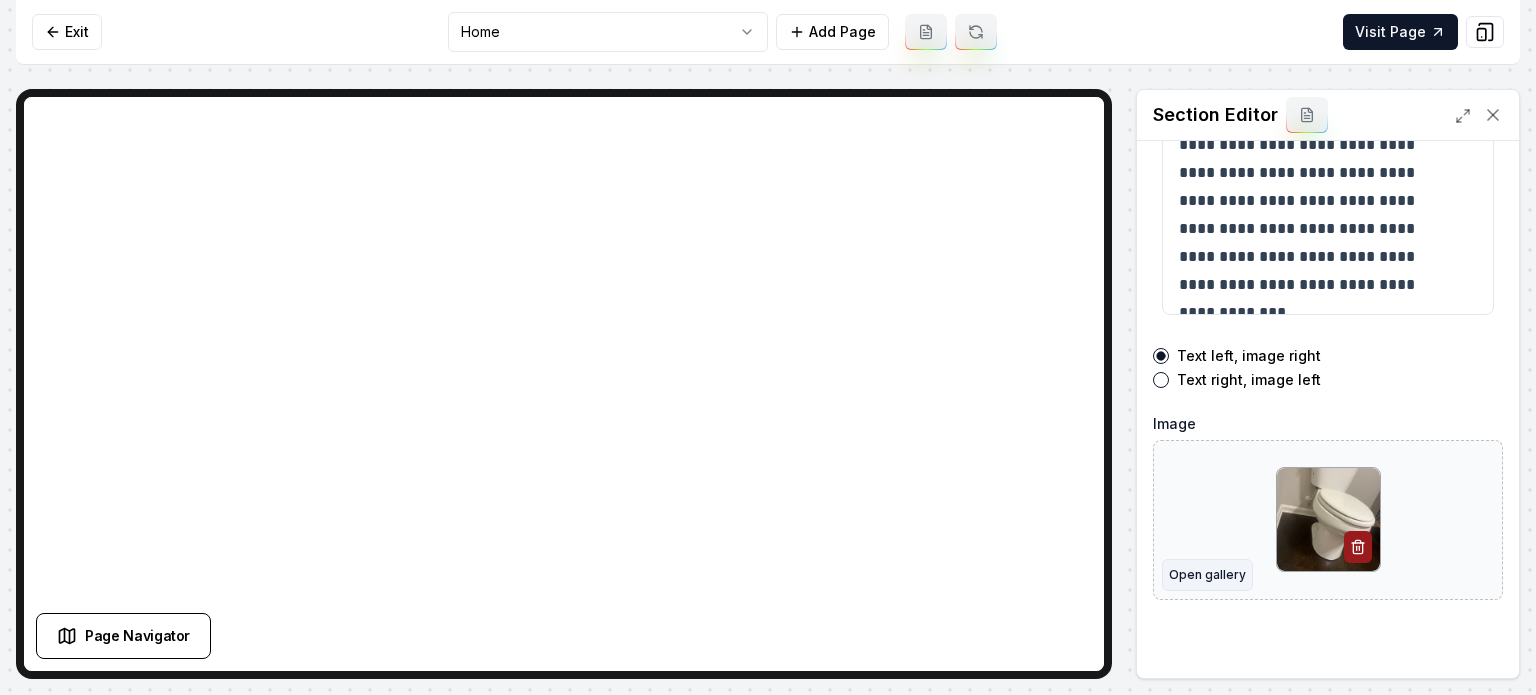 click on "Open gallery" at bounding box center (1207, 575) 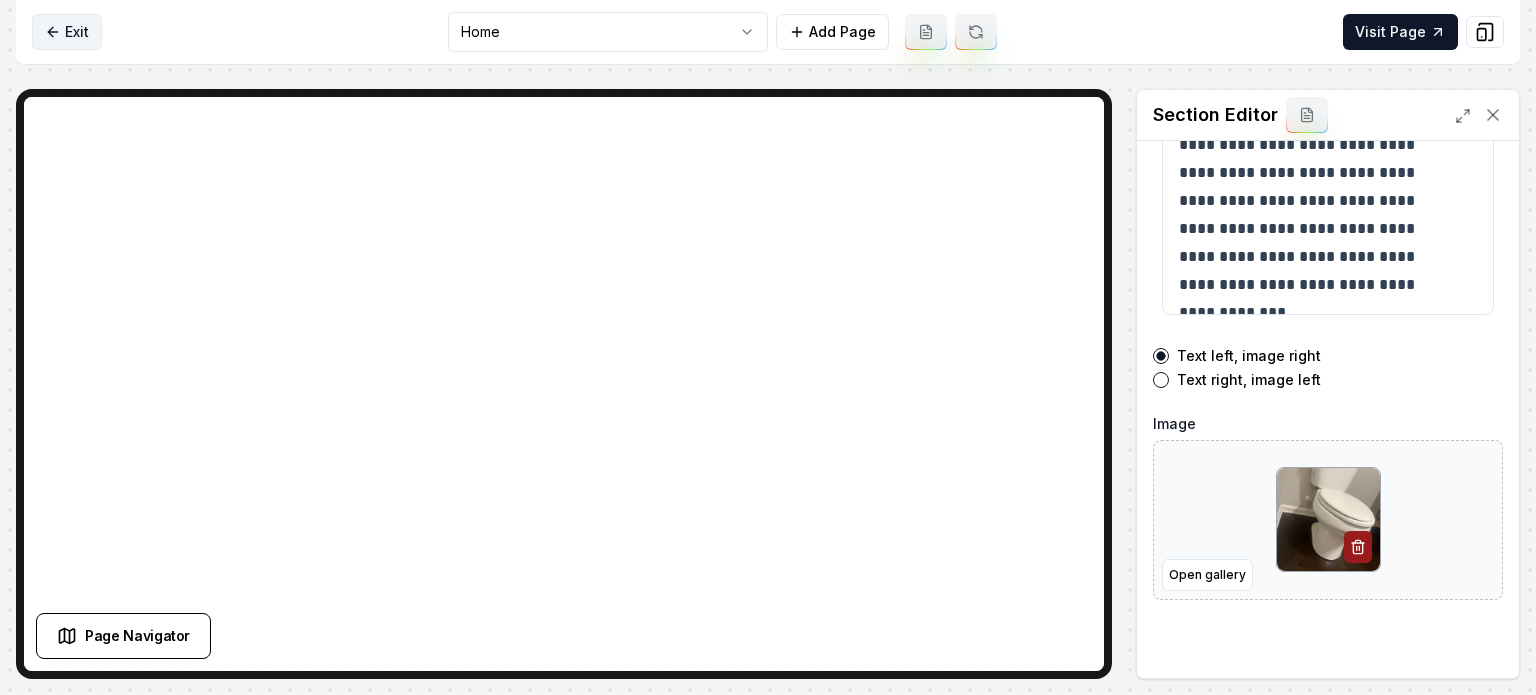 click on "Exit" at bounding box center (67, 32) 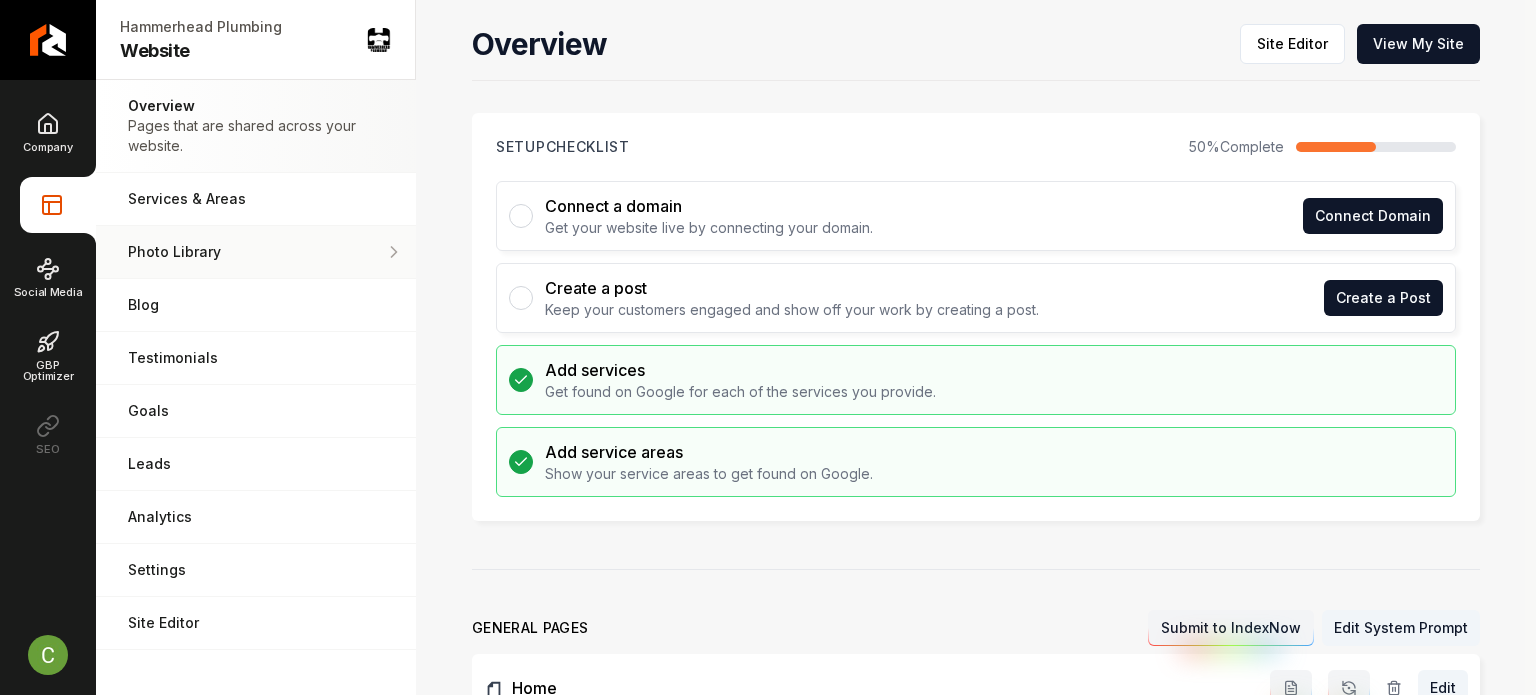 click on "Photo Library" at bounding box center (247, 252) 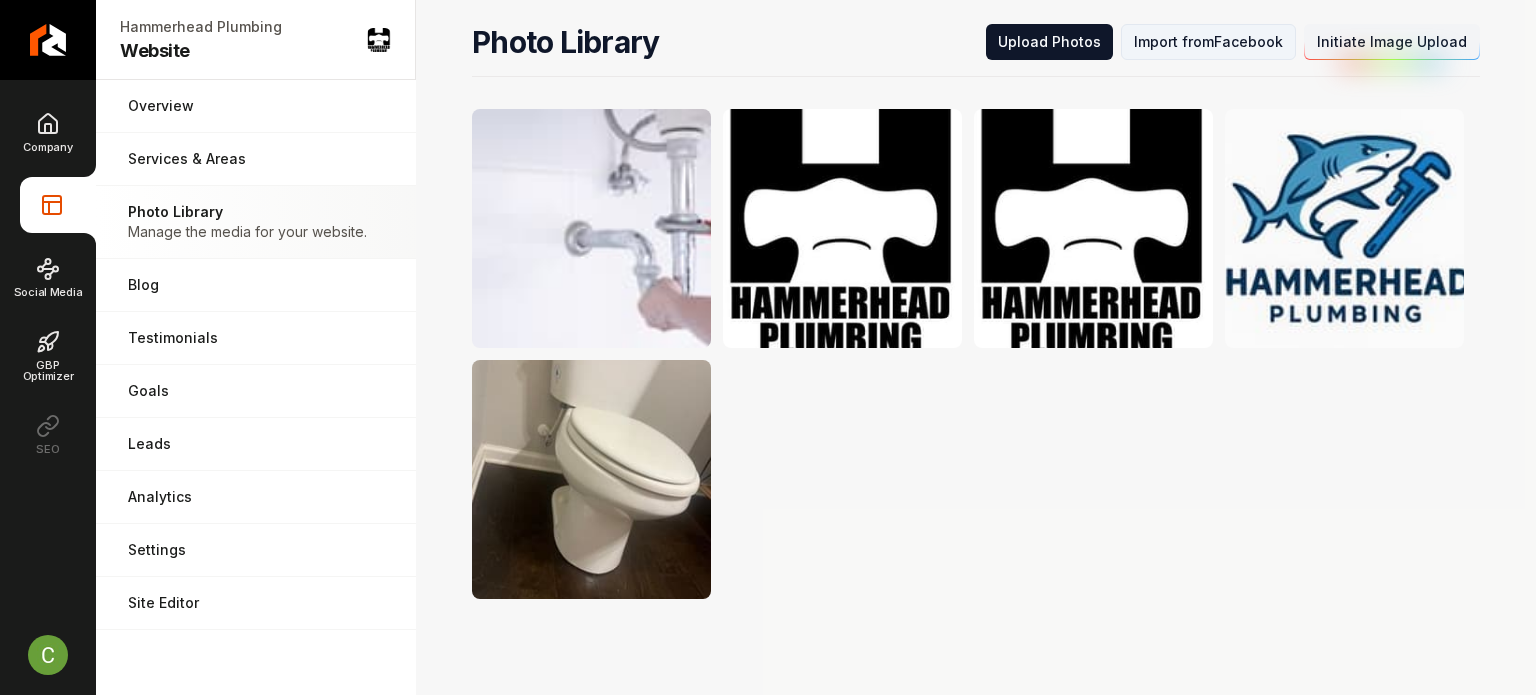 click on "Import from  Facebook" at bounding box center (1208, 42) 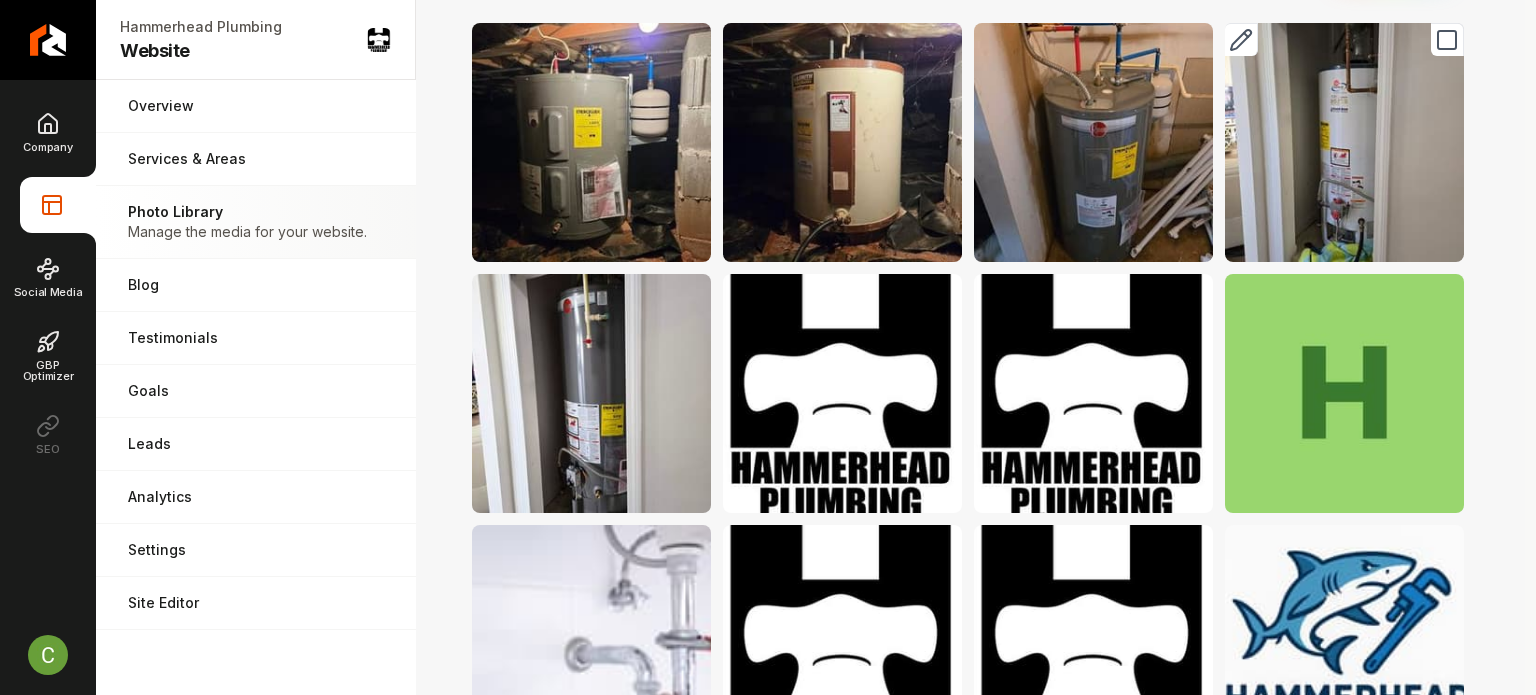 scroll, scrollTop: 0, scrollLeft: 0, axis: both 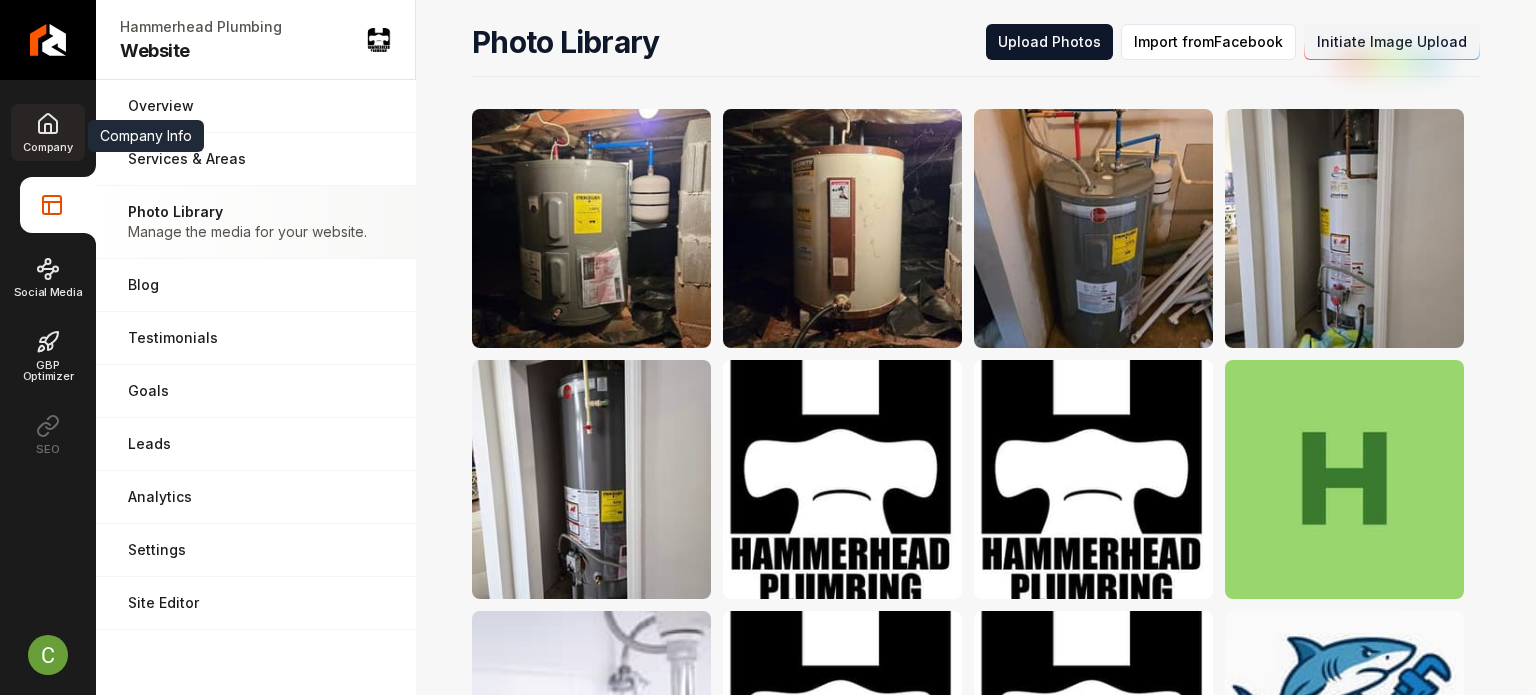 click 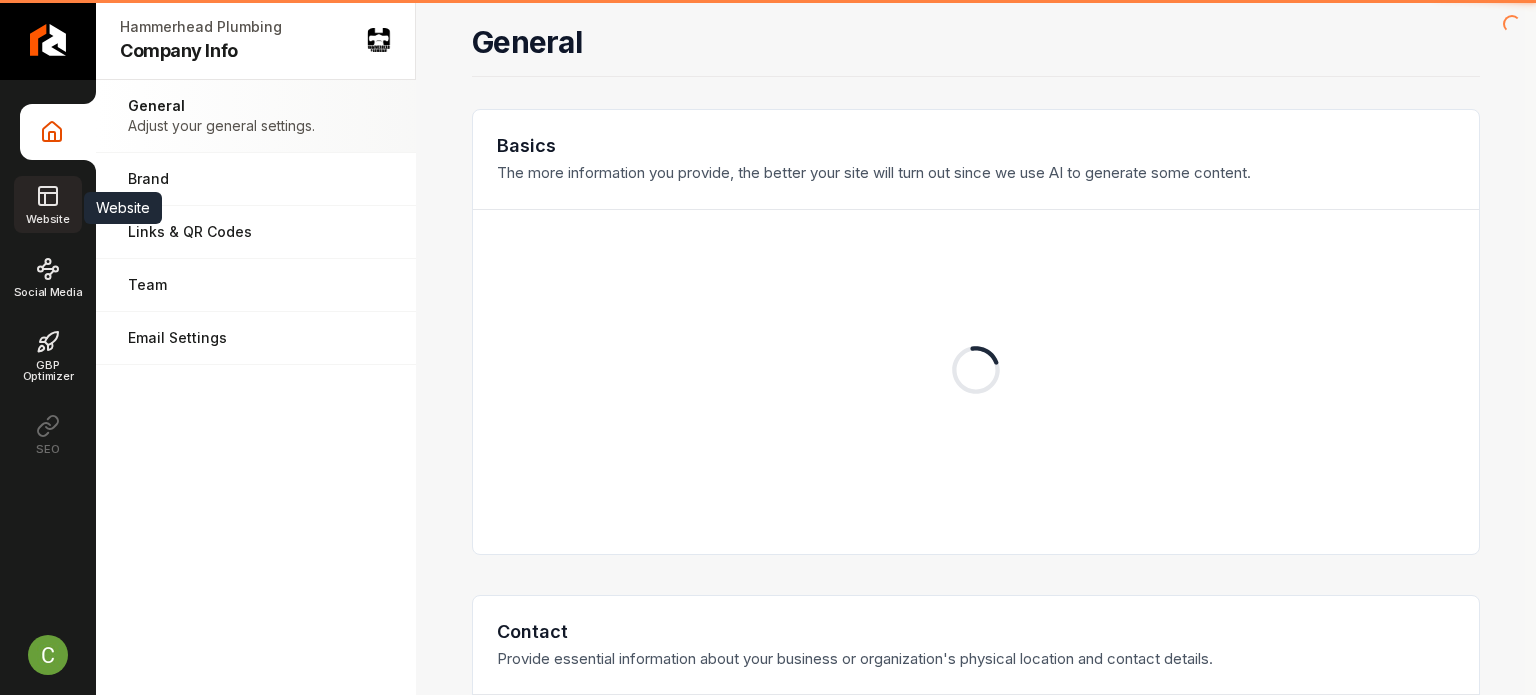 click on "Website" at bounding box center (47, 204) 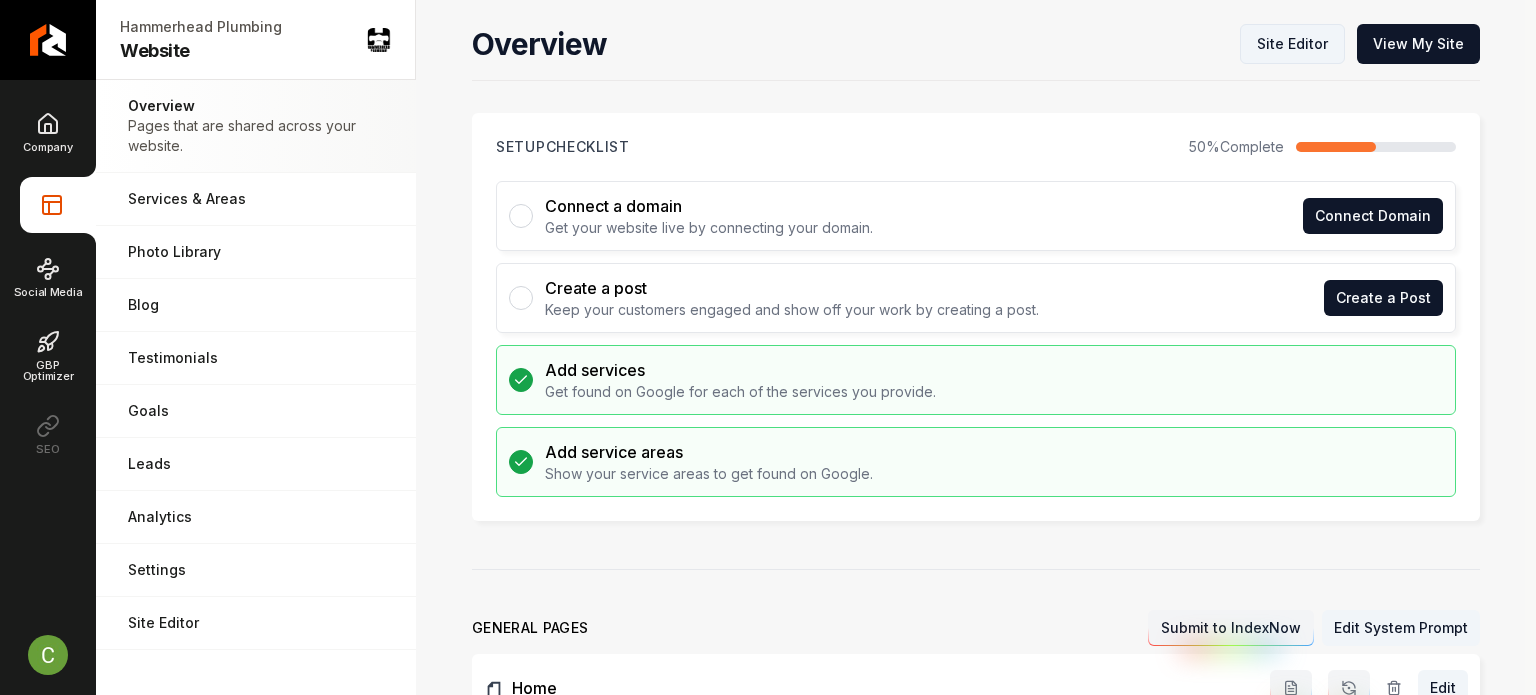 click on "Site Editor" at bounding box center (1292, 44) 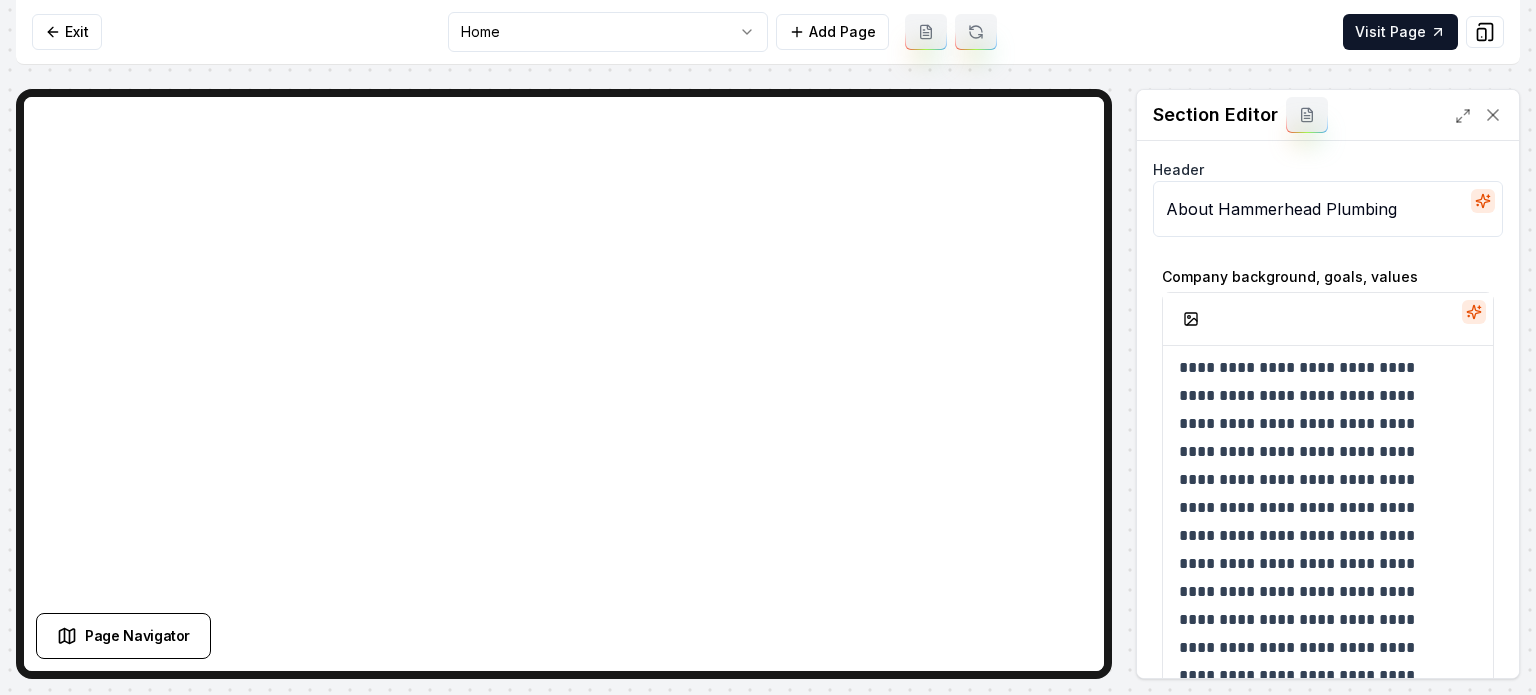 scroll, scrollTop: 101, scrollLeft: 0, axis: vertical 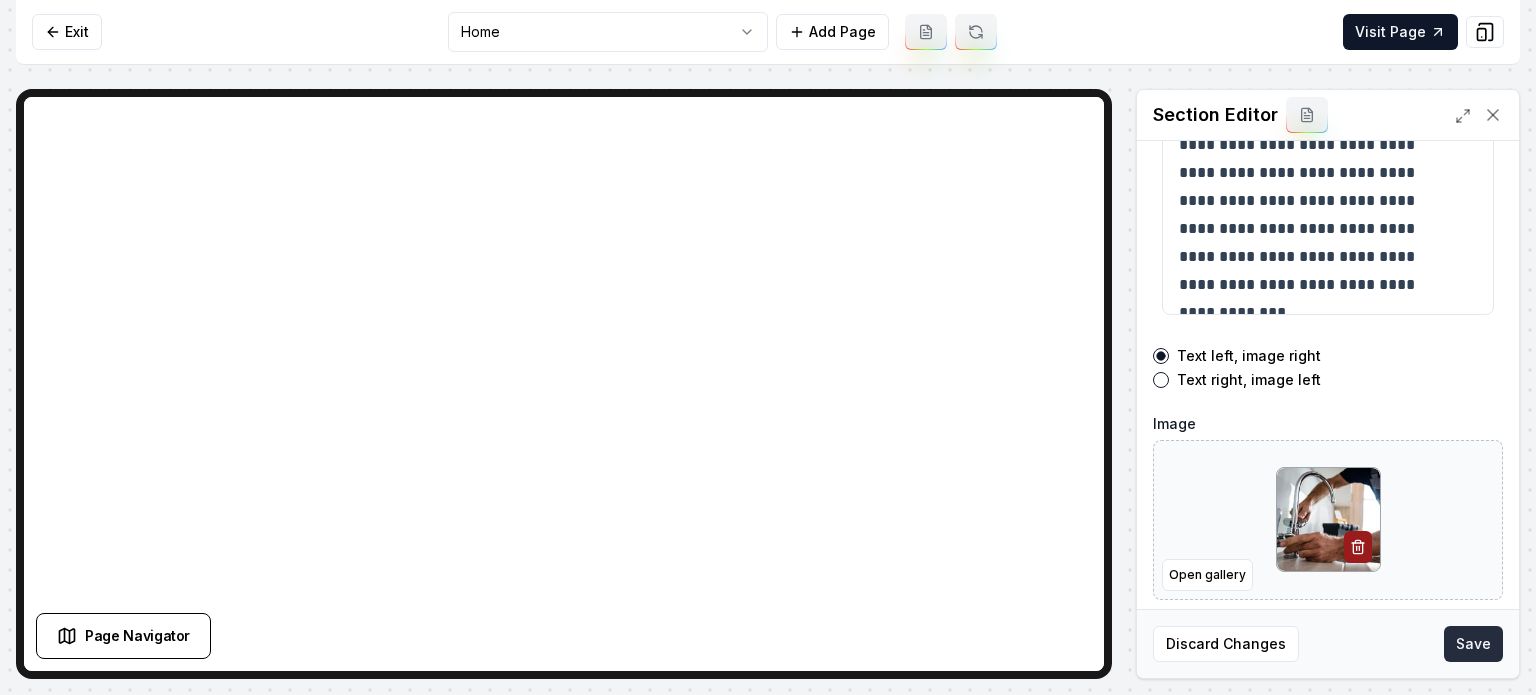 click on "Save" at bounding box center (1473, 644) 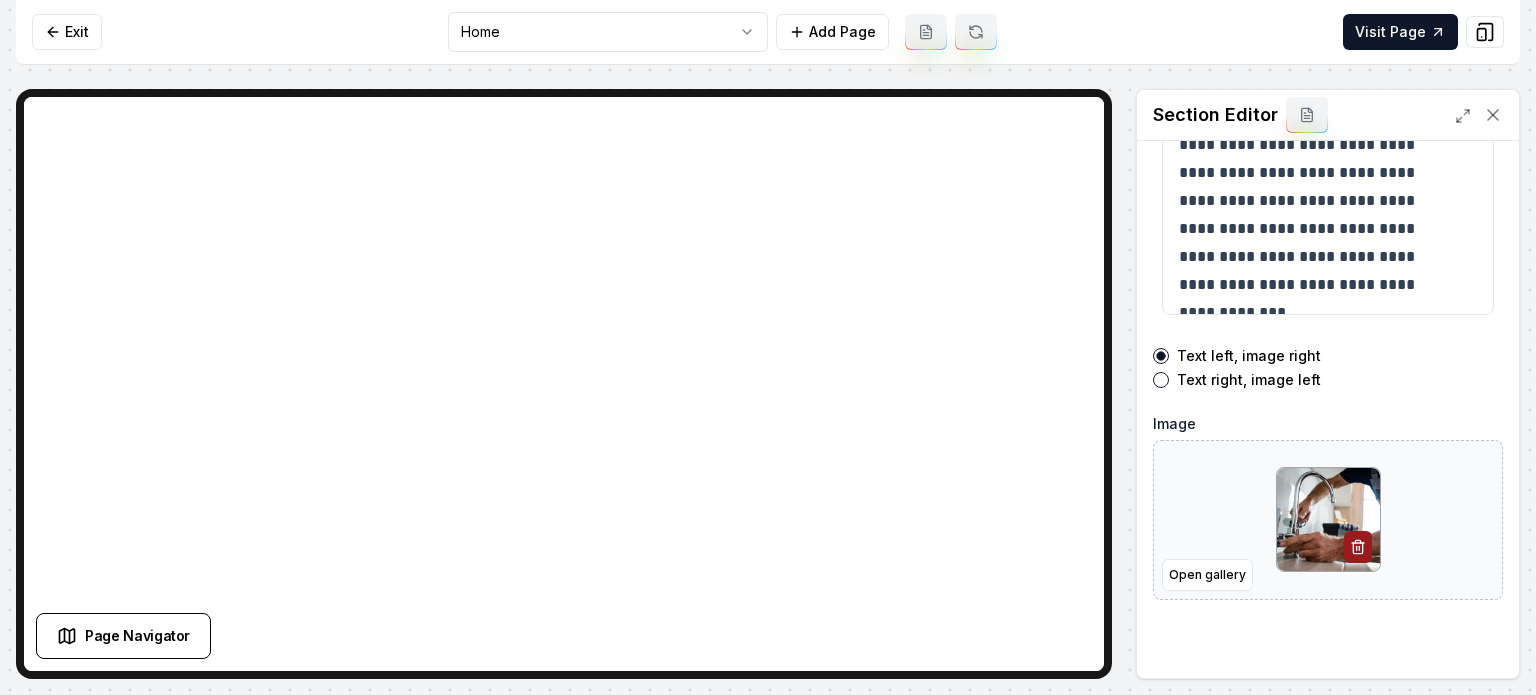 click on "**********" at bounding box center (768, 347) 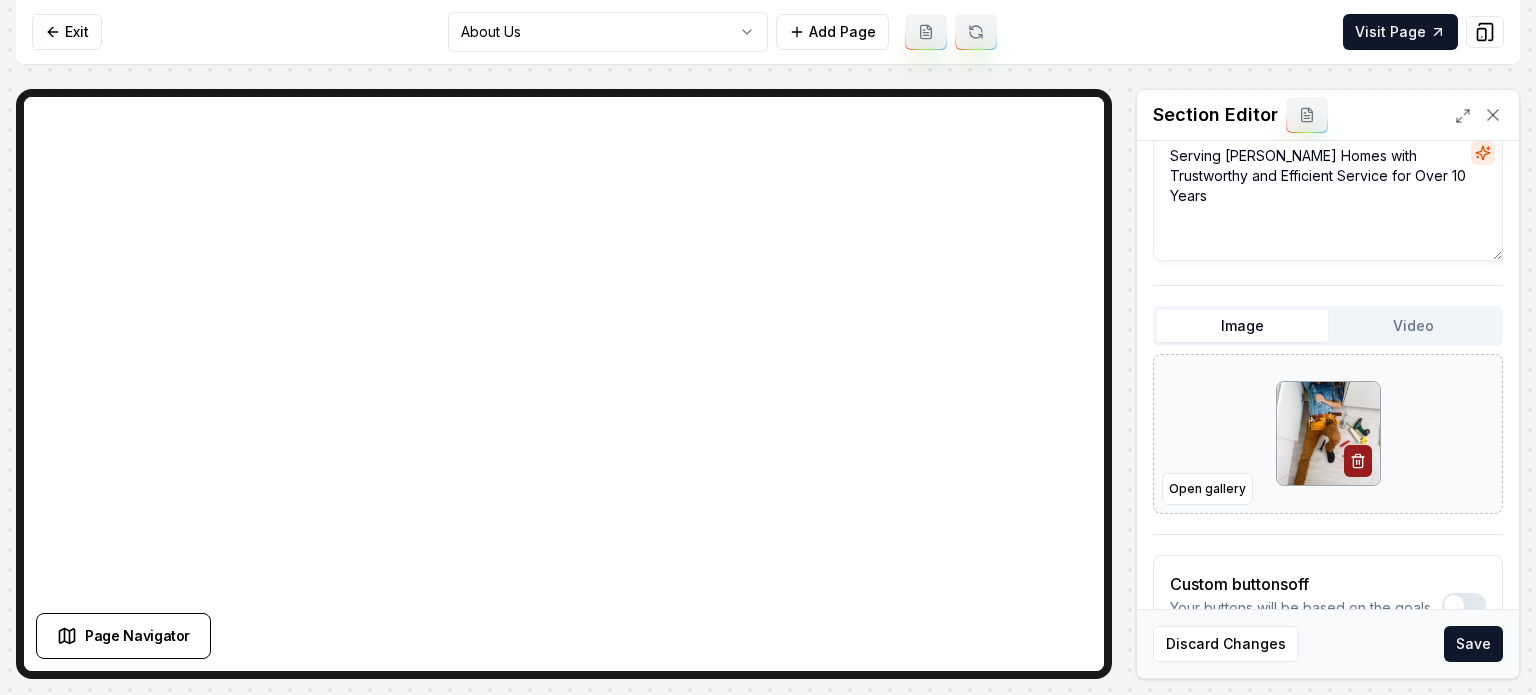 scroll, scrollTop: 223, scrollLeft: 0, axis: vertical 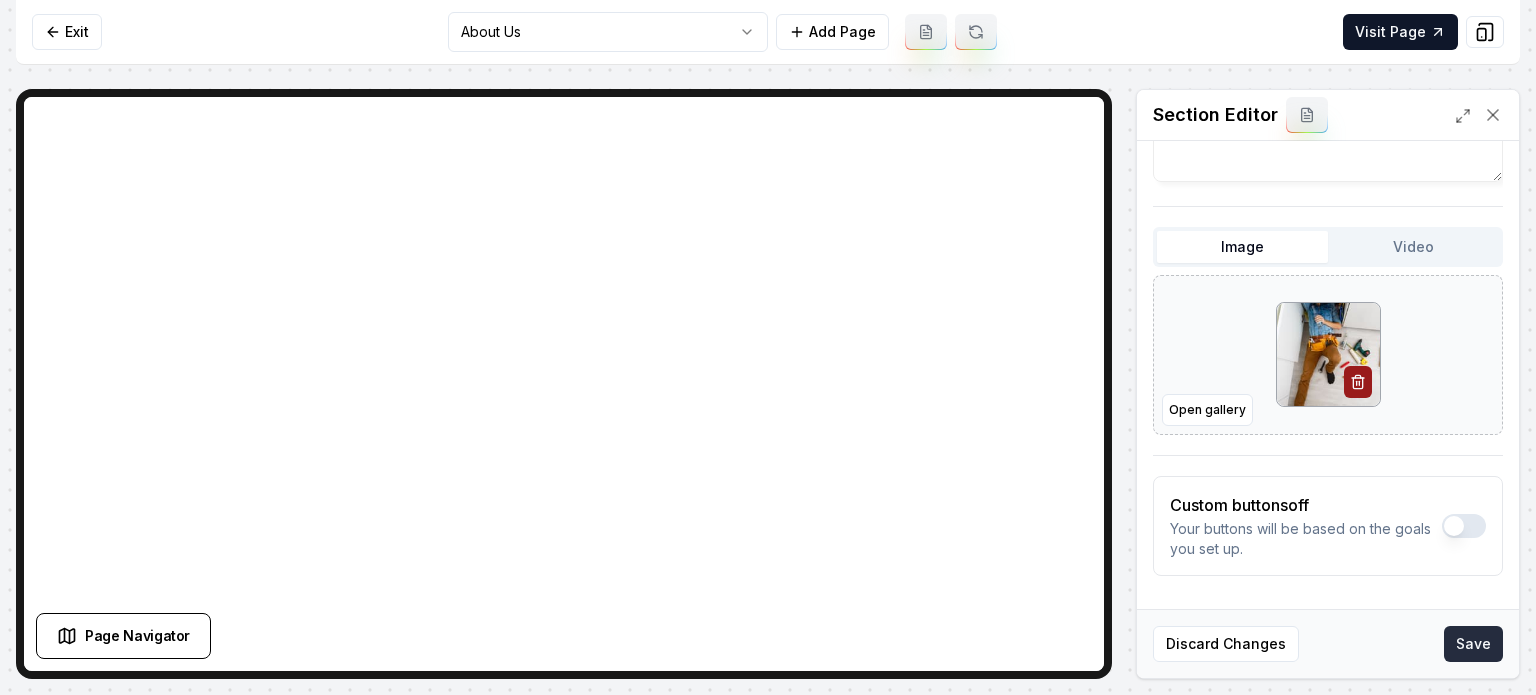 click on "Save" at bounding box center (1473, 644) 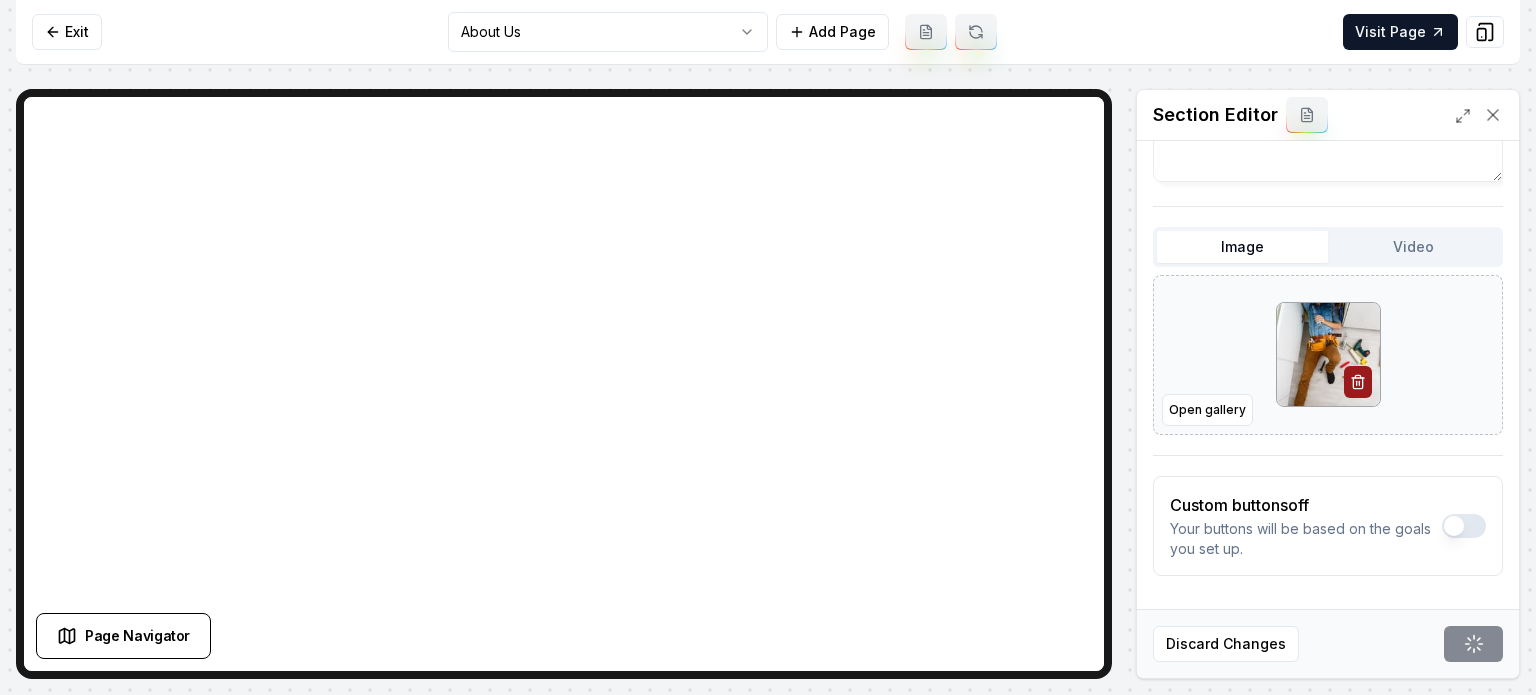 click on "Computer Required This feature is only available on a computer. Please switch to a computer to edit your site. Go back  Exit About Us Add Page Visit Page  Page Navigator Page Settings Section Editor Header Experience Dependable Plumbing Solutions Subheader Serving Braselton's Homes with Trustworthy and Efficient Service for Over 10 Years Image Video Open gallery Custom buttons  off Your buttons will be based on the goals you set up. Discard Changes Save /dashboard/sites/e2480ea9-7aa6-4b53-842f-268c364ef7b7/pages/af4be4bc-f41f-438a-86d4-824d8123e965" at bounding box center [768, 347] 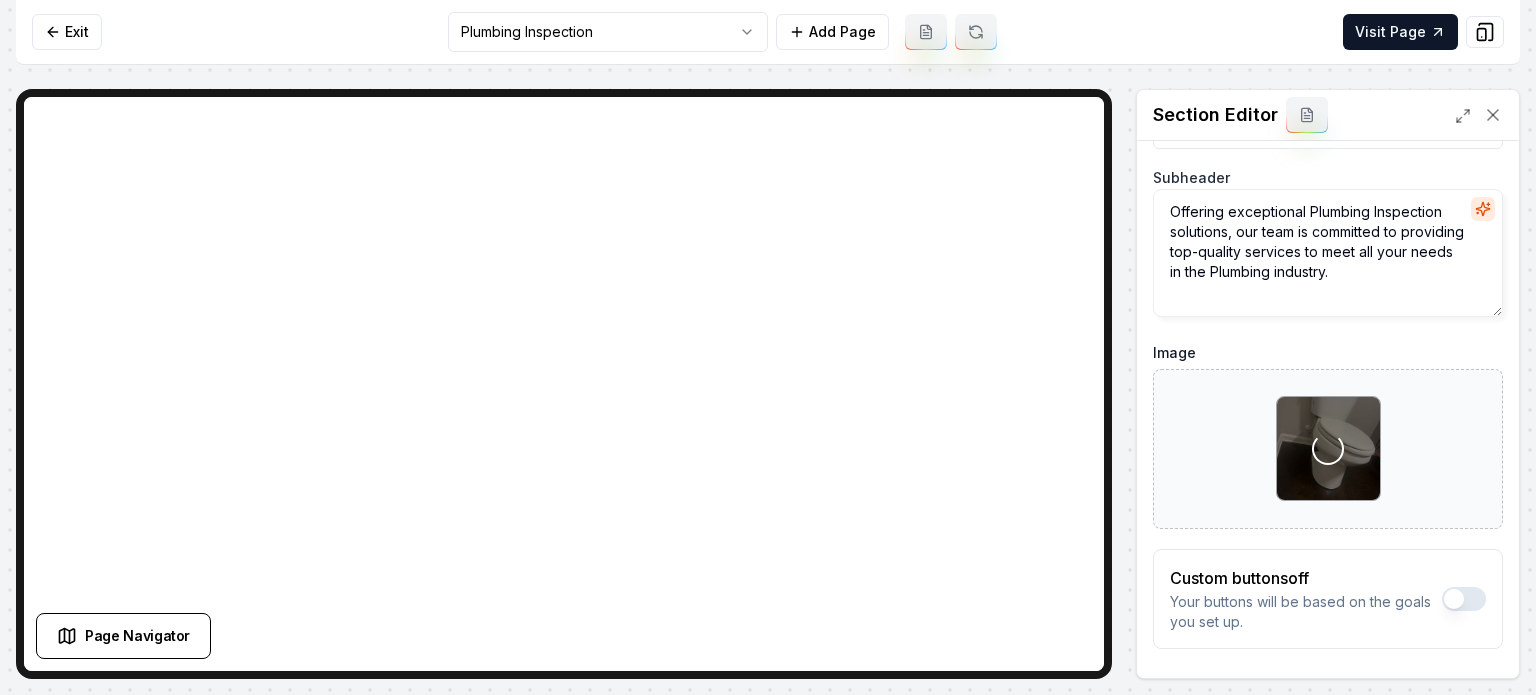 scroll, scrollTop: 161, scrollLeft: 0, axis: vertical 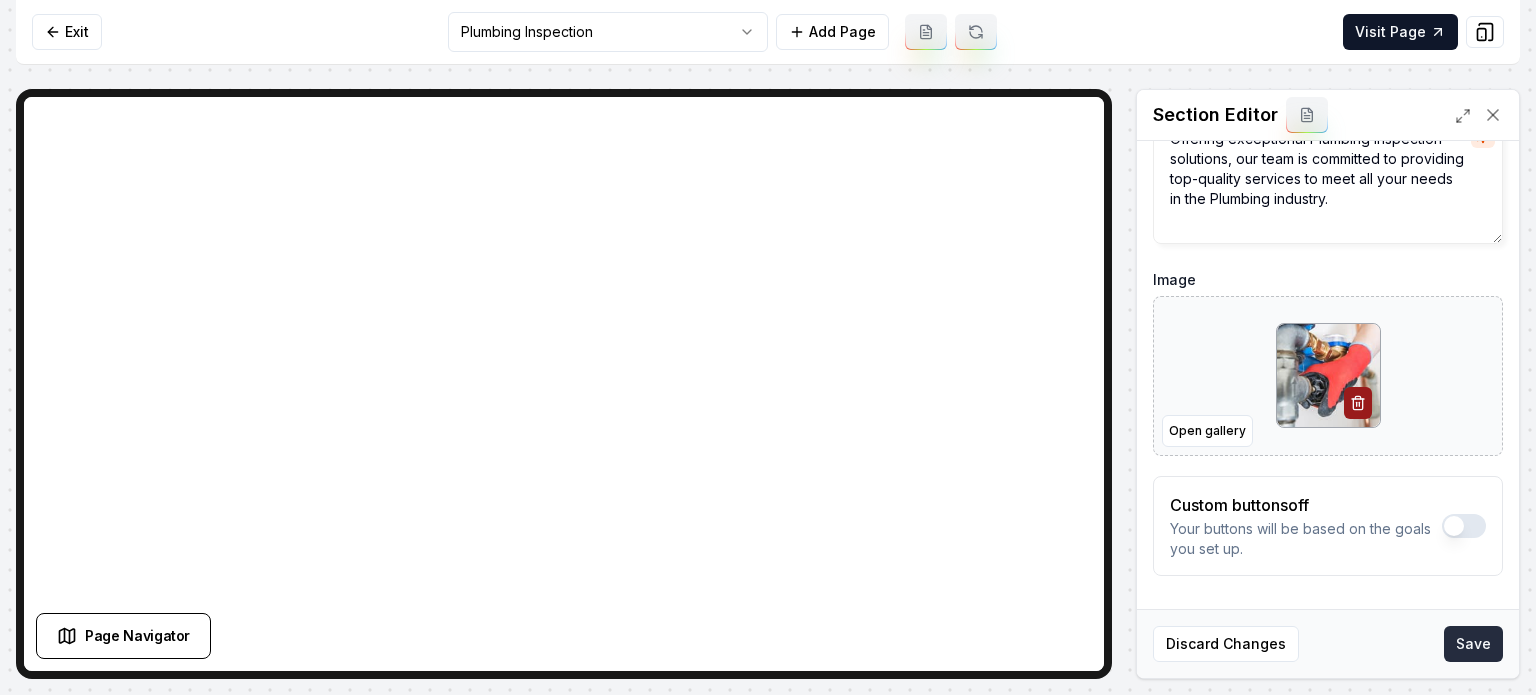 click on "Save" at bounding box center (1473, 644) 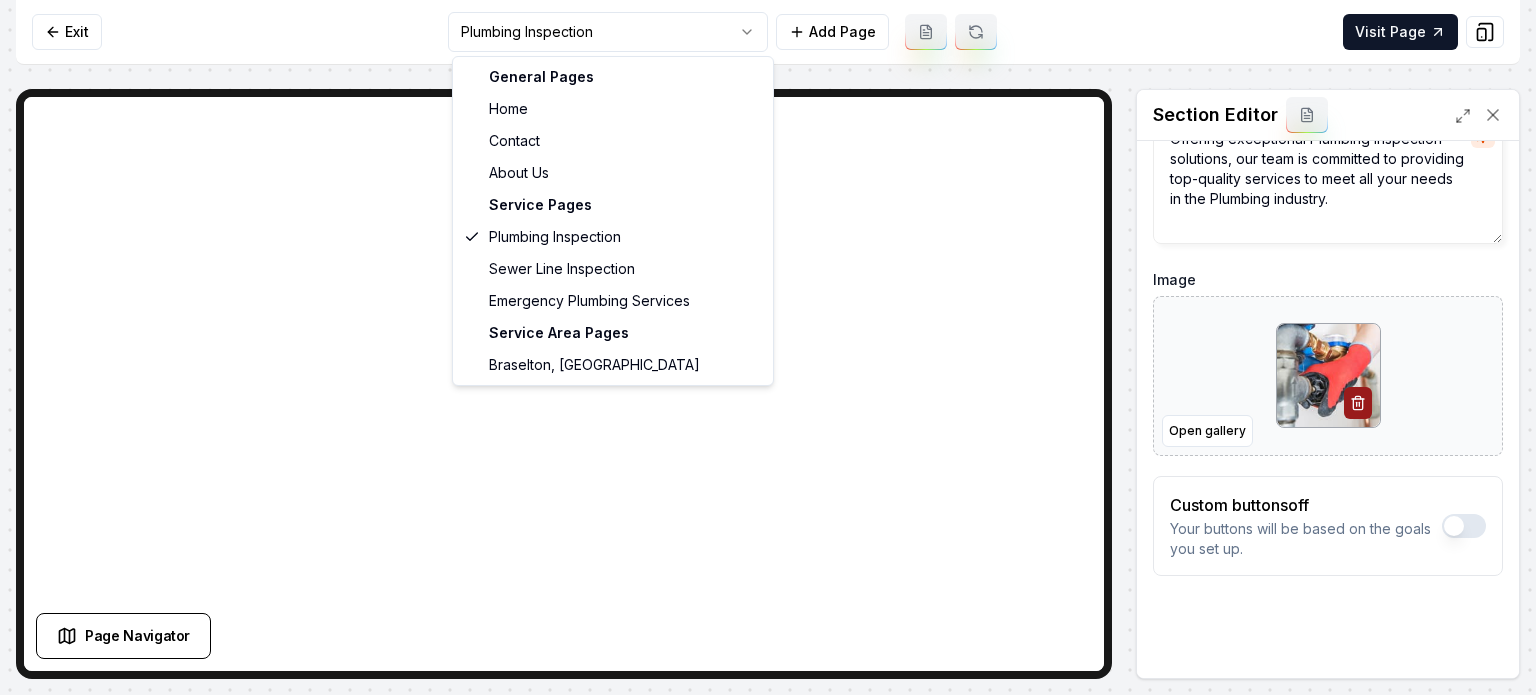 click on "Computer Required This feature is only available on a computer. Please switch to a computer to edit your site. Go back  Exit Plumbing Inspection Add Page Visit Page  Page Navigator Page Settings Section Editor Header Professional Plumbing Inspection Services Subheader Offering exceptional Plumbing Inspection solutions, our team is committed to providing top-quality services to meet all your needs in the Plumbing industry. Image Open gallery Custom buttons  off Your buttons will be based on the goals you set up. Discard Changes Save Section updated! /dashboard/sites/e2480ea9-7aa6-4b53-842f-268c364ef7b7/pages/e778b2f9-3c6c-43b7-b876-860a9b5bc1ae General Pages Home Contact About Us Service Pages Plumbing Inspection Sewer Line Inspection Emergency Plumbing Services Service Area Pages Braselton, GA" at bounding box center [768, 347] 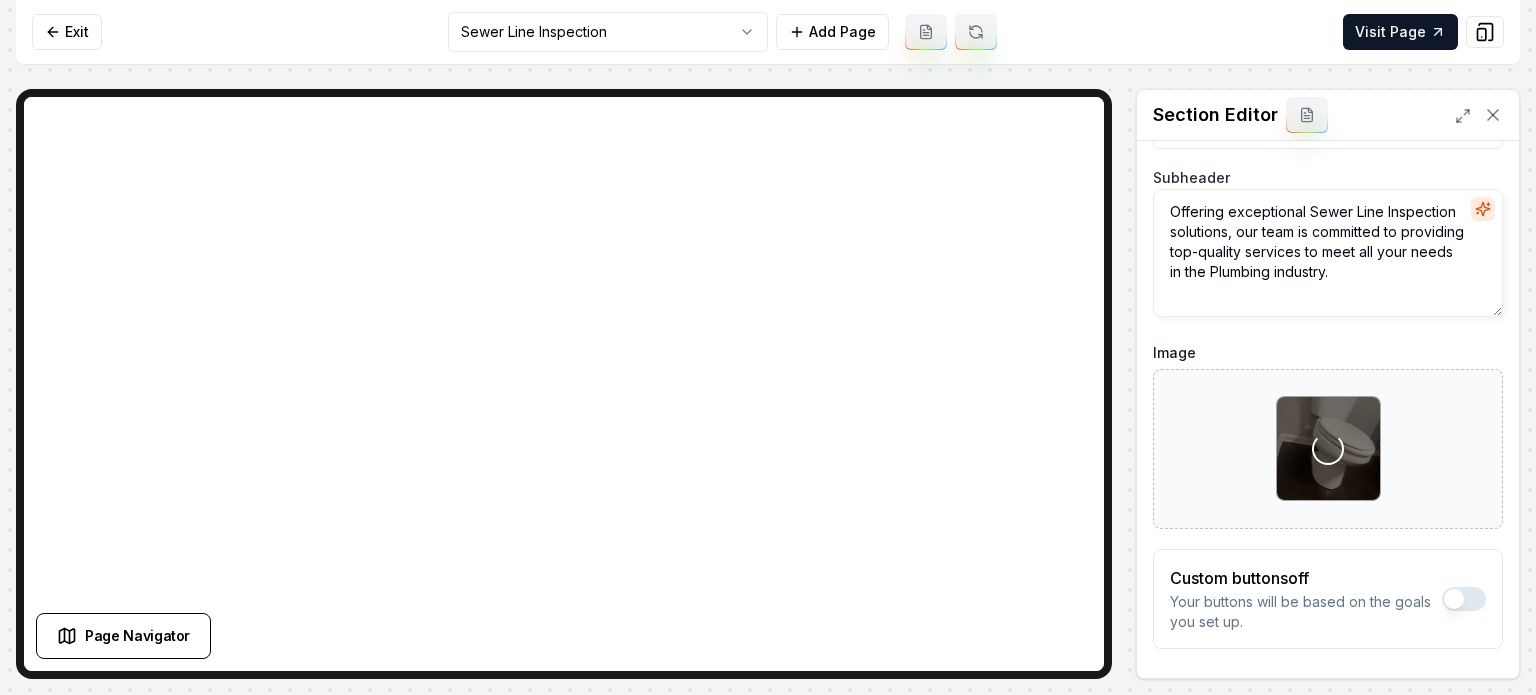scroll, scrollTop: 161, scrollLeft: 0, axis: vertical 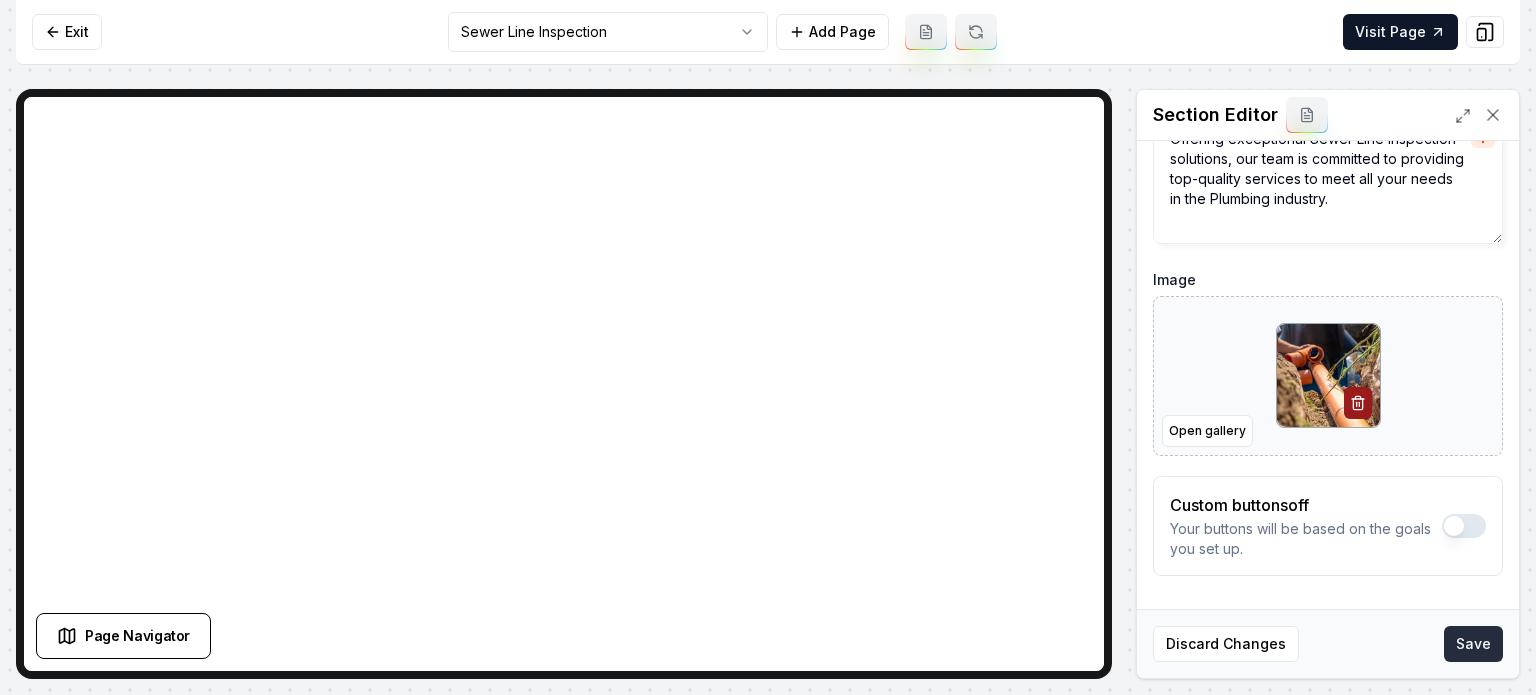 click on "Save" at bounding box center (1473, 644) 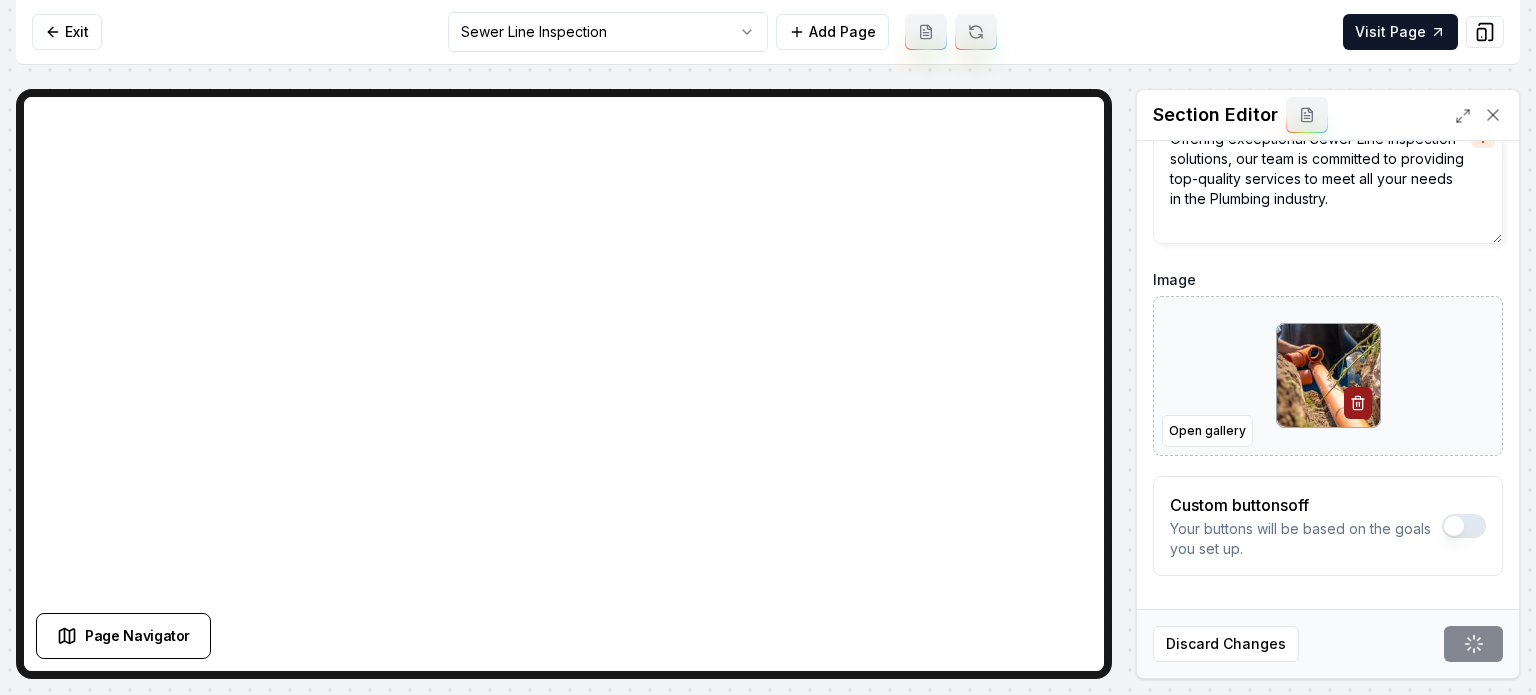 click on "Computer Required This feature is only available on a computer. Please switch to a computer to edit your site. Go back  Exit Sewer Line Inspection Add Page Visit Page  Page Navigator Page Settings Section Editor Header Professional Sewer Line Inspection Services Subheader Offering exceptional Sewer Line Inspection solutions, our team is committed to providing top-quality services to meet all your needs in the Plumbing industry. Image Open gallery Custom buttons  off Your buttons will be based on the goals you set up. Discard Changes Save /dashboard/sites/e2480ea9-7aa6-4b53-842f-268c364ef7b7/pages/b799c4f2-6ef7-47e9-ba3d-4bd8b39669f9" at bounding box center [768, 347] 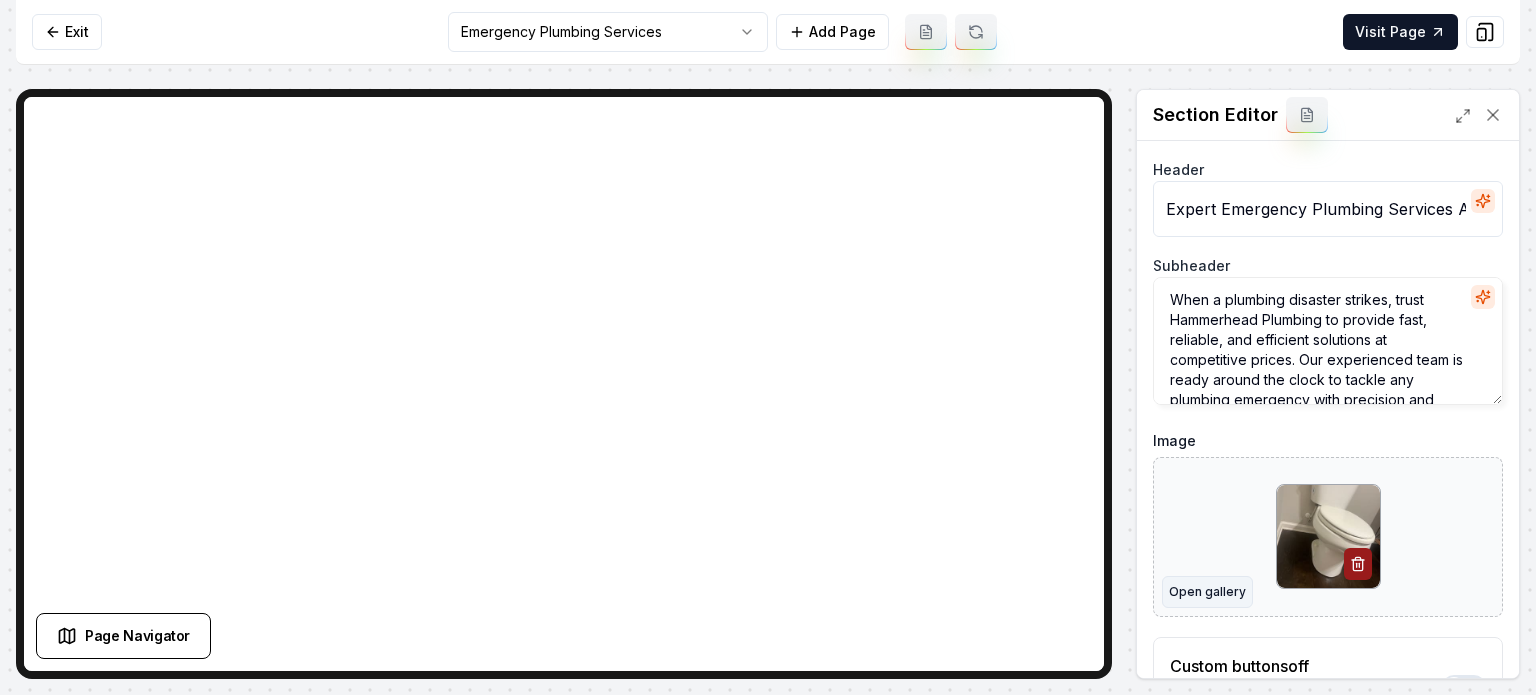click on "Open gallery" at bounding box center (1207, 592) 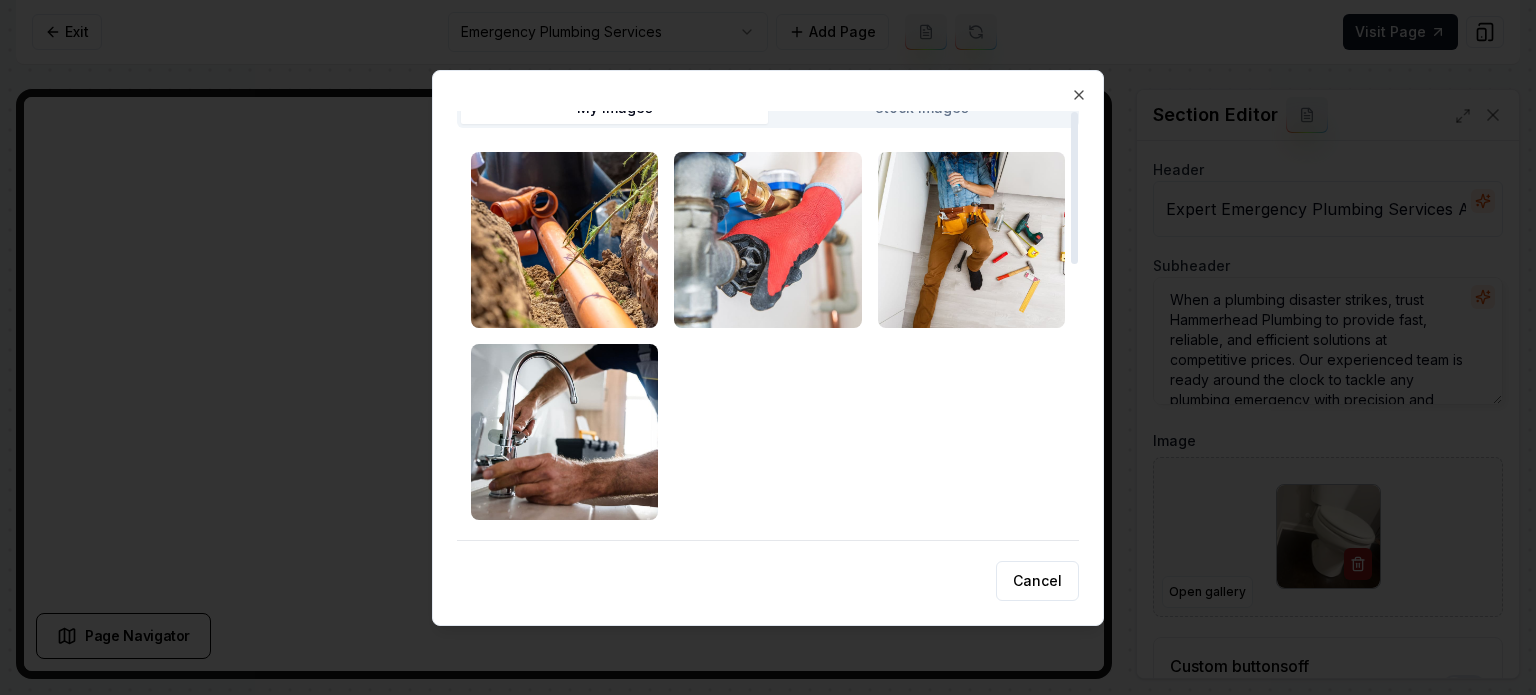 scroll, scrollTop: 0, scrollLeft: 0, axis: both 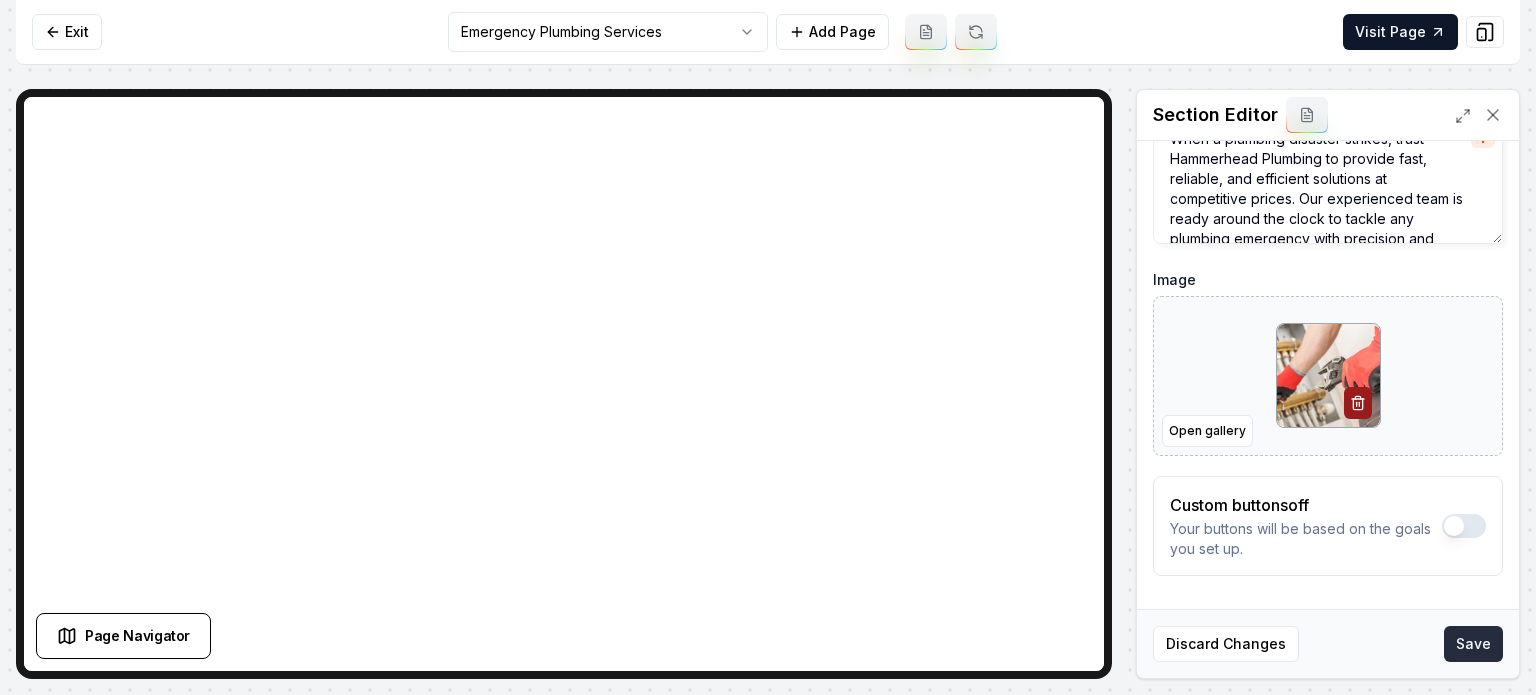click on "Save" at bounding box center (1473, 644) 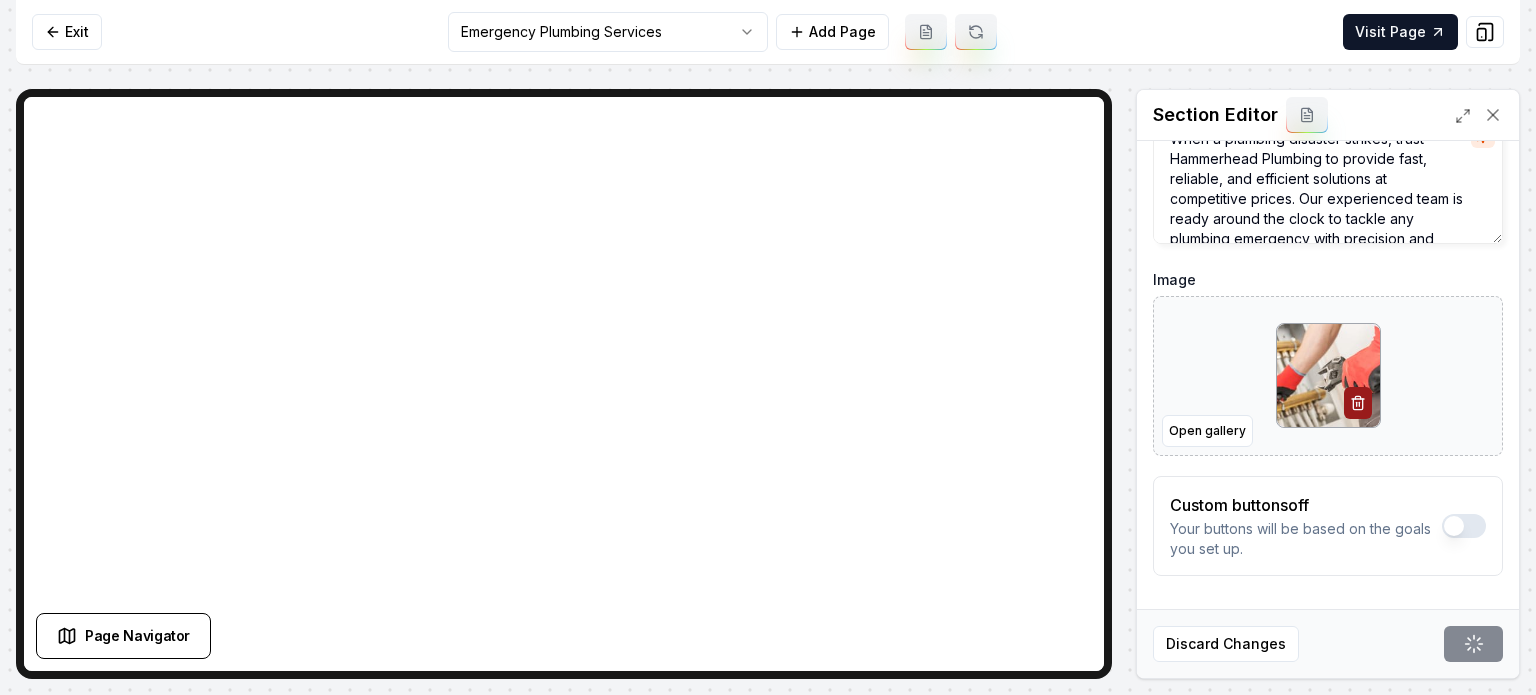 click on "Exit Emergency Plumbing Services Add Page Visit Page" at bounding box center (768, 32) 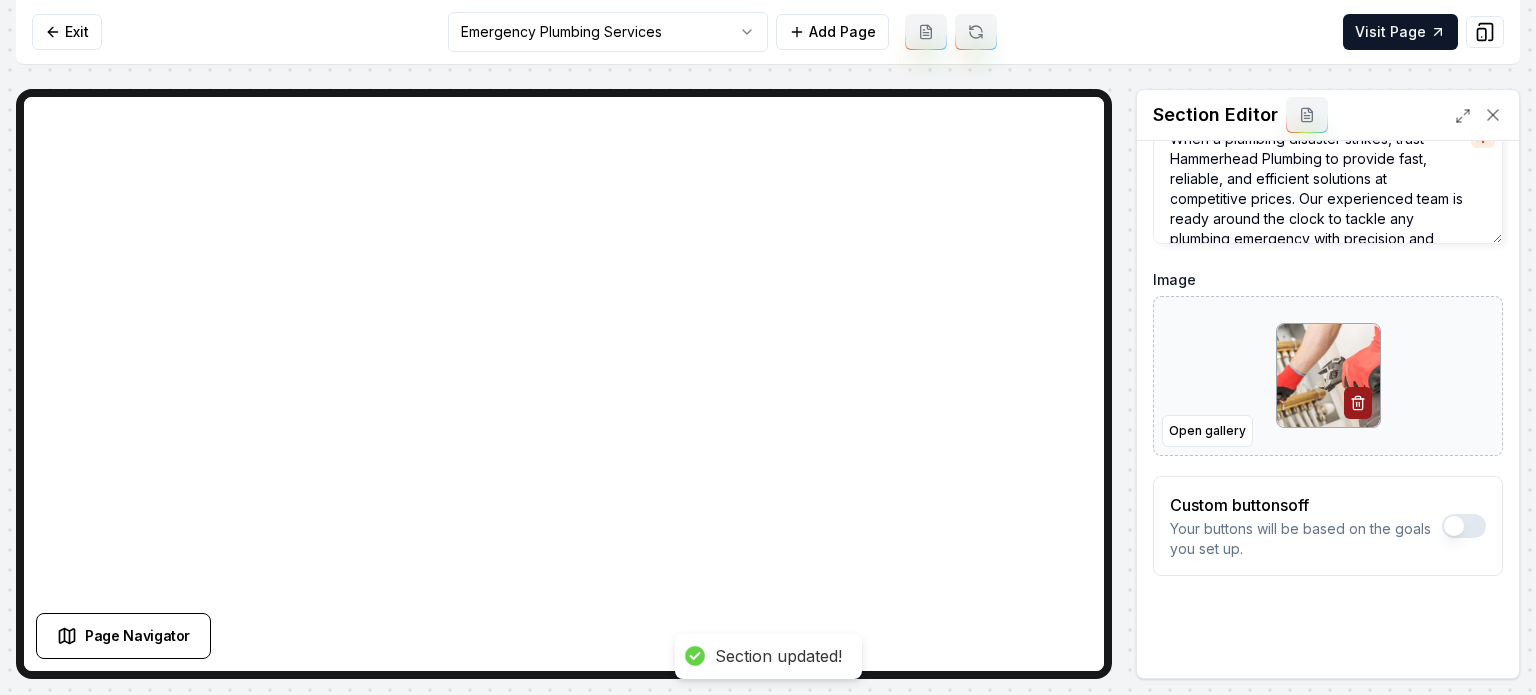 click on "Computer Required This feature is only available on a computer. Please switch to a computer to edit your site. Go back  Exit Emergency Plumbing Services Add Page Visit Page  Page Navigator Page Settings Section Editor Header Expert Emergency Plumbing Services Available 24/7 Subheader When a plumbing disaster strikes, trust Hammerhead Plumbing to provide fast, reliable, and efficient solutions at competitive prices. Our experienced team is ready around the clock to tackle any plumbing emergency with precision and care. Image Open gallery Custom buttons  off Your buttons will be based on the goals you set up. Discard Changes Save Section updated! /dashboard/sites/e2480ea9-7aa6-4b53-842f-268c364ef7b7/pages/7af90358-6117-4547-894c-bcdc01227299" at bounding box center [768, 347] 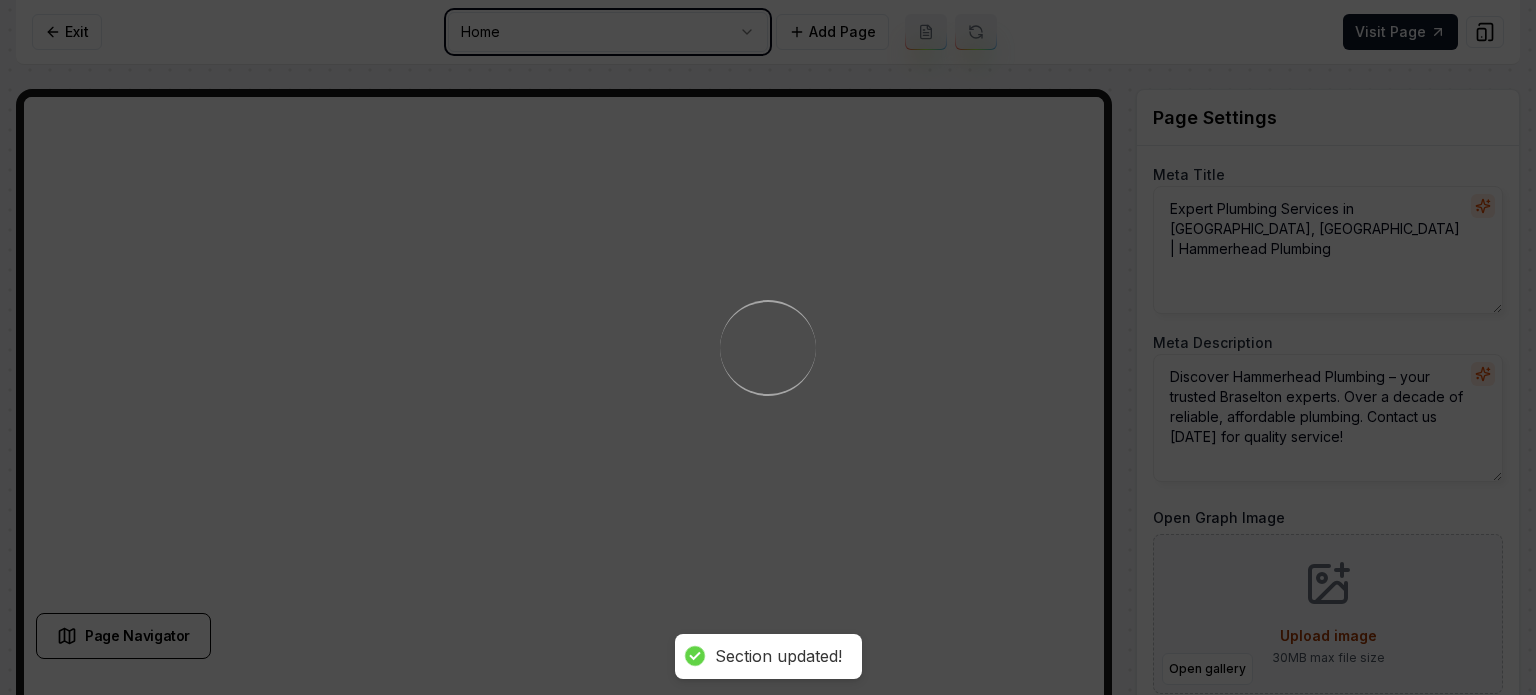 scroll, scrollTop: 0, scrollLeft: 0, axis: both 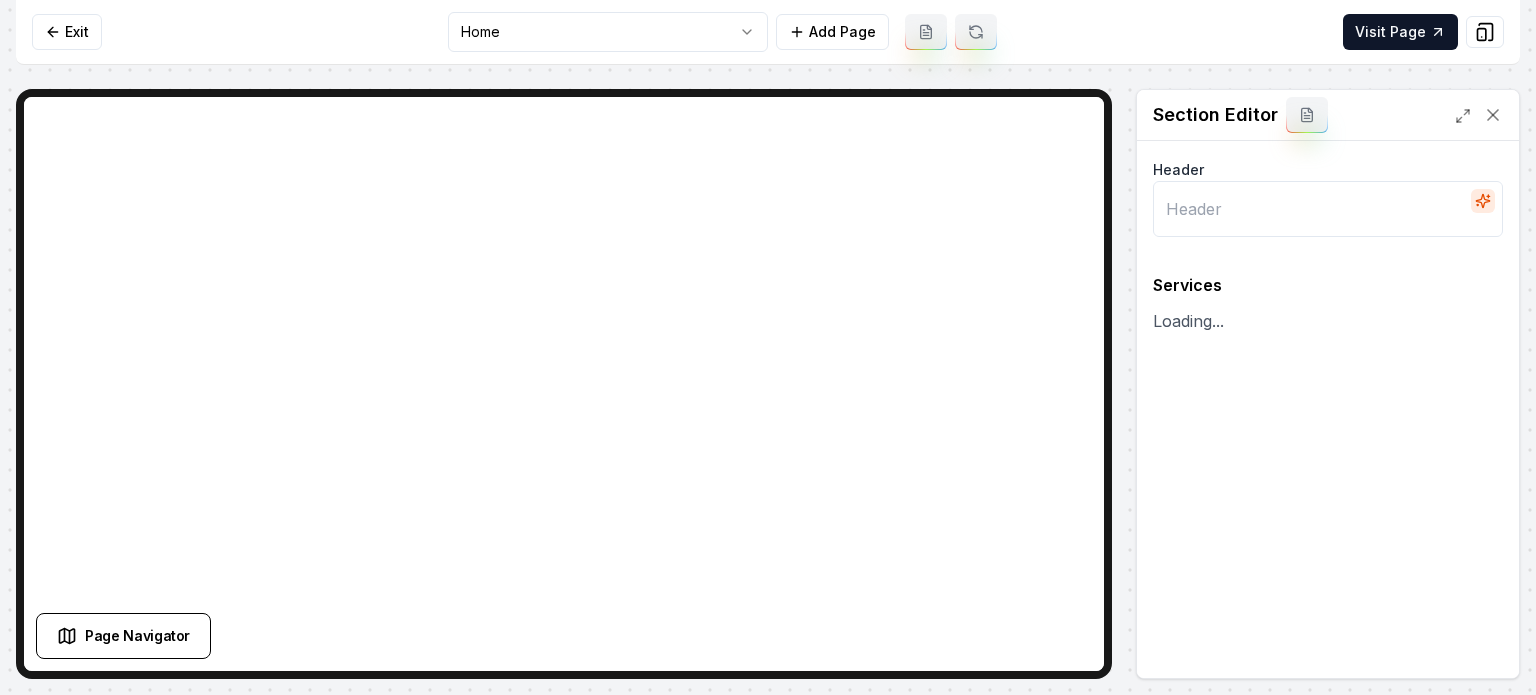 type on "Our Comprehensive Plumbing Solutions" 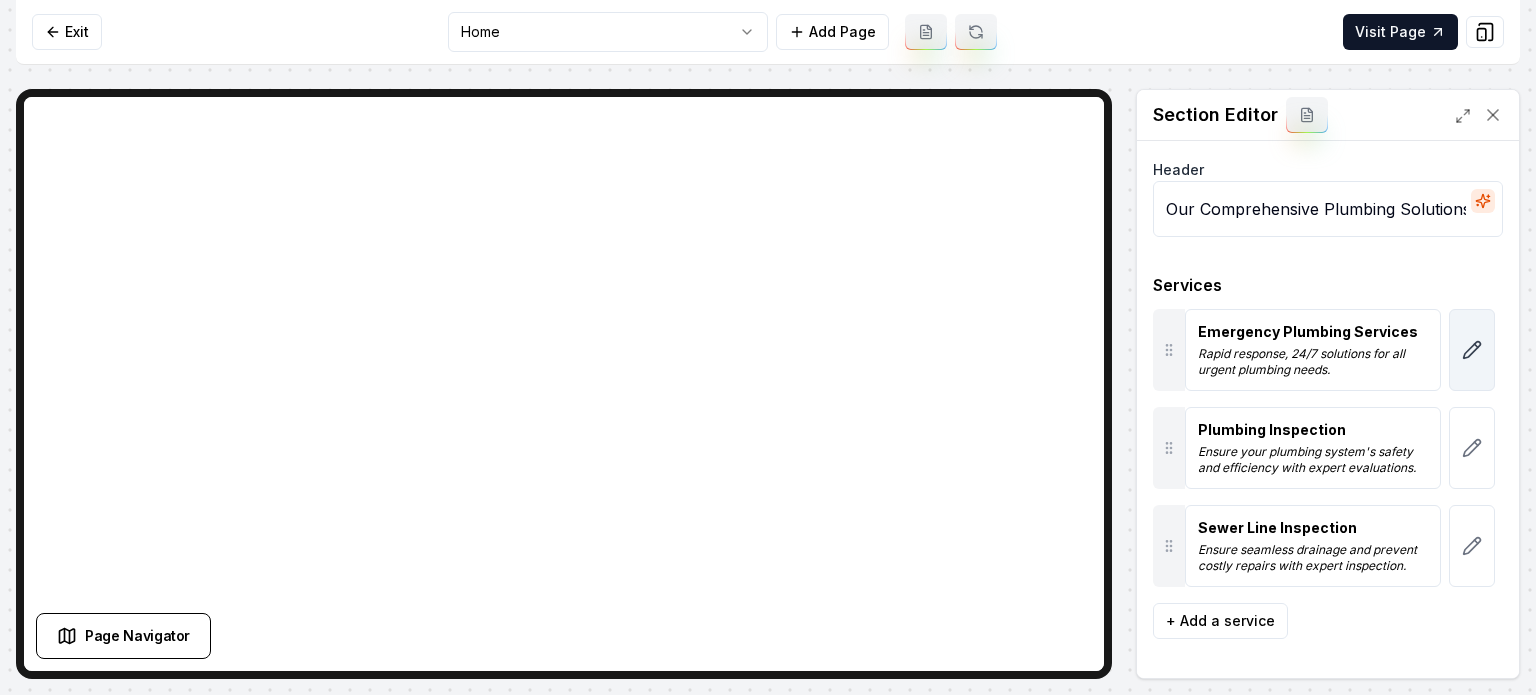 click 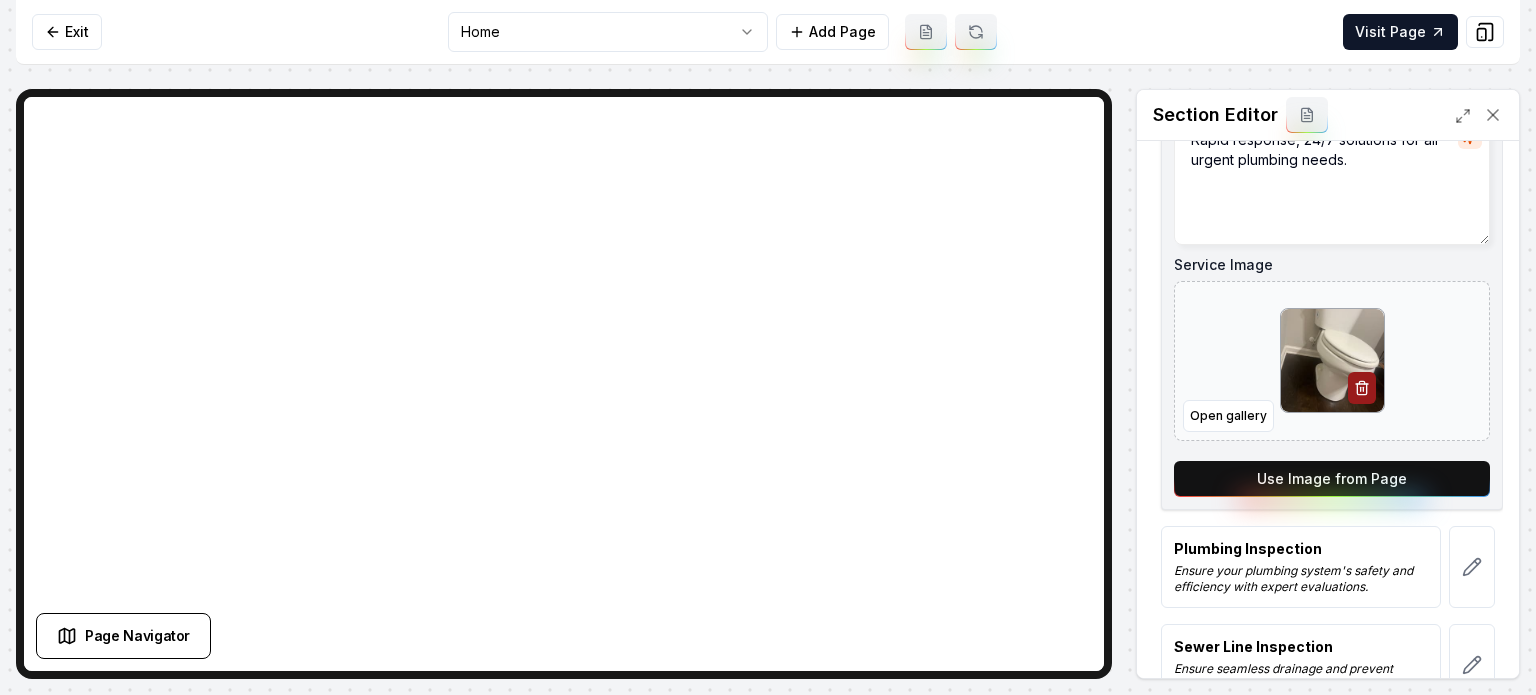 scroll, scrollTop: 443, scrollLeft: 0, axis: vertical 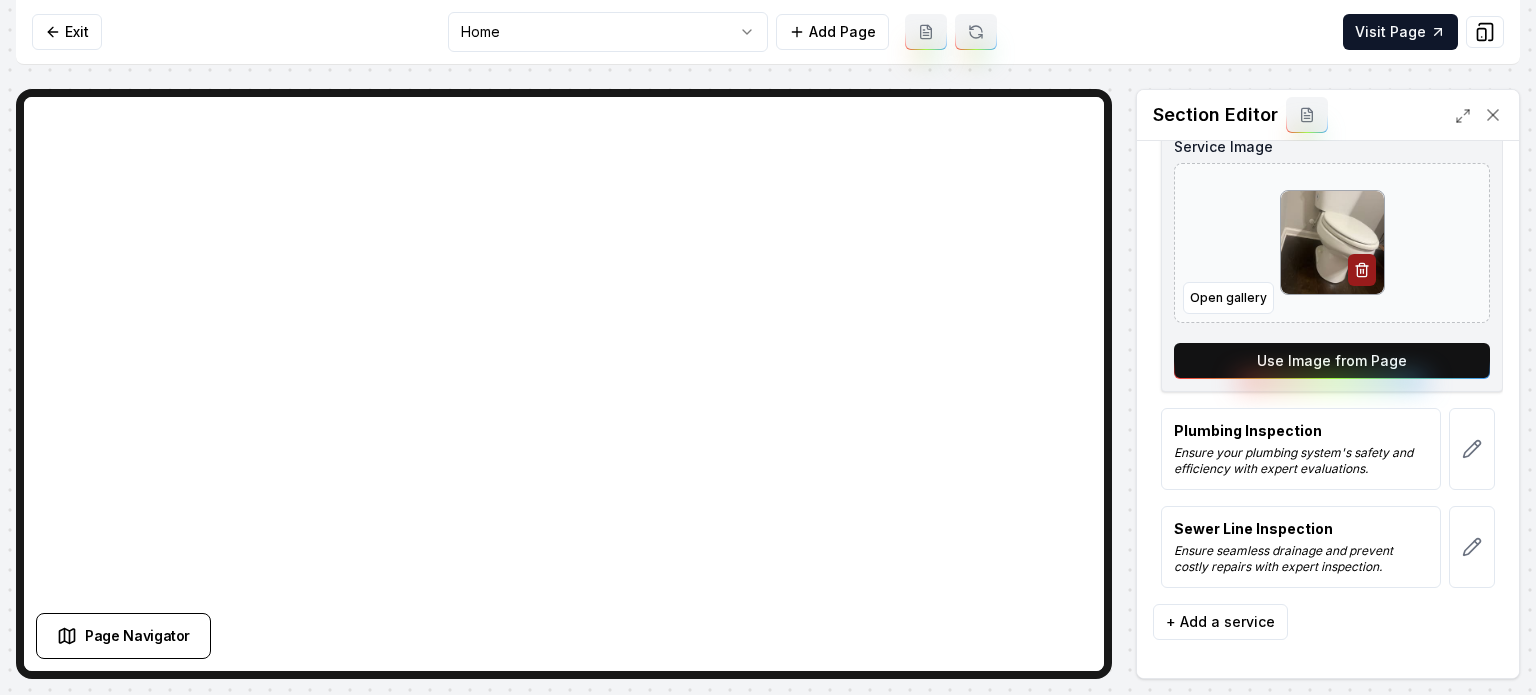 click on "Use Image from Page" at bounding box center (1332, 361) 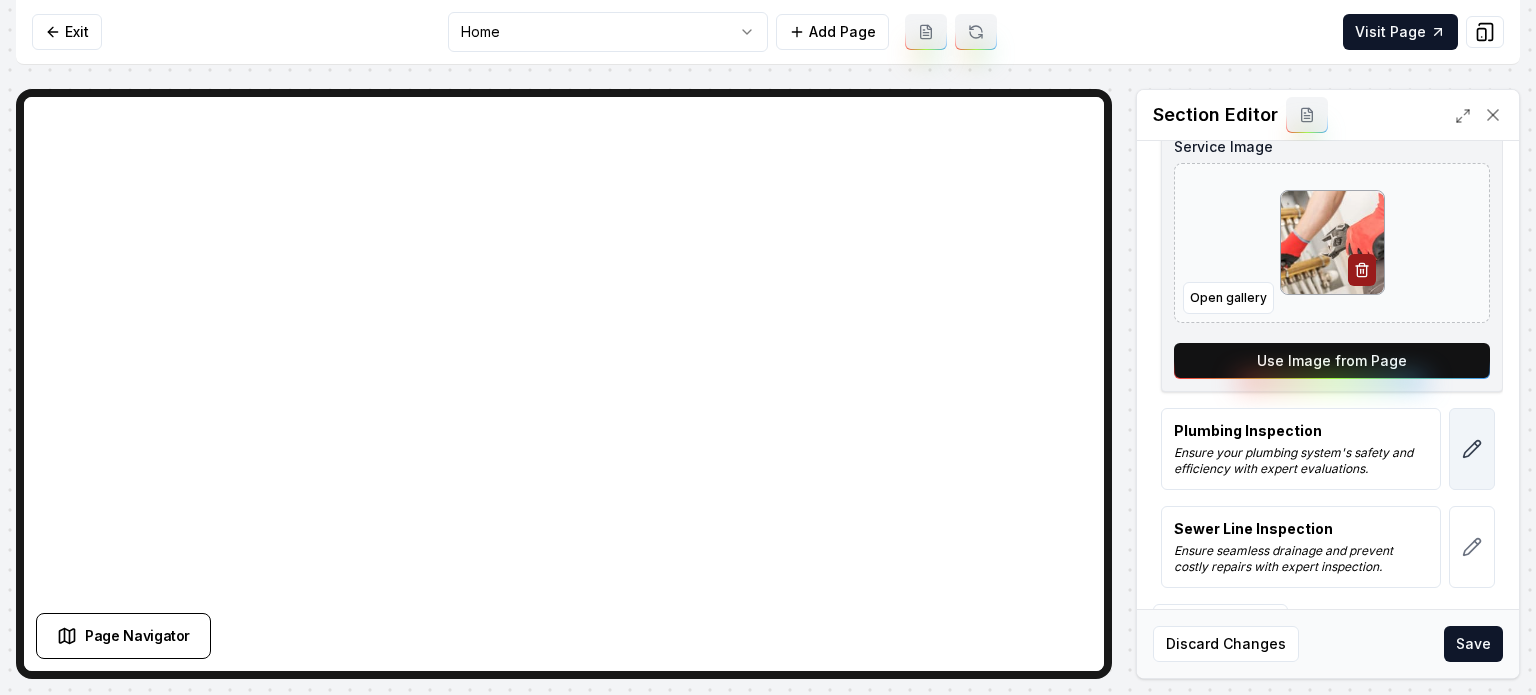 click at bounding box center (1472, 449) 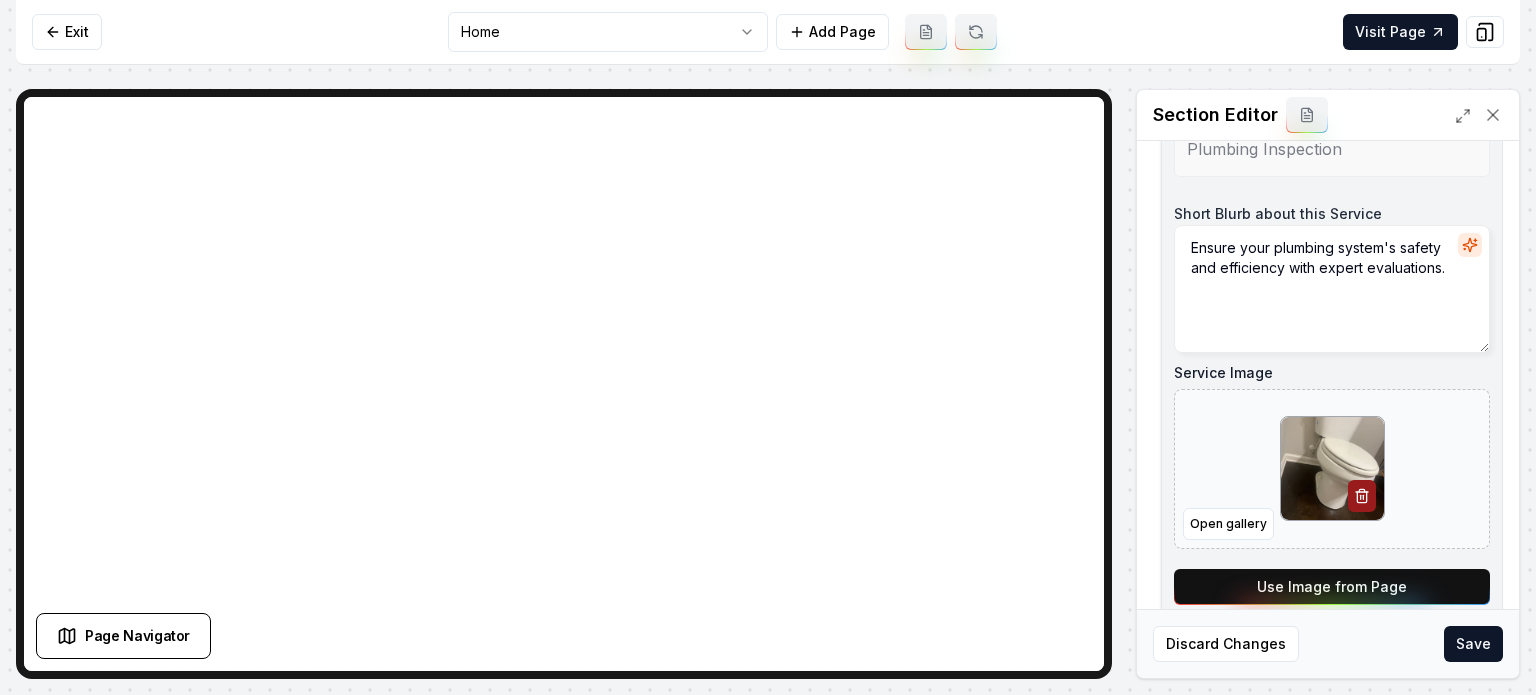 scroll, scrollTop: 443, scrollLeft: 0, axis: vertical 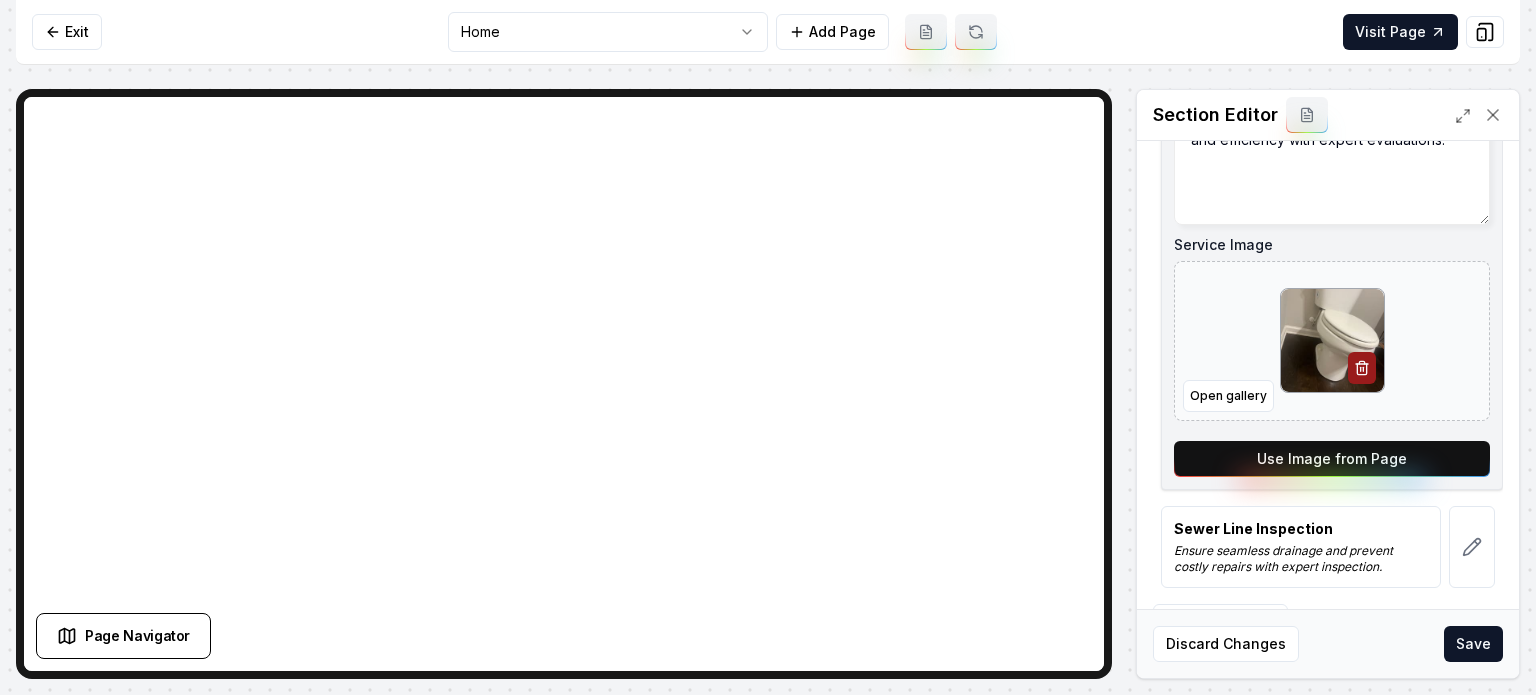 click on "Use Image from Page" at bounding box center (1332, 459) 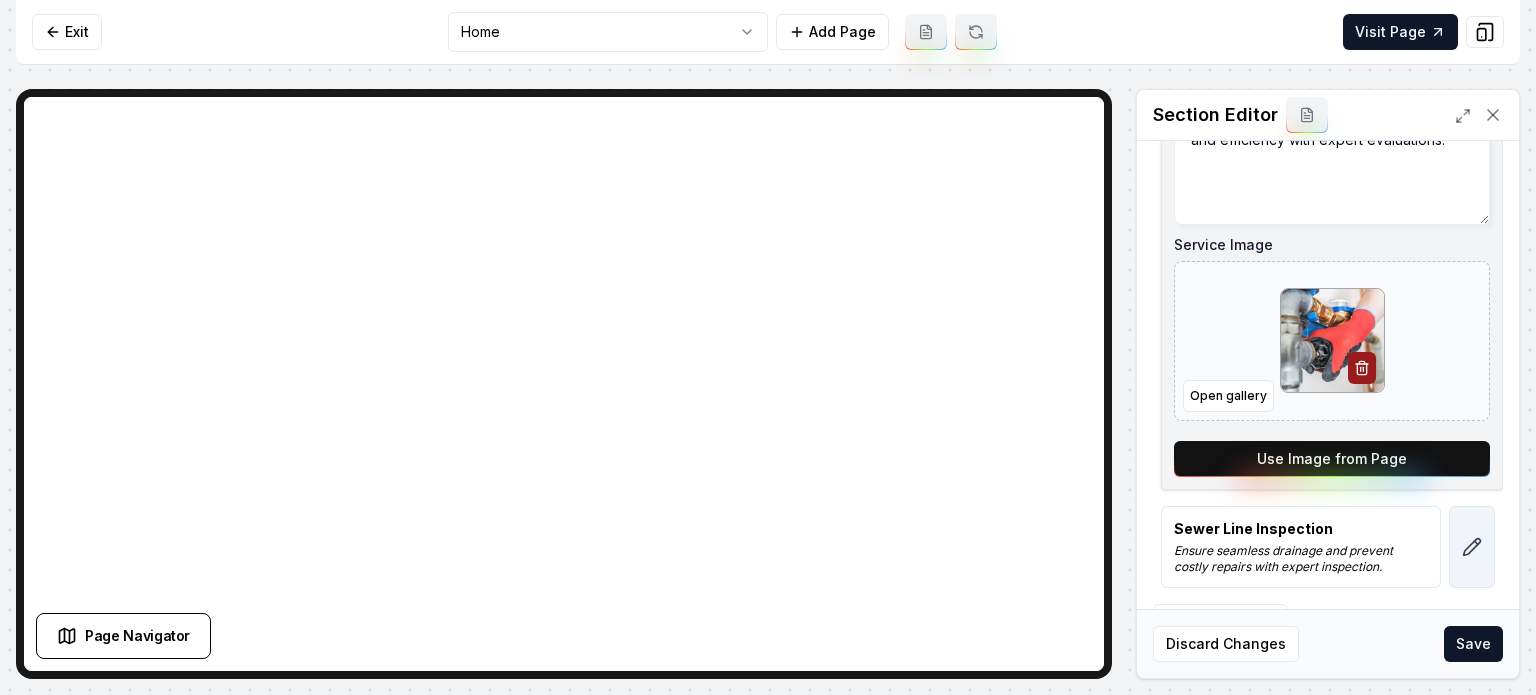 click at bounding box center [1472, 547] 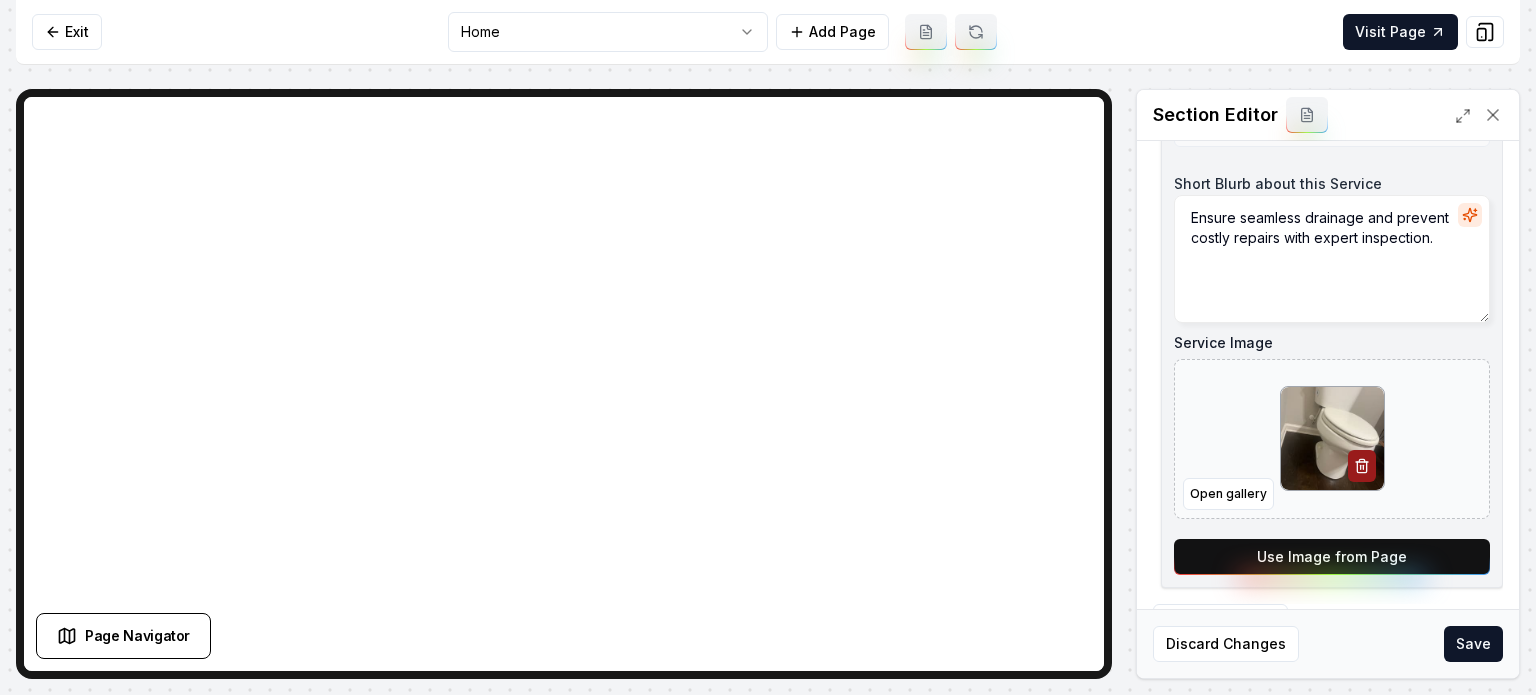 scroll, scrollTop: 0, scrollLeft: 0, axis: both 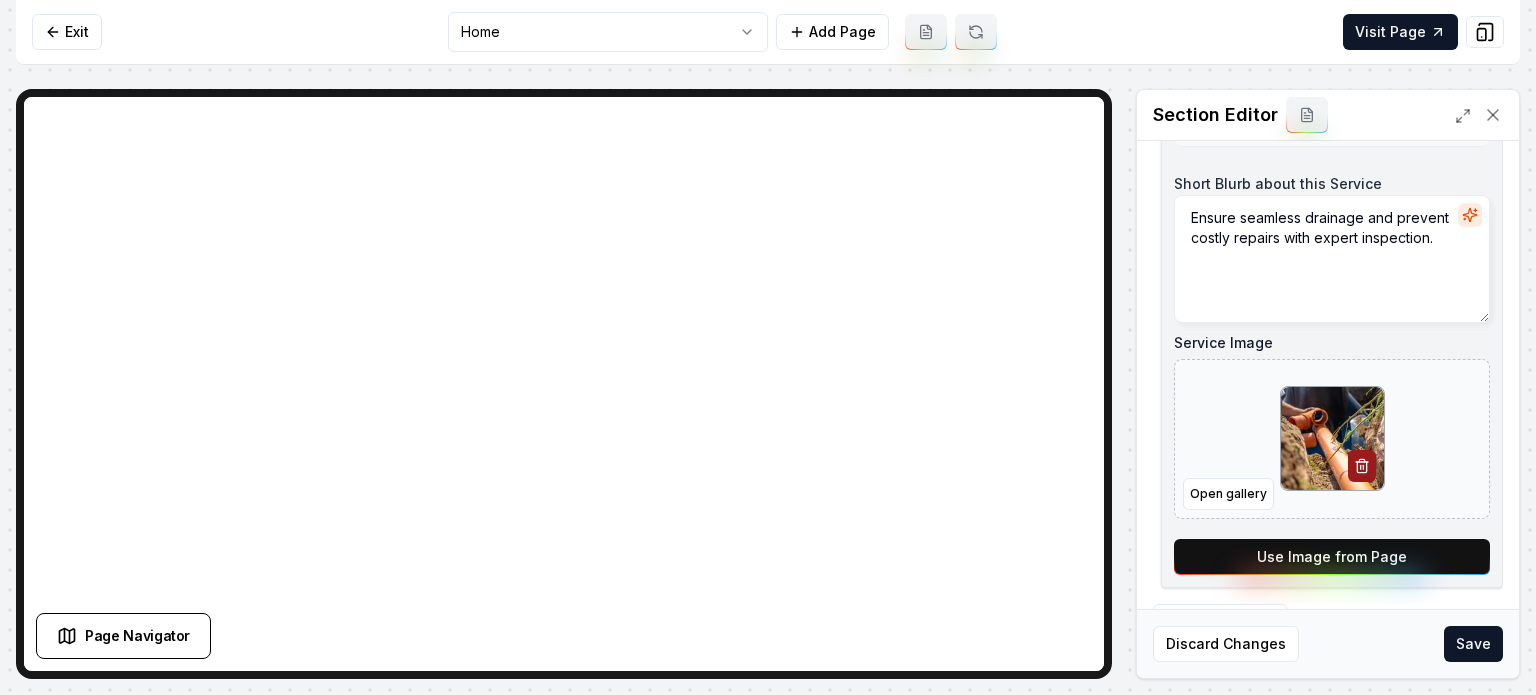 click on "Save" at bounding box center (1473, 644) 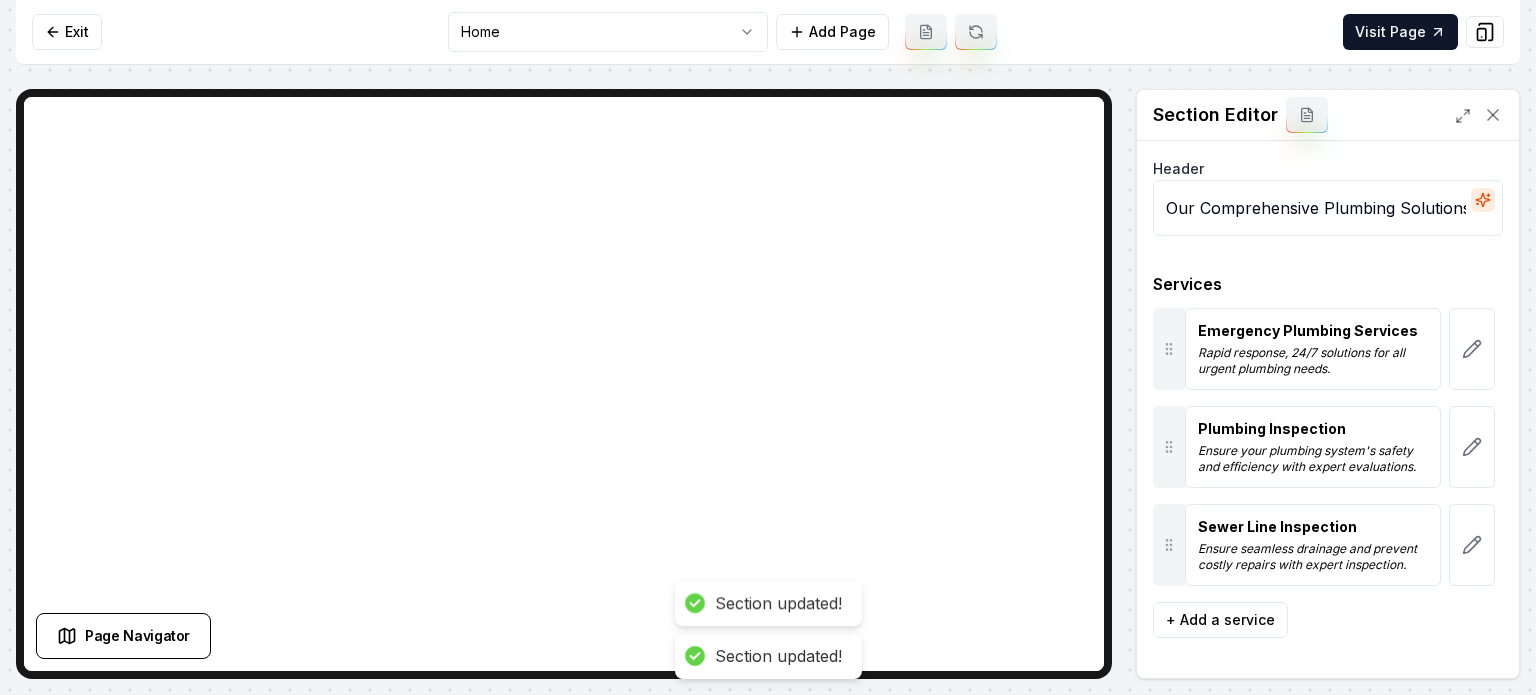 scroll, scrollTop: 0, scrollLeft: 0, axis: both 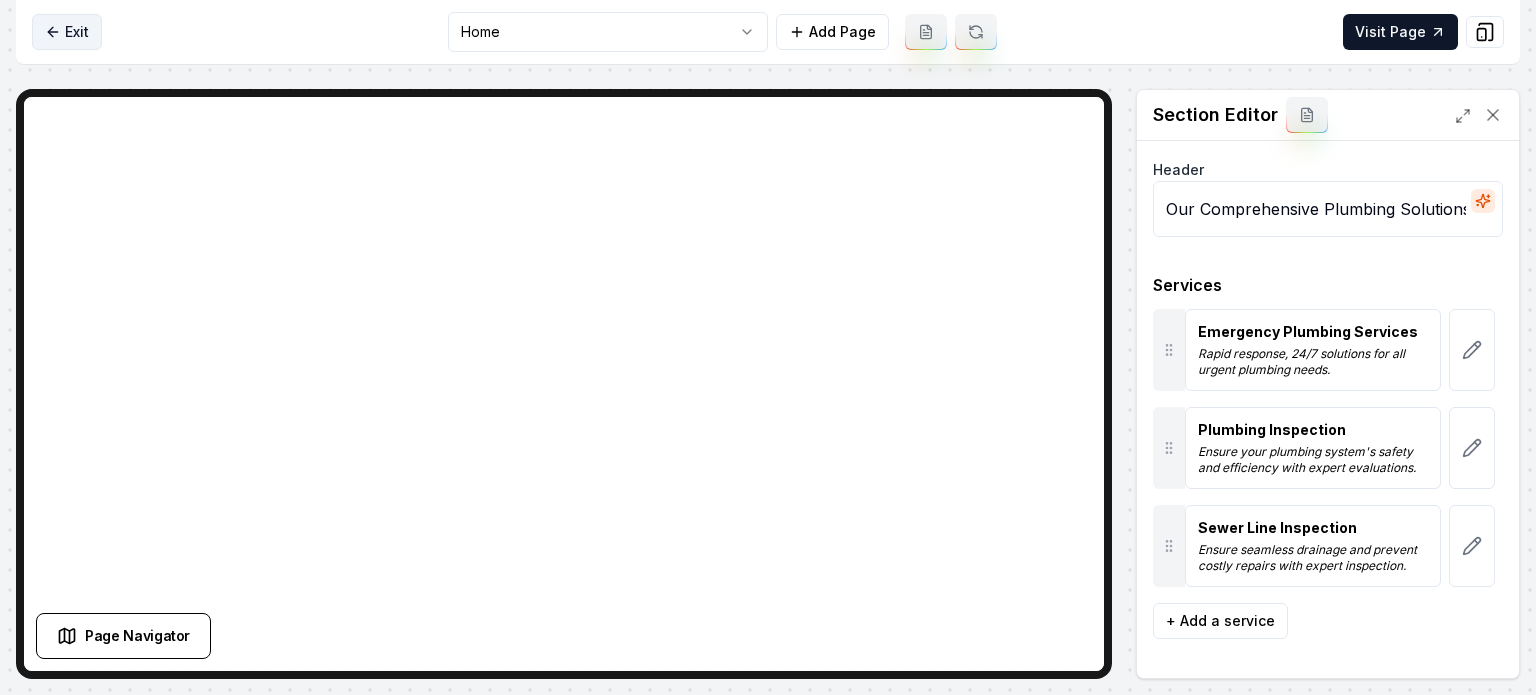 click on "Exit" at bounding box center [67, 32] 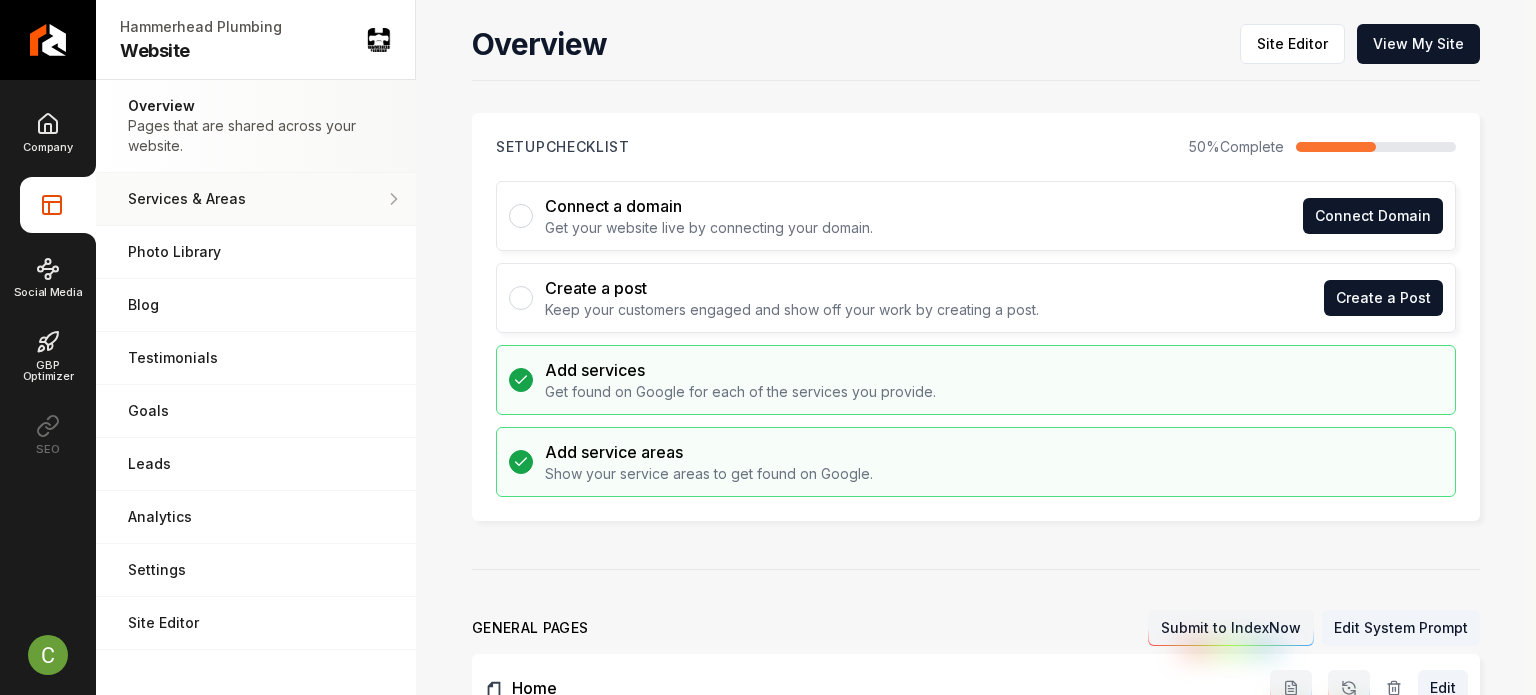 click on "Services & Areas" at bounding box center [256, 199] 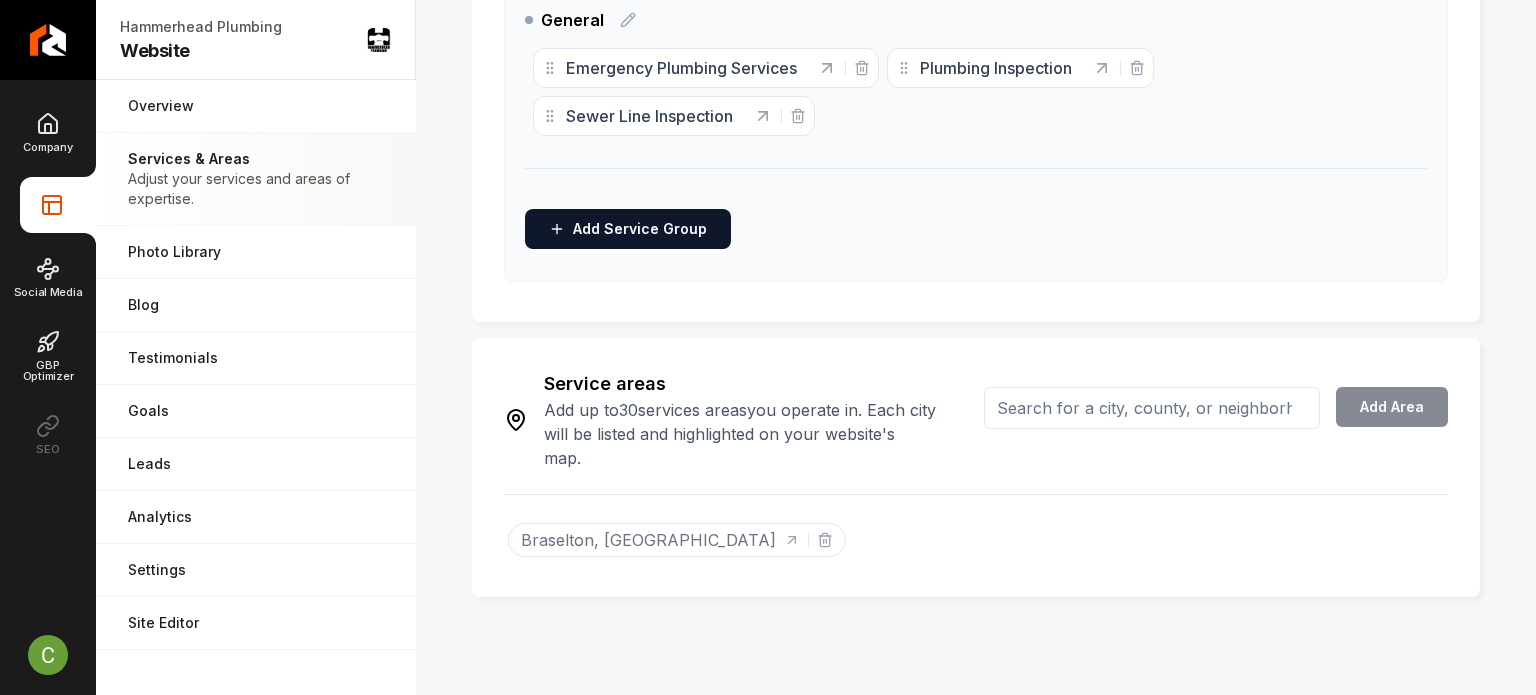 scroll, scrollTop: 586, scrollLeft: 0, axis: vertical 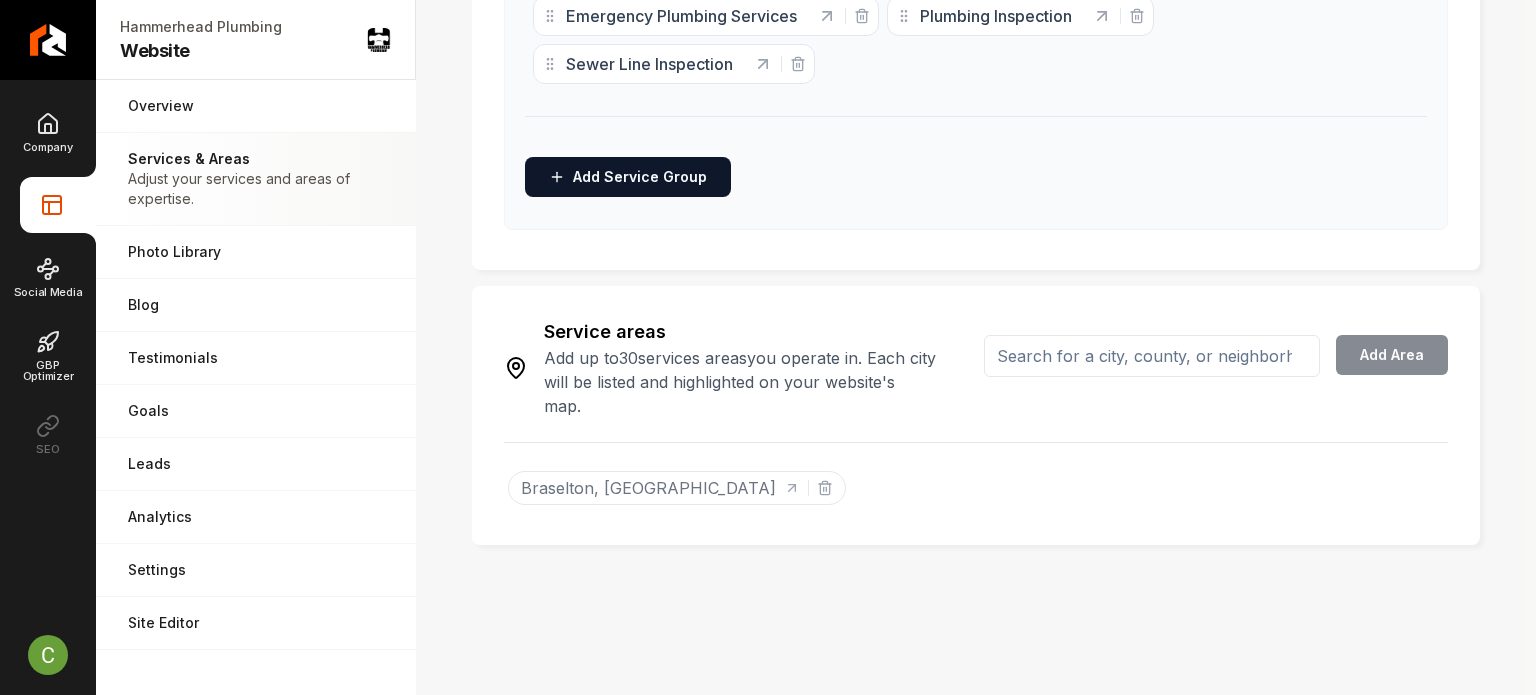 click at bounding box center (1152, 356) 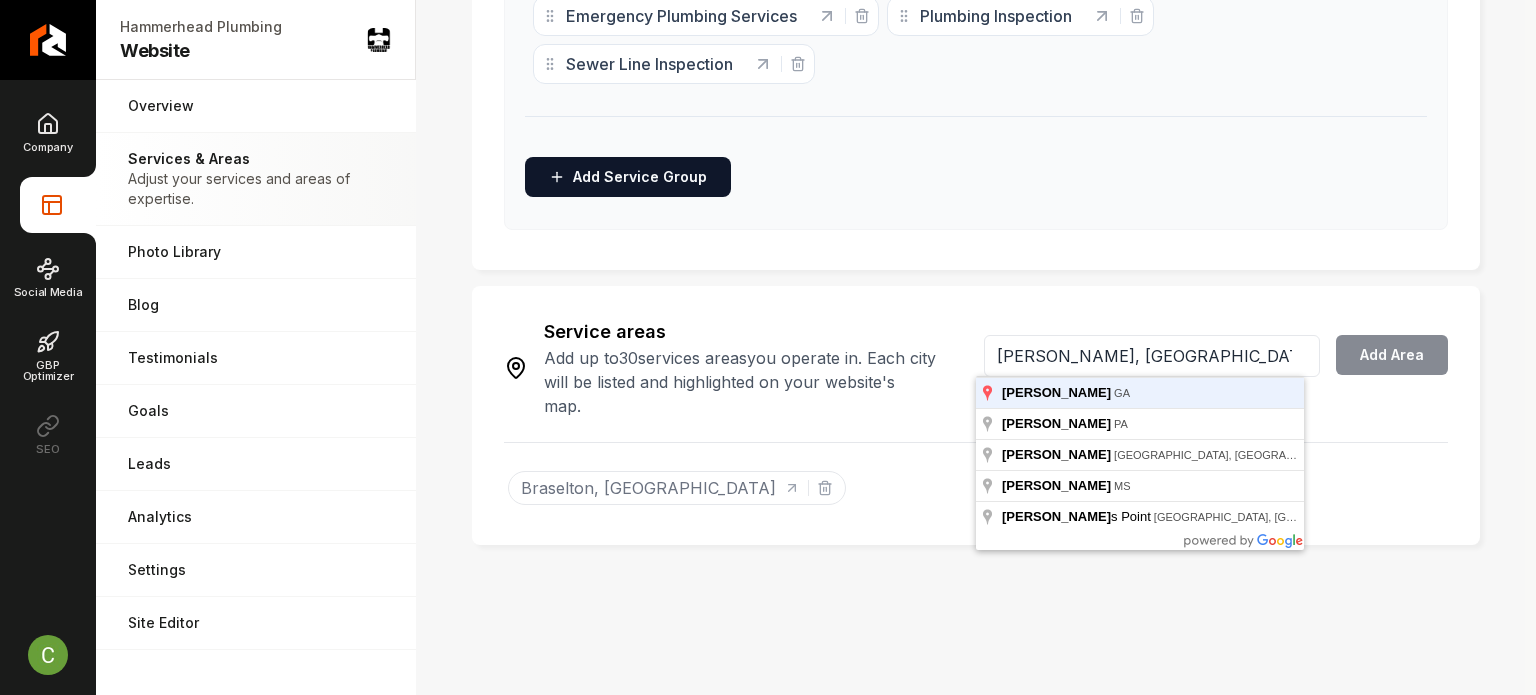 type on "Nicholson, GA" 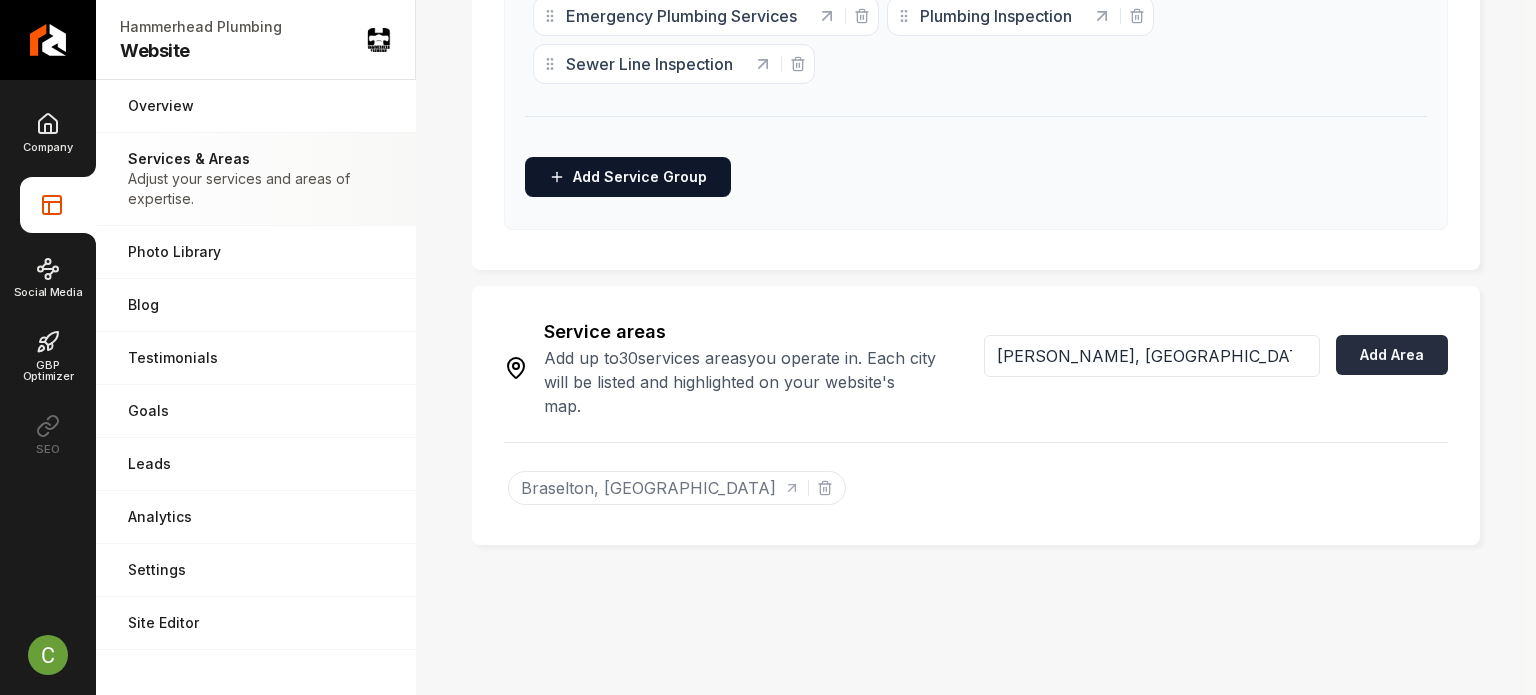 click on "Add Area" at bounding box center [1392, 355] 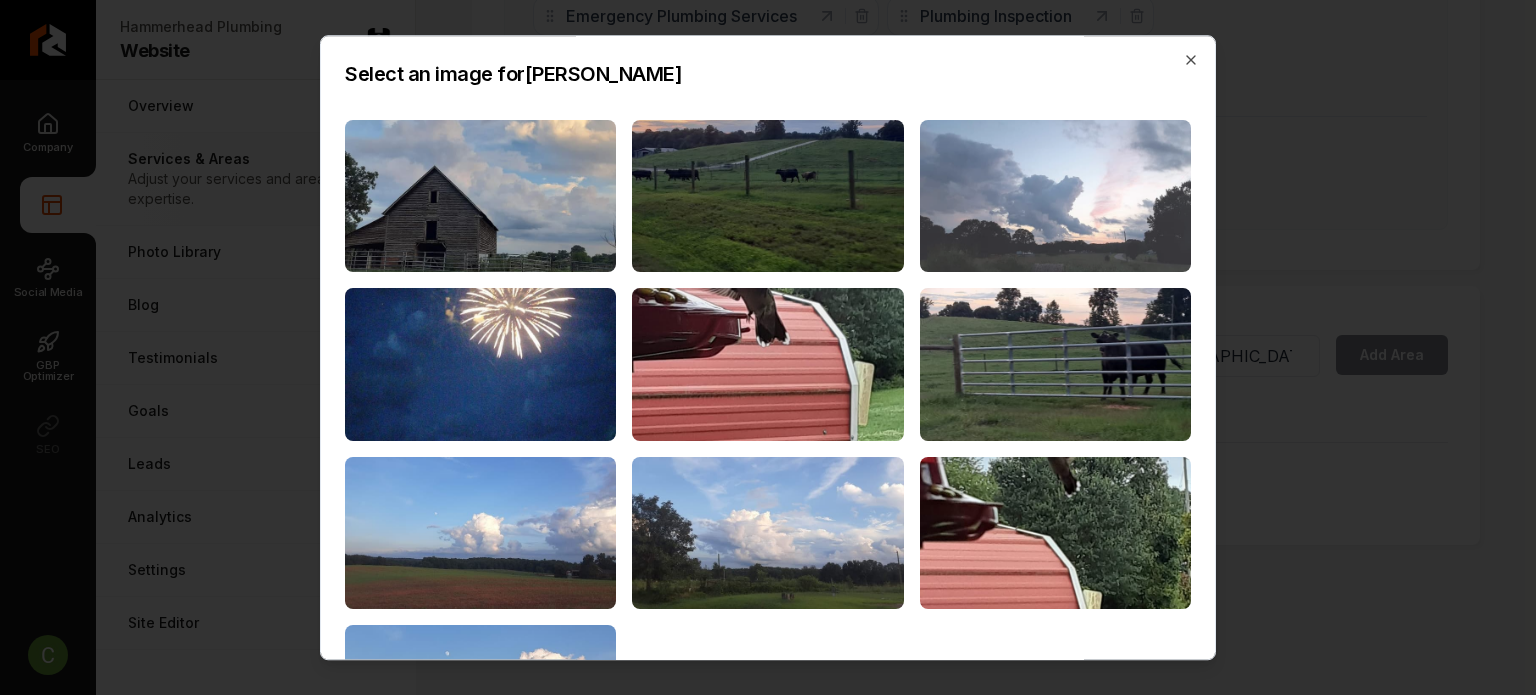 click at bounding box center [1055, 196] 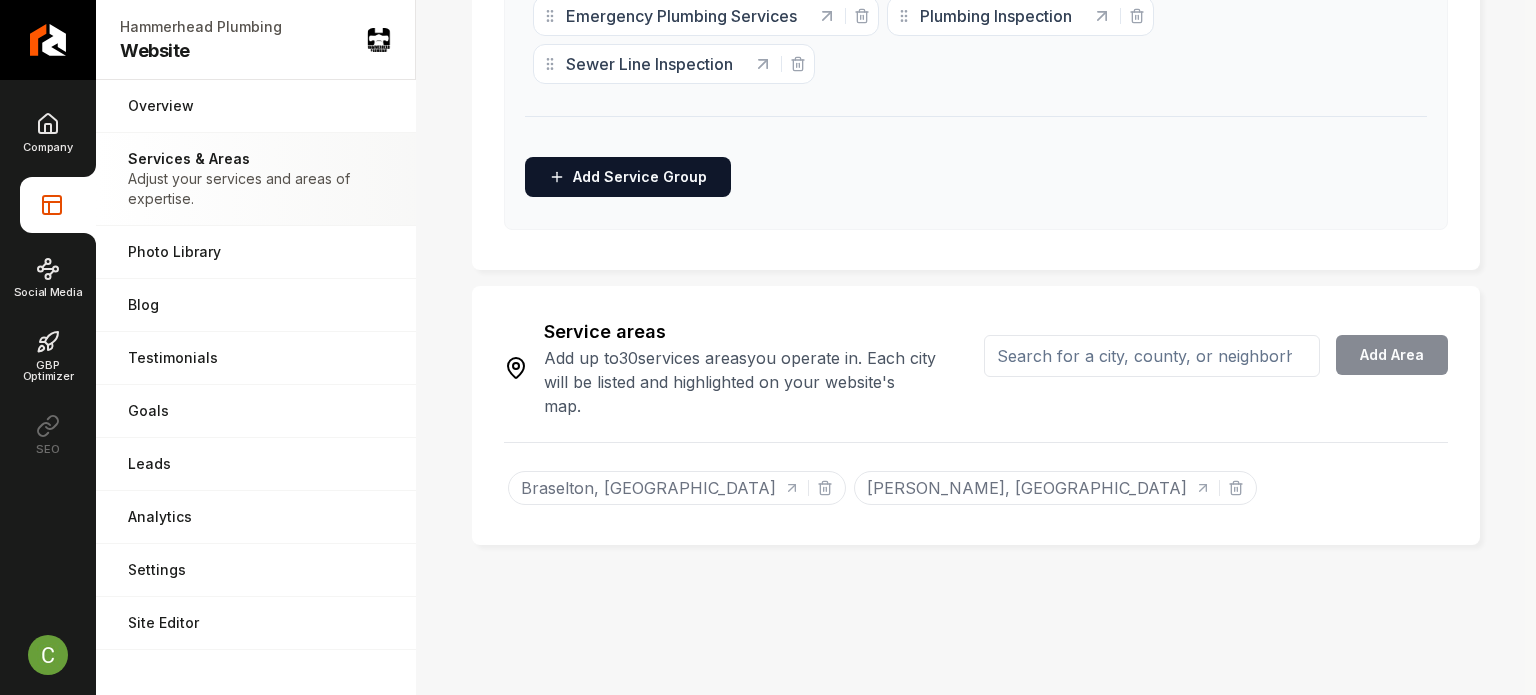 click at bounding box center [1152, 356] 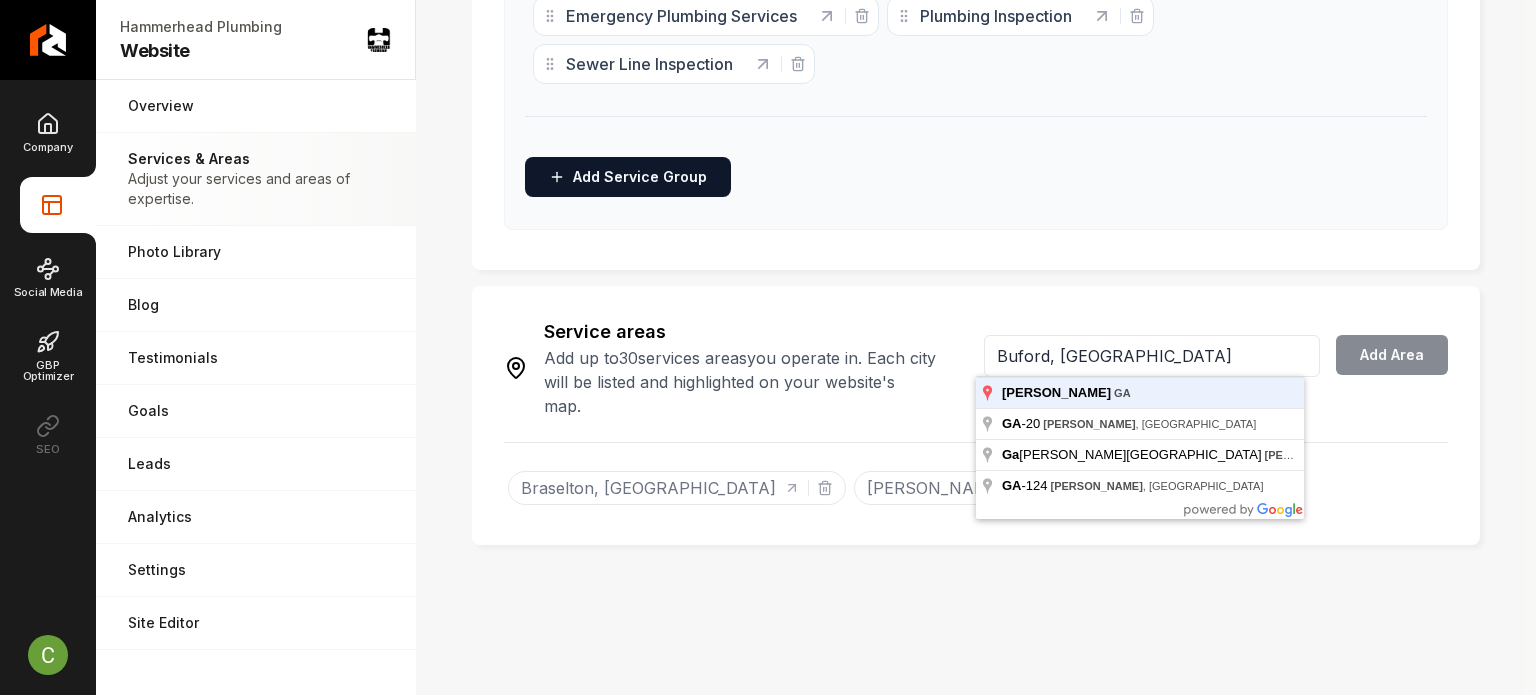 type on "Buford, GA" 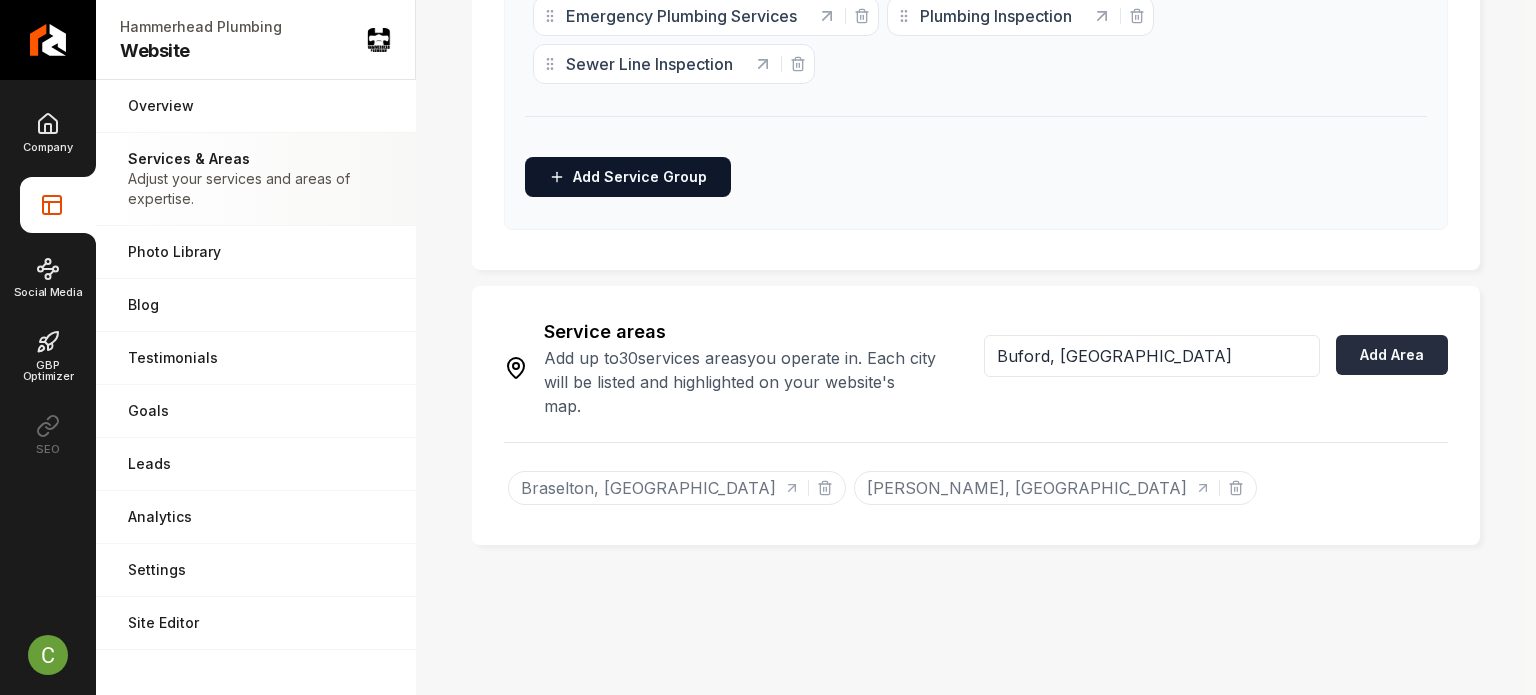 click on "Add Area" at bounding box center (1392, 355) 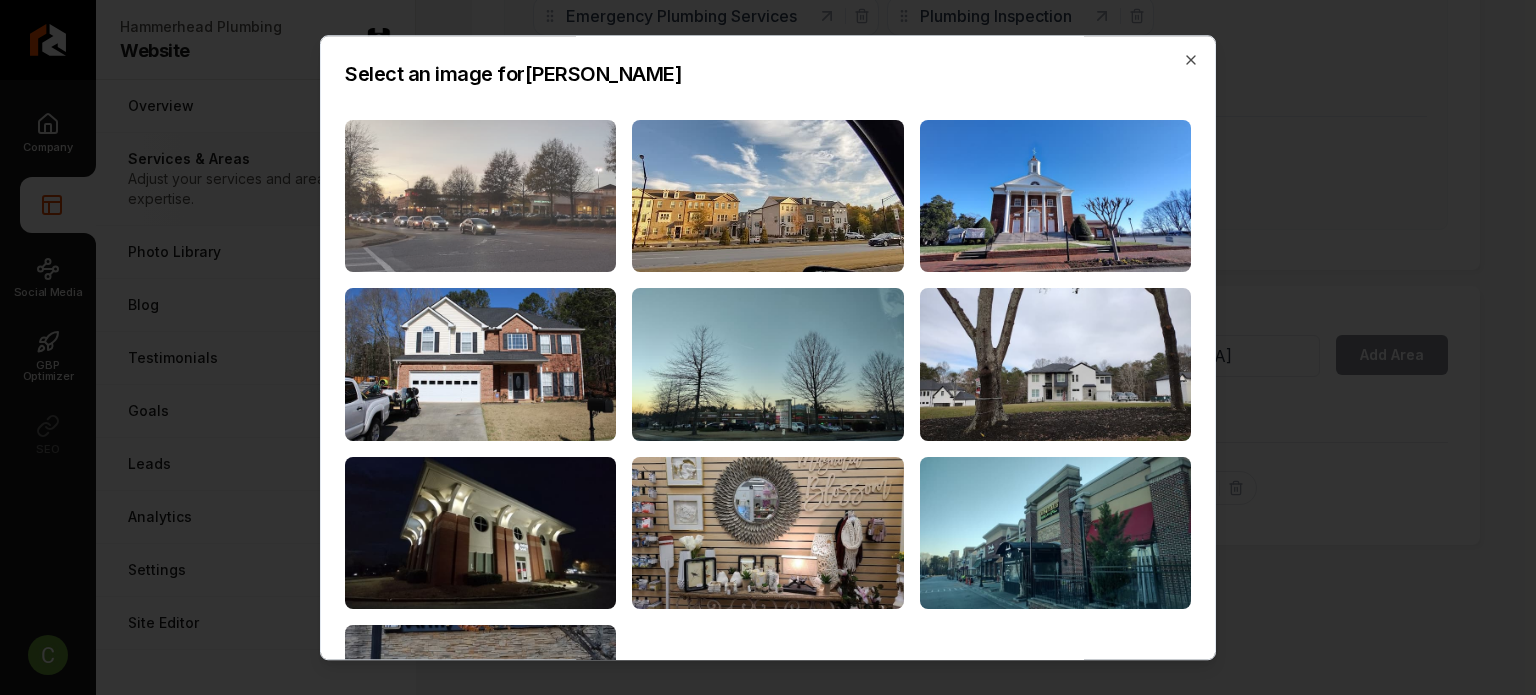 click at bounding box center (480, 196) 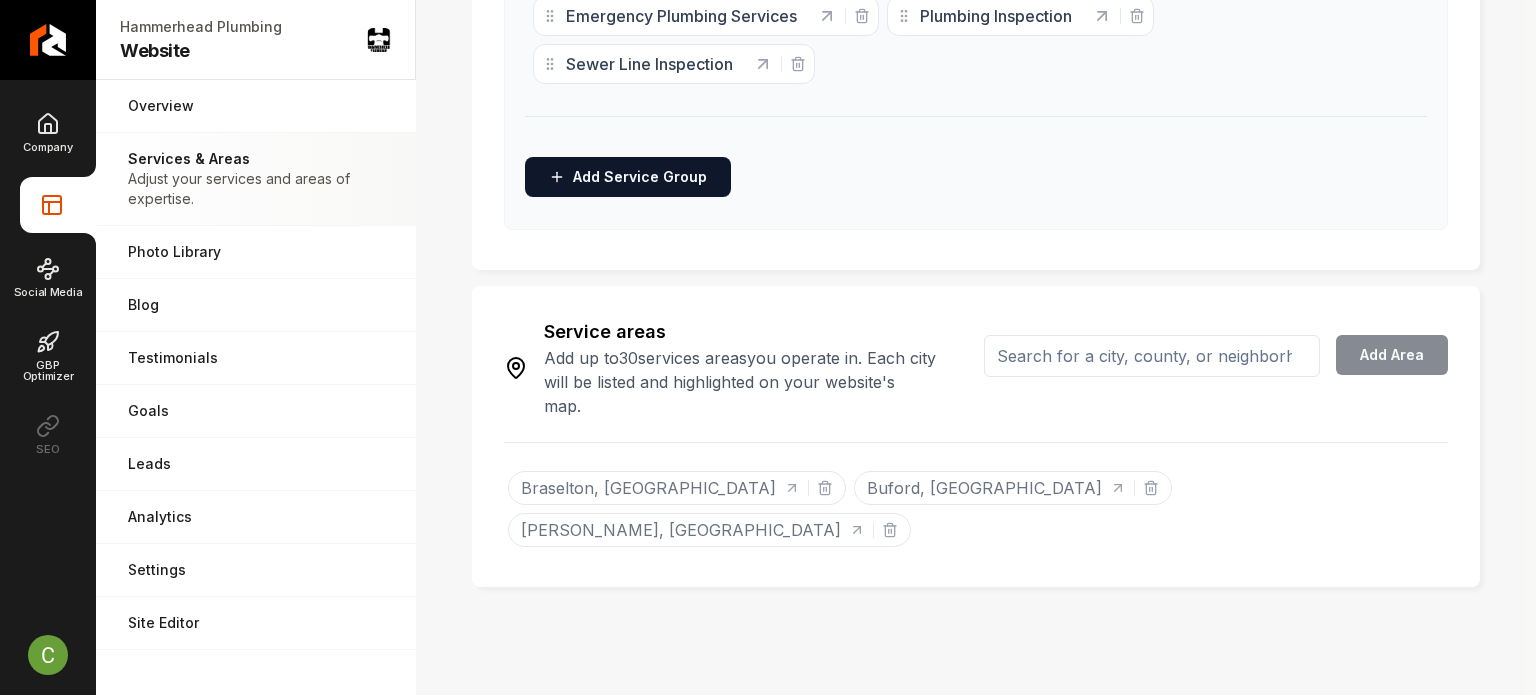 click at bounding box center [1152, 356] 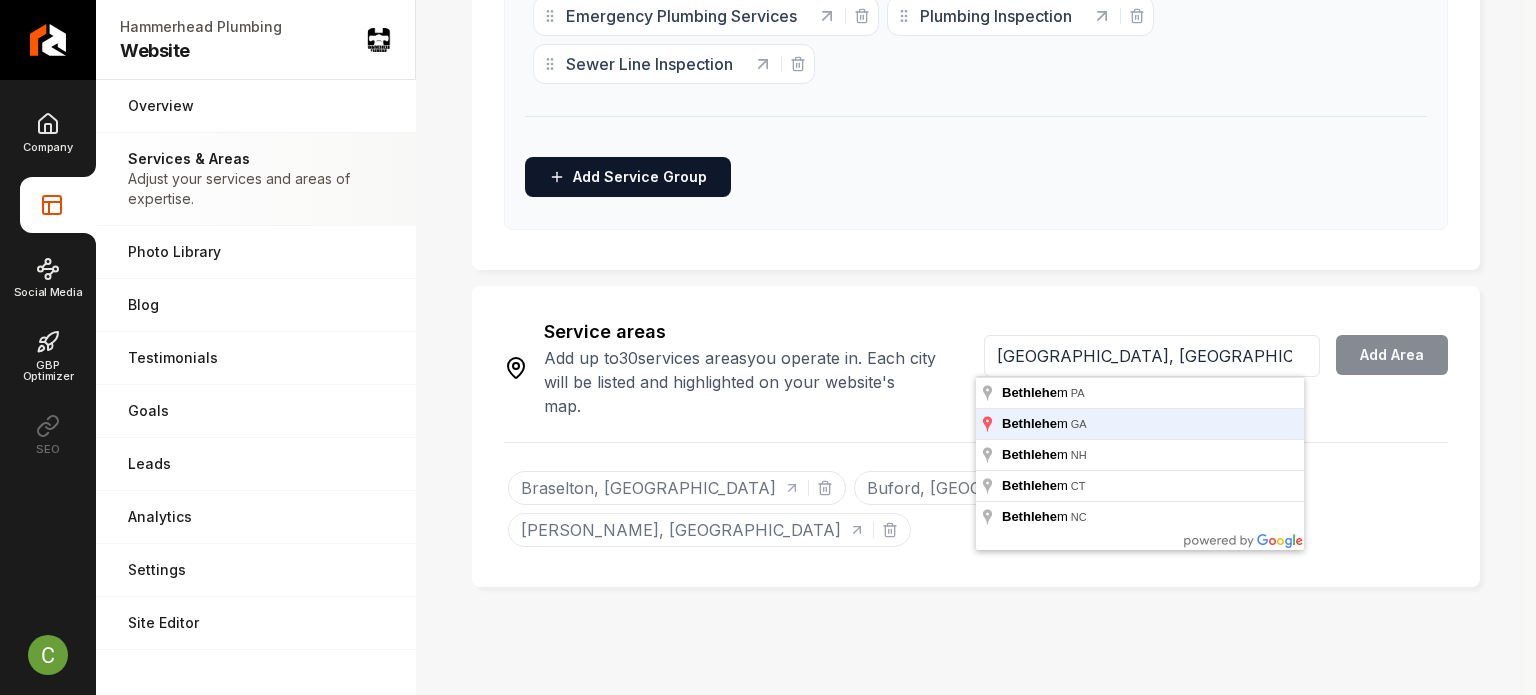 type on "Bethlehem, GA" 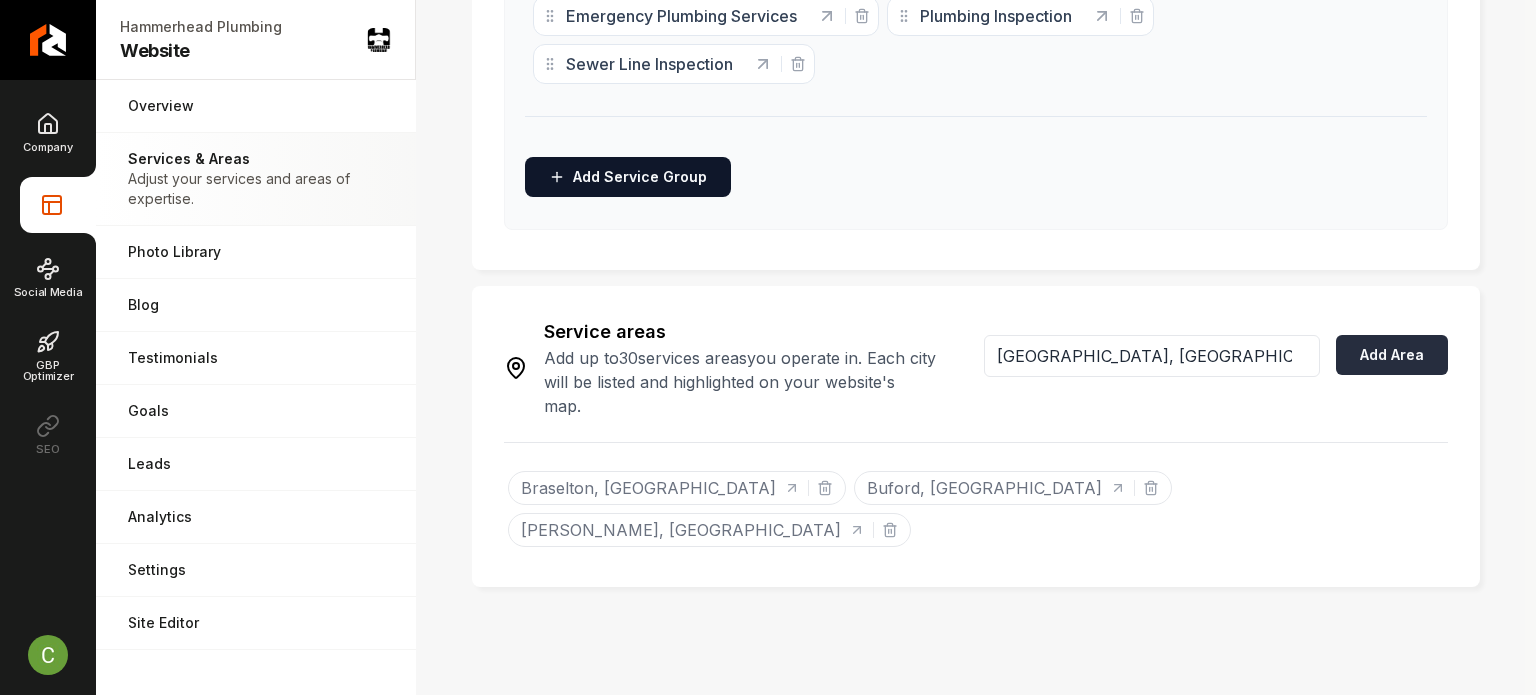 click on "Add Area" at bounding box center [1392, 355] 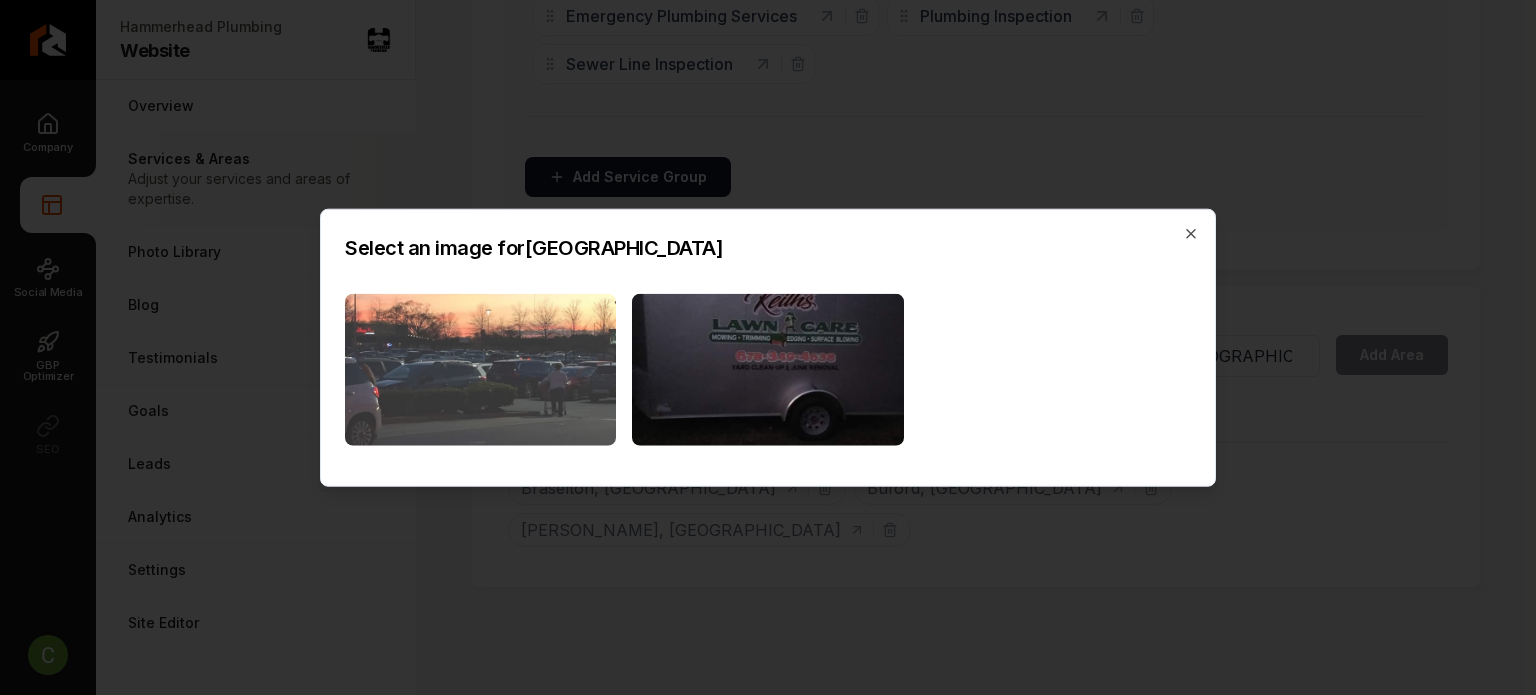 click at bounding box center (480, 369) 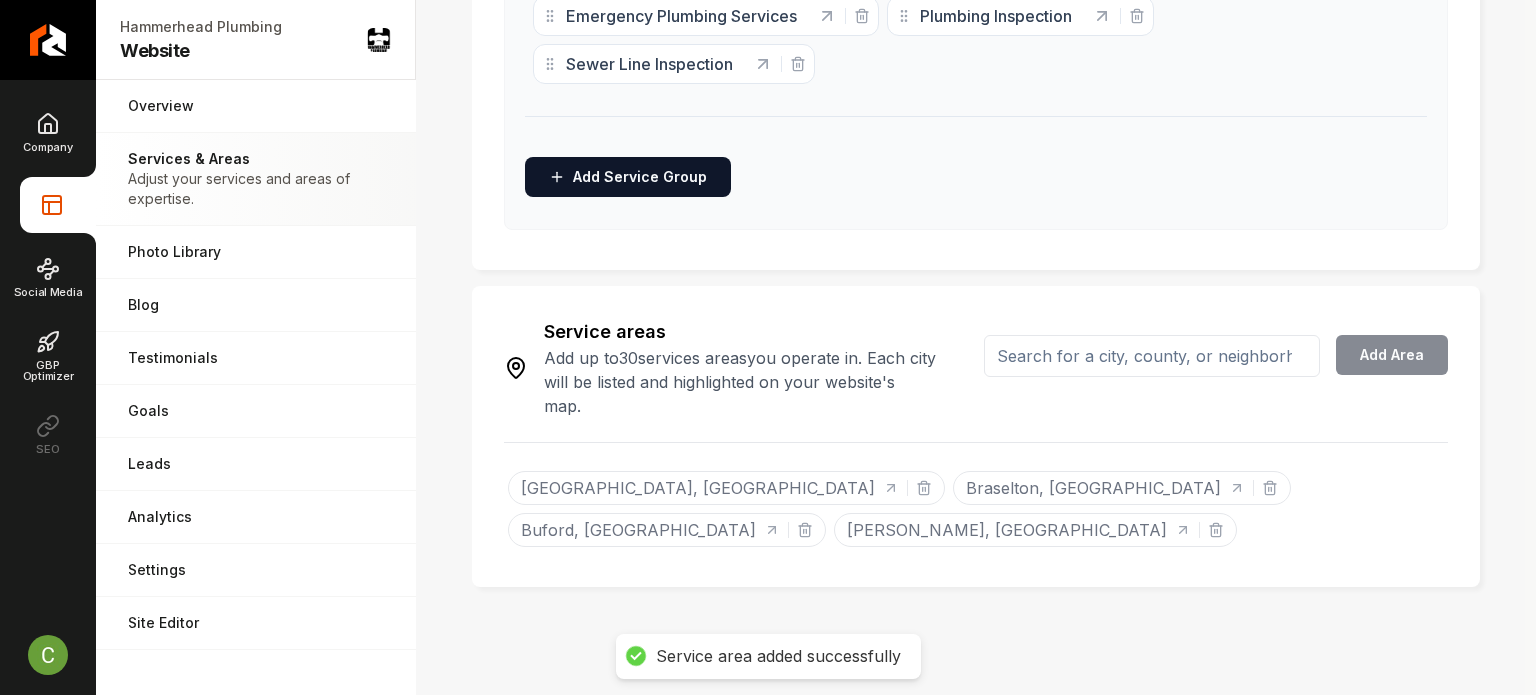 click at bounding box center (1152, 356) 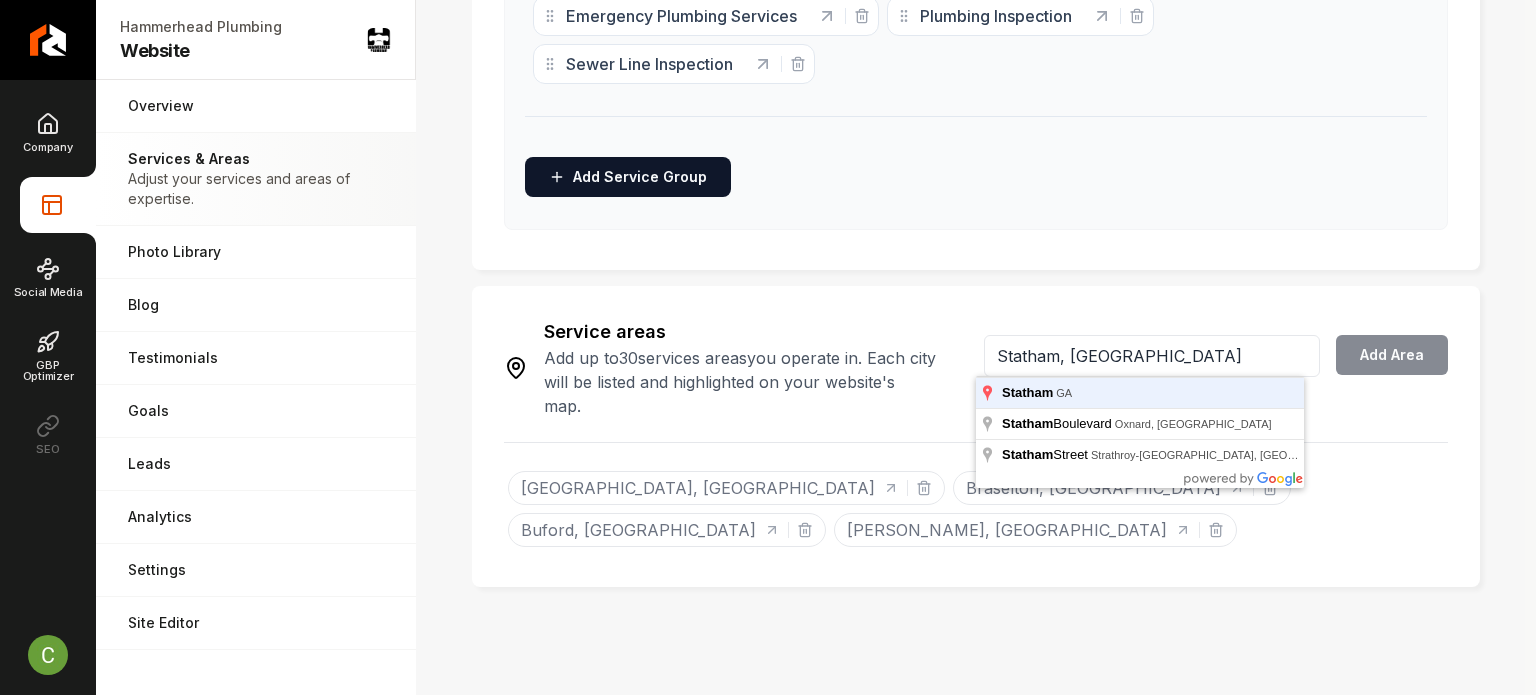 type on "Statham, GA" 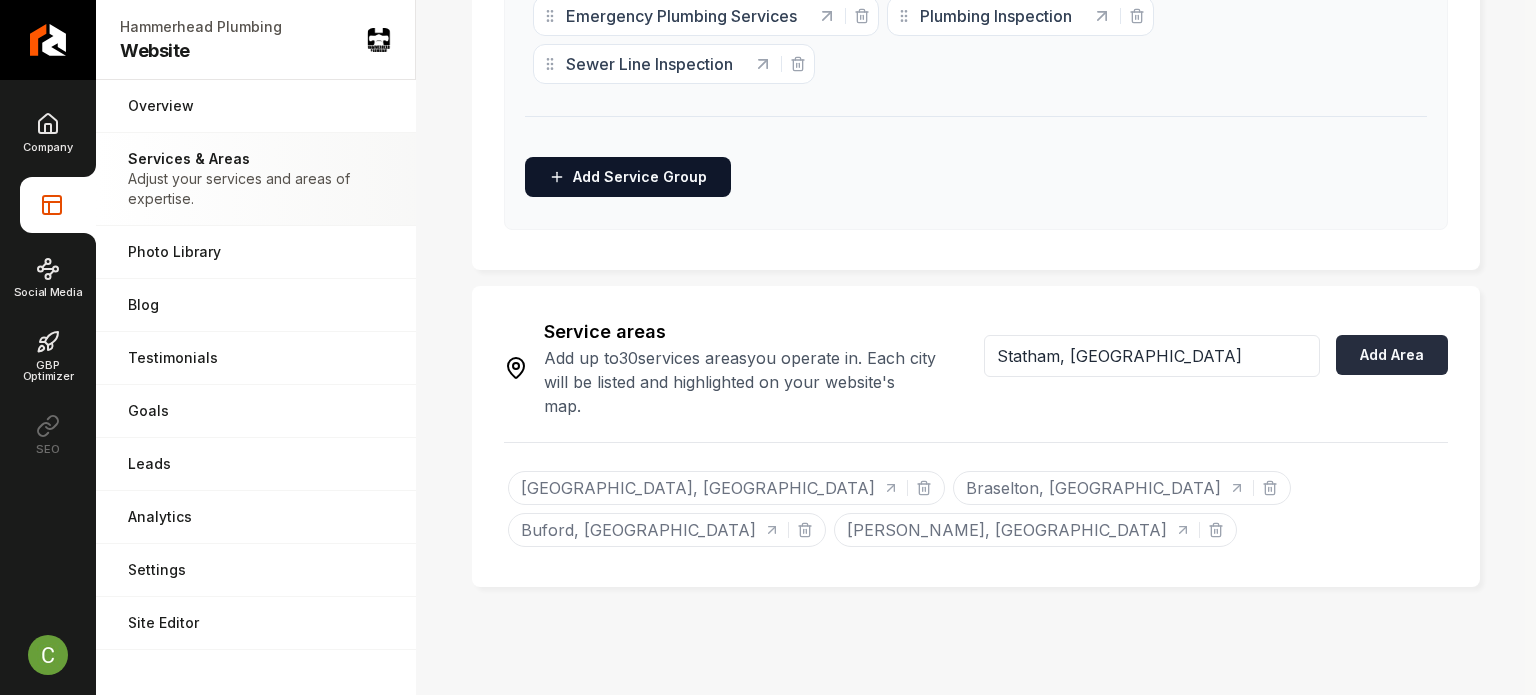 click on "Add Area" at bounding box center (1392, 355) 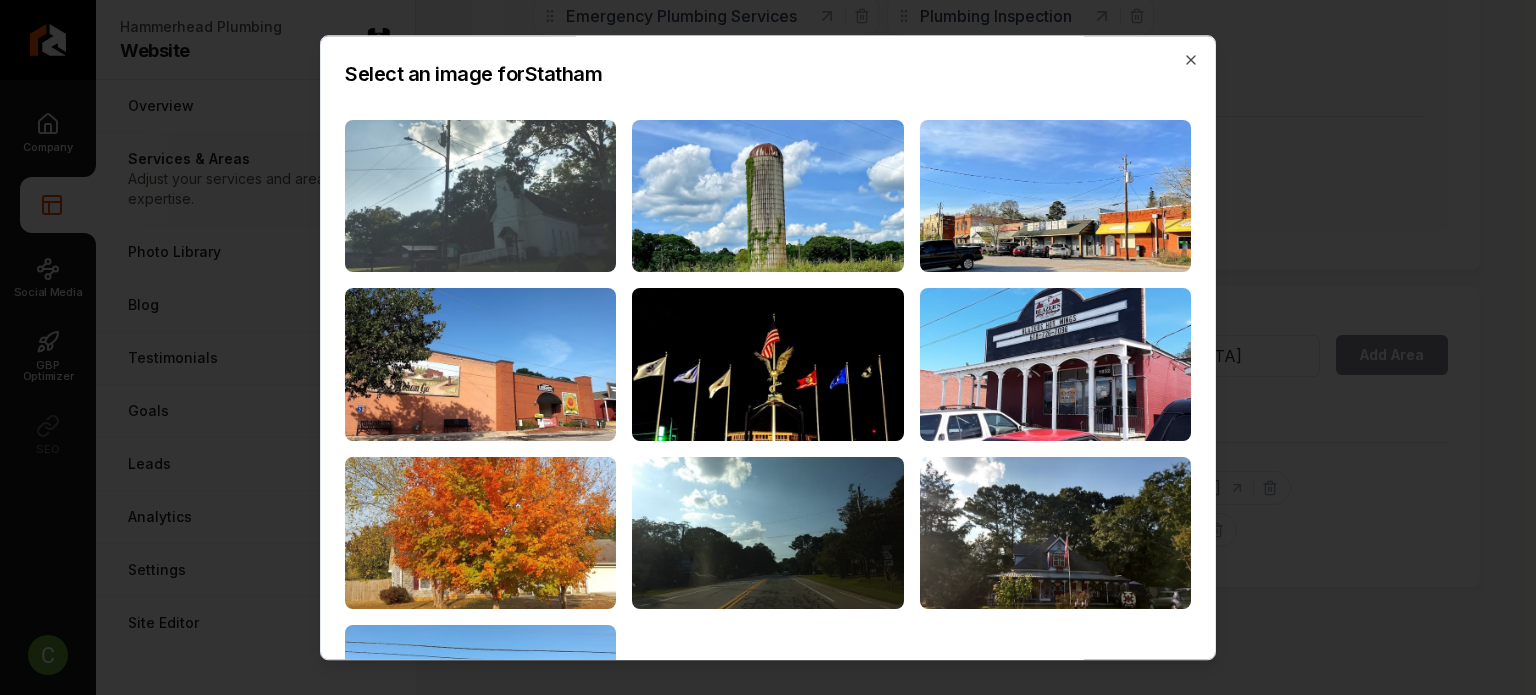click at bounding box center (480, 196) 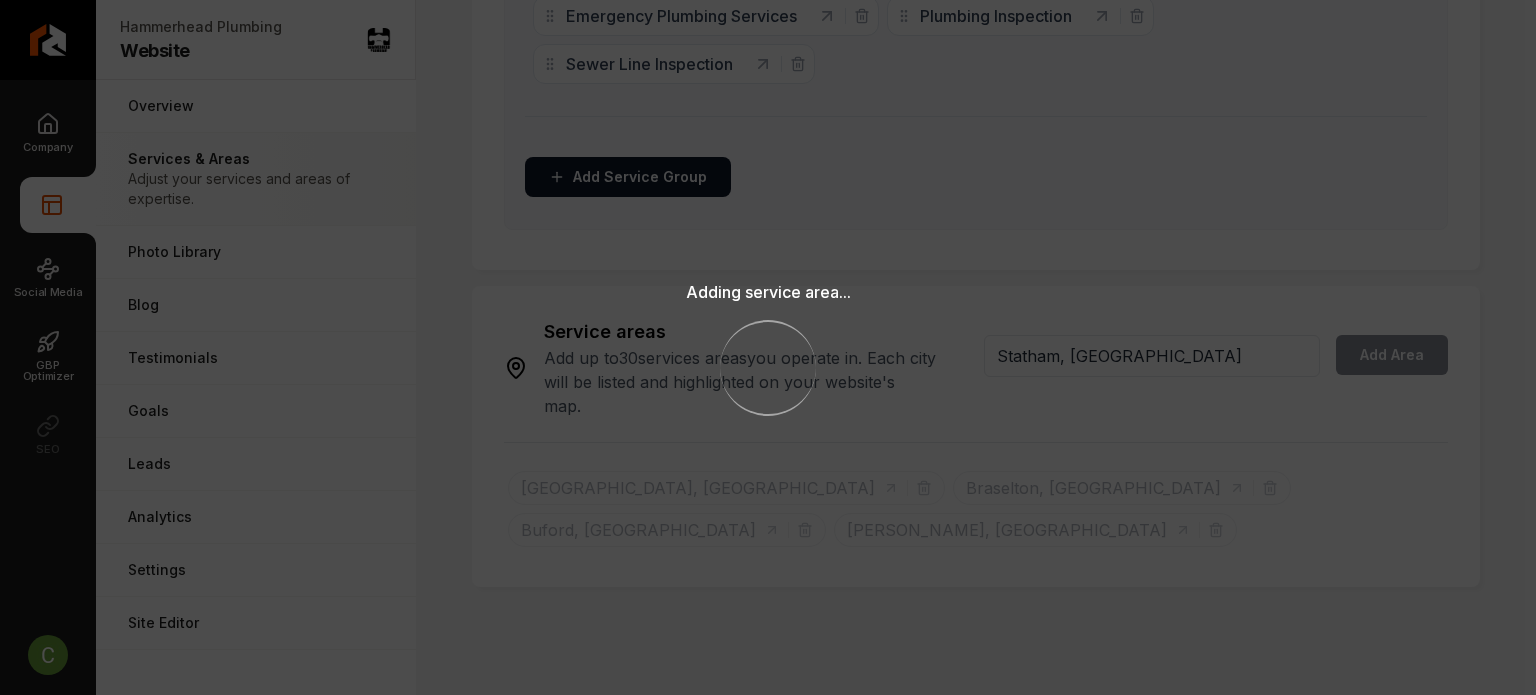 type 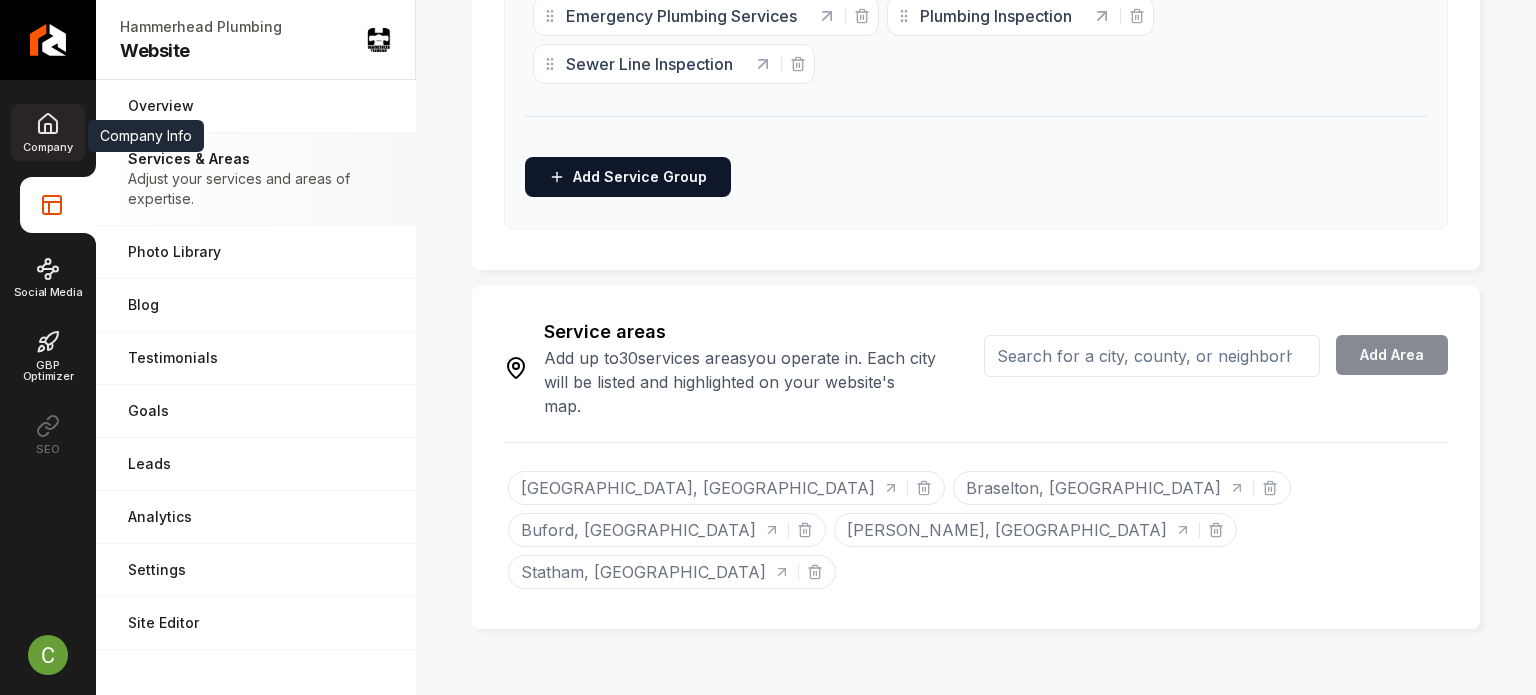 click on "Company" at bounding box center [47, 132] 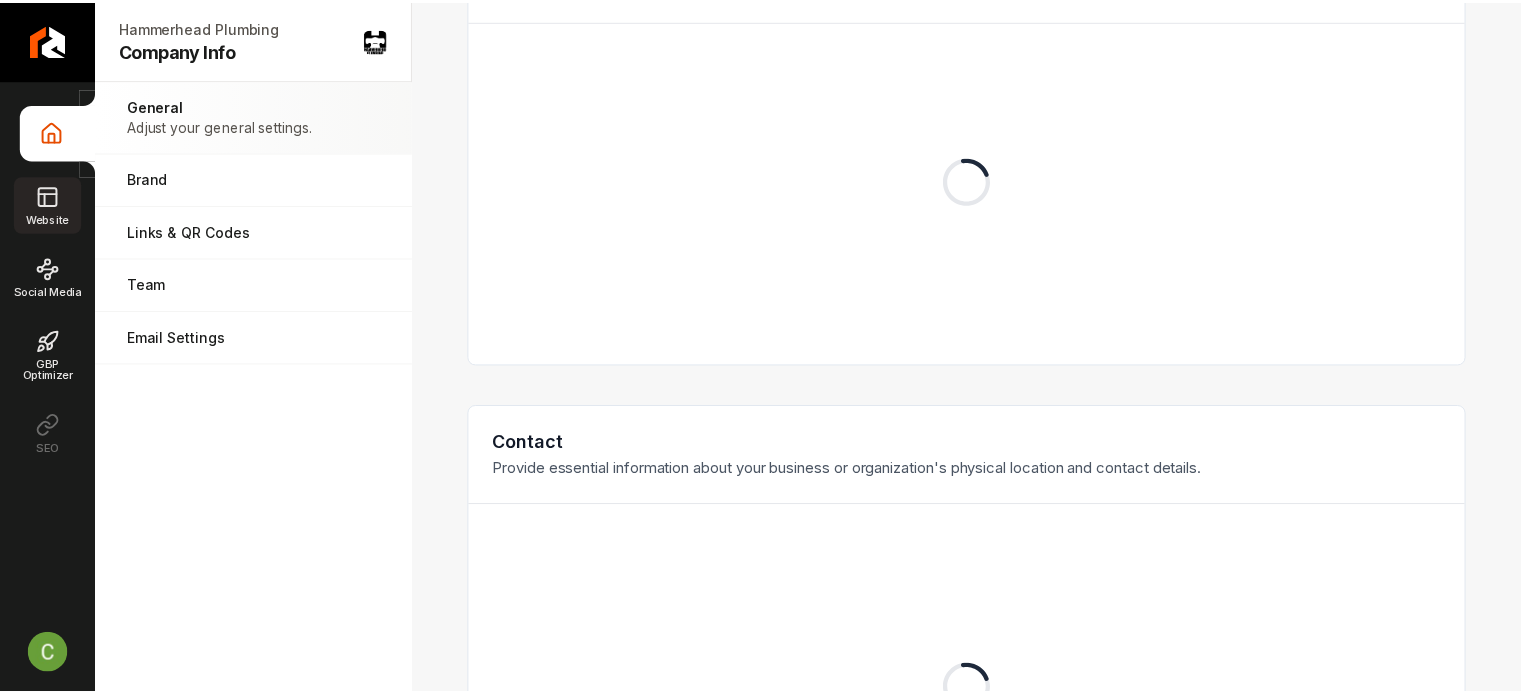 scroll, scrollTop: 0, scrollLeft: 0, axis: both 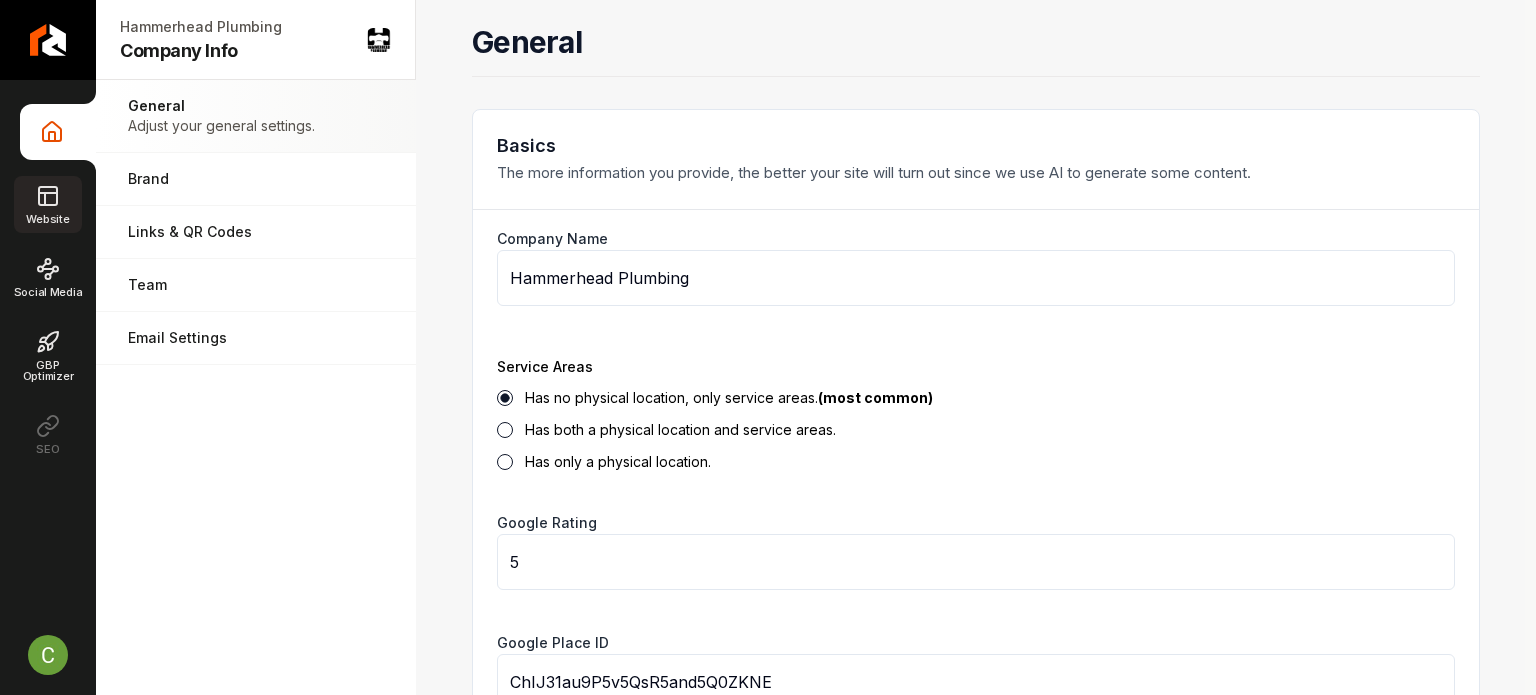 click on "Website" at bounding box center [47, 204] 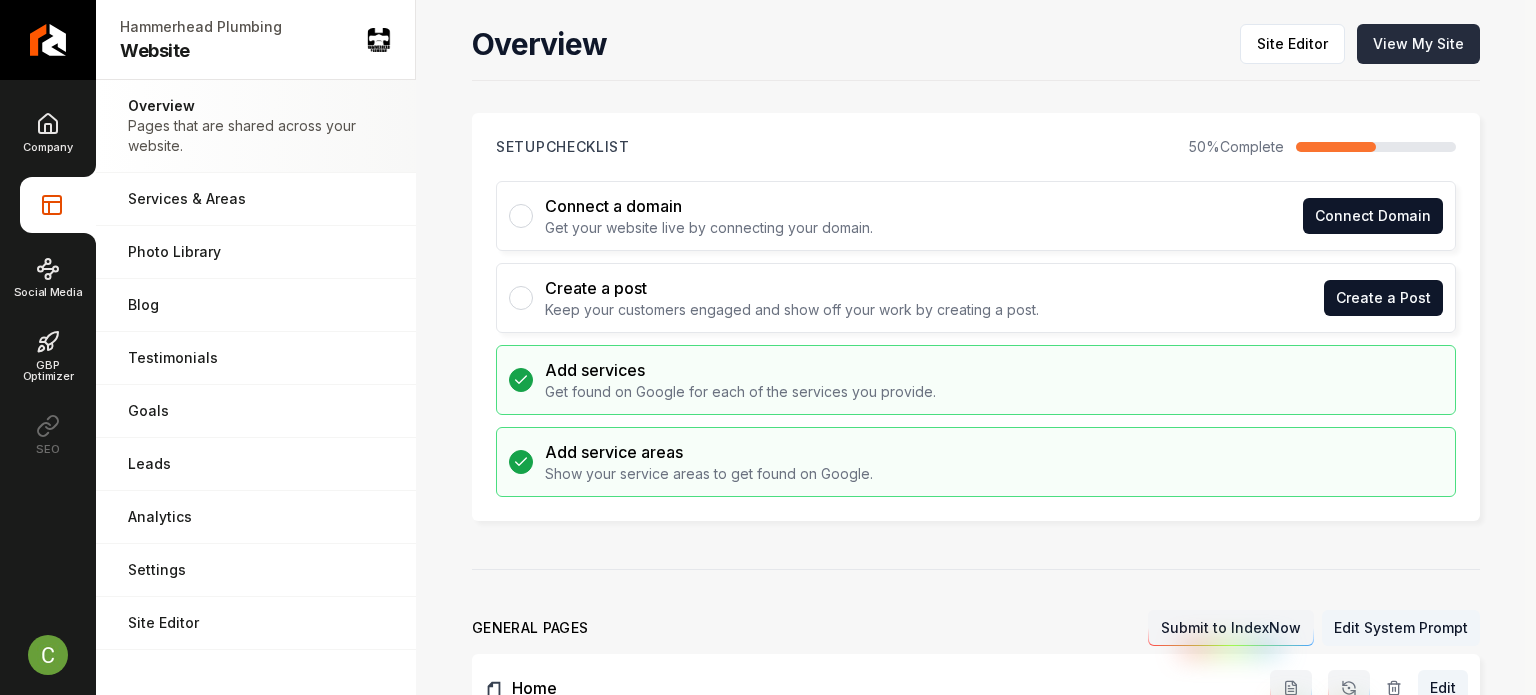 click on "View My Site" at bounding box center [1418, 44] 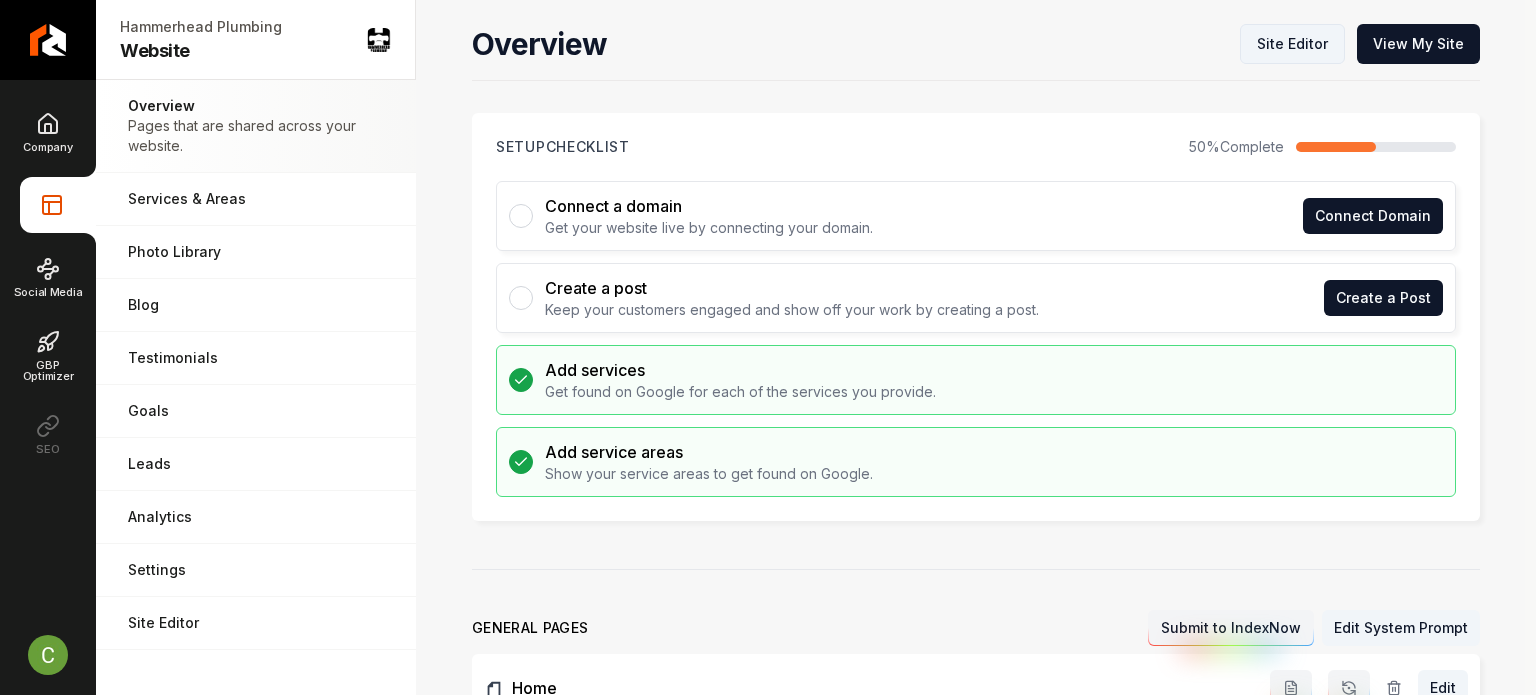 click on "Site Editor" at bounding box center [1292, 44] 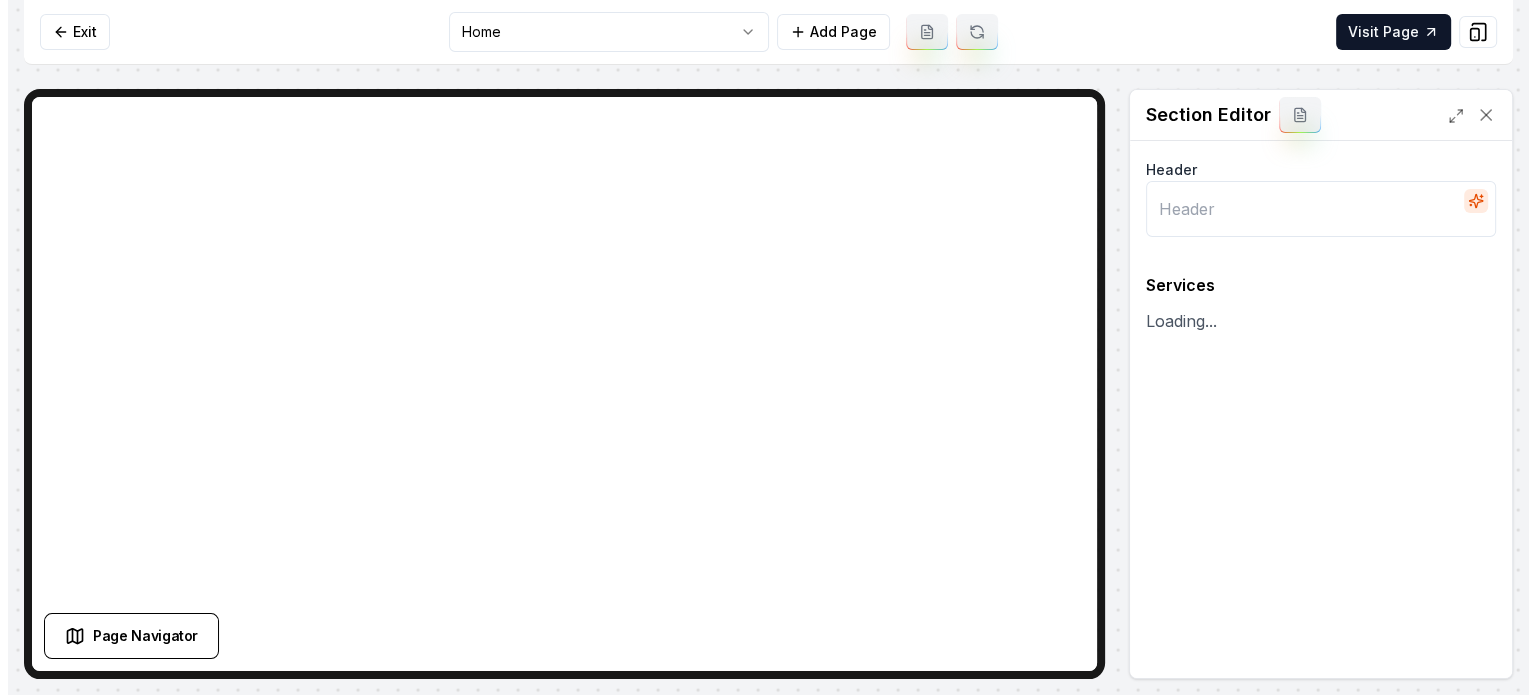scroll, scrollTop: 0, scrollLeft: 0, axis: both 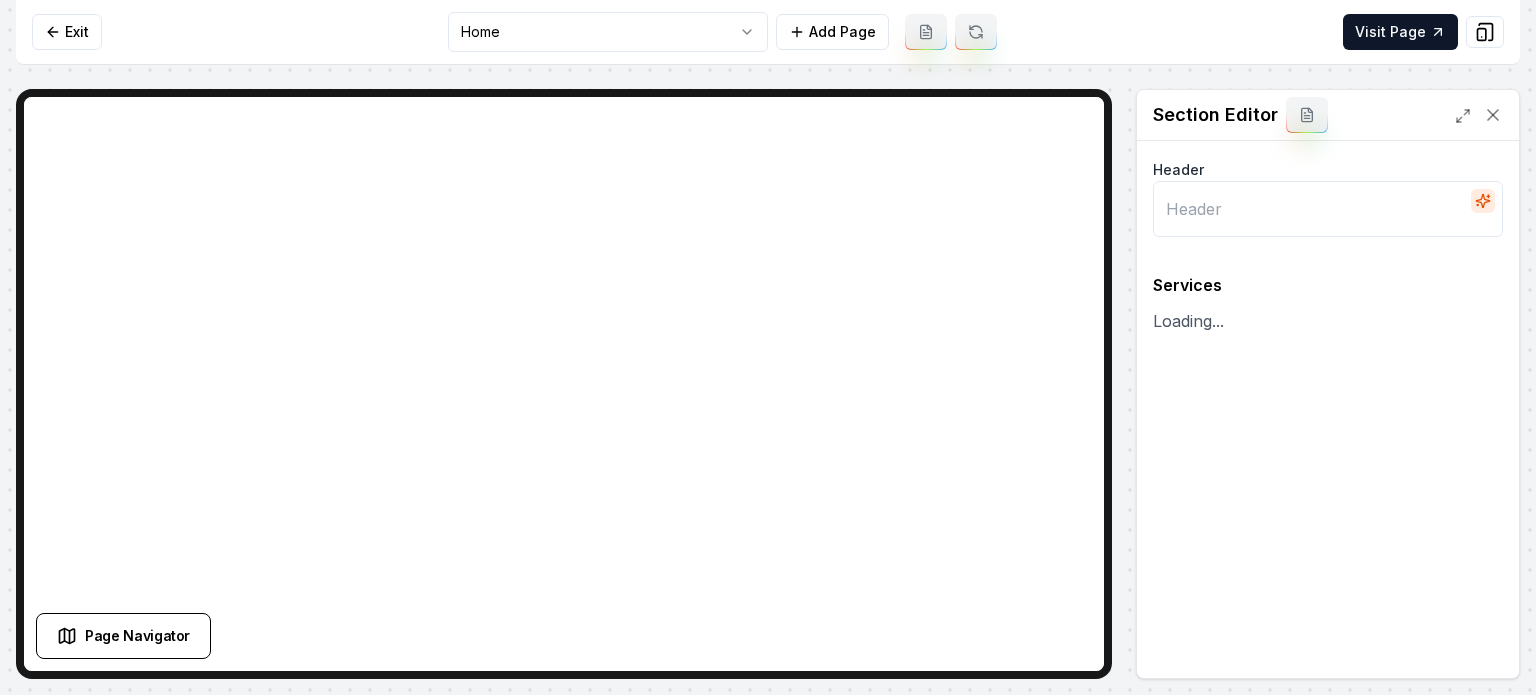 type on "Our Comprehensive Plumbing Solutions" 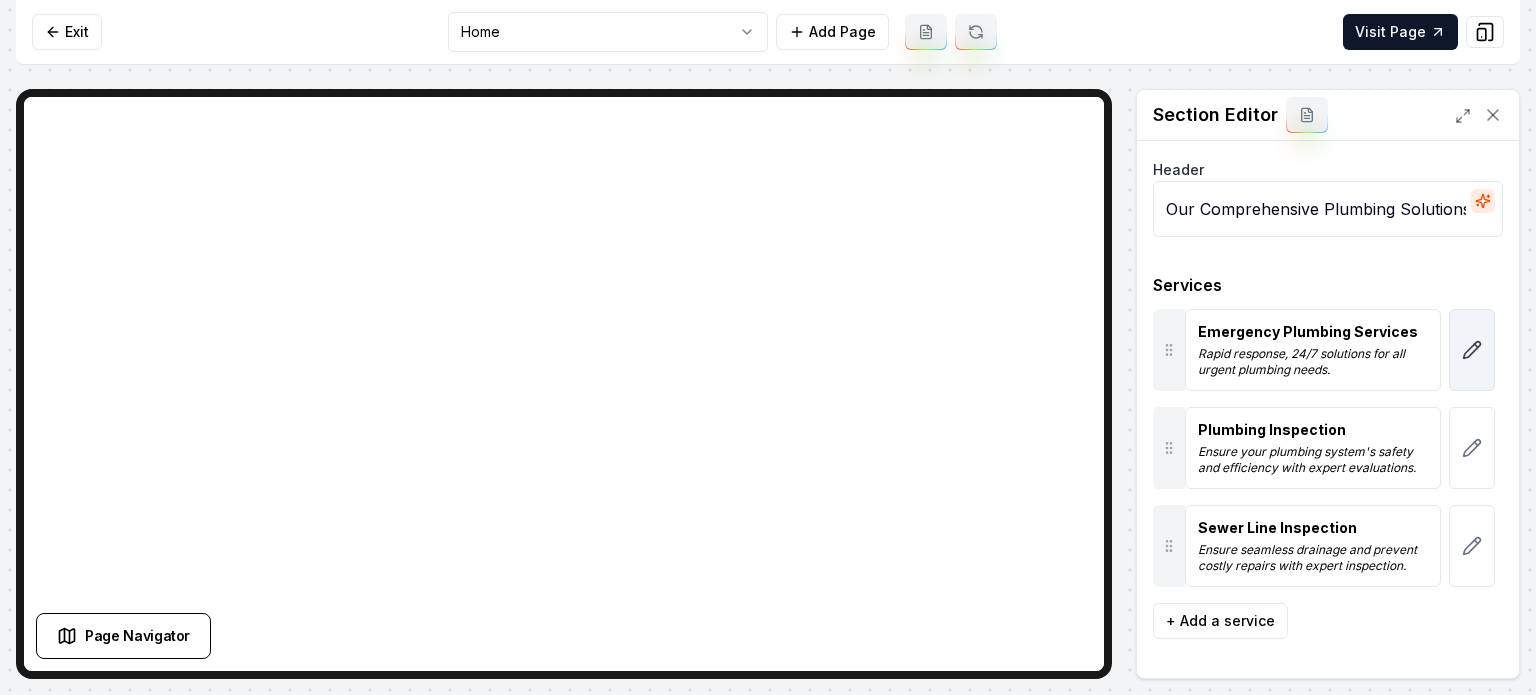 click at bounding box center (1472, 350) 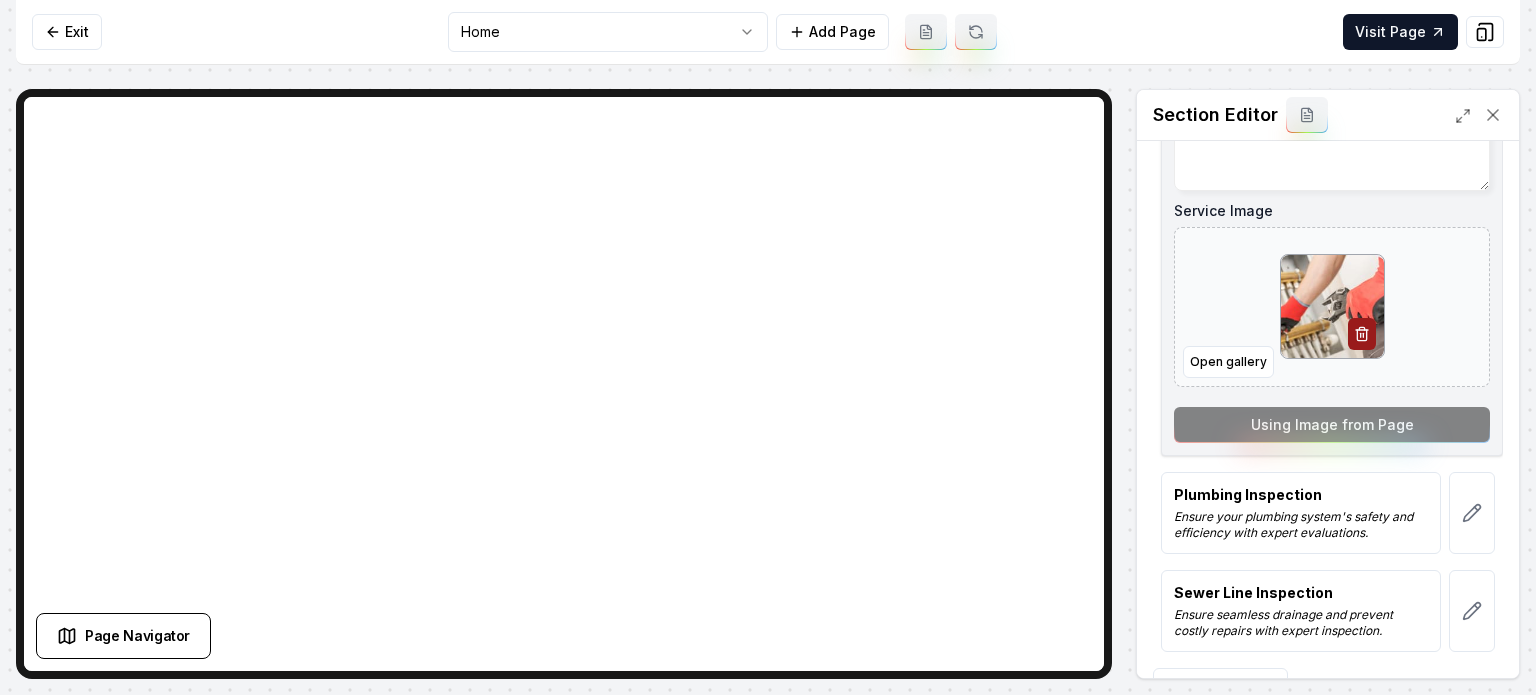 scroll, scrollTop: 443, scrollLeft: 0, axis: vertical 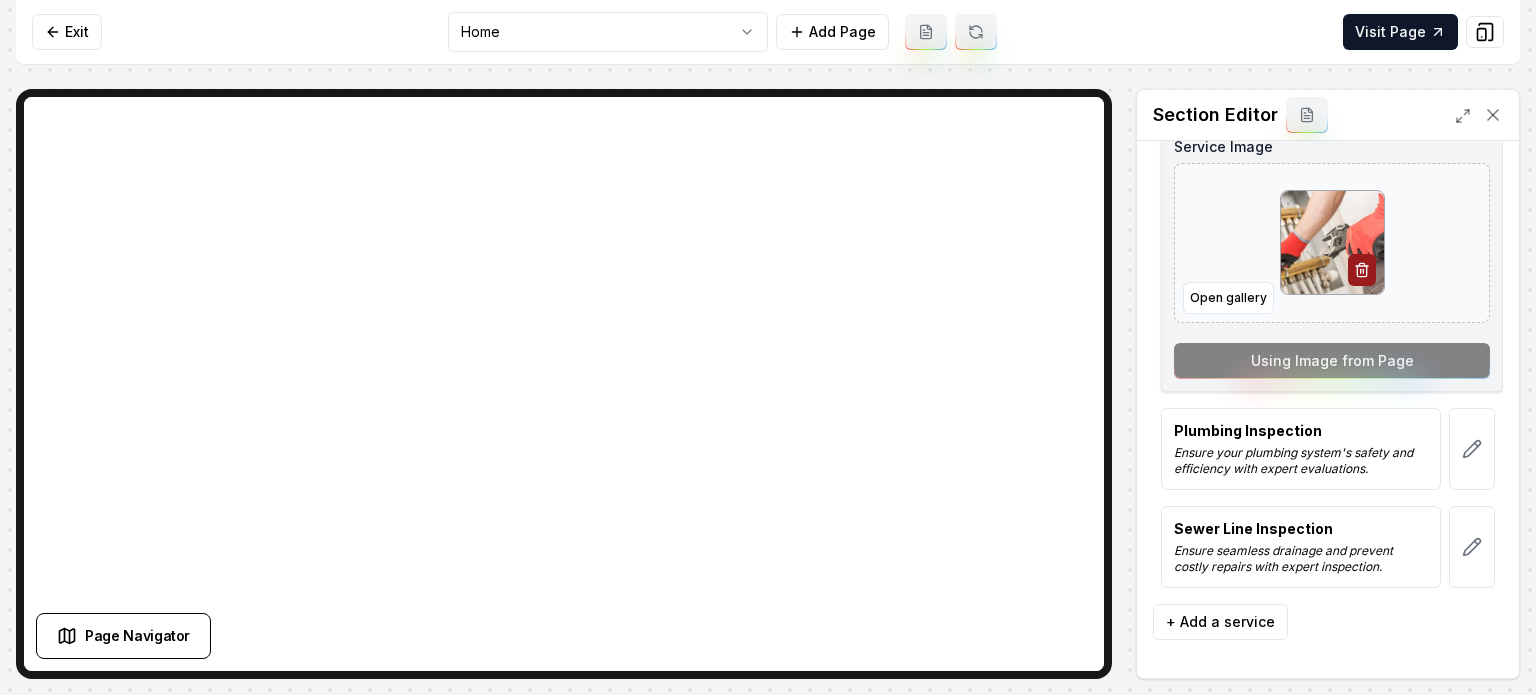 click at bounding box center [1472, 449] 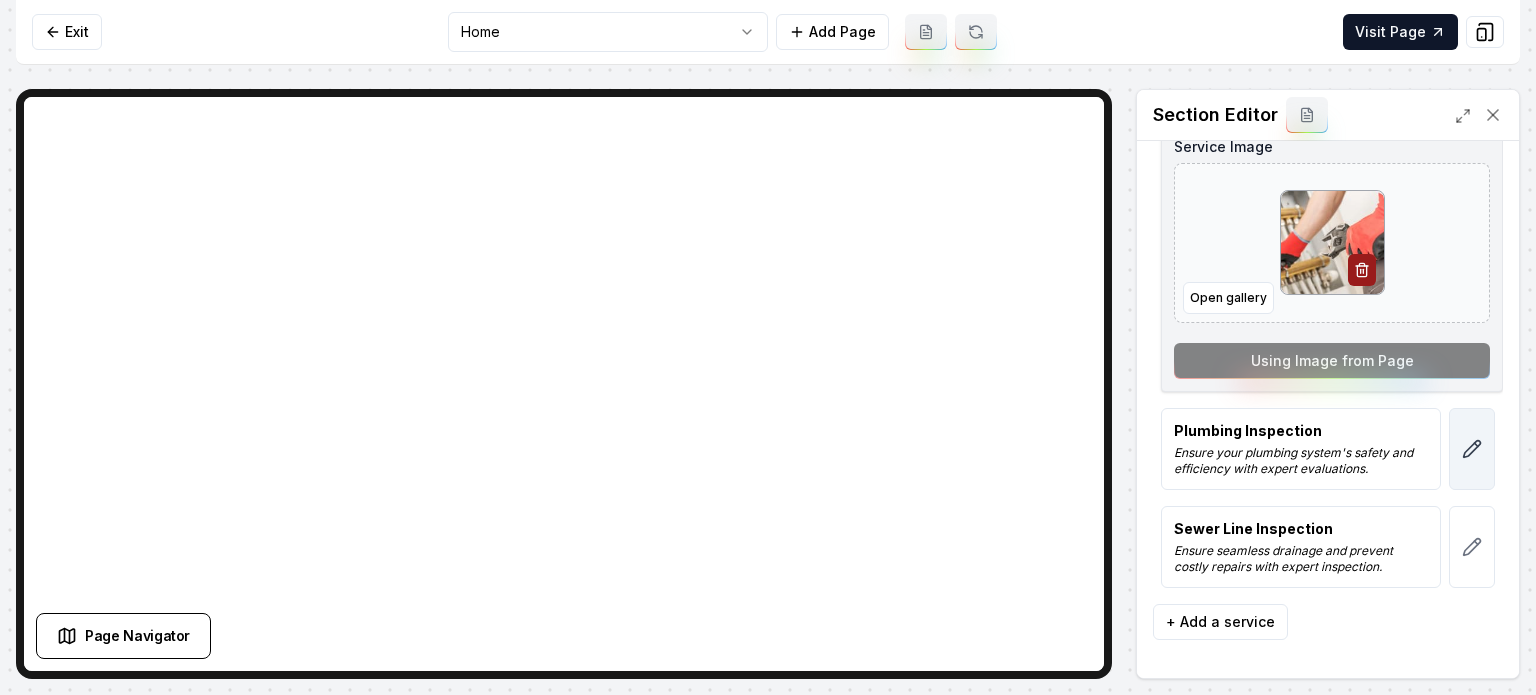 click at bounding box center (1472, 449) 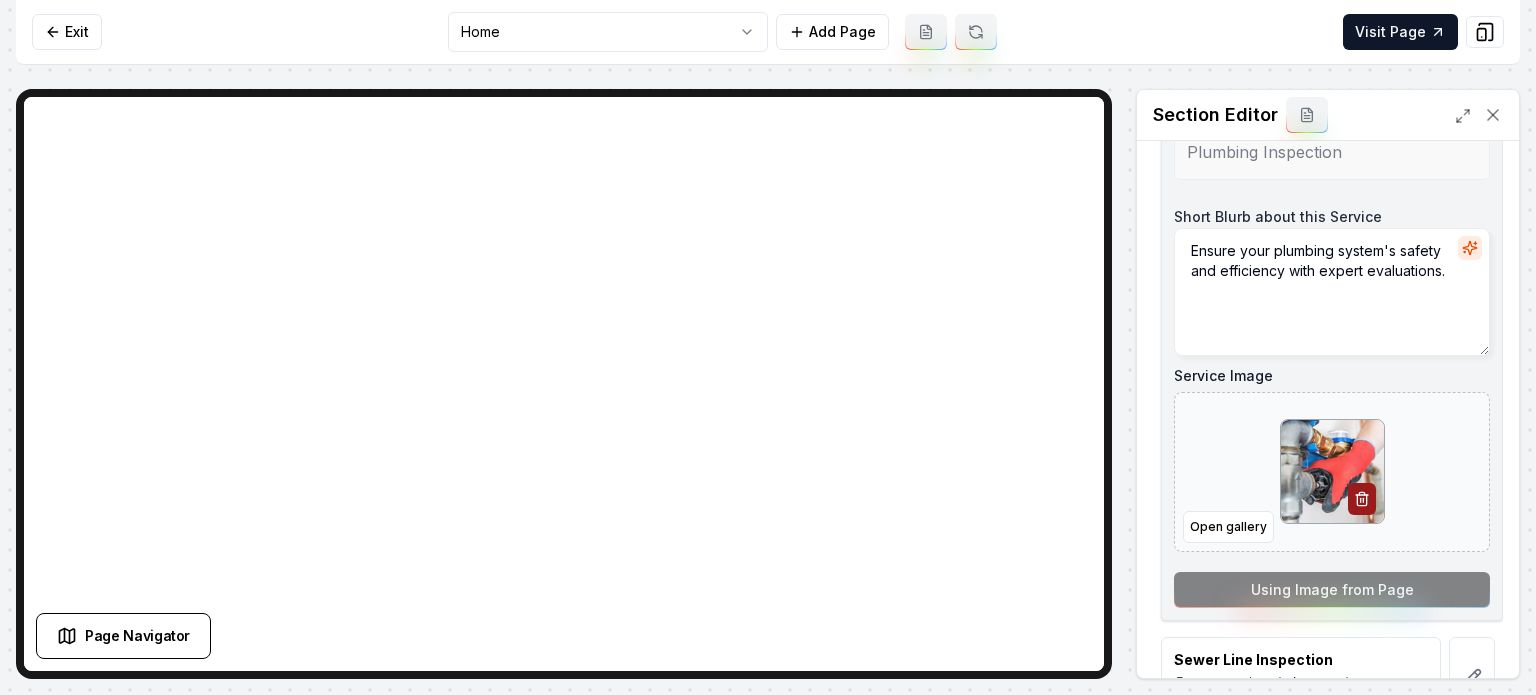 scroll, scrollTop: 443, scrollLeft: 0, axis: vertical 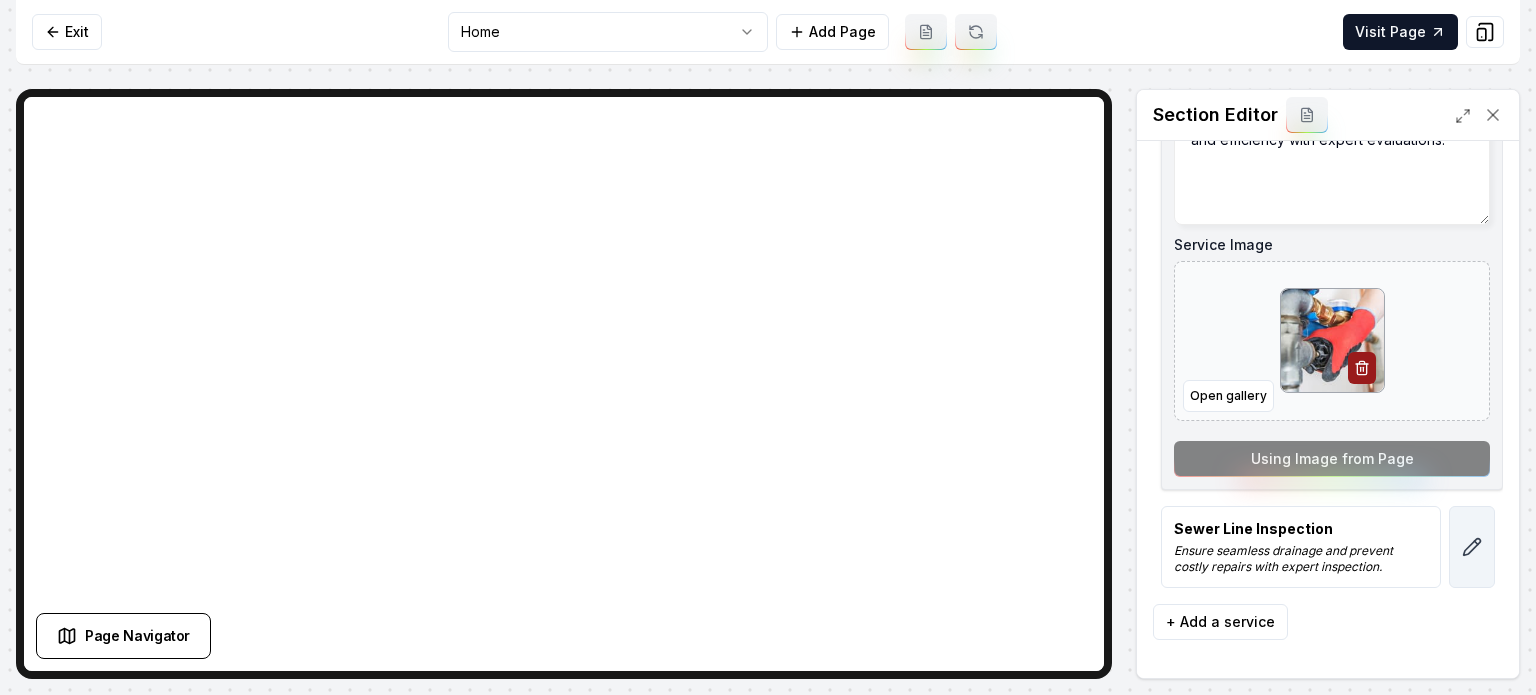 click at bounding box center [1472, 547] 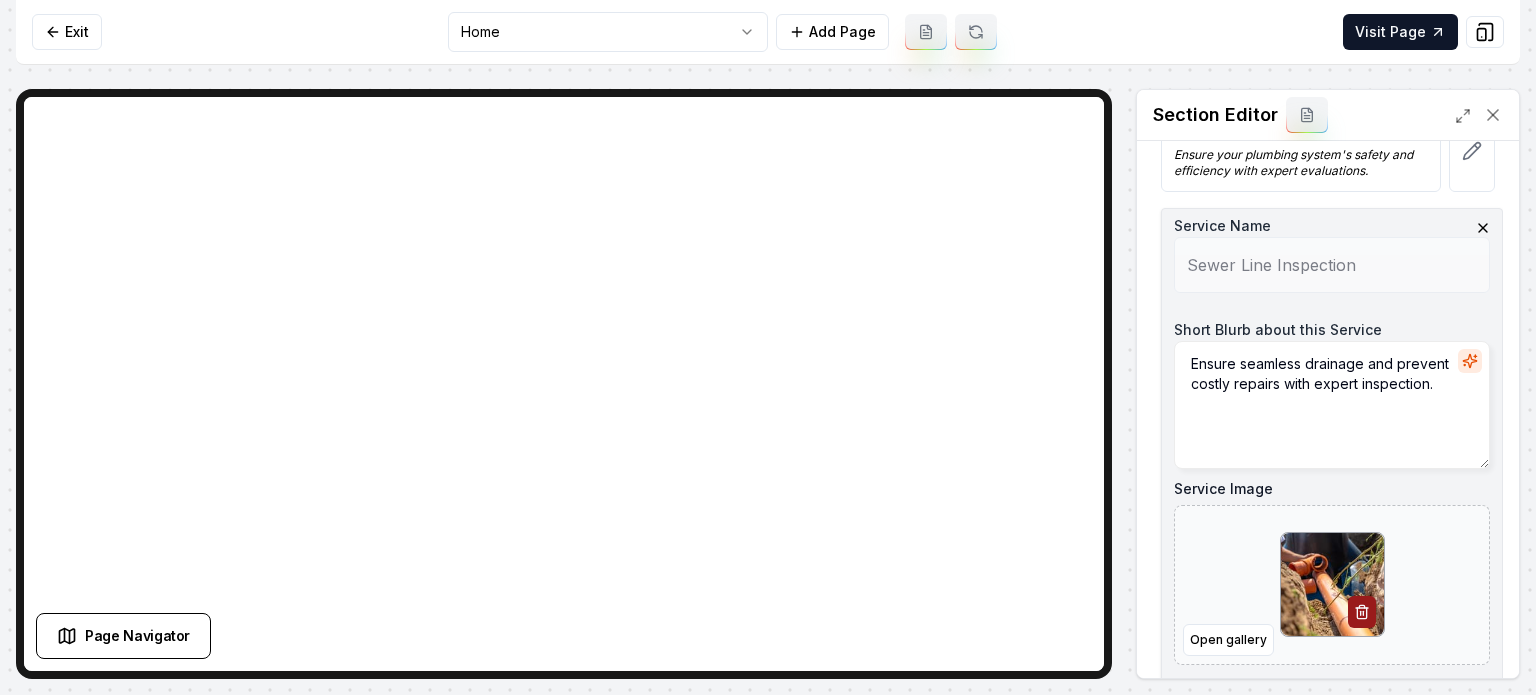 scroll, scrollTop: 443, scrollLeft: 0, axis: vertical 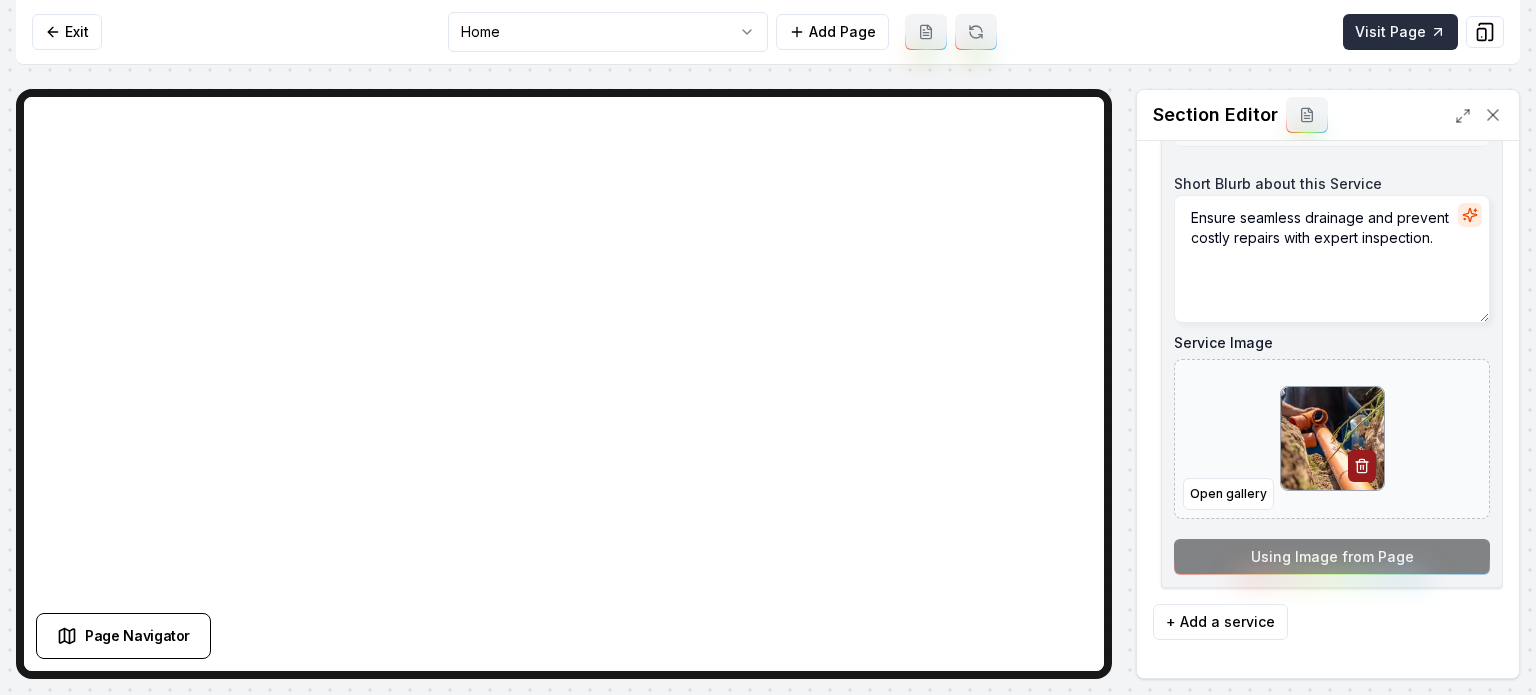 click on "Visit Page" at bounding box center [1400, 32] 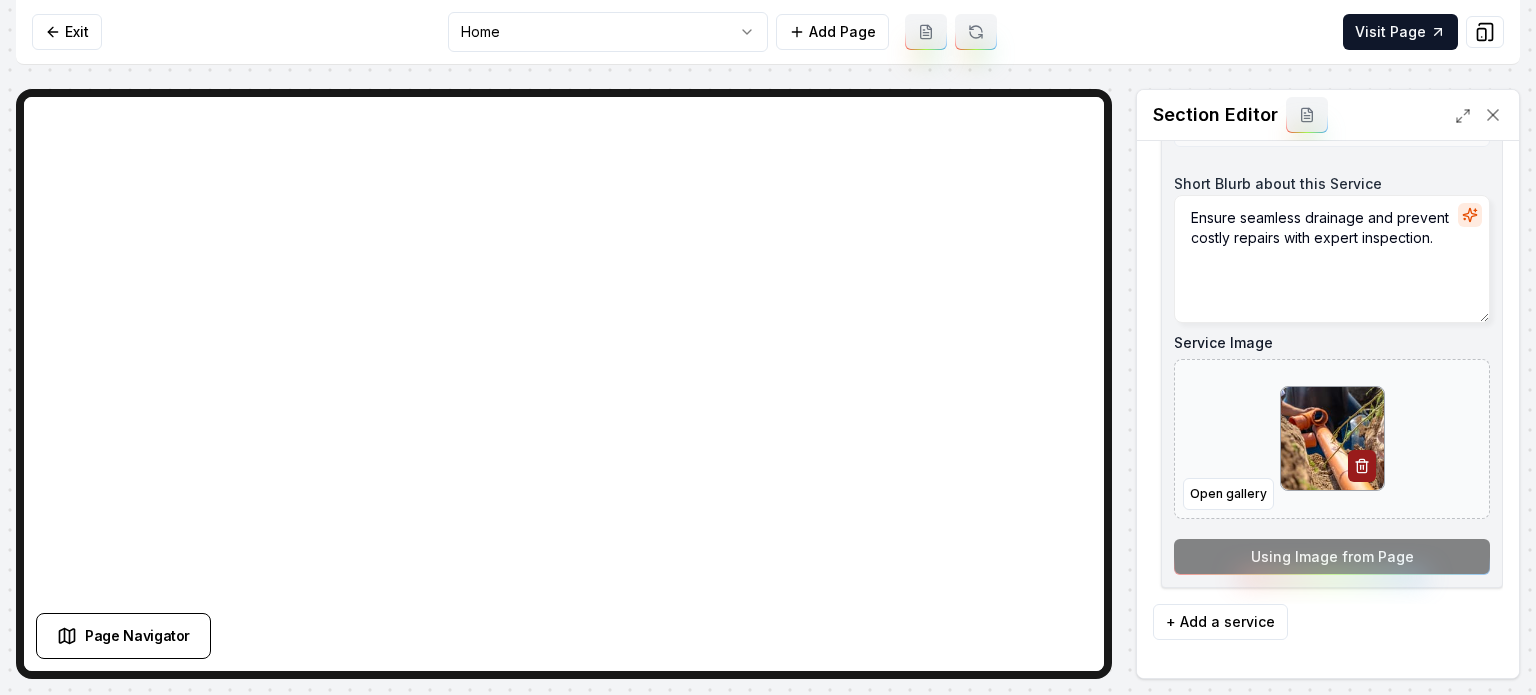 click on "Exit" at bounding box center (67, 32) 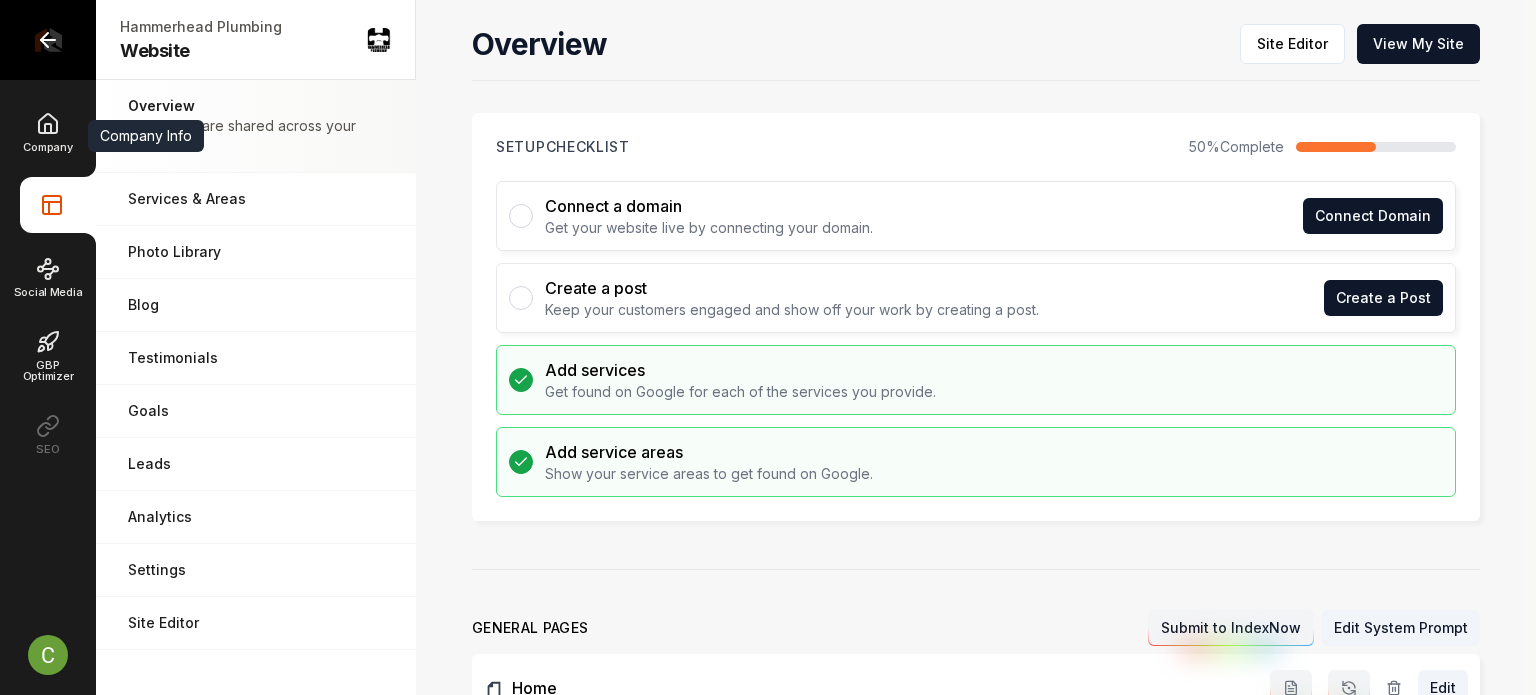 click at bounding box center [48, 40] 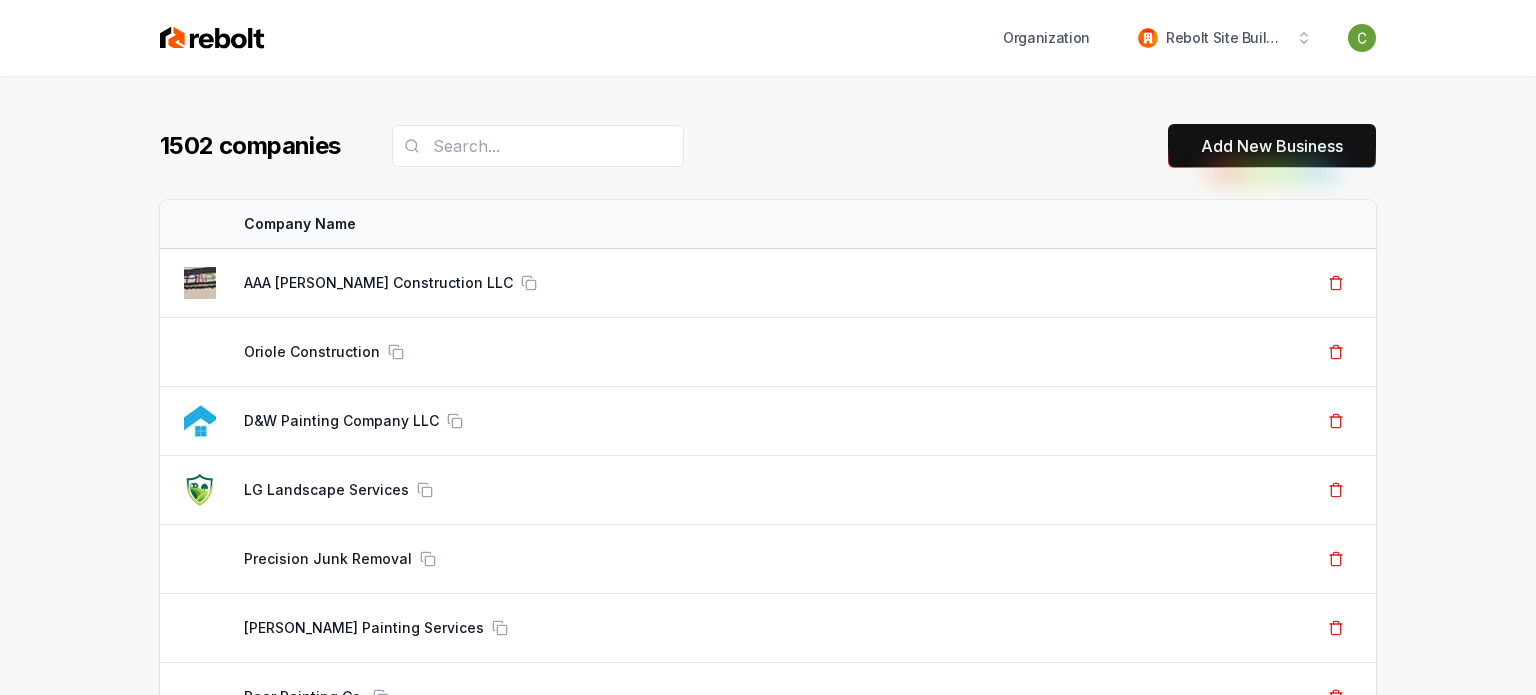 click on "Add New Business" at bounding box center [1272, 146] 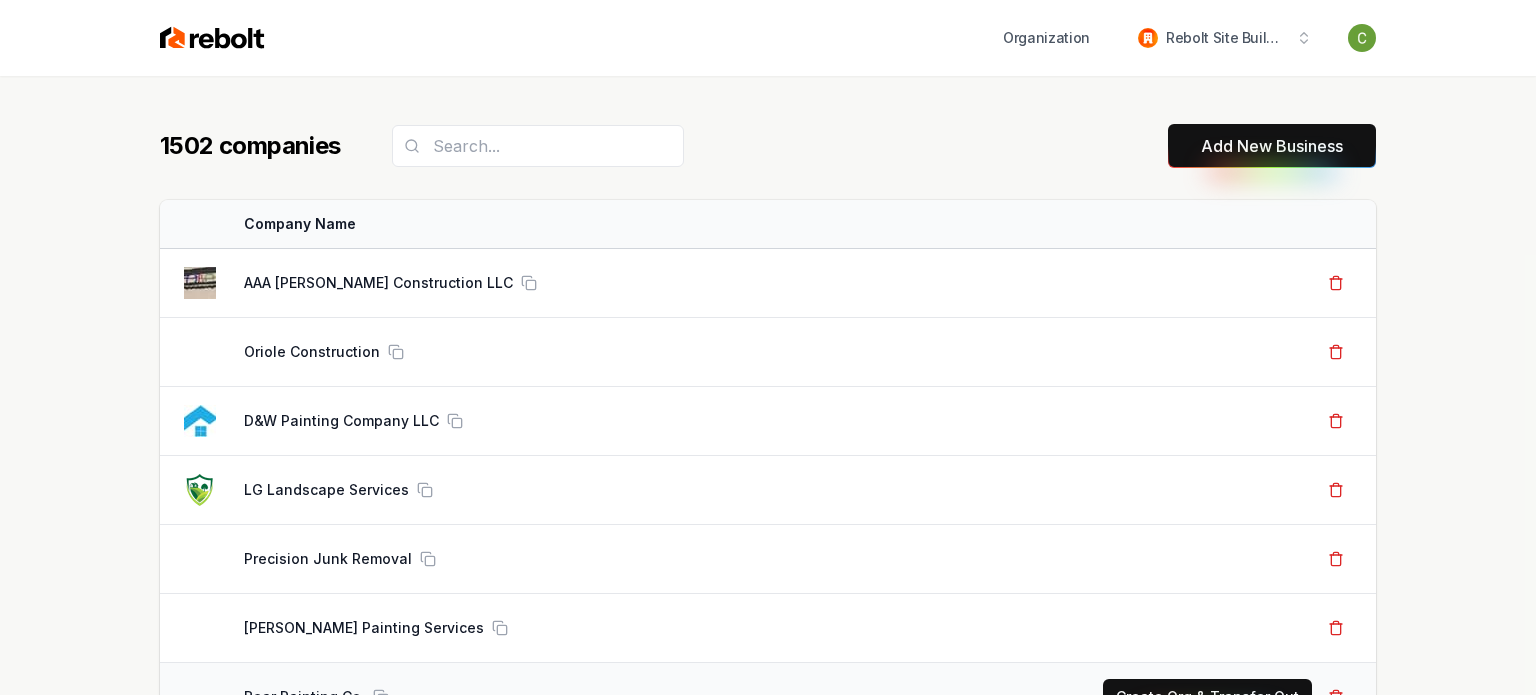 click on "Add New Business" at bounding box center (1272, 146) 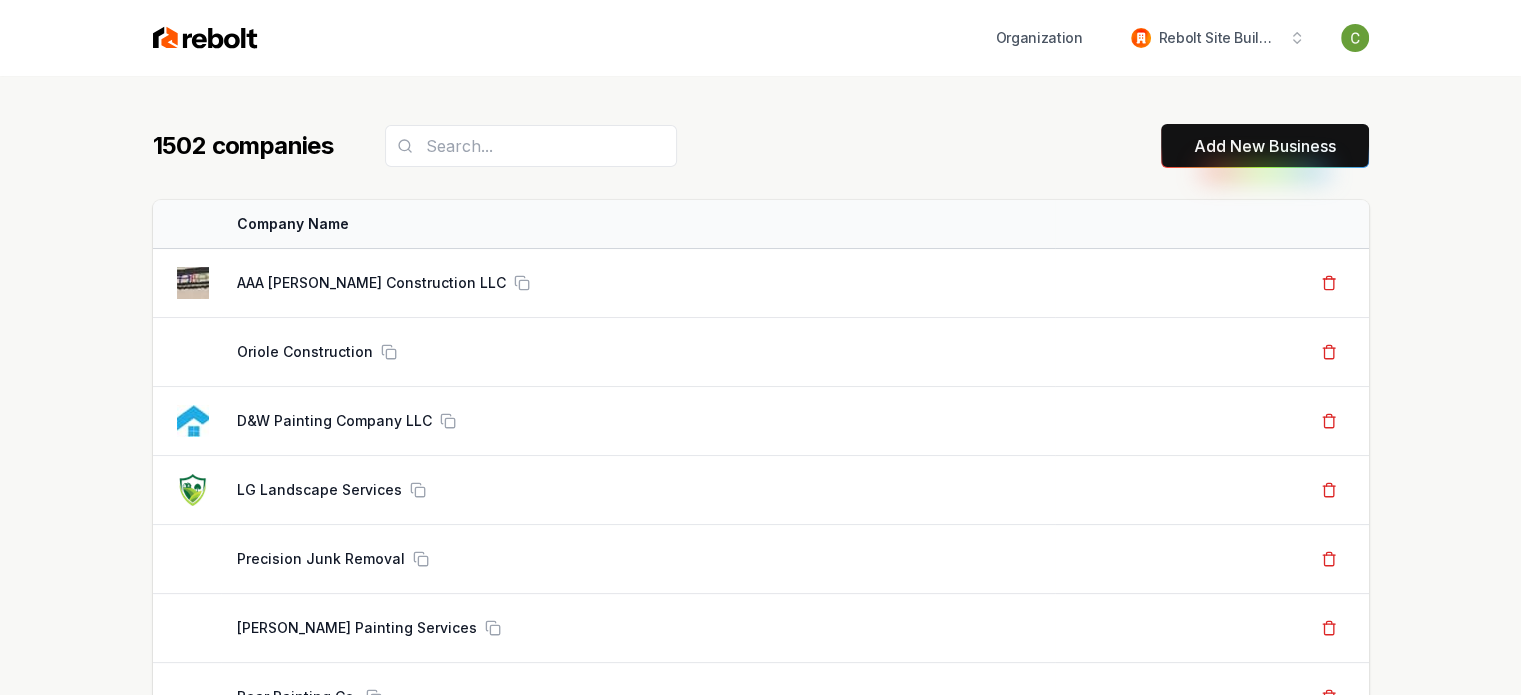 click on "Add New Business" at bounding box center [1265, 146] 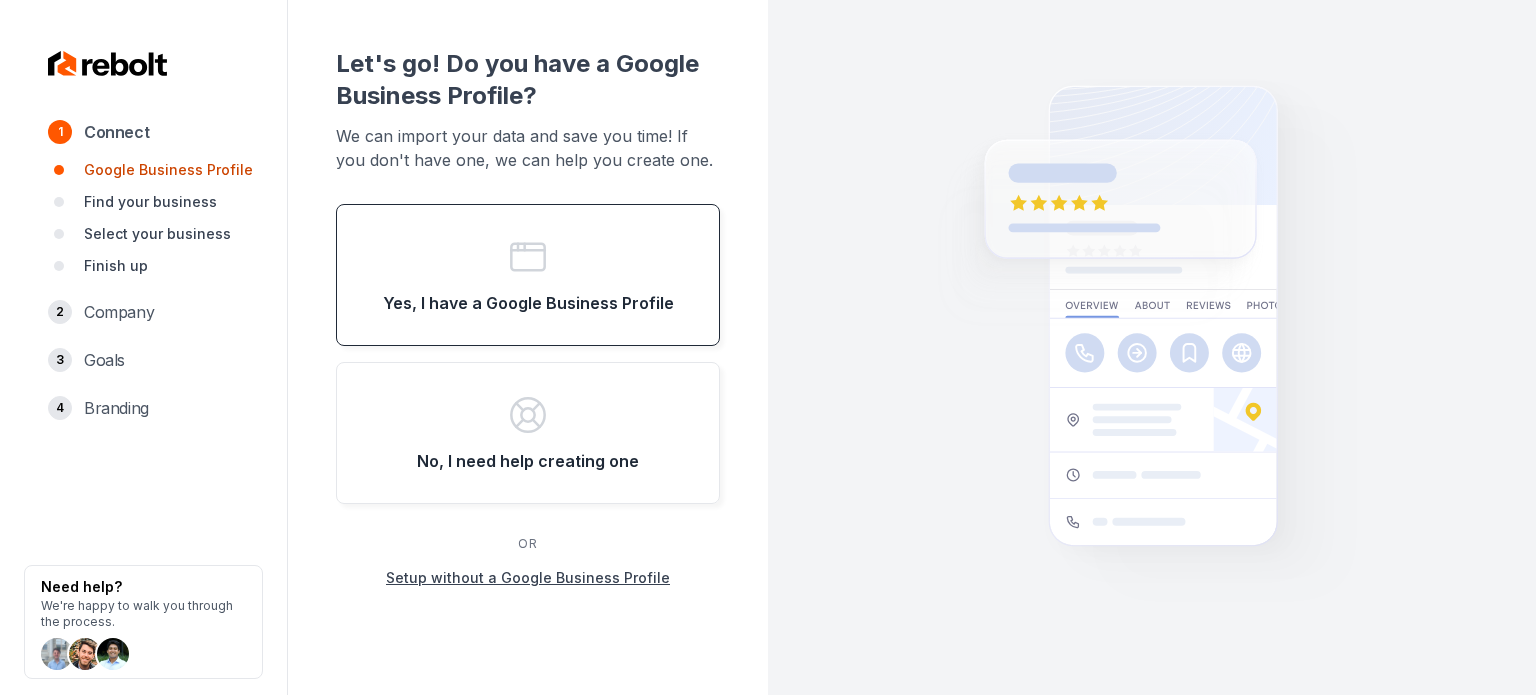 click on "Yes, I have a Google Business Profile" at bounding box center [528, 275] 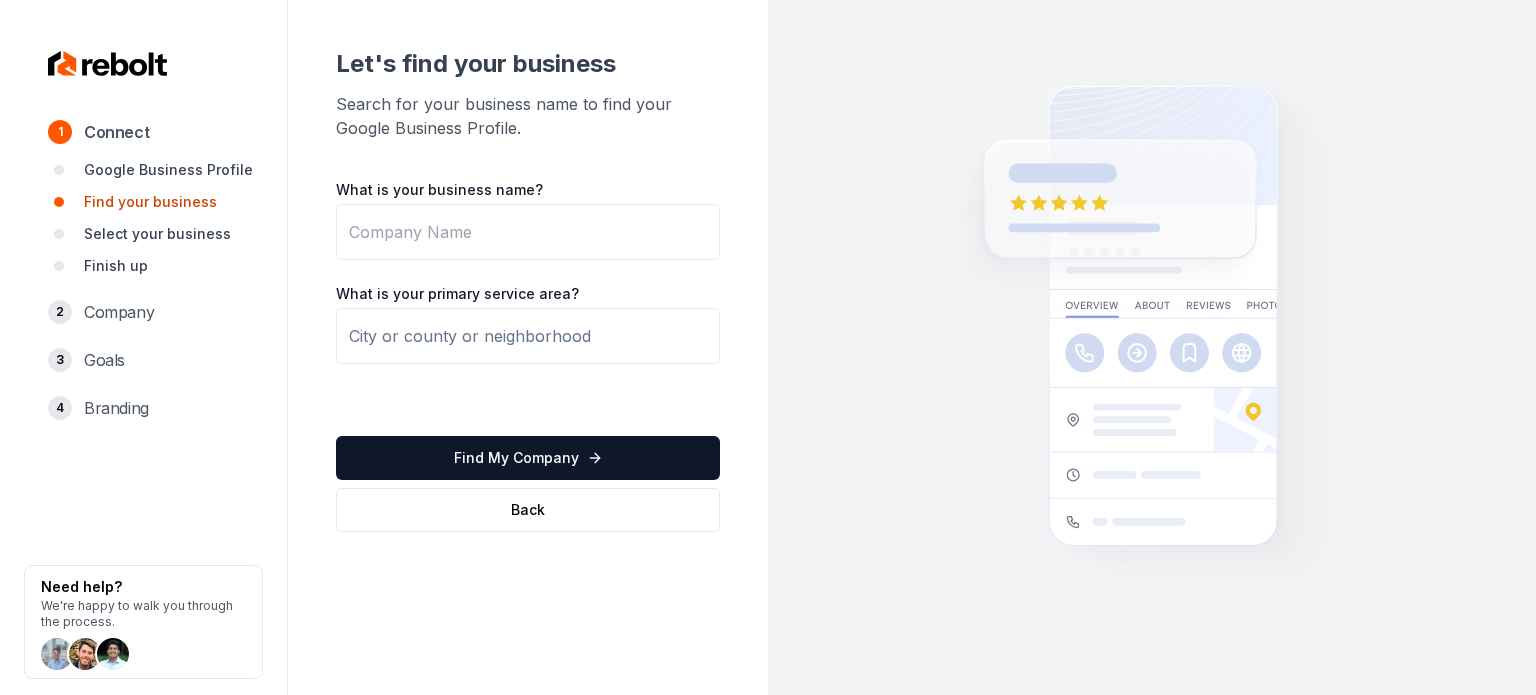 drag, startPoint x: 136, startPoint y: 491, endPoint x: 243, endPoint y: 451, distance: 114.232216 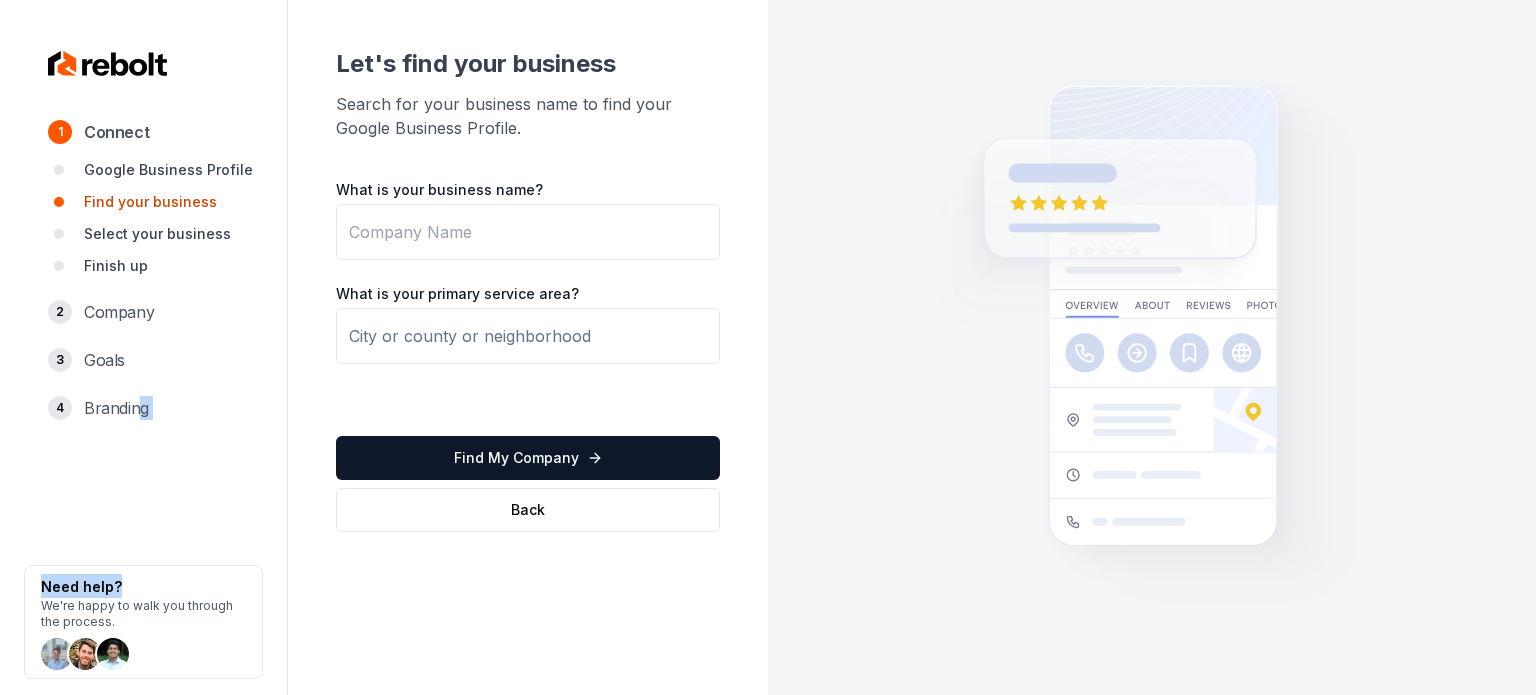 click on "What is your business name?" at bounding box center (528, 232) 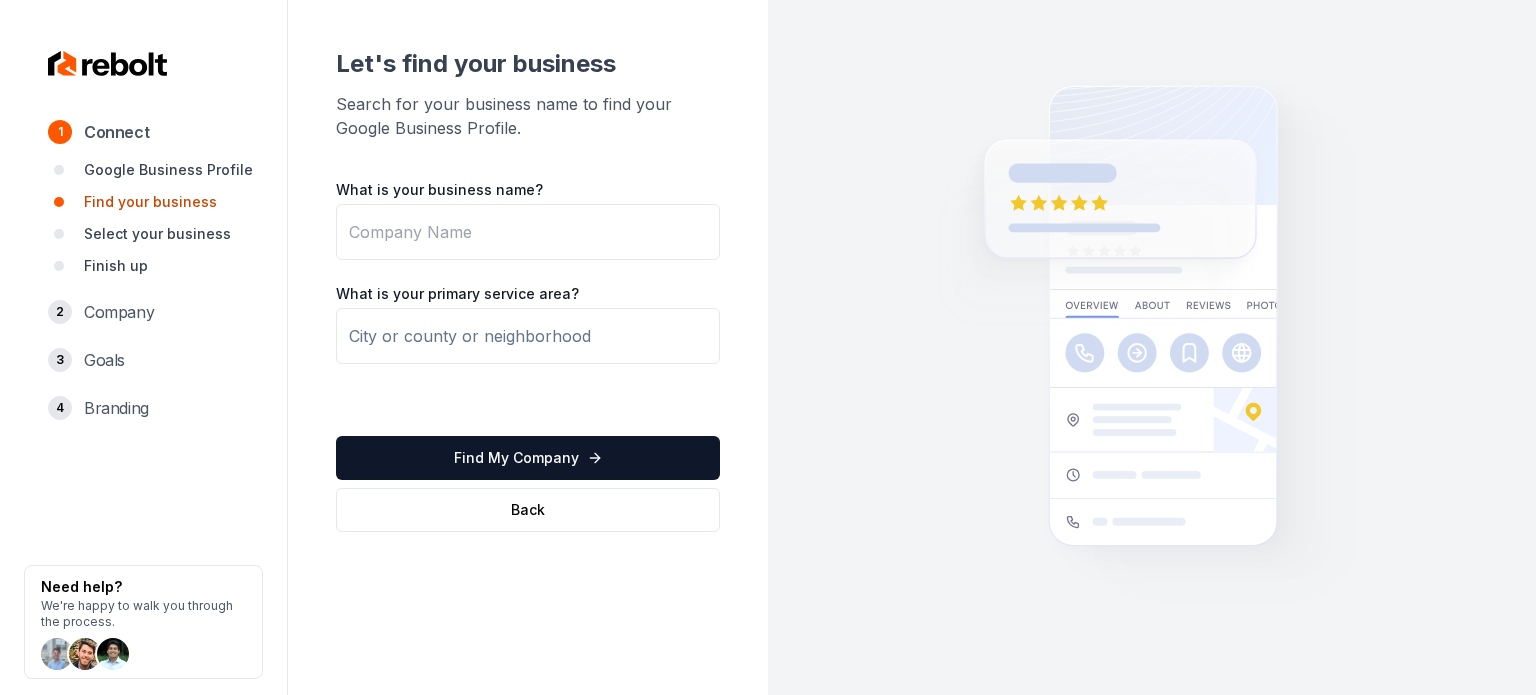 paste on "Home Systems Integrator" 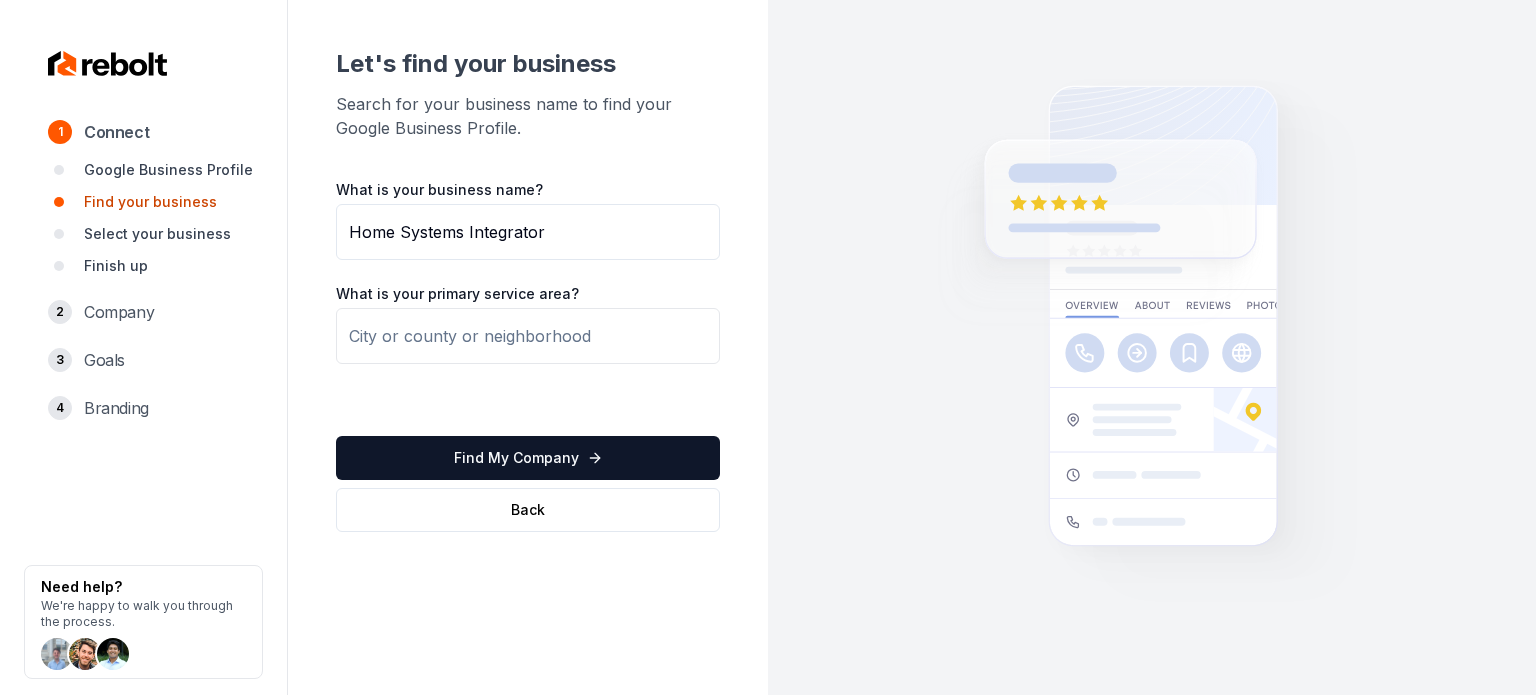 click at bounding box center [528, 336] 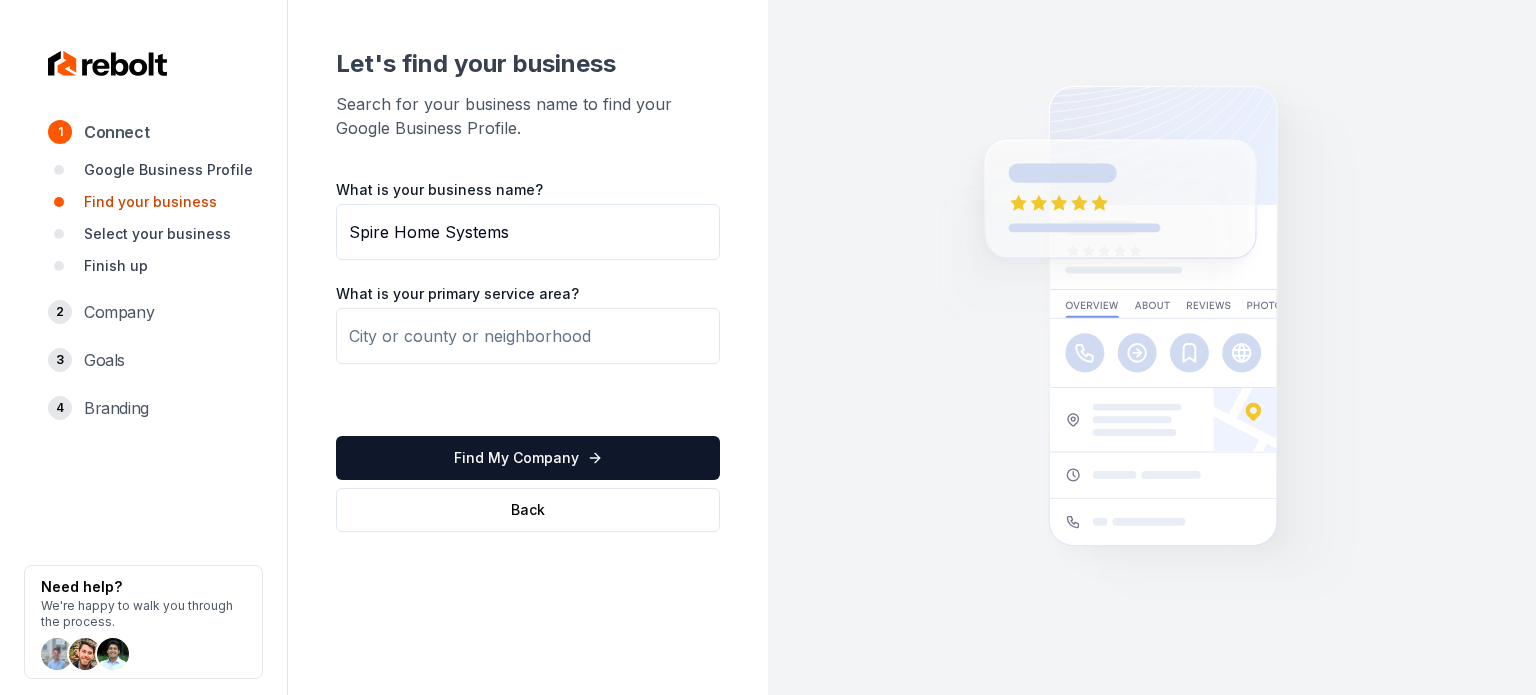 type on "Spire Home Systems" 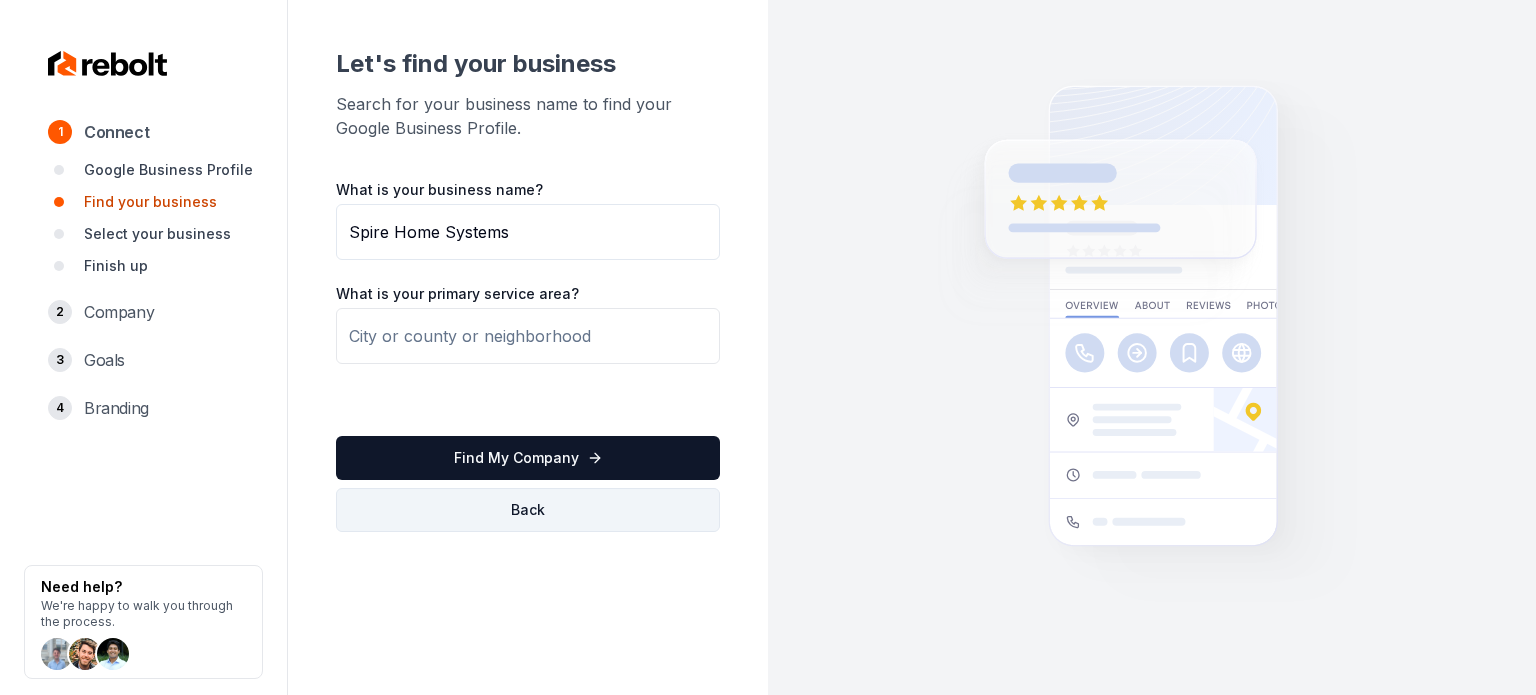 click on "Back" at bounding box center (528, 510) 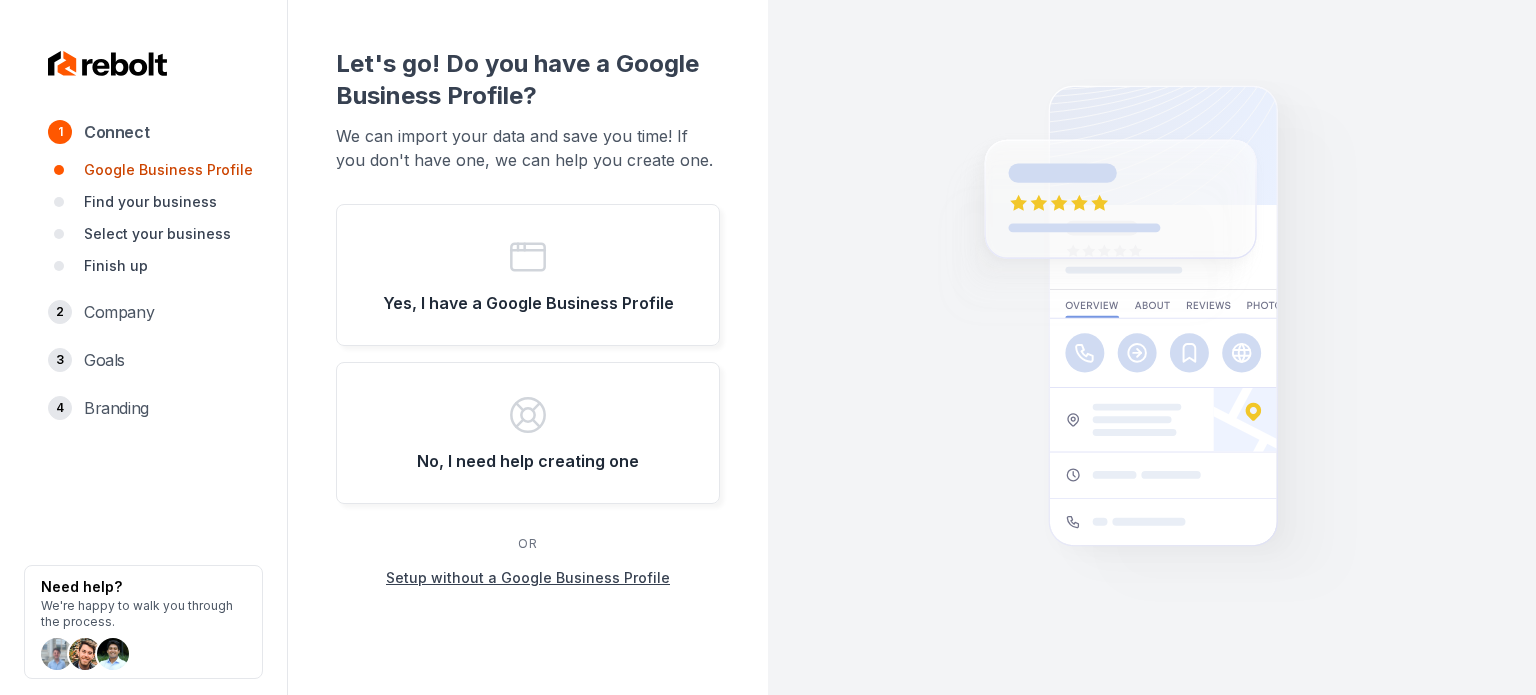 click on "Setup without a Google Business Profile" at bounding box center (528, 578) 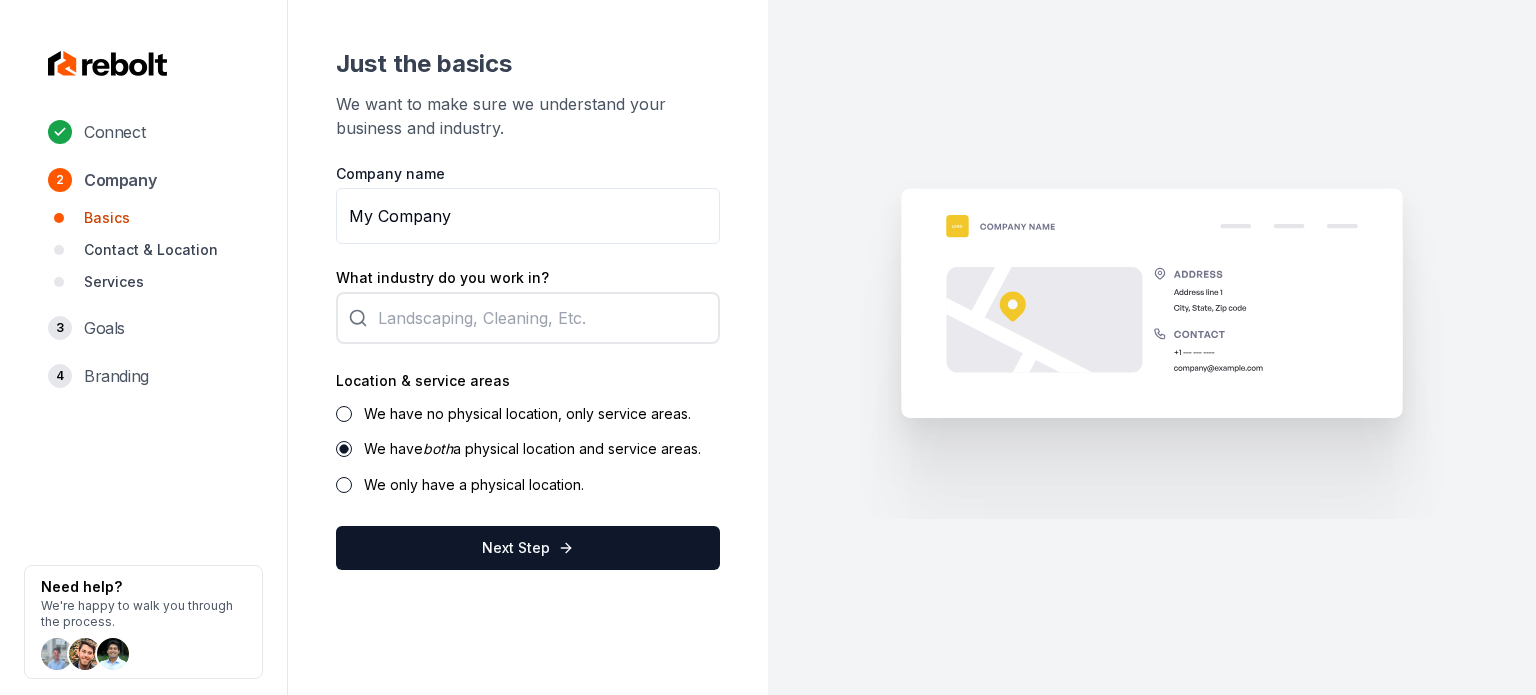 click on "My Company" at bounding box center (528, 216) 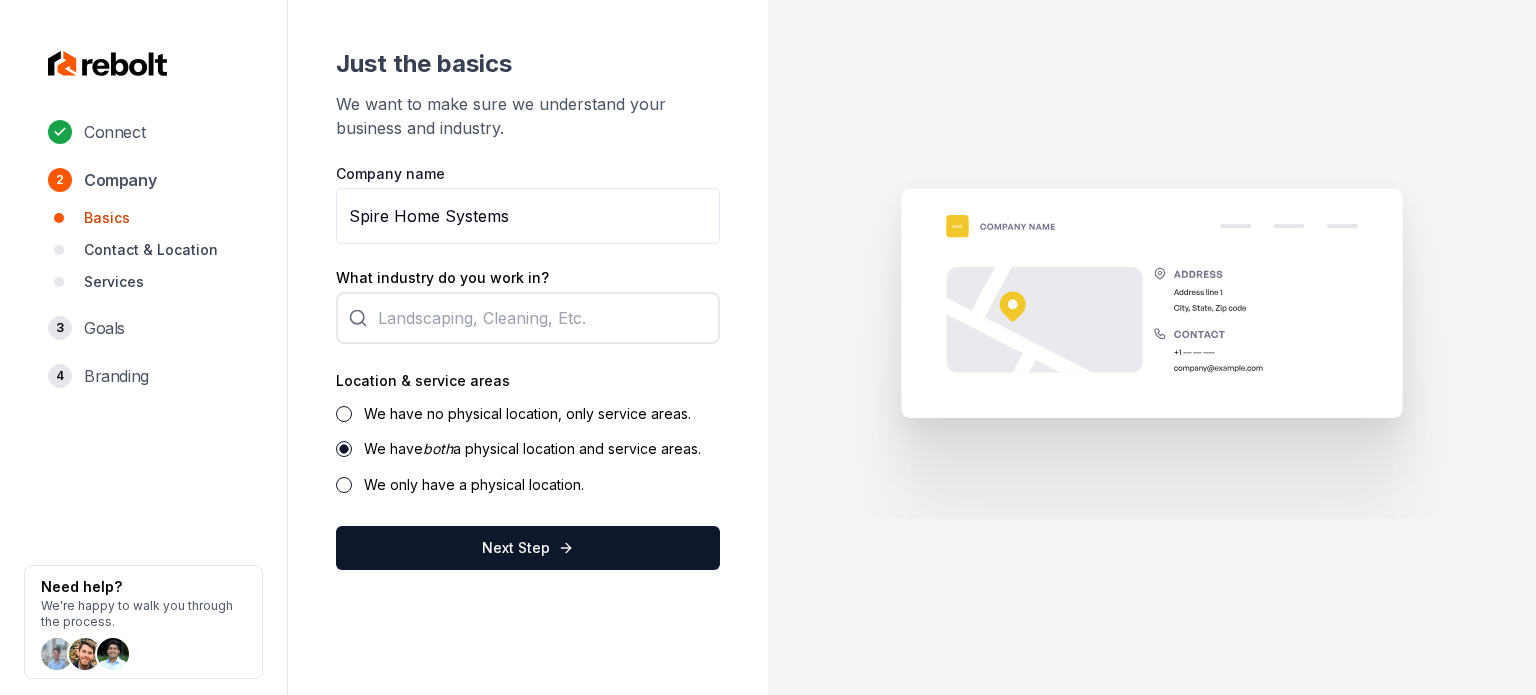 type on "Spire Home Systems" 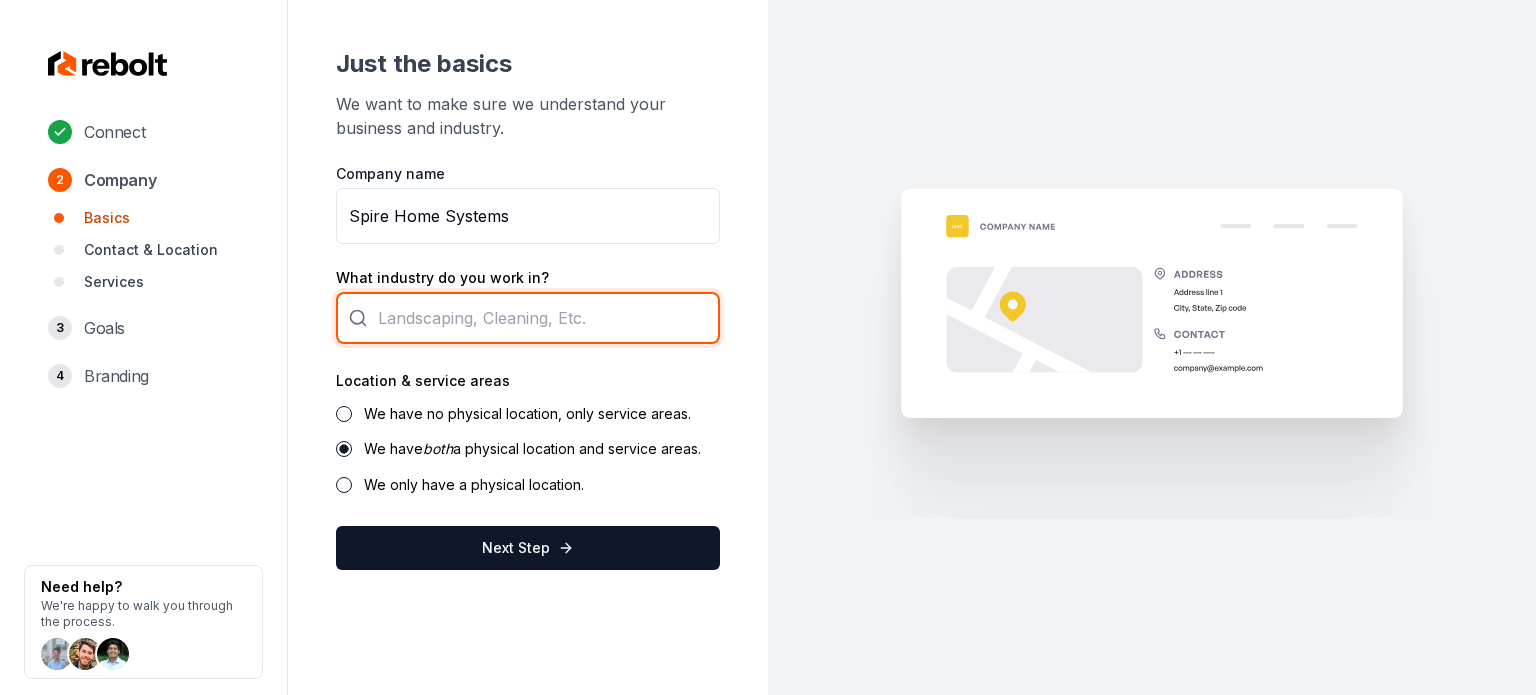 click at bounding box center (528, 318) 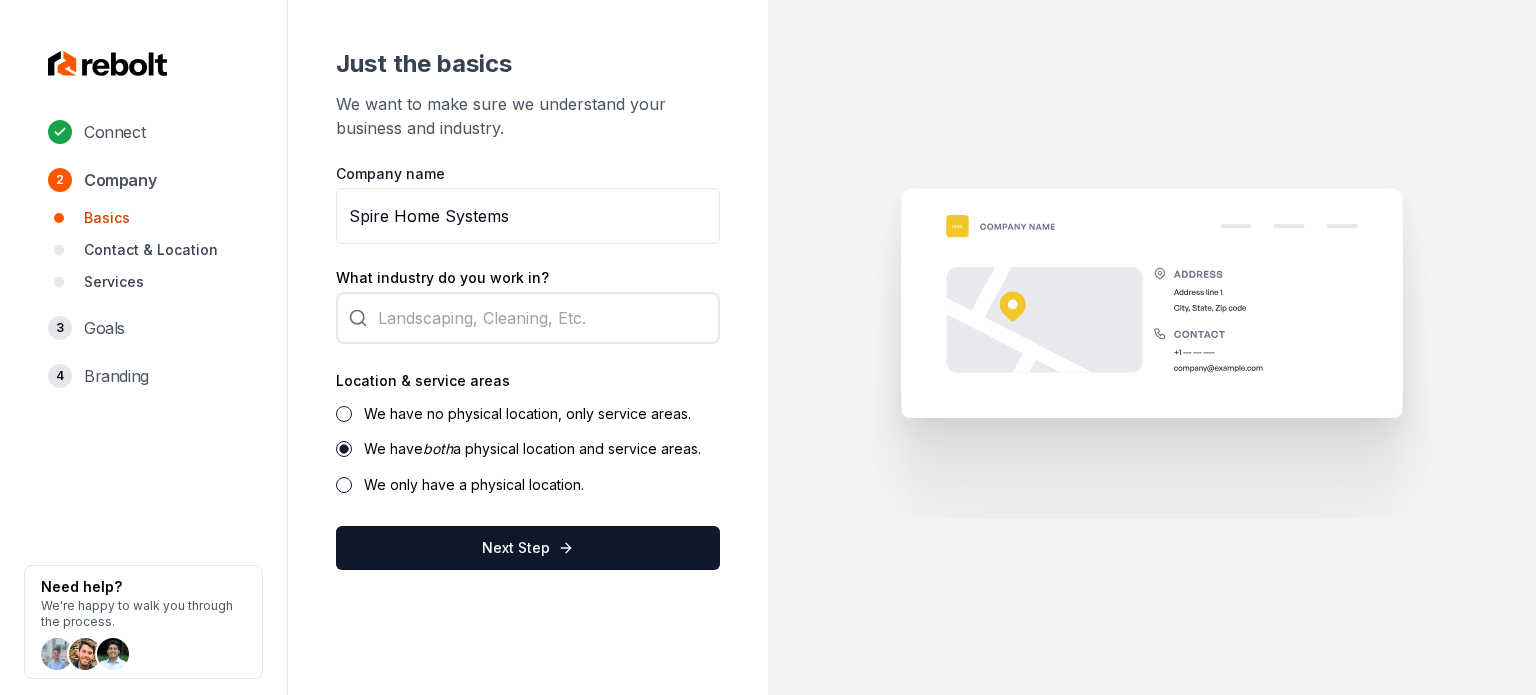 click on "Connect 2 Company Basics Contact & Location Services 3 Goals 4 Branding Need help? We're happy to walk you through the process." at bounding box center (144, 347) 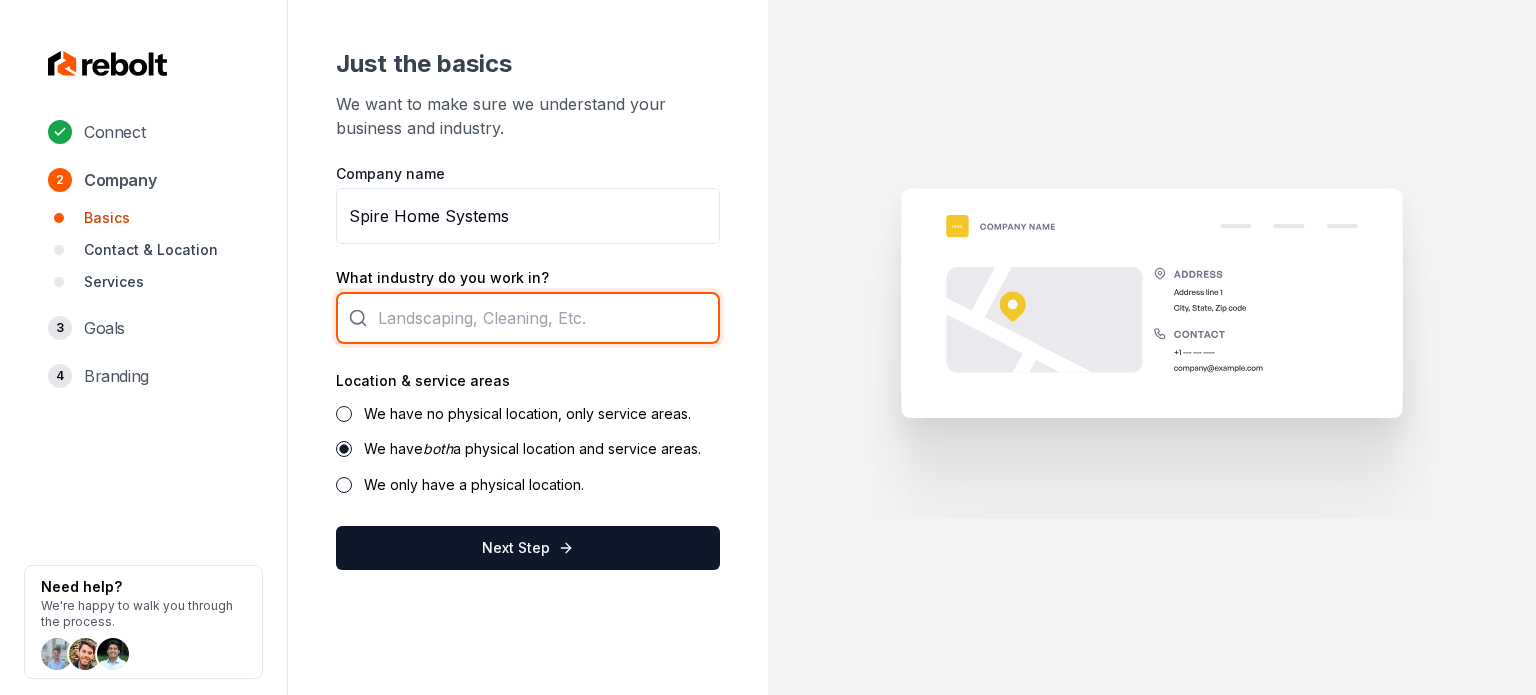 click at bounding box center (528, 318) 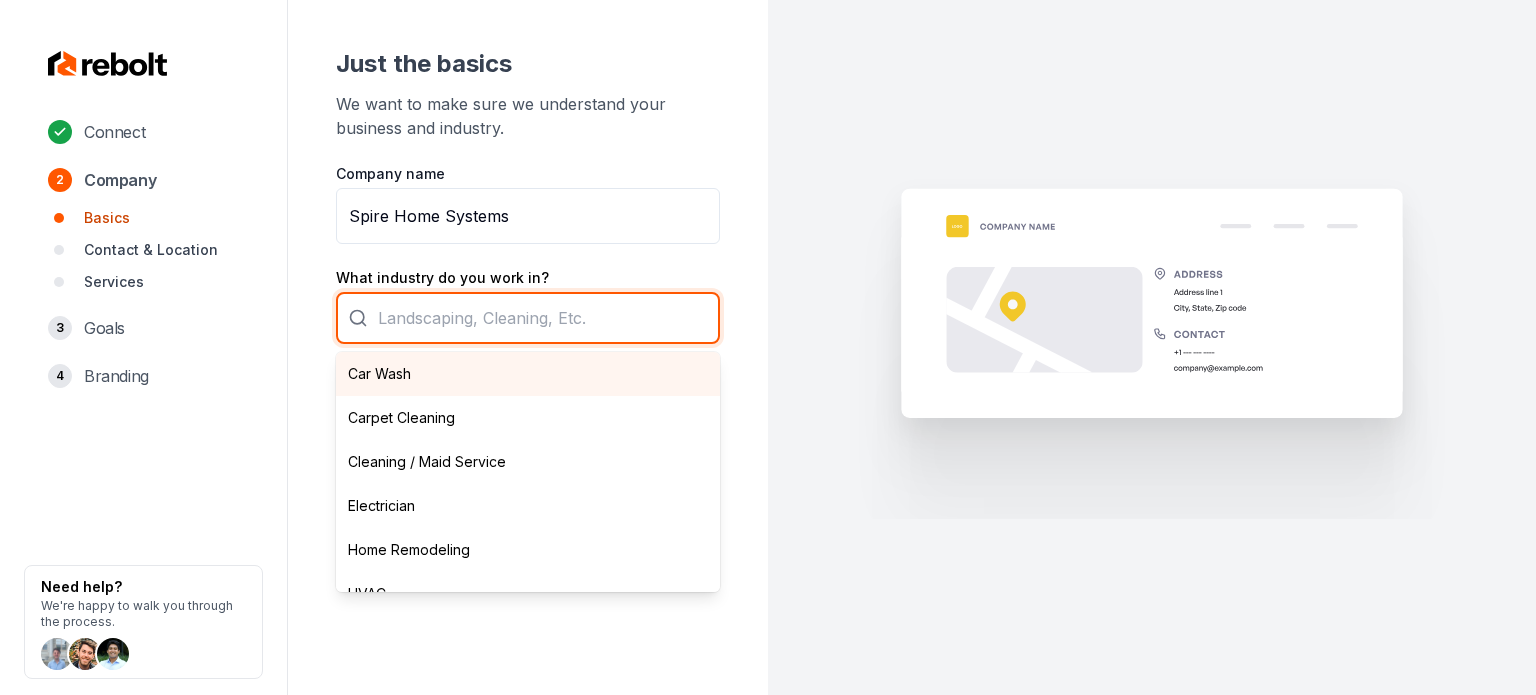 paste on "Home Systems Integrator (AV)" 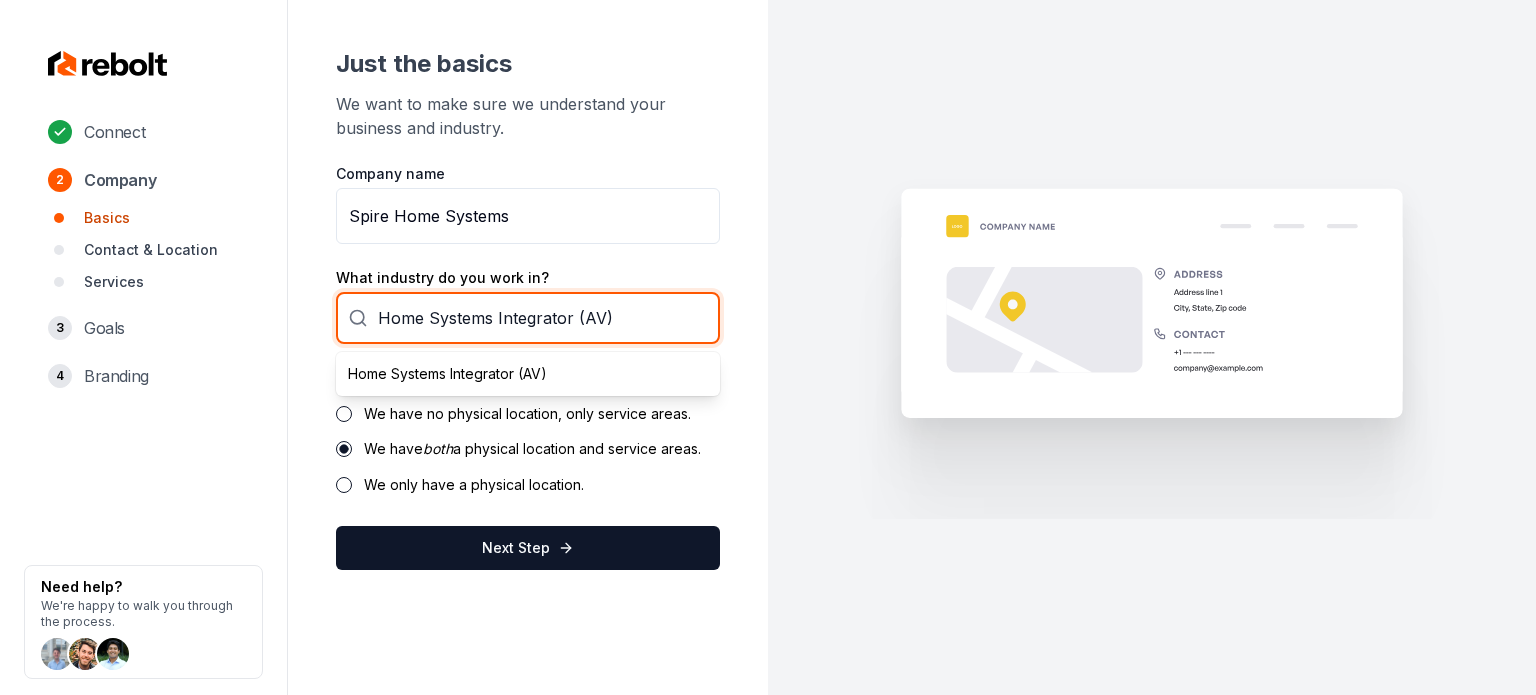 type on "Home Systems Integrator (AV)" 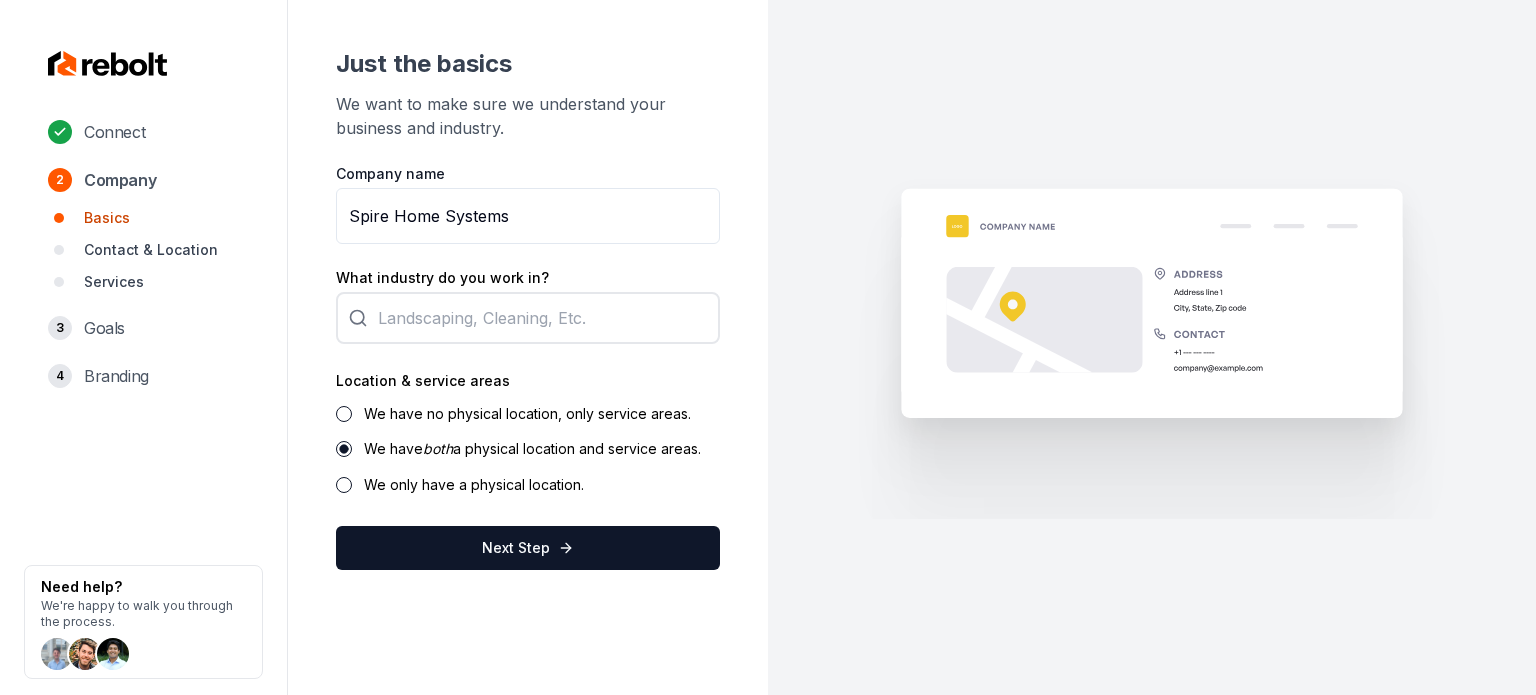click on "Company name Spire Home Systems What industry do you work in? Location & service areas We have no physical location, only service areas. We have  both  a physical location and service areas. We only have a physical location. Next Step" at bounding box center [528, 367] 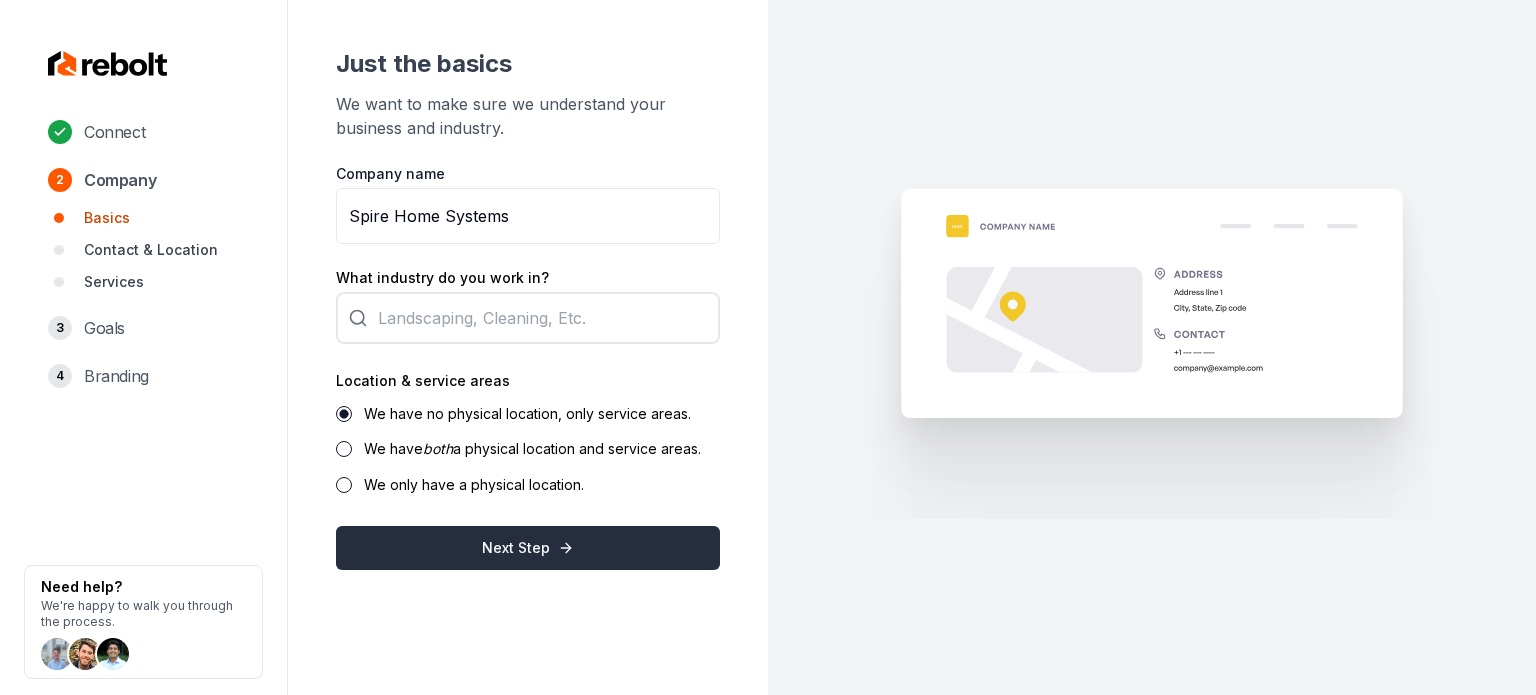 click on "Next Step" at bounding box center [528, 548] 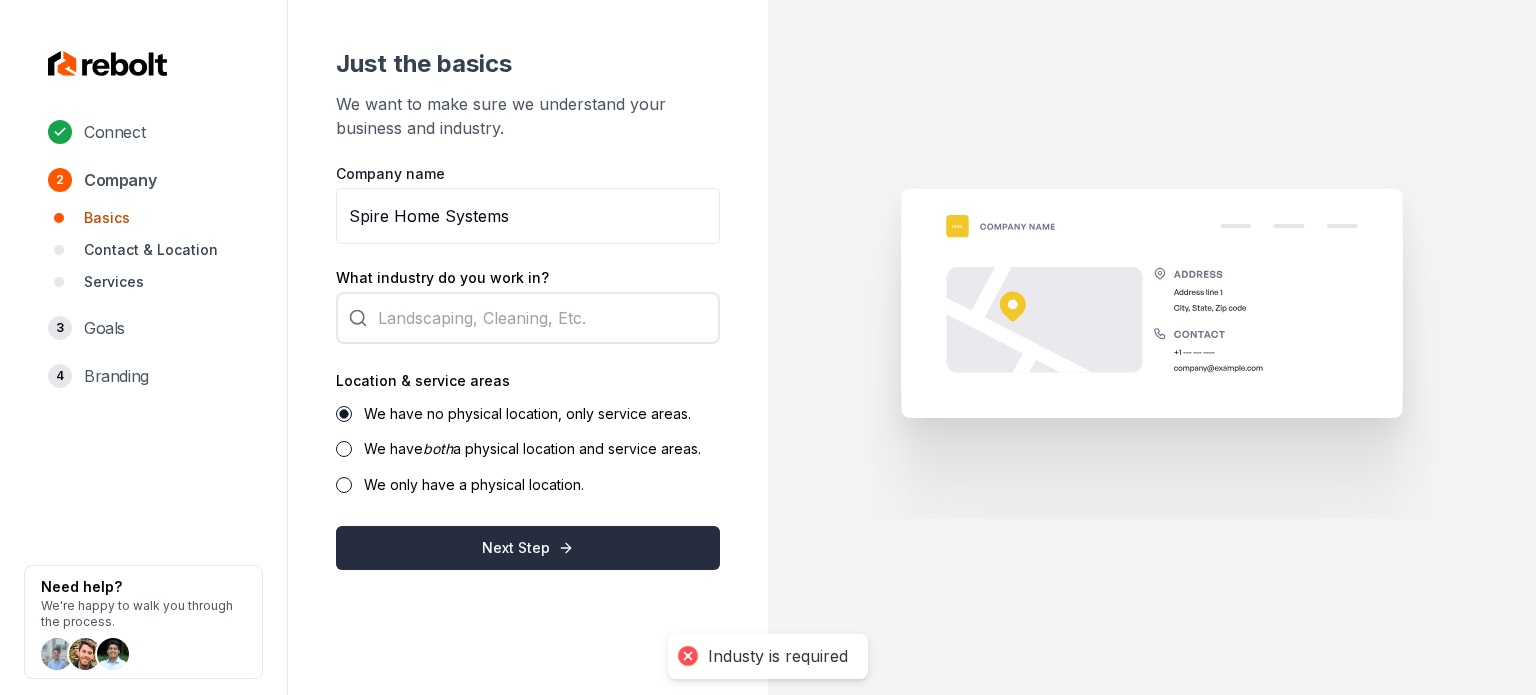 click on "Next Step" at bounding box center [528, 548] 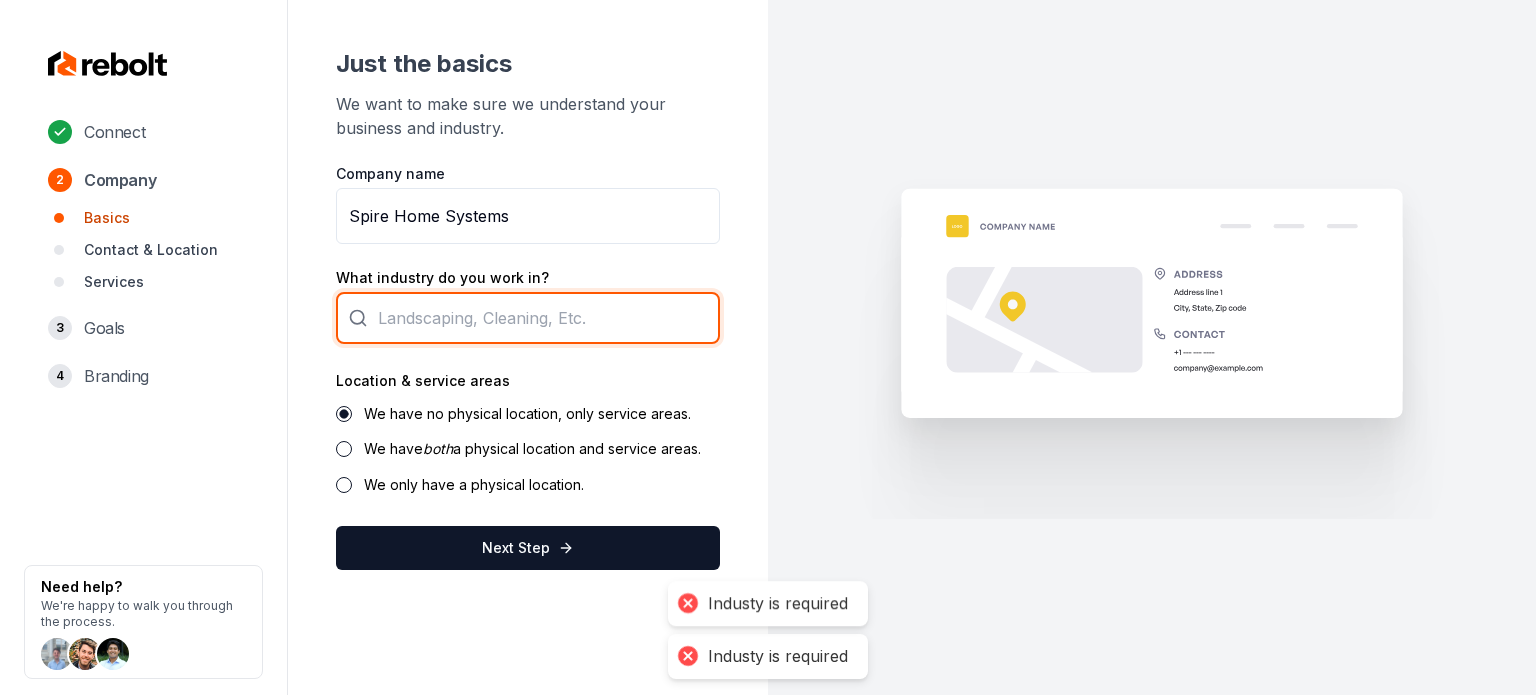 click on "What industry do you work in?" at bounding box center (528, 318) 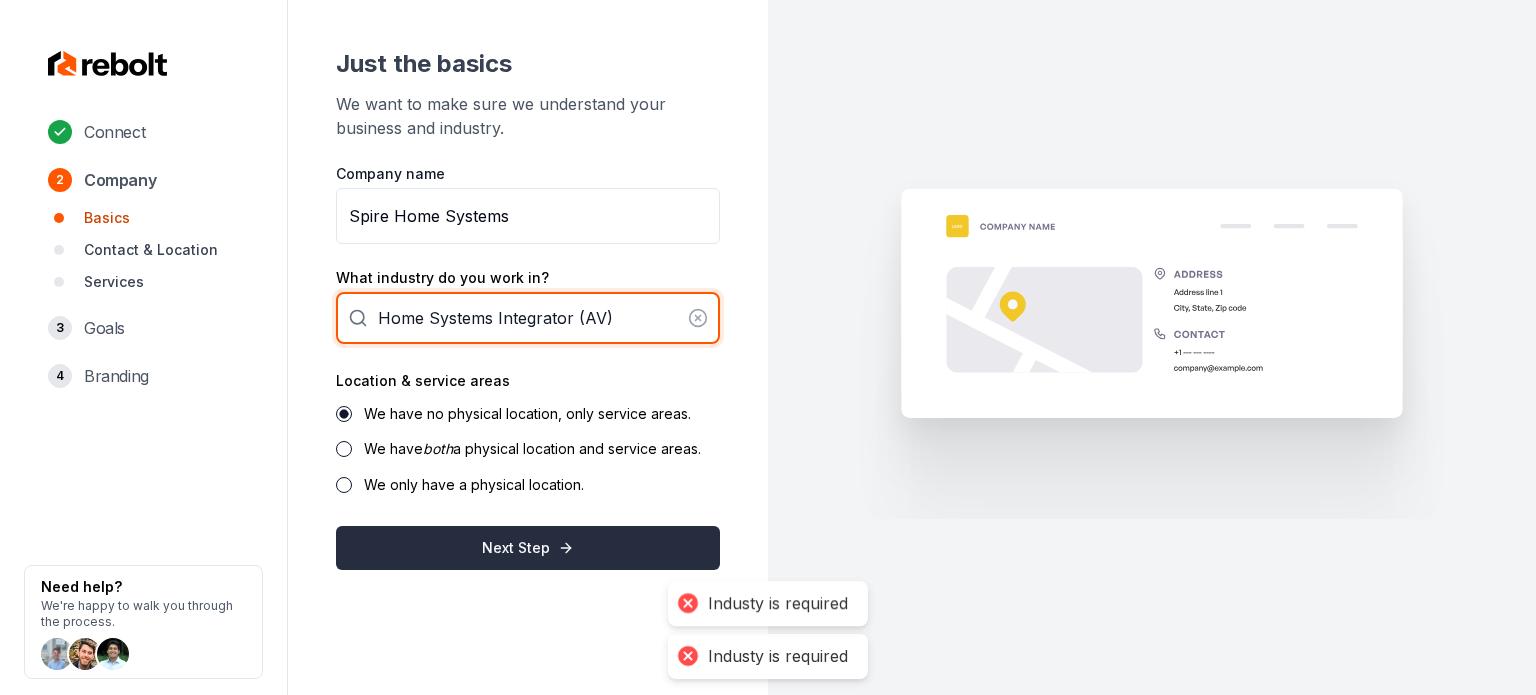 type on "Home Systems Integrator (AV)" 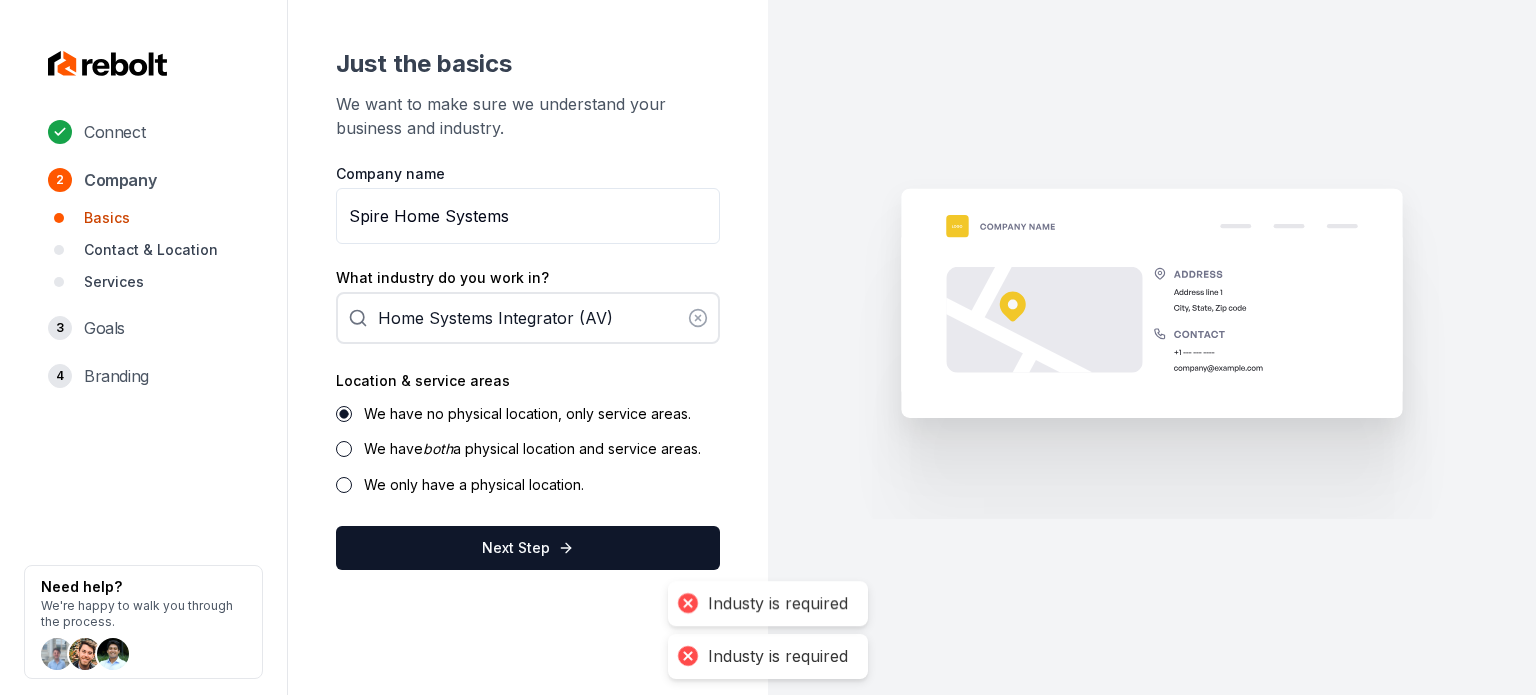 click on "Next Step" at bounding box center (528, 548) 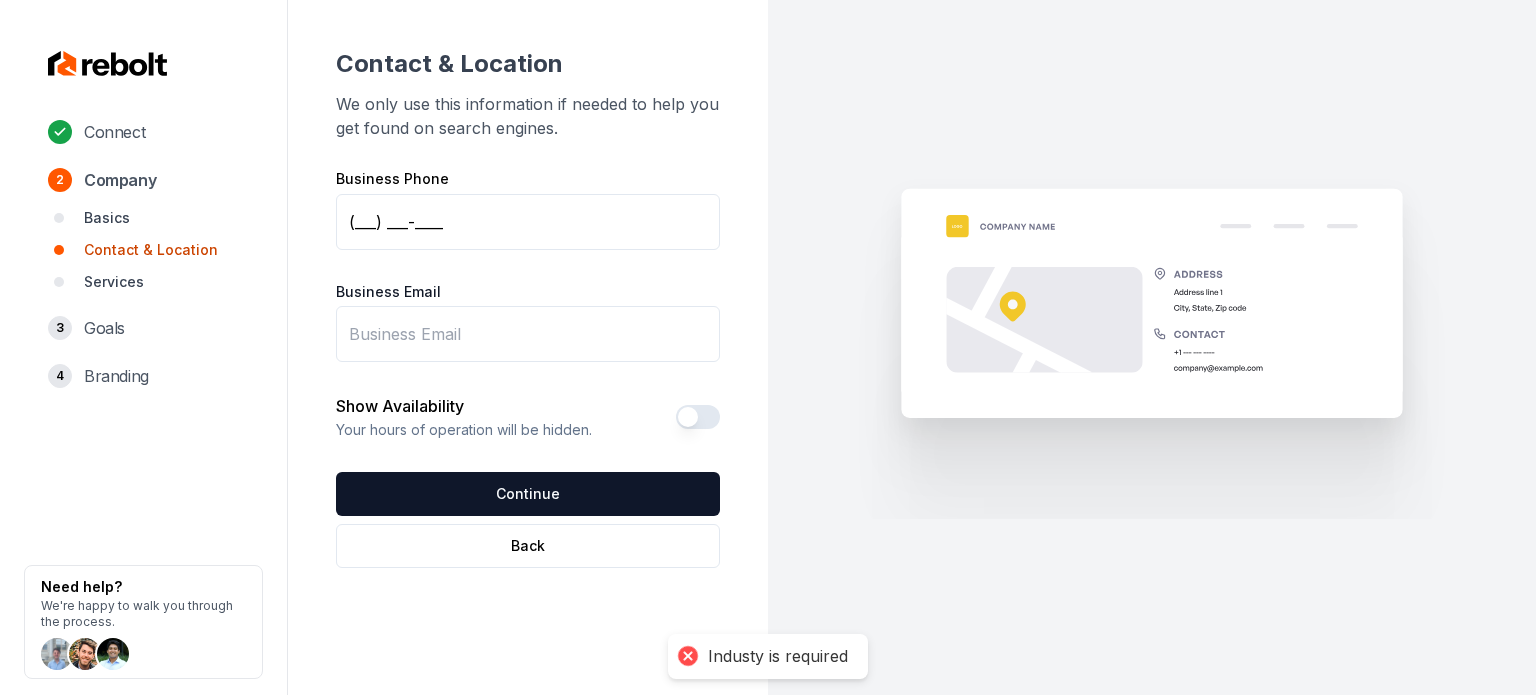click on "(___) ___-____" at bounding box center [528, 222] 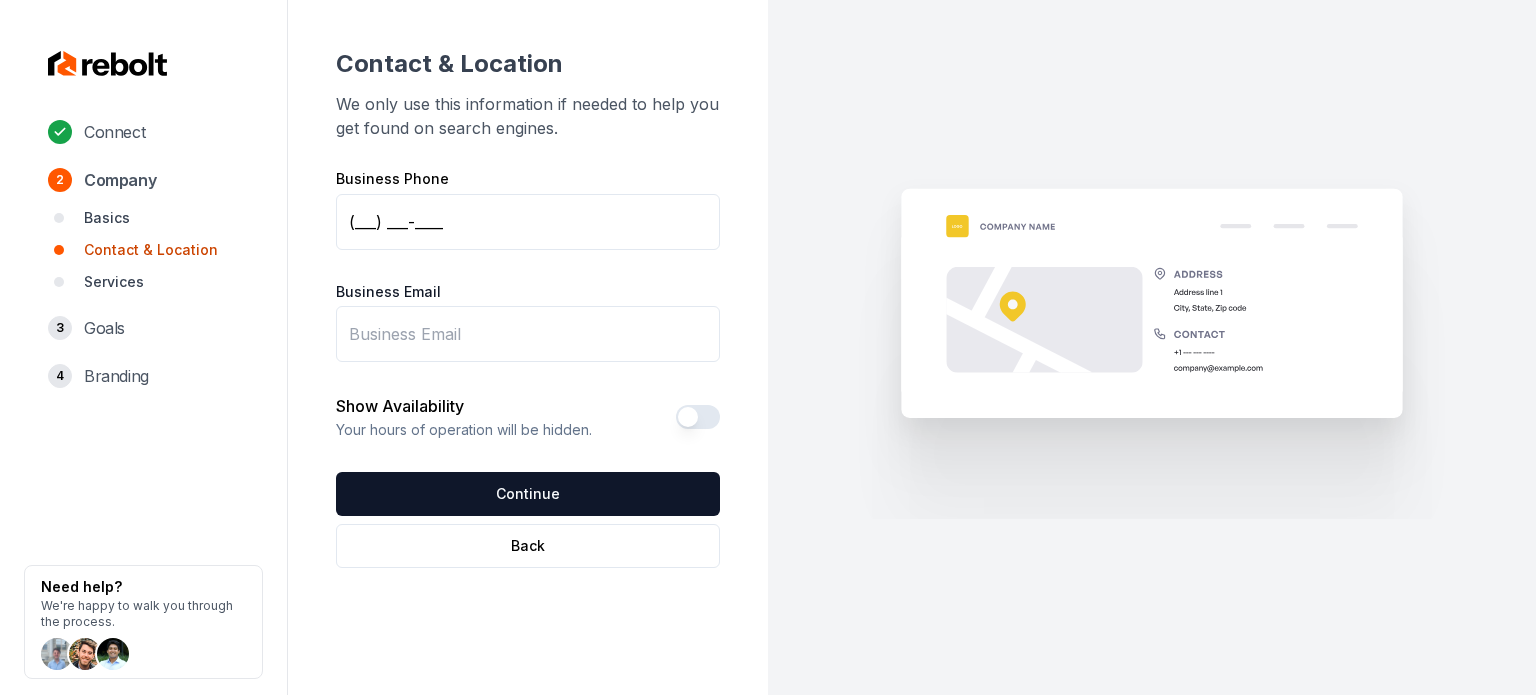 drag, startPoint x: 118, startPoint y: 499, endPoint x: 444, endPoint y: 263, distance: 402.45746 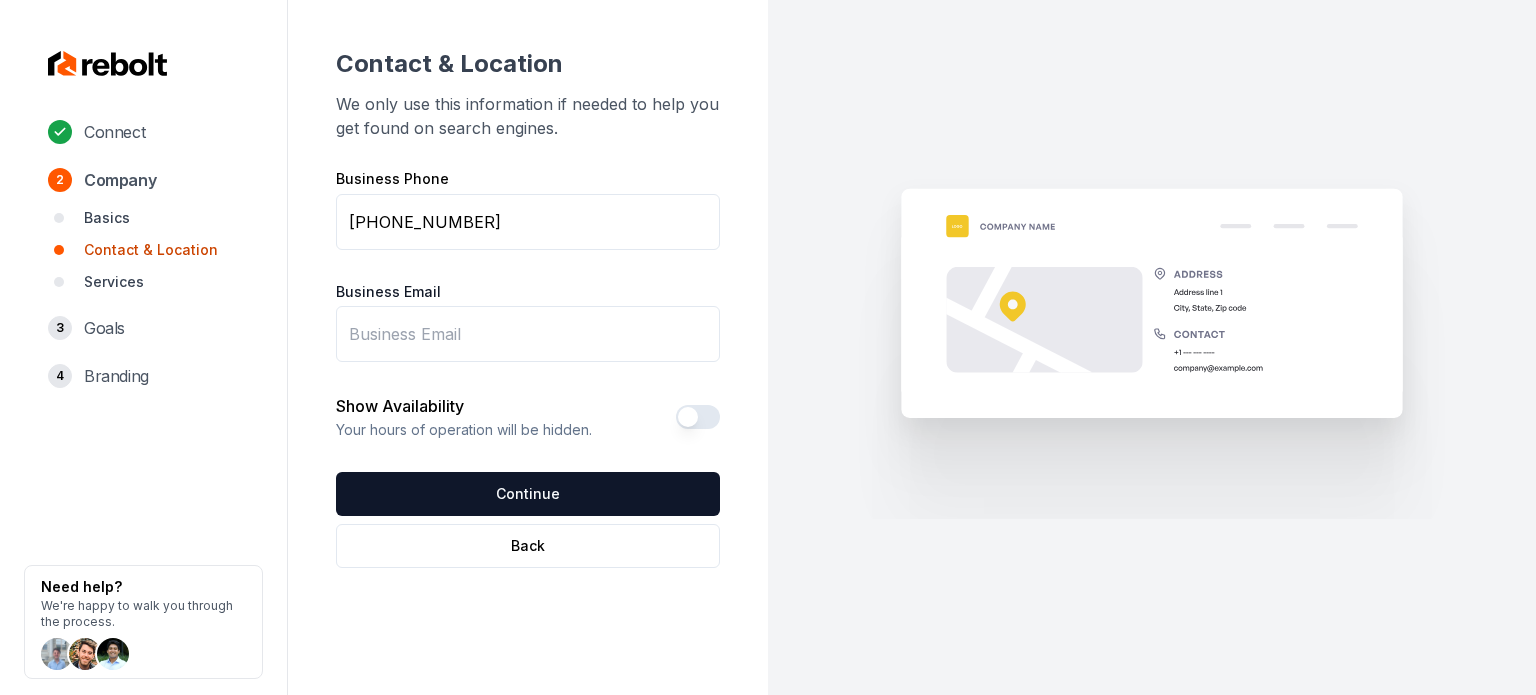 type on "(754) 220-5490" 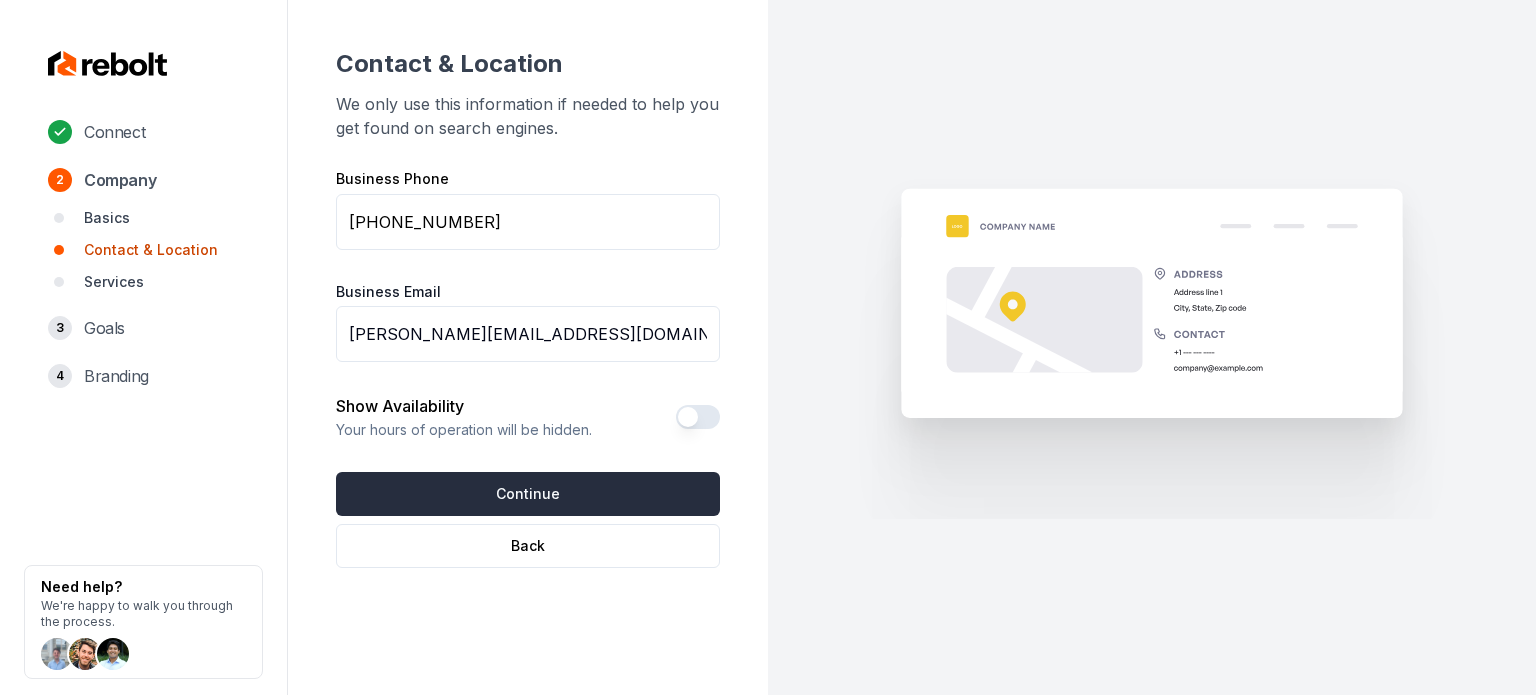 type on "riley@spirehomesystems.com" 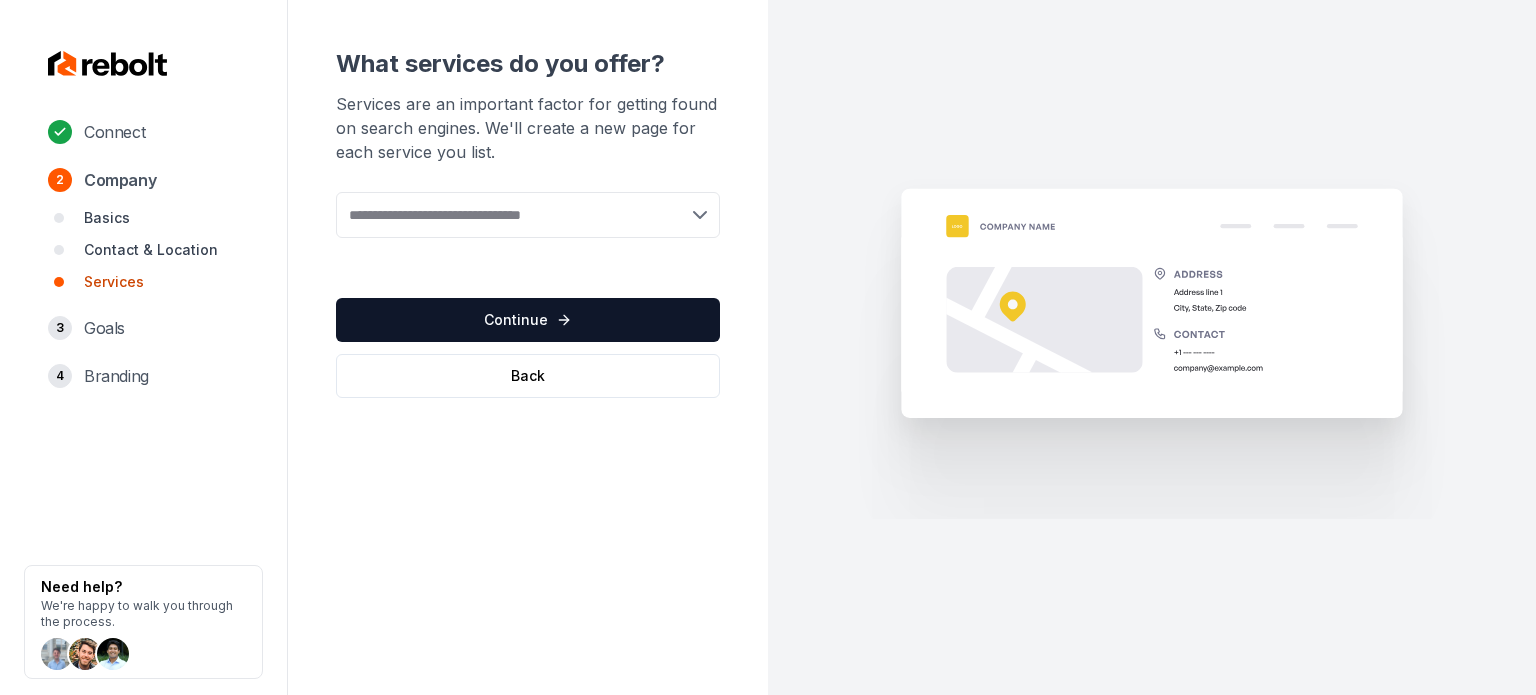 click at bounding box center (528, 215) 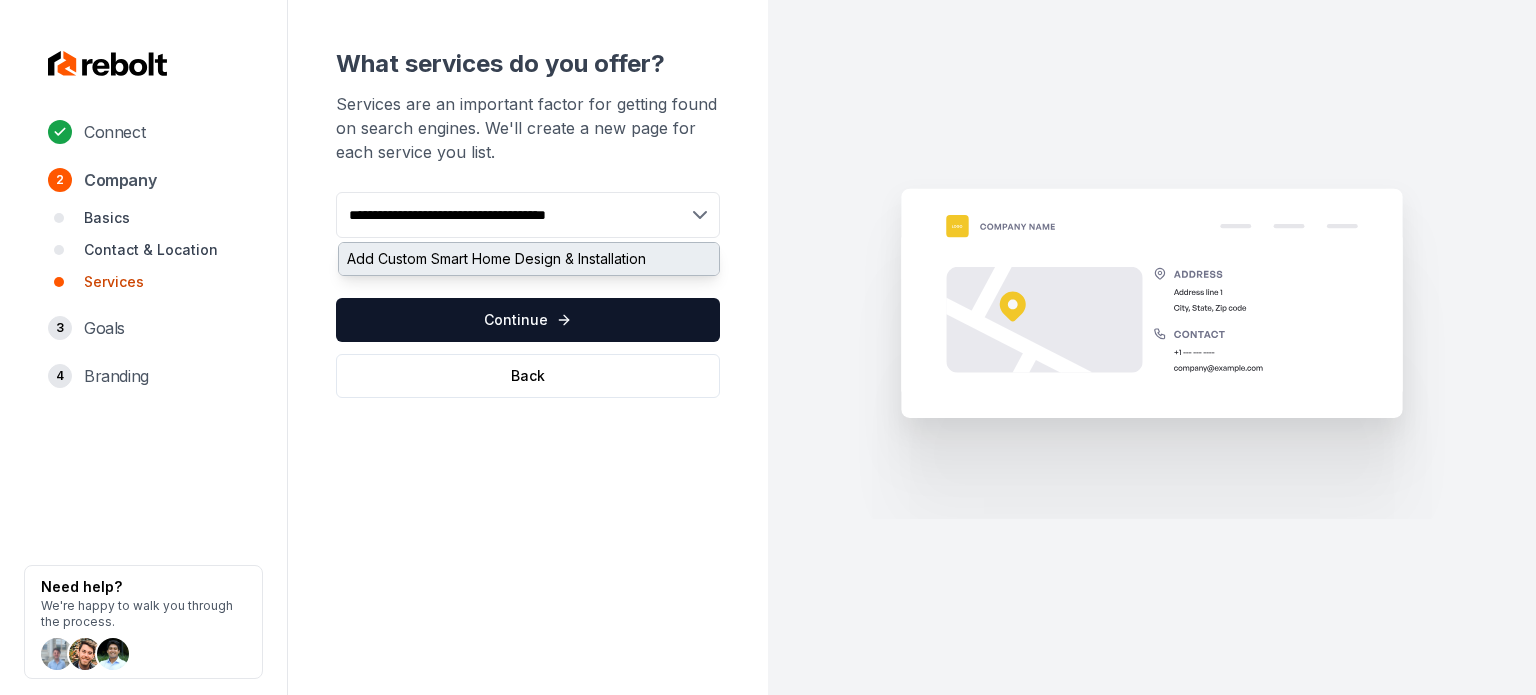 type on "**********" 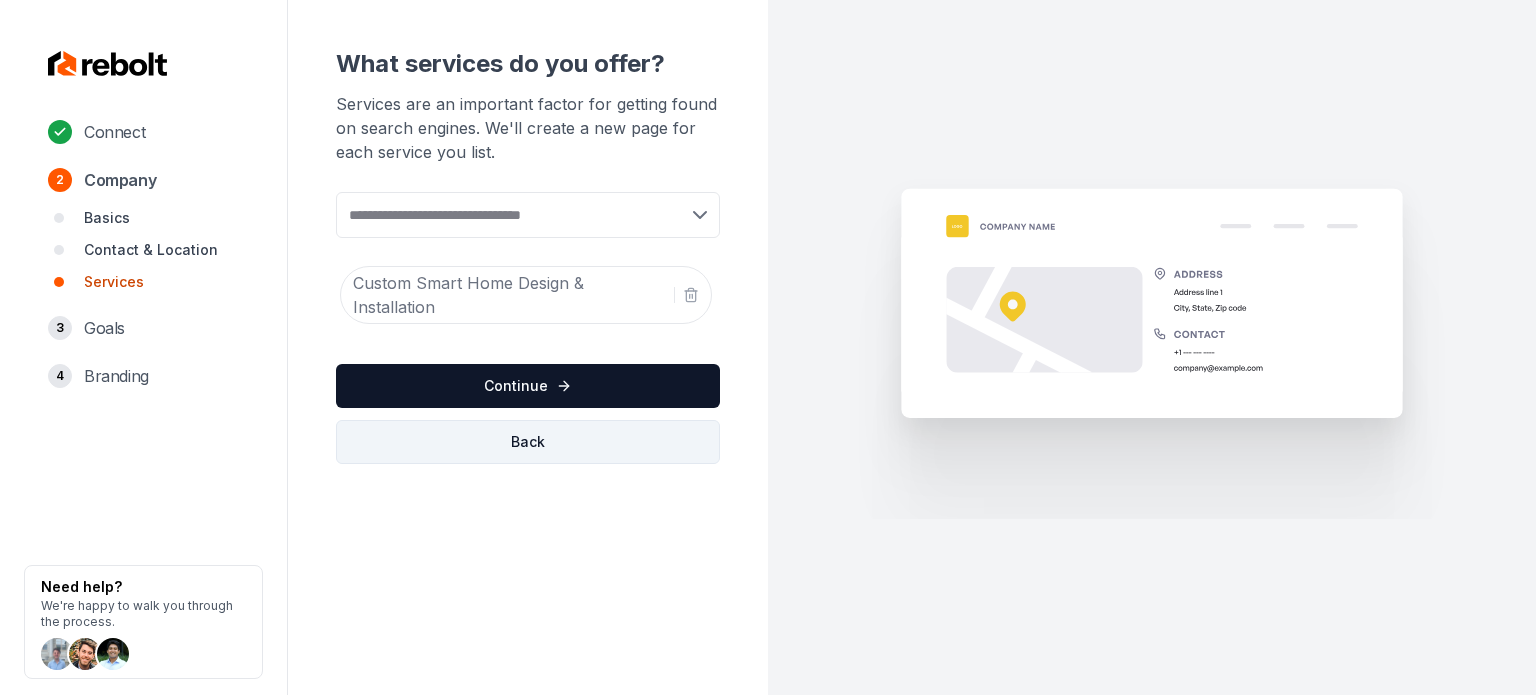 paste on "**********" 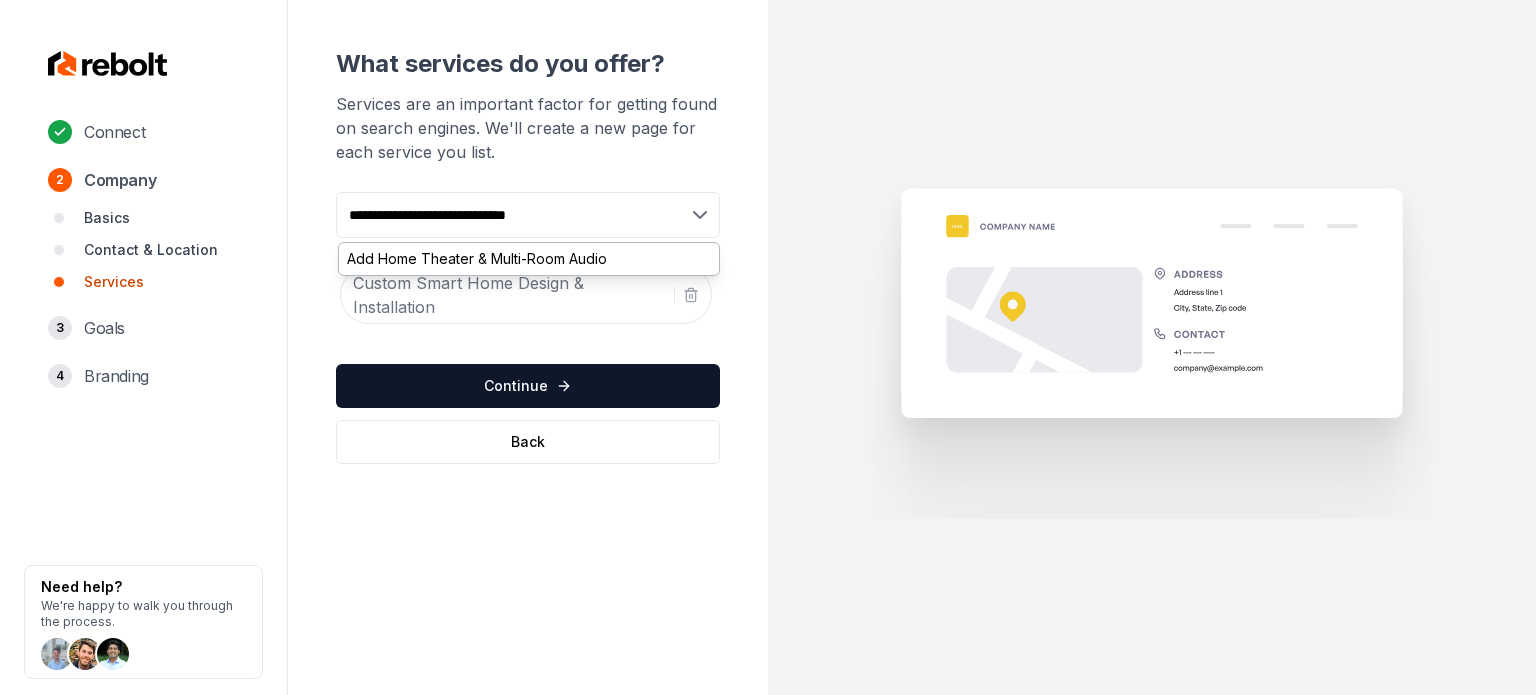 click on "**********" at bounding box center [528, 215] 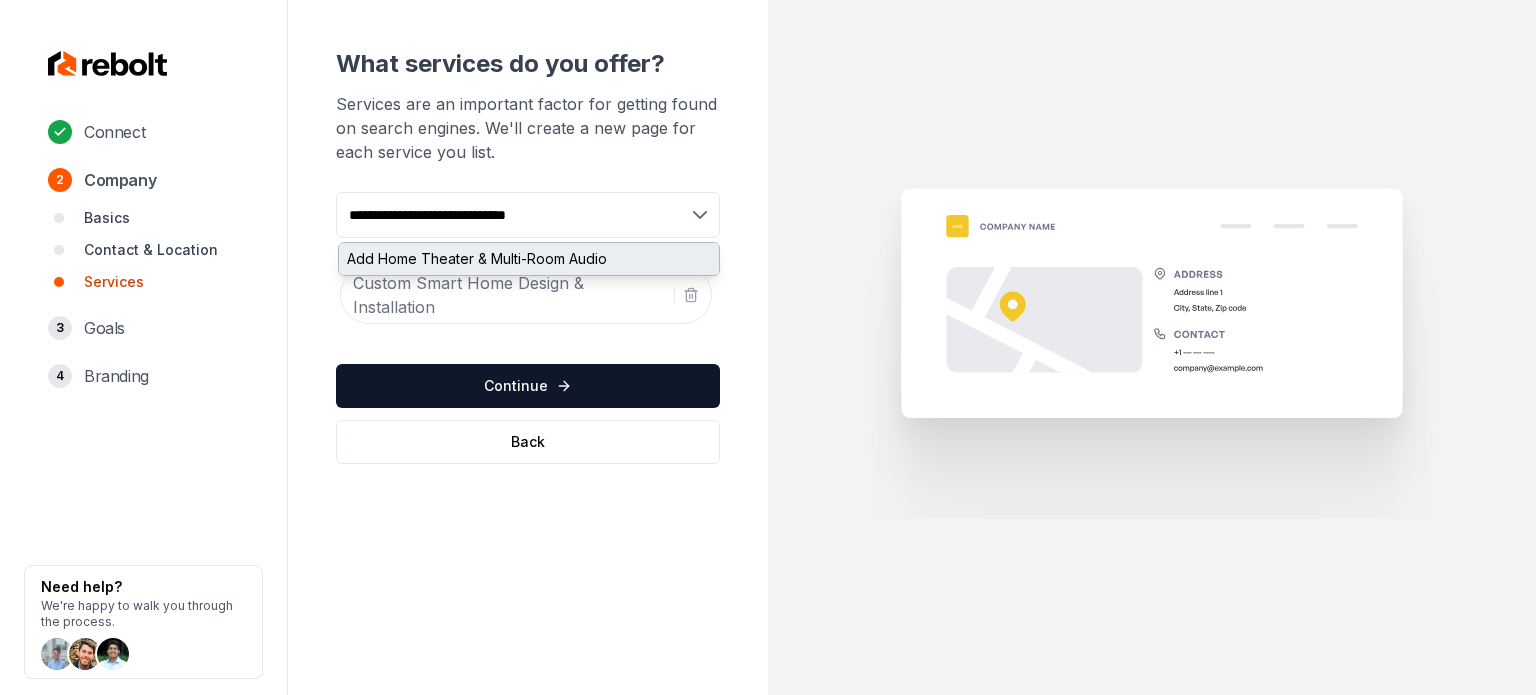 type on "**********" 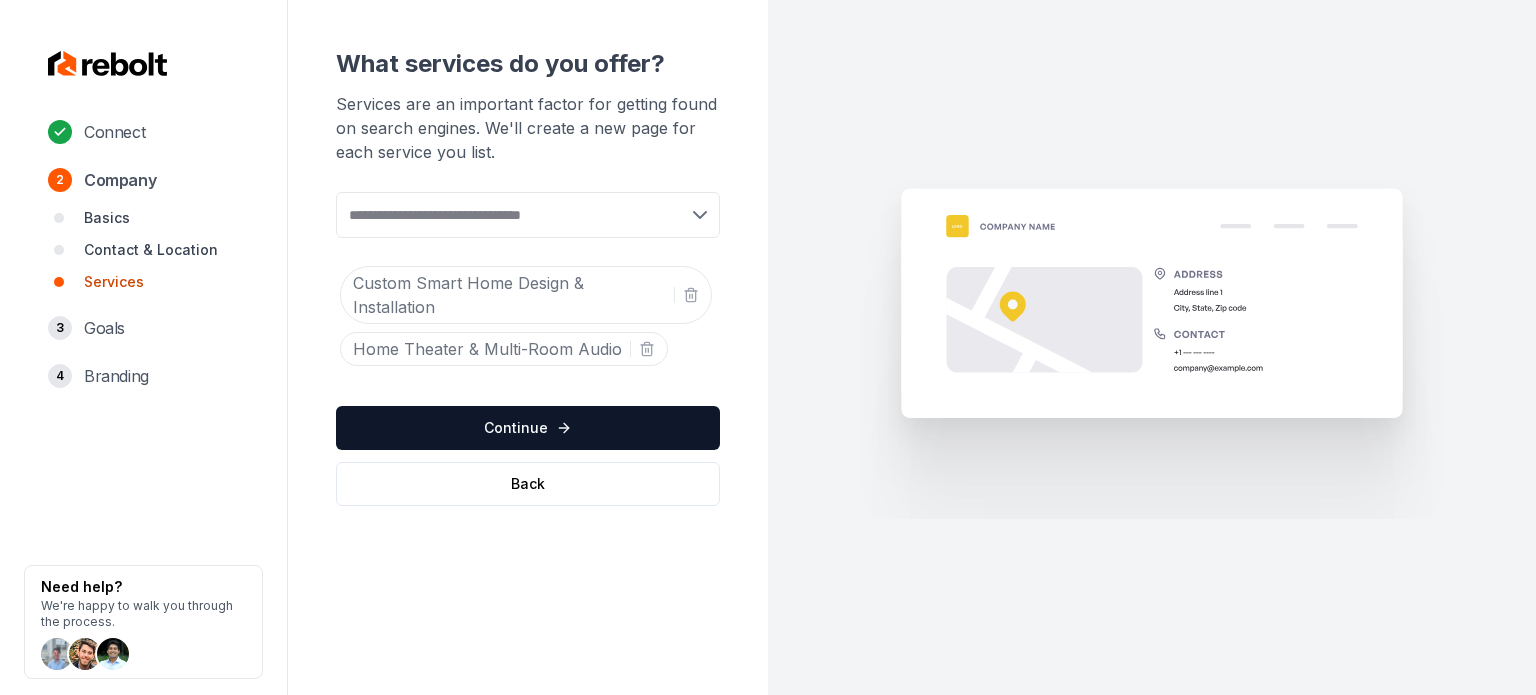 click at bounding box center (528, 215) 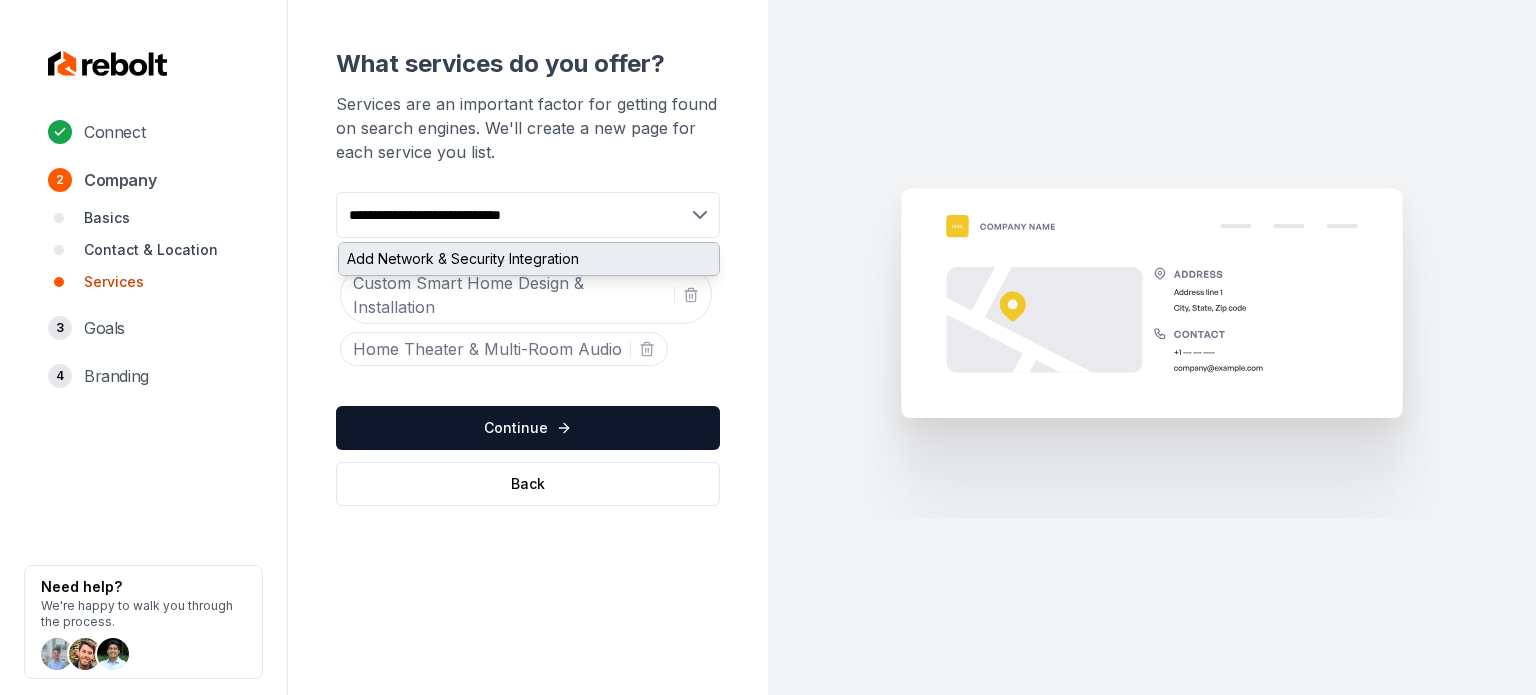 type on "**********" 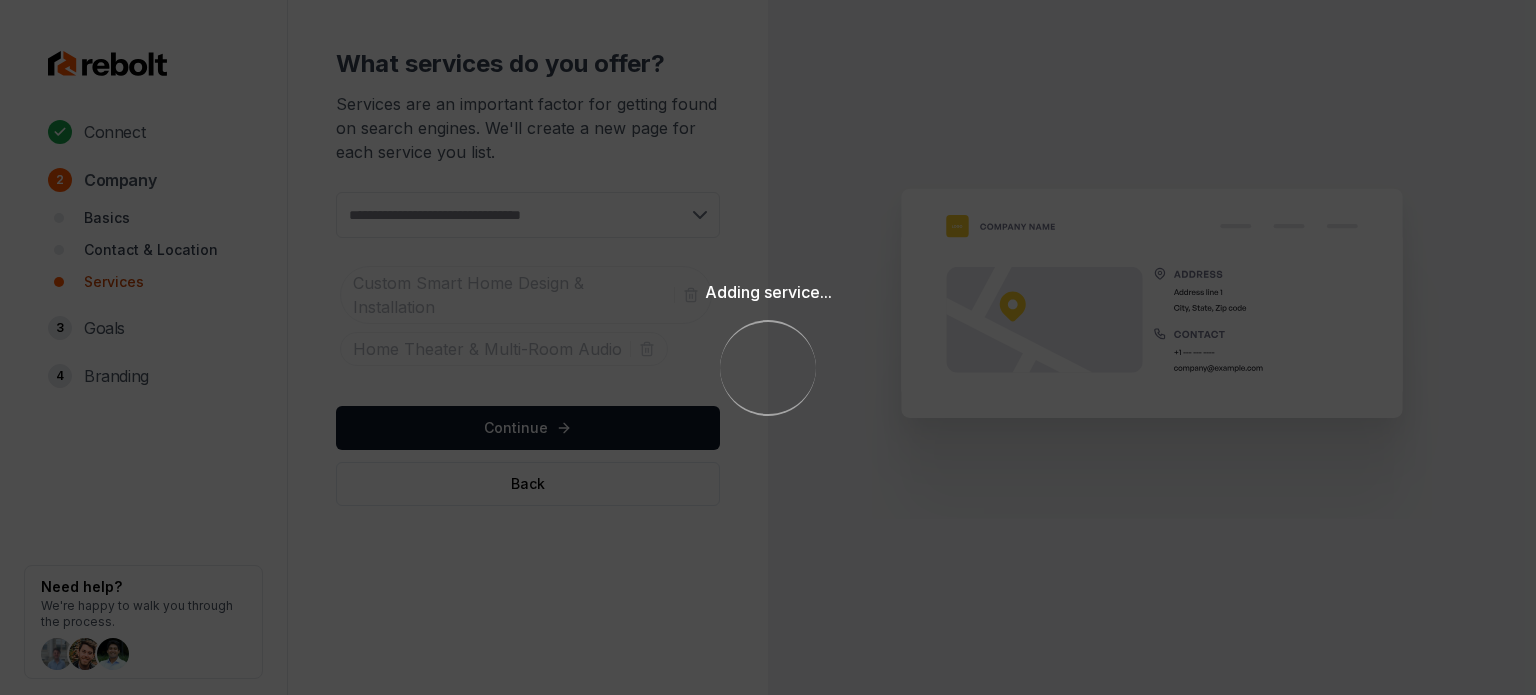 click on "Loading..." at bounding box center [768, 368] 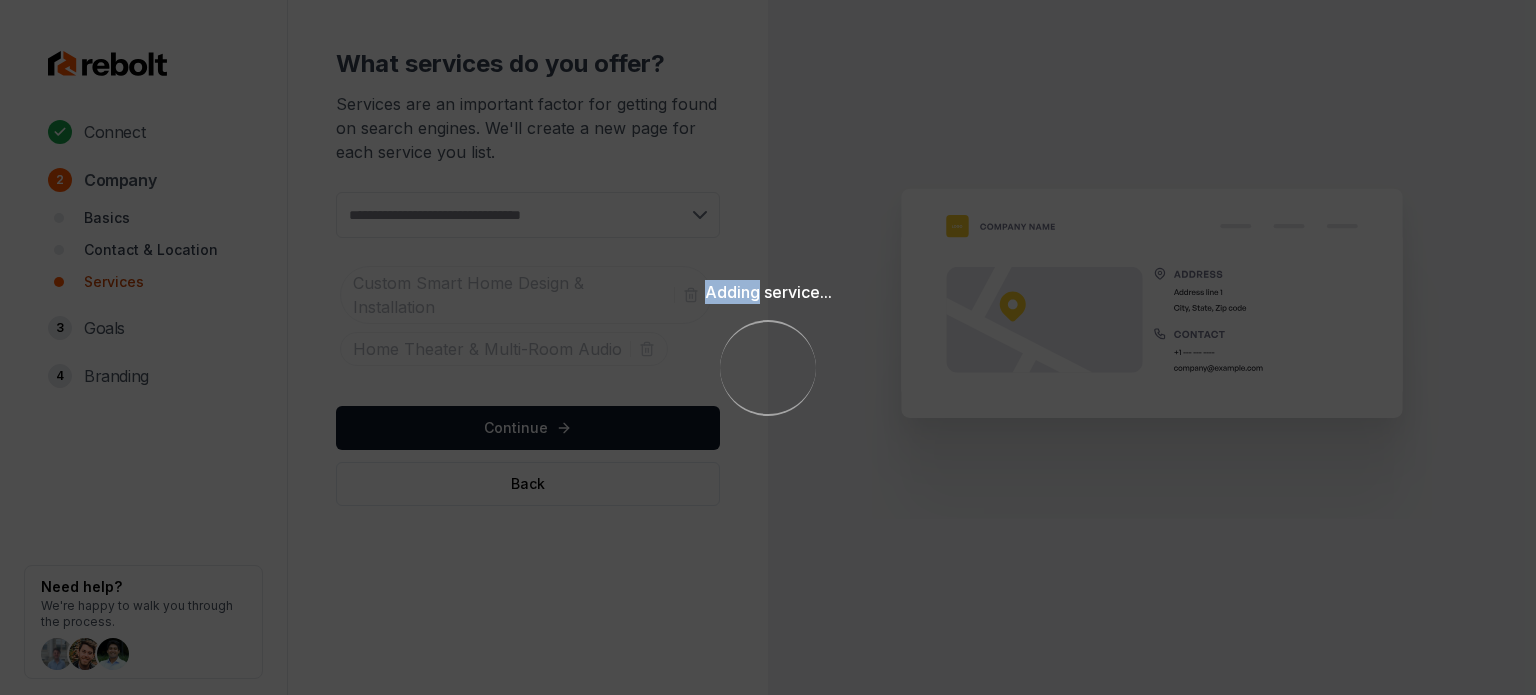 click on "Adding service... Loading..." at bounding box center (768, 347) 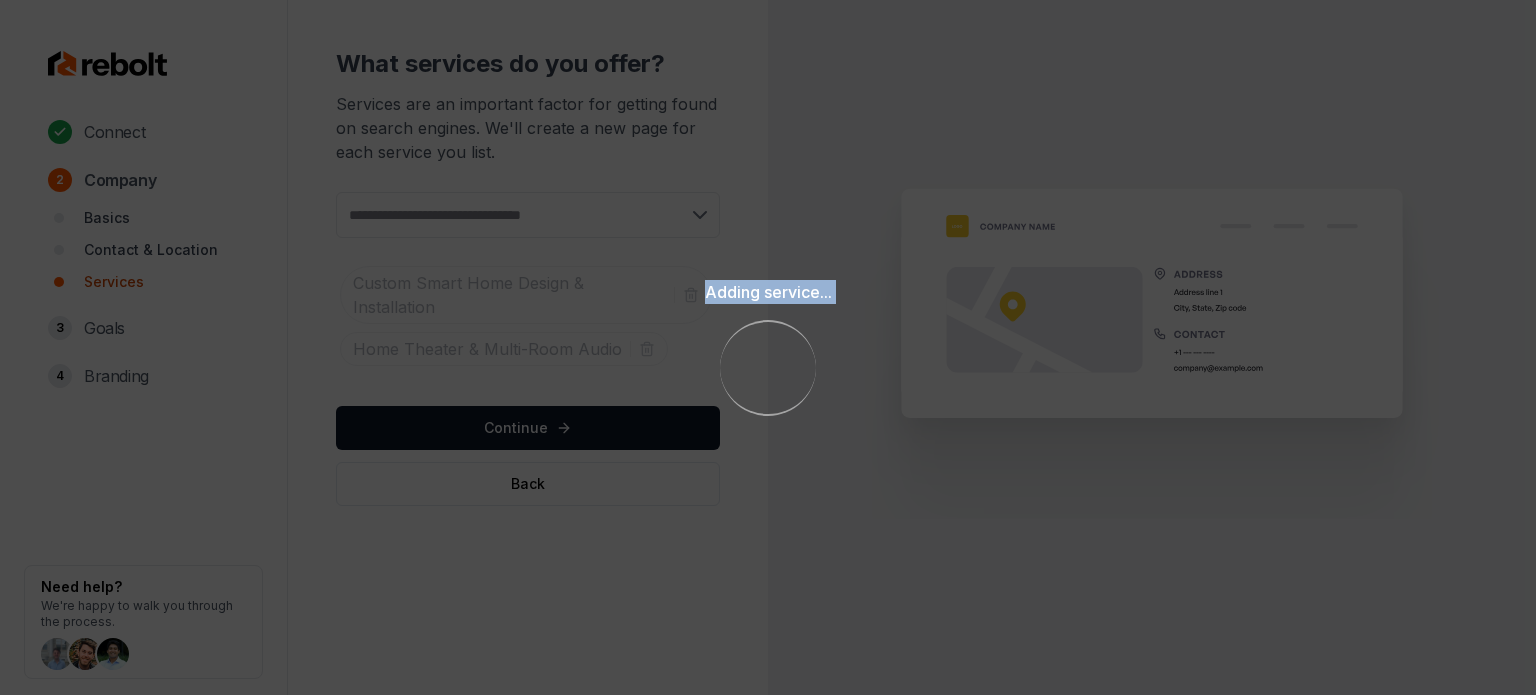 click on "Adding service... Loading..." at bounding box center [768, 347] 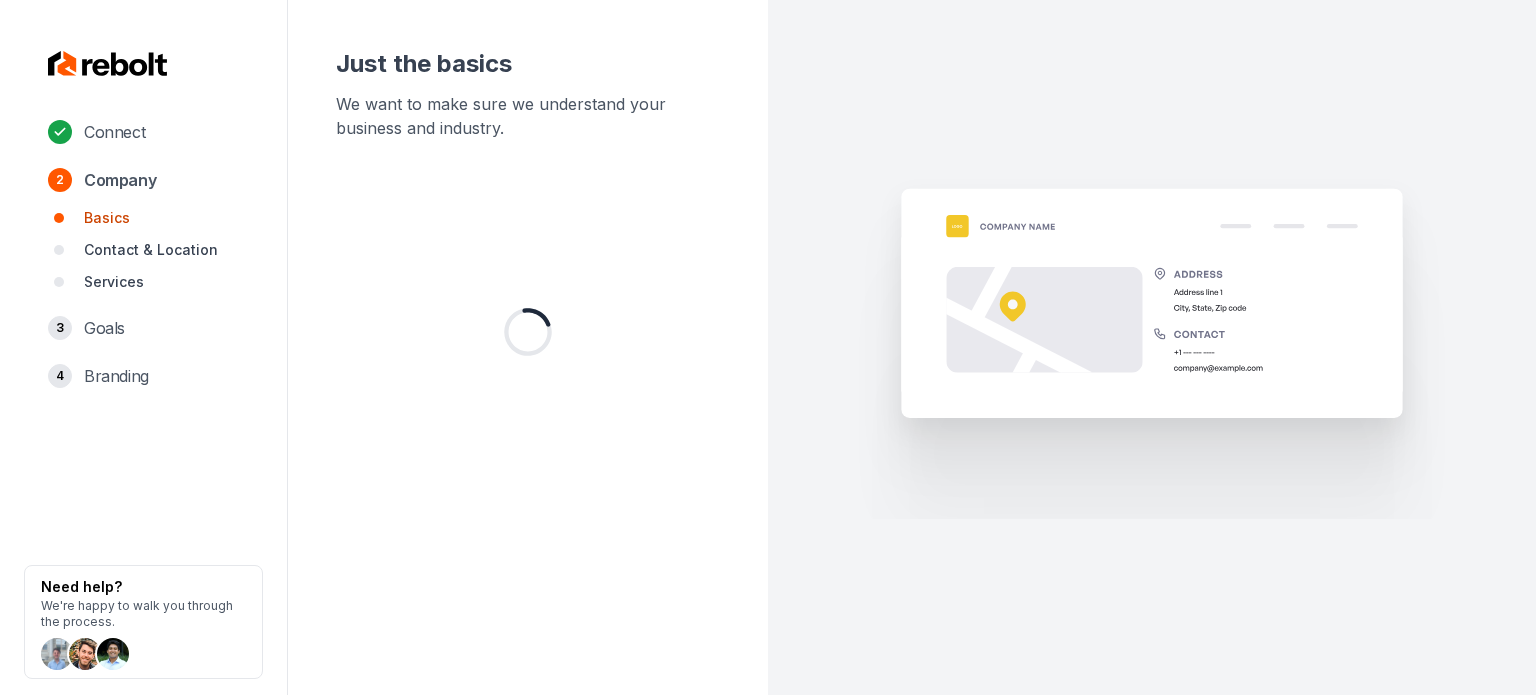 scroll, scrollTop: 0, scrollLeft: 0, axis: both 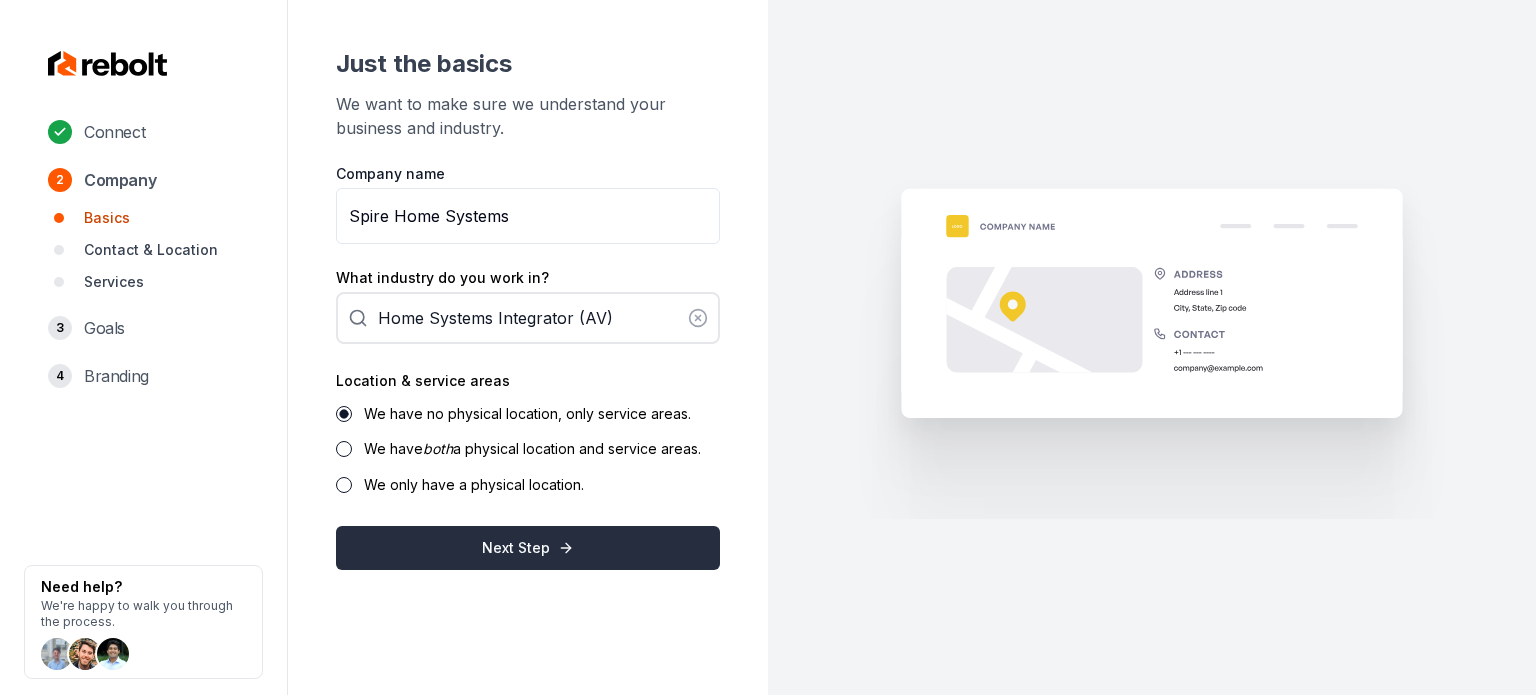 drag, startPoint x: 566, startPoint y: 513, endPoint x: 564, endPoint y: 527, distance: 14.142136 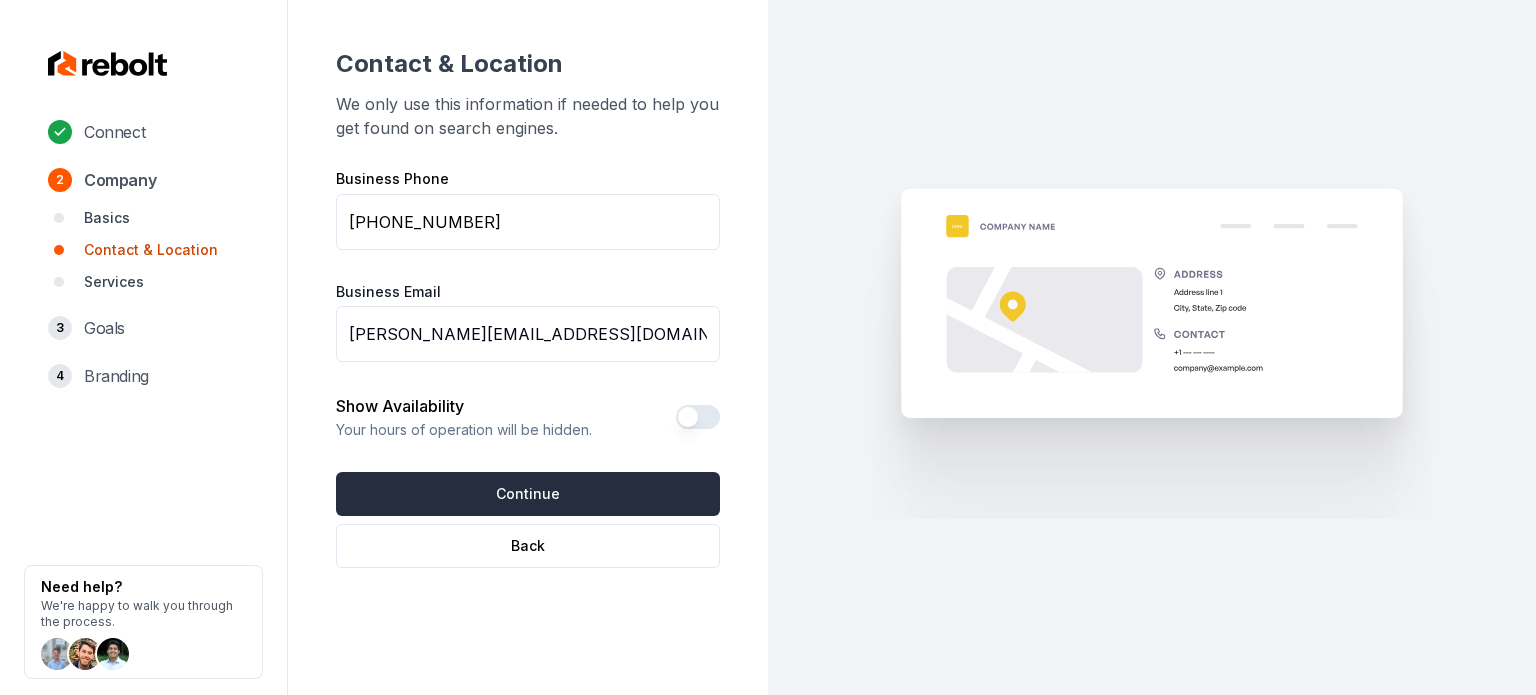 click on "Continue" at bounding box center [528, 494] 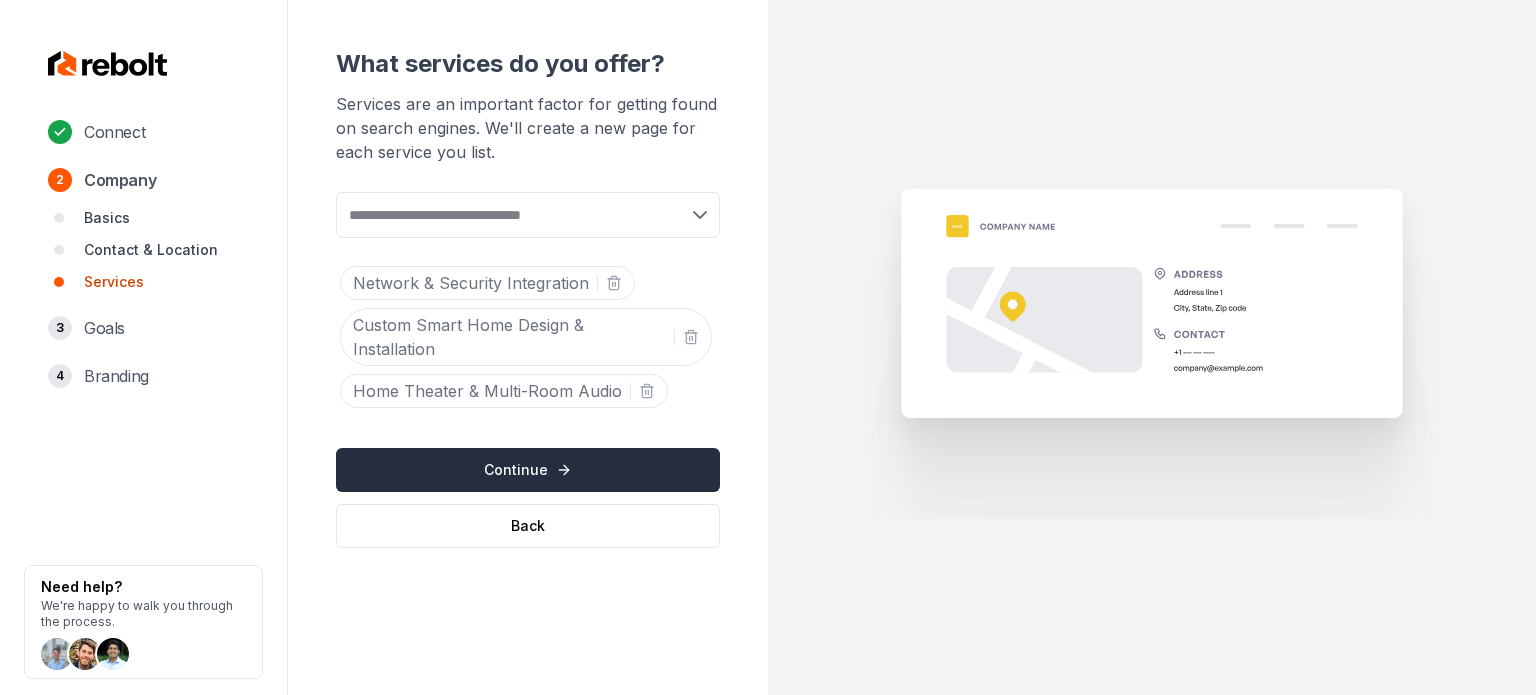 click on "Continue" at bounding box center [528, 470] 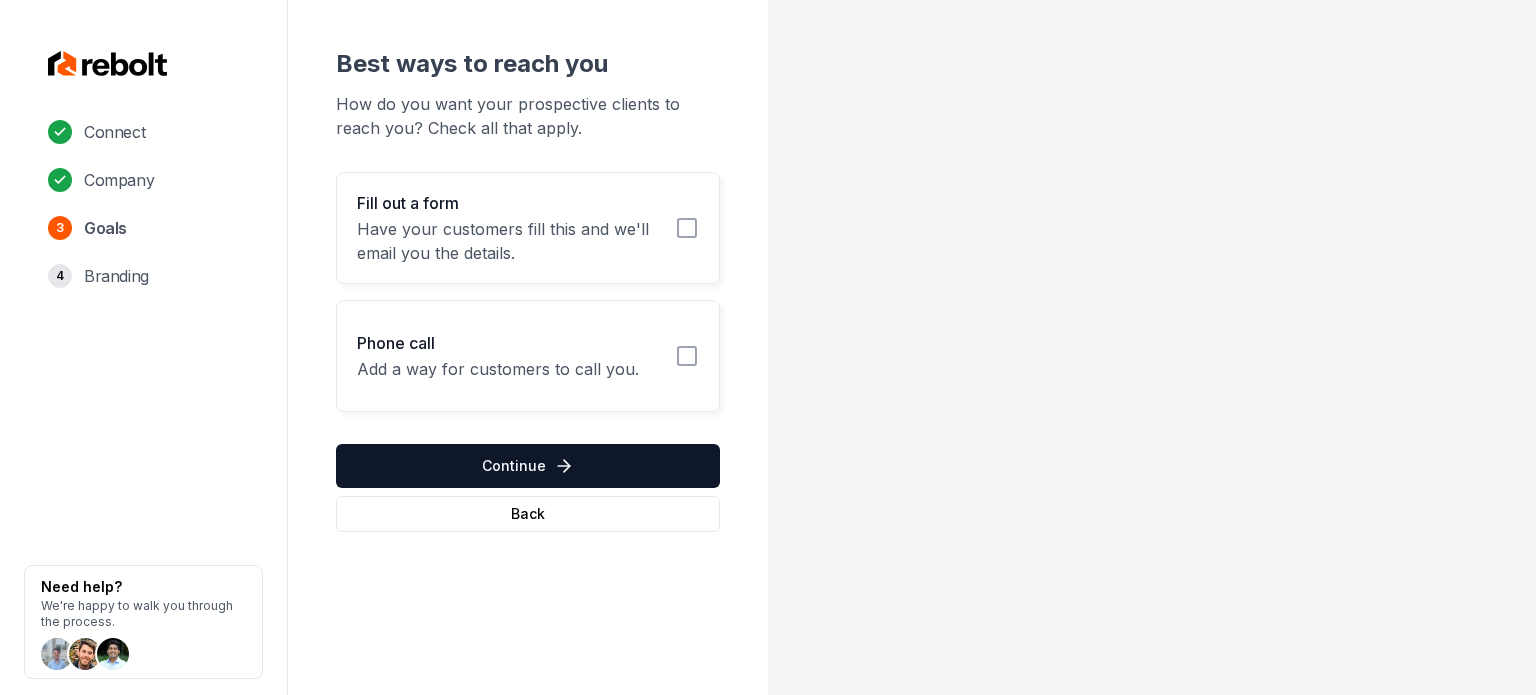 click on "Have your customers fill this and we'll email you the details." at bounding box center (510, 241) 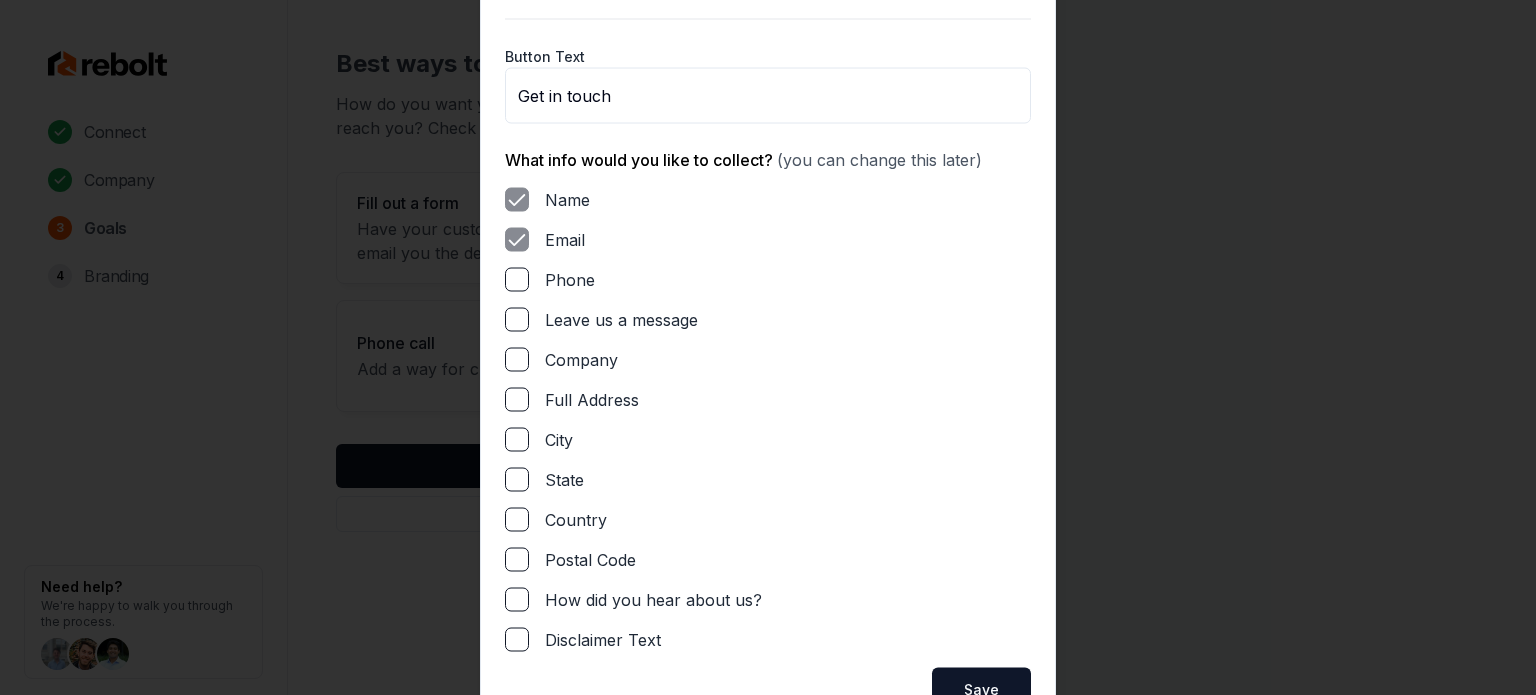 click on "Phone" at bounding box center (517, 279) 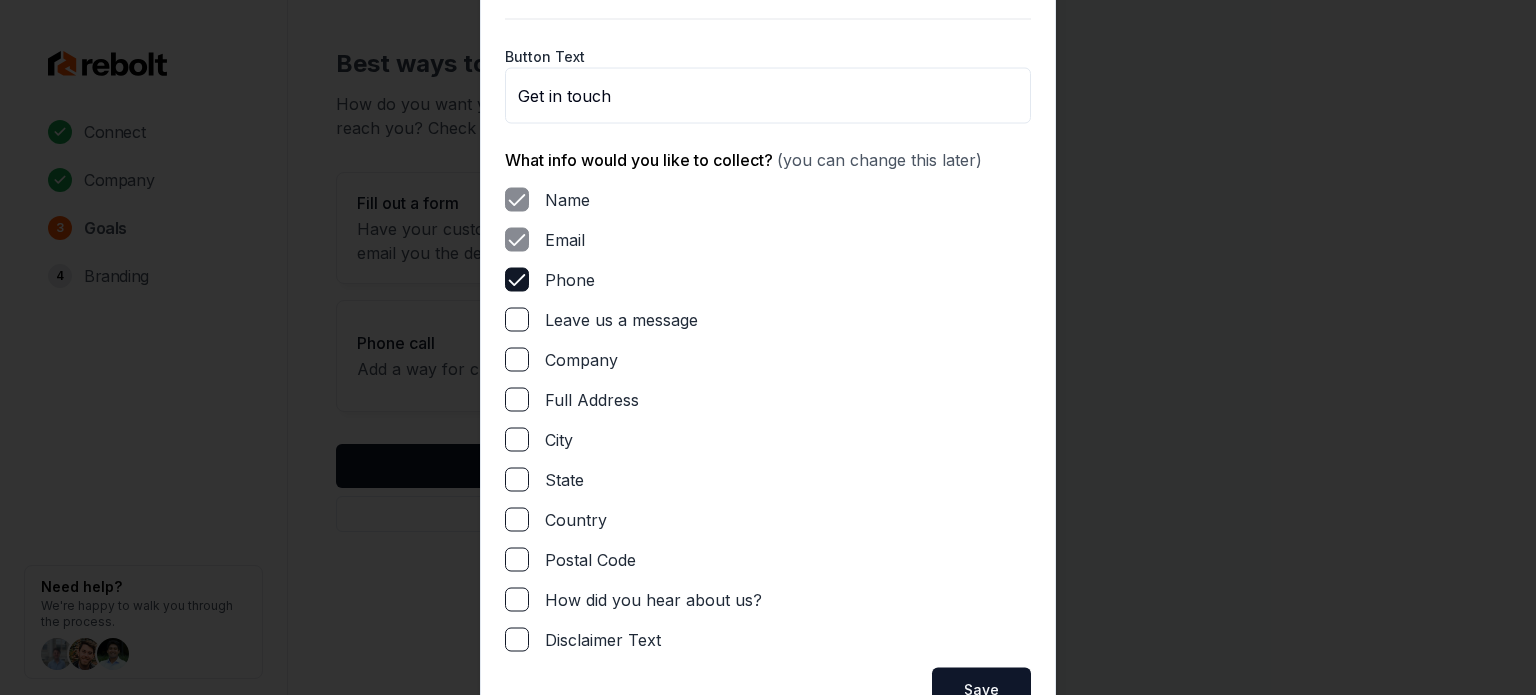 click on "Leave us a message" at bounding box center [517, 319] 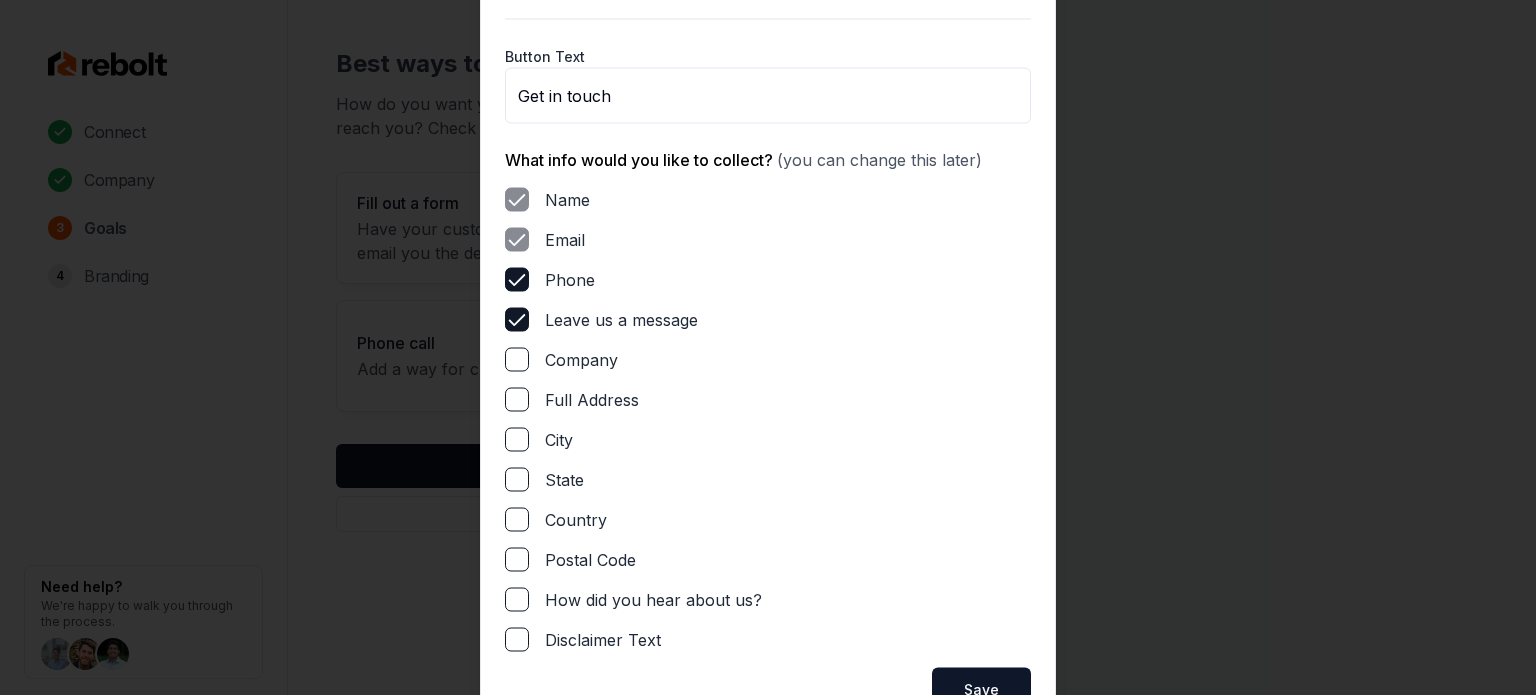 click on "Full Address" at bounding box center [517, 399] 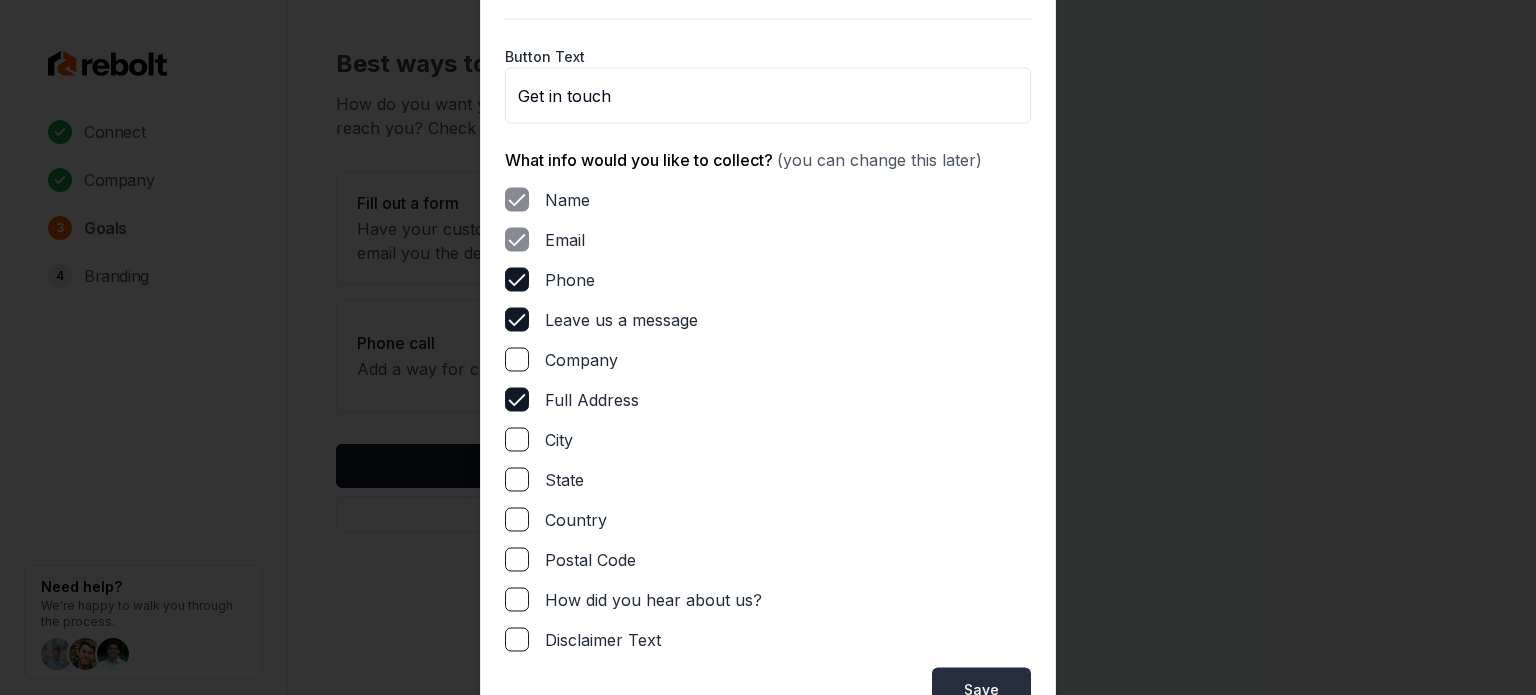 click on "Save" at bounding box center (981, 689) 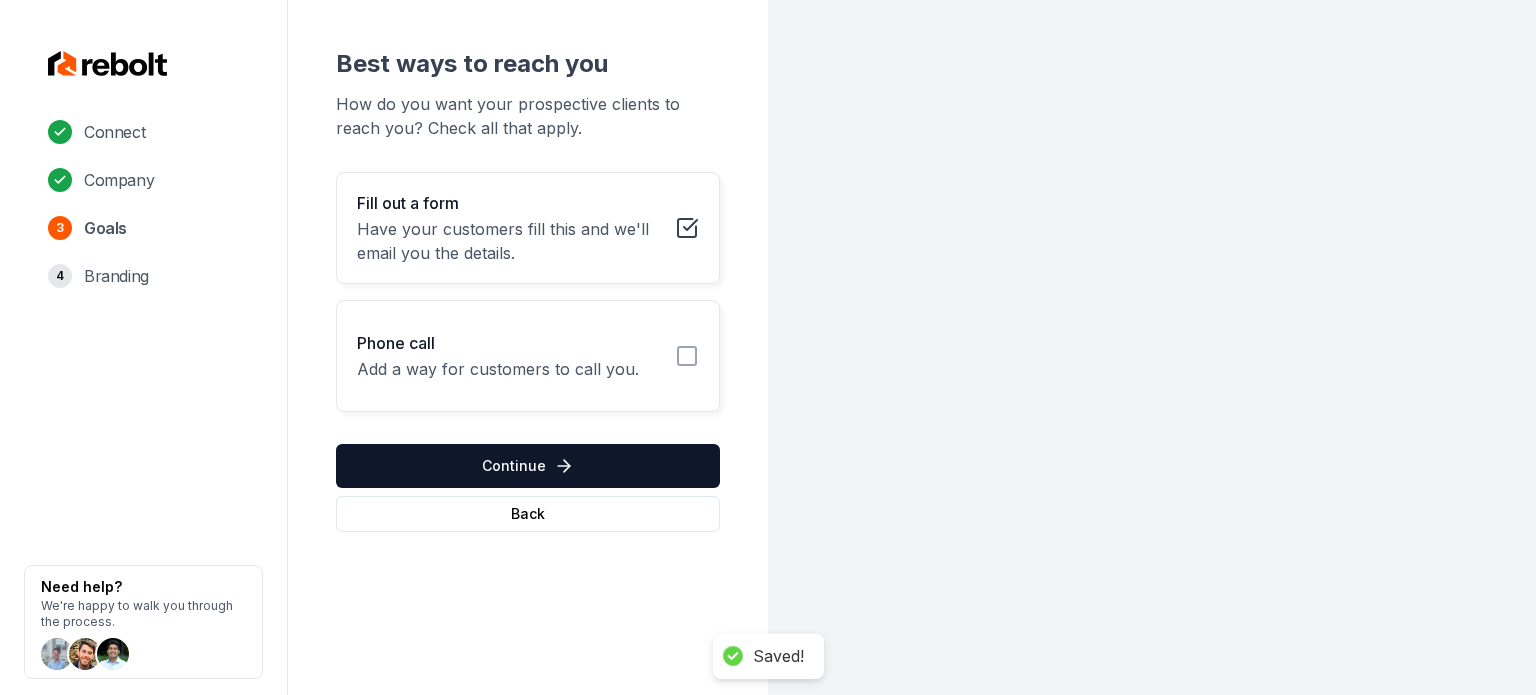 click 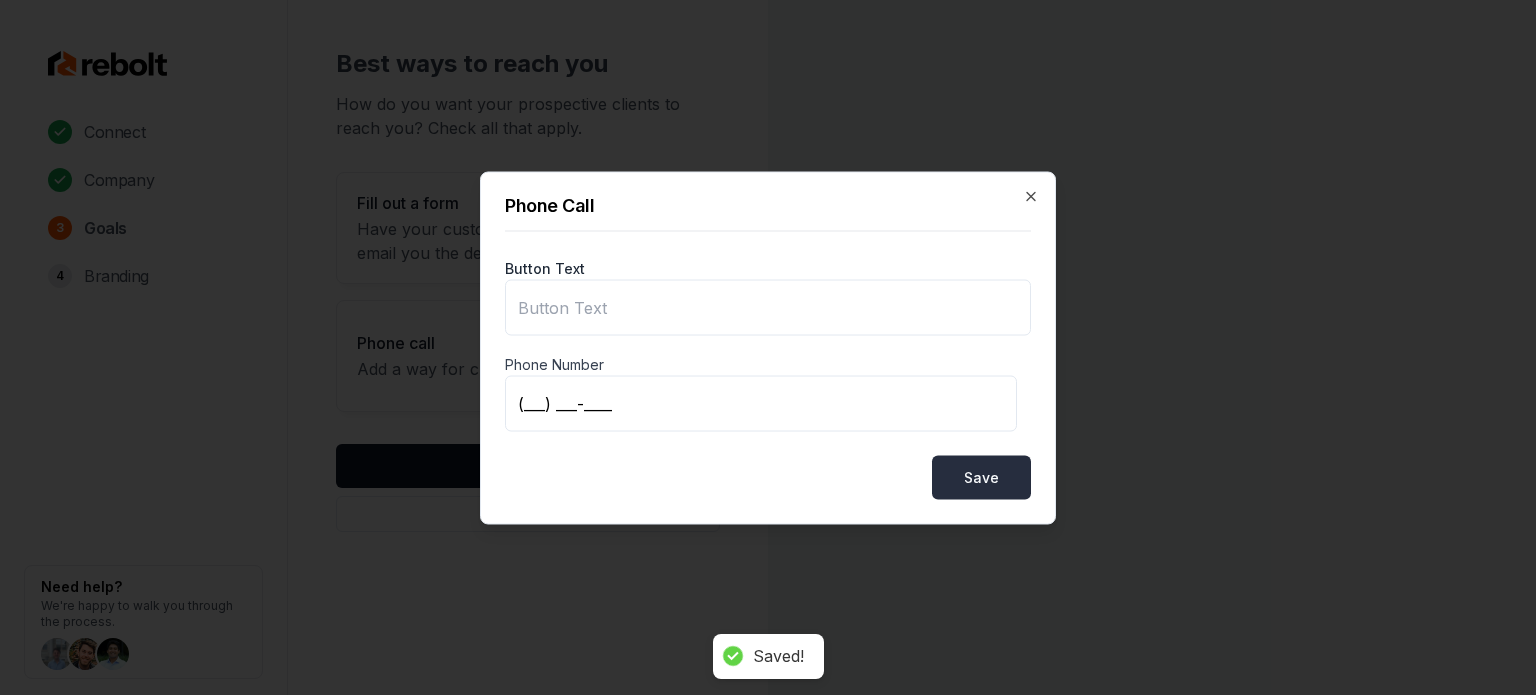 type on "Call us" 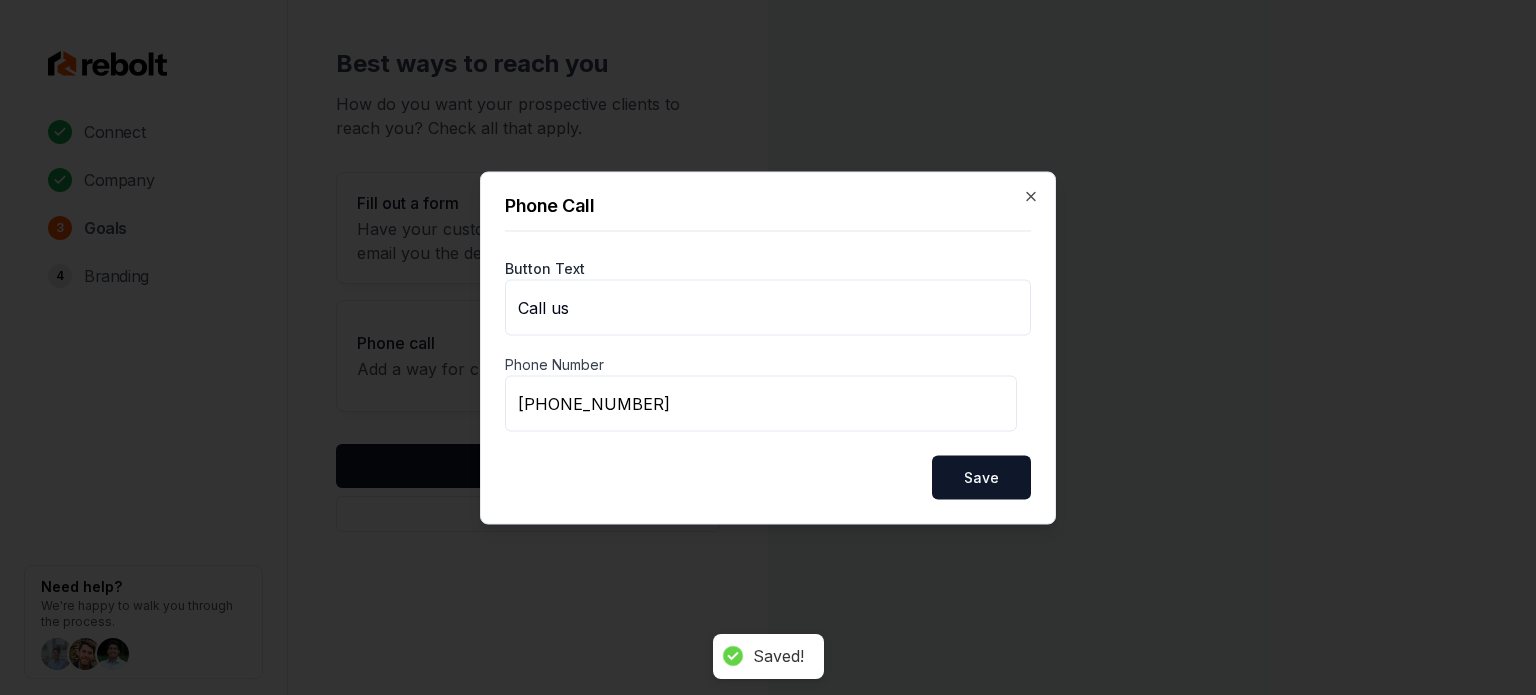 drag, startPoint x: 995, startPoint y: 476, endPoint x: 988, endPoint y: 486, distance: 12.206555 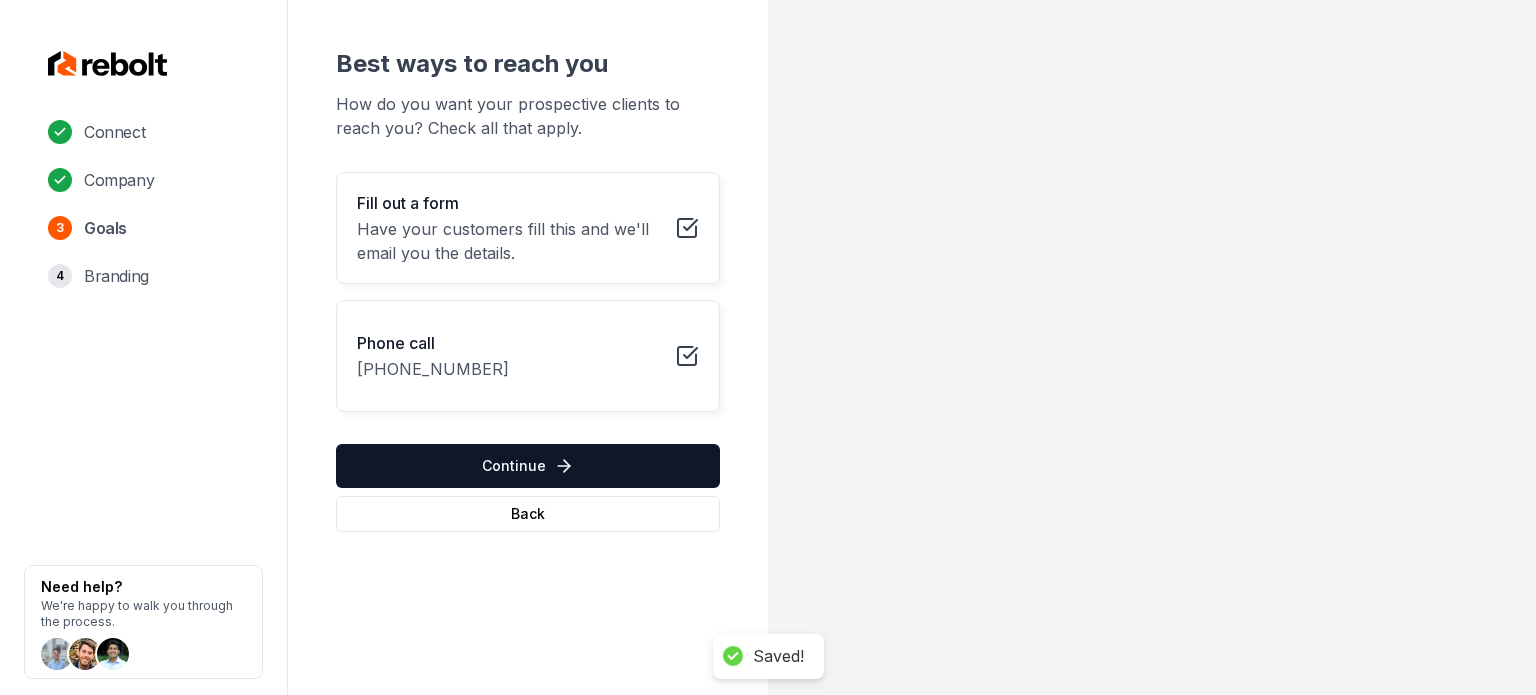 click on "Continue" at bounding box center (528, 466) 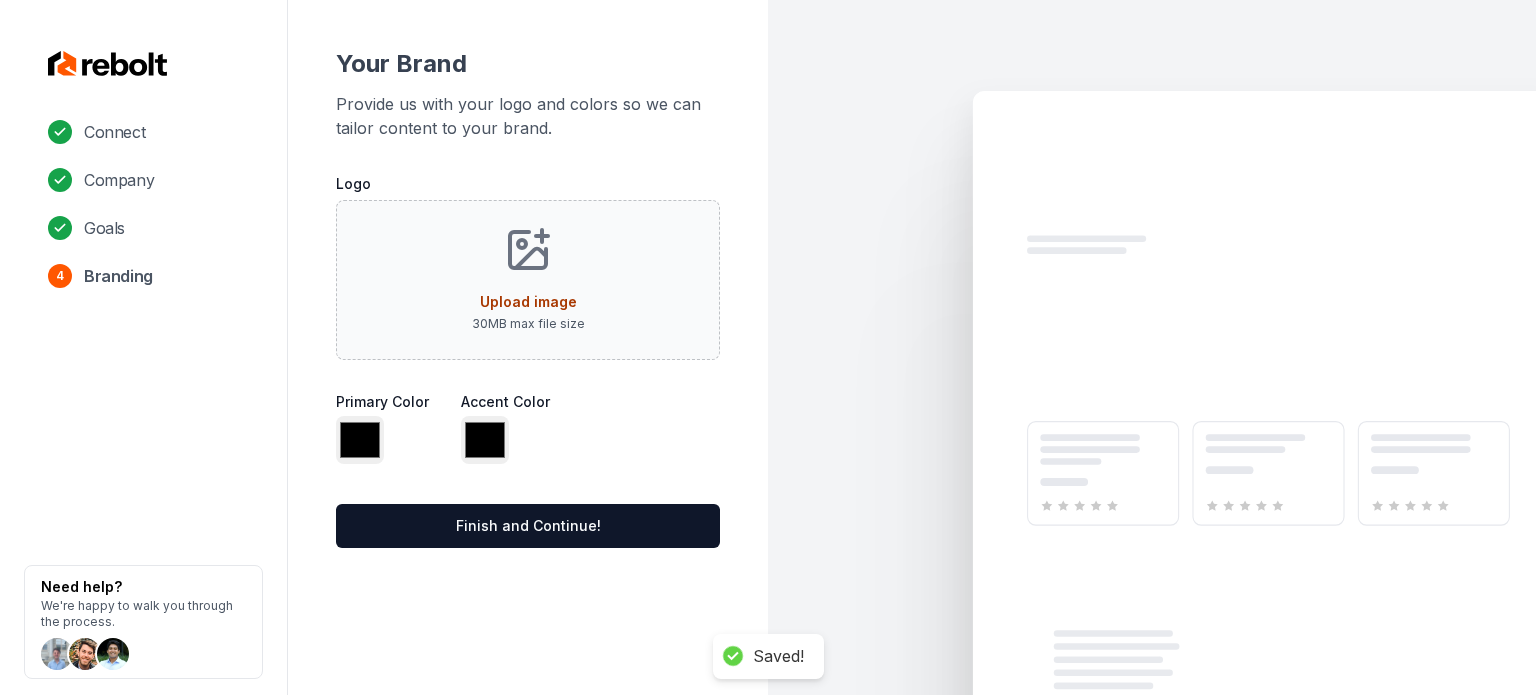 type on "*******" 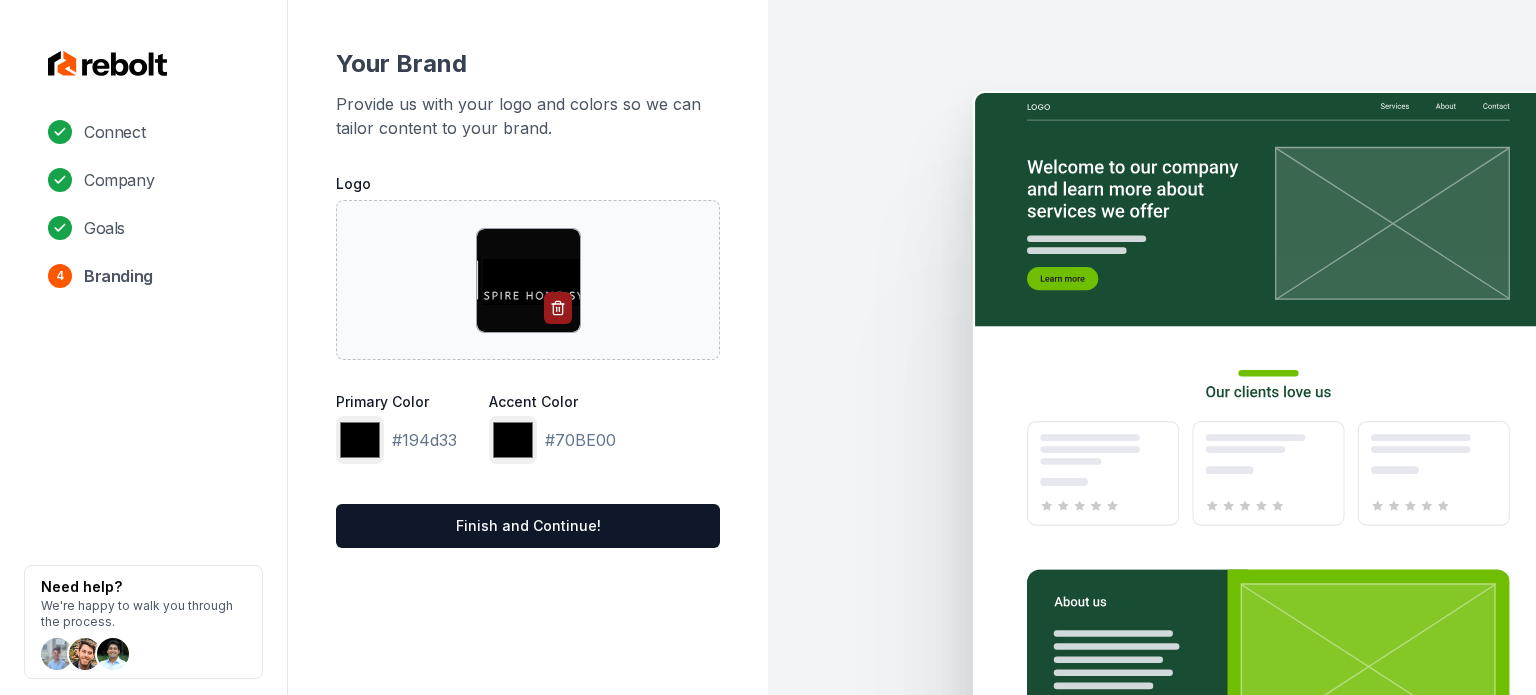 click on "Connect Company Goals 4 Branding Need help? We're happy to walk you through the process." at bounding box center (144, 347) 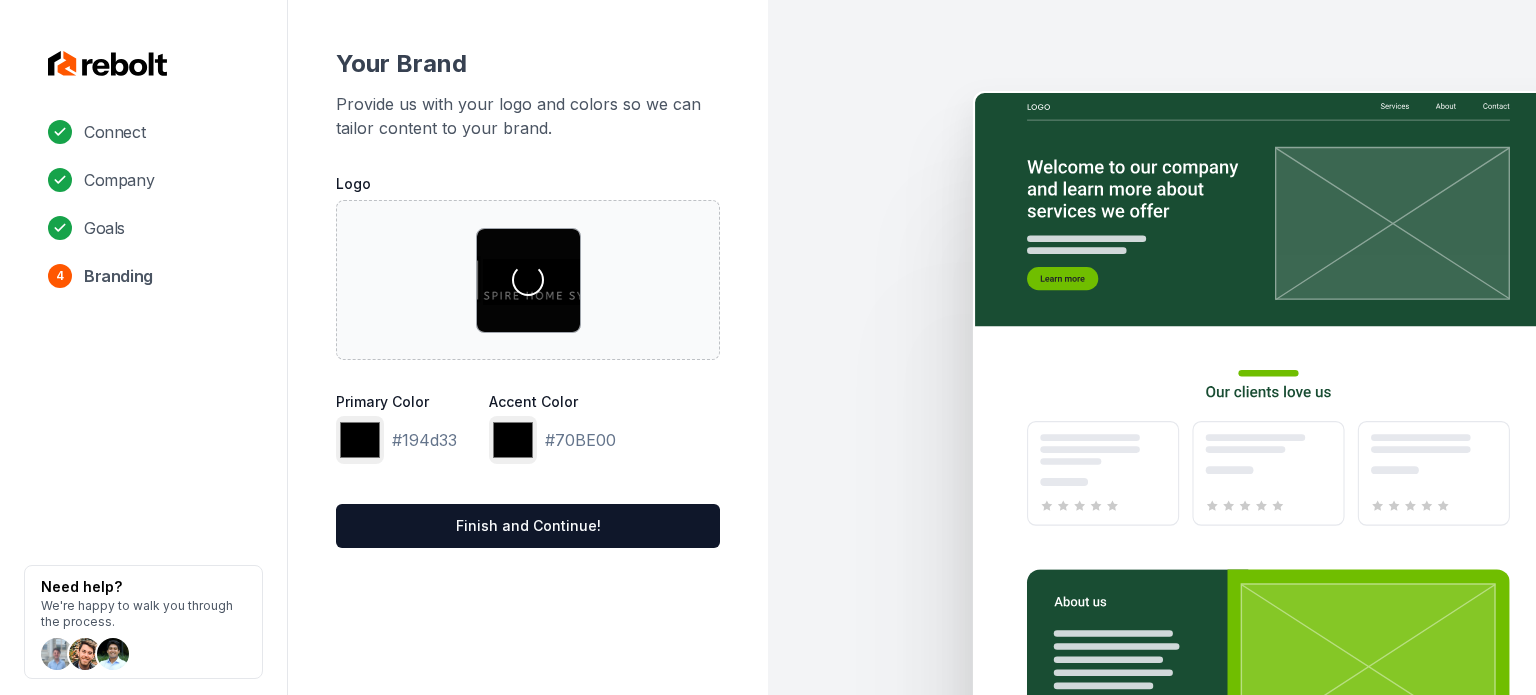 click on "Primary Color" at bounding box center (396, 402) 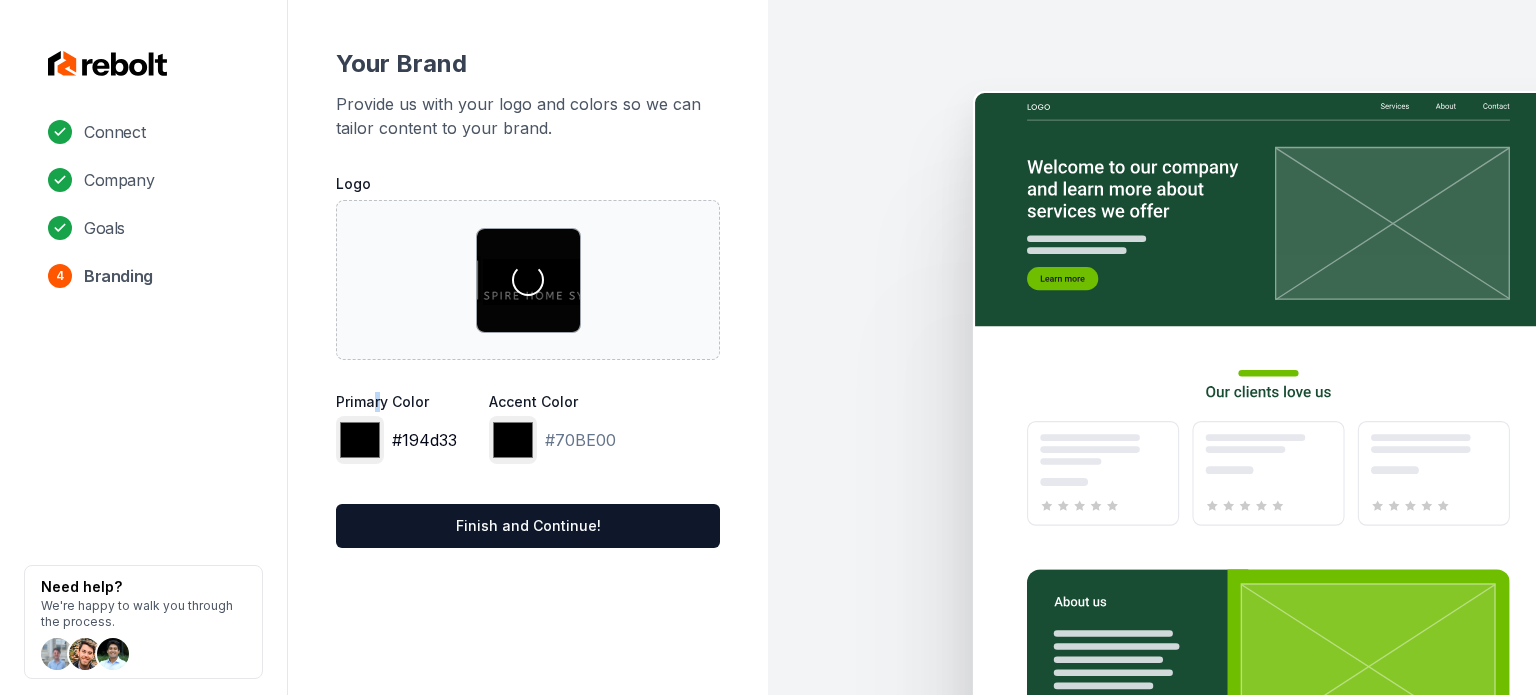 click on "*******" at bounding box center [360, 440] 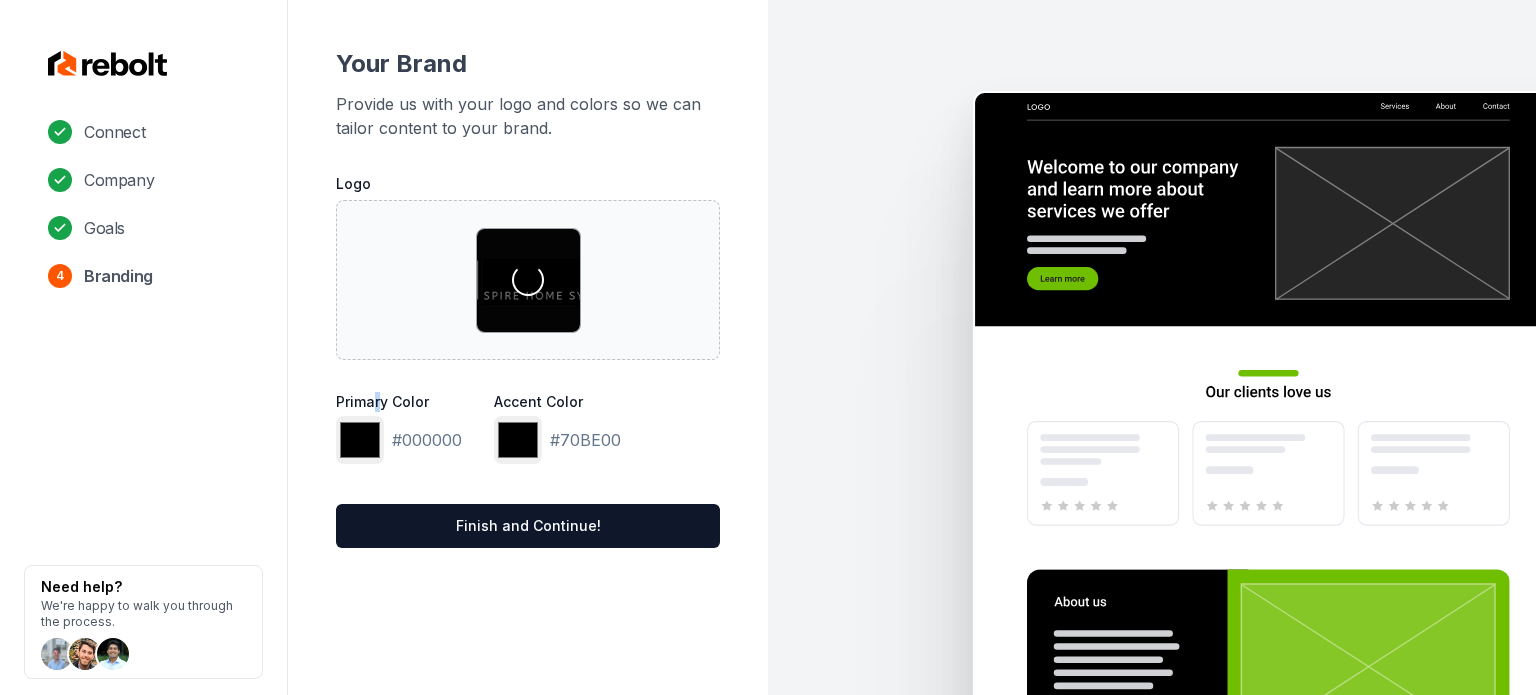 type on "*******" 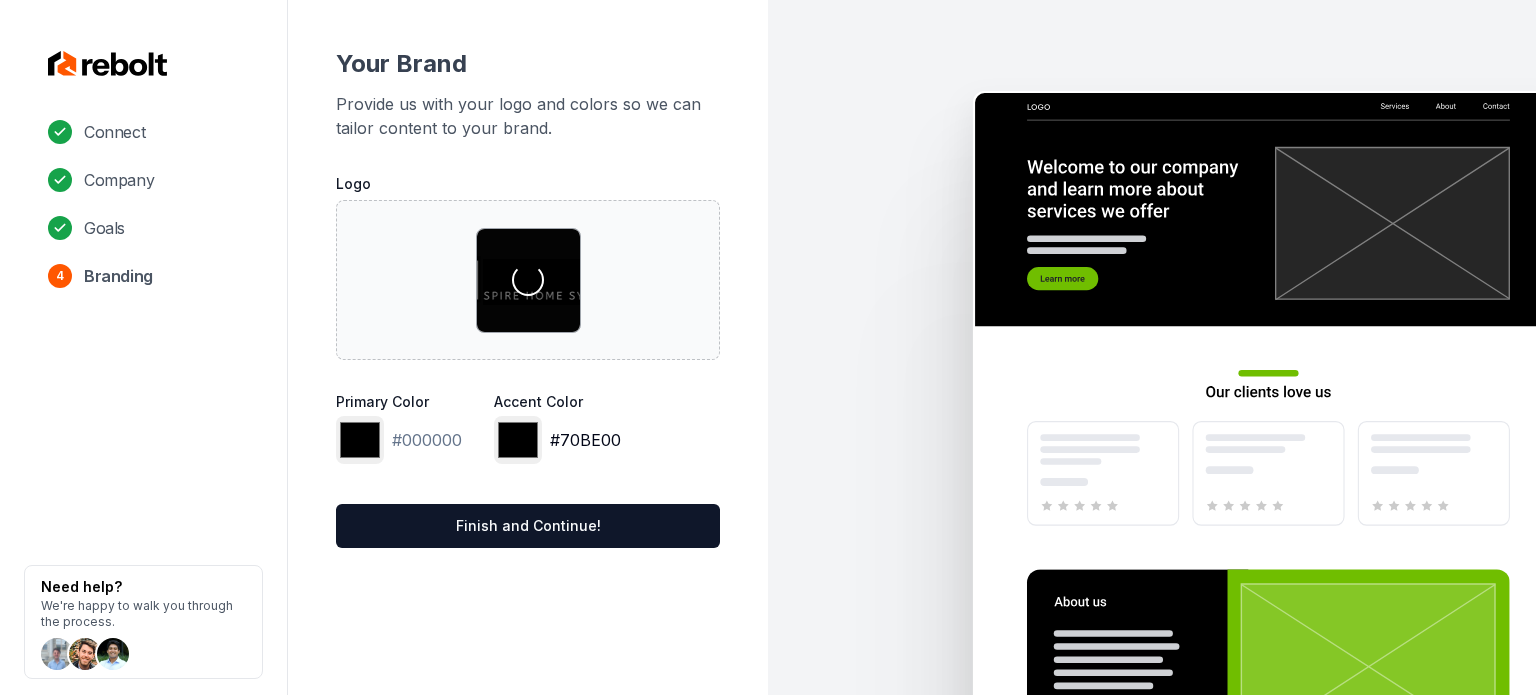 click on "*******" at bounding box center (518, 440) 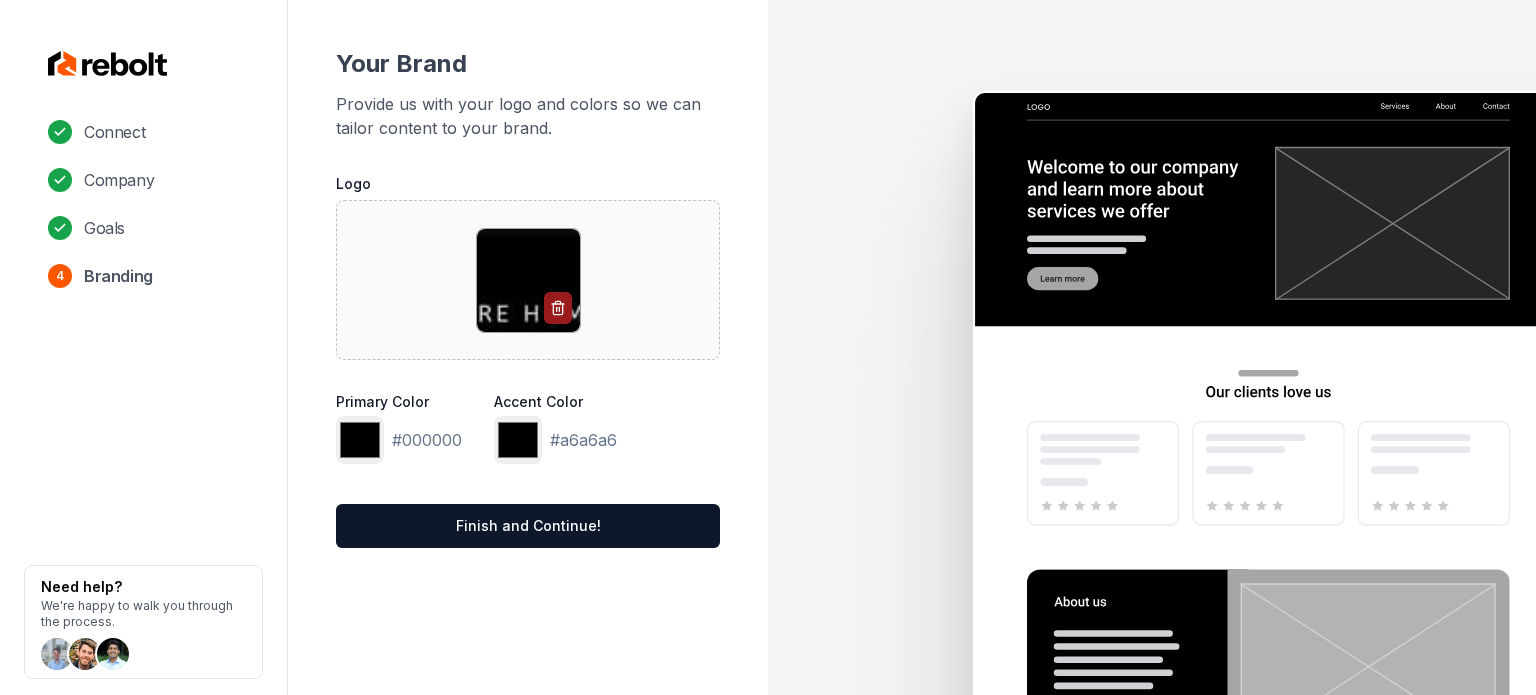 type on "*******" 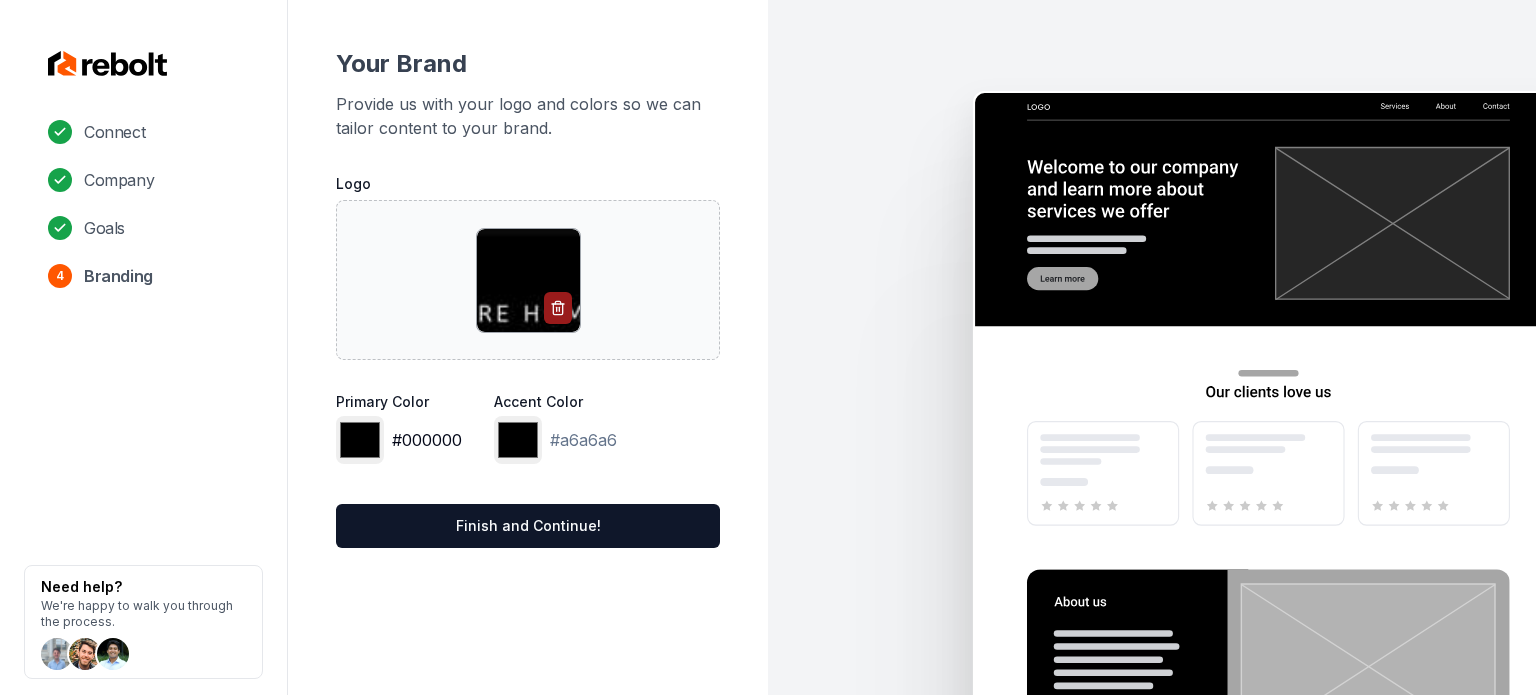 click on "*******" at bounding box center (360, 440) 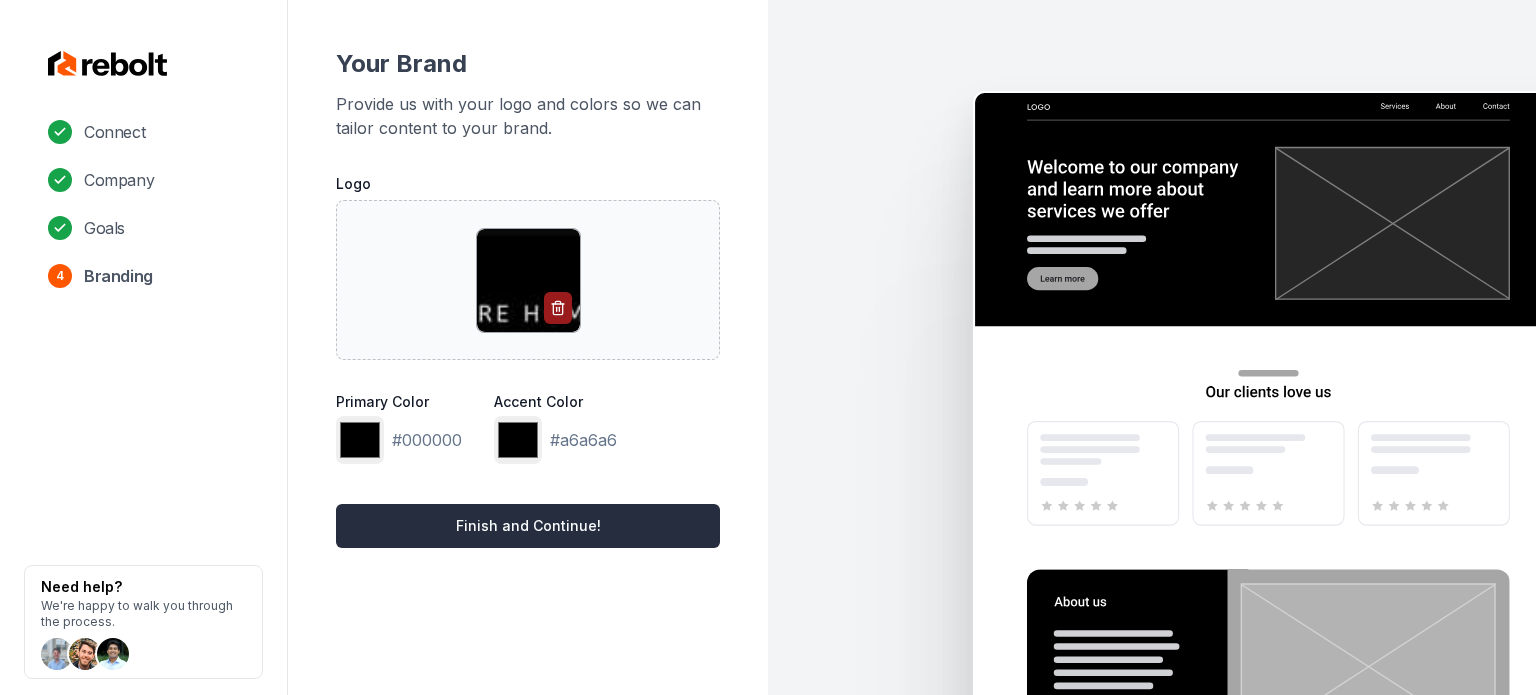 click on "Finish and Continue!" at bounding box center [528, 526] 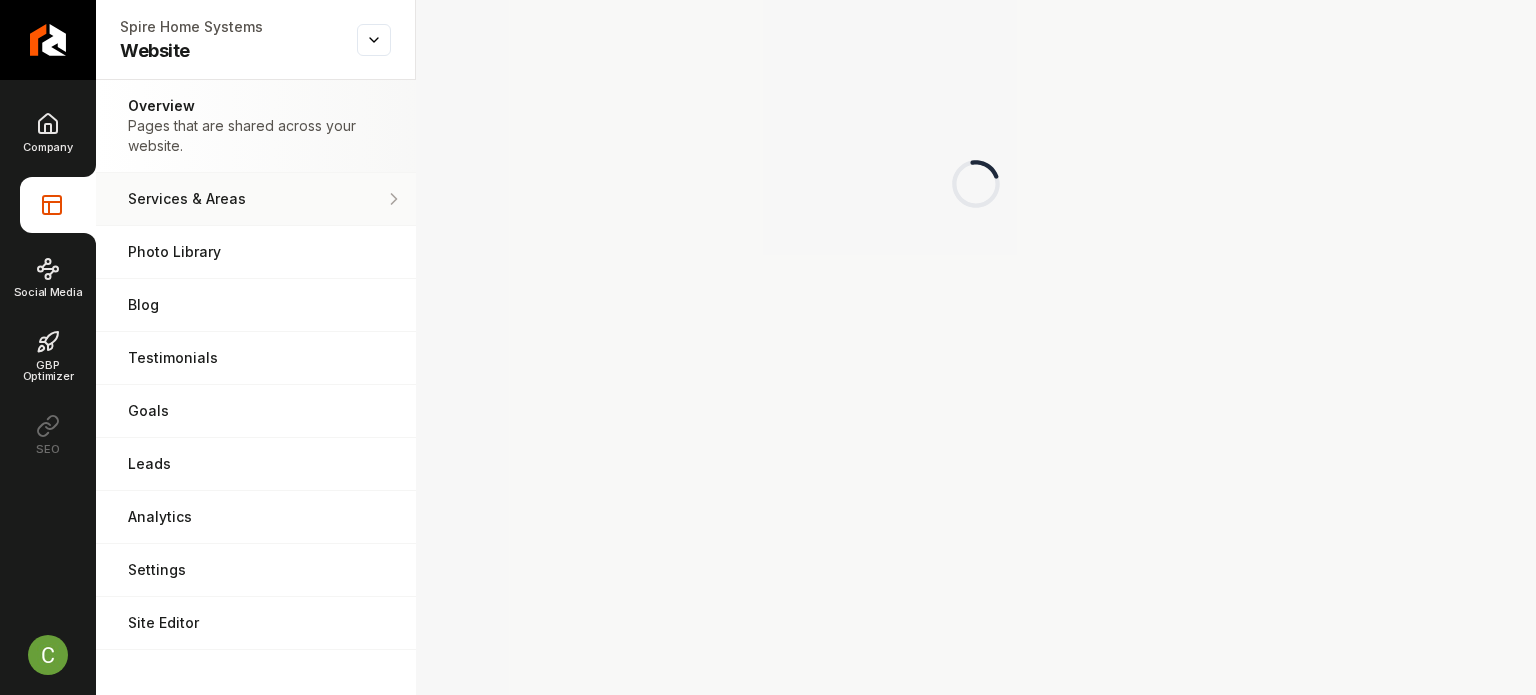 click on "Services & Areas Adjust your services and areas of expertise." at bounding box center (256, 199) 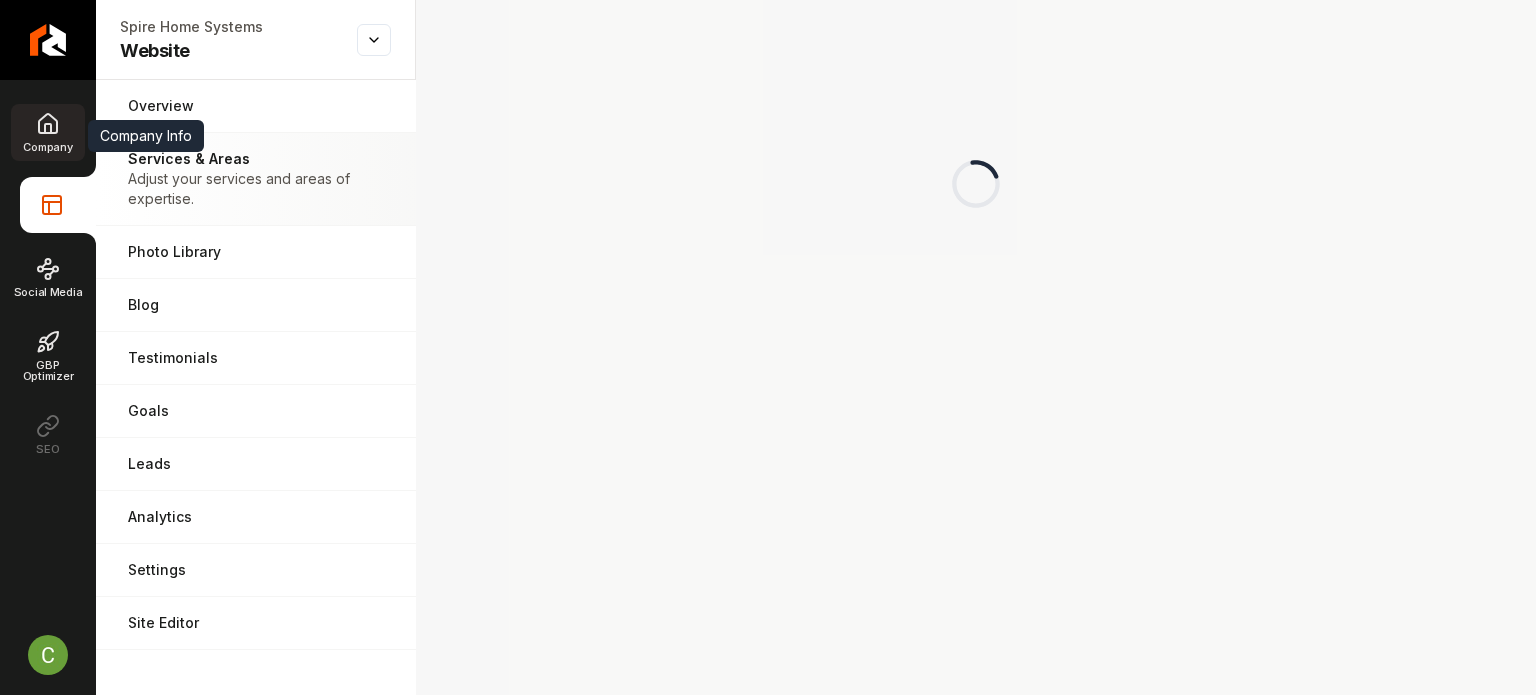drag, startPoint x: 70, startPoint y: 129, endPoint x: 72, endPoint y: 140, distance: 11.18034 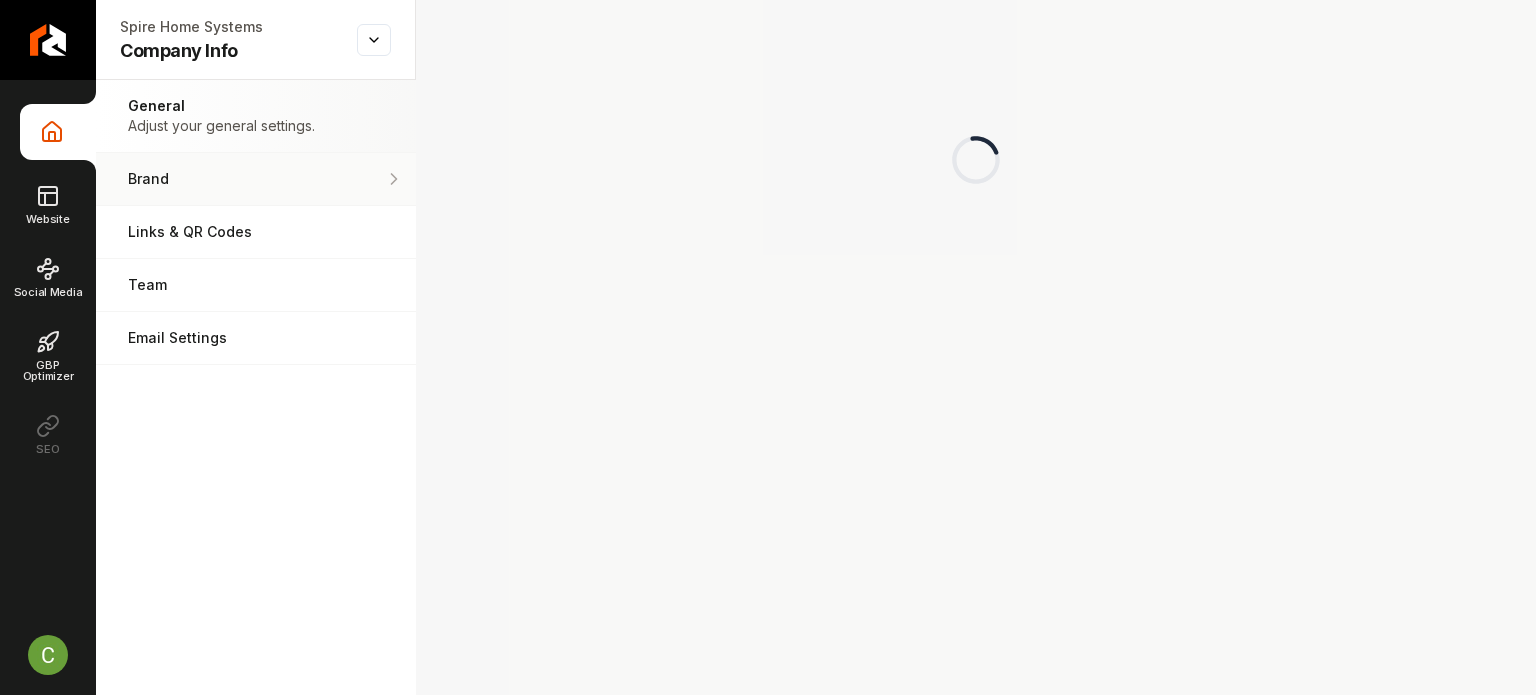click on "Brand Manage the styles and colors of your business." at bounding box center (256, 179) 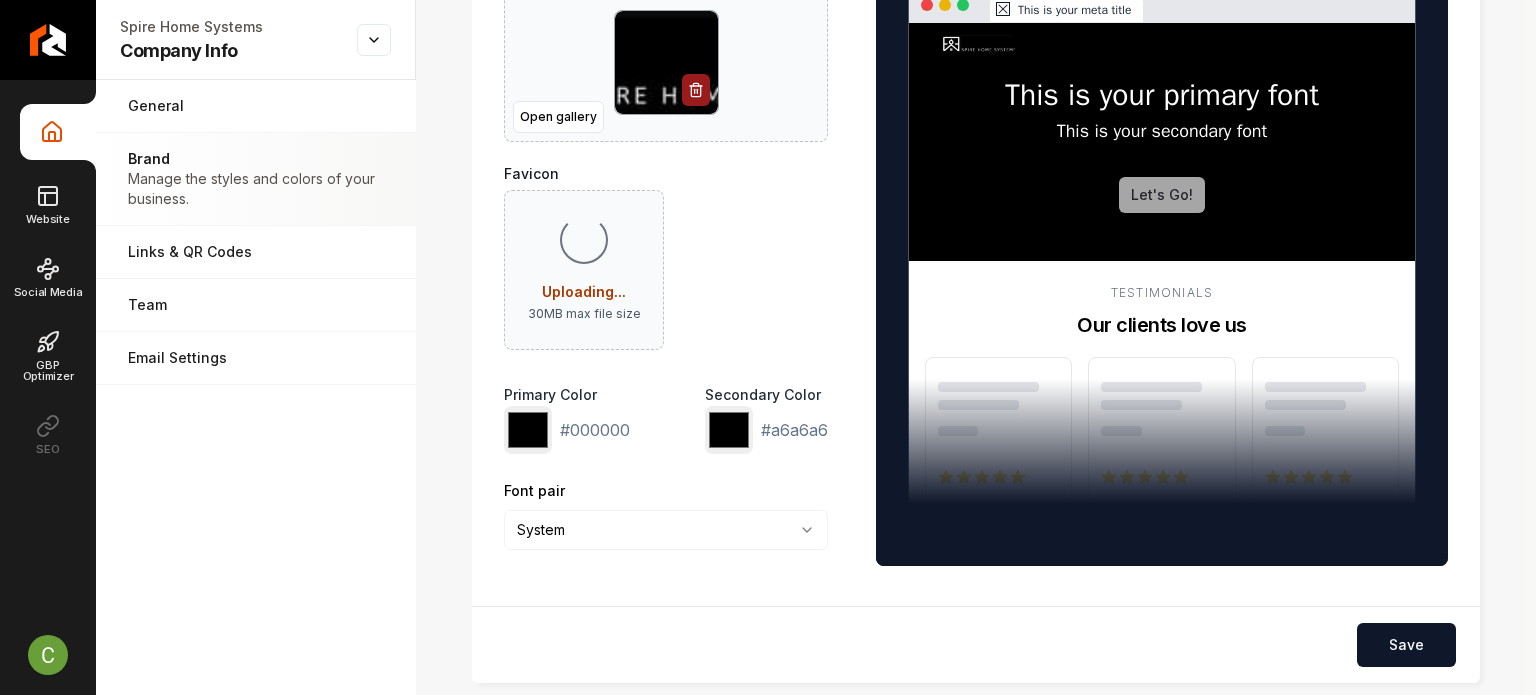 scroll, scrollTop: 200, scrollLeft: 0, axis: vertical 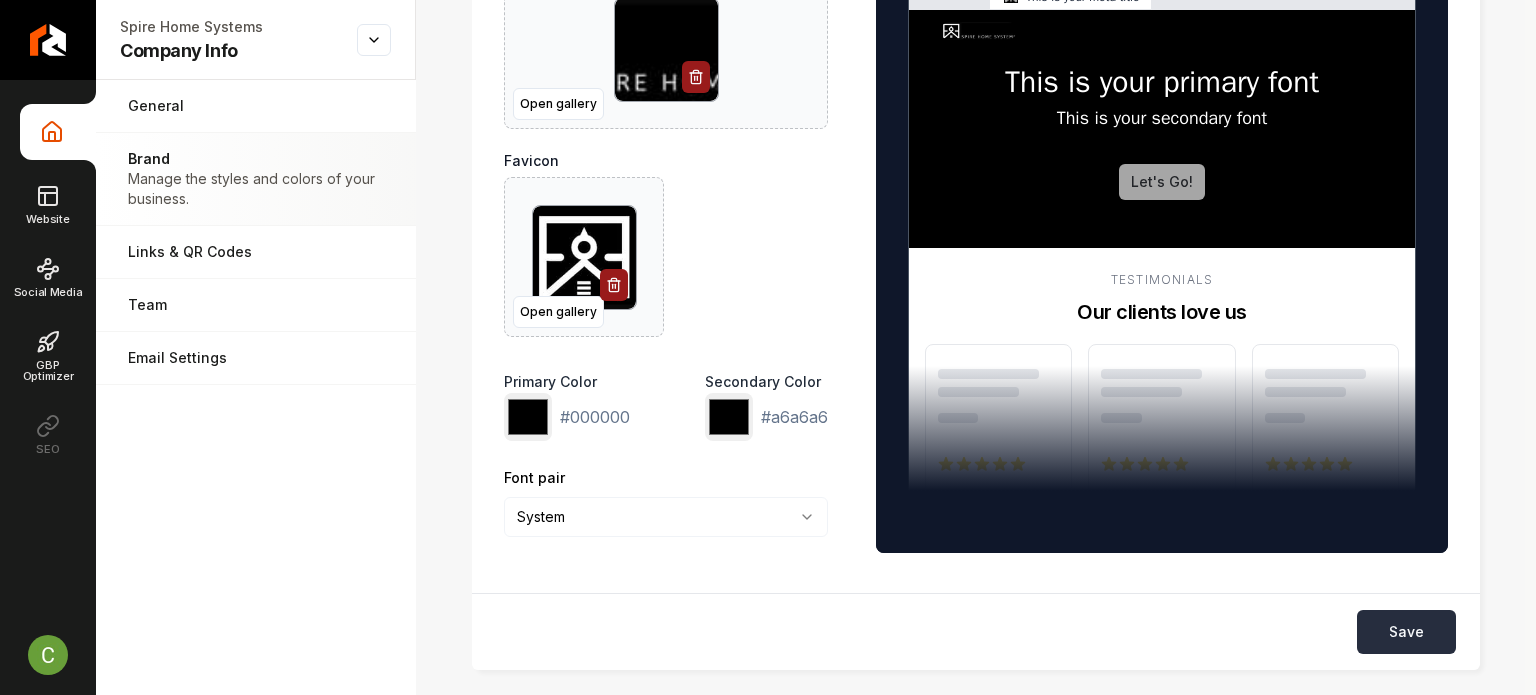 click on "Save" at bounding box center (1406, 632) 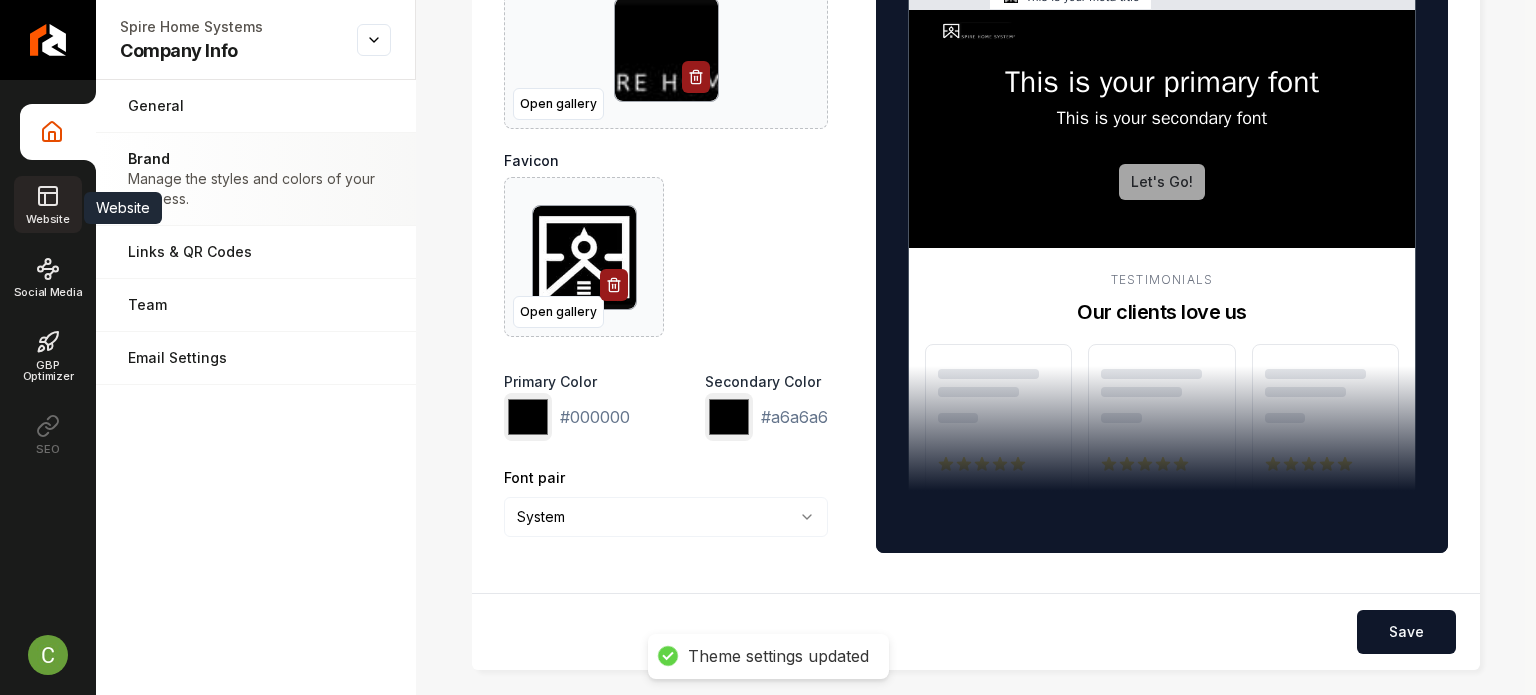 click 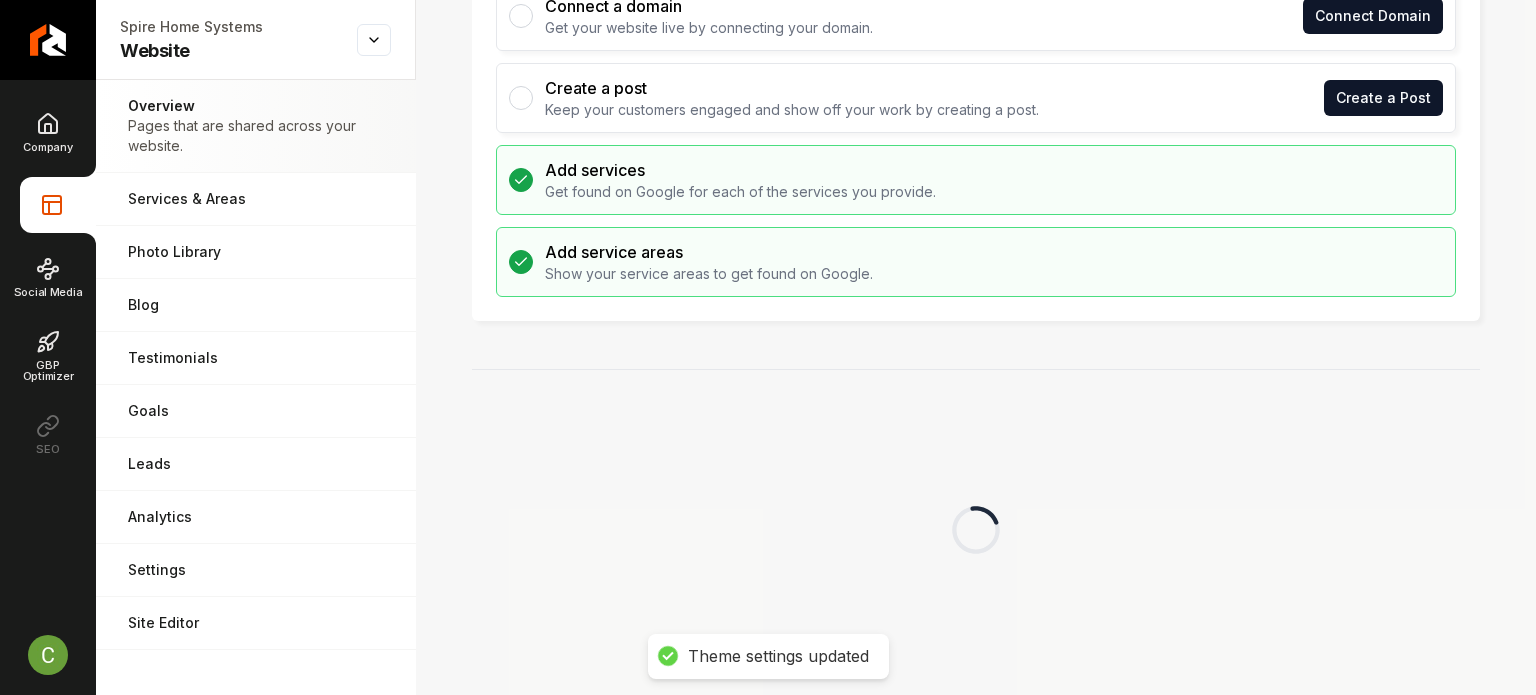 scroll, scrollTop: 0, scrollLeft: 0, axis: both 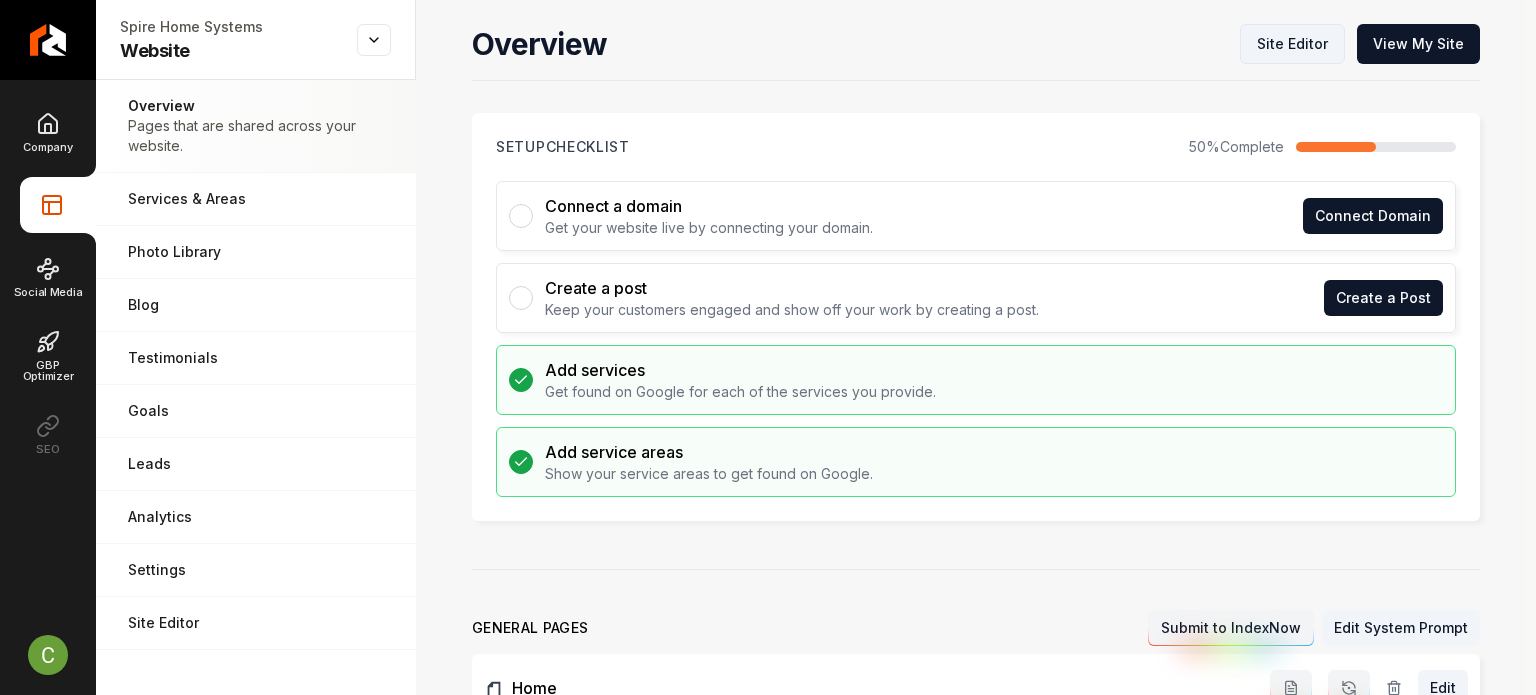click on "Site Editor" at bounding box center (1292, 44) 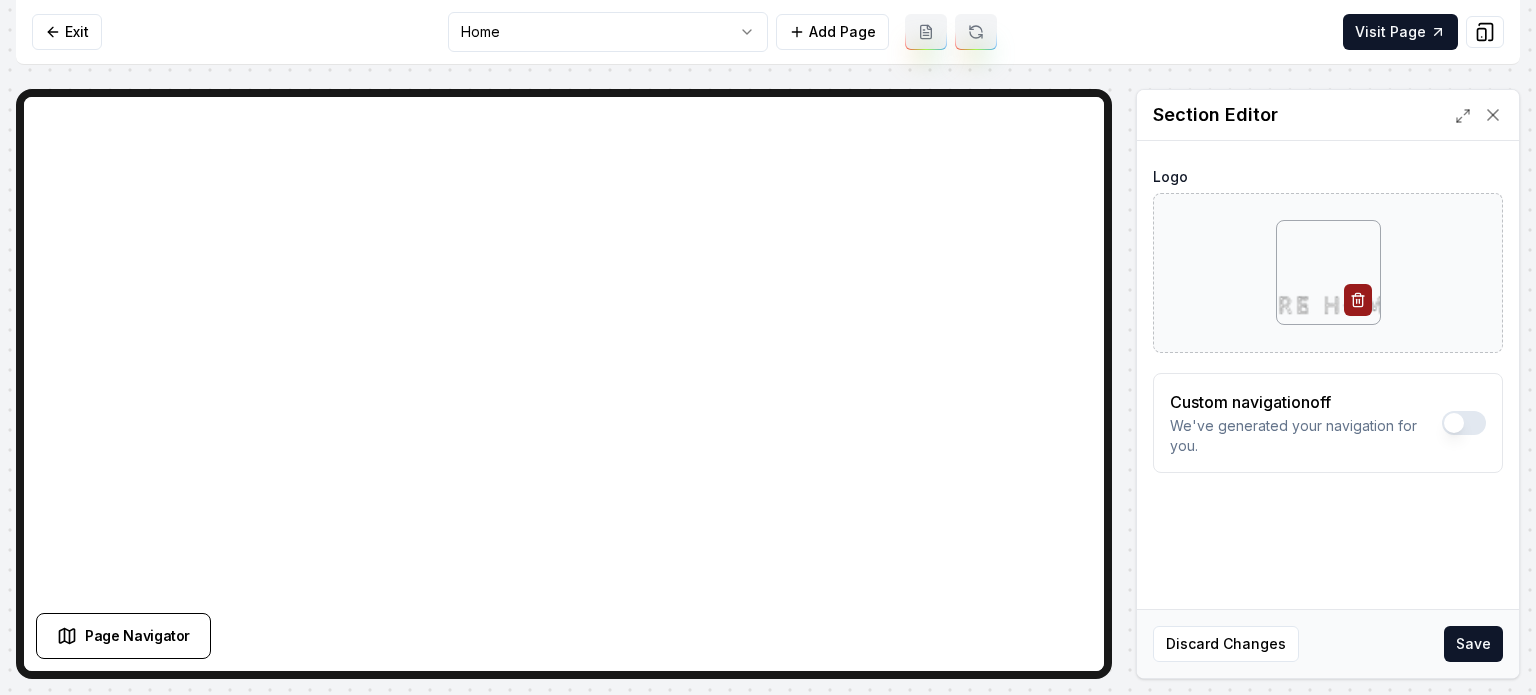 click on "Logo Custom navigation  off We've generated your navigation for you. Discard Changes Save" at bounding box center (1328, 409) 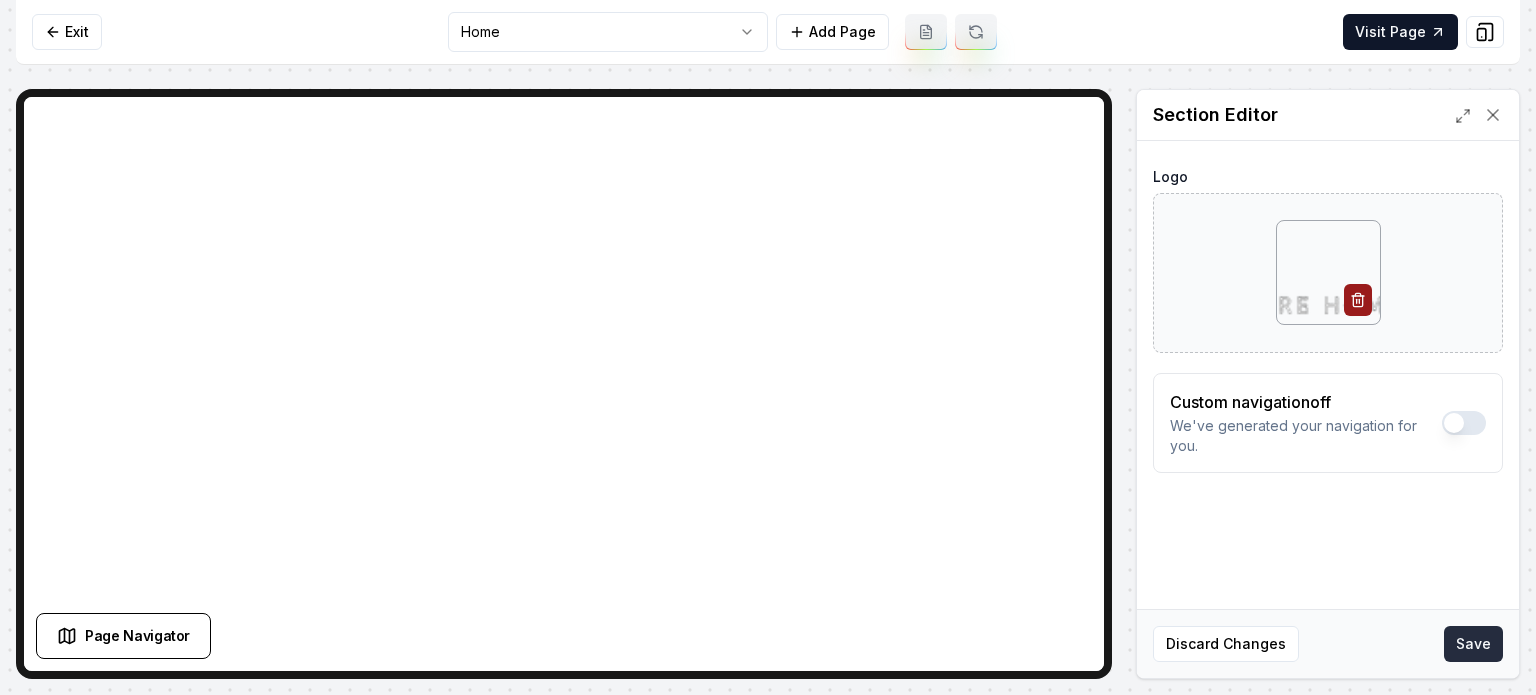 click on "Save" at bounding box center (1473, 644) 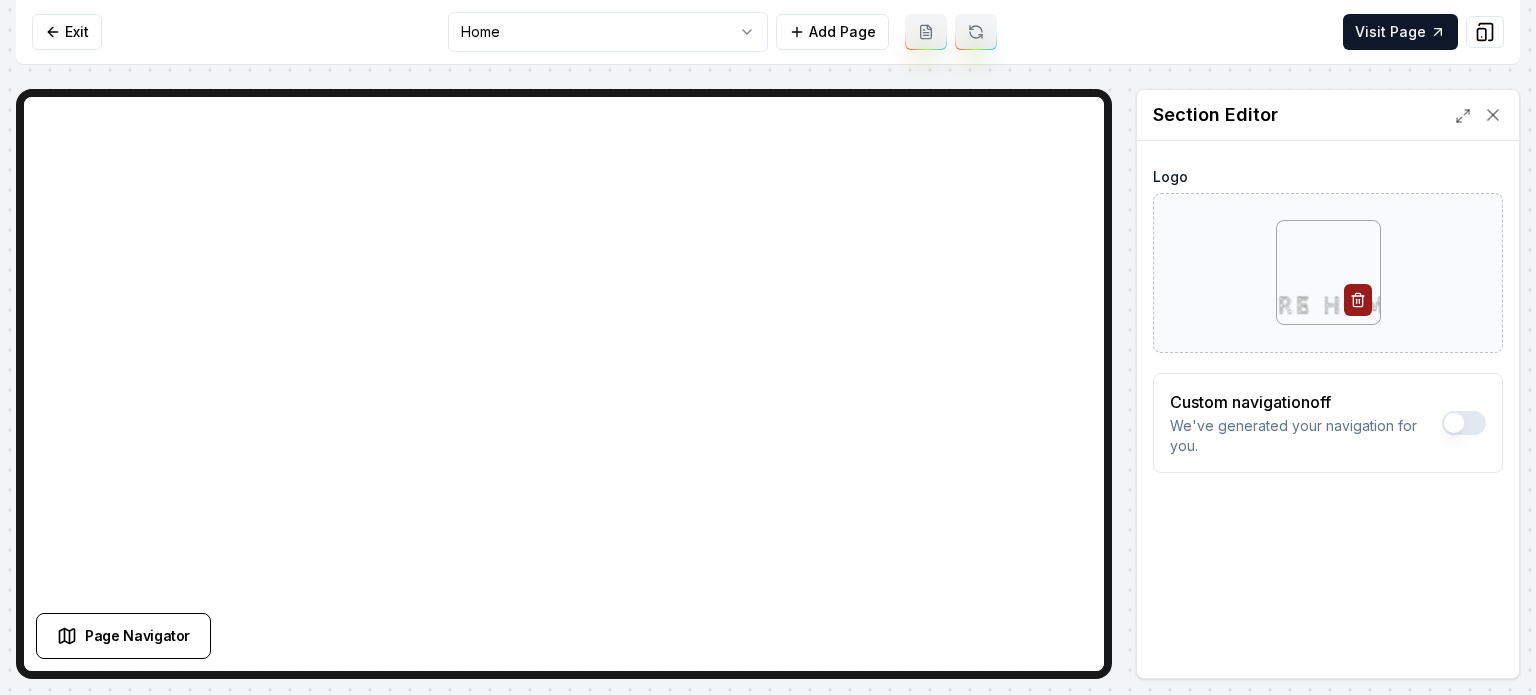 click at bounding box center (1328, 272) 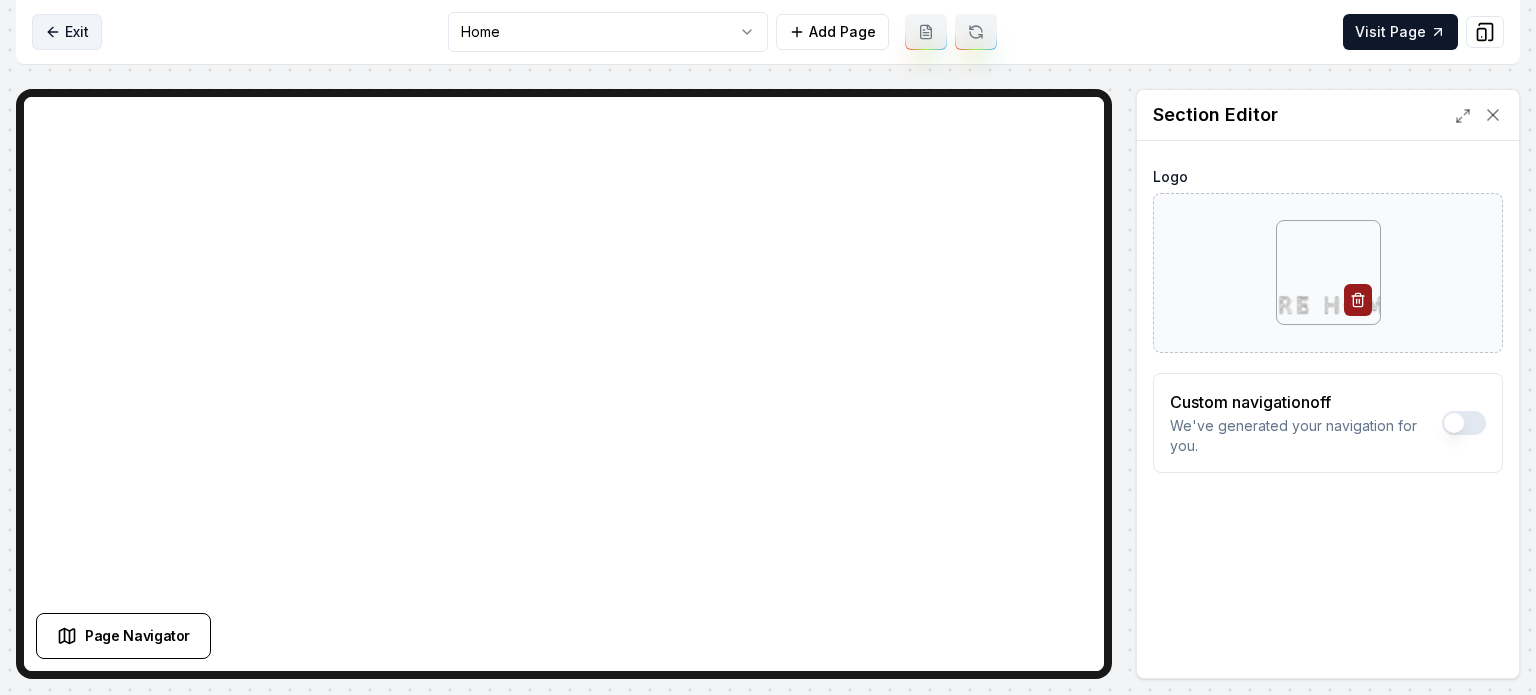 click on "Exit" at bounding box center (67, 32) 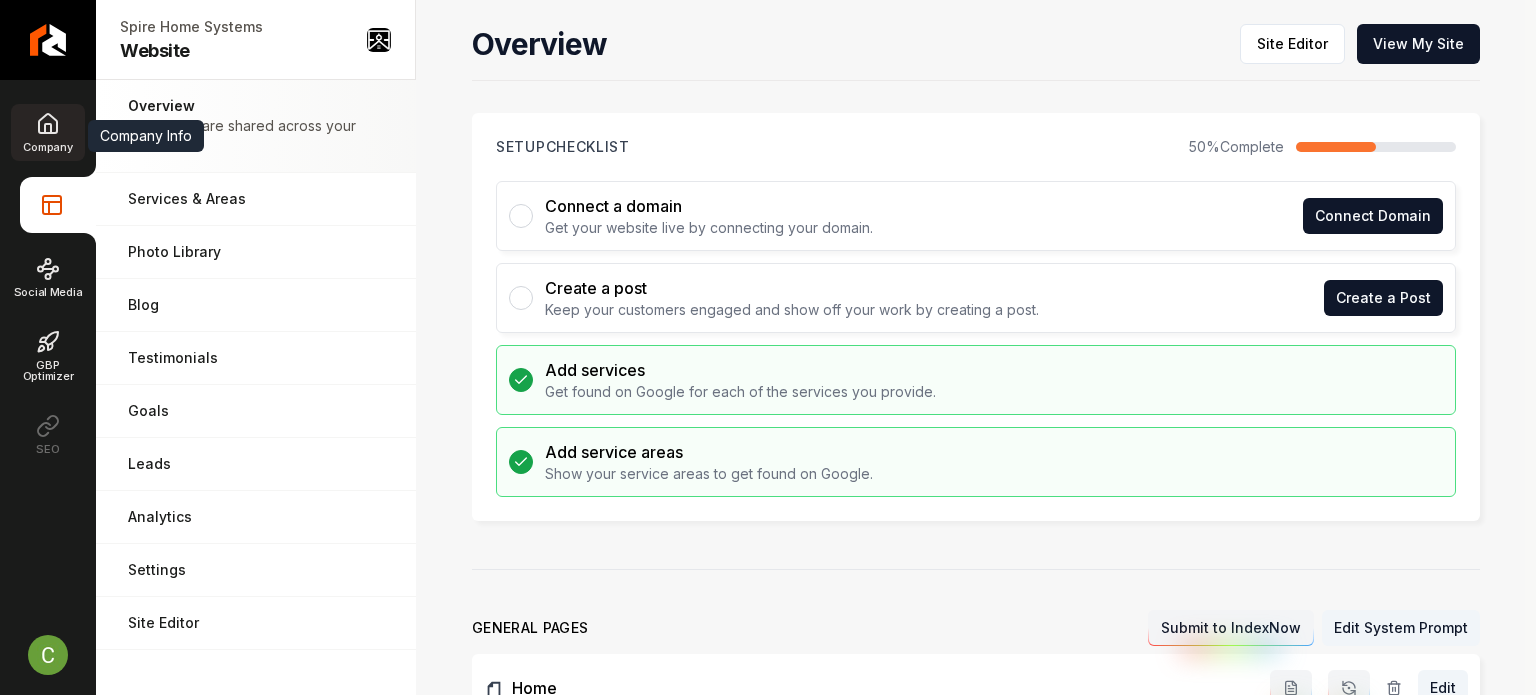 click on "Company" at bounding box center (47, 147) 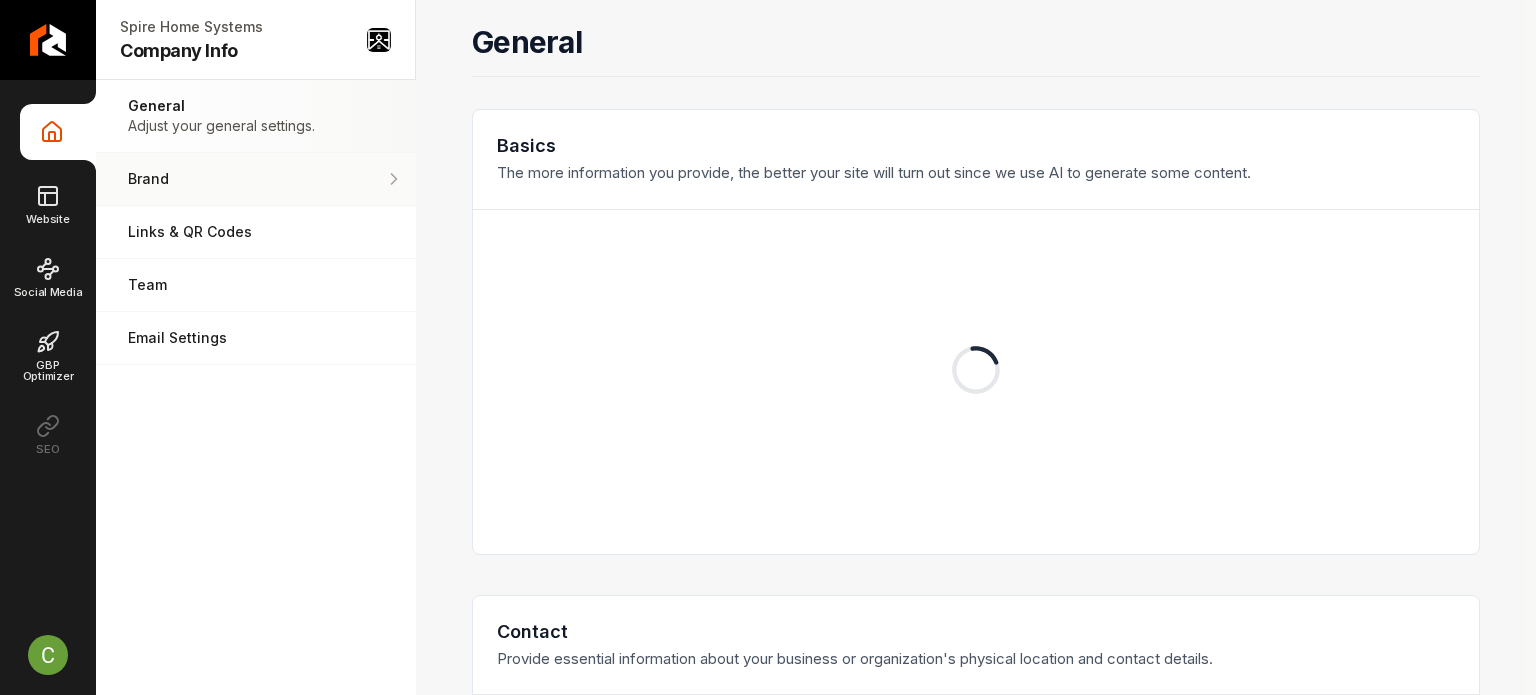 click on "Brand Manage the styles and colors of your business." at bounding box center (256, 179) 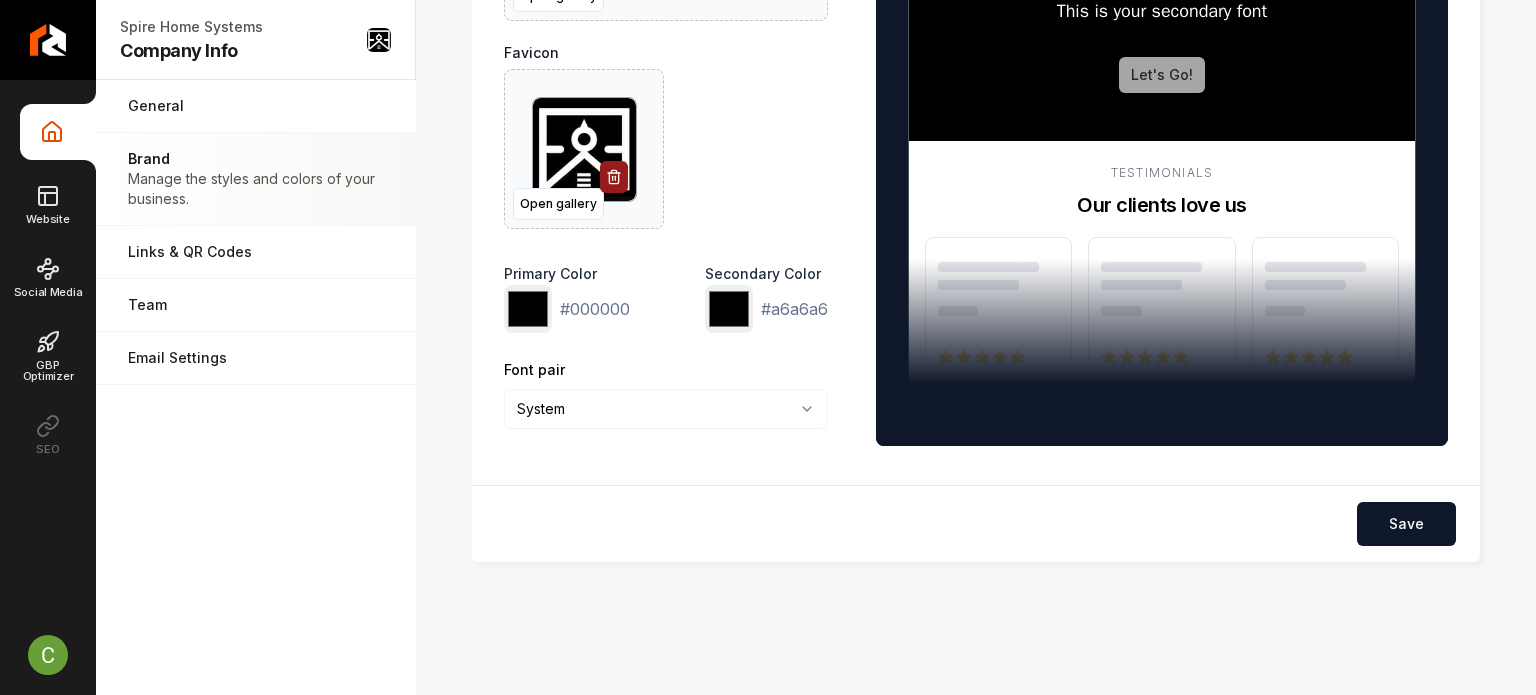 scroll, scrollTop: 326, scrollLeft: 0, axis: vertical 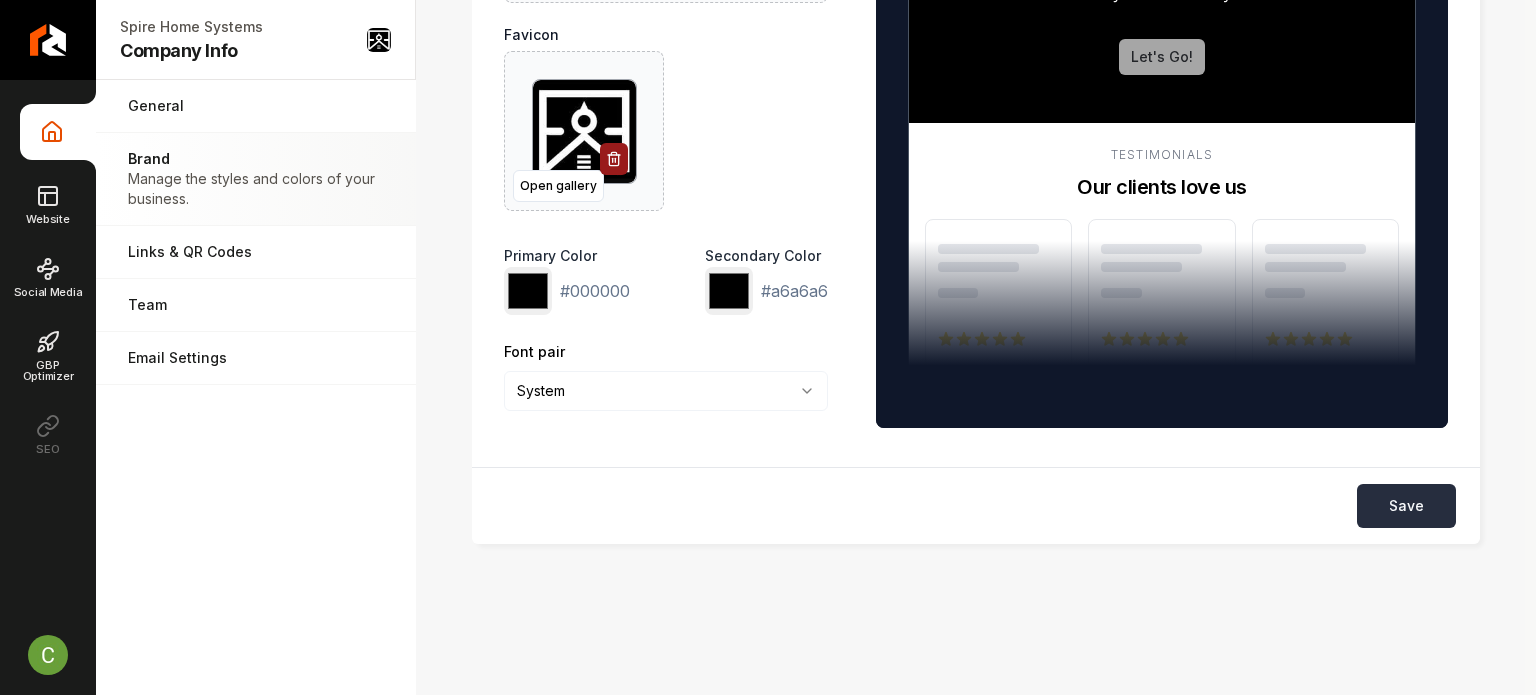 click on "Save" at bounding box center (1406, 506) 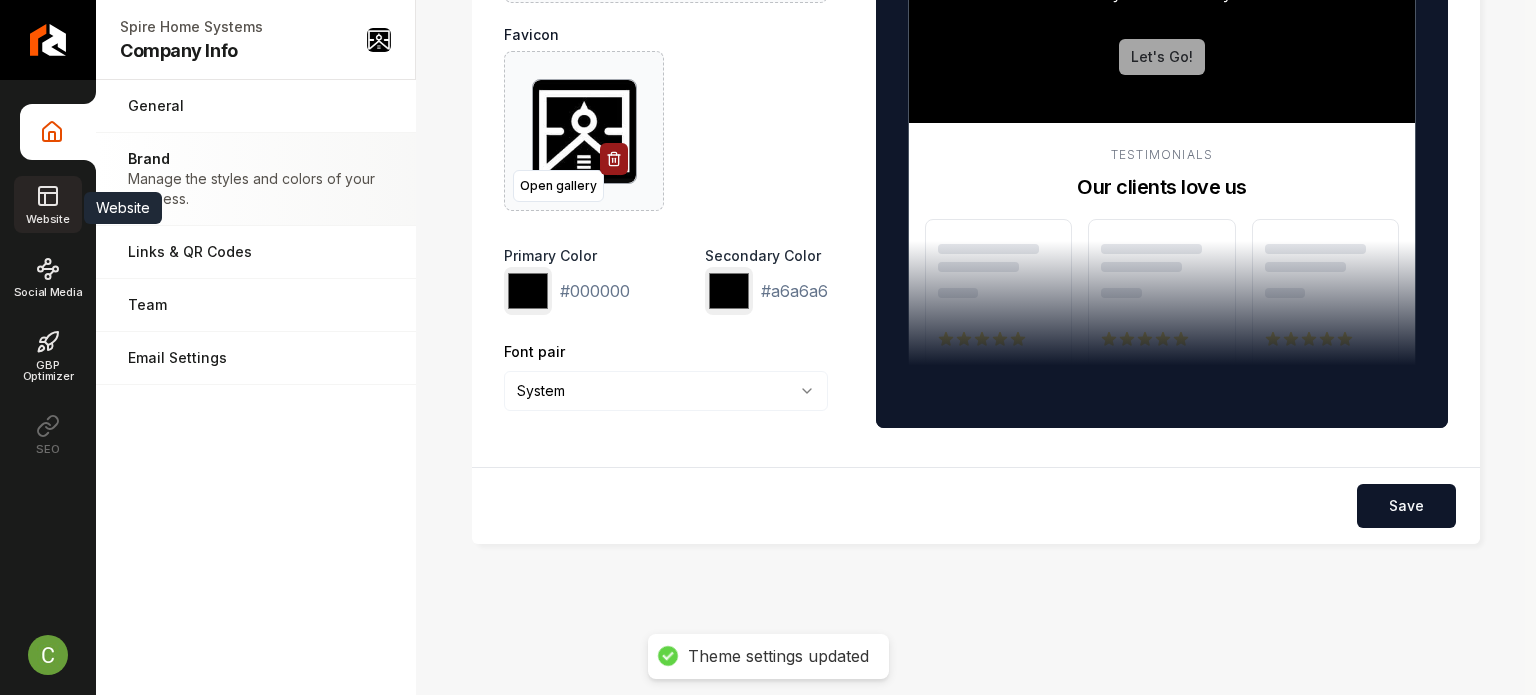 click on "Website" at bounding box center (47, 204) 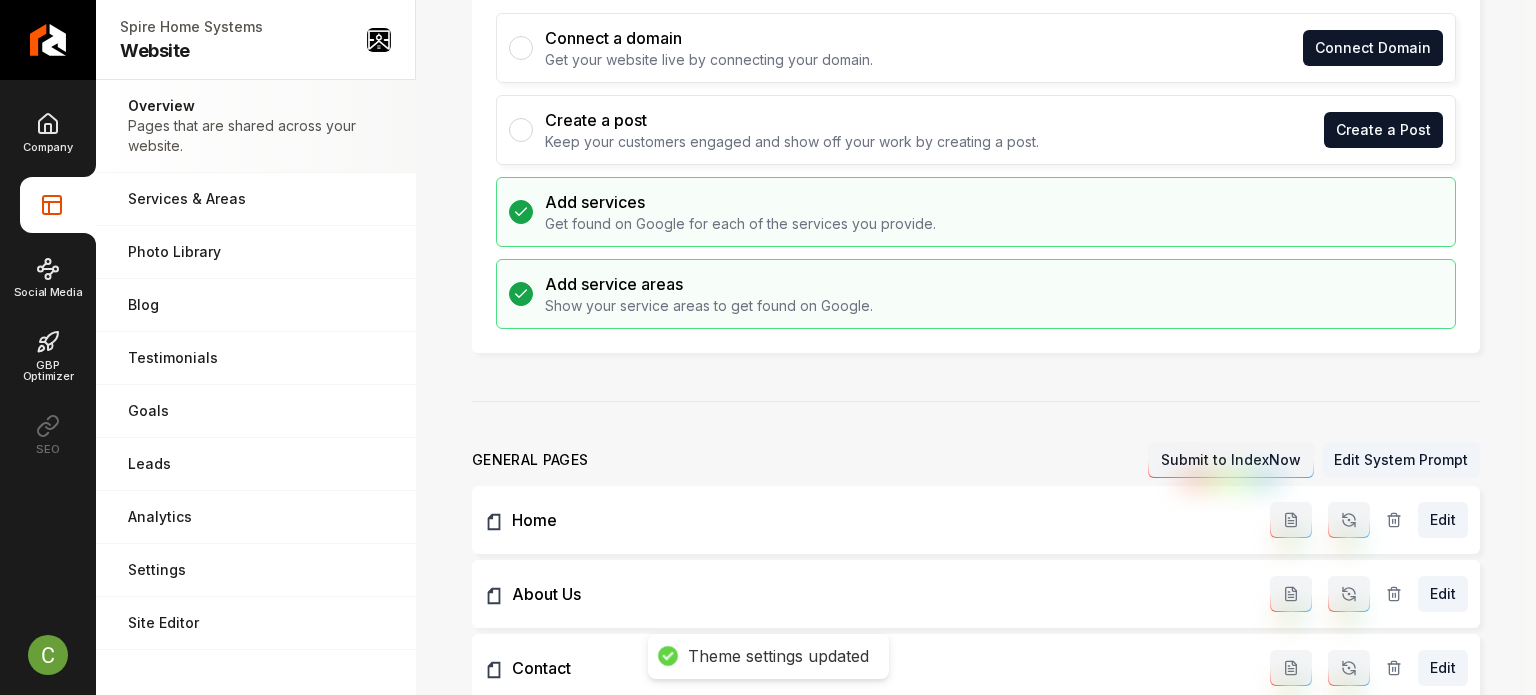 scroll, scrollTop: 0, scrollLeft: 0, axis: both 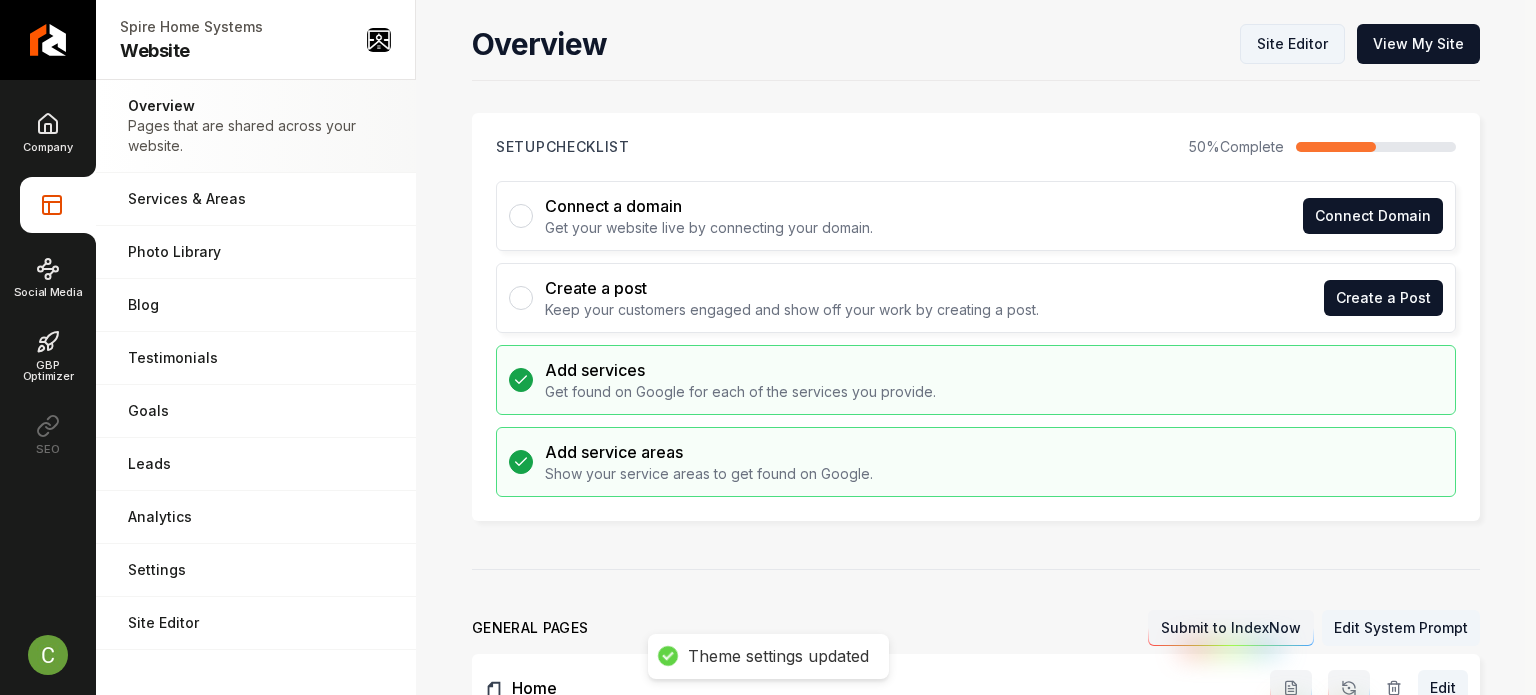 click on "Site Editor" at bounding box center (1292, 44) 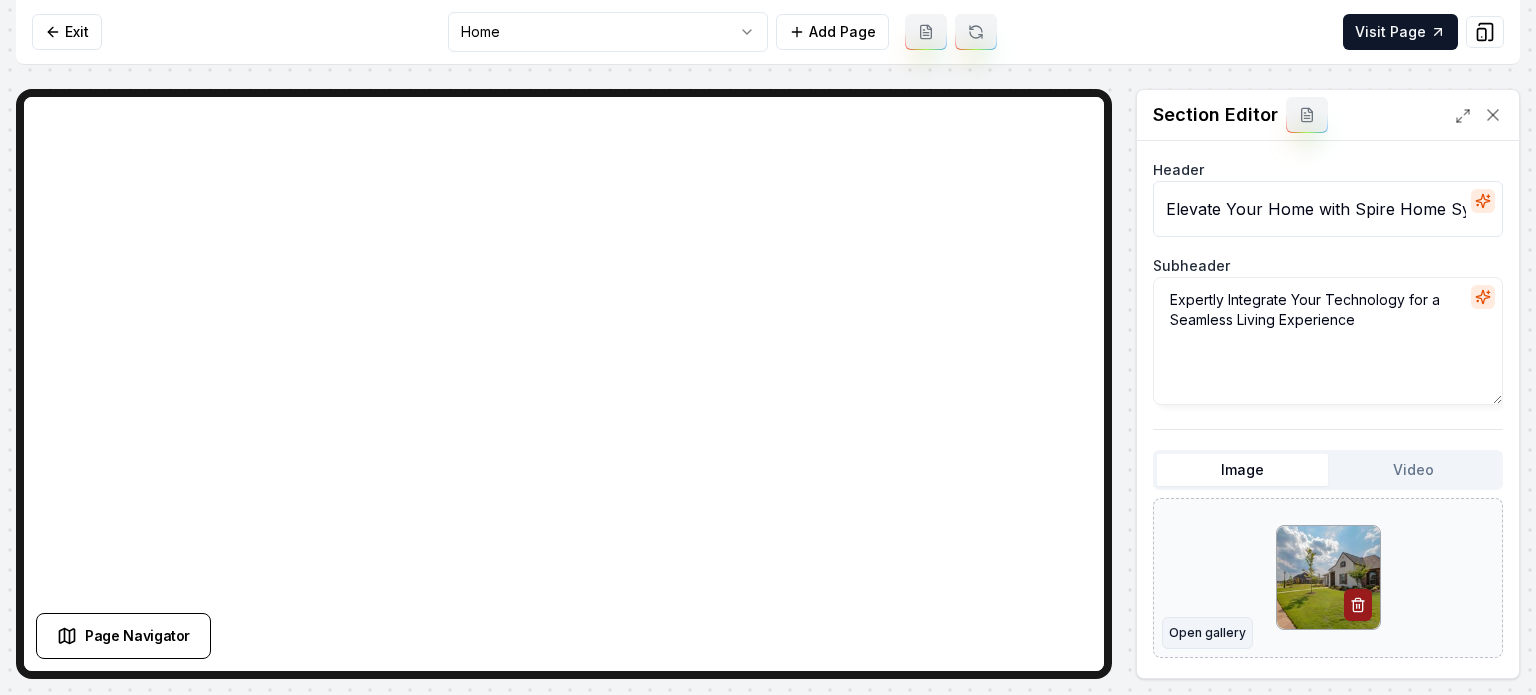 click on "Open gallery" at bounding box center [1207, 633] 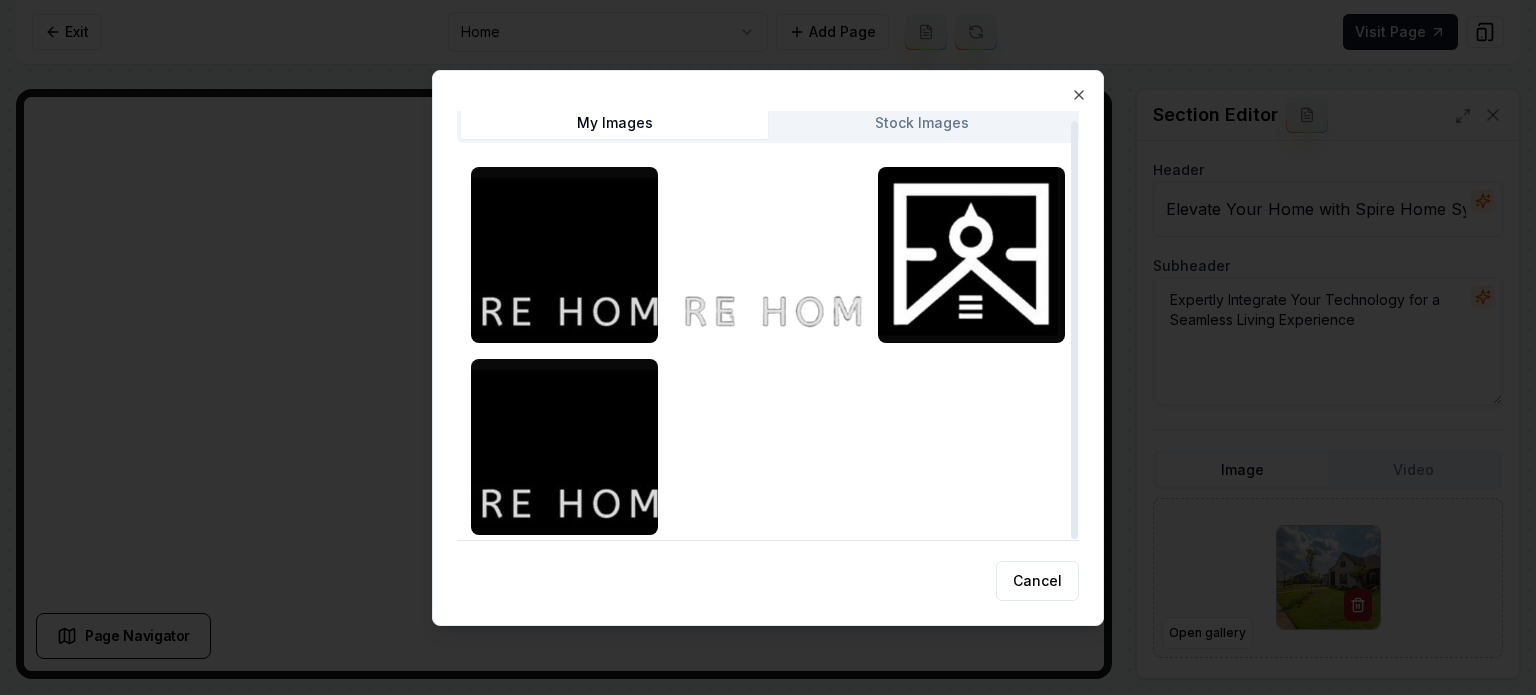 scroll, scrollTop: 10, scrollLeft: 0, axis: vertical 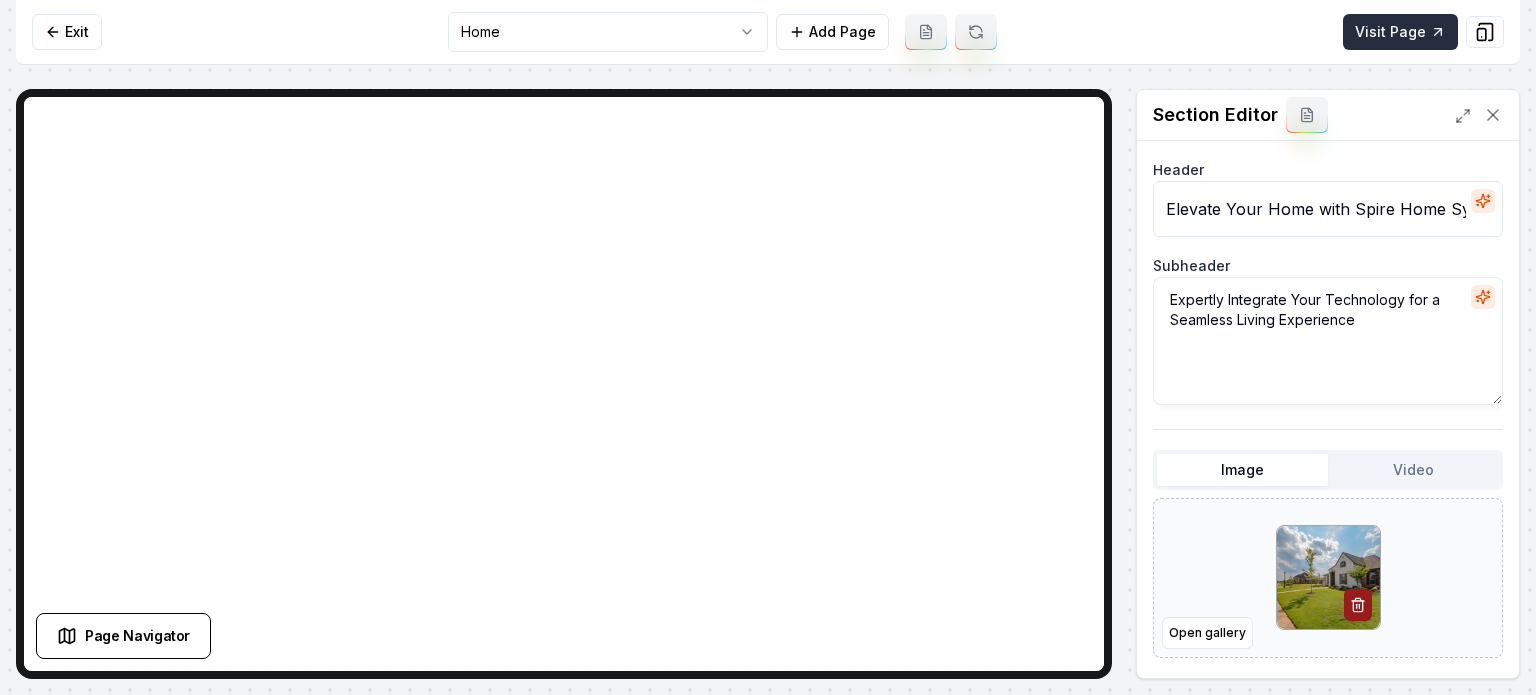 click on "Visit Page" at bounding box center [1400, 32] 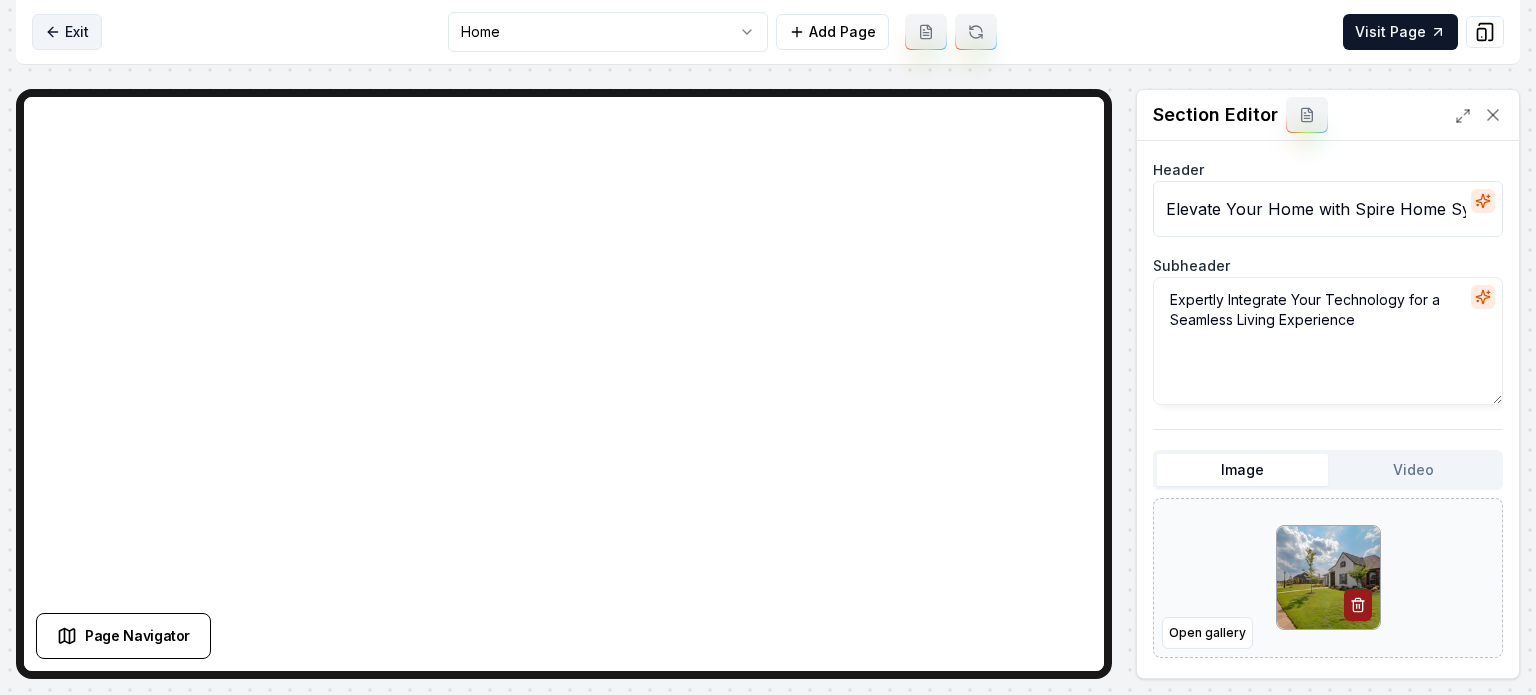 click 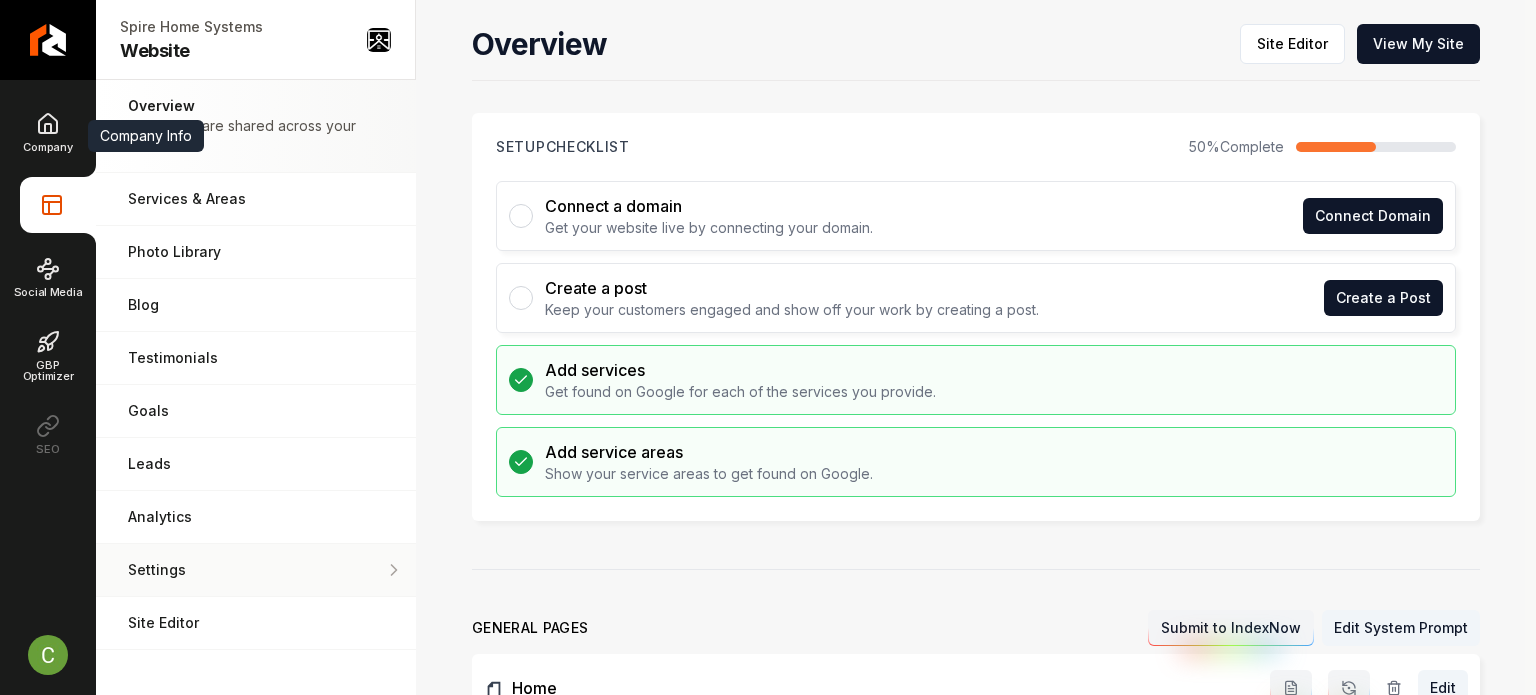 click on "Settings Adjust your domain, scripts, redirects, and more." at bounding box center (256, 570) 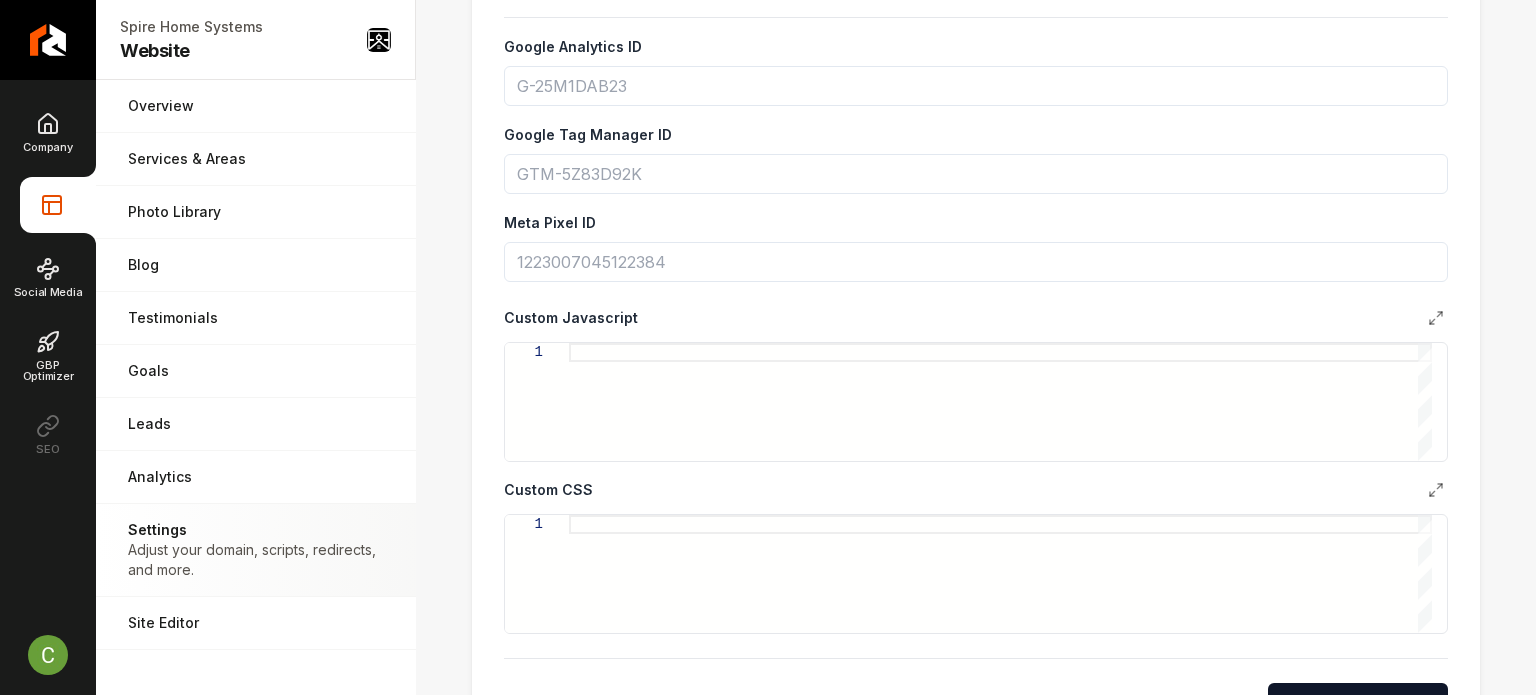scroll, scrollTop: 700, scrollLeft: 0, axis: vertical 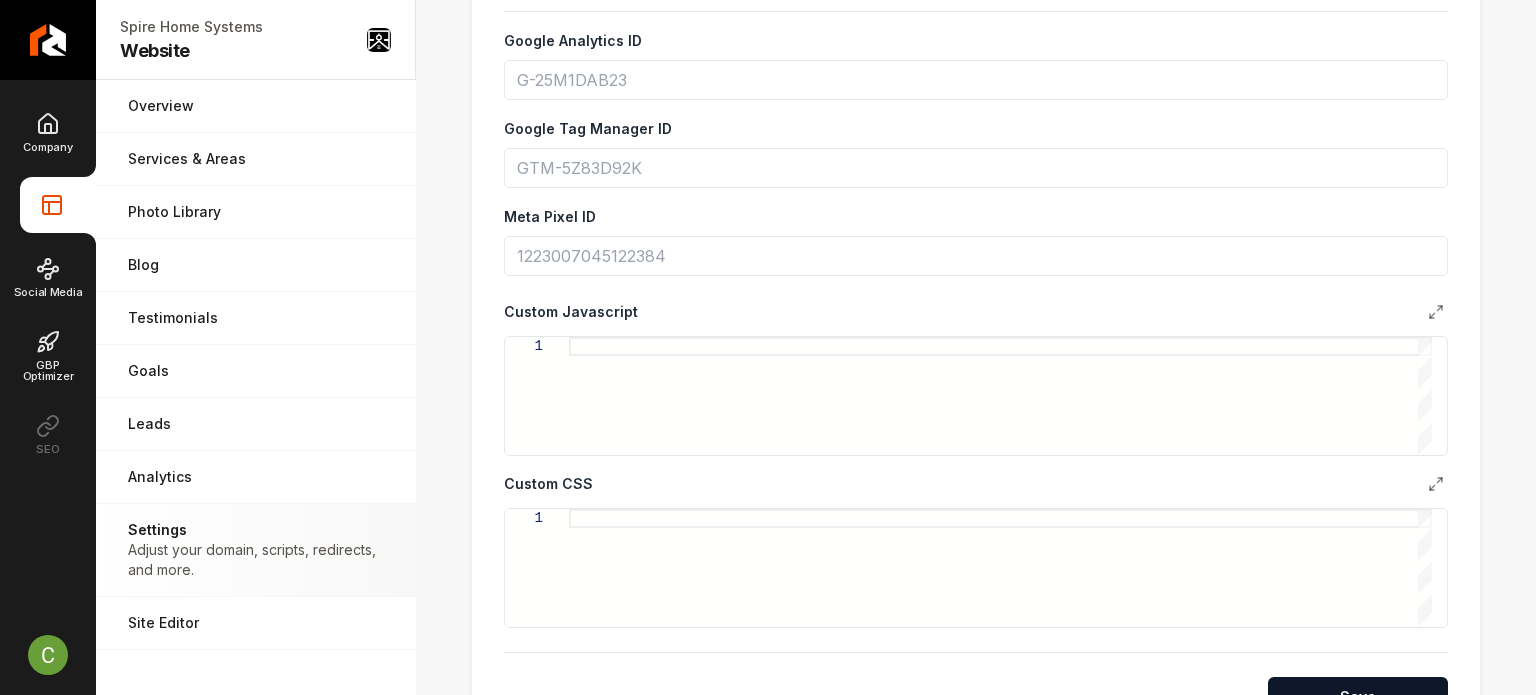 click at bounding box center (1000, 568) 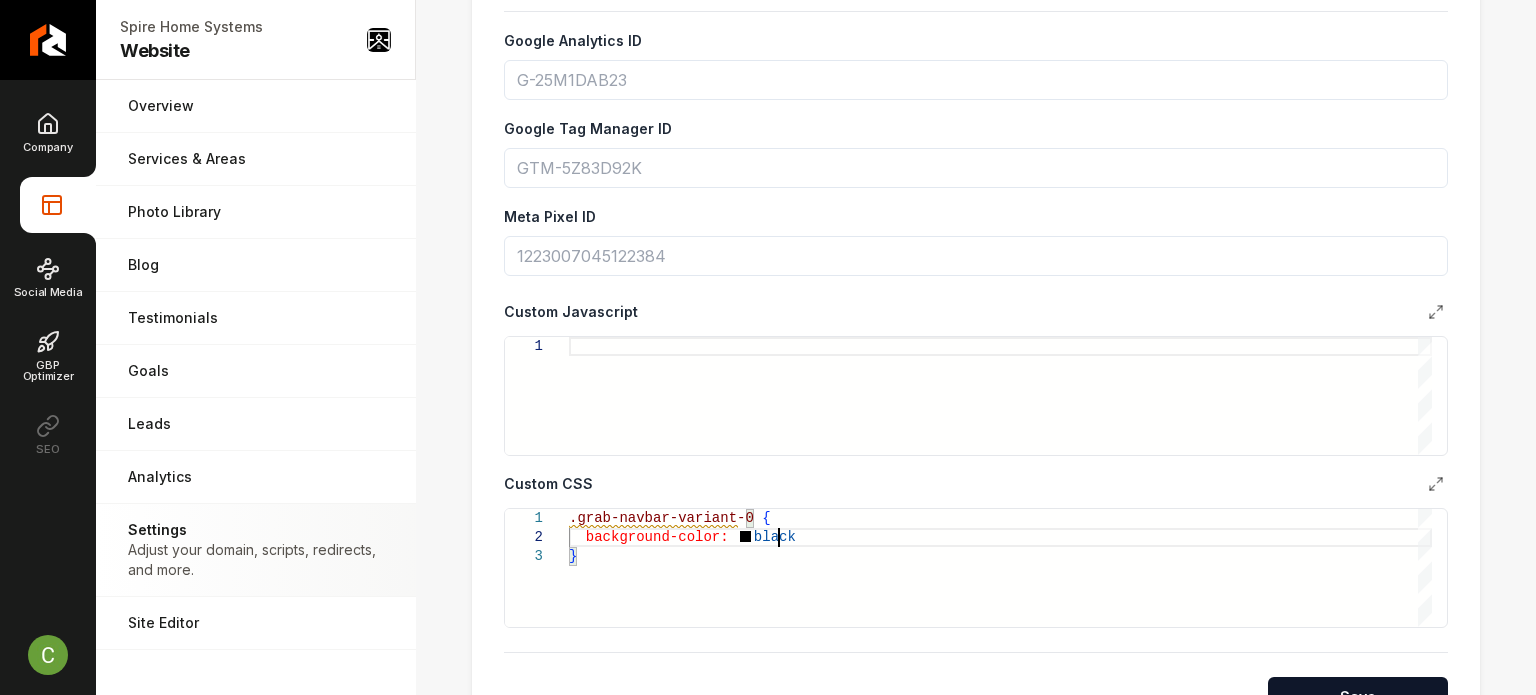 scroll, scrollTop: 19, scrollLeft: 198, axis: both 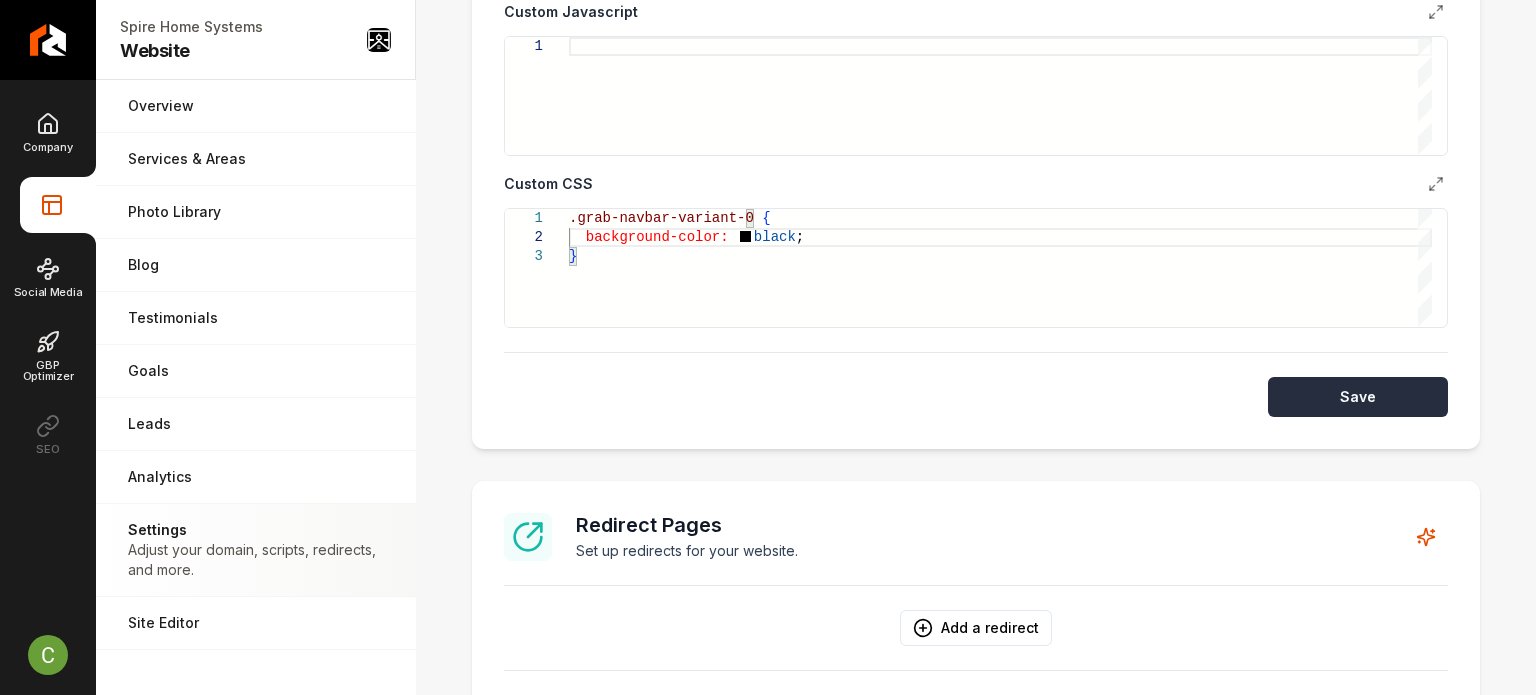 click on "Save" at bounding box center [1358, 397] 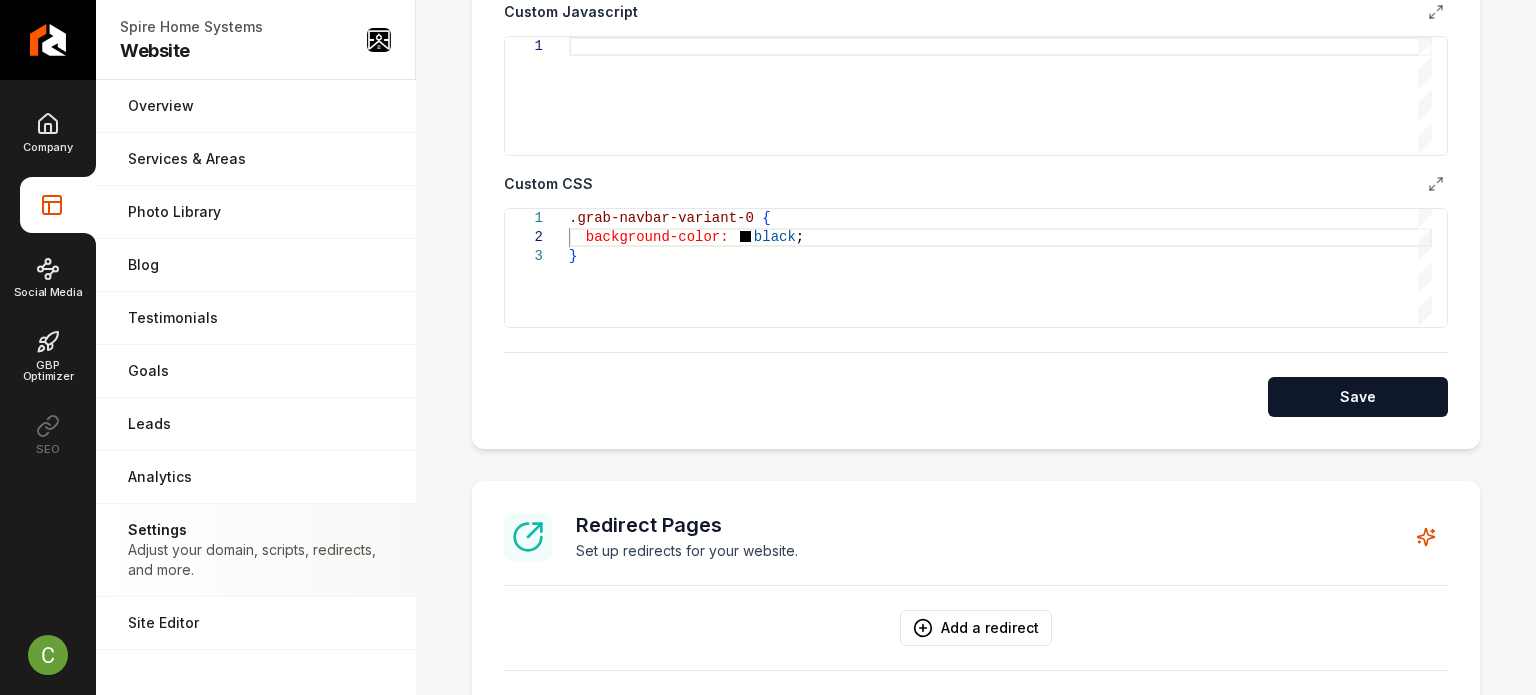 click on ".grab-navbar-variant-0   {    background-color:     black ; }" at bounding box center [1000, 268] 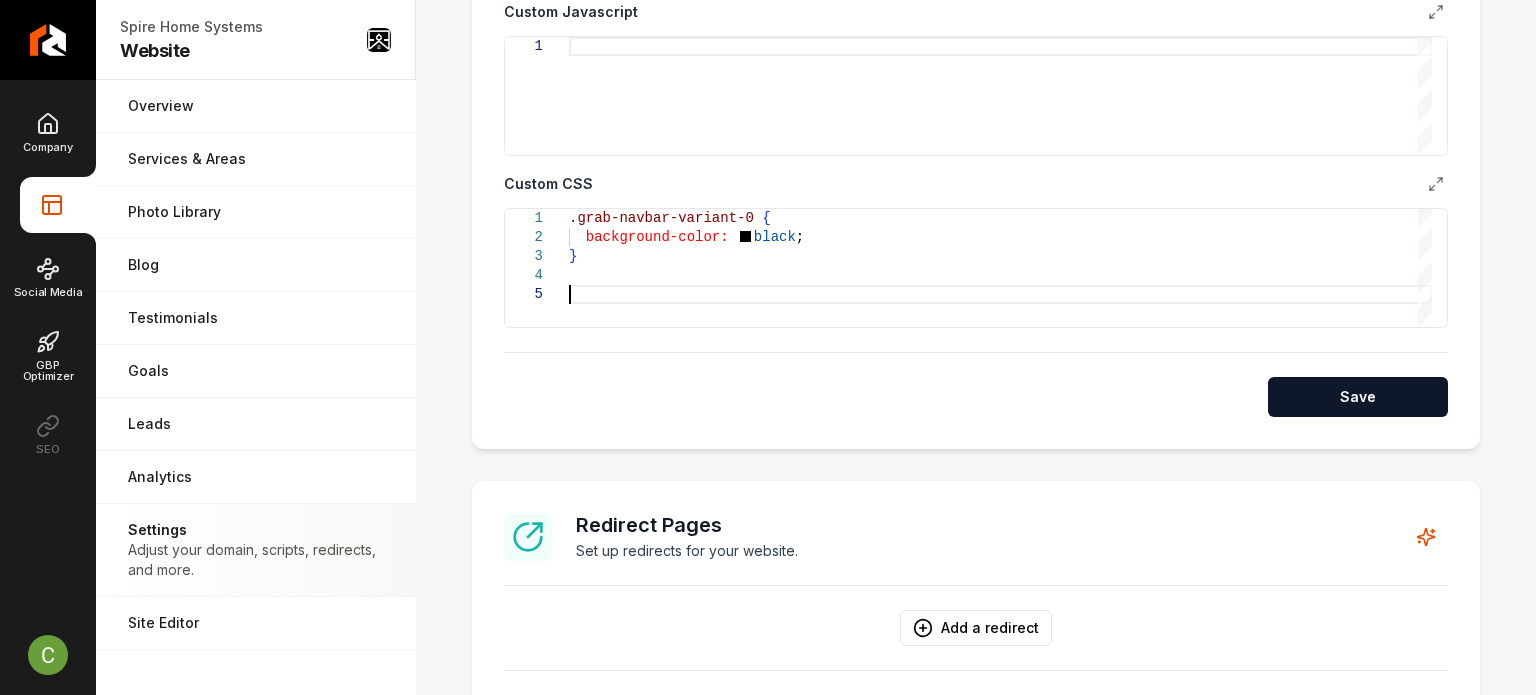 scroll, scrollTop: 76, scrollLeft: 0, axis: vertical 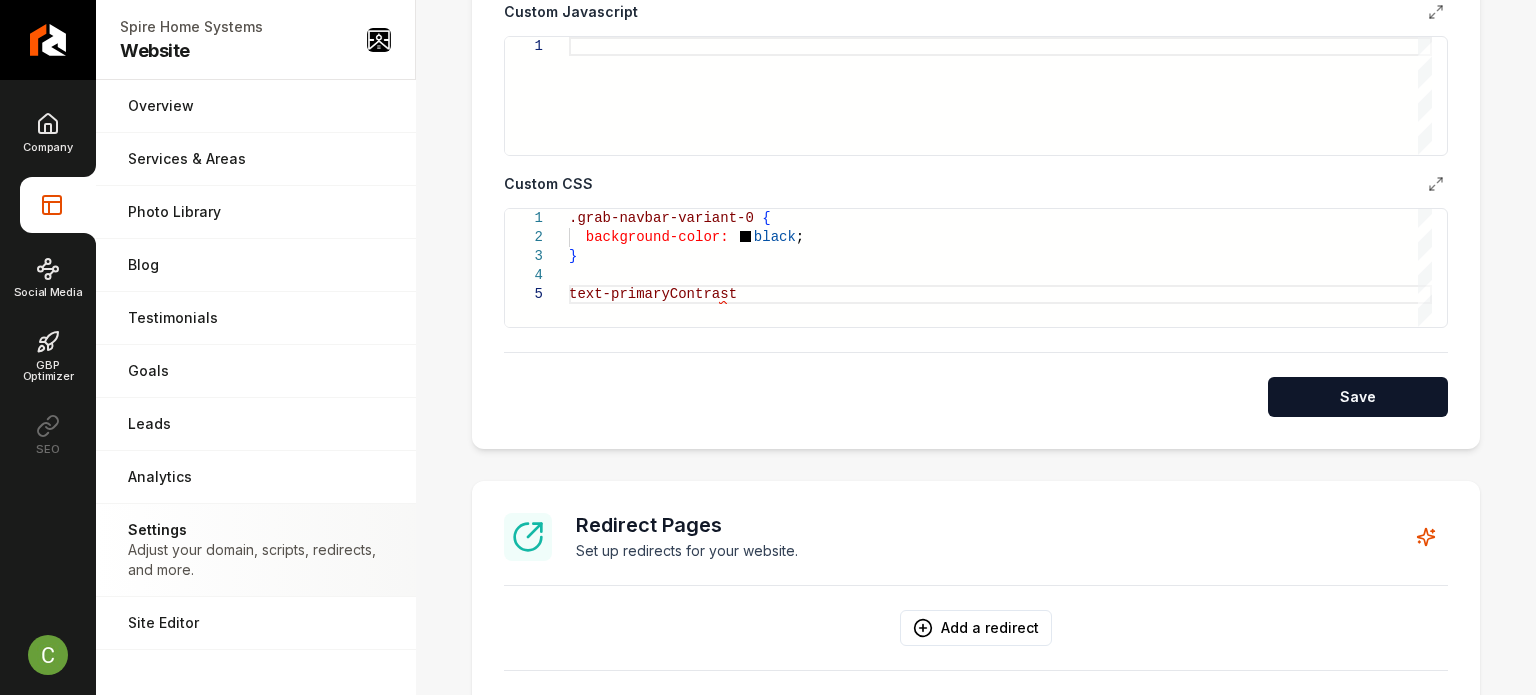 click on ".grab-navbar-variant-0   {    background-color:     black ; } text-primaryContrast" at bounding box center [1000, 268] 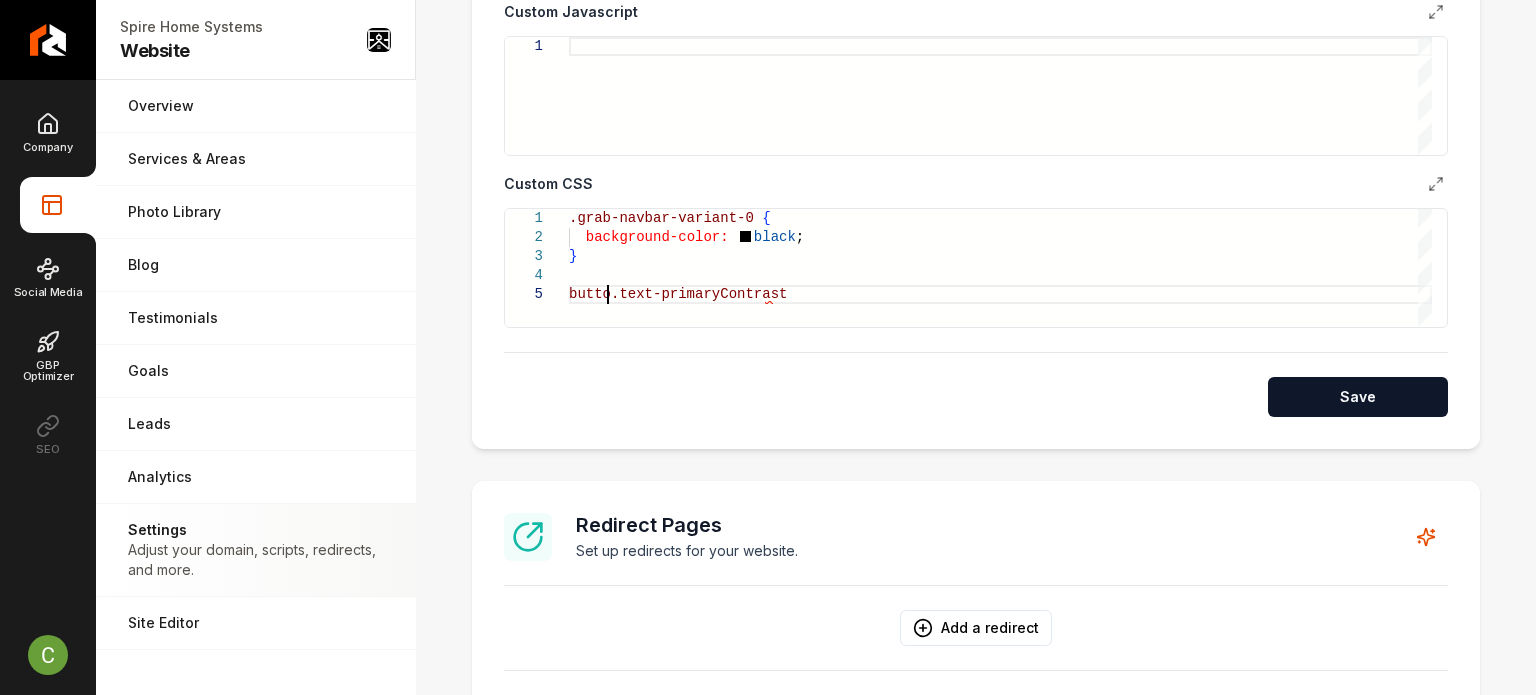 scroll, scrollTop: 76, scrollLeft: 45, axis: both 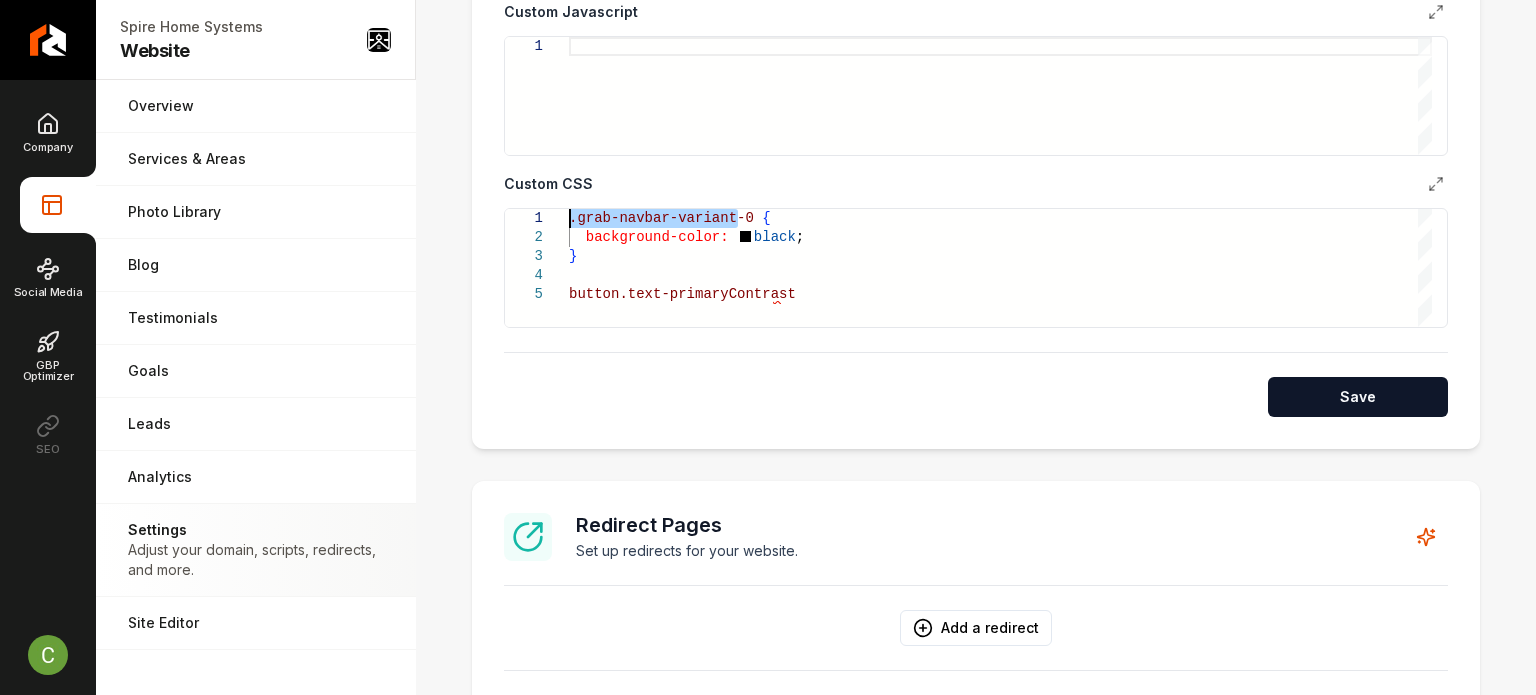 drag, startPoint x: 737, startPoint y: 214, endPoint x: 504, endPoint y: 213, distance: 233.00215 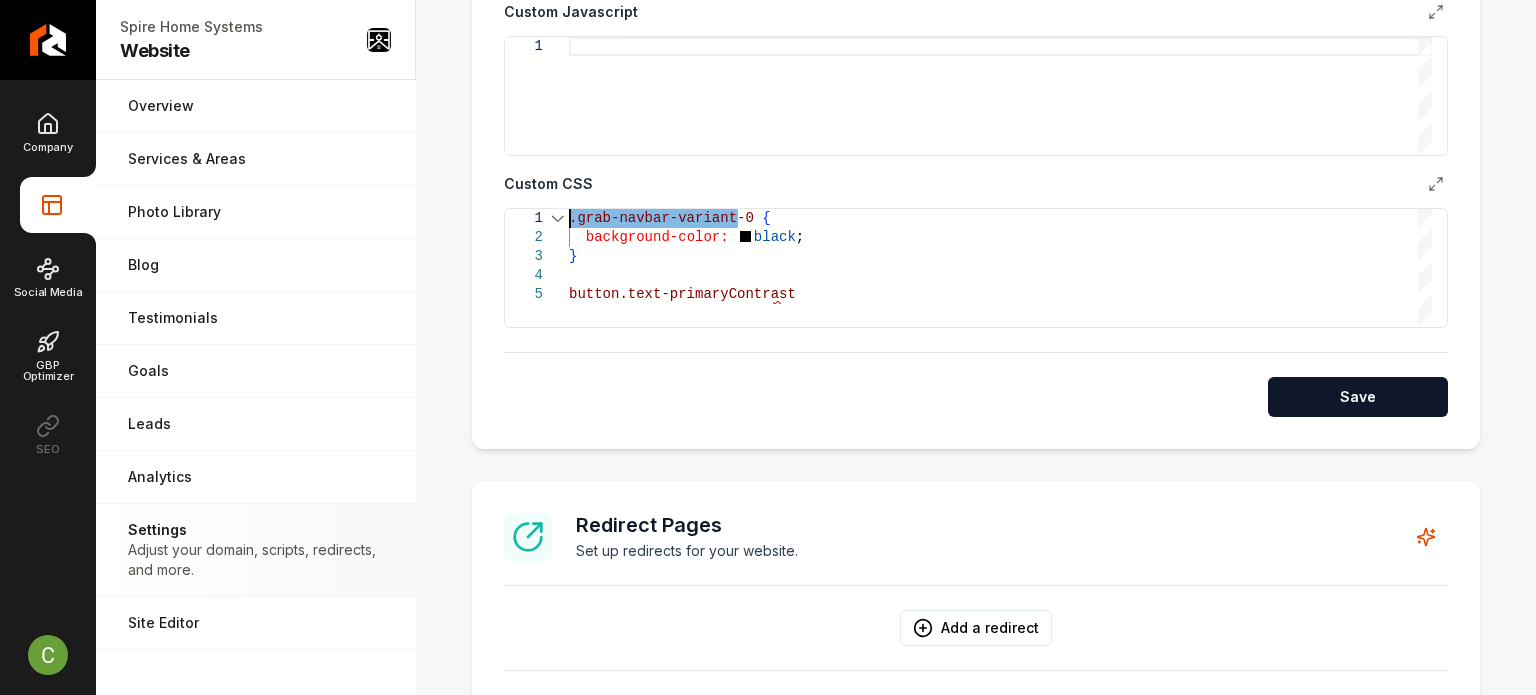 click on "5" at bounding box center (537, 294) 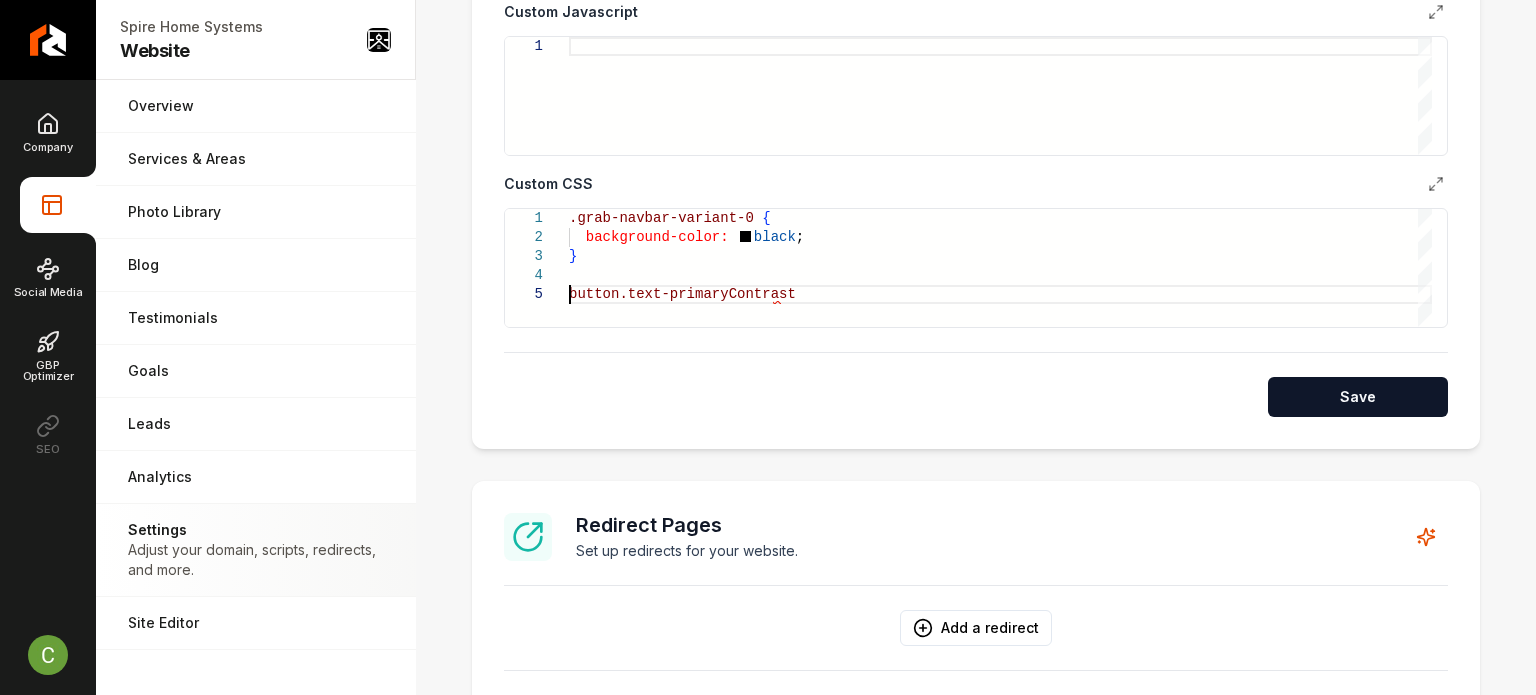 click on ".grab-navbar-variant-0   {    background-color:     black ; } button.text-primaryContrast" at bounding box center [1000, 268] 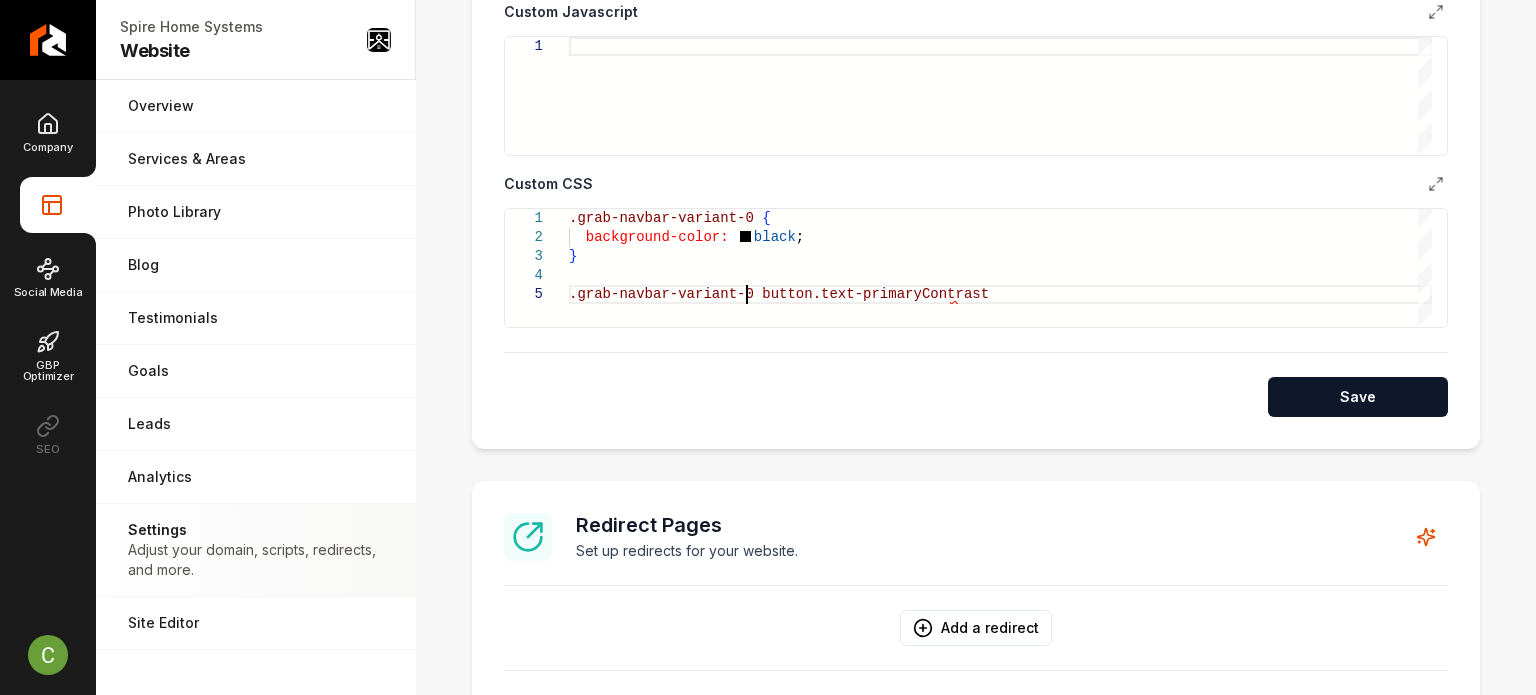 click on ".grab-navbar-variant-0   {    background-color:     black ; } .grab-navbar-variant-0   button.text-primaryContrast" at bounding box center (1000, 268) 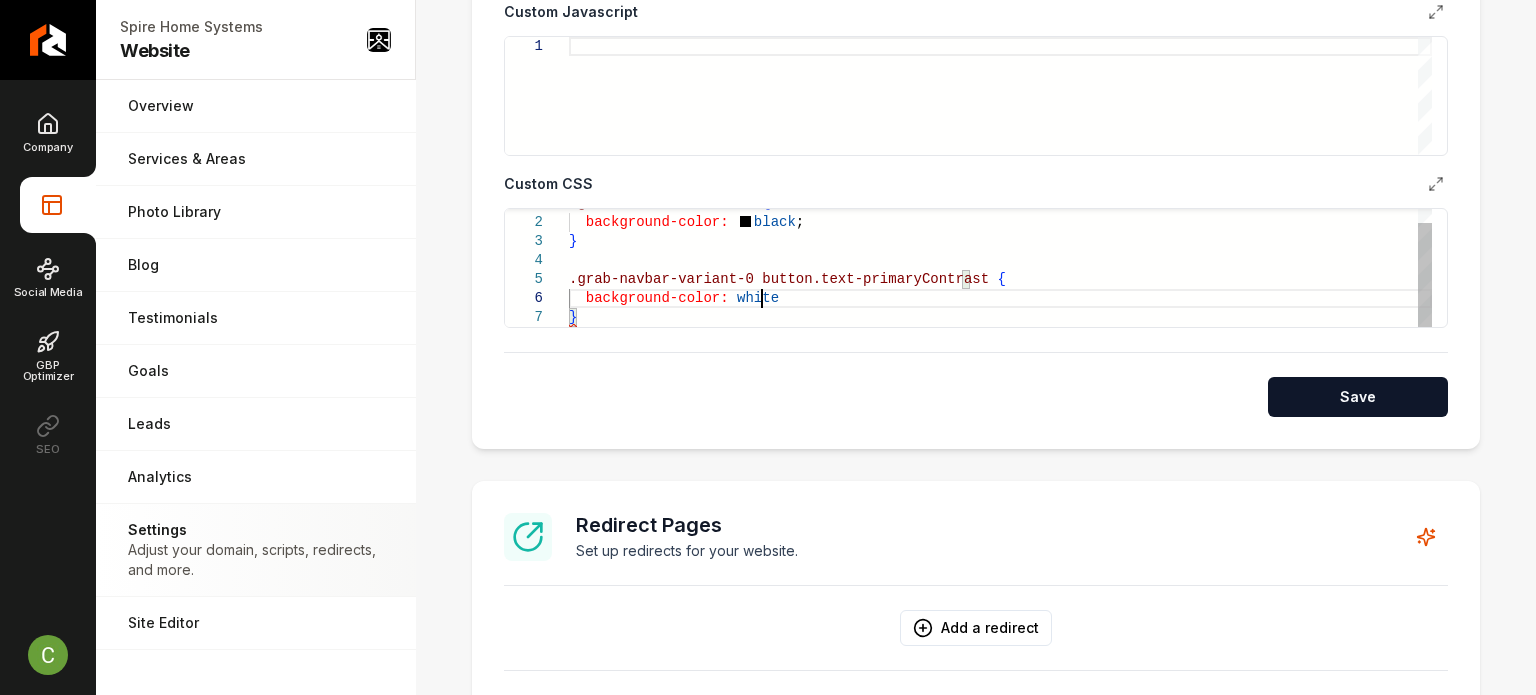 scroll, scrollTop: 95, scrollLeft: 206, axis: both 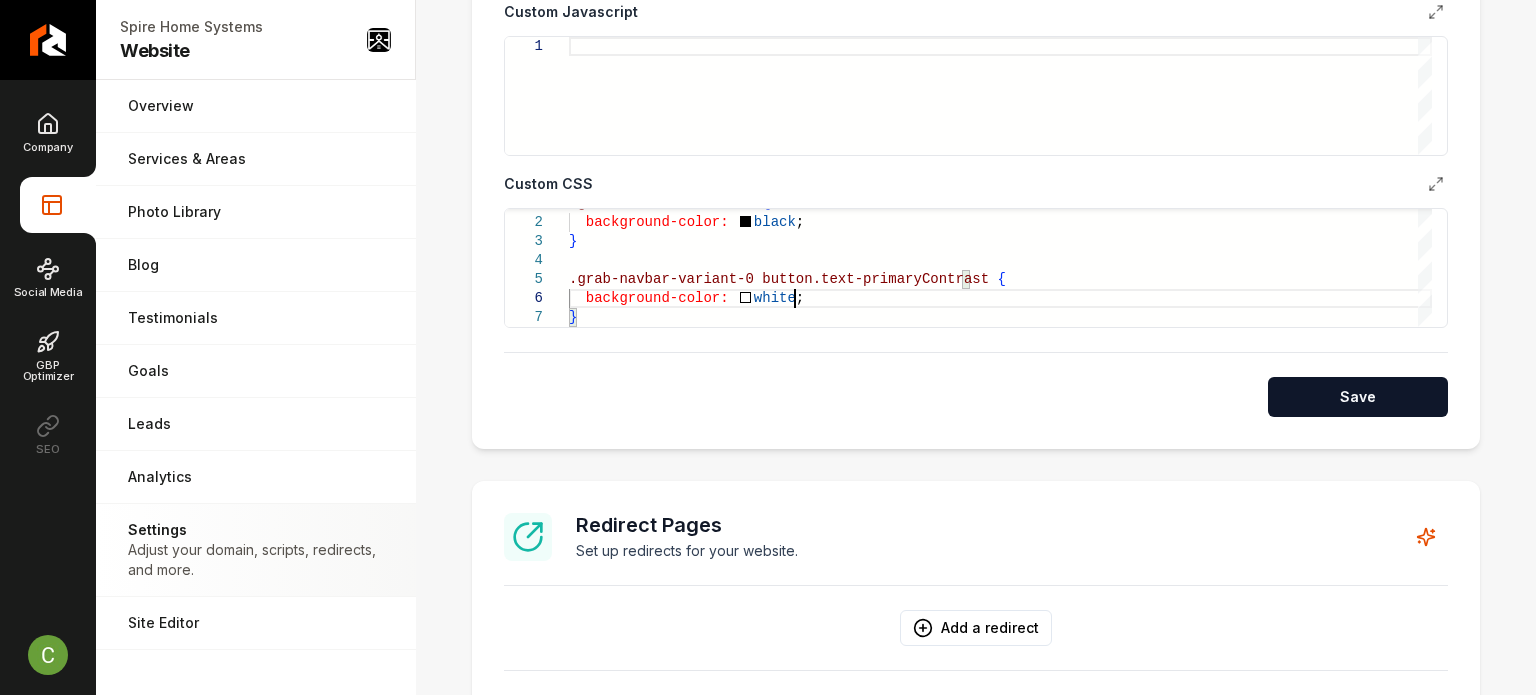 click on "Save" at bounding box center (1358, 397) 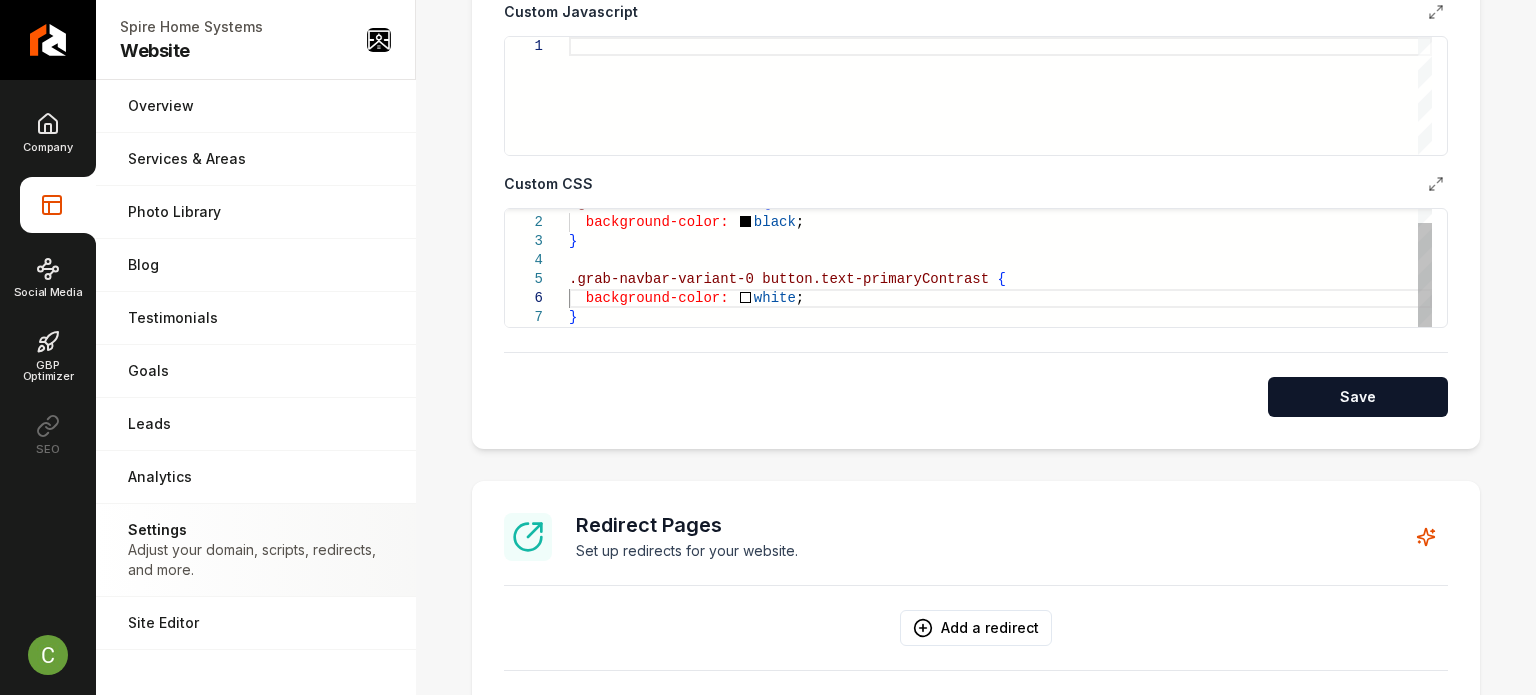 click on ".grab-navbar-variant-0   {    background-color:     black ; } .grab-navbar-variant-0   button.text-primaryContrast   {    background-color:     white ; }" at bounding box center [1000, 260] 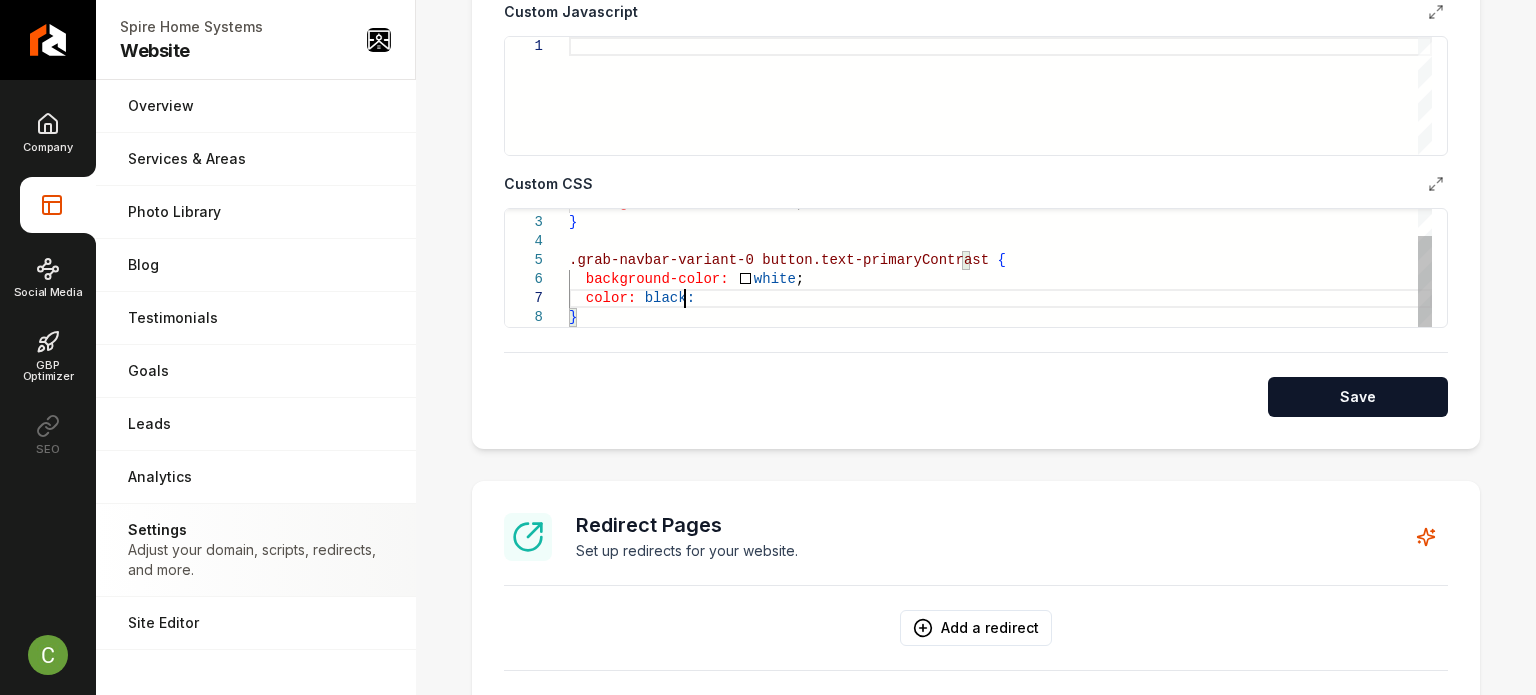 scroll, scrollTop: 114, scrollLeft: 114, axis: both 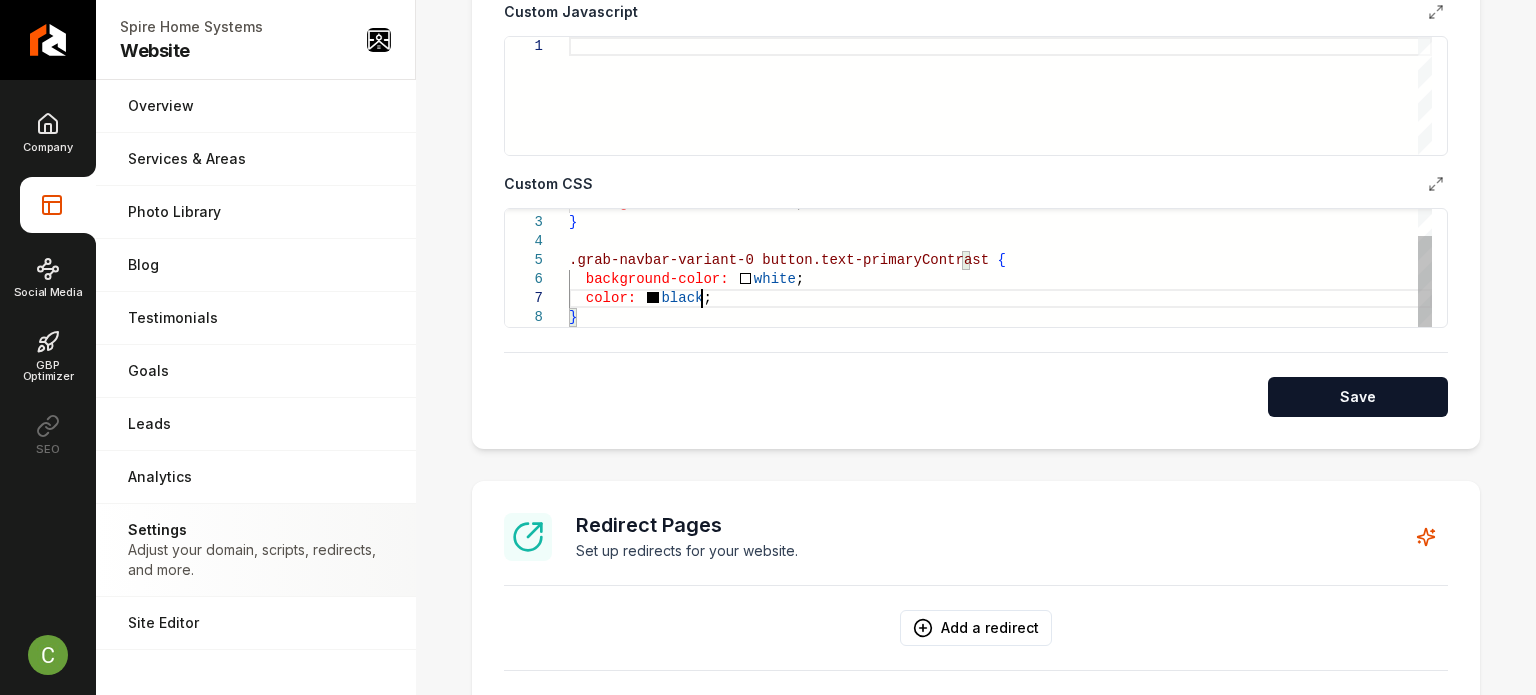 click on "background-color:     black ; } .grab-navbar-variant-0   button.text-primaryContrast   {    background-color:     white ;    color:     black ; }" at bounding box center (1000, 251) 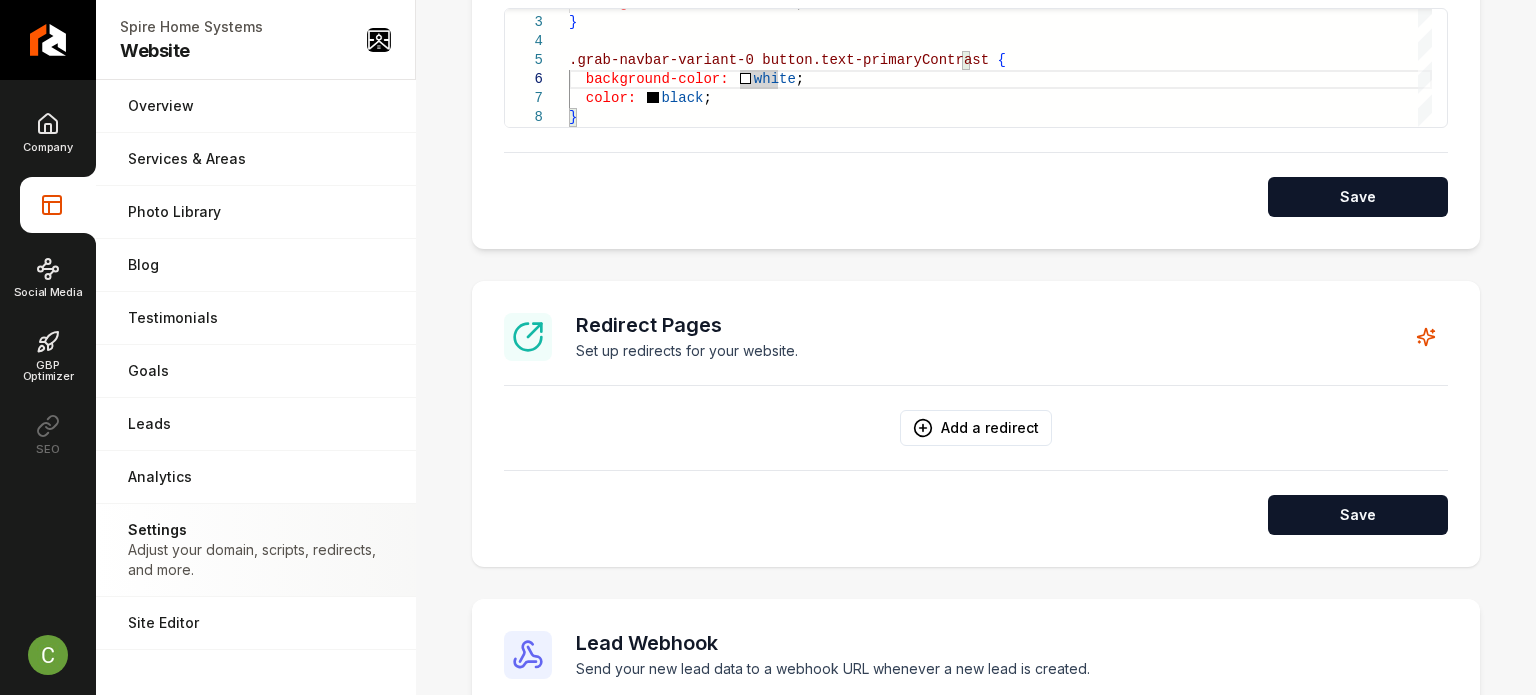 scroll, scrollTop: 1000, scrollLeft: 0, axis: vertical 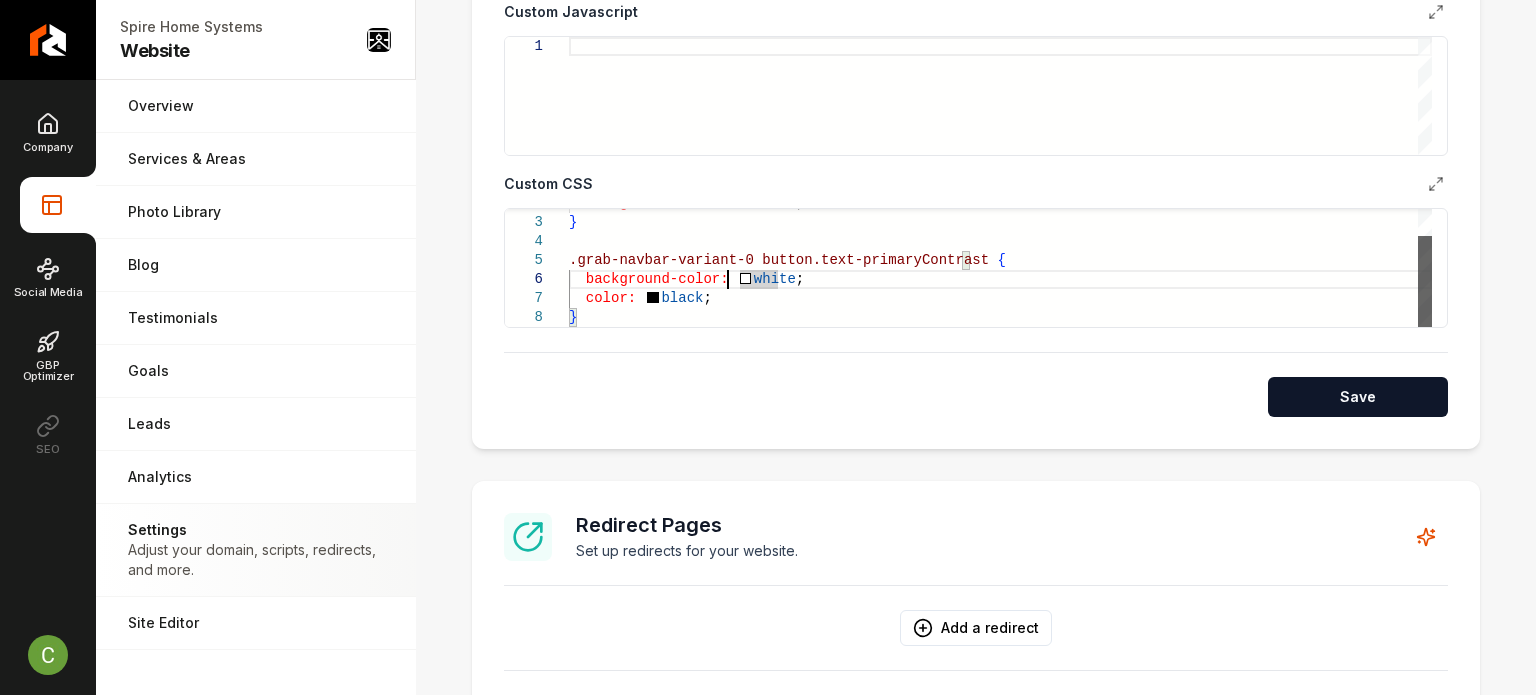 click at bounding box center [1425, 281] 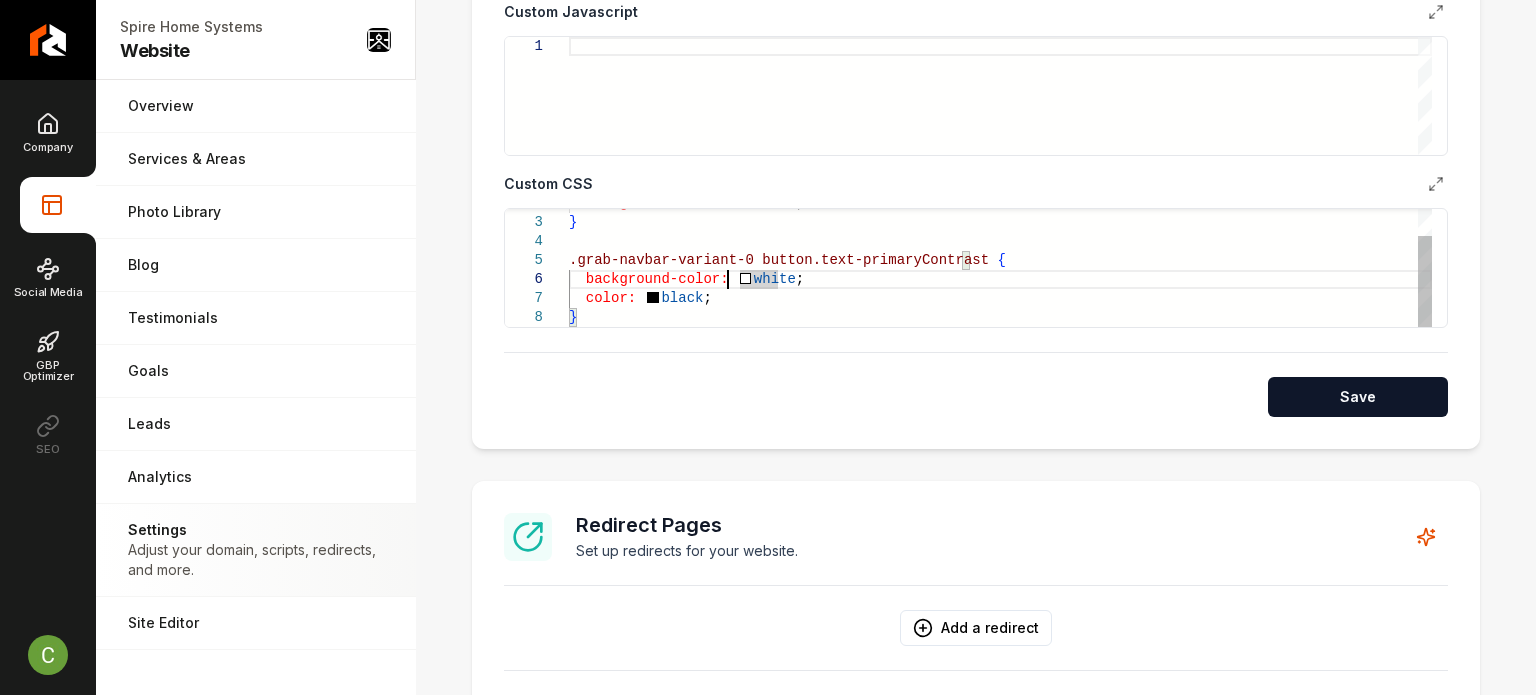 click on "background-color:     black ; } .grab-navbar-variant-0   button.text-primaryContrast   {    background-color:     white ;    color:     black ; }" at bounding box center [1000, 251] 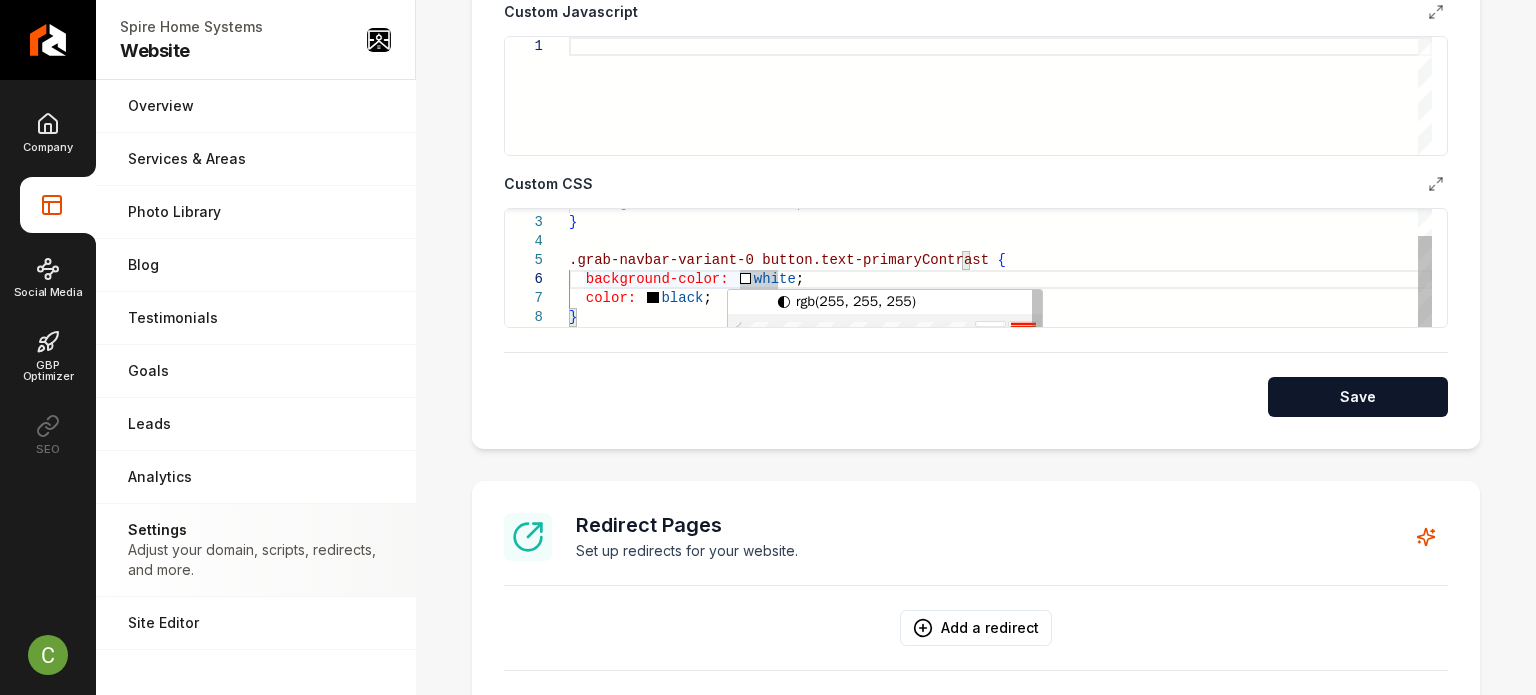 click at bounding box center [886, 397] 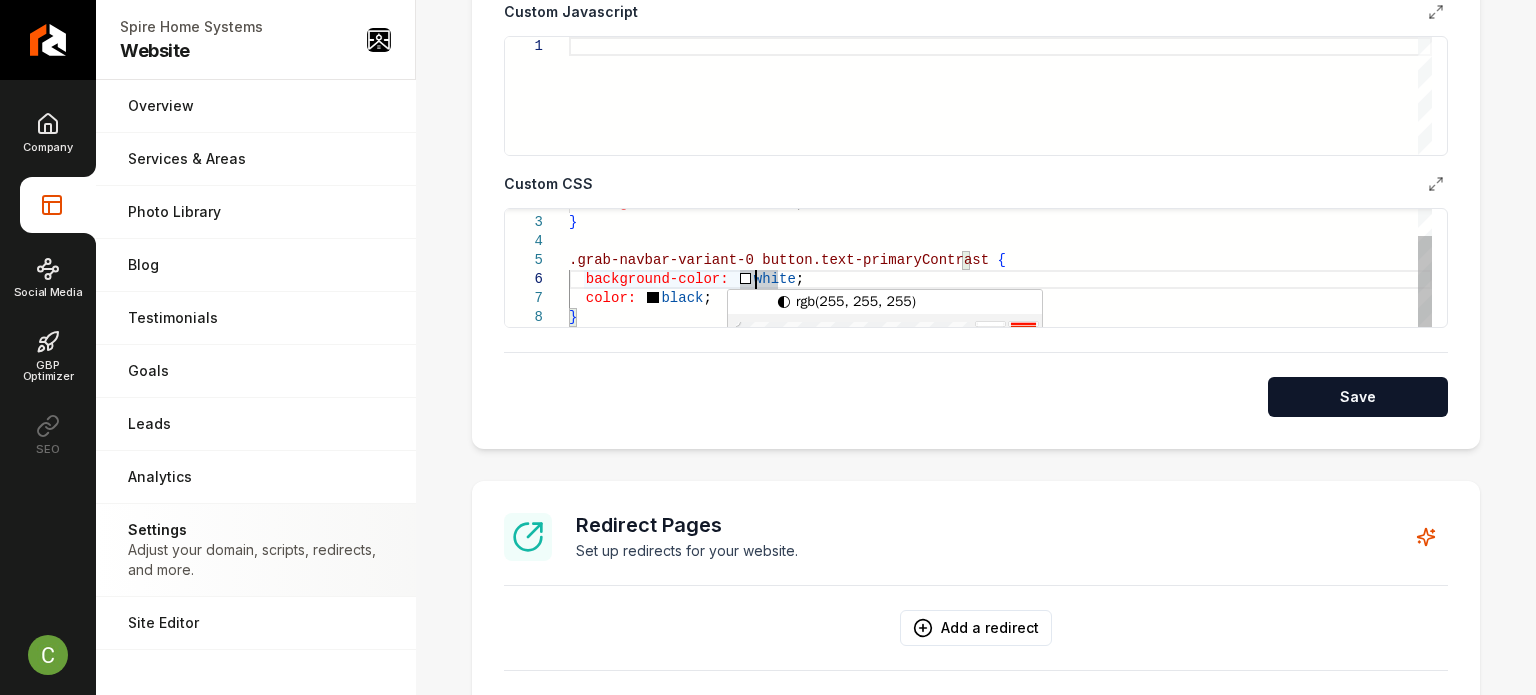 click on "background-color:     black ; } .grab-navbar-variant-0   button.text-primaryContrast   {    background-color:     white ;    color:     black ; }" at bounding box center [1000, 251] 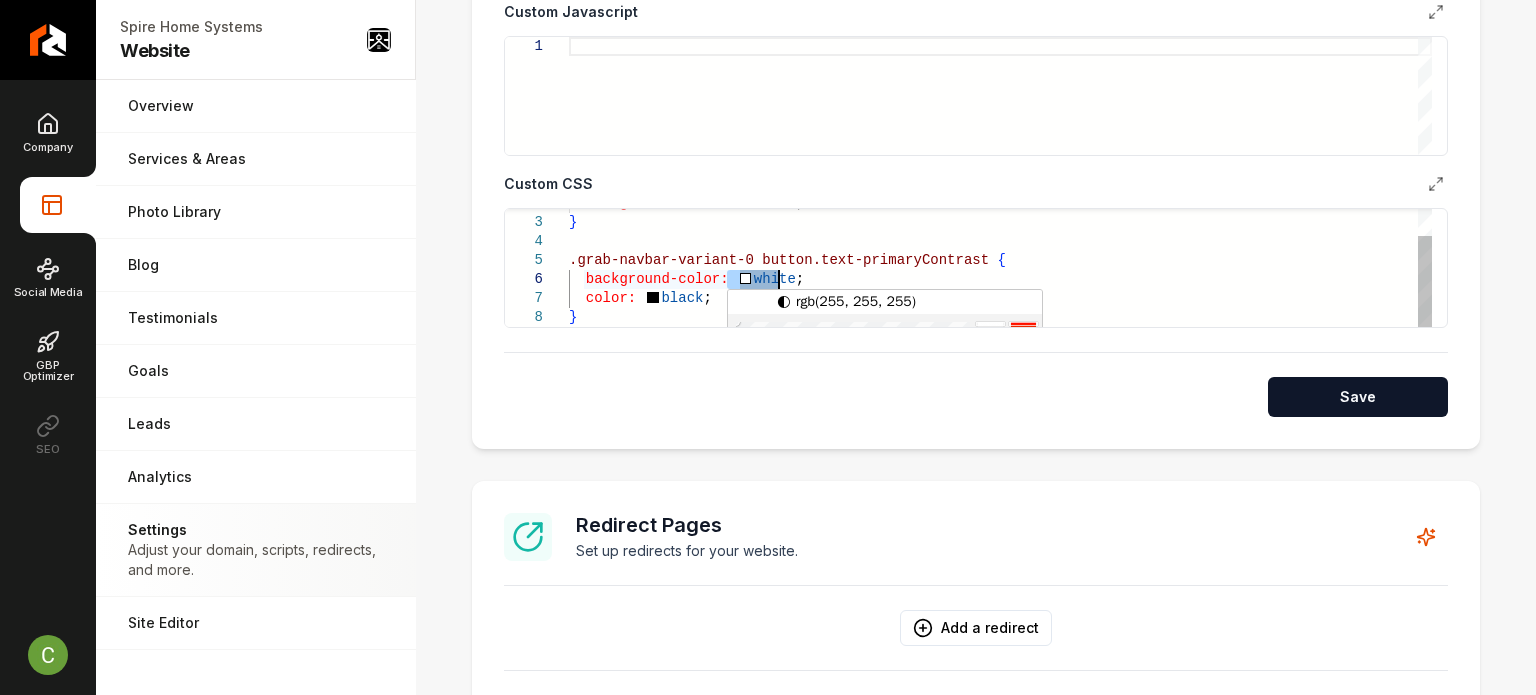 click on "background-color:     black ; } .grab-navbar-variant-0   button.text-primaryContrast   {    background-color:     white ;    color:     black ; }" at bounding box center [1000, 251] 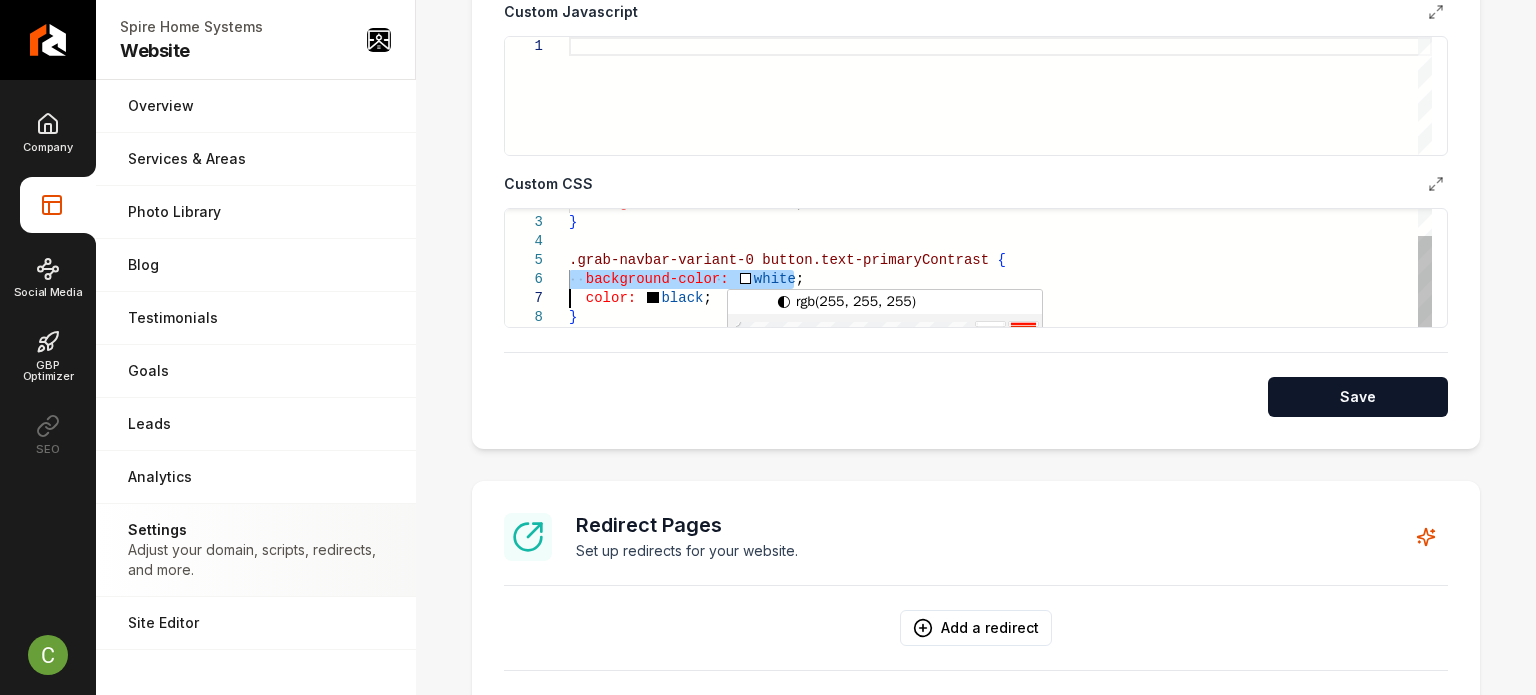 click on "background-color:     black ; } .grab-navbar-variant-0   button.text-primaryContrast   {    background-color:     white ;    color:     black ; }" at bounding box center (1000, 251) 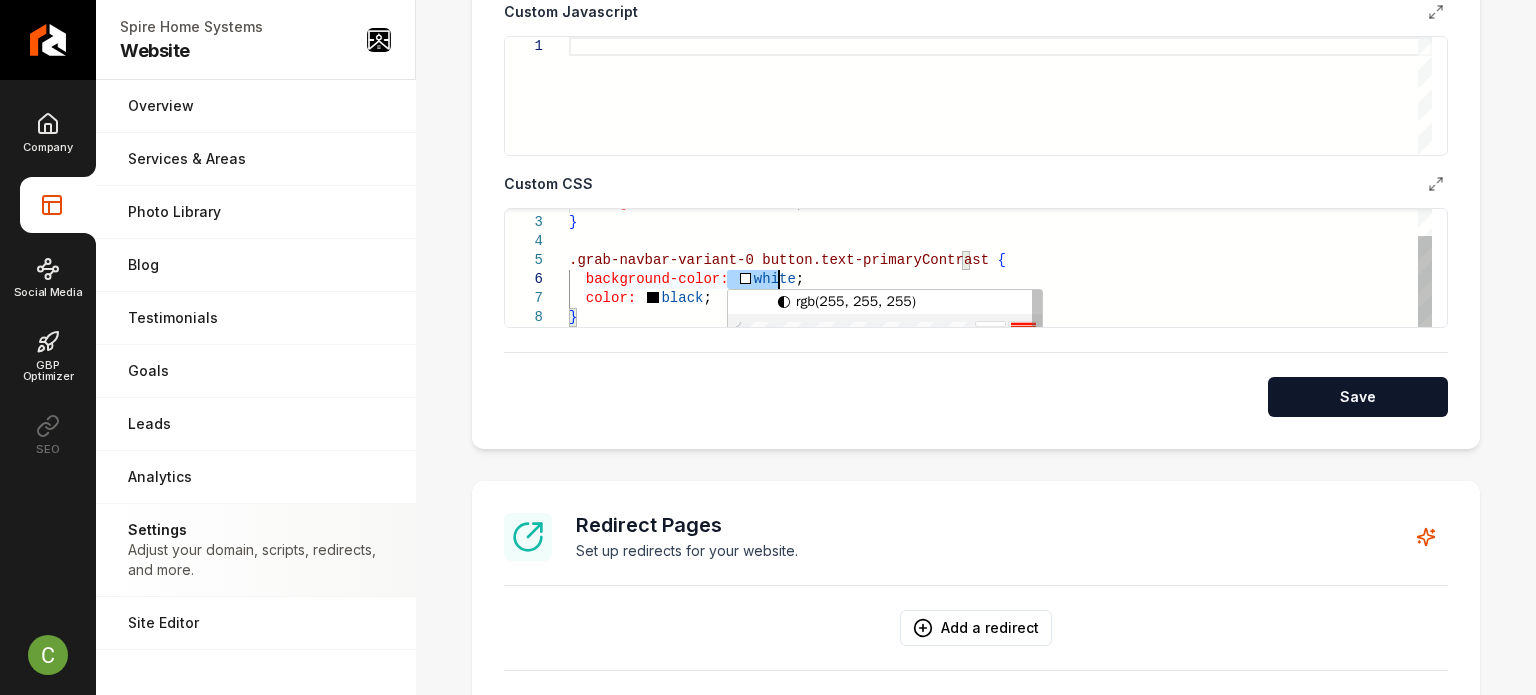 click on "background-color:     black ; } .grab-navbar-variant-0   button.text-primaryContrast   {    background-color:     white ;    color:     black ; }" at bounding box center [1000, 251] 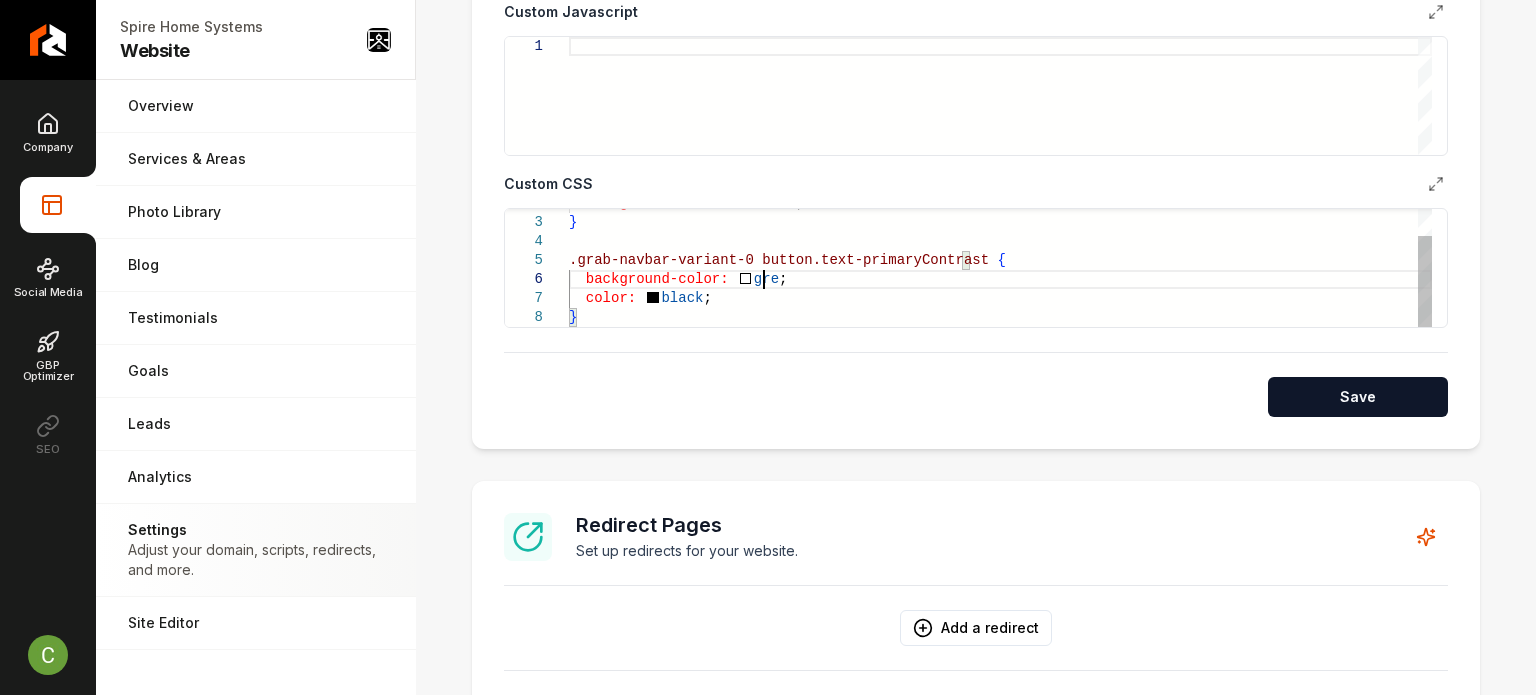scroll, scrollTop: 111, scrollLeft: 184, axis: both 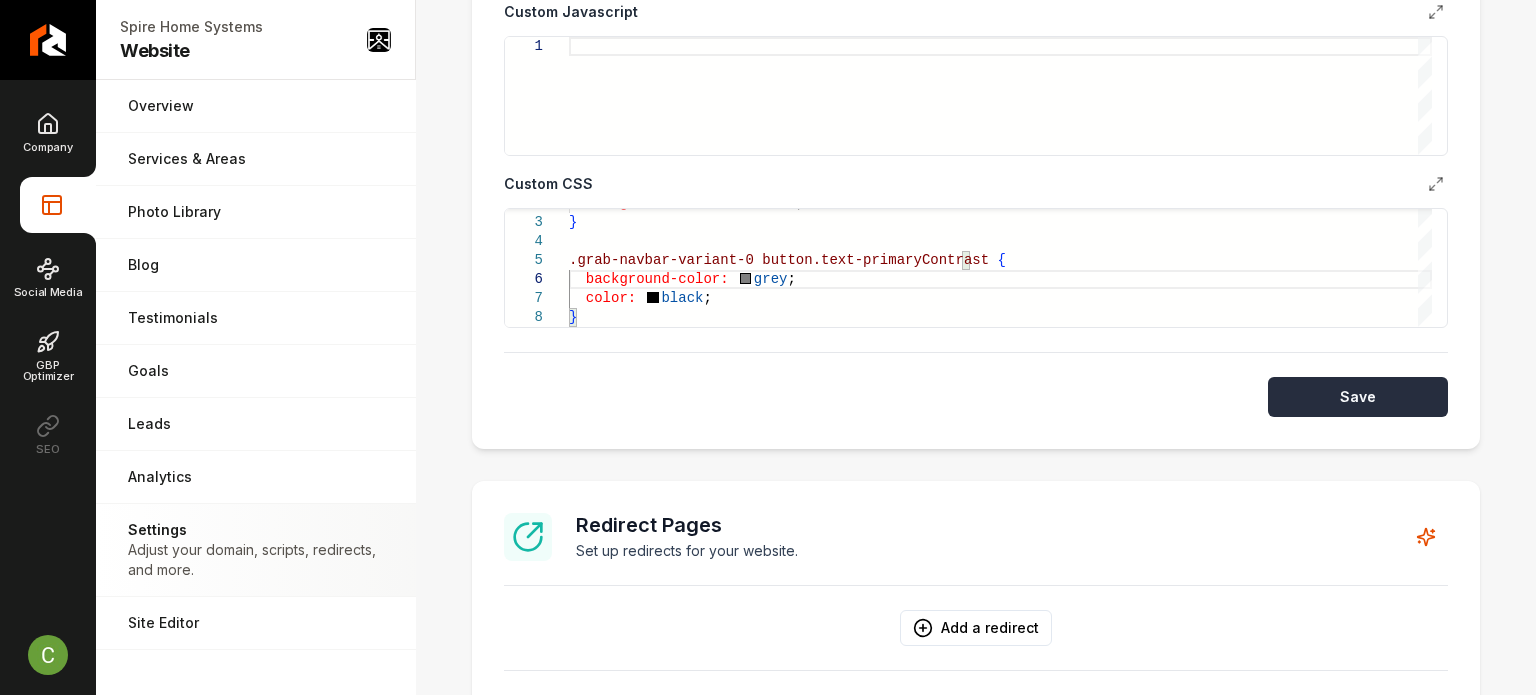 click on "Save" at bounding box center (1358, 397) 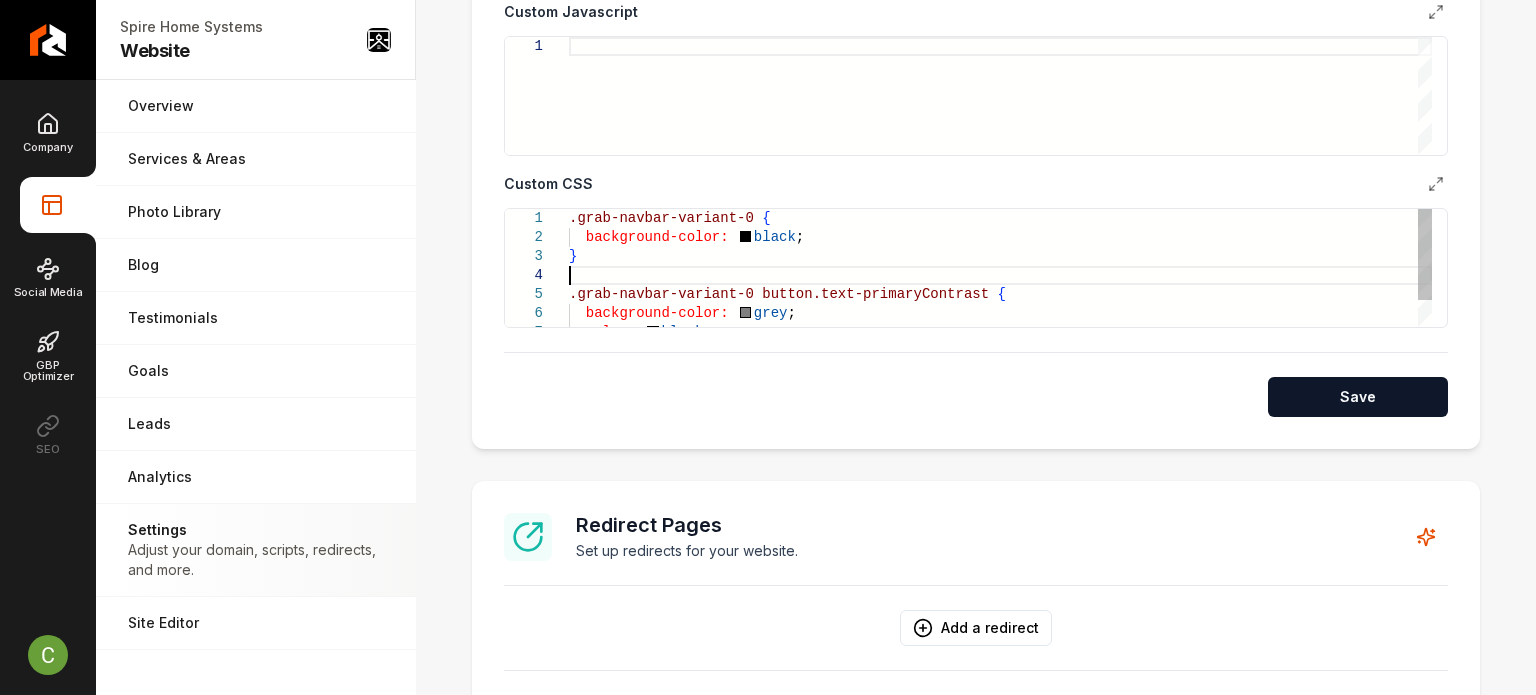click on "background-color:     black ; } .grab-navbar-variant-0   button.text-primaryContrast   {    background-color:     grey ;    color:     black ; .grab-navbar-variant-0   {" at bounding box center (1000, 285) 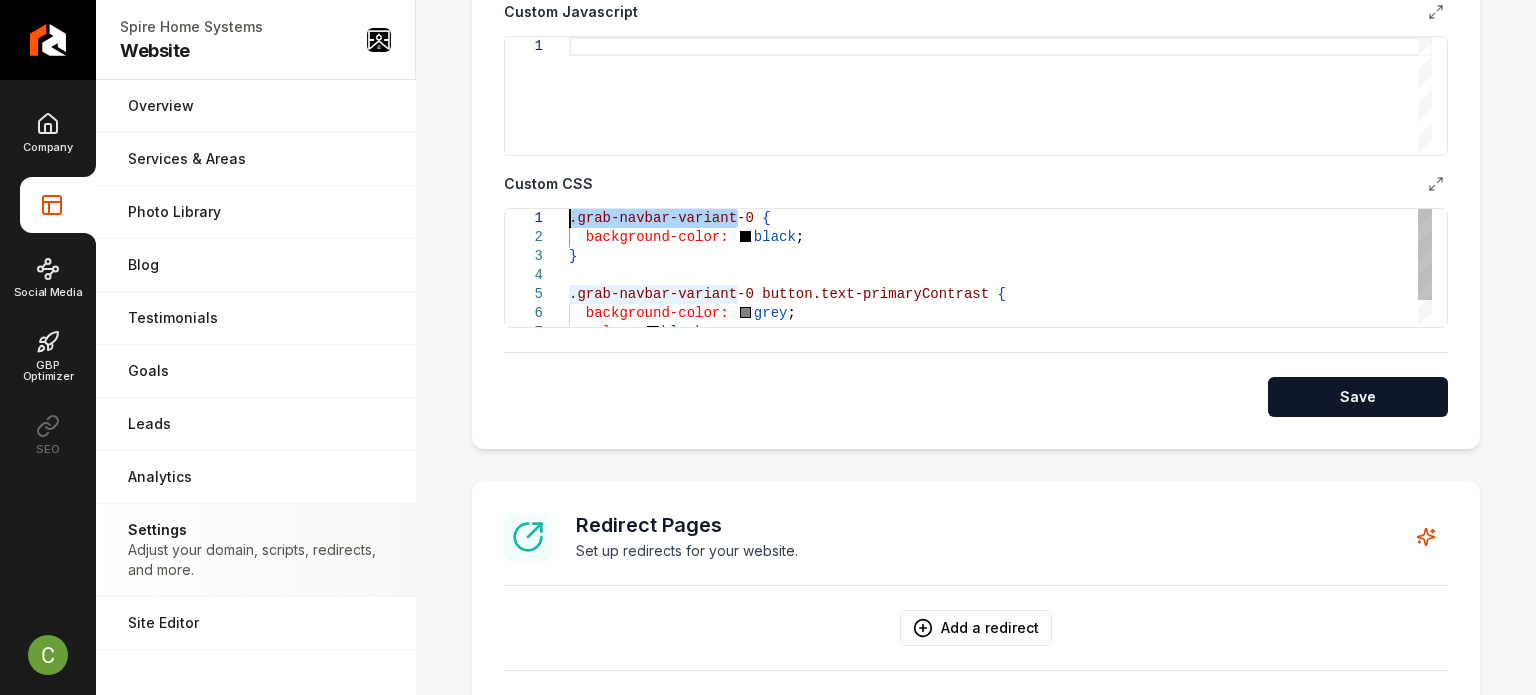 drag, startPoint x: 740, startPoint y: 213, endPoint x: 537, endPoint y: 215, distance: 203.00986 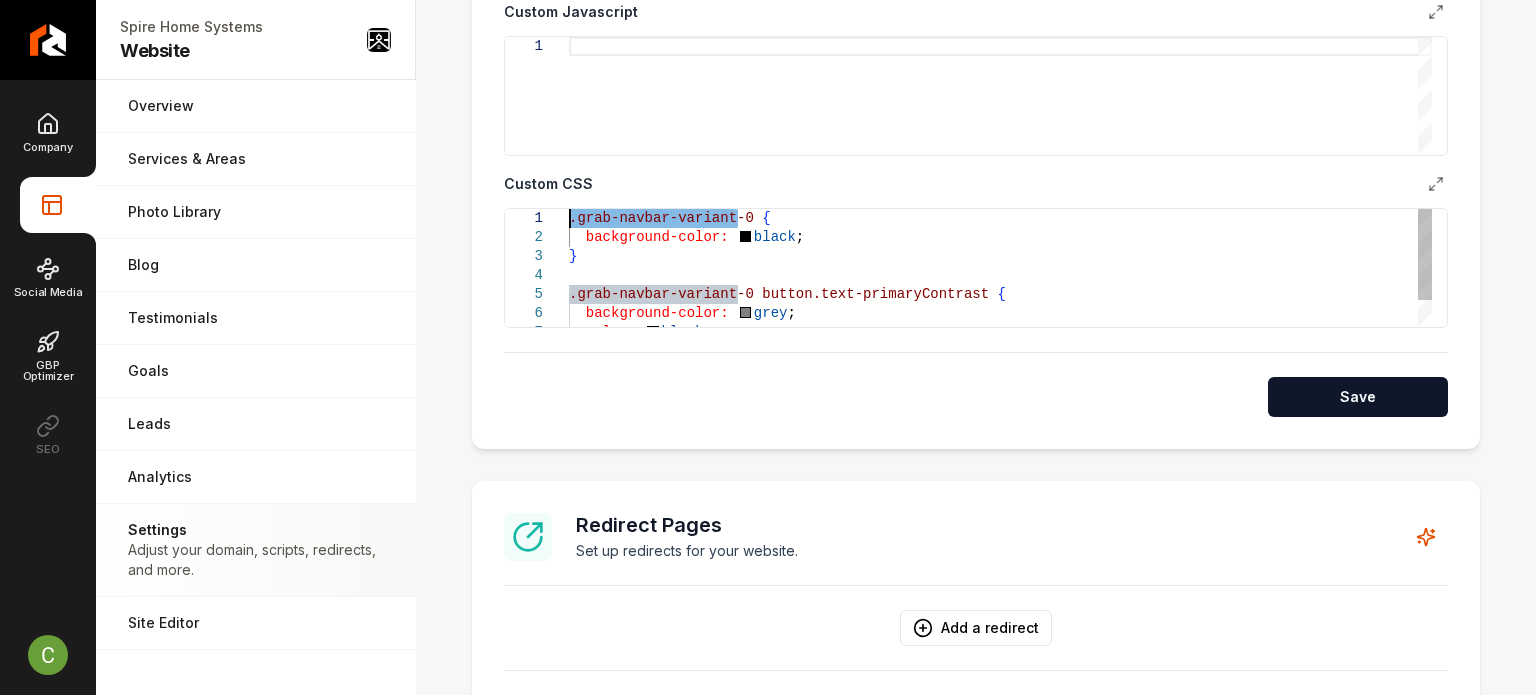 click on "background-color:     black ; } .grab-navbar-variant-0   button.text-primaryContrast   {    background-color:     grey ;    color:     black ; .grab-navbar-variant-0   {" at bounding box center (1000, 285) 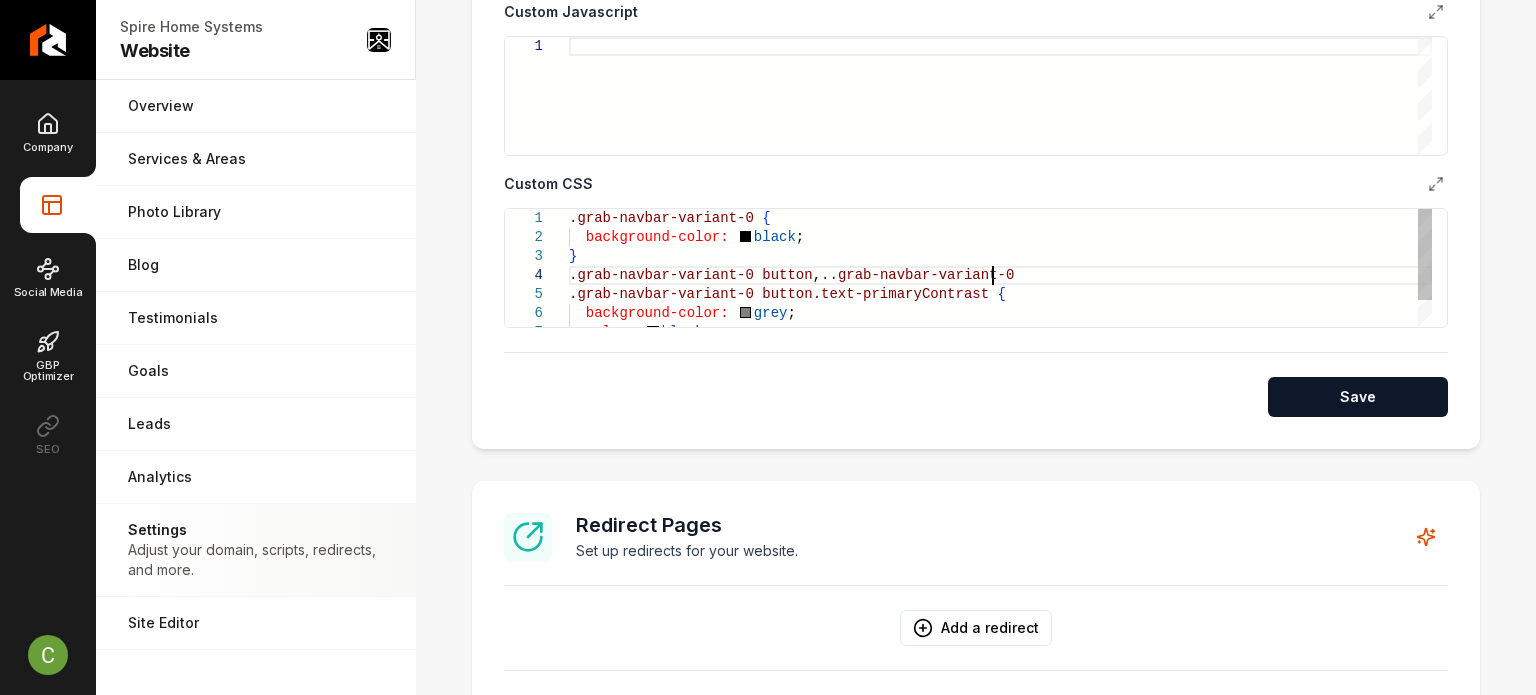 scroll, scrollTop: 73, scrollLeft: 421, axis: both 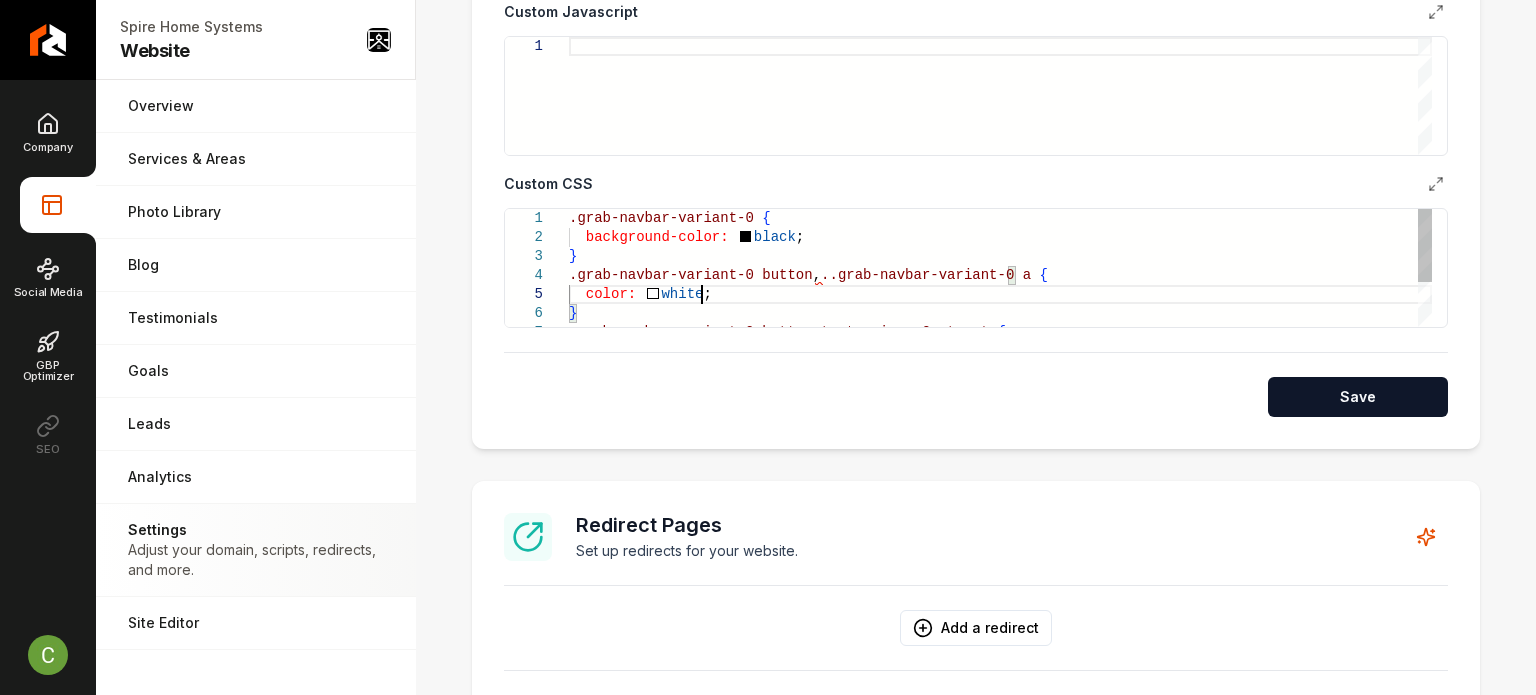 click on "background-color:     black ; } .grab-navbar-variant-0   button ,  ..grab-navbar-variant-0   a   { .grab-navbar-variant-0   button.text-primaryContrast   { .grab-navbar-variant-0   {    color:     white ; }" at bounding box center [1000, 304] 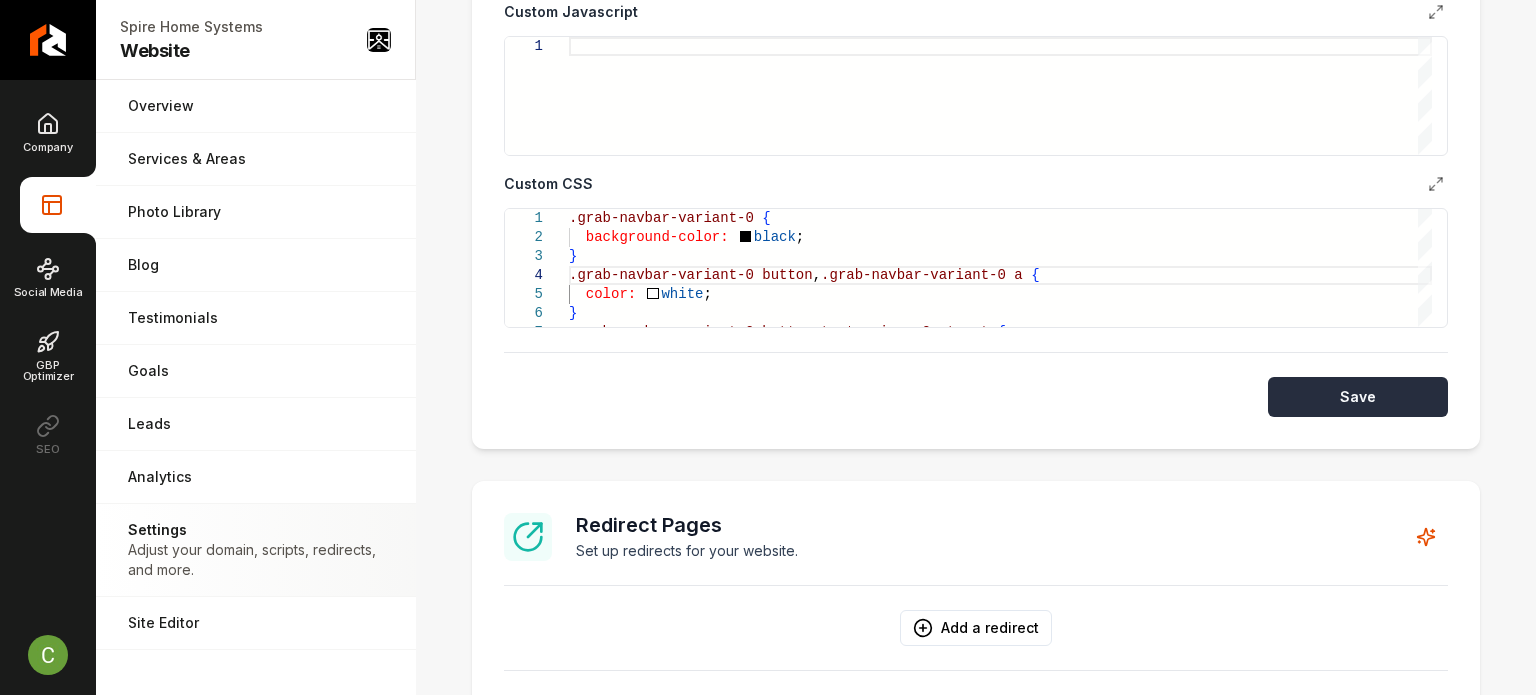 click on "Save" at bounding box center [1358, 397] 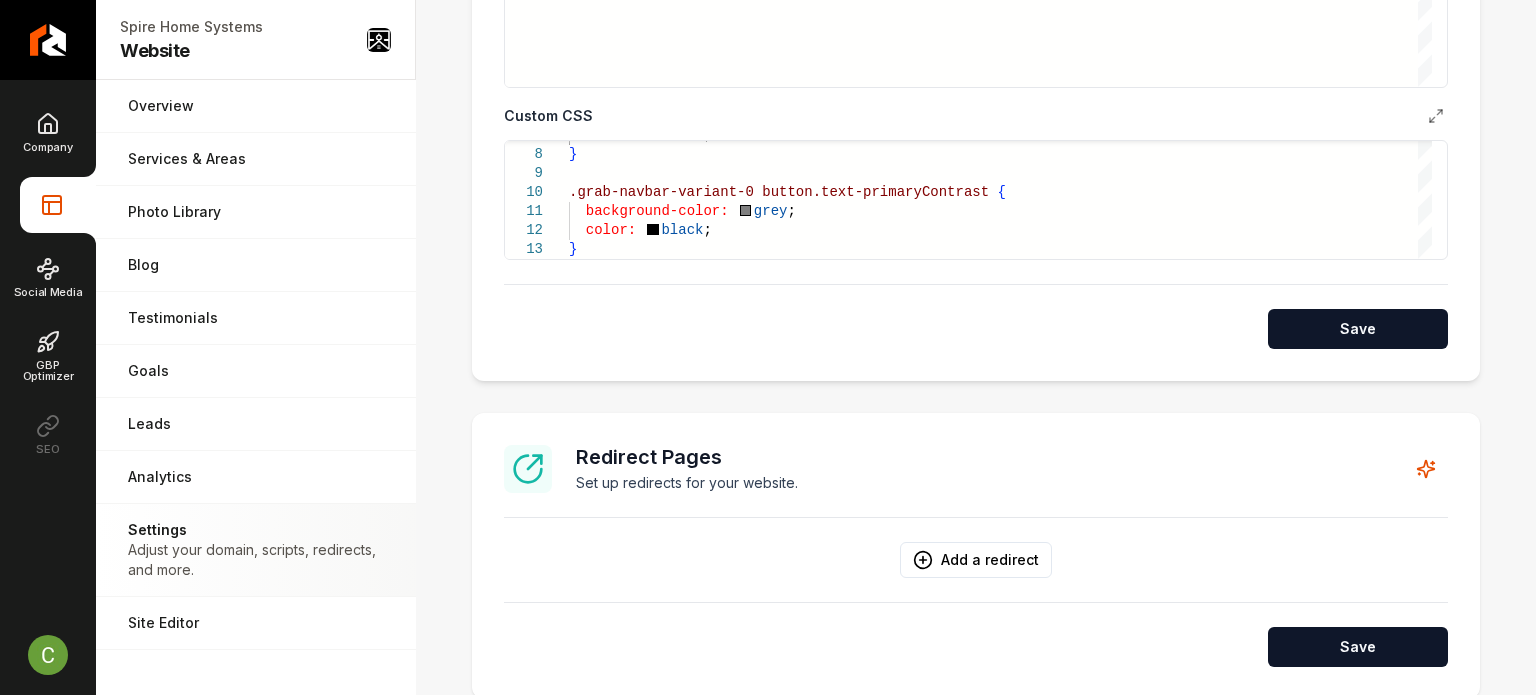scroll, scrollTop: 1100, scrollLeft: 0, axis: vertical 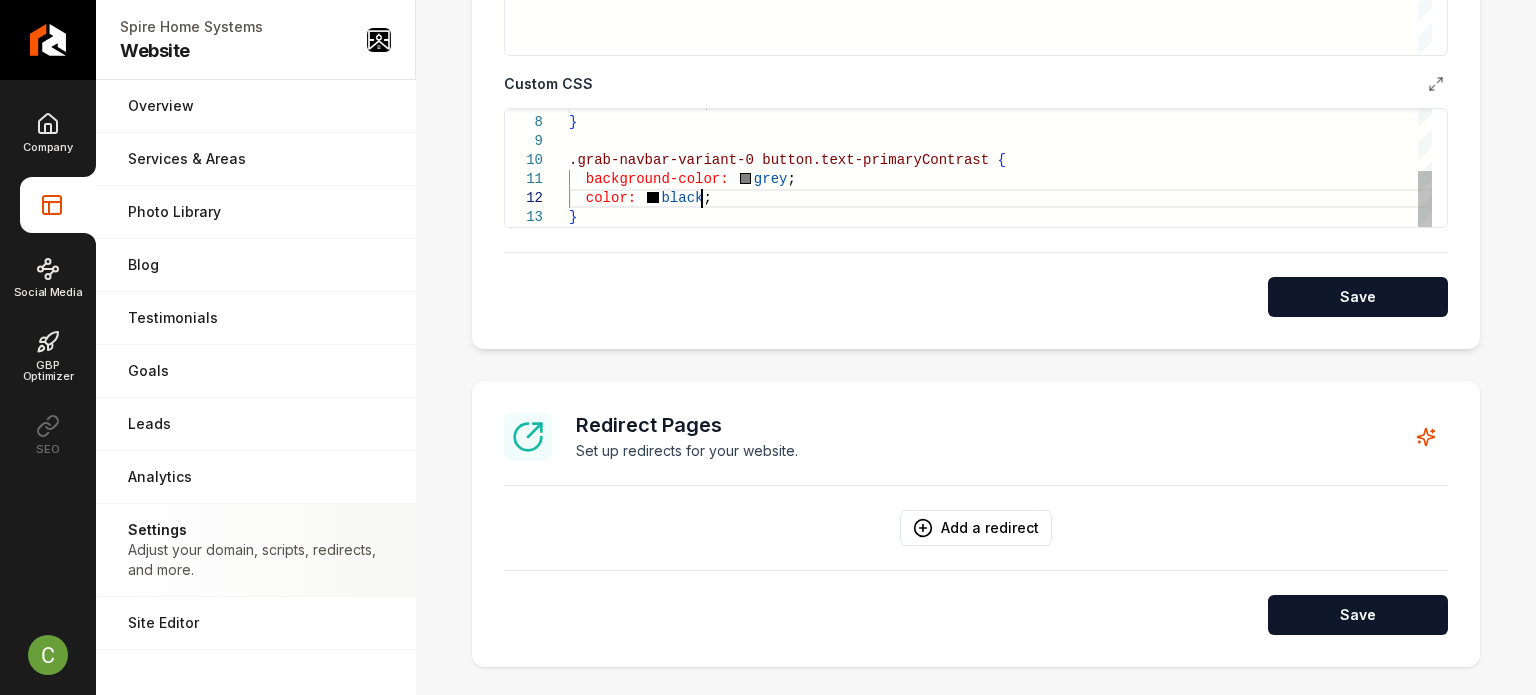 click on "color:     white ; } .grab-navbar-variant-0   button.text-primaryContrast   {    background-color:     grey ;    color:     black ; }" at bounding box center [1000, 103] 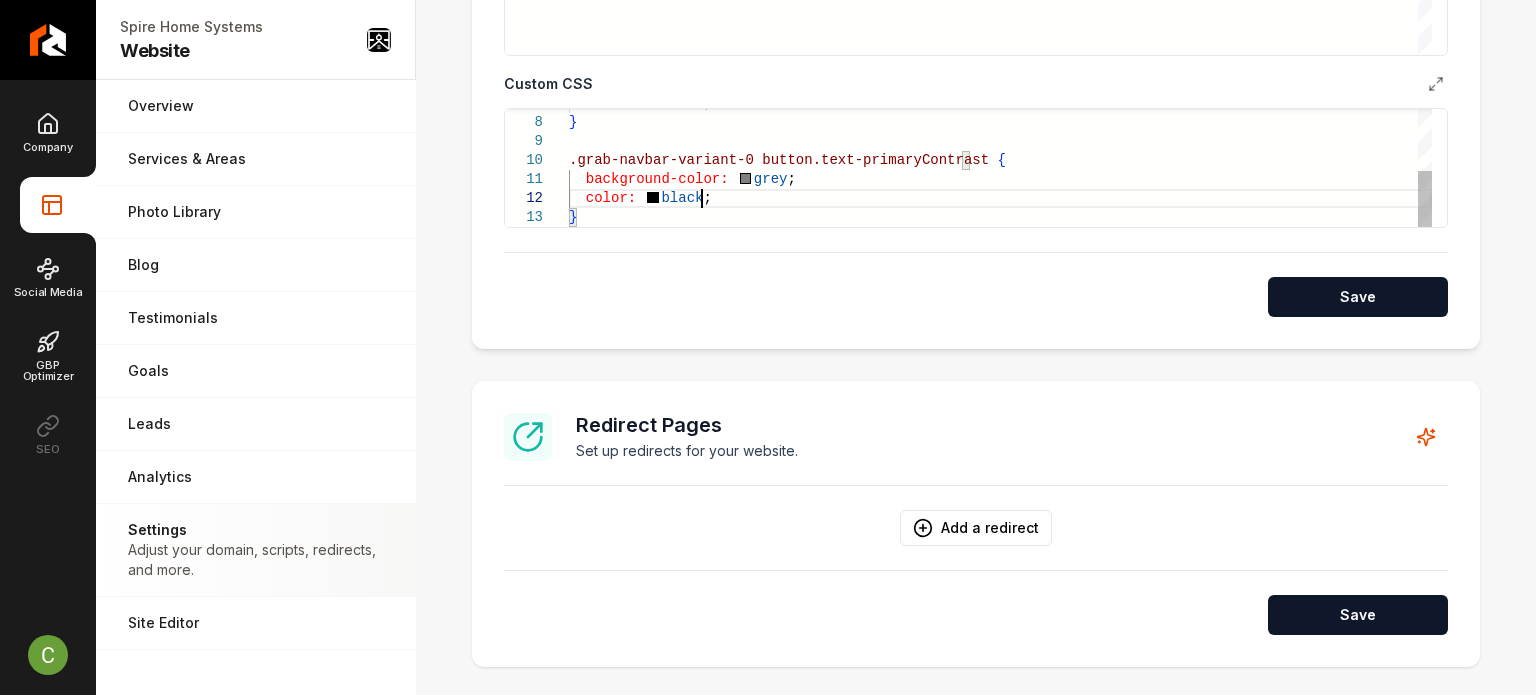 click on "color:     white ; } .grab-navbar-variant-0   button.text-primaryContrast   {    background-color:     grey ;    color:     black ; }" at bounding box center (1000, 103) 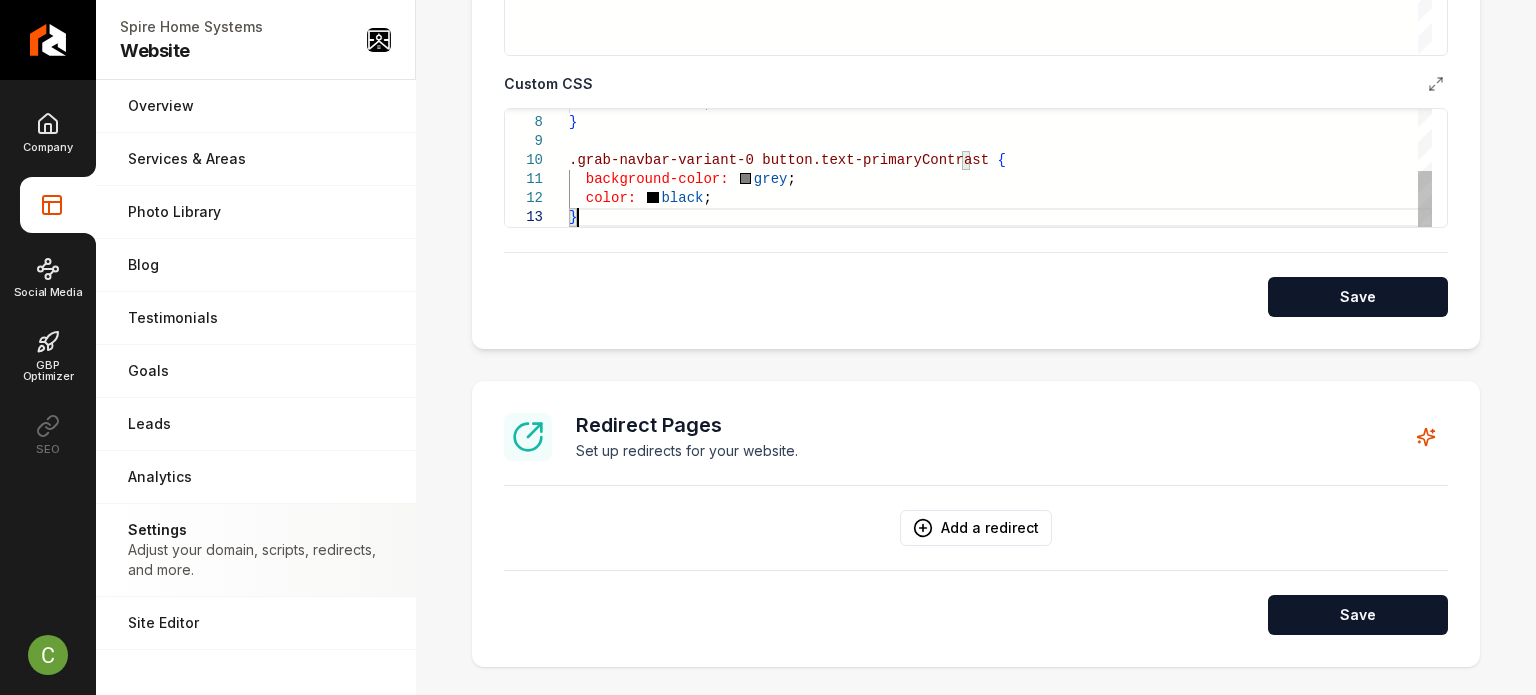 click on "color:     white ; } .grab-navbar-variant-0   button.text-primaryContrast   {    background-color:     grey ;    color:     black ; }" at bounding box center (1000, 103) 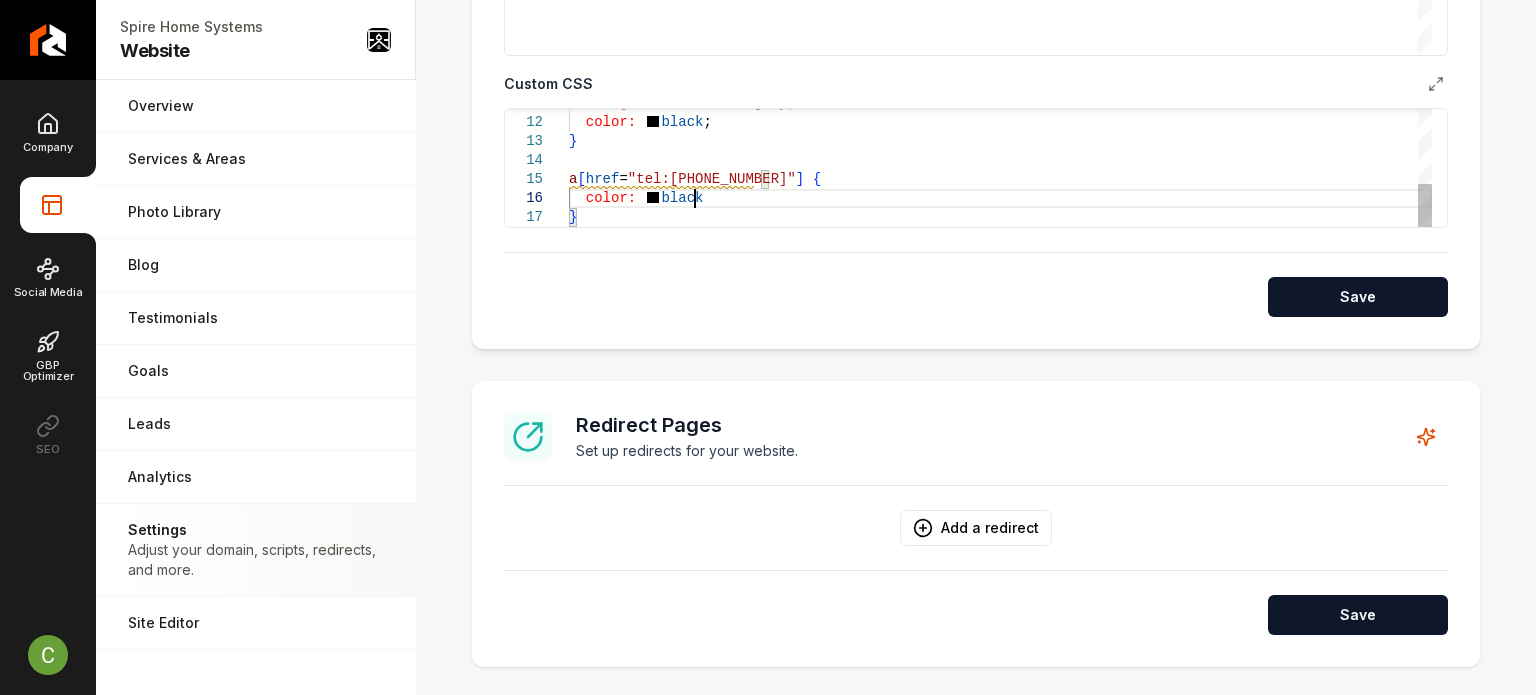 scroll, scrollTop: 95, scrollLeft: 121, axis: both 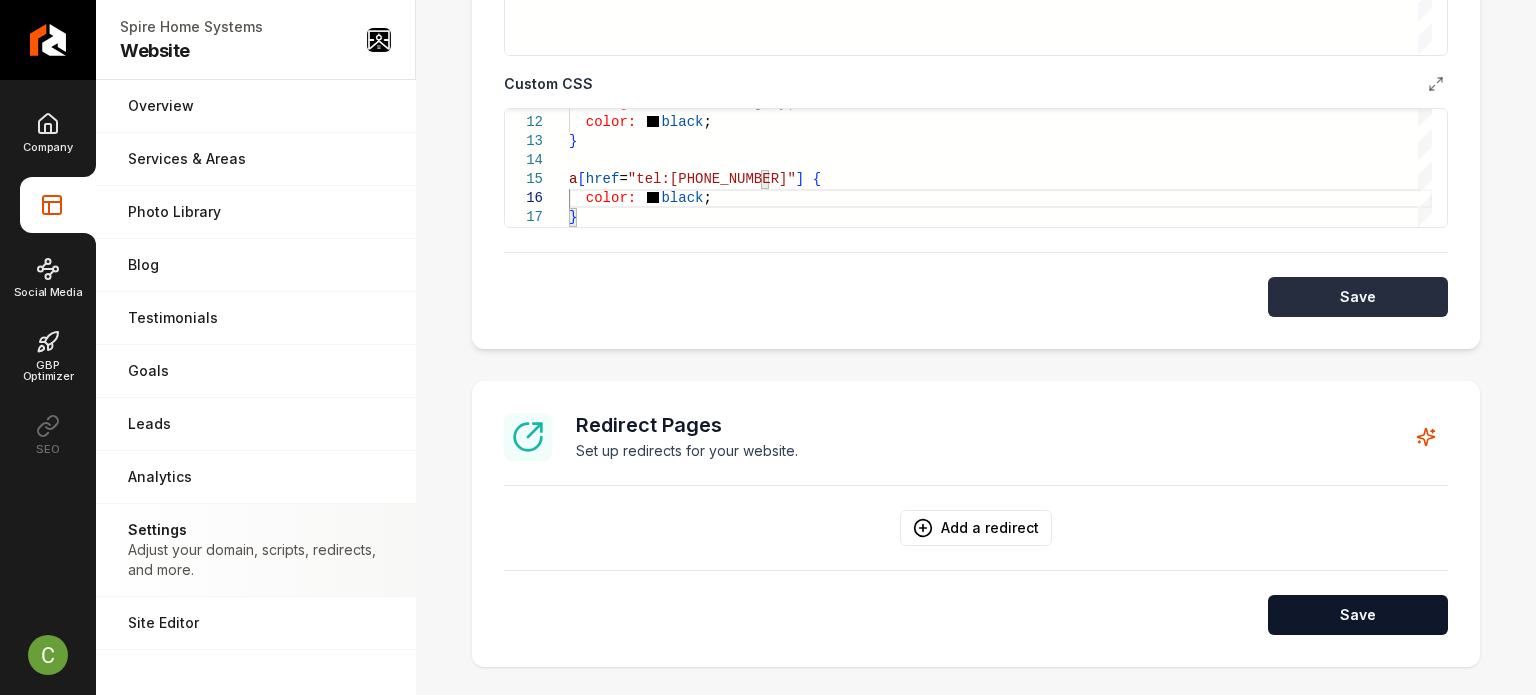 click on "Save" at bounding box center (1358, 297) 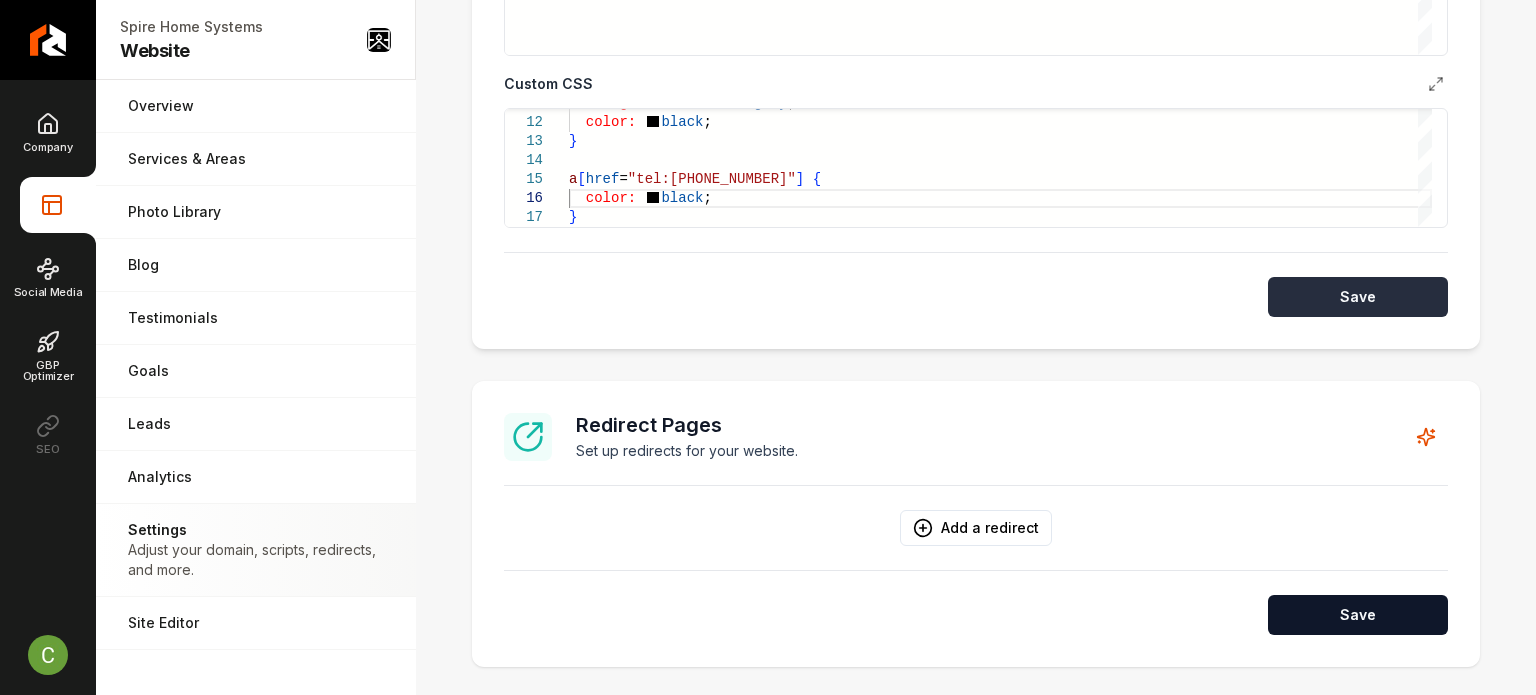 click on "Save" at bounding box center [1358, 297] 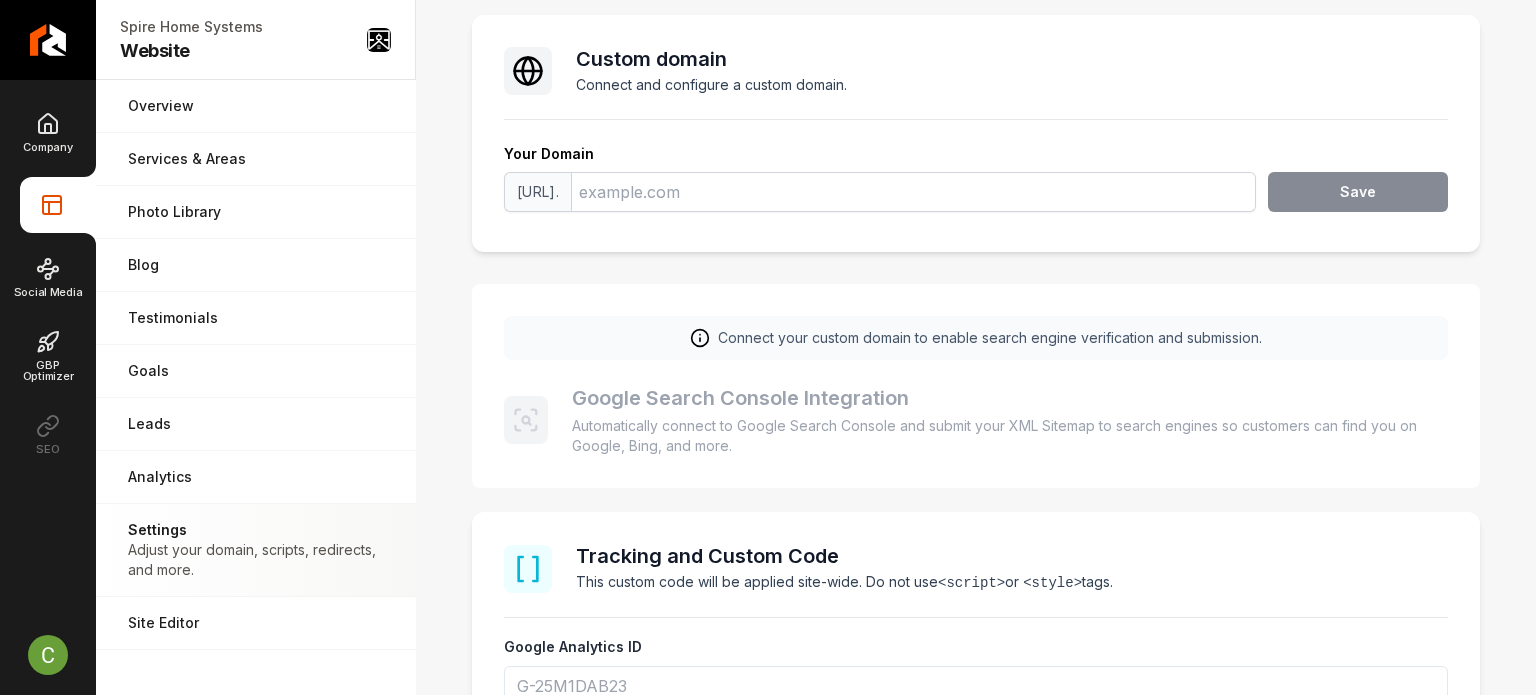 scroll, scrollTop: 0, scrollLeft: 0, axis: both 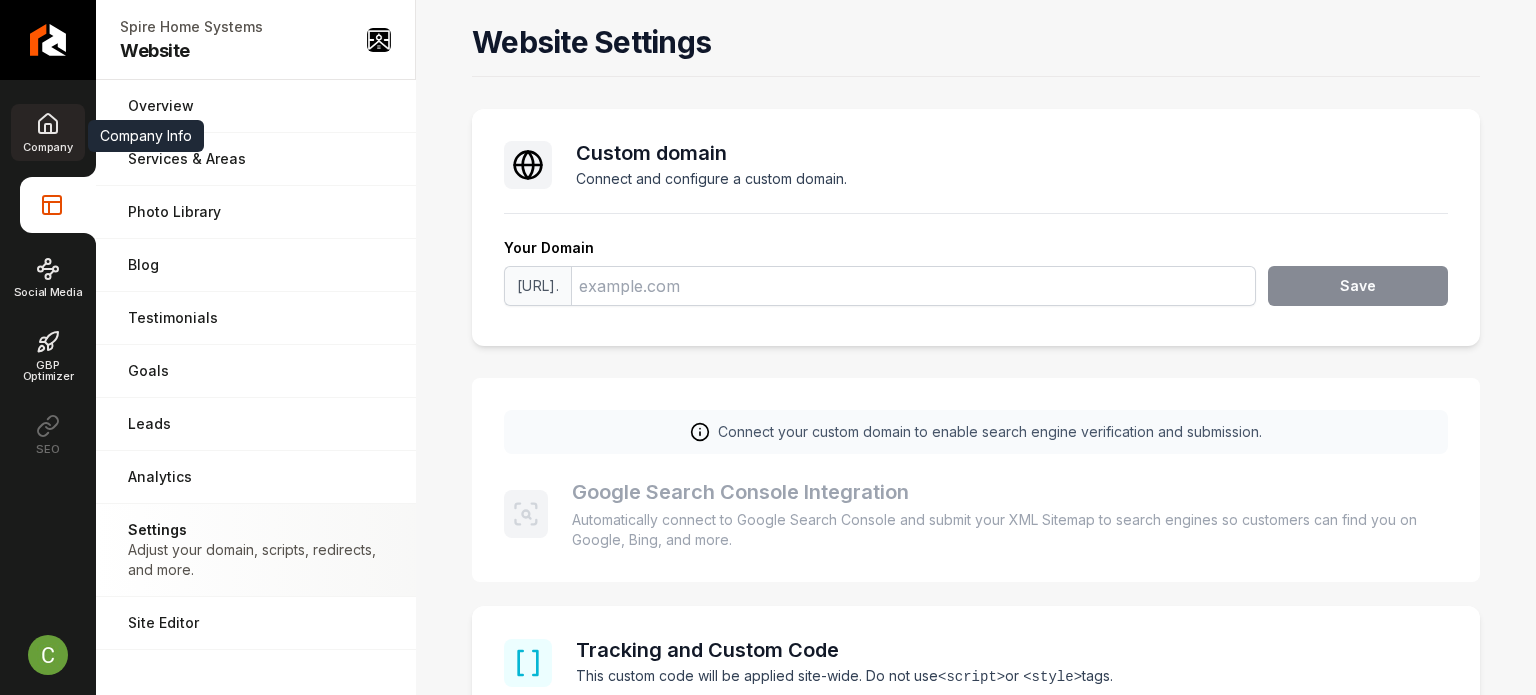click on "Company" at bounding box center (47, 147) 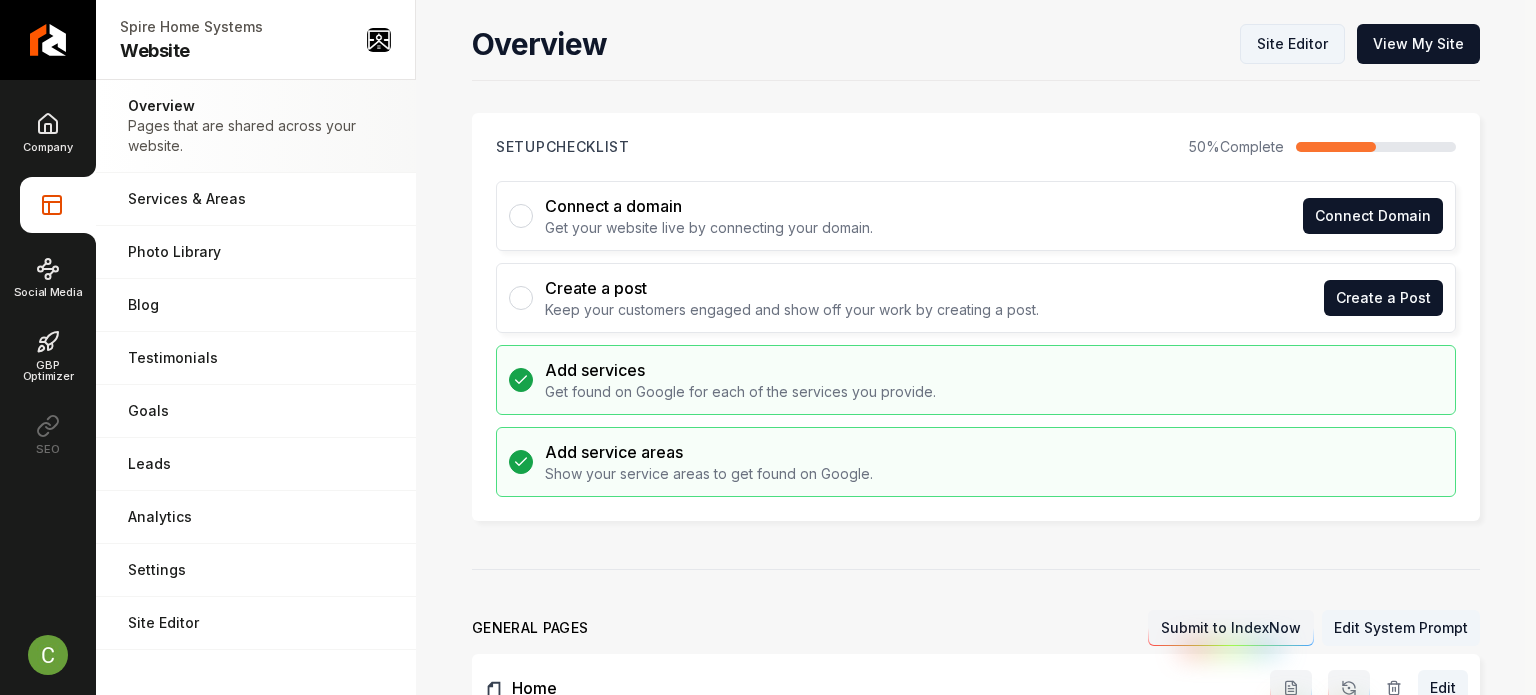 click on "Site Editor" at bounding box center (1292, 44) 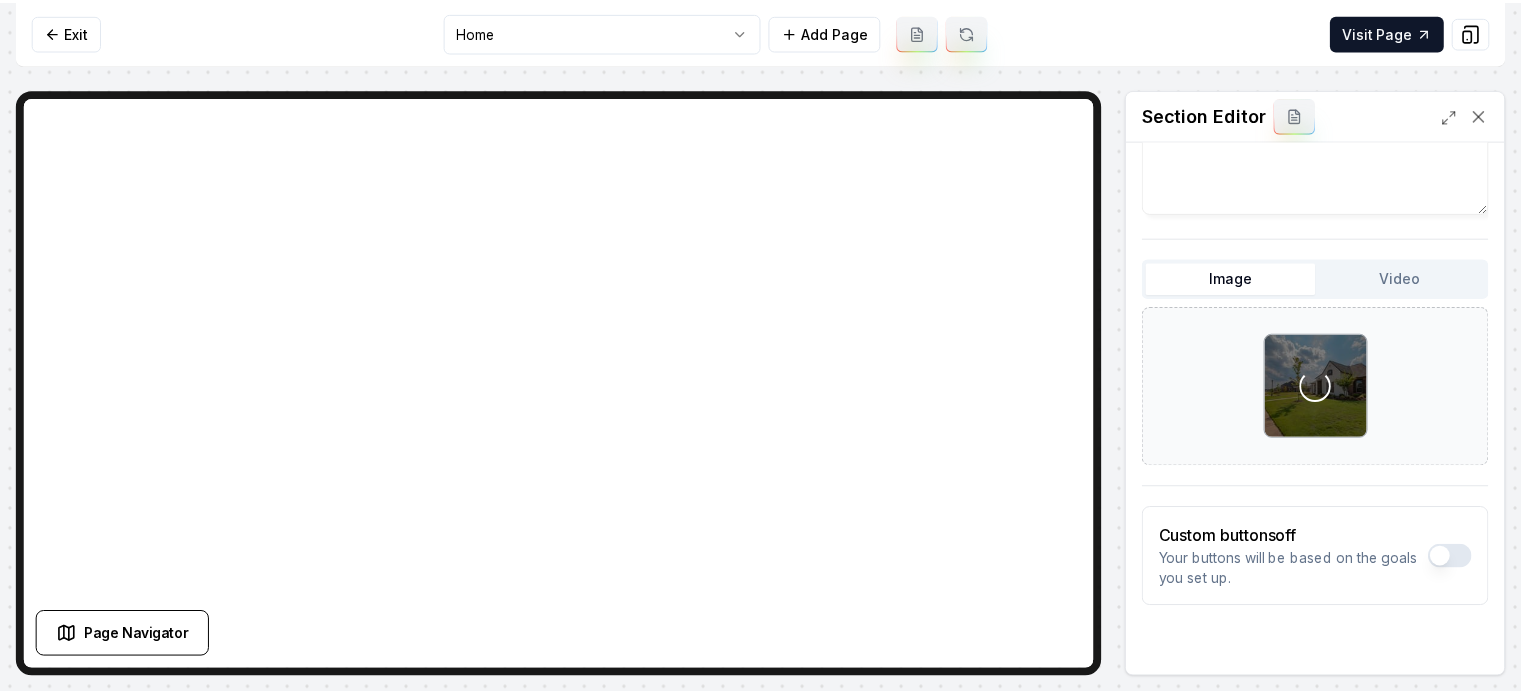 scroll, scrollTop: 223, scrollLeft: 0, axis: vertical 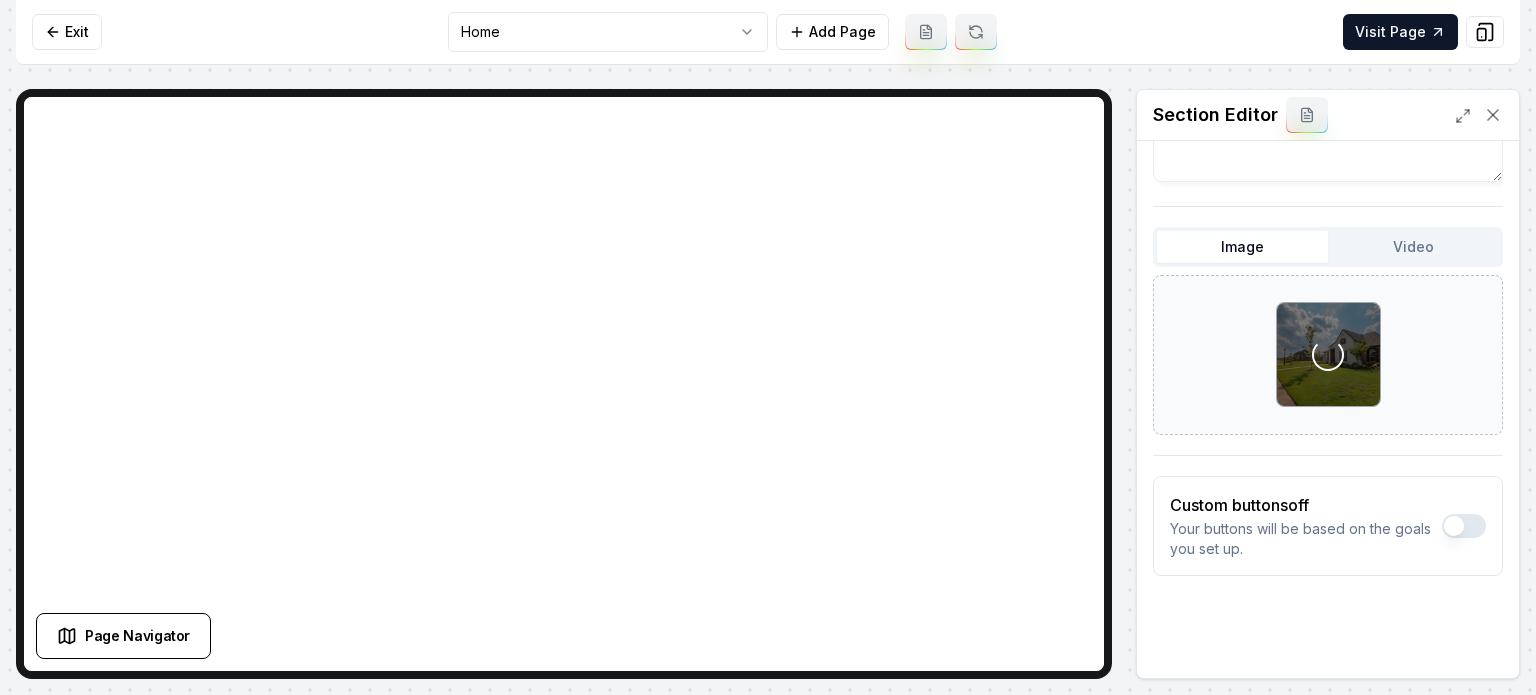 click on "Header Elevate Your Home with Spire Home Systems Subheader Expertly Integrate Your Technology for a Seamless Living Experience Image Video Loading... Custom buttons  off Your buttons will be based on the goals you set up. Discard Changes Save" at bounding box center (1328, 299) 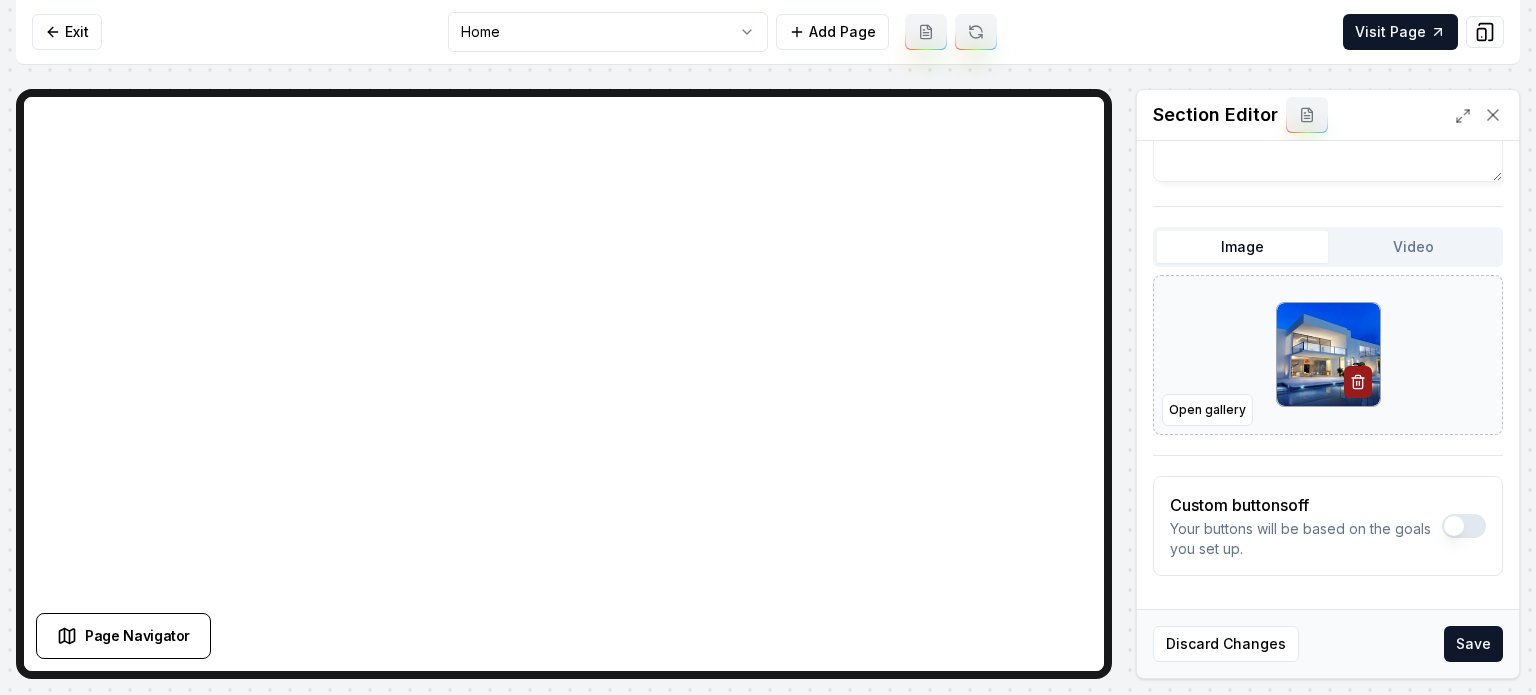 click on "Discard Changes Save" at bounding box center (1328, 643) 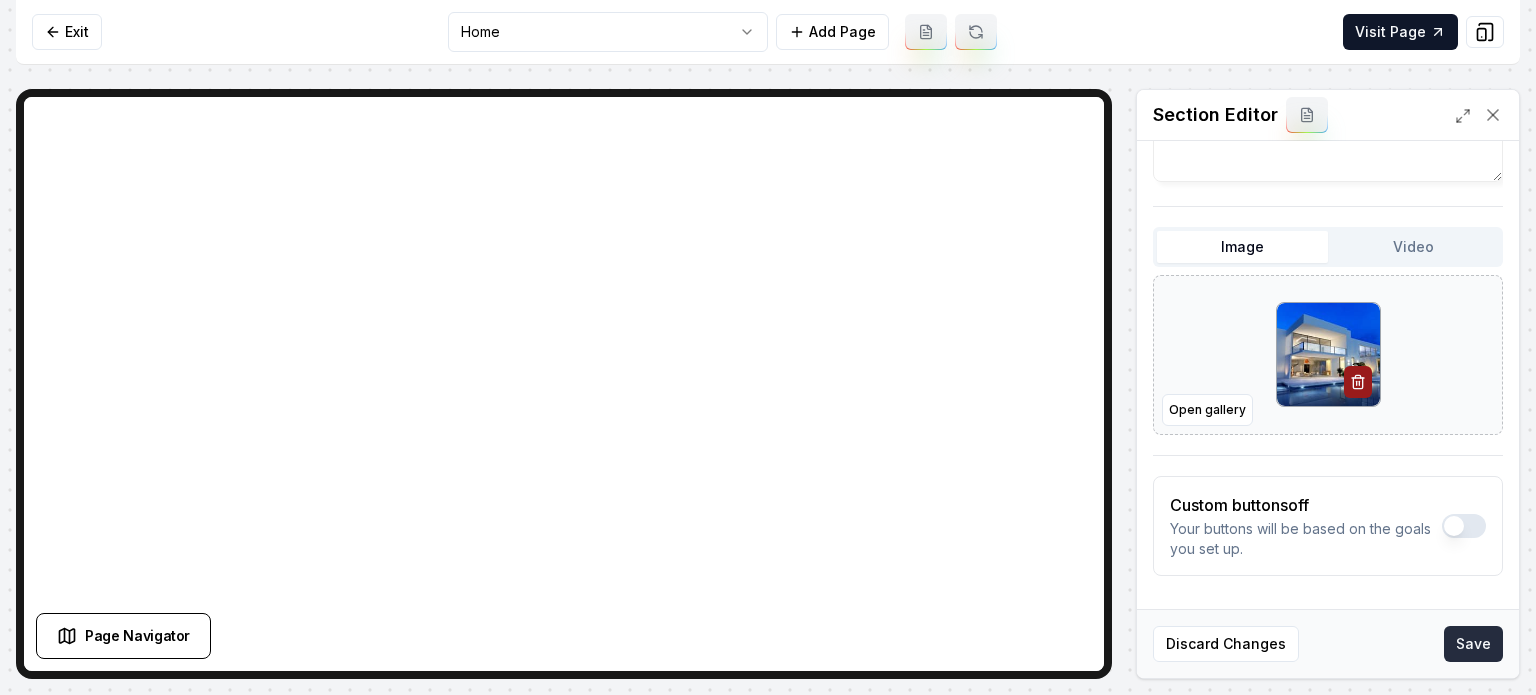 click on "Save" at bounding box center [1473, 644] 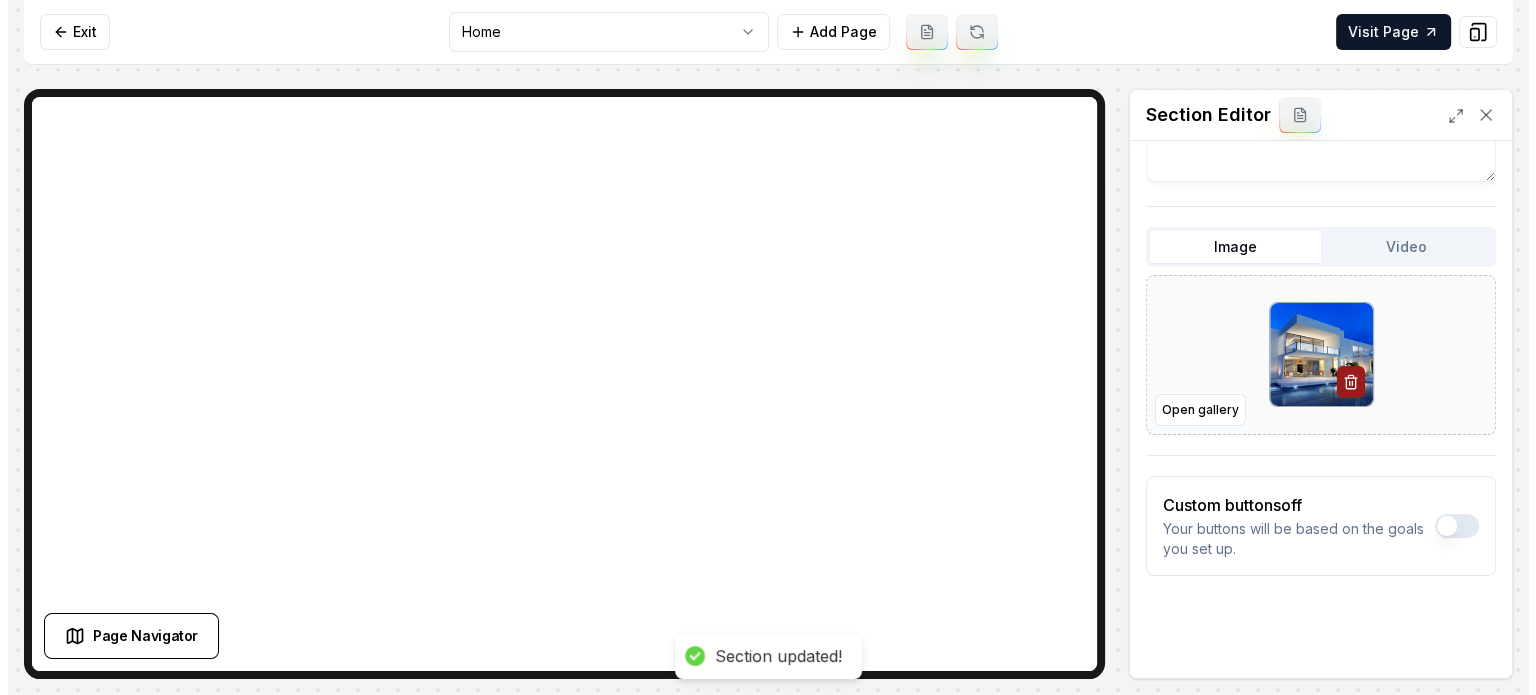 scroll, scrollTop: 0, scrollLeft: 0, axis: both 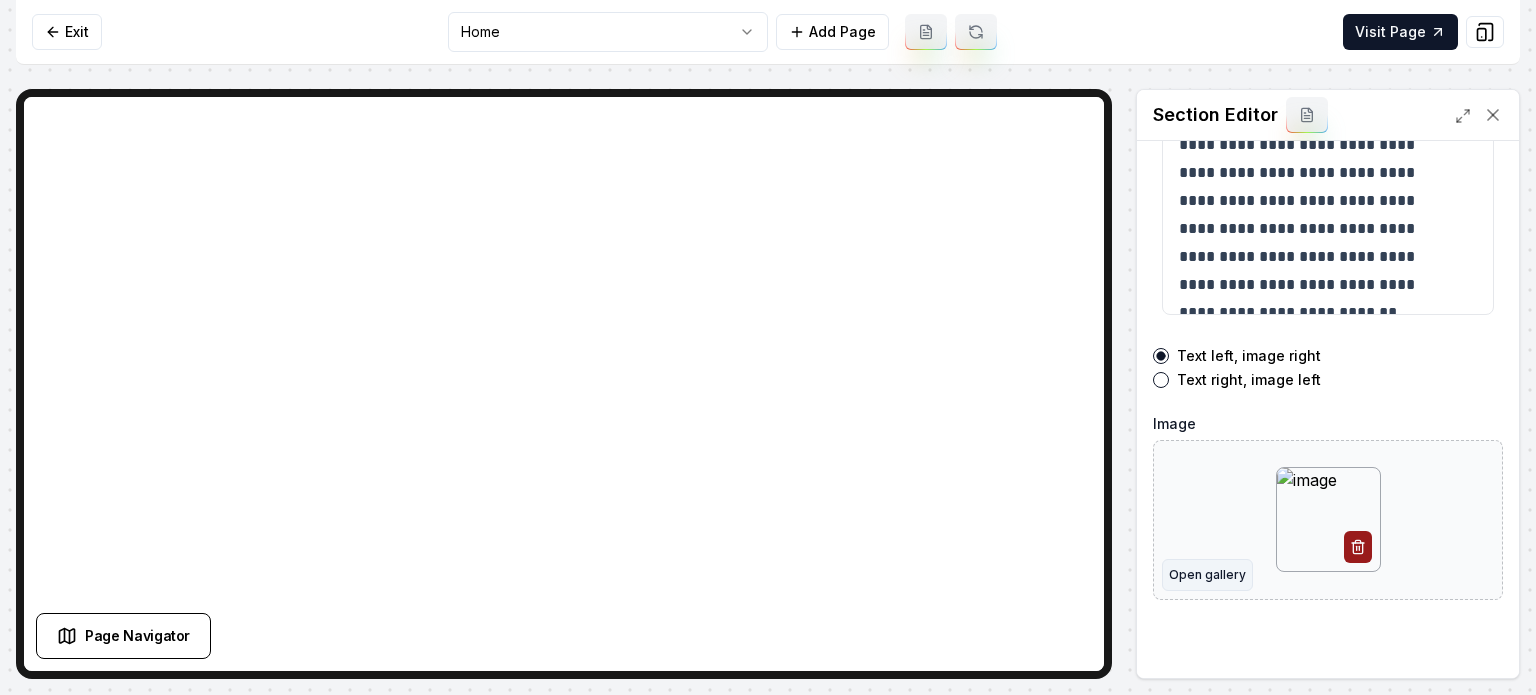 click on "Open gallery" at bounding box center (1207, 575) 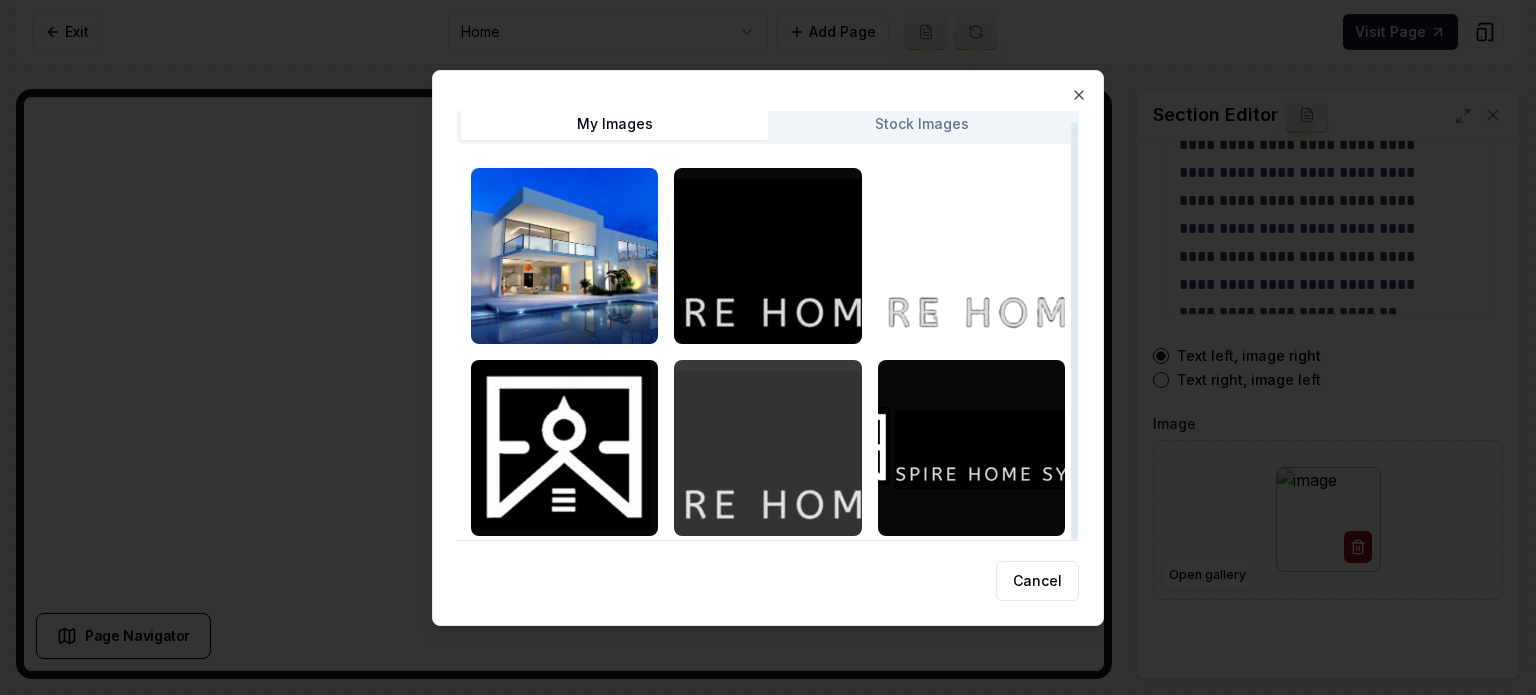 scroll, scrollTop: 10, scrollLeft: 0, axis: vertical 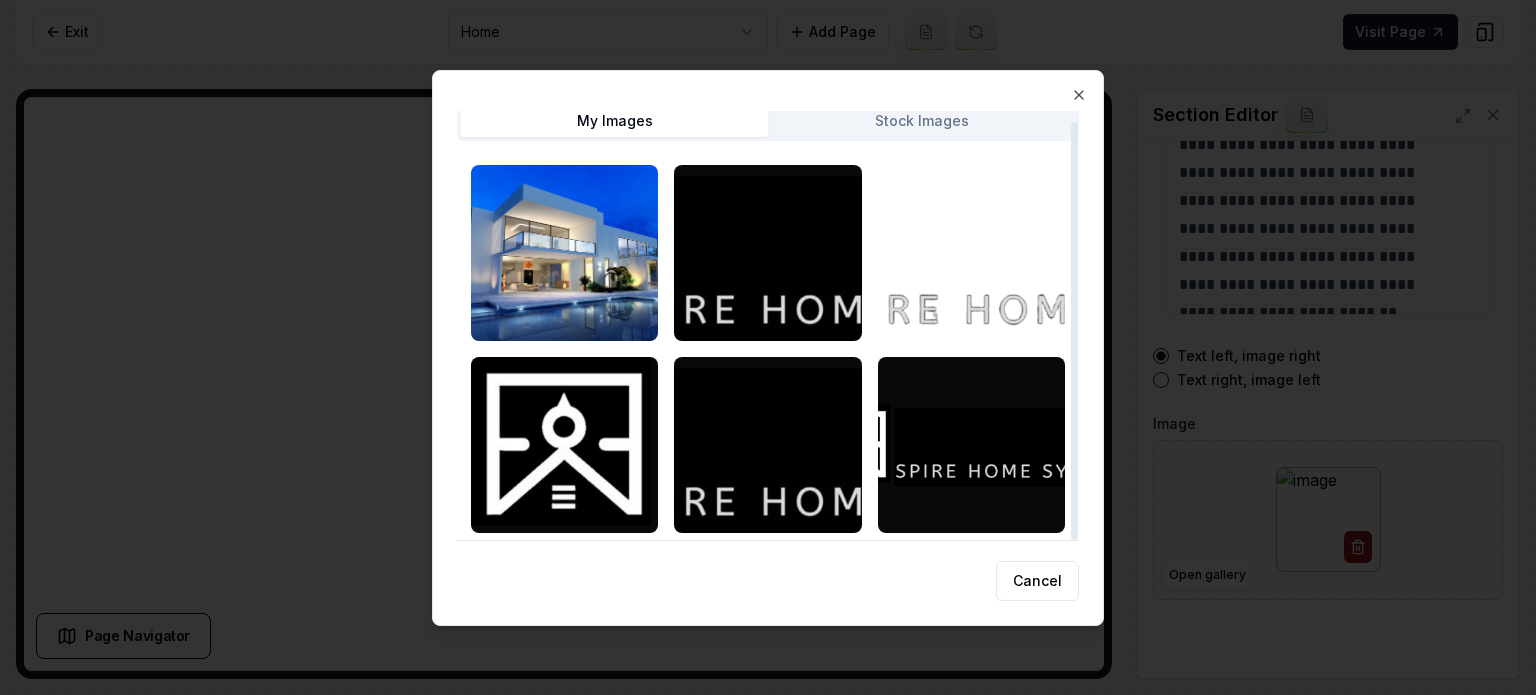 click on "Stock Images" at bounding box center (921, 121) 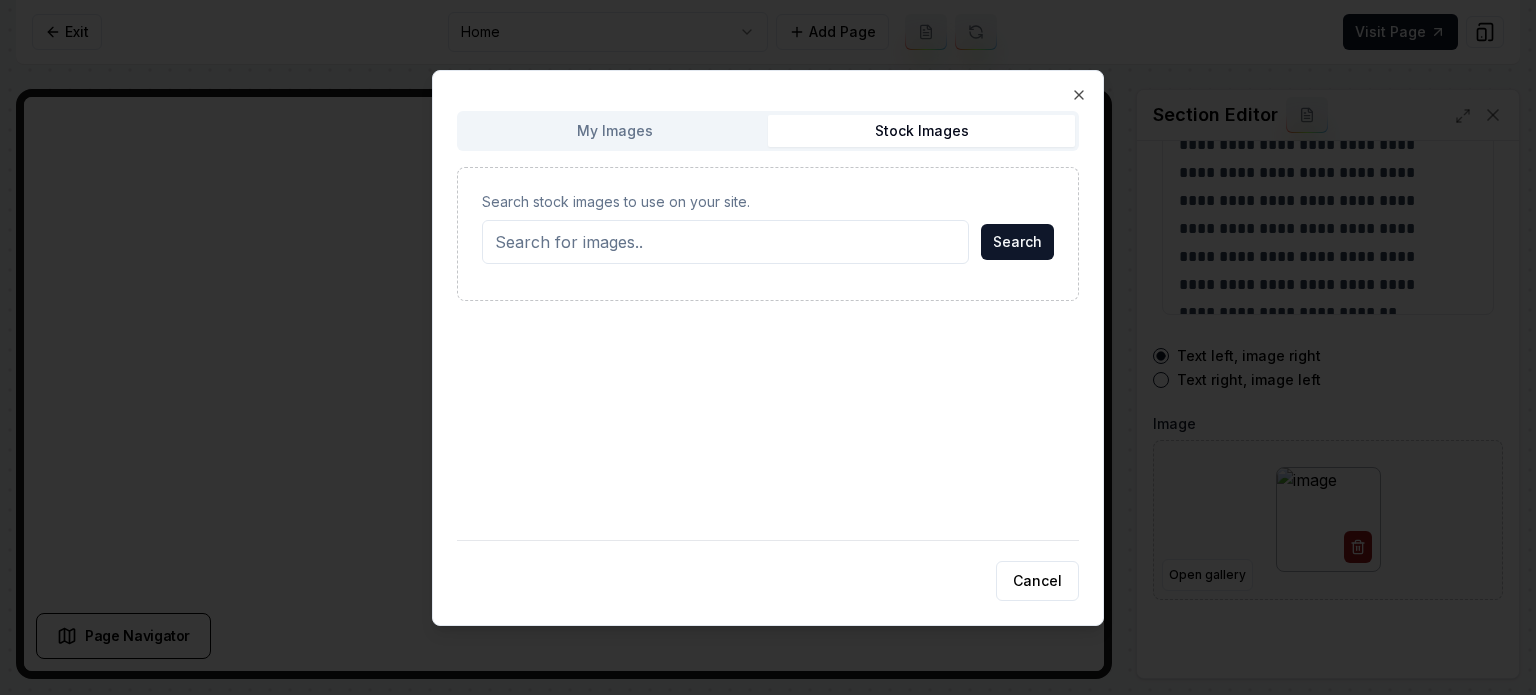 click on "Search stock images to use on your site." at bounding box center [725, 242] 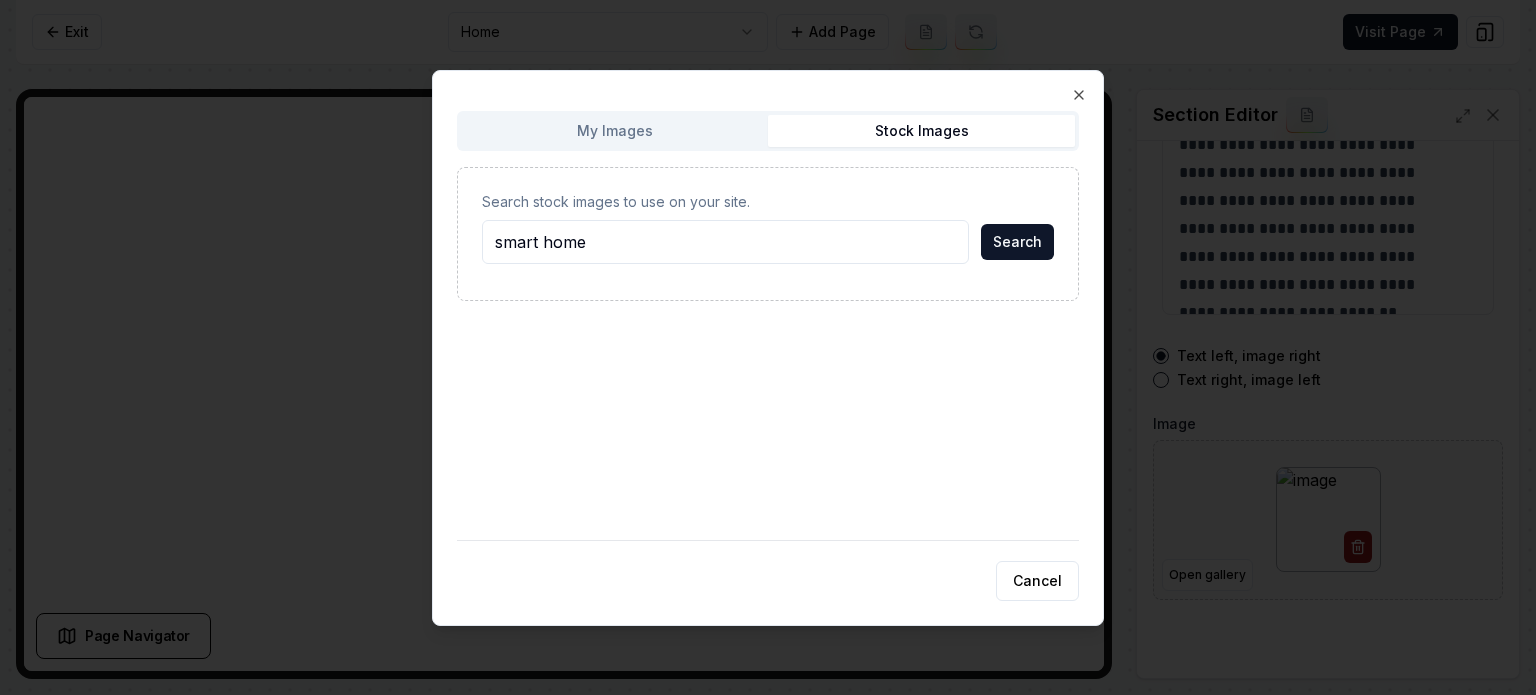 type on "smart home" 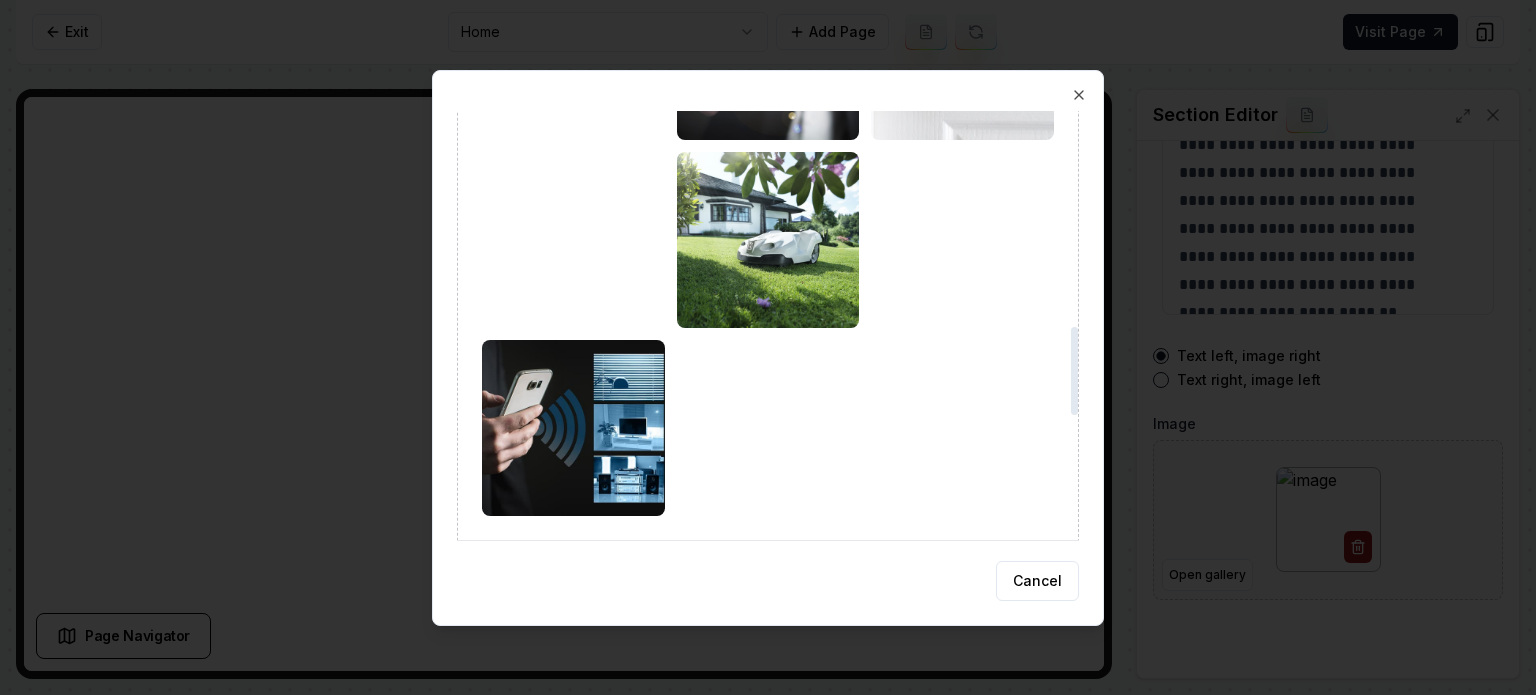 scroll, scrollTop: 1100, scrollLeft: 0, axis: vertical 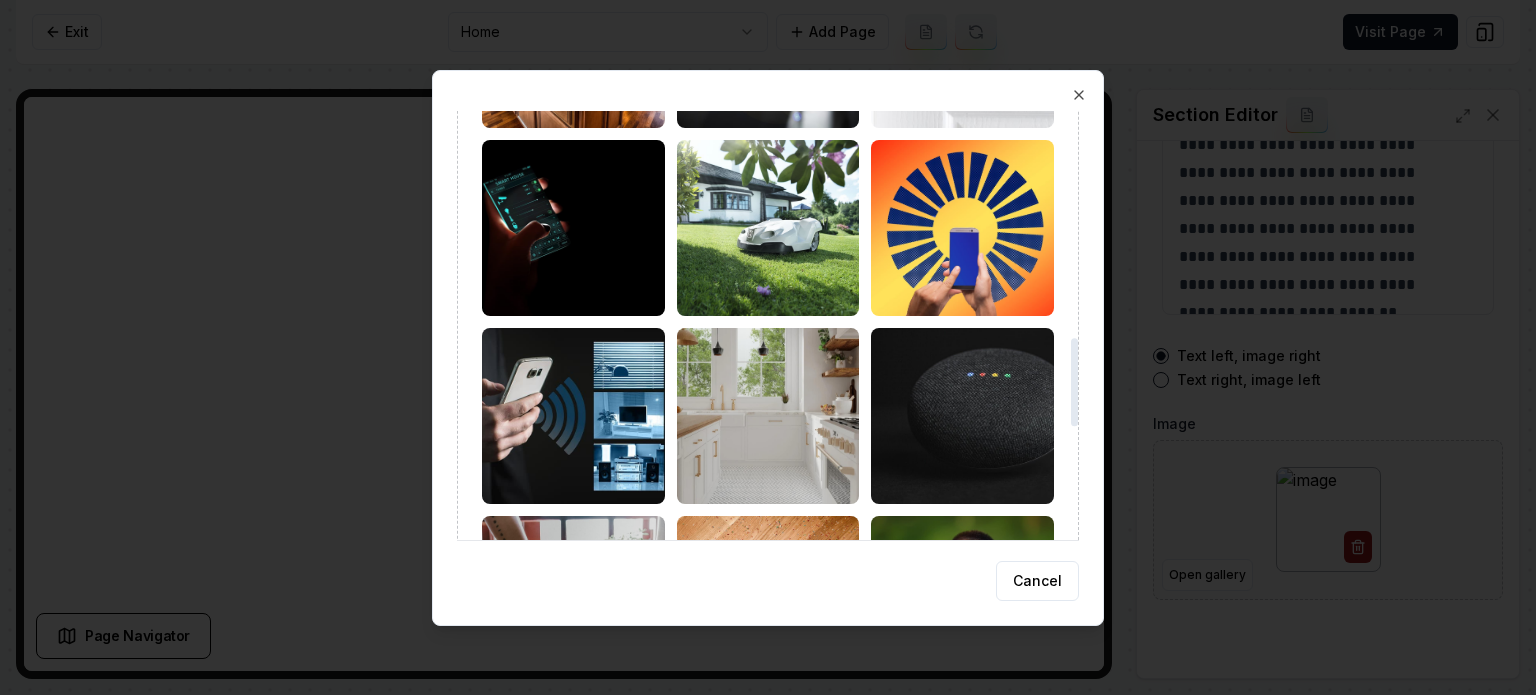 click at bounding box center (573, 228) 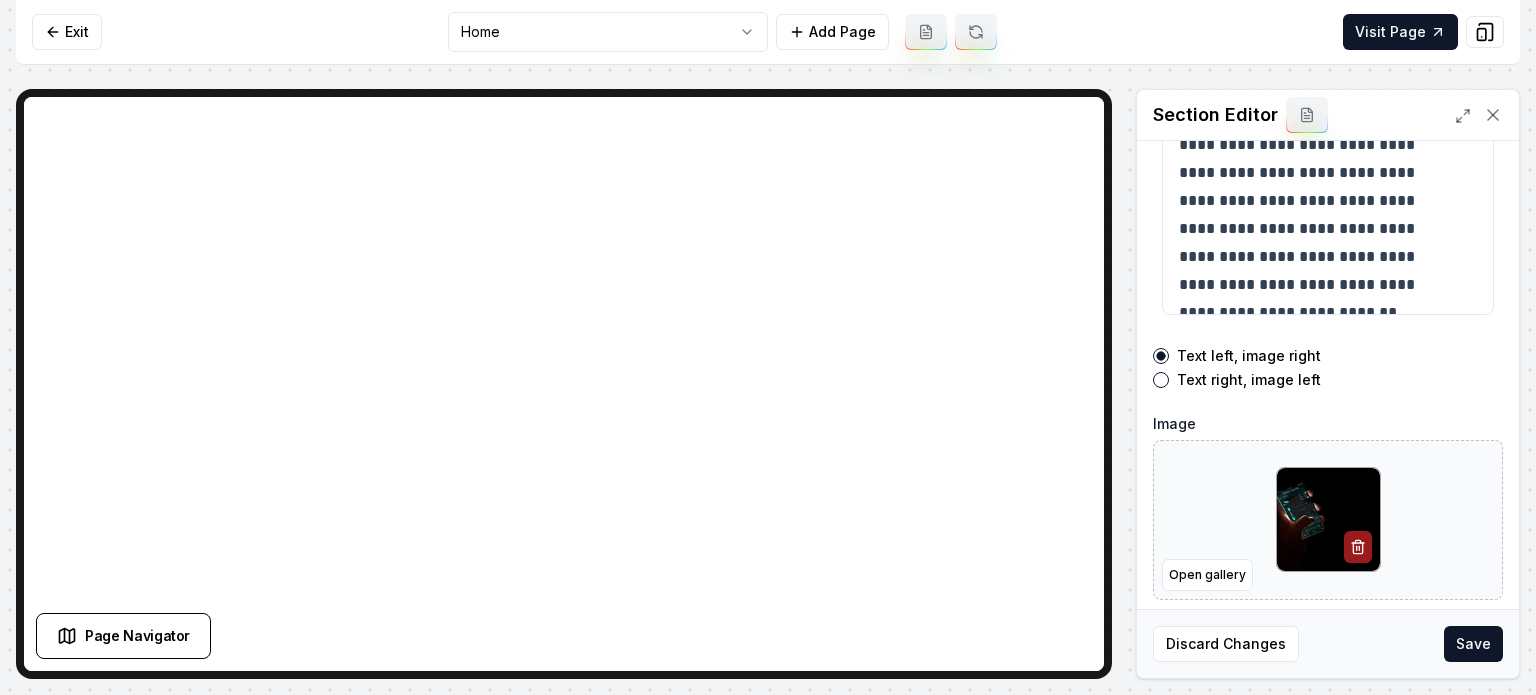 drag, startPoint x: 1473, startPoint y: 635, endPoint x: 1486, endPoint y: 633, distance: 13.152946 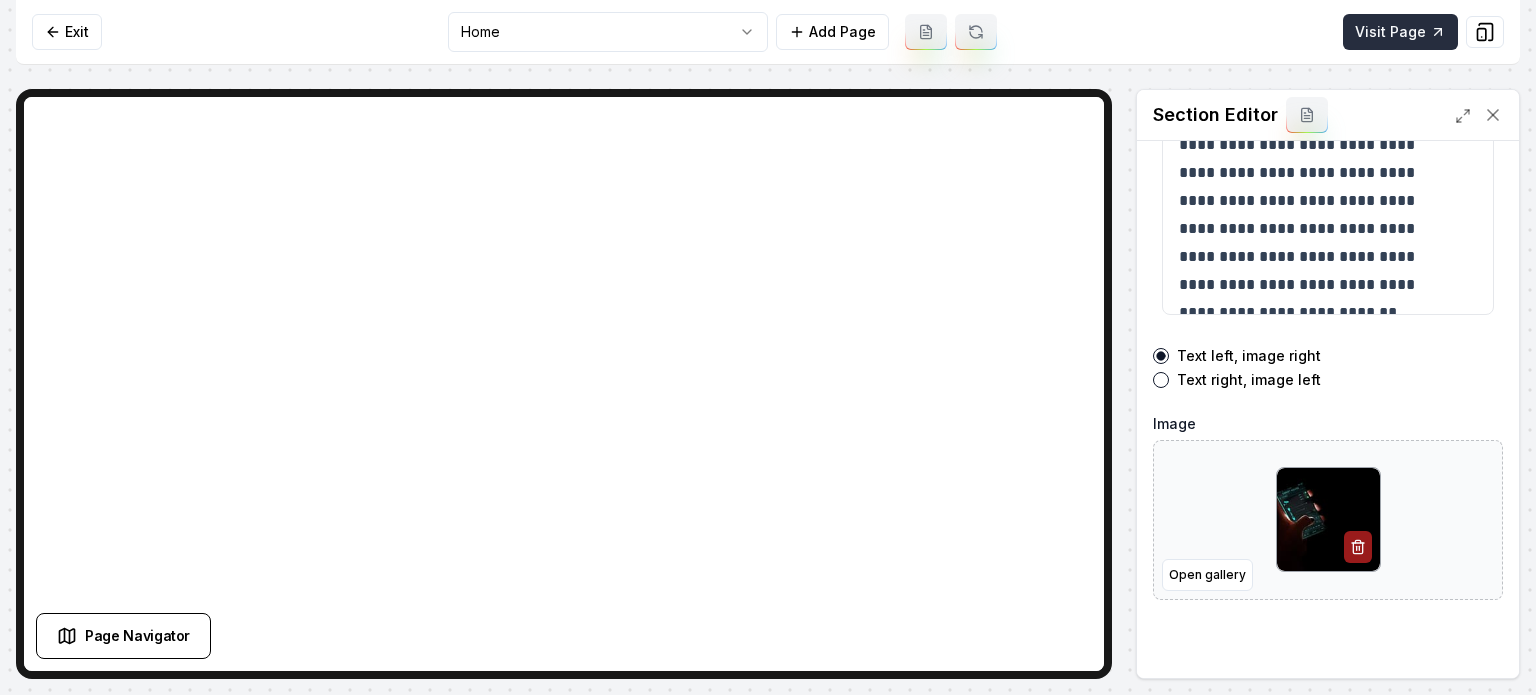 click on "Visit Page" at bounding box center (1400, 32) 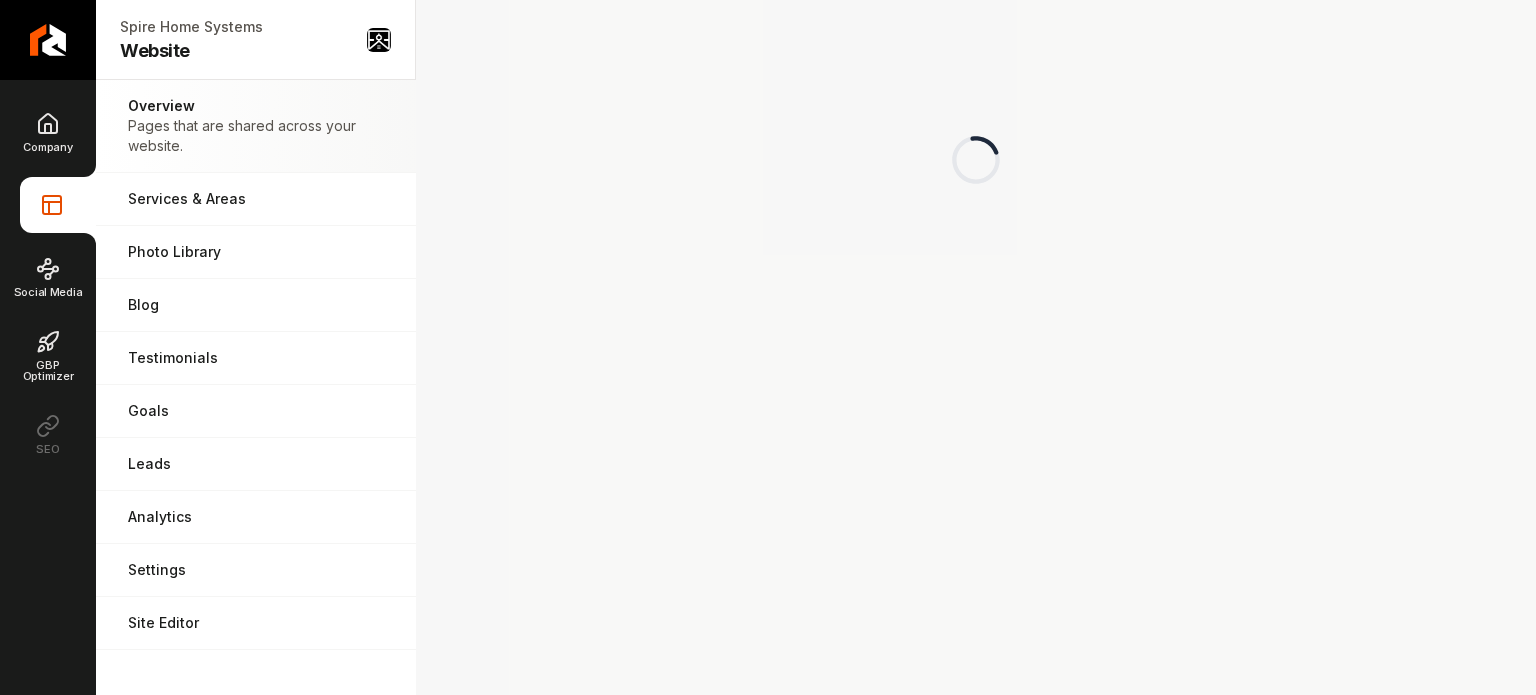 scroll, scrollTop: 0, scrollLeft: 0, axis: both 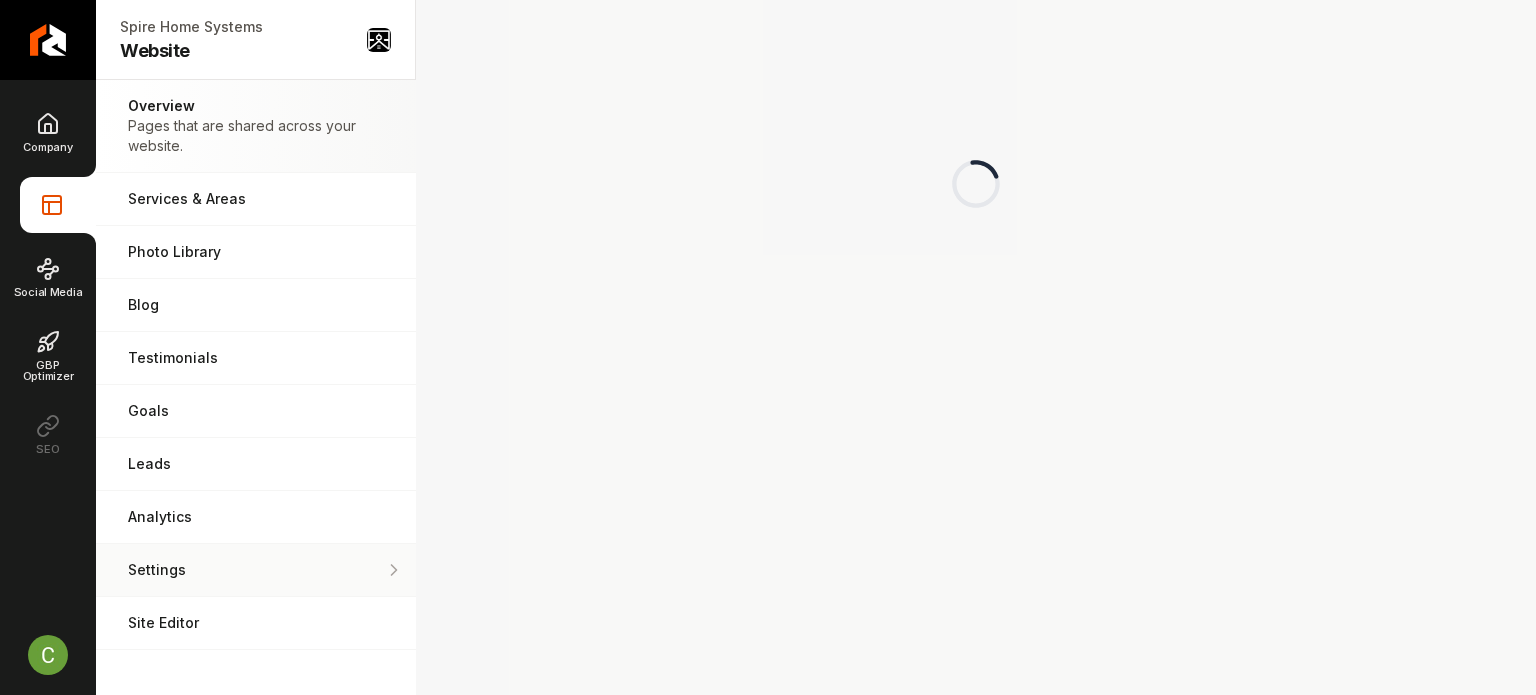 click on "Settings" at bounding box center [256, 570] 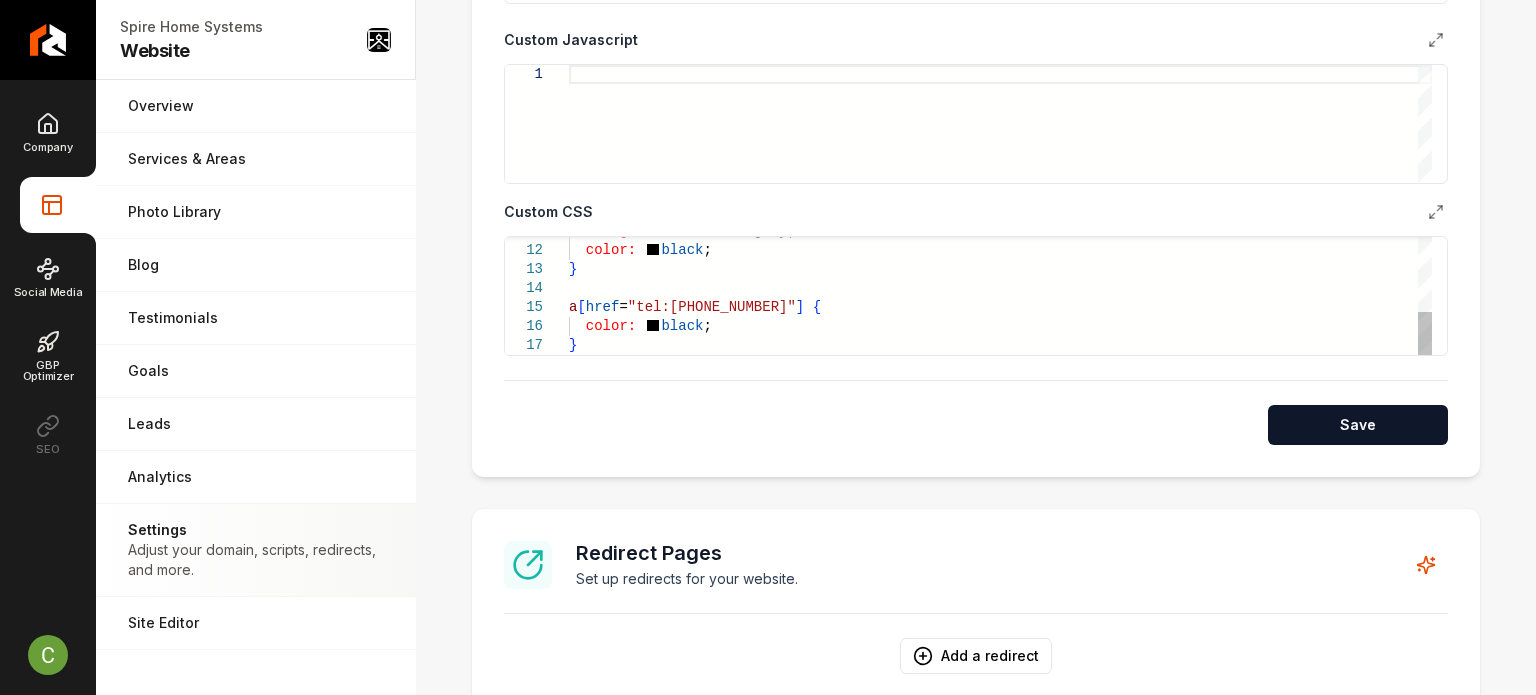 scroll, scrollTop: 1000, scrollLeft: 0, axis: vertical 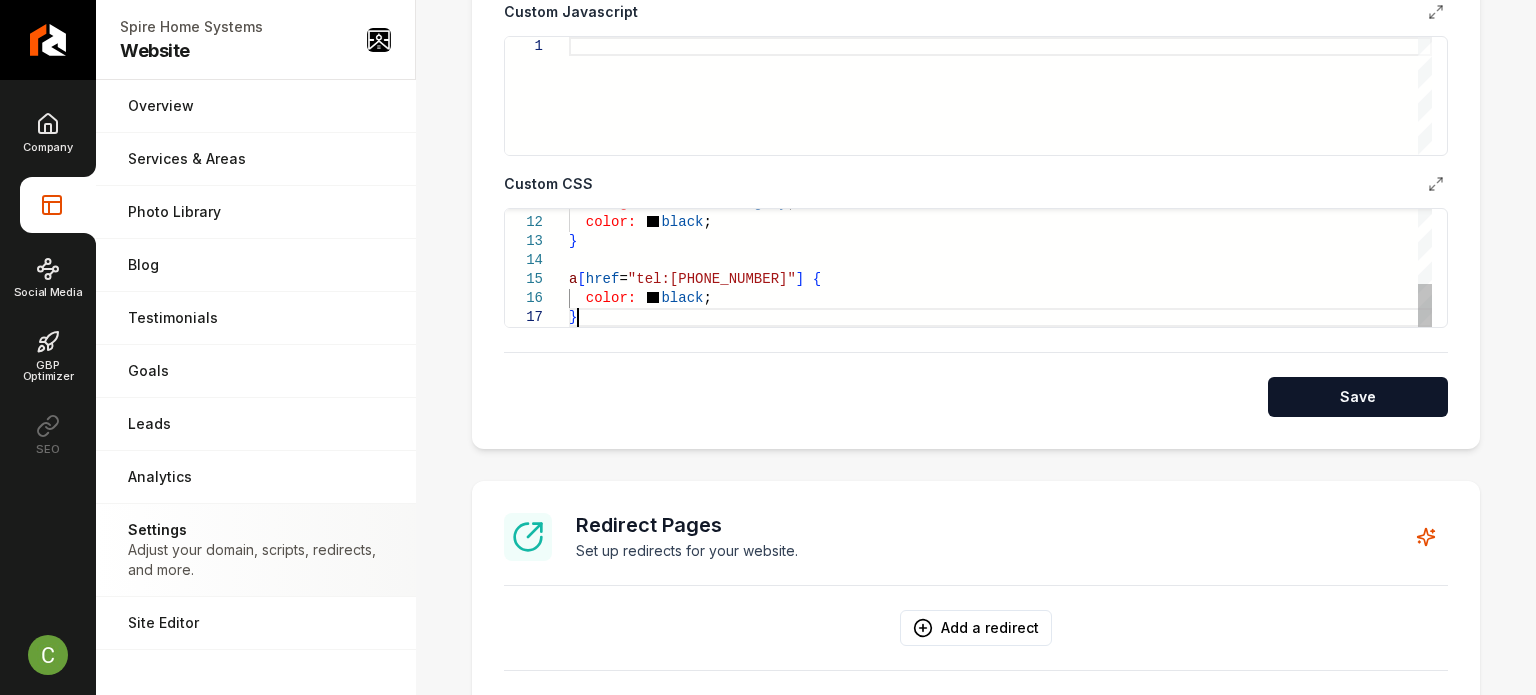 click on "background-color:     grey ;    color:     black ; } a [ href = "tel:[PHONE_NUMBER]" ]   {    color:     black ; }" at bounding box center [1000, 165] 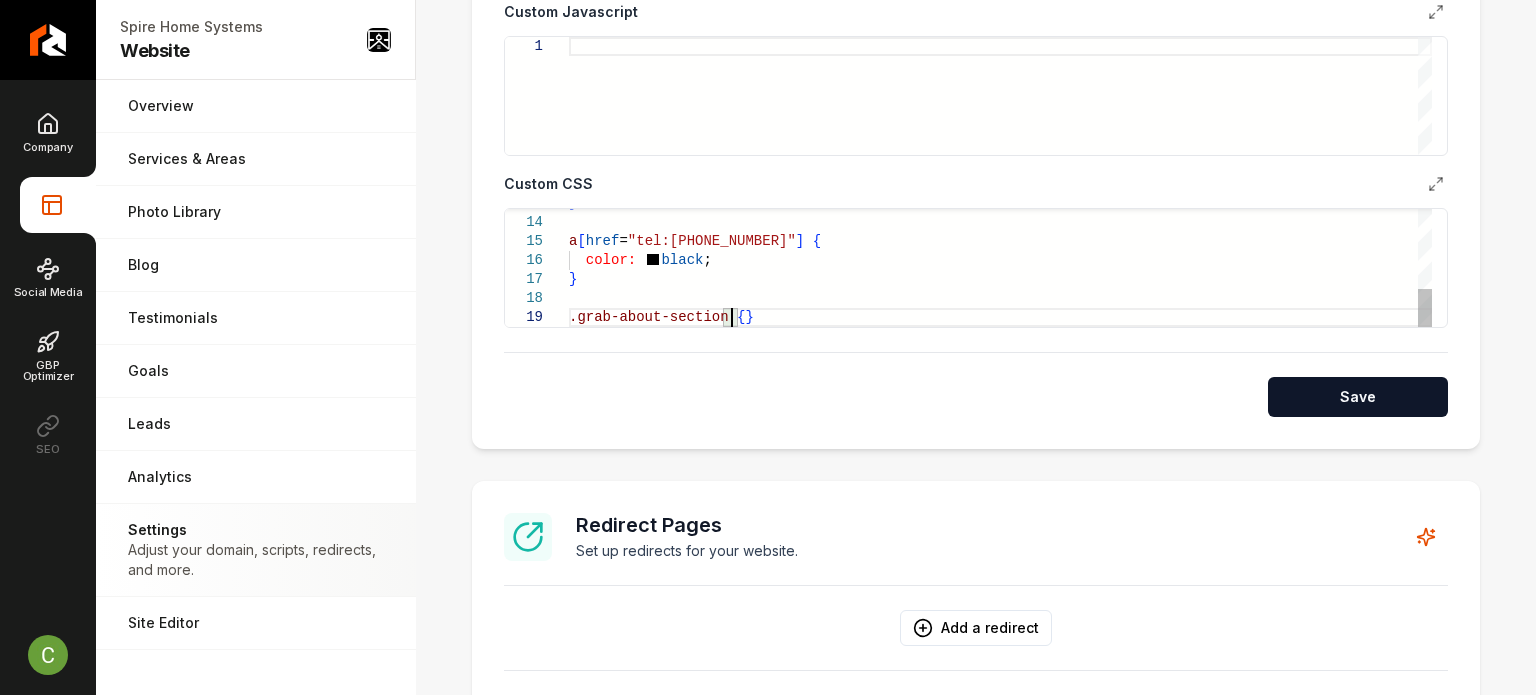 scroll, scrollTop: 171, scrollLeft: 14, axis: both 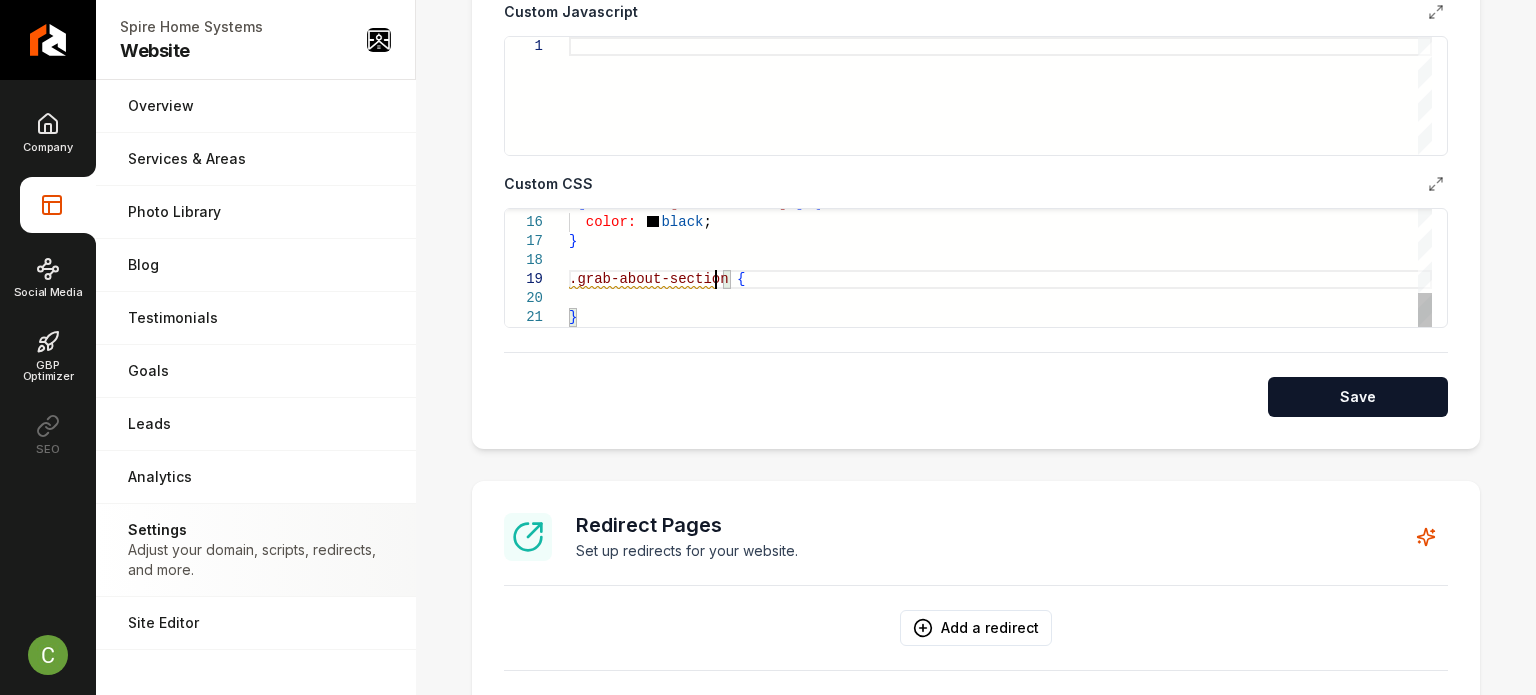 click on "a [ href = "tel:[PHONE_NUMBER]" ]   {    color:     black ; } .grab-about-section   {    }" at bounding box center (1000, 127) 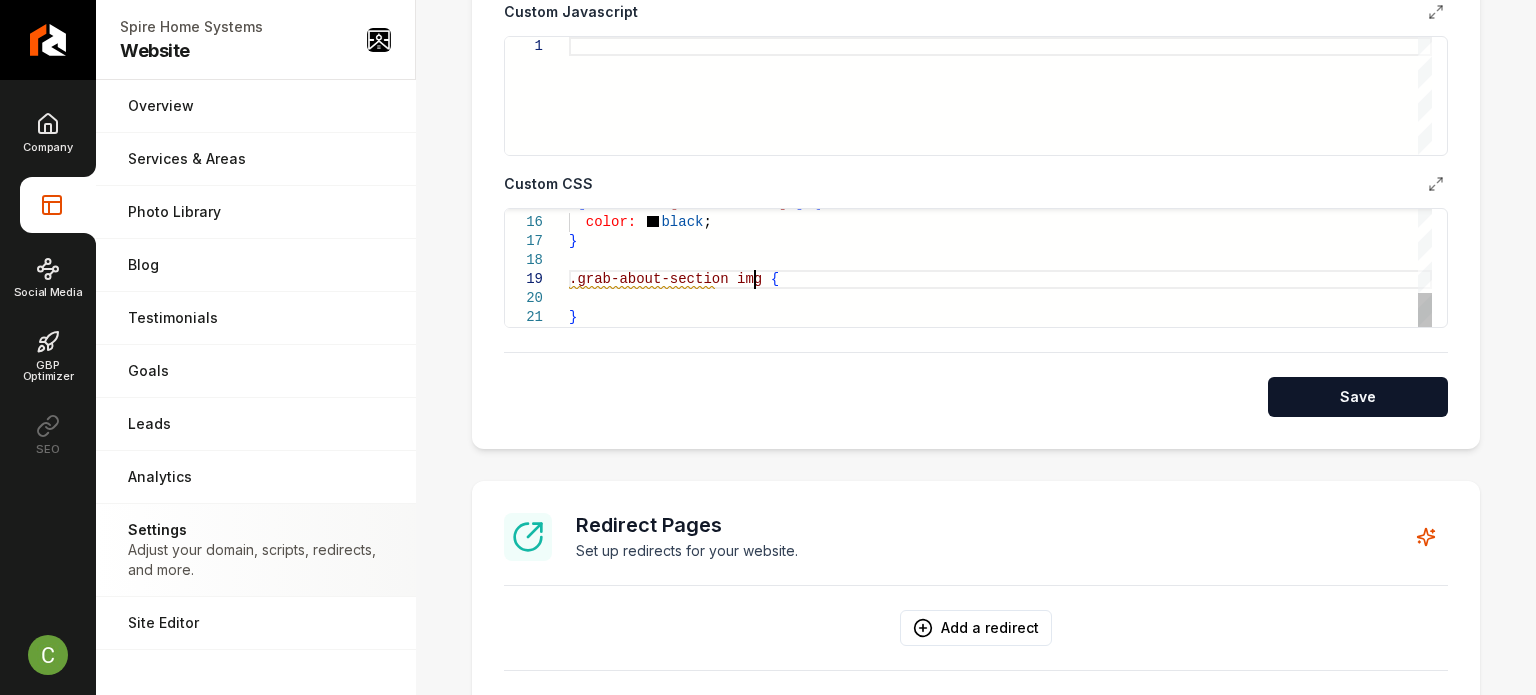 scroll, scrollTop: 168, scrollLeft: 184, axis: both 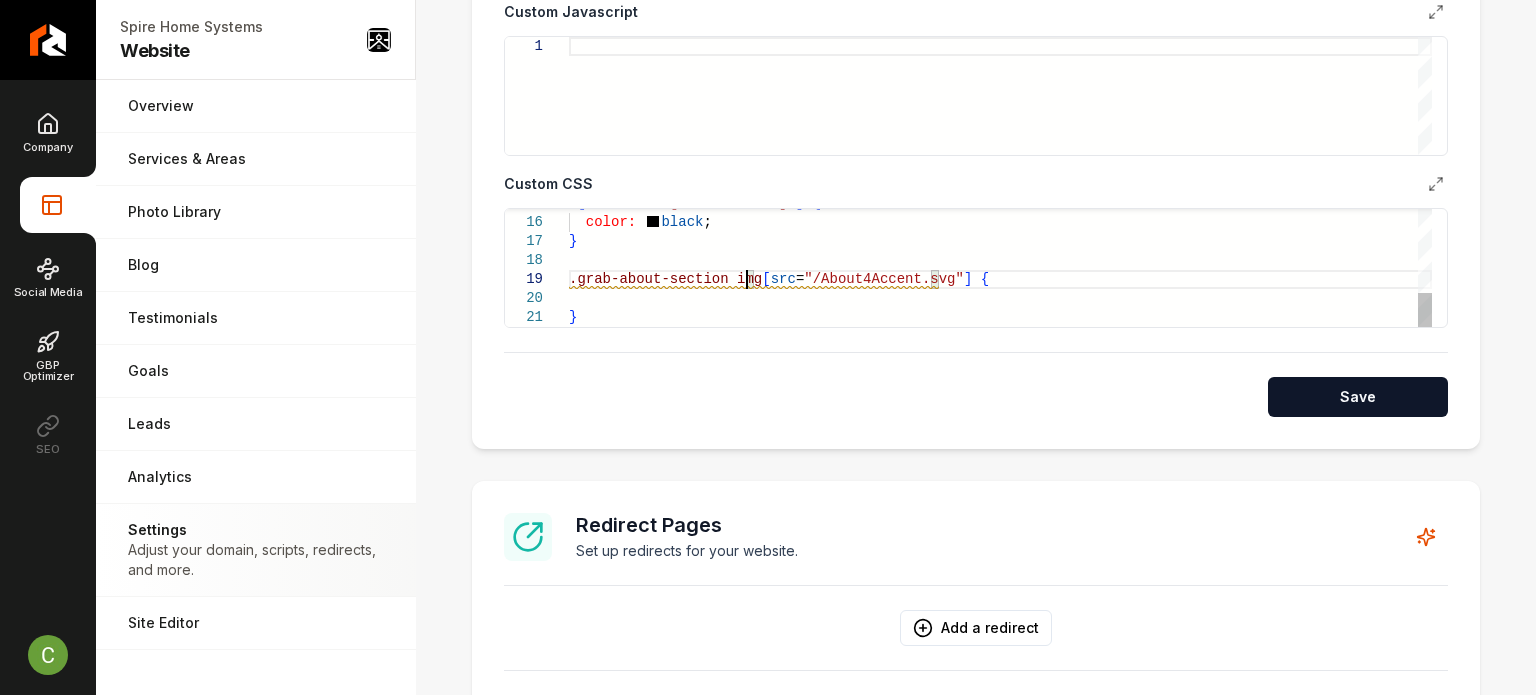 click on "a [ href = "tel:[PHONE_NUMBER]" ]   {    color:     black ; } .grab-about-section   img [ src = "/About4Accent.svg" ]   { }" at bounding box center [1000, 127] 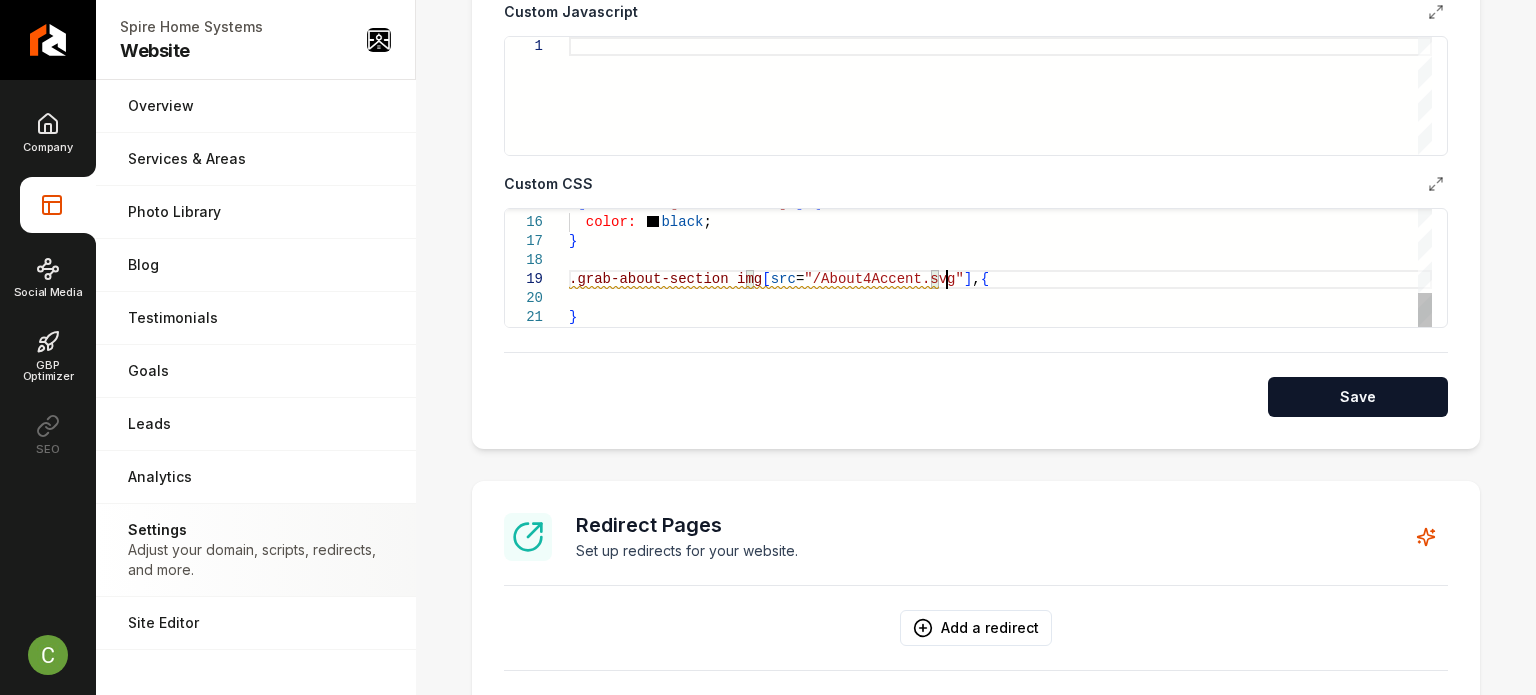 scroll, scrollTop: 168, scrollLeft: 384, axis: both 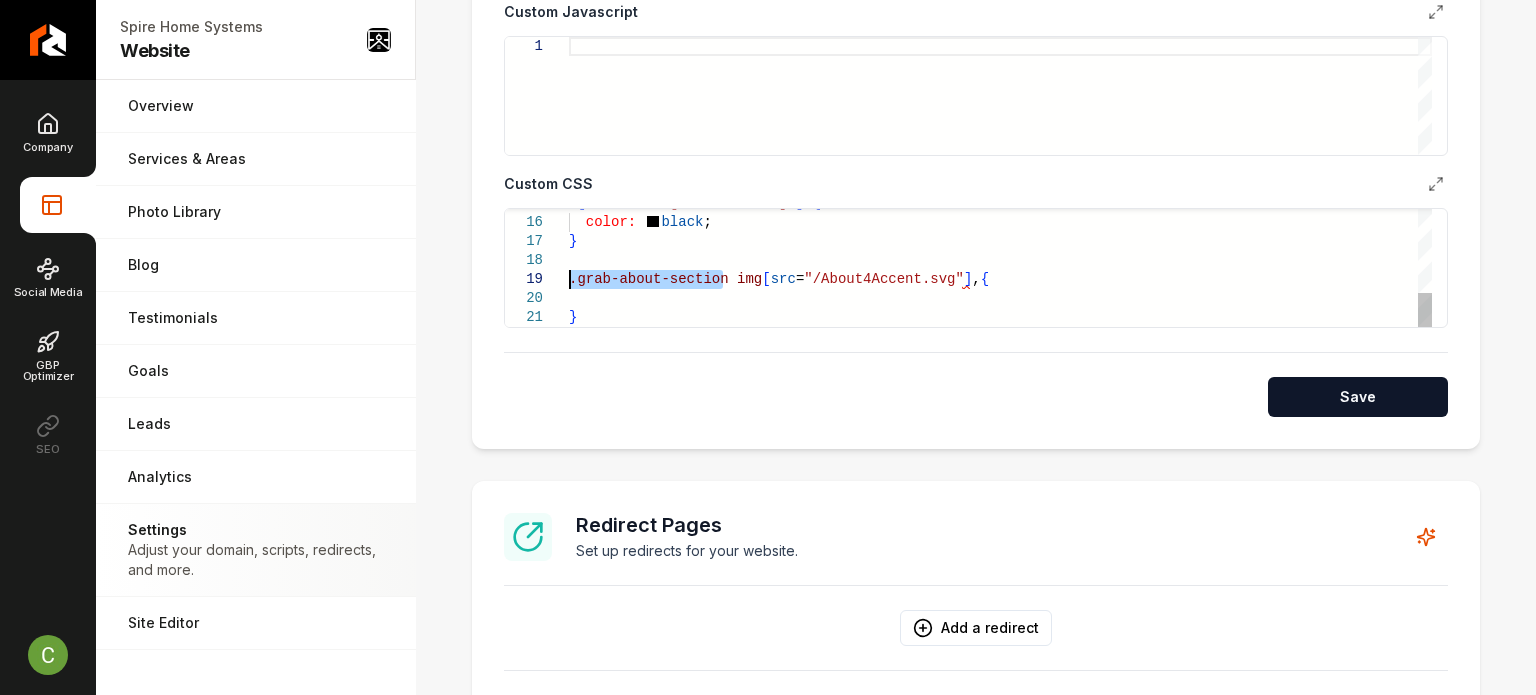 drag, startPoint x: 723, startPoint y: 280, endPoint x: 540, endPoint y: 279, distance: 183.00273 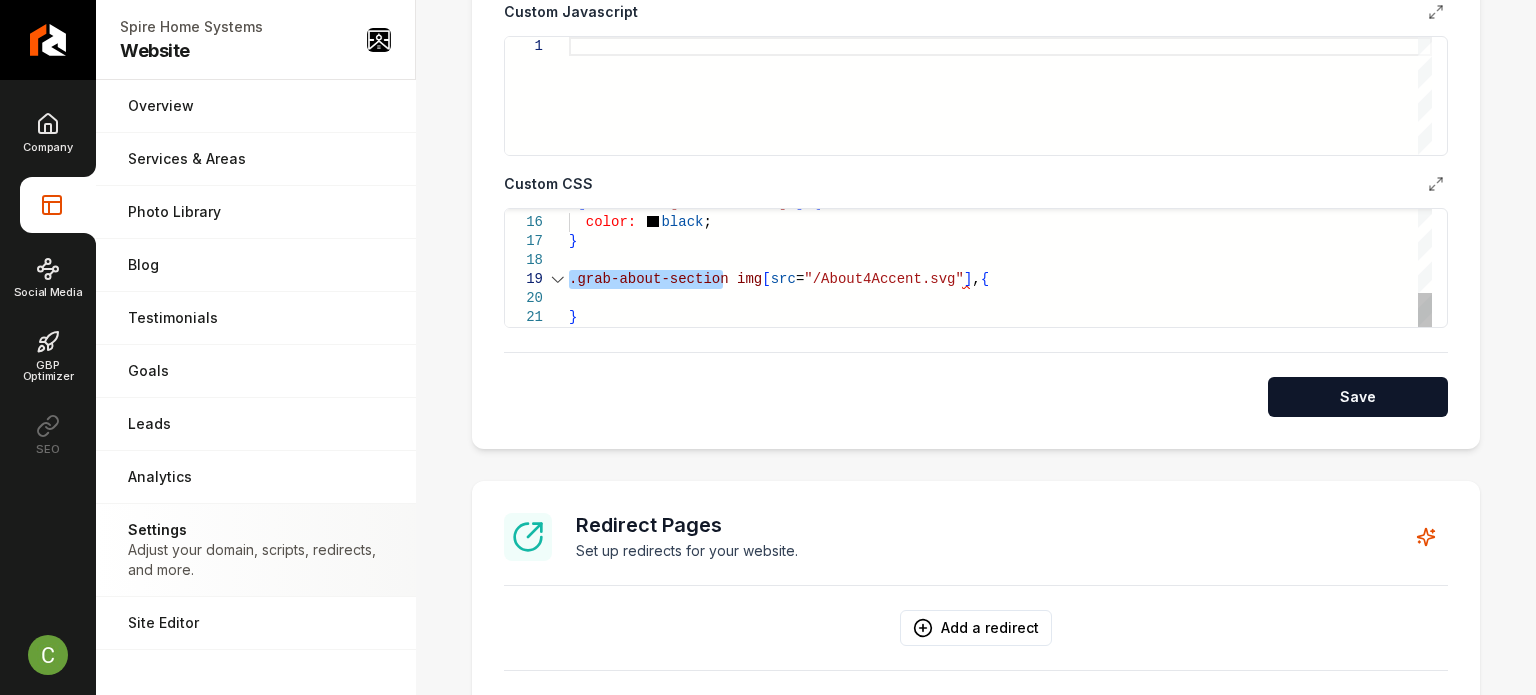 scroll, scrollTop: 168, scrollLeft: 245, axis: both 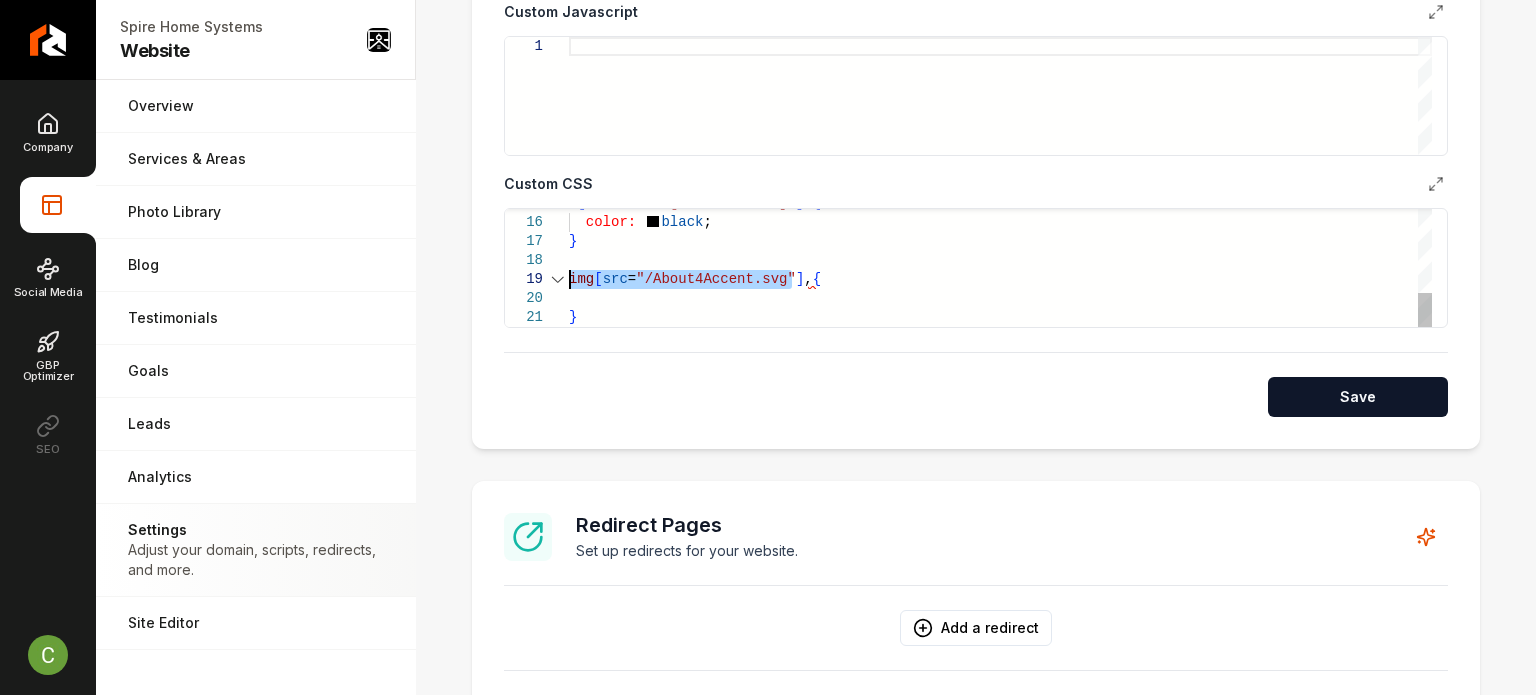 drag, startPoint x: 792, startPoint y: 280, endPoint x: 549, endPoint y: 277, distance: 243.01852 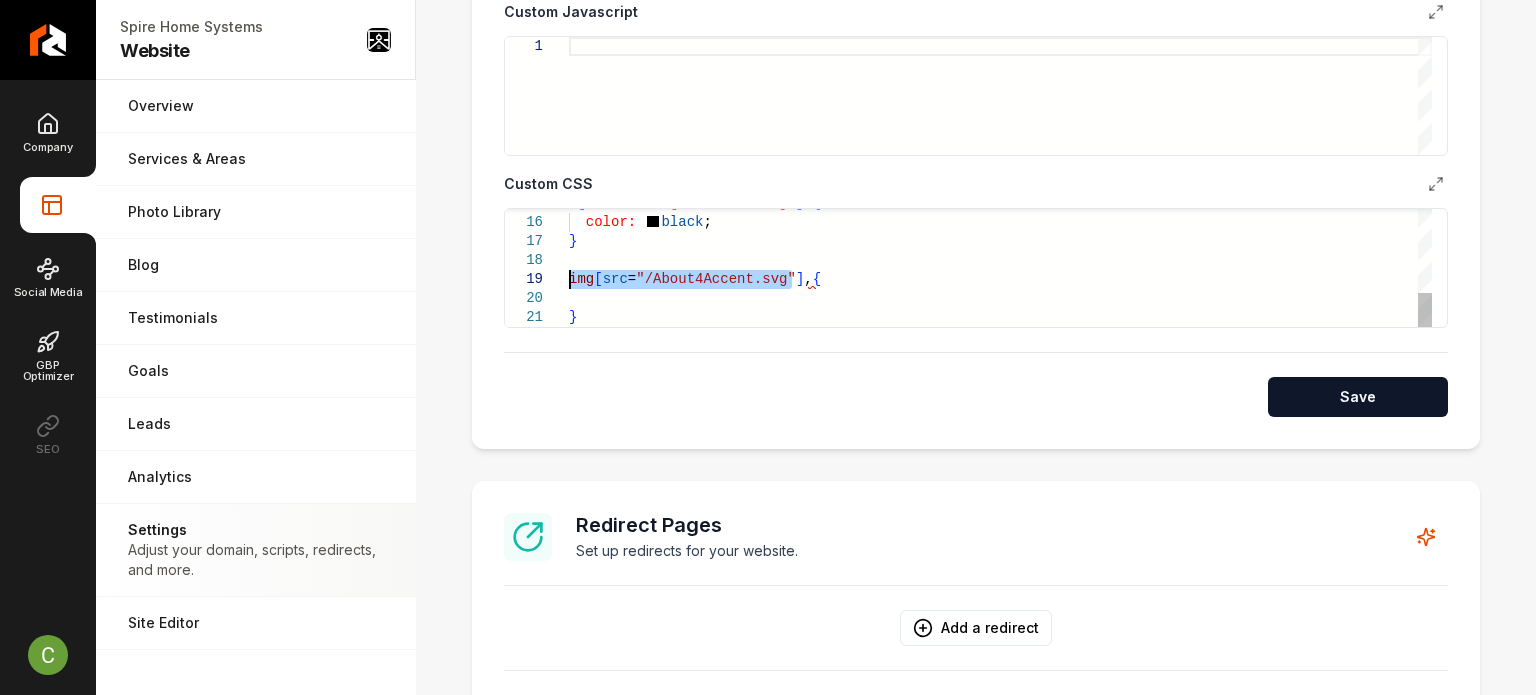 click on "a [ href = "tel:[PHONE_NUMBER]" ]   {    color:     black ; } img [ src = "/About4Accent.svg" ] ,   { }" at bounding box center (1000, 127) 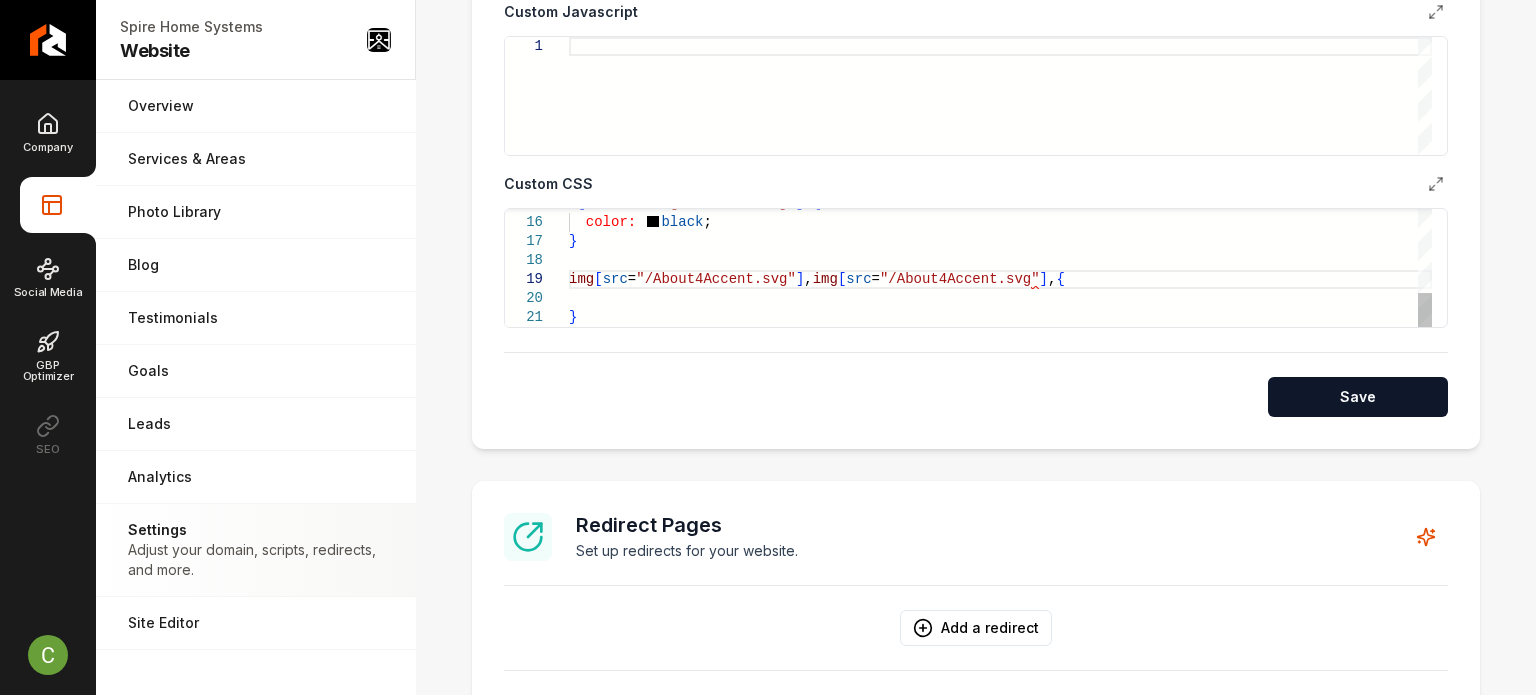 click on "a [ href = "tel:[PHONE_NUMBER]" ]   {    color:     black ; } img [ src = "/About4Accent.svg" ] ,  img [ src = "/About4Accent.svg" ] ,  { }" at bounding box center [1000, 127] 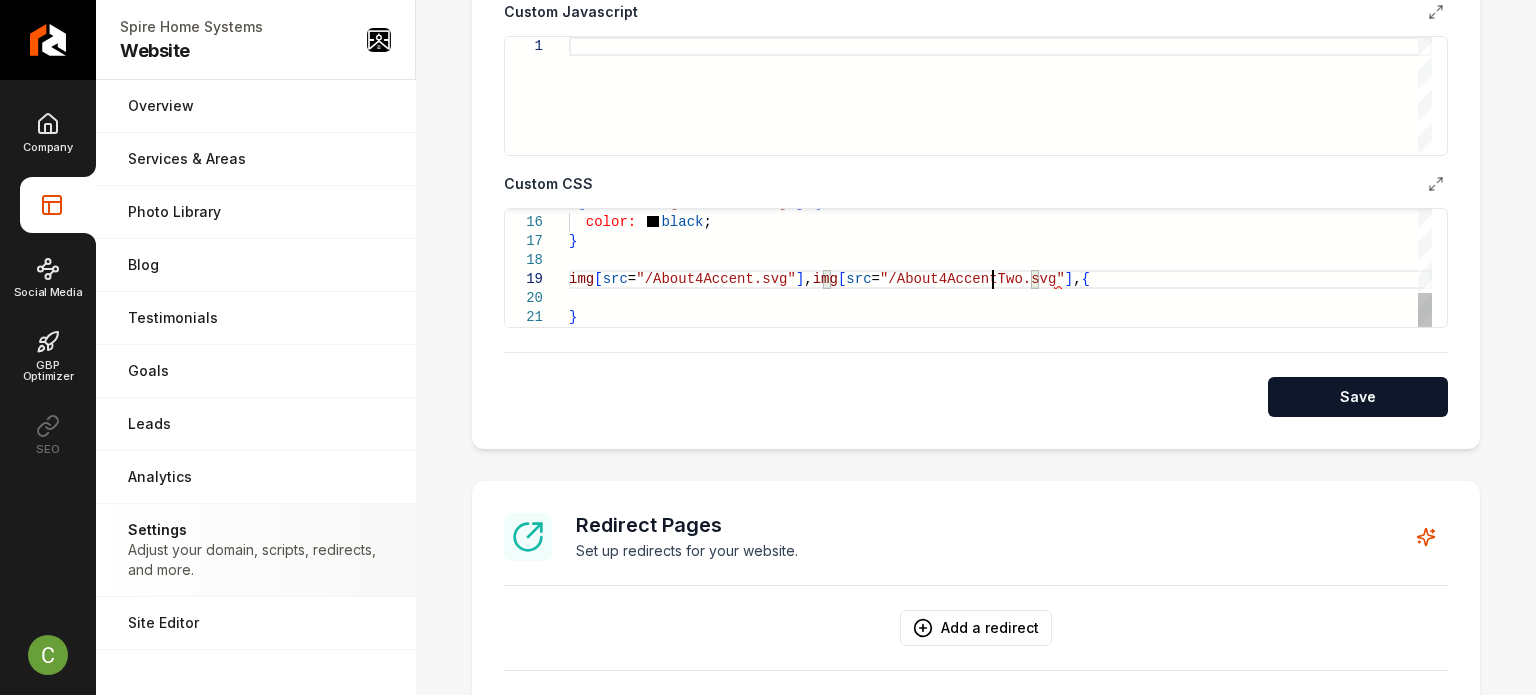 scroll, scrollTop: 168, scrollLeft: 423, axis: both 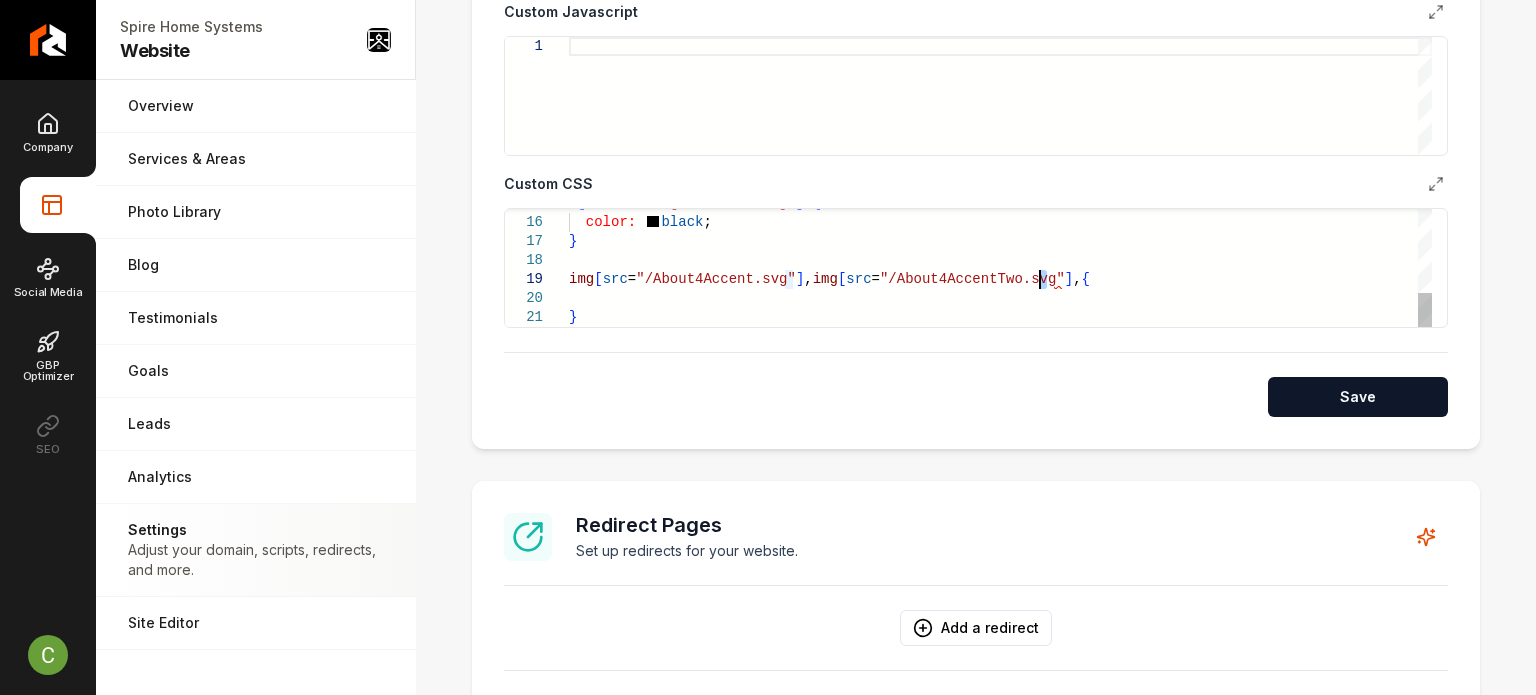 click on "a [ href = "tel:[PHONE_NUMBER]" ]   {    color:     black ; } img [ src = "/About4Accent.svg" ] ,  img [ src = "/About4AccentTwo.svg" ] ,  { }" at bounding box center (1000, 127) 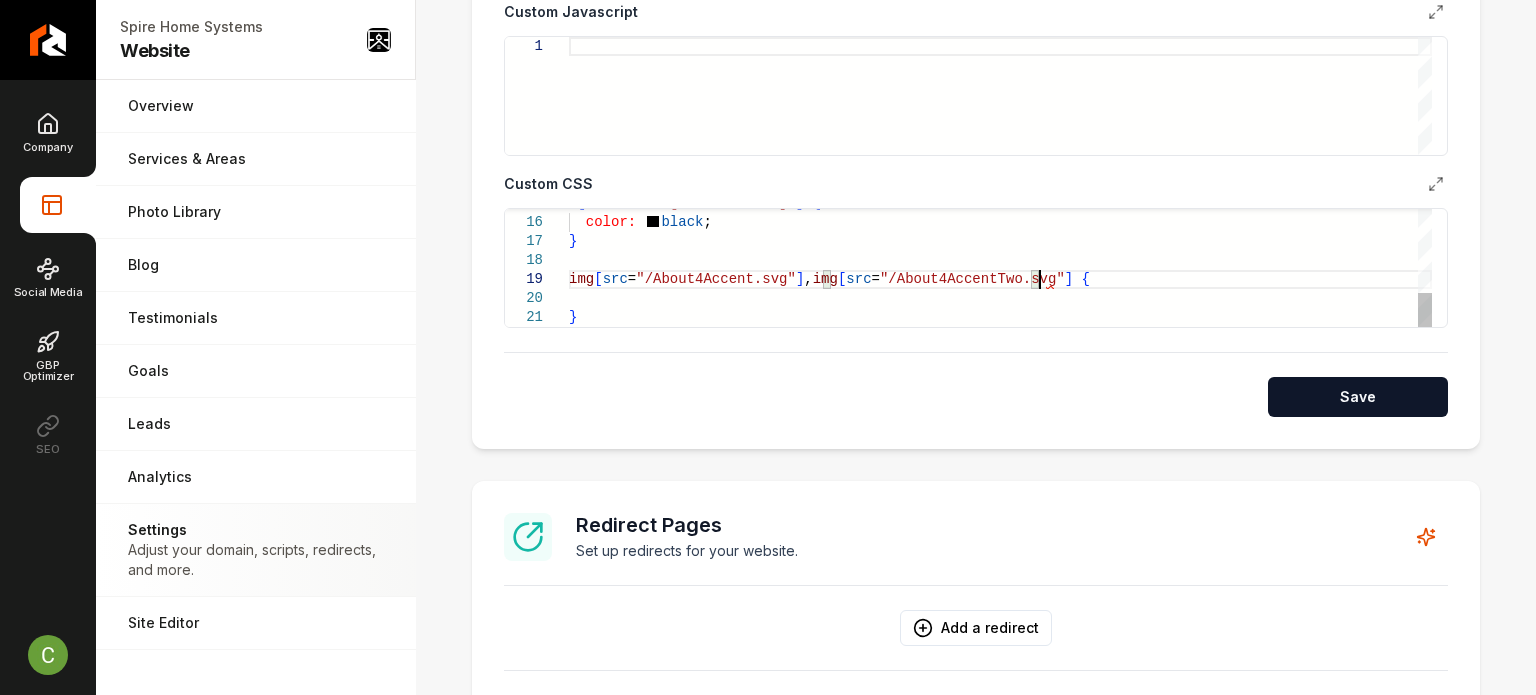 click on "a [ href = "tel:[PHONE_NUMBER]" ]   {    color:     black ; } img [ src = "/About4Accent.svg" ] ,  img [ src = "/About4AccentTwo.svg" ]   { }" at bounding box center (1000, 127) 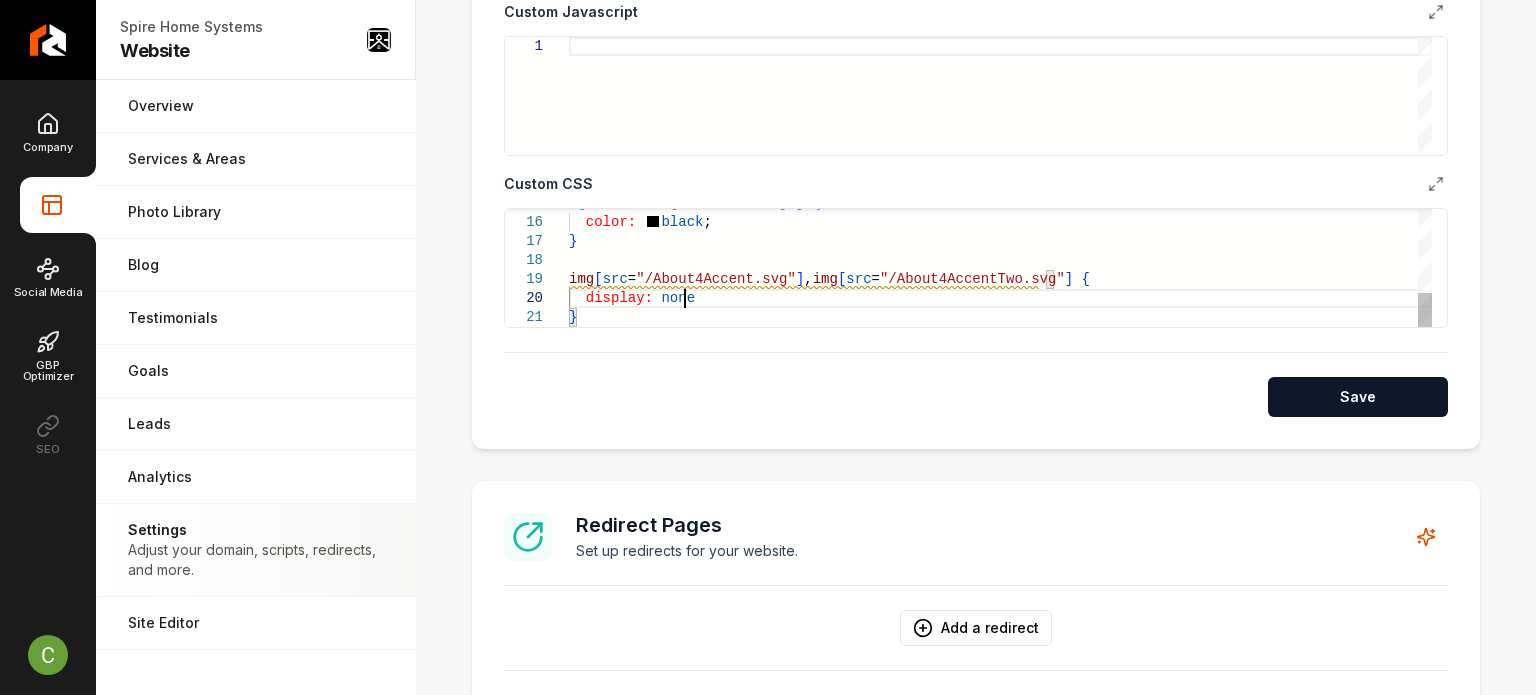 scroll, scrollTop: 171, scrollLeft: 120, axis: both 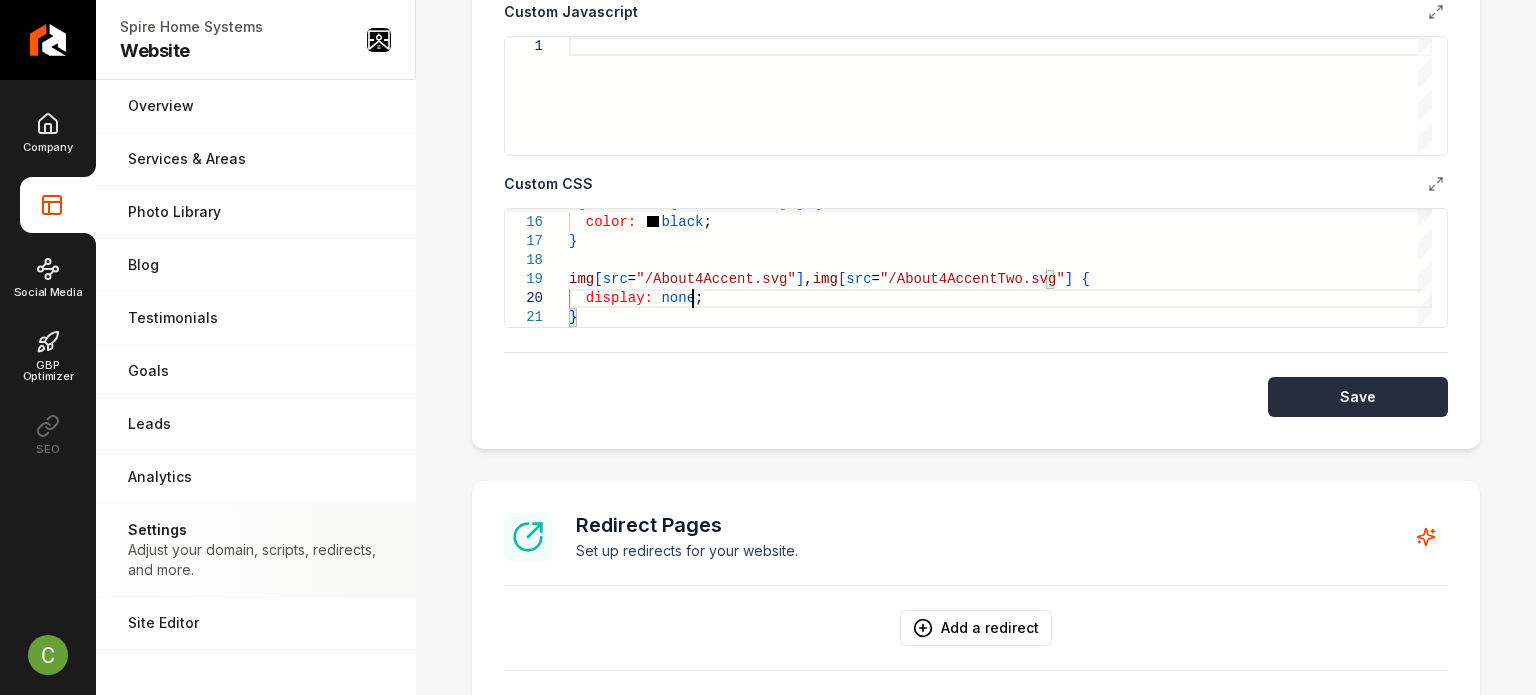 click on "Save" at bounding box center [1358, 397] 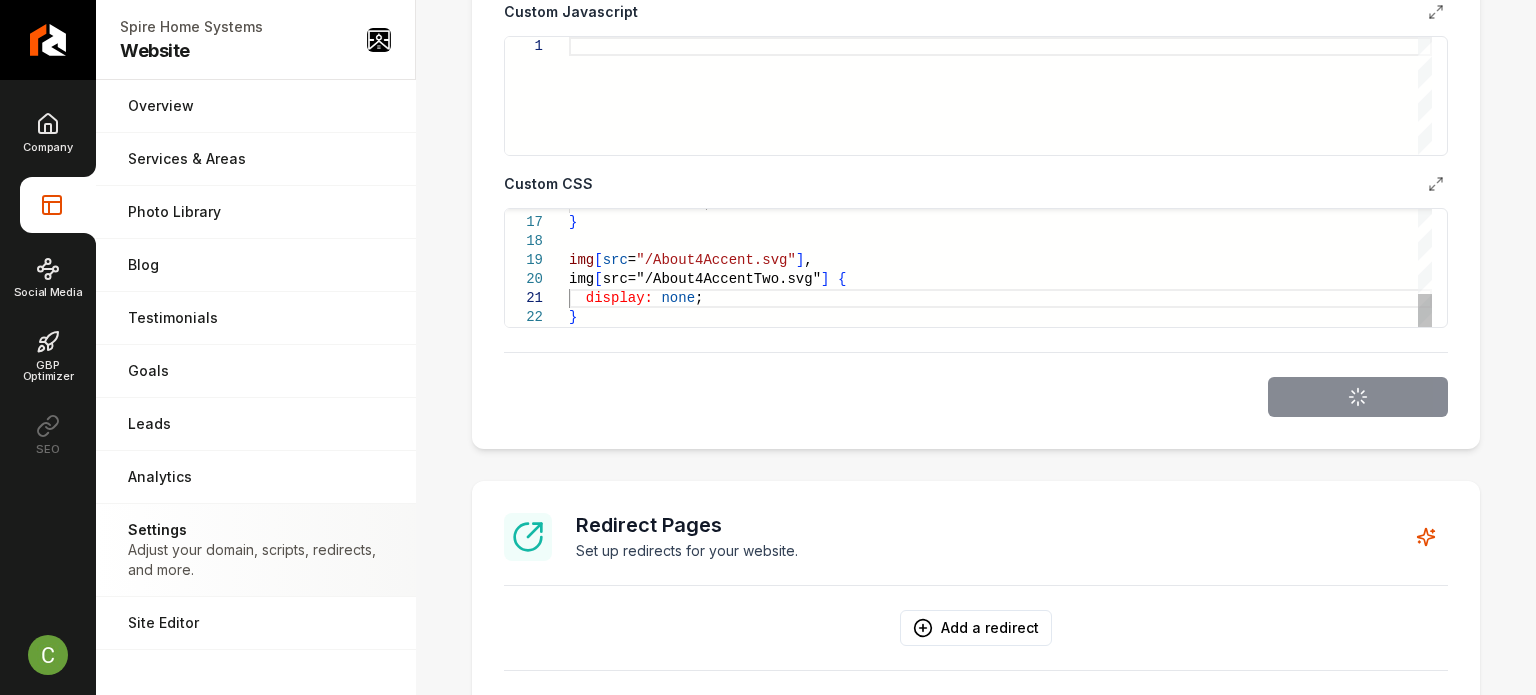 scroll, scrollTop: 37, scrollLeft: 120, axis: both 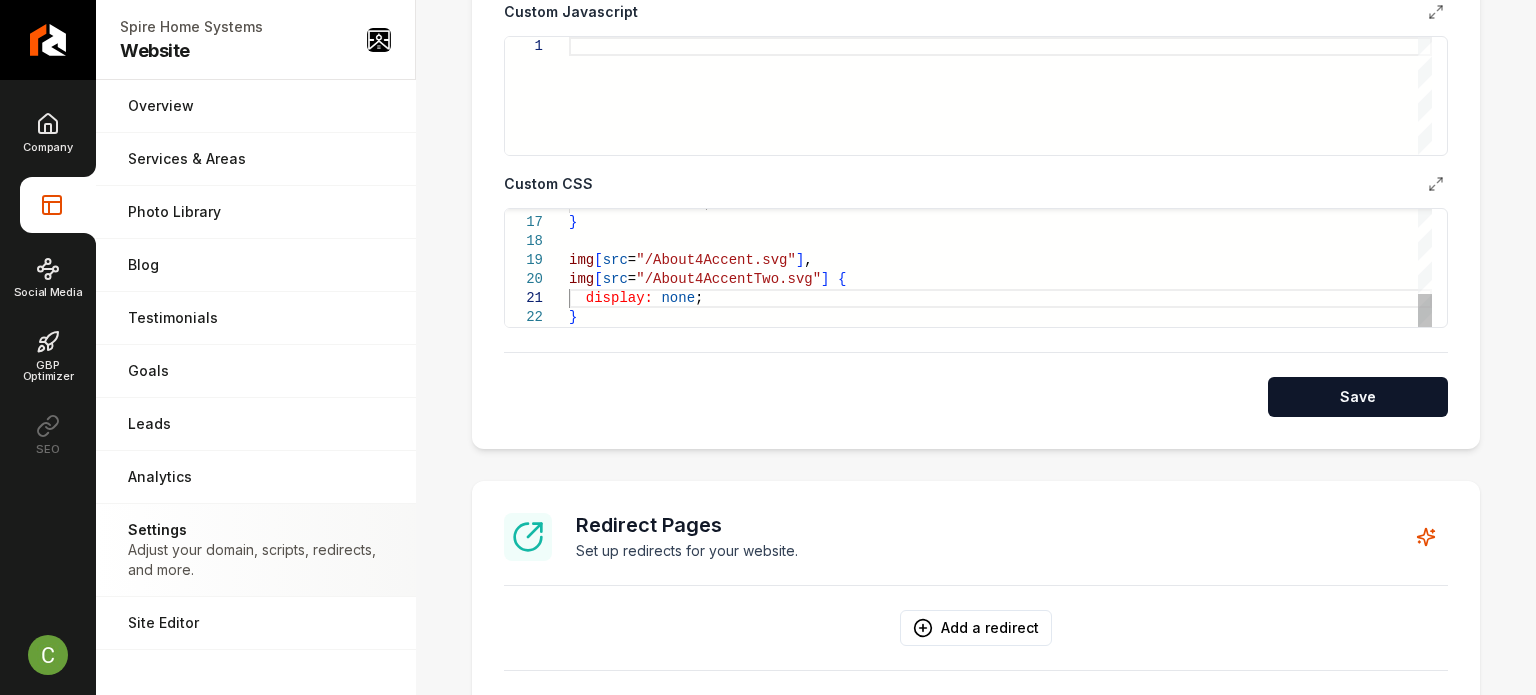click on "color:     black ; } img [ src = "/About4Accent.svg" ] ,    display:   none ; img [ src = "/About4AccentTwo.svg" ]   { }" at bounding box center (1000, 118) 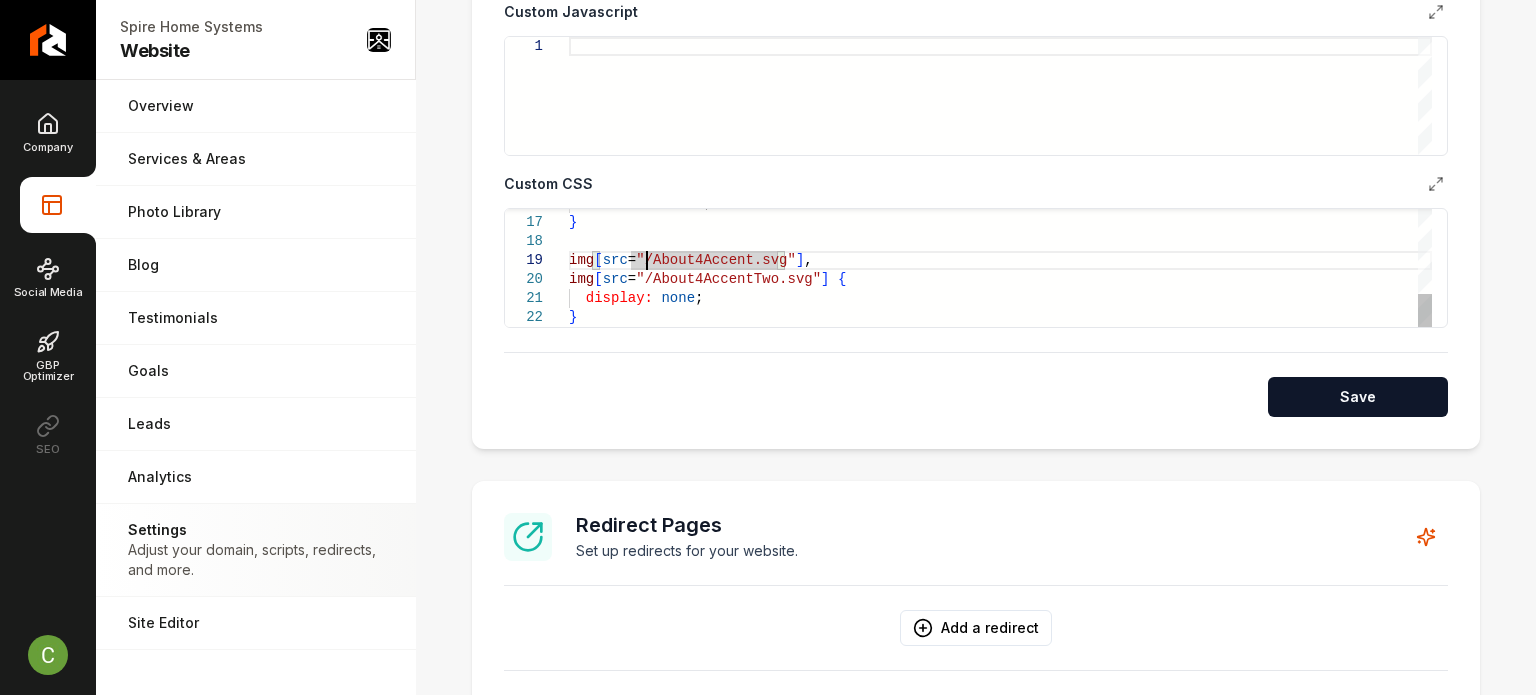 click on "color:     black ; } img [ src = "/About4Accent.svg" ] ,    display:   none ; img [ src = "/About4AccentTwo.svg" ]   { }" at bounding box center [1000, 118] 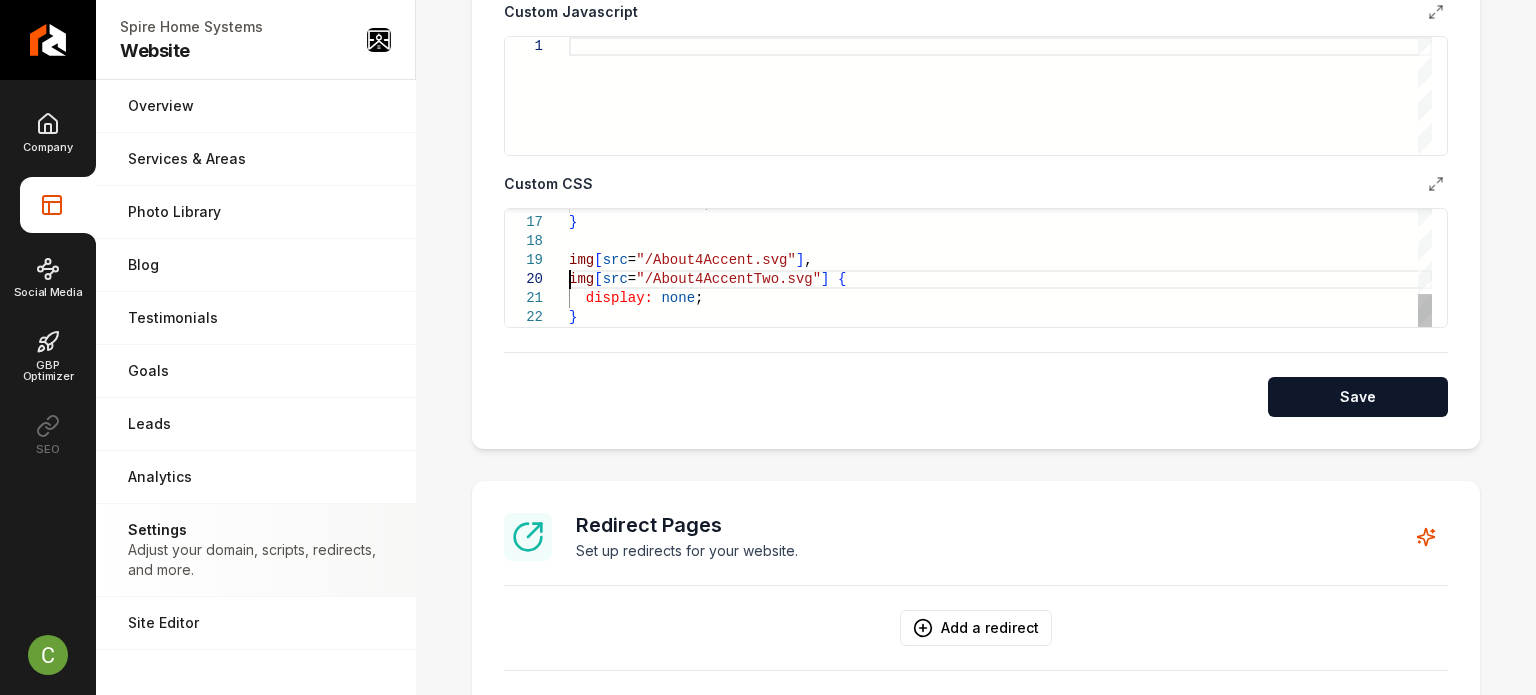 click on "color:     black ; } img [ src = "/About4Accent.svg" ] ,    display:   none ; img [ src = "/About4AccentTwo.svg" ]   { }" at bounding box center [1000, 118] 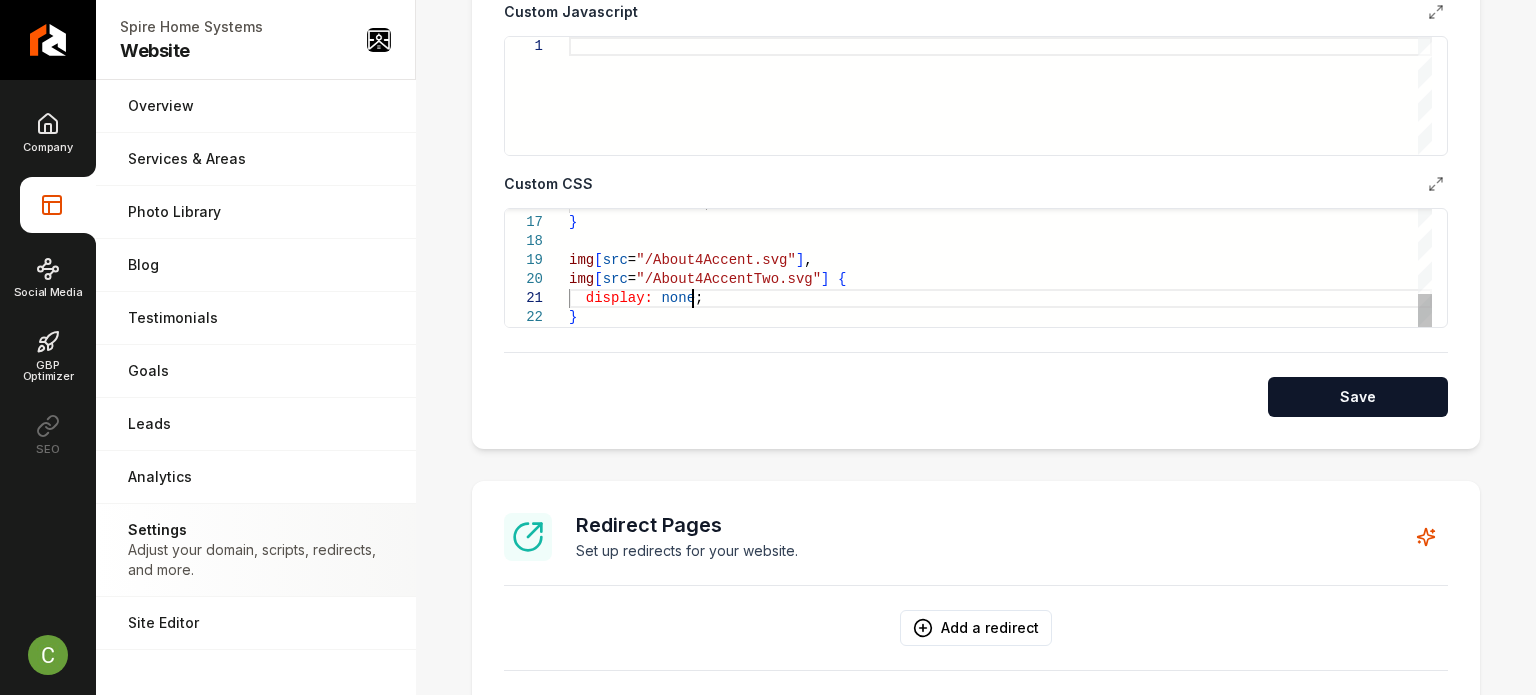 click on "color:     black ; } img [ src = "/About4Accent.svg" ] ,    display:   none ; img [ src = "/About4AccentTwo.svg" ]   { }" at bounding box center [1000, 118] 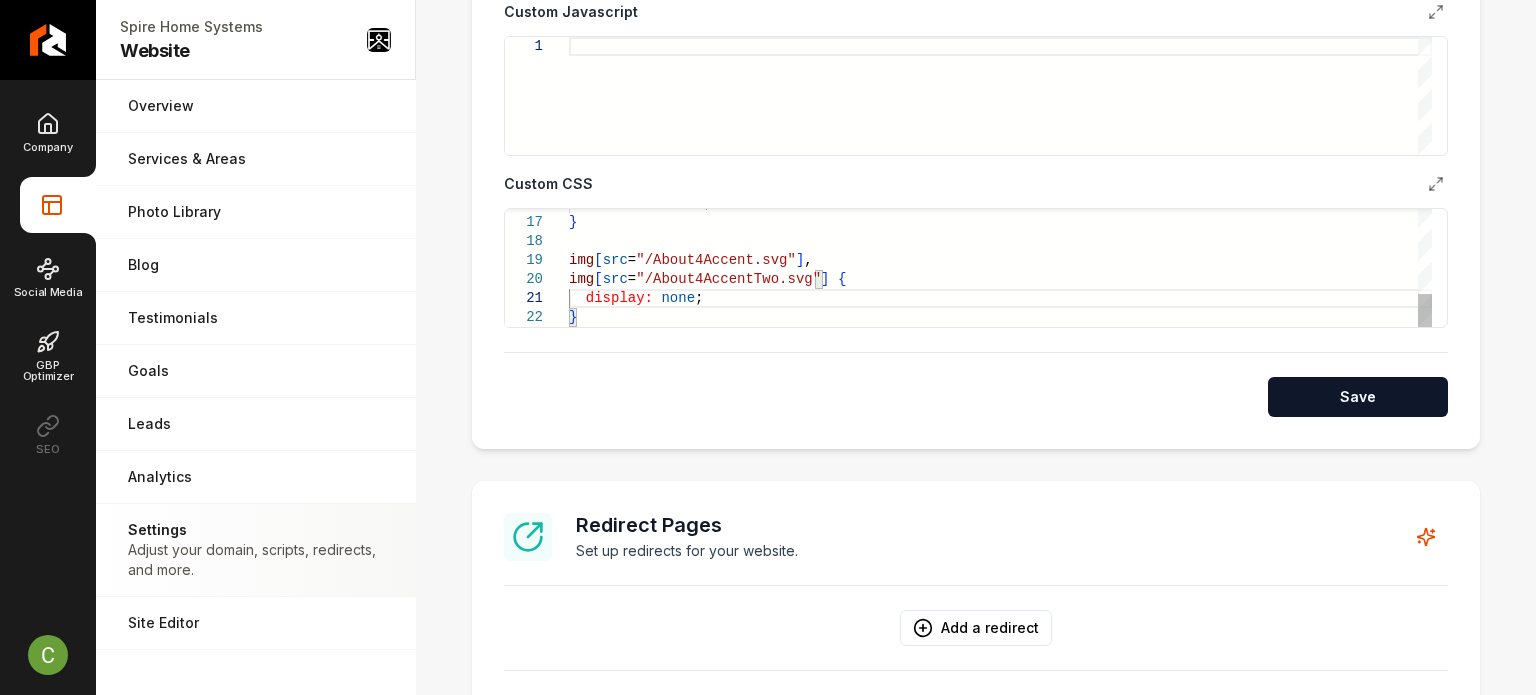 click on "color:     black ; } img [ src = "/About4Accent.svg" ] ,    display:   none ; img [ src = "/About4AccentTwo.svg" ]   { }" at bounding box center [1000, 118] 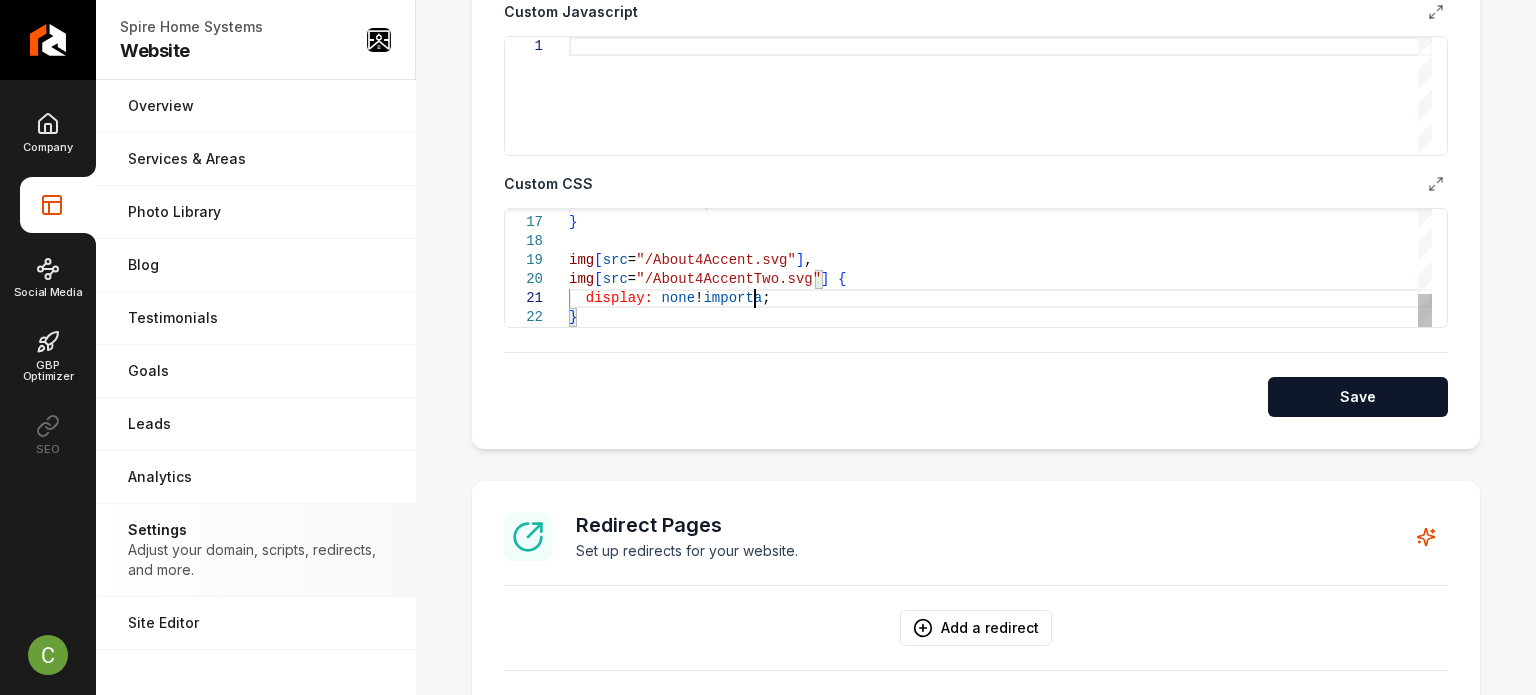 scroll, scrollTop: 16, scrollLeft: 200, axis: both 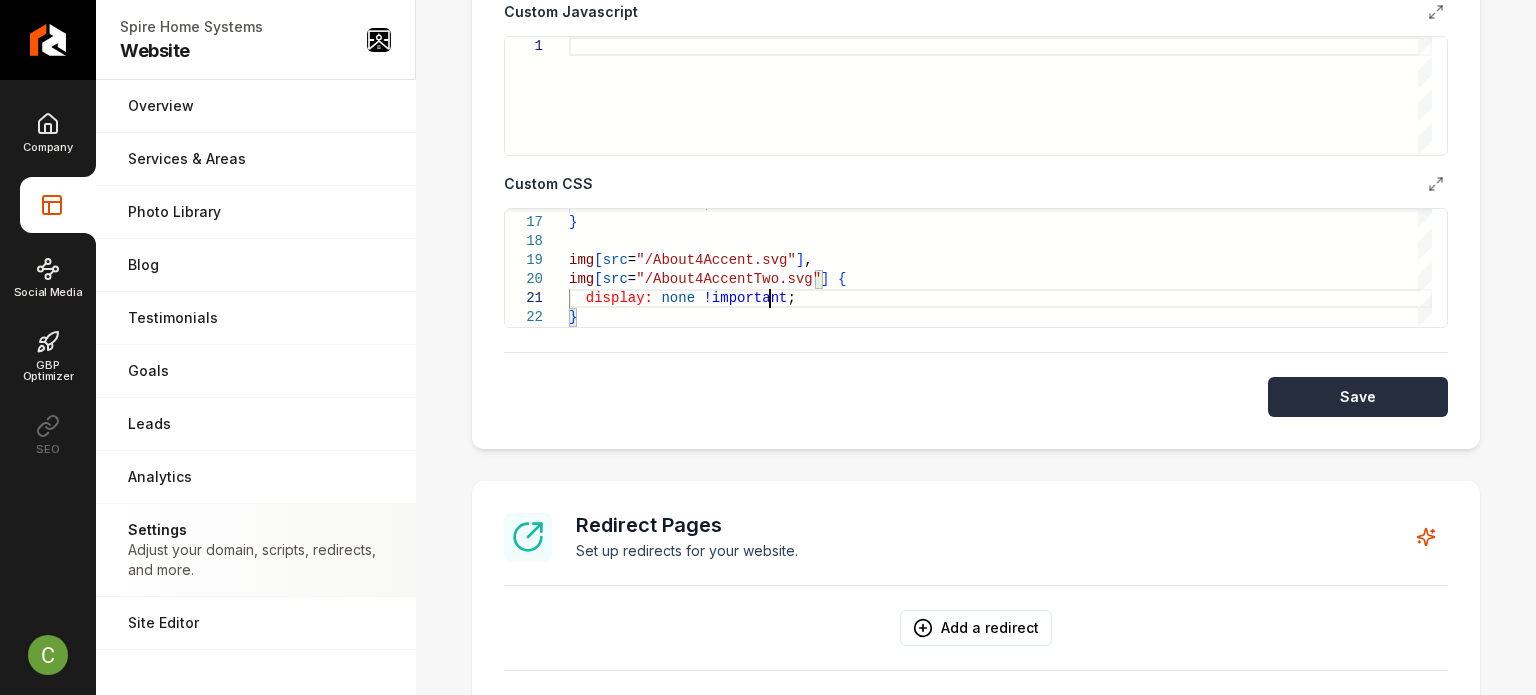type on "**********" 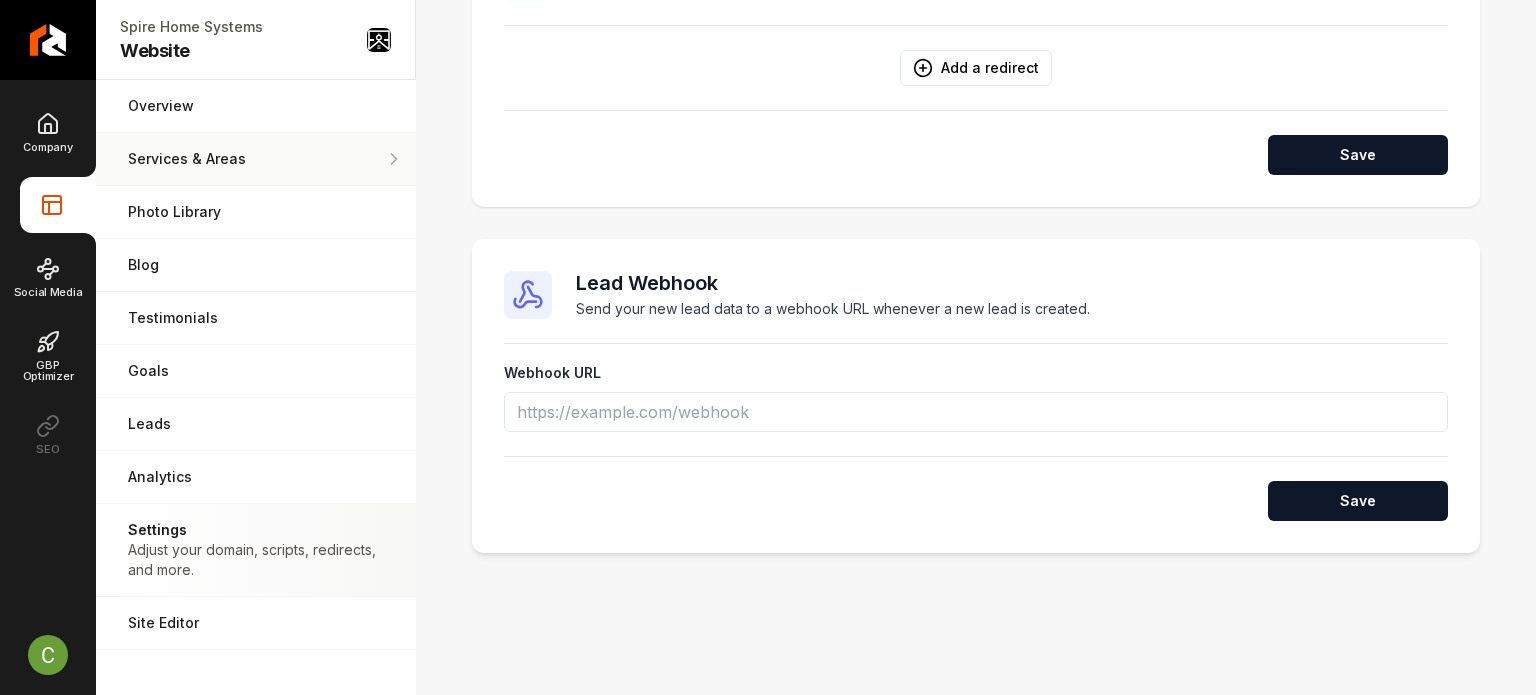 scroll, scrollTop: 1568, scrollLeft: 0, axis: vertical 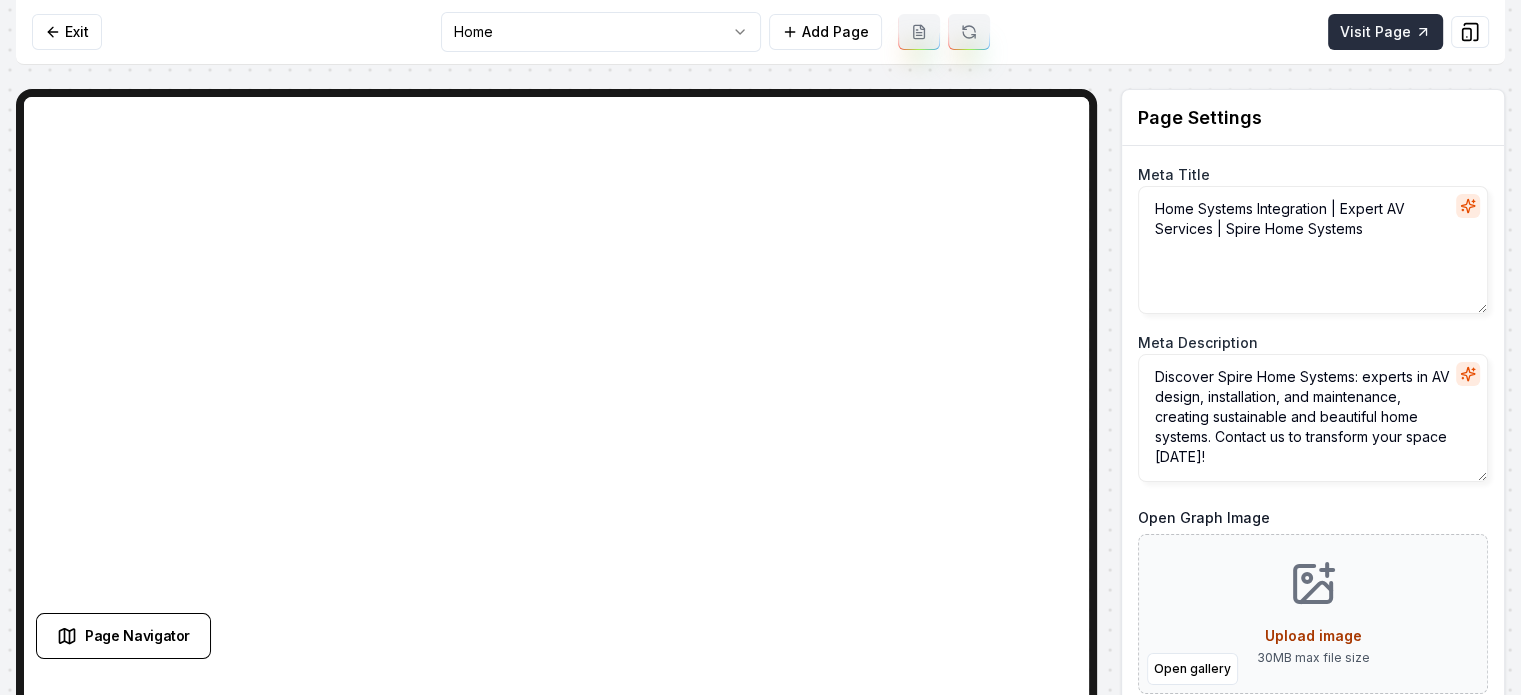 click on "Visit Page" at bounding box center [1385, 32] 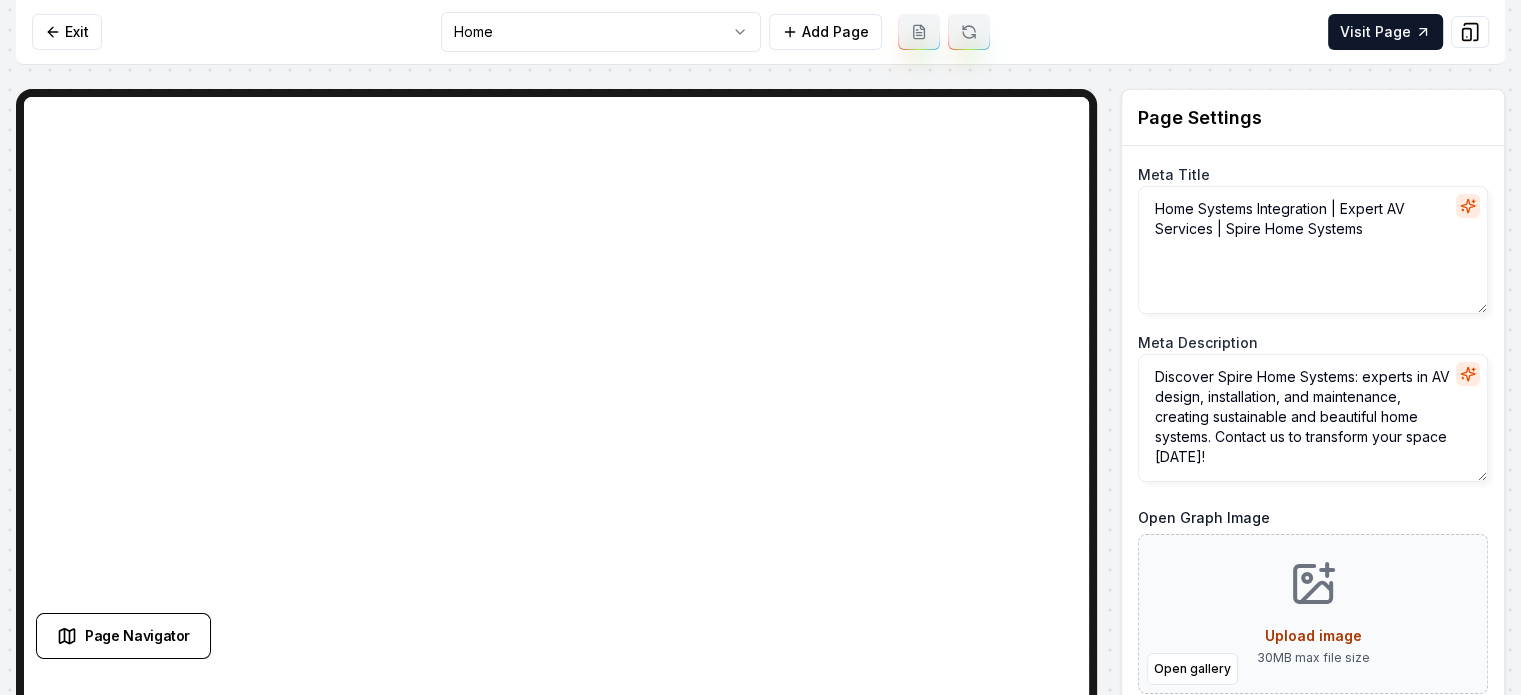 click on "Exit Home Add Page Visit Page" at bounding box center (760, 32) 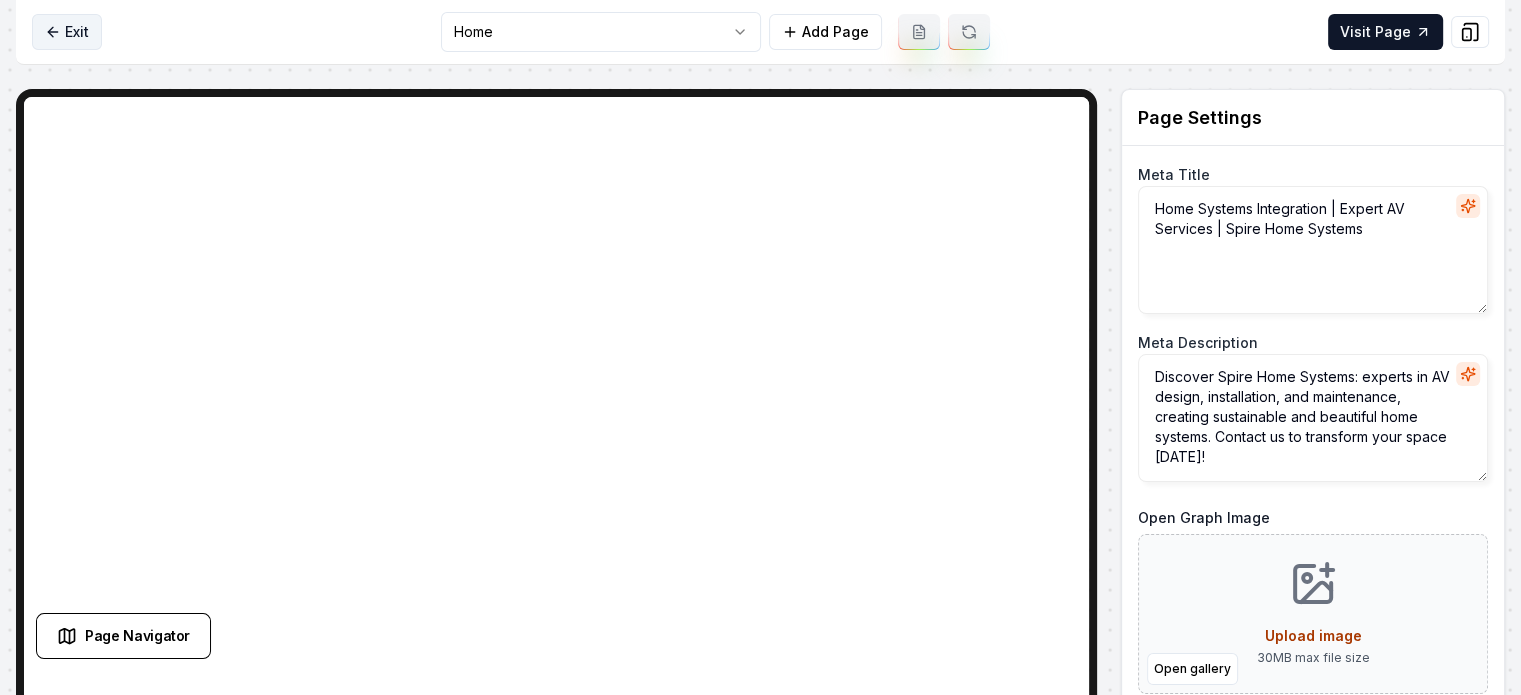click 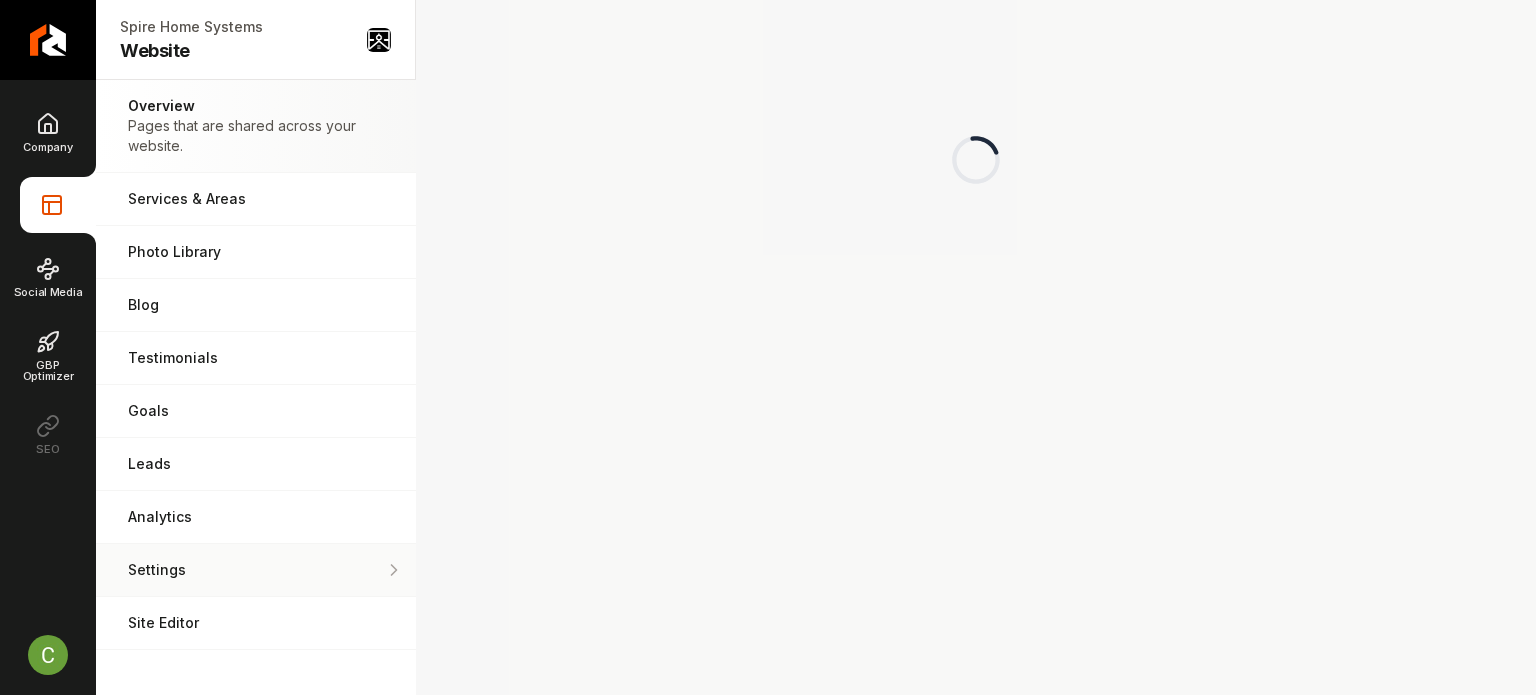 click on "Settings" at bounding box center (256, 570) 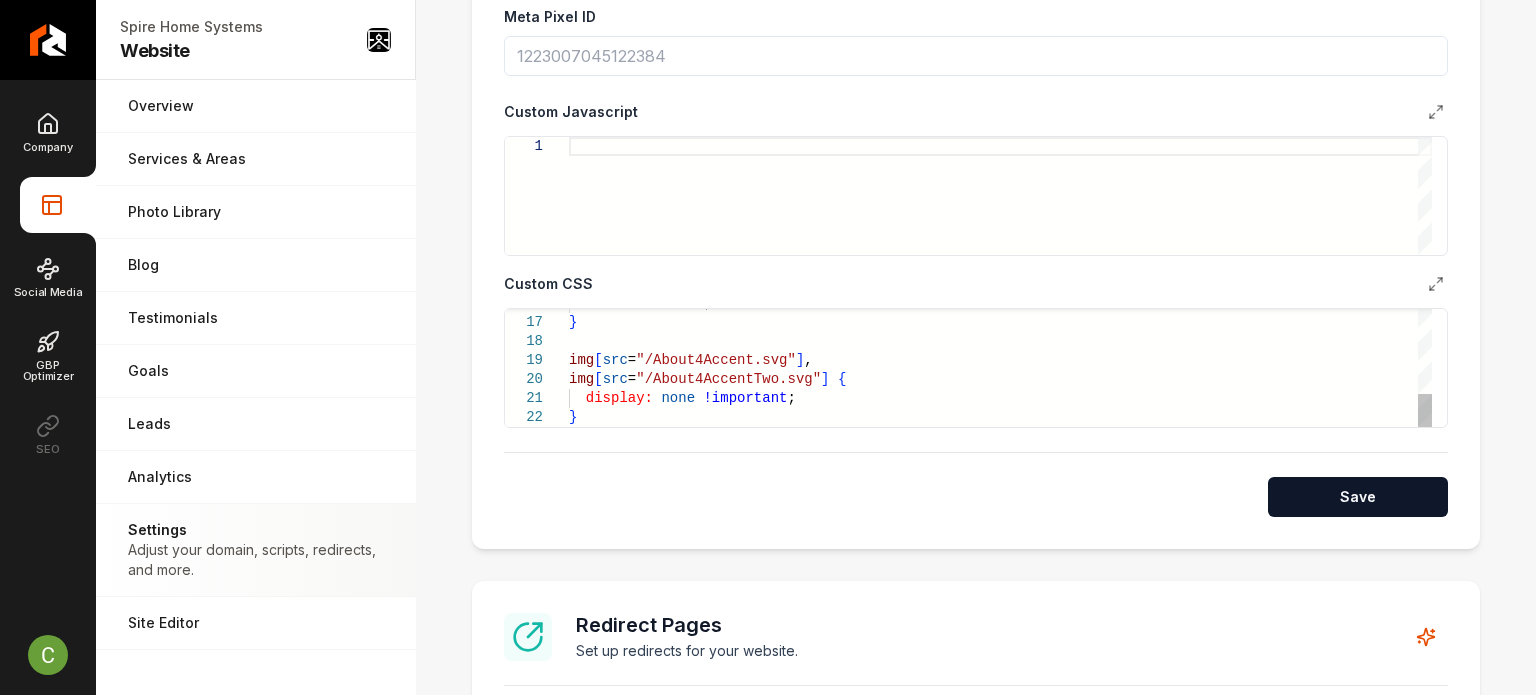 scroll, scrollTop: 1200, scrollLeft: 0, axis: vertical 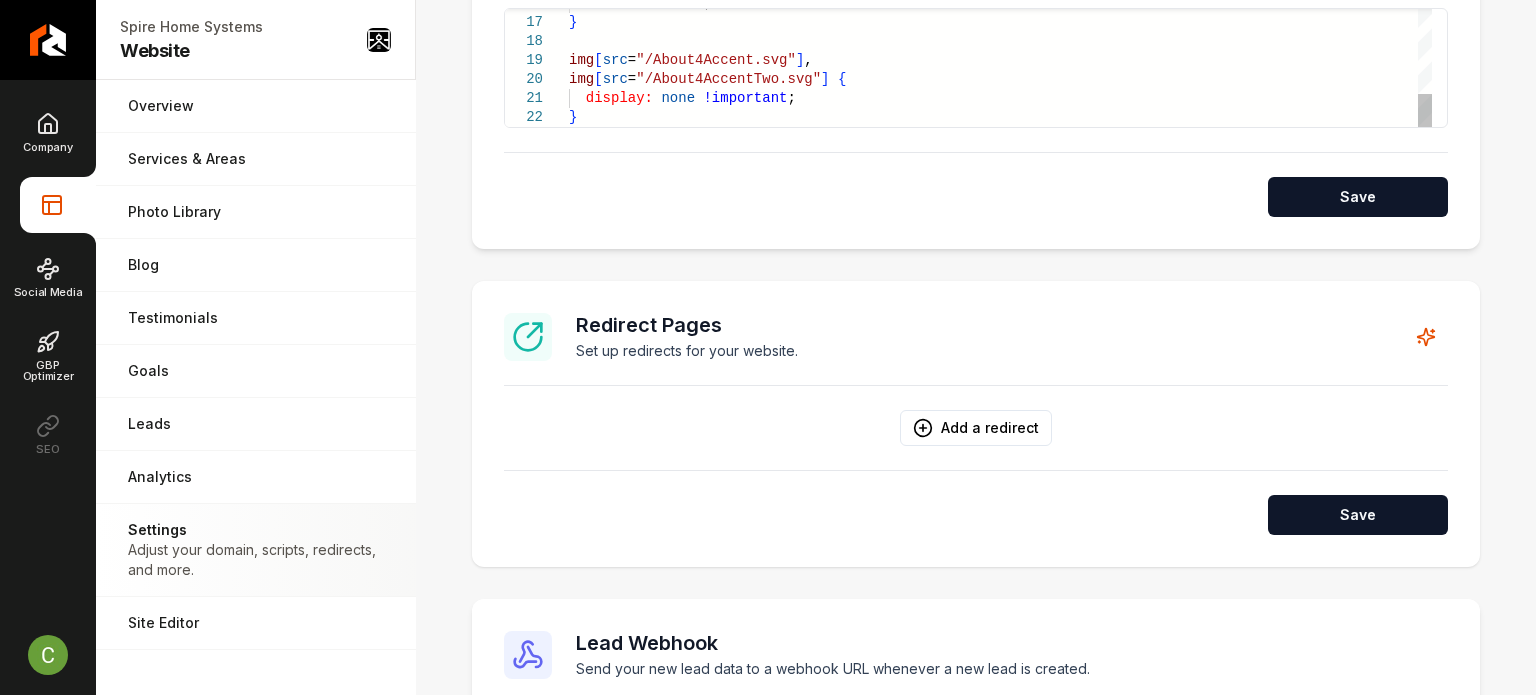 click on "color:     black ; } img [ src = "/About4Accent.svg" ] , img [ src = "/About4AccentTwo.svg" ]   {    display:   none   !important ; }" at bounding box center (1000, -82) 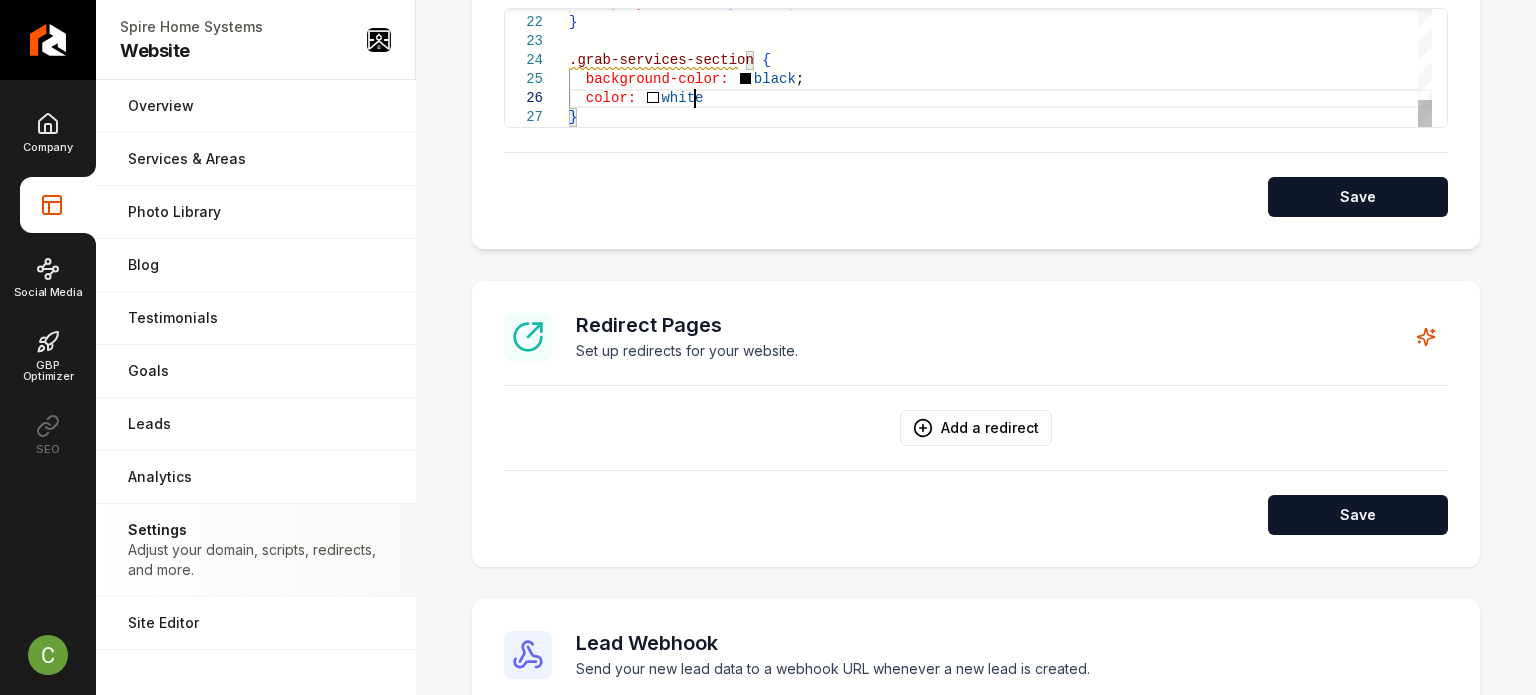 scroll, scrollTop: 95, scrollLeft: 114, axis: both 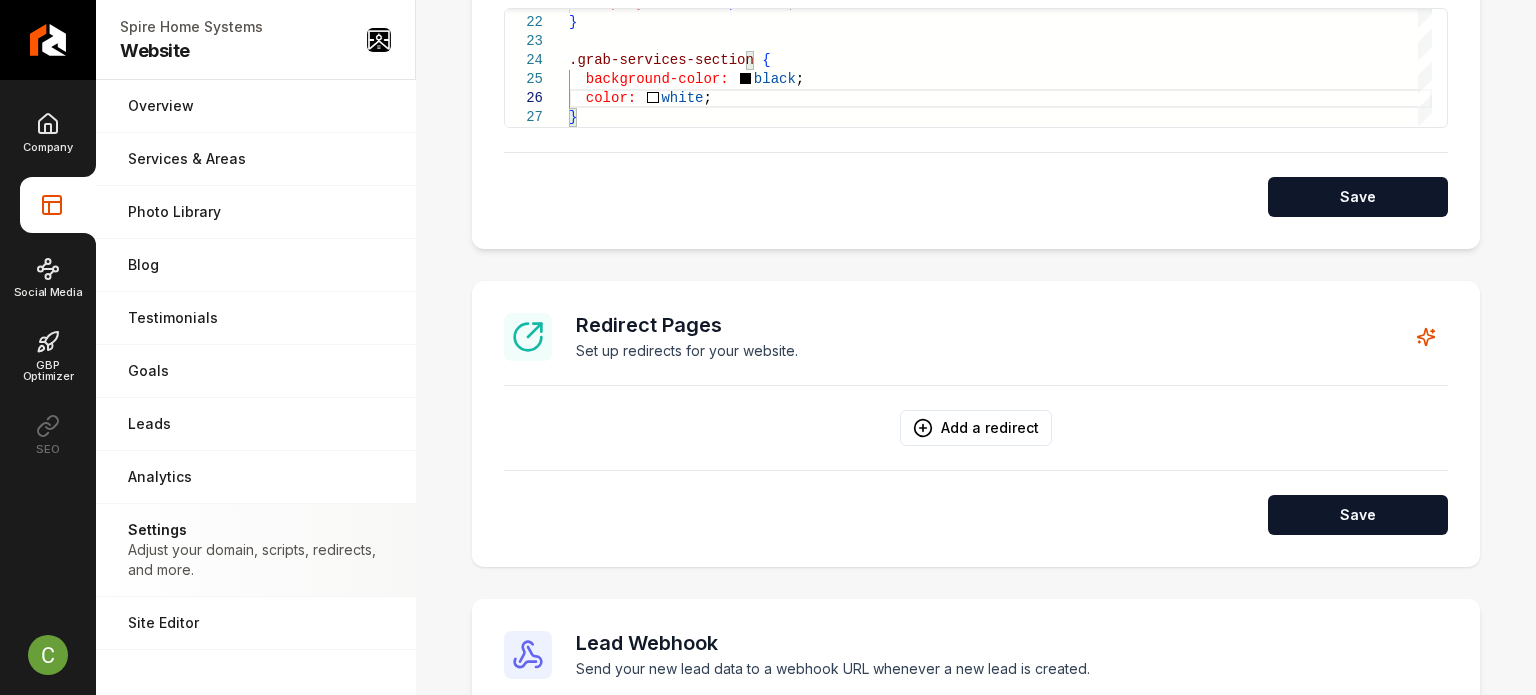 type on "**********" 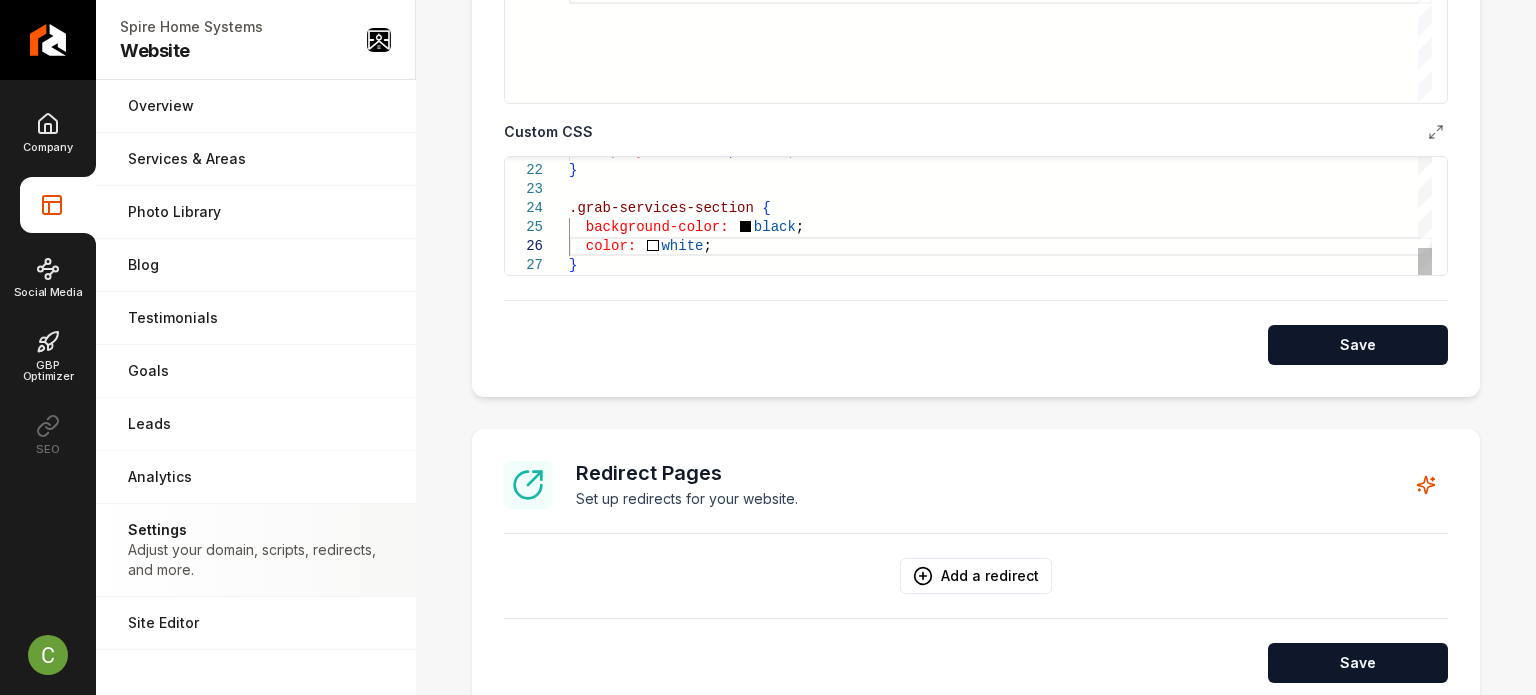 scroll, scrollTop: 1000, scrollLeft: 0, axis: vertical 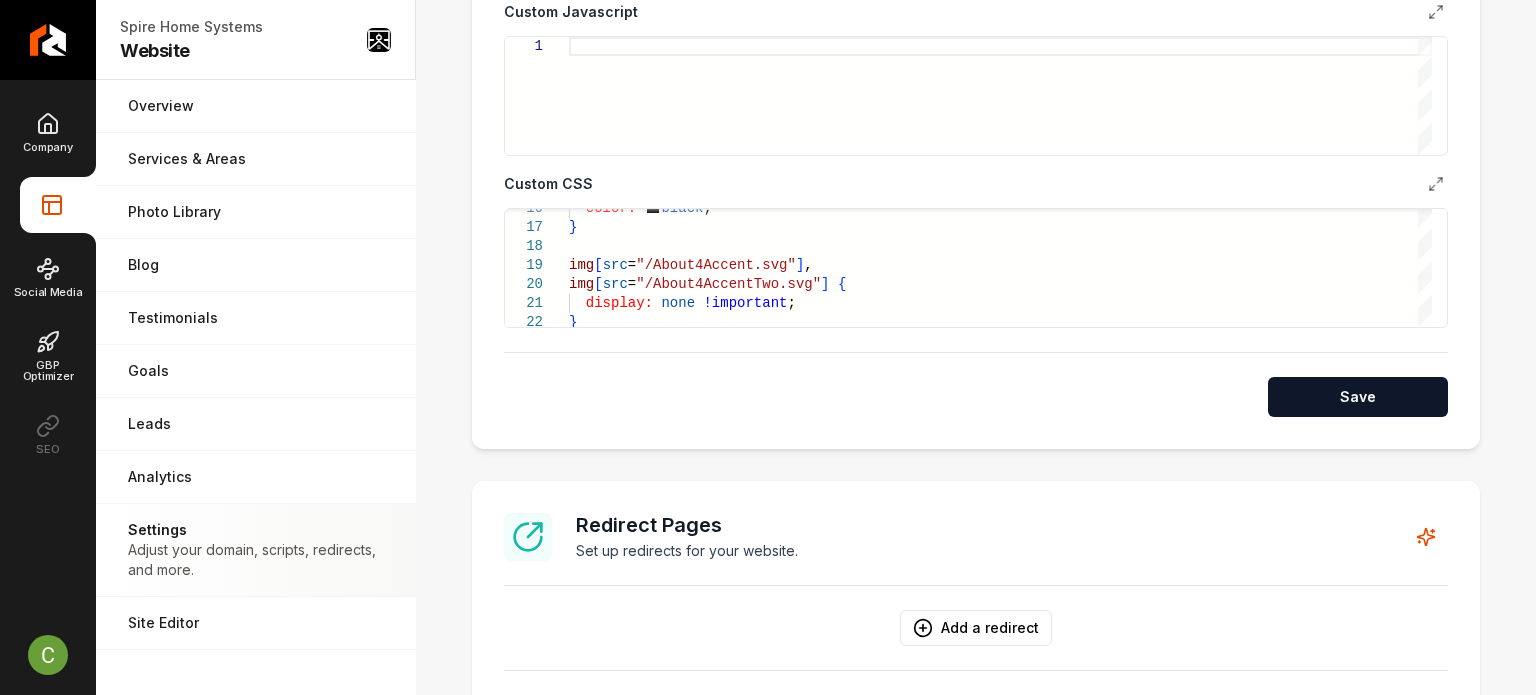 click on "Company Website Social Media GBP Optimizer SEO" at bounding box center [48, 283] 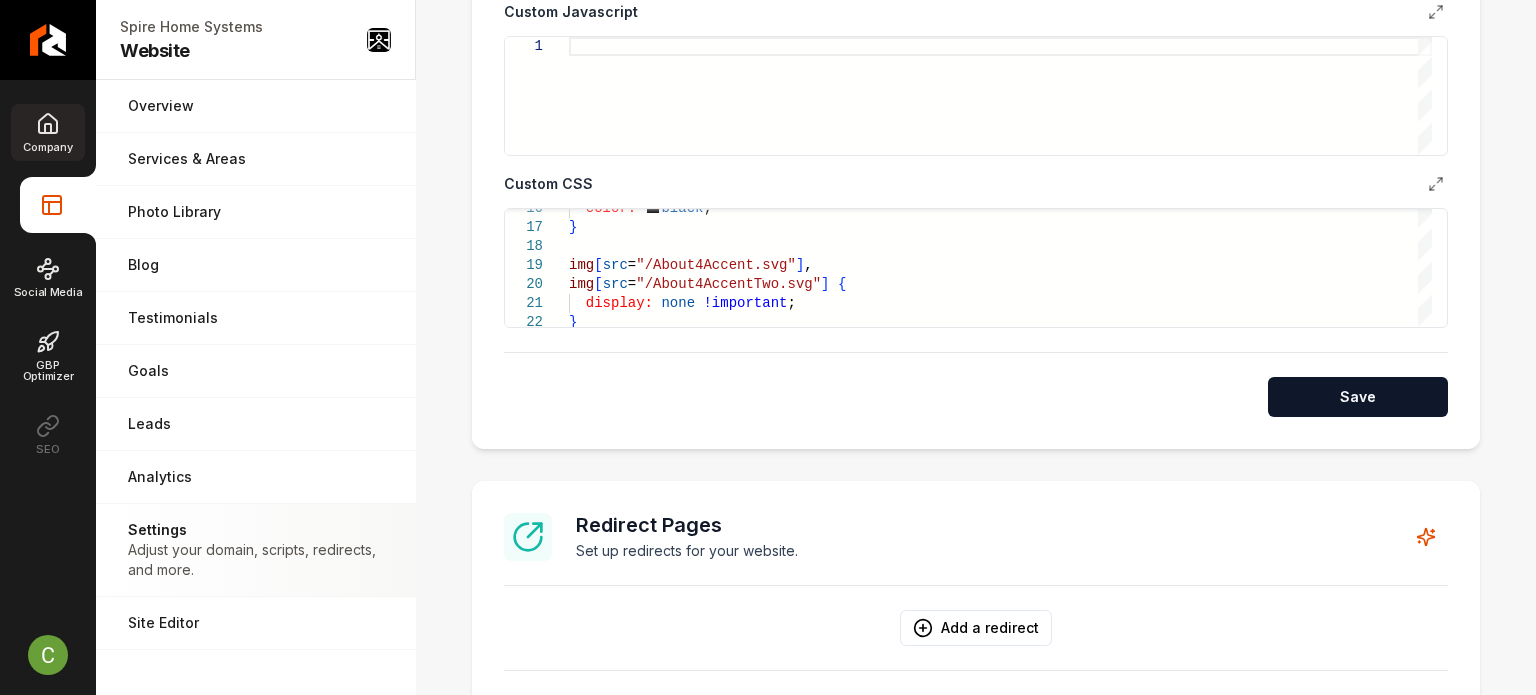click on "Company" at bounding box center [47, 147] 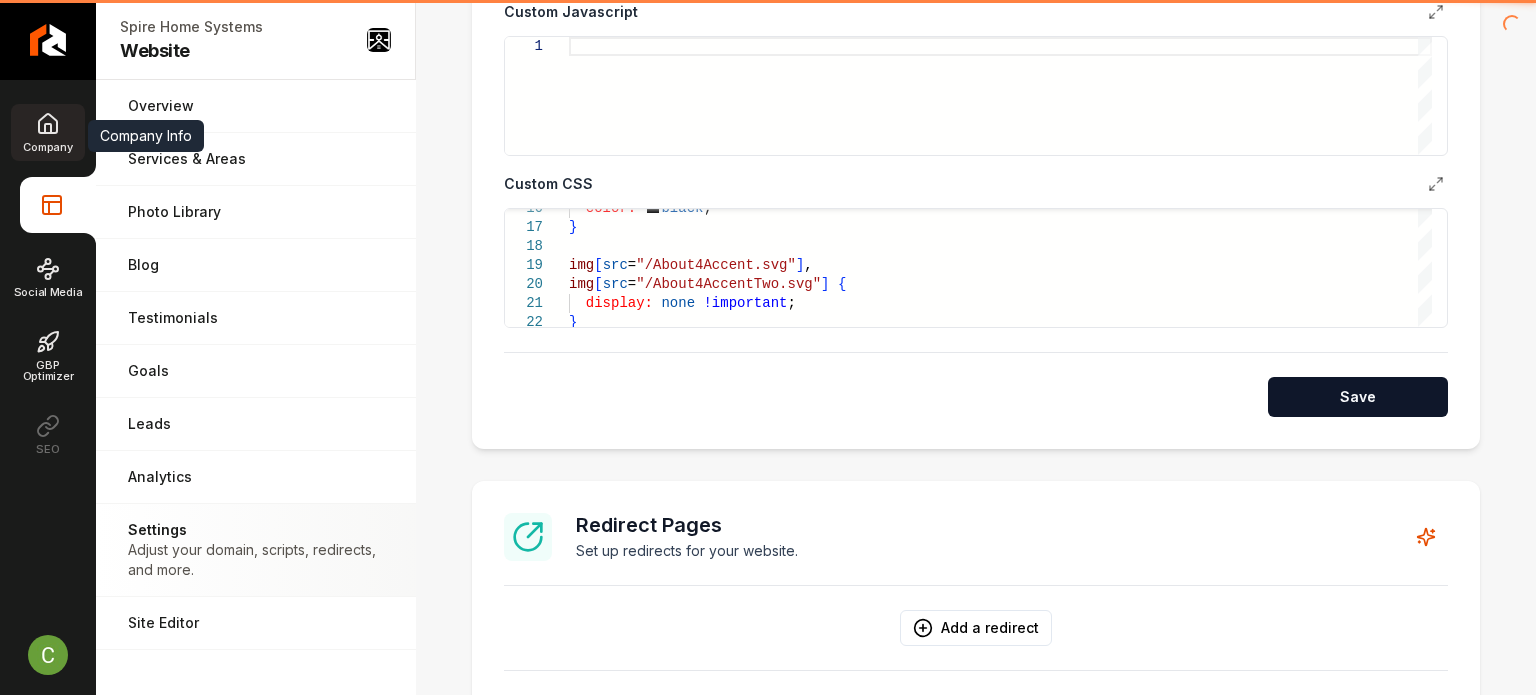 scroll, scrollTop: 0, scrollLeft: 0, axis: both 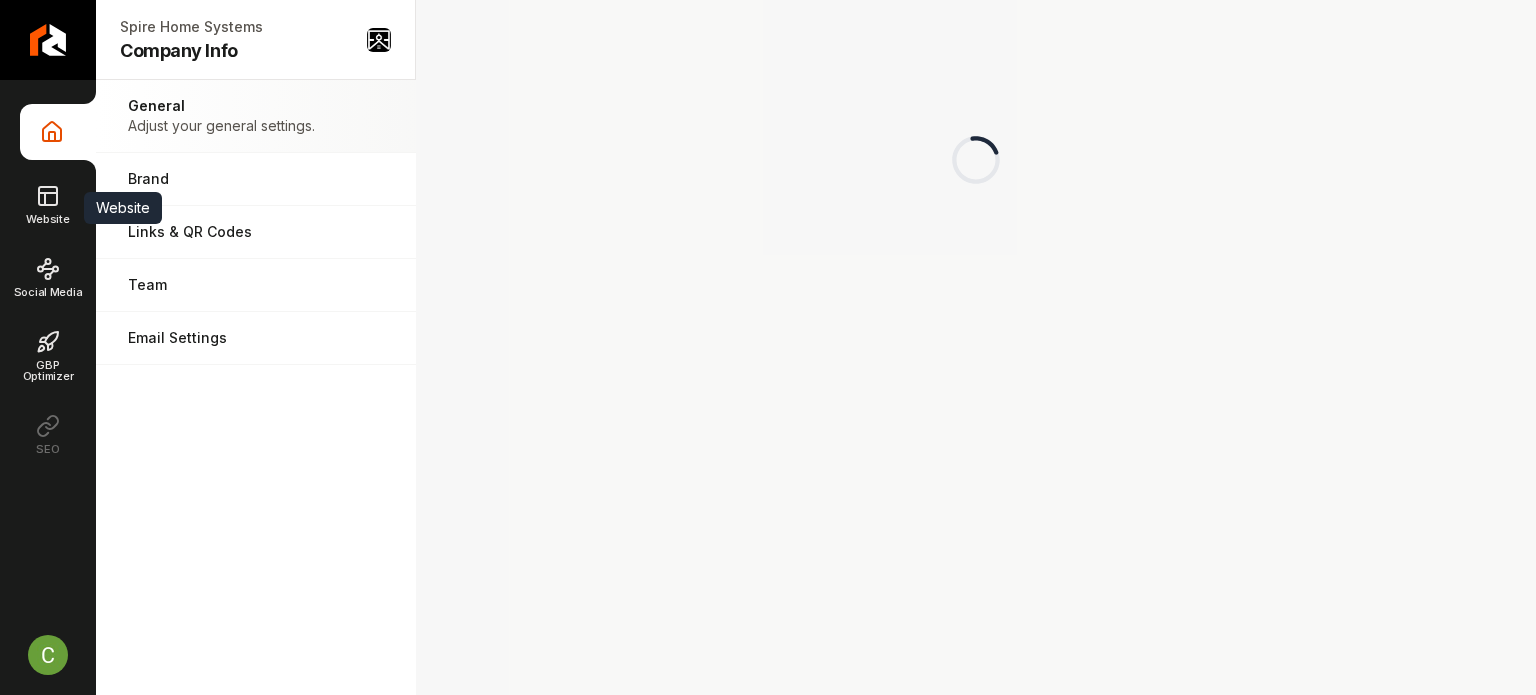 click 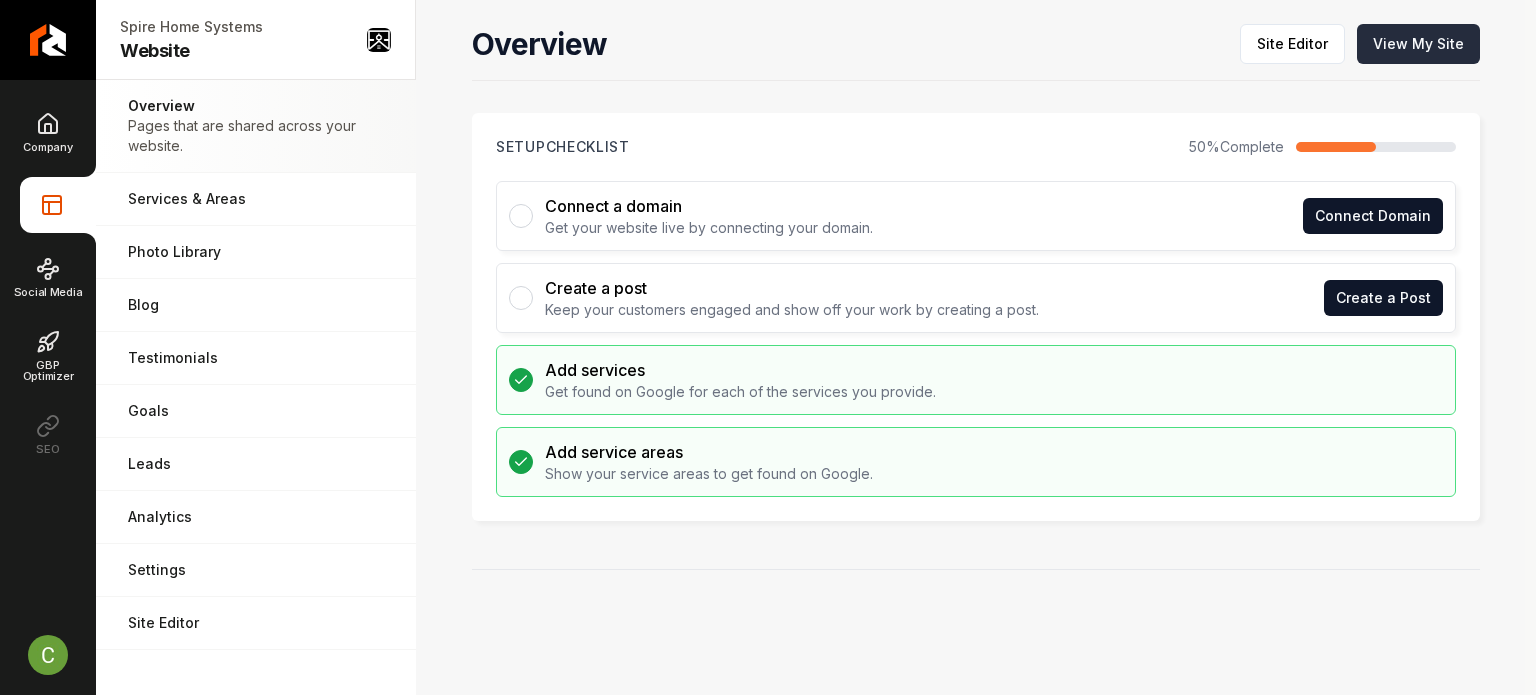 click on "View My Site" at bounding box center [1418, 44] 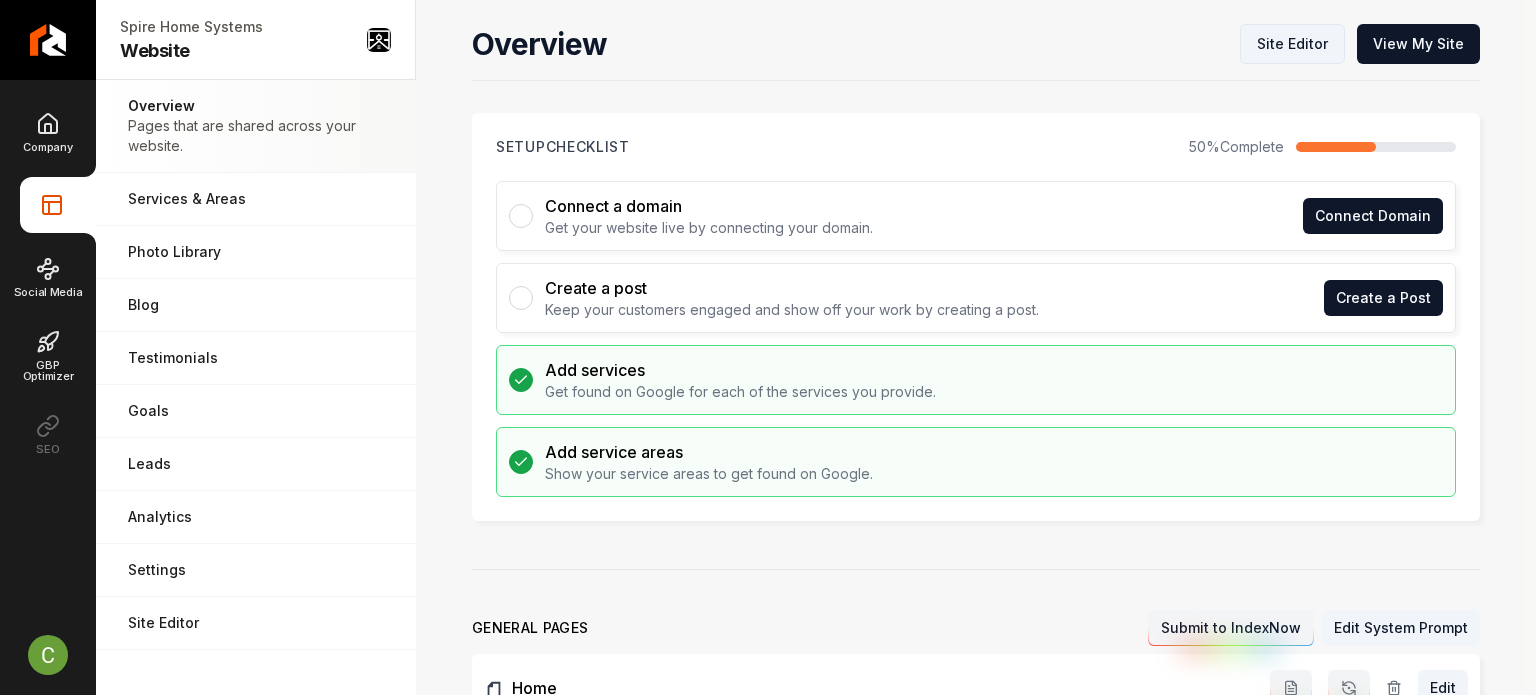 click on "Site Editor" at bounding box center (1292, 44) 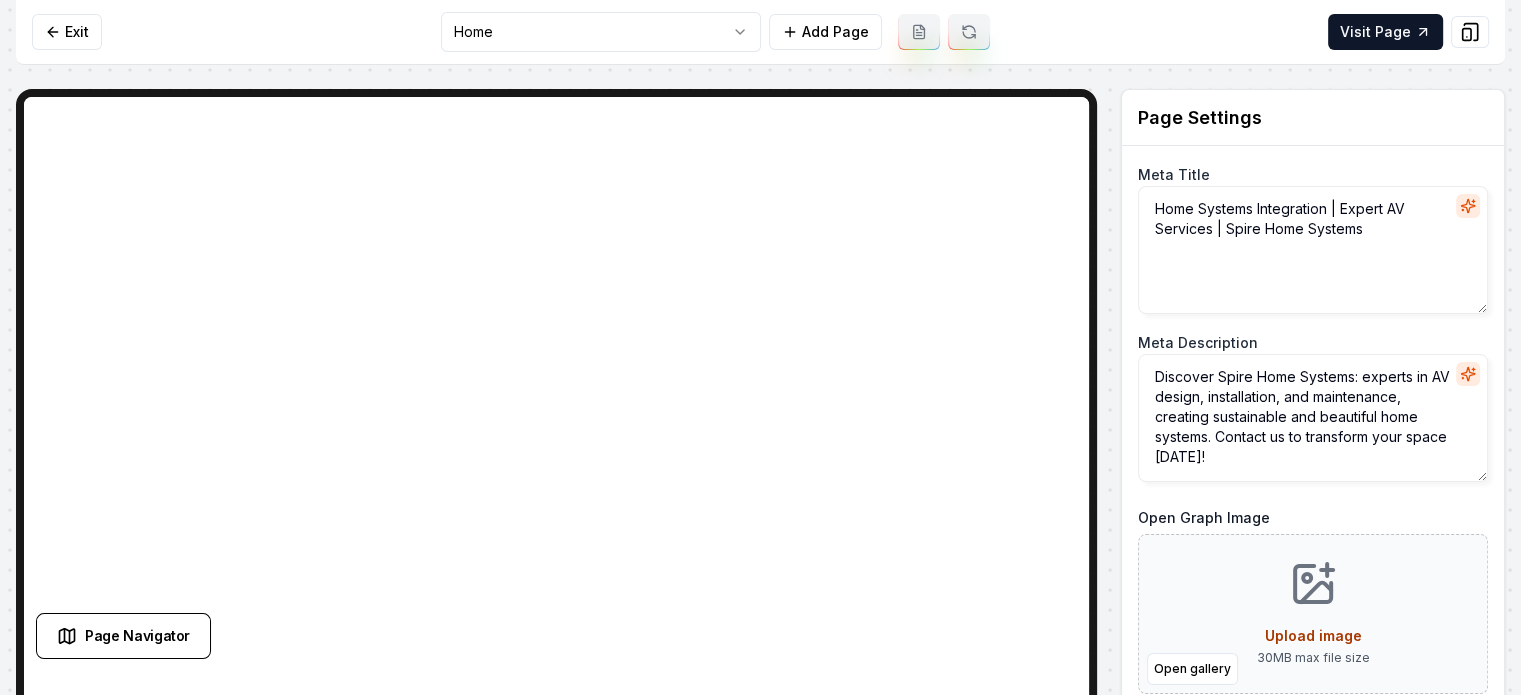 click on "Exit Home Add Page Visit Page" at bounding box center [760, 32] 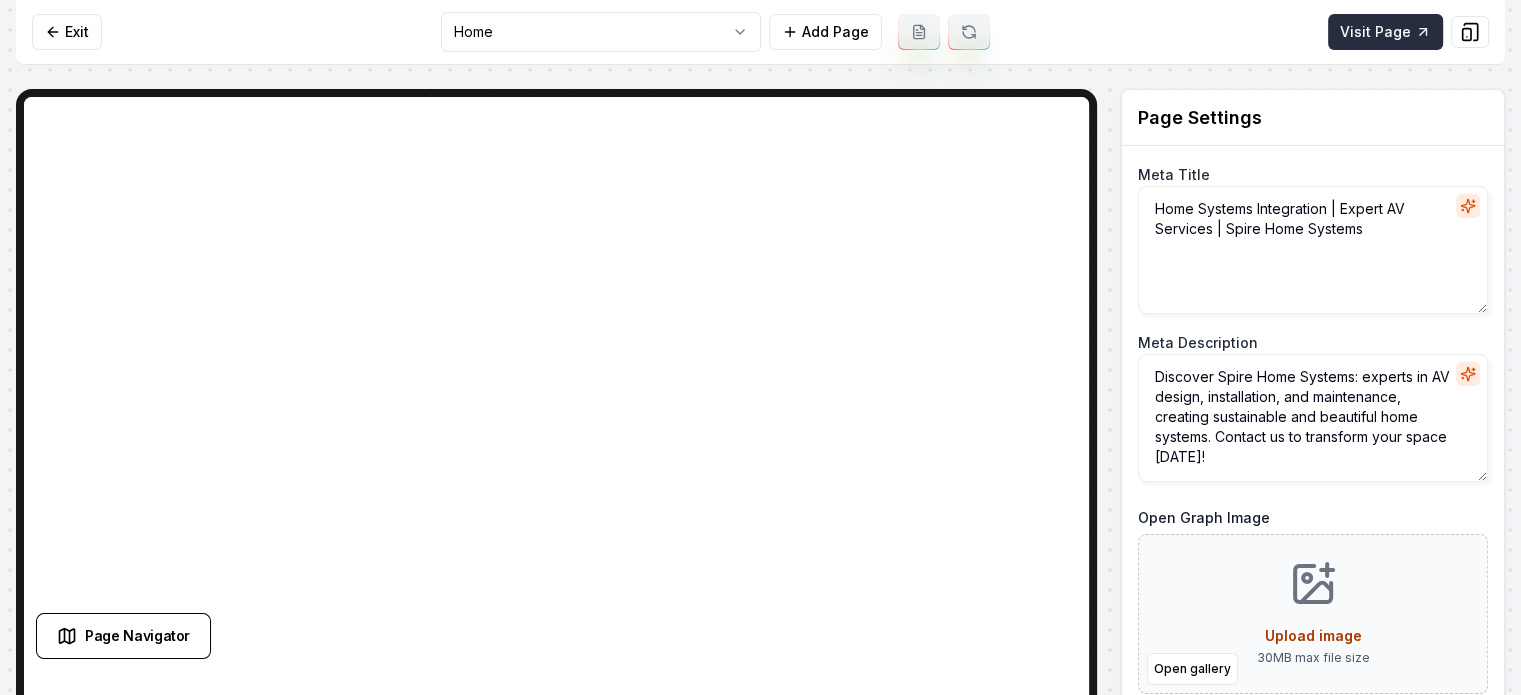 click on "Visit Page" at bounding box center (1385, 32) 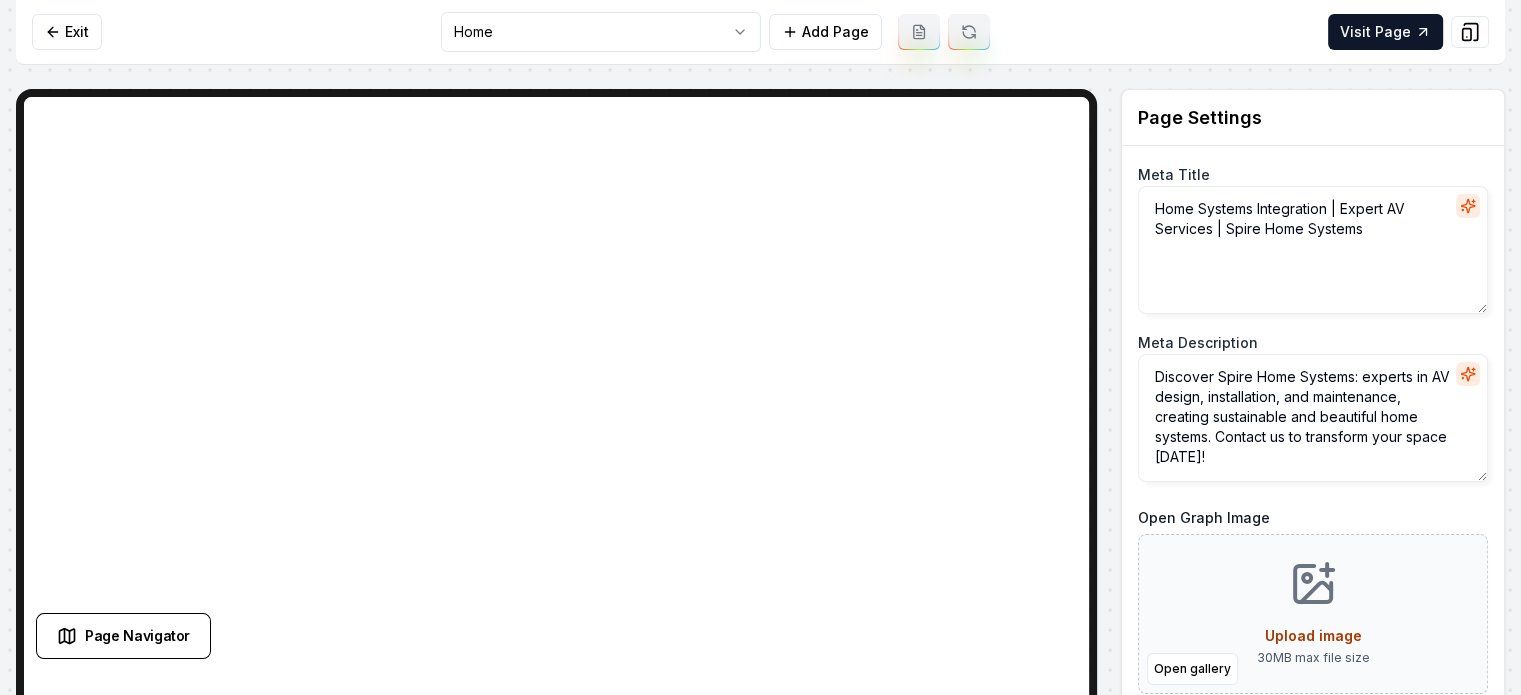 click on "Computer Required This feature is only available on a computer. Please switch to a computer to edit your site. Go back  Exit Home Add Page Visit Page  Page Navigator Page Settings Meta Title Home Systems Integration | Expert AV Services | Spire Home Systems Meta Description Discover Spire Home Systems: experts in AV design, installation, and maintenance, creating sustainable and beautiful home systems. Contact us to transform your space [DATE]! Open Graph Image Open gallery Upload image 30  MB max file size Discard Changes Save Section Editor Unsupported section type /dashboard/sites/d5b44cd2-04e8-478c-bf03-ed09c58b77b8/pages/62817648-5741-44ae-b999-bfc2d190c64a" at bounding box center [760, 347] 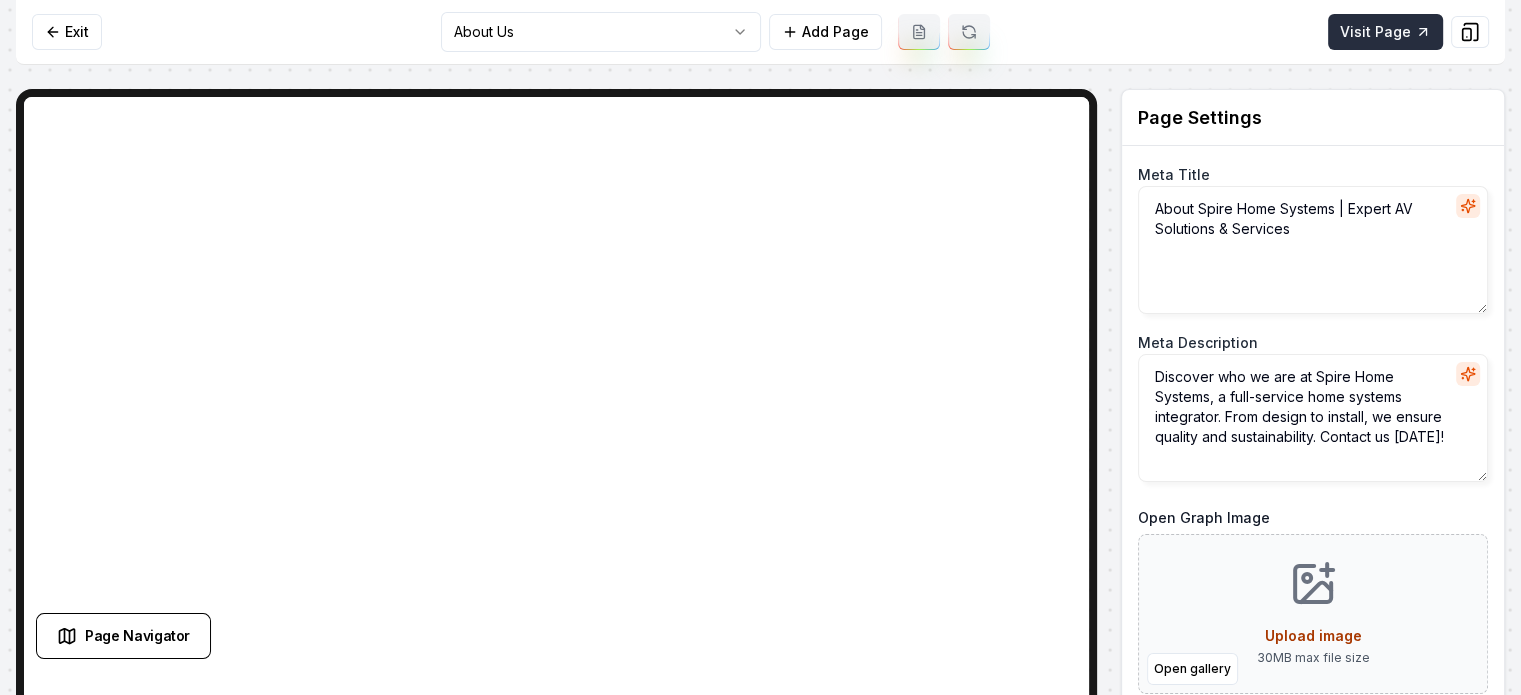 click on "Visit Page" at bounding box center [1385, 32] 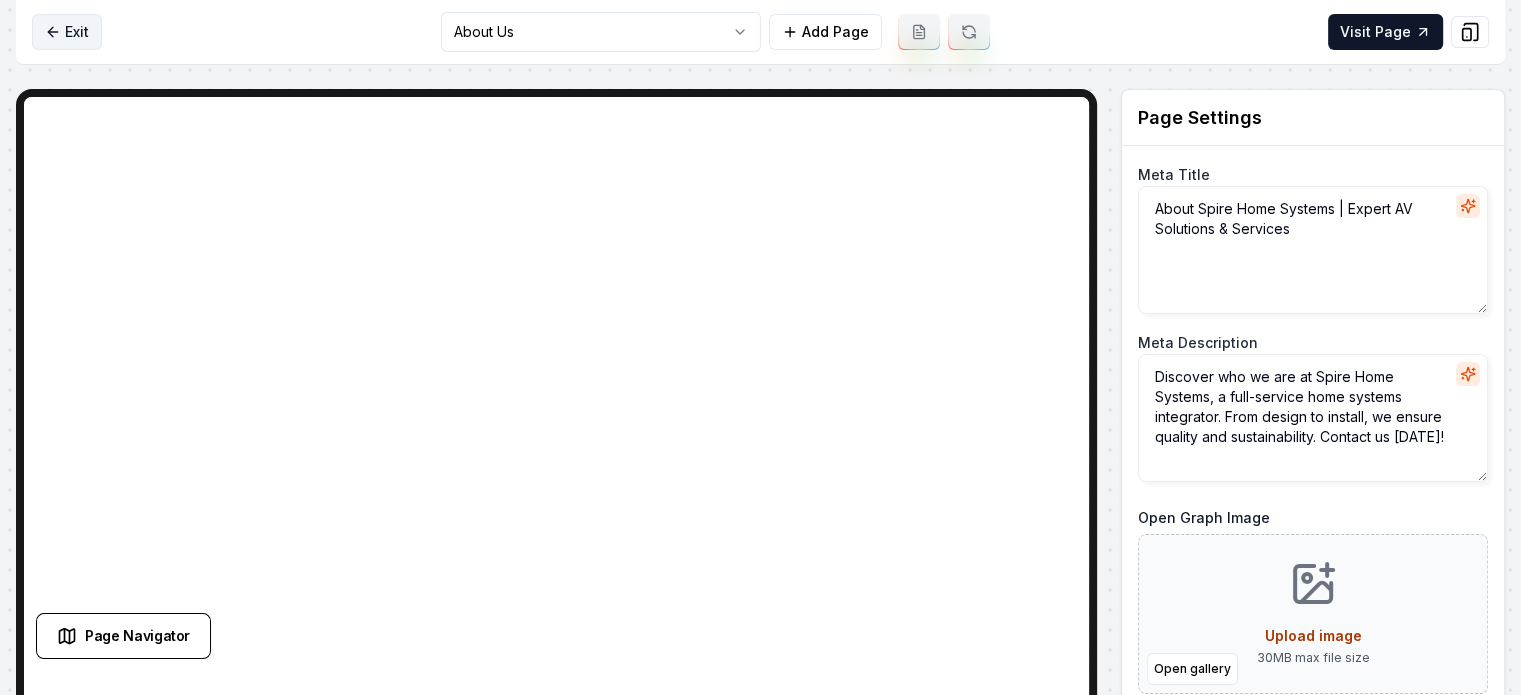 click on "Exit" at bounding box center [67, 32] 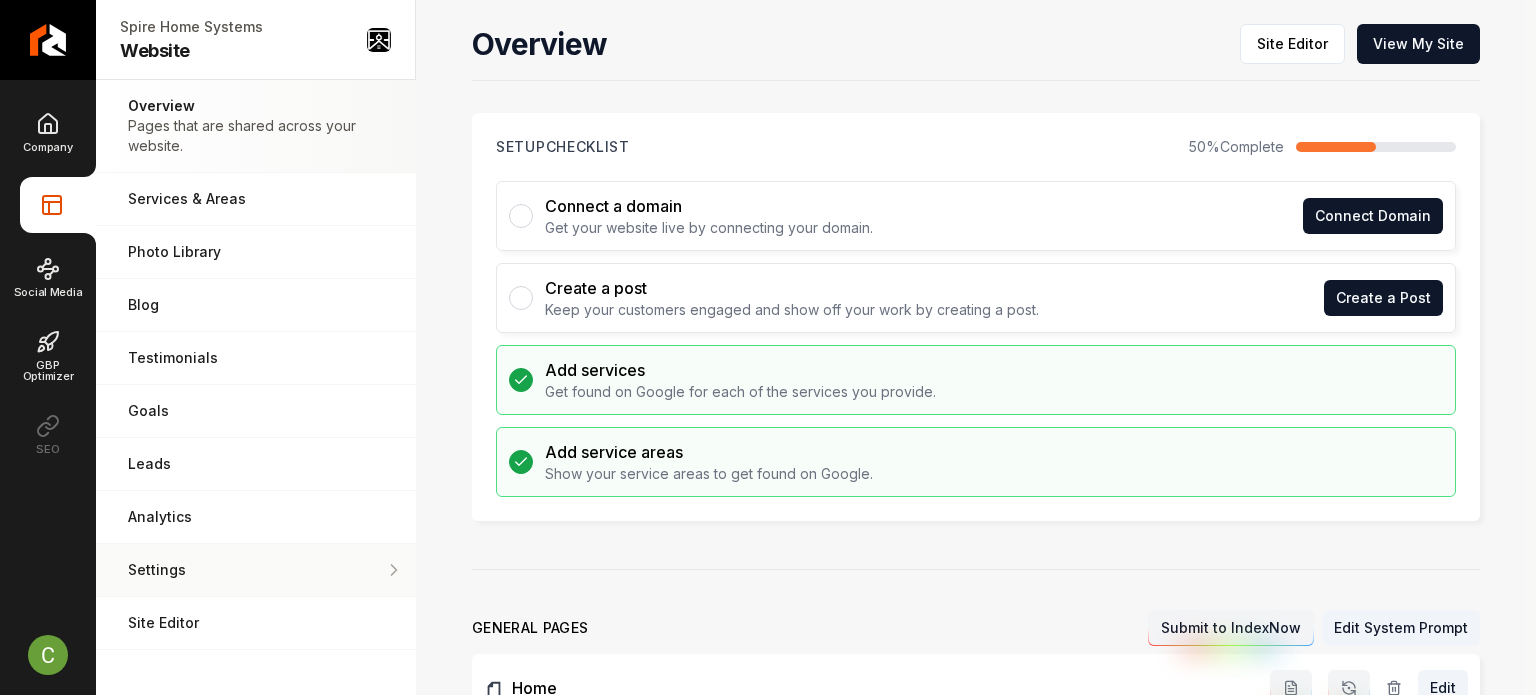 click on "Settings Adjust your domain, scripts, redirects, and more." at bounding box center (256, 570) 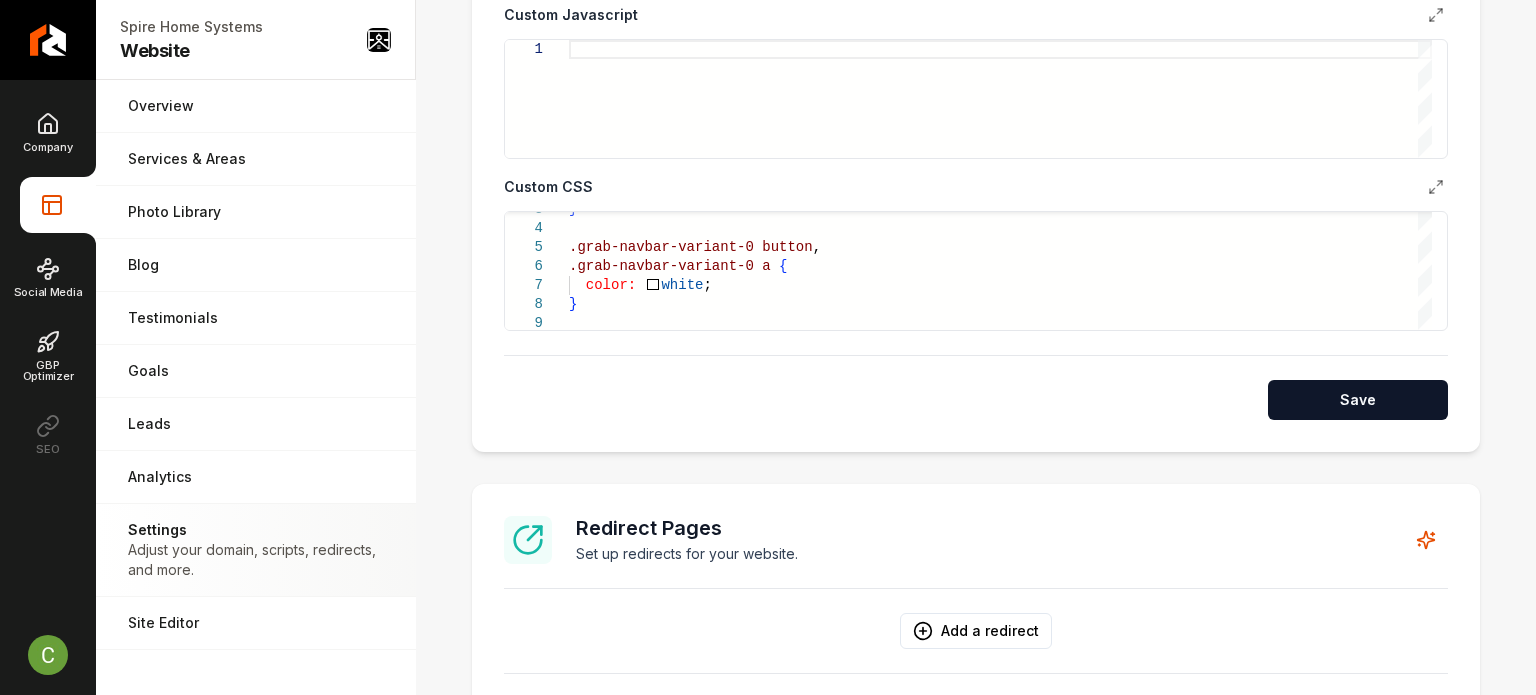 scroll, scrollTop: 1000, scrollLeft: 0, axis: vertical 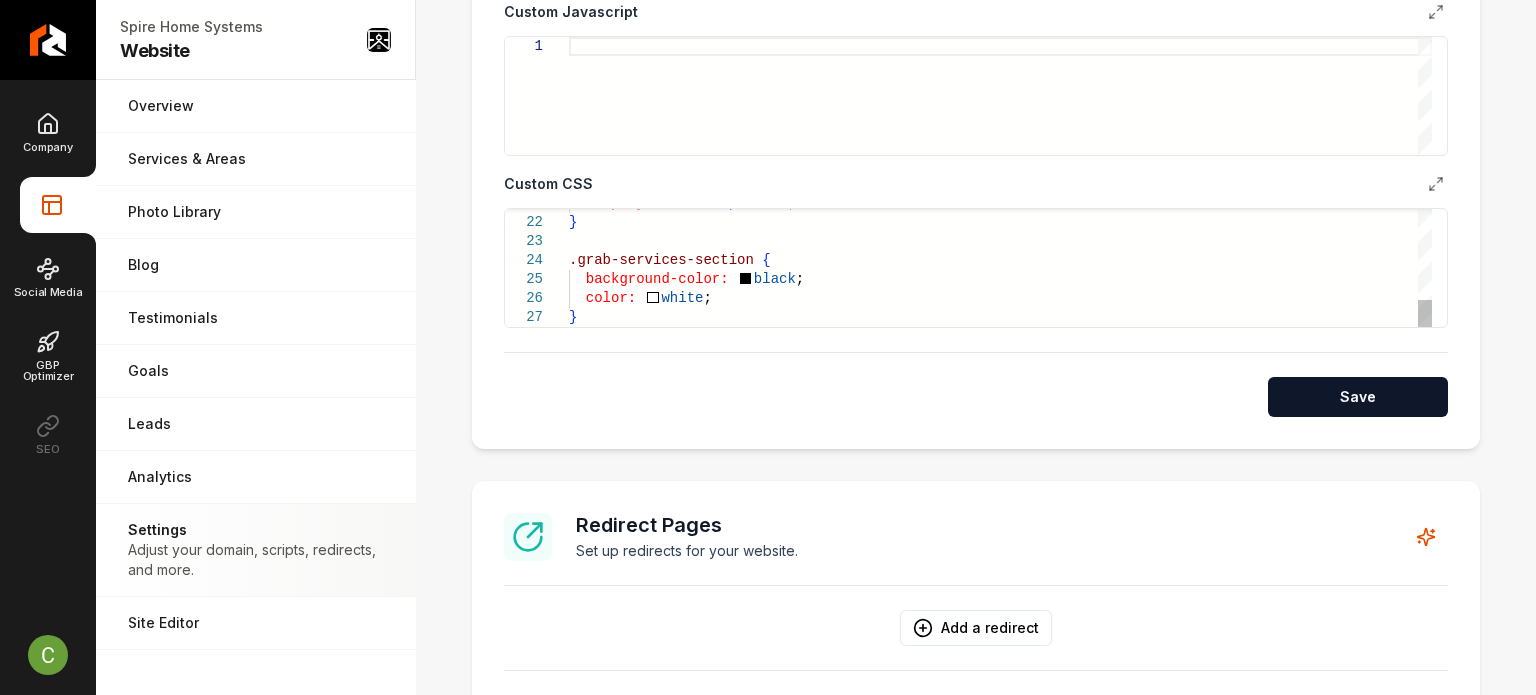 click on "display:   none   !important ; } .grab-services-section   {    background-color:     black ;    color:     white ; }" at bounding box center [1000, 70] 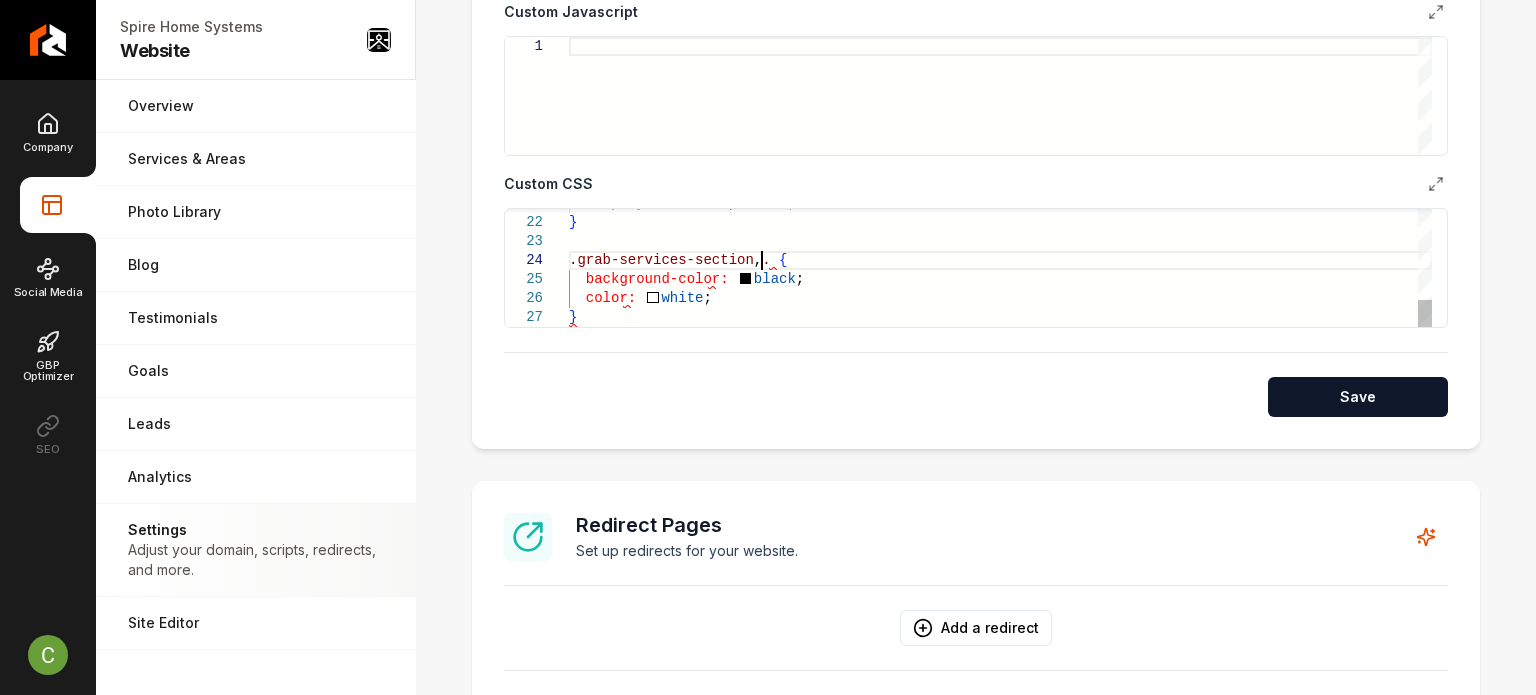 scroll, scrollTop: 57, scrollLeft: 192, axis: both 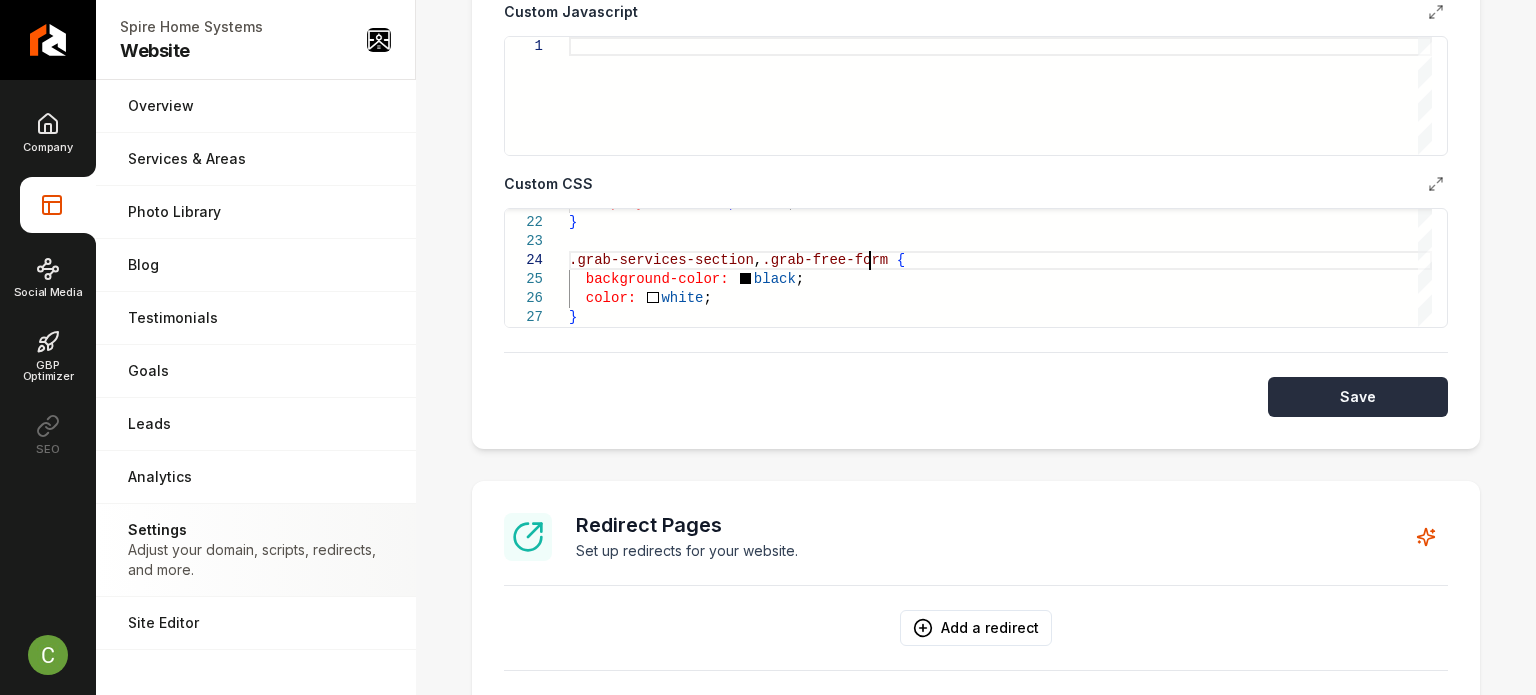 click on "Save" at bounding box center [1358, 397] 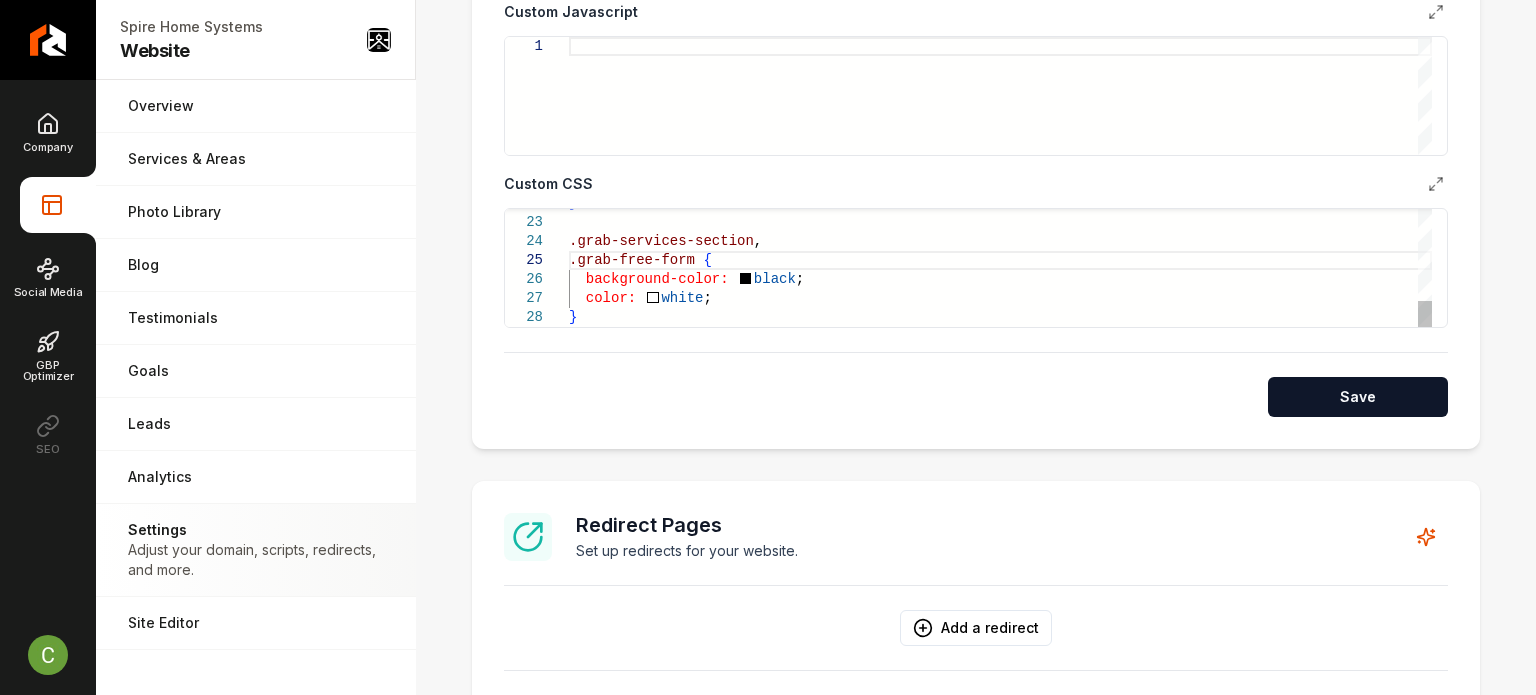 click on "} .grab-services-section ,    background-color:     black ;    color:     white ; .grab-free-form   { }" at bounding box center [1000, 61] 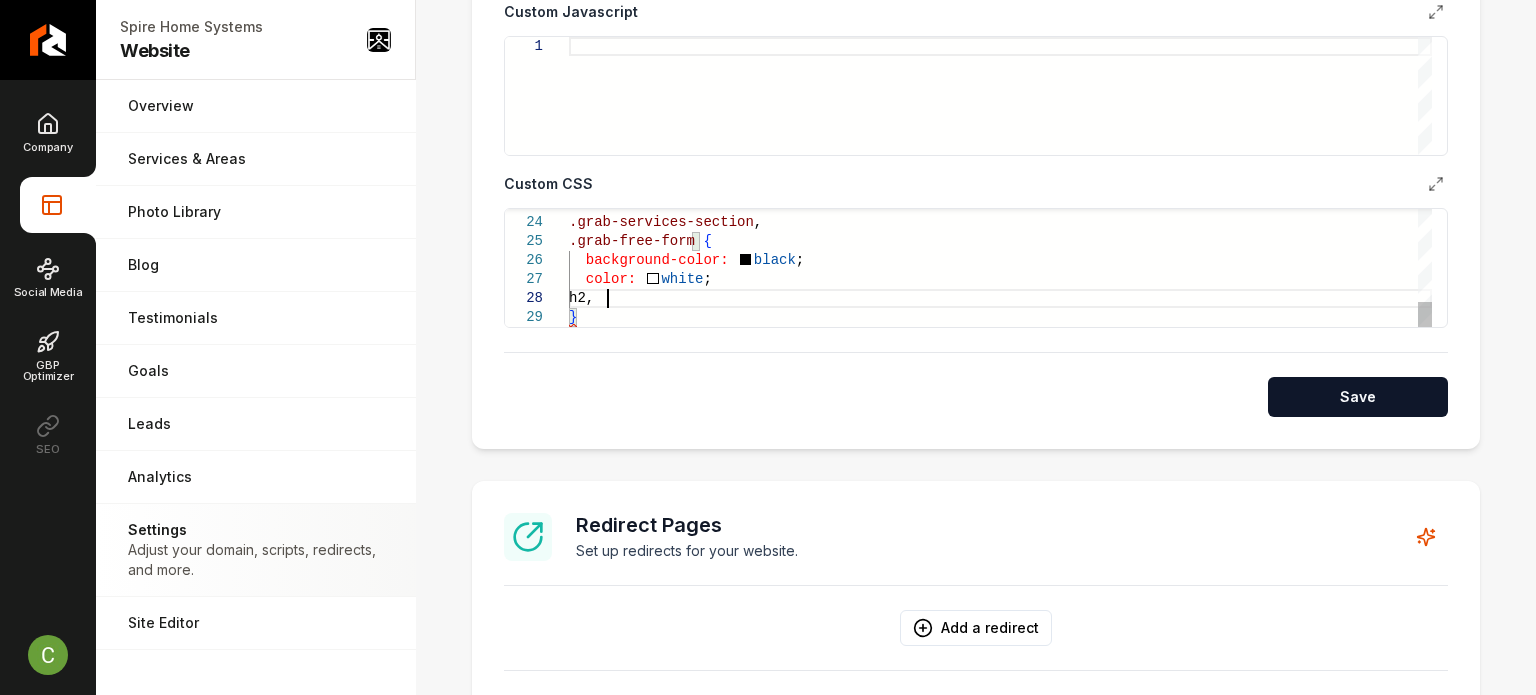 scroll, scrollTop: 133, scrollLeft: 44, axis: both 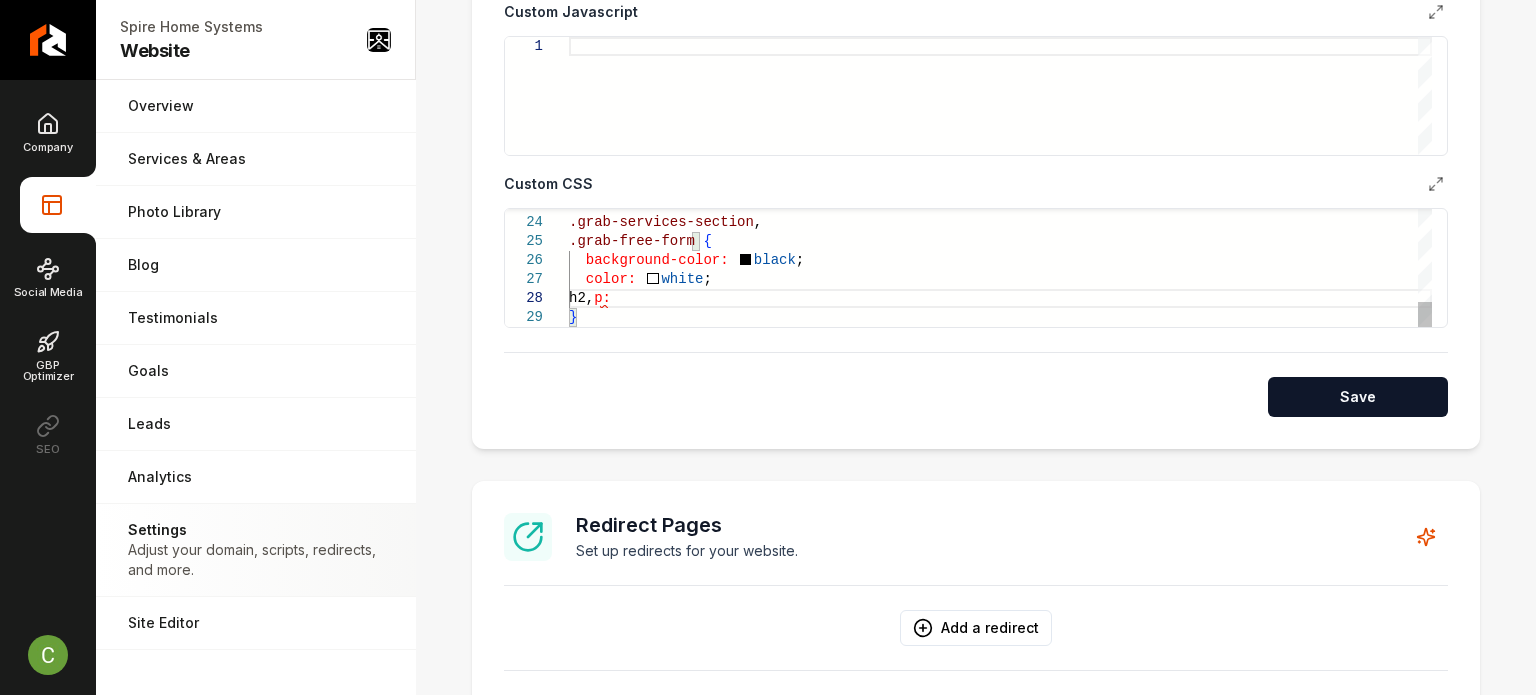 click on ".grab-services-section ,    background-color:     black ;    color:     white ; .grab-free-form   {   h2,  p:   }" at bounding box center (1000, 51) 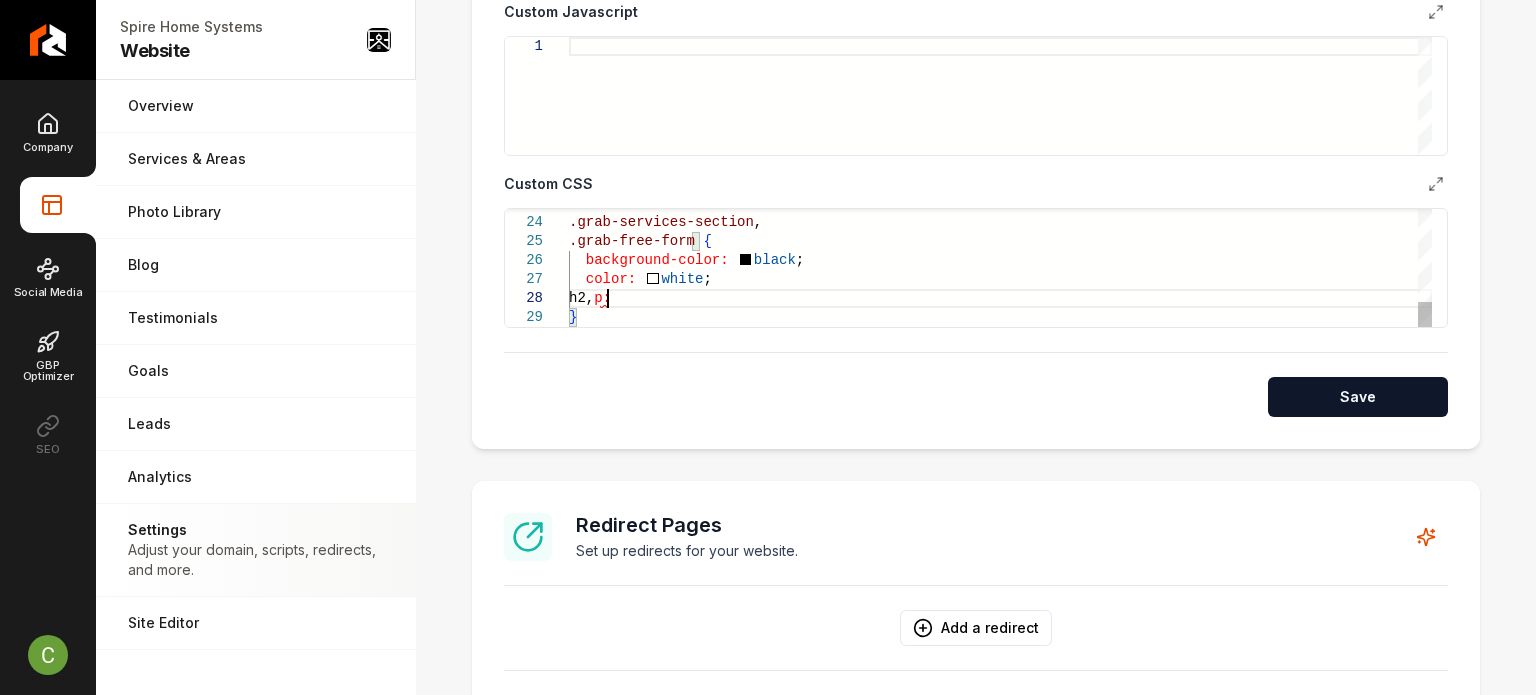 click on ".grab-services-section ,    background-color:     black ;    color:     white ; .grab-free-form   {   h2,  p:   }" at bounding box center (1000, 51) 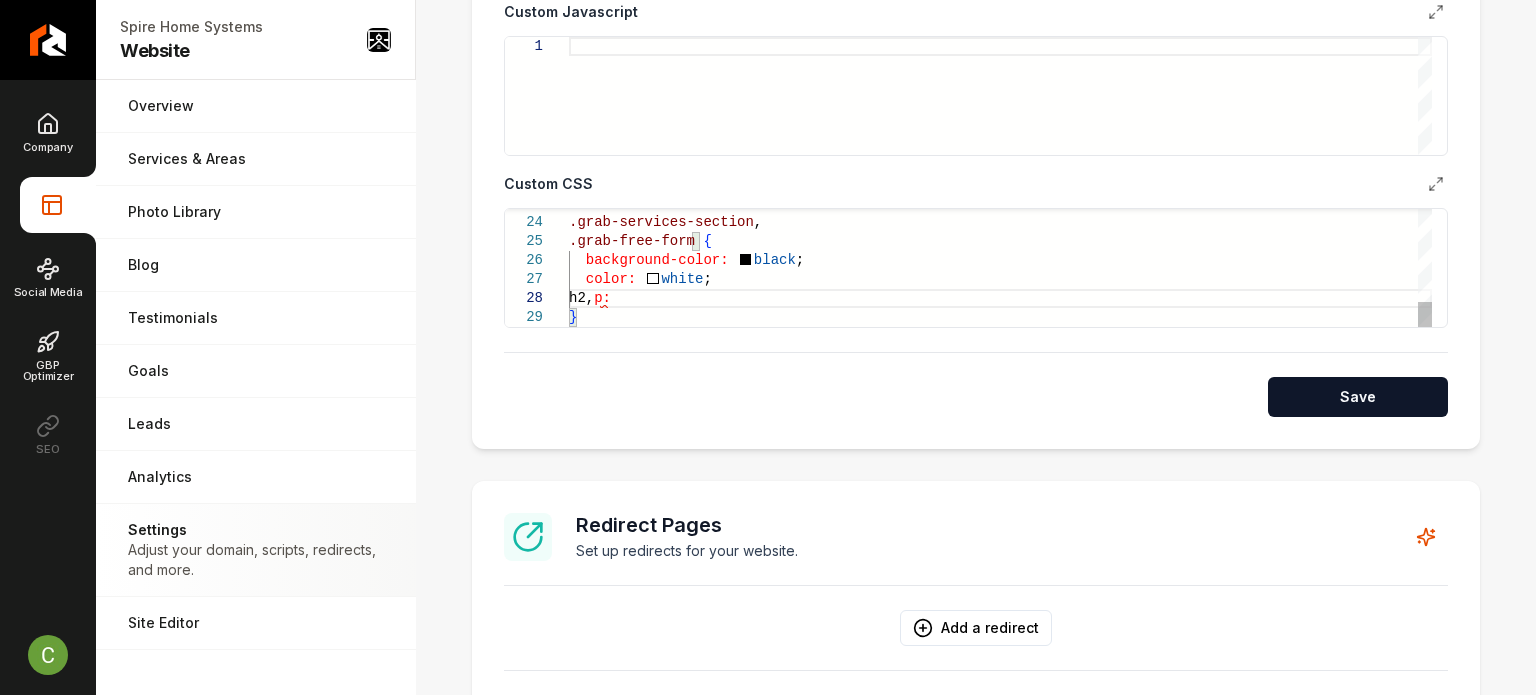 click on ".grab-services-section ,    background-color:     black ;    color:     white ; .grab-free-form   {   h2,  p:   }" at bounding box center (1000, 51) 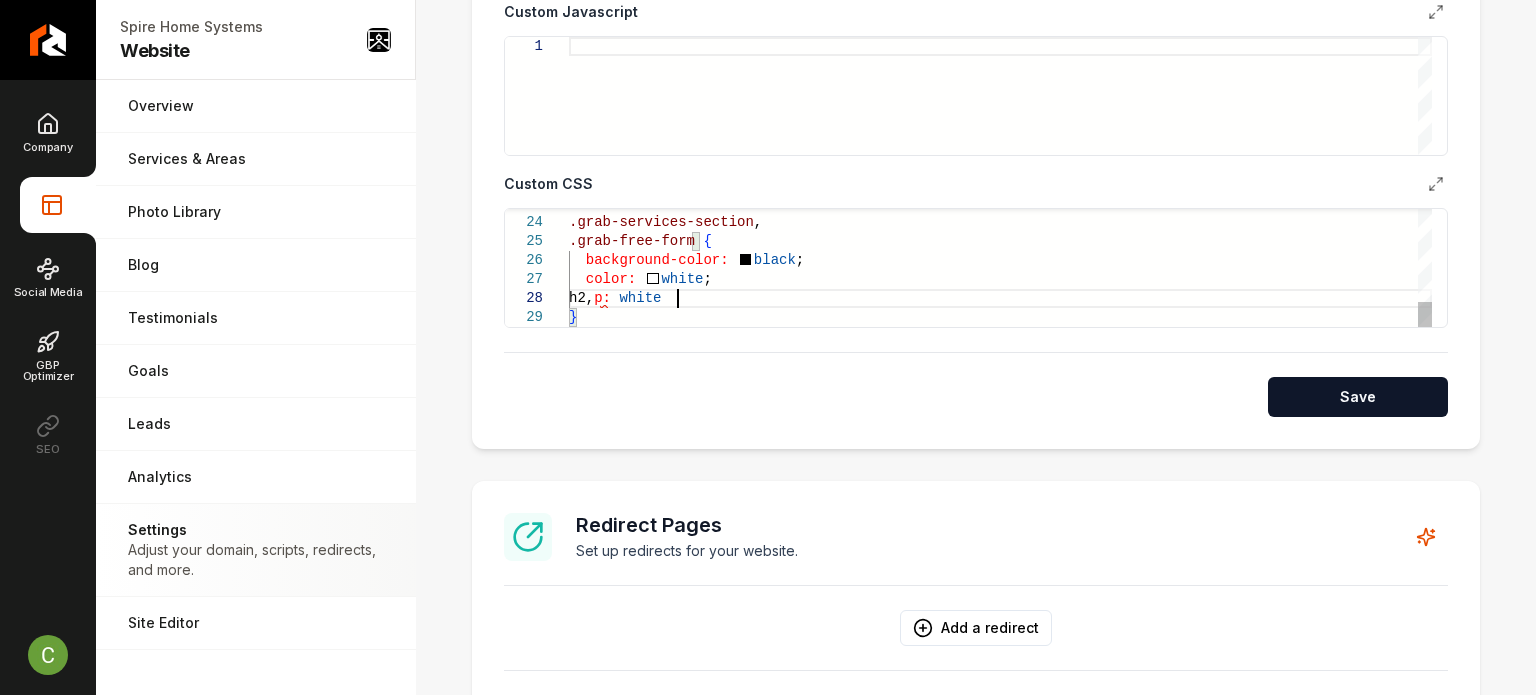 scroll, scrollTop: 133, scrollLeft: 120, axis: both 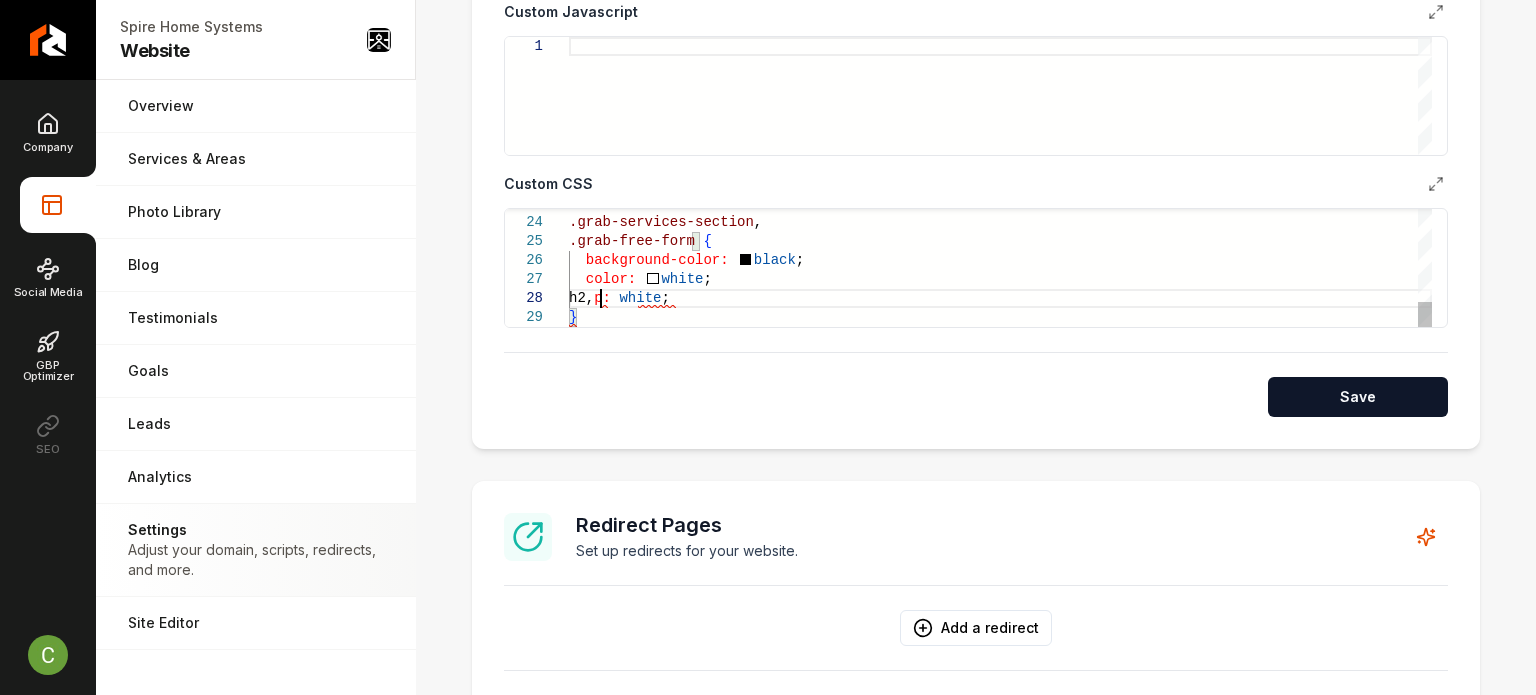 click on ".grab-services-section ,    background-color:     black ;    color:     white ; .grab-free-form   {   h2,  p:   white ;  }" at bounding box center [1000, 51] 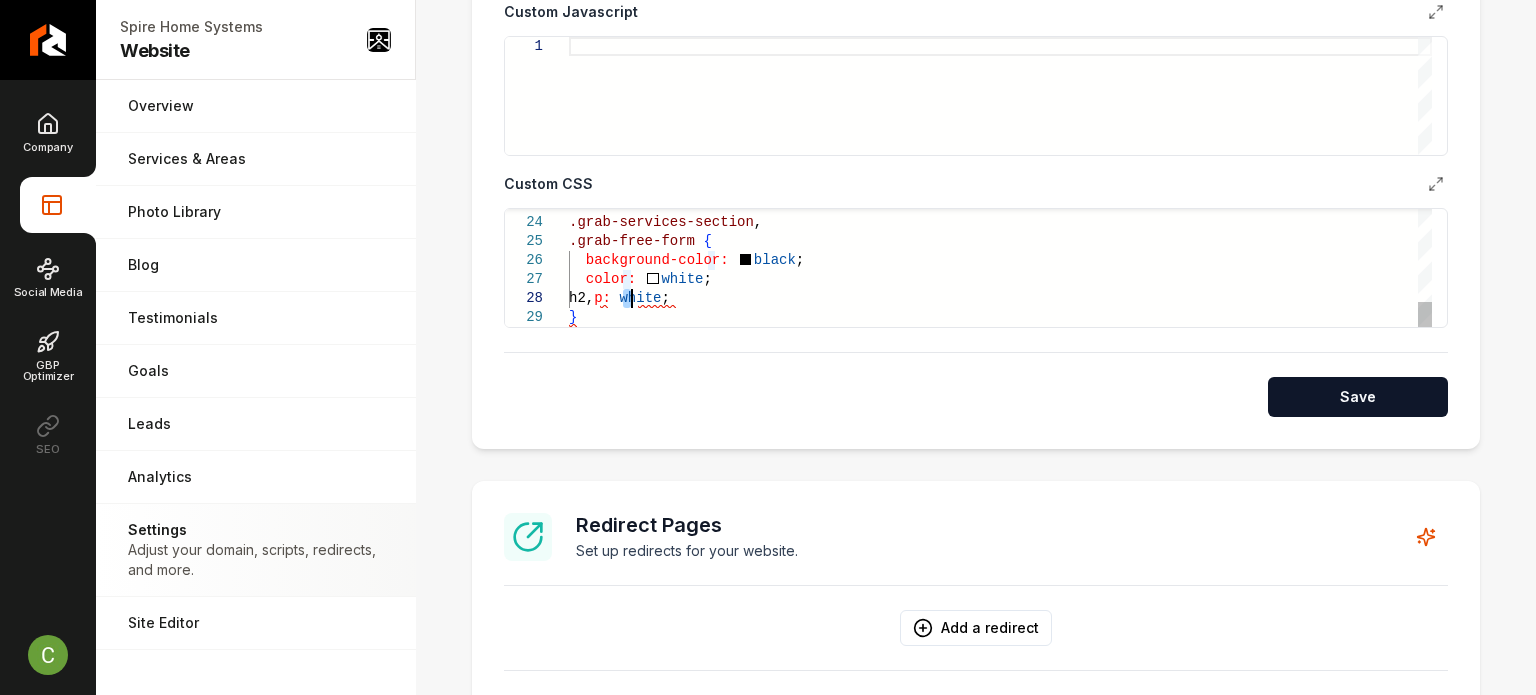 click on ".grab-services-section ,    background-color:     black ;    color:     white ; .grab-free-form   {   h2,  p:   white ;  }" at bounding box center [1000, 51] 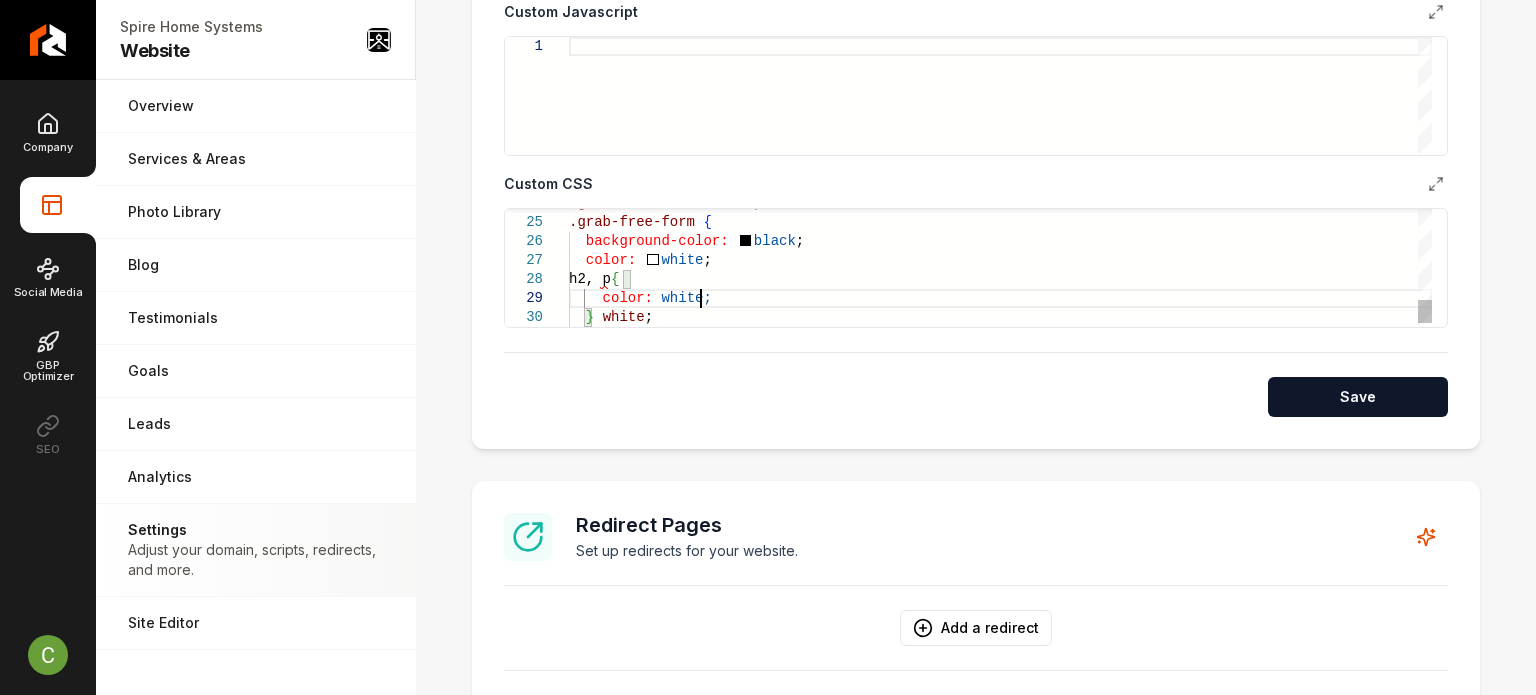scroll, scrollTop: 152, scrollLeft: 128, axis: both 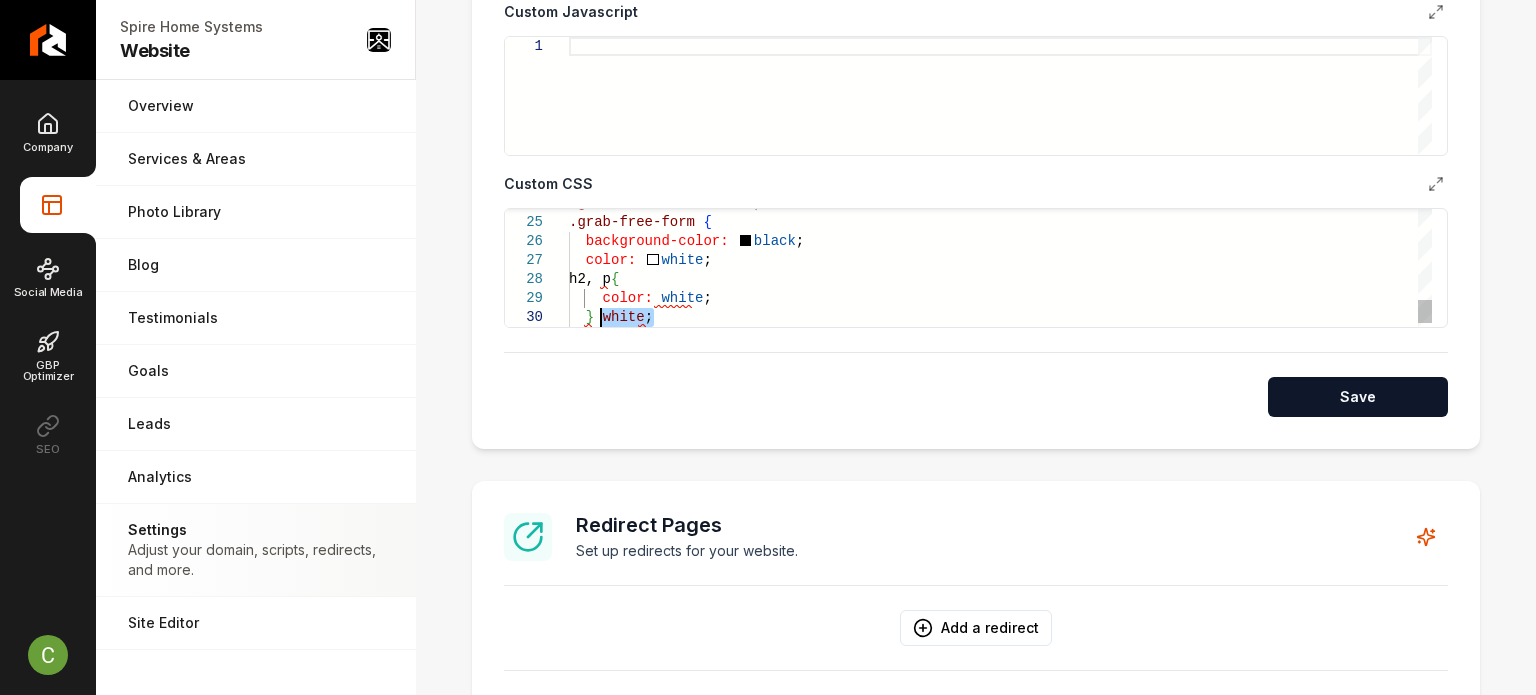 drag, startPoint x: 659, startPoint y: 315, endPoint x: 598, endPoint y: 321, distance: 61.294373 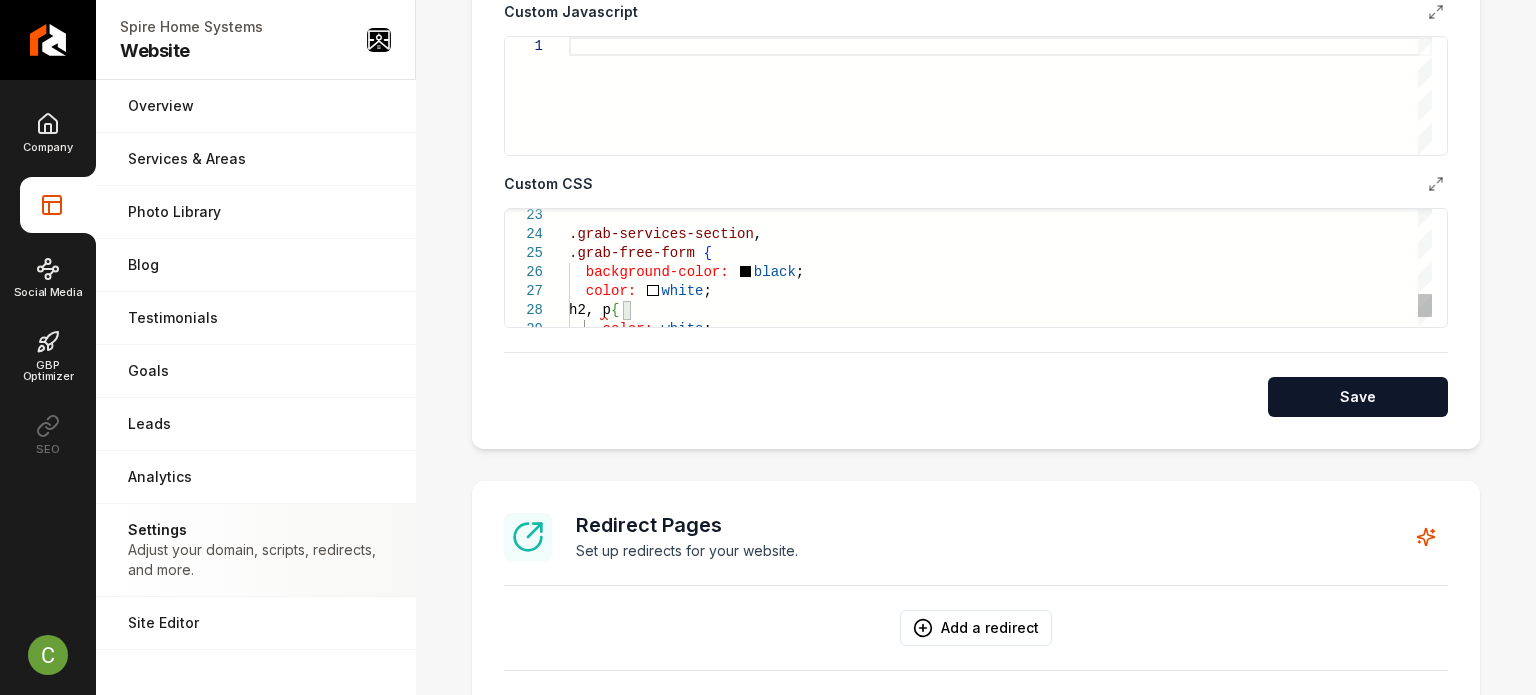 click on "background-color:     black ;    color:     white ; .grab-free-form   {   h2, p {      color:   white ; .grab-services-section ," at bounding box center [1000, 82] 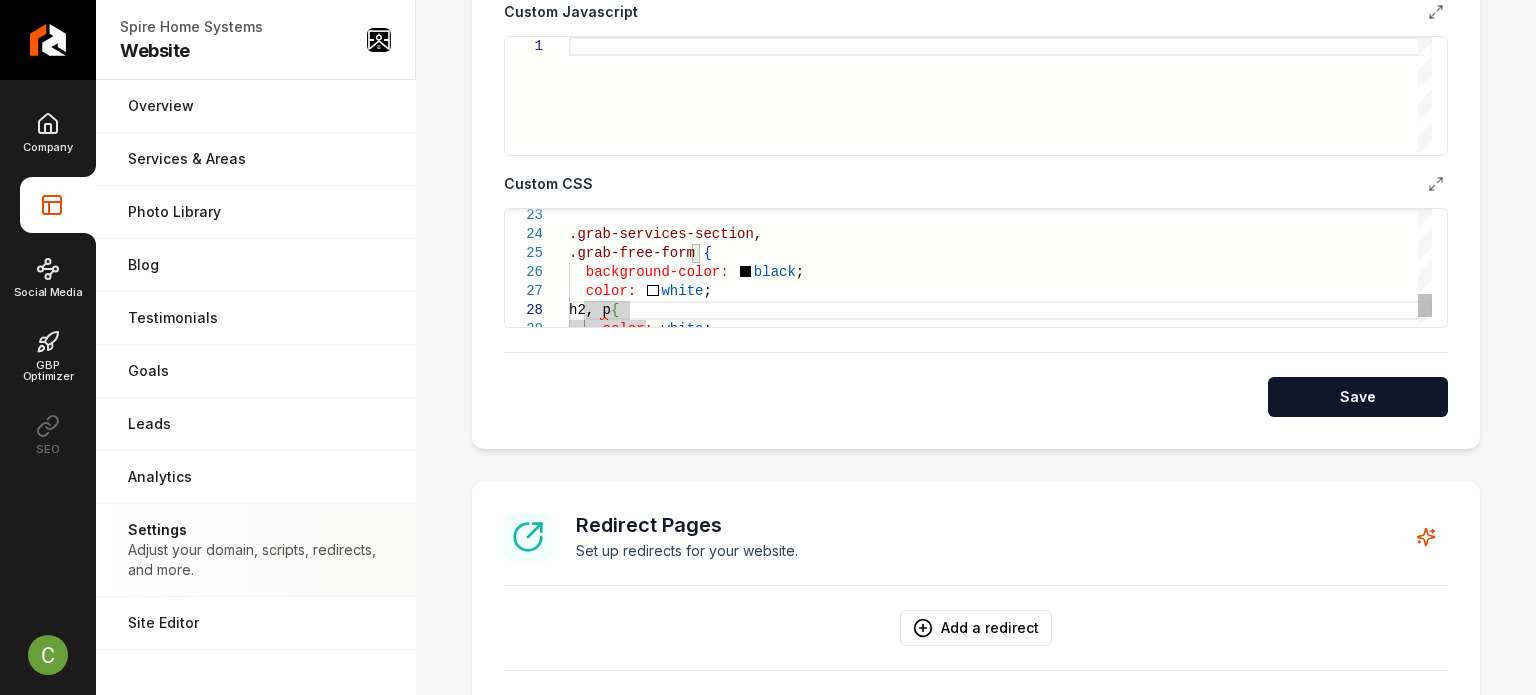 click on "background-color:     black ;    color:     white ; .grab-free-form   {   h2, p {      color:   white ; .grab-services-section ," at bounding box center [1000, 82] 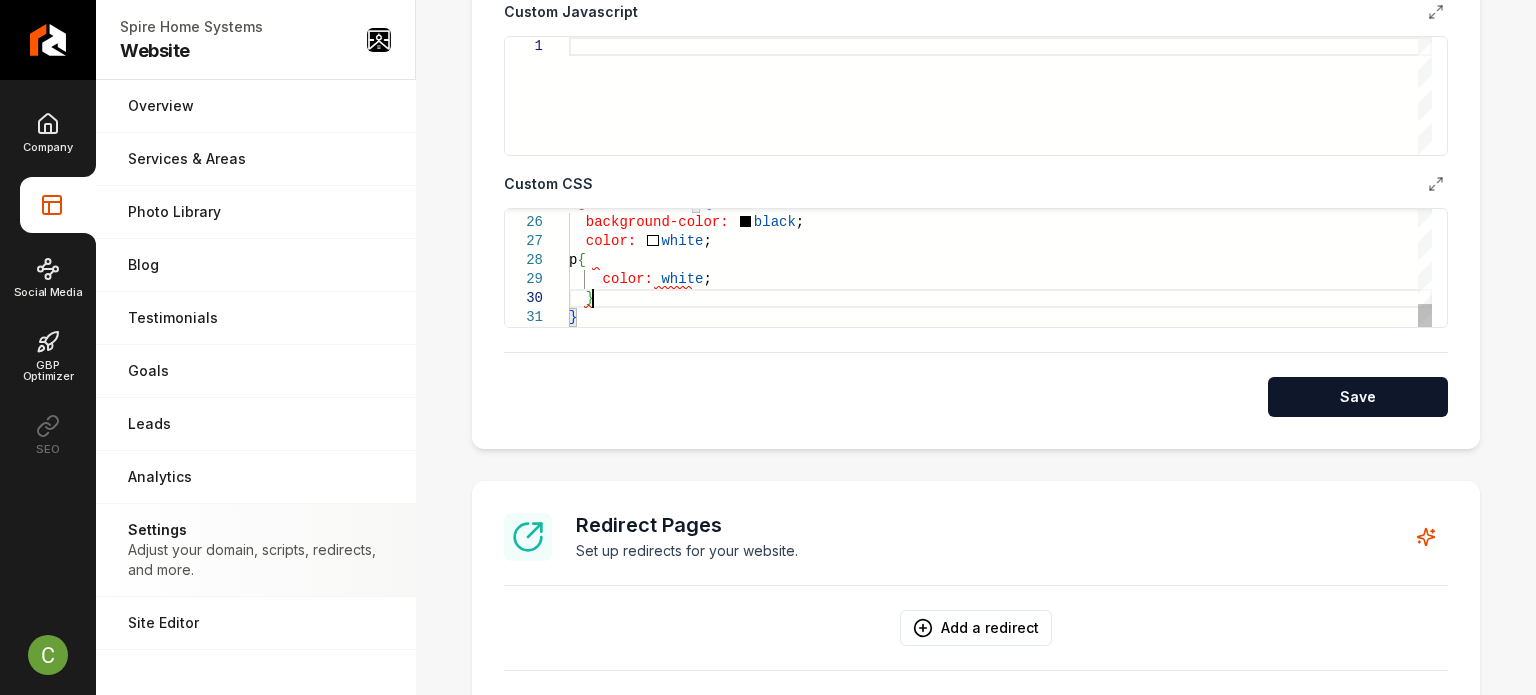 click on "background-color:     black ;    color:     white ; .grab-free-form   {   p {      color:   white ;    } }" at bounding box center [1000, 32] 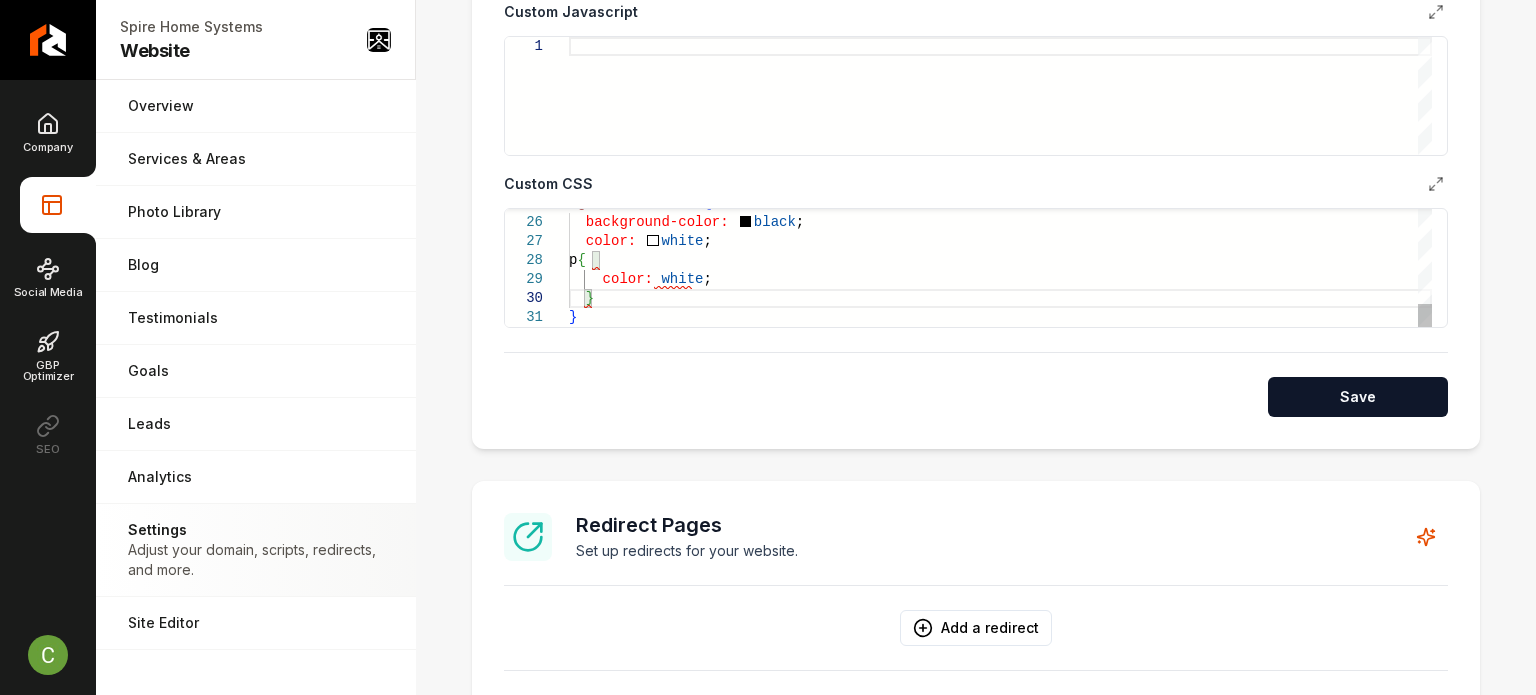 scroll, scrollTop: 16, scrollLeft: 14, axis: both 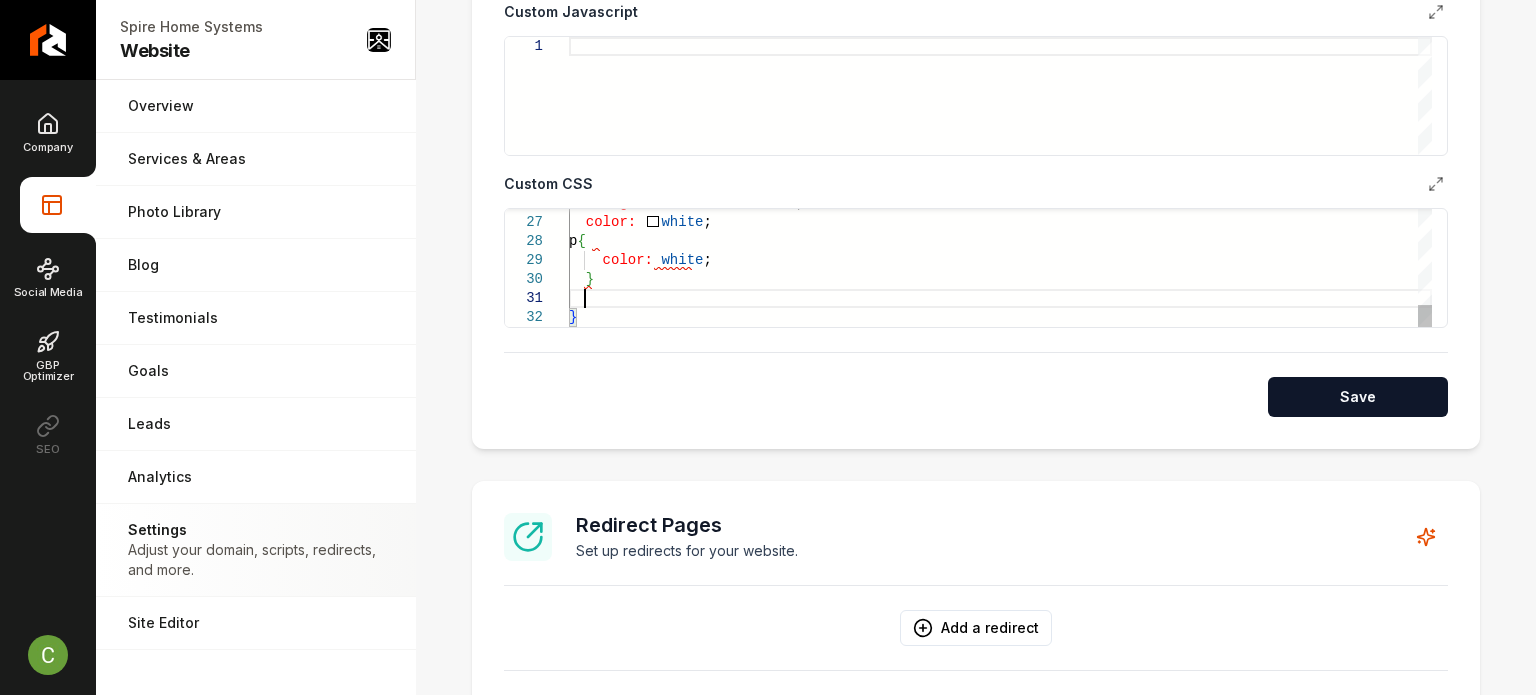 click on "background-color:     black ;    color:     white ;   p {      color:   white ;    }    }" at bounding box center (1000, 23) 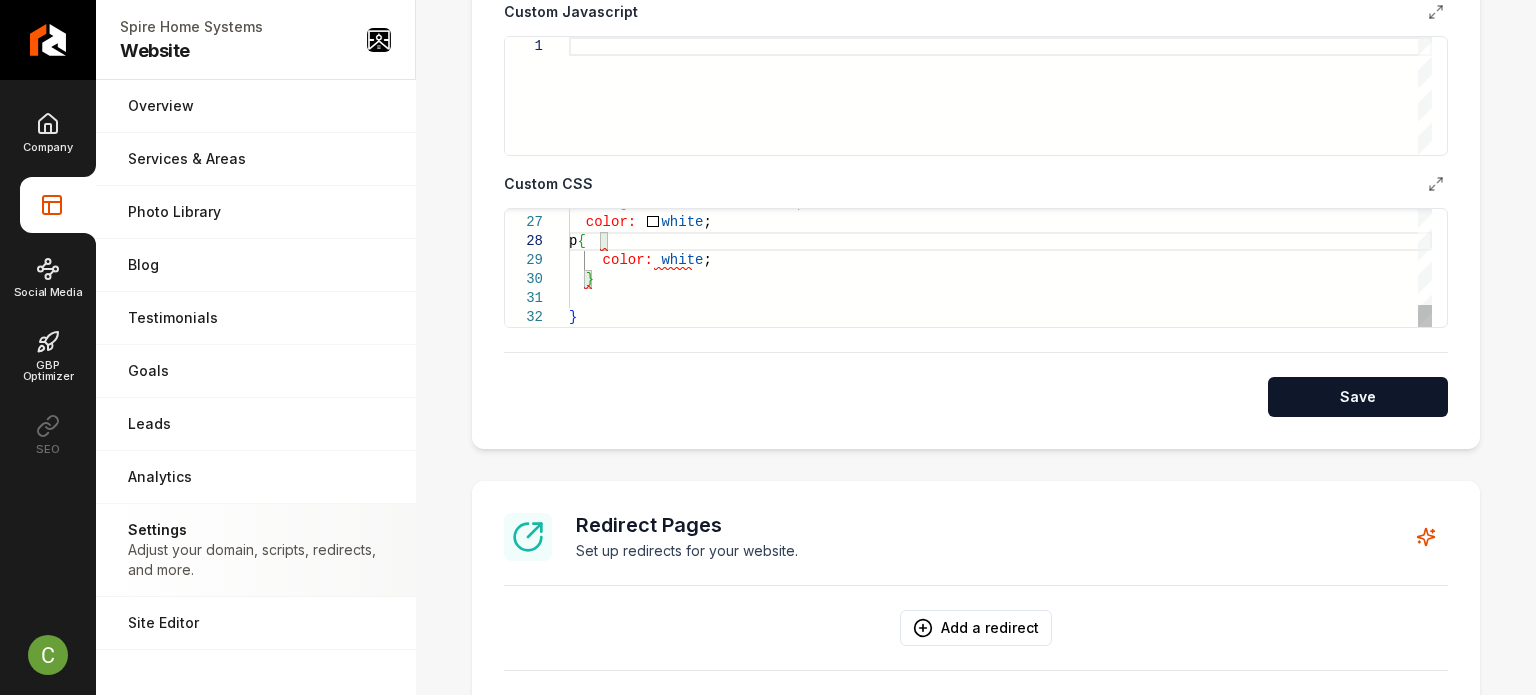 click on "background-color:     black ;    color:     white ;   p  {      color:   white ;    } }" at bounding box center (1000, 23) 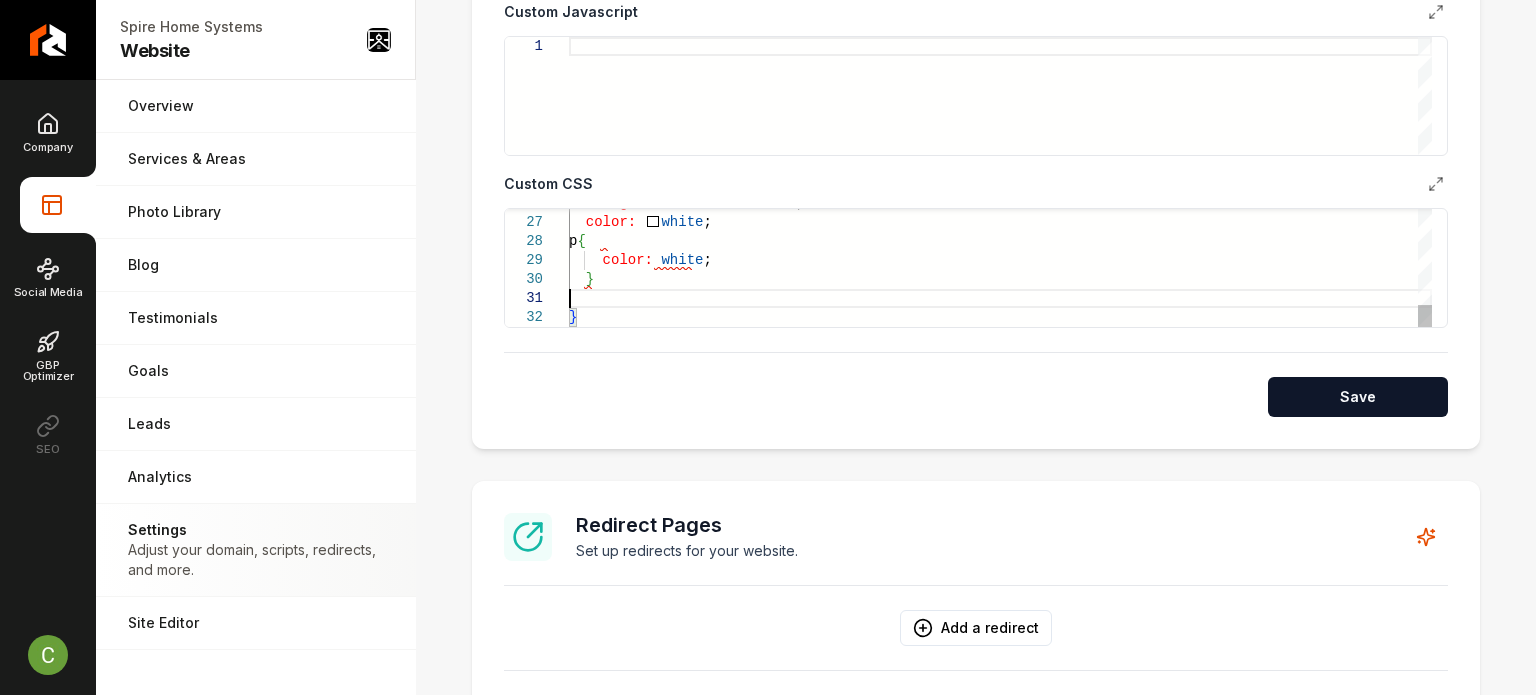click on "background-color:     black ;    color:     white ;   p  {      color:   white ;    } }" at bounding box center (1000, 23) 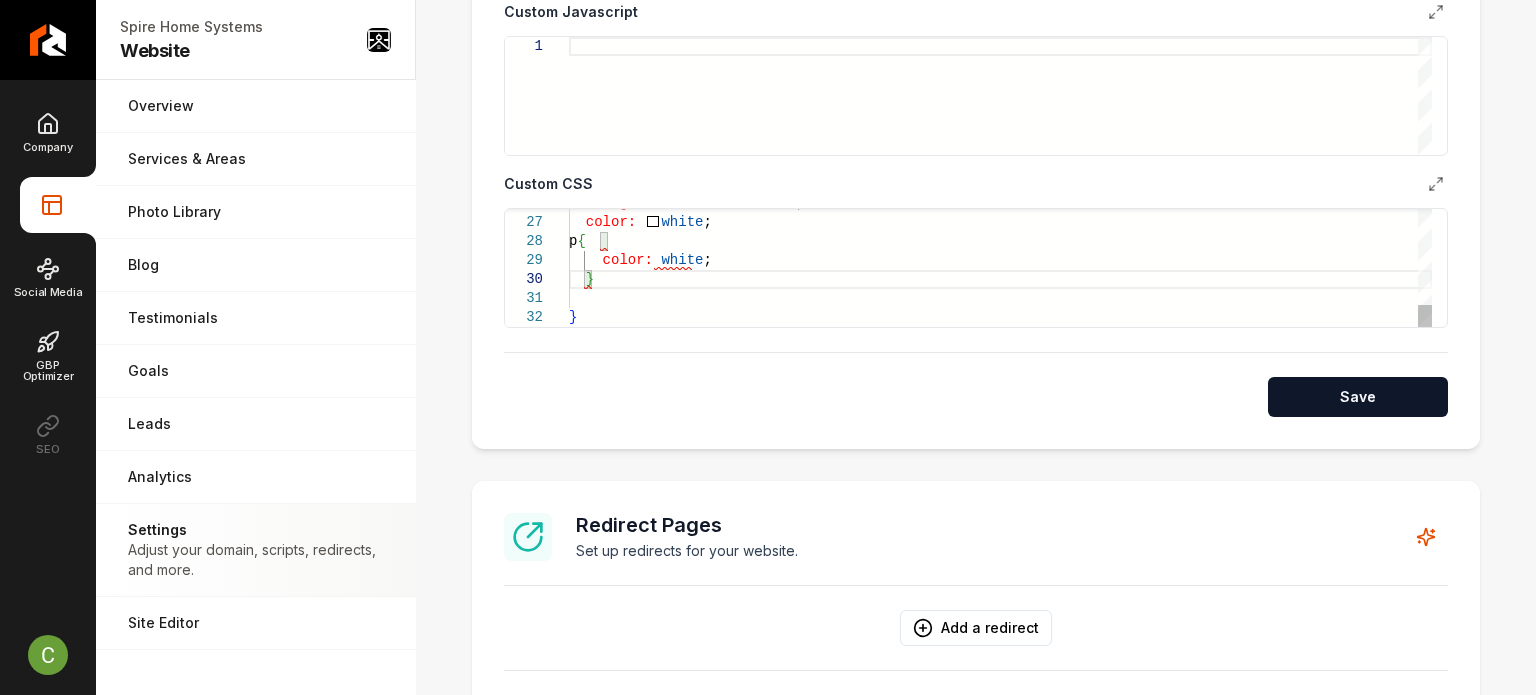 scroll, scrollTop: 16, scrollLeft: 13, axis: both 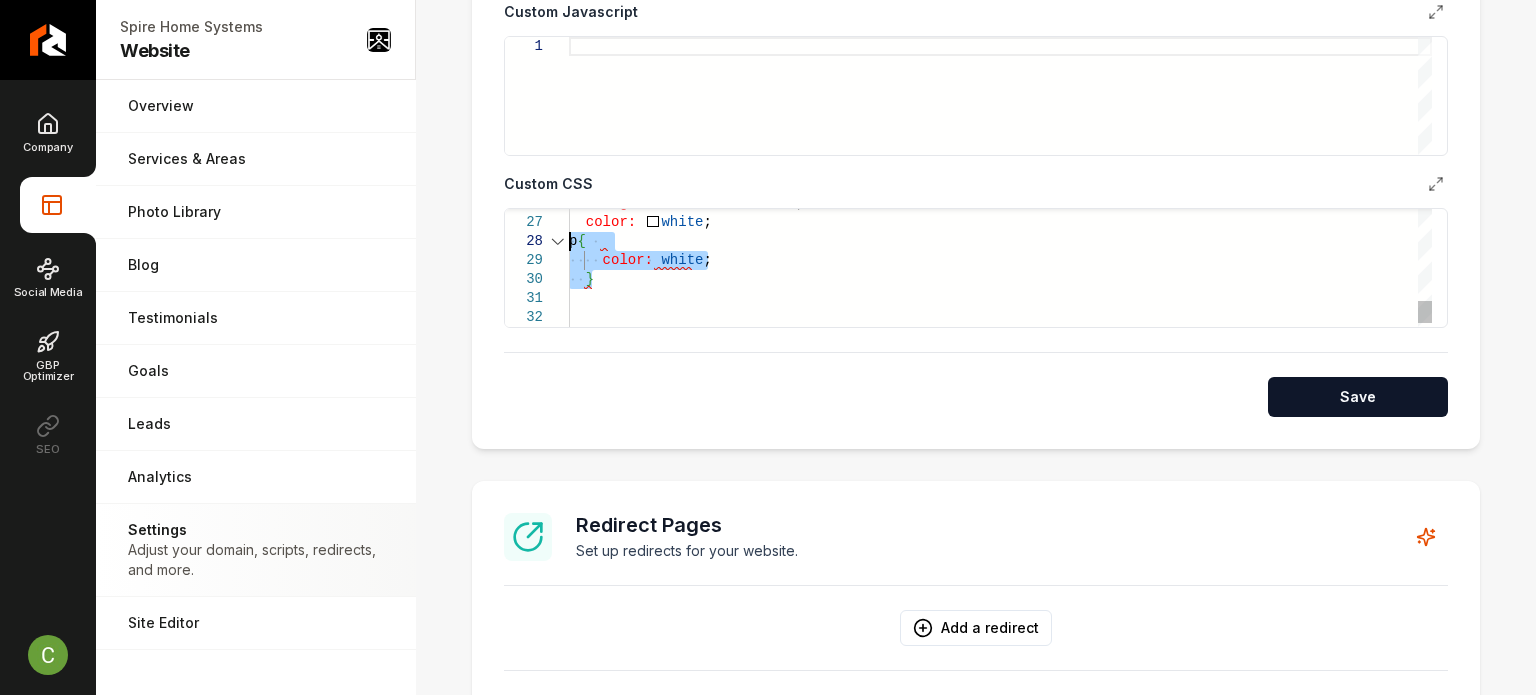 drag, startPoint x: 616, startPoint y: 279, endPoint x: 540, endPoint y: 238, distance: 86.35392 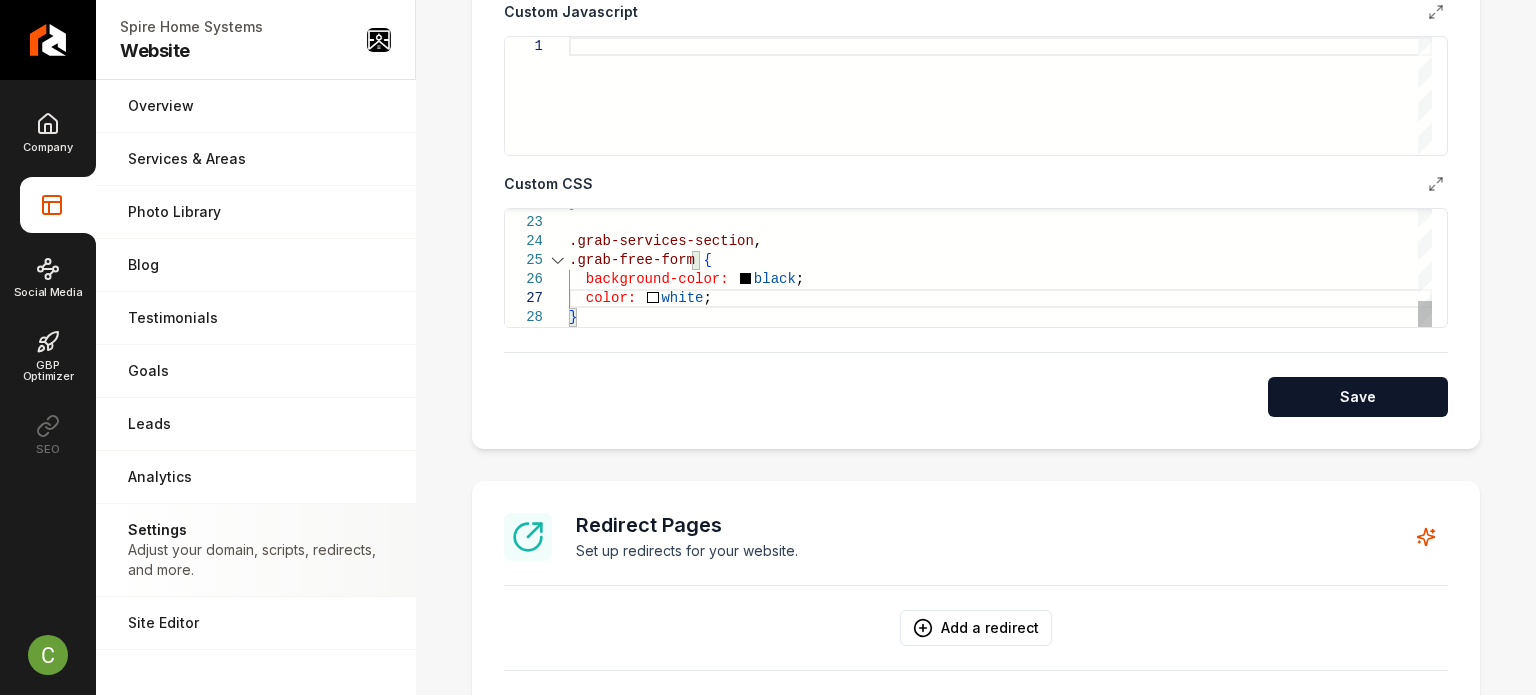 click on "background-color:     black ;    color:     white ; .grab-free-form   { } .grab-services-section , }" at bounding box center (1000, 61) 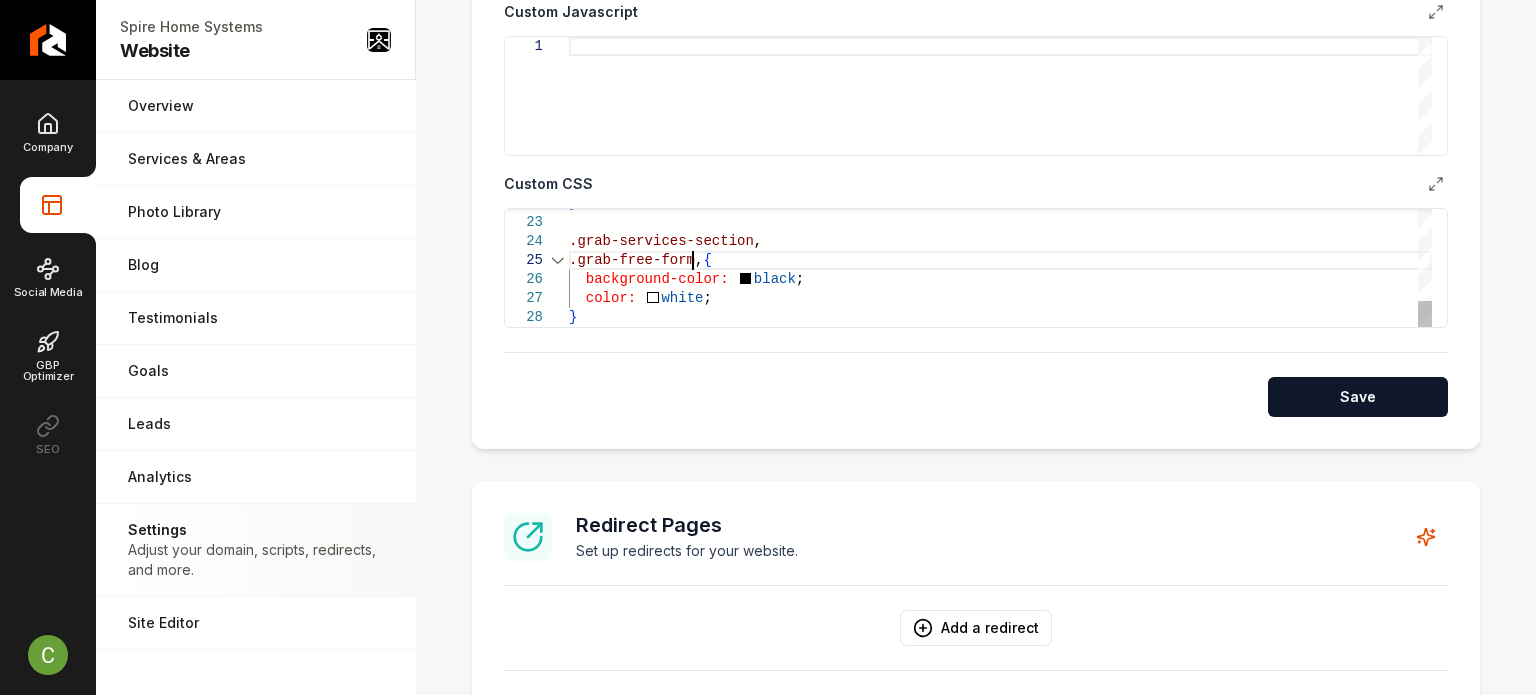 scroll, scrollTop: 96, scrollLeft: 0, axis: vertical 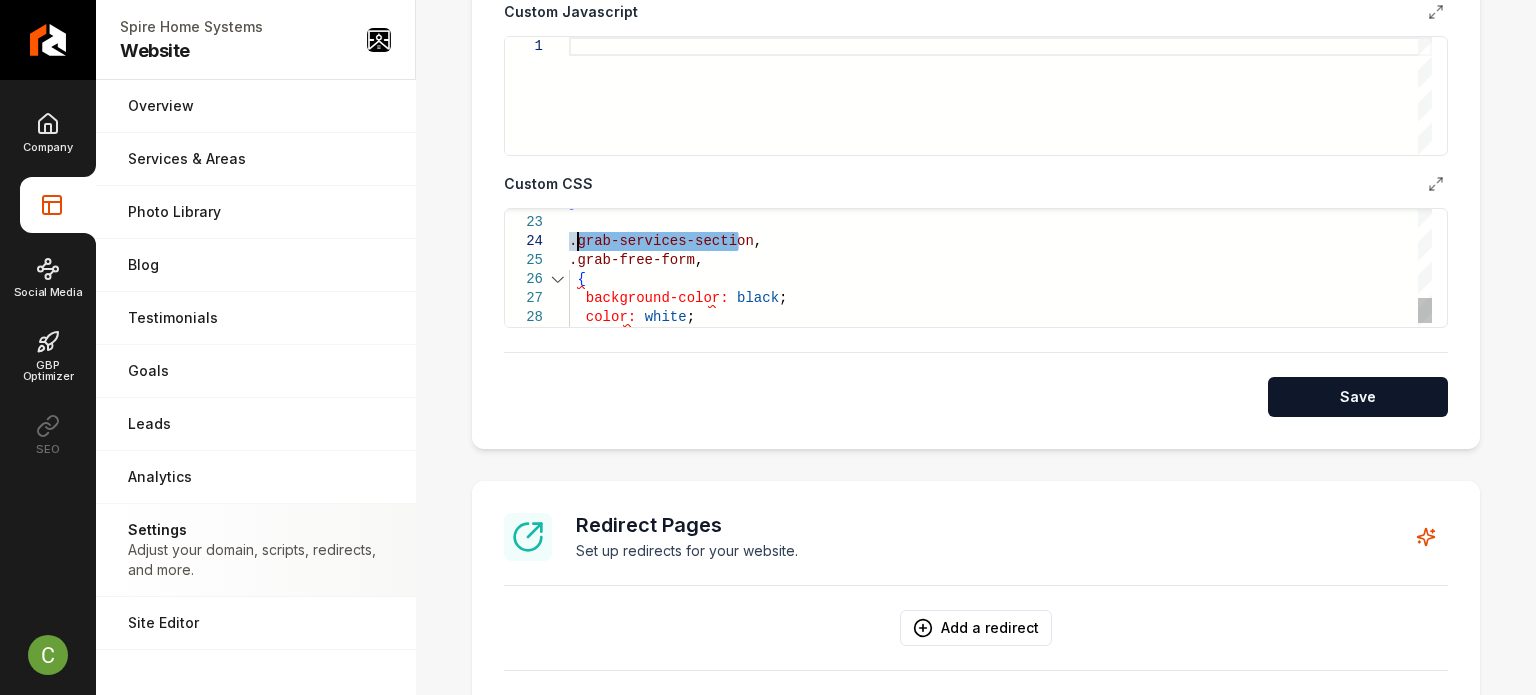 drag, startPoint x: 740, startPoint y: 238, endPoint x: 575, endPoint y: 243, distance: 165.07574 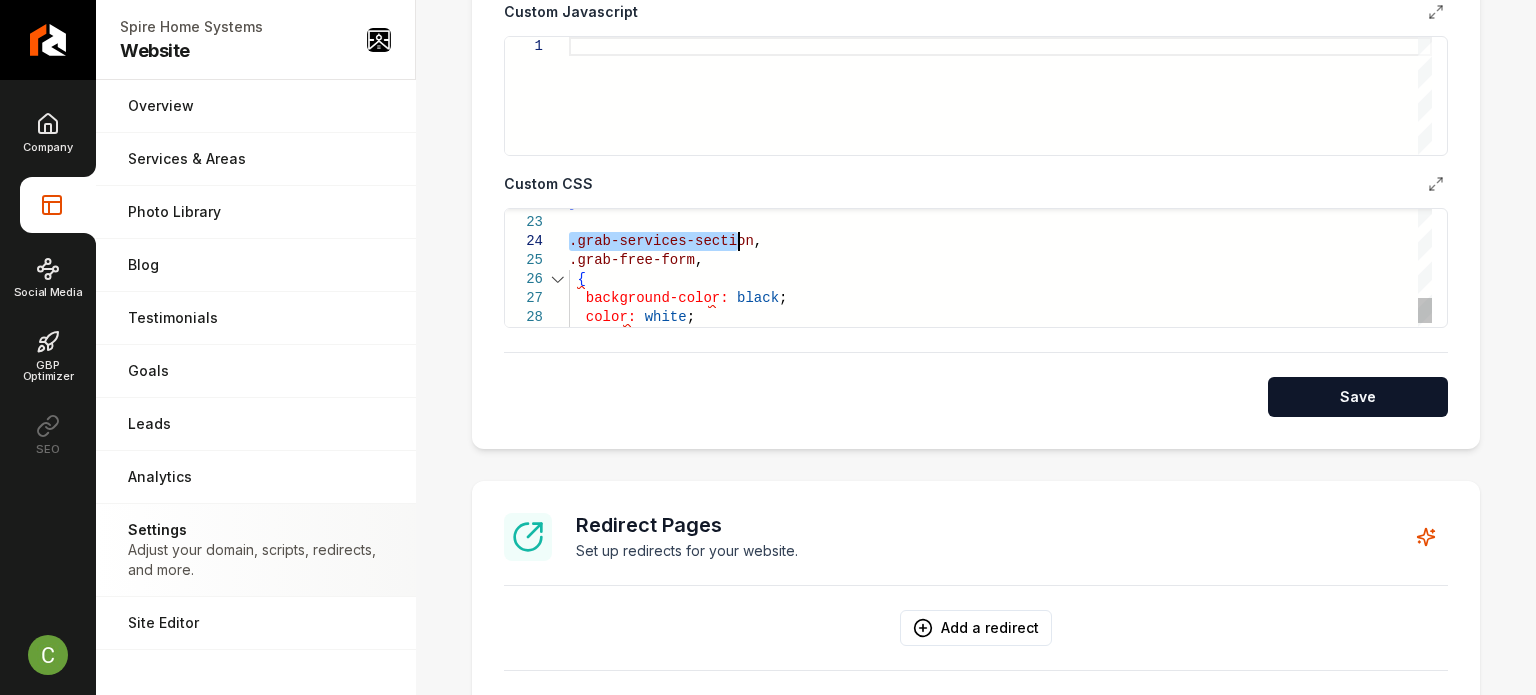 drag, startPoint x: 571, startPoint y: 244, endPoint x: 735, endPoint y: 239, distance: 164.0762 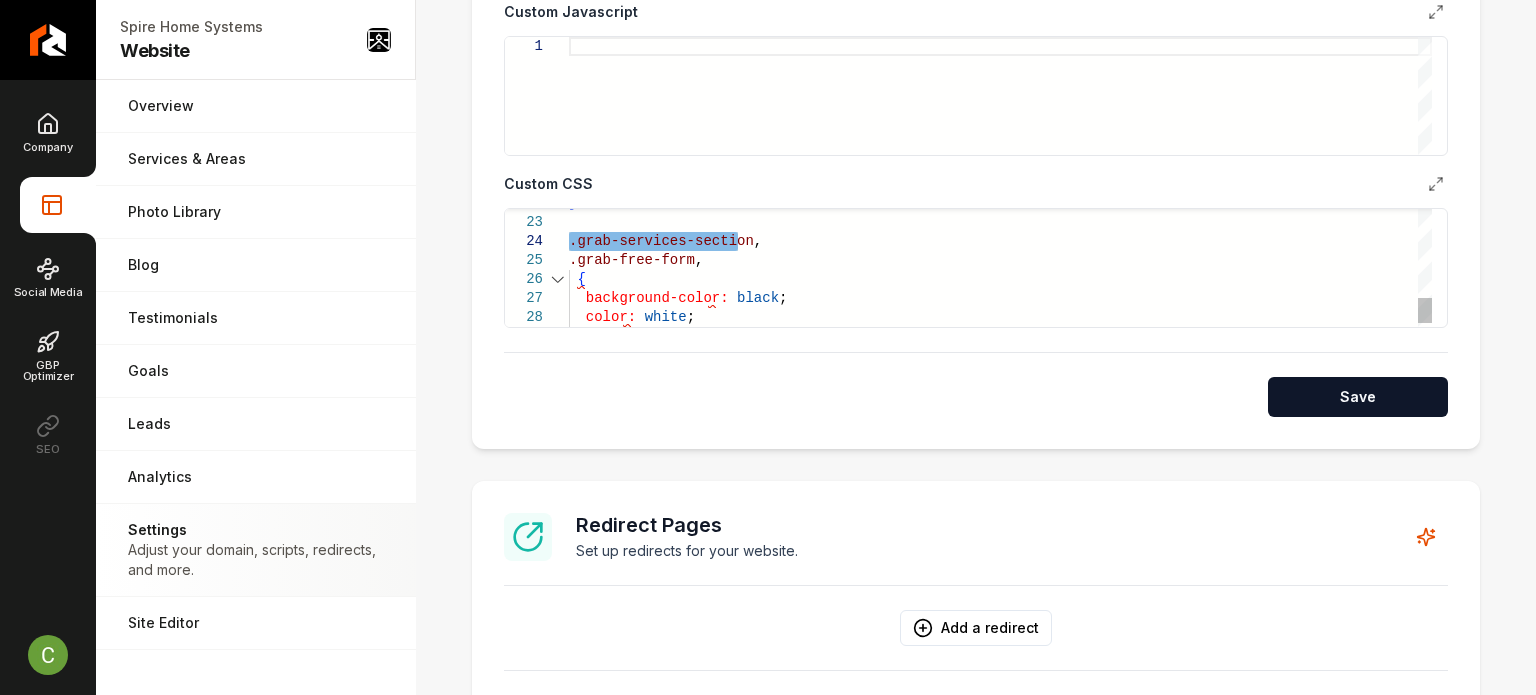click on "background-color:   black ;    color:   white ; .grab-free-form , .grab-services-section , }   {" at bounding box center [1000, 70] 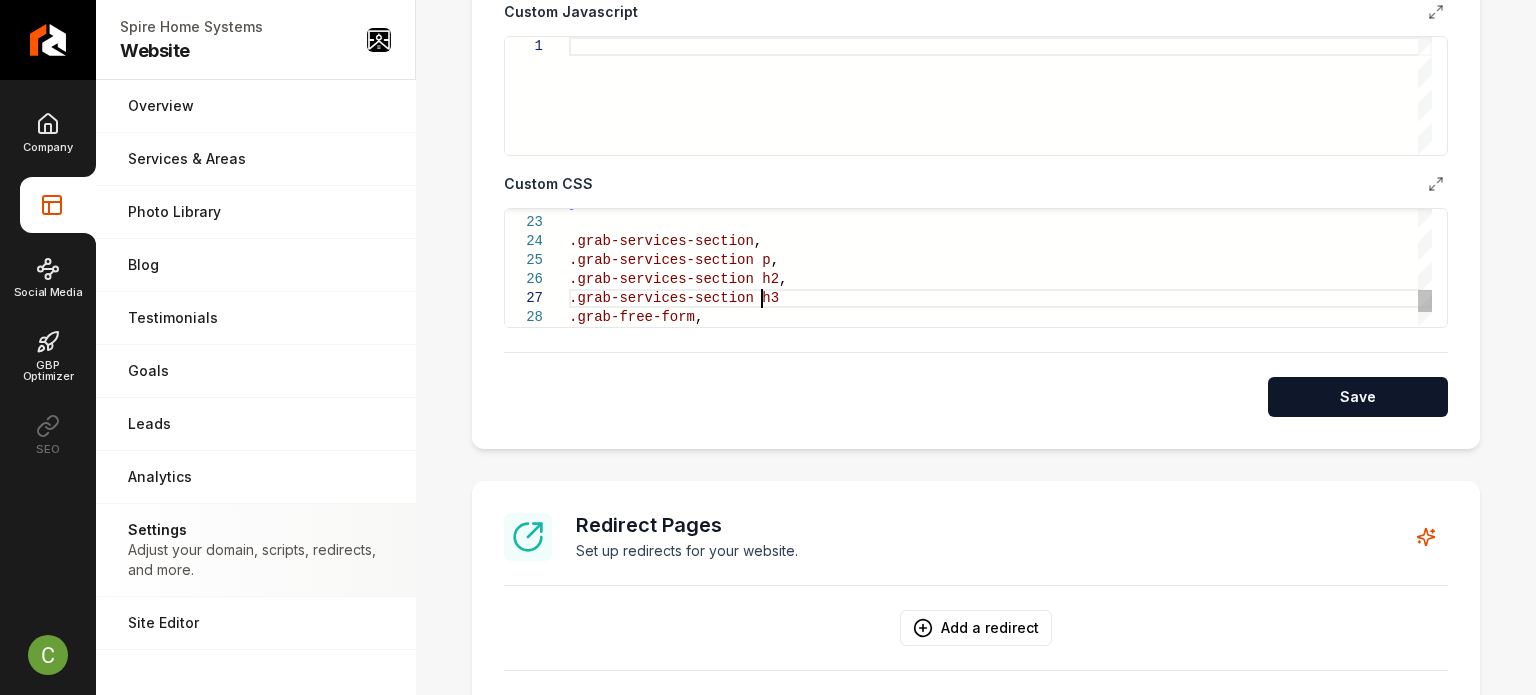 scroll, scrollTop: 114, scrollLeft: 198, axis: both 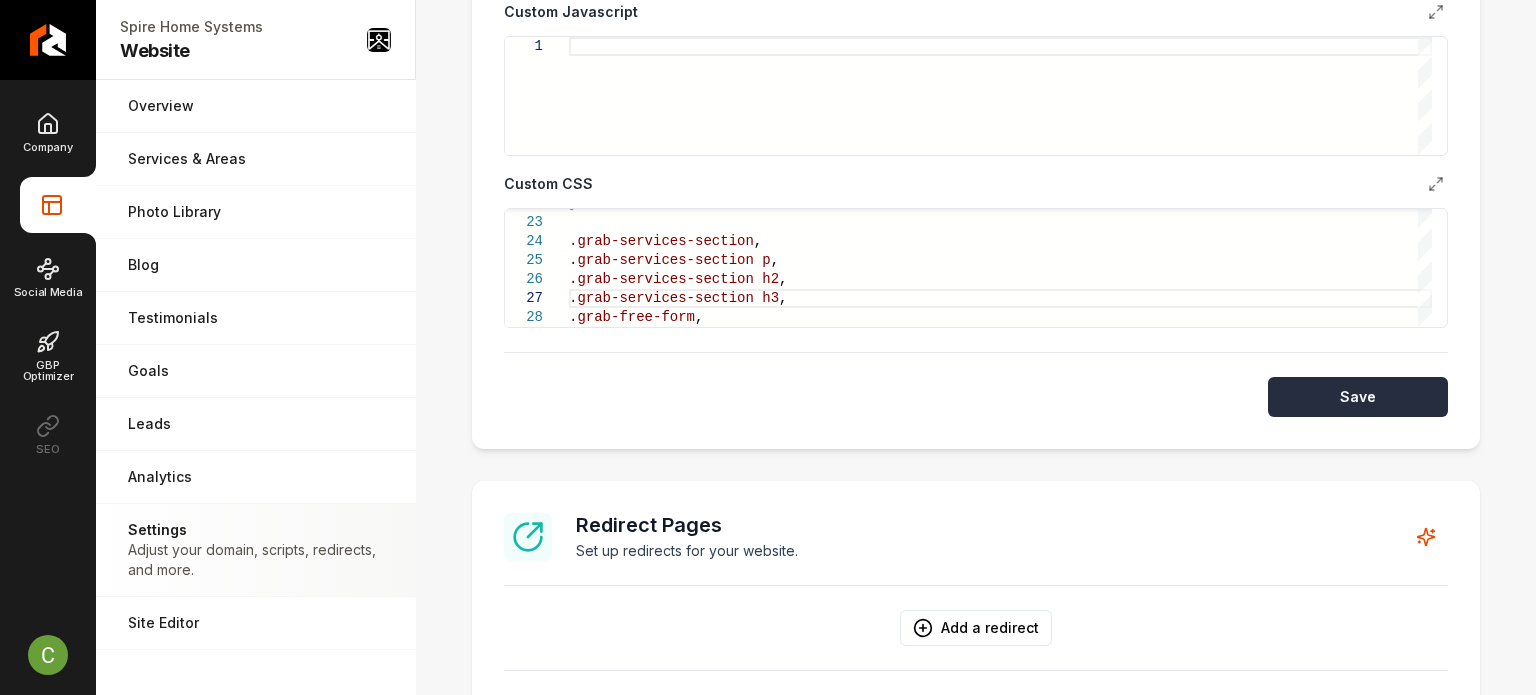 click on "Save" at bounding box center (1358, 397) 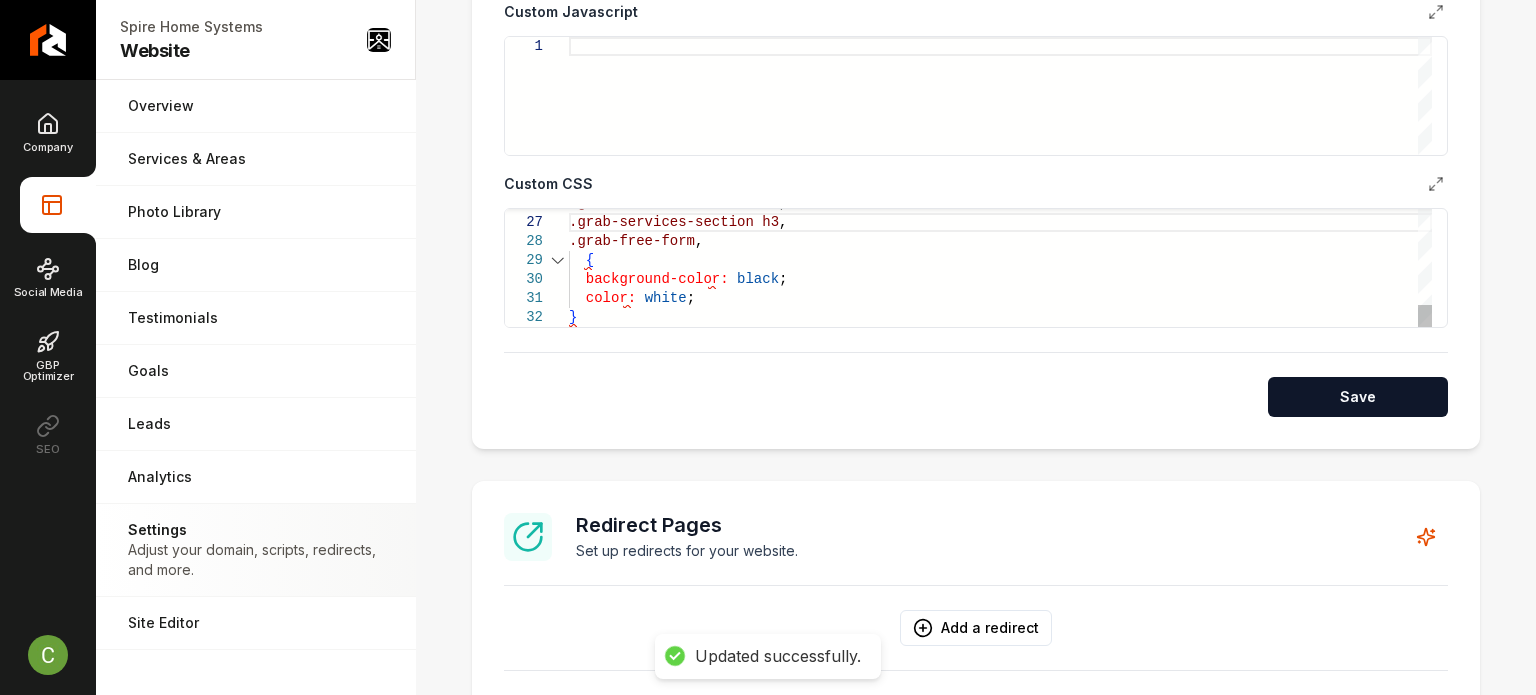 click on ".grab-free-form , .grab-services-section   h2 , .grab-services-section   h3 ,    {    background-color:   black ;    color:   white ; }" at bounding box center [1000, 23] 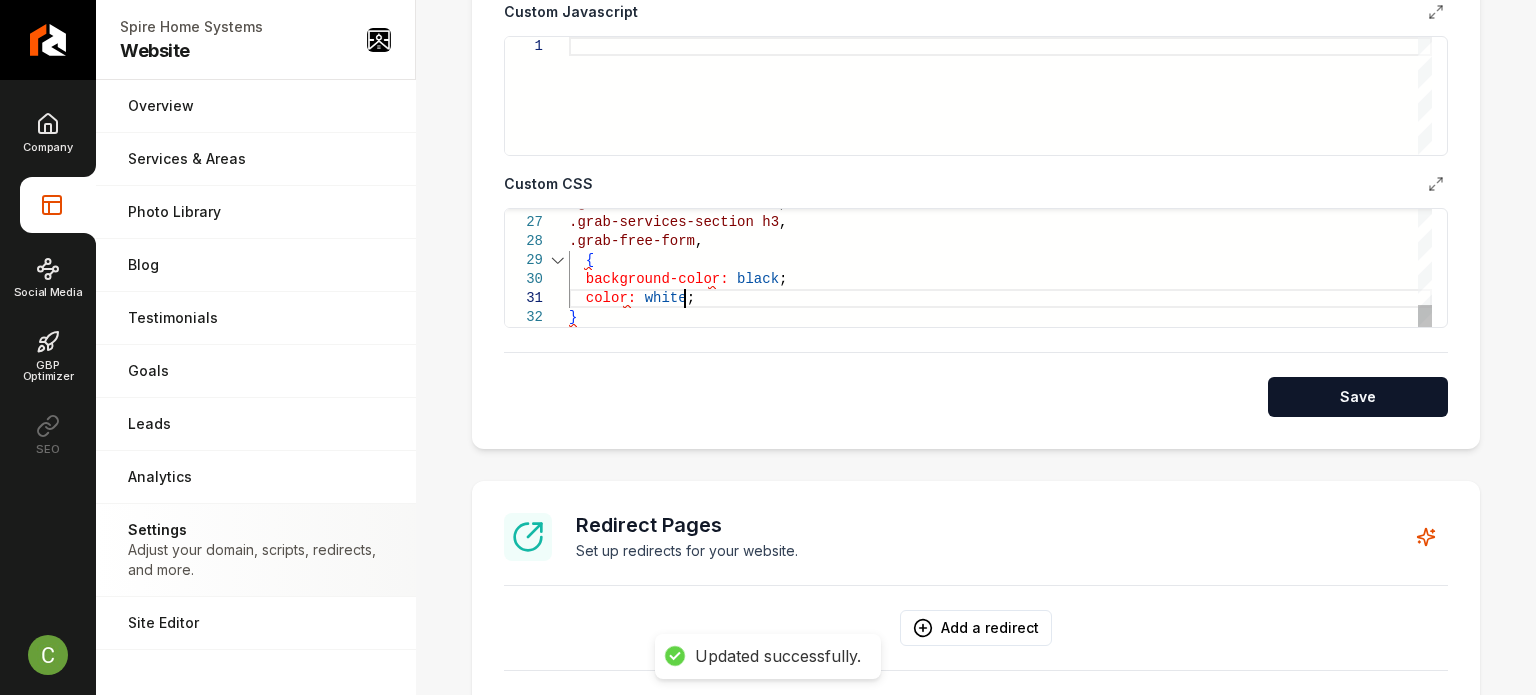 scroll, scrollTop: 37, scrollLeft: 0, axis: vertical 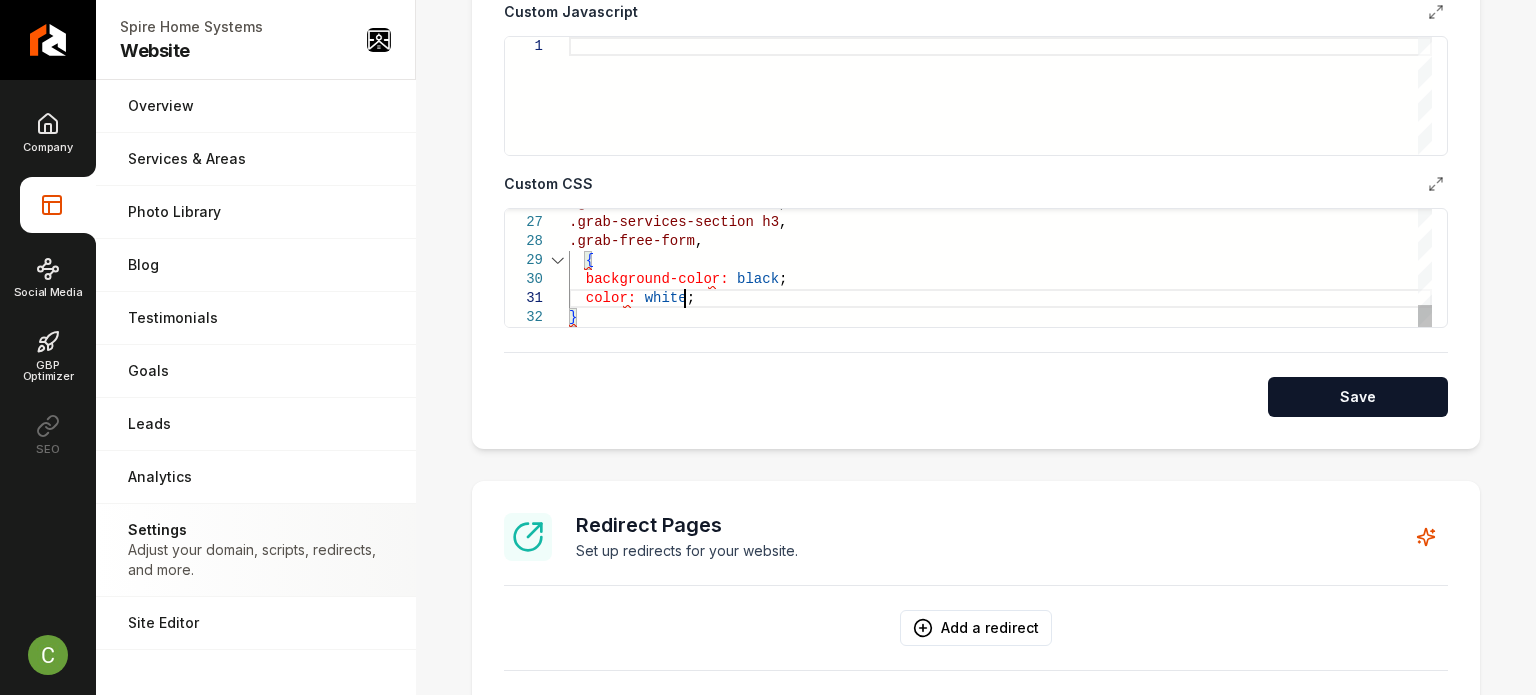click on ".grab-free-form , .grab-services-section   h2 , .grab-services-section   h3 ,    {    background-color:   black ;    color:   white ; }" at bounding box center (1000, 23) 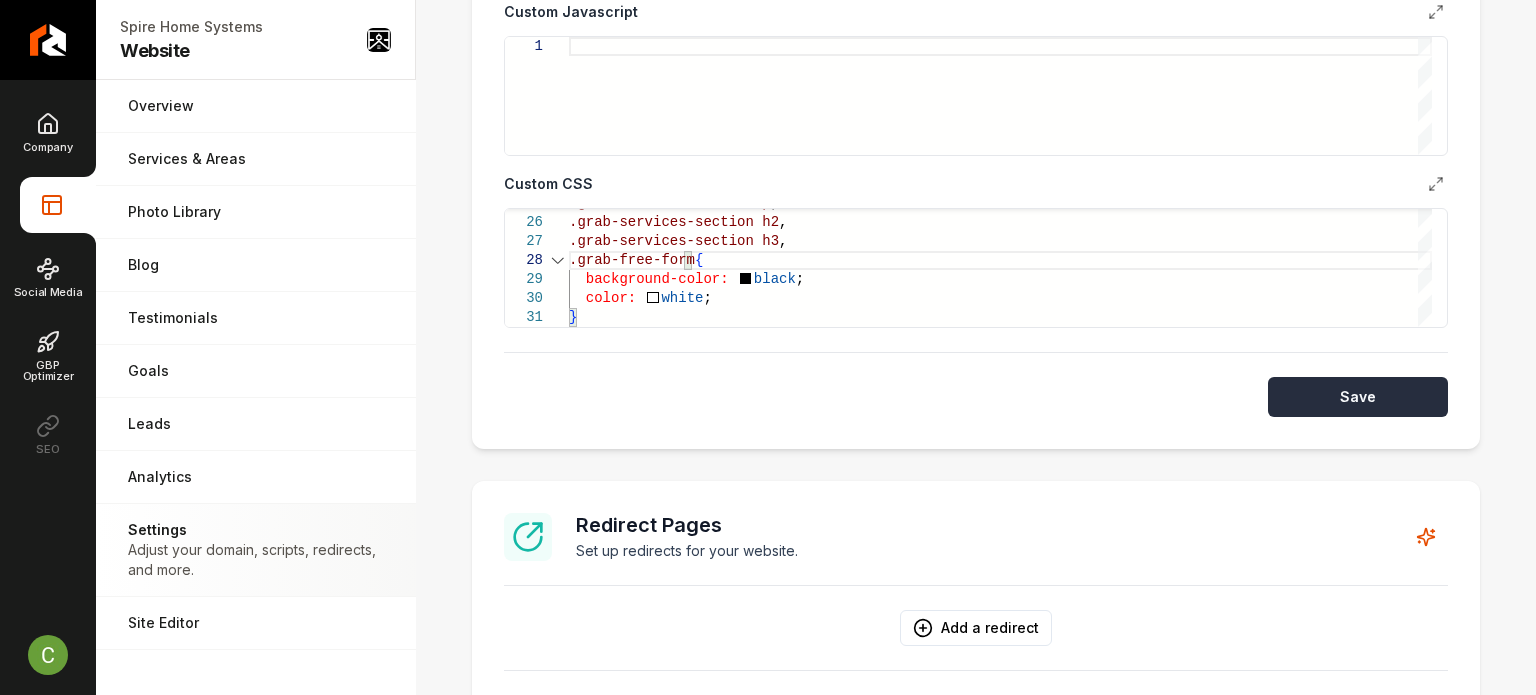click on "Save" at bounding box center (1358, 397) 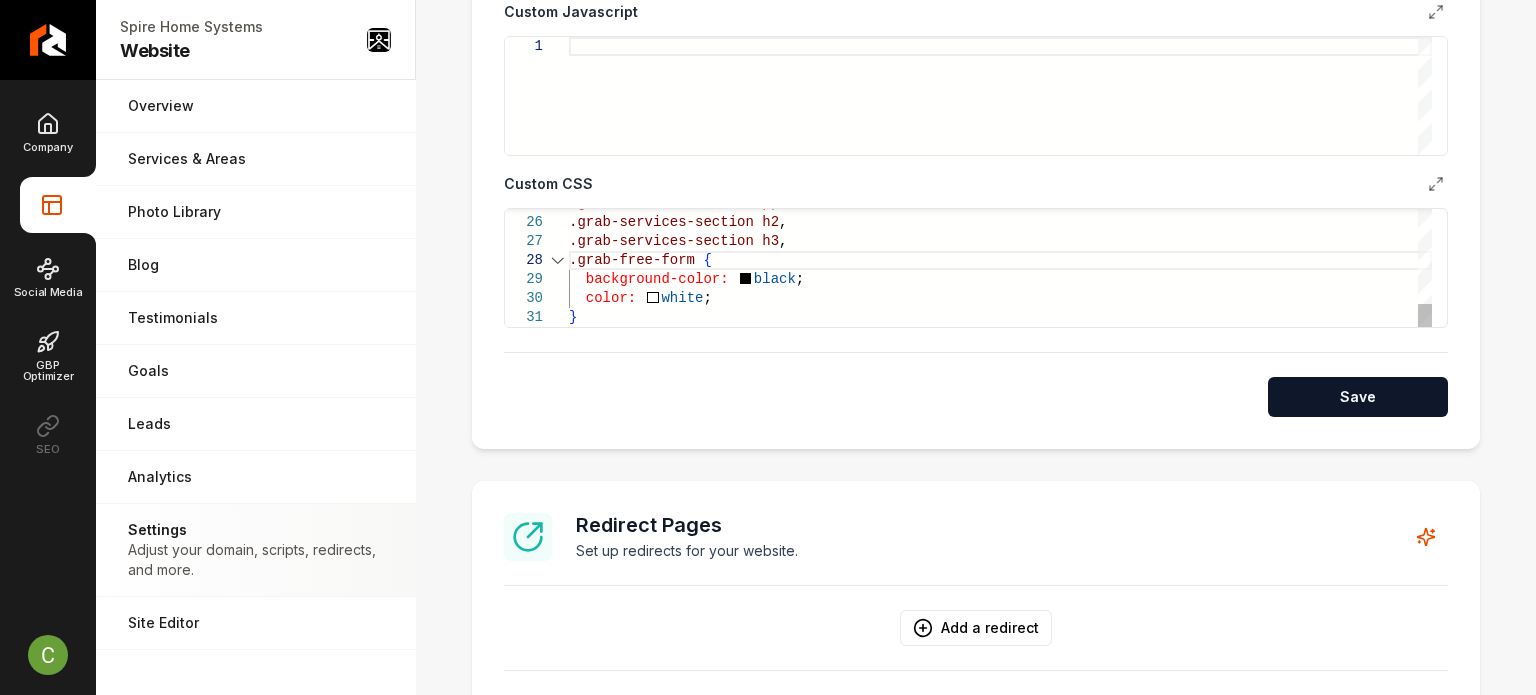 click on ".grab-free-form   { .grab-services-section   h2 , .grab-services-section   h3 ,    background-color:     black ;    color:     white ; } .grab-services-section   p ," at bounding box center [1000, 32] 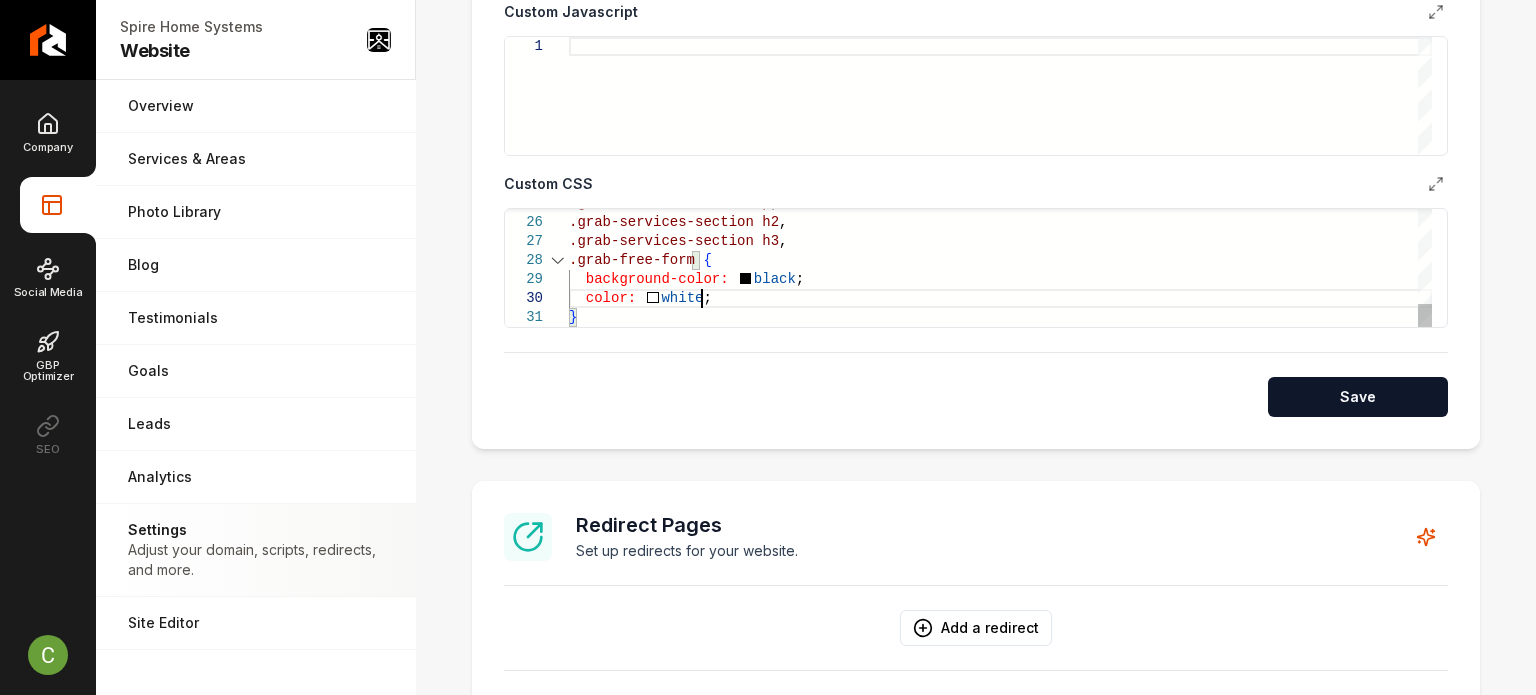 click on ".grab-free-form   { .grab-services-section   h2 , .grab-services-section   h3 ,    background-color:     black ;    color:     white ; } .grab-services-section   p ," at bounding box center (1000, 32) 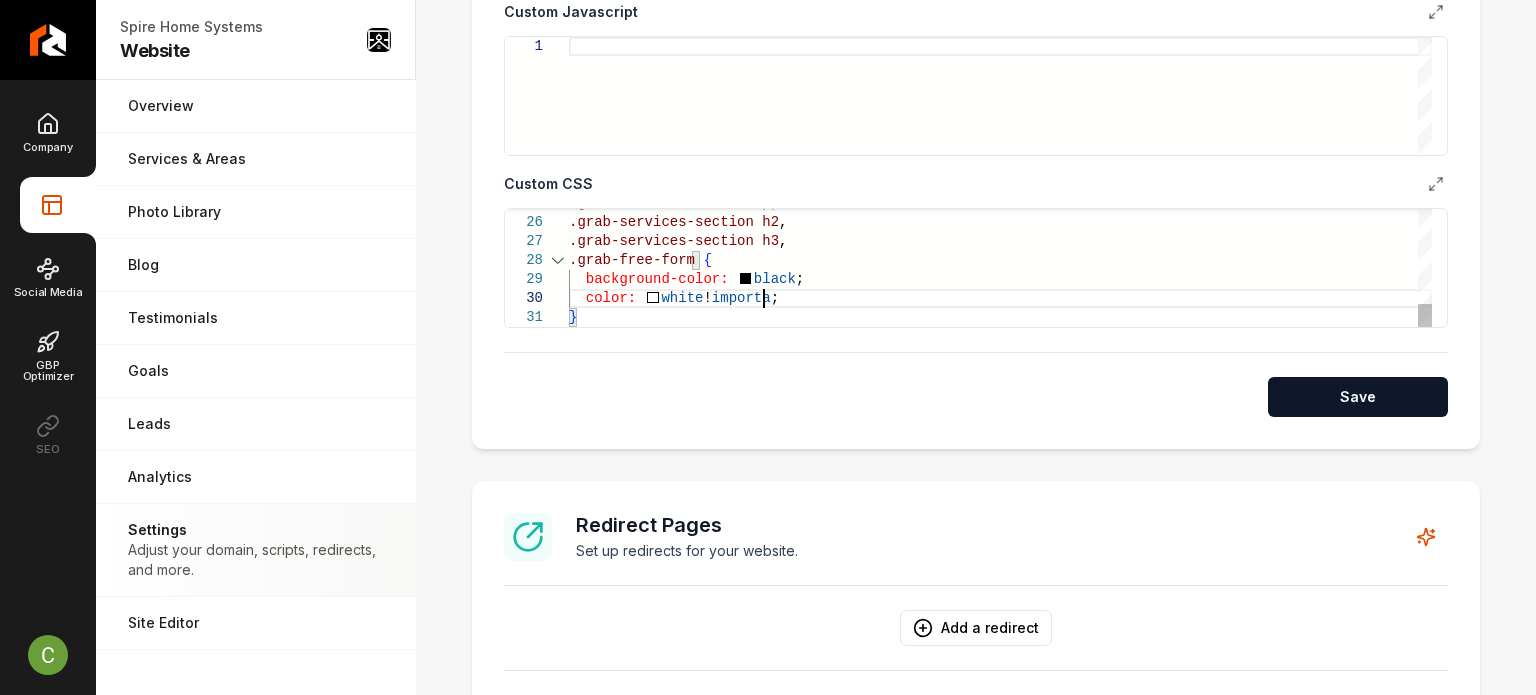 scroll, scrollTop: 171, scrollLeft: 192, axis: both 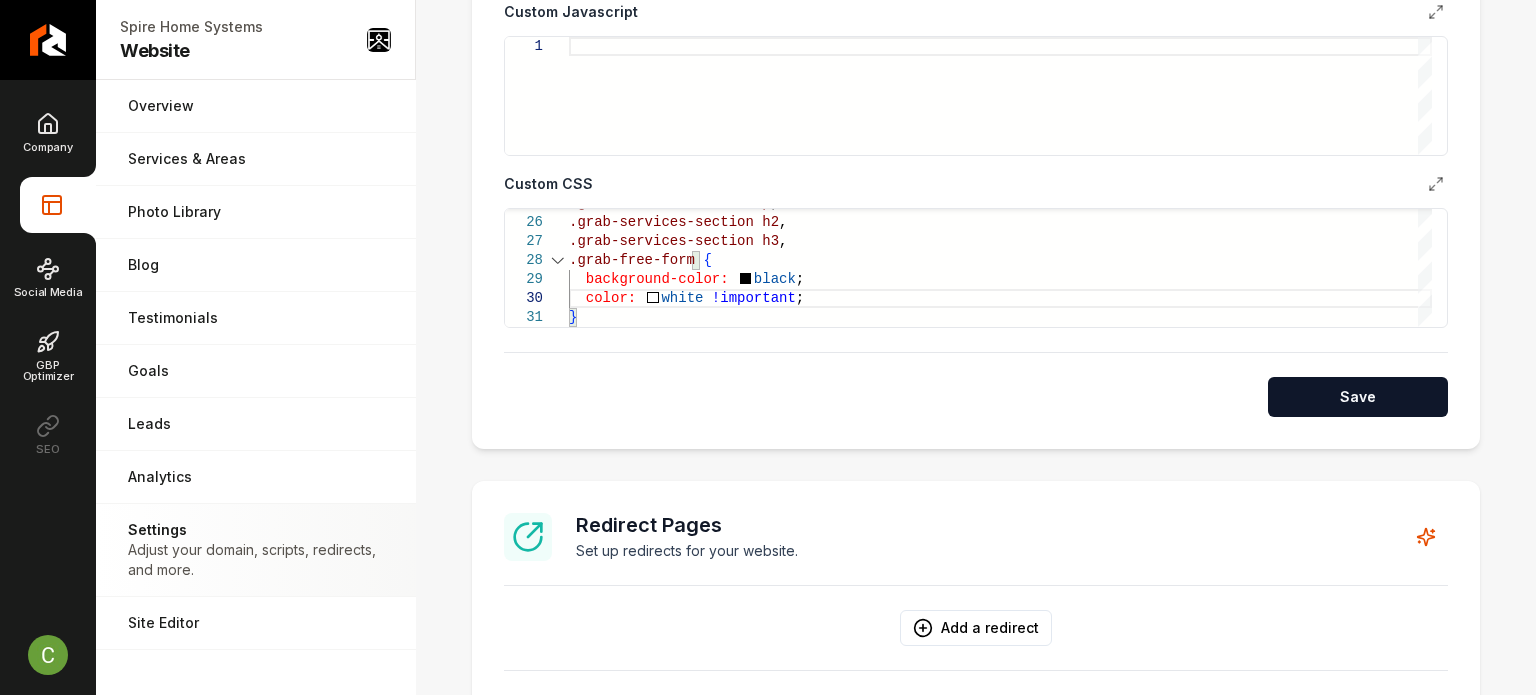 click on "Save" at bounding box center (1358, 397) 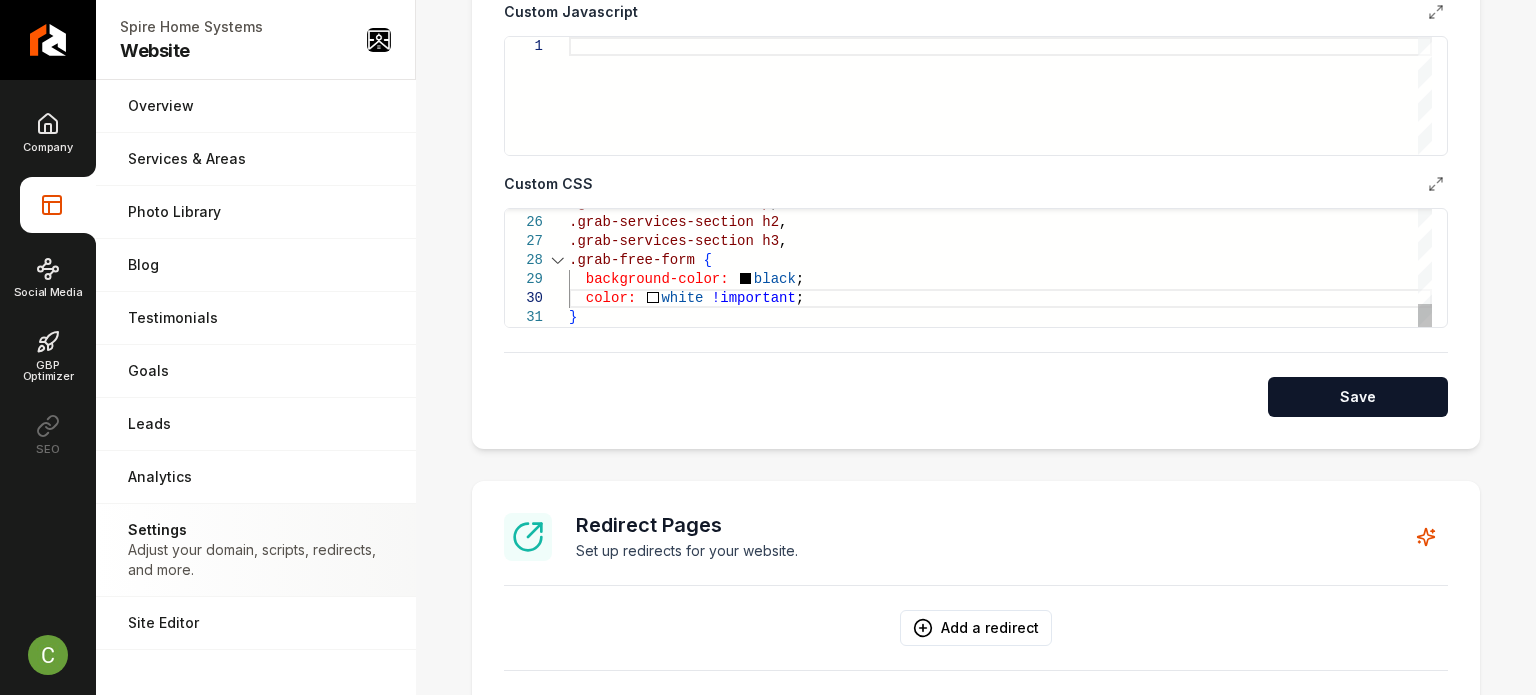 click on ".grab-free-form   { .grab-services-section   h2 , .grab-services-section   h3 ,    background-color:     black ;    color:     white   !important ; } .grab-services-section   p ," at bounding box center [1000, 32] 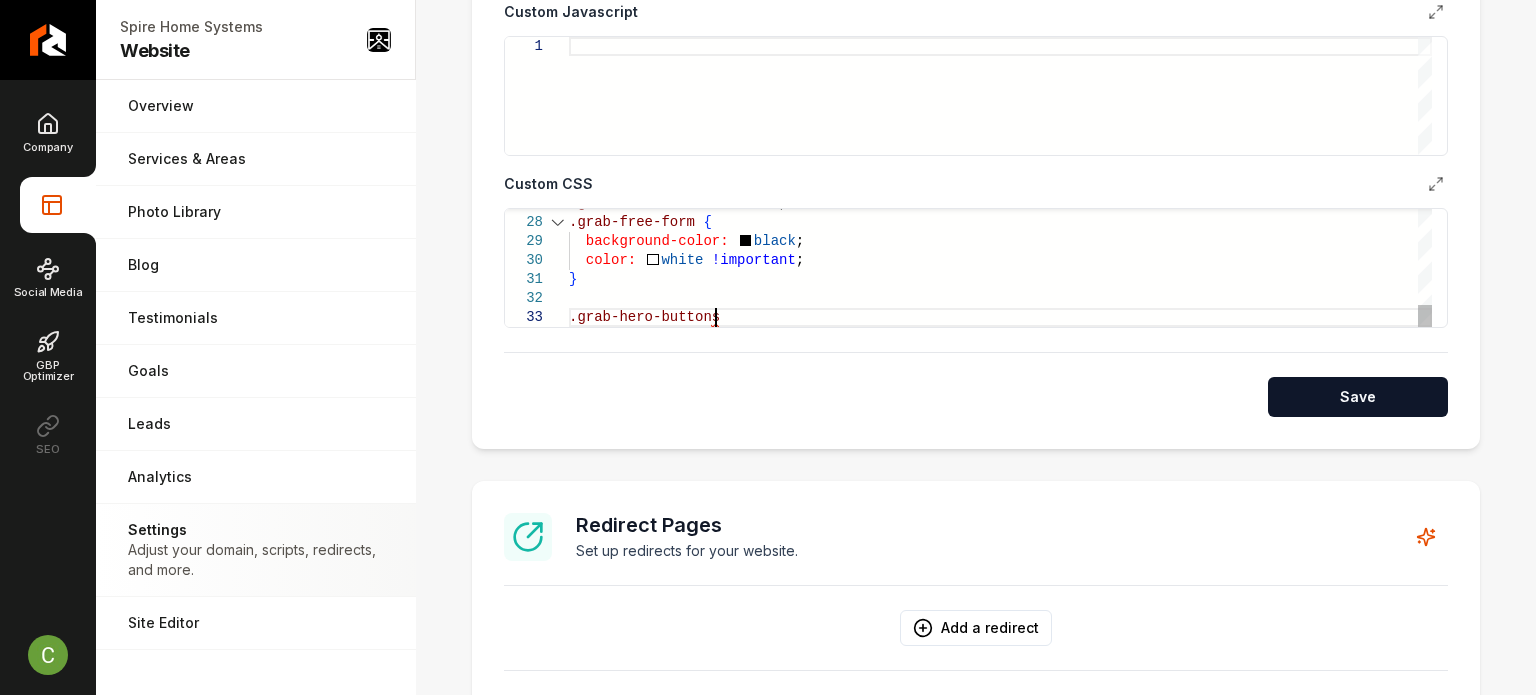 scroll, scrollTop: 38, scrollLeft: 144, axis: both 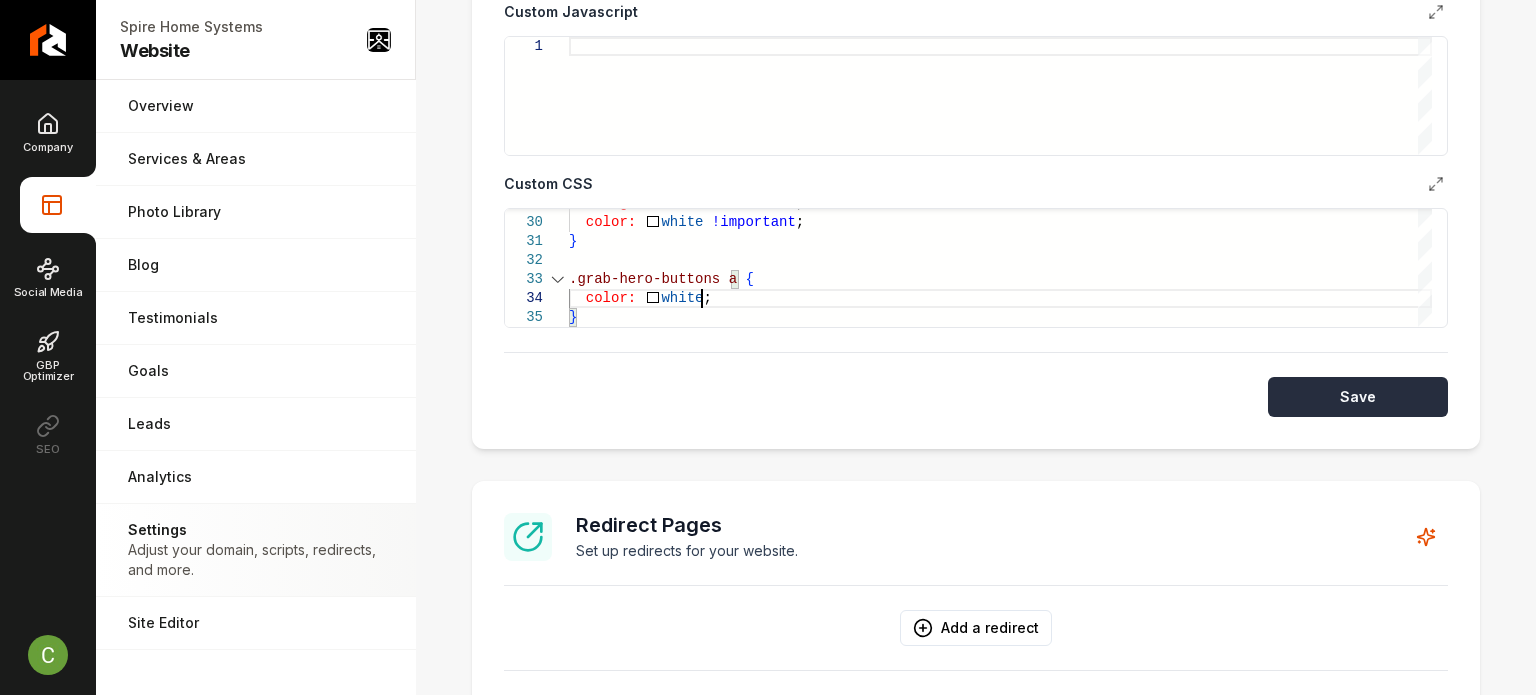 click on "Save" at bounding box center (1358, 397) 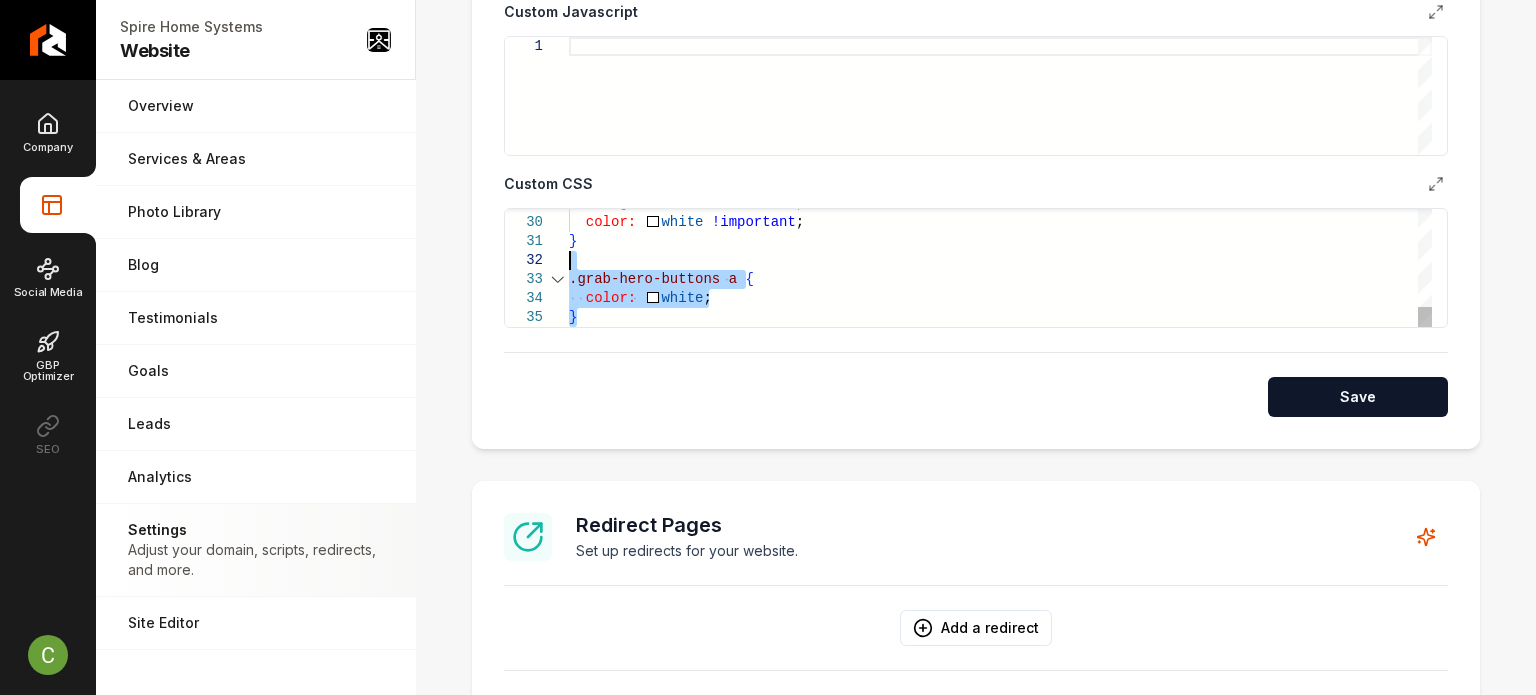 drag, startPoint x: 602, startPoint y: 315, endPoint x: 536, endPoint y: 267, distance: 81.608826 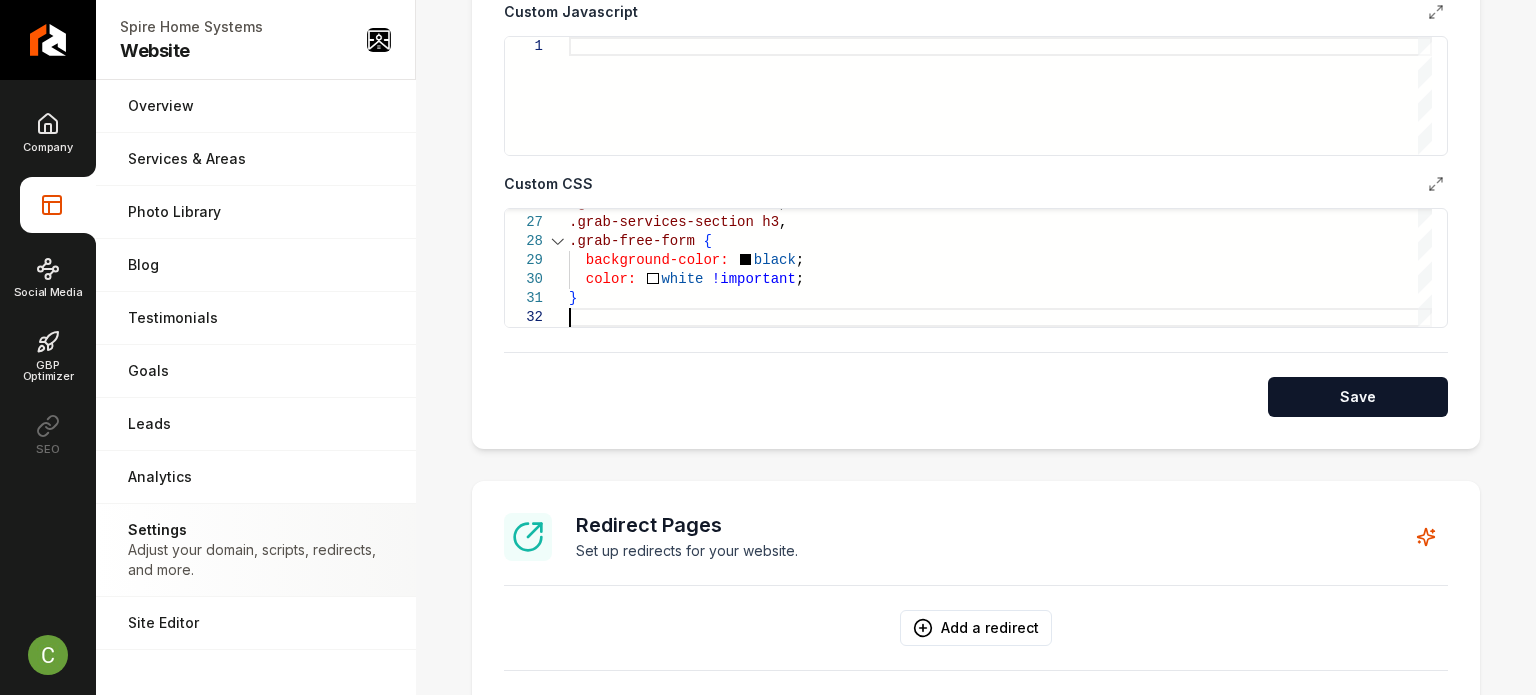 type on "*" 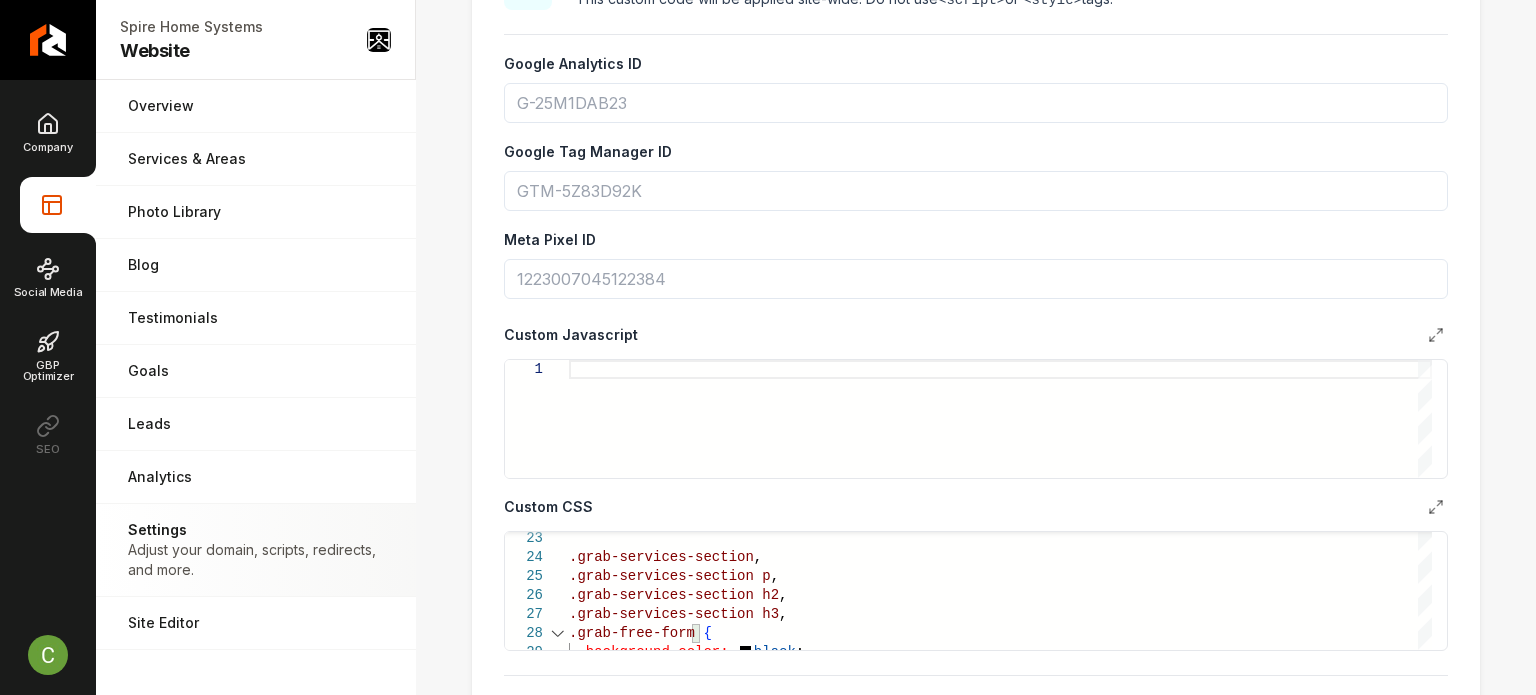scroll, scrollTop: 600, scrollLeft: 0, axis: vertical 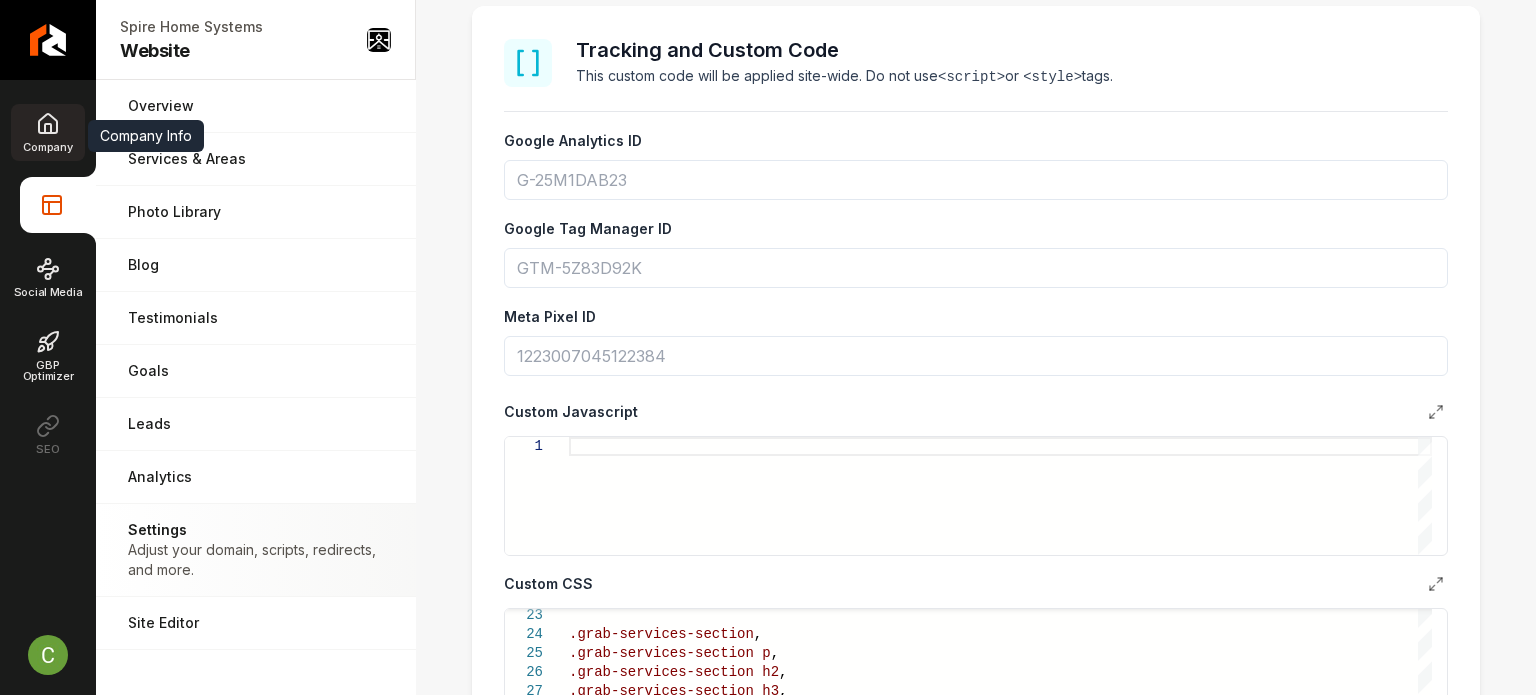click 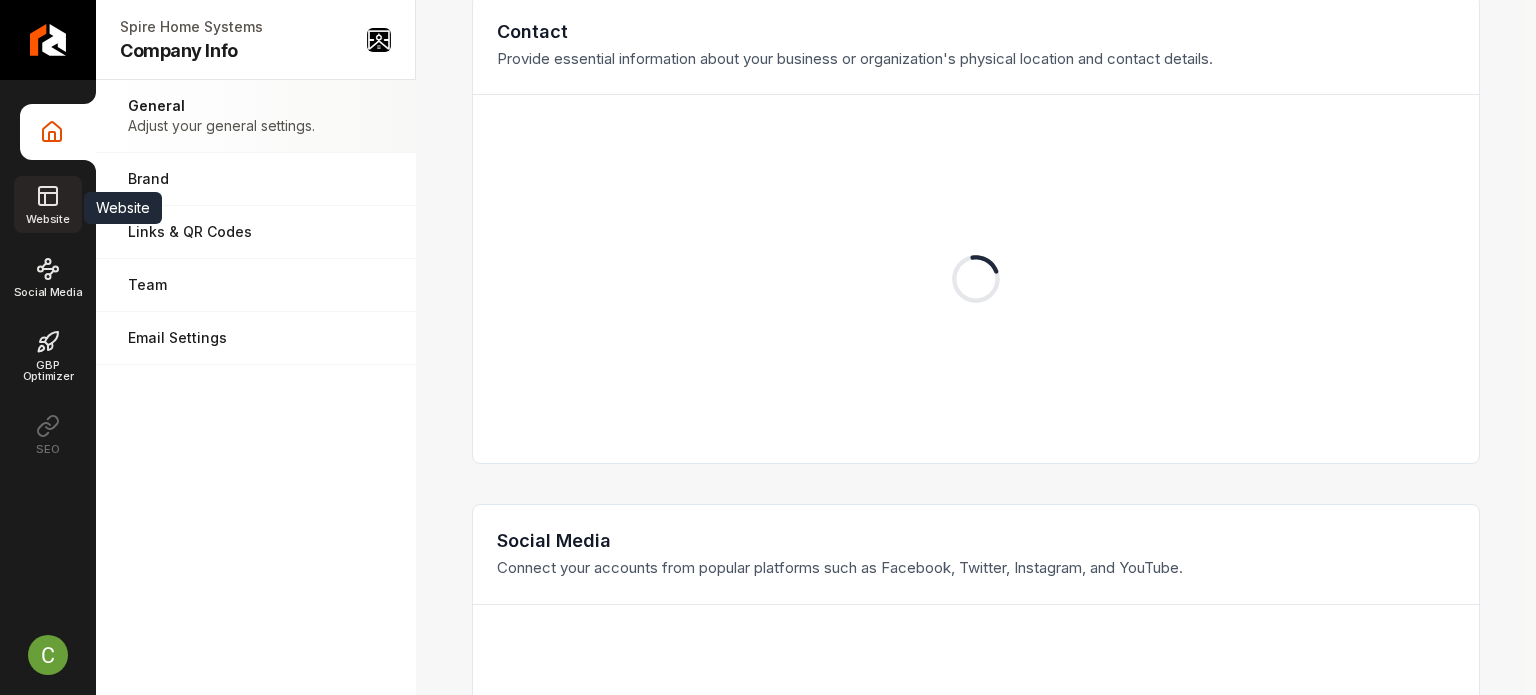 click 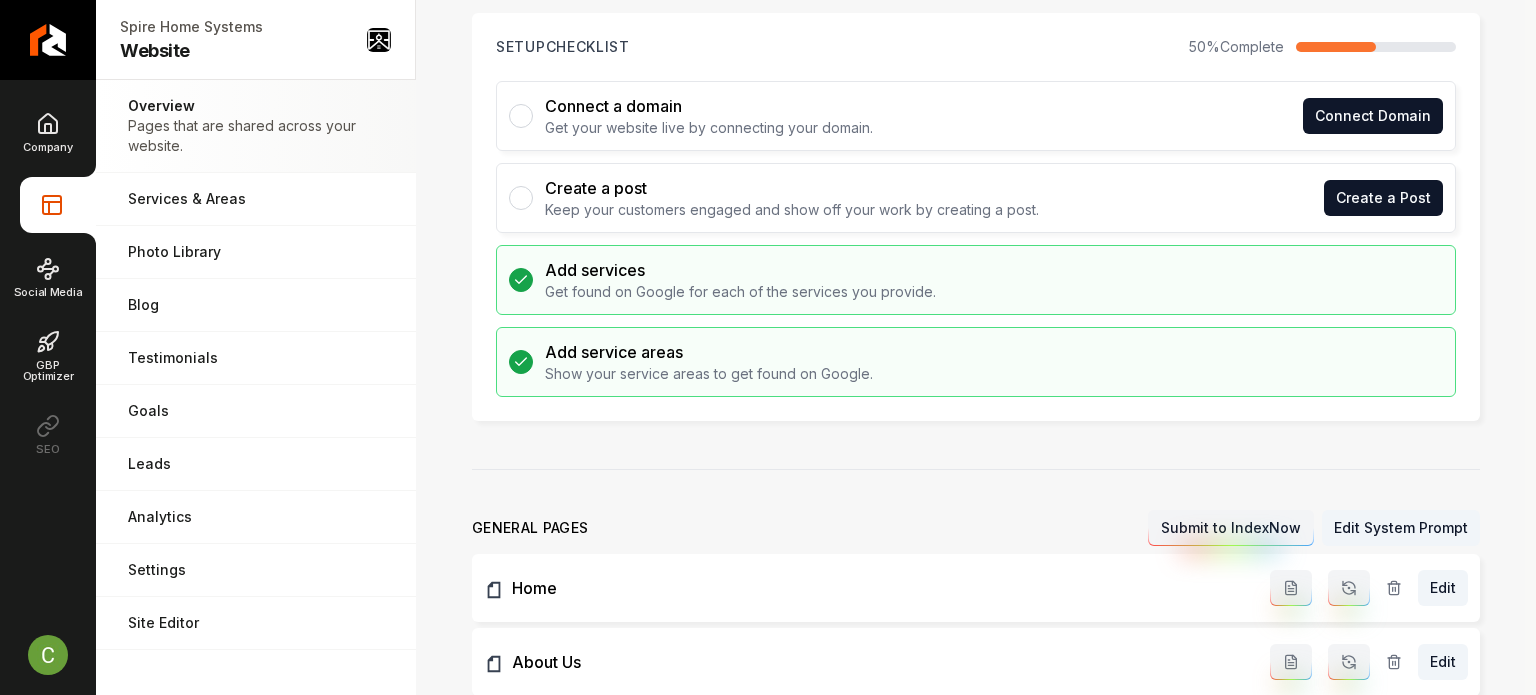 scroll, scrollTop: 0, scrollLeft: 0, axis: both 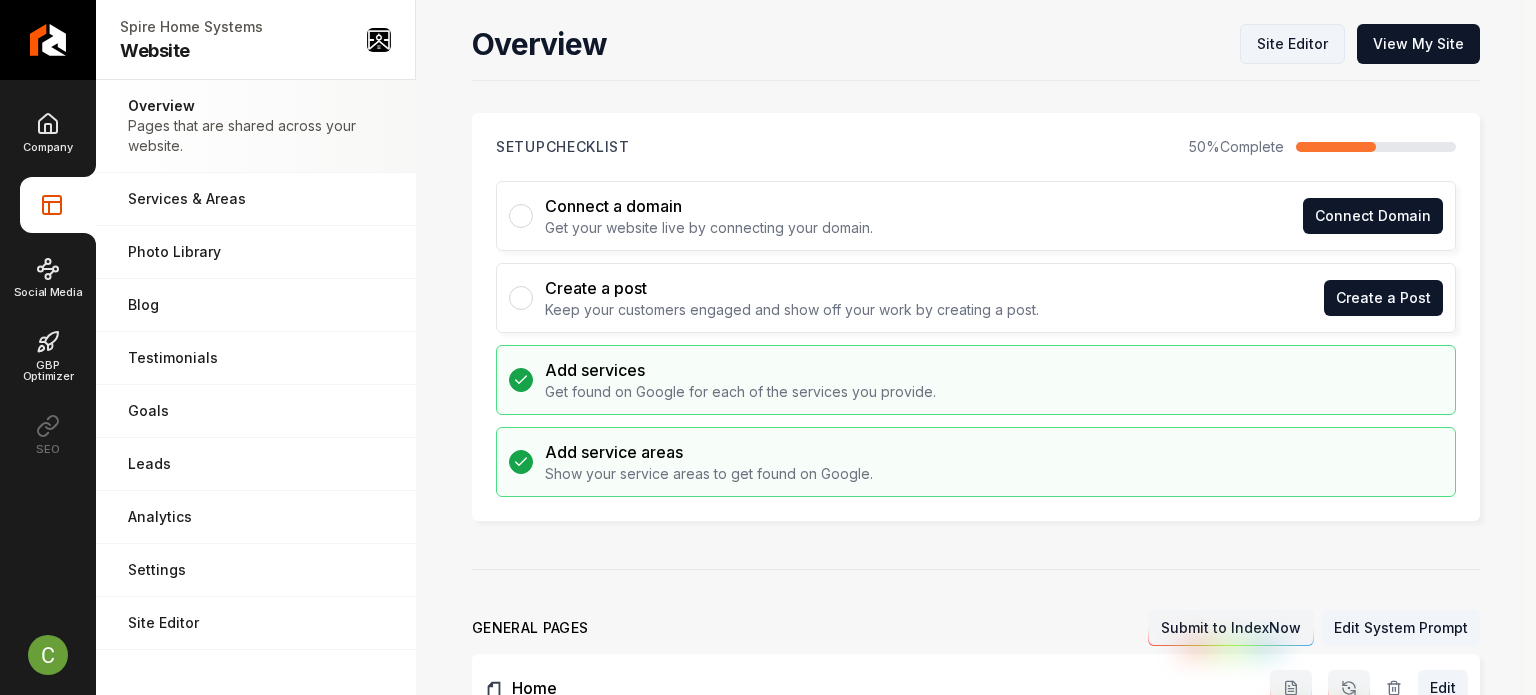 click on "Site Editor" at bounding box center [1292, 44] 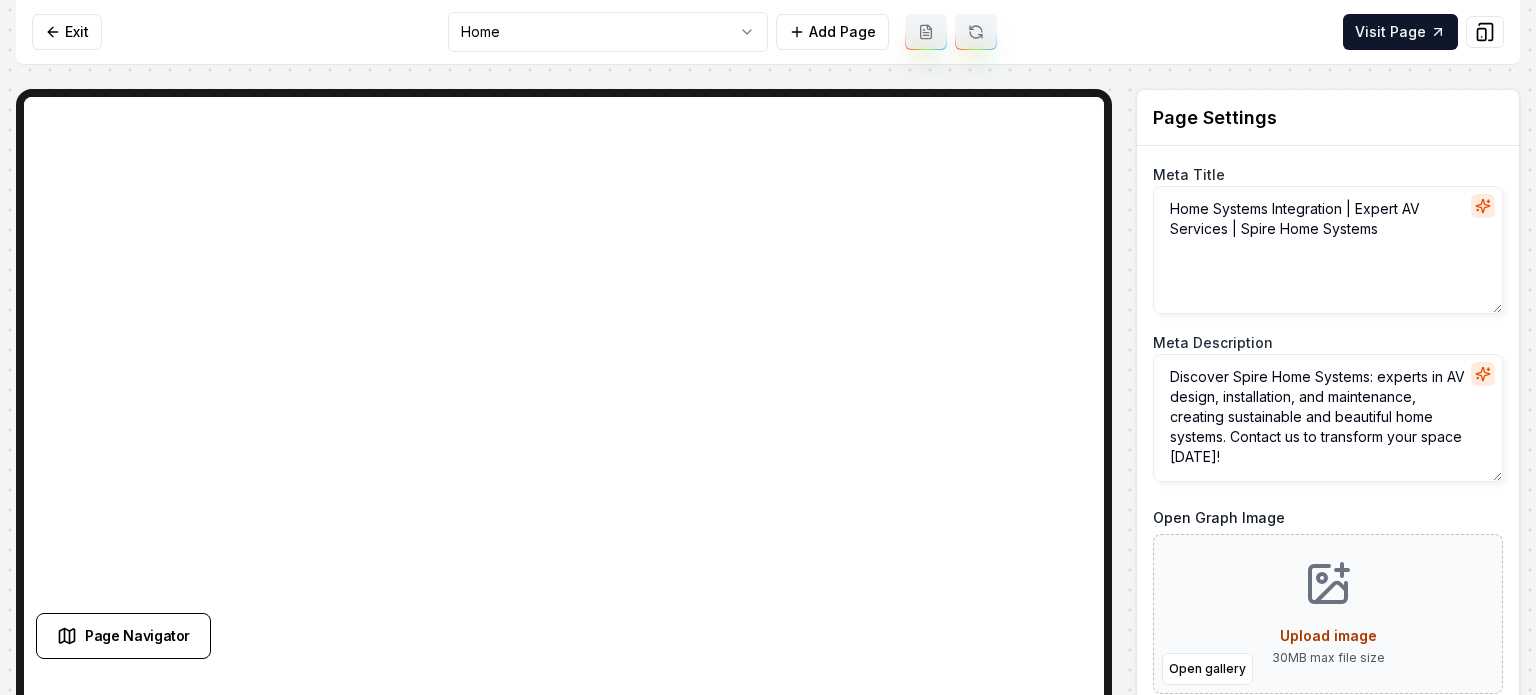 click on "Computer Required This feature is only available on a computer. Please switch to a computer to edit your site. Go back  Exit Home Add Page Visit Page  Page Navigator Page Settings Meta Title Home Systems Integration | Expert AV Services | Spire Home Systems Meta Description Discover Spire Home Systems: experts in AV design, installation, and maintenance, creating sustainable and beautiful home systems. Contact us to transform your space [DATE]! Open Graph Image Open gallery Upload image 30  MB max file size Discard Changes Save Section Editor Unsupported section type /dashboard/sites/d5b44cd2-04e8-478c-bf03-ed09c58b77b8/pages/62817648-5741-44ae-b999-bfc2d190c64a Made 1 formatting edit on line 28" at bounding box center [768, 347] 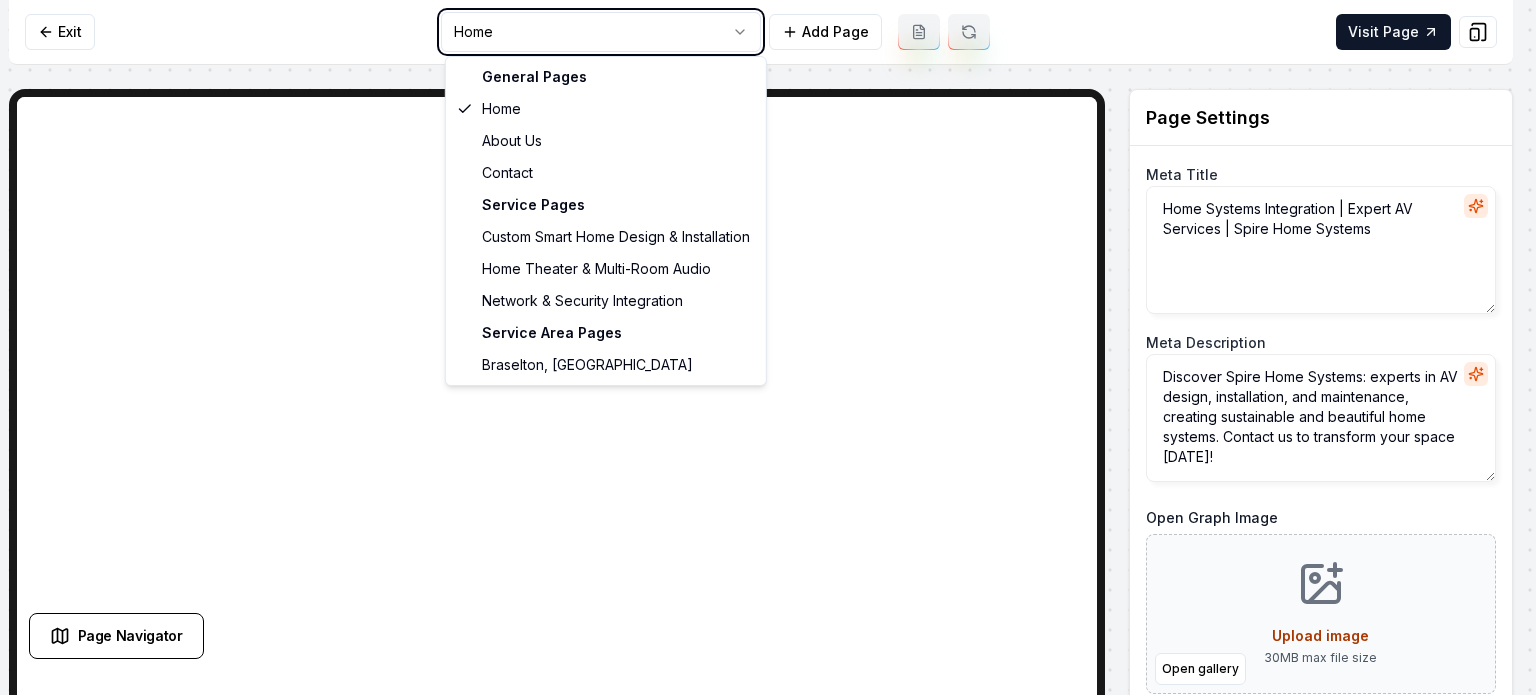 type on "About Spire Home Systems | Expert AV Solutions & Services" 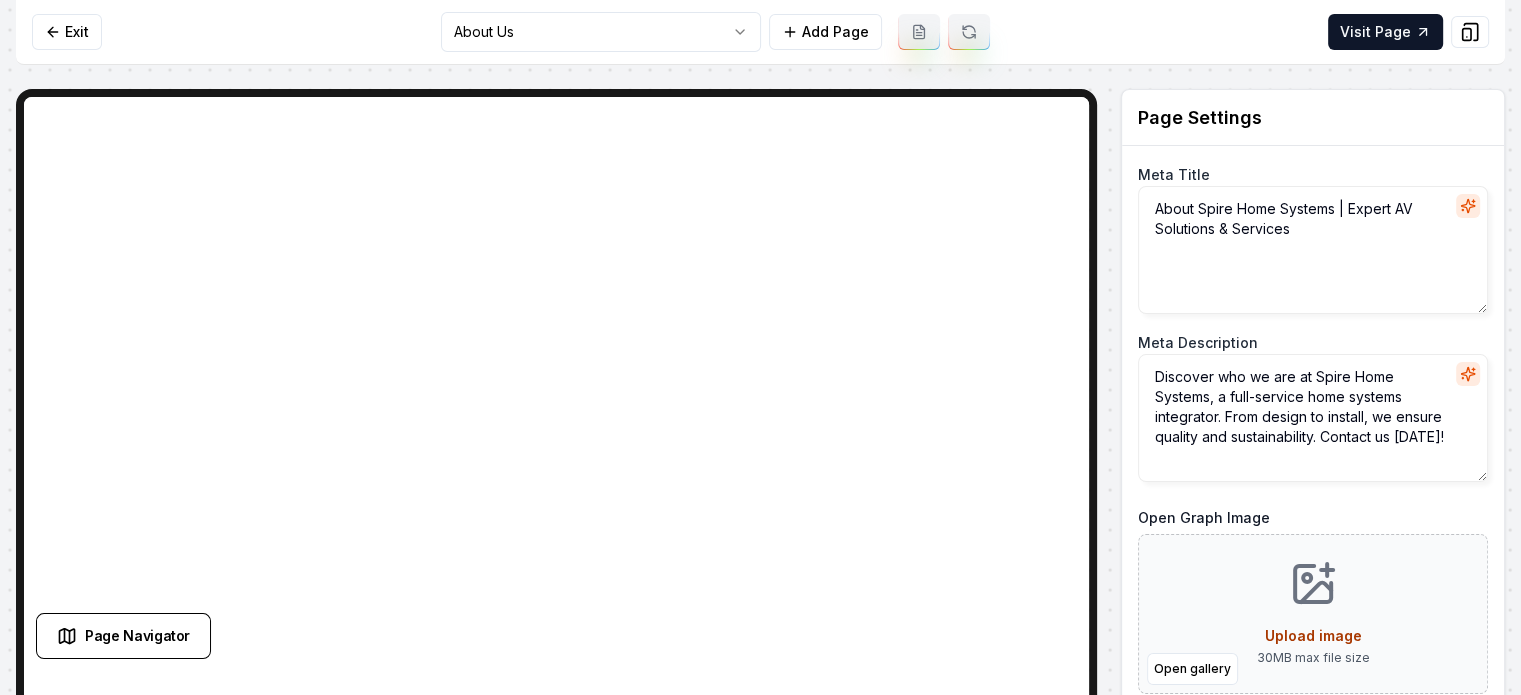 click on "Computer Required This feature is only available on a computer. Please switch to a computer to edit your site. Go back  Exit About Us Add Page Visit Page  Page Navigator Page Settings Meta Title About Spire Home Systems | Expert AV Solutions & Services Meta Description Discover who we are at Spire Home Systems, a full-service home systems integrator. From design to install, we ensure quality and sustainability. Contact us [DATE]! Open Graph Image Open gallery Upload image 30  MB max file size URL Slug about-us Discard Changes Save Section Editor Unsupported section type /dashboard/sites/d5b44cd2-04e8-478c-bf03-ed09c58b77b8/pages/2616db5d-11d5-45ea-92f2-67d21671ca07 Made 1 formatting edit on line 28" at bounding box center [760, 347] 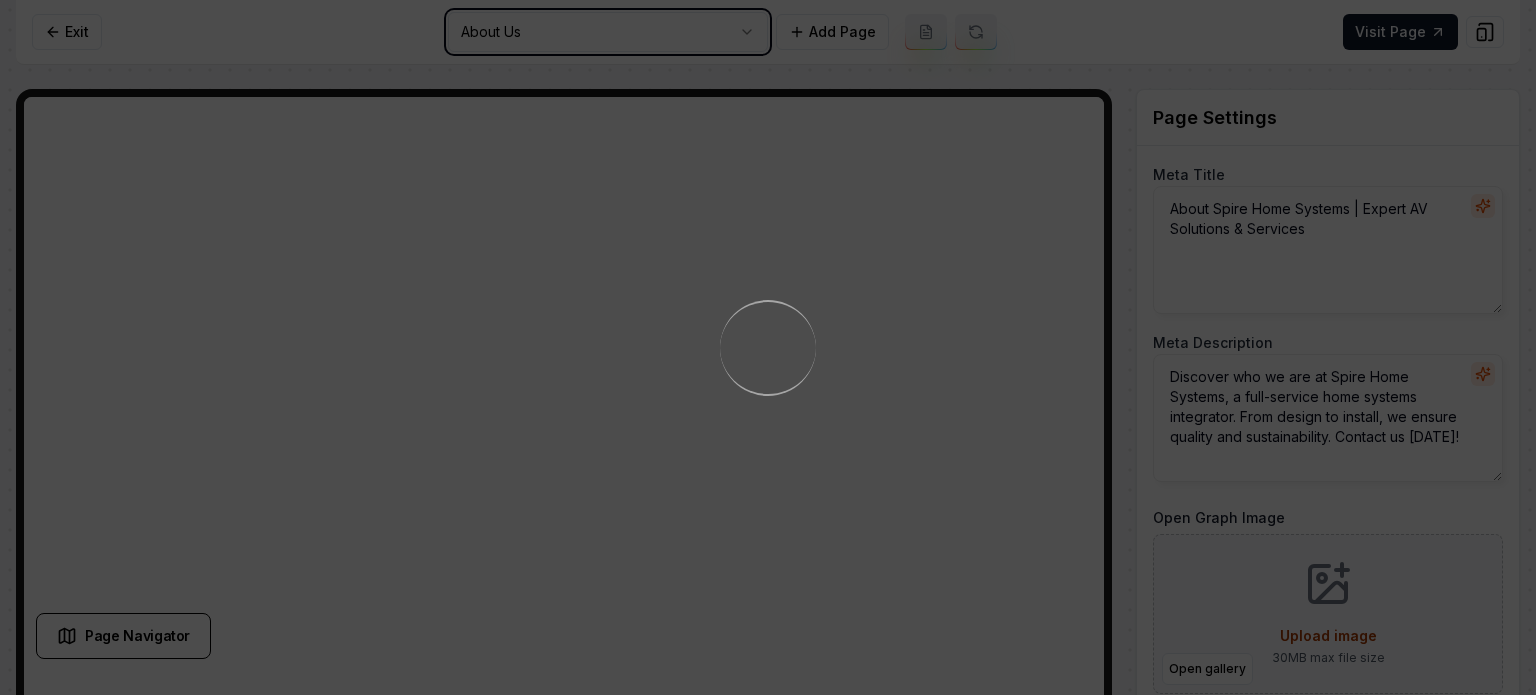 type on "Home Systems Integration | Expert AV Services | Spire Home Systems" 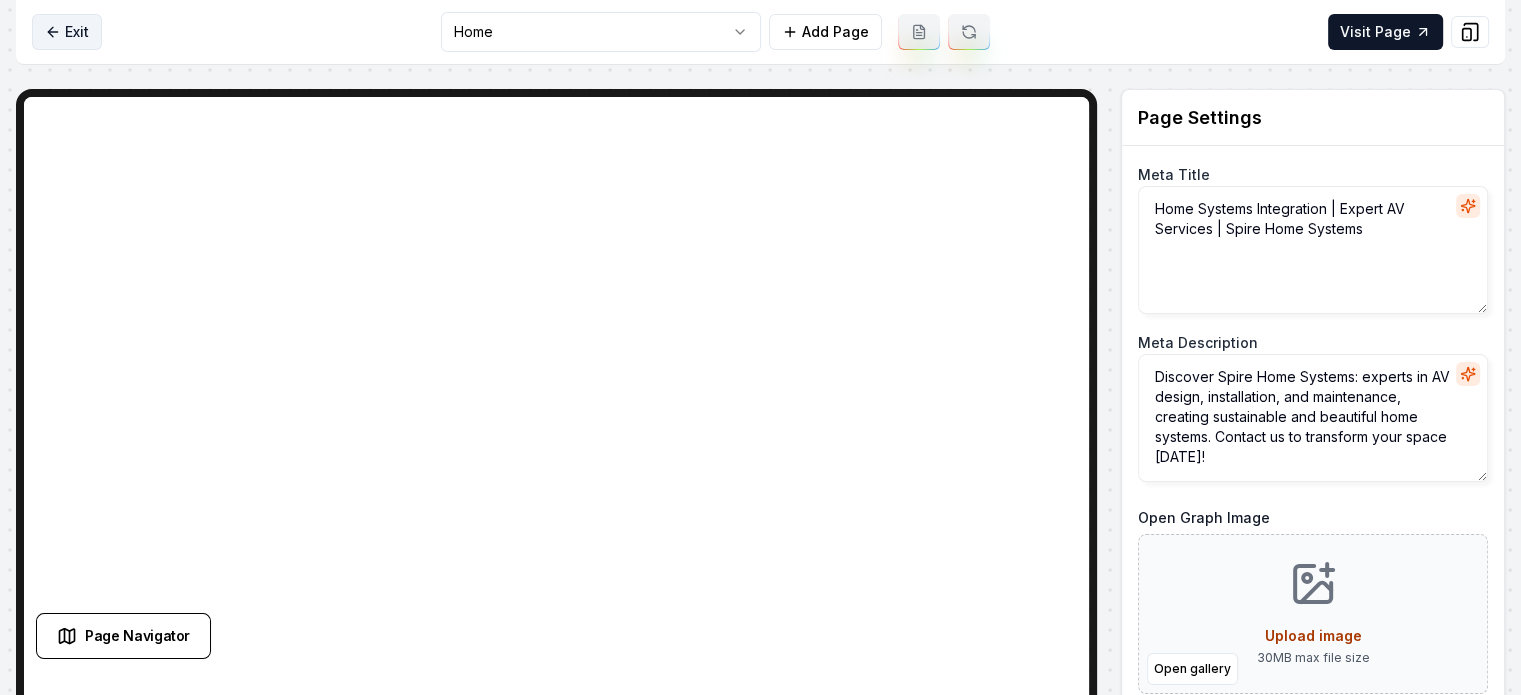 click on "Exit" at bounding box center (67, 32) 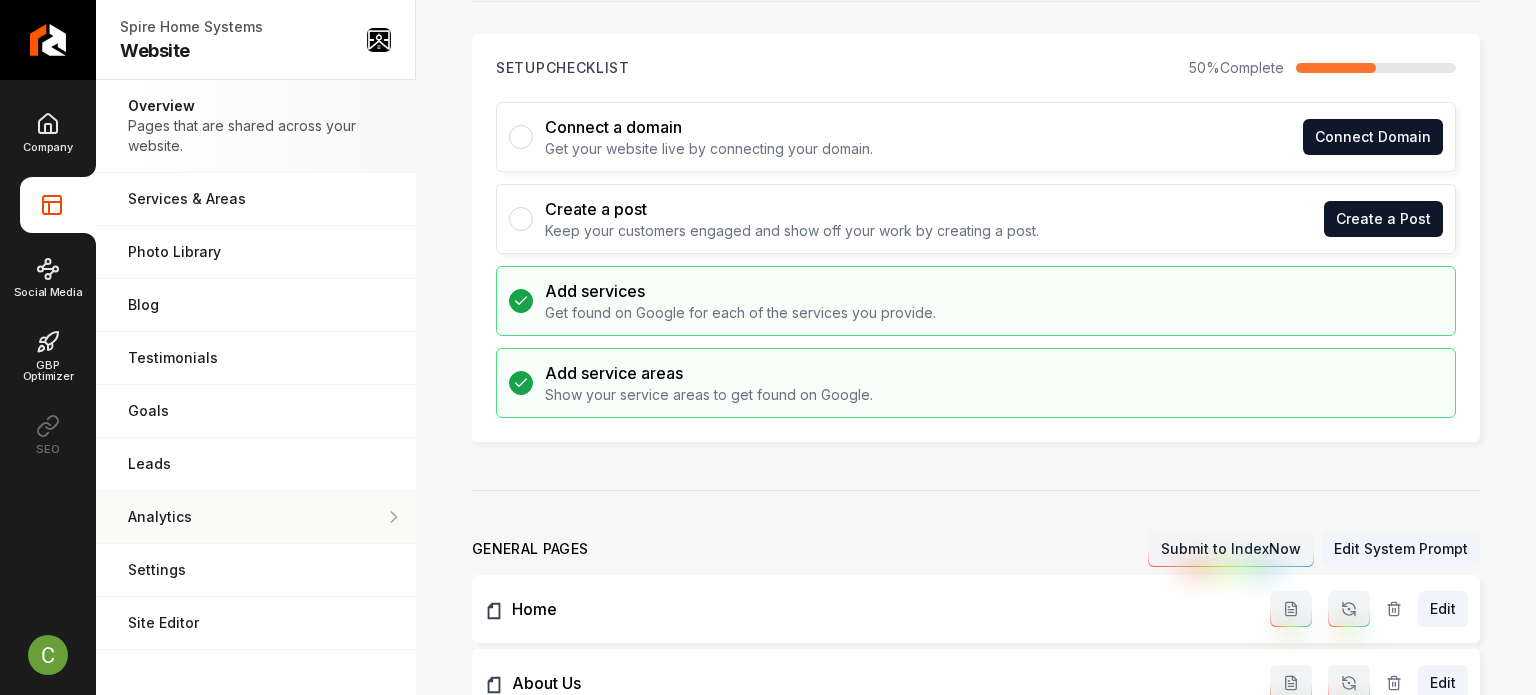 scroll, scrollTop: 100, scrollLeft: 0, axis: vertical 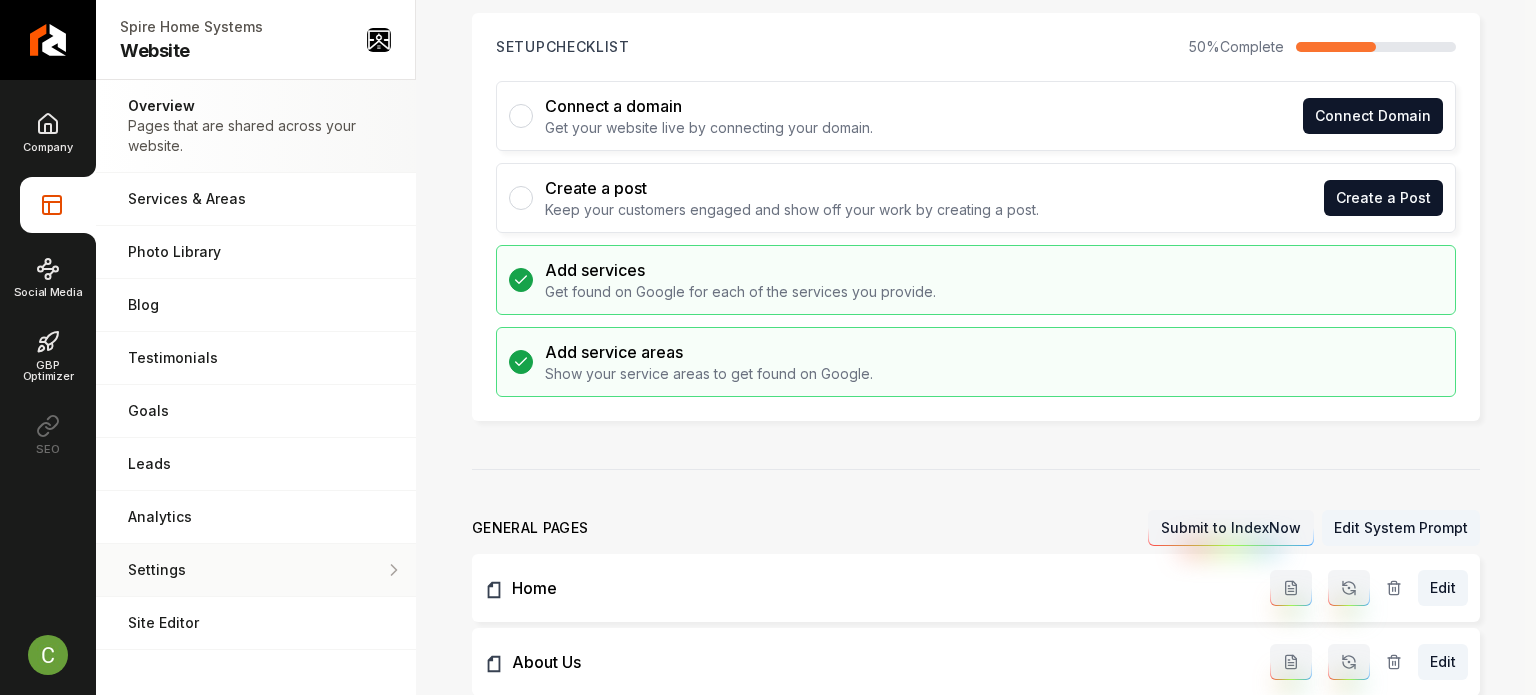 click on "Settings" at bounding box center [256, 570] 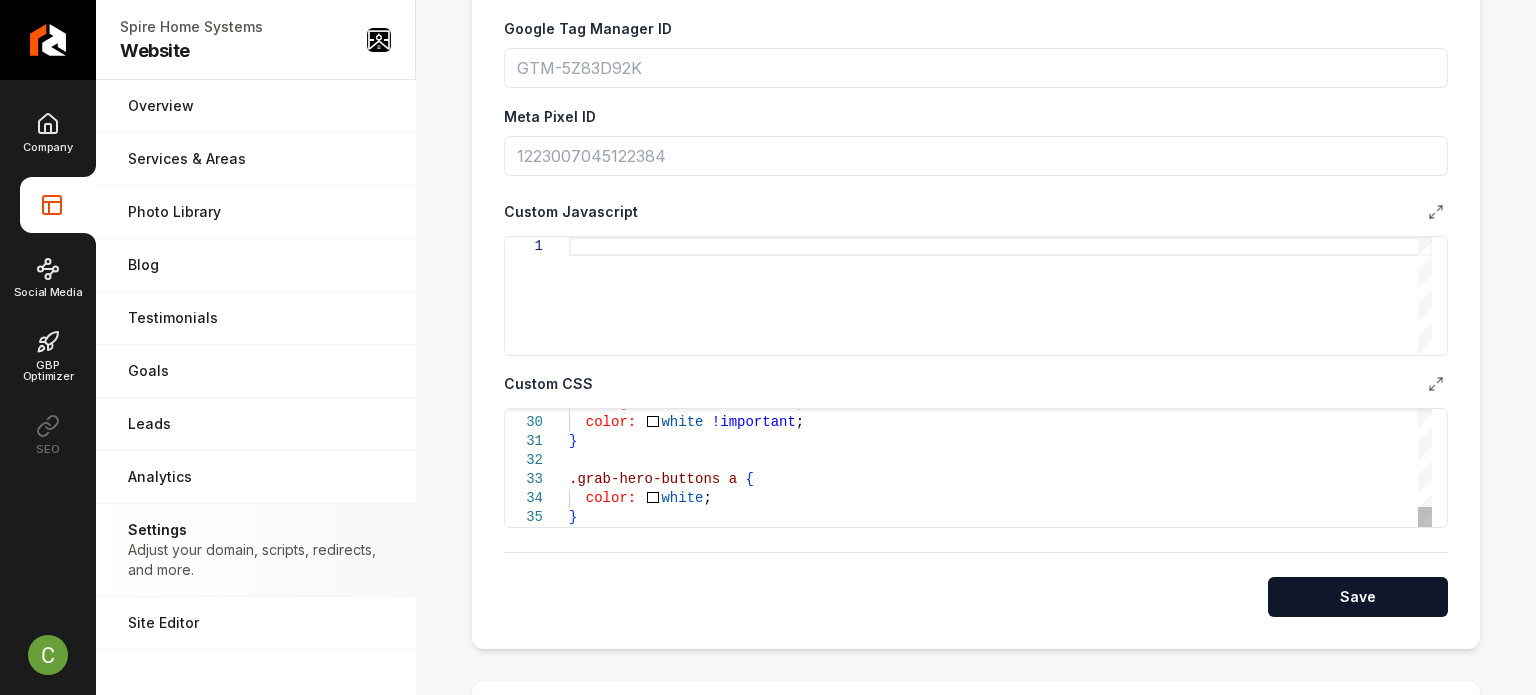 scroll, scrollTop: 1000, scrollLeft: 0, axis: vertical 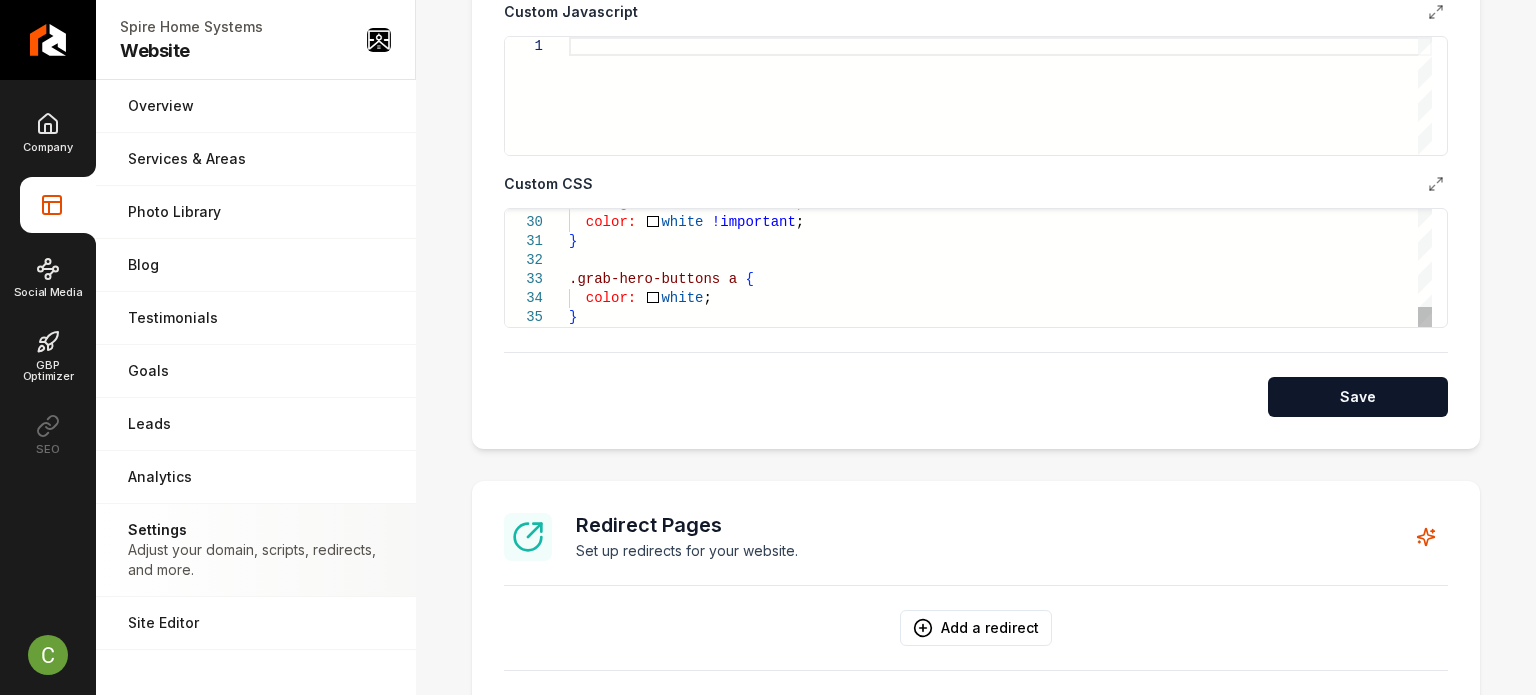 click on "background-color:     black ;    color:     white   !important ; } .grab-hero-buttons   a   {    color:     white ; }" at bounding box center (1000, -6) 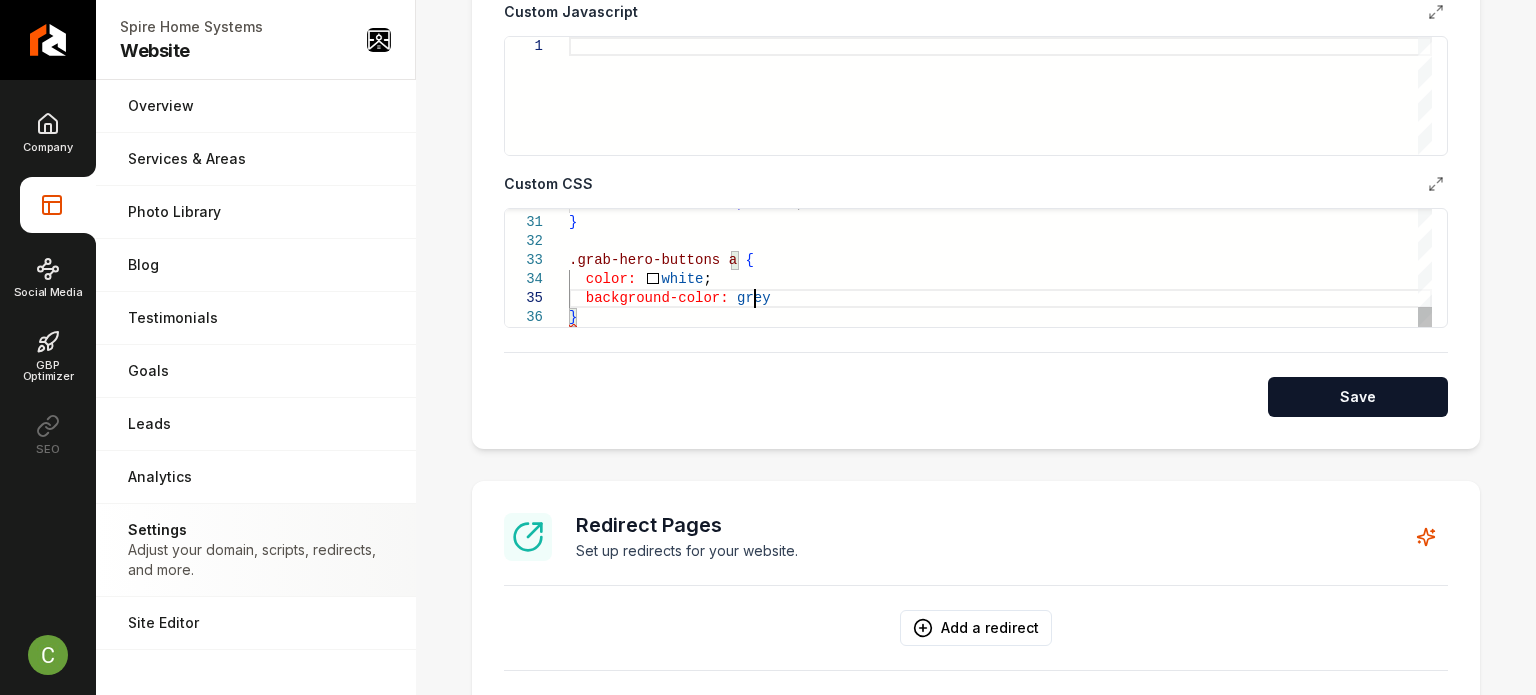 scroll, scrollTop: 76, scrollLeft: 191, axis: both 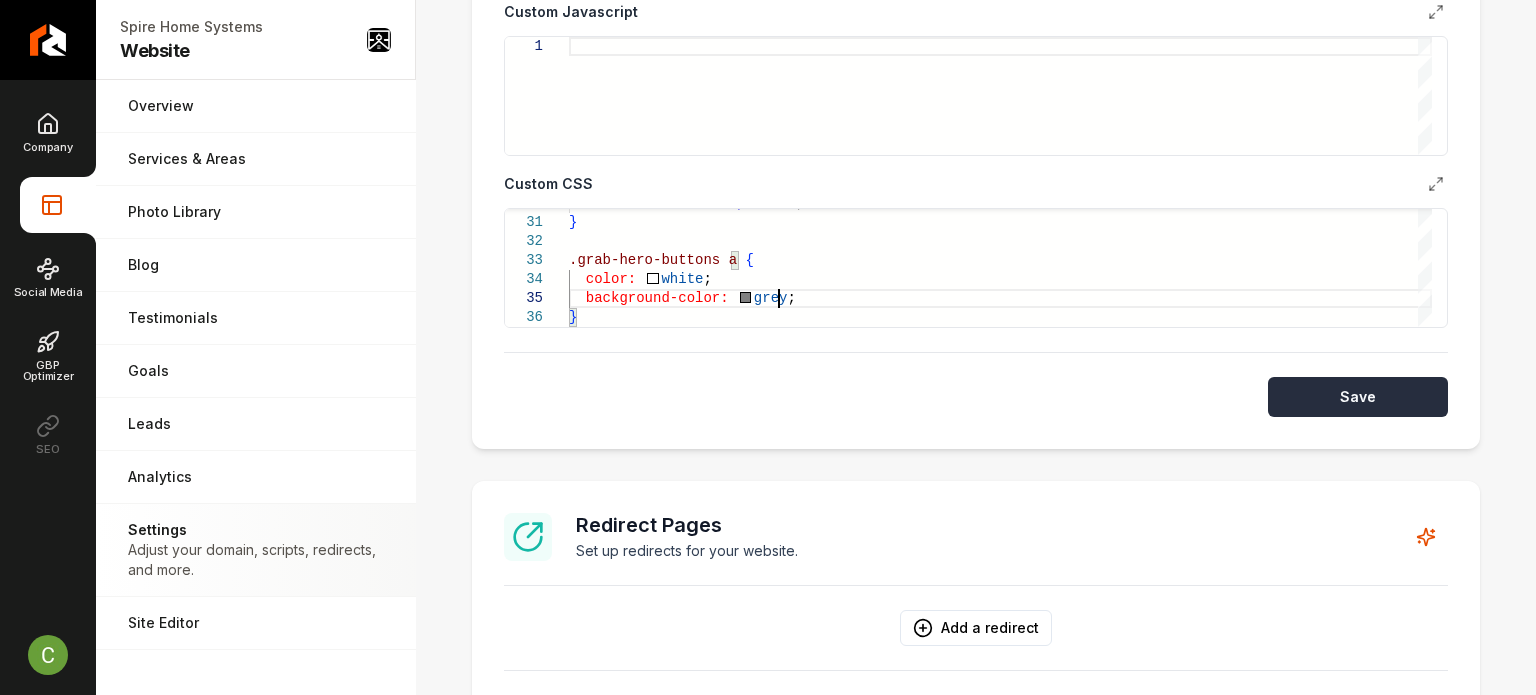 click on "**********" at bounding box center (976, 72) 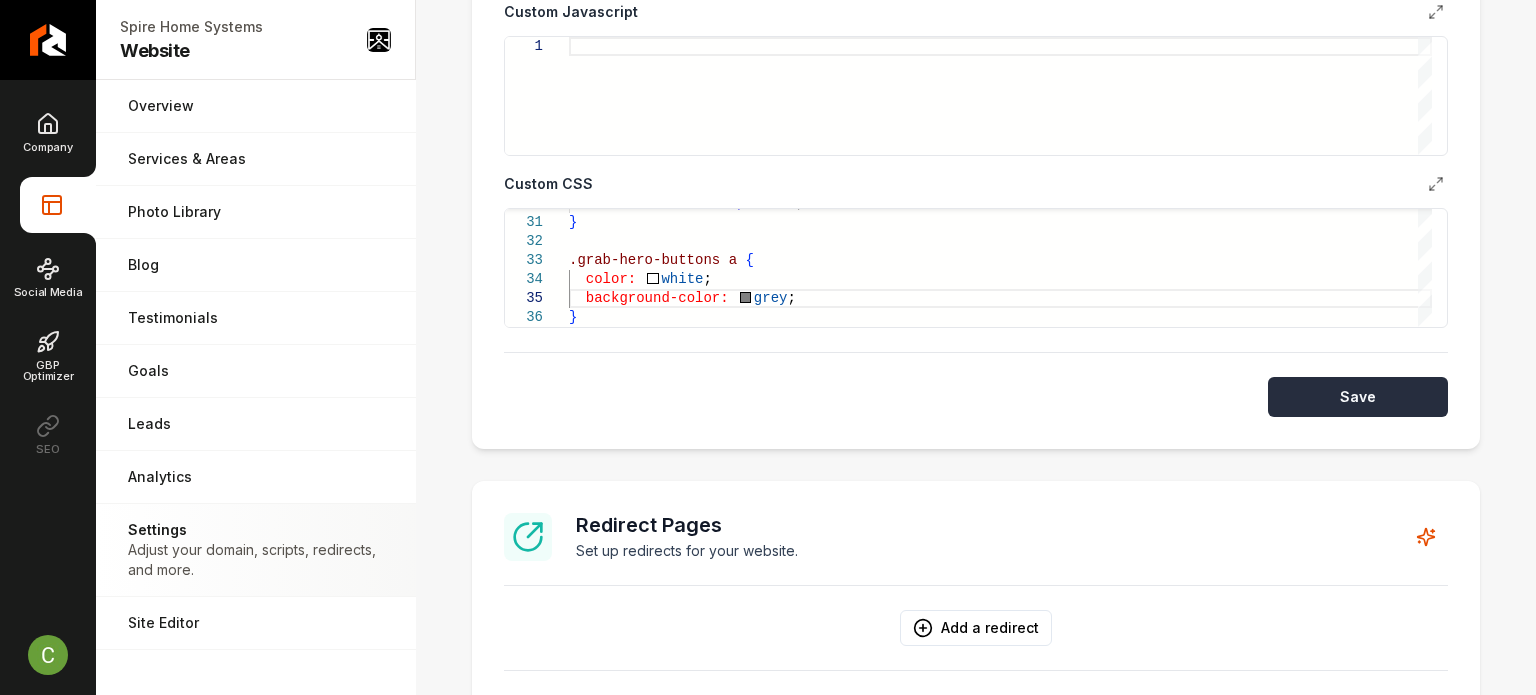 click on "Save" at bounding box center (1358, 397) 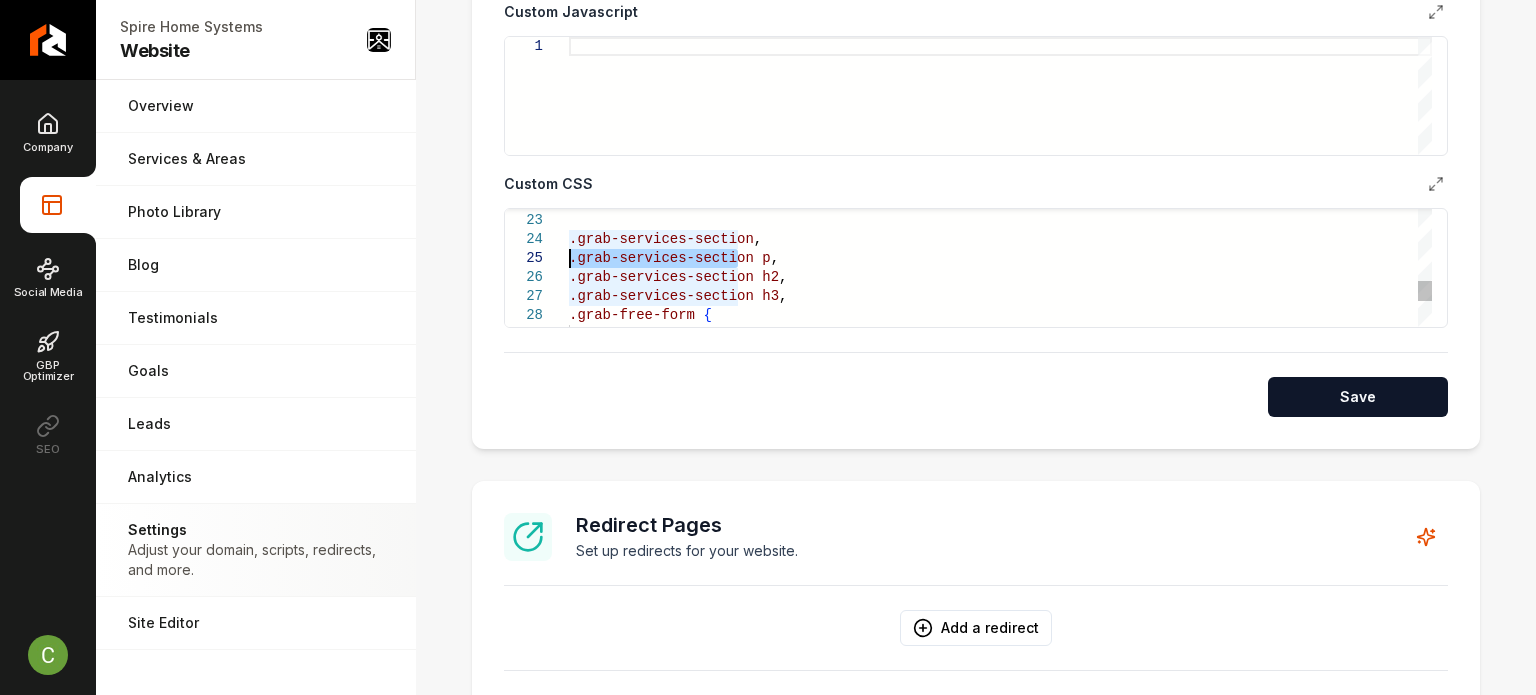 drag, startPoint x: 737, startPoint y: 257, endPoint x: 517, endPoint y: 264, distance: 220.11133 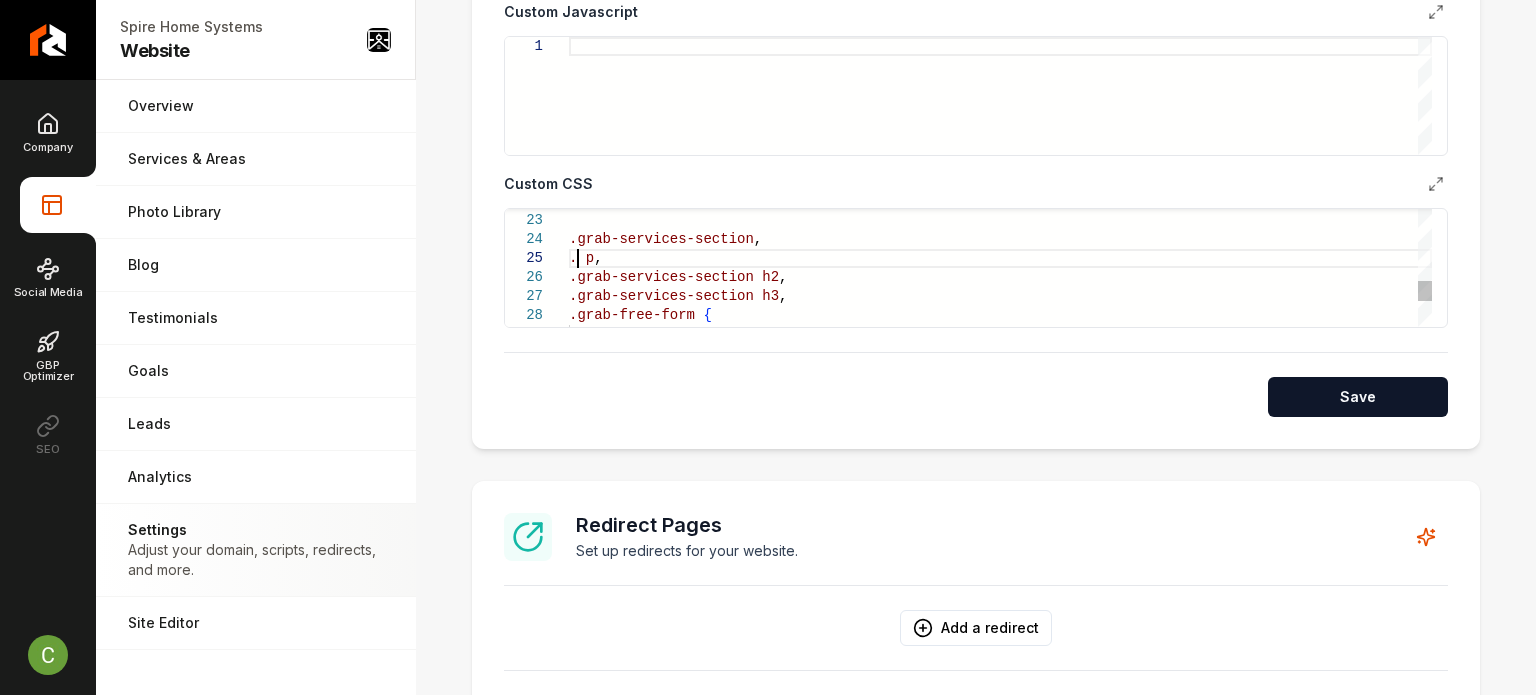 scroll, scrollTop: 76, scrollLeft: 8, axis: both 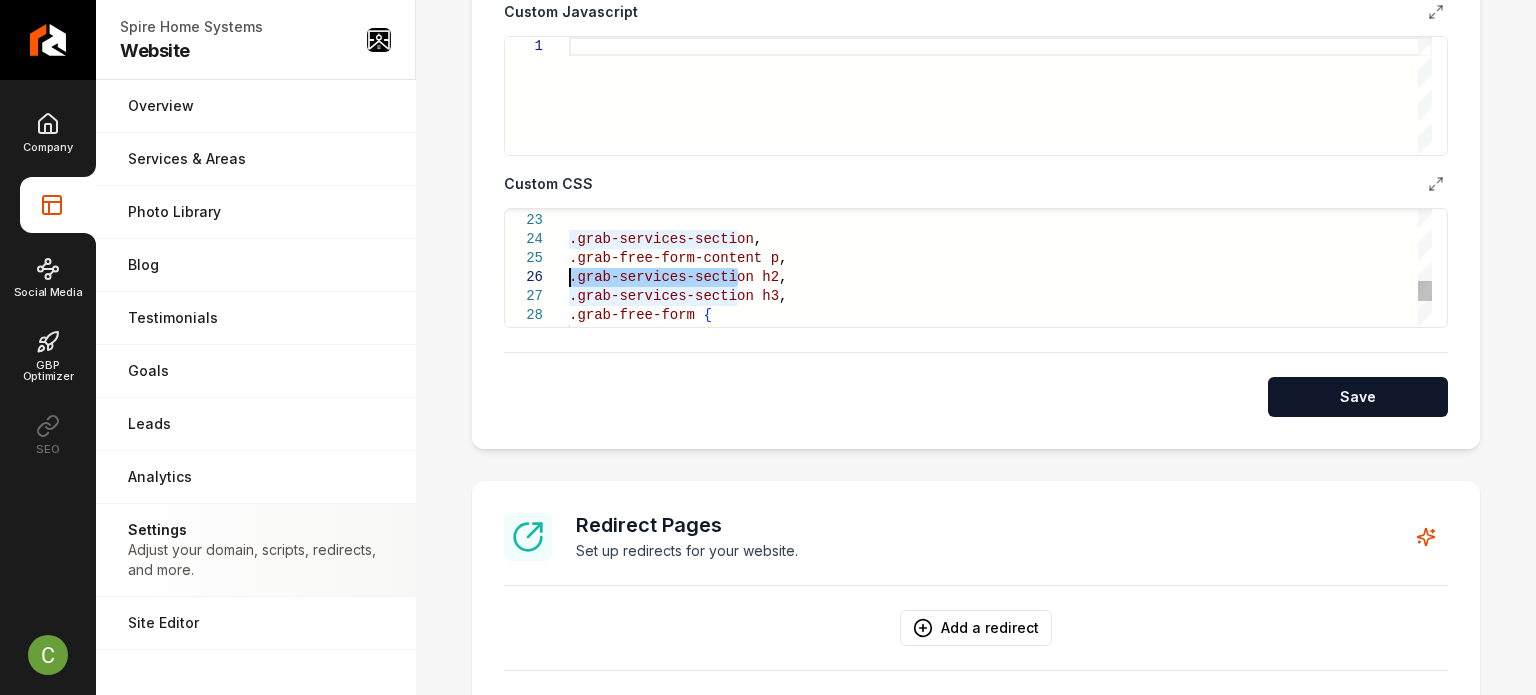 drag, startPoint x: 733, startPoint y: 278, endPoint x: 552, endPoint y: 278, distance: 181 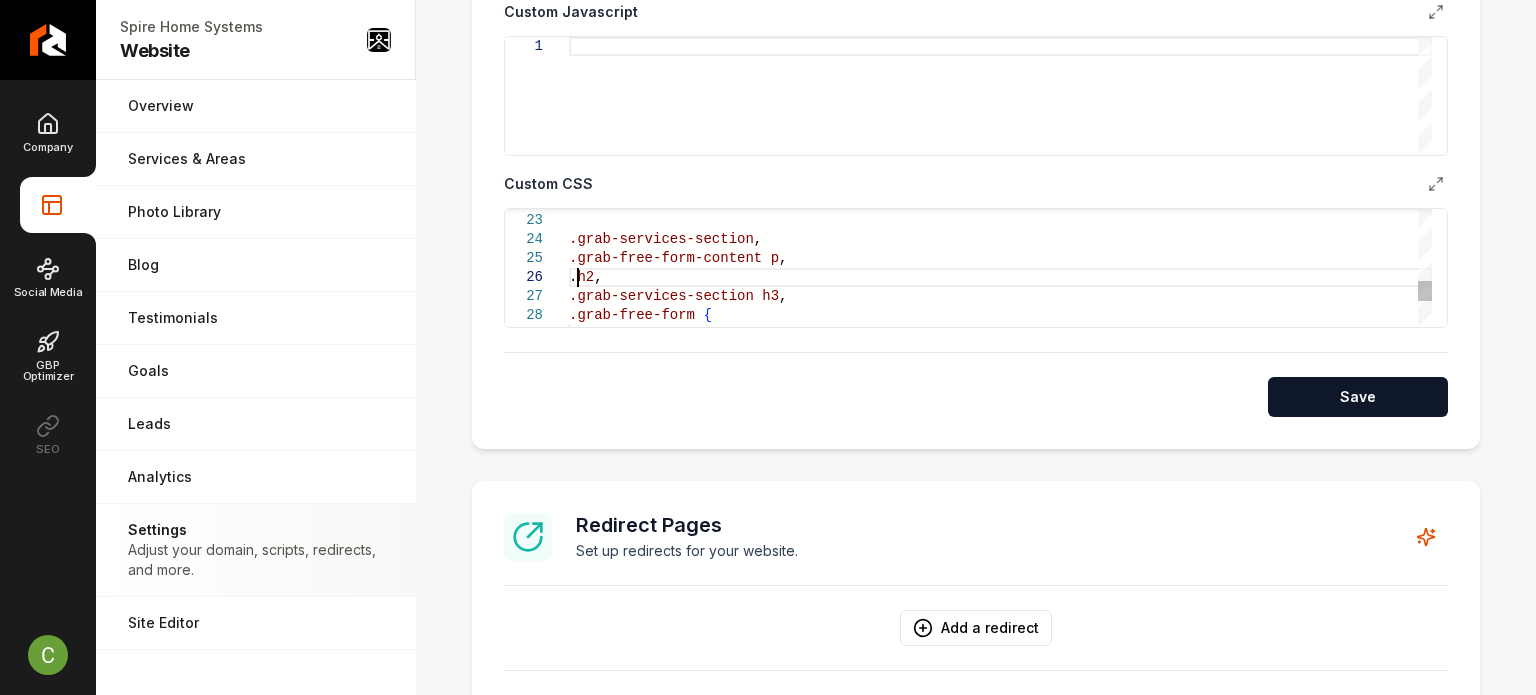 scroll, scrollTop: 95, scrollLeft: 8, axis: both 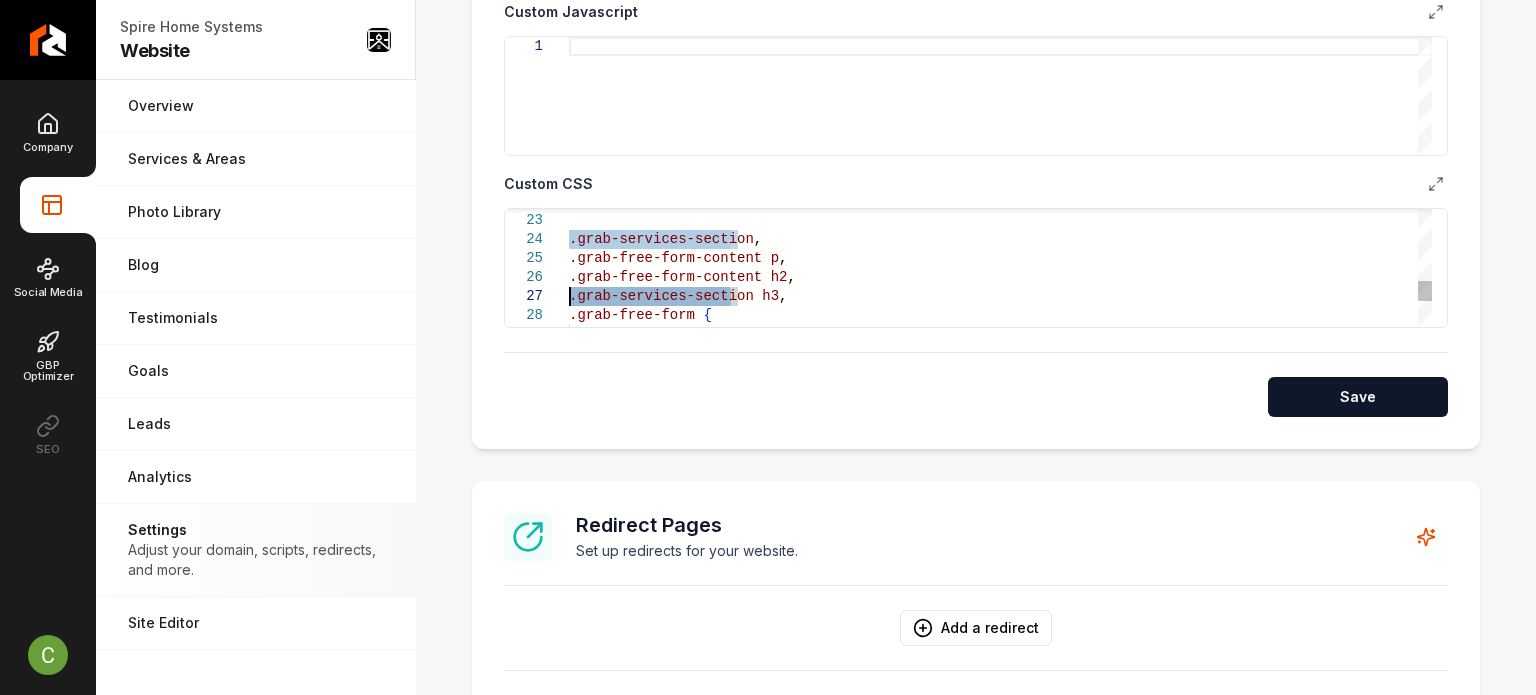drag, startPoint x: 734, startPoint y: 299, endPoint x: 492, endPoint y: 303, distance: 242.03305 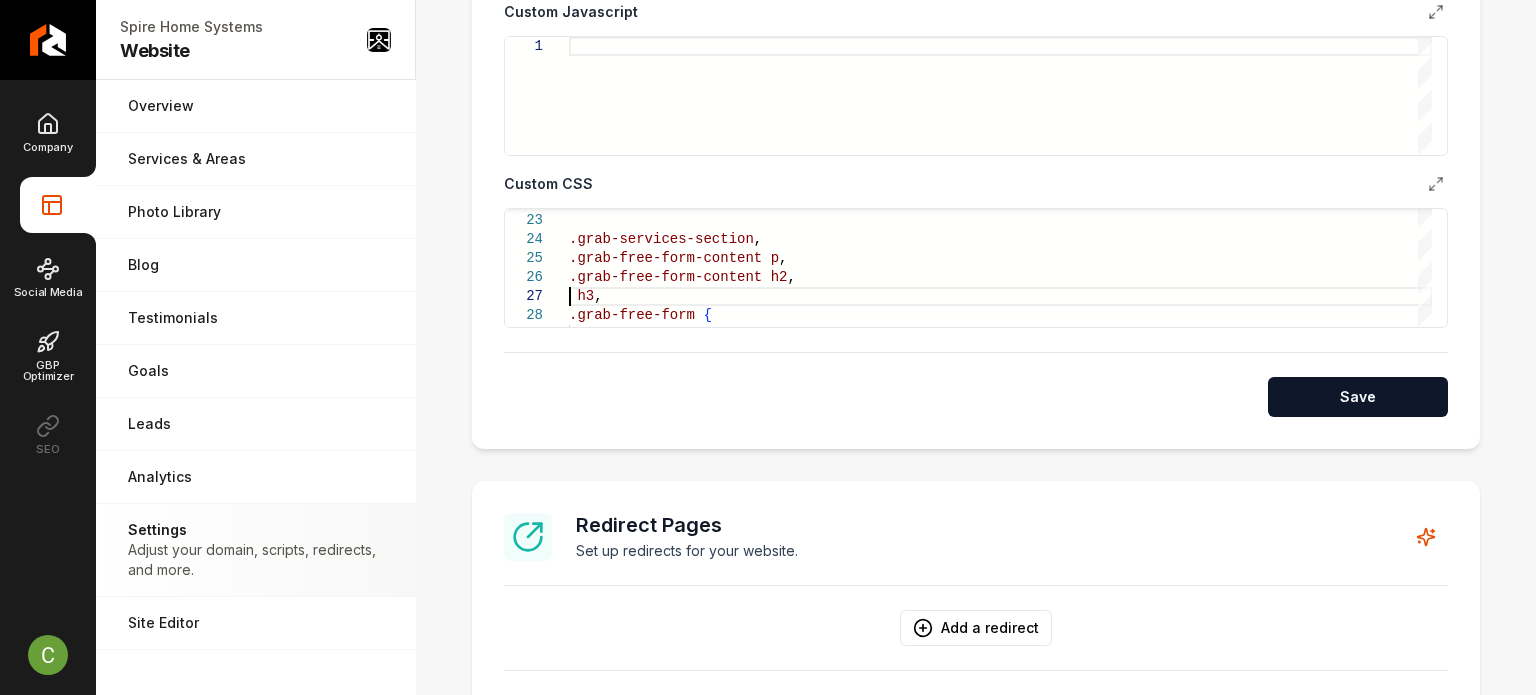 scroll, scrollTop: 115, scrollLeft: 8, axis: both 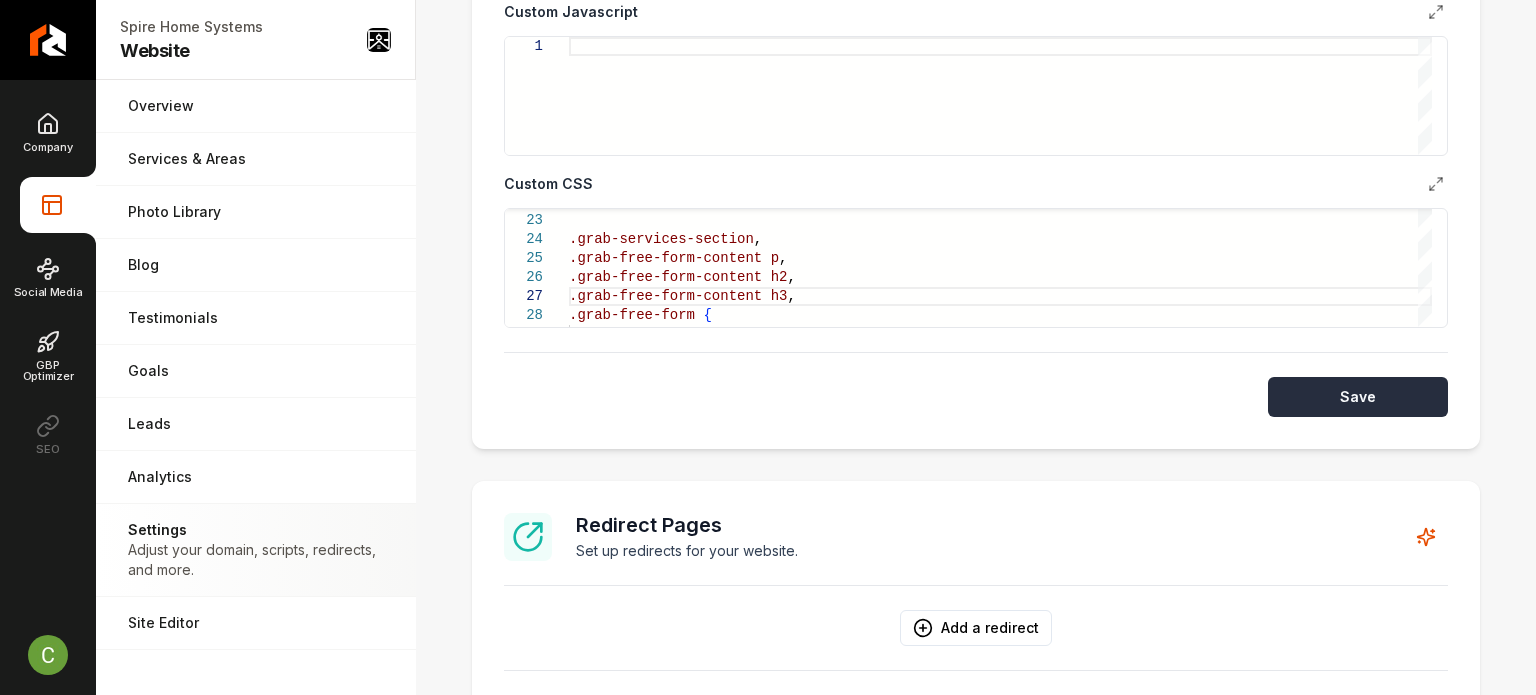 click on "Save" at bounding box center (1358, 397) 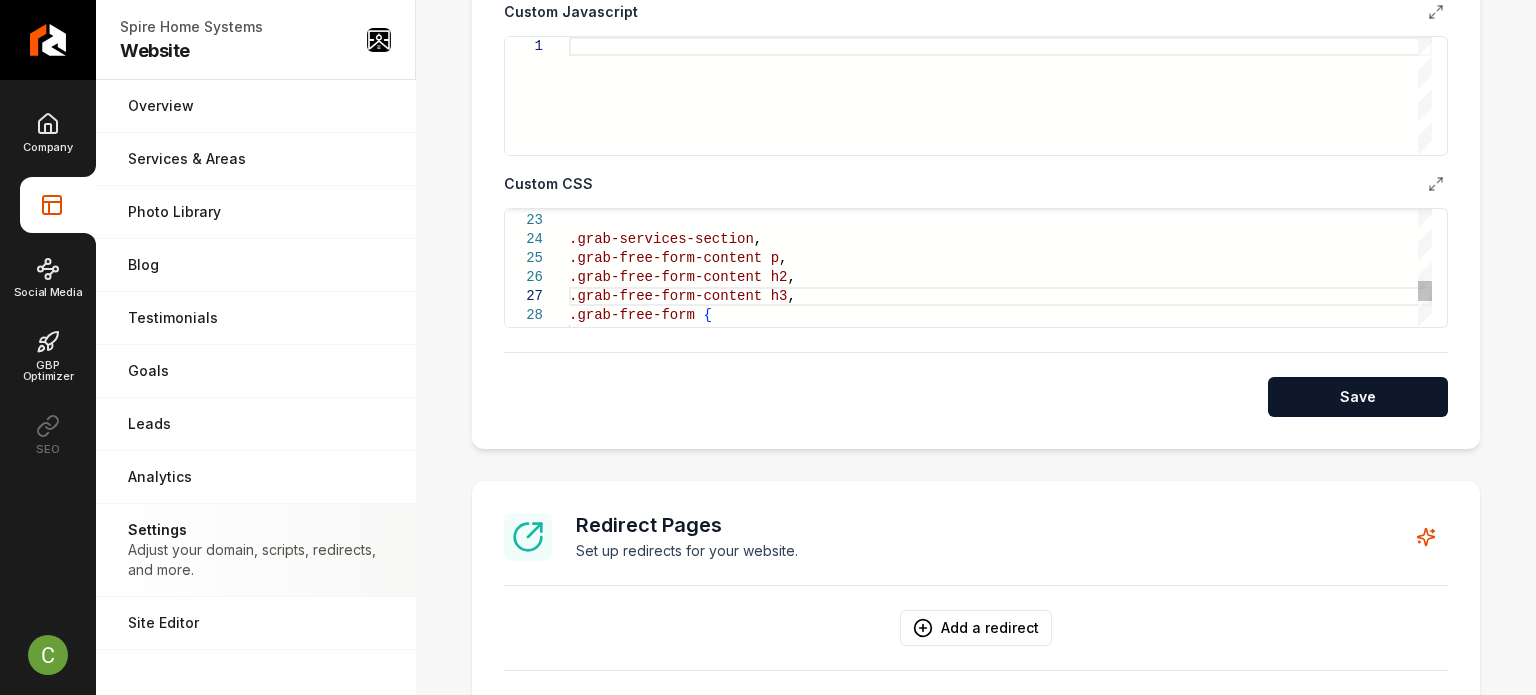 click on ".grab-free-form   {    background-color:     black ; .grab-free-form-content   p , .grab-free-form-content   h2 , .grab-free-form-content   h3 , } .grab-services-section ," at bounding box center [1000, 135] 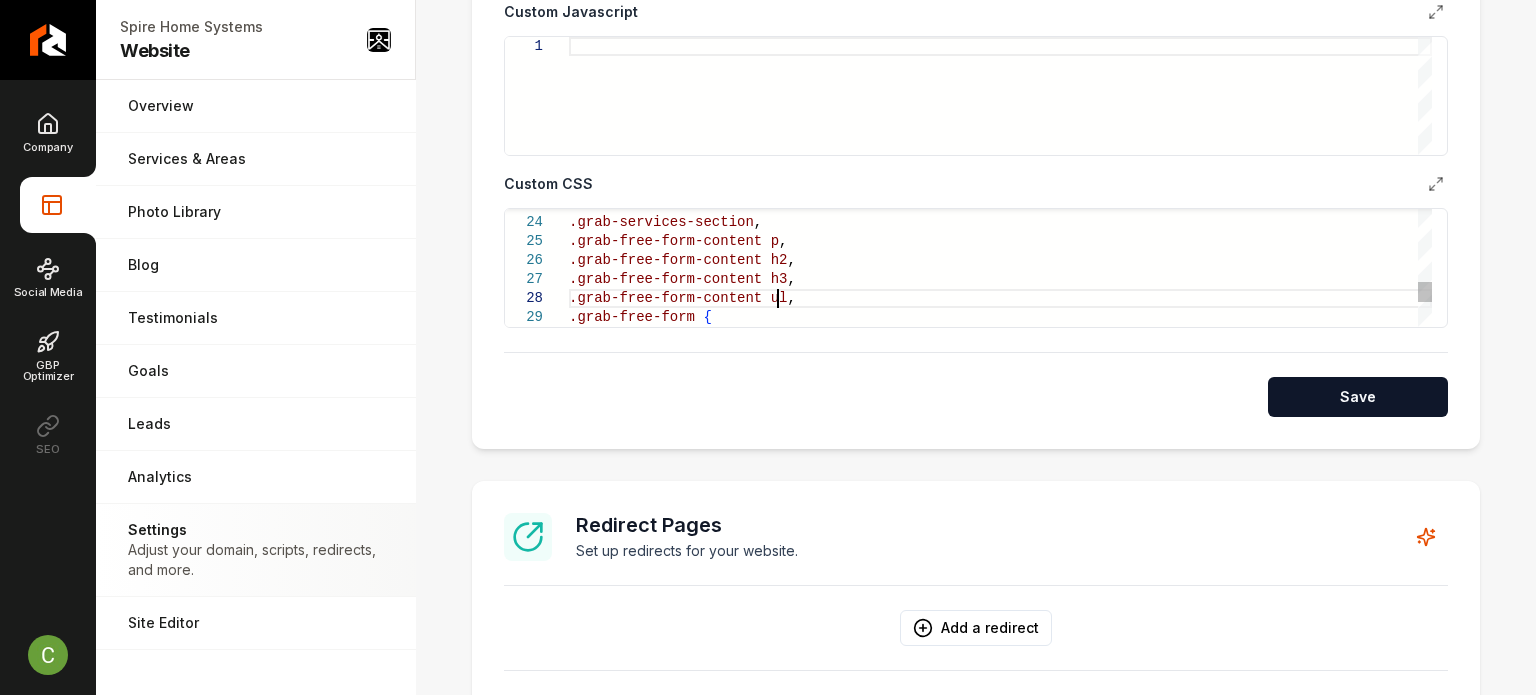 scroll, scrollTop: 133, scrollLeft: 206, axis: both 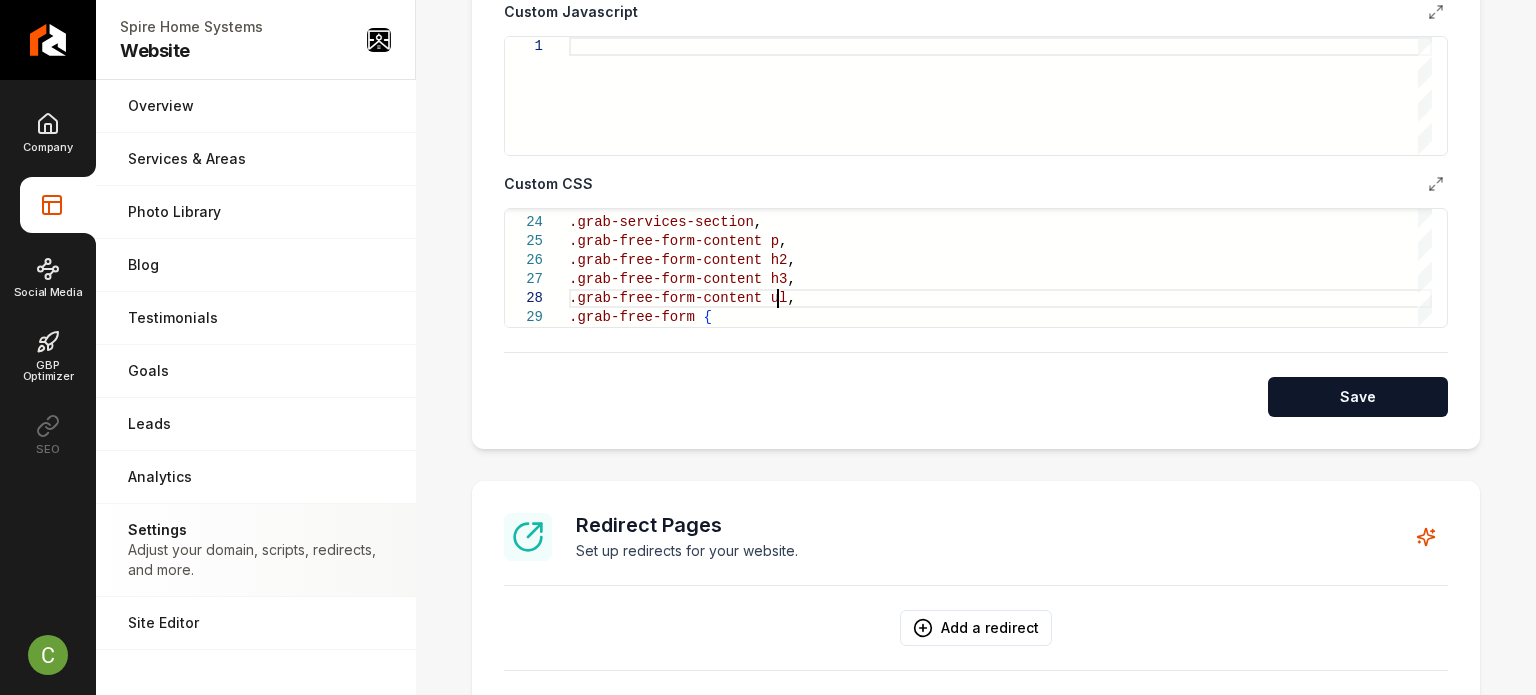 type on "**********" 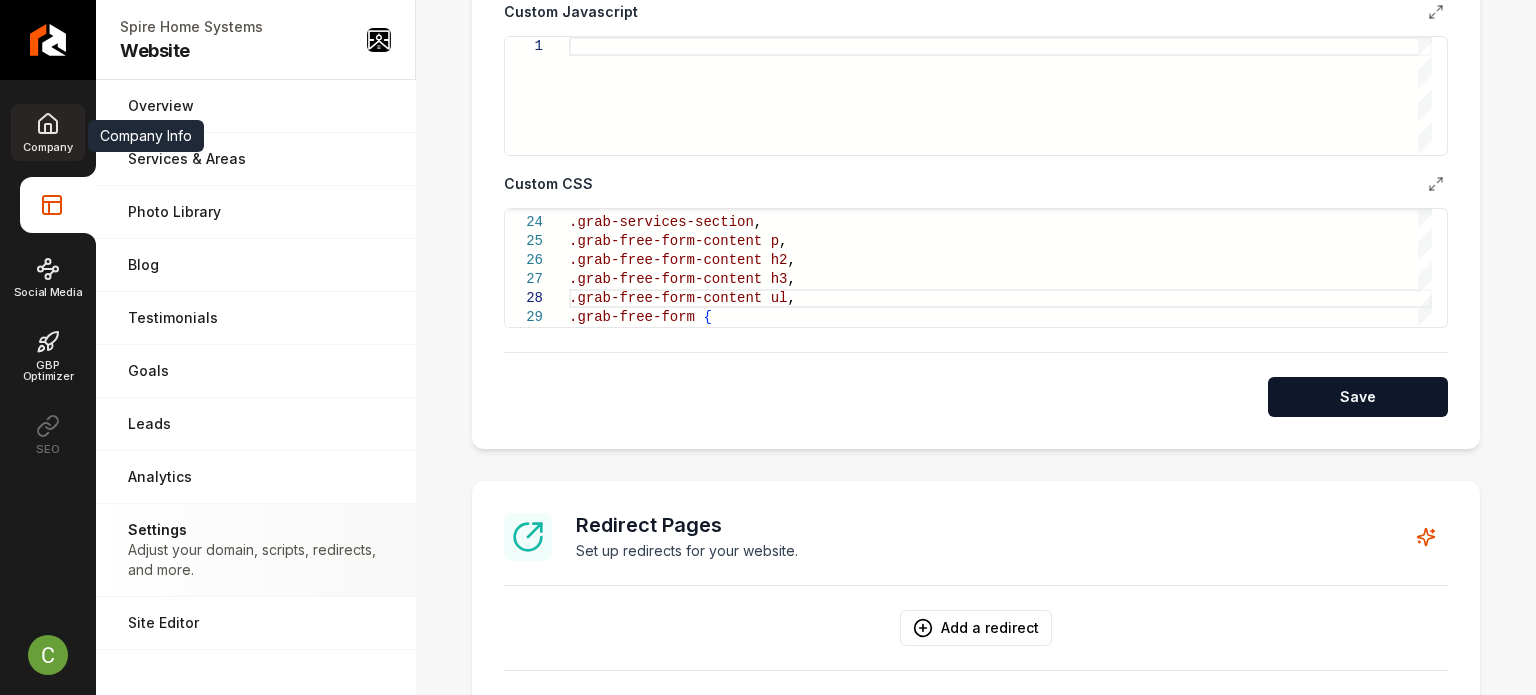 click on "Company" at bounding box center [47, 132] 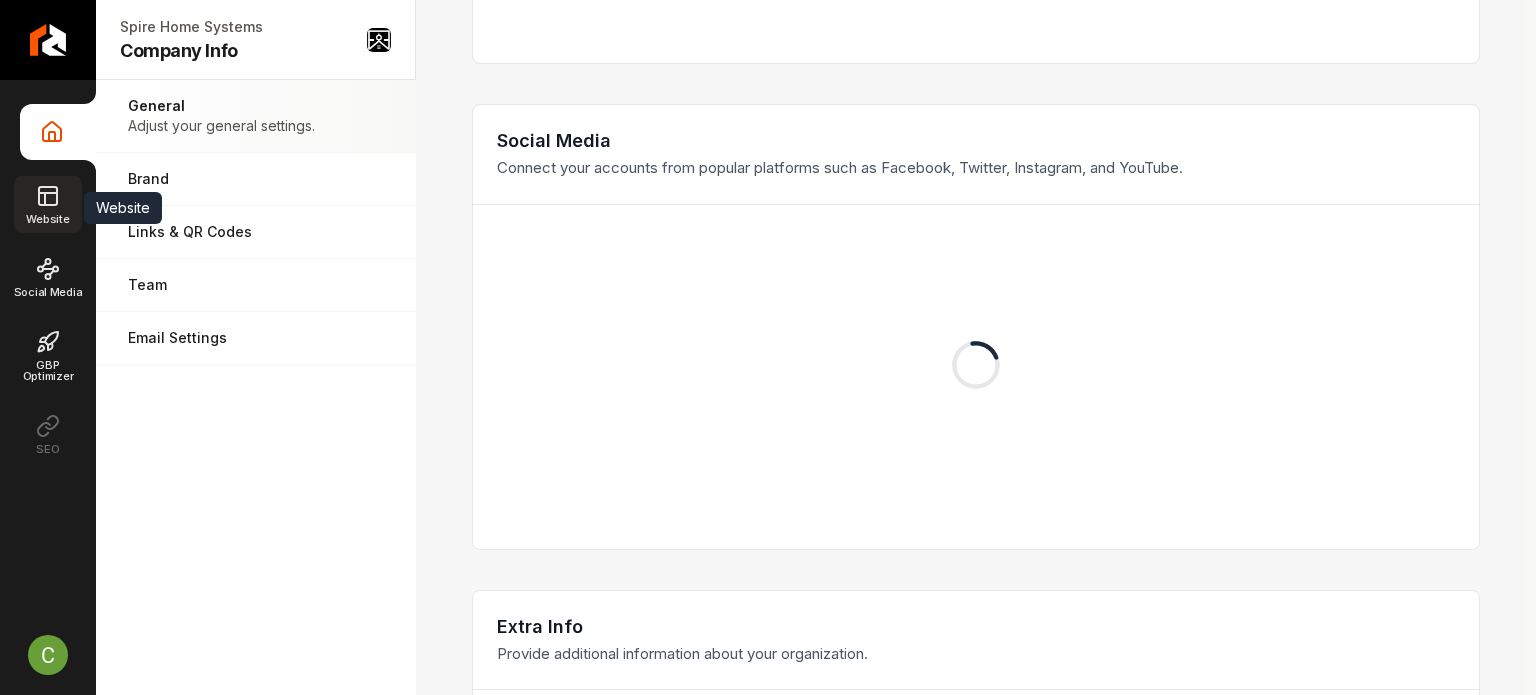 click on "Website" at bounding box center (47, 219) 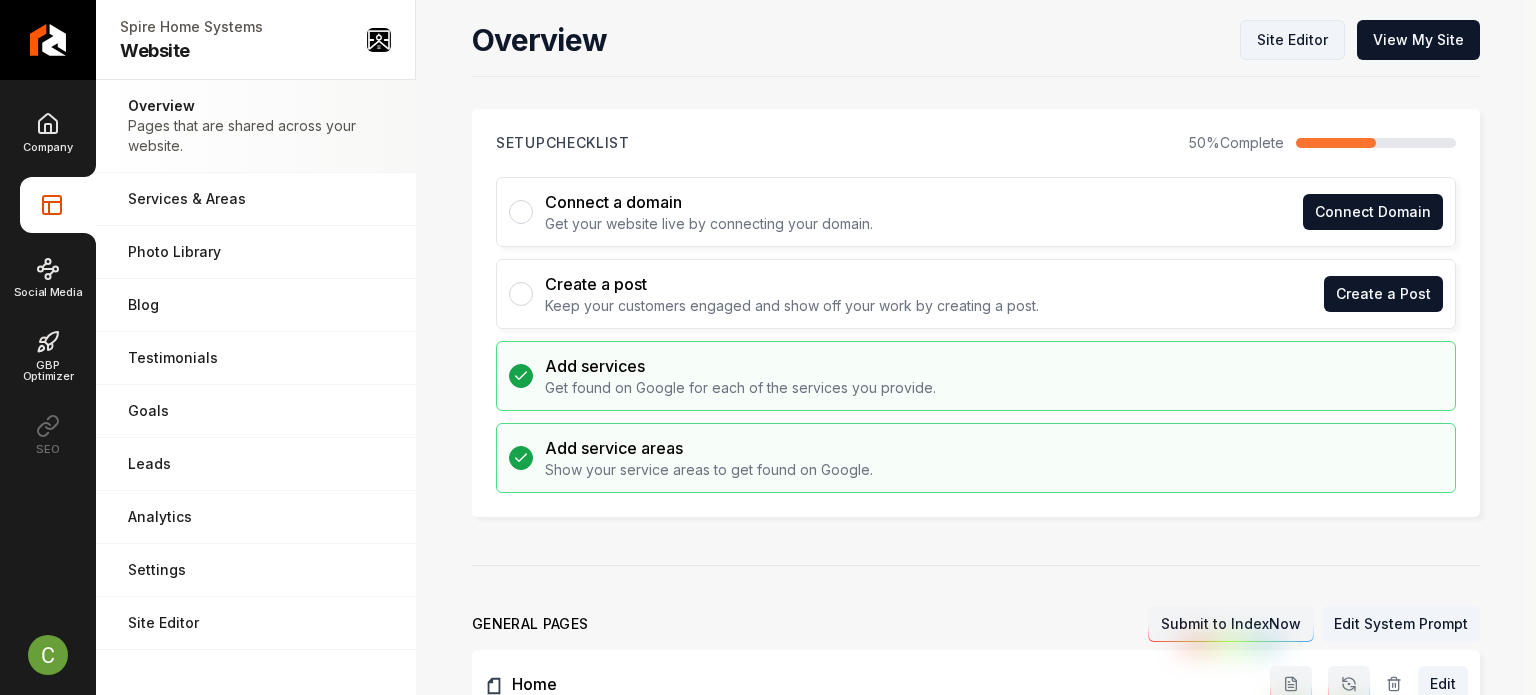 scroll, scrollTop: 0, scrollLeft: 0, axis: both 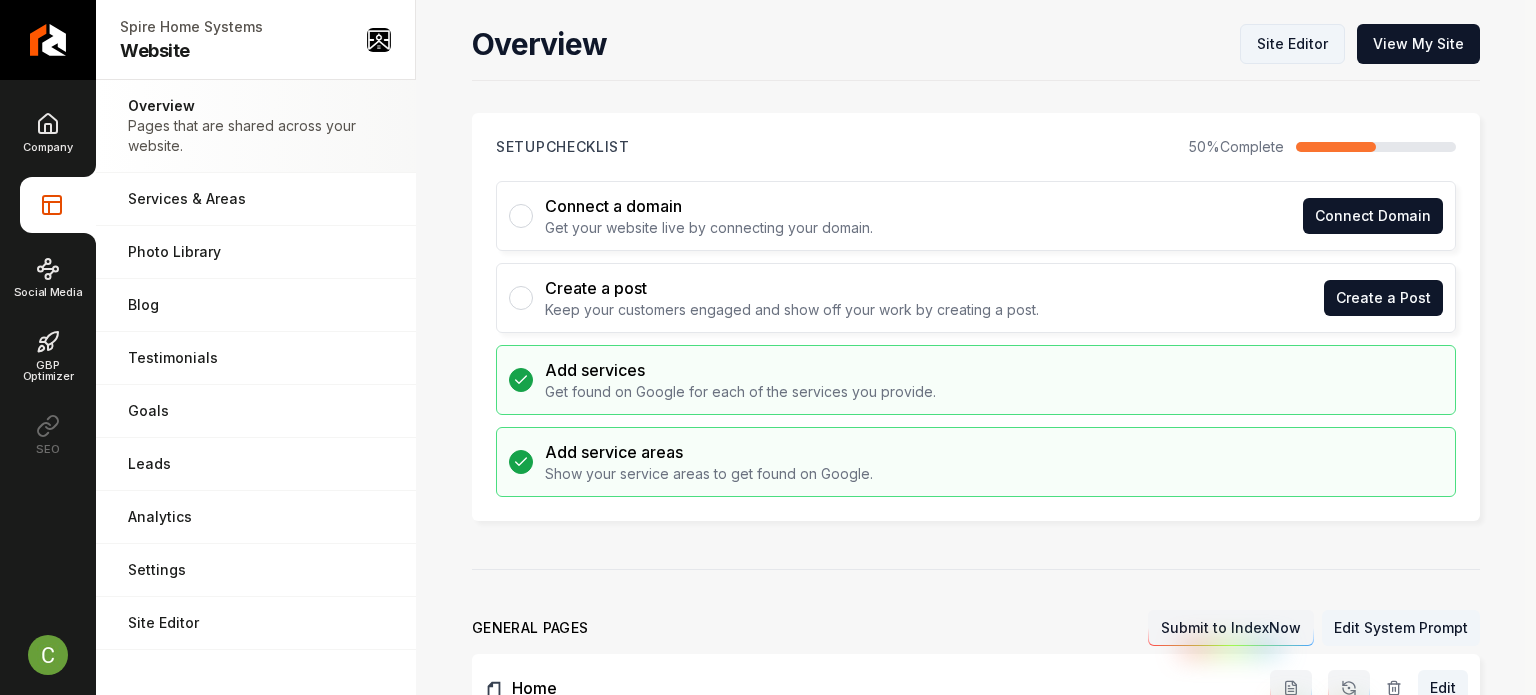click on "Site Editor" at bounding box center (1292, 44) 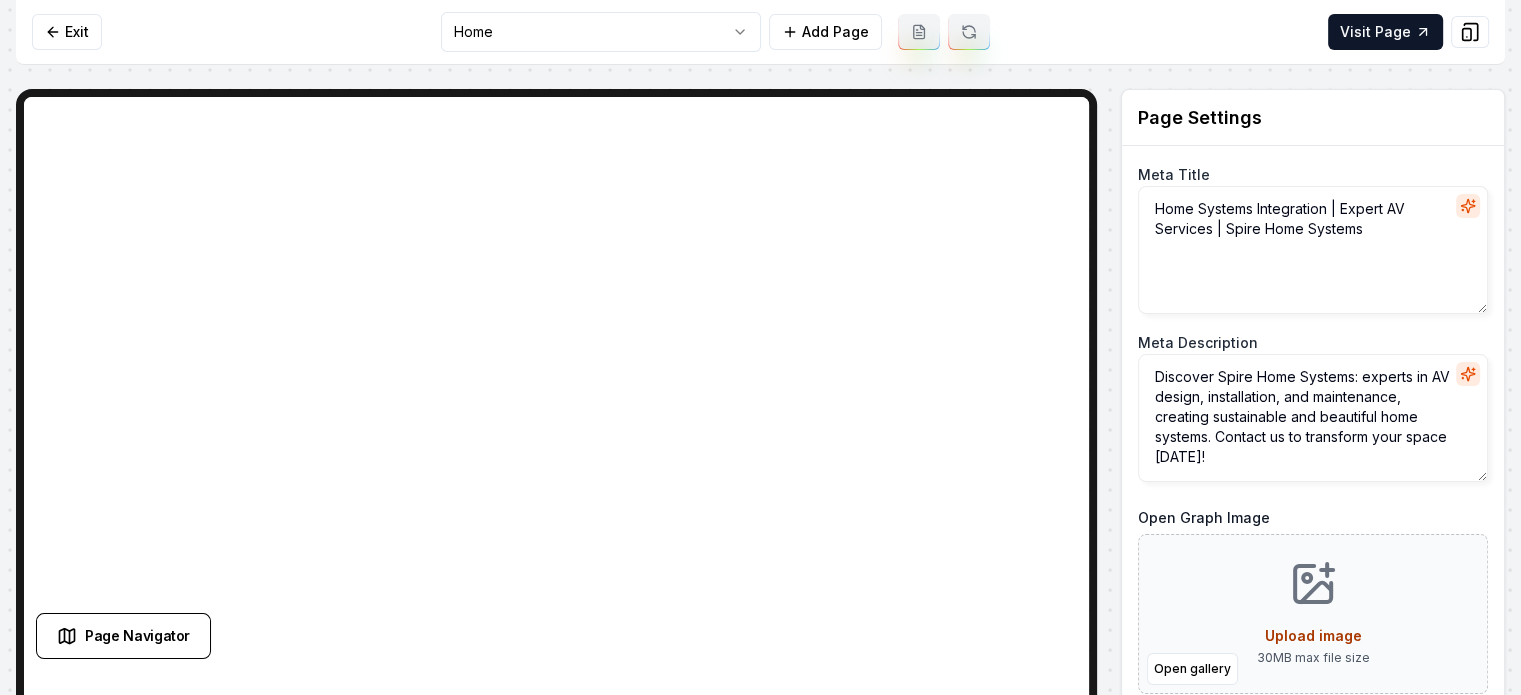 click on "Computer Required This feature is only available on a computer. Please switch to a computer to edit your site. Go back  Exit Home Add Page Visit Page  Page Navigator Page Settings Meta Title Home Systems Integration | Expert AV Services | Spire Home Systems Meta Description Discover Spire Home Systems: experts in AV design, installation, and maintenance, creating sustainable and beautiful home systems. Contact us to transform your space [DATE]! Open Graph Image Open gallery Upload image 30  MB max file size Discard Changes Save Section Editor Unsupported section type /dashboard/sites/d5b44cd2-04e8-478c-bf03-ed09c58b77b8/pages/62817648-5741-44ae-b999-bfc2d190c64a Made 1 formatting edit on line 28" at bounding box center (760, 347) 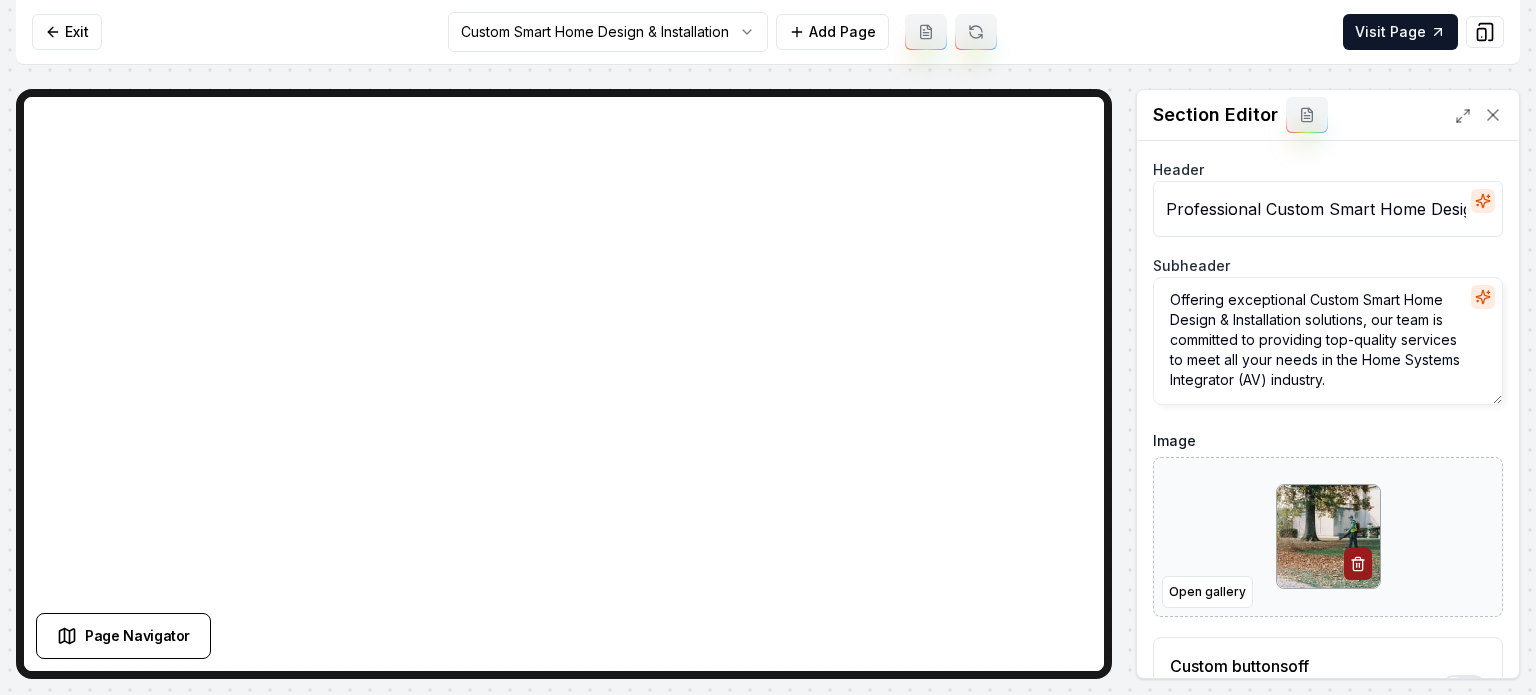 drag, startPoint x: 1238, startPoint y: 530, endPoint x: 1293, endPoint y: 507, distance: 59.615433 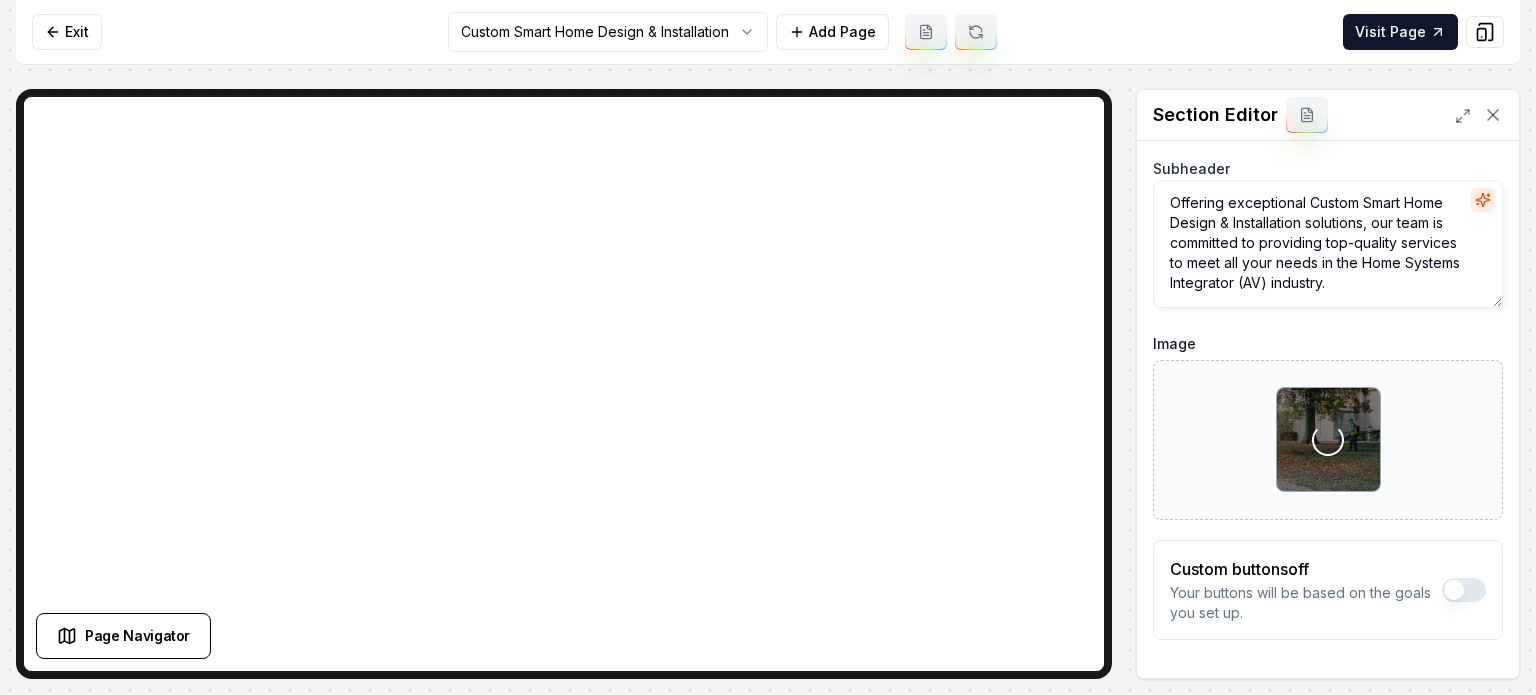 scroll, scrollTop: 161, scrollLeft: 0, axis: vertical 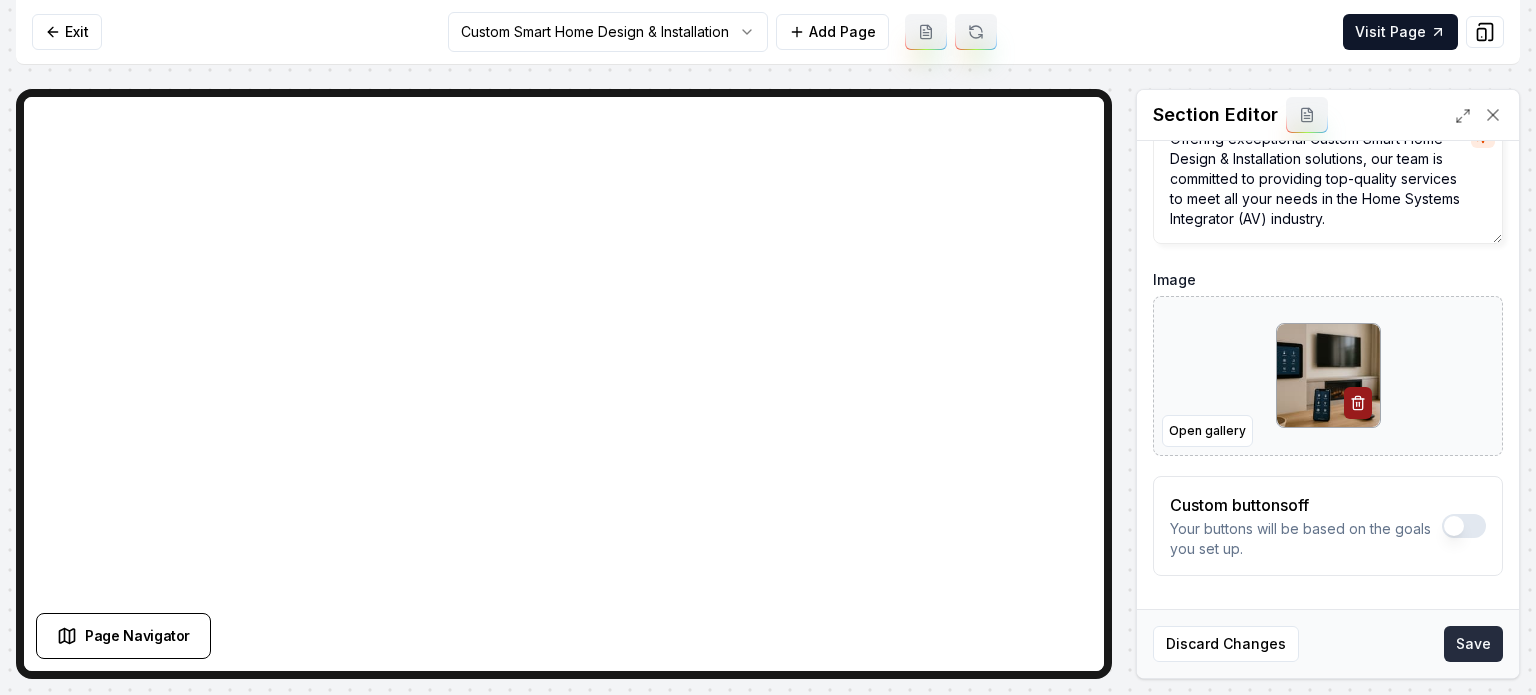 click on "Save" at bounding box center [1473, 644] 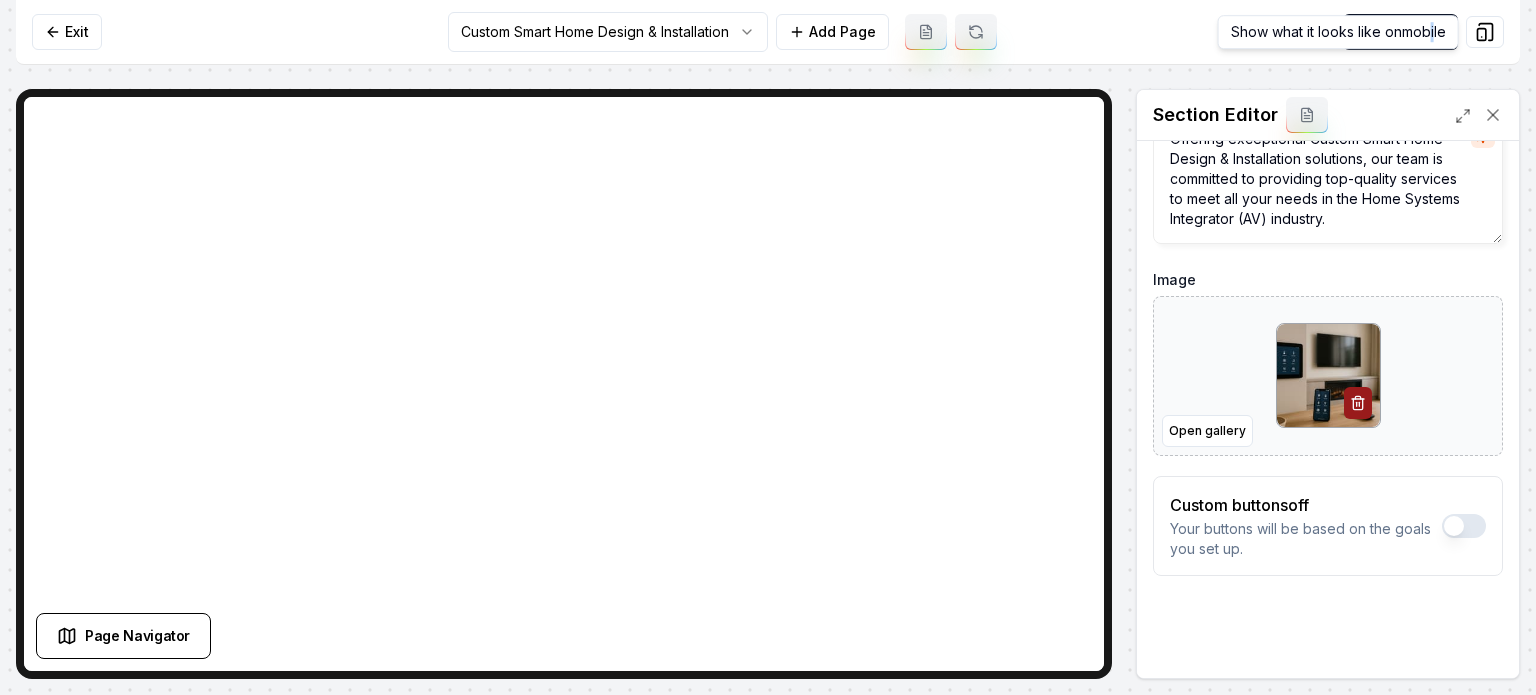 click on "Show what it looks like on  mobile Show what it looks like on  mobile" at bounding box center [1338, 32] 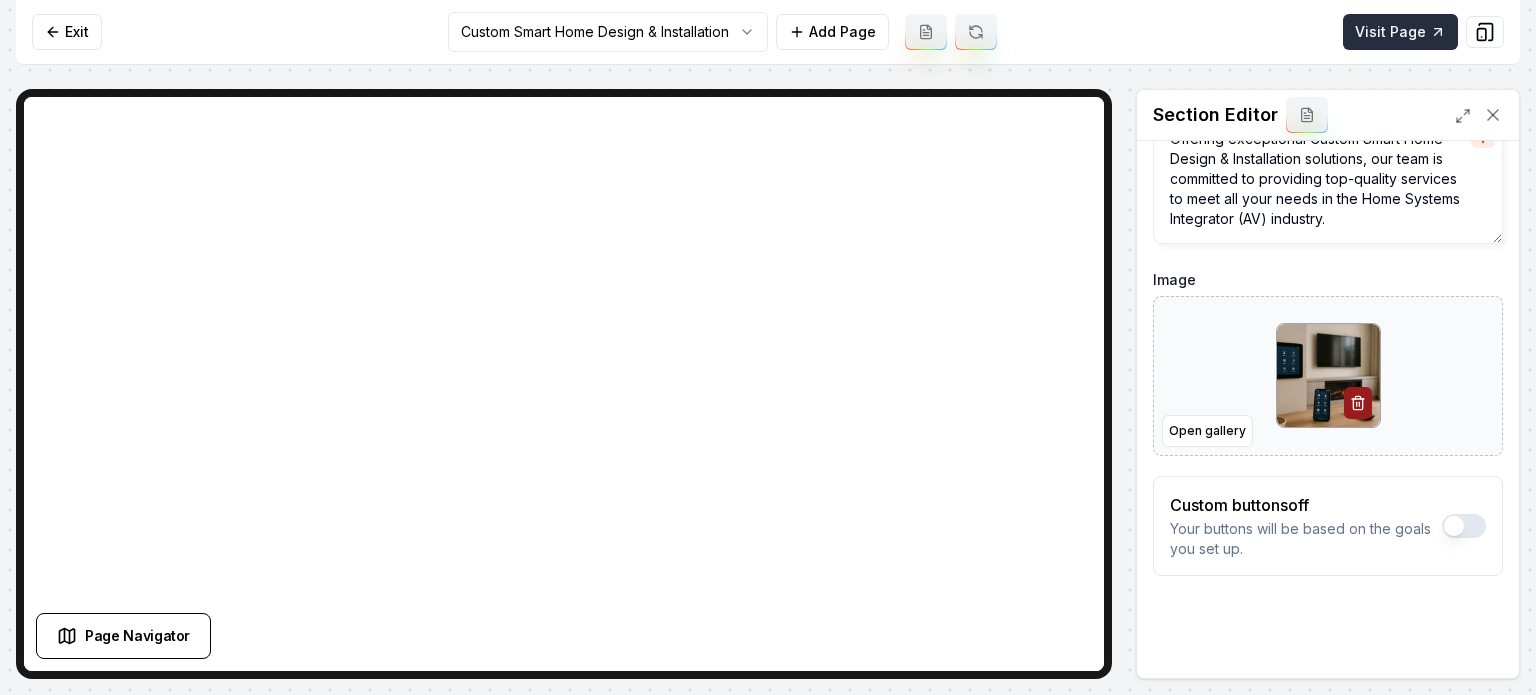 click on "Visit Page" at bounding box center (1400, 32) 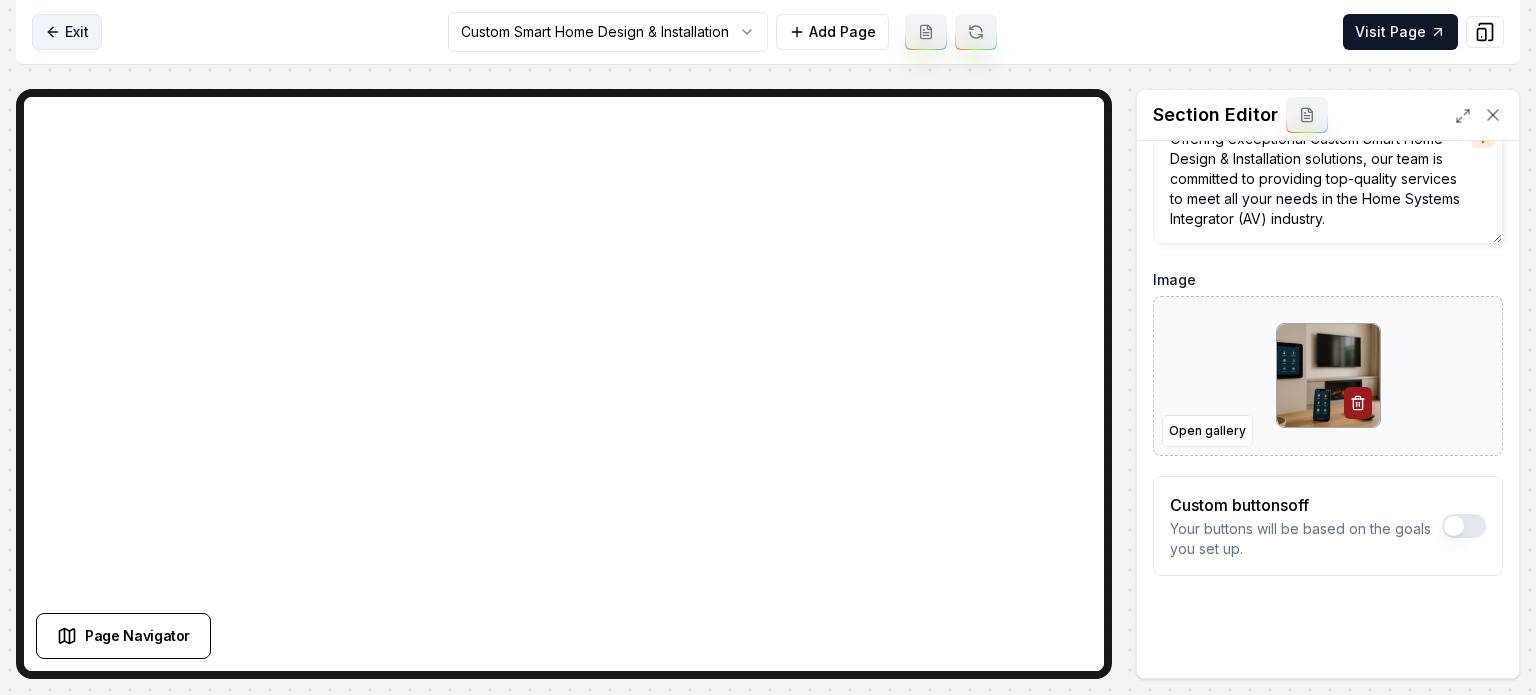 click on "Exit" at bounding box center (67, 32) 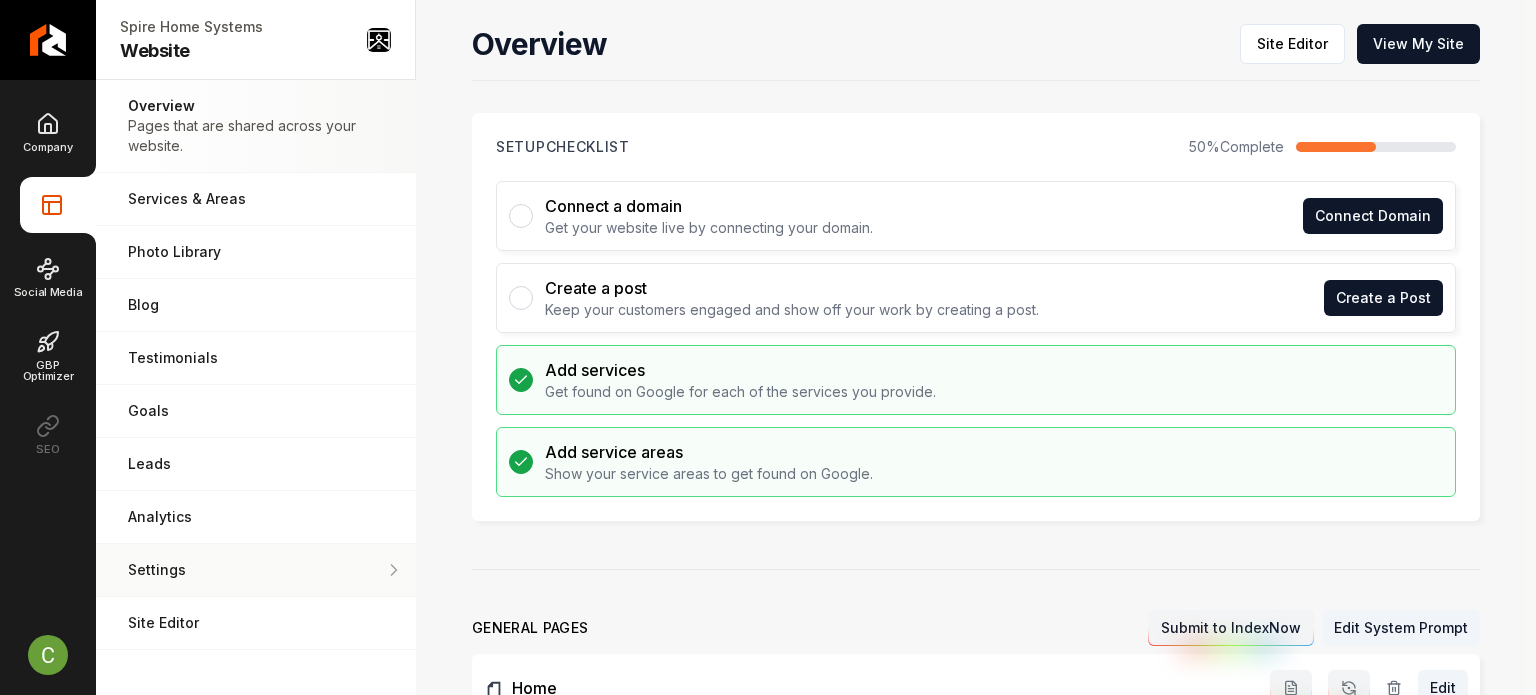 click on "Settings" at bounding box center (256, 570) 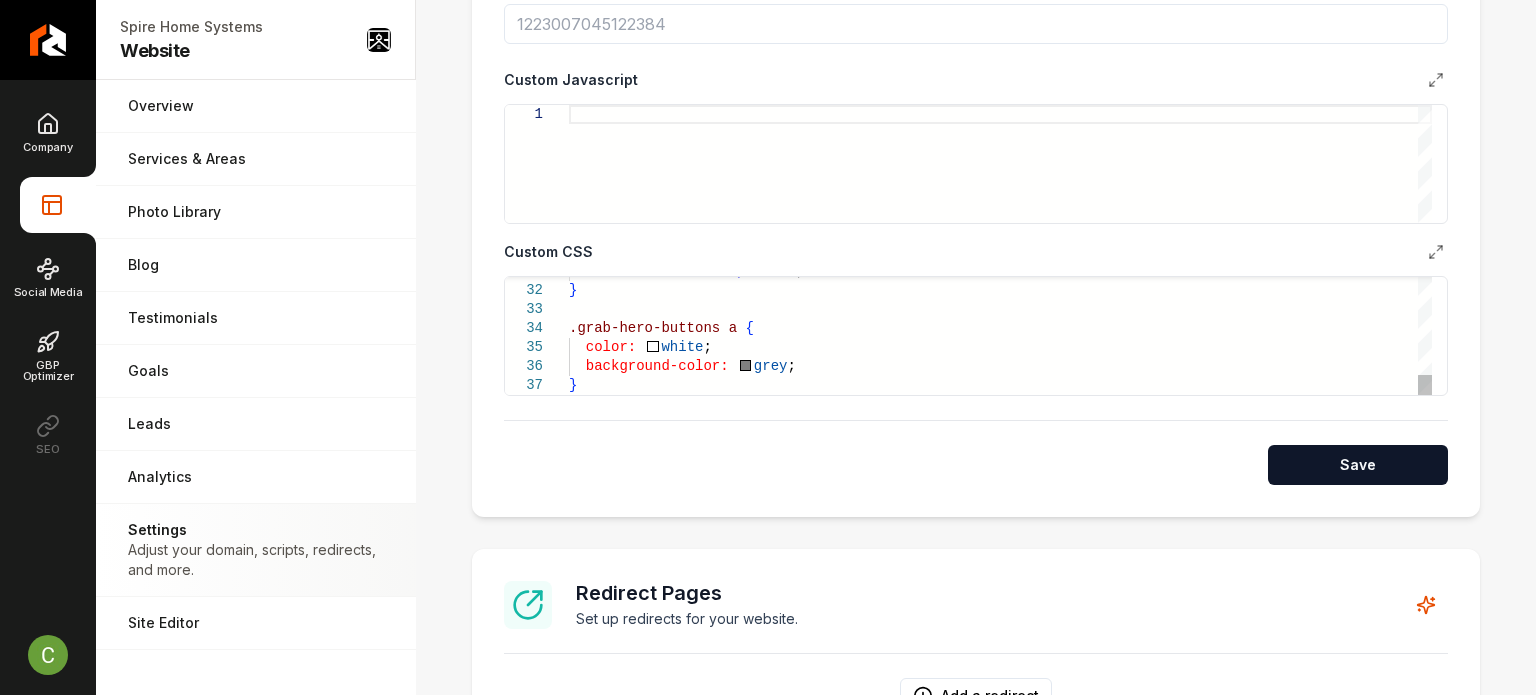 scroll, scrollTop: 900, scrollLeft: 0, axis: vertical 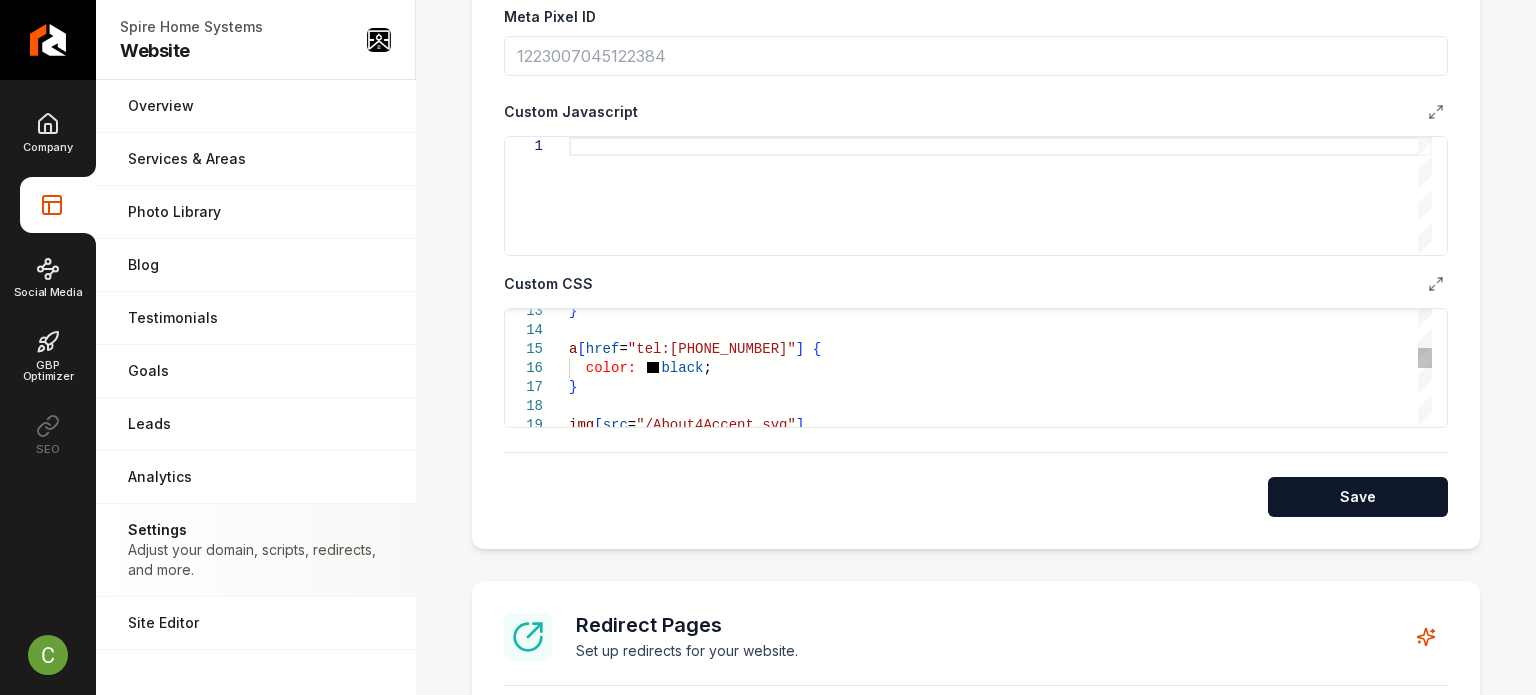 click on "color:     black ; } a [ href = "tel:[PHONE_NUMBER]" ]   { } img [ src = "/About4Accent.svg" ] ," at bounding box center [1000, 425] 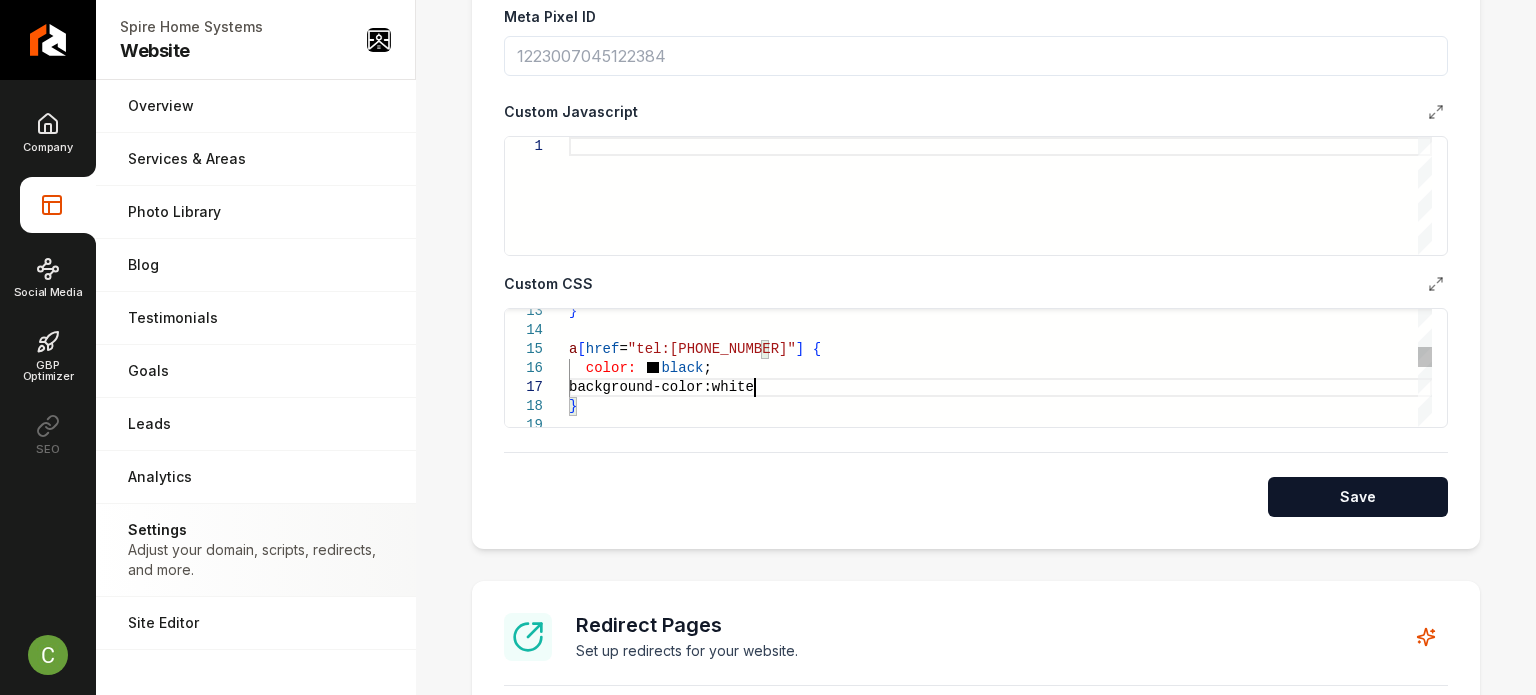 scroll, scrollTop: 115, scrollLeft: 198, axis: both 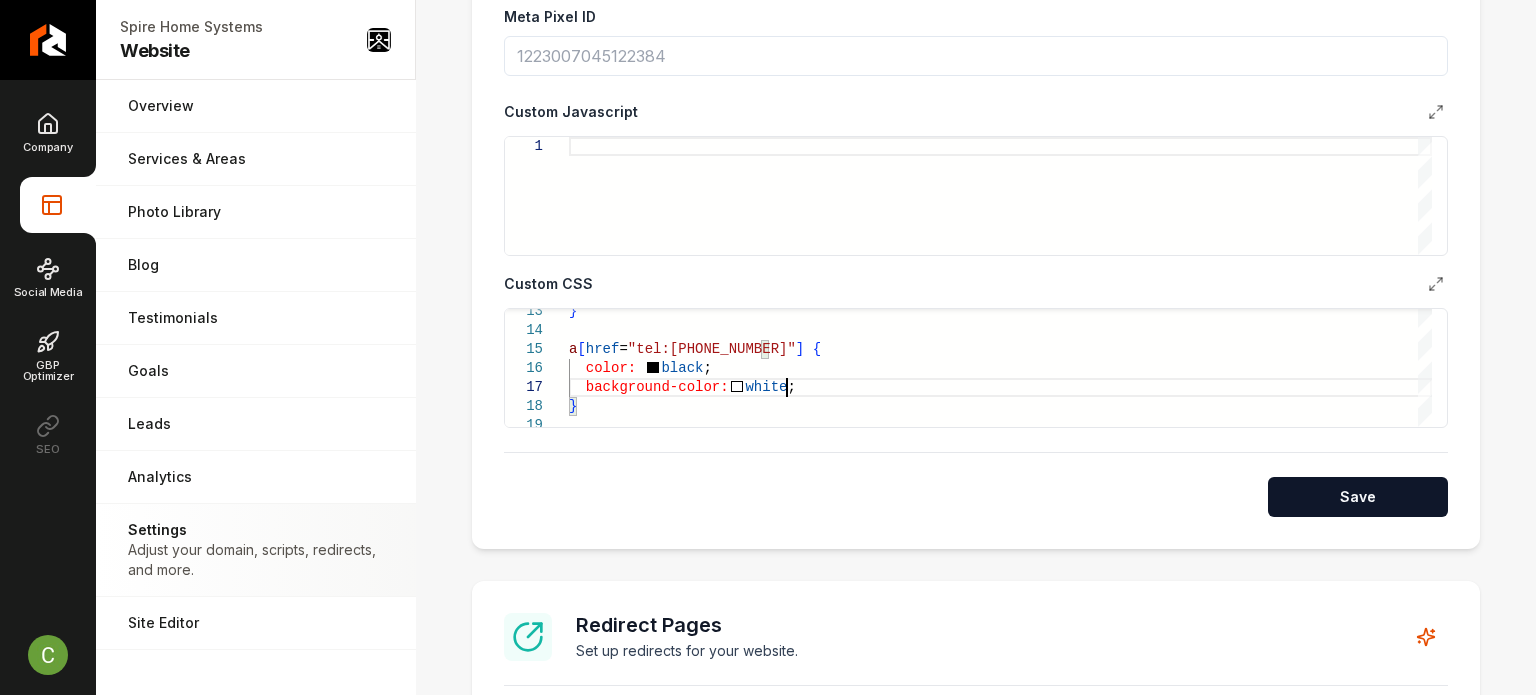 click on "**********" at bounding box center (976, 172) 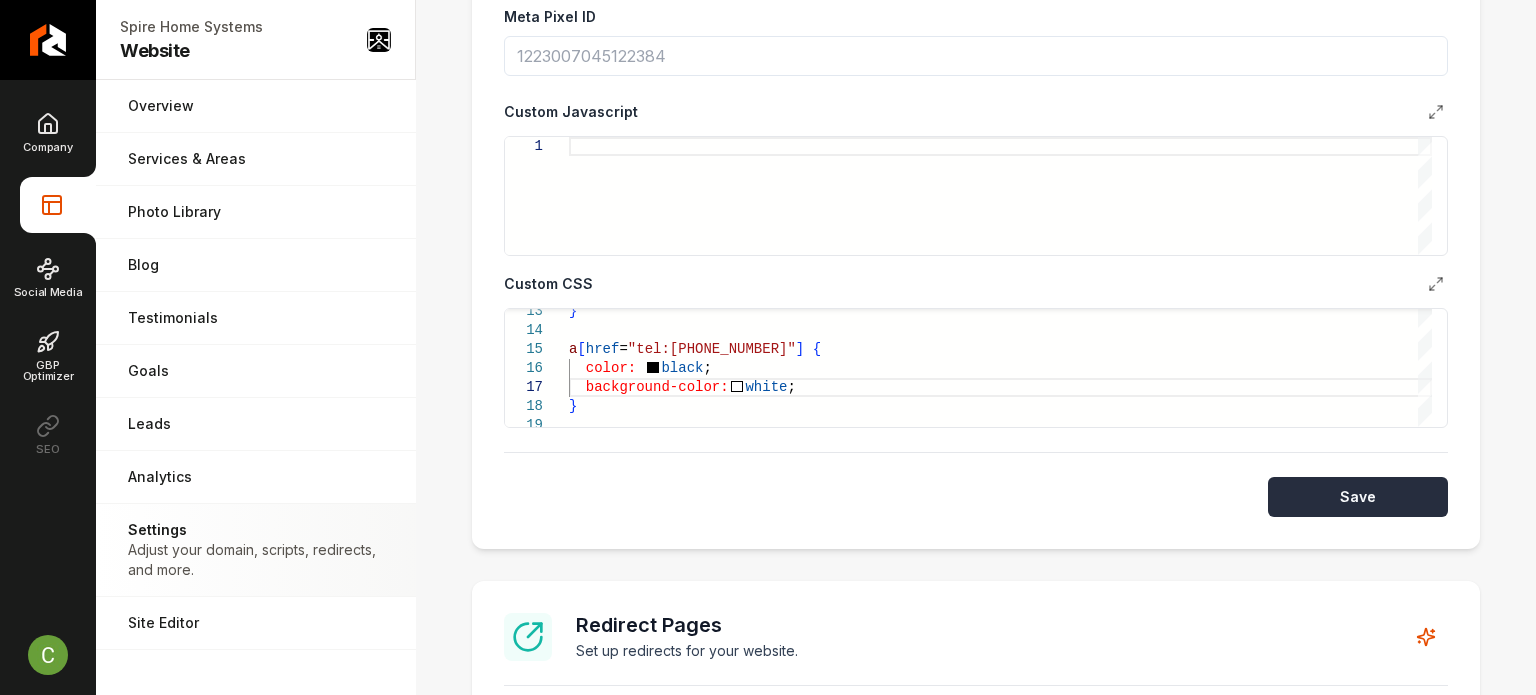 click on "Save" at bounding box center [1358, 497] 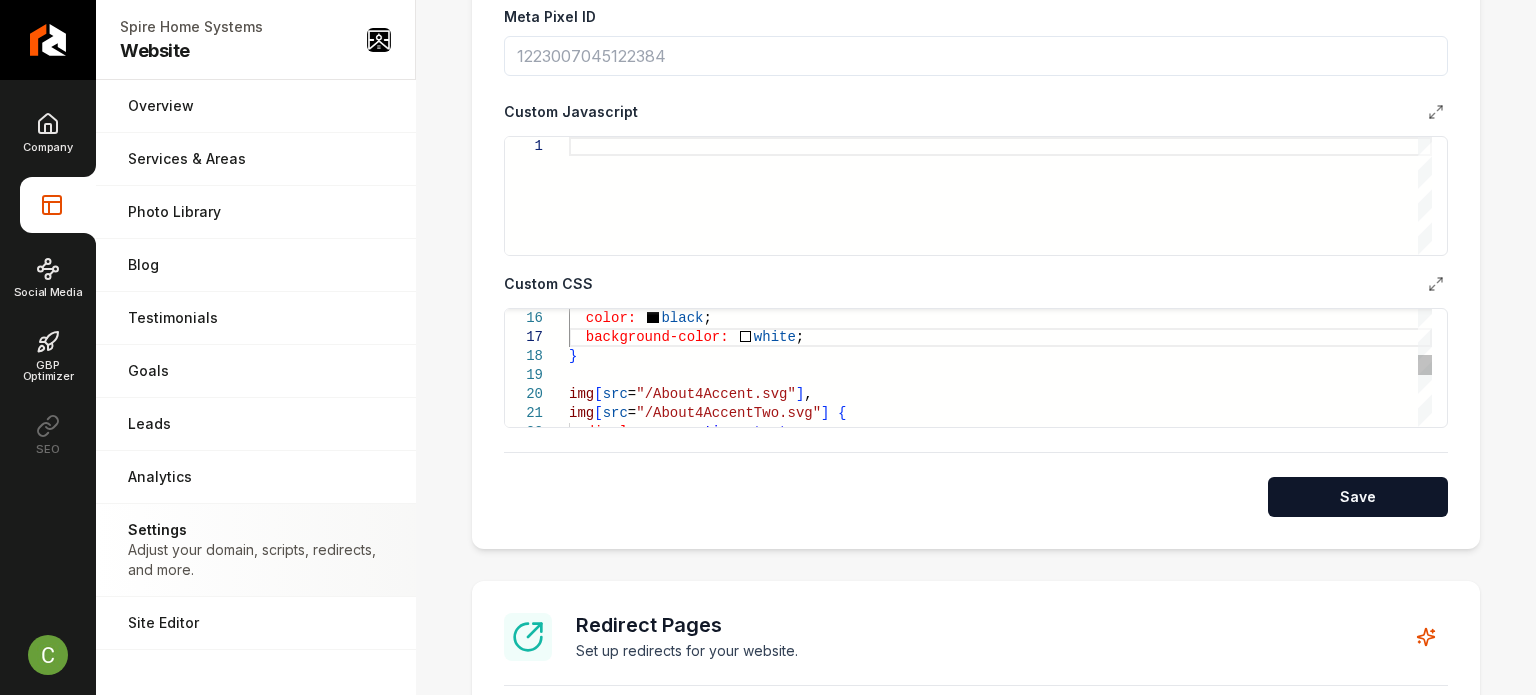 click on "color:     black ; }    background-color:     white ; img [ src = "/About4Accent.svg" ] , img [ src = "/About4AccentTwo.svg" ]   {    display:   none   !important ;" at bounding box center [1000, 385] 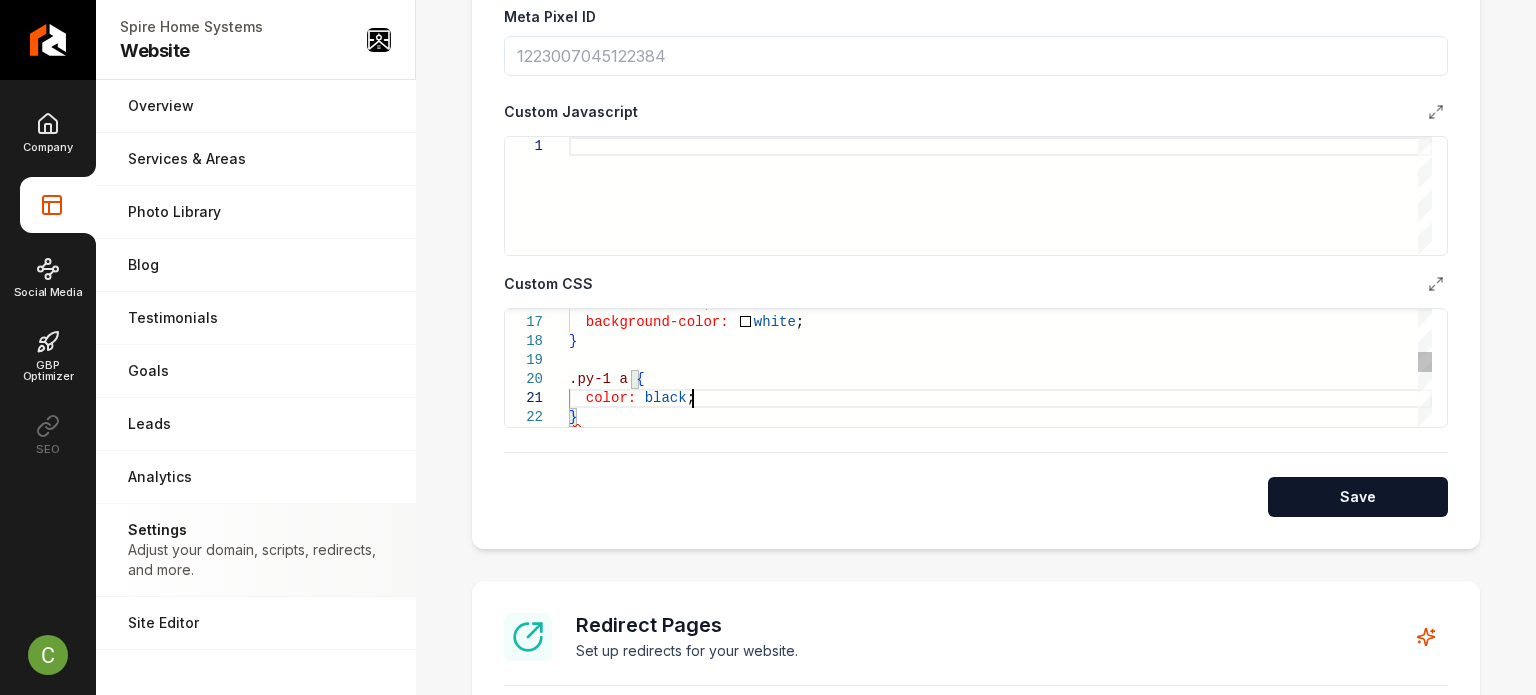 scroll, scrollTop: 16, scrollLeft: 120, axis: both 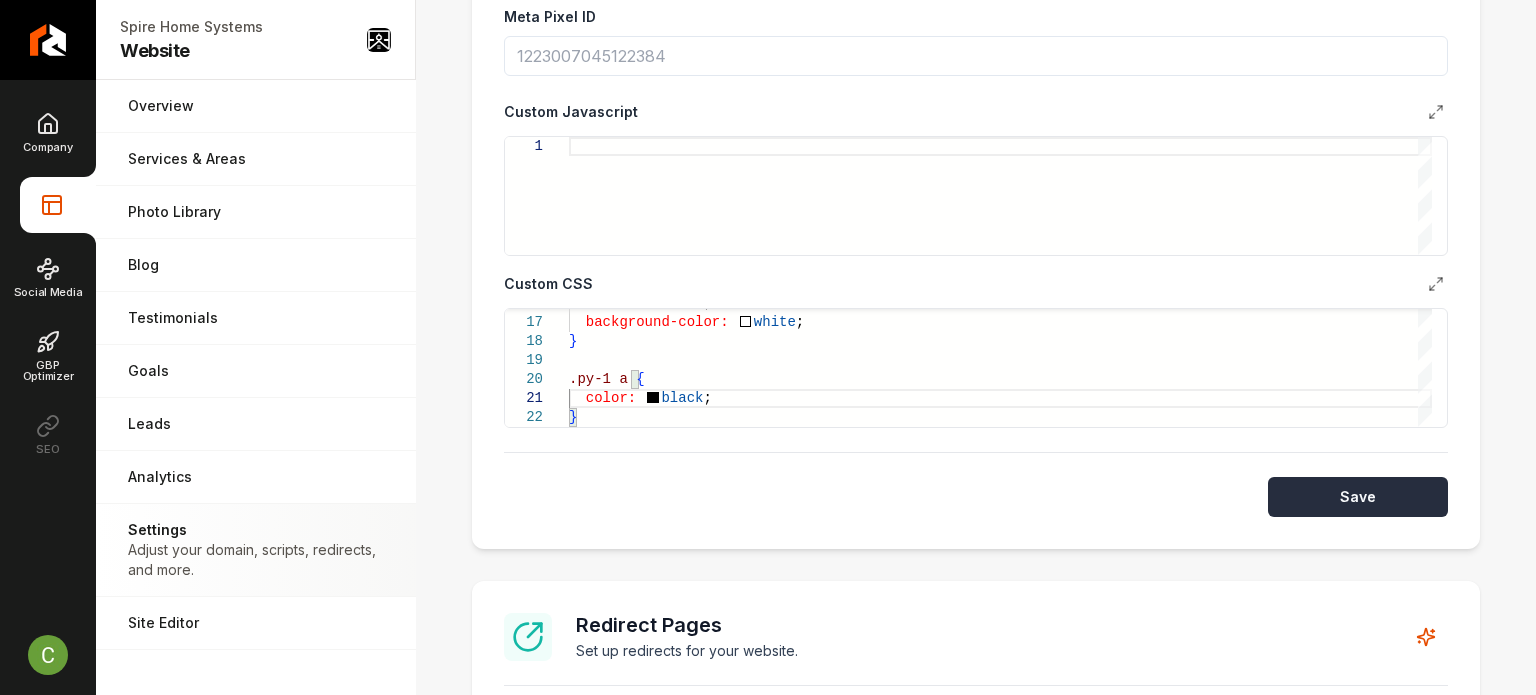 click on "Save" at bounding box center [1358, 497] 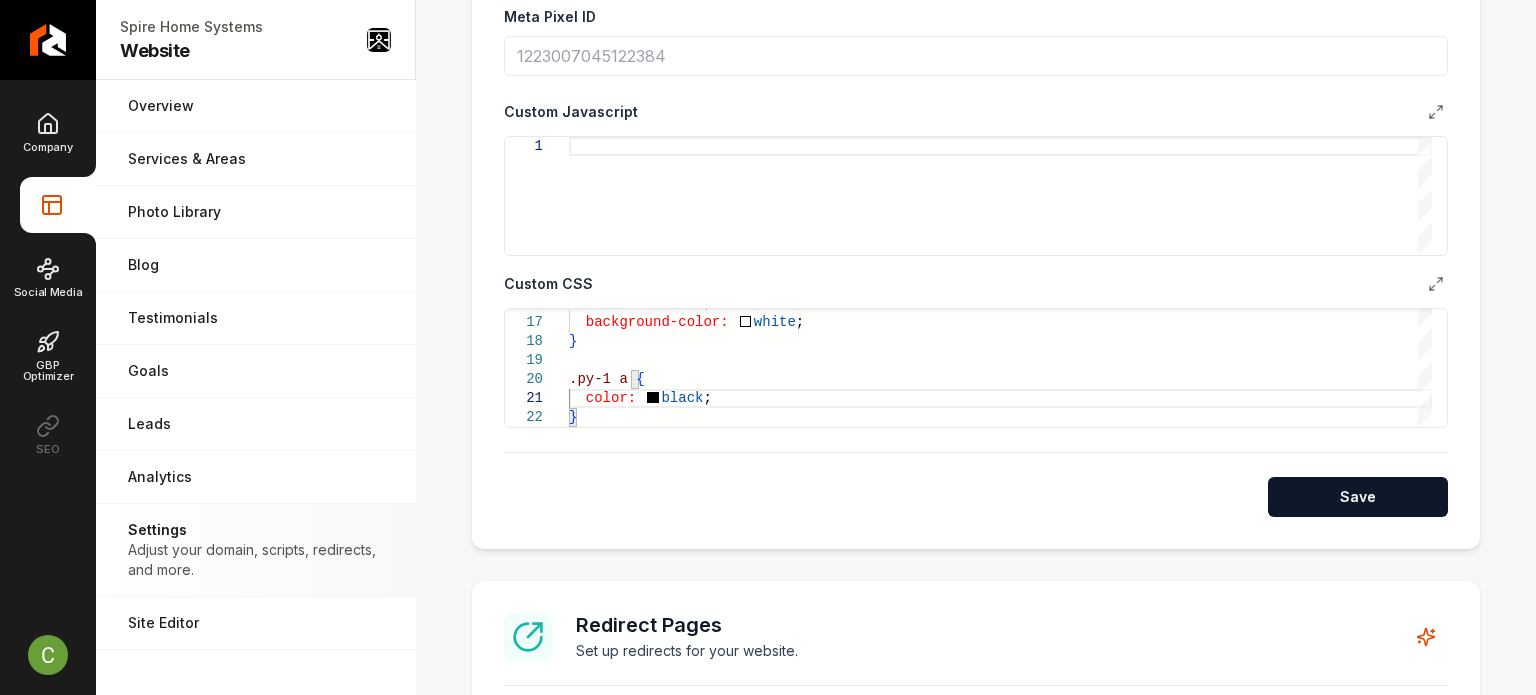 type on "**********" 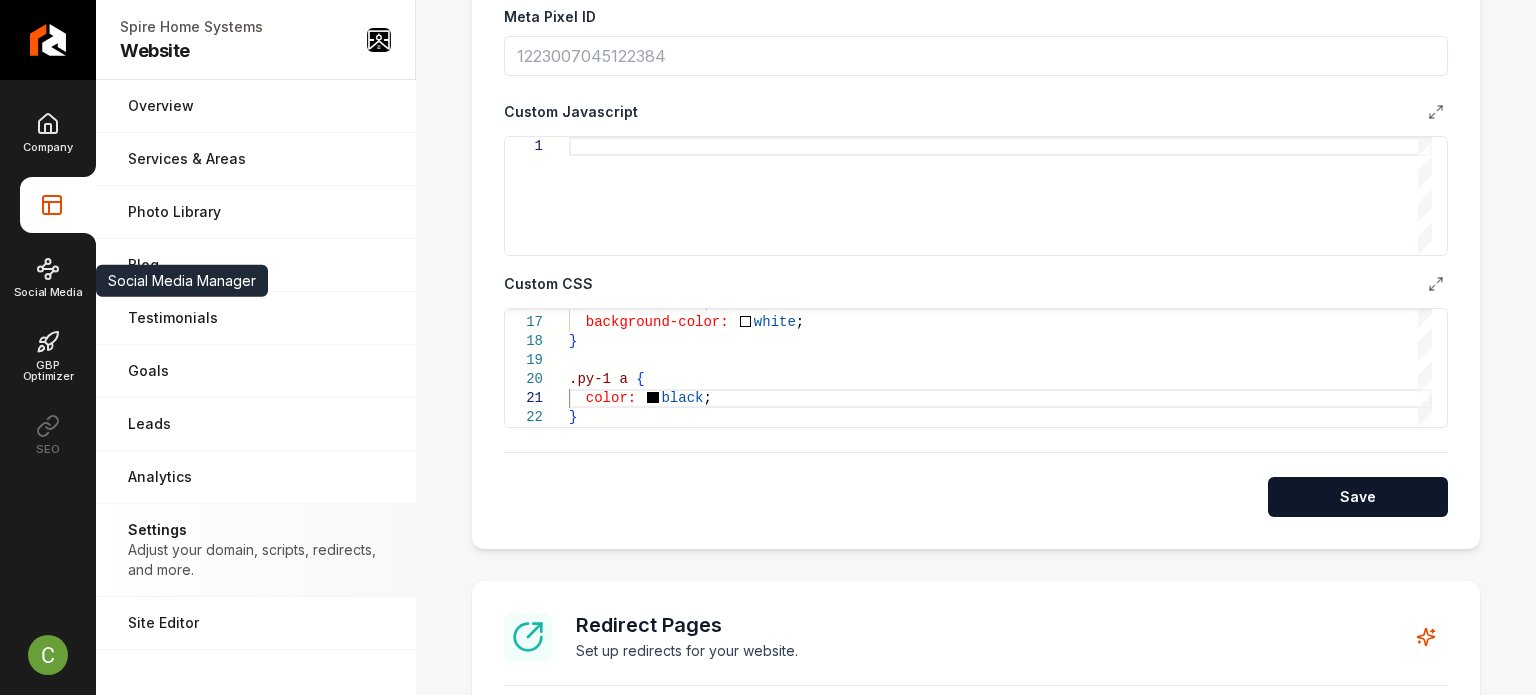 click on "Company" at bounding box center [47, 132] 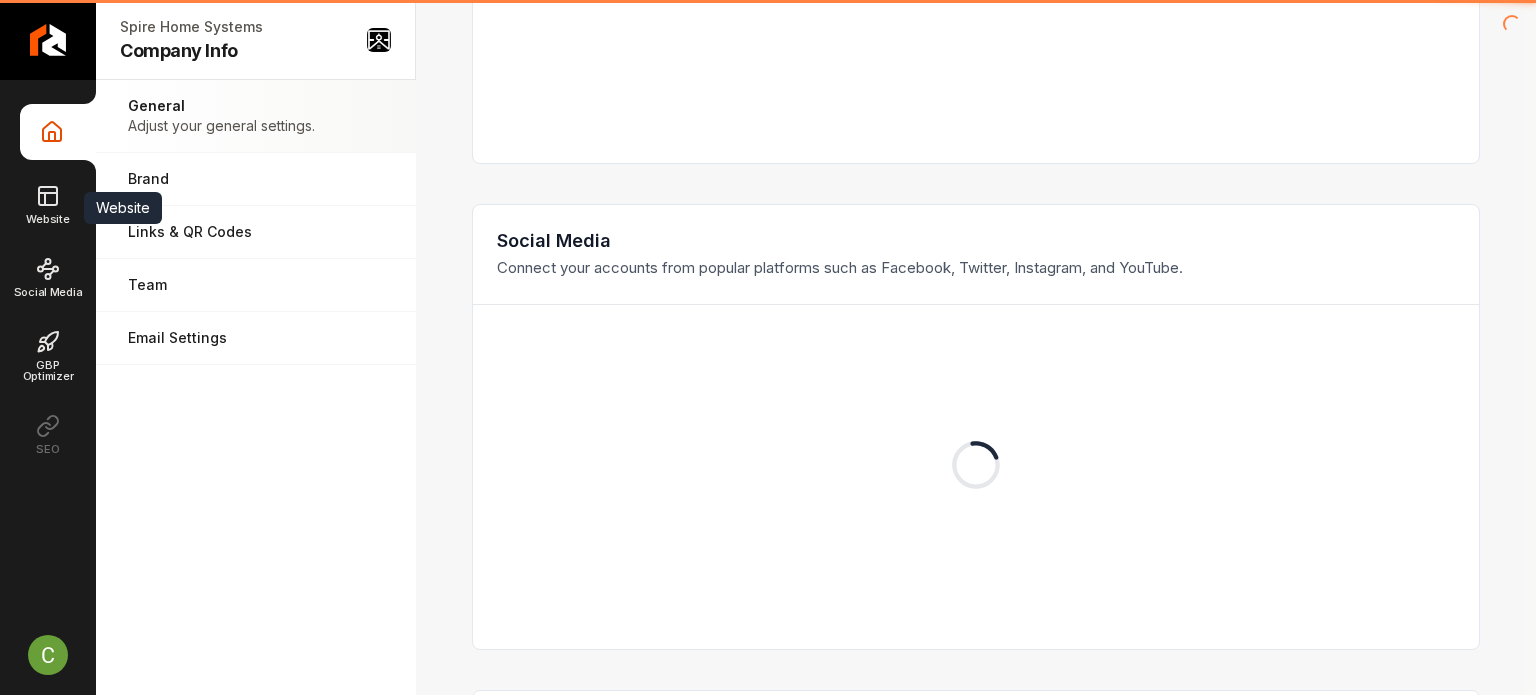 click 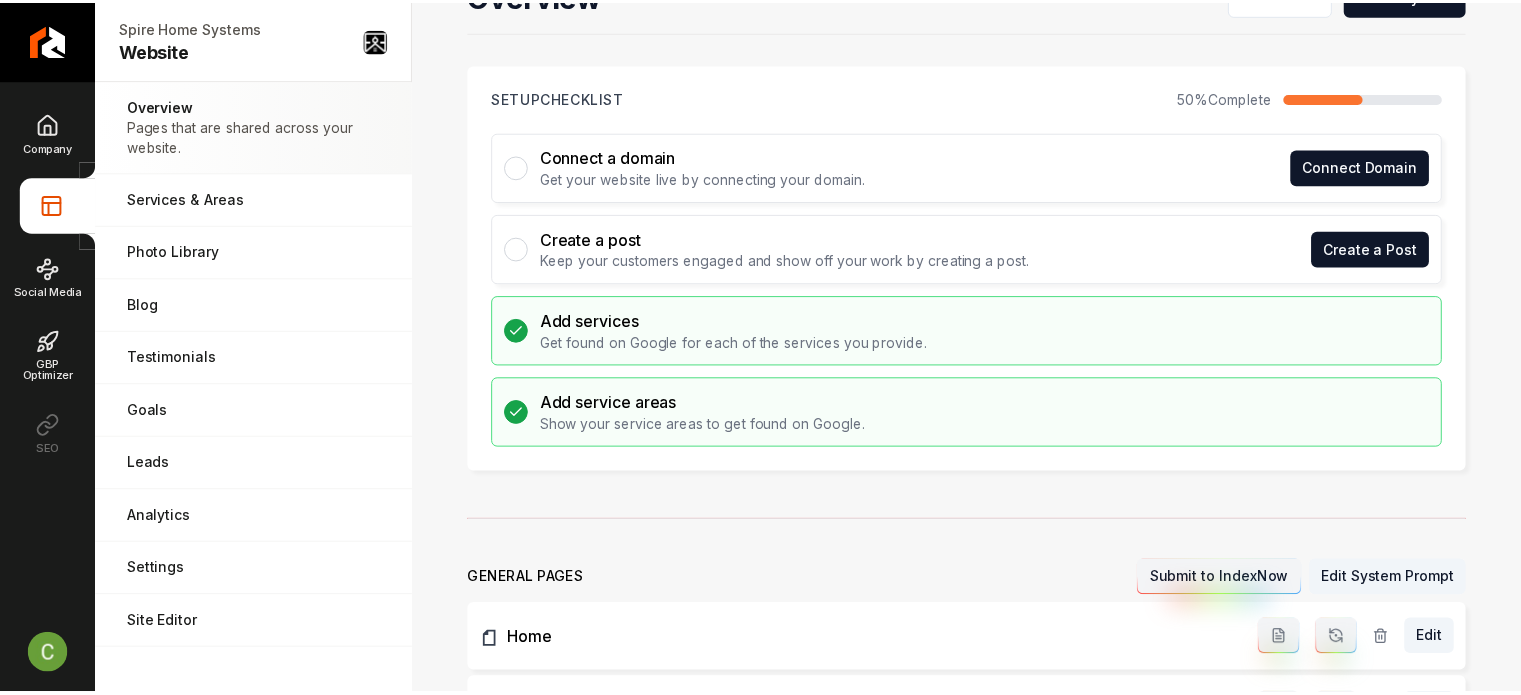 scroll, scrollTop: 0, scrollLeft: 0, axis: both 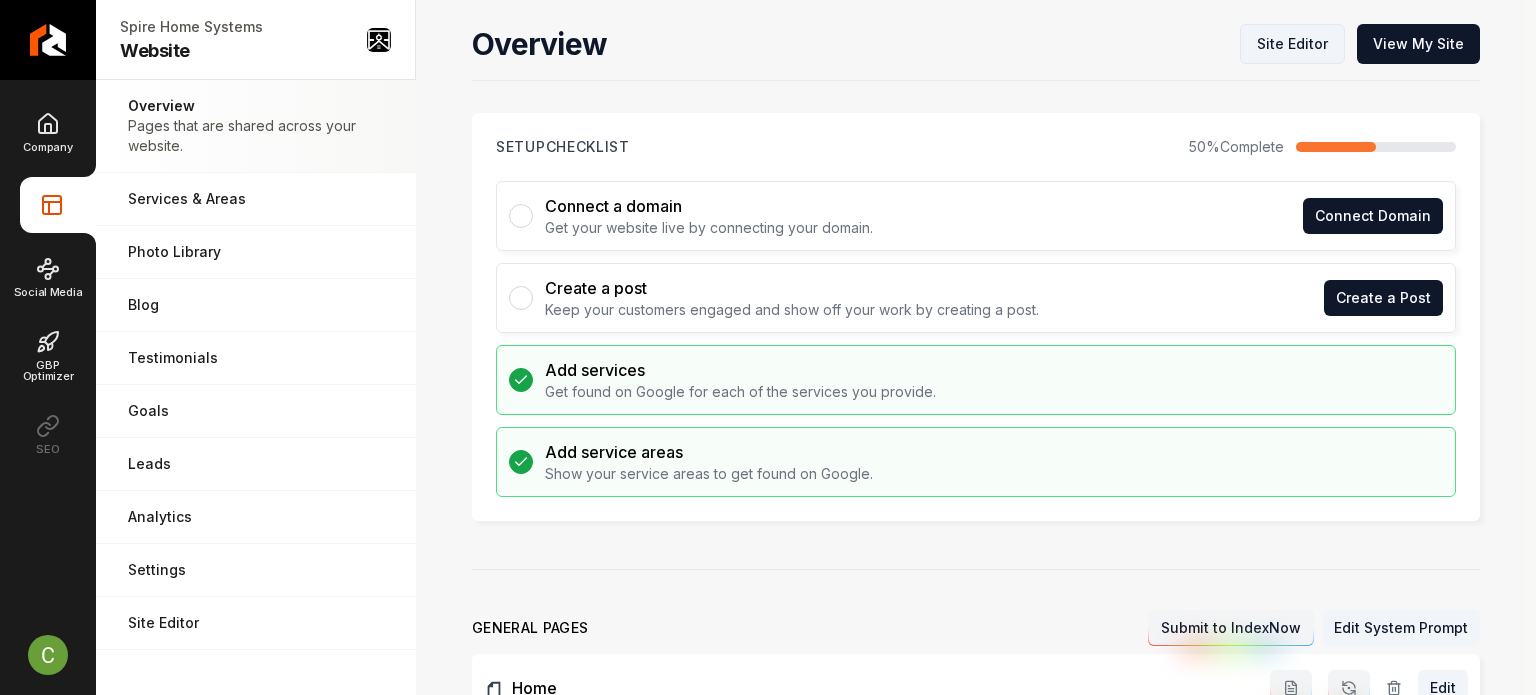 click on "Site Editor" at bounding box center (1292, 44) 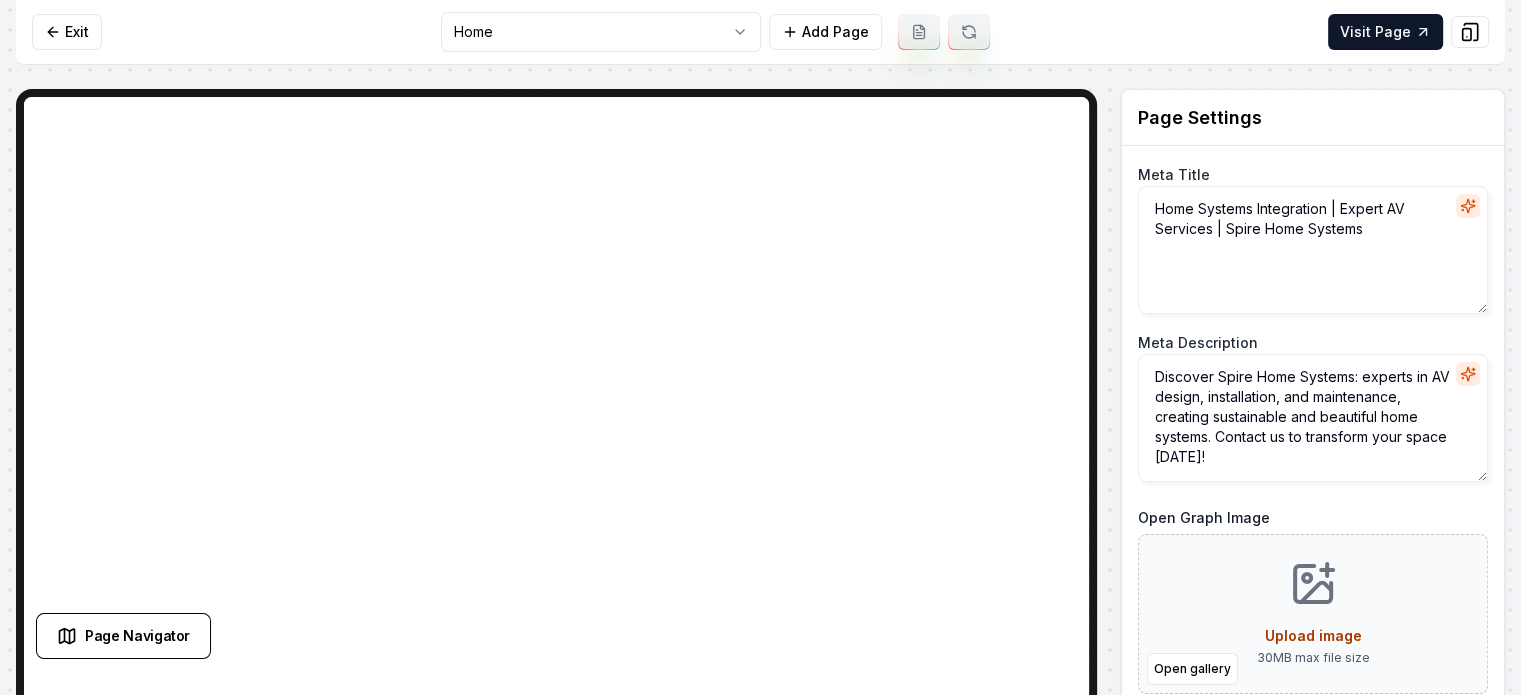 click on "Computer Required This feature is only available on a computer. Please switch to a computer to edit your site. Go back  Exit Home Add Page Visit Page  Page Navigator Page Settings Meta Title Home Systems Integration | Expert AV Services | Spire Home Systems Meta Description Discover Spire Home Systems: experts in AV design, installation, and maintenance, creating sustainable and beautiful home systems. Contact us to transform your space [DATE]! Open Graph Image Open gallery Upload image 30  MB max file size Discard Changes Save Section Editor Unsupported section type /dashboard/sites/d5b44cd2-04e8-478c-bf03-ed09c58b77b8/pages/62817648-5741-44ae-b999-bfc2d190c64a Made 1 formatting edit on line 21" at bounding box center [760, 347] 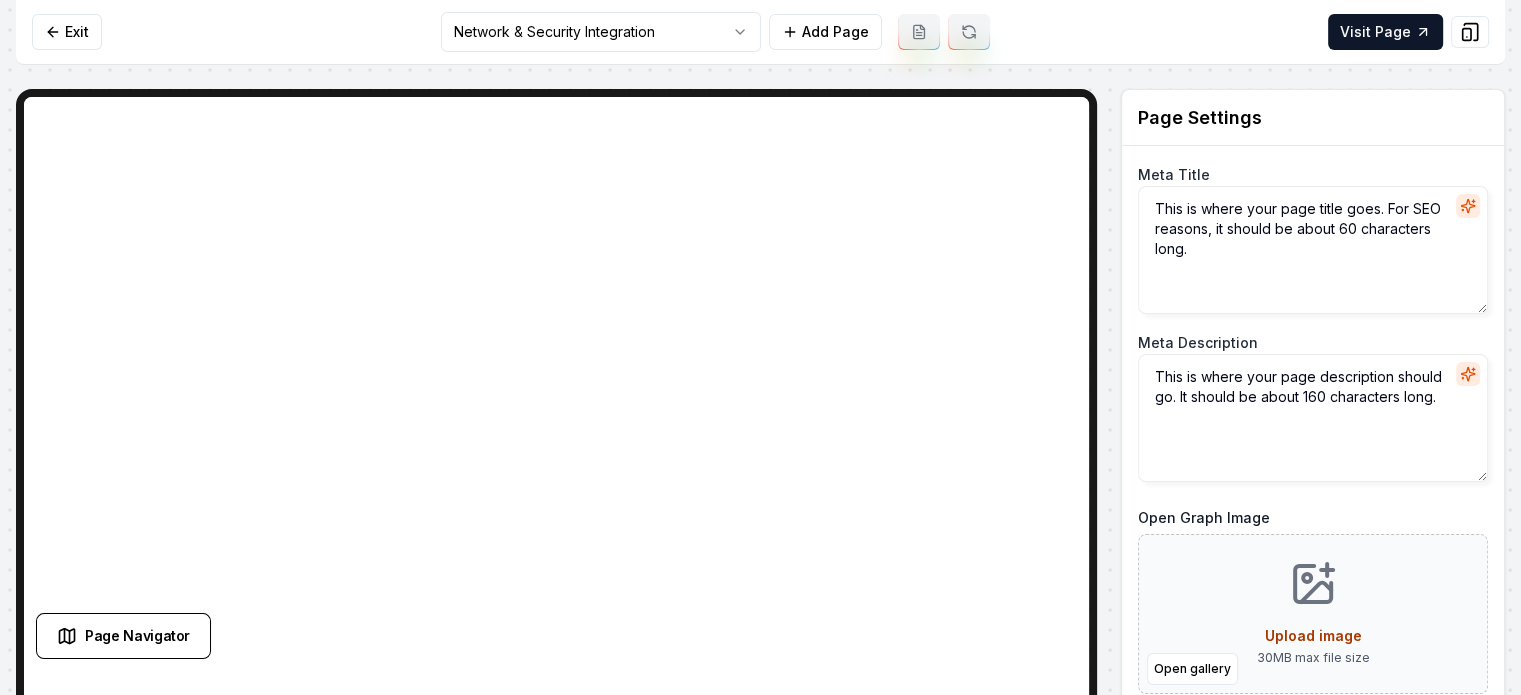 click at bounding box center [969, 32] 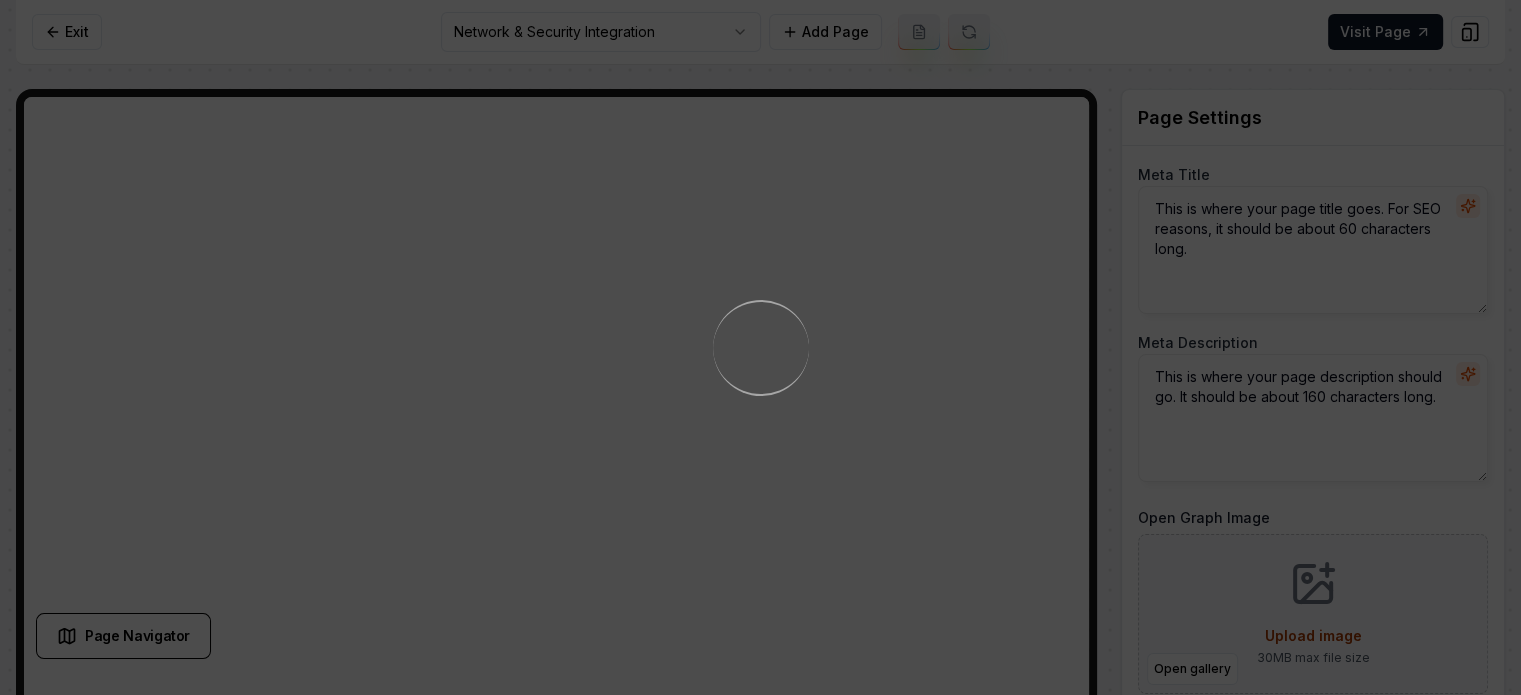 scroll, scrollTop: 131, scrollLeft: 0, axis: vertical 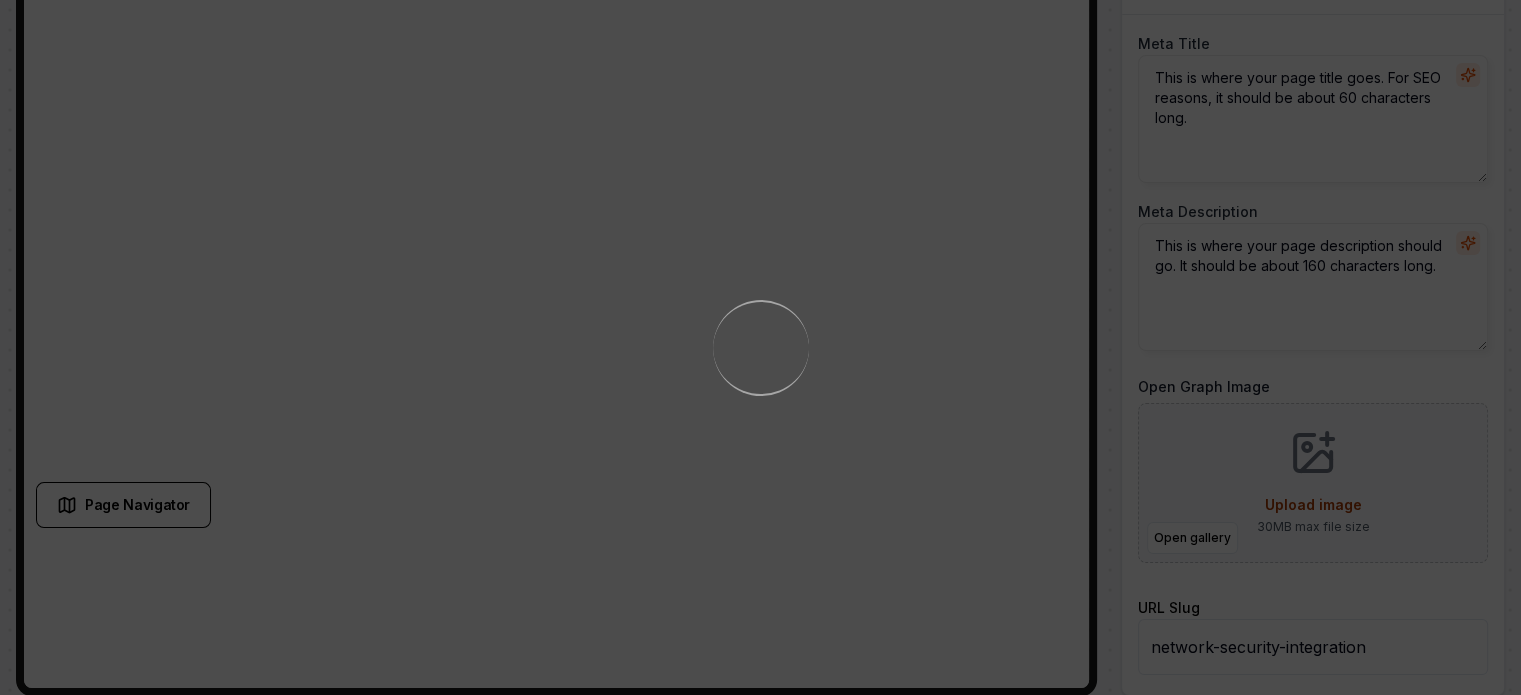 type on "Network & Security Integration Services | Spire Home Systems" 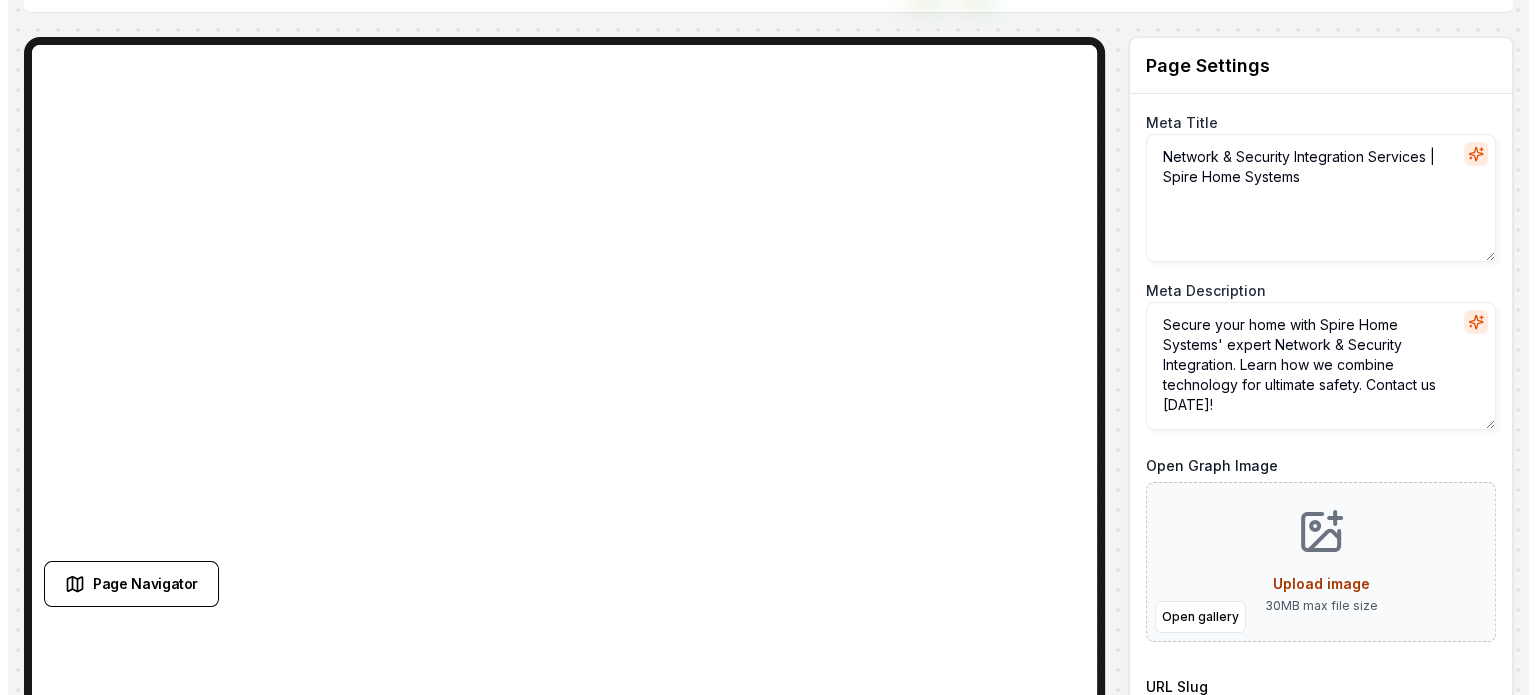 scroll, scrollTop: 0, scrollLeft: 0, axis: both 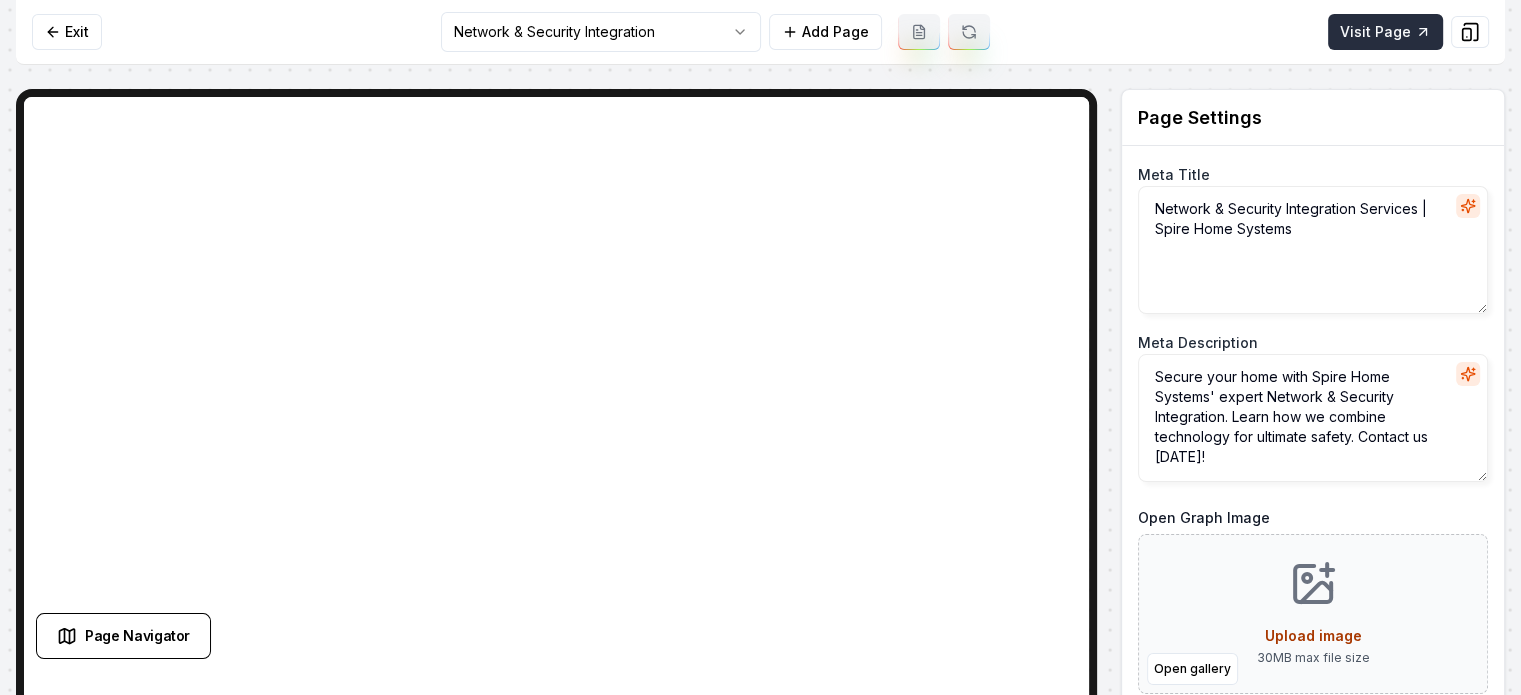 click on "Visit Page" at bounding box center [1385, 32] 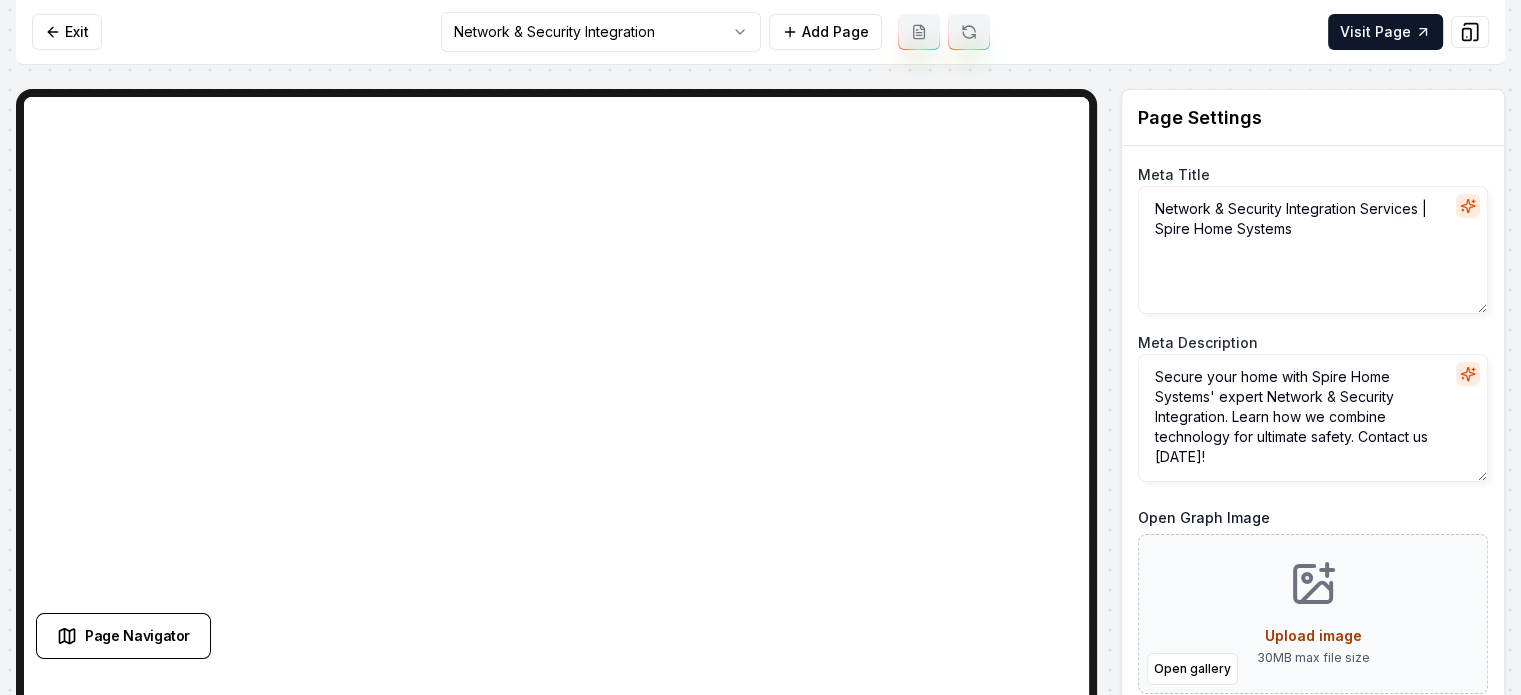 click on "Computer Required This feature is only available on a computer. Please switch to a computer to edit your site. Go back  Exit Network & Security Integration Add Page Visit Page  Page Navigator Page Settings Meta Title Network & Security Integration Services | Spire Home Systems Meta Description Secure your home with Spire Home Systems' expert Network & Security Integration. Learn how we combine technology for ultimate safety. Contact us [DATE]! Open Graph Image Open gallery Upload image 30  MB max file size URL Slug network-security-integration Discard Changes Save Section Editor Unsupported section type /dashboard/sites/d5b44cd2-04e8-478c-bf03-ed09c58b77b8/pages/b9b2c27b-a396-4b2d-b1a4-8662108a24bf Made 1 formatting edit on line 21" at bounding box center [760, 347] 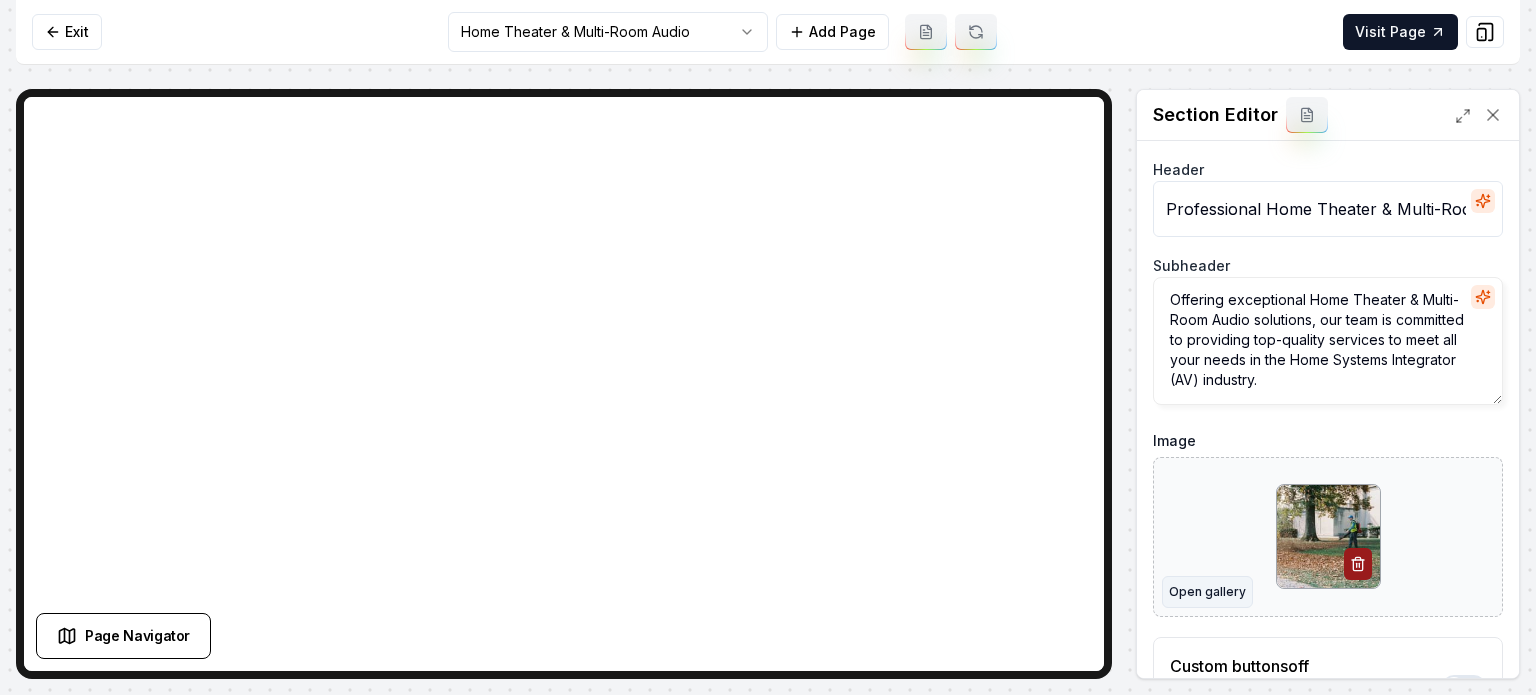 click on "Open gallery" at bounding box center [1207, 592] 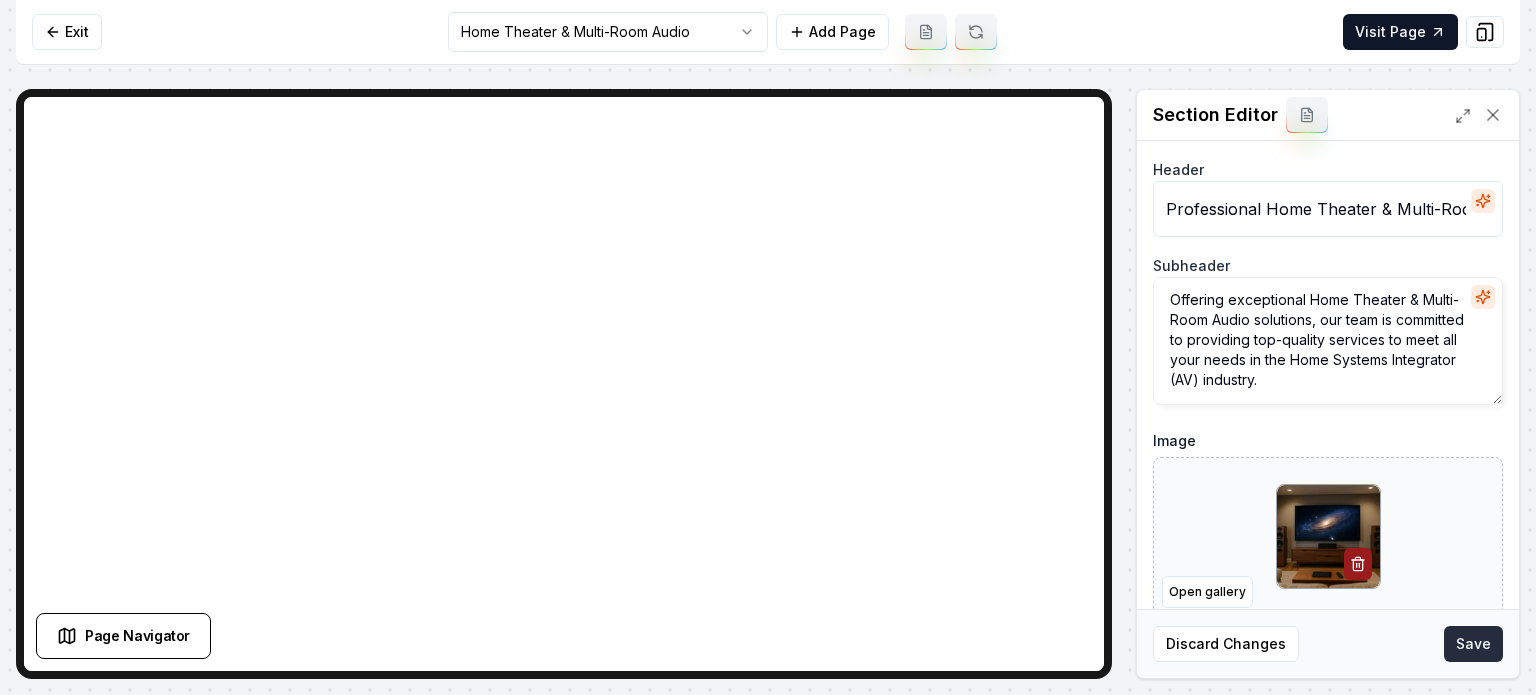 click on "Save" at bounding box center (1473, 644) 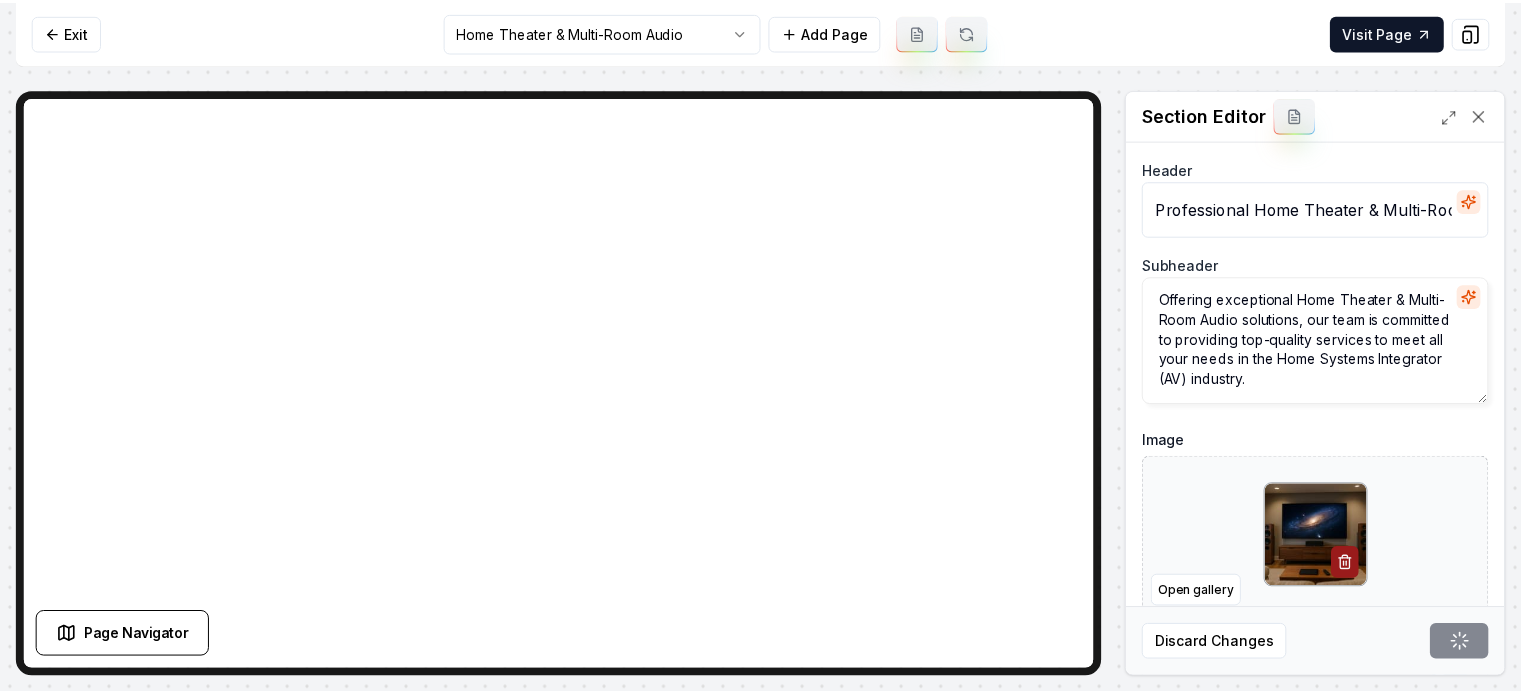 scroll, scrollTop: 161, scrollLeft: 0, axis: vertical 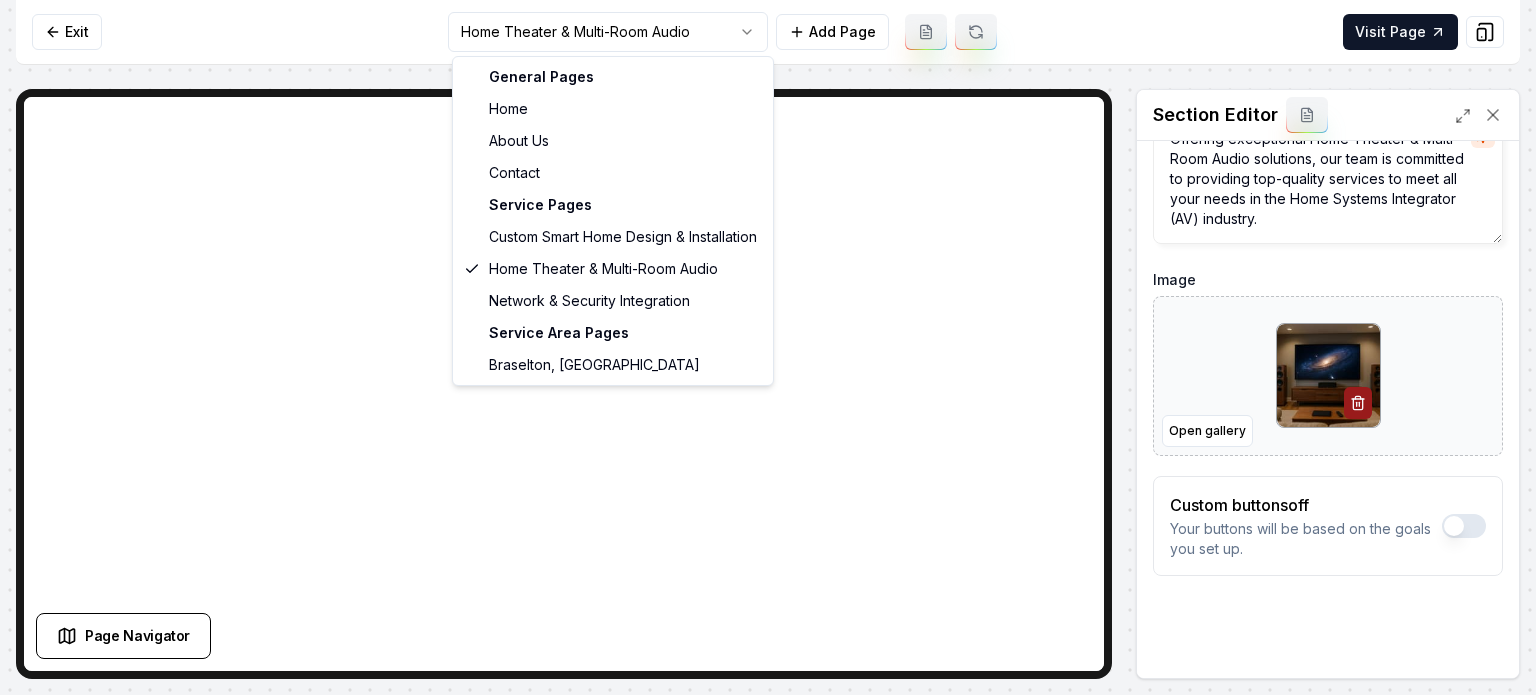 click on "Computer Required This feature is only available on a computer. Please switch to a computer to edit your site. Go back  Exit Home Theater & Multi-Room Audio Add Page Visit Page  Page Navigator Page Settings Section Editor Header Professional Home Theater & Multi-Room Audio Services Subheader Offering exceptional Home Theater & Multi-Room Audio solutions, our team is committed to providing top-quality services to meet all your needs in the Home Systems Integrator (AV) industry. Image Open gallery Custom buttons  off Your buttons will be based on the goals you set up. Discard Changes Save /dashboard/sites/d5b44cd2-04e8-478c-bf03-ed09c58b77b8/pages/13081d07-37eb-4fc9-a4df-c384c0f96503 Made 1 formatting edit on line 21 General Pages Home About Us Contact Service Pages Custom Smart Home Design & Installation Home Theater & Multi-Room Audio Network & Security Integration Service Area Pages [GEOGRAPHIC_DATA], [GEOGRAPHIC_DATA]" at bounding box center (768, 347) 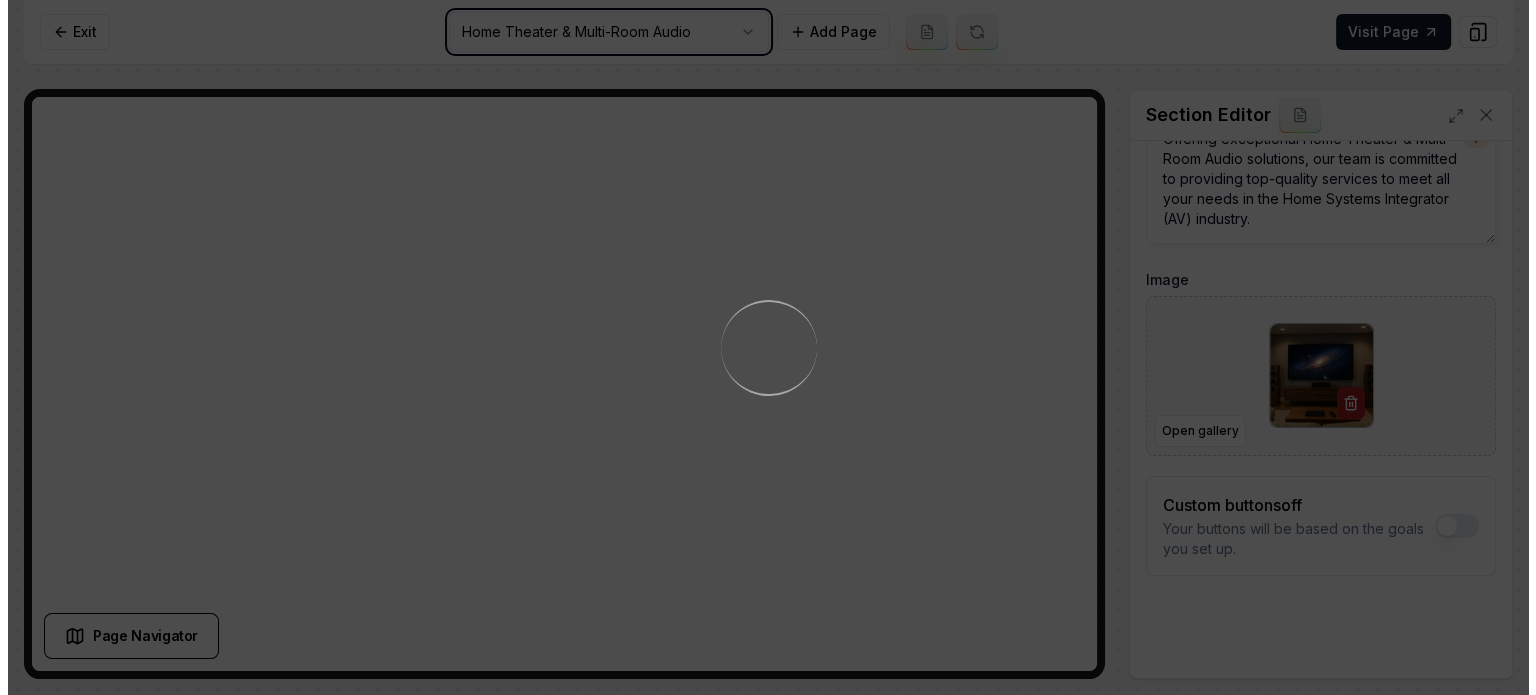 scroll, scrollTop: 0, scrollLeft: 0, axis: both 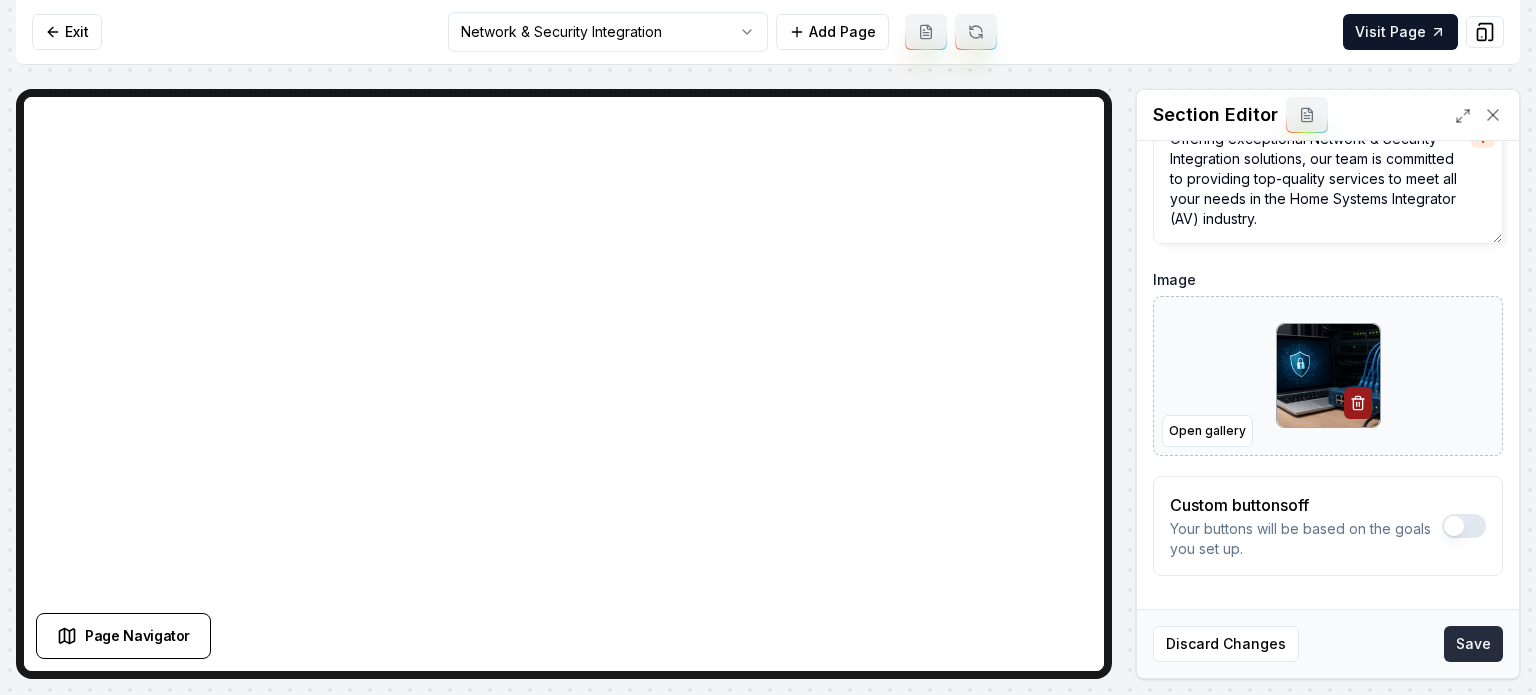click on "Save" at bounding box center (1473, 644) 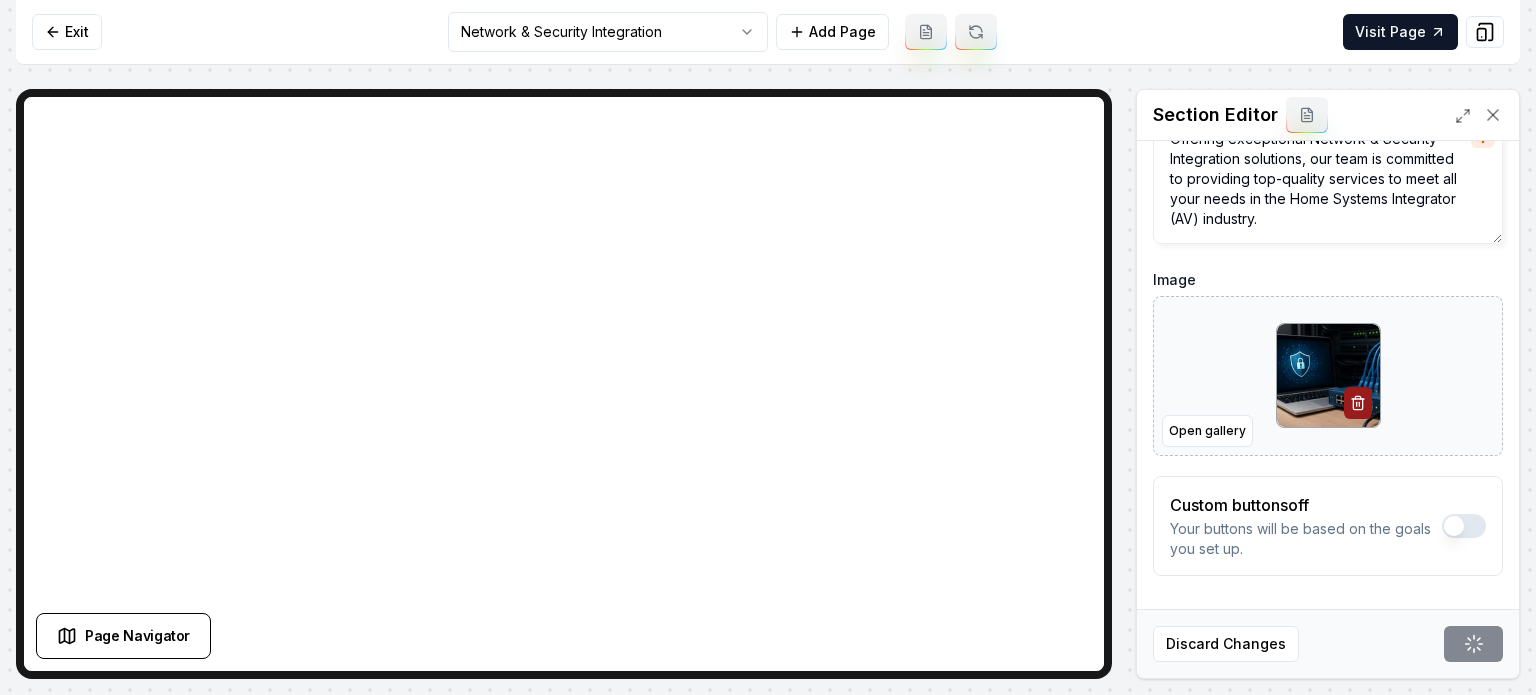 click on "Computer Required This feature is only available on a computer. Please switch to a computer to edit your site. Go back  Exit Network & Security Integration Add Page Visit Page  Page Navigator Page Settings Section Editor Header Professional Network & Security Integration Services Subheader Offering exceptional Network & Security Integration solutions, our team is committed to providing top-quality services to meet all your needs in the Home Systems Integrator (AV) industry. Image Open gallery Custom buttons  off Your buttons will be based on the goals you set up. Discard Changes Save /dashboard/sites/d5b44cd2-04e8-478c-bf03-ed09c58b77b8/pages/b9b2c27b-a396-4b2d-b1a4-8662108a24bf Made 1 formatting edit on line 21" at bounding box center [768, 347] 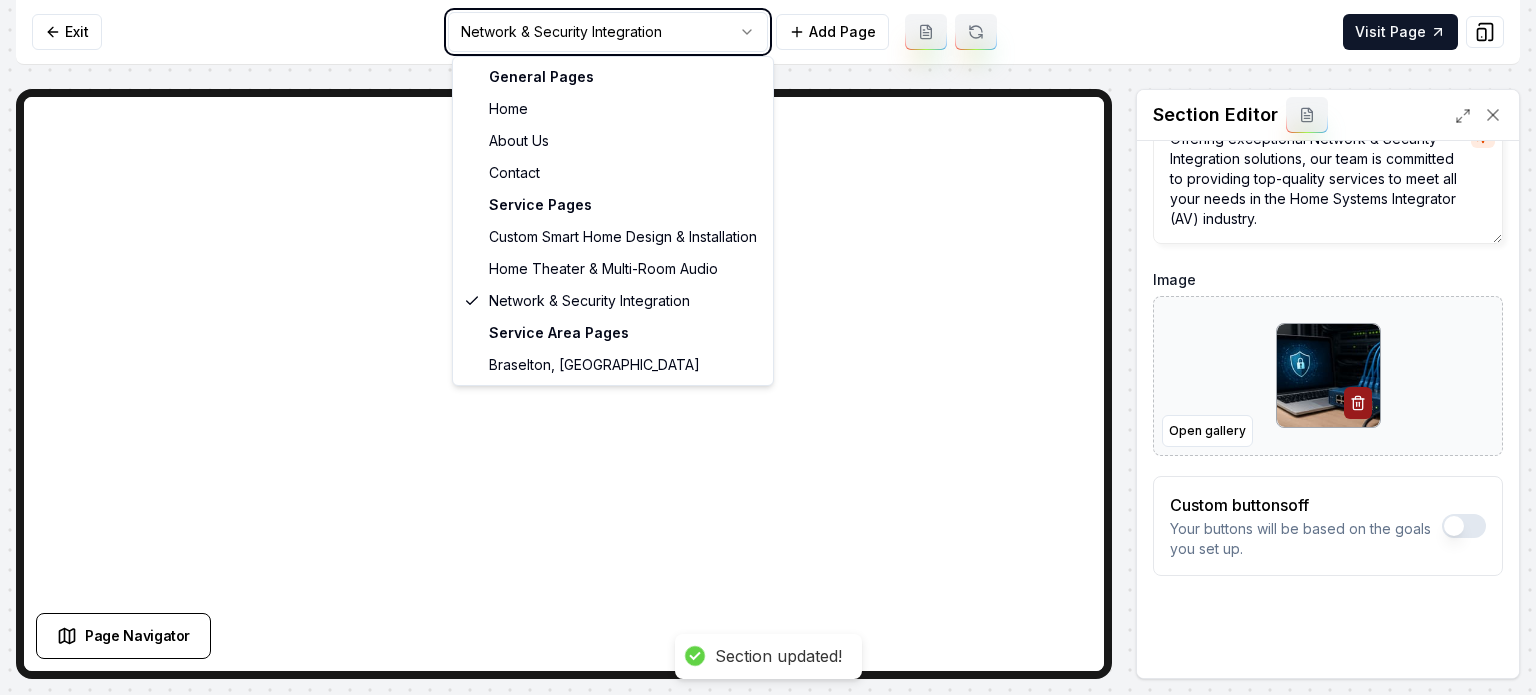 scroll, scrollTop: 0, scrollLeft: 0, axis: both 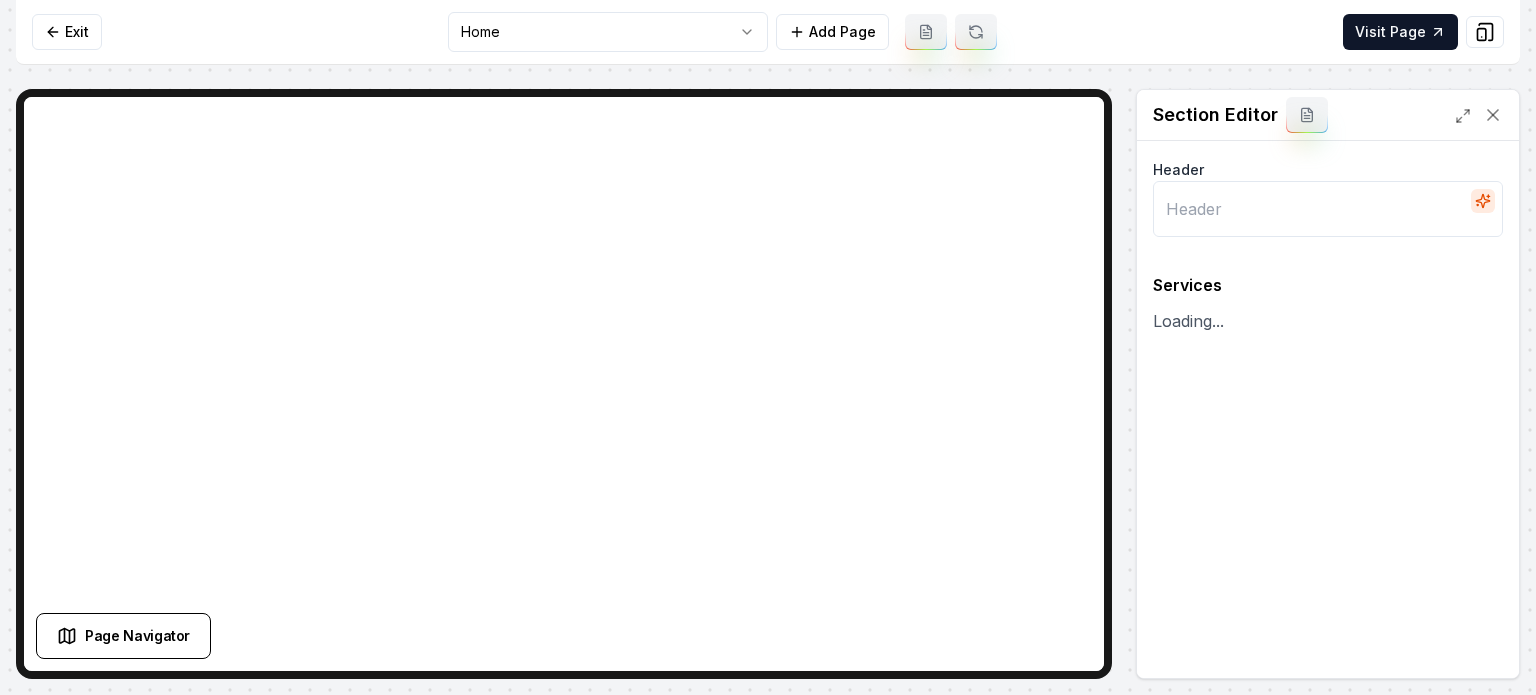type on "Our Comprehensive Integration Solutions" 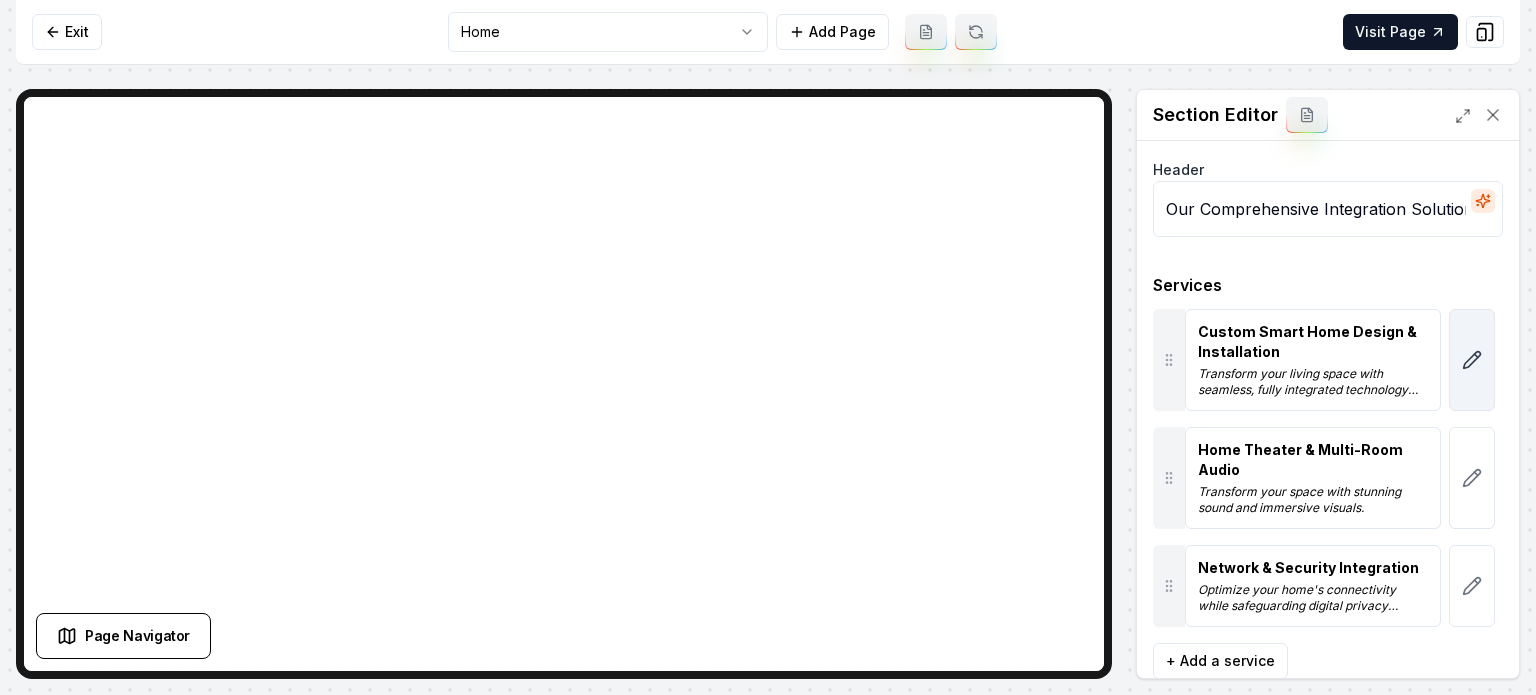 click 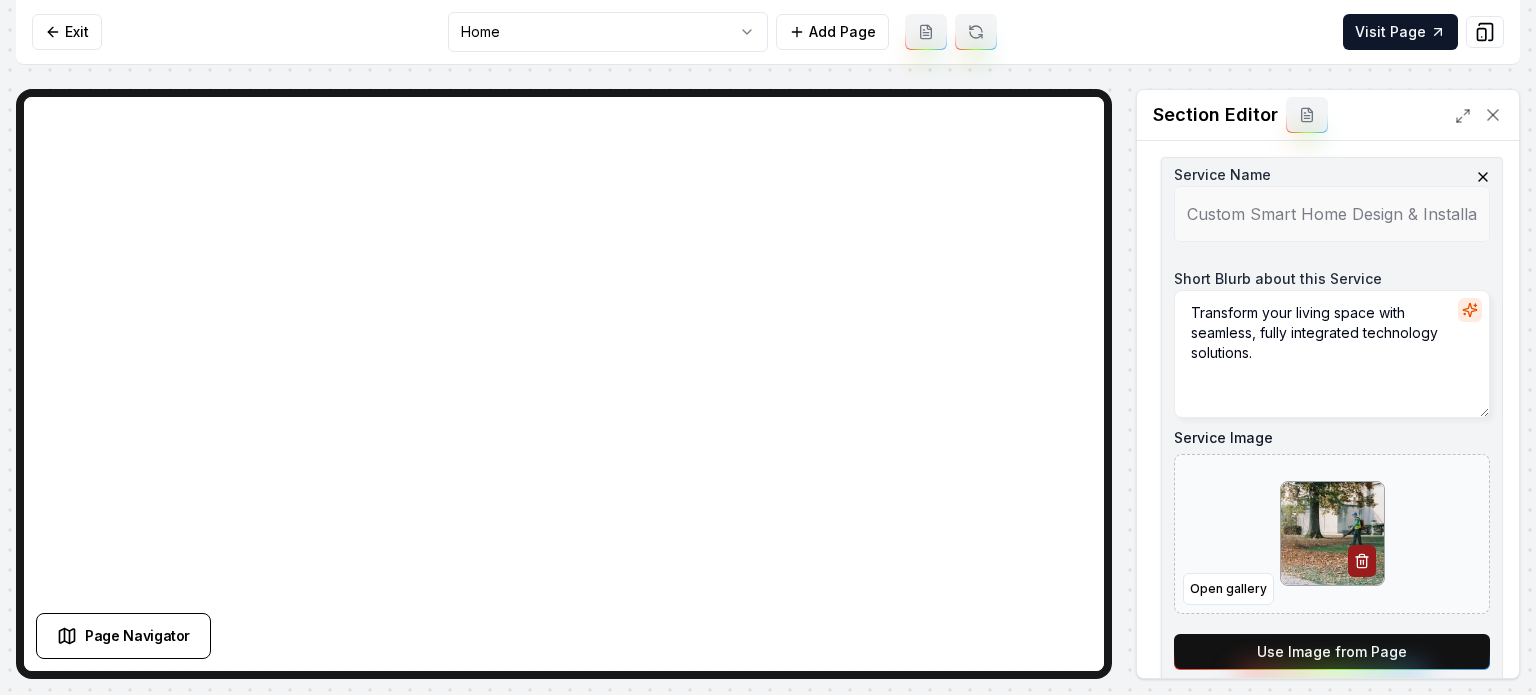 scroll, scrollTop: 443, scrollLeft: 0, axis: vertical 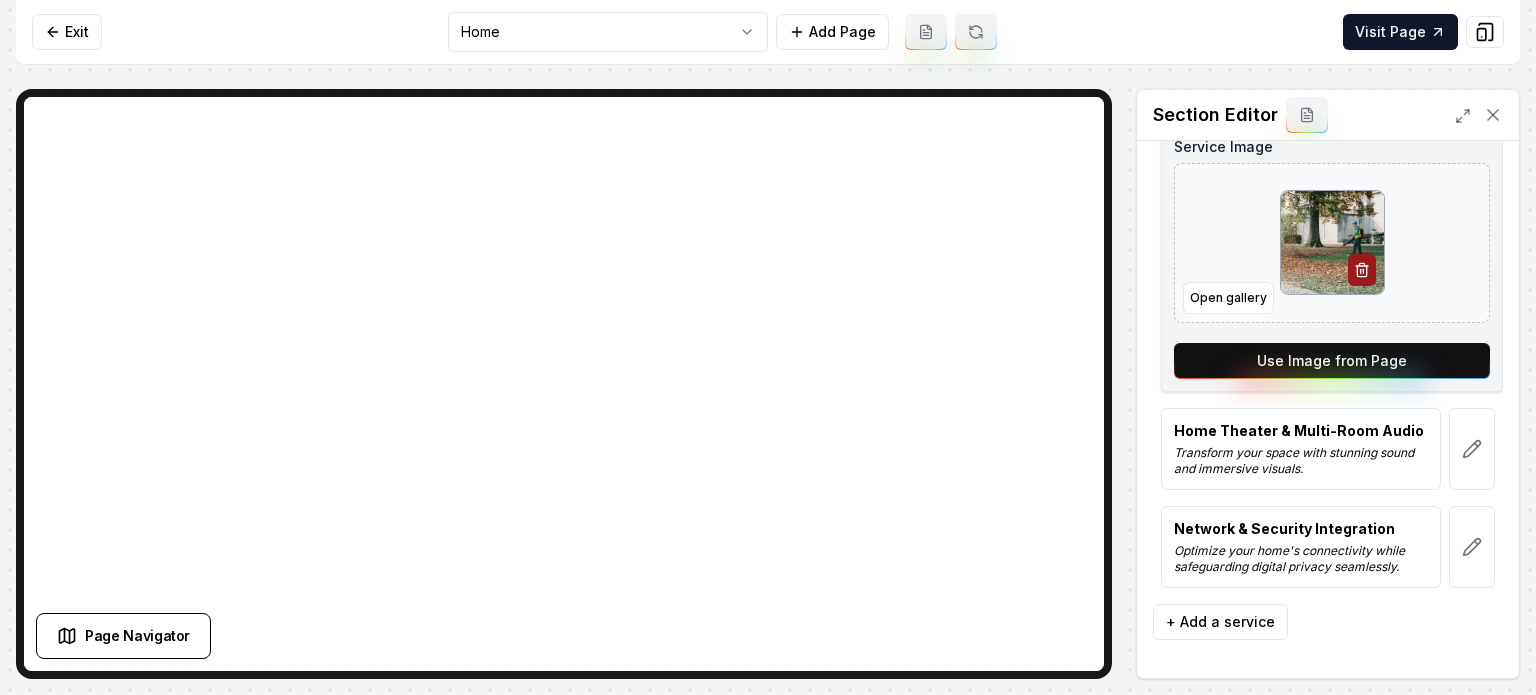 click on "Use Image from Page" at bounding box center [1332, 361] 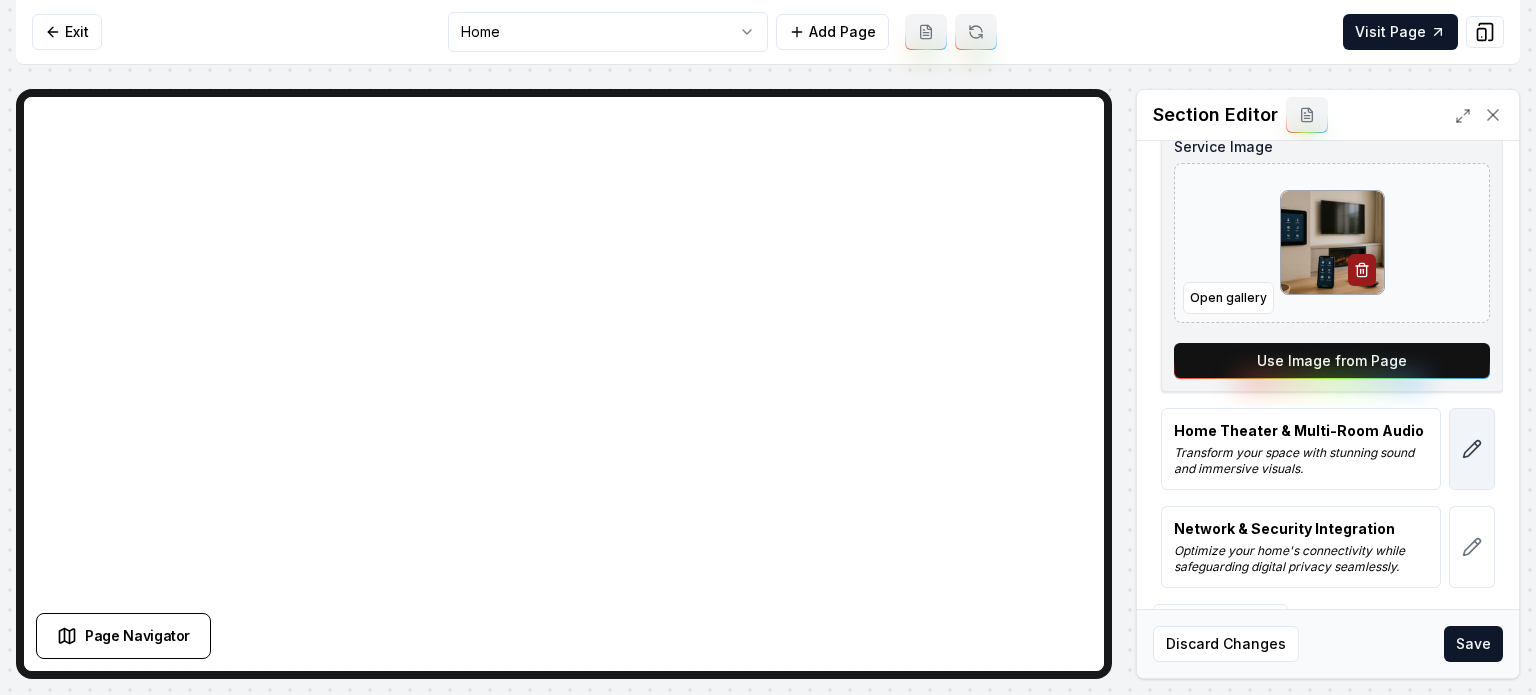 click at bounding box center [1472, 449] 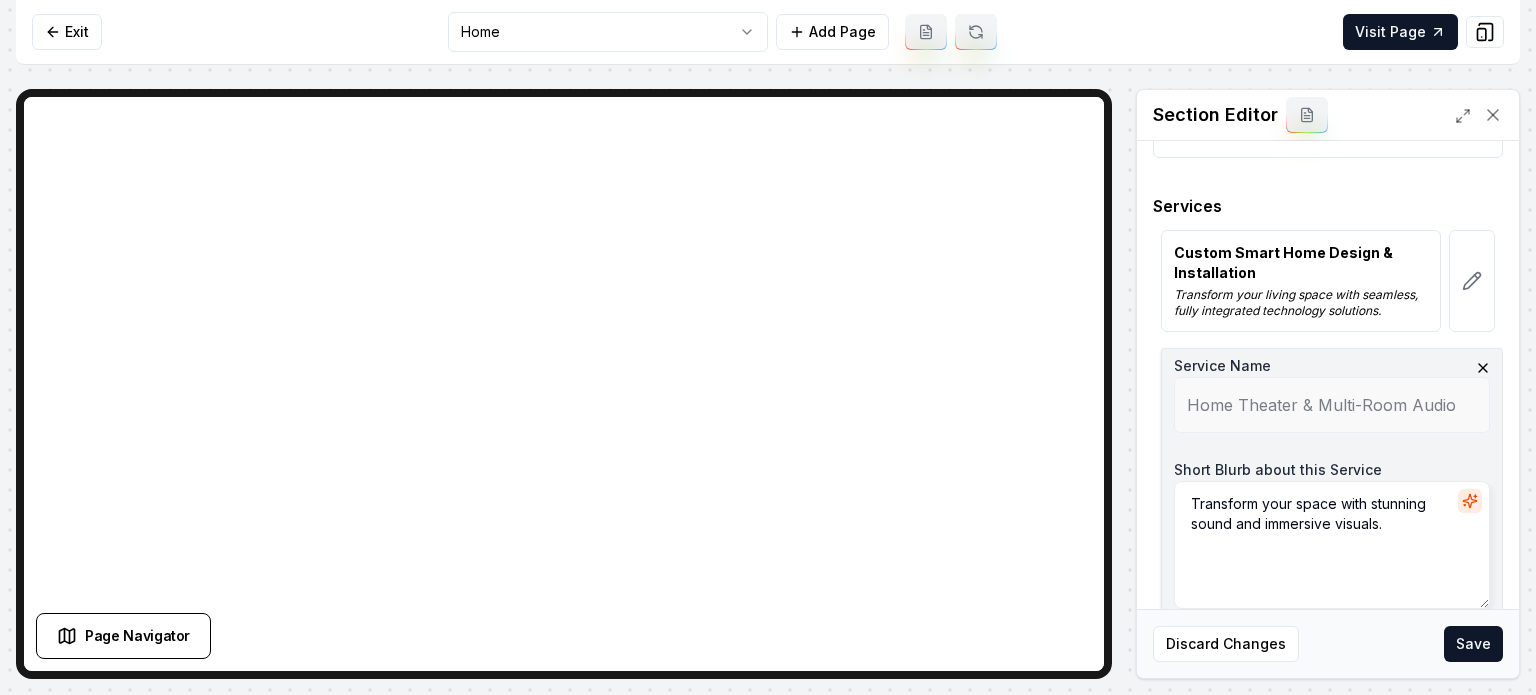 scroll, scrollTop: 463, scrollLeft: 0, axis: vertical 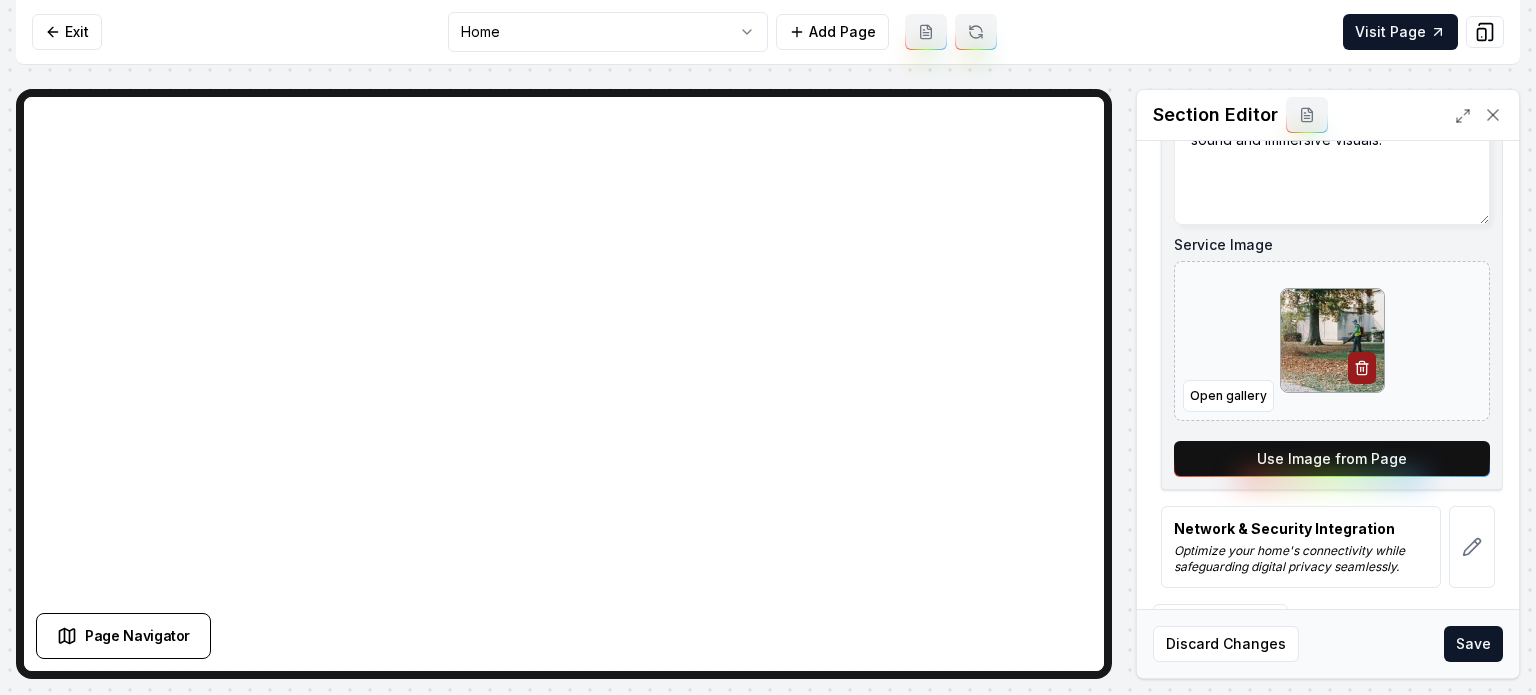 click on "Use Image from Page" at bounding box center (1332, 459) 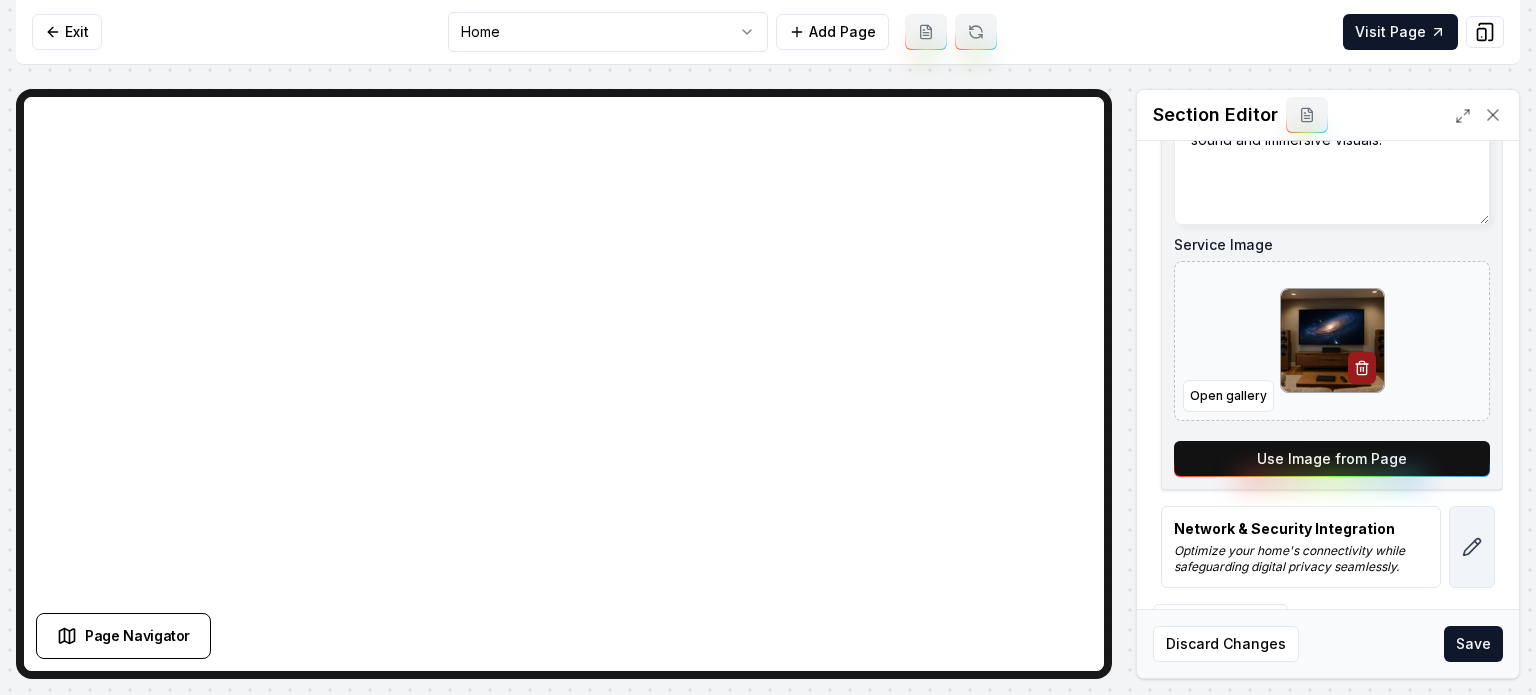 click 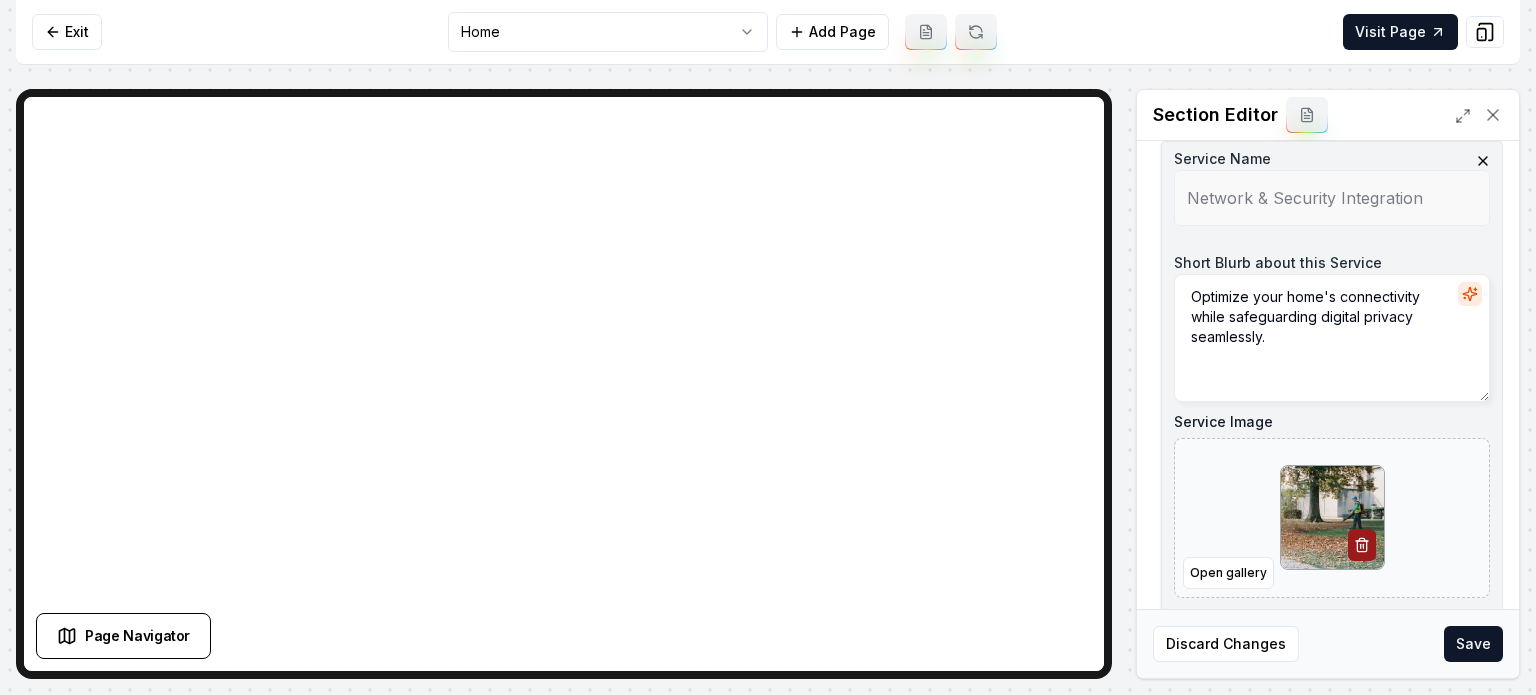 scroll, scrollTop: 463, scrollLeft: 0, axis: vertical 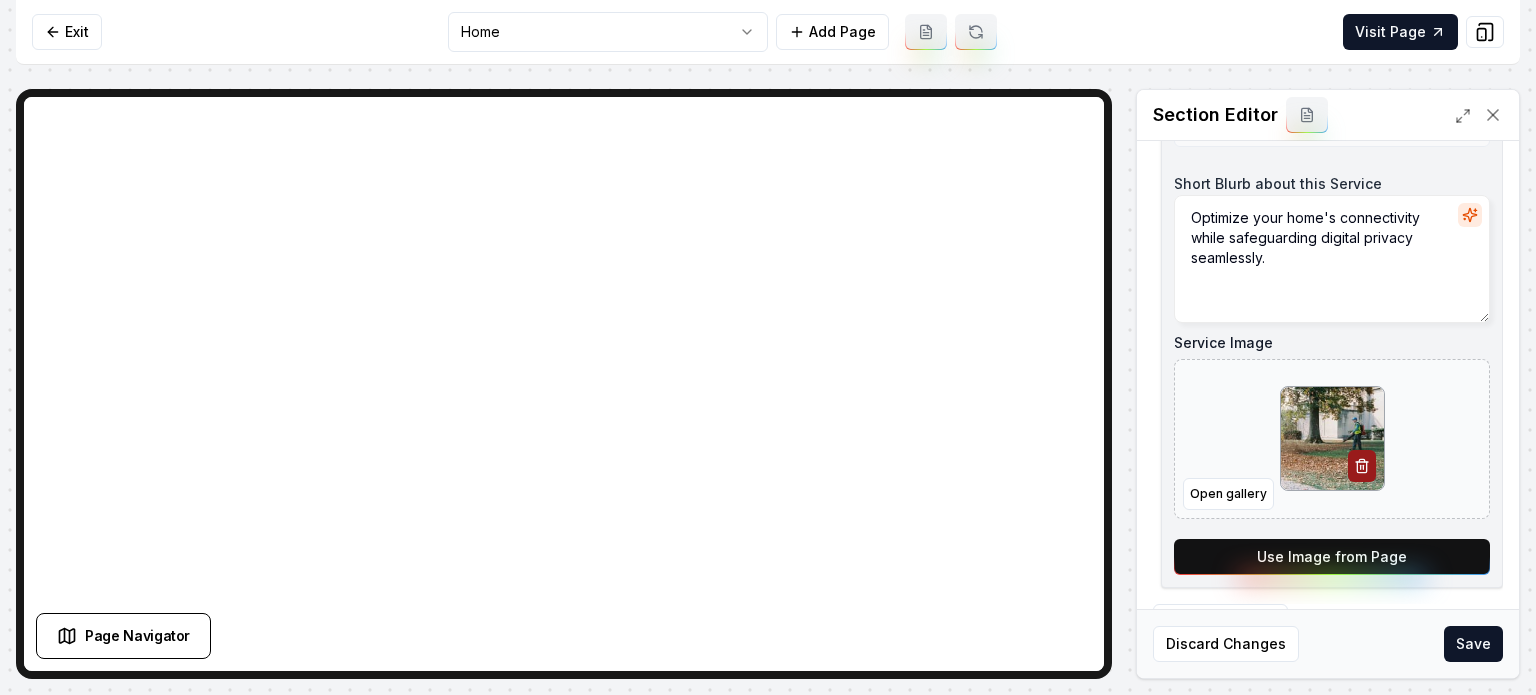 click on "Use Image from Page" at bounding box center (1332, 557) 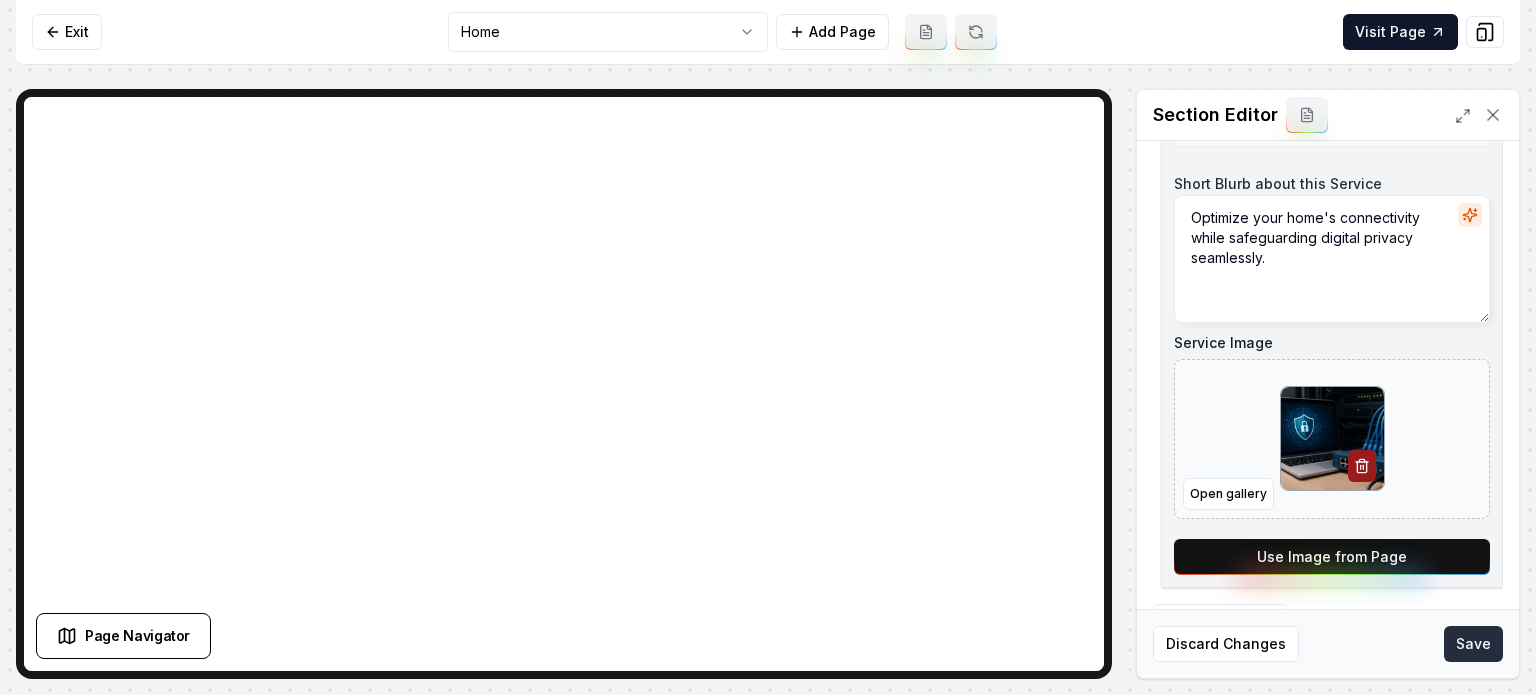 click on "Save" at bounding box center (1473, 644) 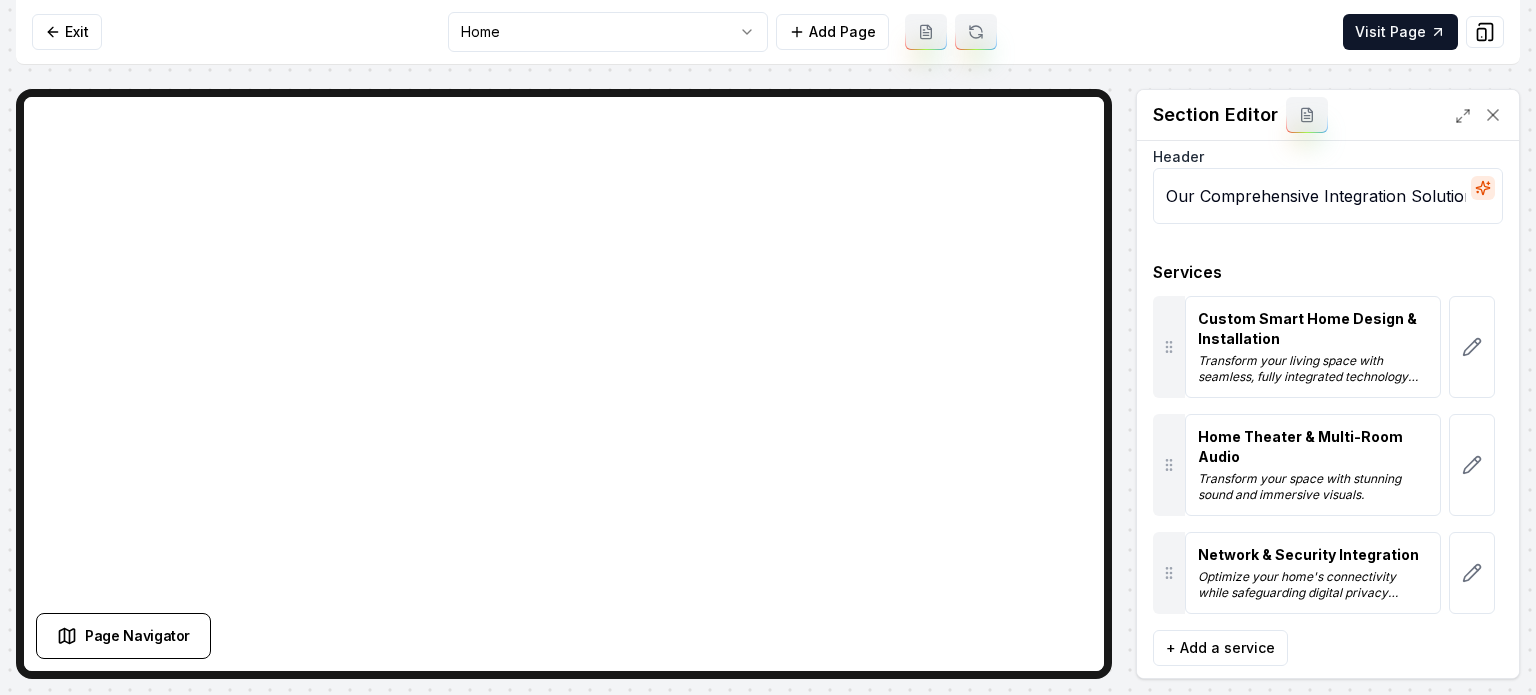 scroll, scrollTop: 0, scrollLeft: 0, axis: both 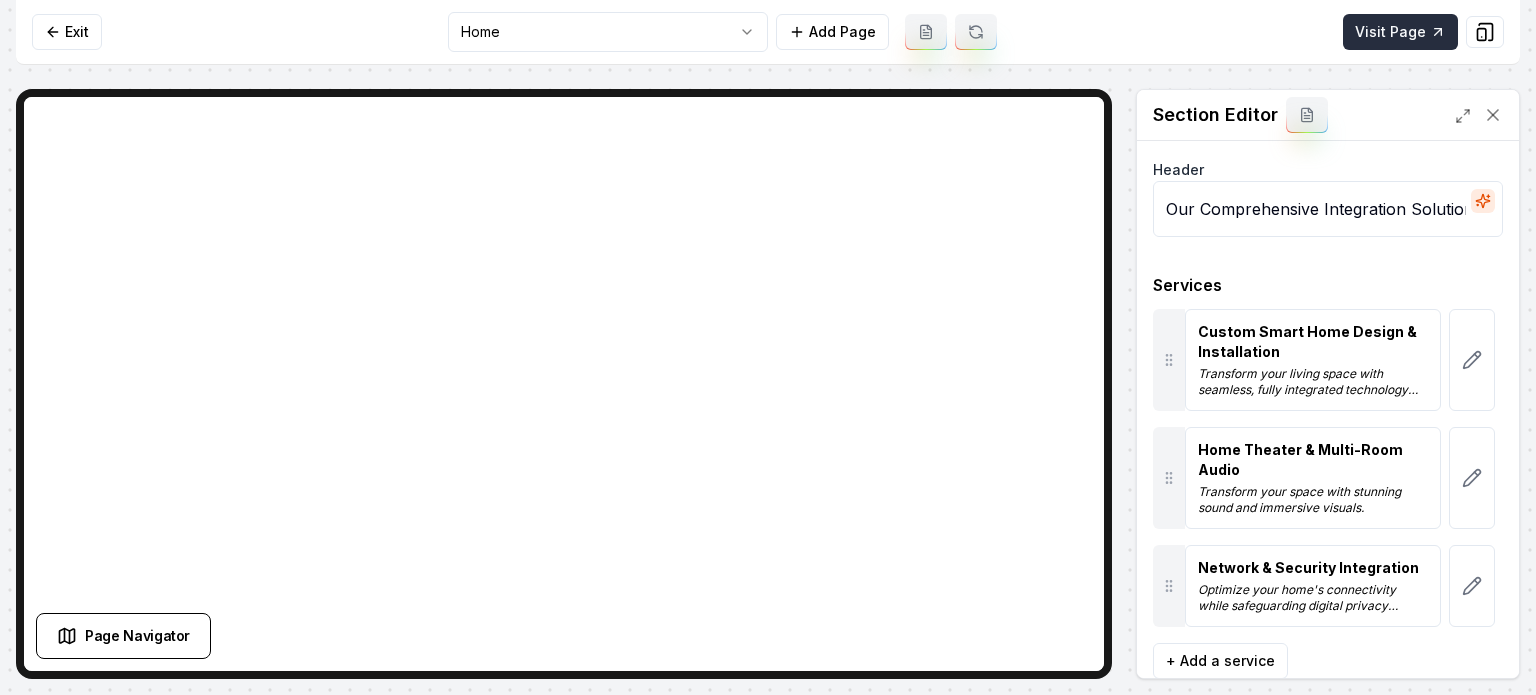 click on "Visit Page" at bounding box center (1400, 32) 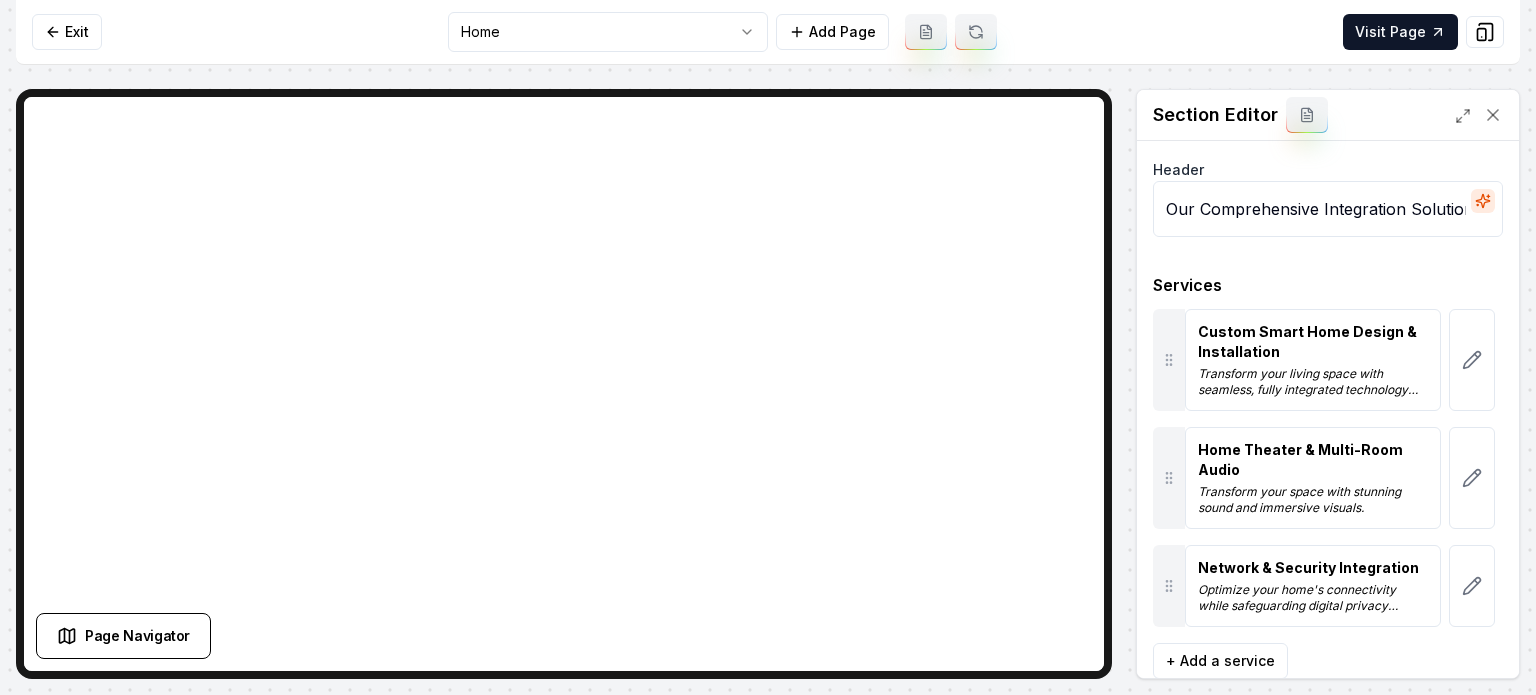 click on "Exit" at bounding box center (67, 32) 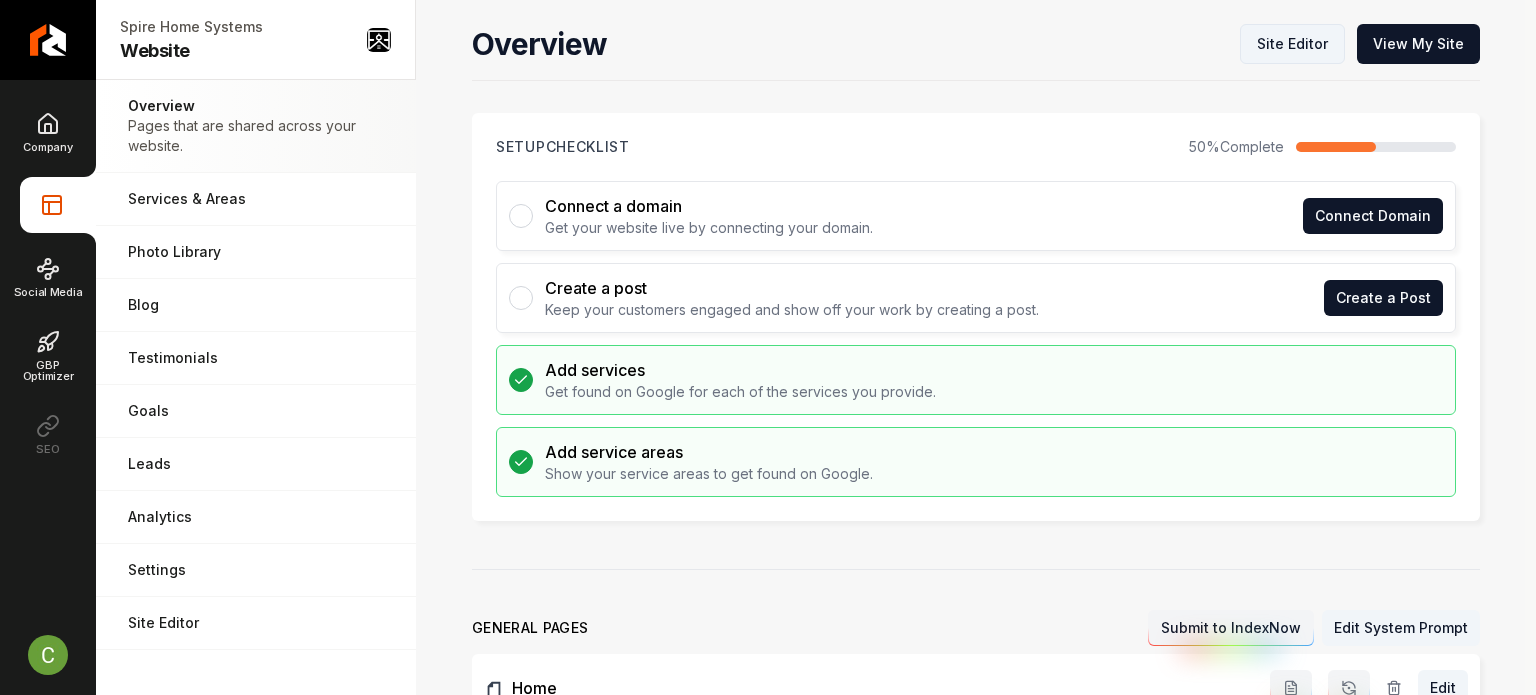 click on "Site Editor" at bounding box center [1292, 44] 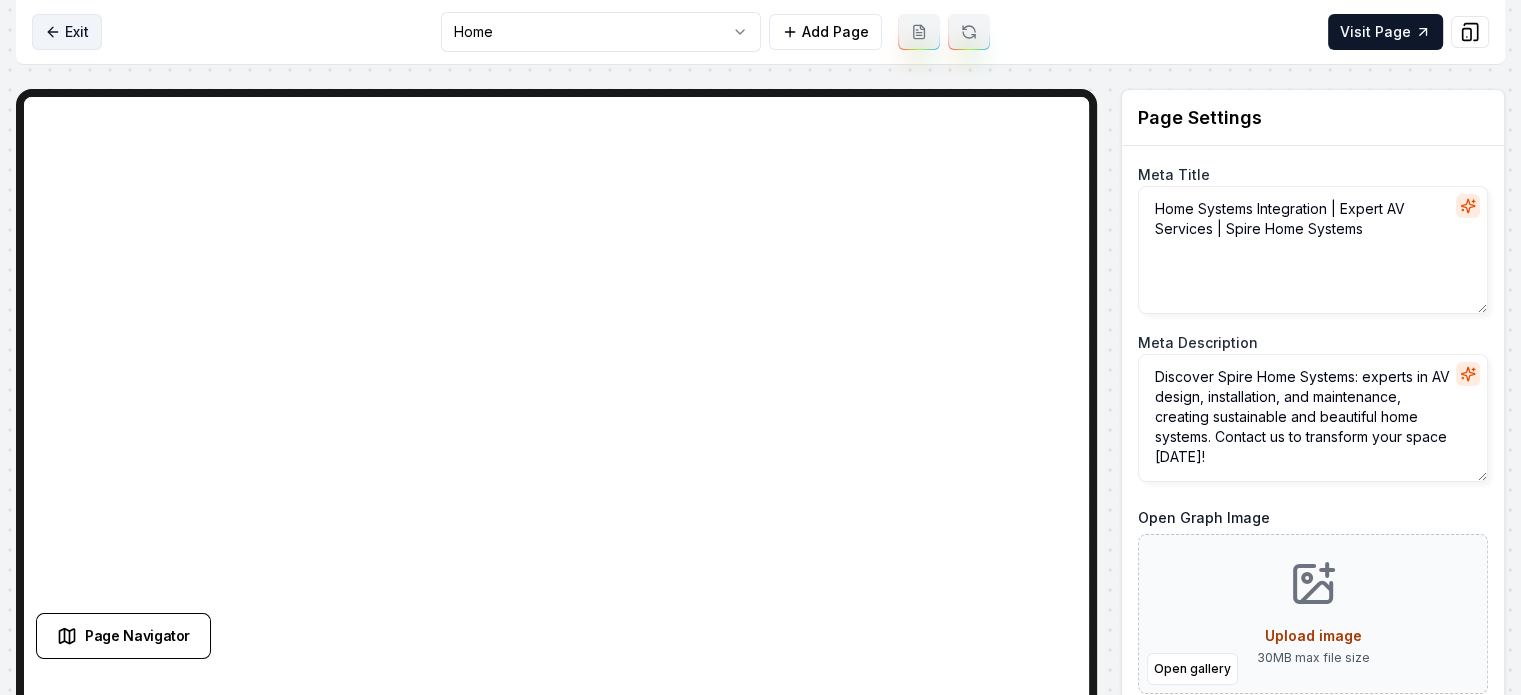 click on "Exit" at bounding box center [67, 32] 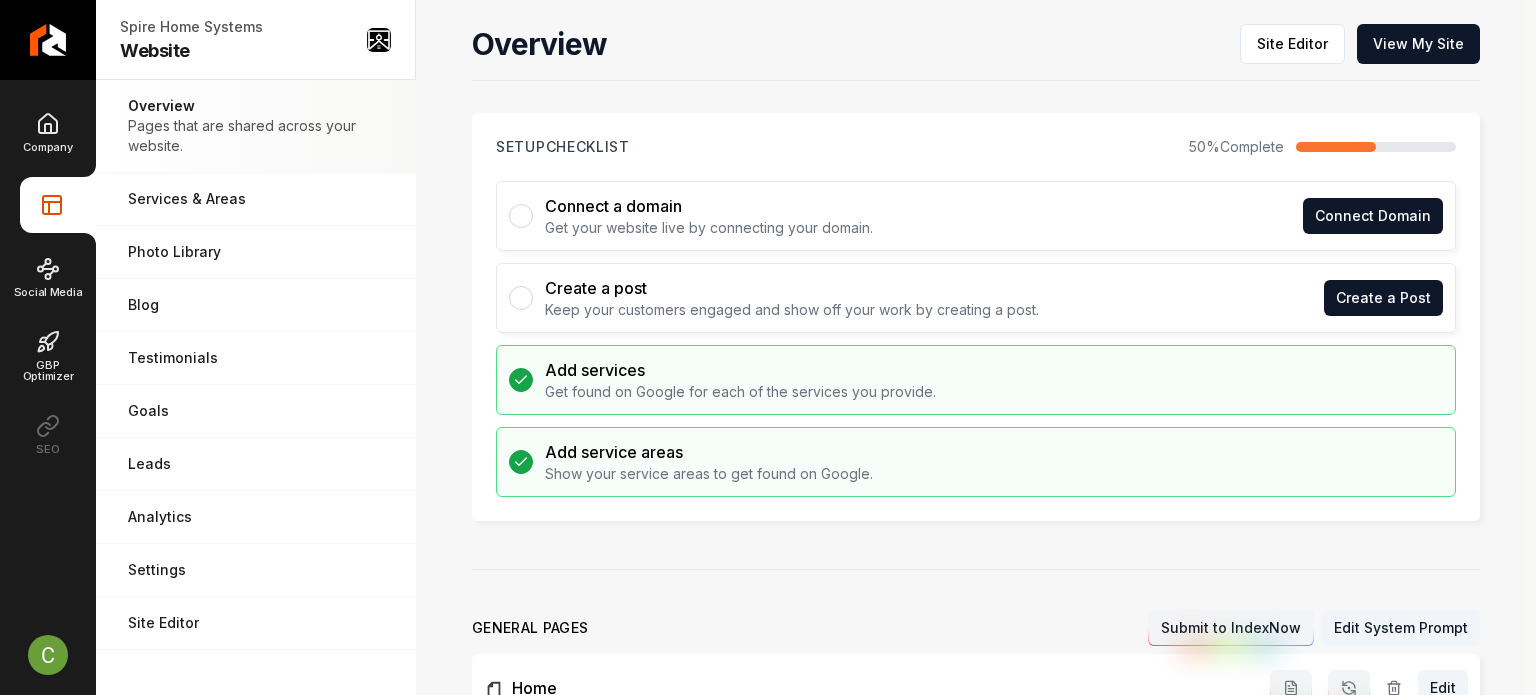 click at bounding box center [48, 40] 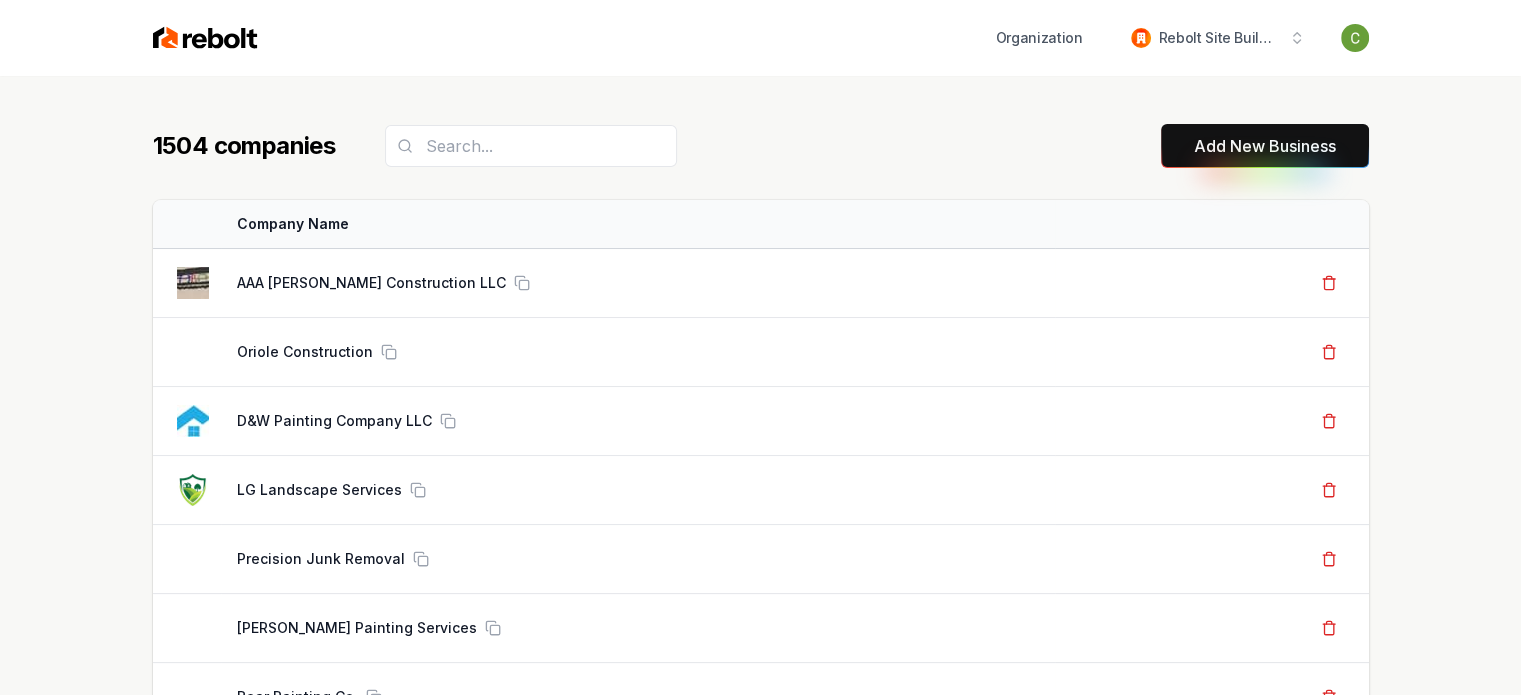 click on "Add New Business" at bounding box center (1265, 146) 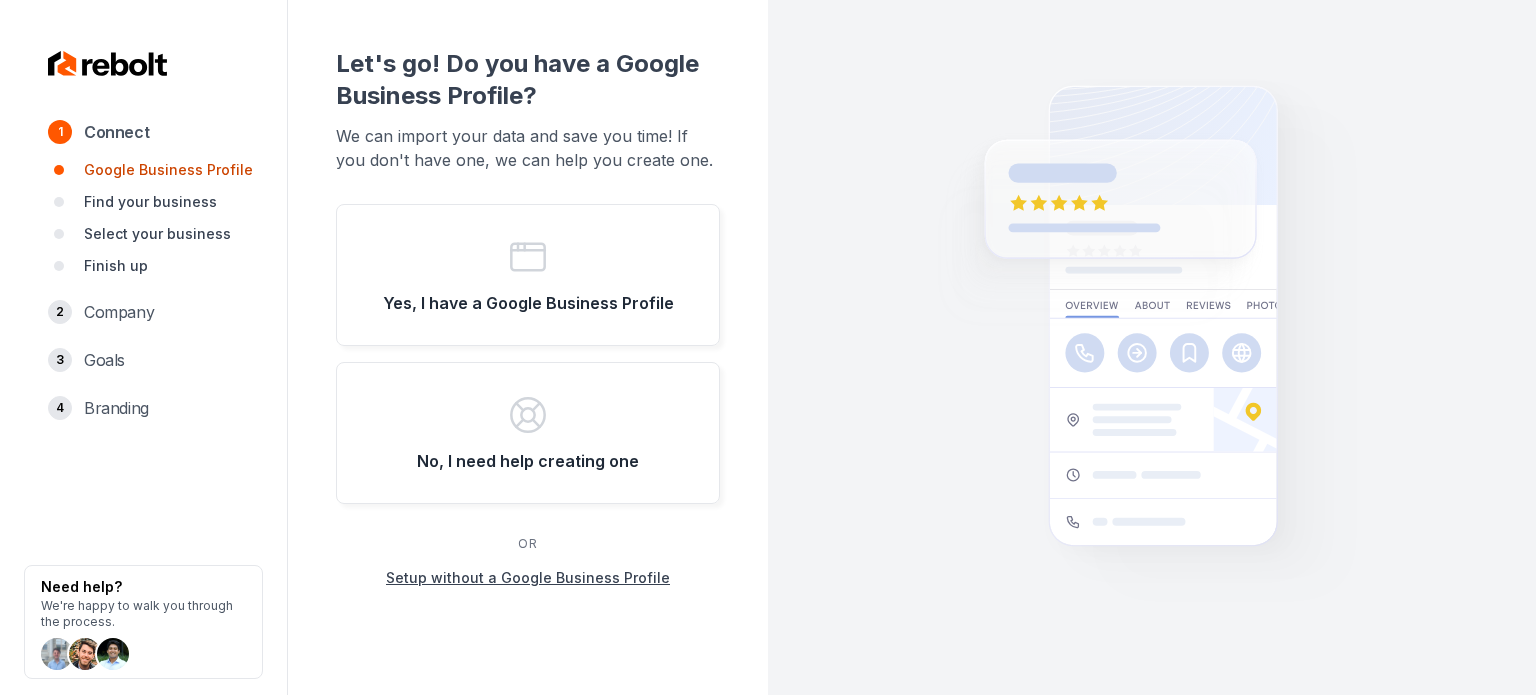click on "Setup without a Google Business Profile" at bounding box center (528, 578) 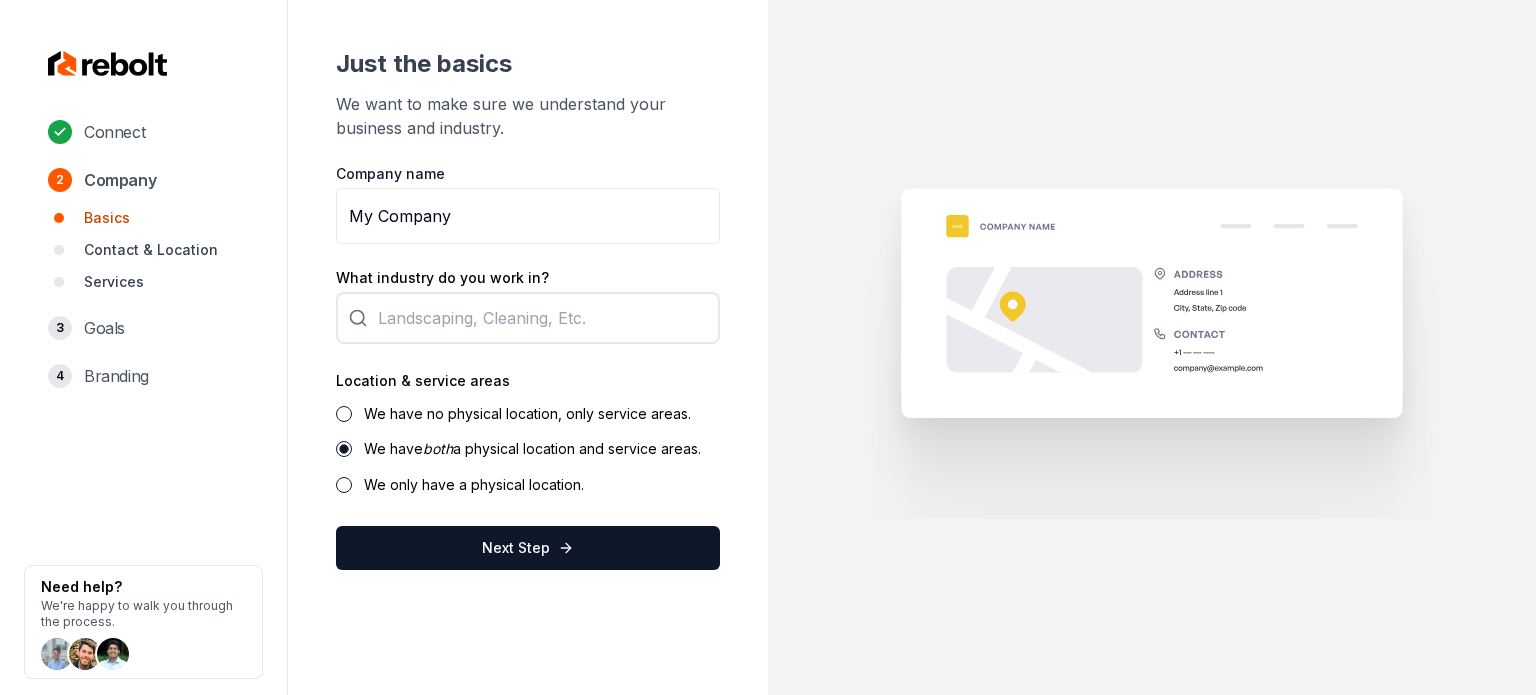 click on "My Company" at bounding box center [528, 216] 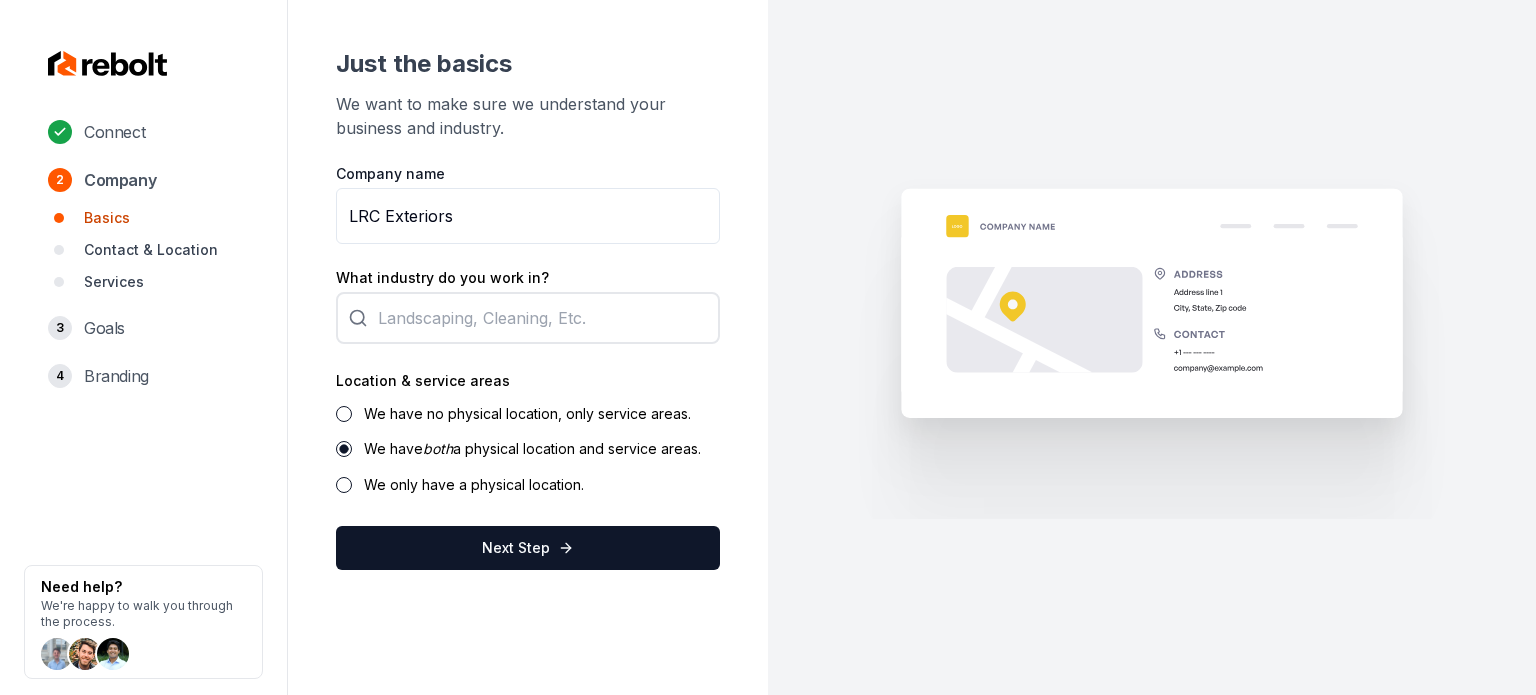 type on "LRC Exteriors" 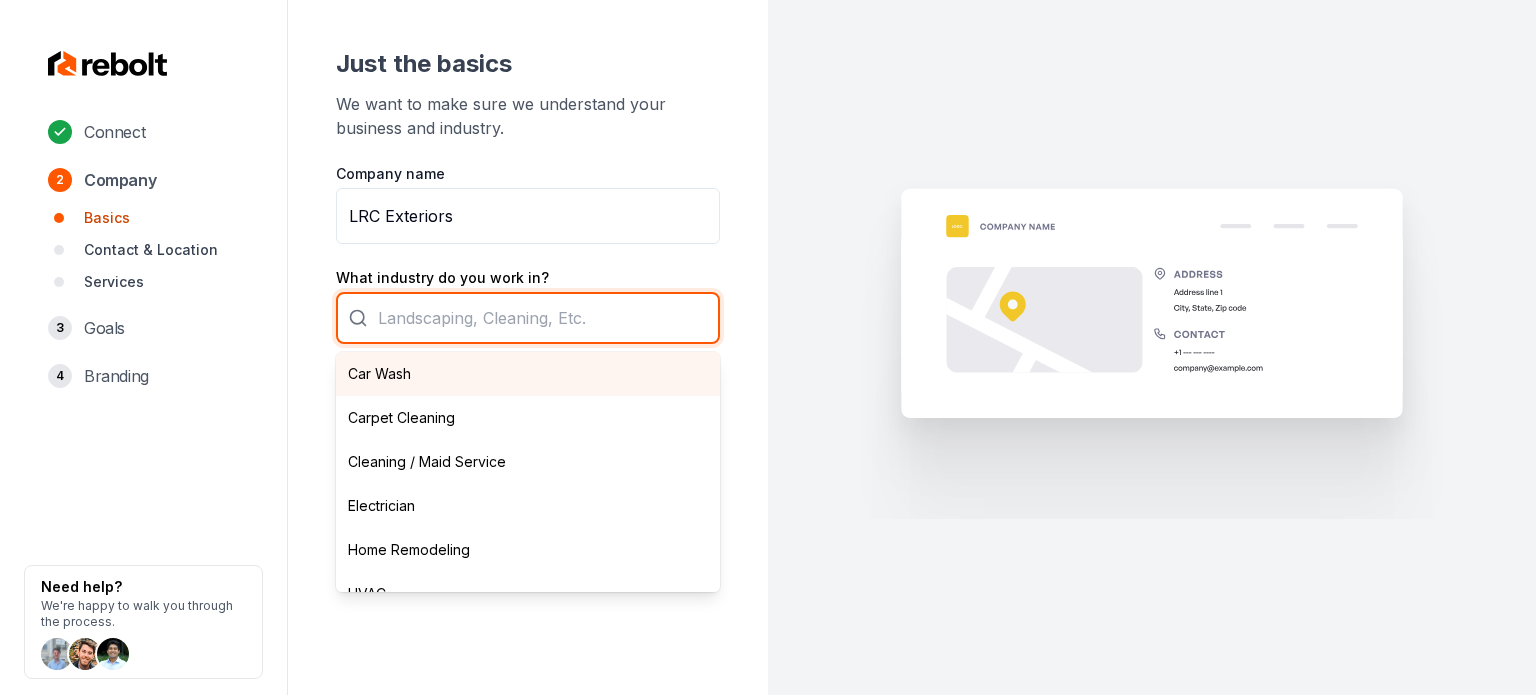 click on "Car Wash Carpet Cleaning Cleaning / Maid Service Electrician Home Remodeling HVAC Junk Removal Landscaping Moving Painting Personal Trainer Pest Control Plumbing Pool Cleaning Pressure Washing Roofing Tree Services Window Cleaning" at bounding box center [528, 318] 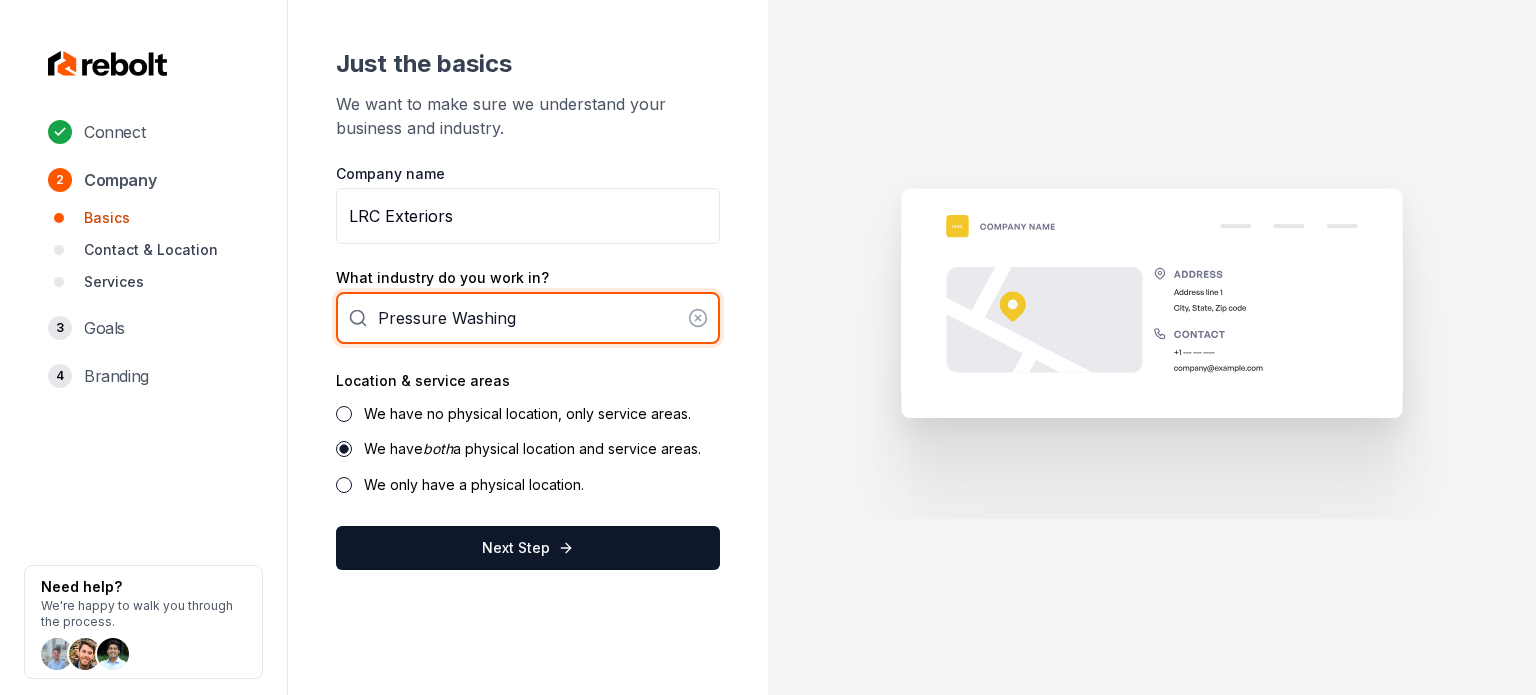 type on "Pressure Washing" 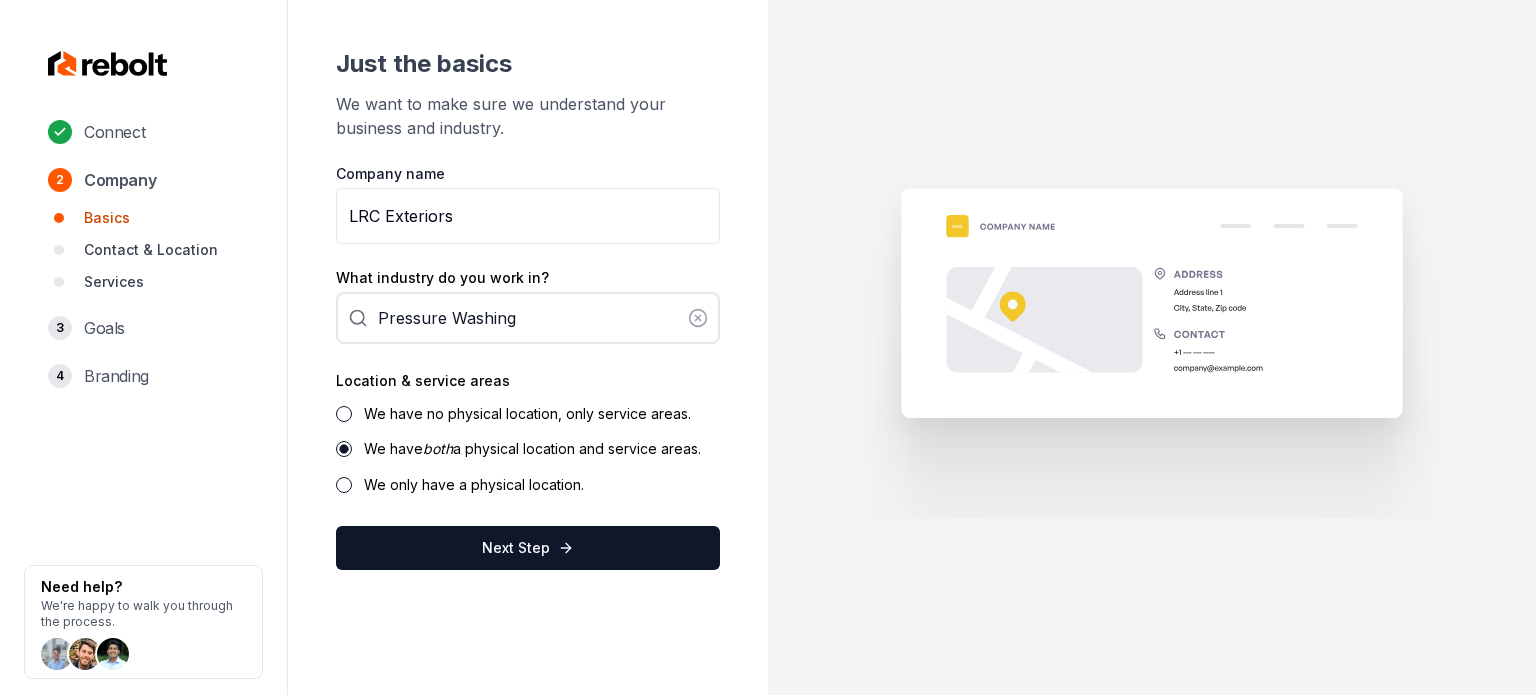 click on "We have no physical location, only service areas." at bounding box center (527, 413) 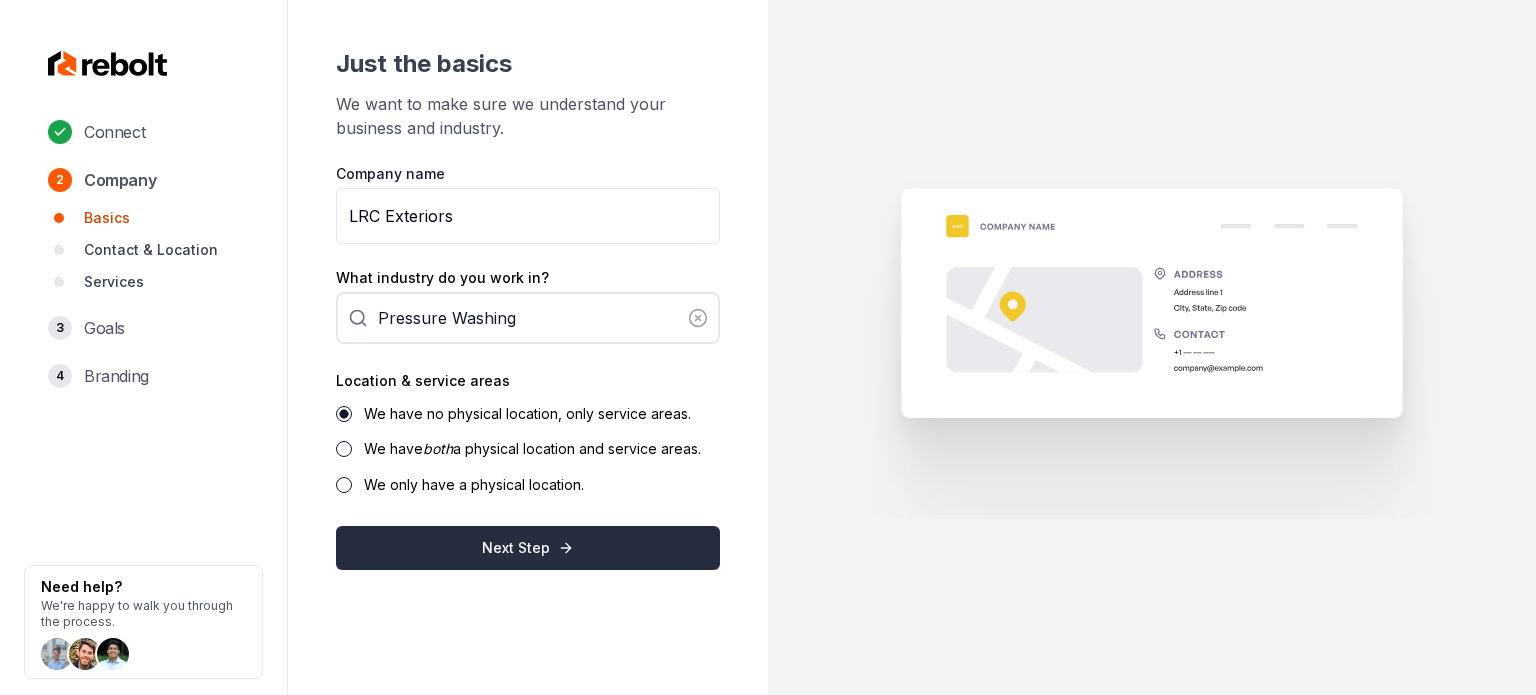 click on "Next Step" at bounding box center (528, 548) 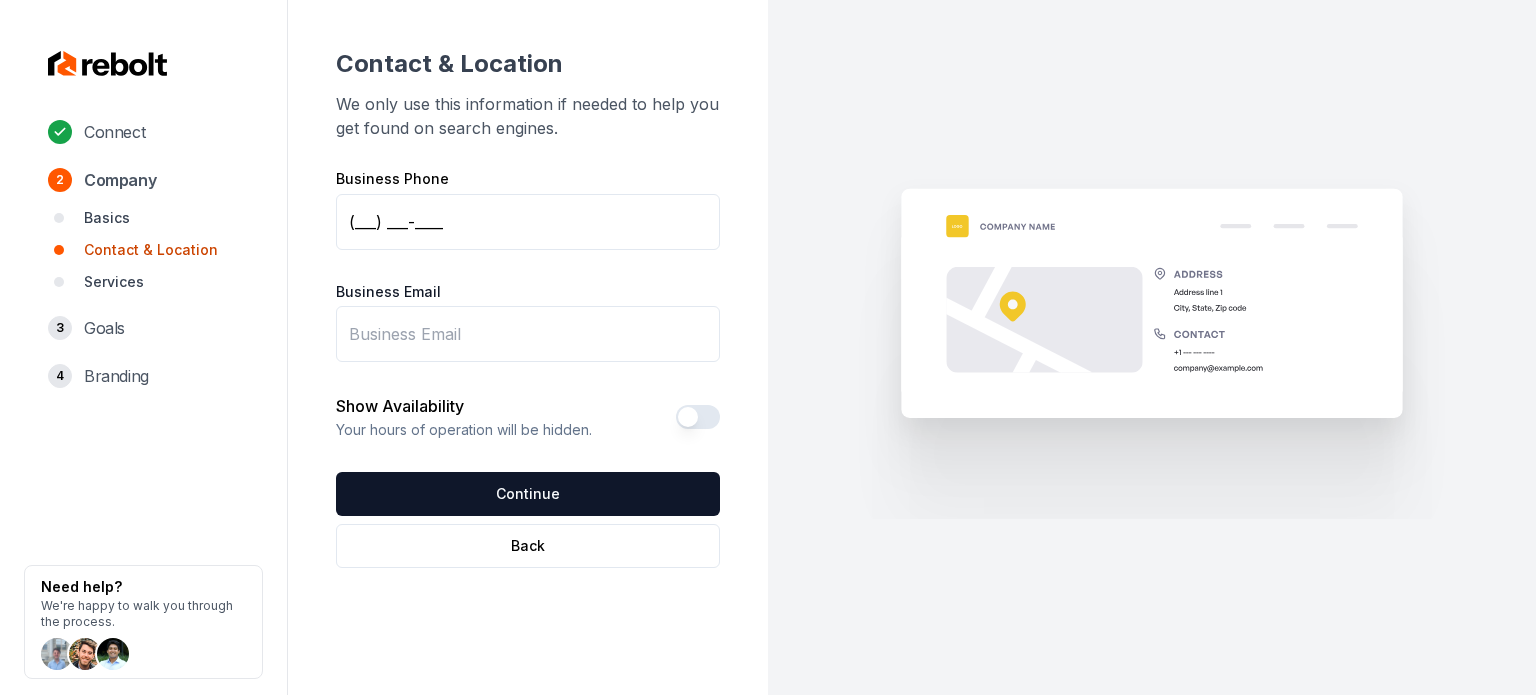 drag, startPoint x: 104, startPoint y: 487, endPoint x: 372, endPoint y: 315, distance: 318.44623 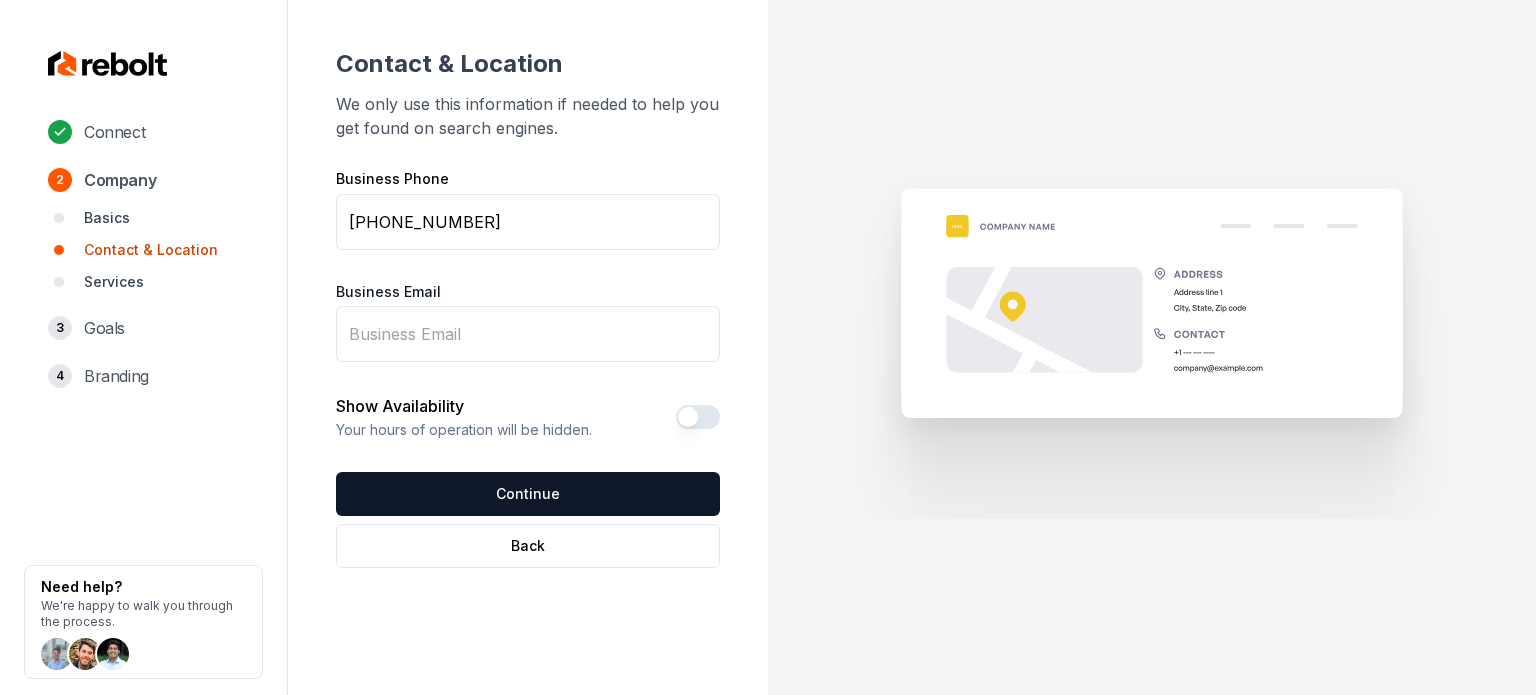 type on "(317) 515-8692" 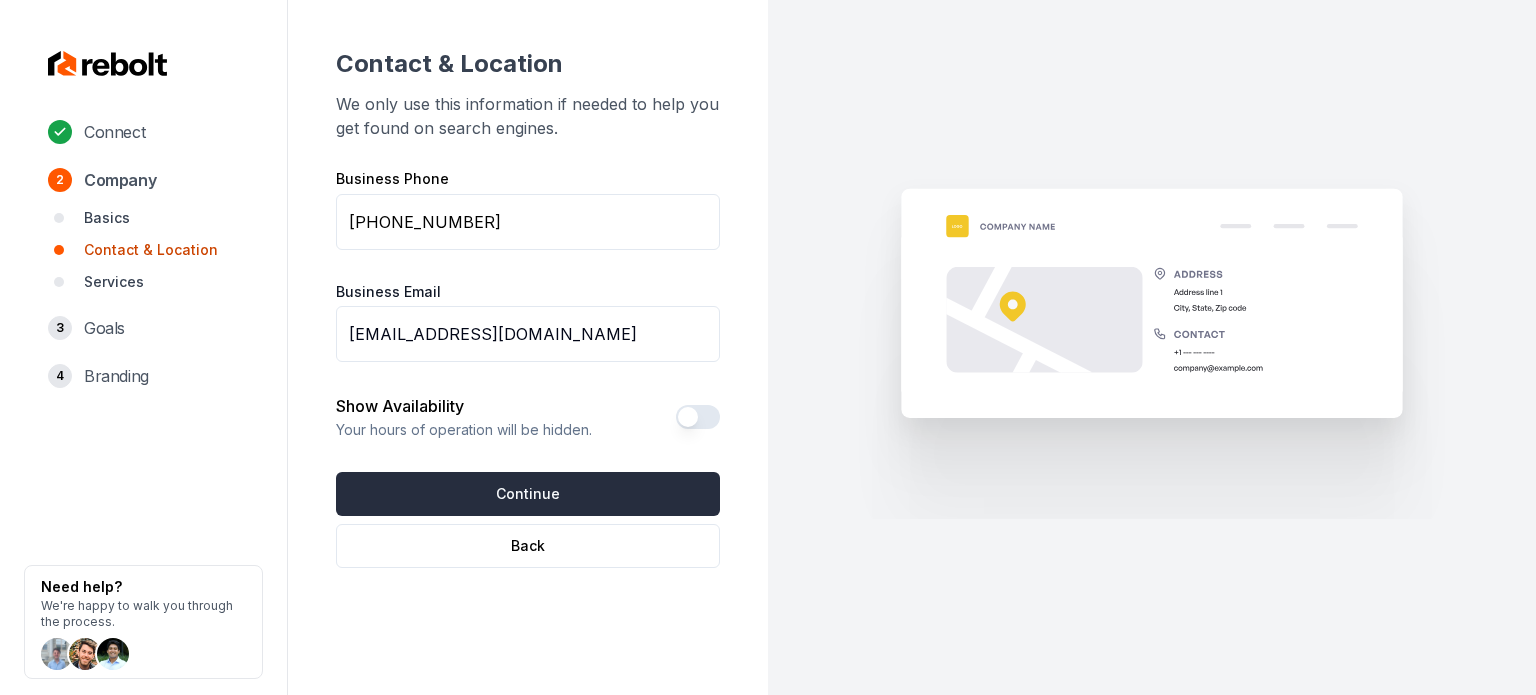 type on "Lrc.exteriors@gmail.com" 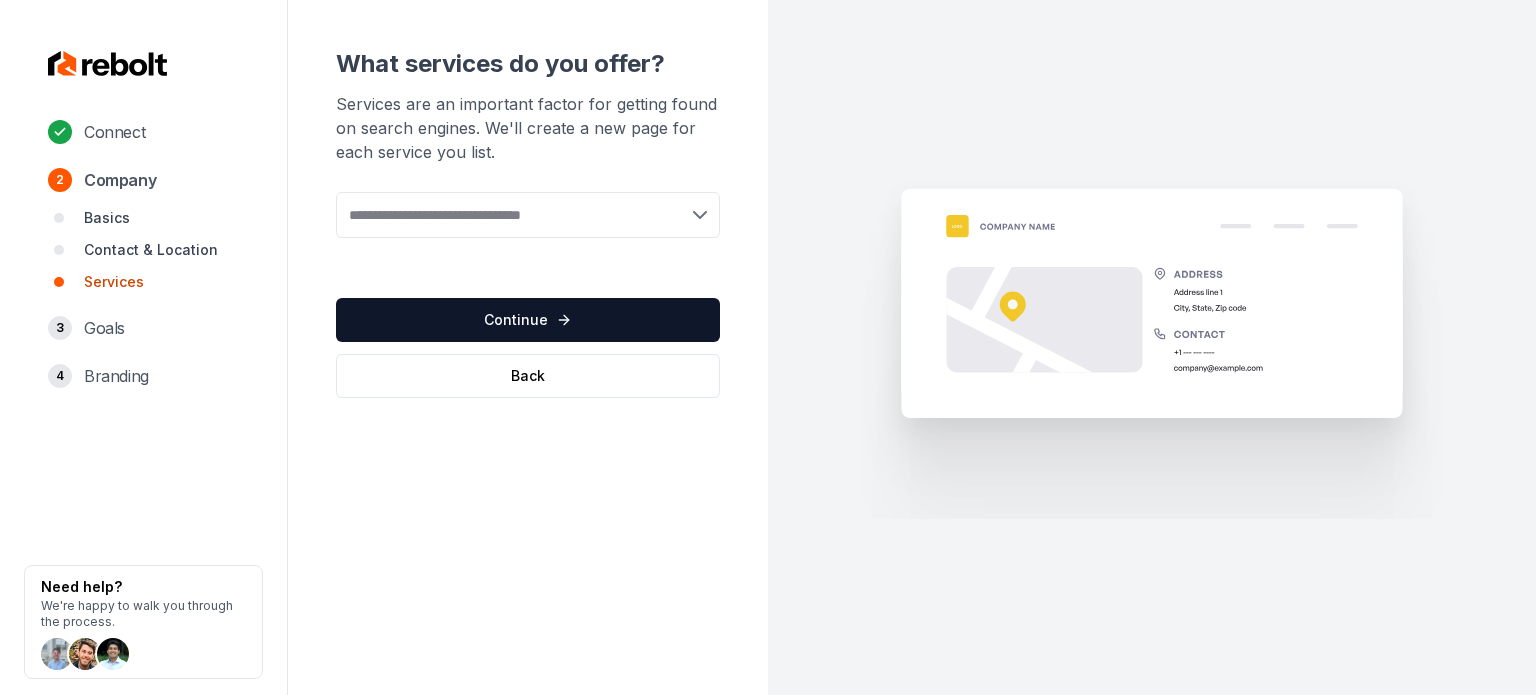 click at bounding box center (528, 215) 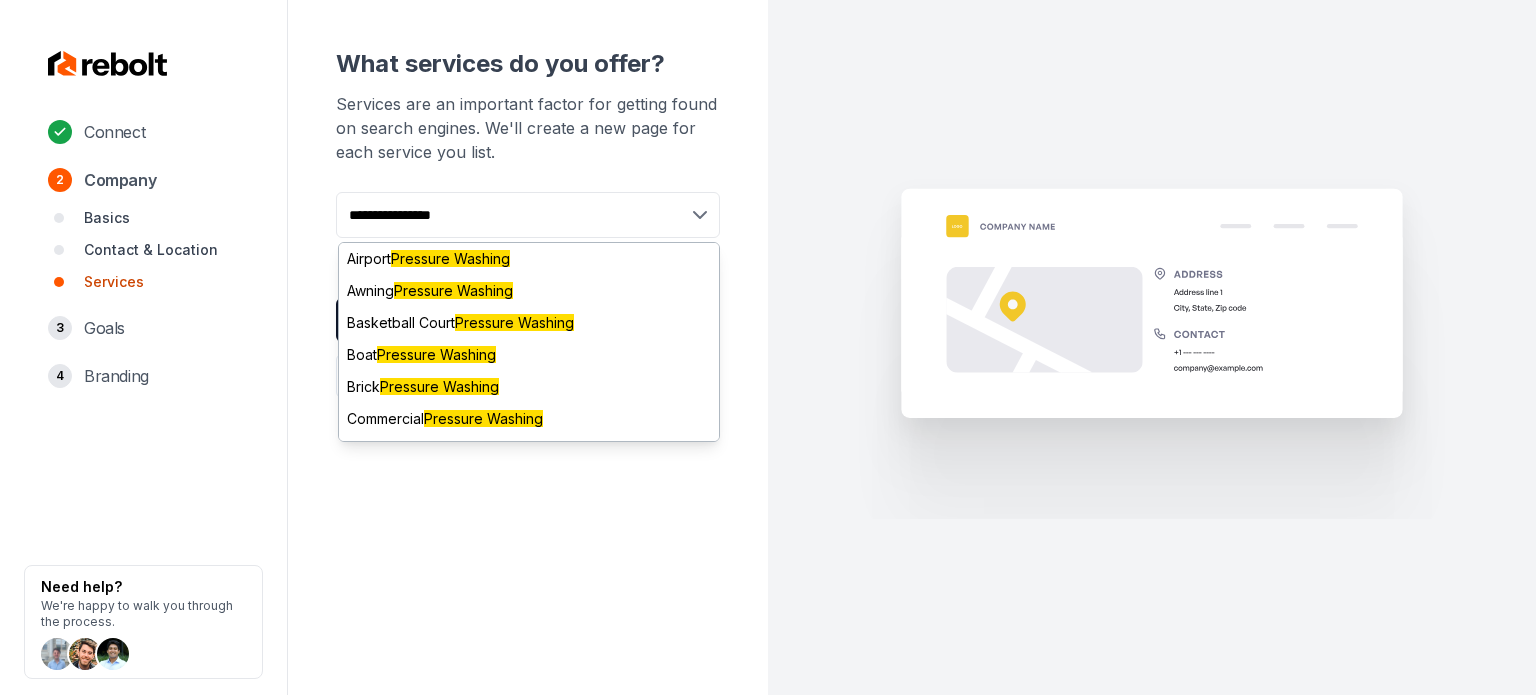 type on "**********" 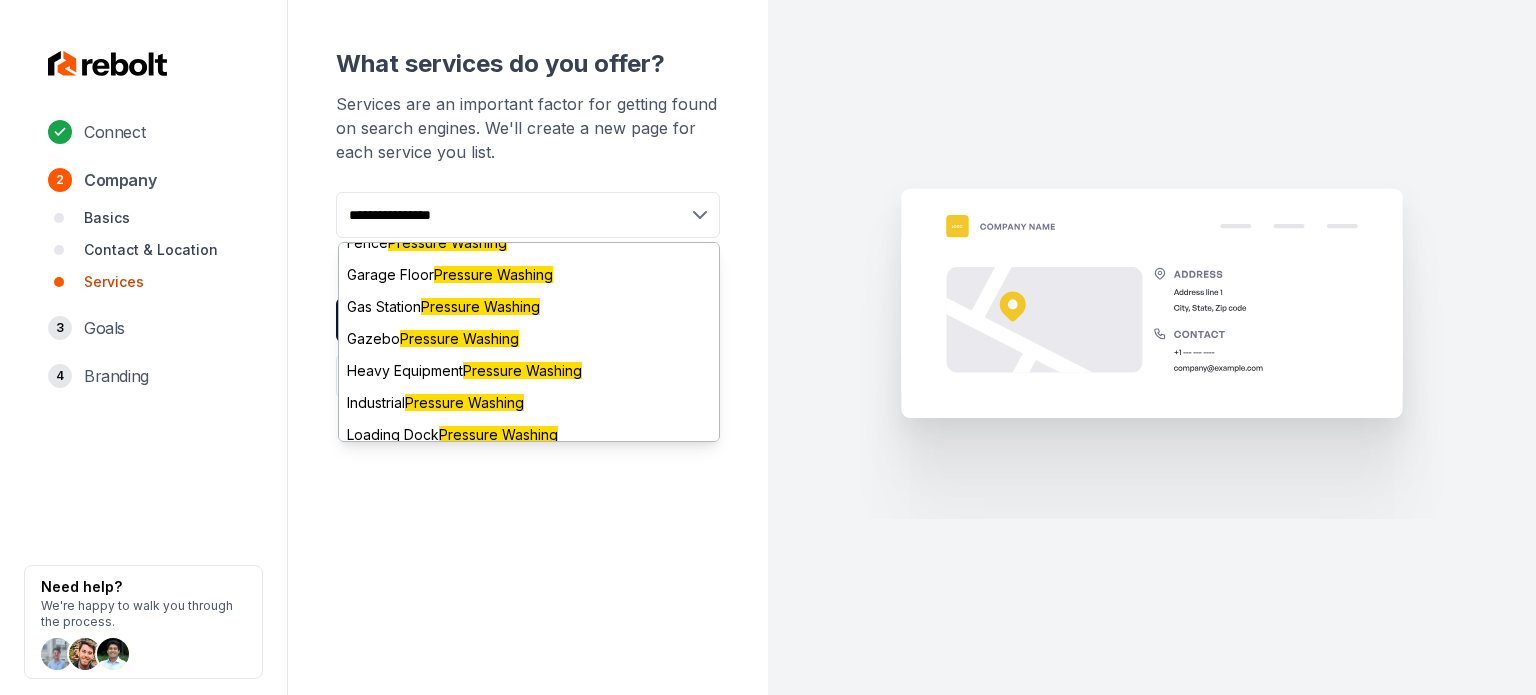 scroll, scrollTop: 1113, scrollLeft: 0, axis: vertical 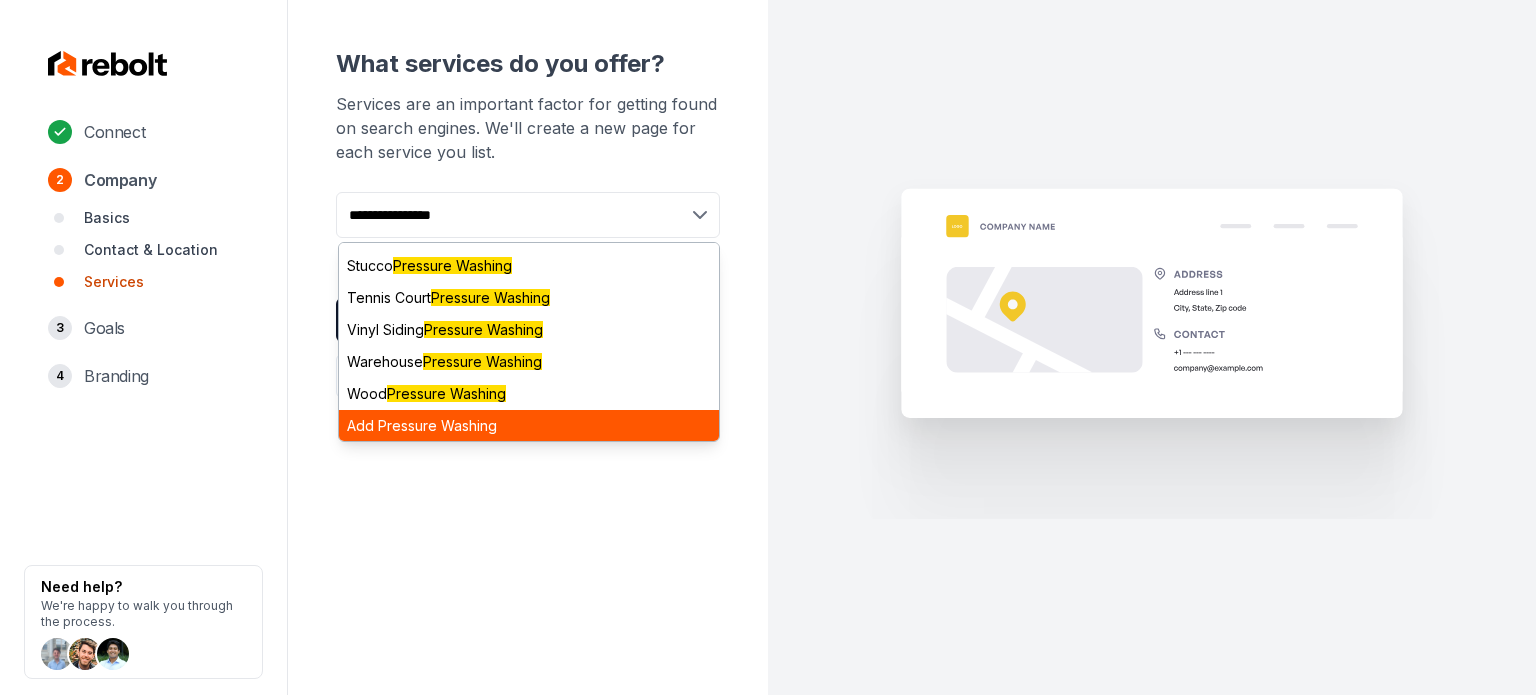 click on "Add Pressure Washing" at bounding box center (529, 426) 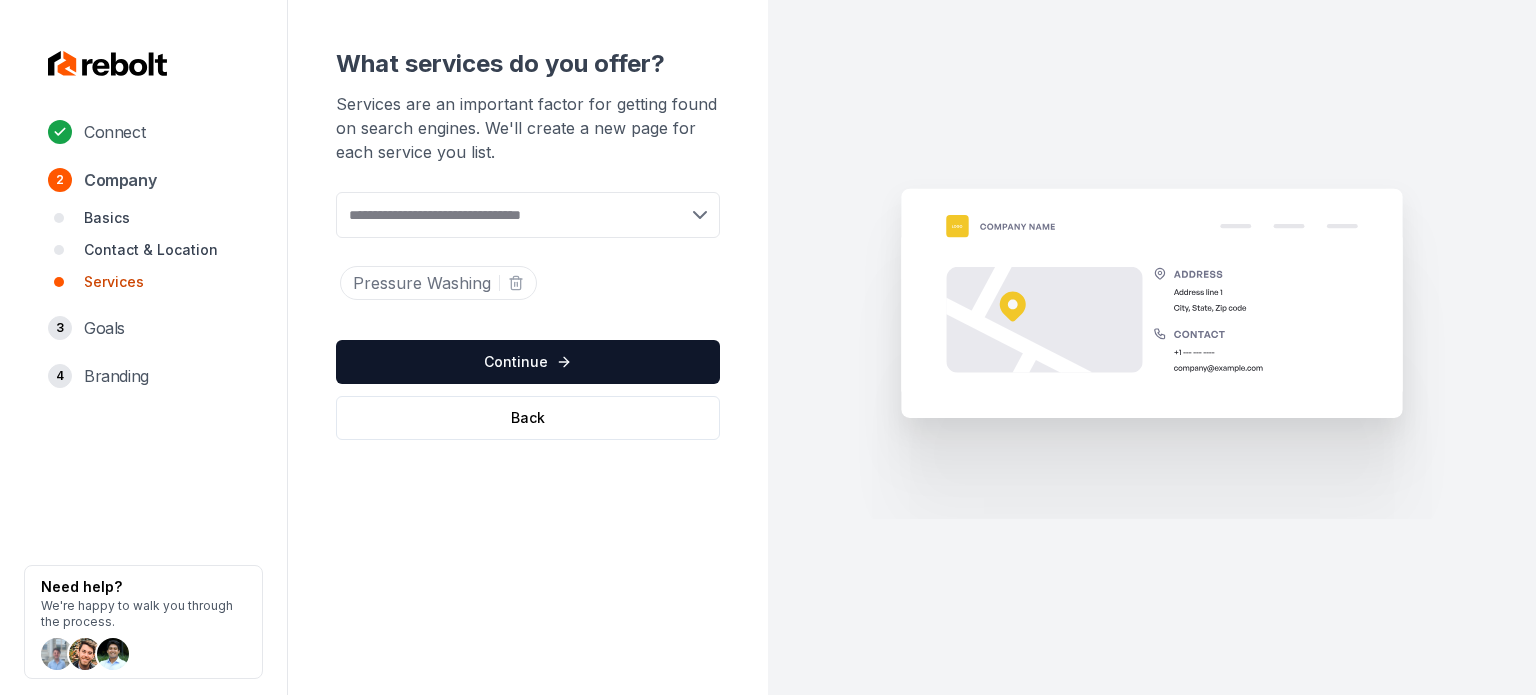 click on "Connect 2 Company Basics Contact & Location Services 3 Goals 4 Branding Need help? We're happy to walk you through the process." at bounding box center (144, 347) 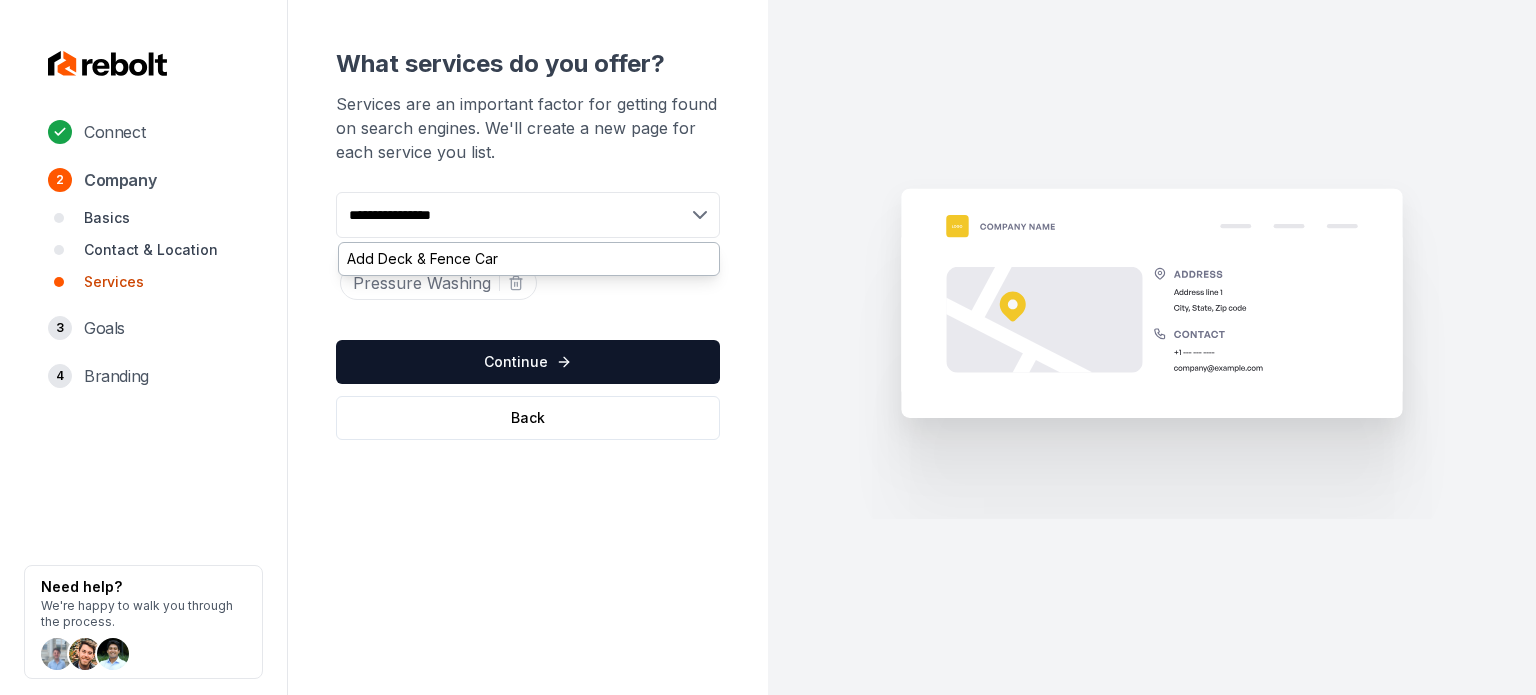 type on "**********" 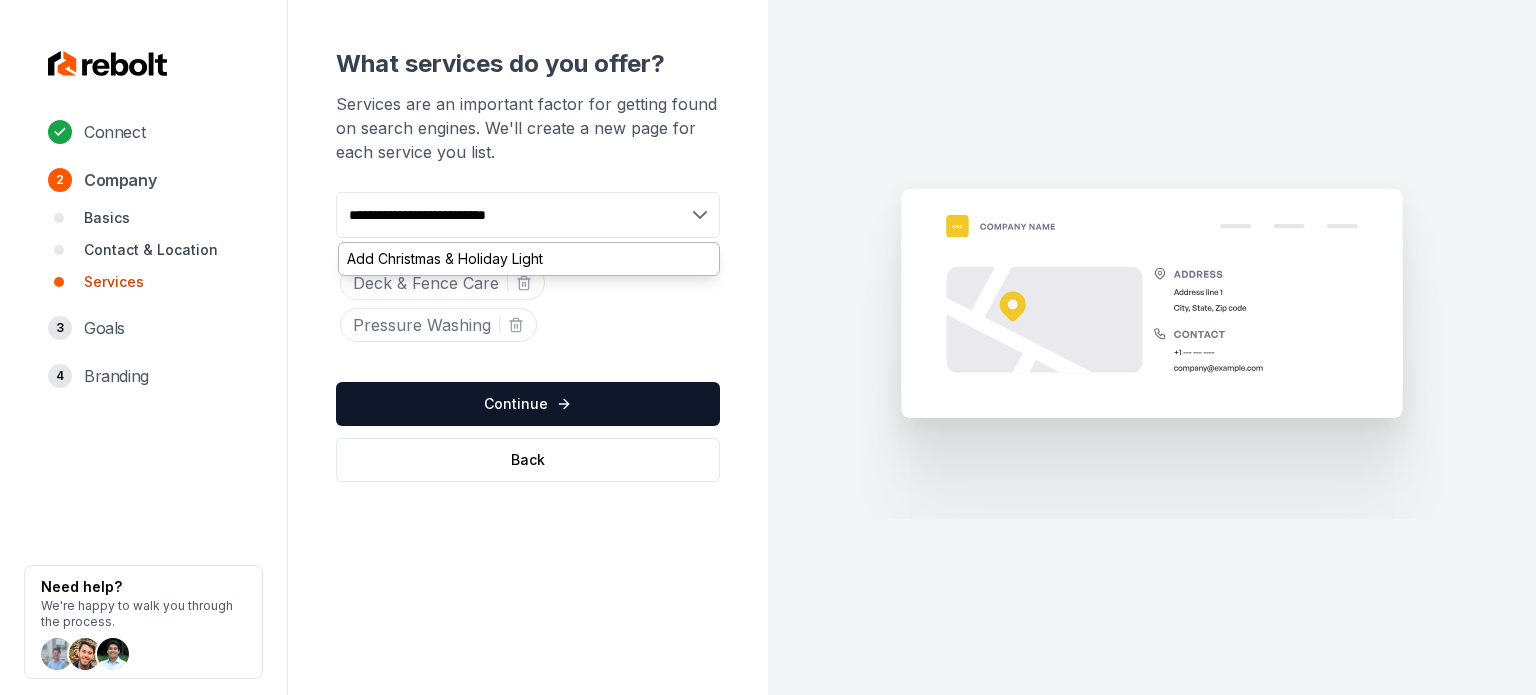 type on "**********" 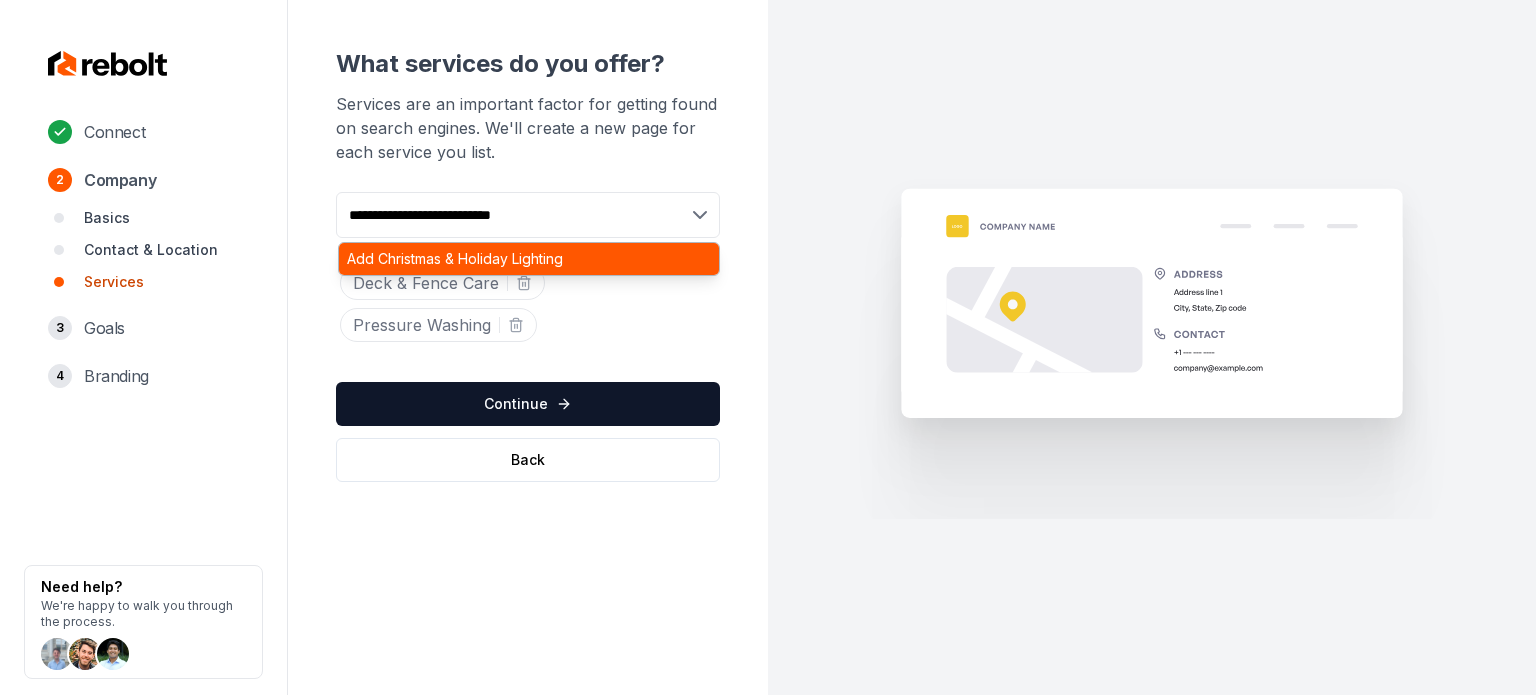 type 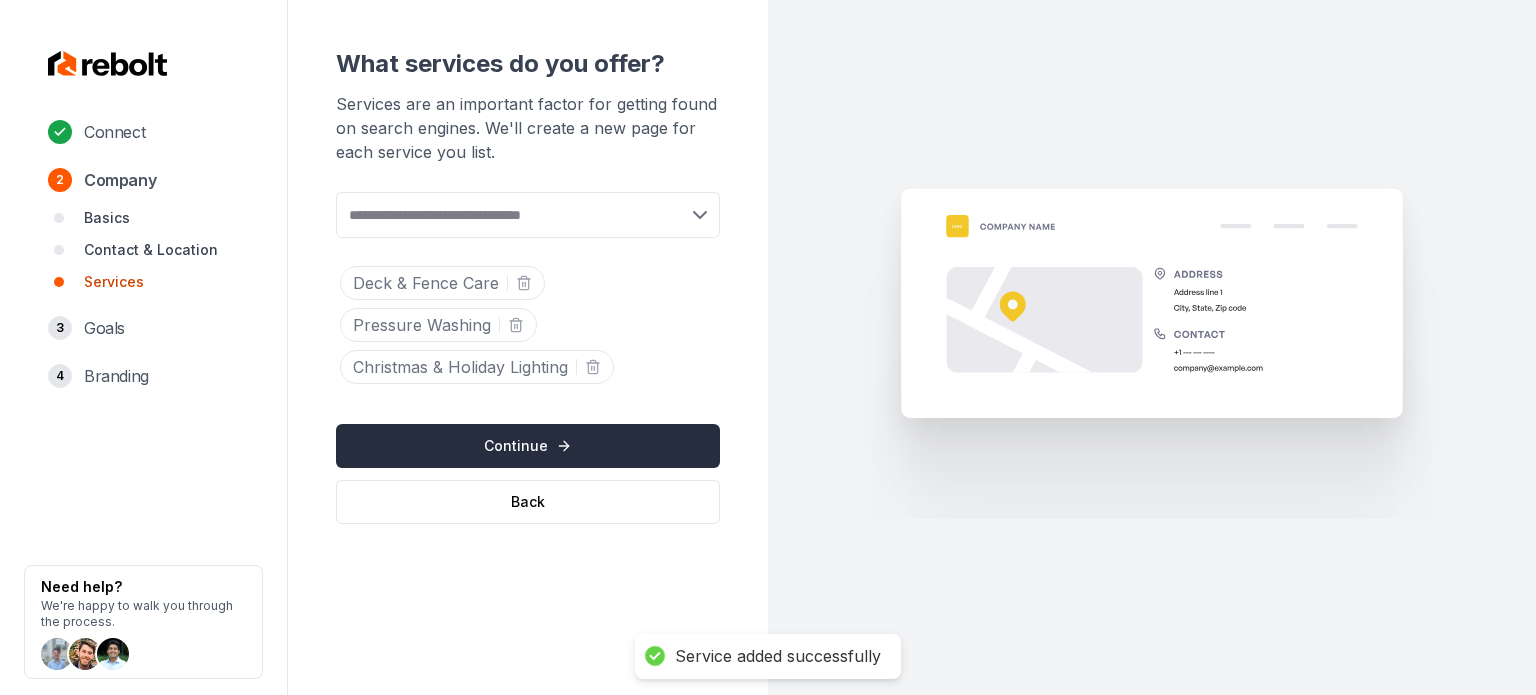 click on "Continue" at bounding box center (528, 446) 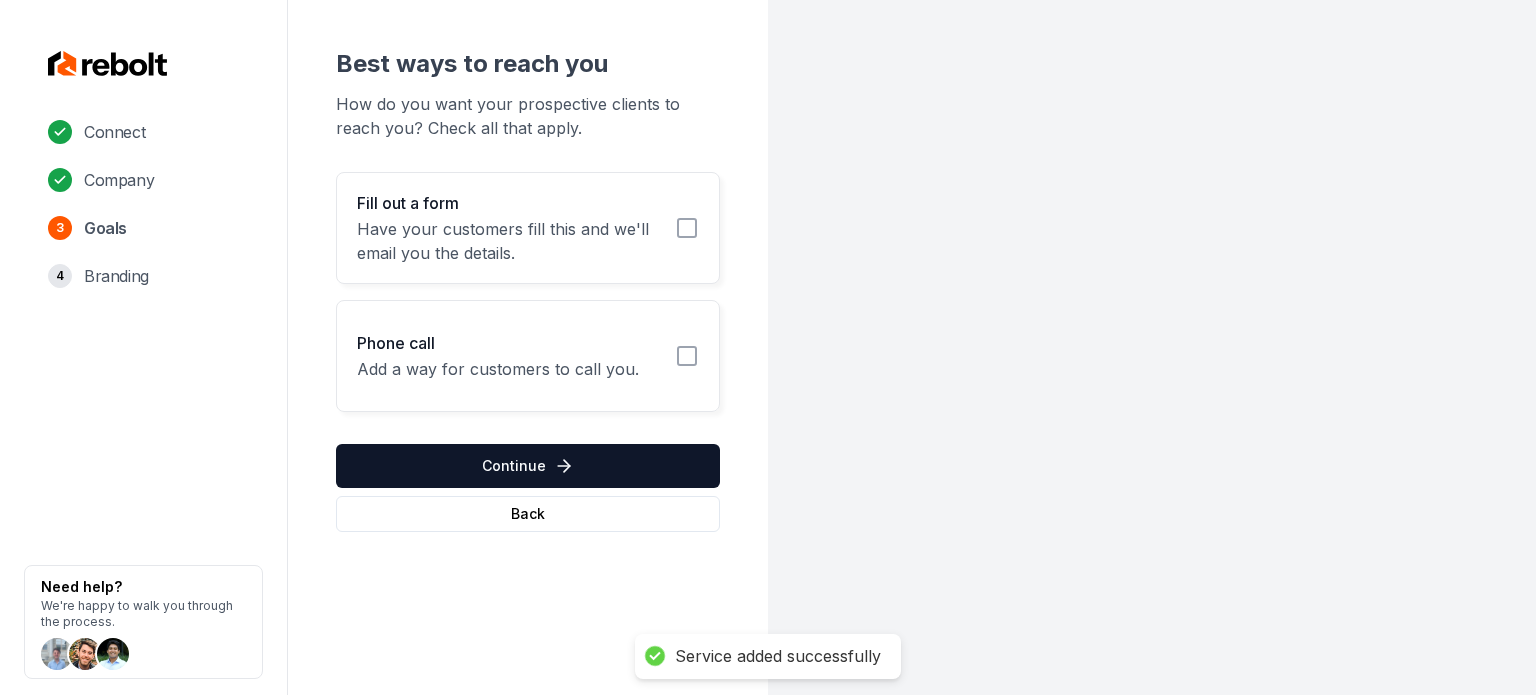 click on "Fill out a form Have your customers fill this and we'll email you the details." at bounding box center (528, 228) 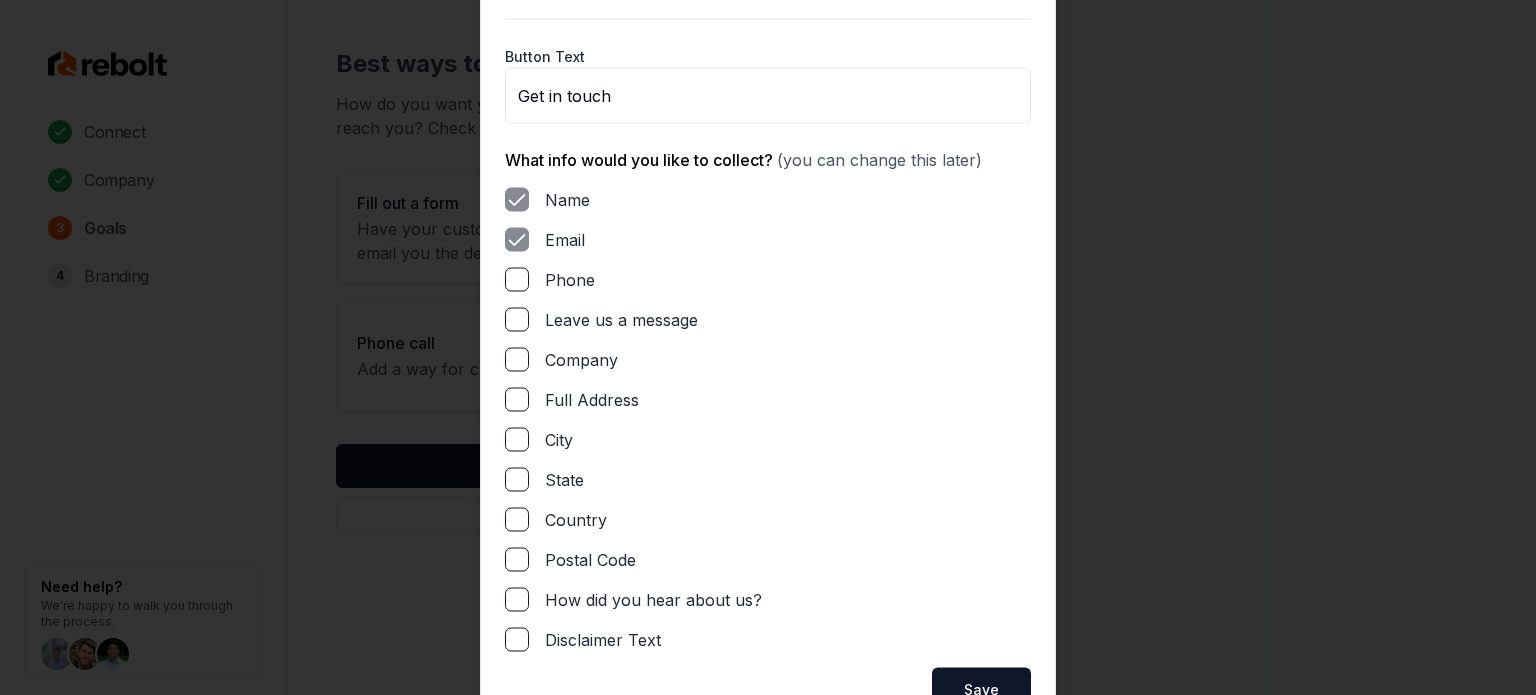 click on "Phone" at bounding box center [517, 279] 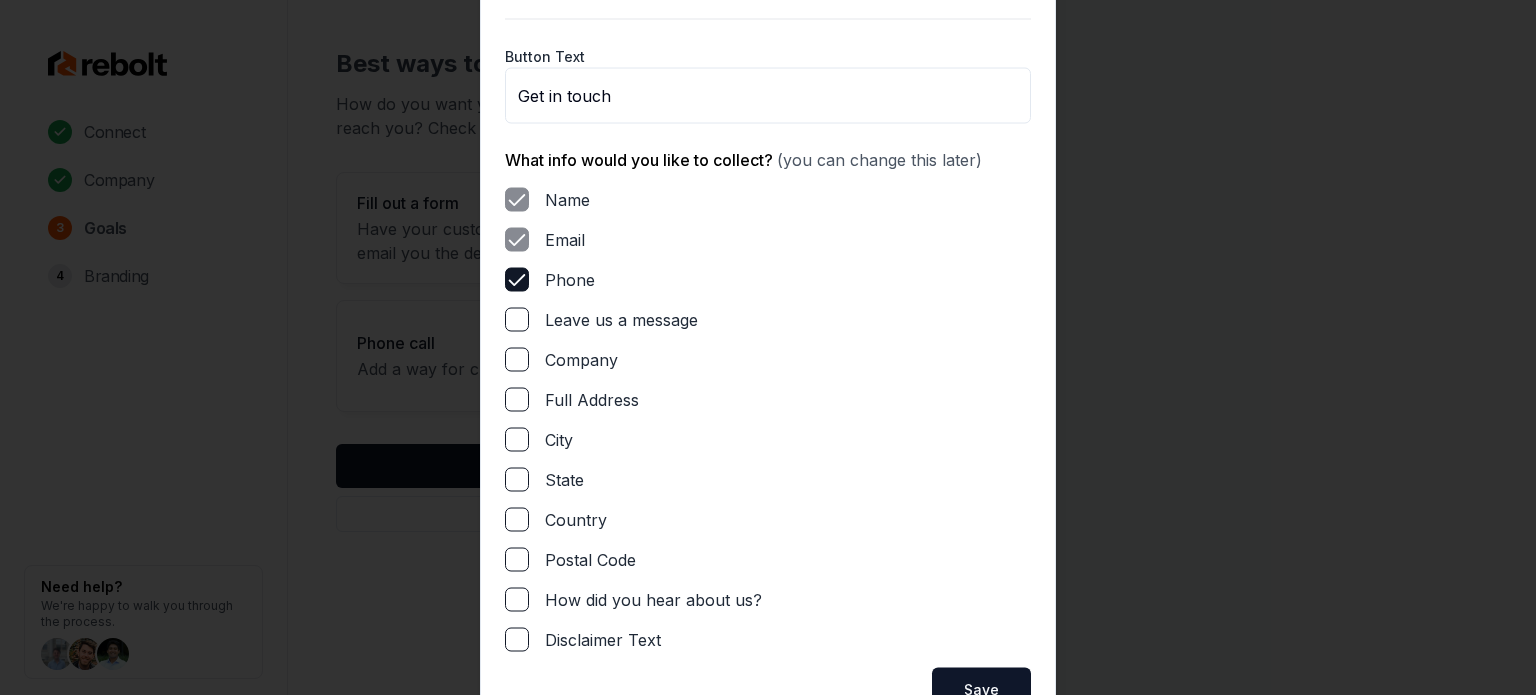 click on "Leave us a message" at bounding box center [517, 319] 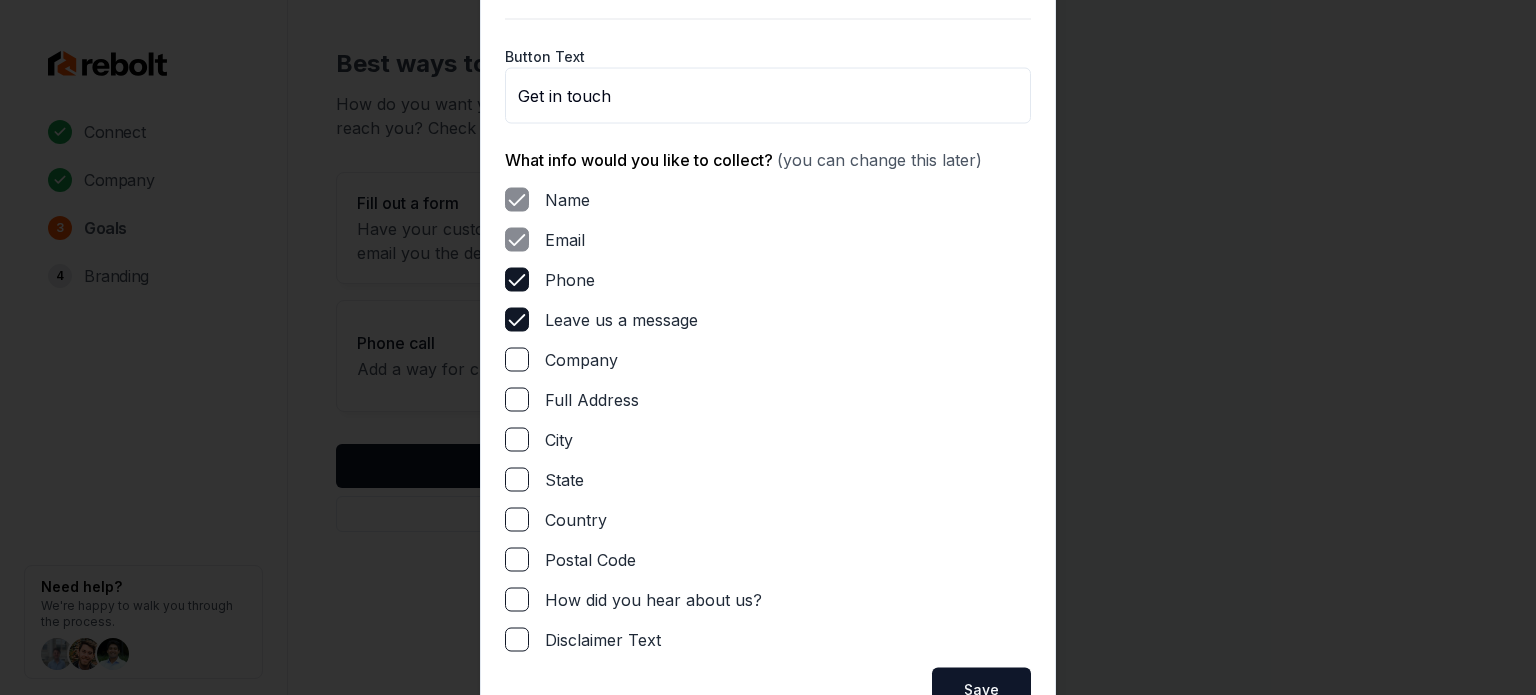 click on "Full Address" at bounding box center [517, 399] 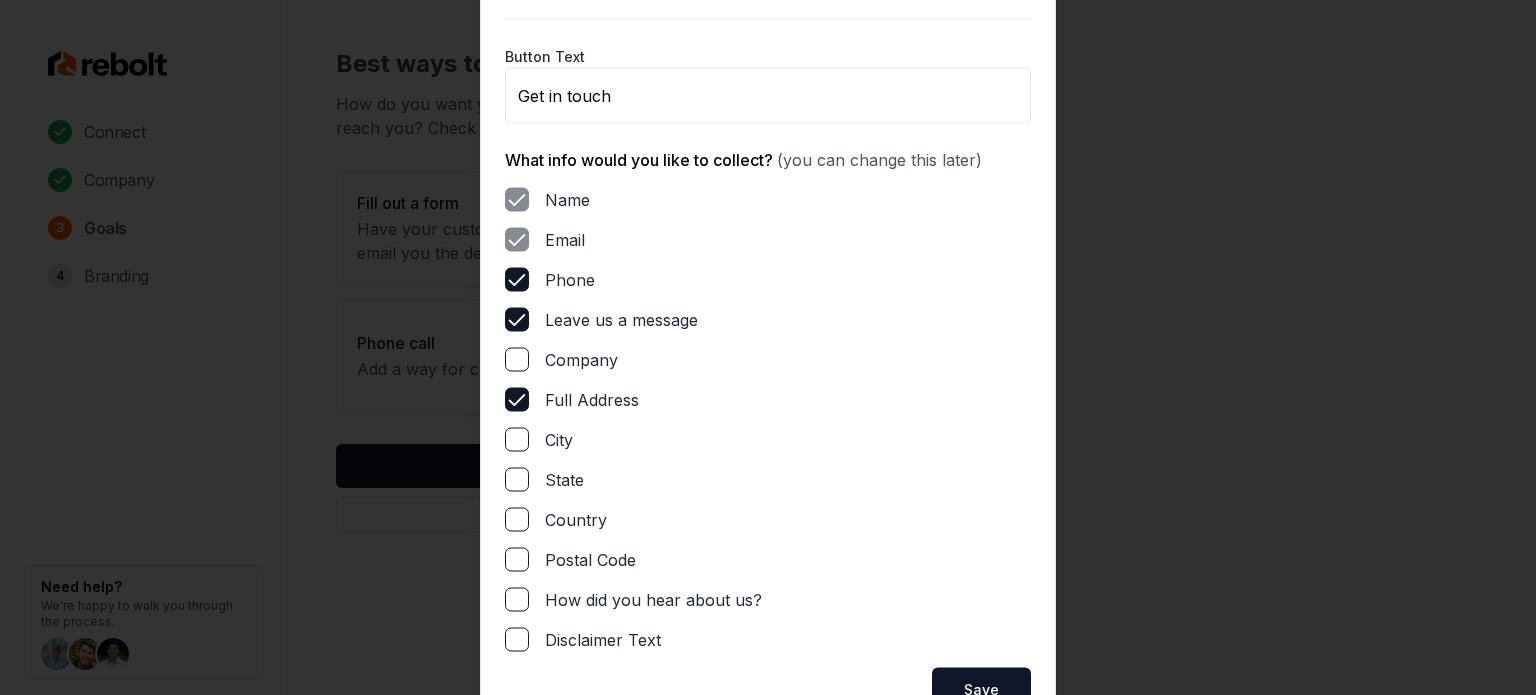 click on "Save" at bounding box center [981, 689] 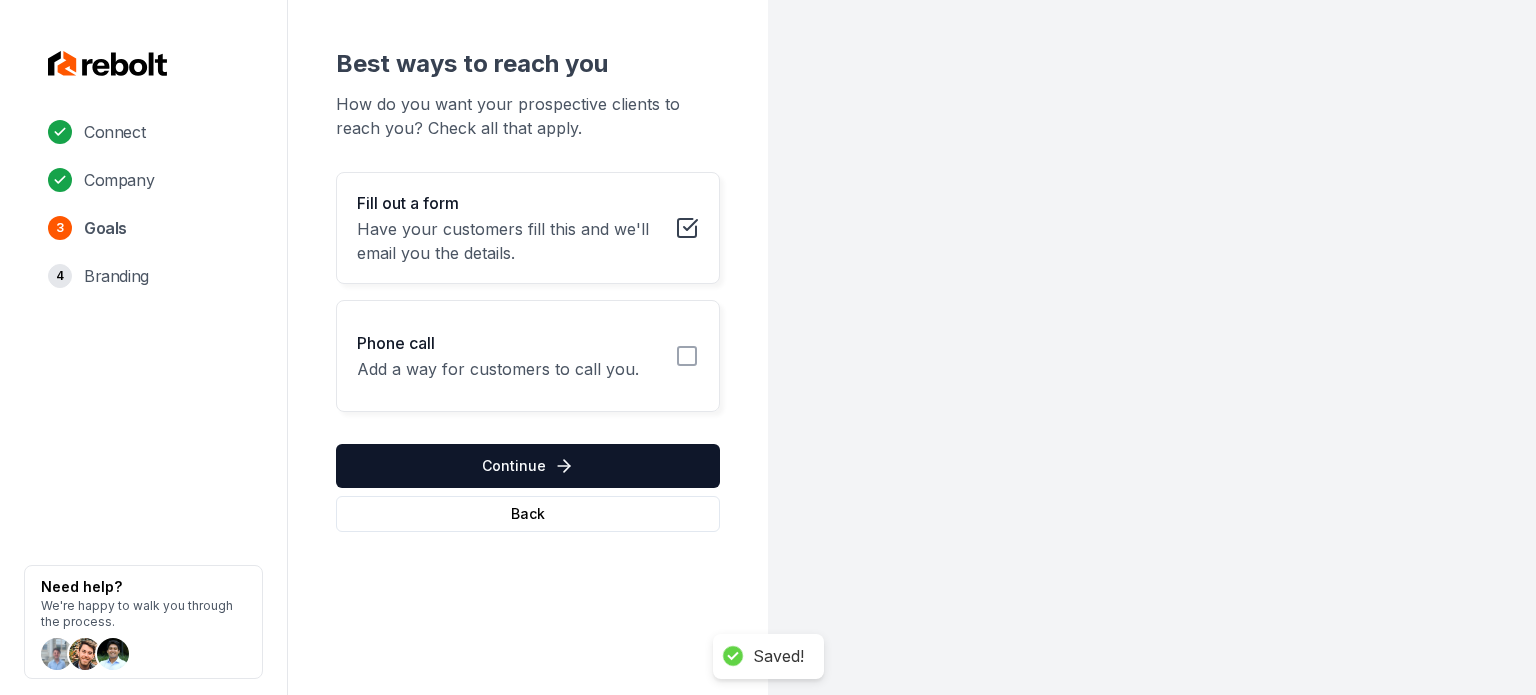click on "Phone call Add a way for customers to call you." at bounding box center [528, 356] 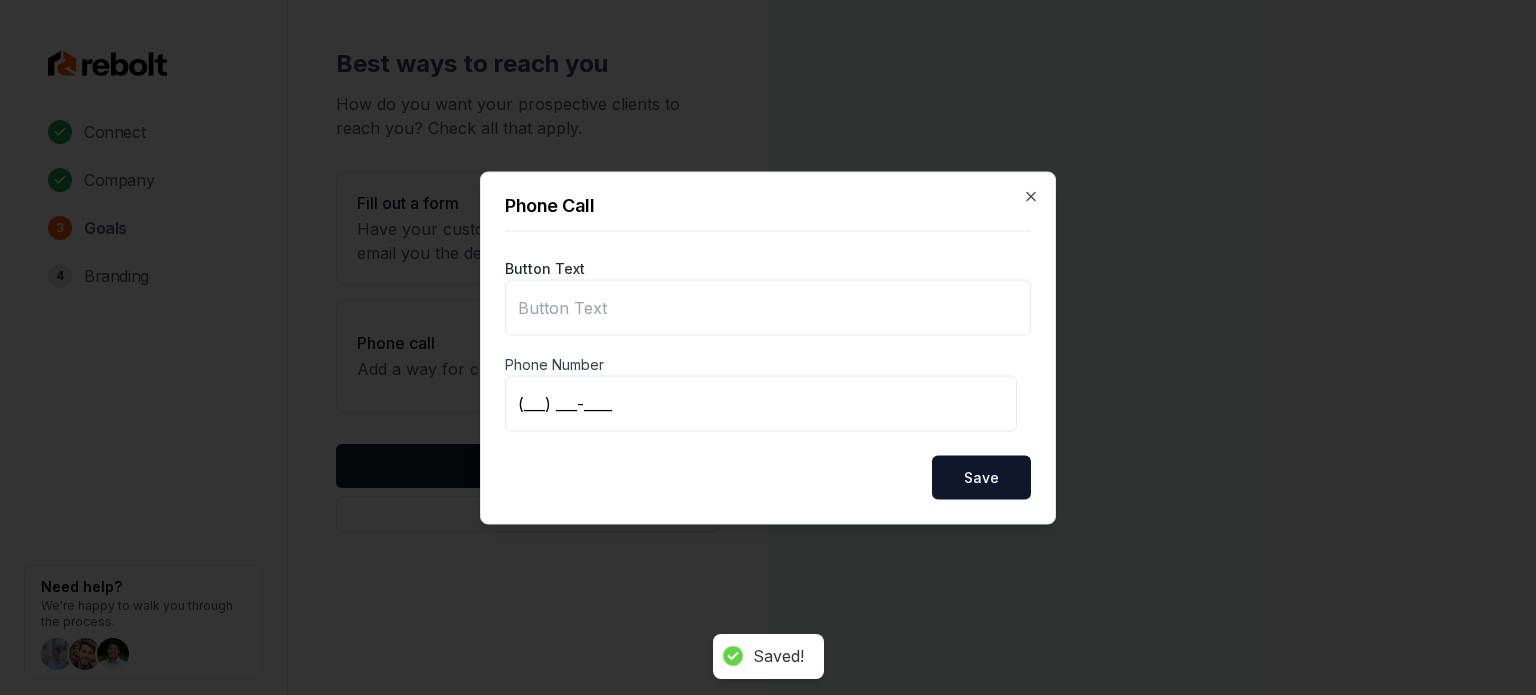 type on "Call us" 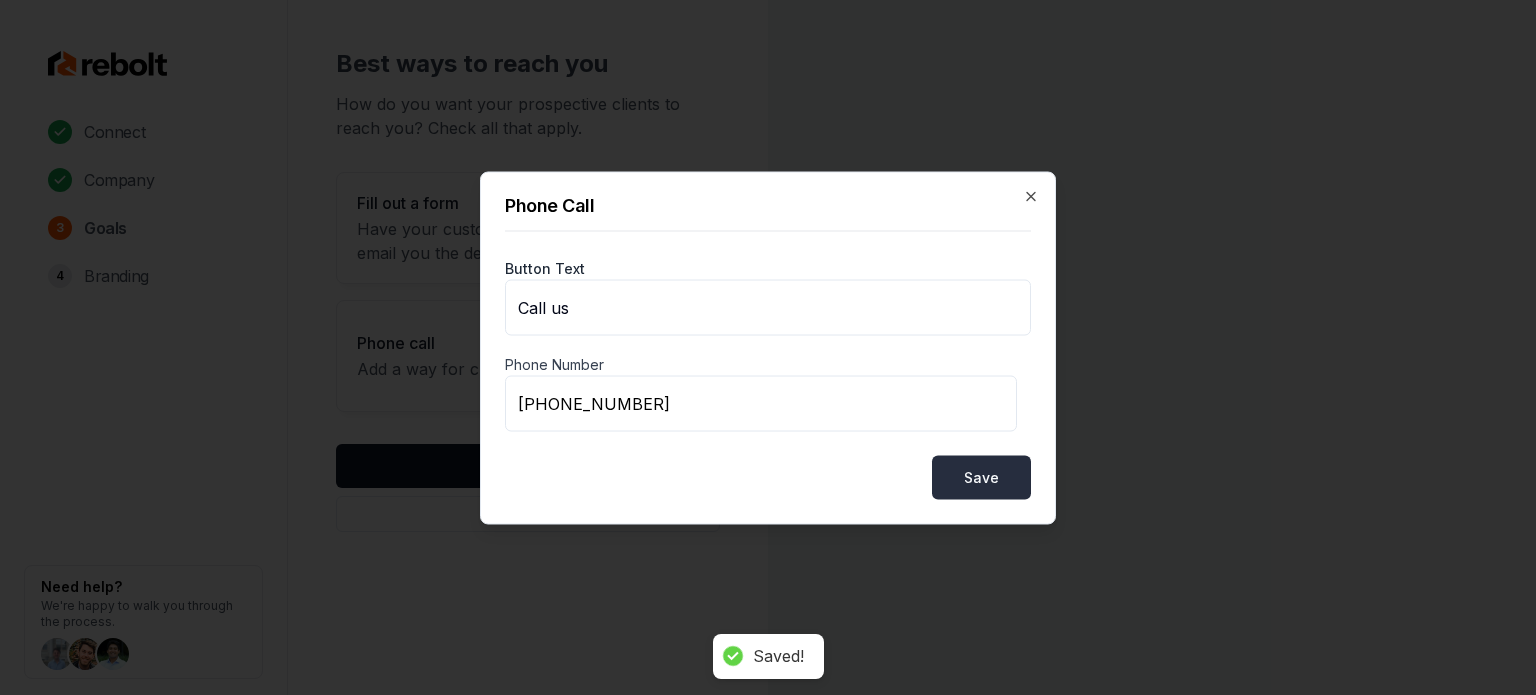 click on "Save" at bounding box center (981, 477) 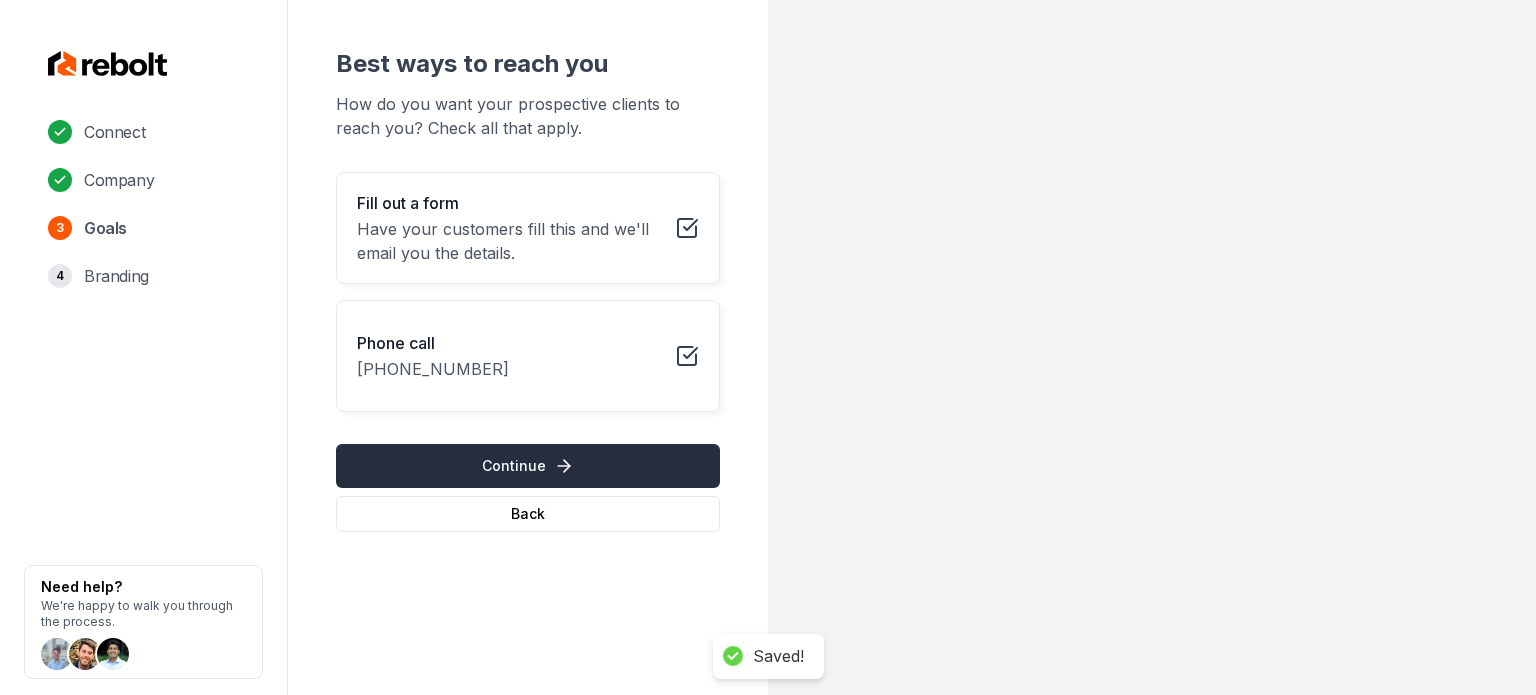 click on "Continue" at bounding box center (528, 466) 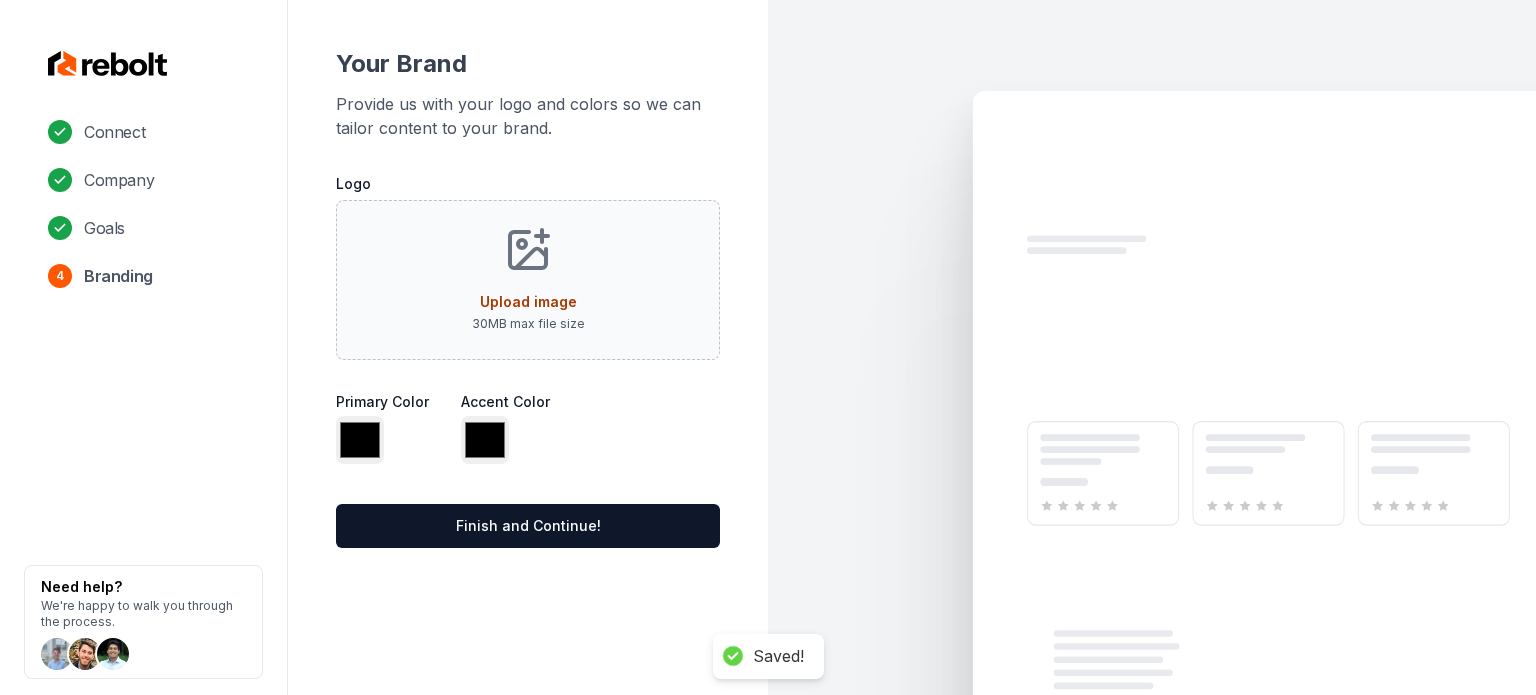 type on "*******" 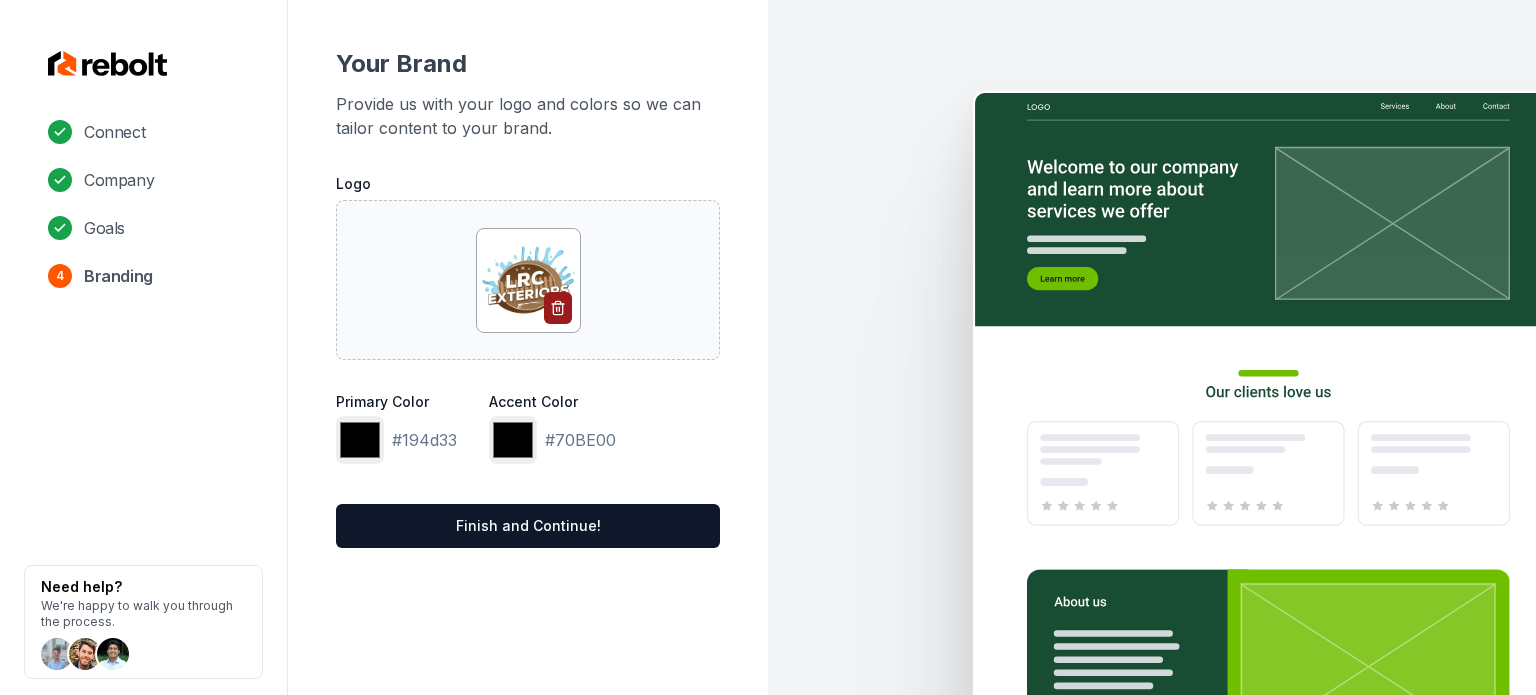 drag, startPoint x: 624, startPoint y: 143, endPoint x: 447, endPoint y: 365, distance: 283.9243 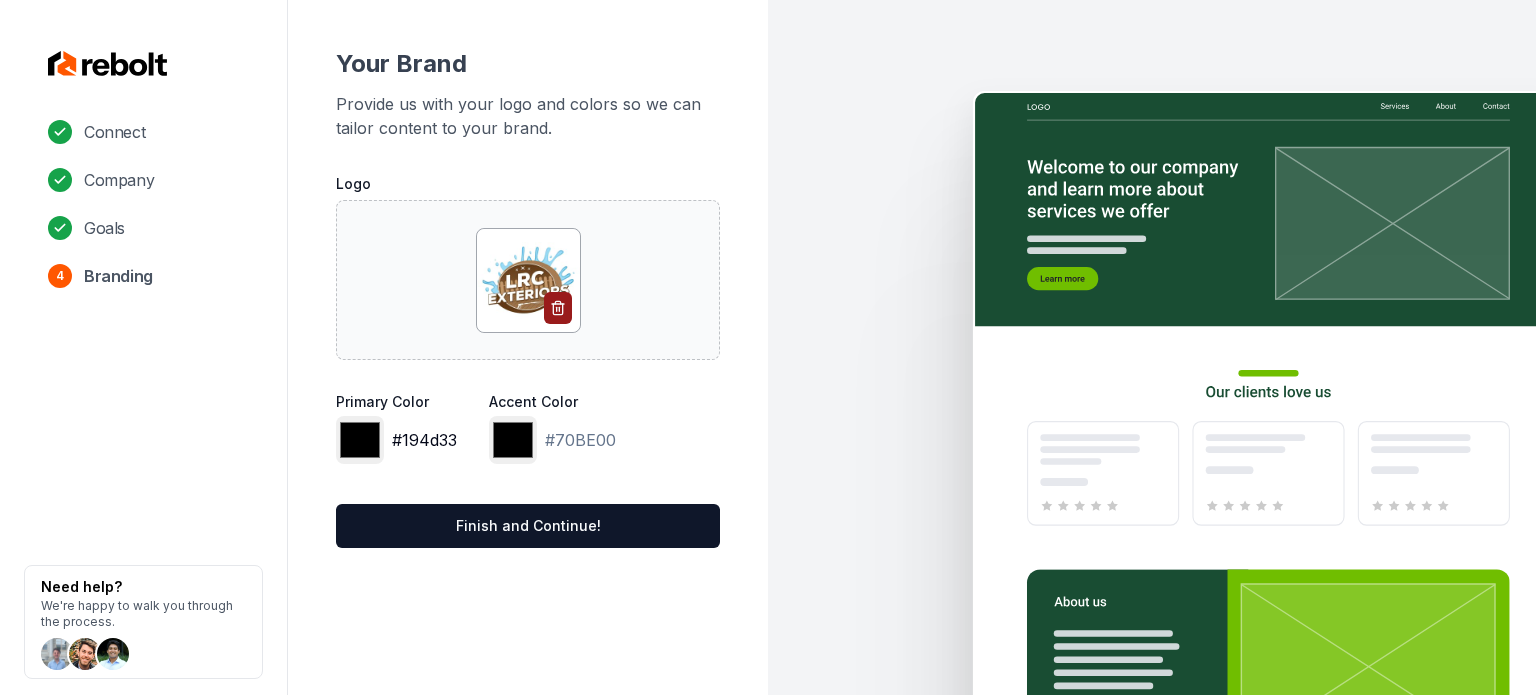 click on "*******" at bounding box center (360, 440) 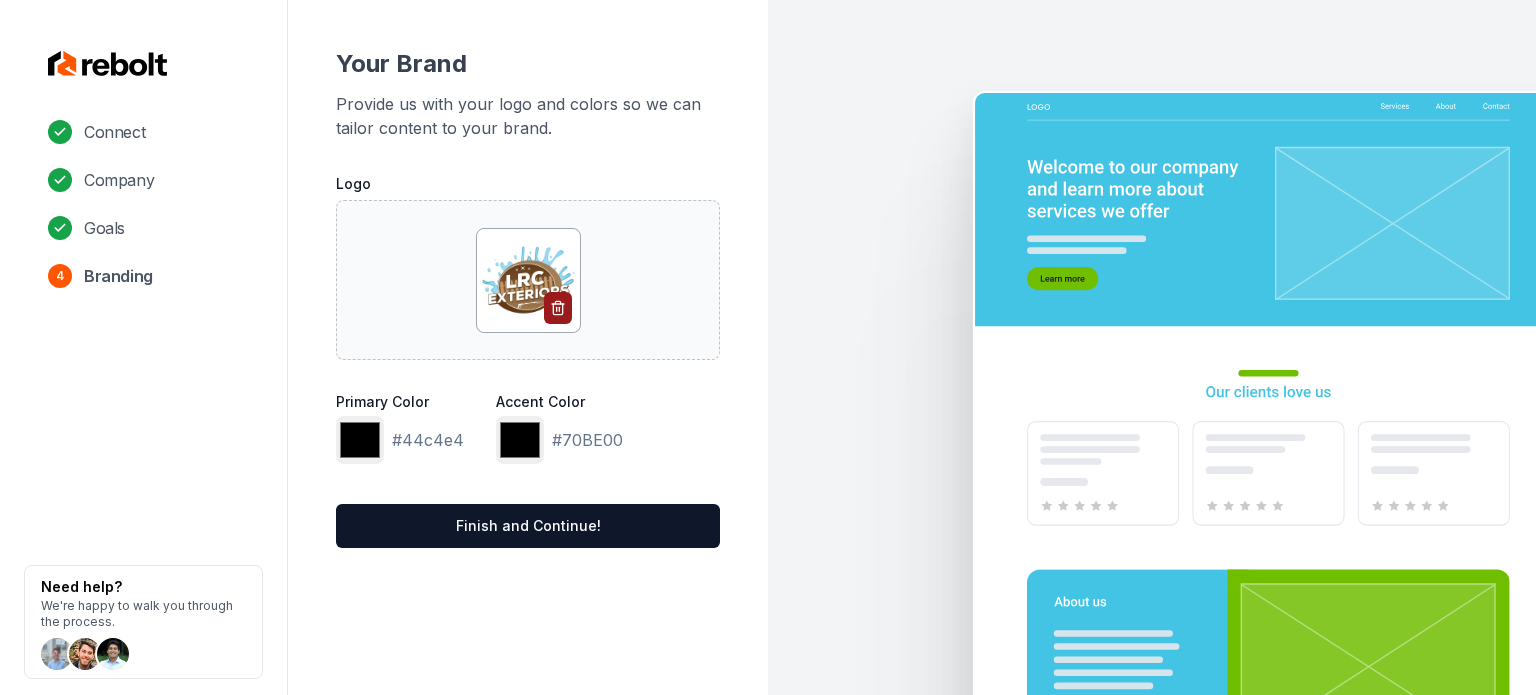 type on "*******" 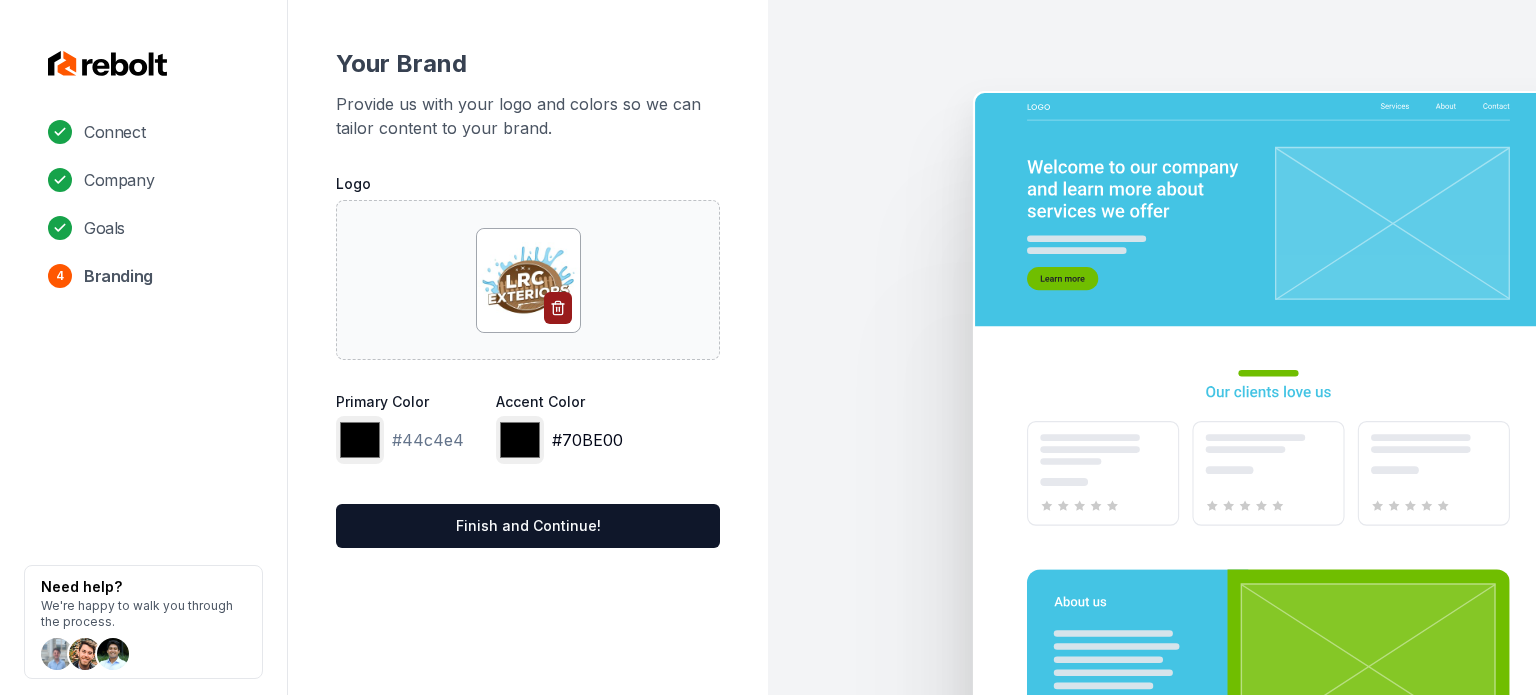 click on "*******" at bounding box center [520, 440] 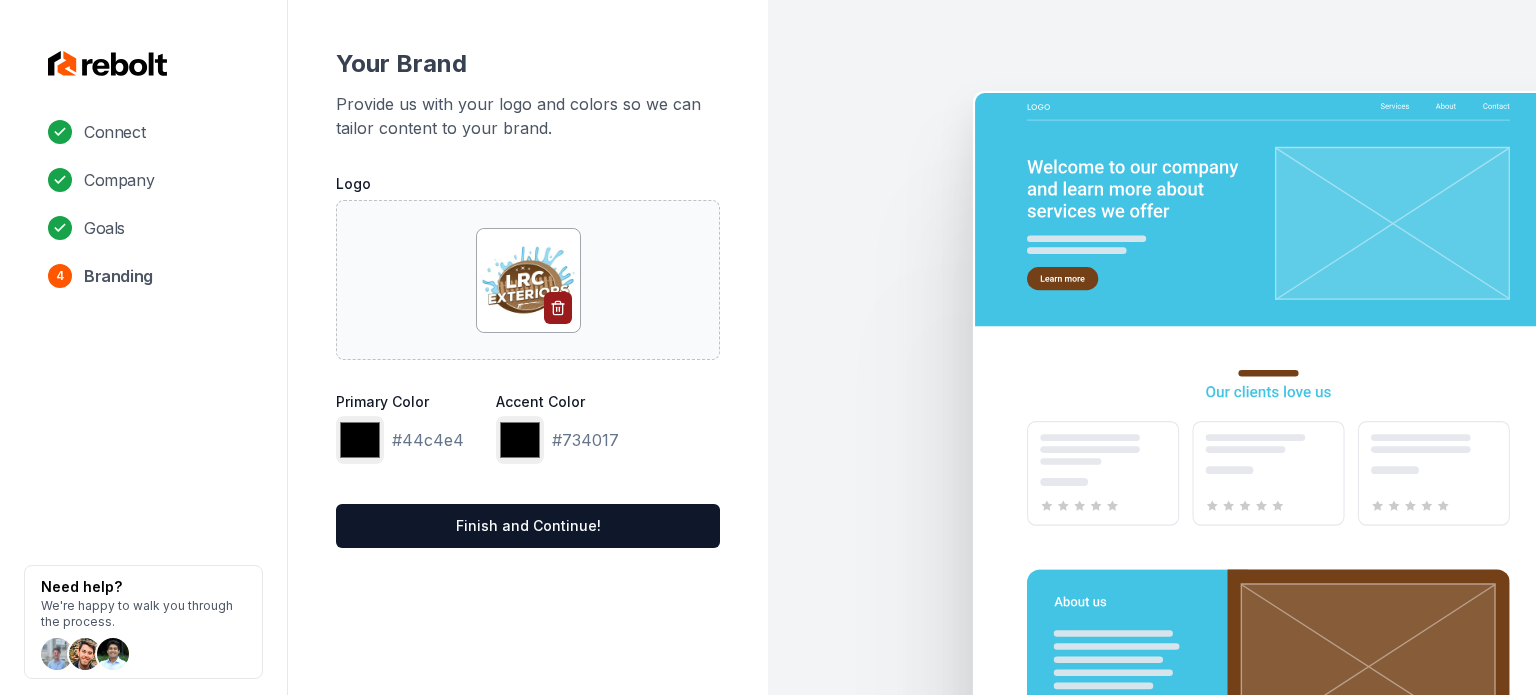 type on "*******" 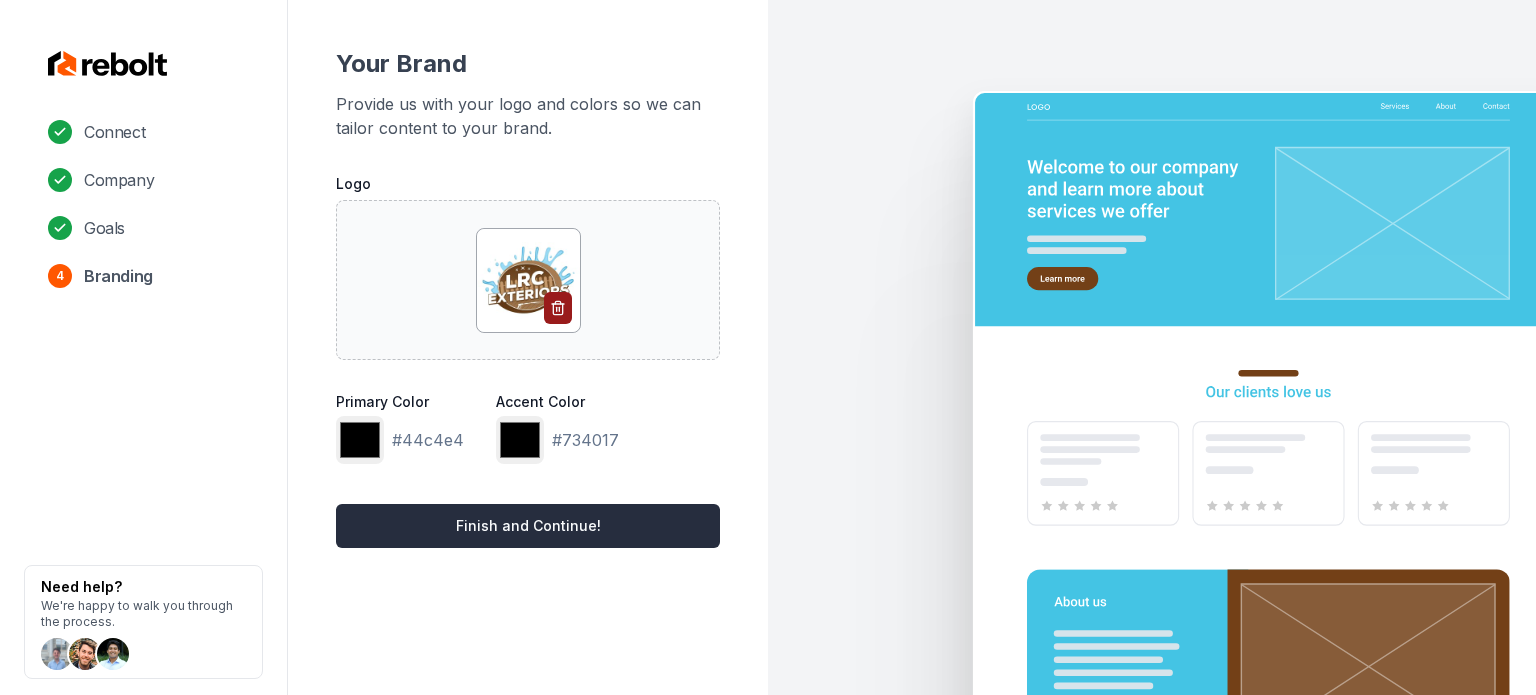 click on "Finish and Continue!" at bounding box center [528, 526] 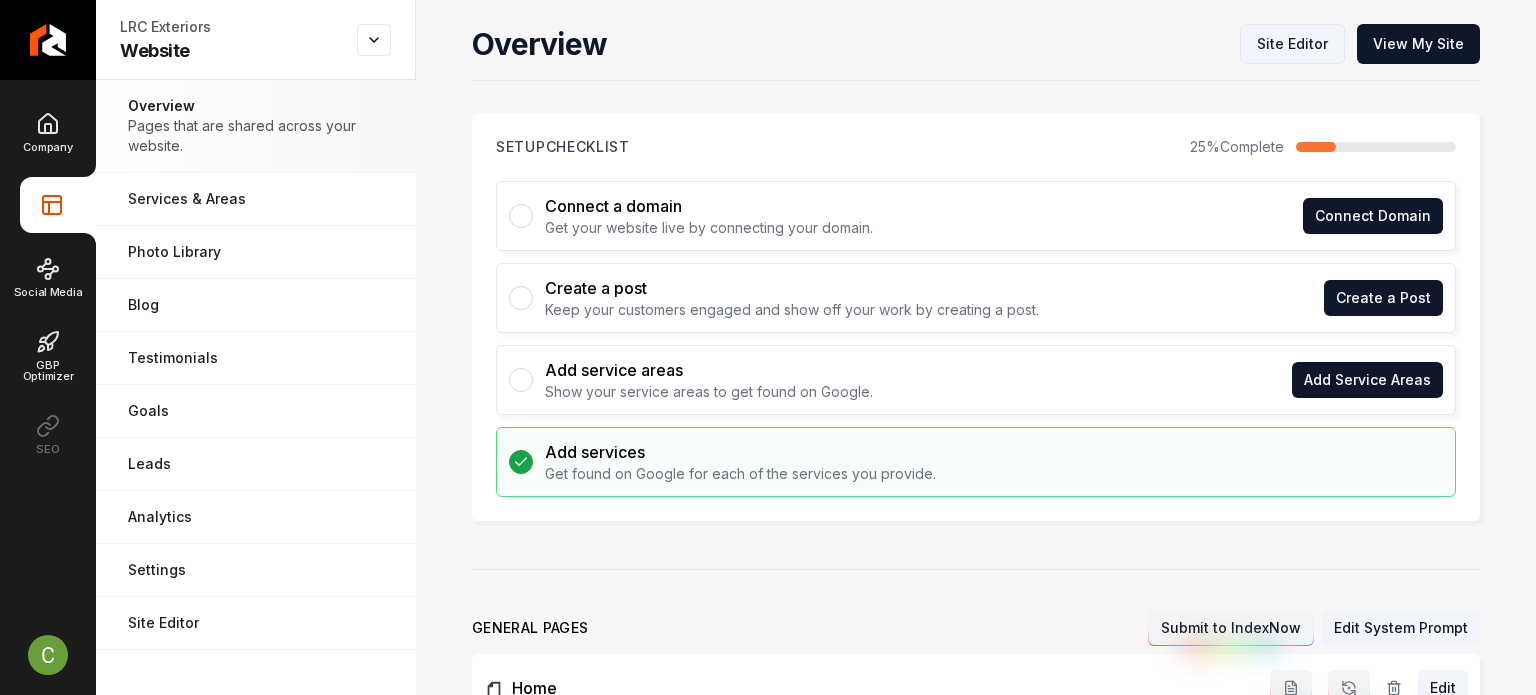 click on "Site Editor" at bounding box center [1292, 44] 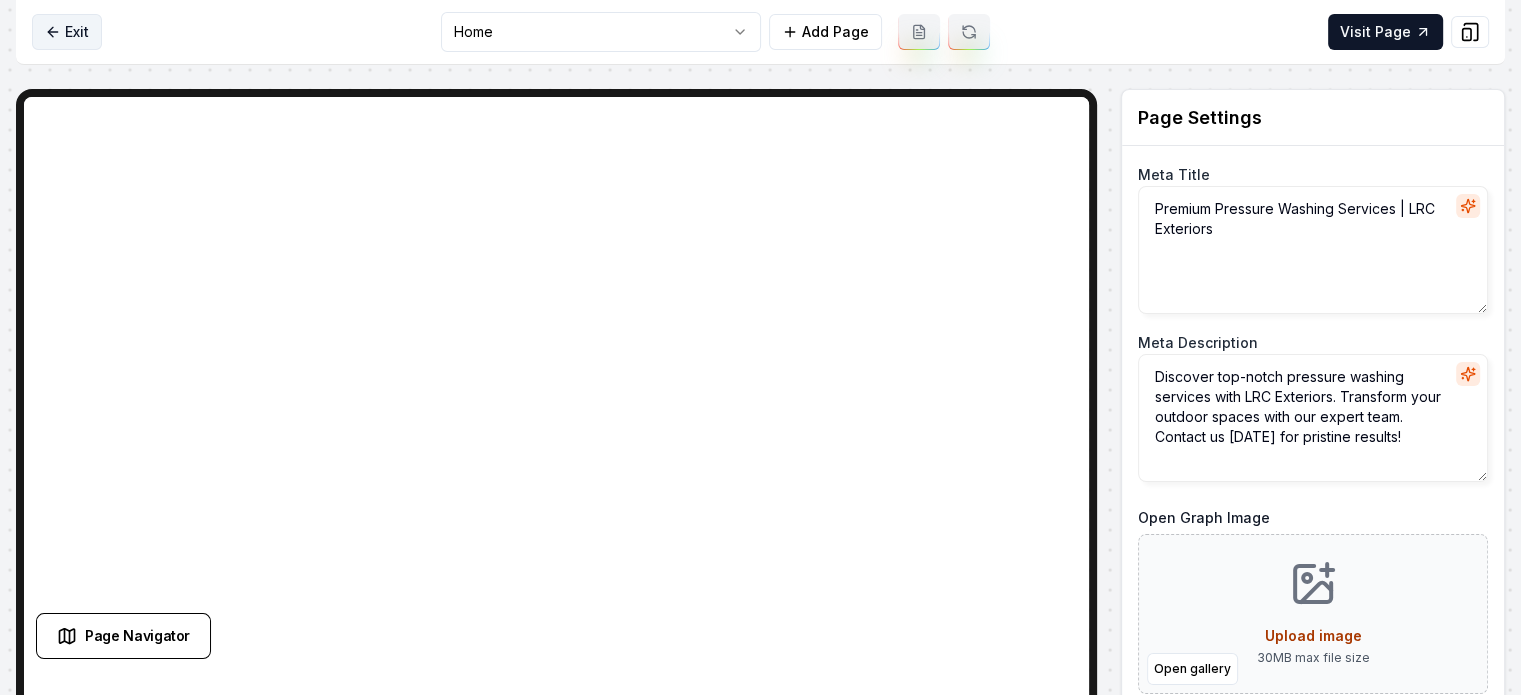 click on "Exit" at bounding box center [67, 32] 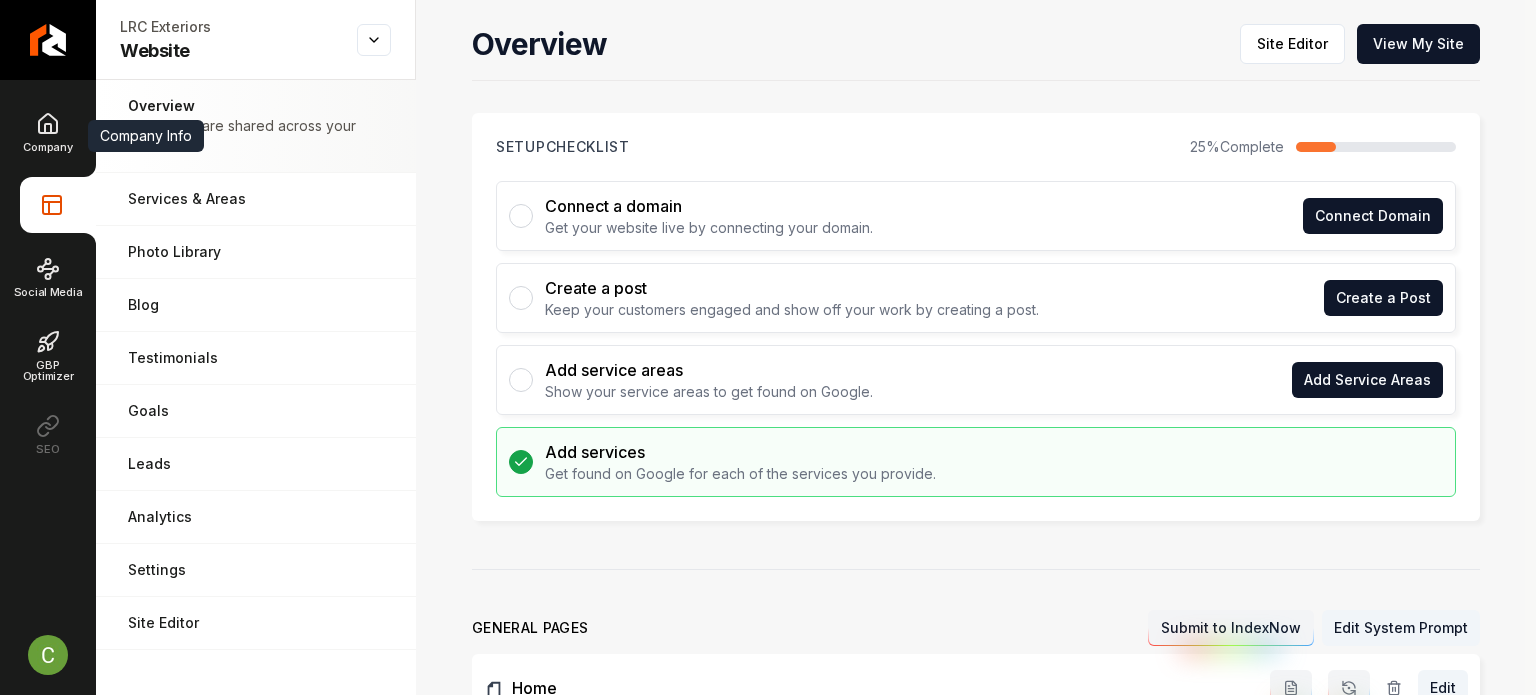 click on "Company Company Info   Company Info   Website Social Media GBP Optimizer SEO" at bounding box center (48, 283) 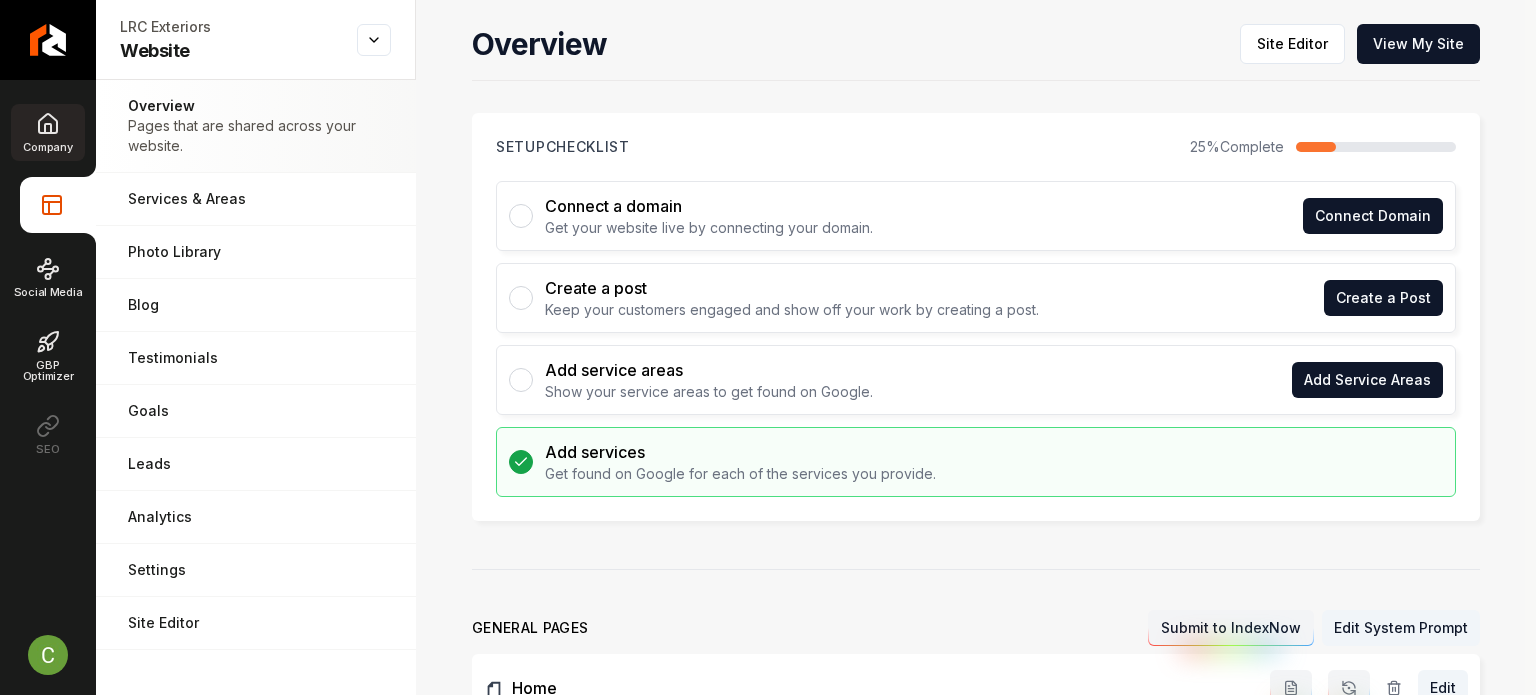 click on "Company" at bounding box center [47, 147] 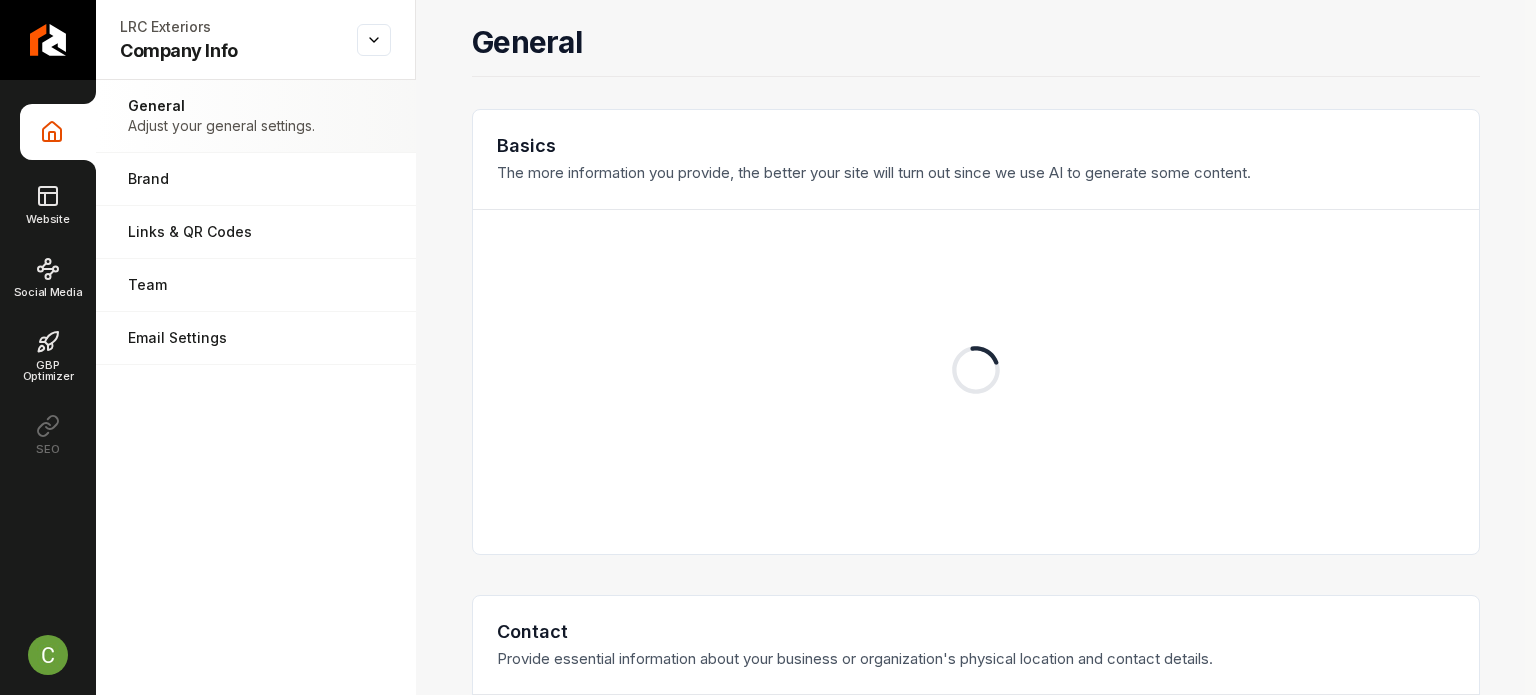 click on "Brand" at bounding box center (256, 179) 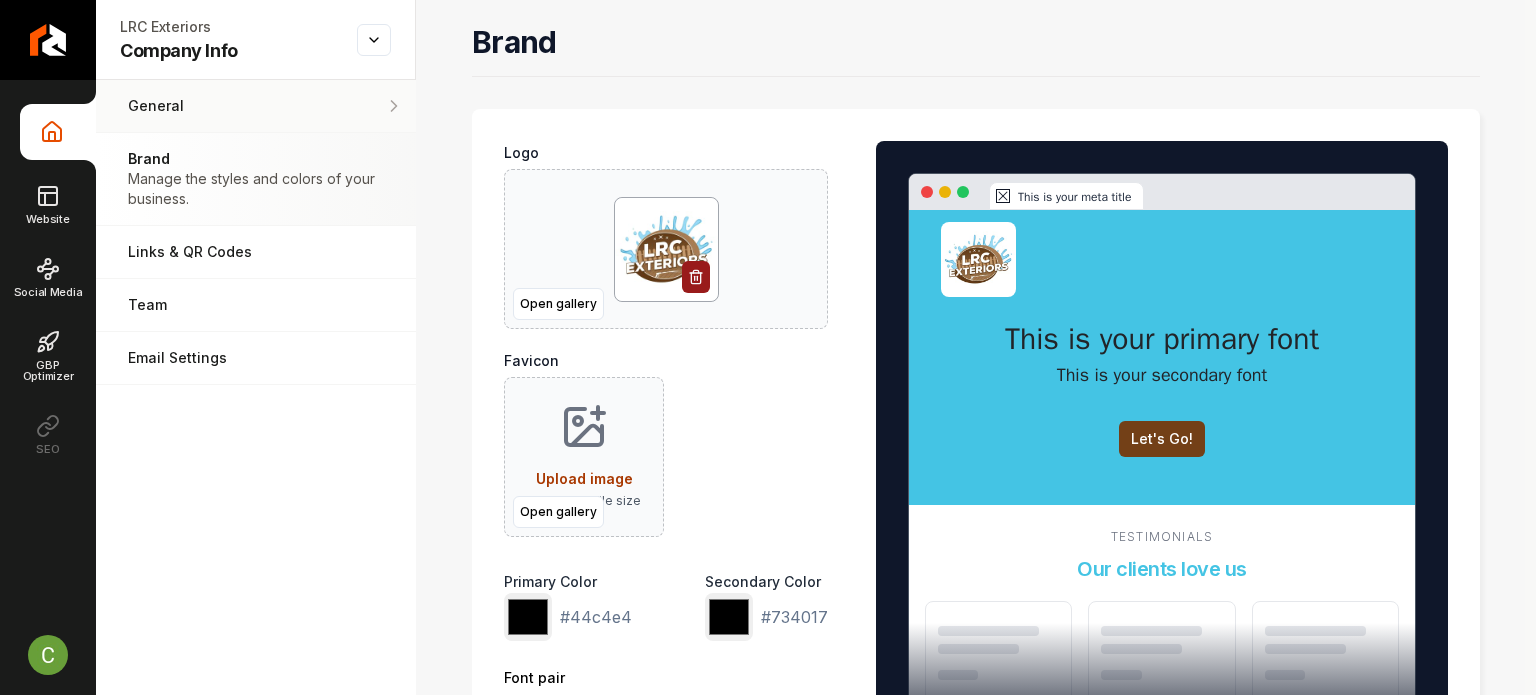click on "General Adjust your general settings." at bounding box center (256, 106) 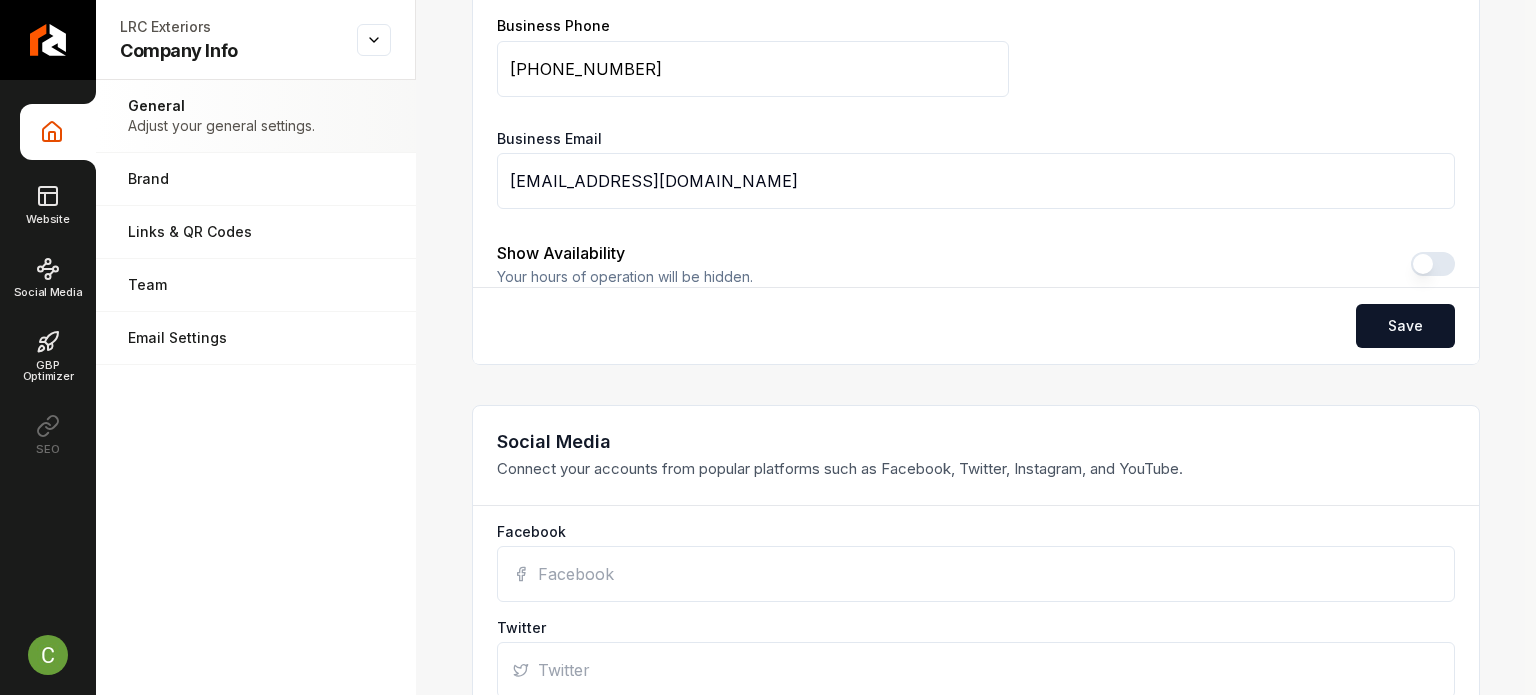scroll, scrollTop: 1064, scrollLeft: 0, axis: vertical 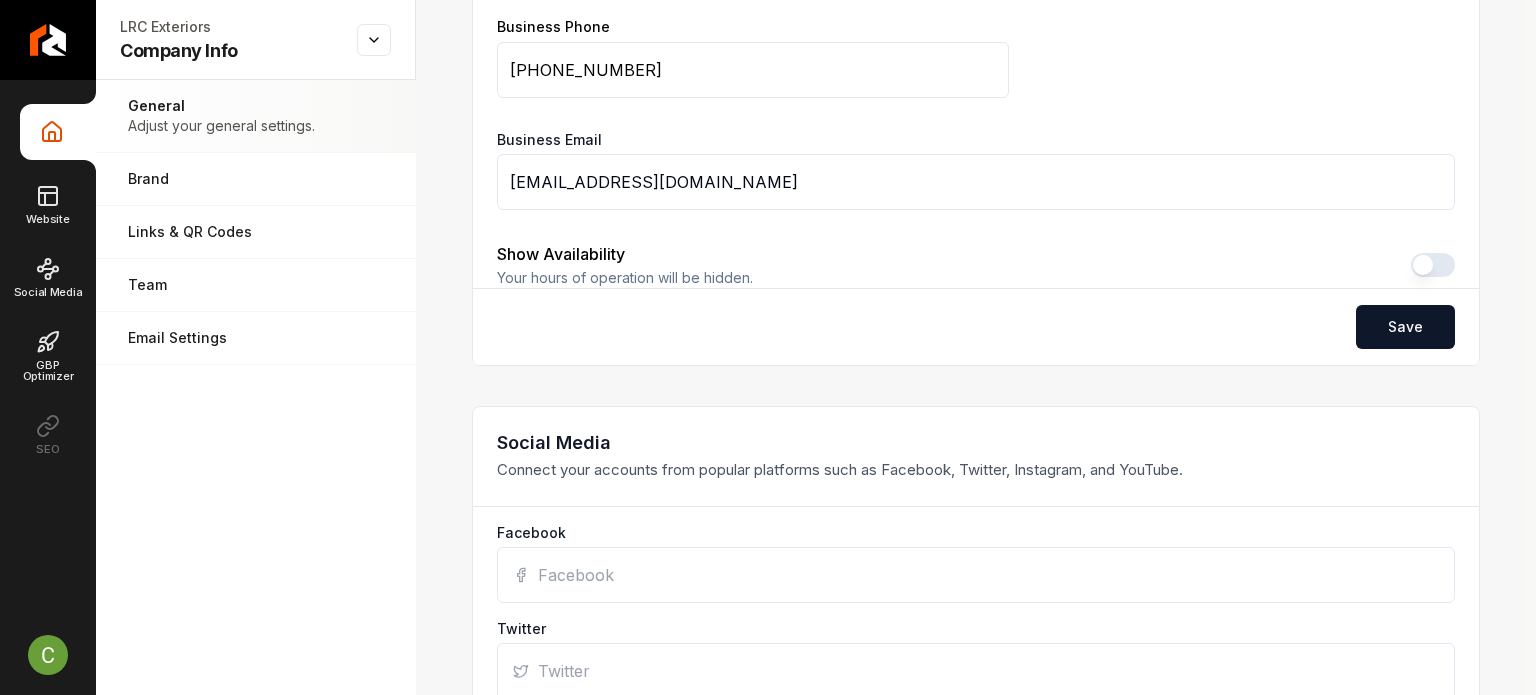click on "Facebook" at bounding box center [976, 575] 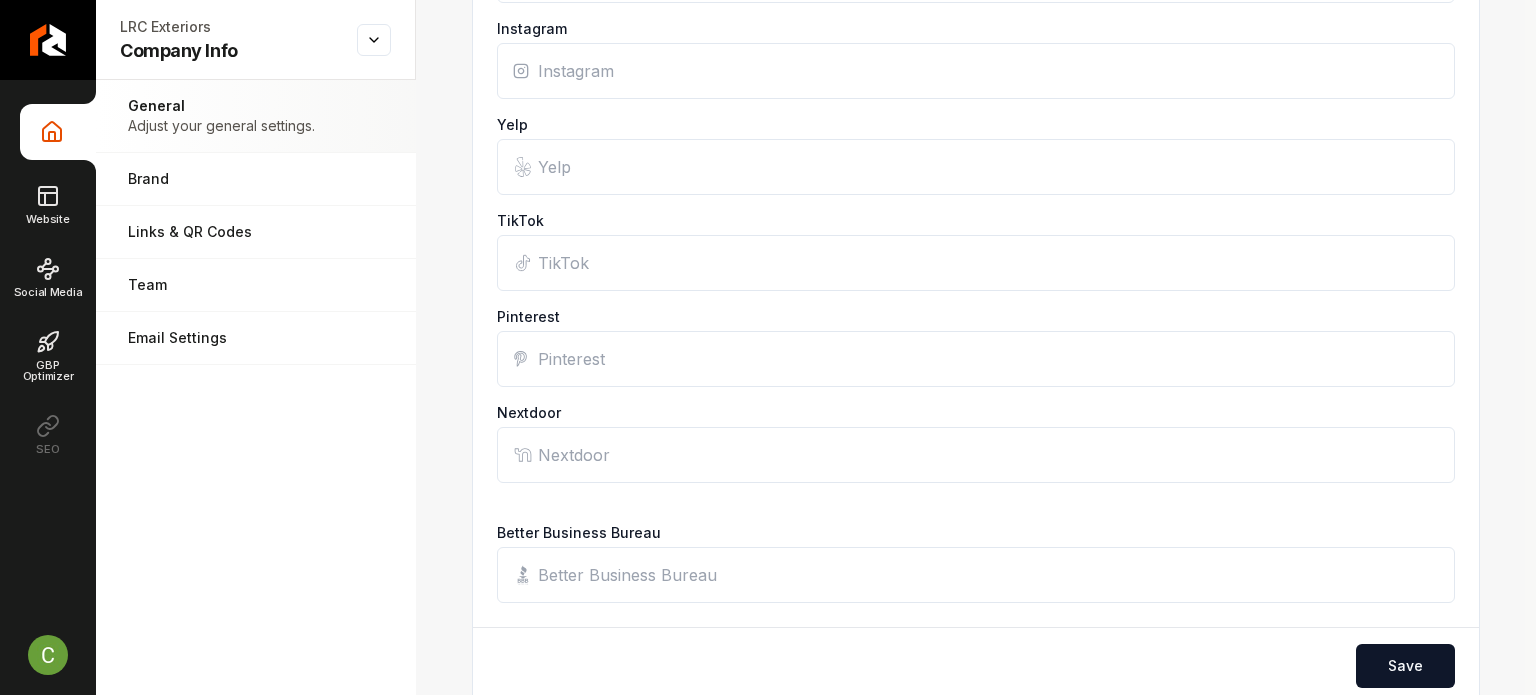 scroll, scrollTop: 2064, scrollLeft: 0, axis: vertical 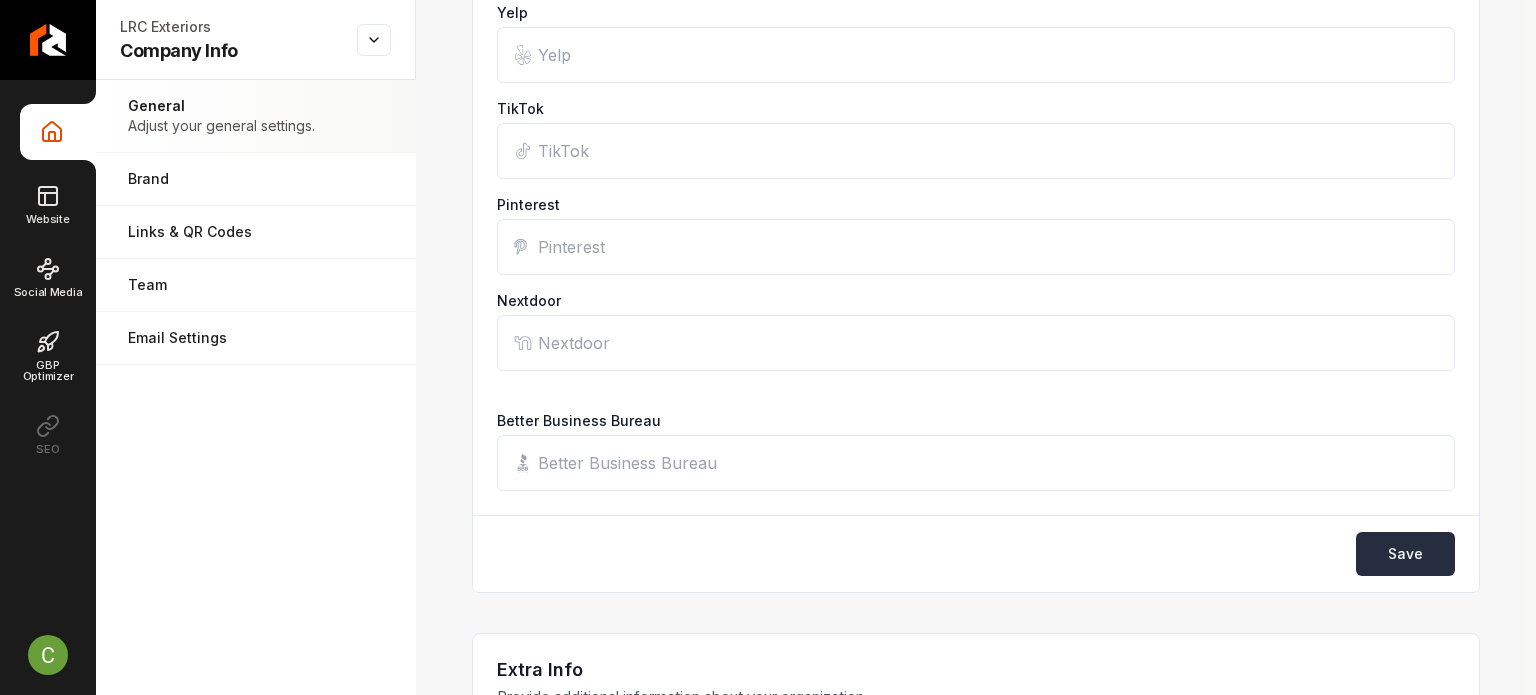 type on "https://www.facebook.com/LRCExteriors/" 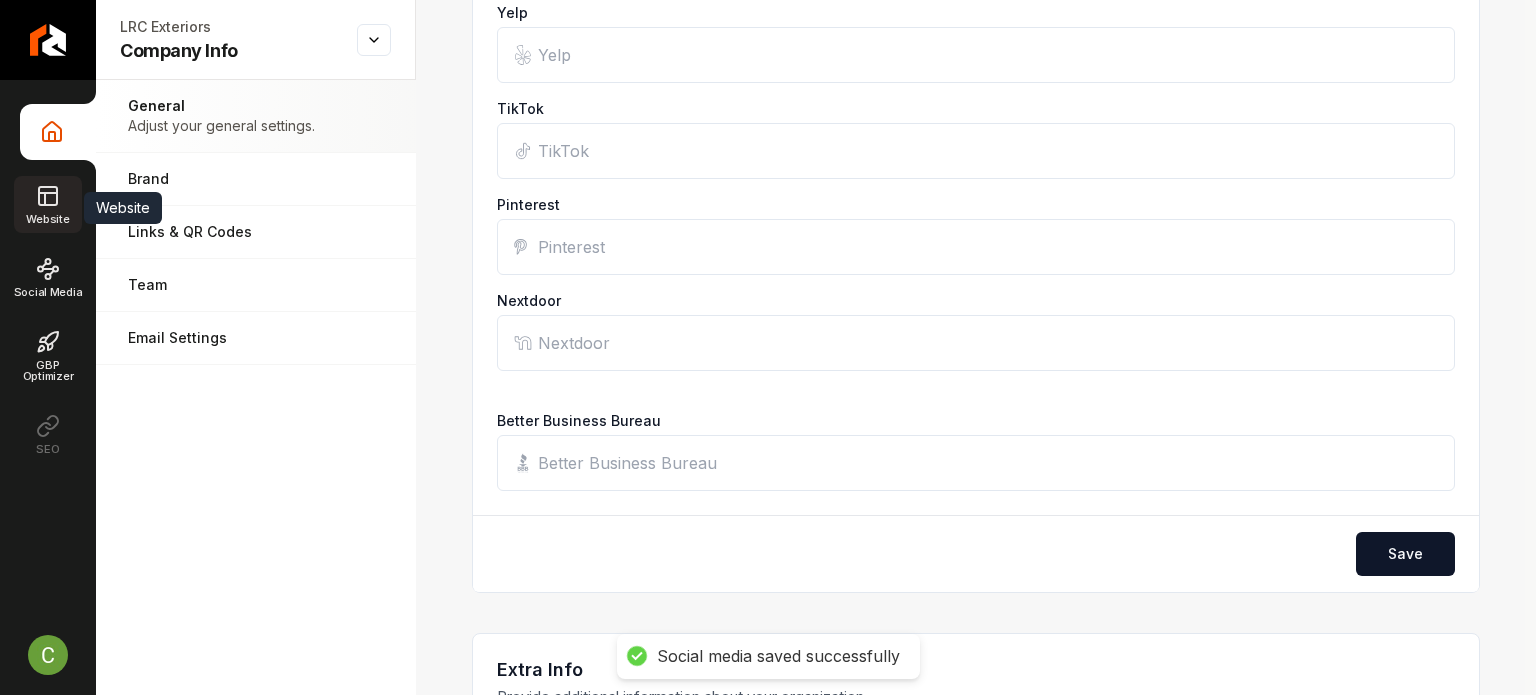 click on "Website" at bounding box center [47, 204] 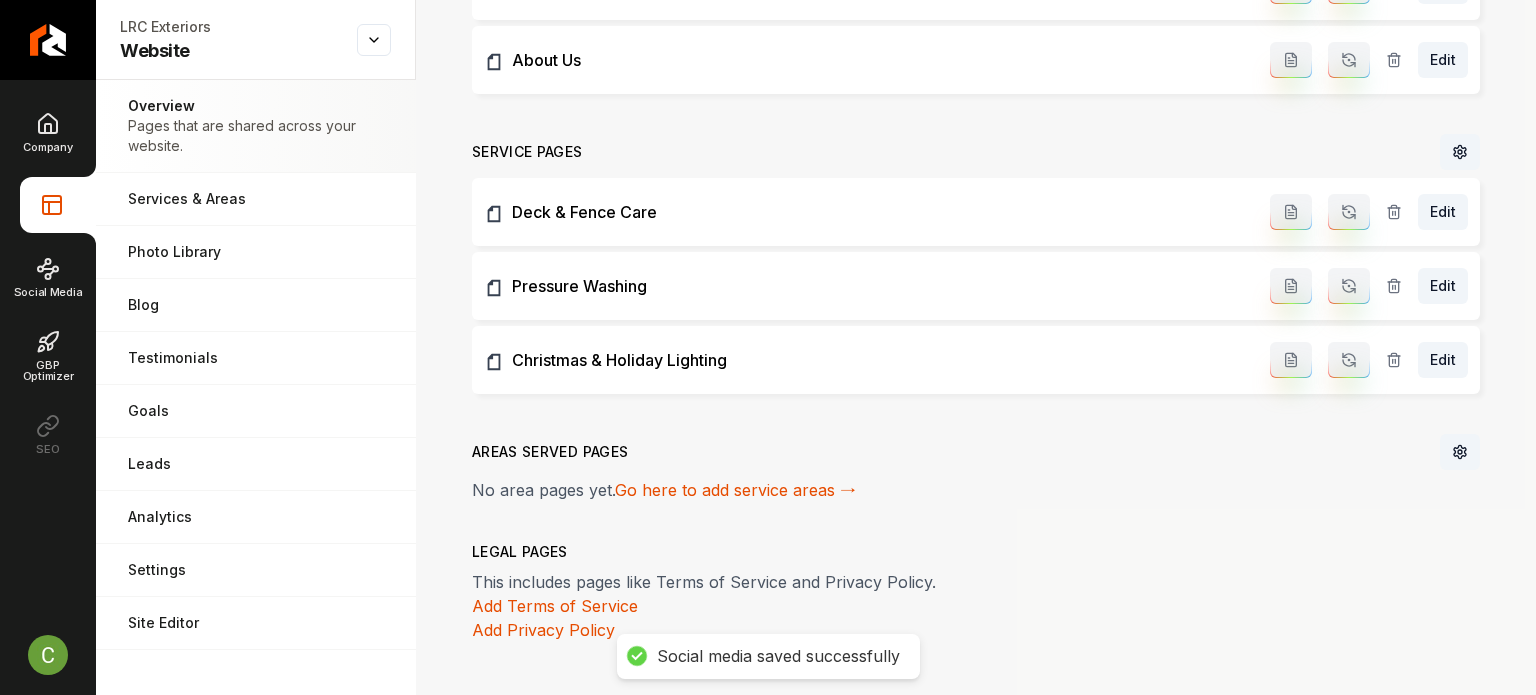 scroll, scrollTop: 800, scrollLeft: 0, axis: vertical 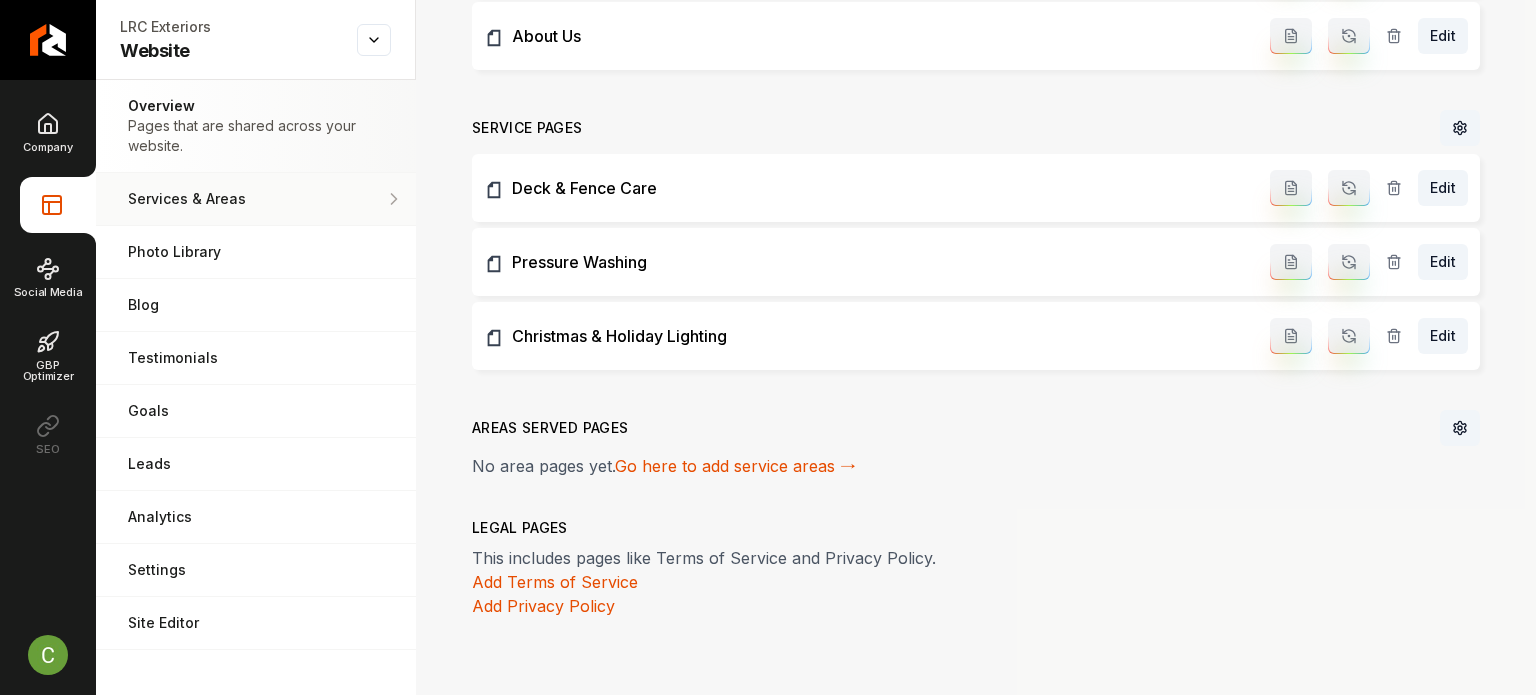 click on "Services & Areas Adjust your services and areas of expertise." at bounding box center [256, 199] 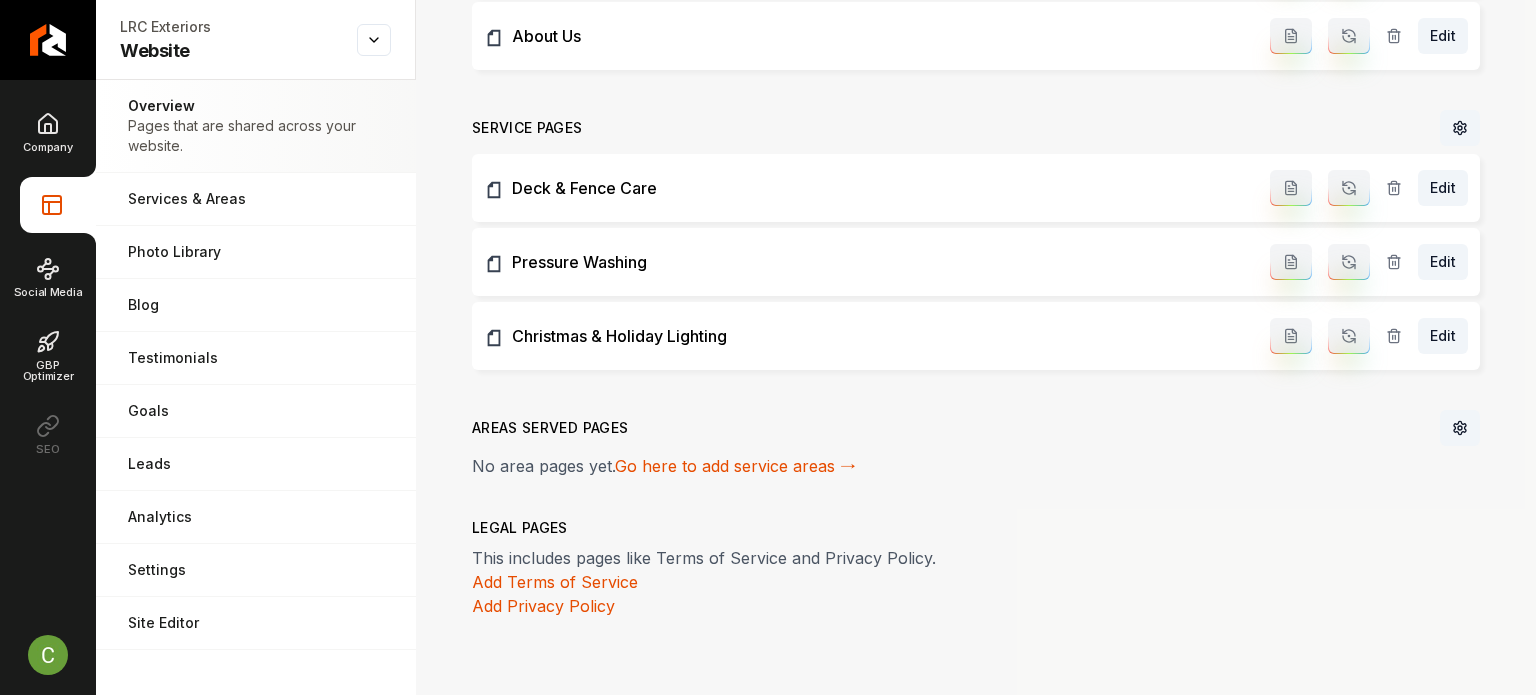 scroll, scrollTop: 0, scrollLeft: 0, axis: both 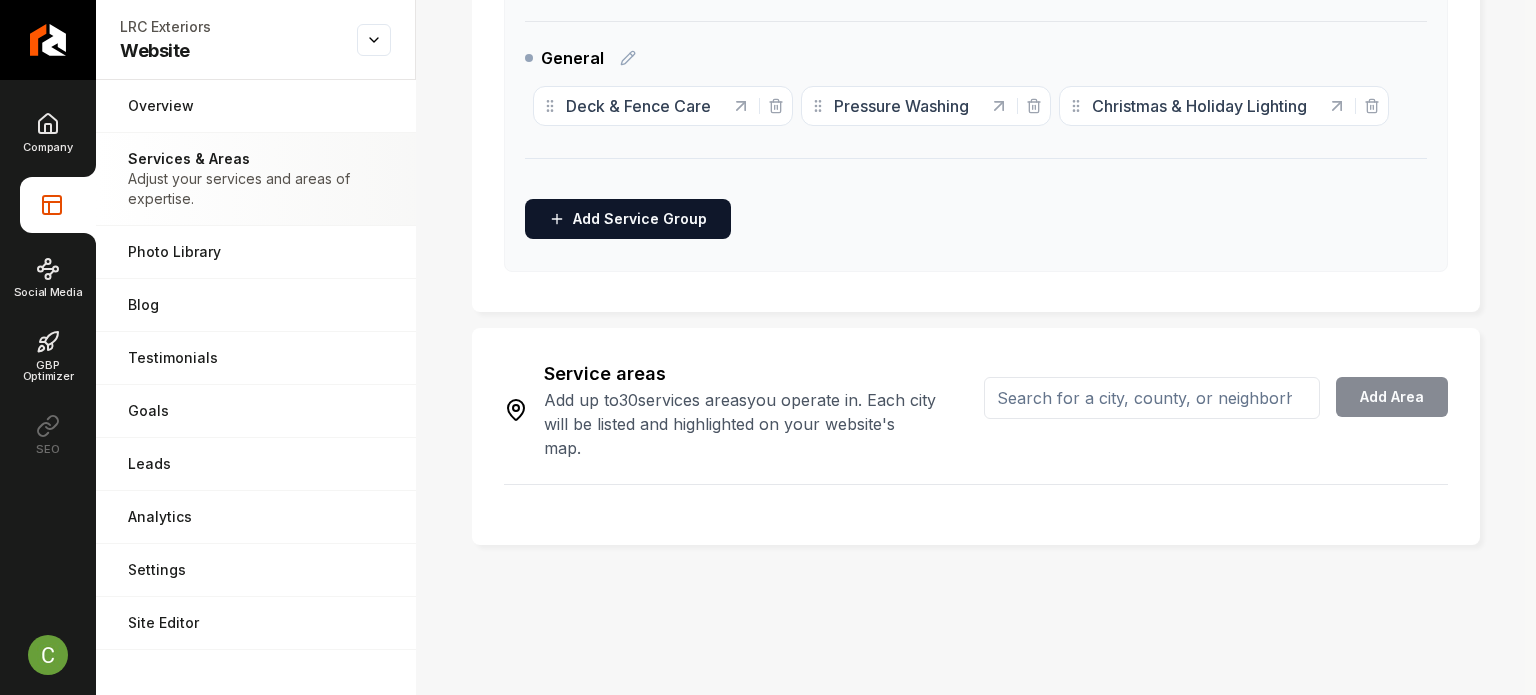 click at bounding box center [1152, 398] 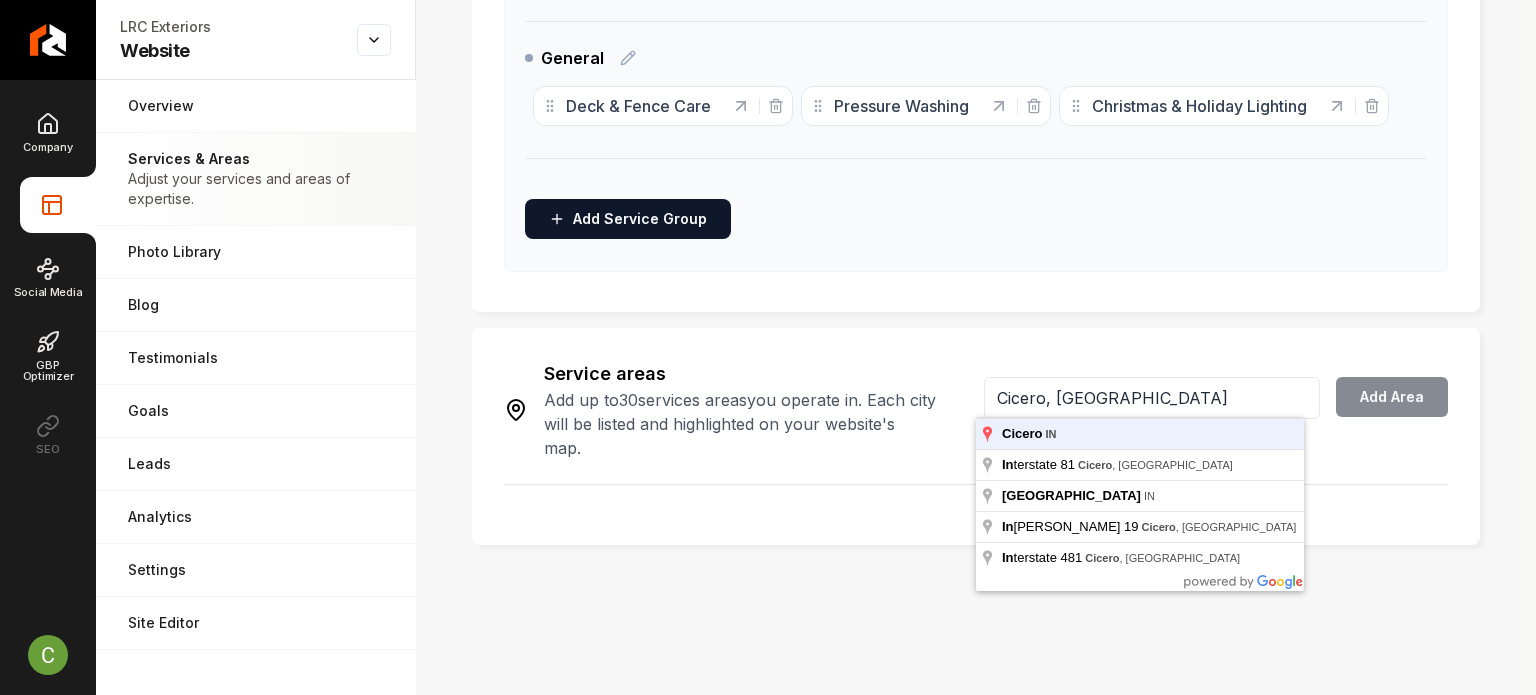 type on "Cicero, IN" 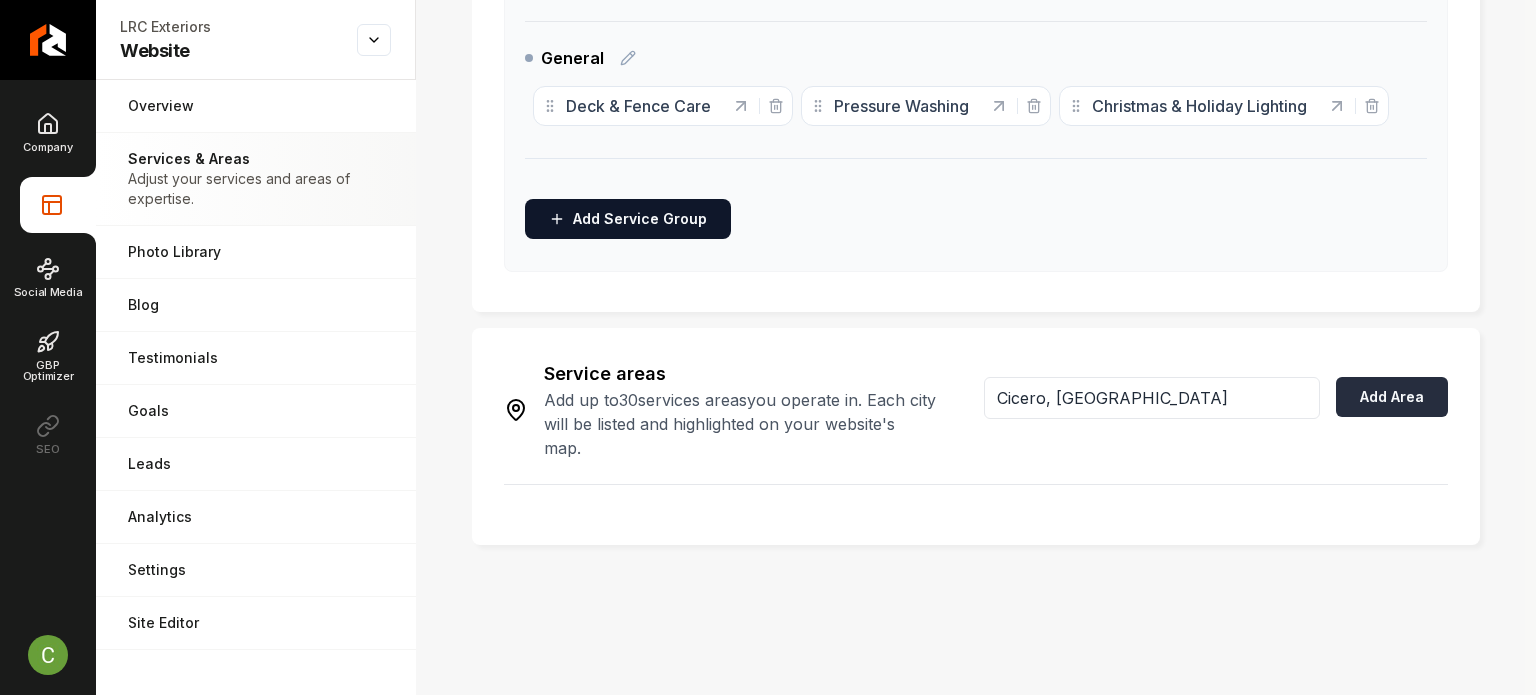 click on "Add Area" at bounding box center [1392, 397] 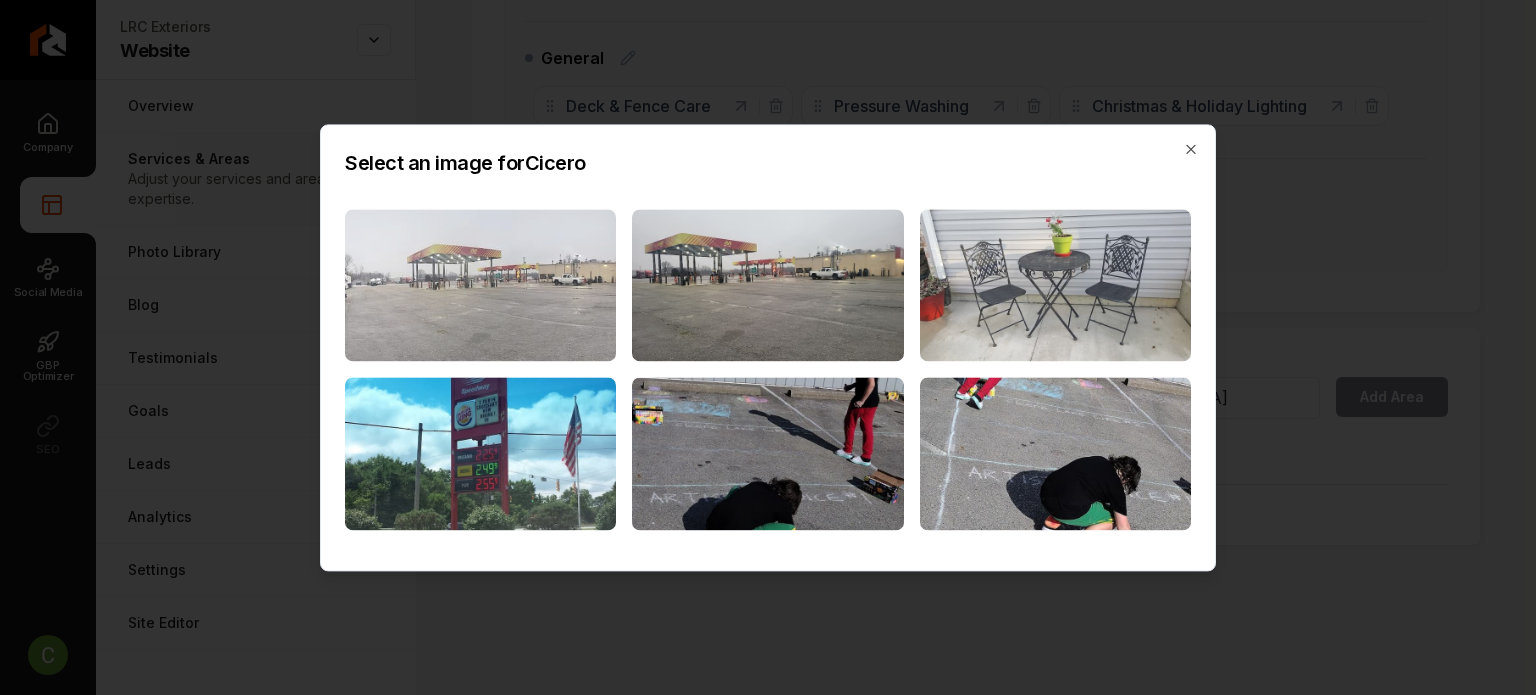 click at bounding box center [480, 285] 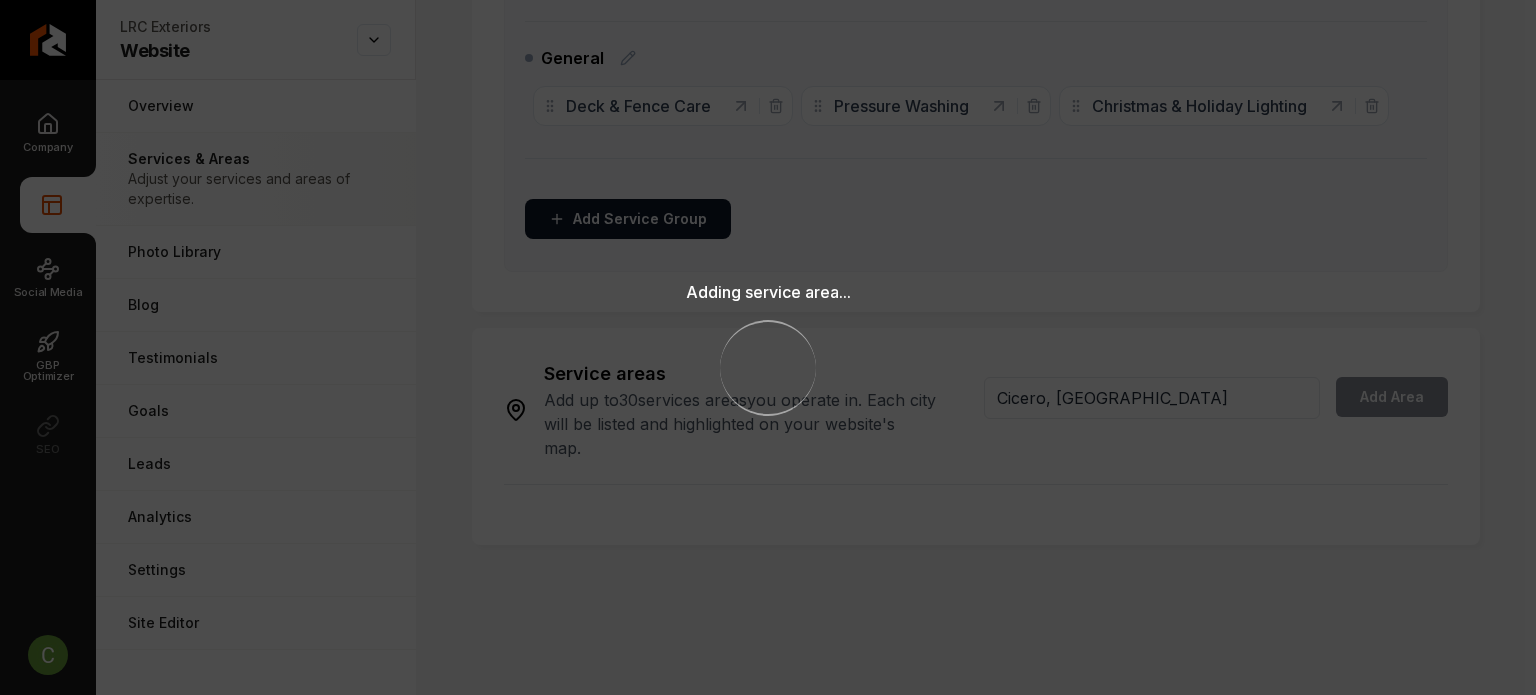 type 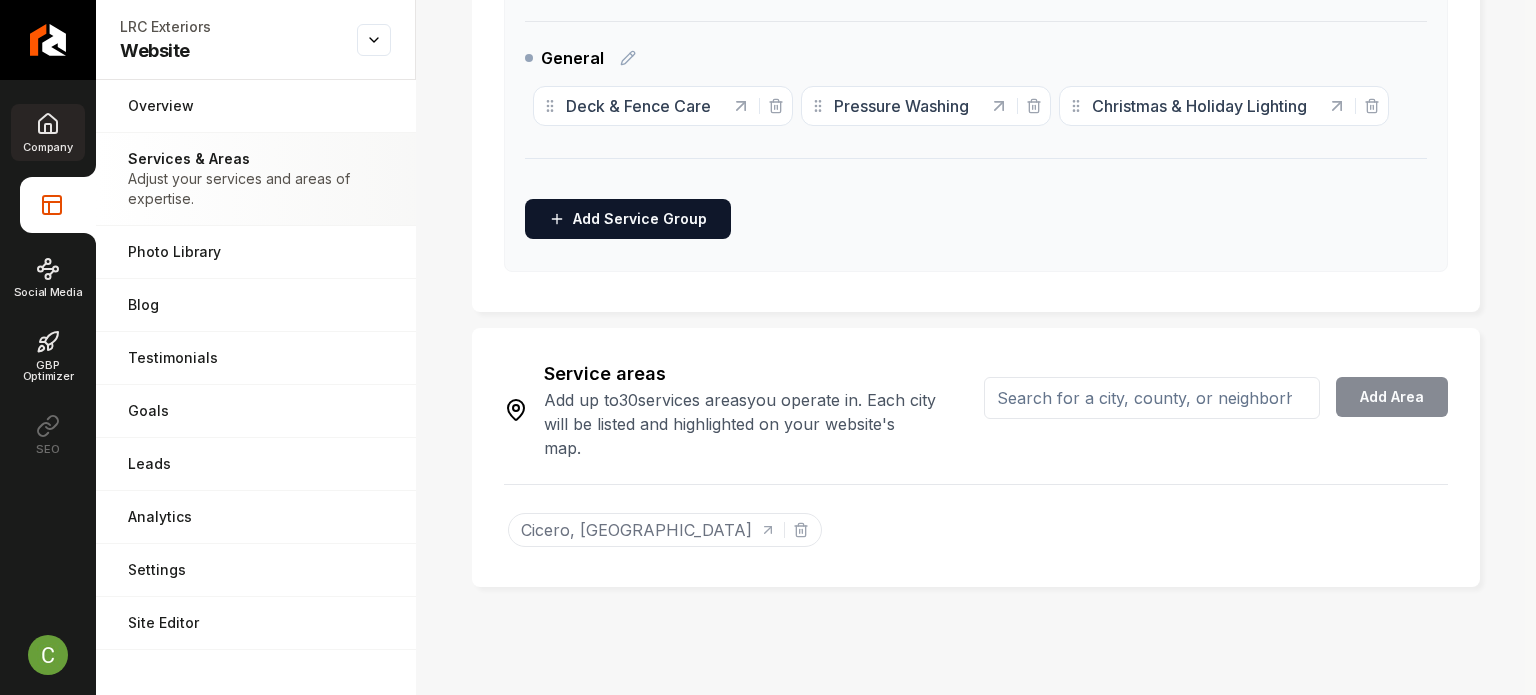 click on "Company" at bounding box center [47, 132] 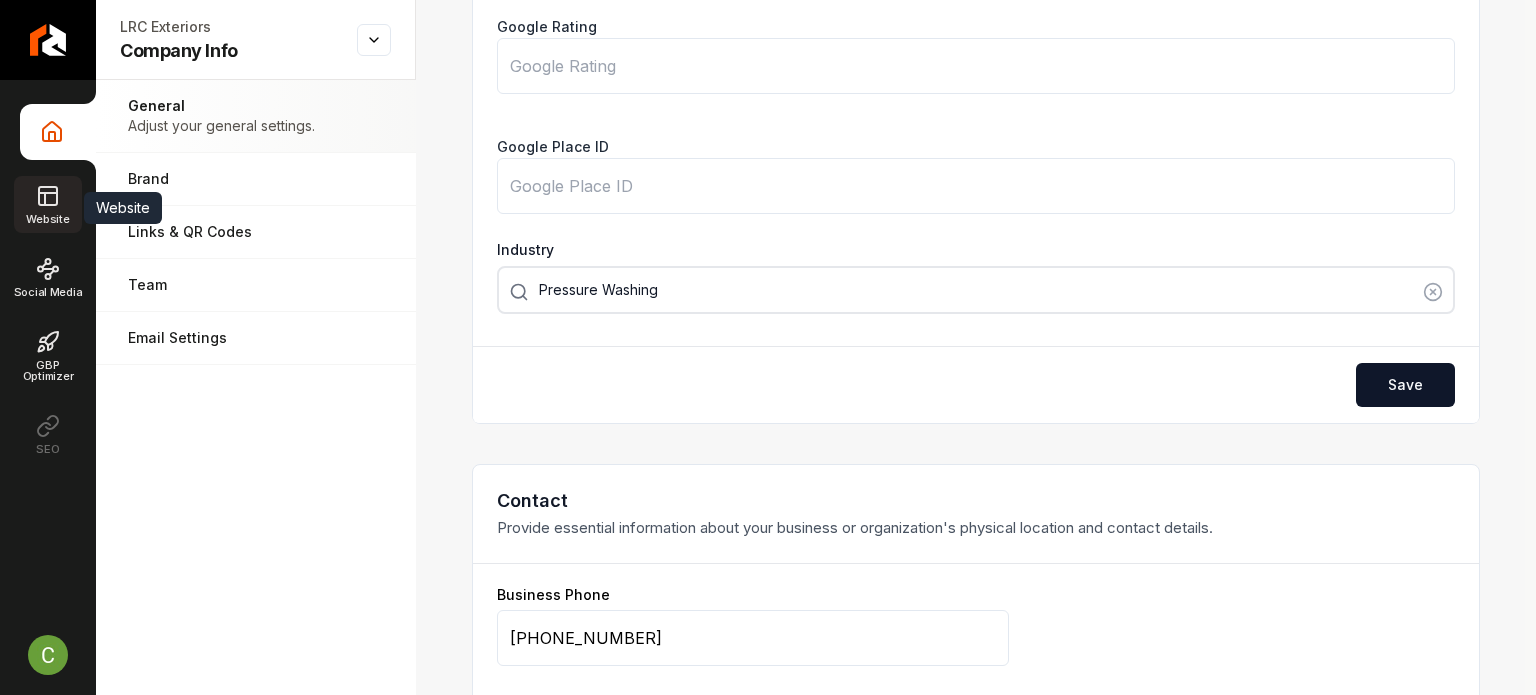 click on "Website" at bounding box center [47, 204] 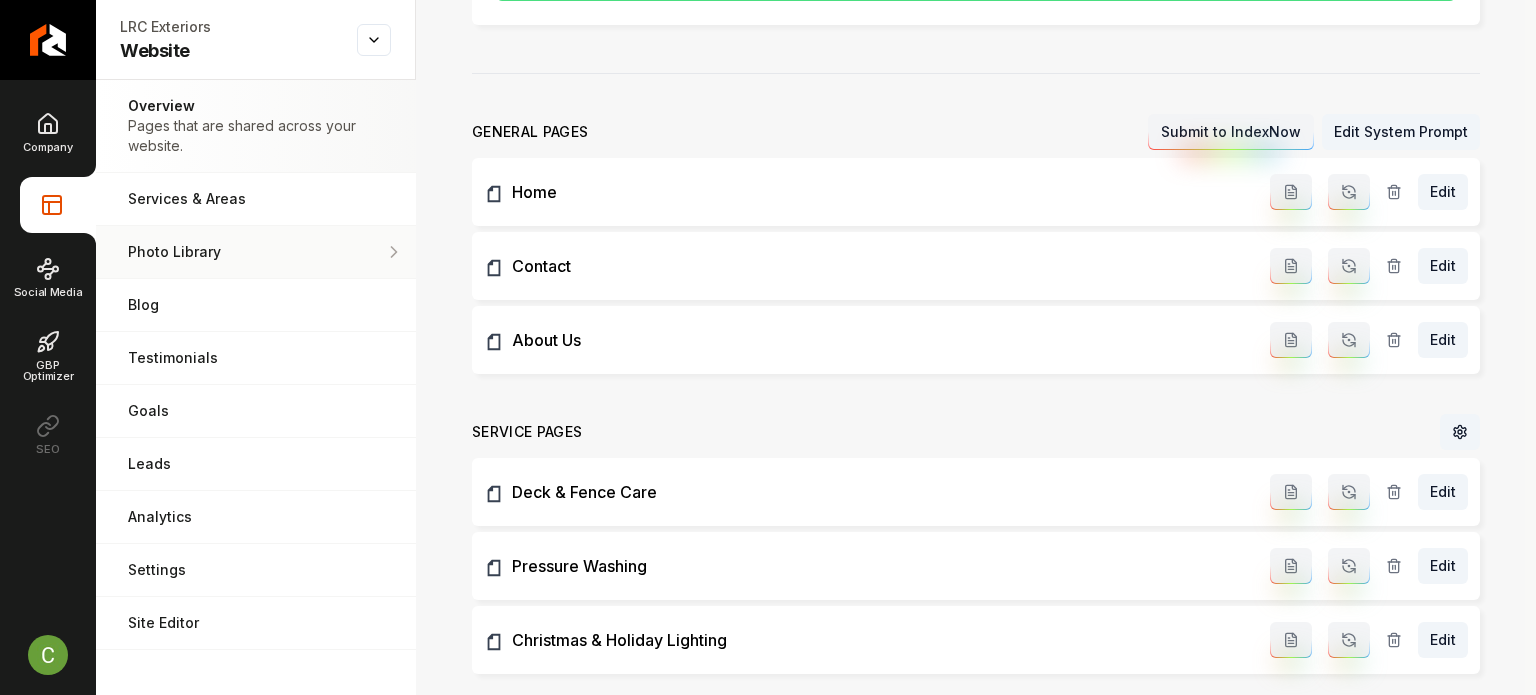 click on "Photo Library" at bounding box center (247, 252) 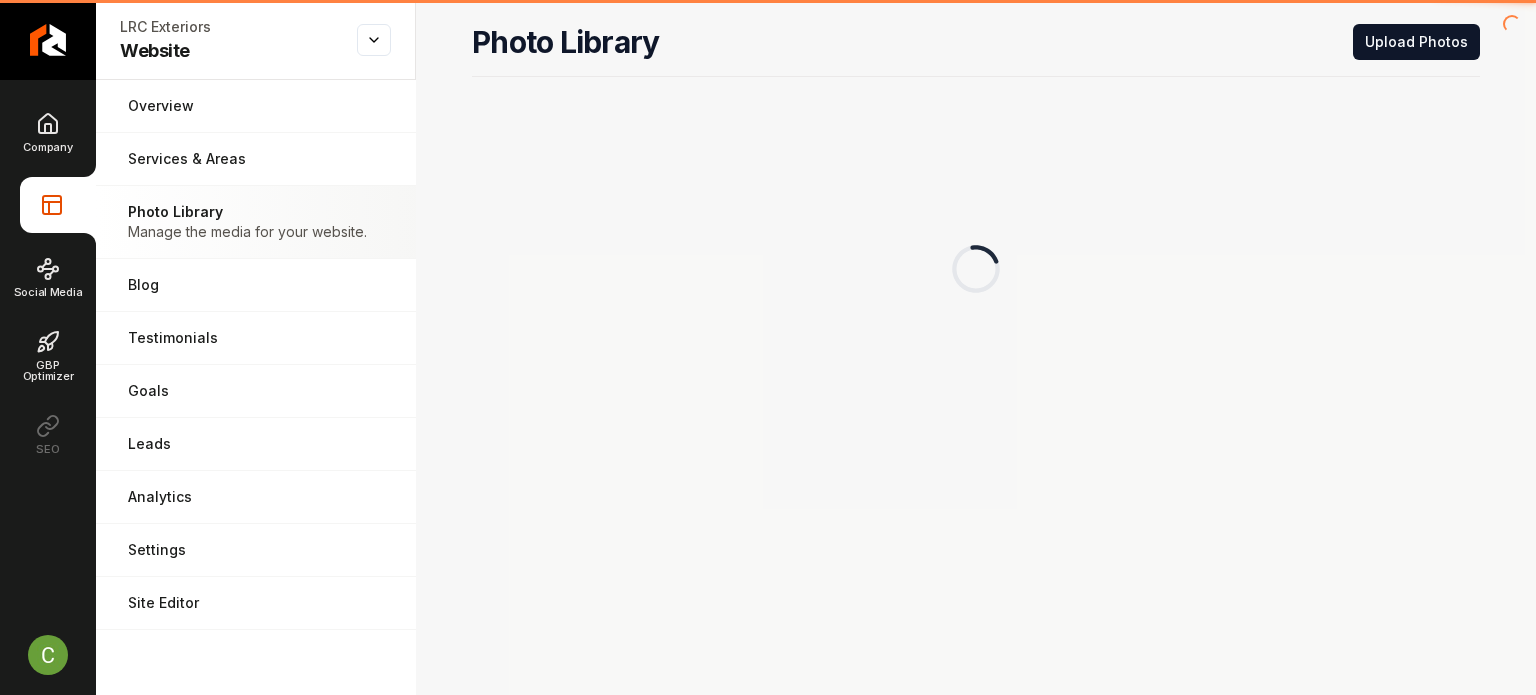 scroll, scrollTop: 0, scrollLeft: 0, axis: both 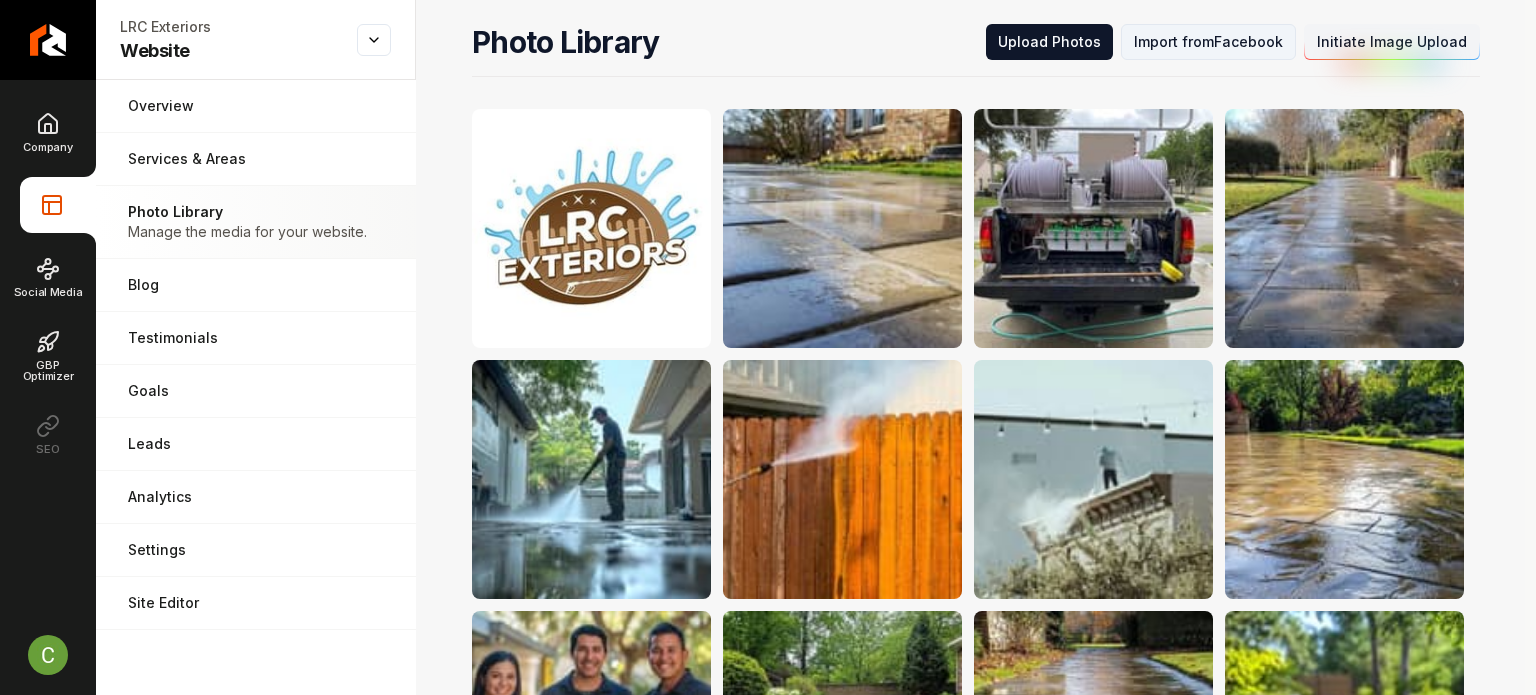 click on "Import from  Facebook" at bounding box center [1208, 42] 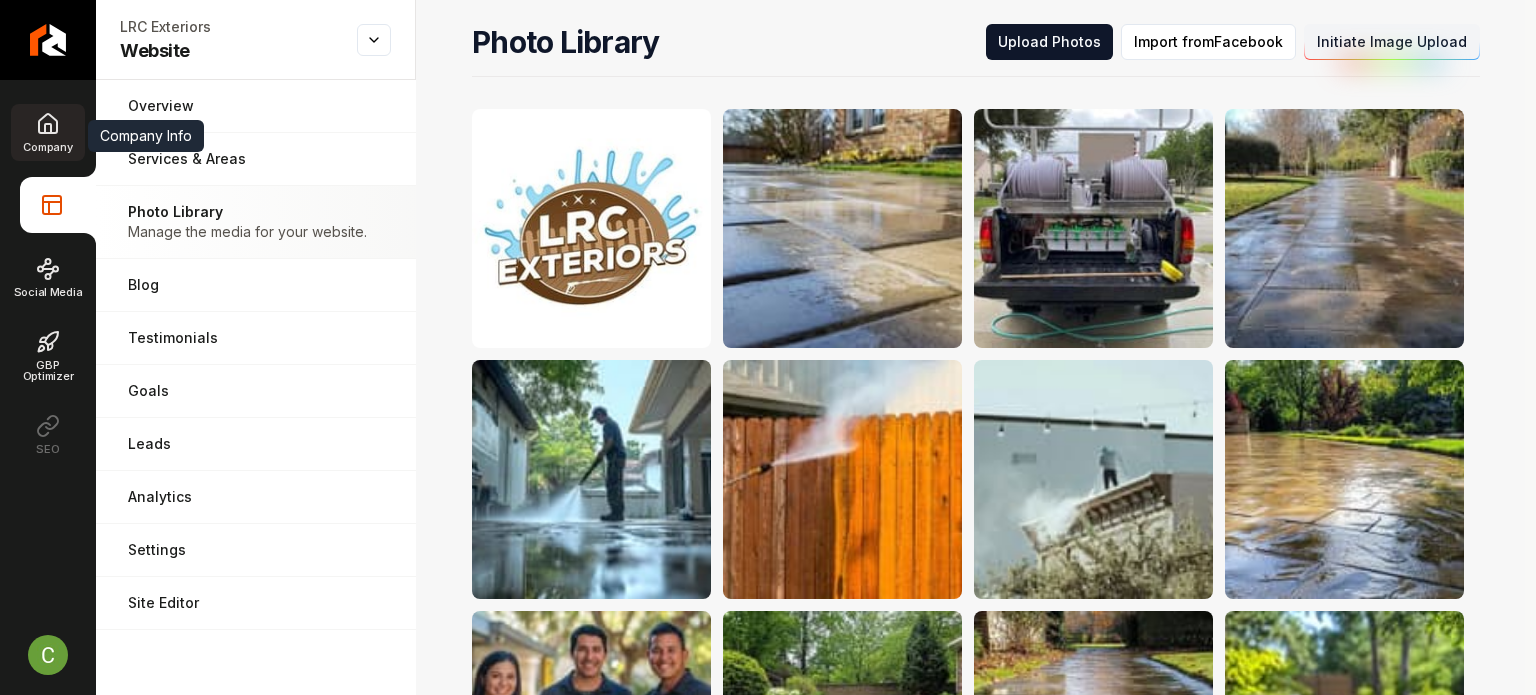 click on "Company" at bounding box center (47, 132) 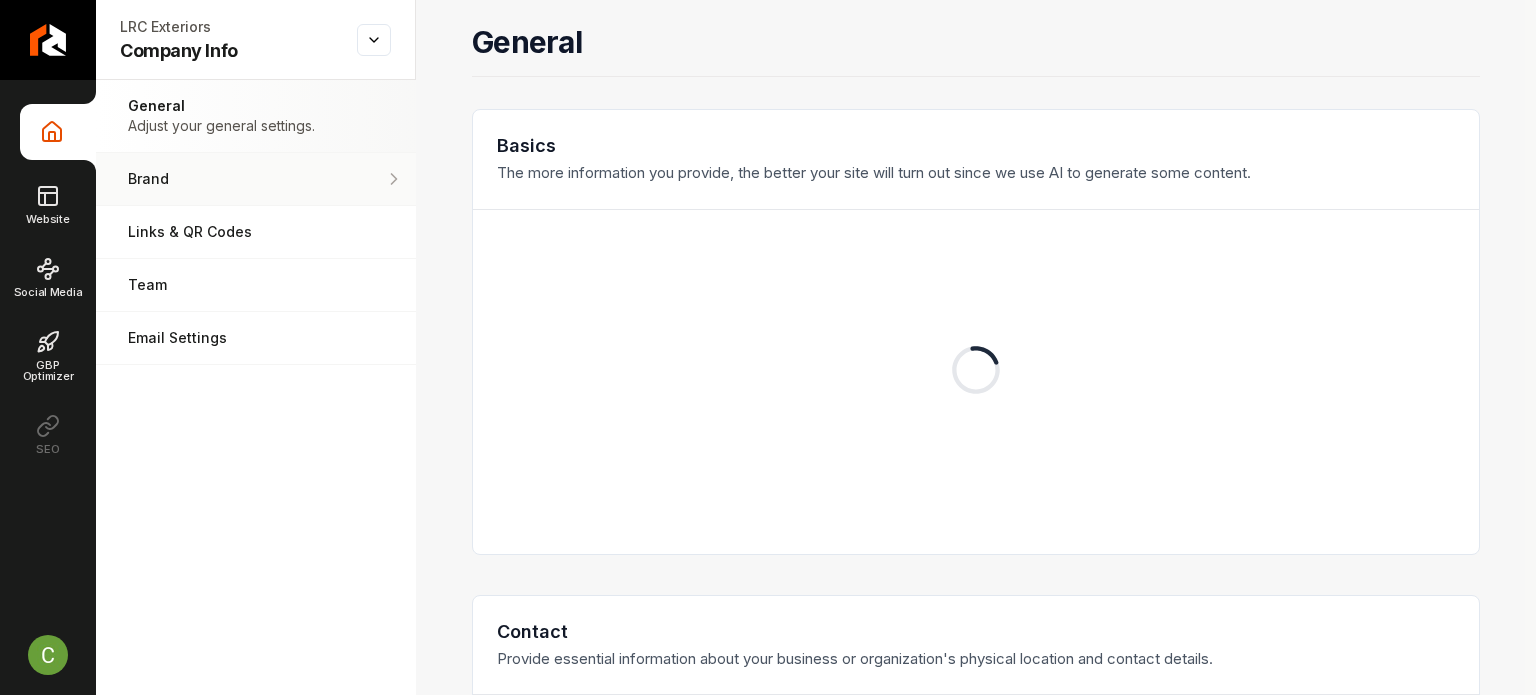 click on "Brand Manage the styles and colors of your business." at bounding box center [256, 179] 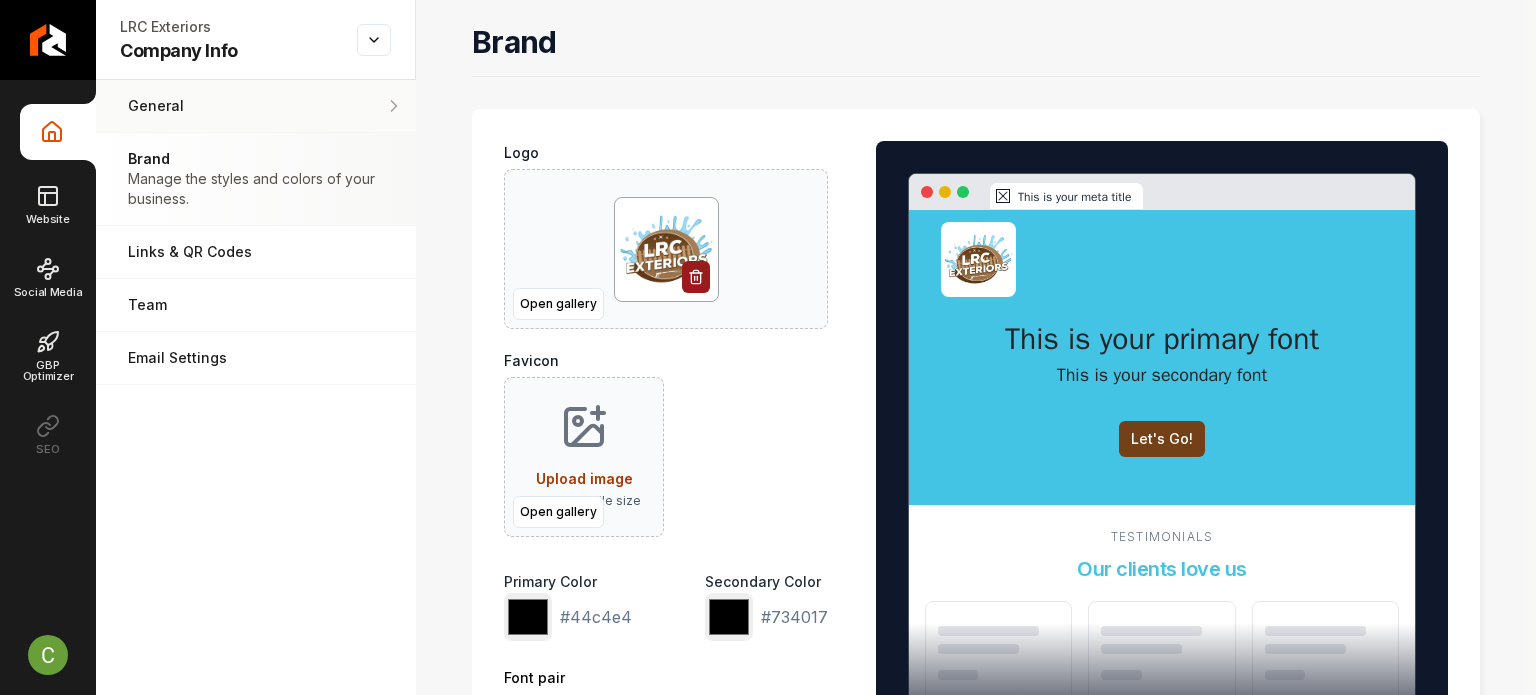 click on "General" at bounding box center (221, 106) 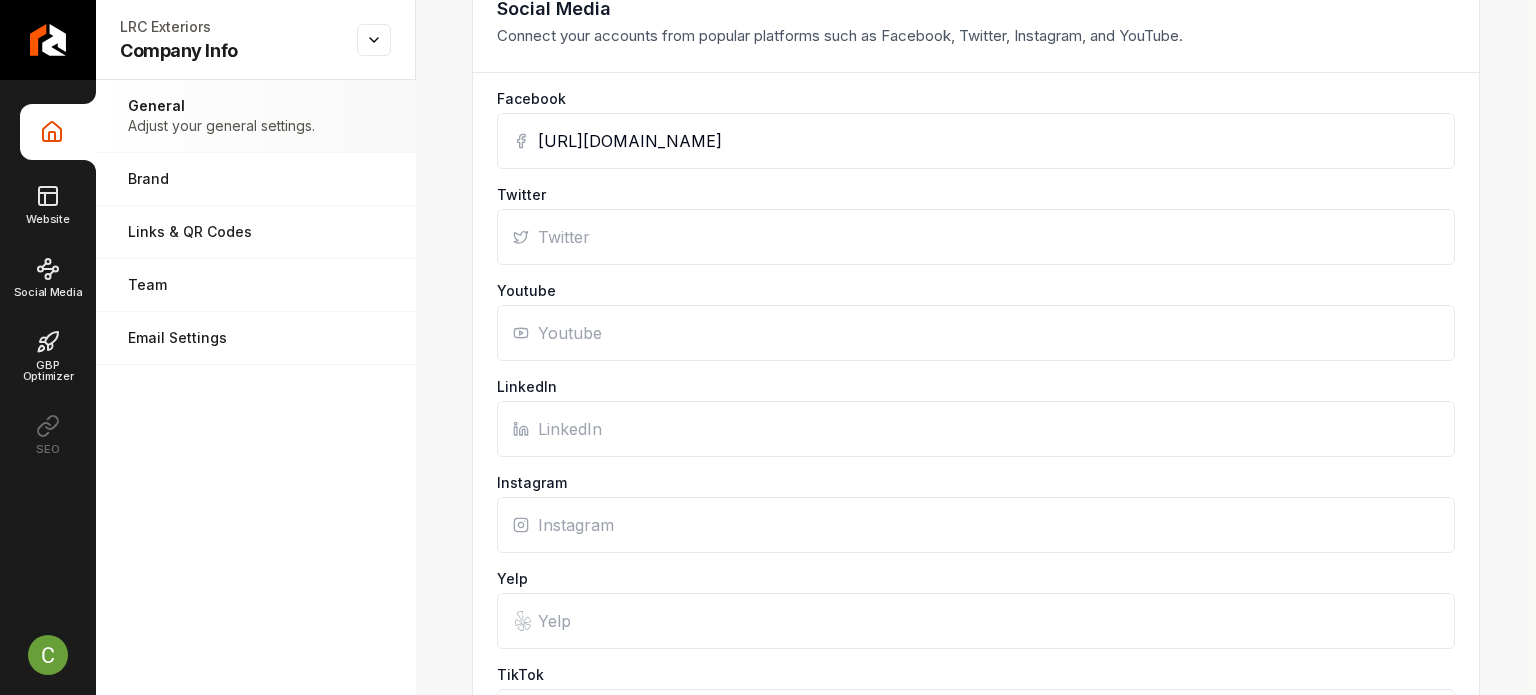 scroll, scrollTop: 1464, scrollLeft: 0, axis: vertical 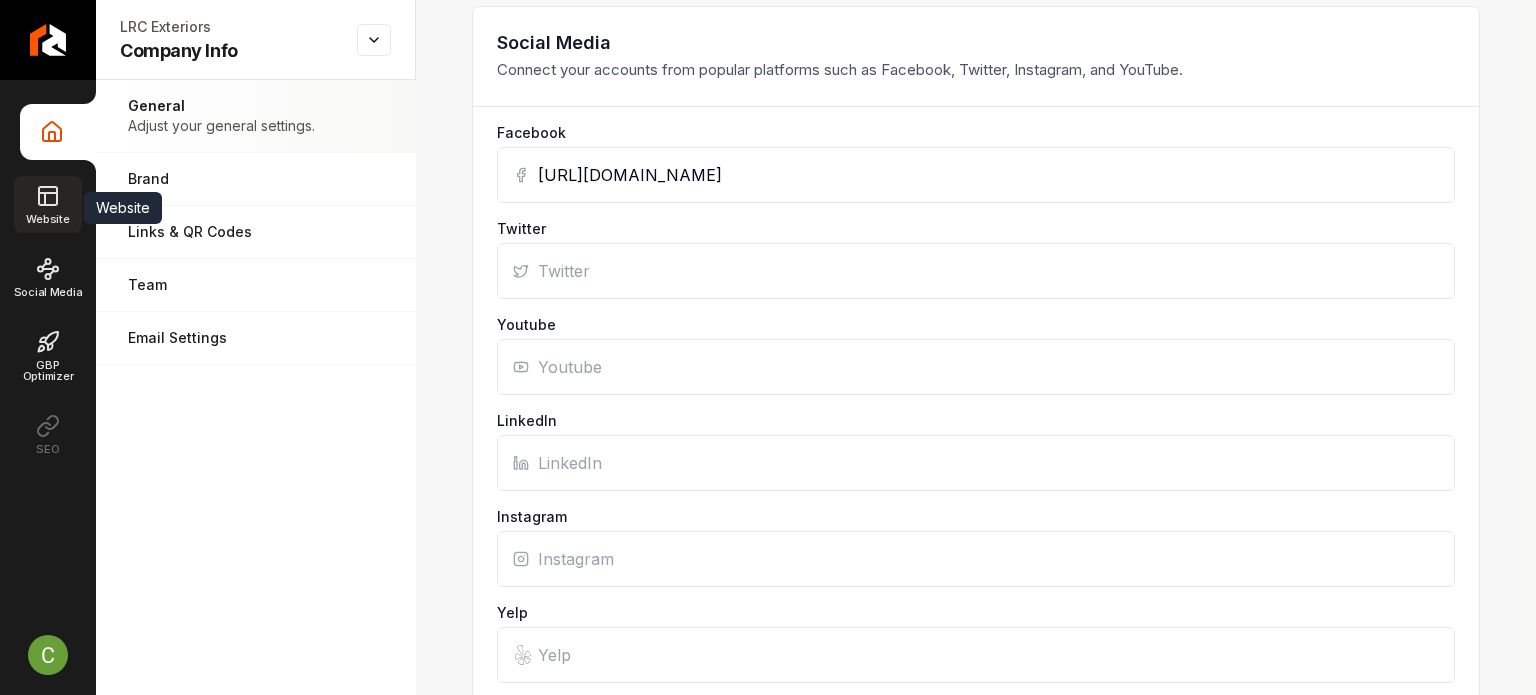 click on "Website" at bounding box center [47, 204] 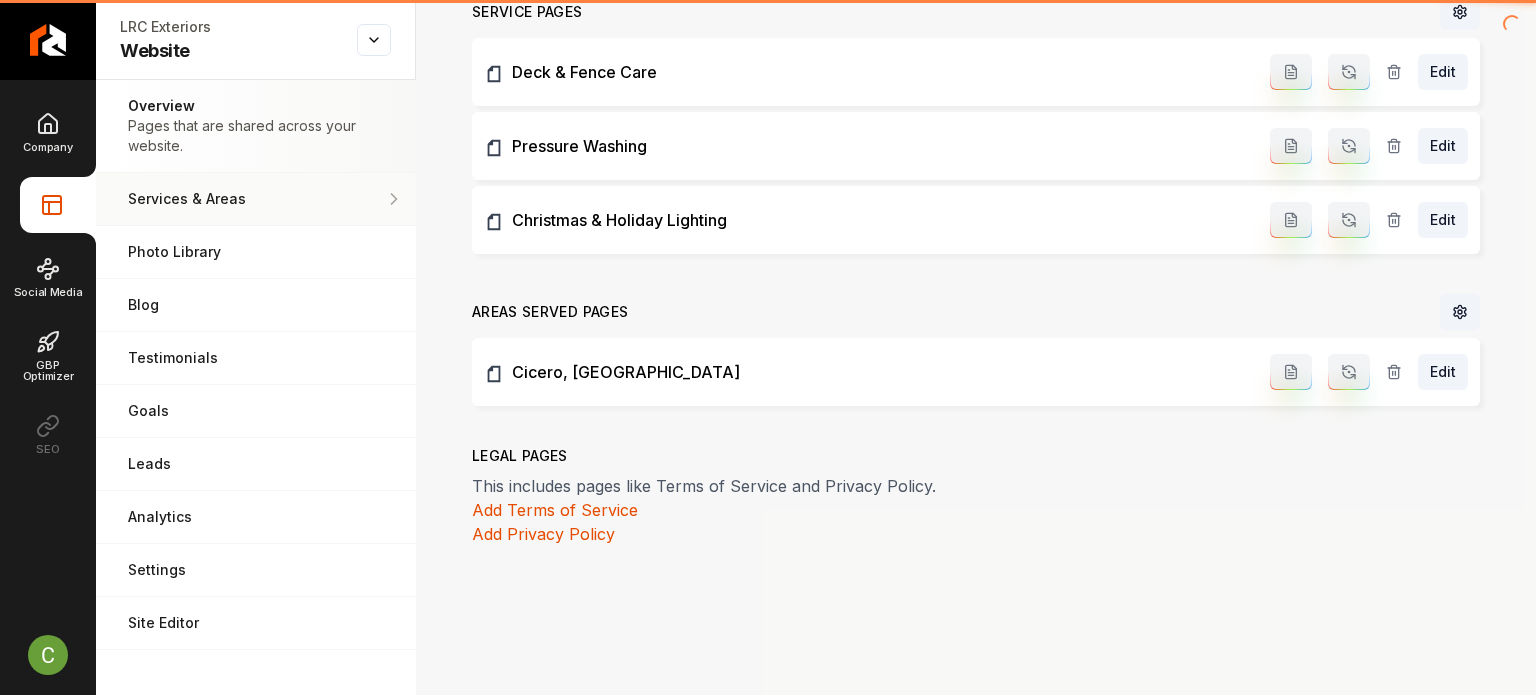 click on "Services & Areas Adjust your services and areas of expertise." at bounding box center [256, 199] 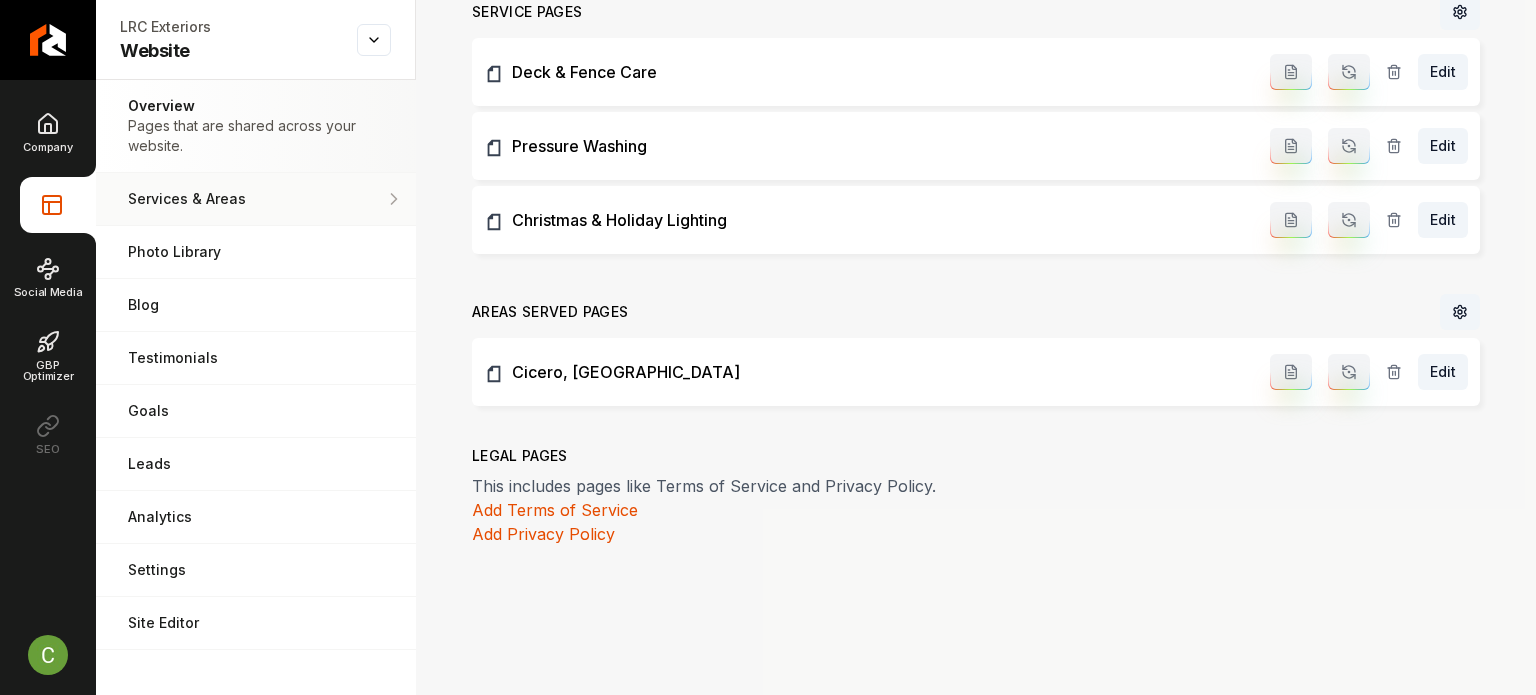 scroll, scrollTop: 538, scrollLeft: 0, axis: vertical 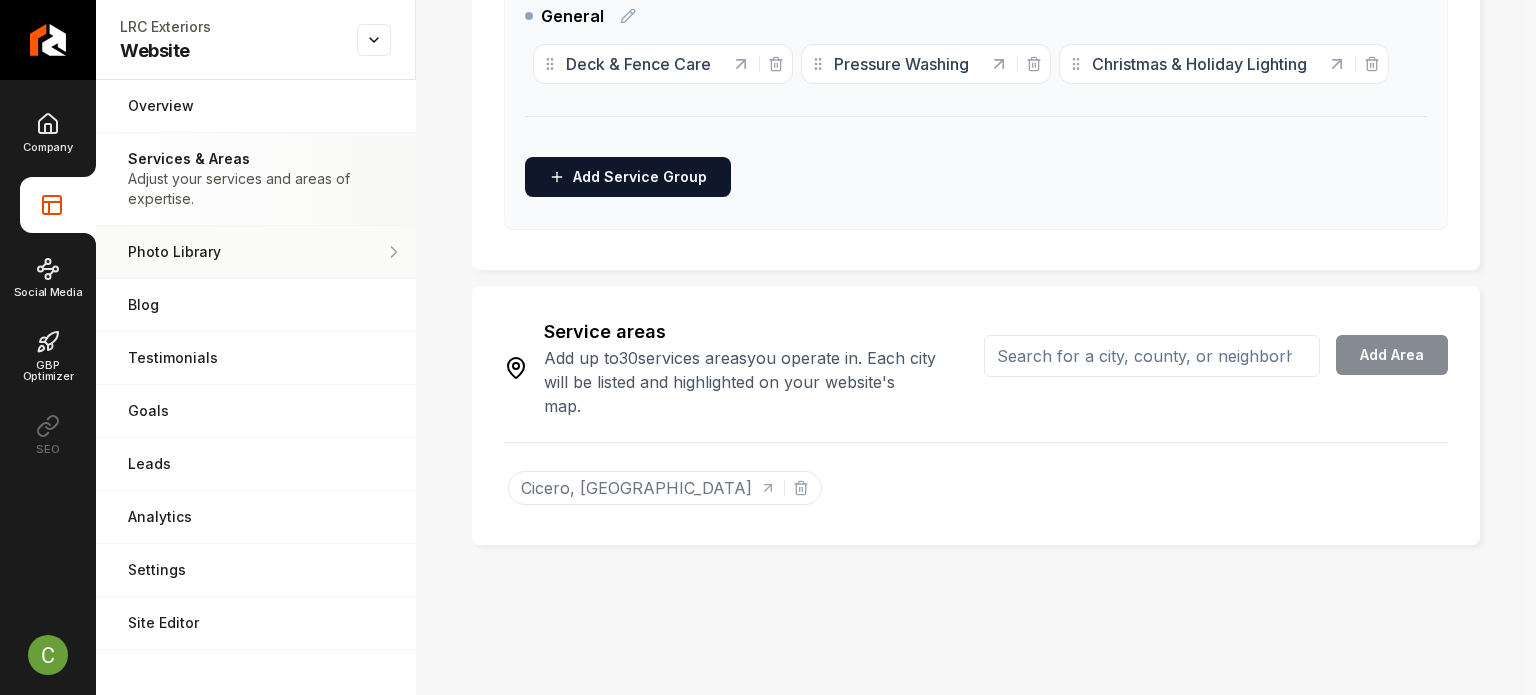click on "Photo Library" at bounding box center [247, 252] 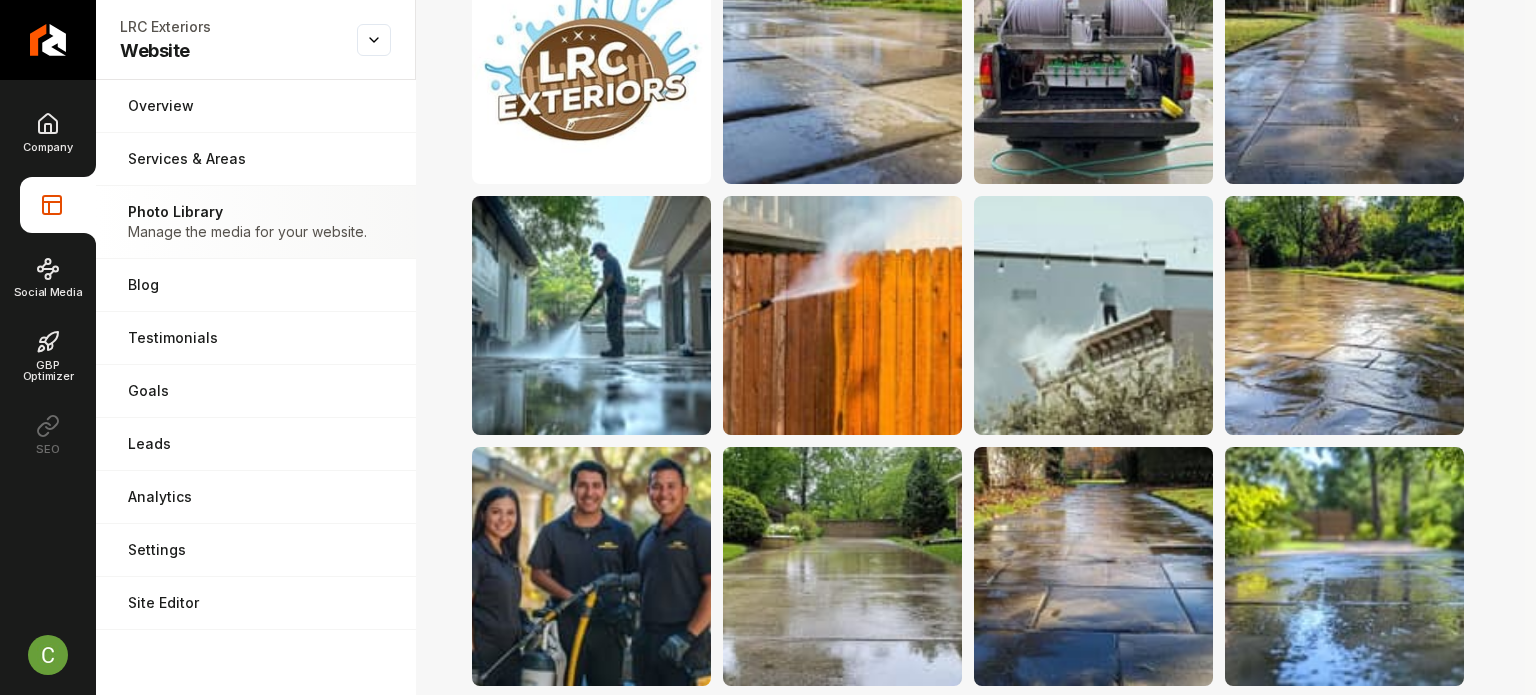 scroll, scrollTop: 0, scrollLeft: 0, axis: both 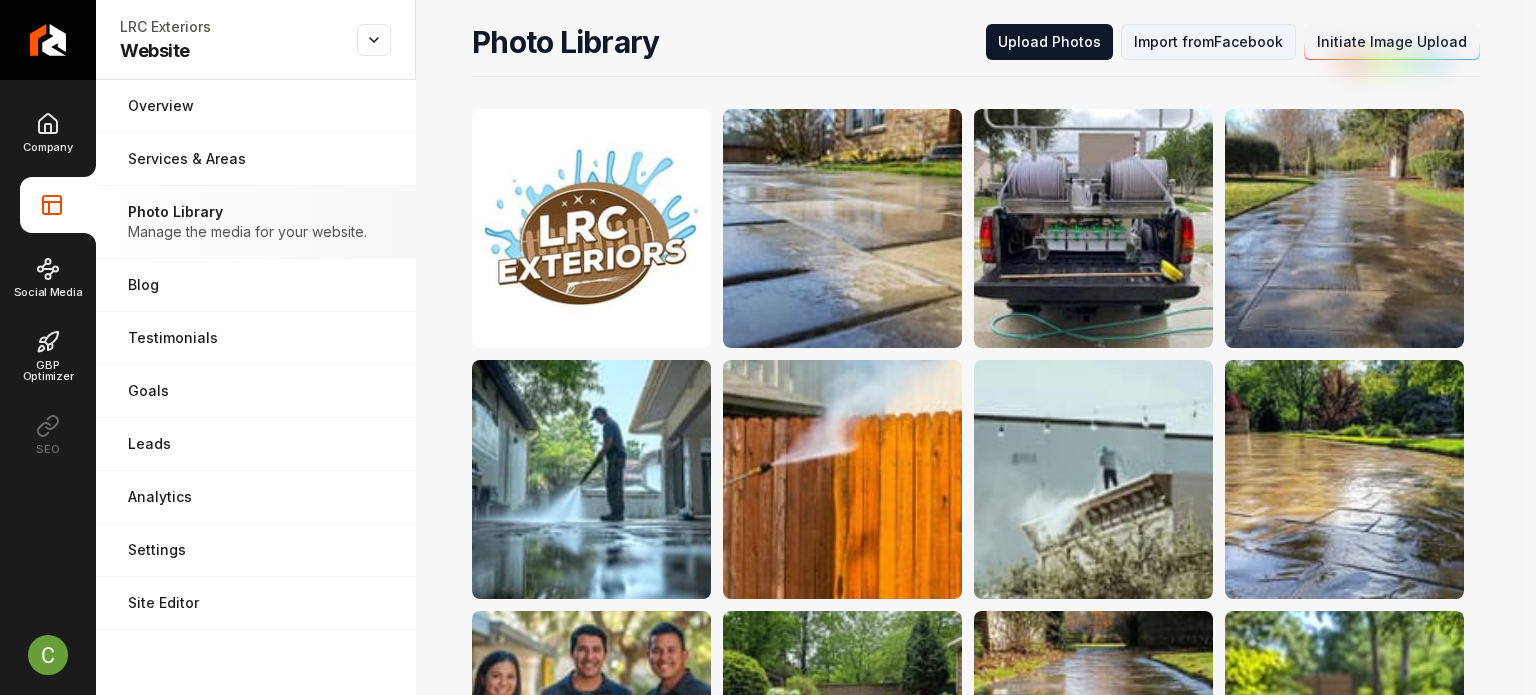 click on "Import from  Facebook" at bounding box center [1208, 42] 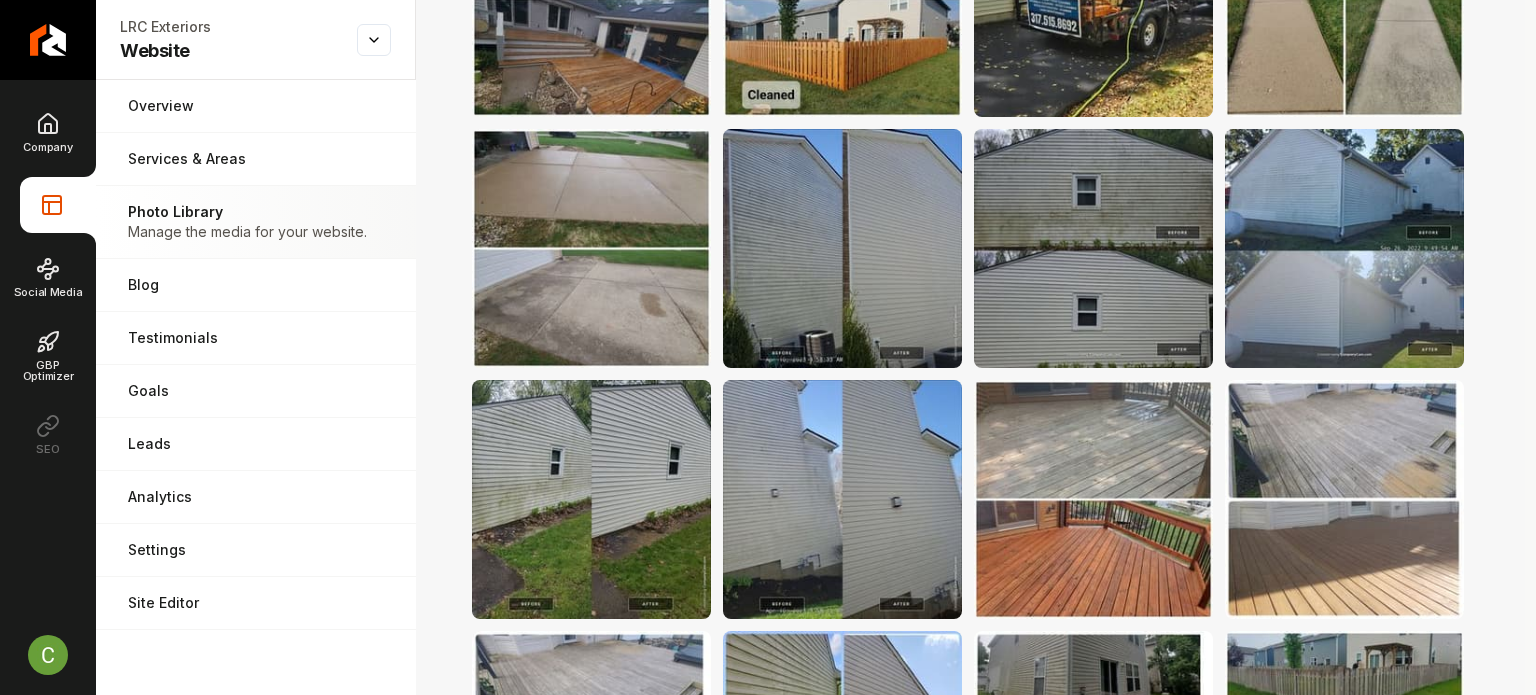 scroll, scrollTop: 400, scrollLeft: 0, axis: vertical 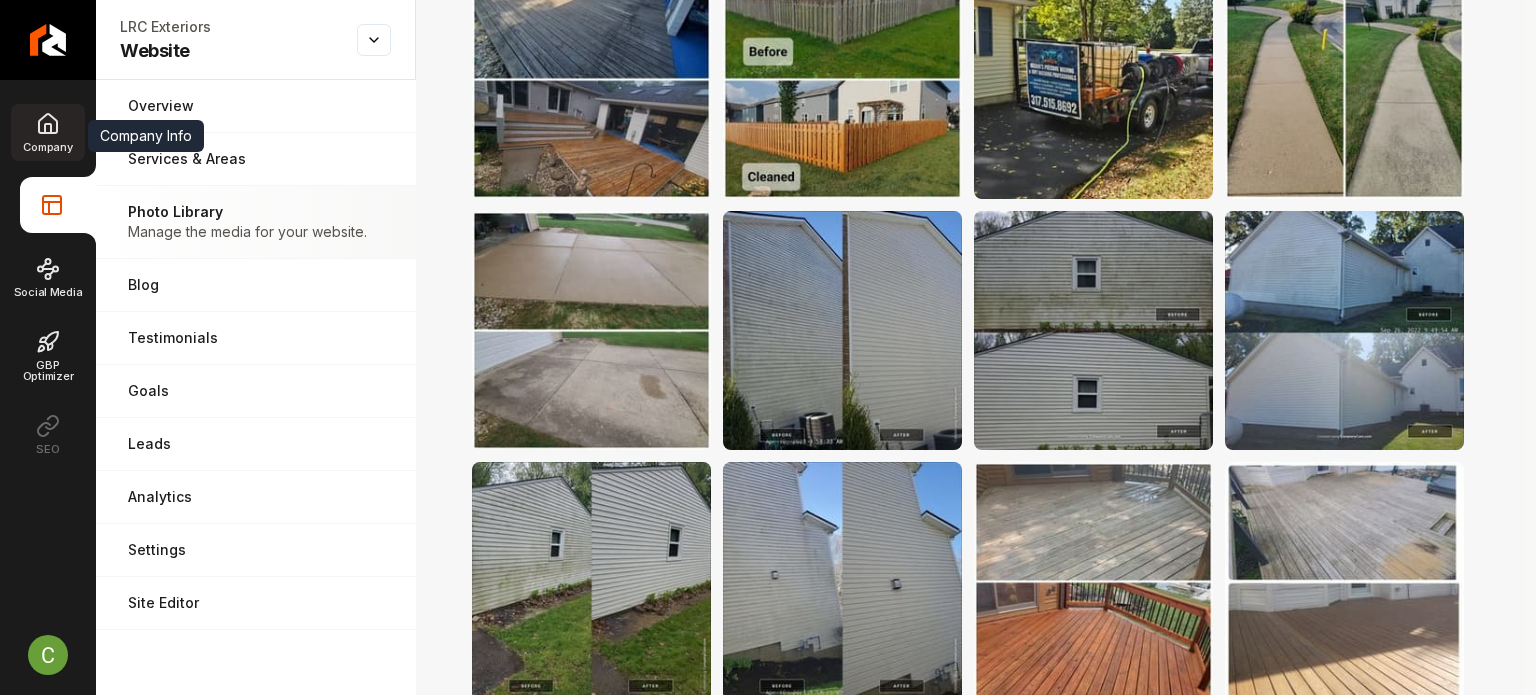 click on "Company" at bounding box center (47, 147) 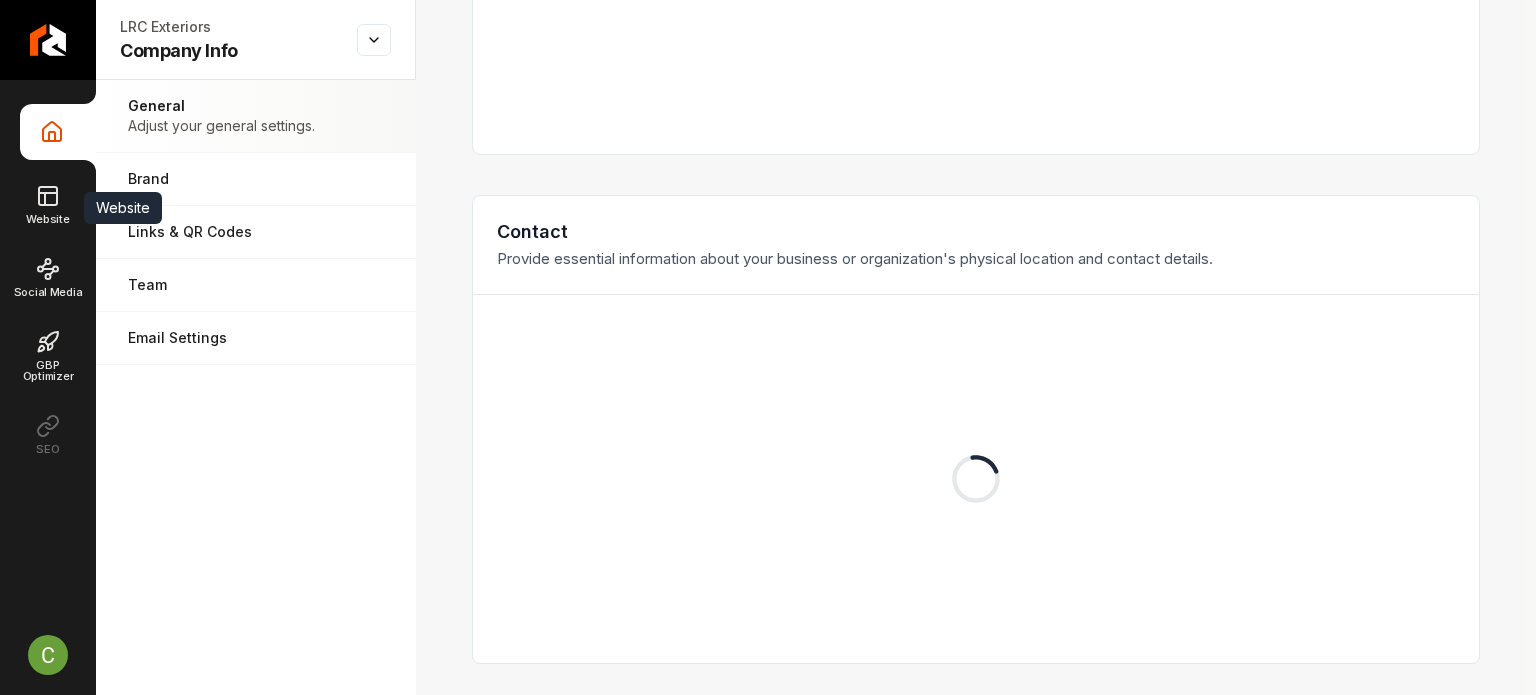 click on "Website" at bounding box center [47, 219] 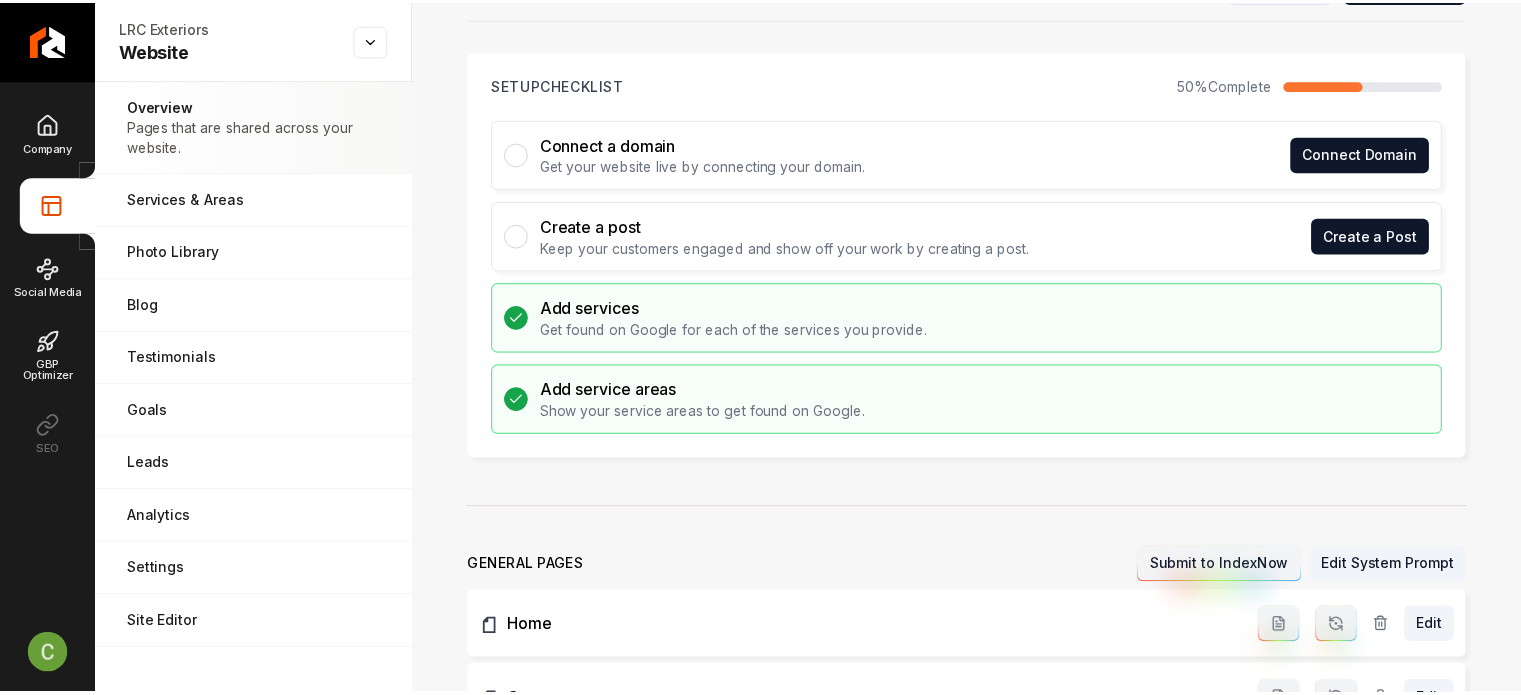 scroll, scrollTop: 0, scrollLeft: 0, axis: both 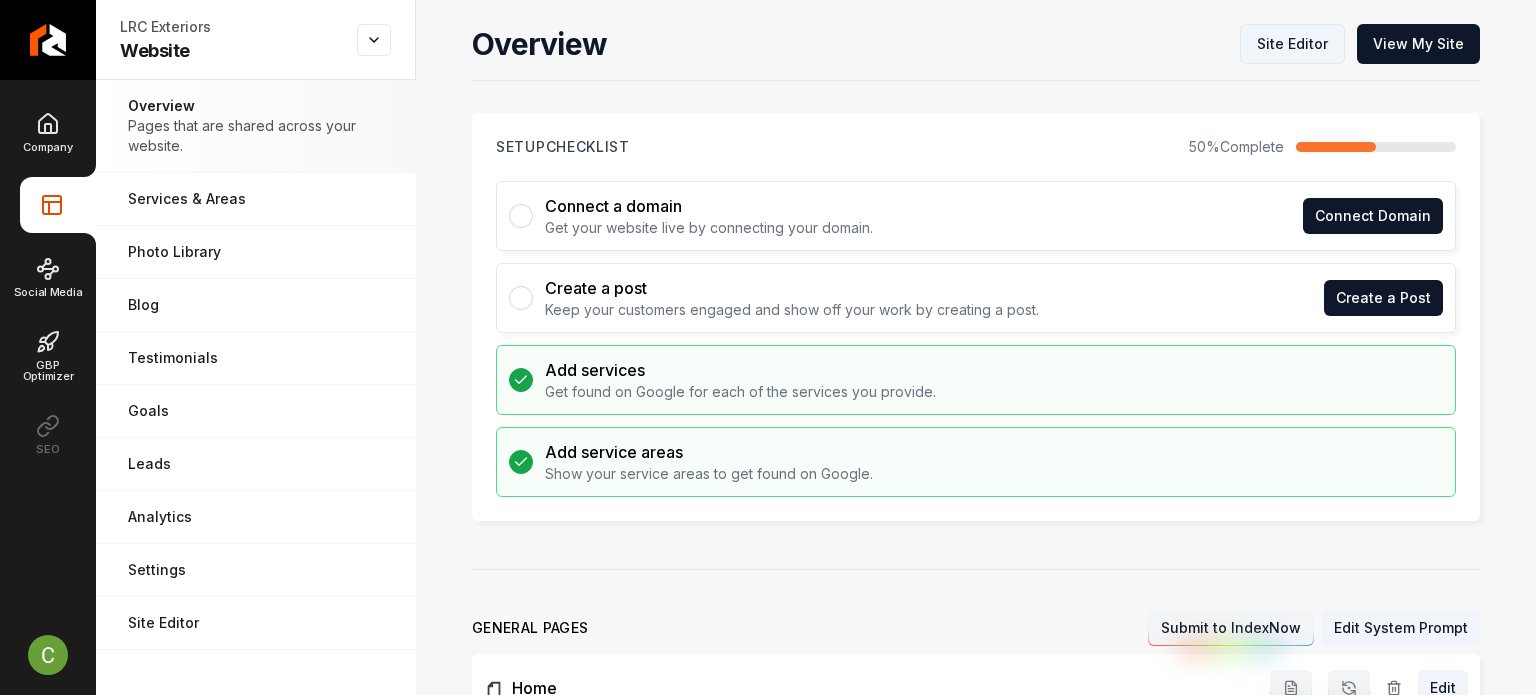click on "Site Editor" at bounding box center (1292, 44) 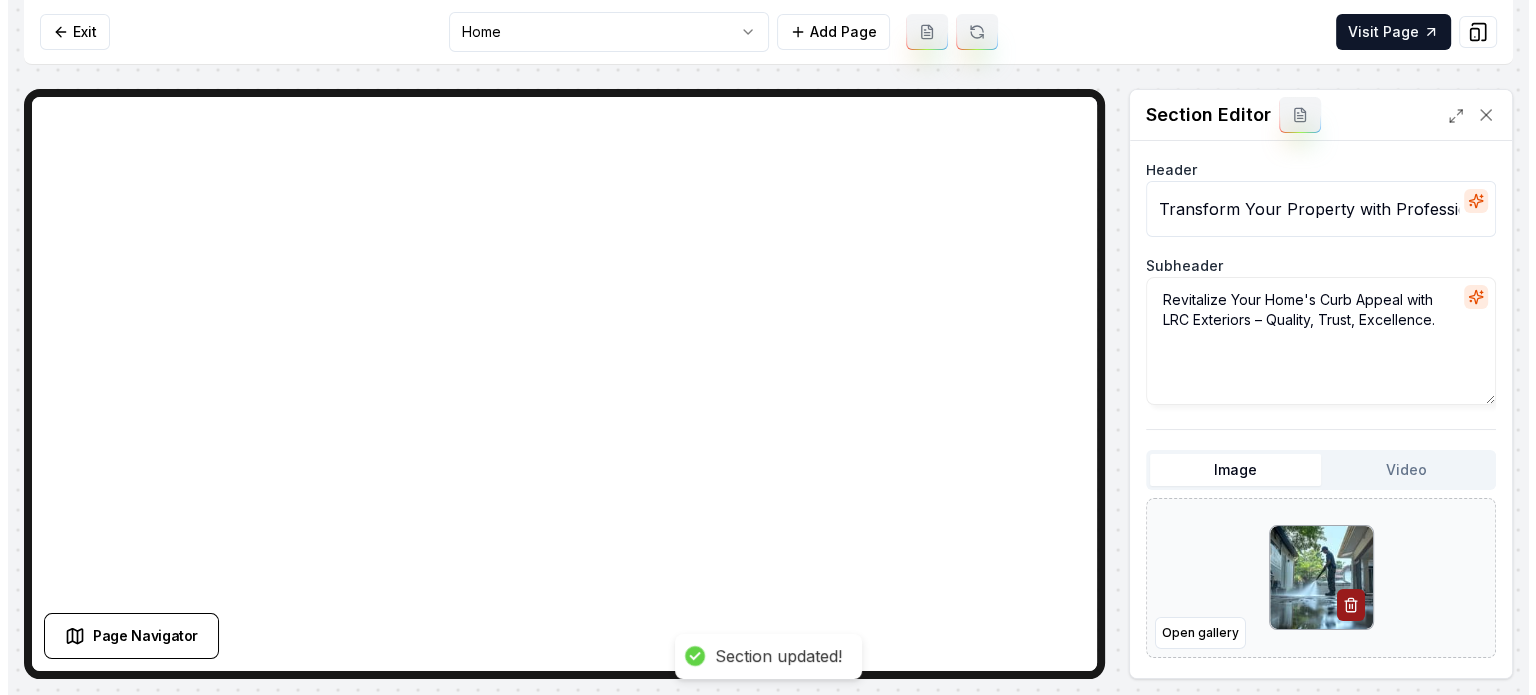 scroll, scrollTop: 0, scrollLeft: 0, axis: both 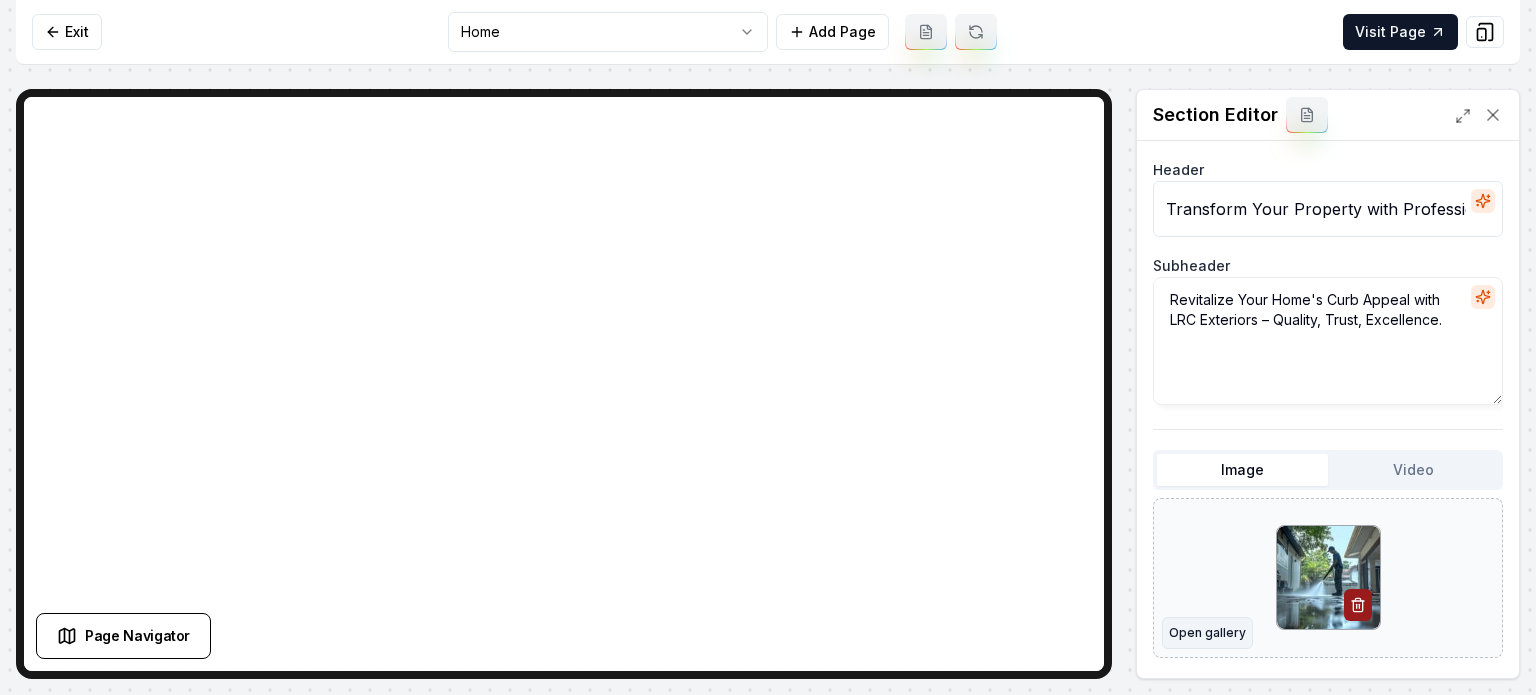click on "Open gallery" at bounding box center [1207, 633] 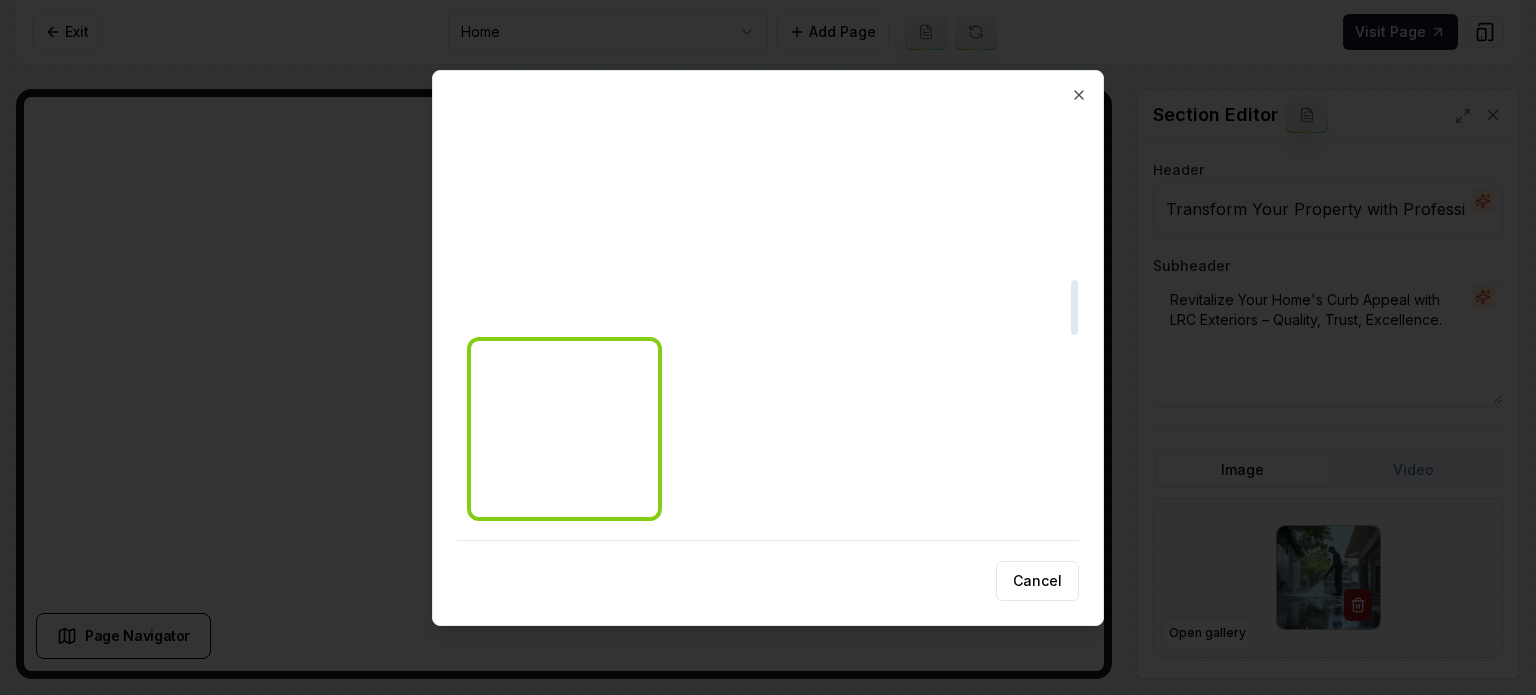 scroll, scrollTop: 1500, scrollLeft: 0, axis: vertical 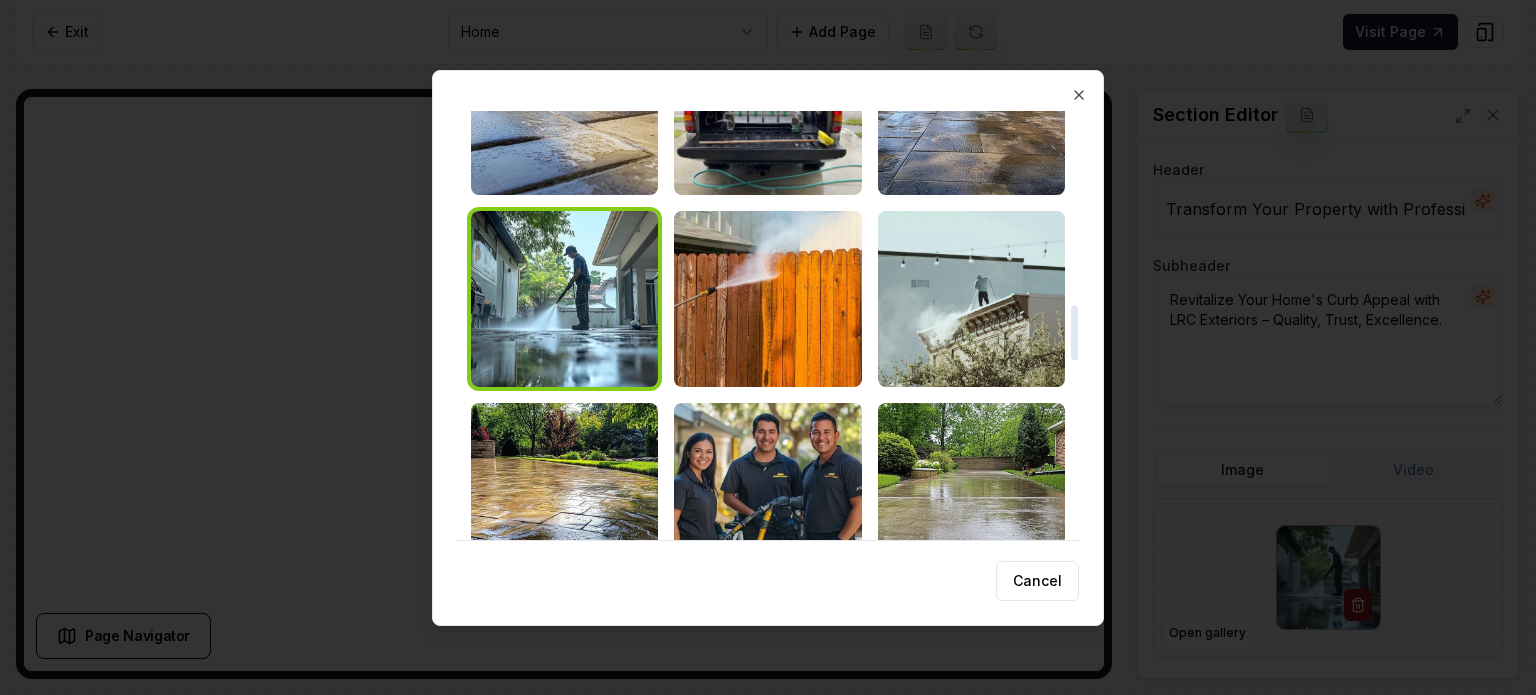 click at bounding box center (564, 299) 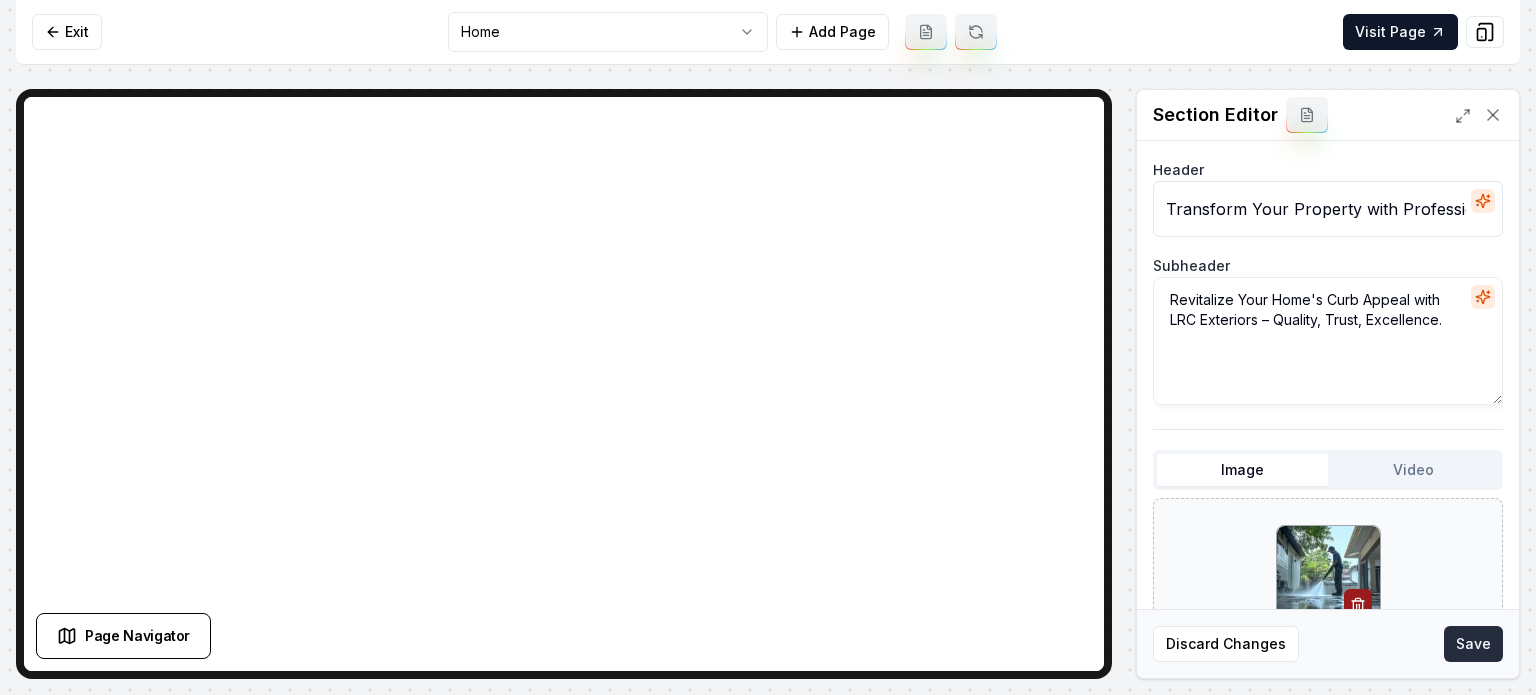 click on "Save" at bounding box center [1473, 644] 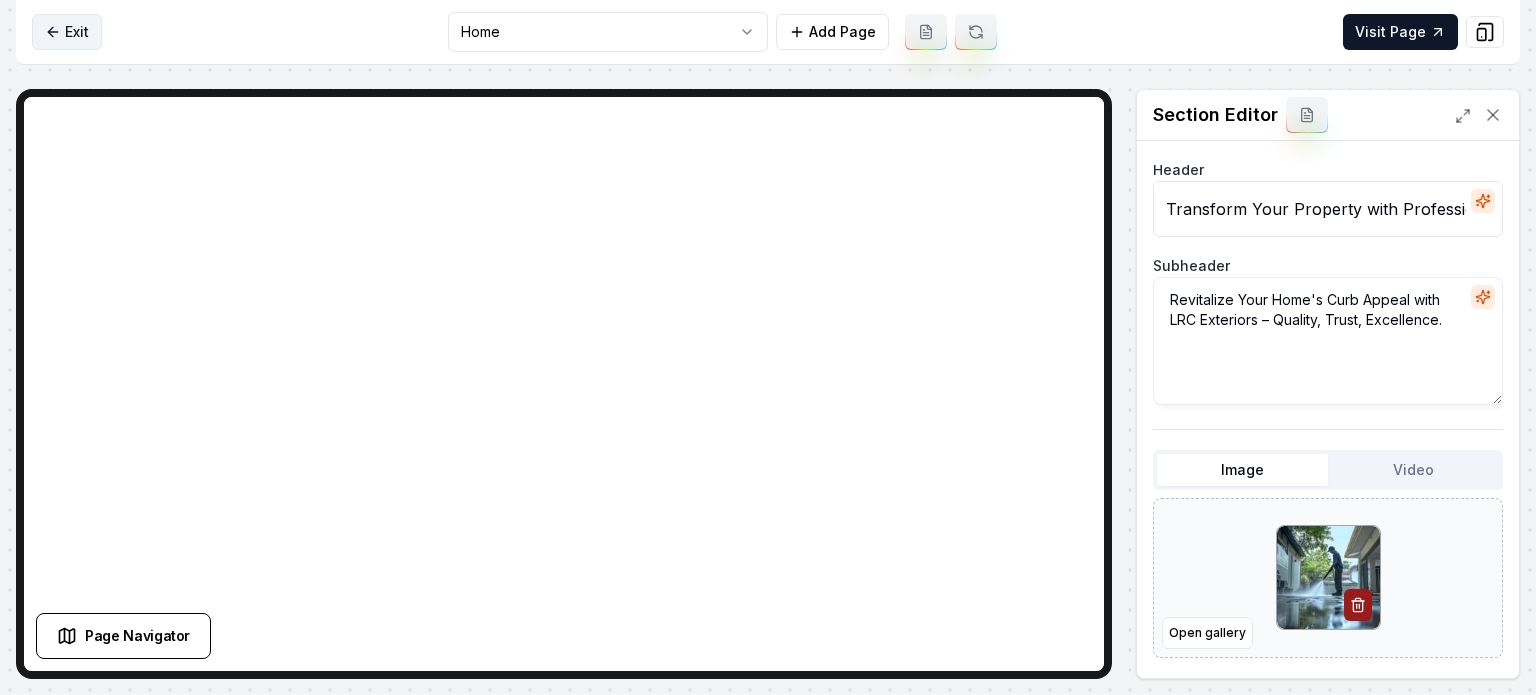 click on "Exit" at bounding box center (67, 32) 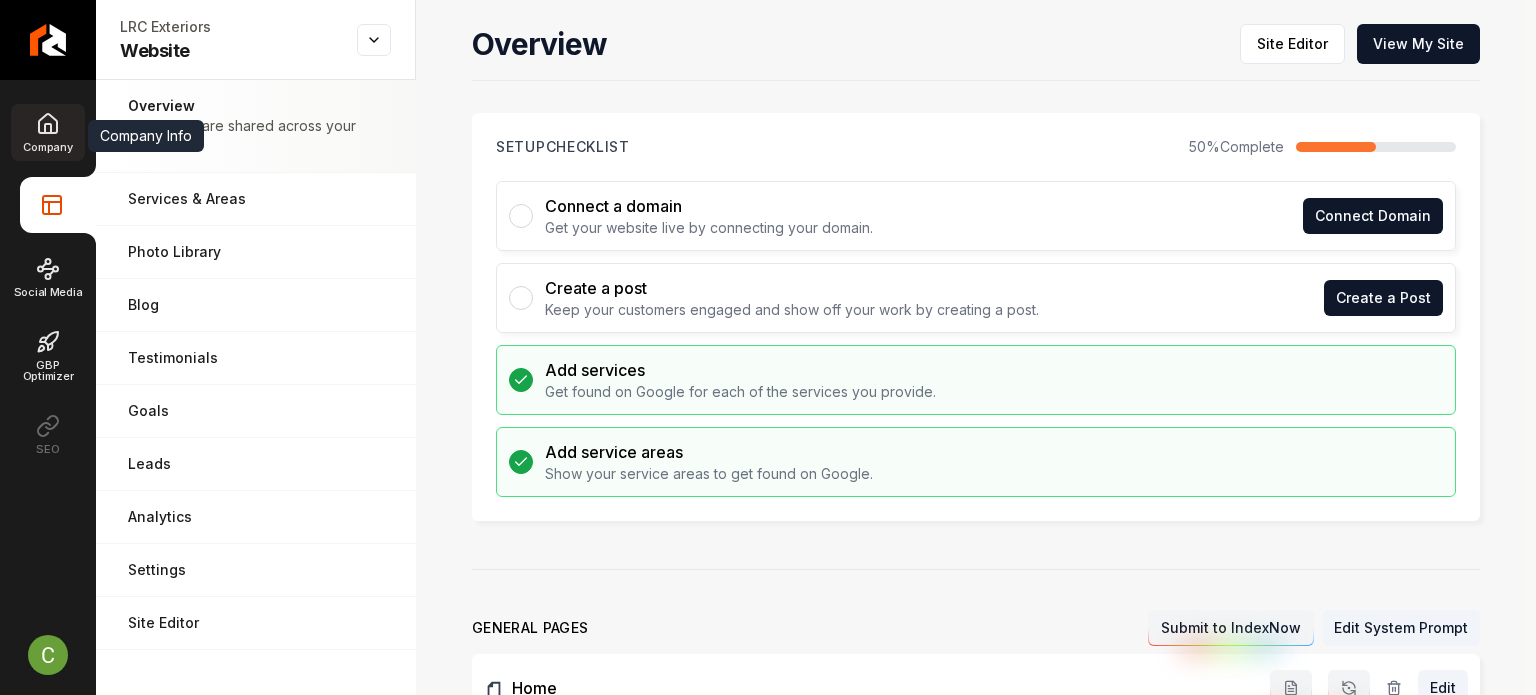 click 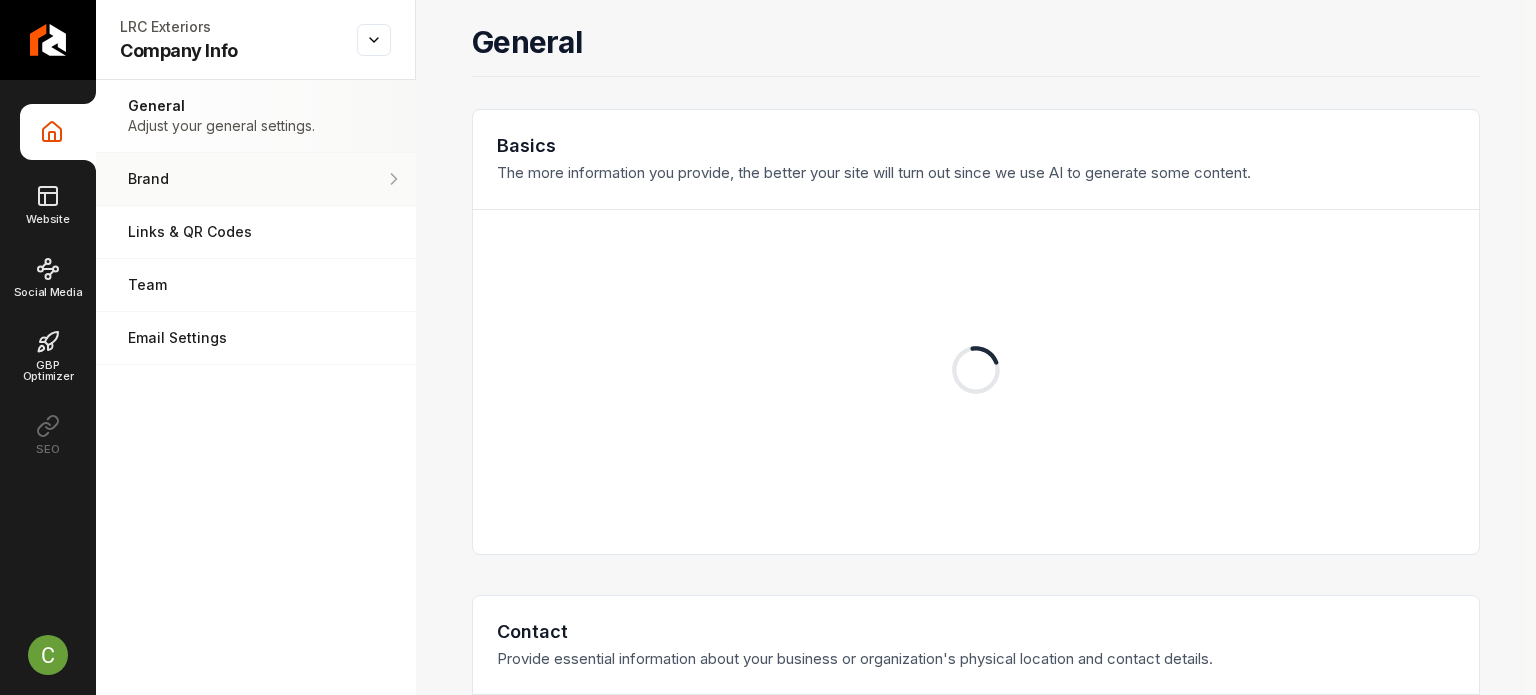 click on "Brand Manage the styles and colors of your business." at bounding box center (256, 179) 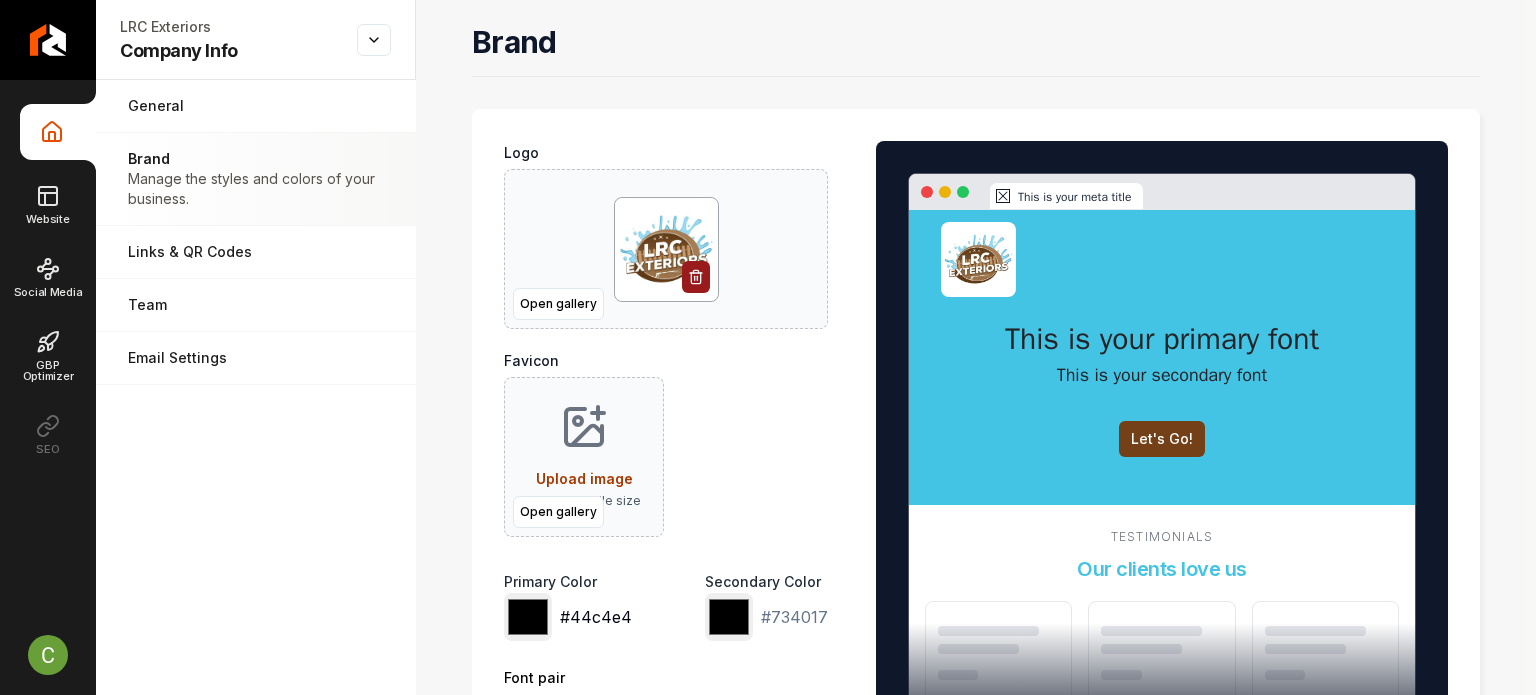 drag, startPoint x: 543, startPoint y: 617, endPoint x: 558, endPoint y: 595, distance: 26.627054 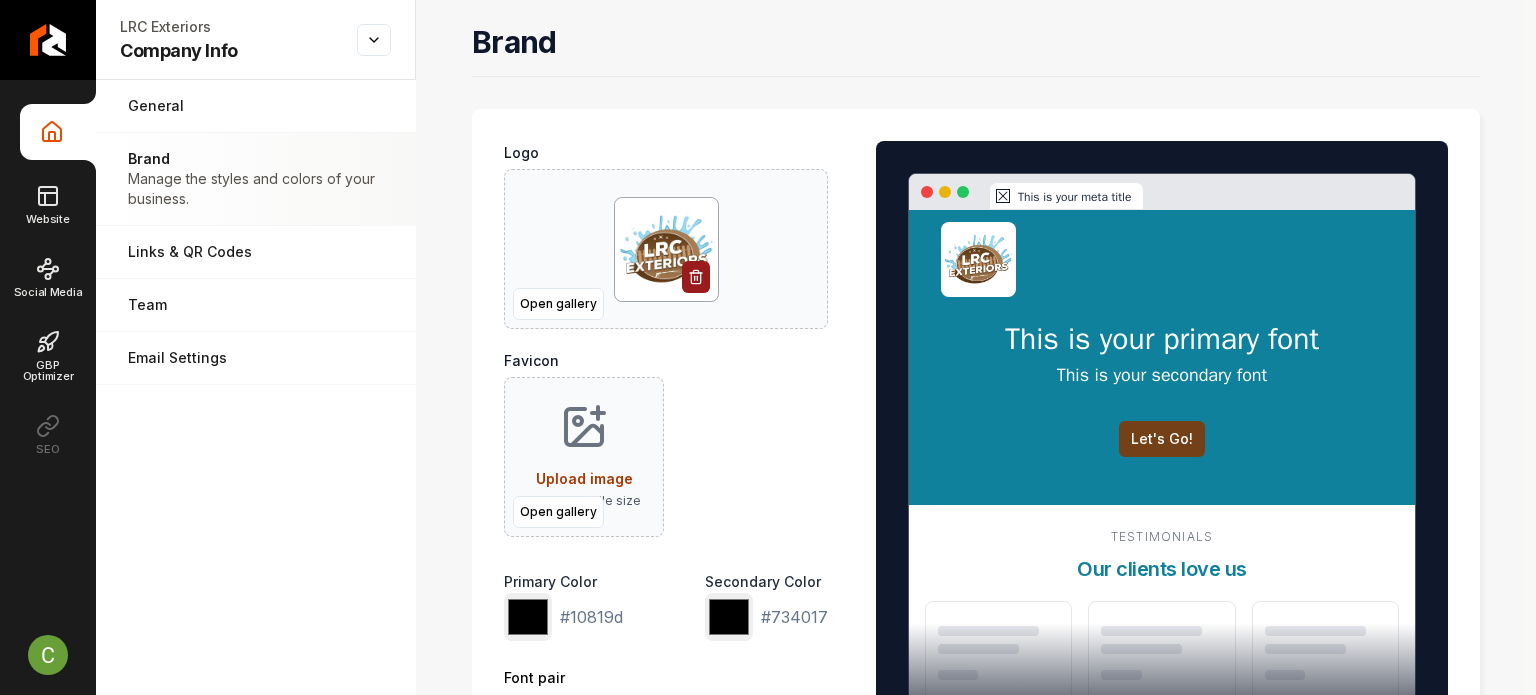 click on "Logo Open gallery Favicon Open gallery Upload image 30  MB max file size Primary Color ******* #10819d Secondary Color ******* #734017 Font pair System ****** ******* ******** ****** This is your meta title This is your primary font This is your secondary font Let's Go! Testimonials Our clients love us" at bounding box center [976, 475] 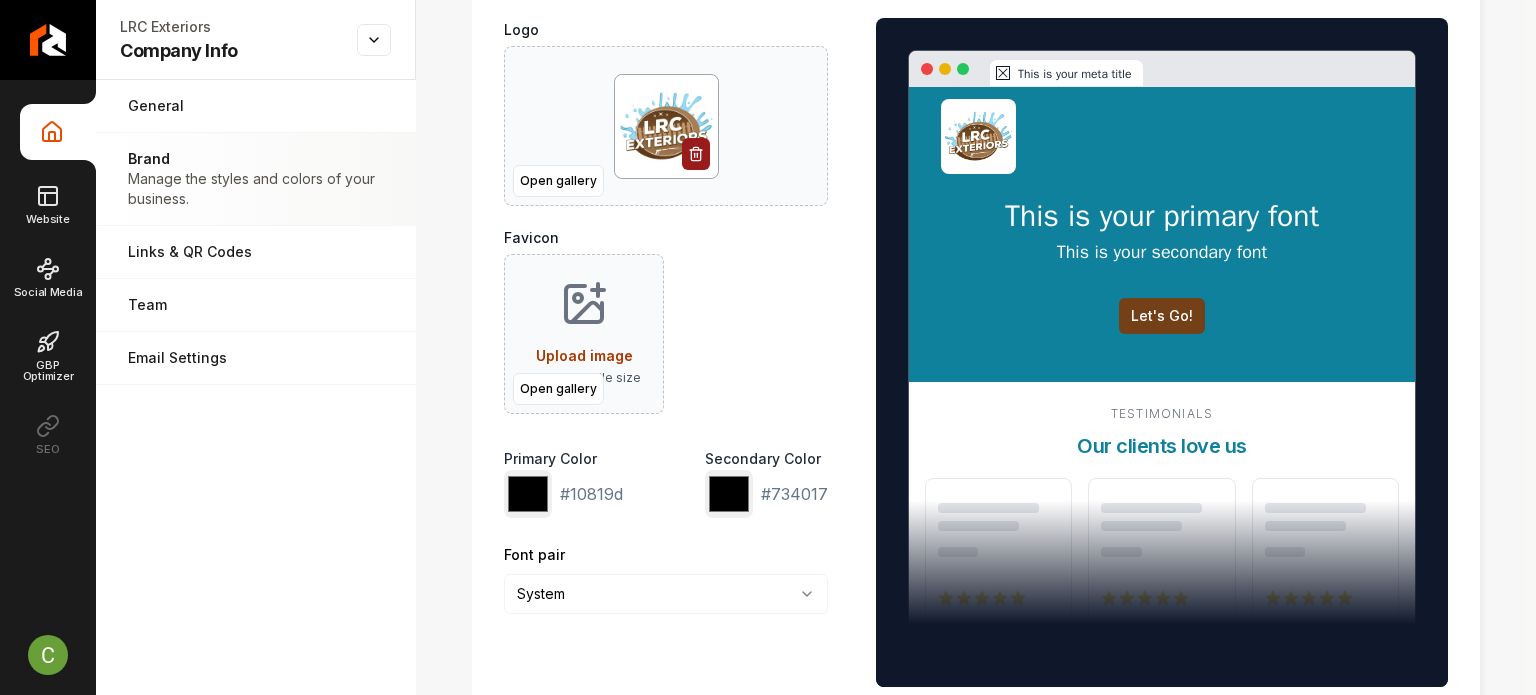scroll, scrollTop: 300, scrollLeft: 0, axis: vertical 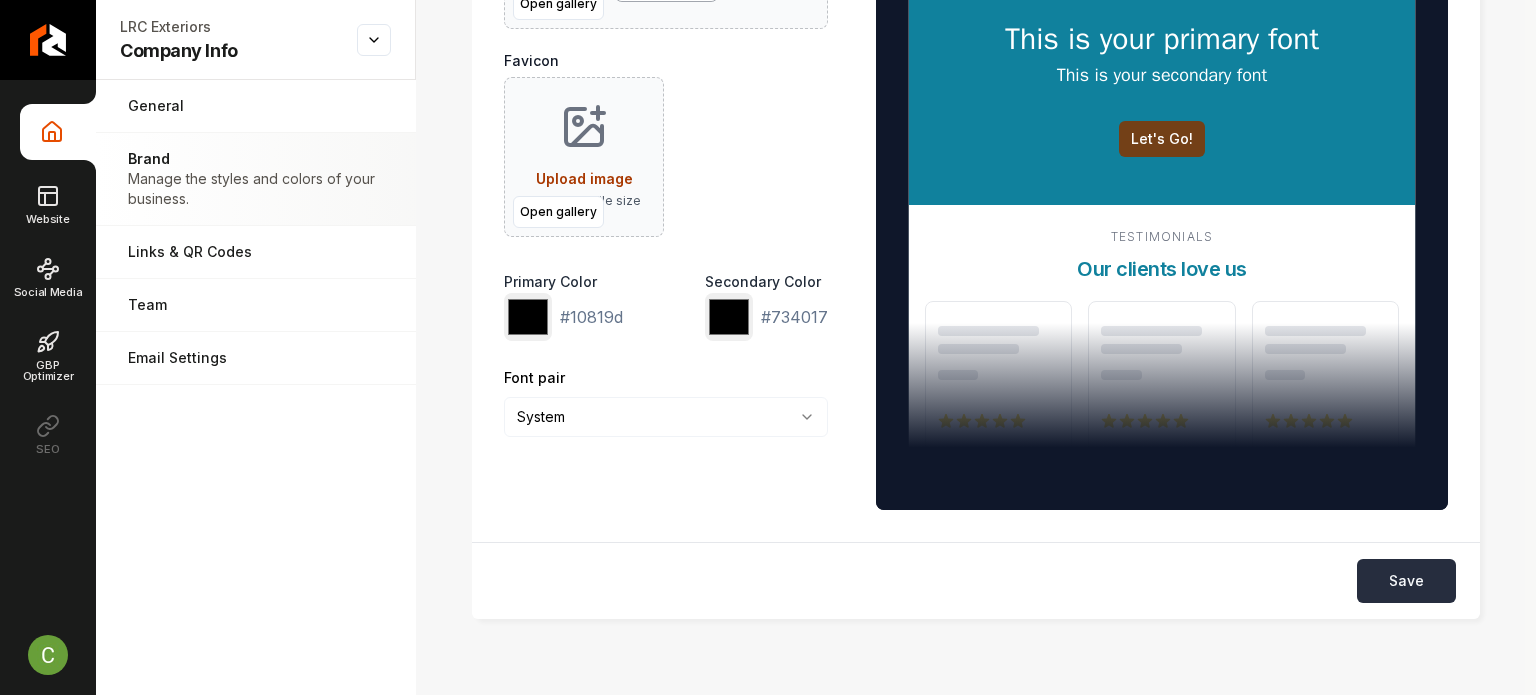 click on "Save" at bounding box center (1406, 581) 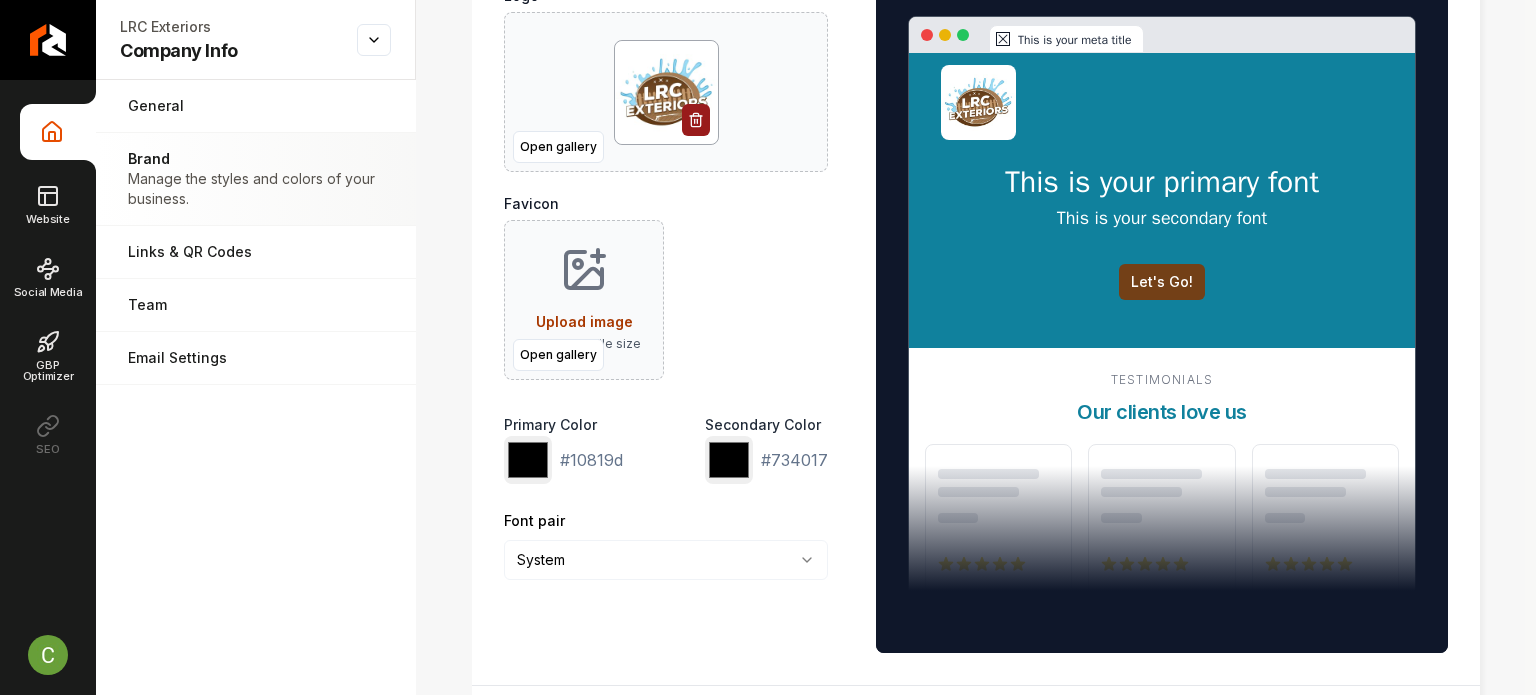scroll, scrollTop: 0, scrollLeft: 0, axis: both 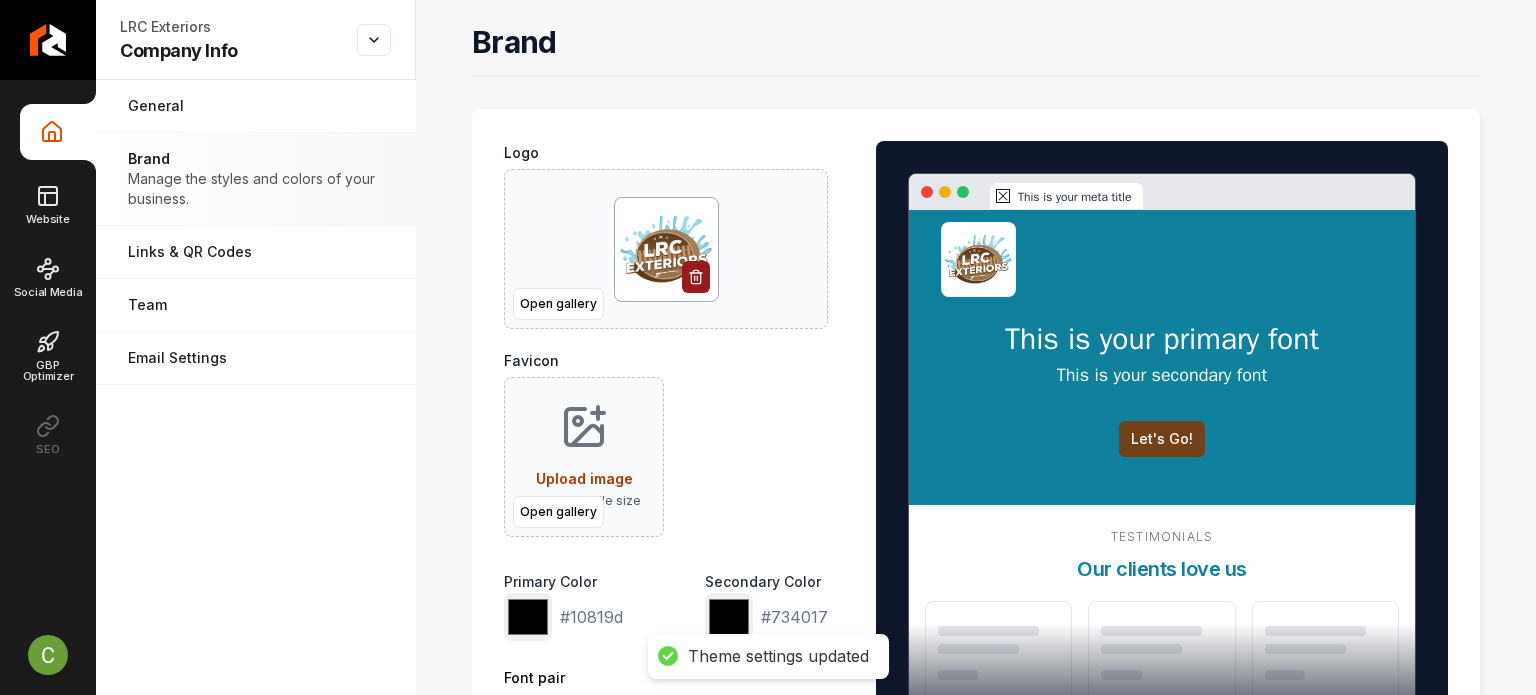 drag, startPoint x: 562, startPoint y: 156, endPoint x: 512, endPoint y: 2, distance: 161.91356 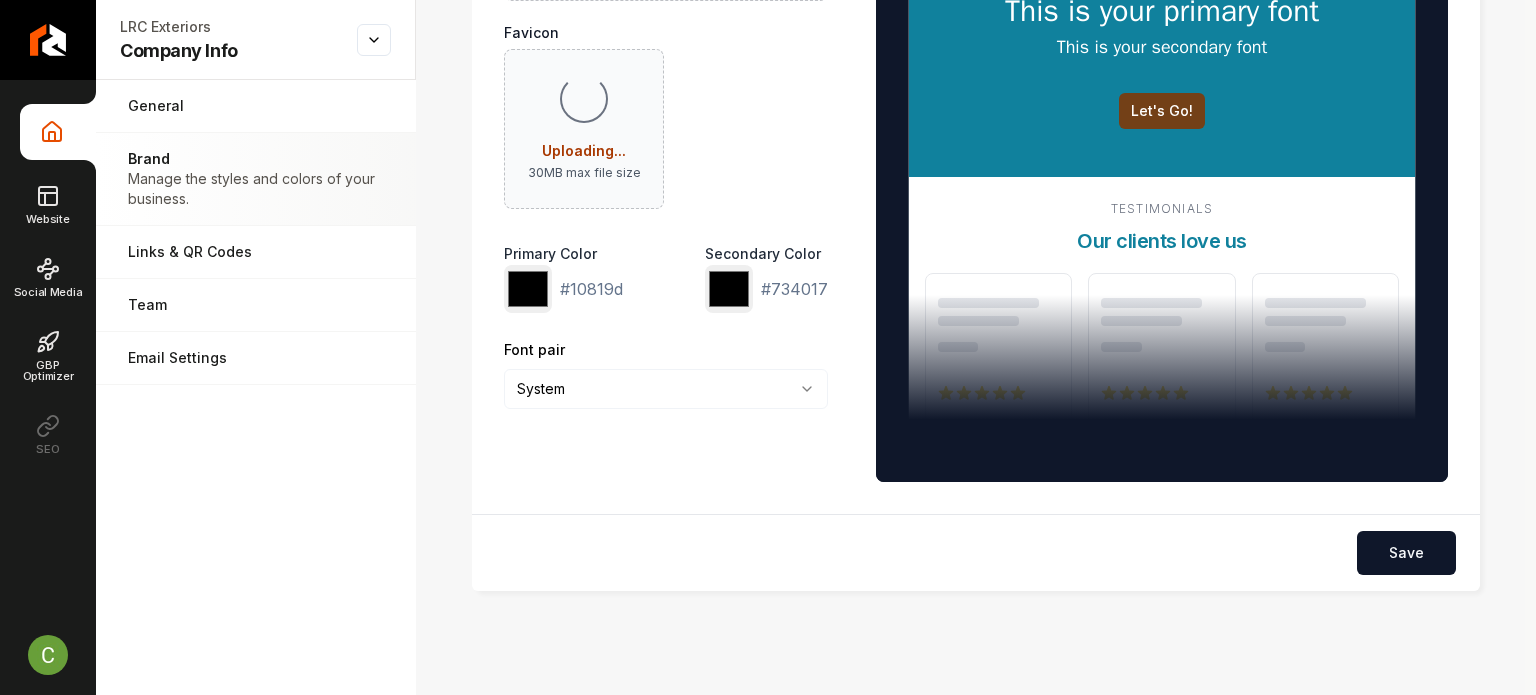 scroll, scrollTop: 374, scrollLeft: 0, axis: vertical 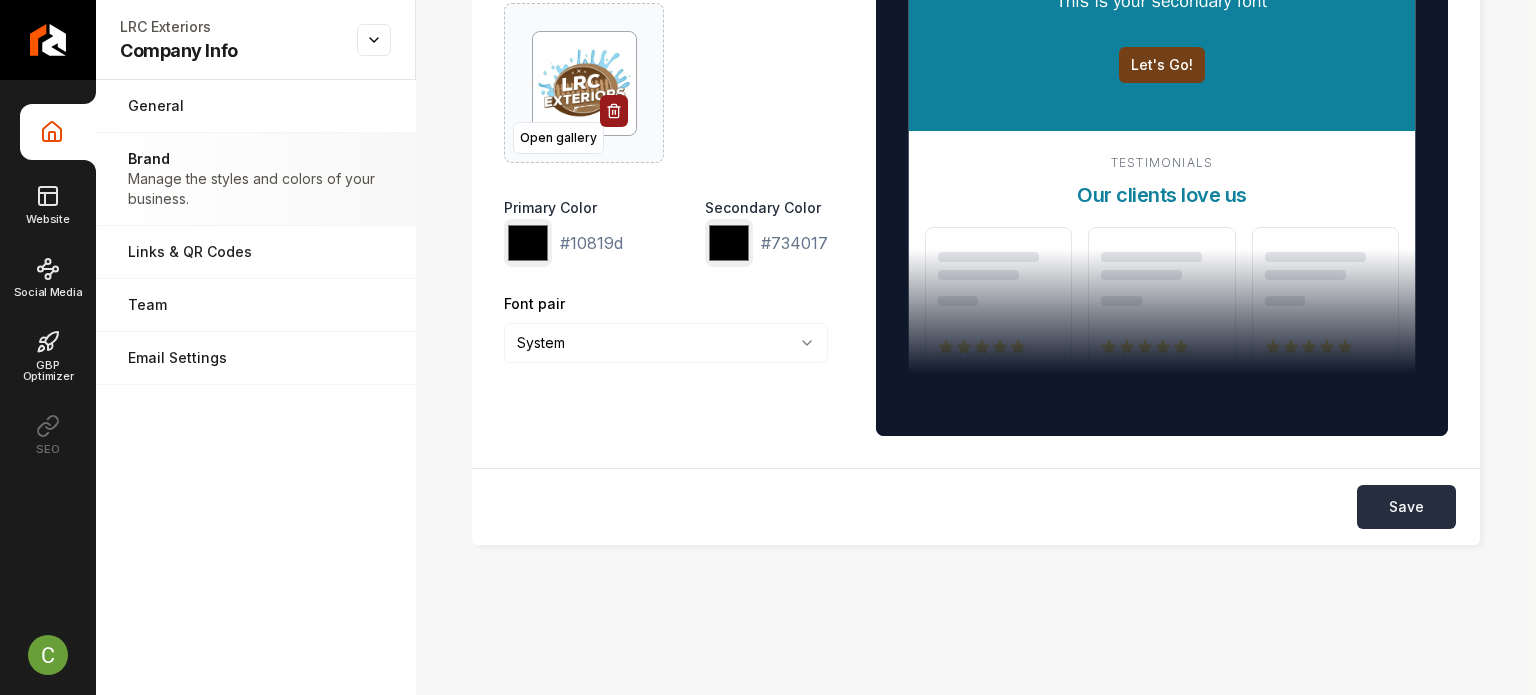click on "Save" at bounding box center [1406, 507] 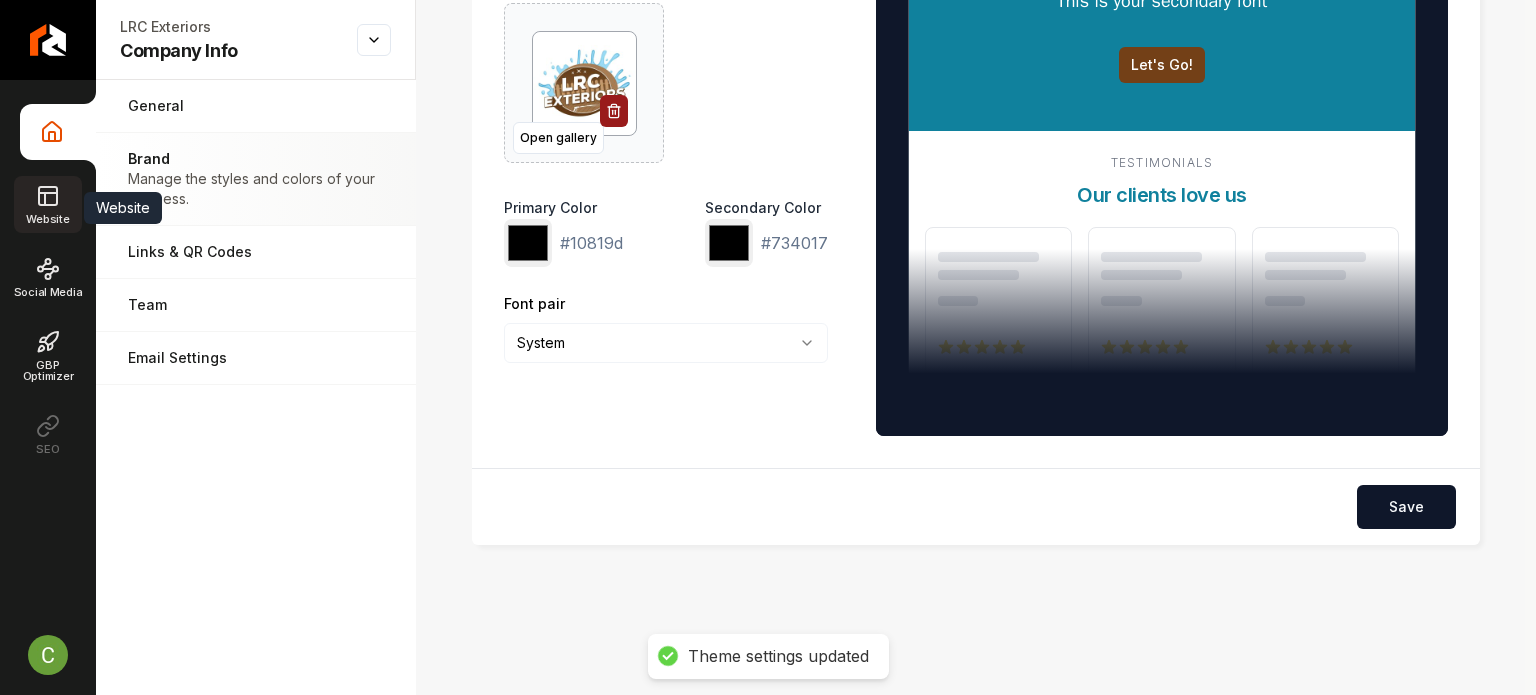 click on "Website" at bounding box center [47, 204] 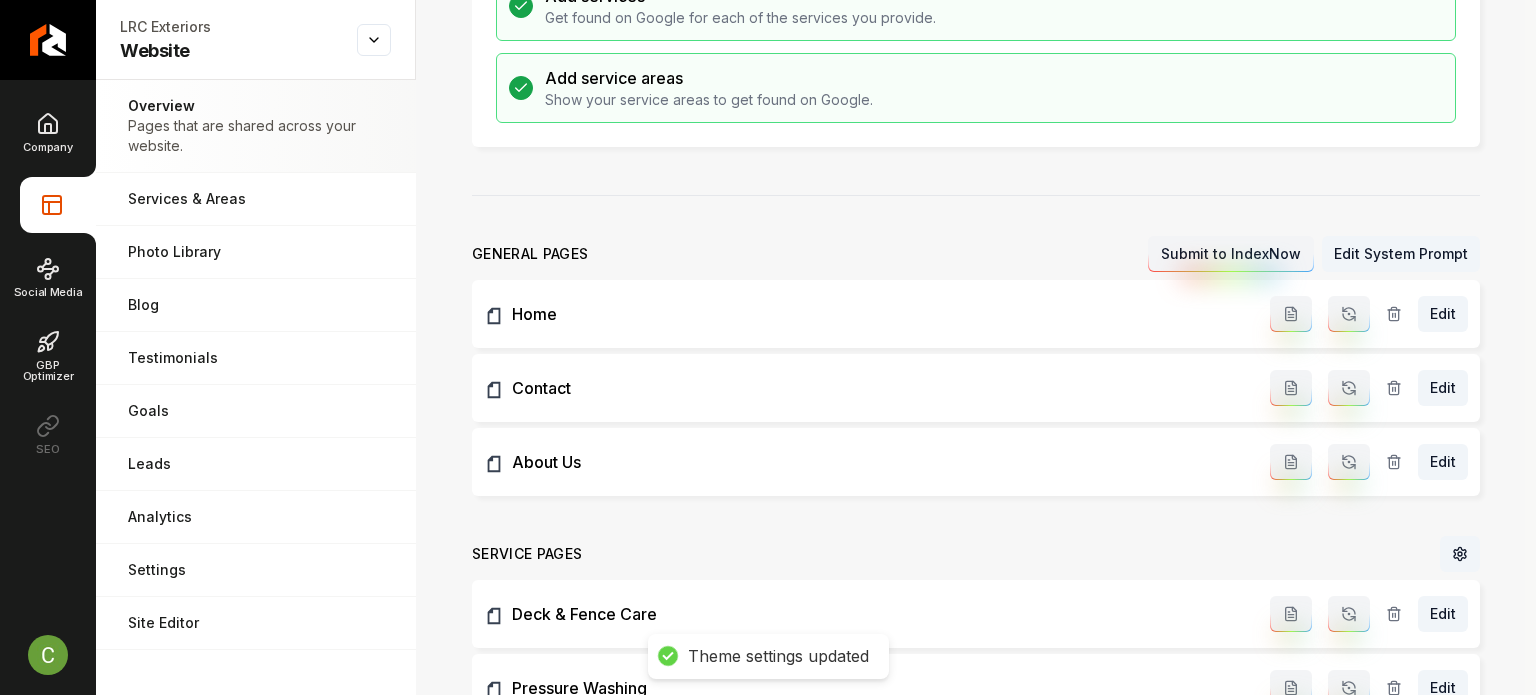 scroll, scrollTop: 0, scrollLeft: 0, axis: both 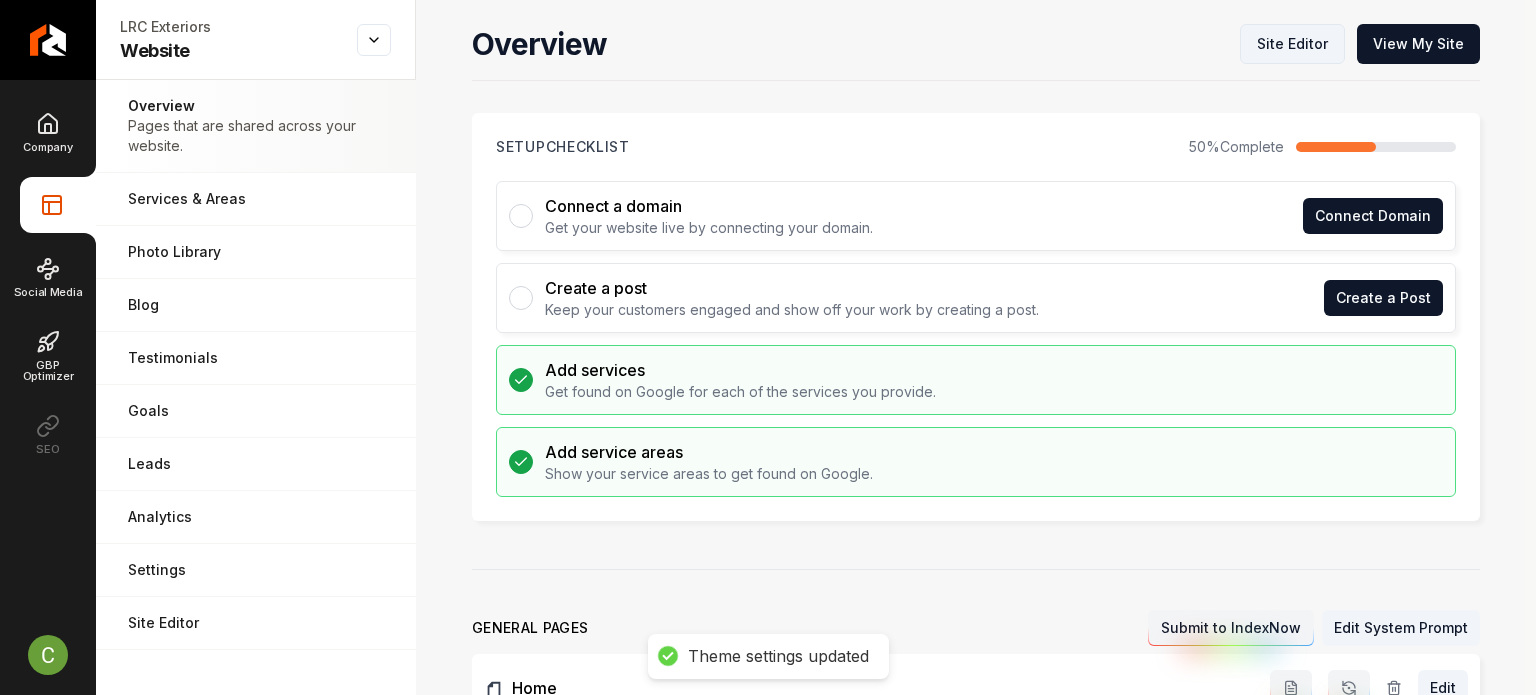 click on "Site Editor" at bounding box center (1292, 44) 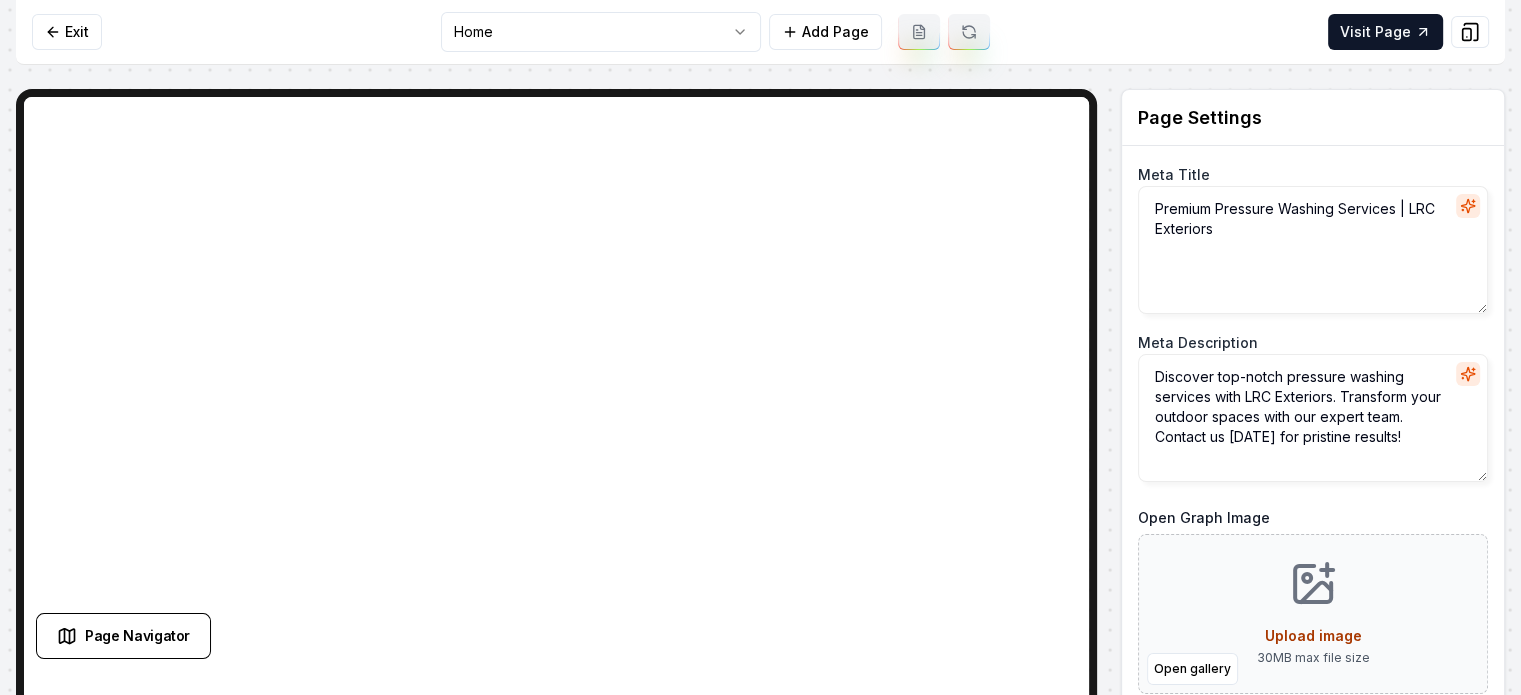 click on "Computer Required This feature is only available on a computer. Please switch to a computer to edit your site. Go back  Exit Home Add Page Visit Page  Page Navigator Page Settings Meta Title Premium Pressure Washing Services | LRC Exteriors Meta Description Discover top-notch pressure washing services with LRC Exteriors. Transform your outdoor spaces with our expert team. Contact us today for pristine results! Open Graph Image Open gallery Upload image 30  MB max file size Discard Changes Save Section Editor Unsupported section type /dashboard/sites/5bb2fd72-89f0-4e2b-8b71-2717916237d7/pages/5337183f-07fa-4771-9143-16c40a12e60b Made 1 formatting edit on line 21" at bounding box center (760, 347) 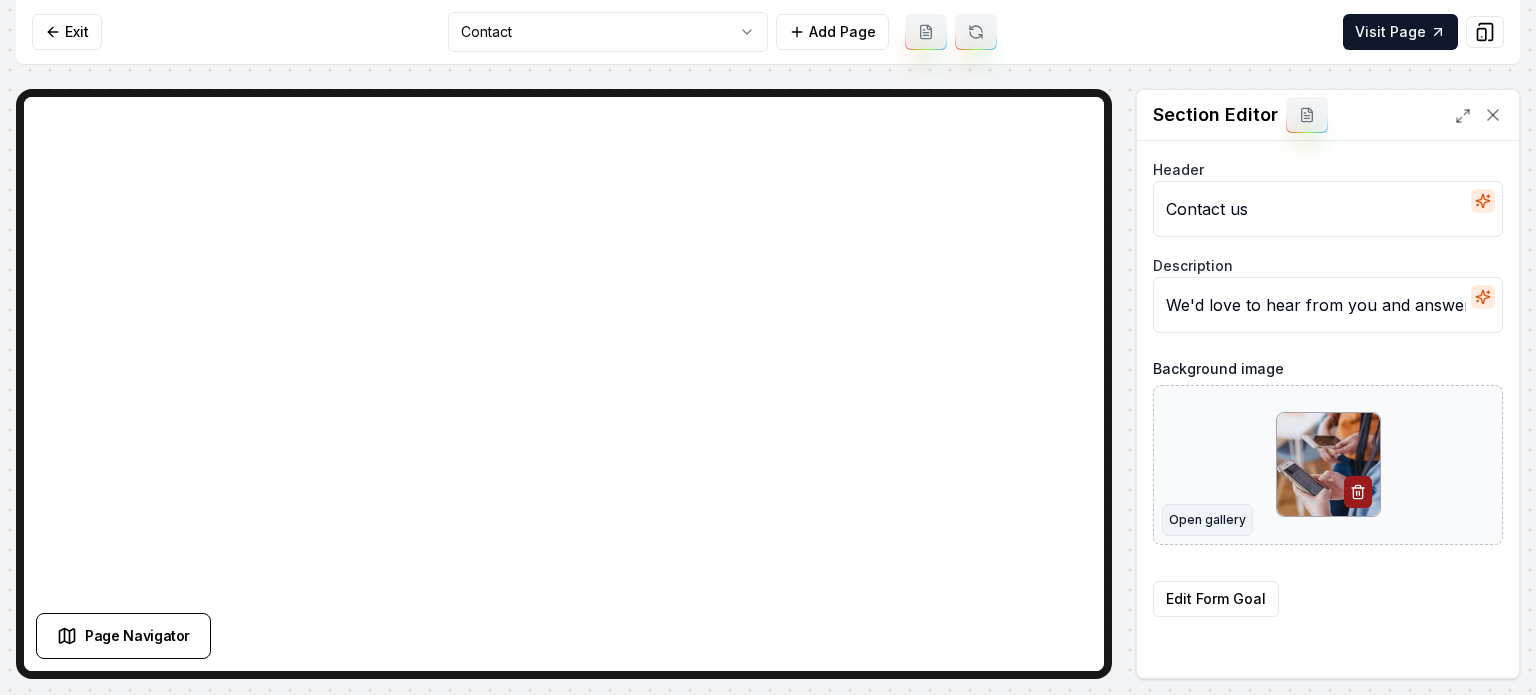 click on "Open gallery" at bounding box center (1207, 520) 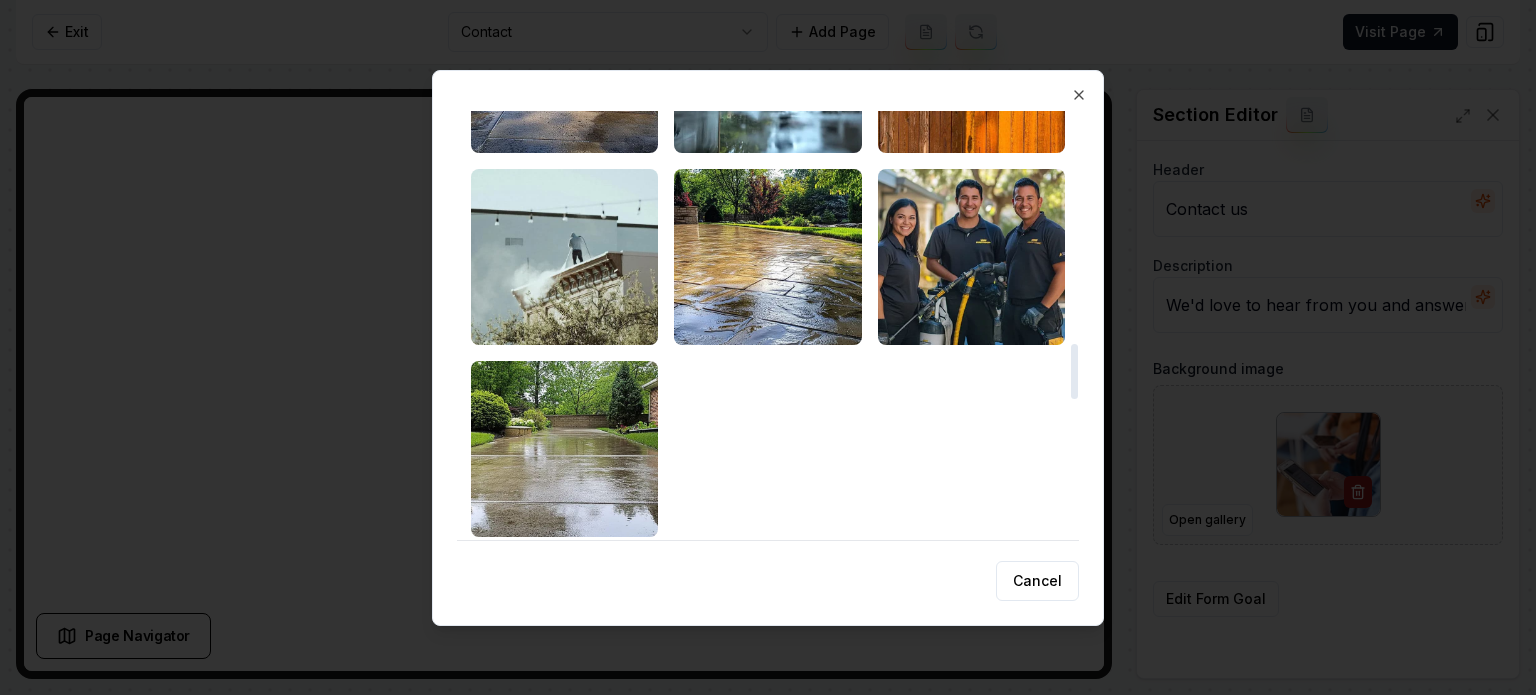 scroll, scrollTop: 1700, scrollLeft: 0, axis: vertical 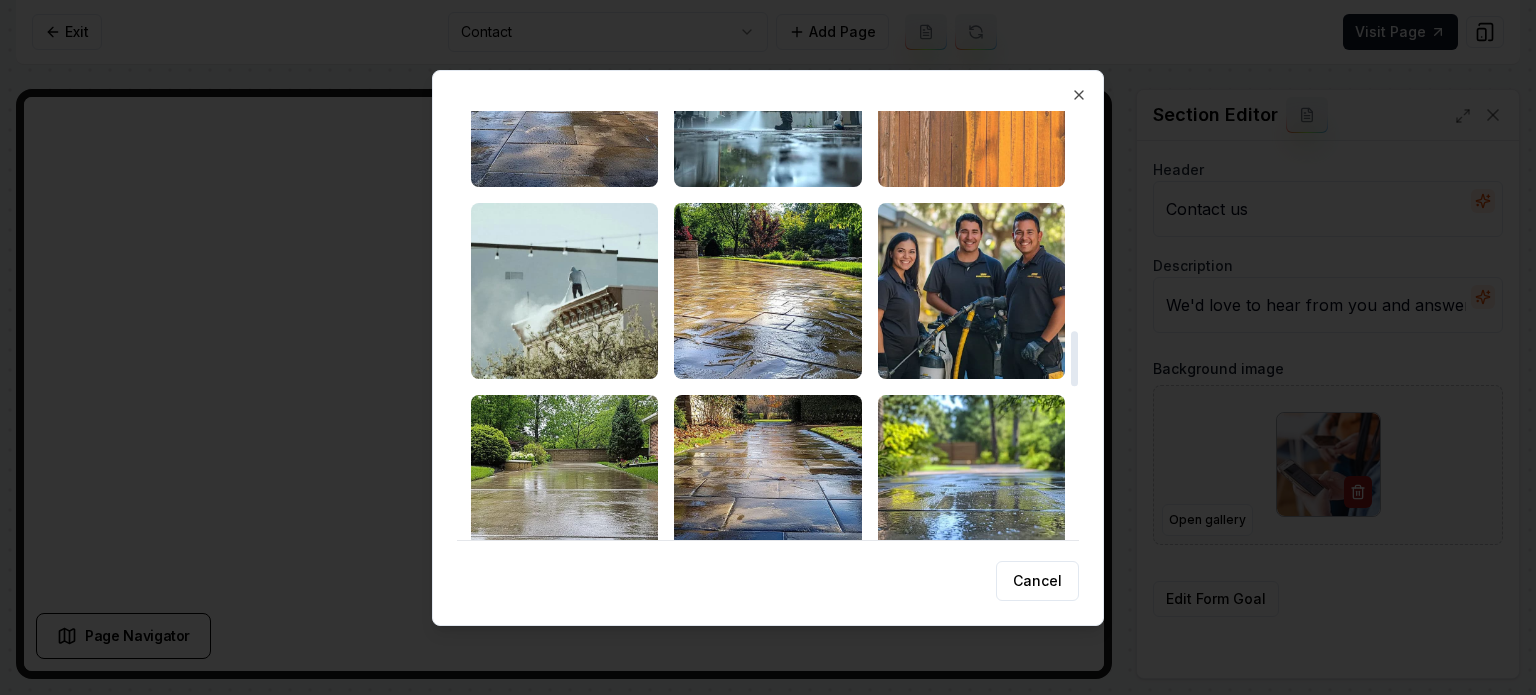 click at bounding box center (971, 99) 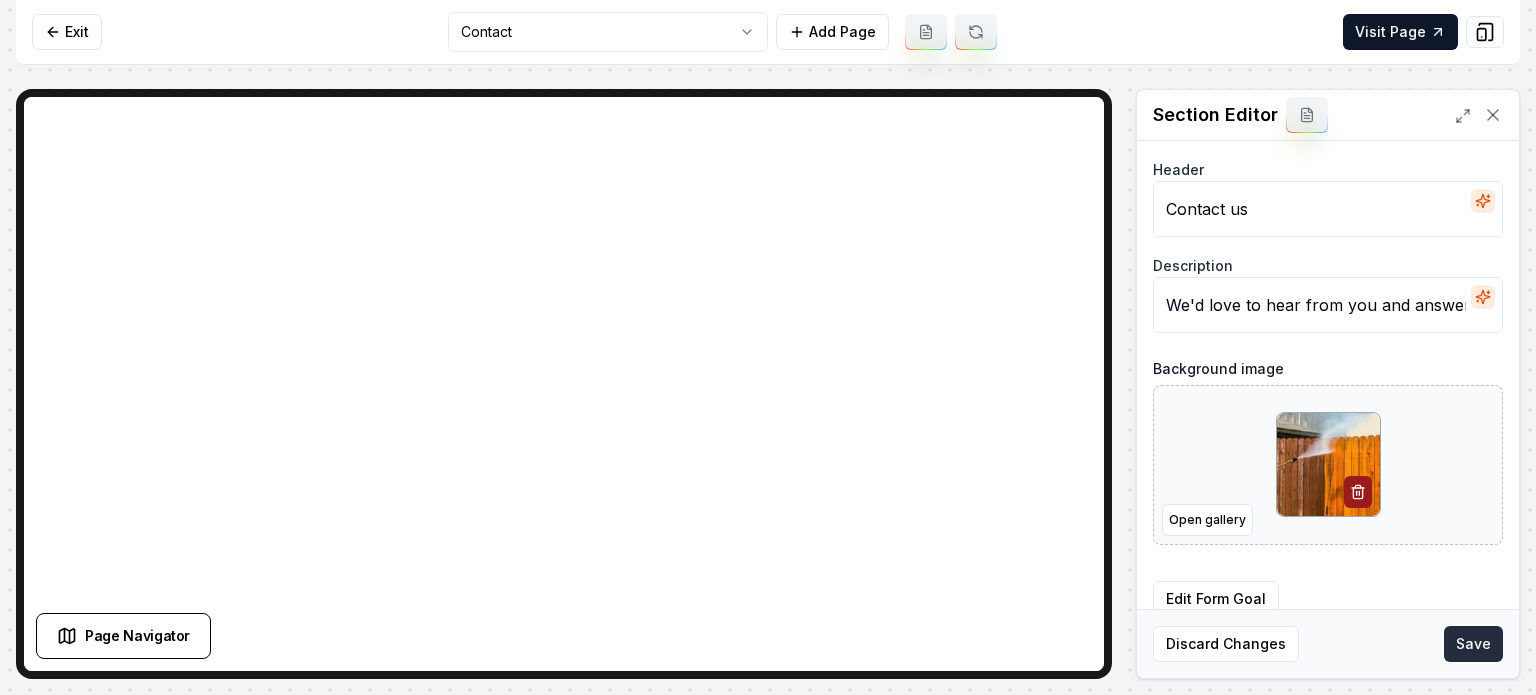 click on "Save" at bounding box center (1473, 644) 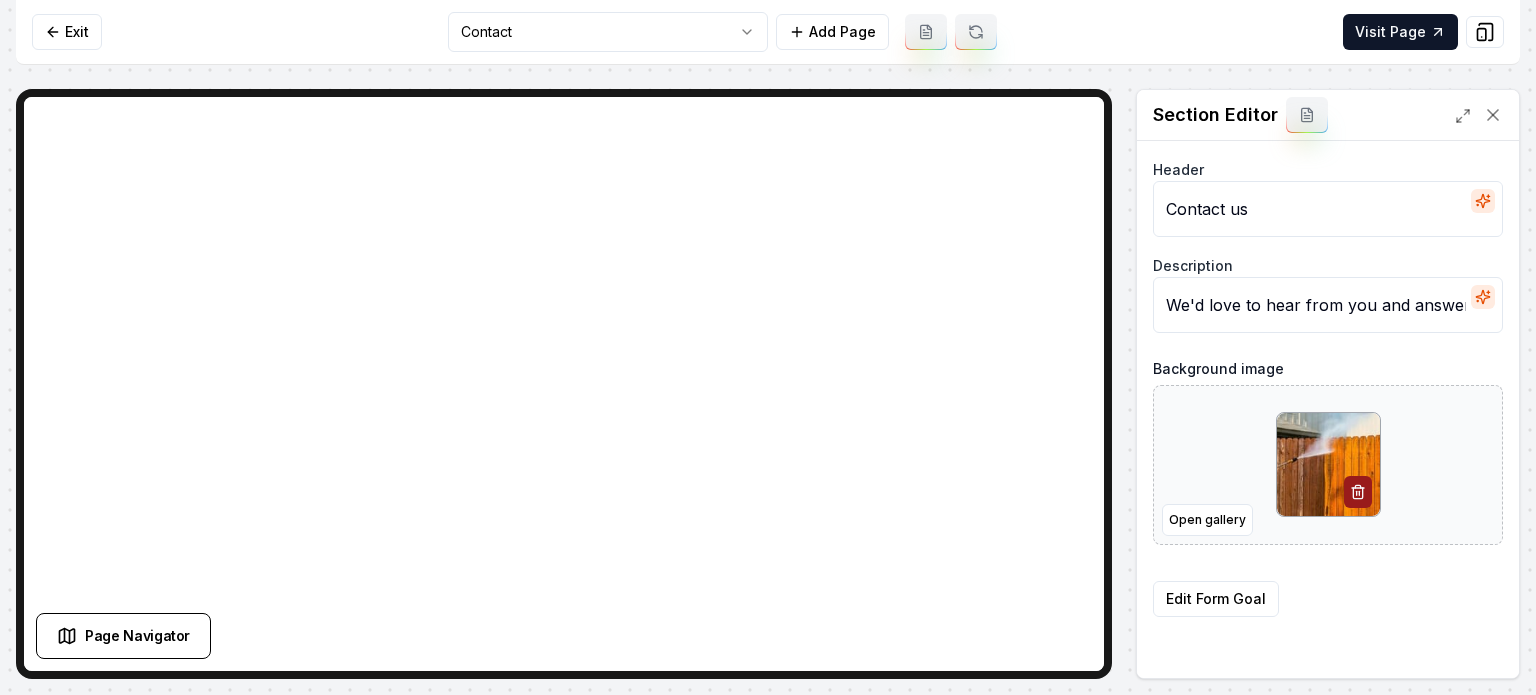 click on "Computer Required This feature is only available on a computer. Please switch to a computer to edit your site. Go back  Exit Contact Add Page Visit Page  Page Navigator Page Settings Section Editor Header Contact us Description We'd love to hear from you and answer any questions you may have. Background image Open gallery Edit Form Goal Discard Changes Save /dashboard/sites/5bb2fd72-89f0-4e2b-8b71-2717916237d7/pages/e387ab40-678e-4e27-ab8b-2b96ba59c73d Made 1 formatting edit on line 21" at bounding box center [768, 347] 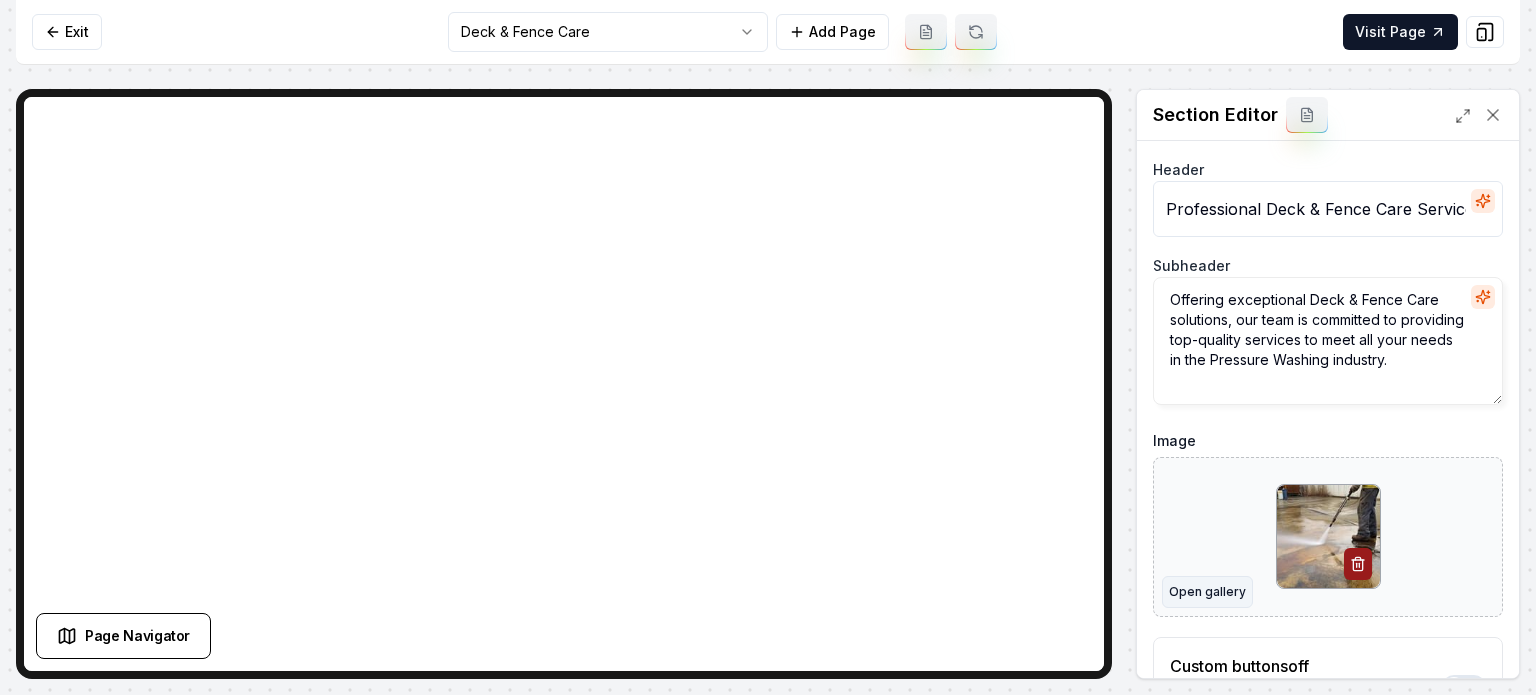 click on "Open gallery" at bounding box center (1207, 592) 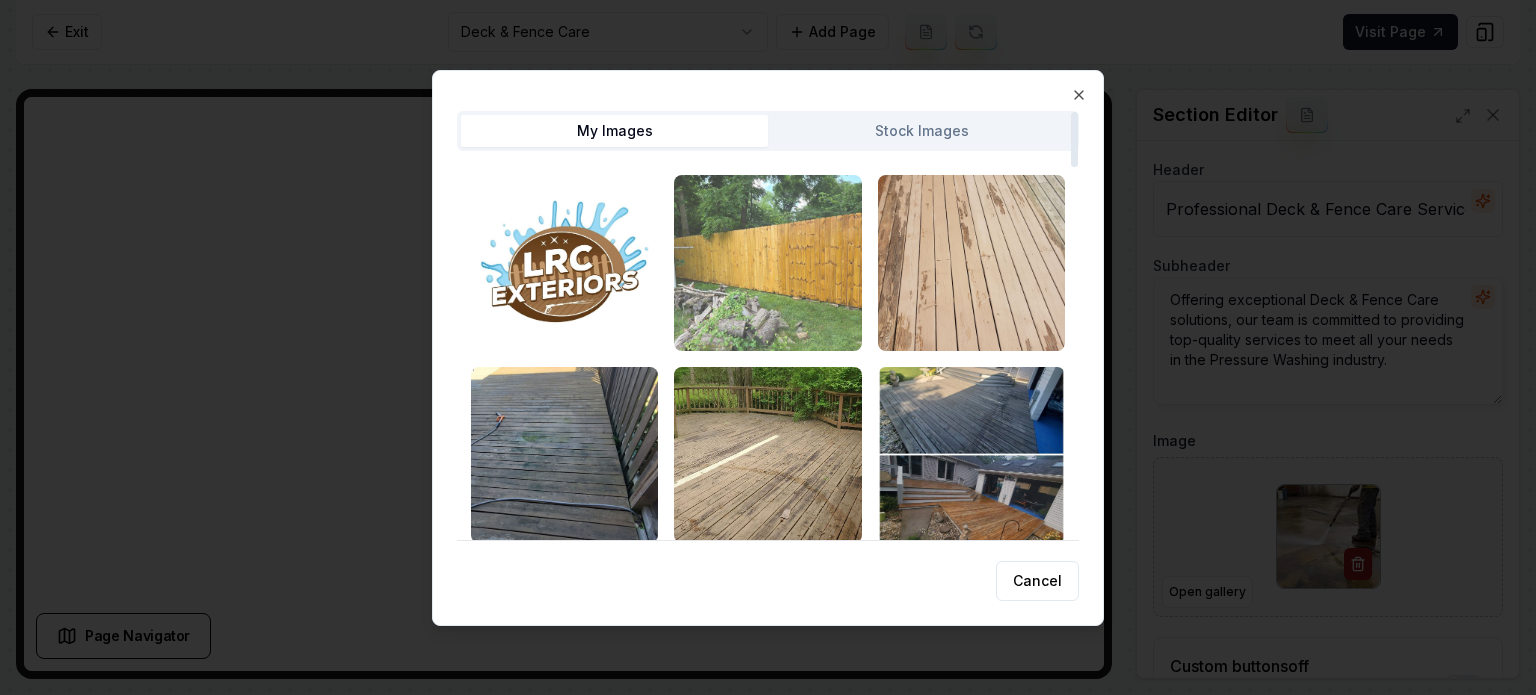 click at bounding box center (767, 263) 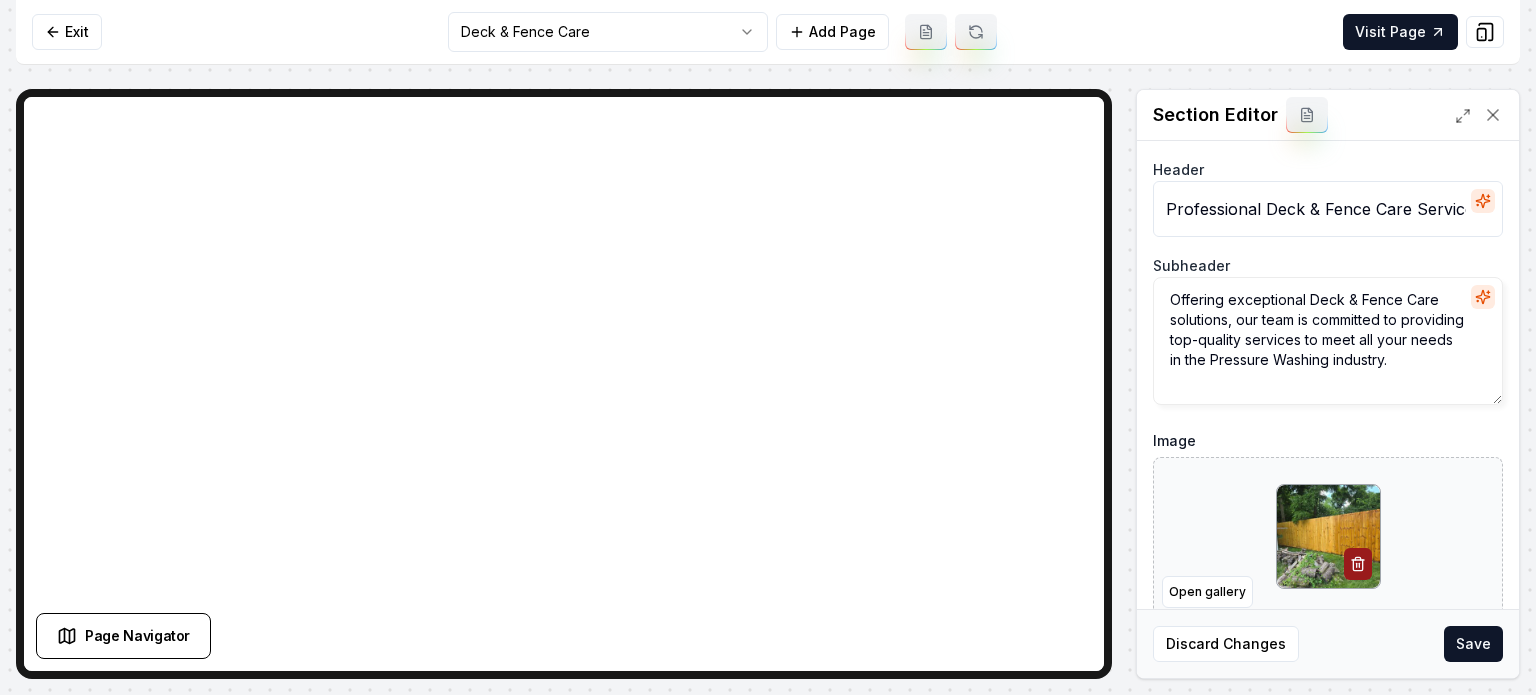 drag, startPoint x: 1472, startPoint y: 640, endPoint x: 1380, endPoint y: 555, distance: 125.25574 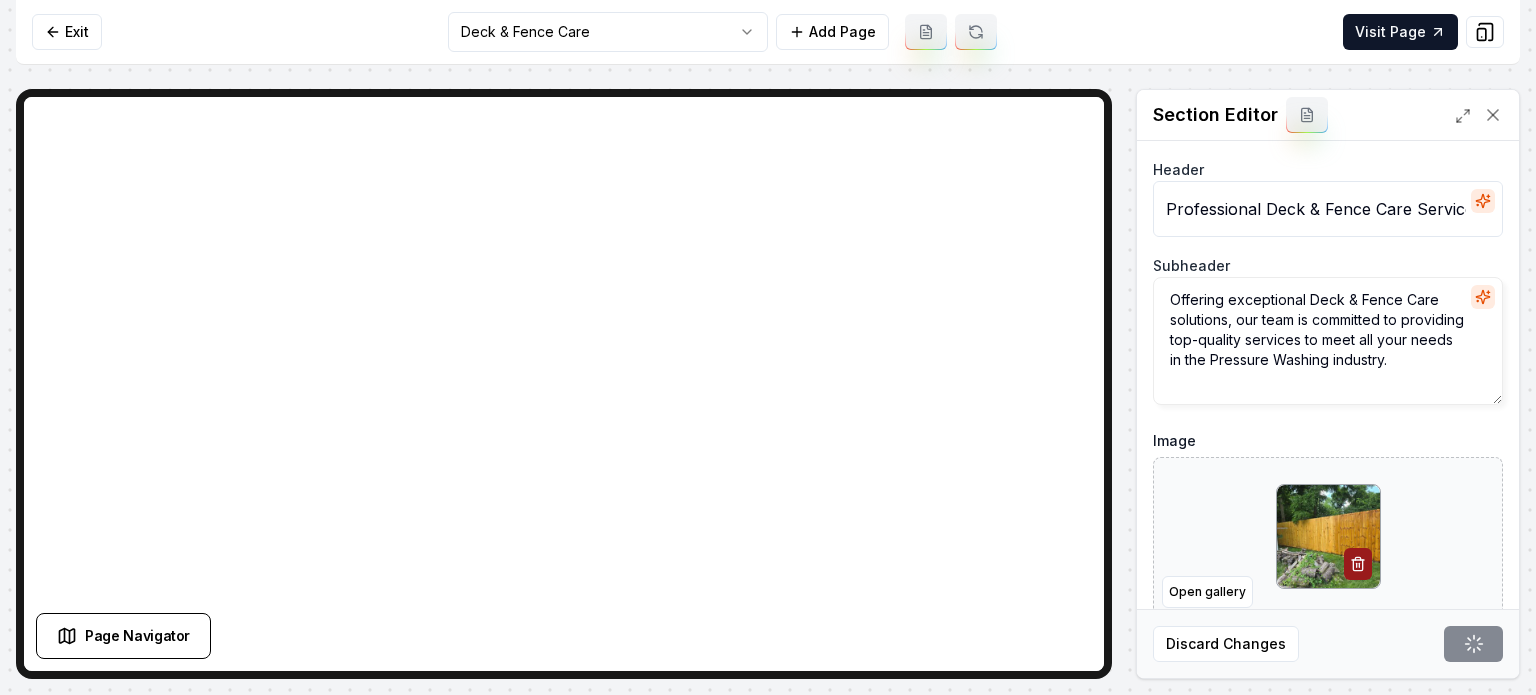 click on "Computer Required This feature is only available on a computer. Please switch to a computer to edit your site. Go back  Exit Deck & Fence Care Add Page Visit Page  Page Navigator Page Settings Section Editor Header Professional Deck & Fence Care Services Subheader Offering exceptional Deck & Fence Care solutions, our team is committed to providing top-quality services to meet all your needs in the Pressure Washing industry. Image Open gallery Custom buttons  off Your buttons will be based on the goals you set up. Discard Changes Save /dashboard/sites/5bb2fd72-89f0-4e2b-8b71-2717916237d7/pages/739affe0-9c35-406d-90fe-272612f33447 Made 1 formatting edit on line 21" at bounding box center (768, 347) 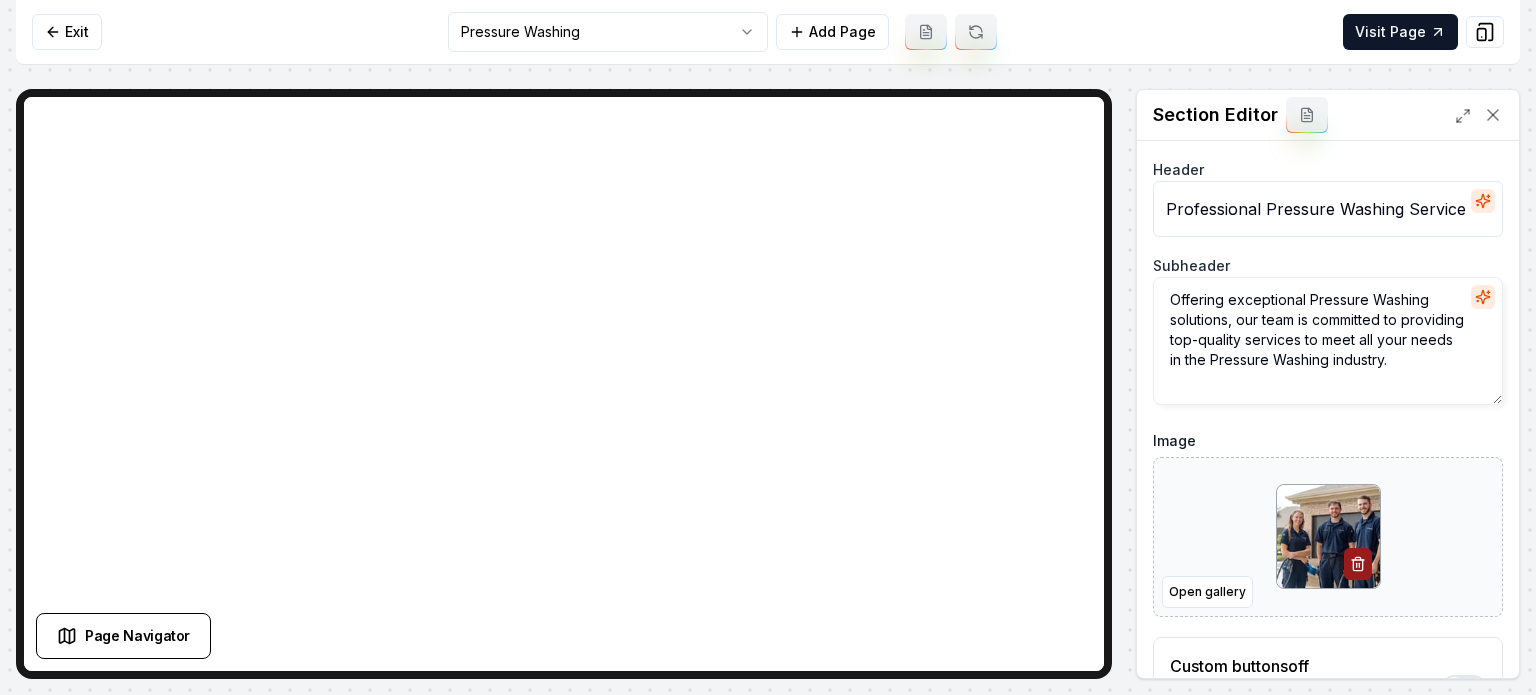 click on "Open gallery" at bounding box center (1328, 537) 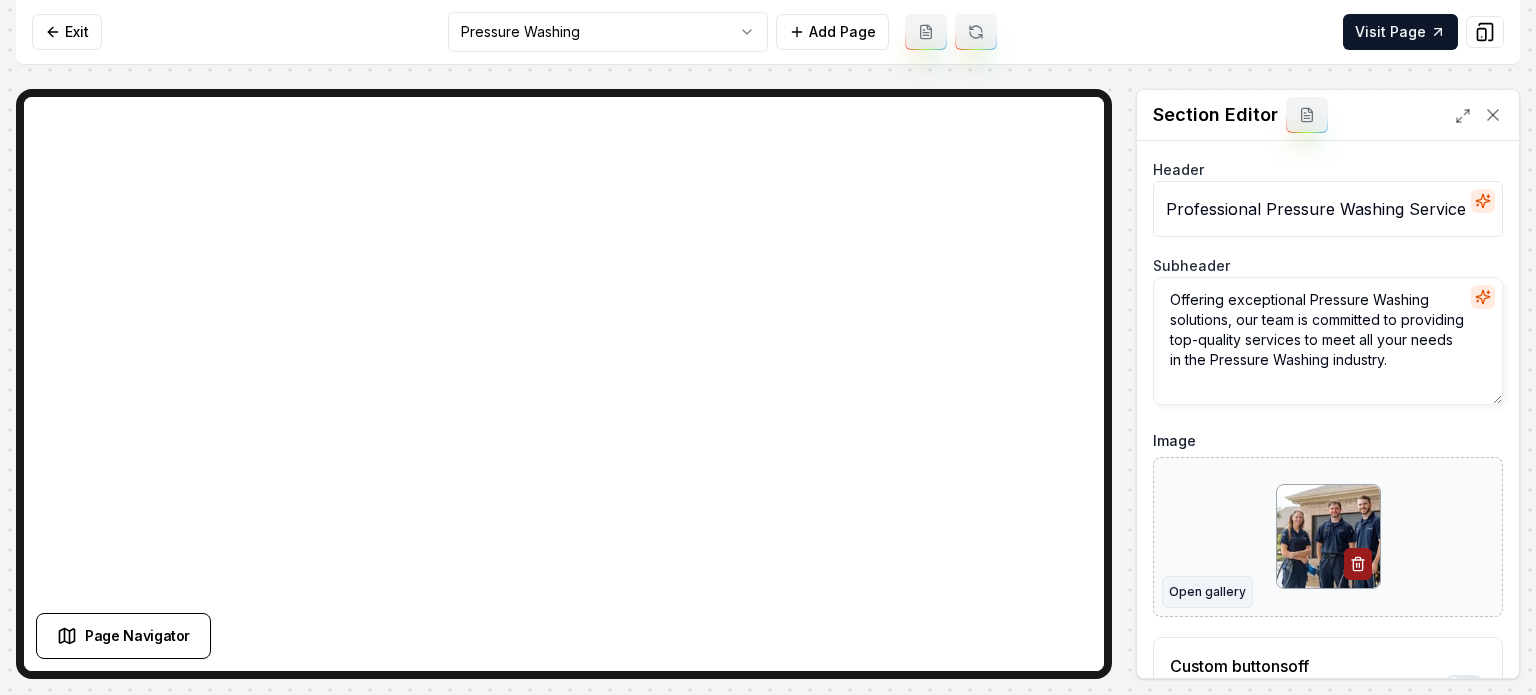 click on "Open gallery" at bounding box center (1207, 592) 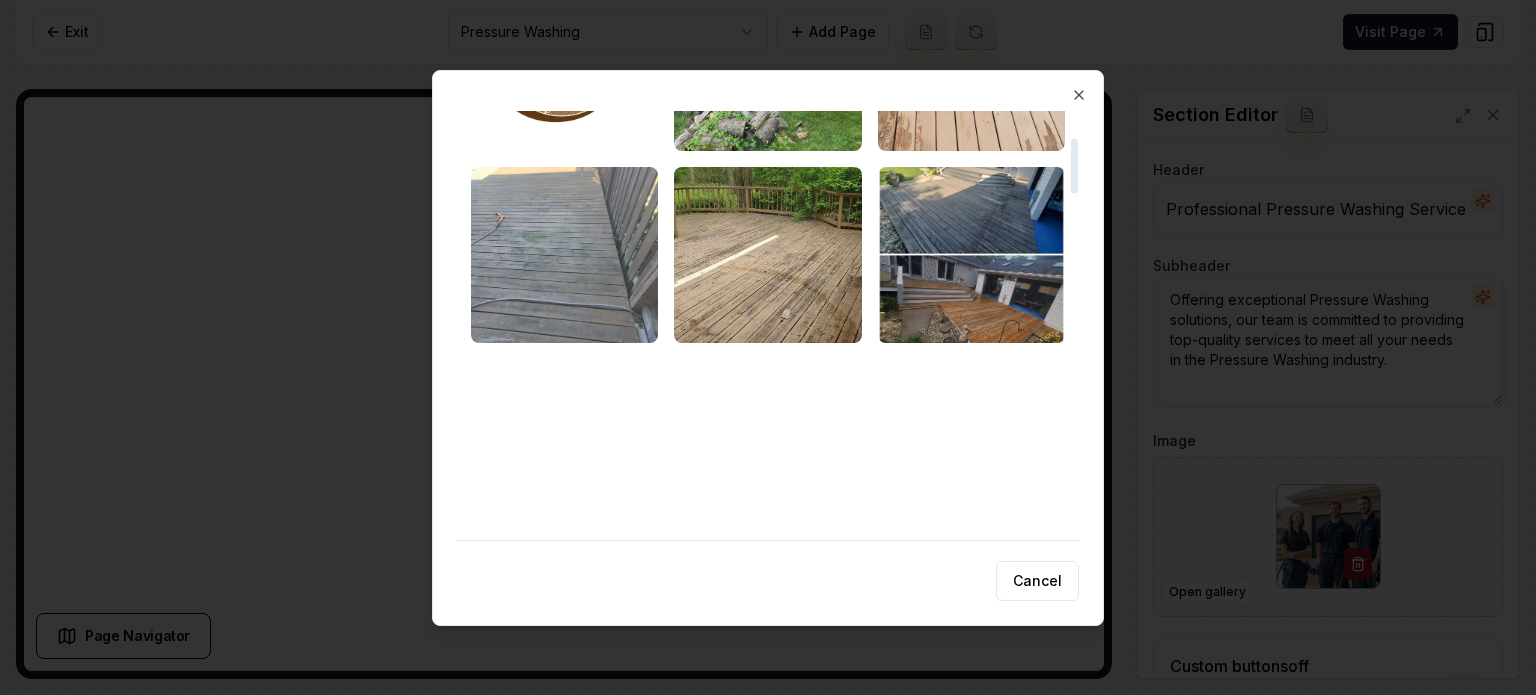 scroll, scrollTop: 300, scrollLeft: 0, axis: vertical 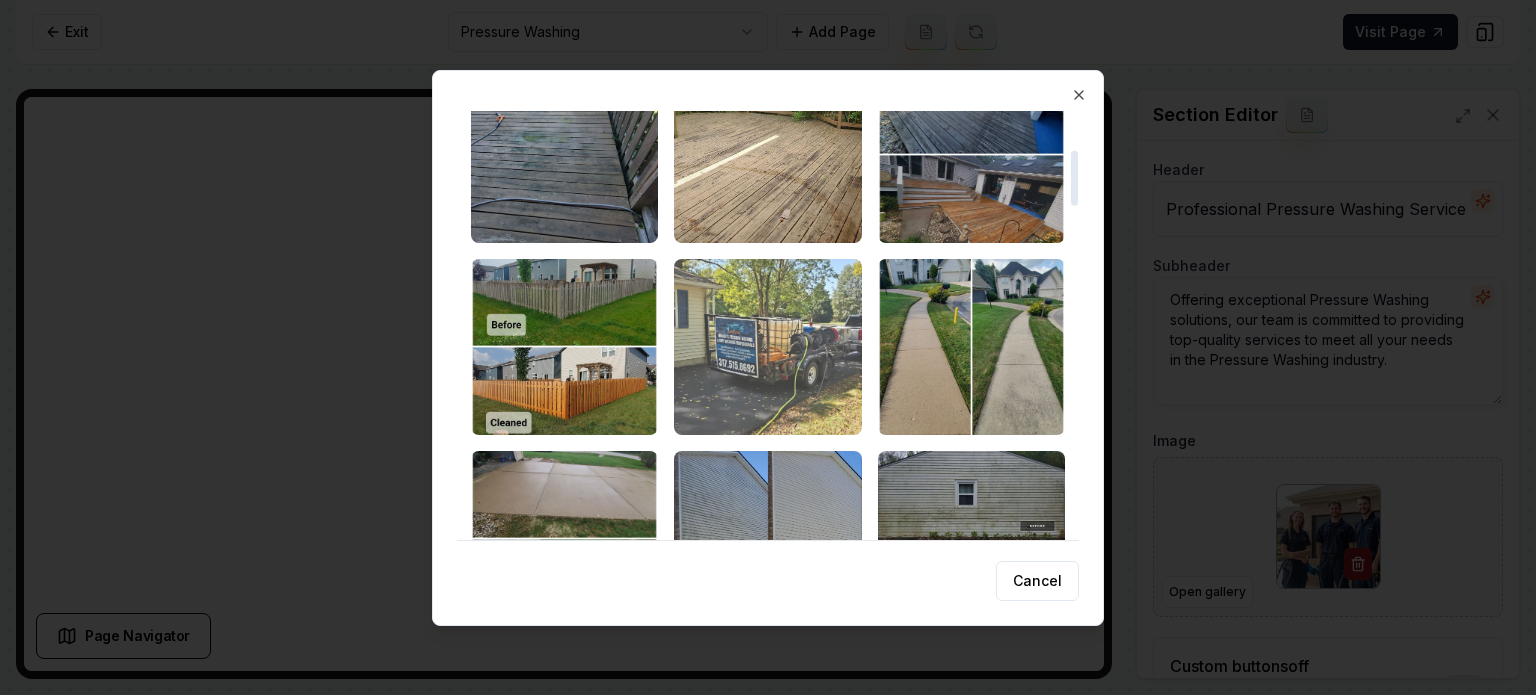 click at bounding box center [767, 347] 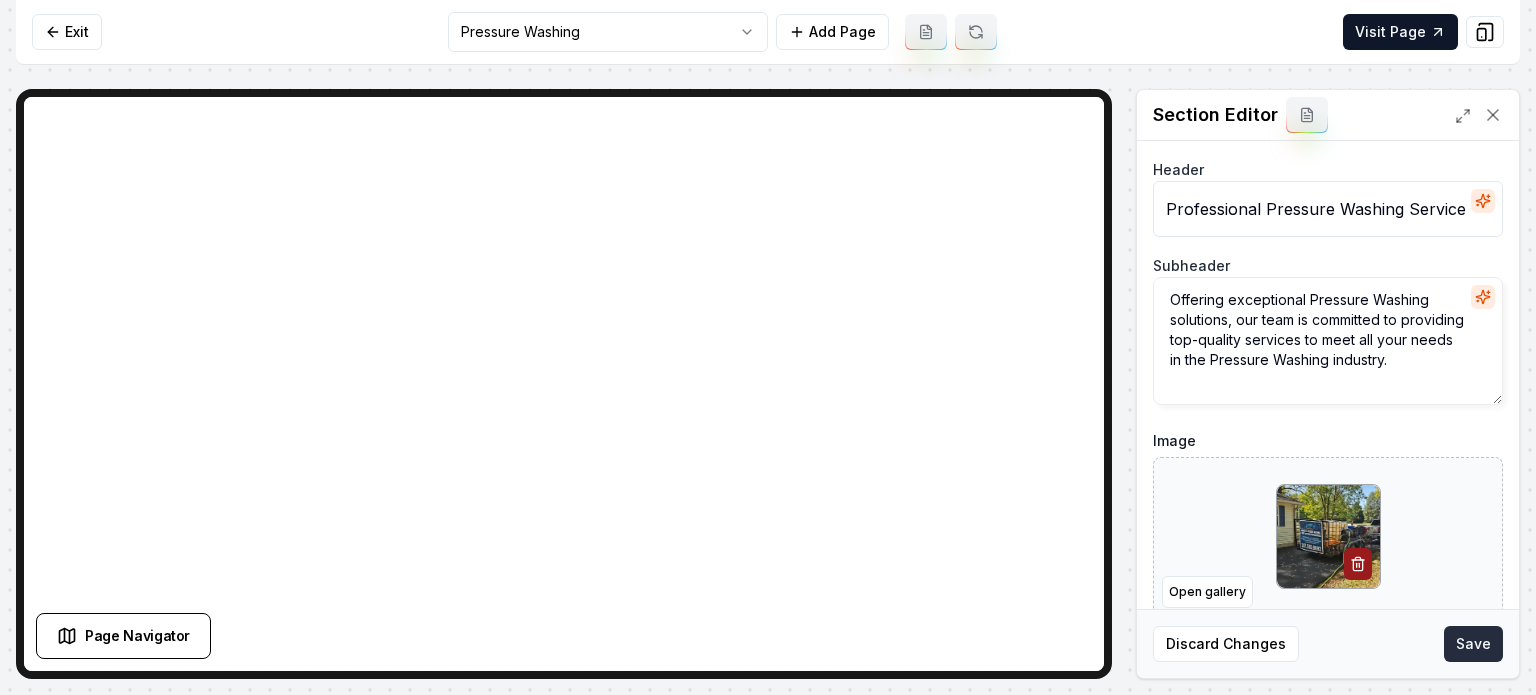 click on "Save" at bounding box center (1473, 644) 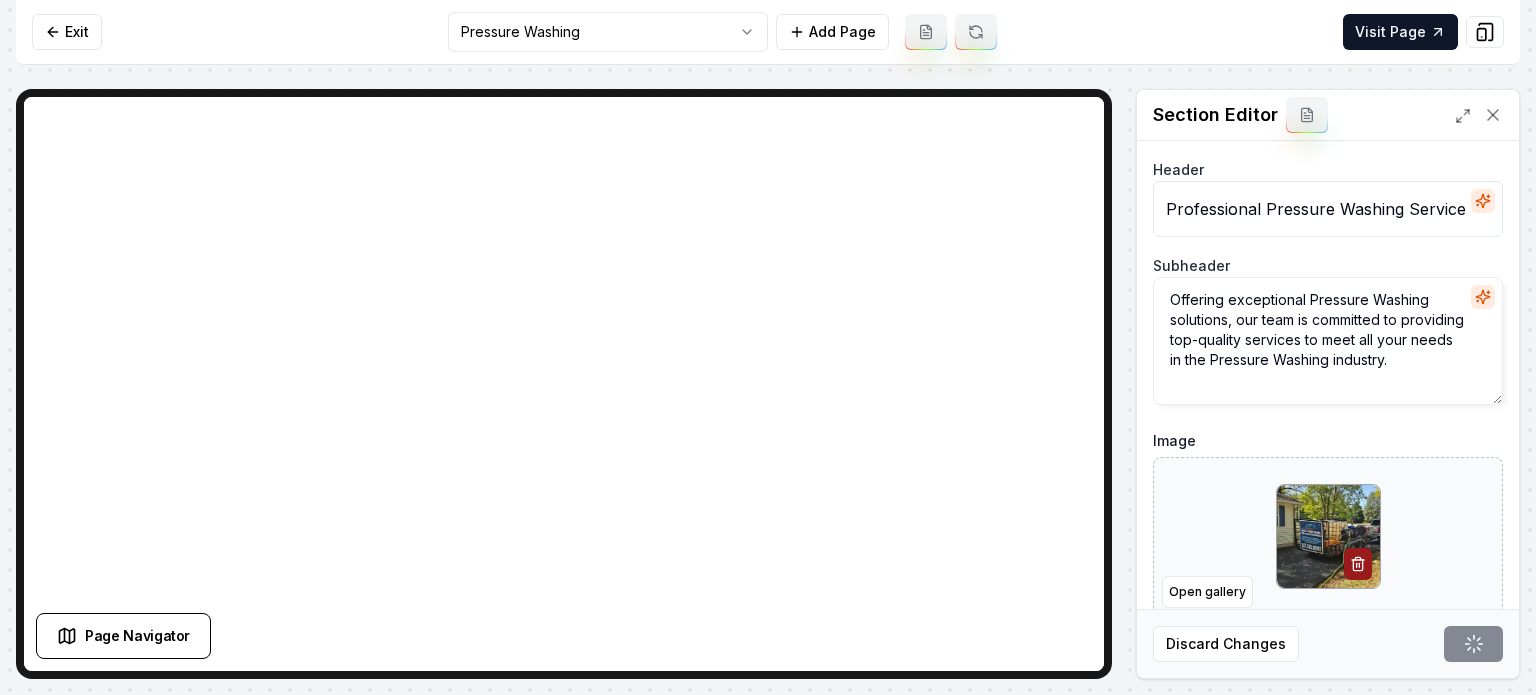 click on "Computer Required This feature is only available on a computer. Please switch to a computer to edit your site. Go back  Exit Pressure Washing Add Page Visit Page  Page Navigator Page Settings Section Editor Header Professional Pressure Washing Services Subheader Offering exceptional Pressure Washing solutions, our team is committed to providing top-quality services to meet all your needs in the Pressure Washing industry. Image Open gallery Custom buttons  off Your buttons will be based on the goals you set up. Discard Changes Save /dashboard/sites/5bb2fd72-89f0-4e2b-8b71-2717916237d7/pages/7edf04b7-46cf-486e-b5e2-5adddec5ea94 Made 1 formatting edit on line 21" at bounding box center (768, 347) 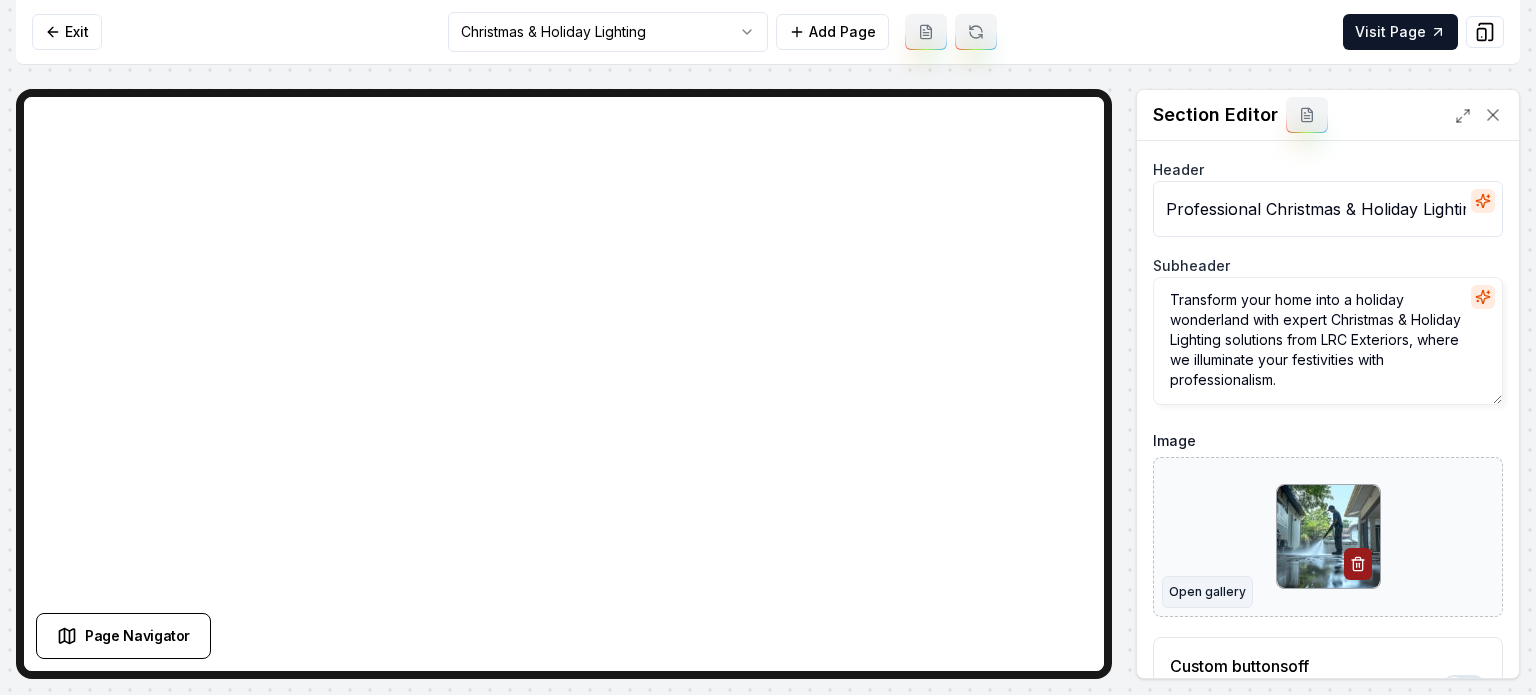 click on "Open gallery" at bounding box center (1207, 592) 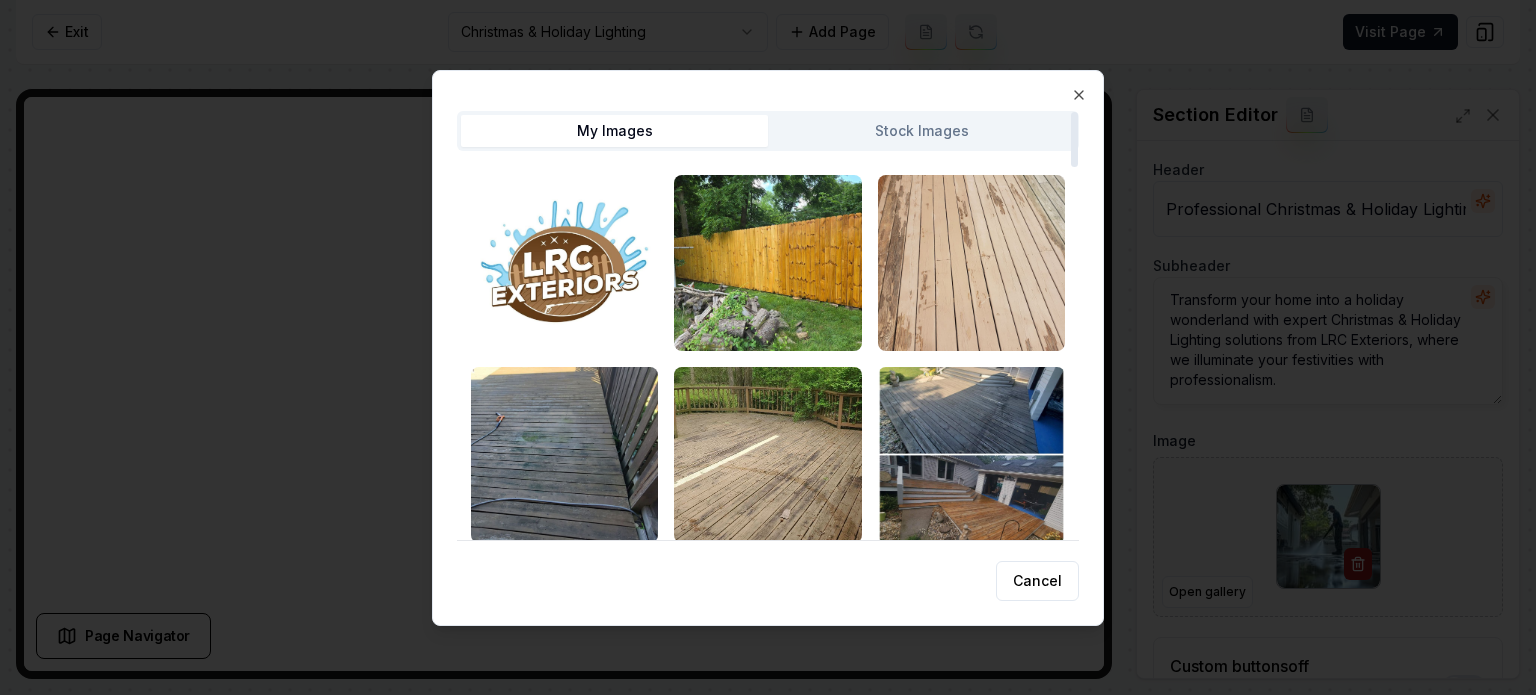 click on "Stock Images" at bounding box center [921, 131] 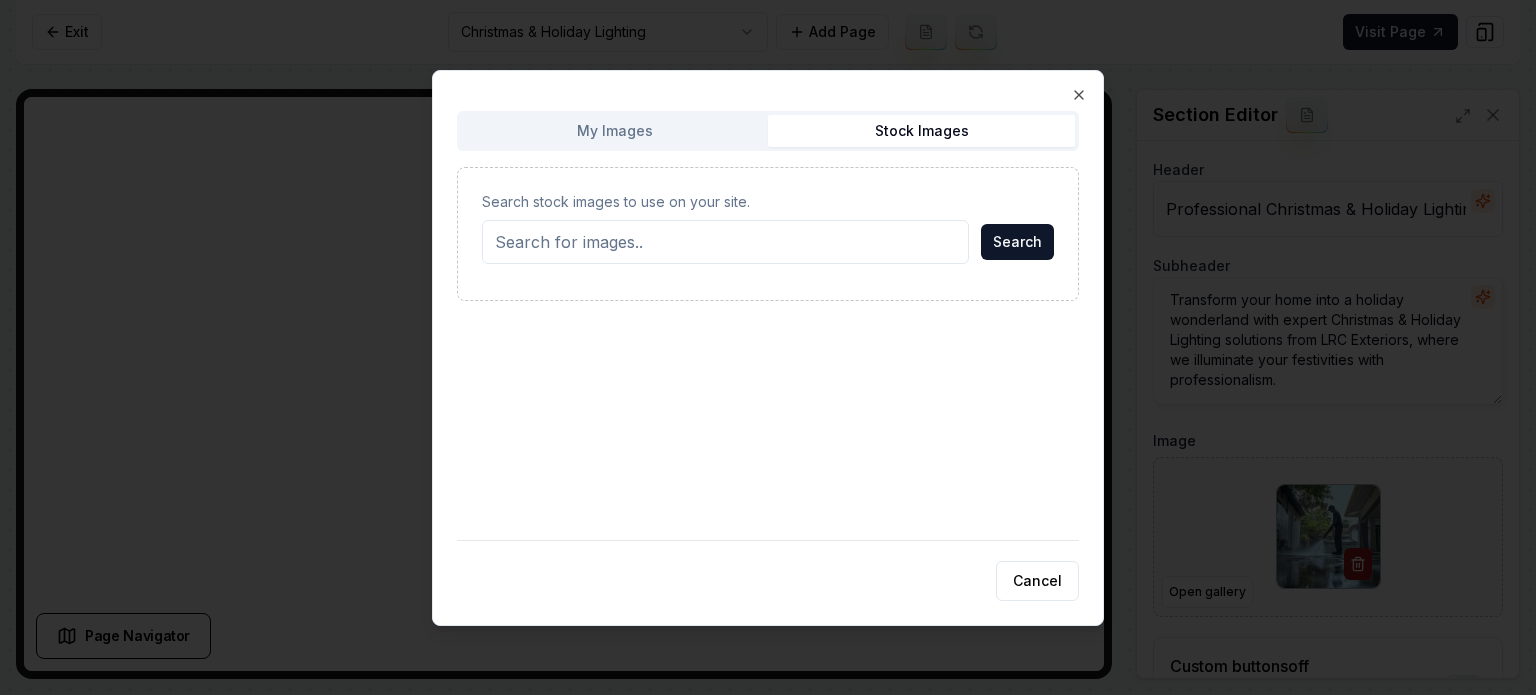 click on "Search stock images to use on your site." at bounding box center (725, 242) 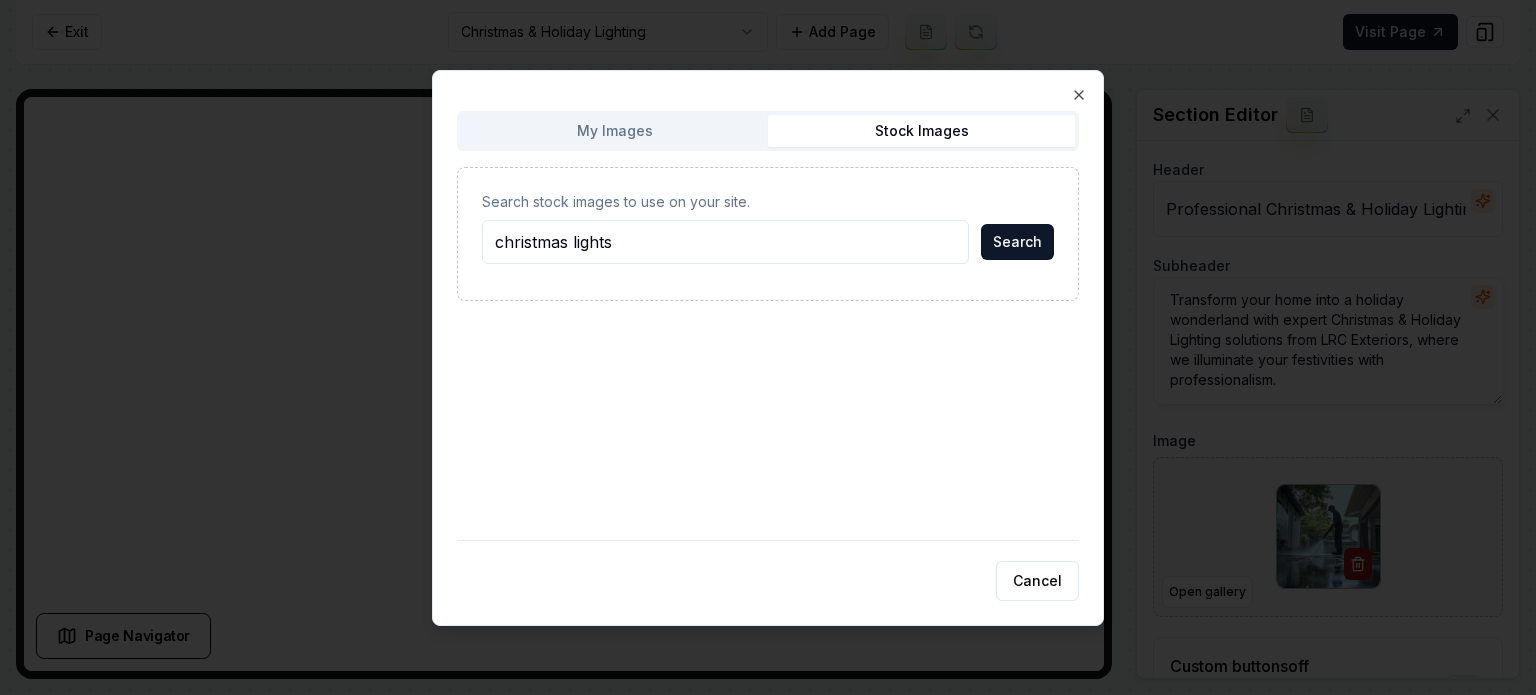 type on "christmas lights" 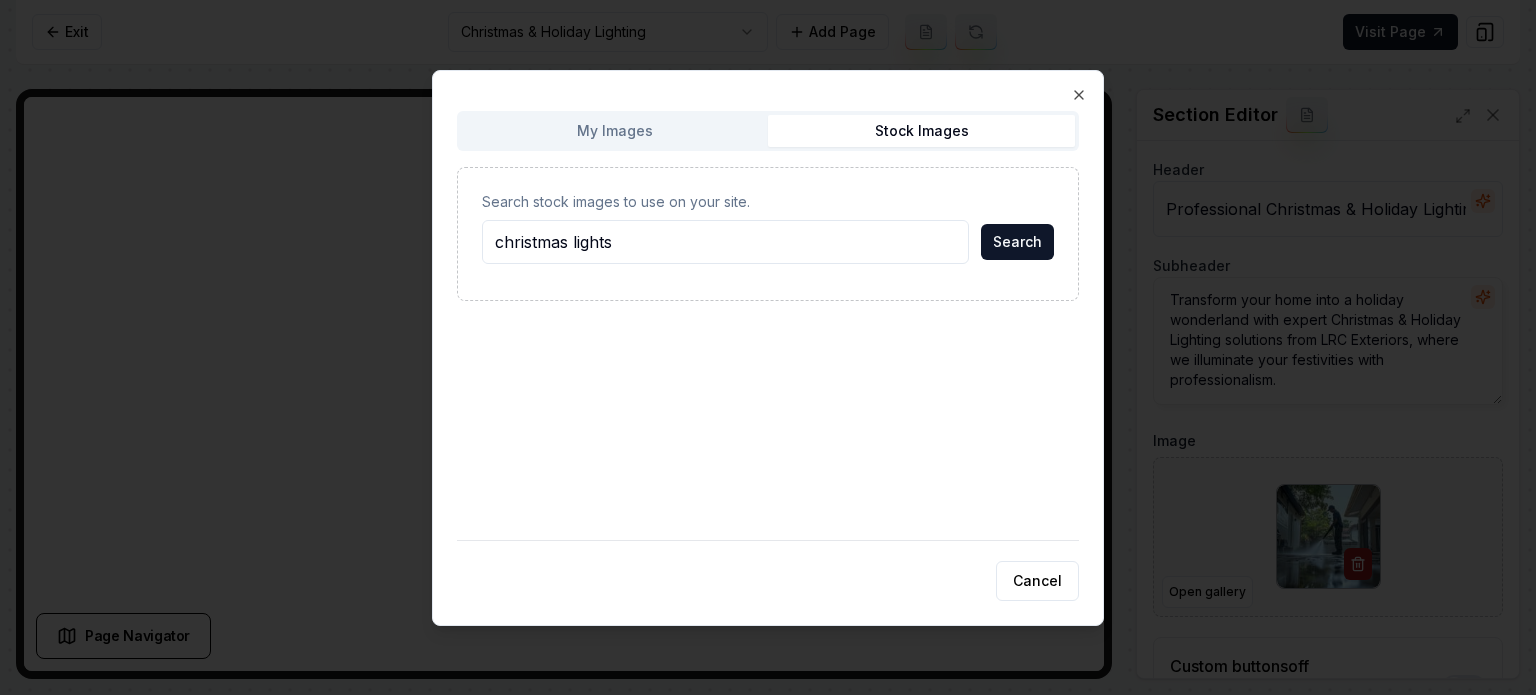 click on "Search" at bounding box center [1017, 242] 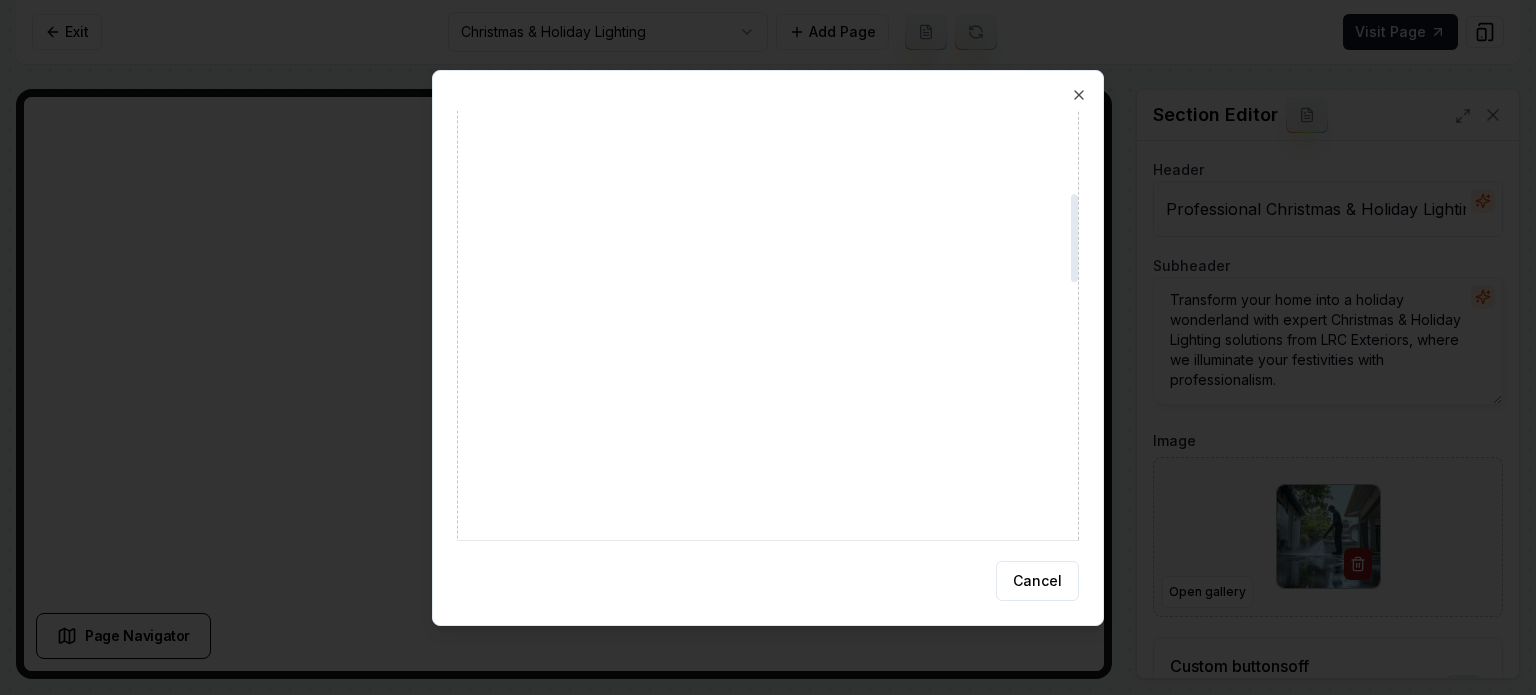 scroll, scrollTop: 400, scrollLeft: 0, axis: vertical 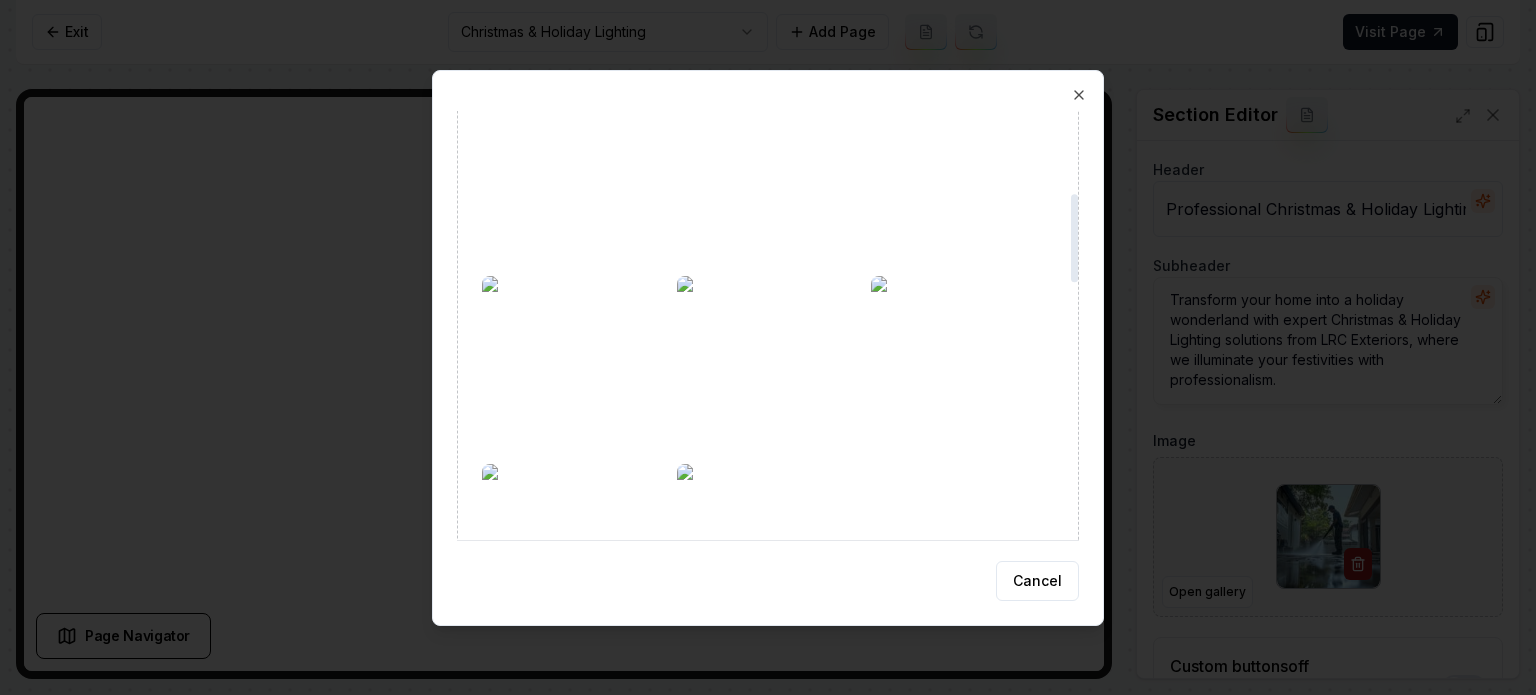 click at bounding box center [768, 176] 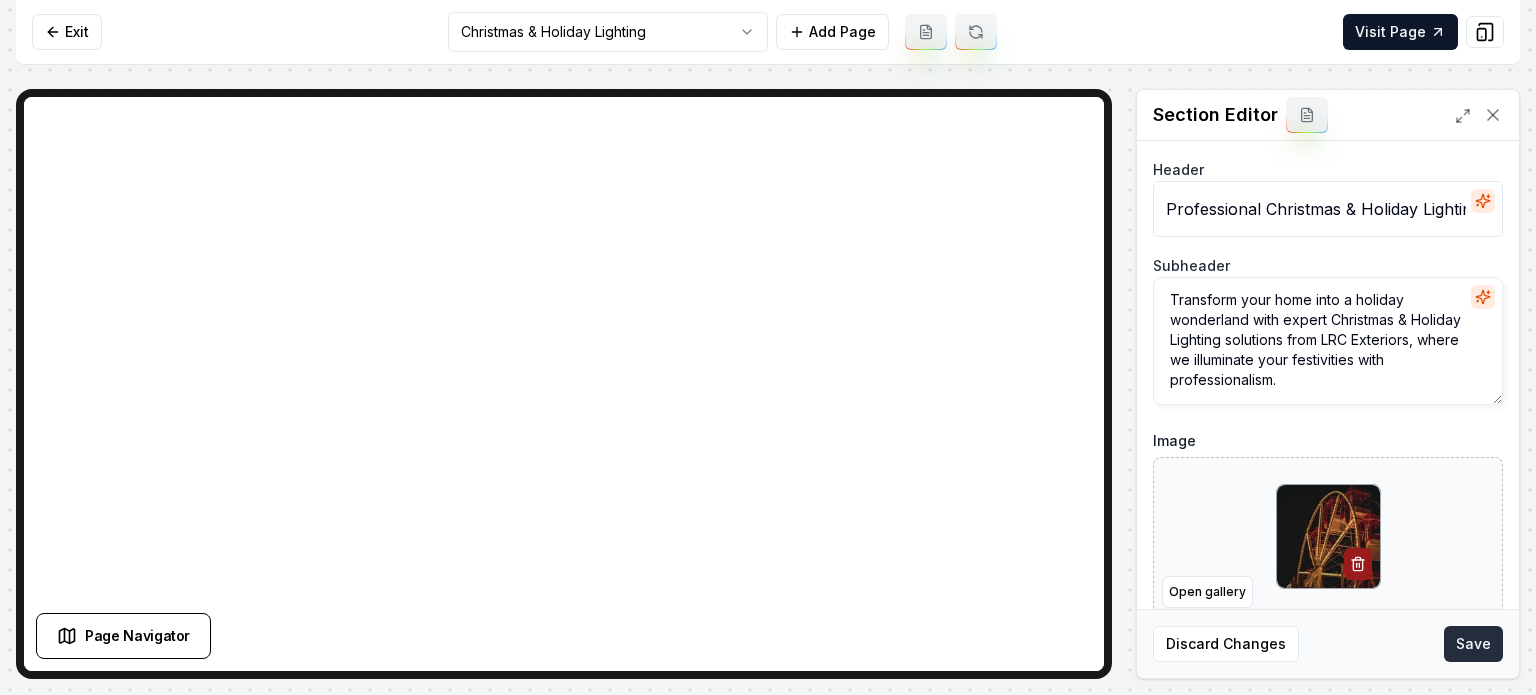click on "Save" at bounding box center [1473, 644] 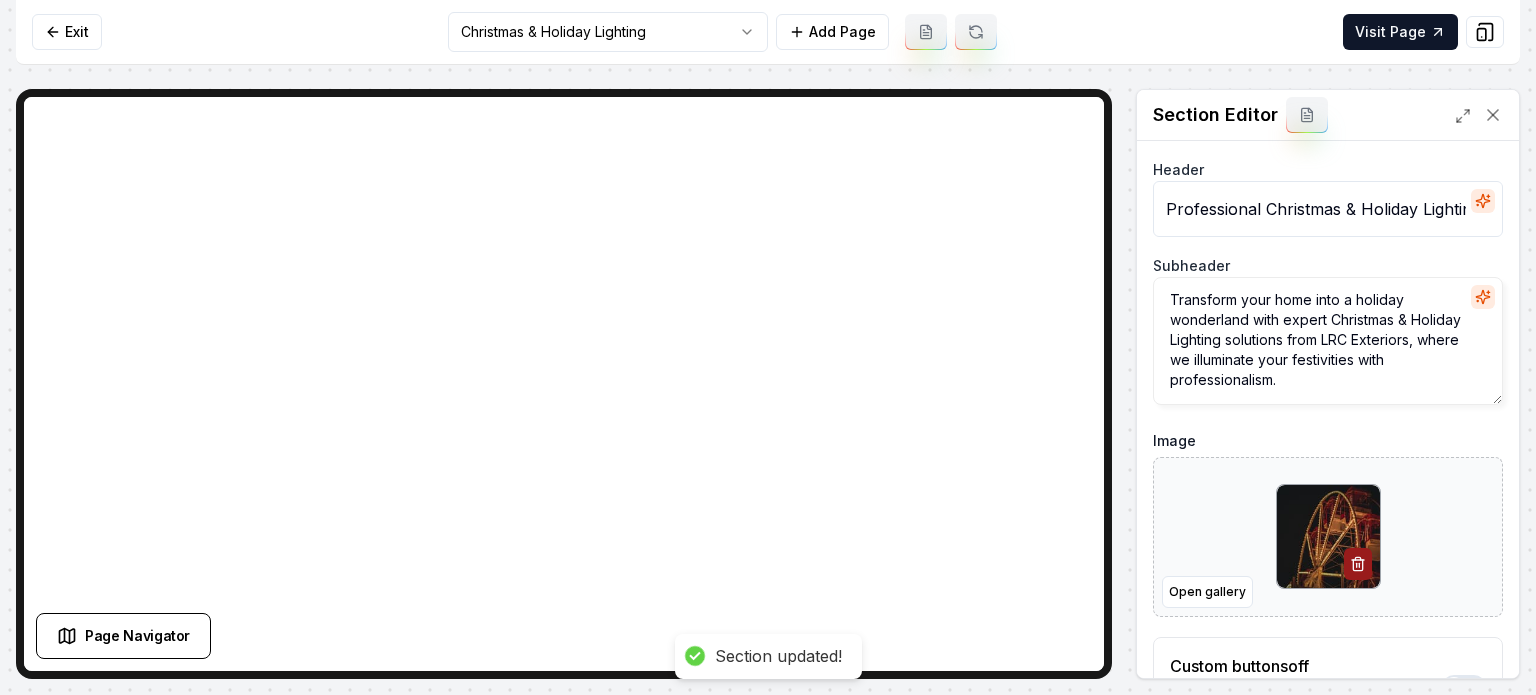 click on "Computer Required This feature is only available on a computer. Please switch to a computer to edit your site. Go back  Exit Christmas & Holiday Lighting Add Page Visit Page  Page Navigator Page Settings Section Editor Header Professional Christmas & Holiday Lighting Services Subheader Transform your home into a holiday wonderland with expert Christmas & Holiday Lighting solutions from LRC Exteriors, where we illuminate your festivities with professionalism. Image Open gallery Custom buttons  off Your buttons will be based on the goals you set up. Discard Changes Save Section updated! /dashboard/sites/5bb2fd72-89f0-4e2b-8b71-2717916237d7/pages/5392b1db-5b50-4254-a503-79f4a4bdf17e Made 1 formatting edit on line 21" at bounding box center [768, 347] 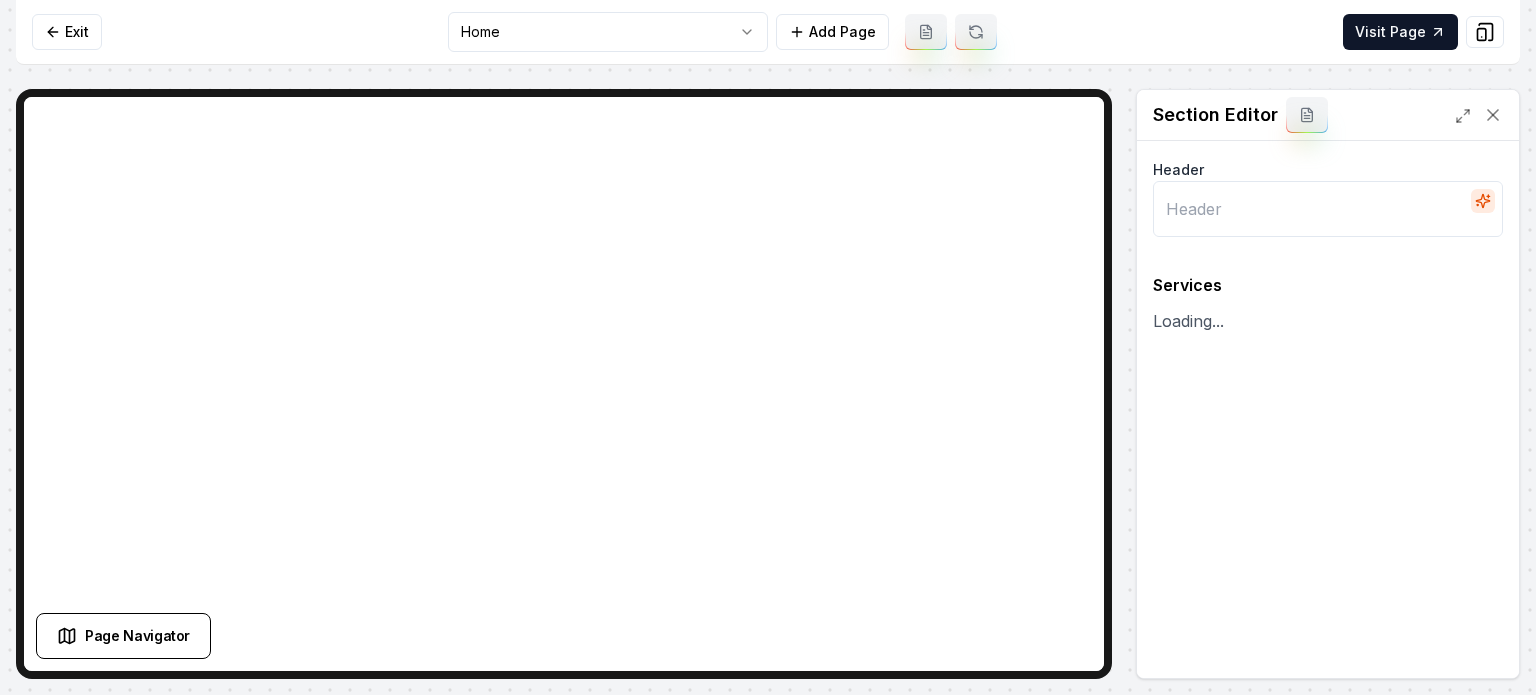 type on "Our Expert Pressure Washing Services" 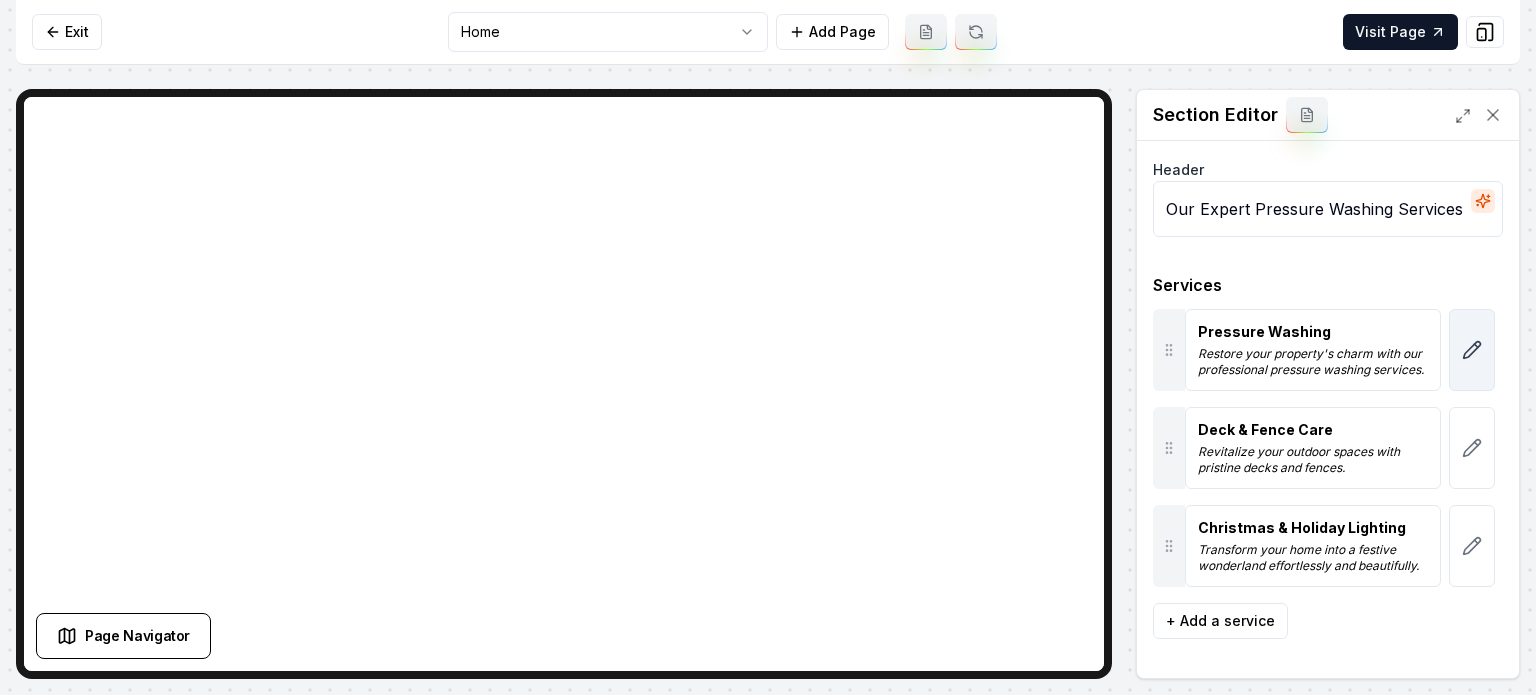 click at bounding box center [1472, 350] 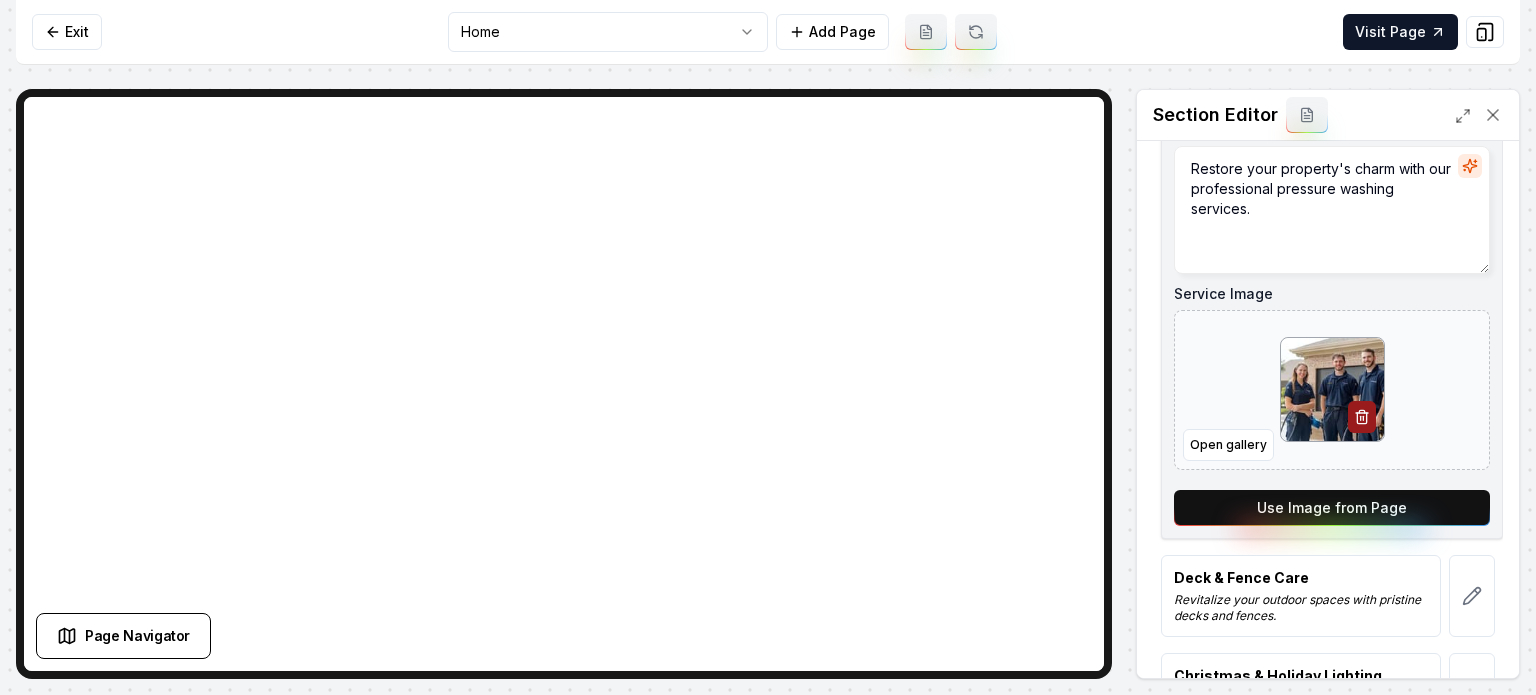 scroll, scrollTop: 443, scrollLeft: 0, axis: vertical 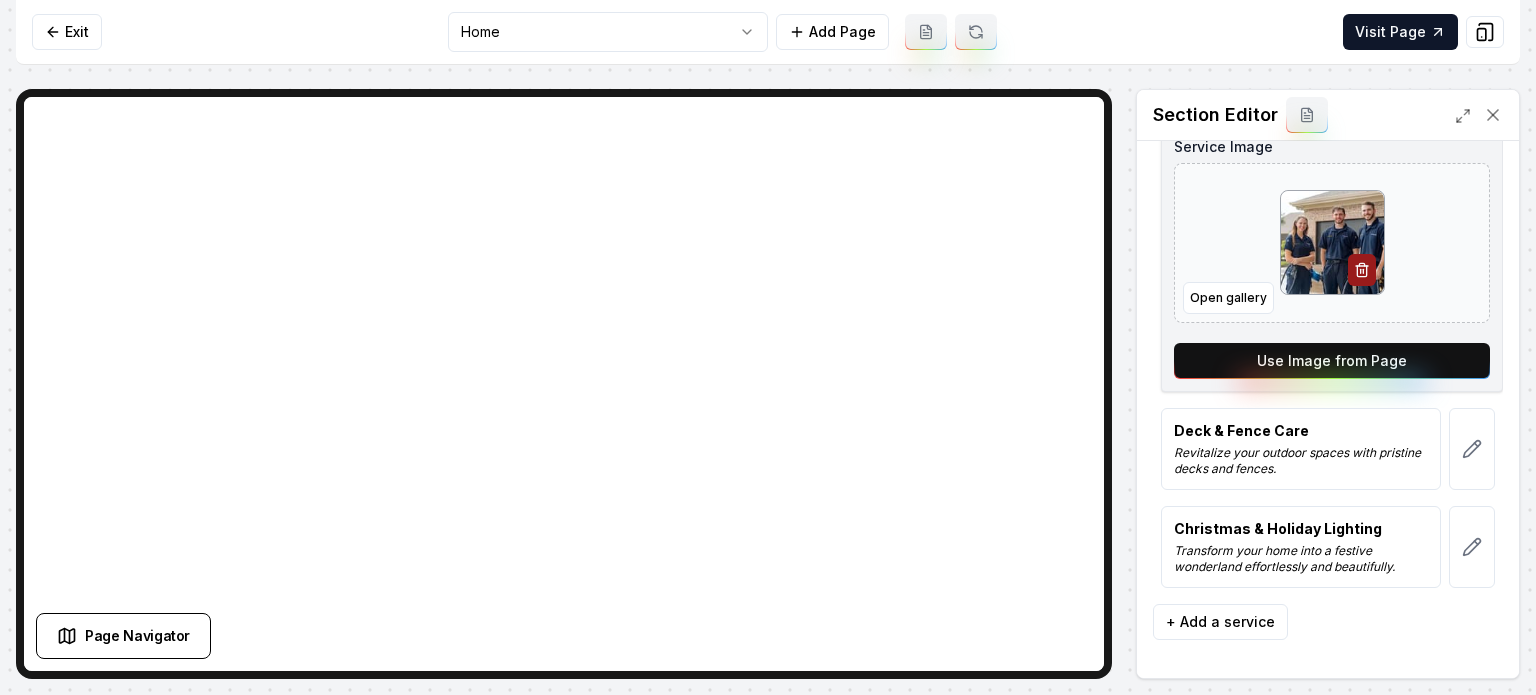 click on "Use Image from Page" at bounding box center (1332, 361) 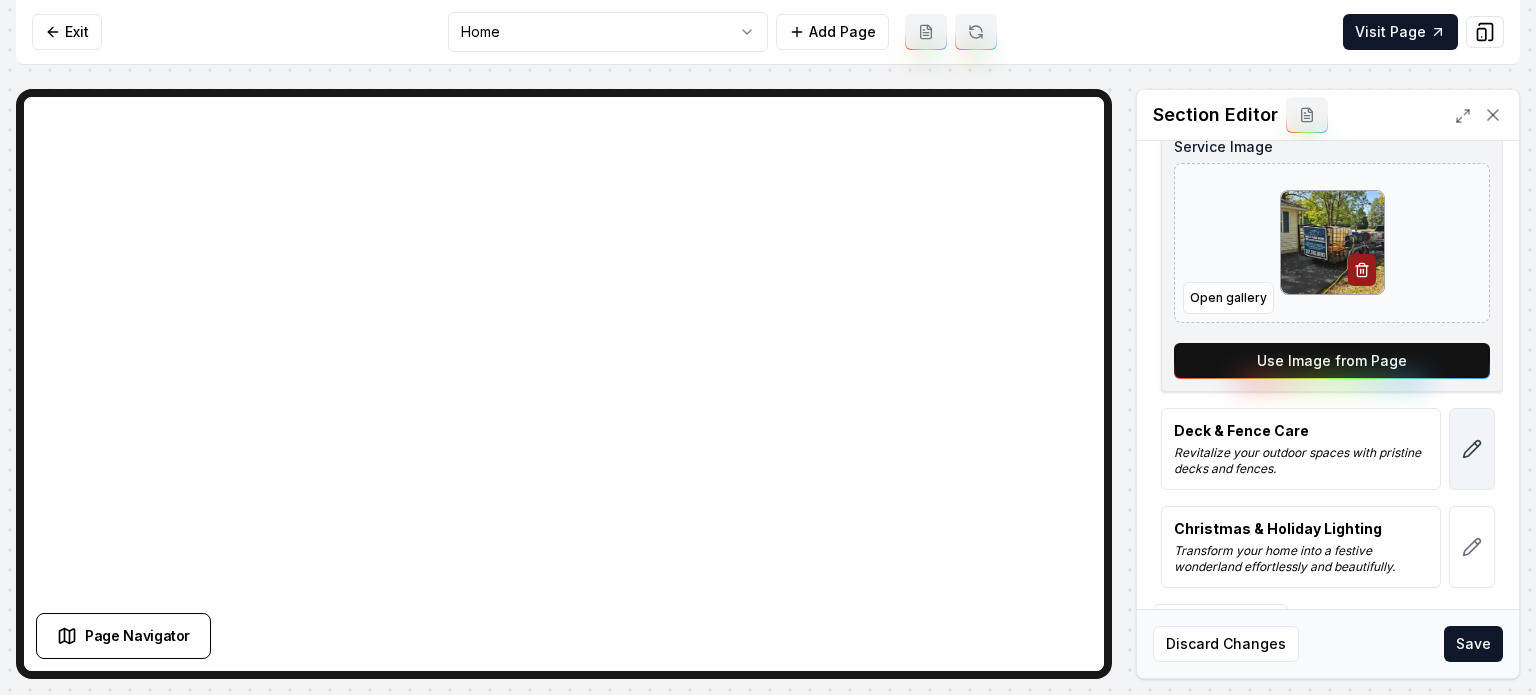 click at bounding box center [1472, 449] 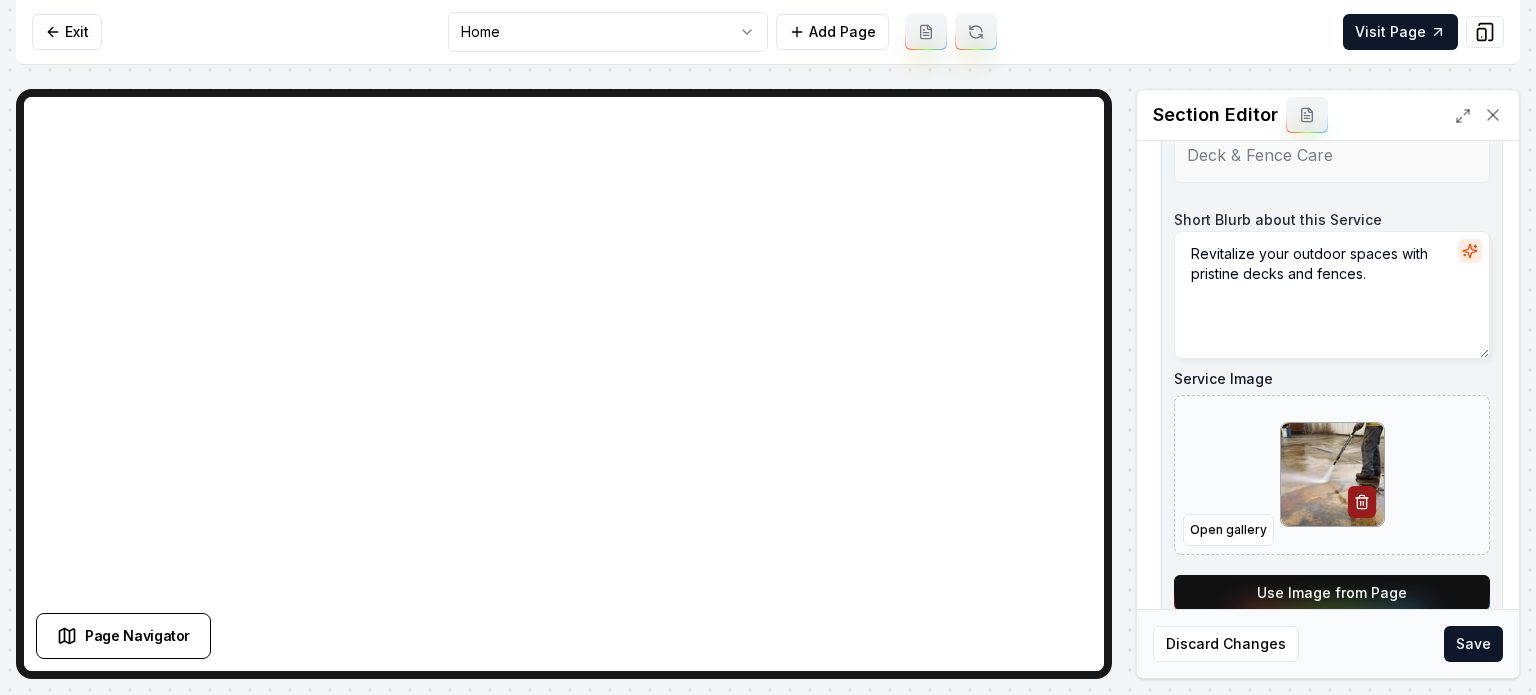 scroll, scrollTop: 443, scrollLeft: 0, axis: vertical 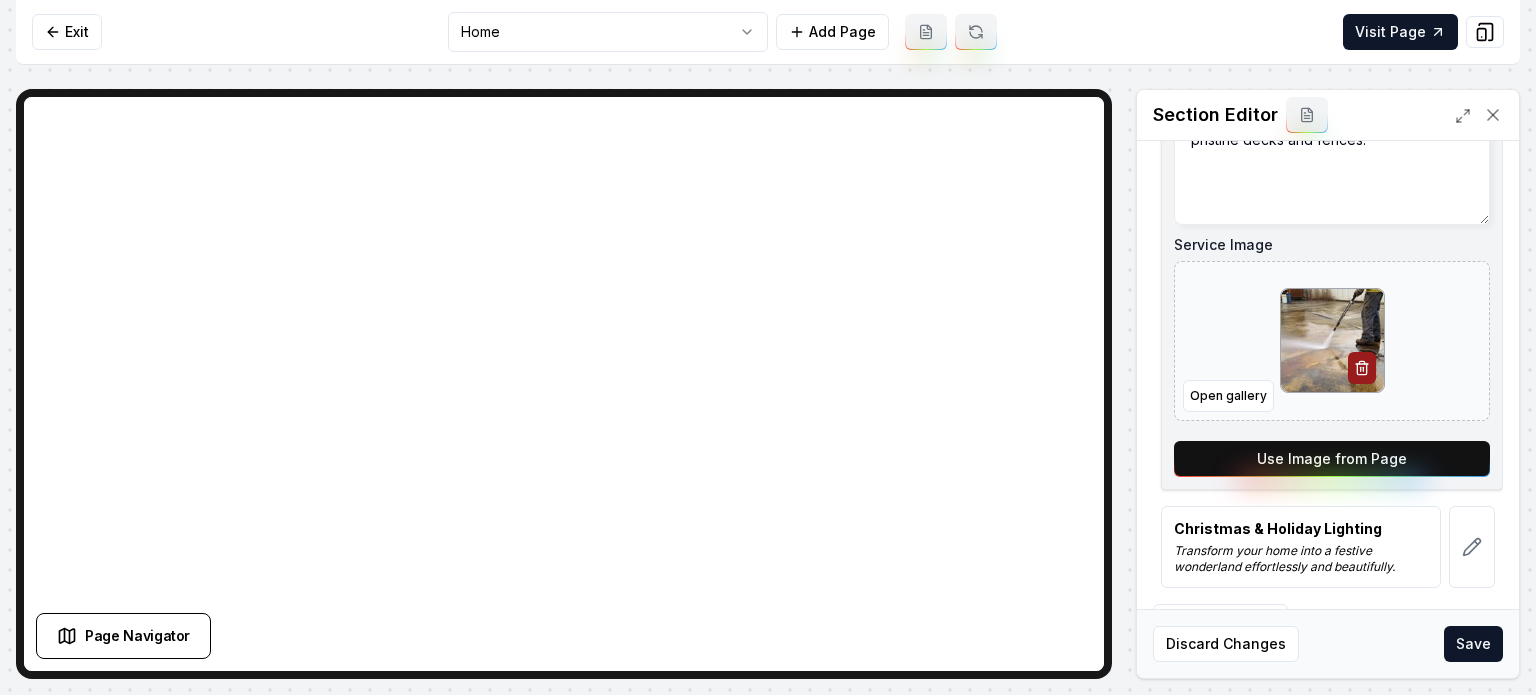 click on "Use Image from Page" at bounding box center (1332, 459) 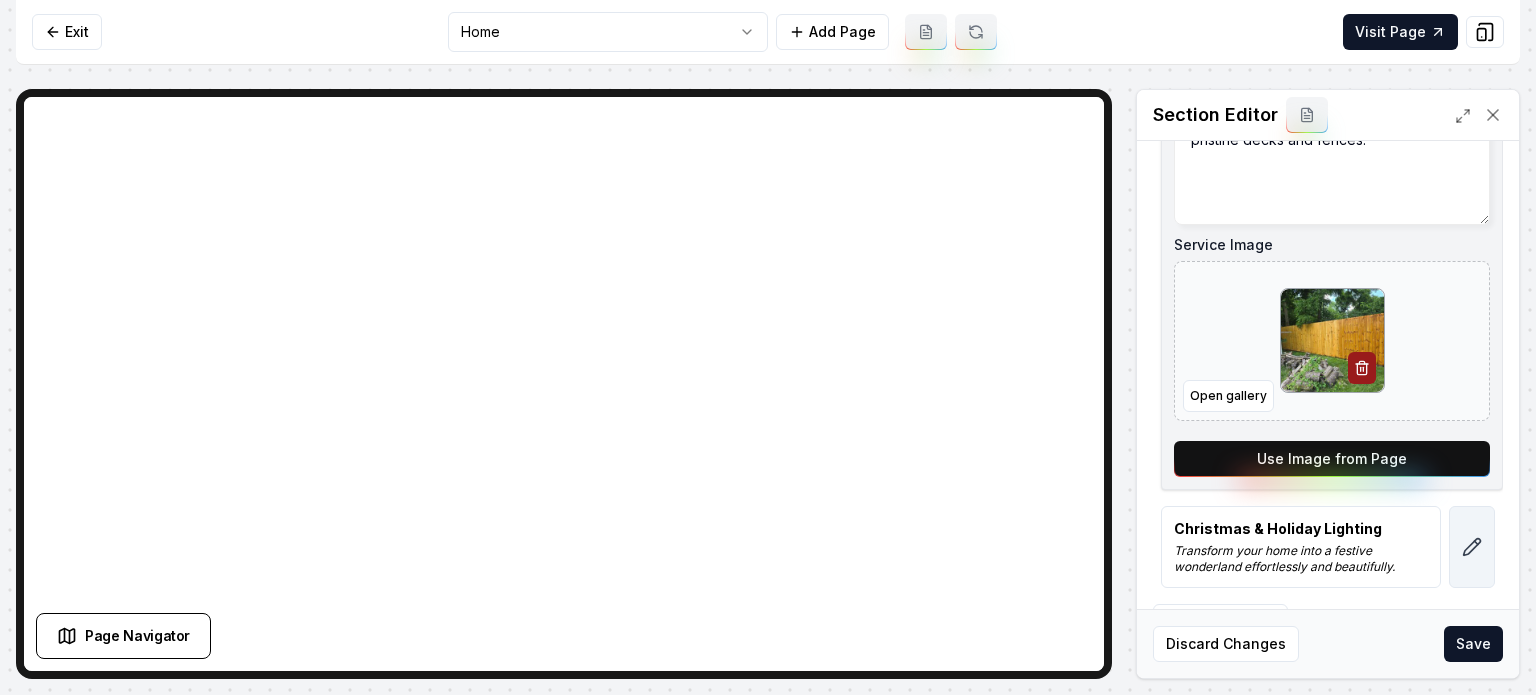 click 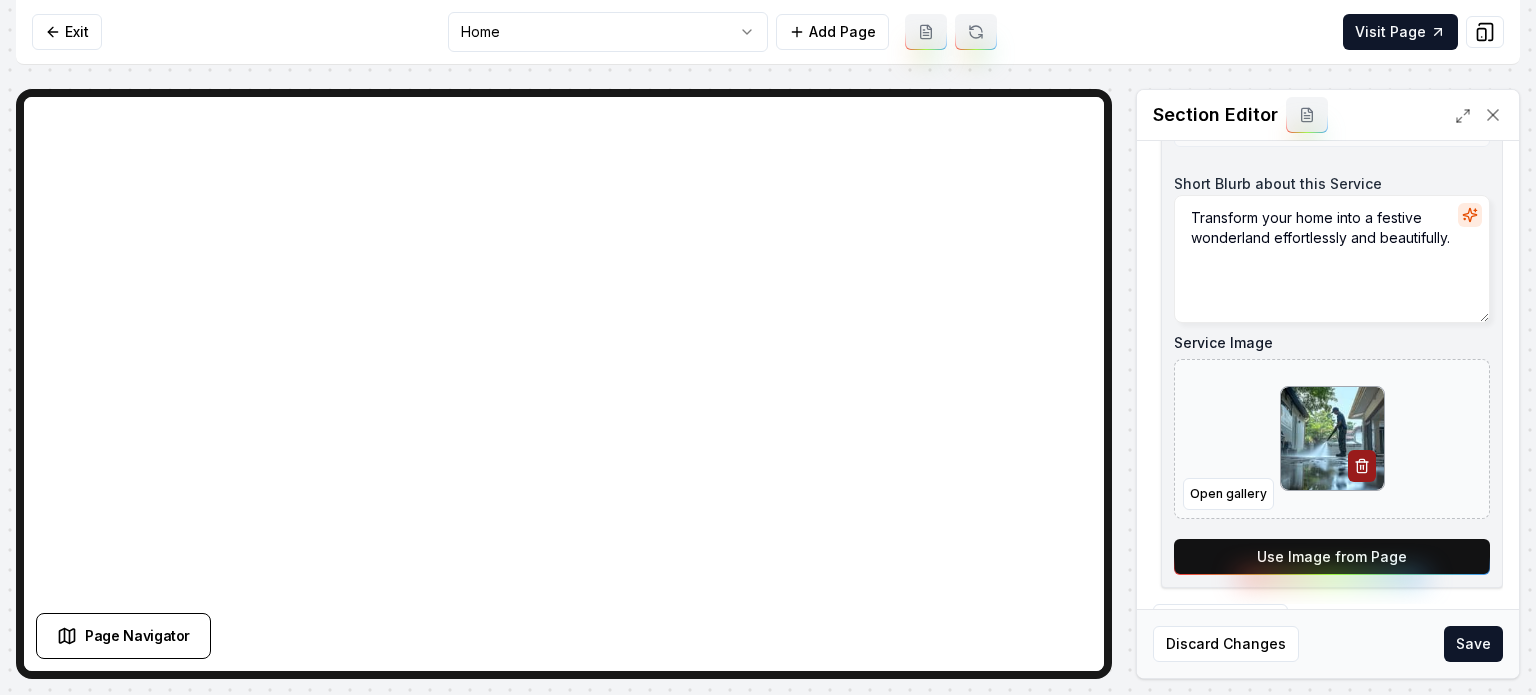 scroll, scrollTop: 0, scrollLeft: 0, axis: both 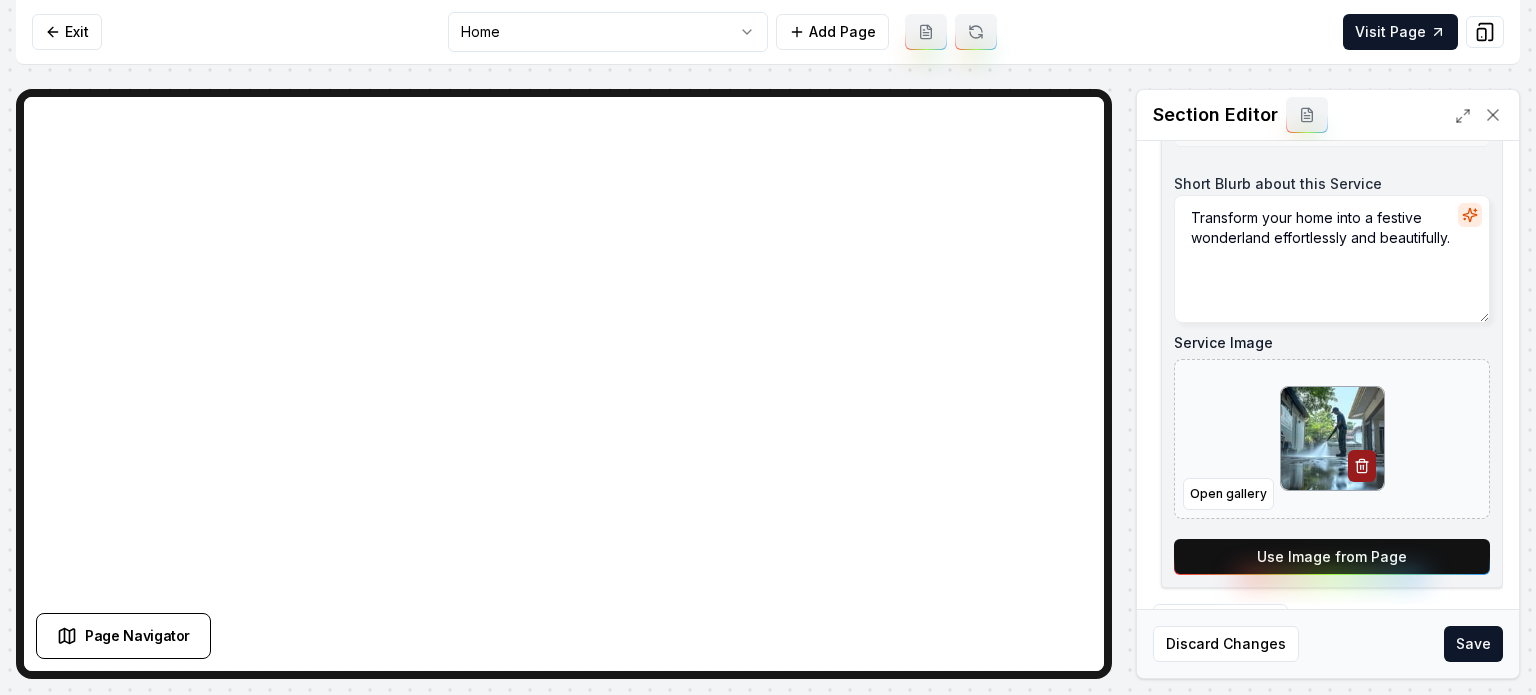 click on "Use Image from Page" at bounding box center (1332, 557) 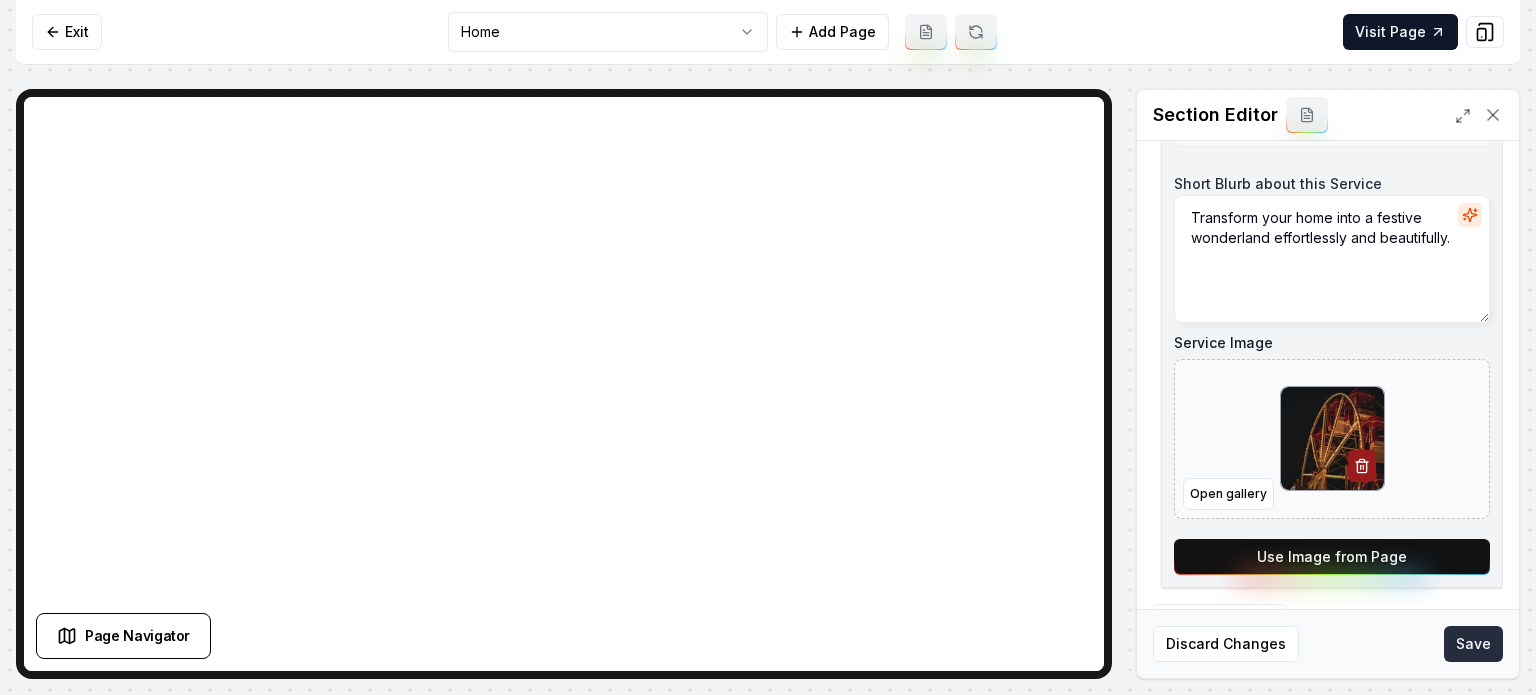 click on "Save" at bounding box center [1473, 644] 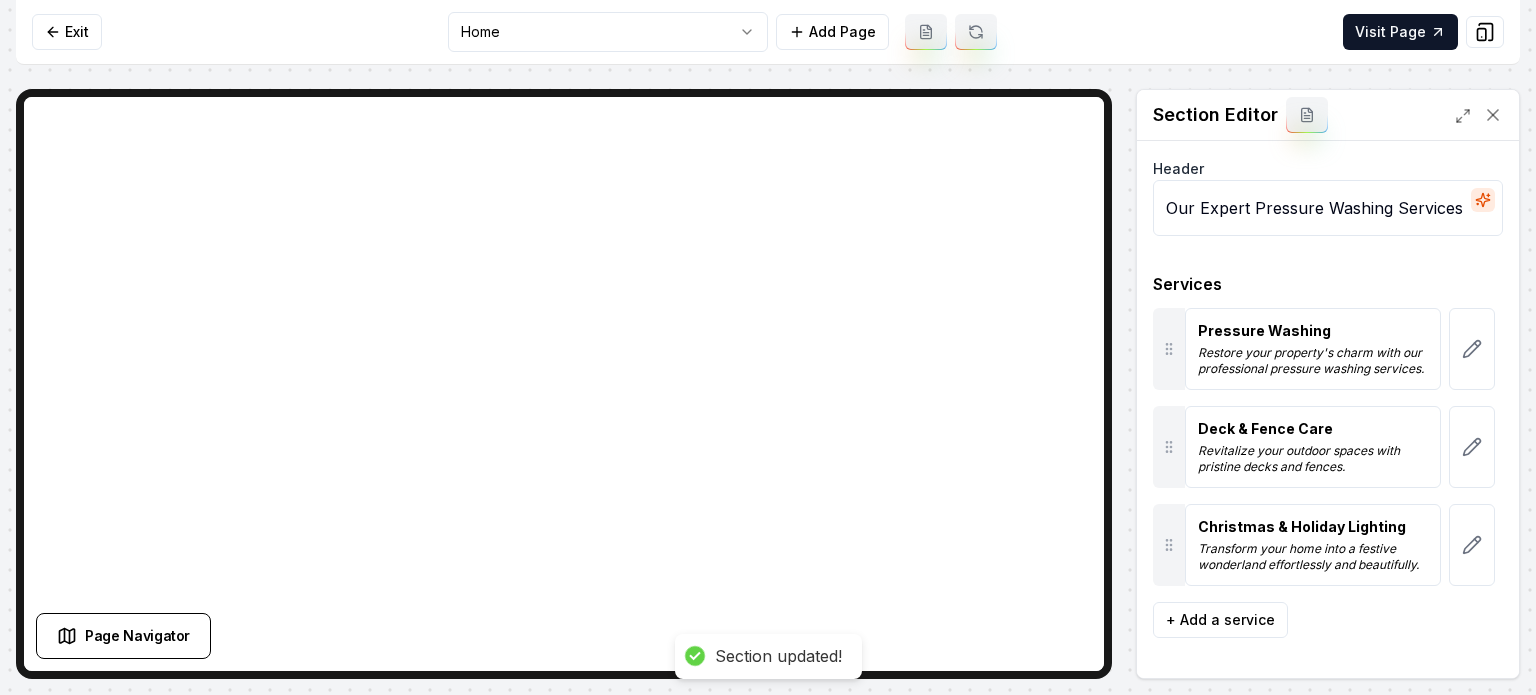 scroll, scrollTop: 0, scrollLeft: 0, axis: both 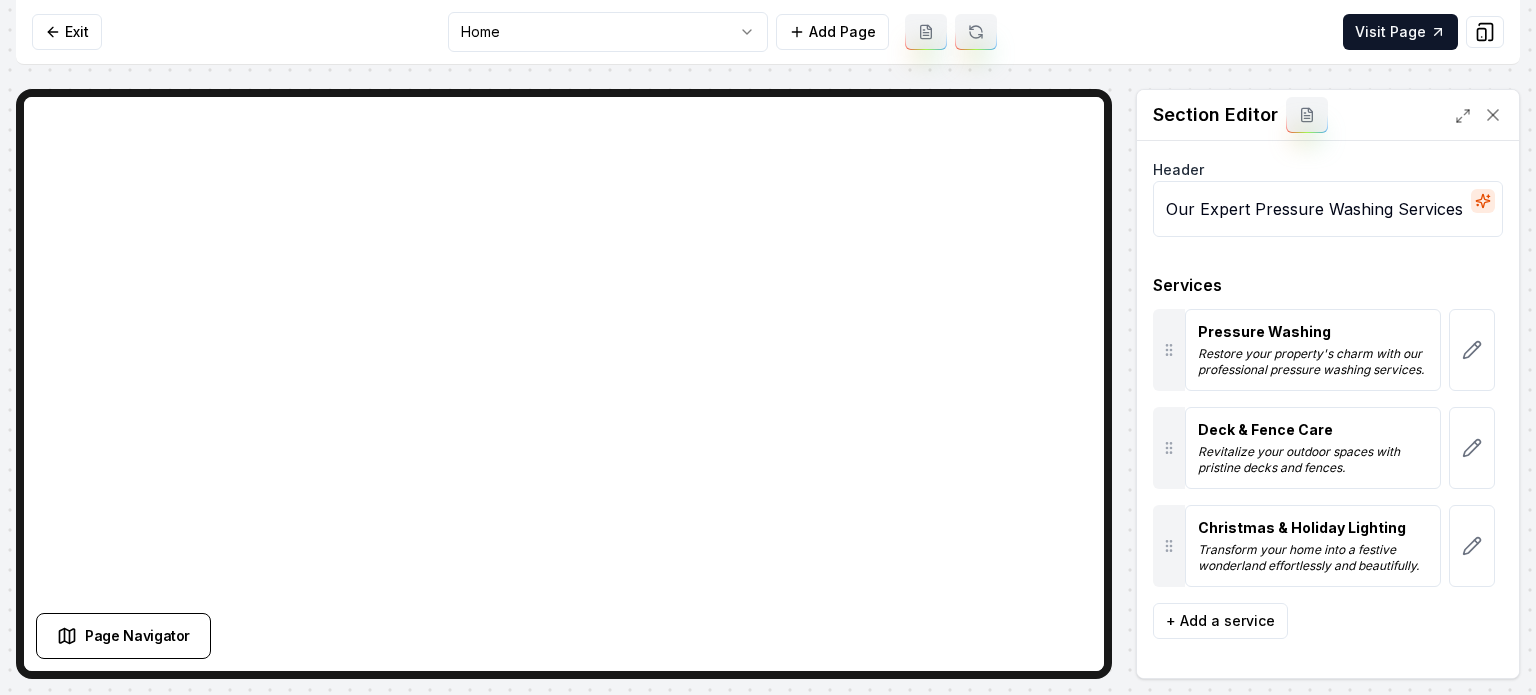 click on "Computer Required This feature is only available on a computer. Please switch to a computer to edit your site. Go back  Exit Home Add Page Visit Page  Page Navigator Page Settings Section Editor Header Our Expert Pressure Washing Services Services Pressure Washing Restore your property's charm with our professional pressure washing services. Deck & Fence Care Revitalize your outdoor spaces with pristine decks and fences. Christmas & Holiday Lighting Transform your home into a festive wonderland effortlessly and beautifully.
To pick up a draggable item, press the space bar.
While dragging, use the arrow keys to move the item.
Press space again to drop the item in its new position, or press escape to cancel.
+ Add a service Discard Changes Save /dashboard/sites/5bb2fd72-89f0-4e2b-8b71-2717916237d7/pages/5337183f-07fa-4771-9143-16c40a12e60b Made 1 formatting edit on line 21" at bounding box center (768, 347) 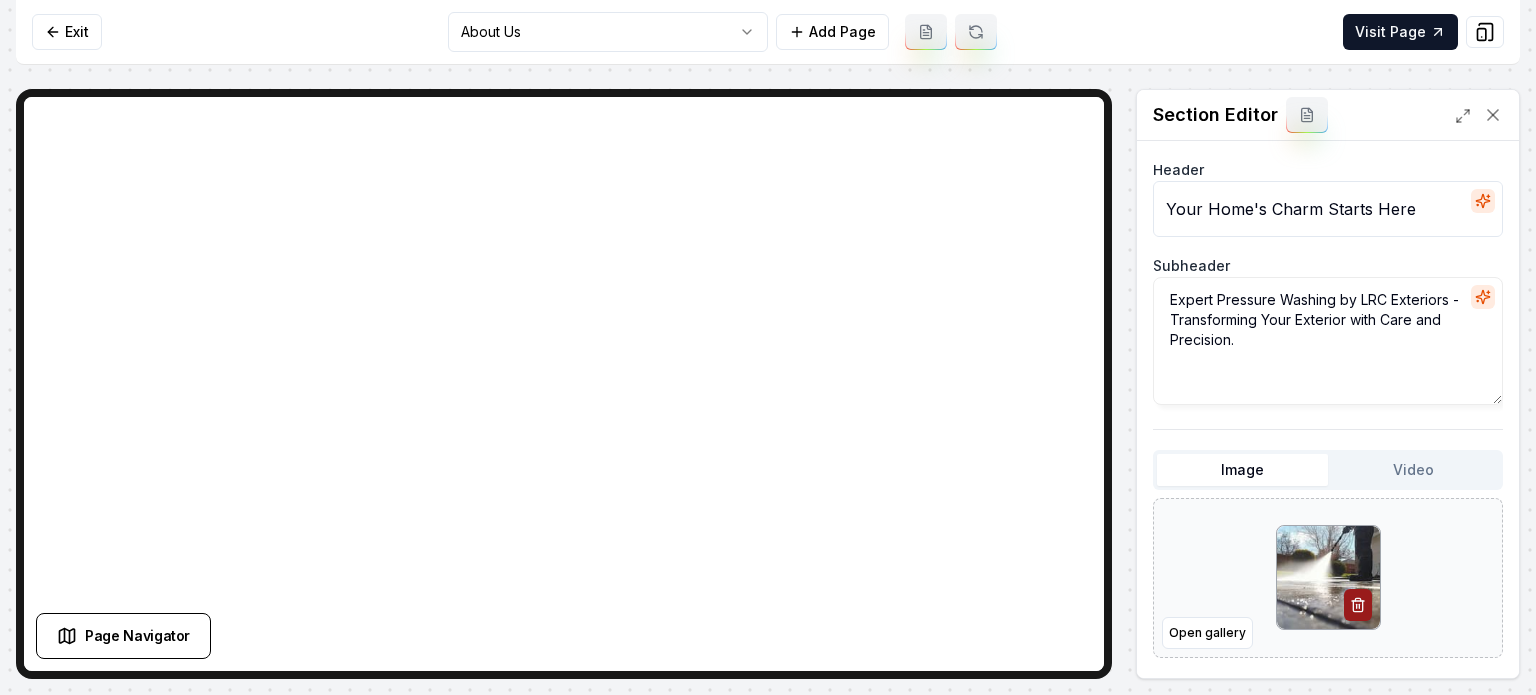 click at bounding box center (1328, 577) 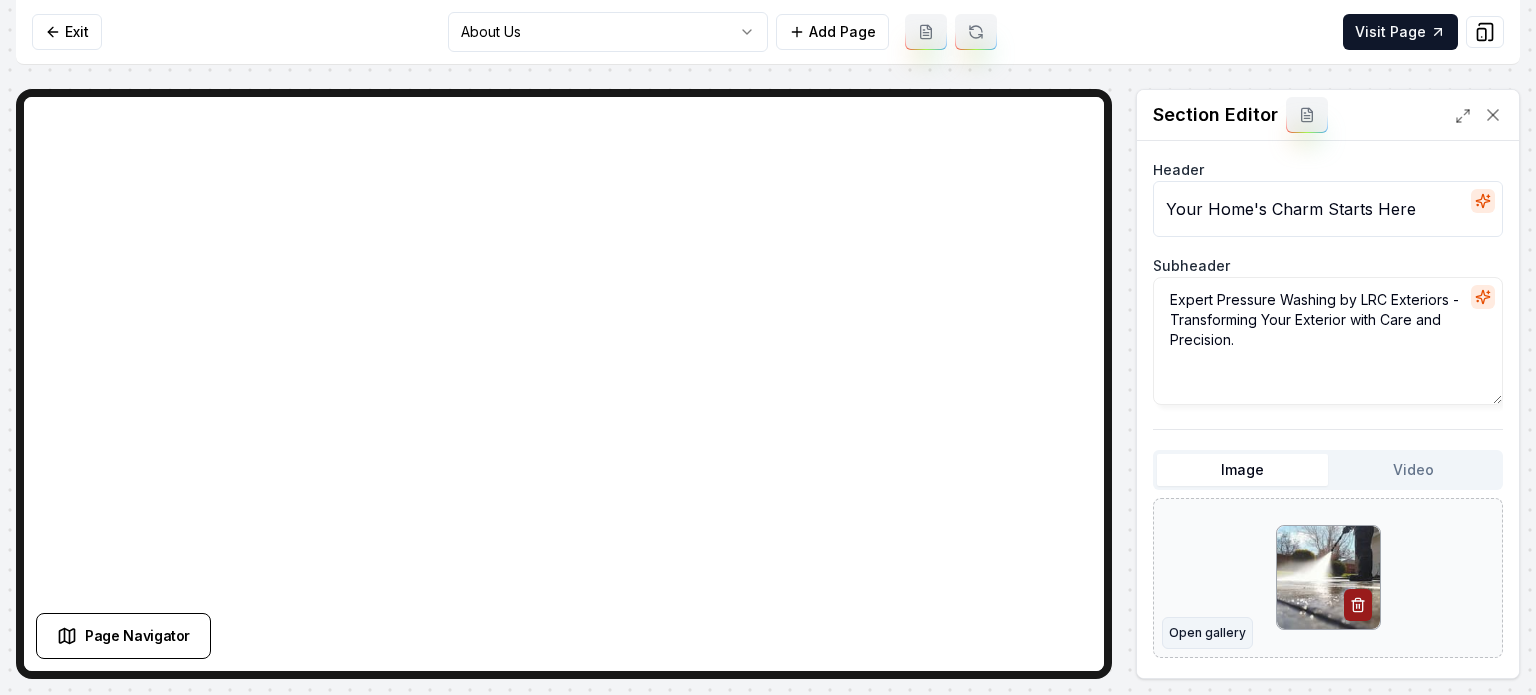 click on "Open gallery" at bounding box center [1207, 633] 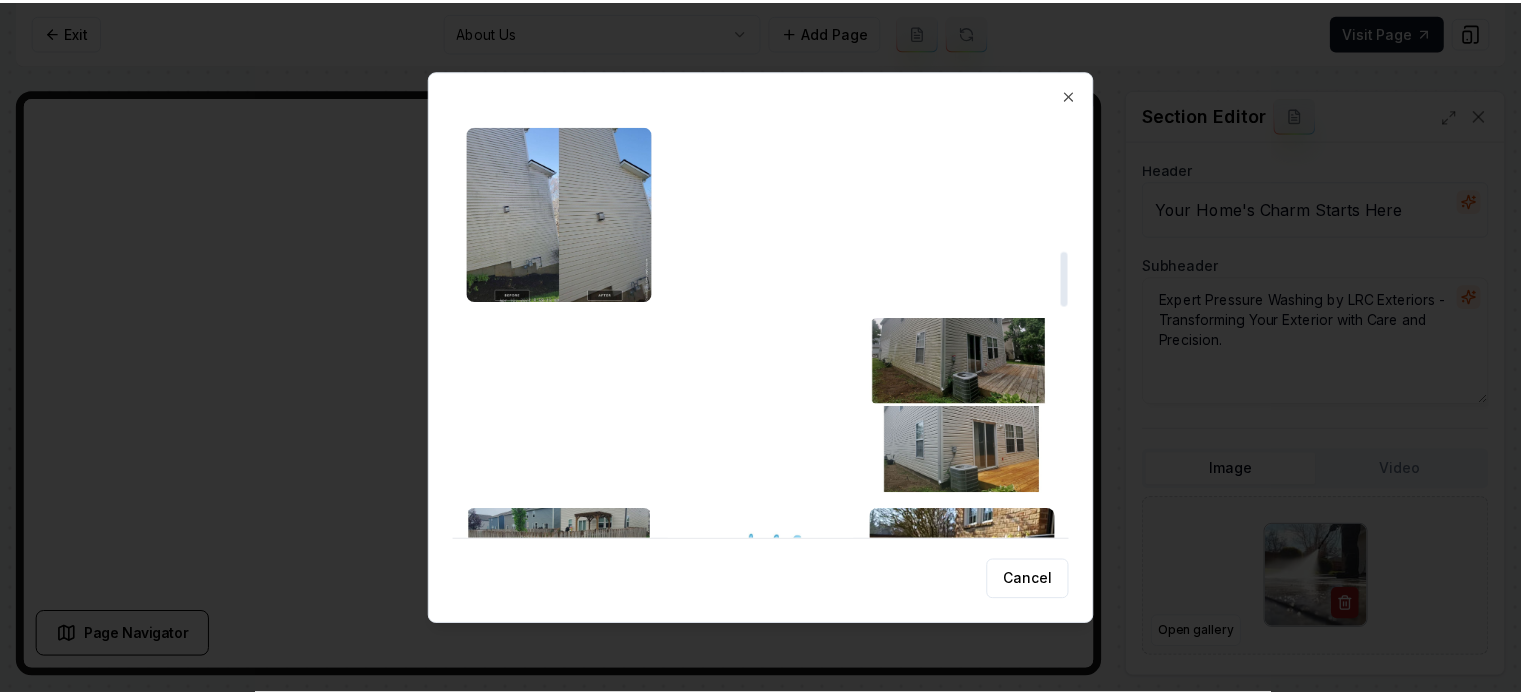 scroll, scrollTop: 900, scrollLeft: 0, axis: vertical 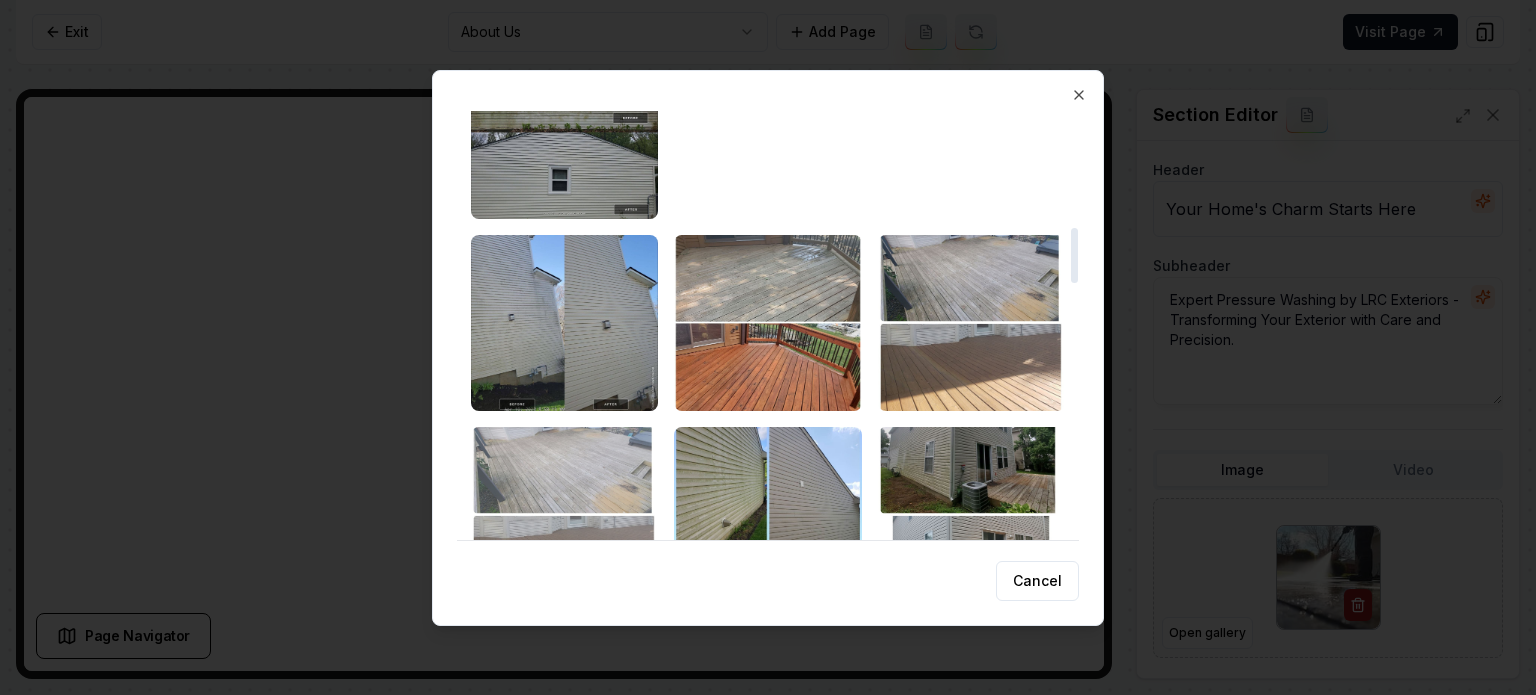click at bounding box center (564, 515) 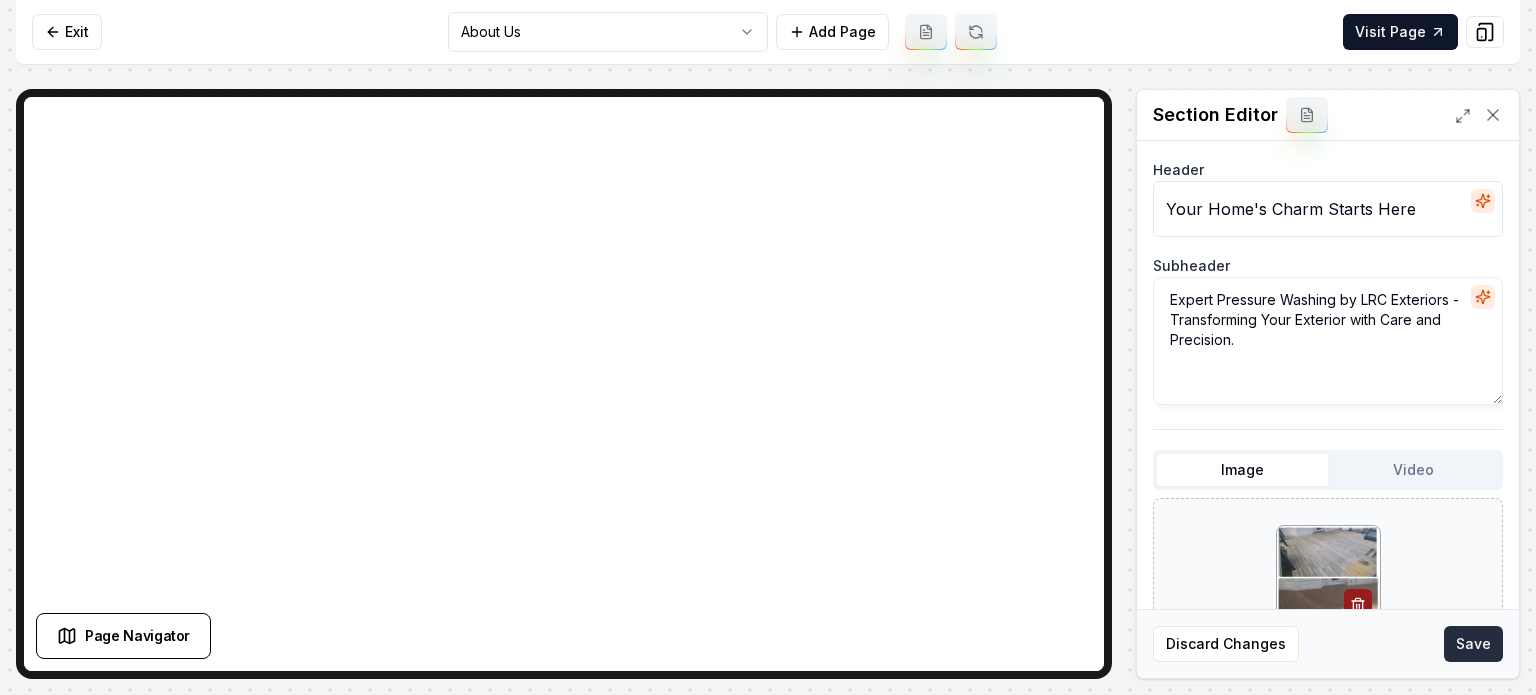 click on "Save" at bounding box center (1473, 644) 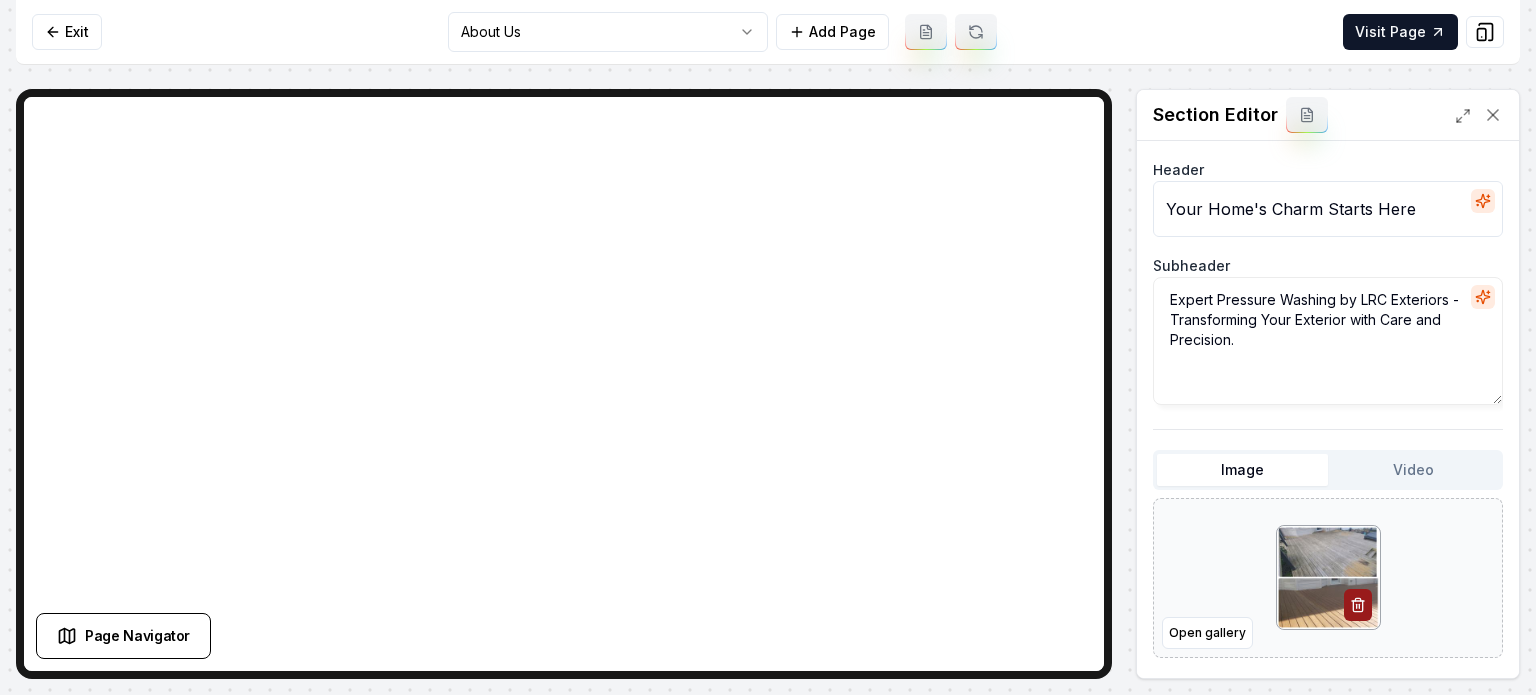 click on "Computer Required This feature is only available on a computer. Please switch to a computer to edit your site. Go back  Exit About Us Add Page Visit Page  Page Navigator Page Settings Section Editor Header Your Home's Charm Starts Here Subheader Expert Pressure Washing by LRC Exteriors - Transforming Your Exterior with Care and Precision. Image Video Open gallery Custom buttons  off Your buttons will be based on the goals you set up. Discard Changes Save /dashboard/sites/5bb2fd72-89f0-4e2b-8b71-2717916237d7/pages/6d2dc21a-8346-4b2b-bcd8-379a234f1ef7 Made 1 formatting edit on line 21" at bounding box center [768, 347] 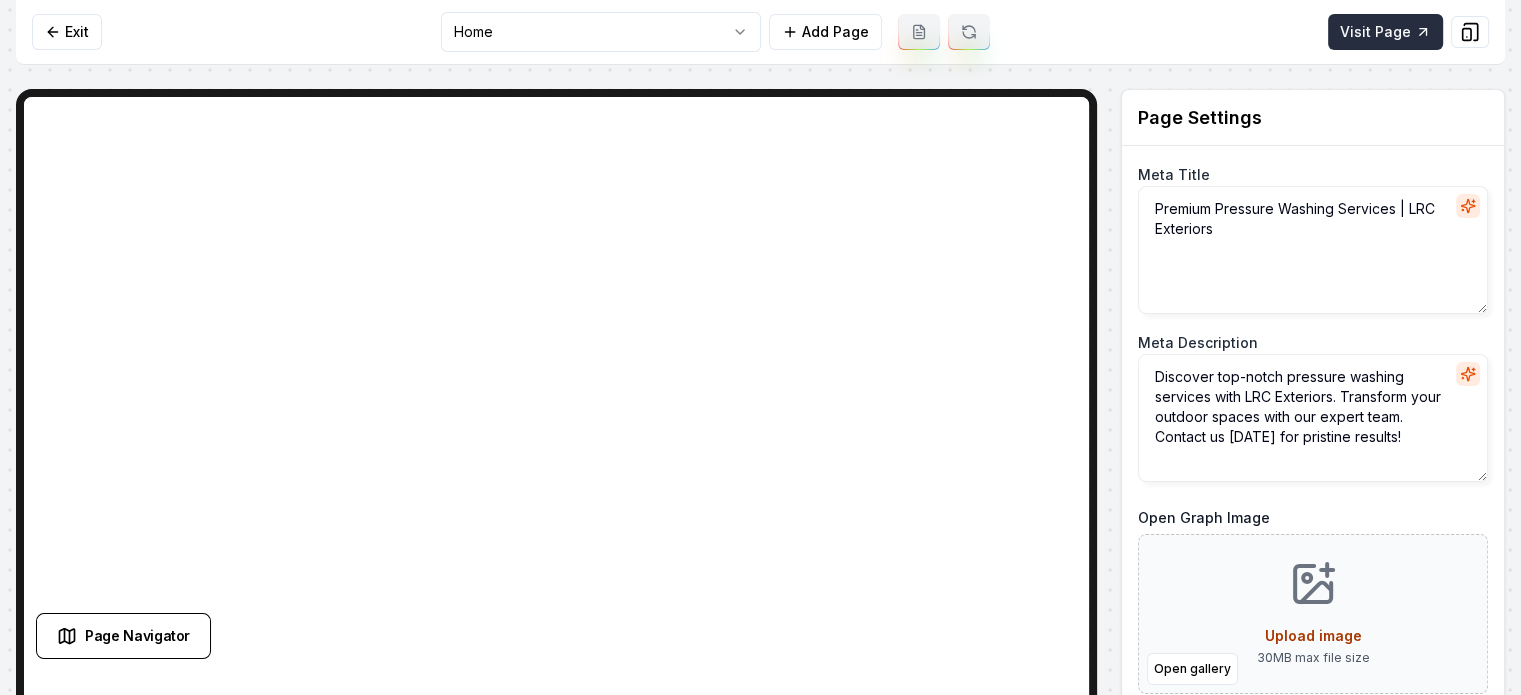 click on "Visit Page" at bounding box center (1385, 32) 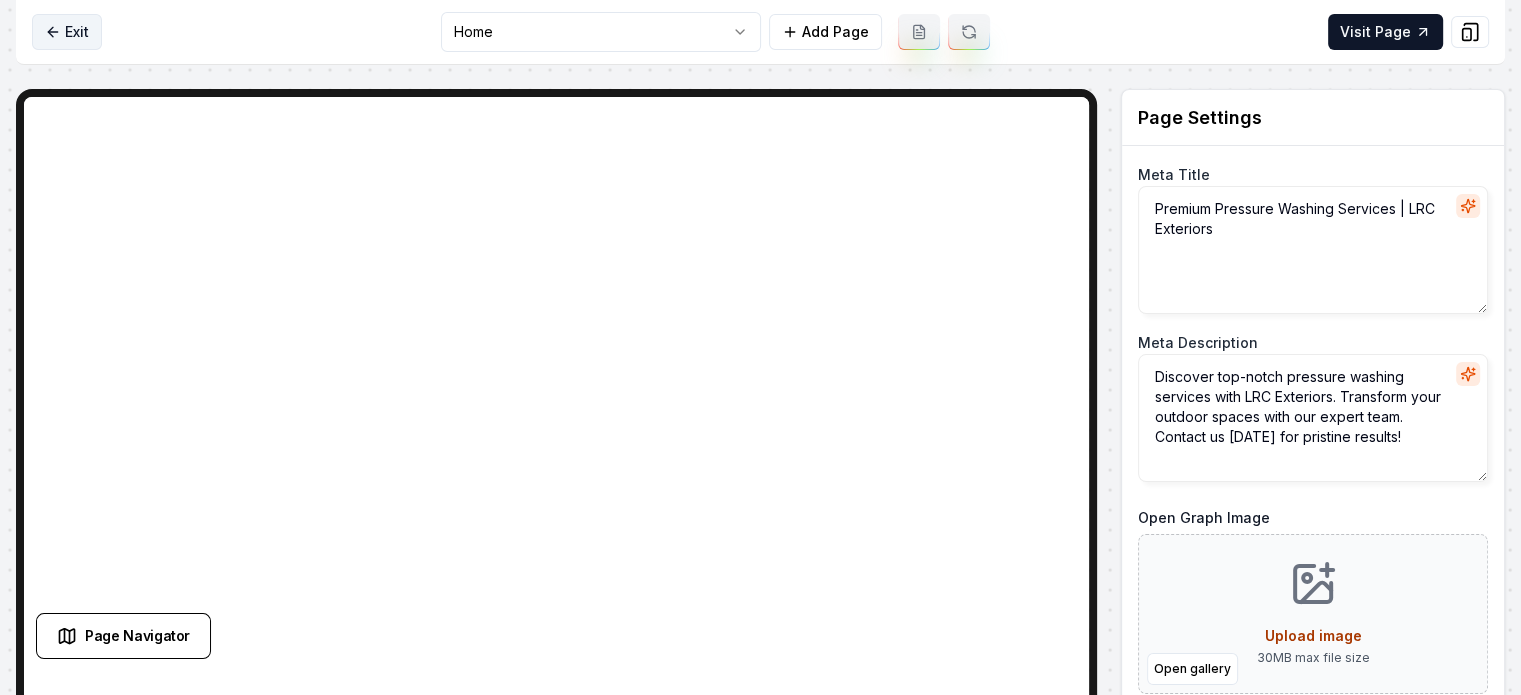 click on "Exit" at bounding box center [67, 32] 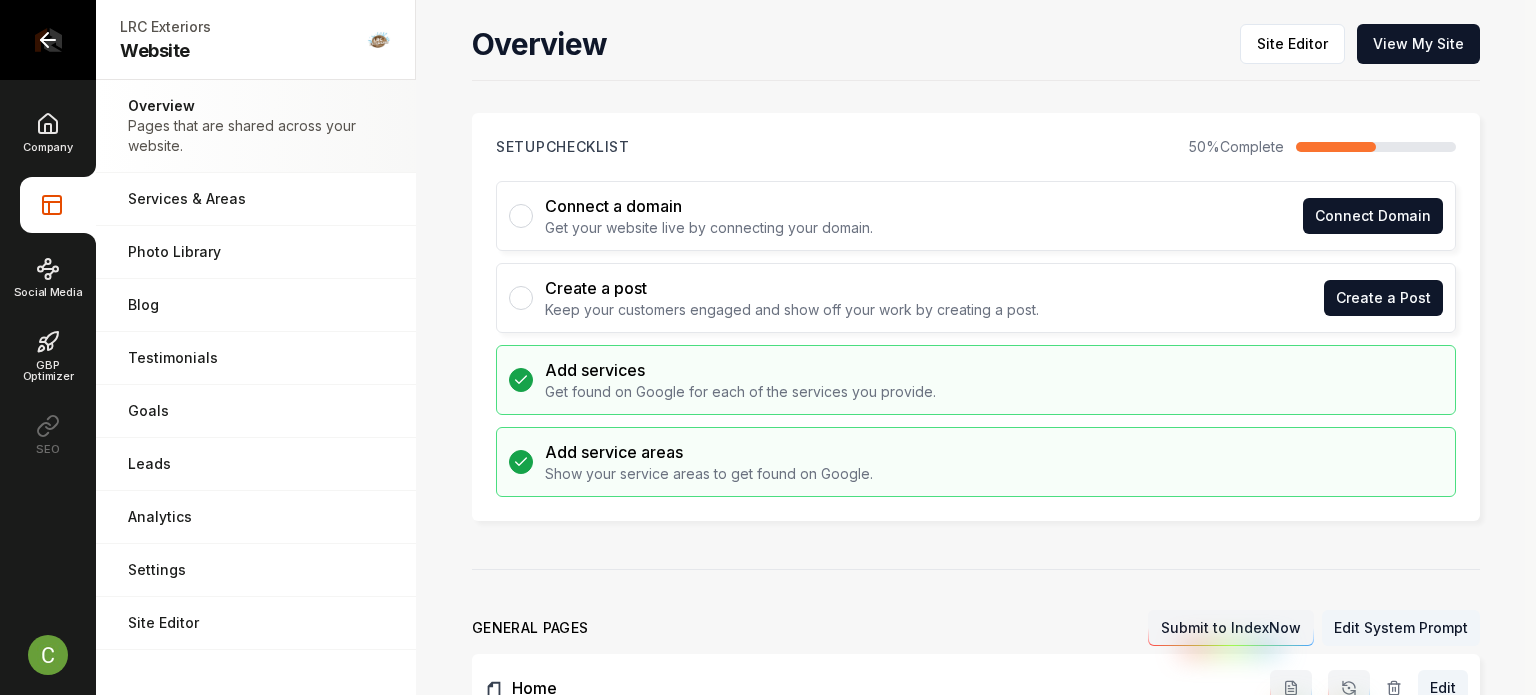 click 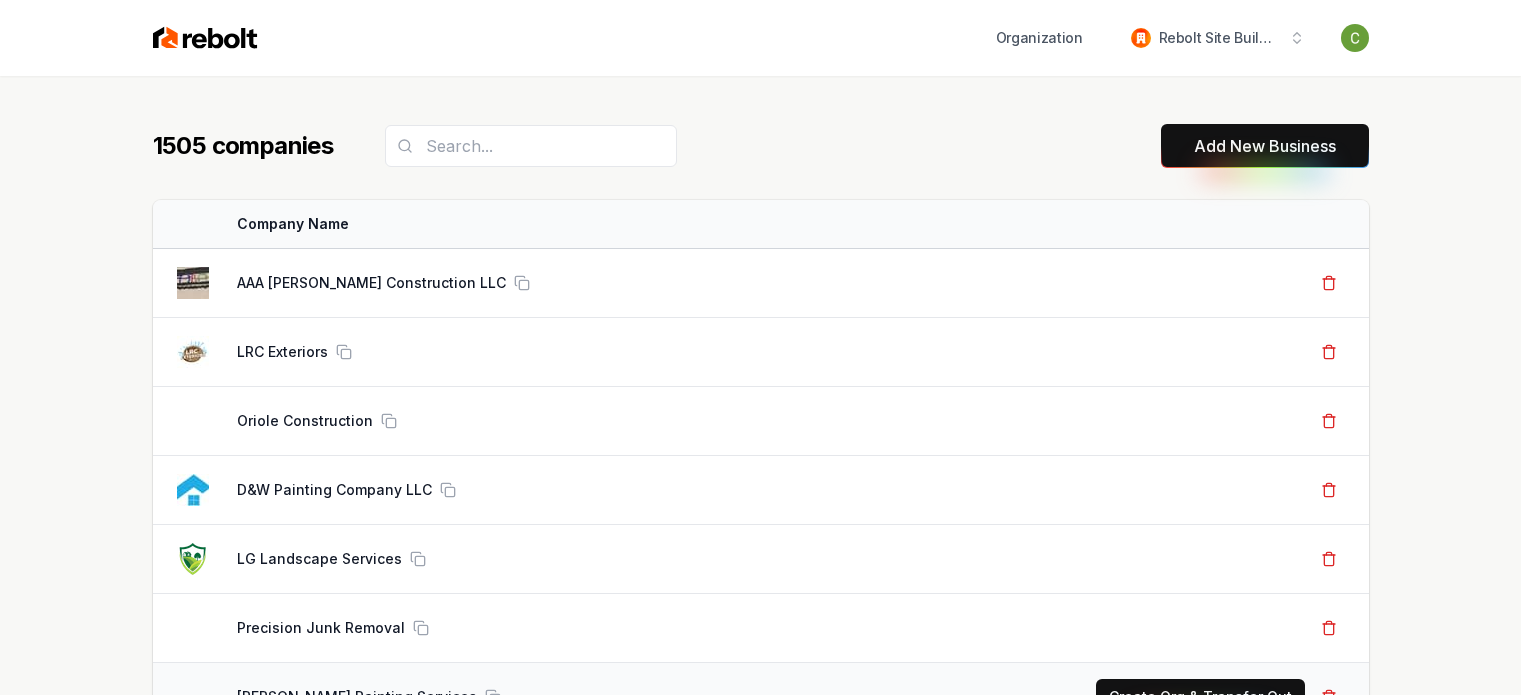 scroll, scrollTop: 0, scrollLeft: 0, axis: both 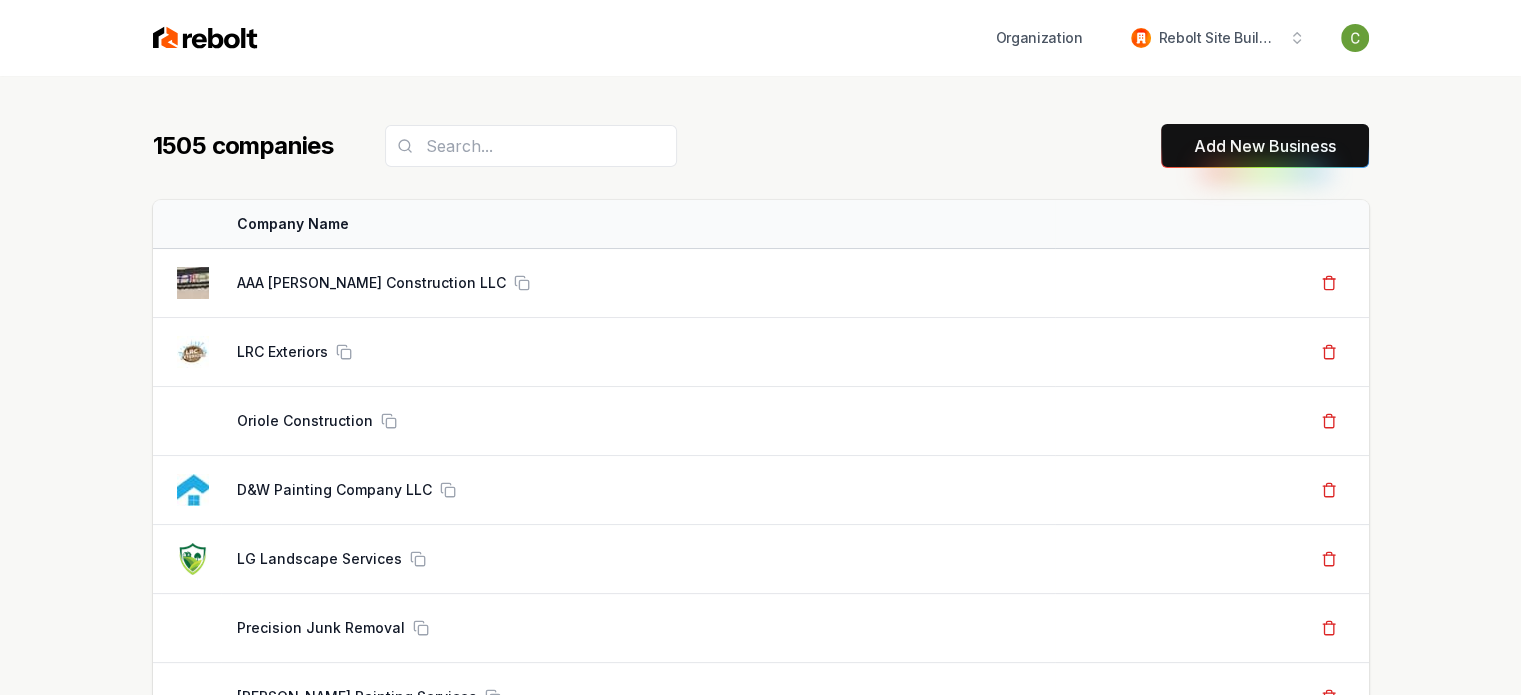 click on "1505   companies Add New Business Logo Company Name Actions AAA [PERSON_NAME] Construction LLC Create Org & Transfer Out LRC Exteriors  Create Org & Transfer Out Oriole Construction Create Org & Transfer Out D&W Painting Company LLC Create Org & Transfer Out LG Landscape Services Create Org & Transfer Out Precision Junk Removal Create Org & Transfer Out [PERSON_NAME] Painting Services Create Org & Transfer Out Bear Painting Co. Create Org & Transfer Out New Moon Janitorial And Floor Care Corp Create Org & Transfer Out HomeTegrity Inc Create Org & Transfer Out Quest Roofing Create Org & Transfer Out Skyline Transformation LLC Create Org & Transfer Out Junk Yard Dog Junk Removal Create Org & Transfer Out [PERSON_NAME] Roof Repair Create Org & Transfer Out [PERSON_NAME] Seal Coating Create Org & Transfer Out [PERSON_NAME] Heating & Air Create Org & Transfer Out AT Max Roofing Create Org & Transfer Out [PERSON_NAME] Glass Service Create Org & Transfer Out Envision Roofing Create Org & Transfer Out Grand Champ Carpet Cleaning Create Org & Transfer Out" at bounding box center [760, 52148] 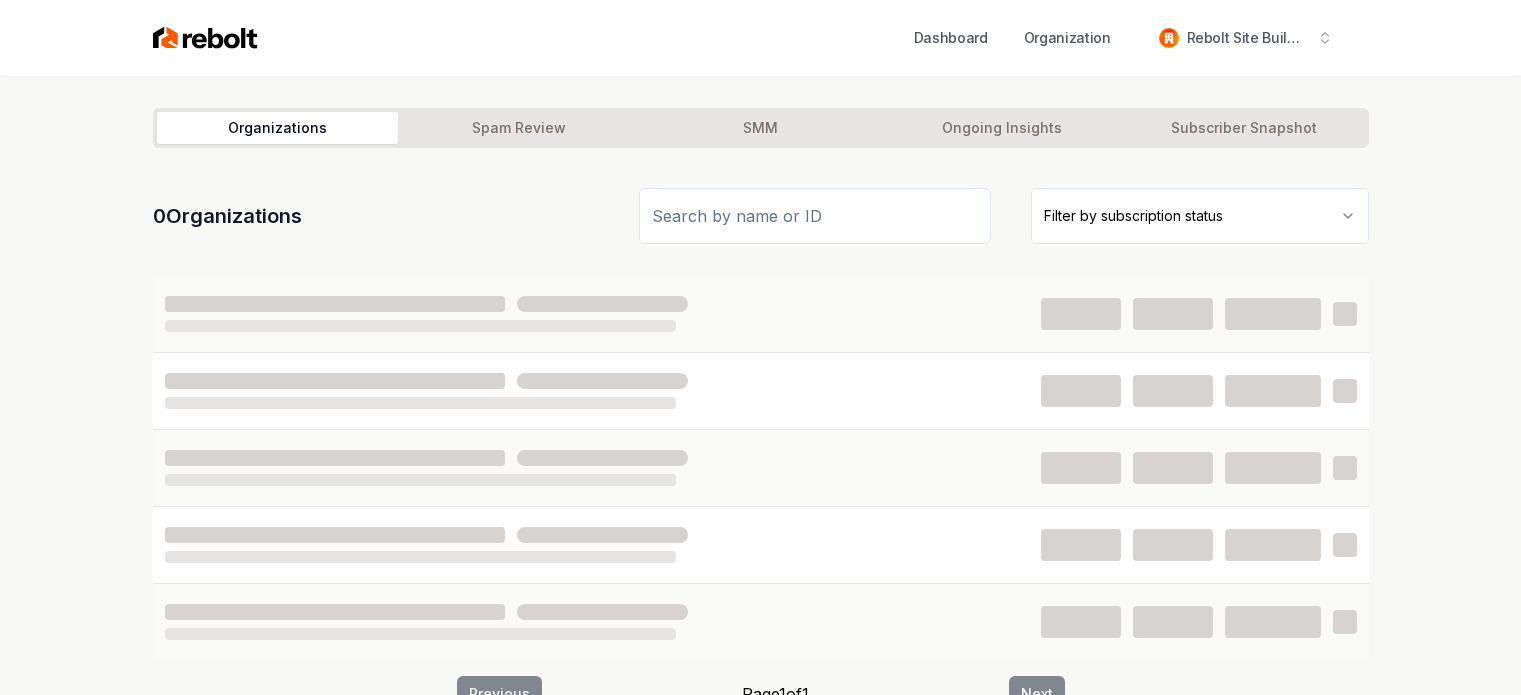 scroll, scrollTop: 0, scrollLeft: 0, axis: both 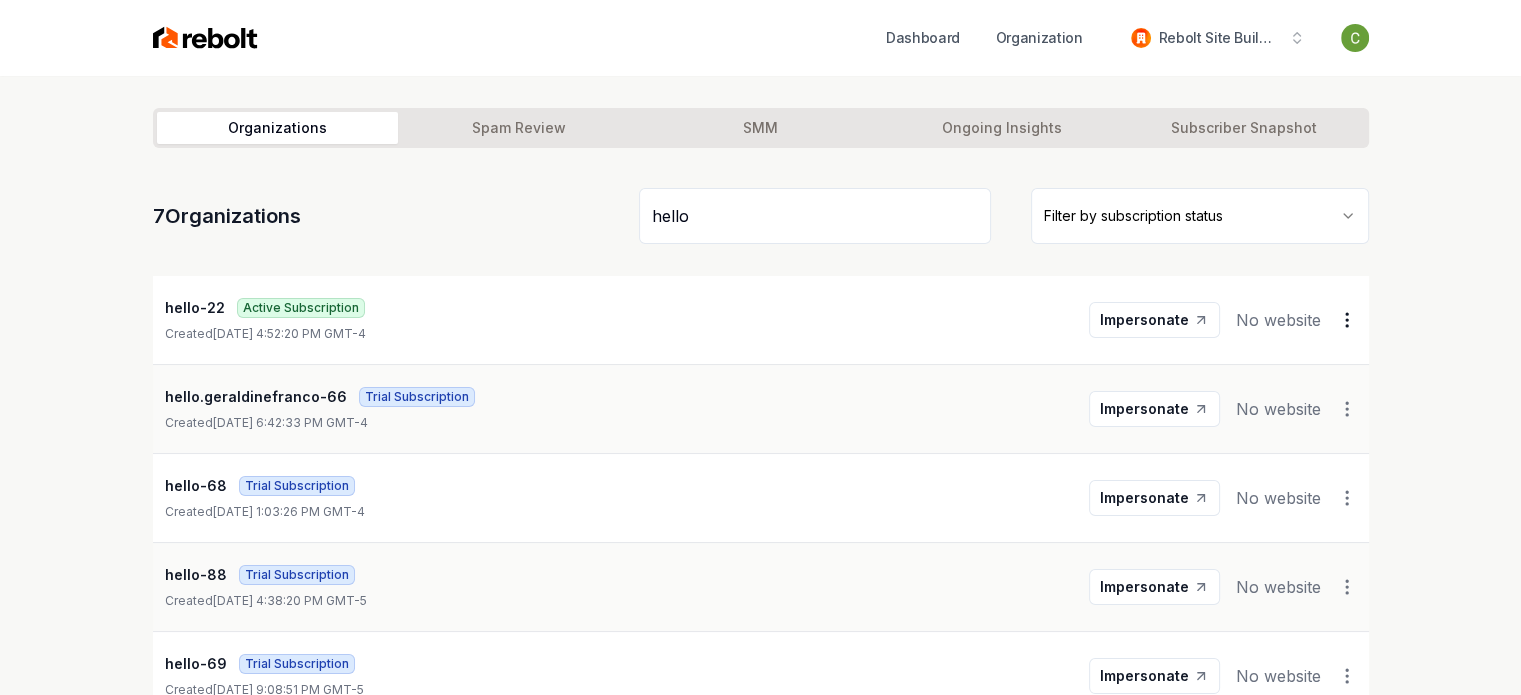 type on "hello" 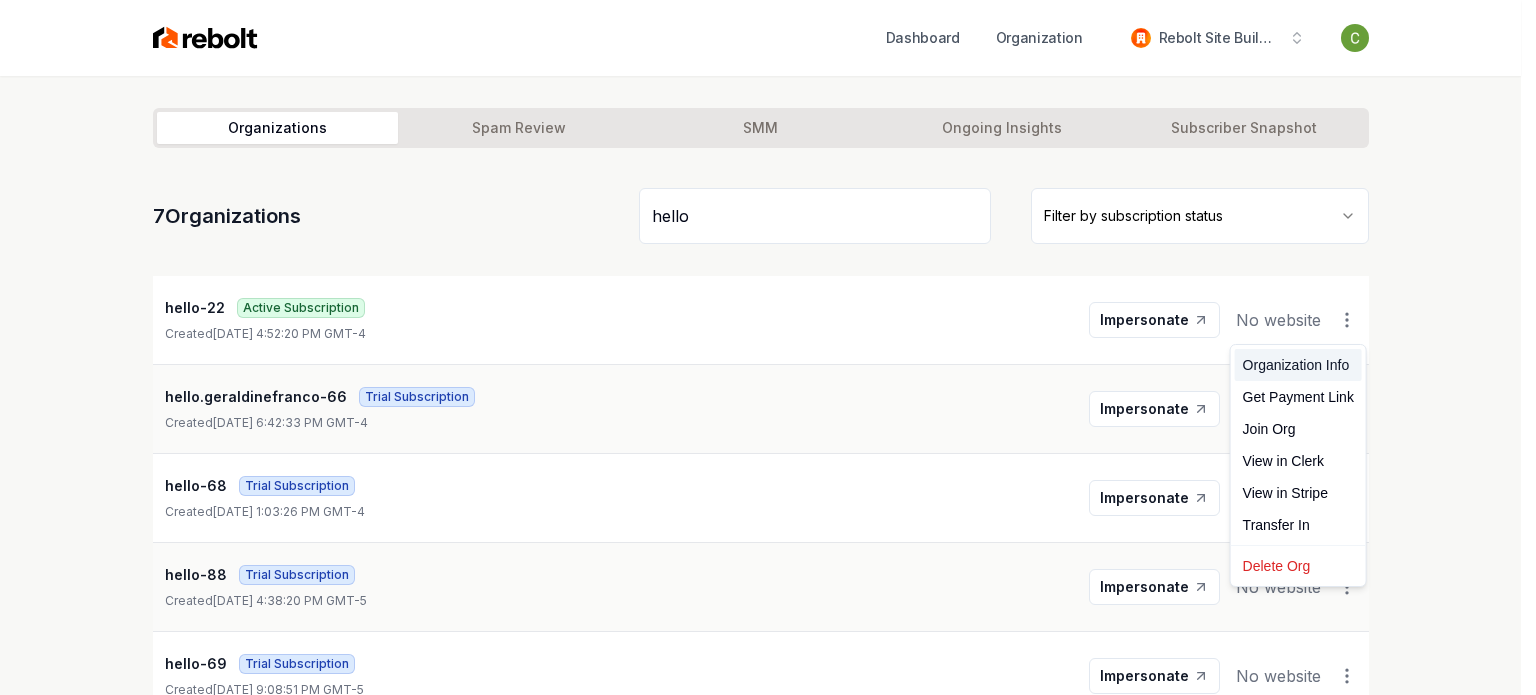 click on "Organization Info" at bounding box center [1298, 365] 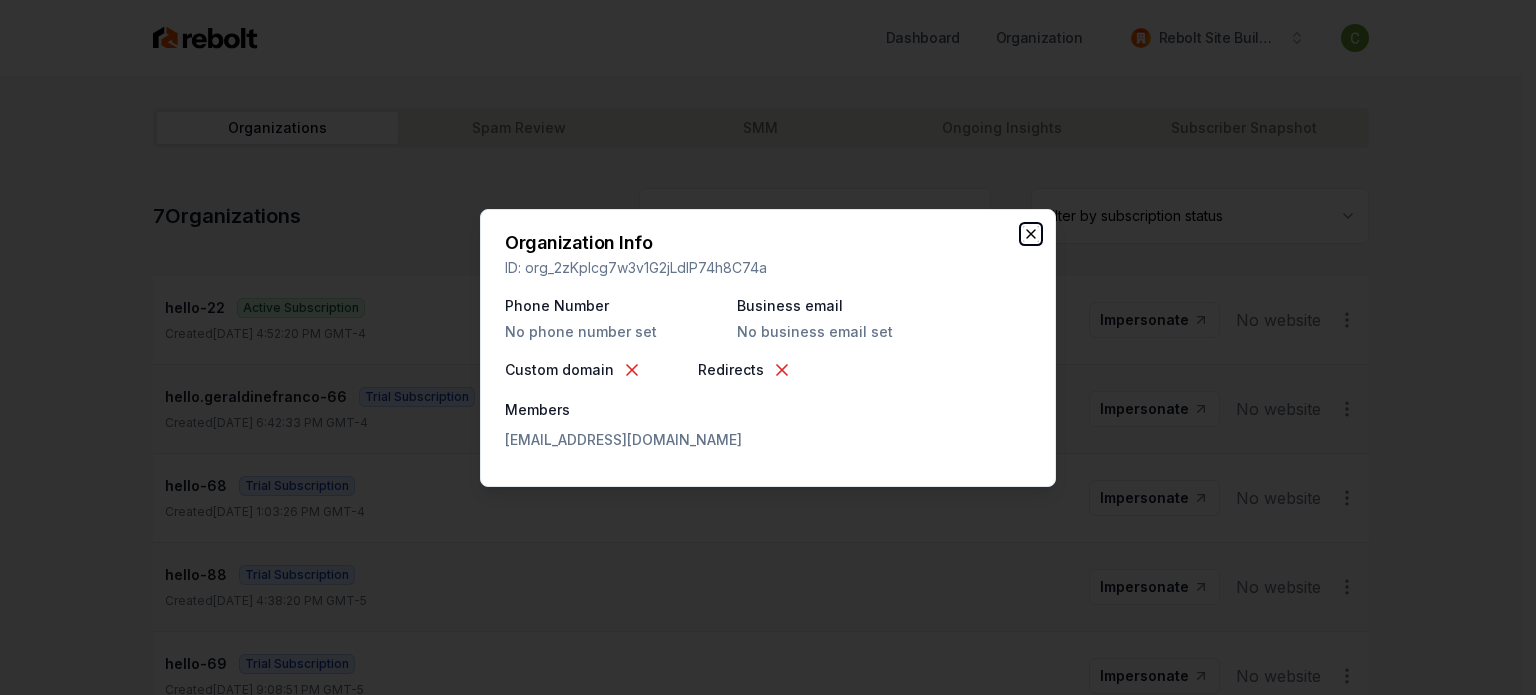 click 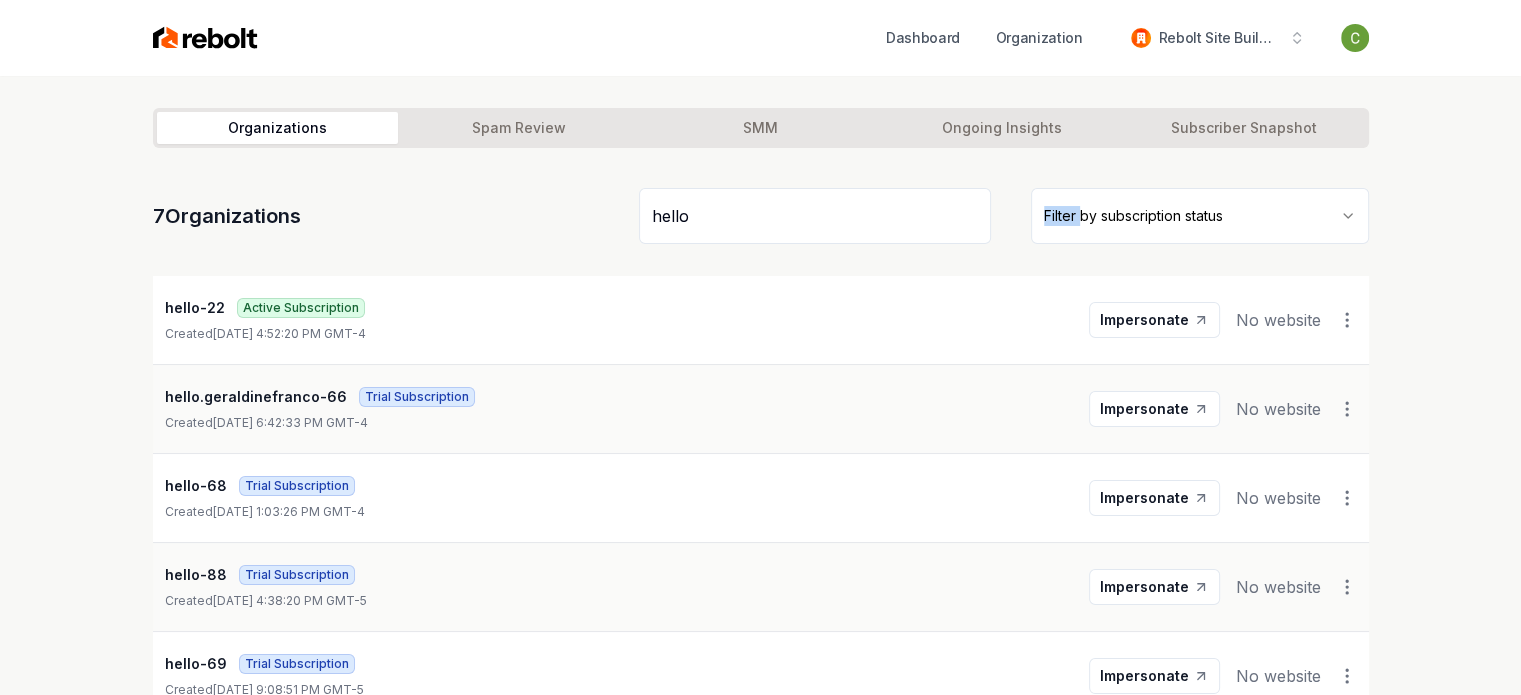 click on "hello Filter by subscription status" at bounding box center (1004, 216) 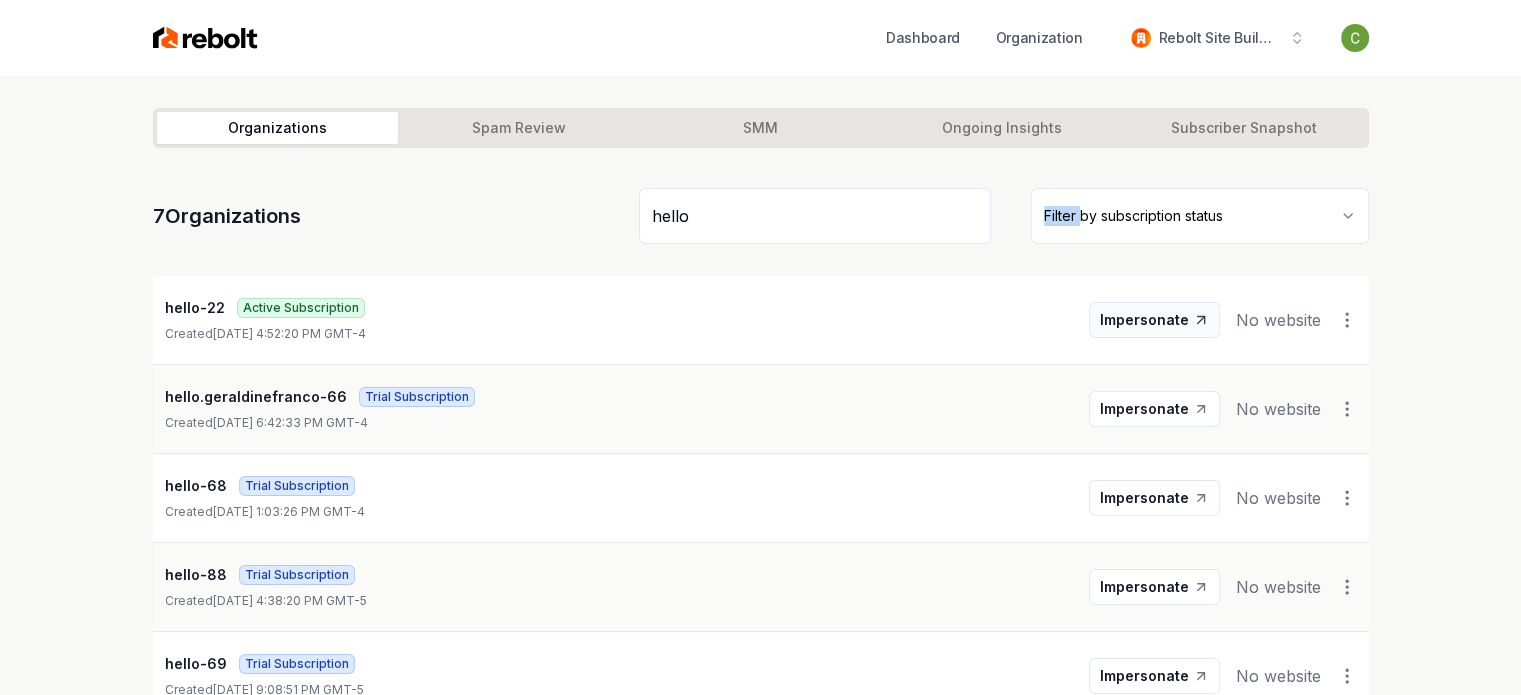 click on "Impersonate" at bounding box center (1144, 320) 